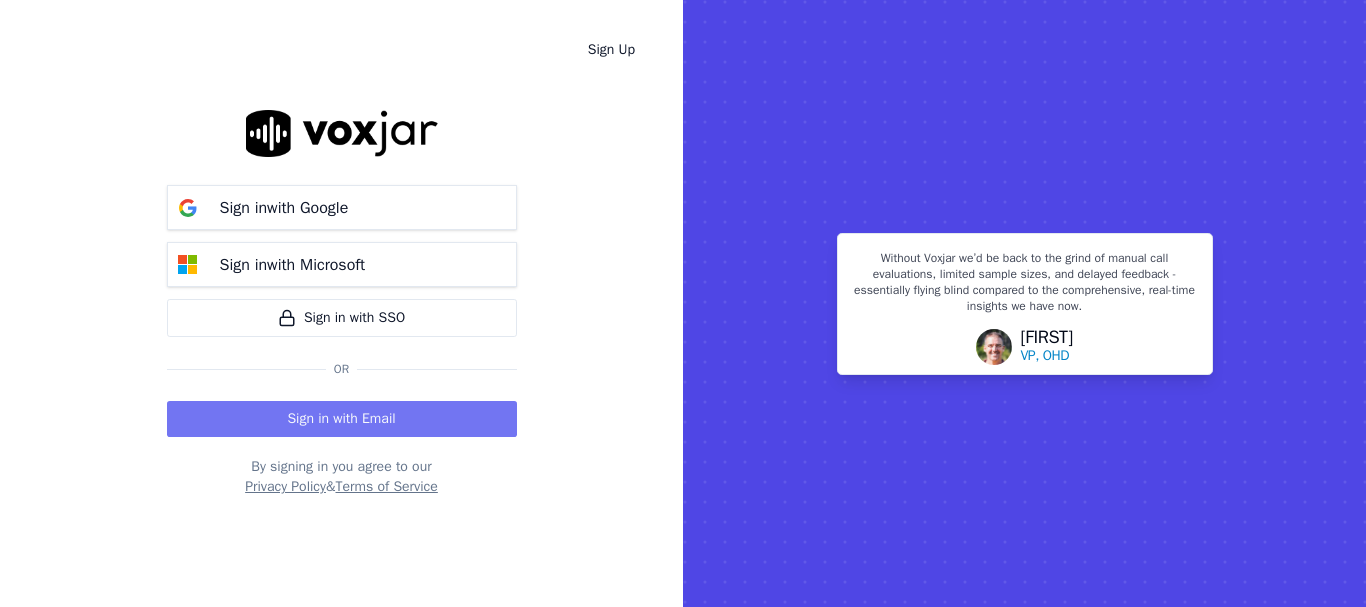 scroll, scrollTop: 0, scrollLeft: 0, axis: both 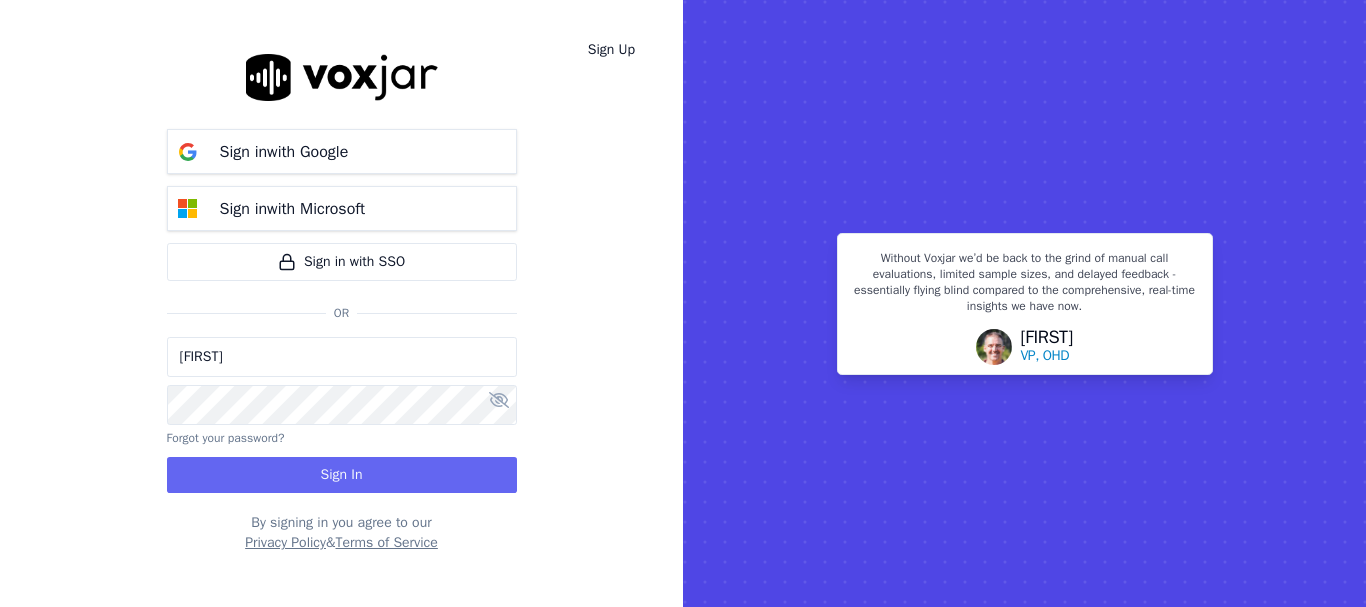 click on "[FIRST]" at bounding box center (342, 357) 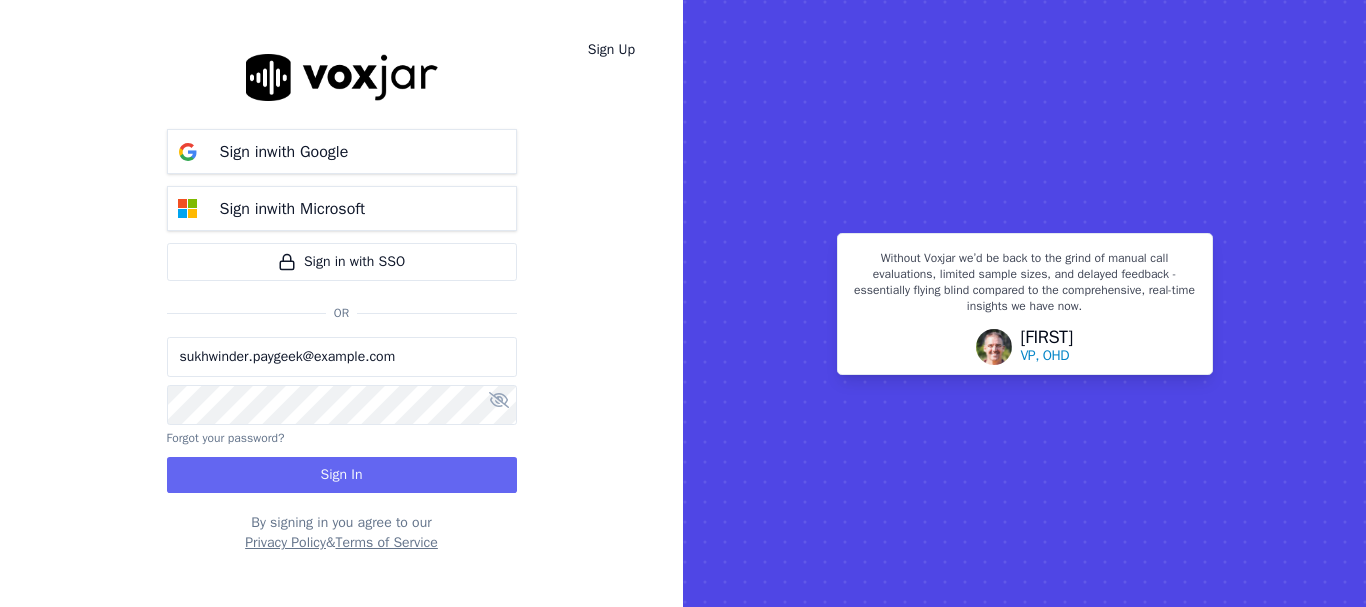 click on "sukhwinder.paygeek@example.com" at bounding box center (342, 357) 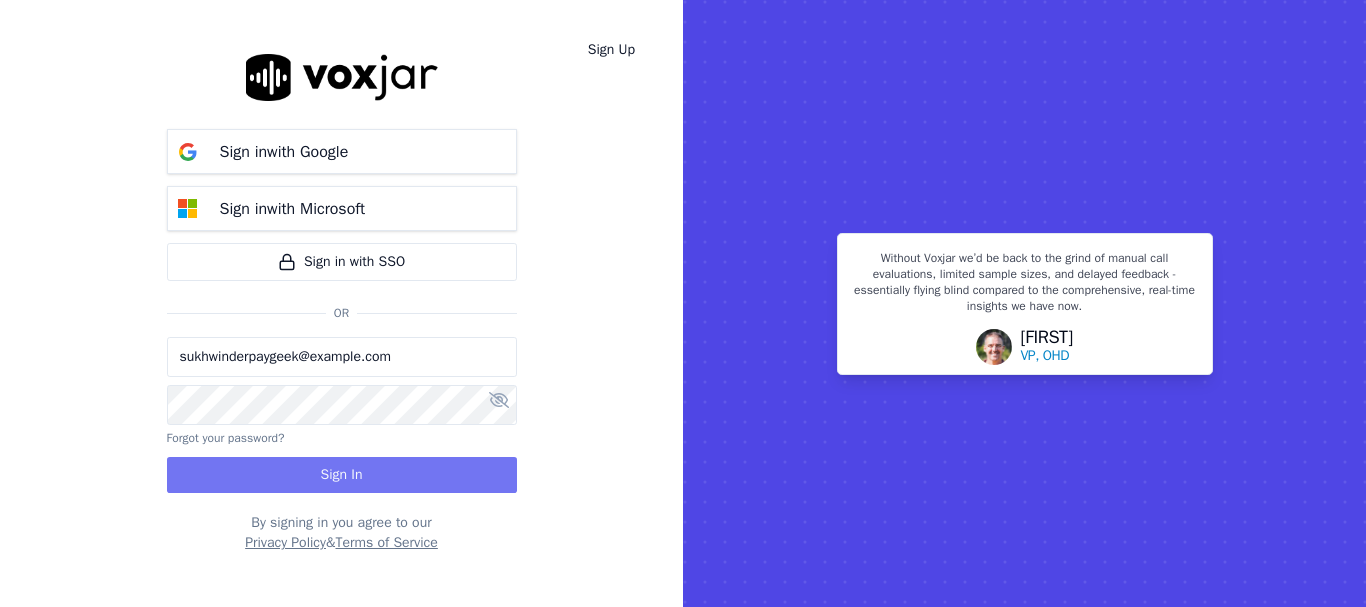 type on "sukhwinderpaygeek@example.com" 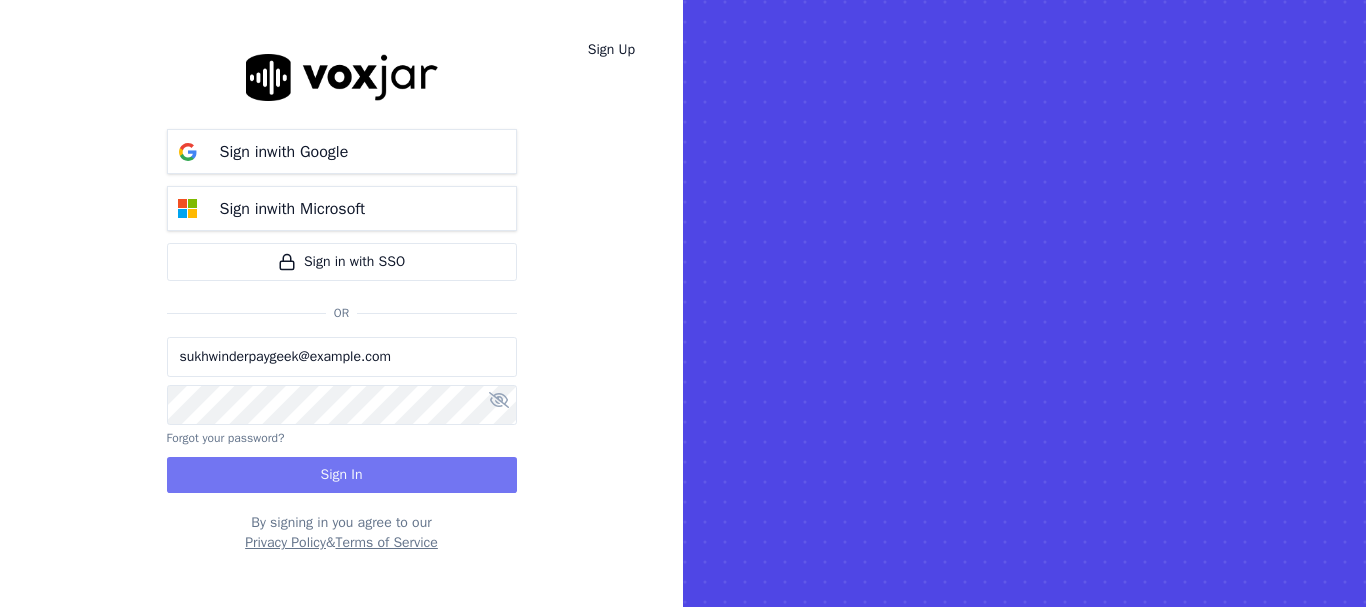 click on "Sign In" at bounding box center [342, 475] 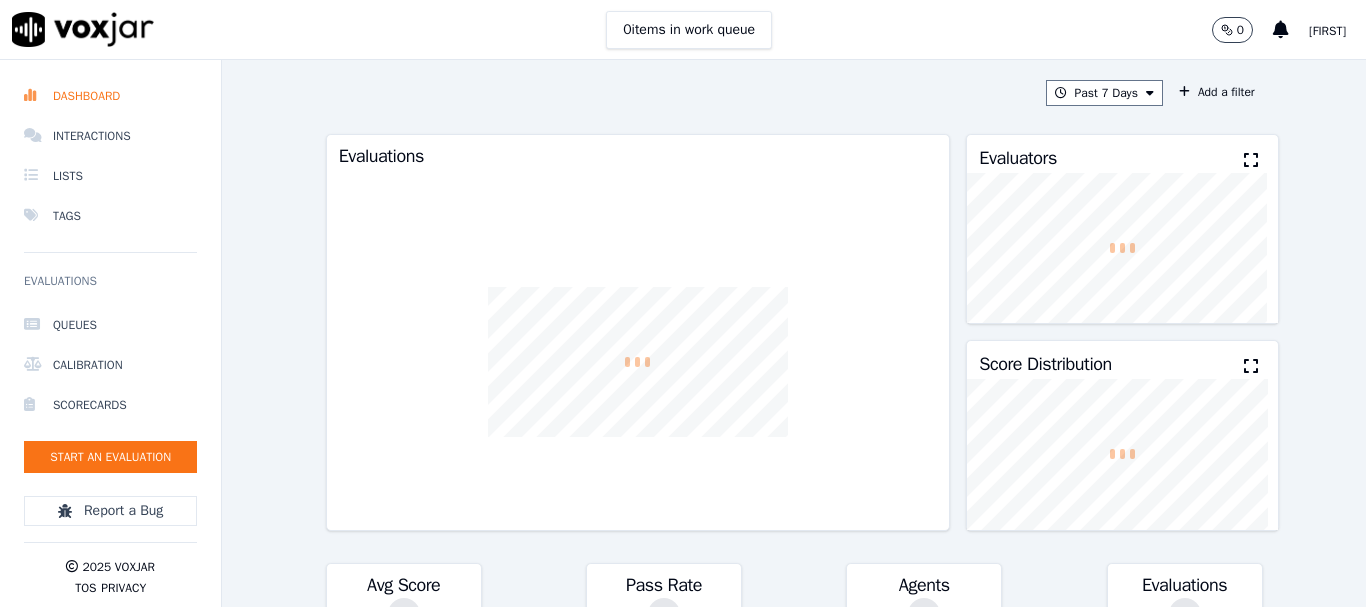 scroll, scrollTop: 0, scrollLeft: 0, axis: both 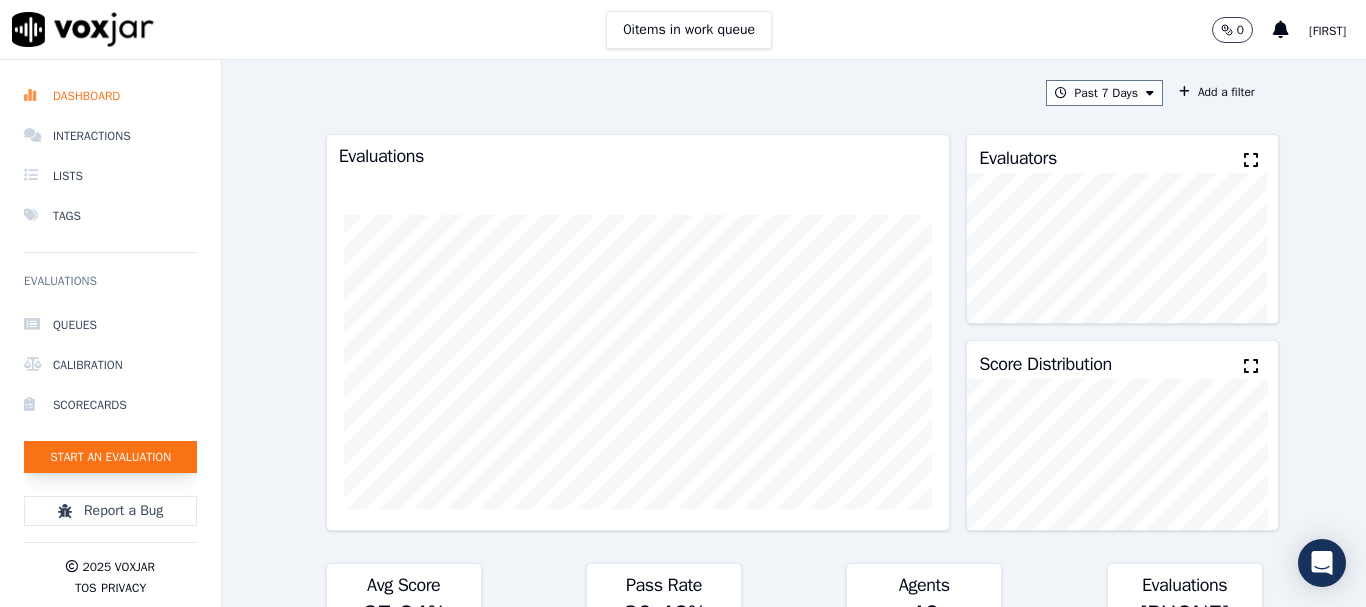 click on "Start an Evaluation" 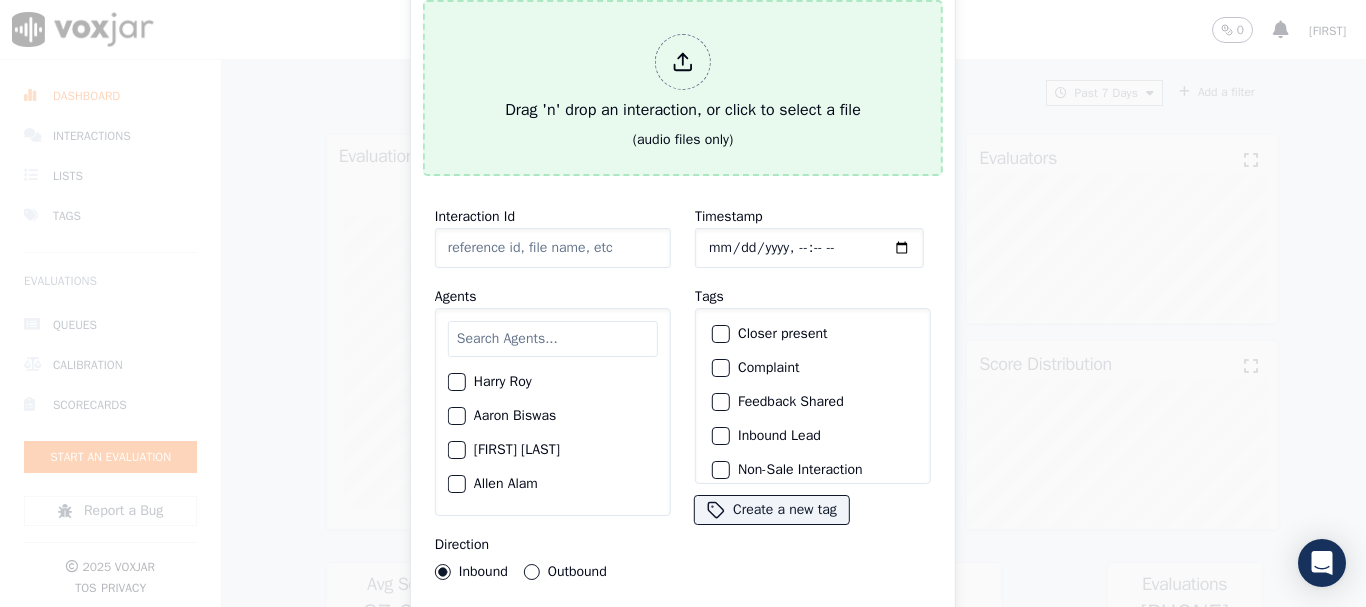 click on "Drag 'n' drop an interaction, or click to select a file" at bounding box center [683, 78] 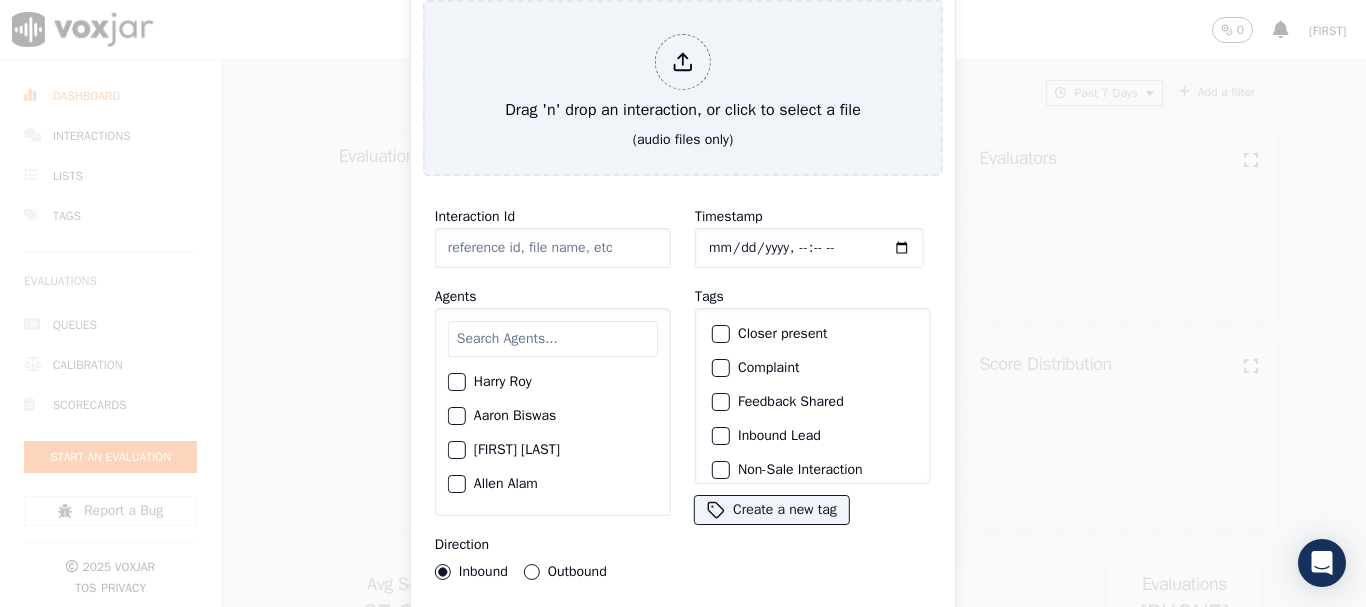 type on "[DATE]-[TIME]_[NUMBER]-all.mp3" 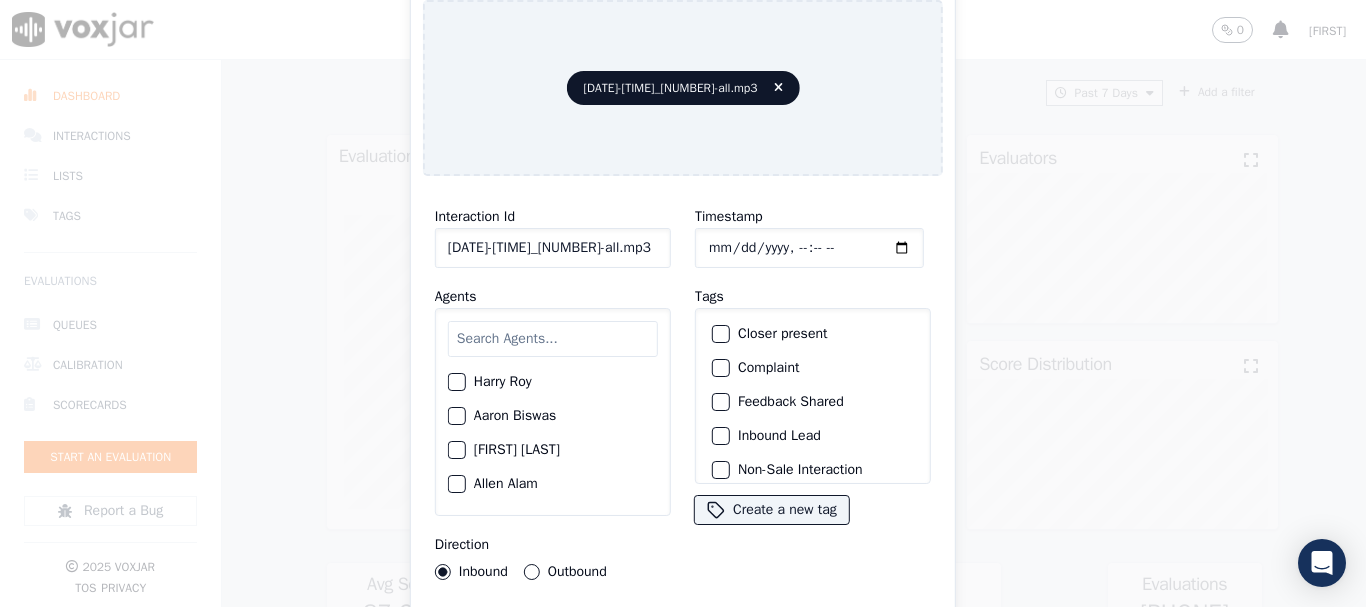 click at bounding box center (553, 339) 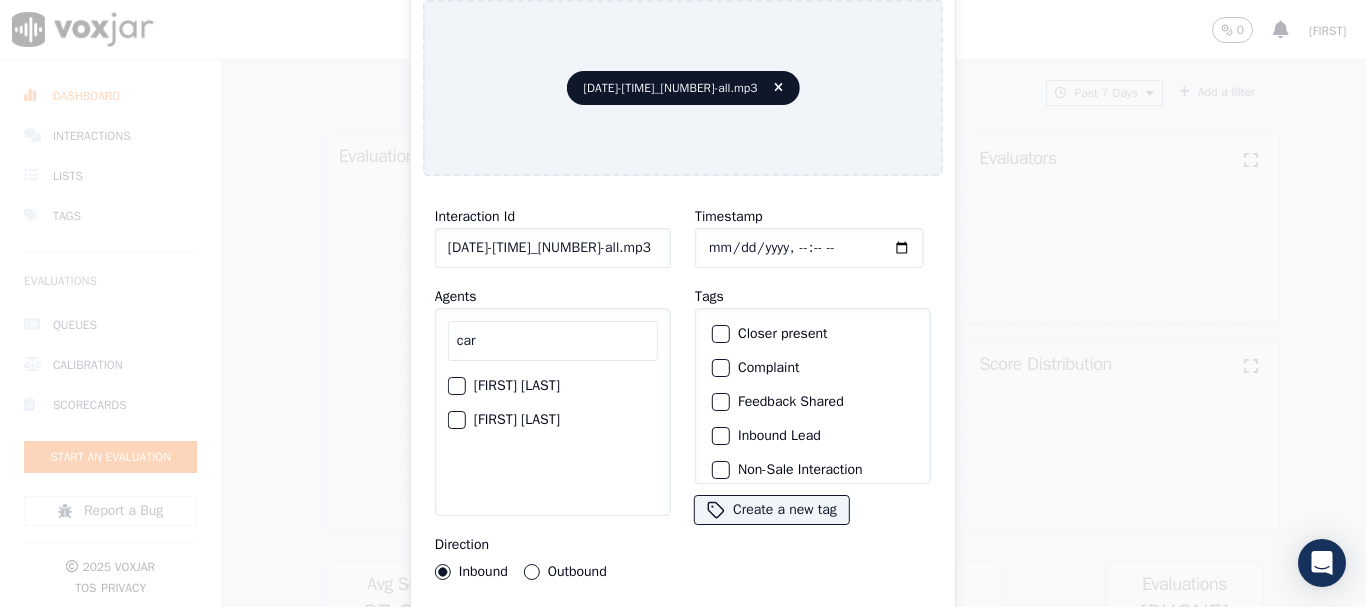 type on "car" 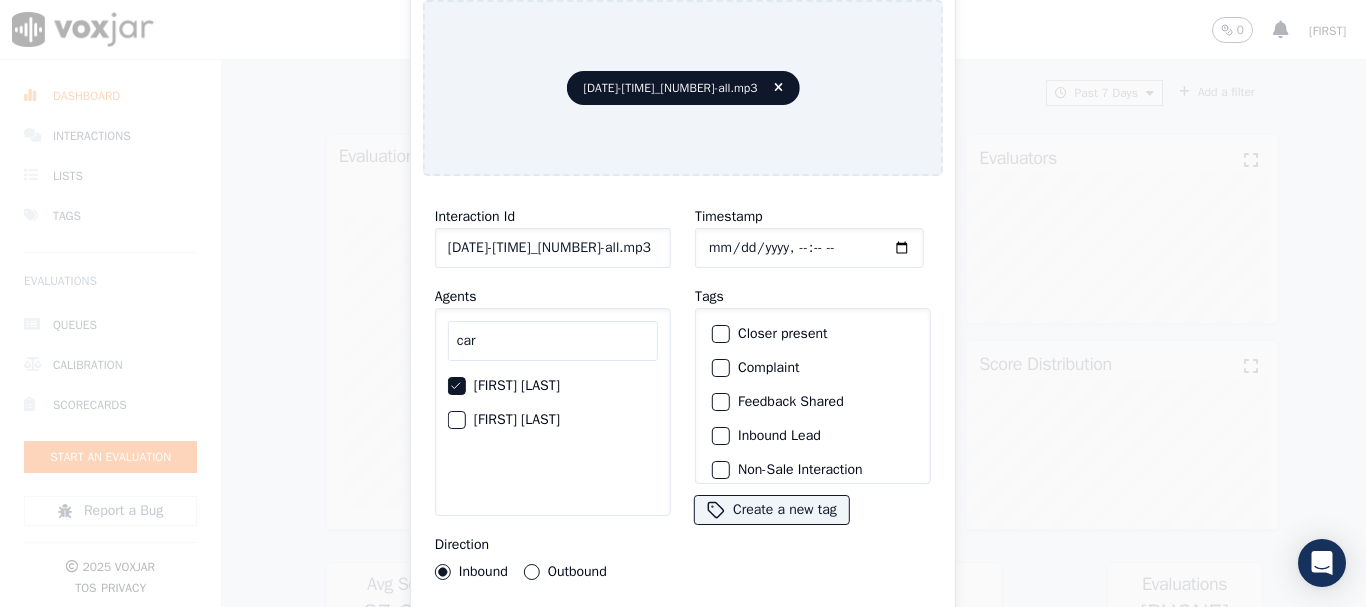 click on "Outbound" 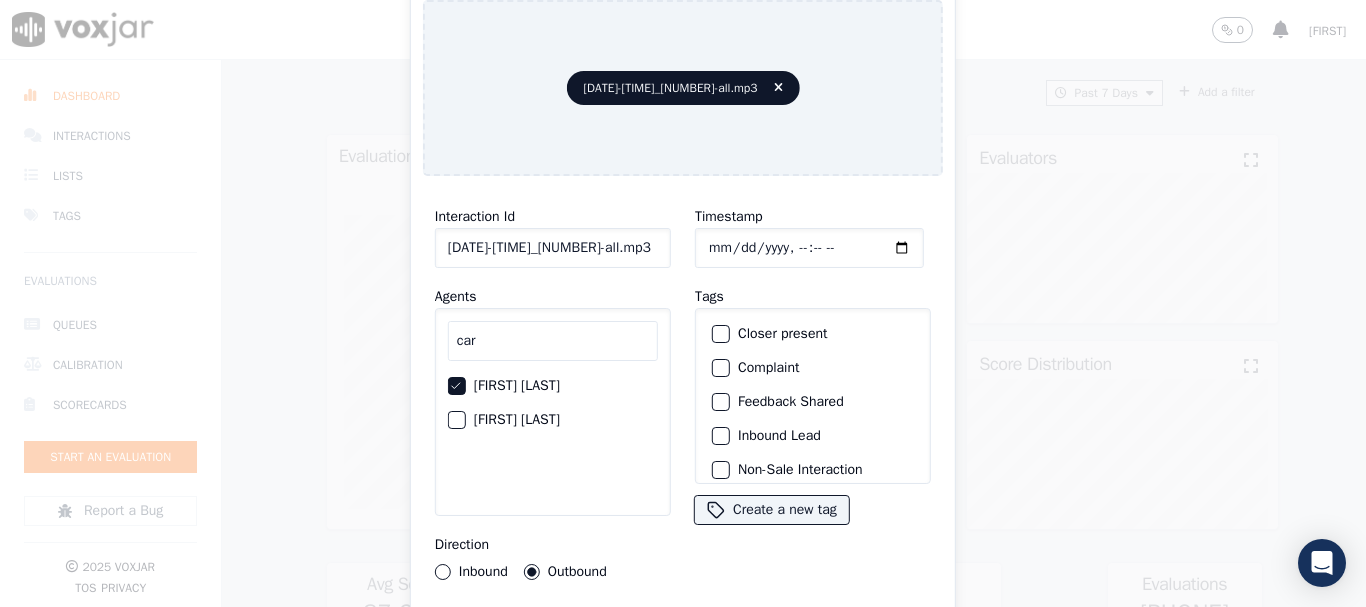 type 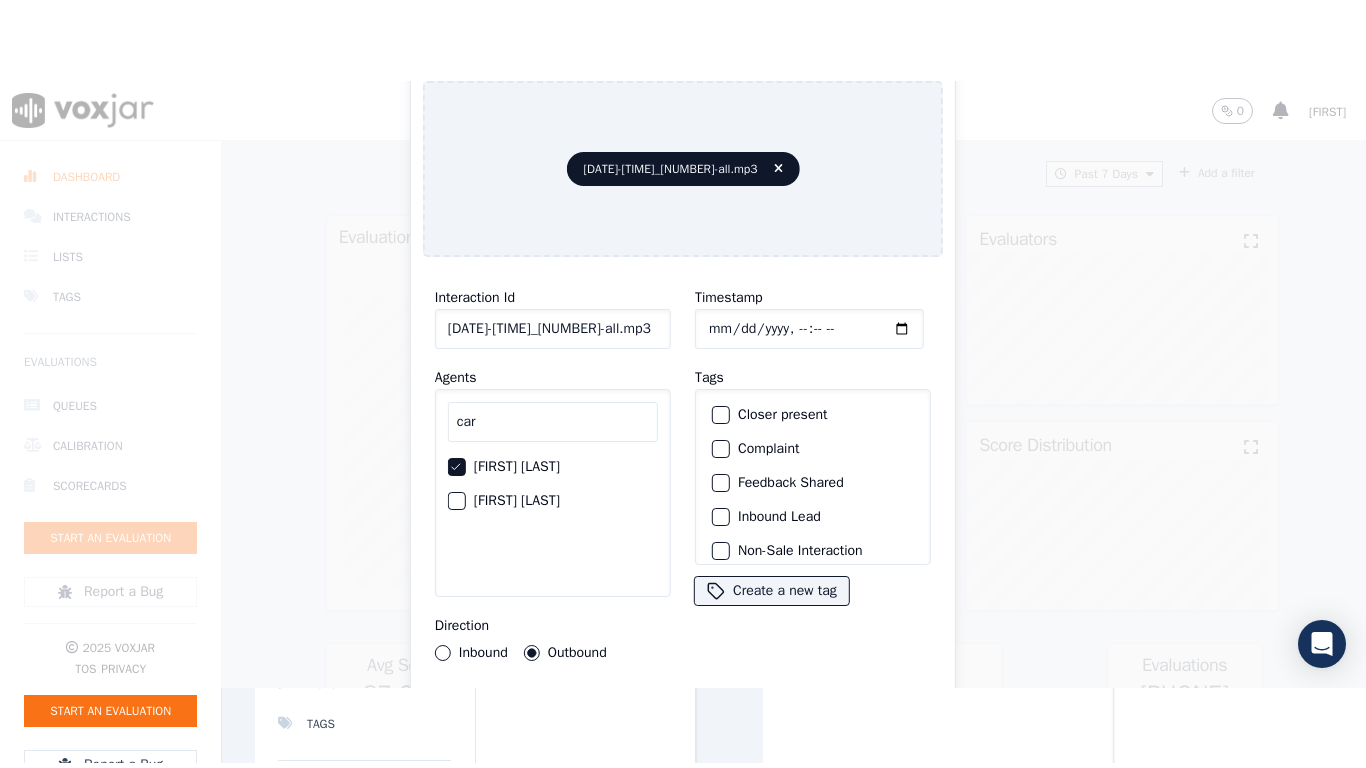 scroll, scrollTop: 175, scrollLeft: 0, axis: vertical 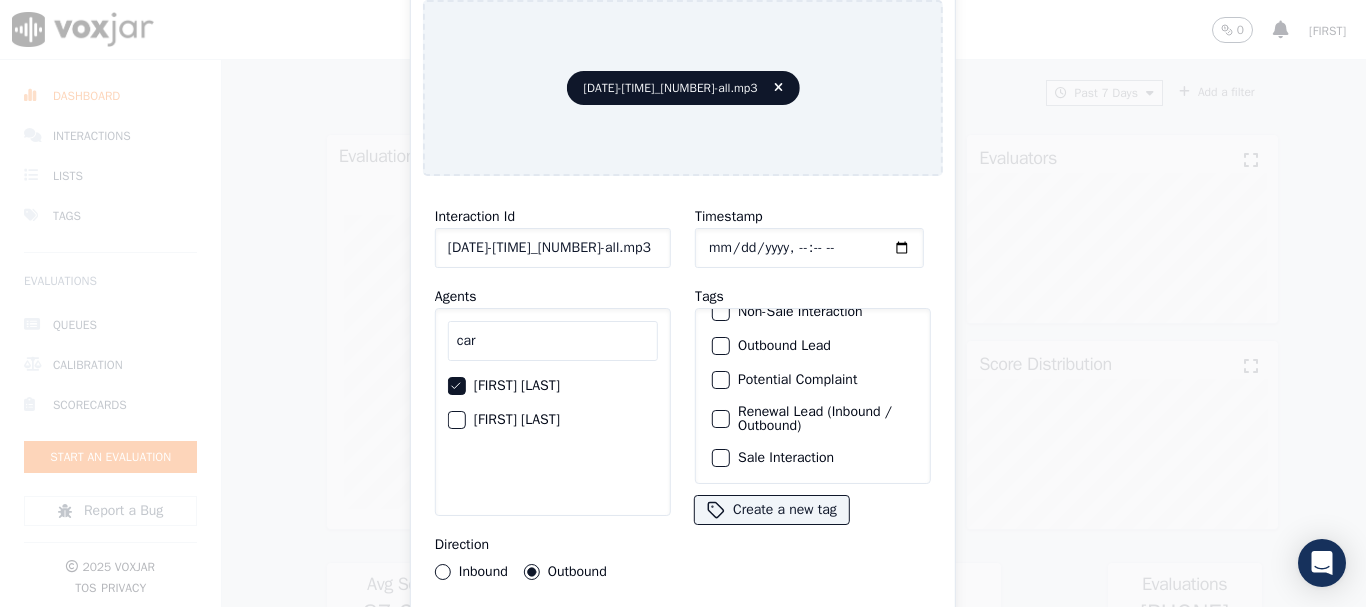 click on "Sale Interaction" 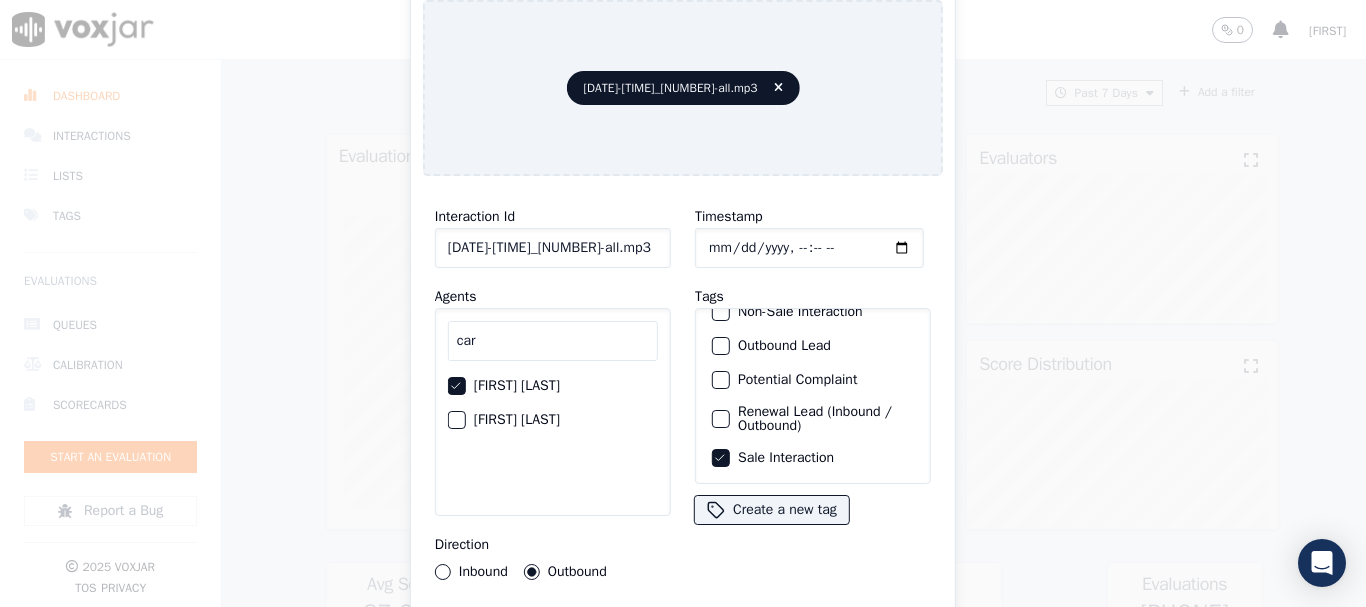 type 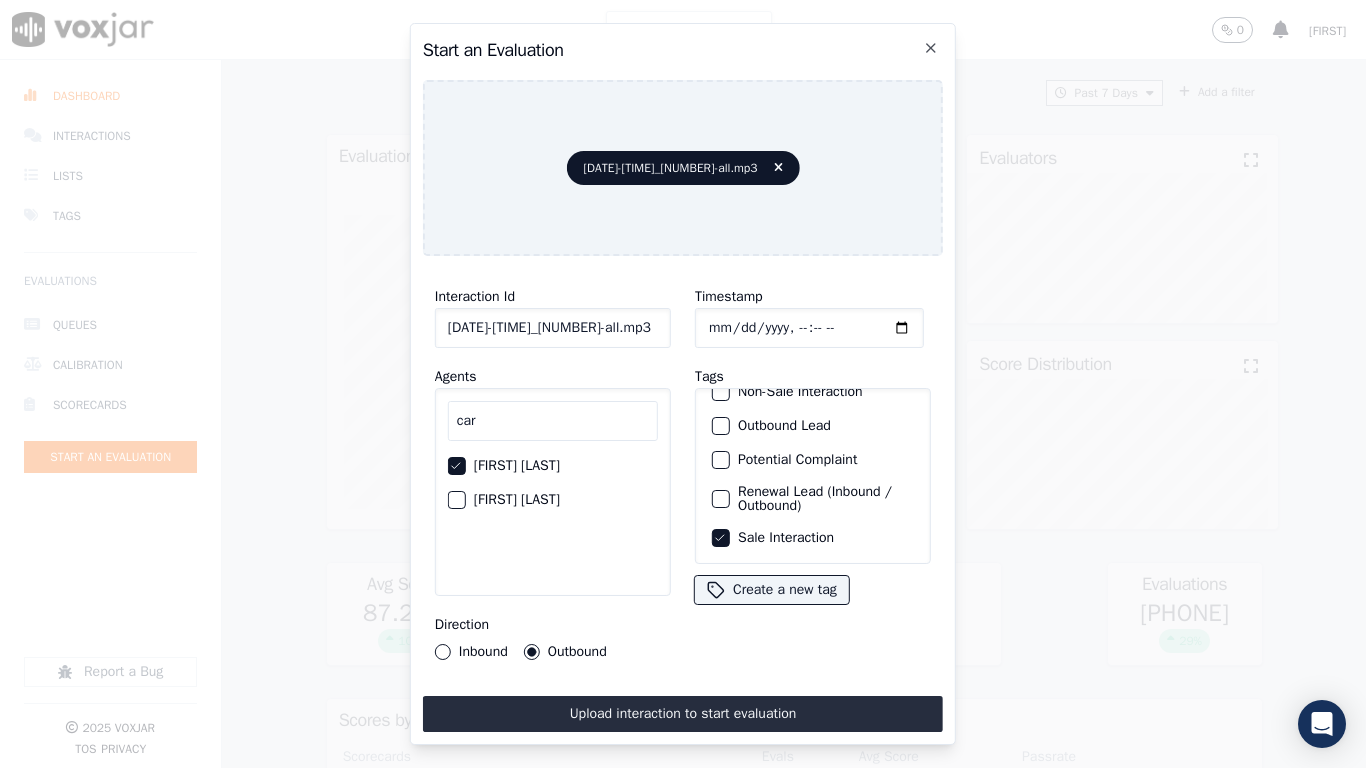 click on "Upload interaction to start evaluation" at bounding box center (683, 714) 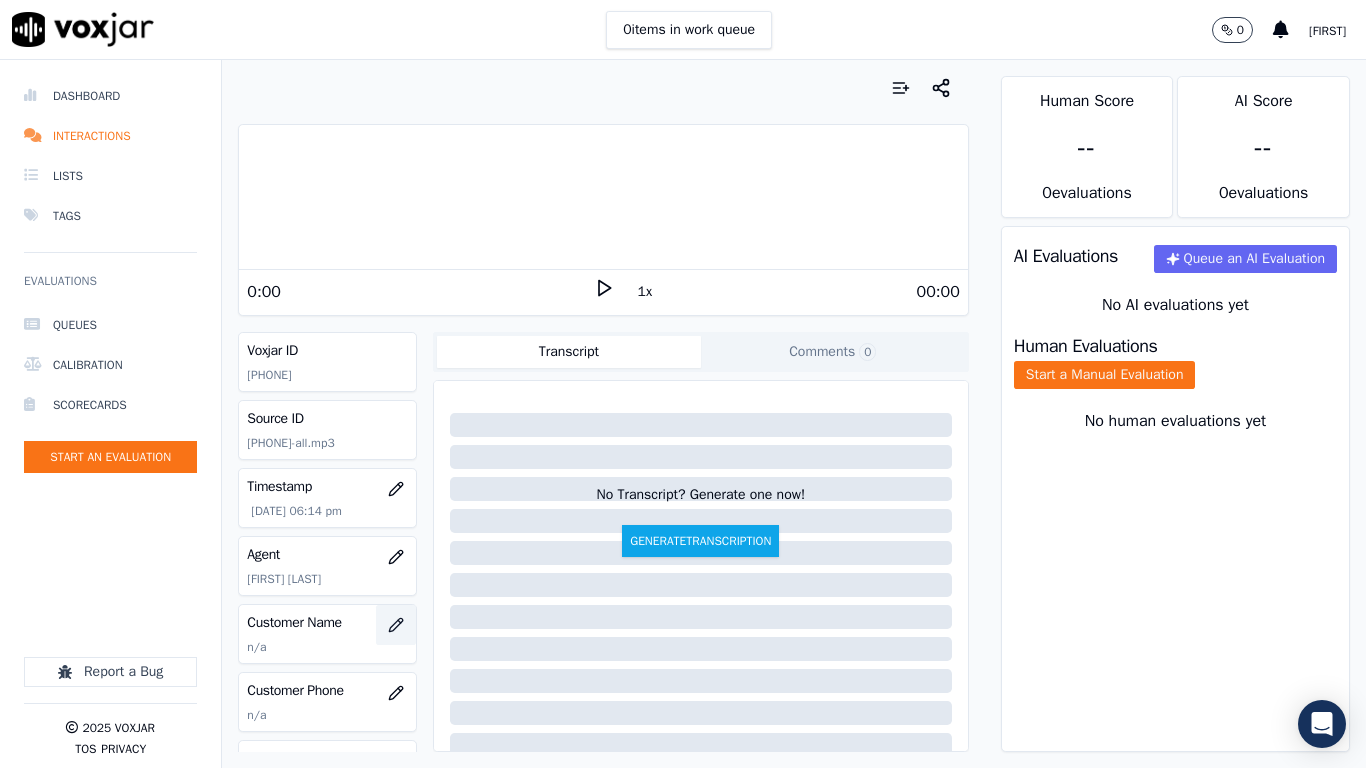 click 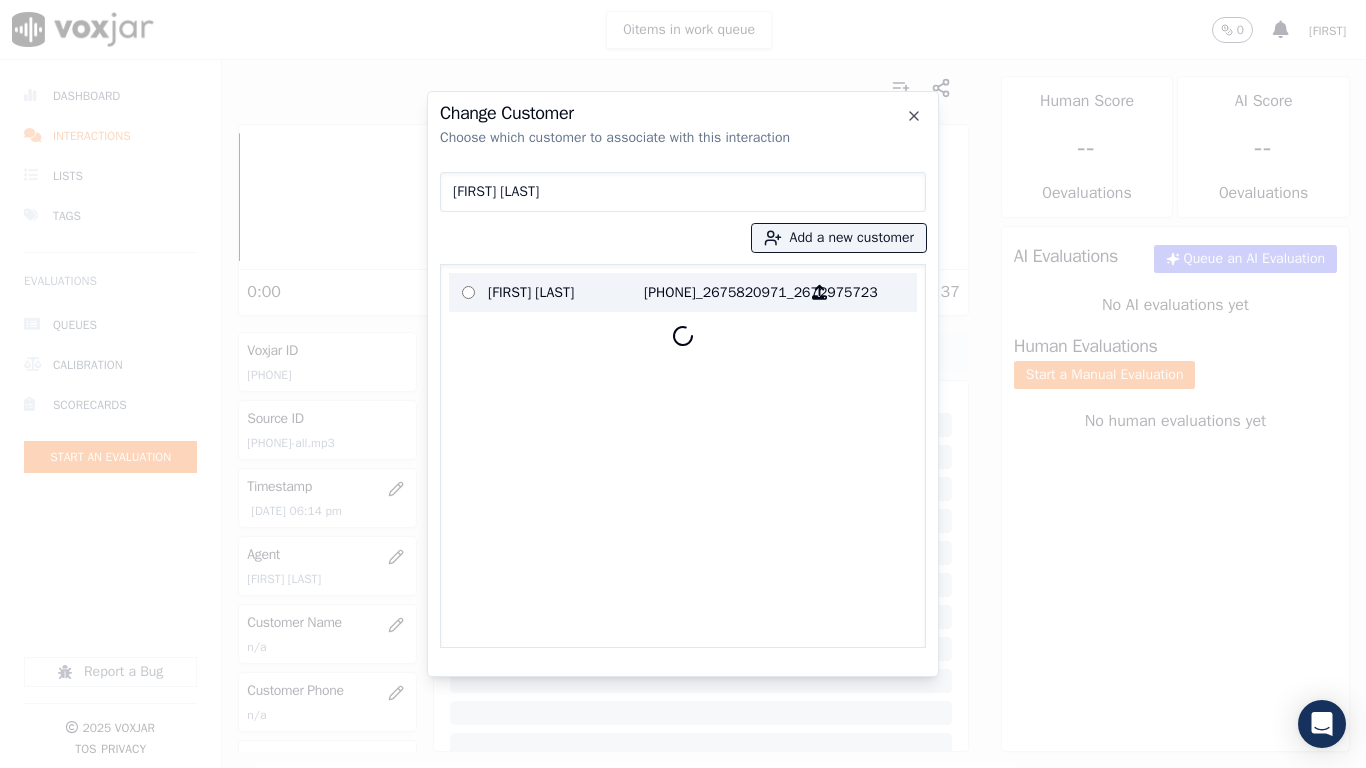type on "[FIRST] [LAST]" 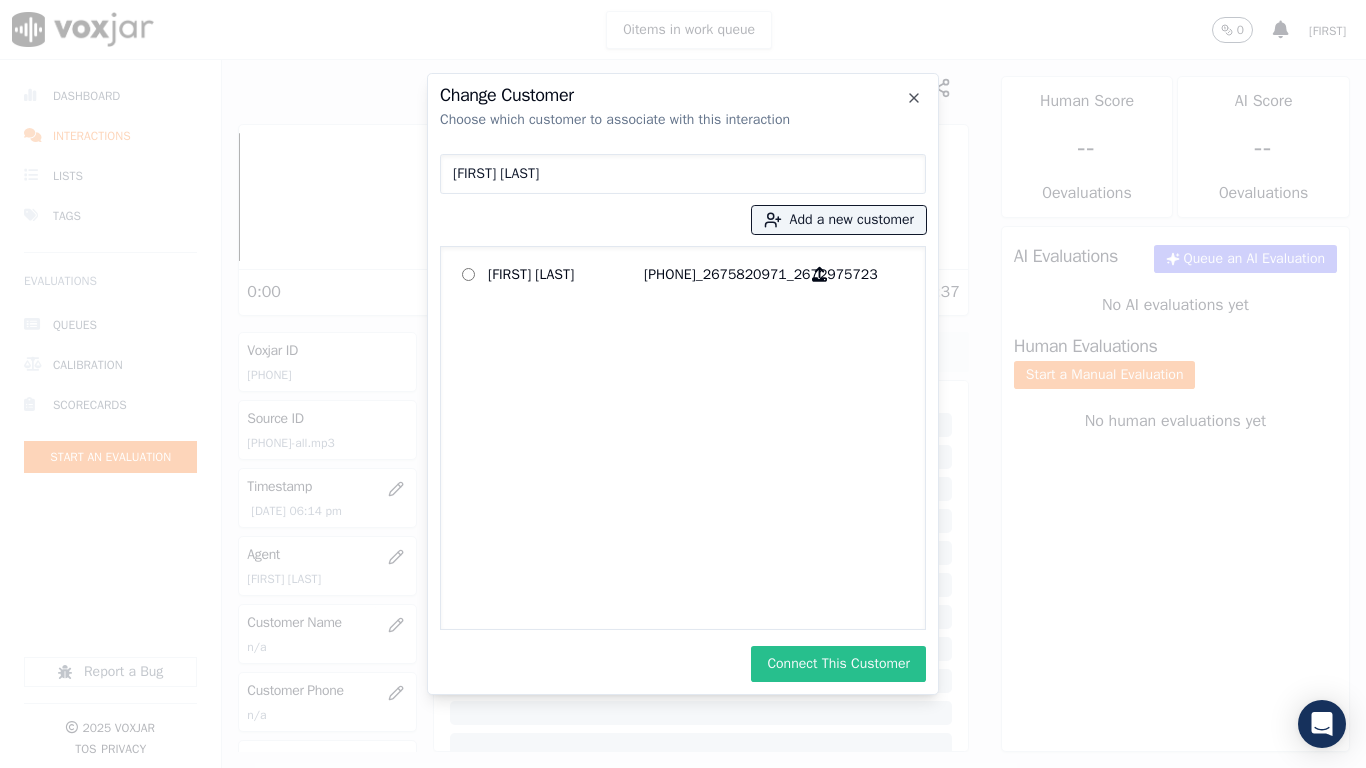 click on "Connect This Customer" at bounding box center [838, 664] 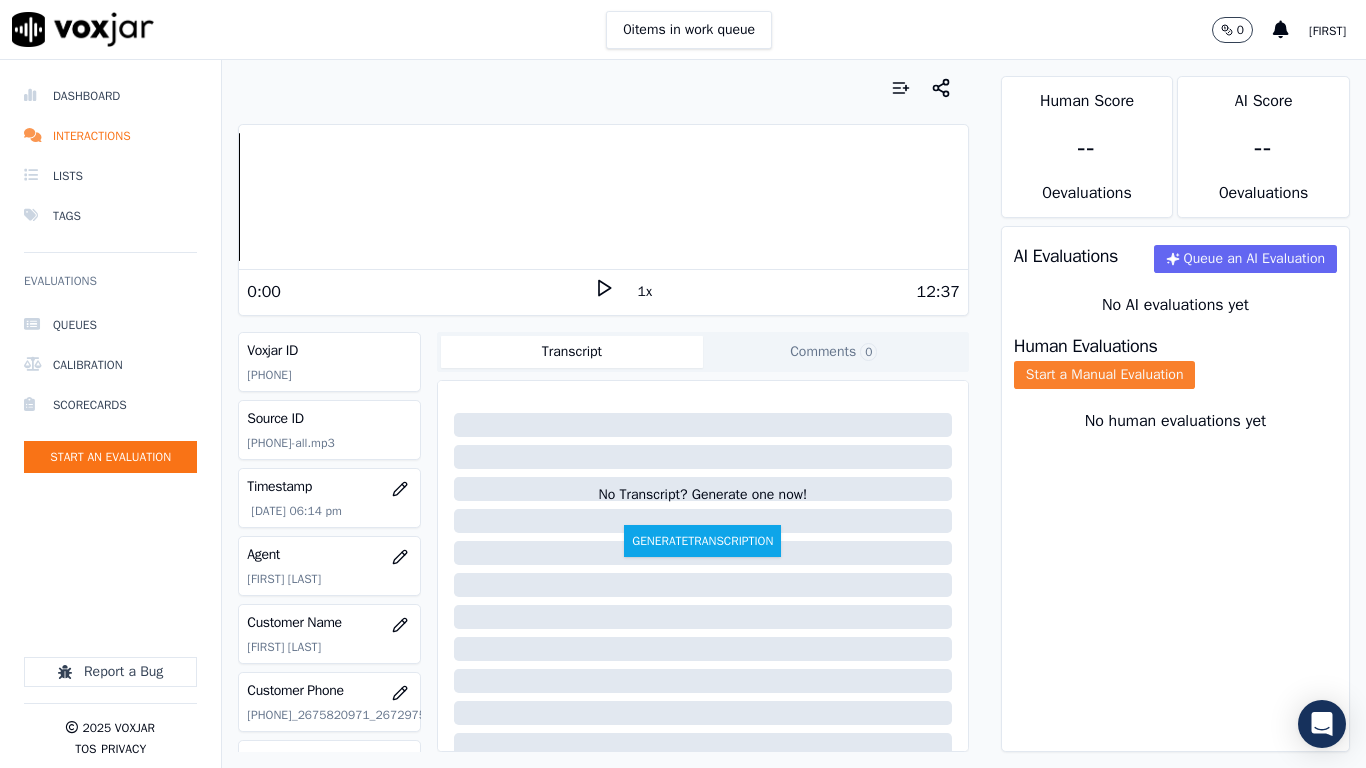 click on "Start a Manual Evaluation" 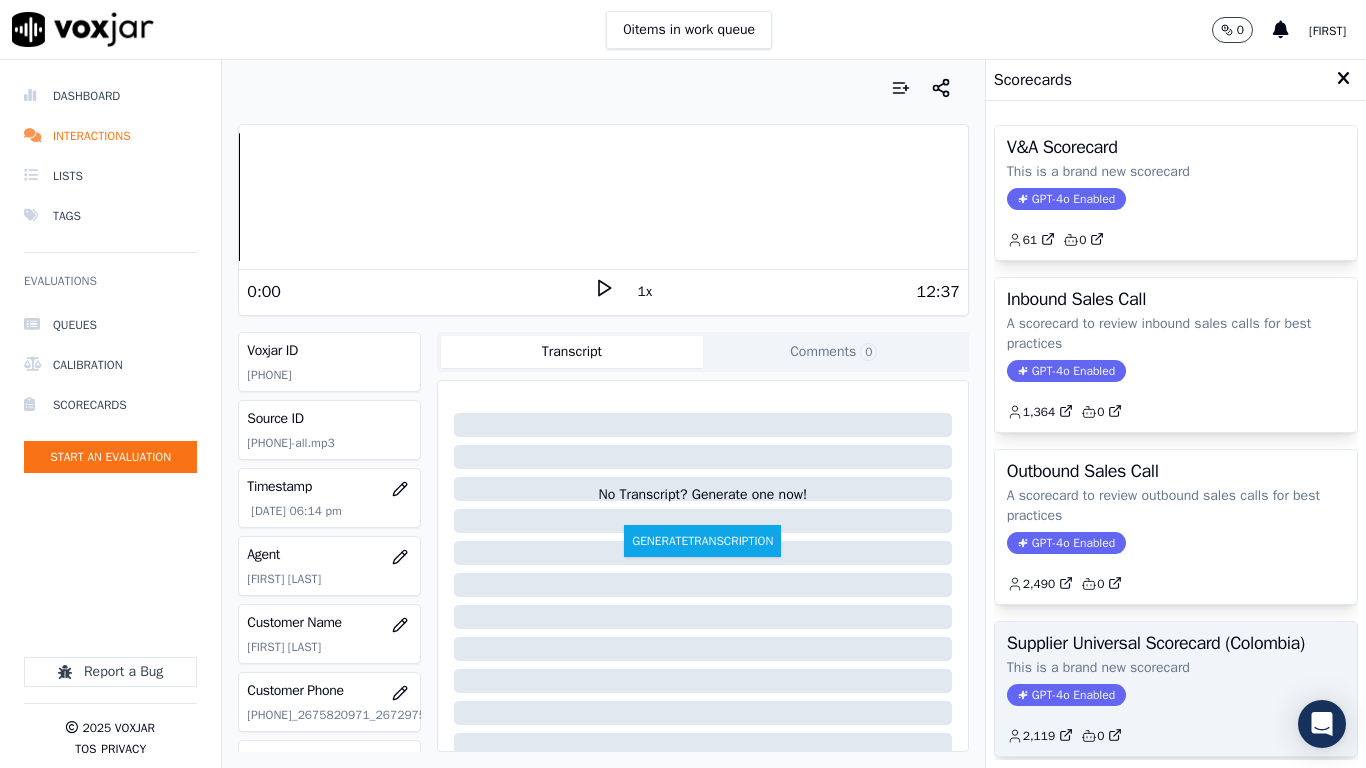 click on "Supplier Universal Scorecard (Colombia)" at bounding box center (1176, 643) 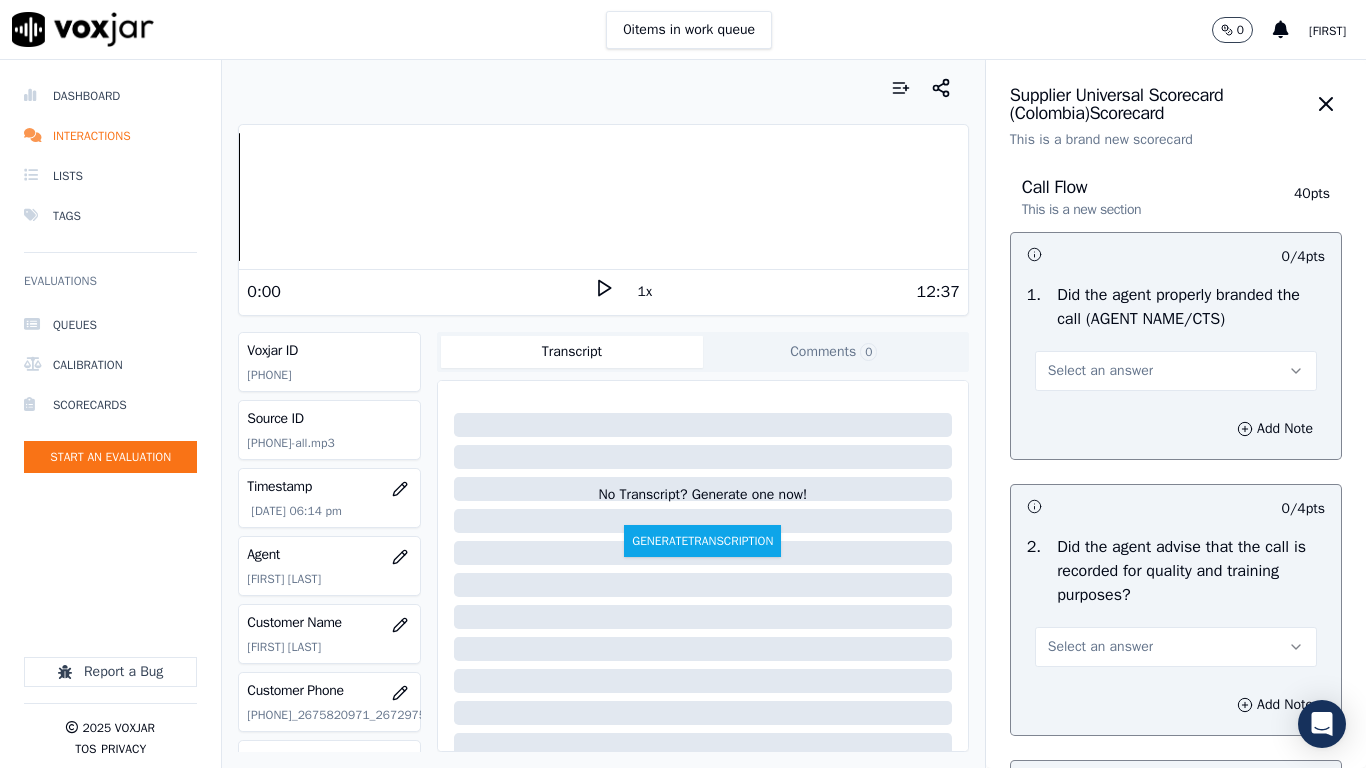 click on "Select an answer" at bounding box center [1176, 371] 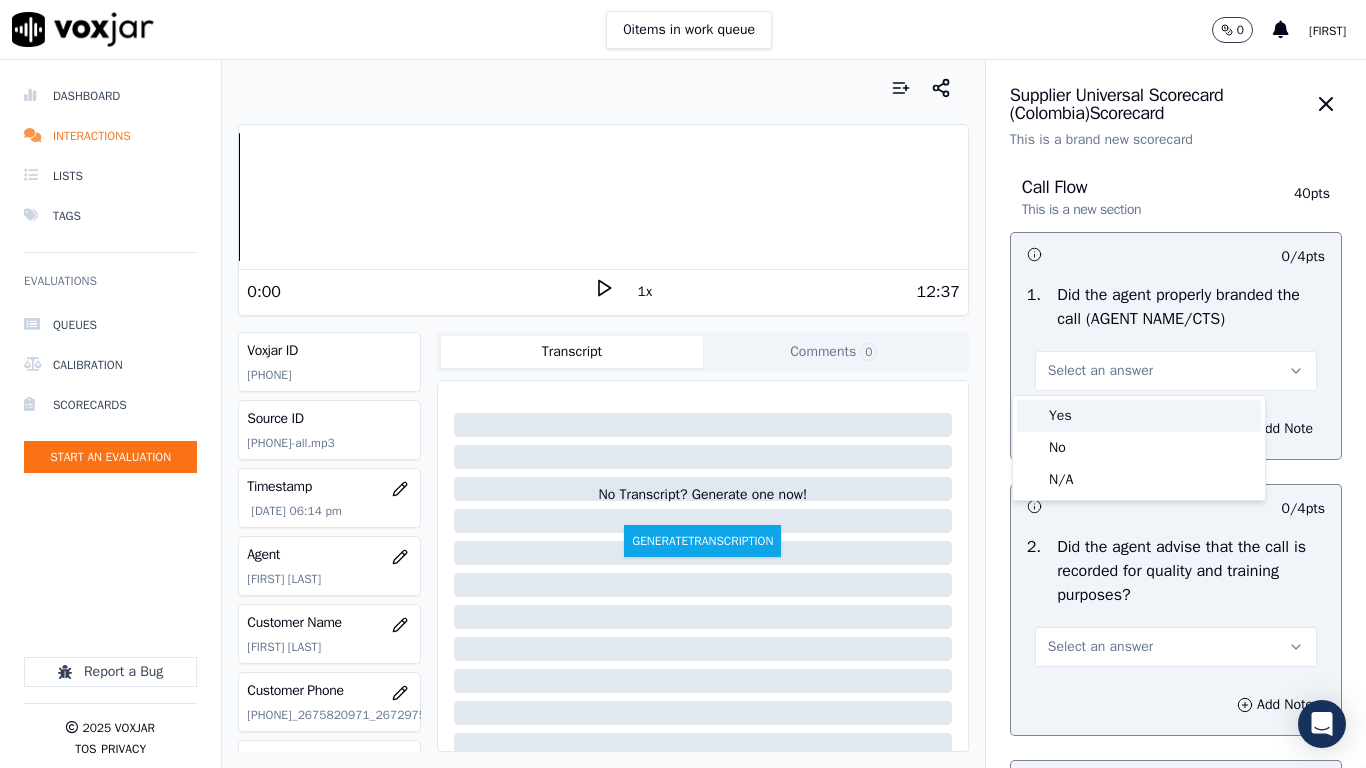 click on "Yes" at bounding box center (1139, 416) 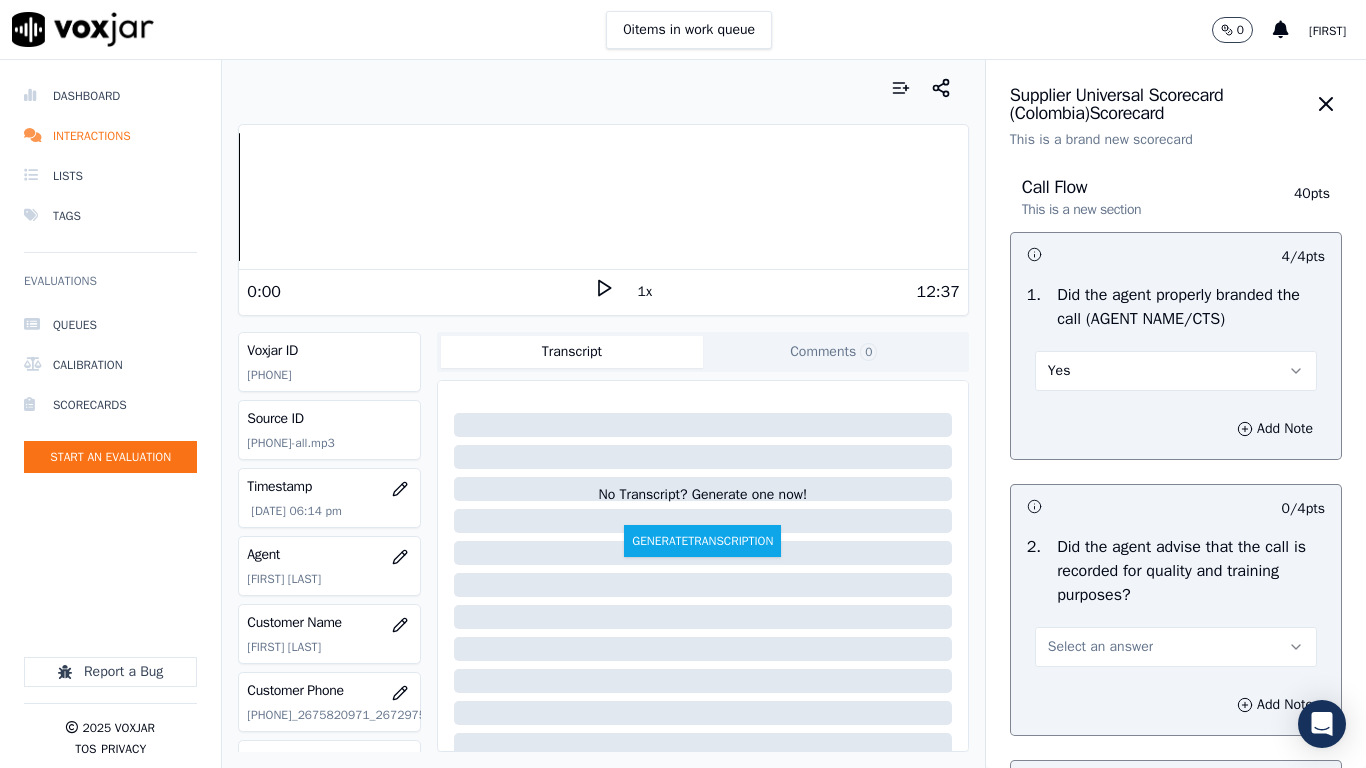 drag, startPoint x: 1137, startPoint y: 641, endPoint x: 1128, endPoint y: 663, distance: 23.769728 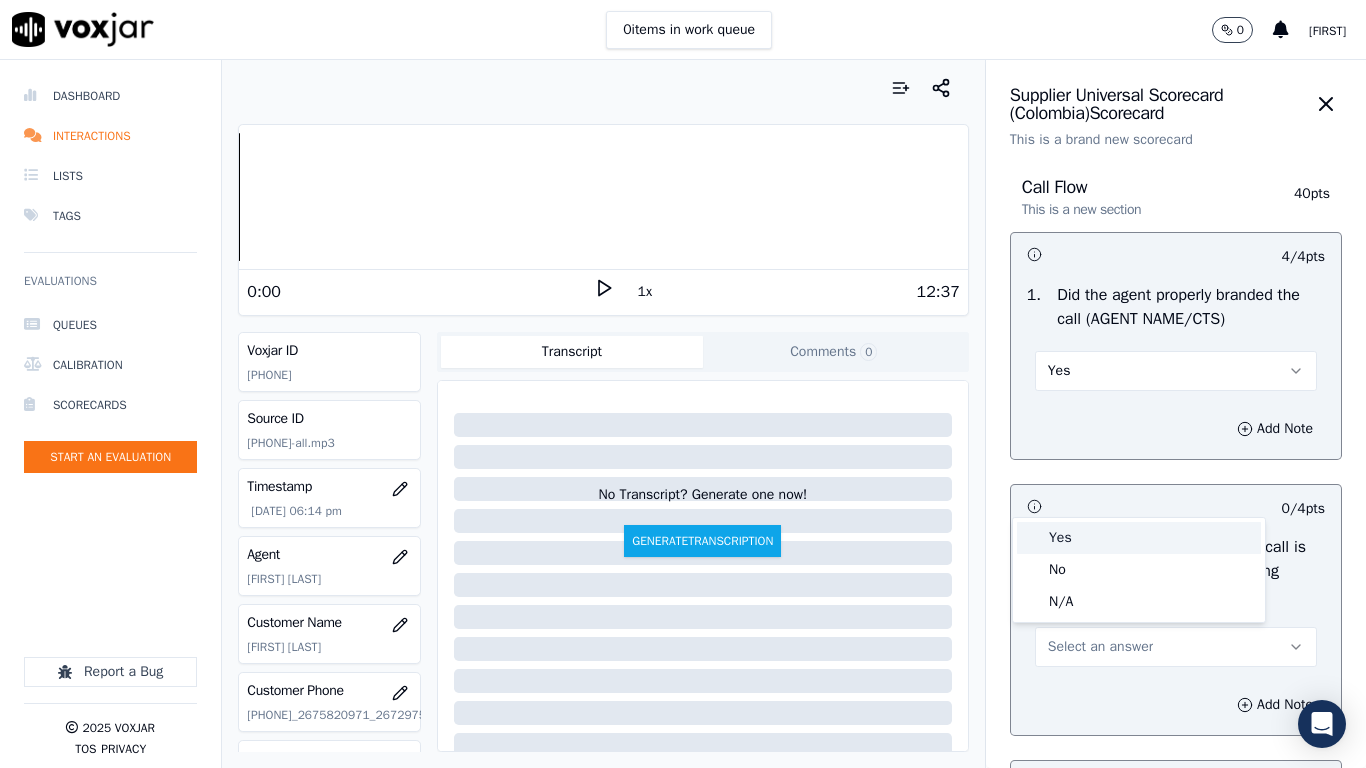 click on "Yes" at bounding box center [1139, 538] 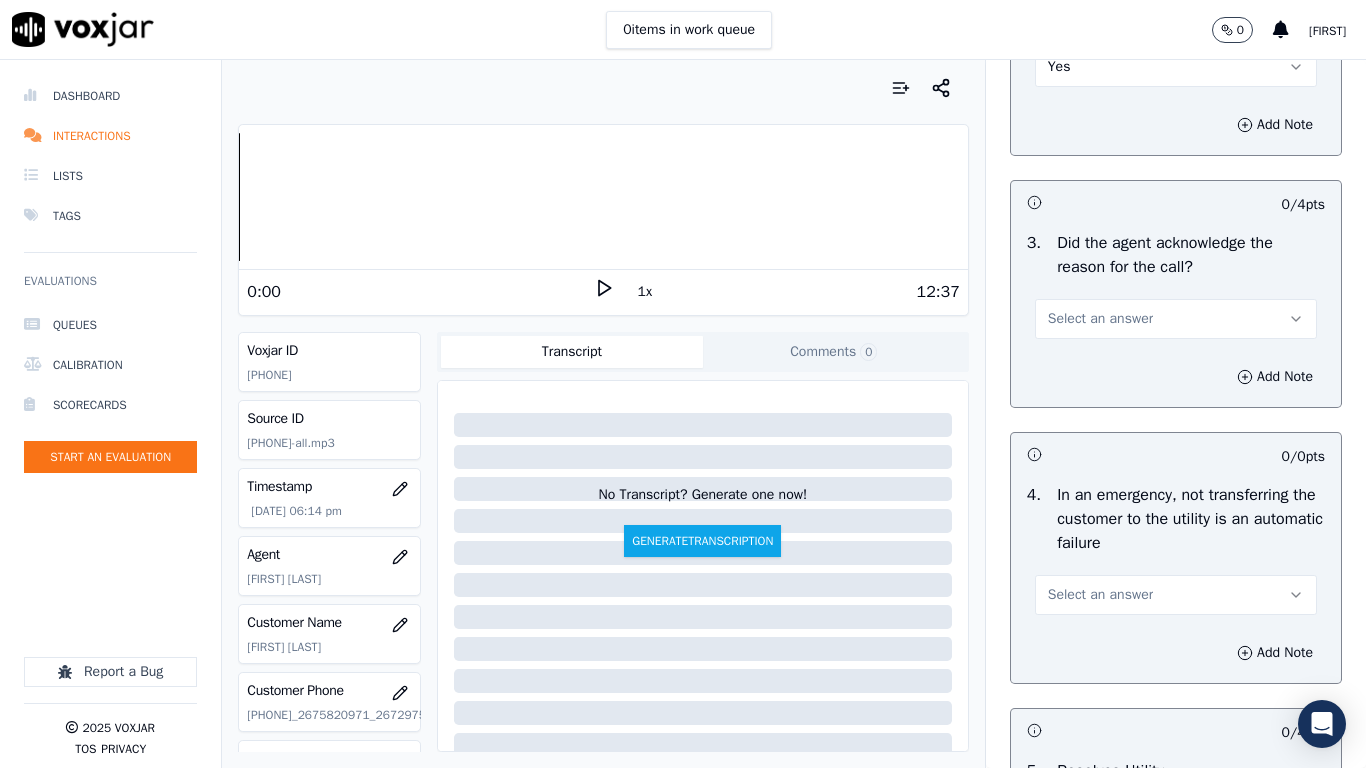 scroll, scrollTop: 600, scrollLeft: 0, axis: vertical 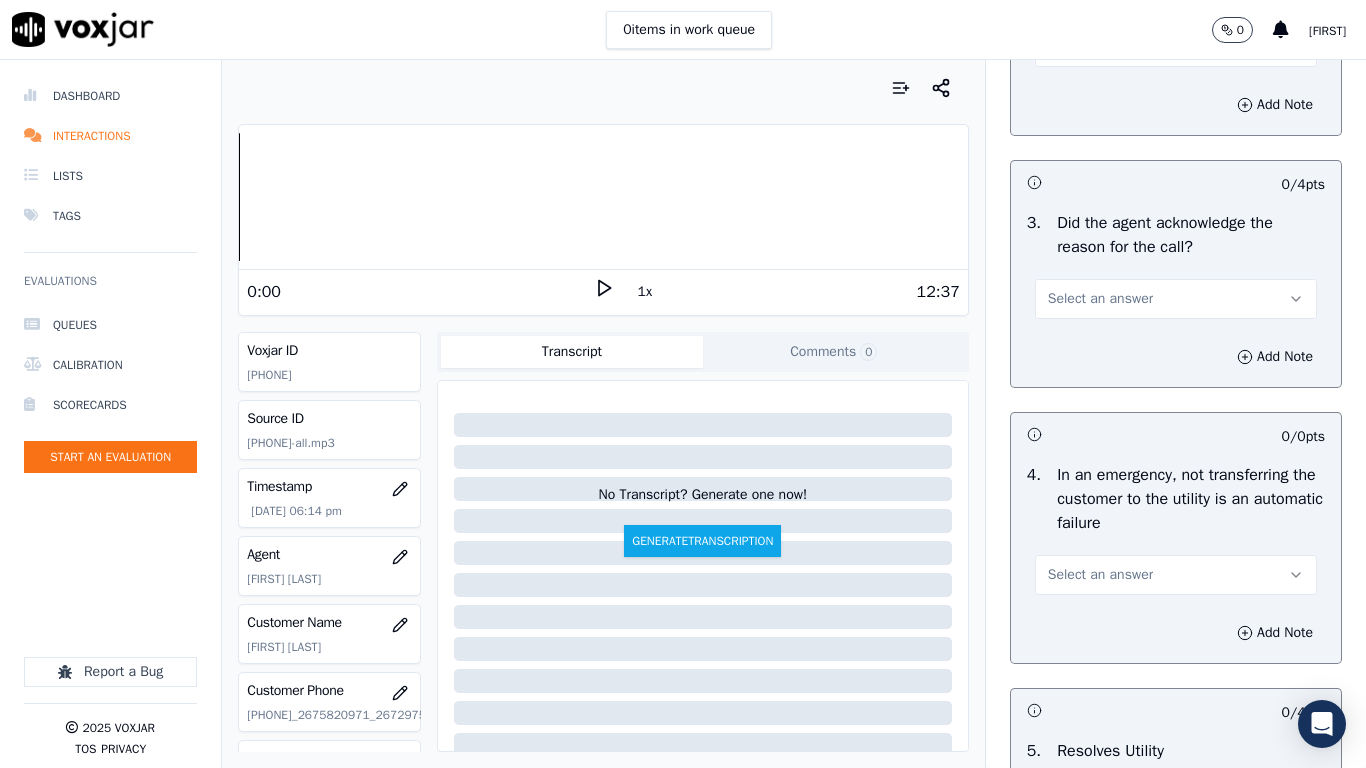 drag, startPoint x: 1137, startPoint y: 291, endPoint x: 1141, endPoint y: 309, distance: 18.439089 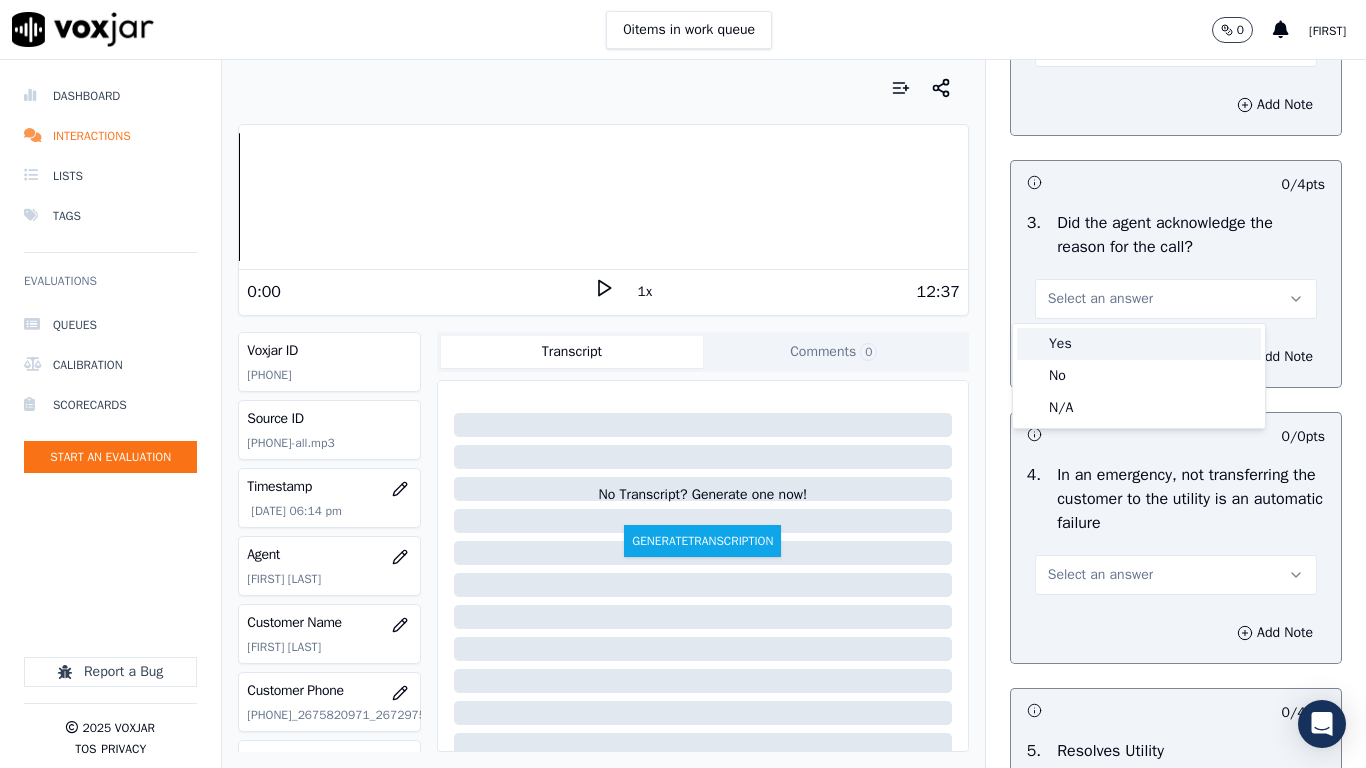 click on "Yes   No     N/A" at bounding box center [1139, 376] 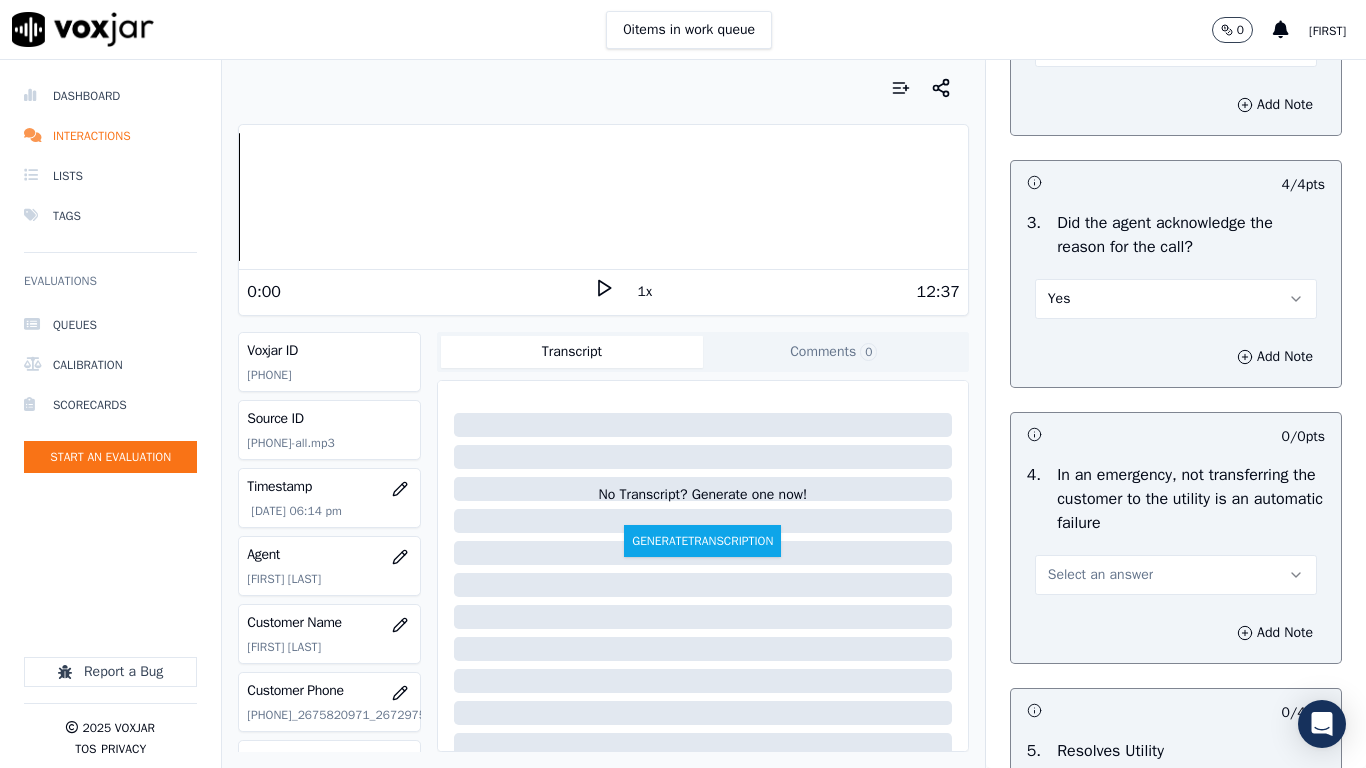 click on "Select an answer" at bounding box center [1176, 575] 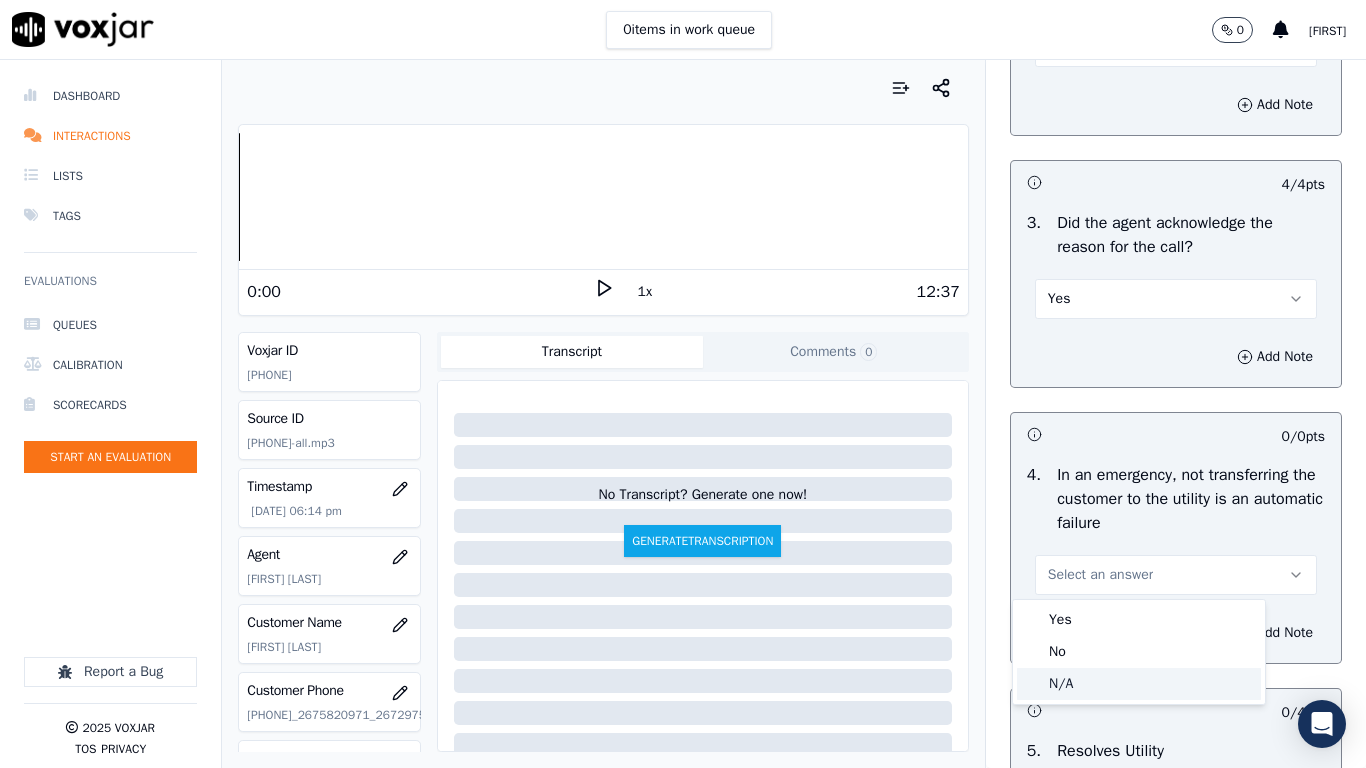 click on "N/A" 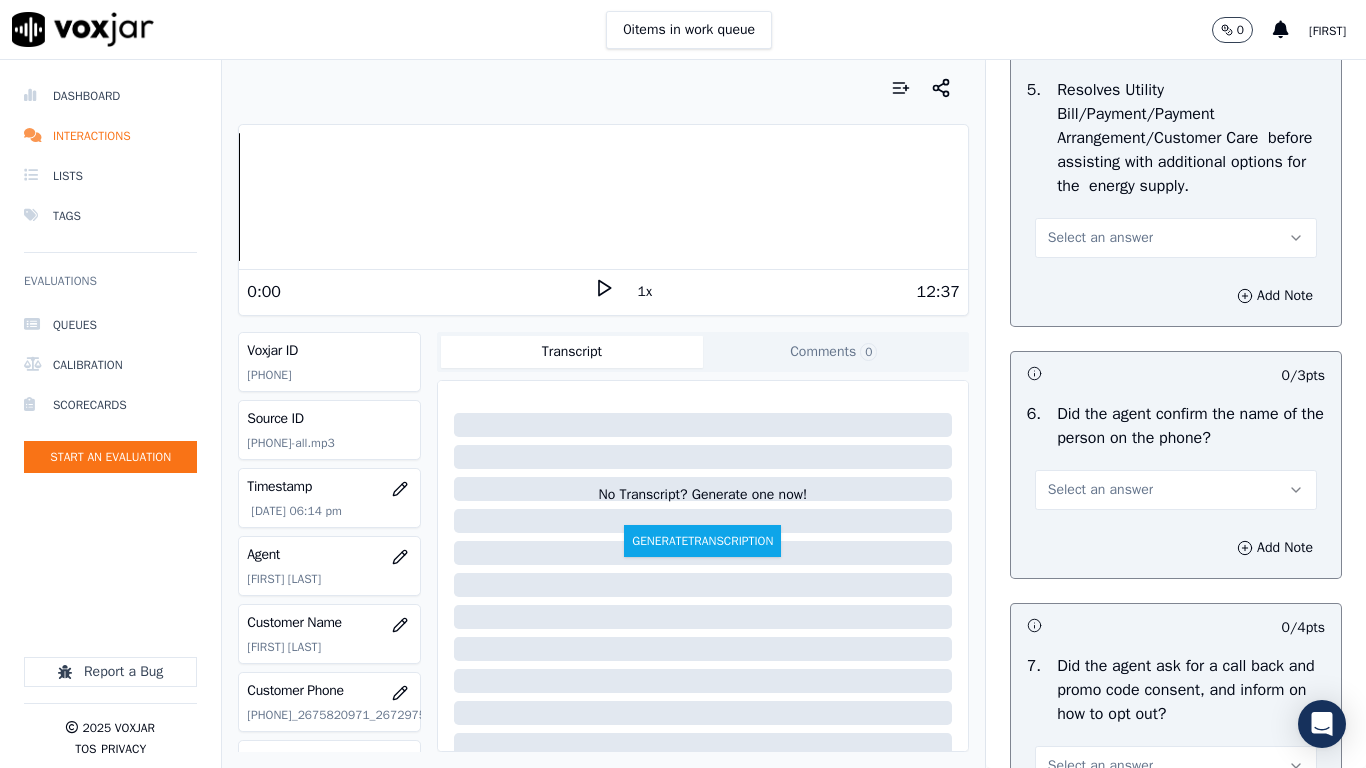 scroll, scrollTop: 1300, scrollLeft: 0, axis: vertical 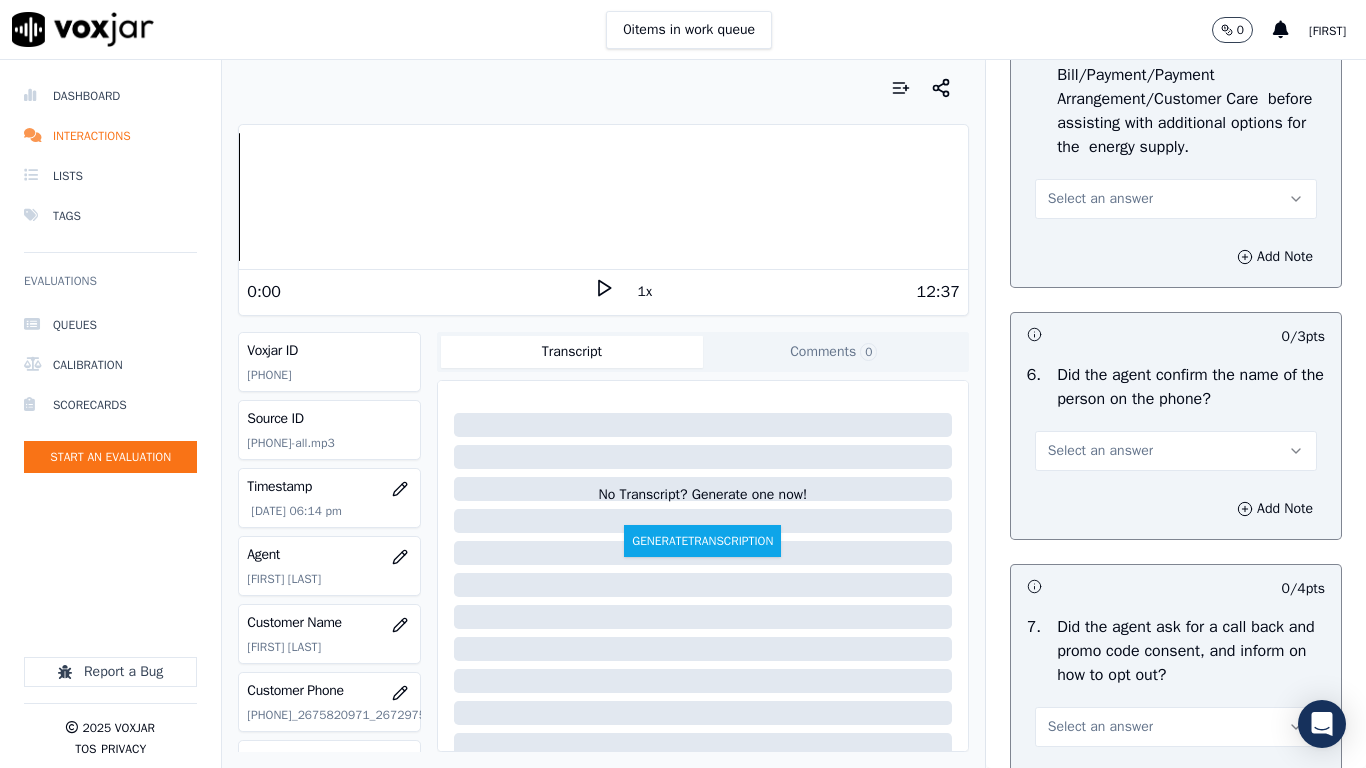 click on "Select an answer" at bounding box center (1176, 199) 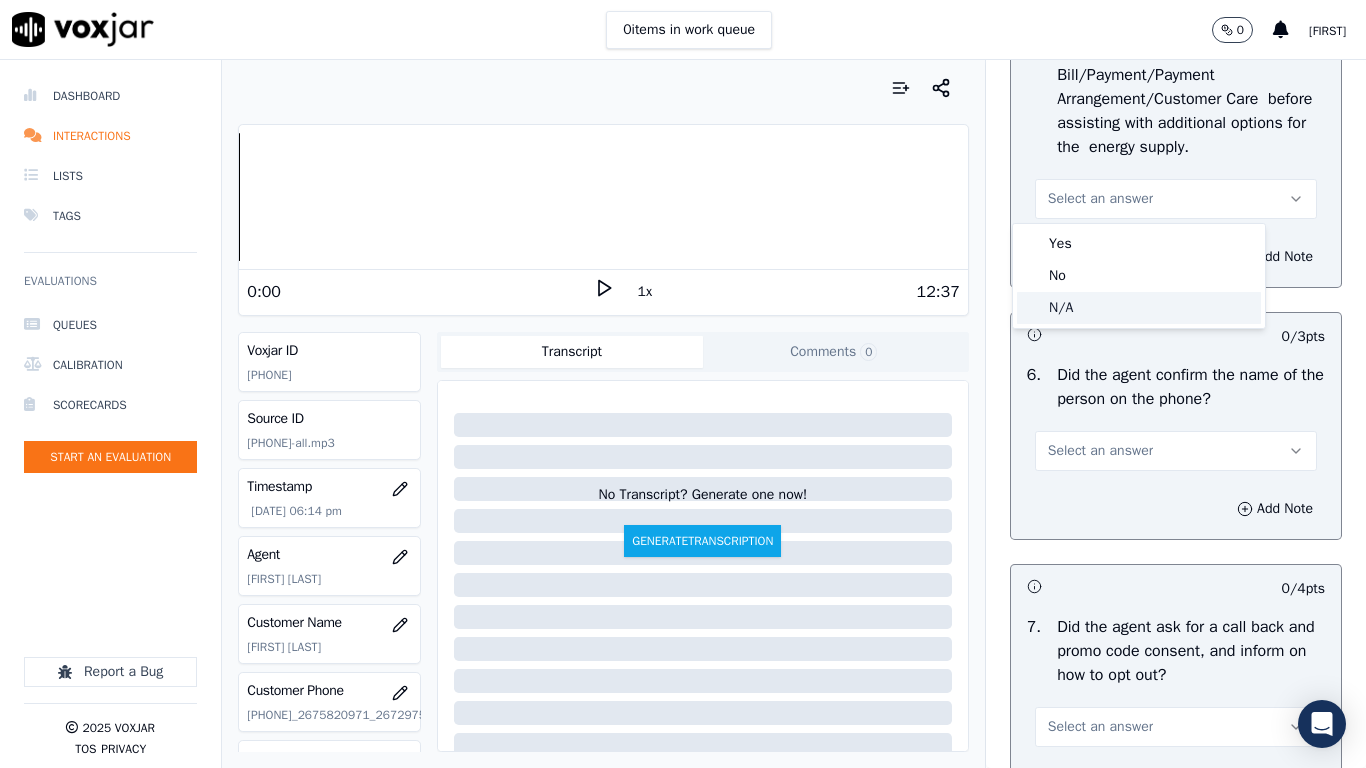 click on "N/A" 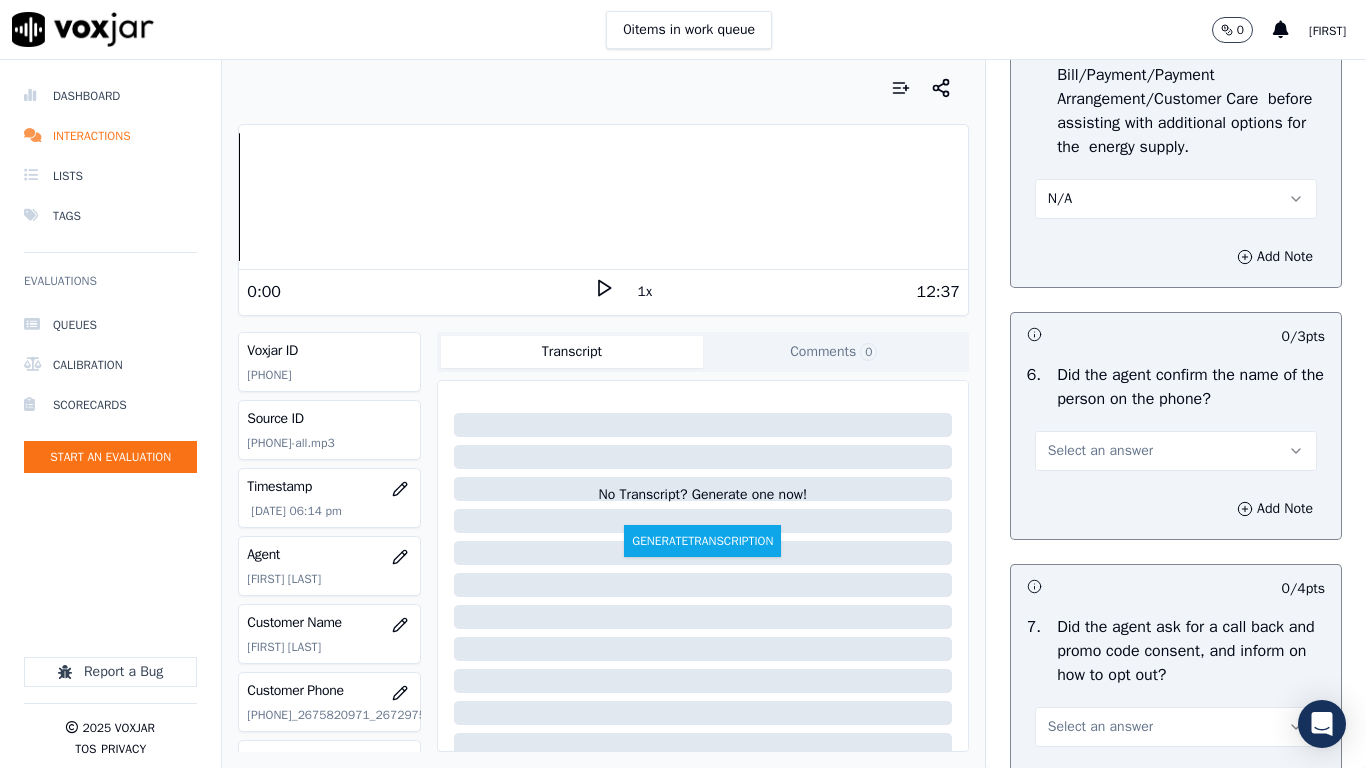 drag, startPoint x: 1126, startPoint y: 434, endPoint x: 1124, endPoint y: 461, distance: 27.073973 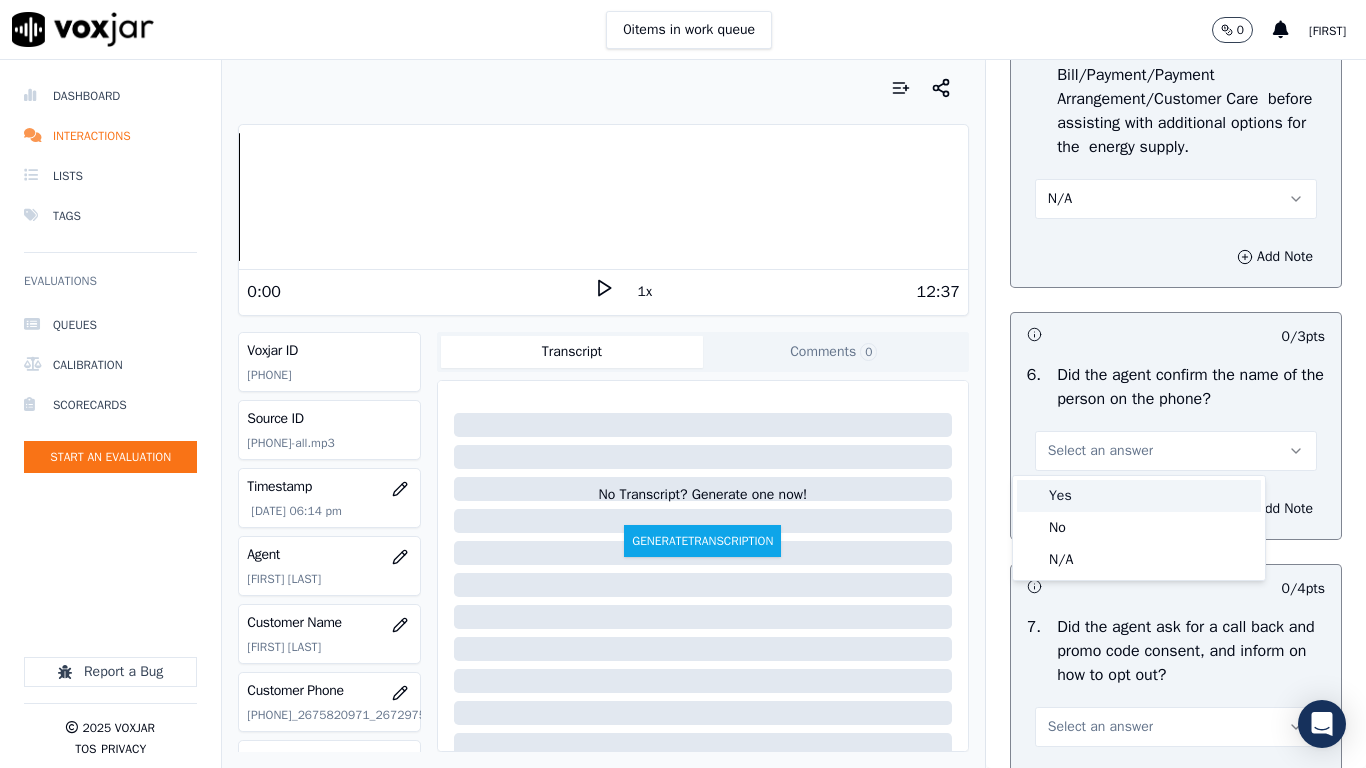 click on "Yes" at bounding box center [1139, 496] 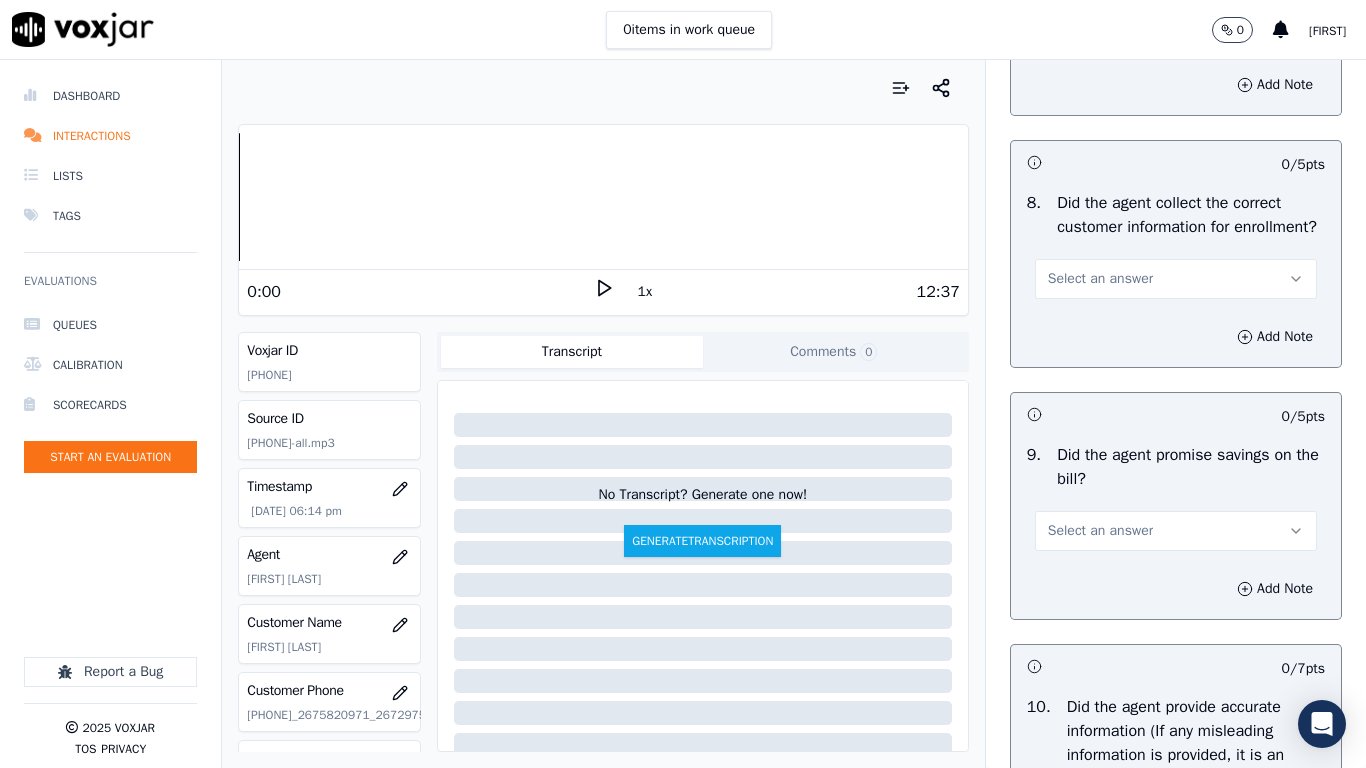 scroll, scrollTop: 1900, scrollLeft: 0, axis: vertical 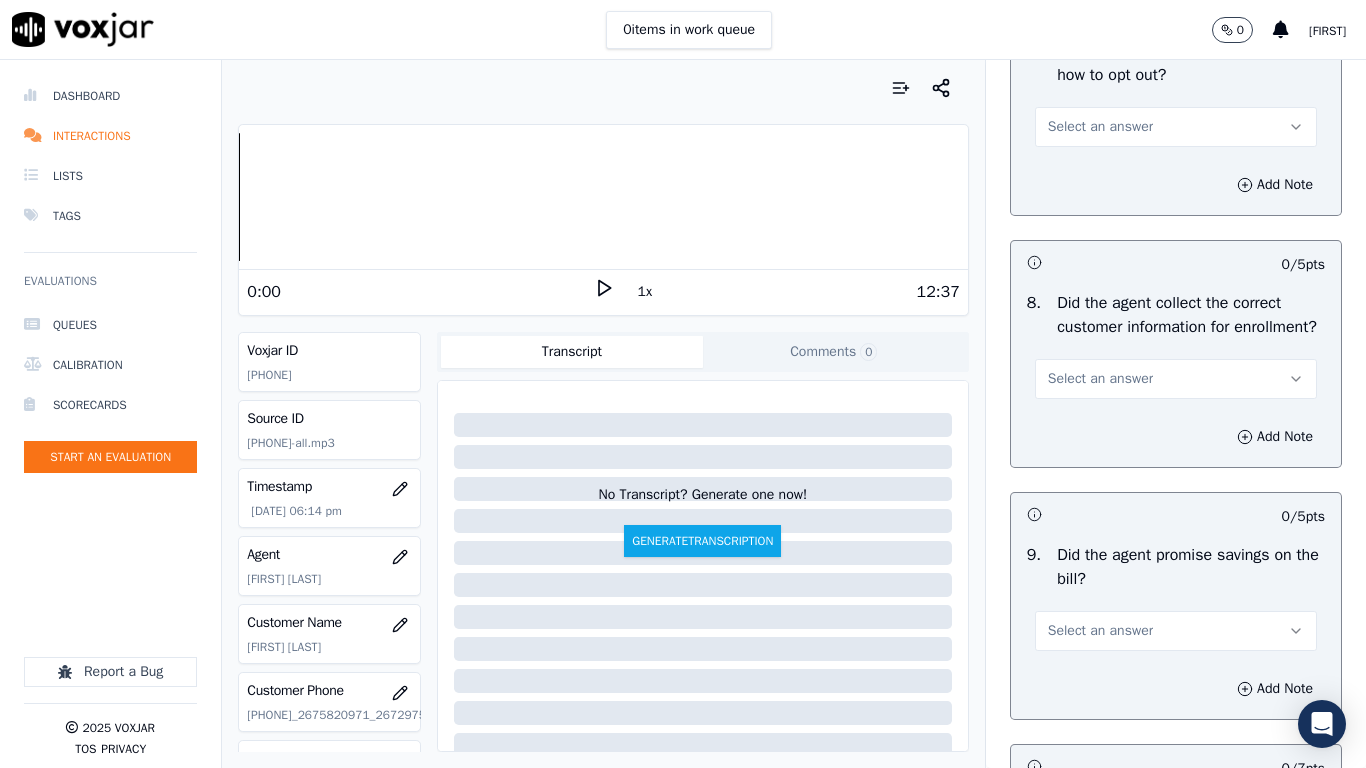 click on "Select an answer" at bounding box center [1100, 127] 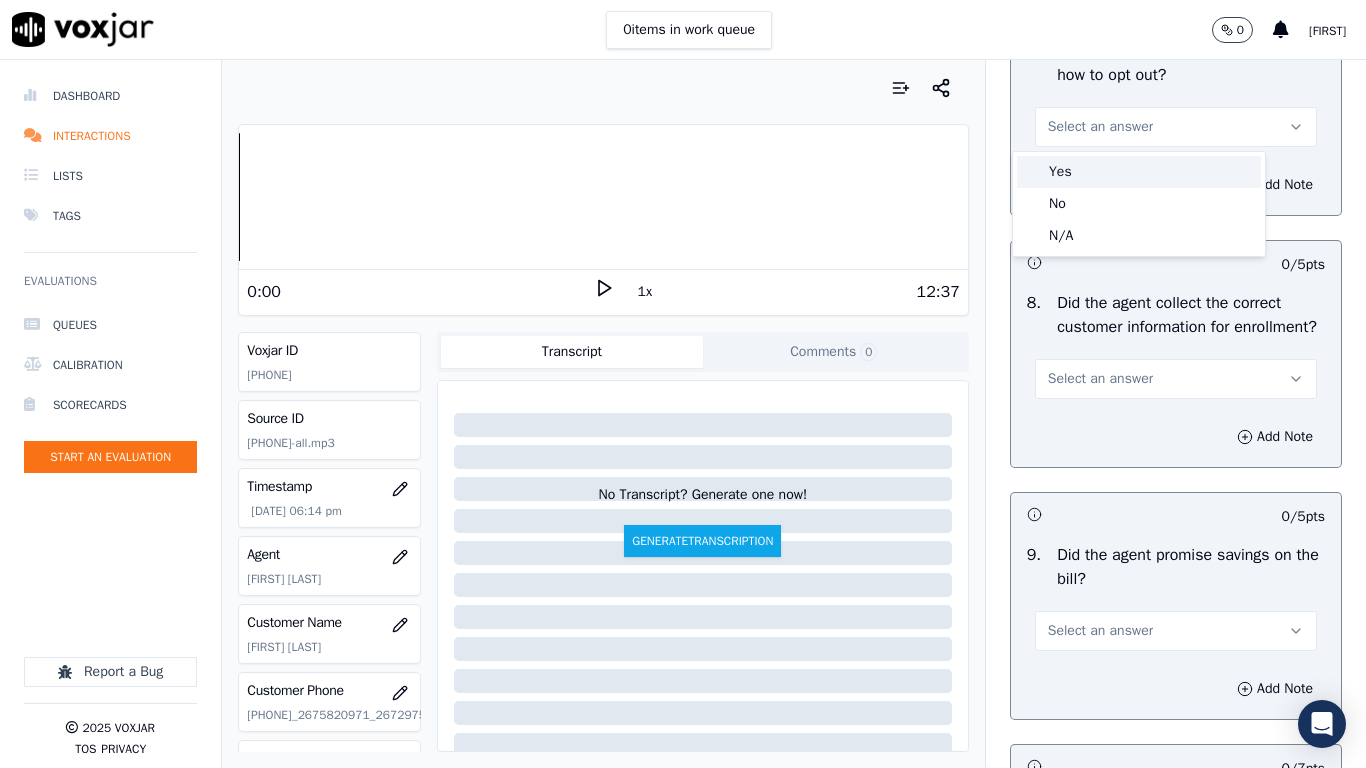 drag, startPoint x: 1110, startPoint y: 178, endPoint x: 1114, endPoint y: 191, distance: 13.601471 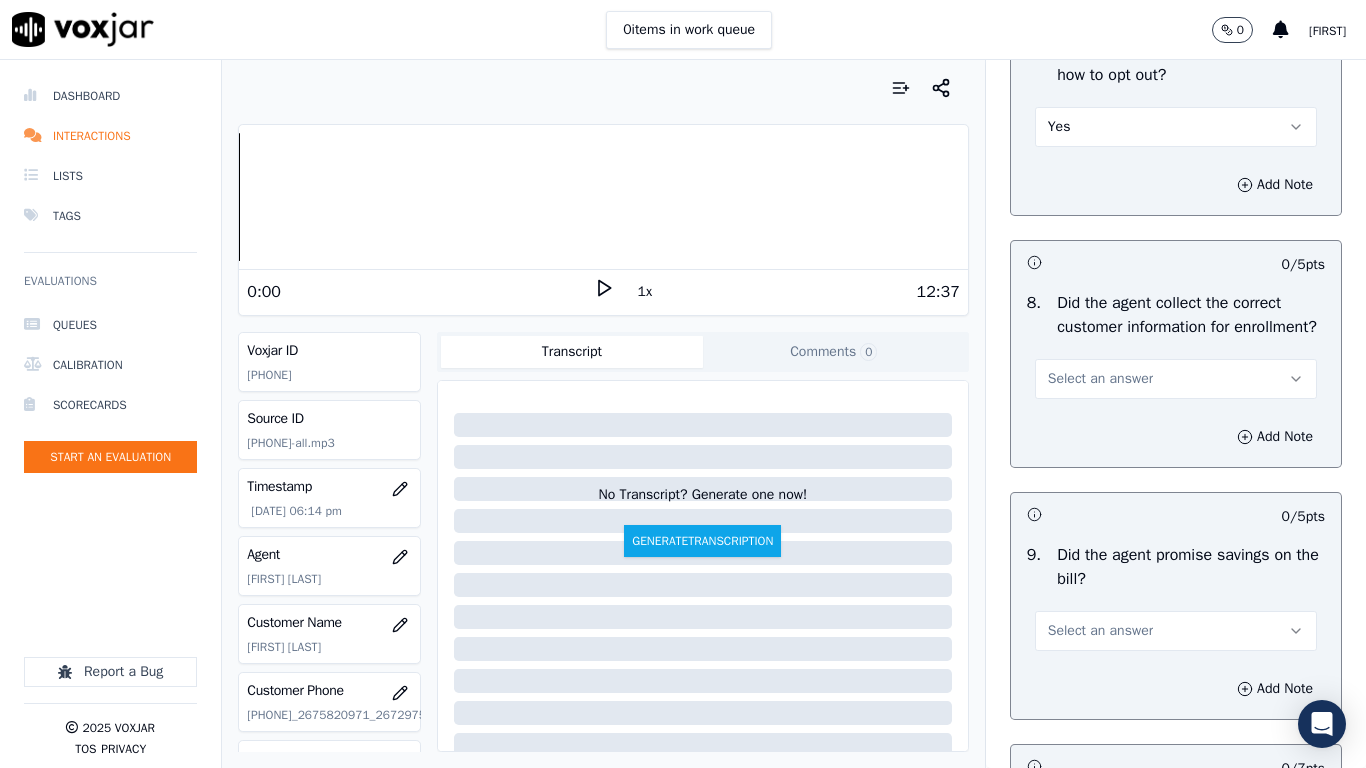click on "Select an answer" at bounding box center [1100, 379] 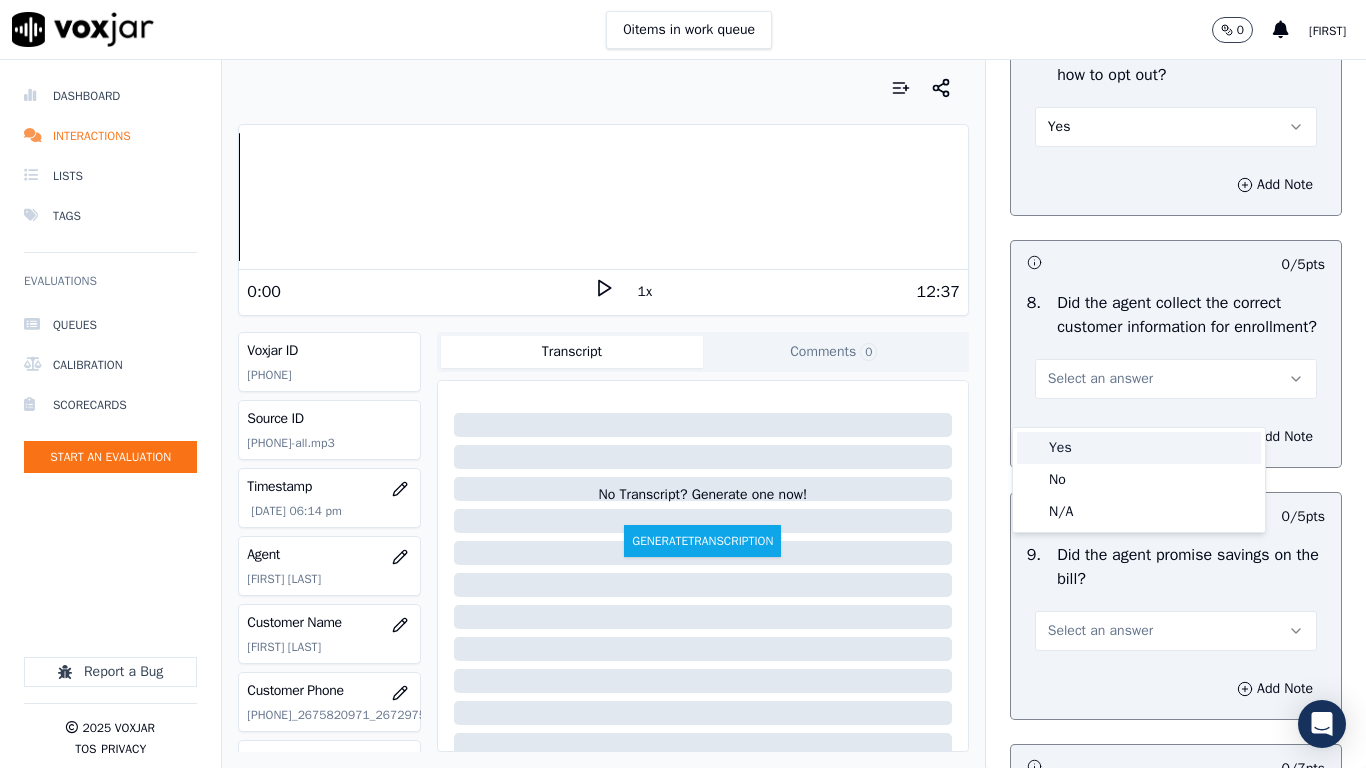 click on "Yes" at bounding box center (1139, 448) 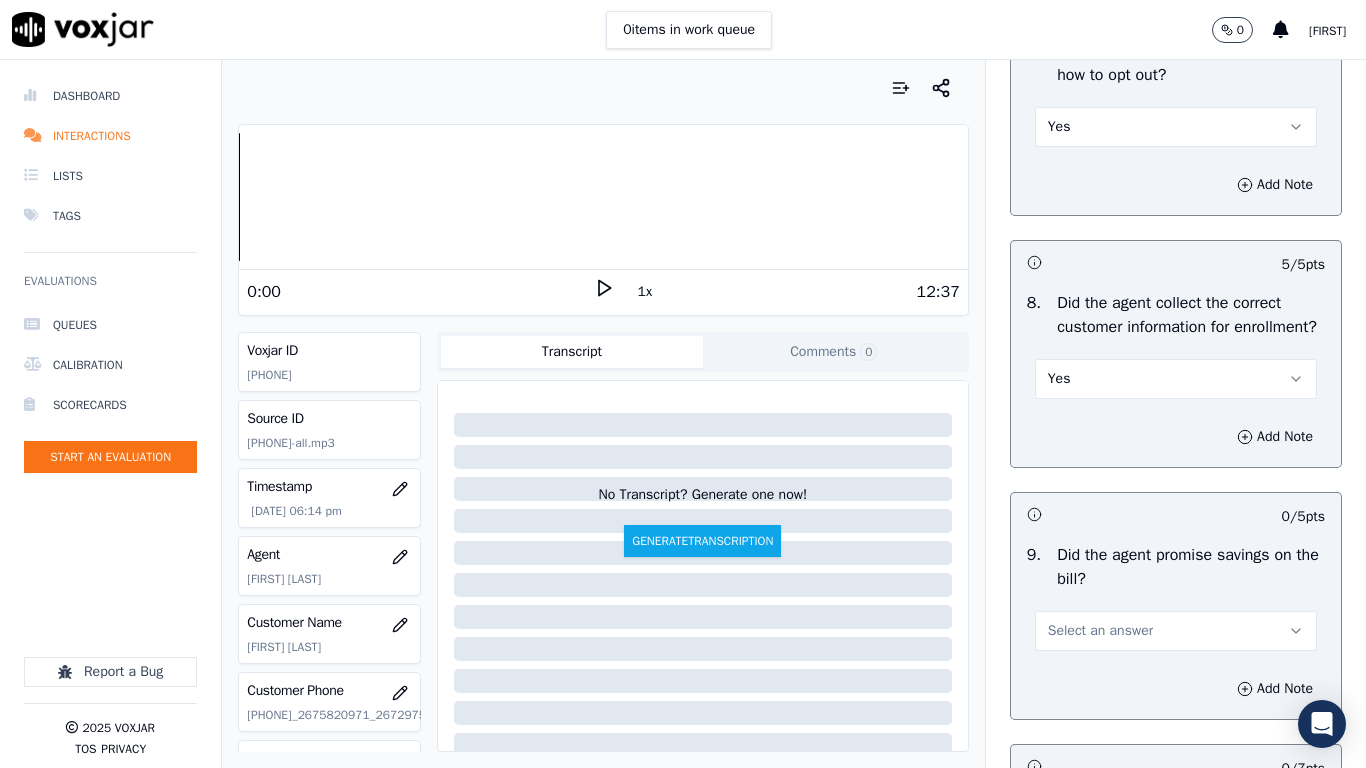 drag, startPoint x: 1141, startPoint y: 653, endPoint x: 1137, endPoint y: 685, distance: 32.24903 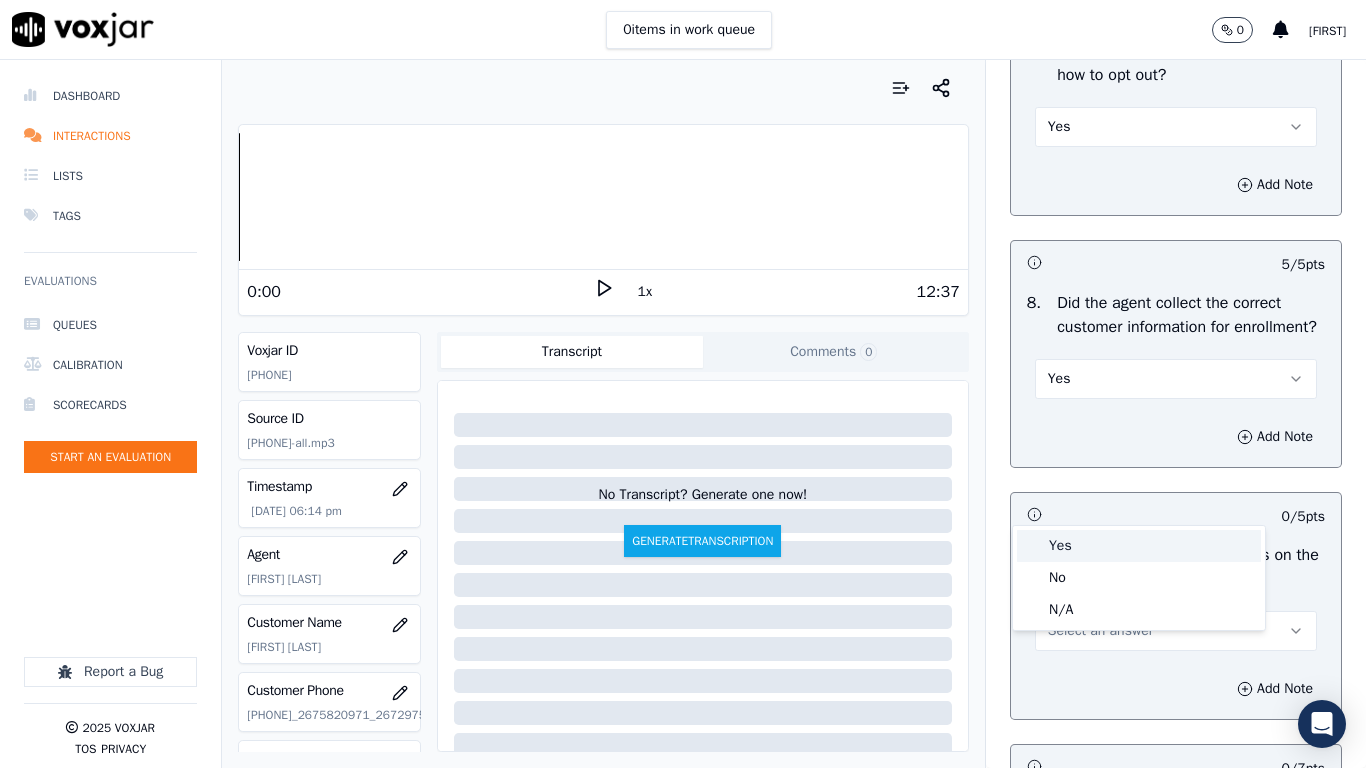 click on "Yes" at bounding box center [1139, 546] 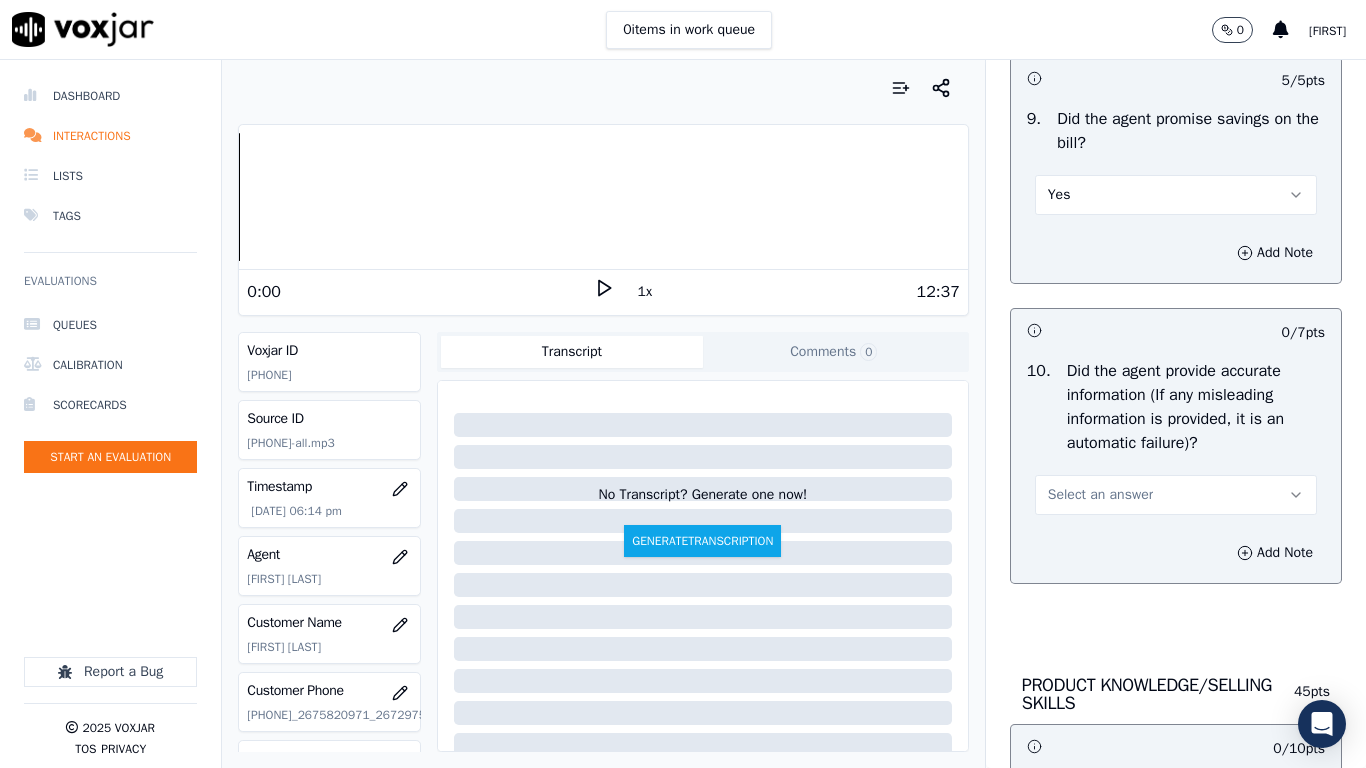 scroll, scrollTop: 2600, scrollLeft: 0, axis: vertical 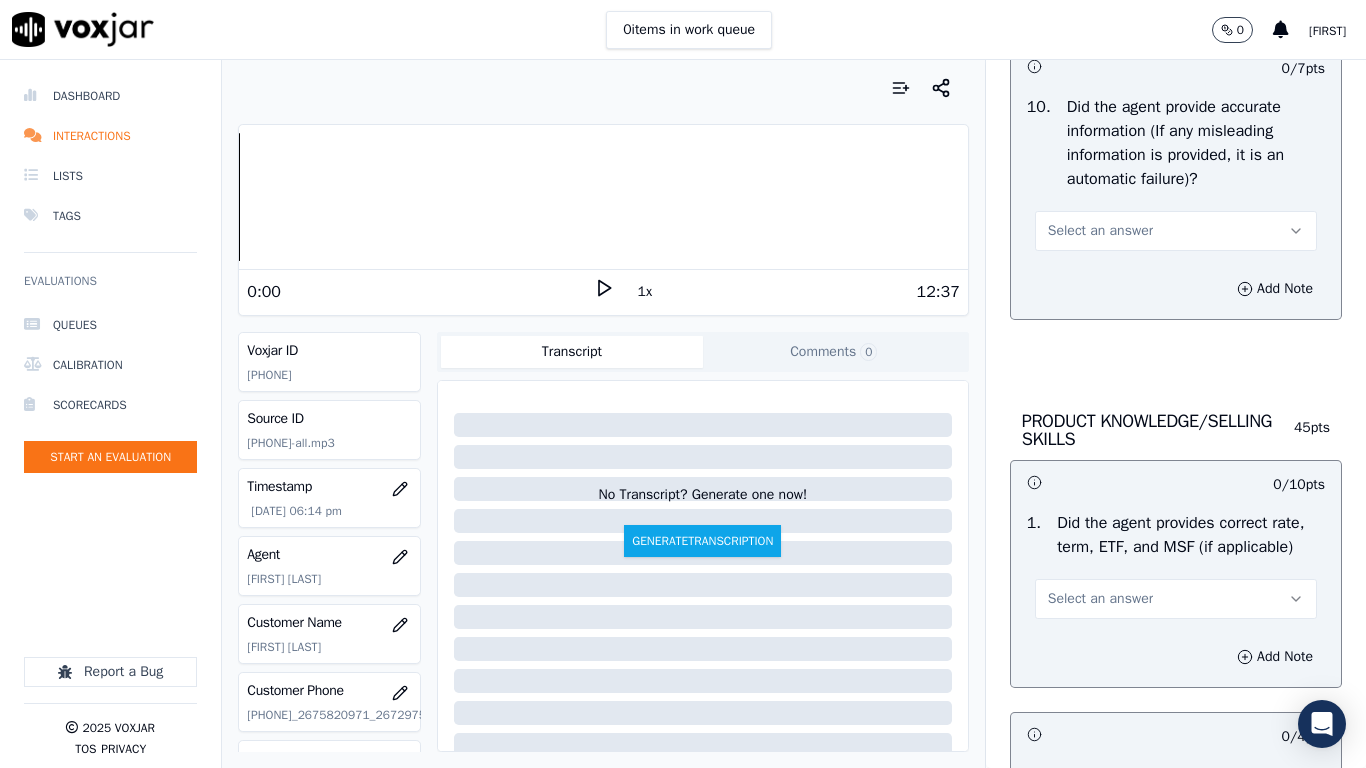 click on "Select an answer" at bounding box center (1176, 229) 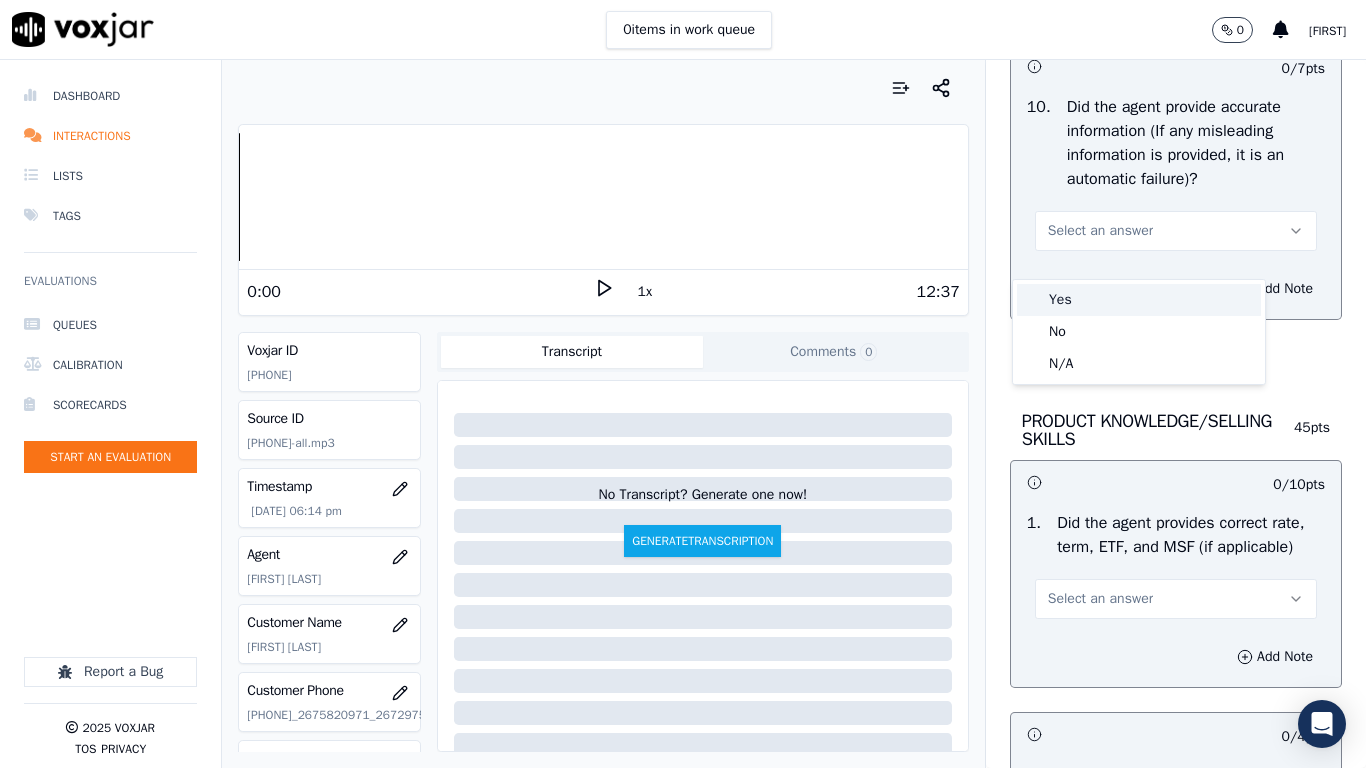 click on "Yes" at bounding box center (1139, 300) 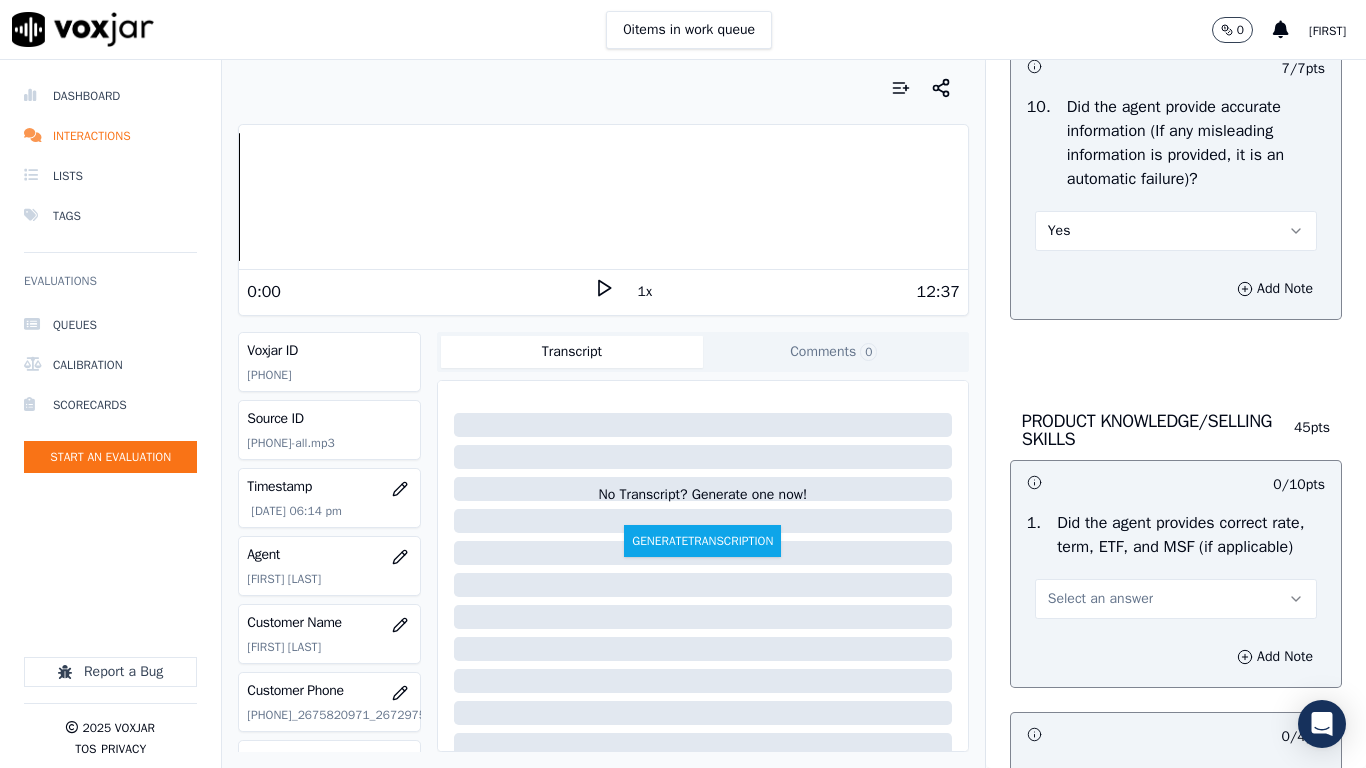 click on "Select an answer" at bounding box center (1176, 599) 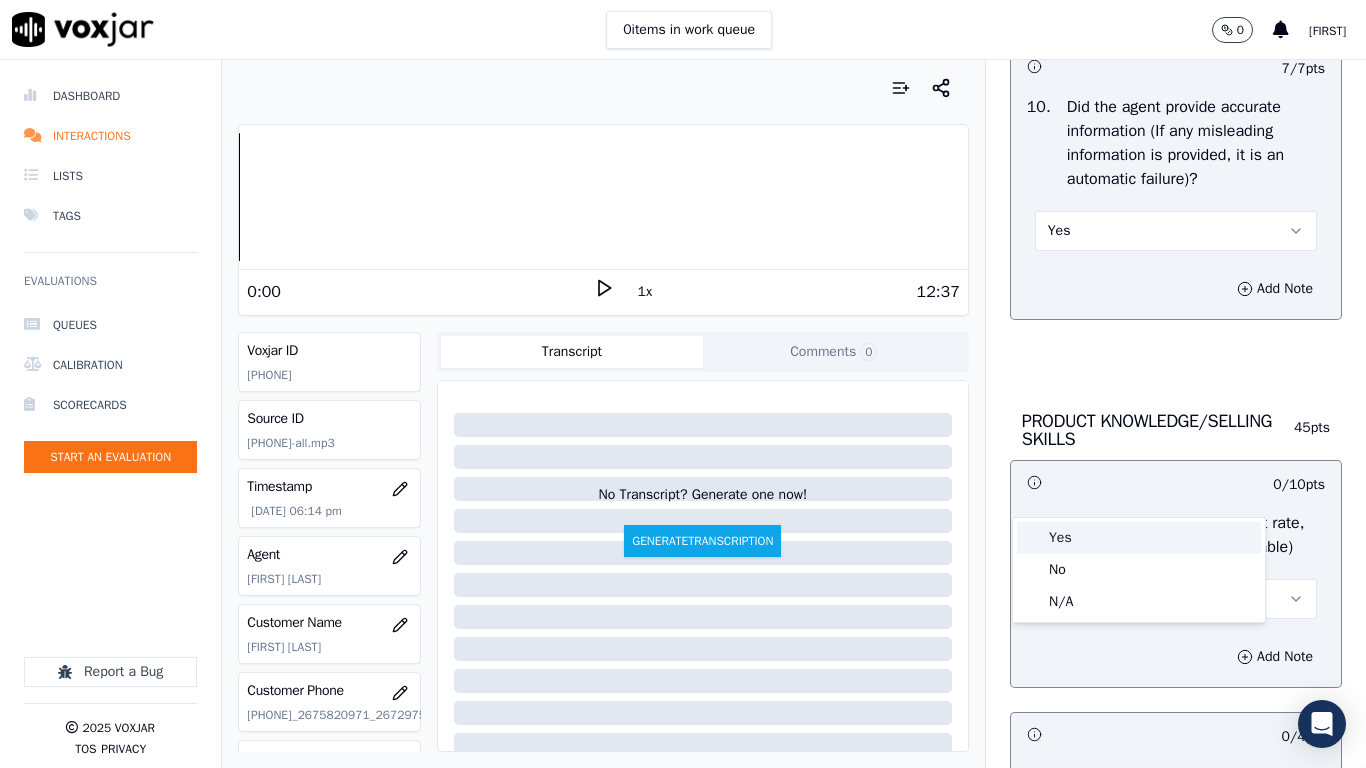 click on "Yes" at bounding box center [1139, 538] 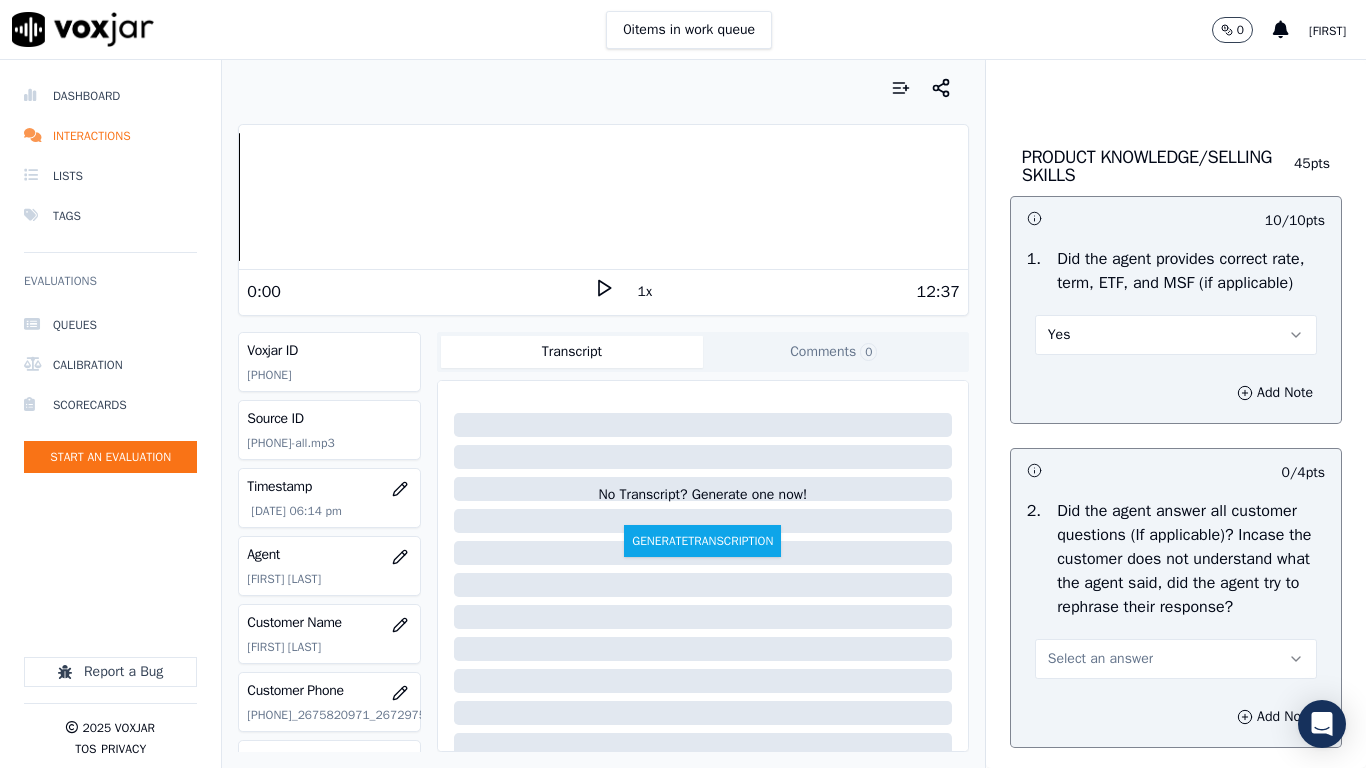scroll, scrollTop: 3400, scrollLeft: 0, axis: vertical 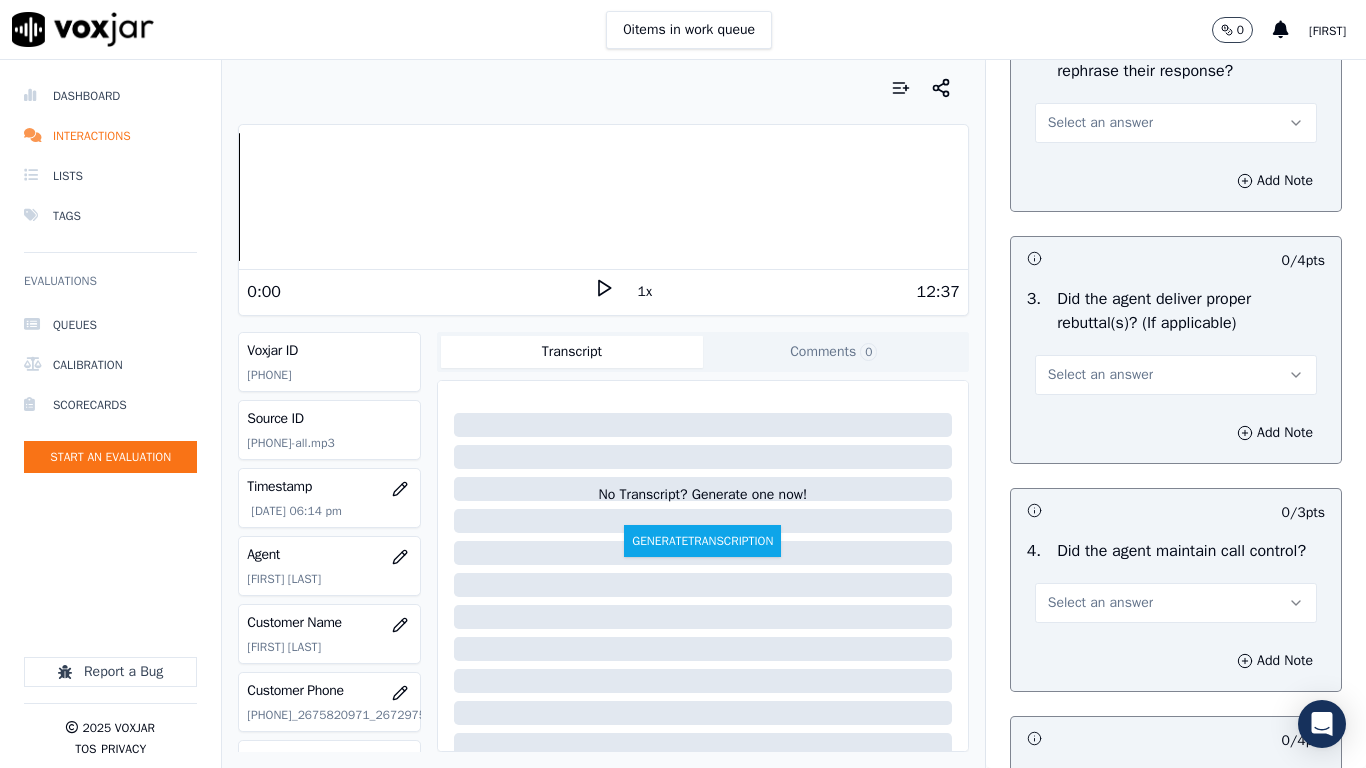 click on "Select an answer" at bounding box center [1100, 123] 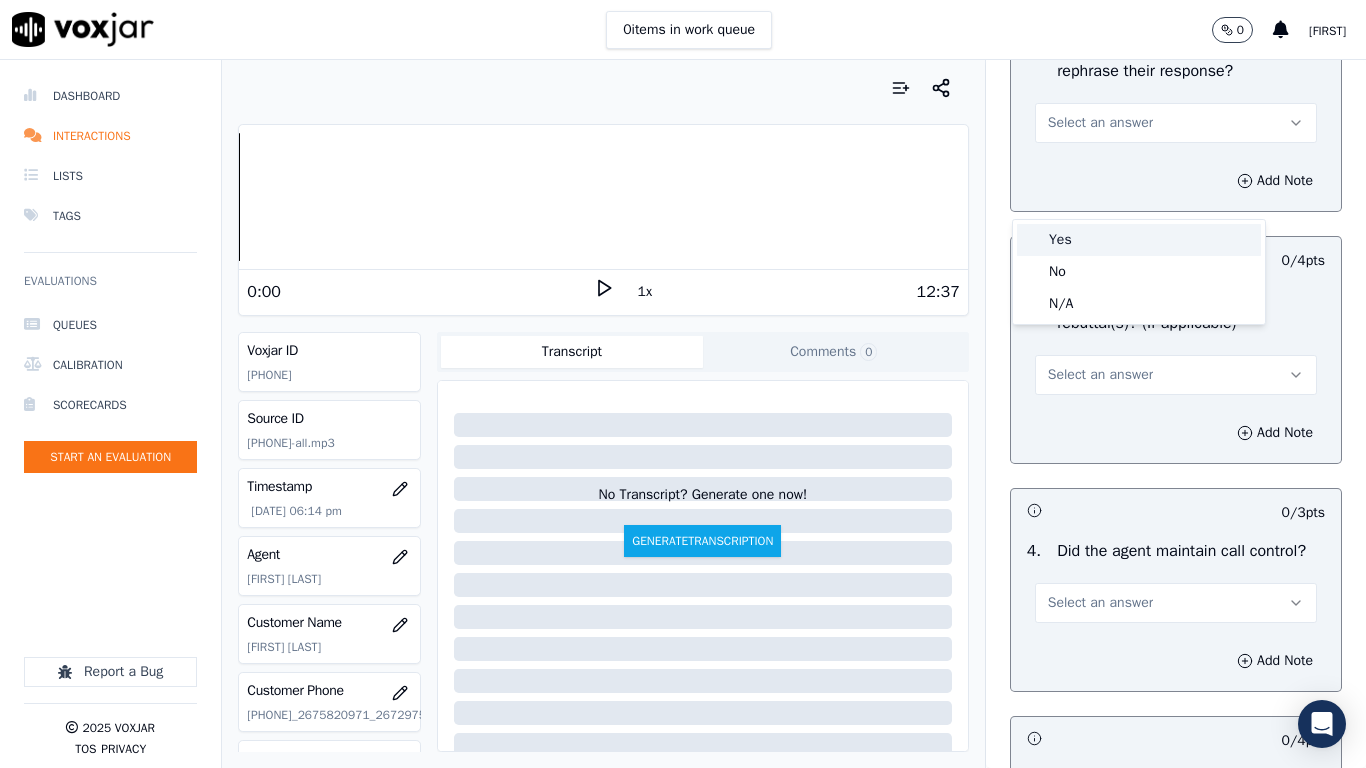 click on "Yes" at bounding box center [1139, 240] 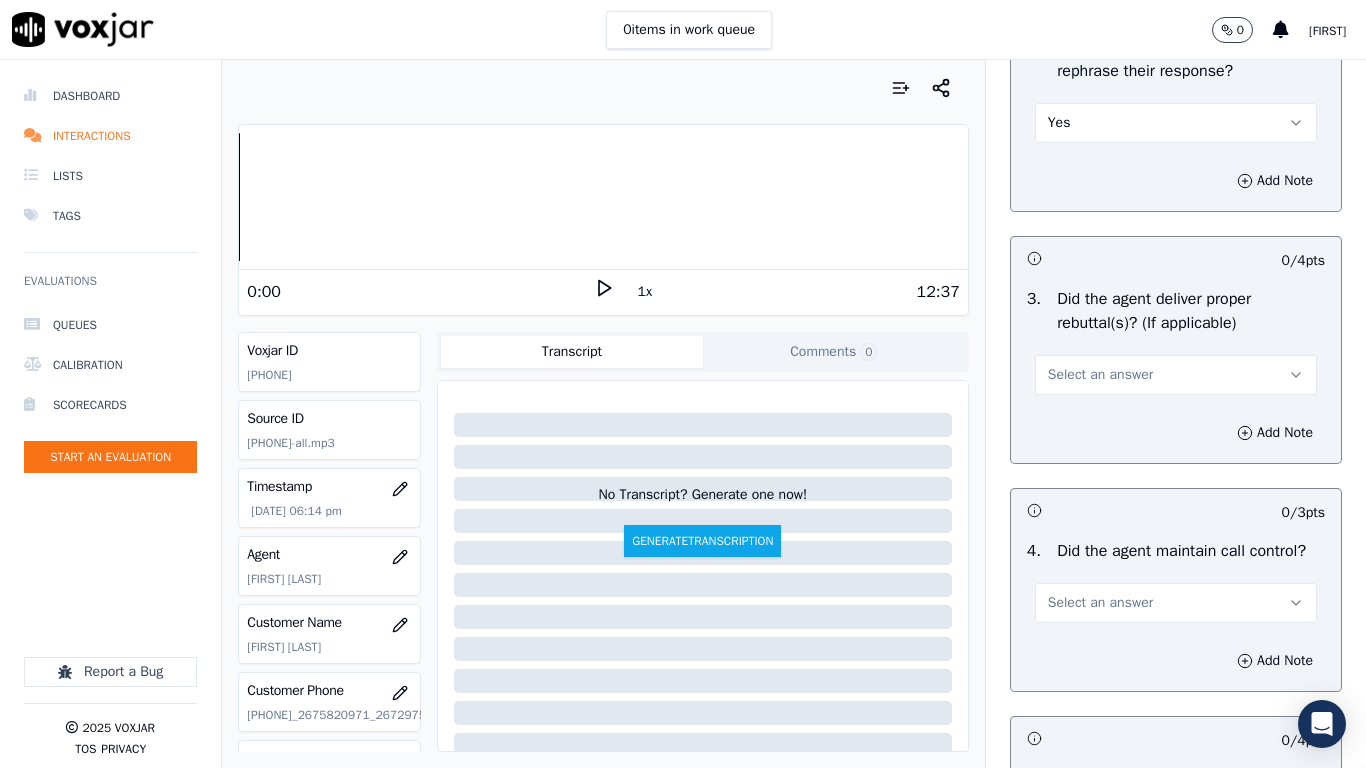 click on "Select an answer" at bounding box center [1100, 375] 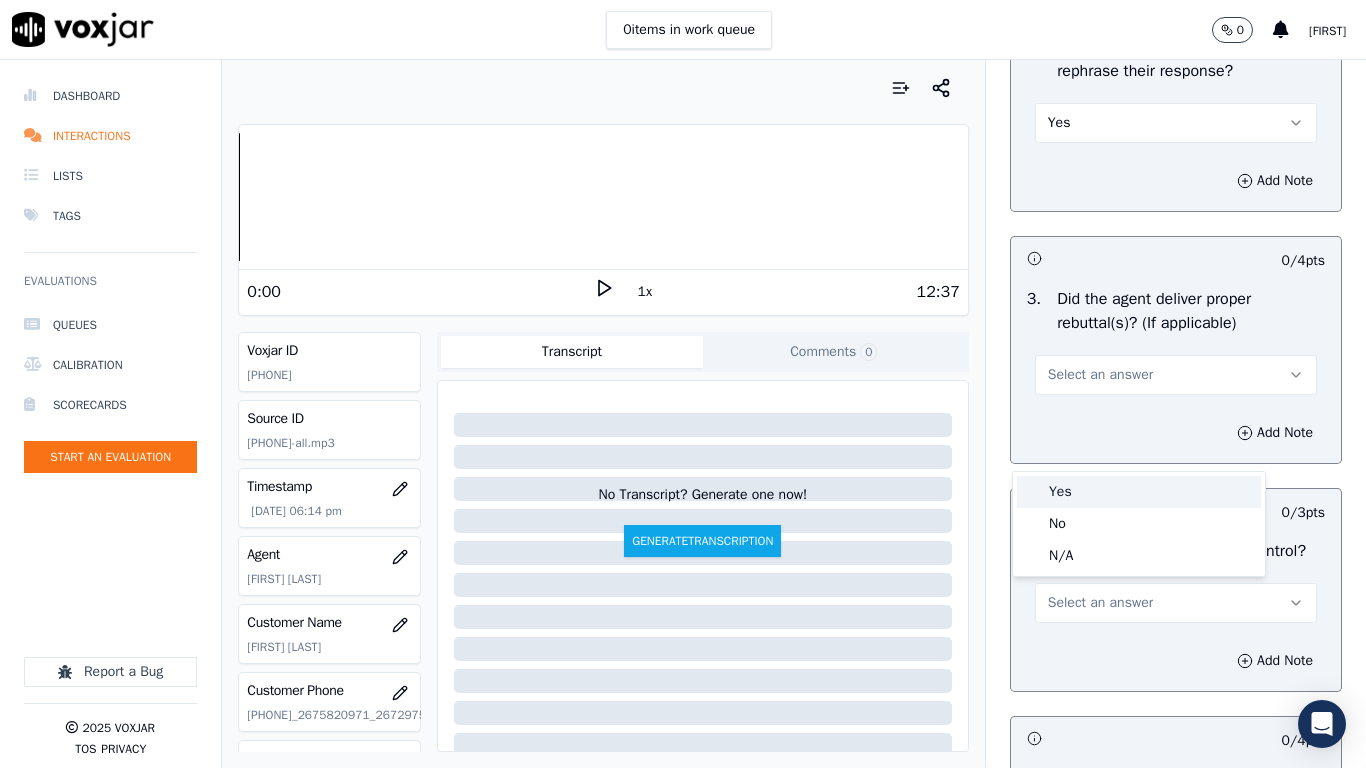 click on "Yes" at bounding box center (1139, 492) 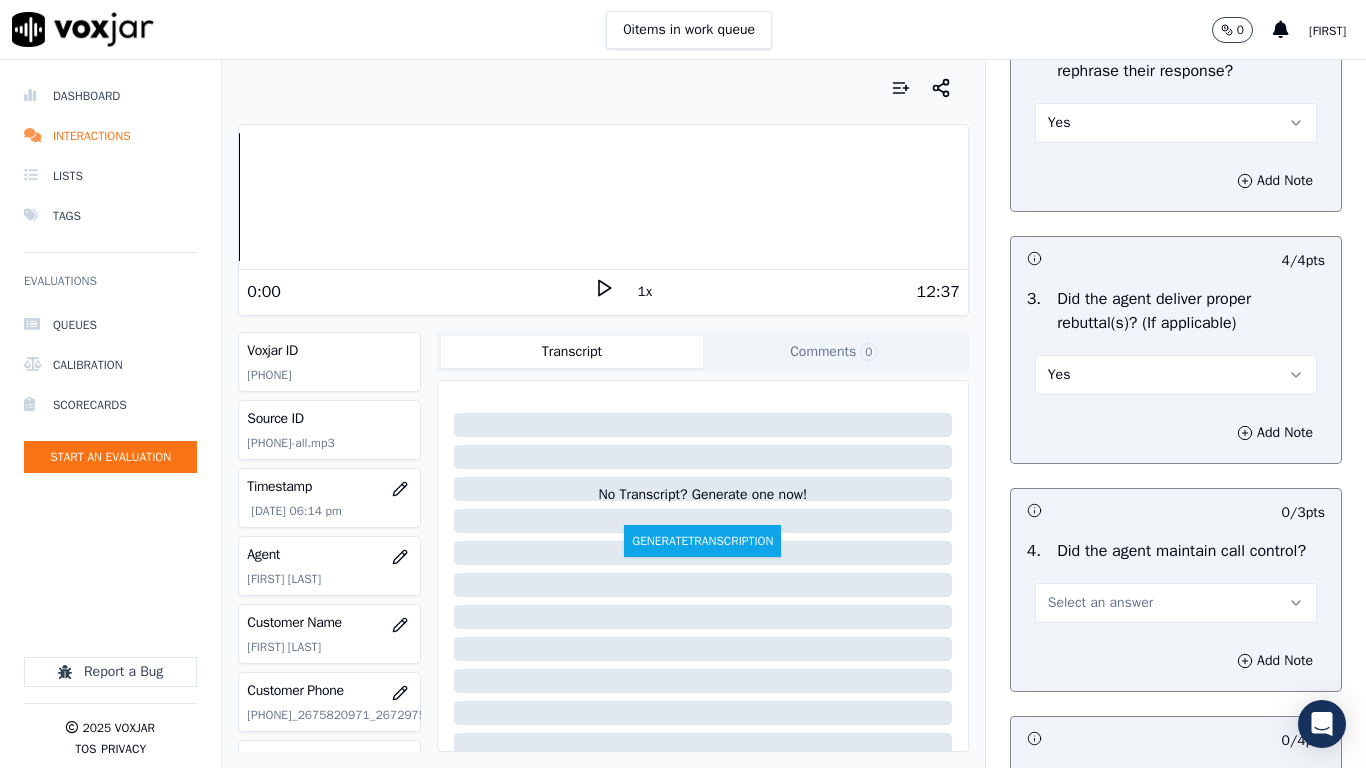 scroll, scrollTop: 4100, scrollLeft: 0, axis: vertical 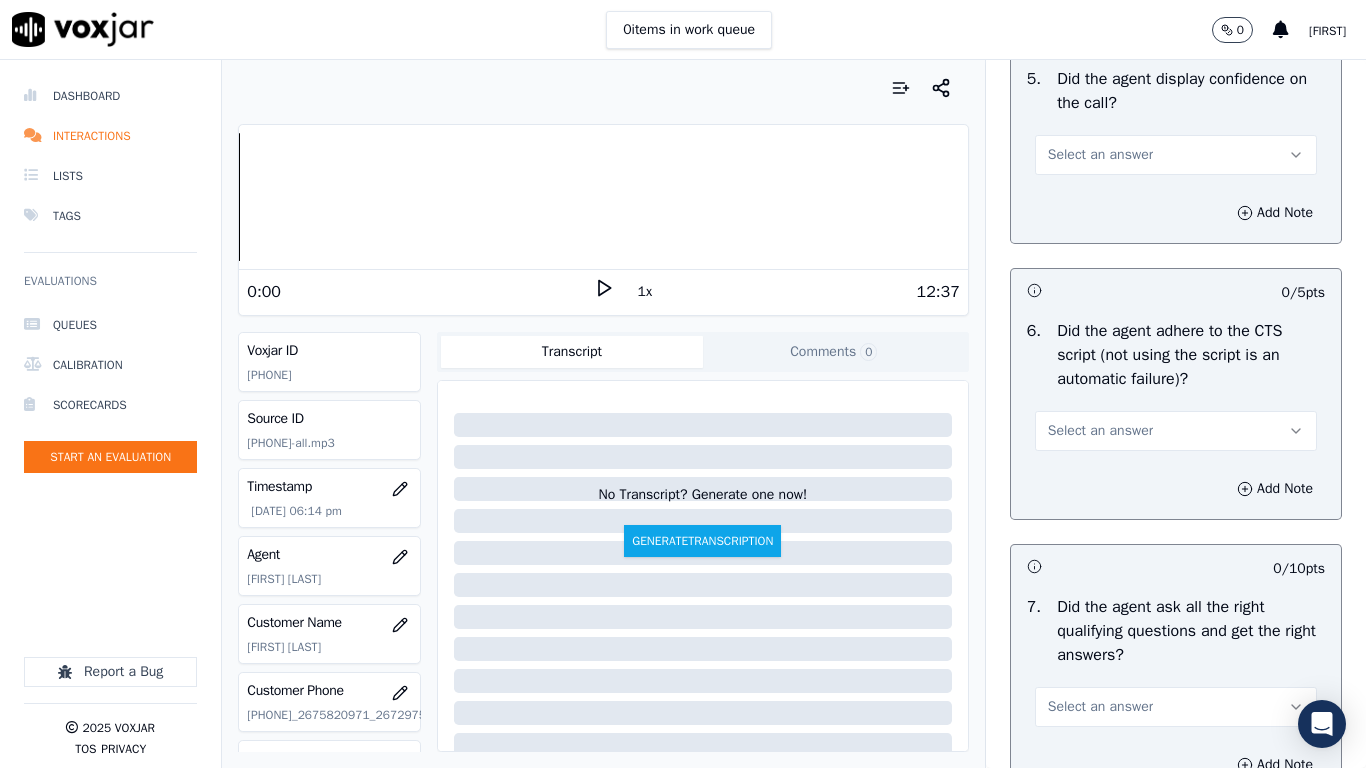 drag, startPoint x: 1092, startPoint y: 242, endPoint x: 1094, endPoint y: 266, distance: 24.083189 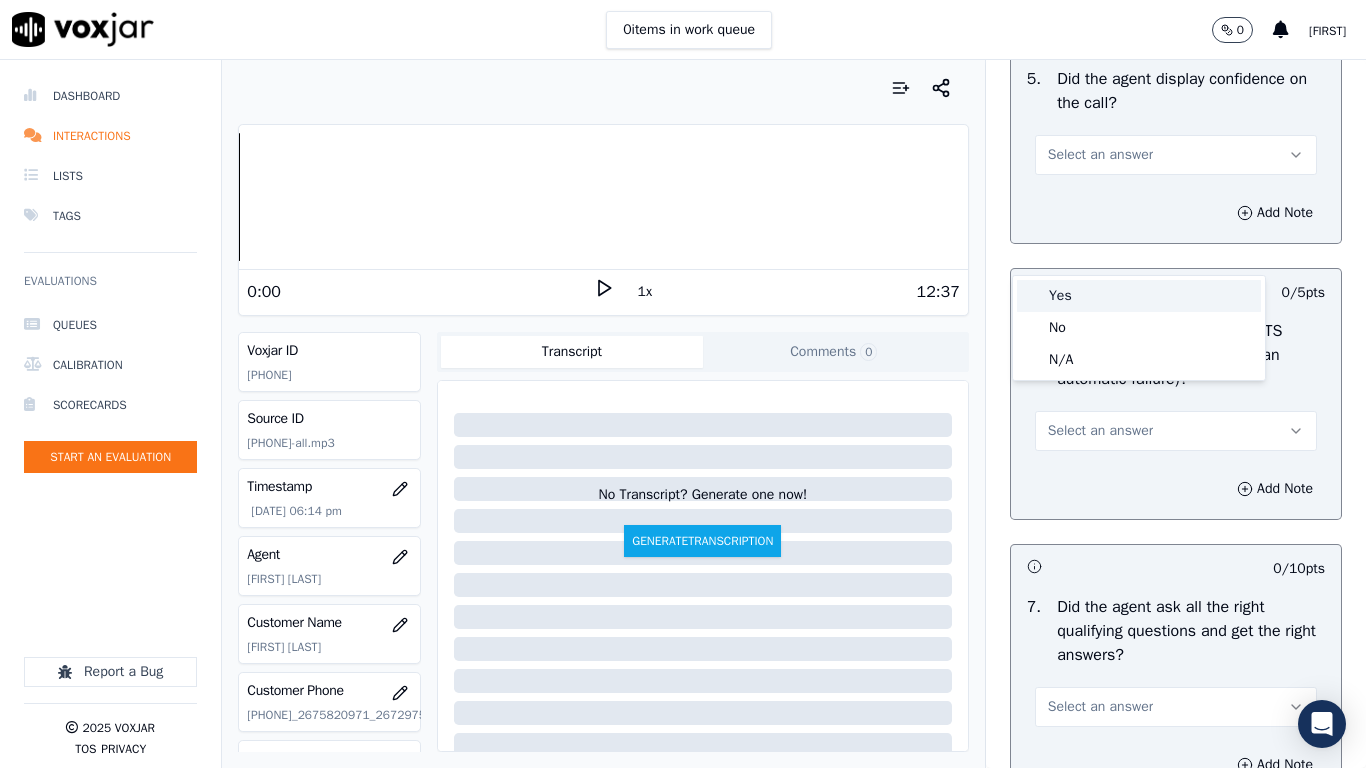 click on "Yes" at bounding box center (1139, 296) 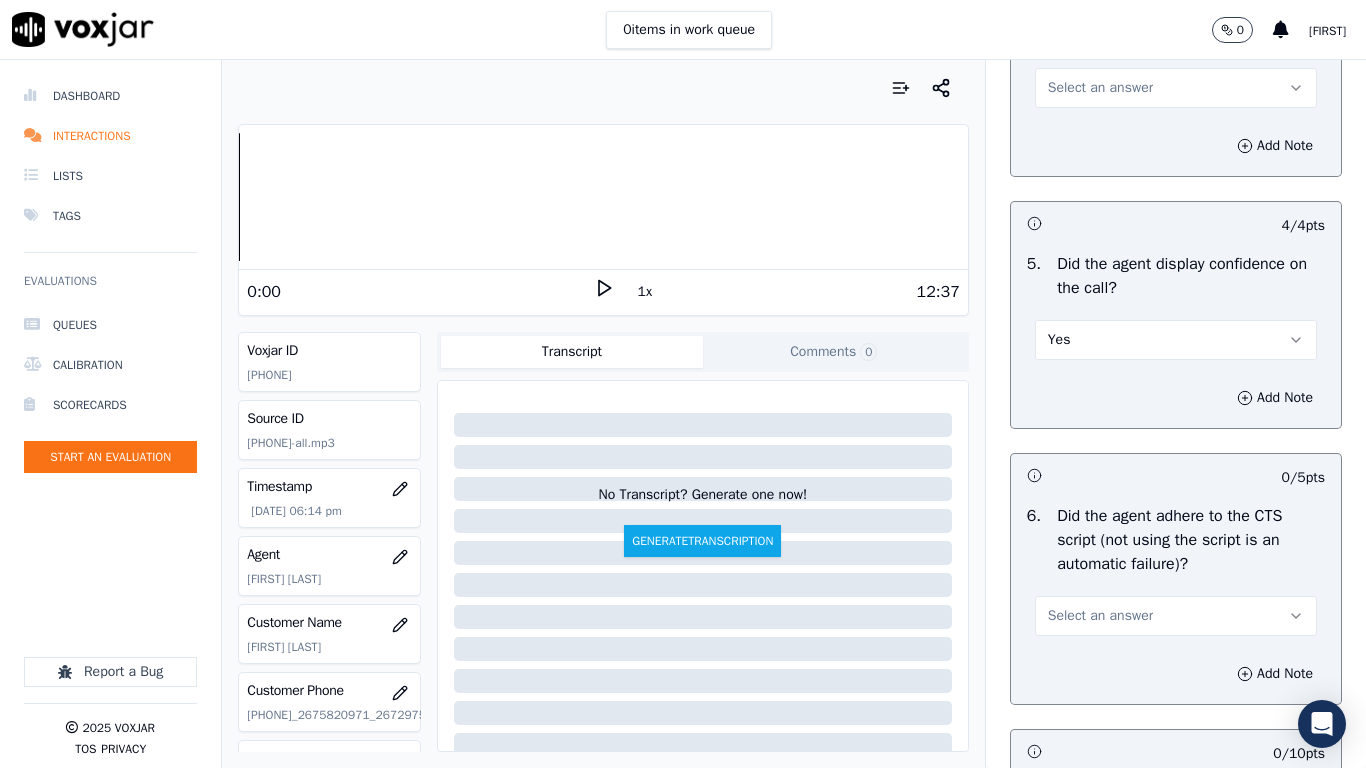 scroll, scrollTop: 3900, scrollLeft: 0, axis: vertical 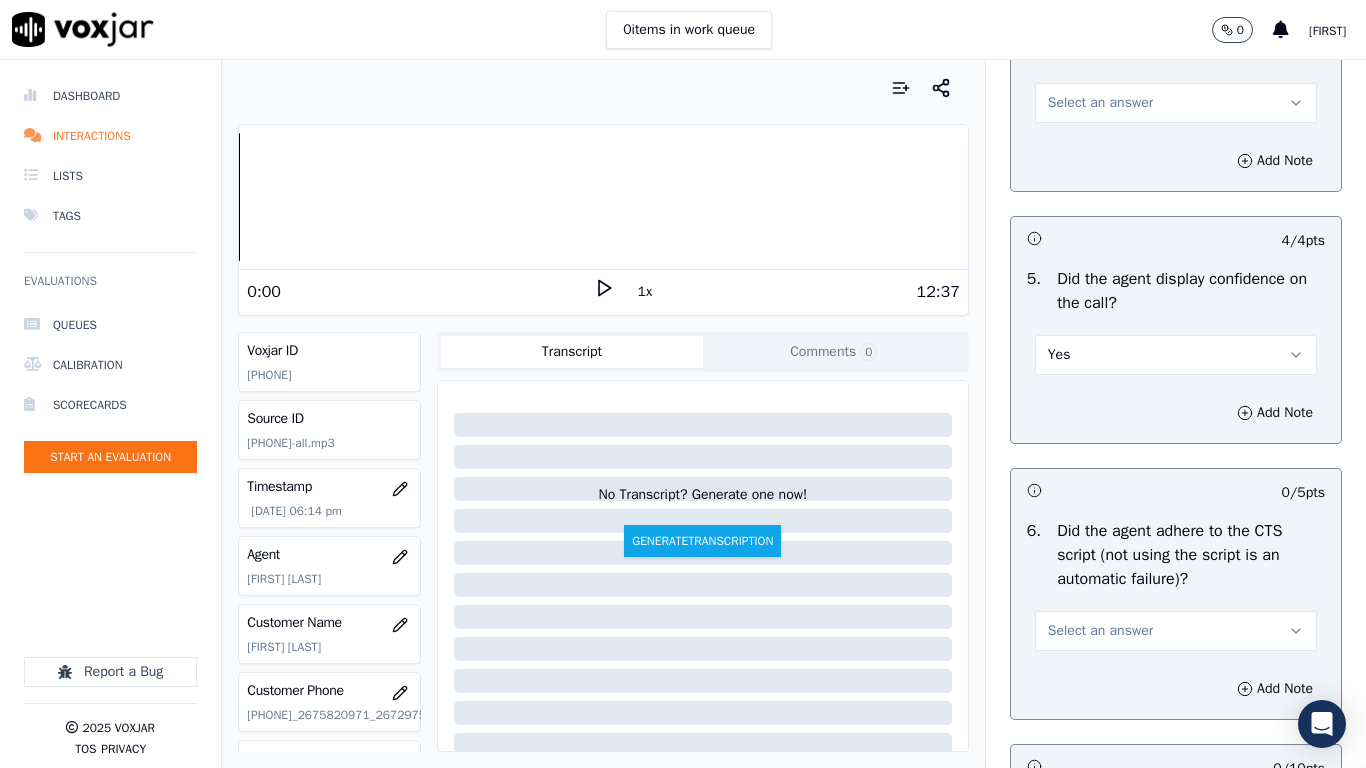 click on "Select an answer" at bounding box center [1100, 103] 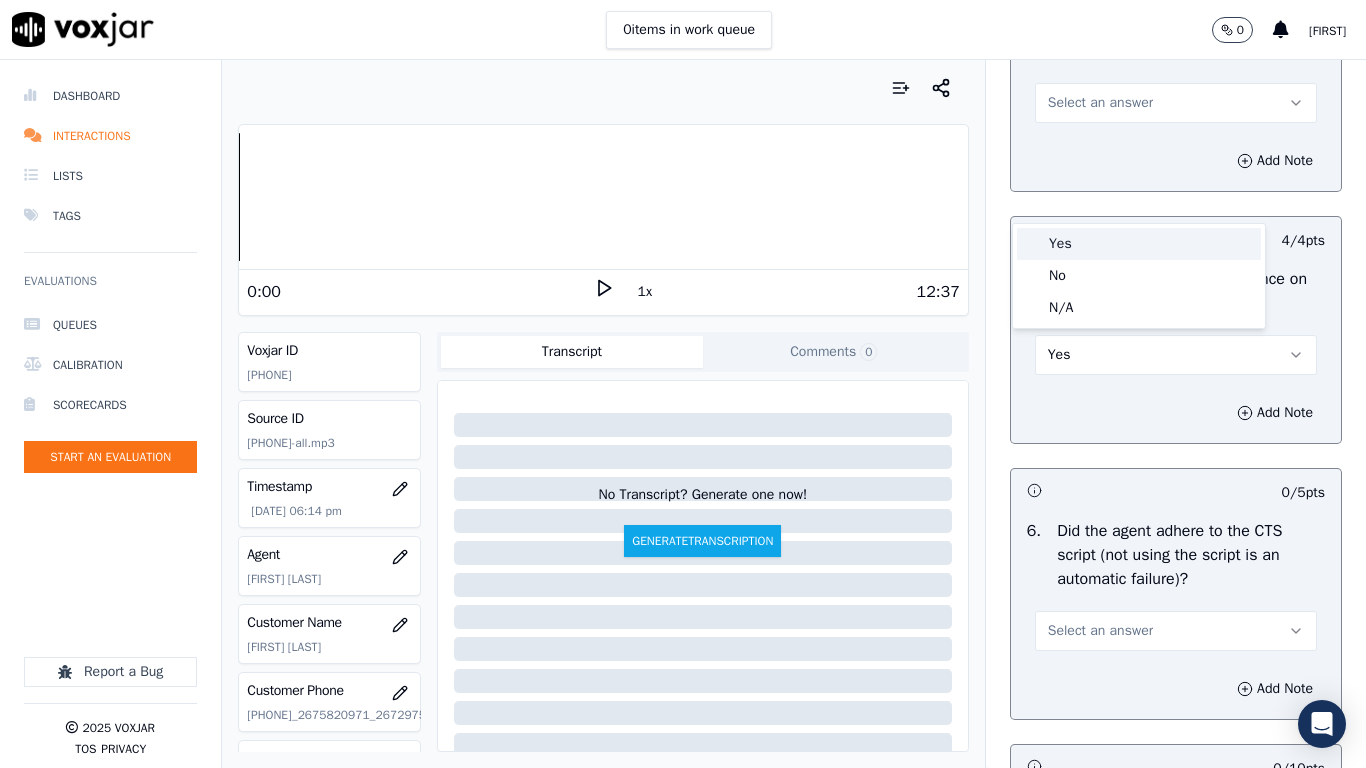 click on "Yes" at bounding box center (1139, 244) 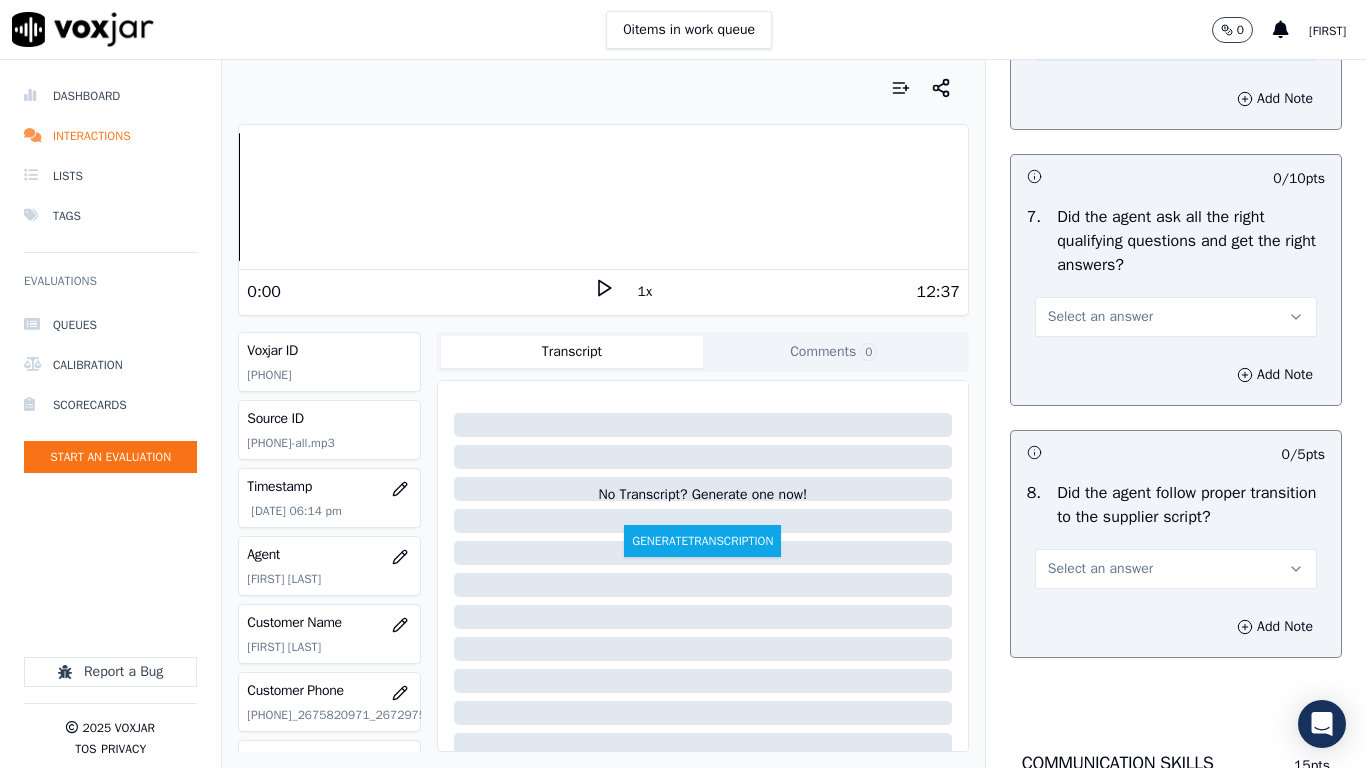 scroll, scrollTop: 4500, scrollLeft: 0, axis: vertical 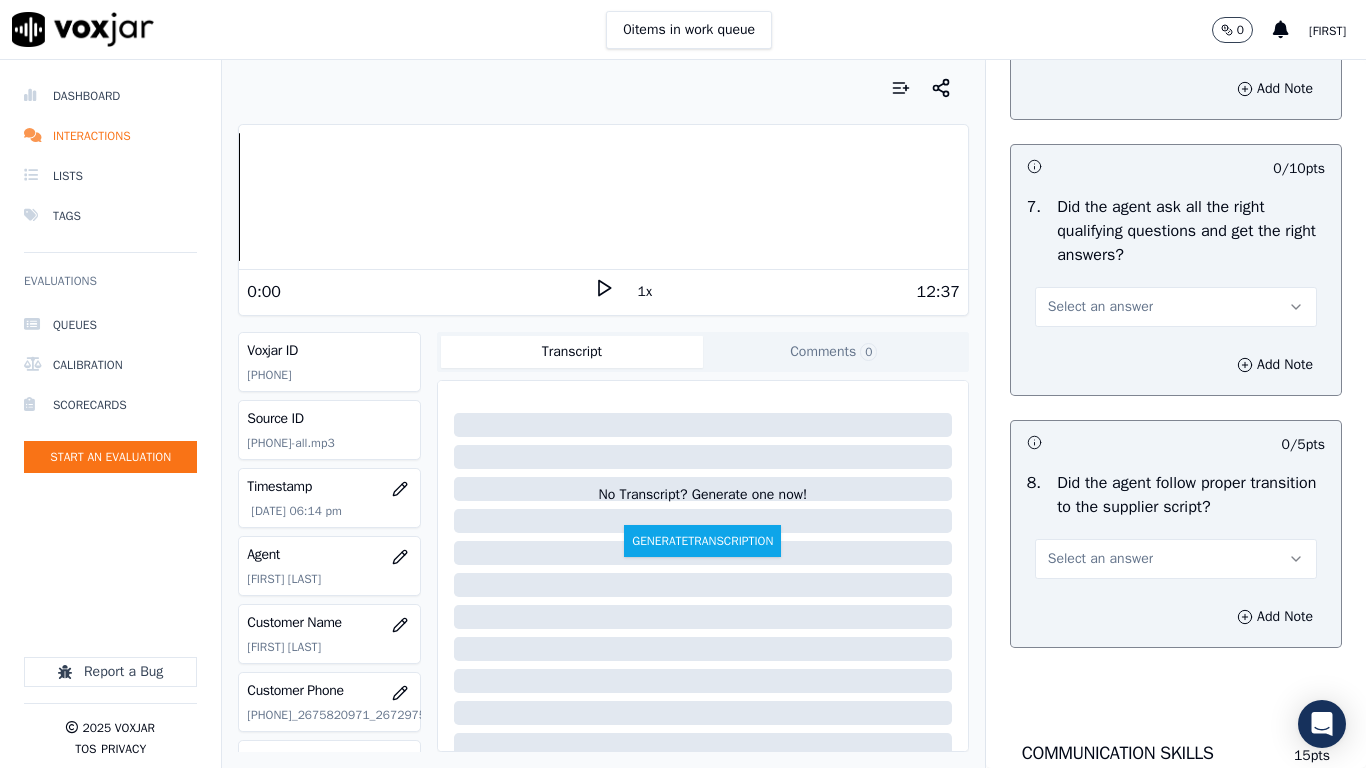 click on "Select an answer" at bounding box center [1100, 31] 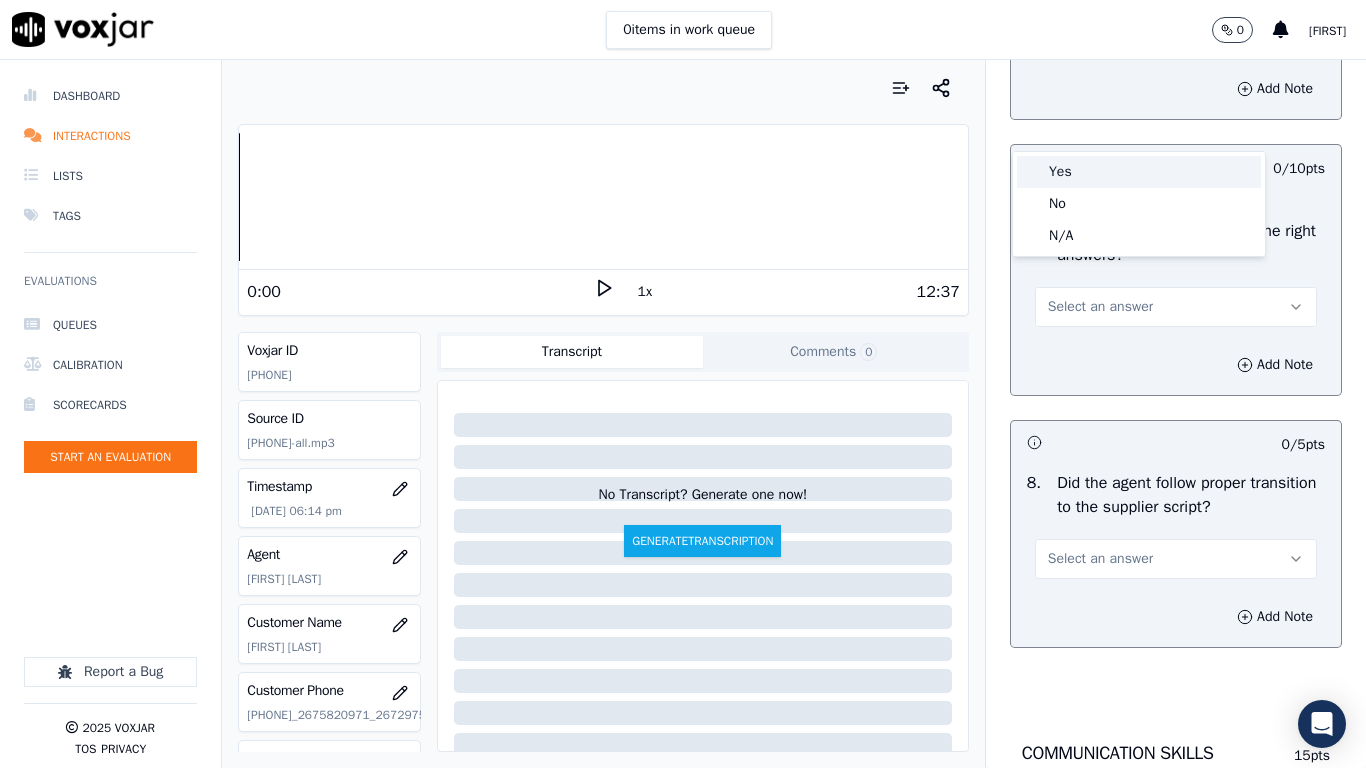 click on "Yes" at bounding box center [1139, 172] 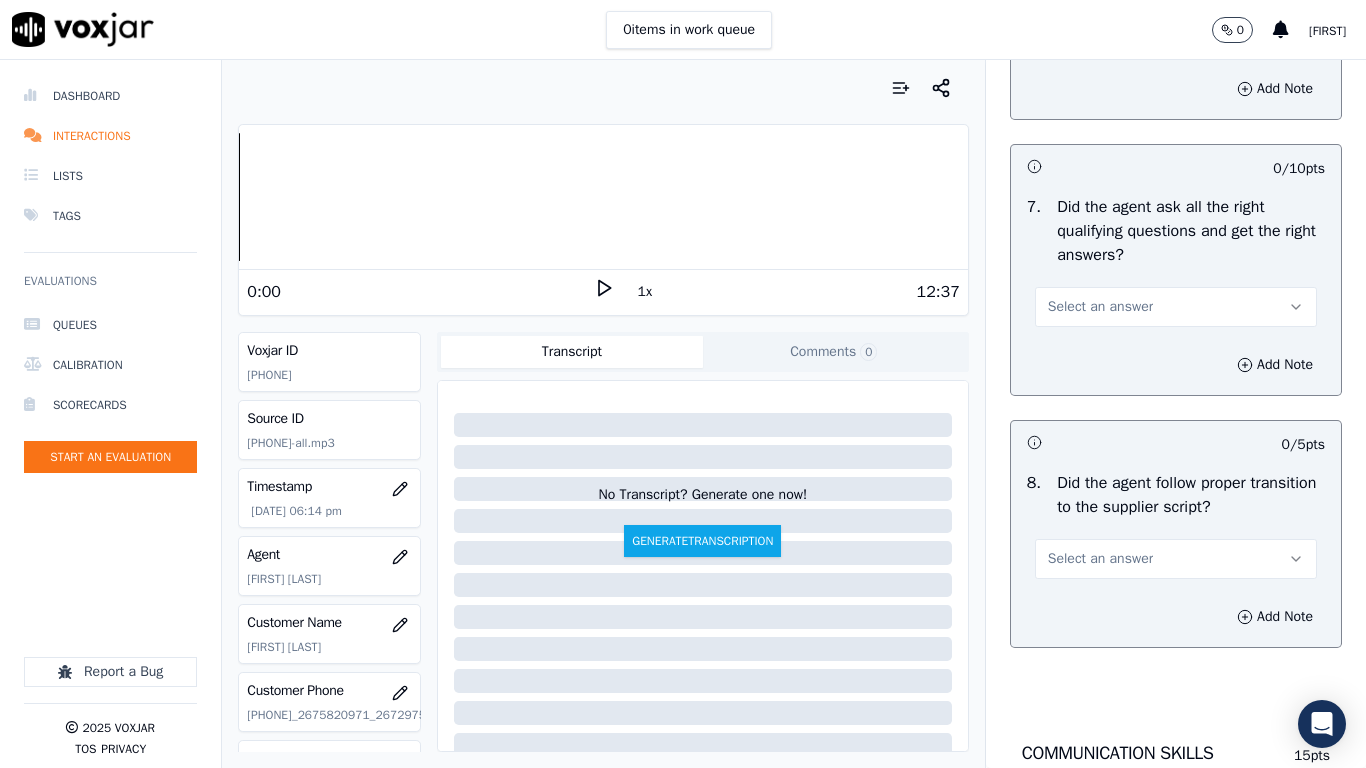 click on "Select an answer" at bounding box center [1176, 307] 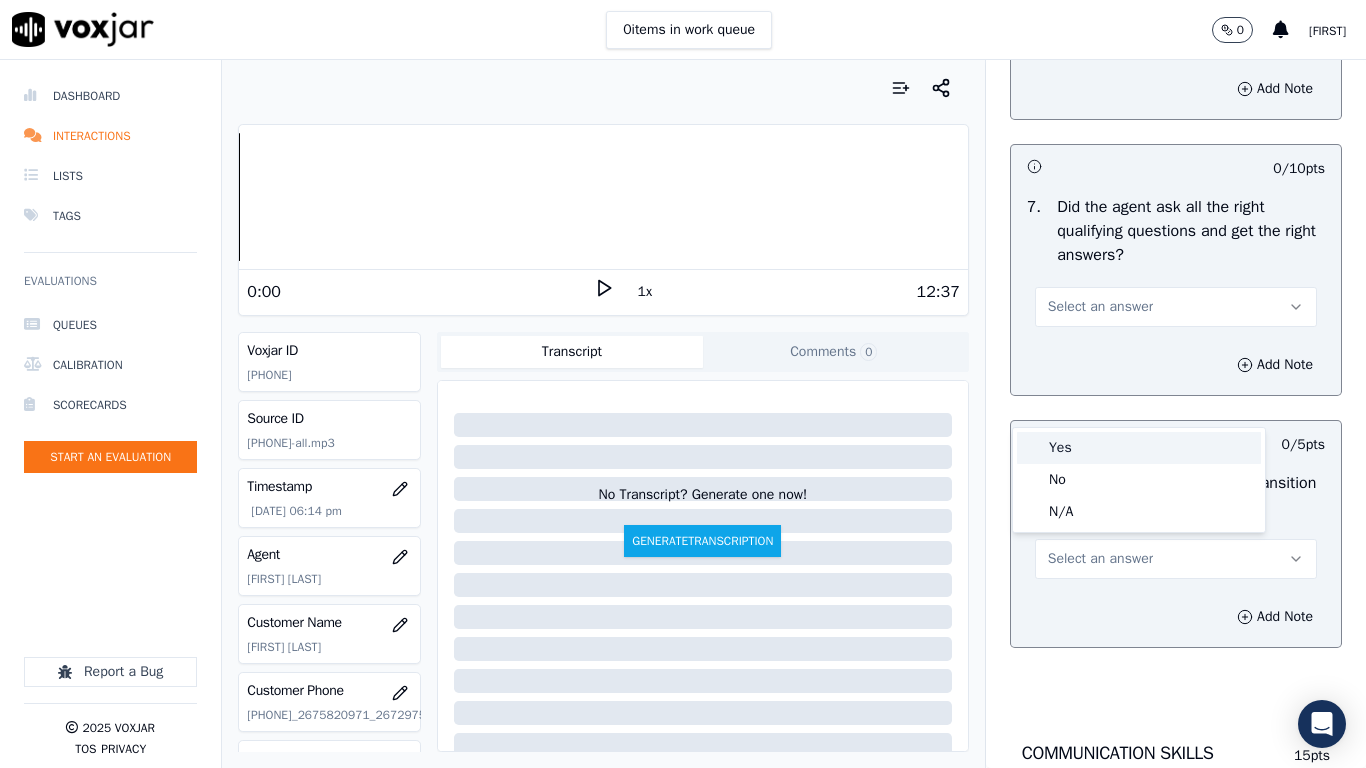 click on "Yes" at bounding box center (1139, 448) 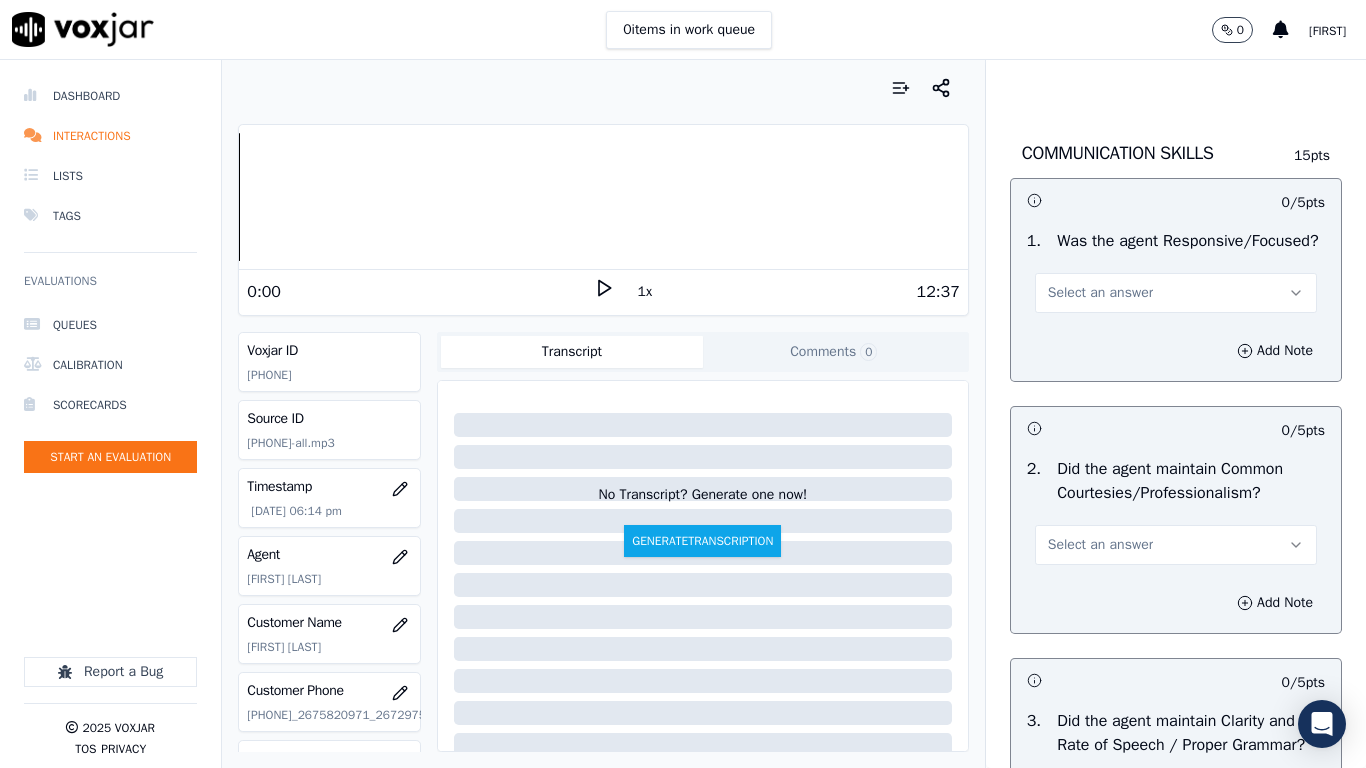 scroll, scrollTop: 5000, scrollLeft: 0, axis: vertical 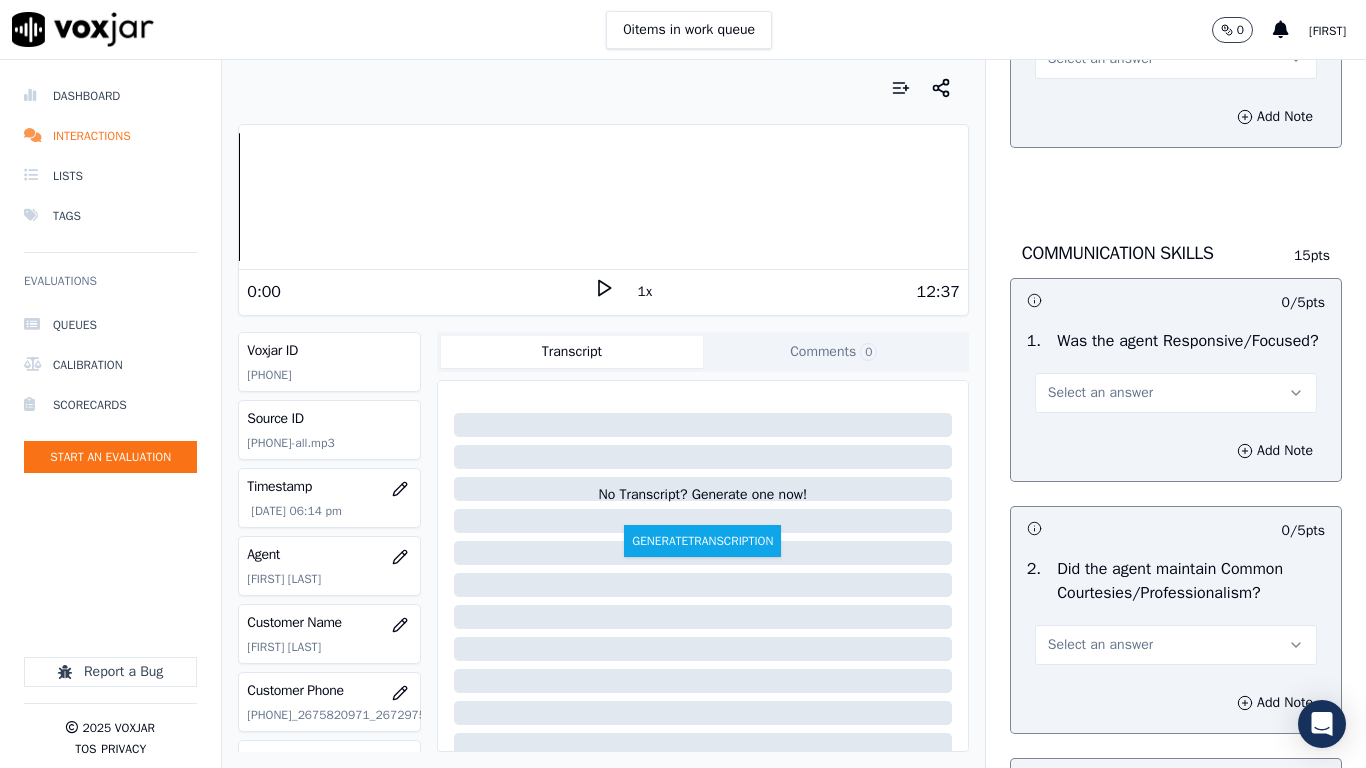 drag, startPoint x: 1075, startPoint y: 153, endPoint x: 1074, endPoint y: 165, distance: 12.0415945 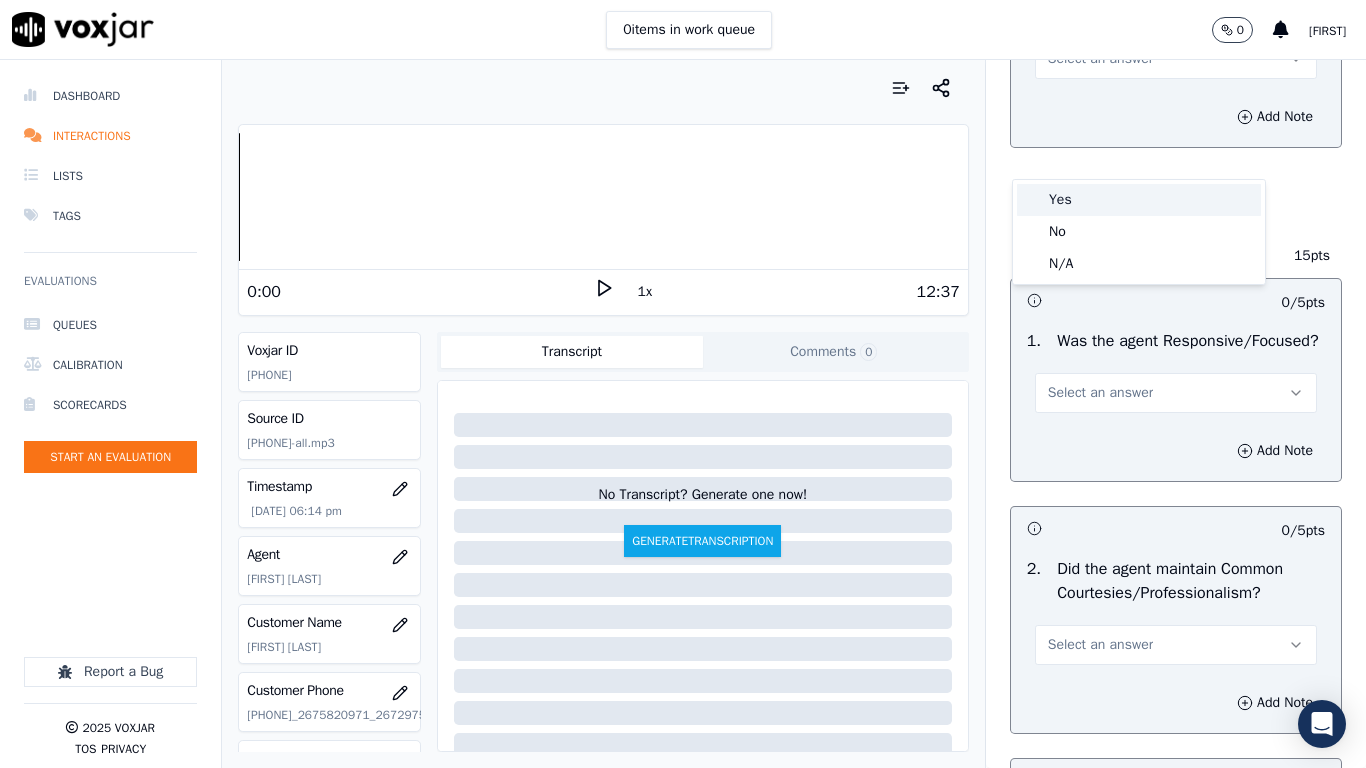 click on "Yes" at bounding box center (1139, 200) 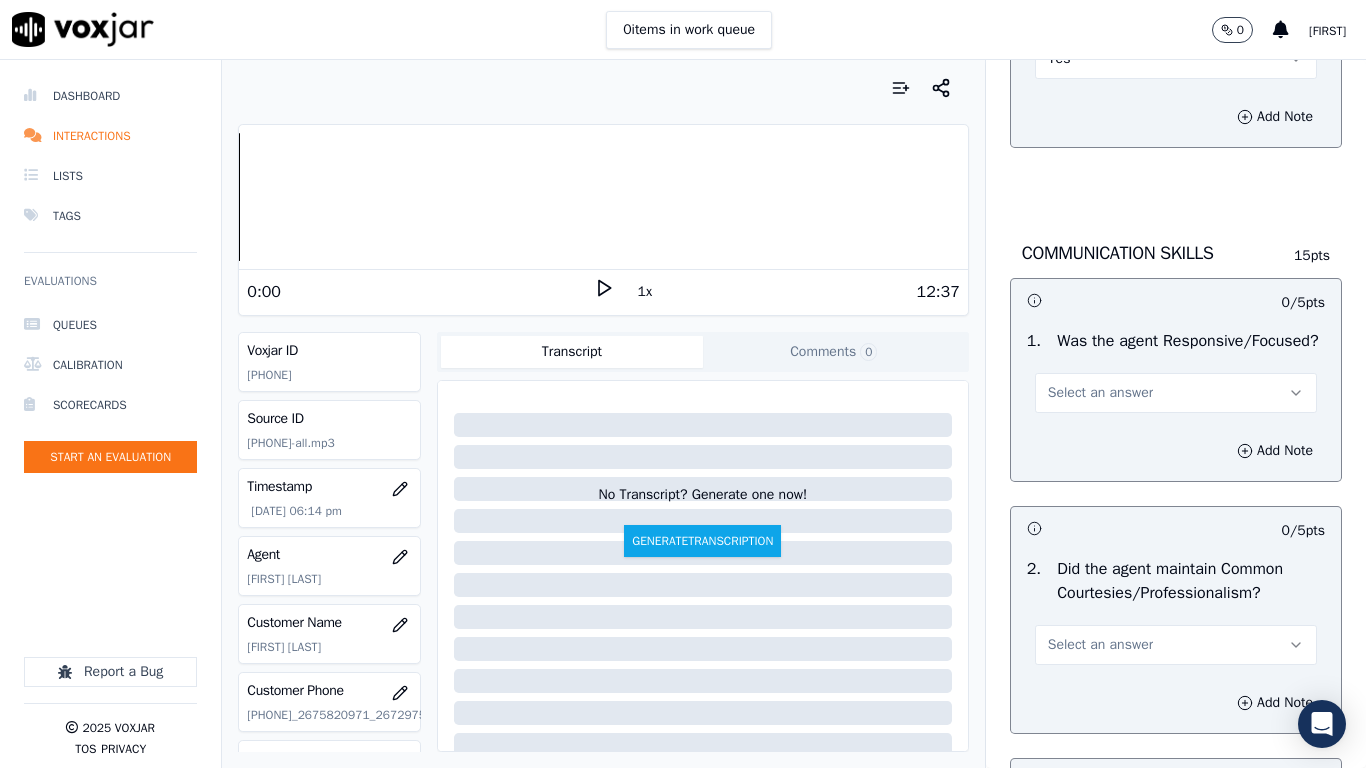 click on "Select an answer" at bounding box center (1100, 393) 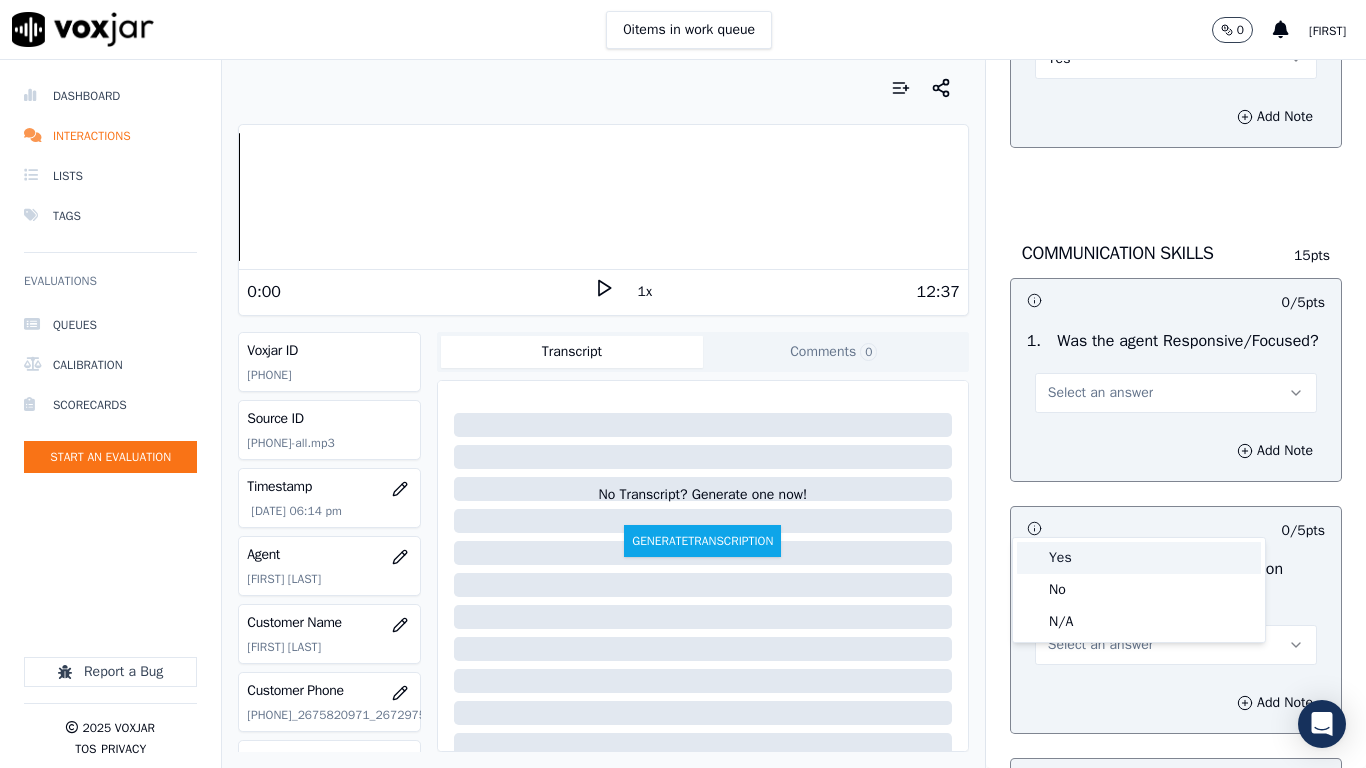 click on "Yes" at bounding box center [1139, 558] 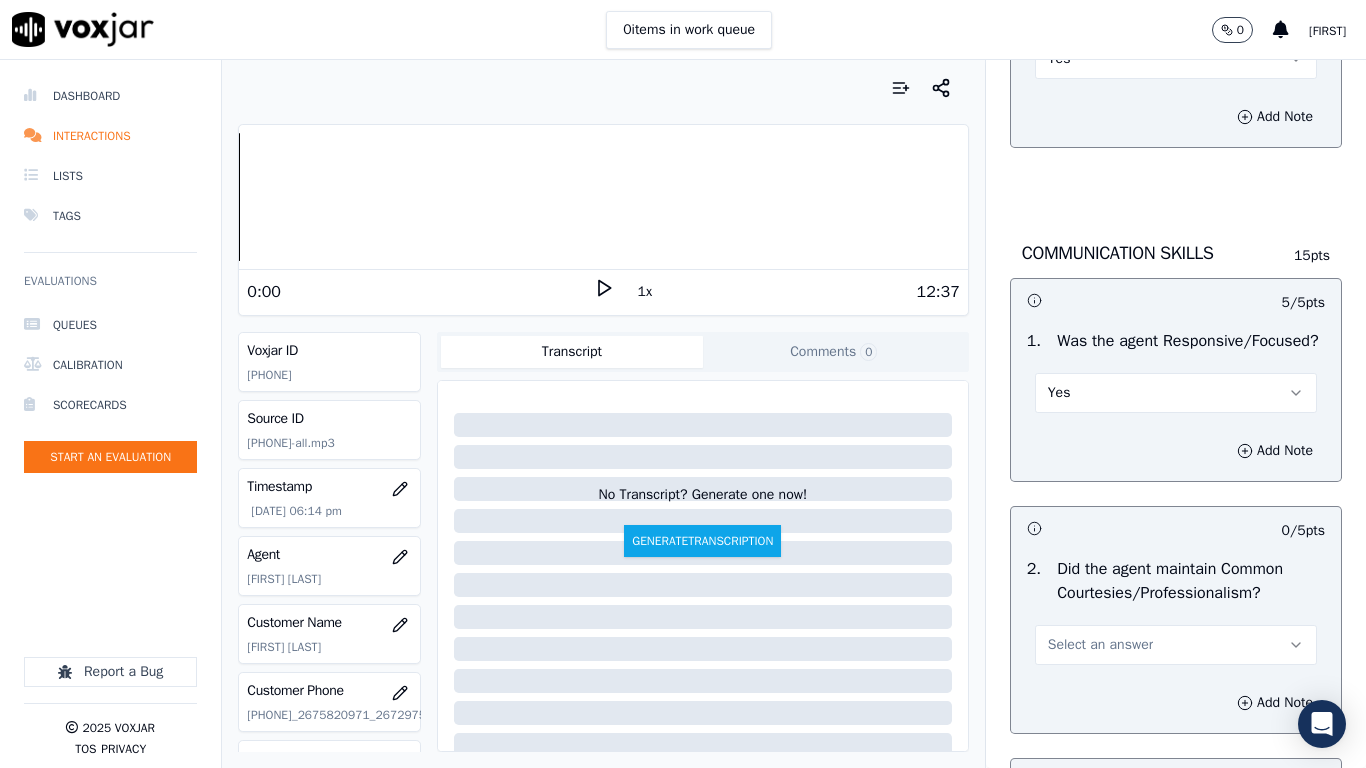 scroll, scrollTop: 5533, scrollLeft: 0, axis: vertical 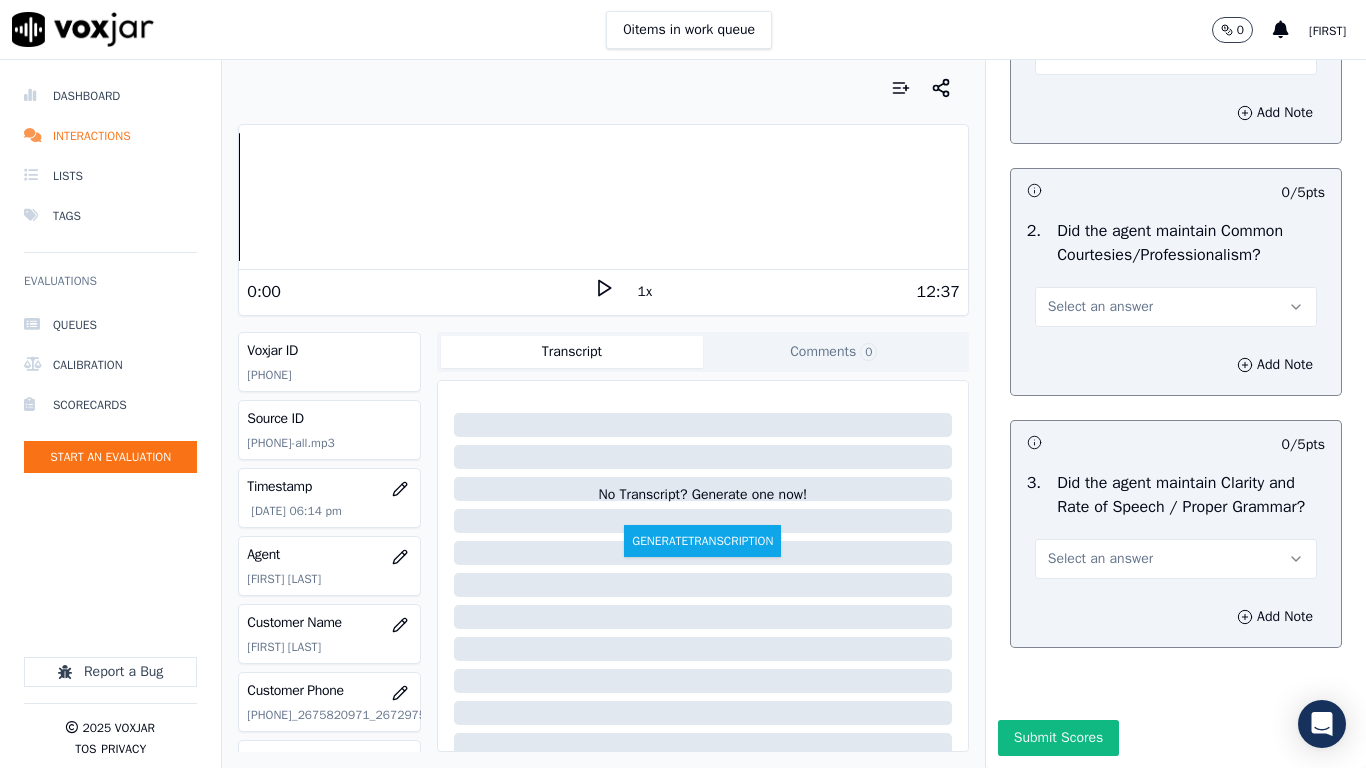 drag, startPoint x: 1091, startPoint y: 228, endPoint x: 1090, endPoint y: 240, distance: 12.0415945 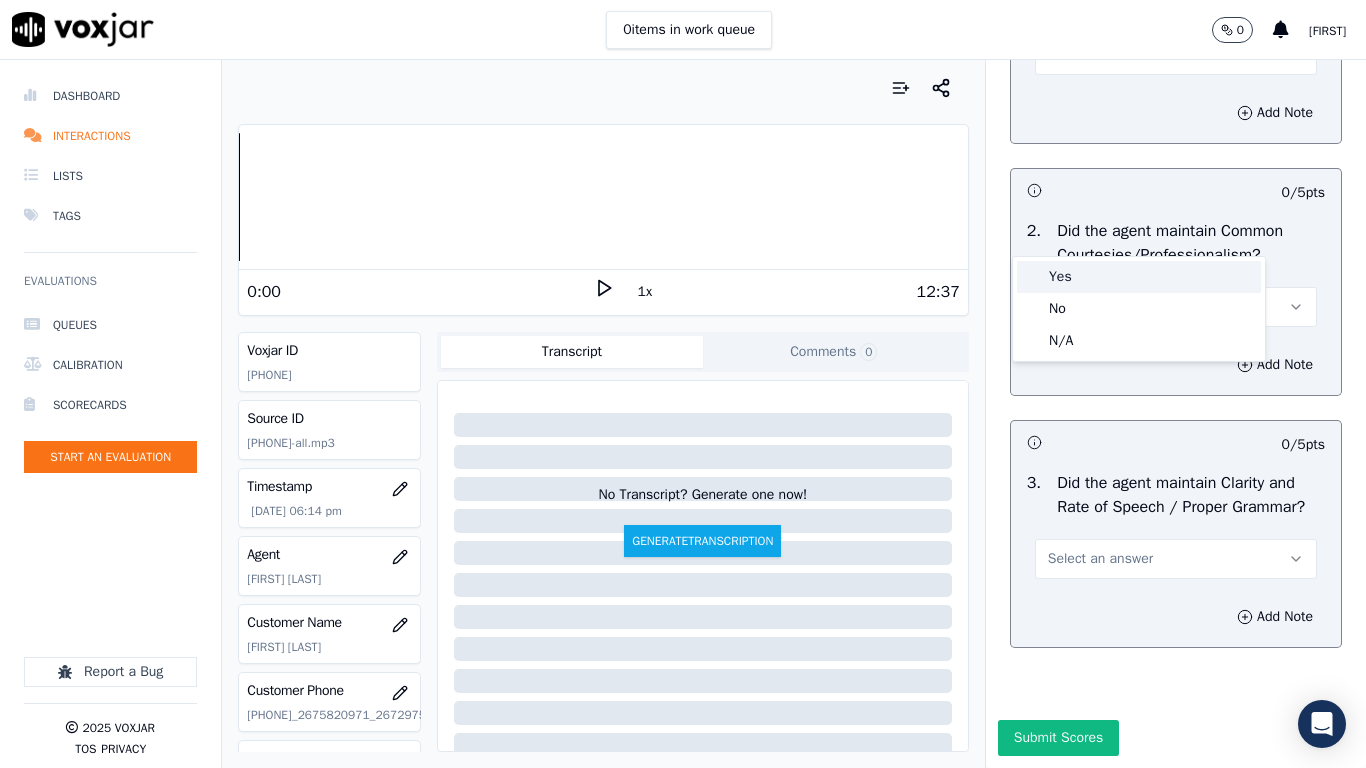 drag, startPoint x: 1090, startPoint y: 240, endPoint x: 1133, endPoint y: 386, distance: 152.20053 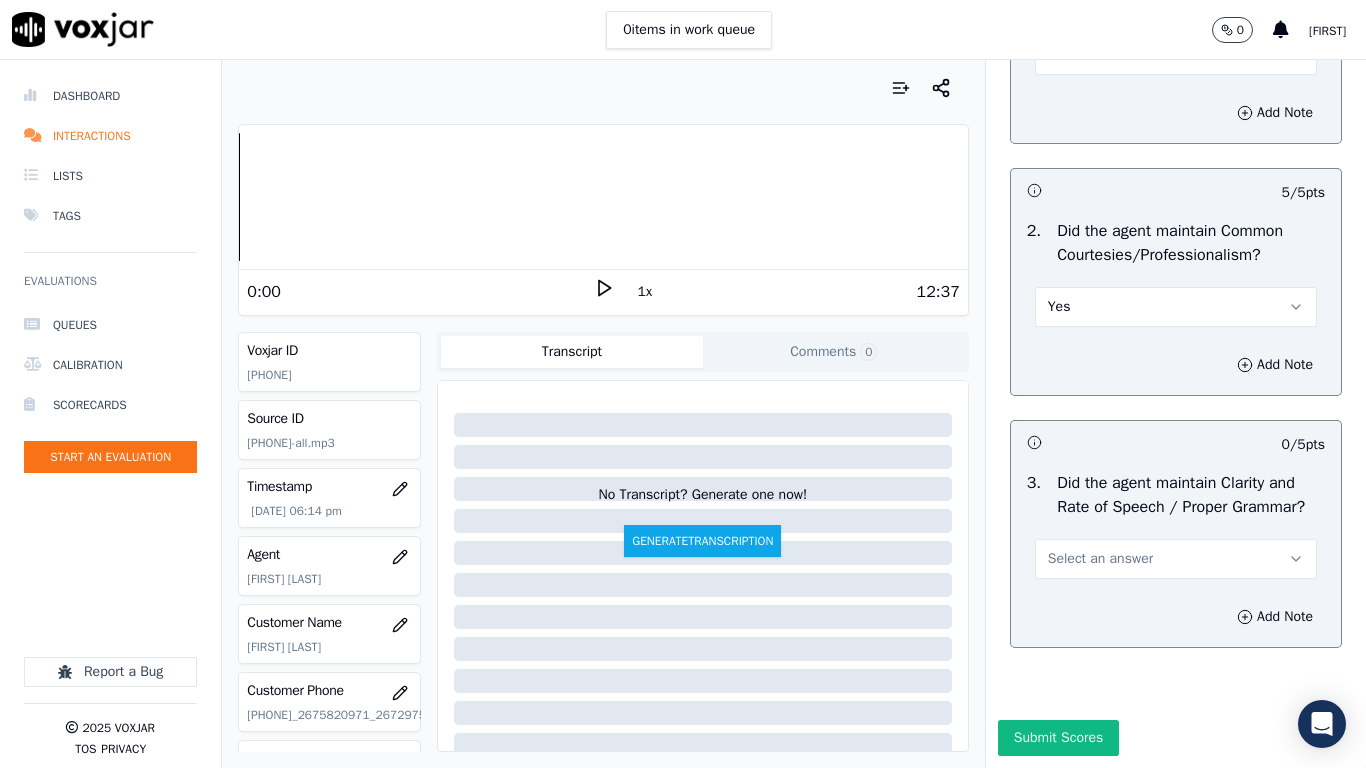 click on "Select an answer" at bounding box center [1176, 559] 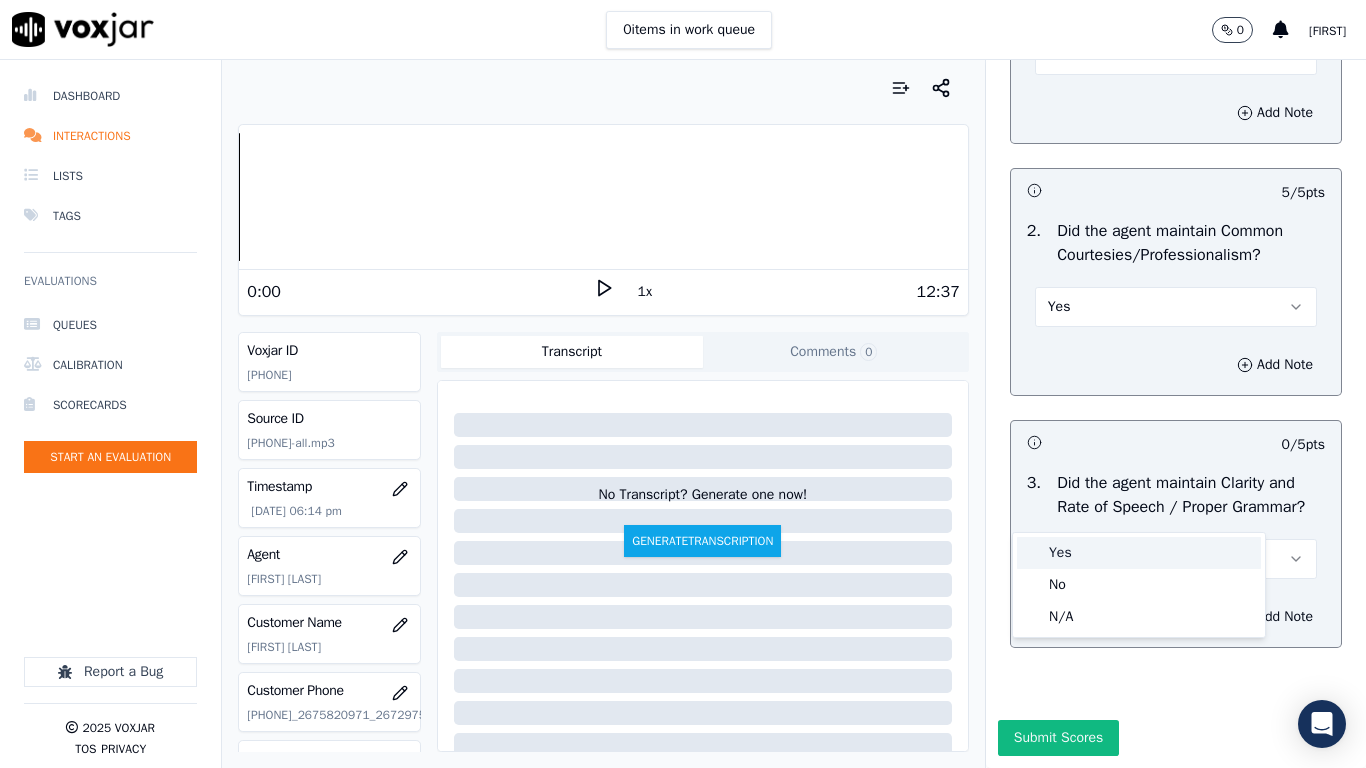 click on "Yes" at bounding box center (1139, 553) 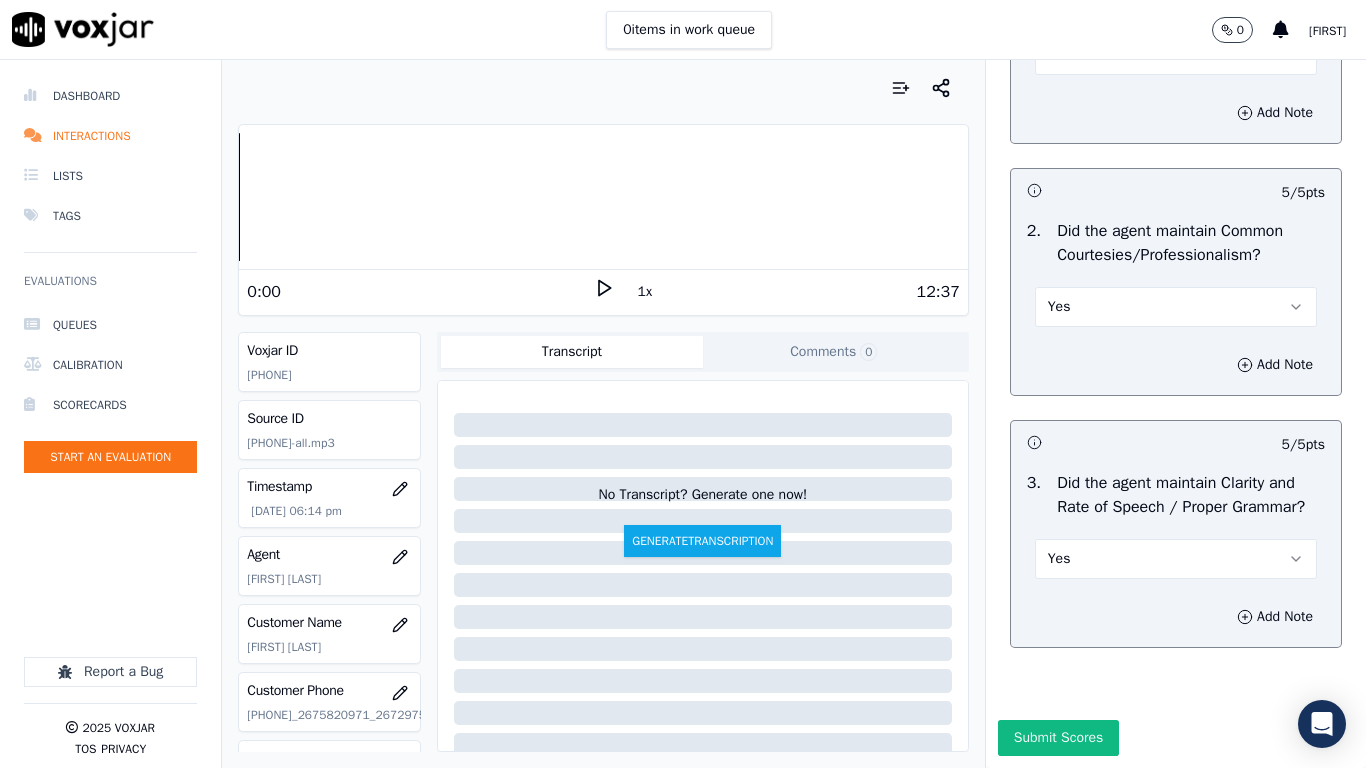 drag, startPoint x: 1013, startPoint y: 702, endPoint x: 1093, endPoint y: 697, distance: 80.1561 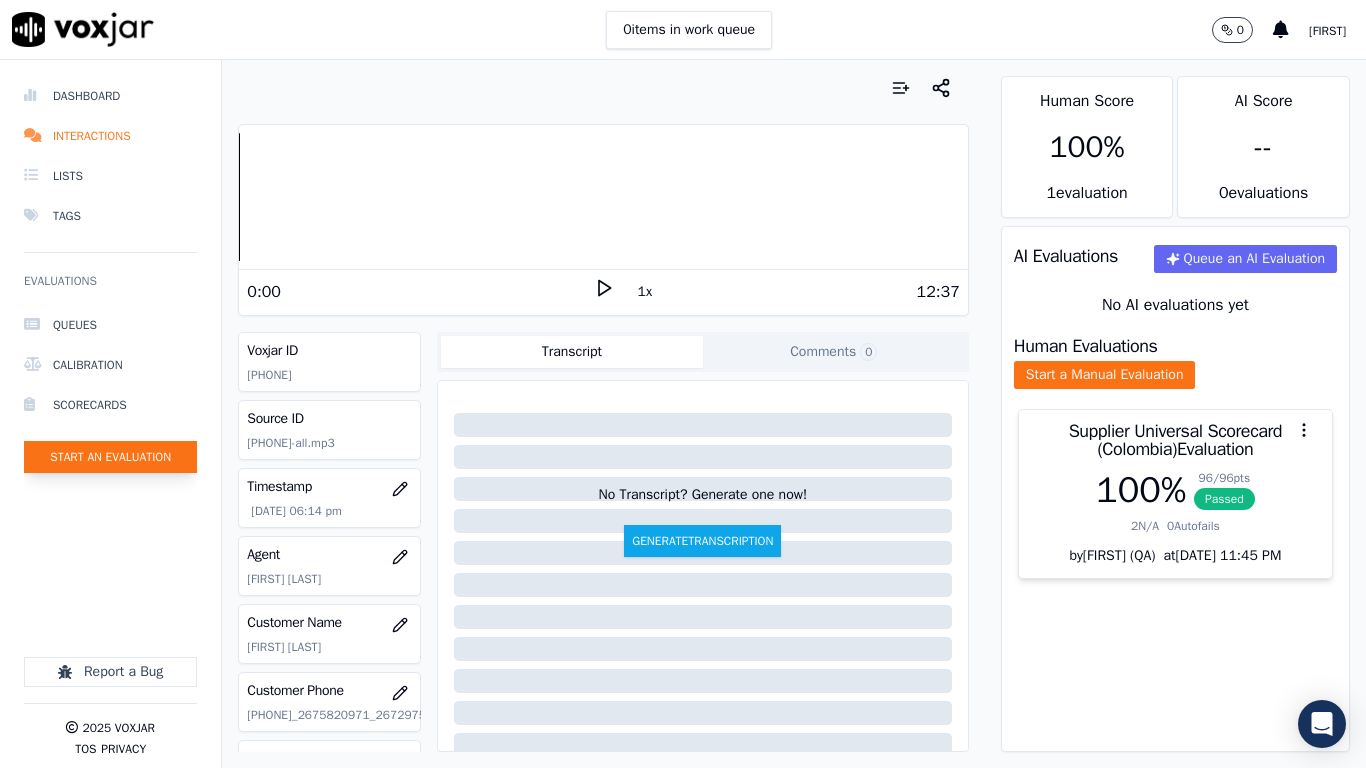 click on "Start an Evaluation" 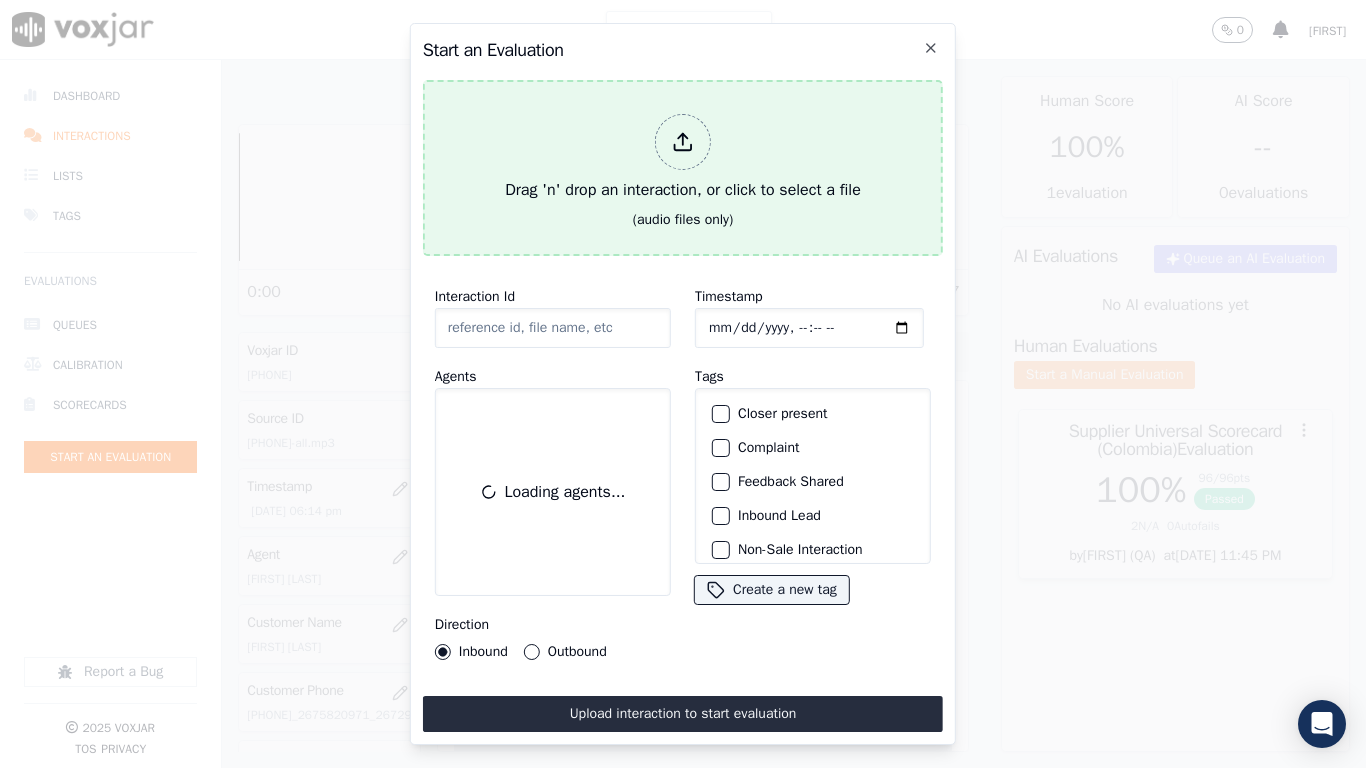click on "Drag 'n' drop an interaction, or click to select a file   (audio files only)" at bounding box center [683, 168] 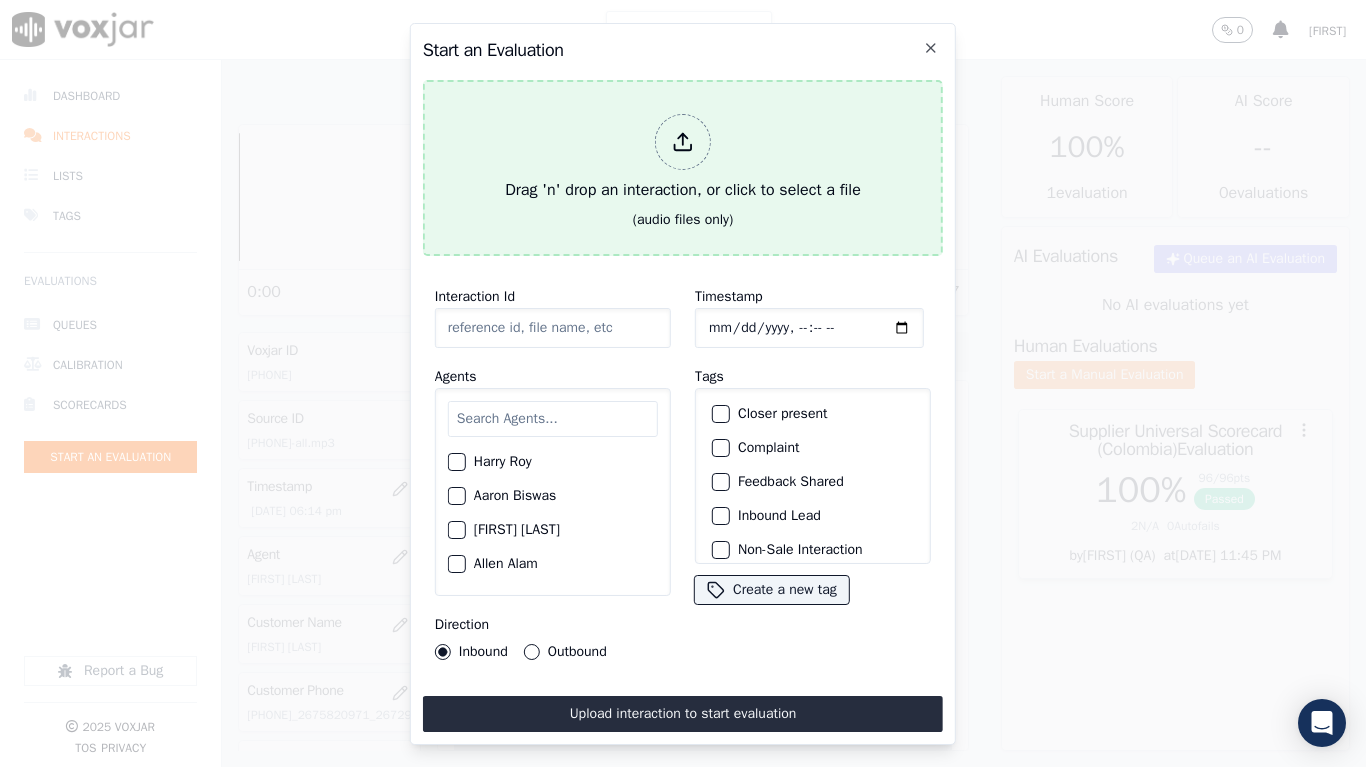 type on "[DATE]-[TIME]_2675726125-all.mp3" 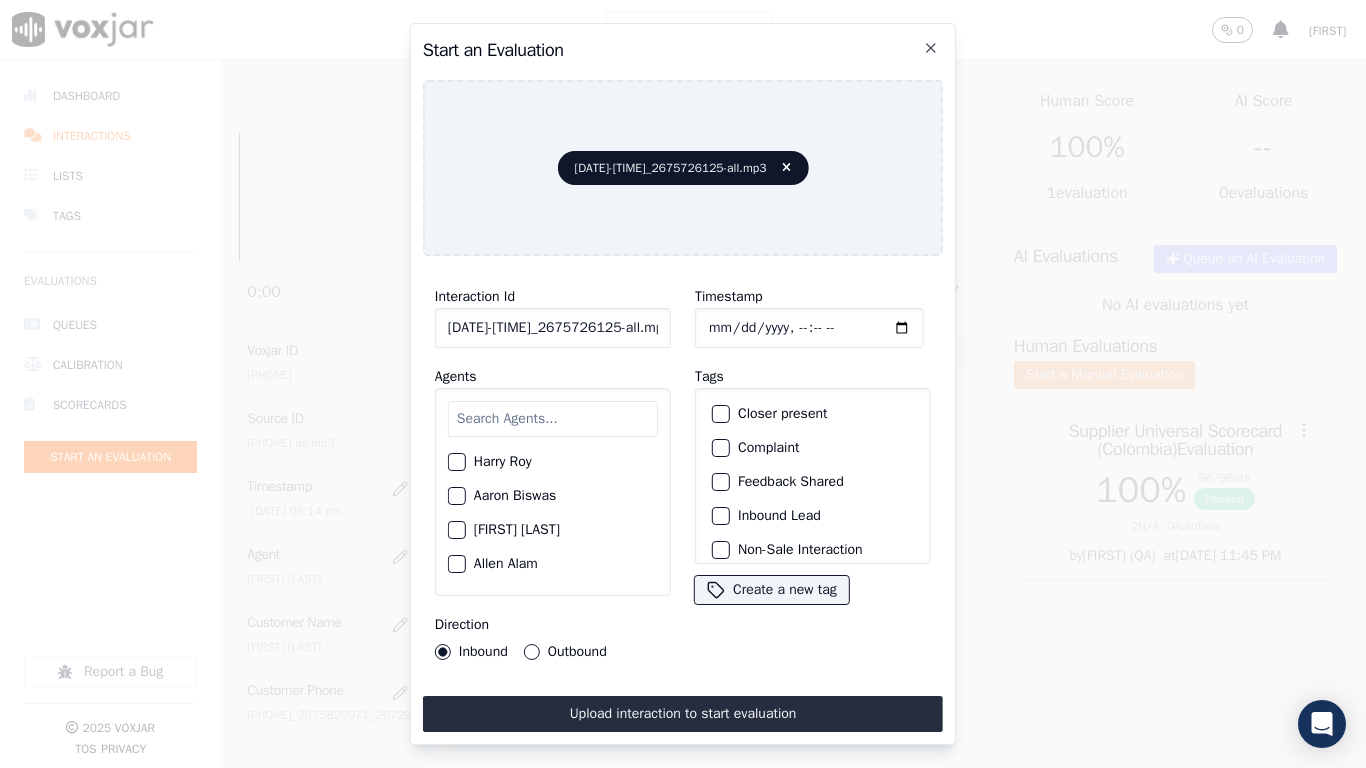 click at bounding box center [553, 419] 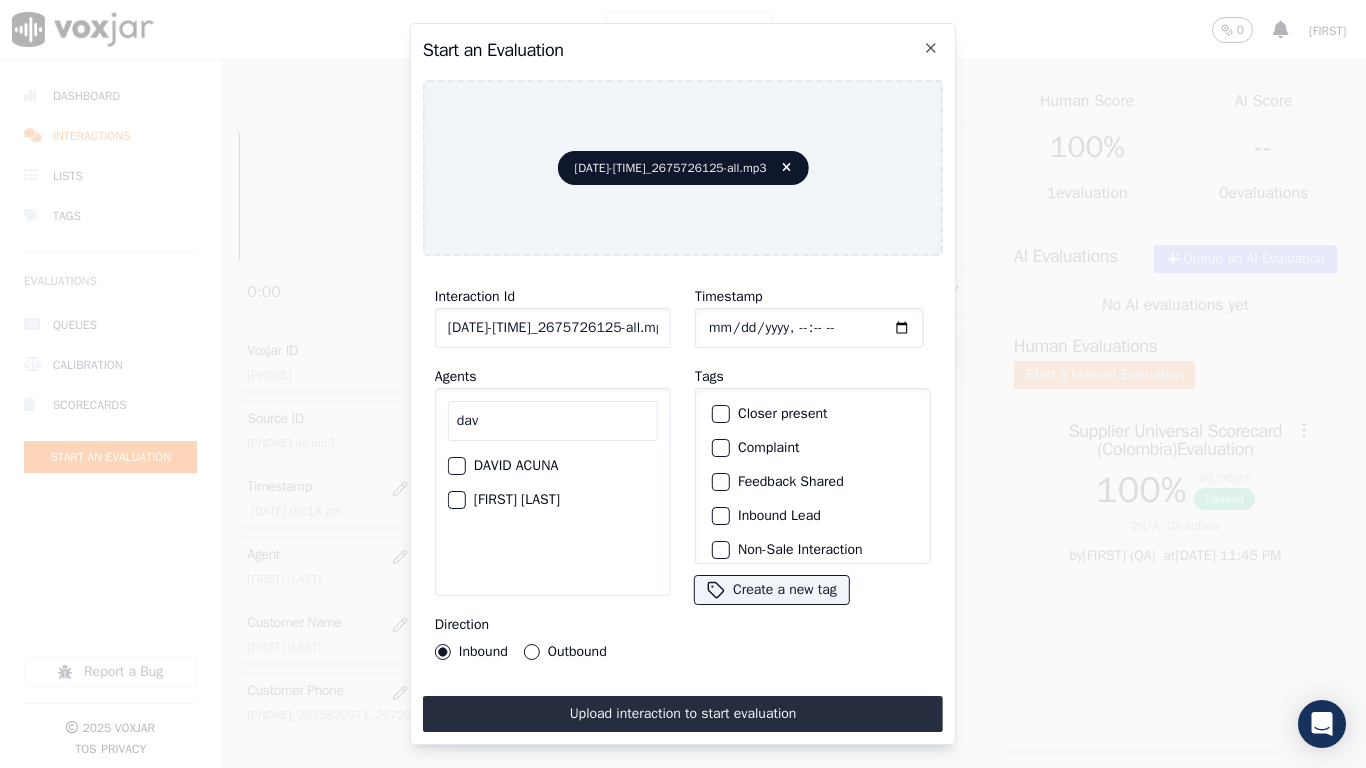 type on "dav" 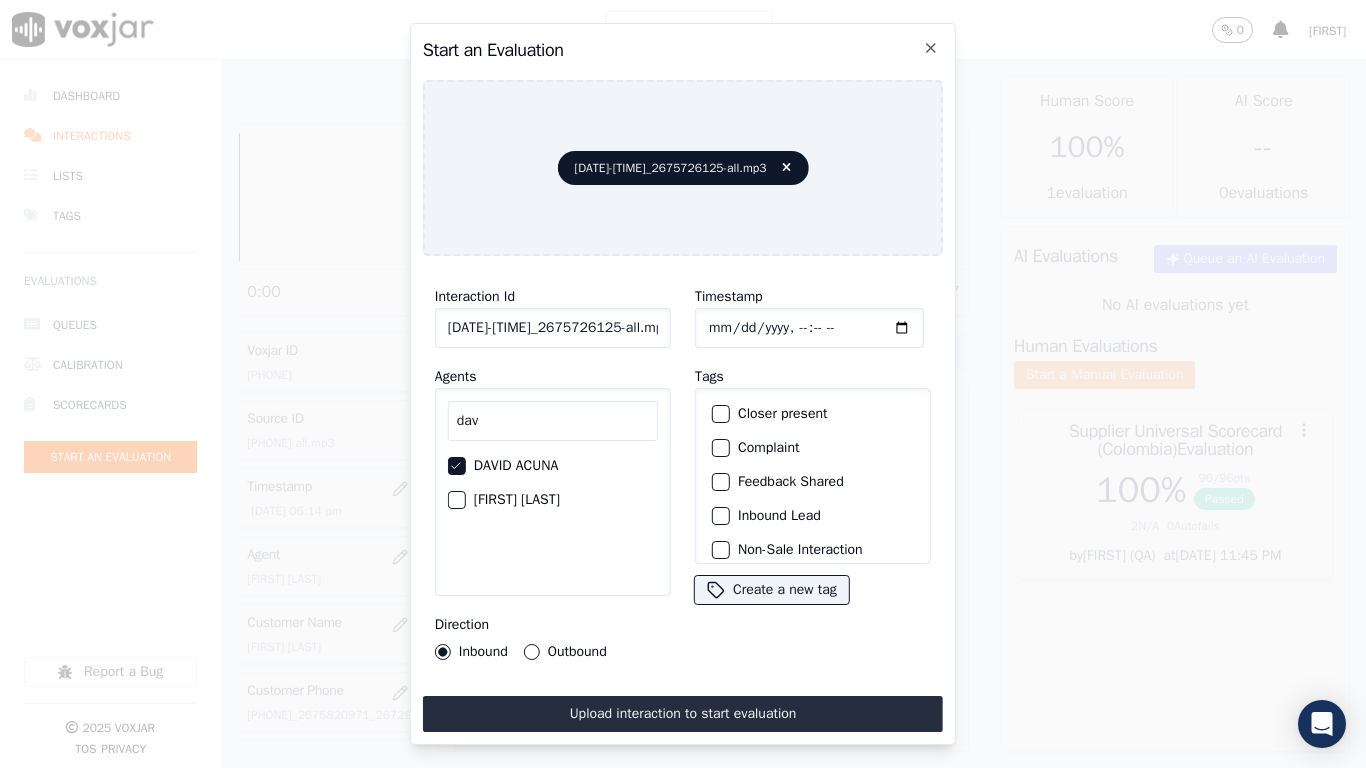 click on "Timestamp" 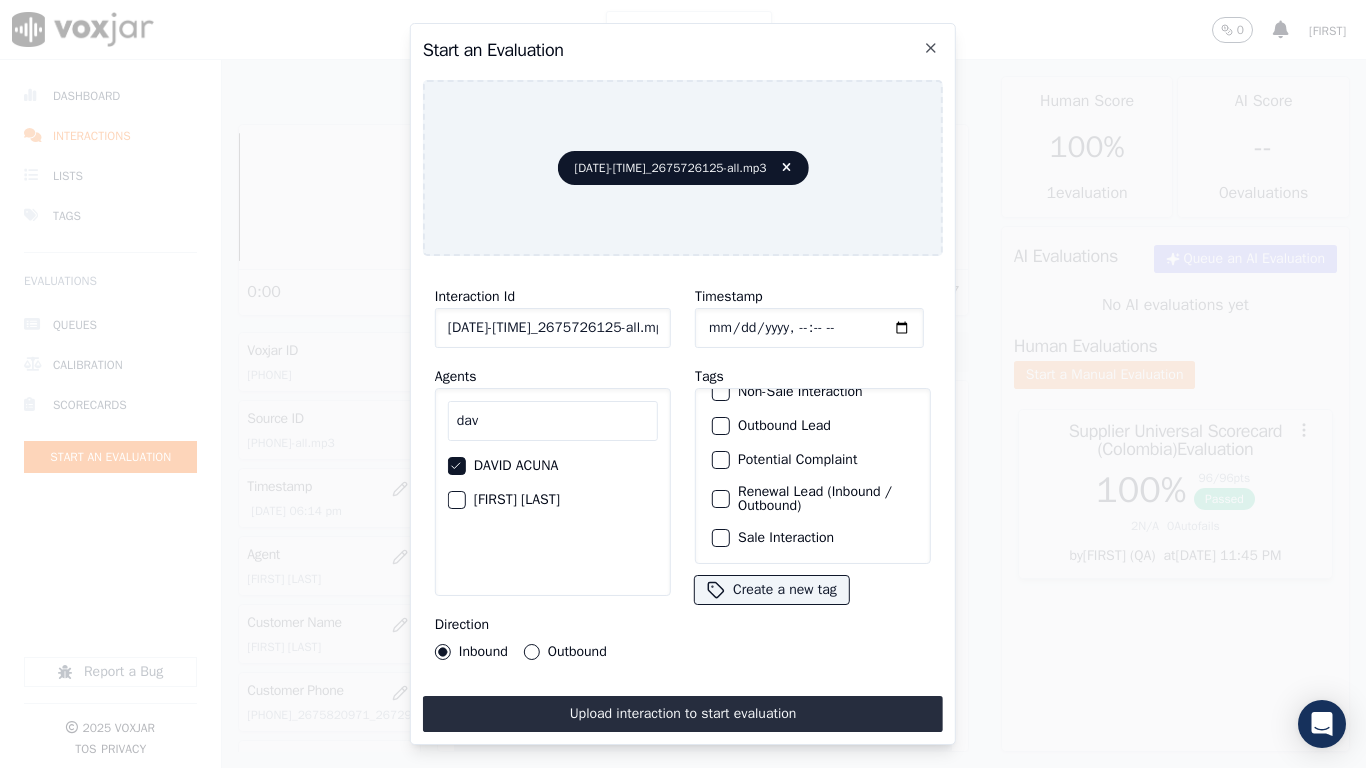 click on "Sale Interaction" 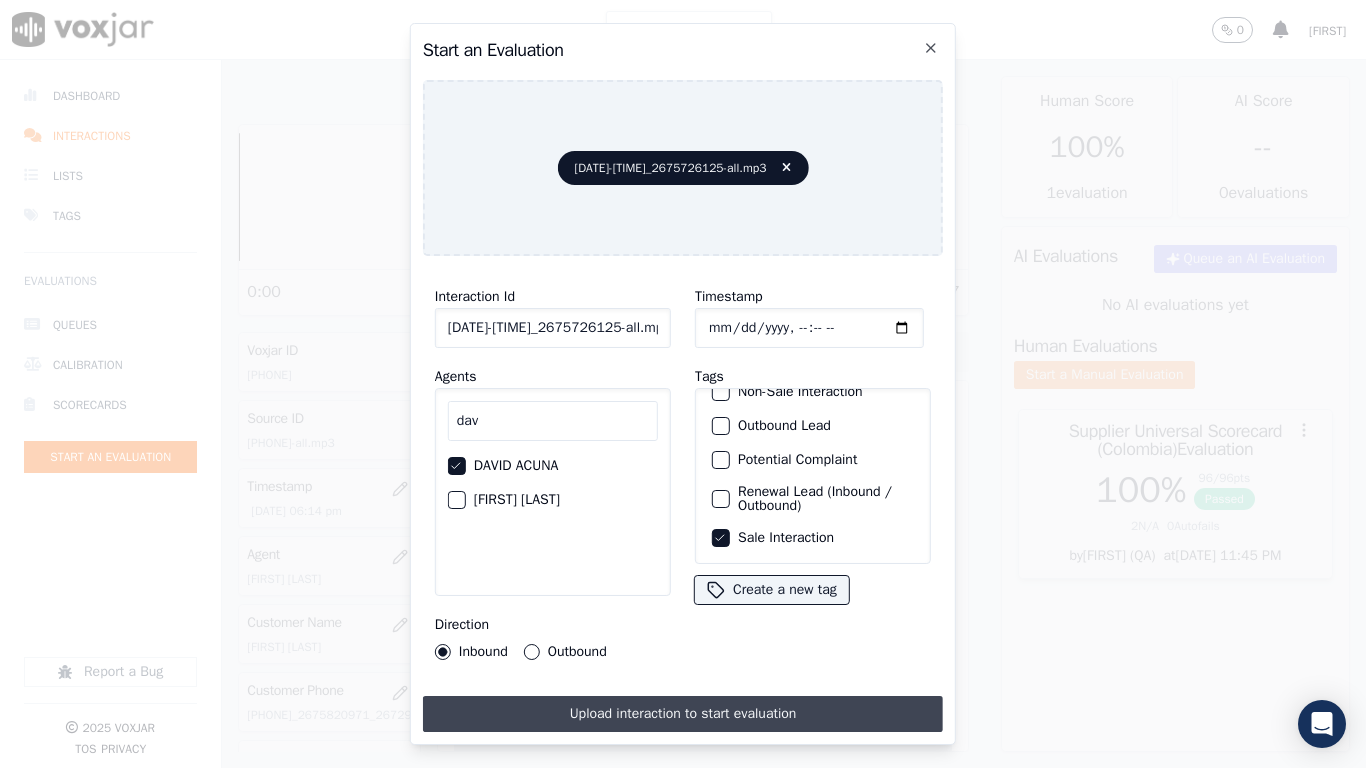 click on "Upload interaction to start evaluation" at bounding box center [683, 714] 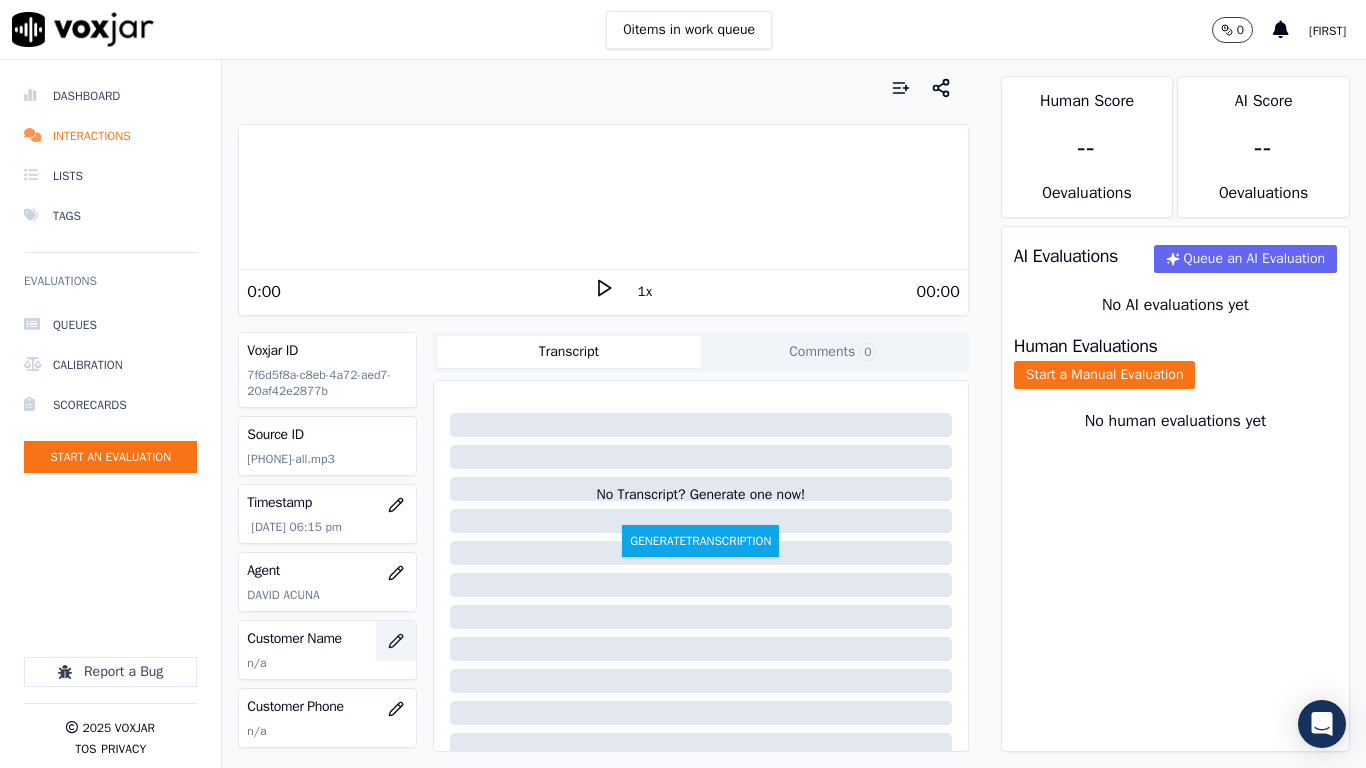 click 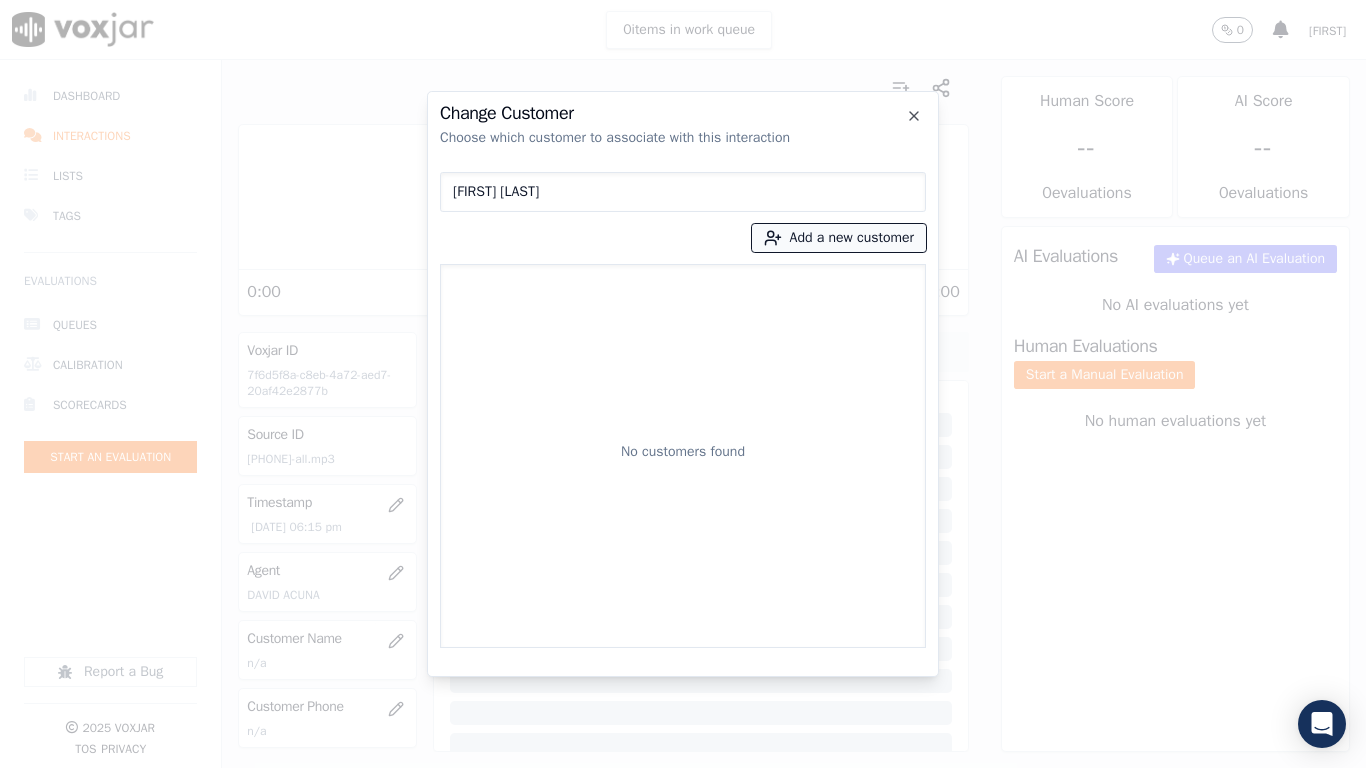 type on "[FIRST] [LAST]" 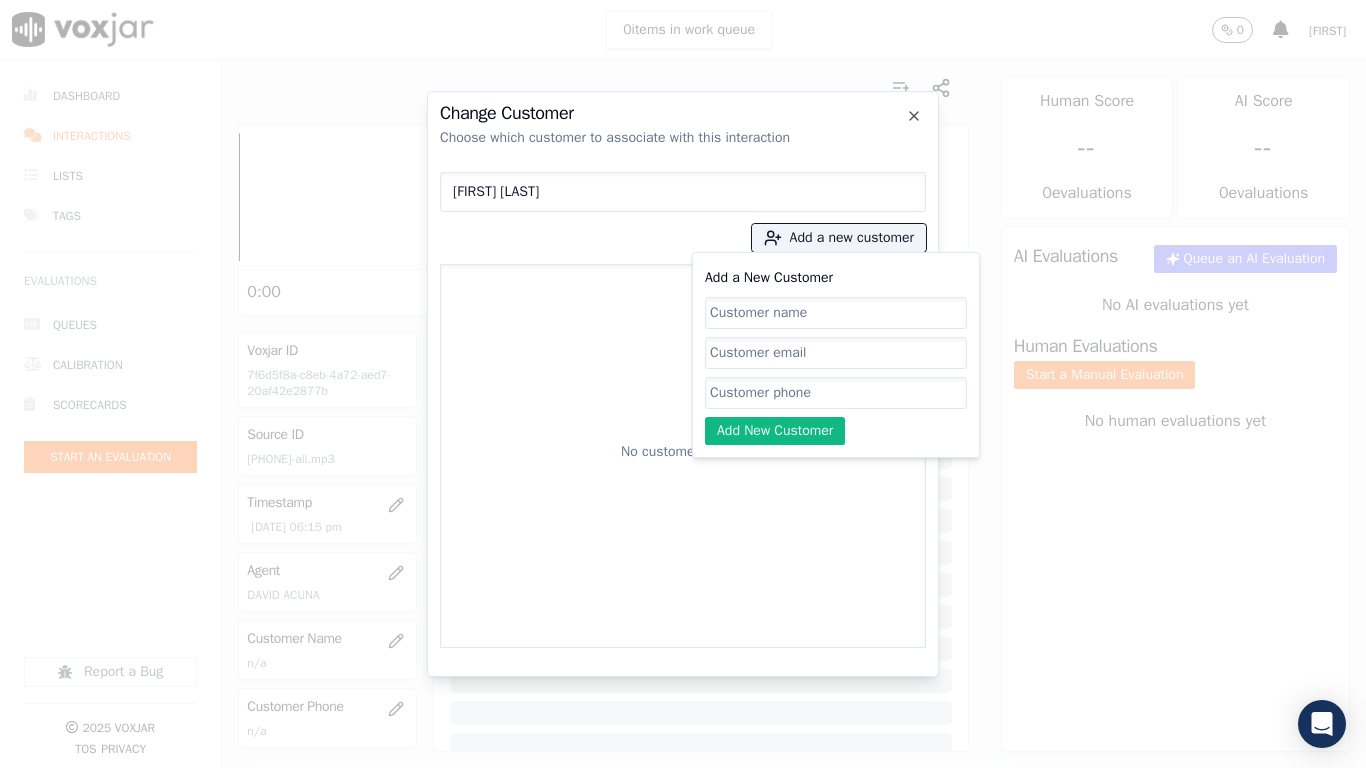 click on "Add a New Customer" 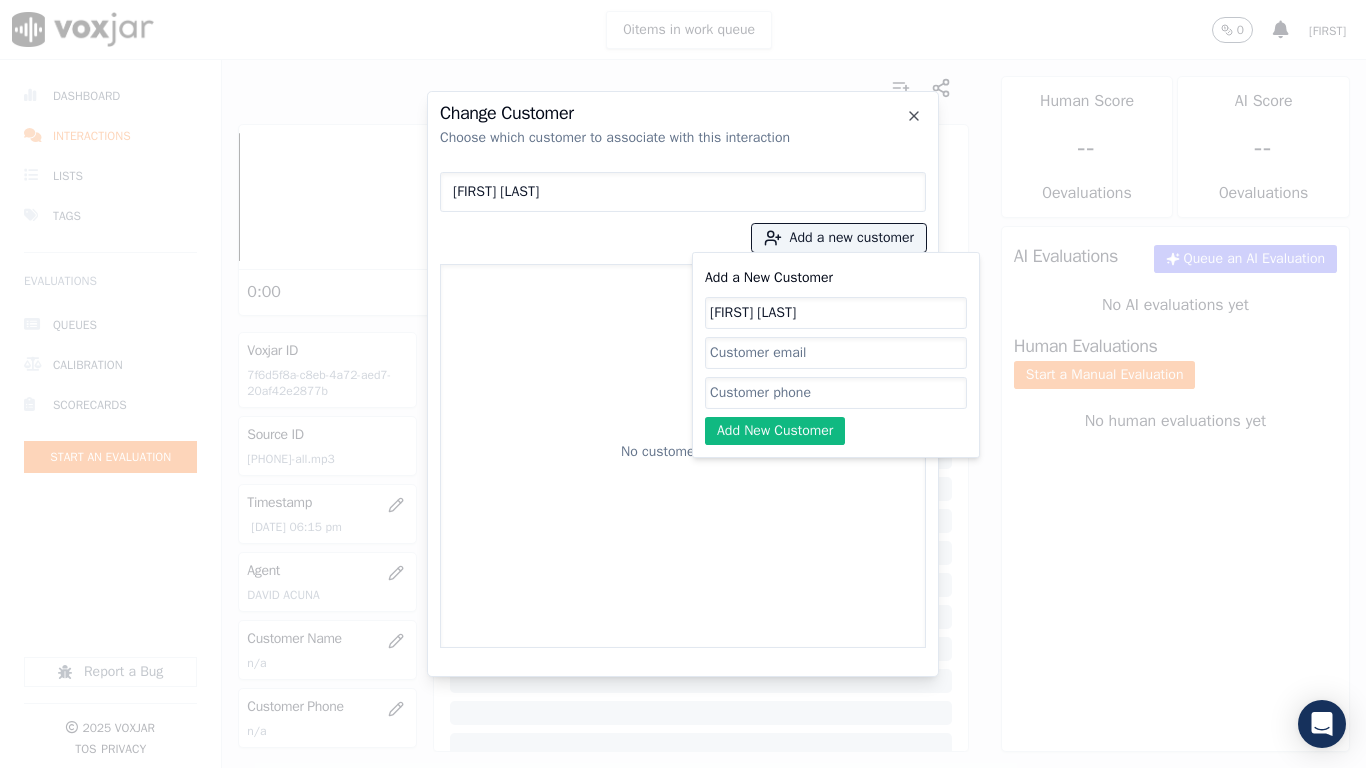 type on "[FIRST] [LAST]" 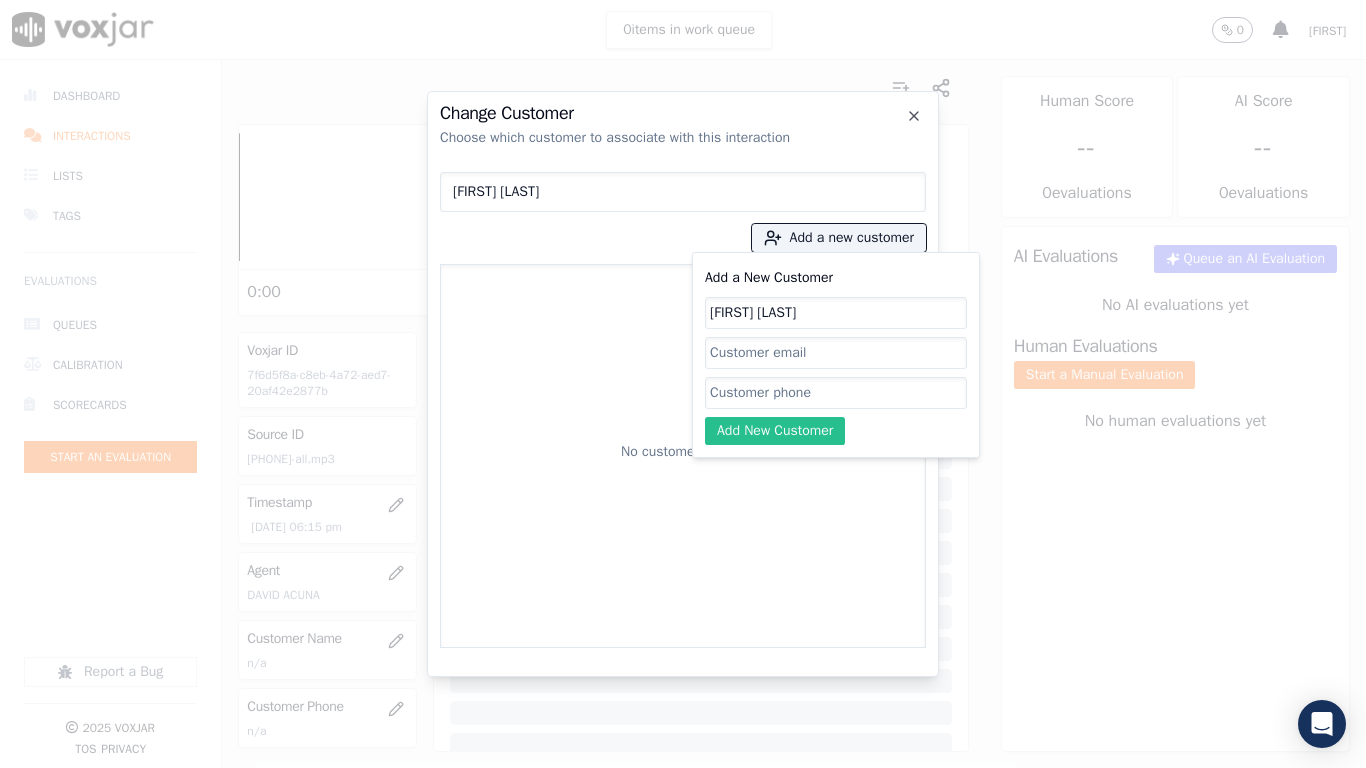 paste on "[PHONE]" 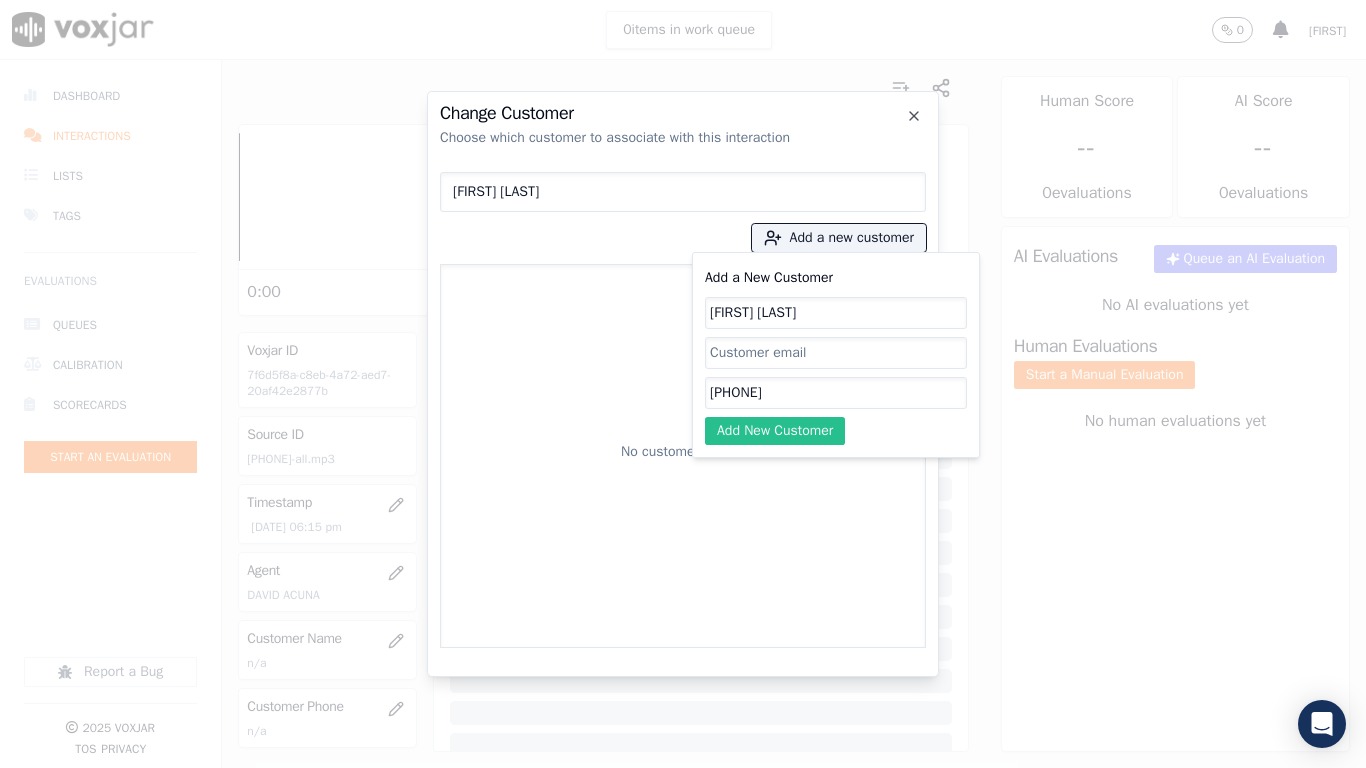 type on "[PHONE]" 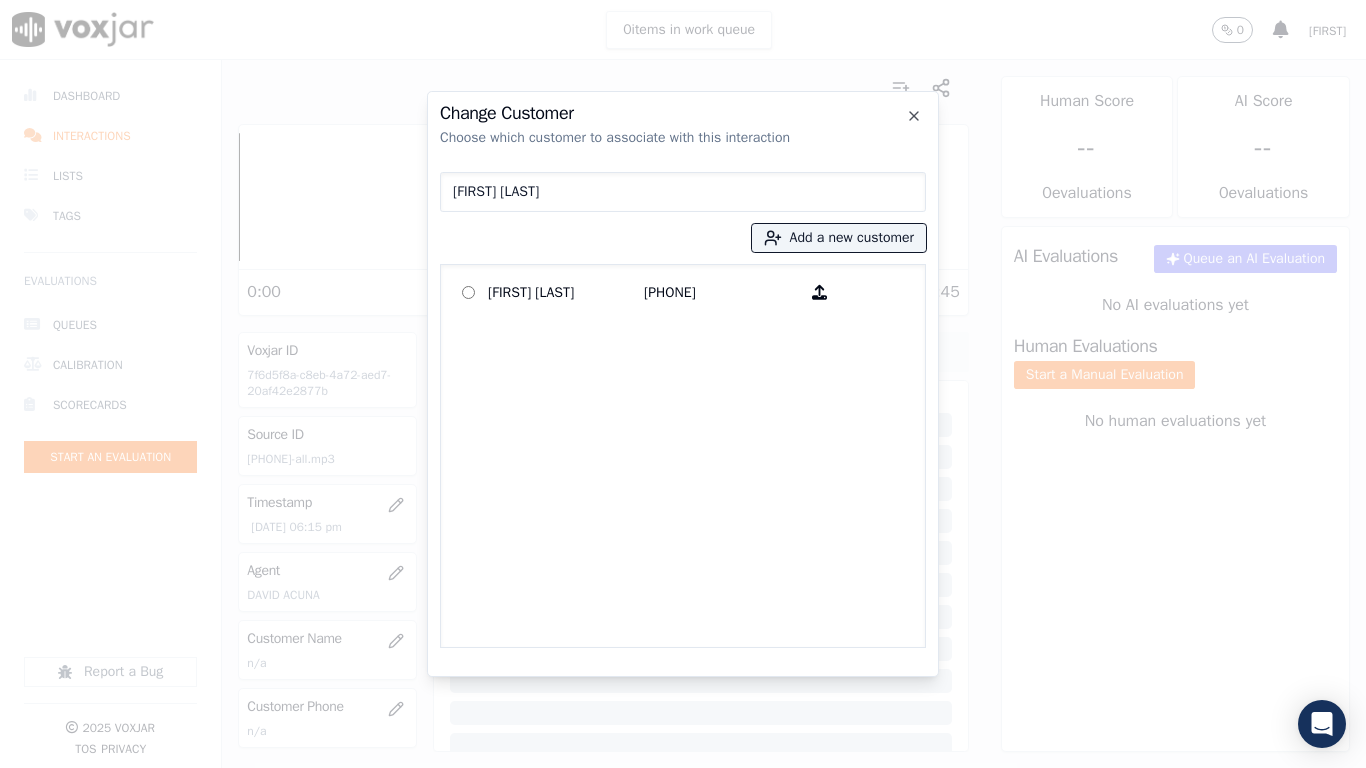 click on "[FIRST] [LAST]" at bounding box center [566, 292] 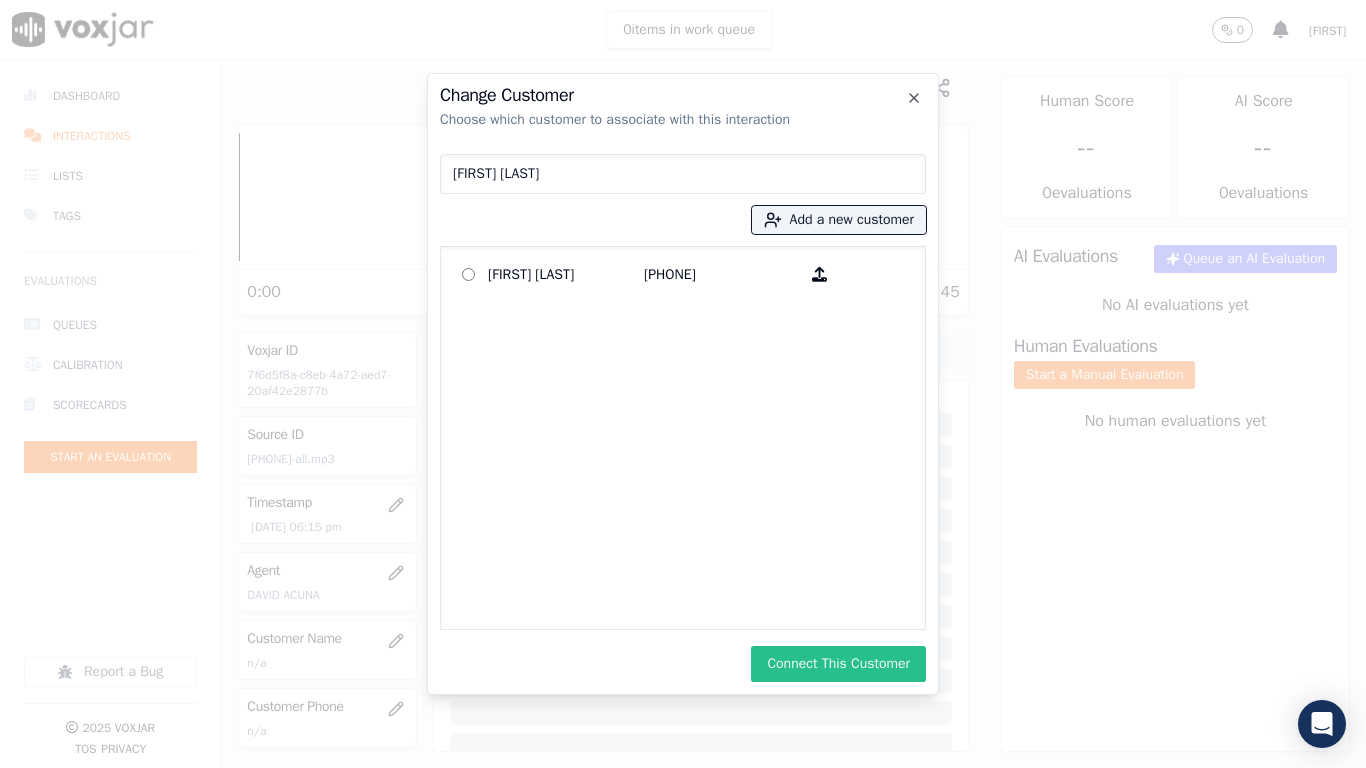 click on "Connect This Customer" at bounding box center (838, 664) 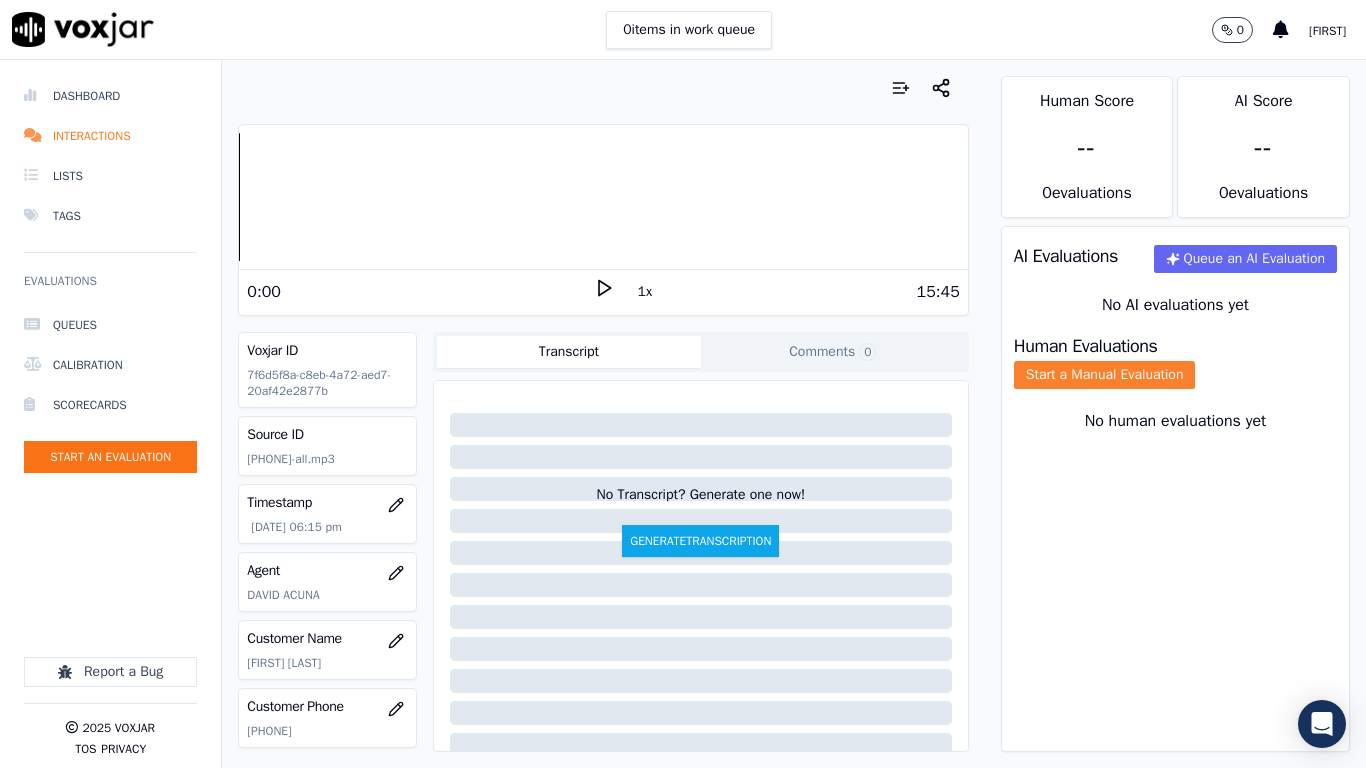 click on "Start a Manual Evaluation" 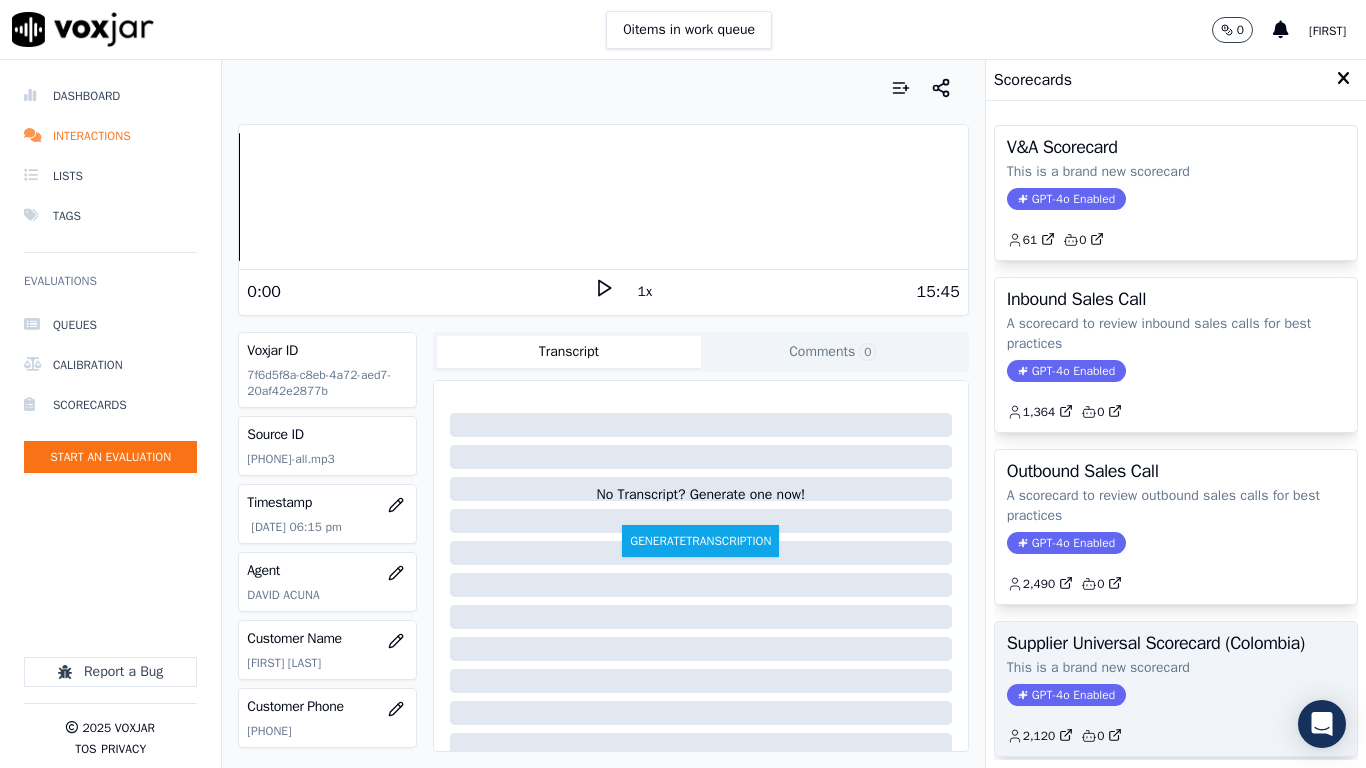click on "Supplier Universal Scorecard (Colombia)" at bounding box center [1176, 643] 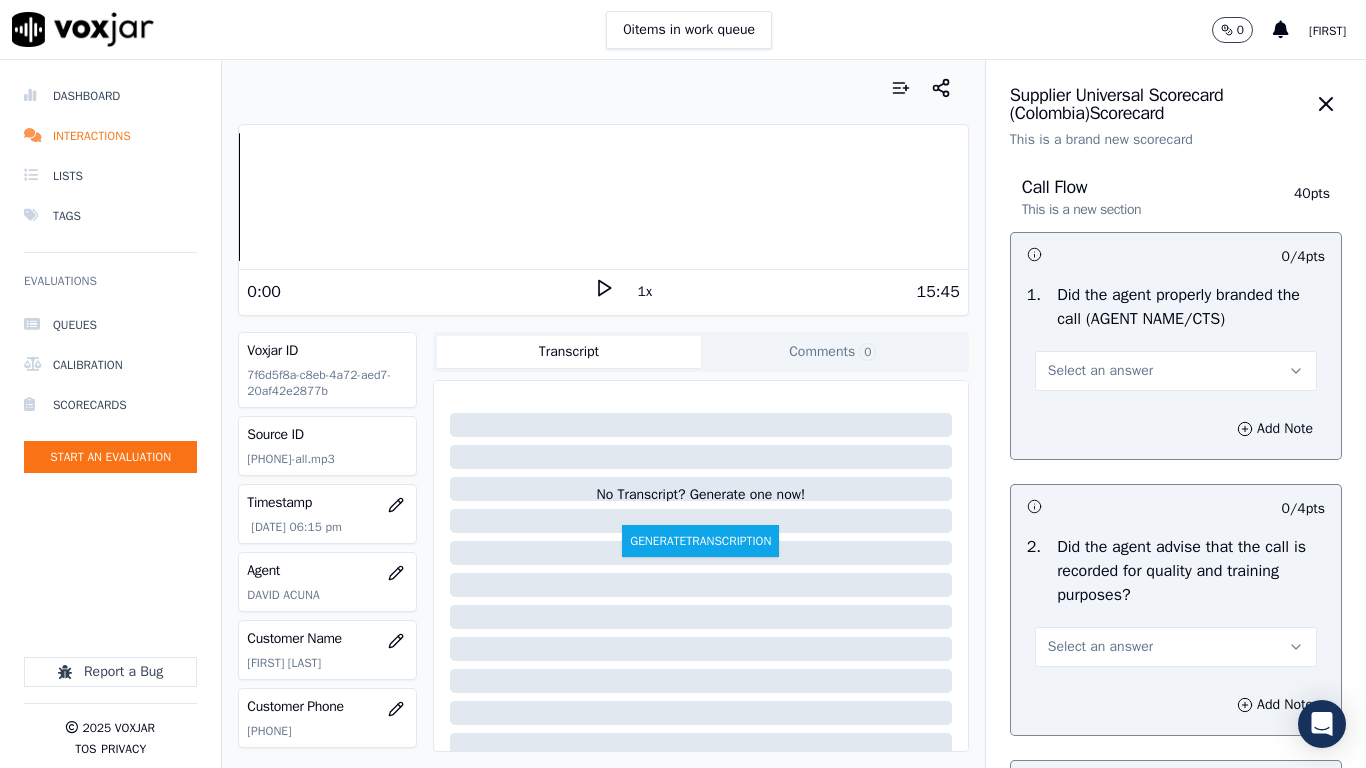 click on "Select an answer" at bounding box center [1100, 371] 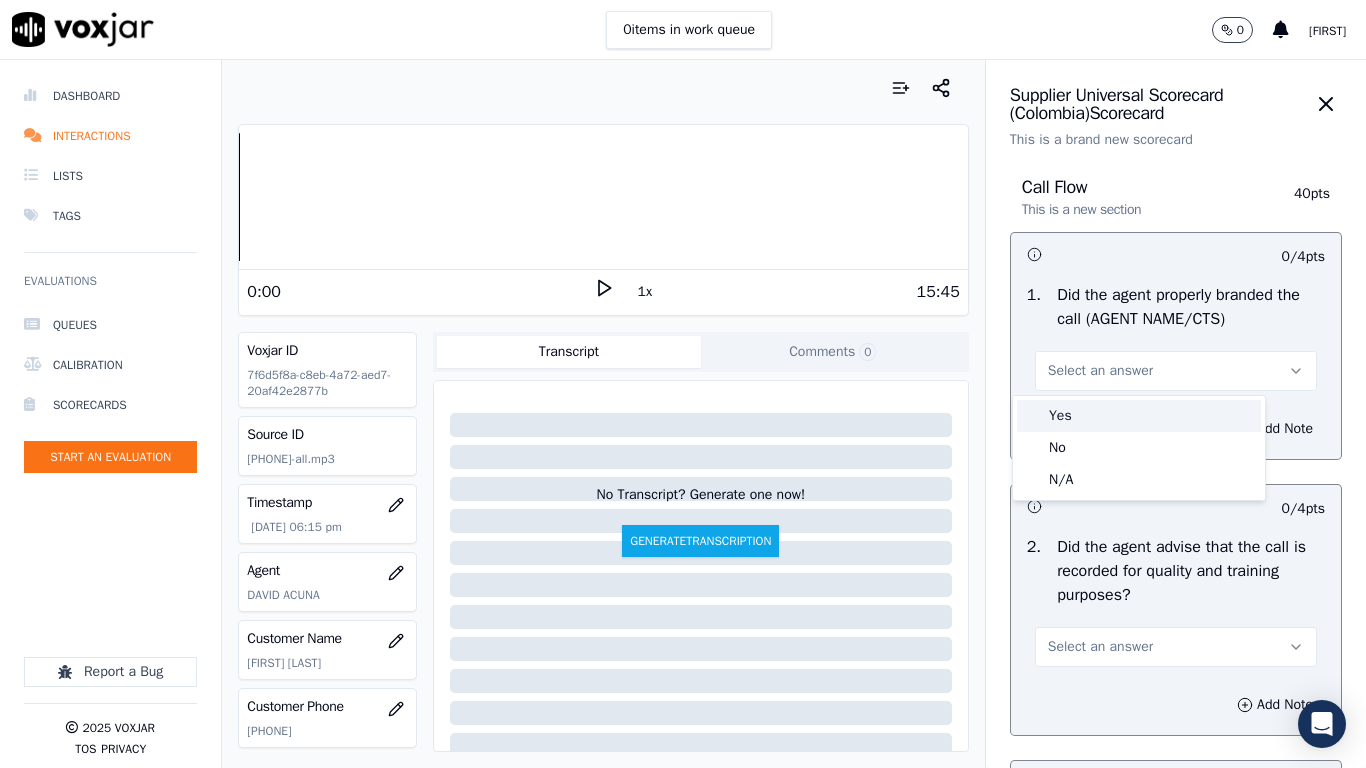 click on "Yes" at bounding box center (1139, 416) 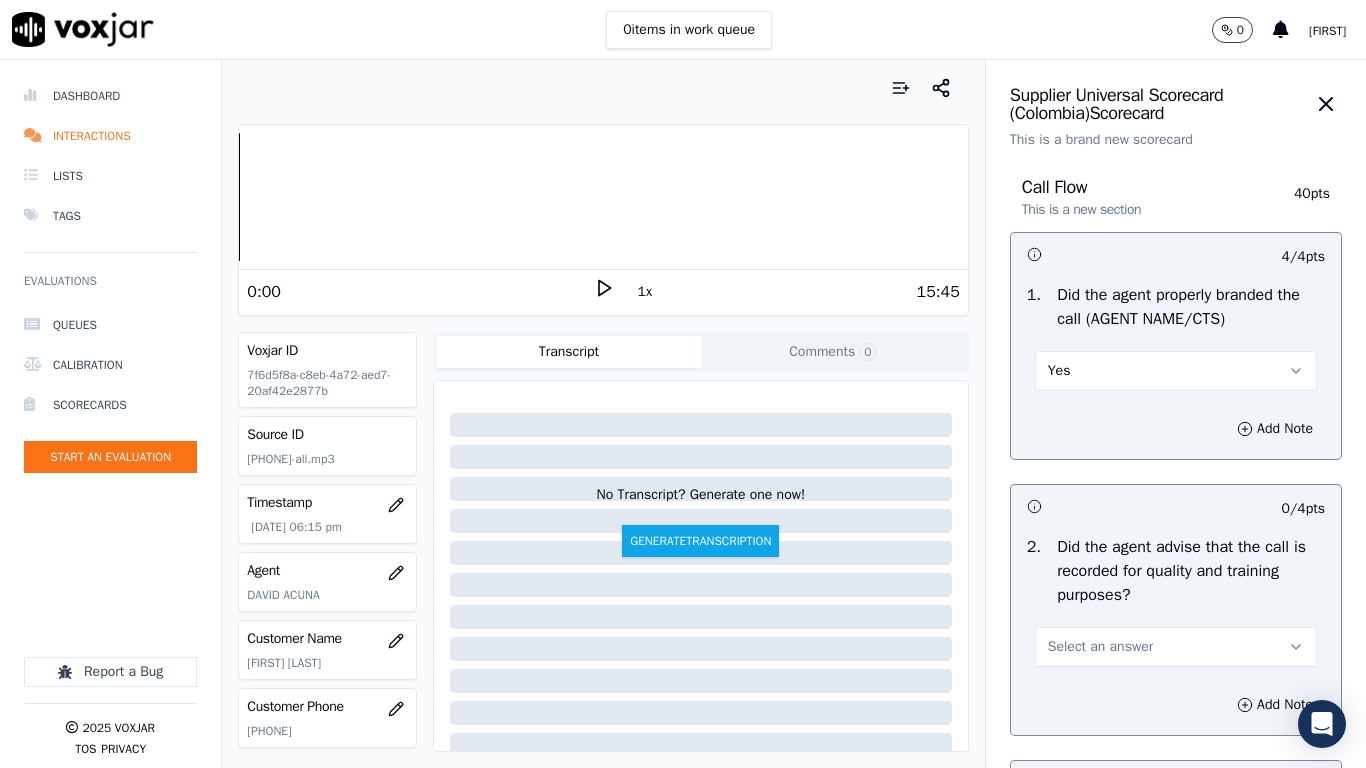click on "Select an answer" at bounding box center (1100, 647) 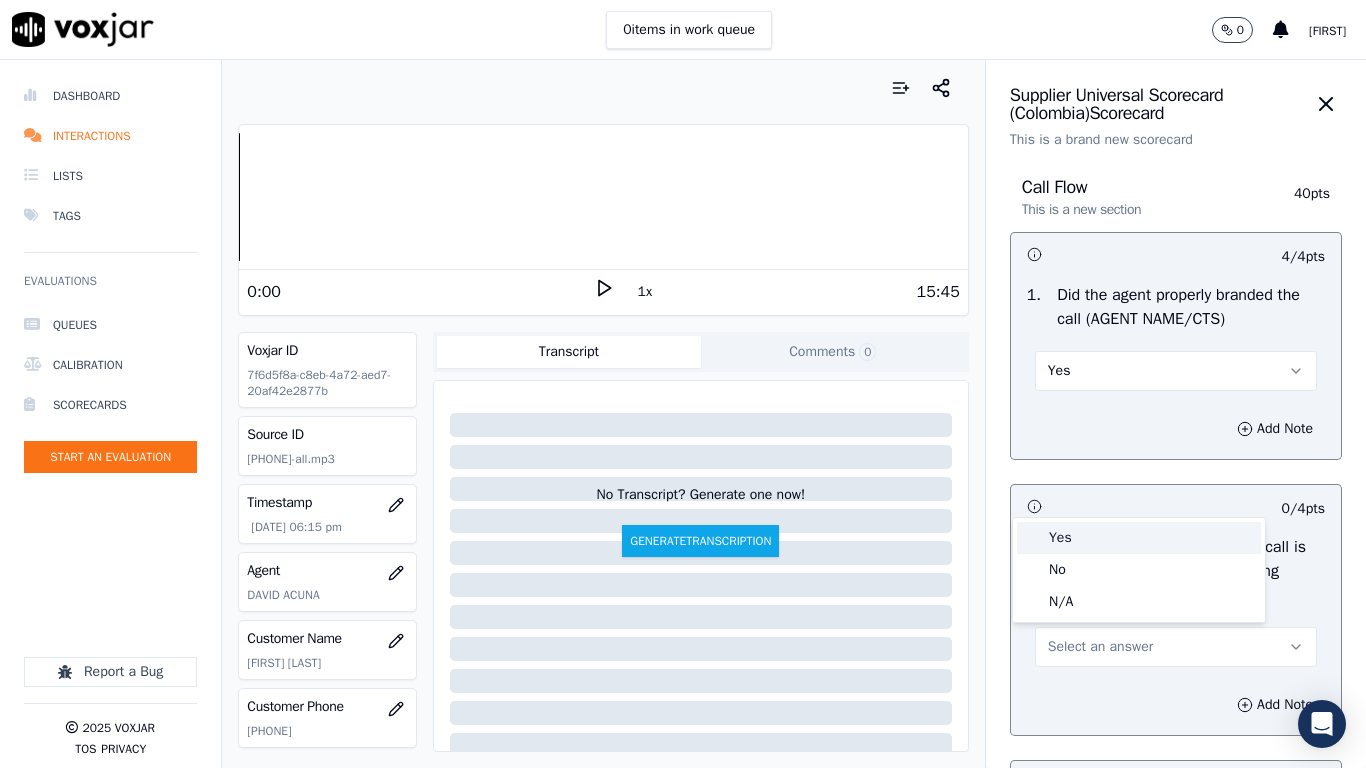 click on "Yes" at bounding box center [1139, 538] 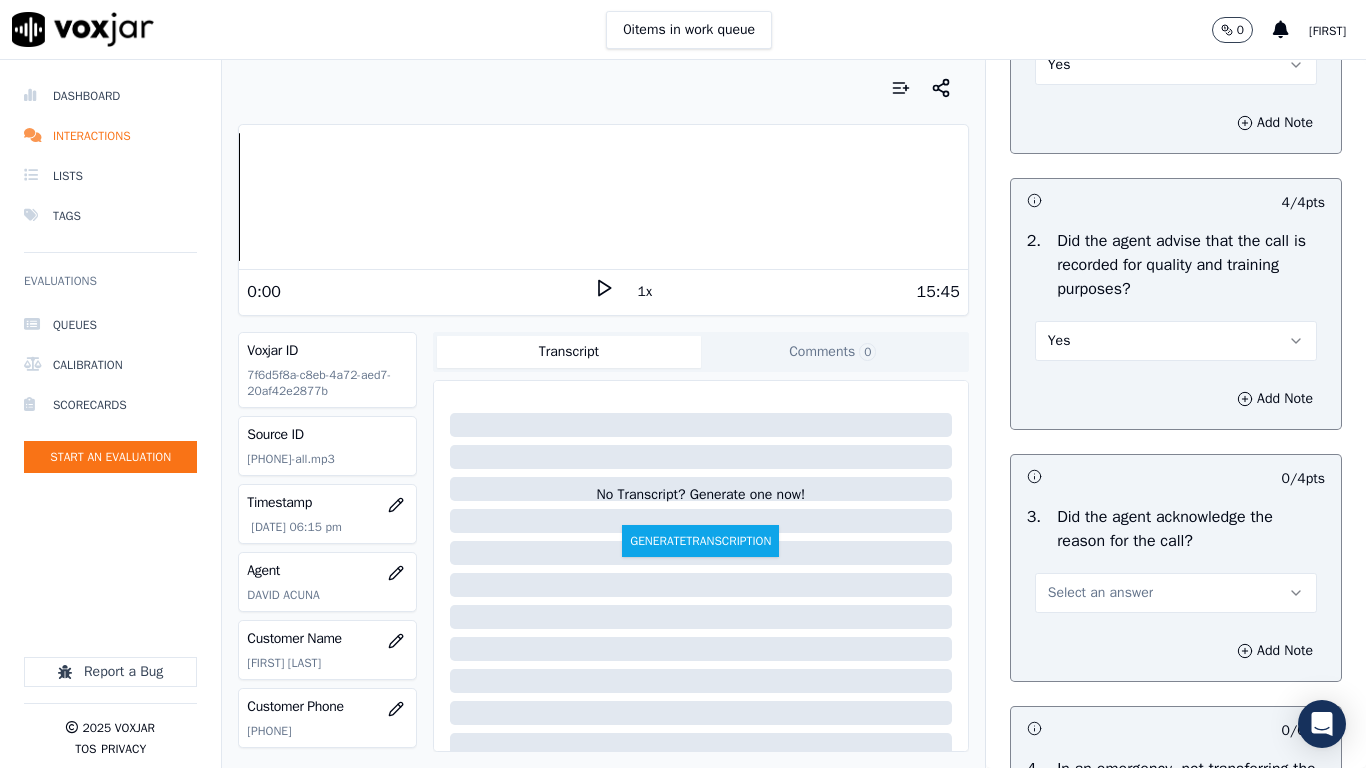 scroll, scrollTop: 700, scrollLeft: 0, axis: vertical 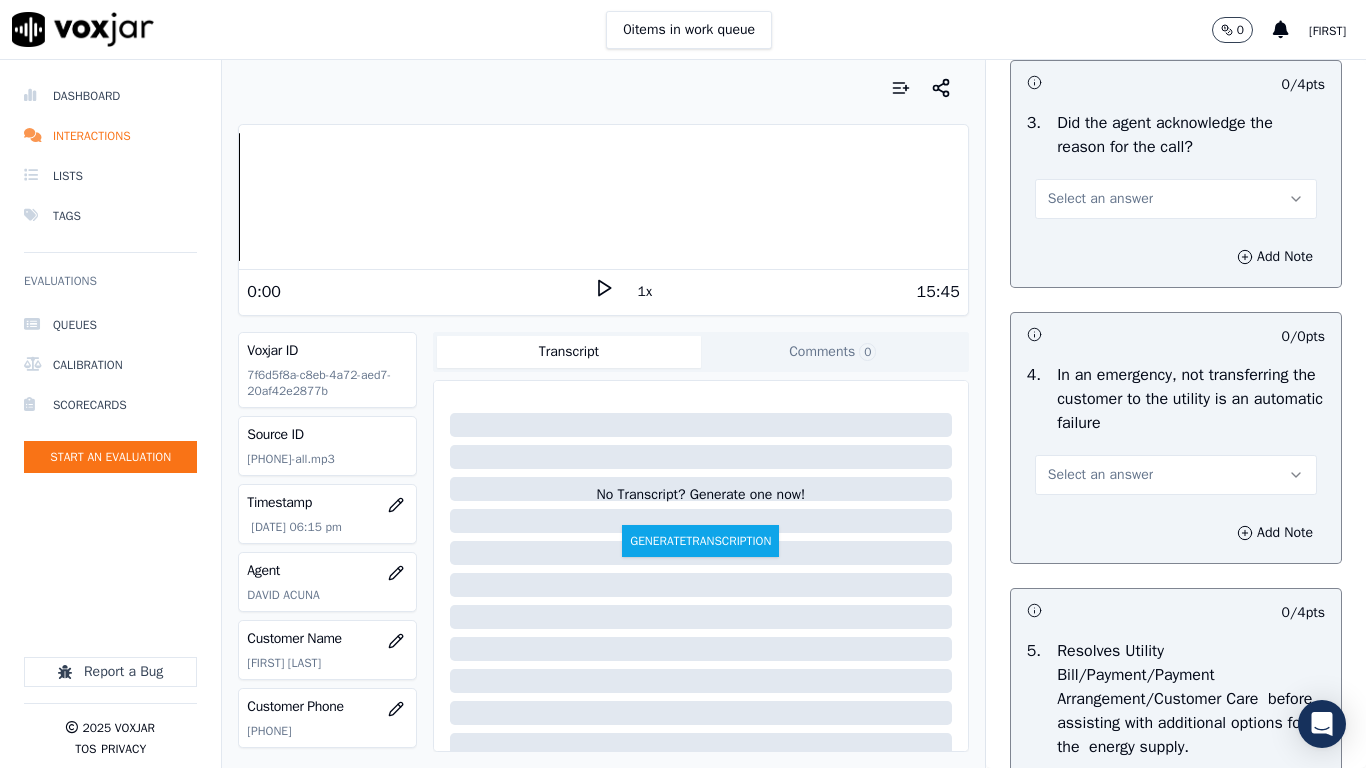 click on "Select an answer" at bounding box center [1100, 199] 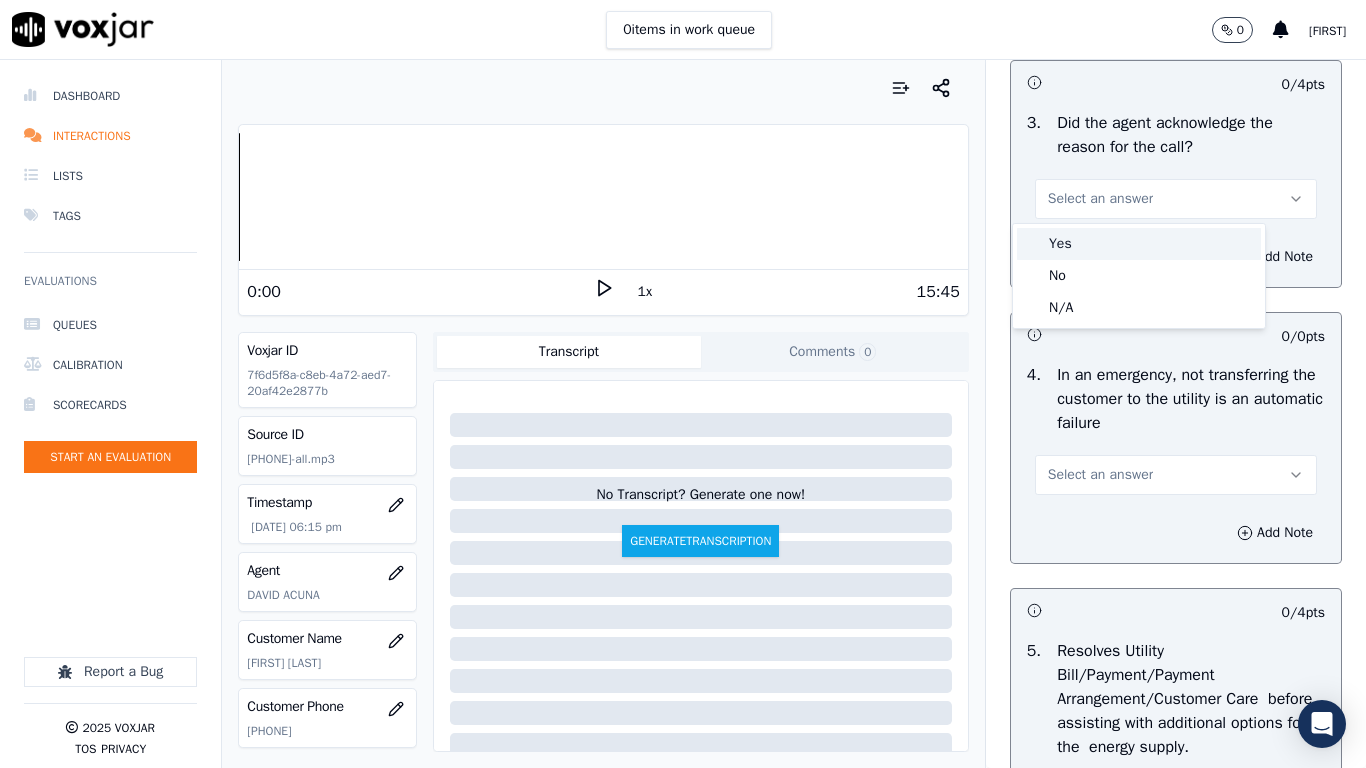 click on "Yes" at bounding box center (1139, 244) 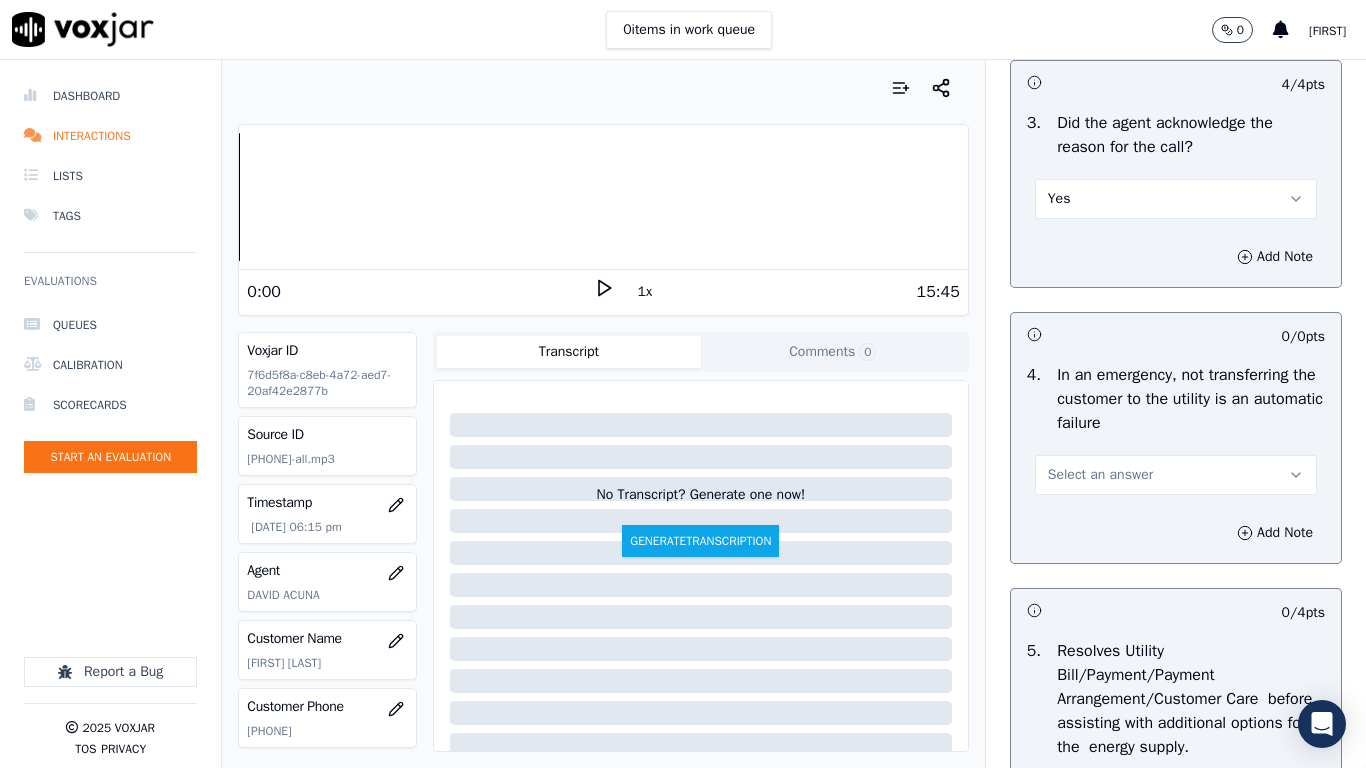 click on "Select an answer" at bounding box center [1176, 475] 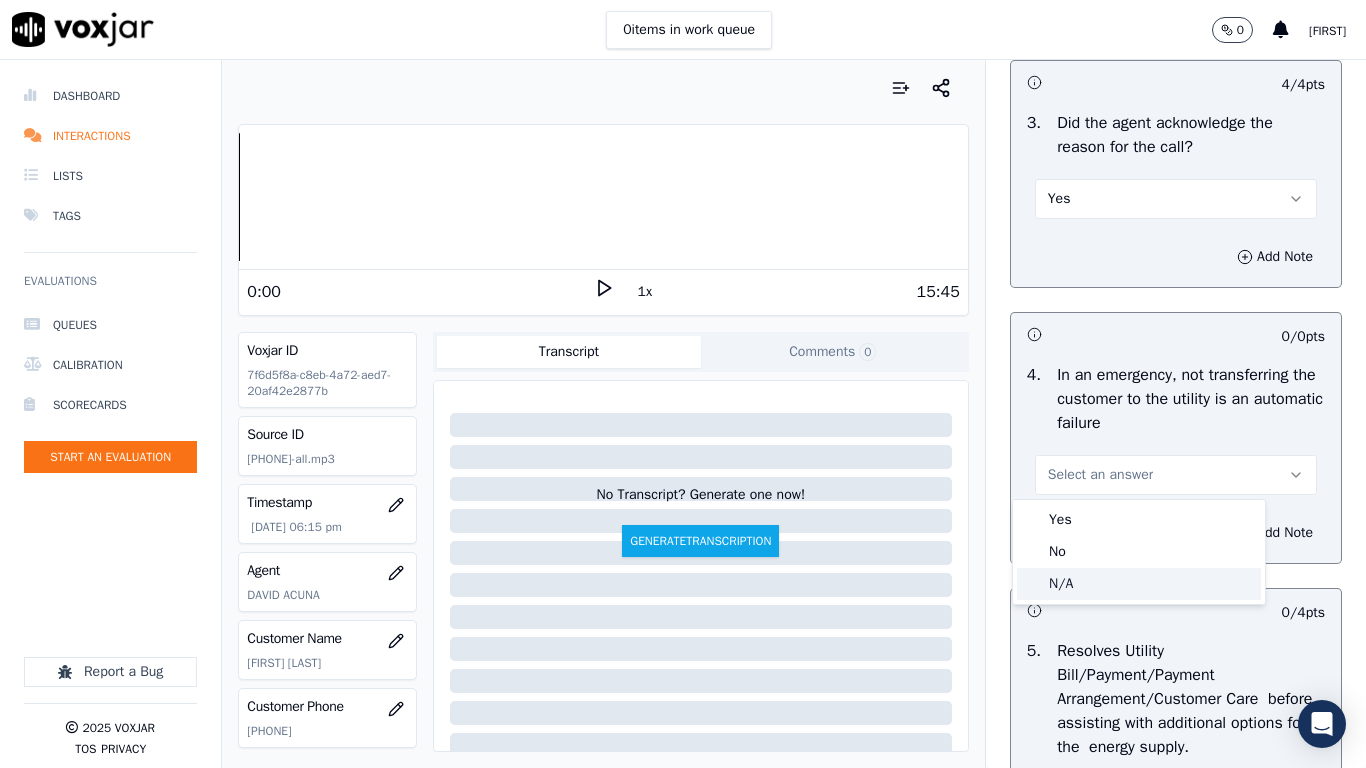 click on "N/A" 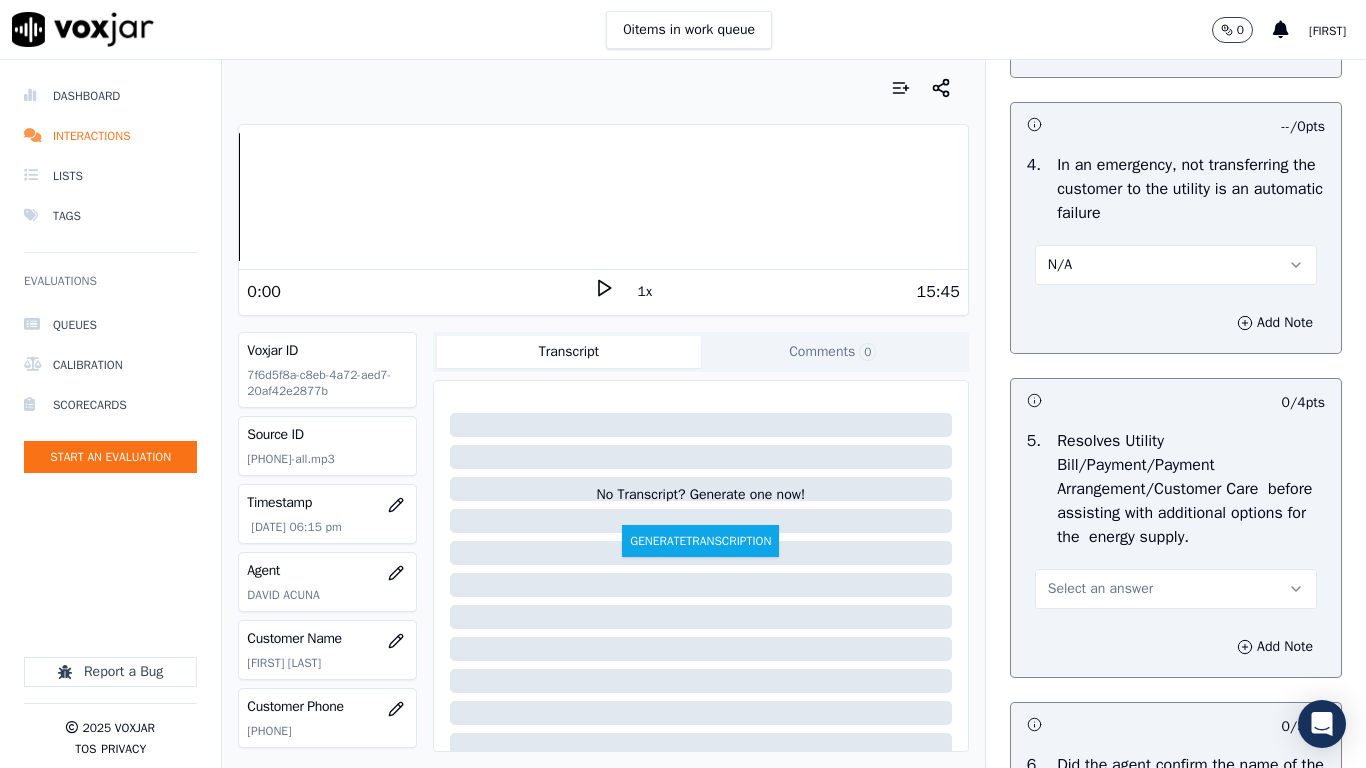 scroll, scrollTop: 1200, scrollLeft: 0, axis: vertical 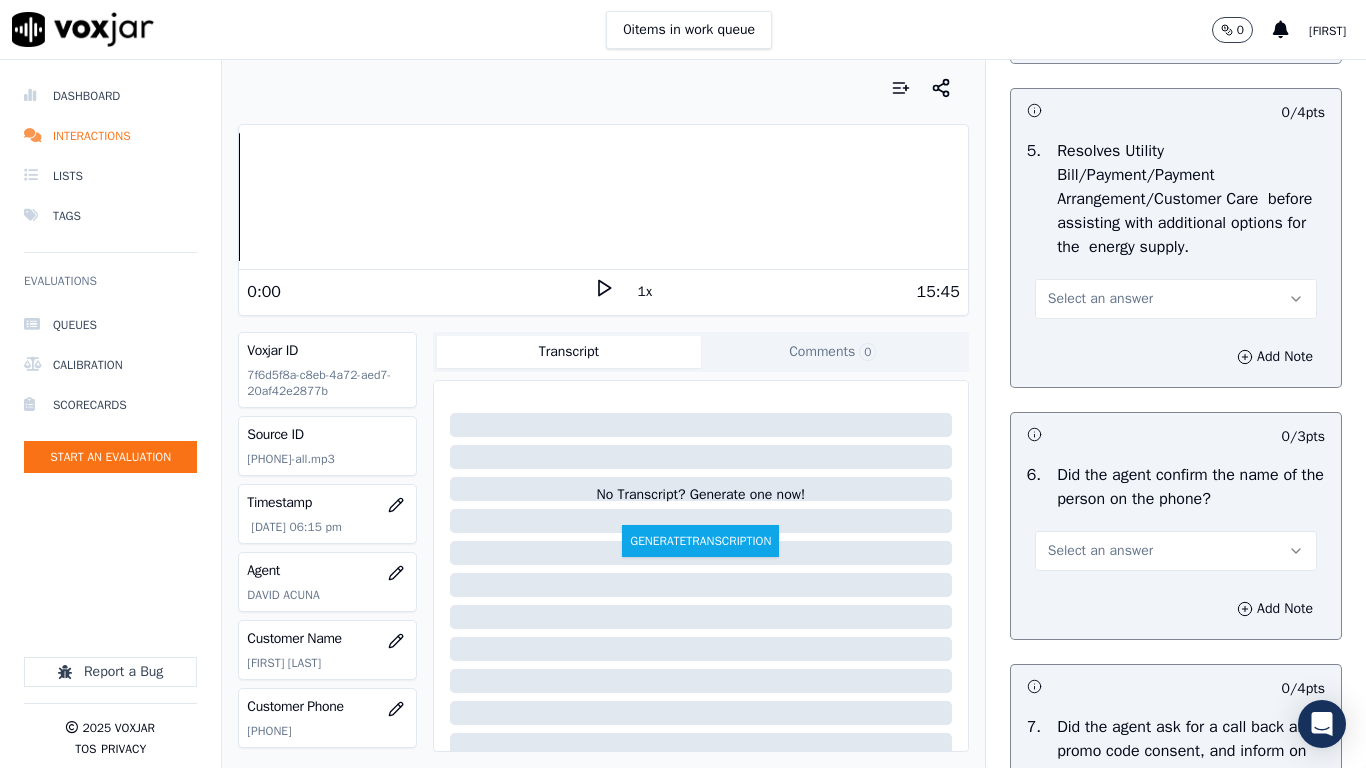 click on "Select an answer" at bounding box center [1176, 299] 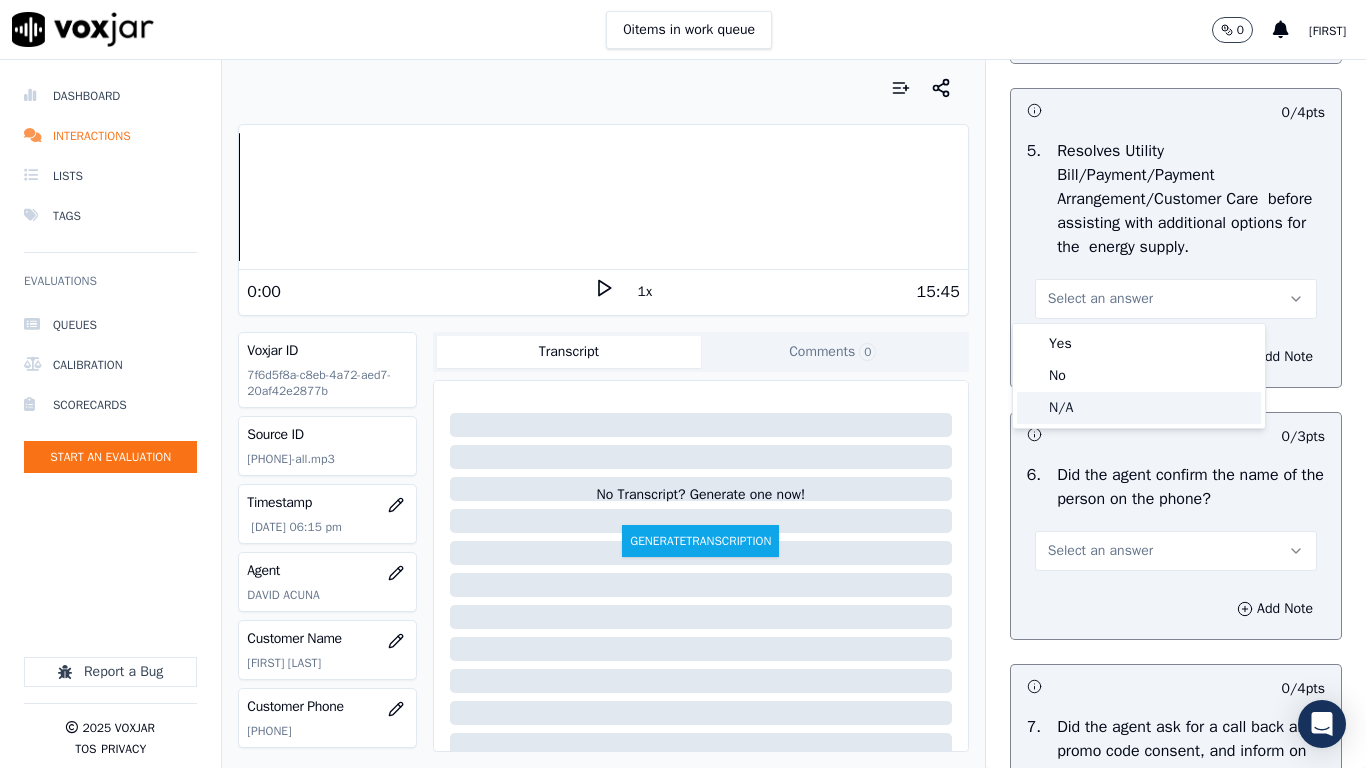 click on "N/A" 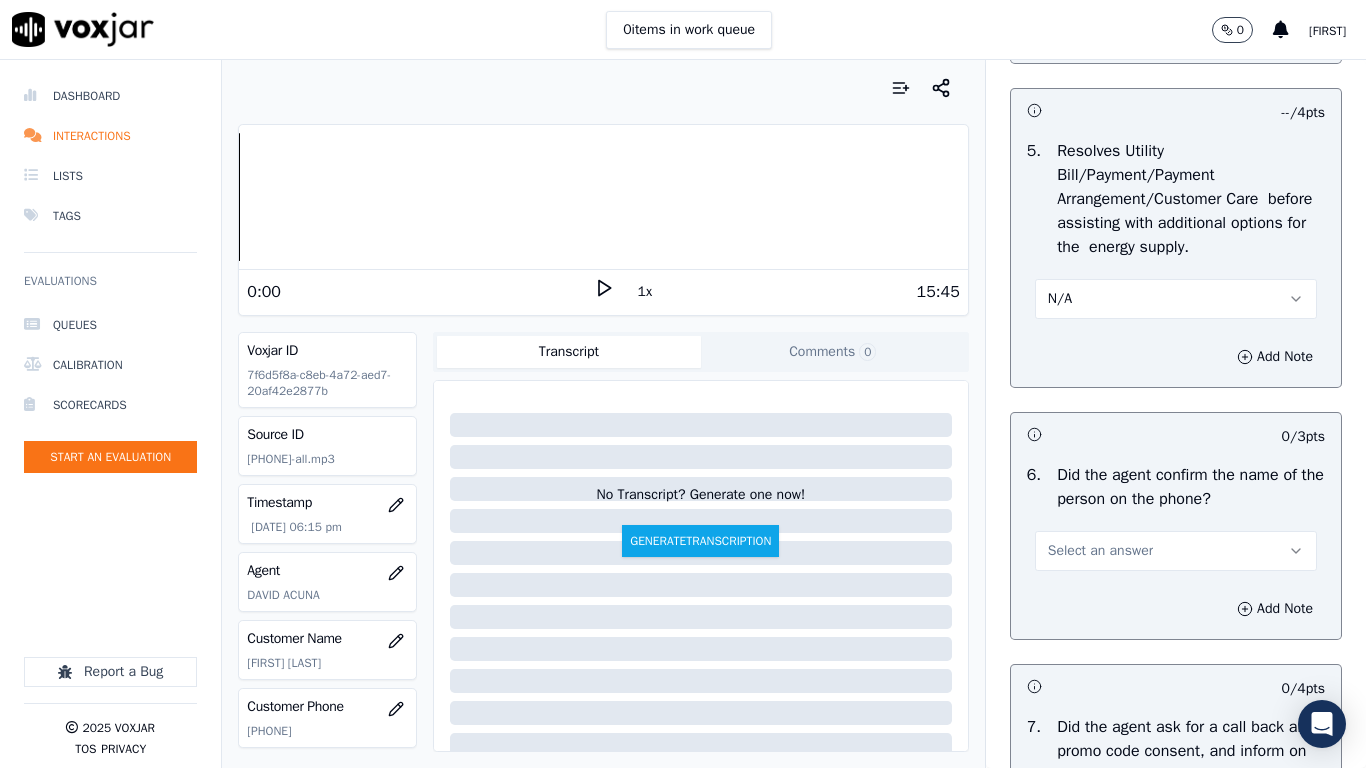 drag, startPoint x: 1132, startPoint y: 546, endPoint x: 1133, endPoint y: 567, distance: 21.023796 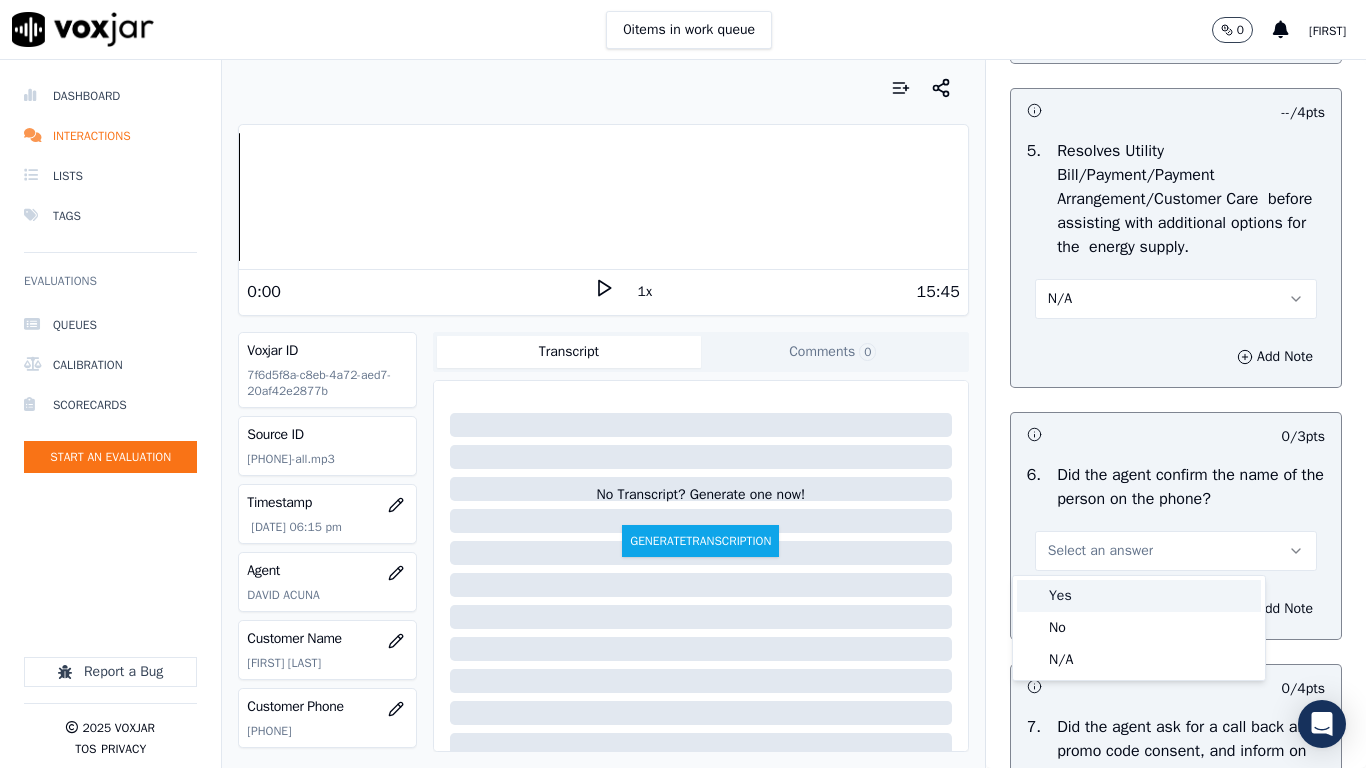 click on "Yes" at bounding box center (1139, 596) 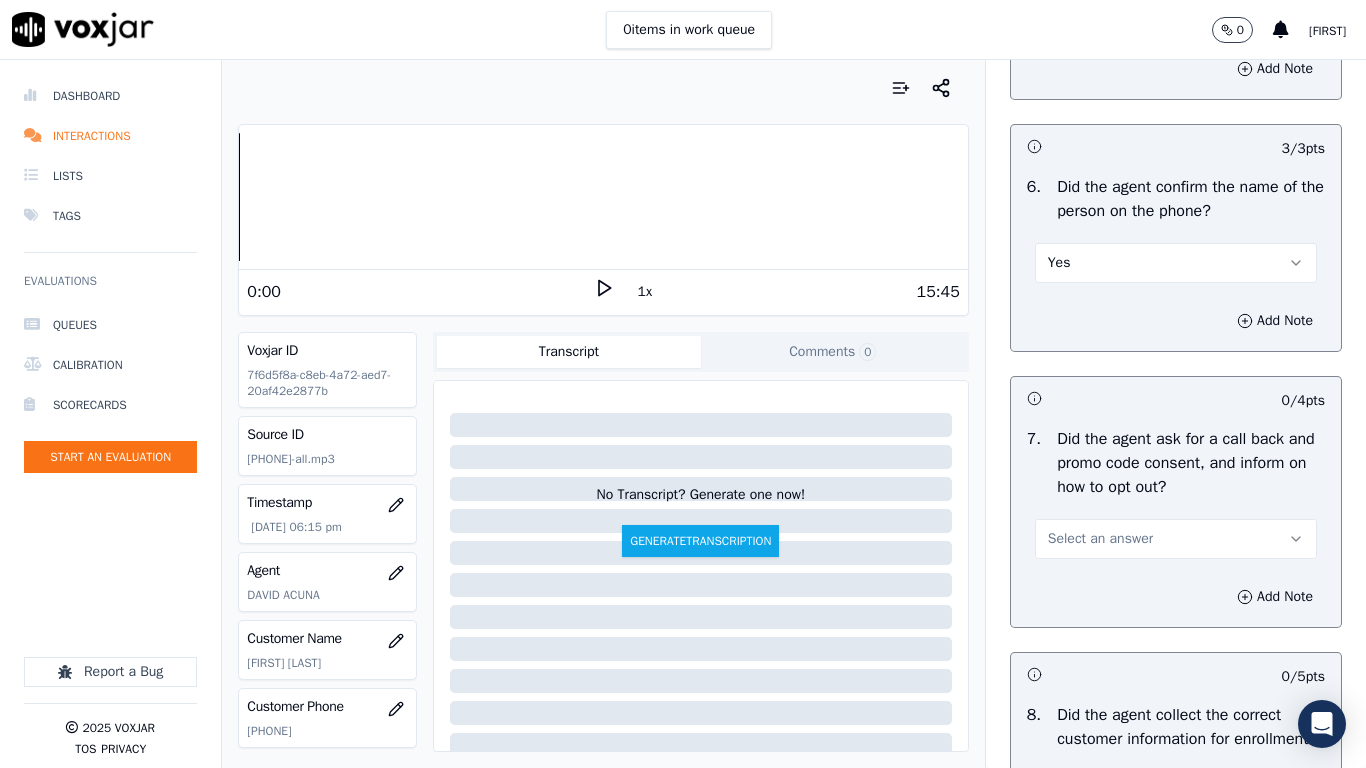 scroll, scrollTop: 1900, scrollLeft: 0, axis: vertical 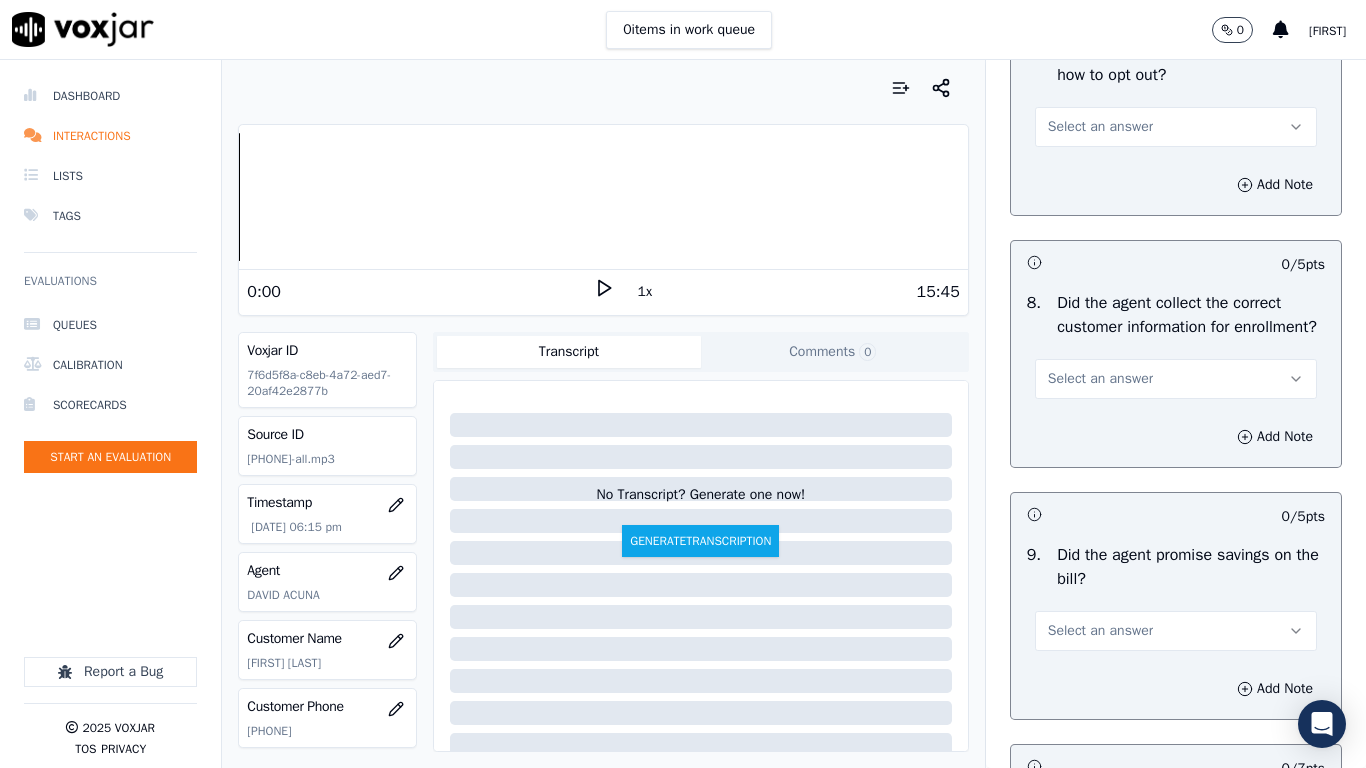 click on "Select an answer" at bounding box center (1100, 127) 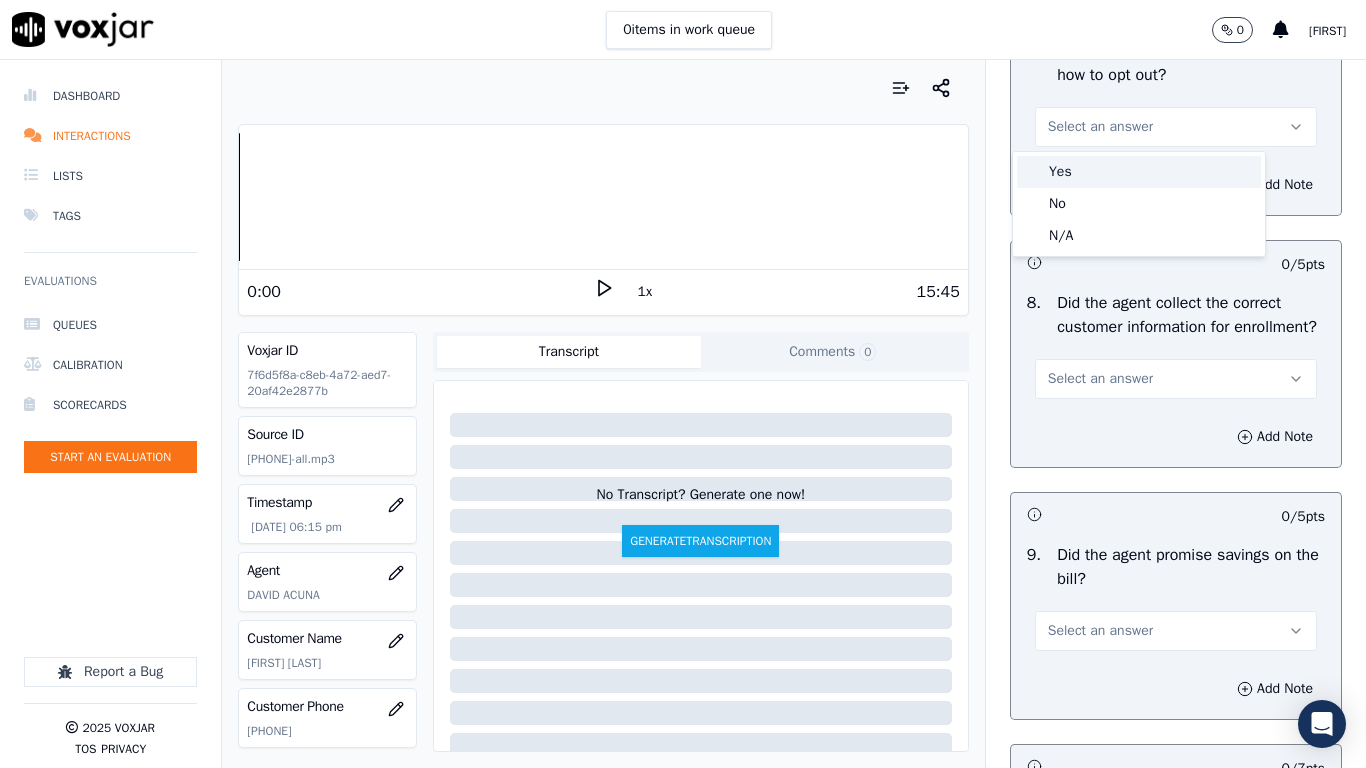 click on "Yes" at bounding box center (1139, 172) 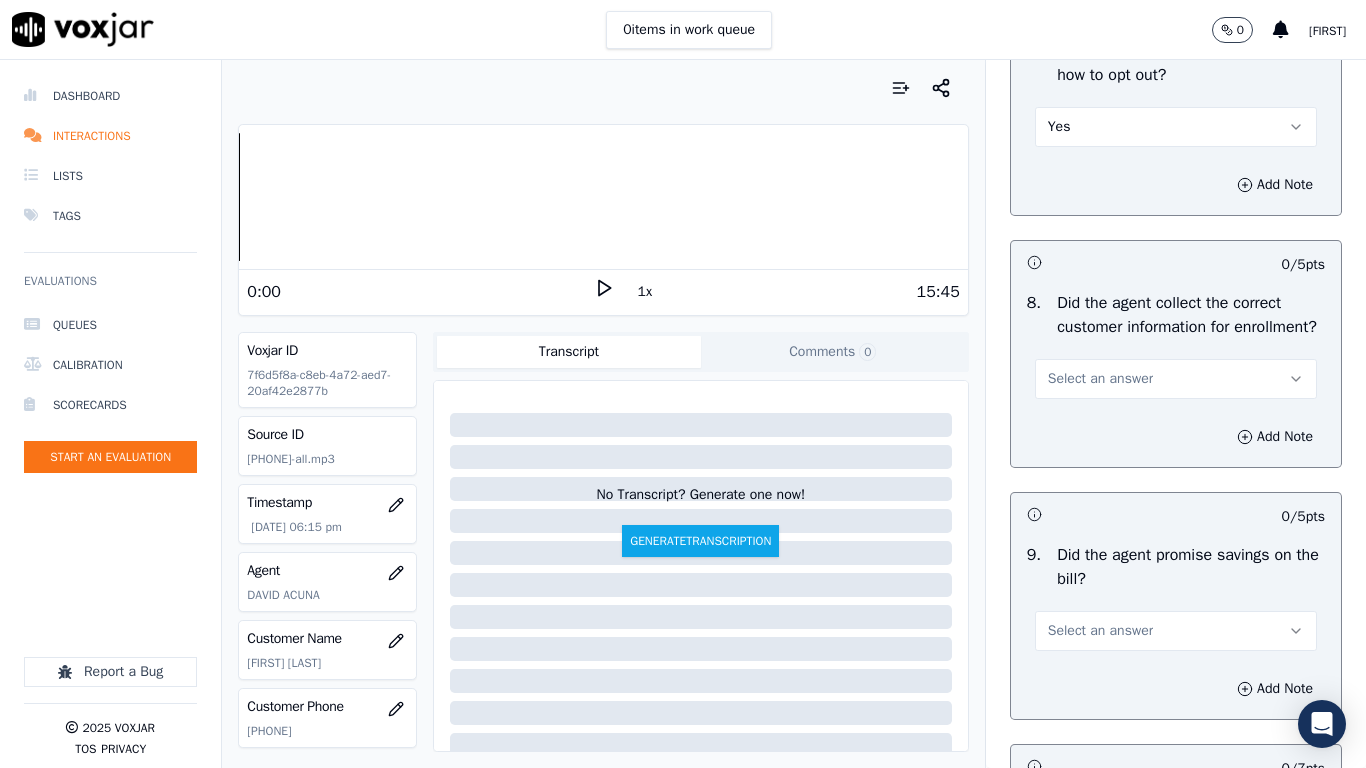 click on "Select an answer" at bounding box center (1176, 379) 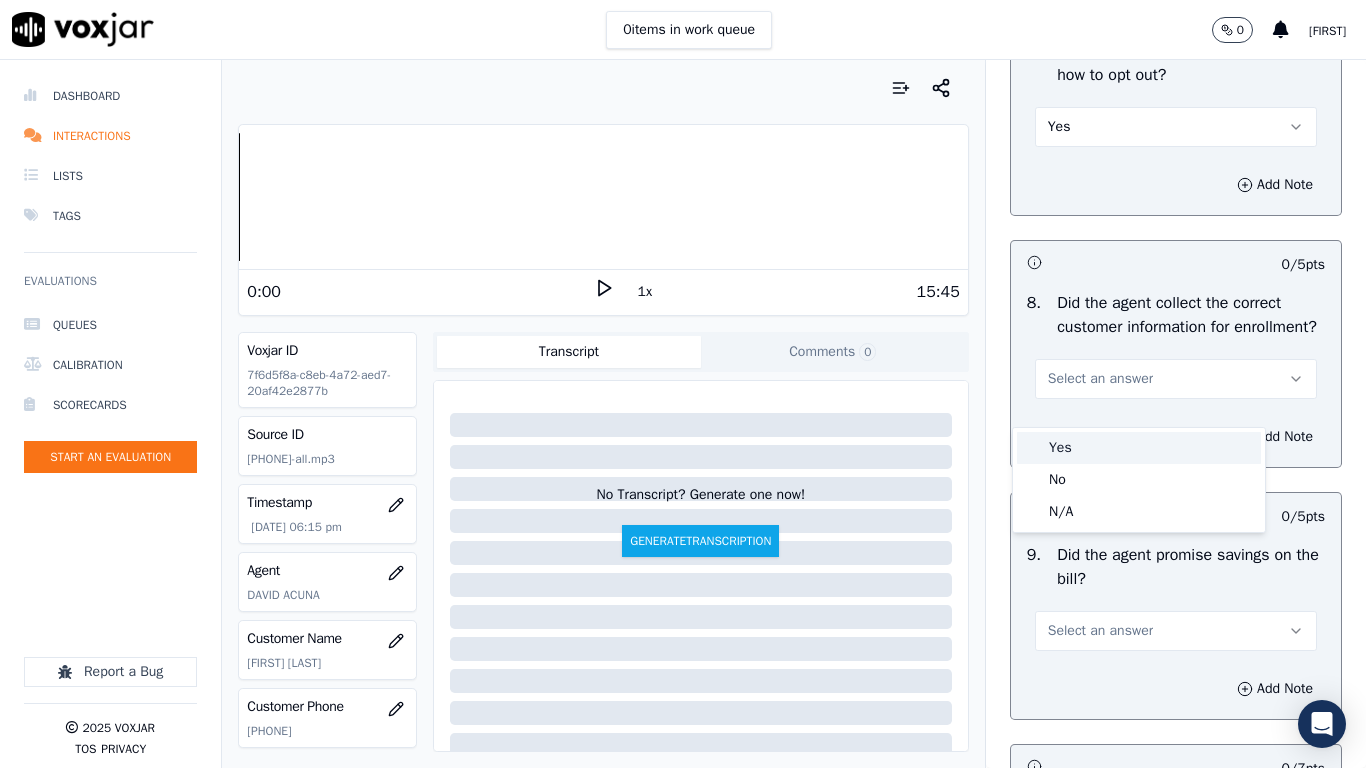 click on "Yes" at bounding box center [1139, 448] 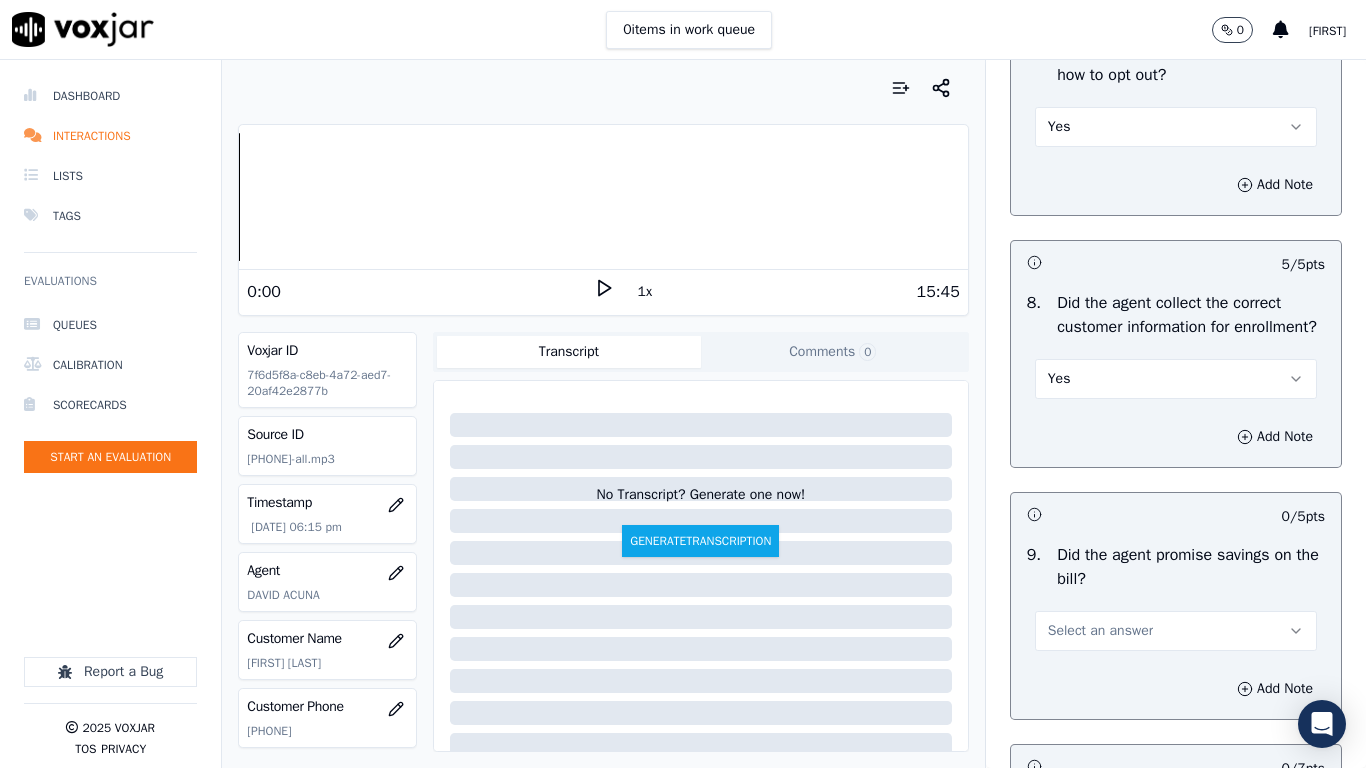 click on "Select an answer" at bounding box center [1100, 631] 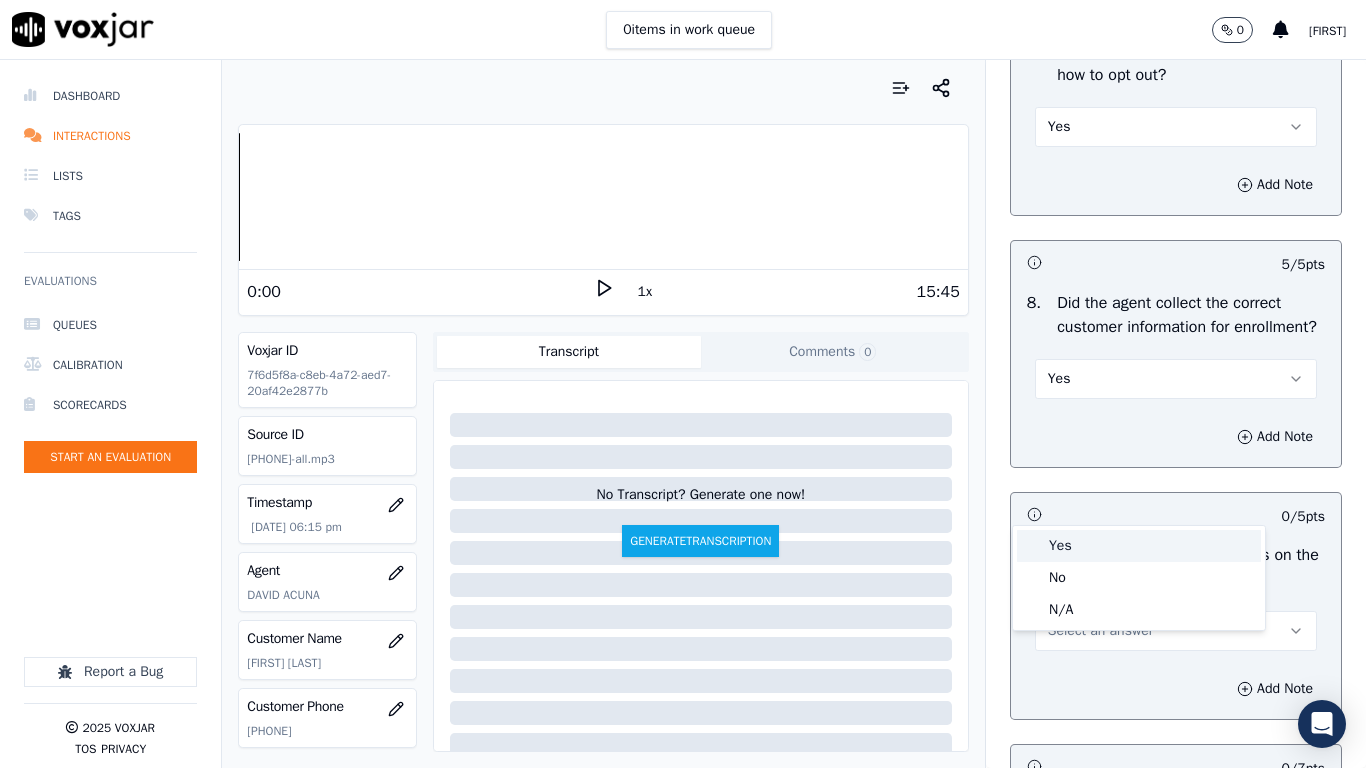 click on "Yes" at bounding box center (1139, 546) 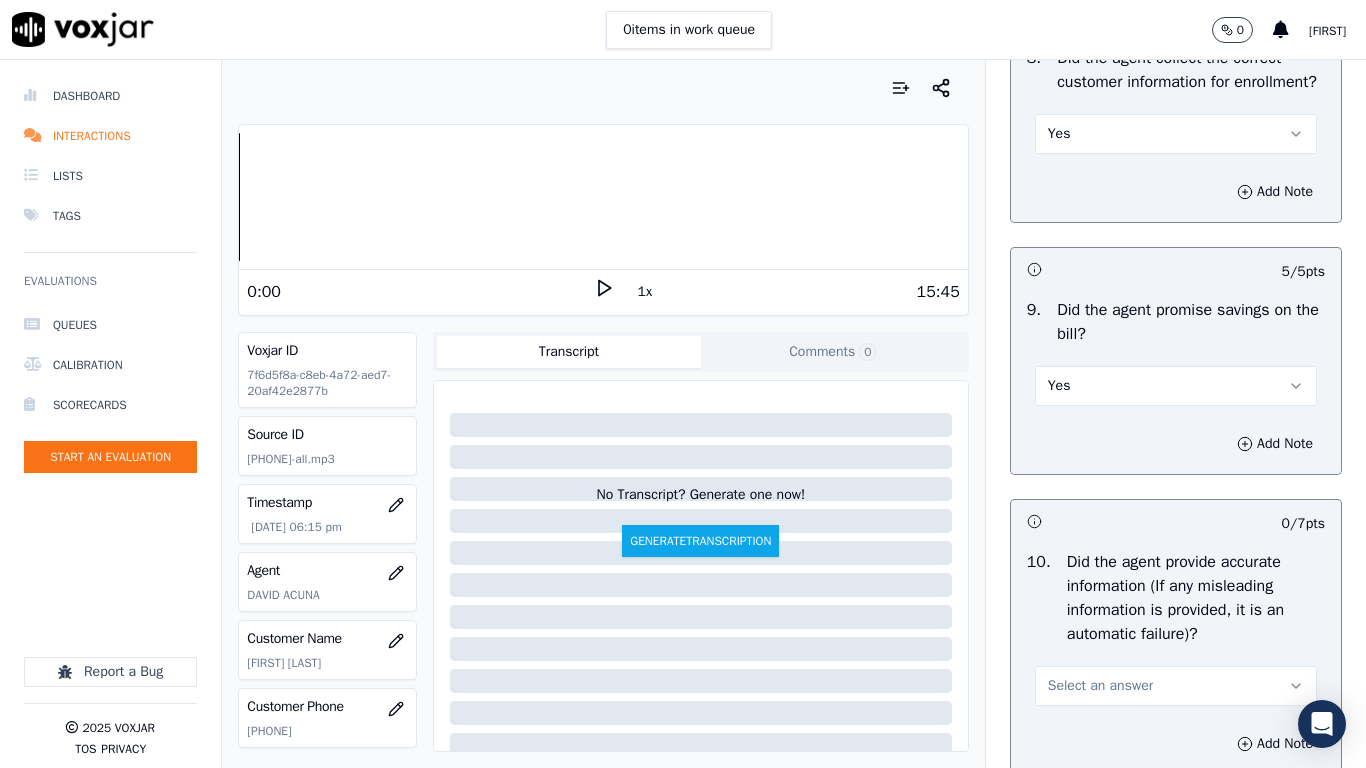 scroll, scrollTop: 2600, scrollLeft: 0, axis: vertical 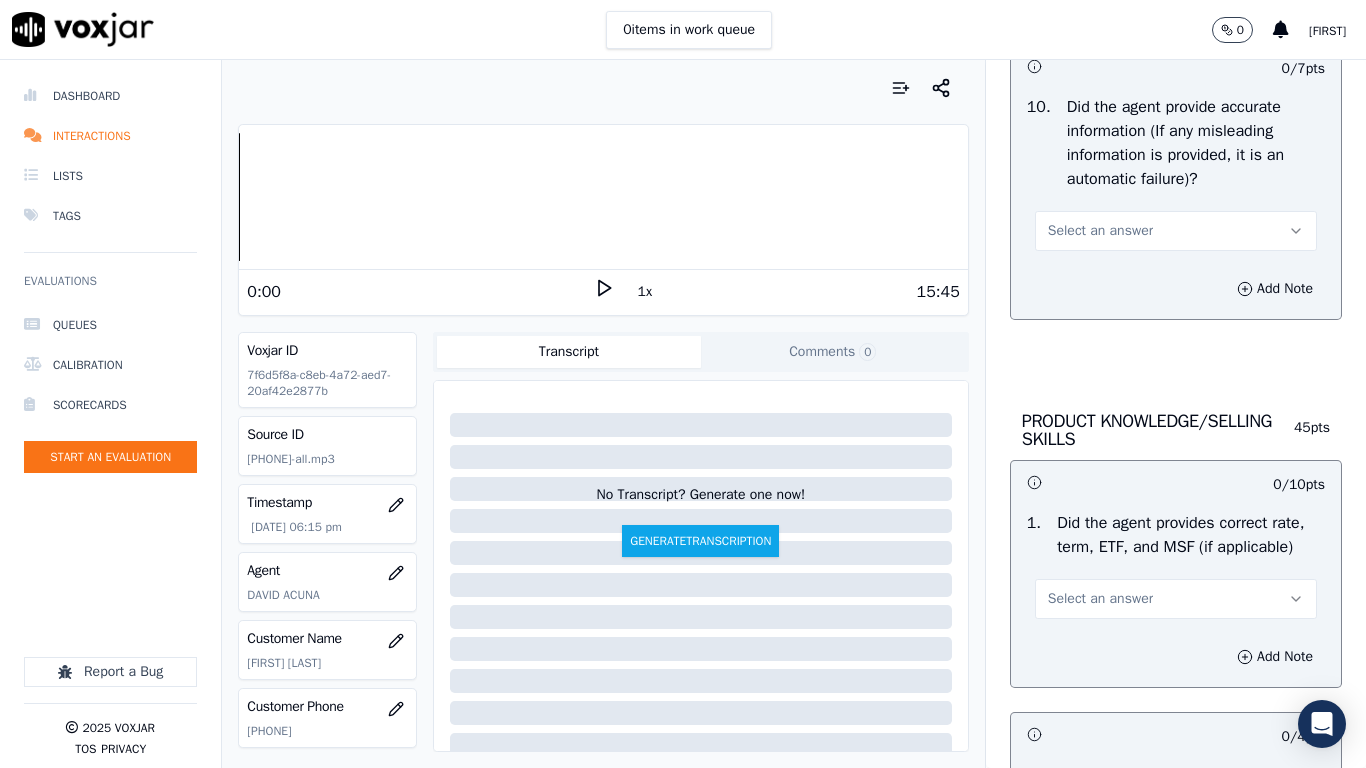 click on "Select an answer" at bounding box center [1100, 231] 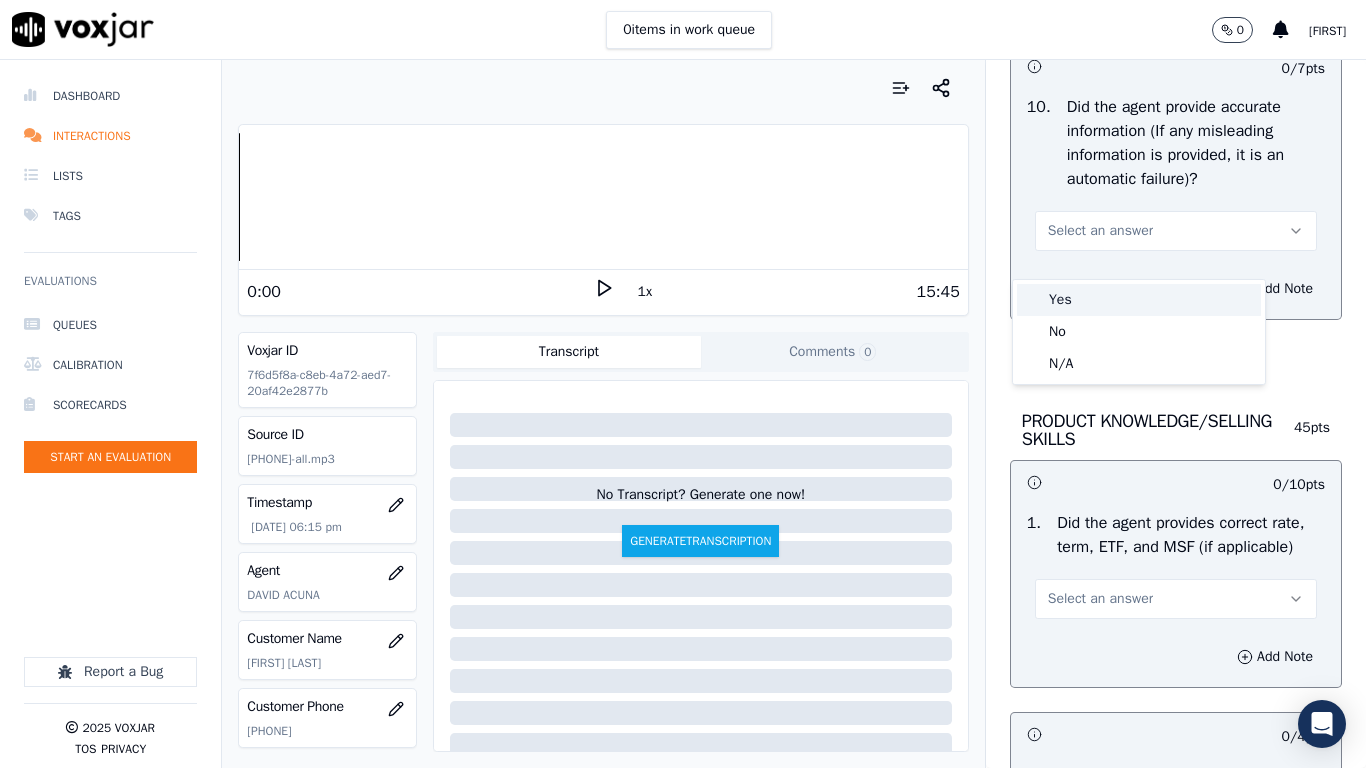click on "Yes" at bounding box center (1139, 300) 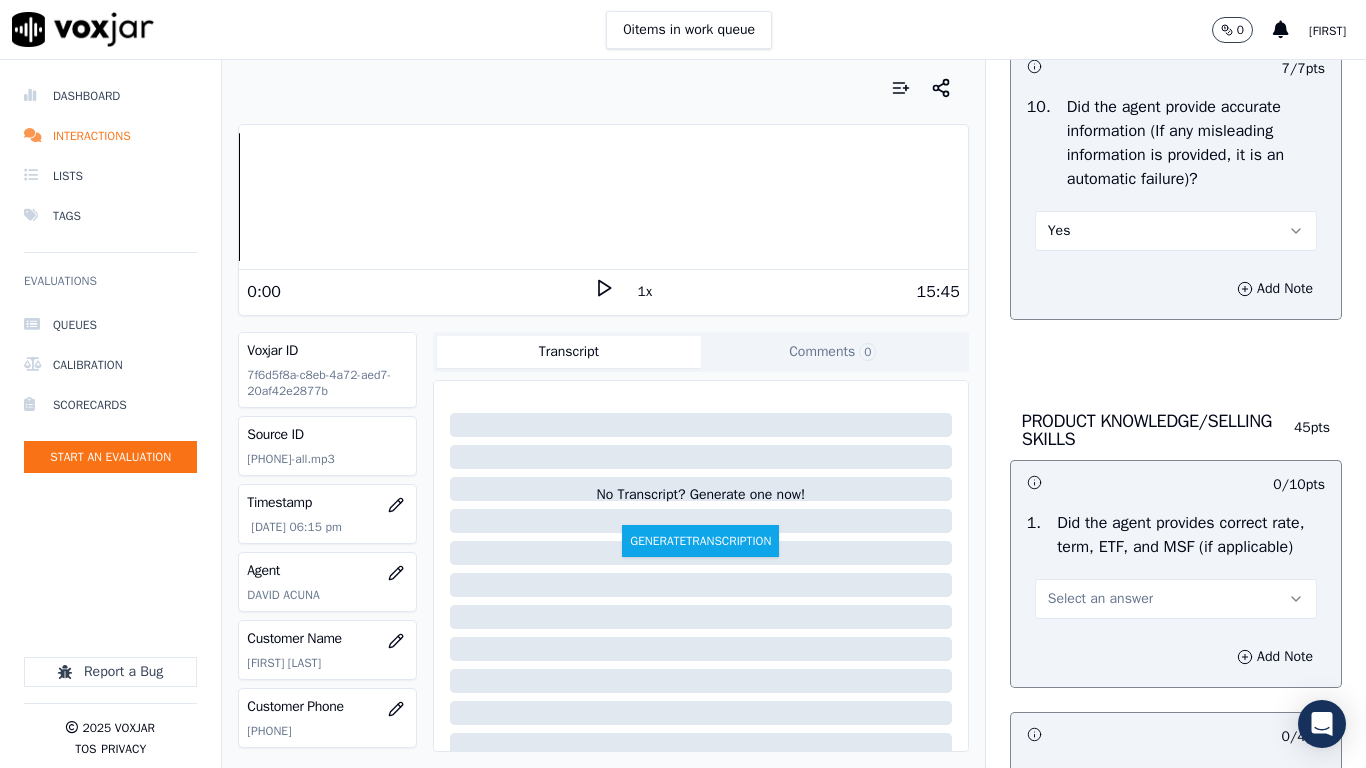 click on "Select an answer" at bounding box center (1100, 599) 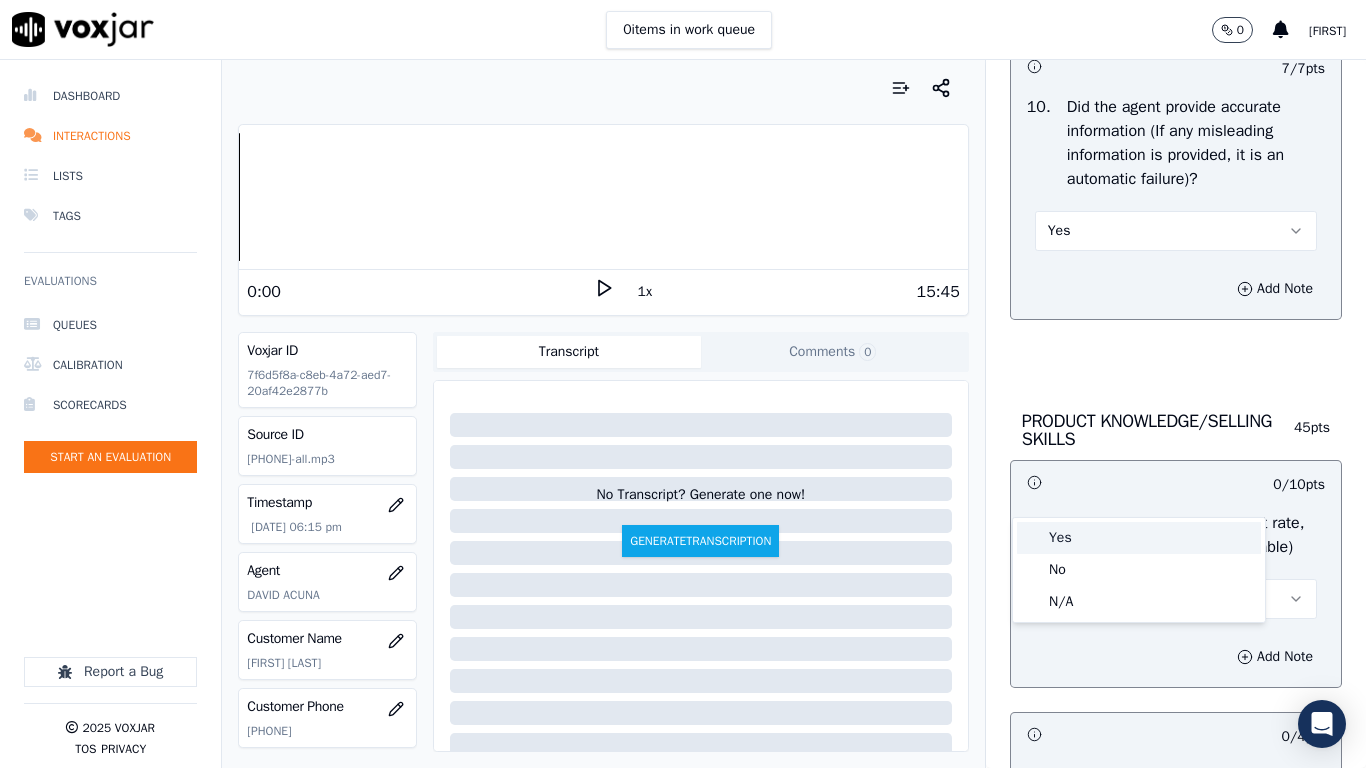 click on "Yes" at bounding box center (1139, 538) 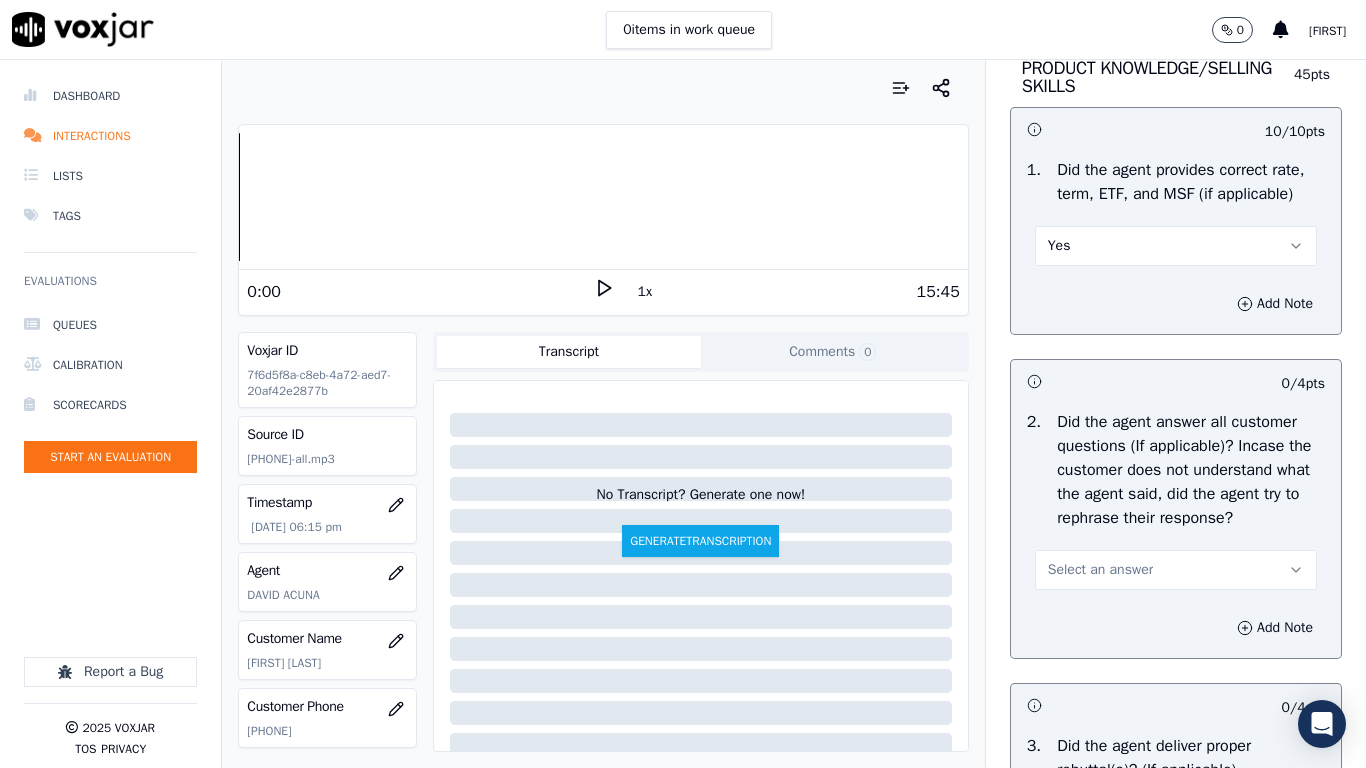 scroll, scrollTop: 3300, scrollLeft: 0, axis: vertical 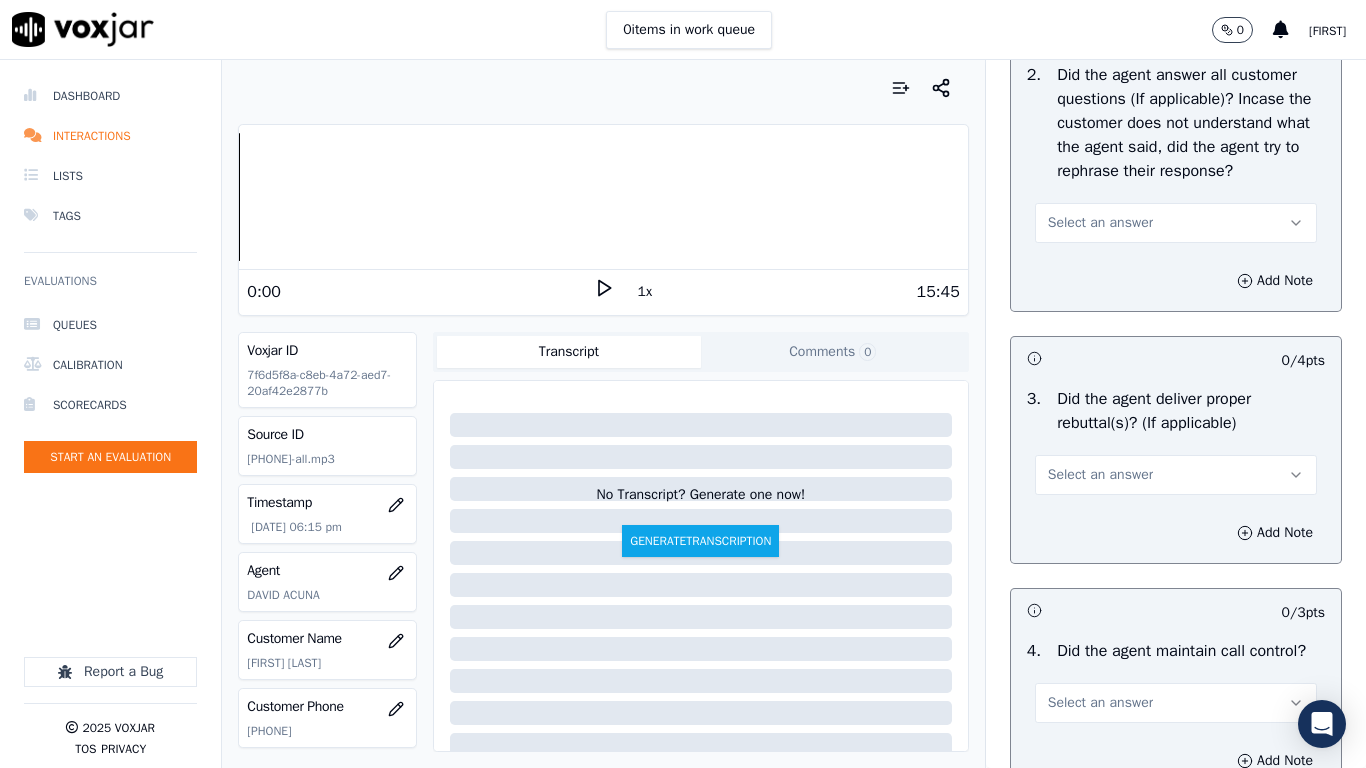 drag, startPoint x: 1130, startPoint y: 290, endPoint x: 1129, endPoint y: 302, distance: 12.0415945 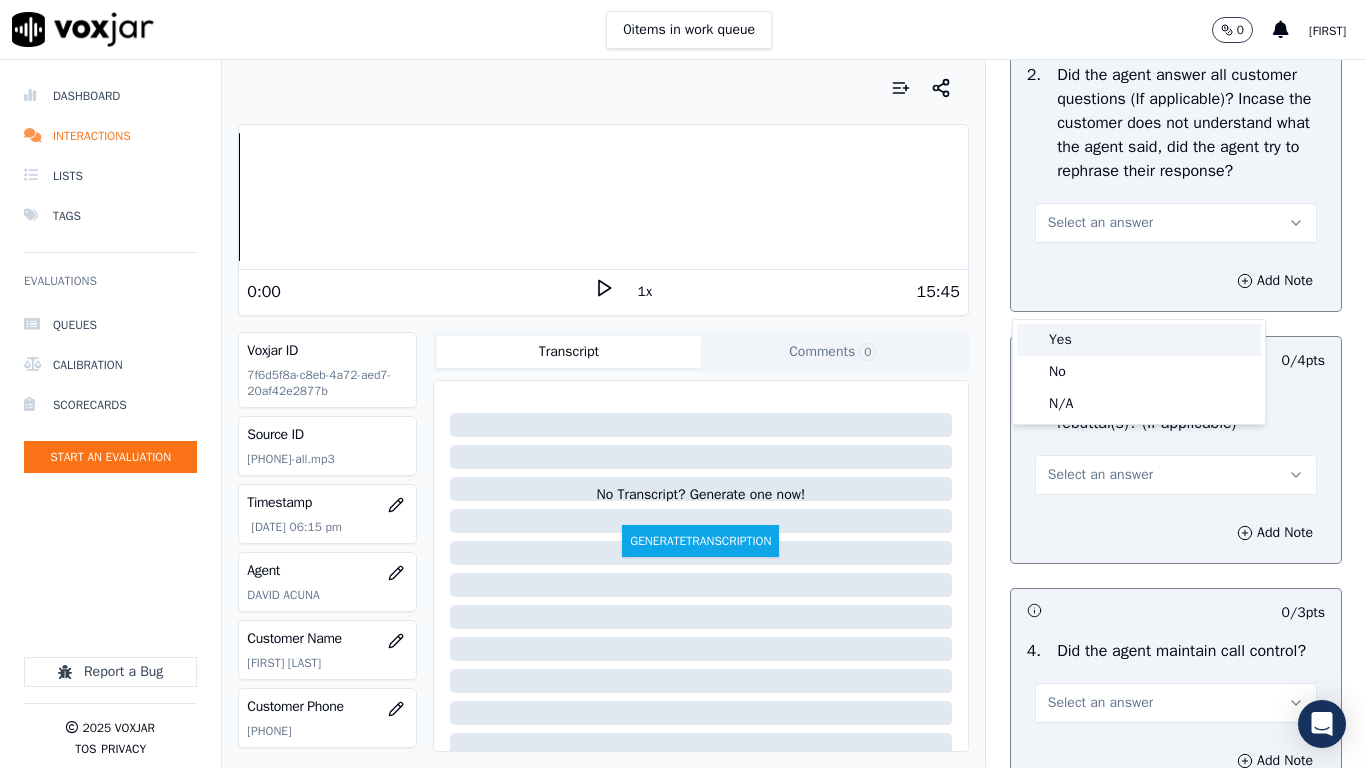 click on "Yes" at bounding box center (1139, 340) 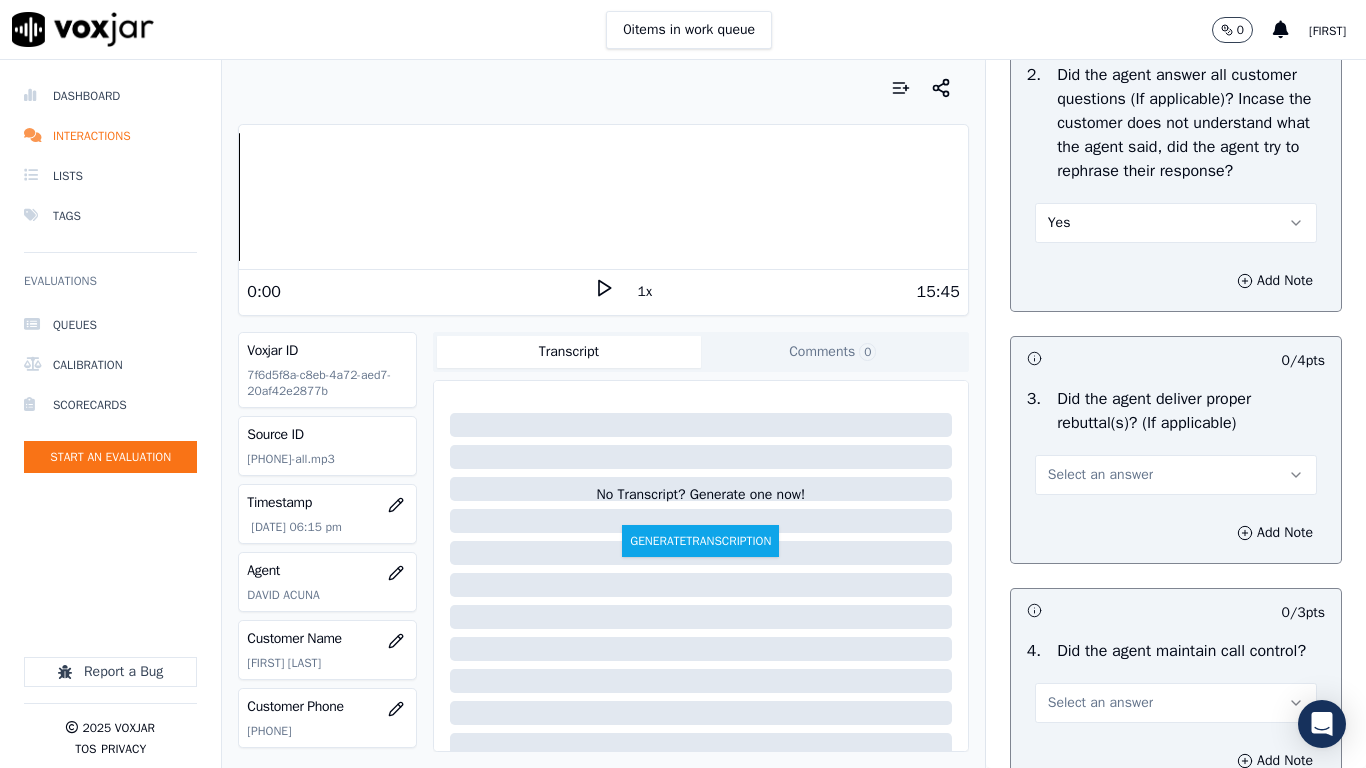 click on "Select an answer" at bounding box center (1100, 475) 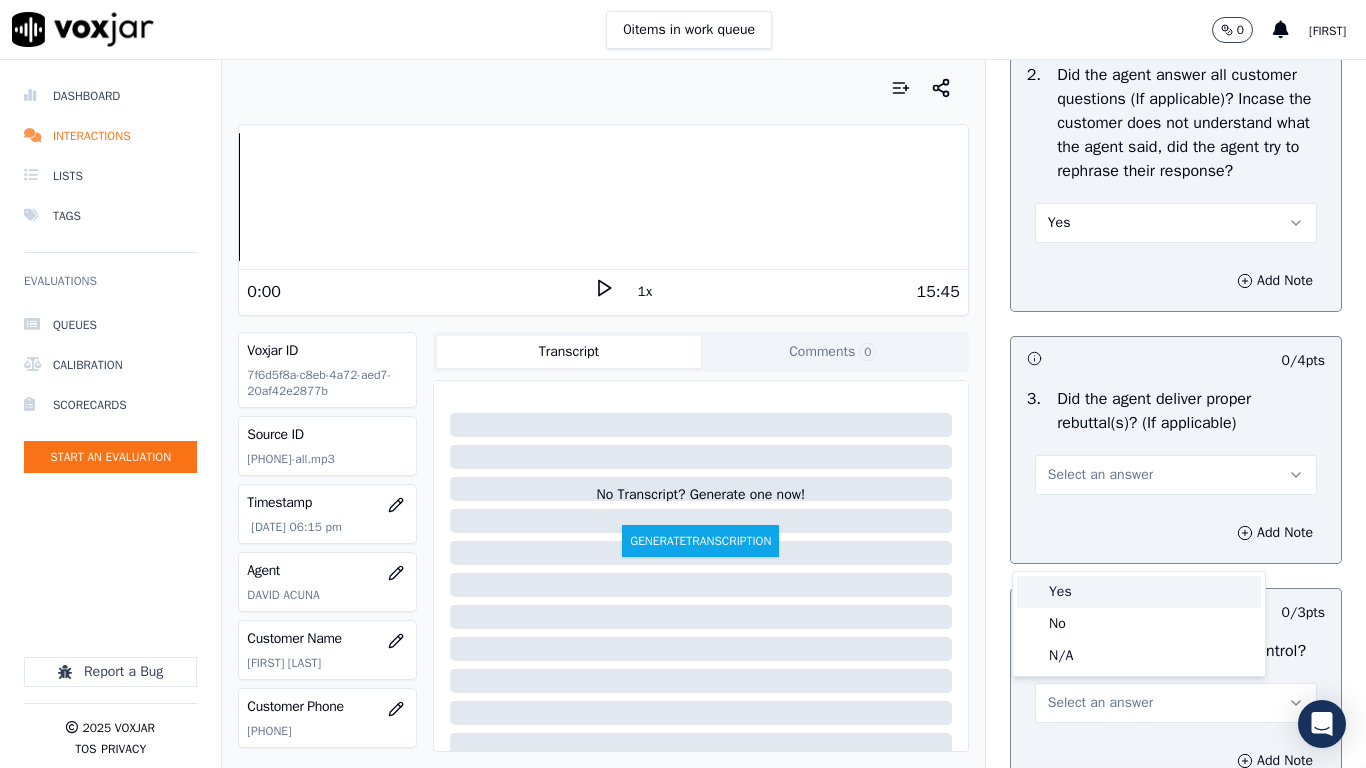 click on "Yes" at bounding box center [1139, 592] 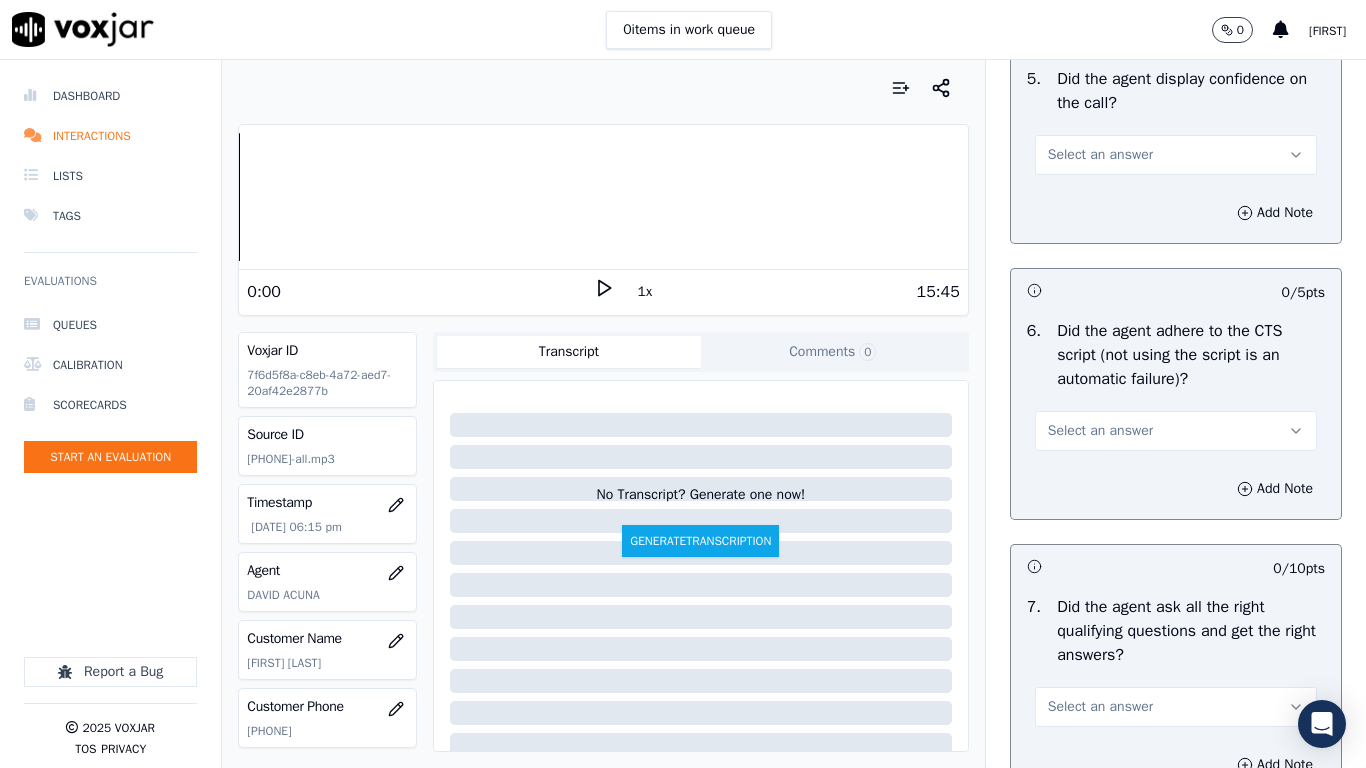 scroll, scrollTop: 4000, scrollLeft: 0, axis: vertical 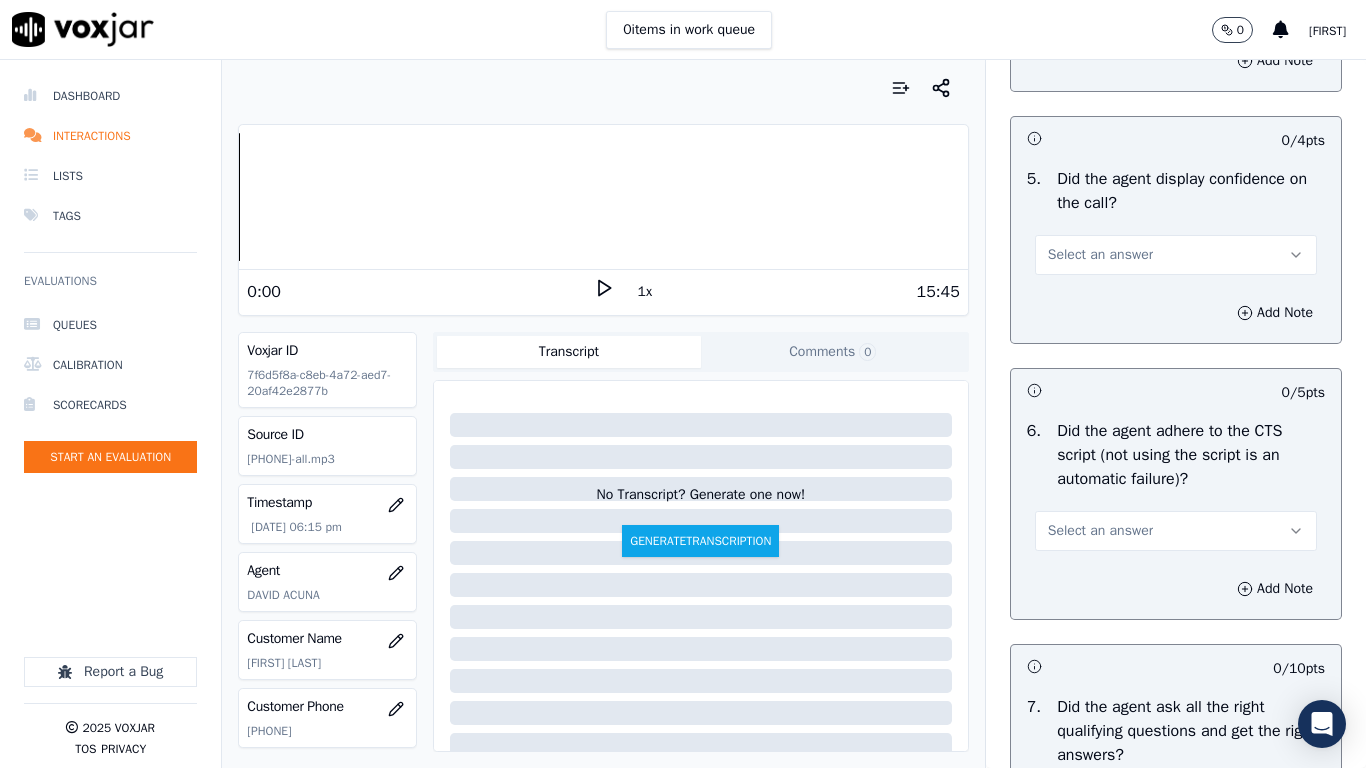 click on "Select an answer" at bounding box center (1100, 3) 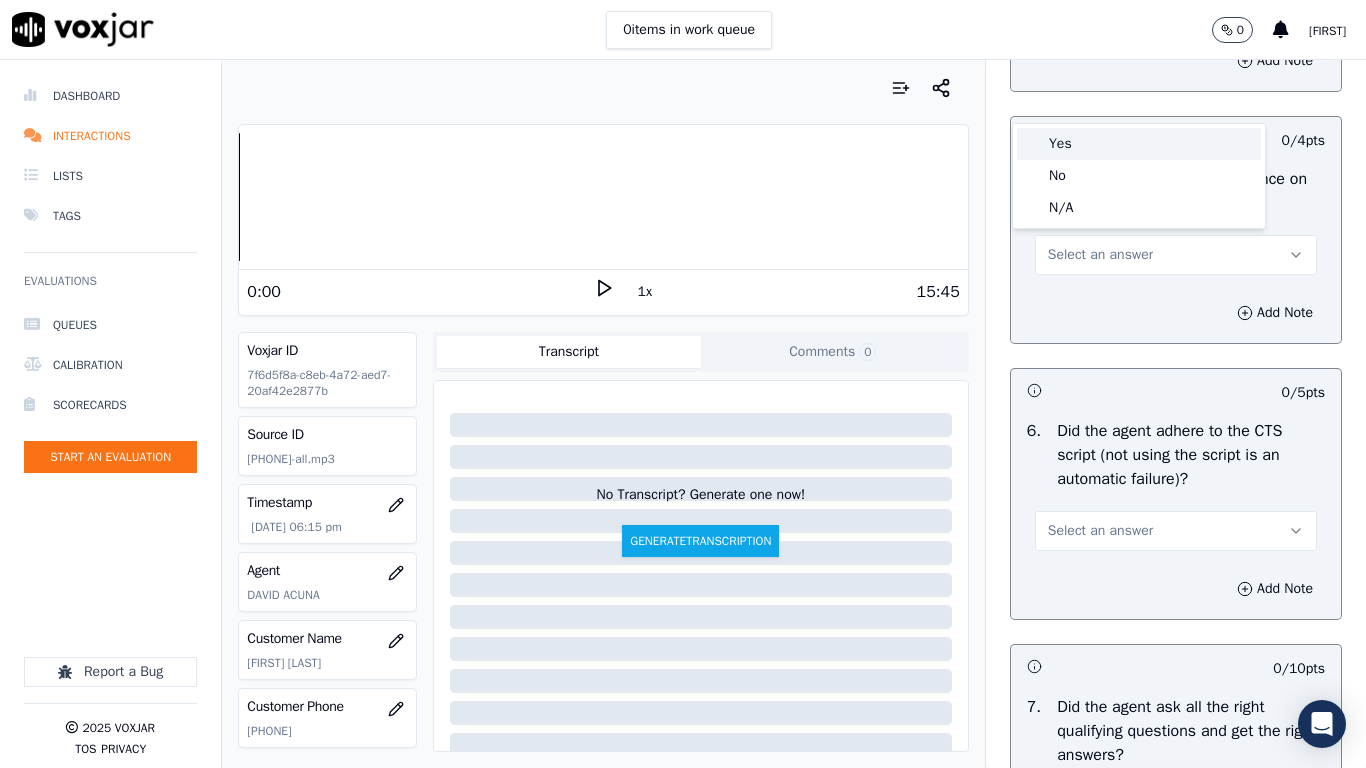click on "Yes" at bounding box center (1139, 144) 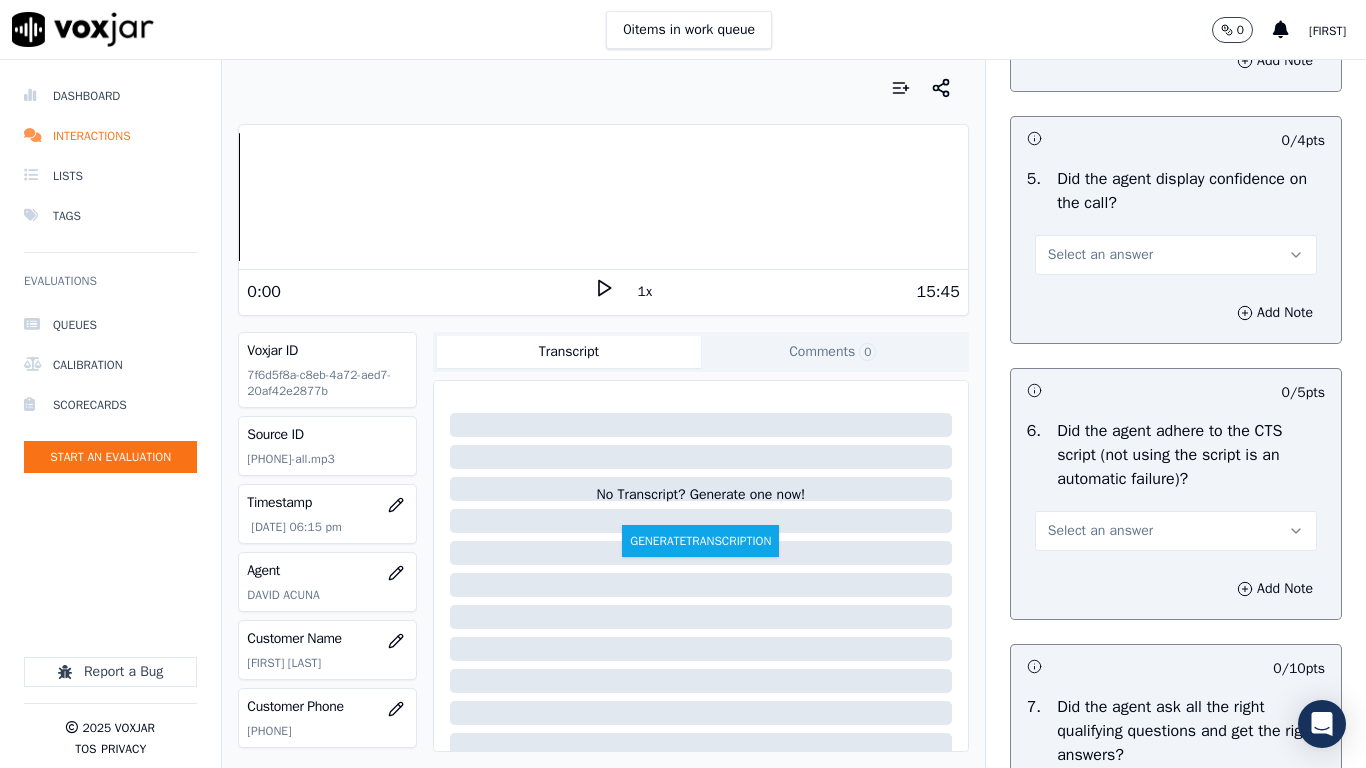 click on "Select an answer" at bounding box center [1100, 255] 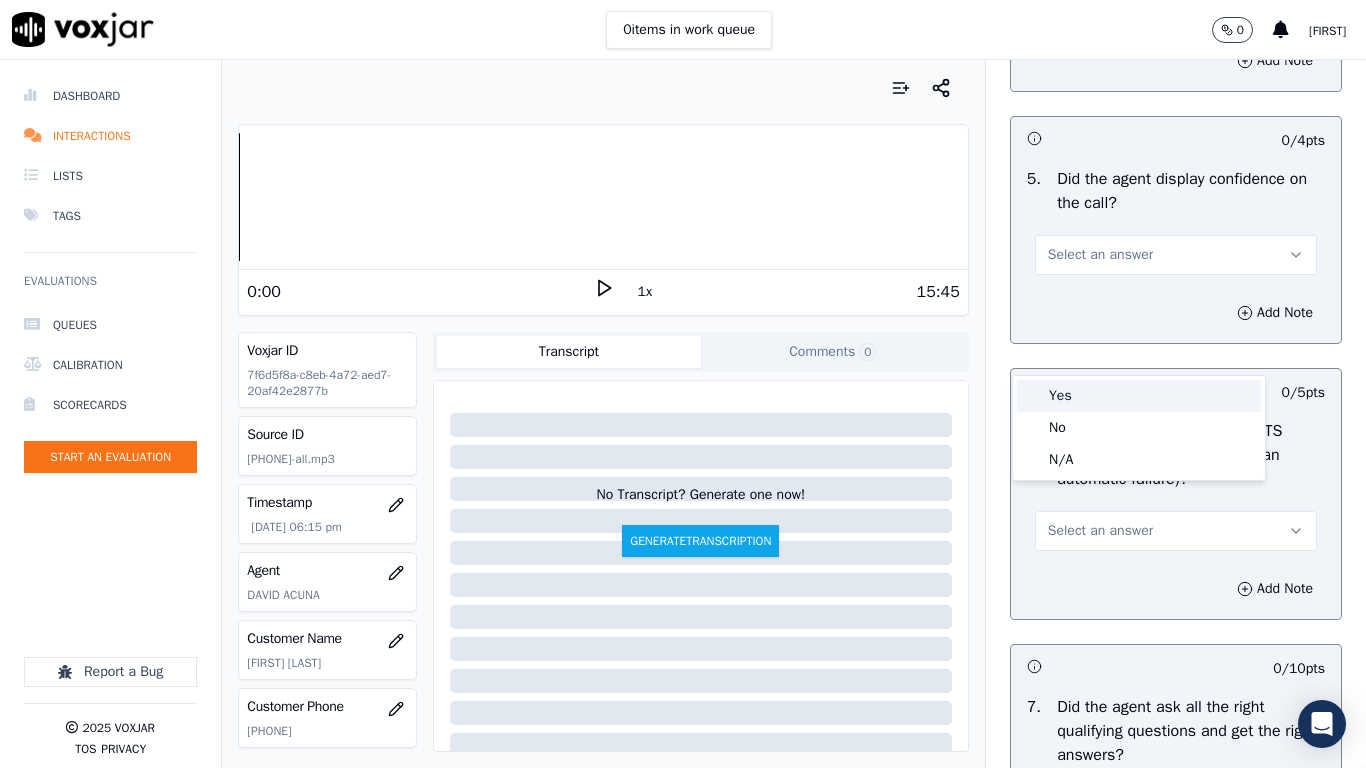 click on "Yes" at bounding box center [1139, 396] 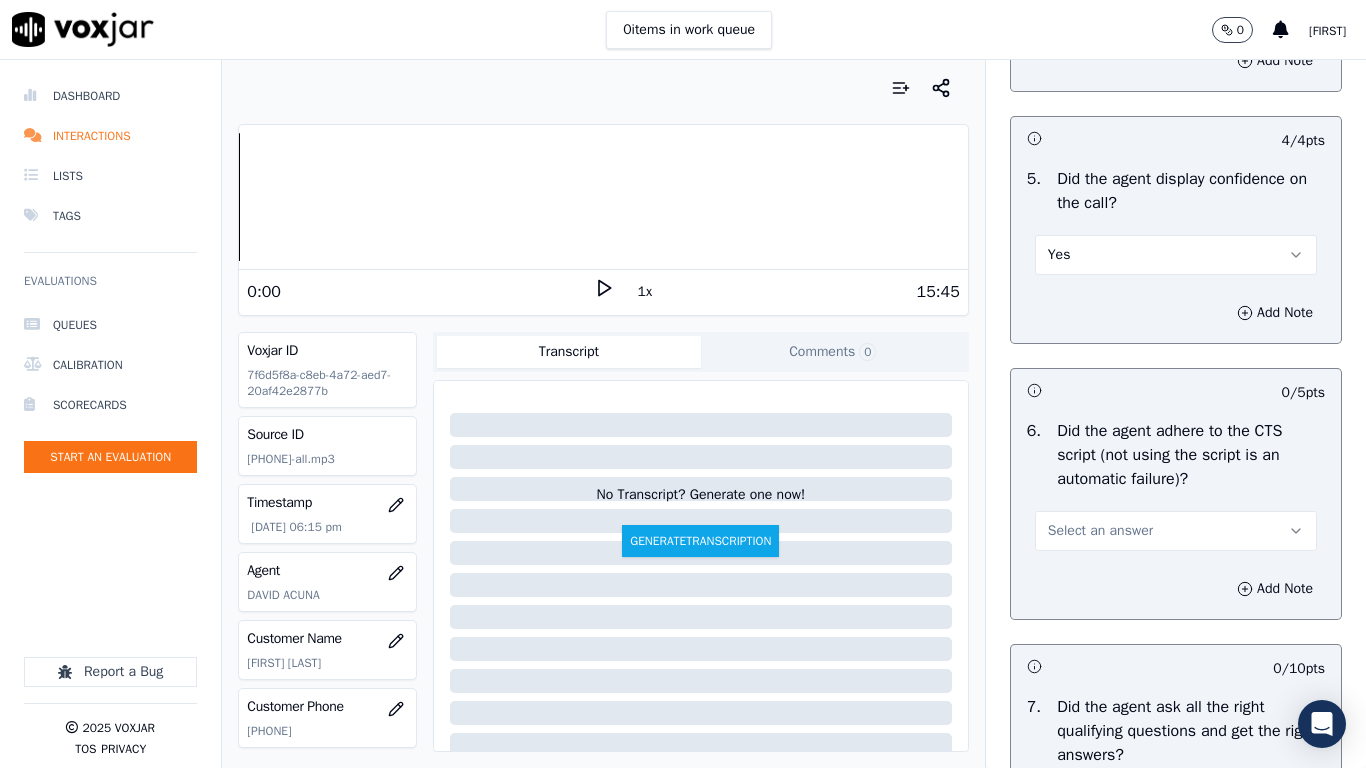 click on "Select an answer" at bounding box center [1100, 531] 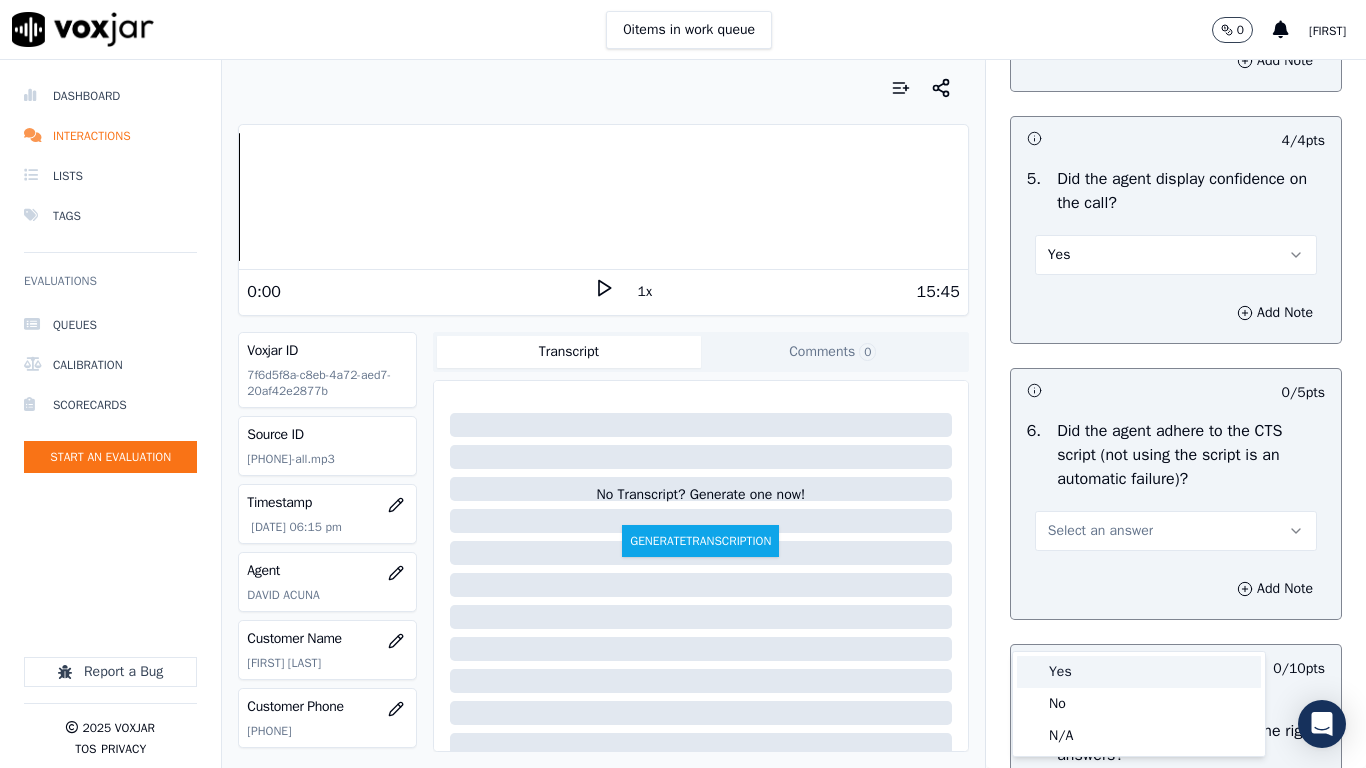 click on "Yes" at bounding box center (1139, 672) 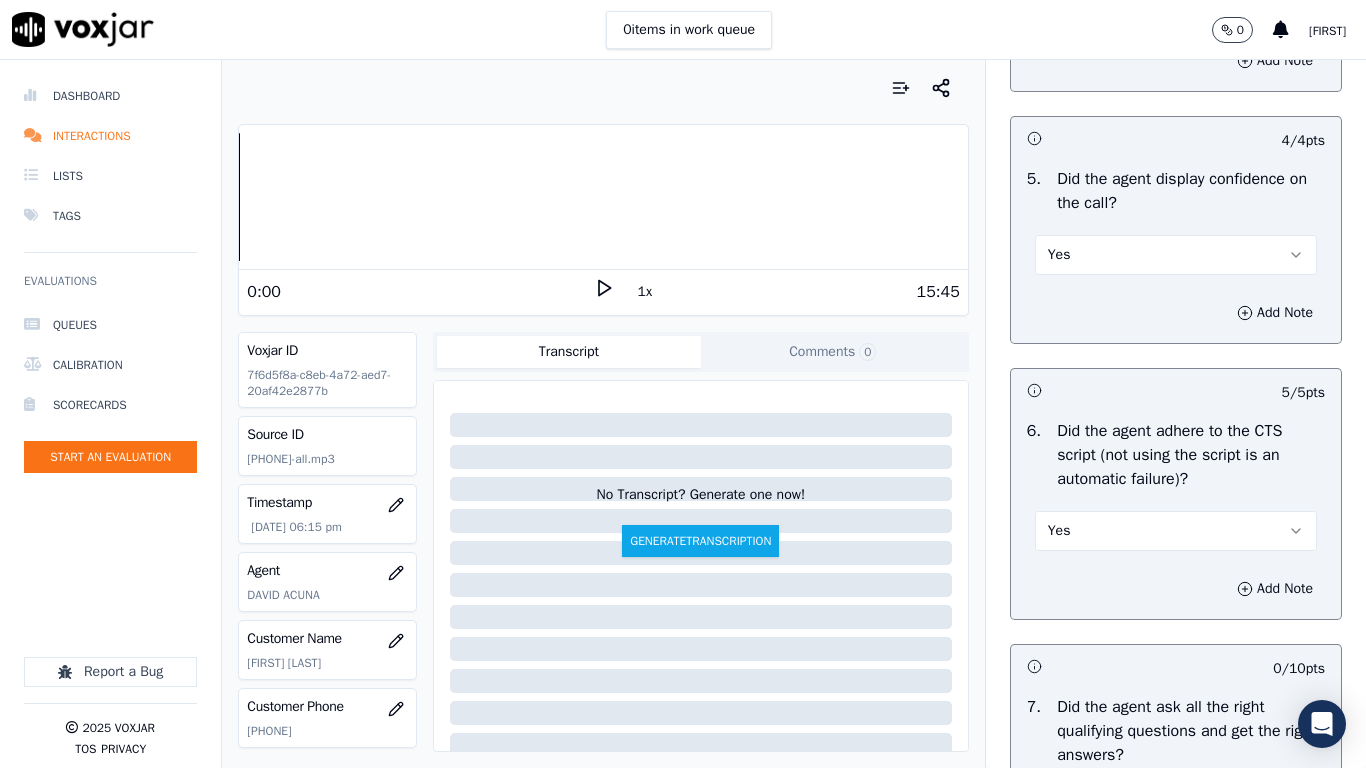 scroll, scrollTop: 4600, scrollLeft: 0, axis: vertical 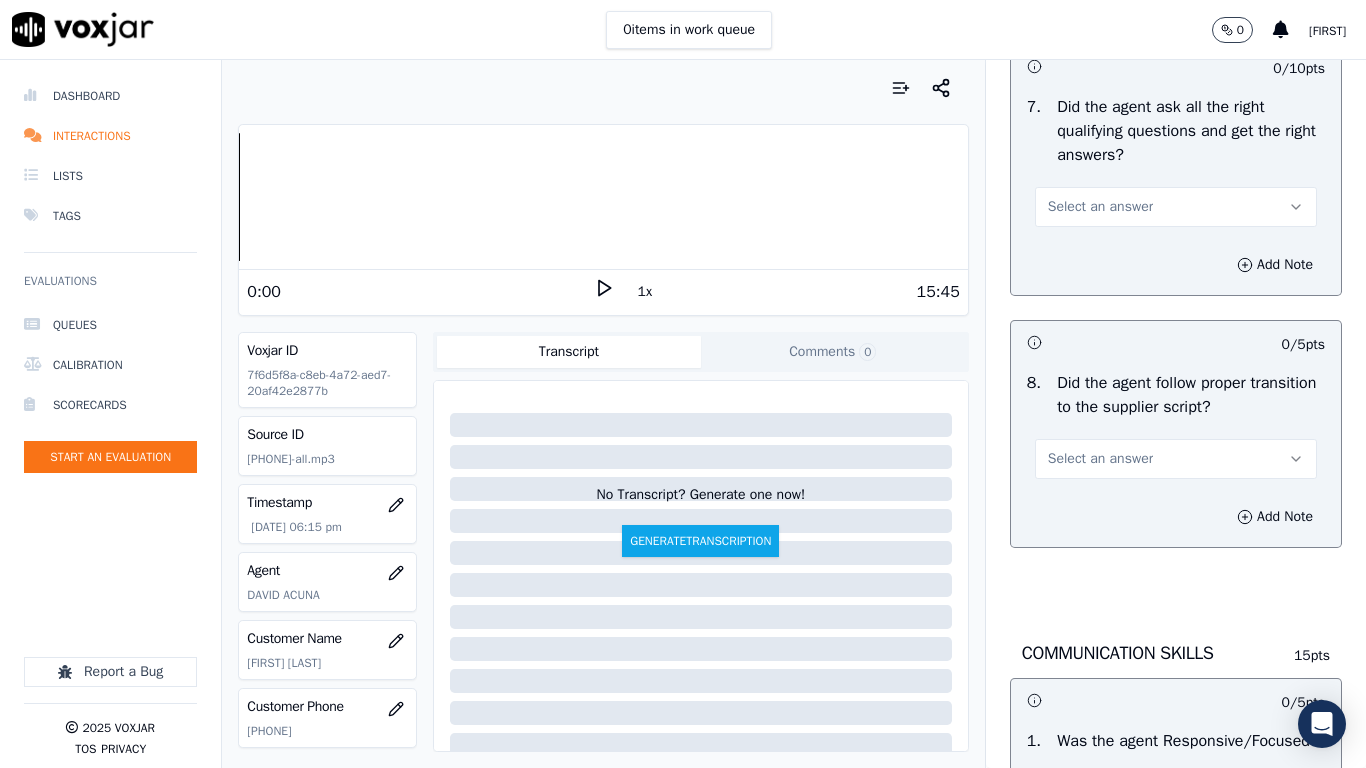 click on "Select an answer" at bounding box center [1100, 207] 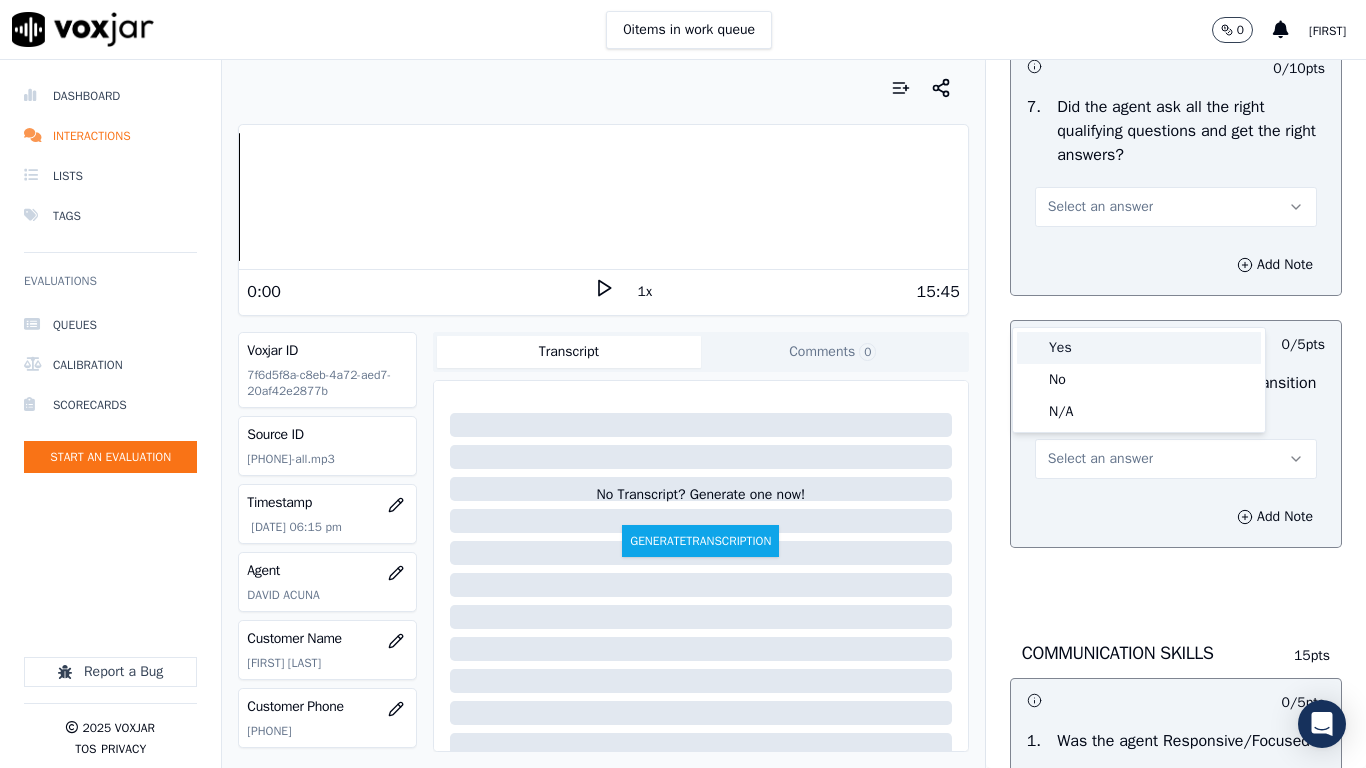 click on "Yes" at bounding box center [1139, 348] 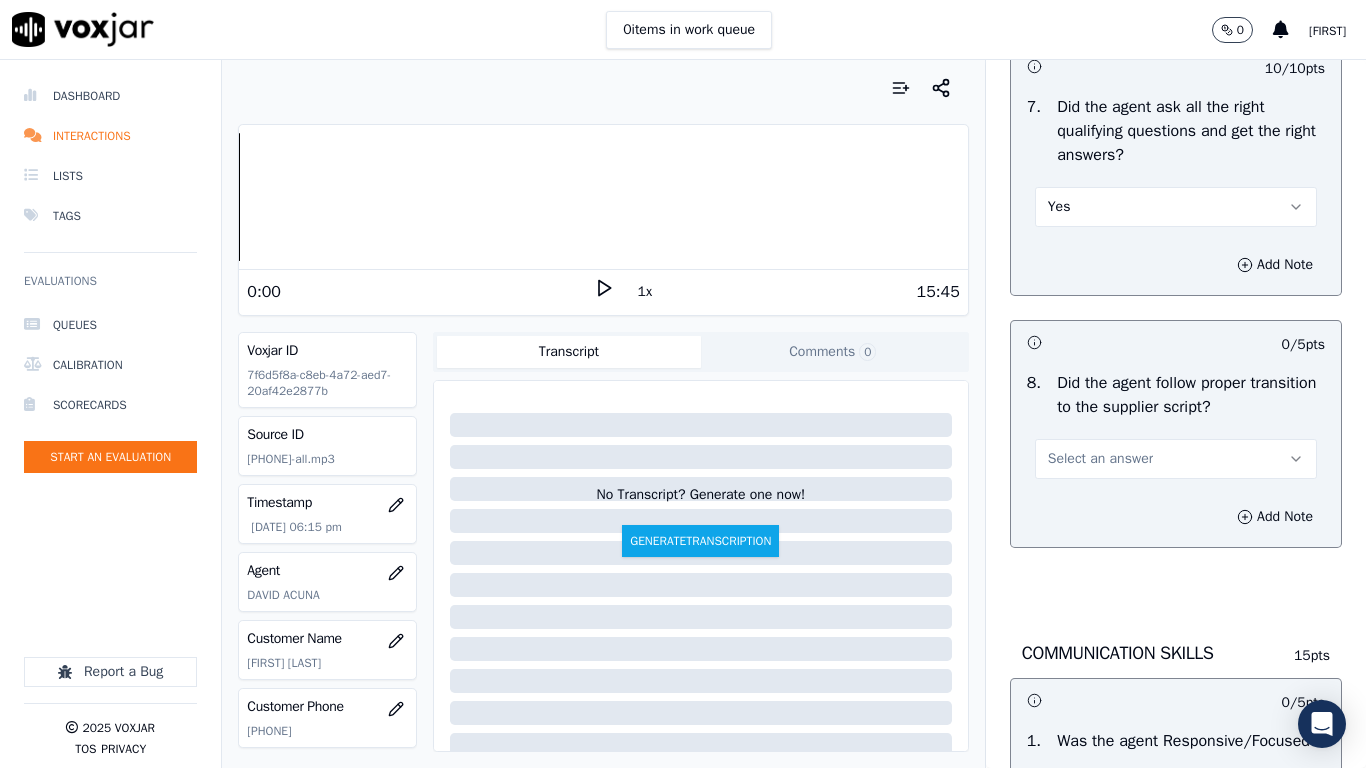 click on "Select an answer" at bounding box center (1176, 459) 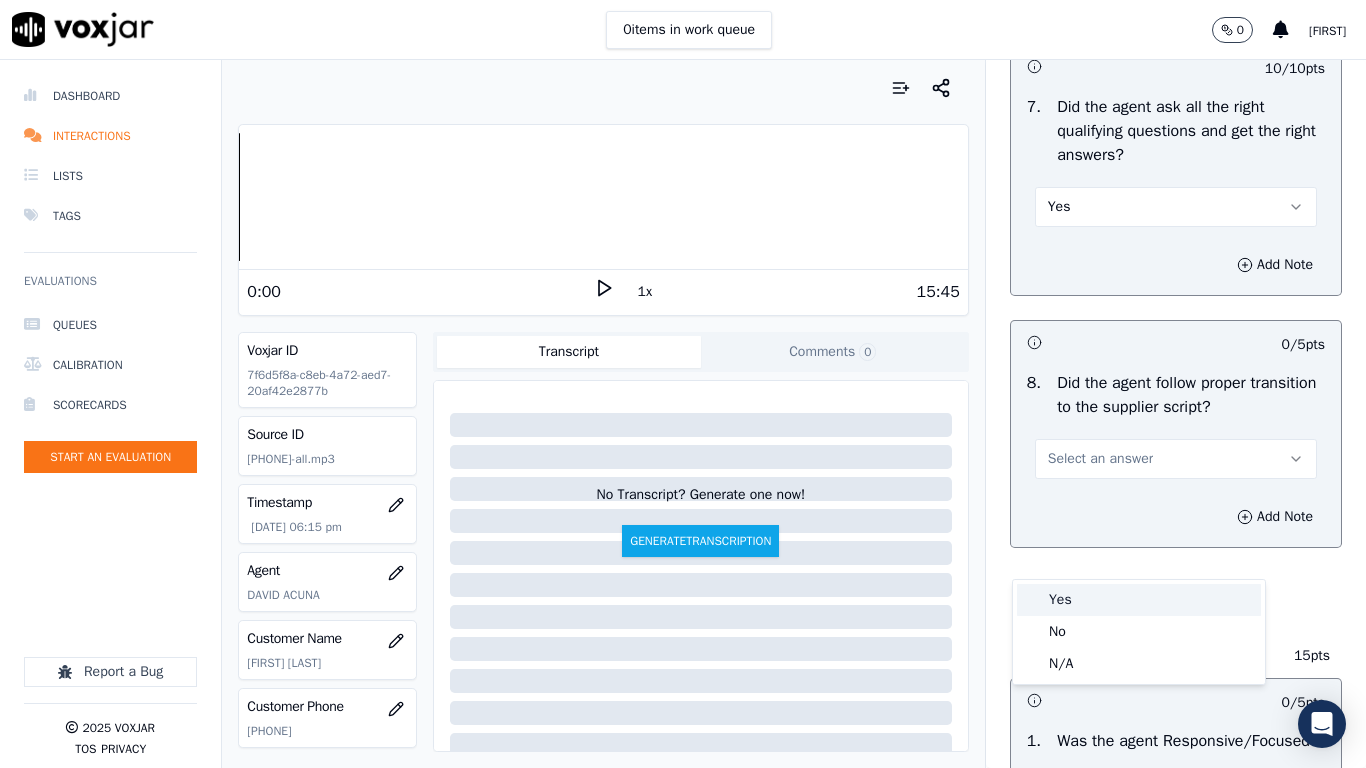 click on "Yes" at bounding box center (1139, 600) 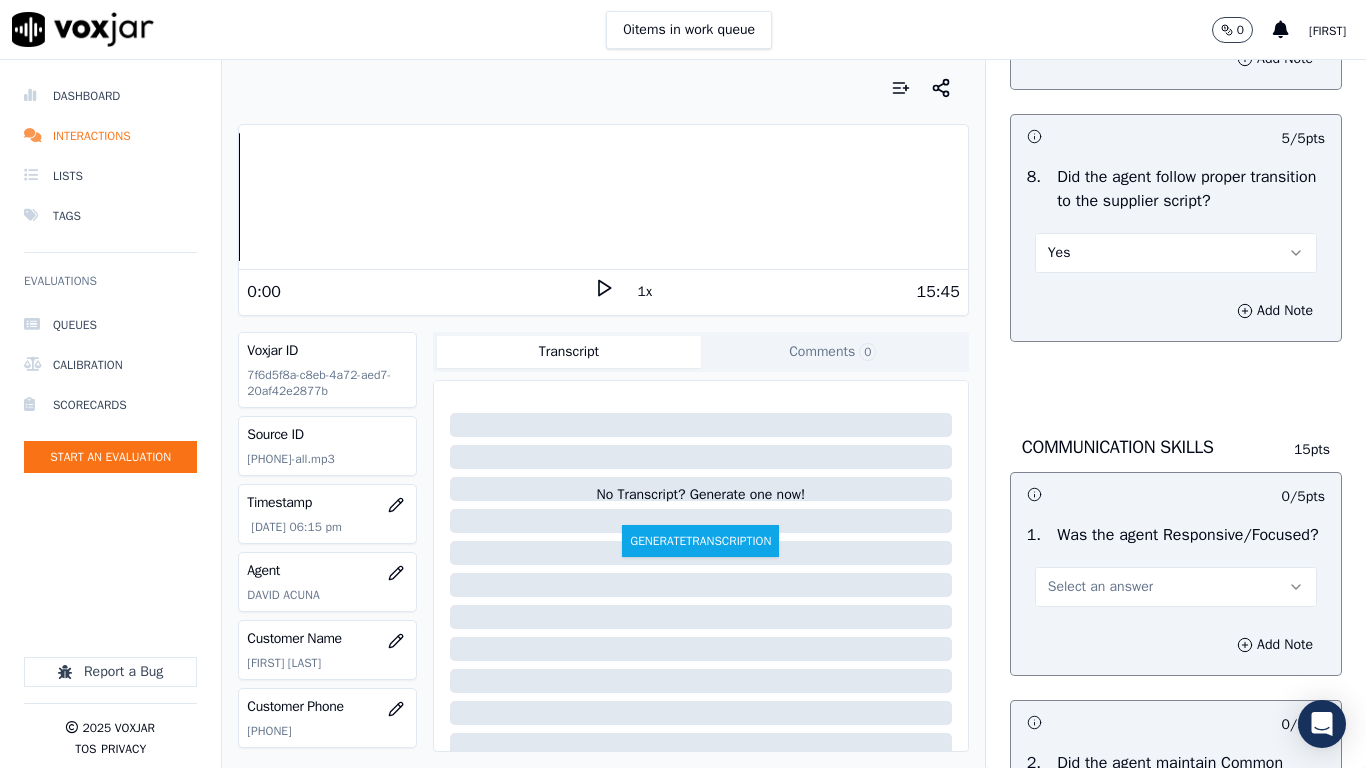 scroll, scrollTop: 5400, scrollLeft: 0, axis: vertical 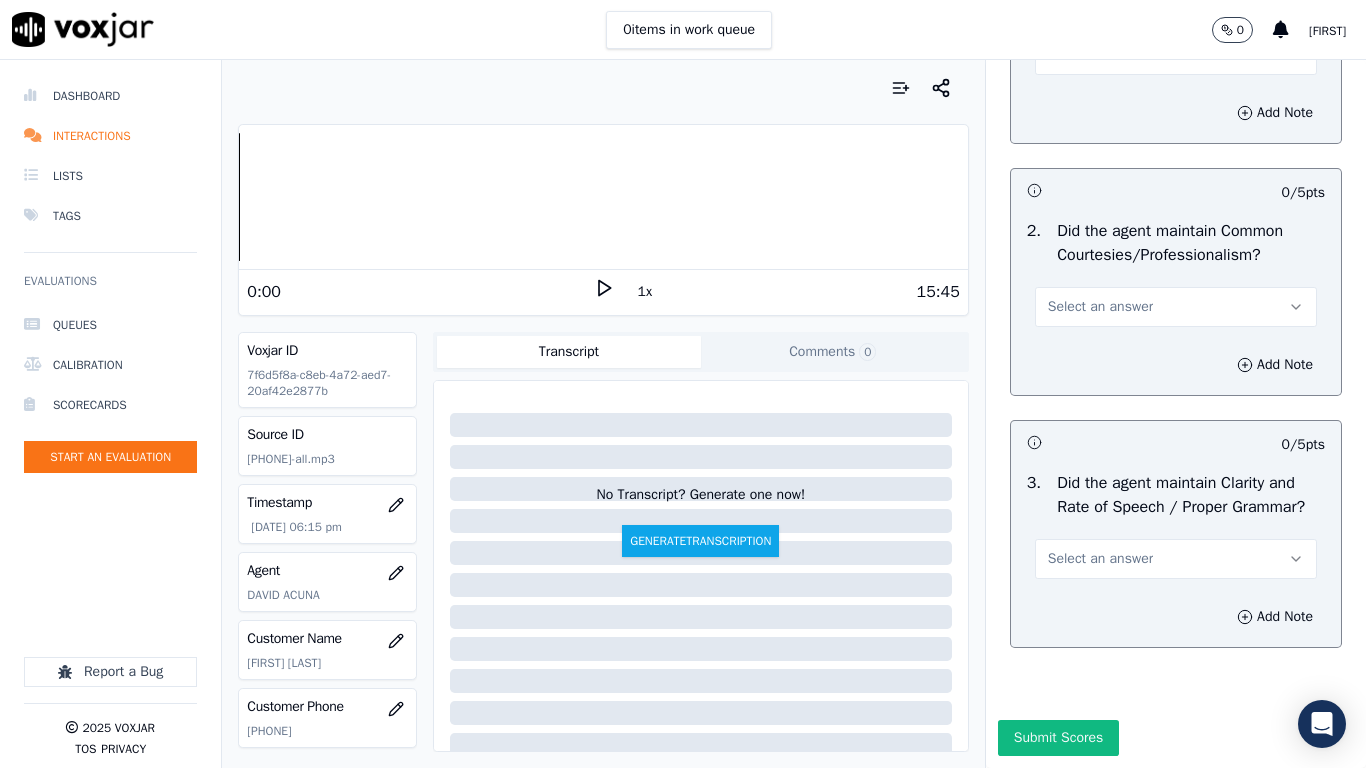 click on "Select an answer" at bounding box center [1100, 55] 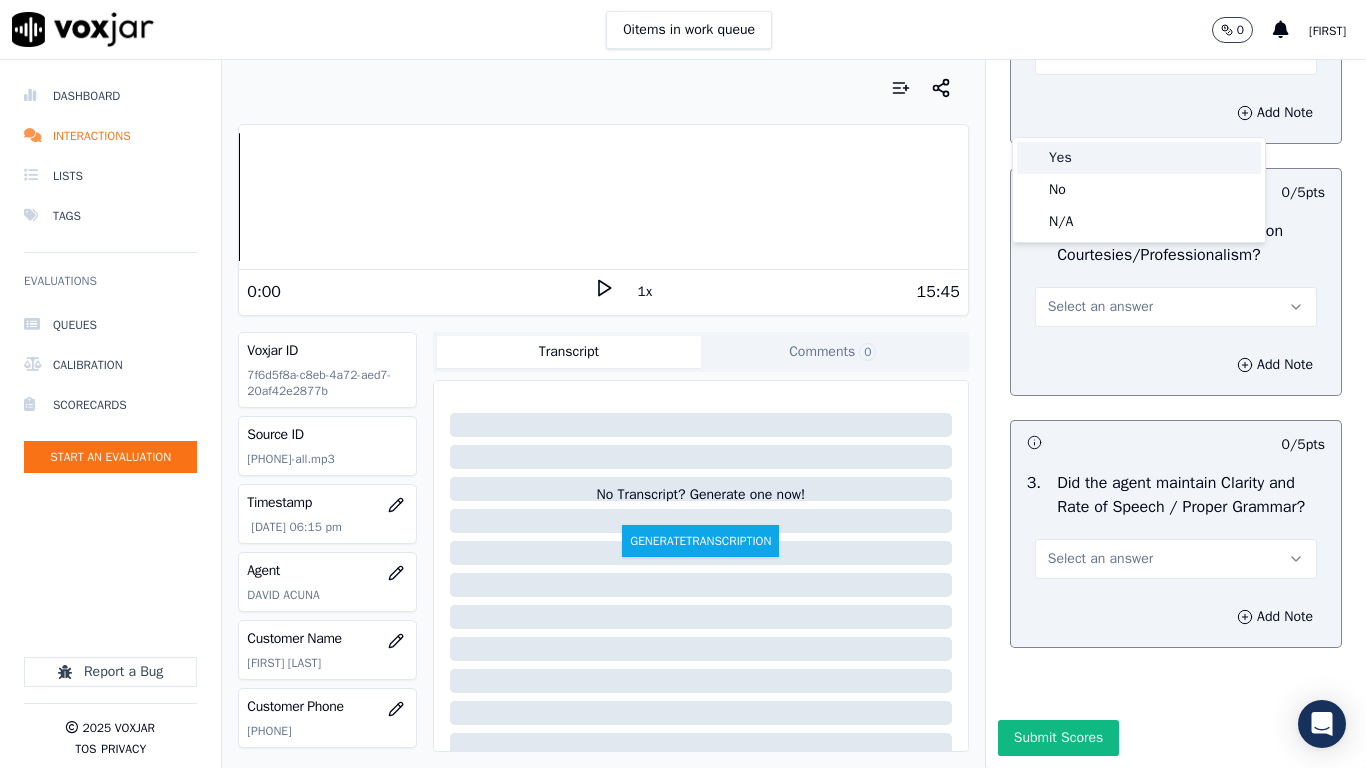 click on "Yes" at bounding box center (1139, 158) 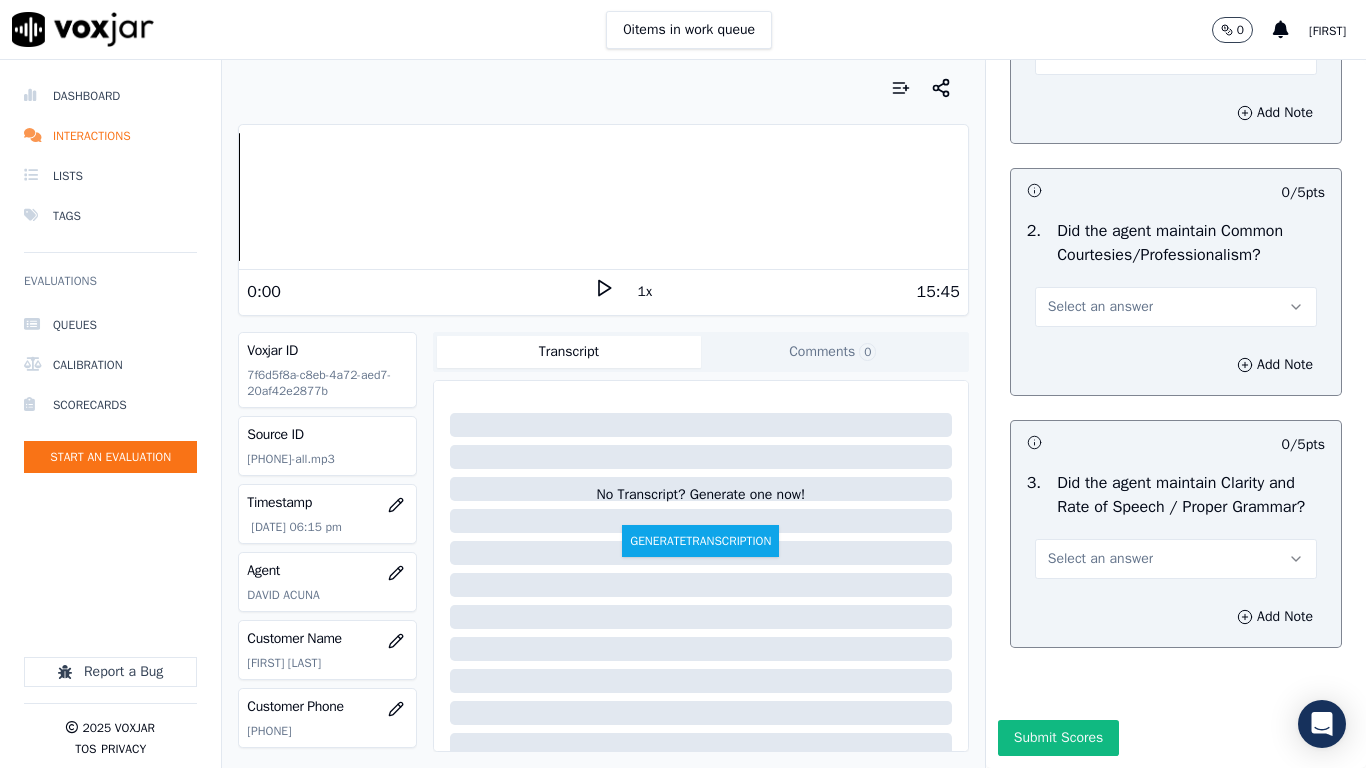 click on "Select an answer" at bounding box center [1176, 307] 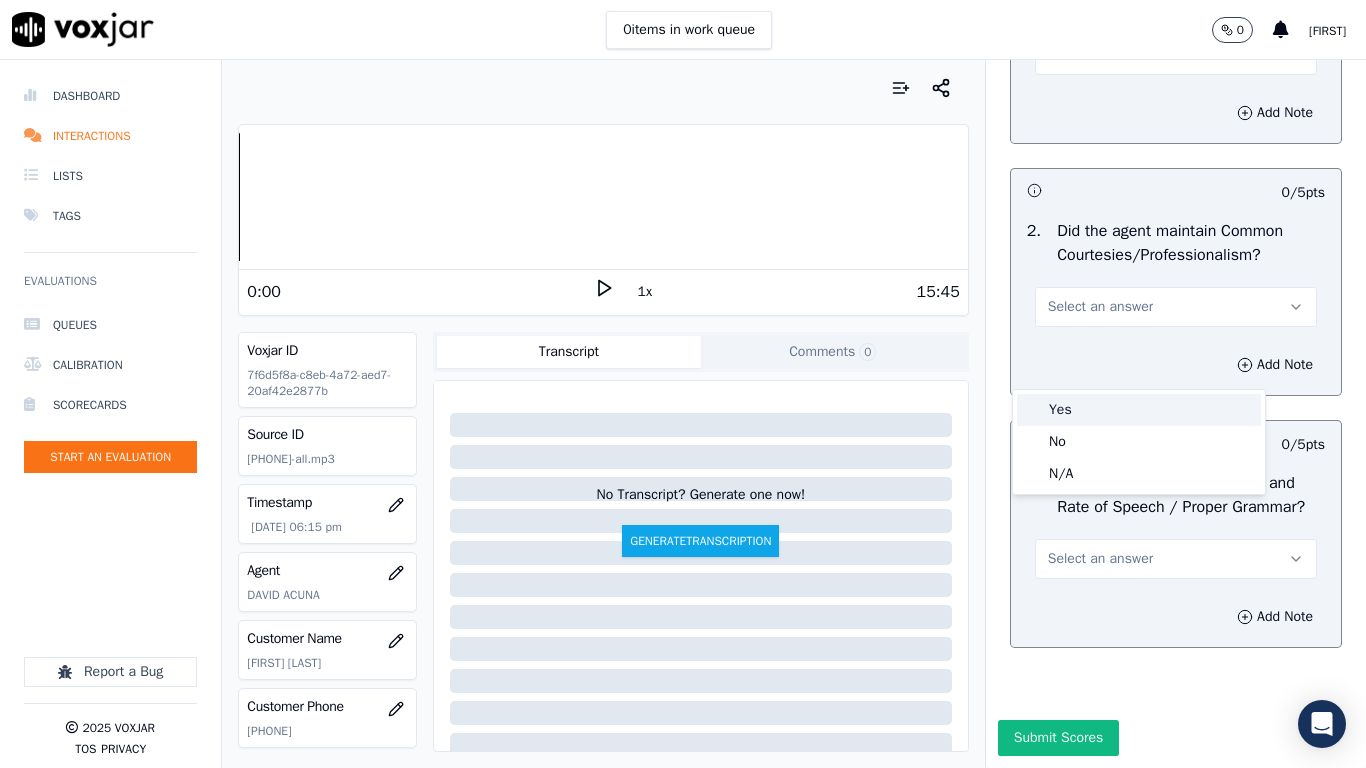 click on "Yes" at bounding box center [1139, 410] 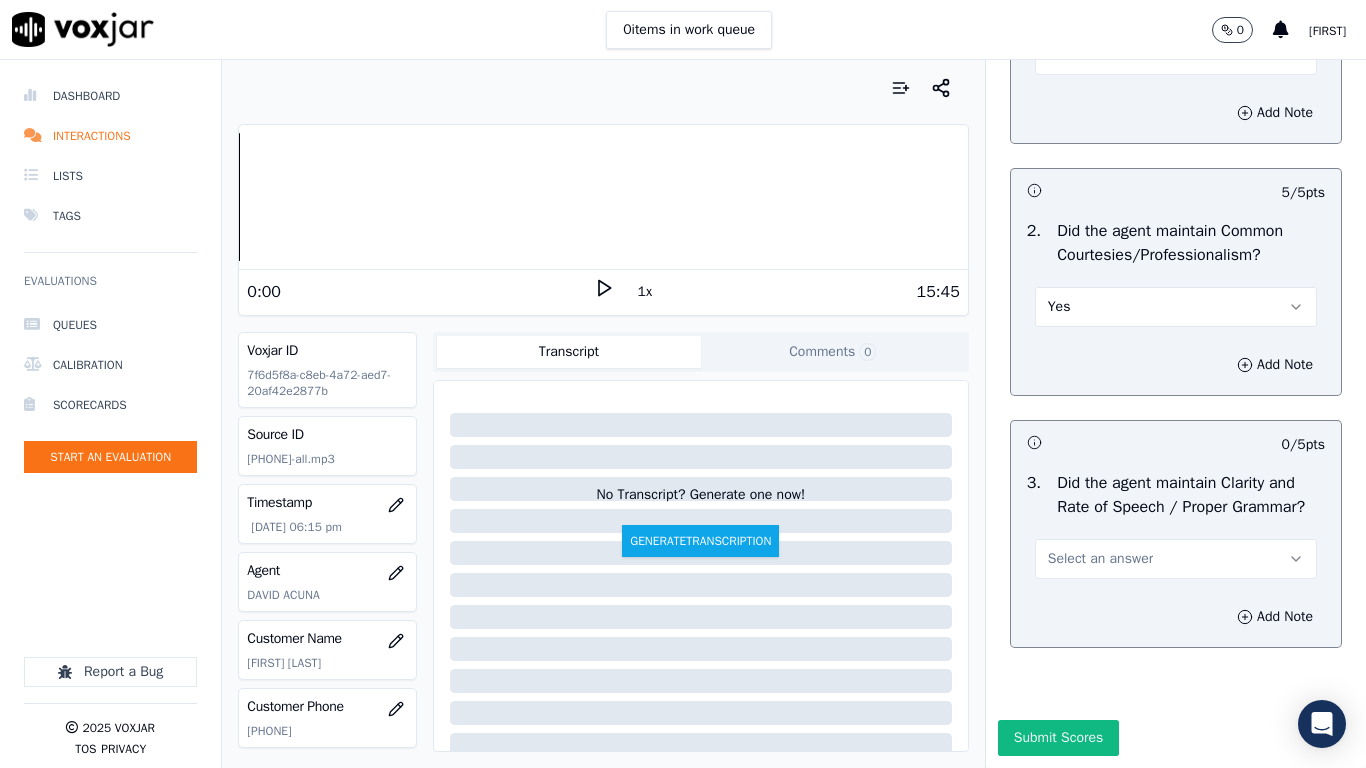 click on "Select an answer" at bounding box center (1100, 559) 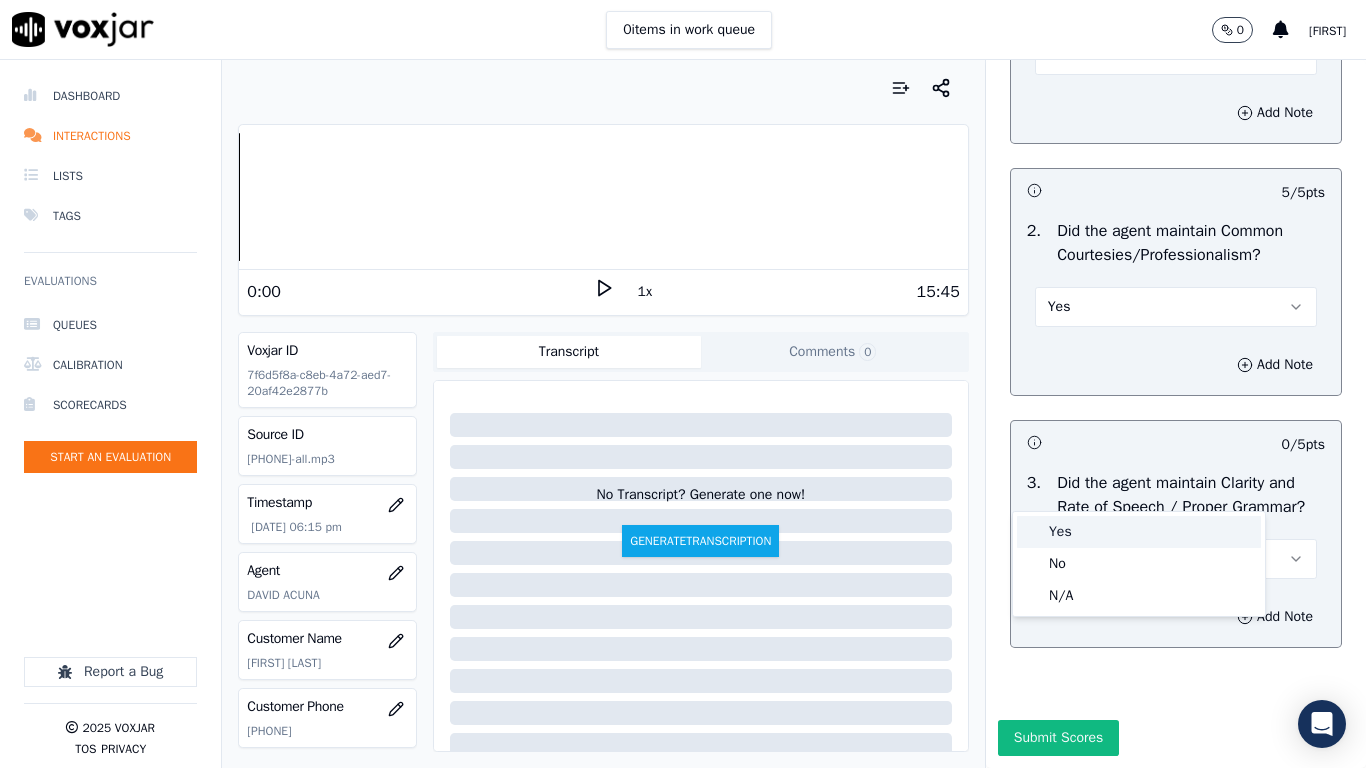 click on "Yes" at bounding box center [1139, 532] 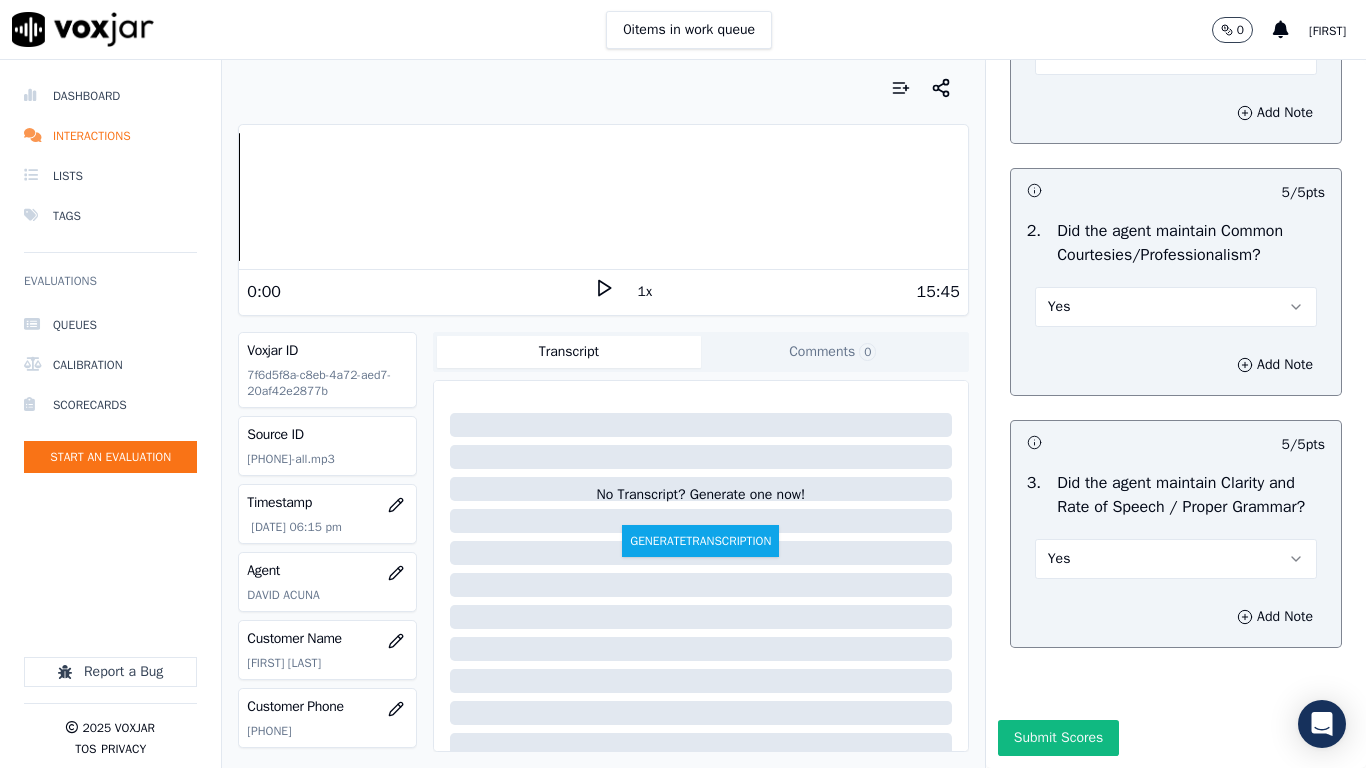 scroll, scrollTop: 5533, scrollLeft: 0, axis: vertical 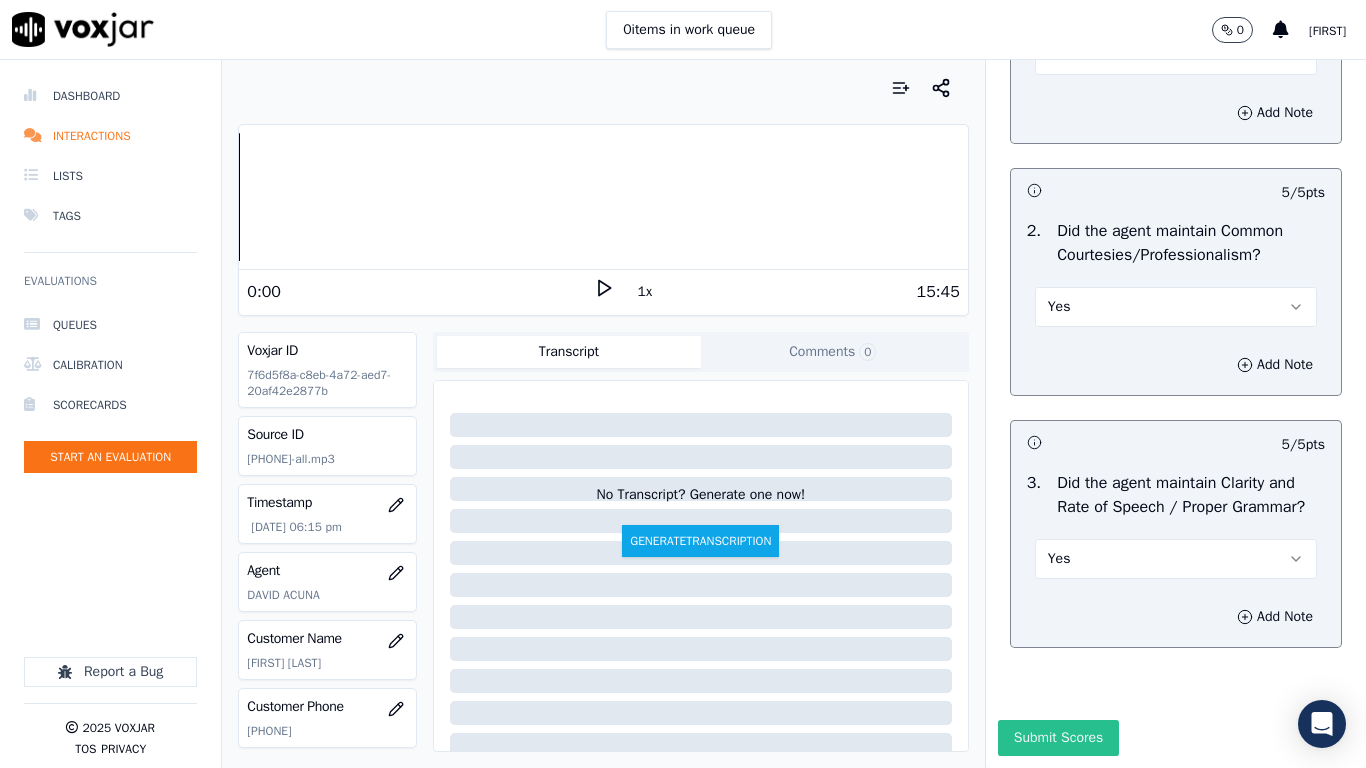 click on "Submit Scores" at bounding box center (1058, 738) 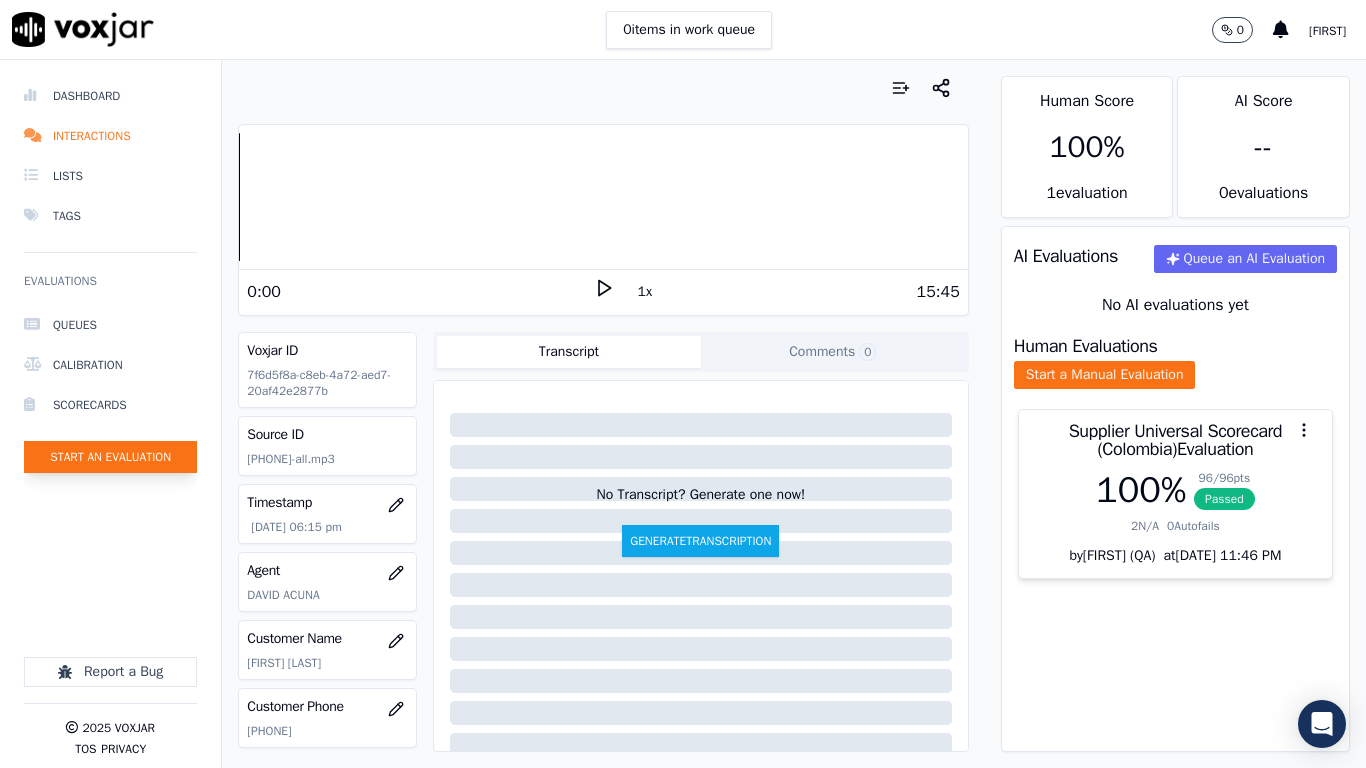 click on "Start an Evaluation" 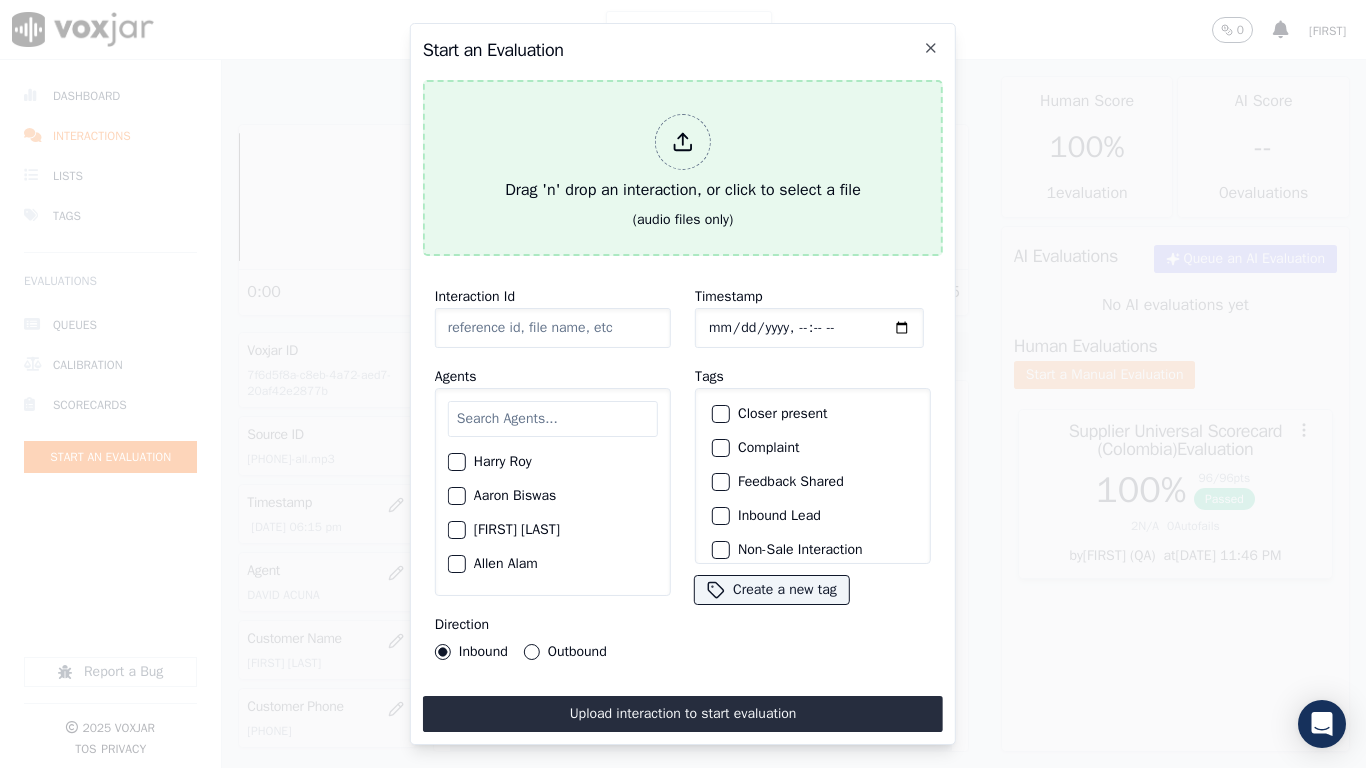 click on "Drag 'n' drop an interaction, or click to select a file" at bounding box center [683, 158] 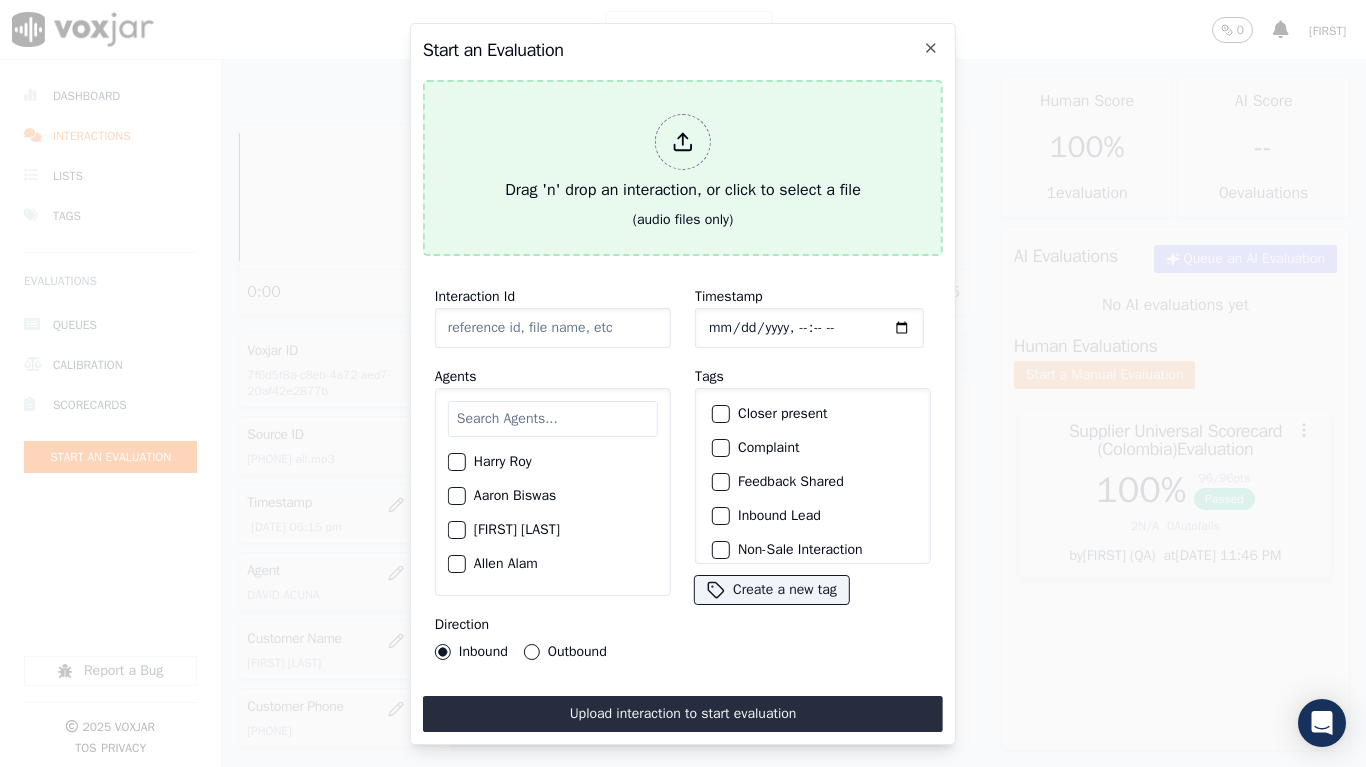 type on "20250804-114753_2022809482-all.mp3" 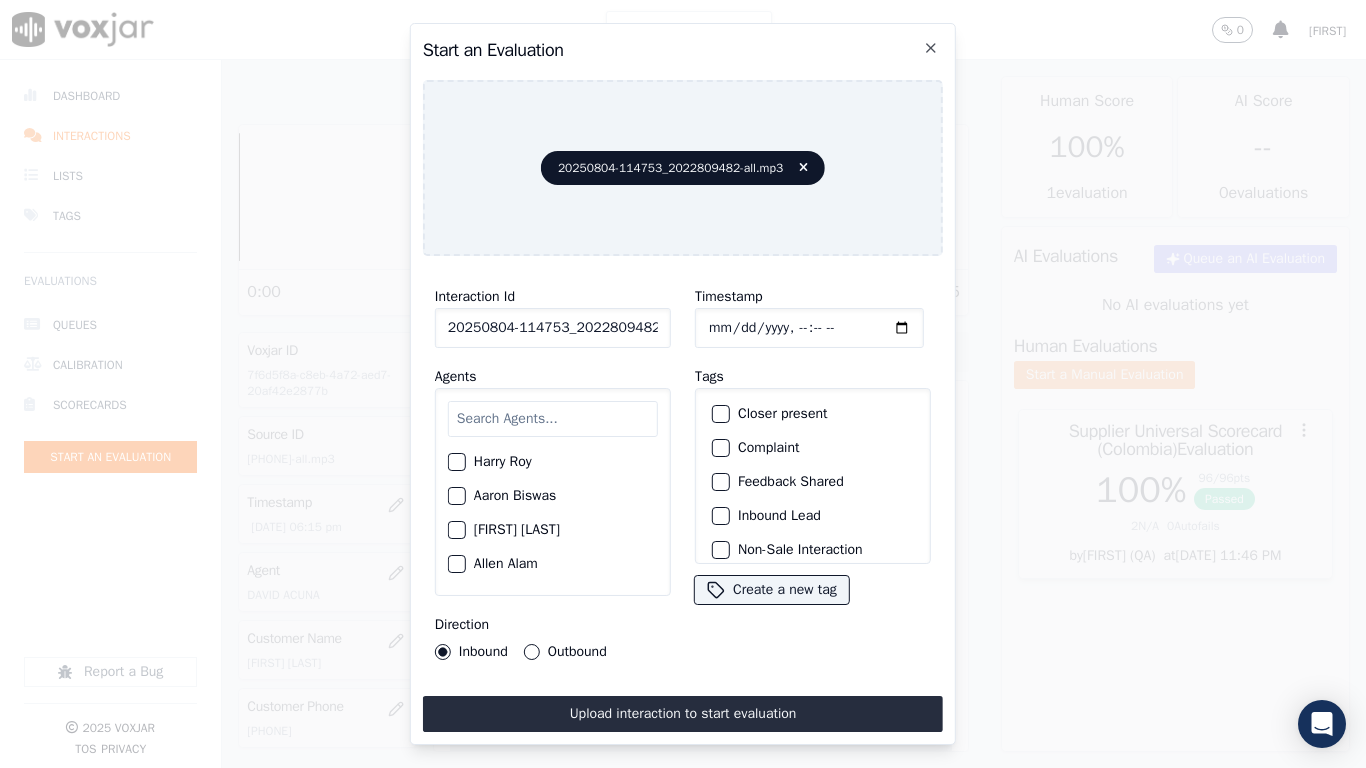 click at bounding box center [553, 419] 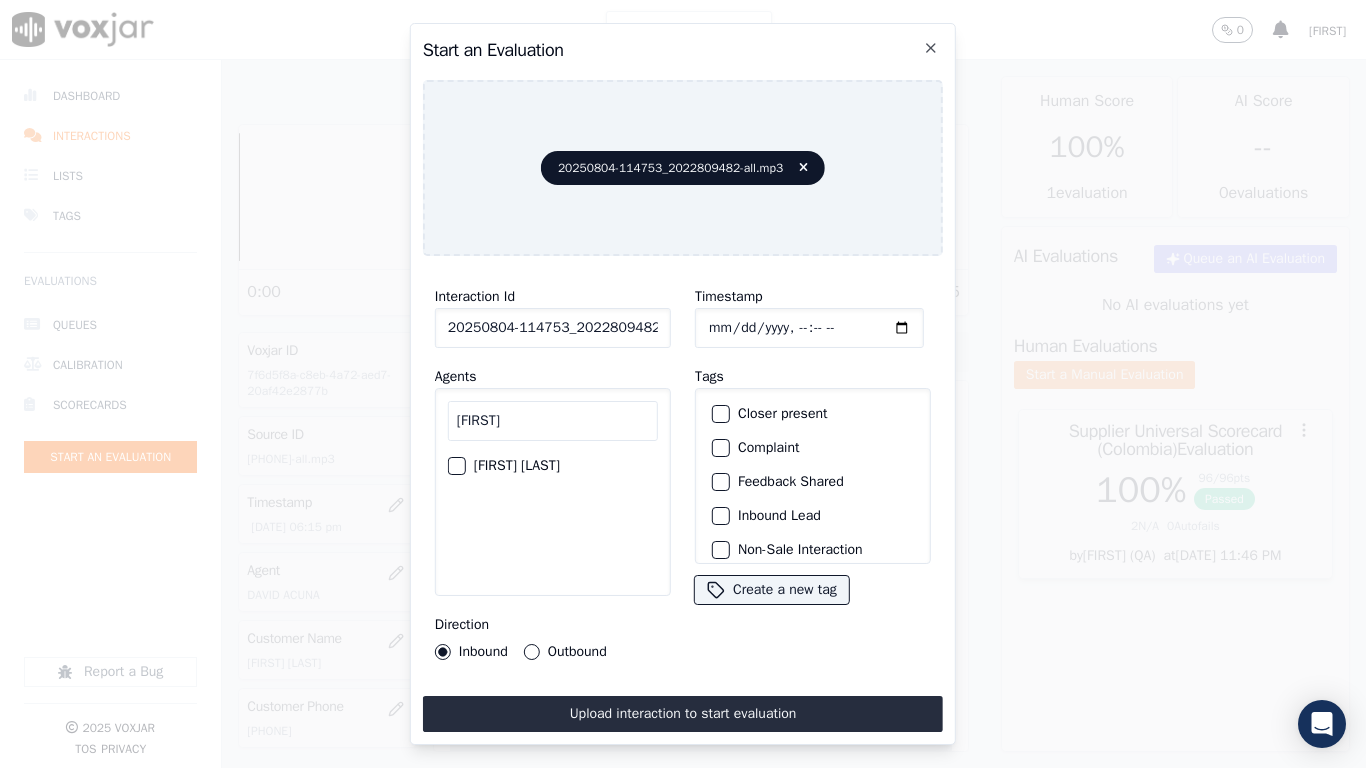 type on "[FIRST]" 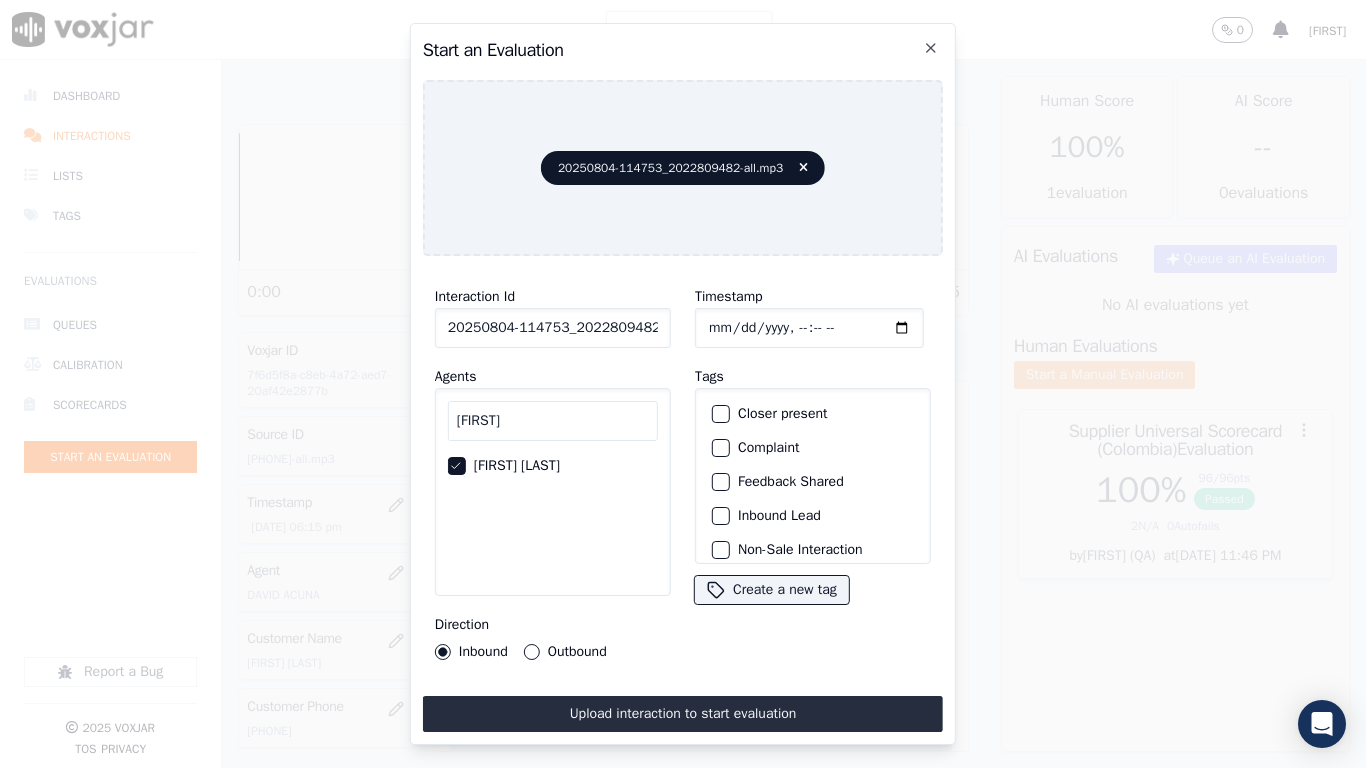 click on "Timestamp" 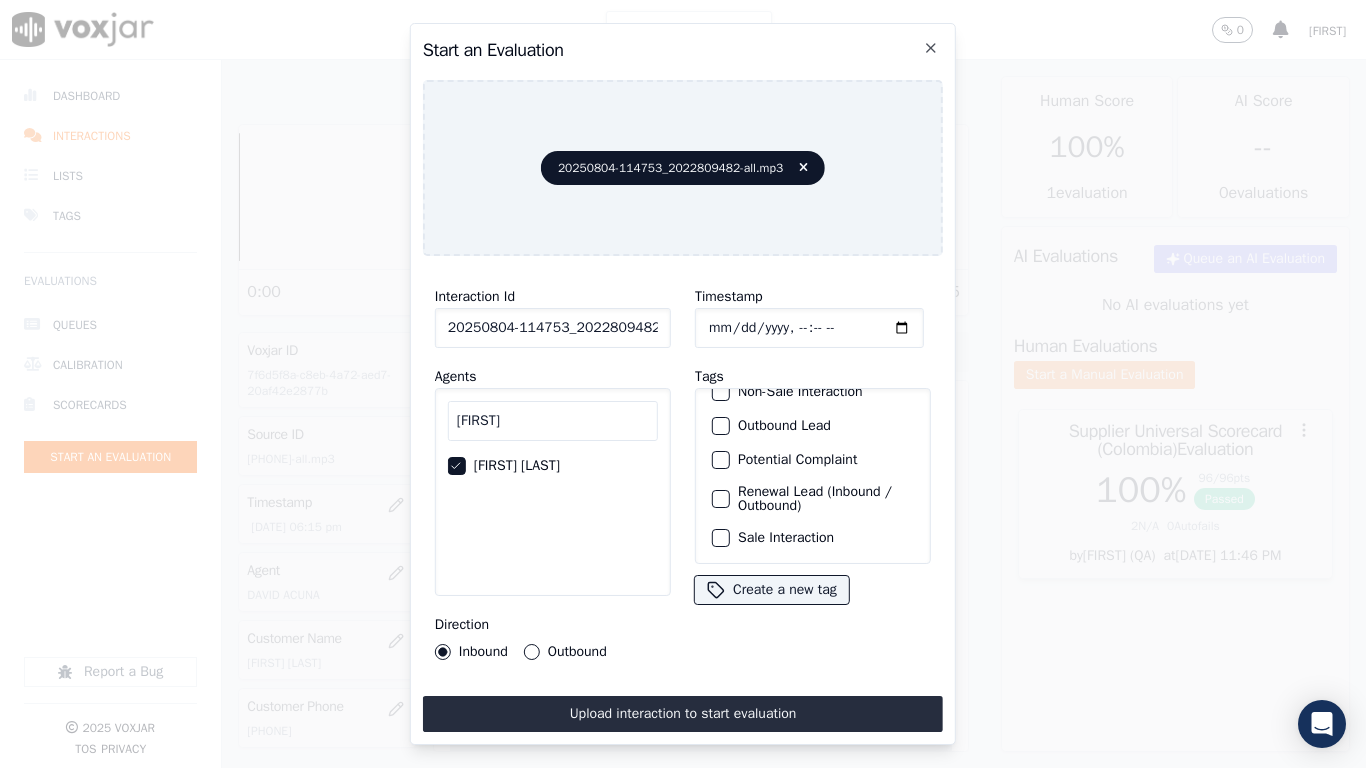 click on "Sale Interaction" 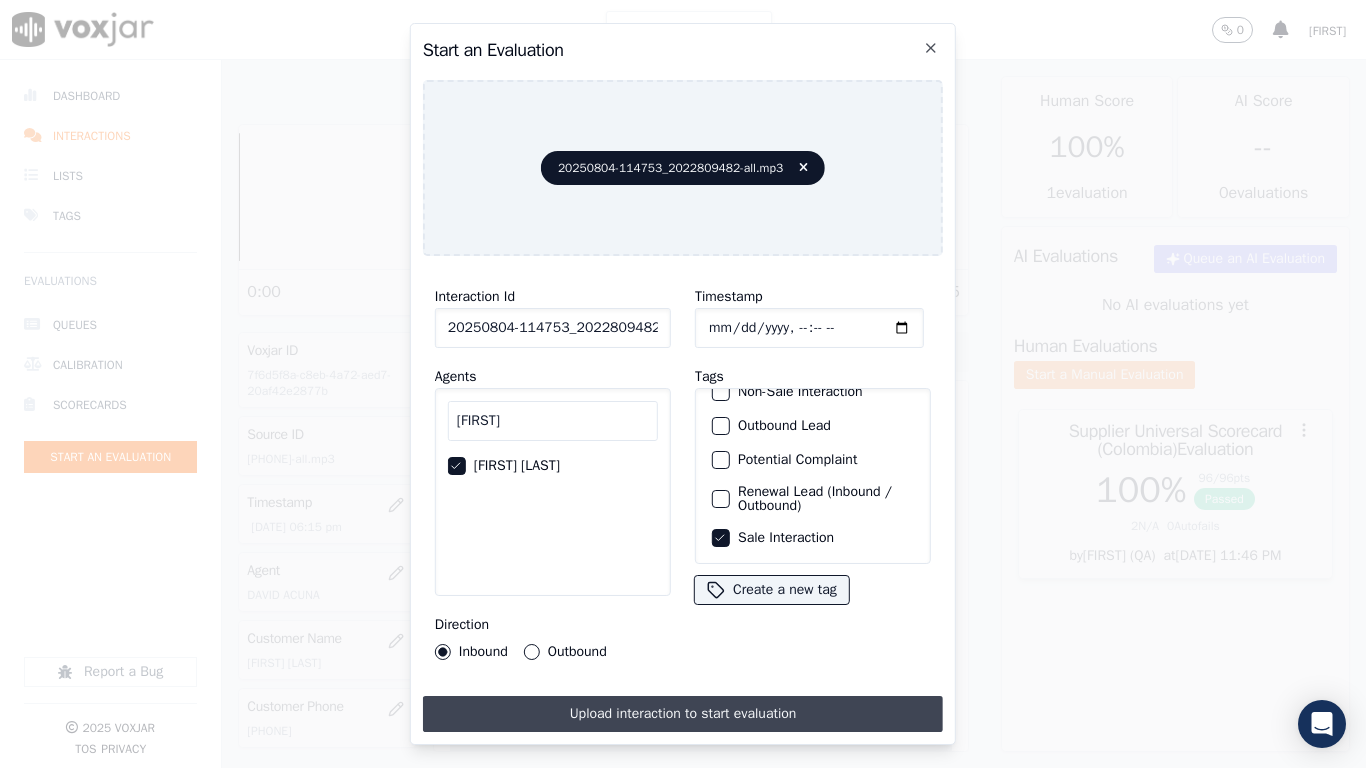 click on "Upload interaction to start evaluation" at bounding box center [683, 714] 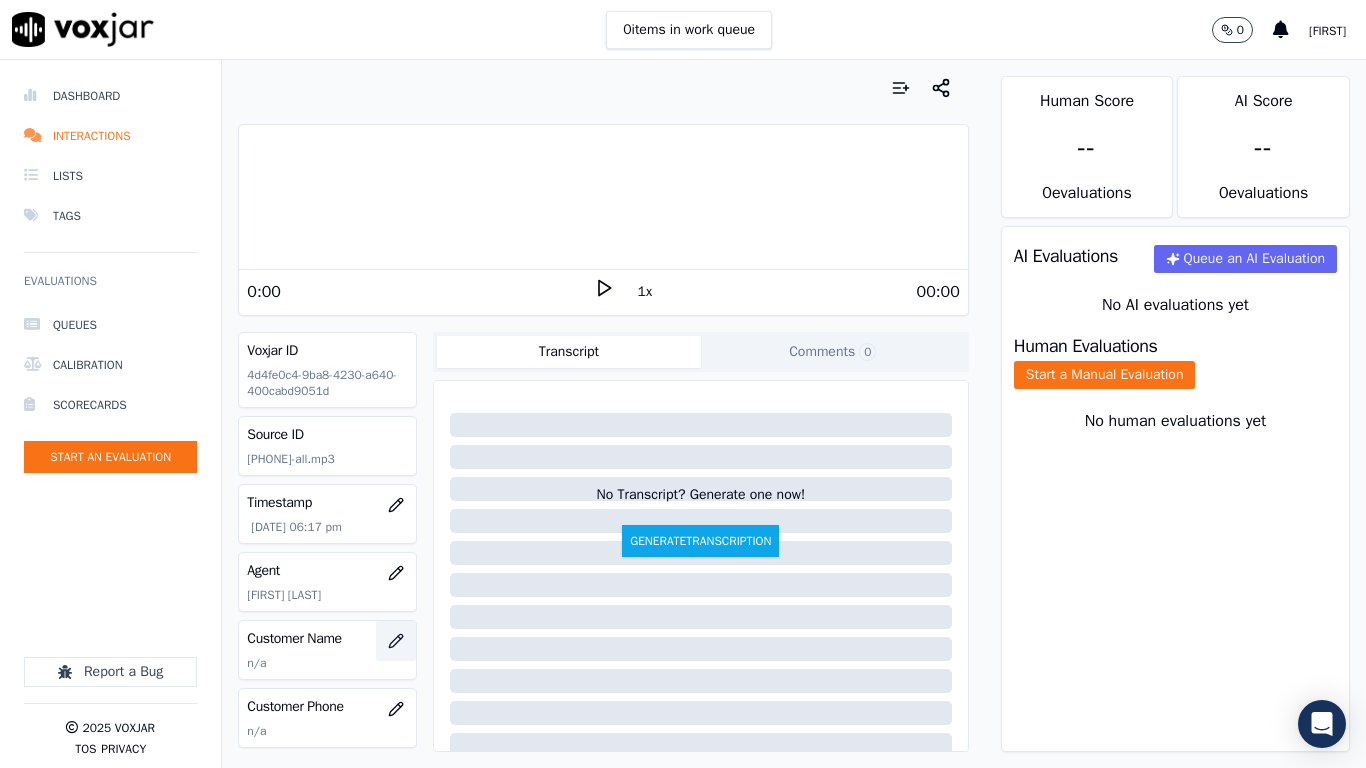 click 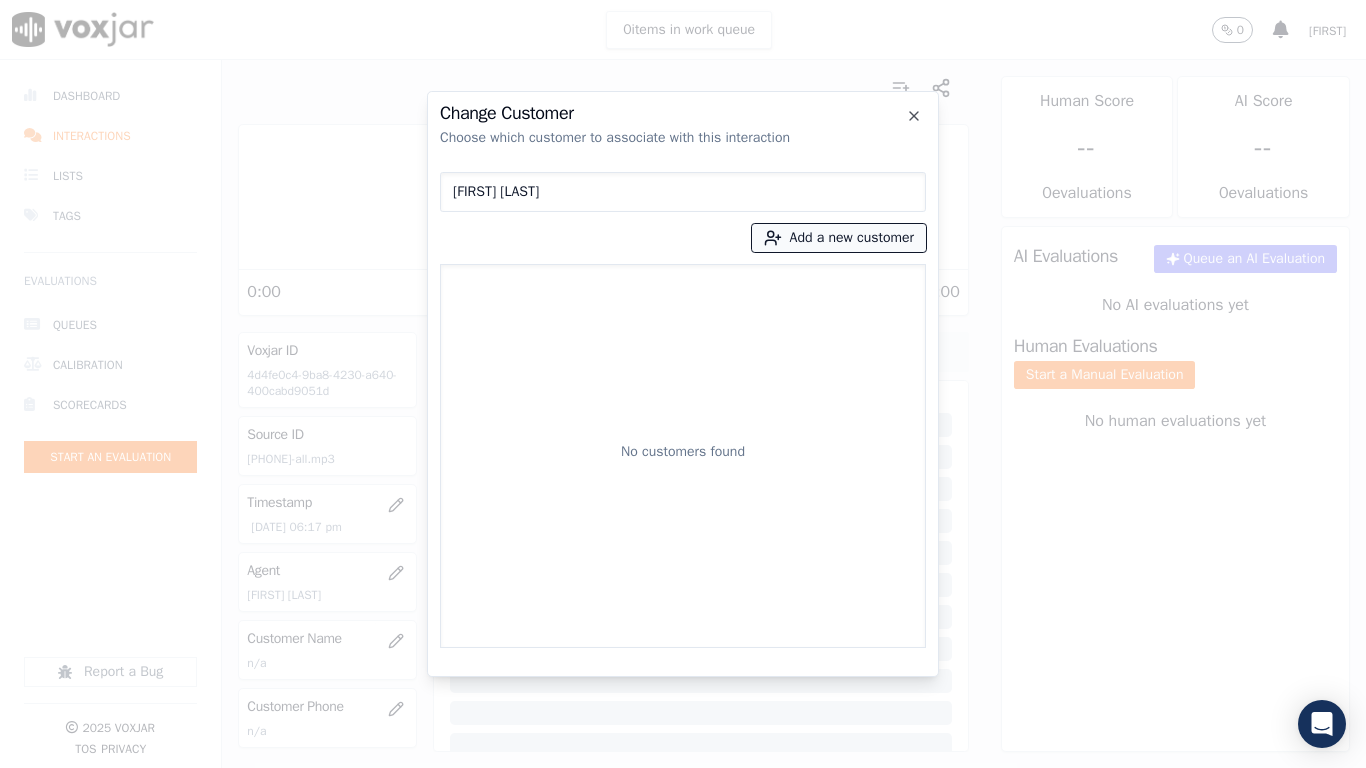 type on "[FIRST] [LAST]" 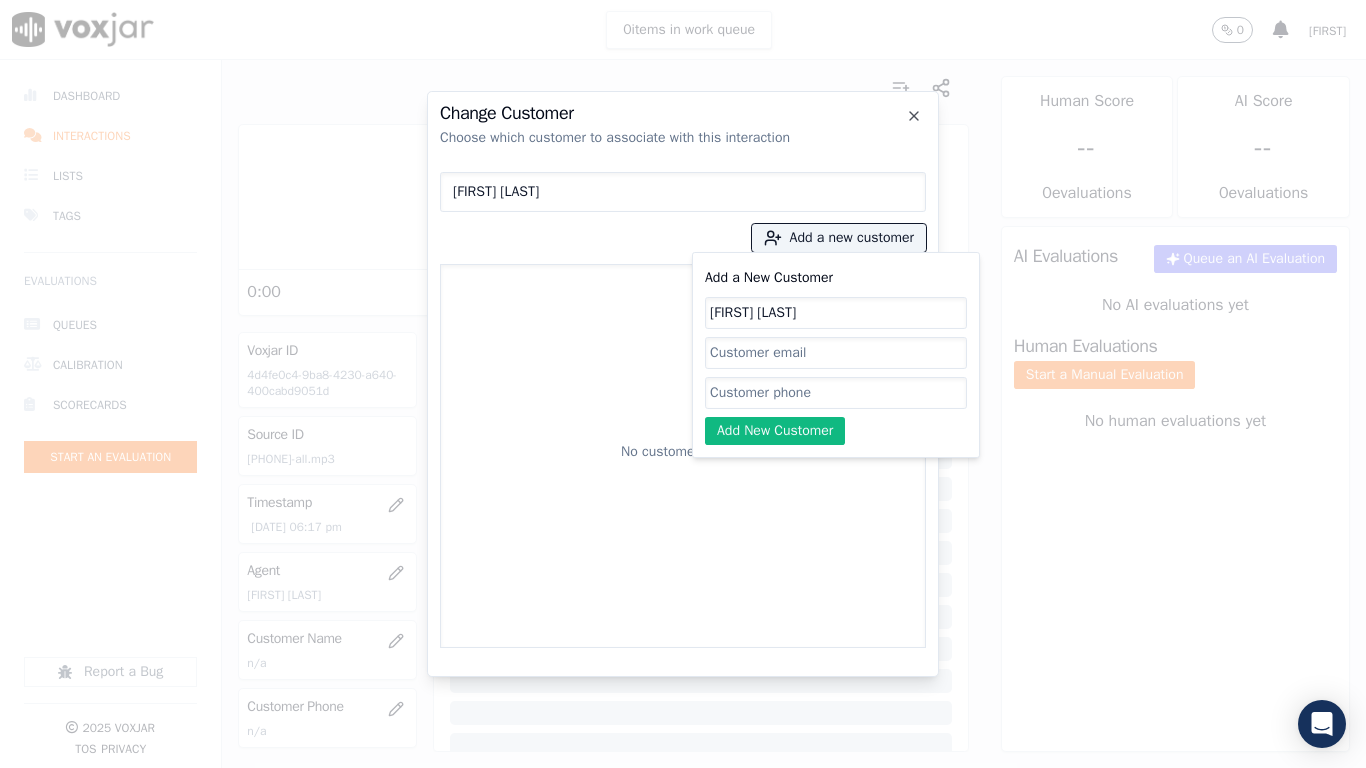 type on "[FIRST] [LAST]" 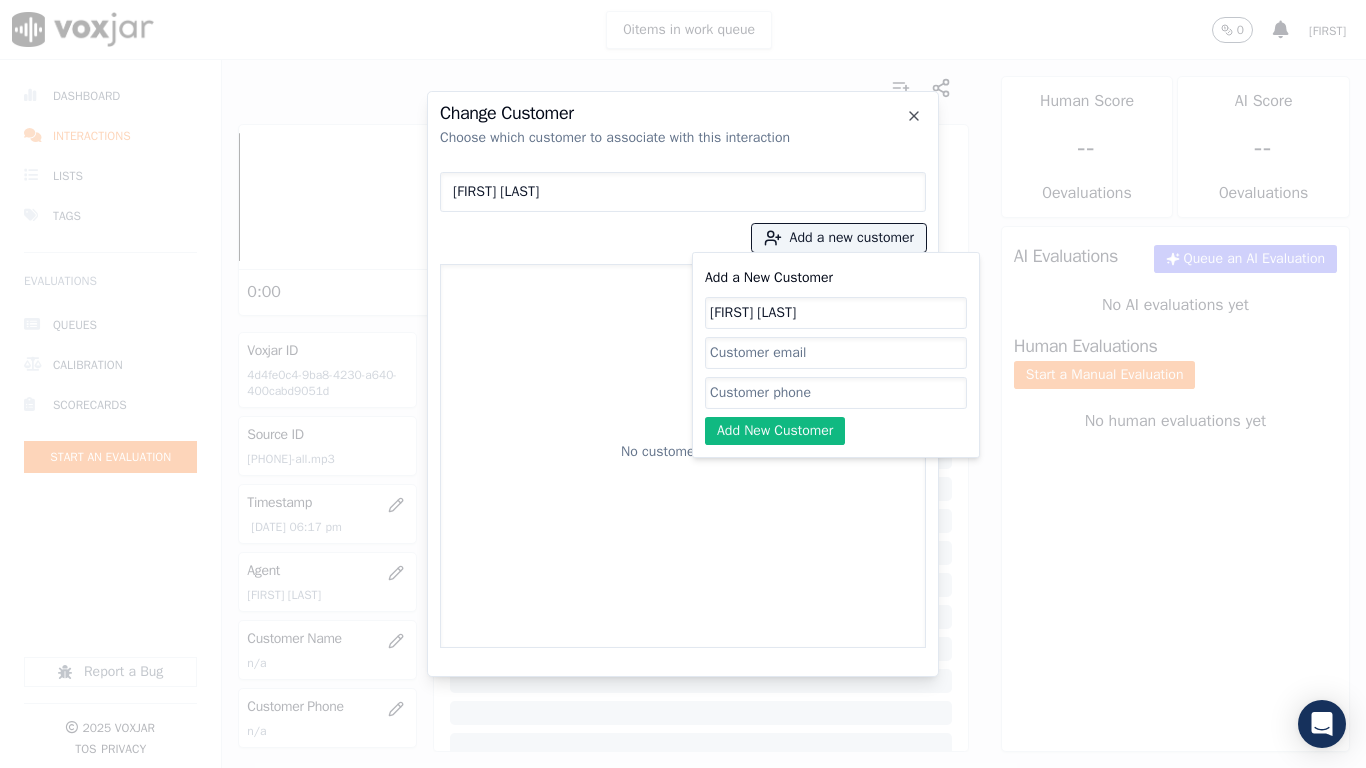 paste on "[NUMBER]" 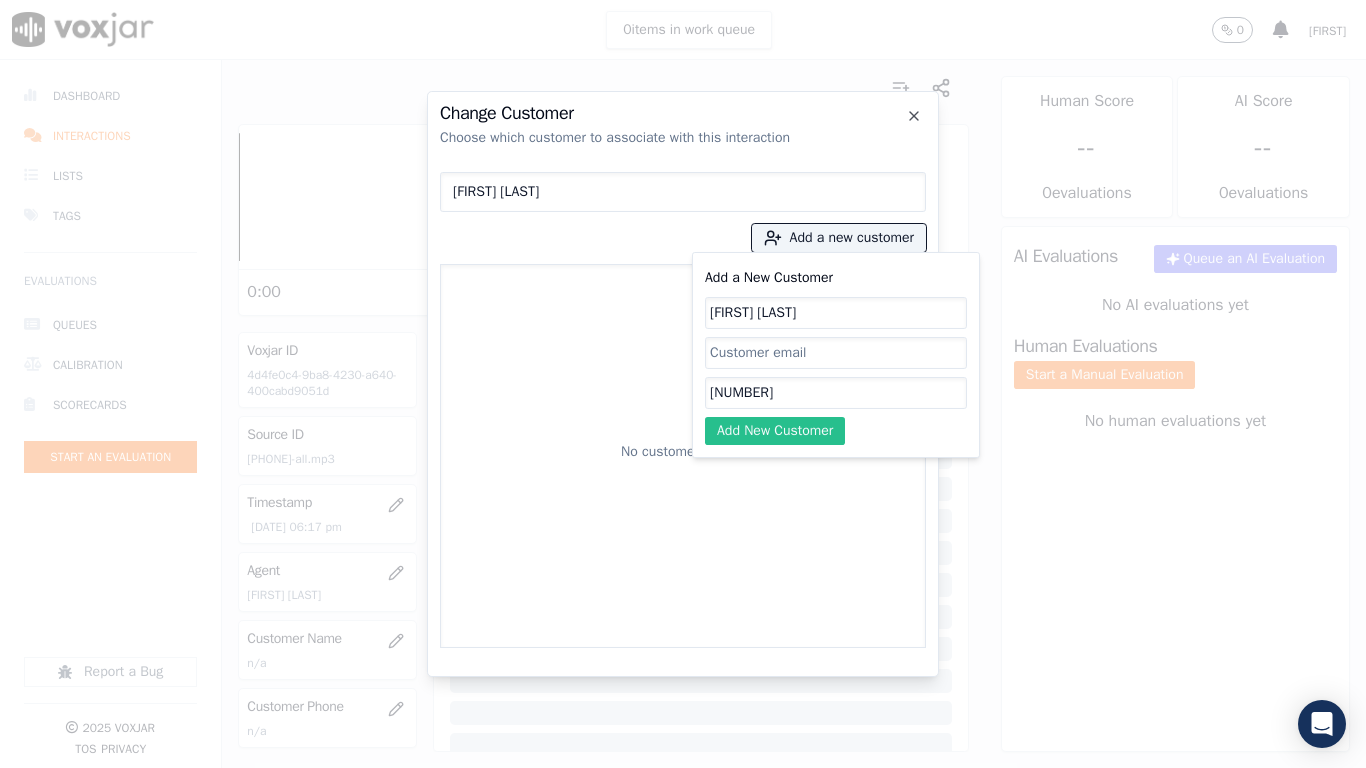 type on "[NUMBER]" 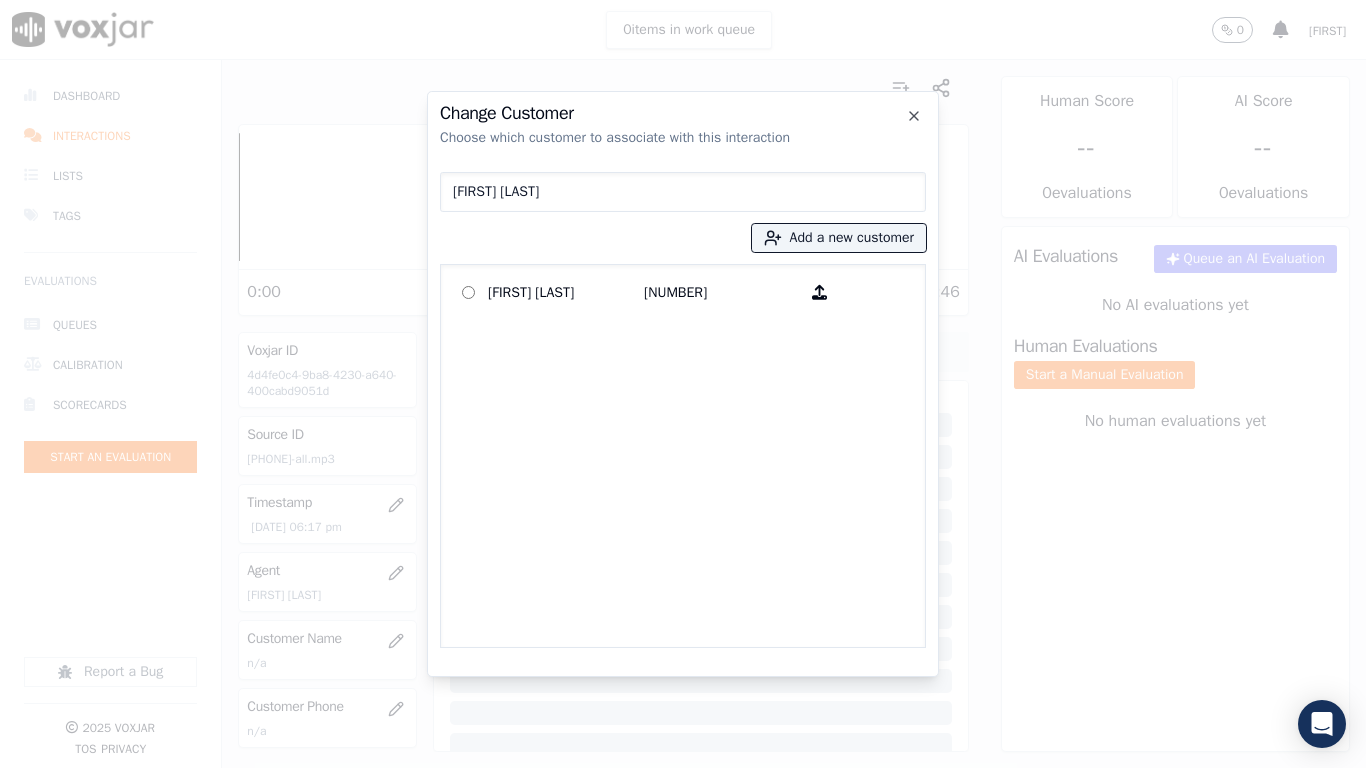 click on "[FIRST] [LAST]" at bounding box center (566, 292) 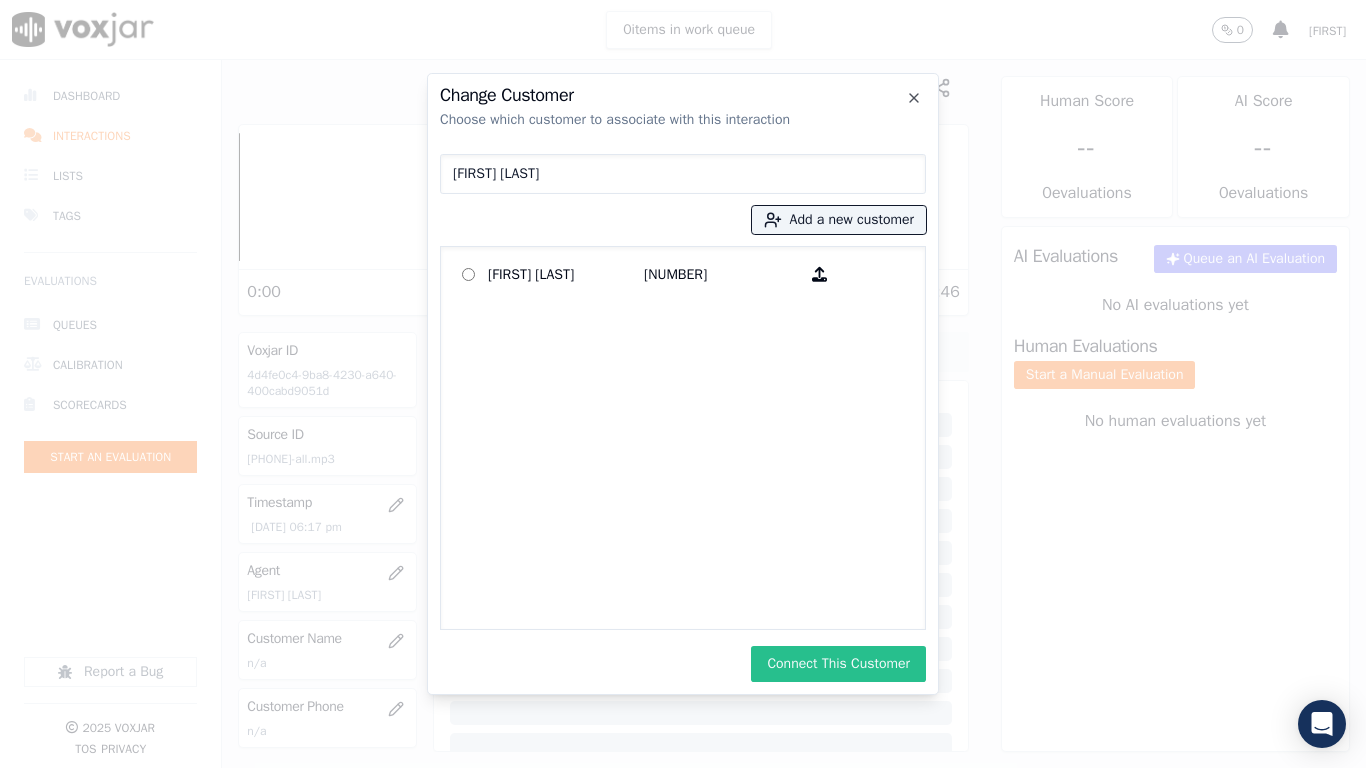 click on "Connect This Customer" at bounding box center (838, 664) 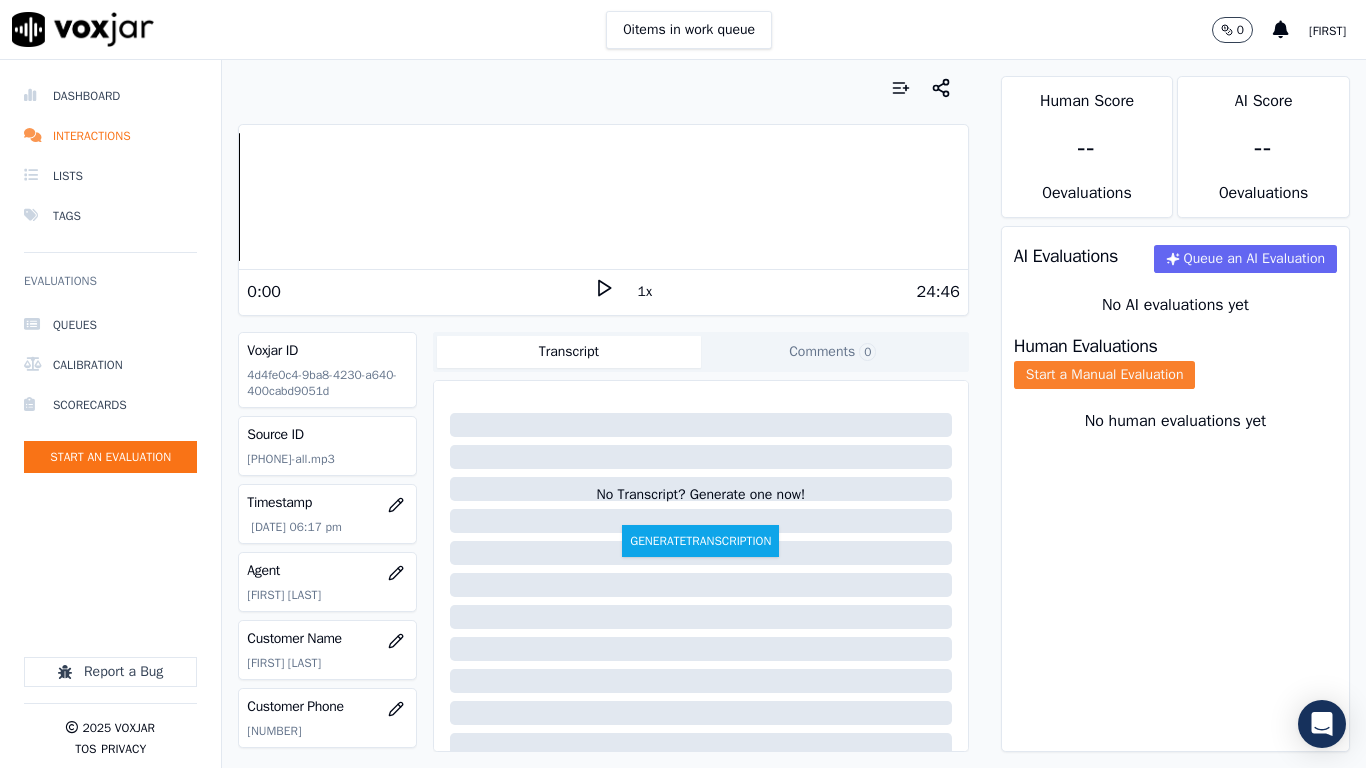 click on "Start a Manual Evaluation" 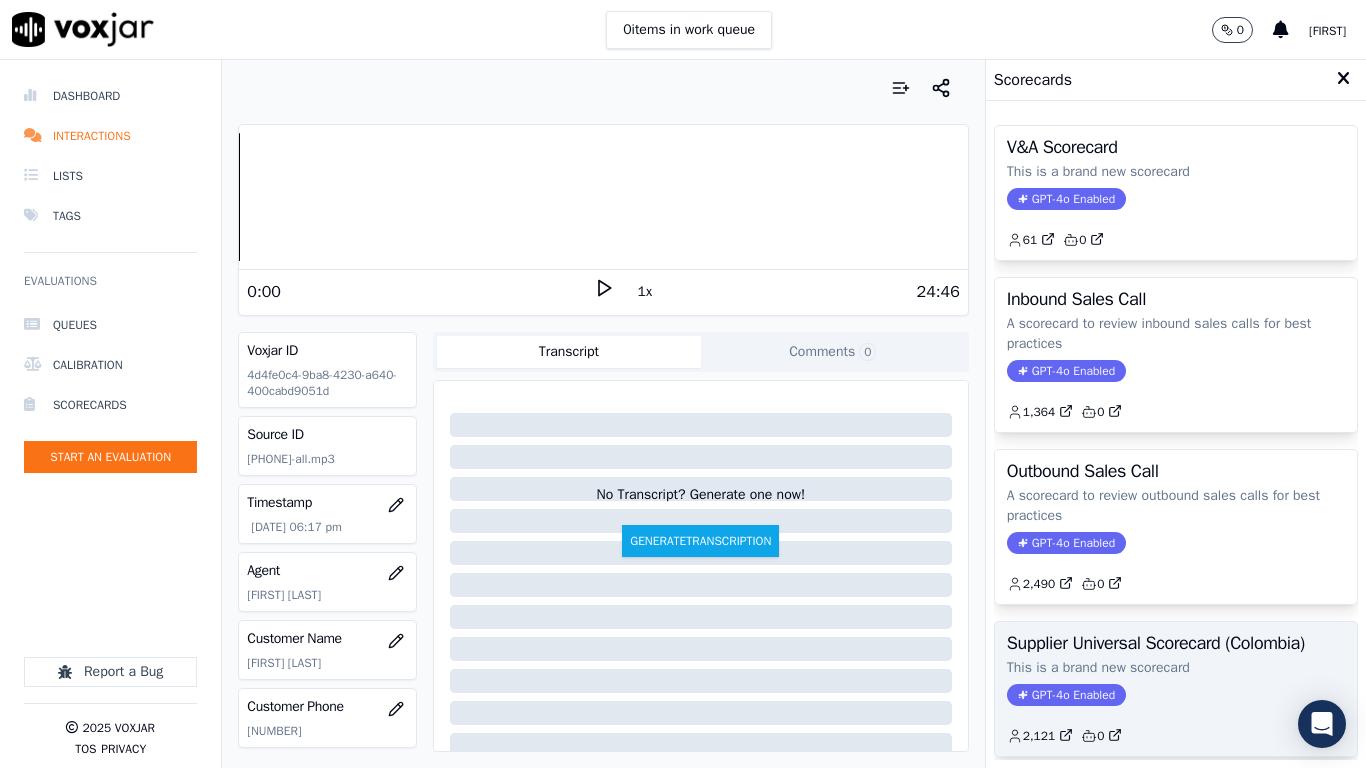 click on "Supplier Universal Scorecard (Colombia)" at bounding box center [1176, 643] 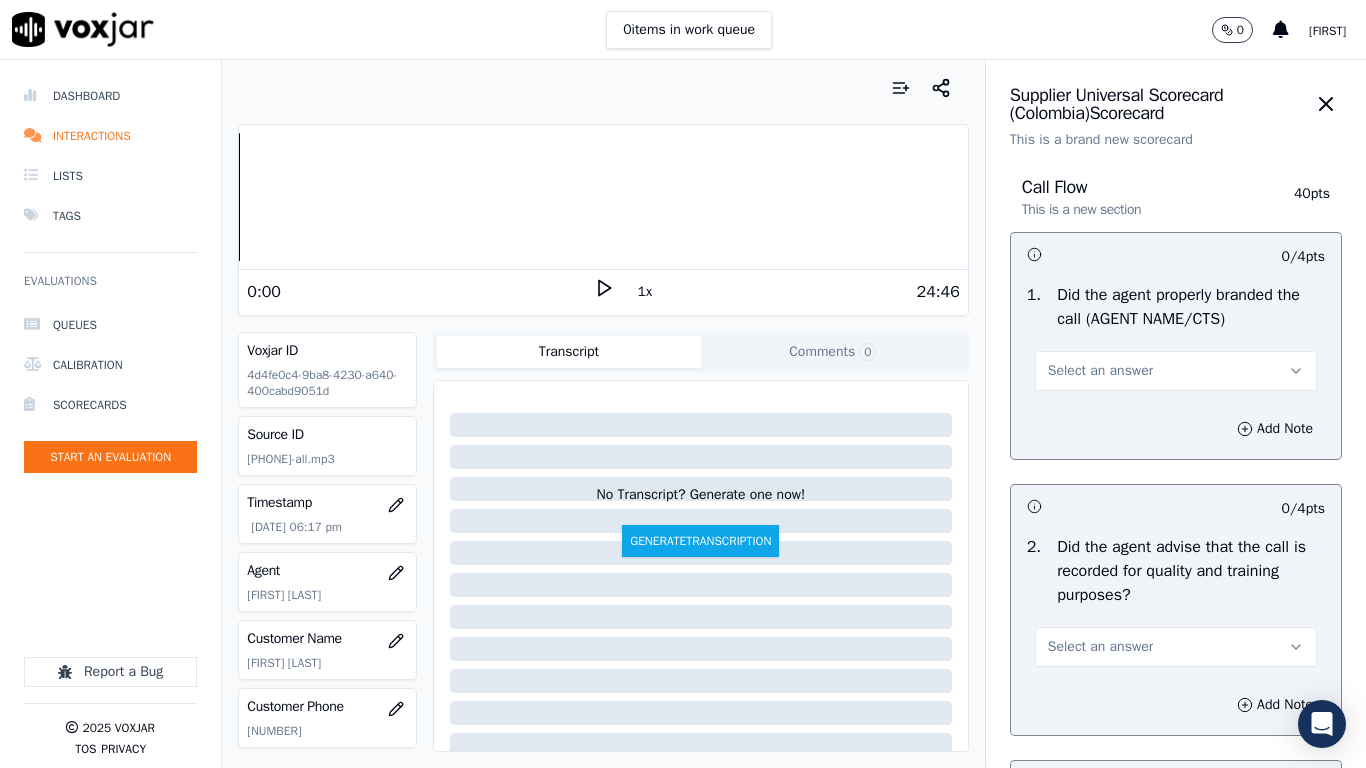 click on "Select an answer" at bounding box center [1176, 371] 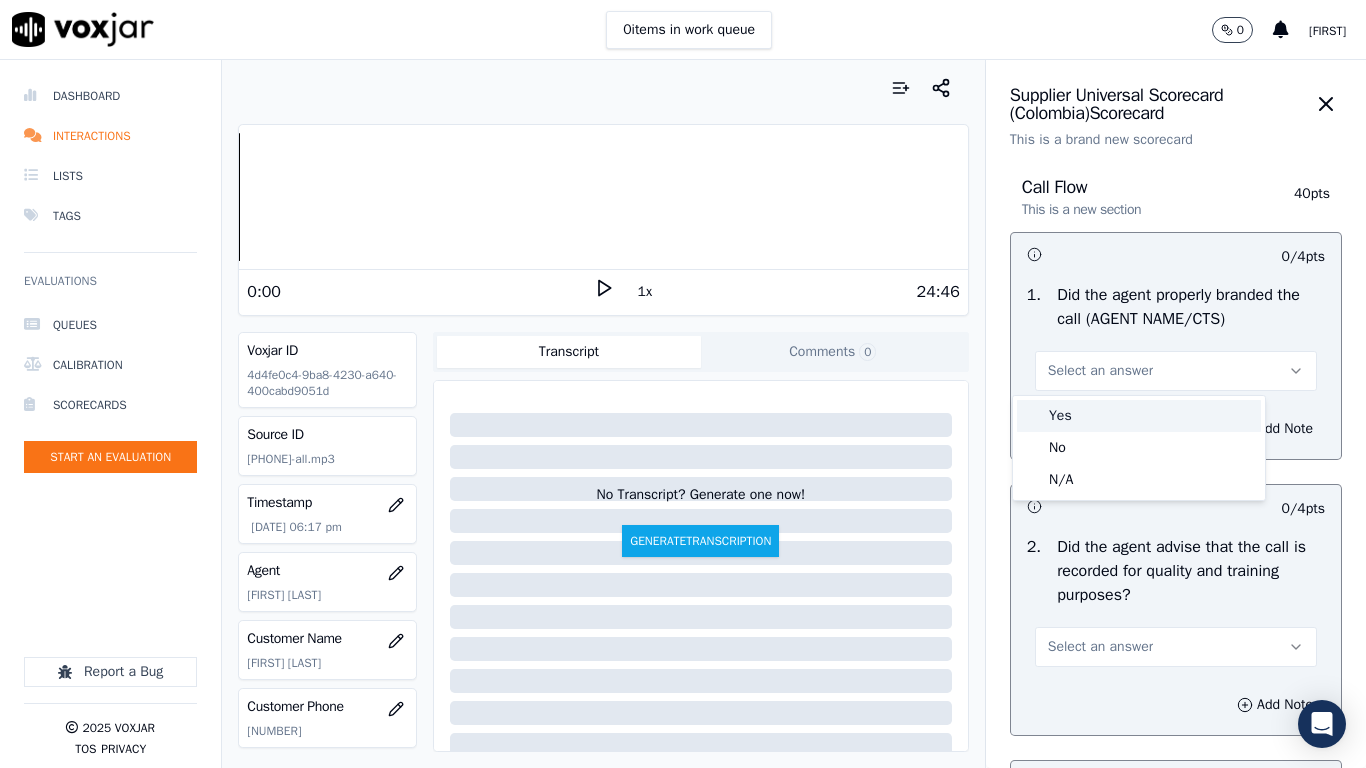 click on "Yes" at bounding box center [1139, 416] 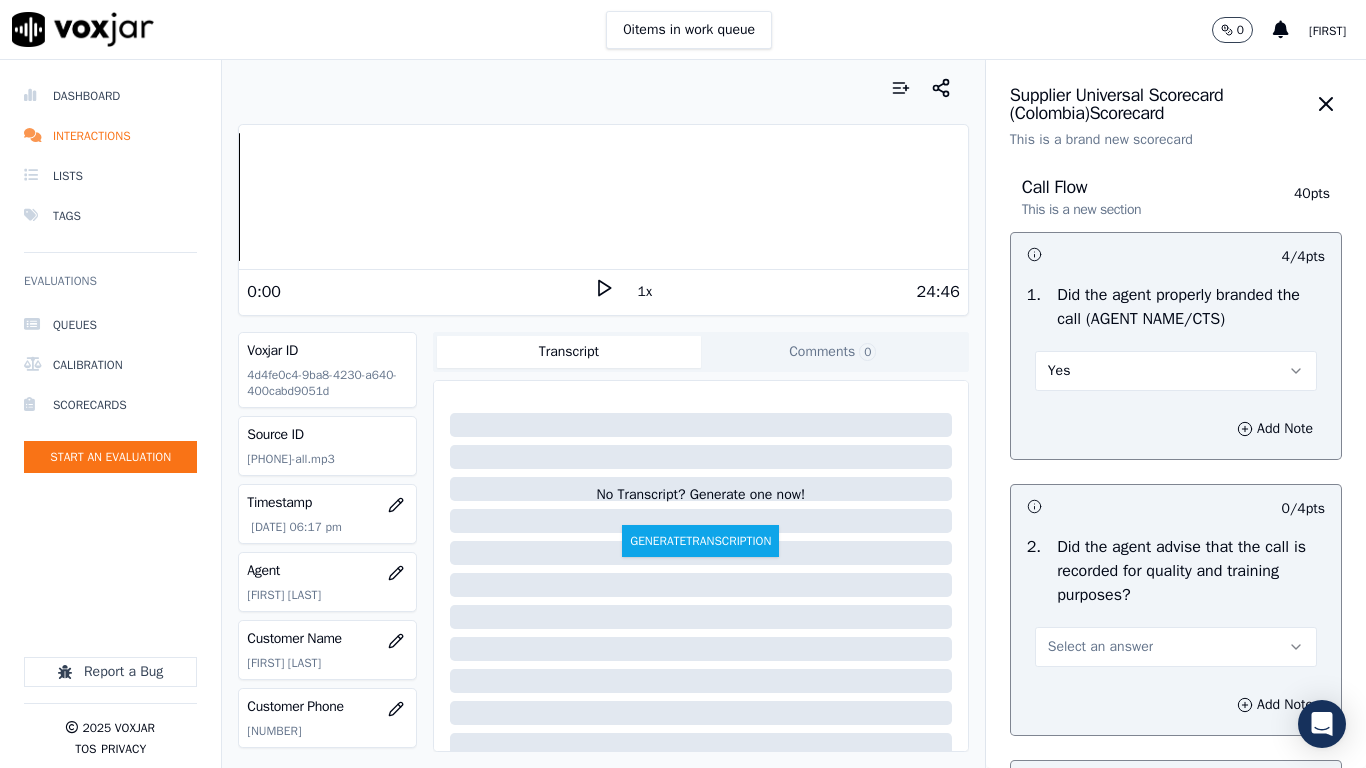 click on "Select an answer" at bounding box center [1176, 647] 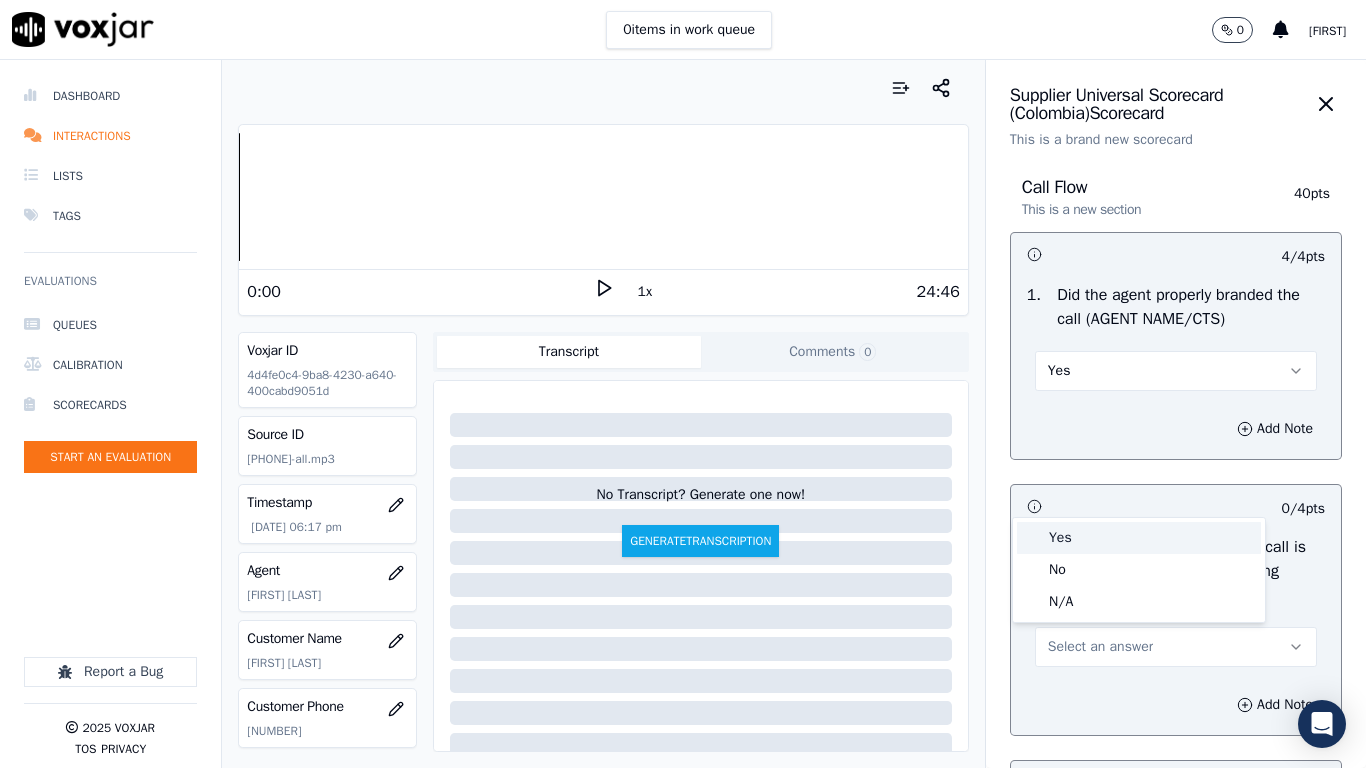 click on "Yes" at bounding box center (1139, 538) 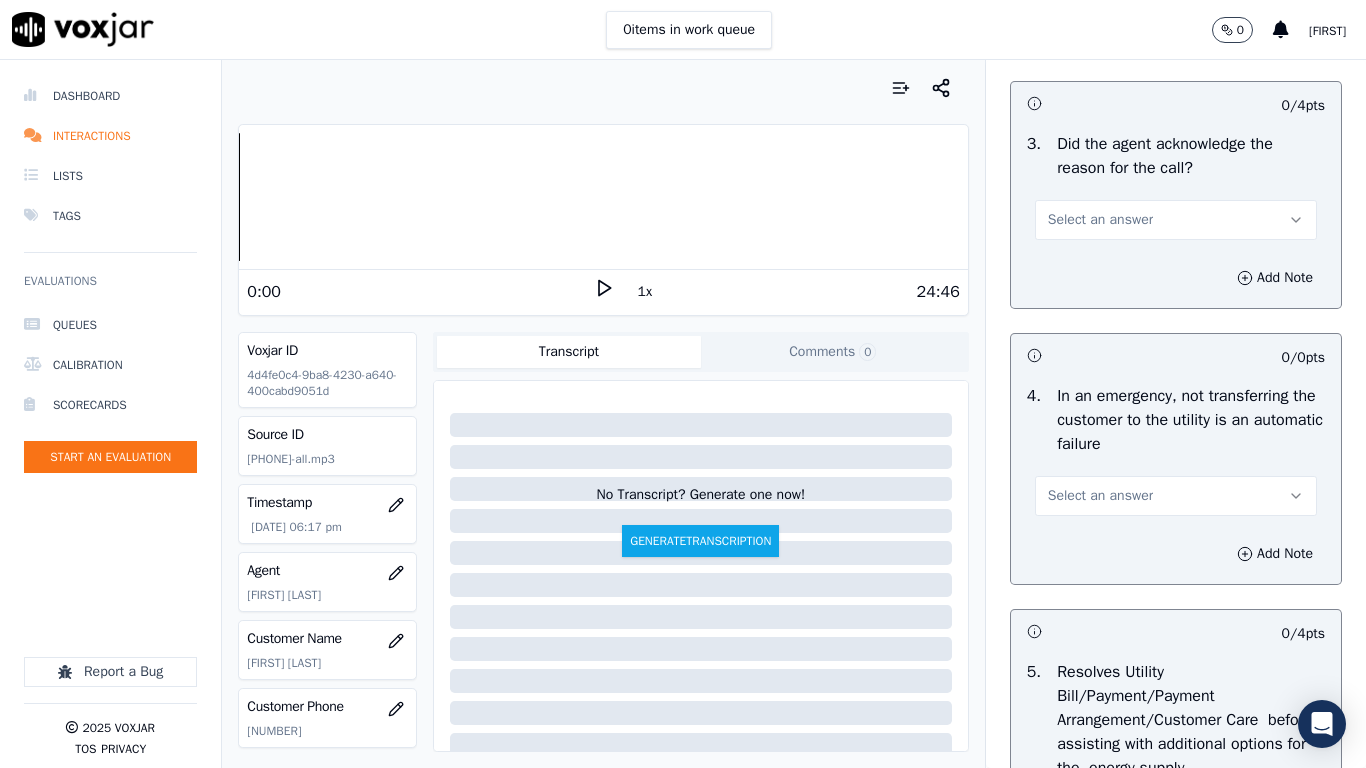 scroll, scrollTop: 700, scrollLeft: 0, axis: vertical 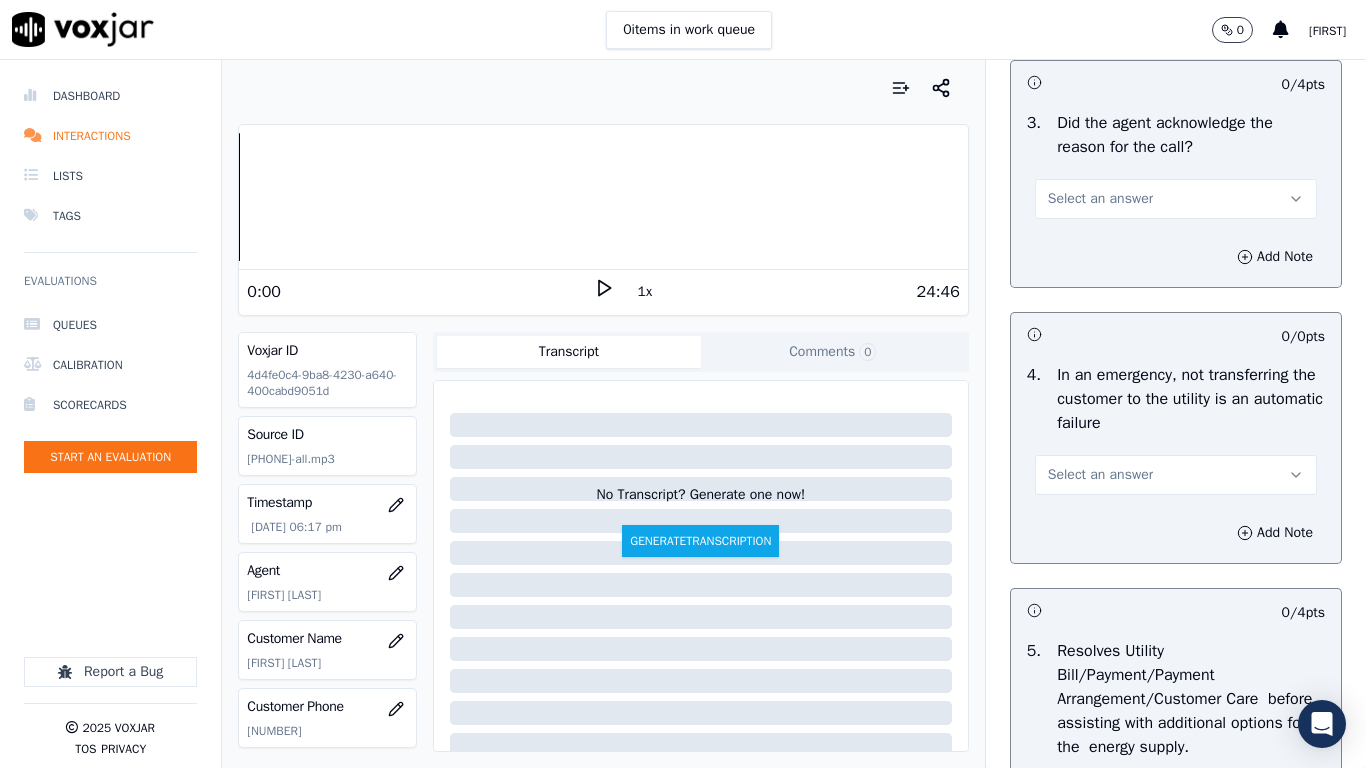 click on "Select an answer" at bounding box center [1100, 199] 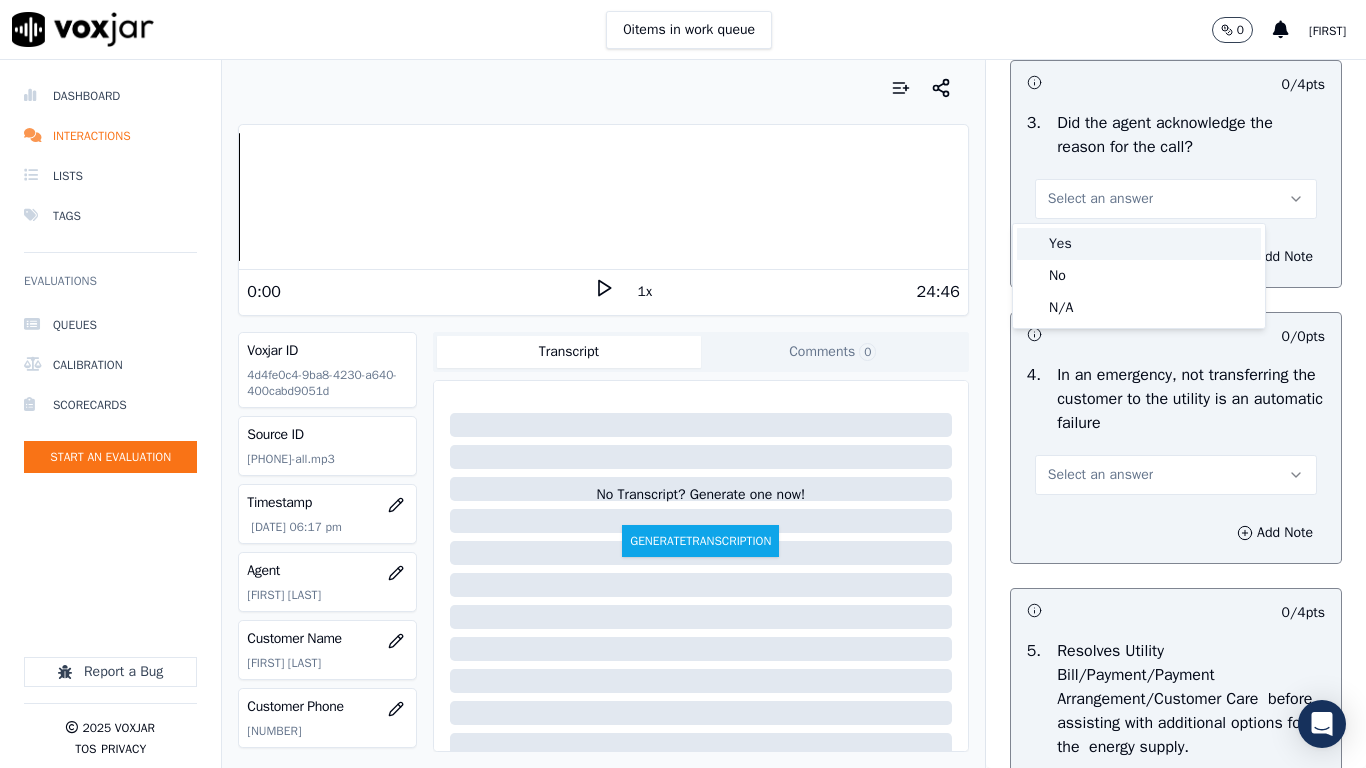 click on "Yes" at bounding box center [1139, 244] 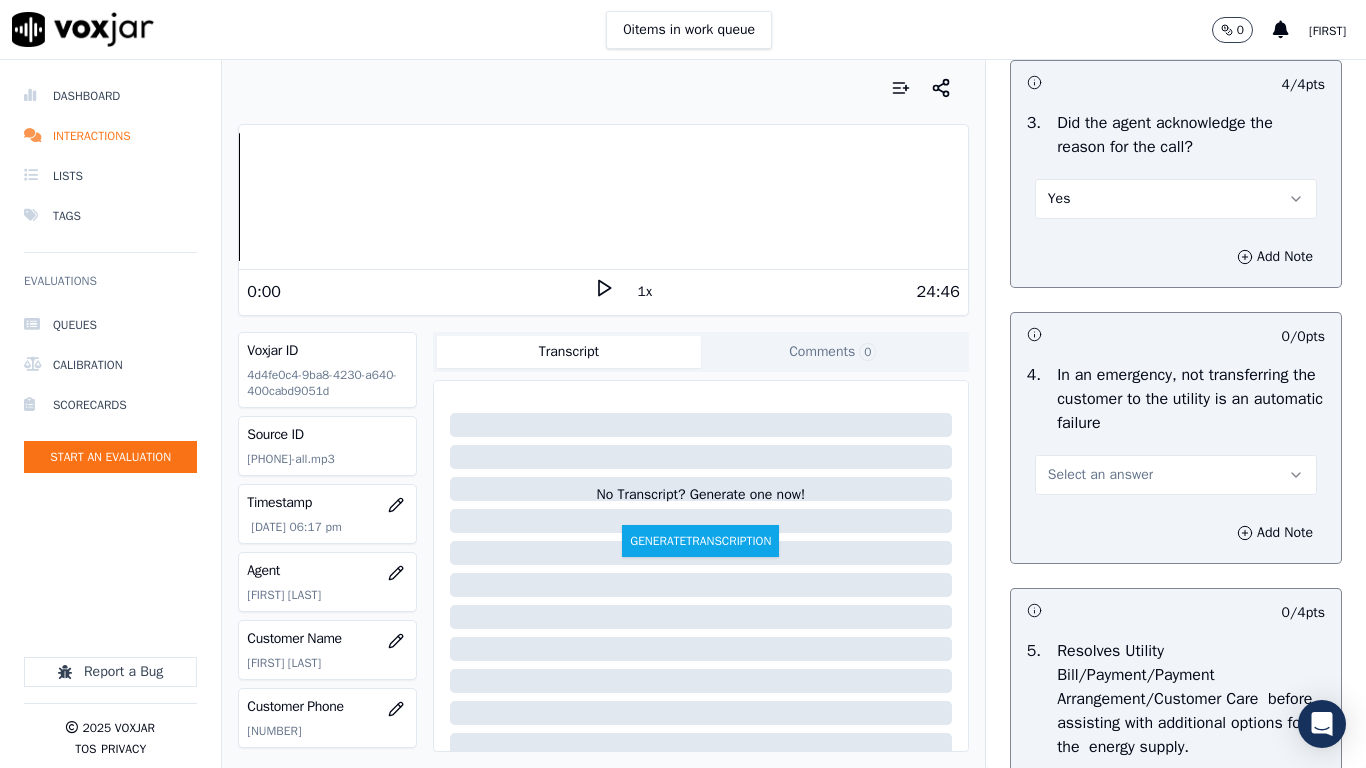 click on "Select an answer" at bounding box center [1176, 475] 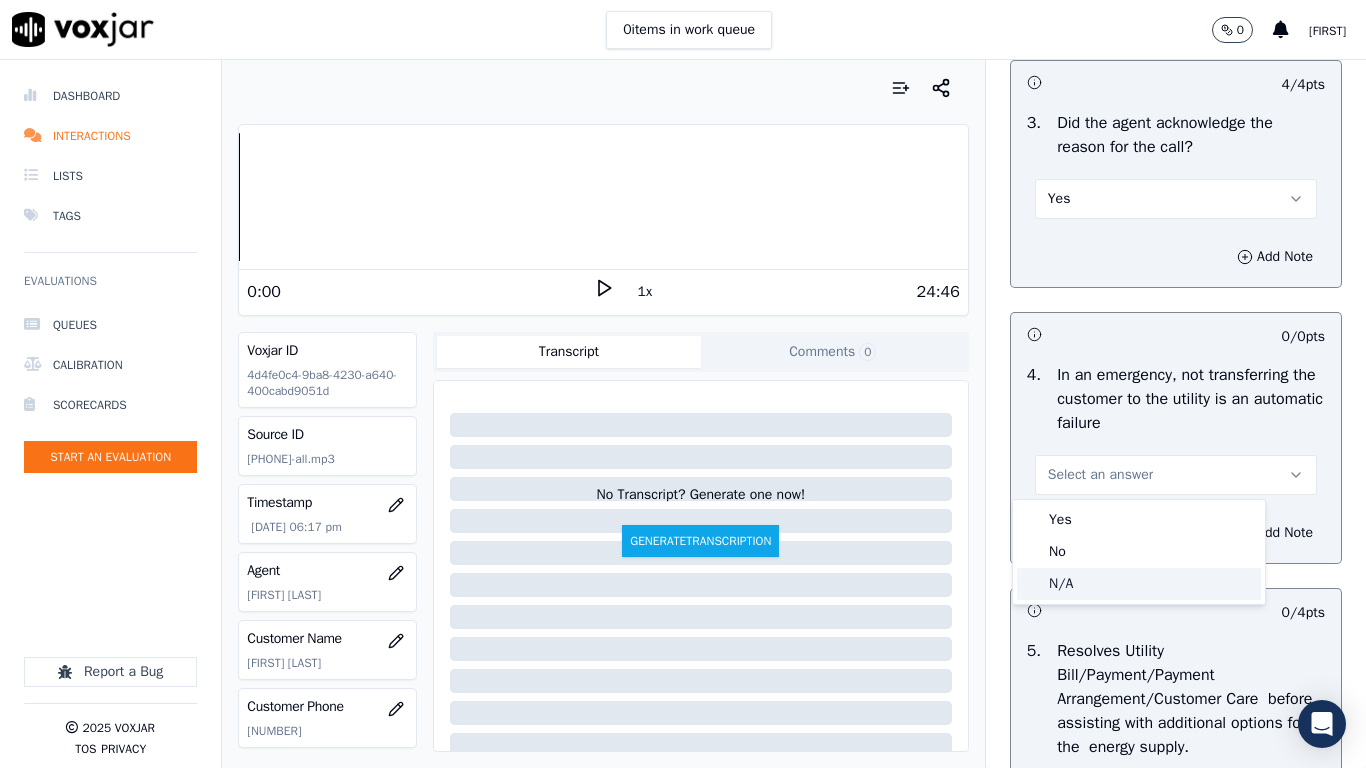 click on "N/A" 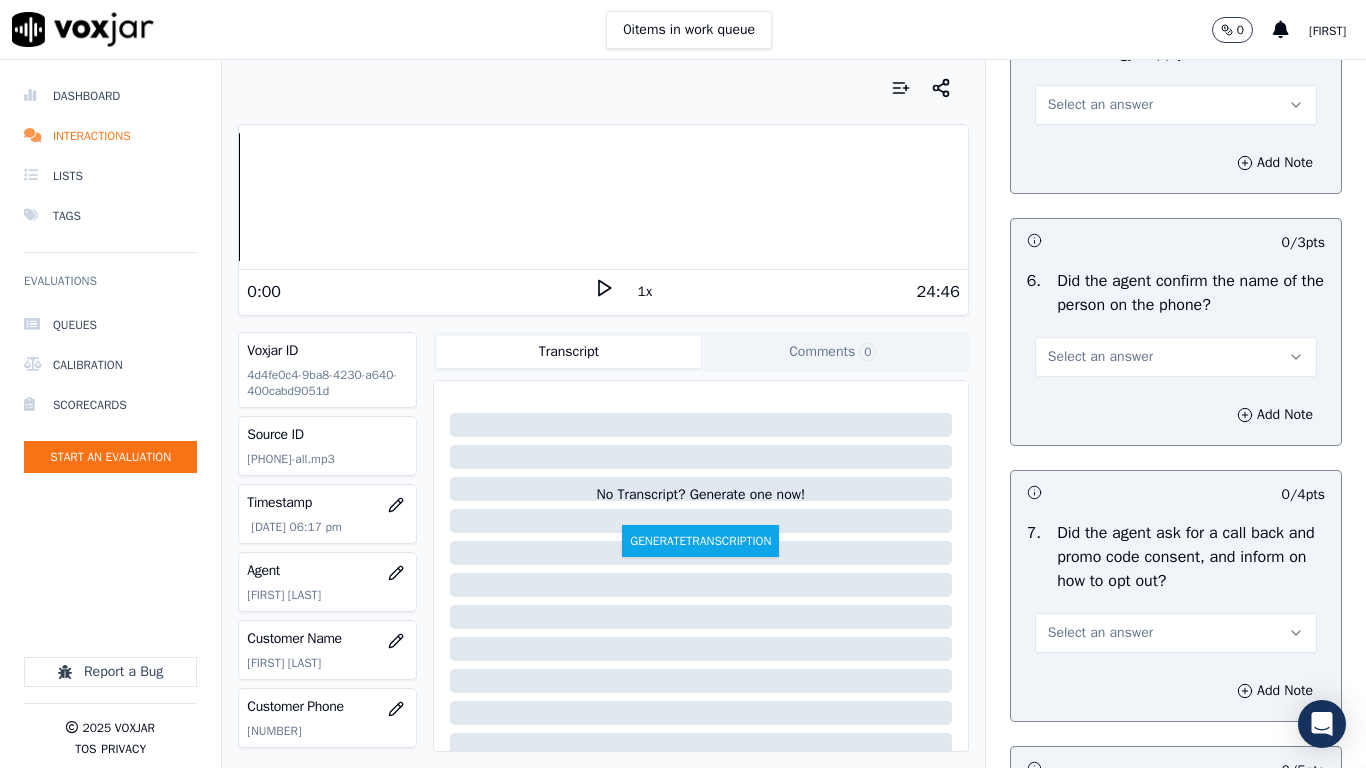 scroll, scrollTop: 1400, scrollLeft: 0, axis: vertical 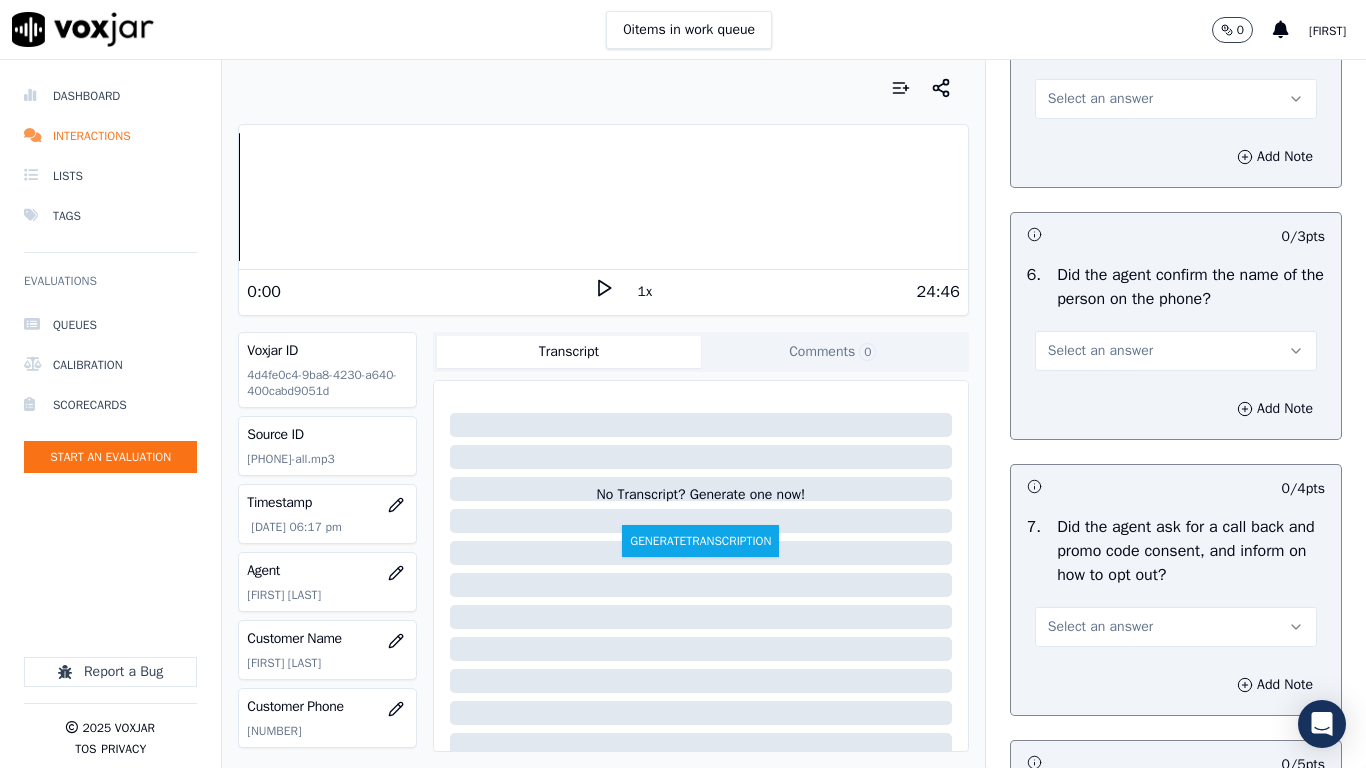 click on "Select an answer" at bounding box center [1100, 99] 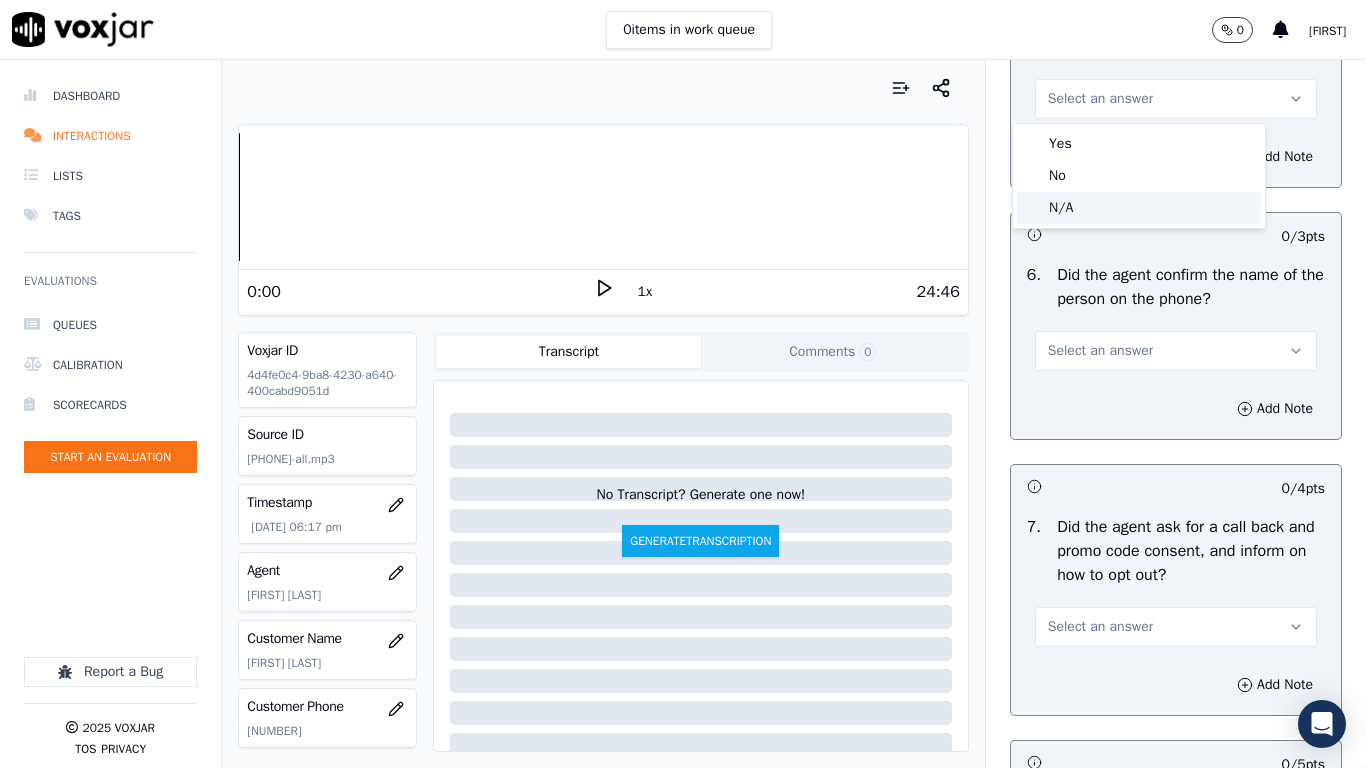 click on "N/A" 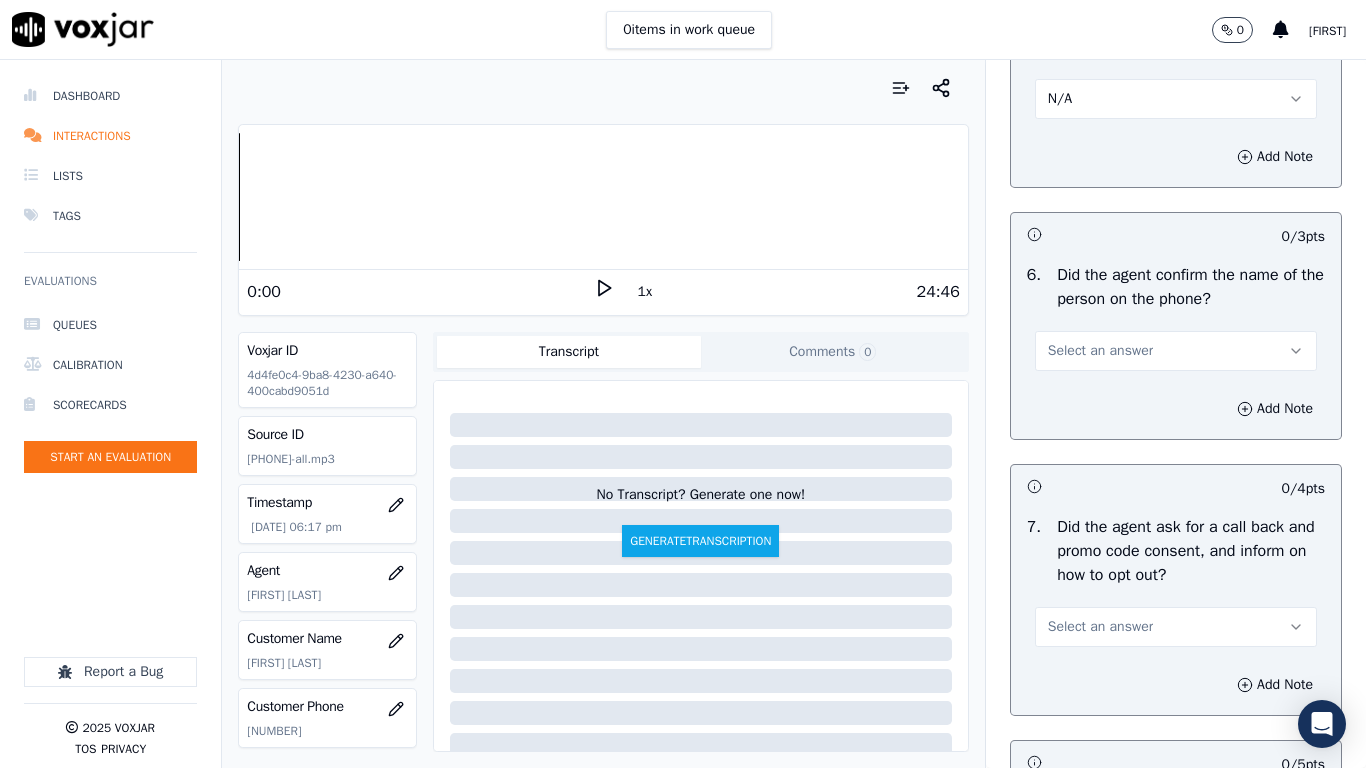 click on "Select an answer" at bounding box center (1176, 351) 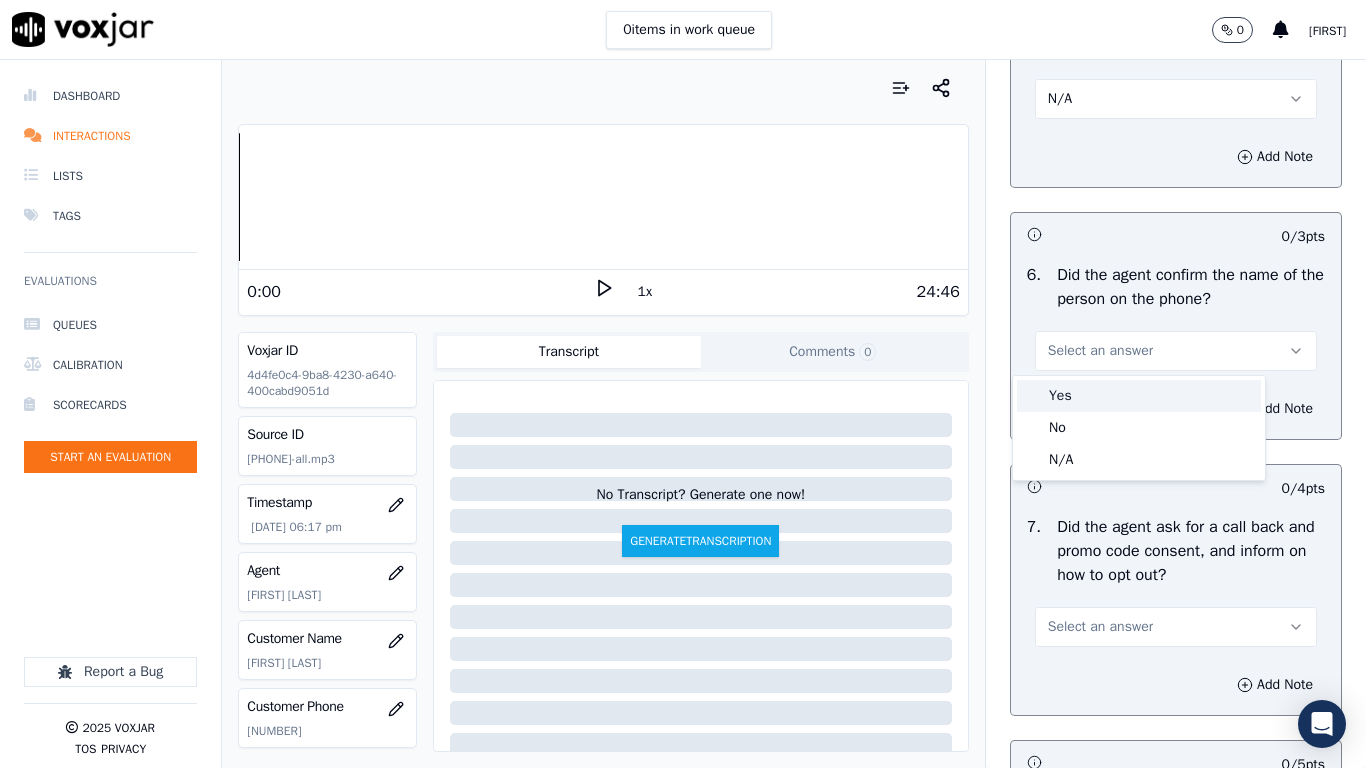 click on "Yes" at bounding box center (1139, 396) 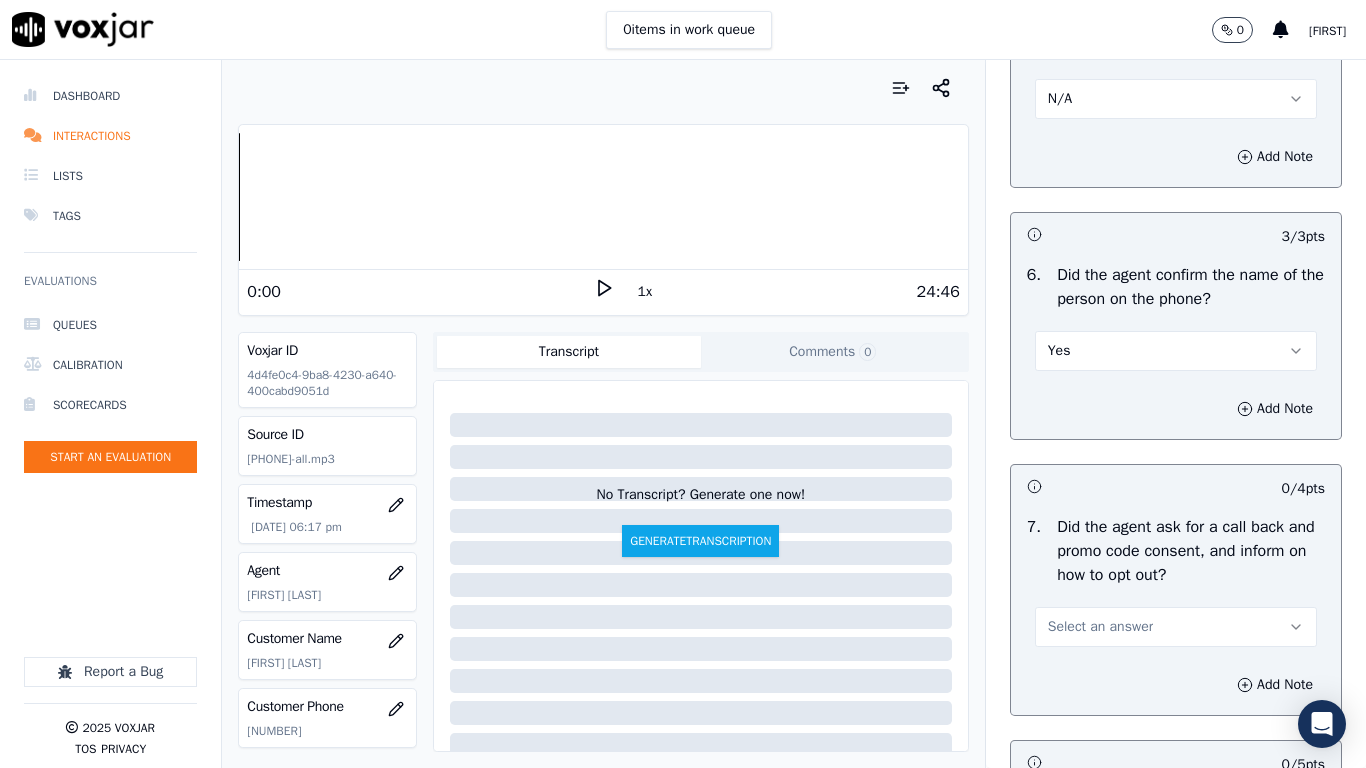 click on "Select an answer" at bounding box center (1100, 627) 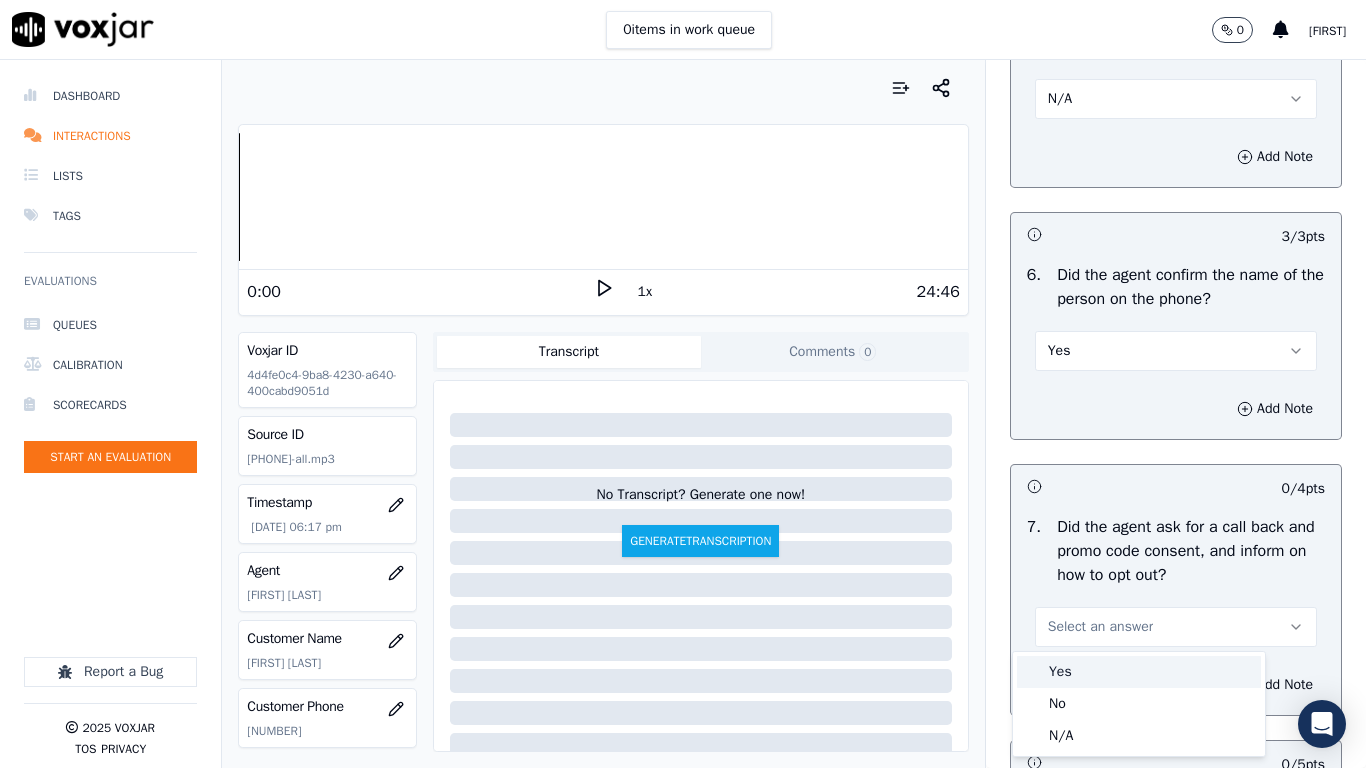 click on "Yes" at bounding box center (1139, 672) 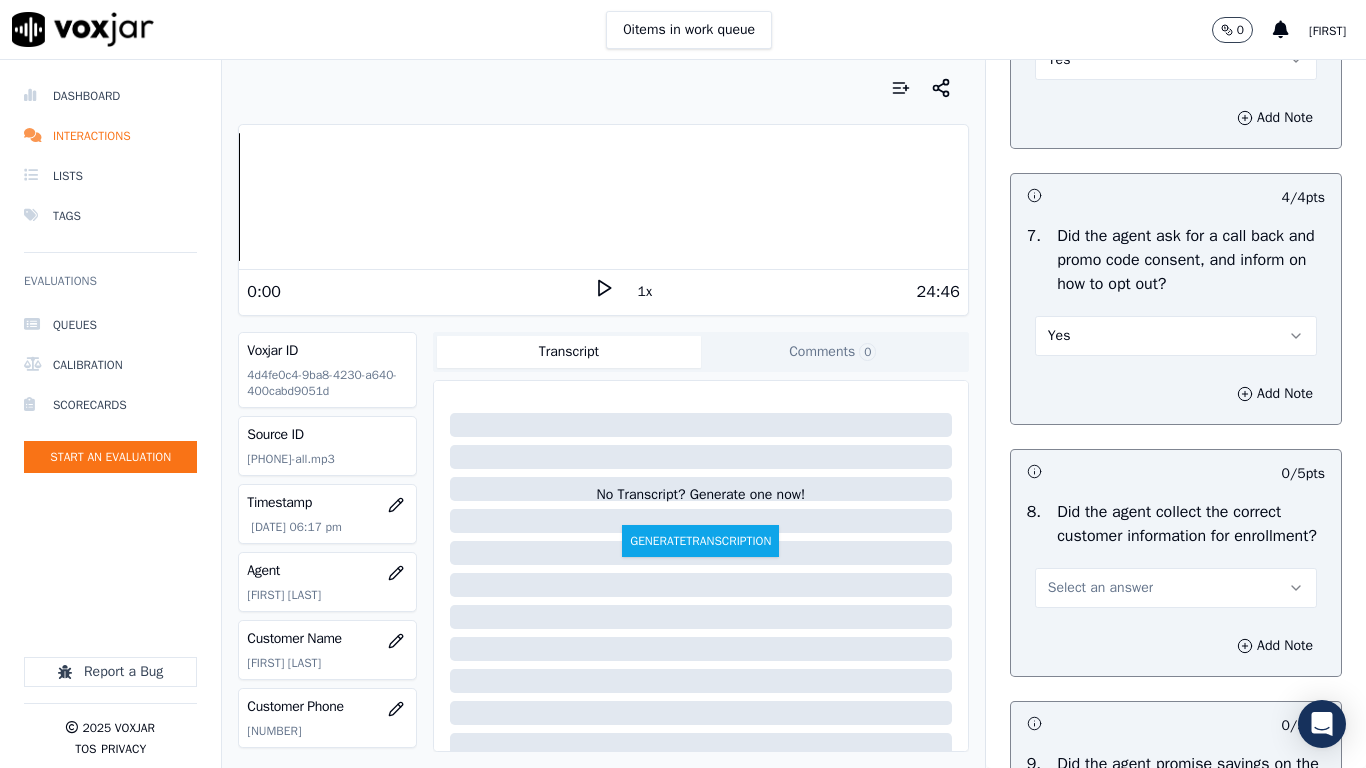 scroll, scrollTop: 2200, scrollLeft: 0, axis: vertical 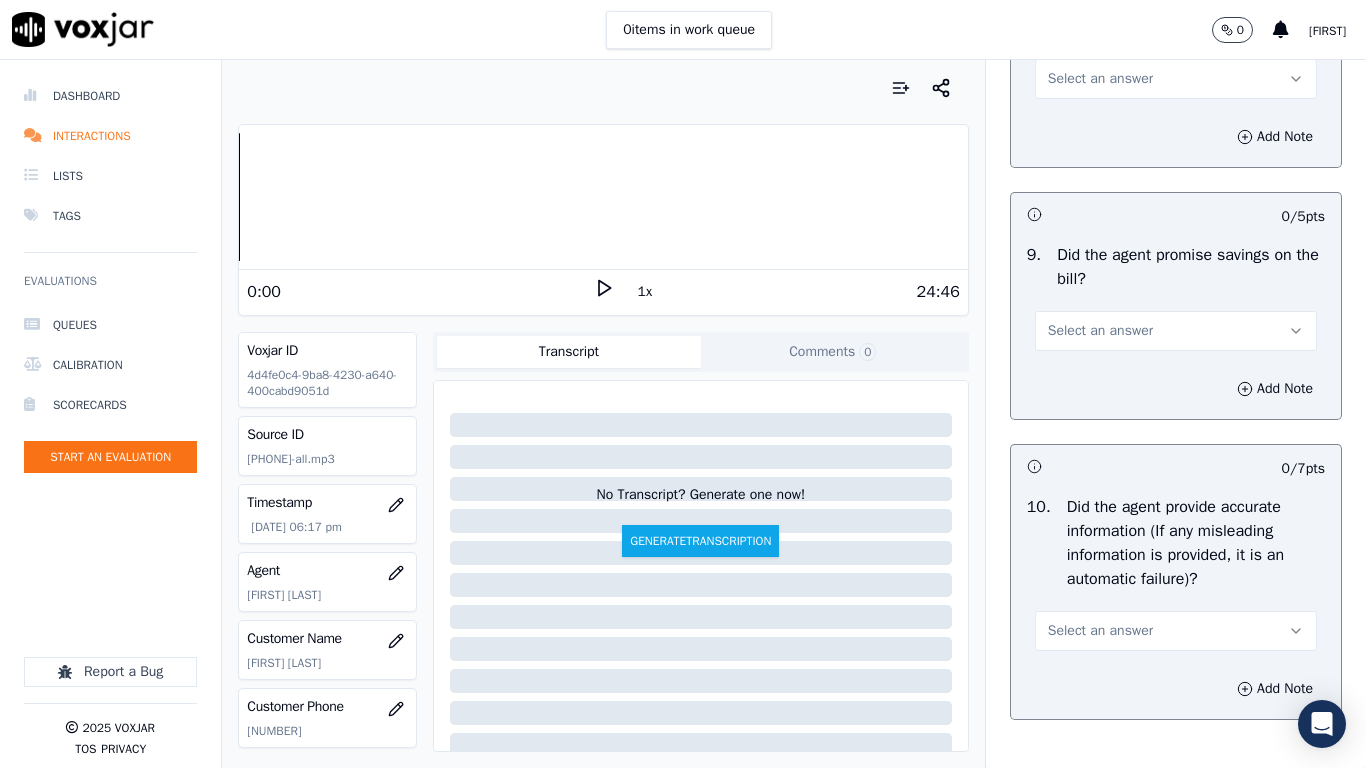 click on "Select an answer" at bounding box center [1100, 79] 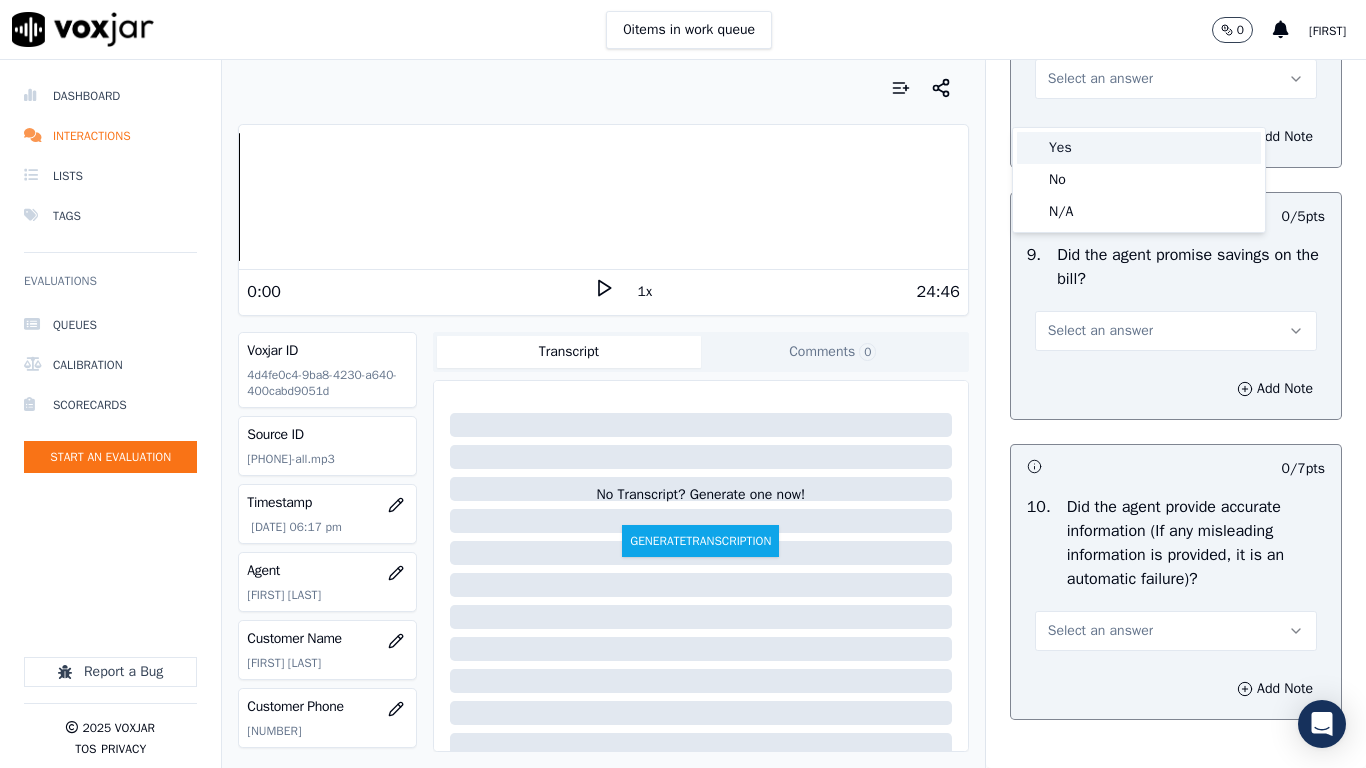 click on "Yes" at bounding box center [1139, 148] 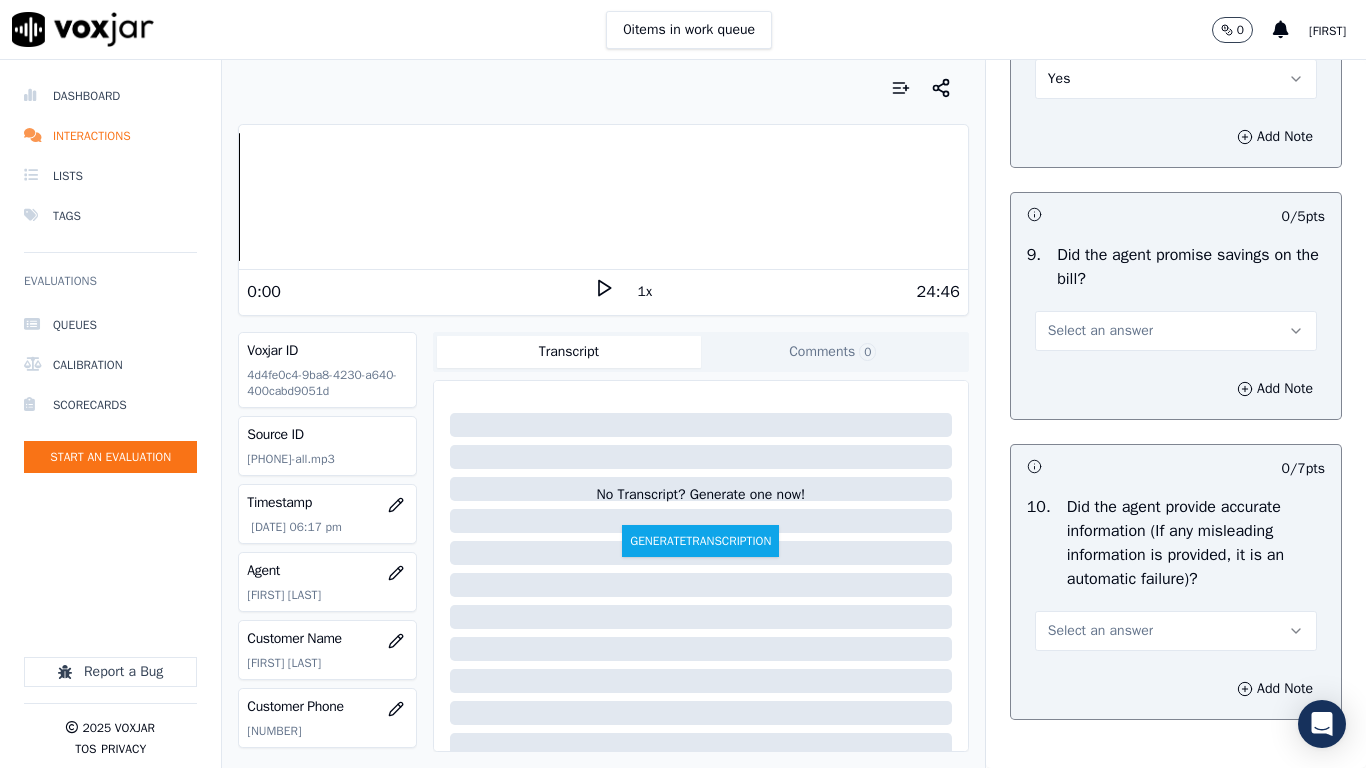 click on "Select an answer" at bounding box center (1100, 331) 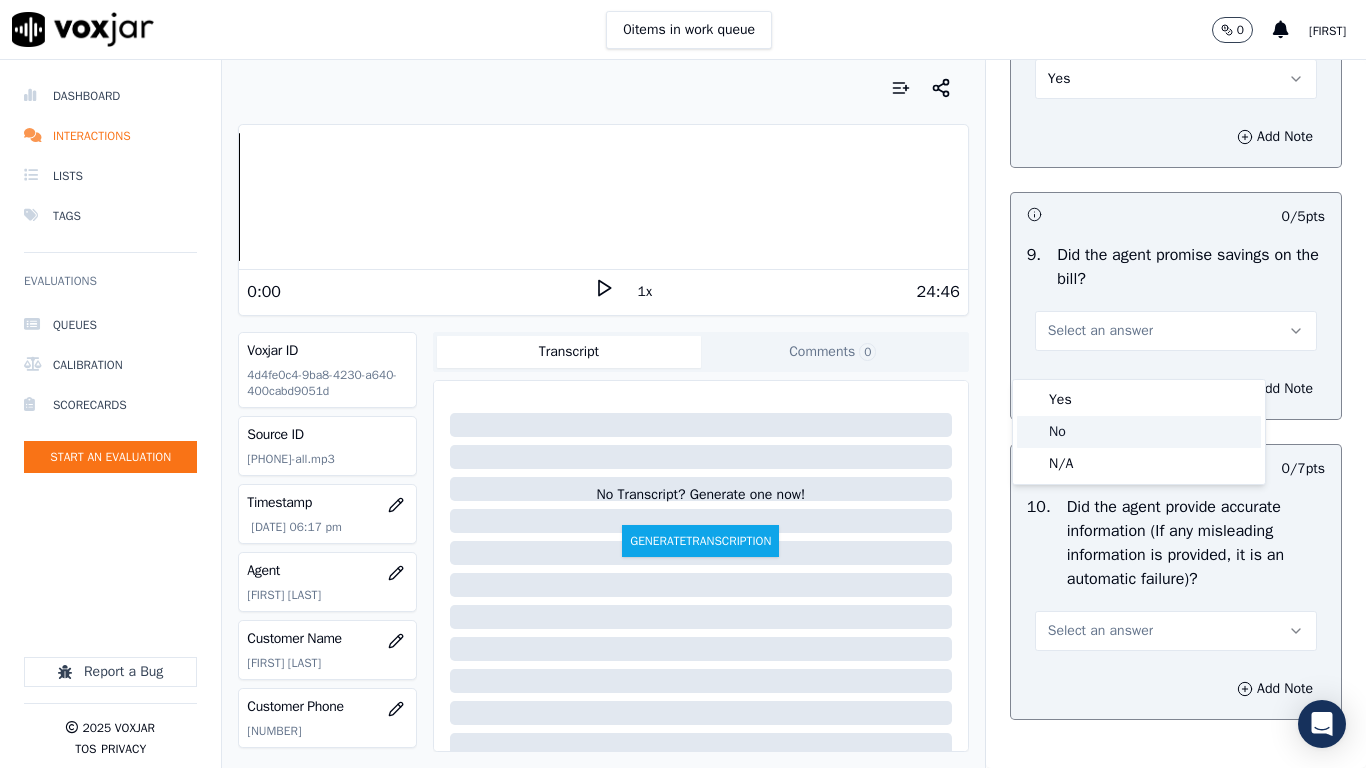 click on "Yes" at bounding box center [1139, 400] 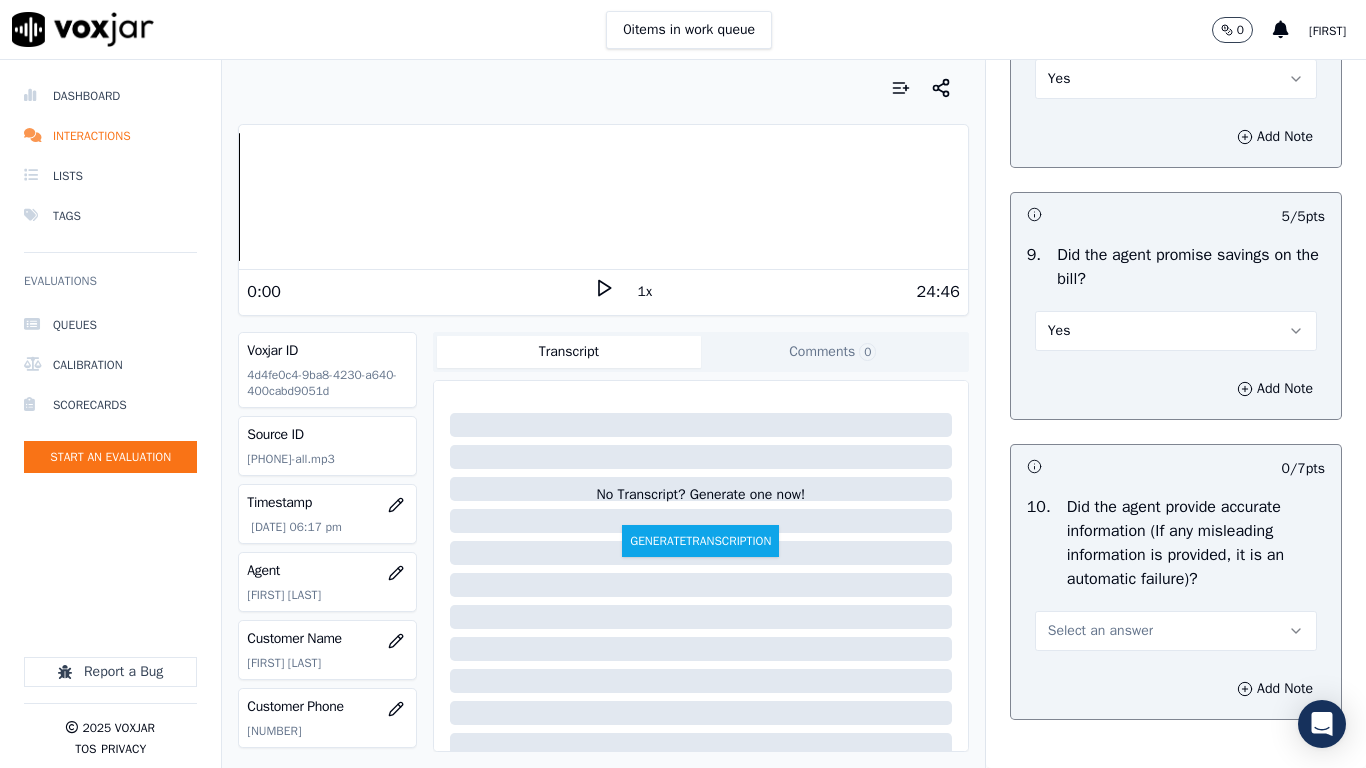 drag, startPoint x: 1068, startPoint y: 650, endPoint x: 1068, endPoint y: 673, distance: 23 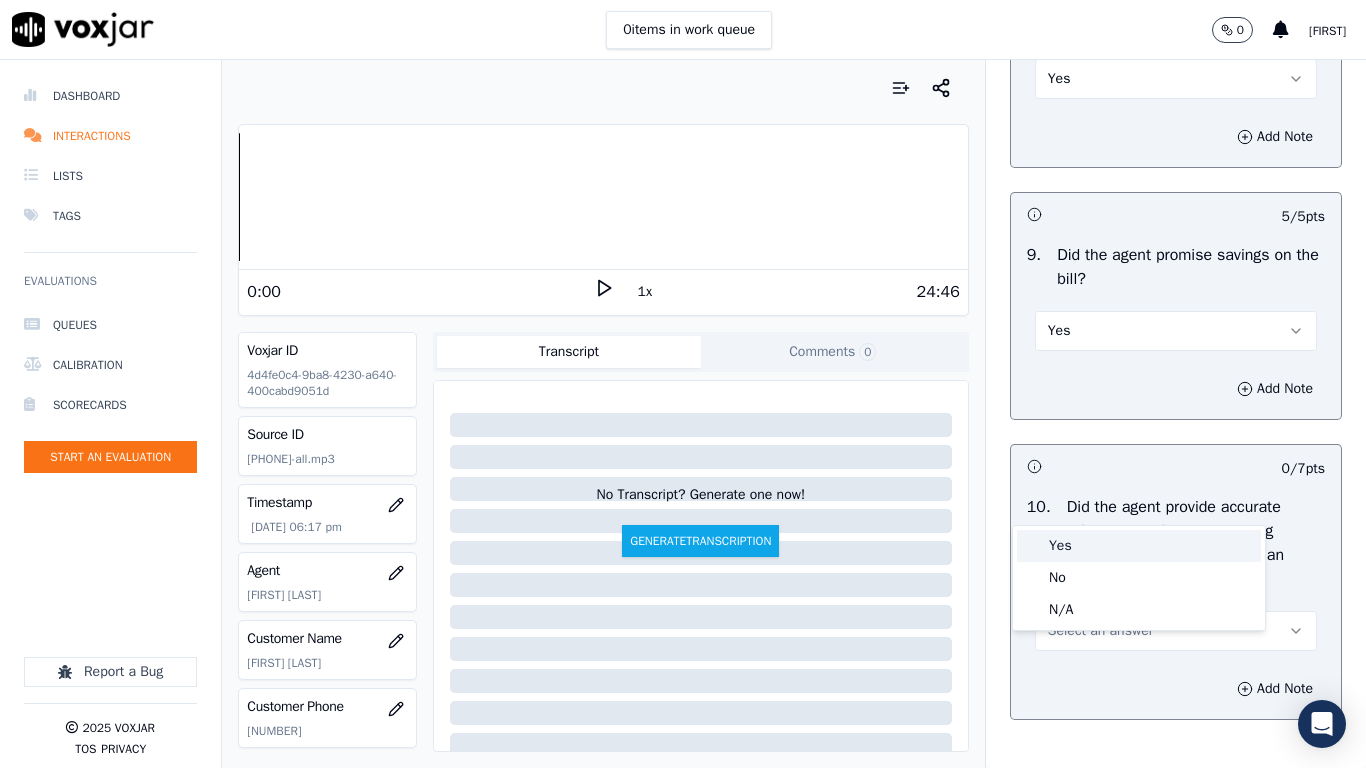 click on "Yes" at bounding box center (1139, 546) 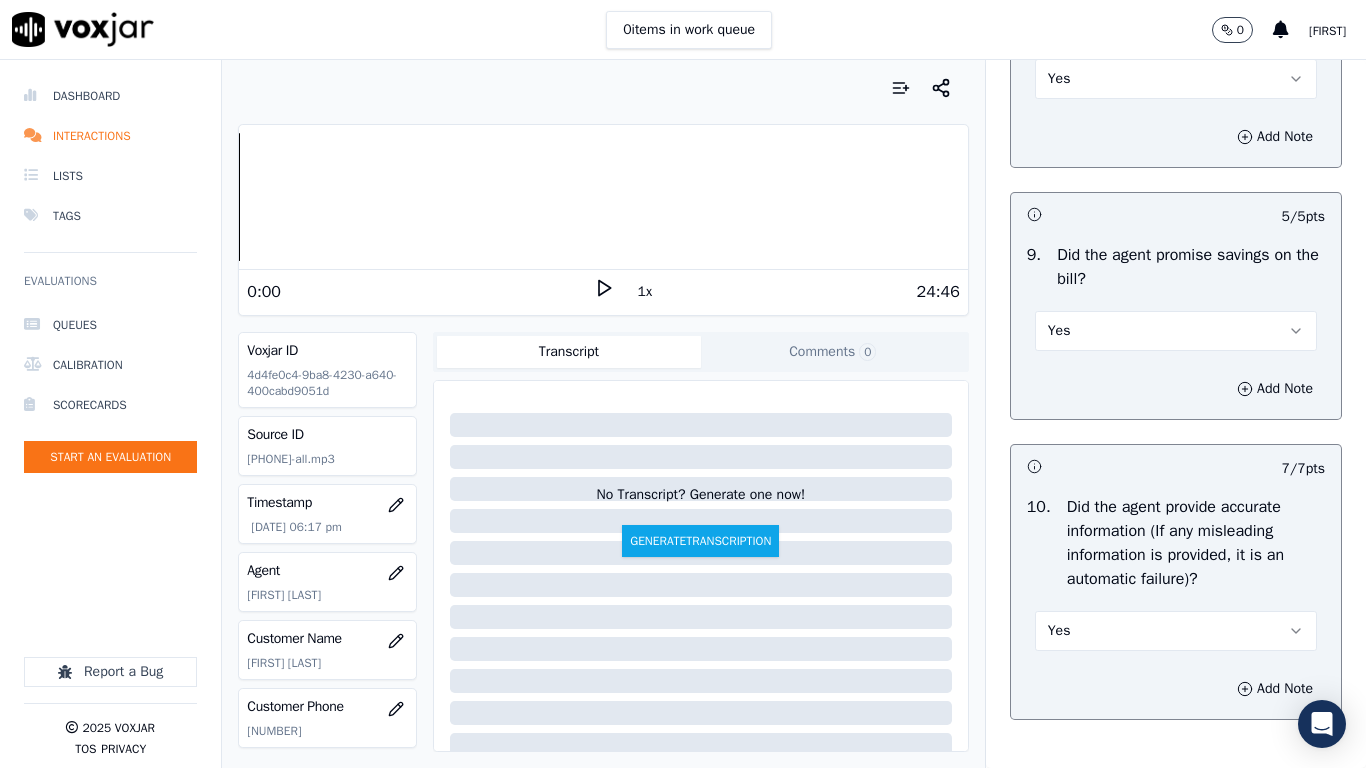 scroll, scrollTop: 2900, scrollLeft: 0, axis: vertical 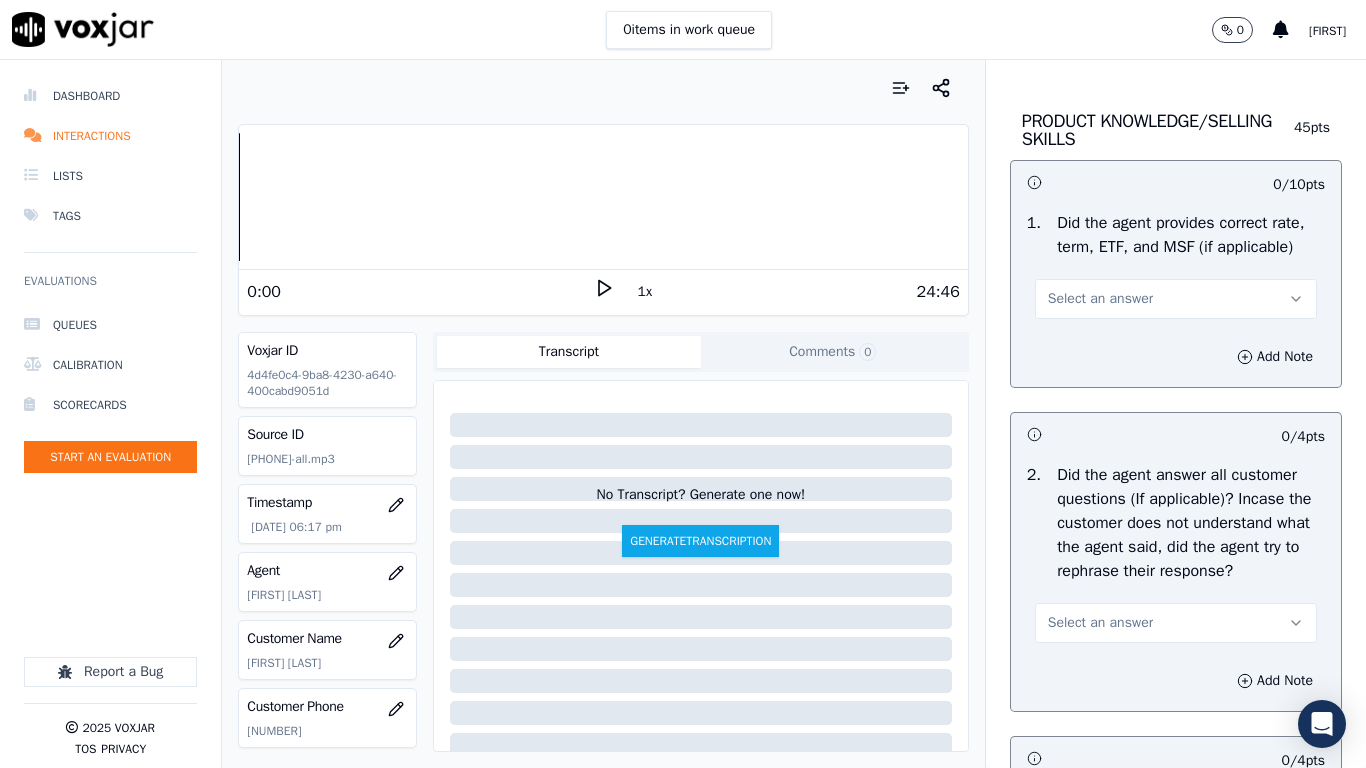 click on "Select an answer" at bounding box center (1100, 299) 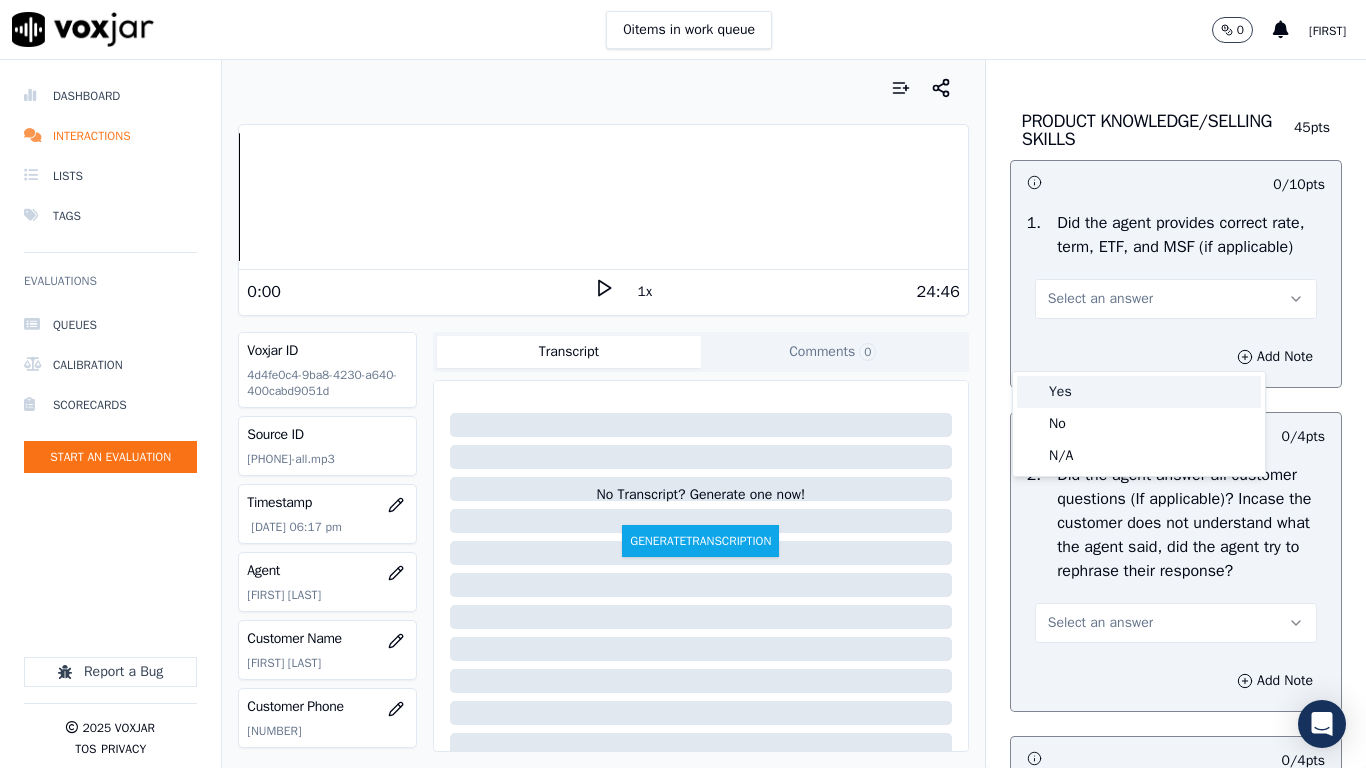 drag, startPoint x: 1098, startPoint y: 379, endPoint x: 1124, endPoint y: 512, distance: 135.51753 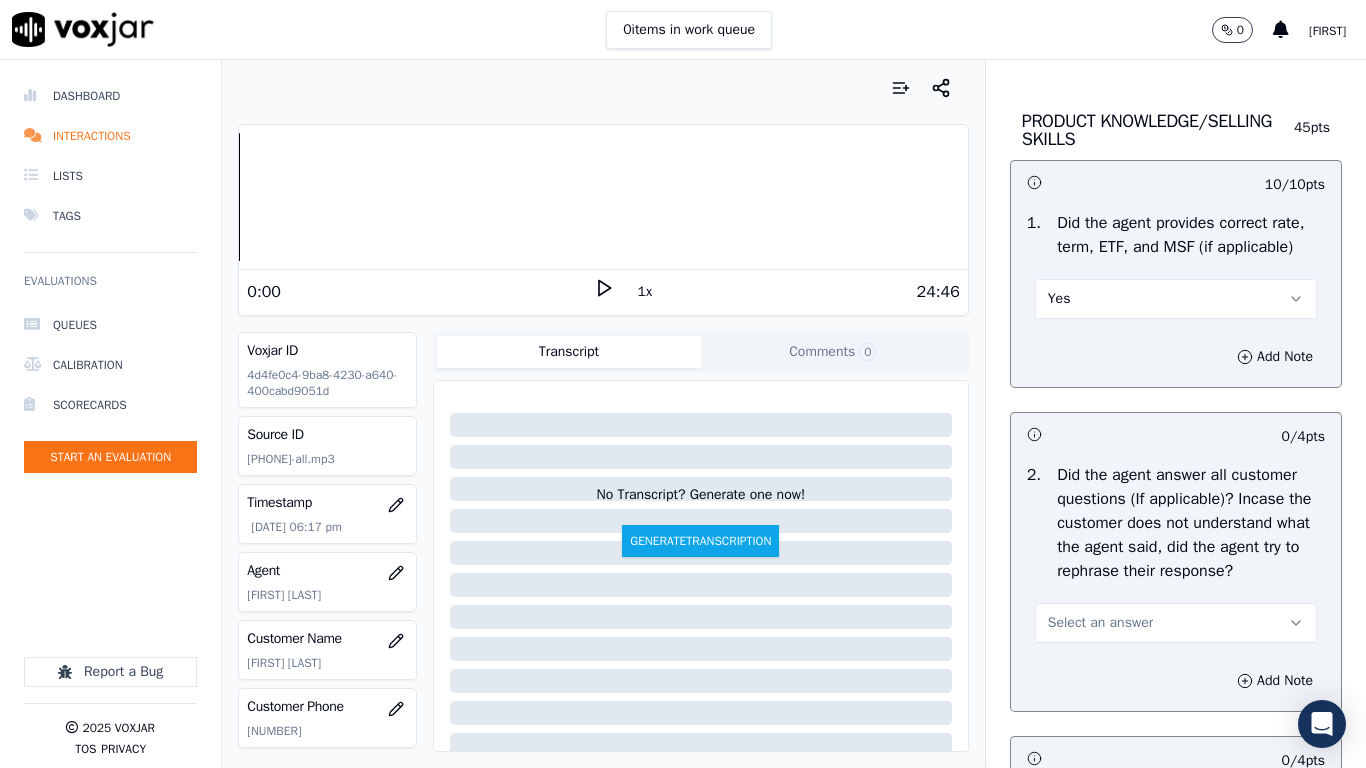 click on "Select an answer" at bounding box center [1100, 623] 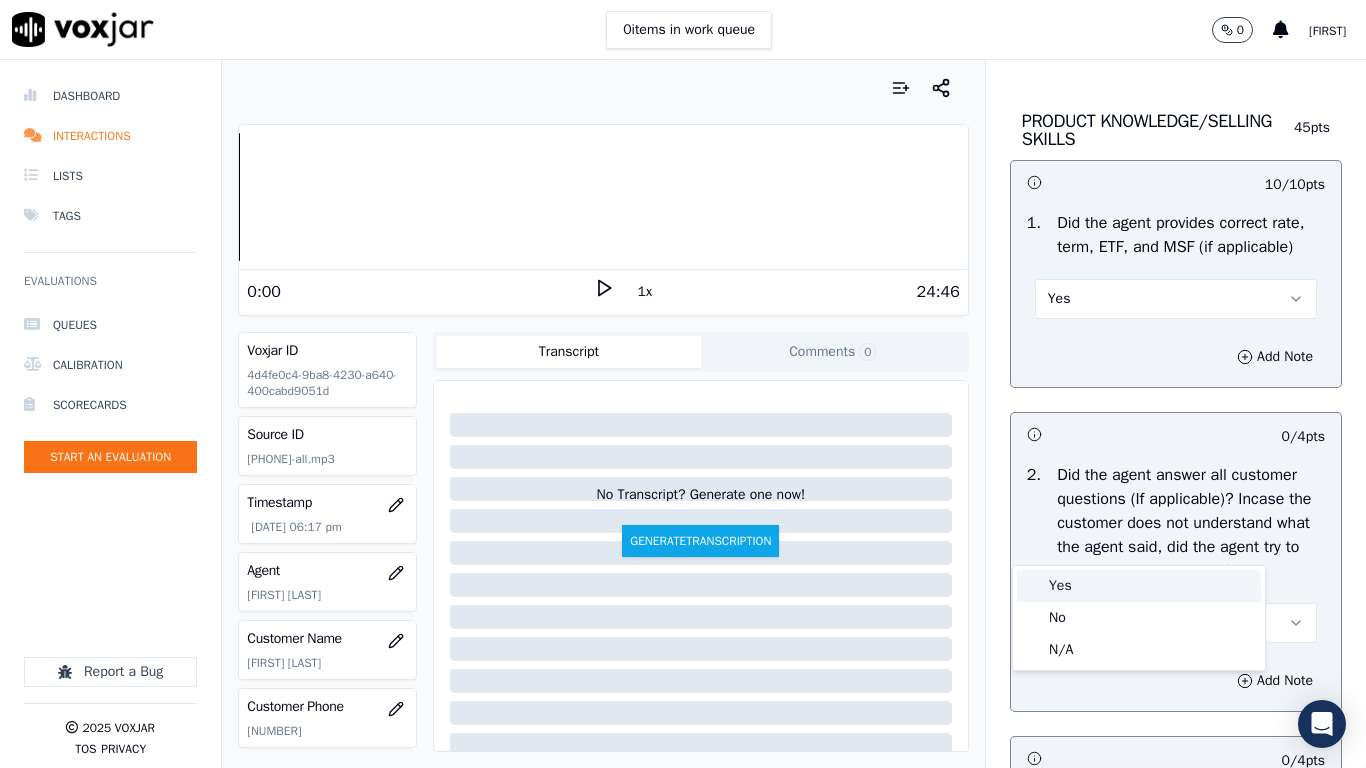 click on "Yes" at bounding box center (1139, 586) 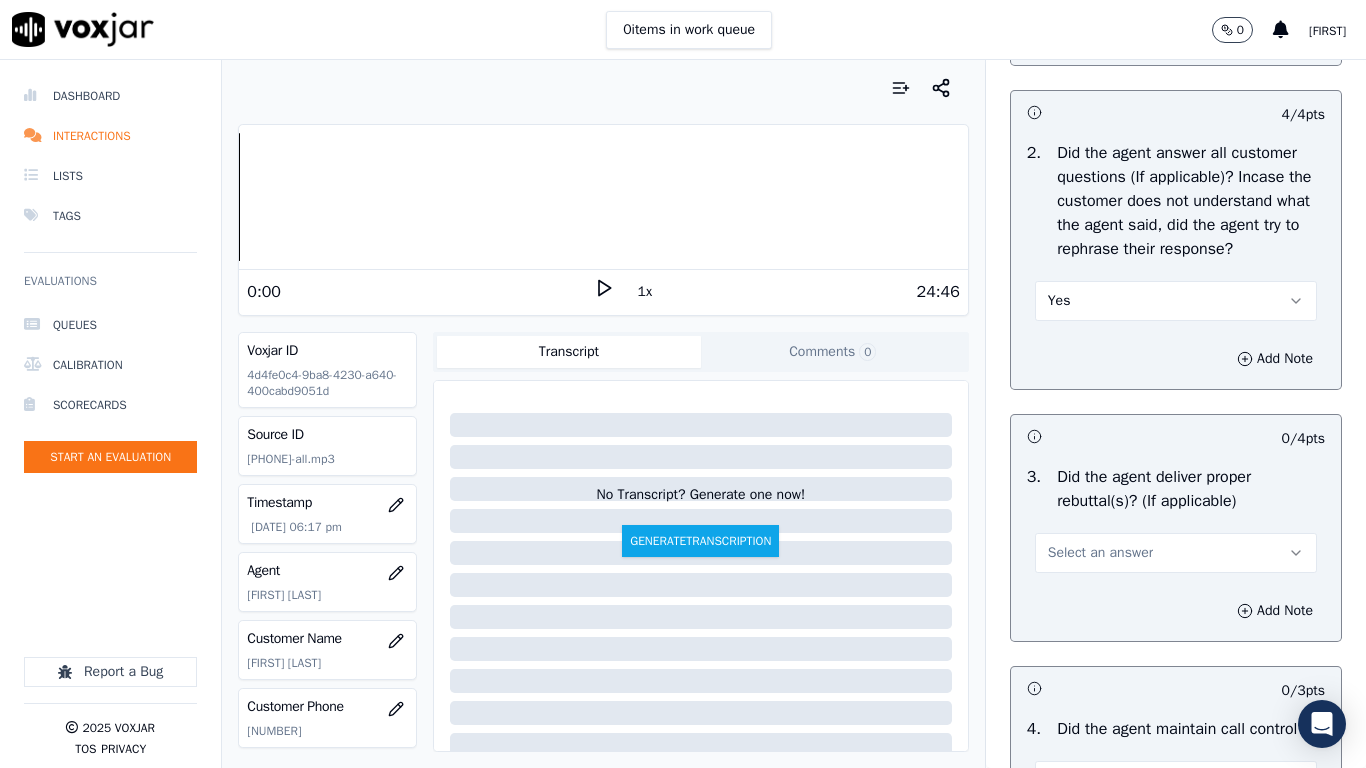 scroll, scrollTop: 3700, scrollLeft: 0, axis: vertical 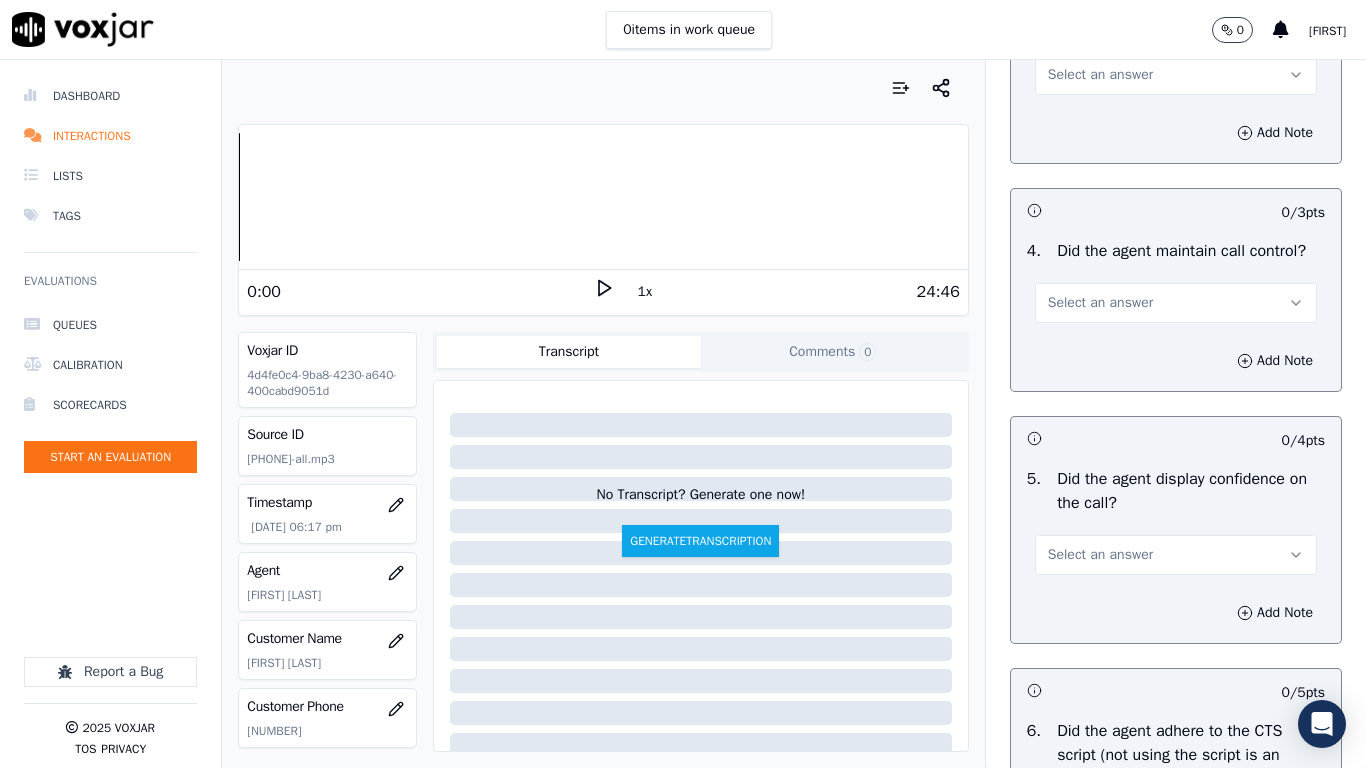 click on "Select an answer" at bounding box center (1176, 75) 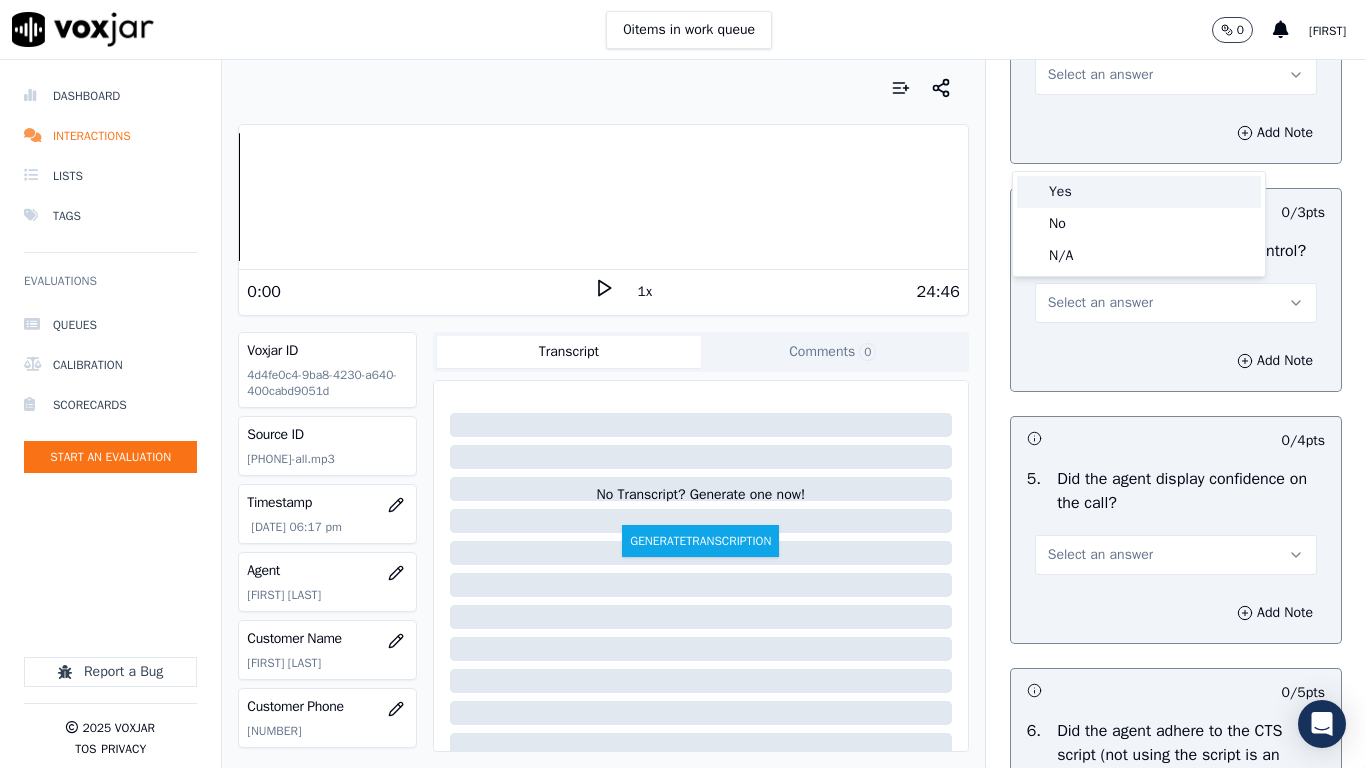 click on "Yes" at bounding box center (1139, 192) 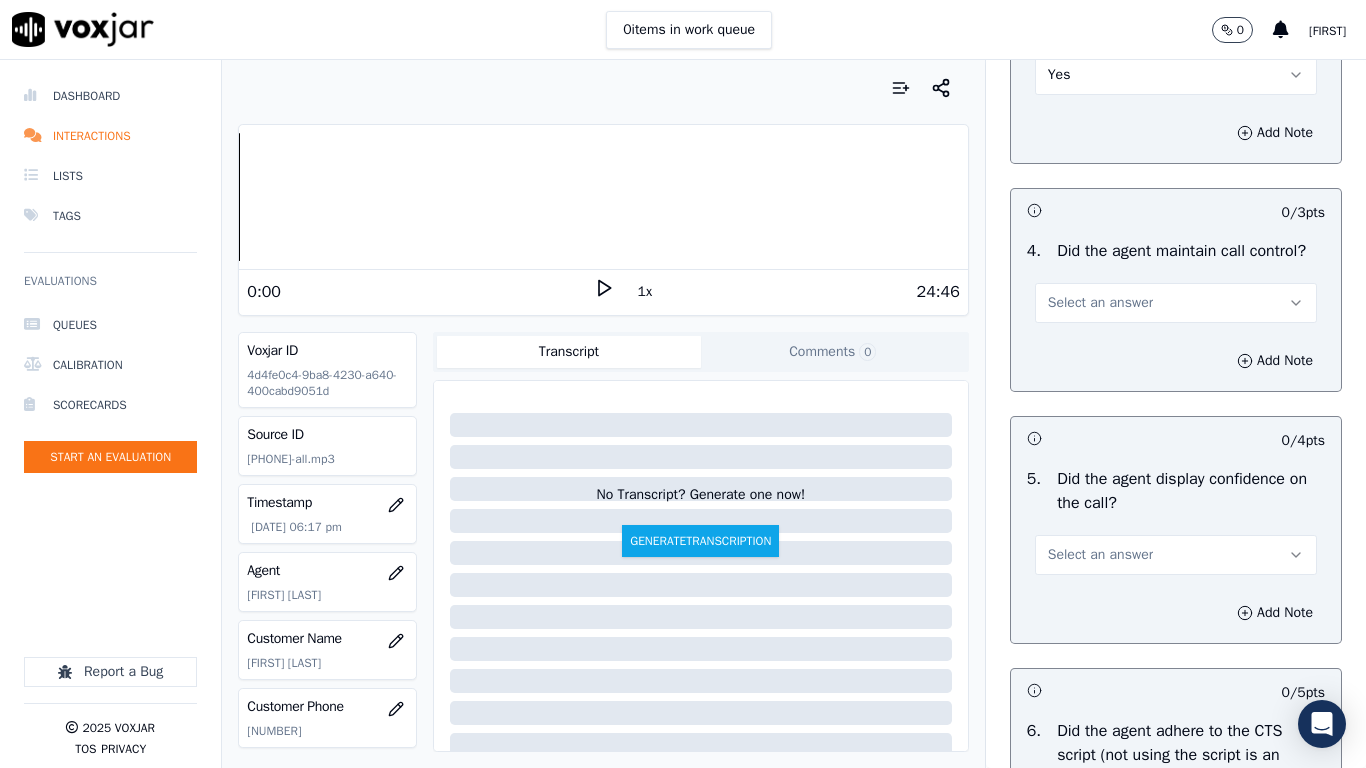 click on "Select an answer" at bounding box center [1100, 303] 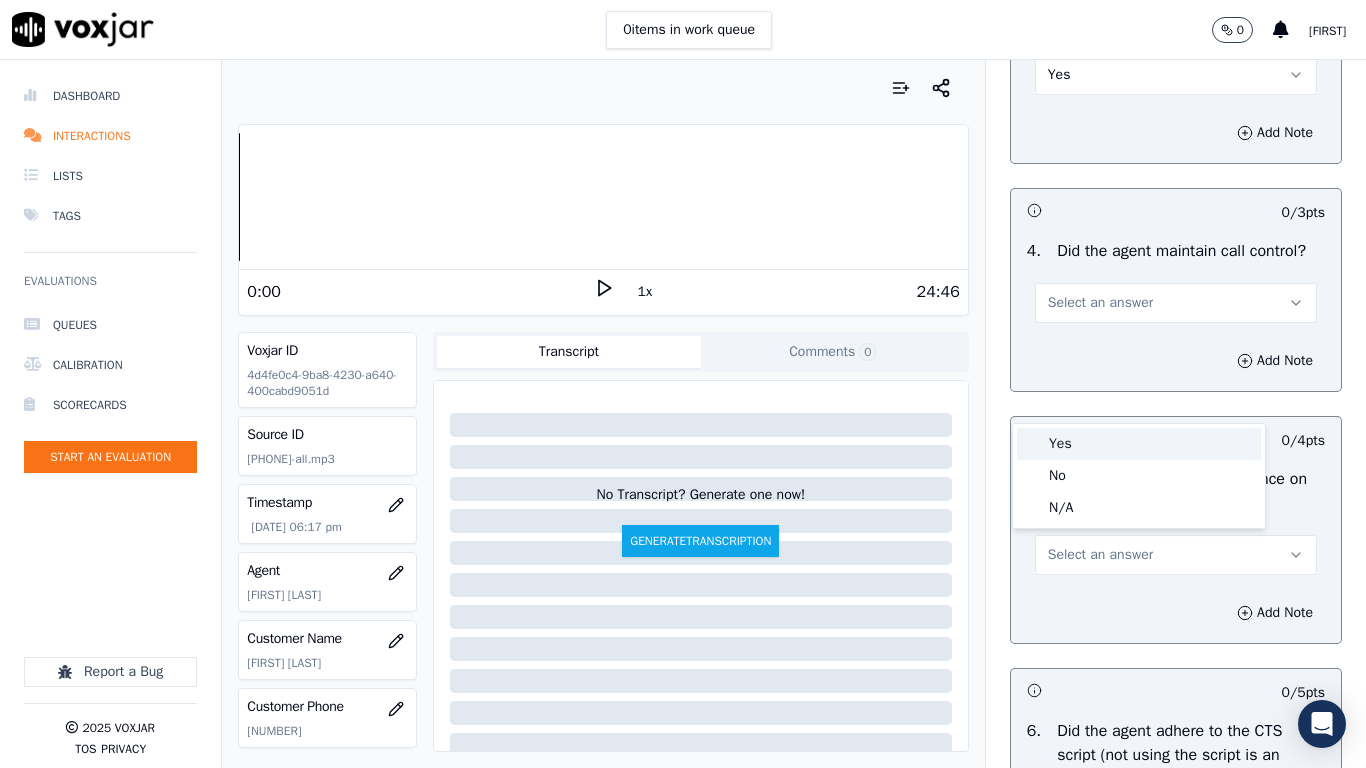 drag, startPoint x: 1088, startPoint y: 438, endPoint x: 1102, endPoint y: 522, distance: 85.158676 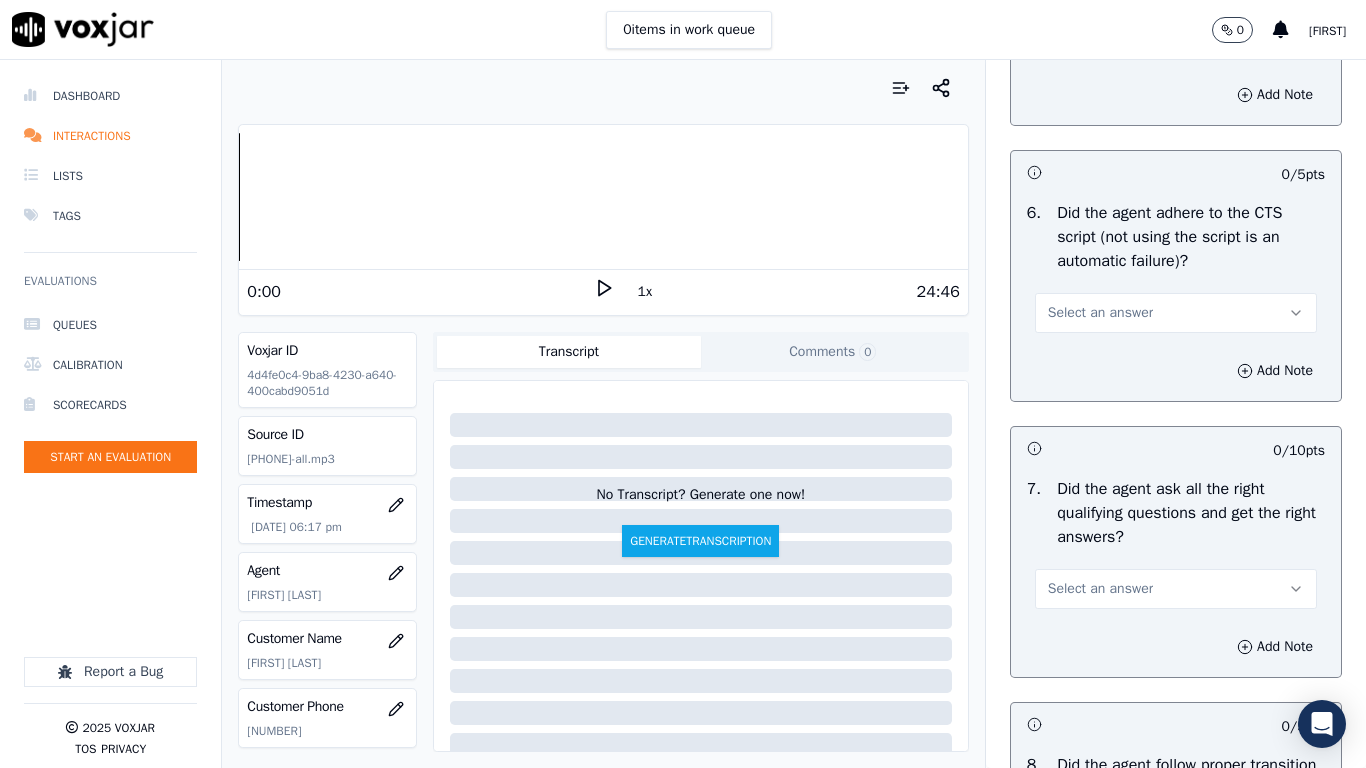 scroll, scrollTop: 4100, scrollLeft: 0, axis: vertical 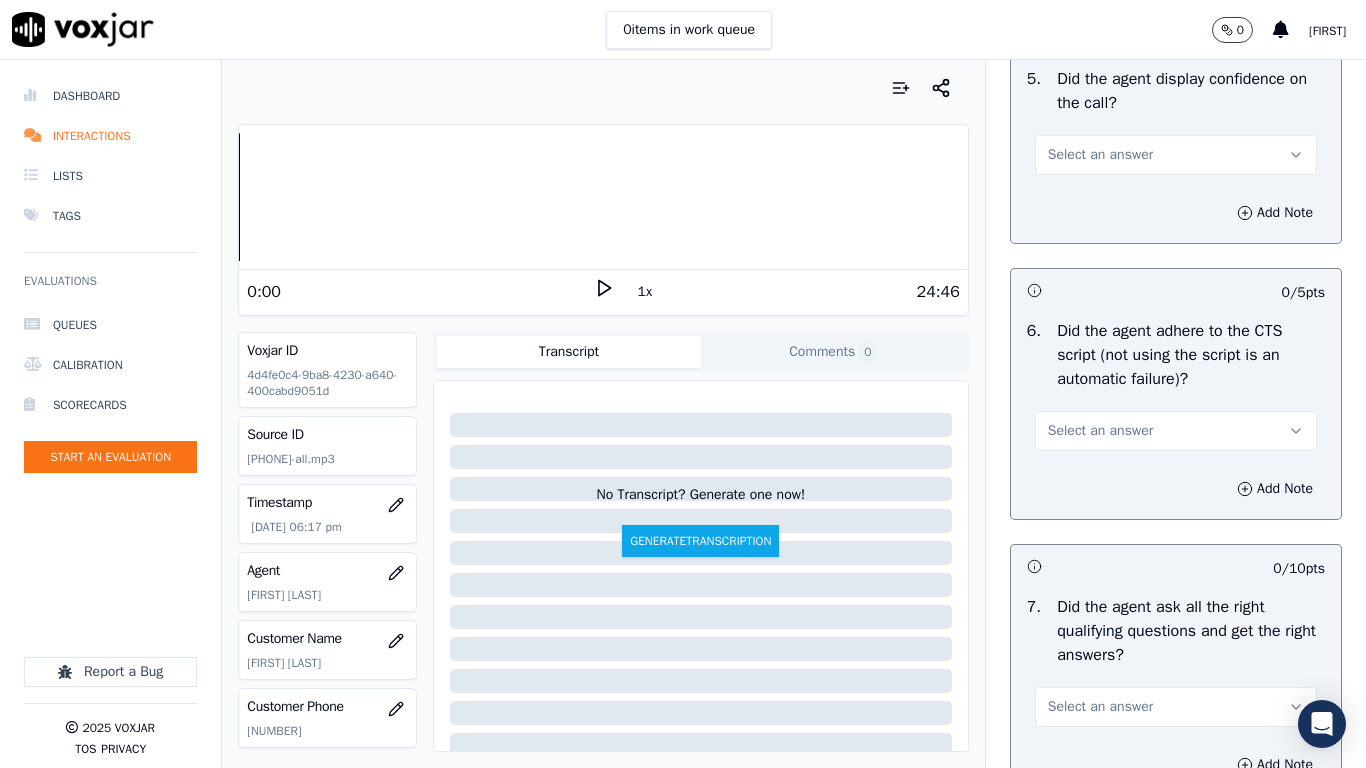 click on "Select an answer" at bounding box center (1100, 155) 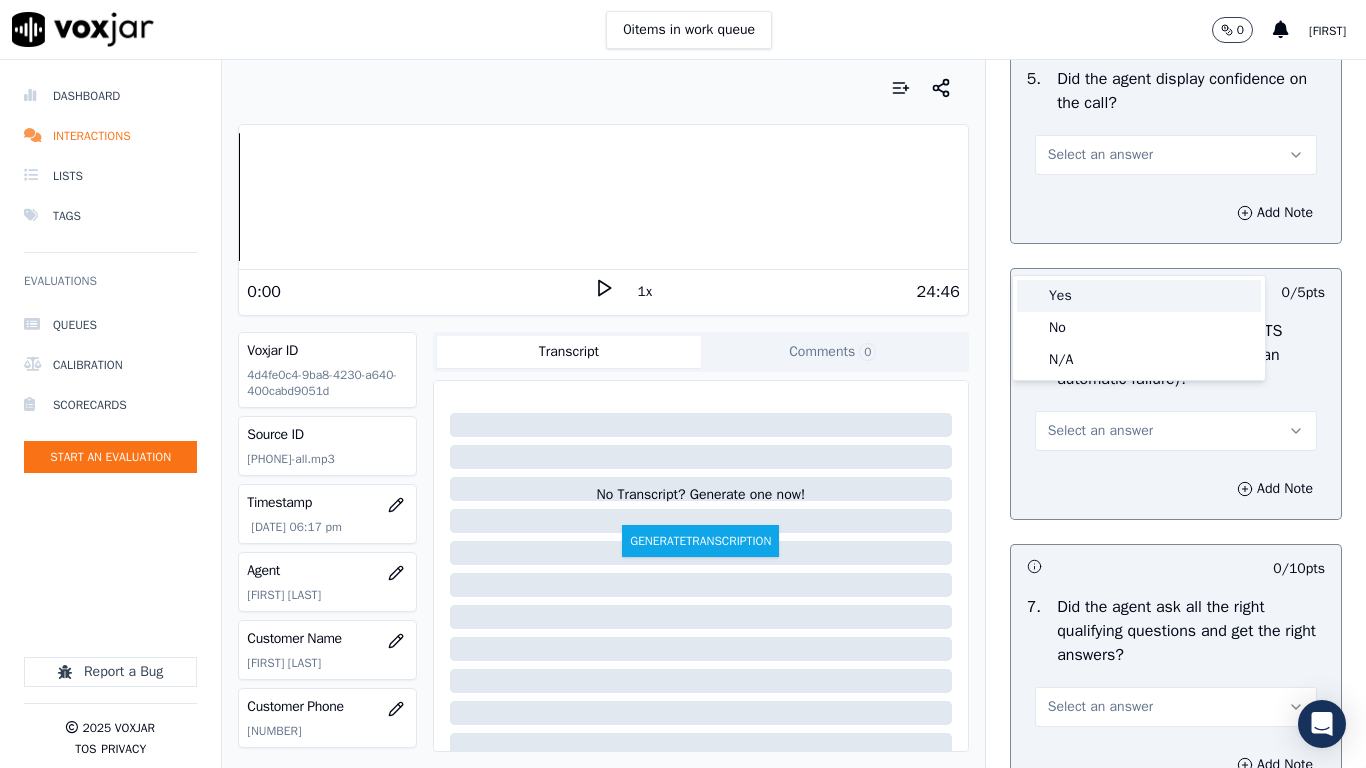 click on "Yes" at bounding box center [1139, 296] 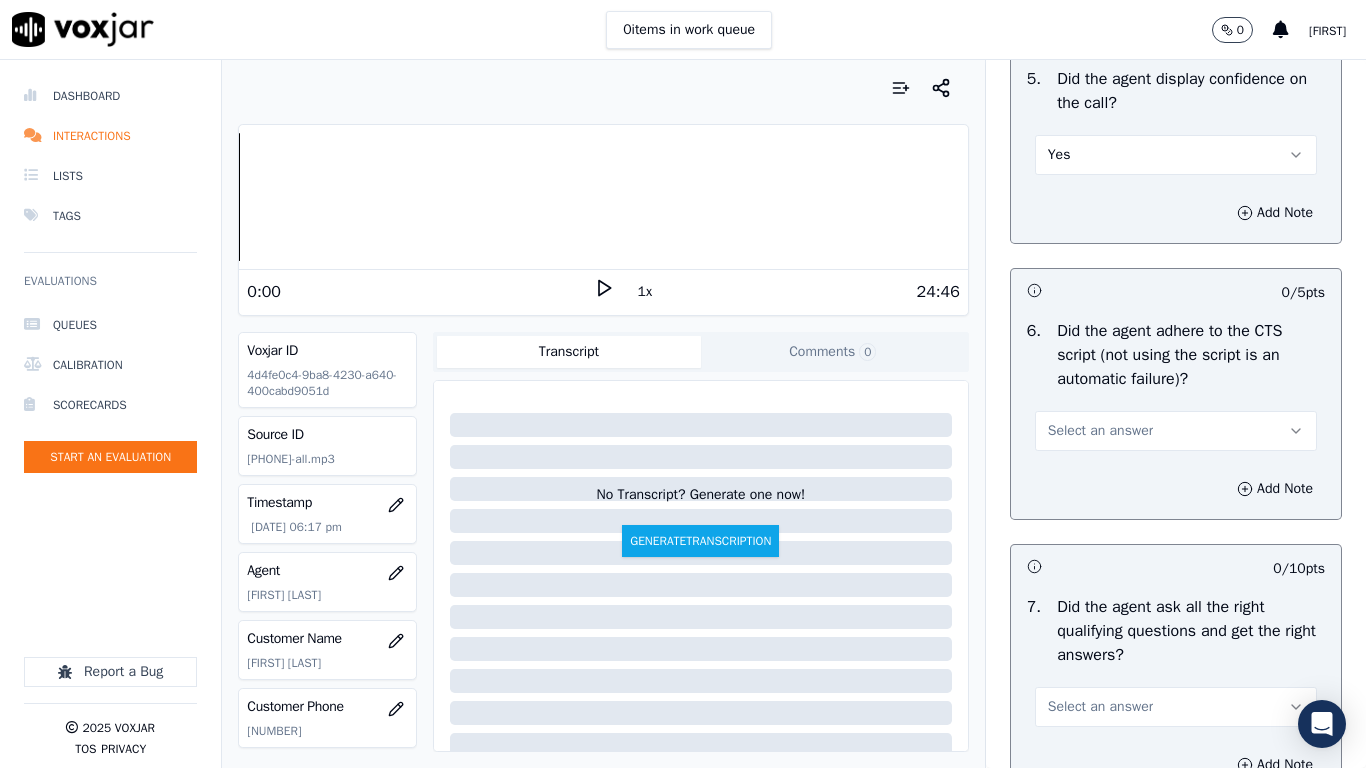 click on "Select an answer" at bounding box center (1176, 431) 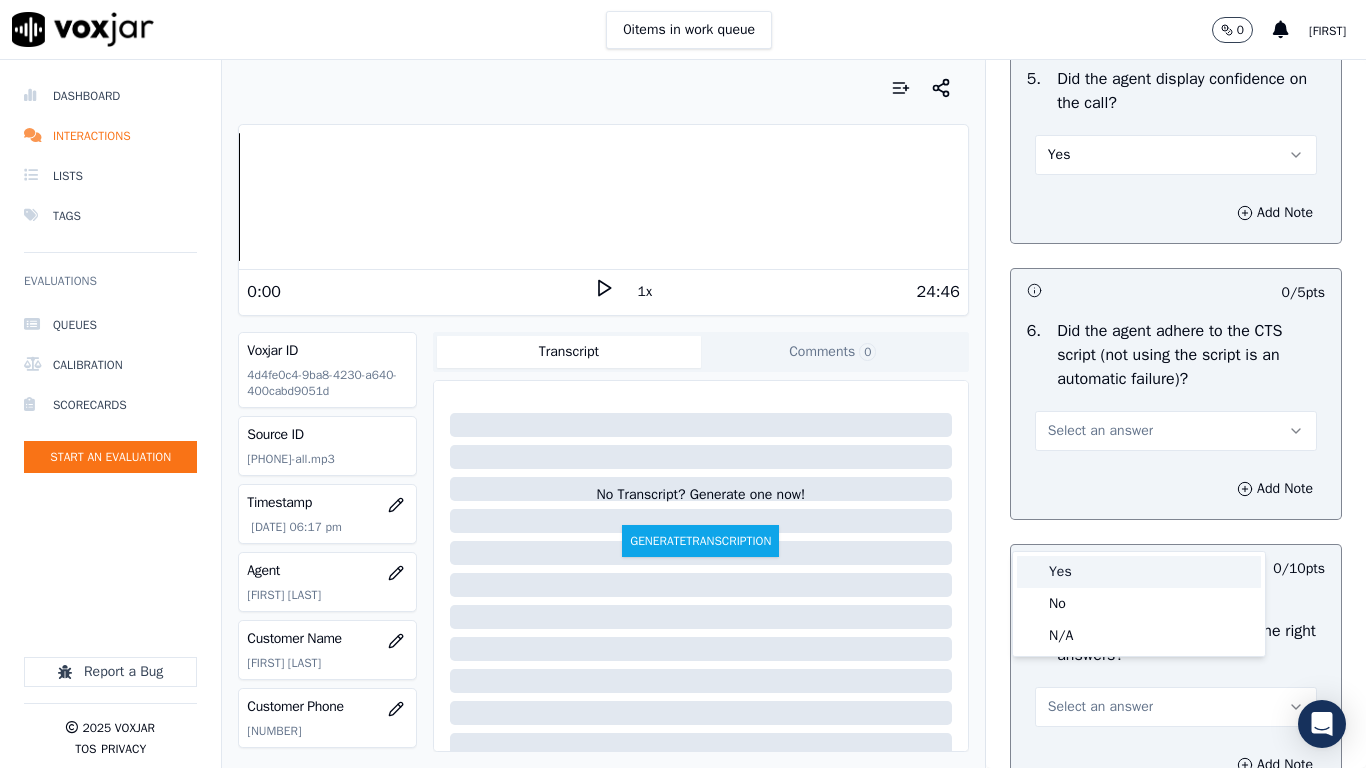 click on "Yes" at bounding box center (1139, 572) 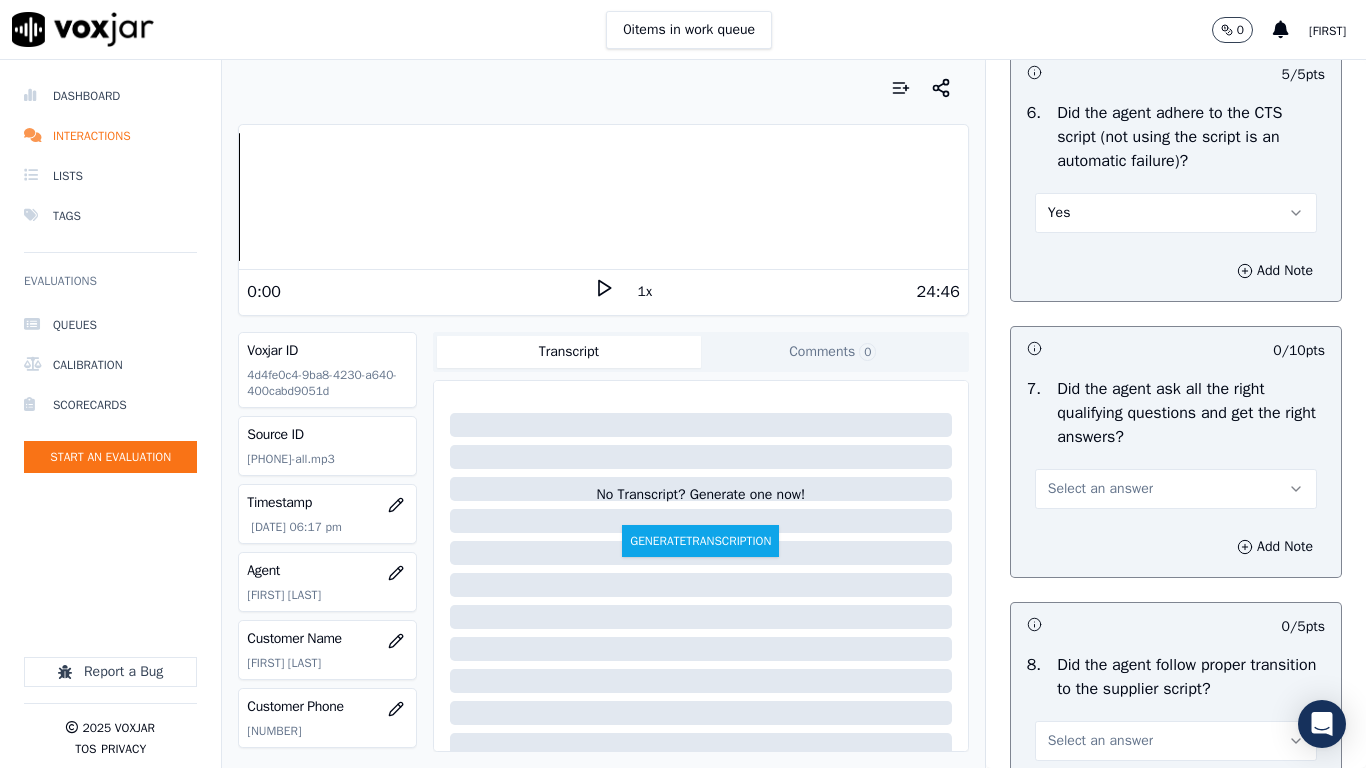 scroll, scrollTop: 4800, scrollLeft: 0, axis: vertical 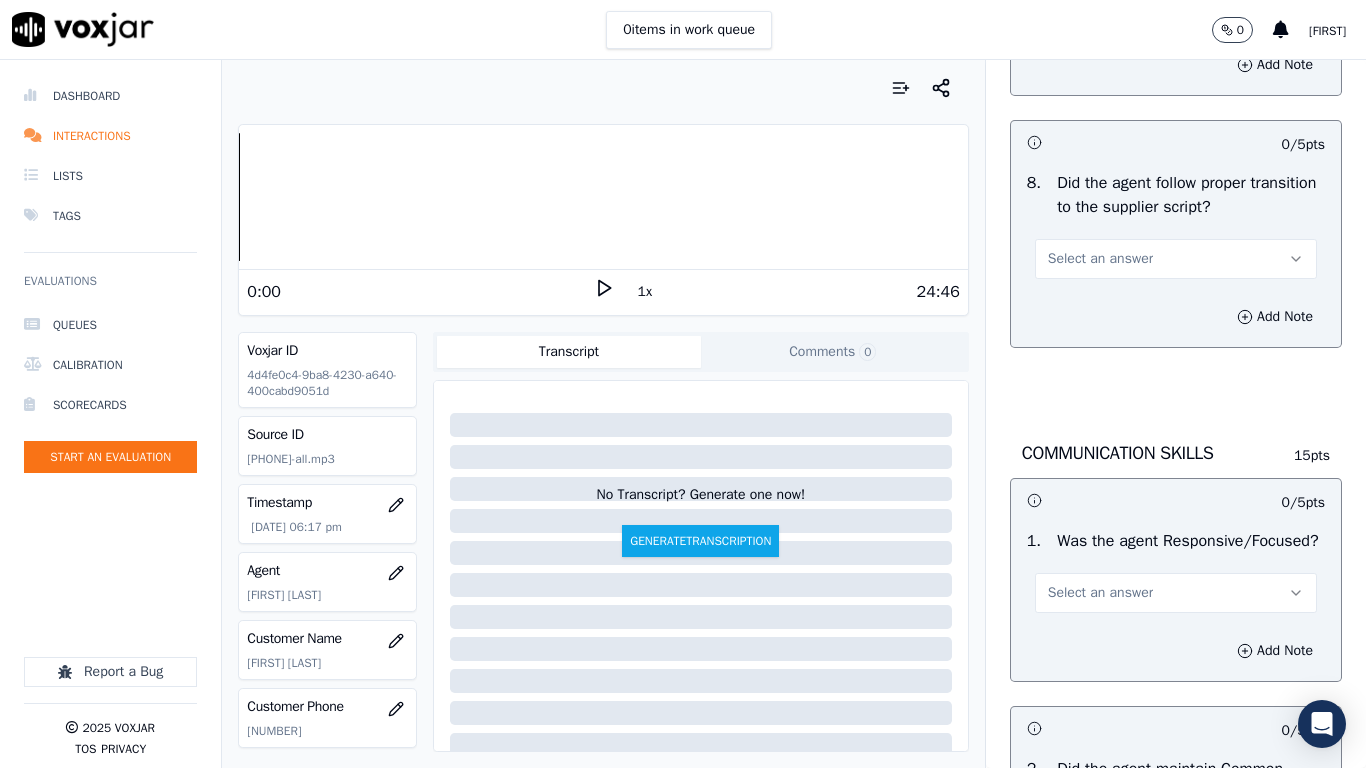 click on "Select an answer" at bounding box center [1100, 7] 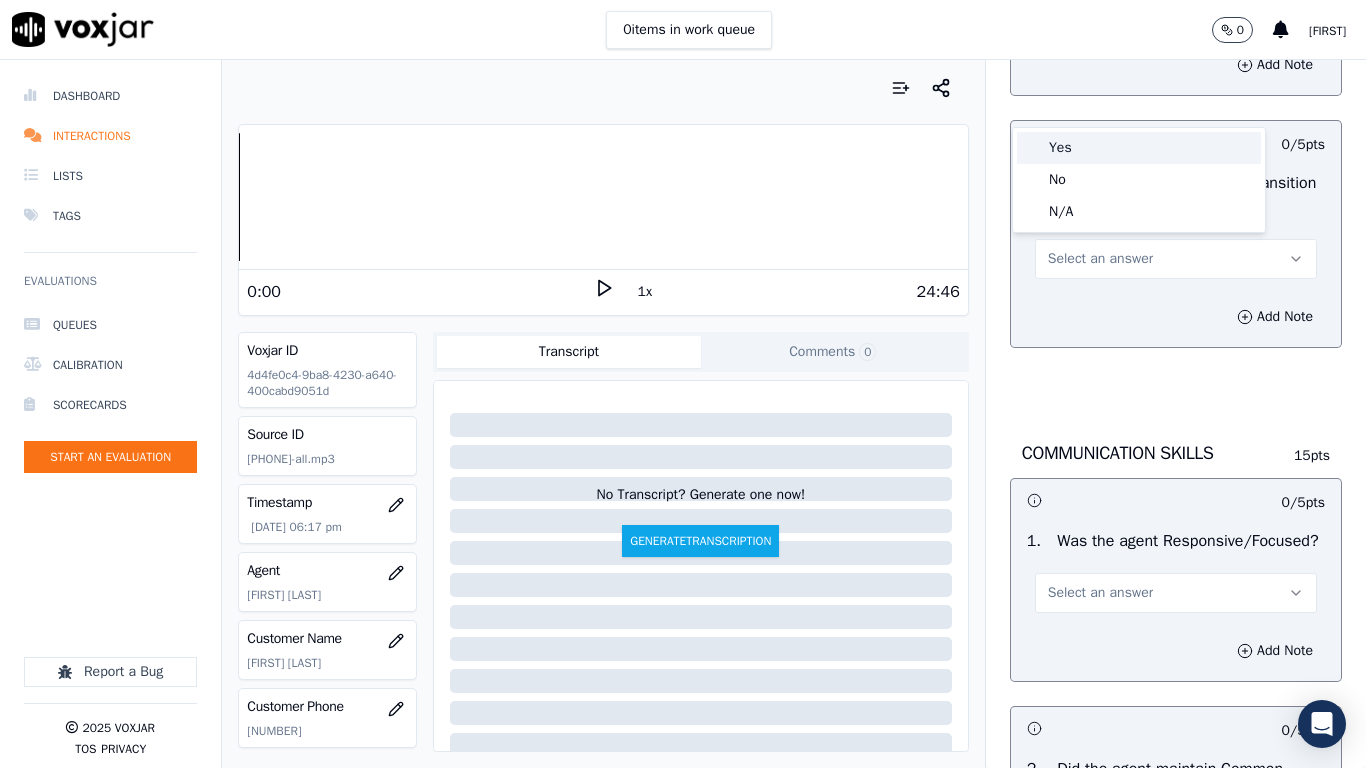 click on "Yes" at bounding box center (1139, 148) 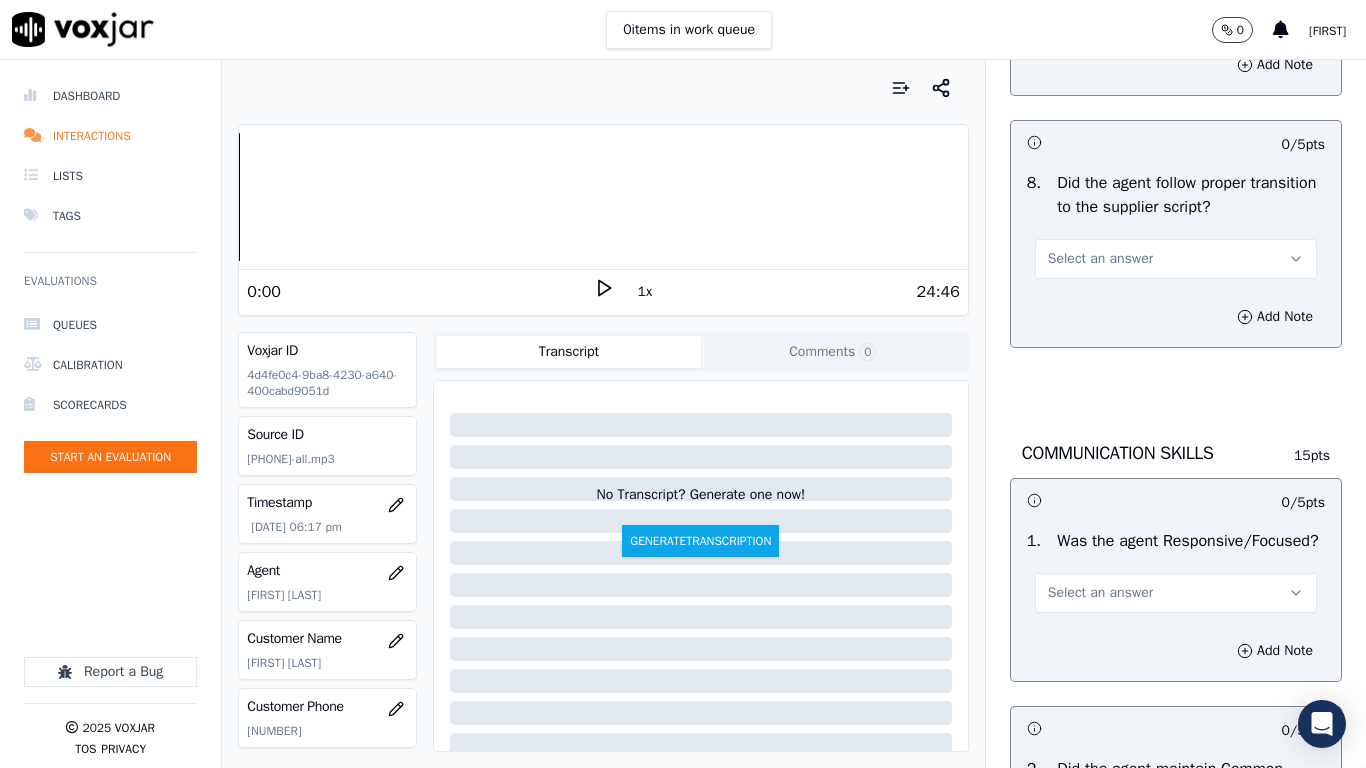 click on "Select an answer" at bounding box center [1100, 259] 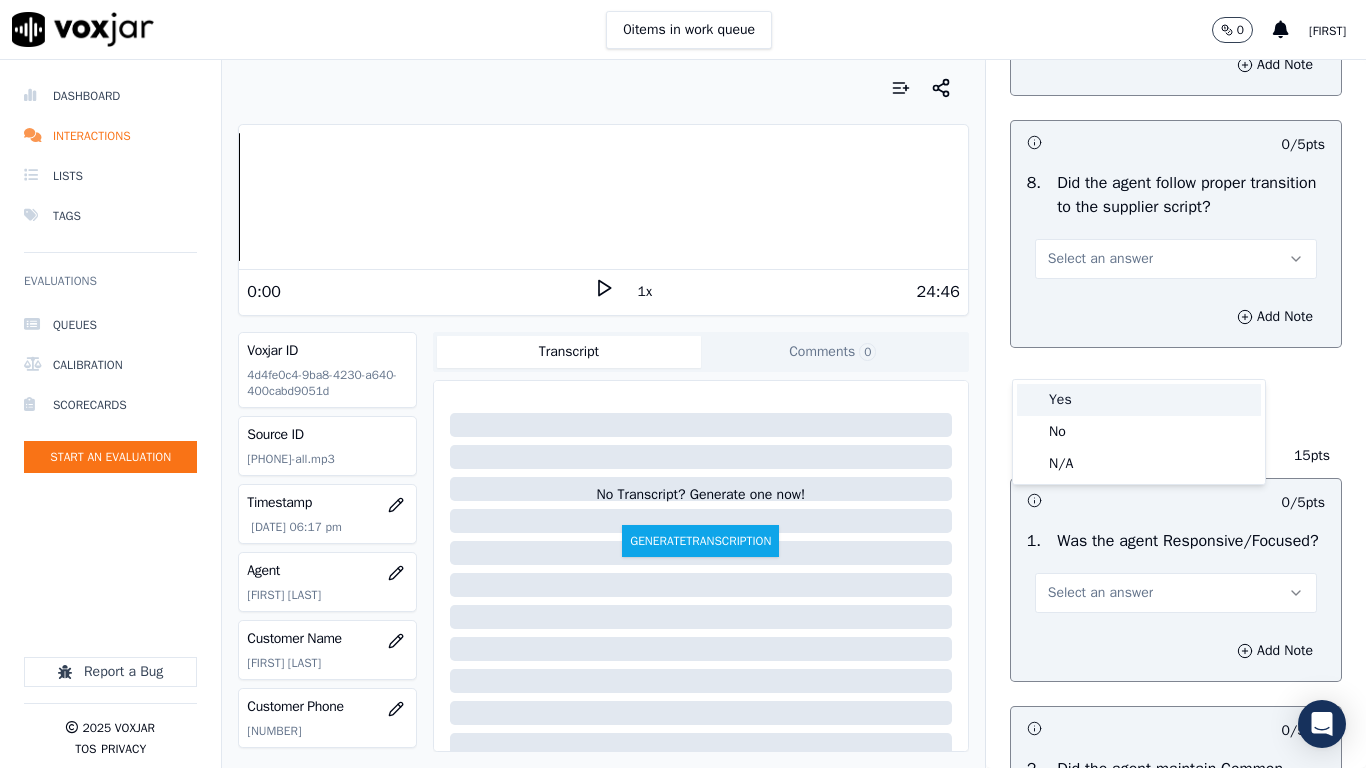click on "Yes" at bounding box center [1139, 400] 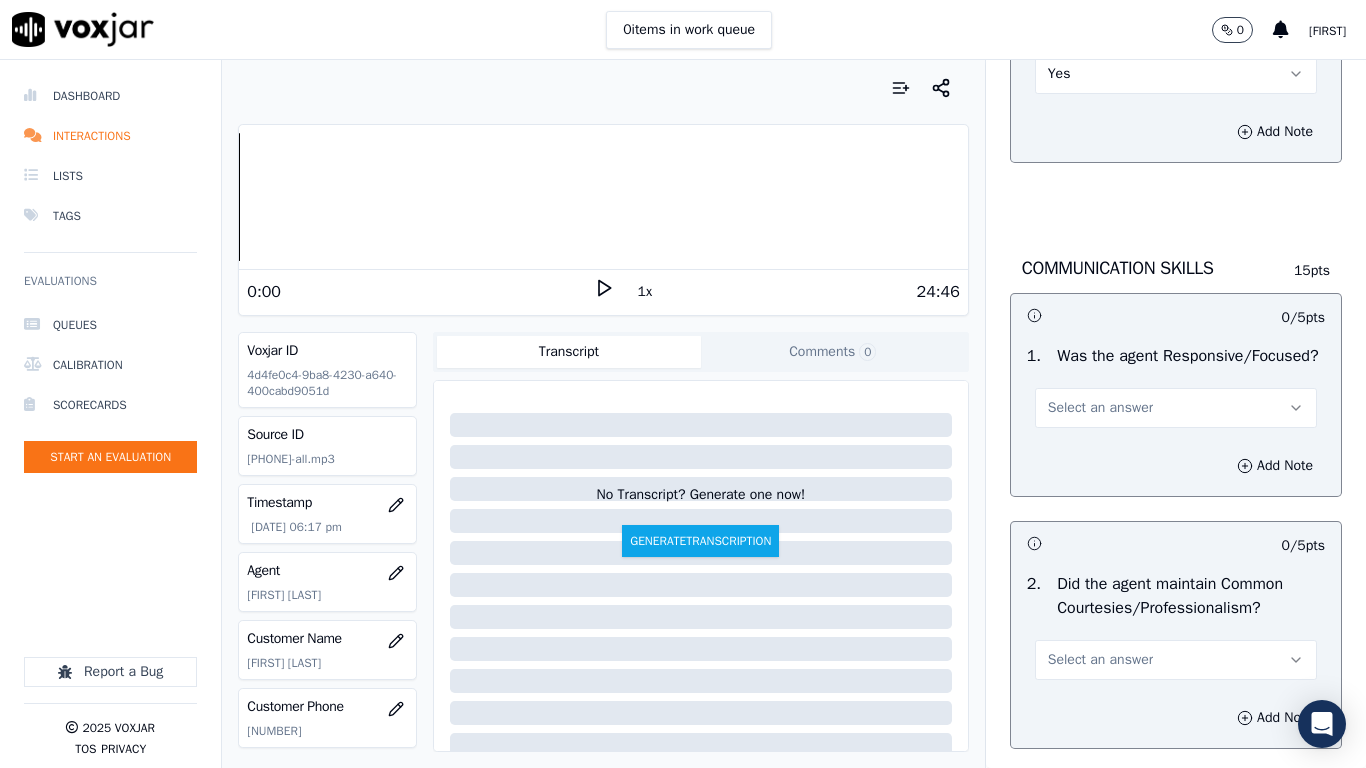 scroll, scrollTop: 5400, scrollLeft: 0, axis: vertical 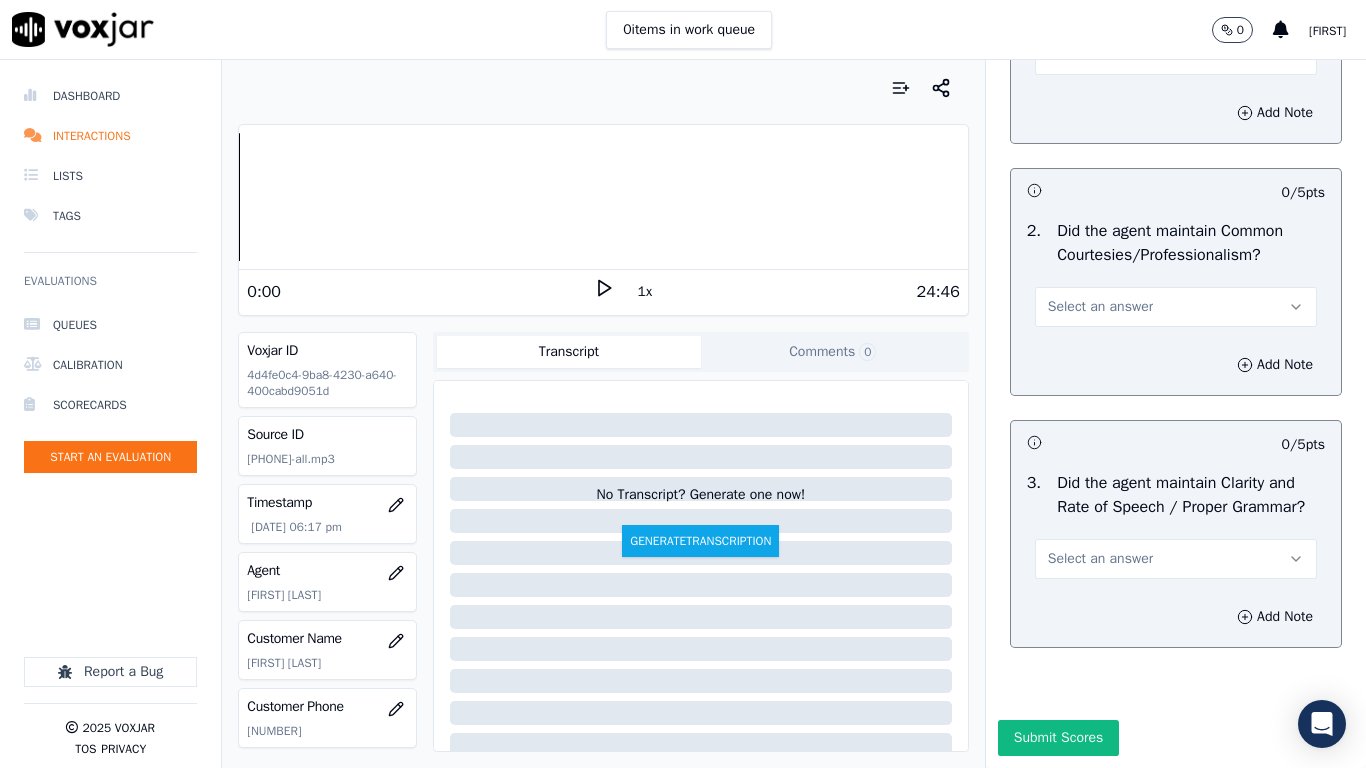 click on "Select an answer" at bounding box center (1176, 55) 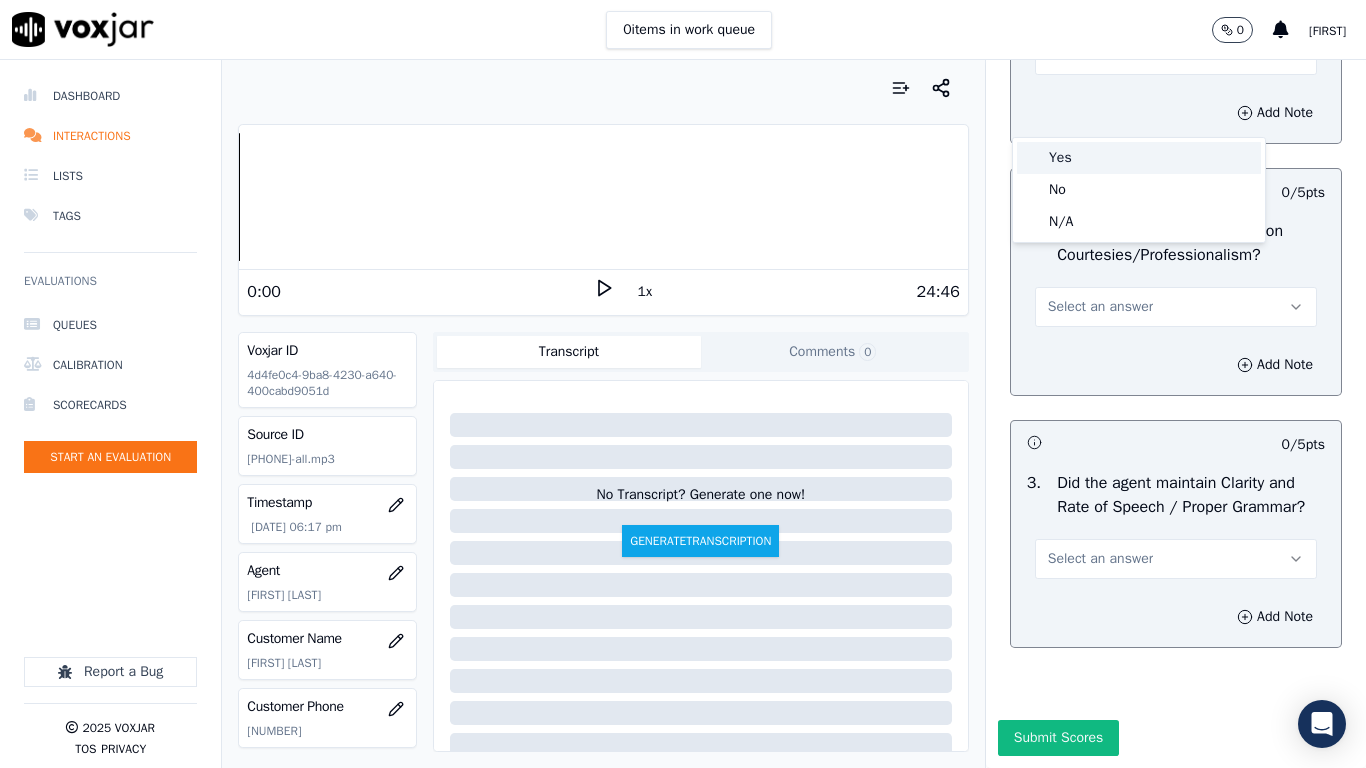 click on "Yes" at bounding box center [1139, 158] 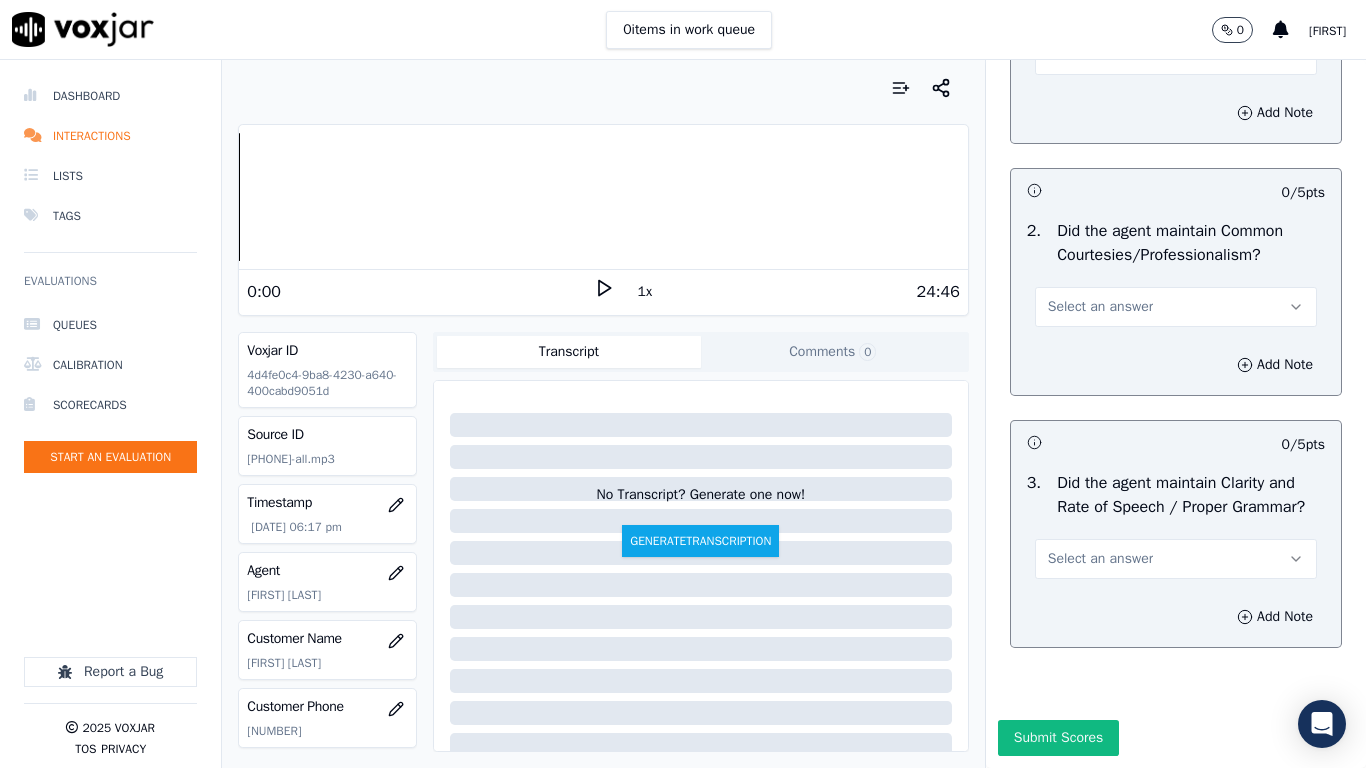 click on "Select an answer" at bounding box center (1100, 307) 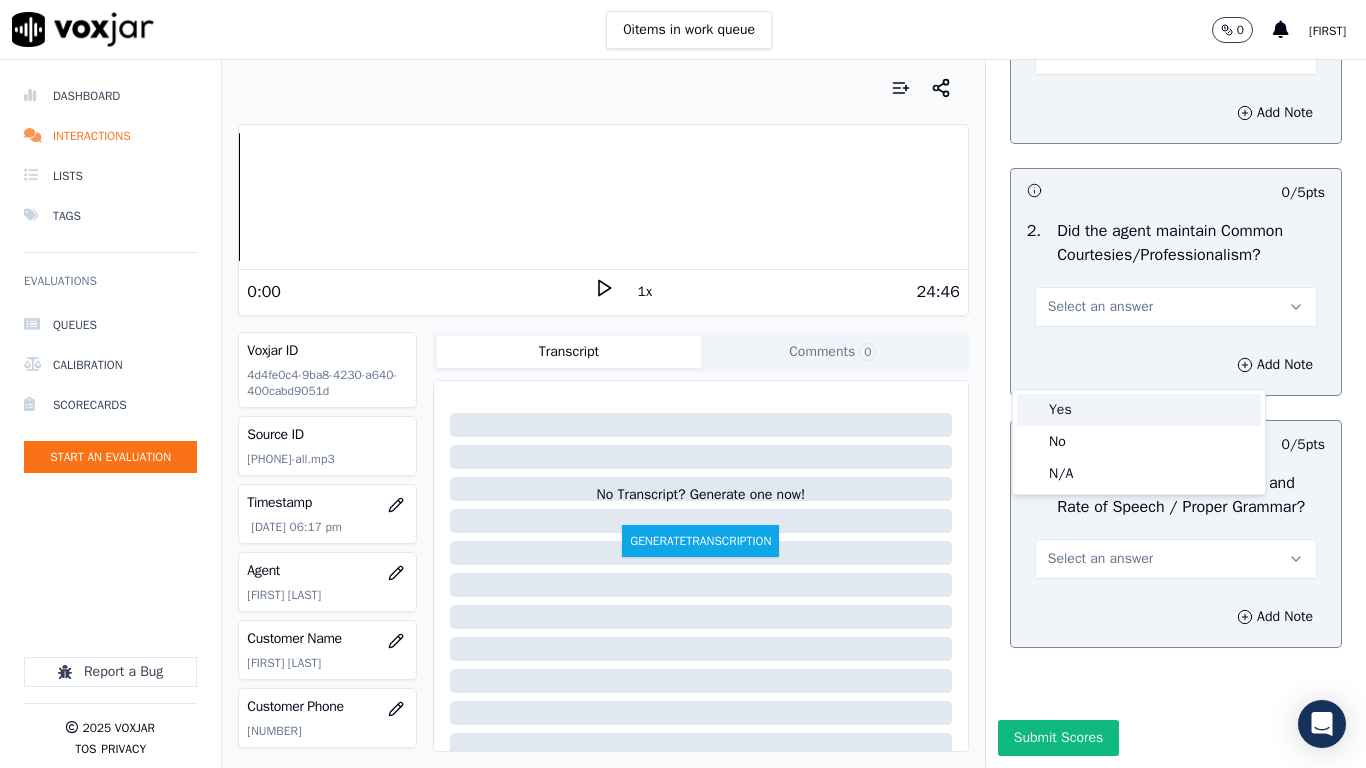 click on "Yes" at bounding box center (1139, 410) 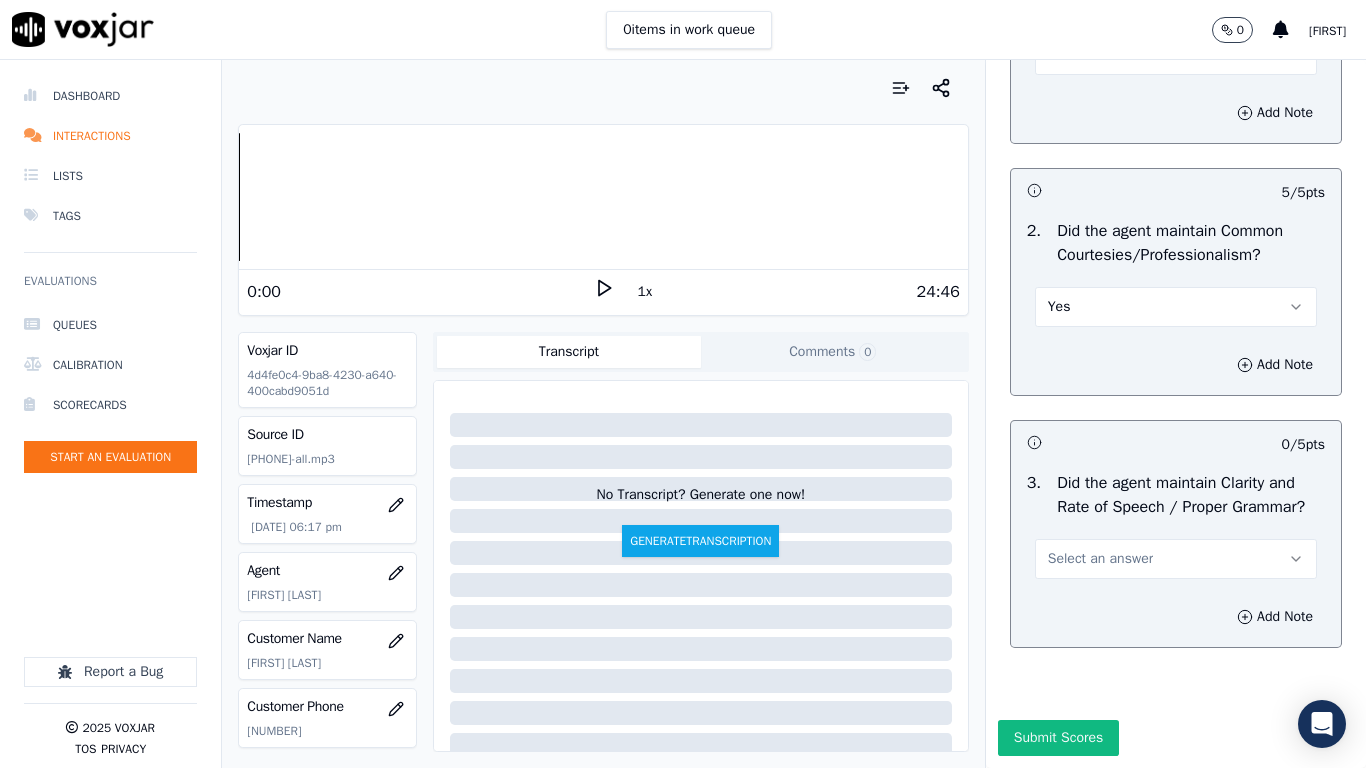 scroll, scrollTop: 5533, scrollLeft: 0, axis: vertical 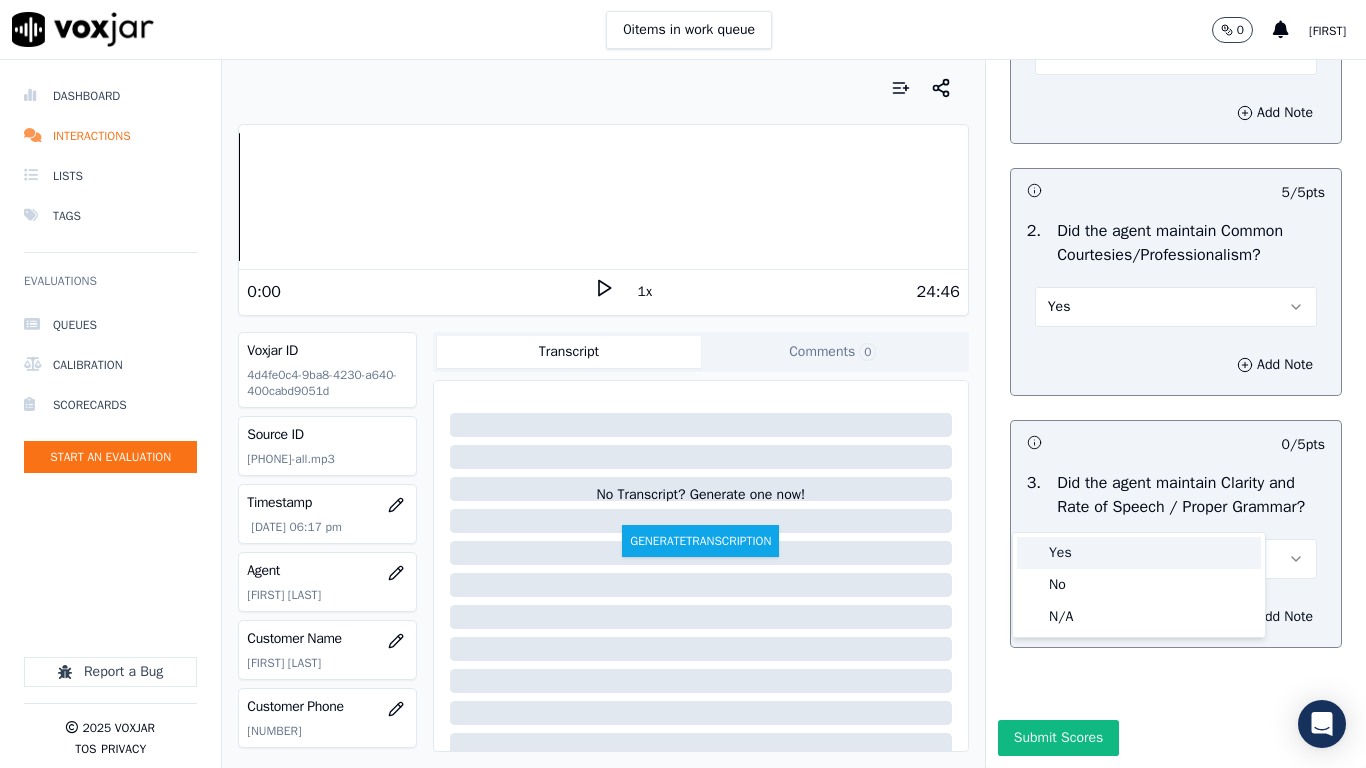 click on "Yes" at bounding box center (1139, 553) 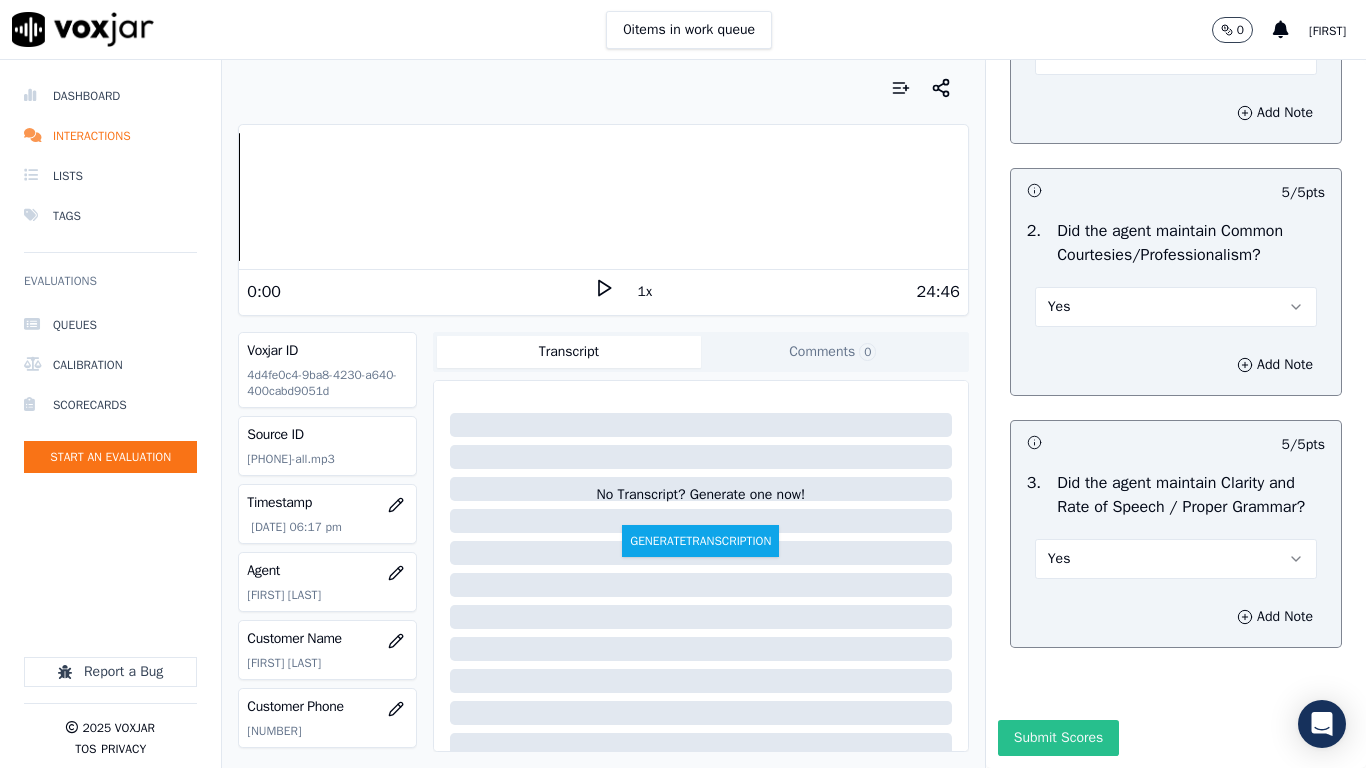 drag, startPoint x: 1037, startPoint y: 687, endPoint x: 1096, endPoint y: 685, distance: 59.03389 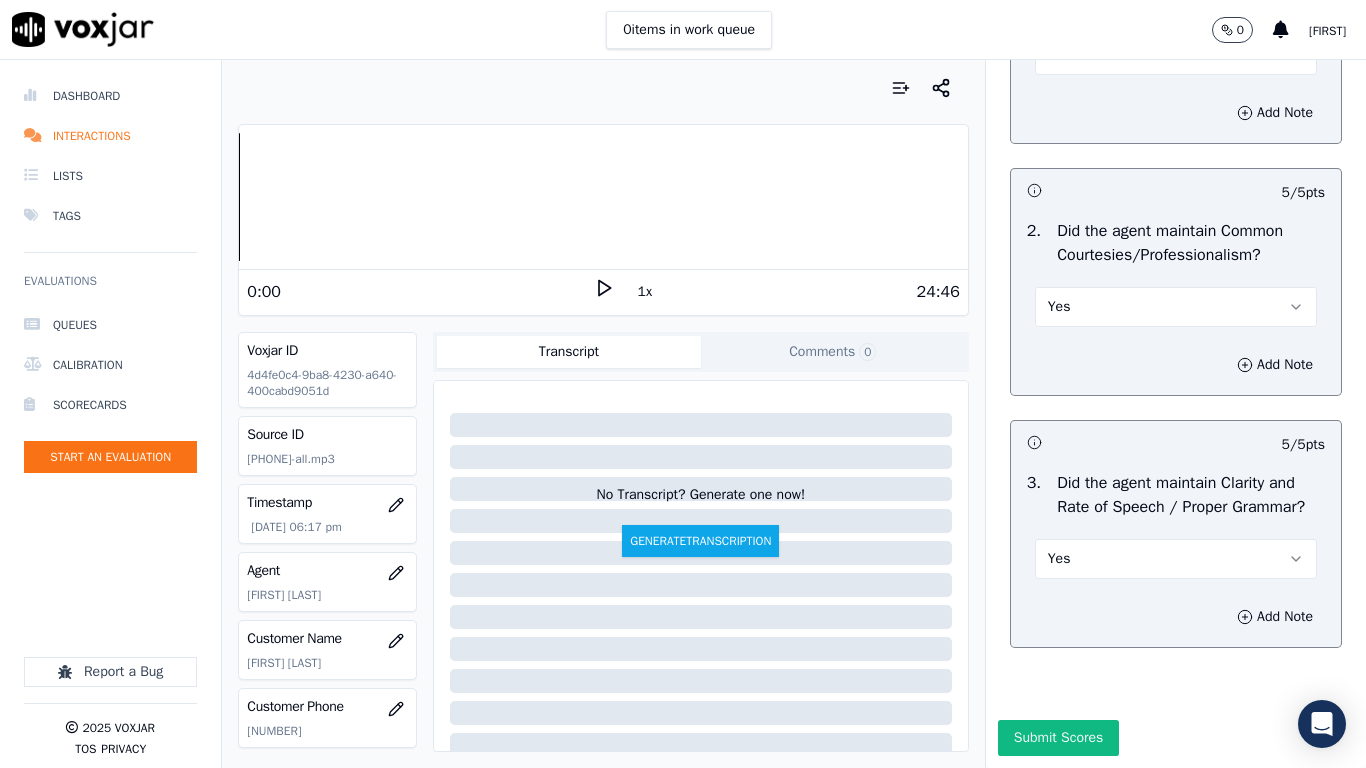 click on "Submit Scores" at bounding box center (1058, 738) 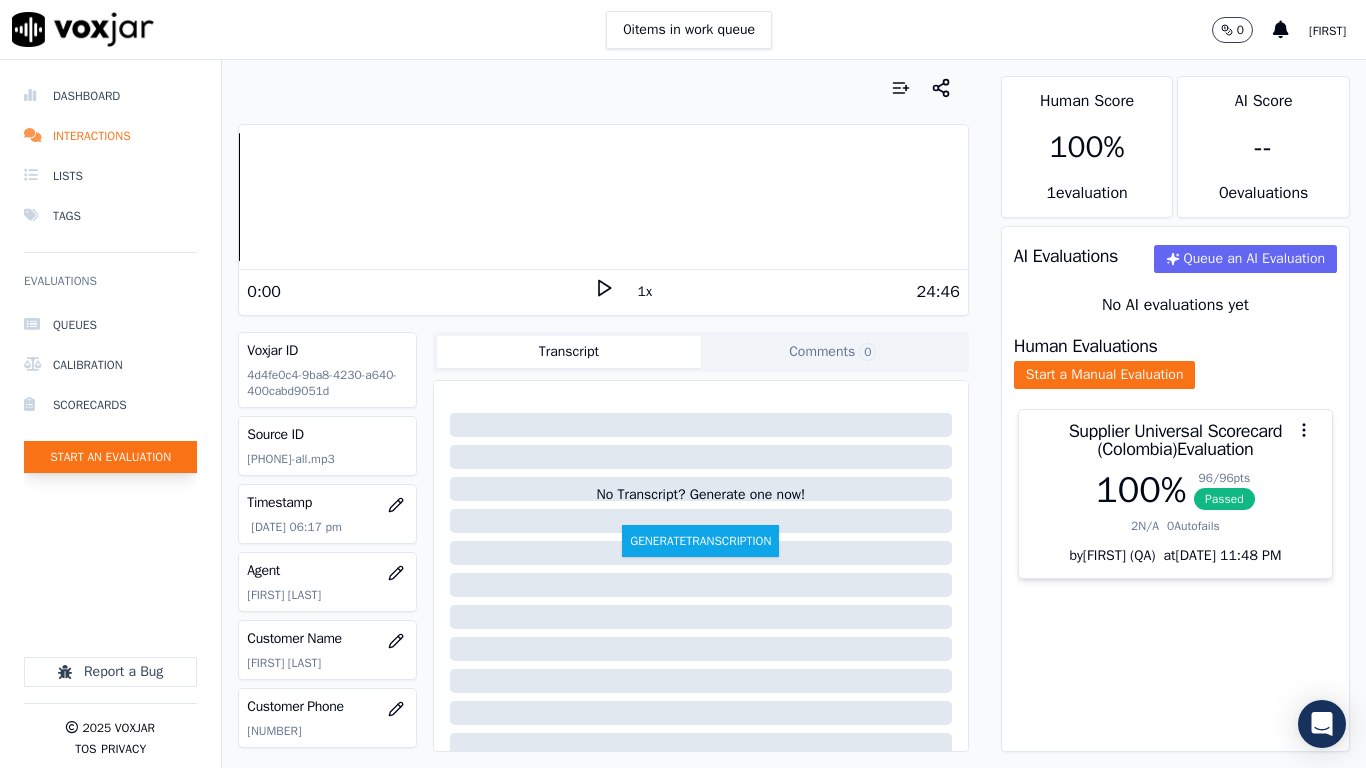 click on "Start an Evaluation" 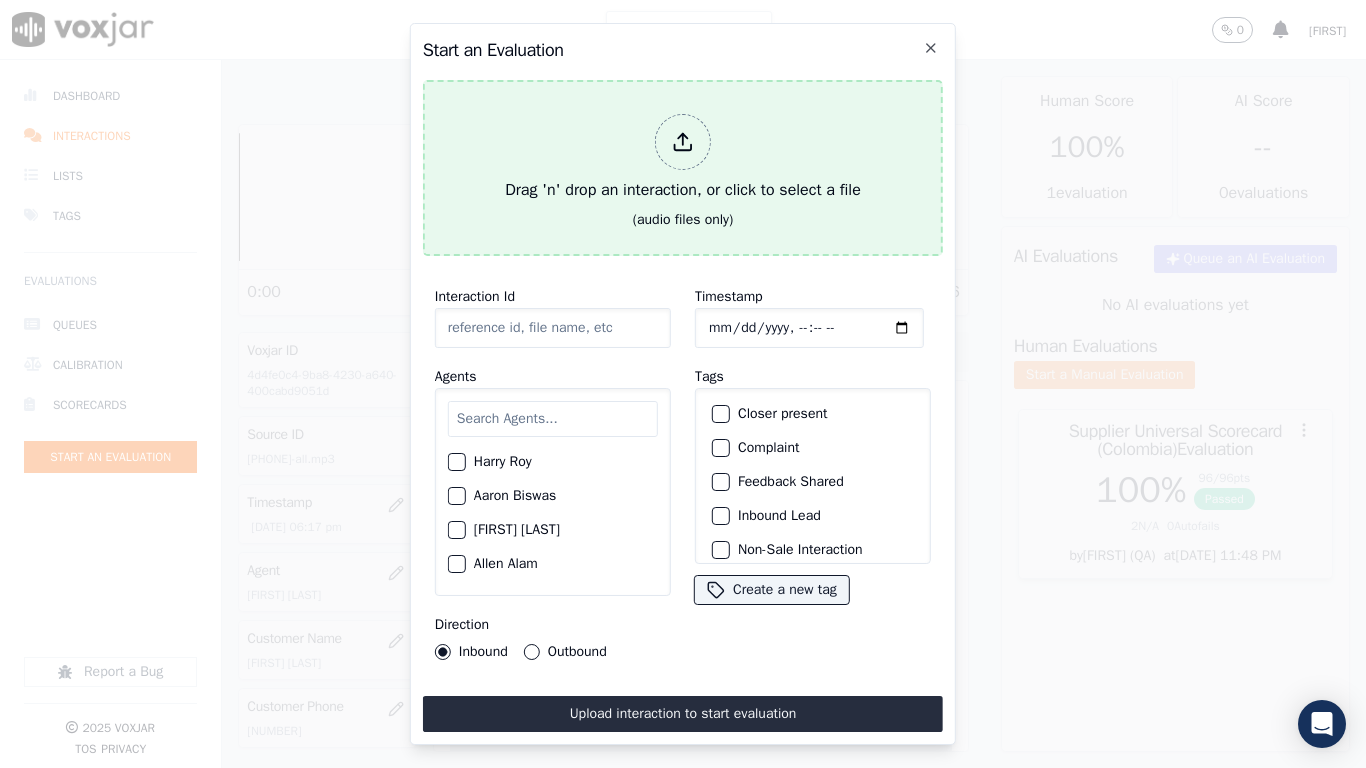 click on "Drag 'n' drop an interaction, or click to select a file" at bounding box center (683, 158) 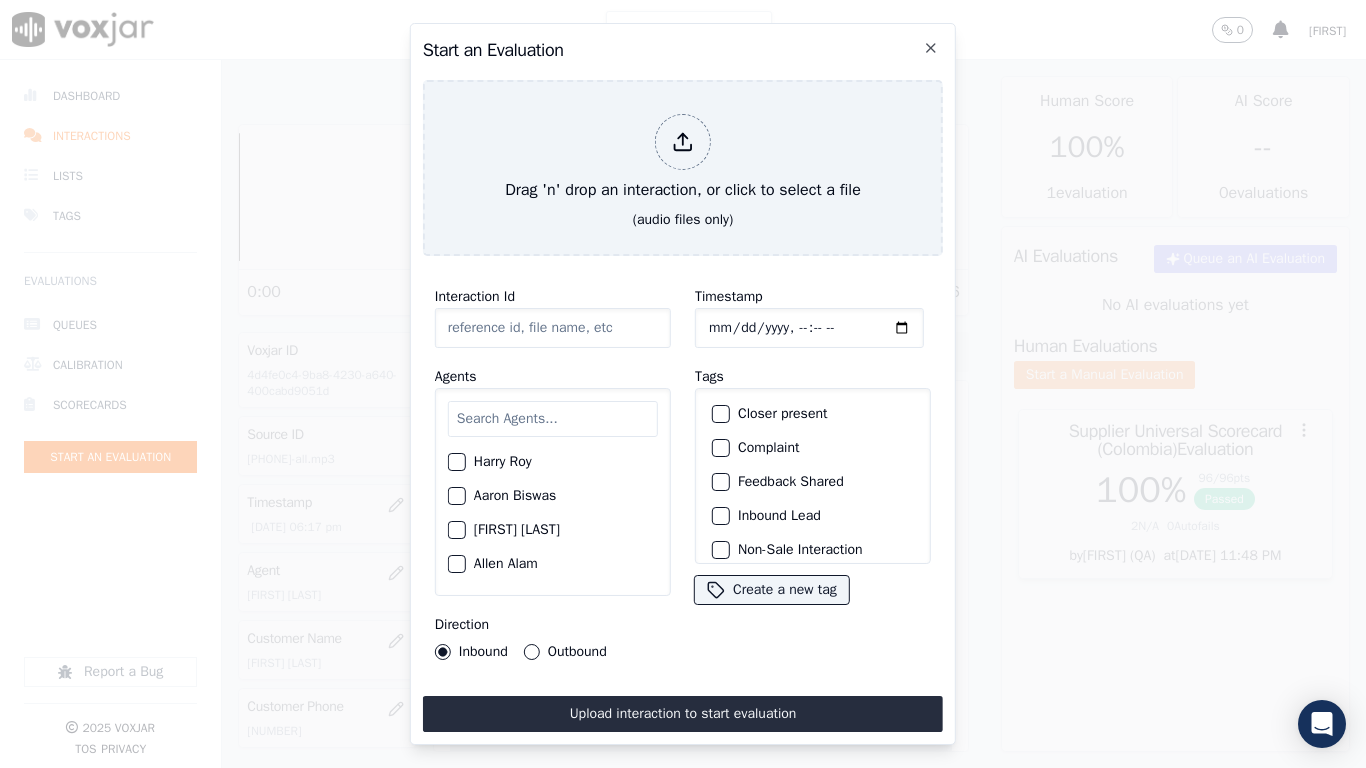 type on "[DATE]-[TIME]_5136418604-all.mp3" 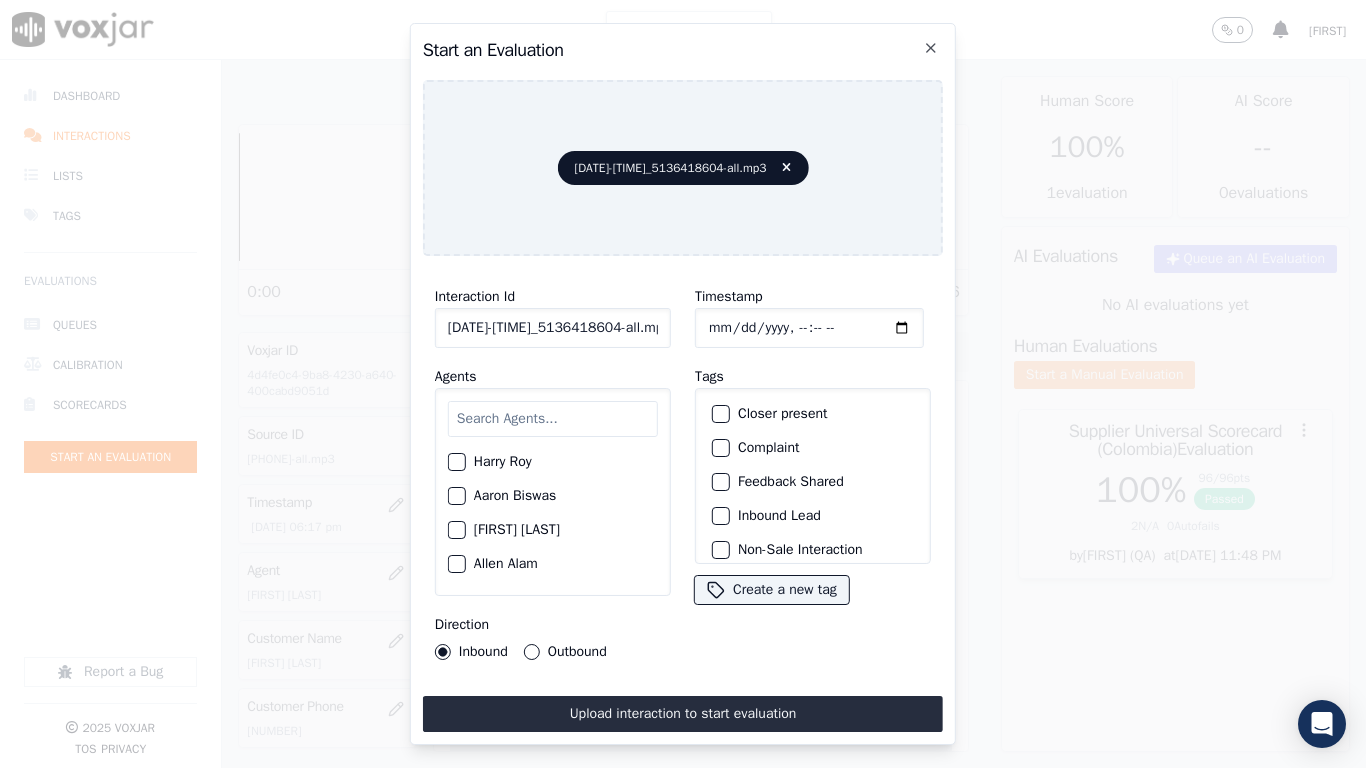 click at bounding box center [553, 419] 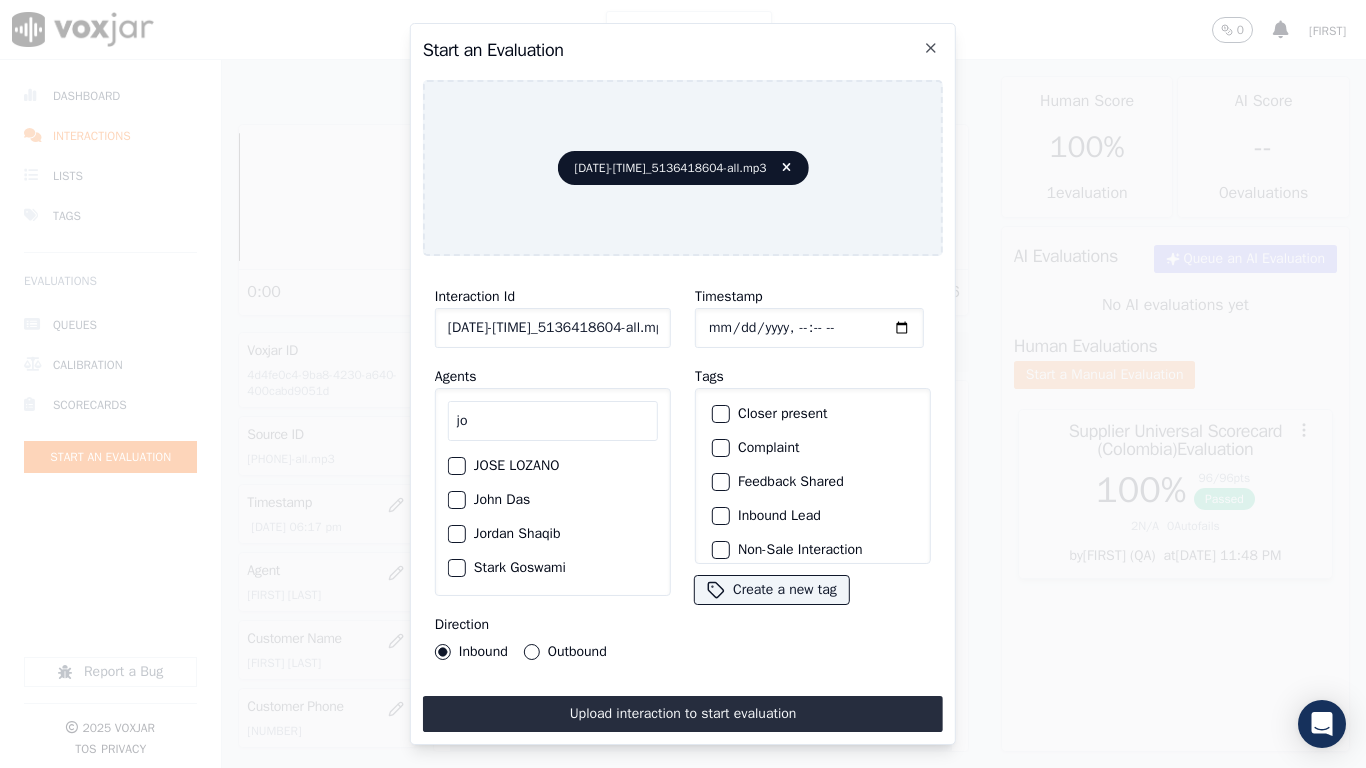 type on "jo" 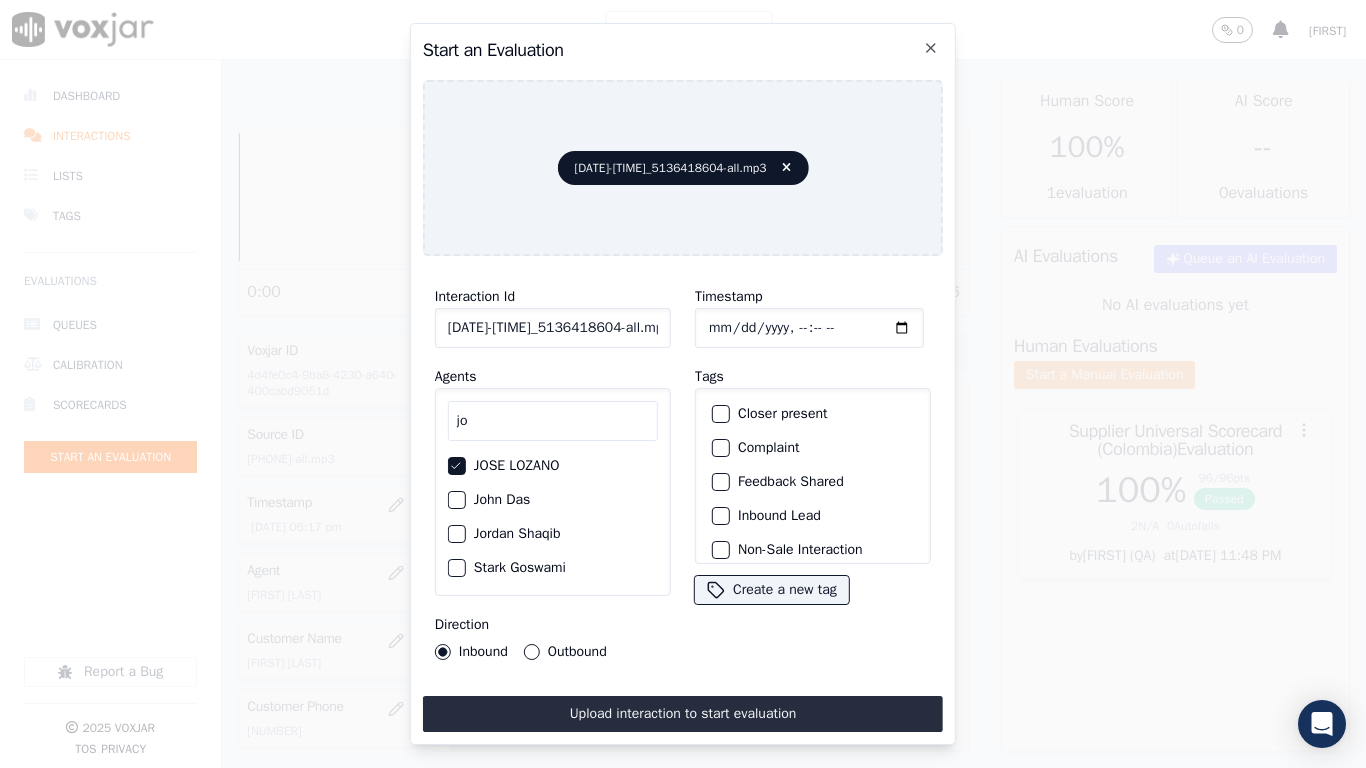 type 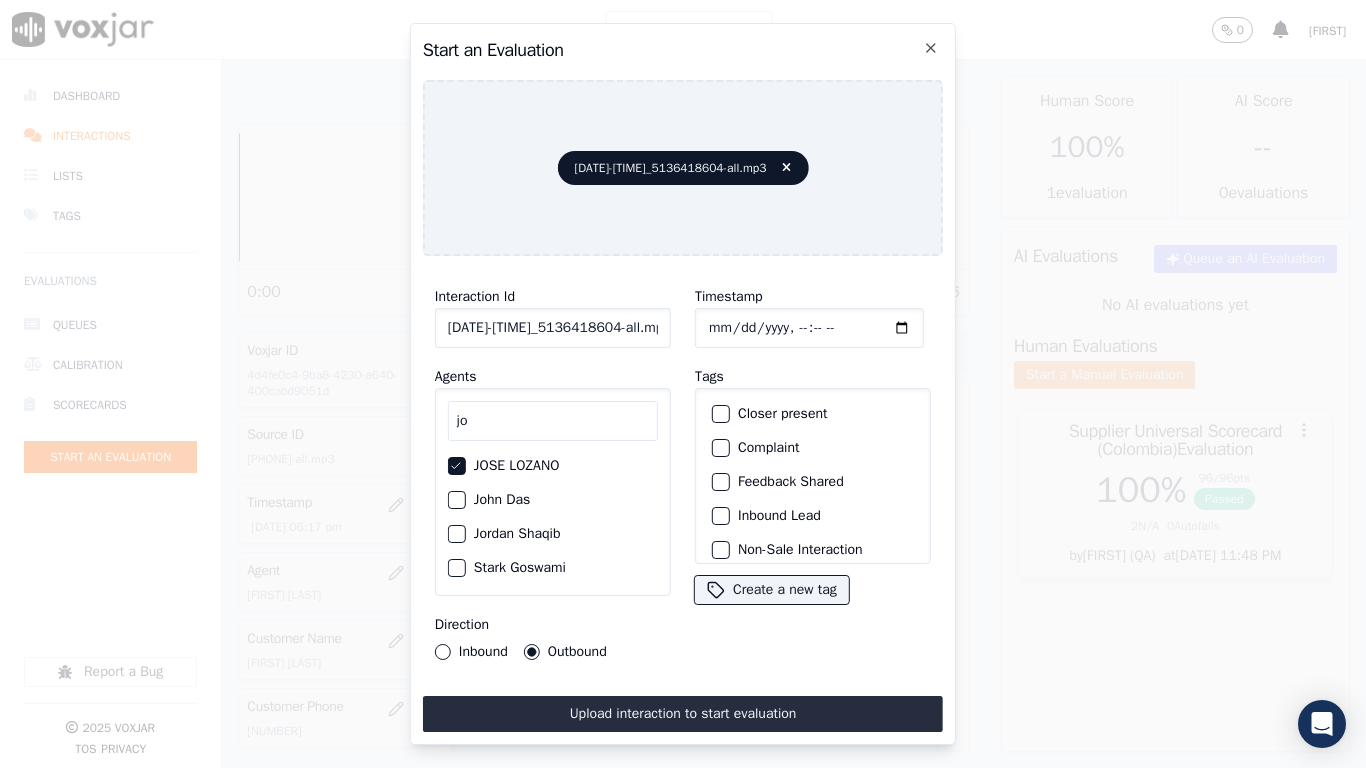 click on "Timestamp" 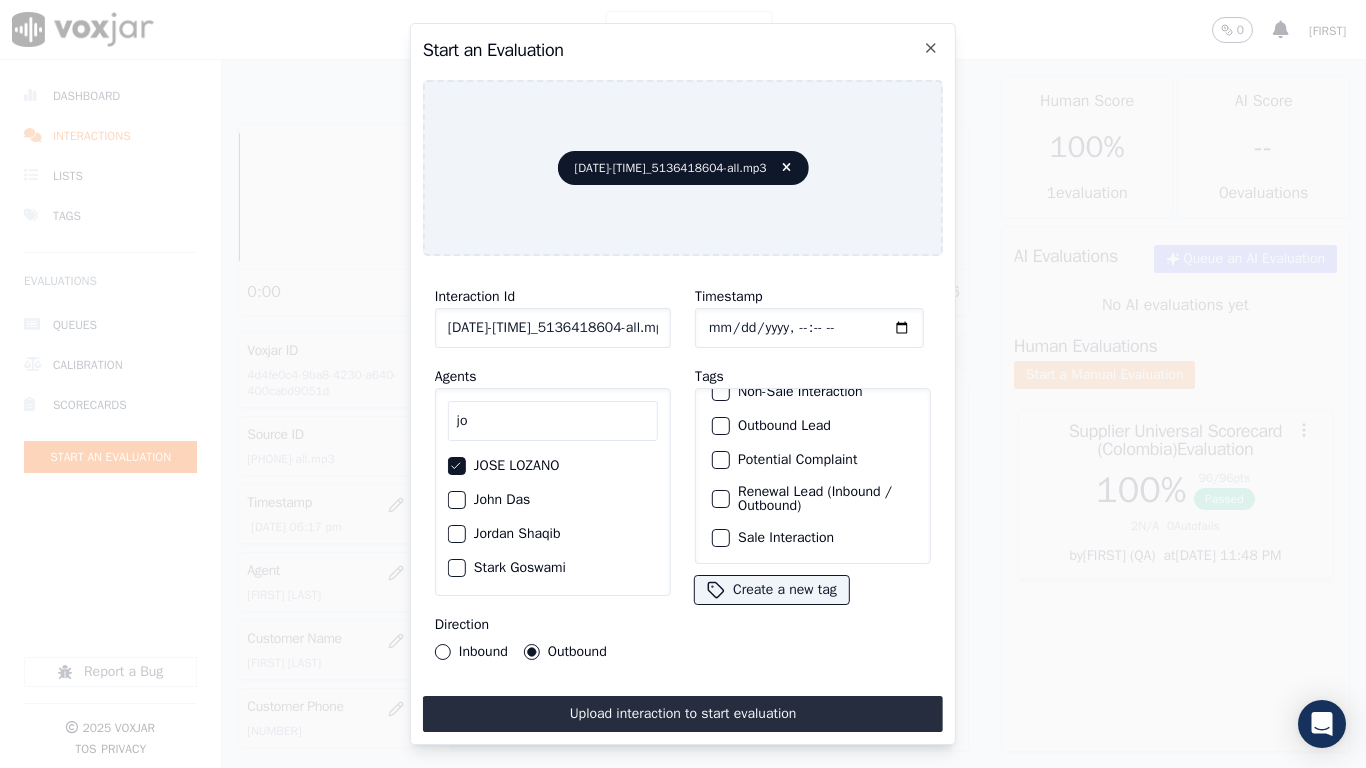 click on "Sale Interaction" 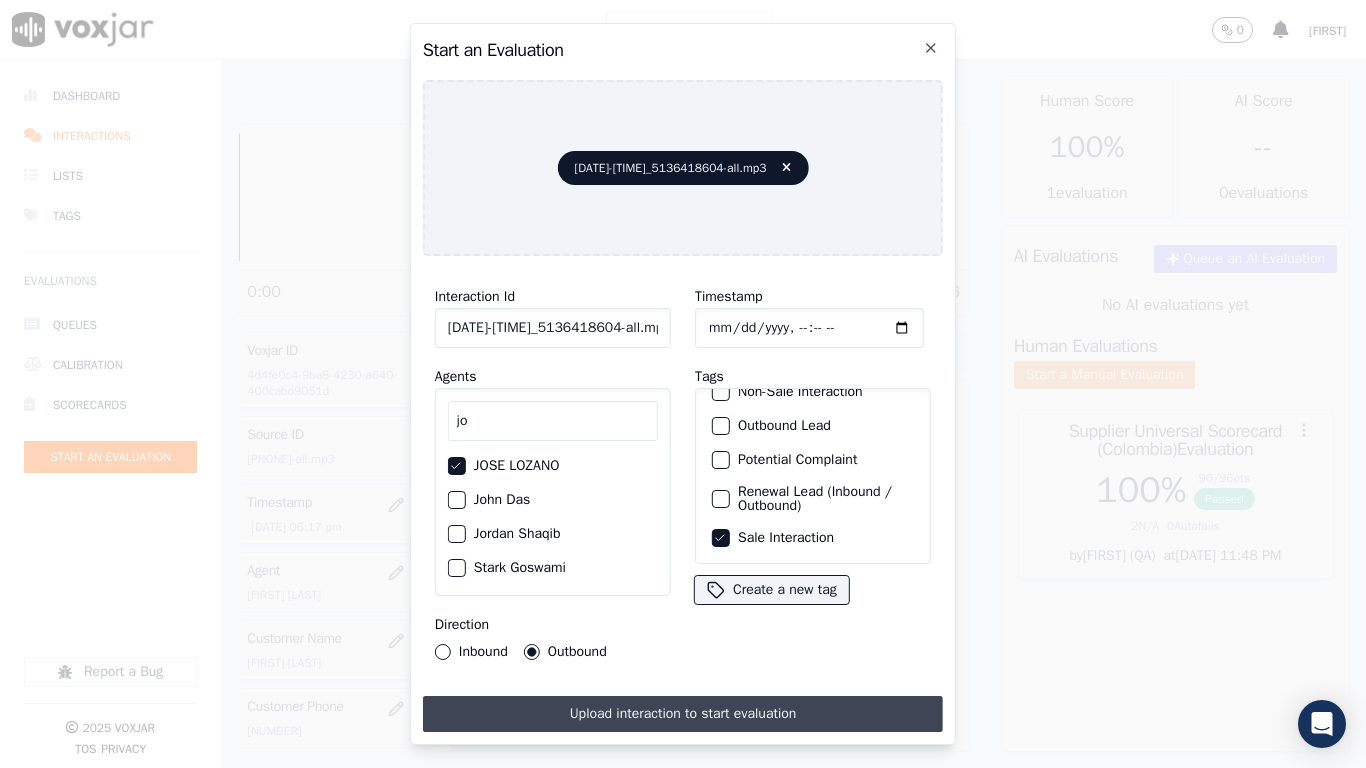 click on "Upload interaction to start evaluation" at bounding box center (683, 714) 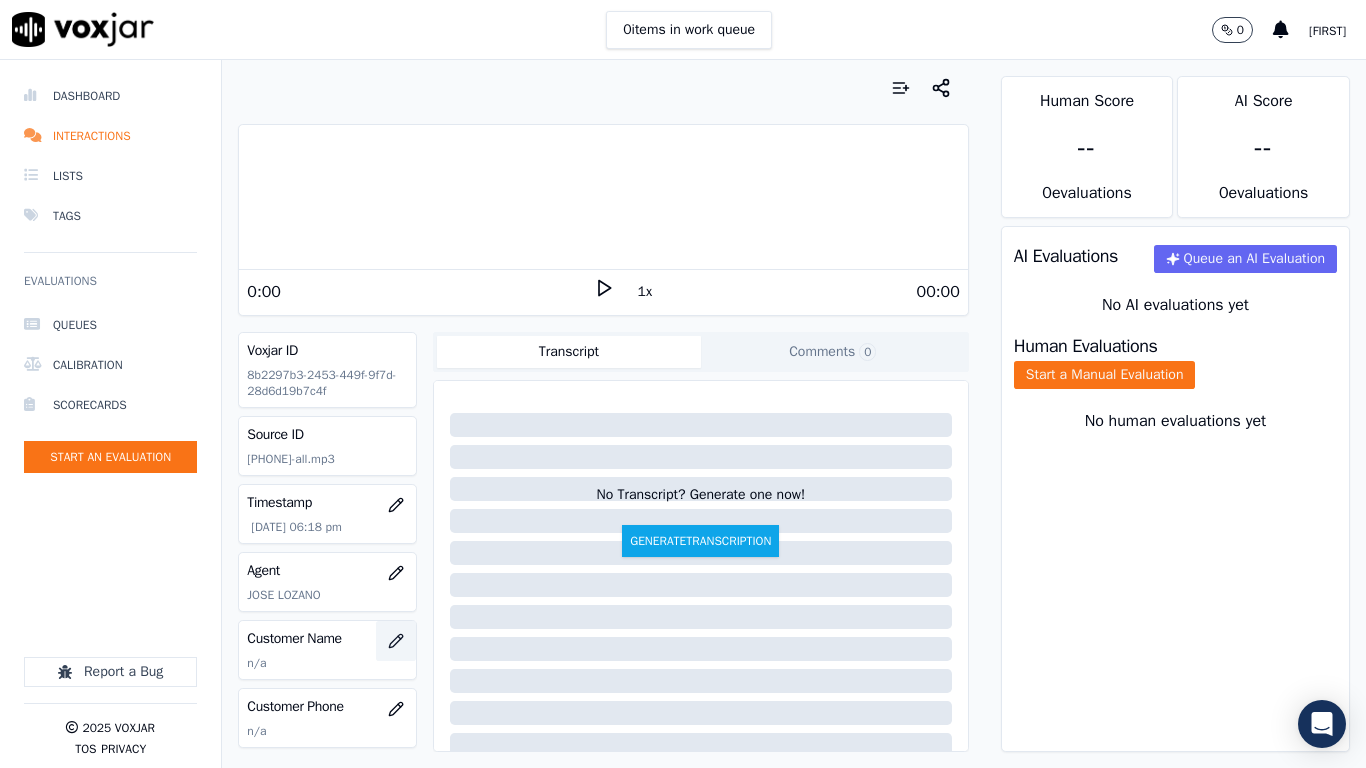 click 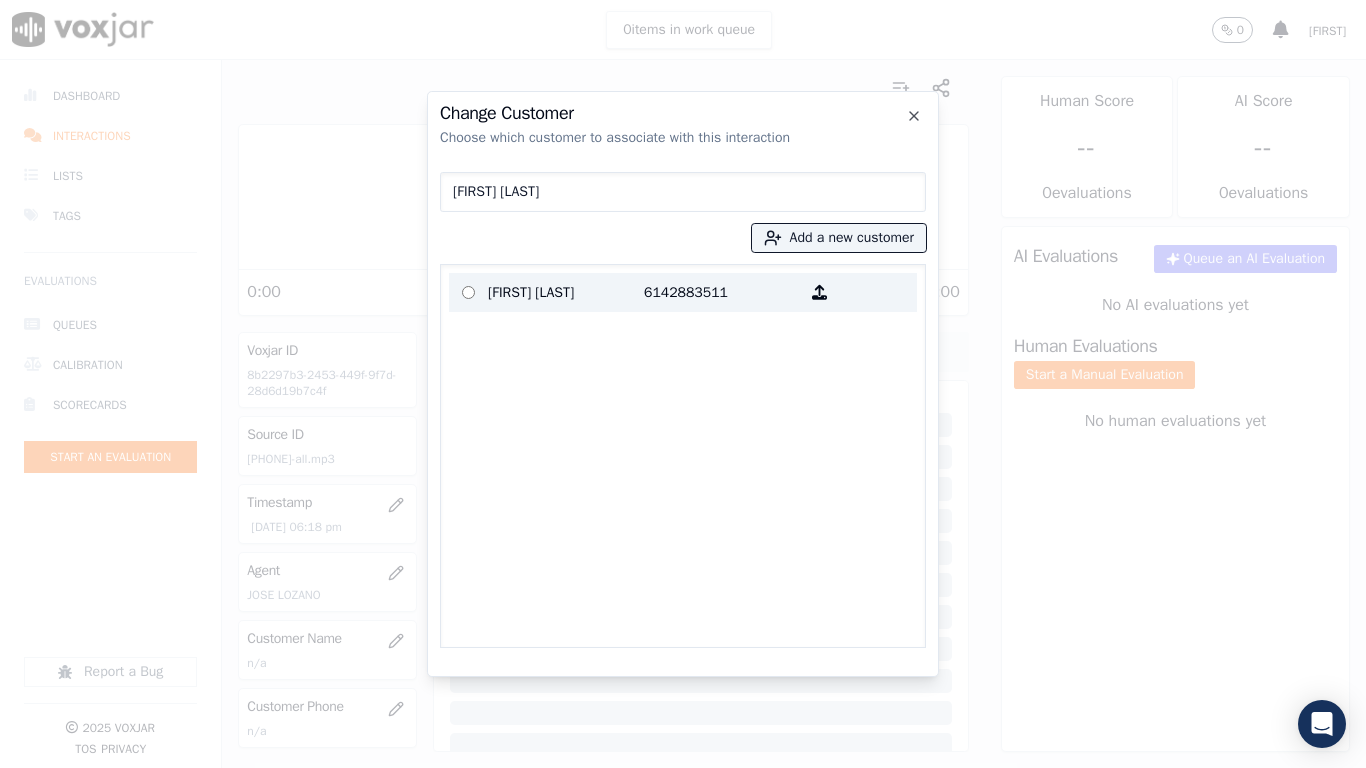 type on "[FIRST] [LAST]" 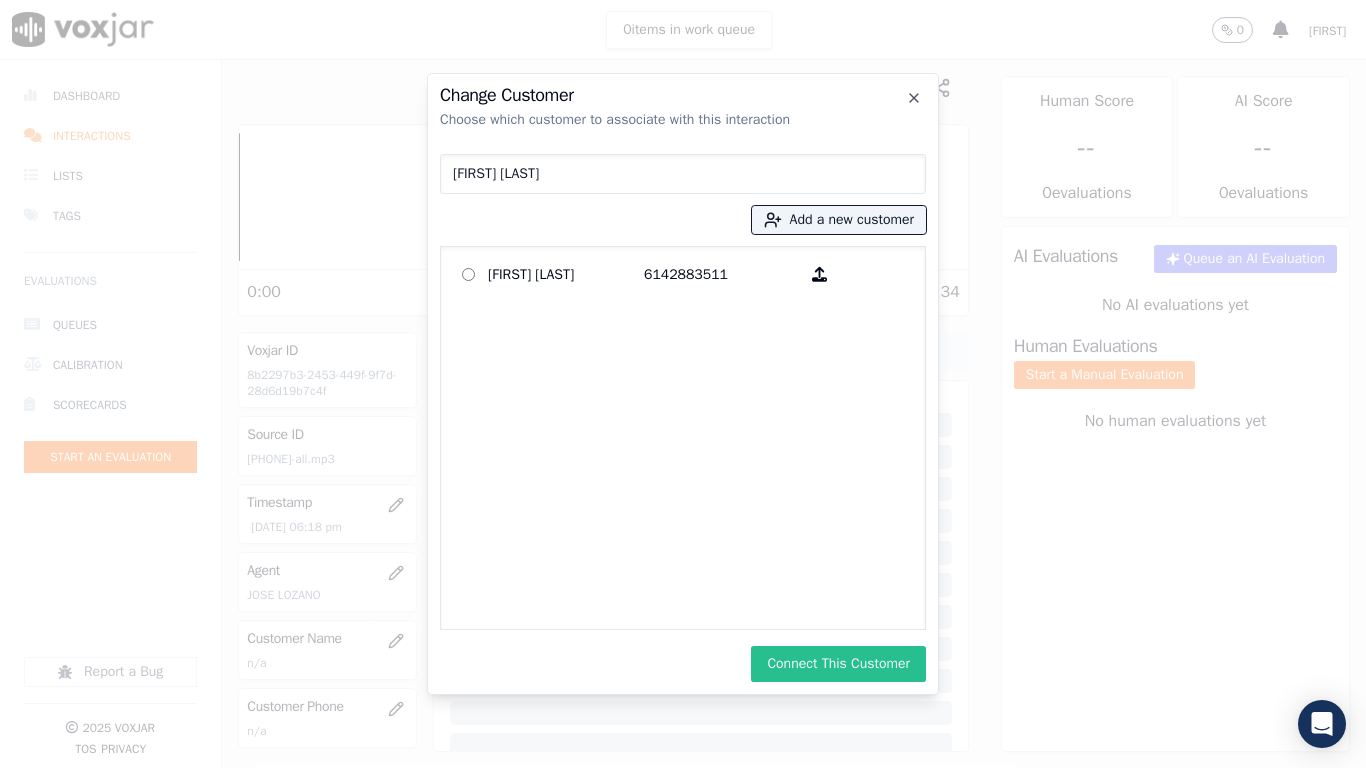 click on "Connect This Customer" at bounding box center [838, 664] 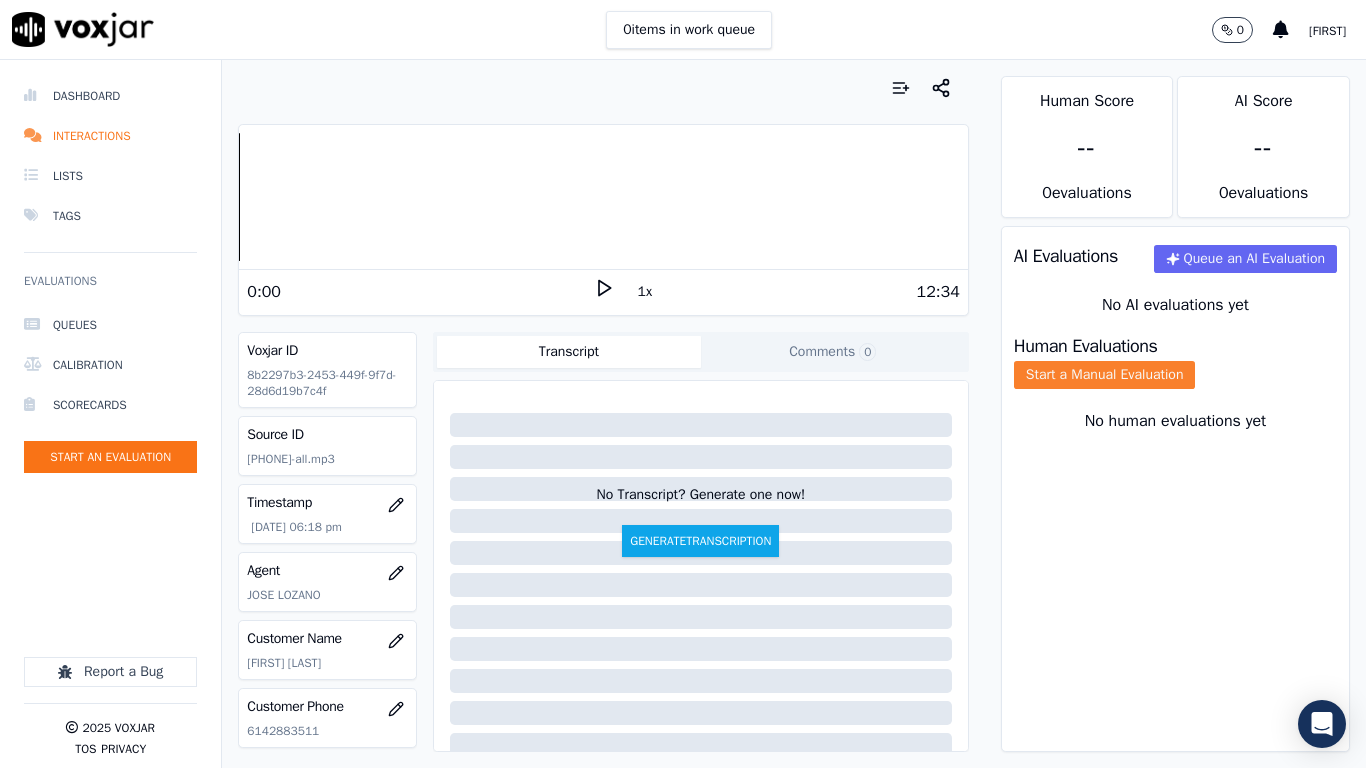 drag, startPoint x: 1133, startPoint y: 390, endPoint x: 1124, endPoint y: 400, distance: 13.453624 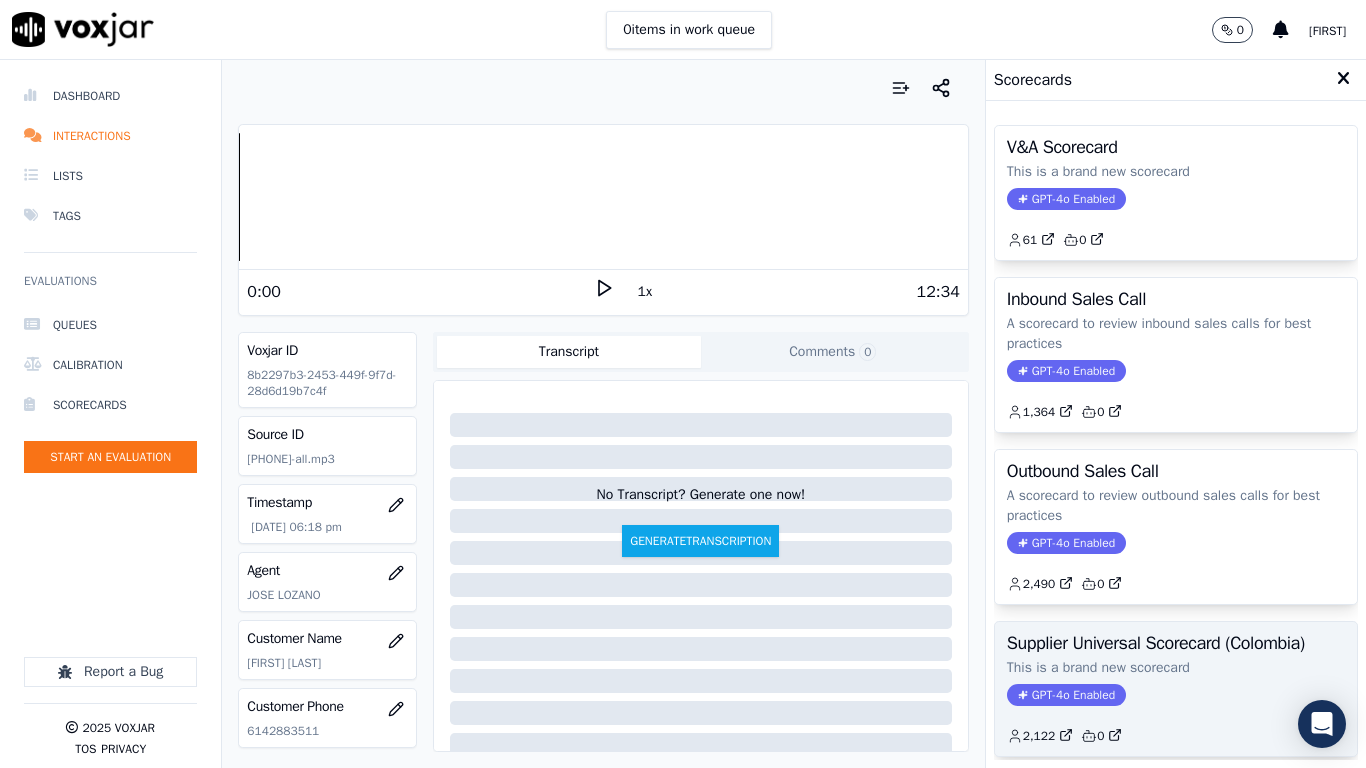 click on "Supplier Universal Scorecard (Colombia)" at bounding box center (1176, 643) 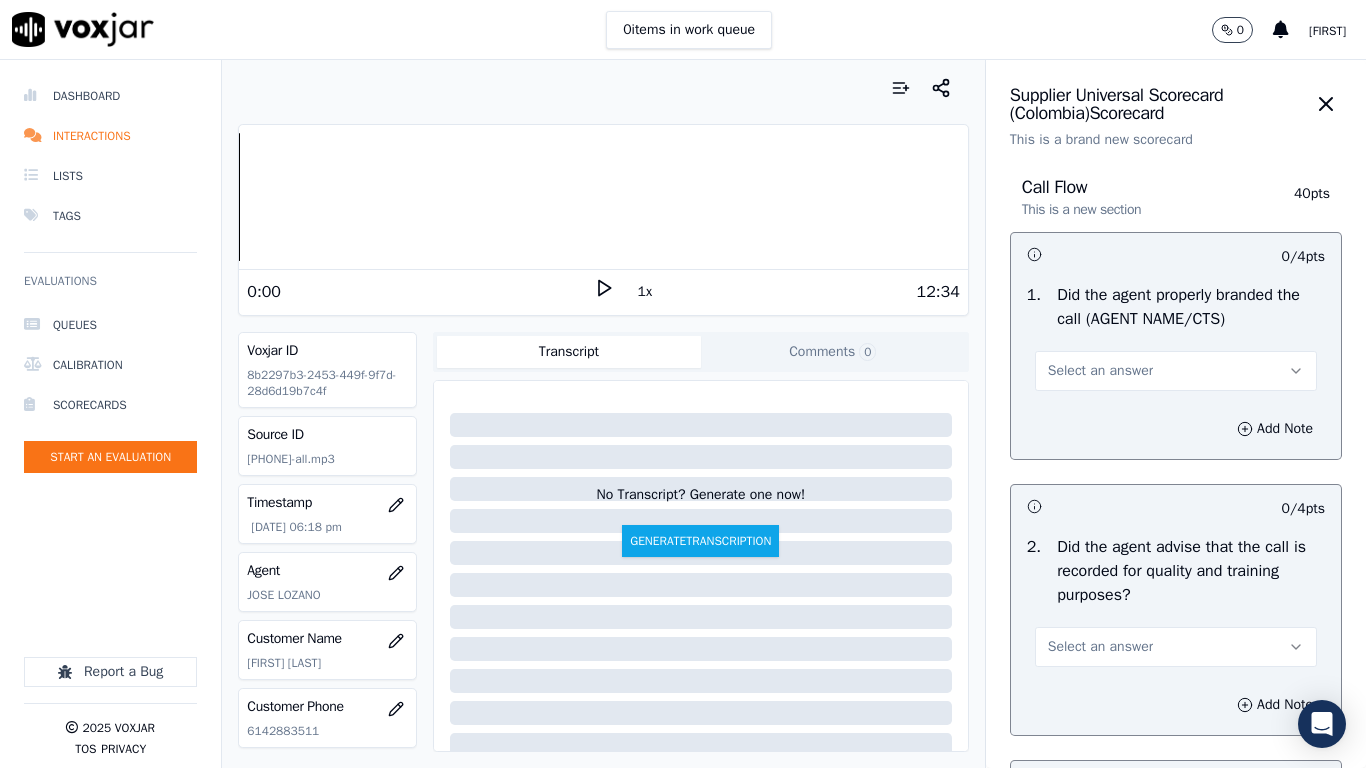 drag, startPoint x: 1164, startPoint y: 358, endPoint x: 1166, endPoint y: 387, distance: 29.068884 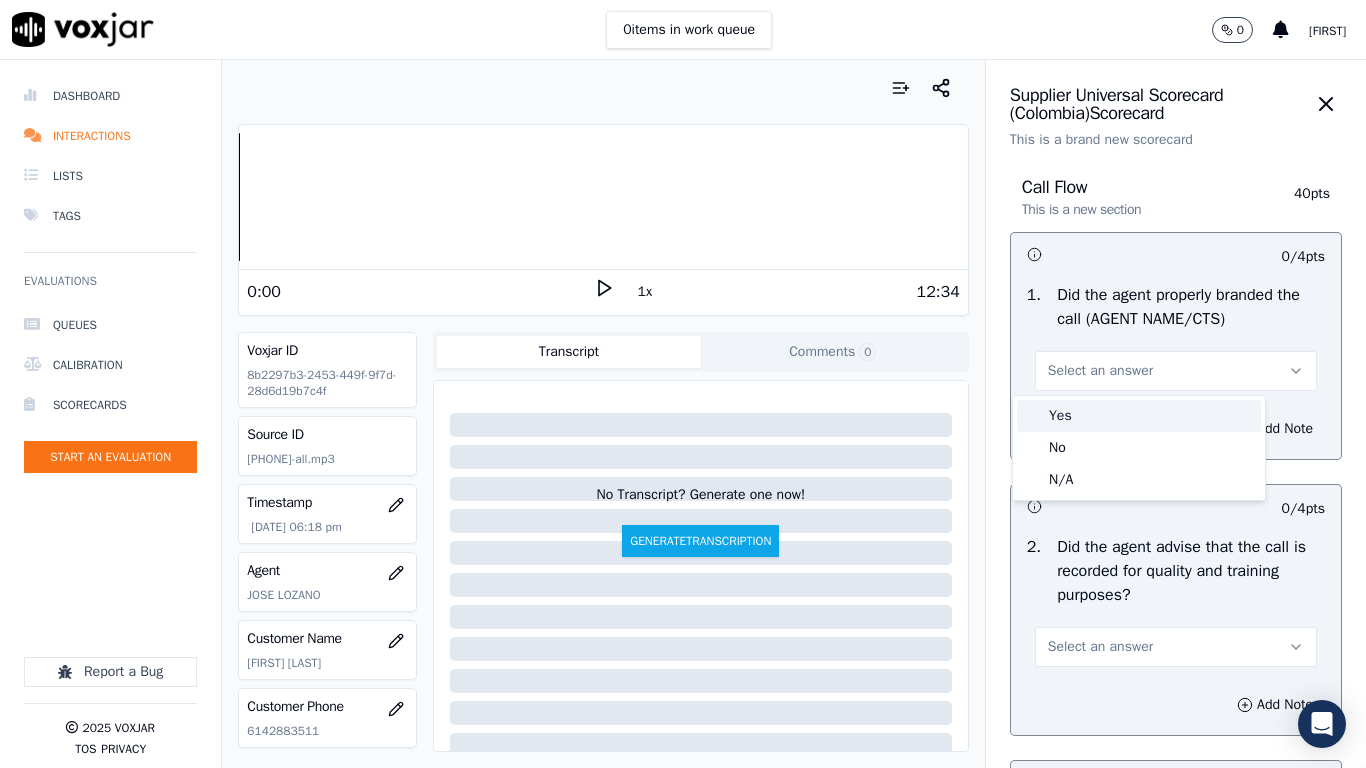click on "Yes" at bounding box center [1139, 416] 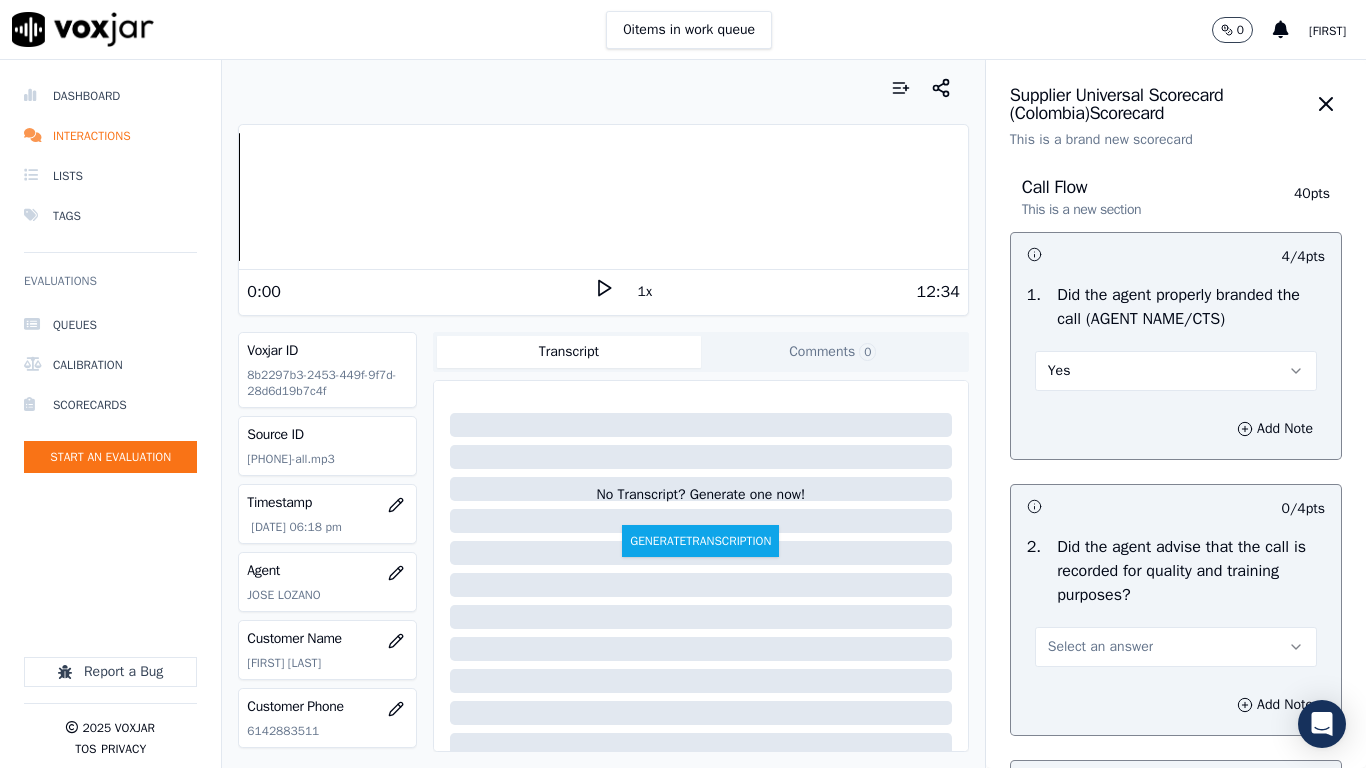 click on "Select an answer" at bounding box center (1100, 647) 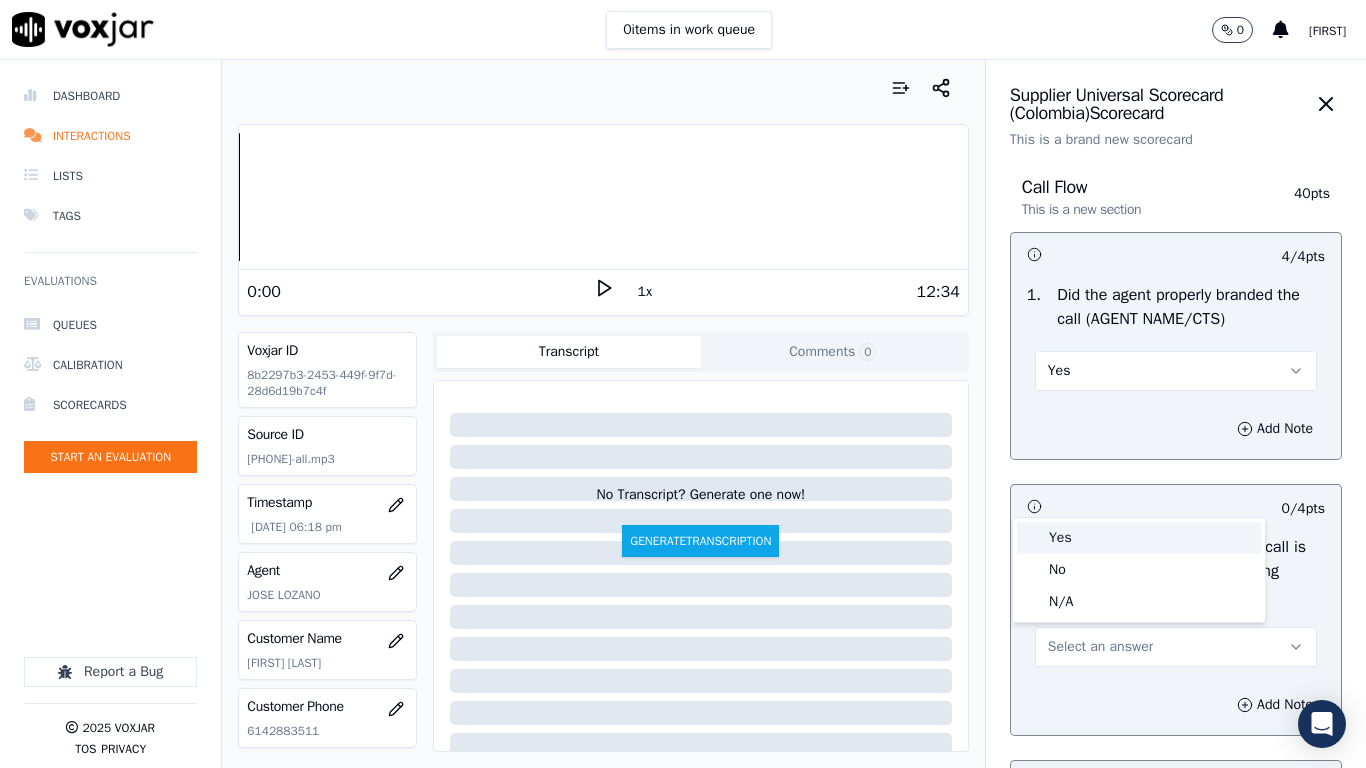click on "Yes" at bounding box center (1139, 538) 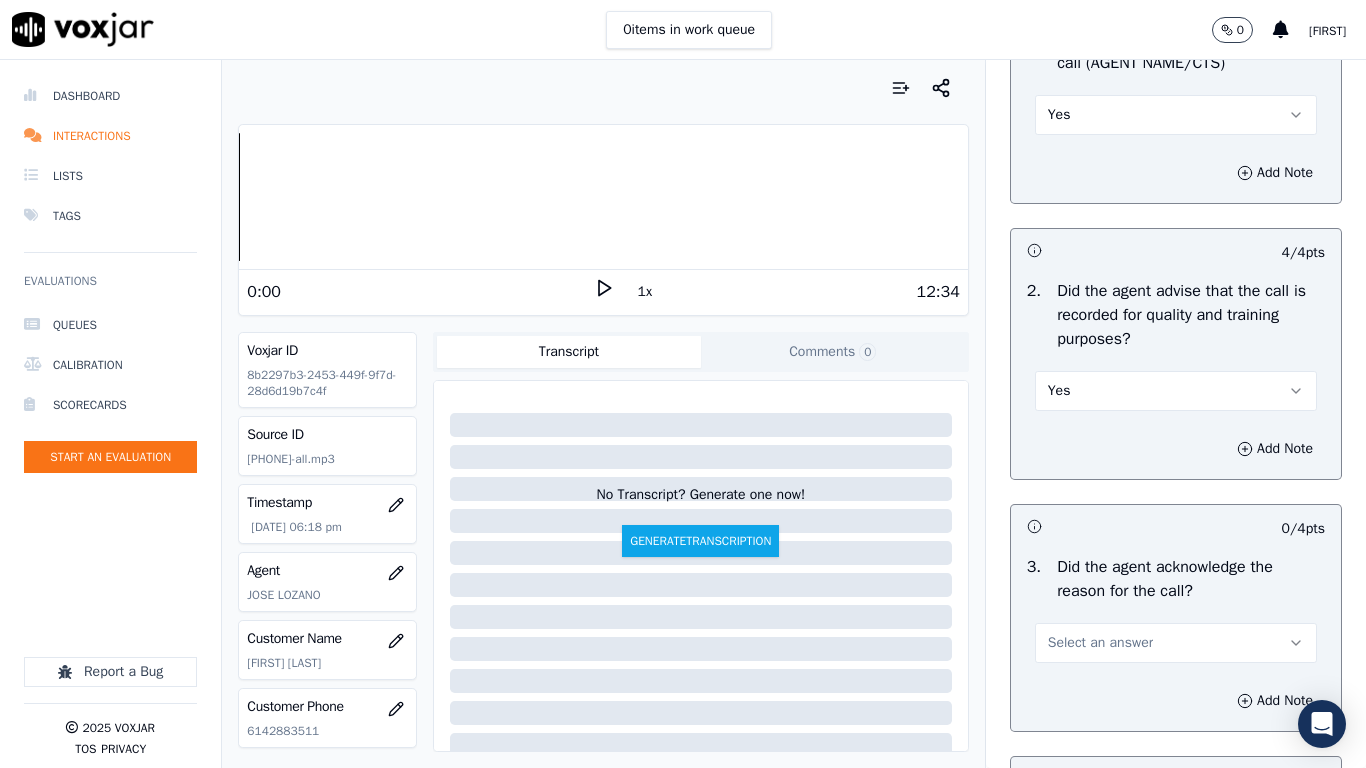 scroll, scrollTop: 800, scrollLeft: 0, axis: vertical 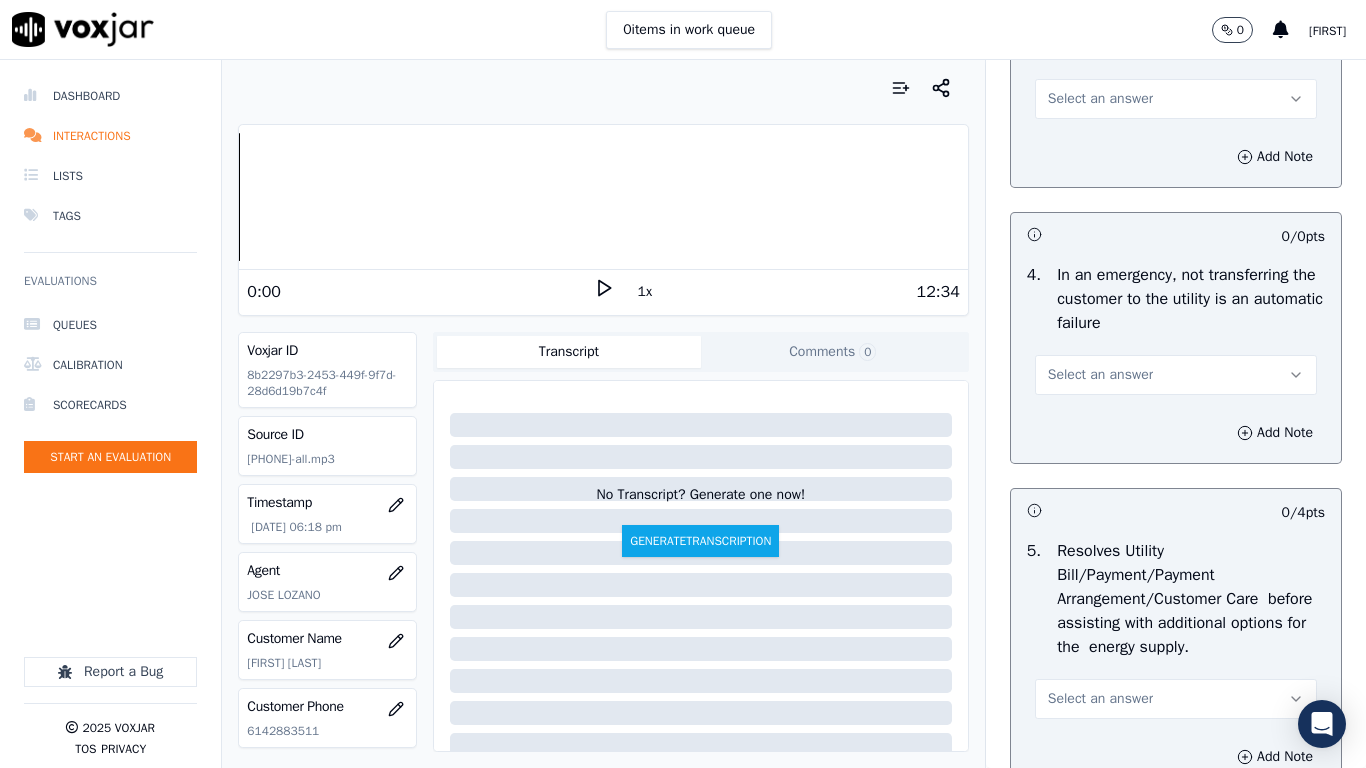 click on "Select an answer" at bounding box center (1100, 99) 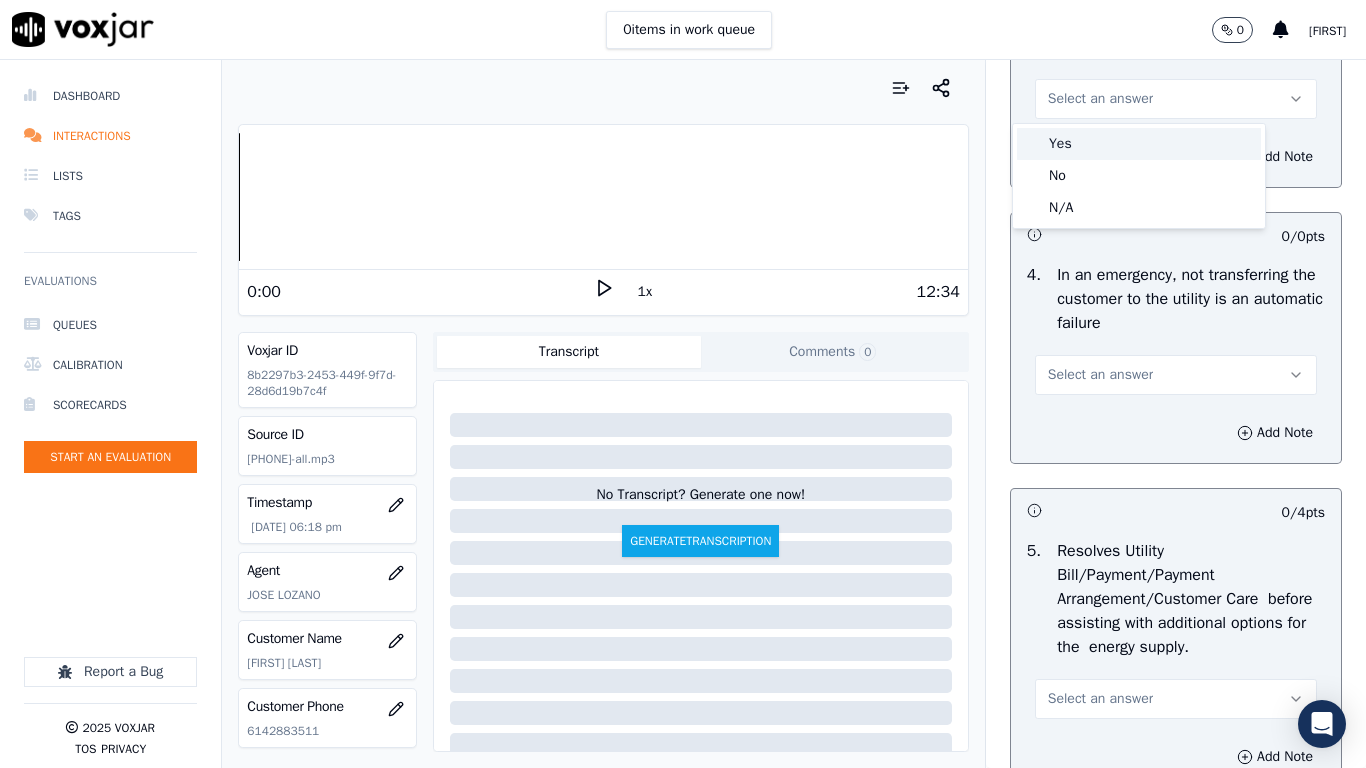 click on "Yes" at bounding box center [1139, 144] 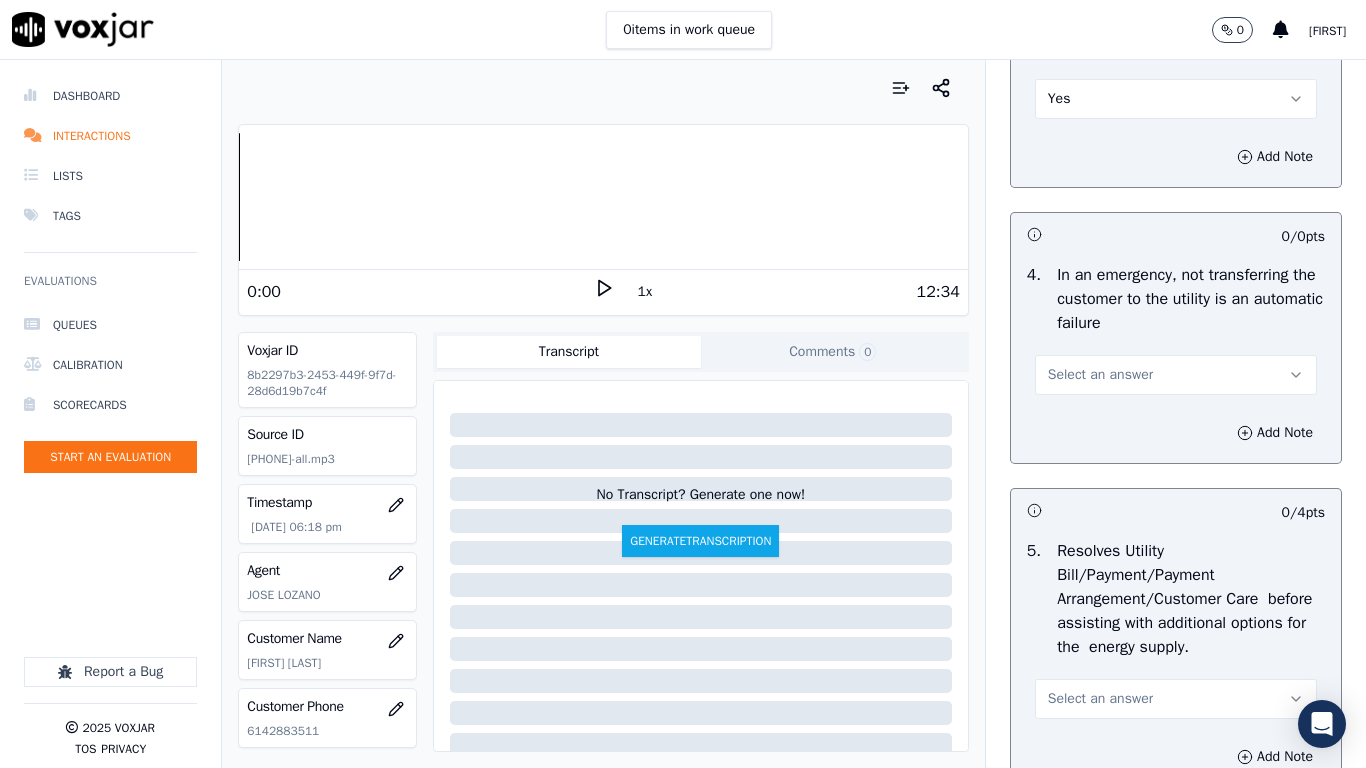 click on "Select an answer" at bounding box center [1100, 375] 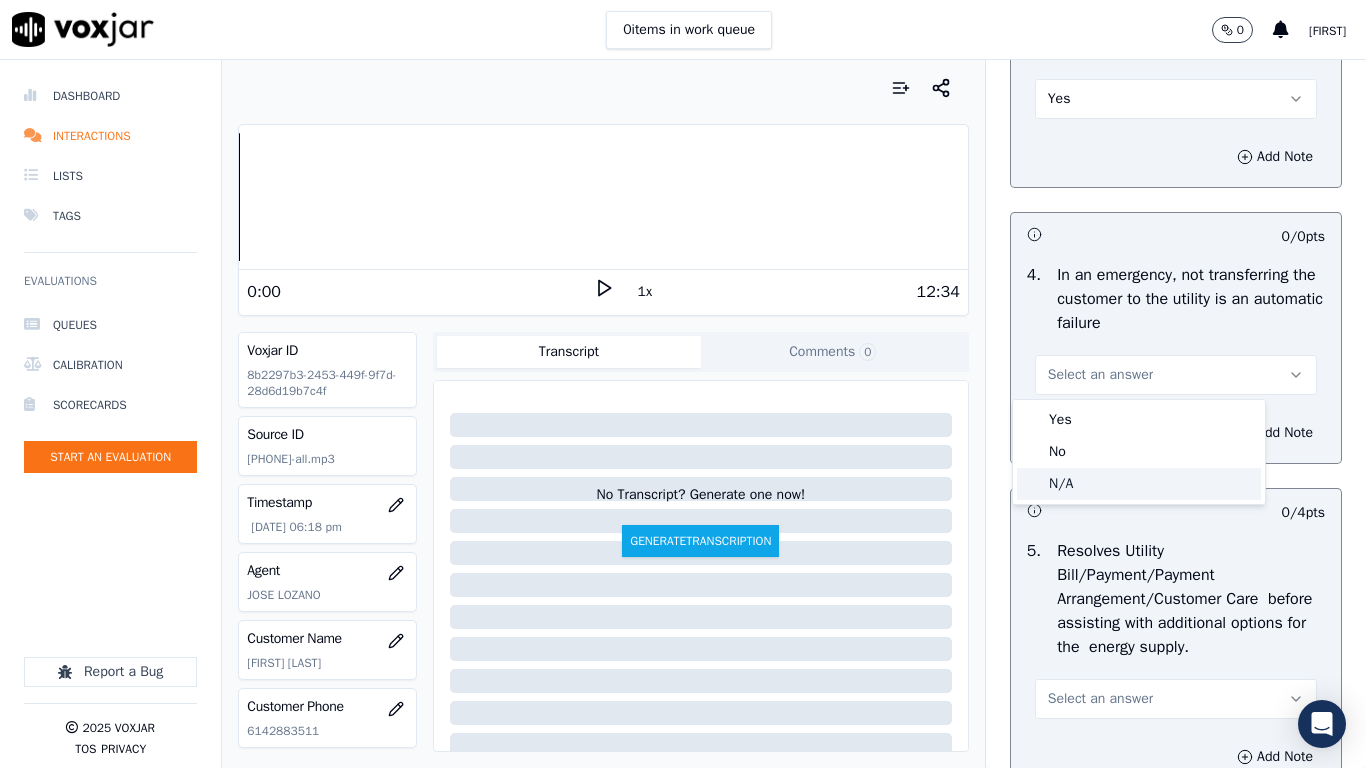 click on "N/A" 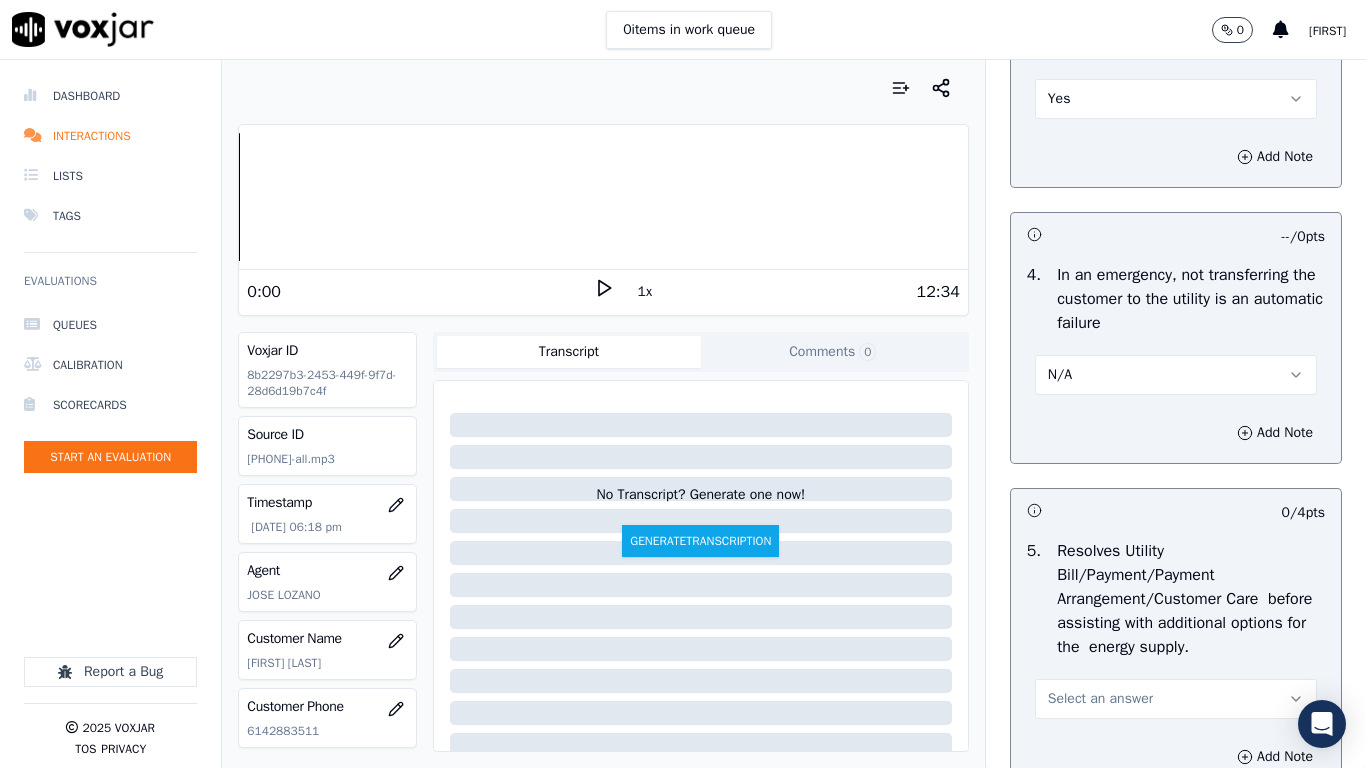 click on "Select an answer" at bounding box center [1100, 699] 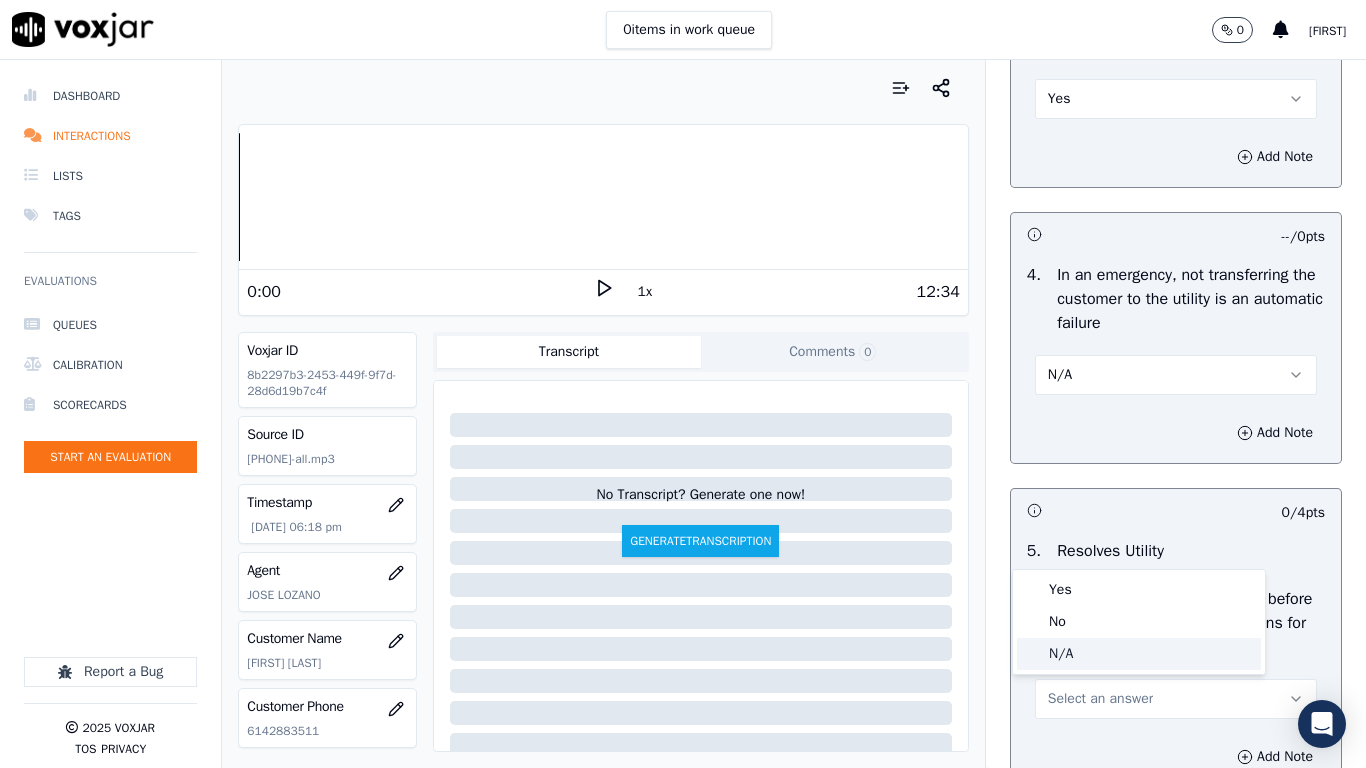 click on "N/A" 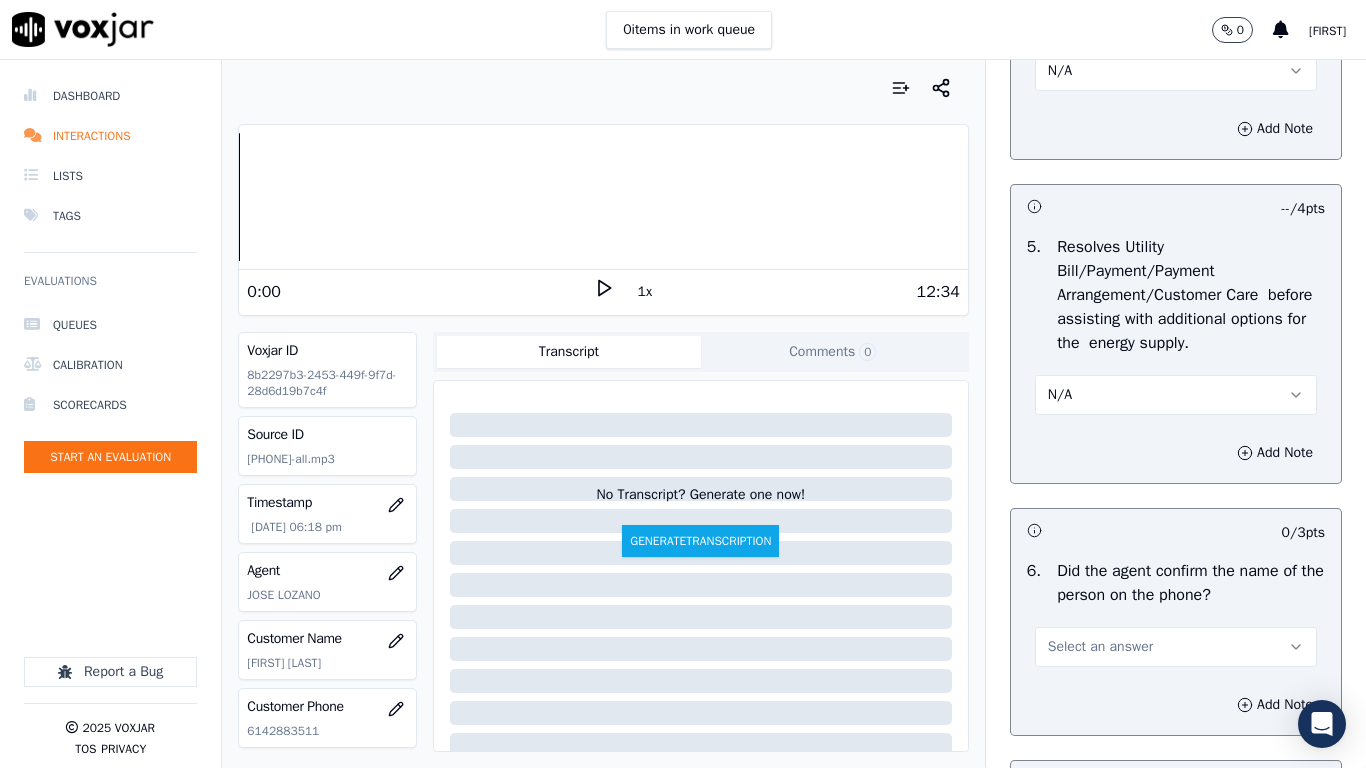 scroll, scrollTop: 1500, scrollLeft: 0, axis: vertical 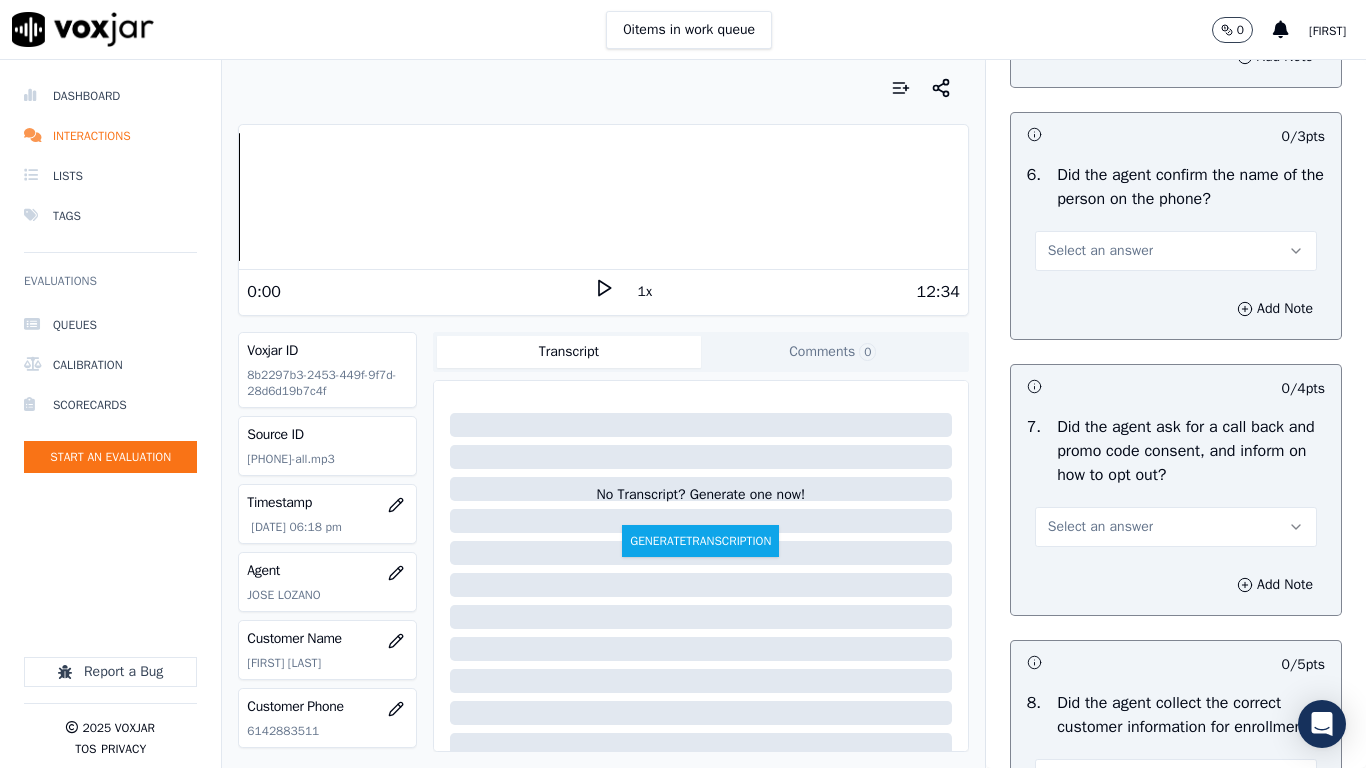 click on "Select an answer" at bounding box center [1100, 251] 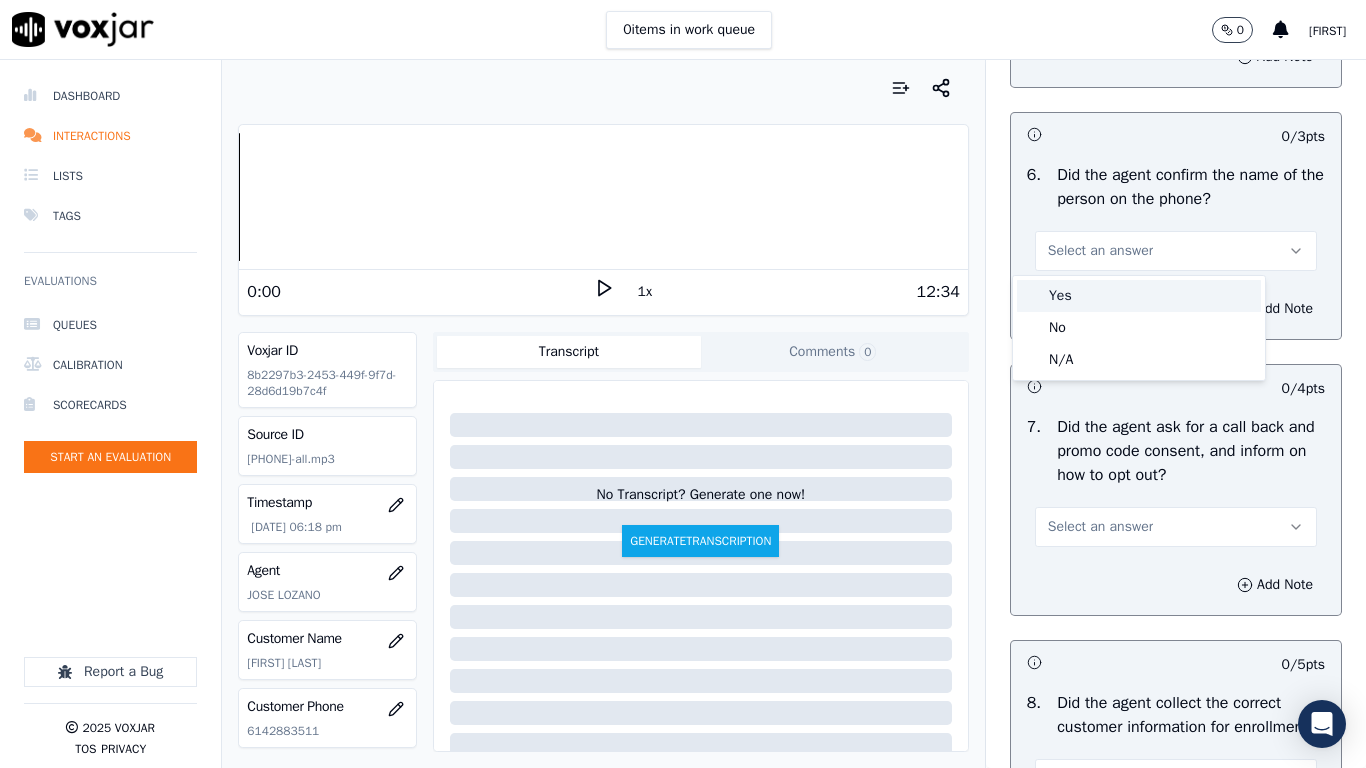 click on "Yes" at bounding box center [1139, 296] 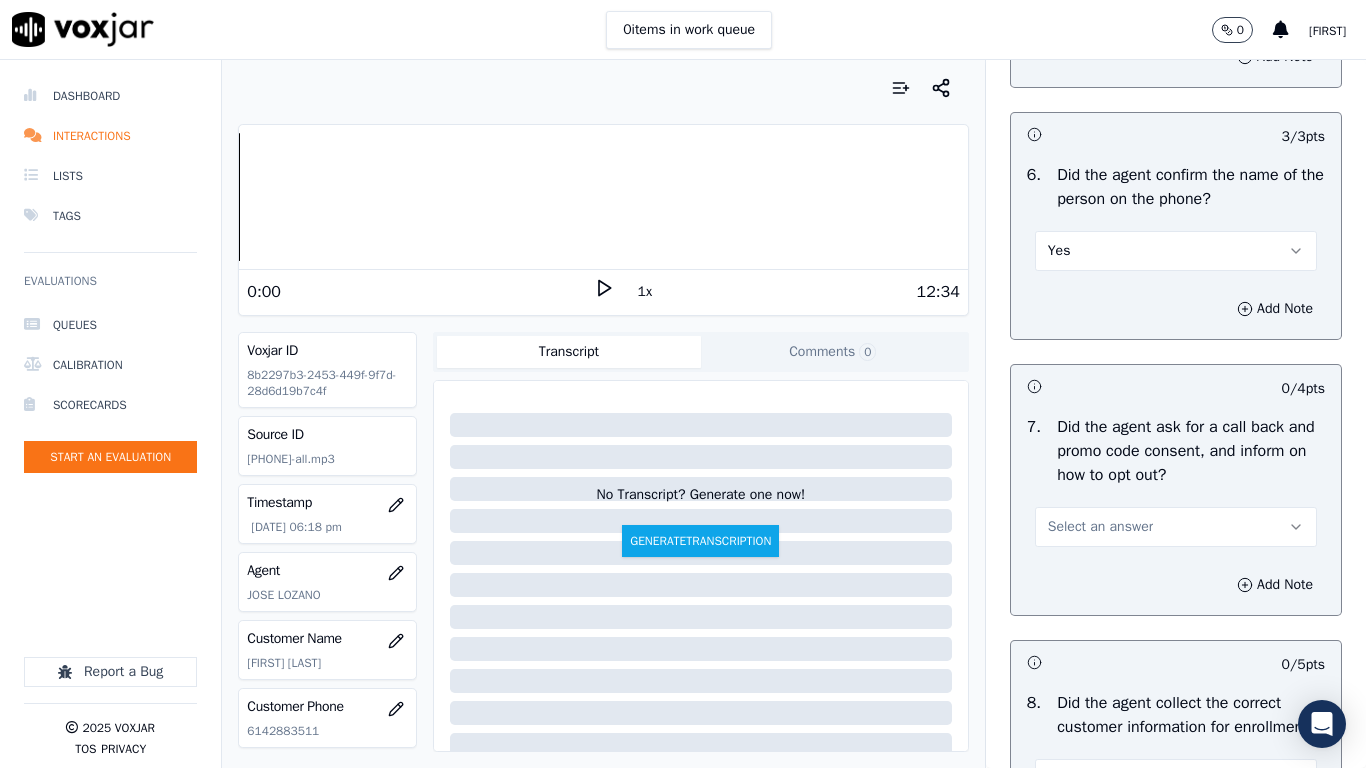 click on "Select an answer" at bounding box center (1100, 527) 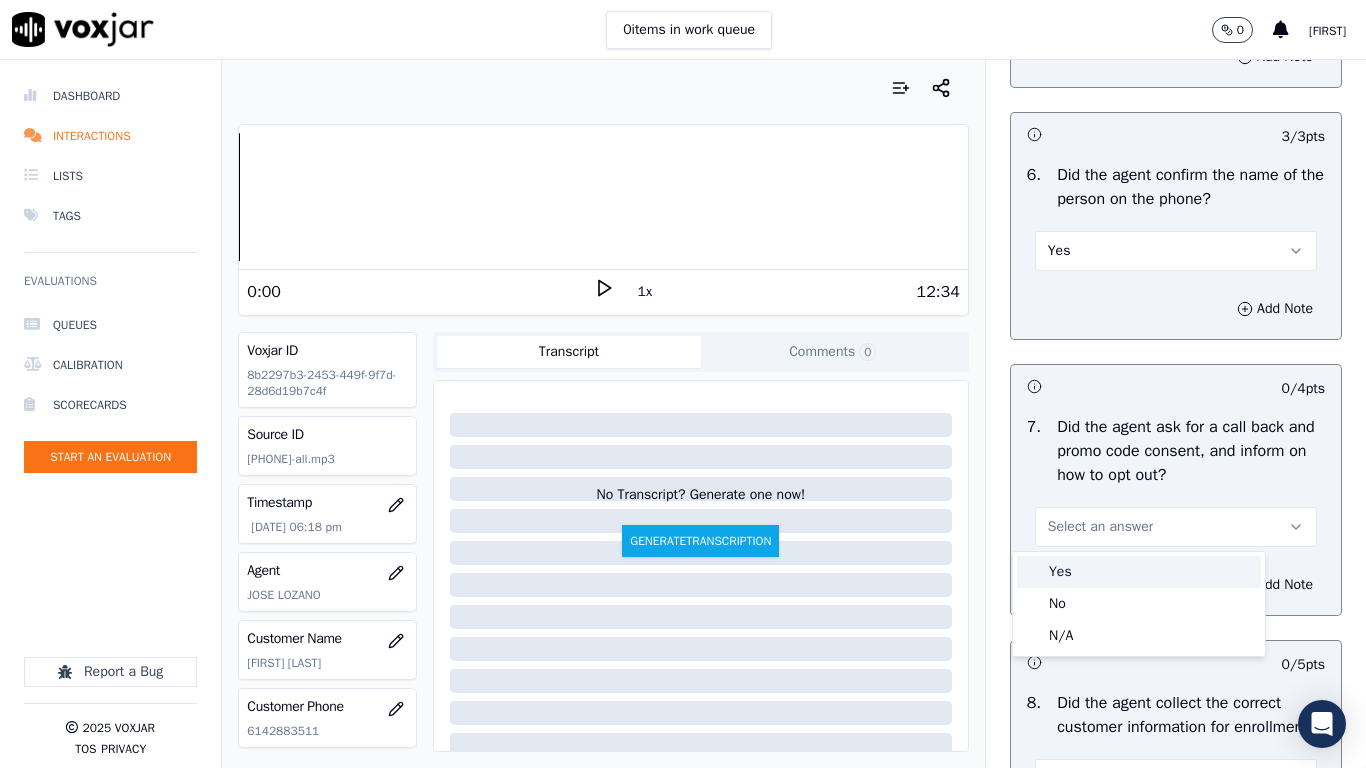 click on "Yes" at bounding box center (1139, 572) 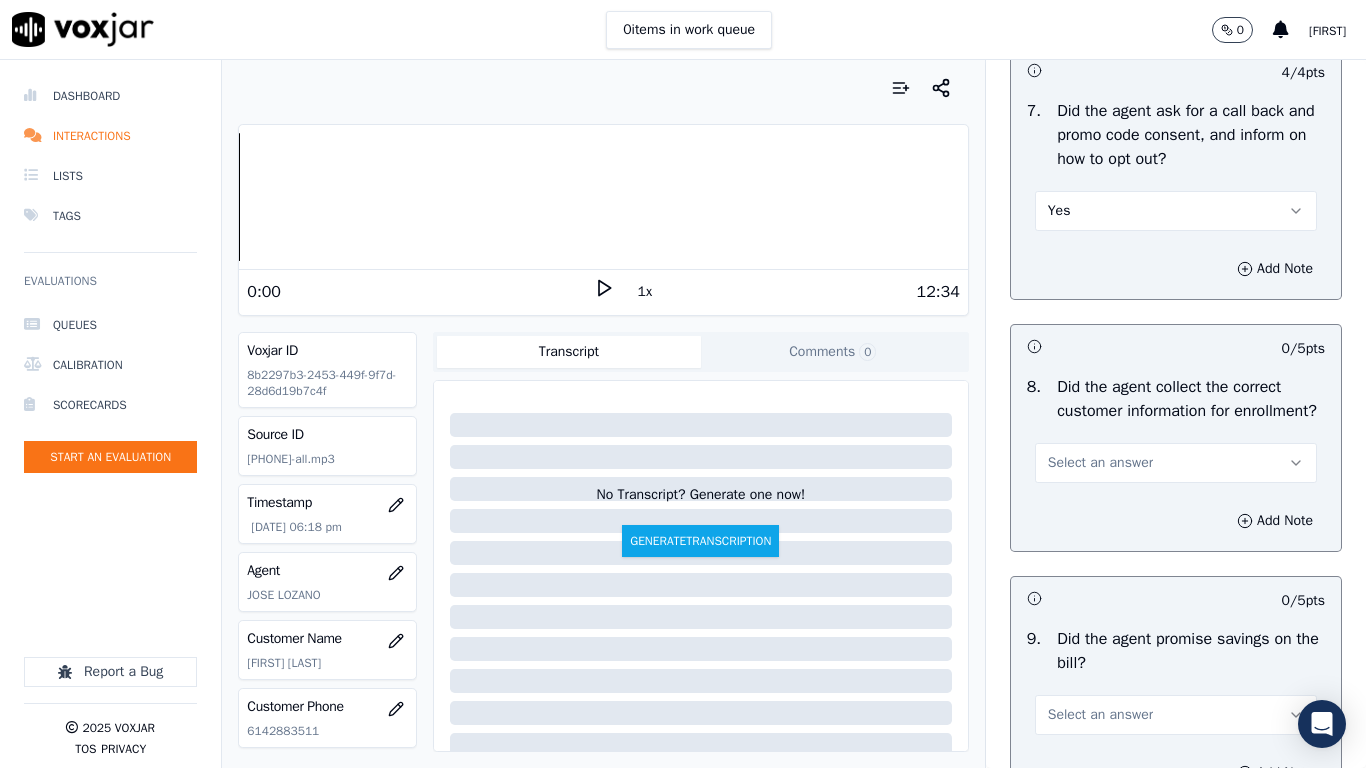 scroll, scrollTop: 2200, scrollLeft: 0, axis: vertical 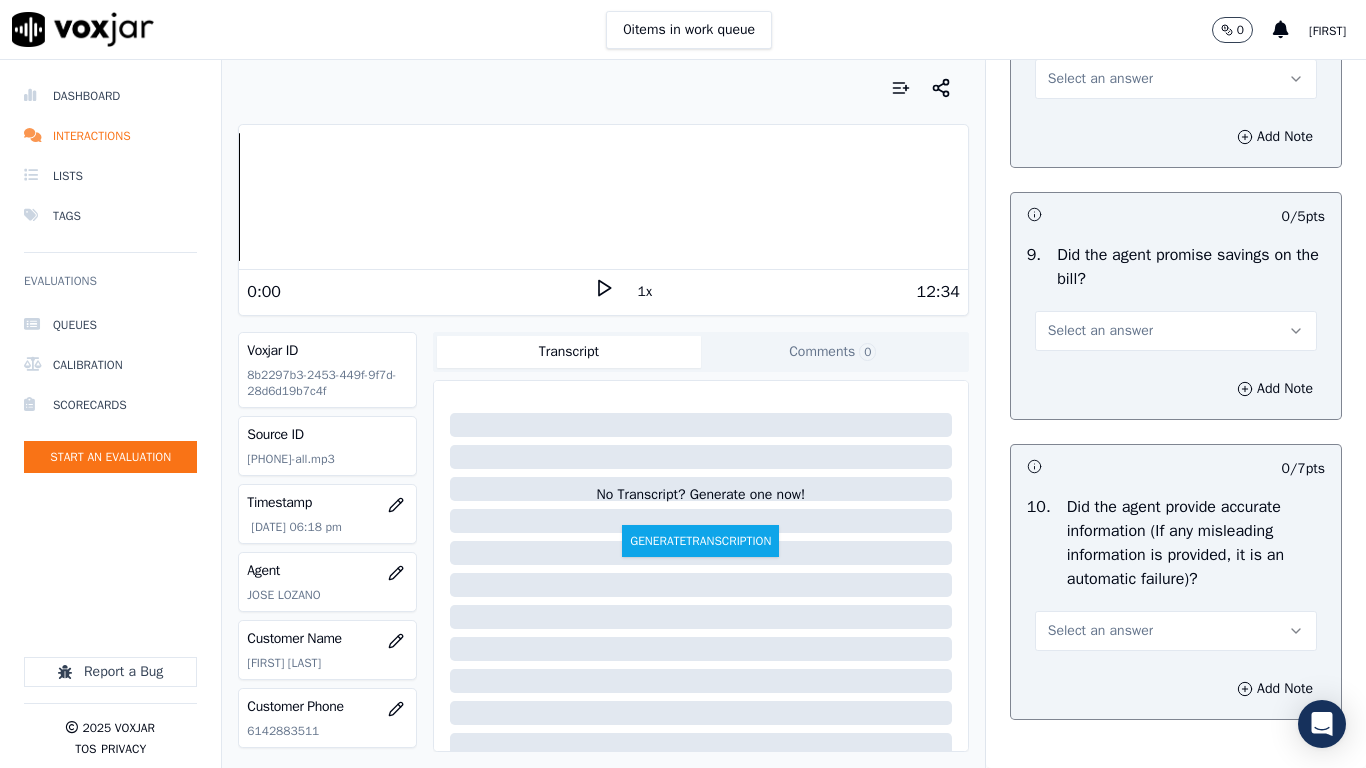 click on "Select an answer" at bounding box center [1100, 79] 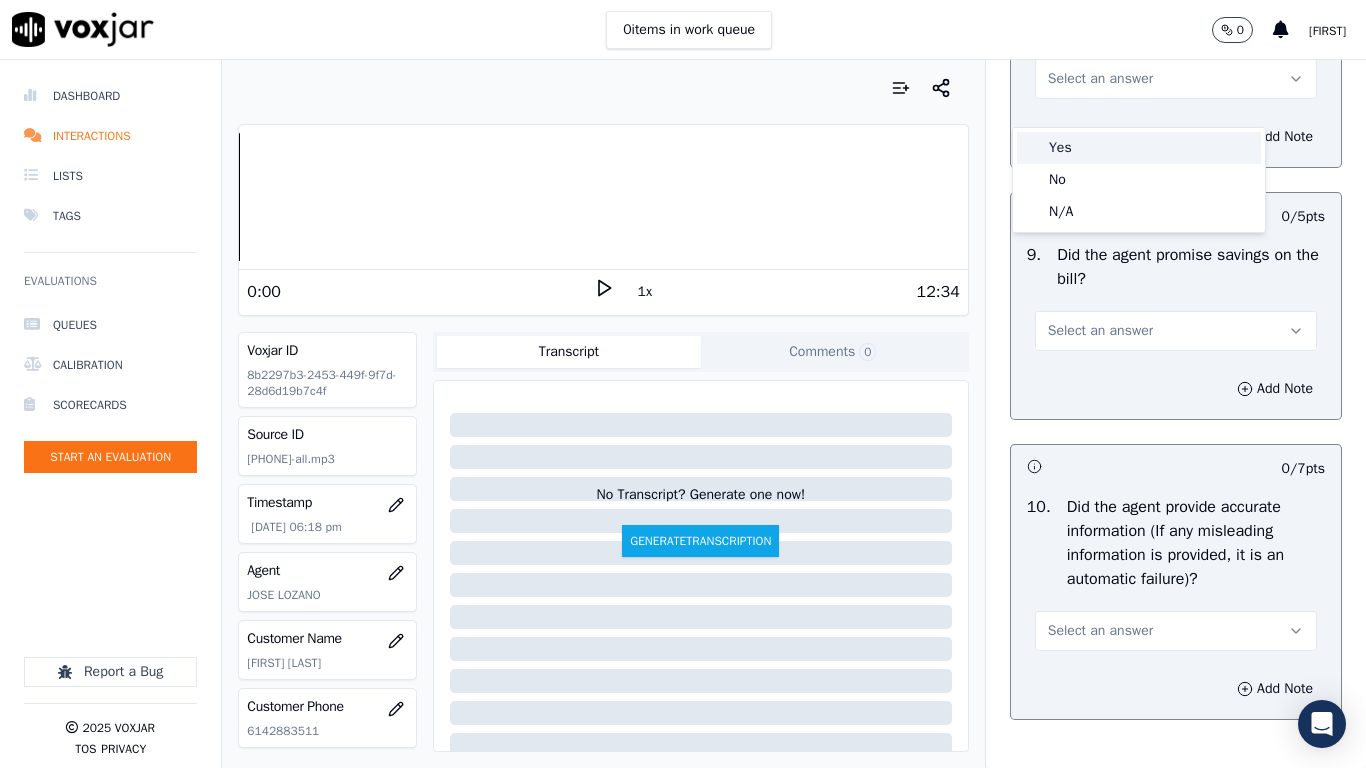 click on "Yes" at bounding box center [1139, 148] 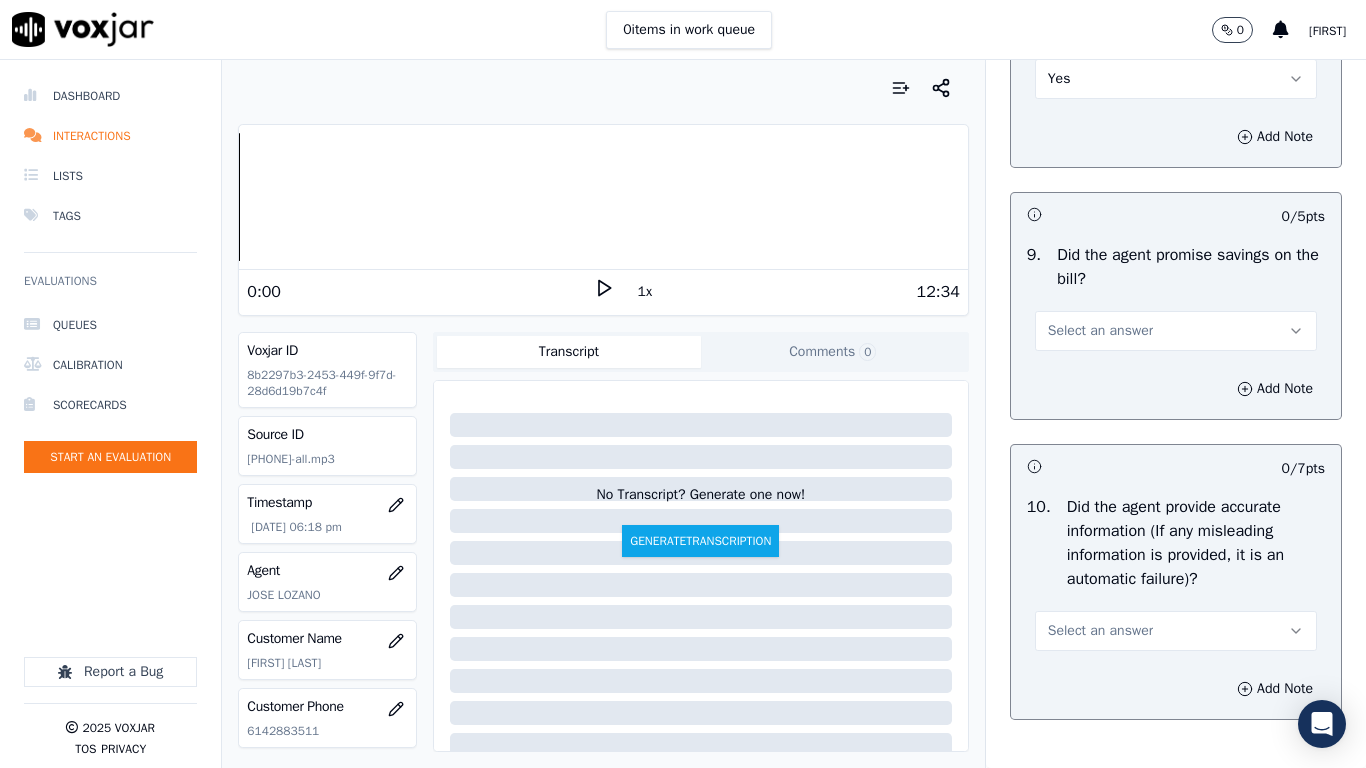click on "Select an answer" at bounding box center (1176, 331) 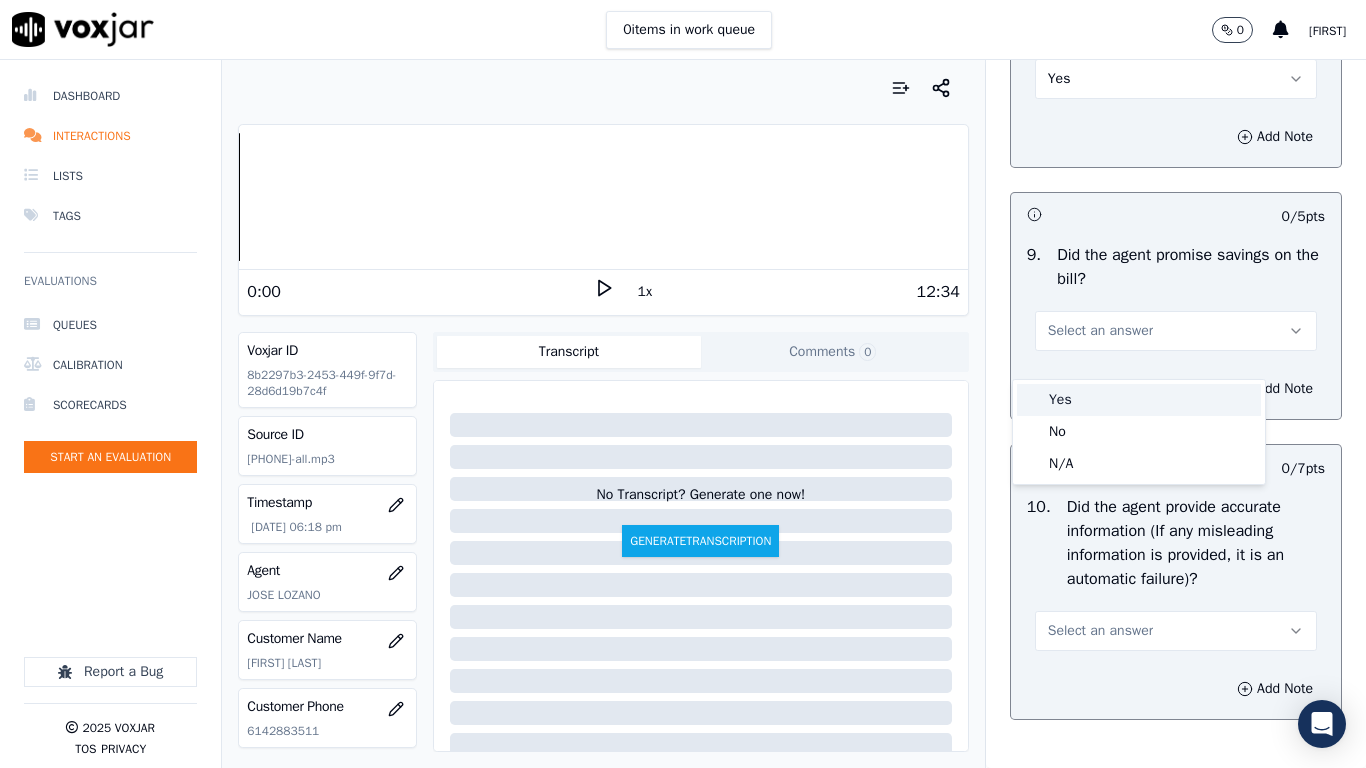 drag, startPoint x: 1129, startPoint y: 404, endPoint x: 1166, endPoint y: 535, distance: 136.12494 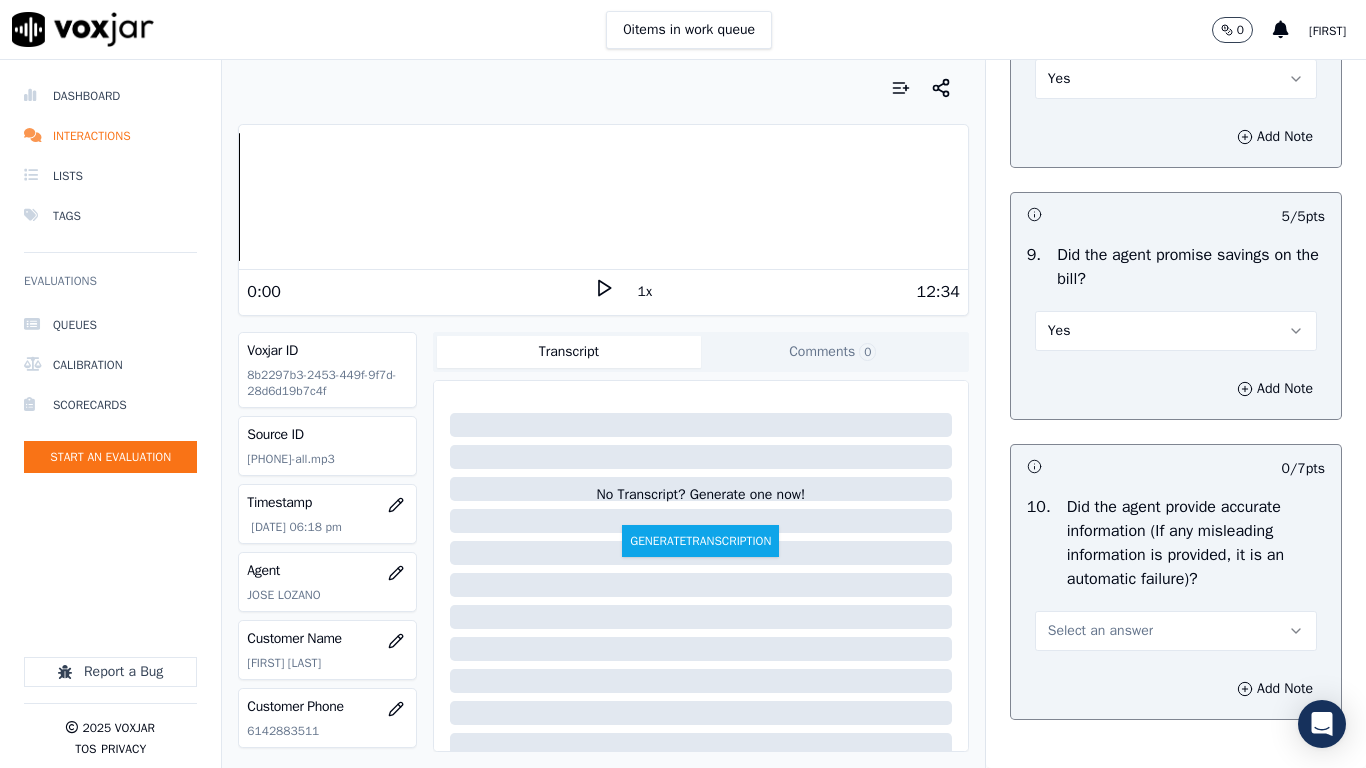 click on "Select an answer" at bounding box center (1100, 631) 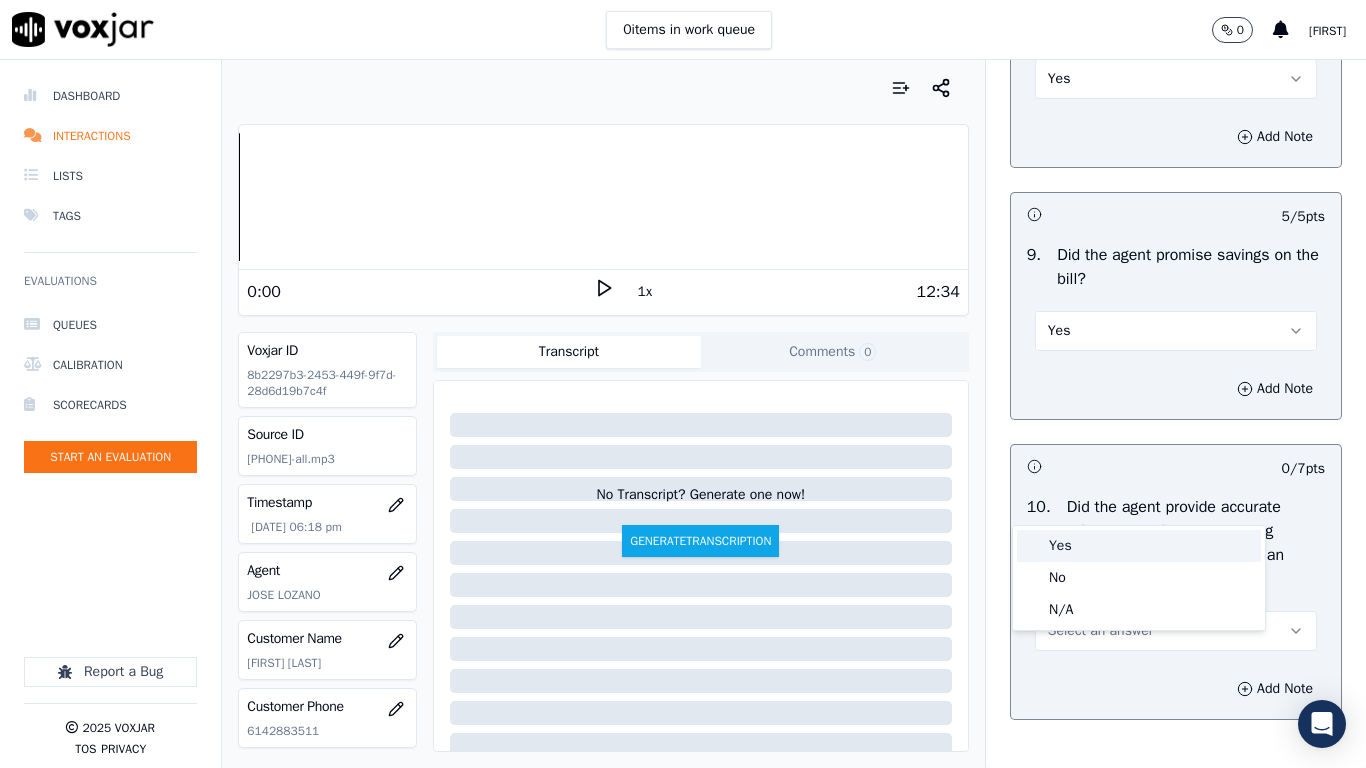 click on "Yes" at bounding box center (1139, 546) 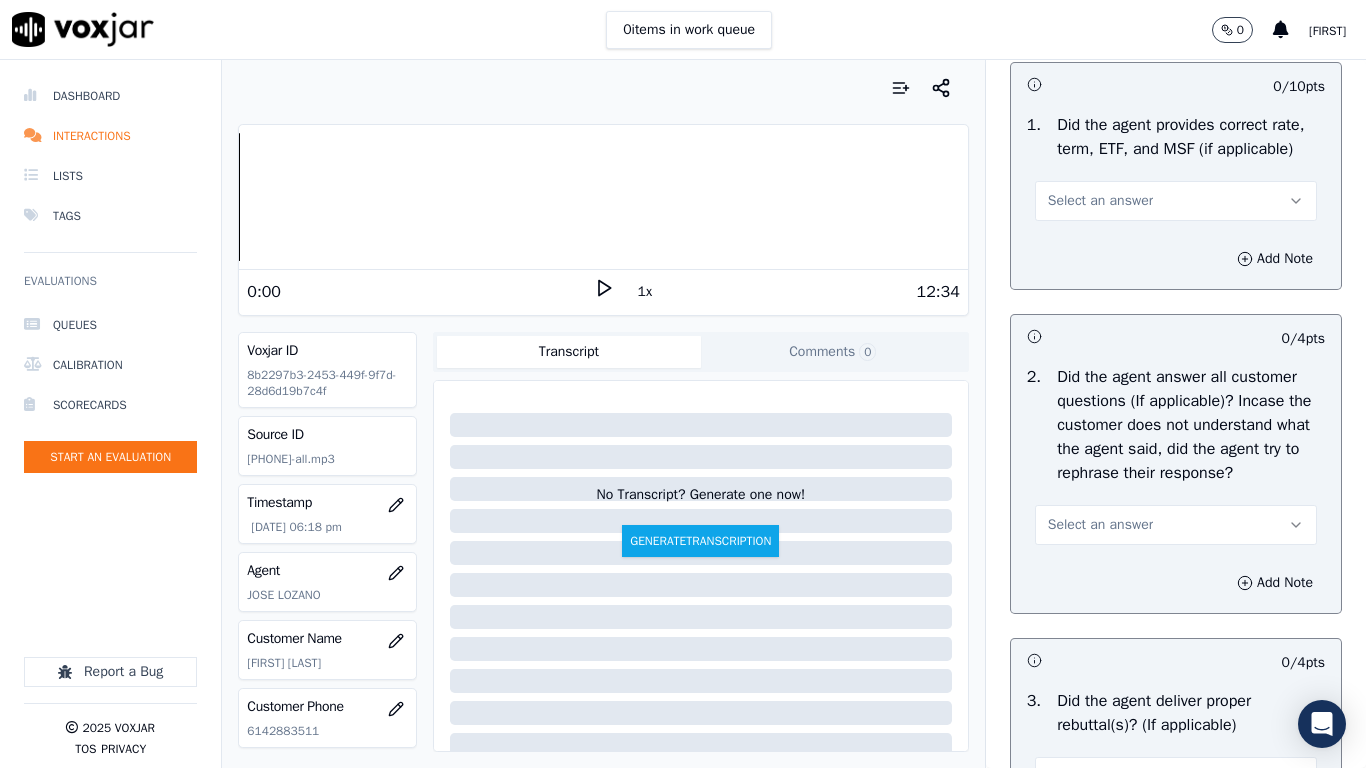 scroll, scrollTop: 3000, scrollLeft: 0, axis: vertical 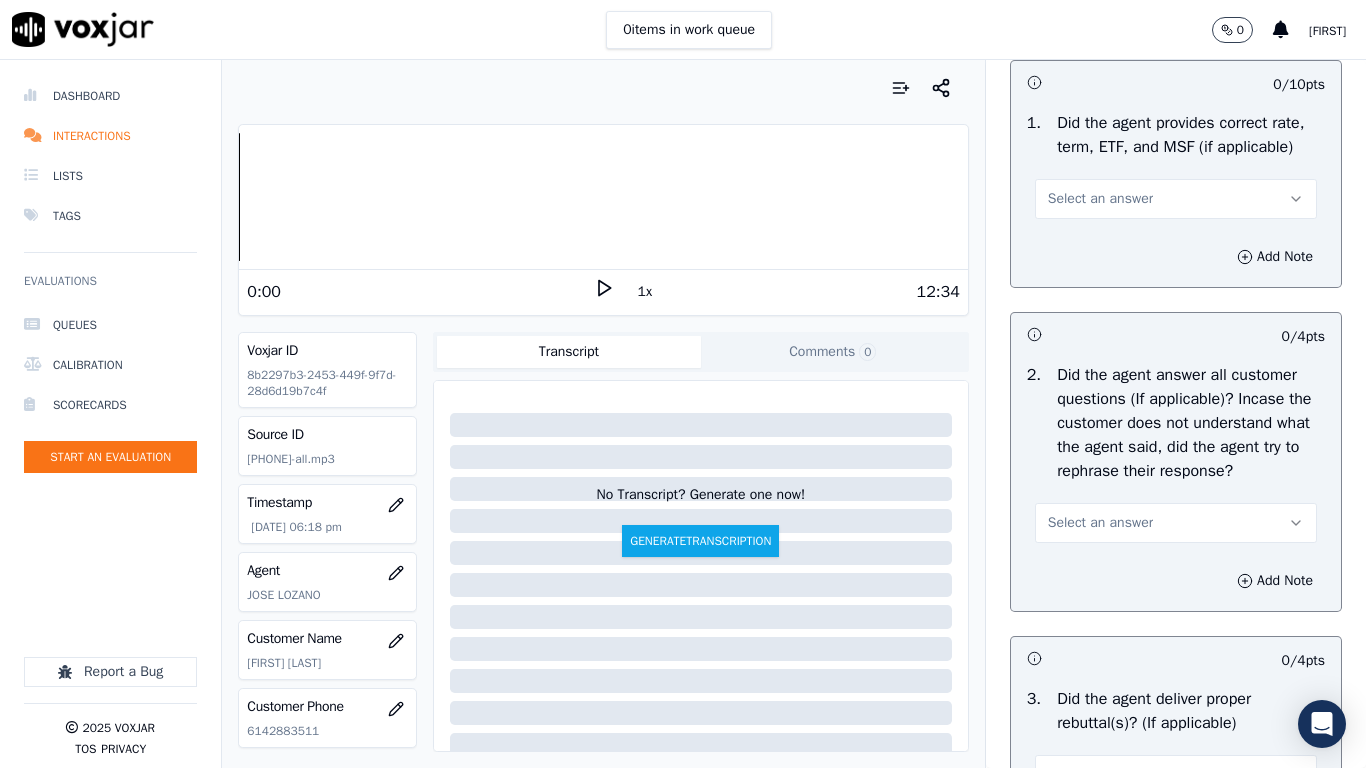 click on "Select an answer" at bounding box center [1100, 199] 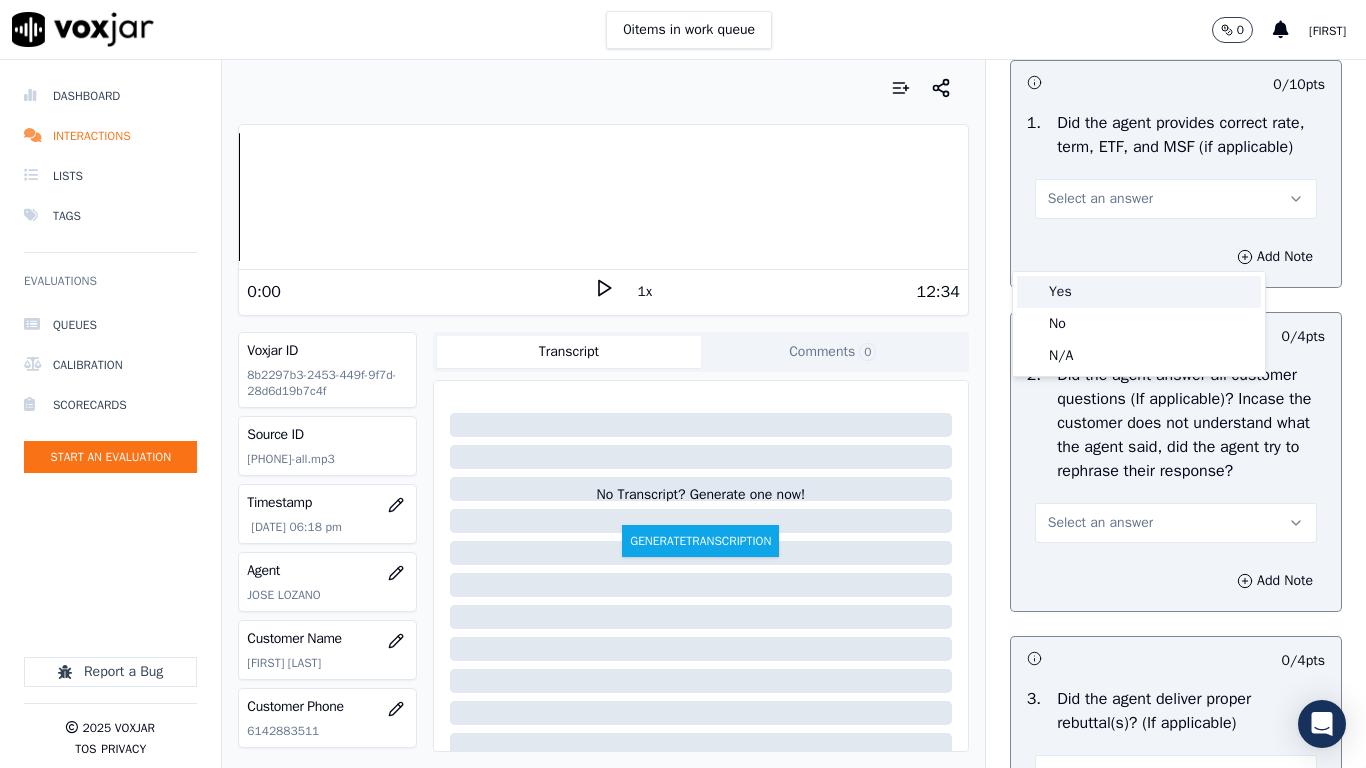 drag, startPoint x: 1106, startPoint y: 292, endPoint x: 1127, endPoint y: 475, distance: 184.20097 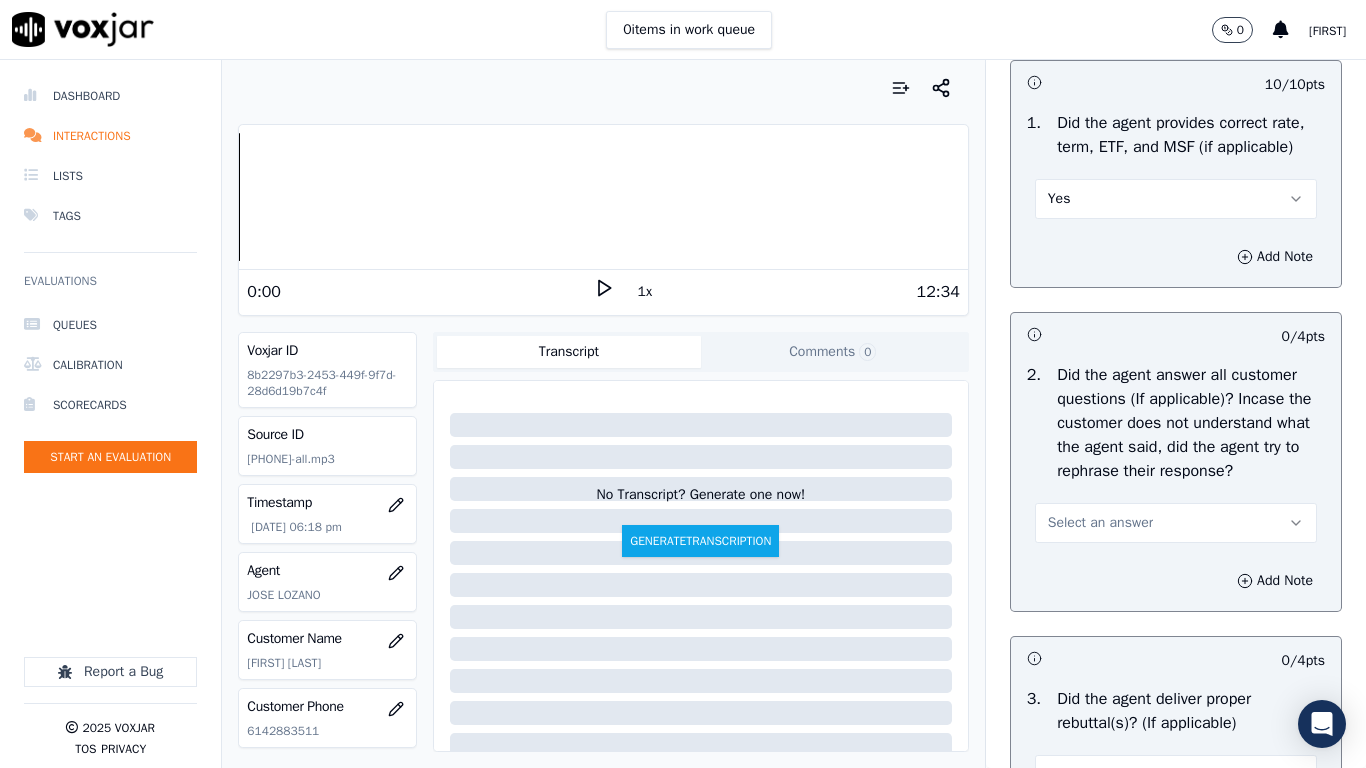 click on "Select an answer" at bounding box center (1176, 523) 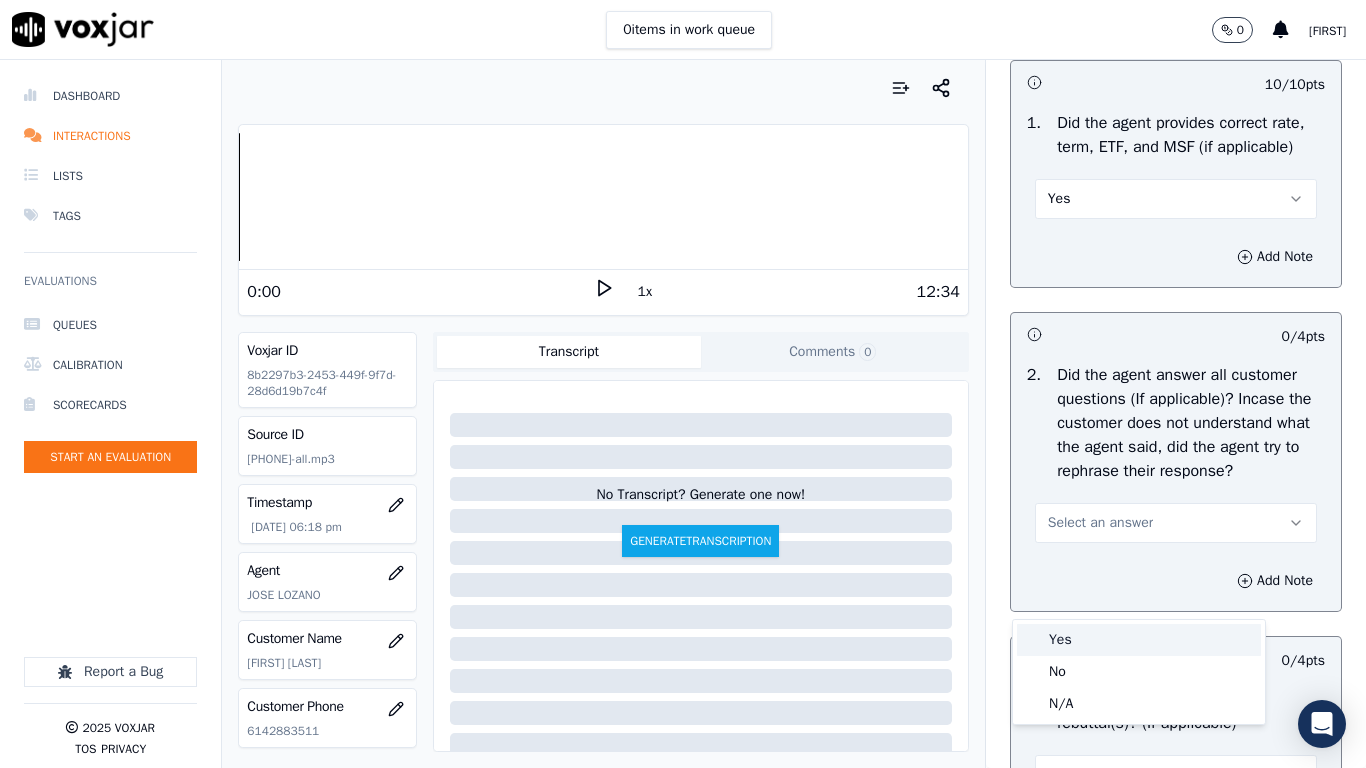 click on "Yes" at bounding box center [1139, 640] 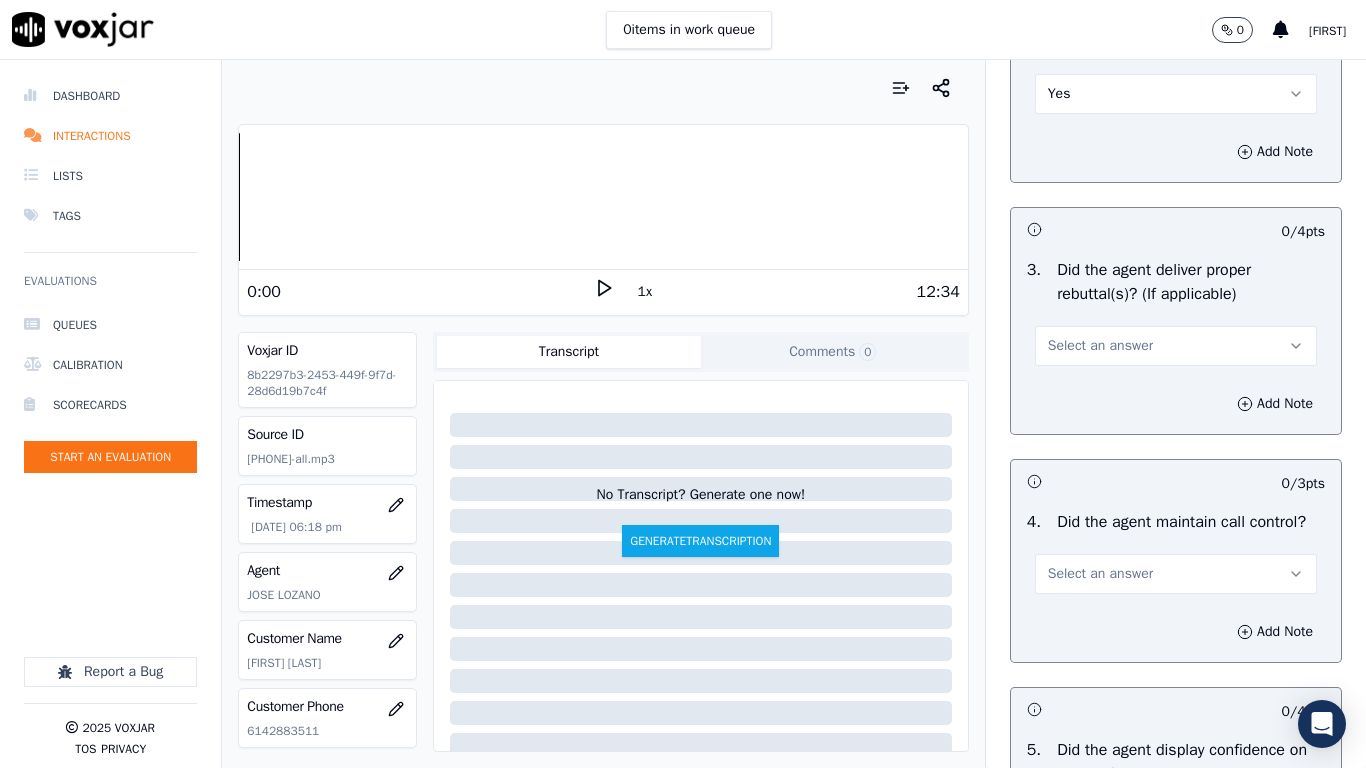 scroll, scrollTop: 3800, scrollLeft: 0, axis: vertical 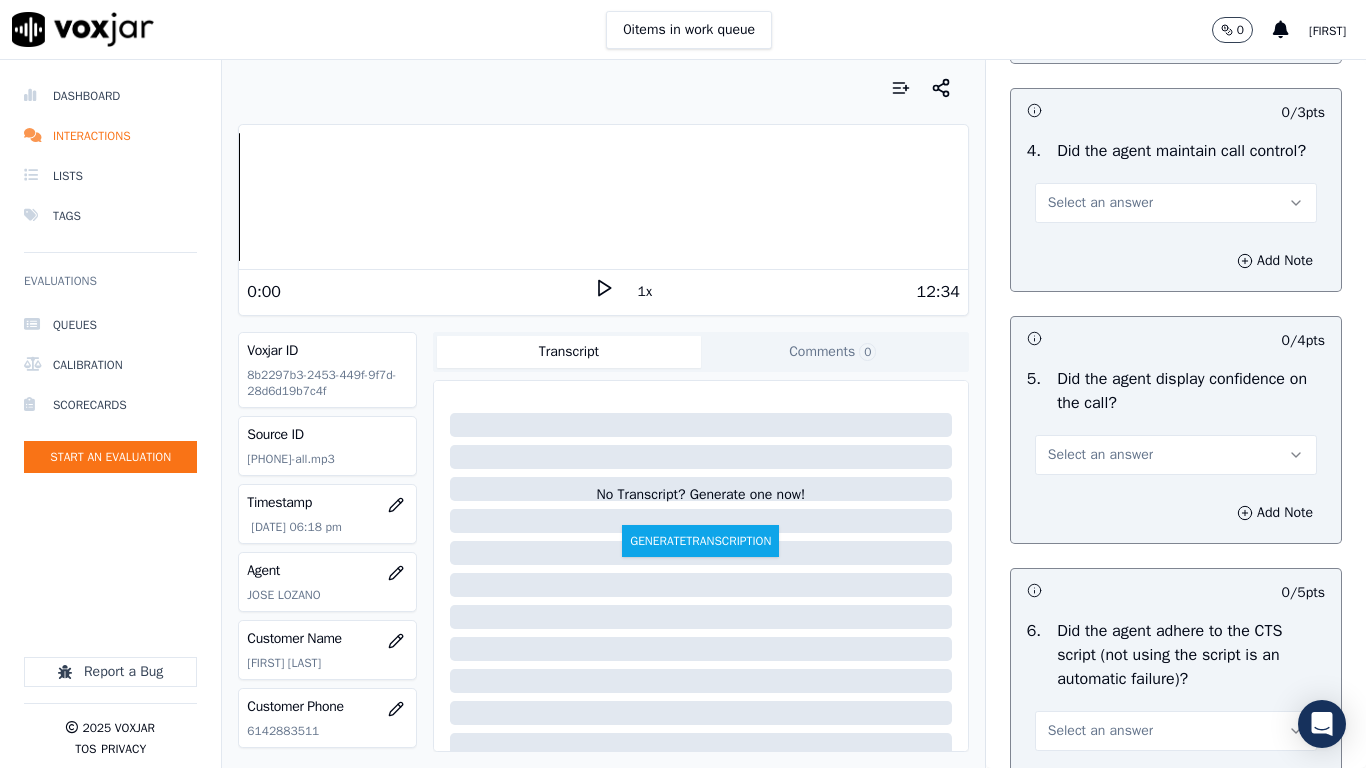 click on "Select an answer" at bounding box center (1176, -25) 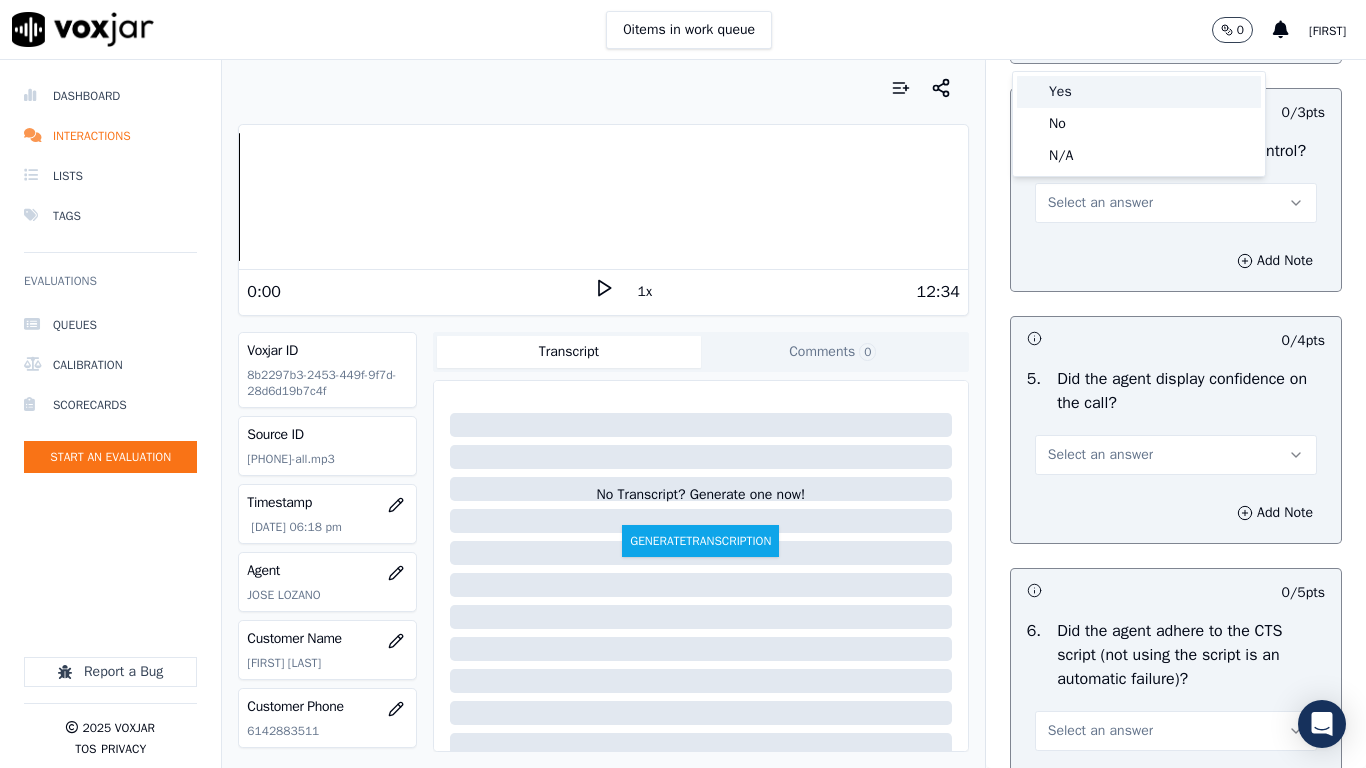 click on "Yes" at bounding box center [1139, 92] 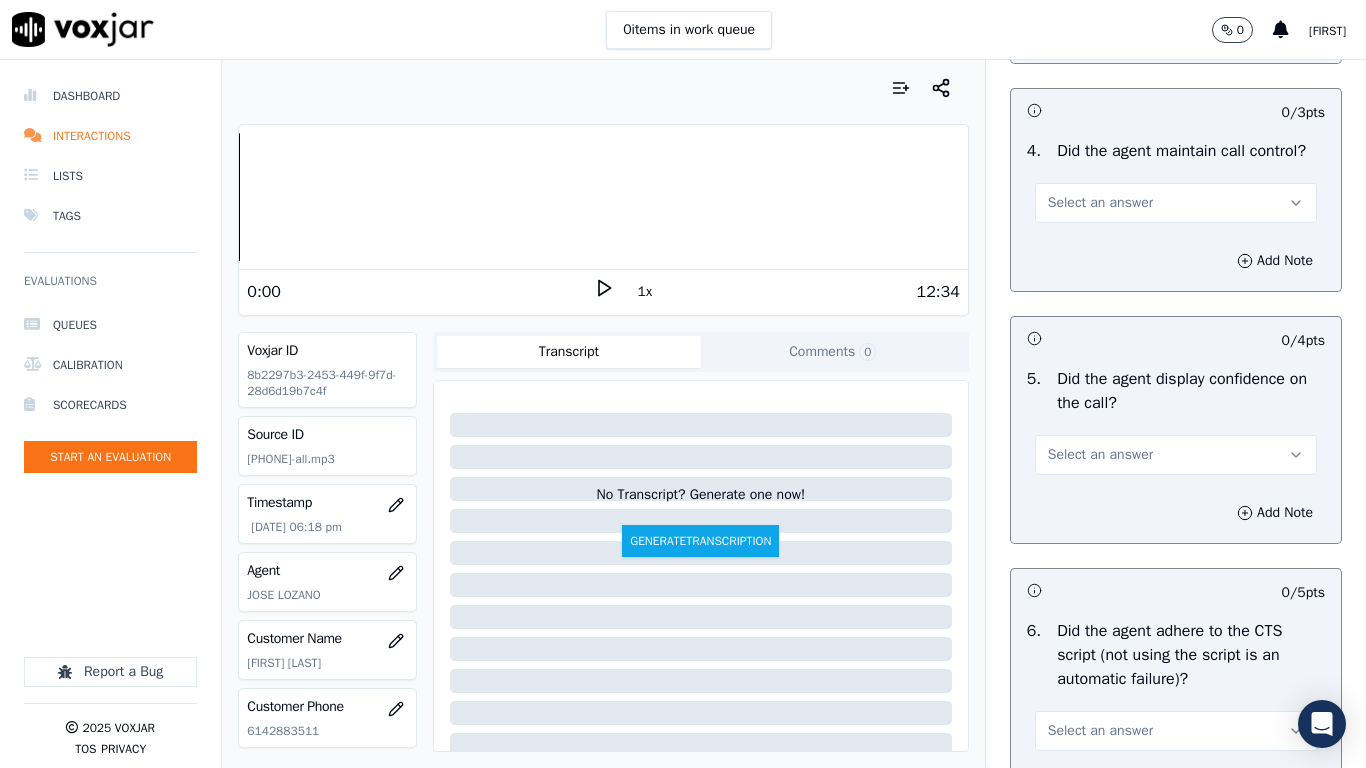 click on "Select an answer" at bounding box center (1100, 203) 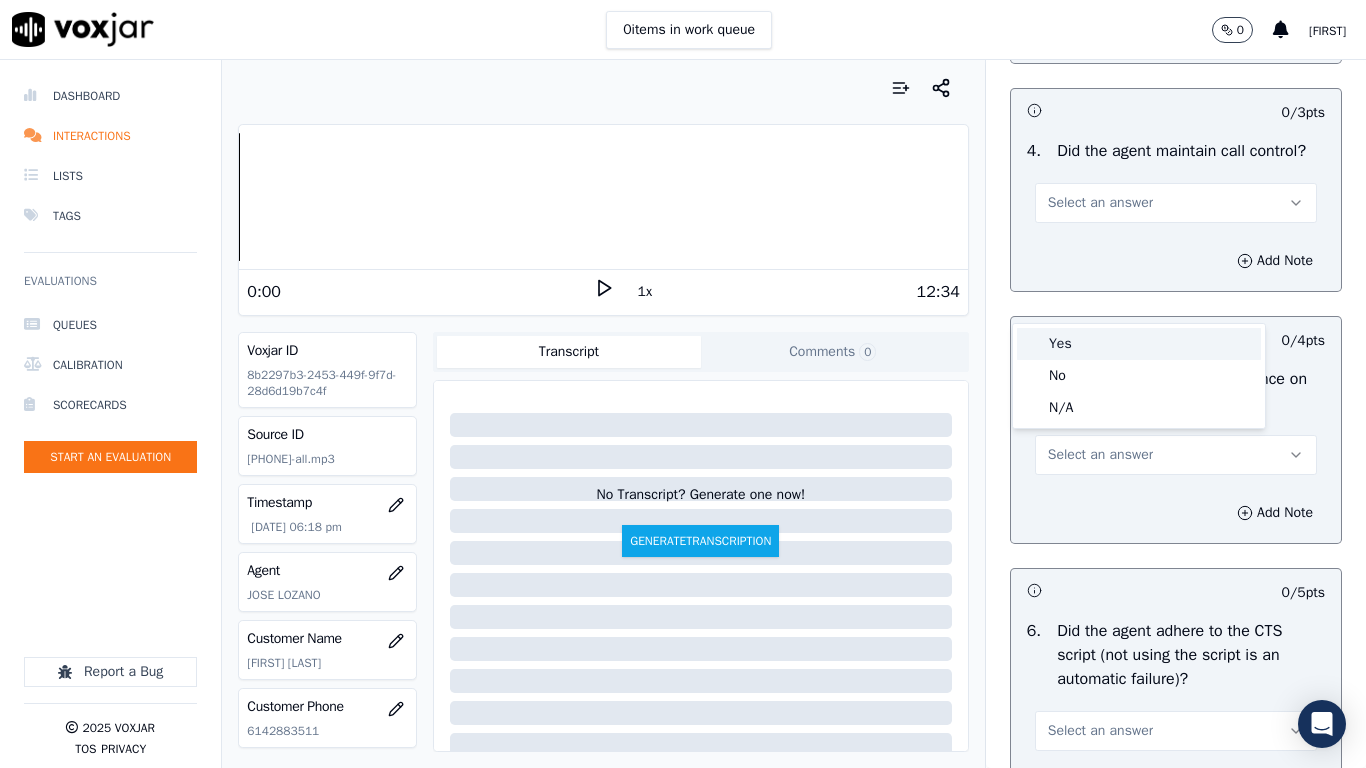 click on "Yes" at bounding box center [1139, 344] 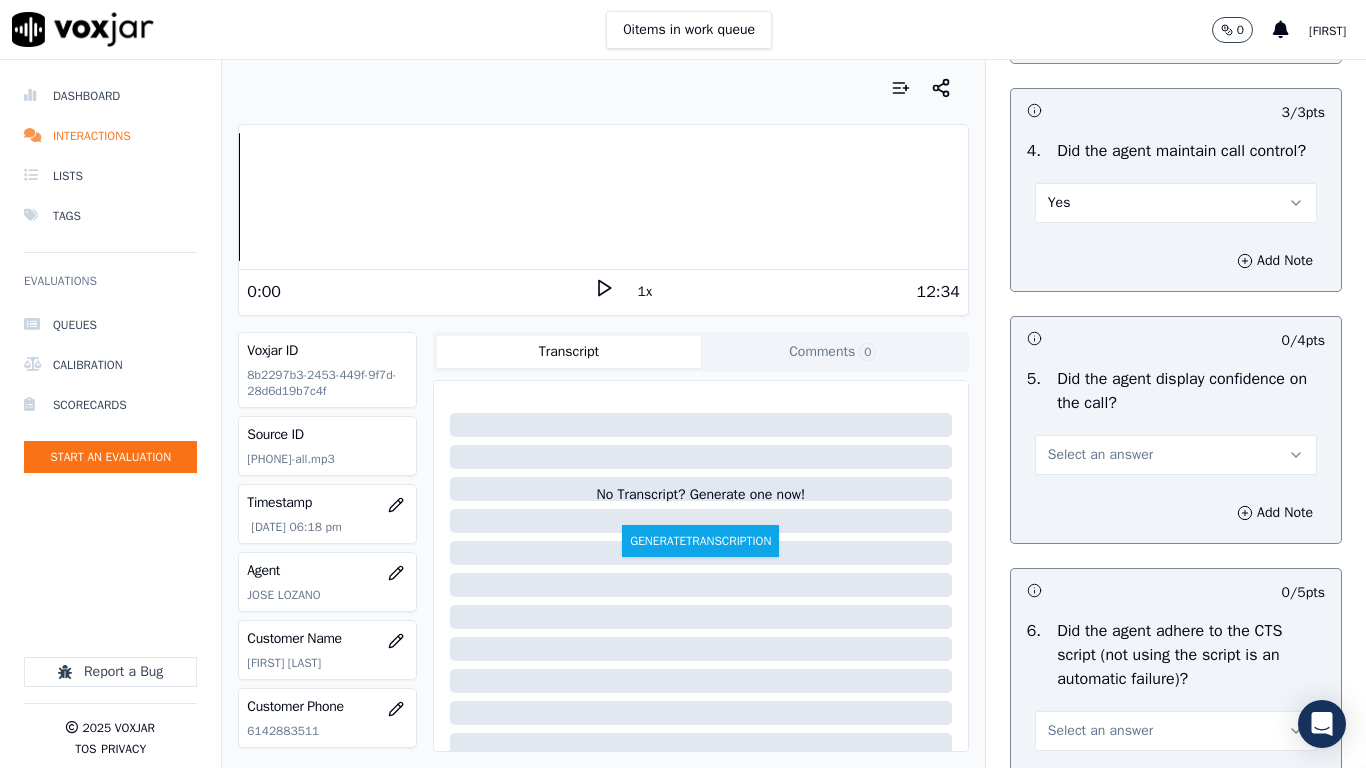 click on "Select an answer" at bounding box center [1176, 455] 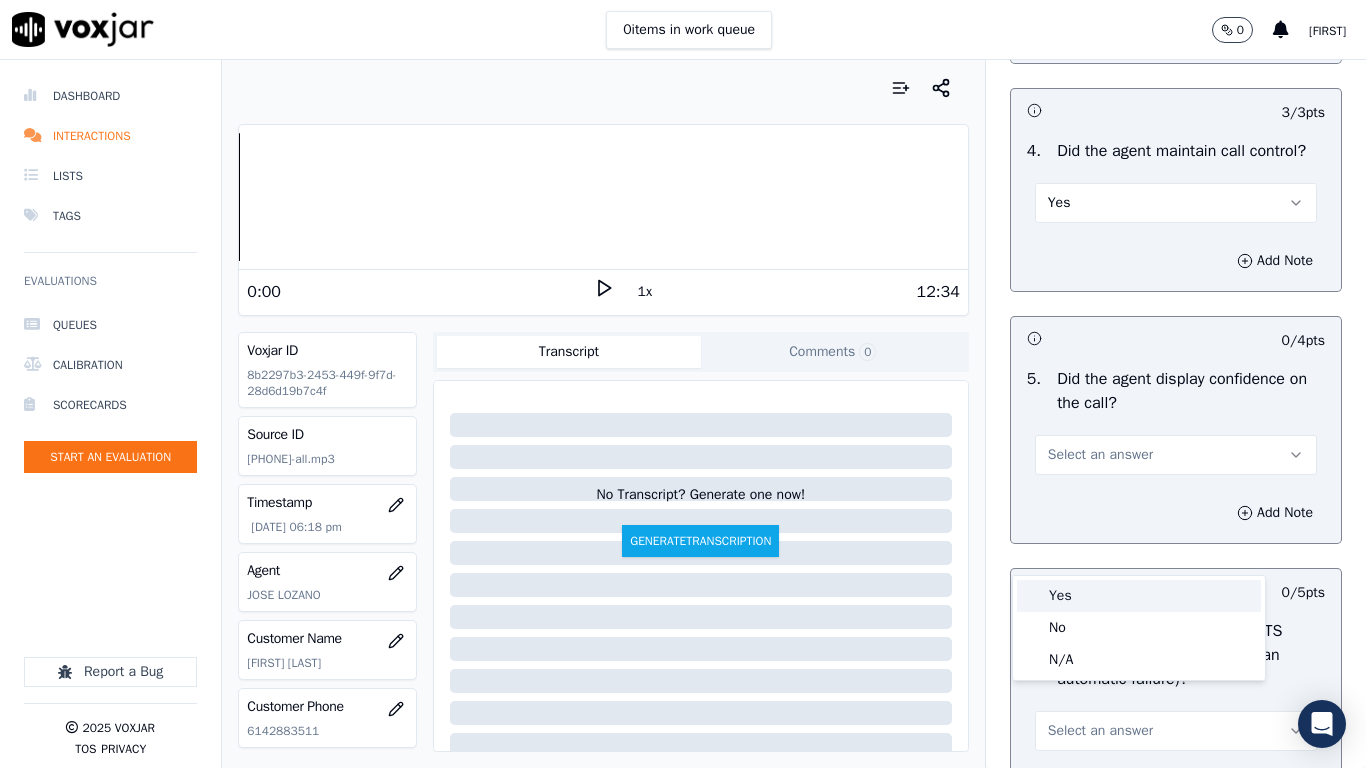 click on "Yes" at bounding box center [1139, 596] 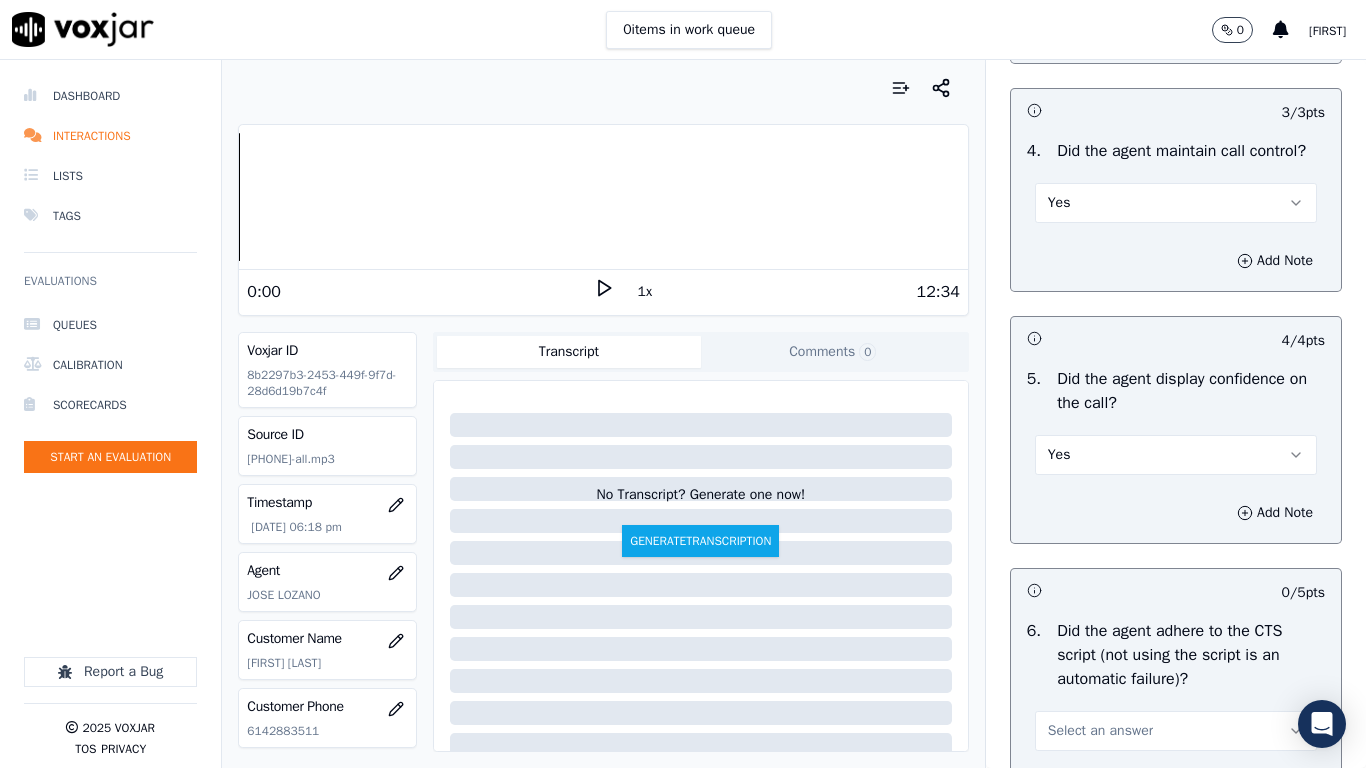 scroll, scrollTop: 4500, scrollLeft: 0, axis: vertical 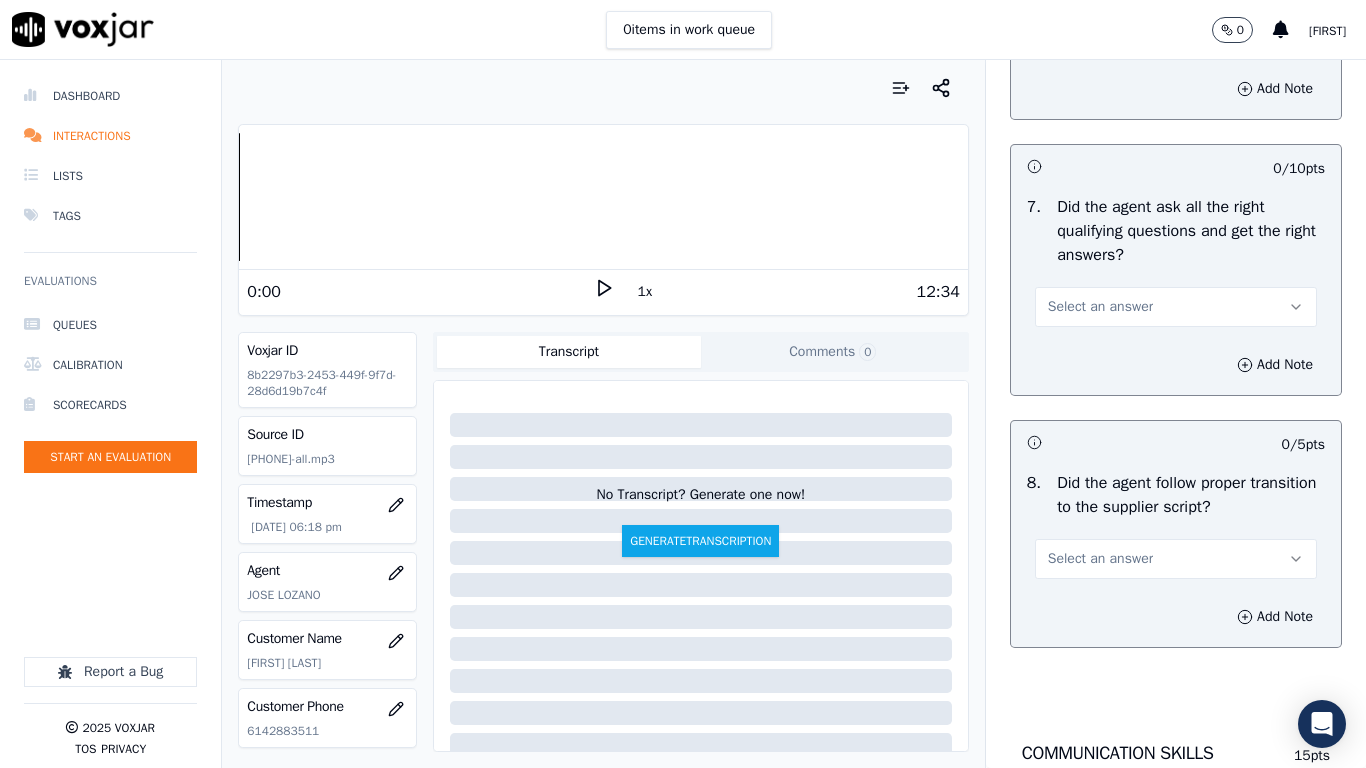 click on "Select an answer" at bounding box center [1100, 31] 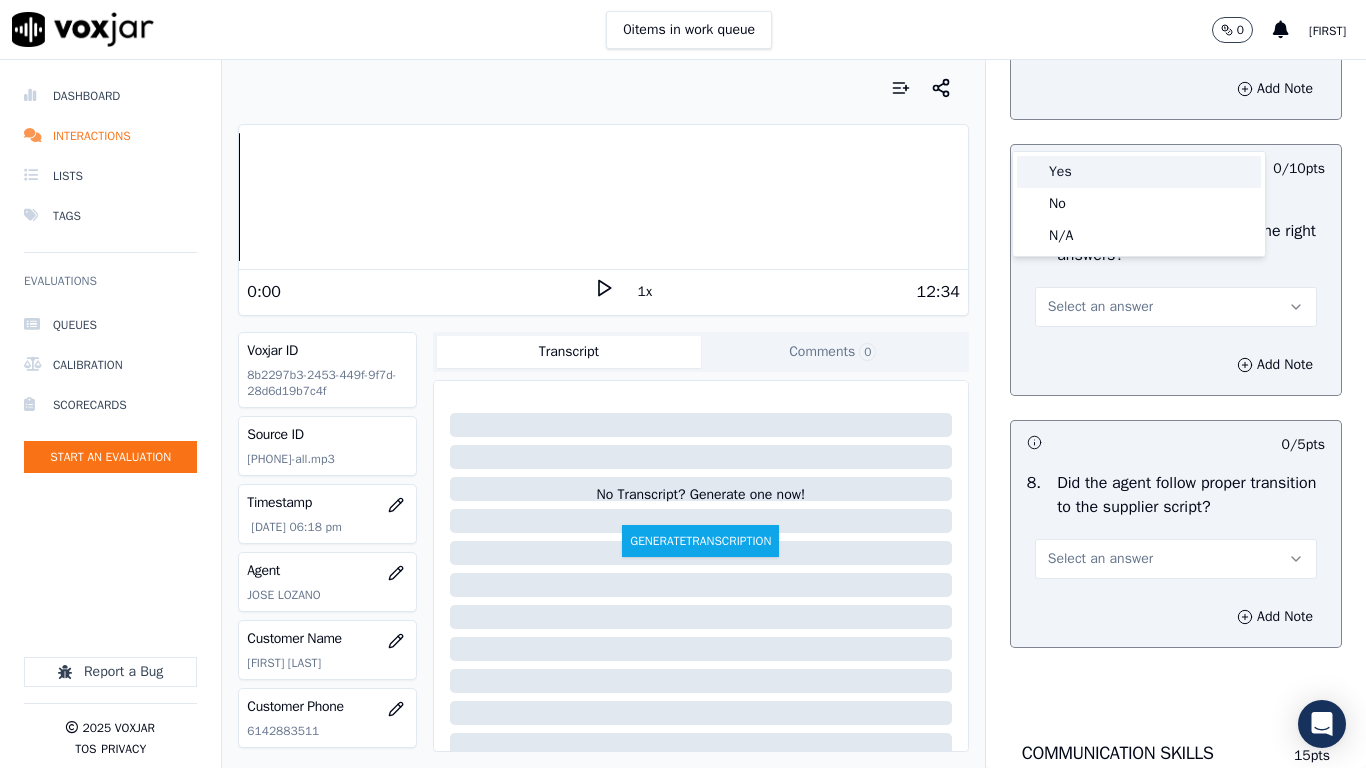 click on "Yes" at bounding box center (1139, 172) 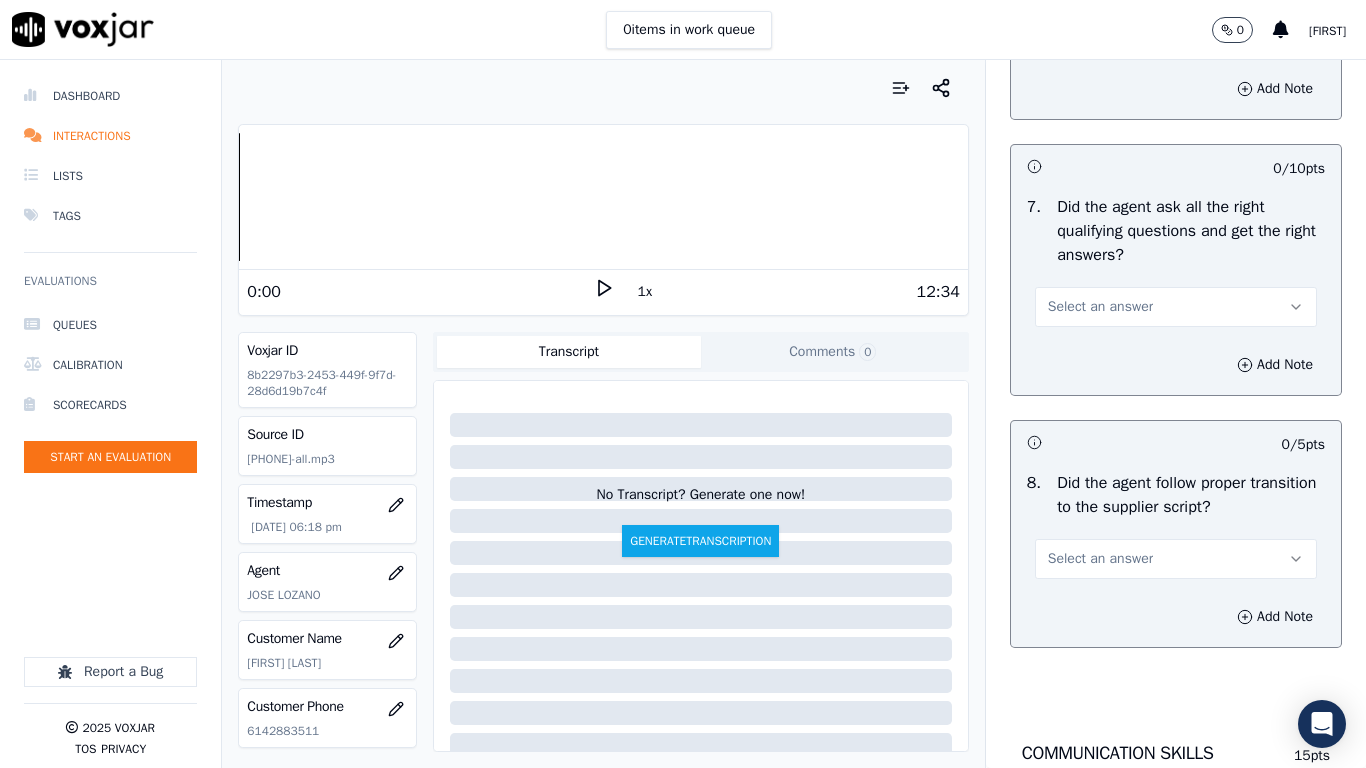 click on "Select an answer" at bounding box center [1100, 307] 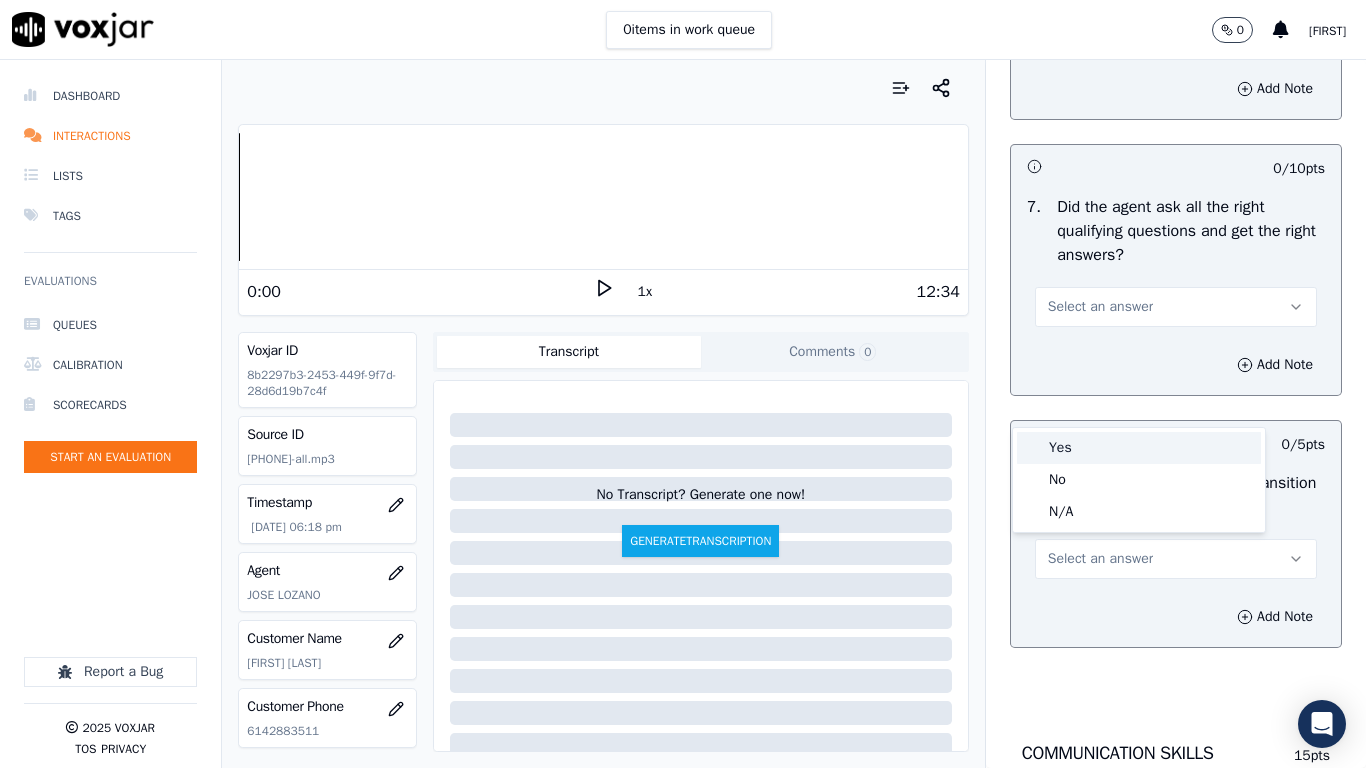 drag, startPoint x: 1084, startPoint y: 441, endPoint x: 1122, endPoint y: 512, distance: 80.529495 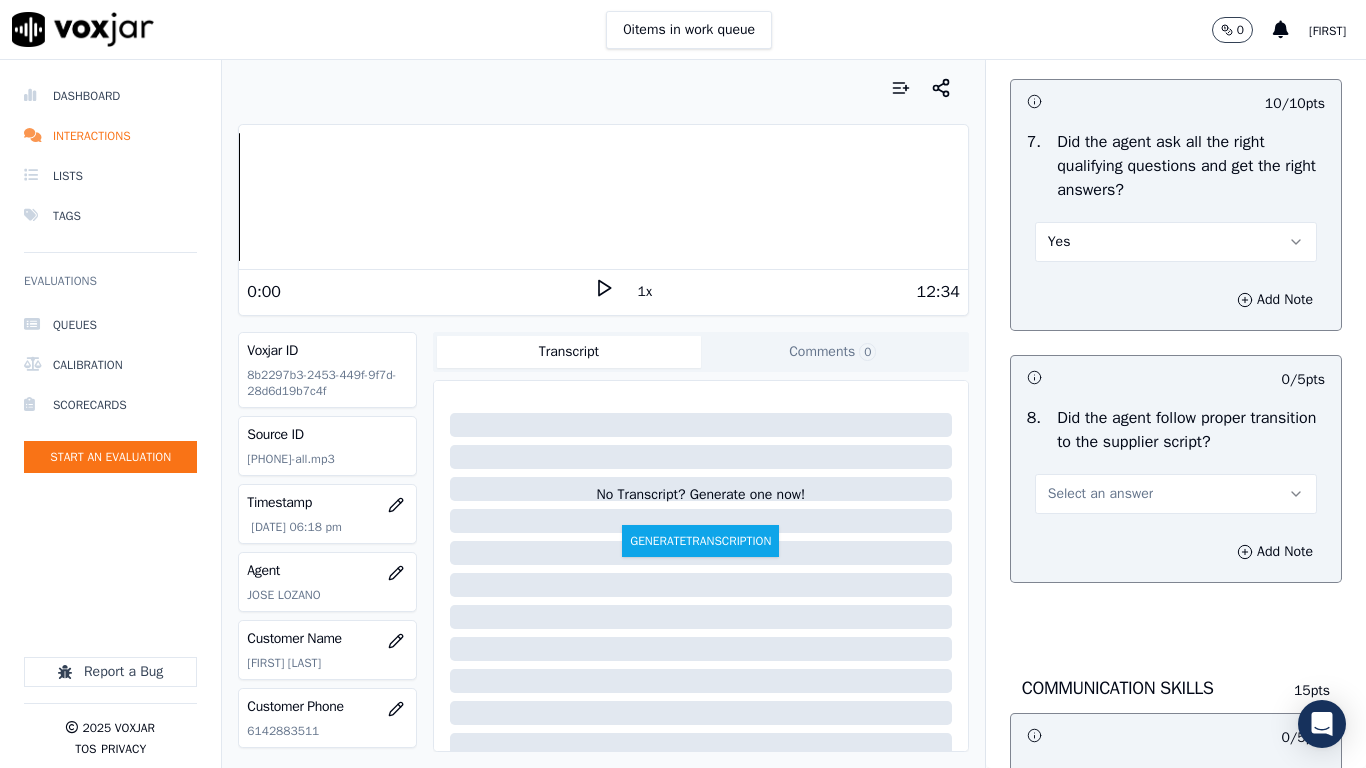 scroll, scrollTop: 4600, scrollLeft: 0, axis: vertical 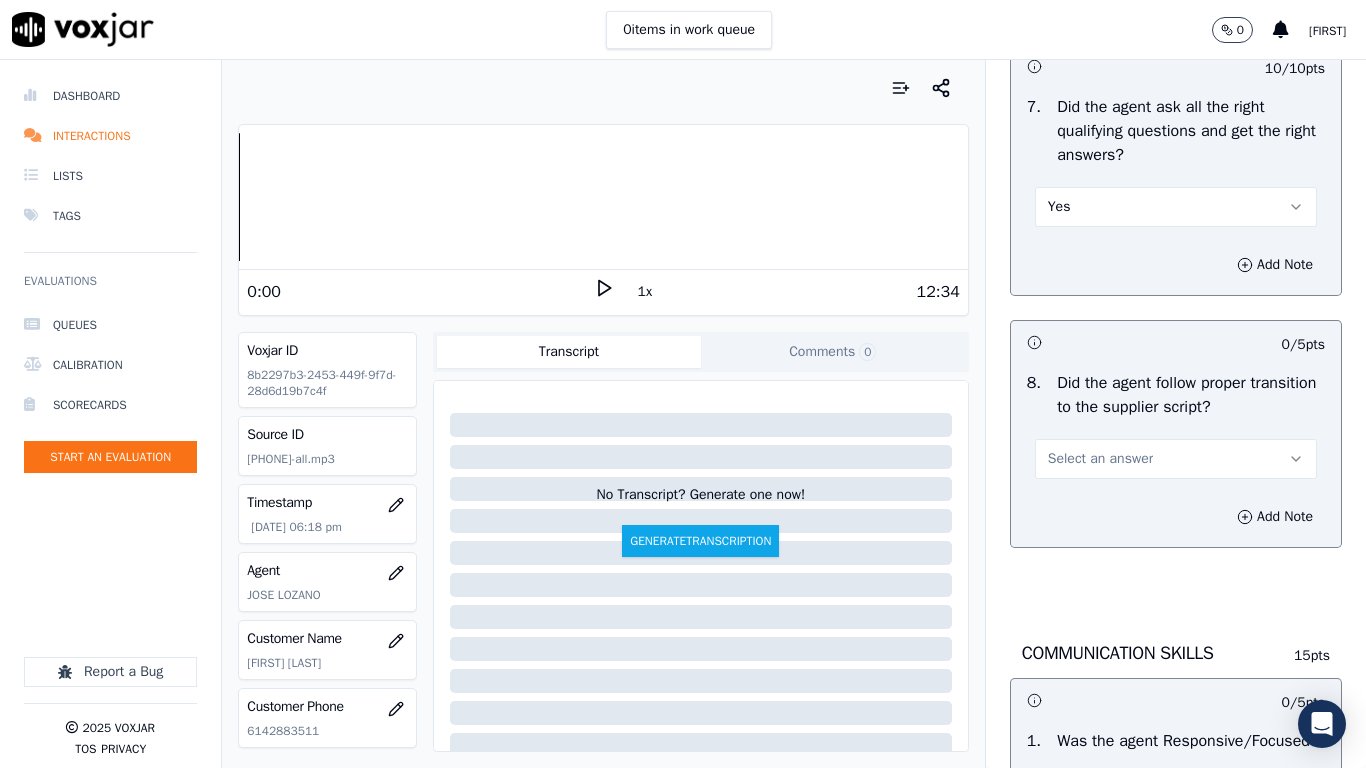 click on "Select an answer" at bounding box center [1176, 459] 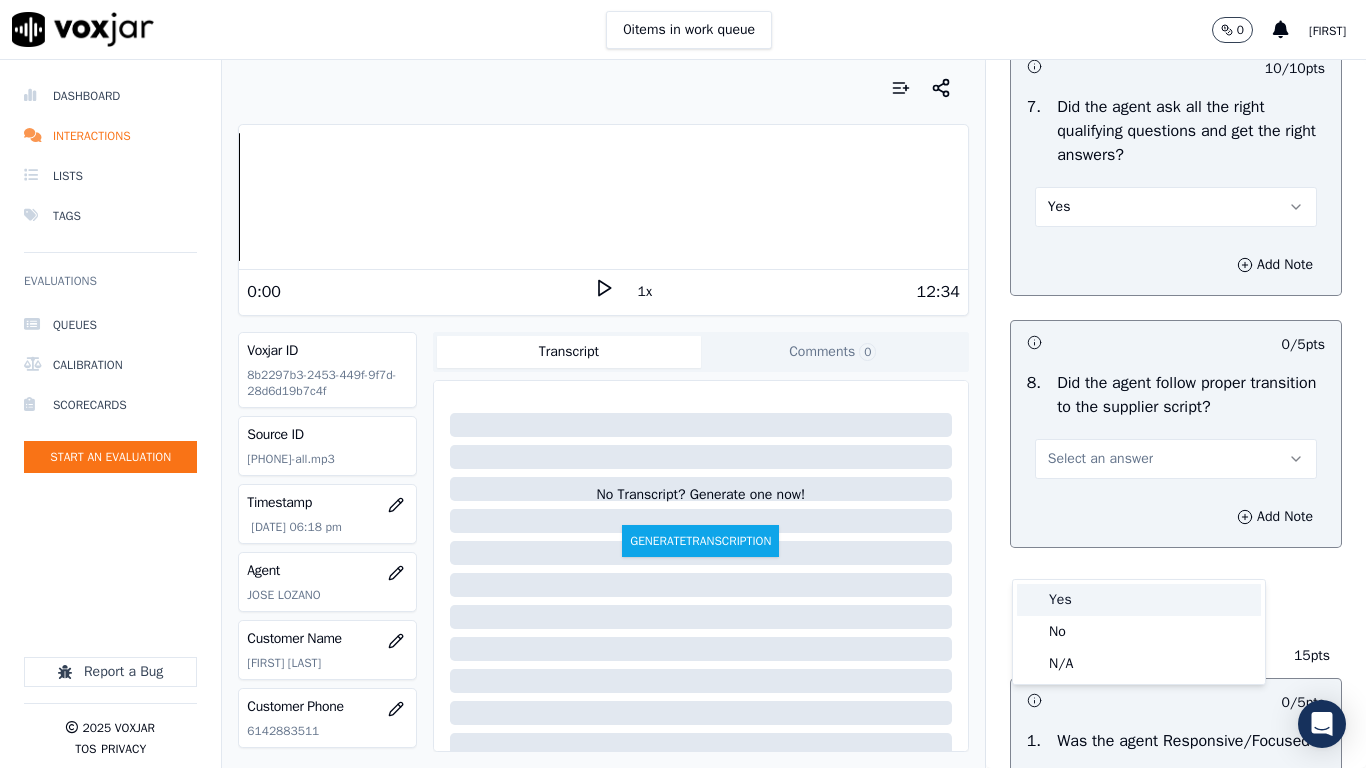 click on "Yes" at bounding box center [1139, 600] 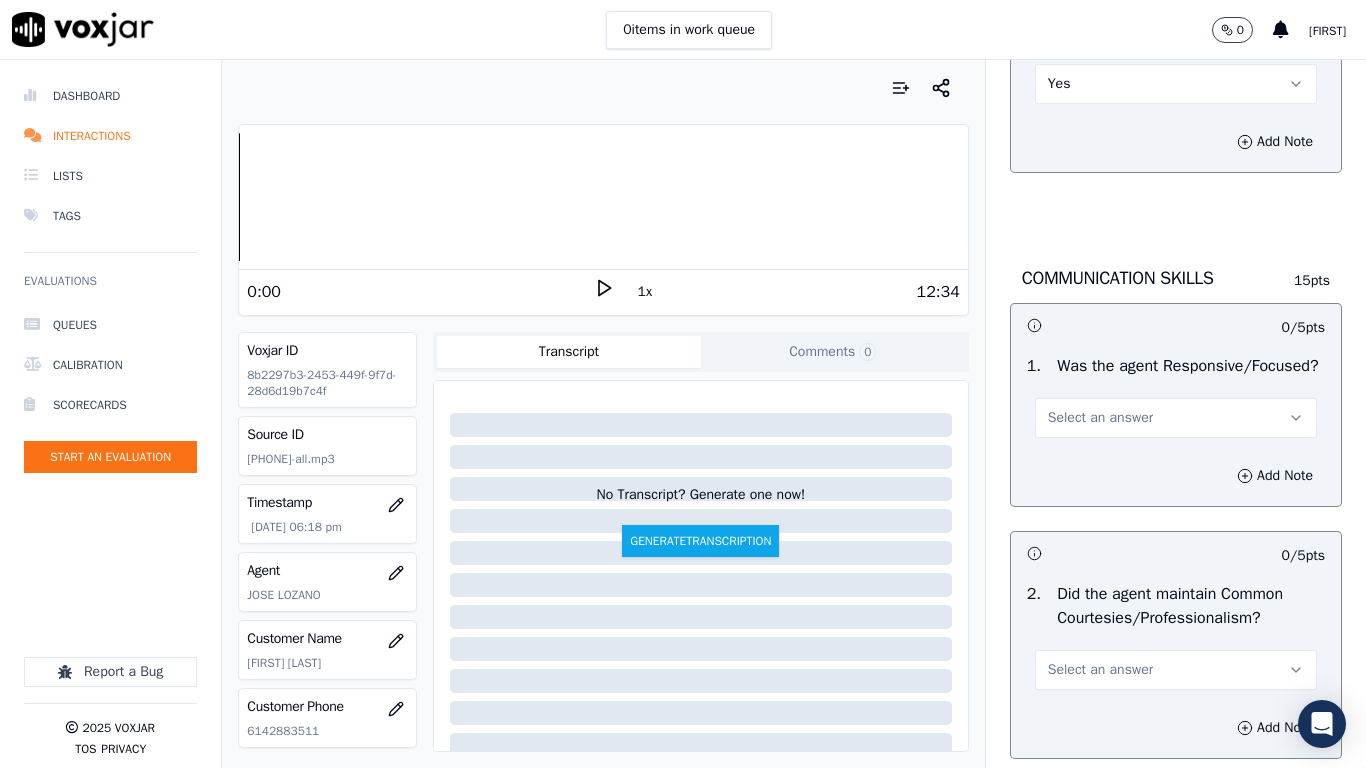 scroll, scrollTop: 5400, scrollLeft: 0, axis: vertical 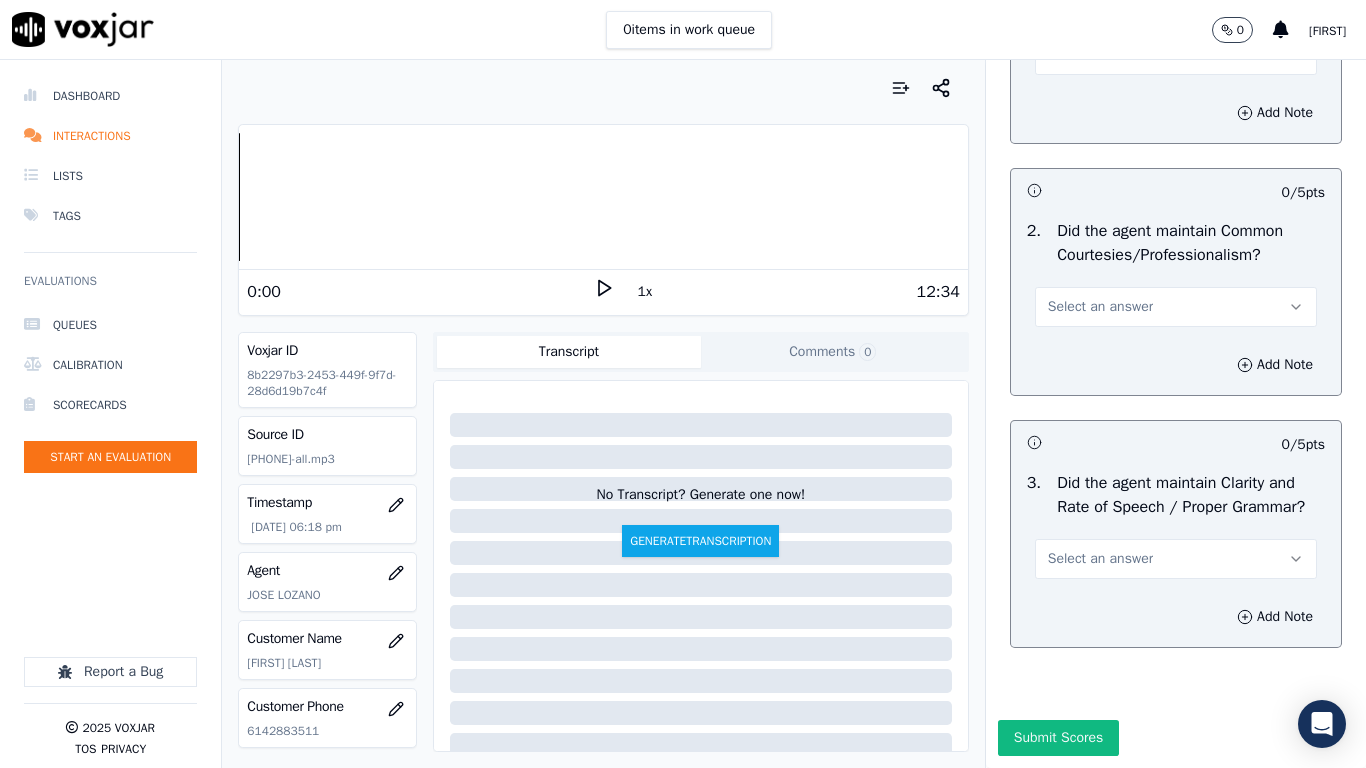 click on "Select an answer" at bounding box center [1100, 55] 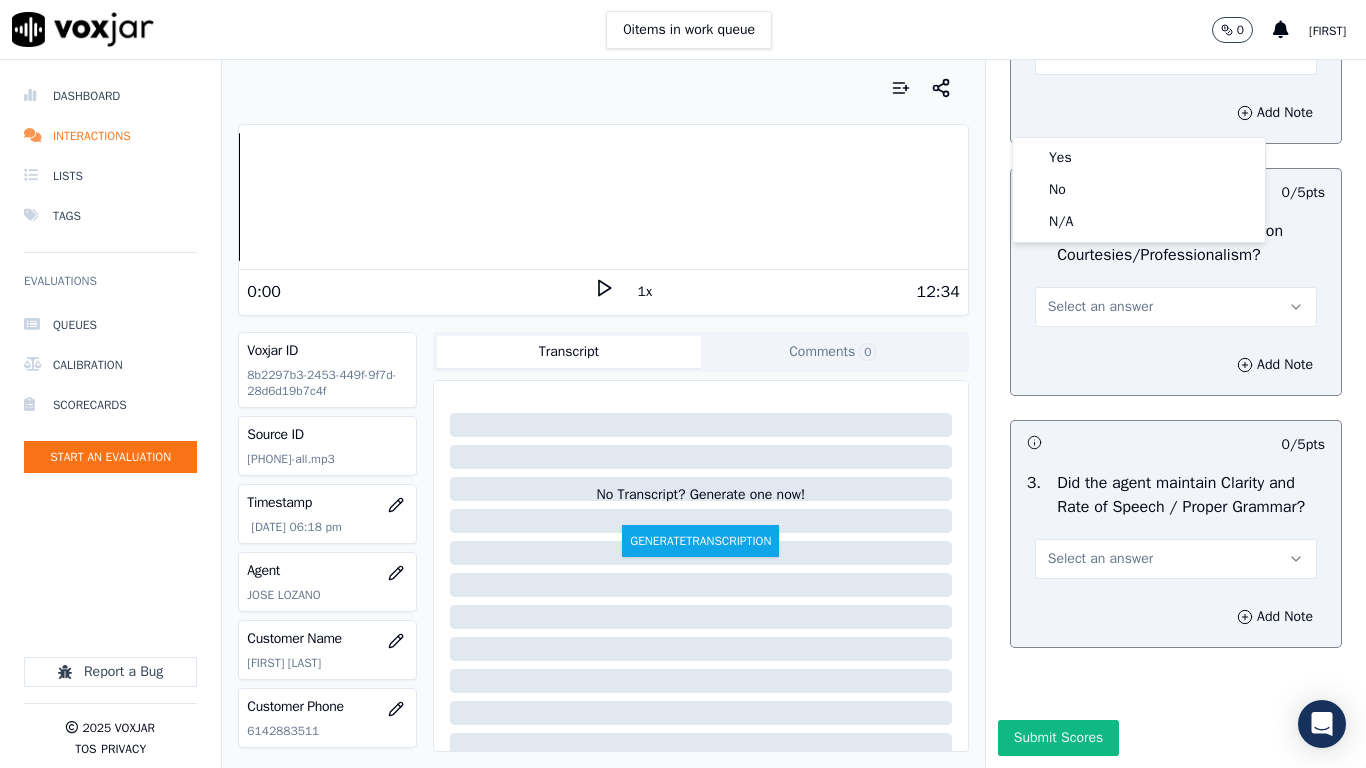 click on "Yes   No     N/A" at bounding box center (1139, 190) 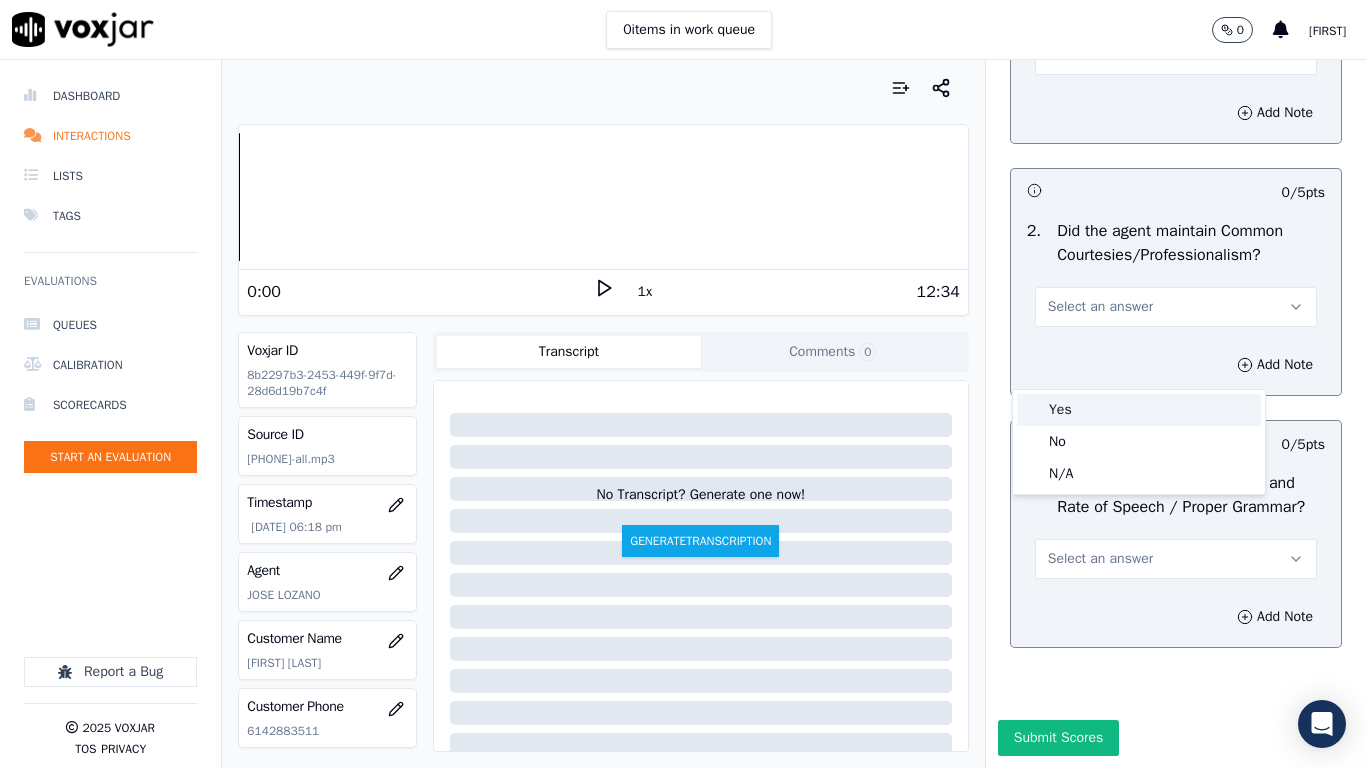 click on "Yes" at bounding box center [1139, 410] 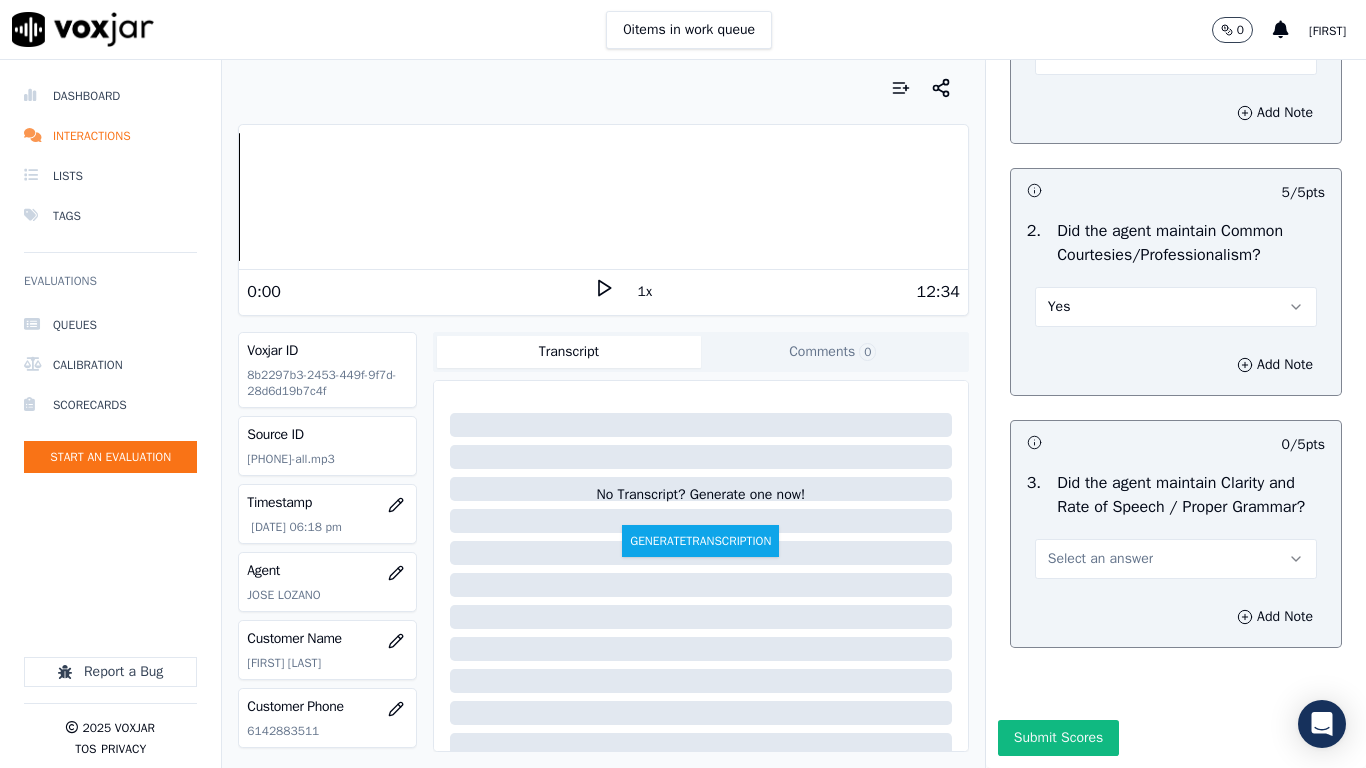click on "Select an answer" at bounding box center [1100, 55] 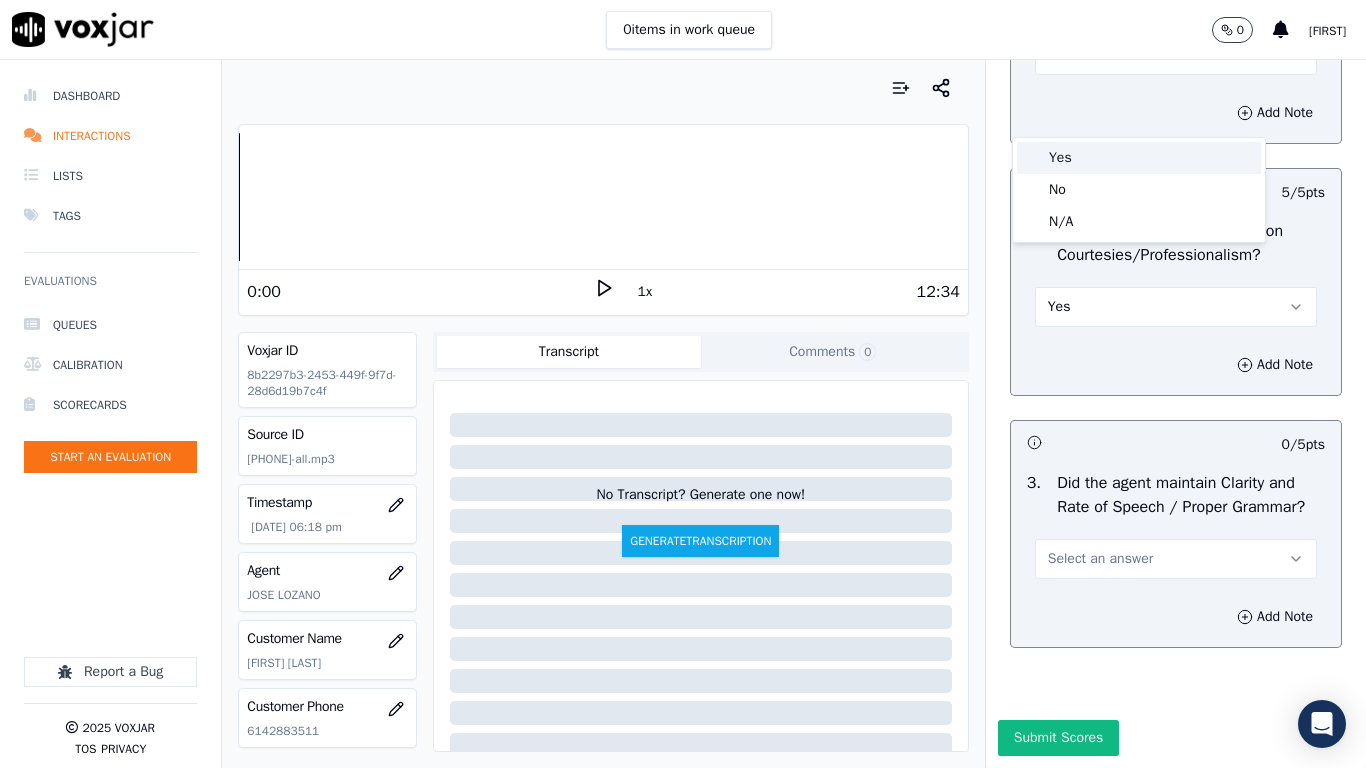 click on "Yes" at bounding box center (1139, 158) 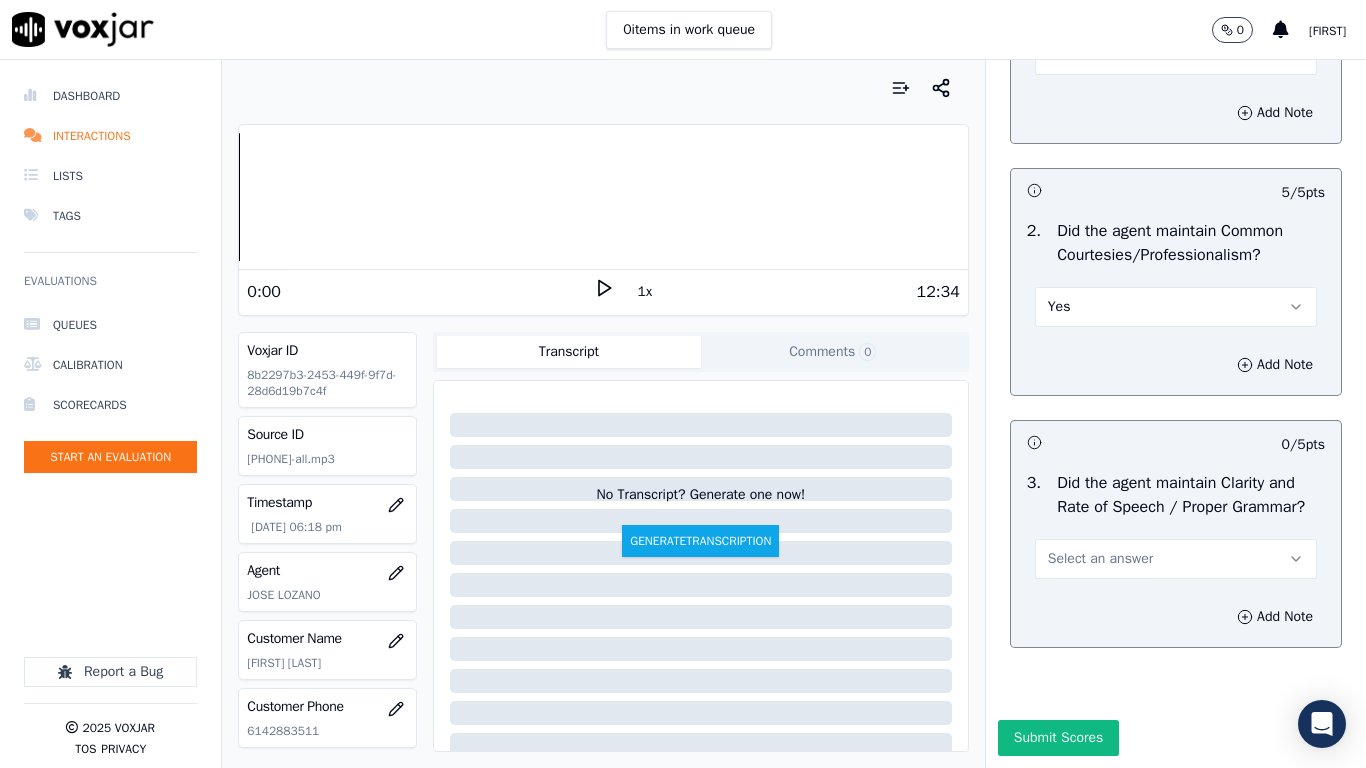 click on "Select an answer" at bounding box center (1100, 559) 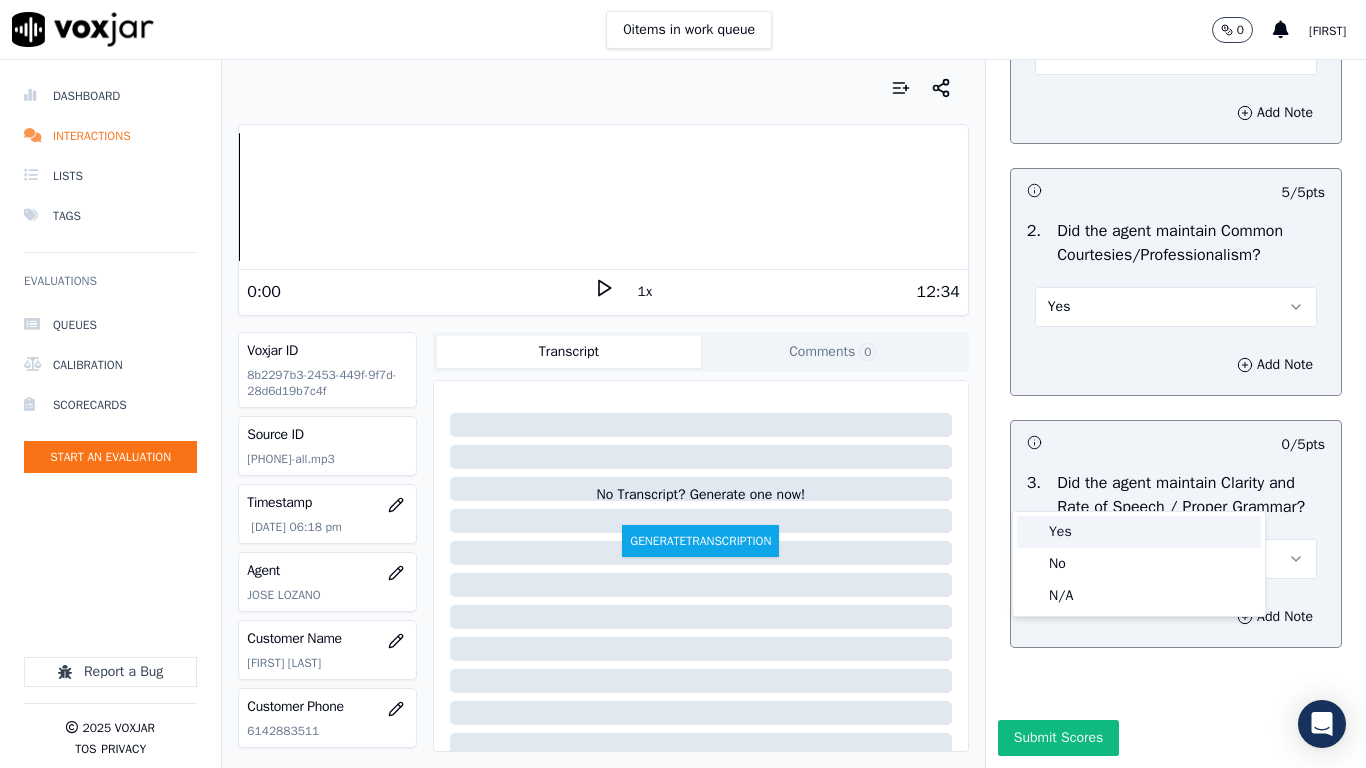 click on "Yes" at bounding box center [1139, 532] 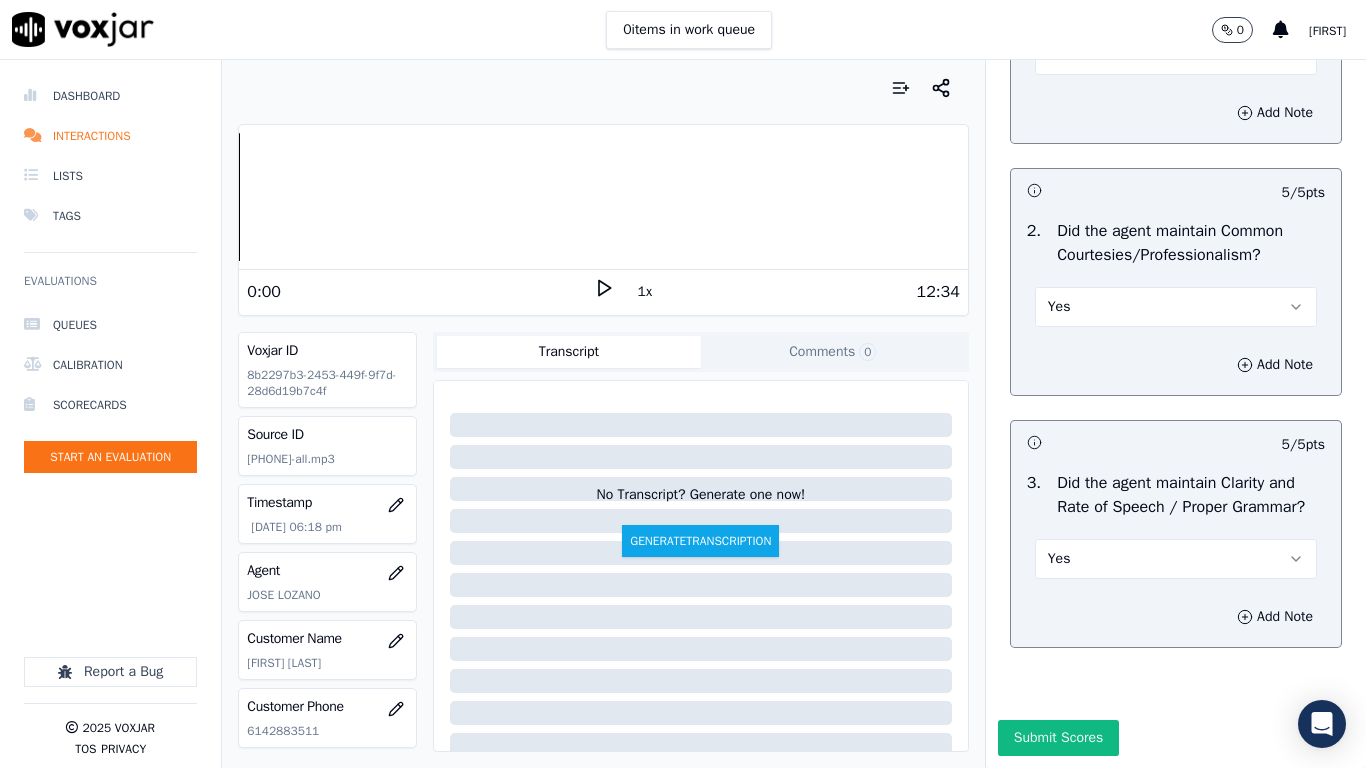 scroll, scrollTop: 5533, scrollLeft: 0, axis: vertical 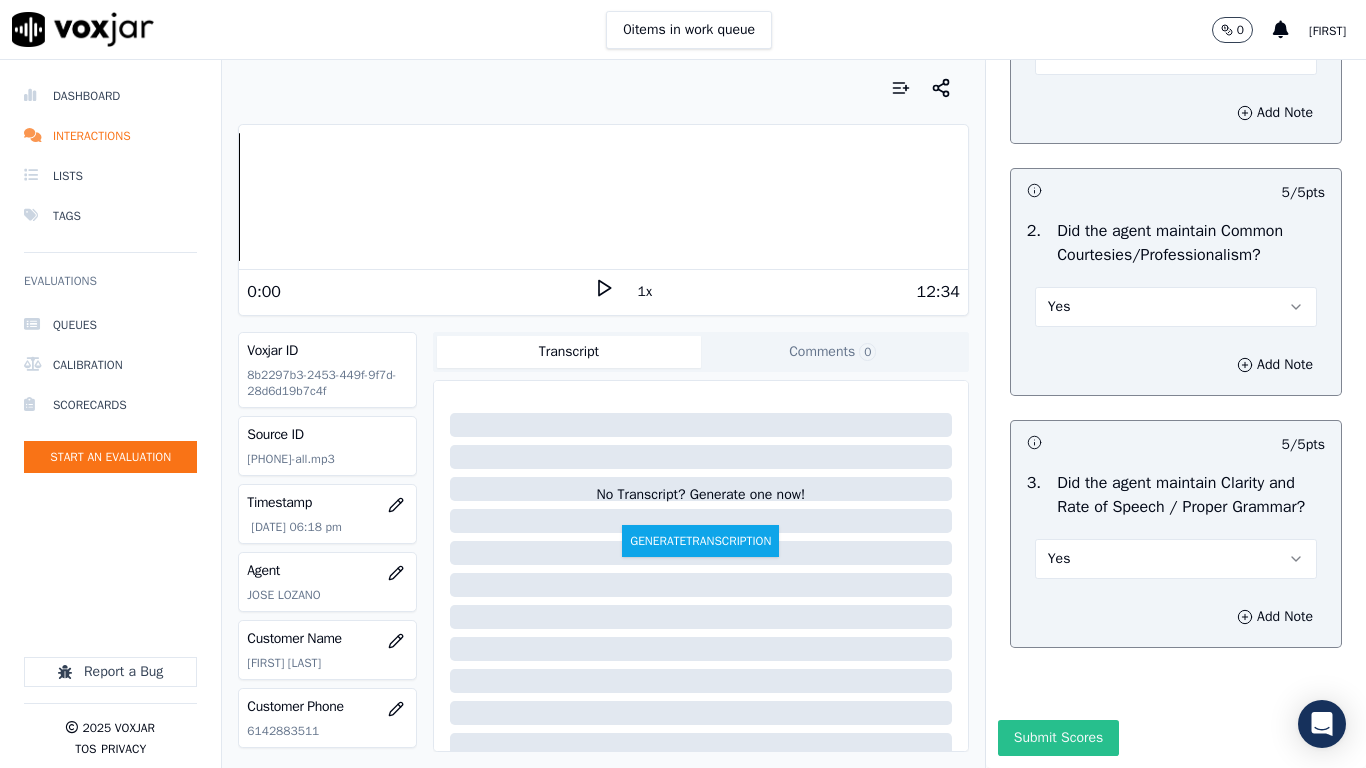 click on "Submit Scores" at bounding box center (1058, 738) 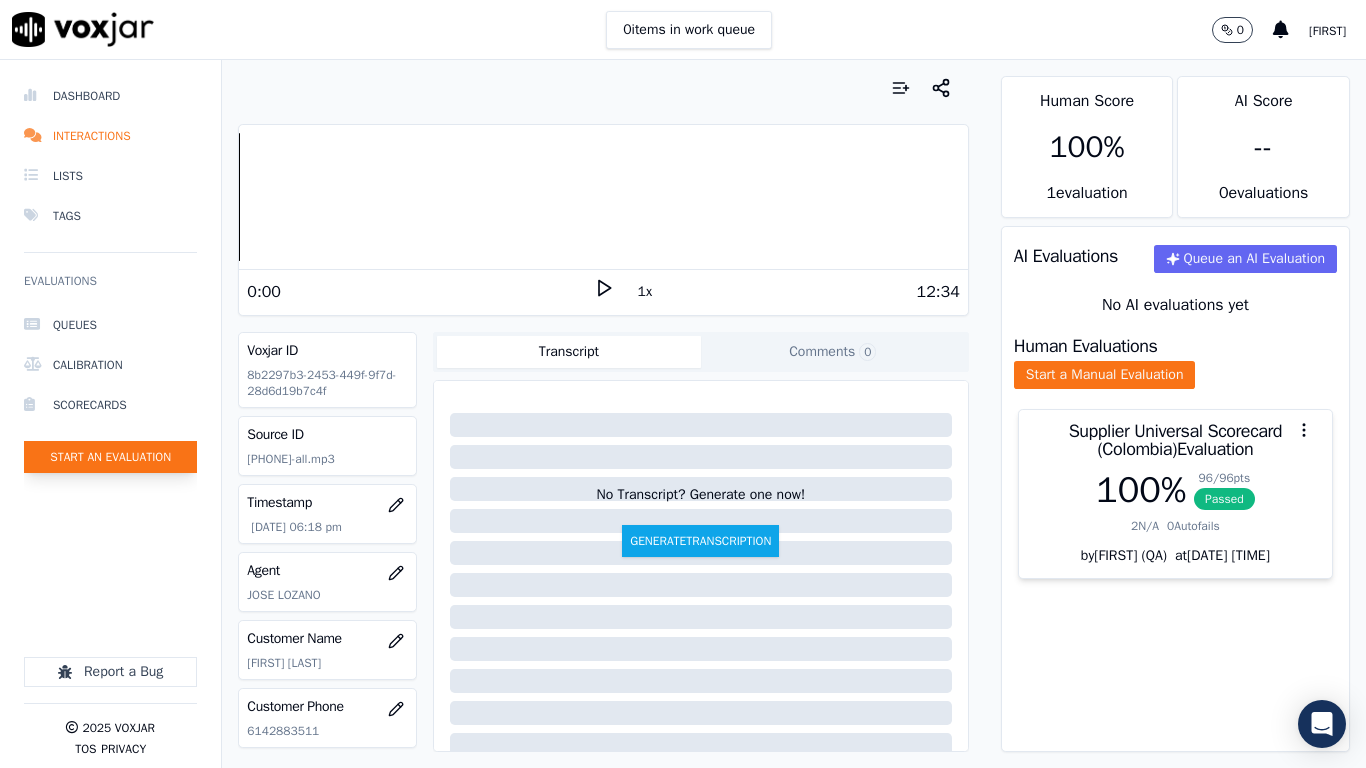 click on "Start an Evaluation" 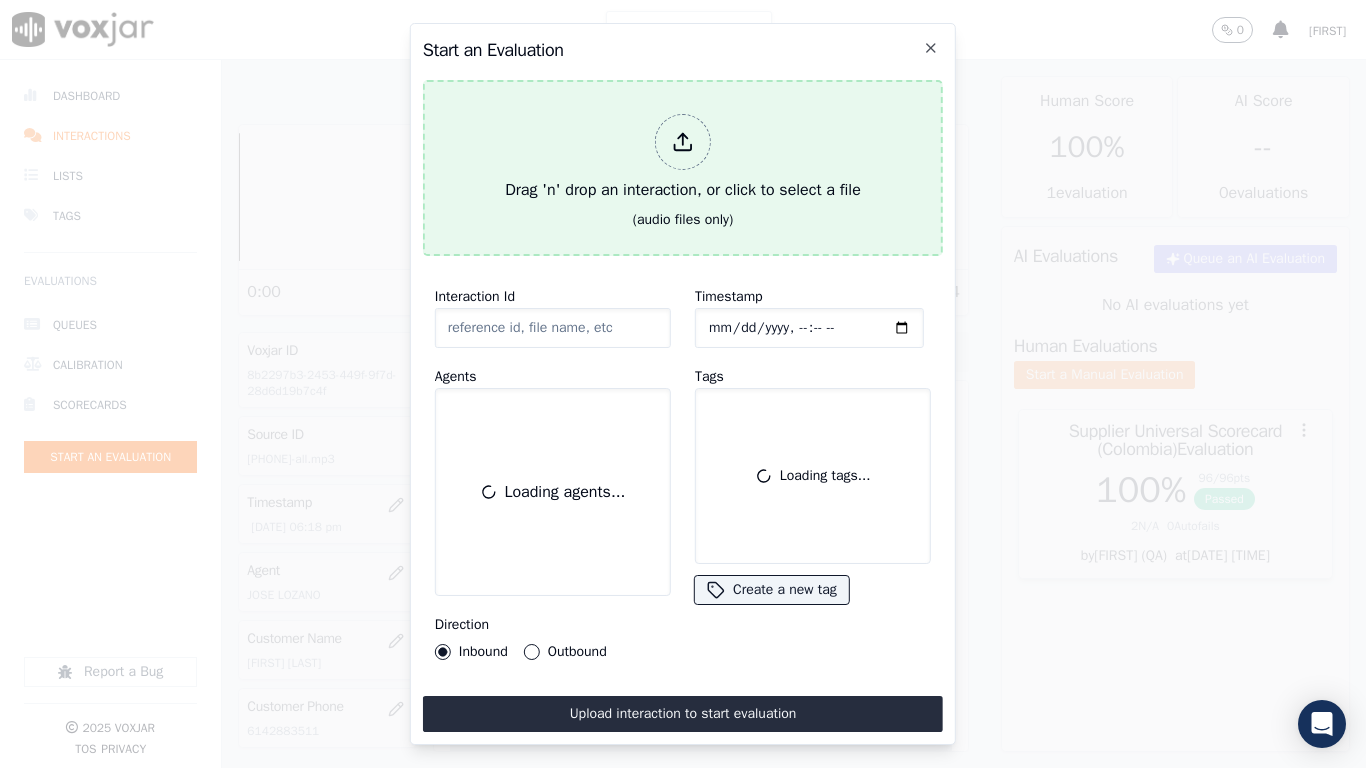 click on "Drag 'n' drop an interaction, or click to select a file" at bounding box center (683, 158) 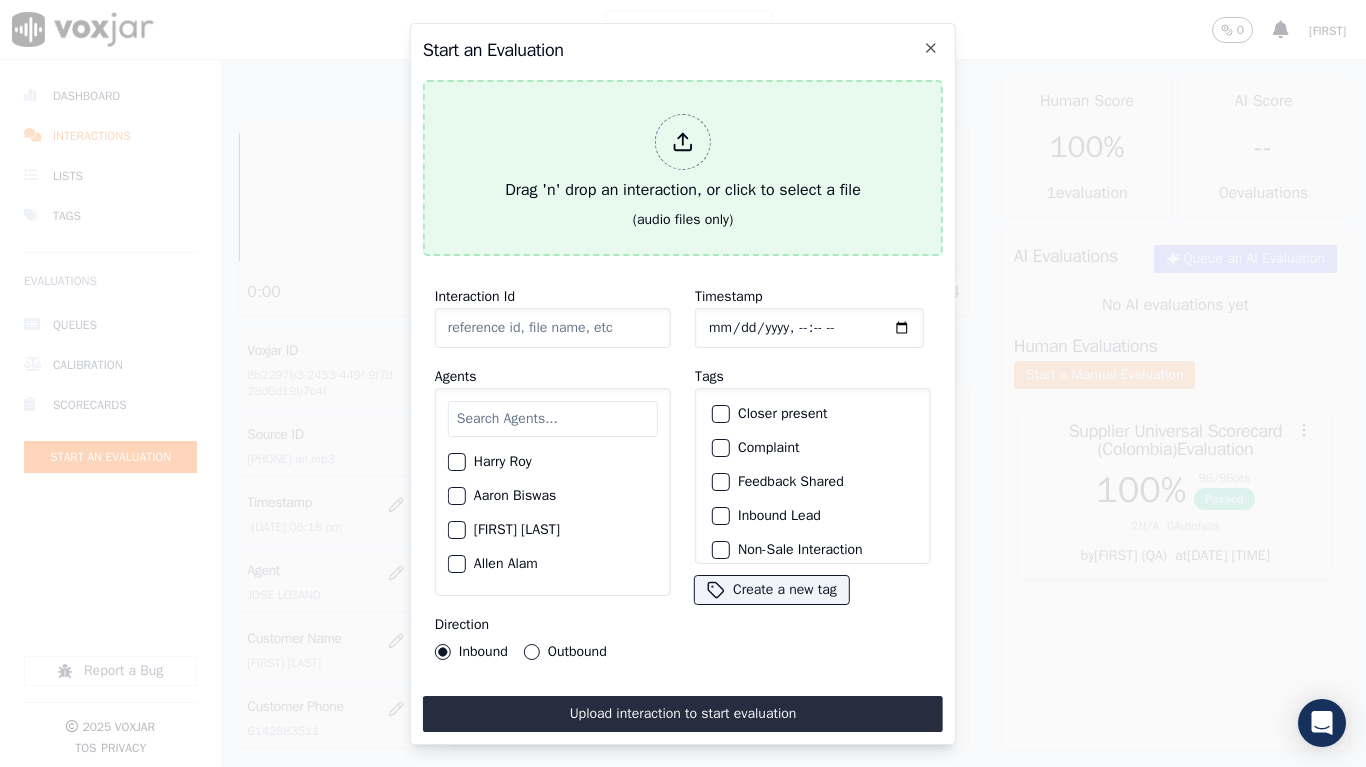 type on "[DATE]-[TIME]_[NUMBER]-all.mp3" 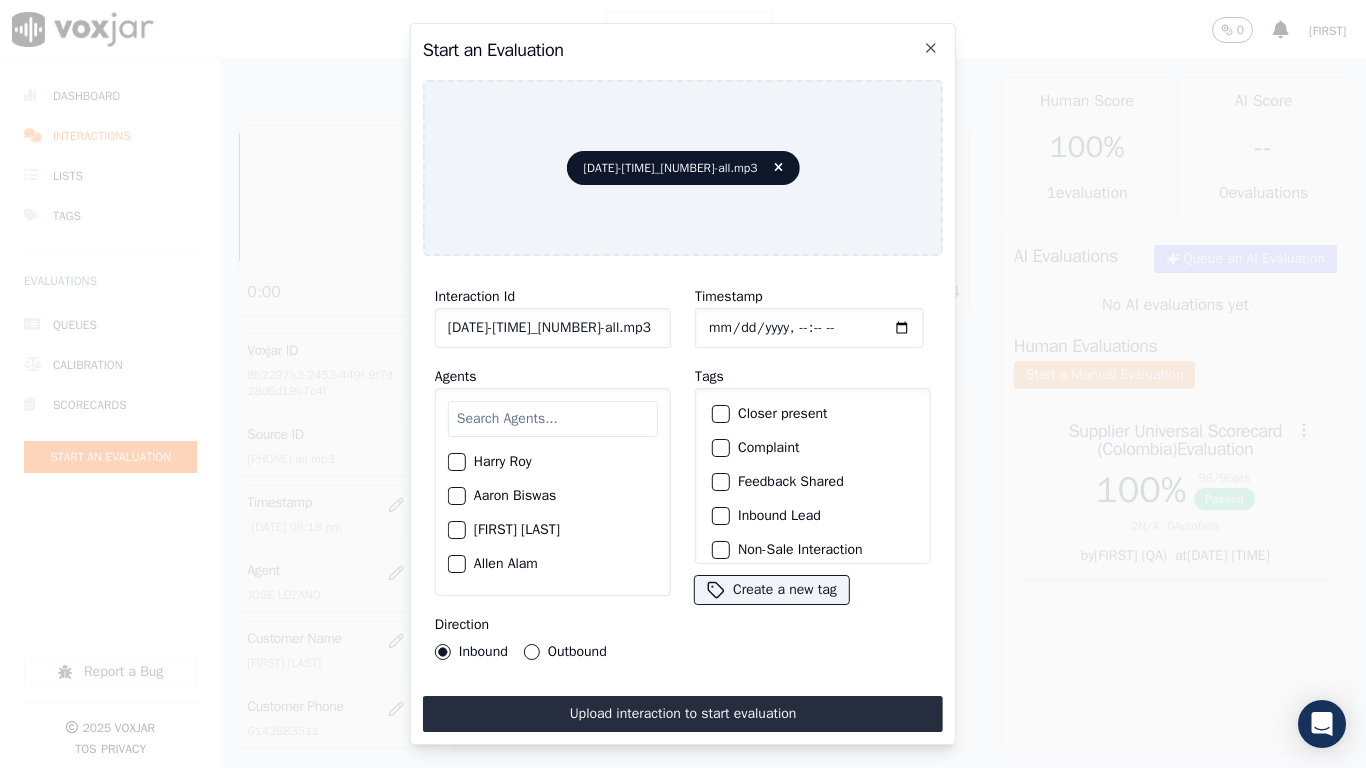 click at bounding box center (553, 419) 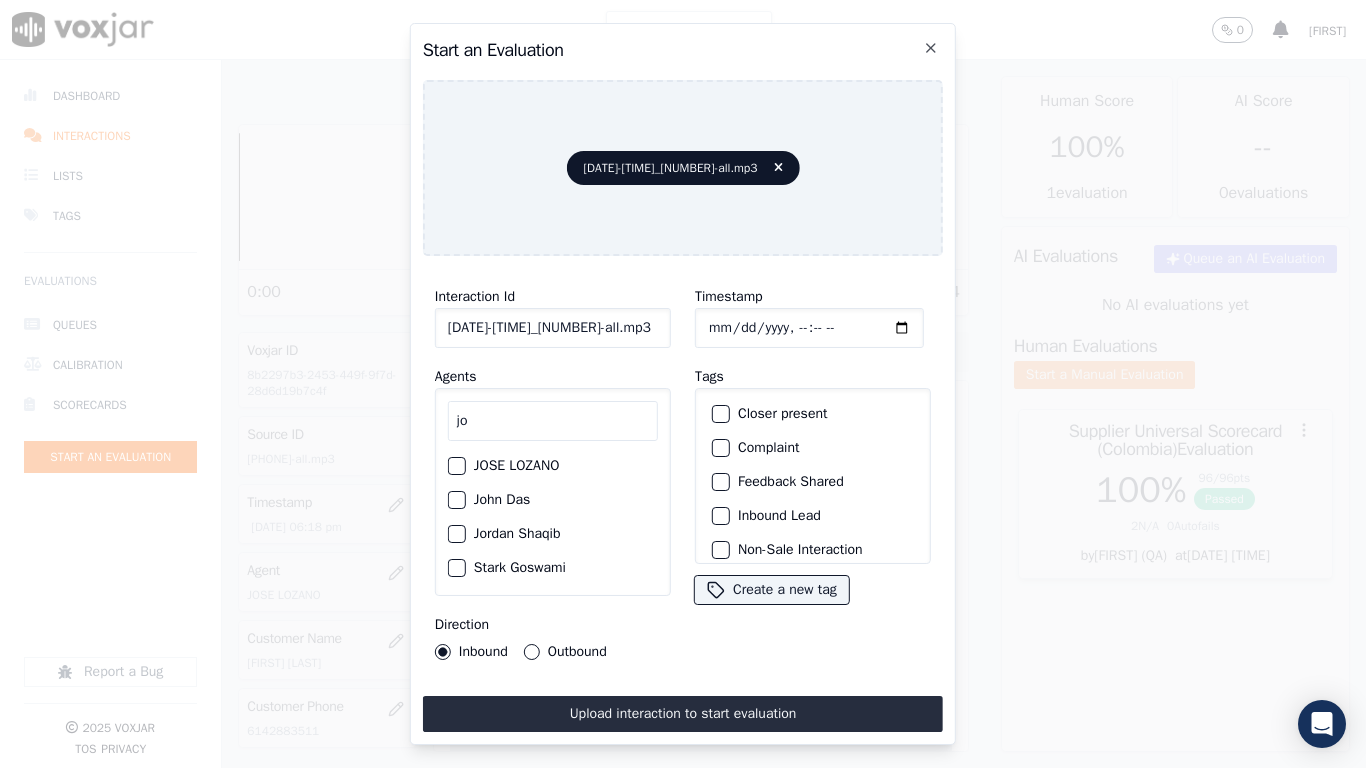 type on "jo" 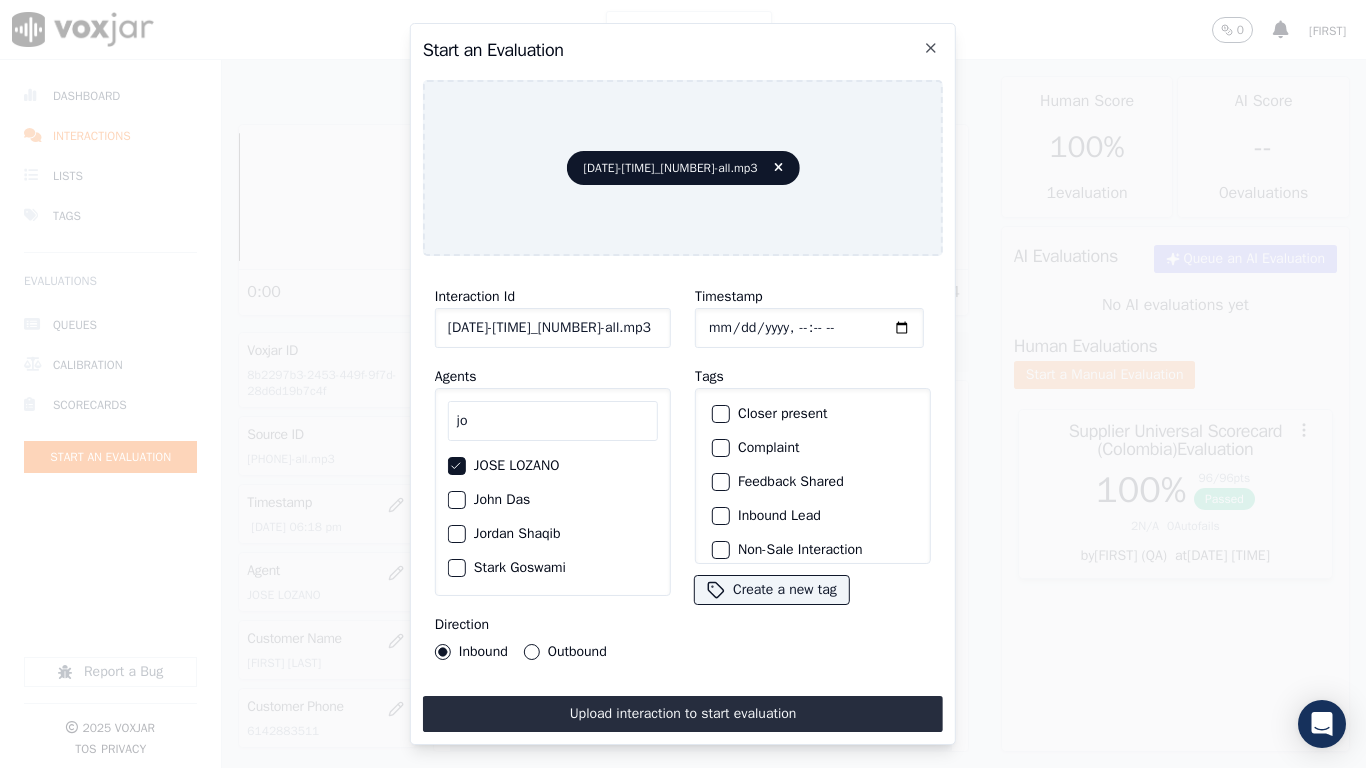 click on "Outbound" 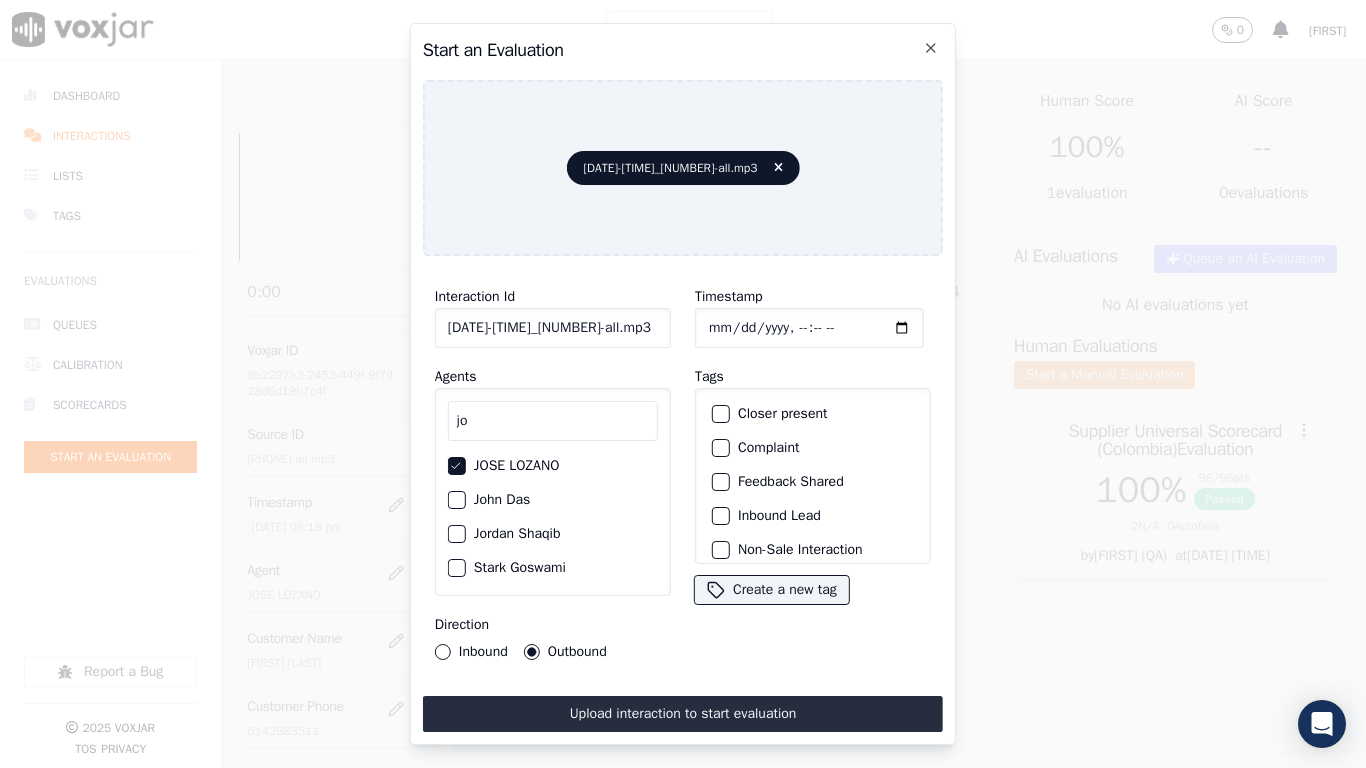 click on "Timestamp" 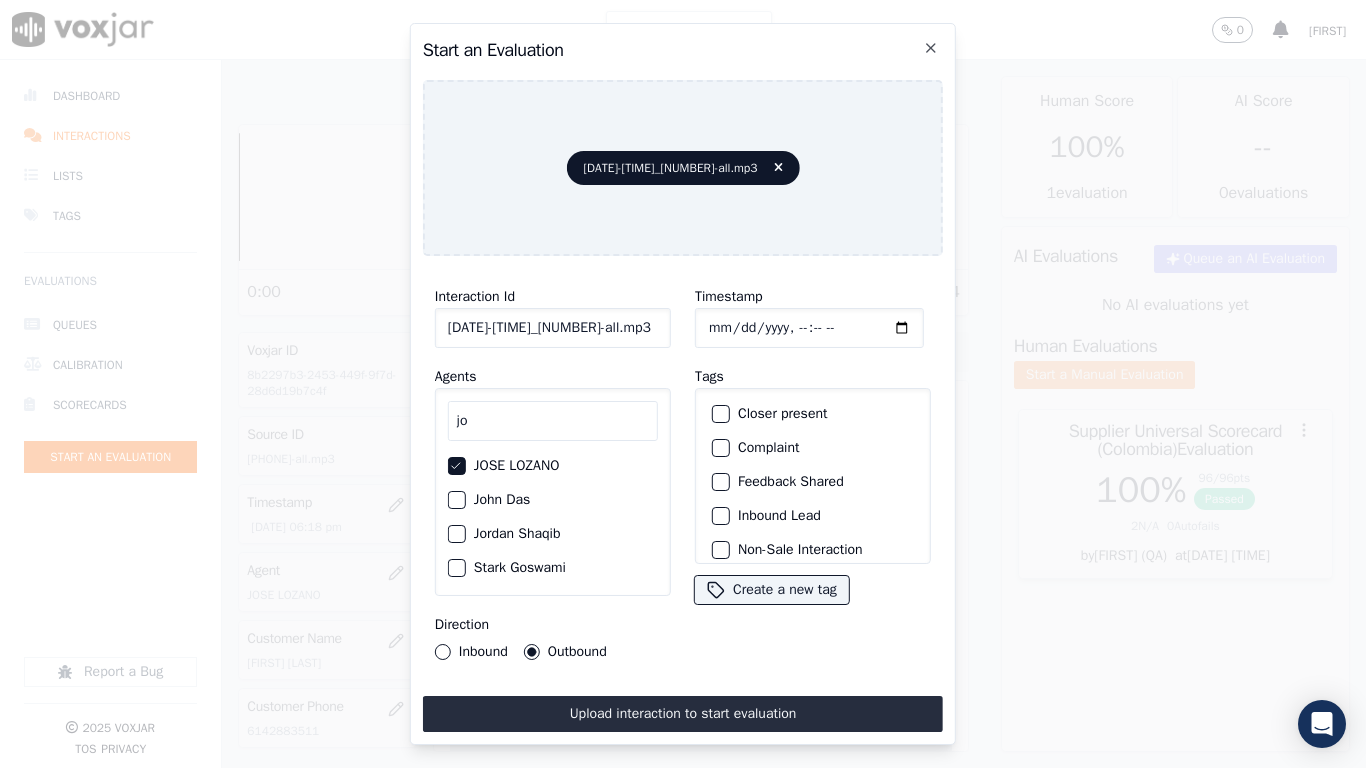 scroll, scrollTop: 175, scrollLeft: 0, axis: vertical 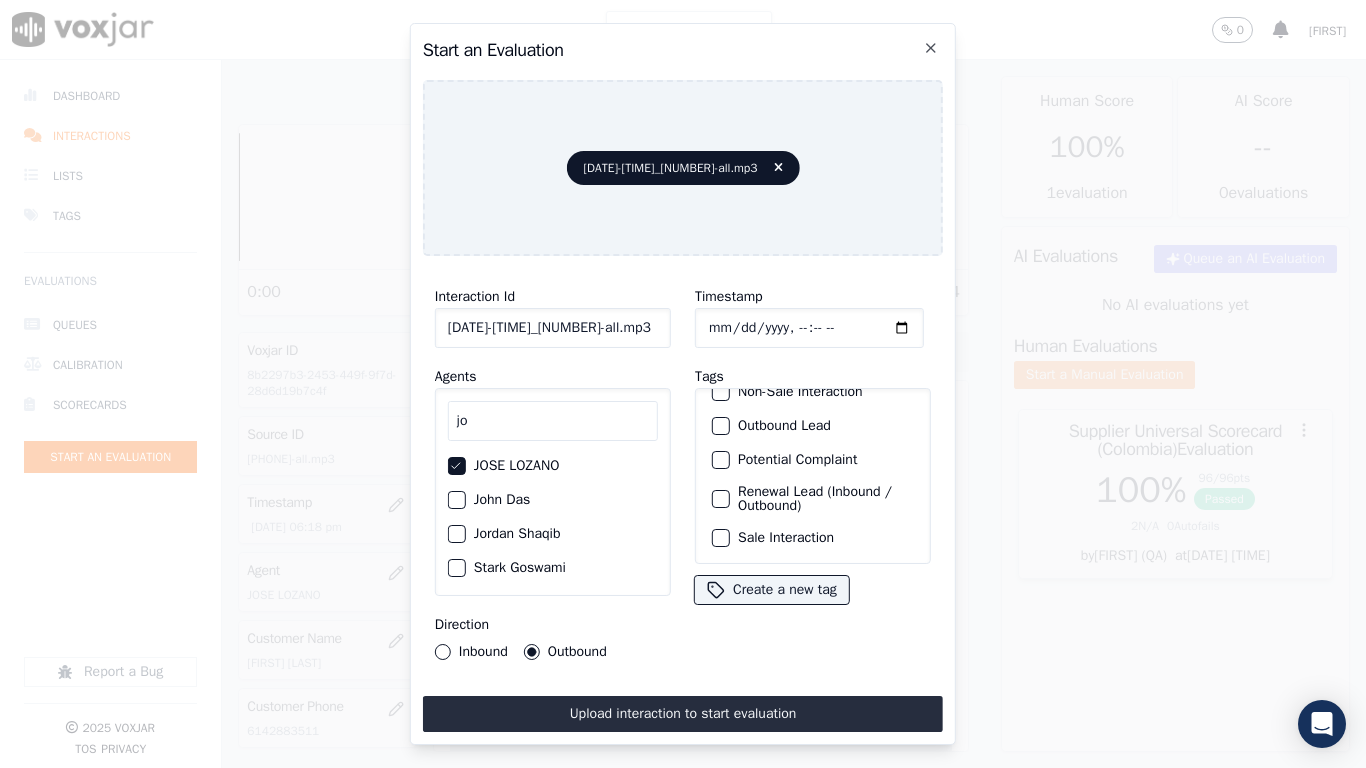 click on "Sale Interaction" 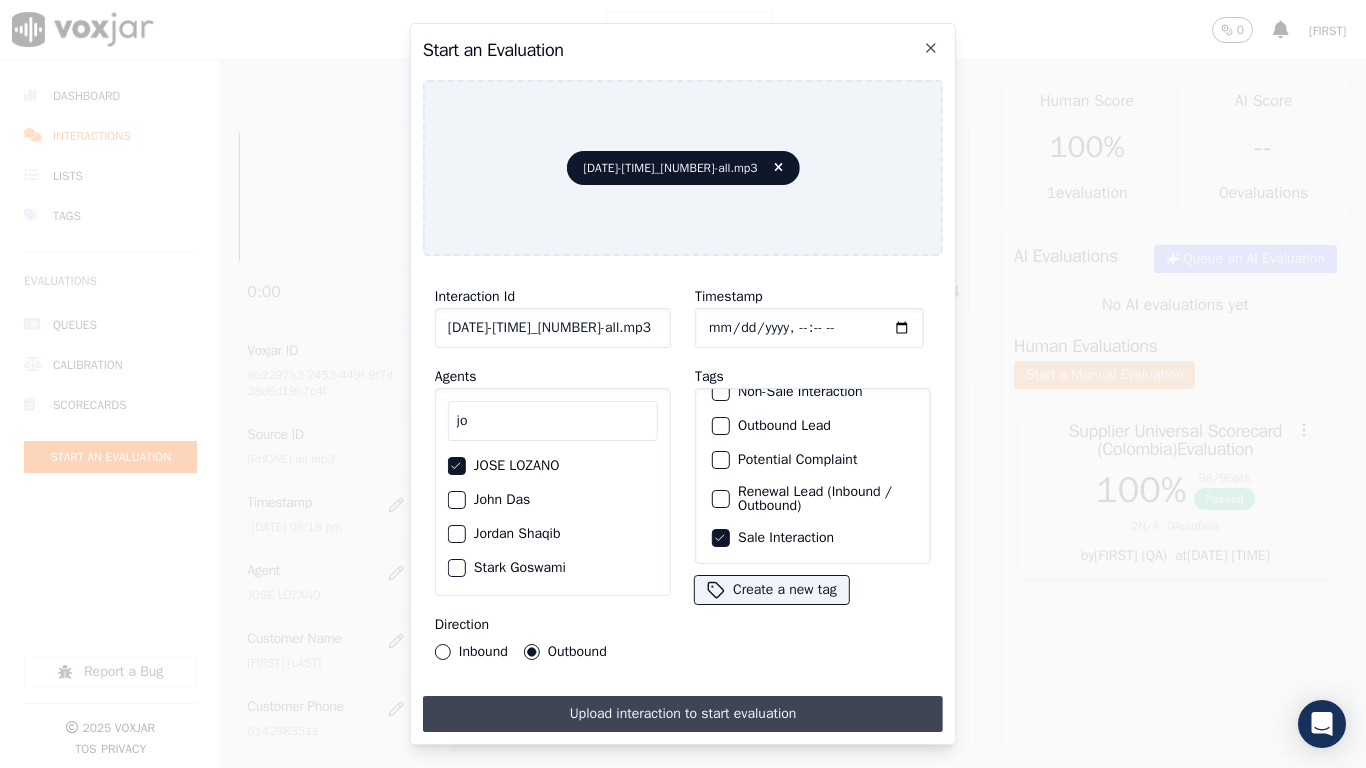 click on "Upload interaction to start evaluation" at bounding box center (683, 714) 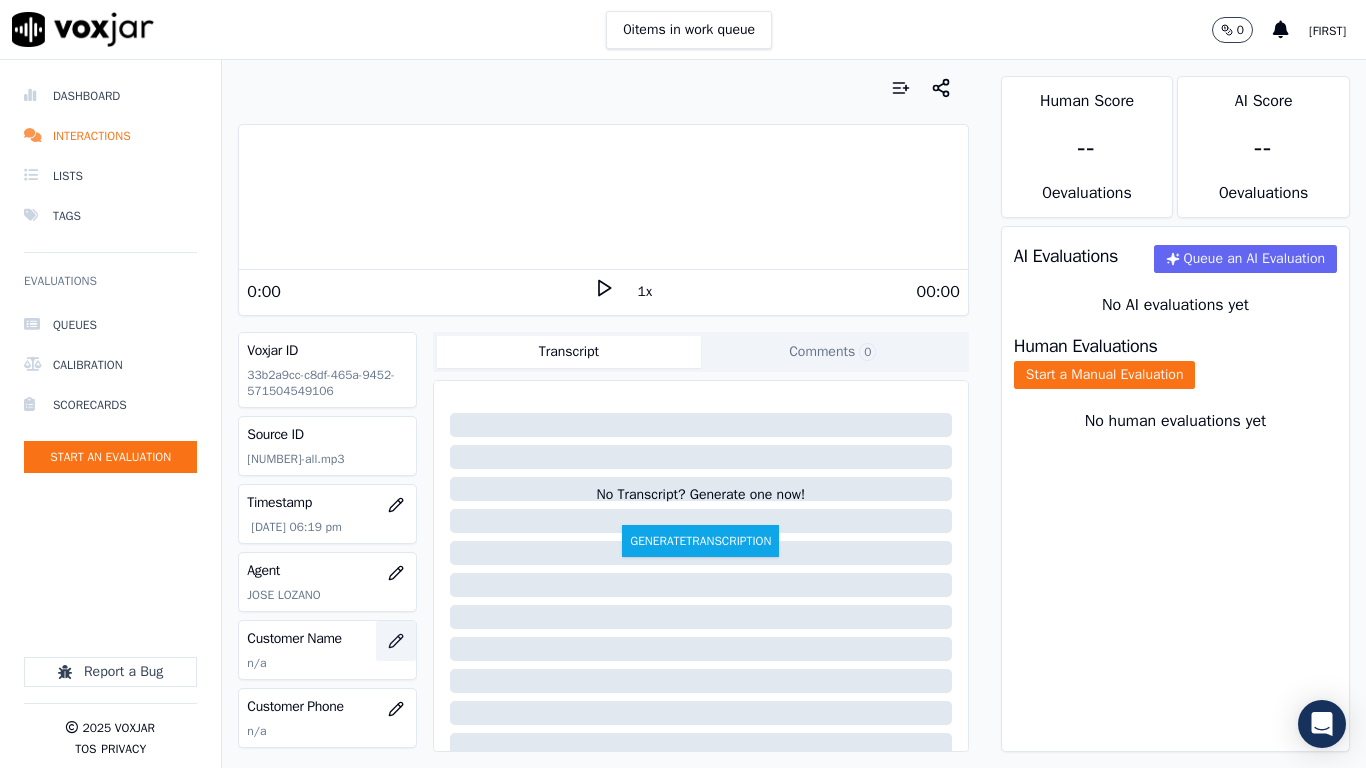click 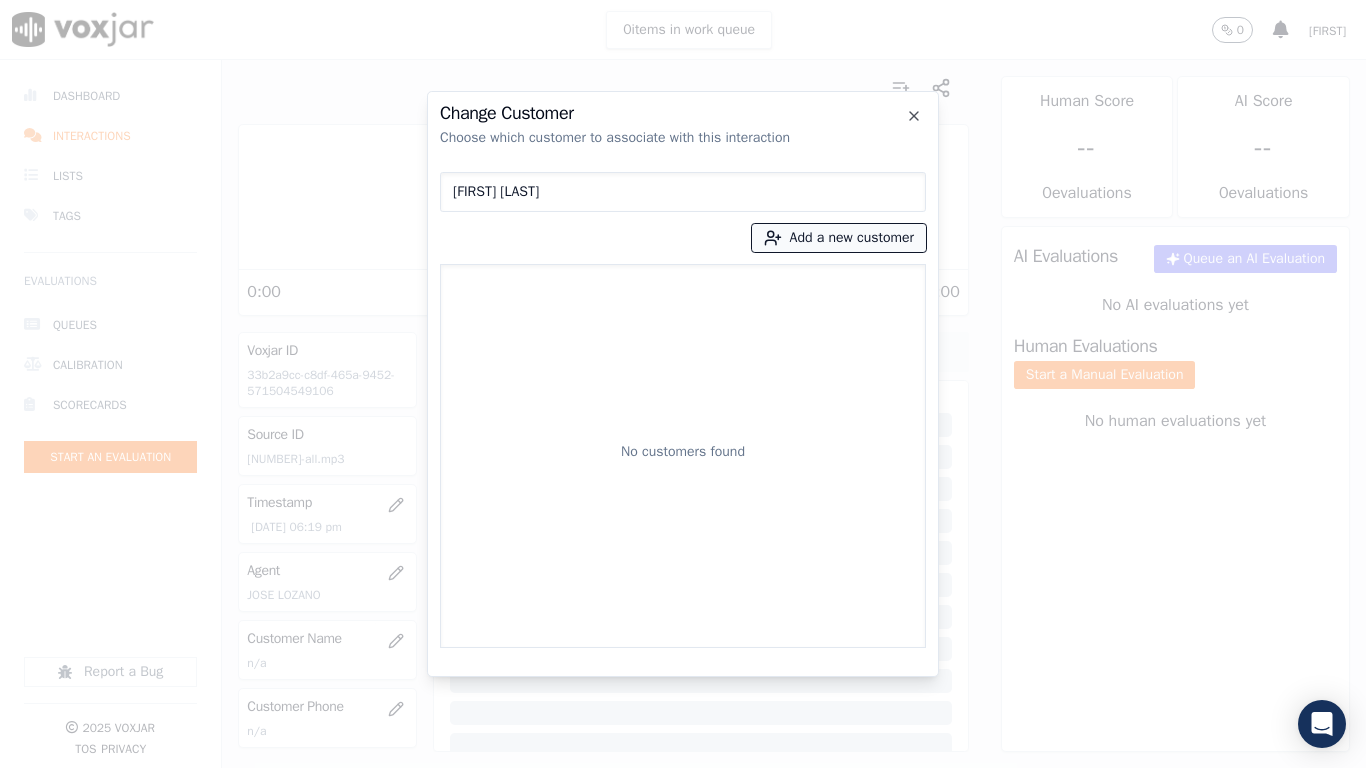 type on "[FIRST] [LAST]" 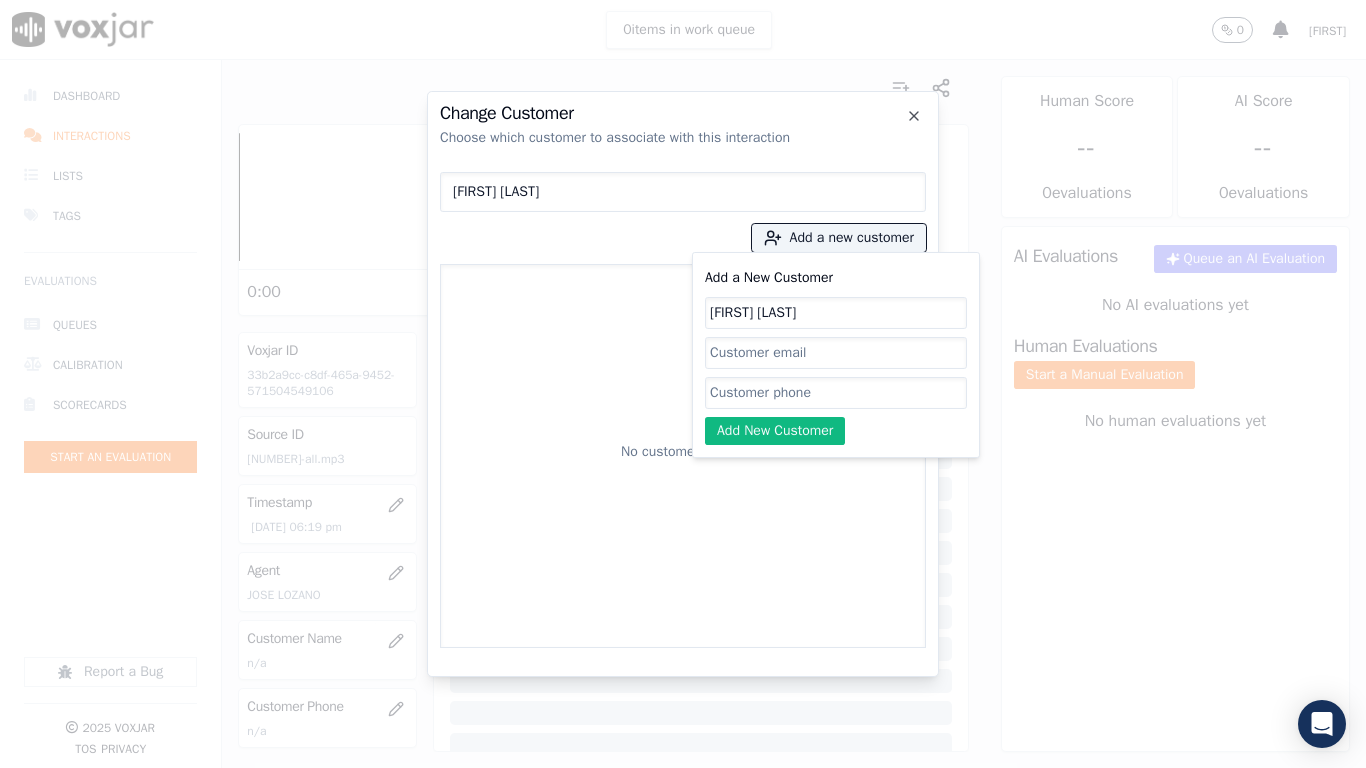 type on "[FIRST] [LAST]" 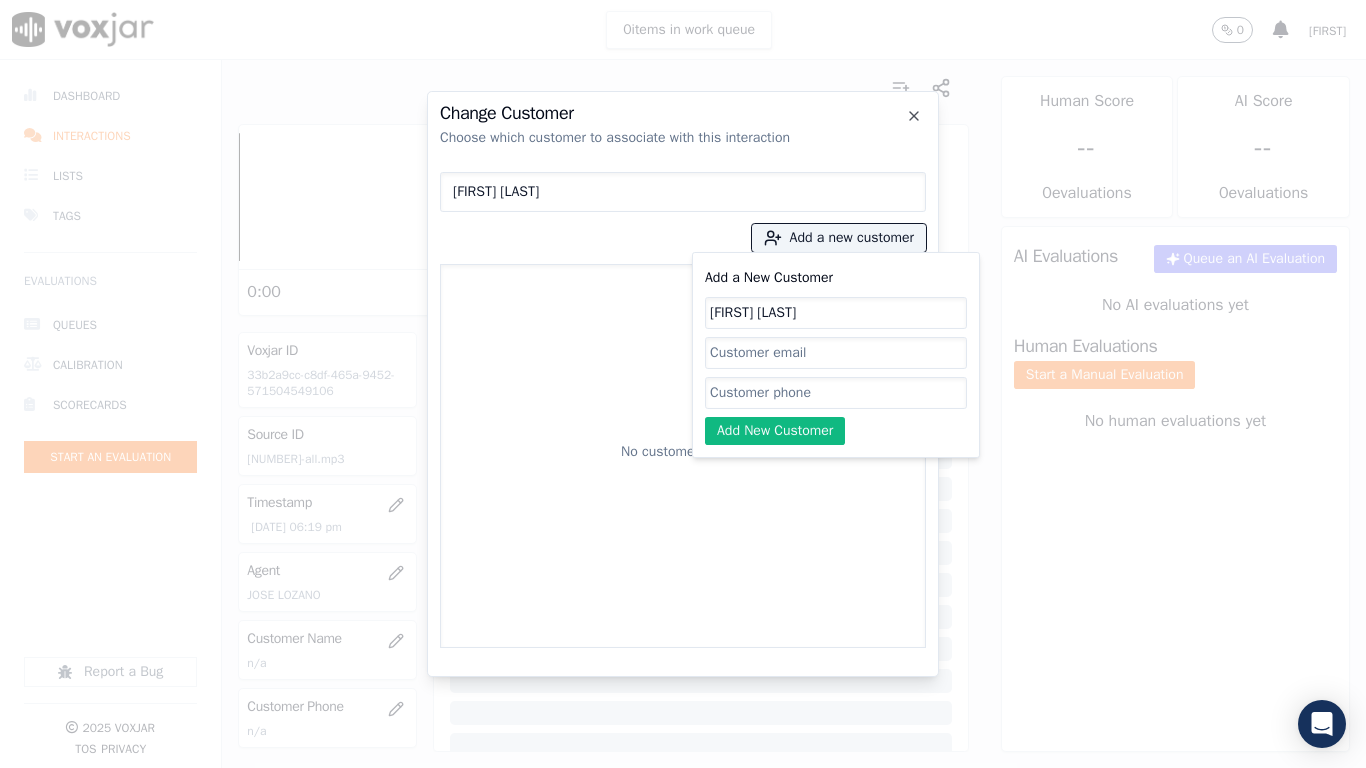 drag, startPoint x: 818, startPoint y: 389, endPoint x: 806, endPoint y: 406, distance: 20.808653 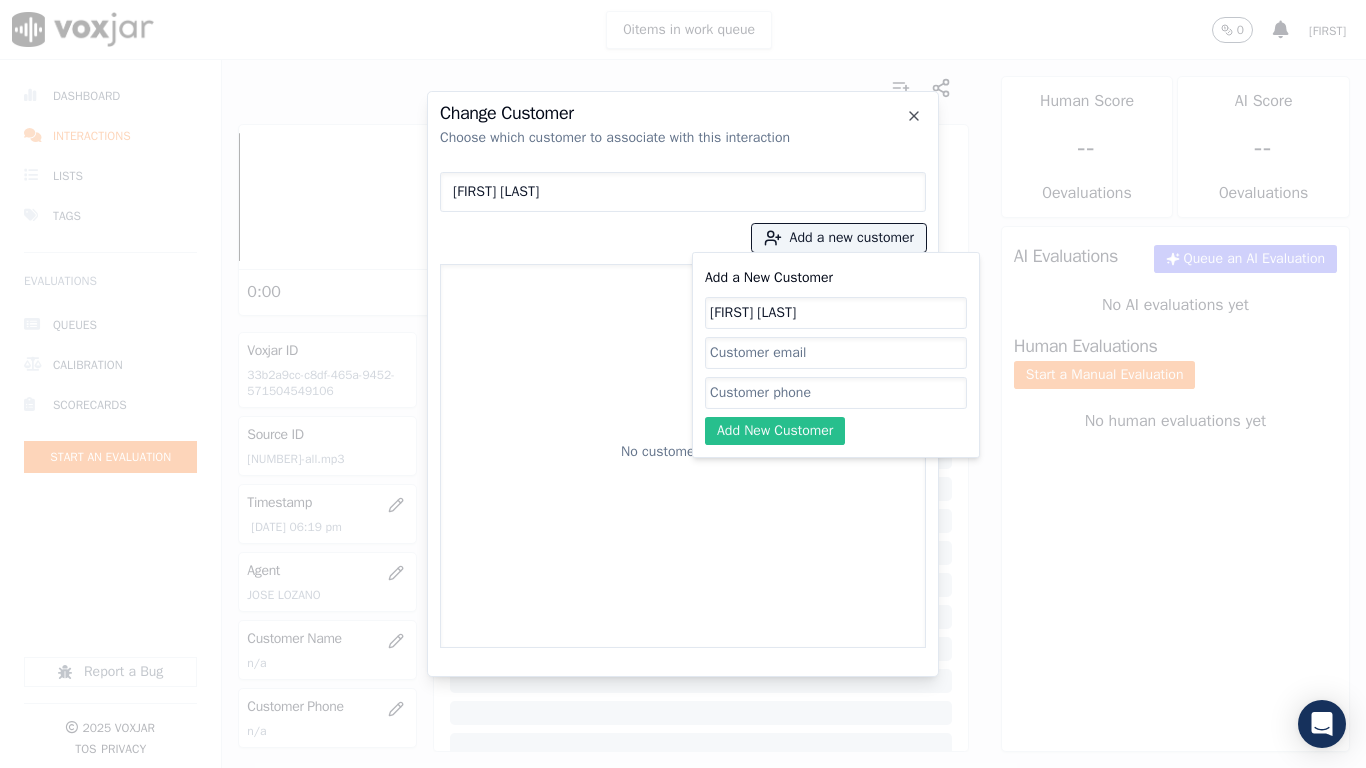 paste on "[PHONE]" 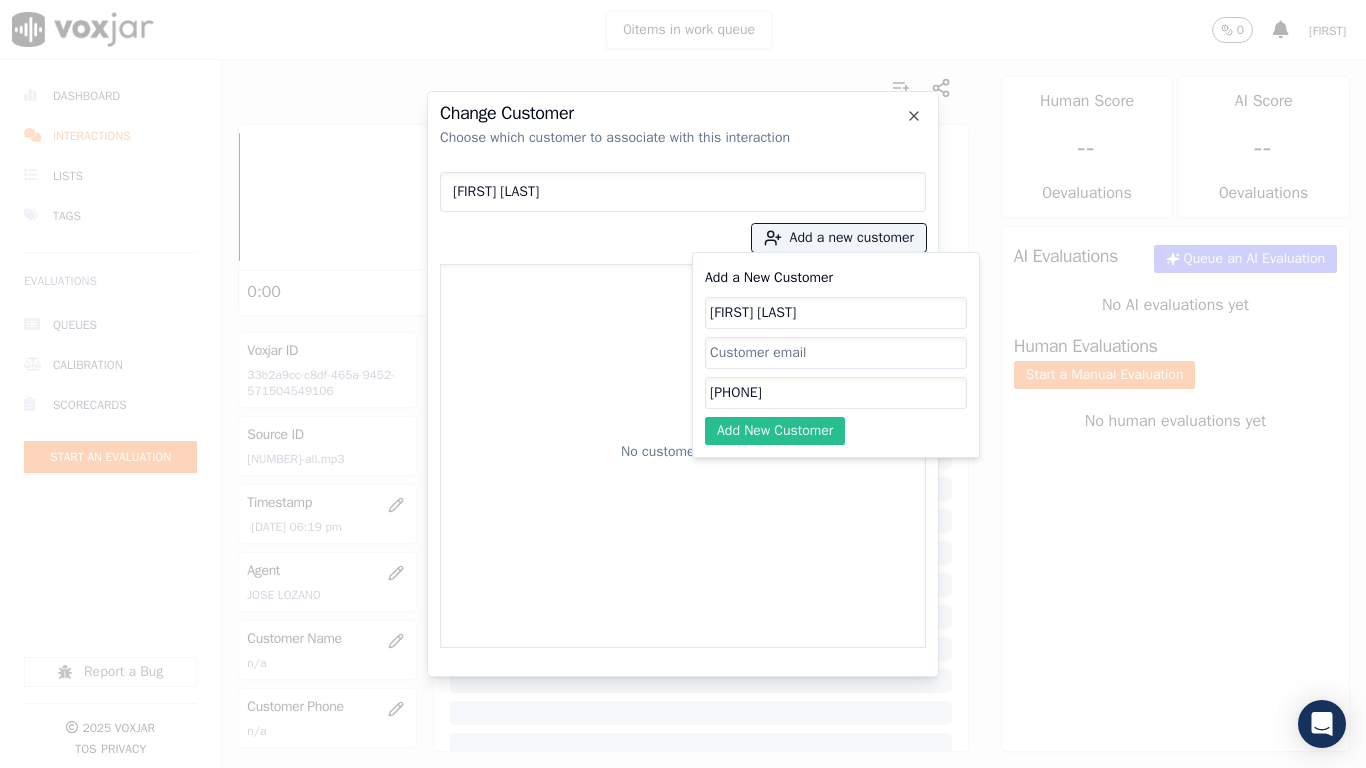 type on "[PHONE]" 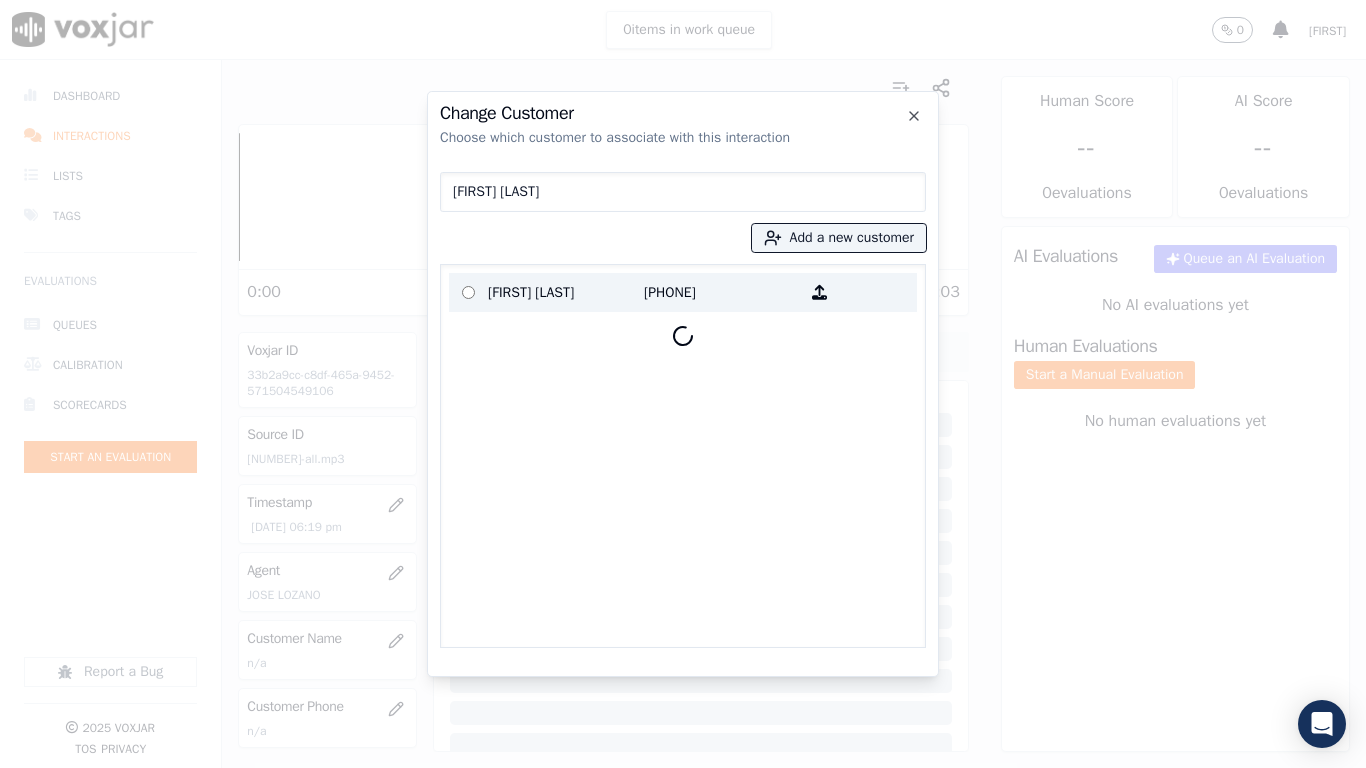 click on "[FIRST] [LAST]" at bounding box center [566, 292] 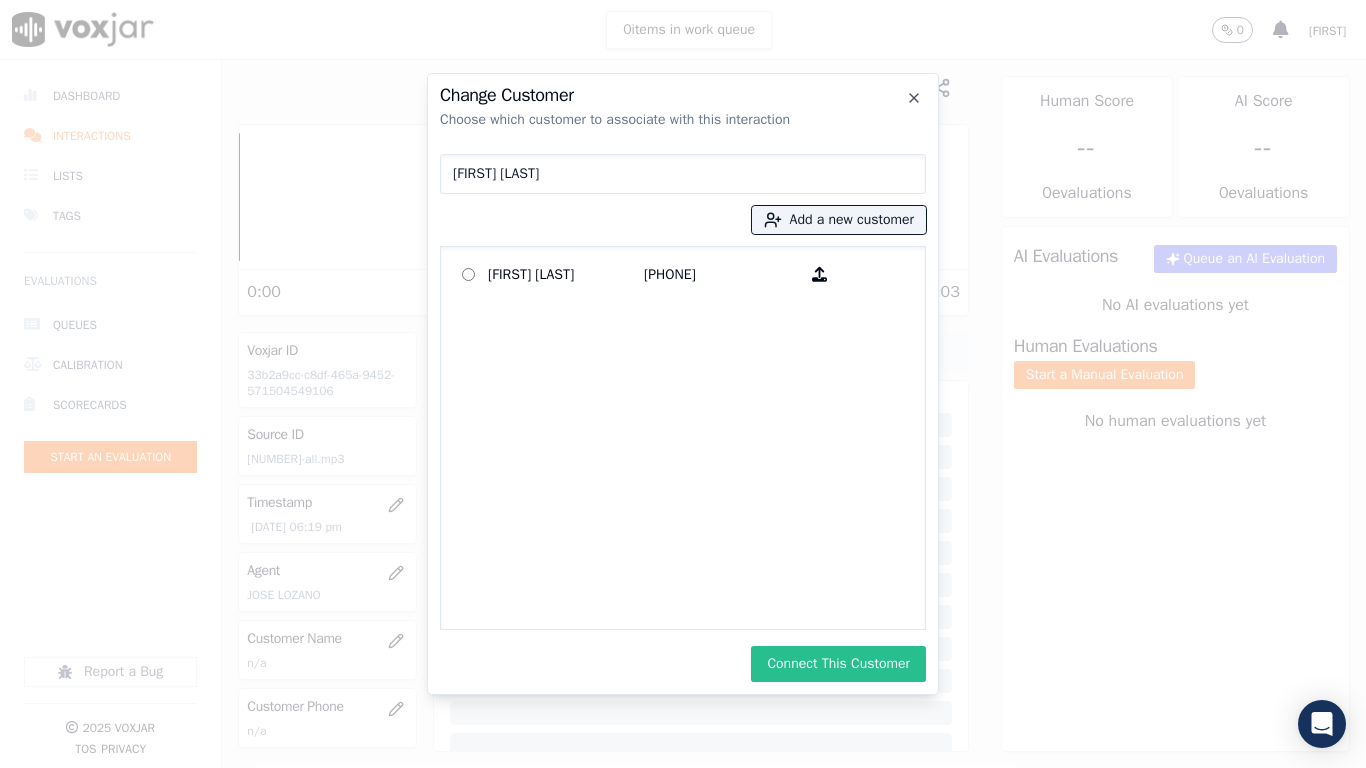 click on "Connect This Customer" at bounding box center [838, 664] 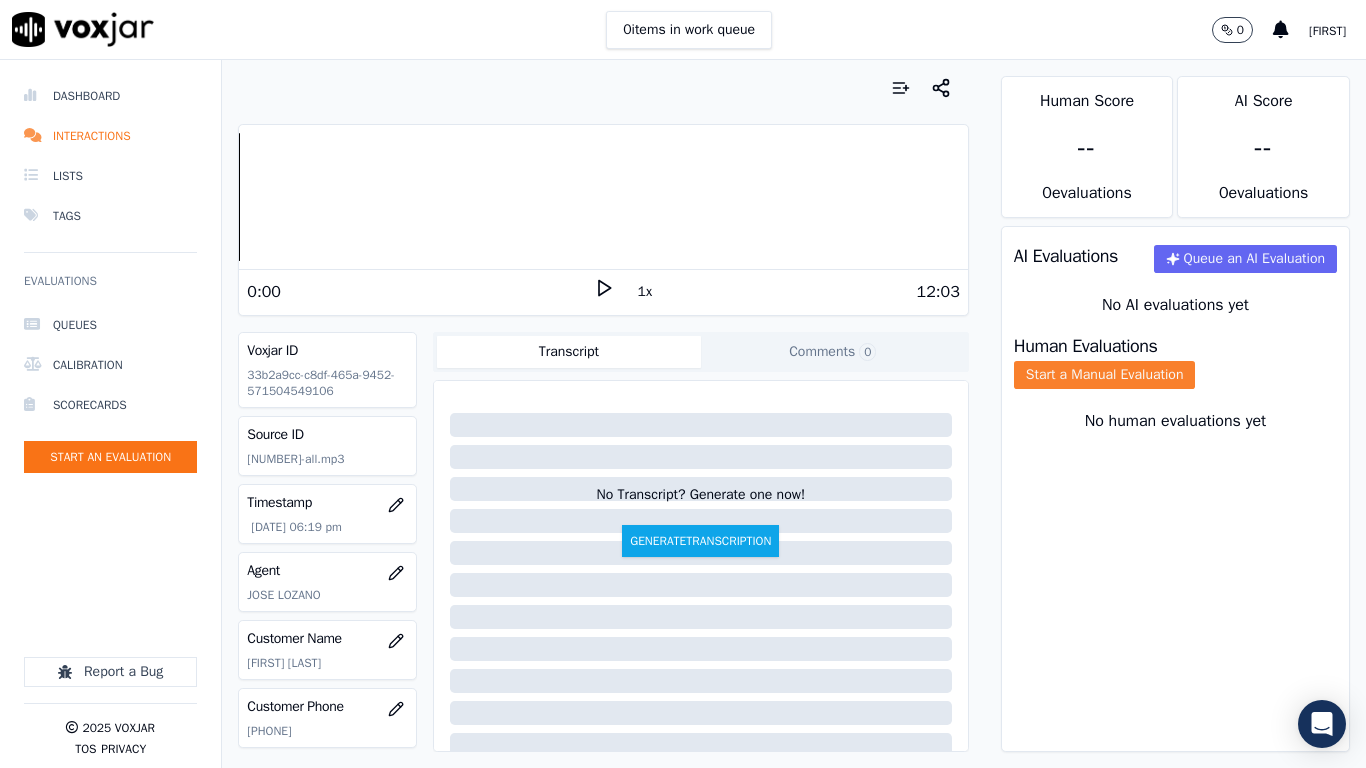 click on "Start a Manual Evaluation" 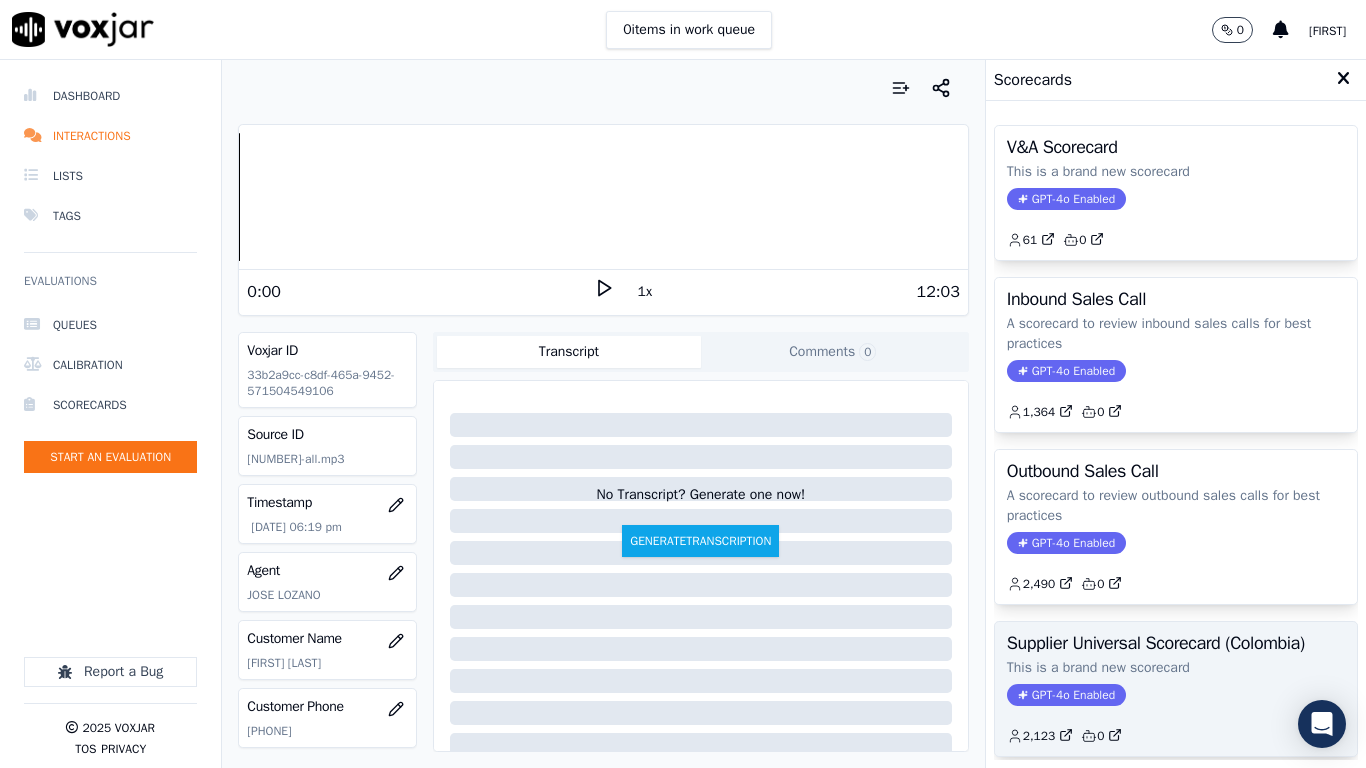 click on "Supplier Universal Scorecard (Colombia)" at bounding box center [1176, 643] 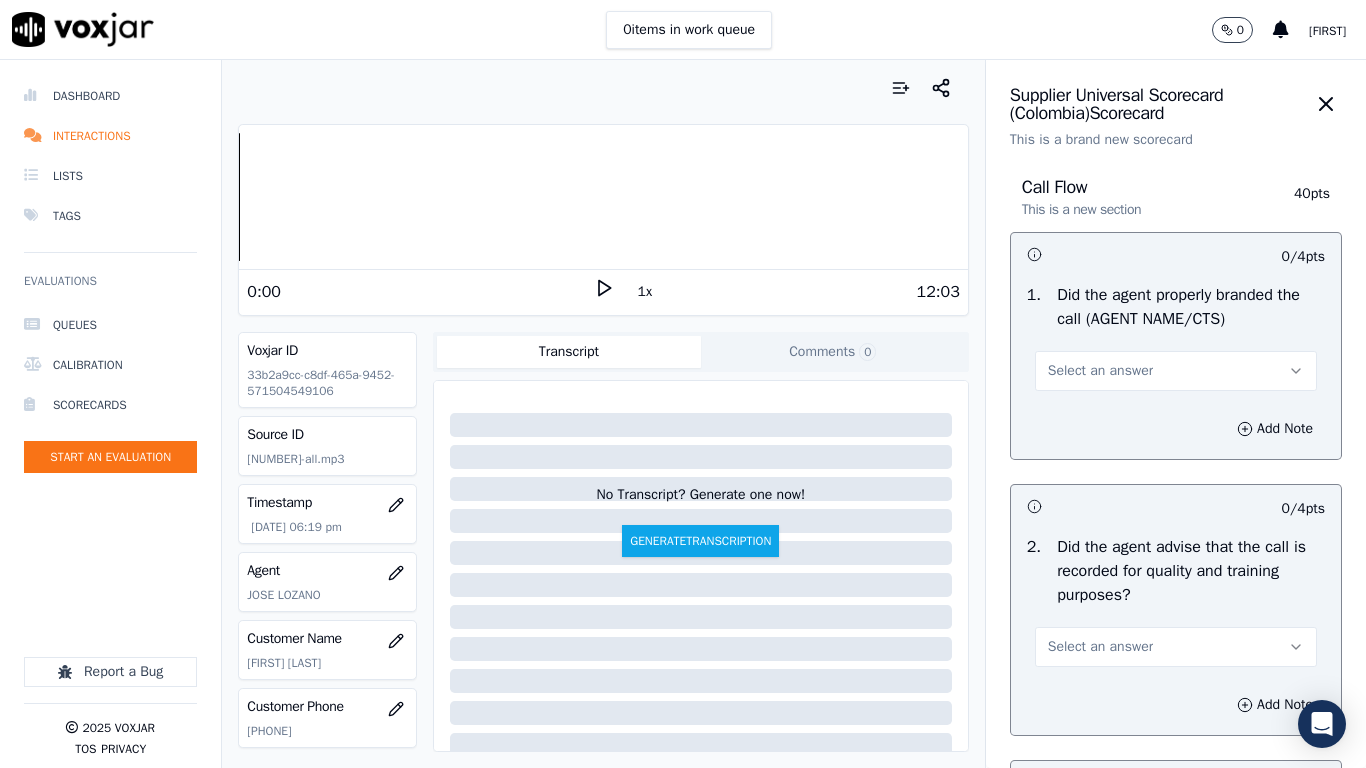 click on "Select an answer" at bounding box center (1176, 371) 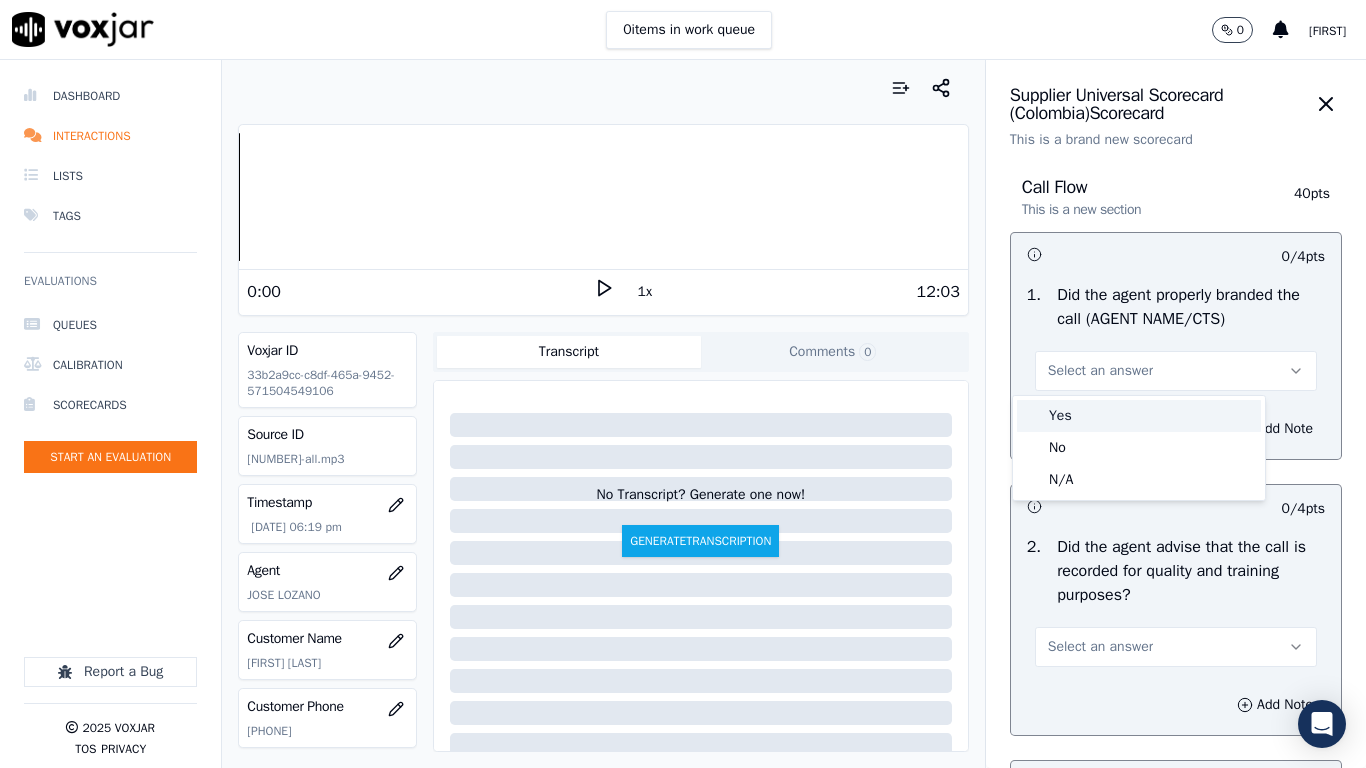 click on "Yes" at bounding box center (1139, 416) 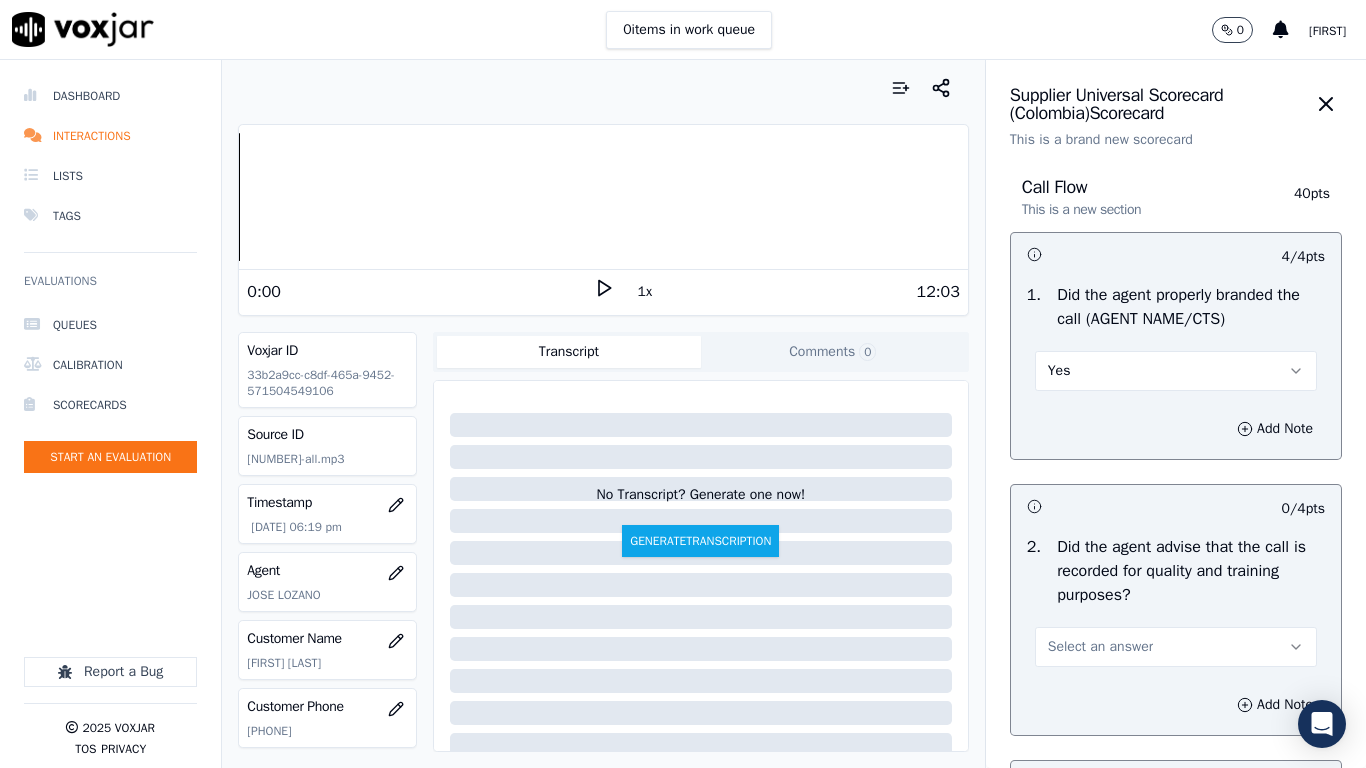 click on "Select an answer" at bounding box center [1176, 647] 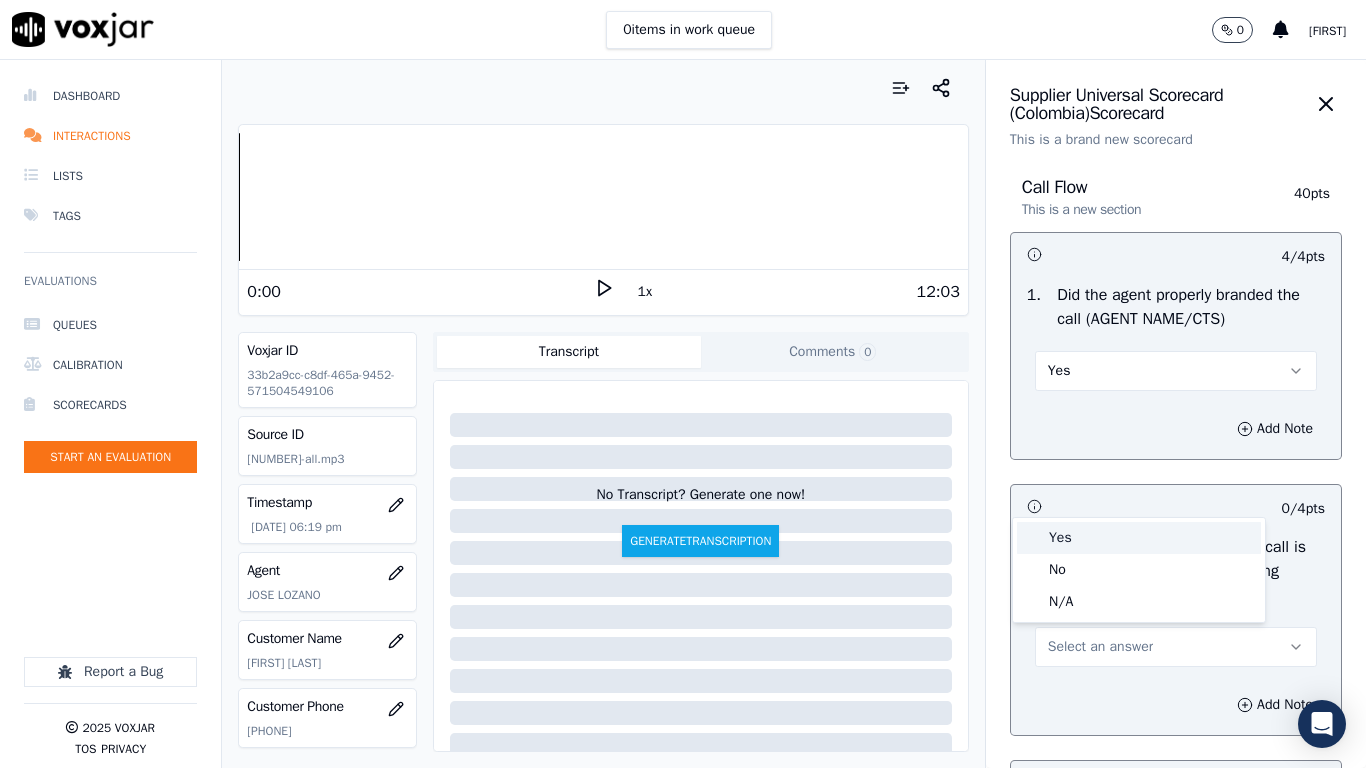 click on "Yes" at bounding box center (1139, 538) 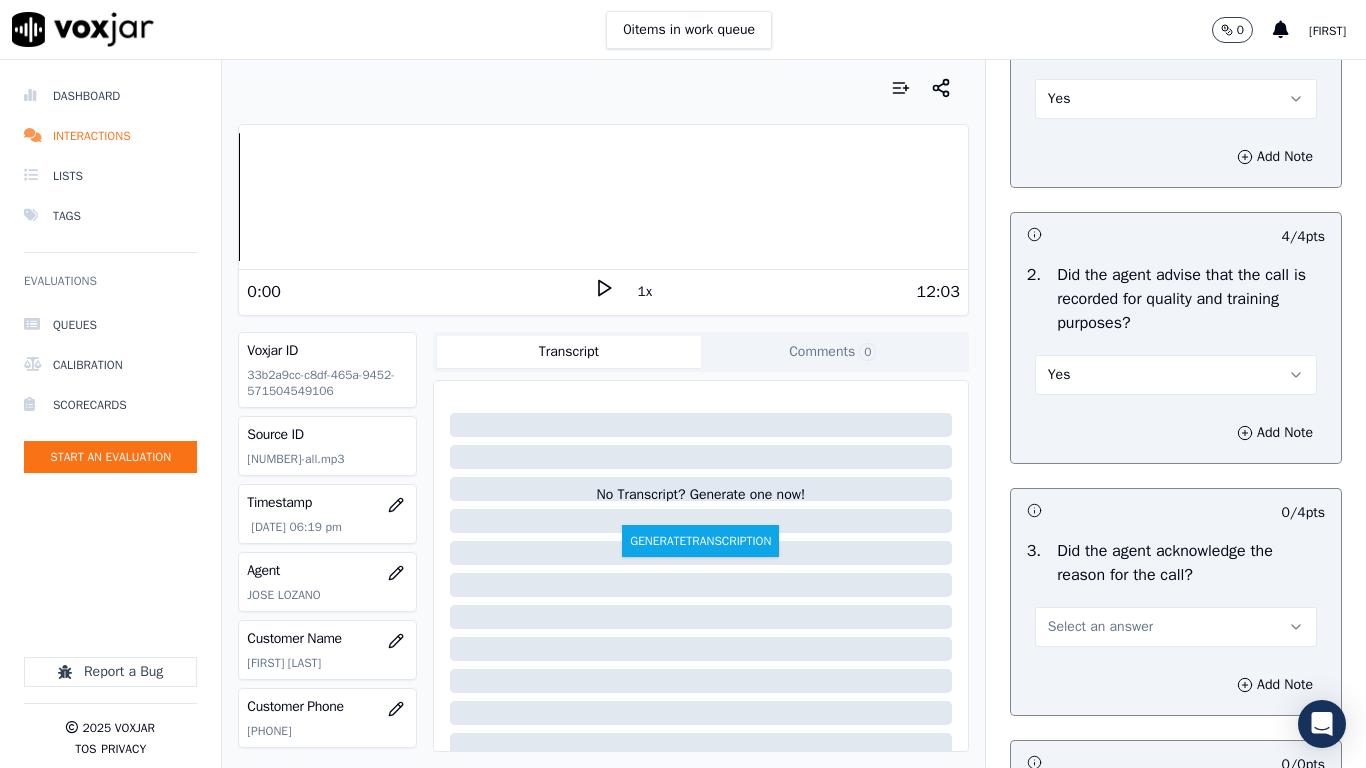 scroll, scrollTop: 700, scrollLeft: 0, axis: vertical 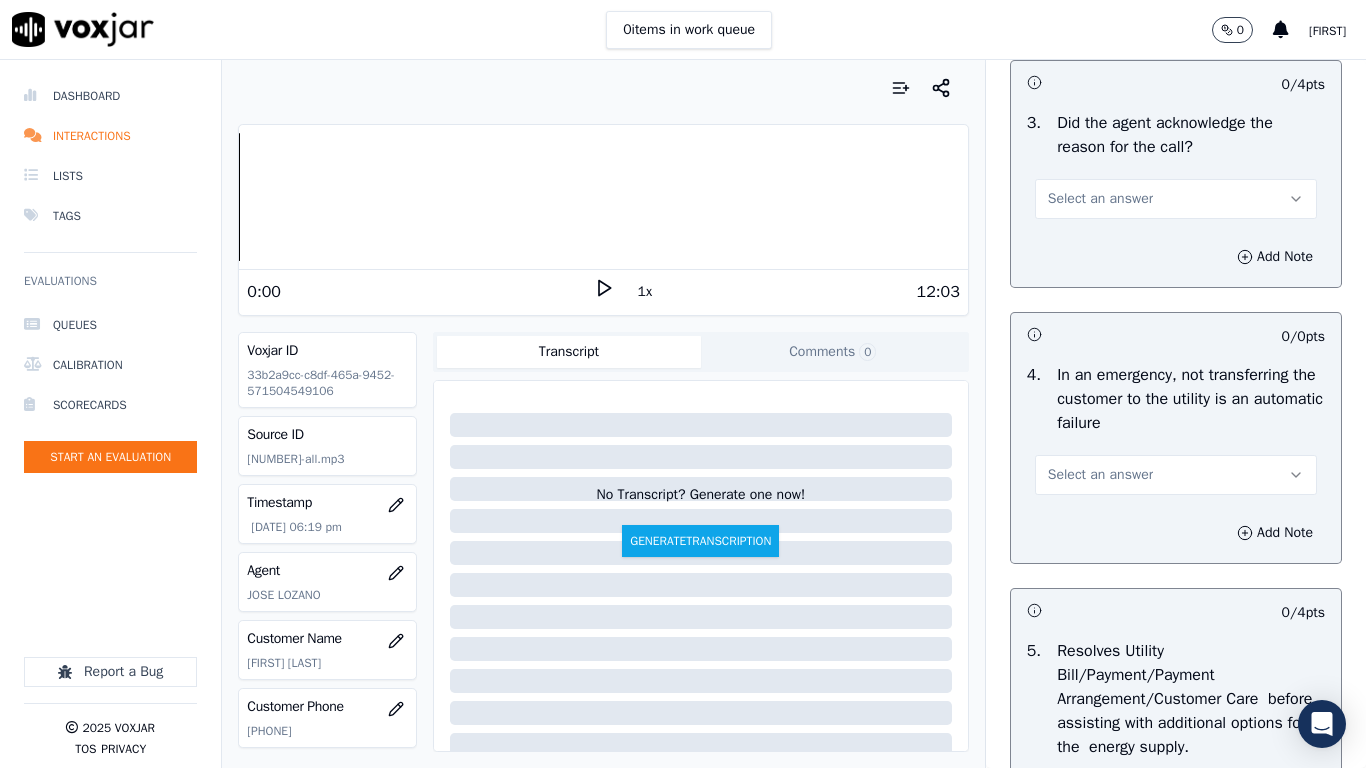 click on "Select an answer" at bounding box center (1176, 199) 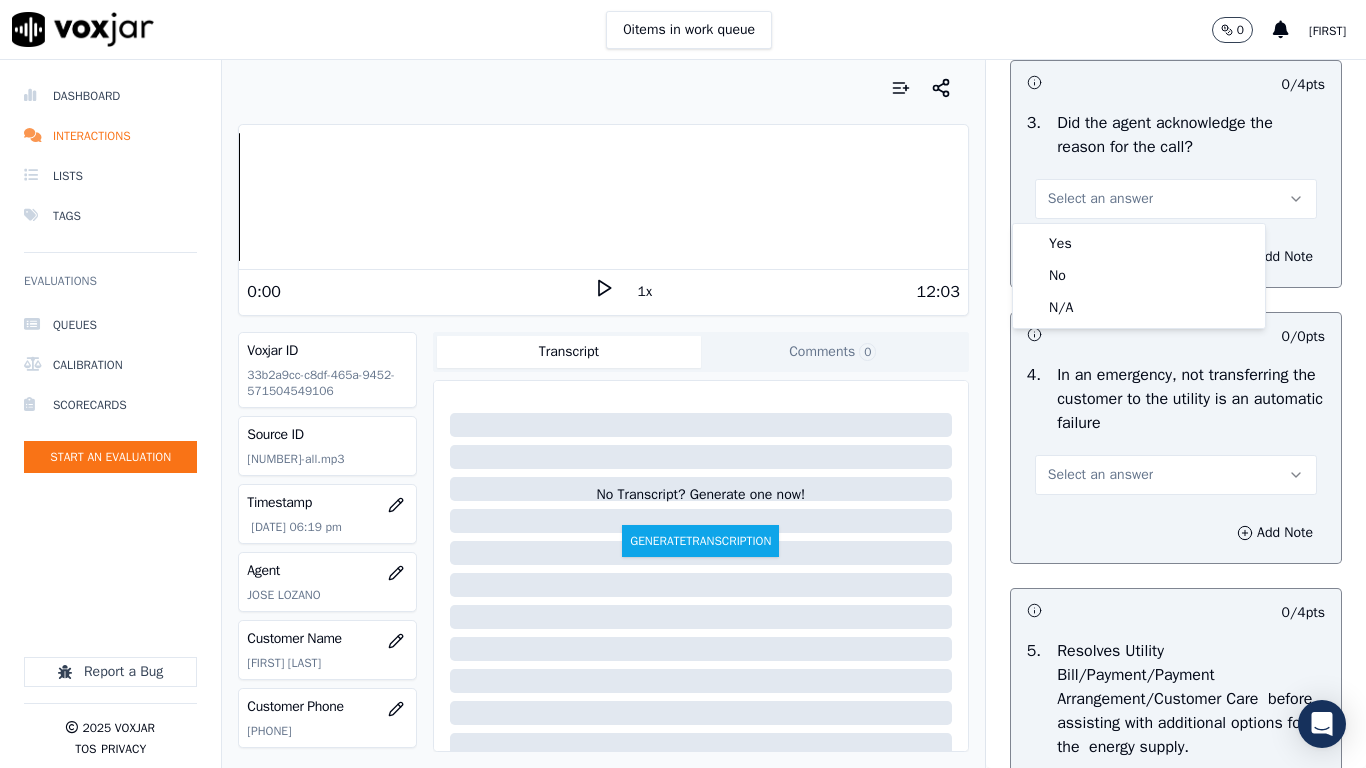 click on "Yes   No     N/A" at bounding box center [1139, 276] 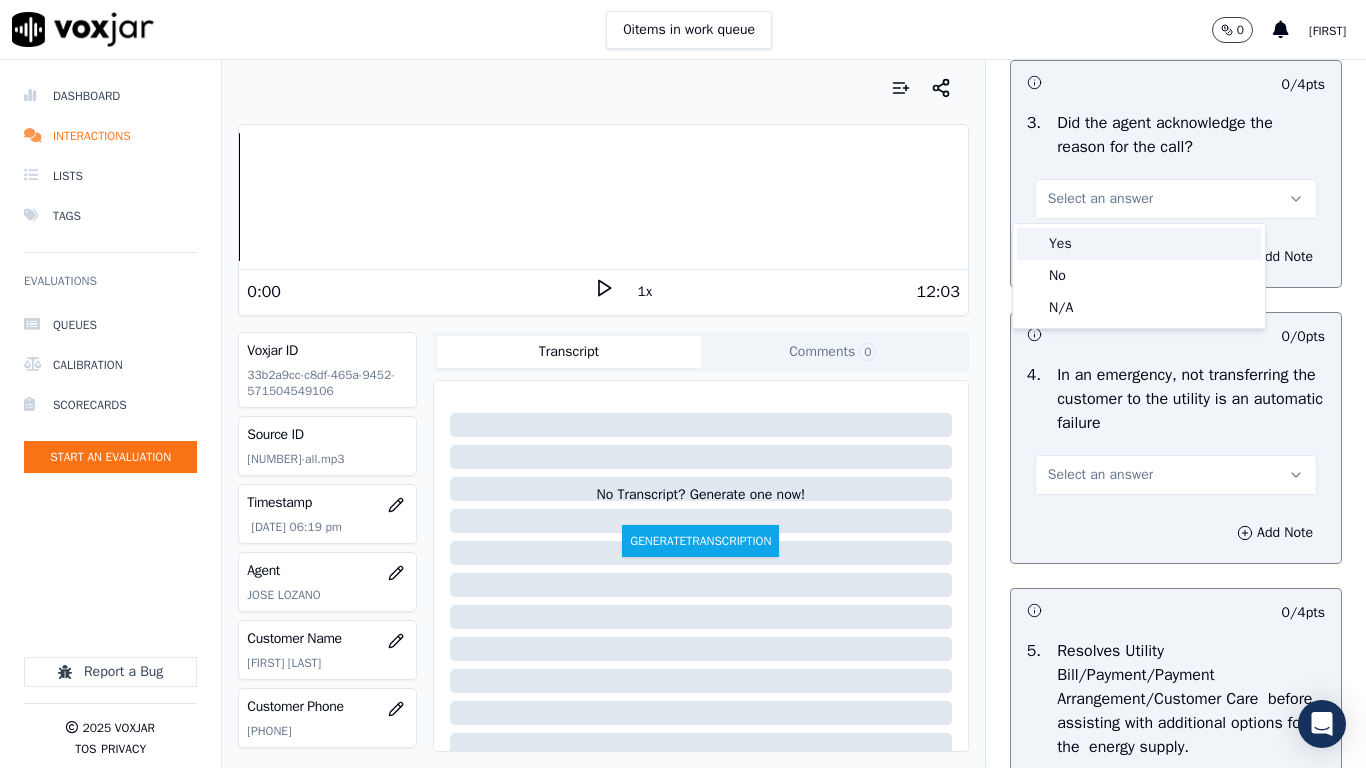 click on "Yes" at bounding box center (1139, 244) 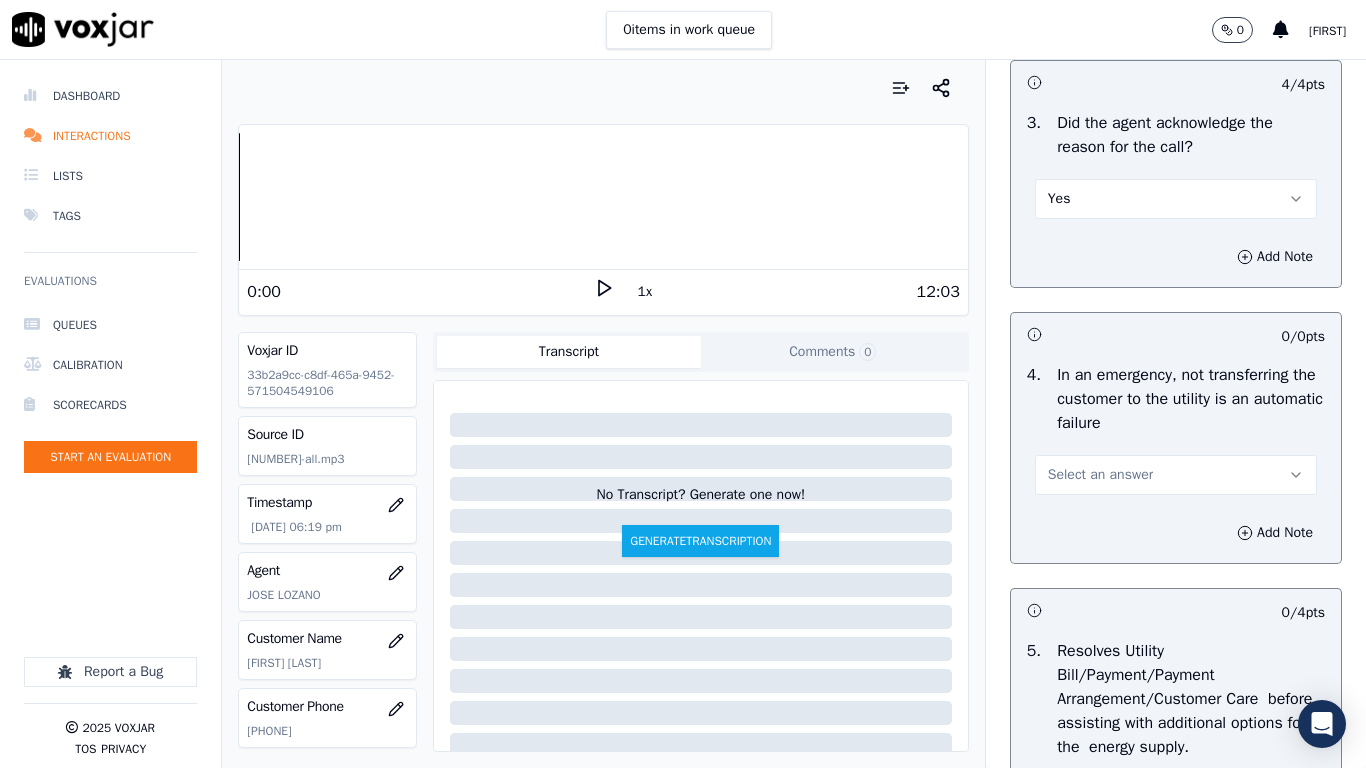 click on "Select an answer" at bounding box center [1100, 475] 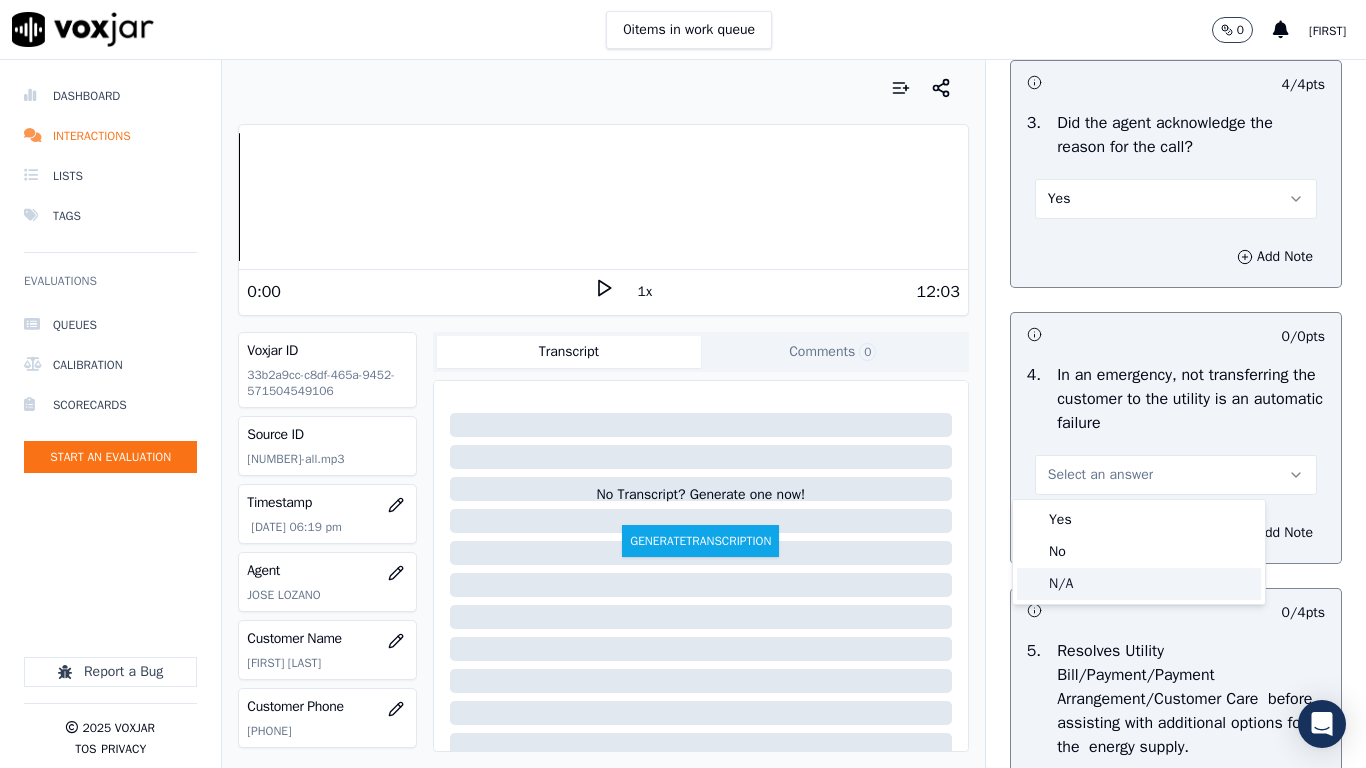 drag, startPoint x: 1108, startPoint y: 586, endPoint x: 1102, endPoint y: 609, distance: 23.769728 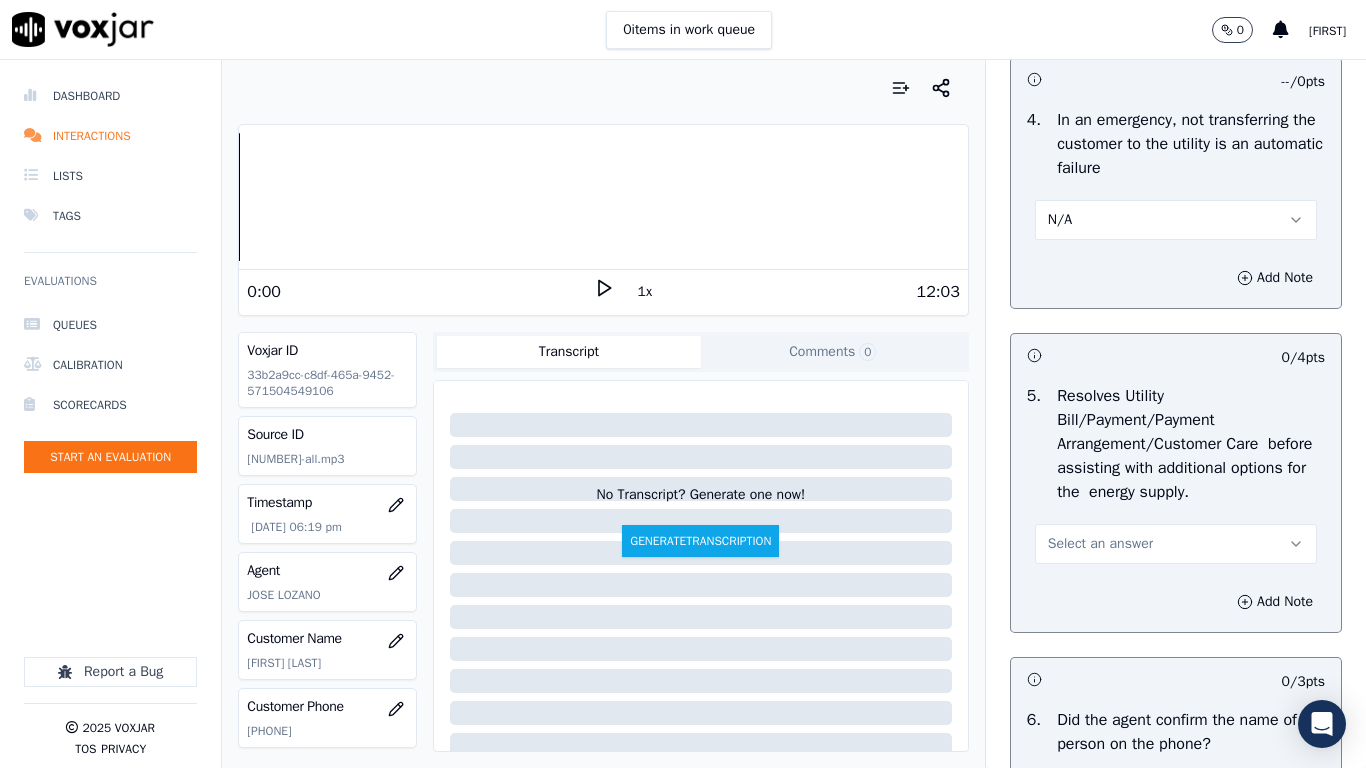 scroll, scrollTop: 1300, scrollLeft: 0, axis: vertical 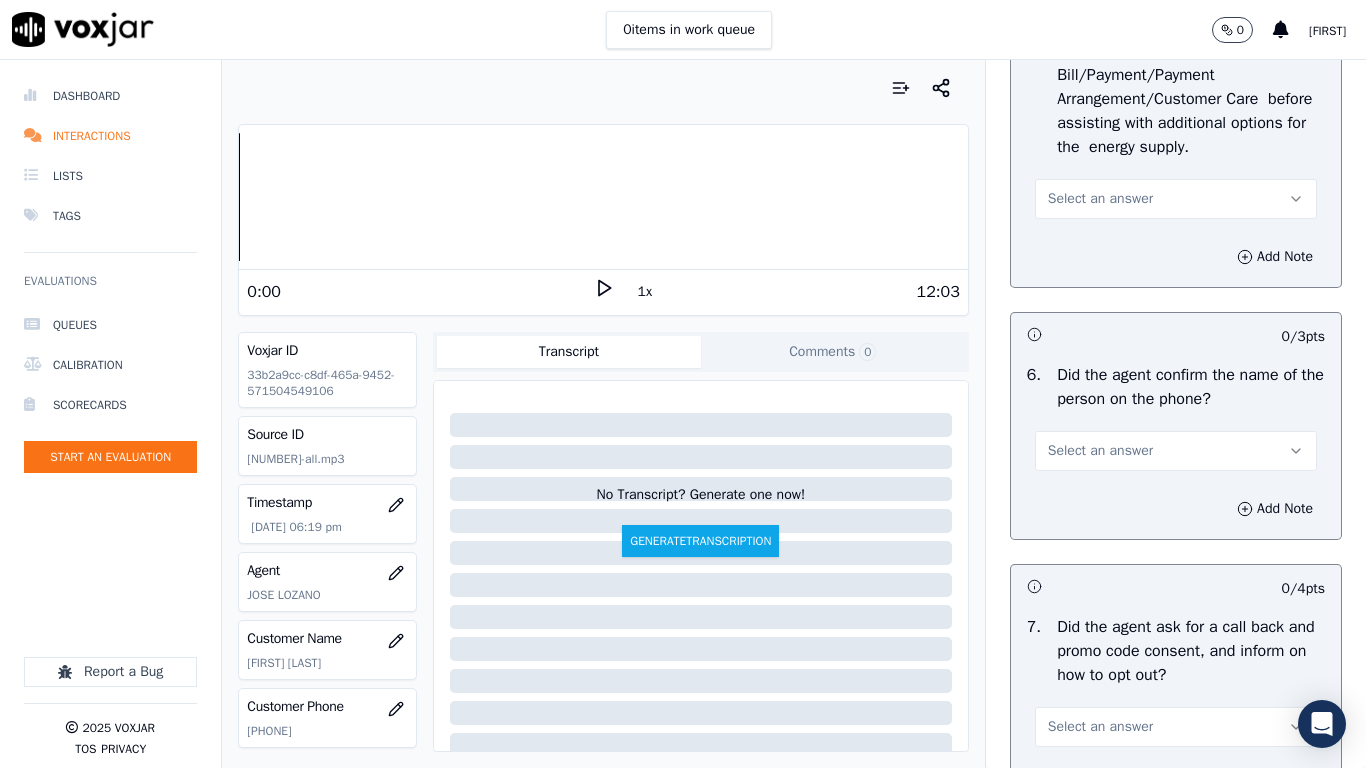 click on "Select an answer" at bounding box center [1100, 199] 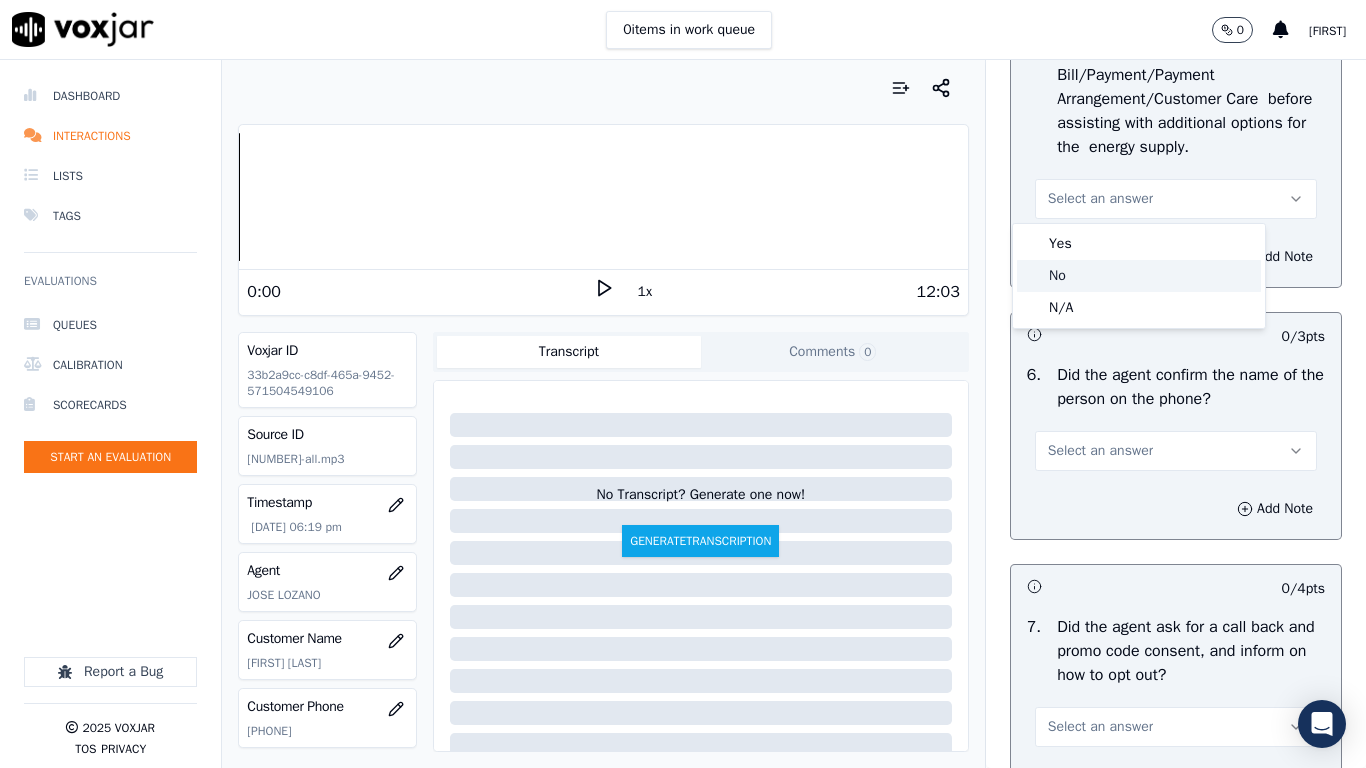 click on "No" 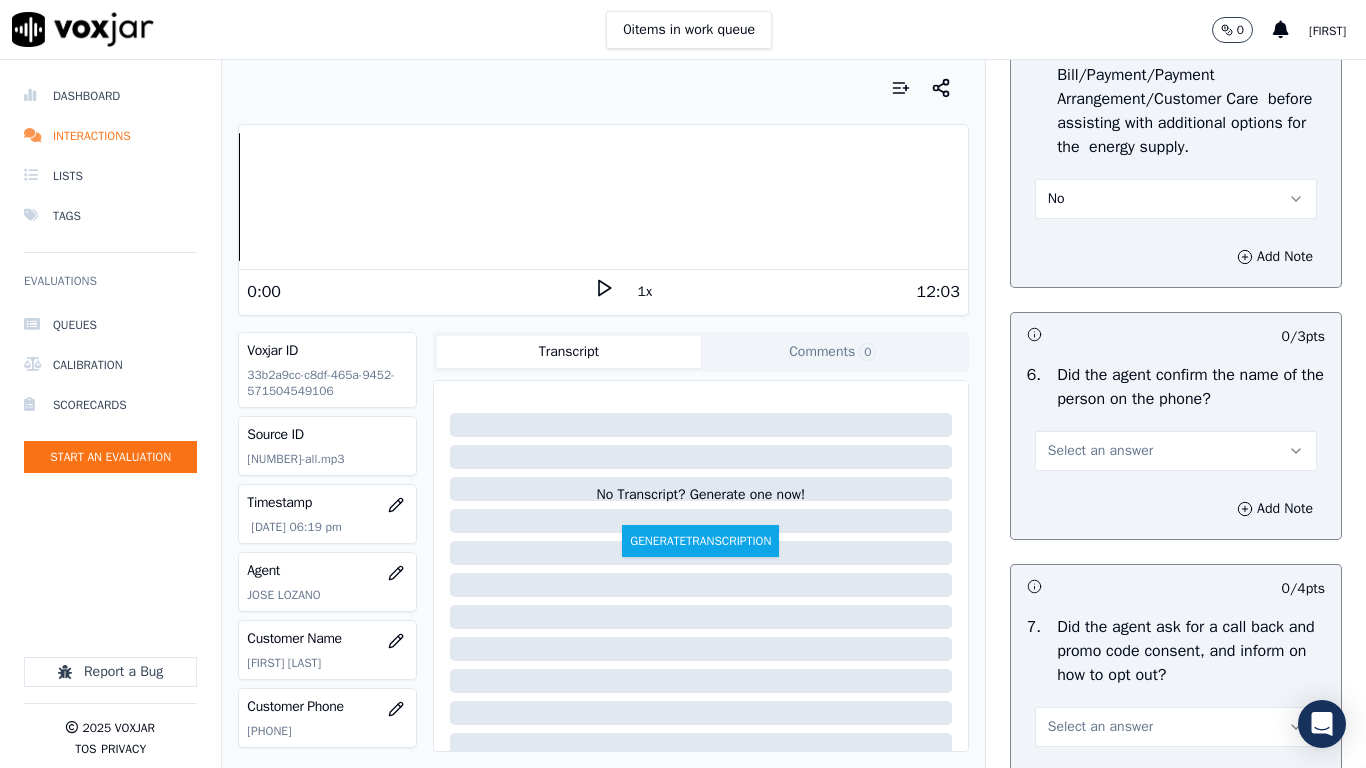 click on "Select an answer" at bounding box center (1100, 451) 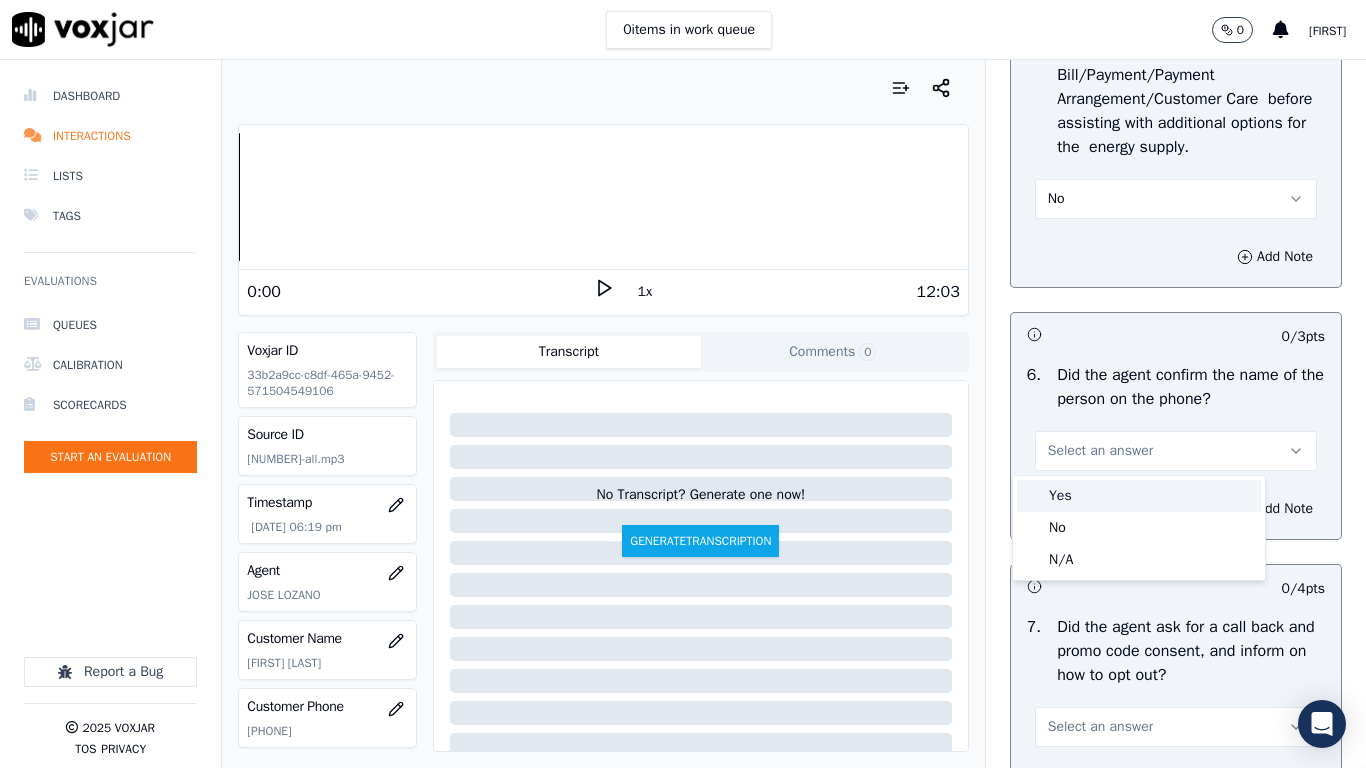 click on "Yes" at bounding box center [1139, 496] 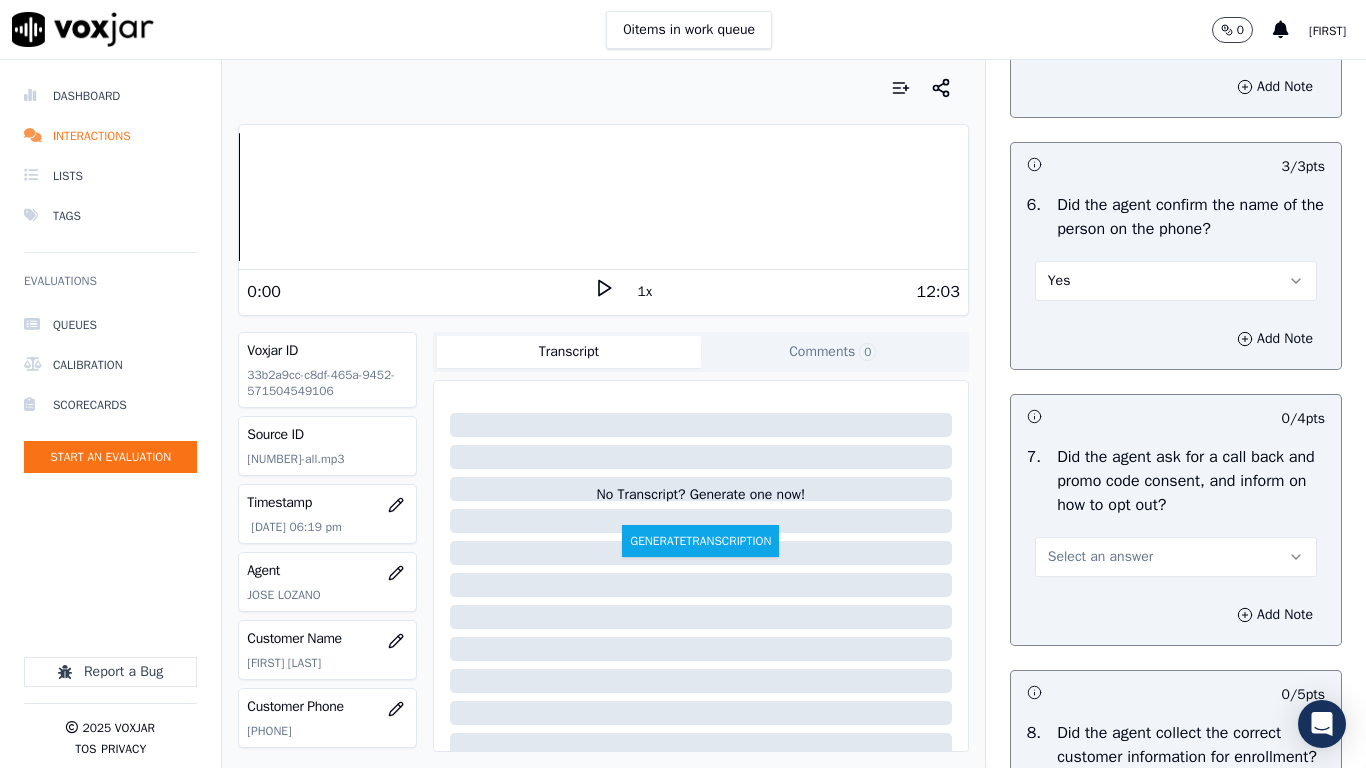 scroll, scrollTop: 1900, scrollLeft: 0, axis: vertical 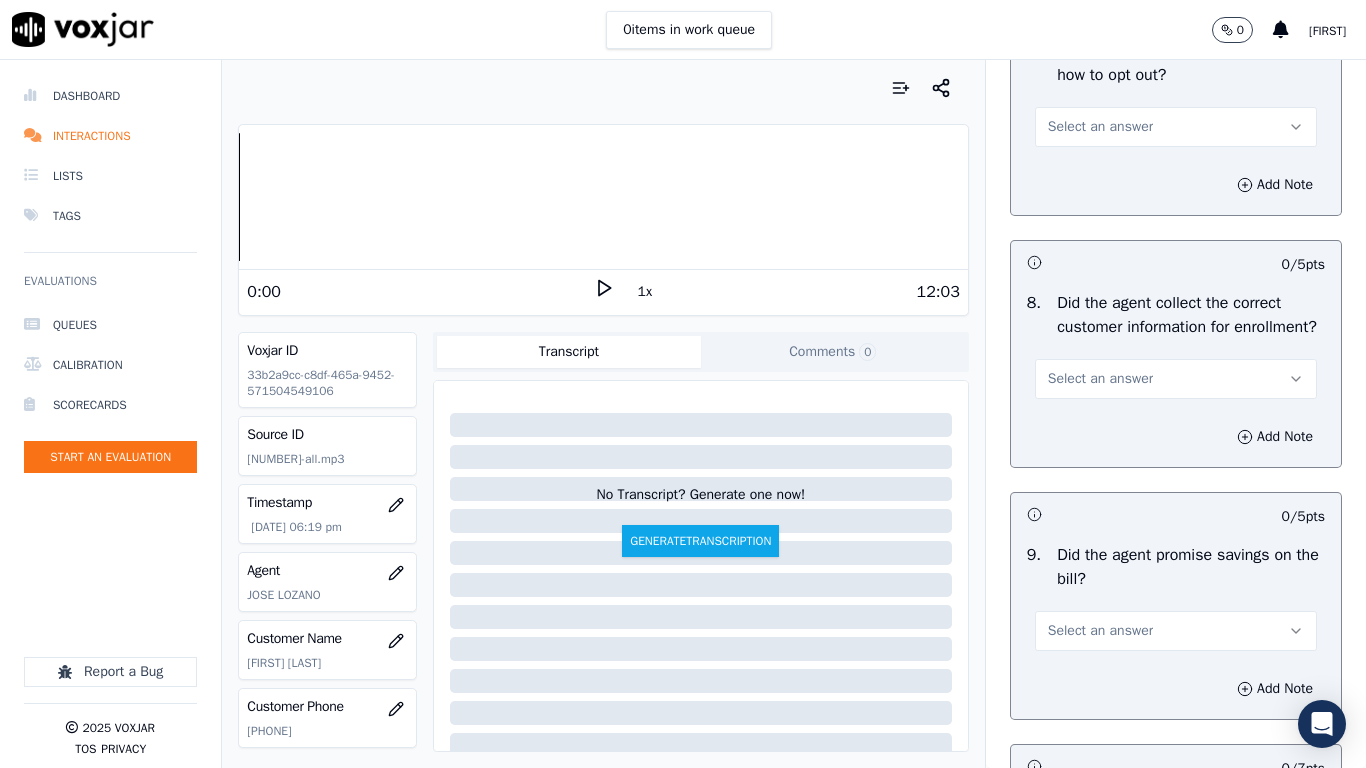 click on "Select an answer" at bounding box center [1176, 127] 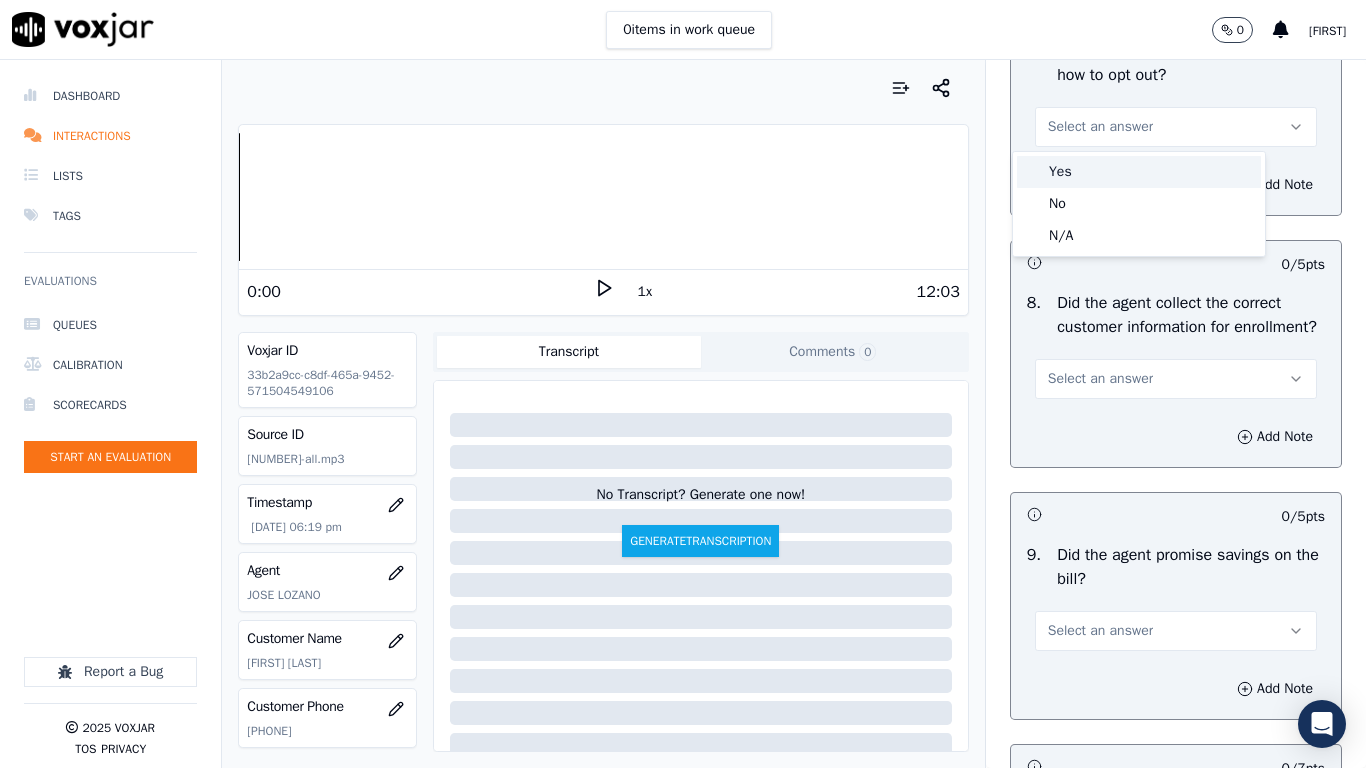 click on "Yes" at bounding box center (1139, 172) 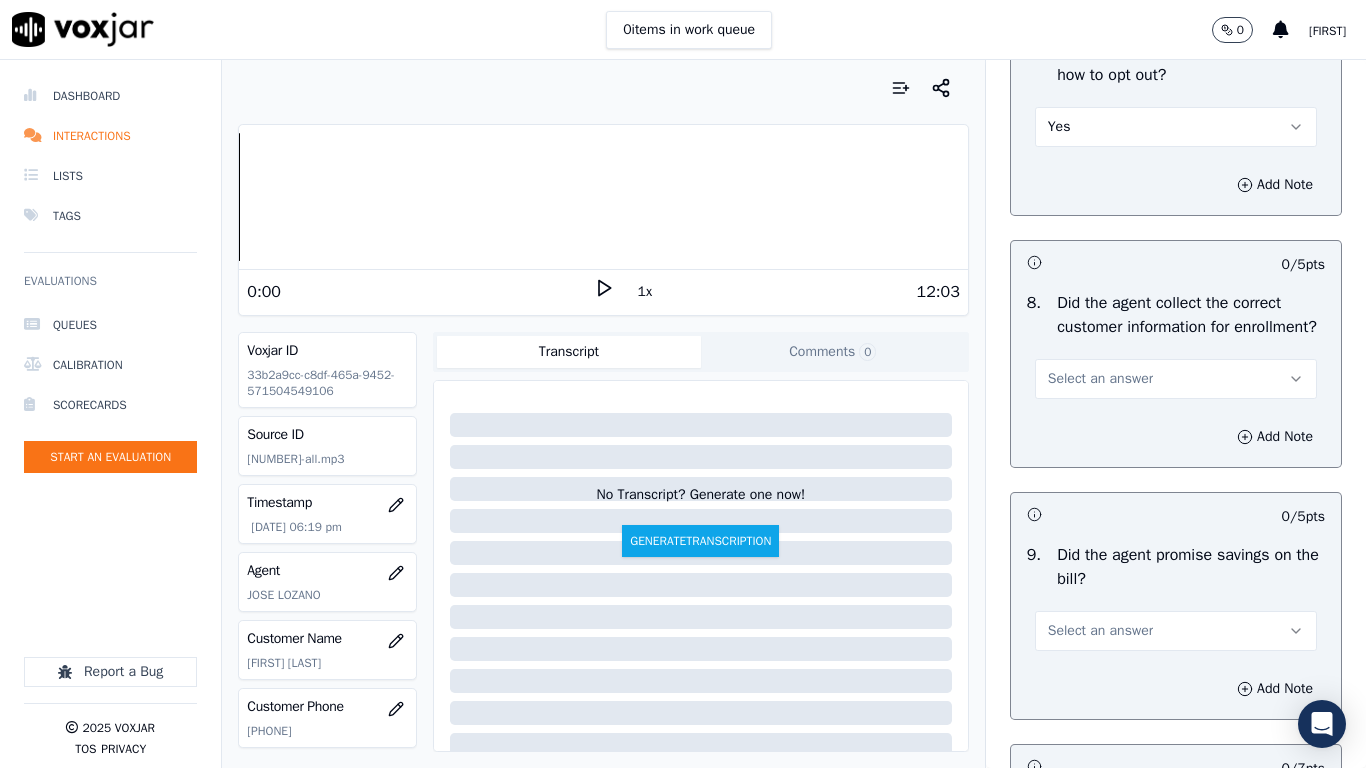 click on "Select an answer" at bounding box center [1176, 379] 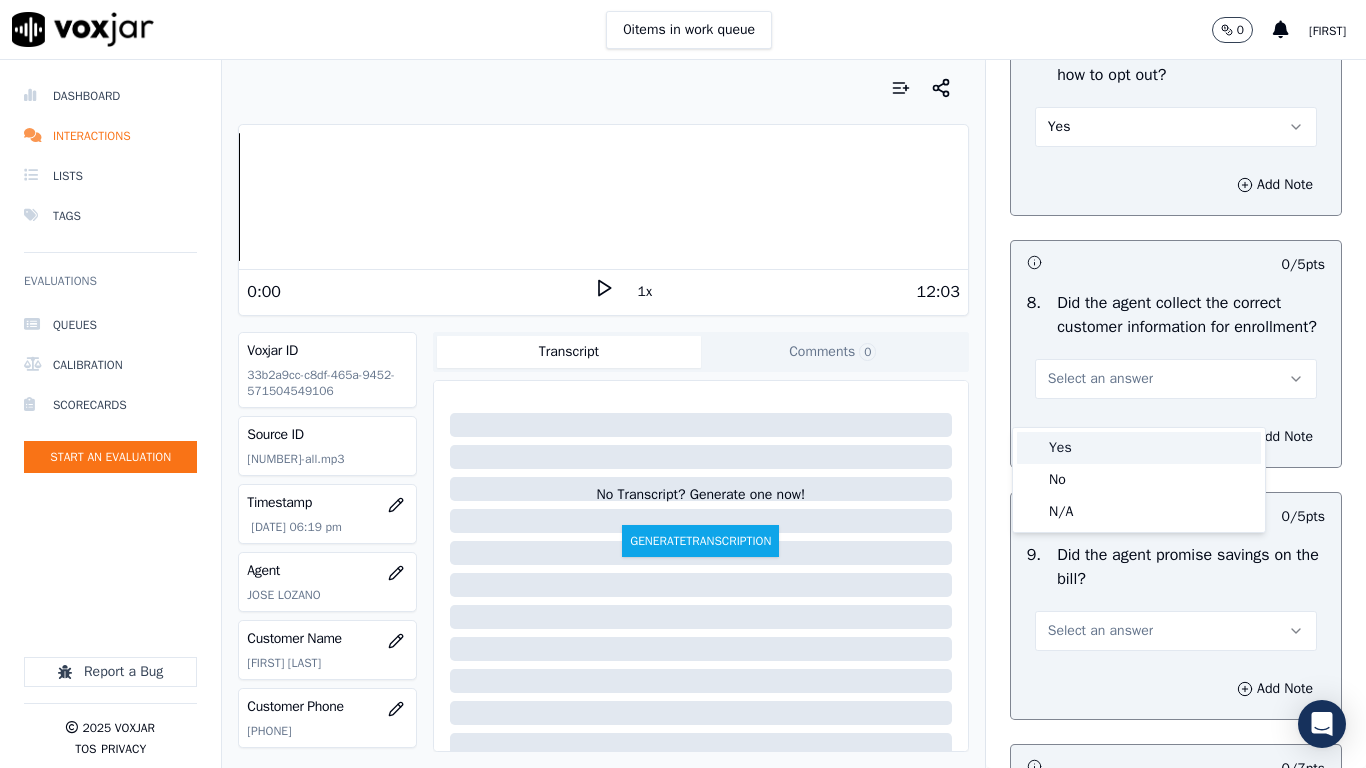 click on "Yes" at bounding box center (1139, 448) 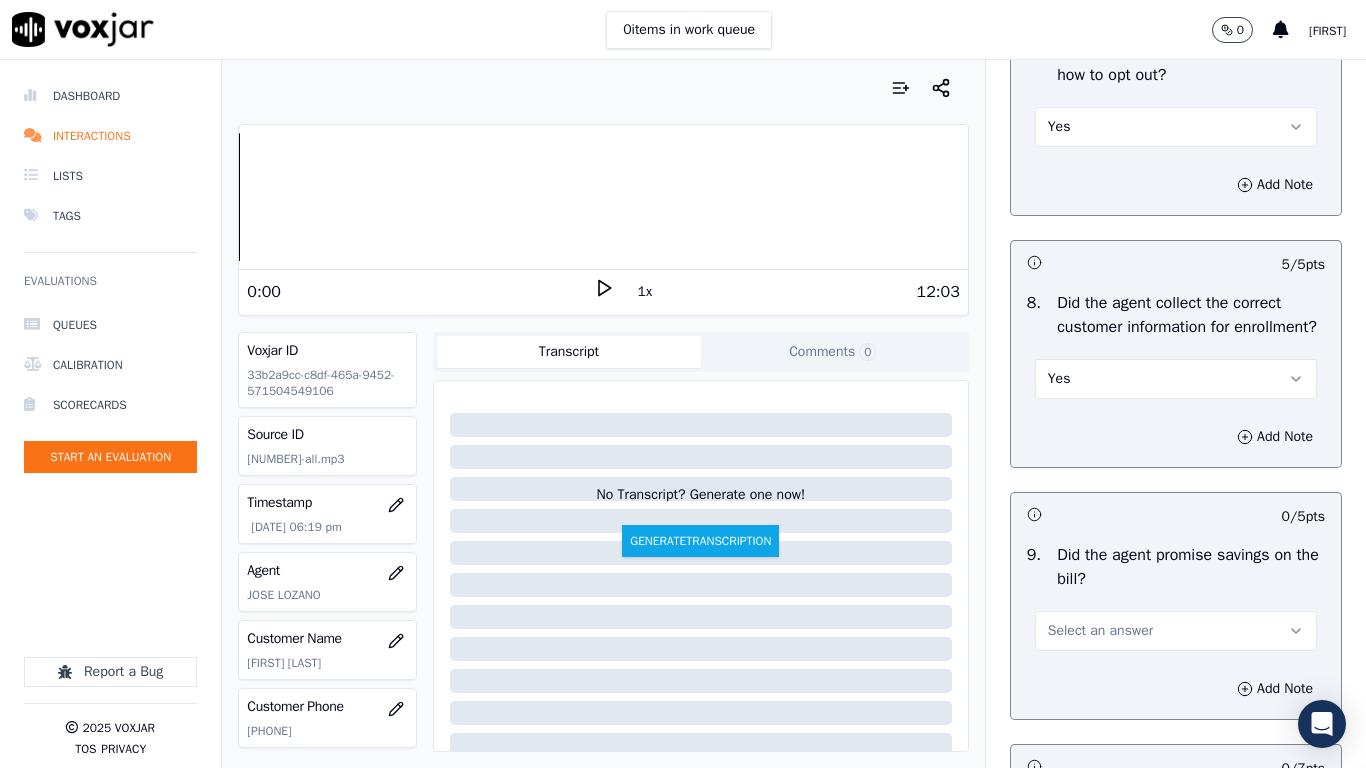 click on "Select an answer" at bounding box center [1176, 631] 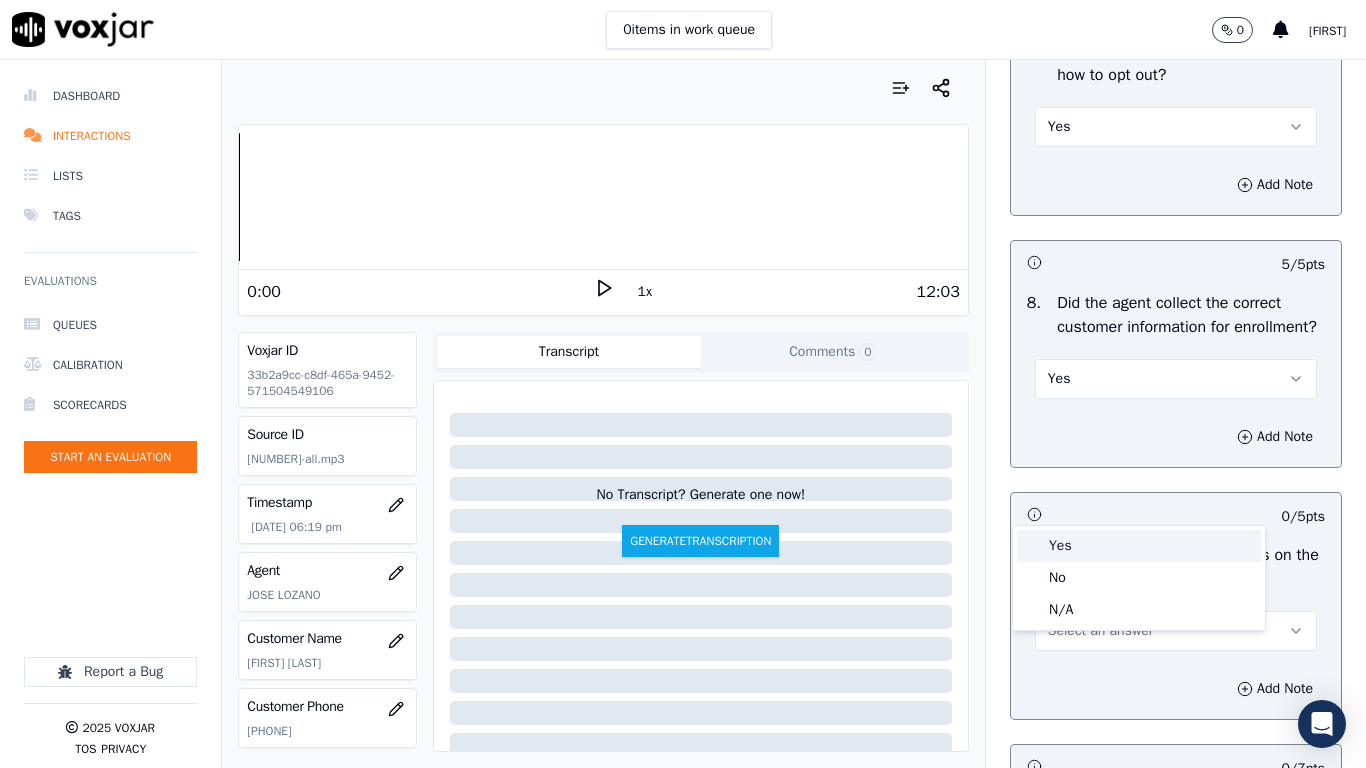 click on "Yes" at bounding box center (1139, 546) 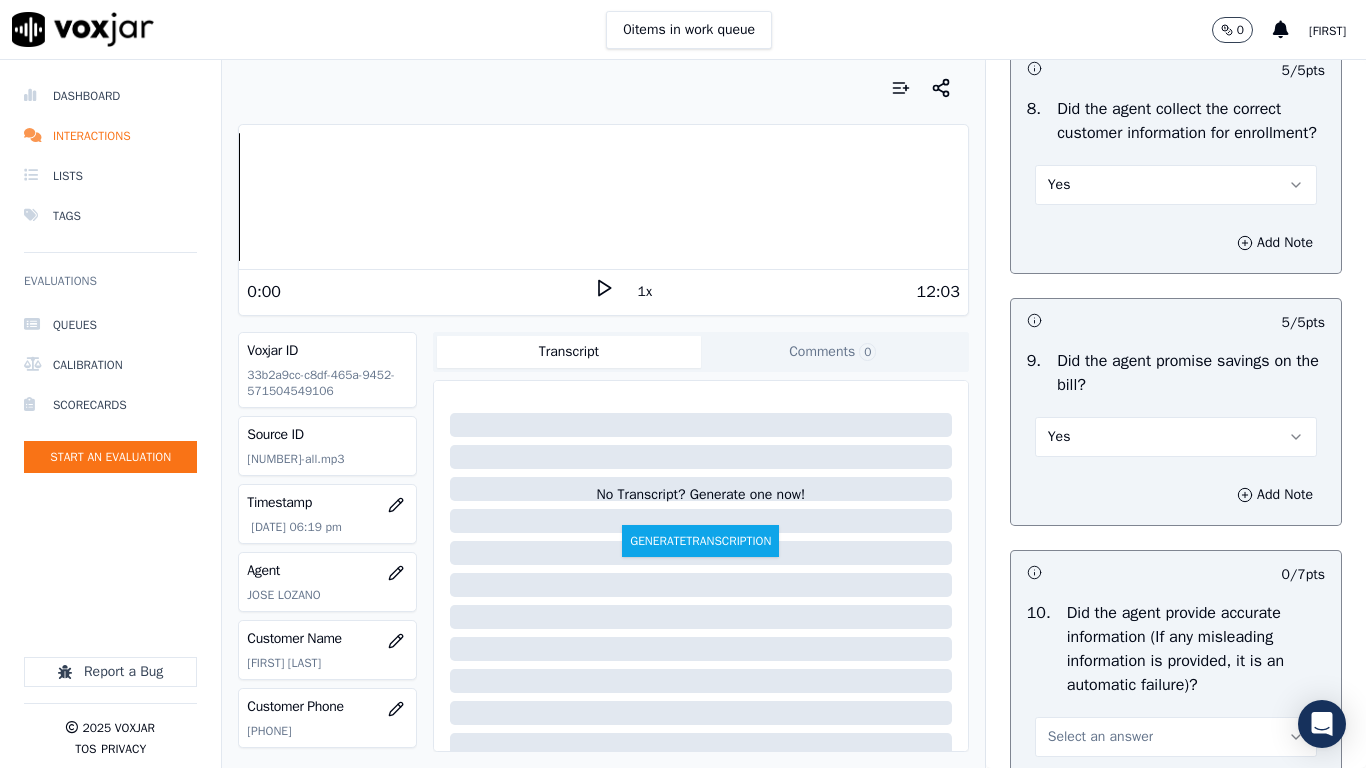 scroll, scrollTop: 2700, scrollLeft: 0, axis: vertical 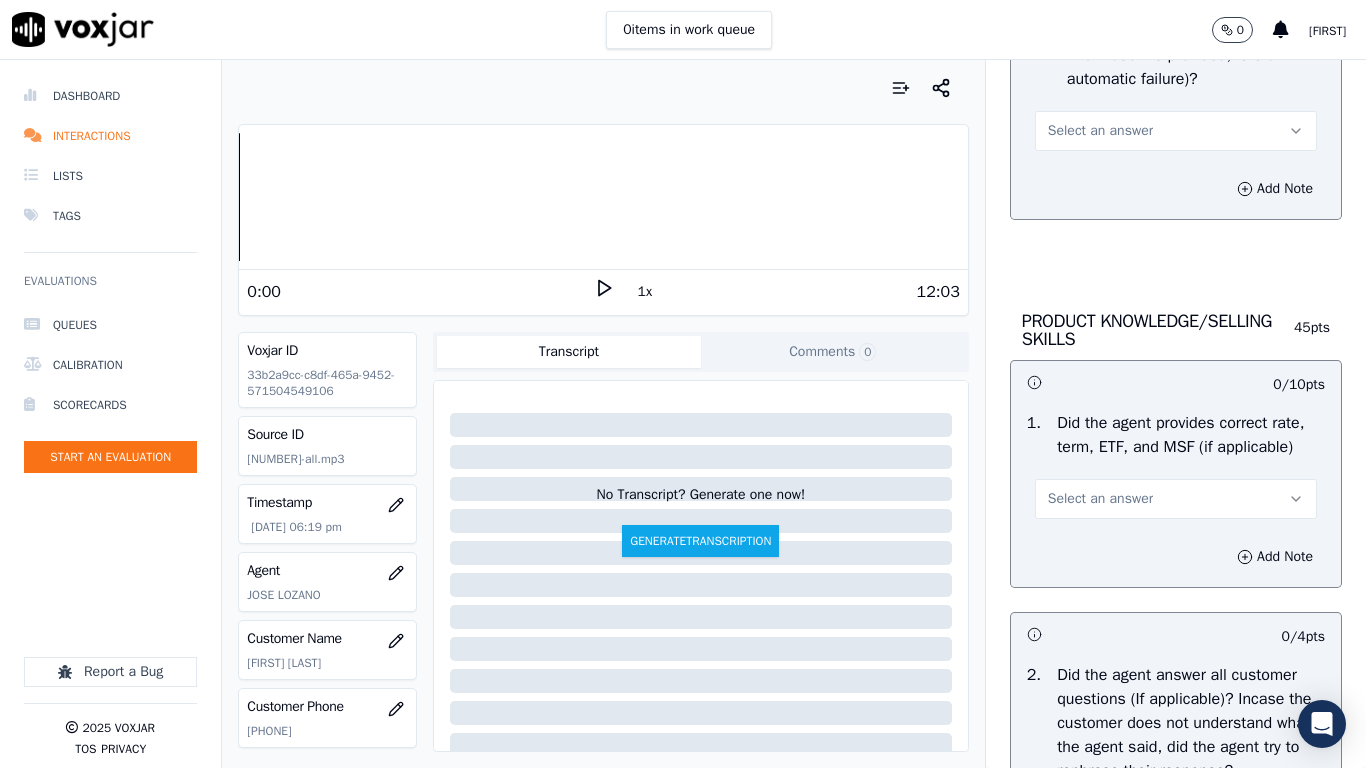 click on "Select an answer" at bounding box center (1100, 131) 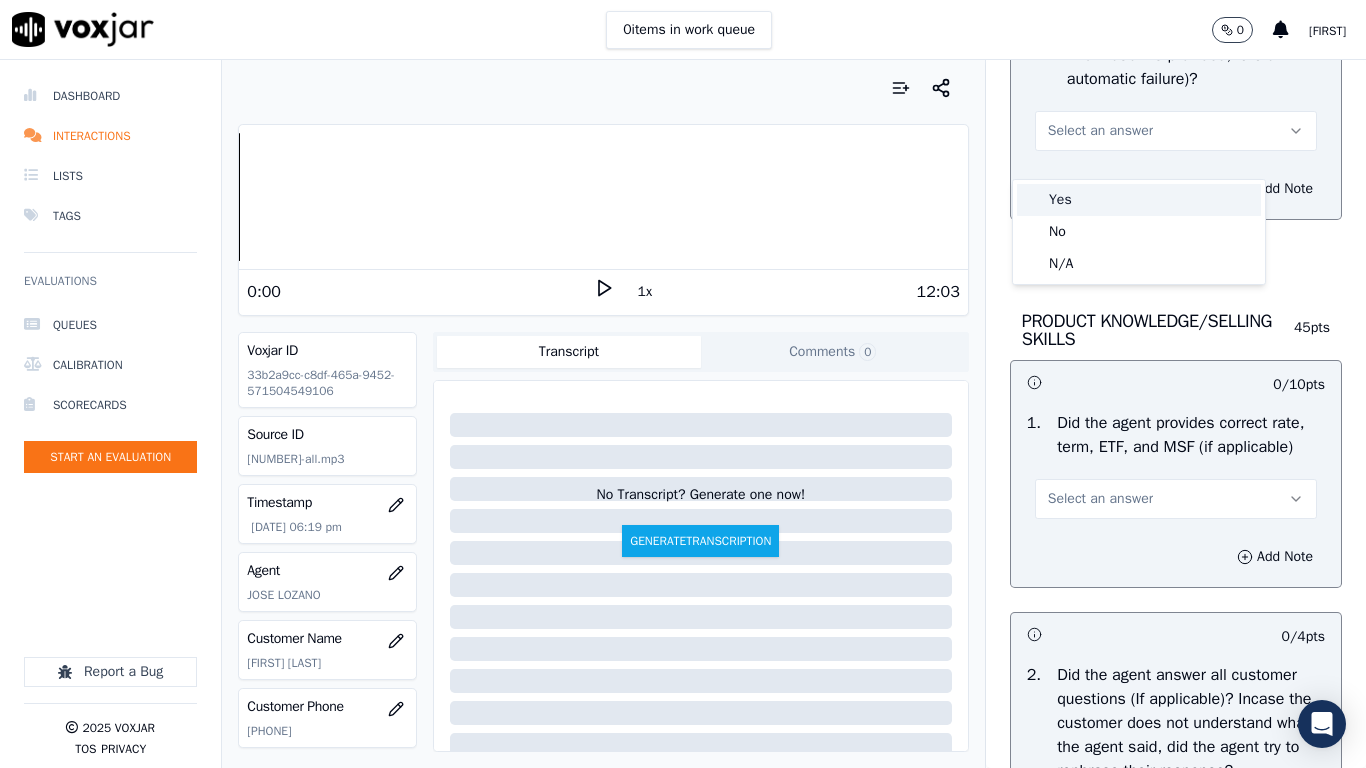 click on "Yes" at bounding box center (1139, 200) 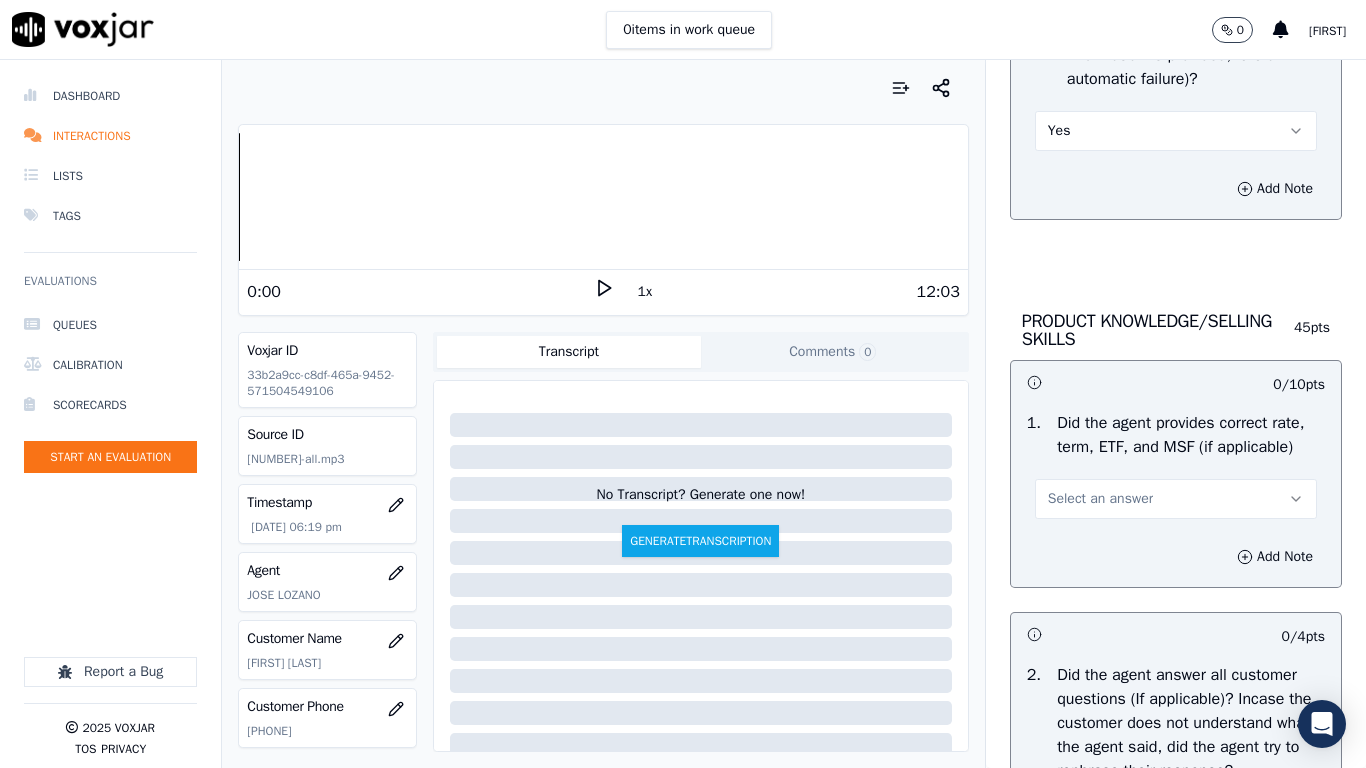 click on "Select an answer" at bounding box center [1100, 499] 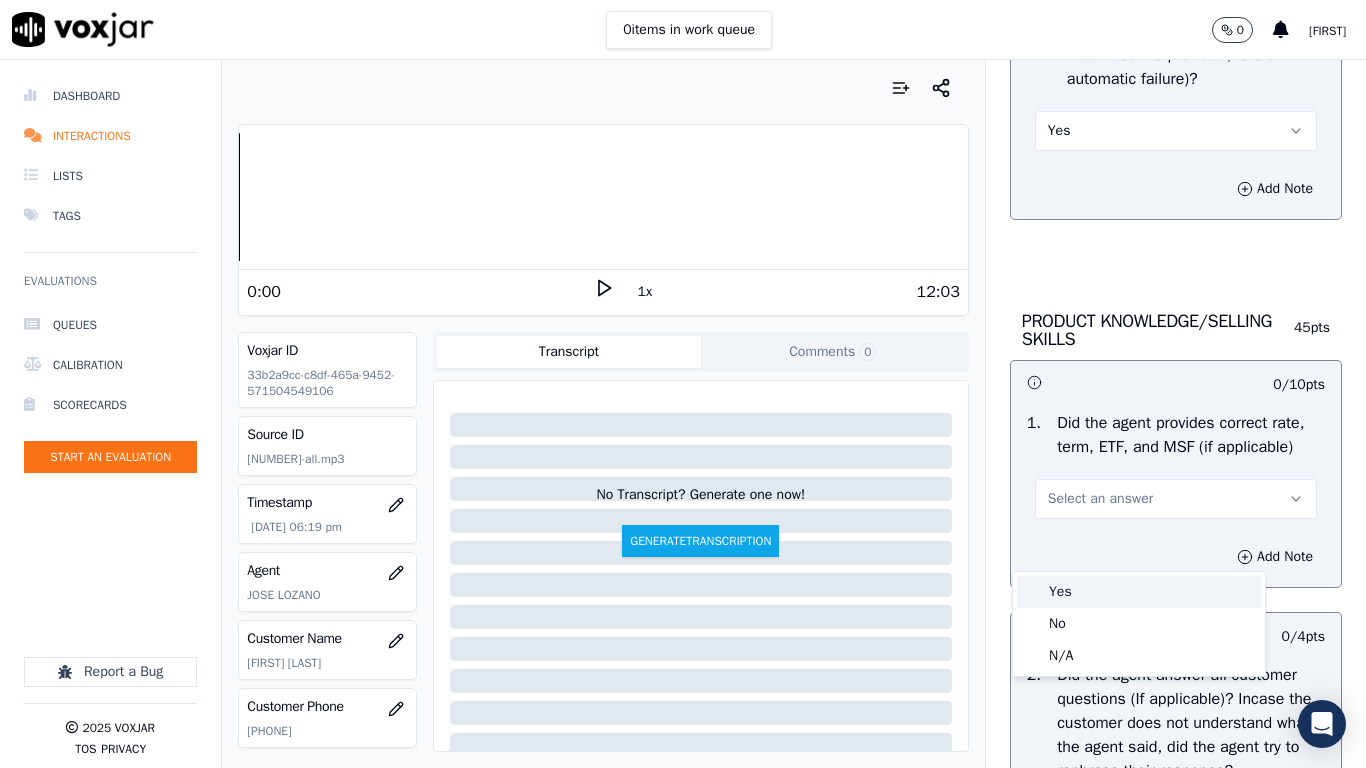 click on "Yes" at bounding box center [1139, 592] 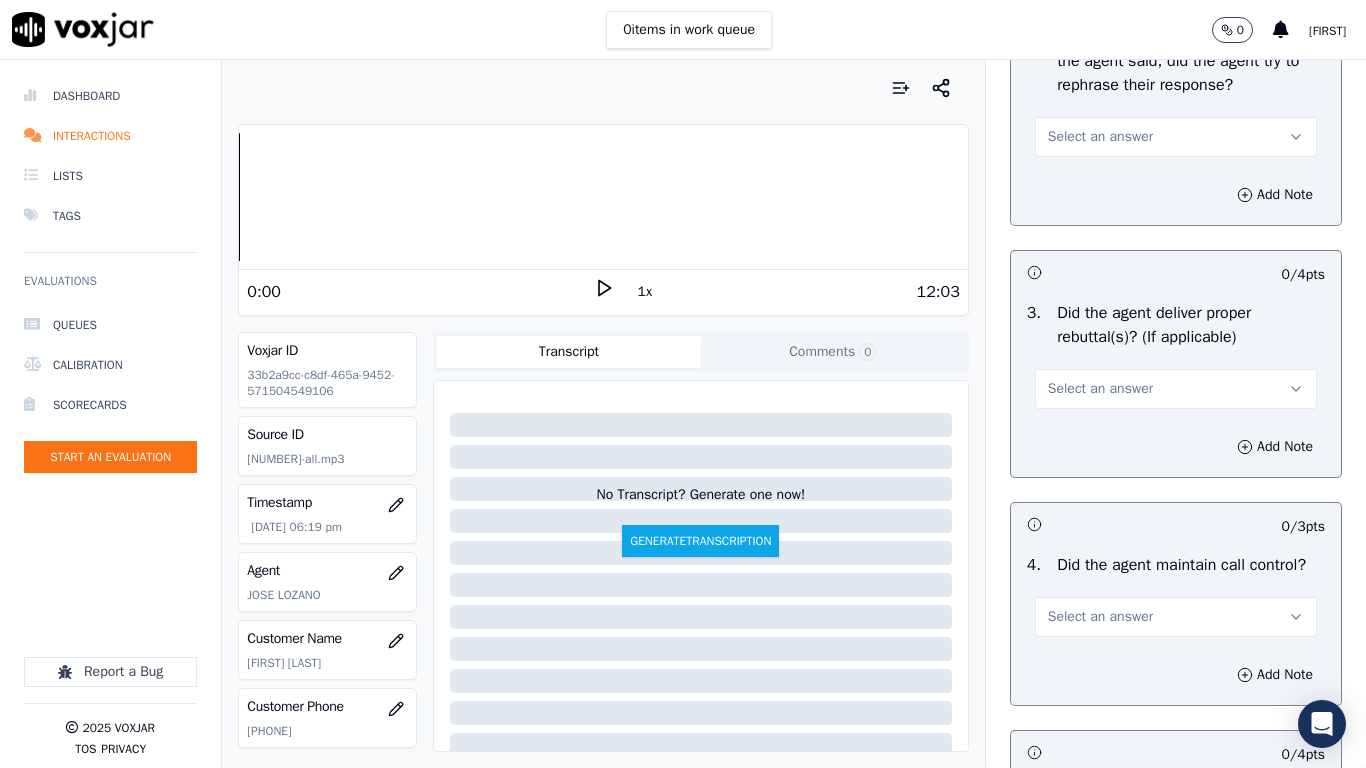 scroll, scrollTop: 3400, scrollLeft: 0, axis: vertical 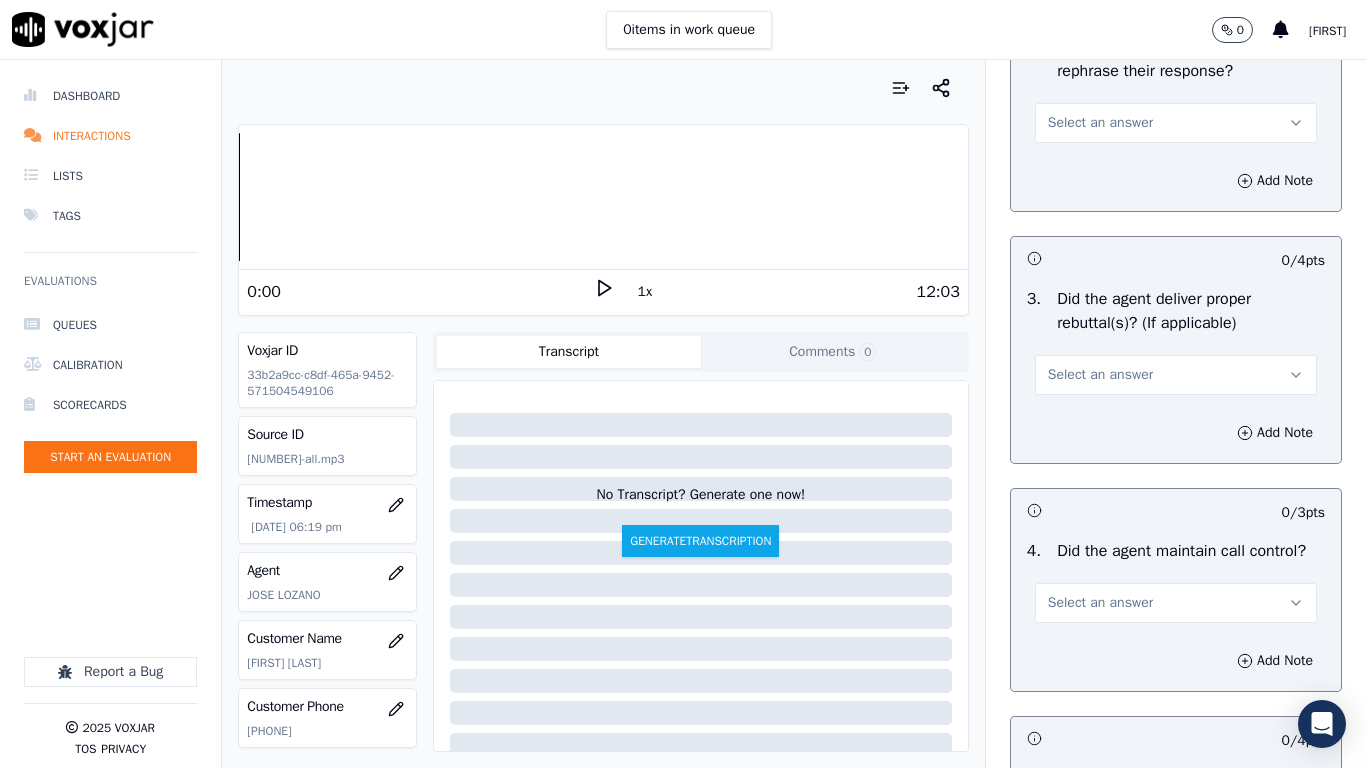 drag, startPoint x: 1083, startPoint y: 196, endPoint x: 1084, endPoint y: 210, distance: 14.035668 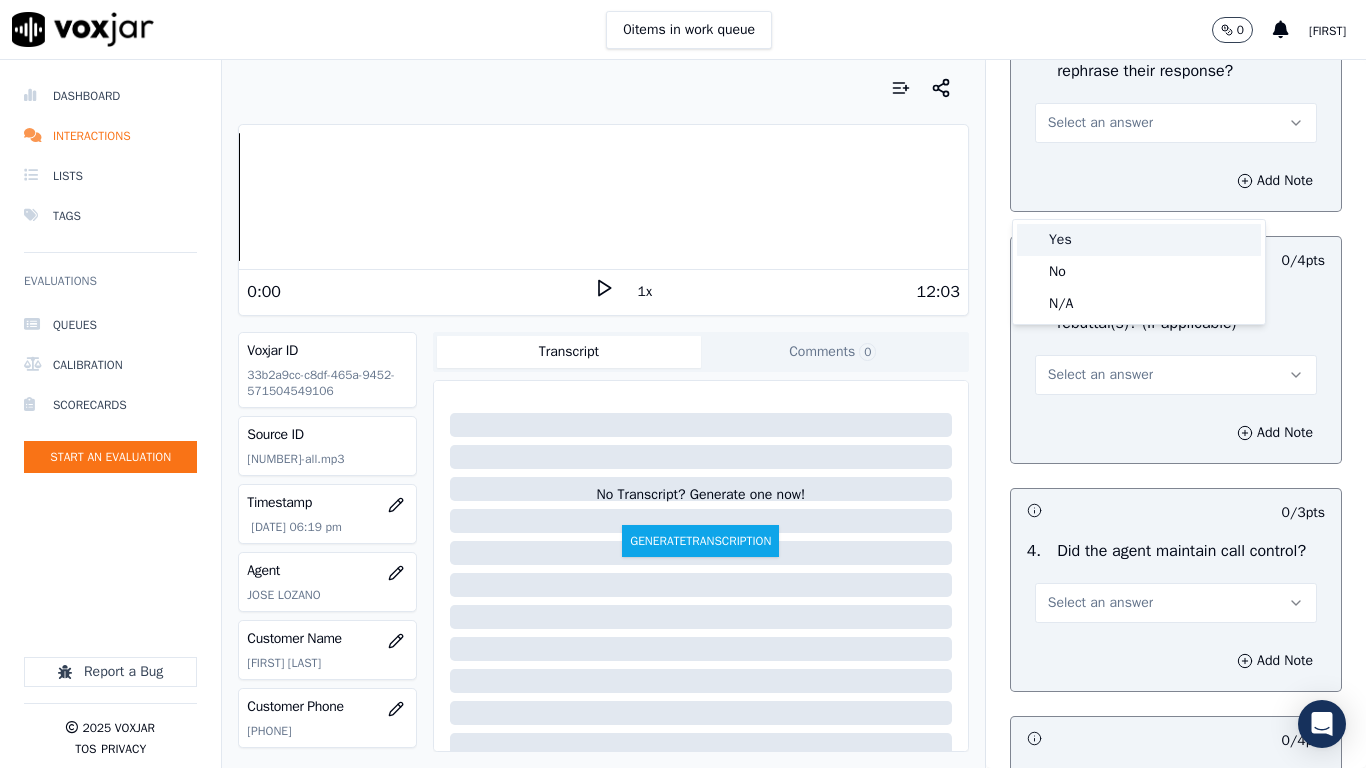 click on "Yes" at bounding box center (1139, 240) 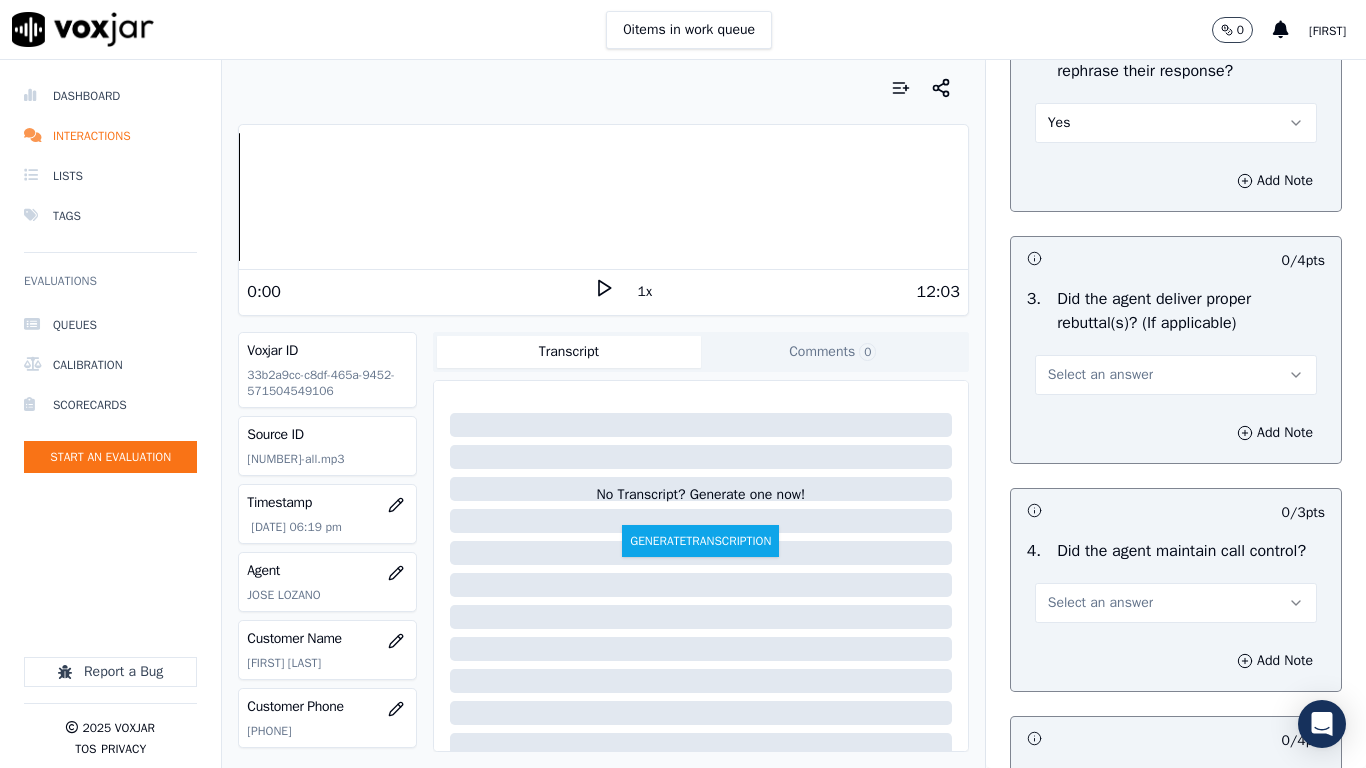 click on "Select an answer" at bounding box center (1100, 375) 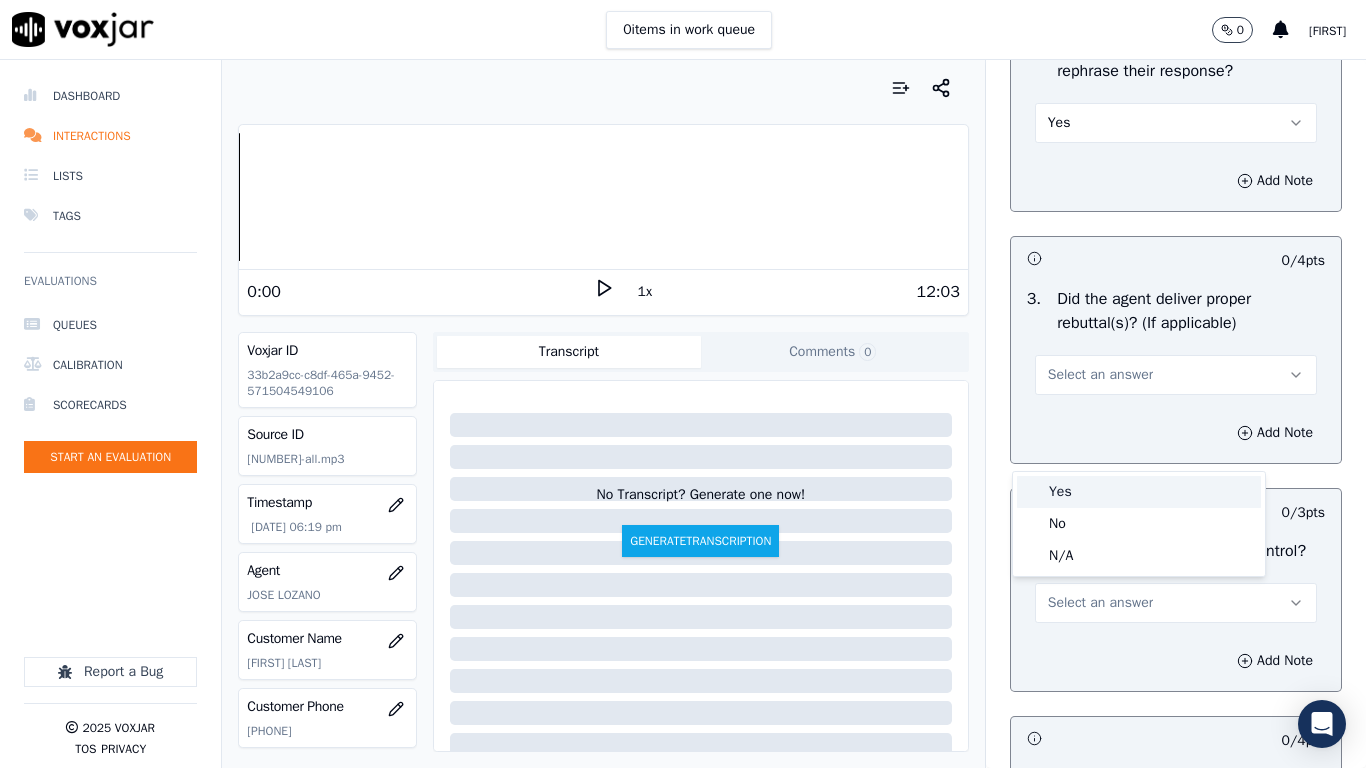 click on "Yes" at bounding box center [1139, 492] 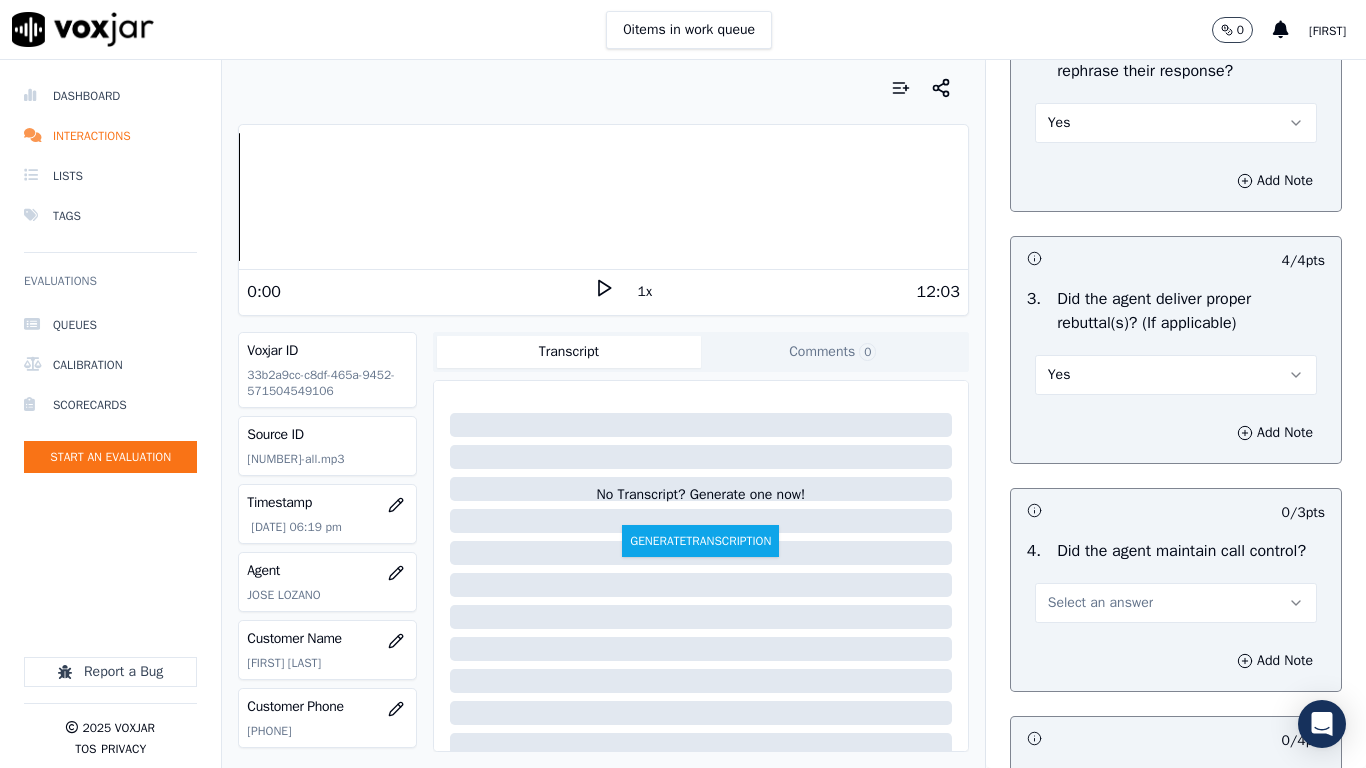 click on "Select an answer" at bounding box center [1100, 603] 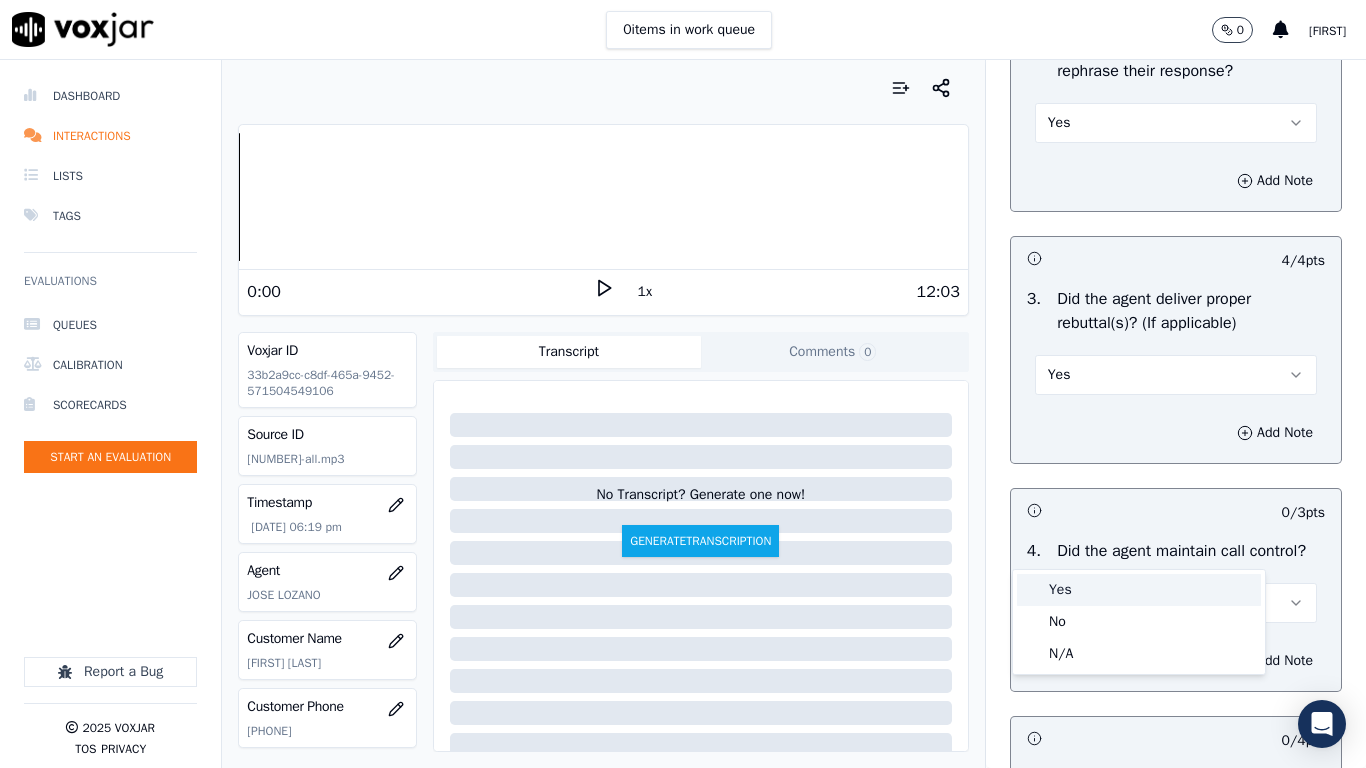 click on "Yes" at bounding box center (1139, 590) 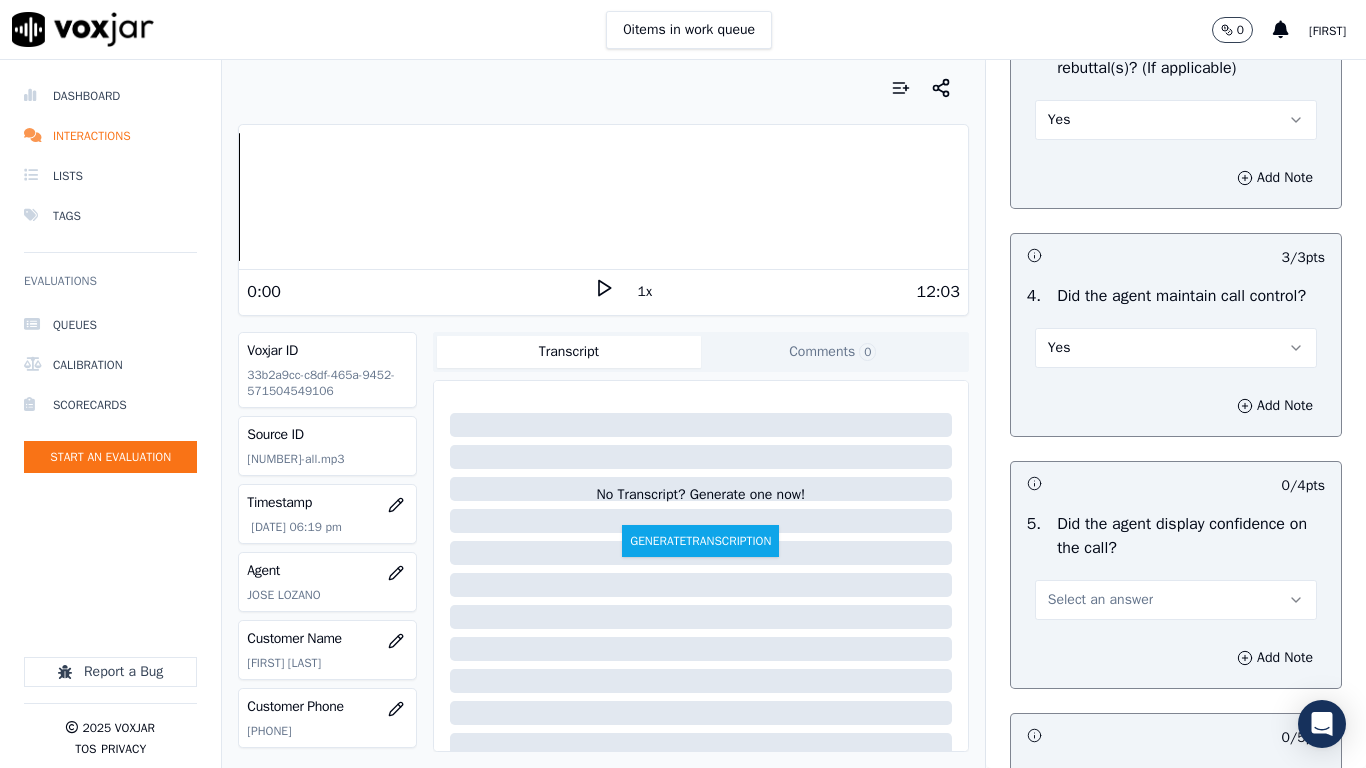 scroll, scrollTop: 4000, scrollLeft: 0, axis: vertical 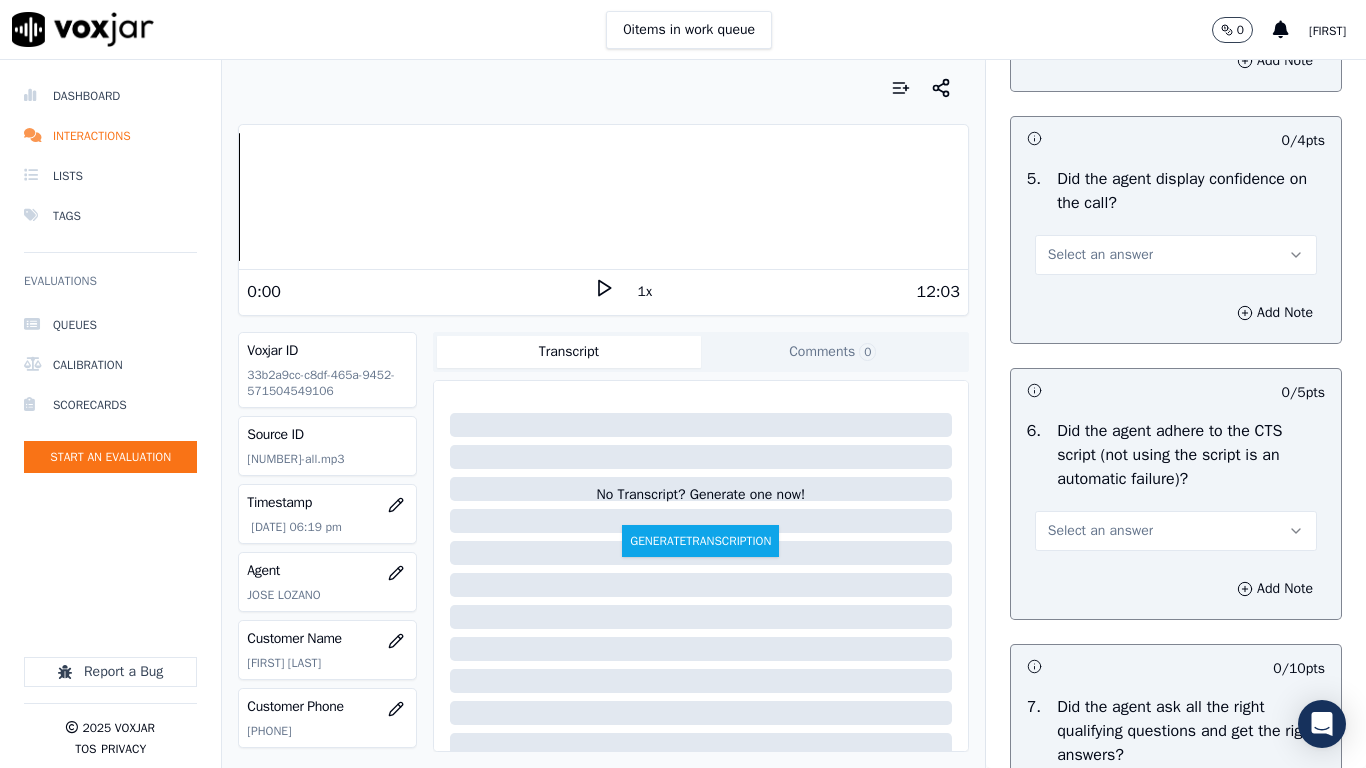 click on "Select an answer" at bounding box center [1176, 255] 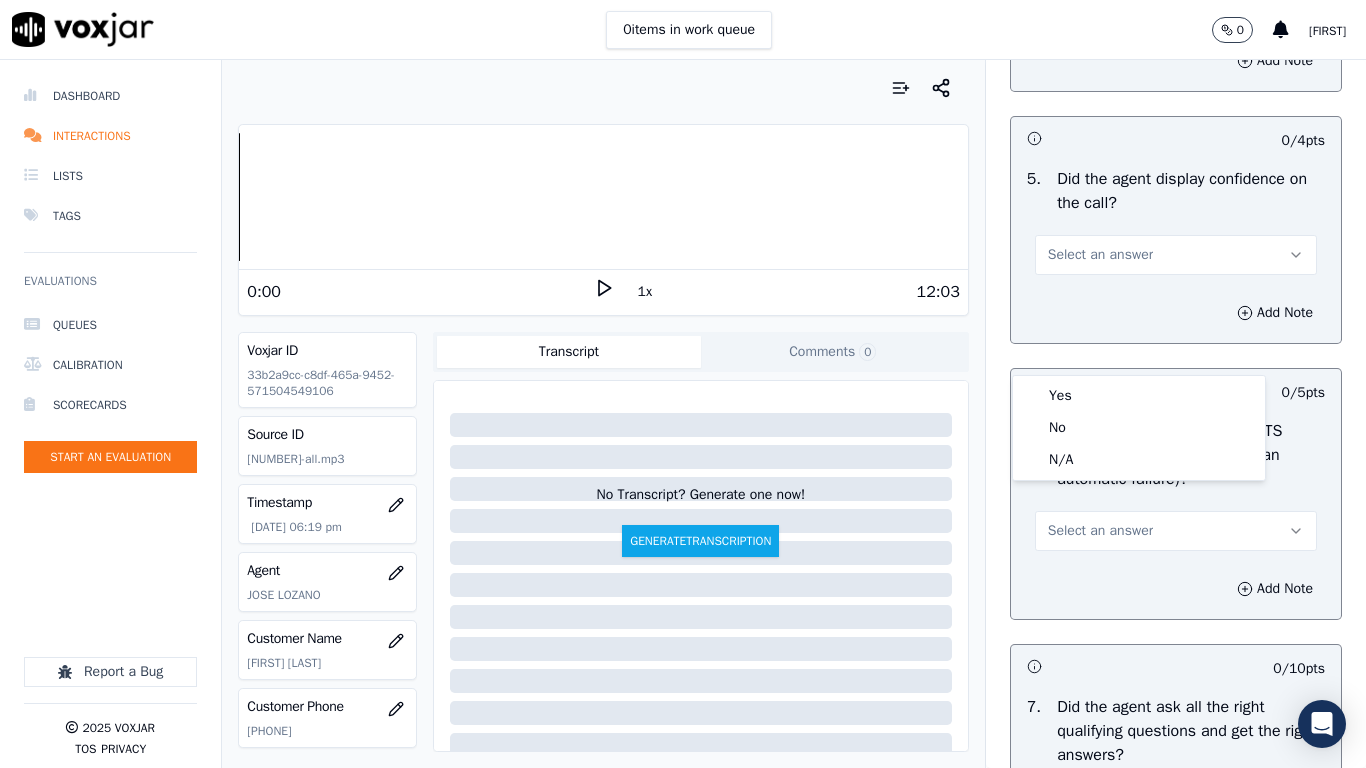 click on "Yes   No     N/A" at bounding box center (1139, 428) 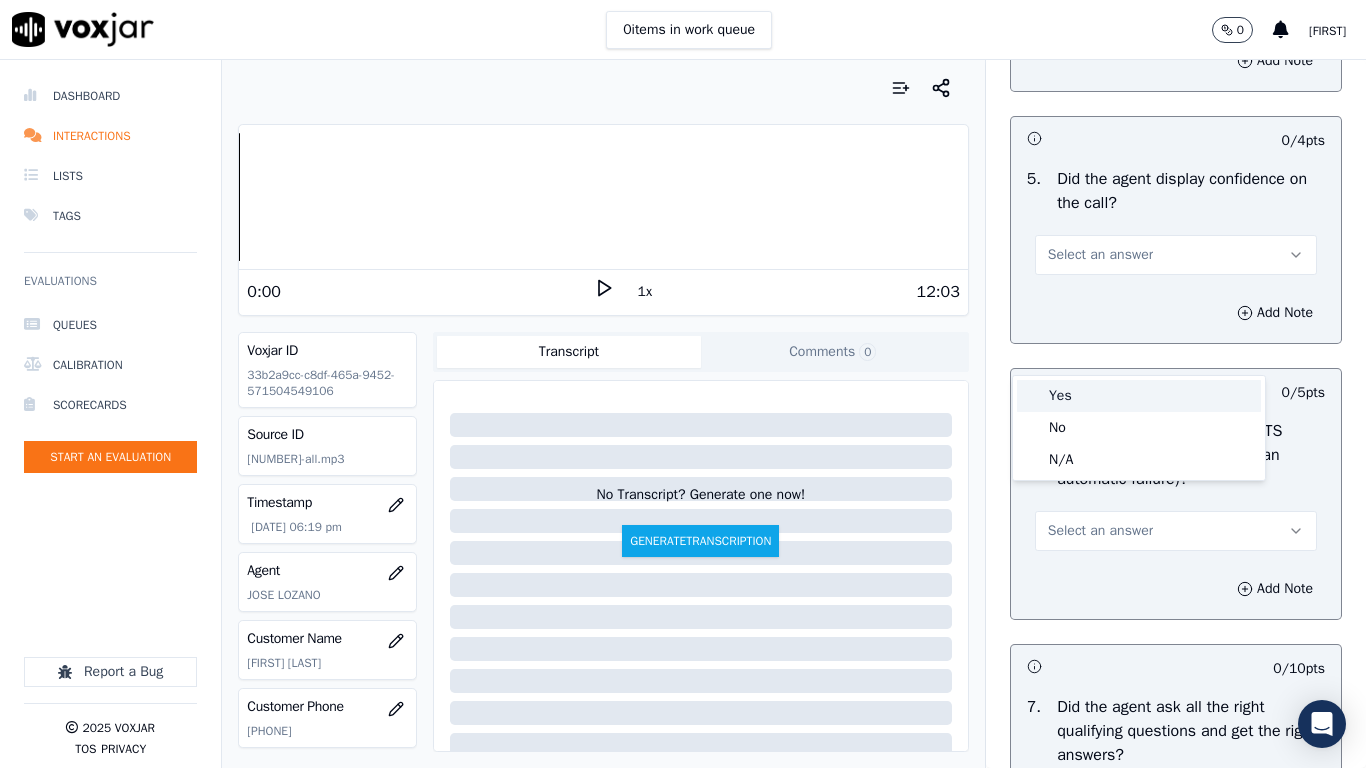 click on "Yes" at bounding box center [1139, 396] 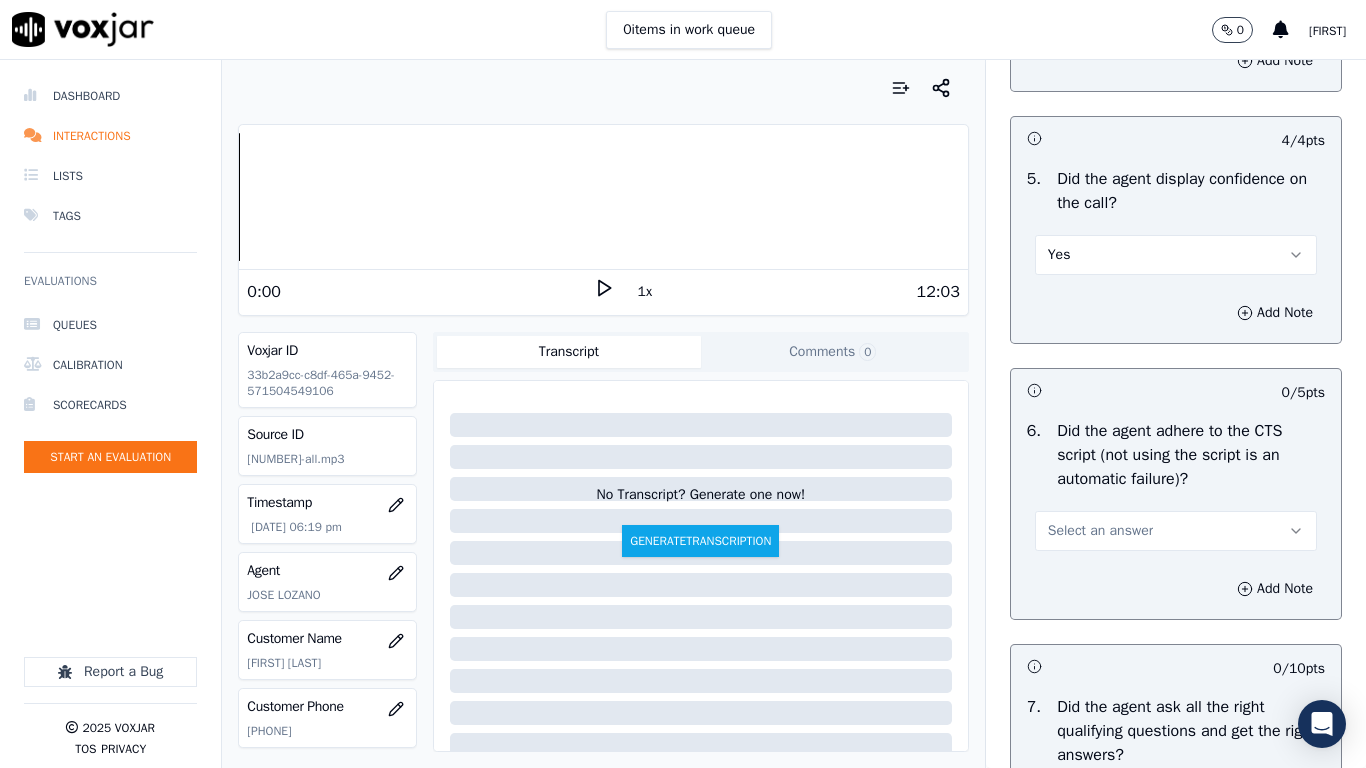 drag, startPoint x: 1118, startPoint y: 609, endPoint x: 1118, endPoint y: 637, distance: 28 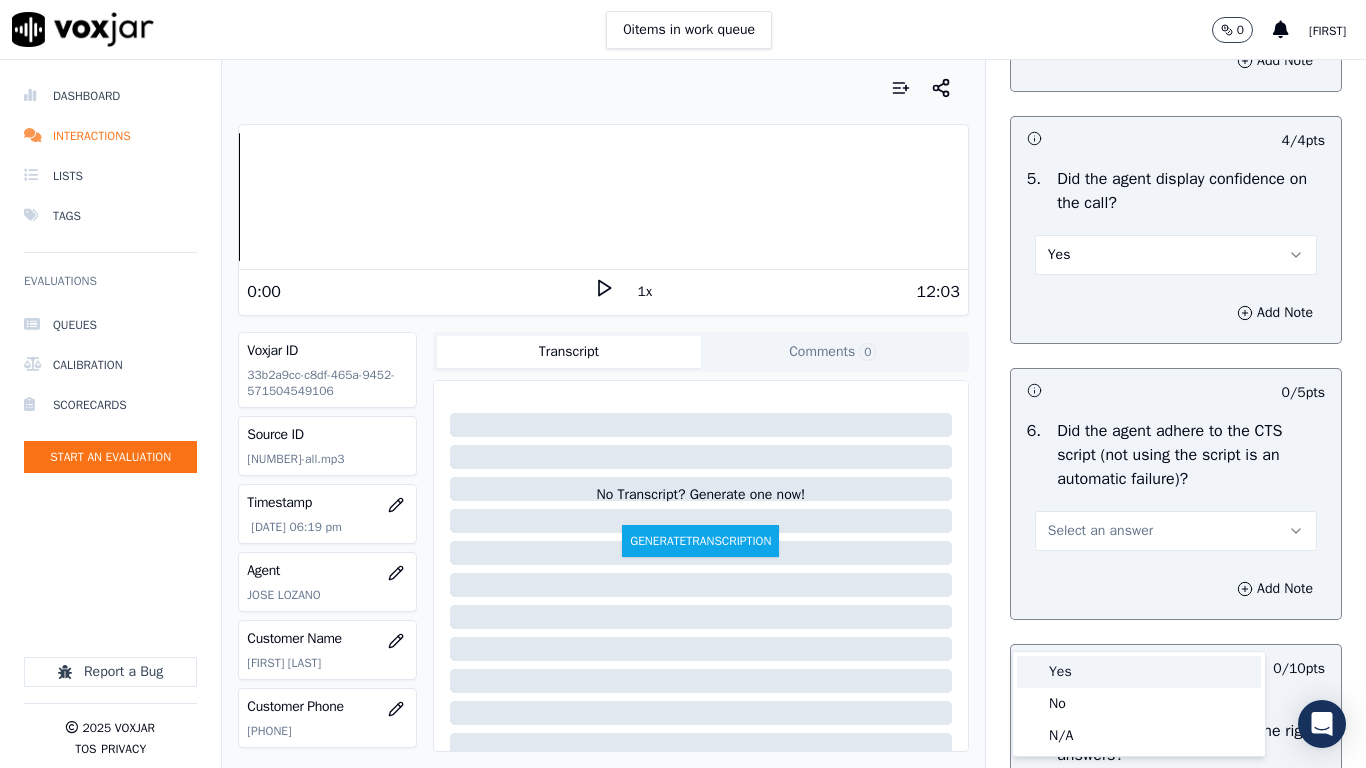 click on "Yes" at bounding box center (1139, 672) 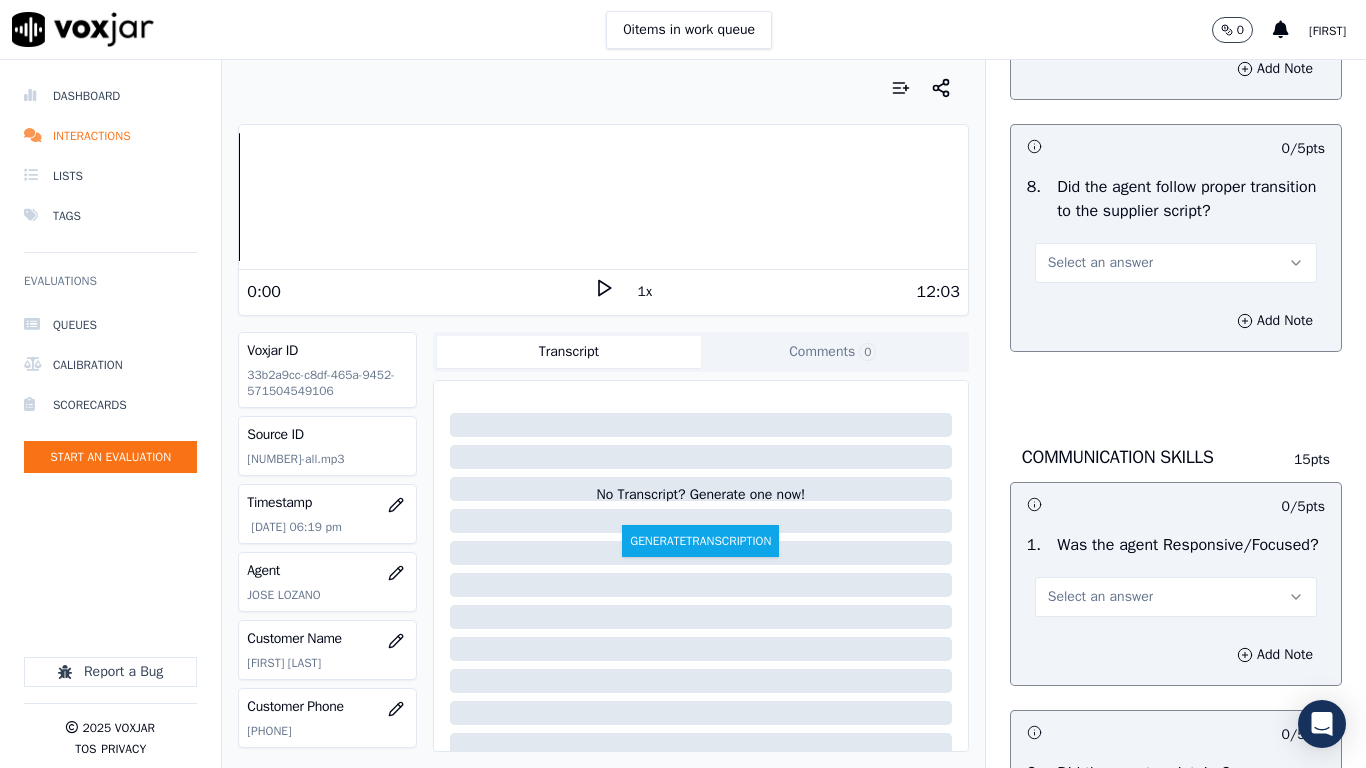 scroll, scrollTop: 4800, scrollLeft: 0, axis: vertical 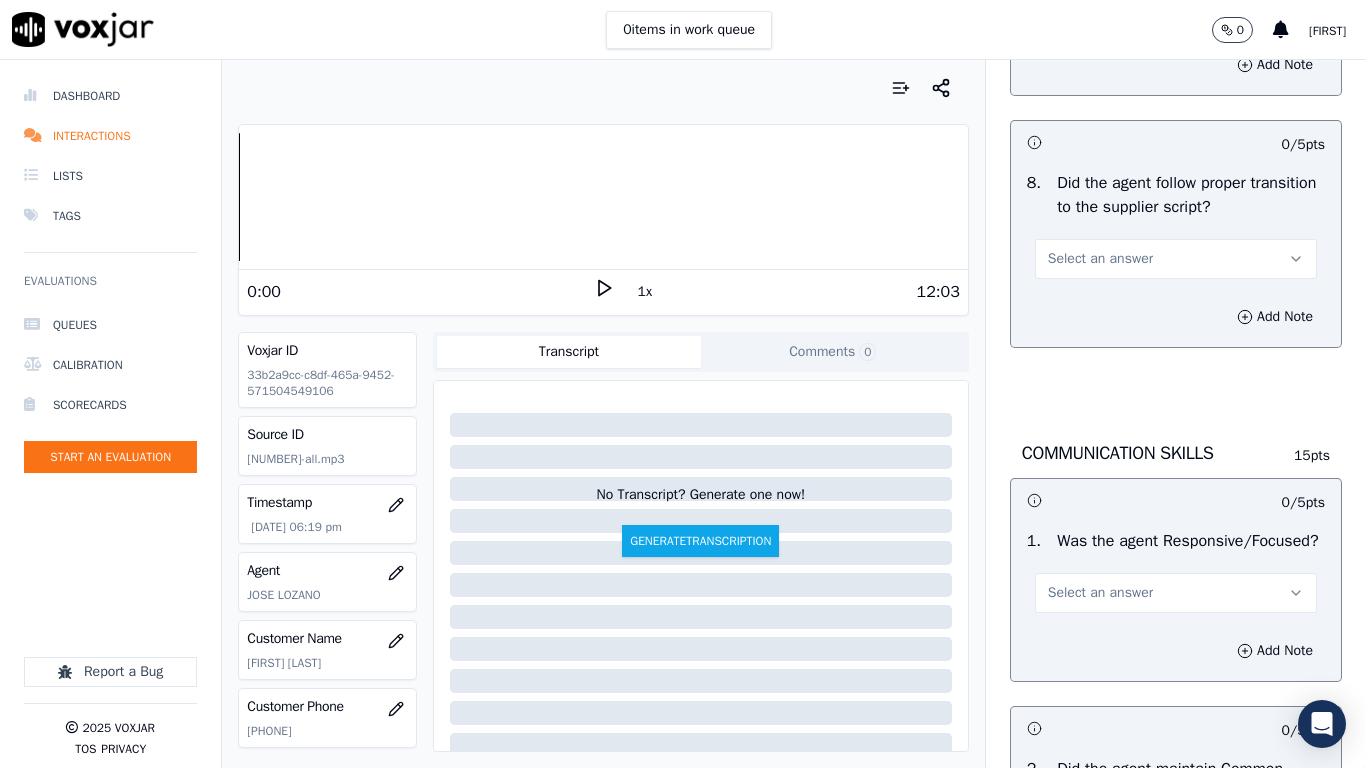 click on "Select an answer" at bounding box center (1100, 7) 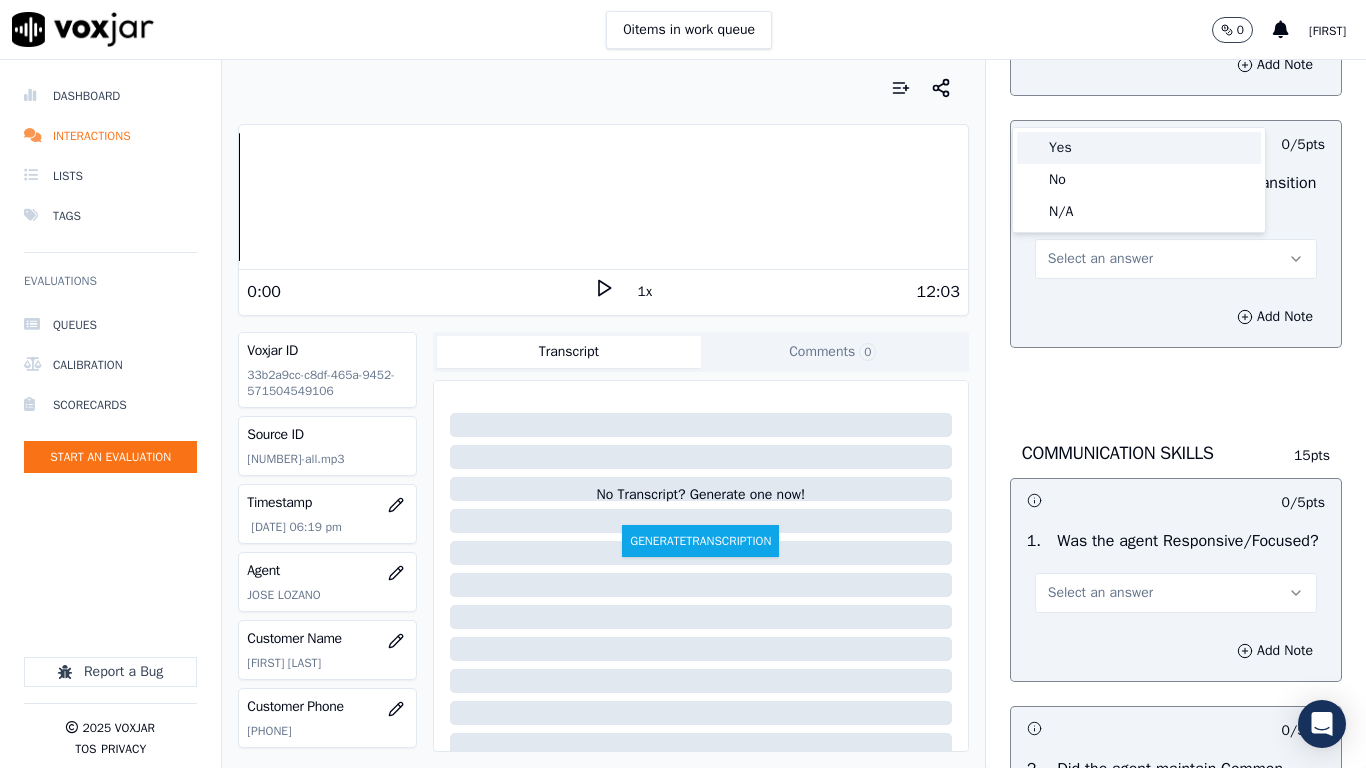 click on "Yes" at bounding box center (1139, 148) 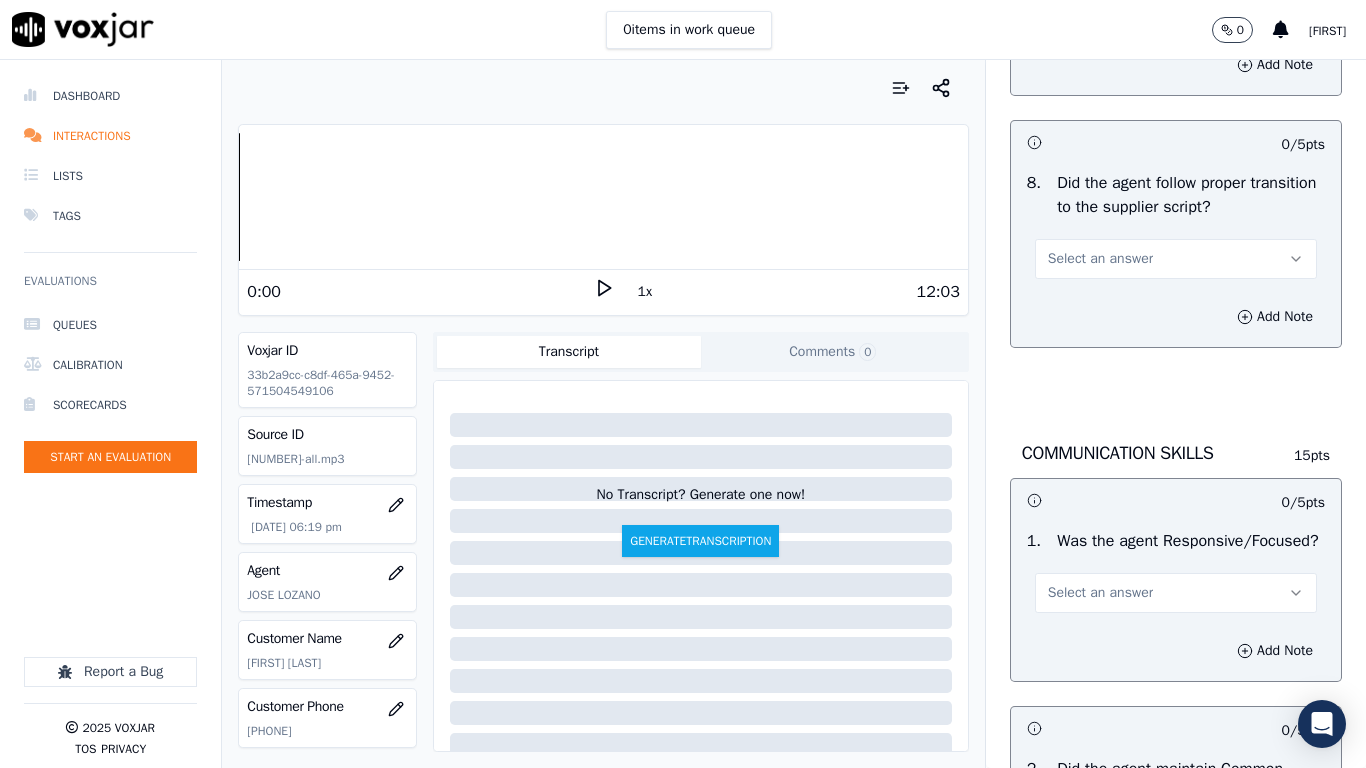 click on "Select an answer" at bounding box center [1176, 259] 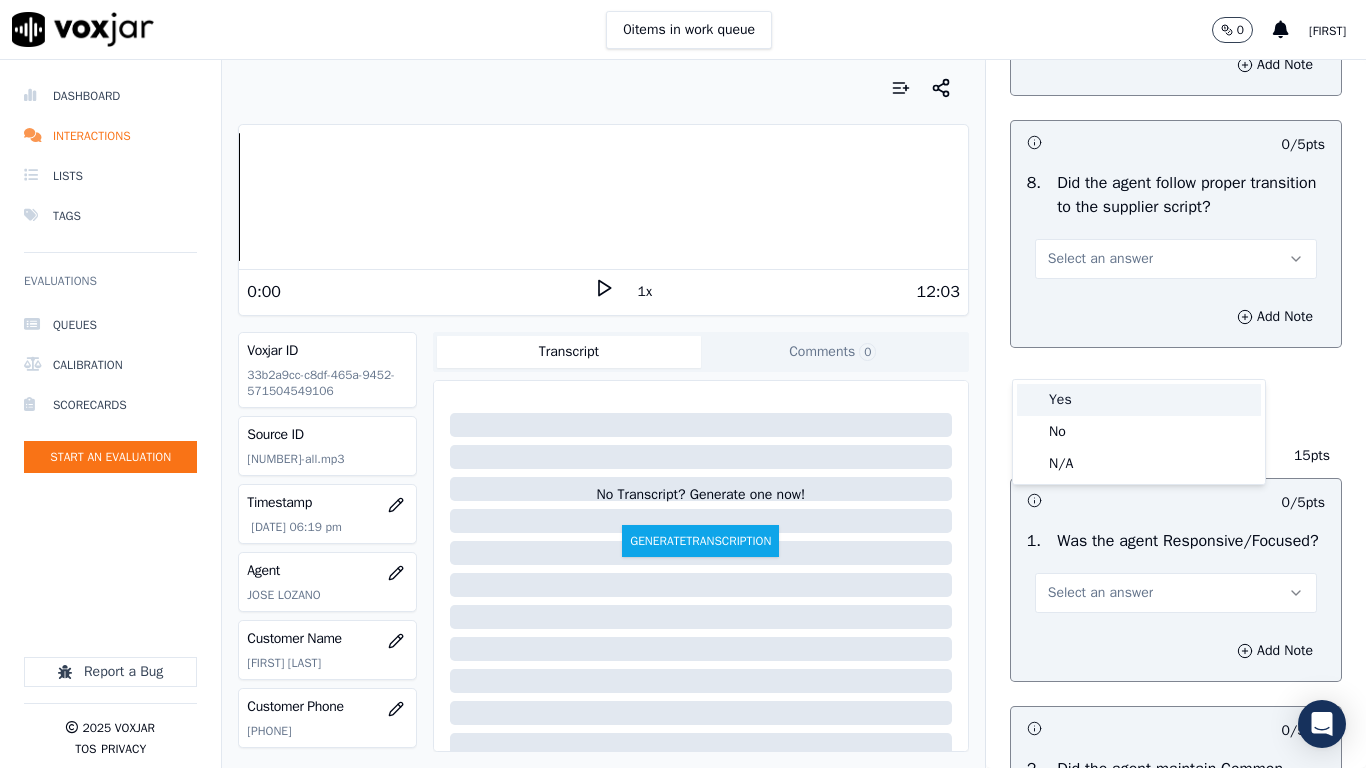 click on "Yes" at bounding box center (1139, 400) 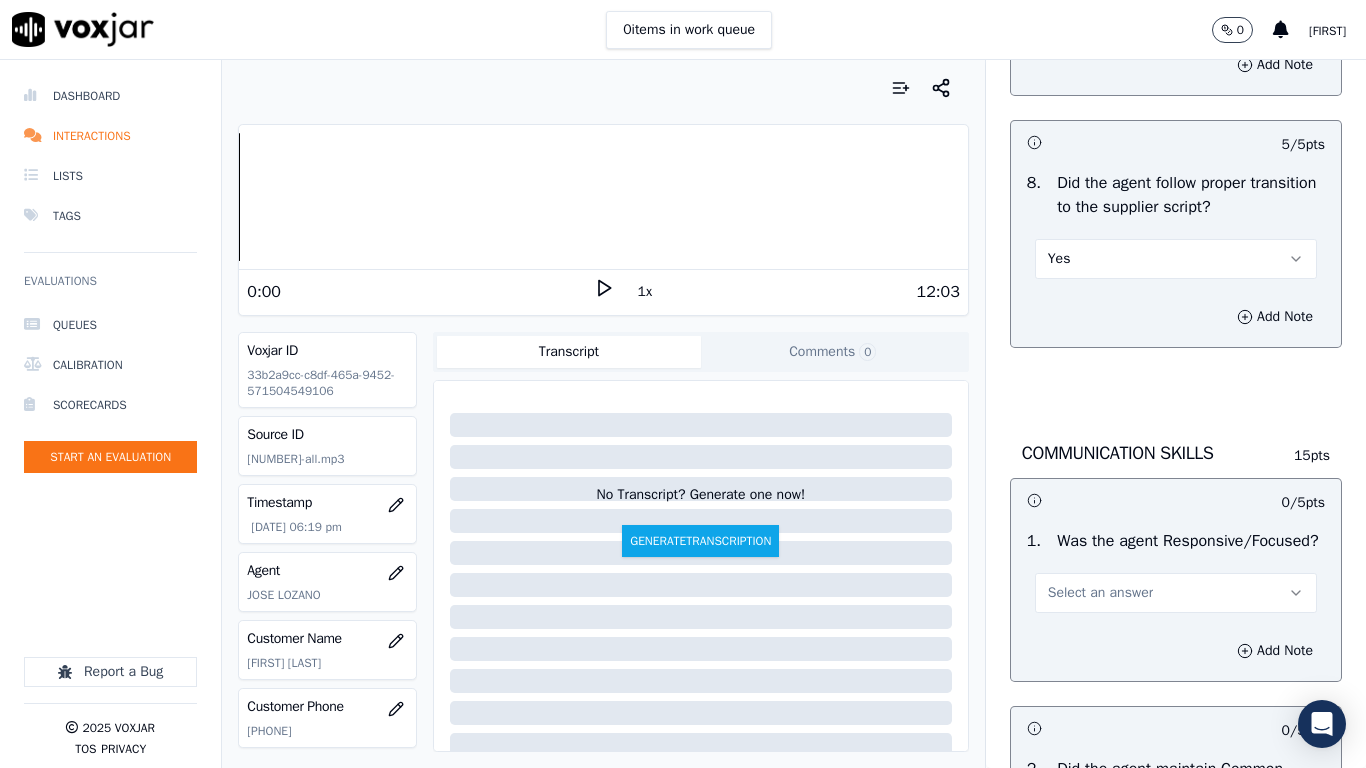 scroll, scrollTop: 5300, scrollLeft: 0, axis: vertical 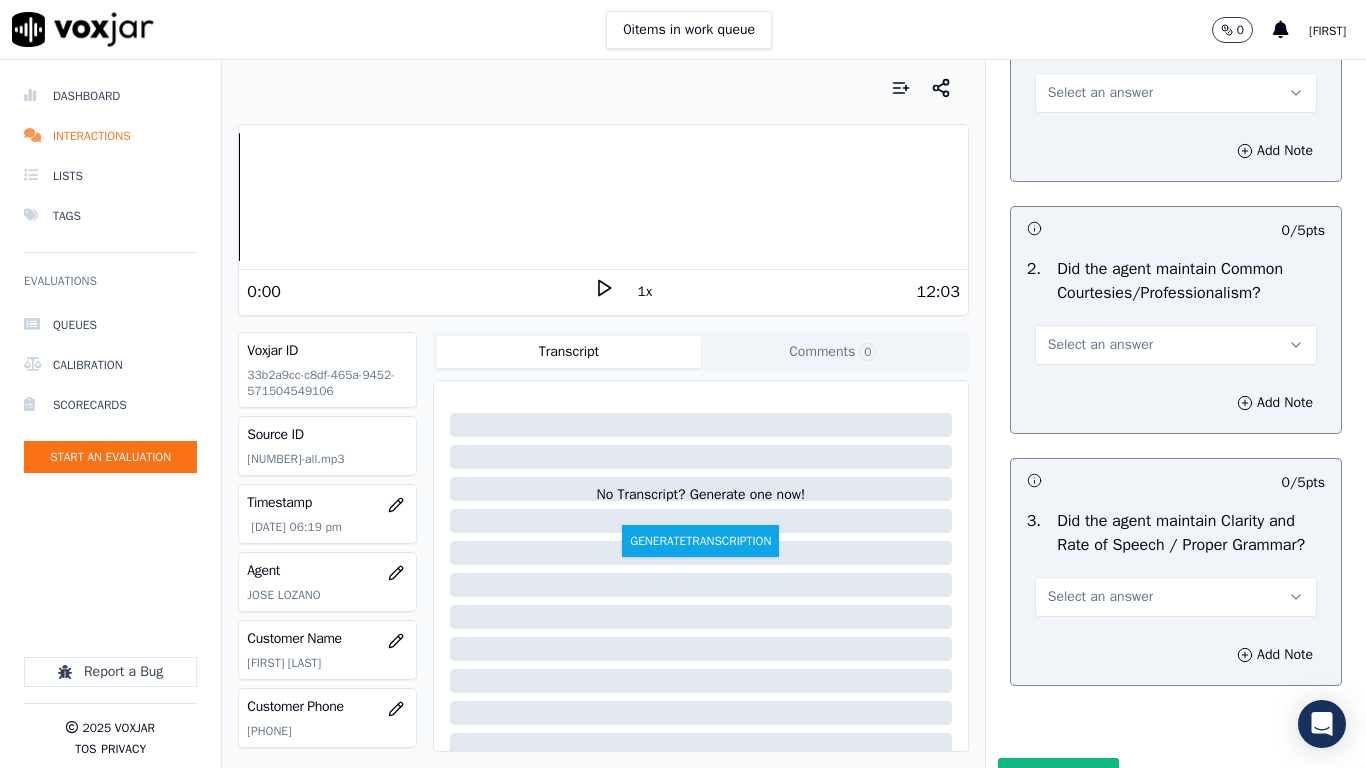 click on "Select an answer" at bounding box center [1100, 93] 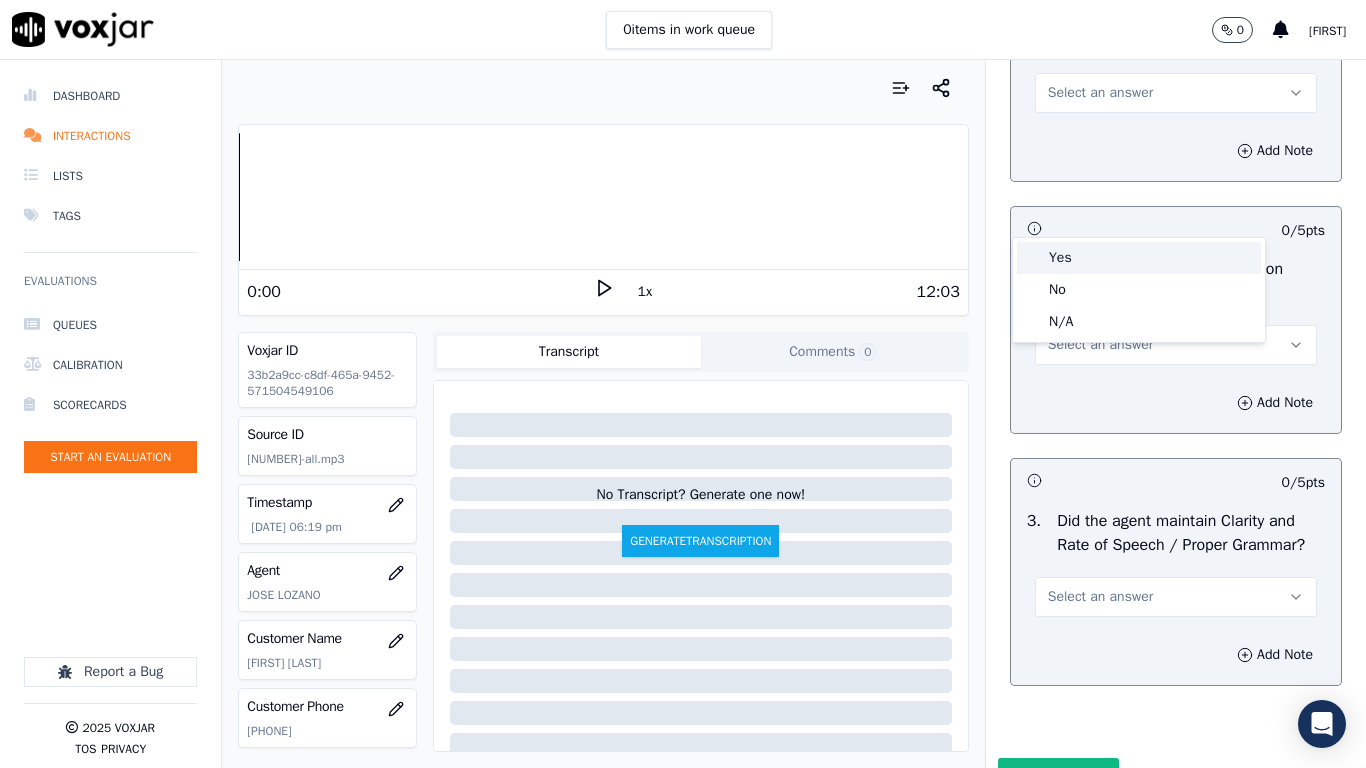 click on "Yes" at bounding box center (1139, 258) 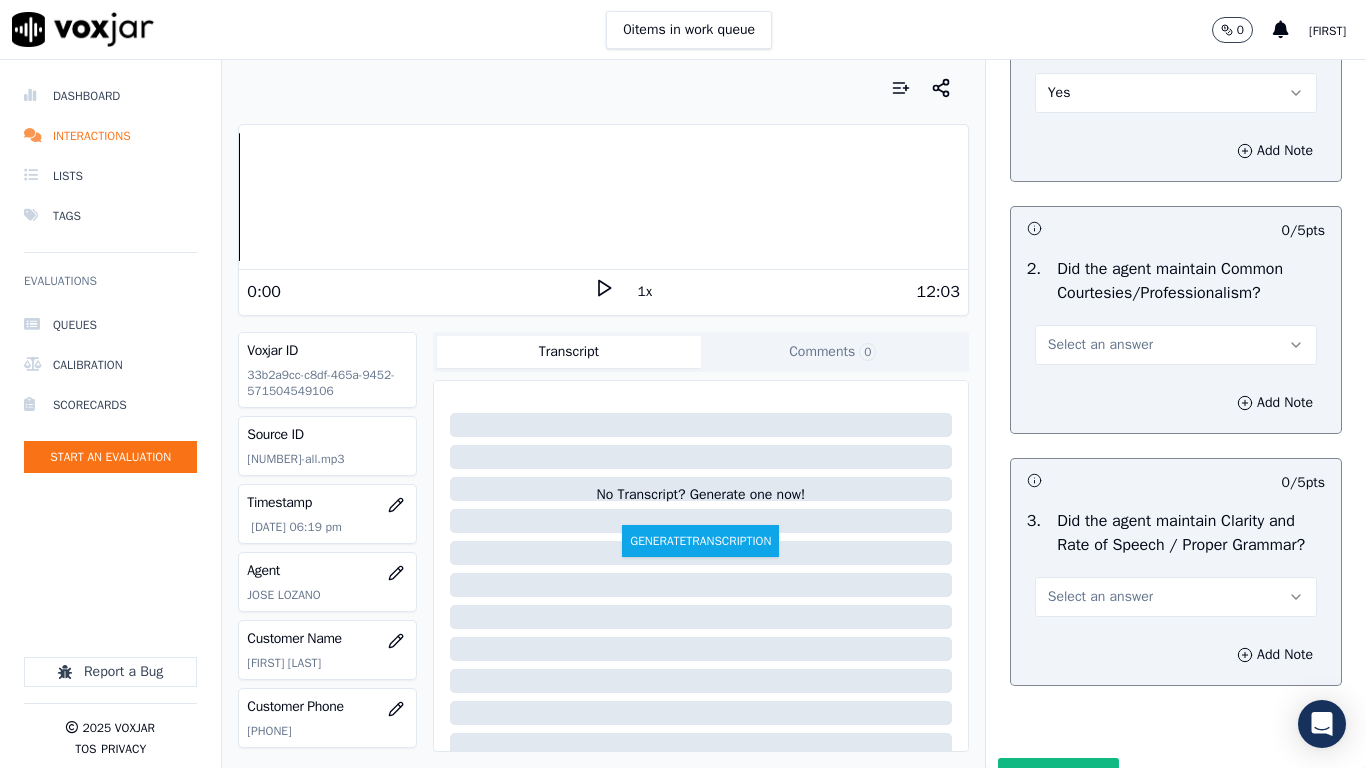 click on "Select an answer" at bounding box center [1100, 345] 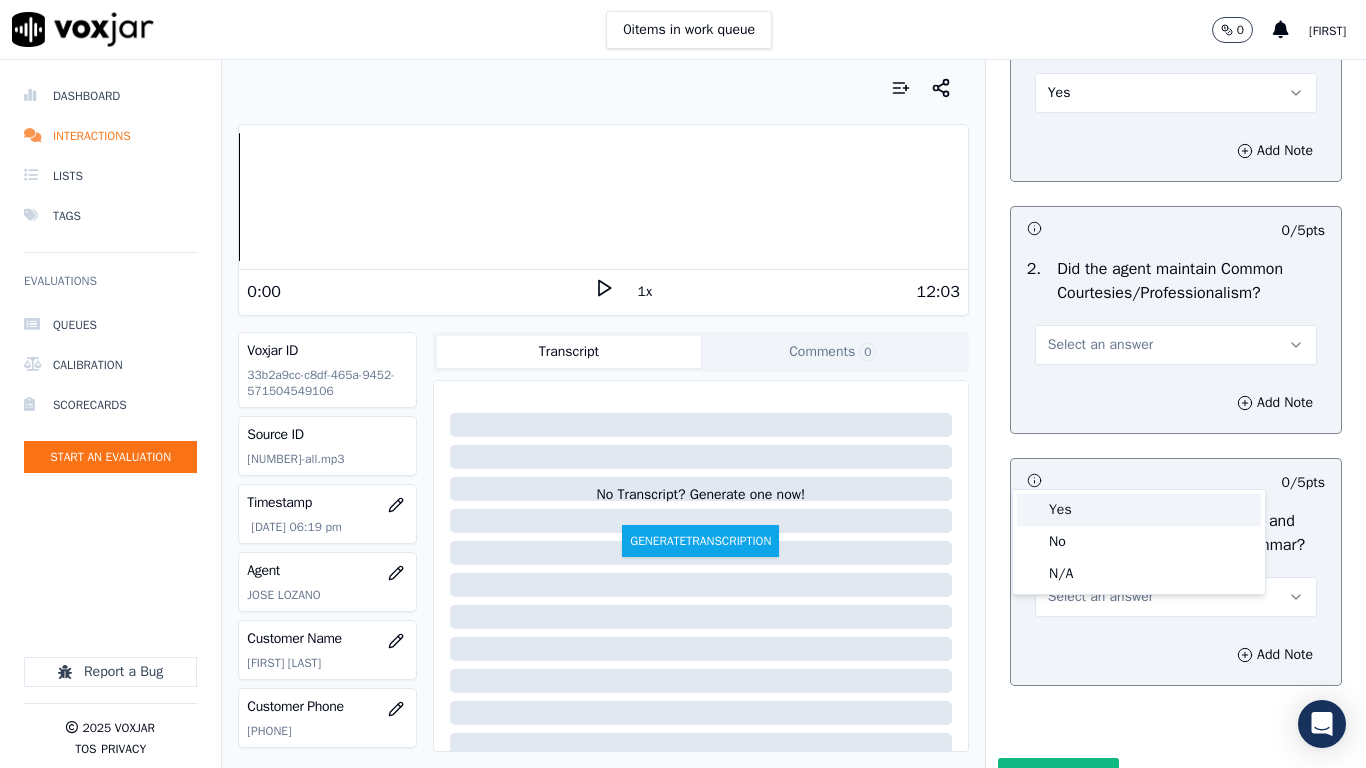 click on "Yes" at bounding box center [1139, 510] 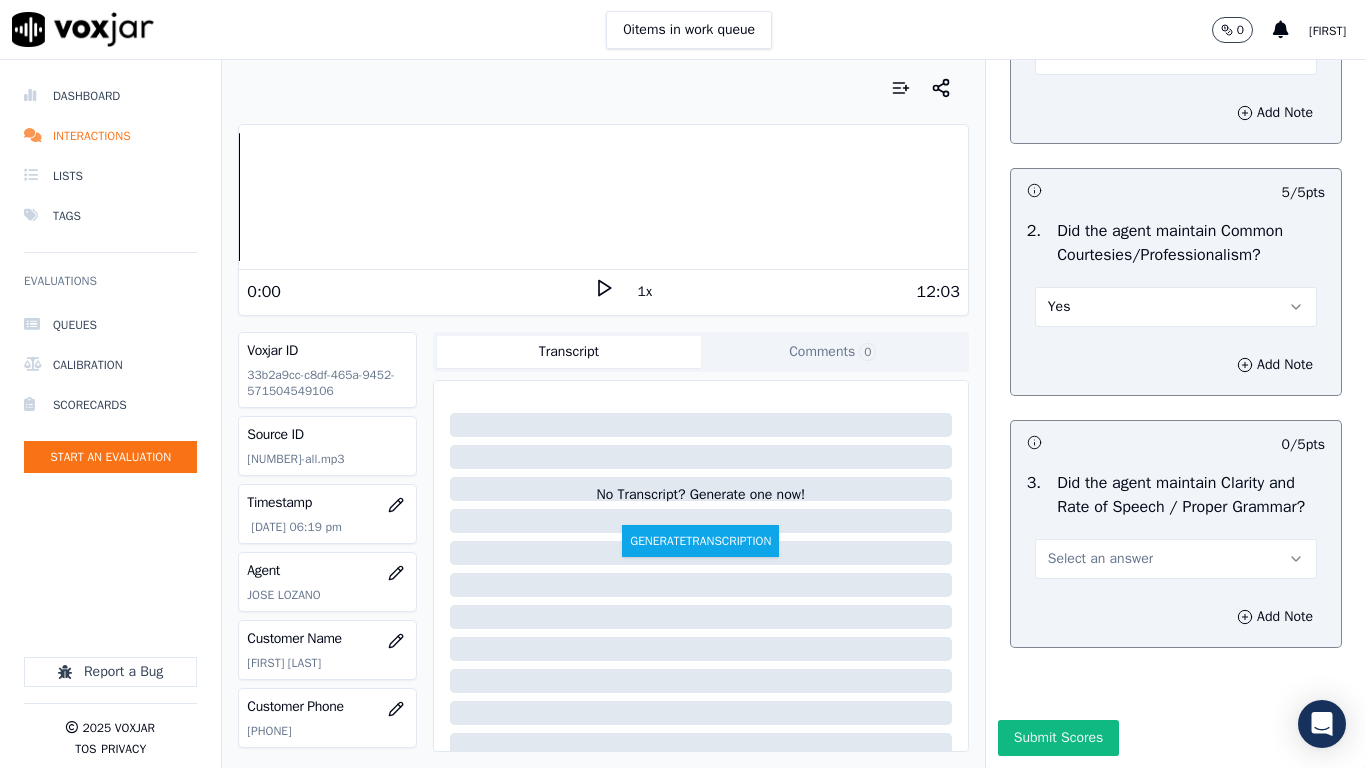 scroll, scrollTop: 5533, scrollLeft: 0, axis: vertical 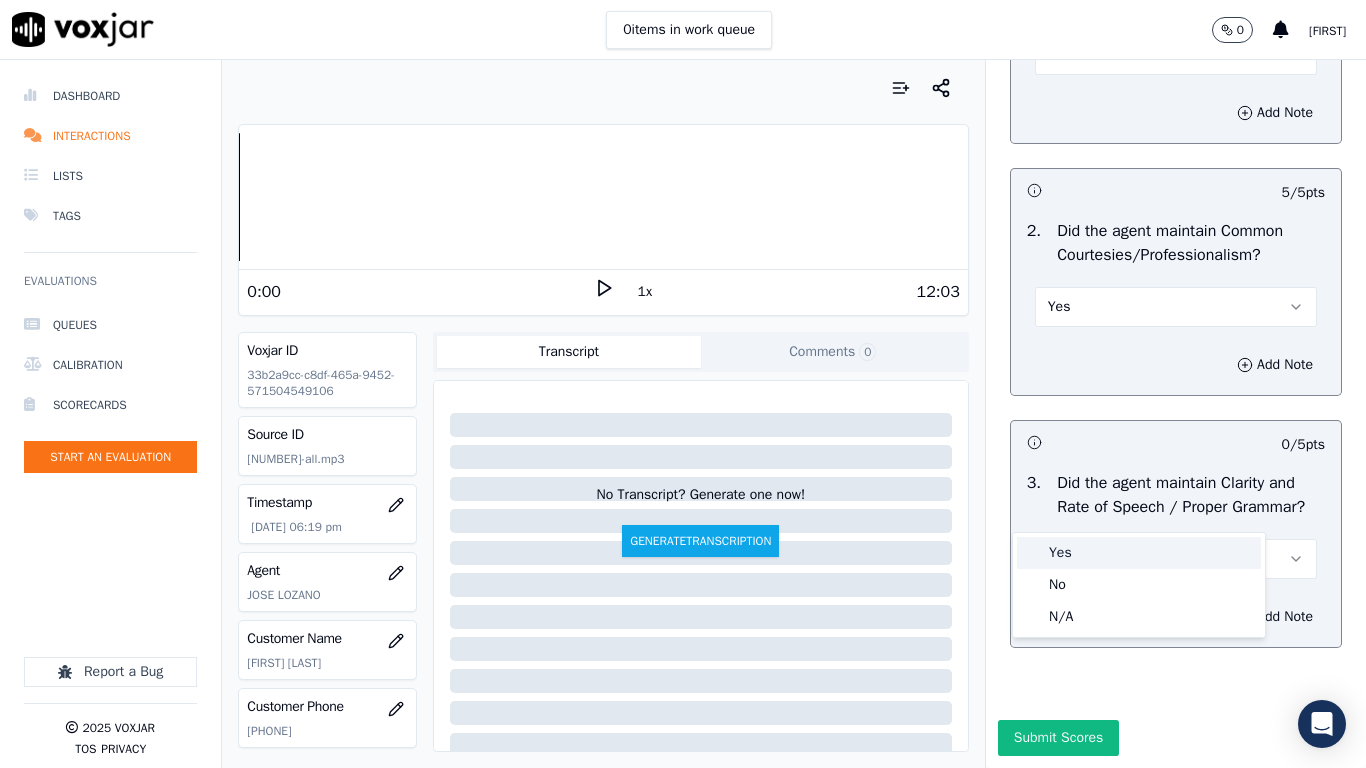 click on "Yes" at bounding box center (1139, 553) 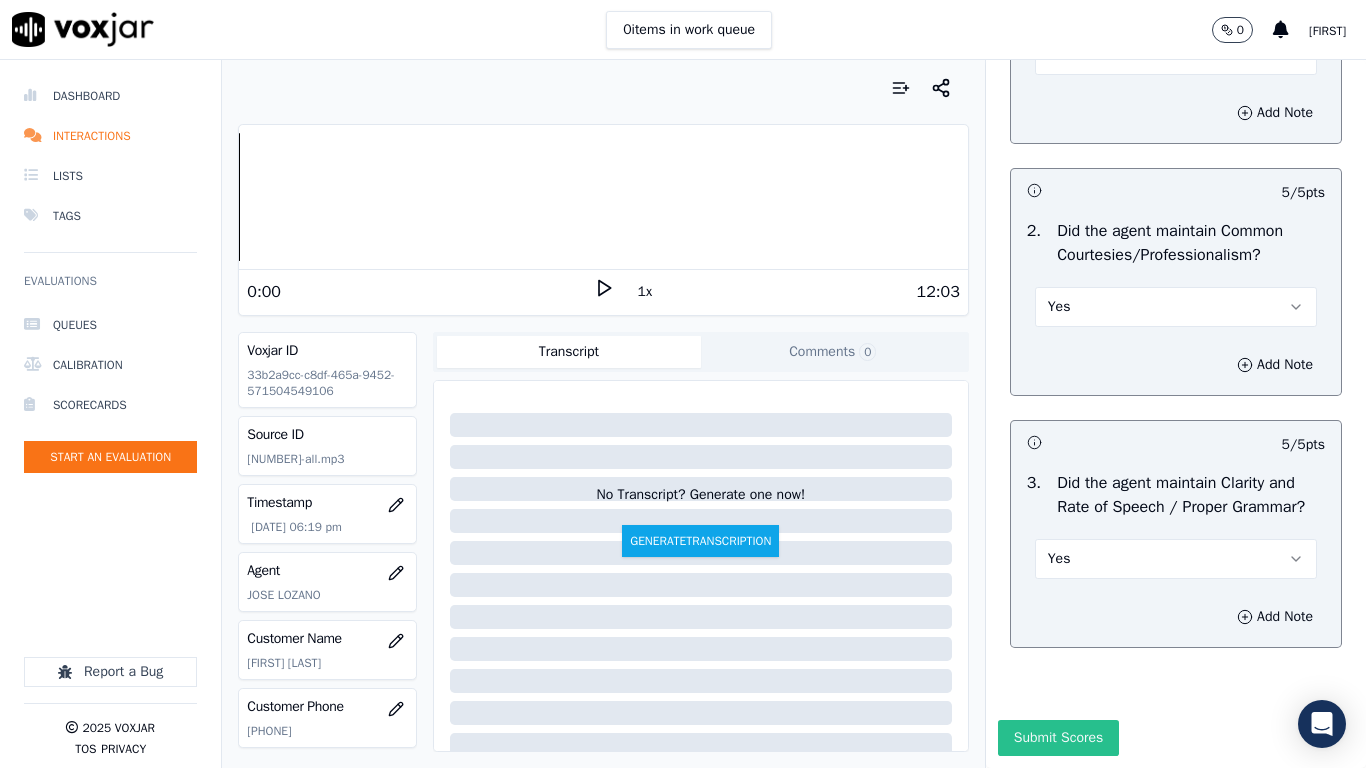 click on "Submit Scores" at bounding box center [1058, 738] 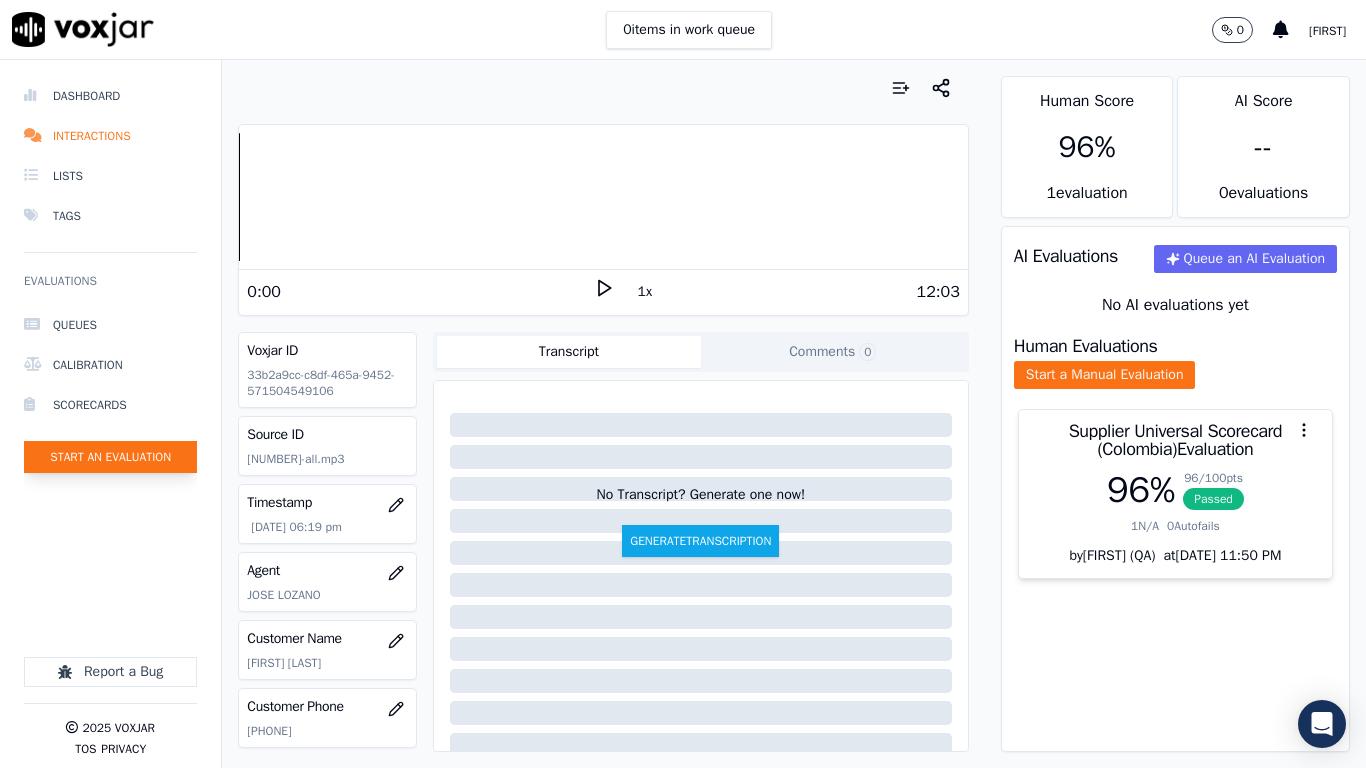 click on "Start an Evaluation" 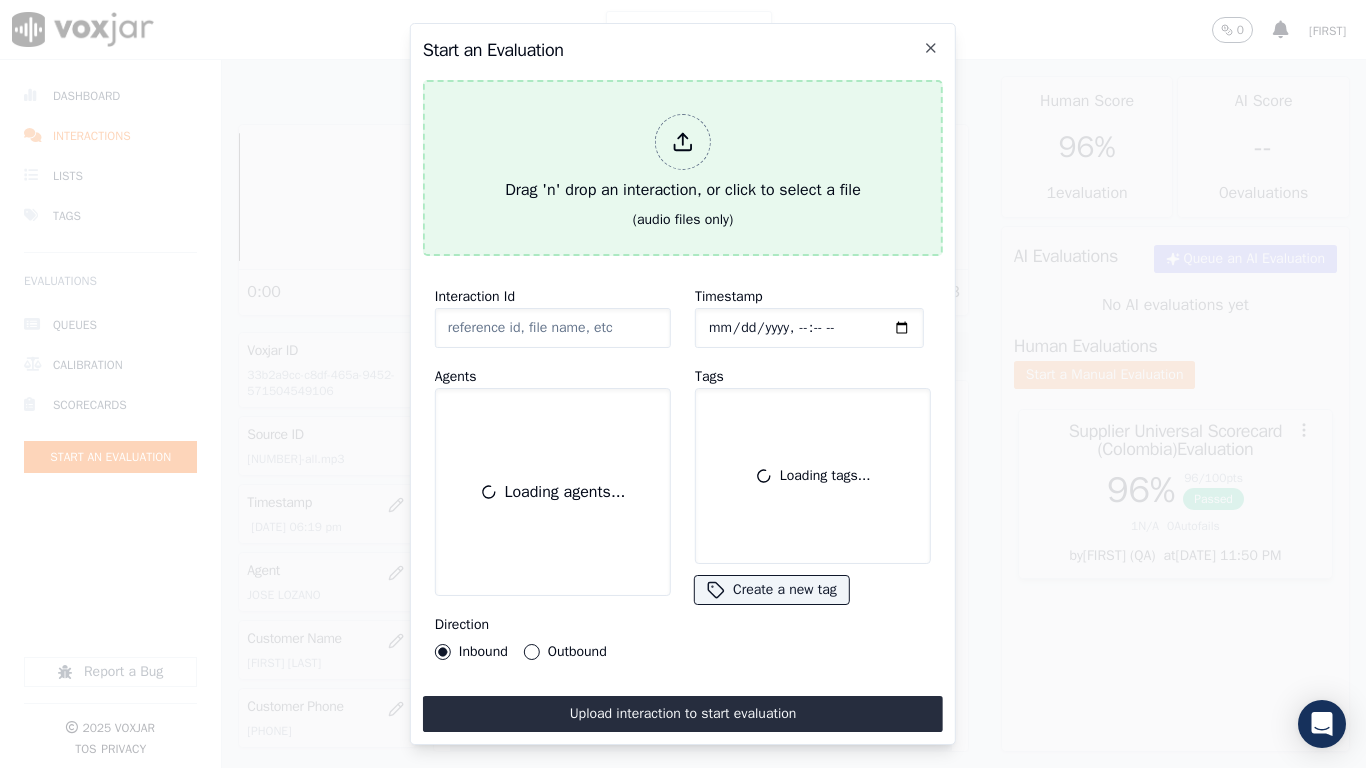 click on "Drag 'n' drop an interaction, or click to select a file   (audio files only)" at bounding box center (683, 168) 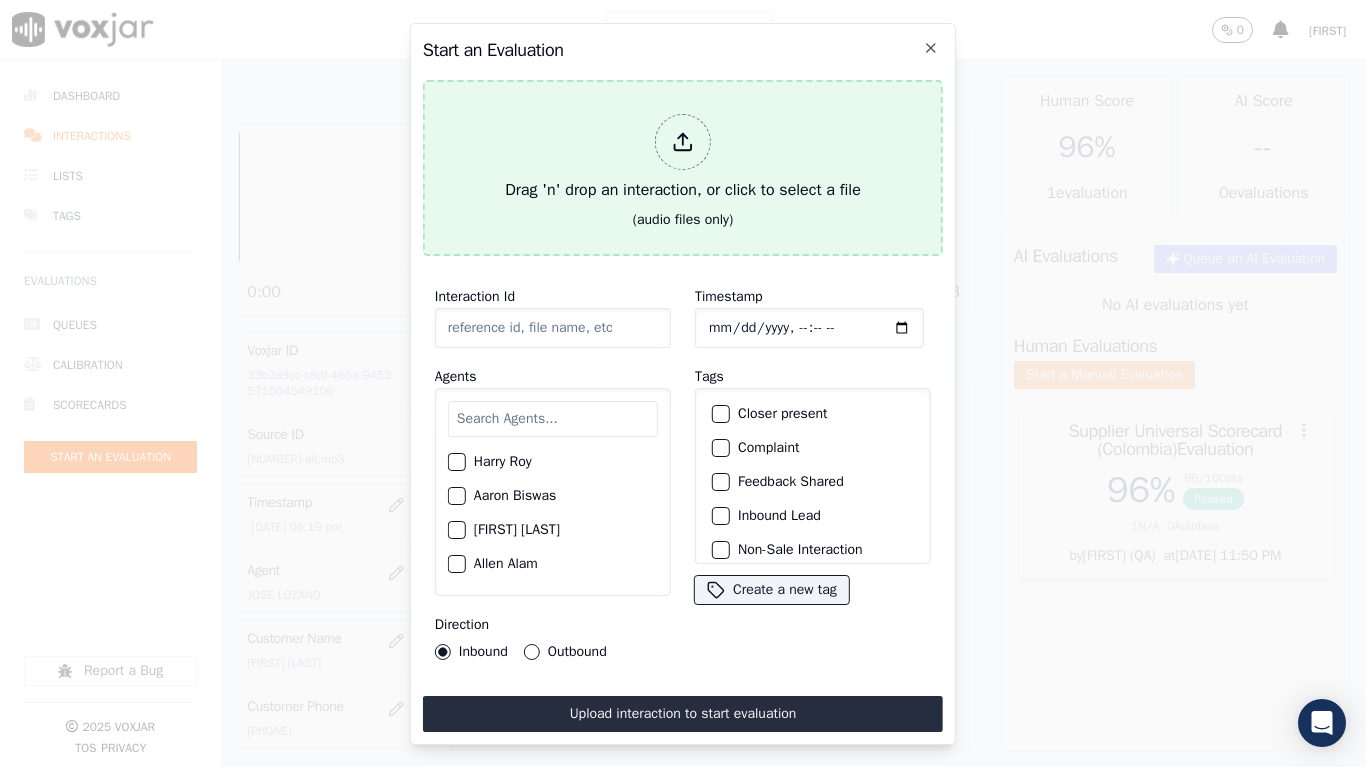 type 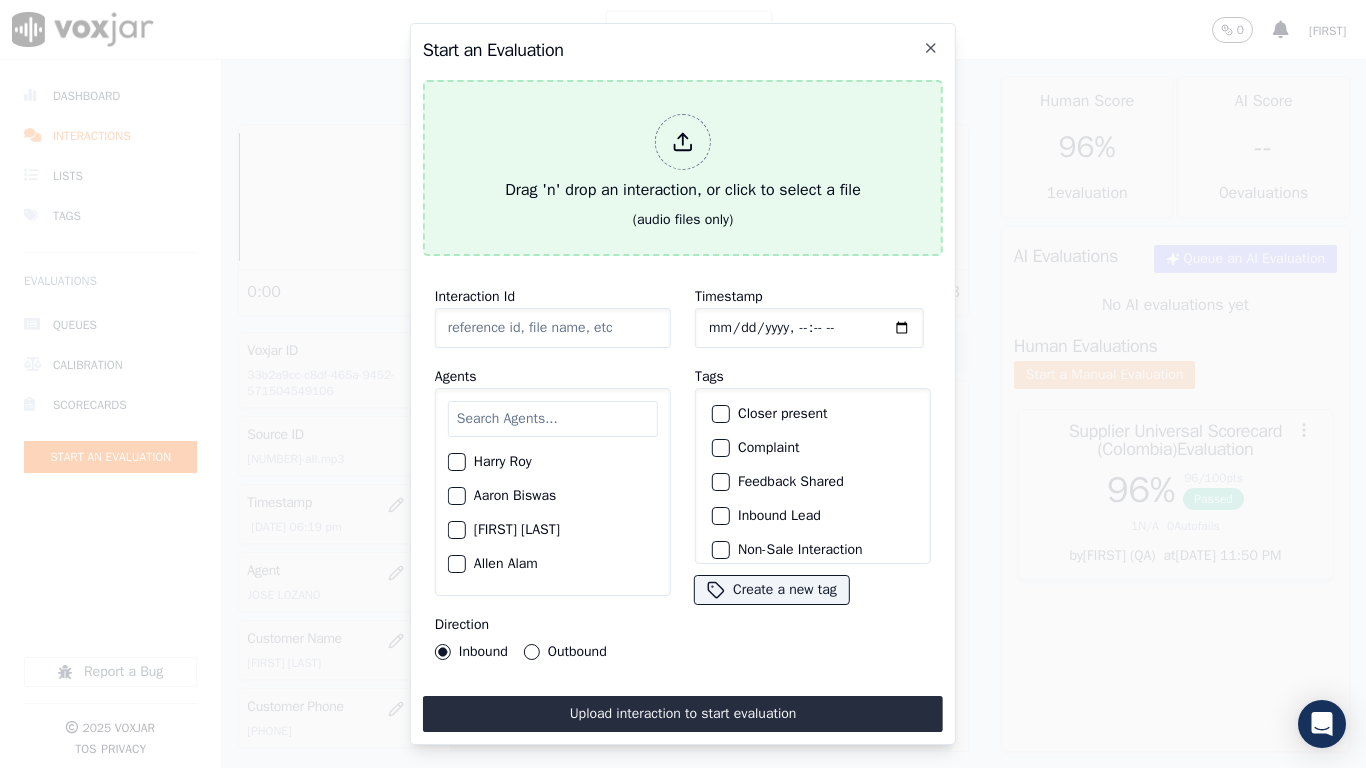 type on "[DATE]-[TIME]_[PHONE]-all.mp3" 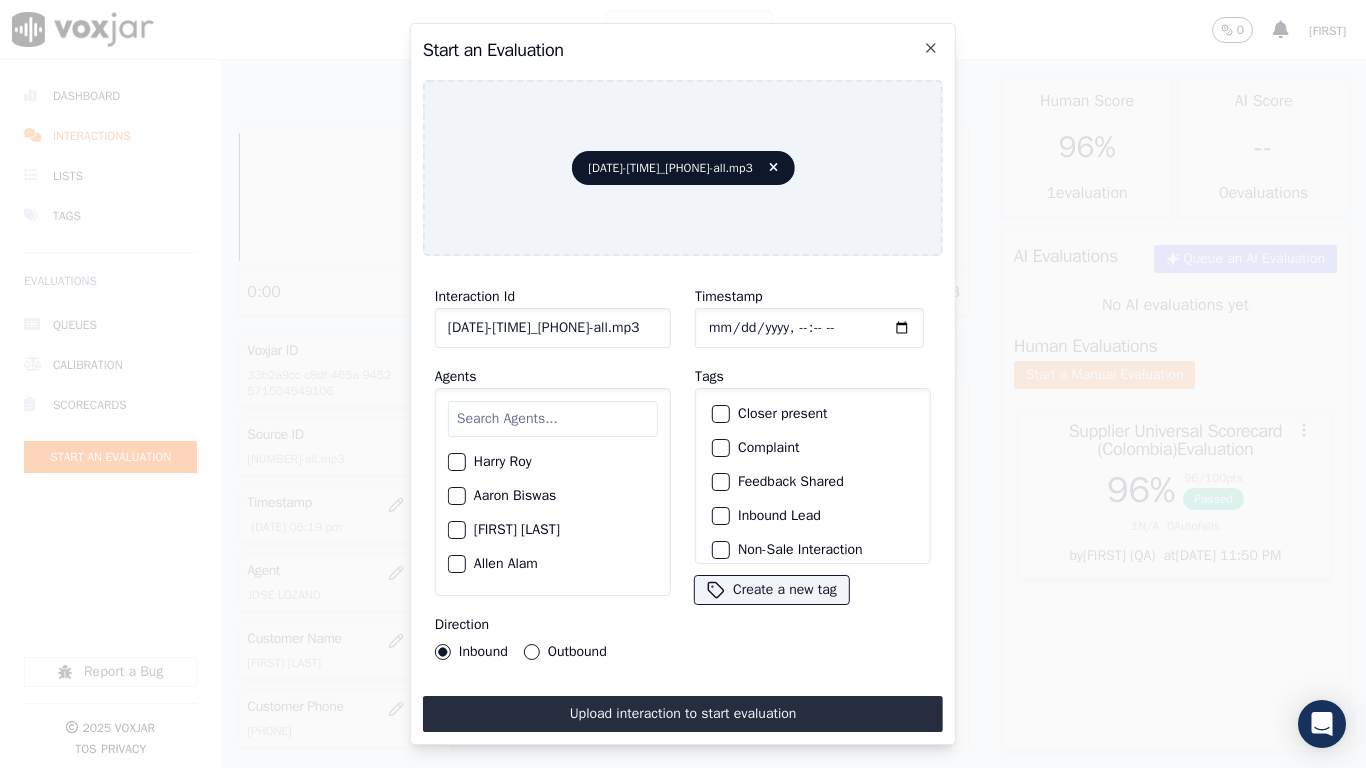 click at bounding box center [553, 419] 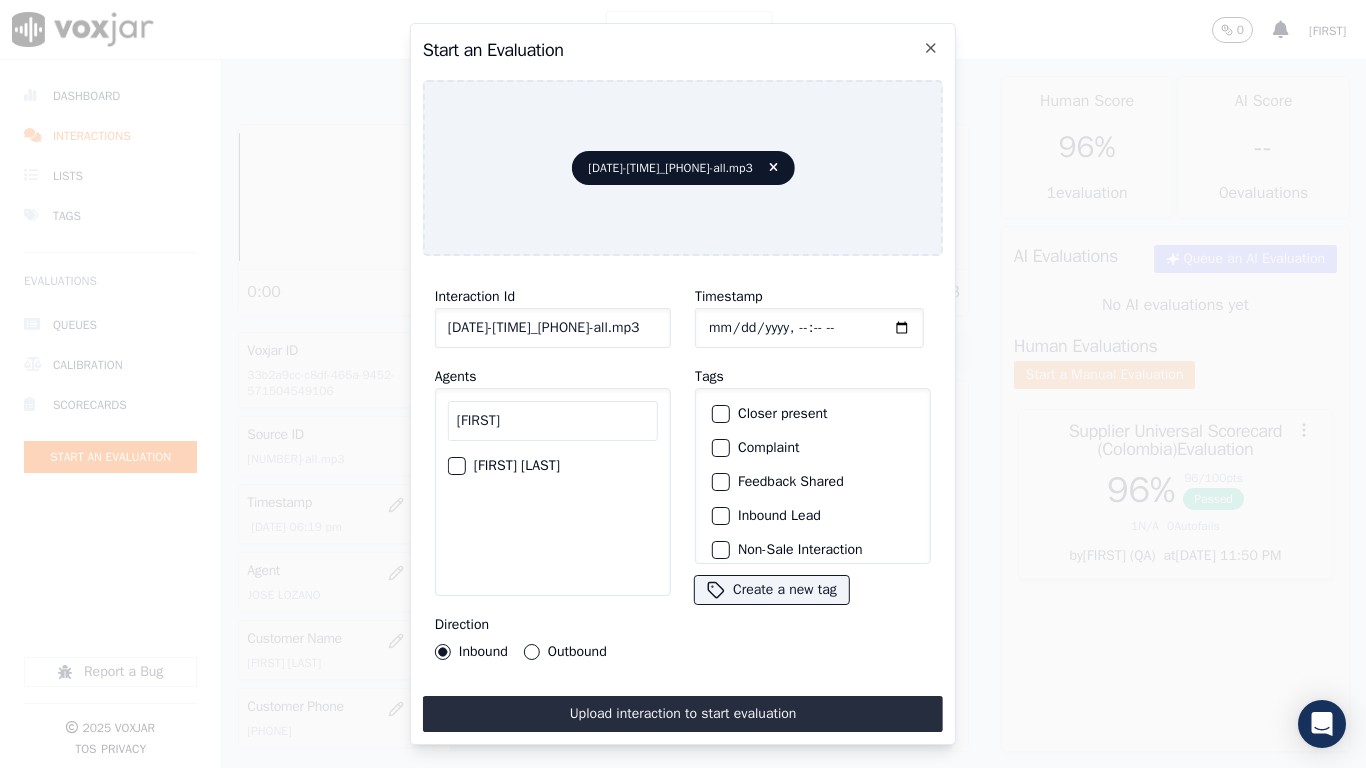 type on "[FIRST]" 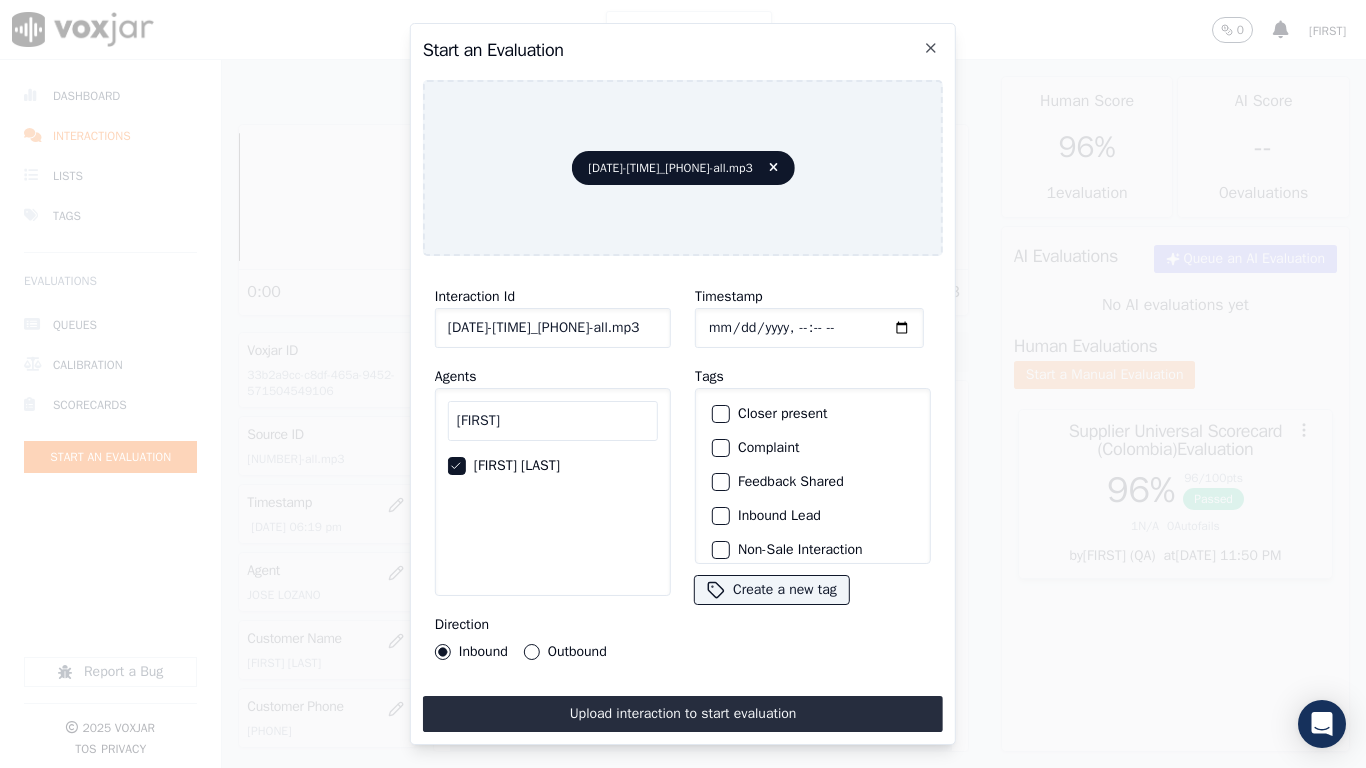 click on "Timestamp" 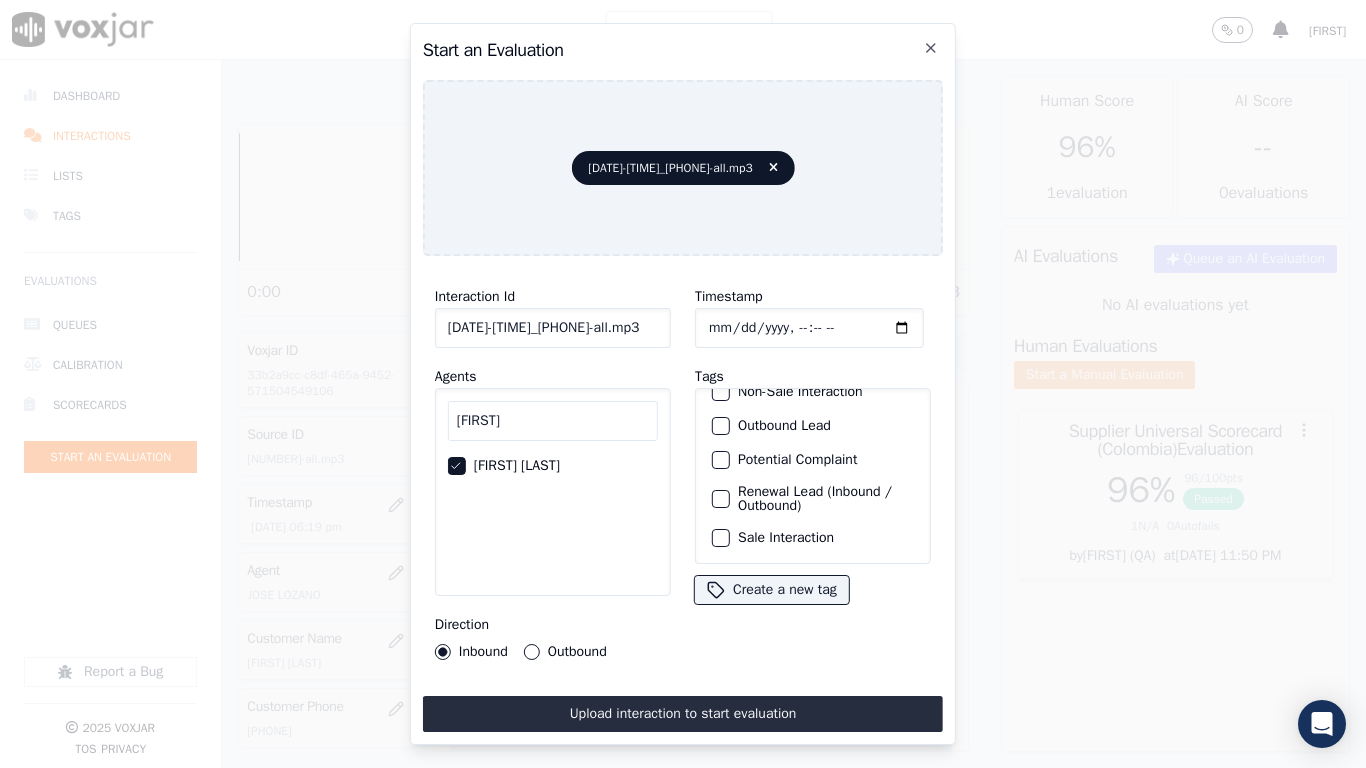 drag, startPoint x: 810, startPoint y: 511, endPoint x: 776, endPoint y: 676, distance: 168.46661 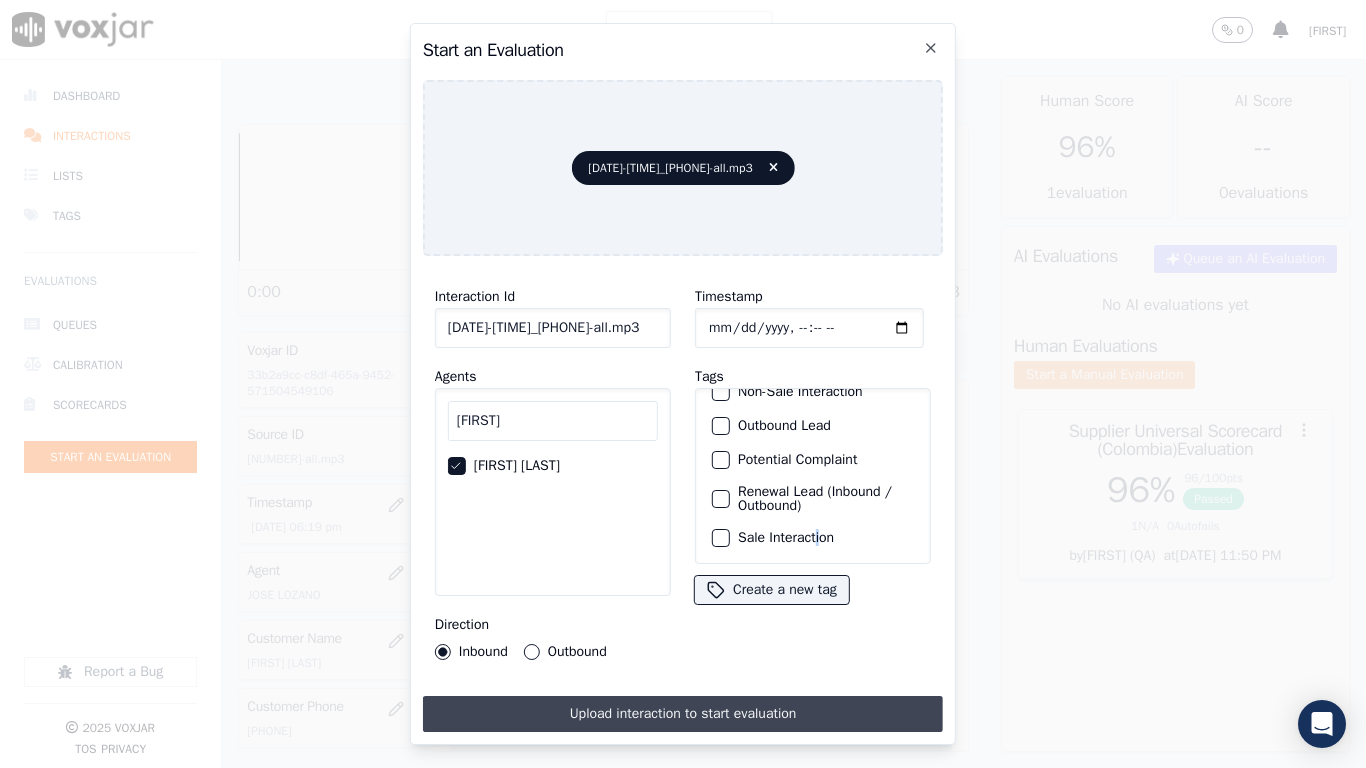 click on "Upload interaction to start evaluation" at bounding box center (683, 714) 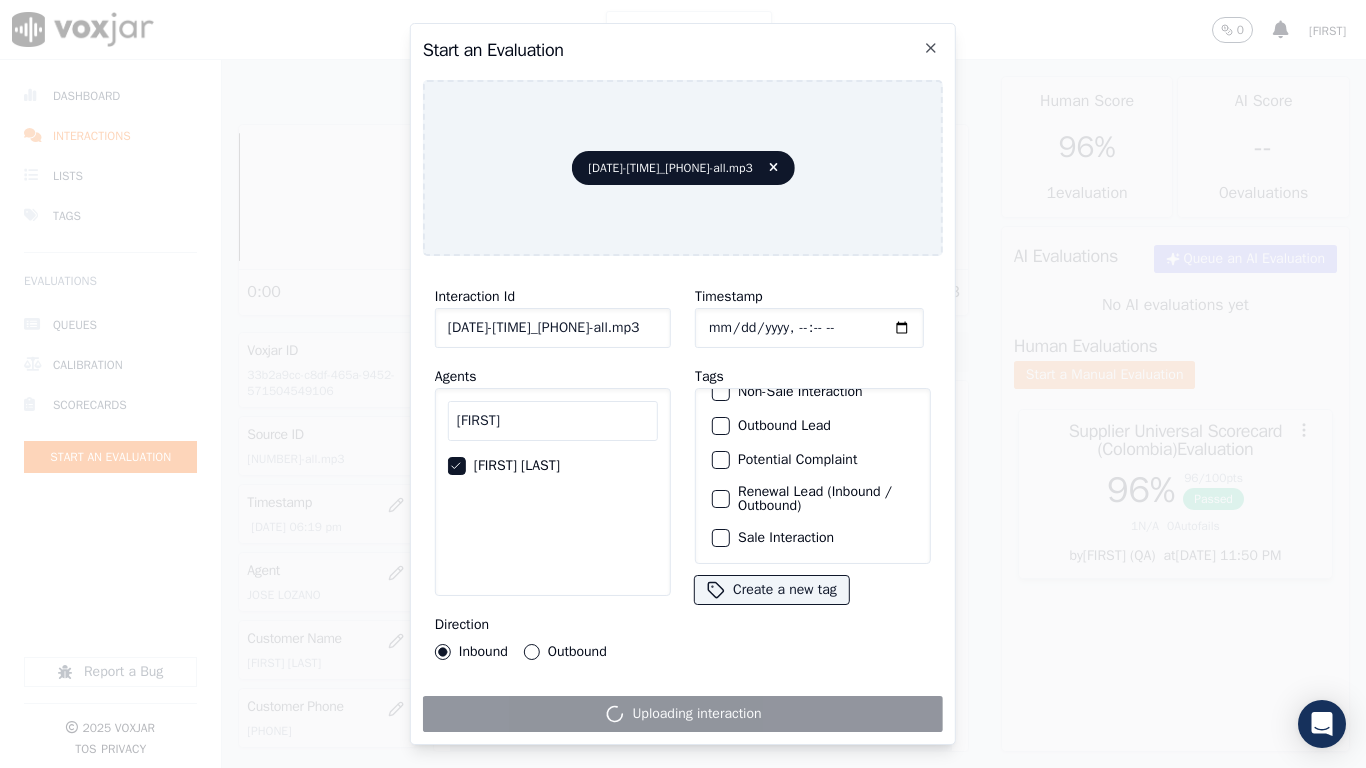 click on "Sale Interaction" 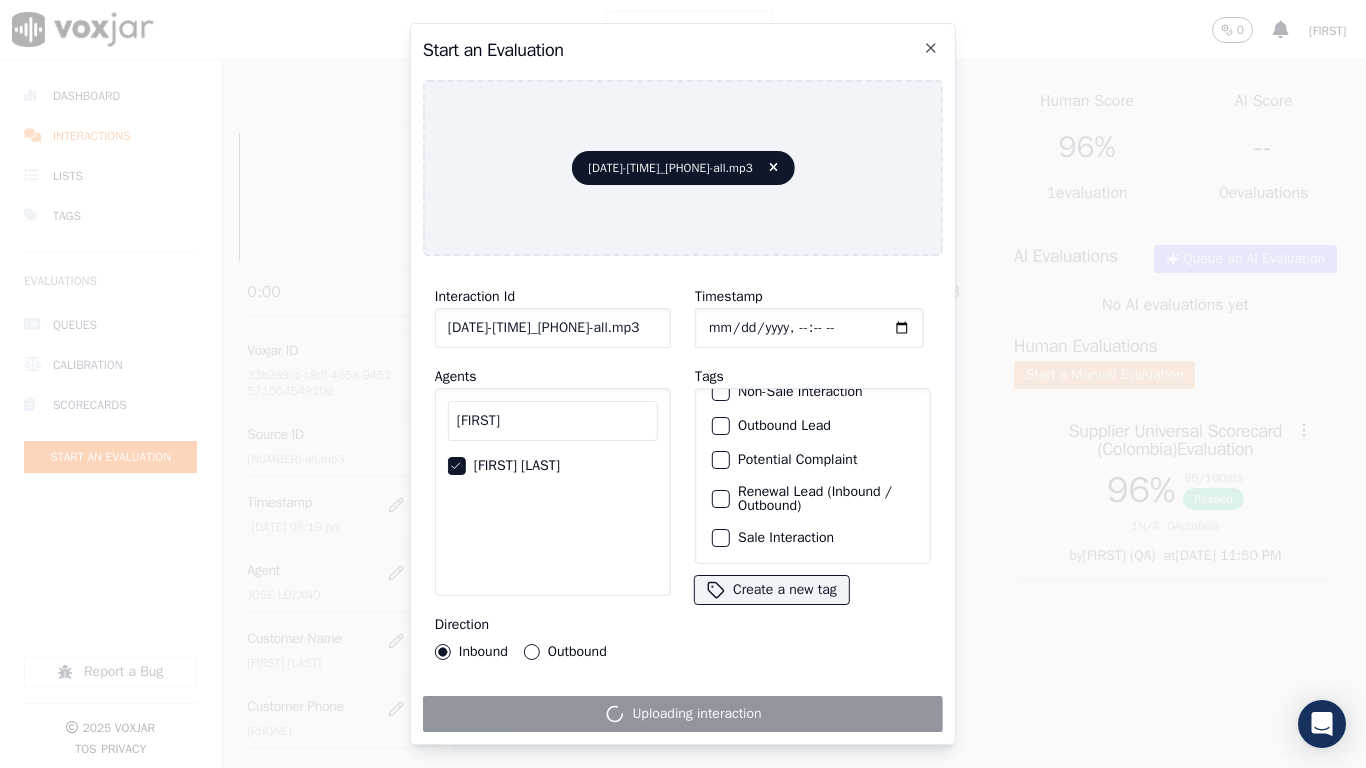 click on "Sale Interaction" at bounding box center [721, 538] 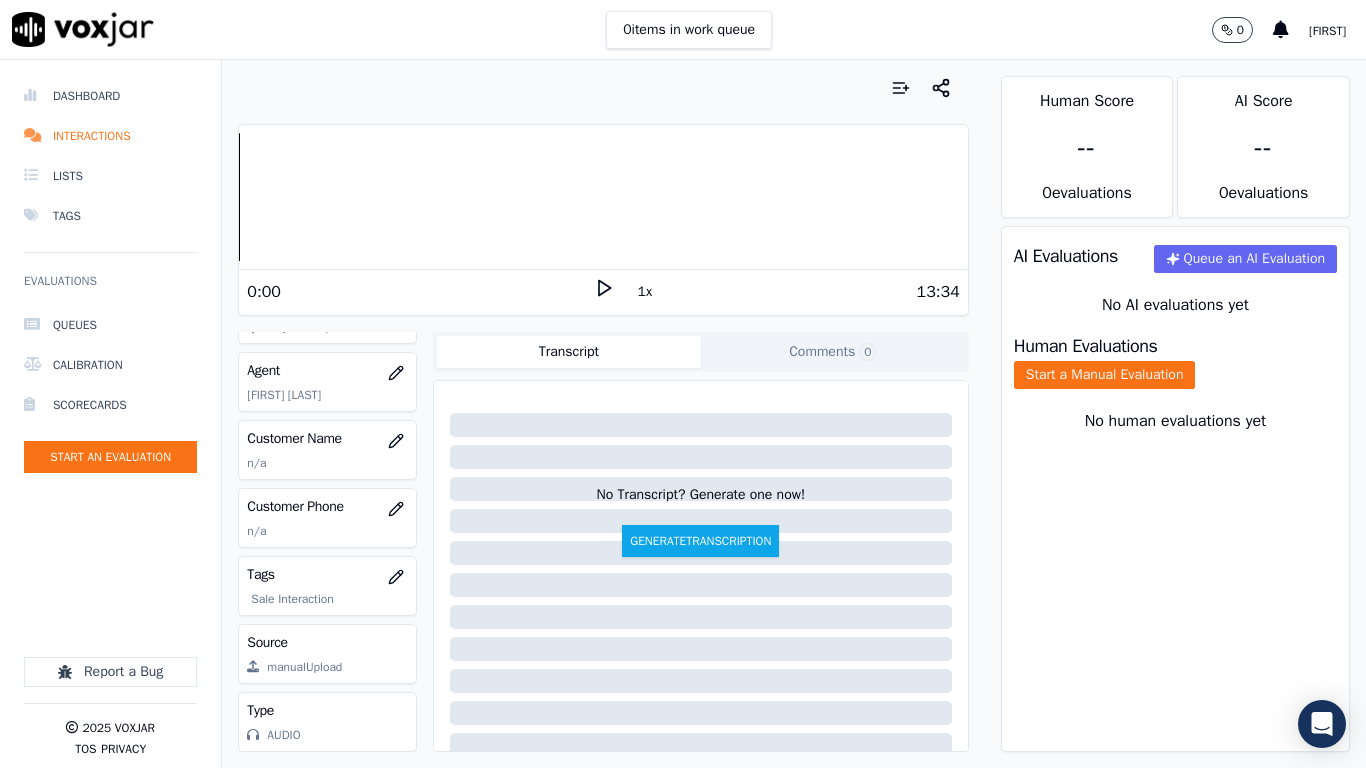 scroll, scrollTop: 151, scrollLeft: 0, axis: vertical 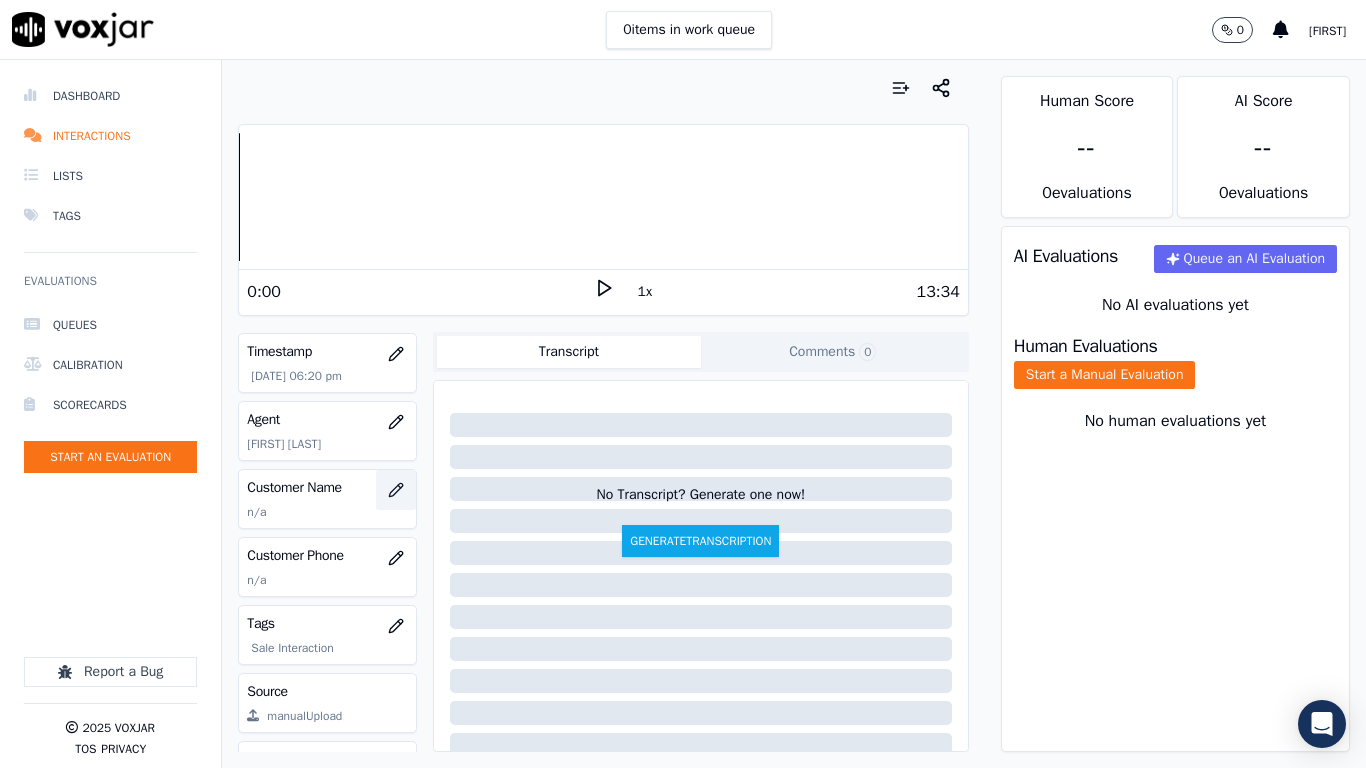 click 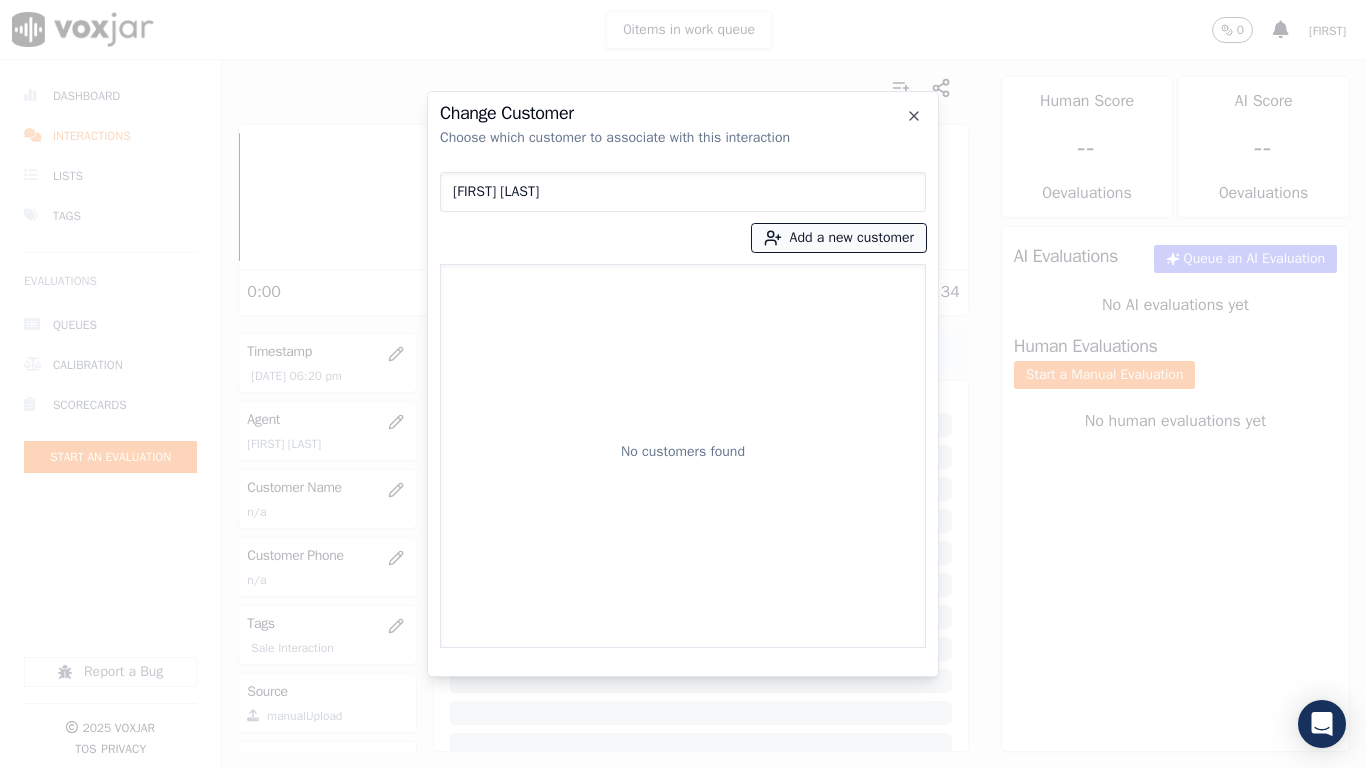 type on "[FIRST] [LAST]" 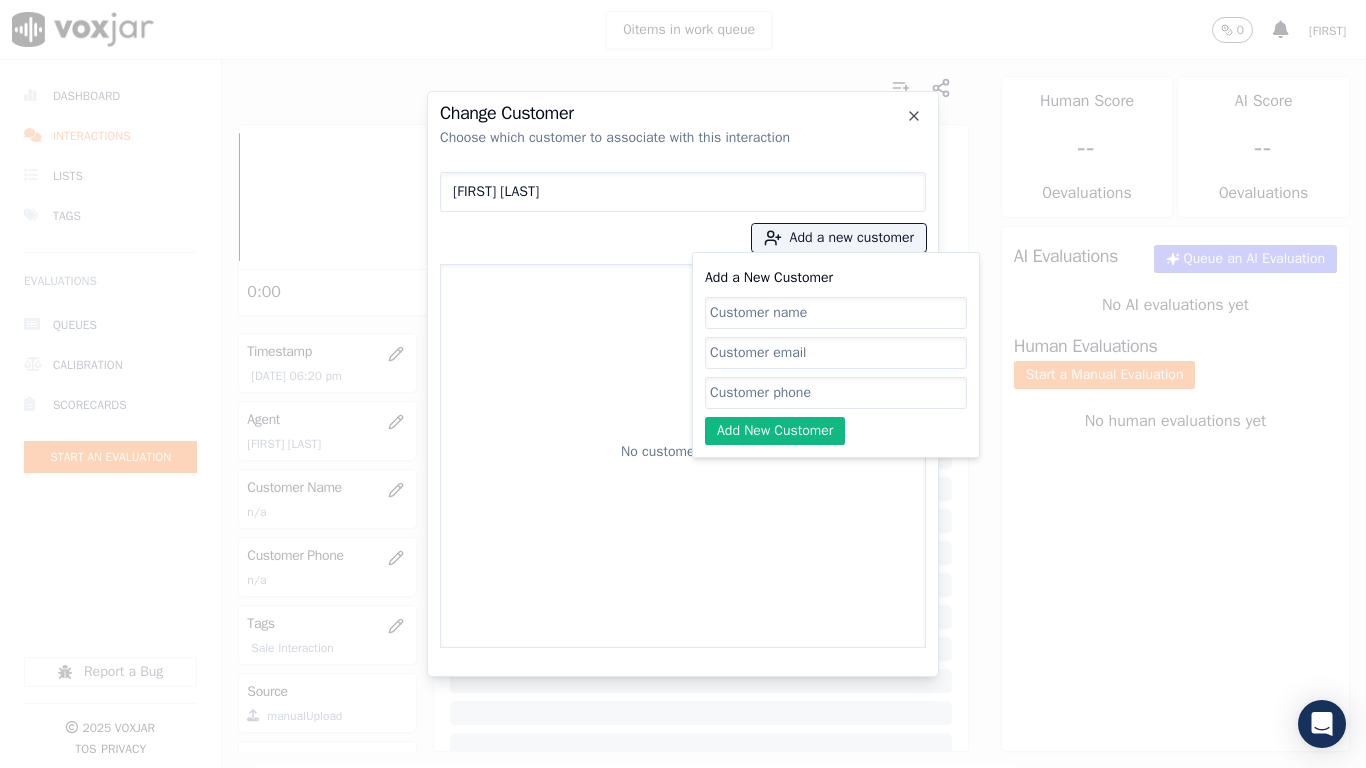 paste on "[FIRST] [LAST]" 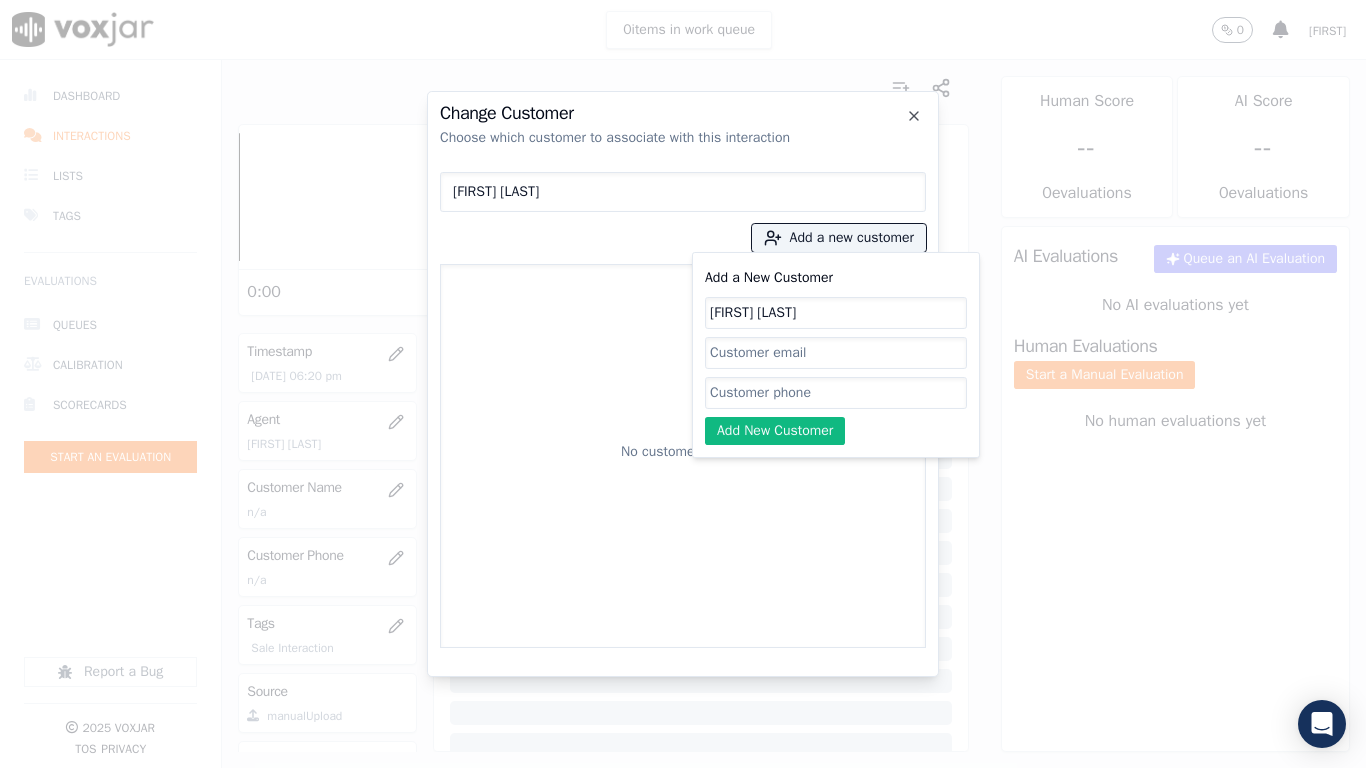 type on "[FIRST] [LAST]" 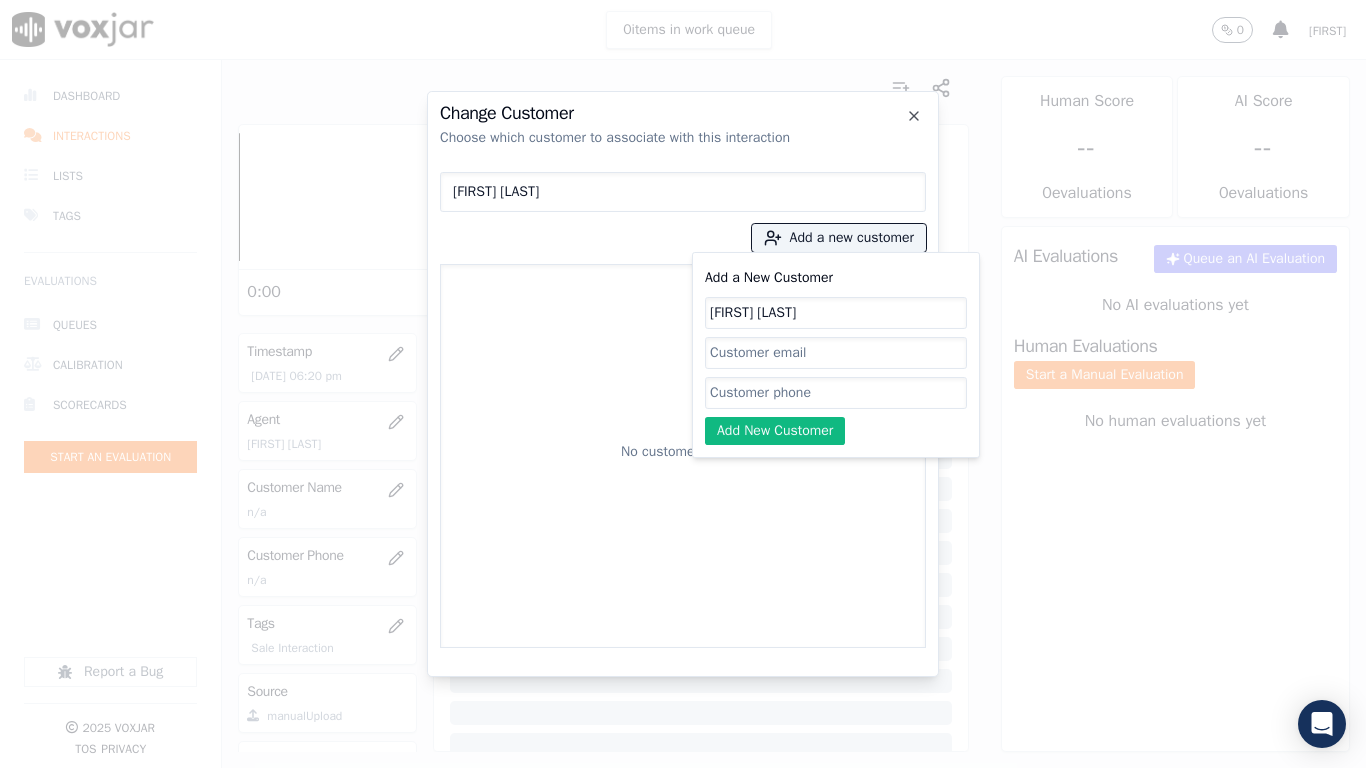 click on "Add a New Customer" 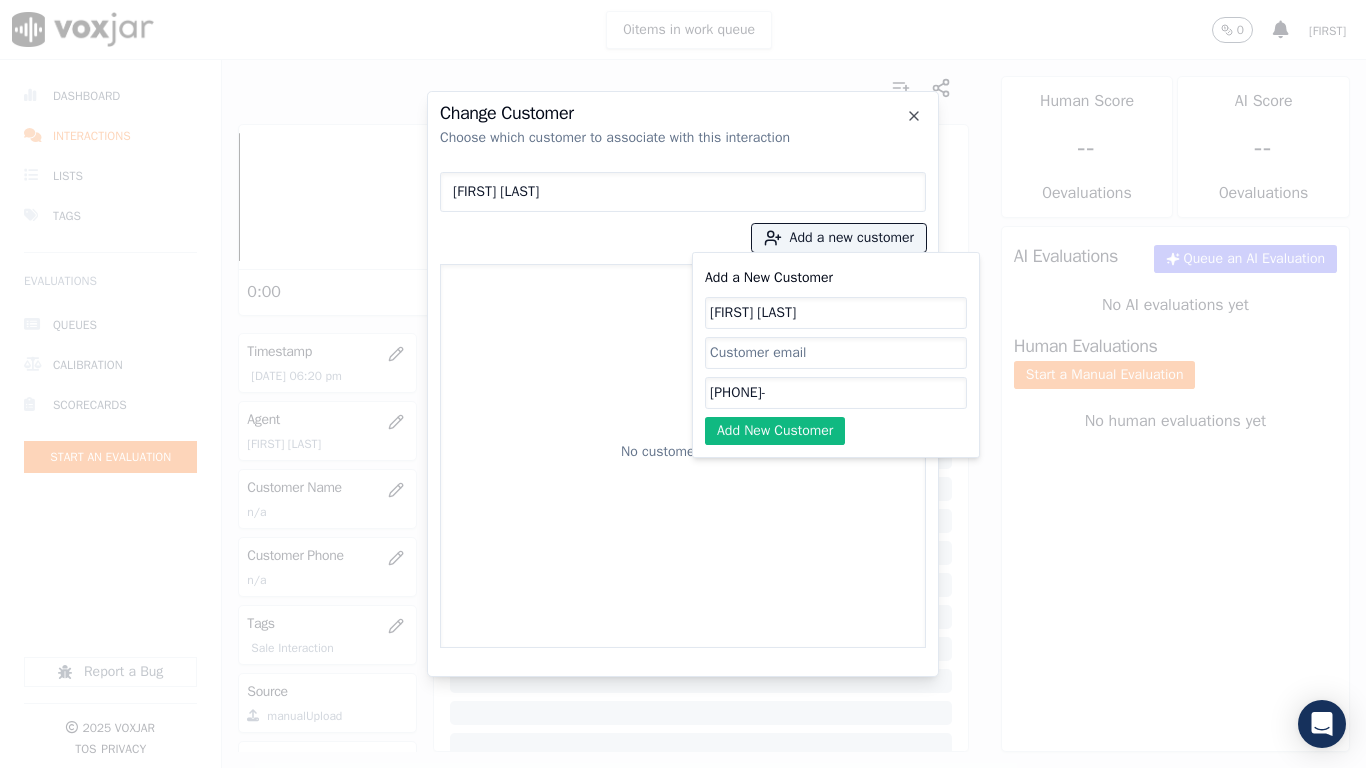 paste on "[PHONE]" 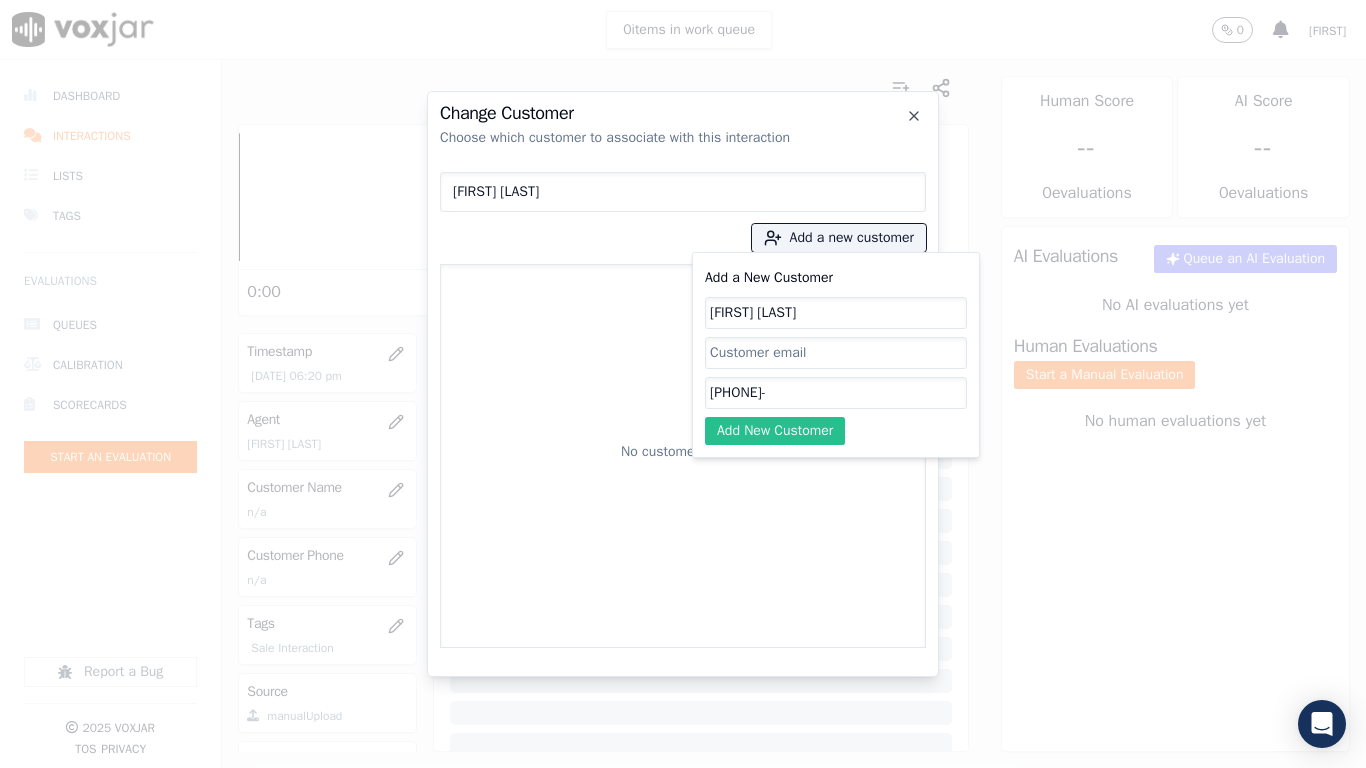 type on "[PHONE]-" 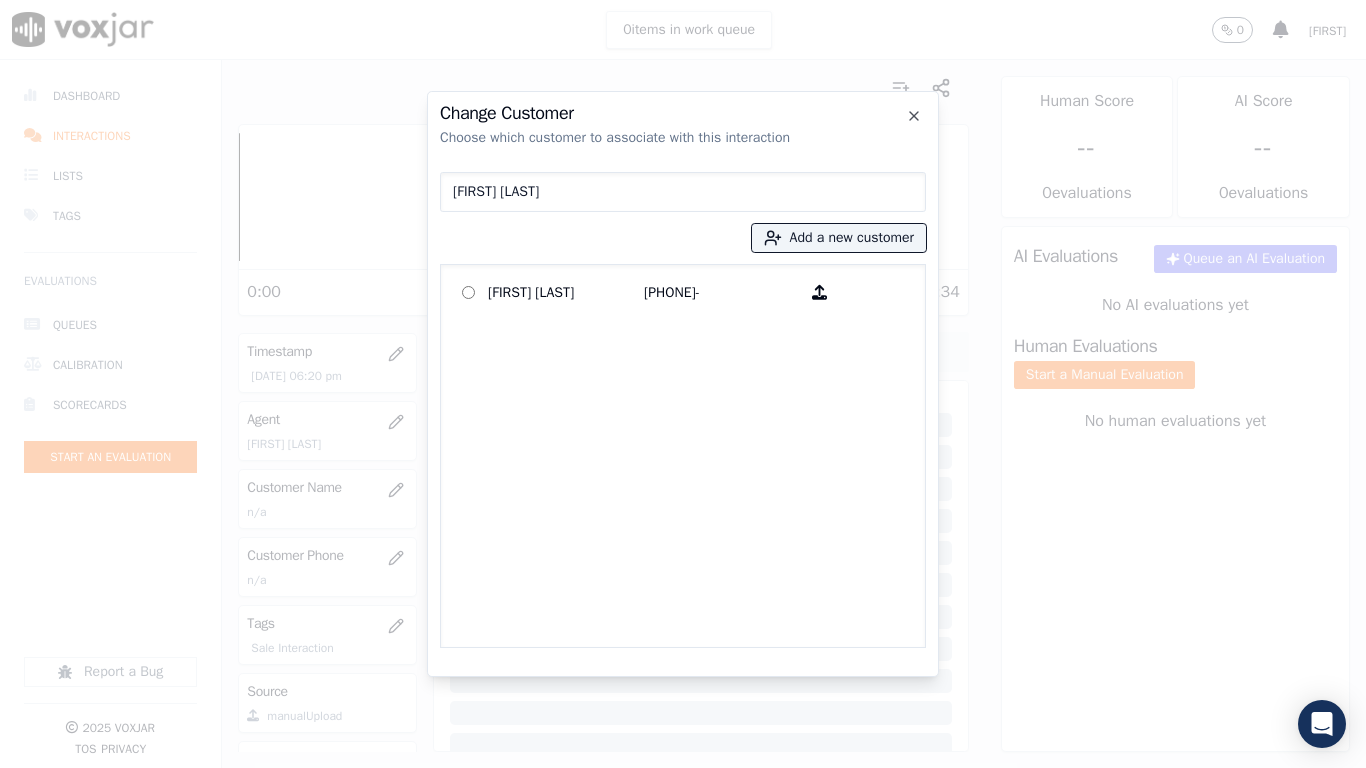 click on "[FIRST] [LAST]" at bounding box center [566, 292] 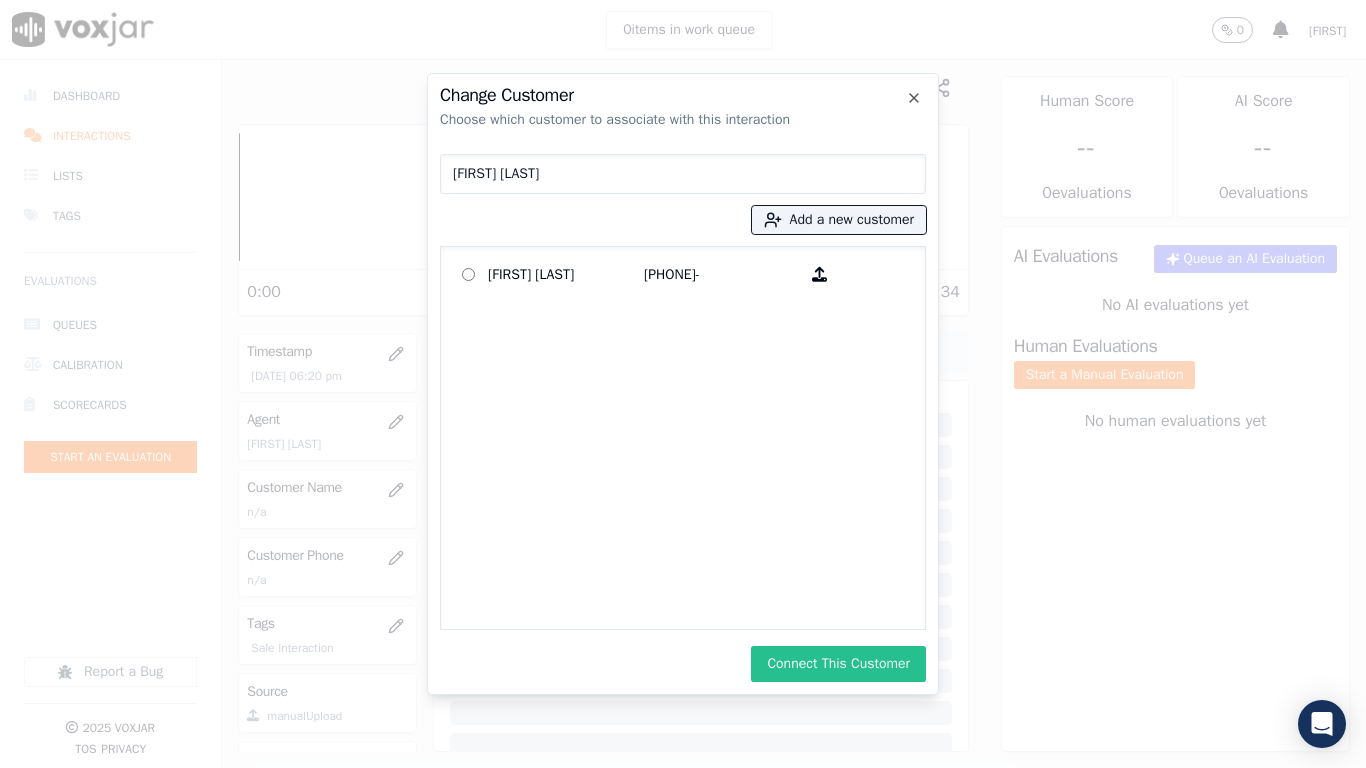 click on "Connect This Customer" at bounding box center [838, 664] 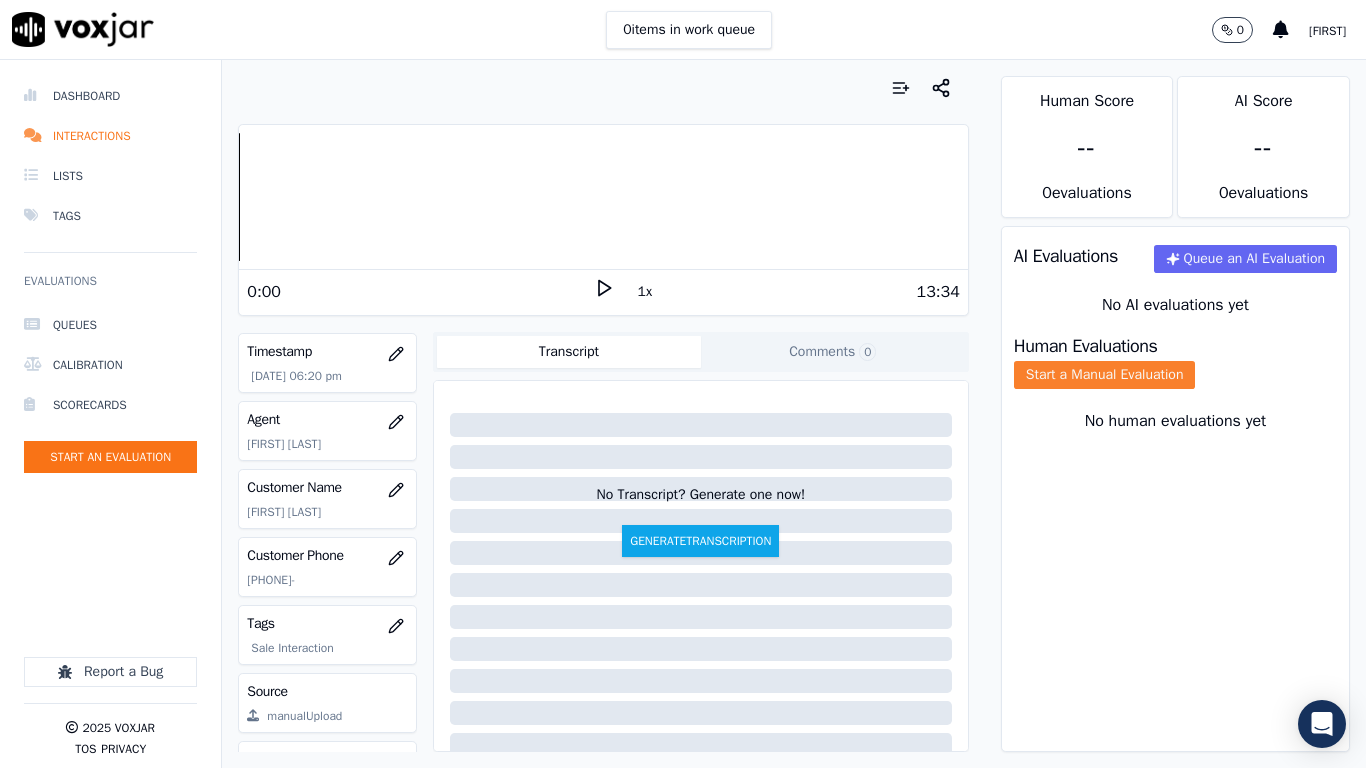 drag, startPoint x: 1090, startPoint y: 389, endPoint x: 1120, endPoint y: 512, distance: 126.60569 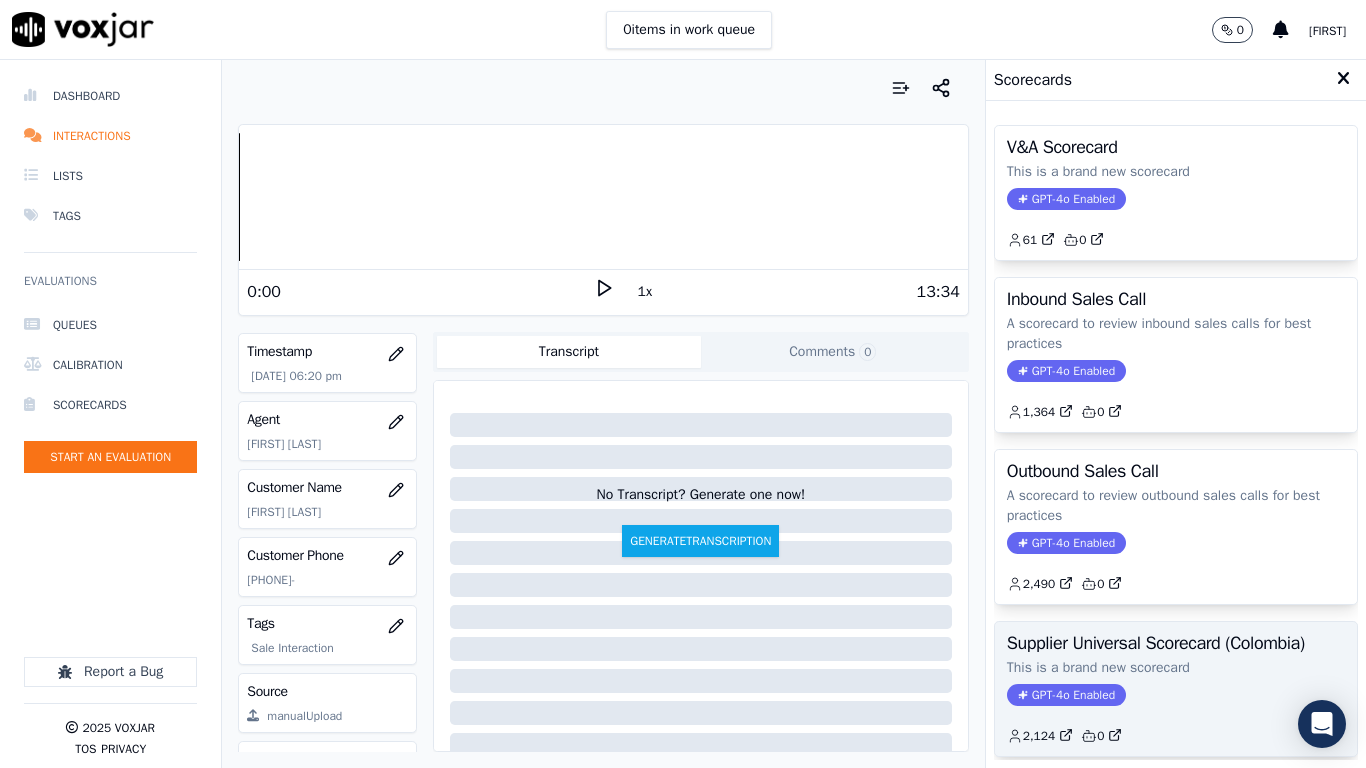 click on "Supplier Universal Scorecard (Colombia)" at bounding box center (1176, 643) 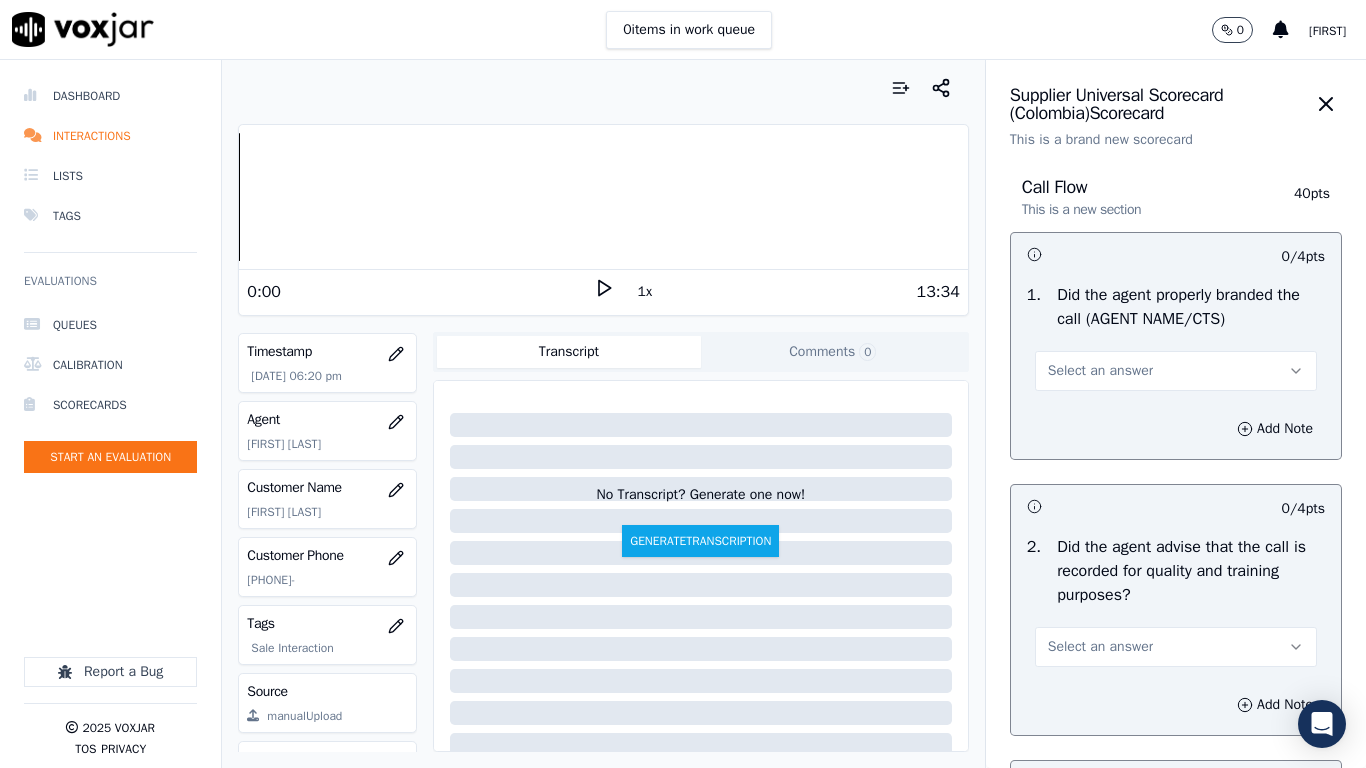 click on "Select an answer" at bounding box center (1176, 371) 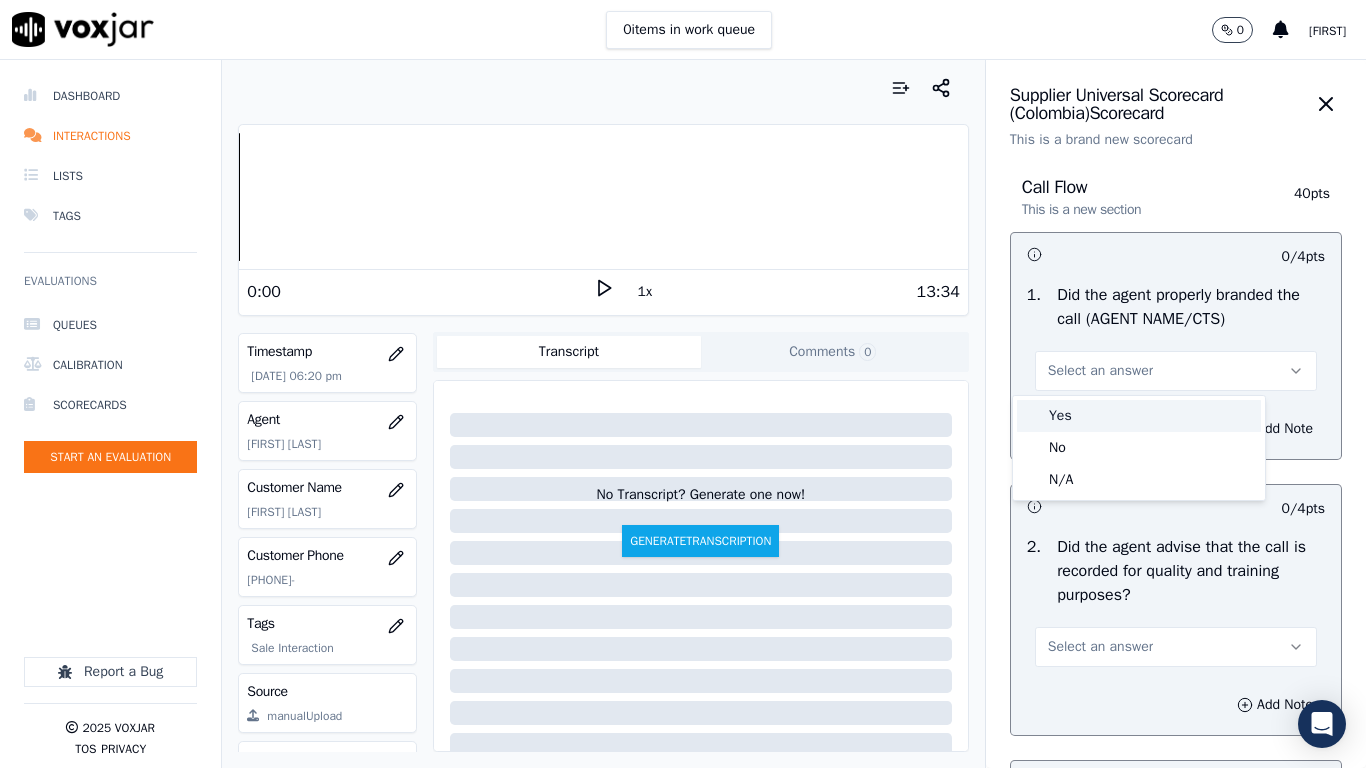 click on "Yes" at bounding box center (1139, 416) 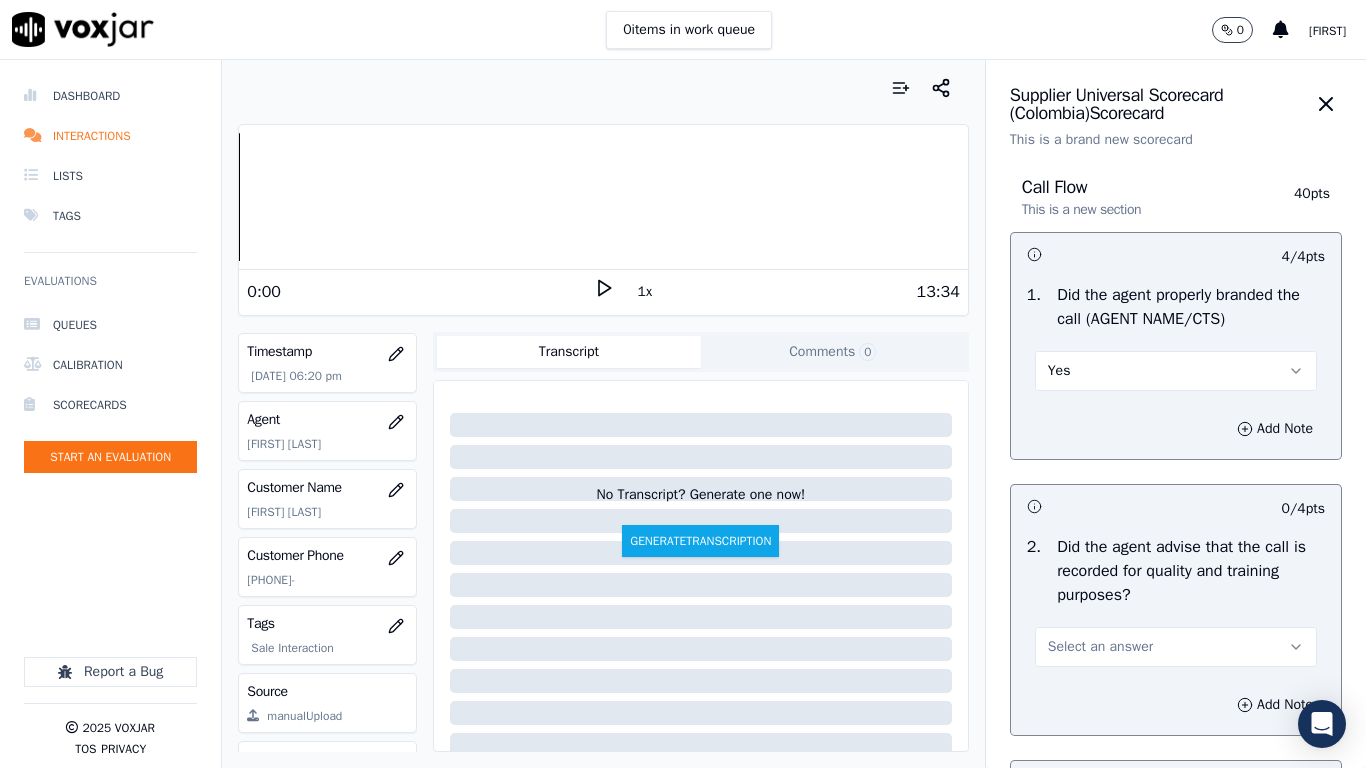 click on "Select an answer" at bounding box center (1100, 647) 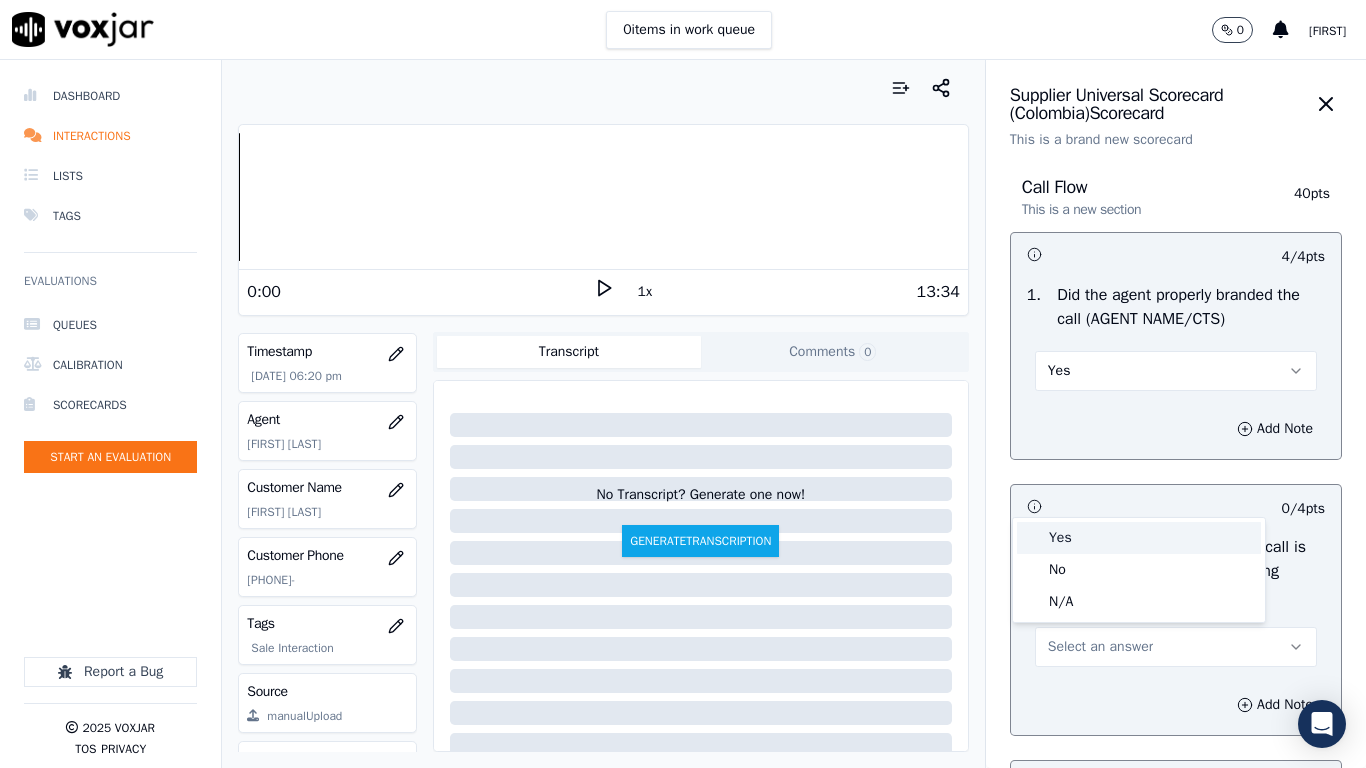 click on "Yes" at bounding box center [1139, 538] 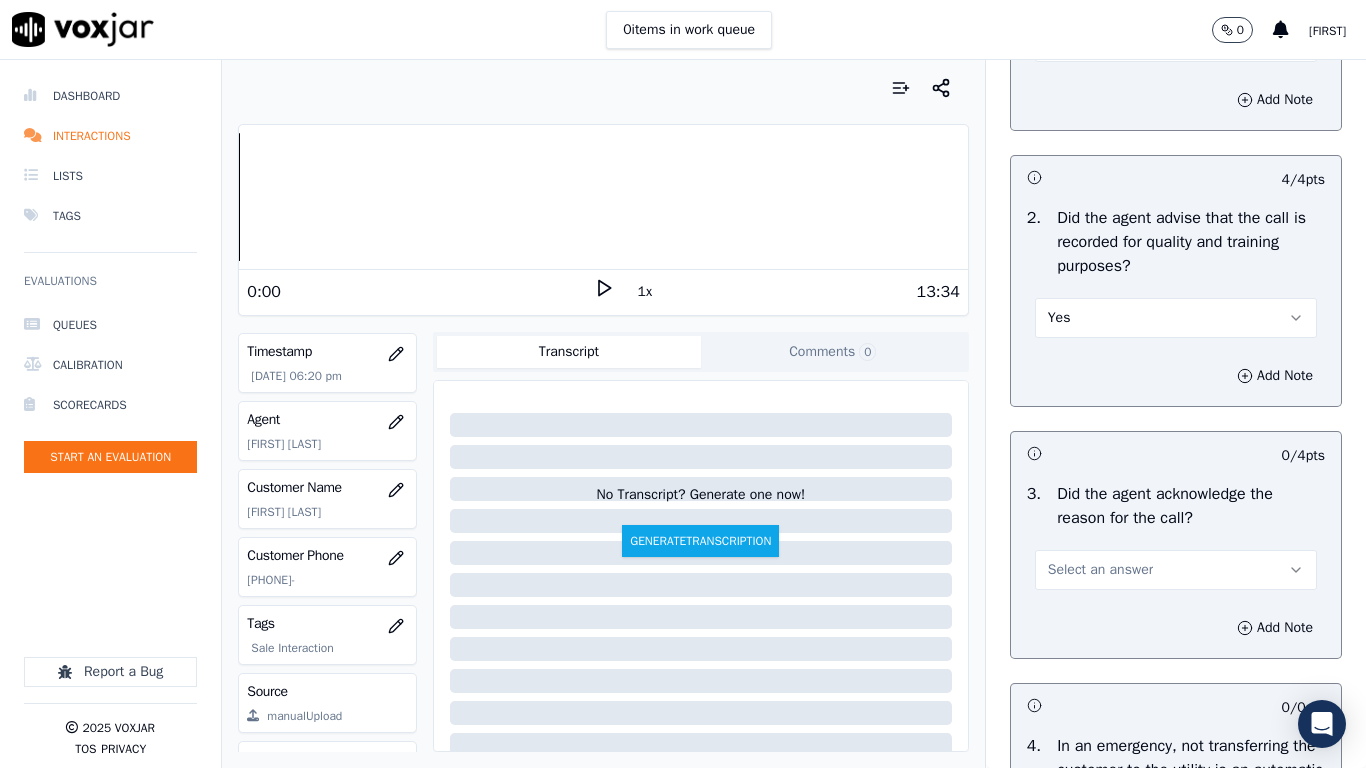 scroll, scrollTop: 600, scrollLeft: 0, axis: vertical 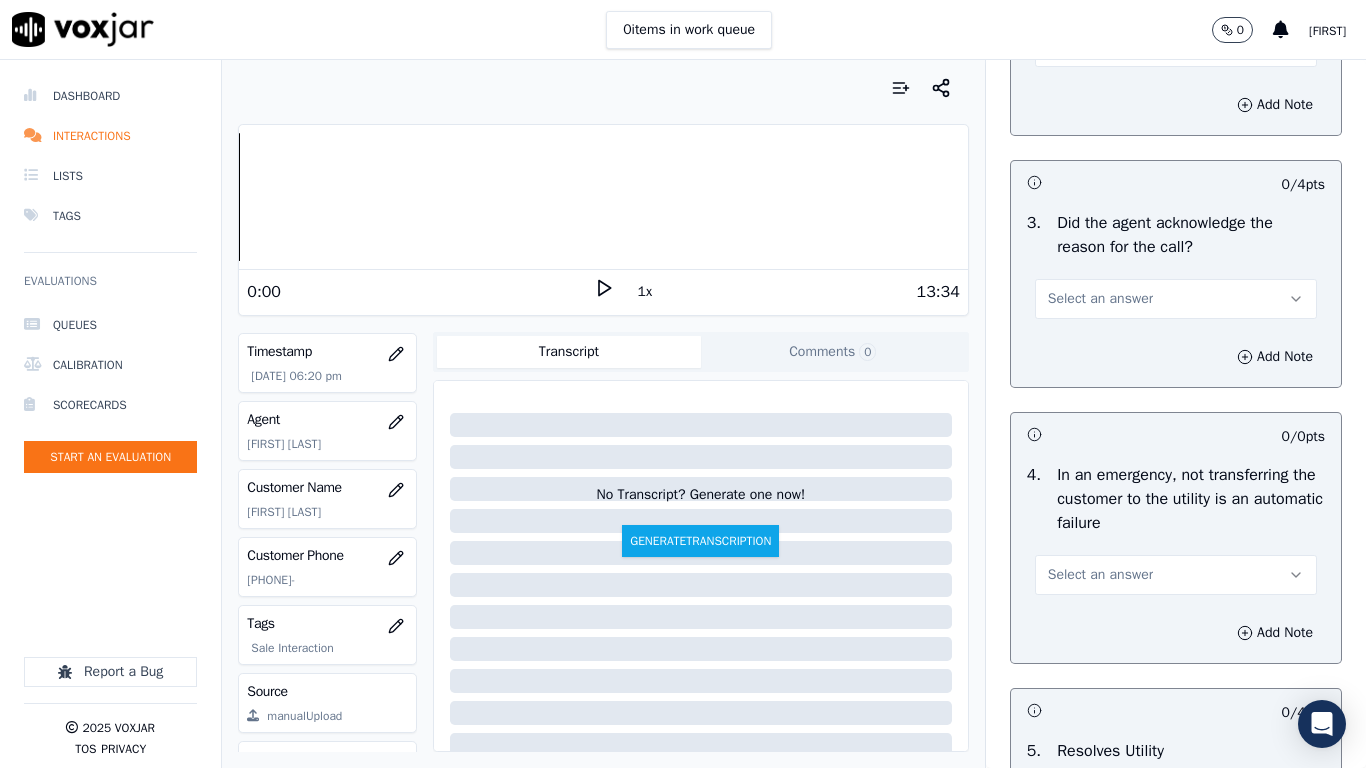 click on "Select an answer" at bounding box center [1100, 299] 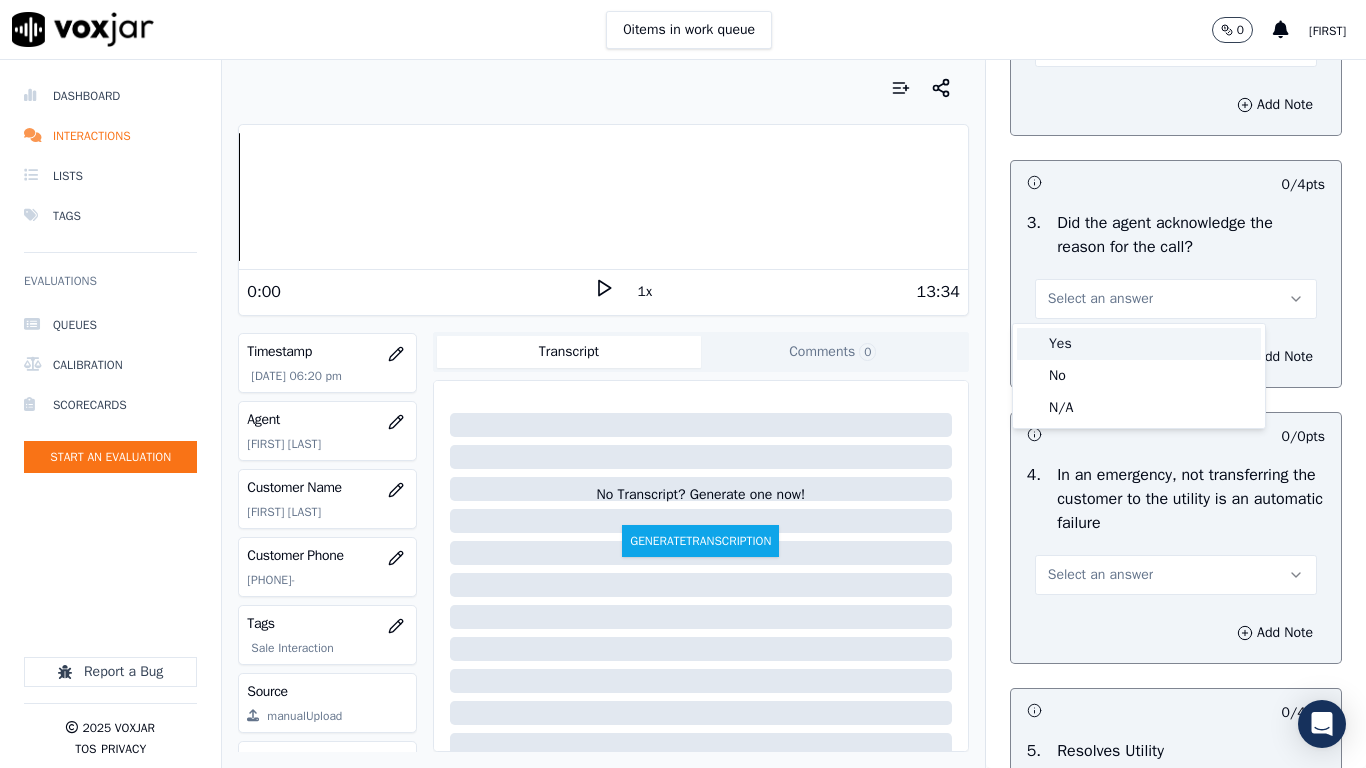 click on "Yes" at bounding box center (1139, 344) 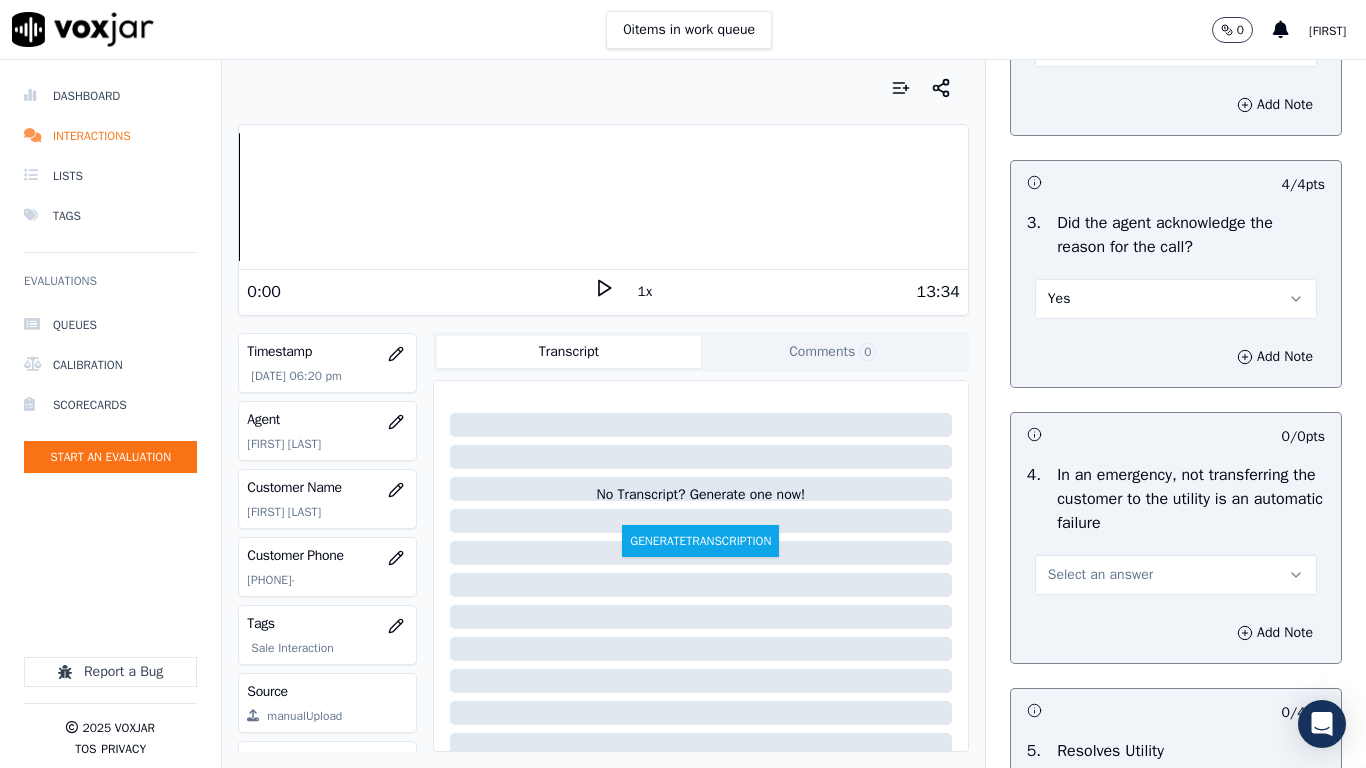 click on "Select an answer" at bounding box center [1100, 575] 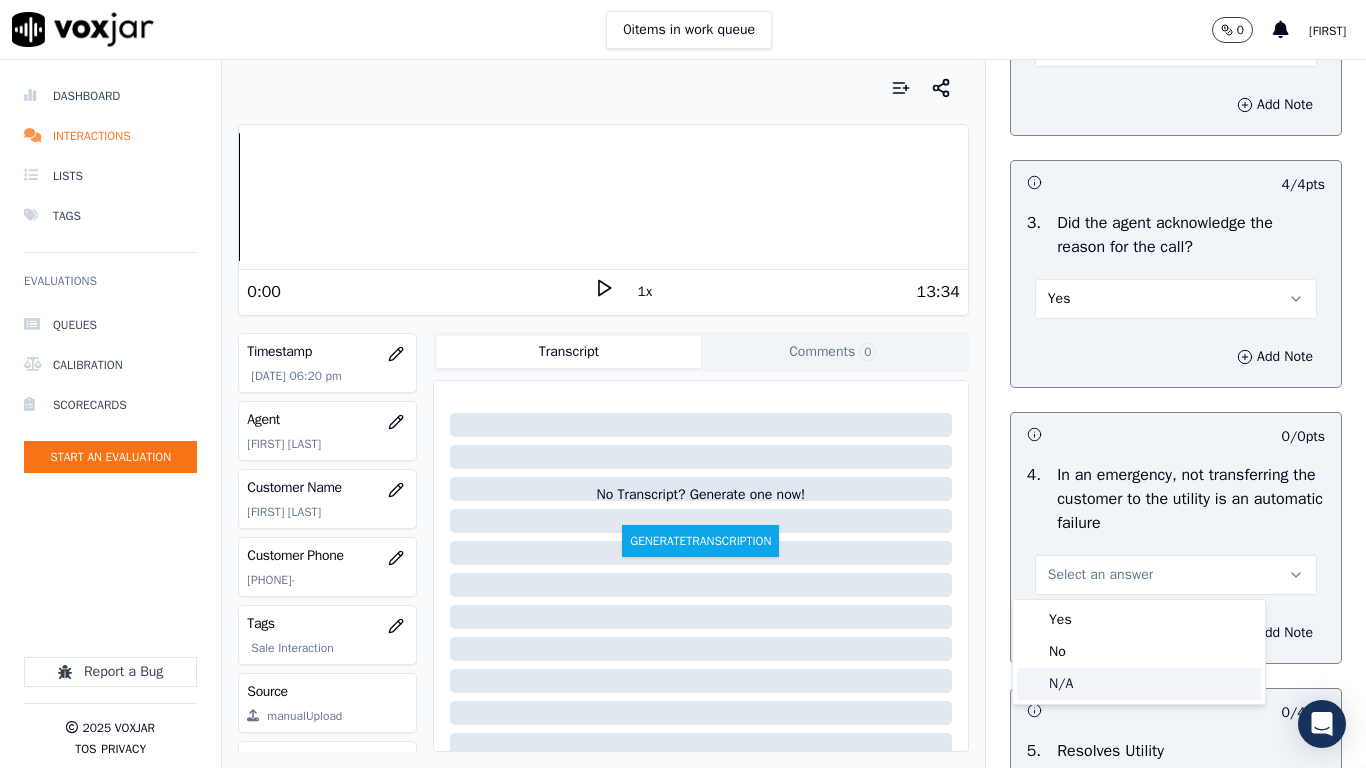 click on "N/A" 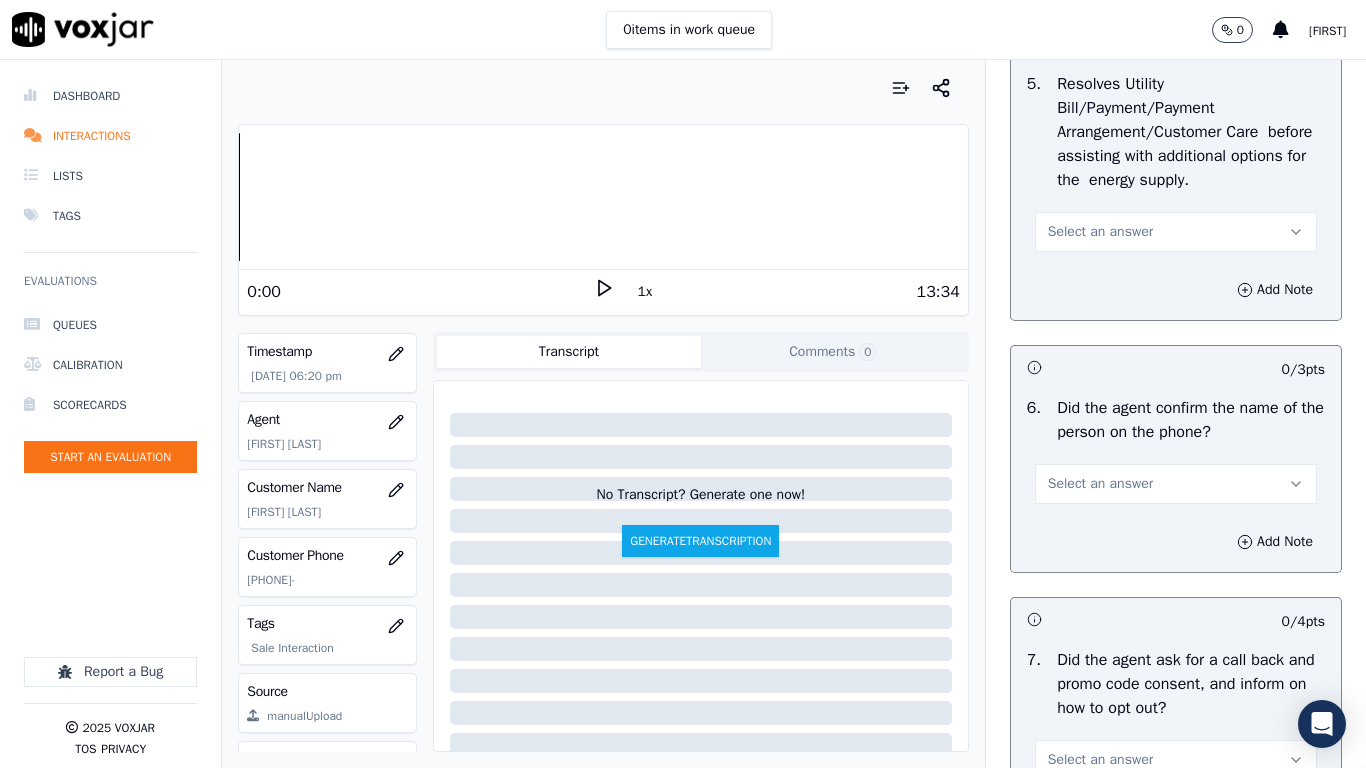 scroll, scrollTop: 1300, scrollLeft: 0, axis: vertical 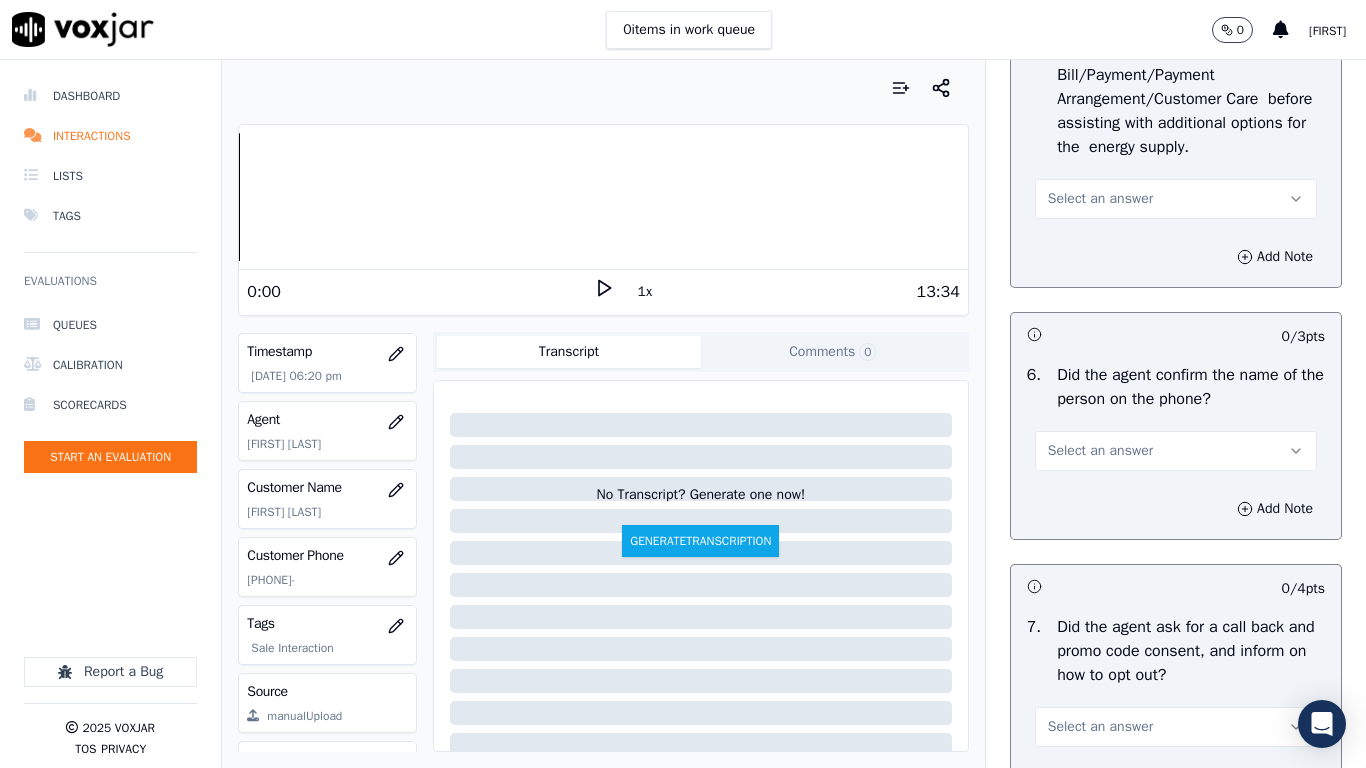 click on "Select an answer" at bounding box center (1100, 199) 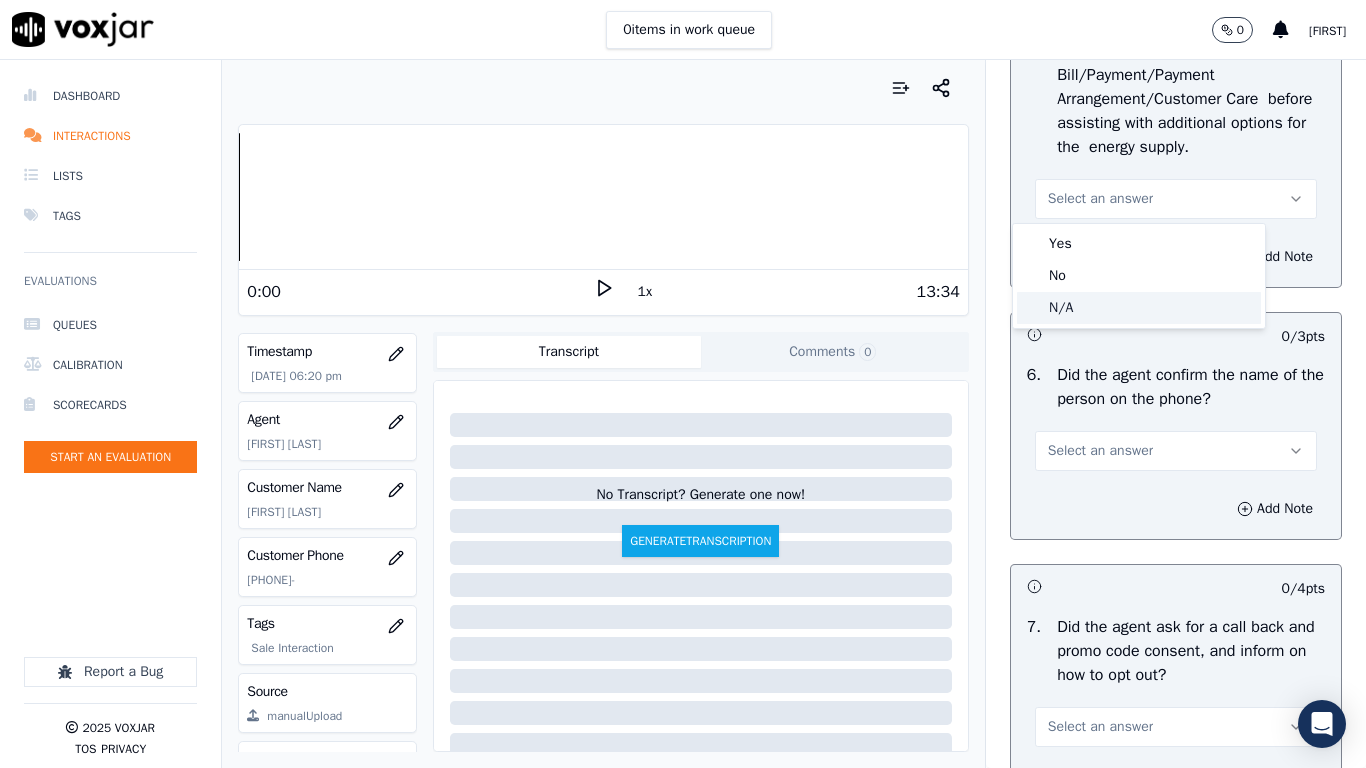 click on "N/A" 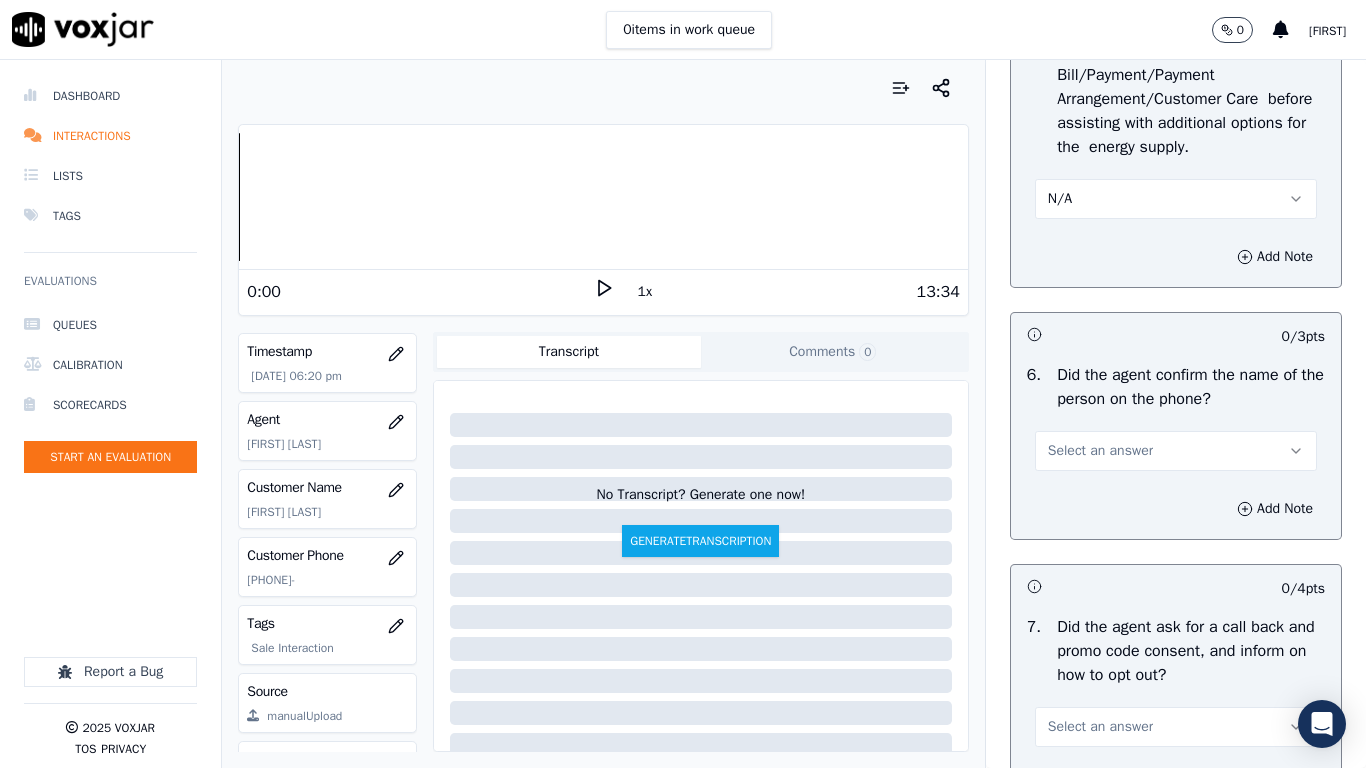 click on "Select an answer" at bounding box center (1100, 451) 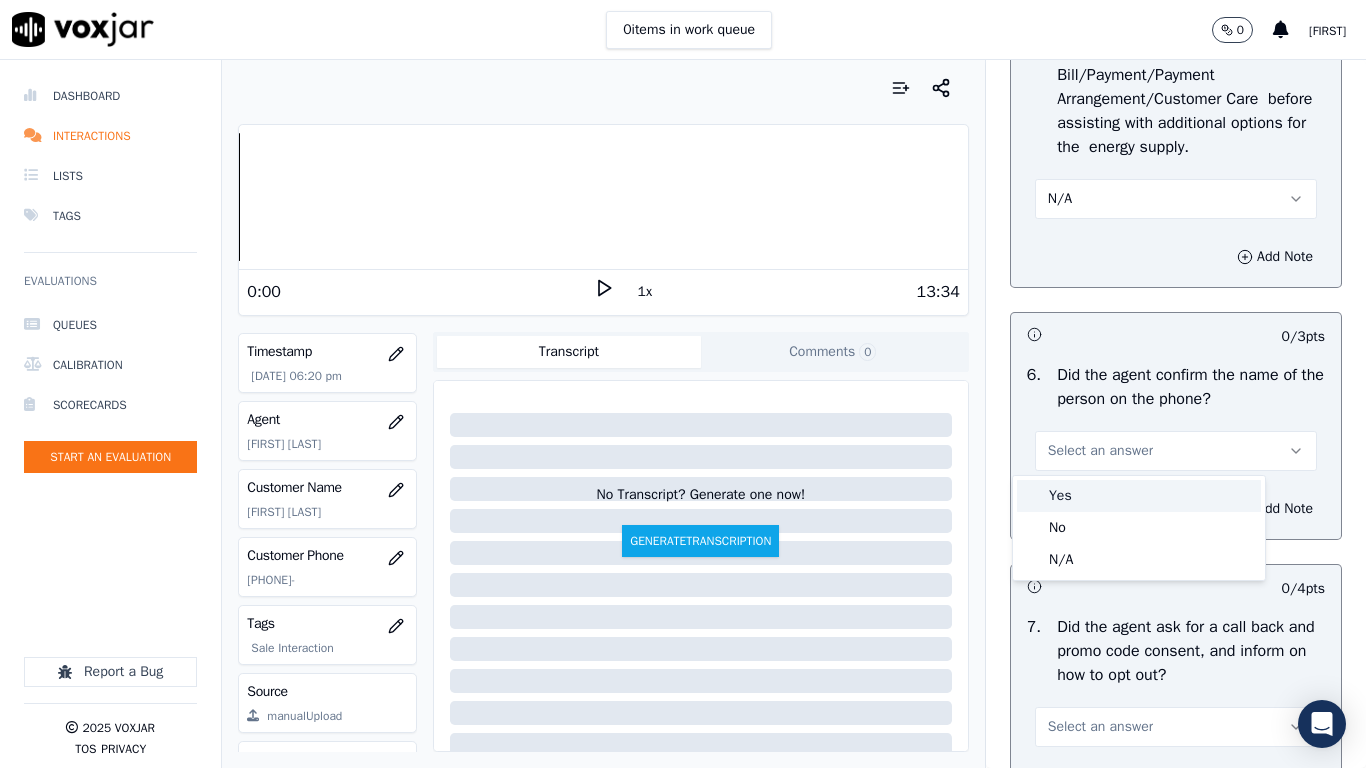 click on "Yes" at bounding box center [1139, 496] 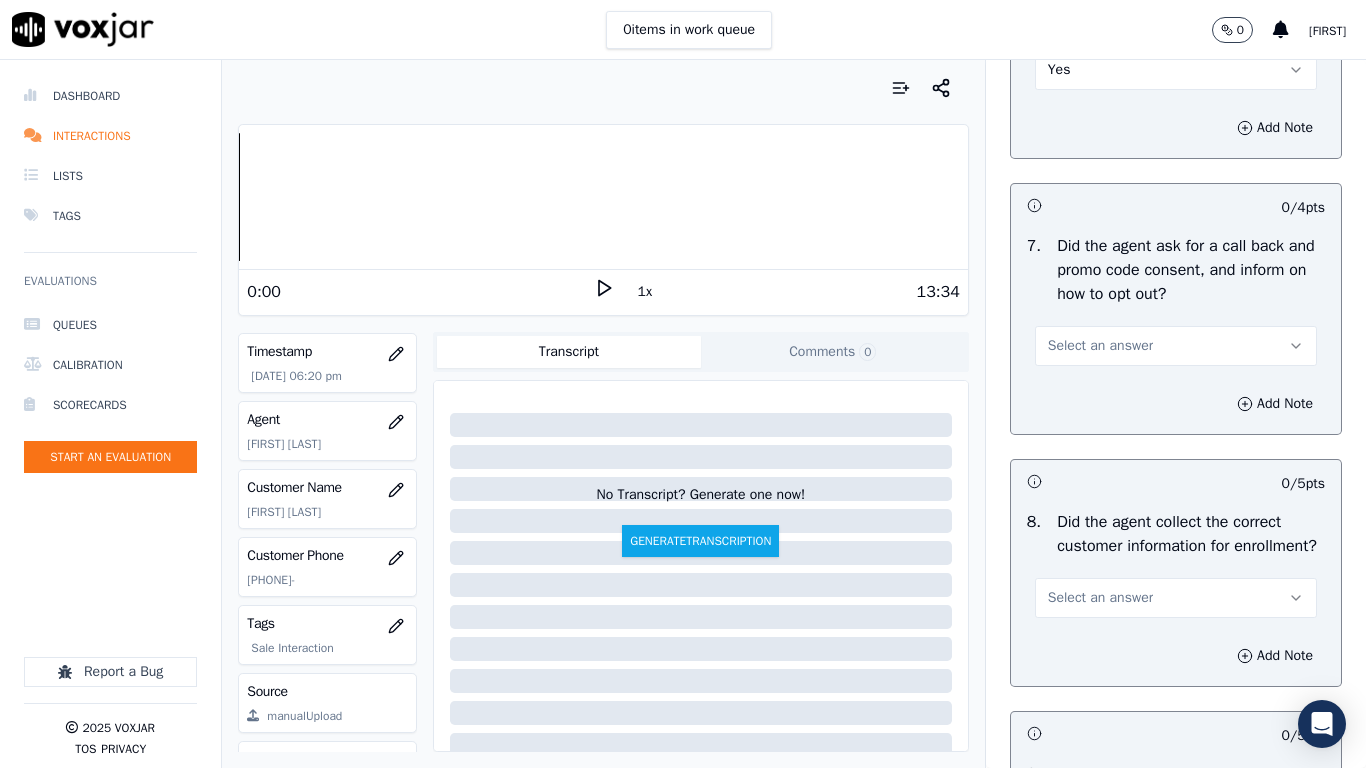 scroll, scrollTop: 1900, scrollLeft: 0, axis: vertical 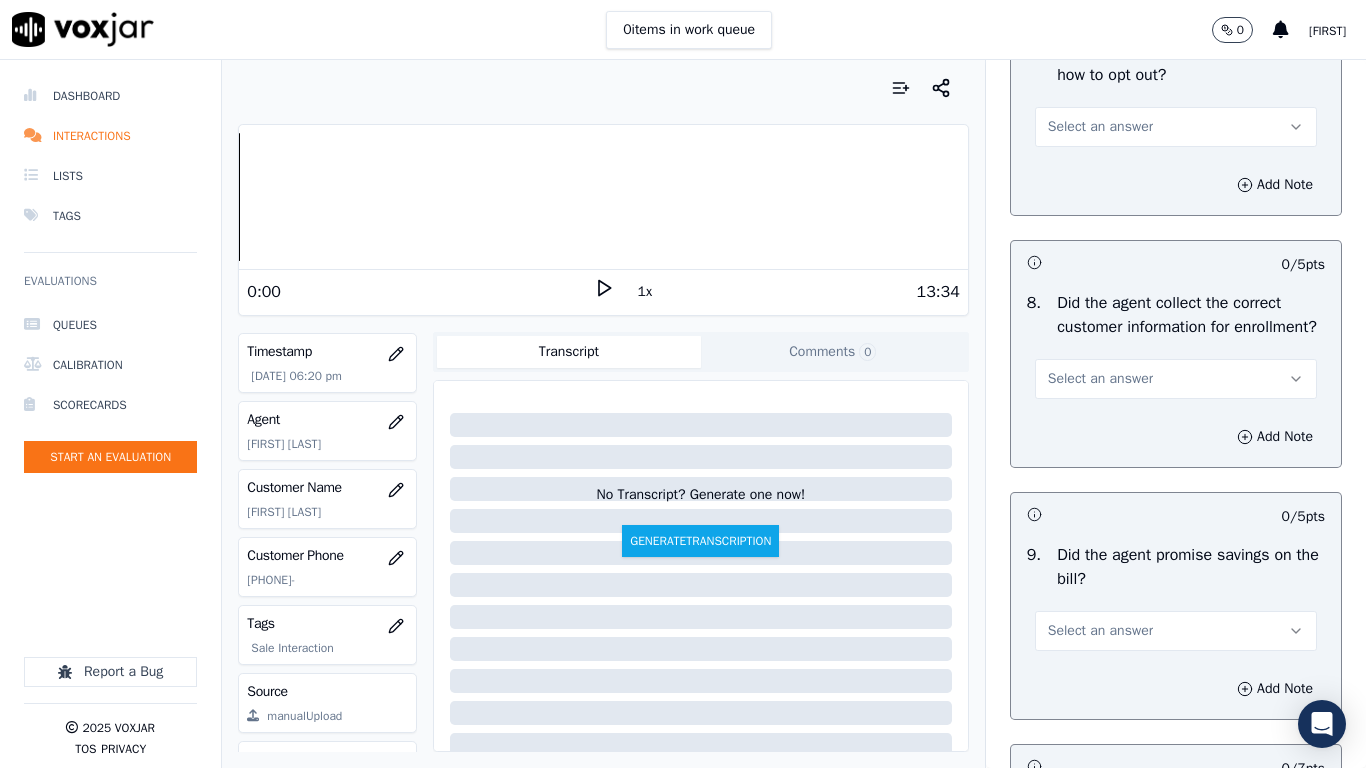 click on "Select an answer" at bounding box center (1100, 127) 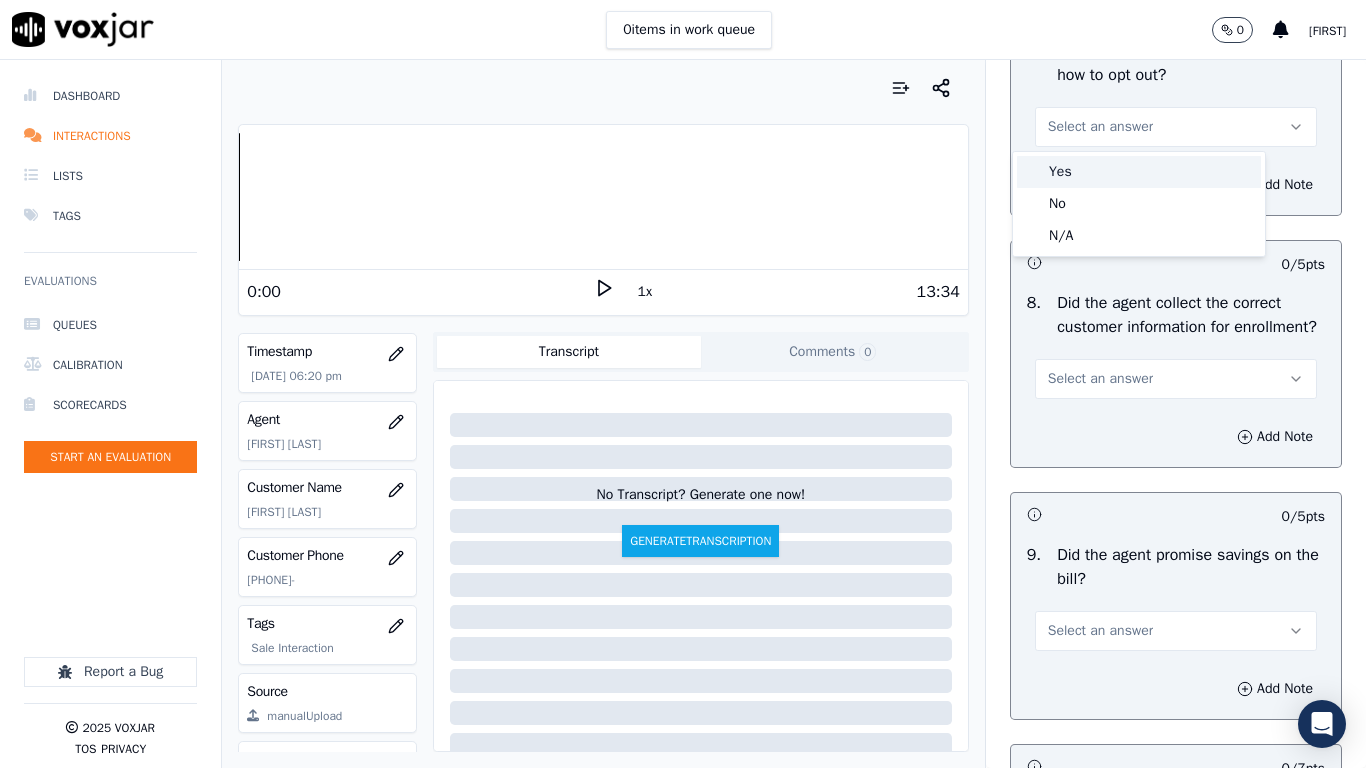 click on "Yes" at bounding box center [1139, 172] 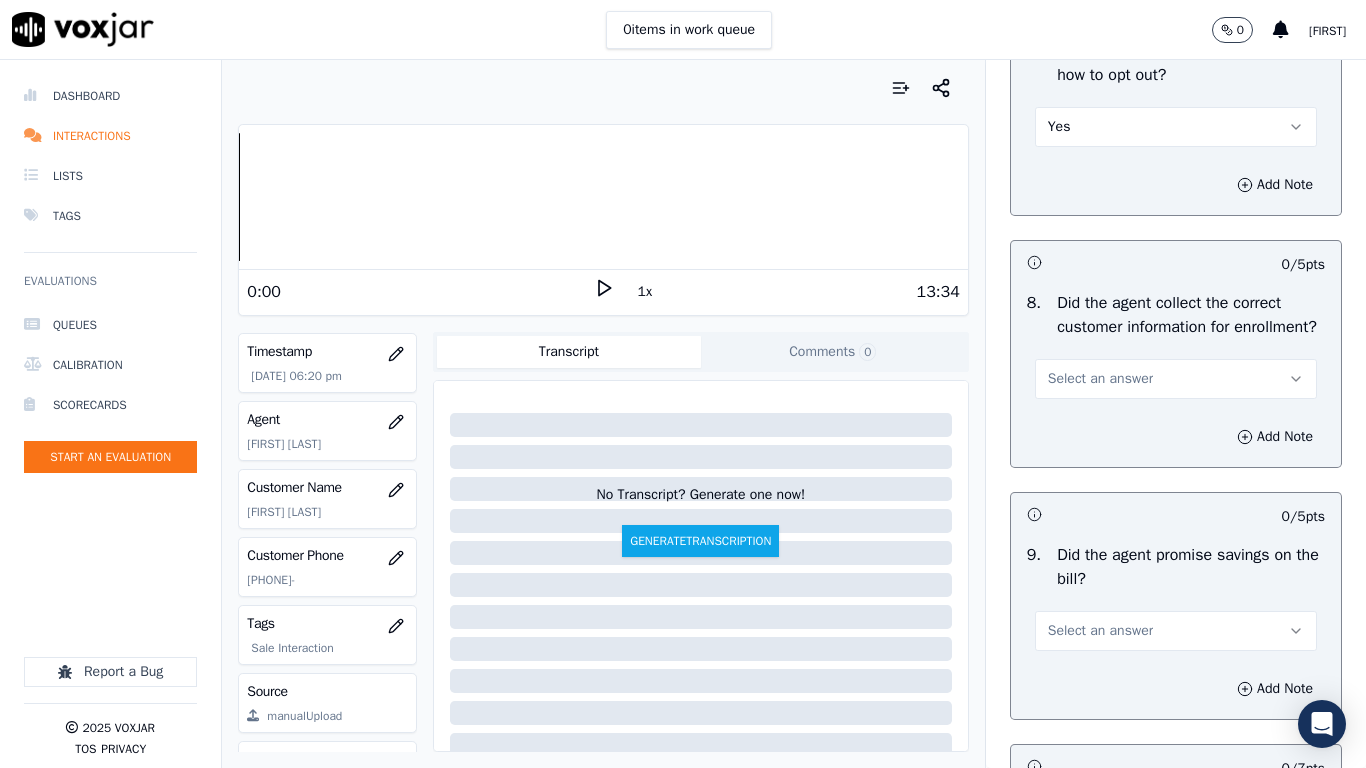 drag, startPoint x: 1061, startPoint y: 387, endPoint x: 1067, endPoint y: 408, distance: 21.84033 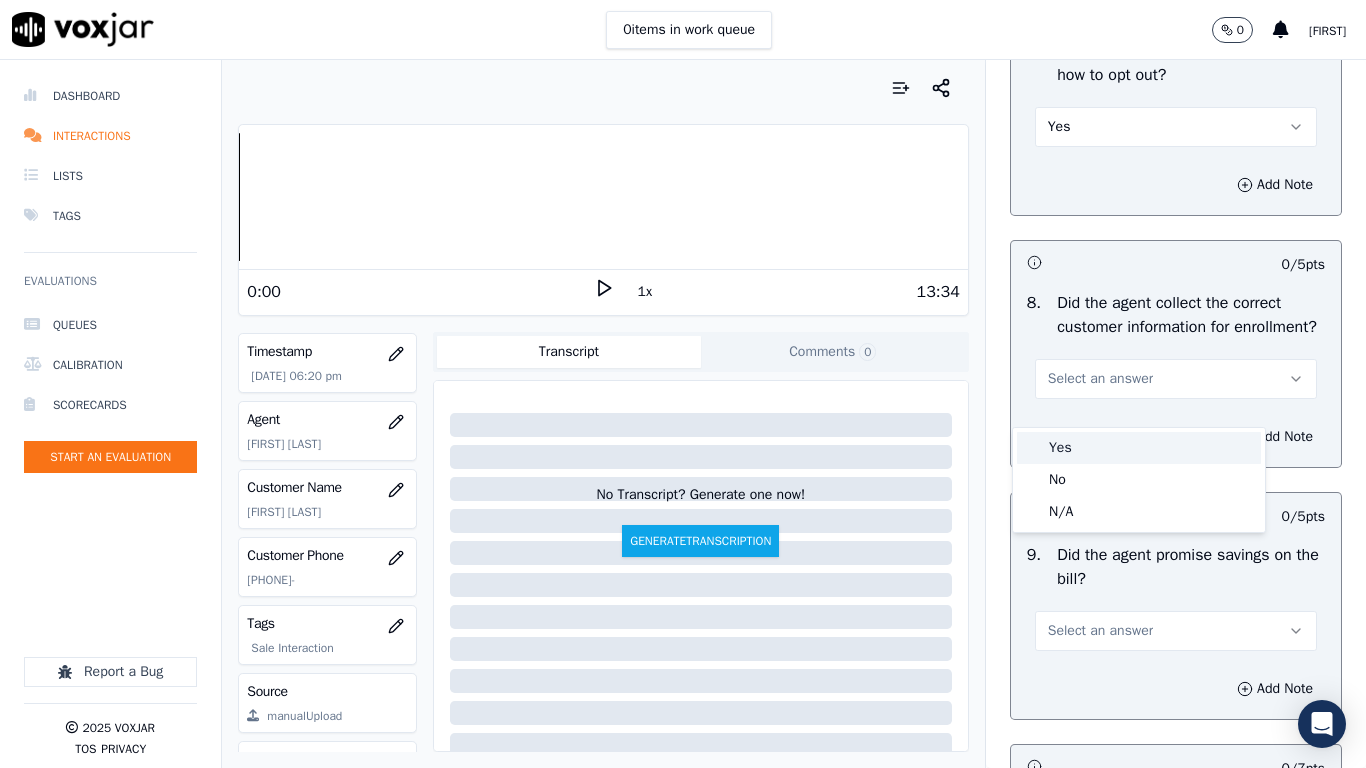 click on "Yes" at bounding box center (1139, 448) 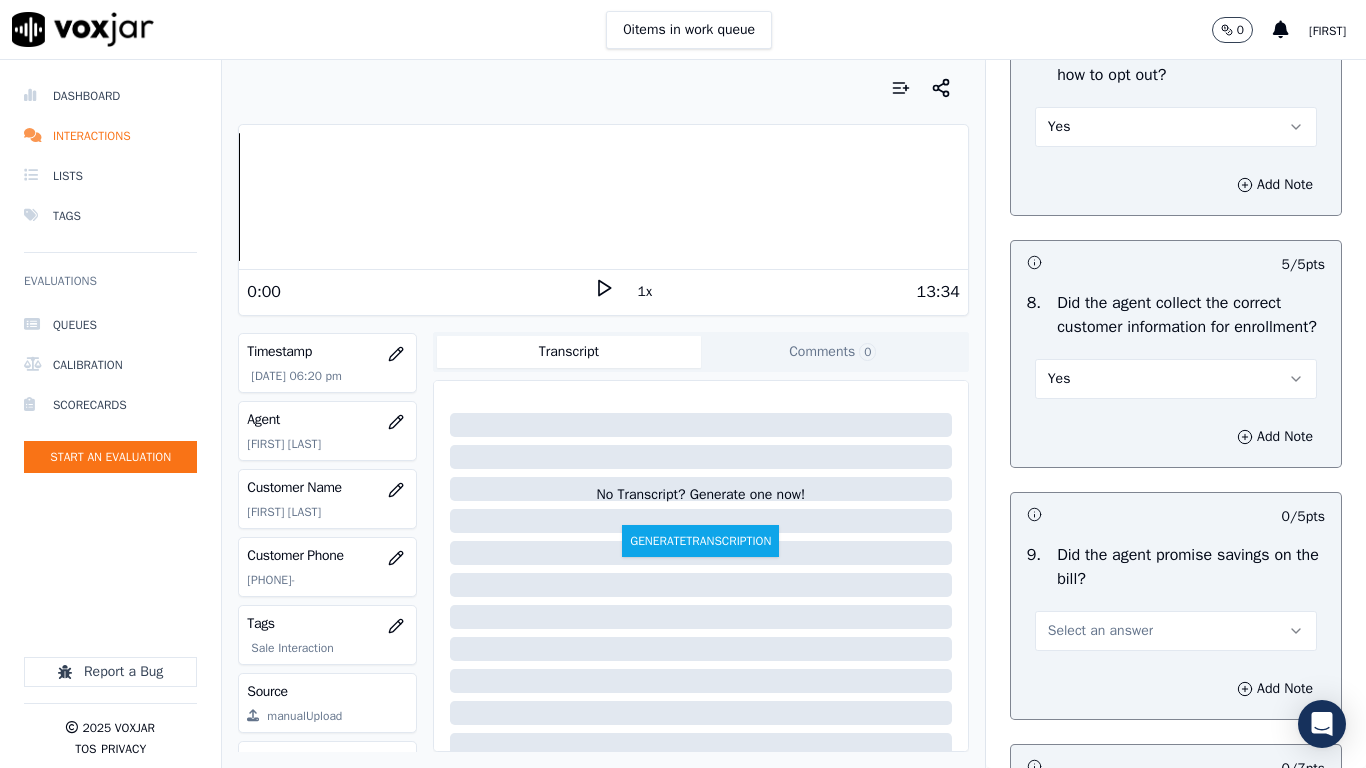 click on "Select an answer" at bounding box center [1100, 631] 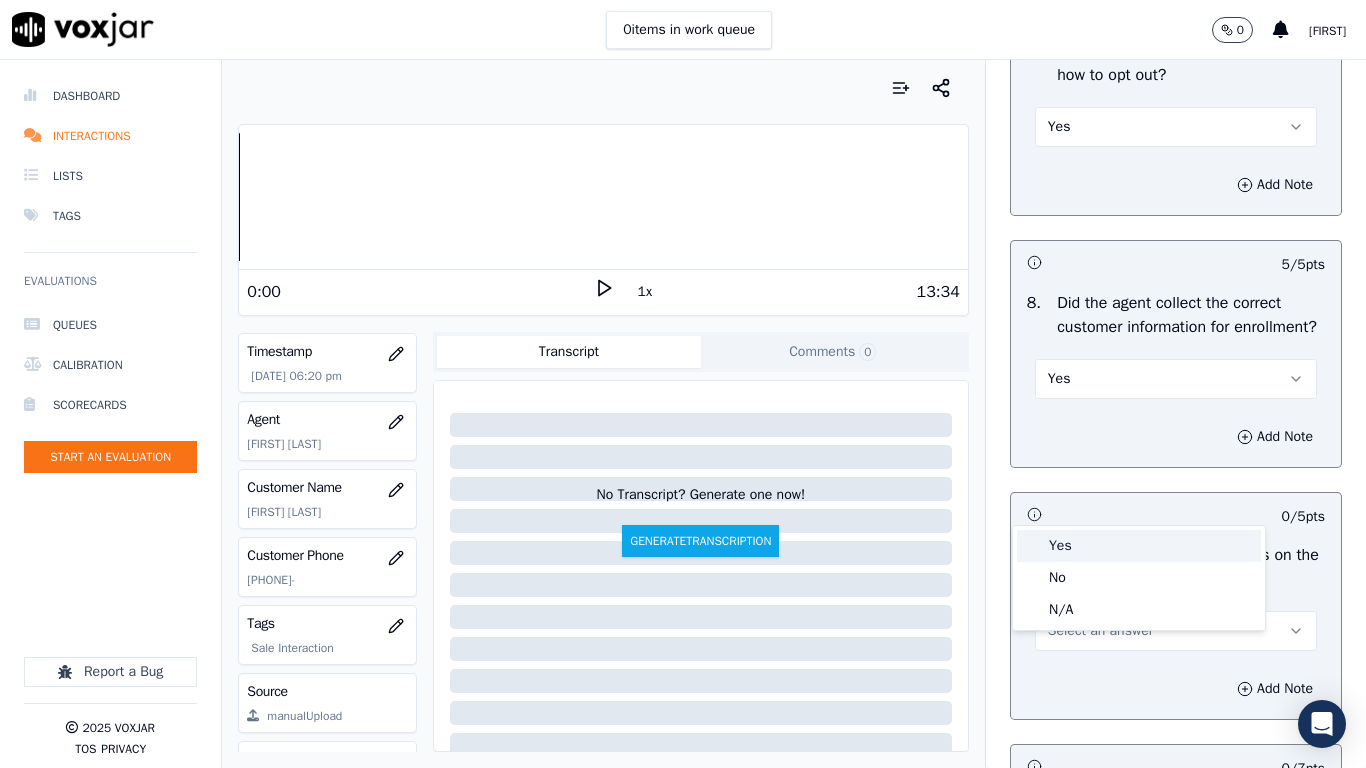 click on "Yes" at bounding box center [1139, 546] 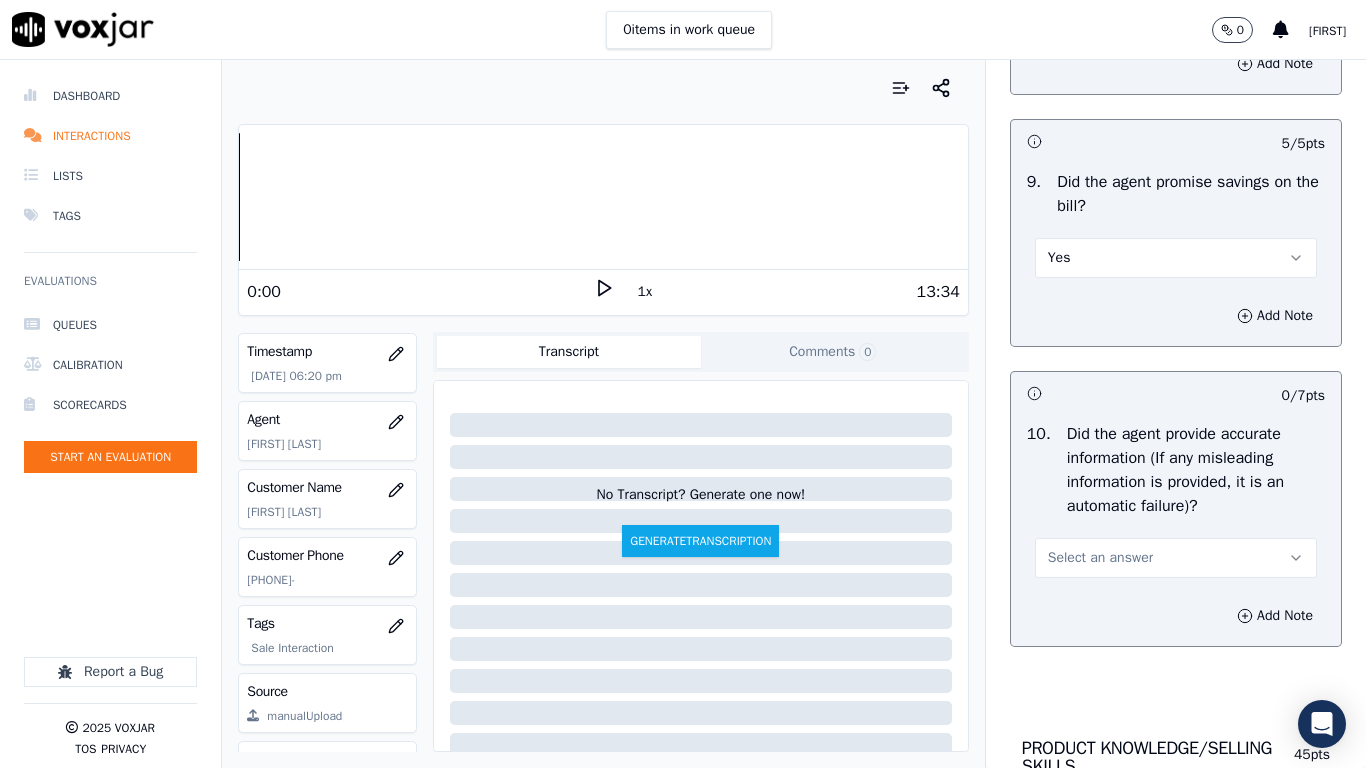 scroll, scrollTop: 2600, scrollLeft: 0, axis: vertical 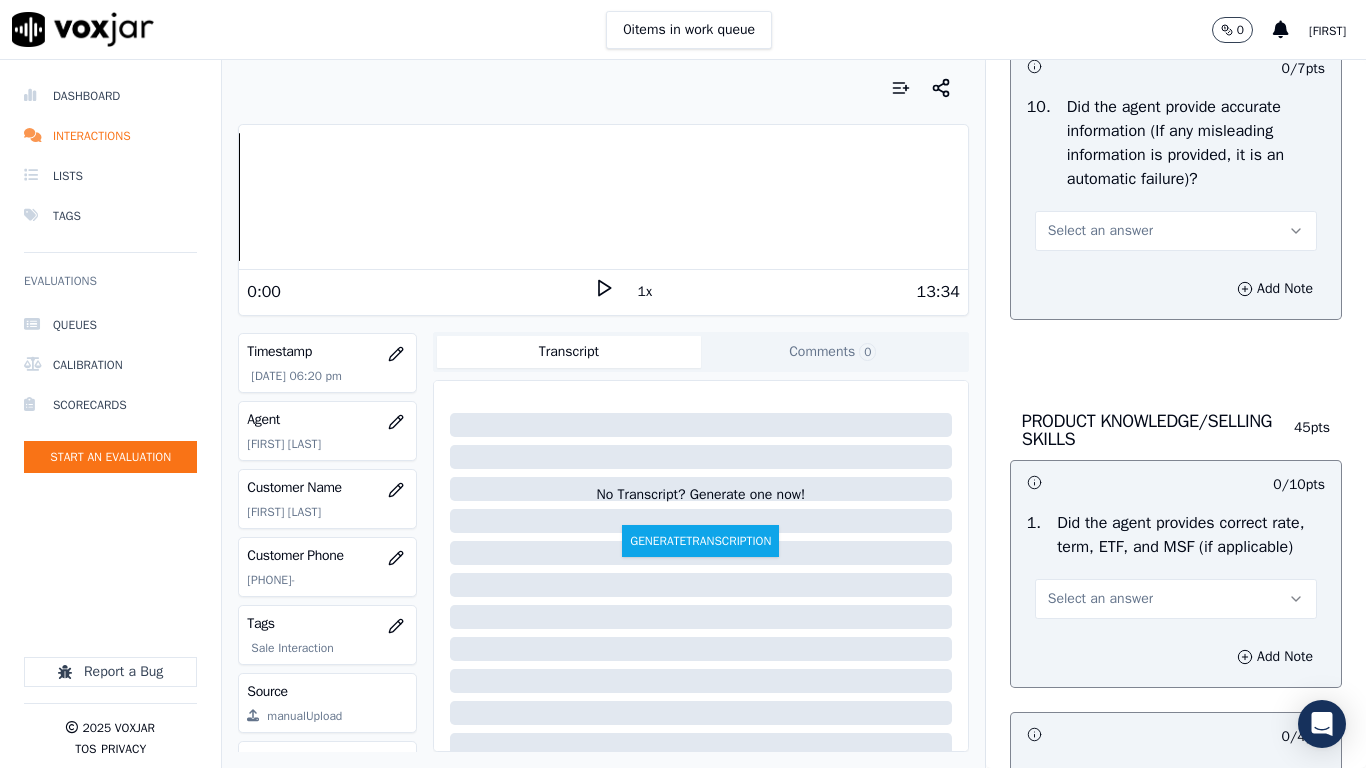 click on "Select an answer" at bounding box center [1100, 231] 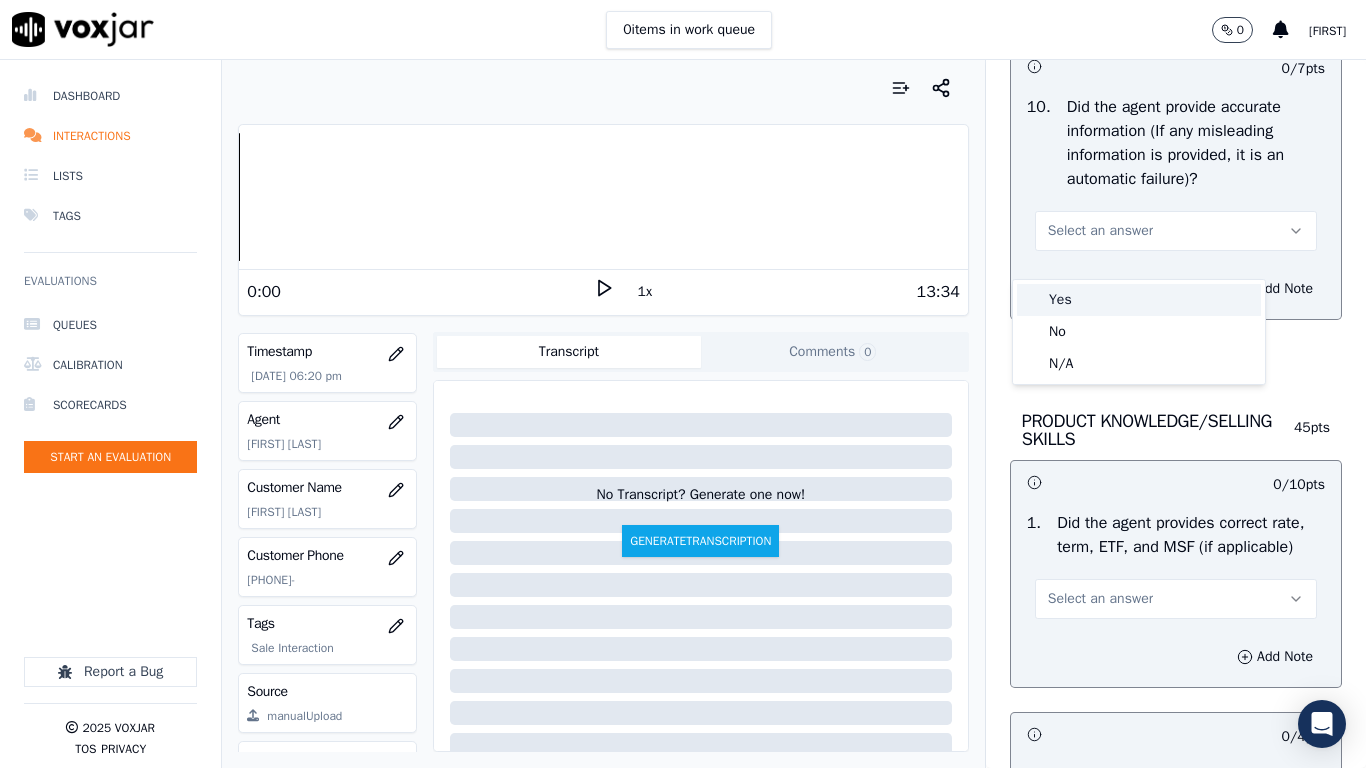 drag, startPoint x: 1075, startPoint y: 296, endPoint x: 1200, endPoint y: 582, distance: 312.12338 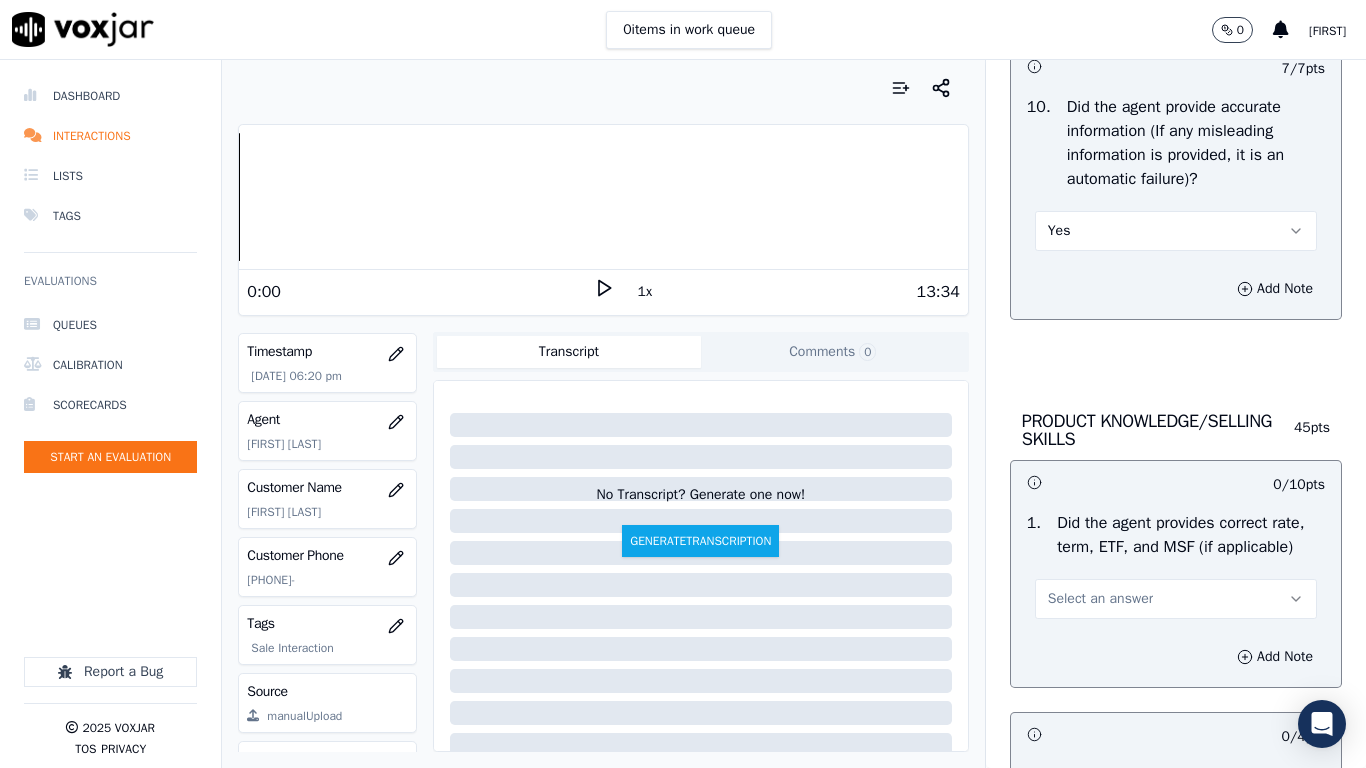 click on "Select an answer" at bounding box center [1100, 599] 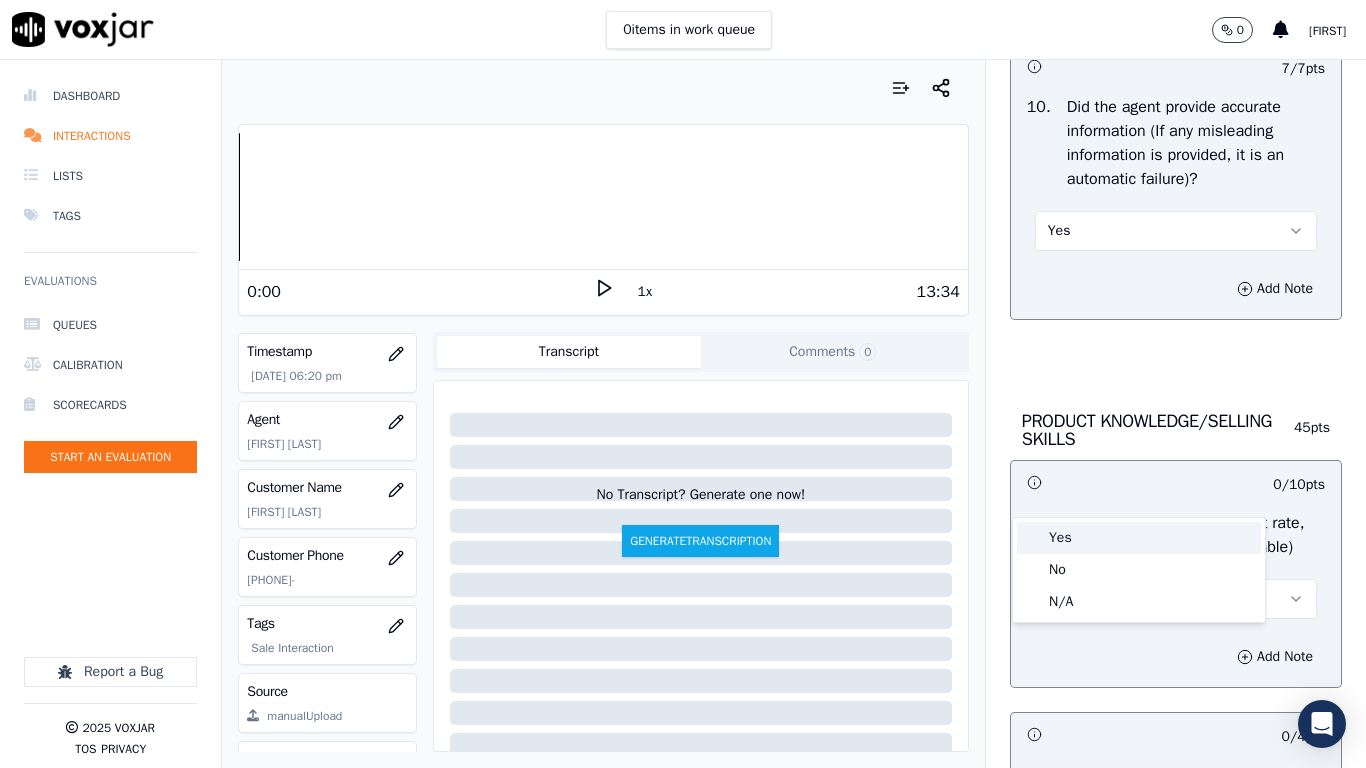 click on "Yes" at bounding box center [1139, 538] 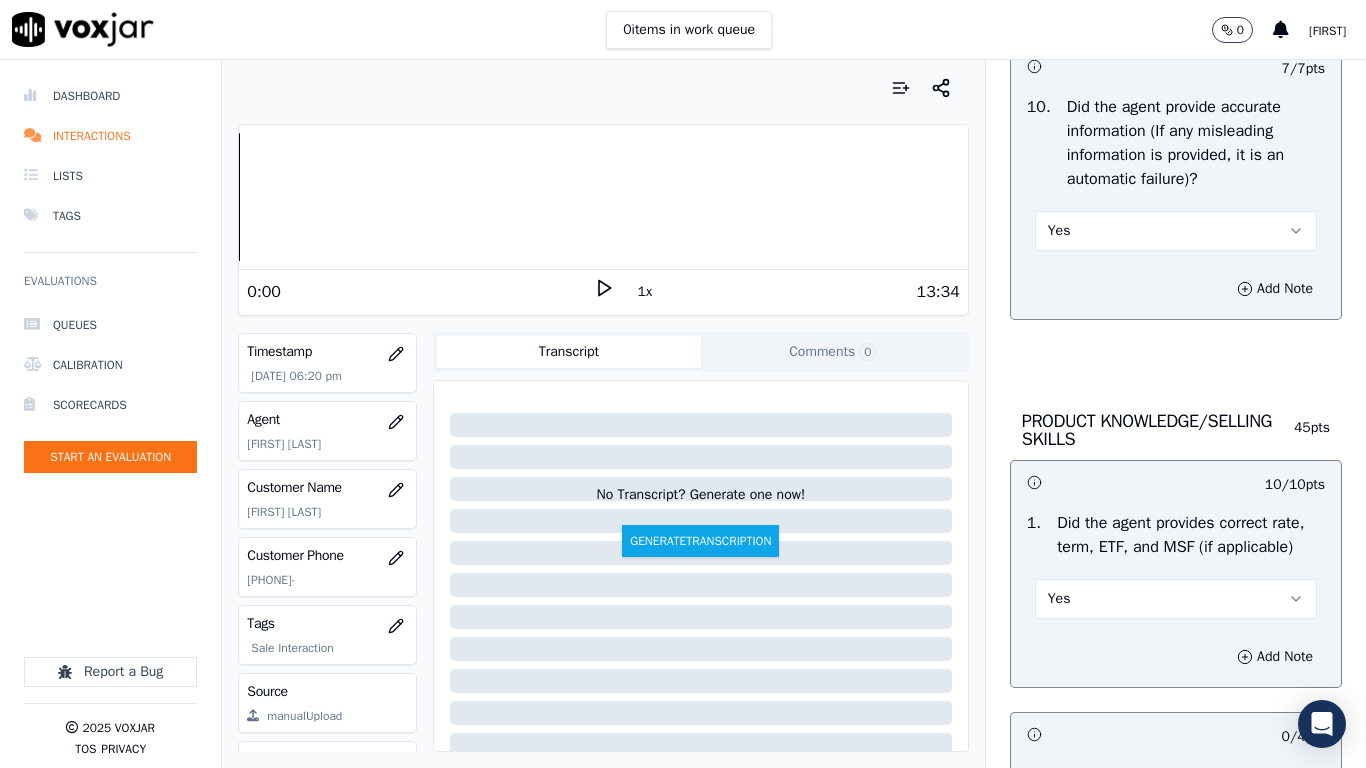 scroll, scrollTop: 3200, scrollLeft: 0, axis: vertical 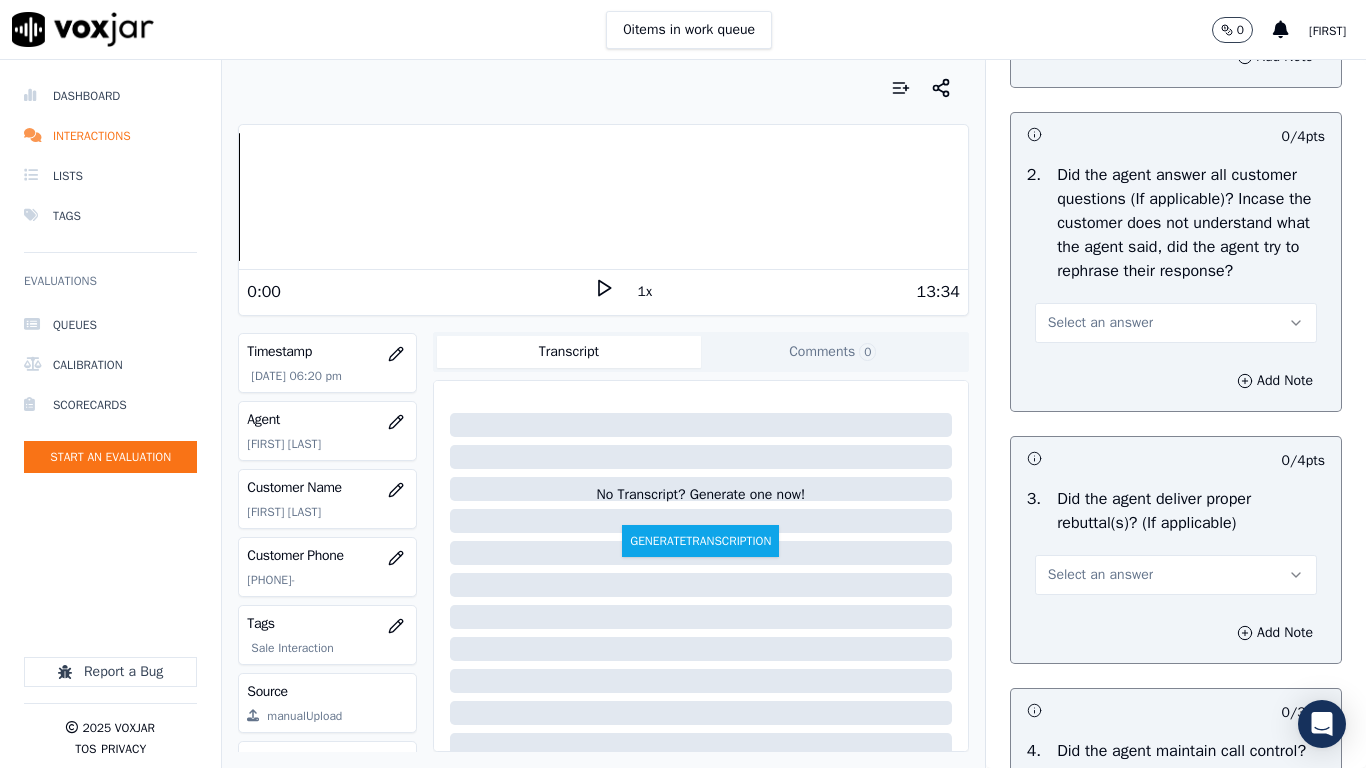 click on "Select an answer" at bounding box center [1100, 323] 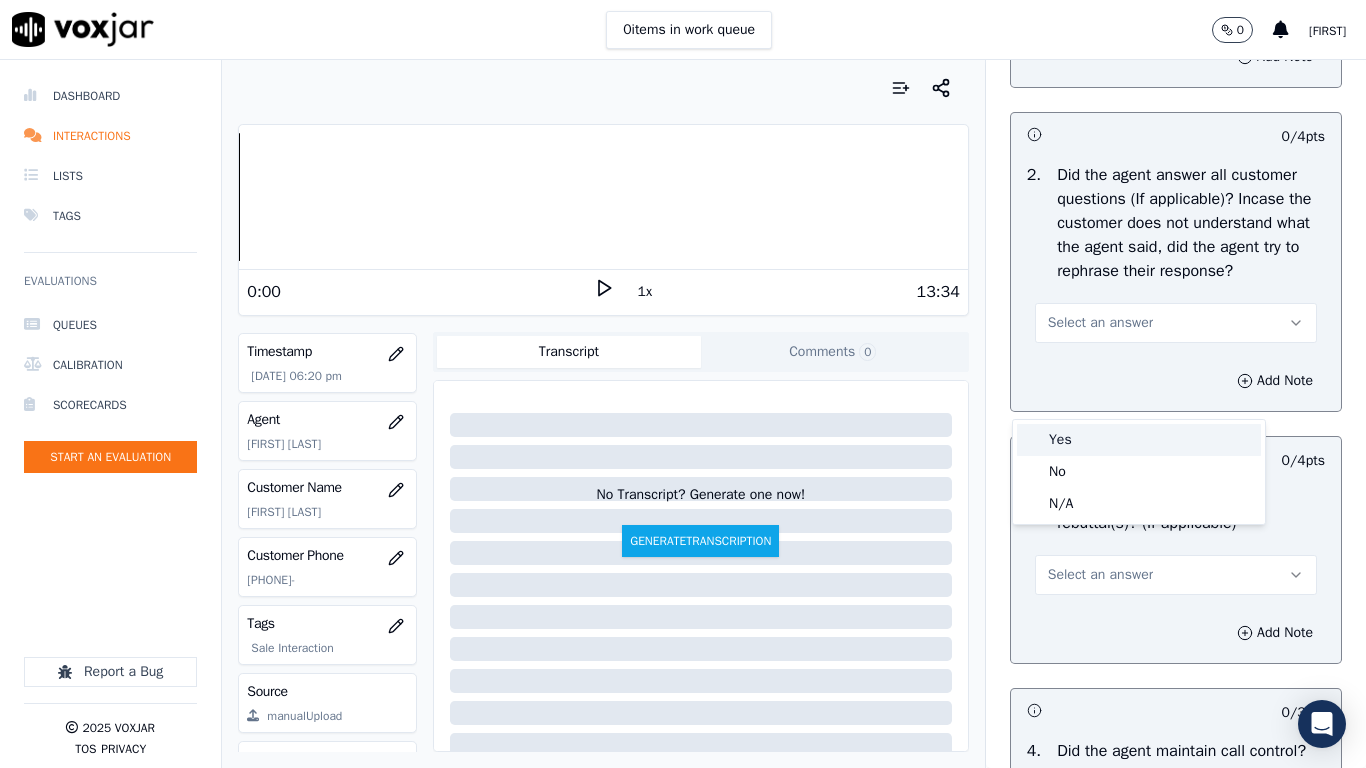 drag, startPoint x: 1097, startPoint y: 441, endPoint x: 1107, endPoint y: 477, distance: 37.363083 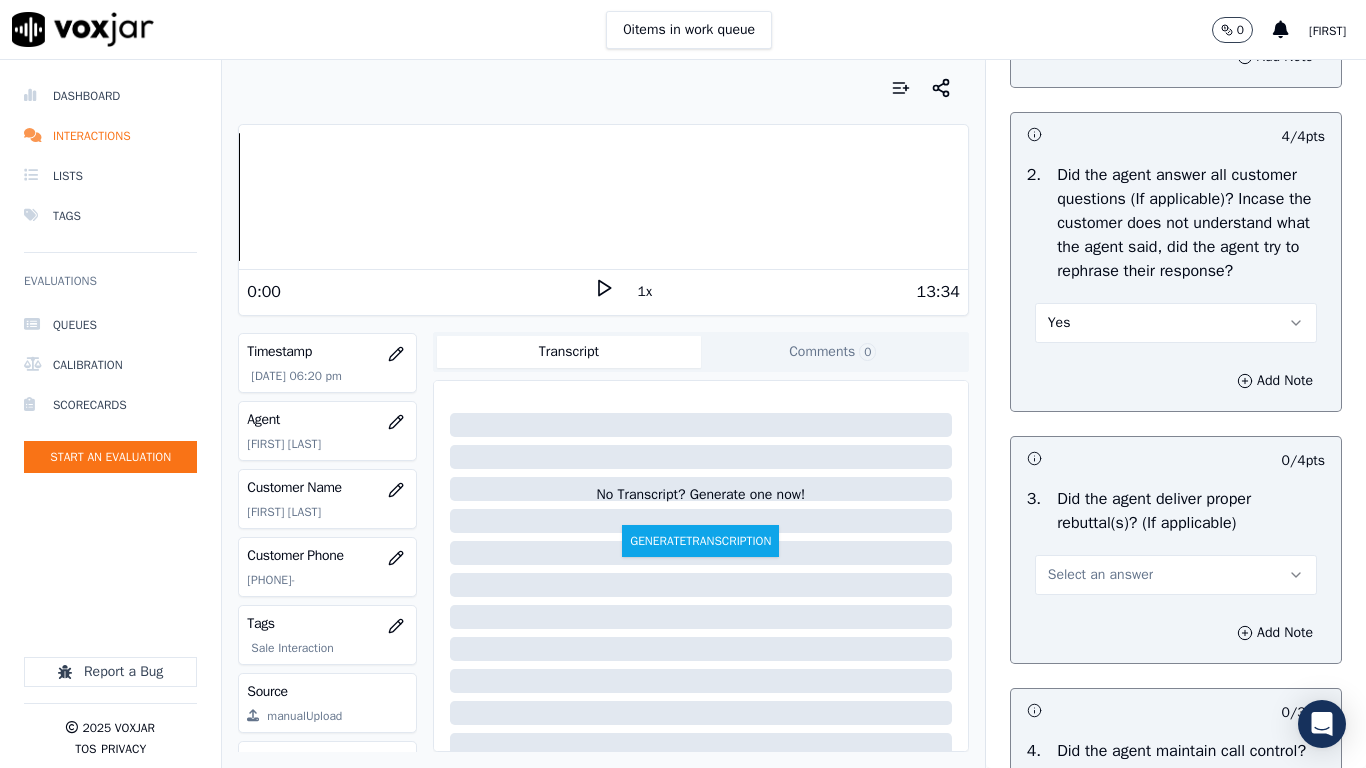 click on "Select an answer" at bounding box center [1100, 575] 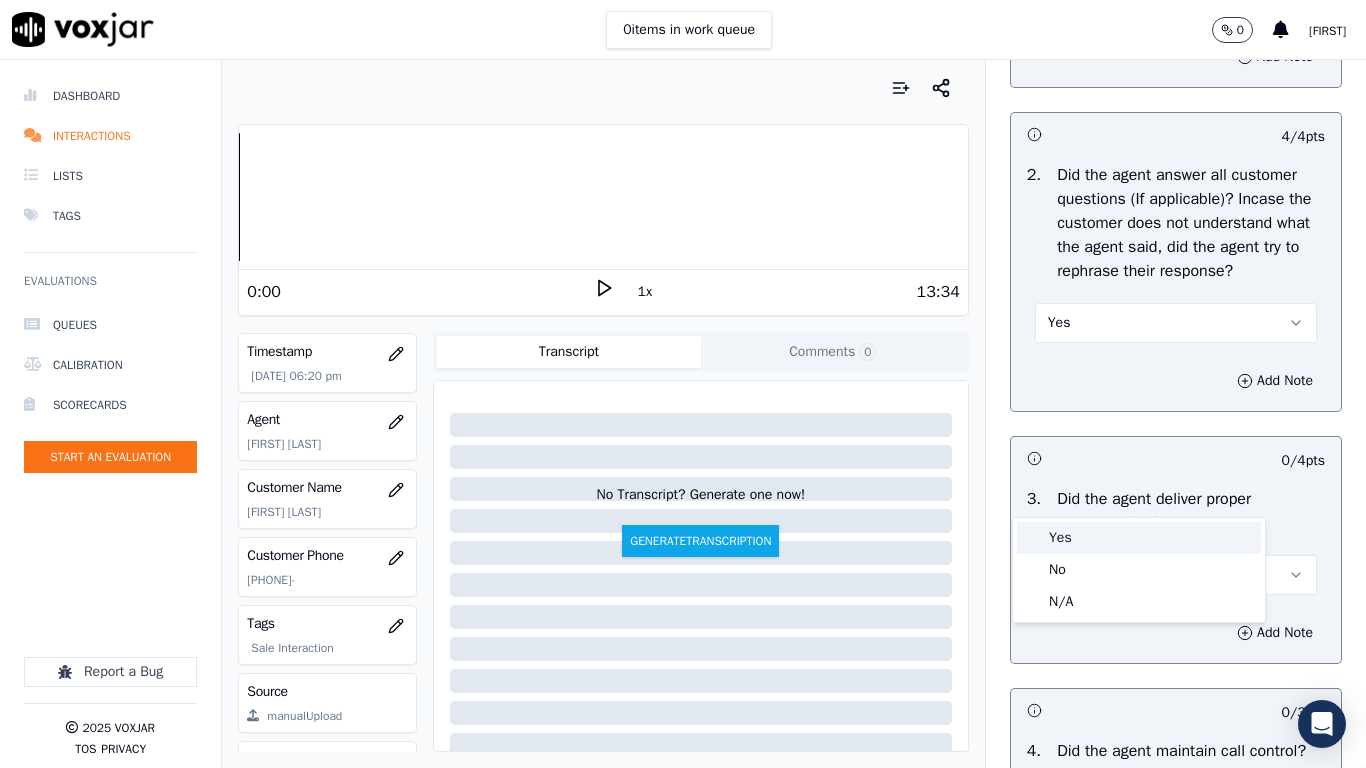 click on "Yes" at bounding box center [1139, 538] 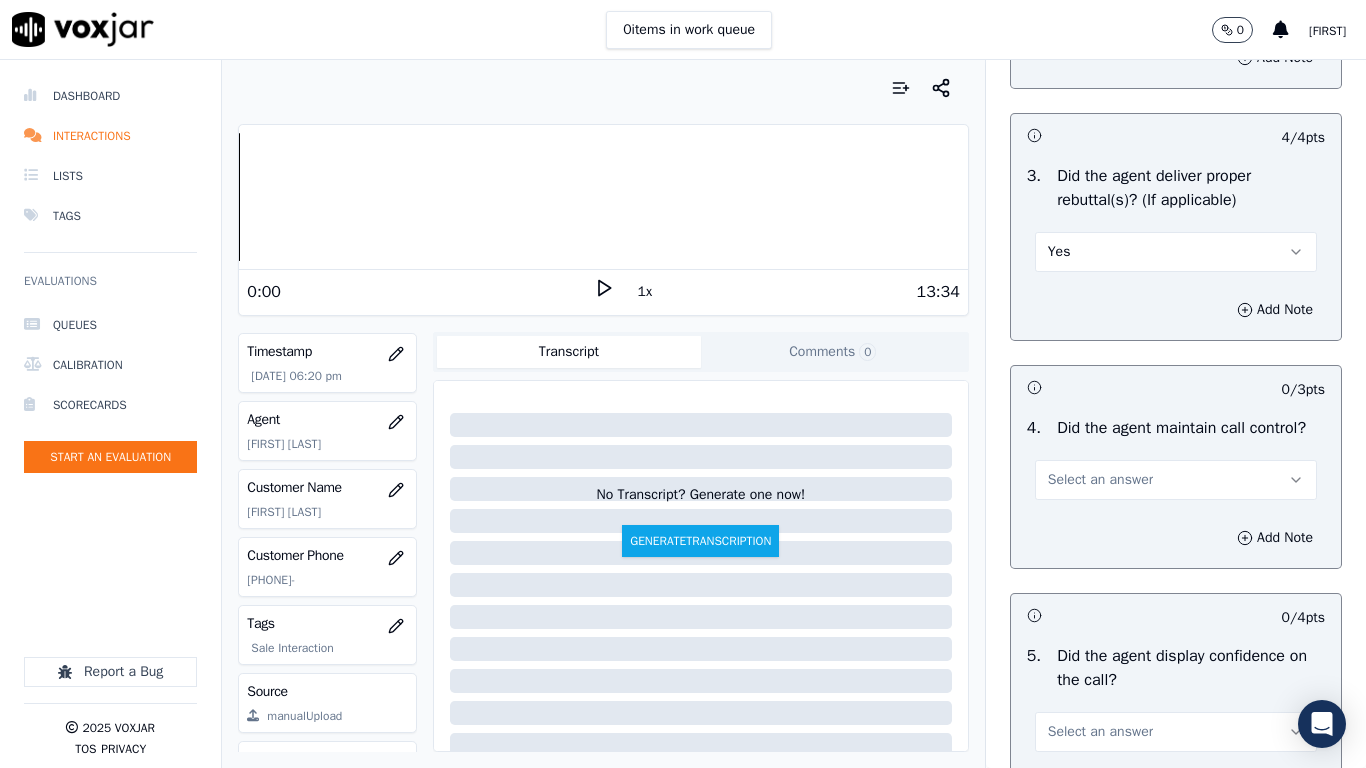 scroll, scrollTop: 3800, scrollLeft: 0, axis: vertical 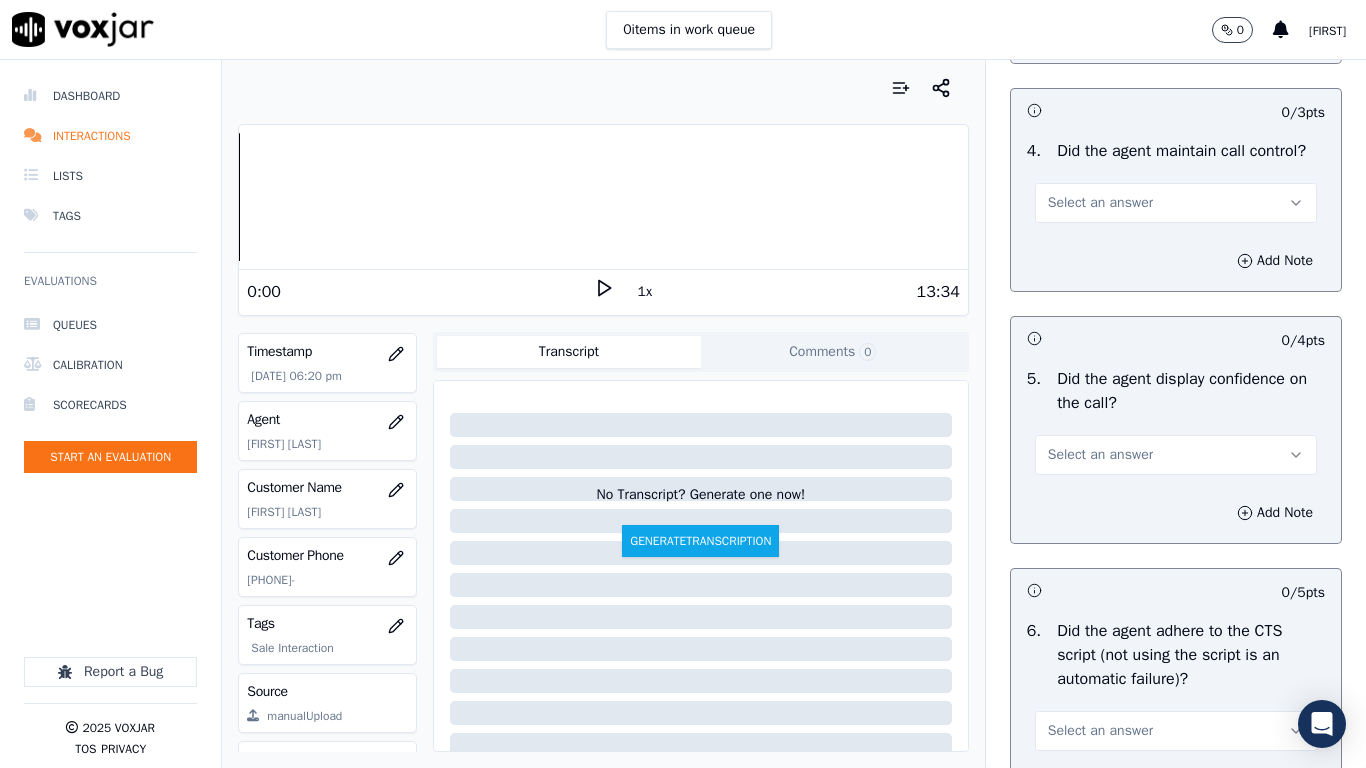 click on "Select an answer" at bounding box center [1100, 203] 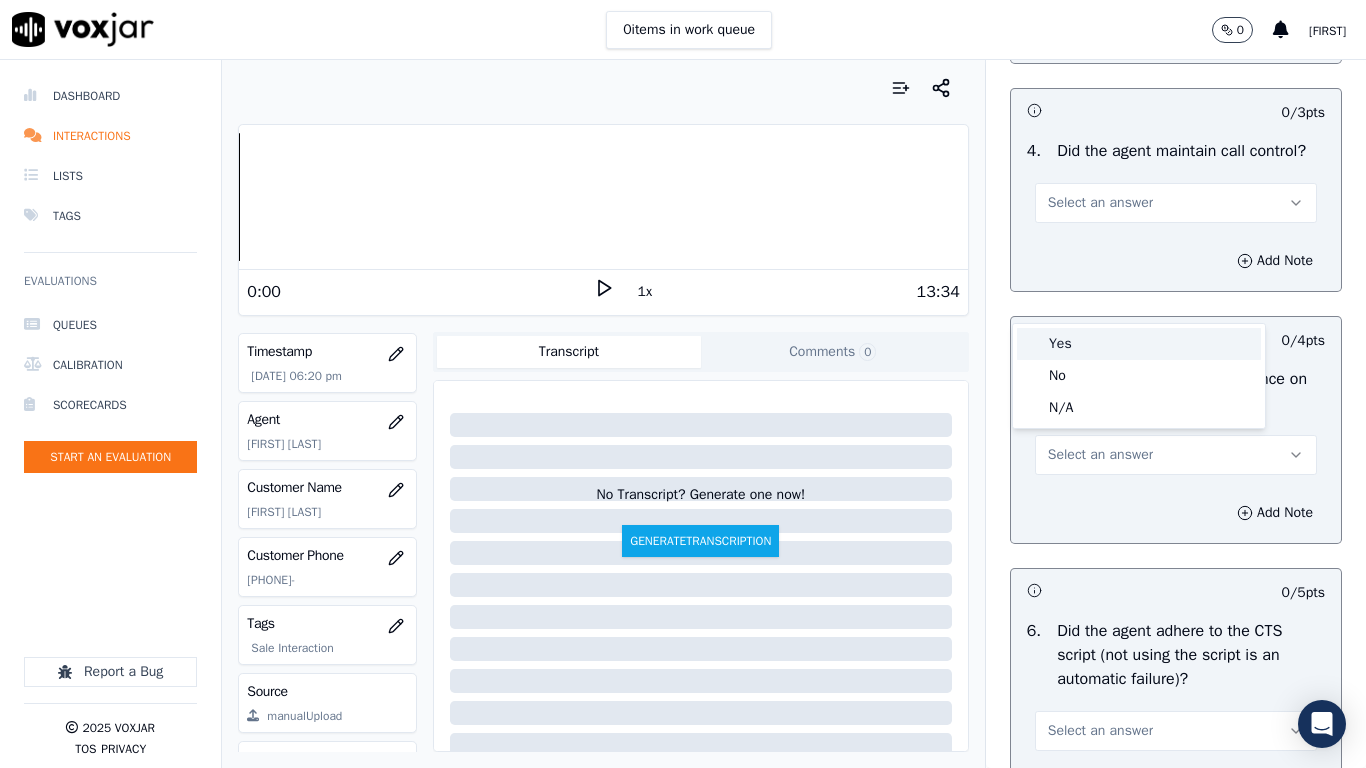 click on "Yes" at bounding box center [1139, 344] 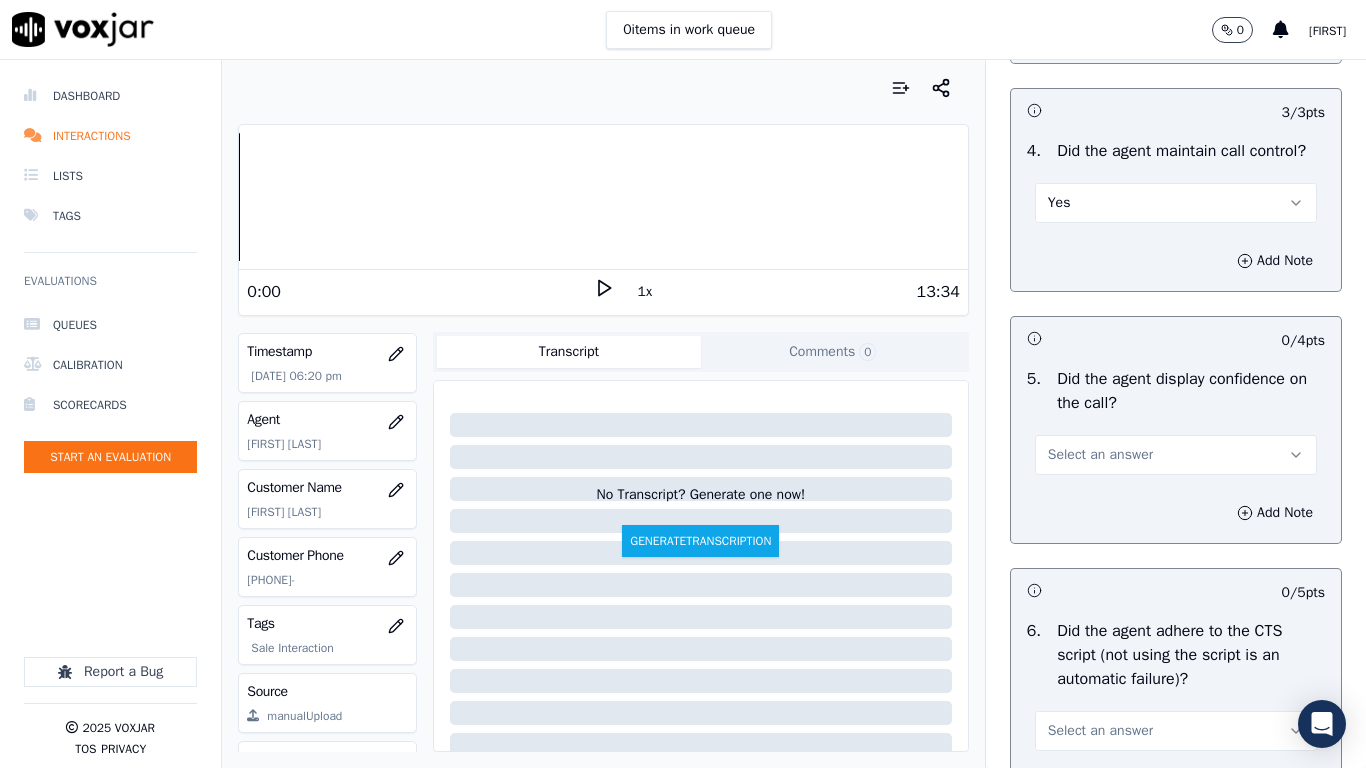 click on "Select an answer" at bounding box center [1100, 455] 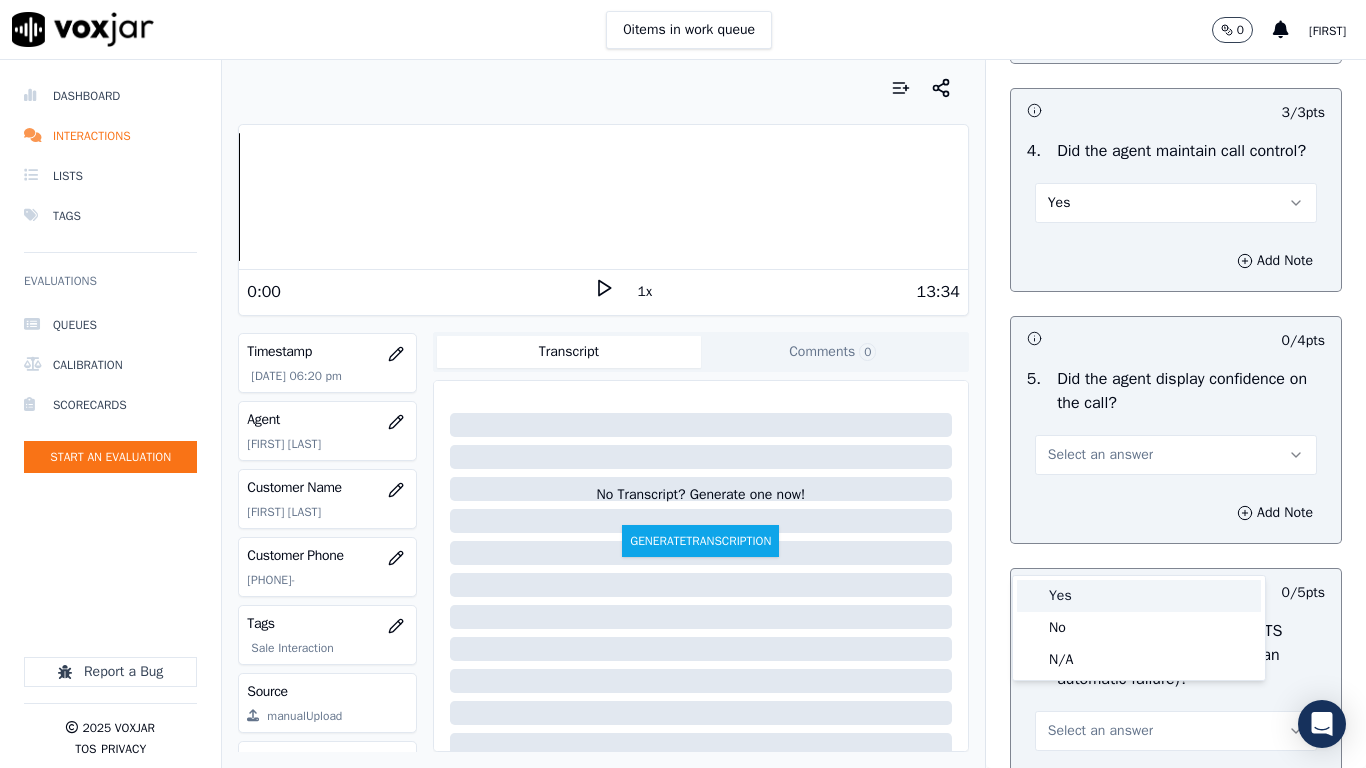 click on "Yes" at bounding box center (1139, 596) 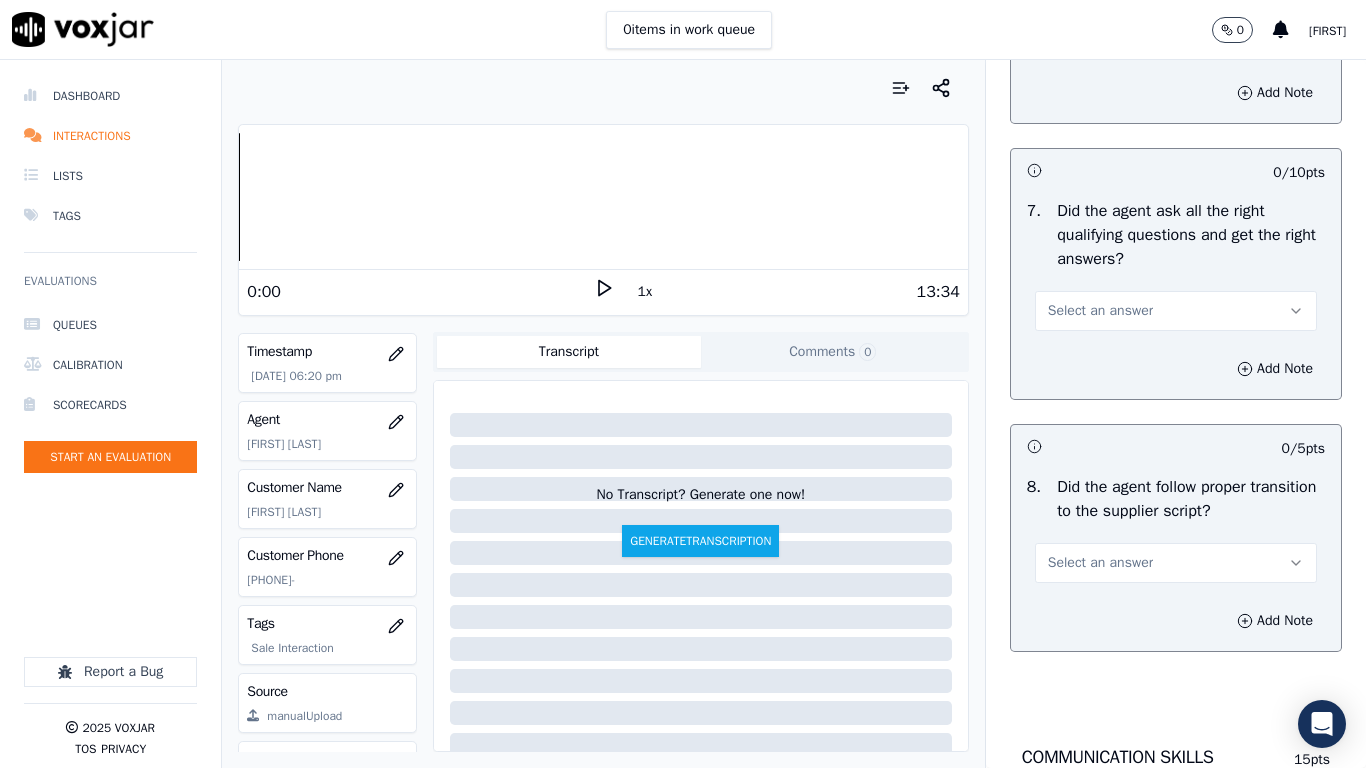 scroll, scrollTop: 4500, scrollLeft: 0, axis: vertical 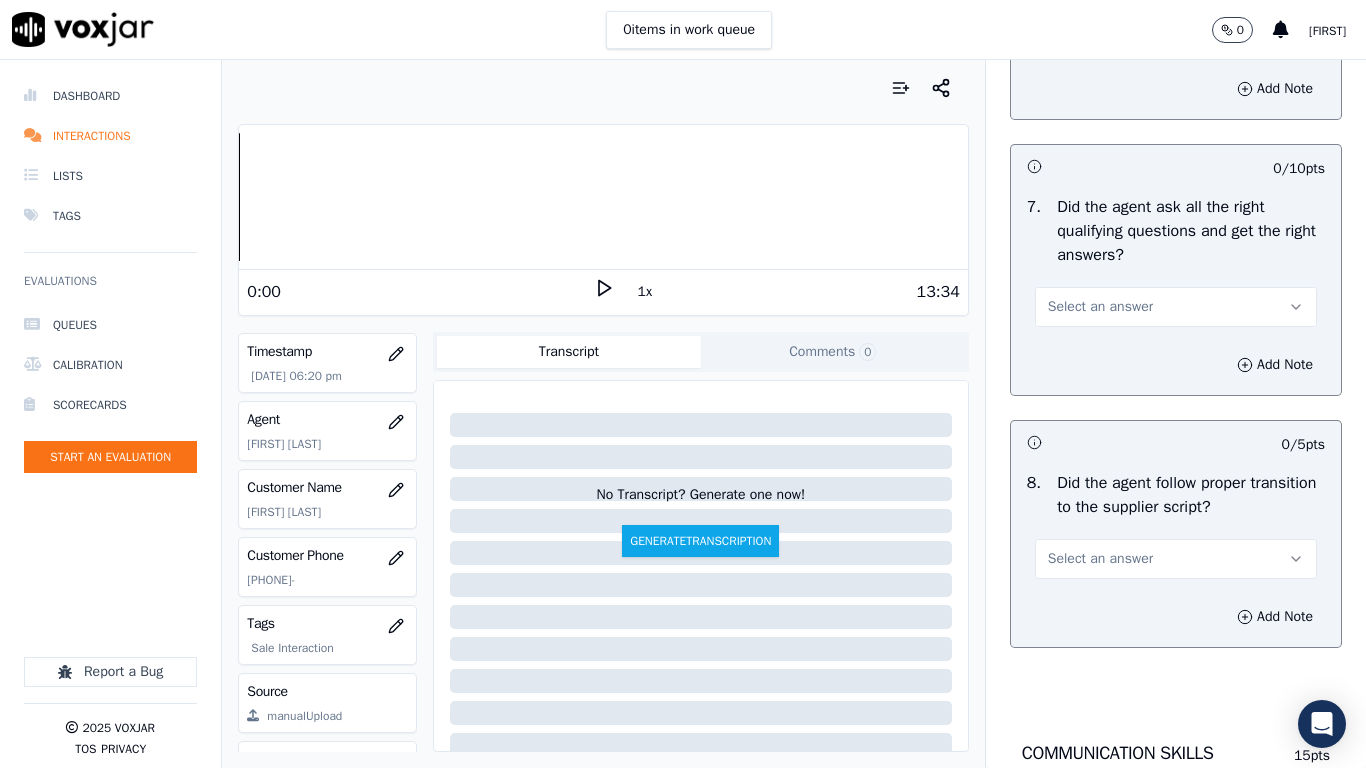 click on "Select an answer" at bounding box center (1176, 31) 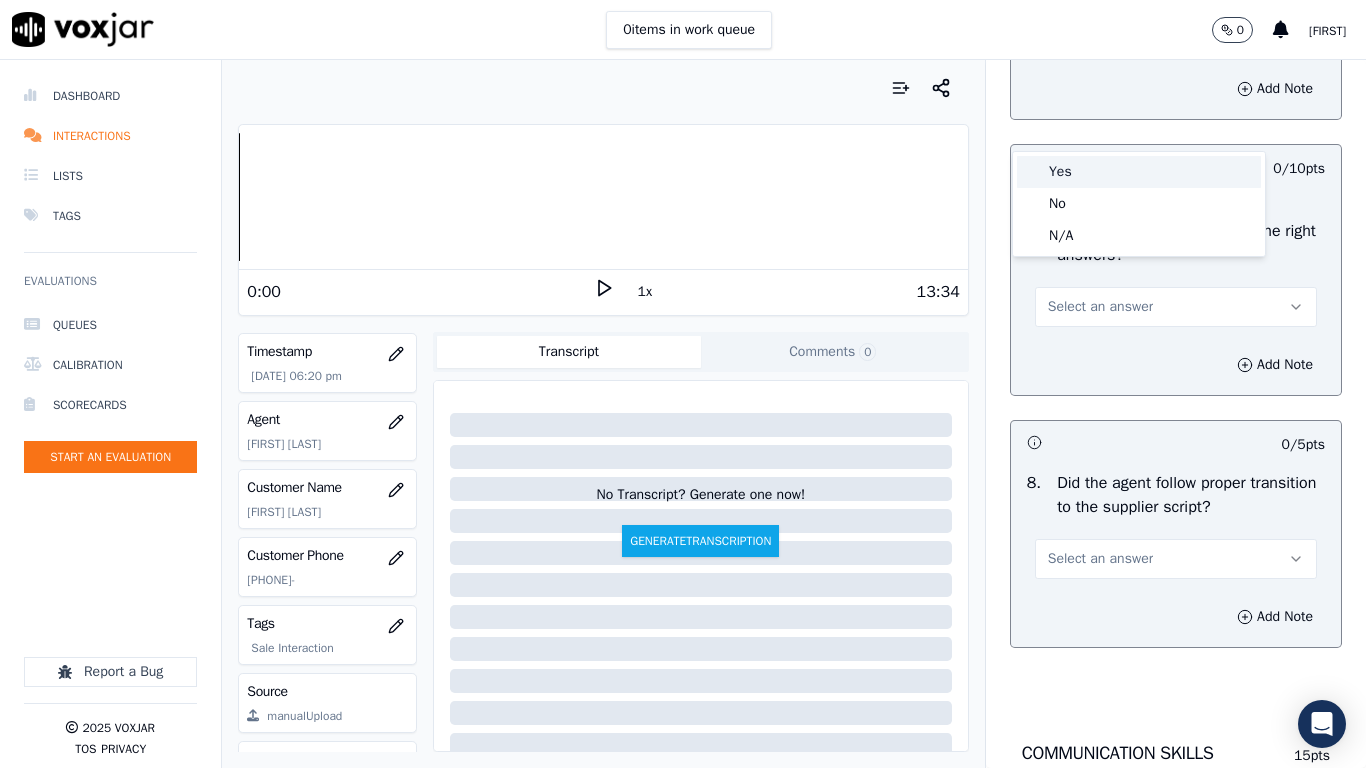 click on "Yes" at bounding box center (1139, 172) 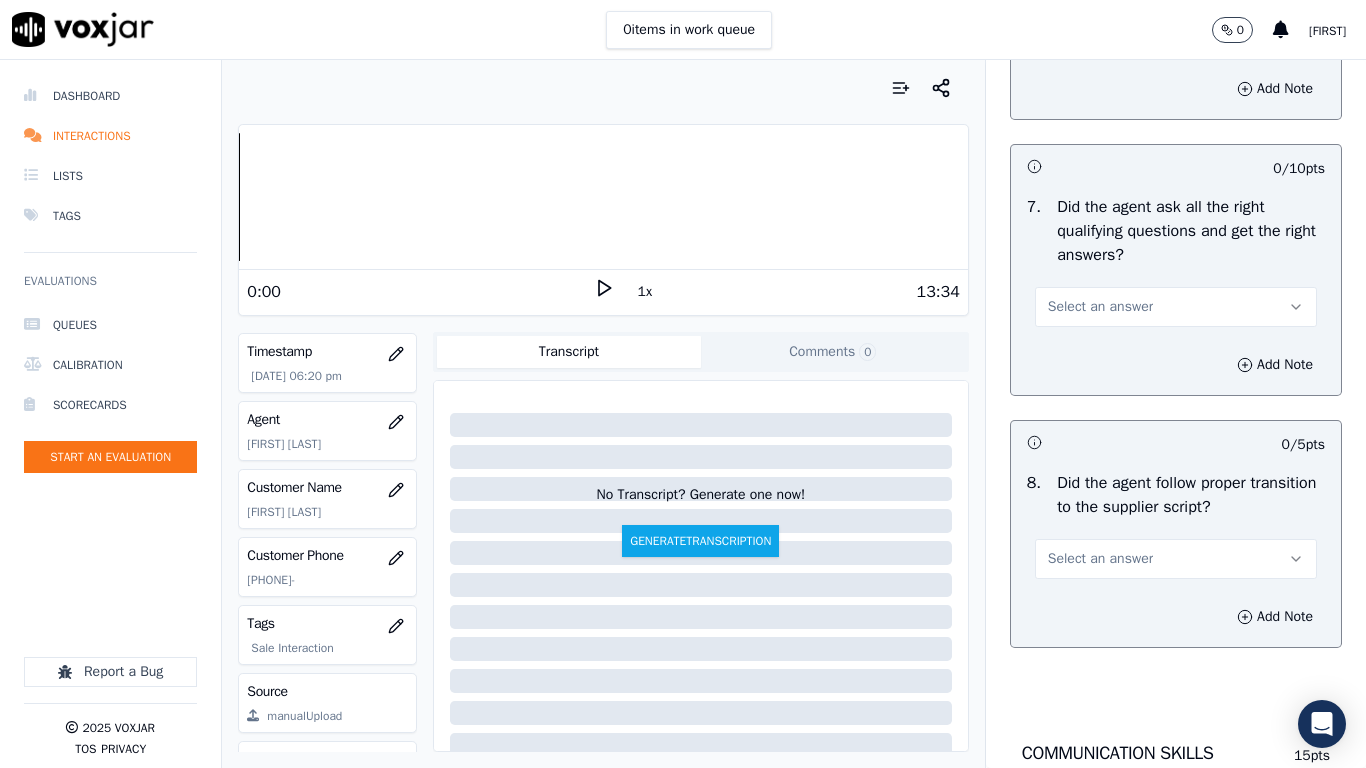 click on "Select an answer" at bounding box center [1100, 307] 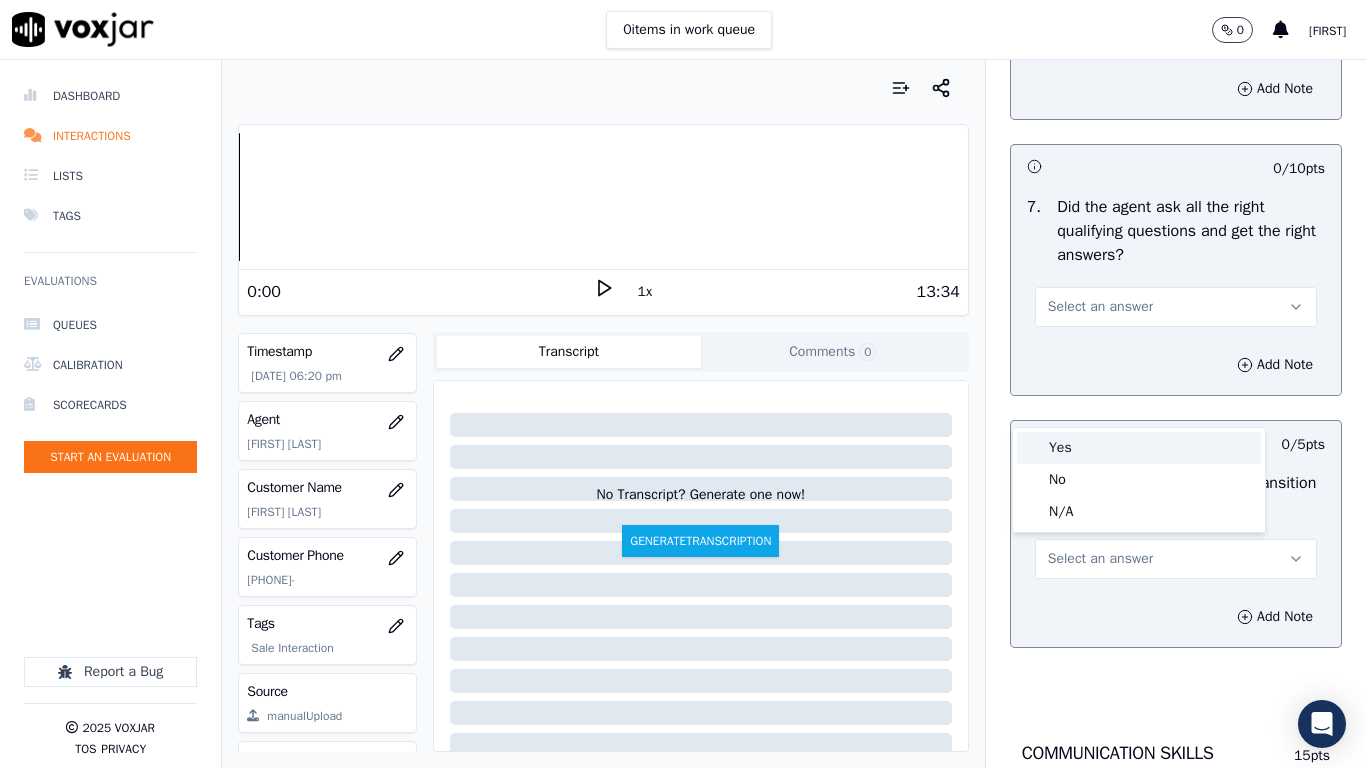 click on "Yes" at bounding box center (1139, 448) 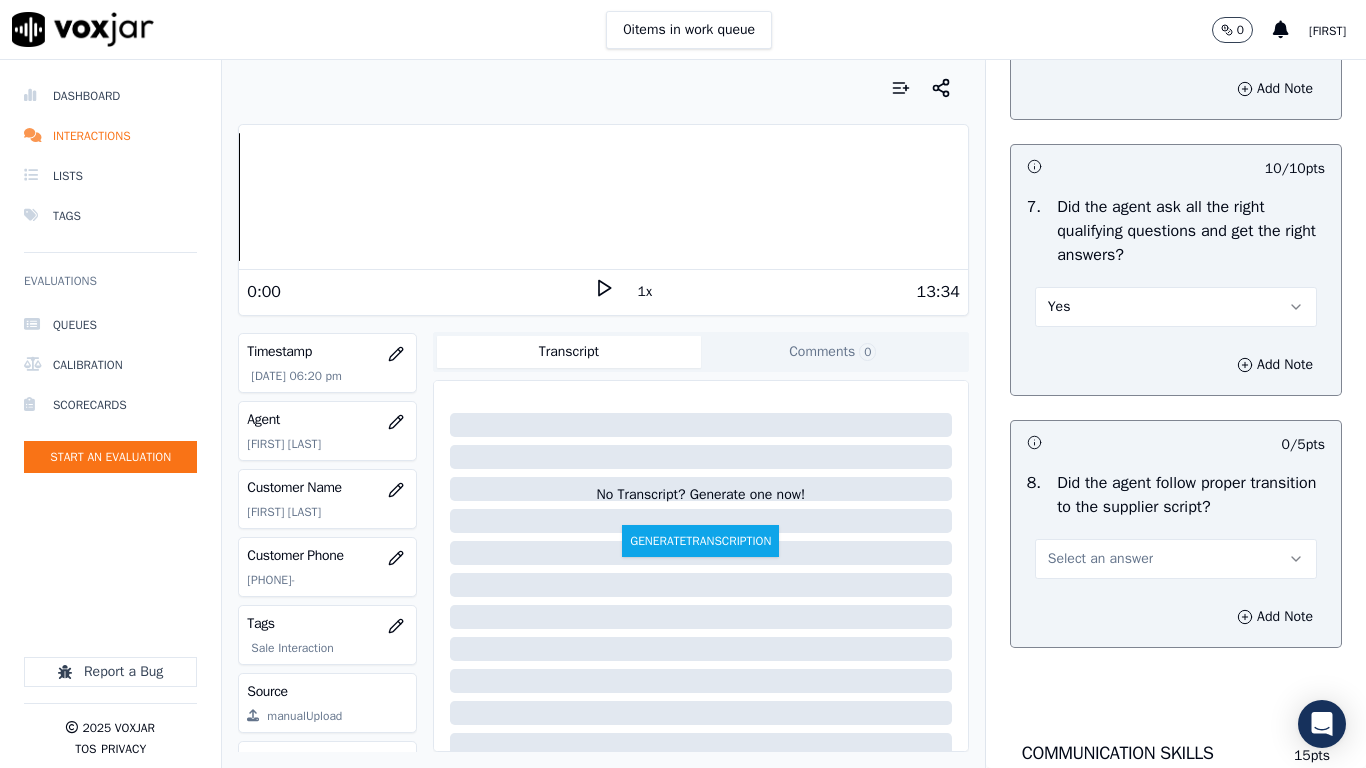 click on "Select an answer" at bounding box center [1100, 559] 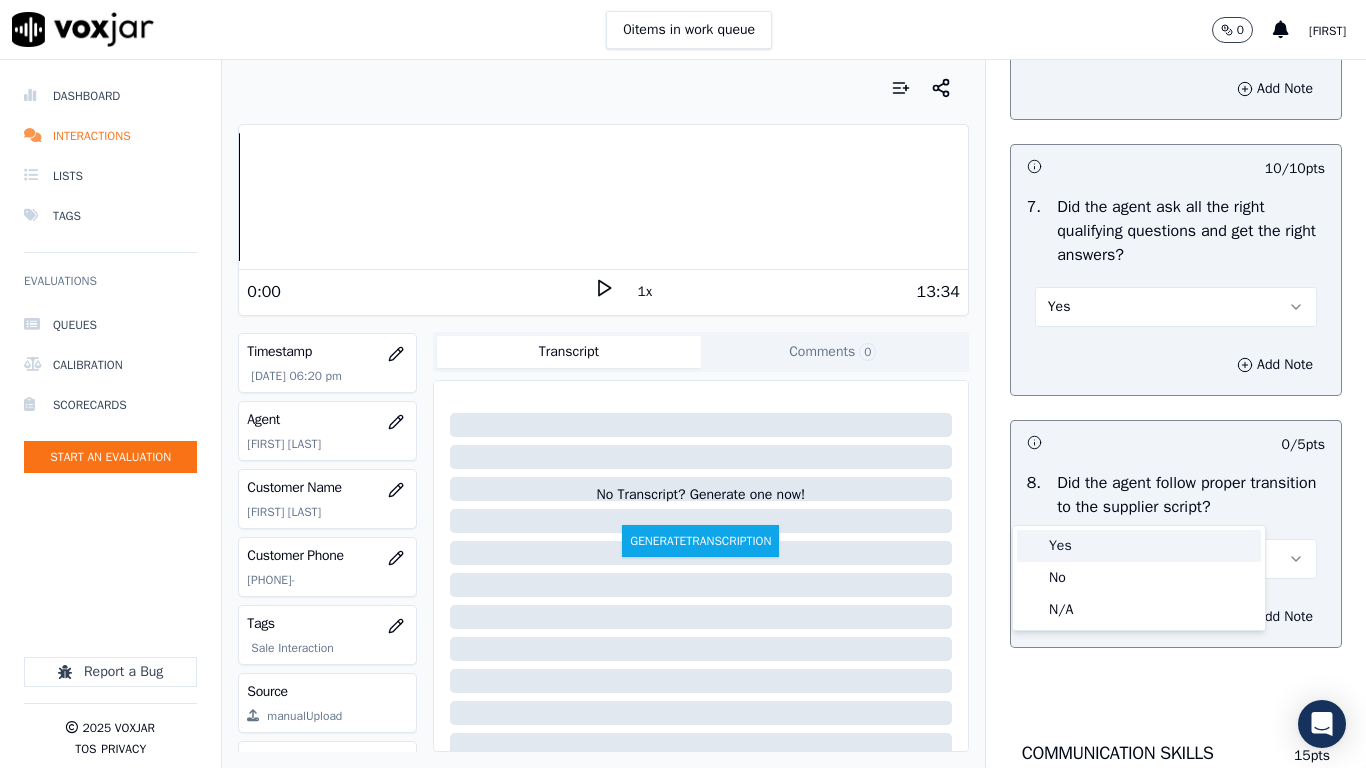 drag, startPoint x: 1068, startPoint y: 538, endPoint x: 1110, endPoint y: 603, distance: 77.388626 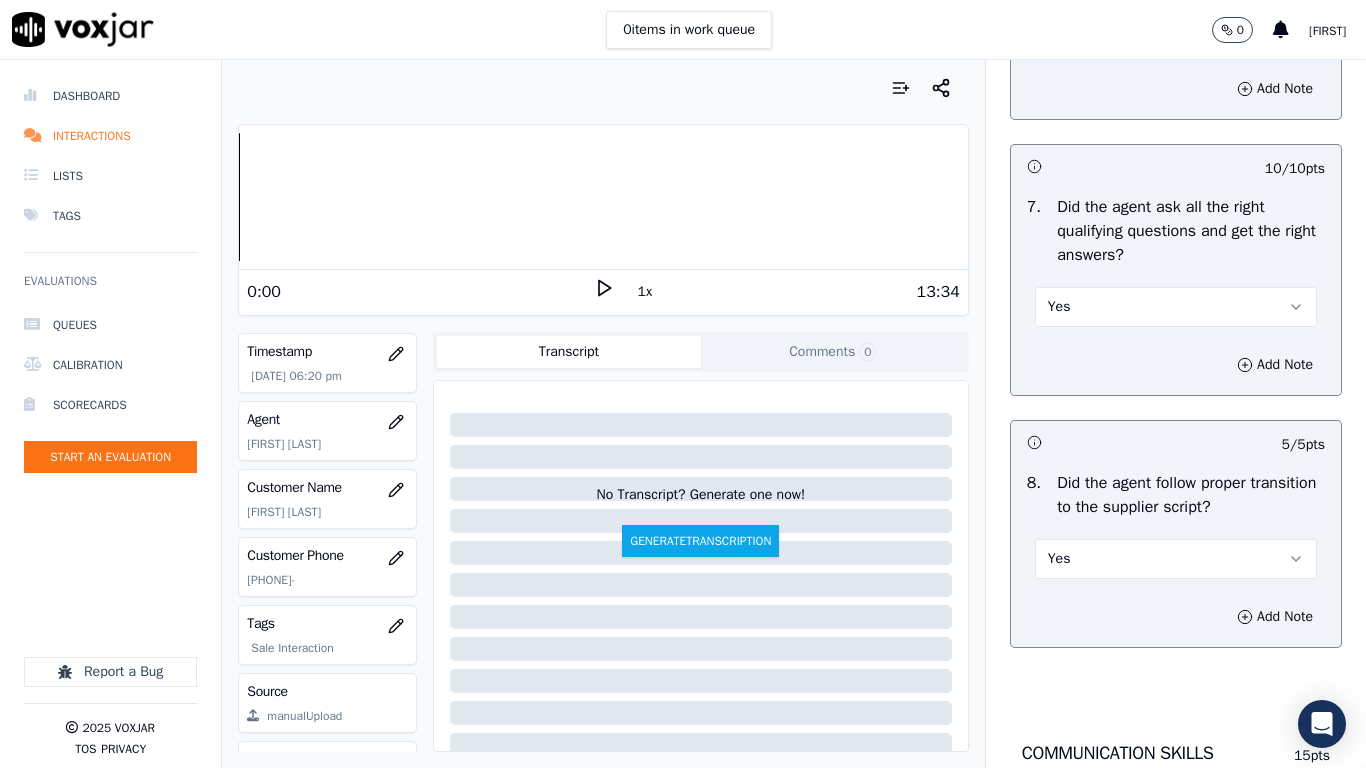 scroll, scrollTop: 5100, scrollLeft: 0, axis: vertical 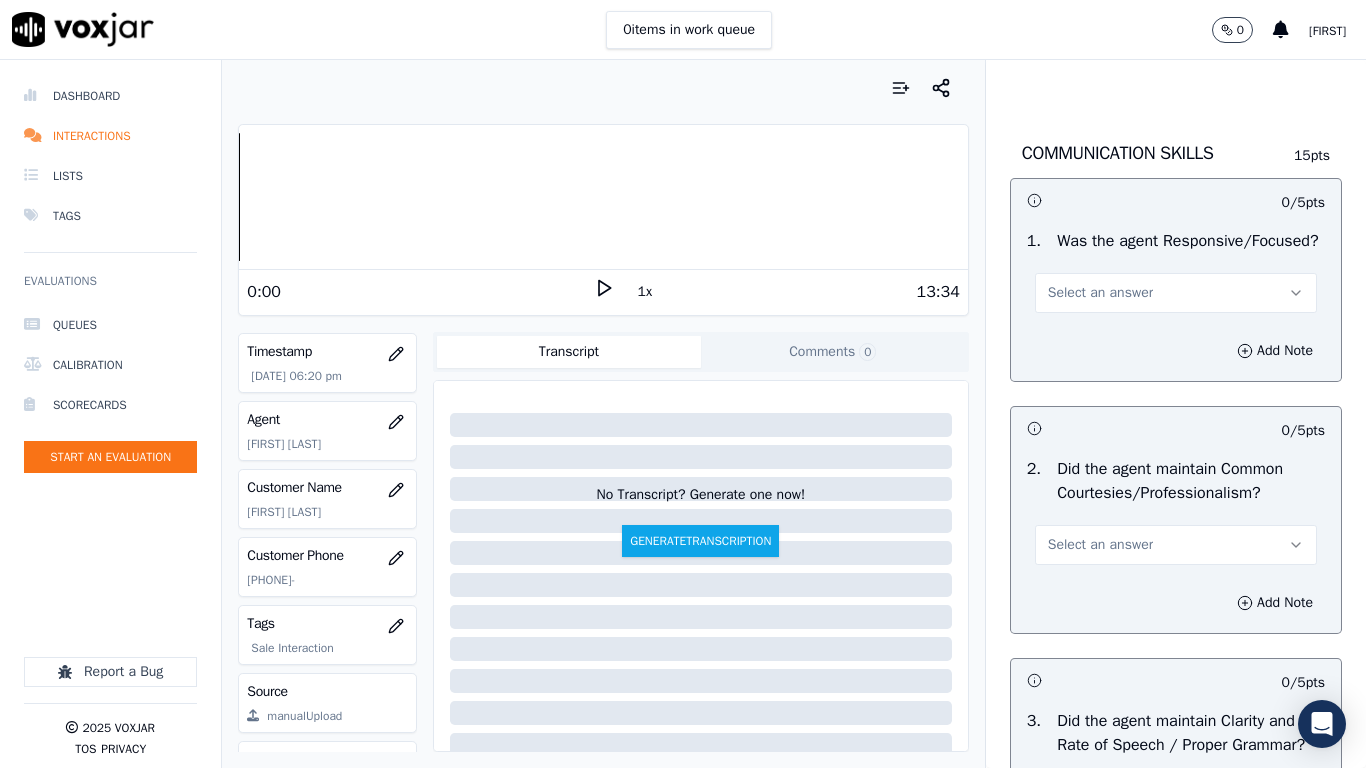 click on "Select an answer" at bounding box center [1100, 293] 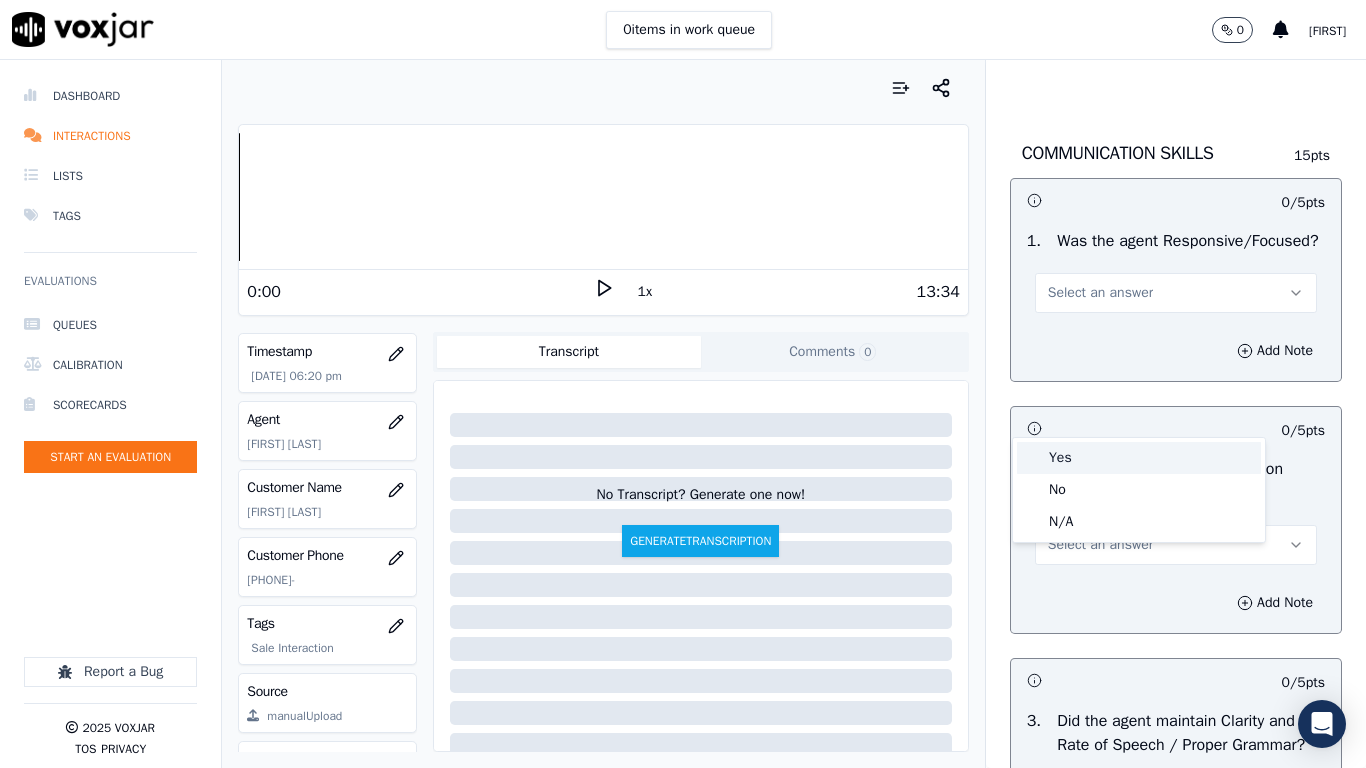 click on "Yes" at bounding box center [1139, 458] 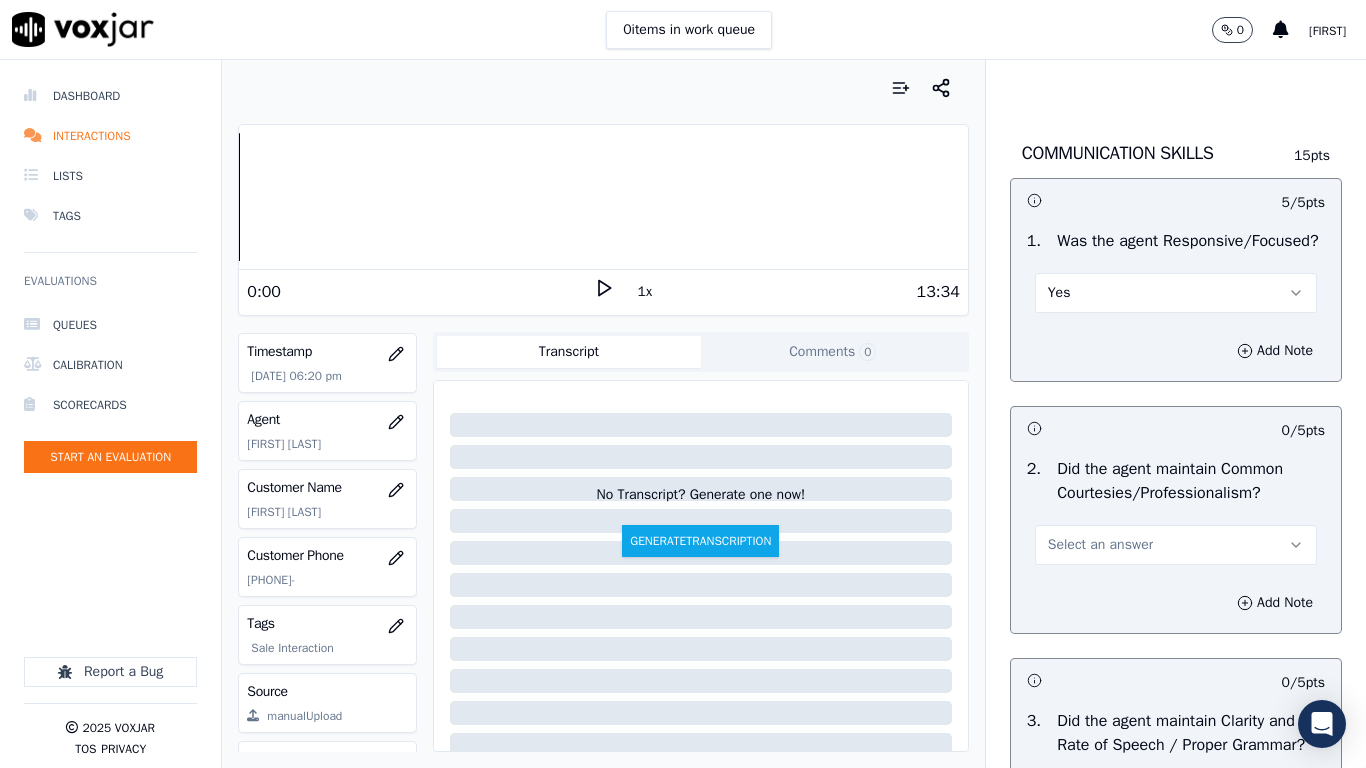 click on "Select an answer" at bounding box center (1176, 545) 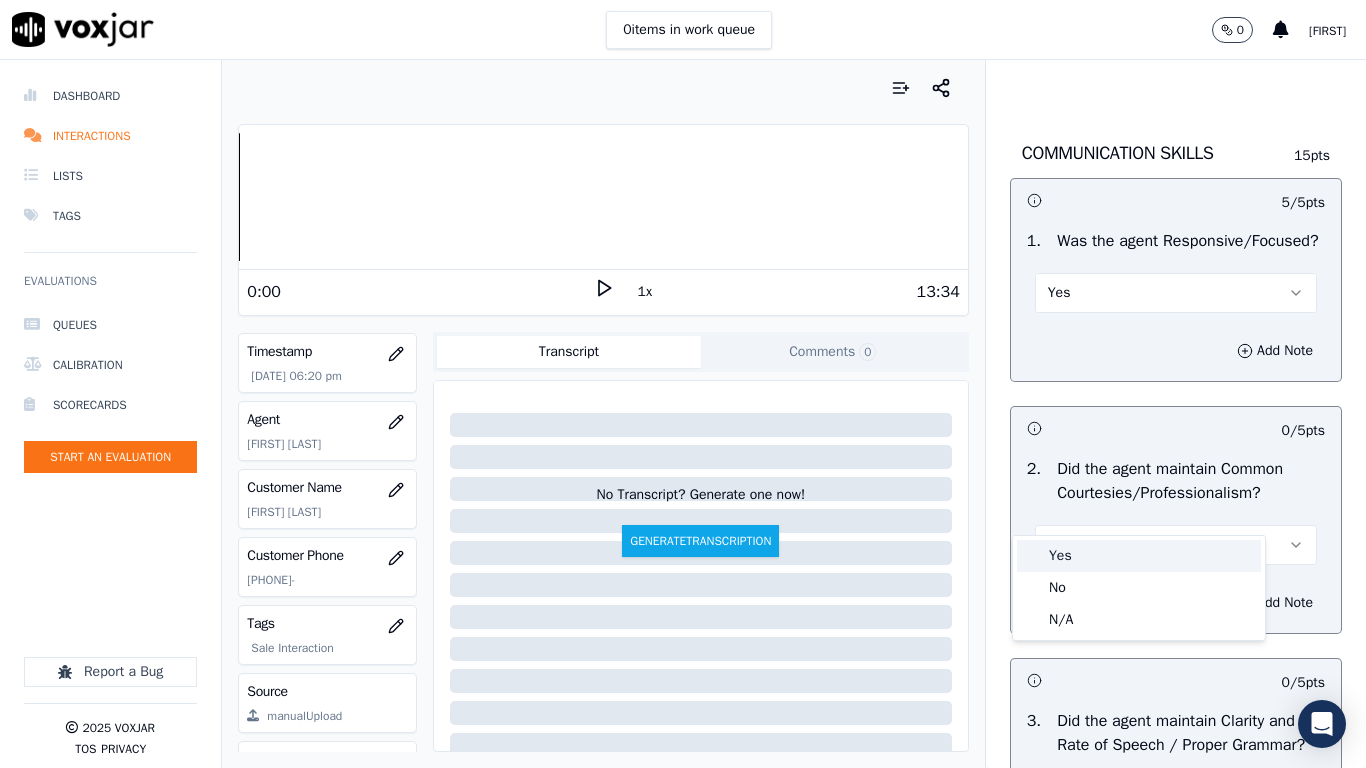 click on "Yes" at bounding box center [1139, 556] 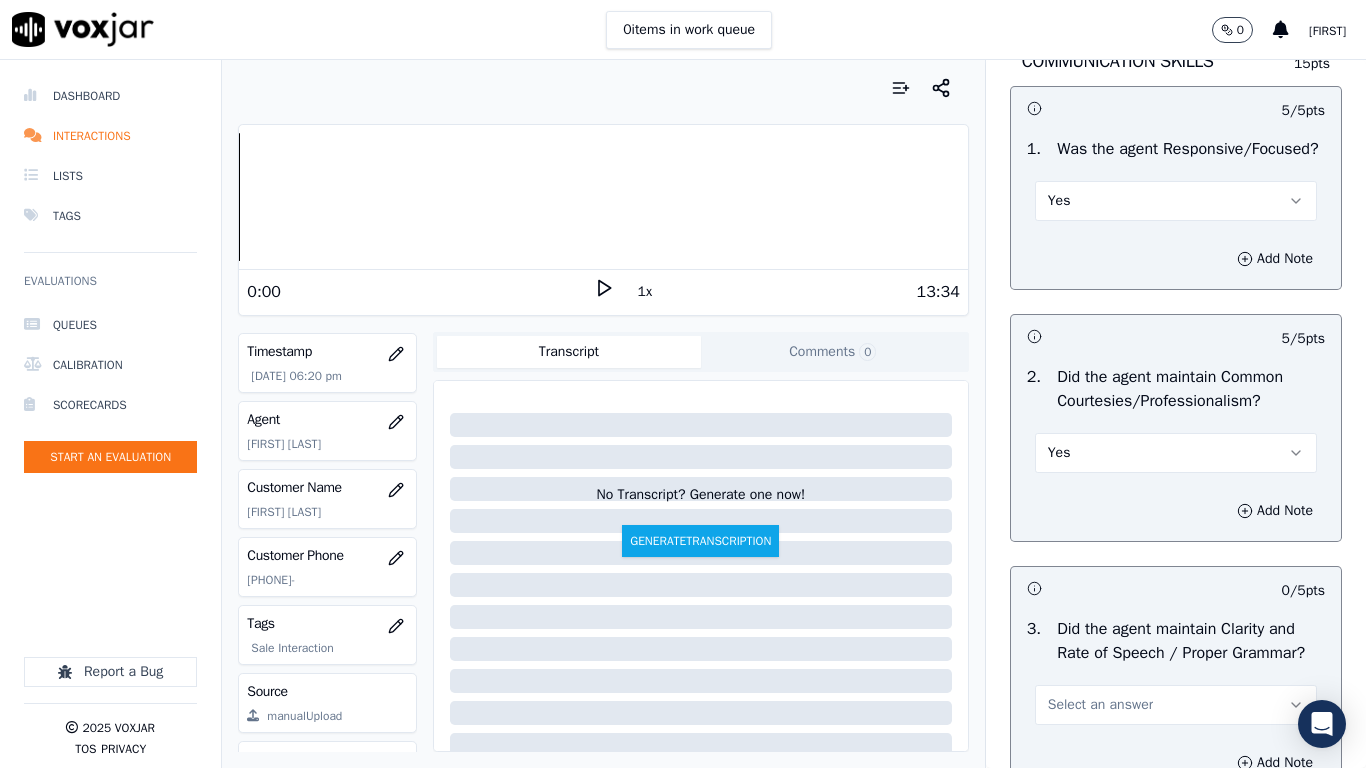scroll, scrollTop: 5533, scrollLeft: 0, axis: vertical 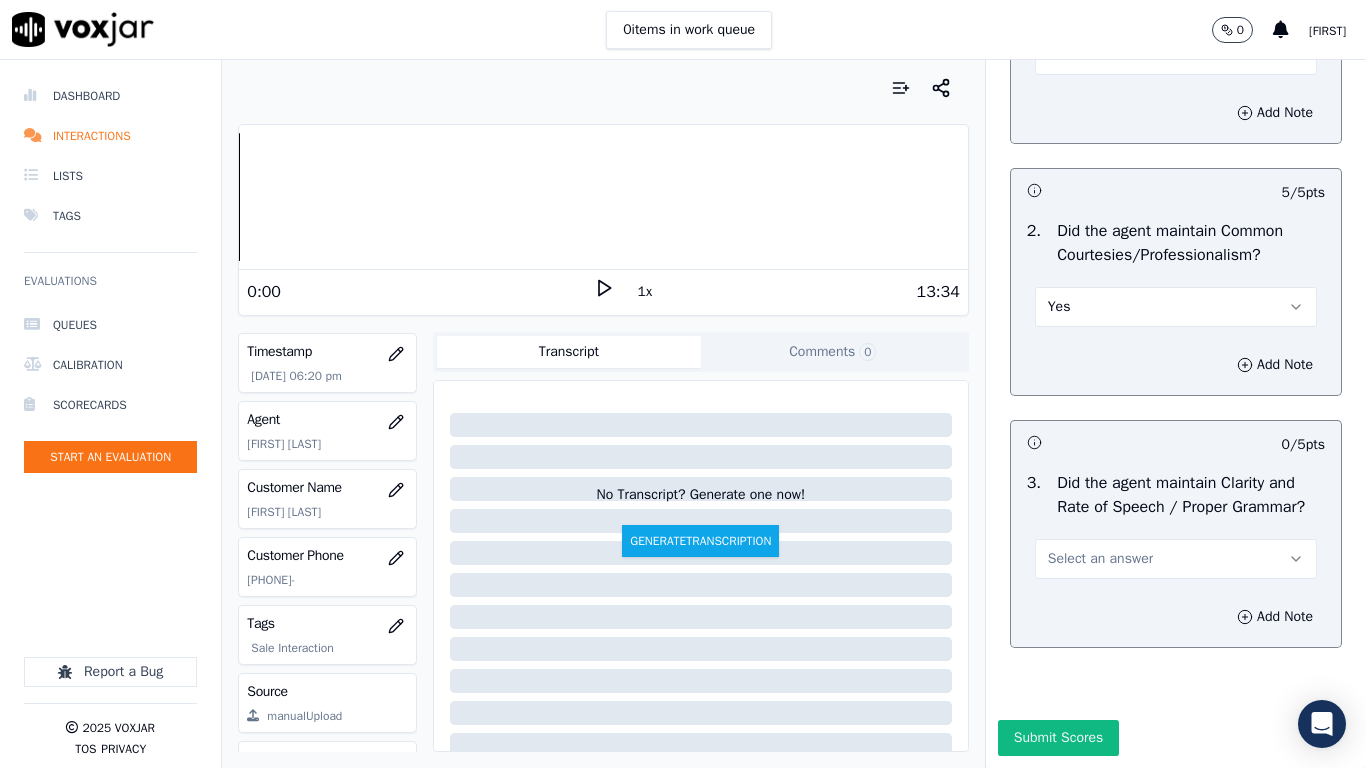 click on "Select an answer" at bounding box center [1100, 559] 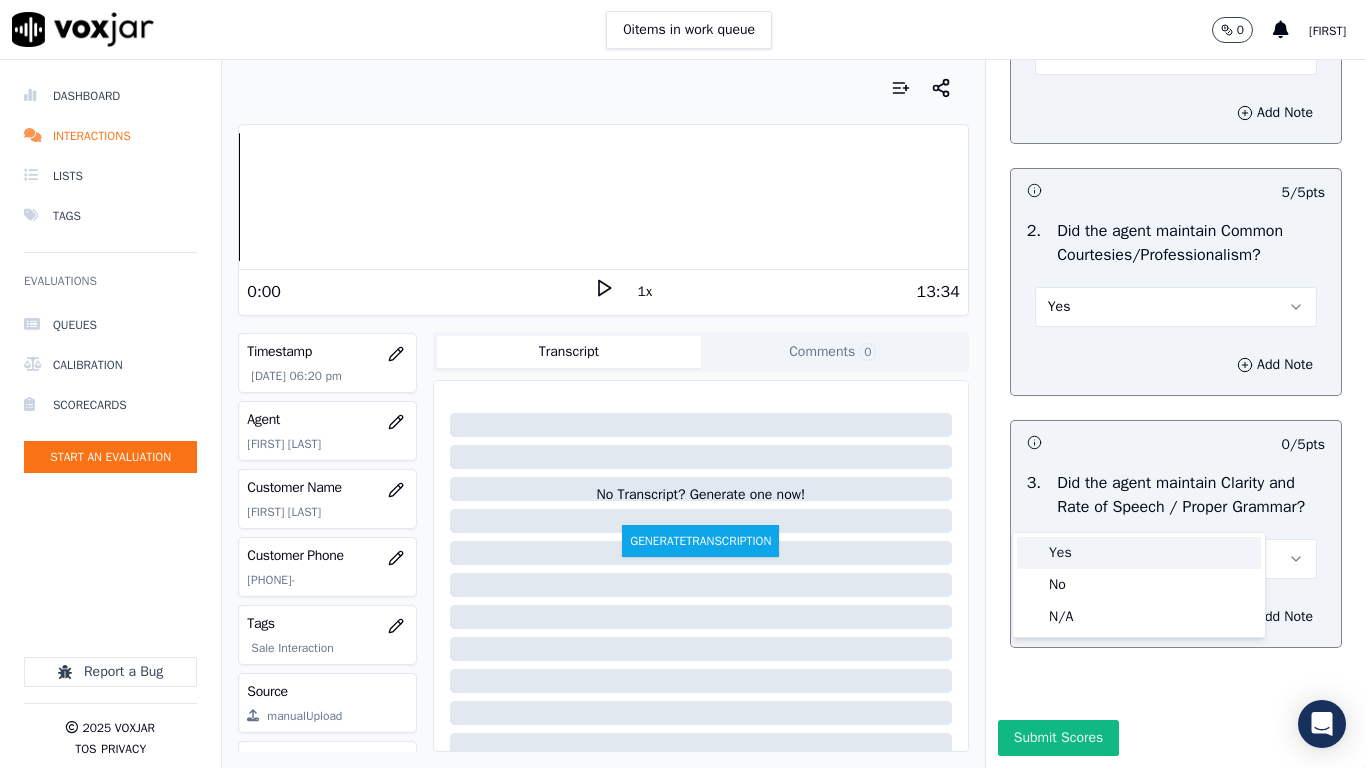 click on "Yes" at bounding box center (1139, 553) 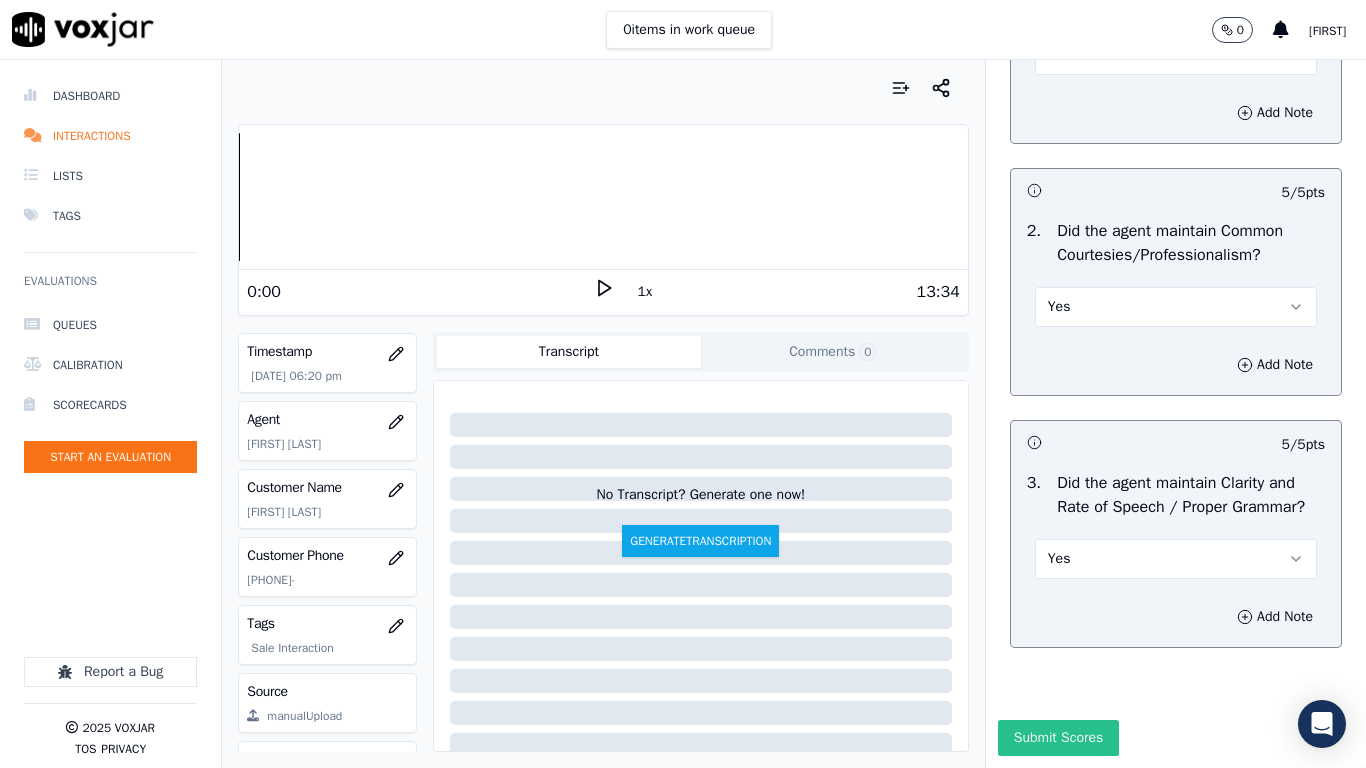 click on "Submit Scores" at bounding box center (1058, 738) 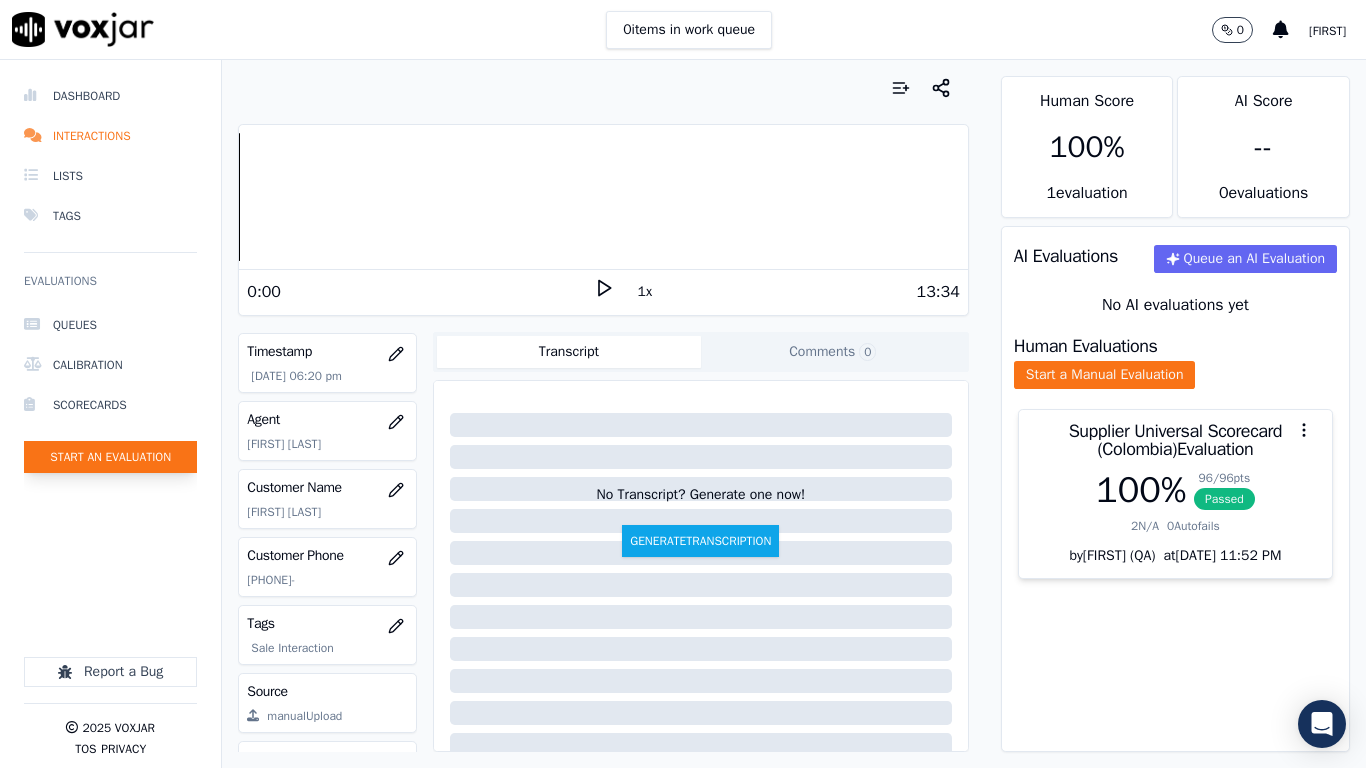 click on "Start an Evaluation" 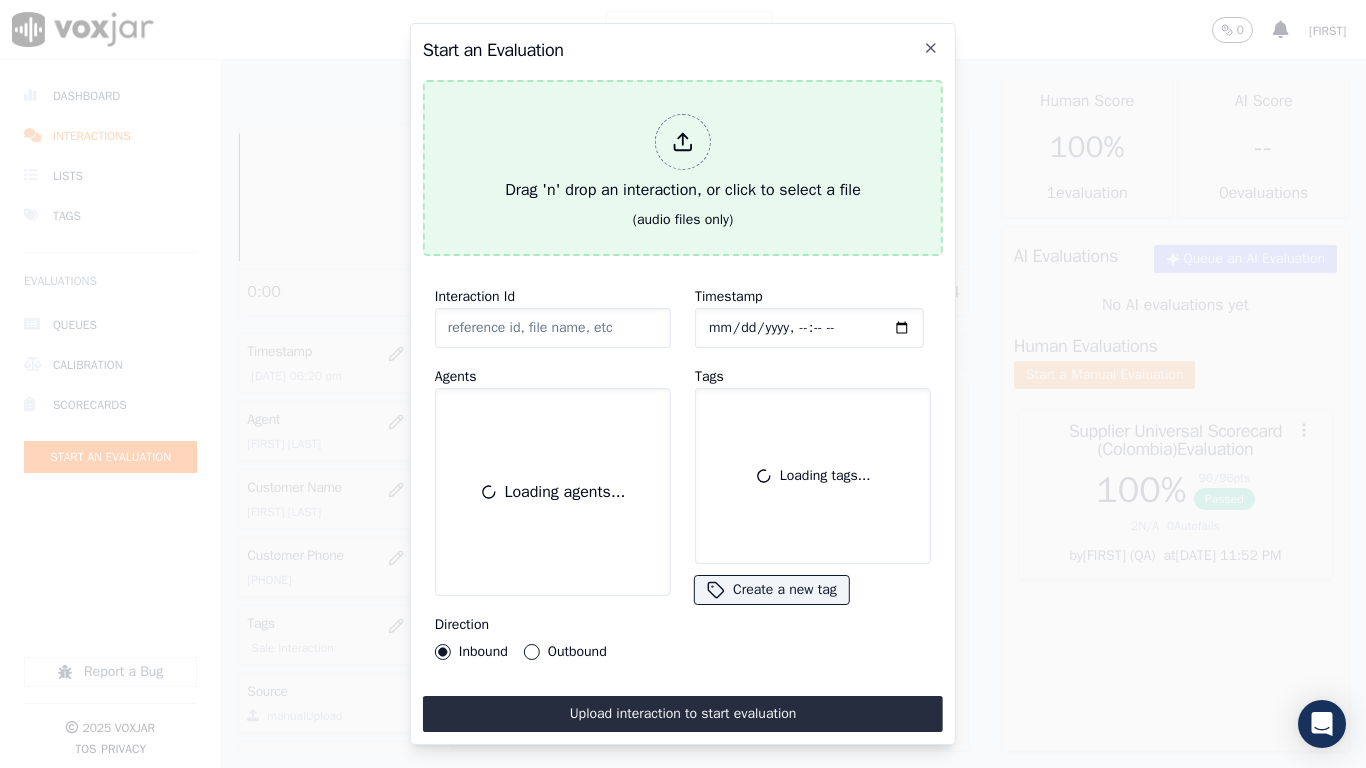 click 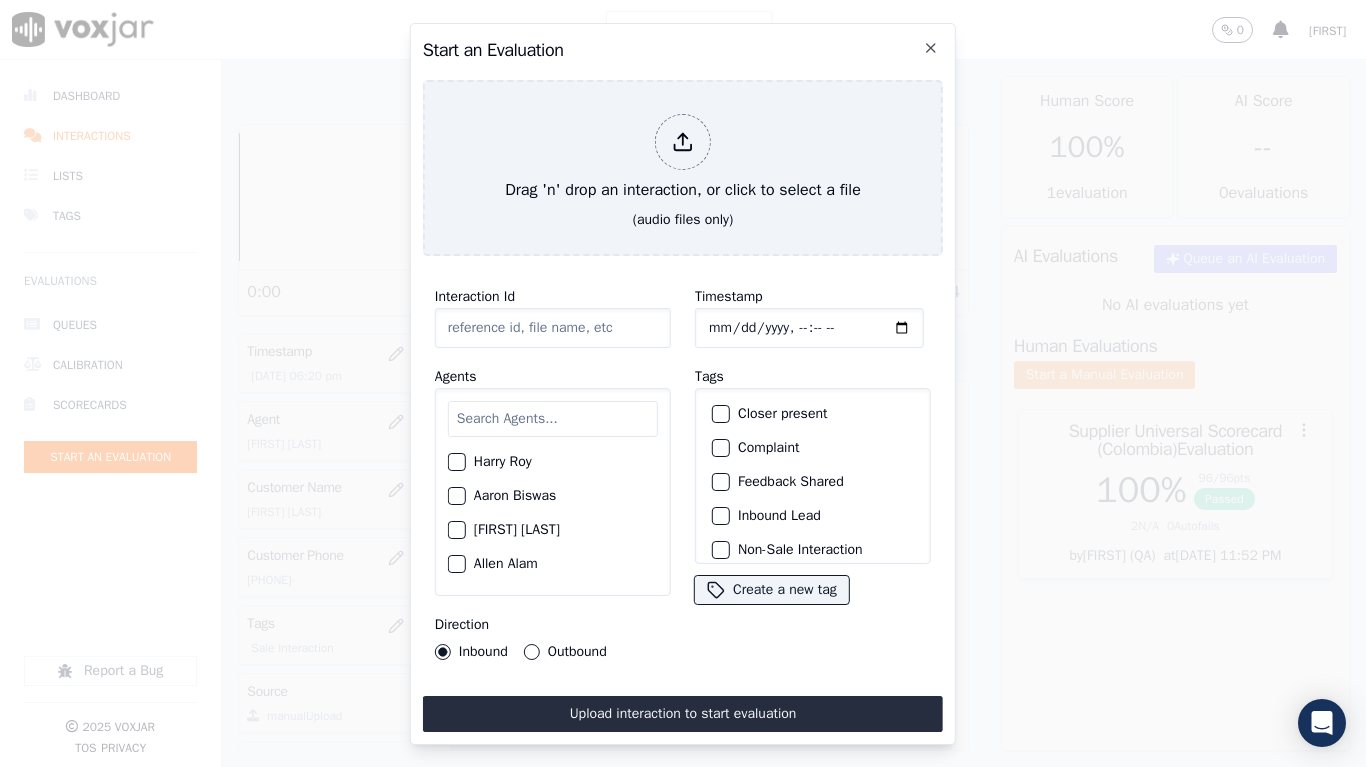 type on "[DATE]-[TIME]_9295006609-all.mp3" 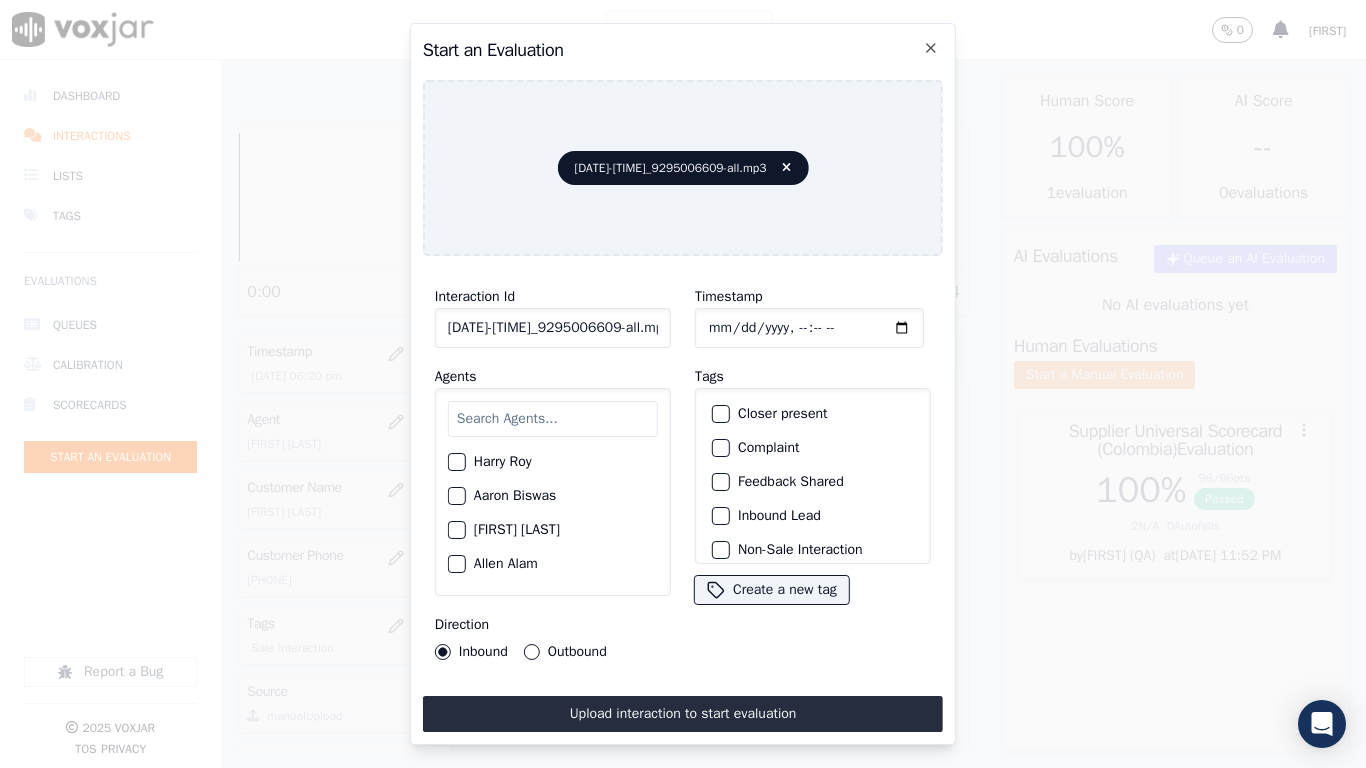 click at bounding box center [553, 419] 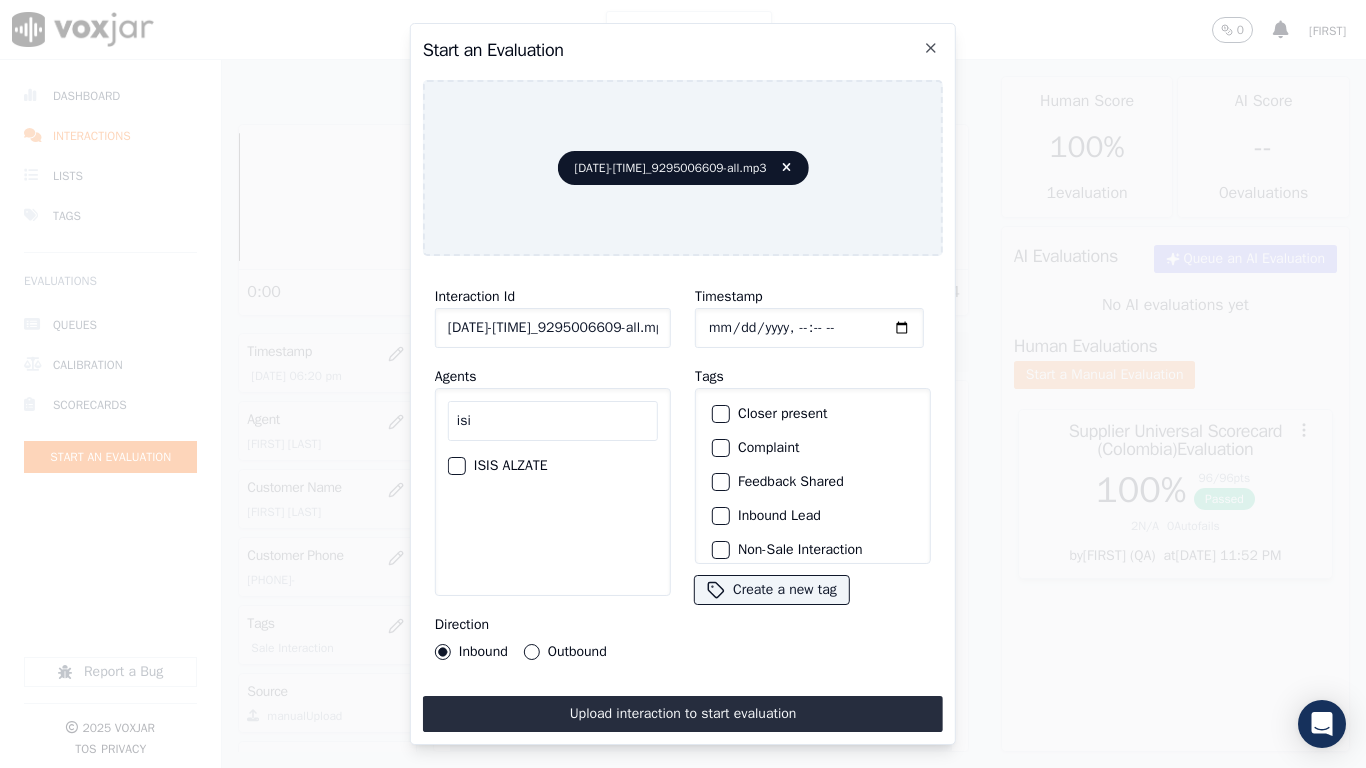 type on "isi" 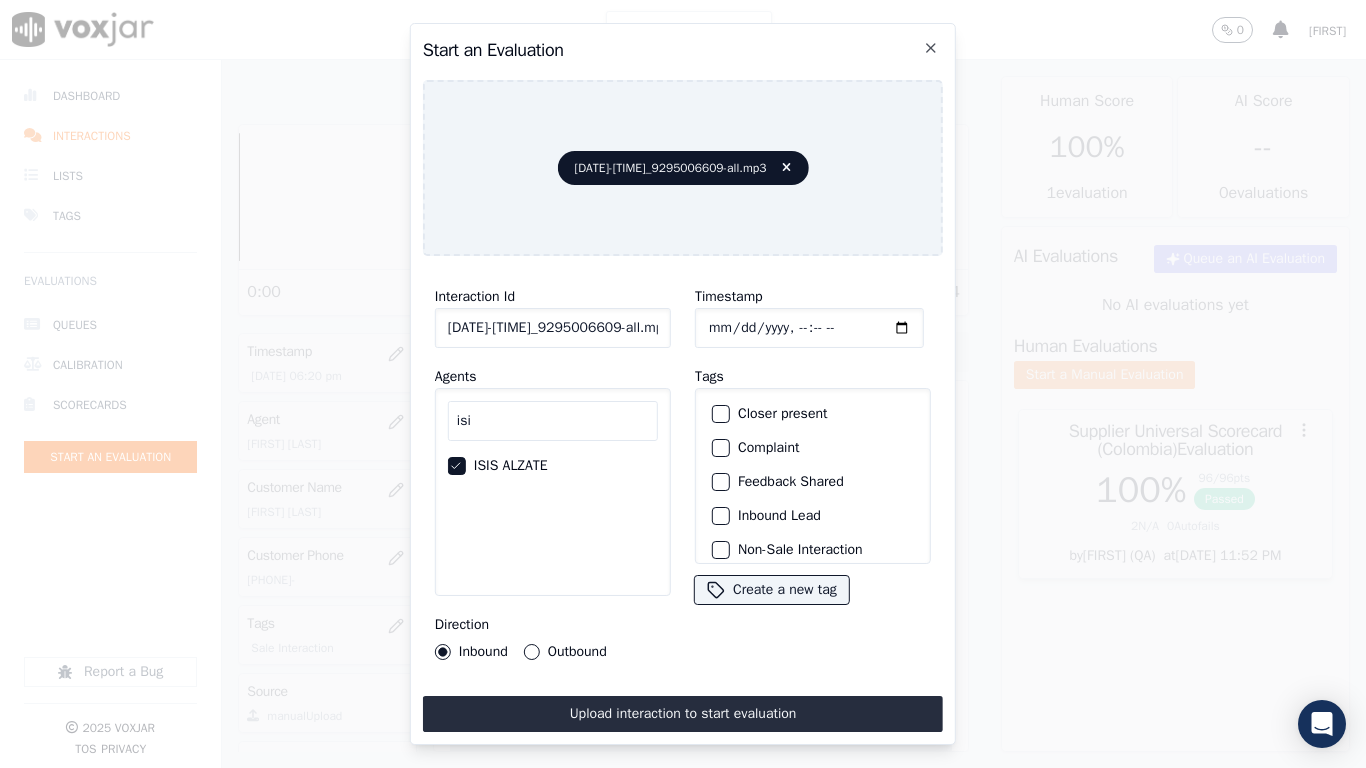 click on "Outbound" 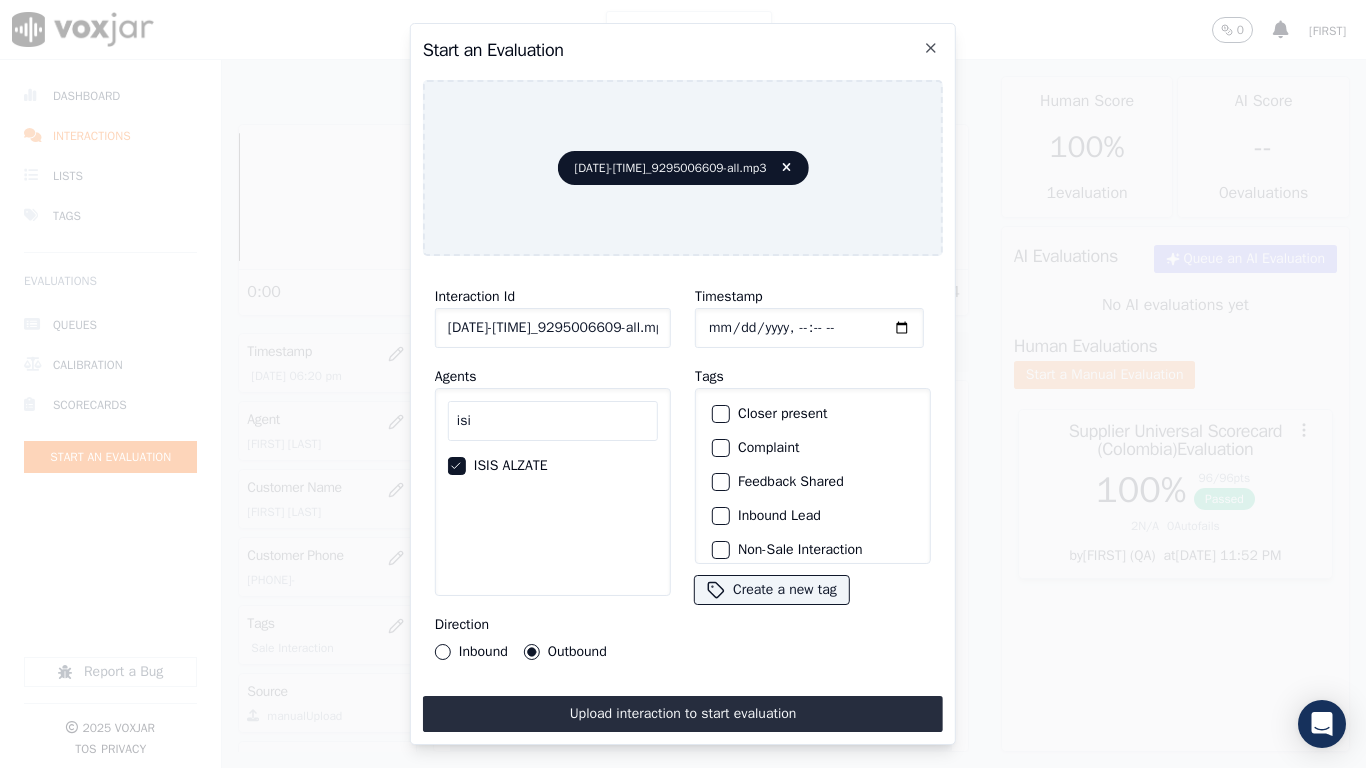 click on "Timestamp" 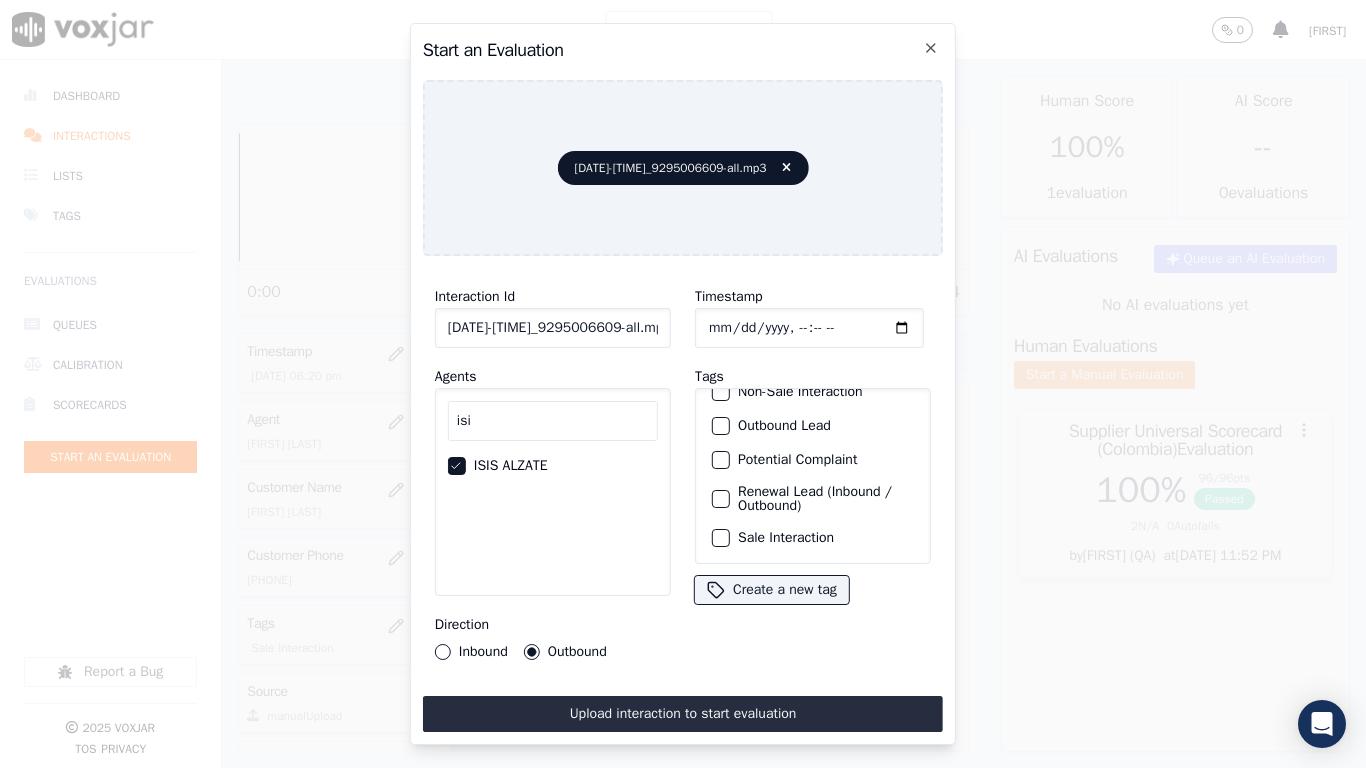 click on "Sale Interaction" at bounding box center [813, 538] 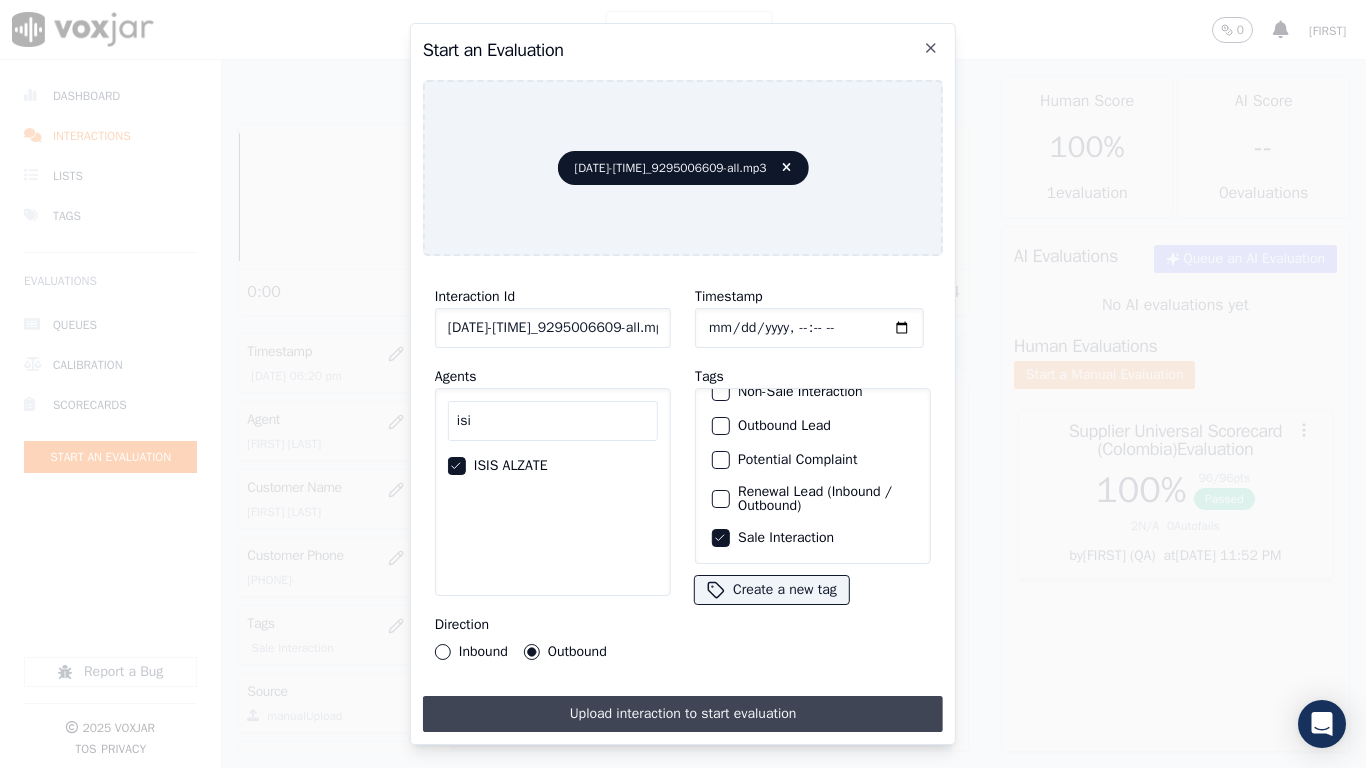 click on "Upload interaction to start evaluation" at bounding box center (683, 714) 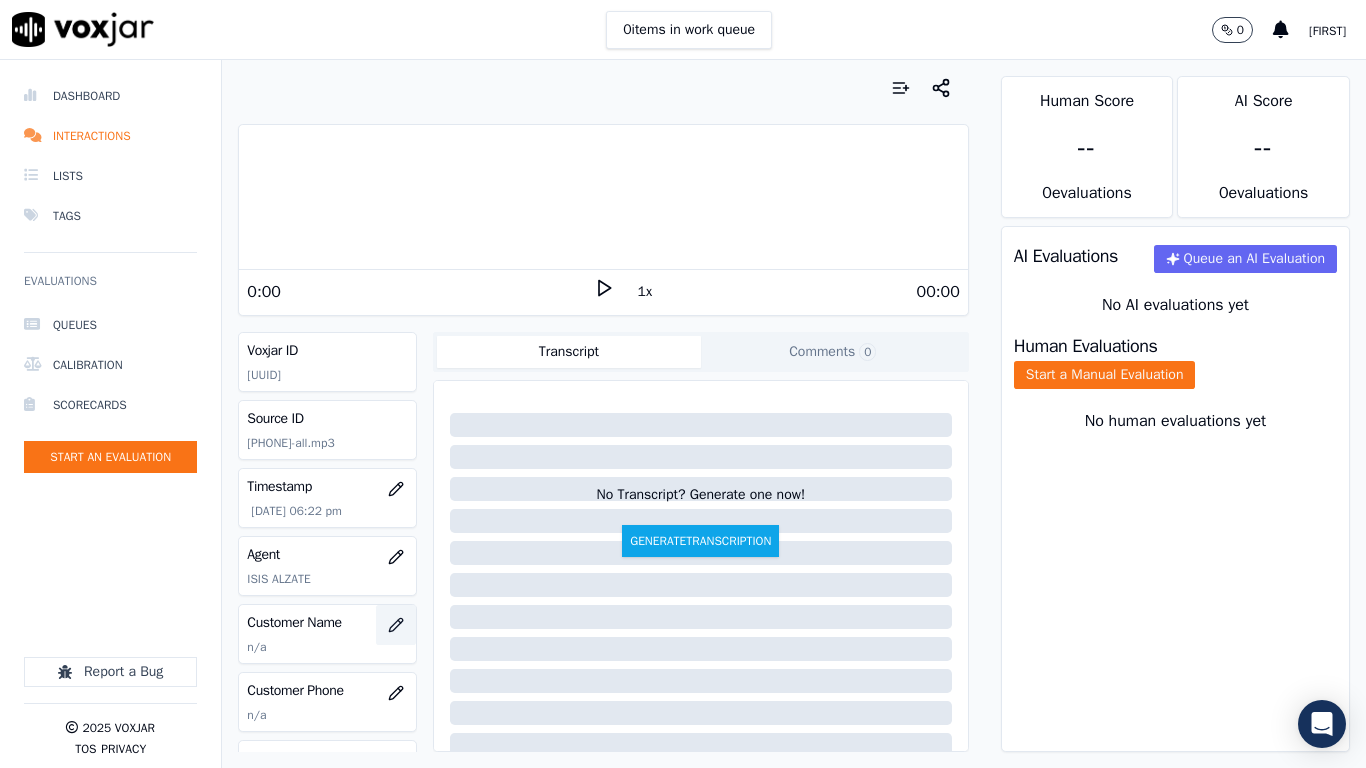 click at bounding box center (396, 625) 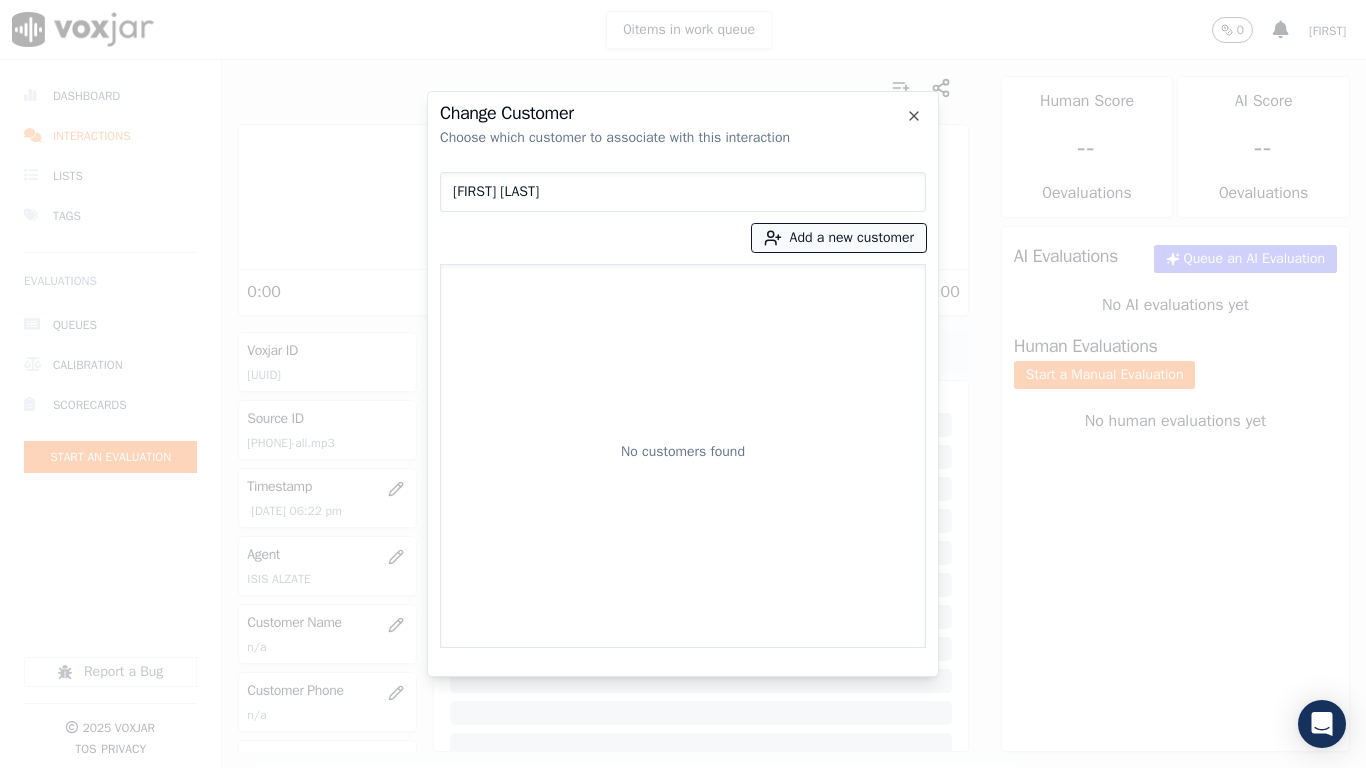 type on "[FIRST] [LAST]" 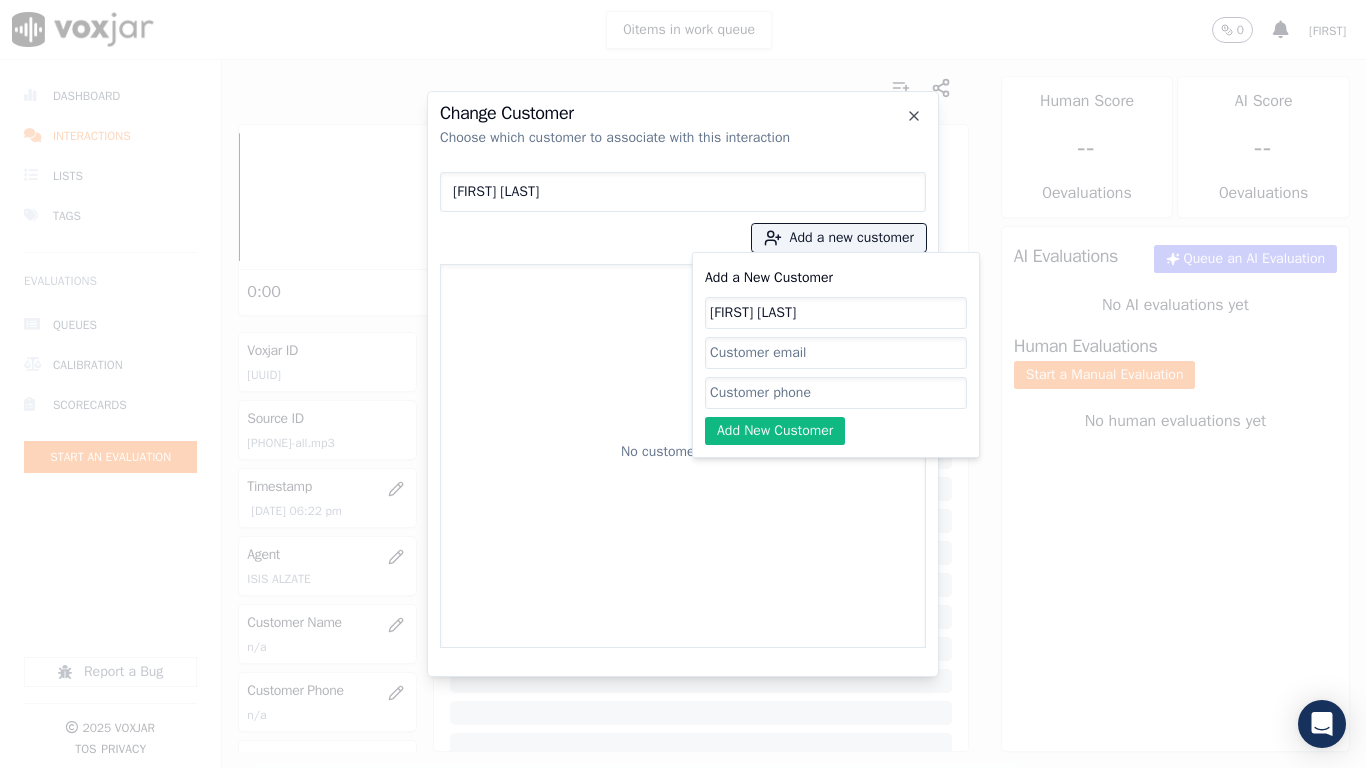 type on "[FIRST] [LAST]" 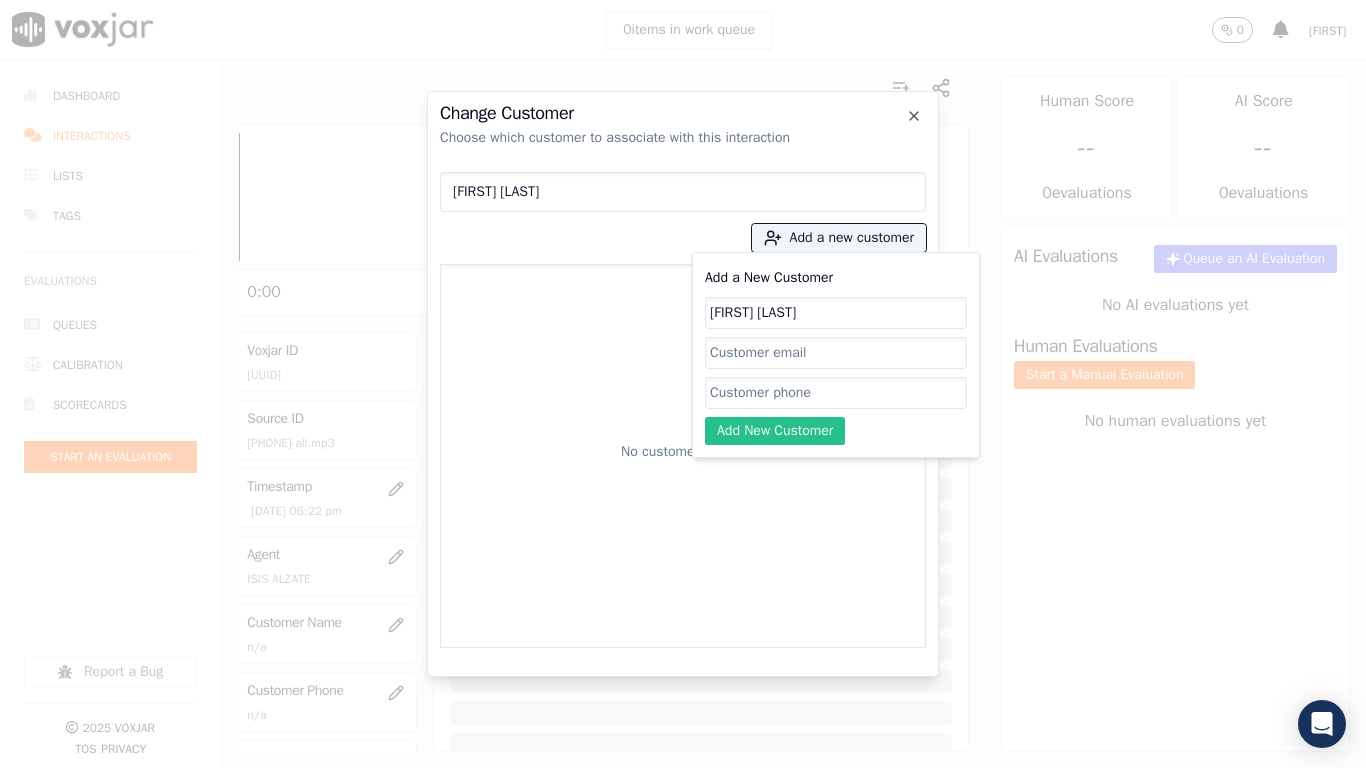 paste on "[PHONE]" 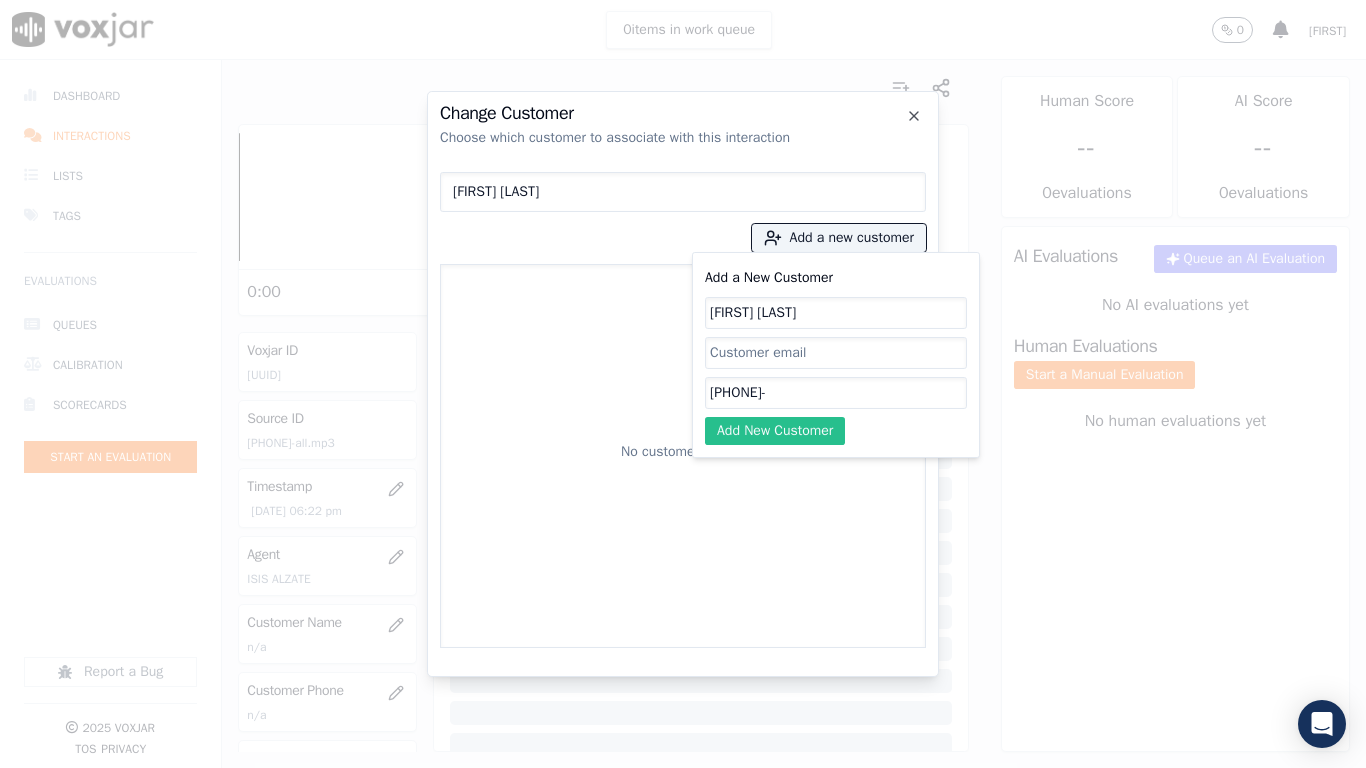paste on "[PHONE]" 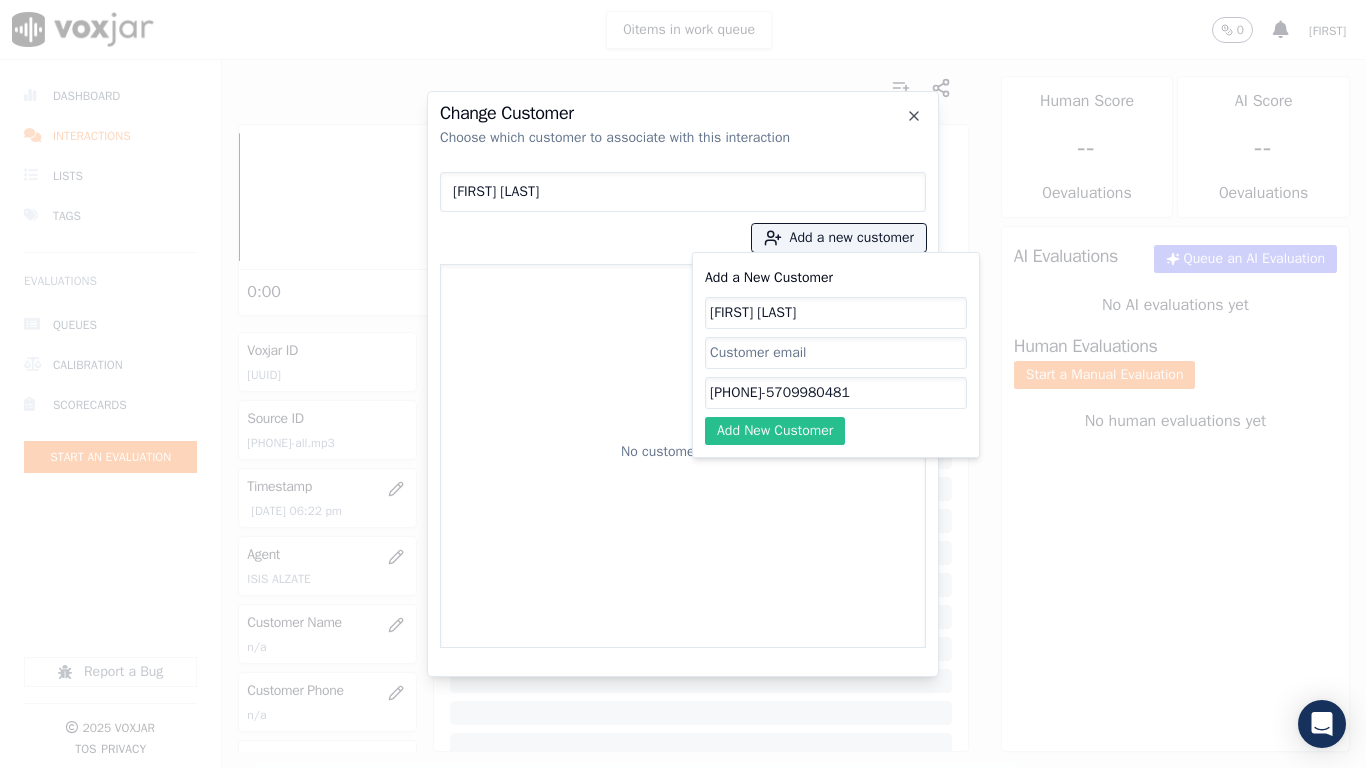 type on "[PHONE]-5709980481" 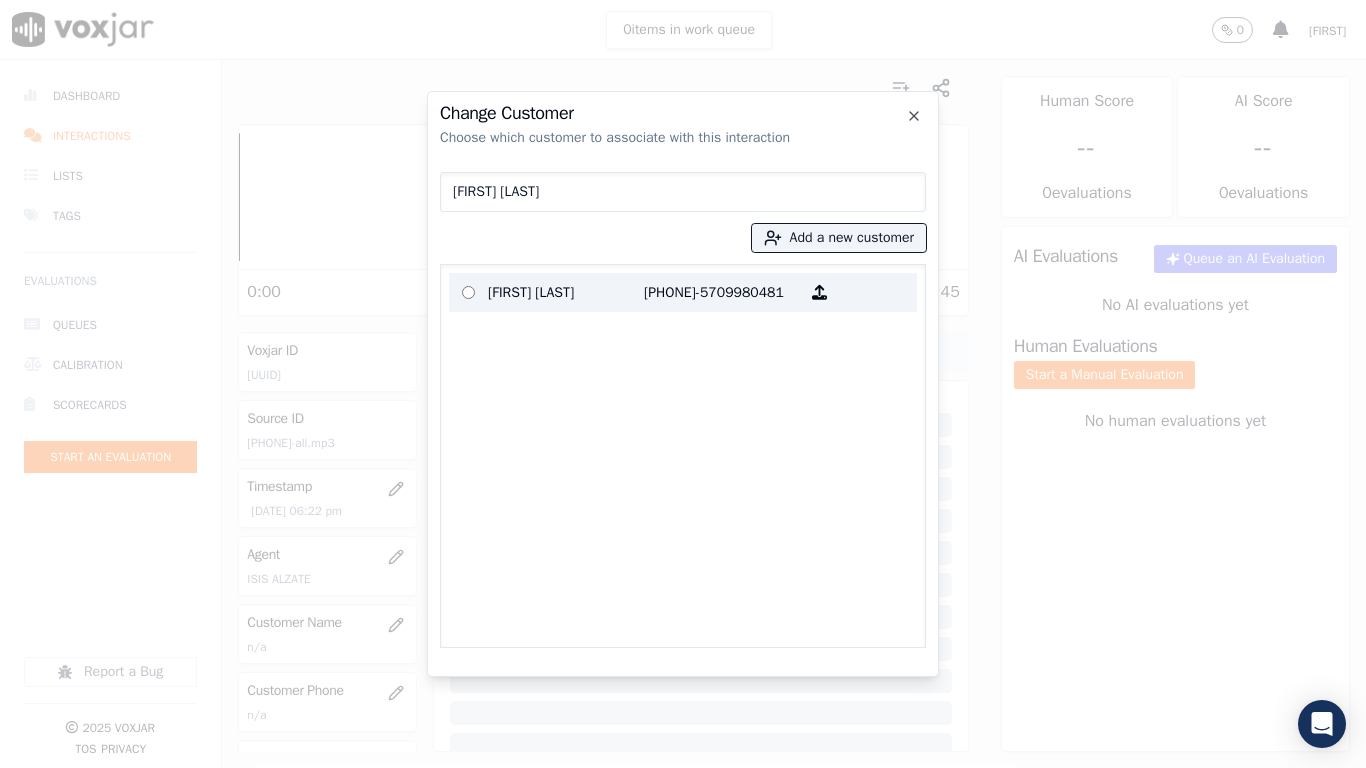 click on "[FIRST] [LAST]" at bounding box center (566, 292) 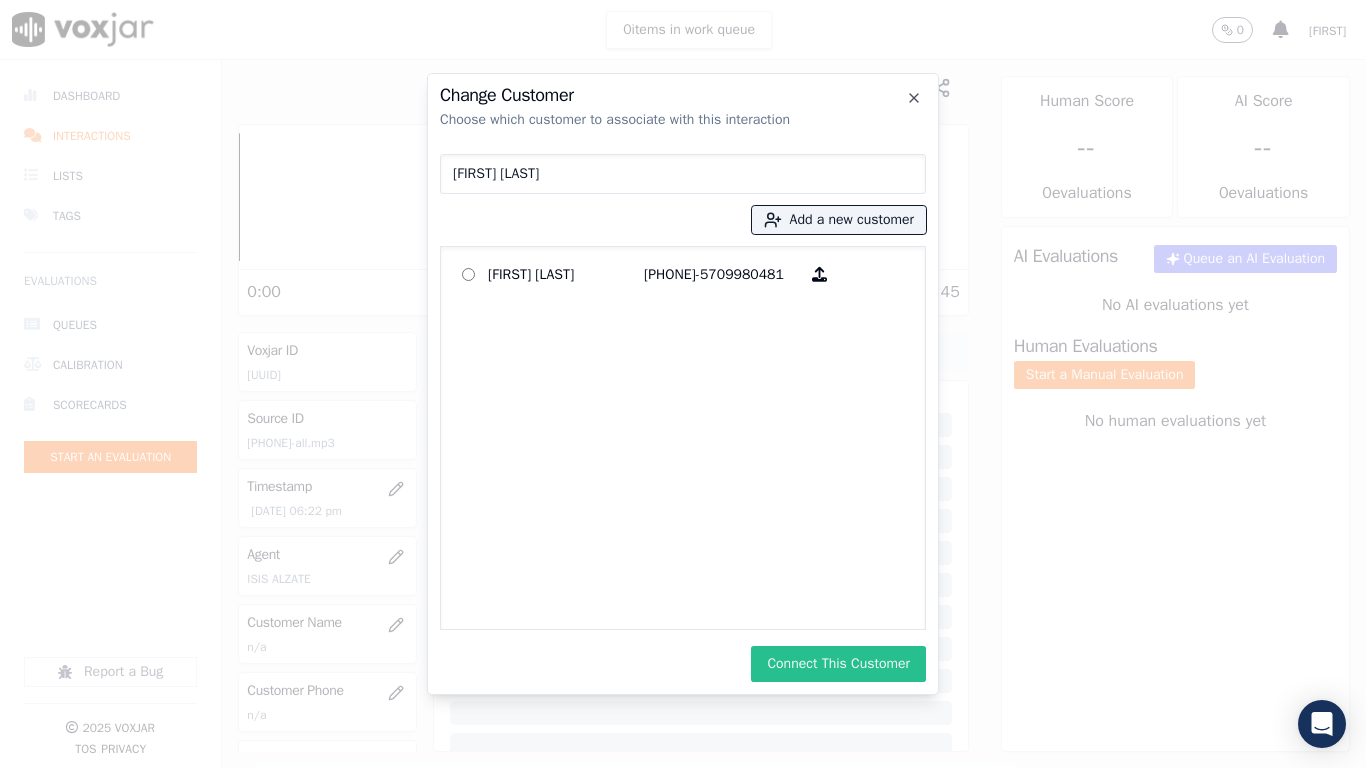 click on "Connect This Customer" at bounding box center (838, 664) 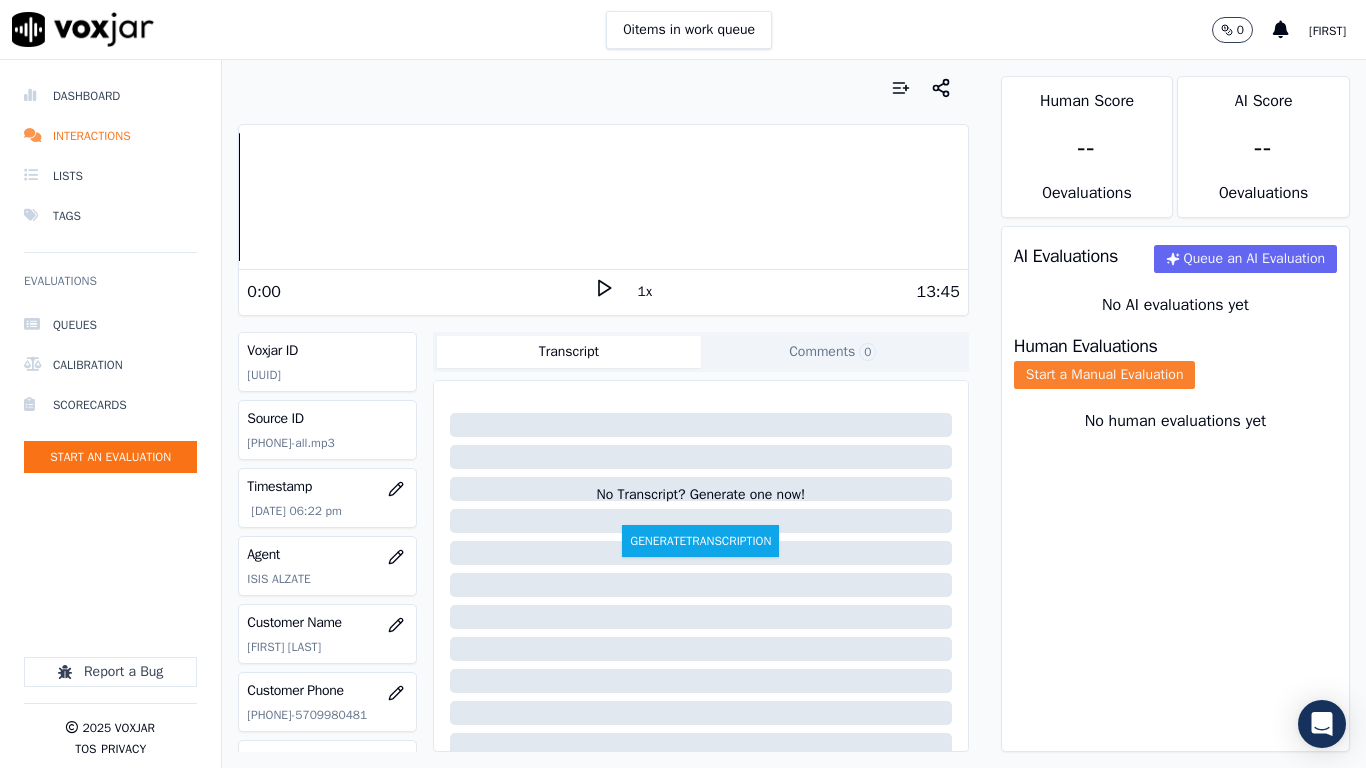 click on "Start a Manual Evaluation" 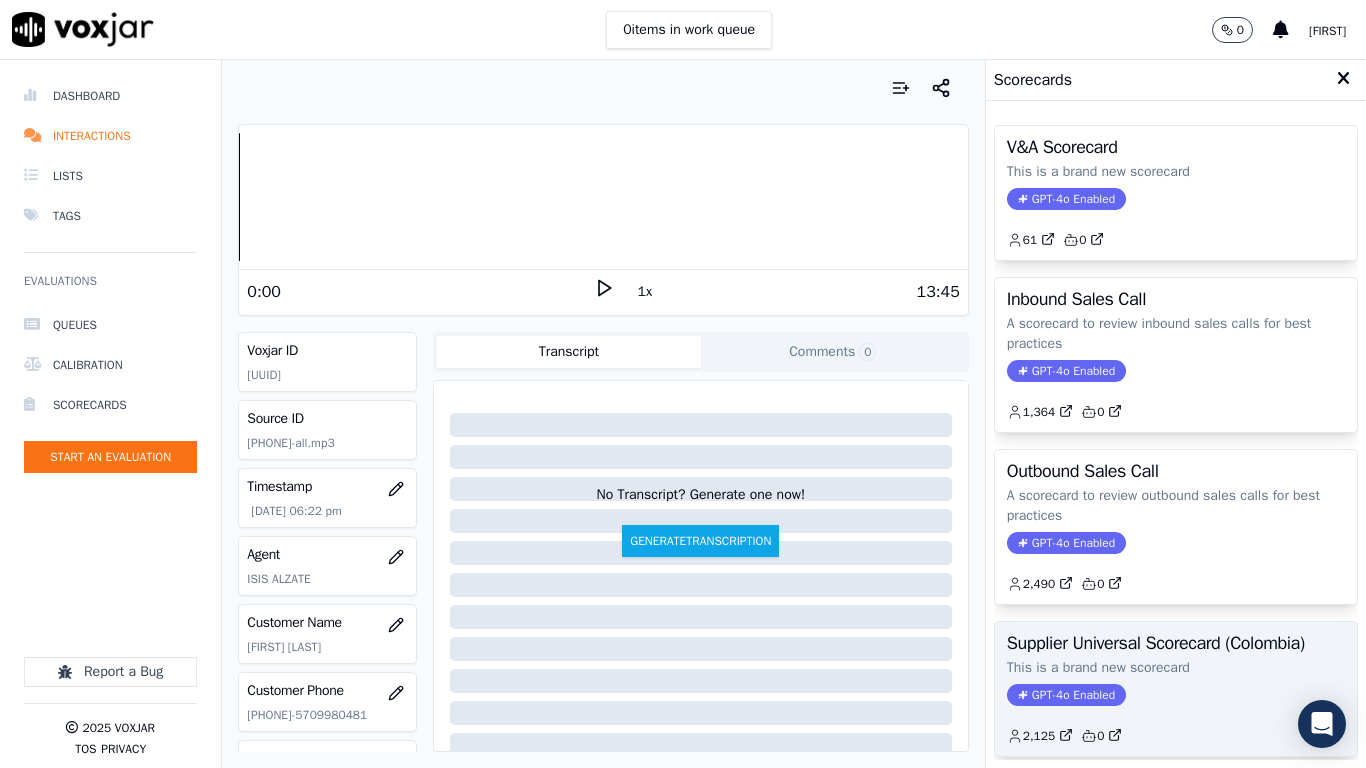 click on "Supplier Universal Scorecard (Colombia)" at bounding box center (1176, 643) 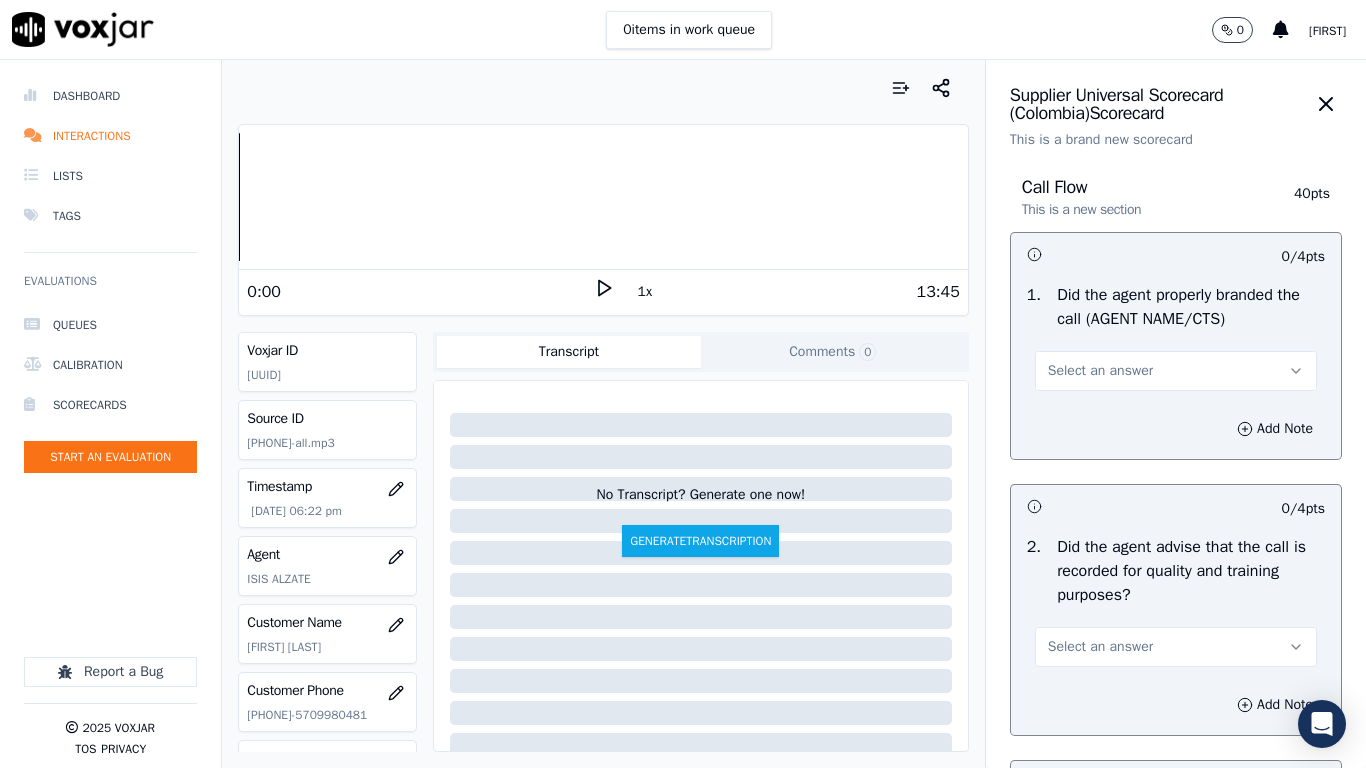 click on "Select an answer" at bounding box center [1176, 371] 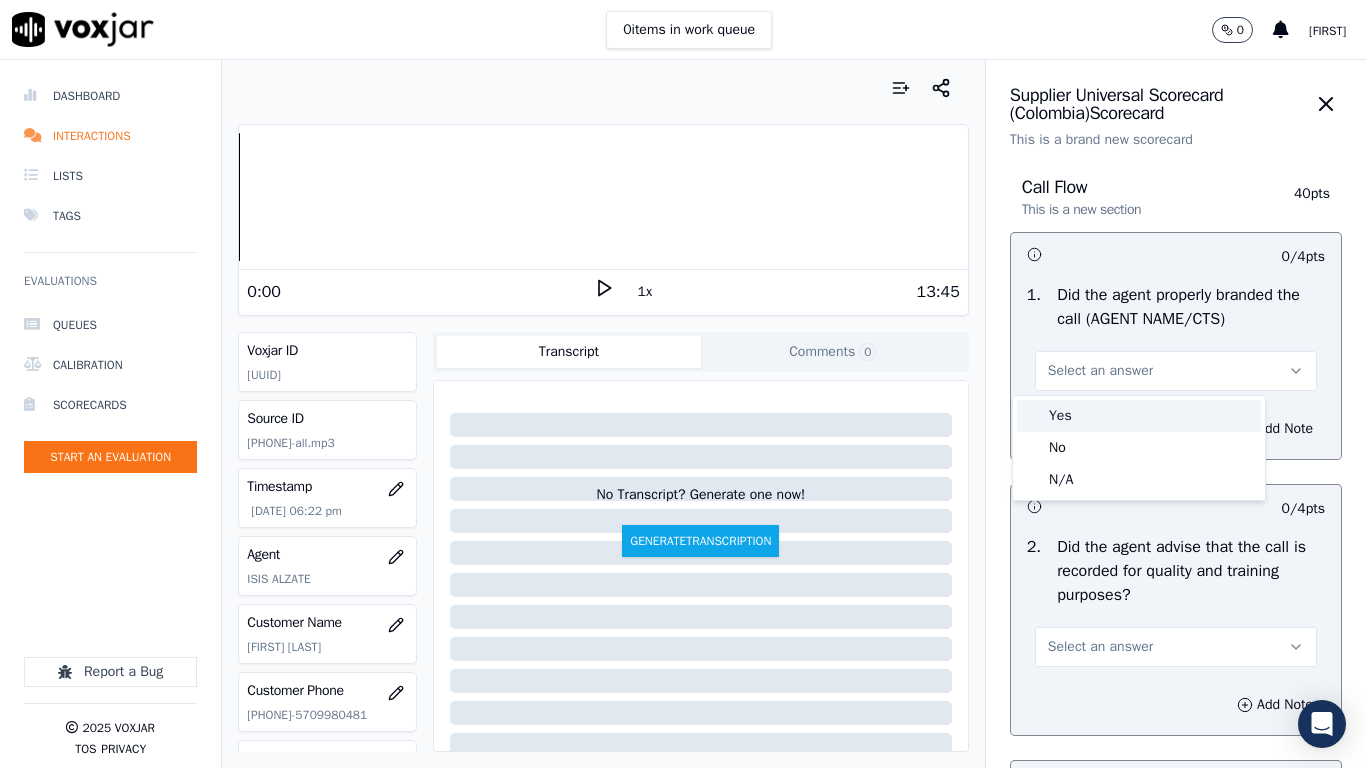 drag, startPoint x: 1115, startPoint y: 418, endPoint x: 1143, endPoint y: 631, distance: 214.83249 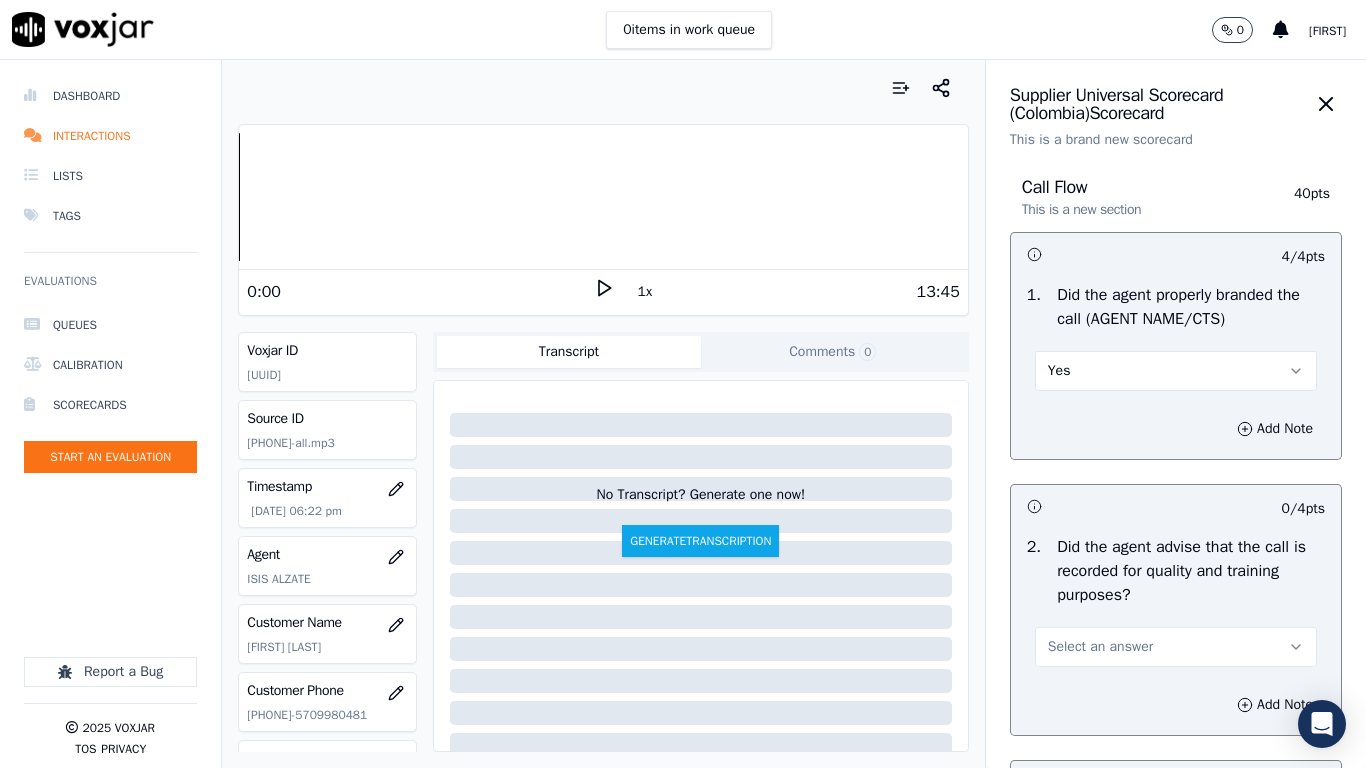 drag, startPoint x: 1100, startPoint y: 646, endPoint x: 1109, endPoint y: 662, distance: 18.35756 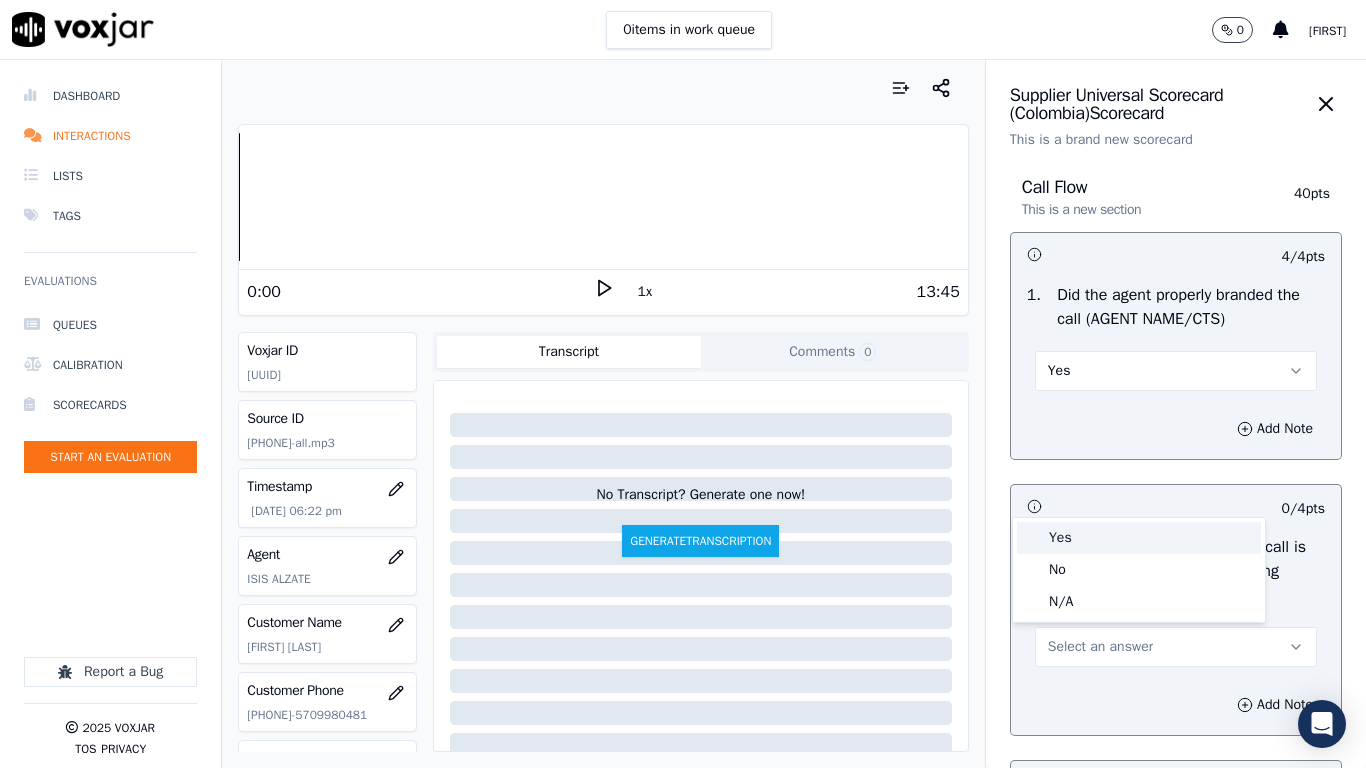 click on "Yes" at bounding box center [1139, 538] 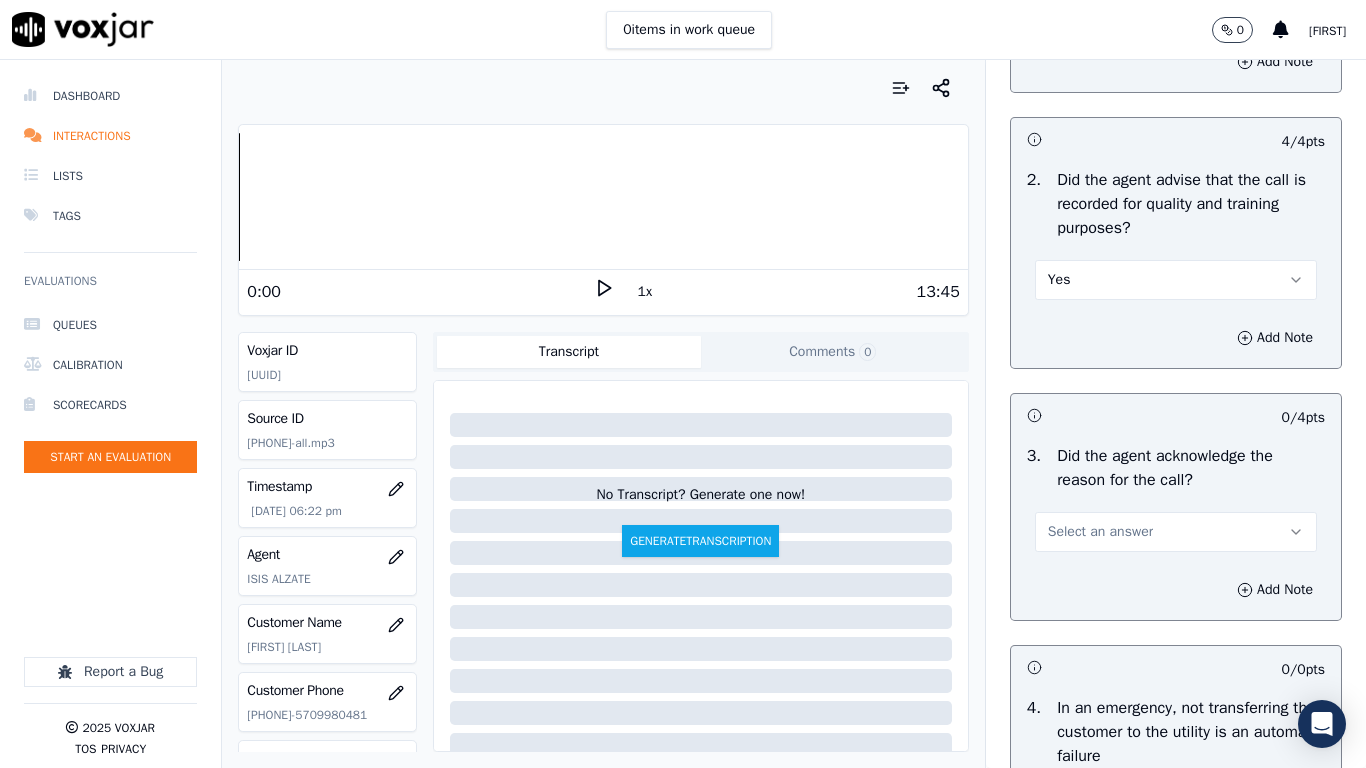 scroll, scrollTop: 700, scrollLeft: 0, axis: vertical 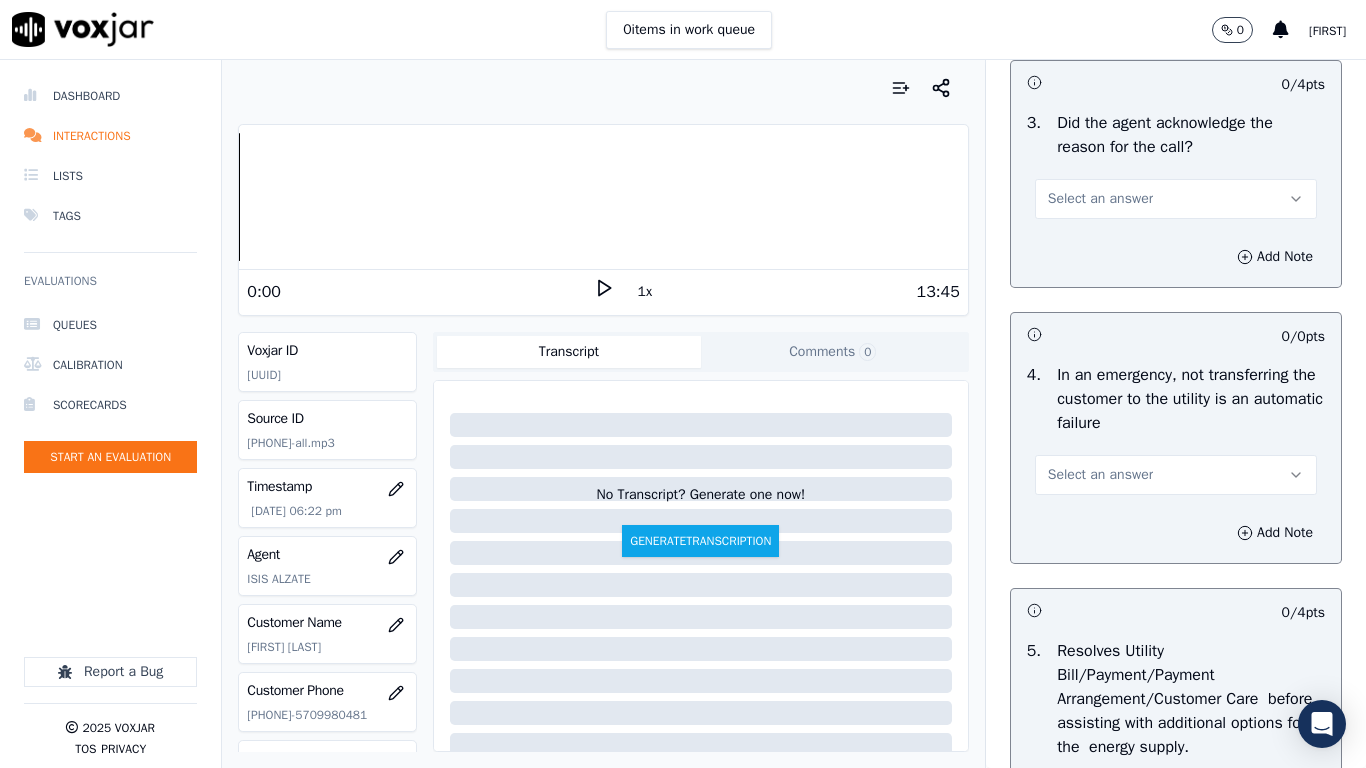 click on "Select an answer" at bounding box center [1100, 199] 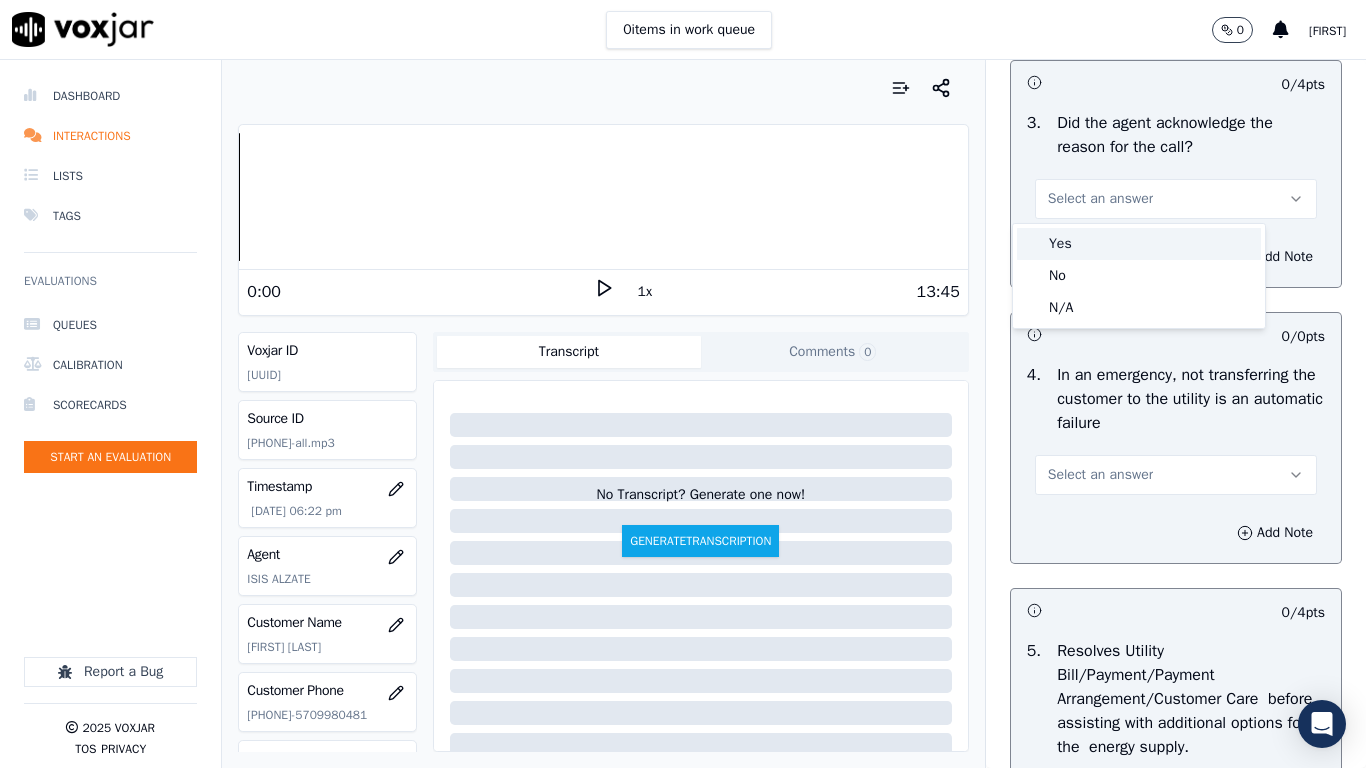 drag, startPoint x: 1110, startPoint y: 241, endPoint x: 1139, endPoint y: 446, distance: 207.04106 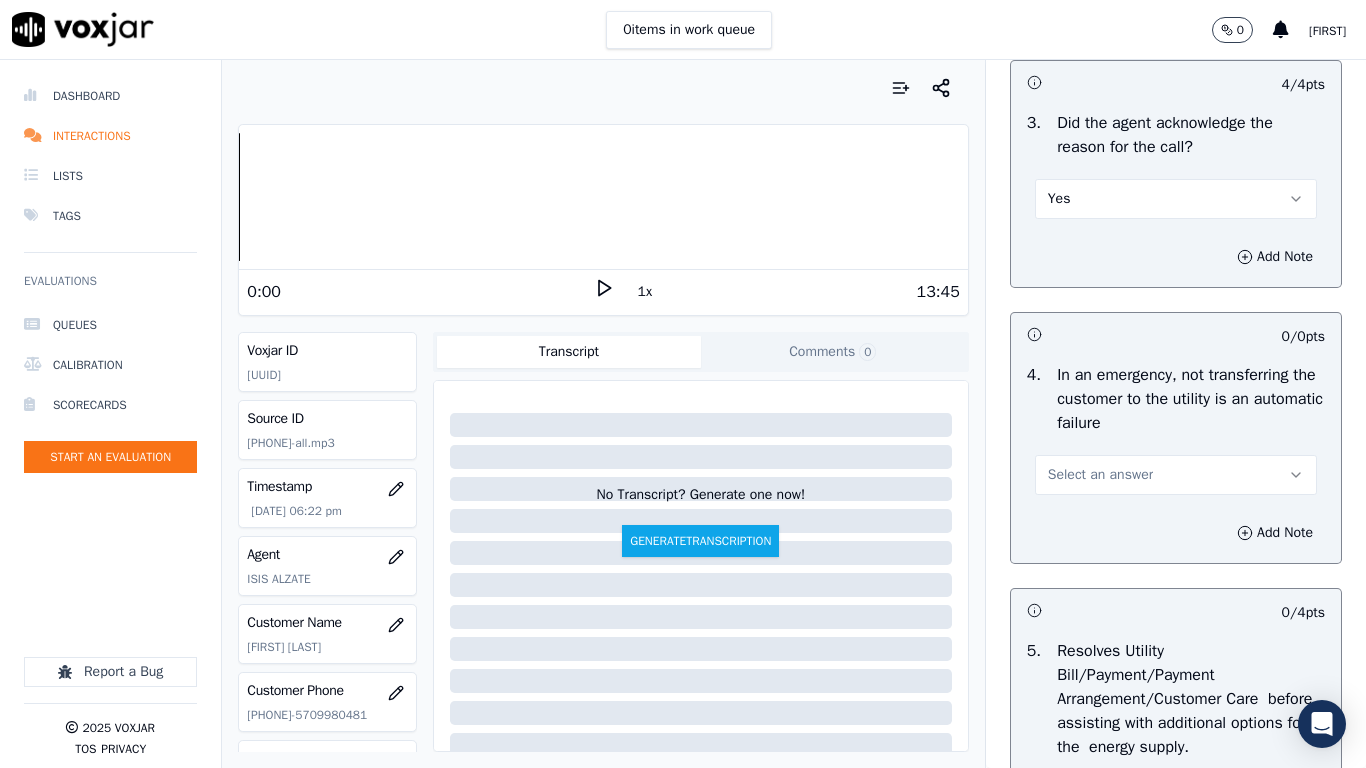 click on "Select an answer" at bounding box center (1176, 475) 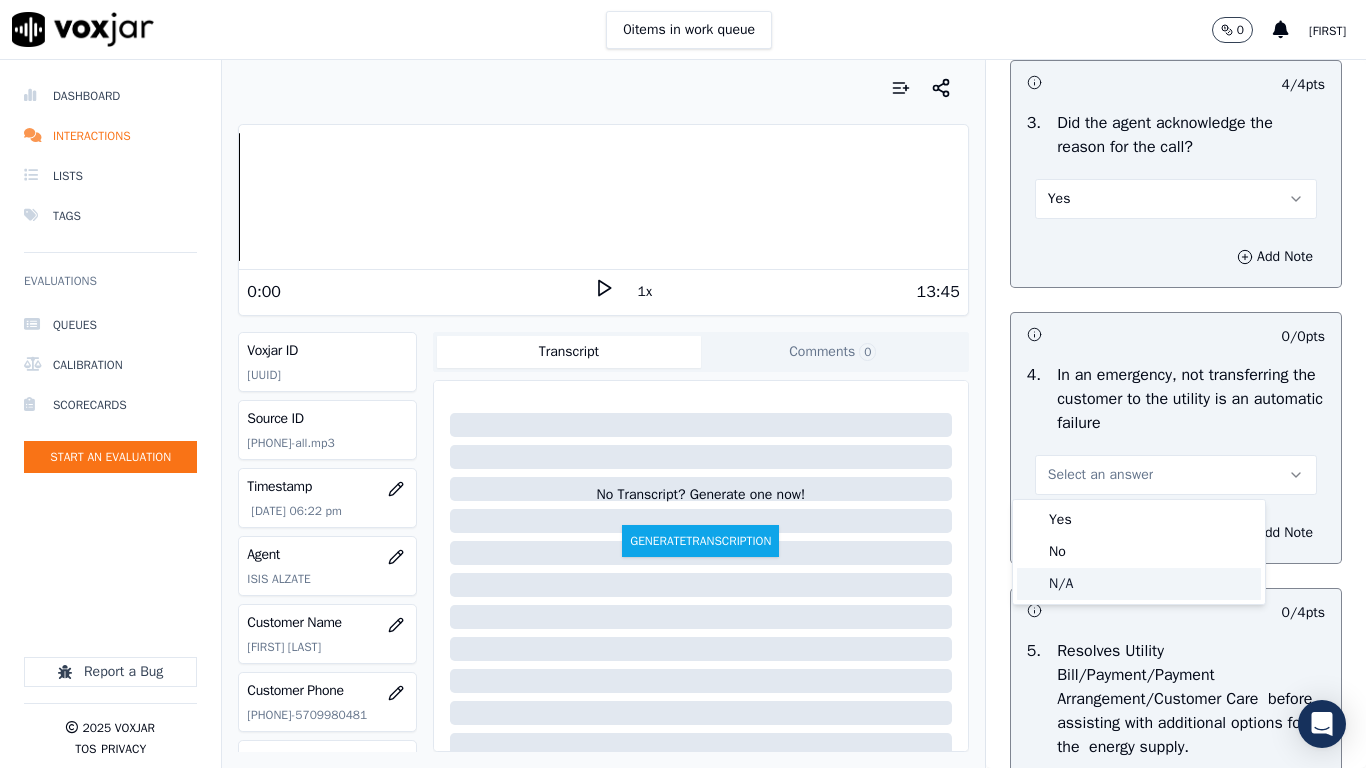 drag, startPoint x: 1085, startPoint y: 570, endPoint x: 1138, endPoint y: 670, distance: 113.17685 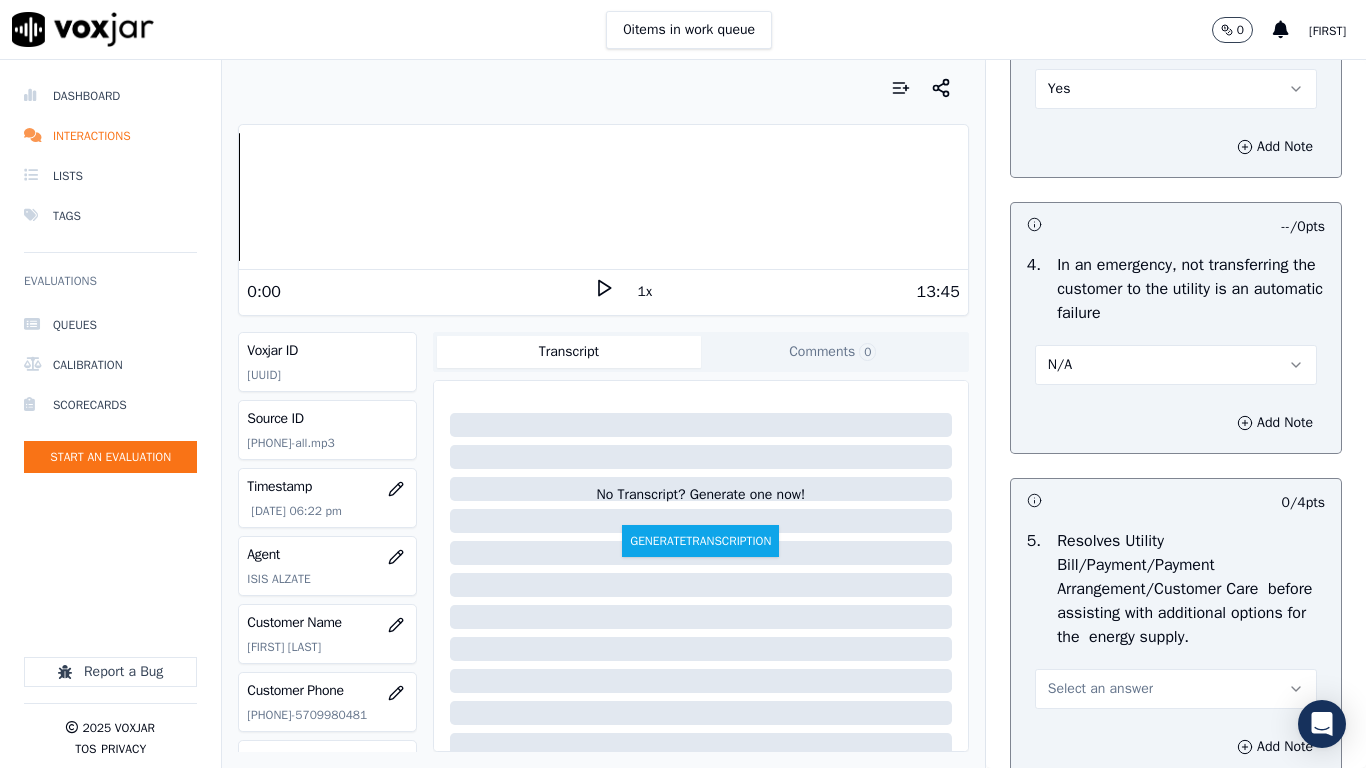 scroll, scrollTop: 1400, scrollLeft: 0, axis: vertical 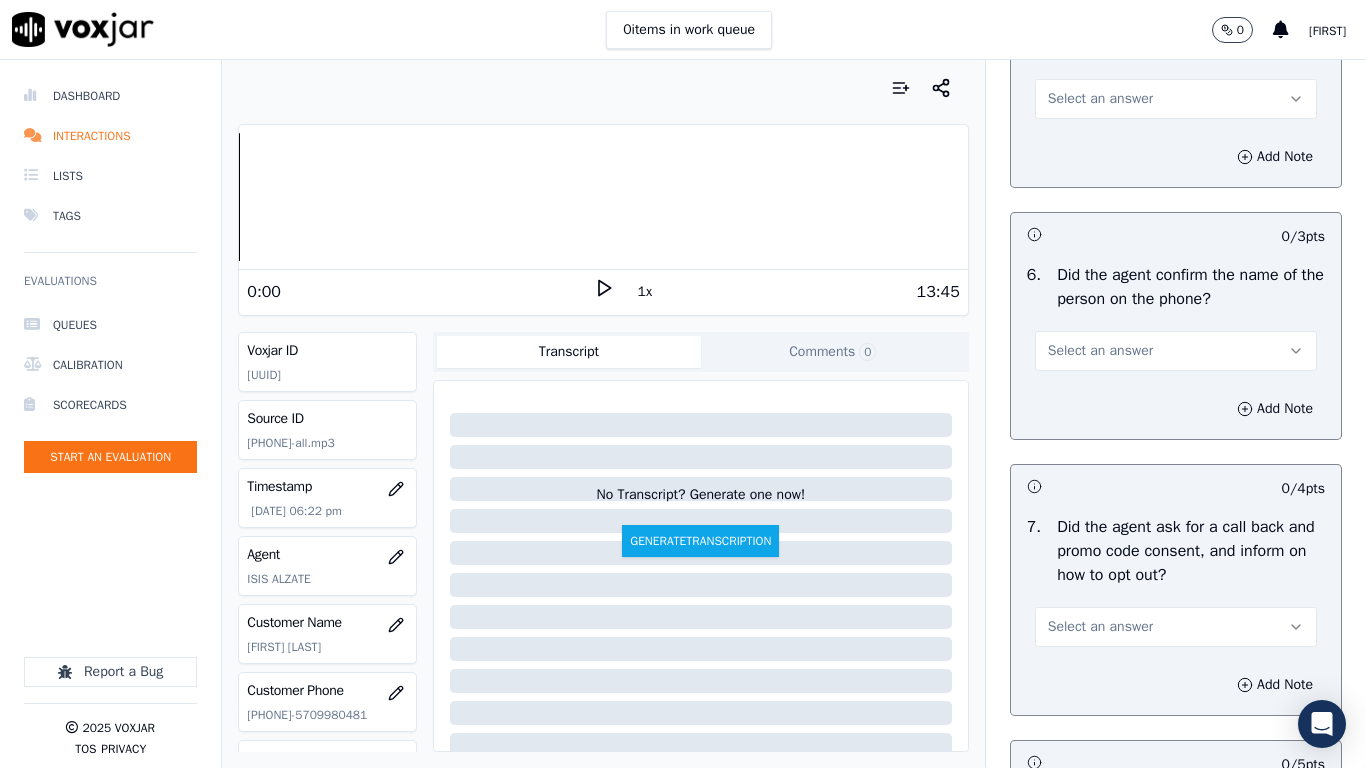 drag, startPoint x: 1080, startPoint y: 87, endPoint x: 1085, endPoint y: 110, distance: 23.537205 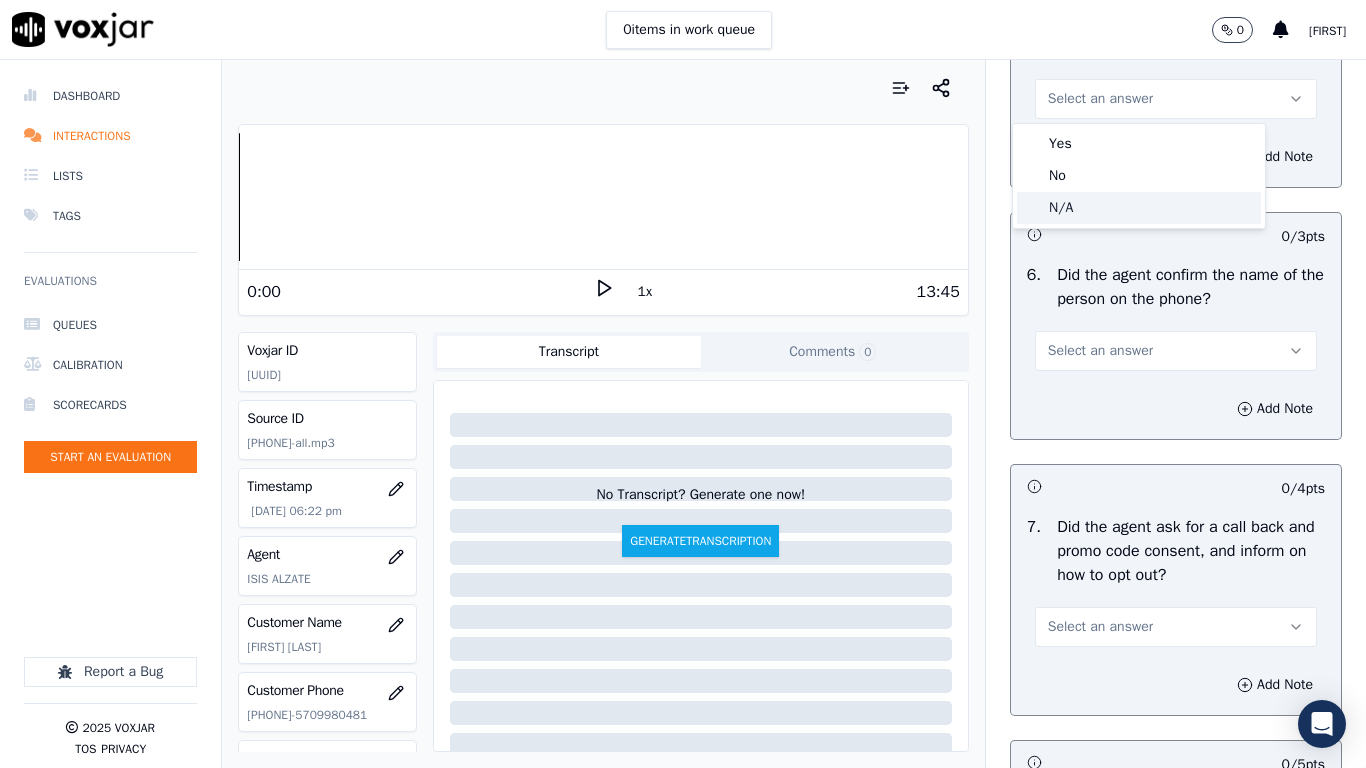 drag, startPoint x: 1091, startPoint y: 217, endPoint x: 1094, endPoint y: 325, distance: 108.04166 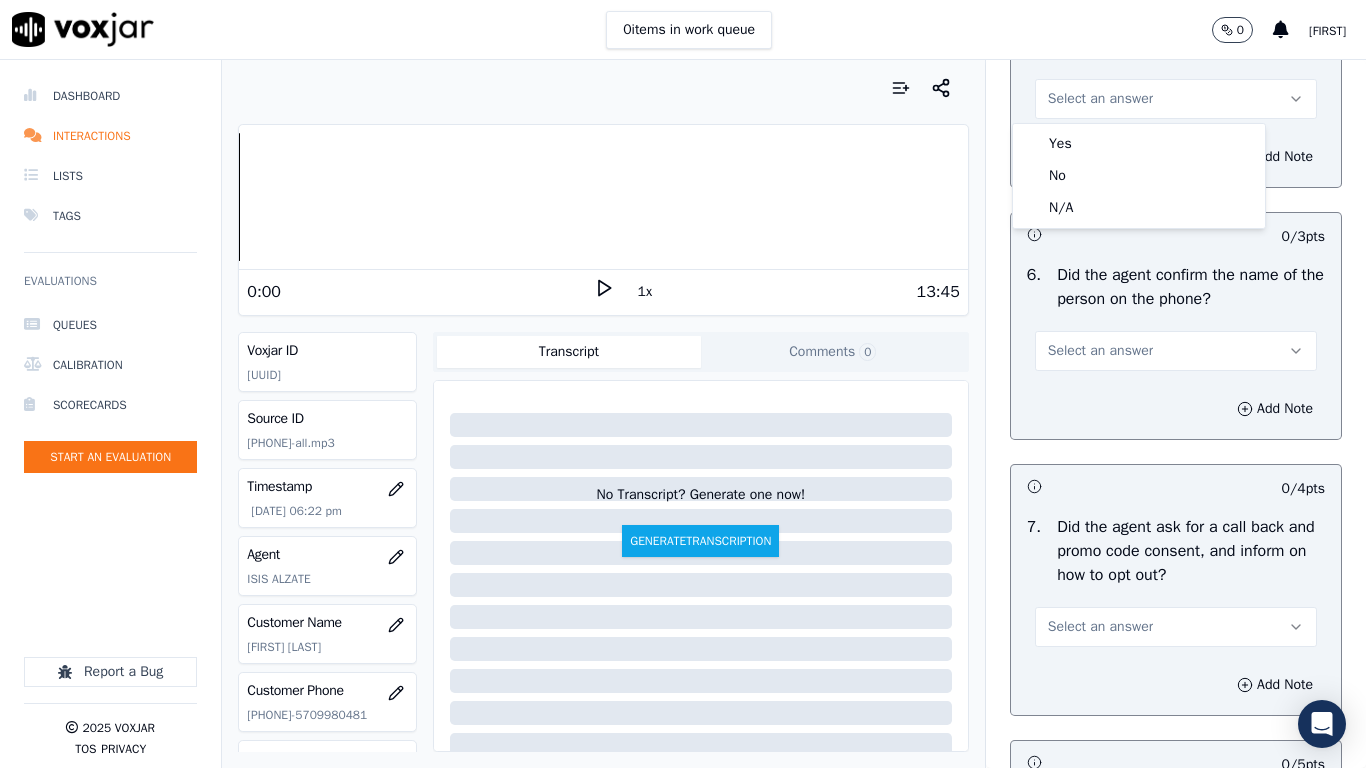 click on "Select an answer" at bounding box center (1176, 351) 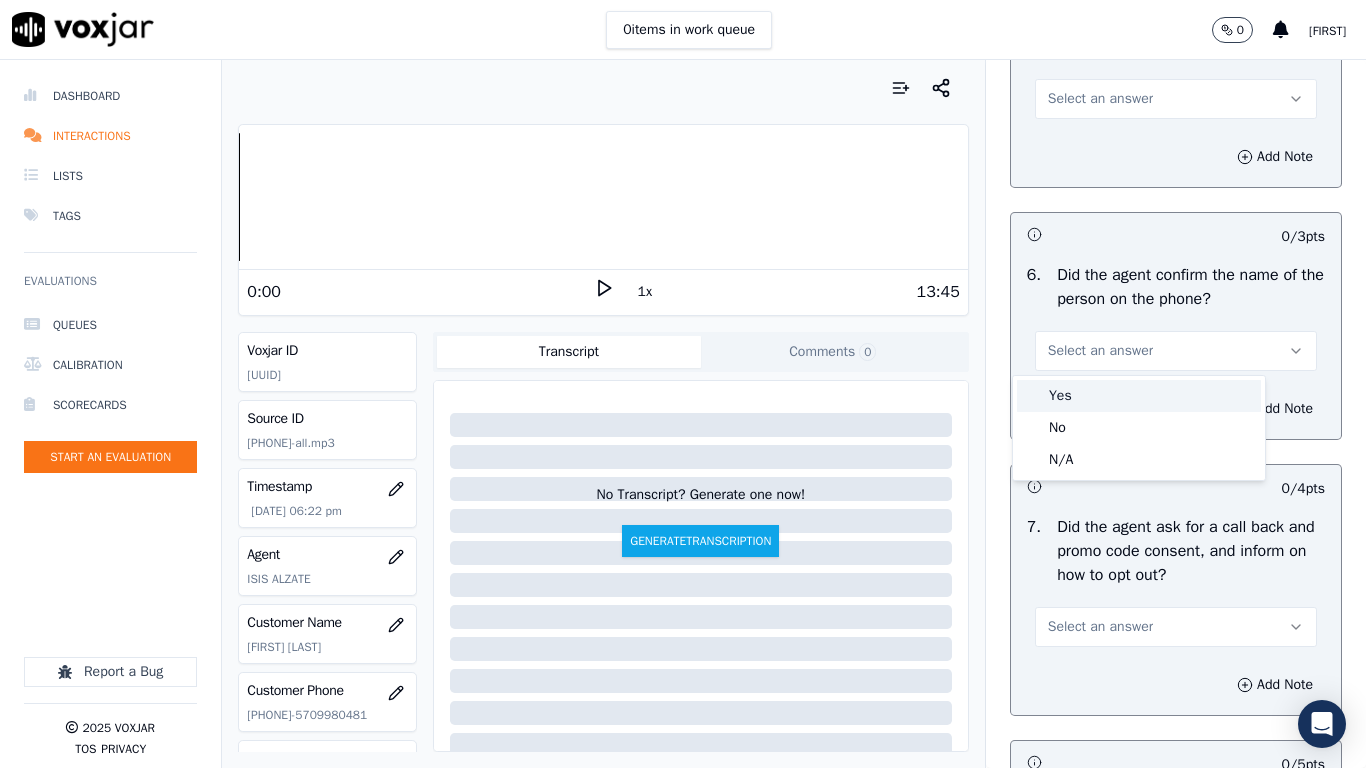 click on "Yes" at bounding box center (1139, 396) 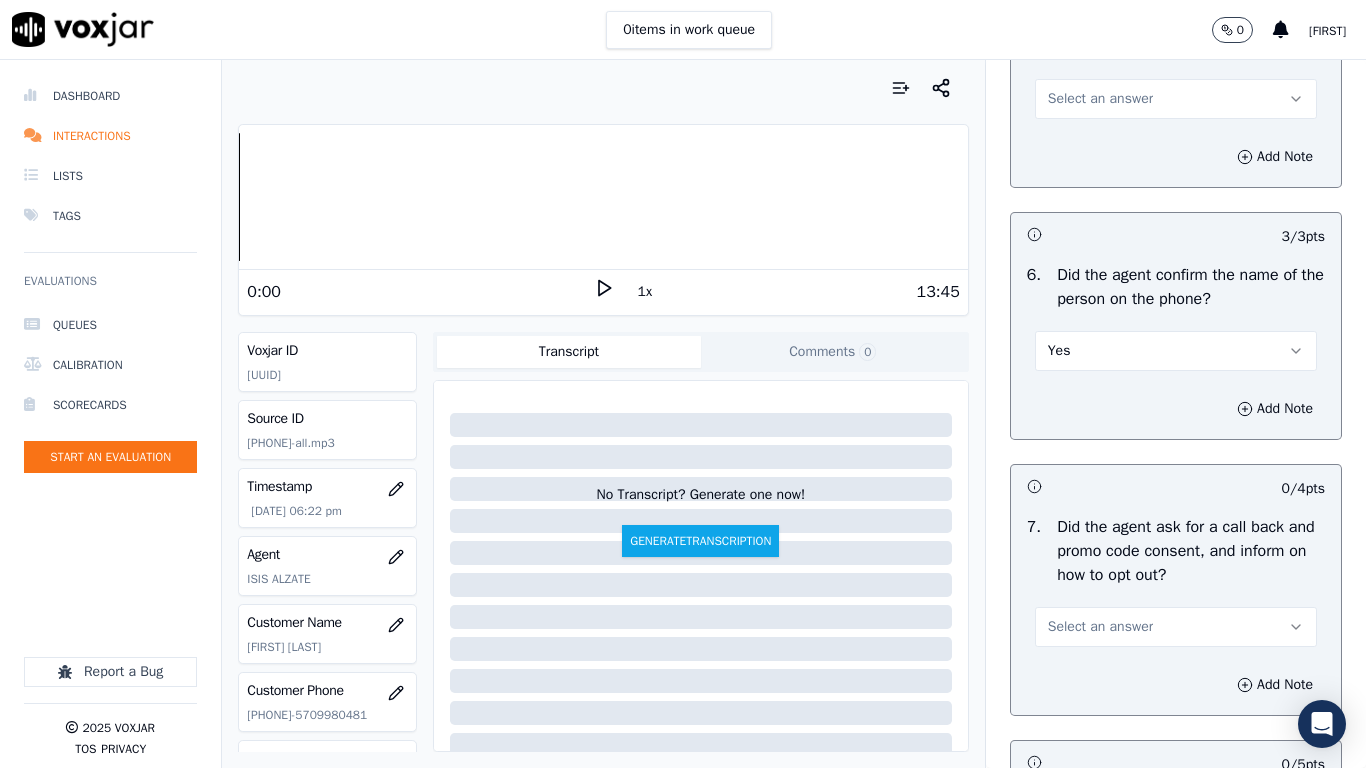 click on "Select an answer" at bounding box center [1100, 99] 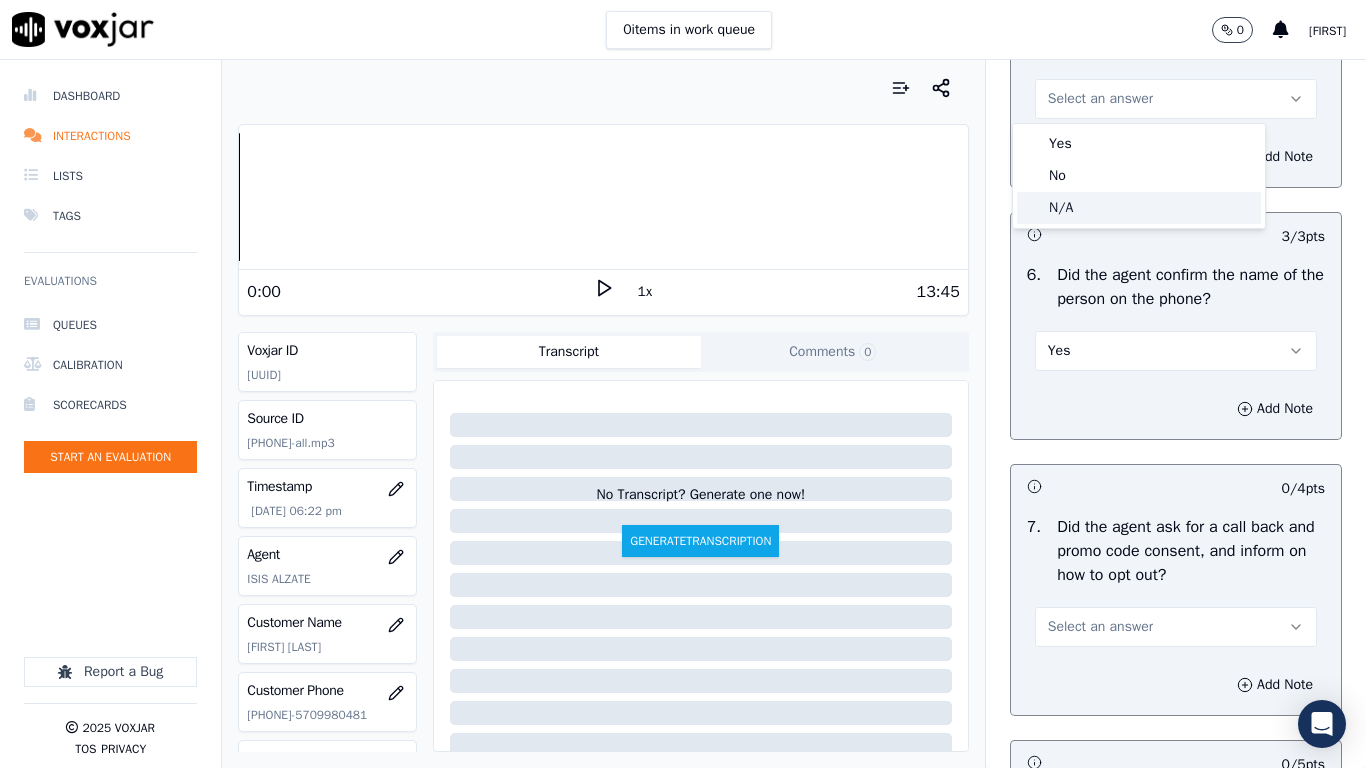 drag, startPoint x: 1080, startPoint y: 195, endPoint x: 1100, endPoint y: 231, distance: 41.18252 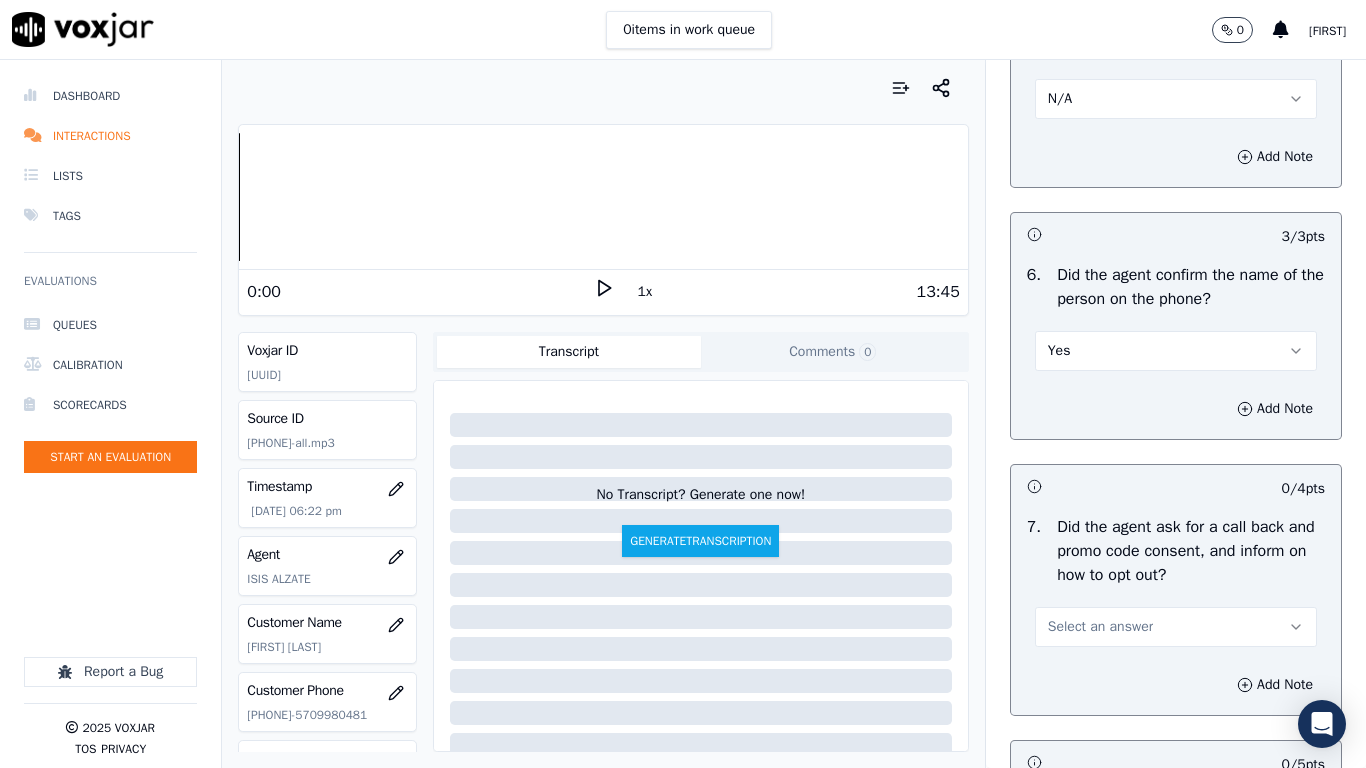 click on "Select an answer" at bounding box center (1100, 627) 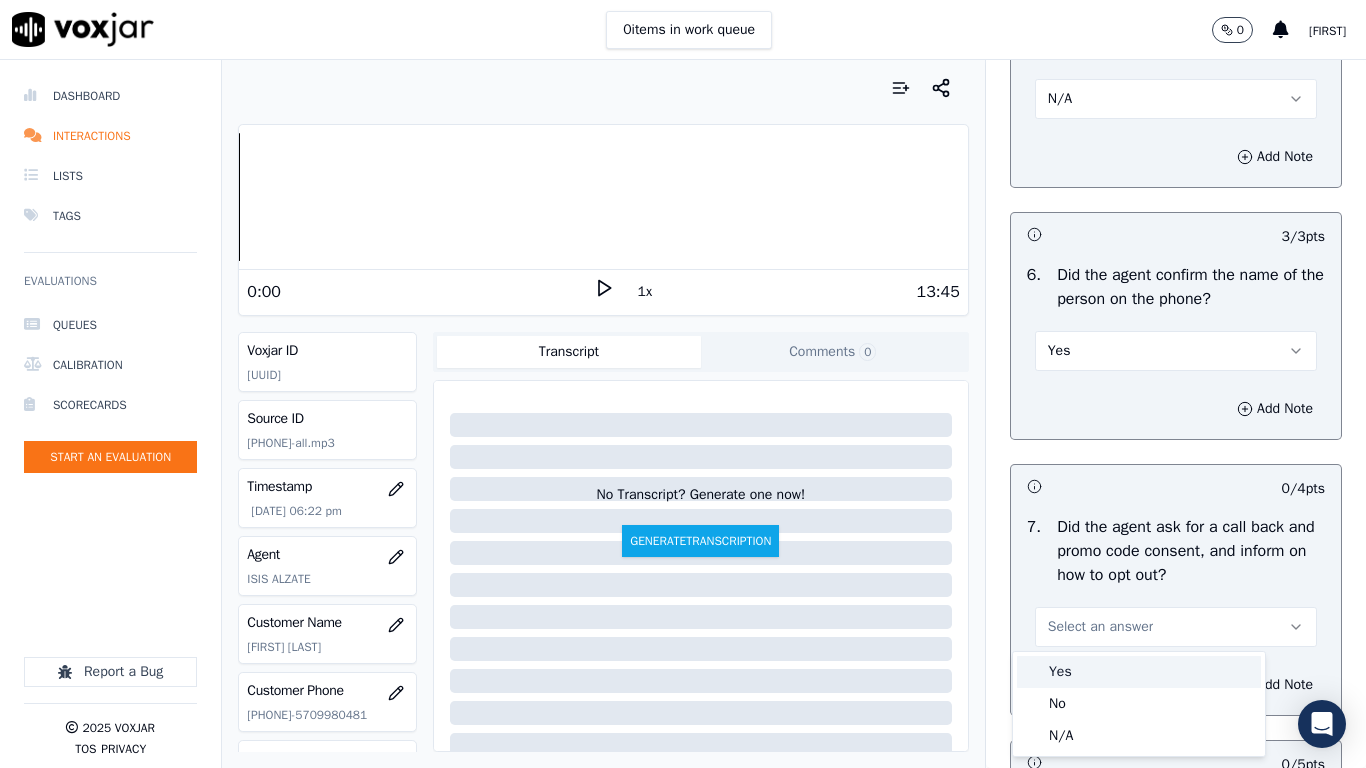 click on "Yes" at bounding box center (1139, 672) 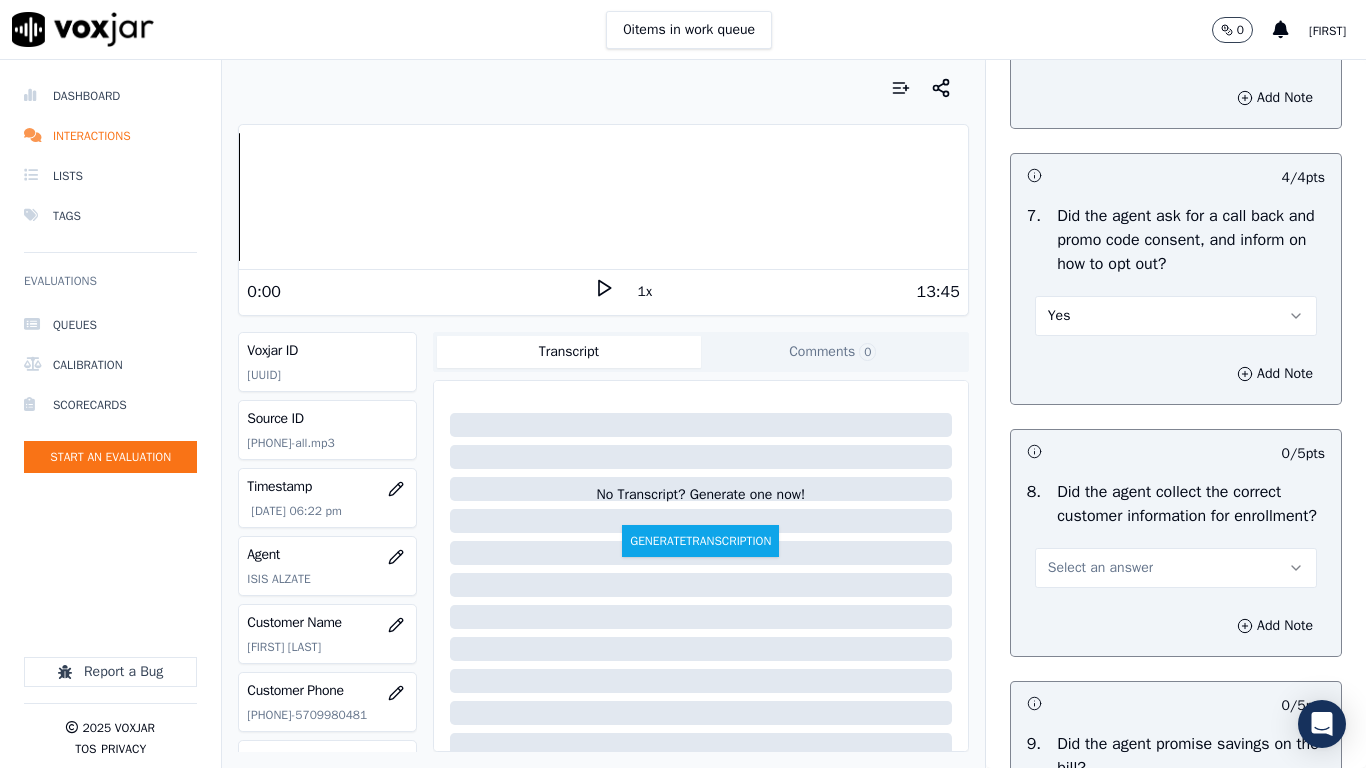 scroll, scrollTop: 2200, scrollLeft: 0, axis: vertical 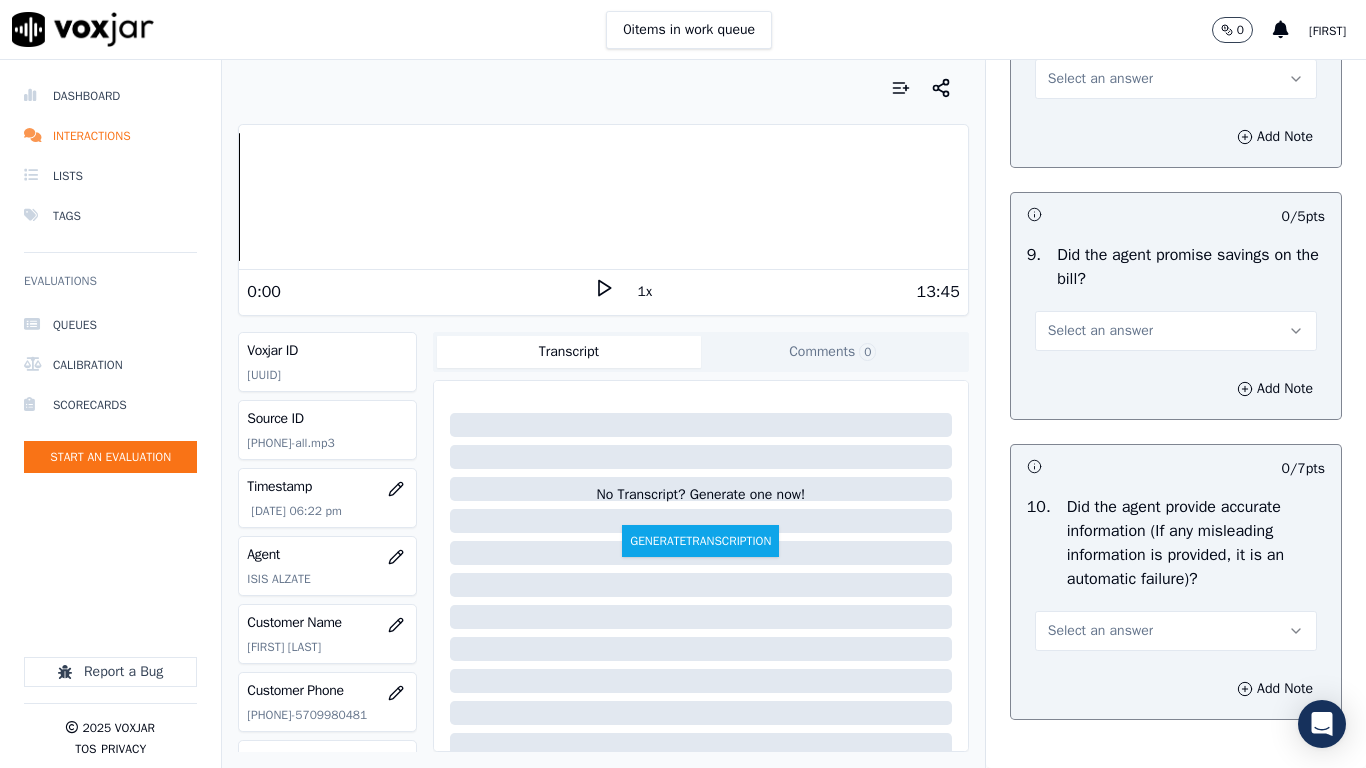 click on "Select an answer" at bounding box center (1176, 79) 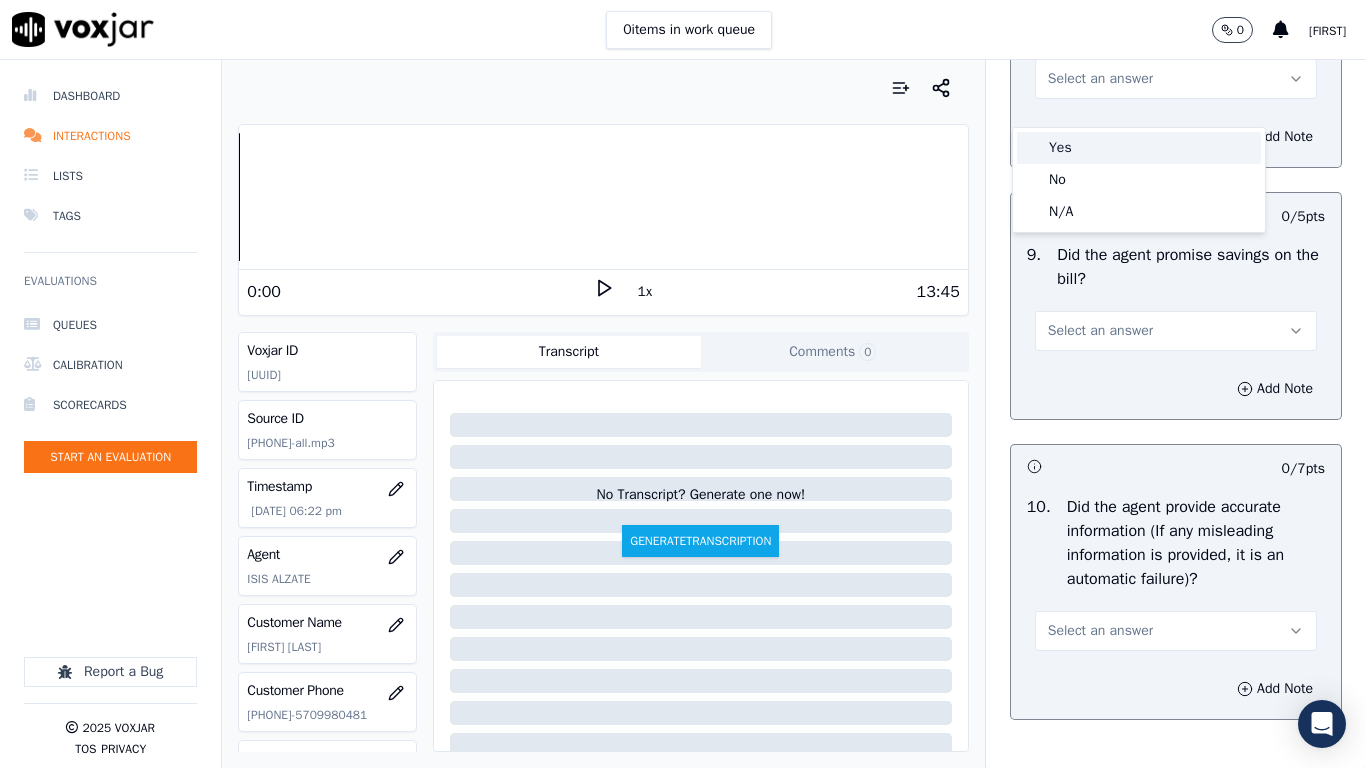 click on "Yes" at bounding box center (1139, 148) 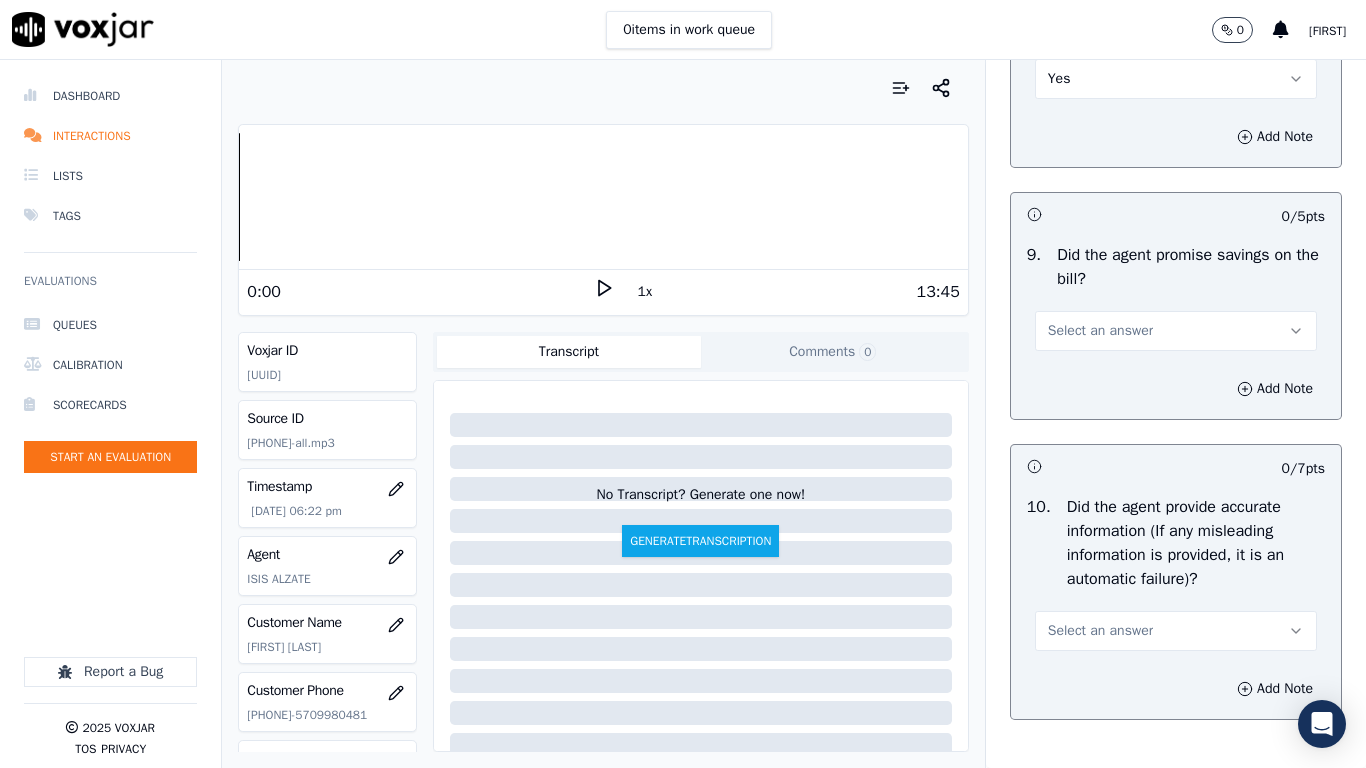 click on "Select an answer" at bounding box center (1100, 331) 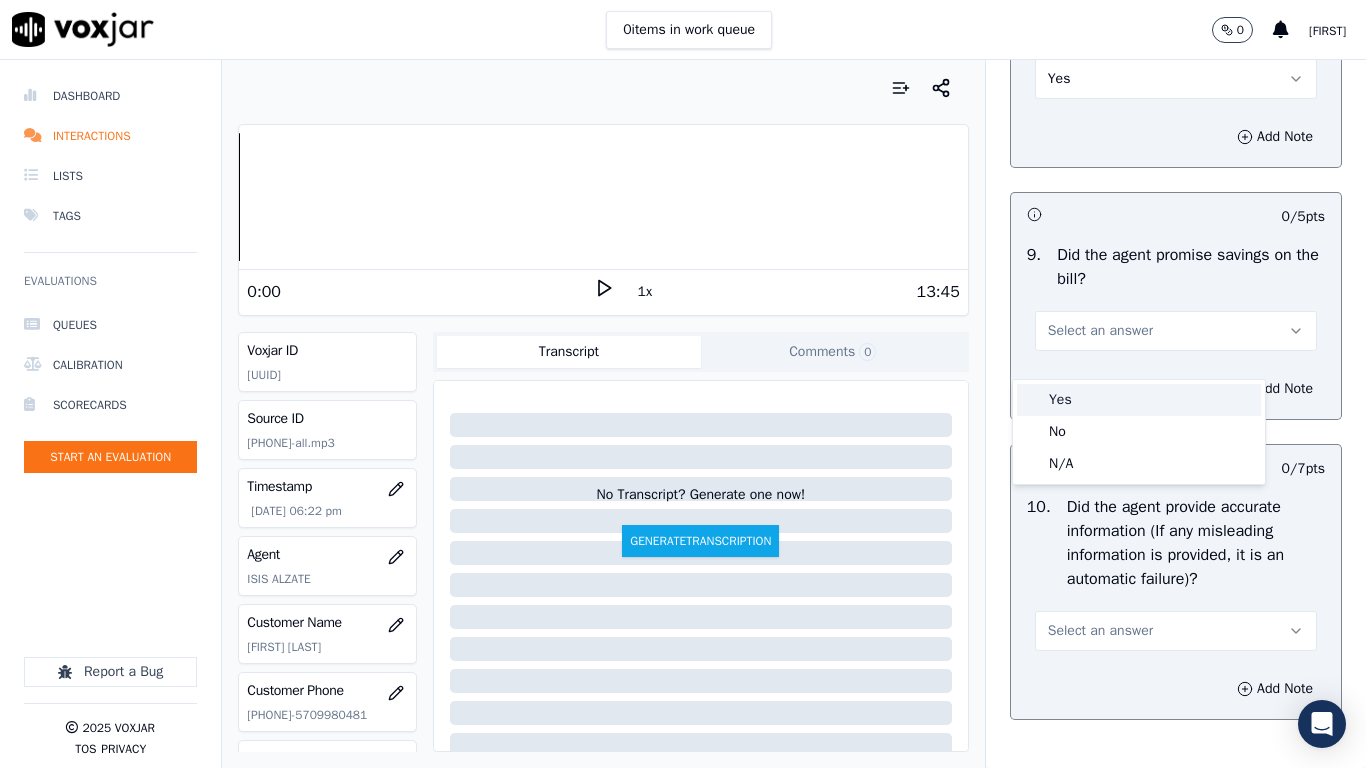 click on "Yes" at bounding box center [1139, 400] 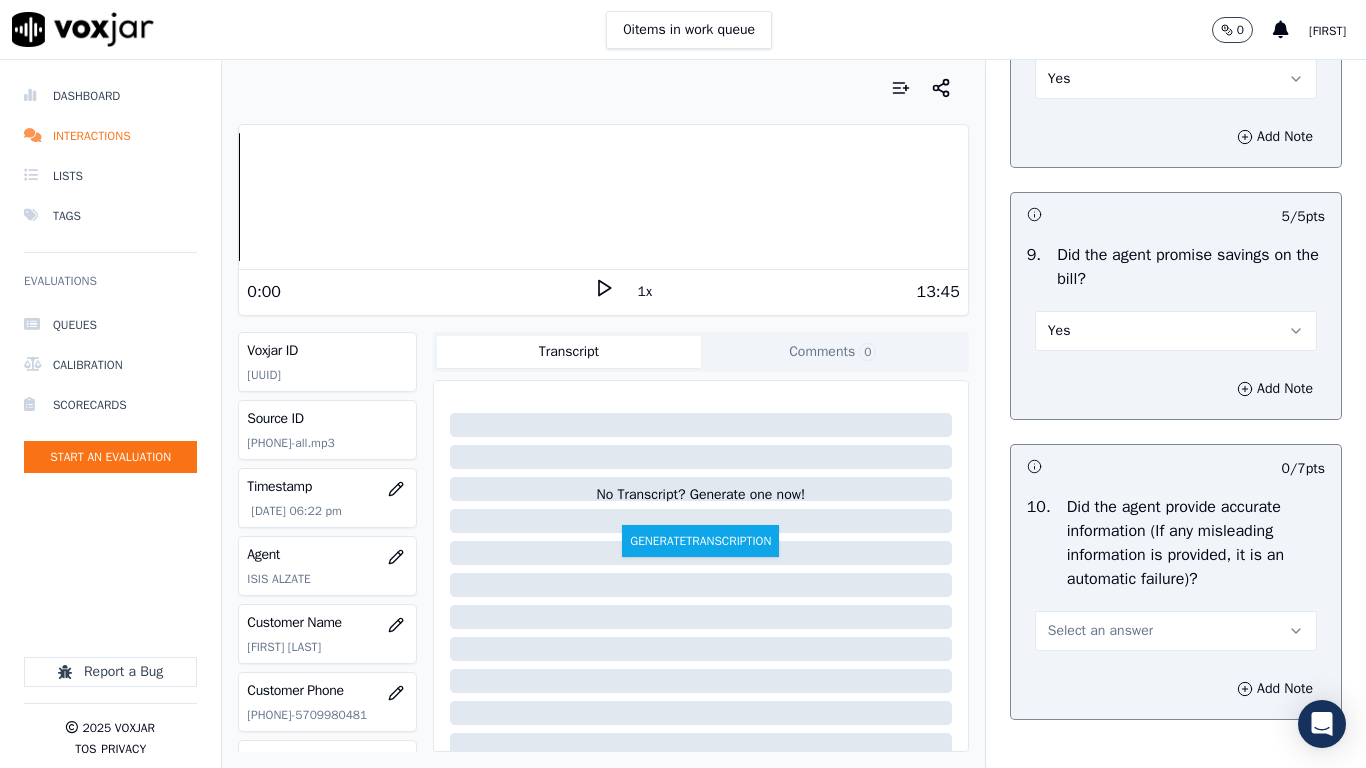 drag, startPoint x: 1120, startPoint y: 660, endPoint x: 1117, endPoint y: 671, distance: 11.401754 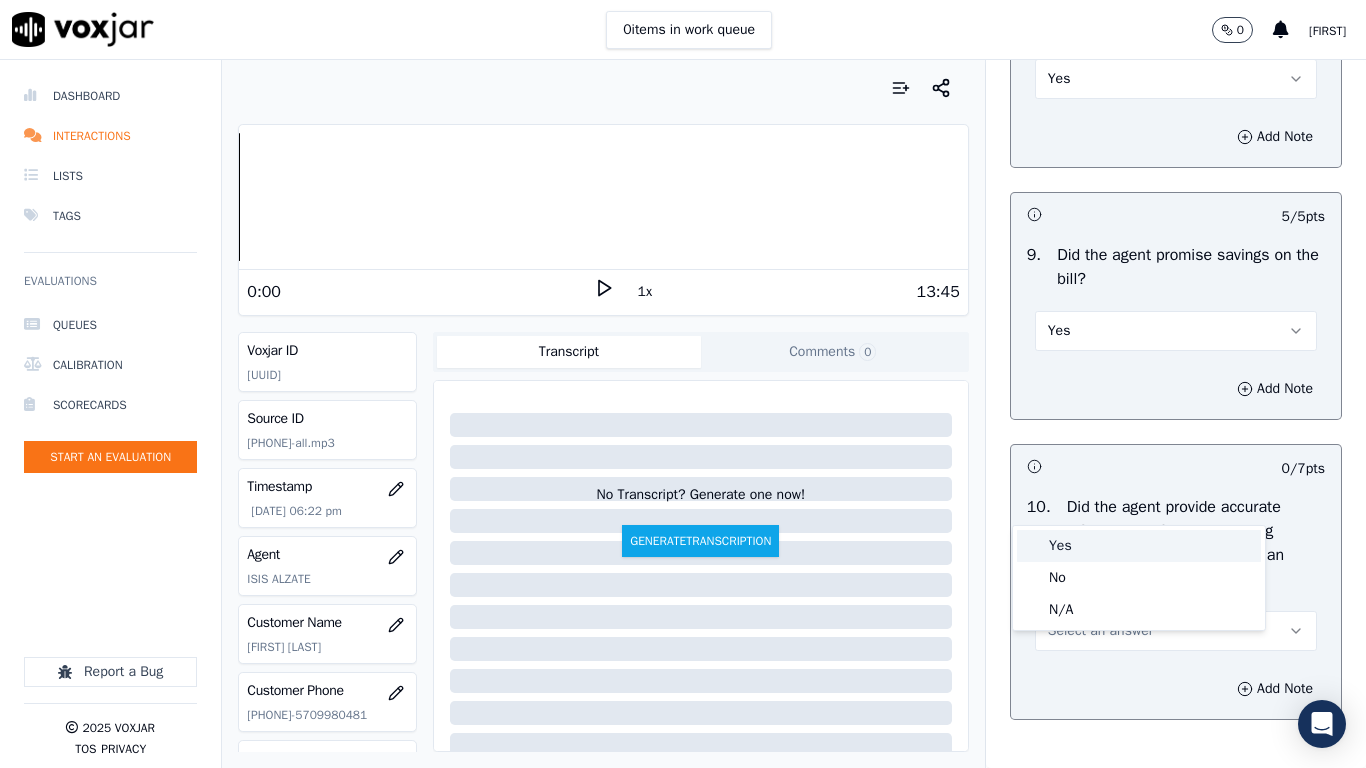 click on "Yes" at bounding box center (1139, 546) 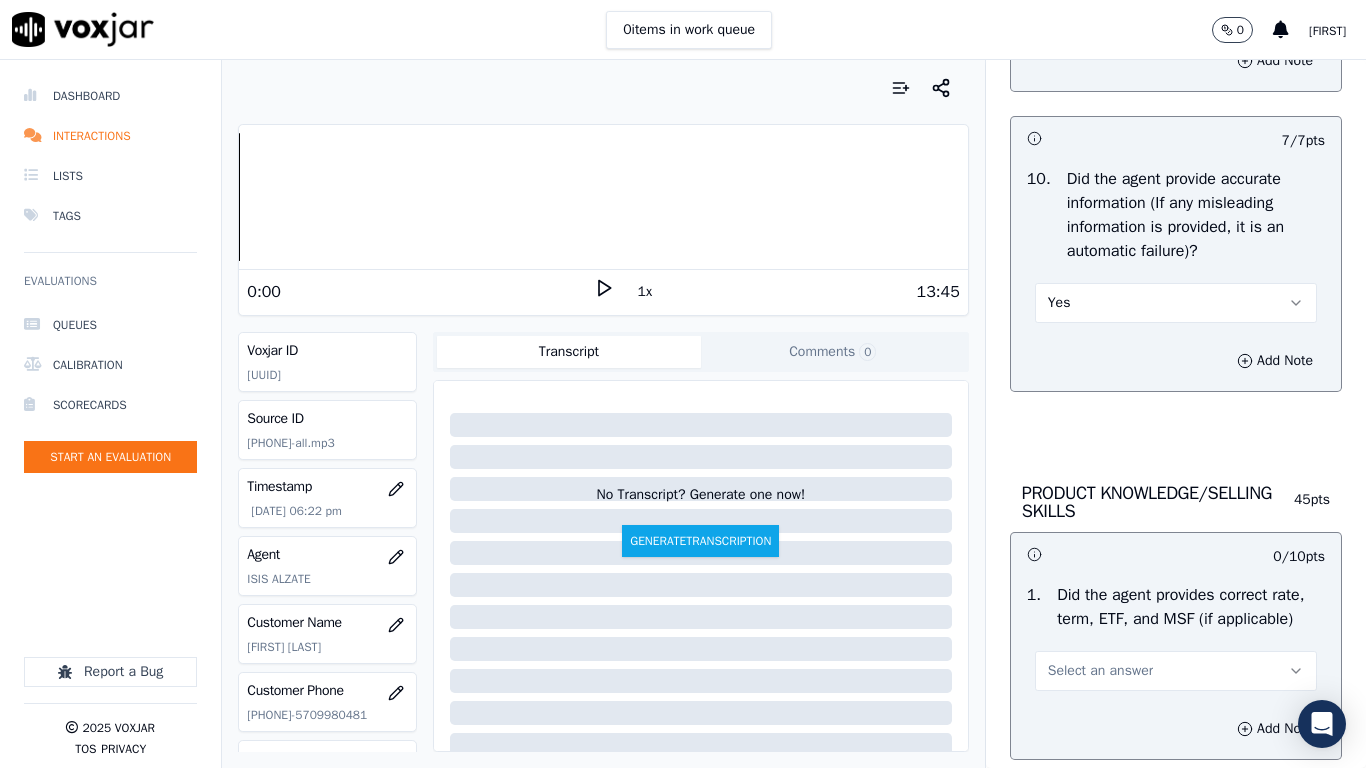scroll, scrollTop: 3000, scrollLeft: 0, axis: vertical 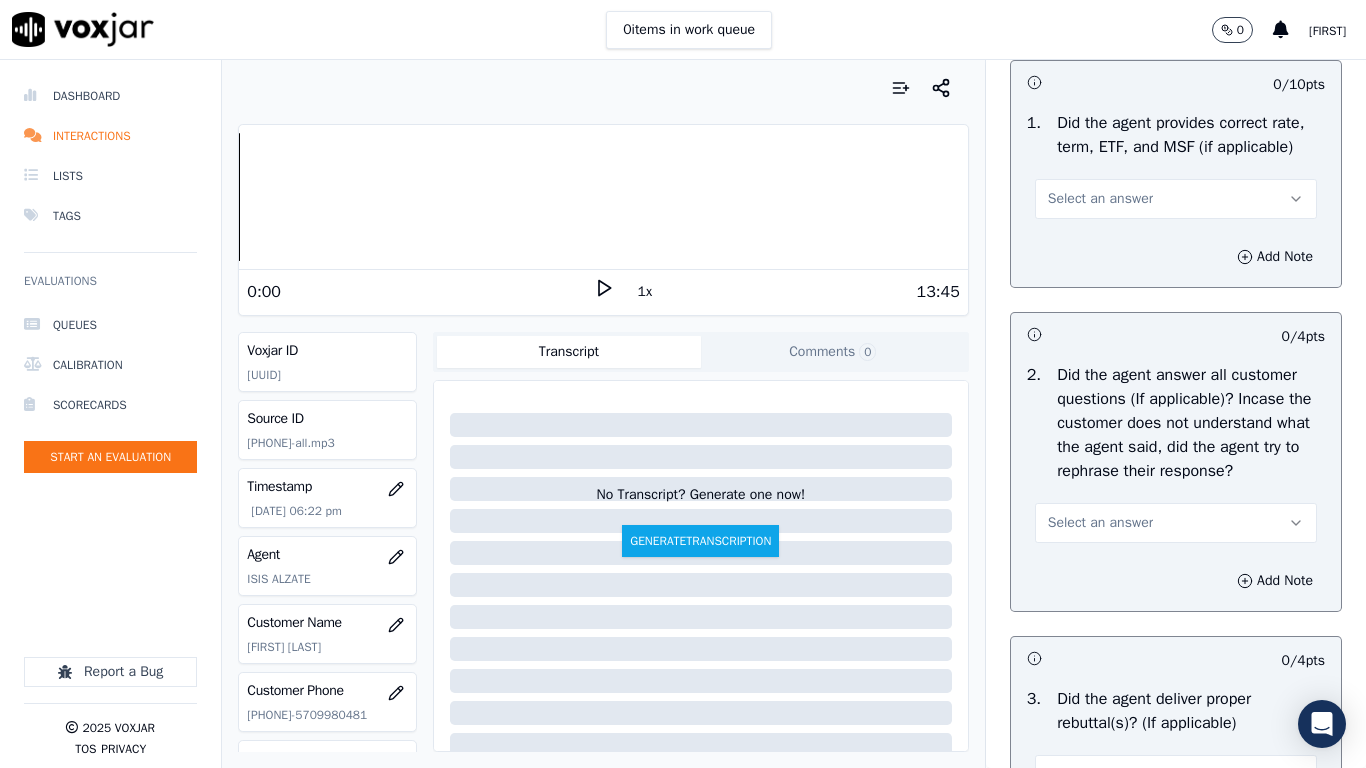 click on "Select an answer" at bounding box center [1100, 199] 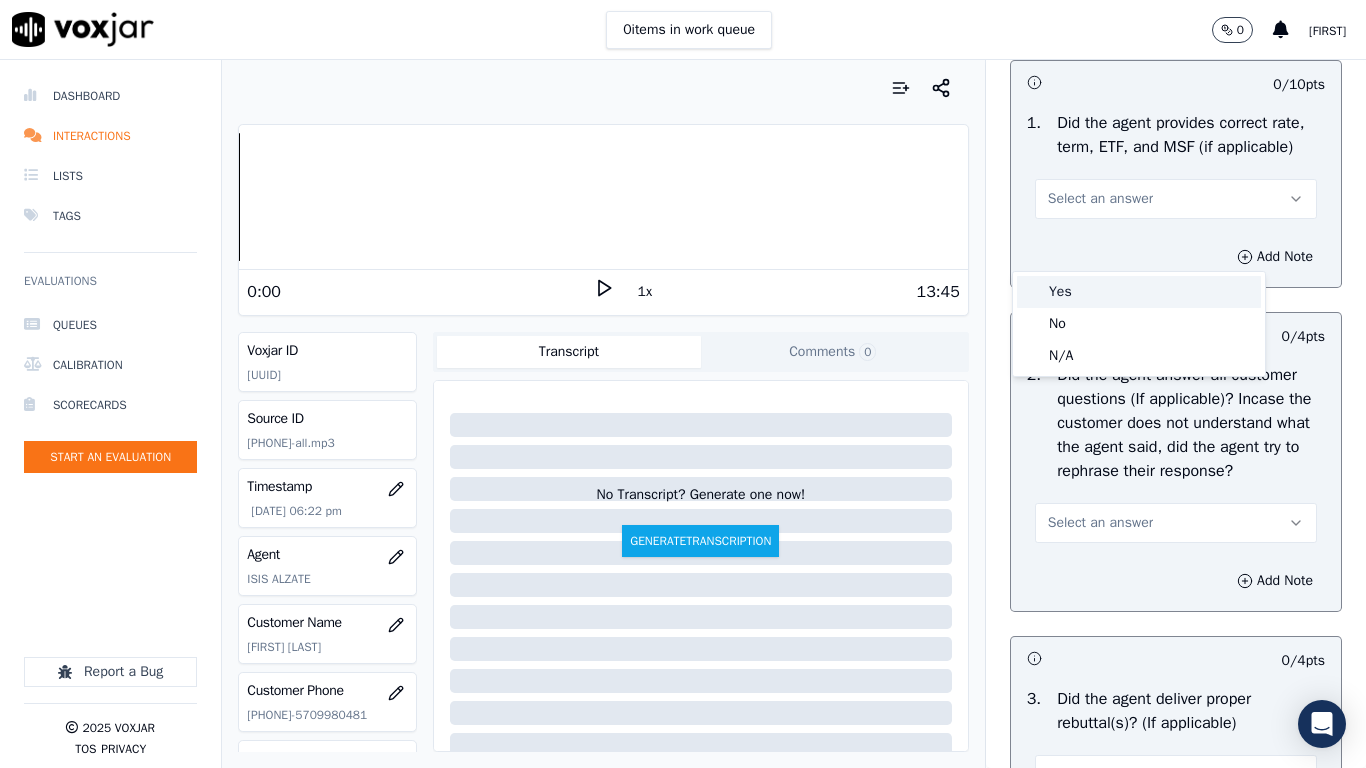 drag, startPoint x: 1079, startPoint y: 286, endPoint x: 1141, endPoint y: 558, distance: 278.9767 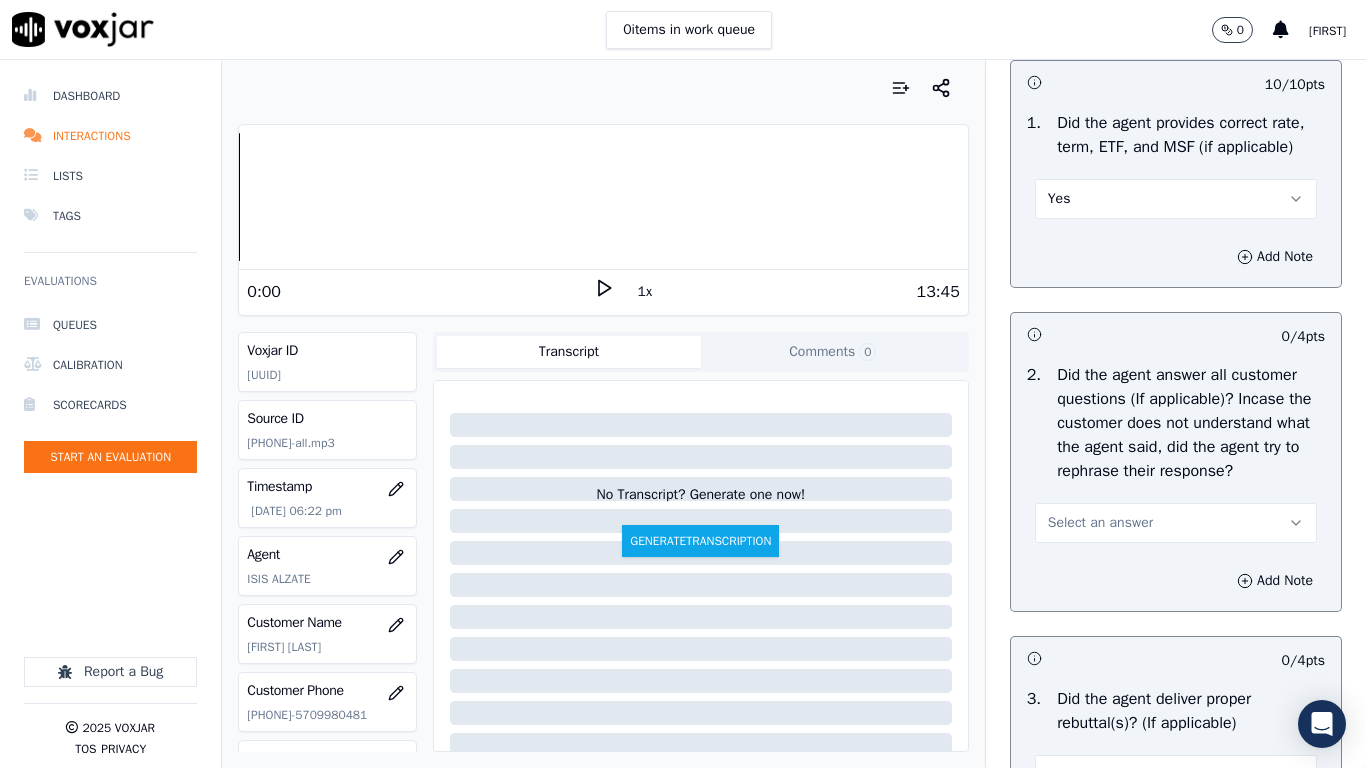 click on "Select an answer" at bounding box center [1100, 523] 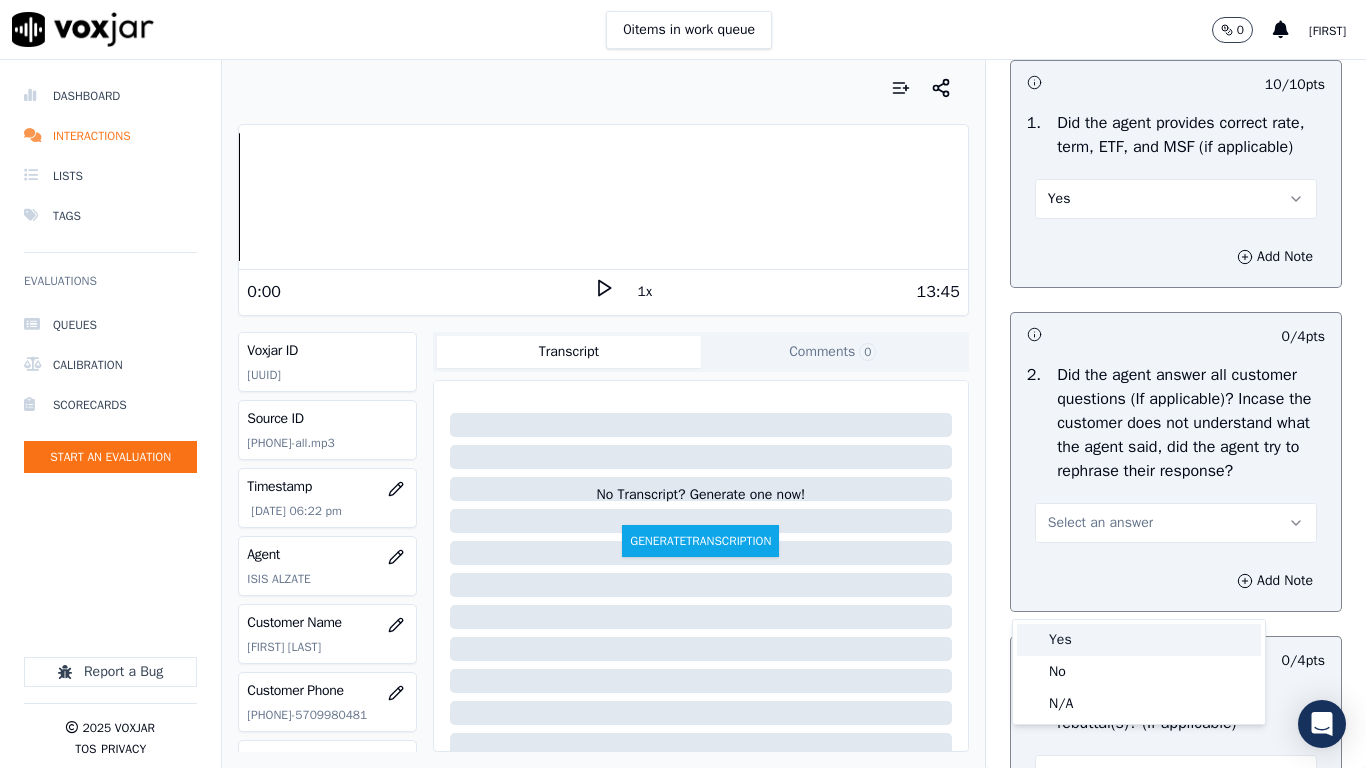 click on "Yes" at bounding box center (1139, 640) 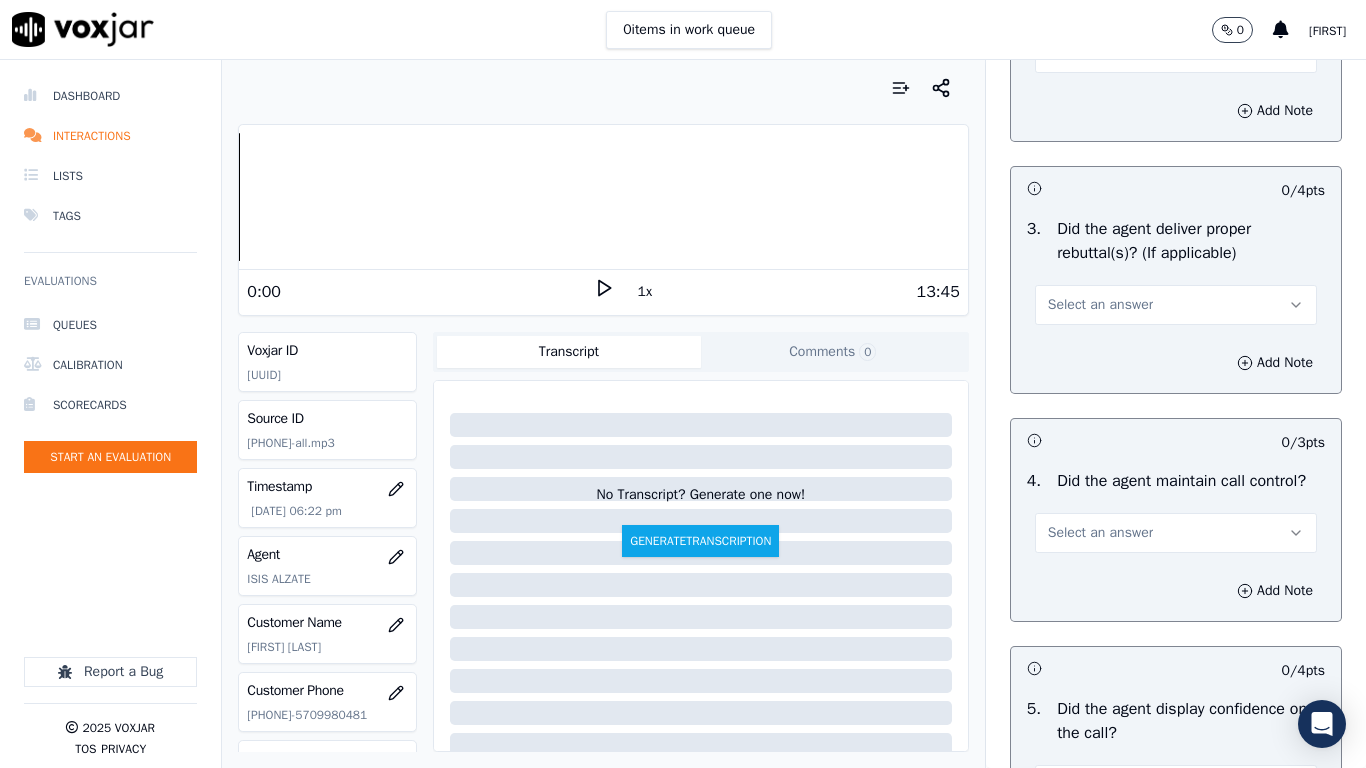 scroll, scrollTop: 3800, scrollLeft: 0, axis: vertical 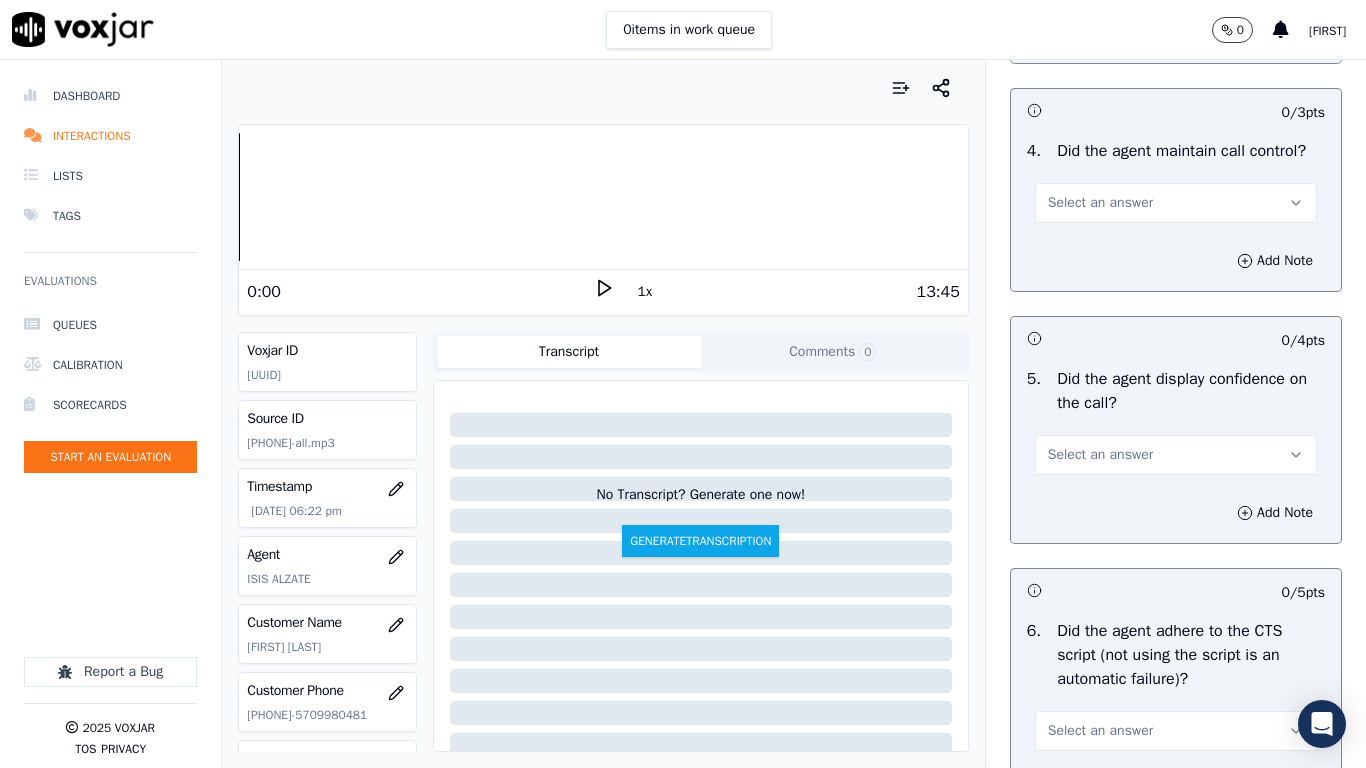 click on "Select an answer" at bounding box center (1176, -25) 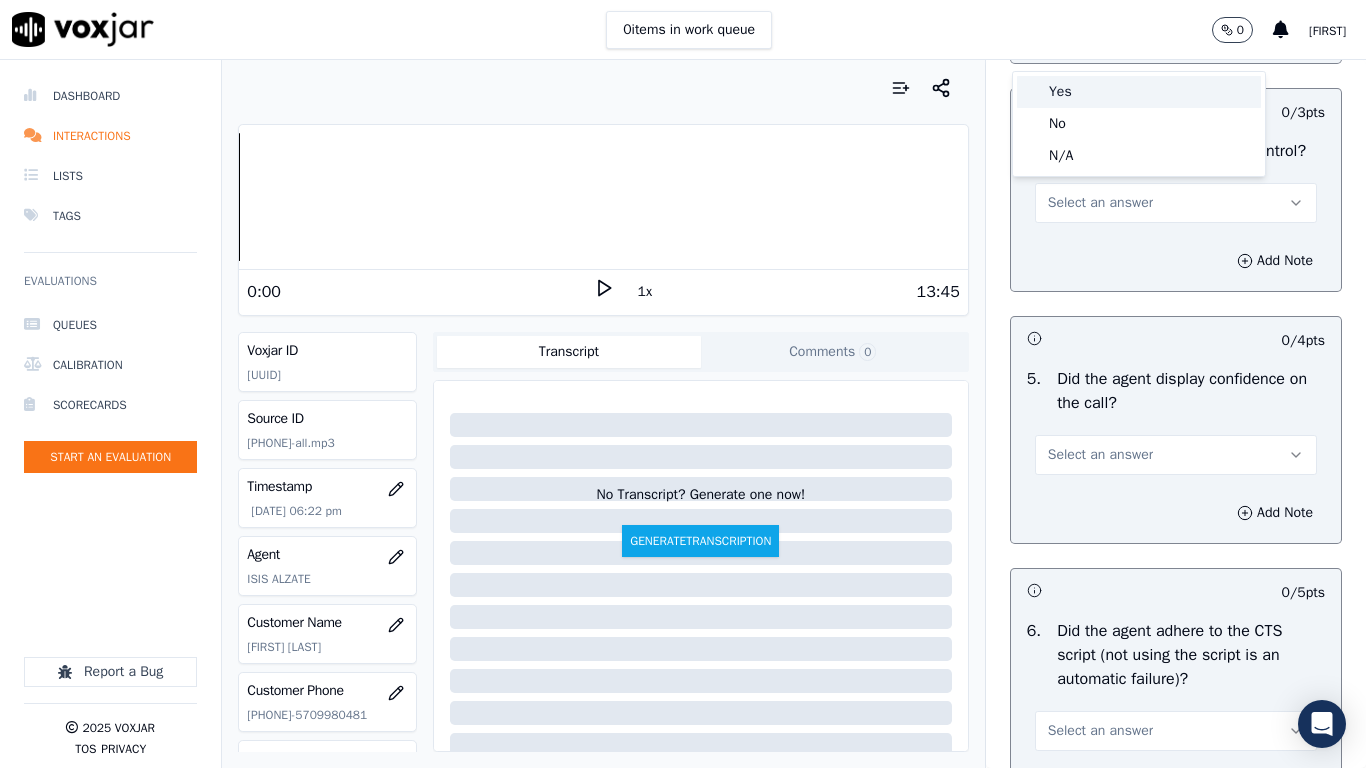 click on "Yes" at bounding box center (1139, 92) 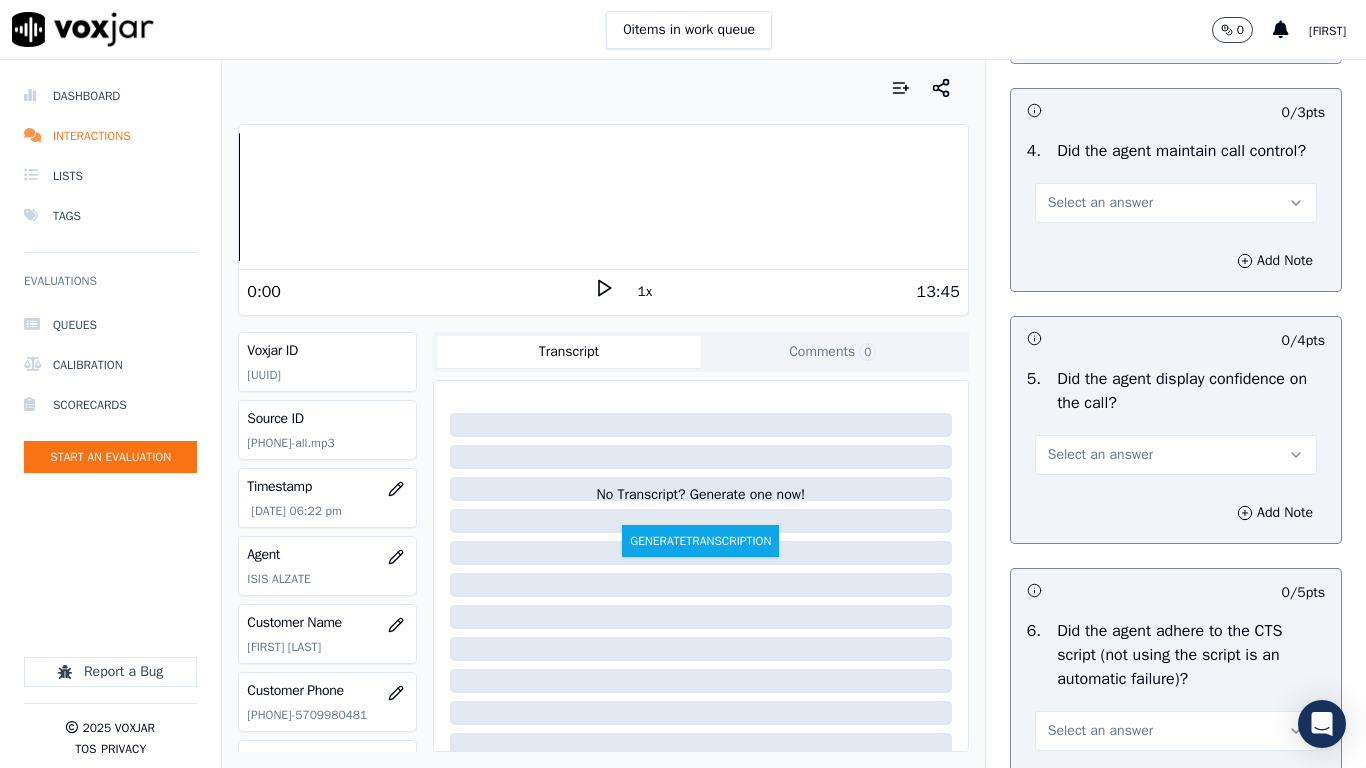 click on "Select an answer" at bounding box center [1176, 203] 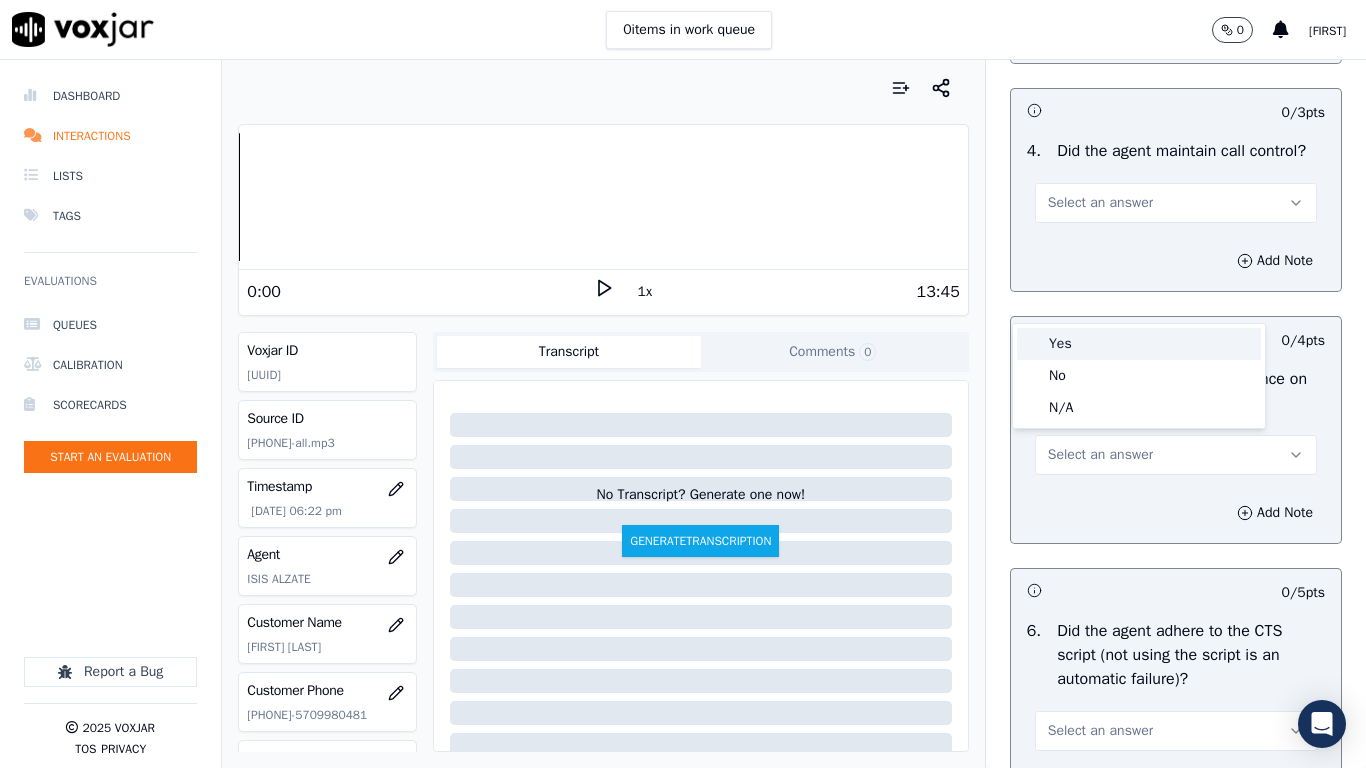 click on "Yes" at bounding box center (1139, 344) 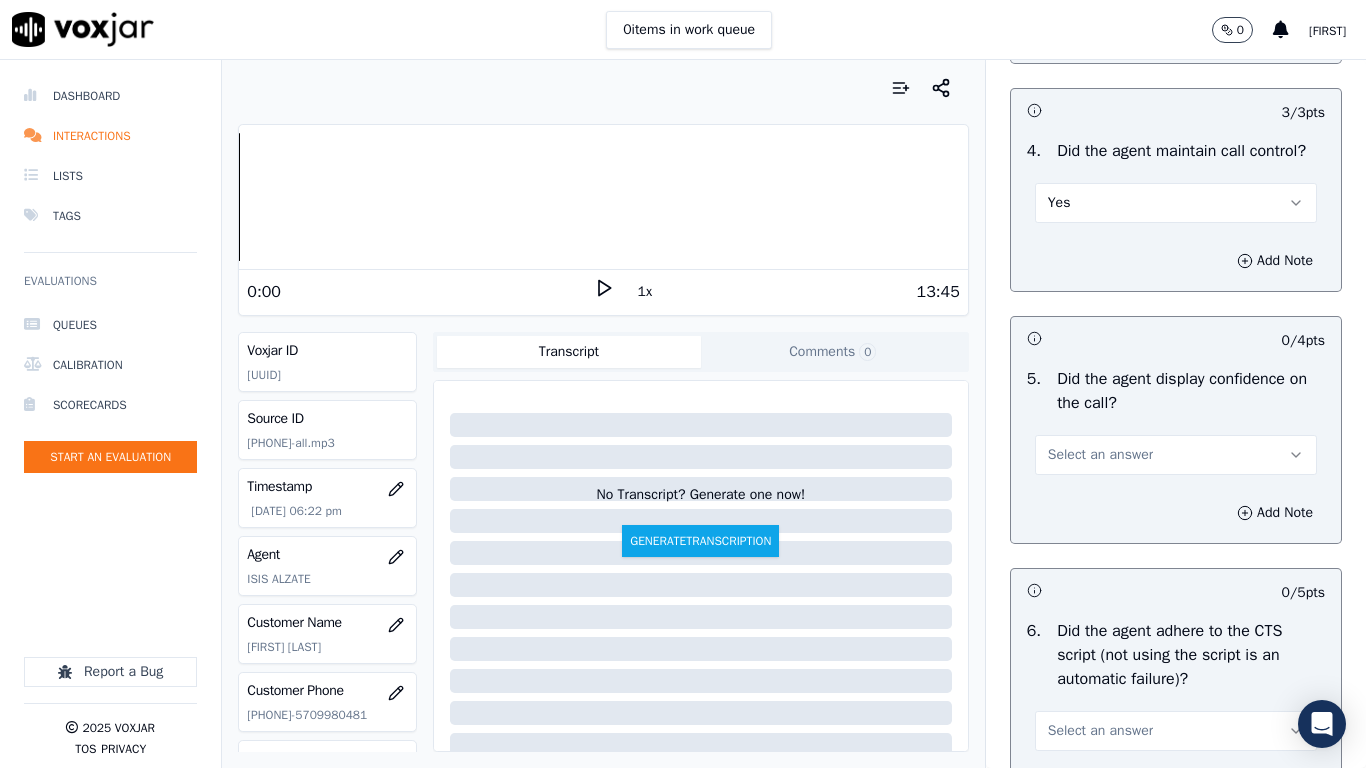click on "Select an answer" at bounding box center [1176, 455] 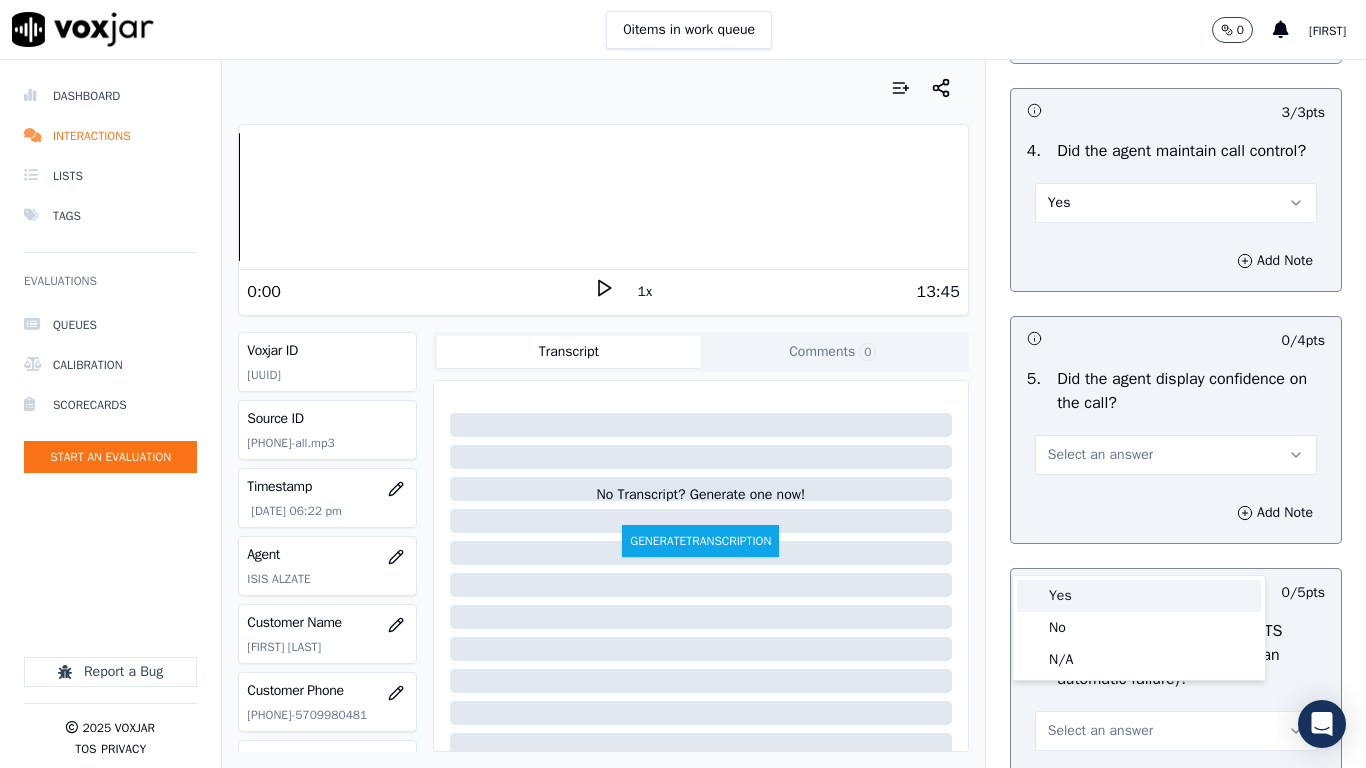 click on "Yes" at bounding box center (1139, 596) 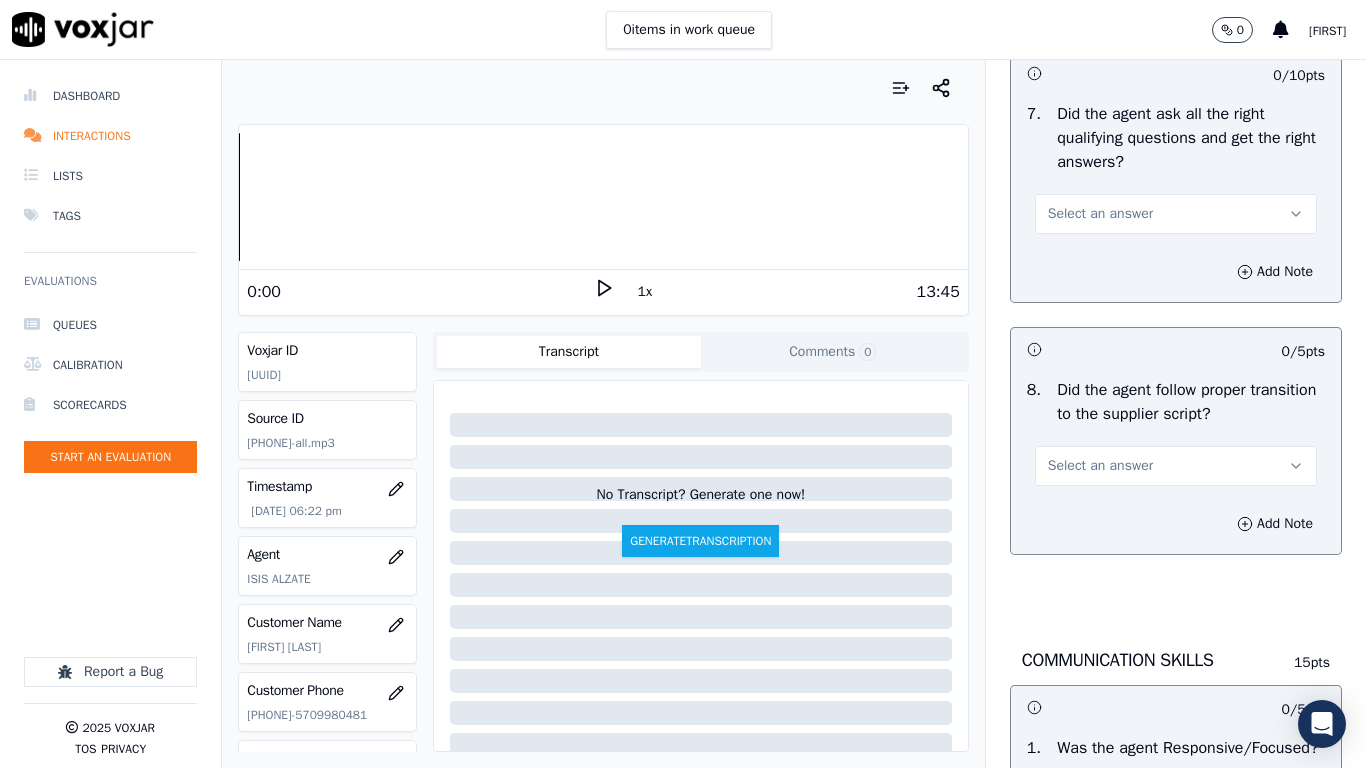 scroll, scrollTop: 4600, scrollLeft: 0, axis: vertical 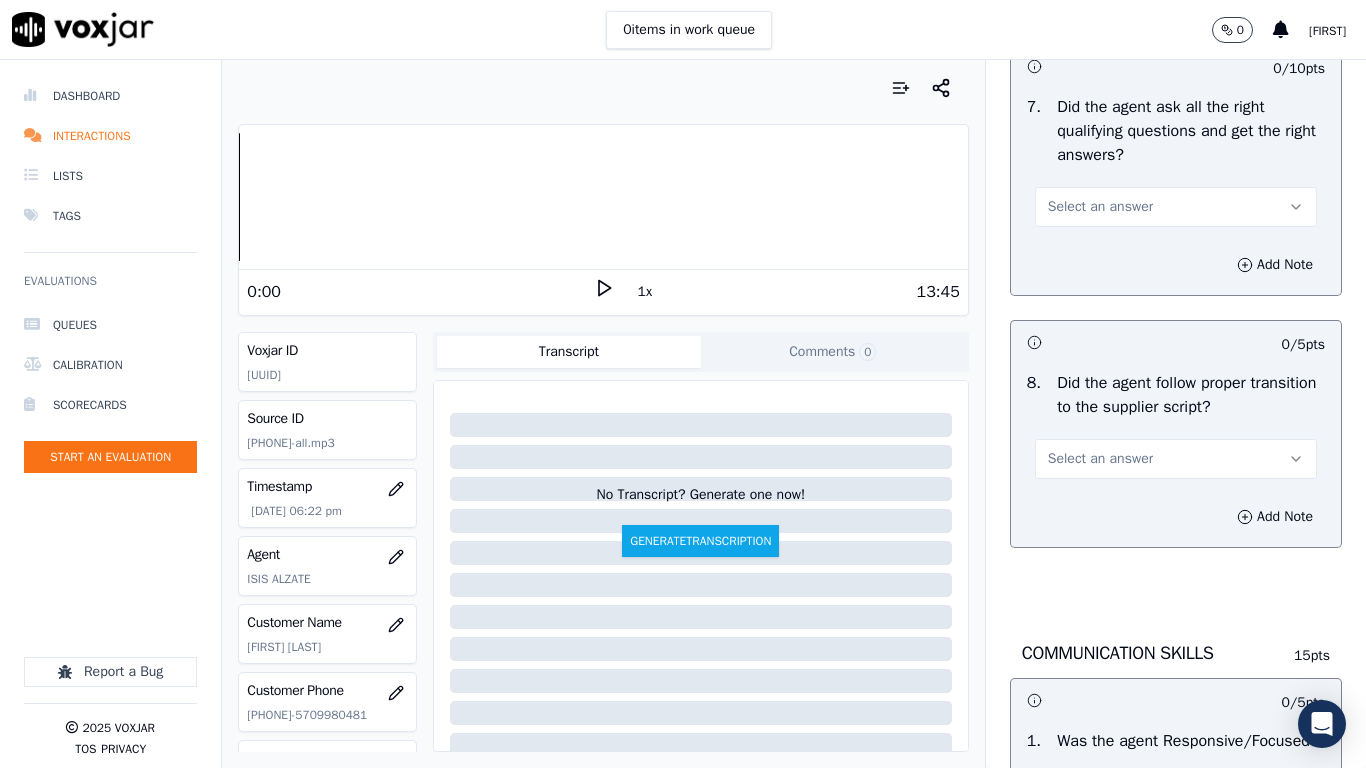 click on "Select an answer" at bounding box center [1100, 207] 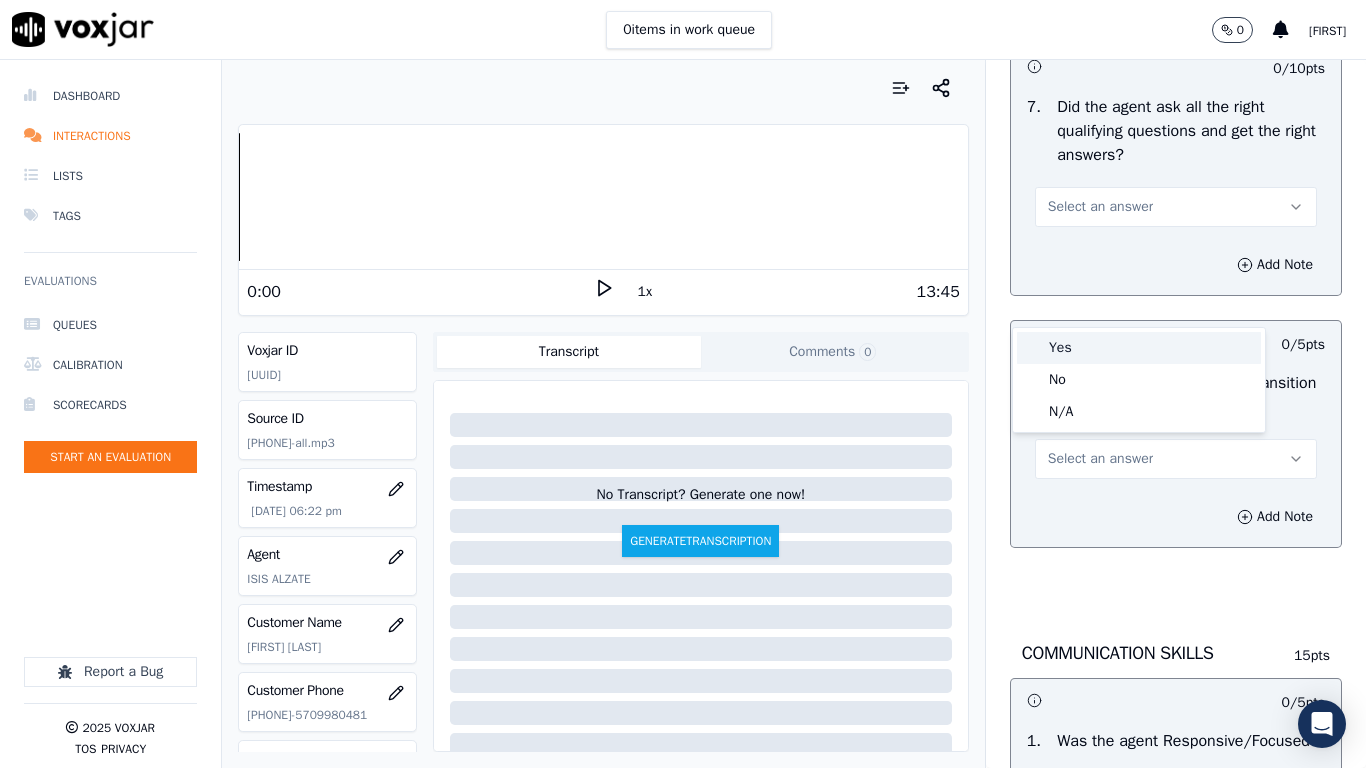drag, startPoint x: 1103, startPoint y: 345, endPoint x: 1108, endPoint y: 411, distance: 66.189125 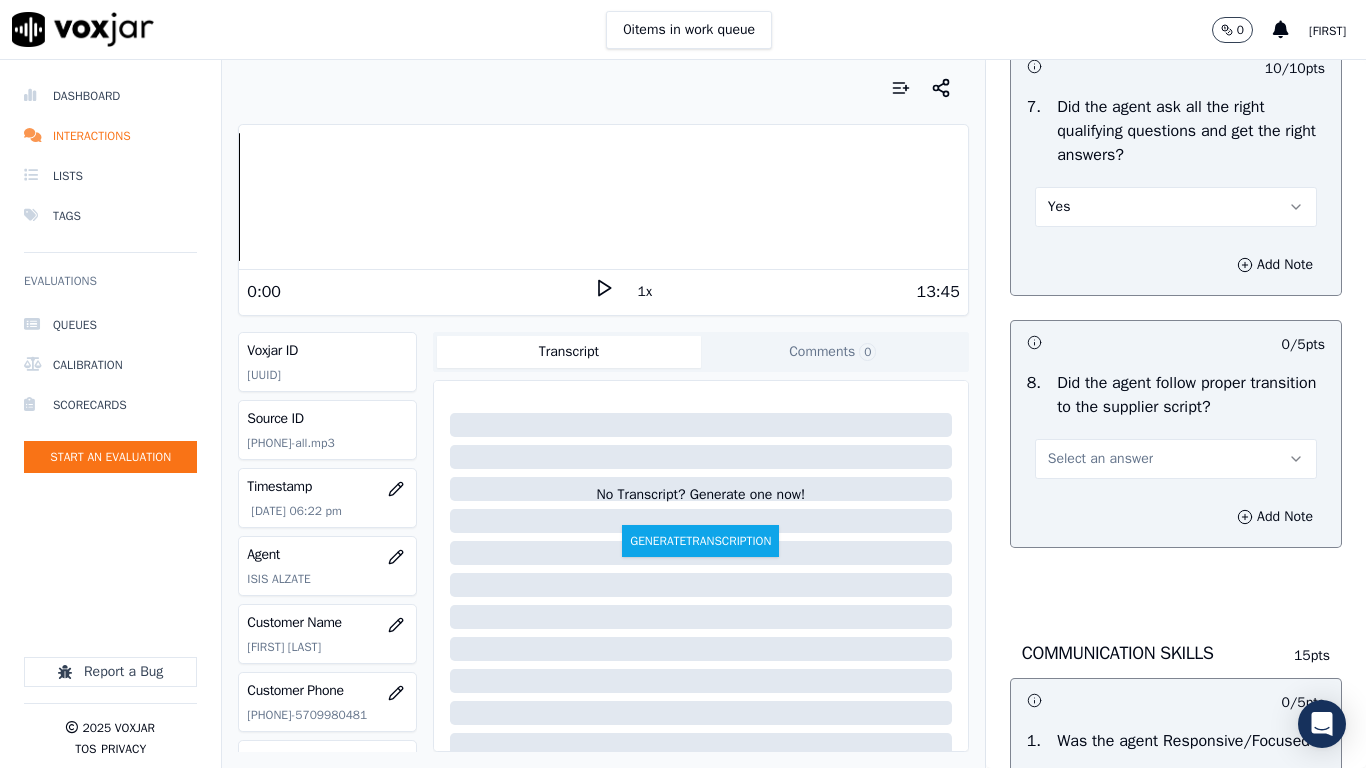 click on "Select an answer" at bounding box center (1100, 459) 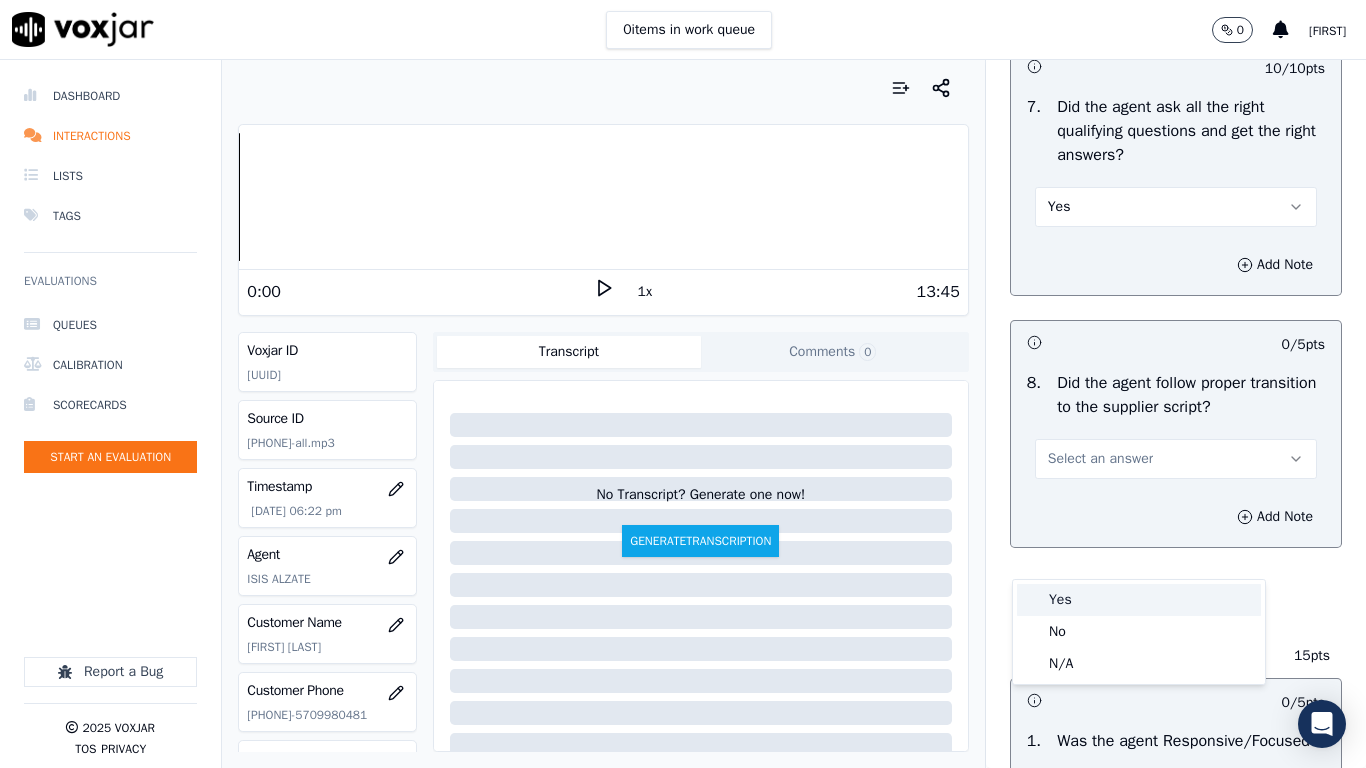 click on "Yes" at bounding box center (1139, 600) 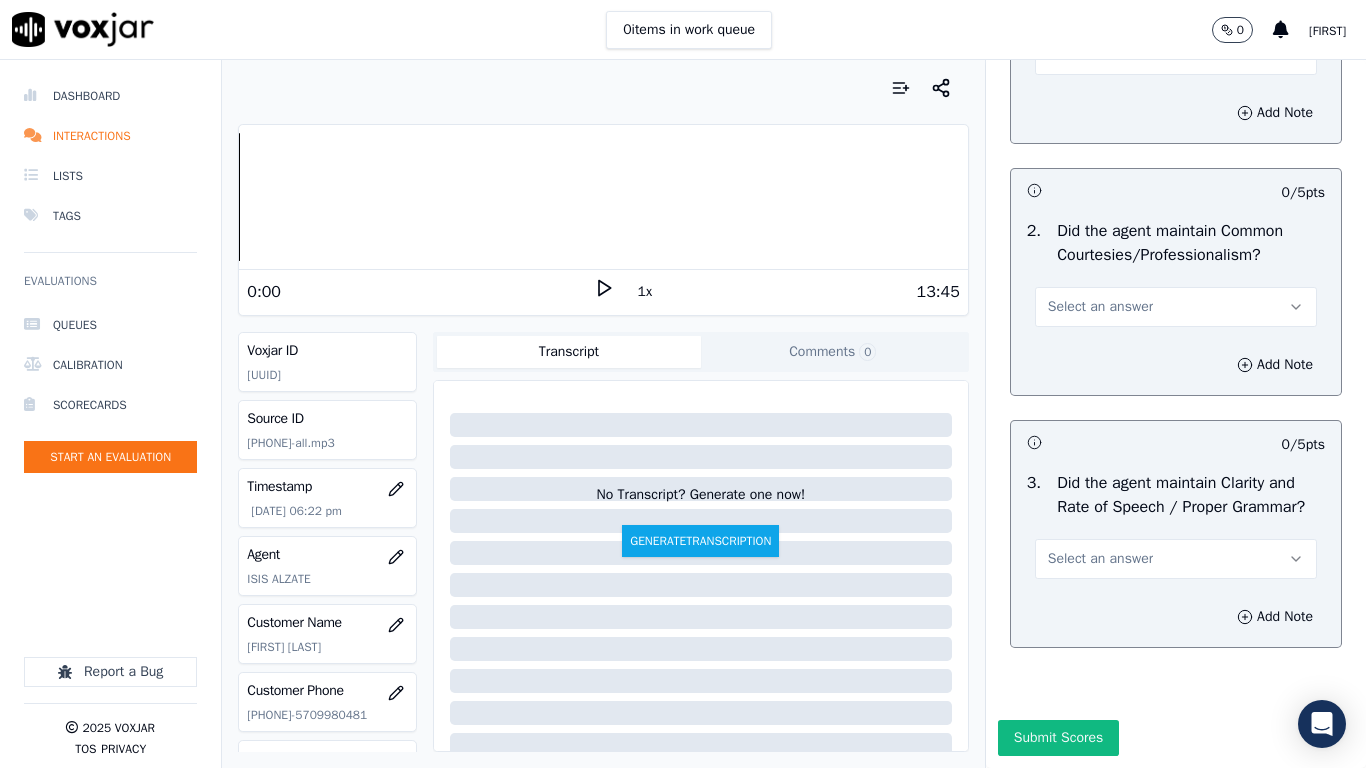scroll, scrollTop: 5400, scrollLeft: 0, axis: vertical 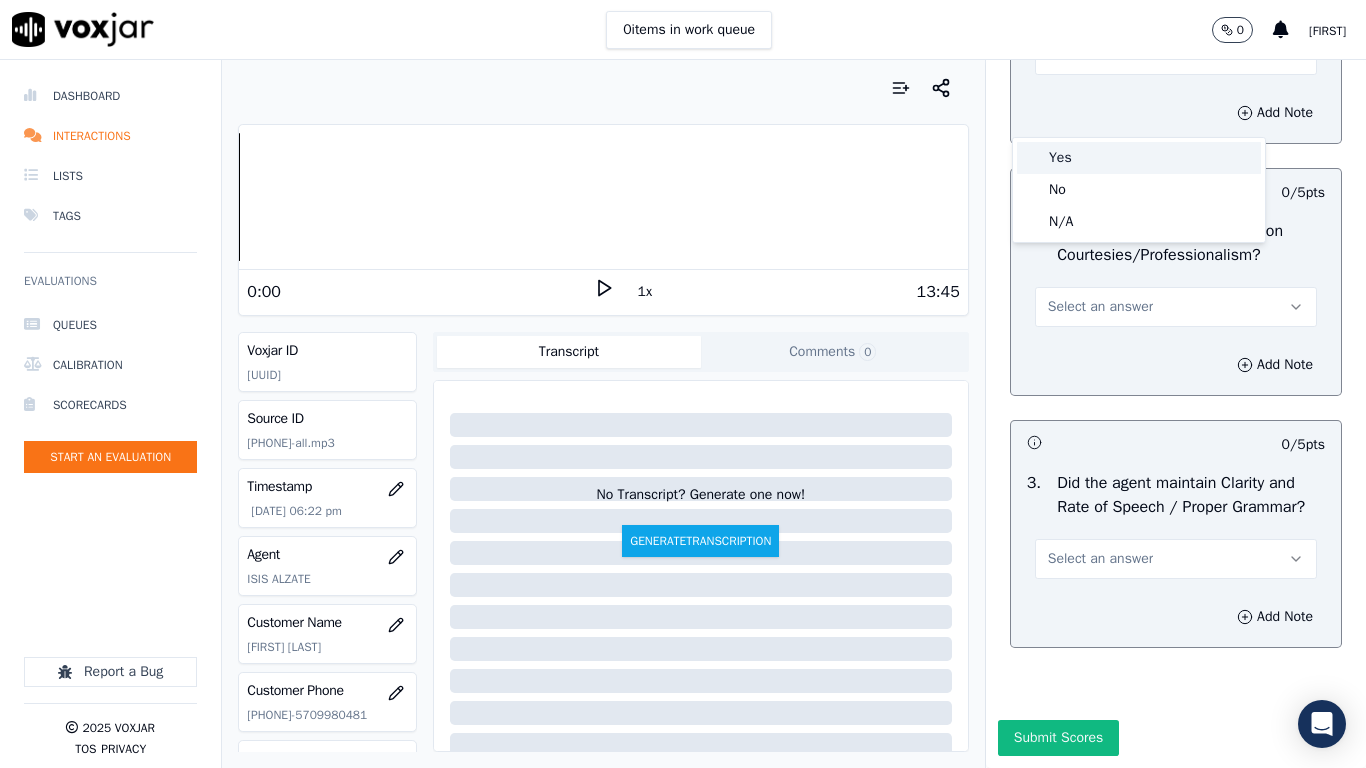 click on "Yes" at bounding box center (1139, 158) 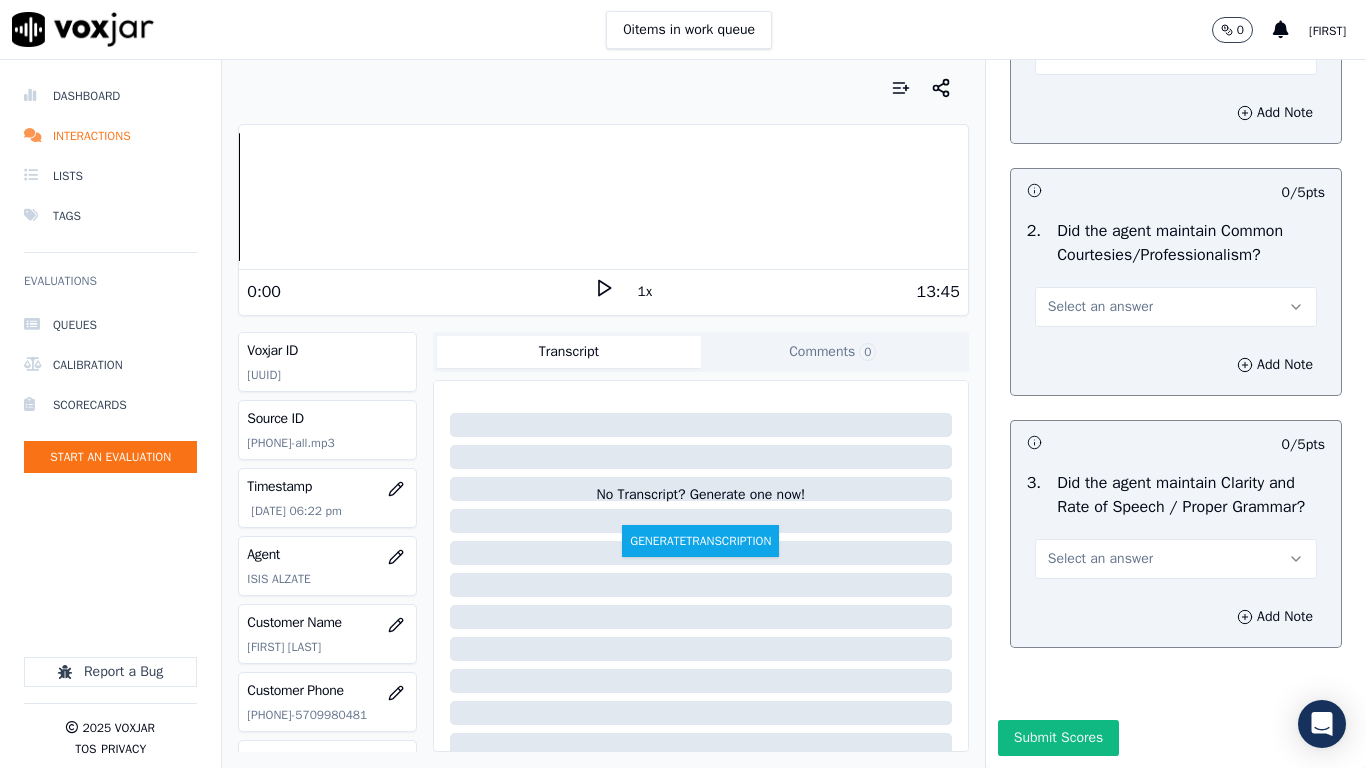 click on "Select an answer" at bounding box center [1100, 307] 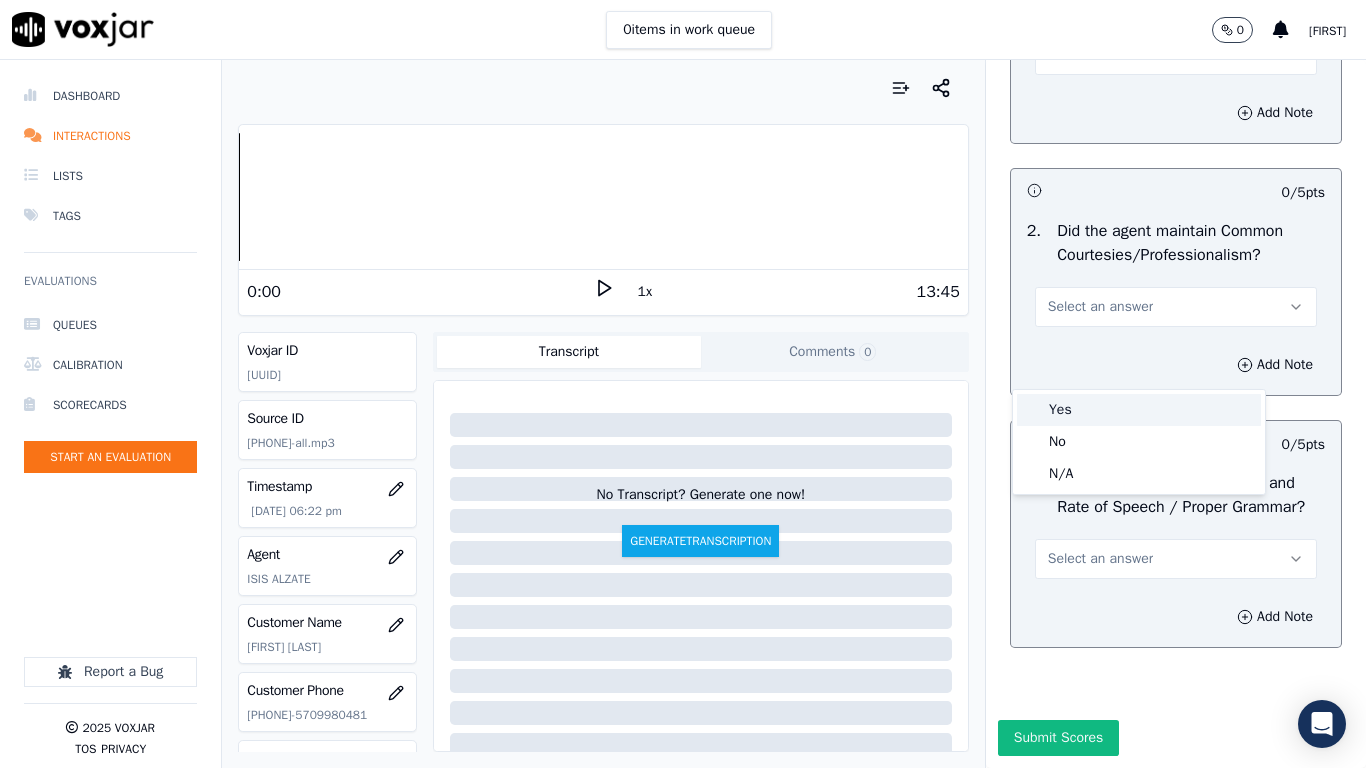 drag, startPoint x: 1106, startPoint y: 413, endPoint x: 1109, endPoint y: 571, distance: 158.02847 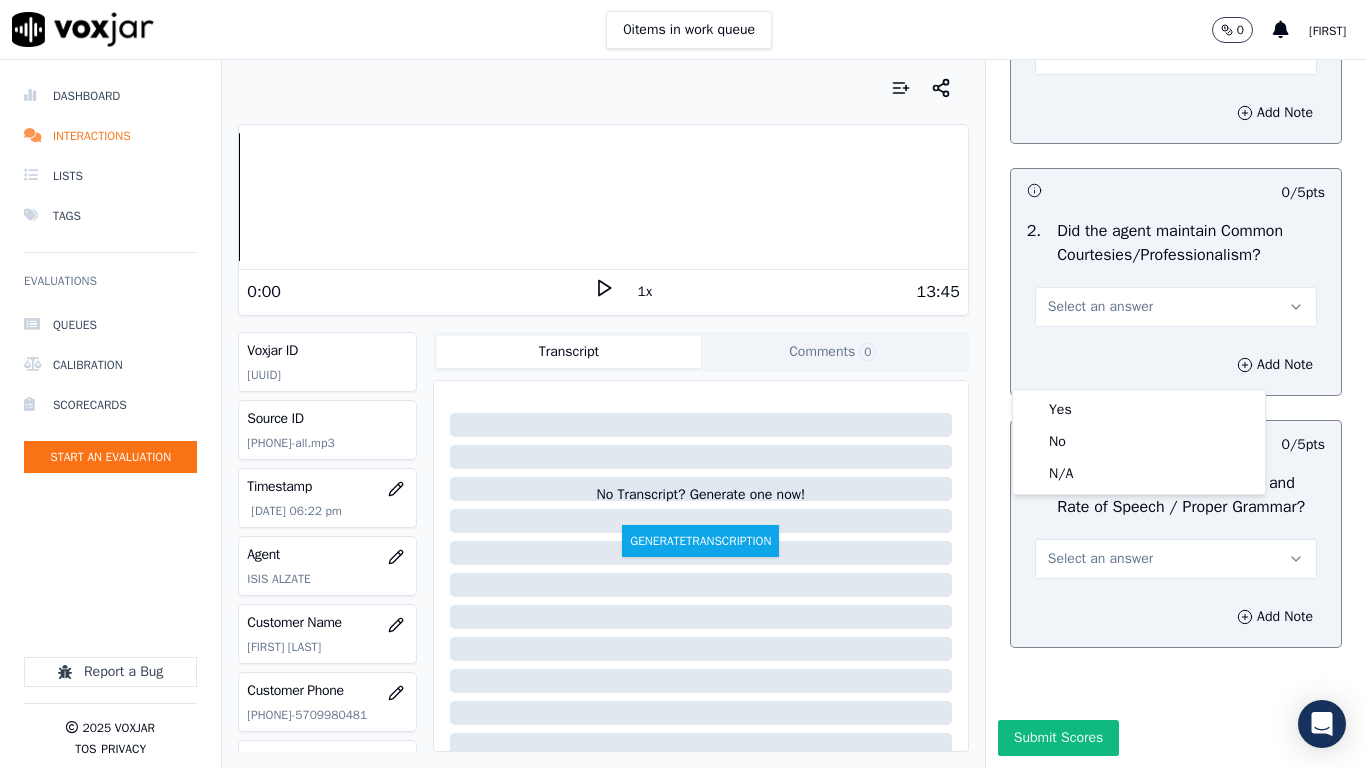 click on "Select an answer" at bounding box center (1100, 559) 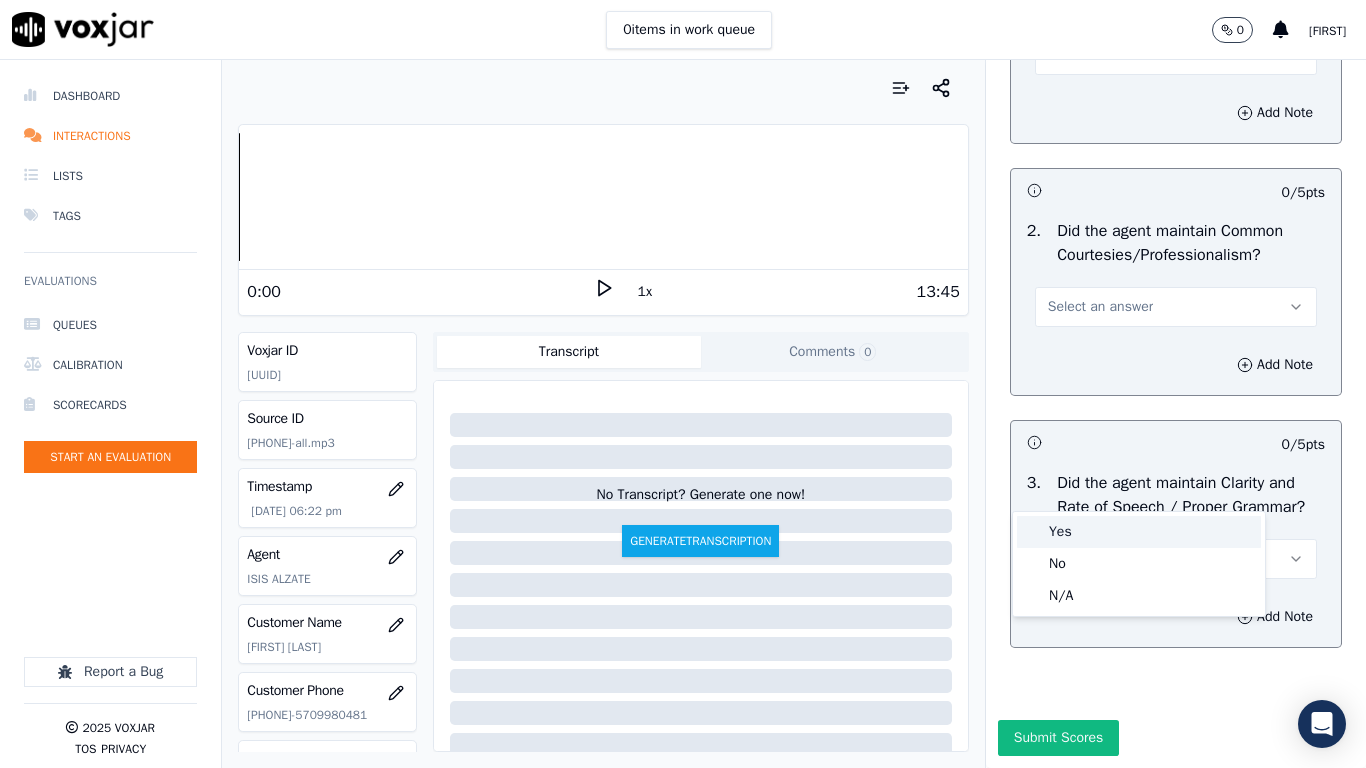 click on "Yes" at bounding box center (1139, 532) 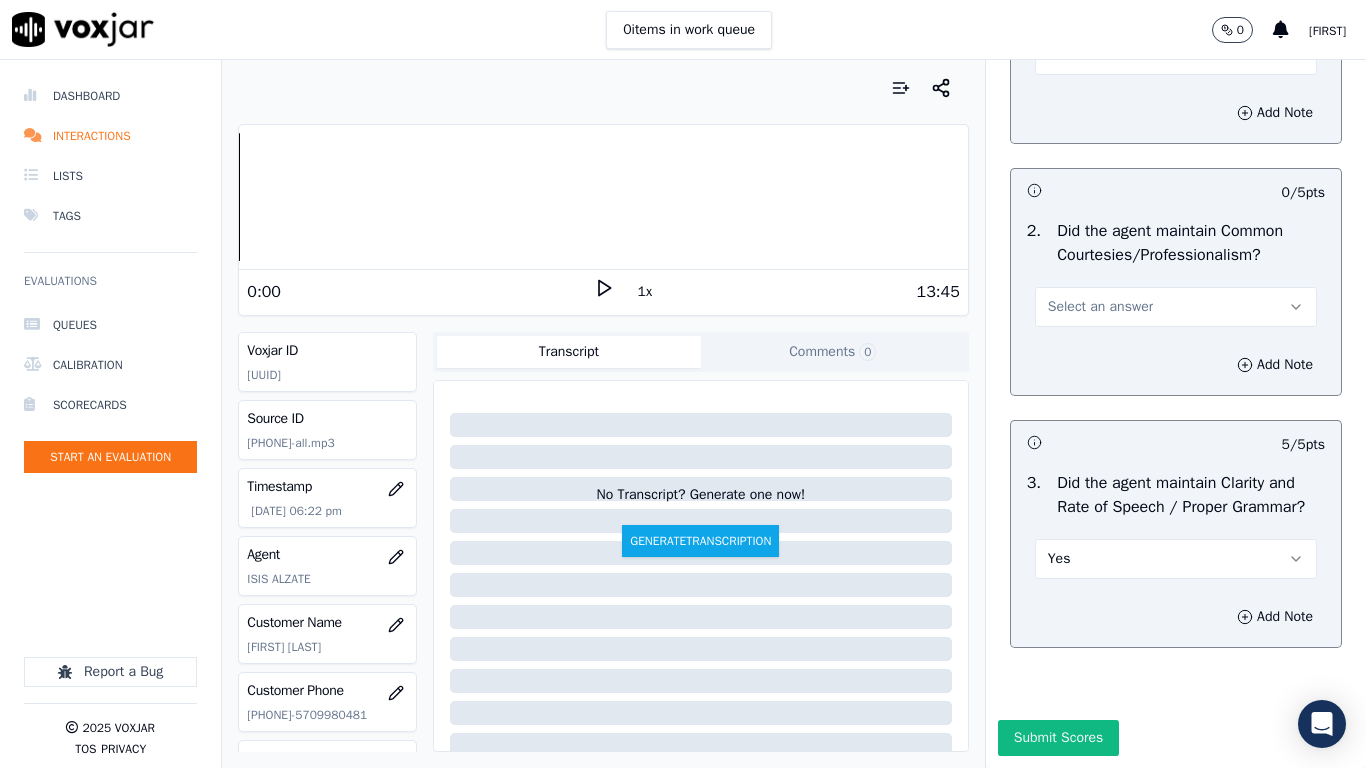 click on "Select an answer" at bounding box center [1100, 307] 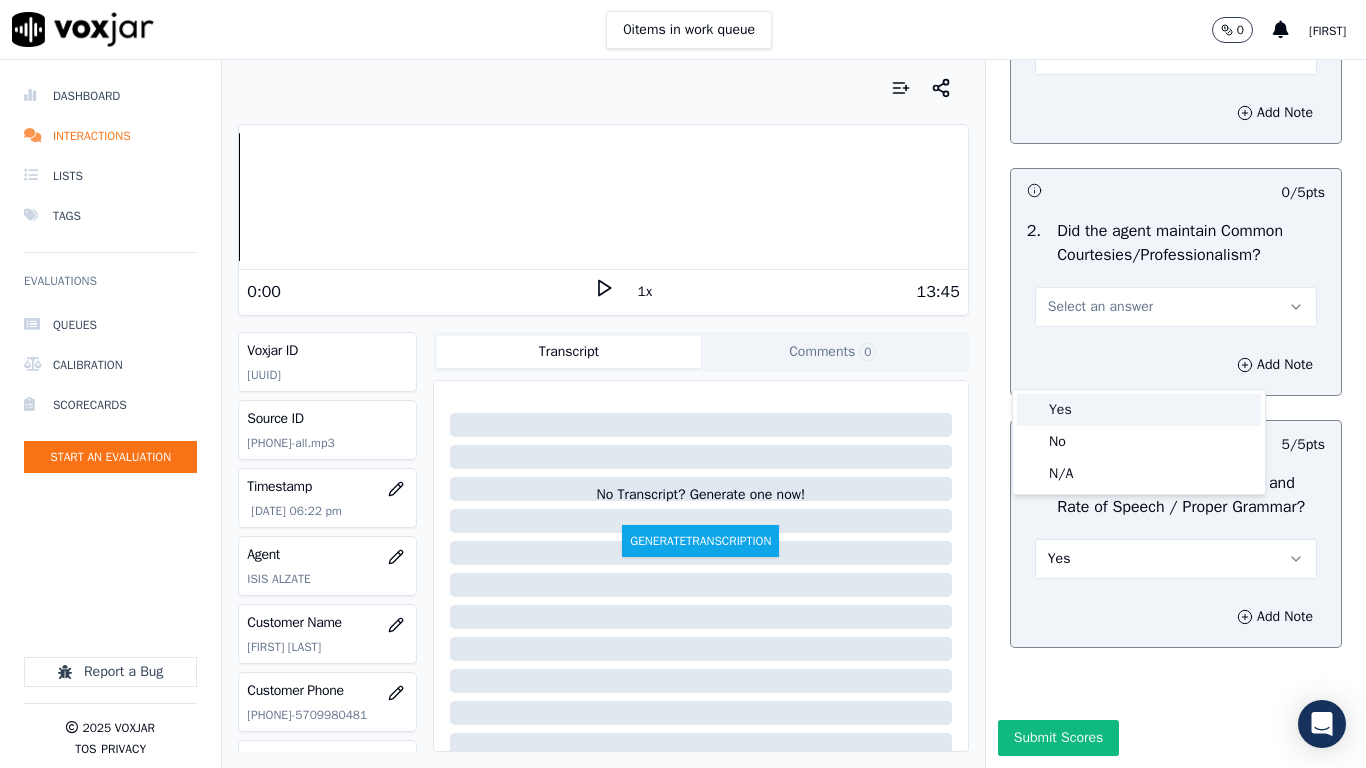 click on "Yes" at bounding box center [1139, 410] 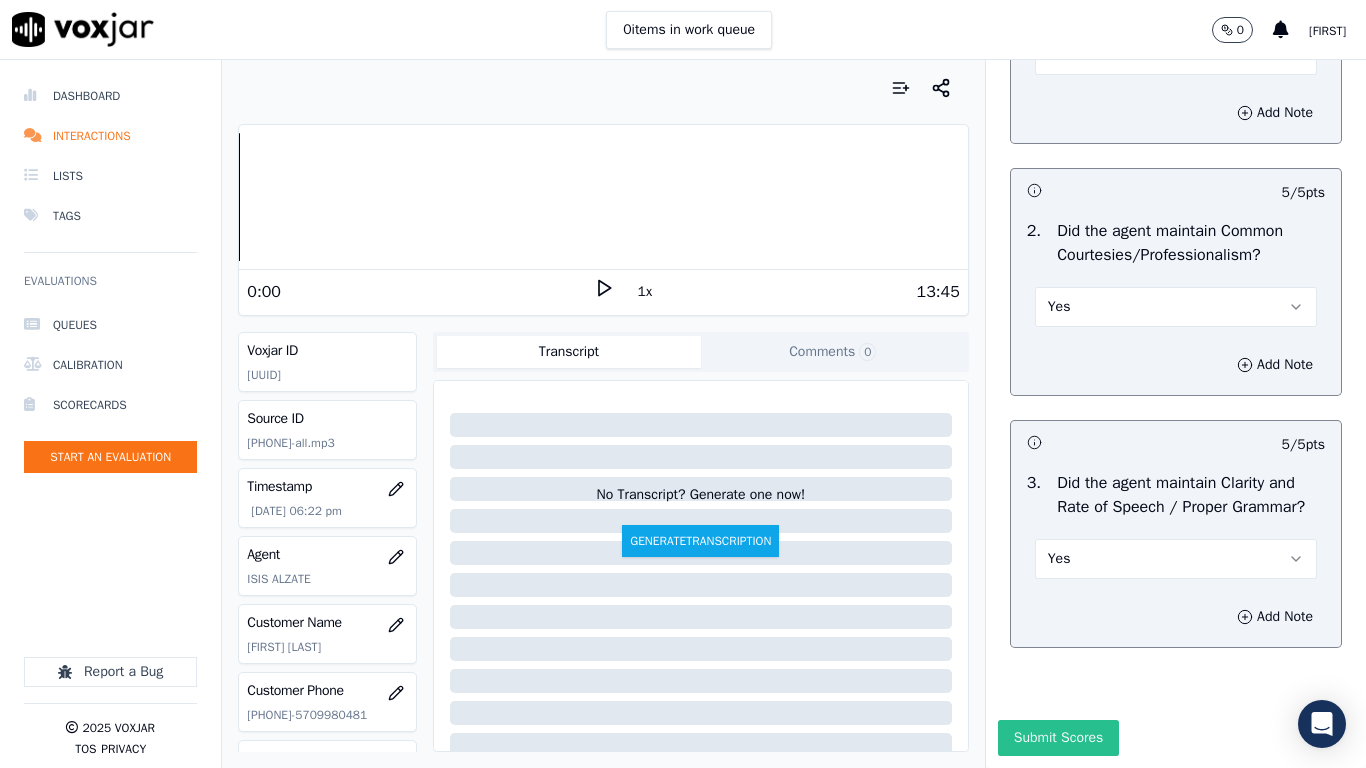 click on "Submit Scores" at bounding box center (1058, 738) 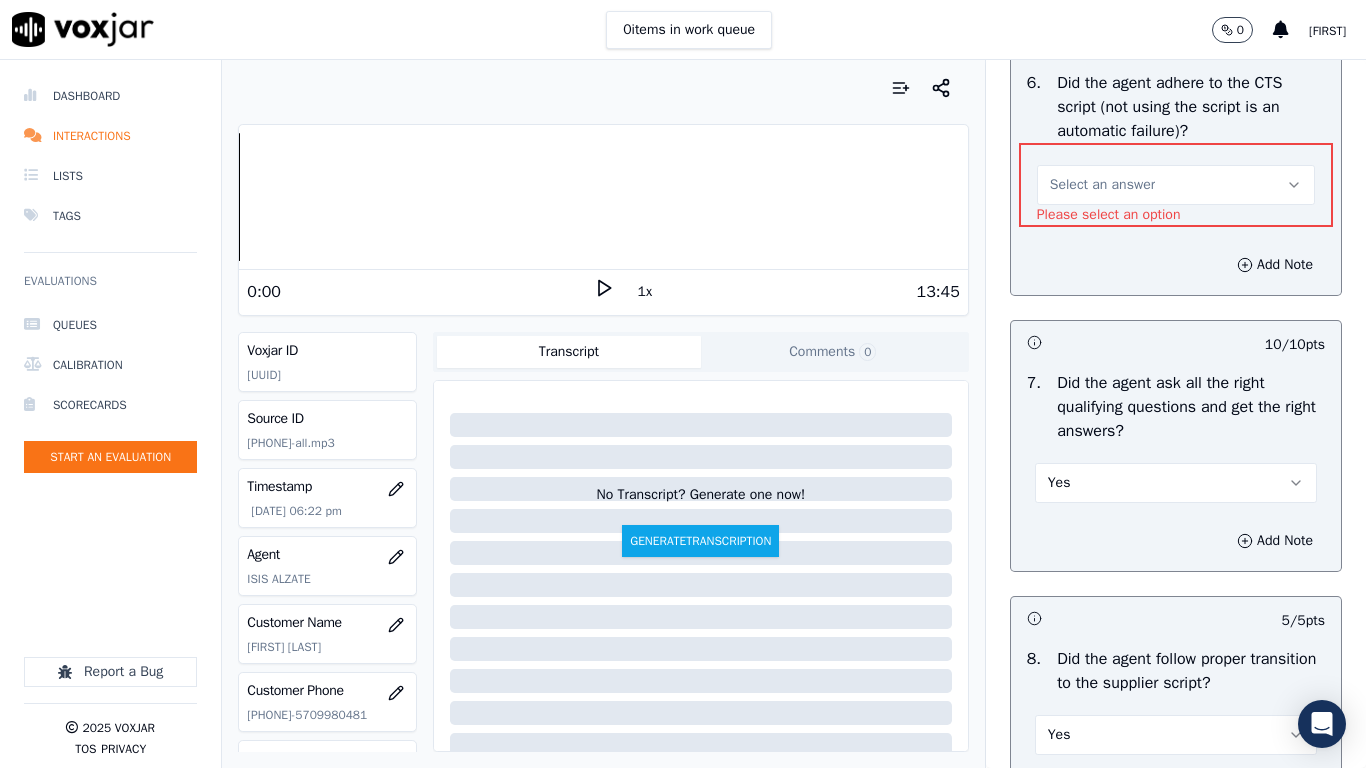 scroll, scrollTop: 4368, scrollLeft: 0, axis: vertical 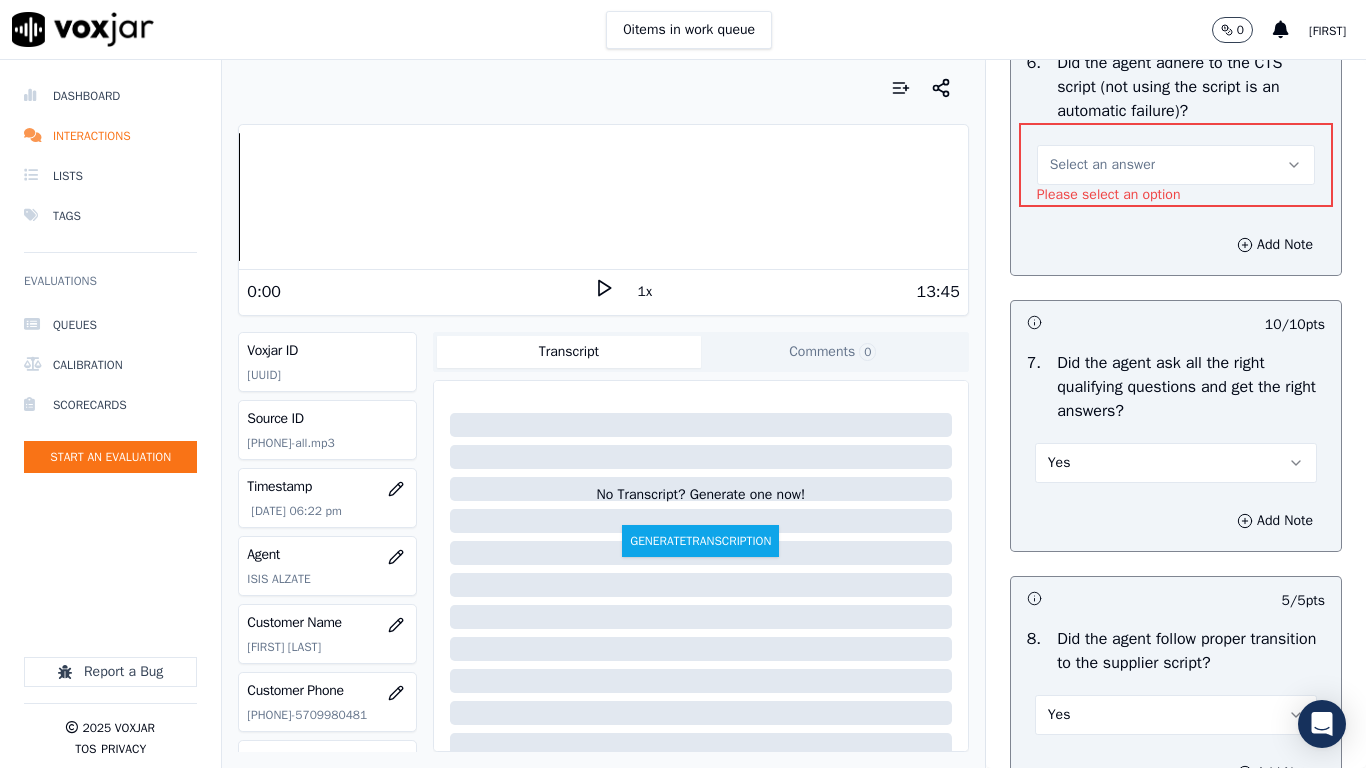 drag, startPoint x: 1151, startPoint y: 250, endPoint x: 1144, endPoint y: 275, distance: 25.96151 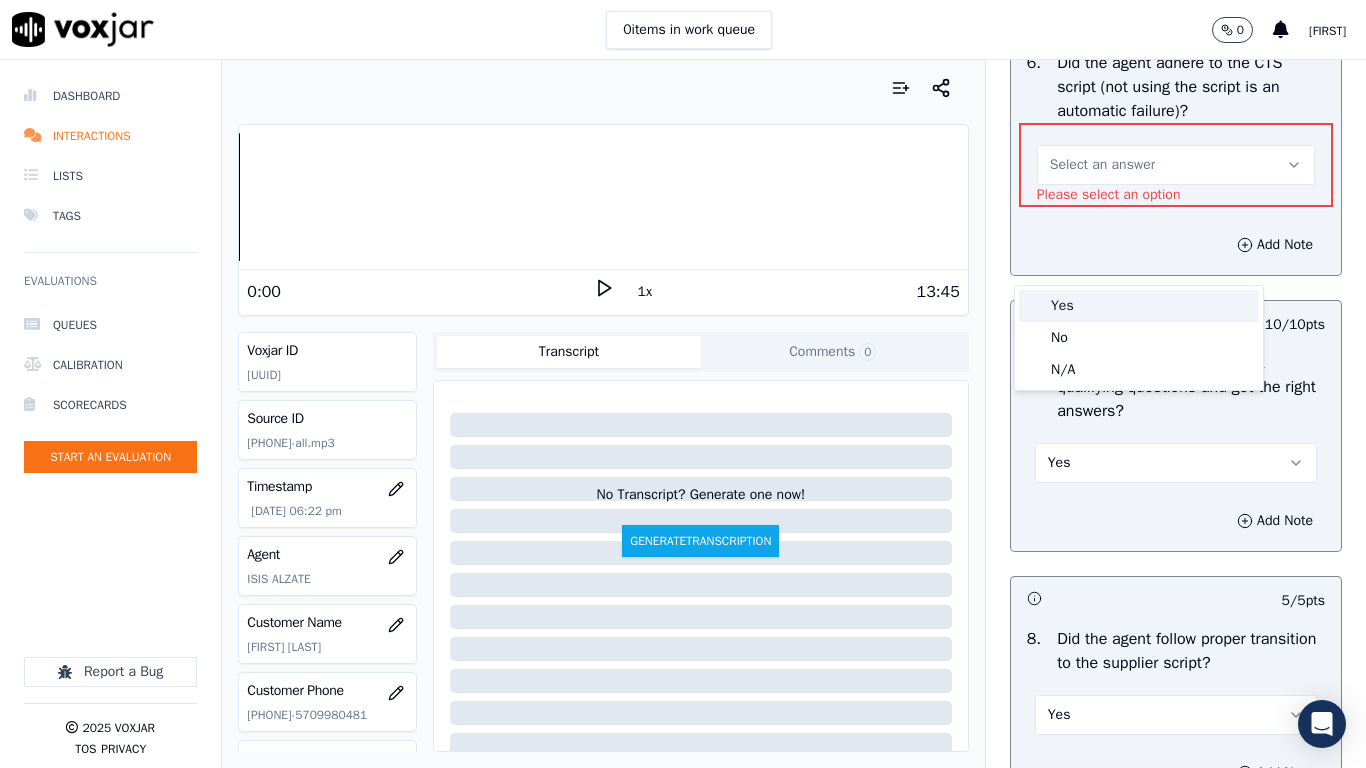 click on "Yes" at bounding box center [1139, 306] 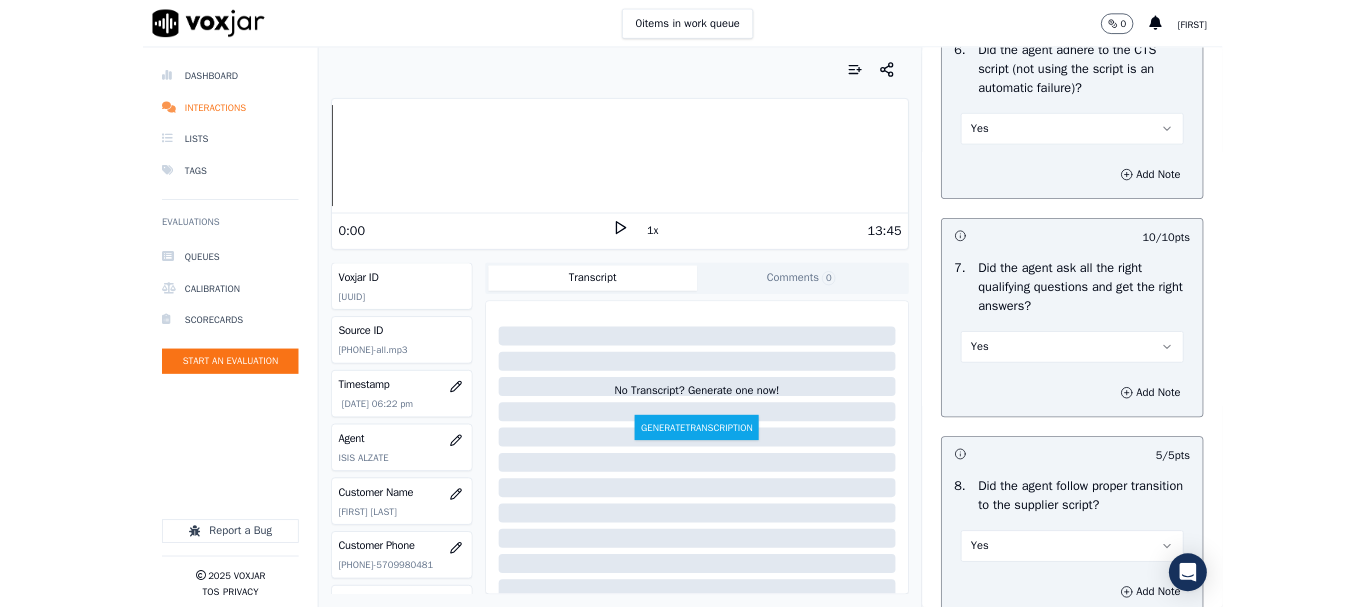 scroll, scrollTop: 5533, scrollLeft: 0, axis: vertical 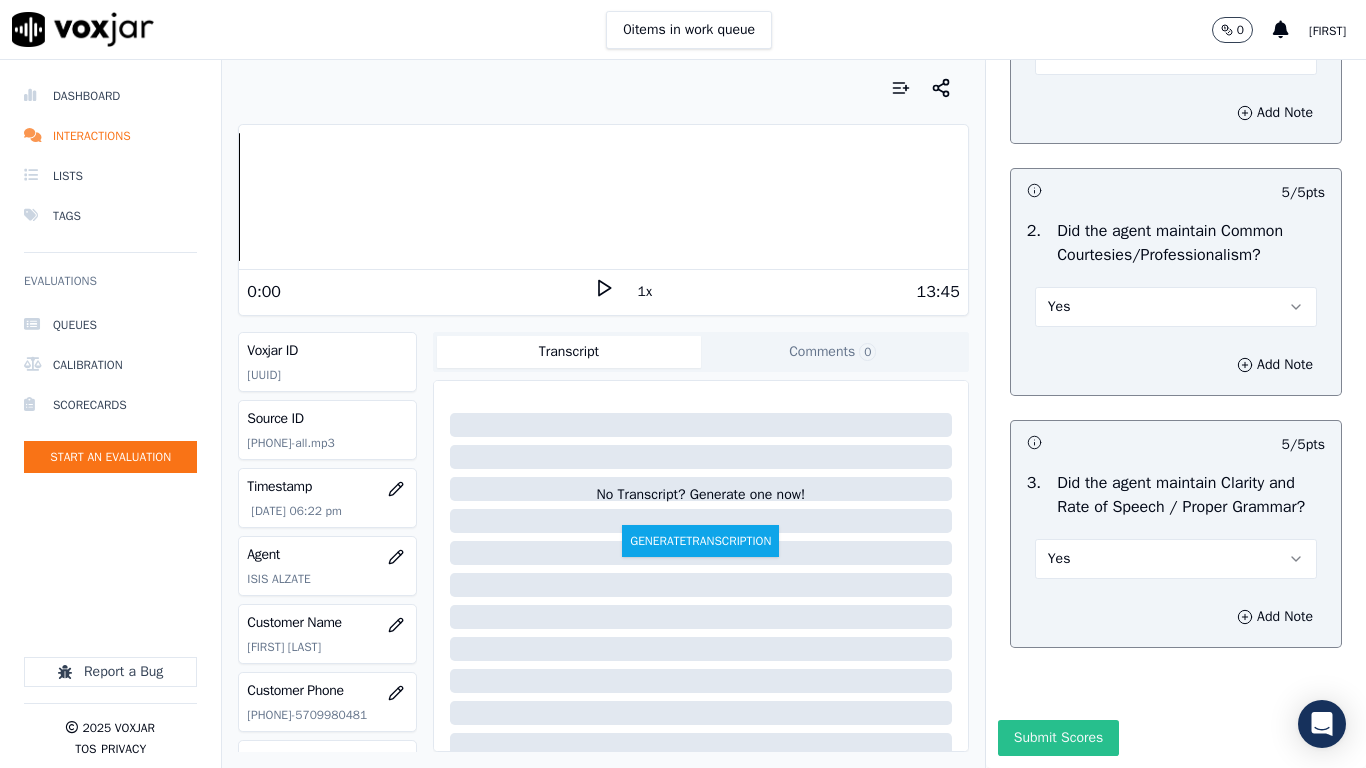 click on "Submit Scores" at bounding box center [1058, 738] 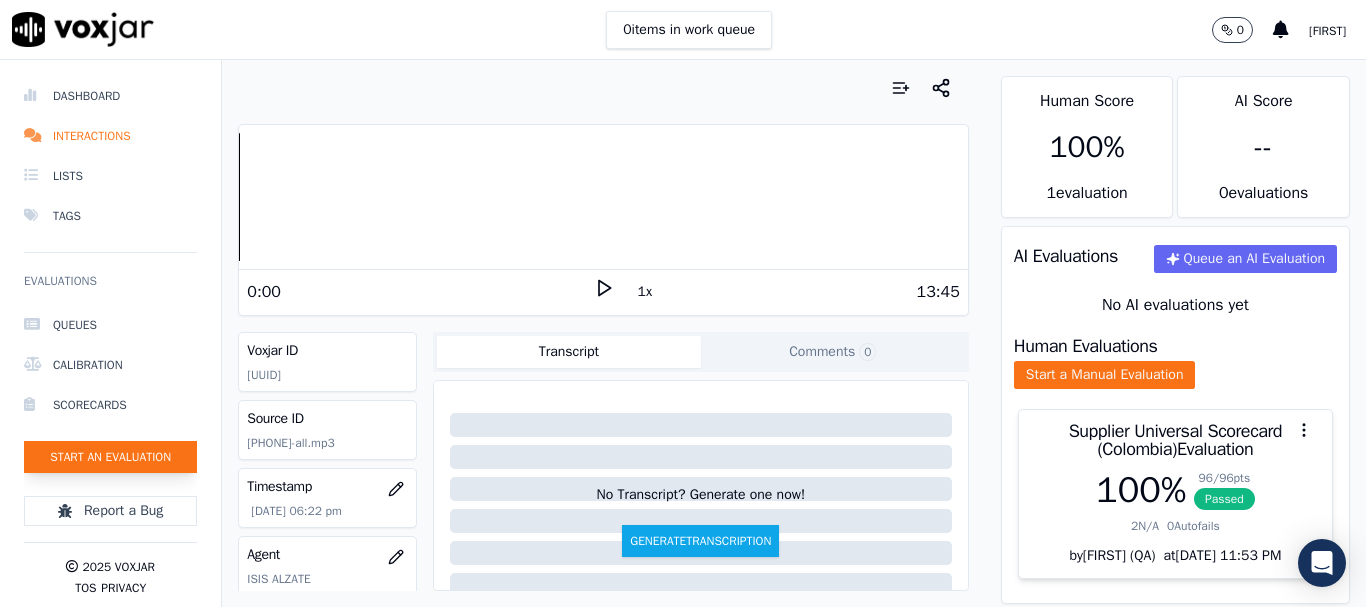 click on "Start an Evaluation" 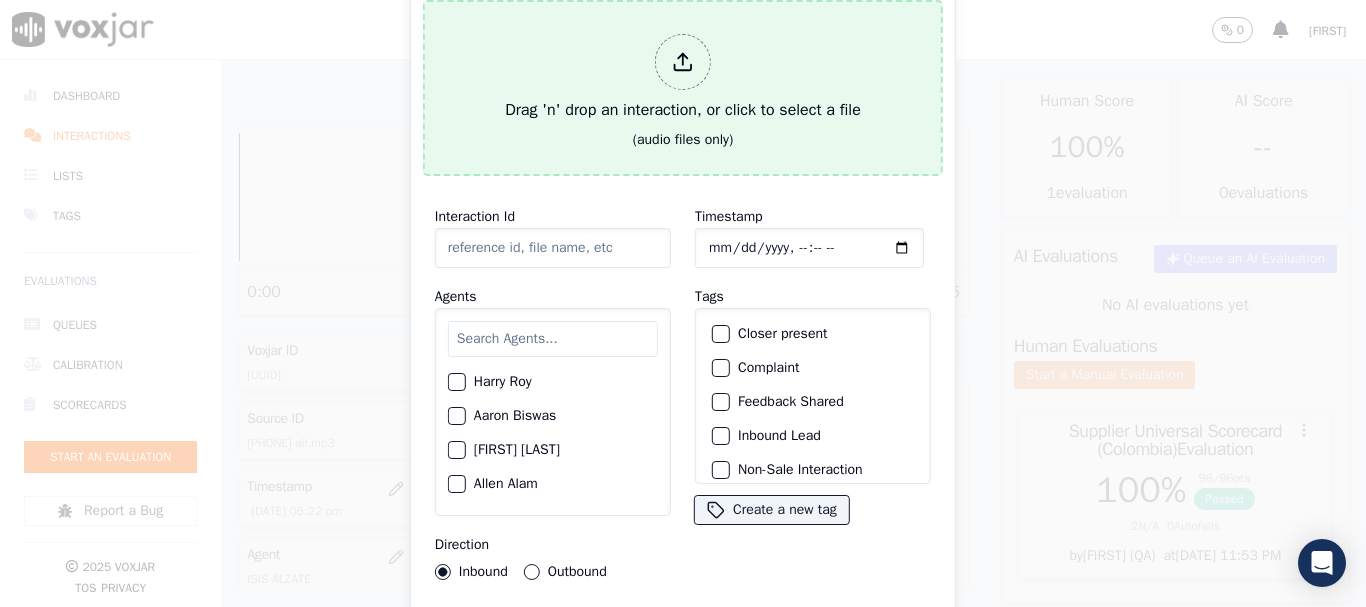 click on "(audio files only)" at bounding box center (683, 140) 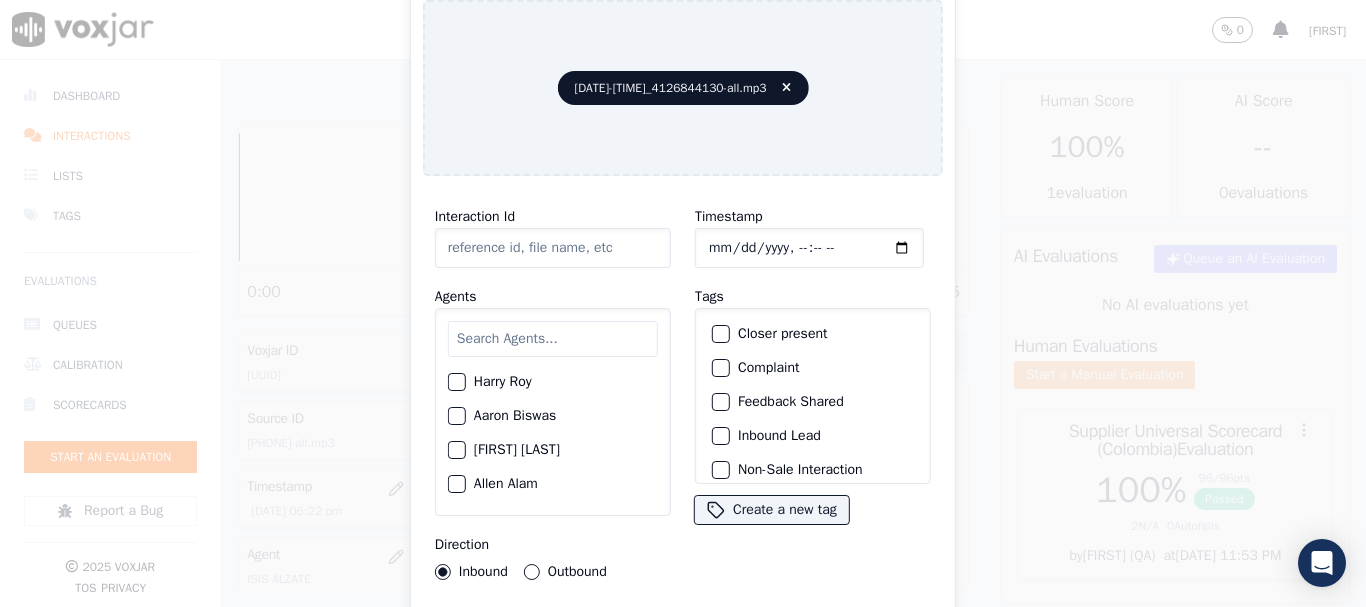 type on "[DATE]-[TIME]_4126844130-all.mp3" 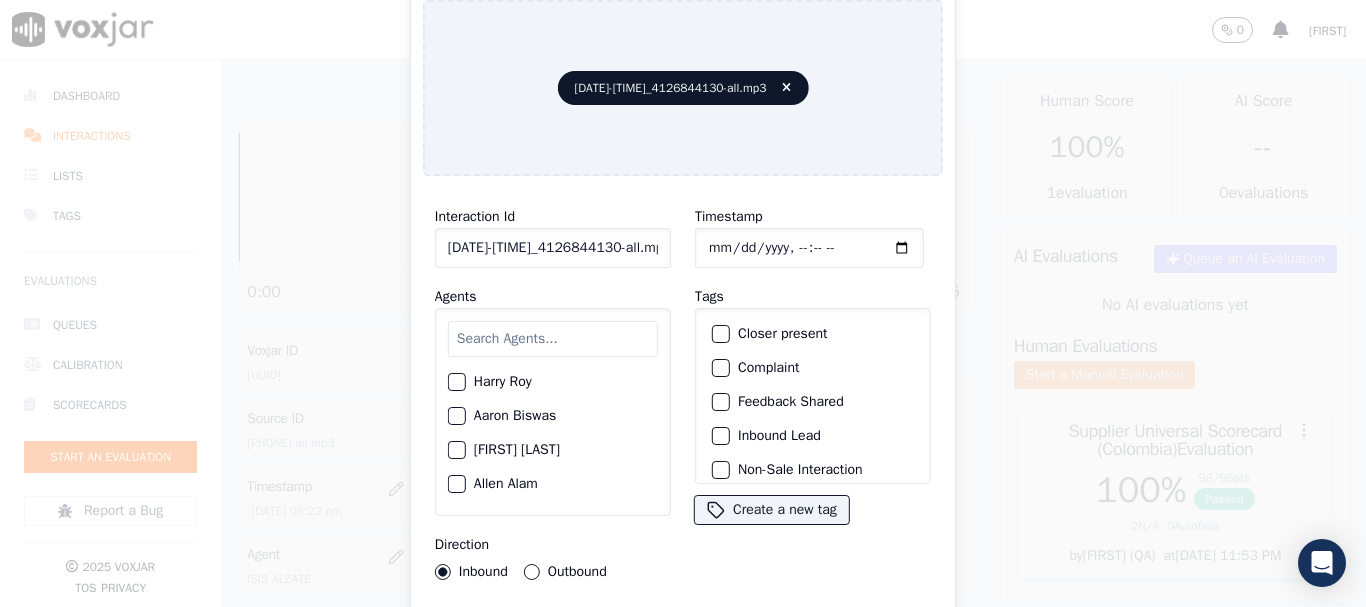 click at bounding box center (553, 339) 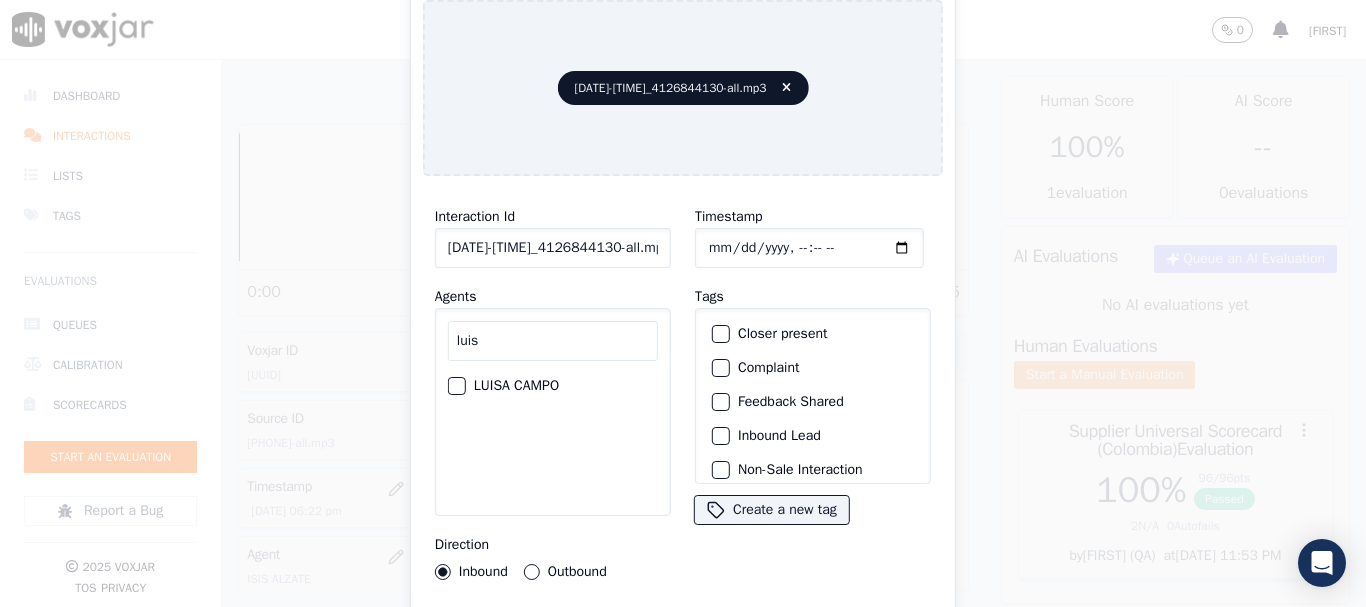 type on "luis" 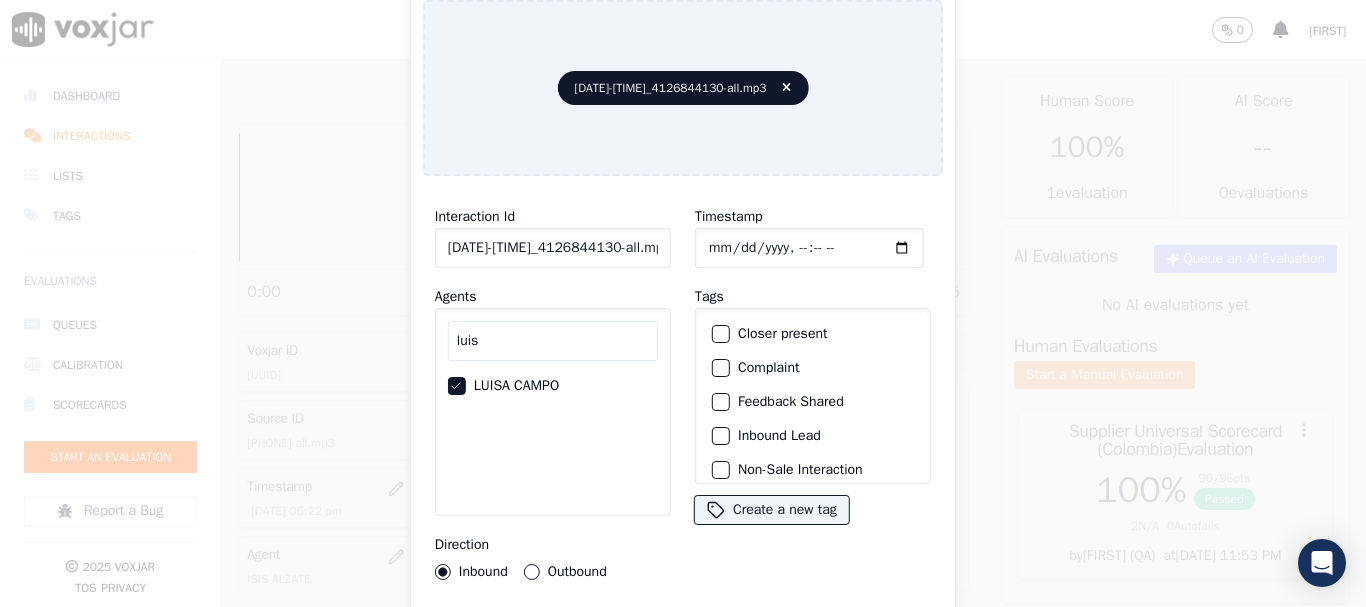 click on "Timestamp" 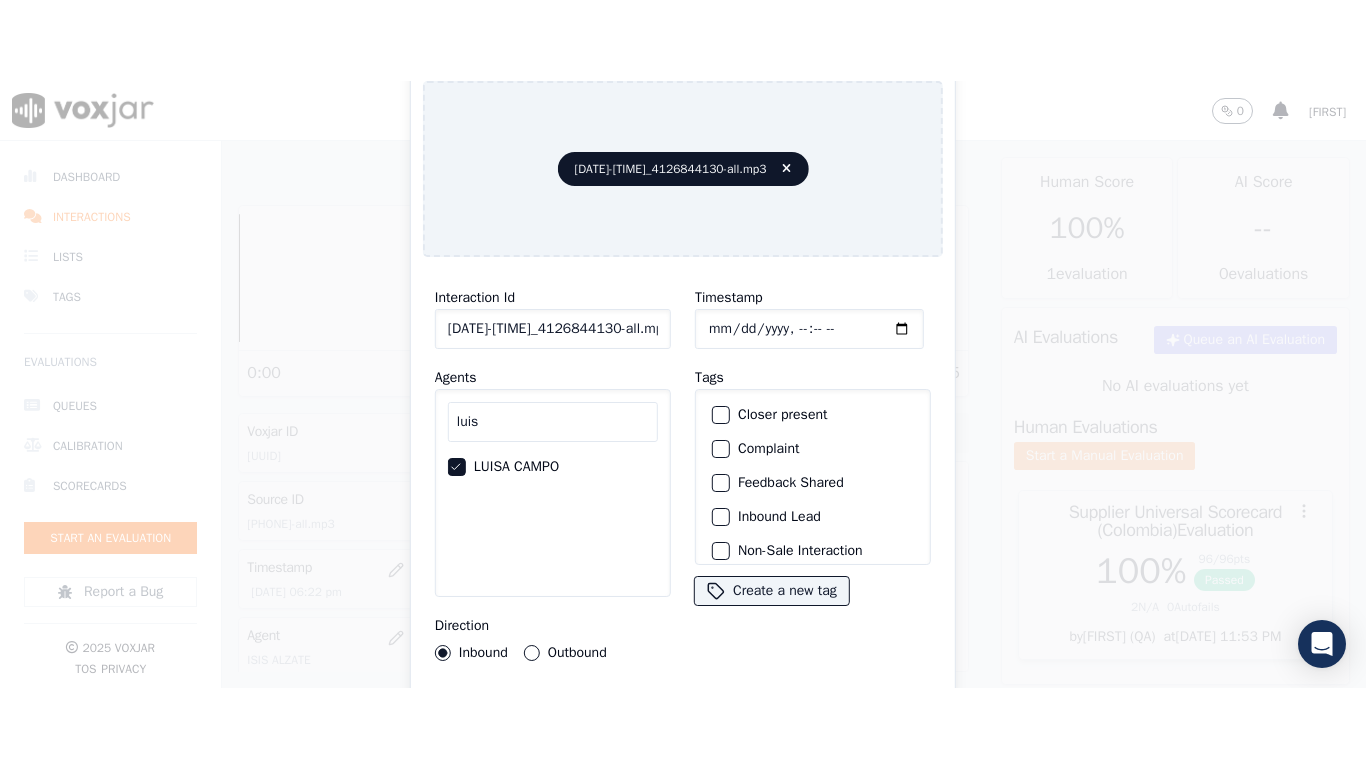 scroll, scrollTop: 175, scrollLeft: 0, axis: vertical 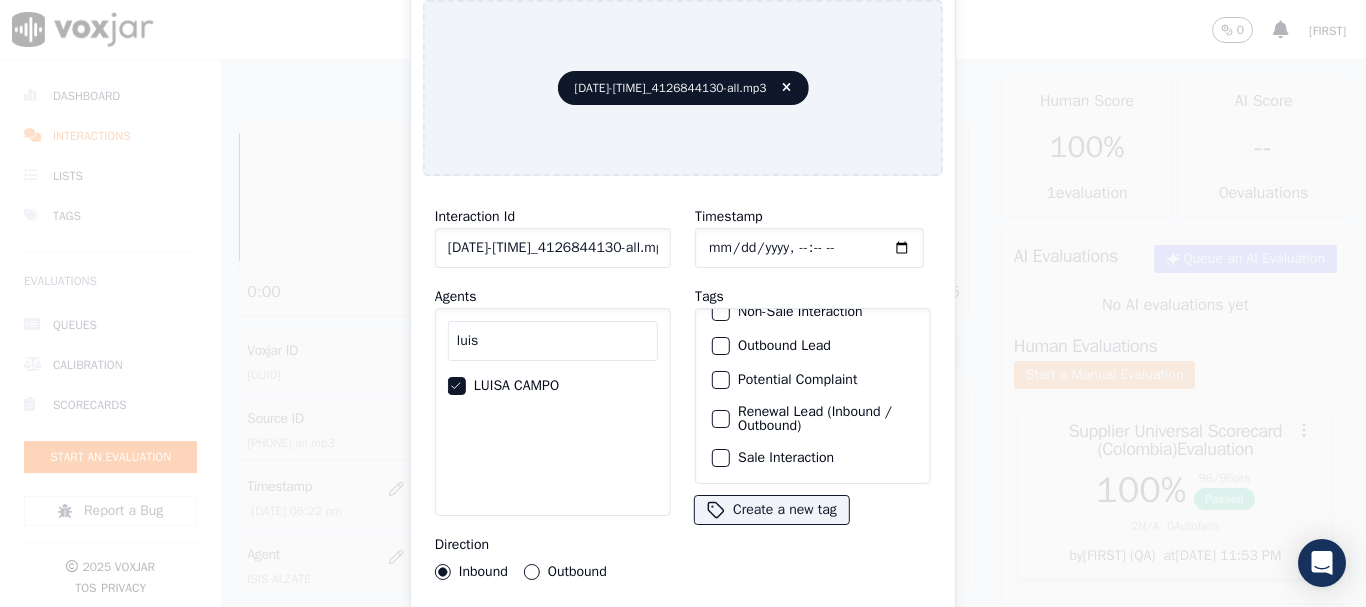 drag, startPoint x: 790, startPoint y: 426, endPoint x: 813, endPoint y: 575, distance: 150.76472 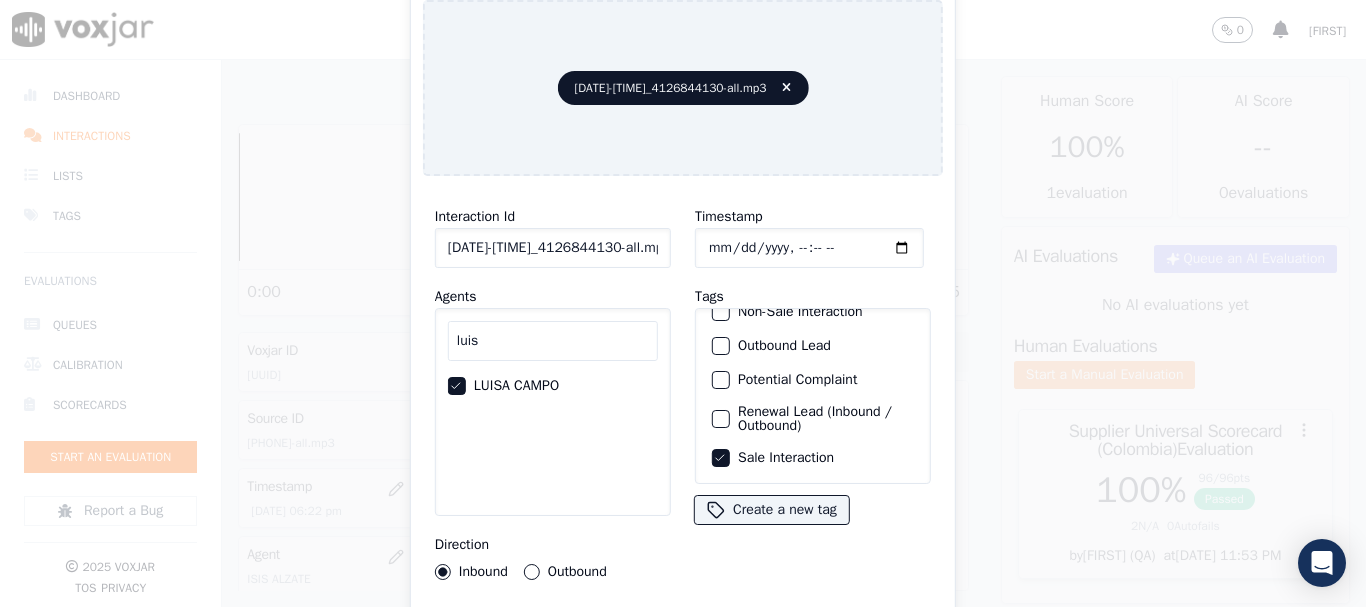 type 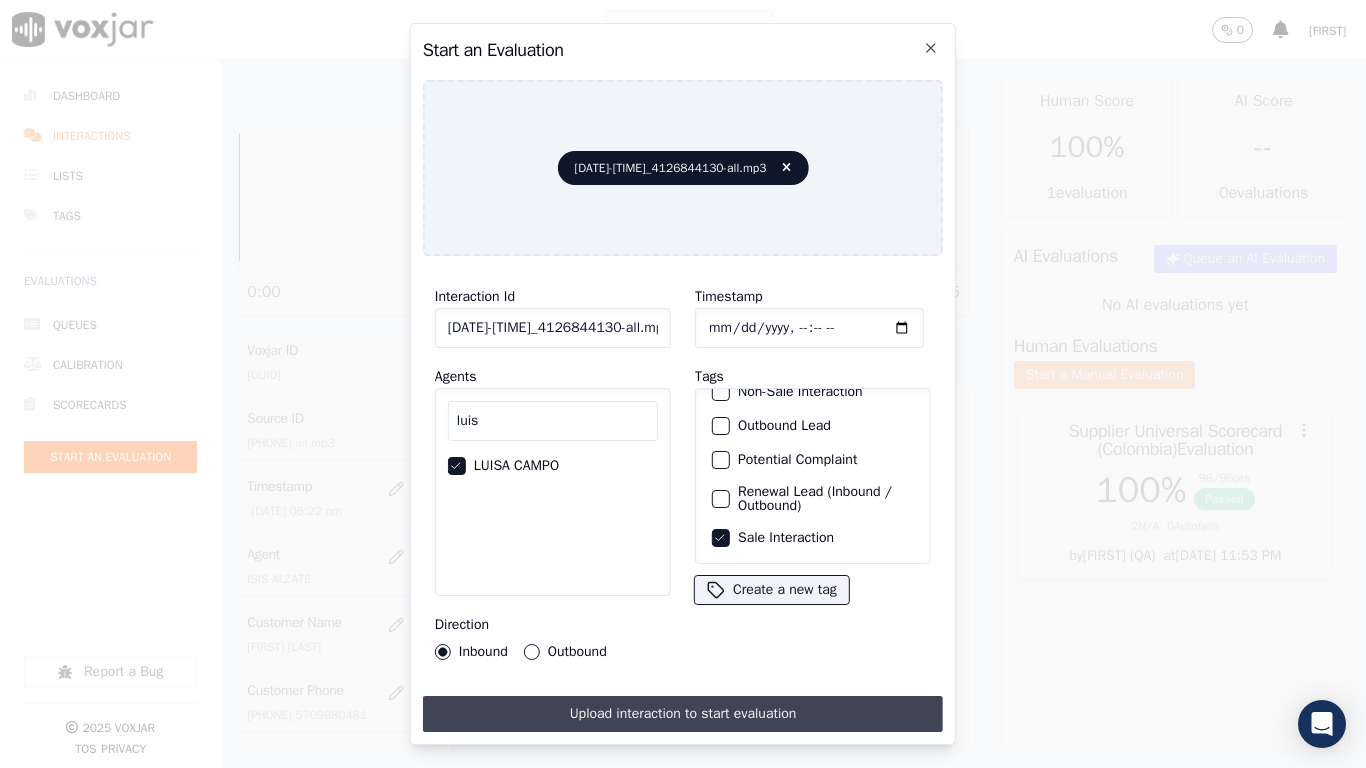 click on "Upload interaction to start evaluation" at bounding box center [683, 714] 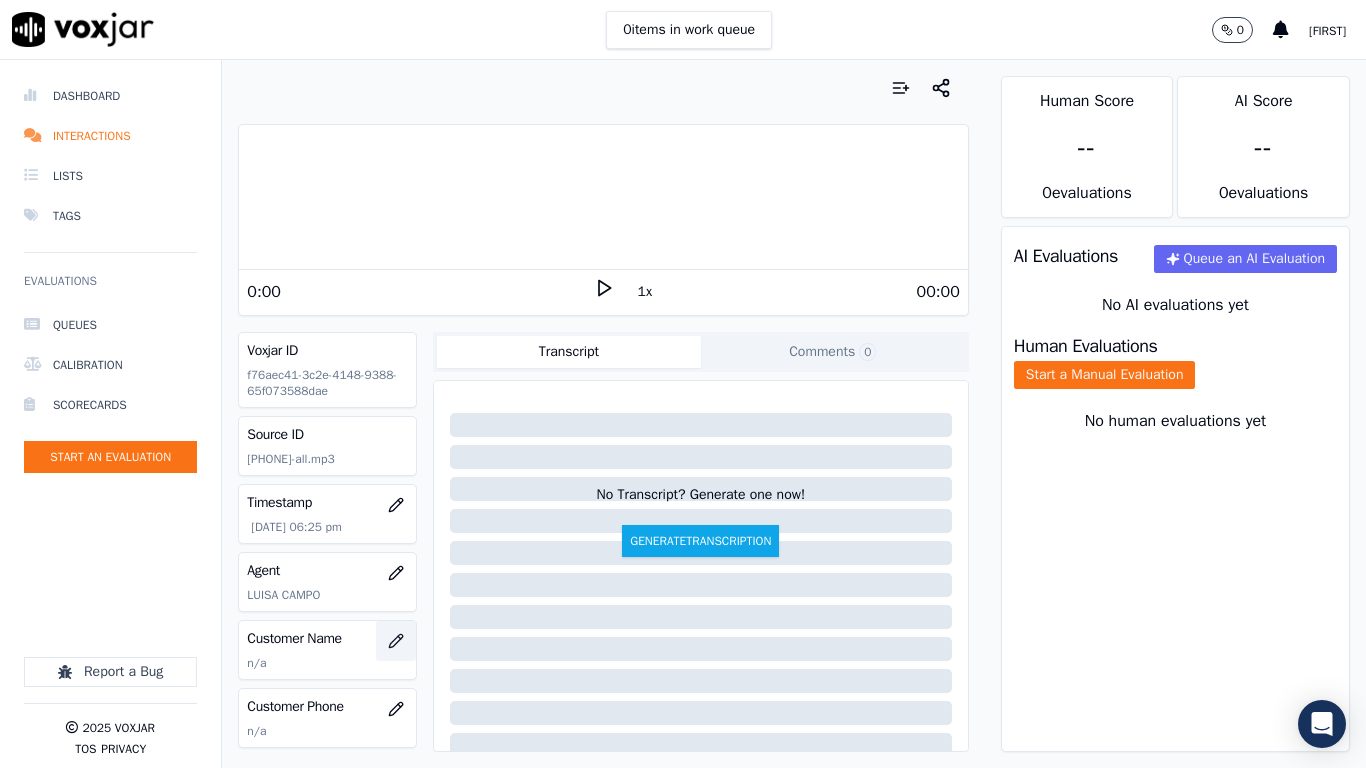 click 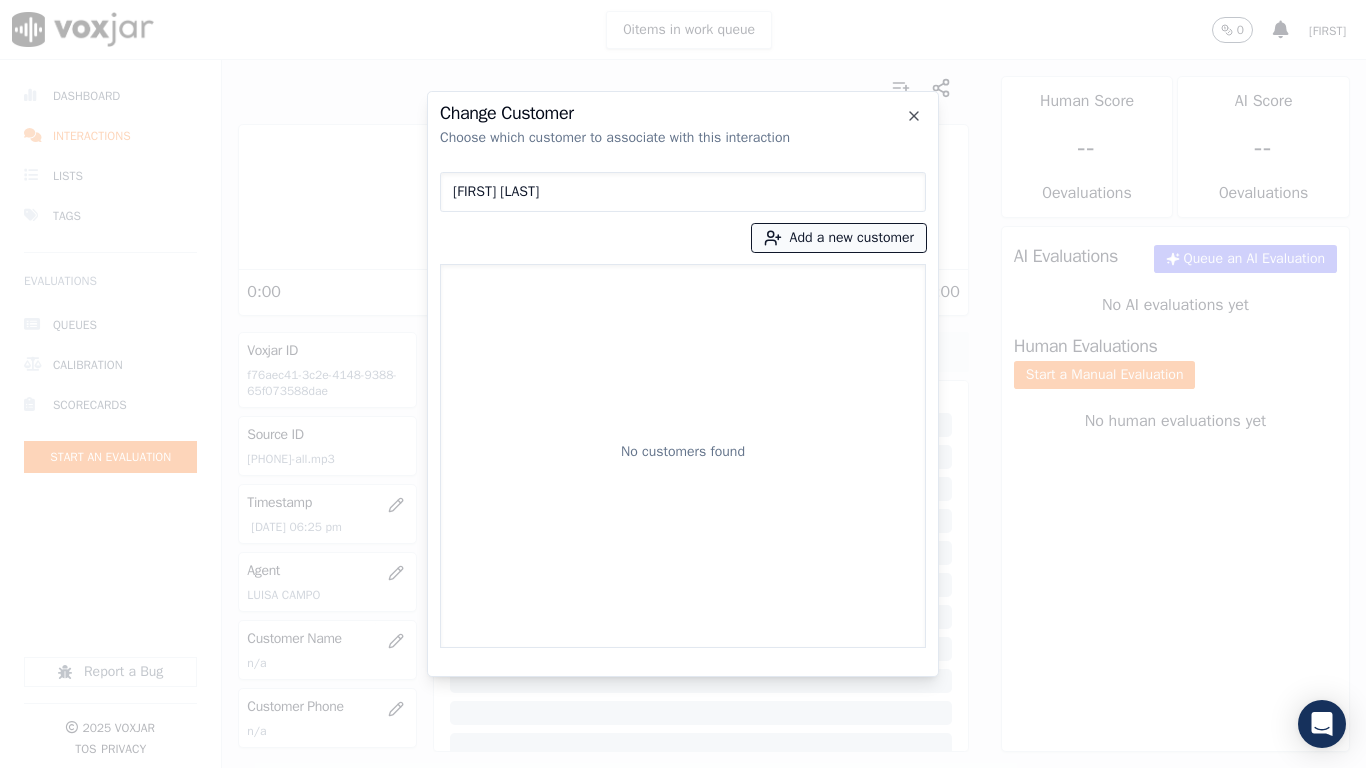type on "[FIRST] [LAST]" 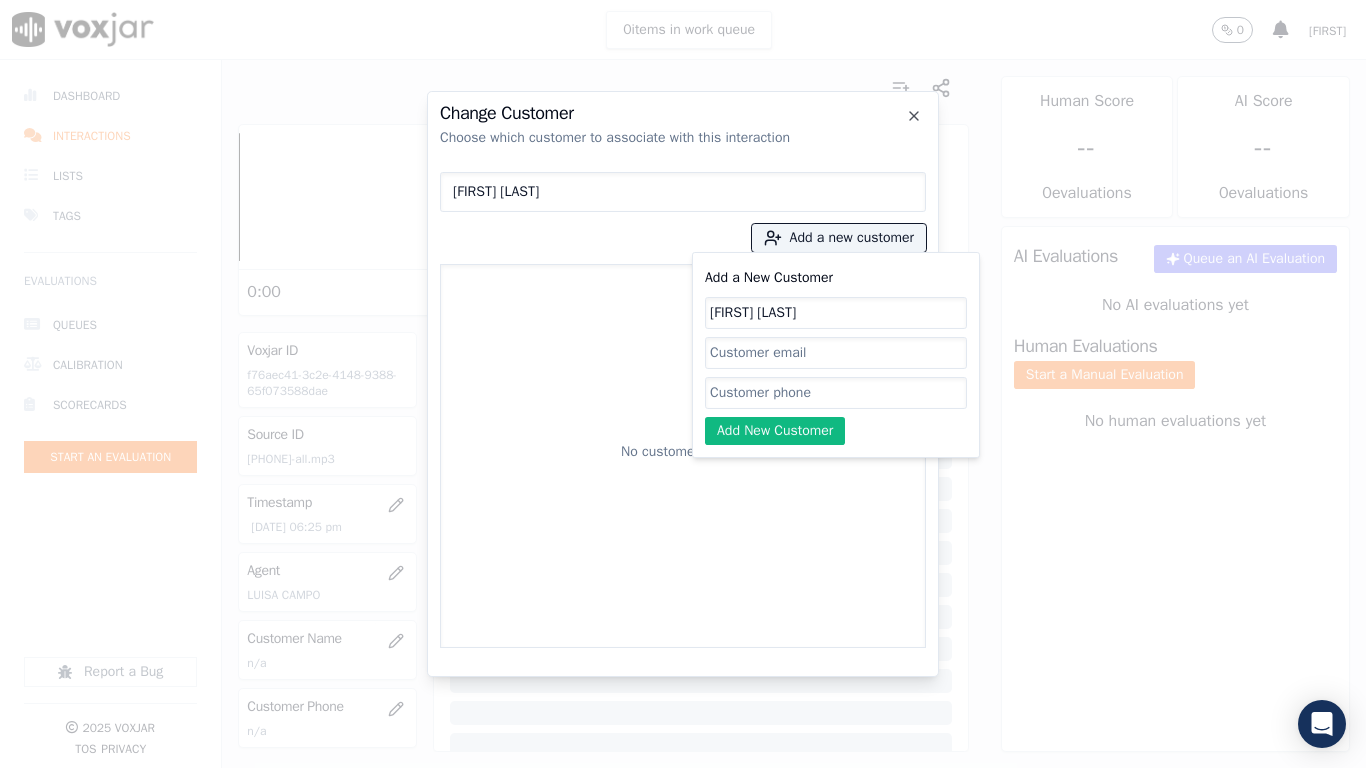 type on "[FIRST] [LAST]" 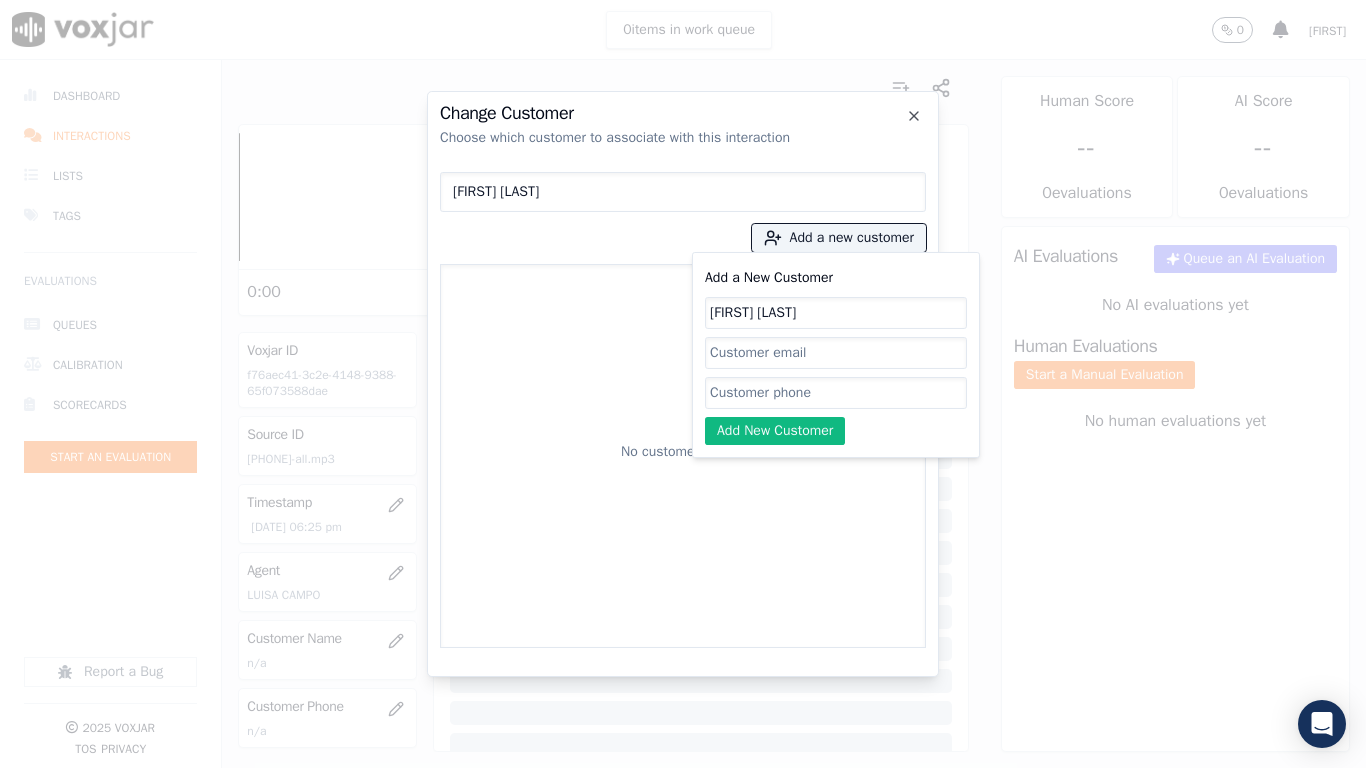 drag, startPoint x: 756, startPoint y: 388, endPoint x: 772, endPoint y: 394, distance: 17.088007 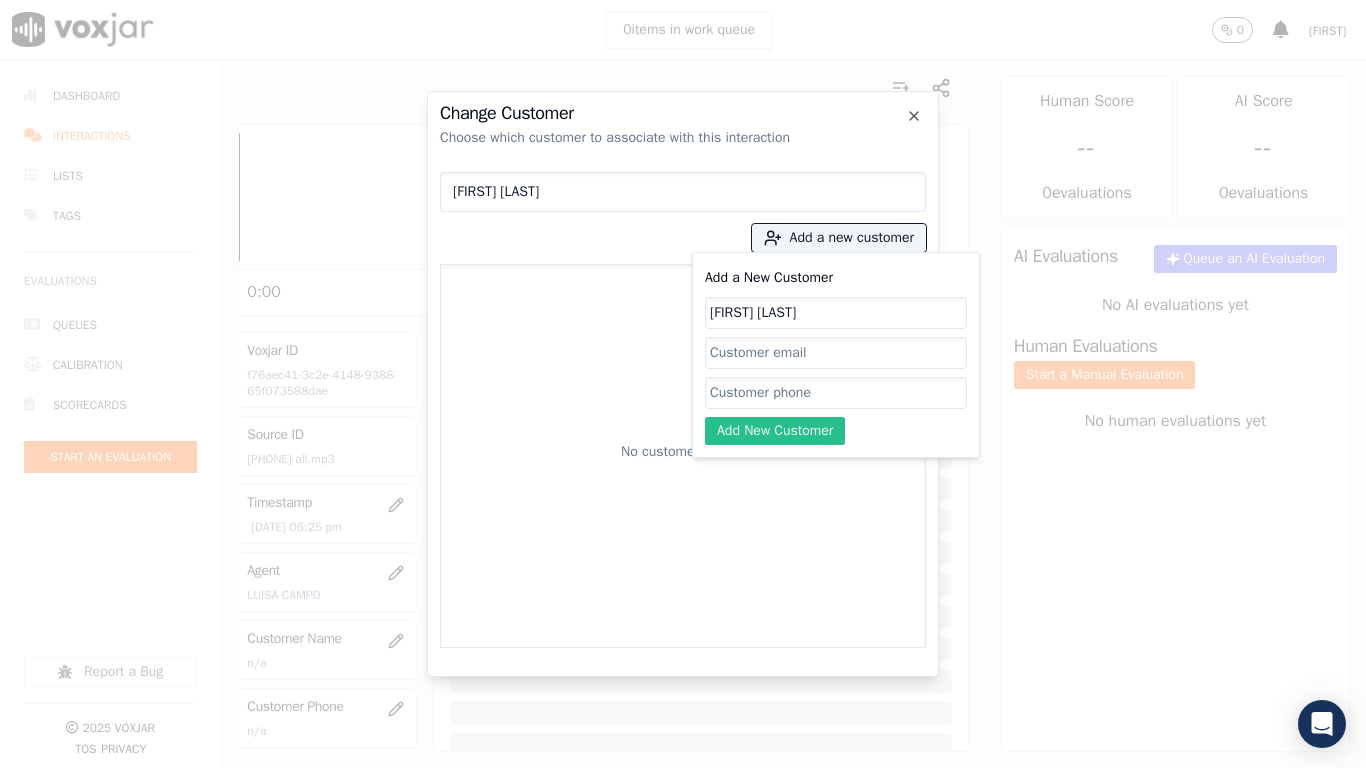 paste on "[PHONE]" 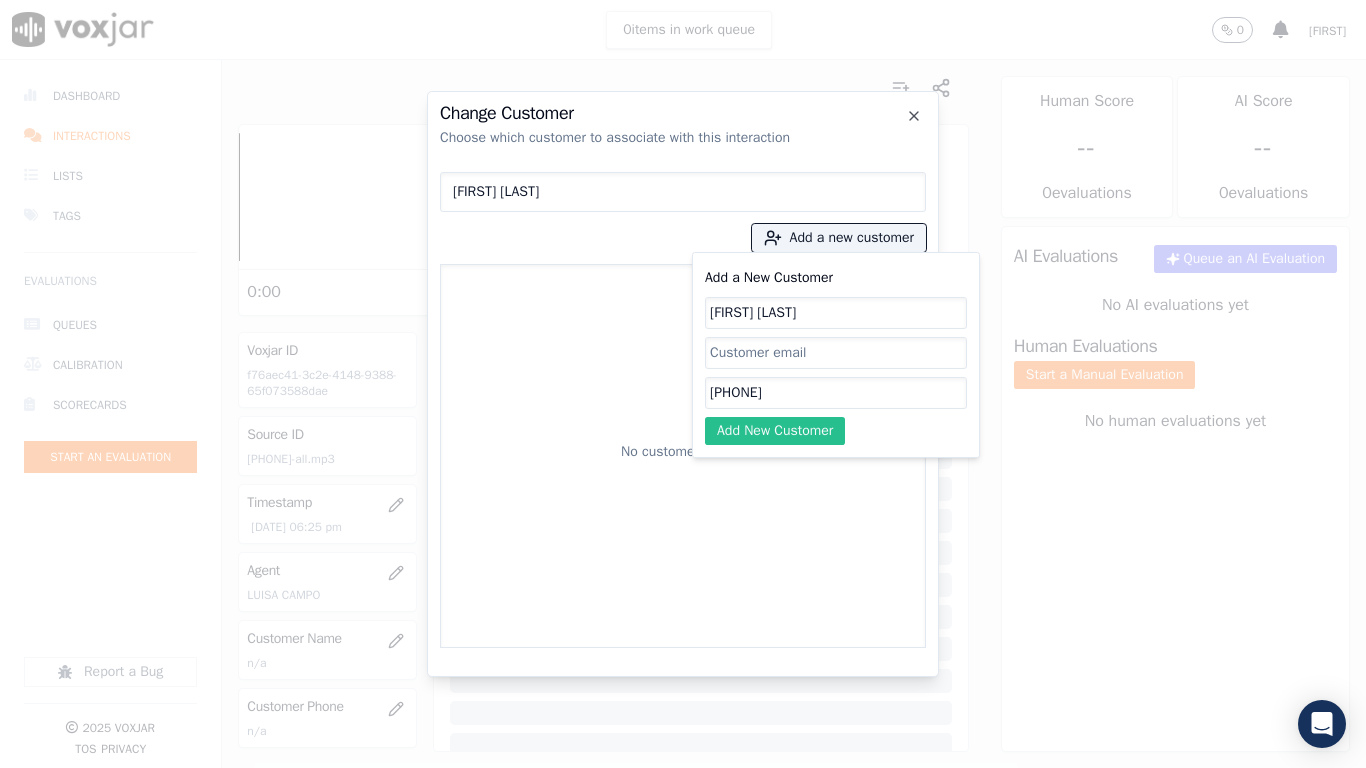 type on "[PHONE]" 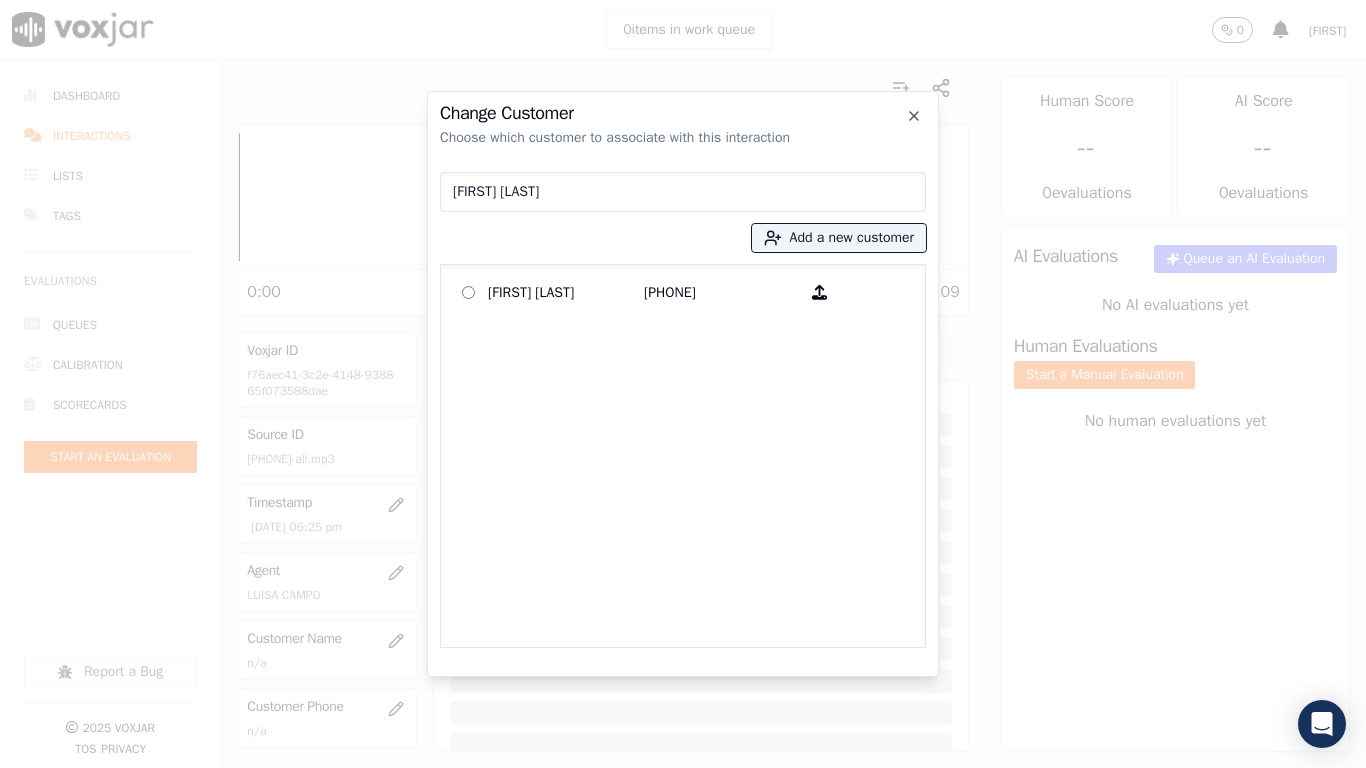 click on "[FIRST] [LAST]" at bounding box center (566, 292) 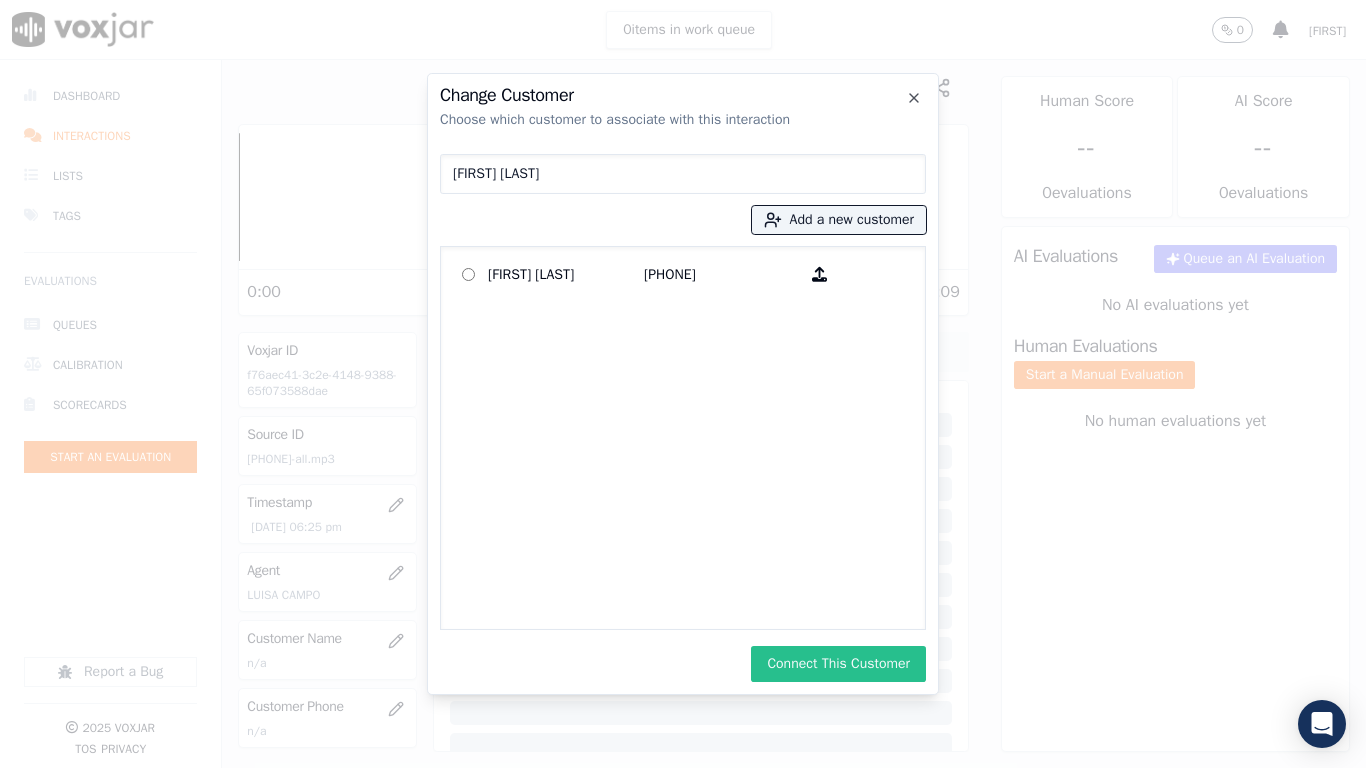 click on "Connect This Customer" at bounding box center [838, 664] 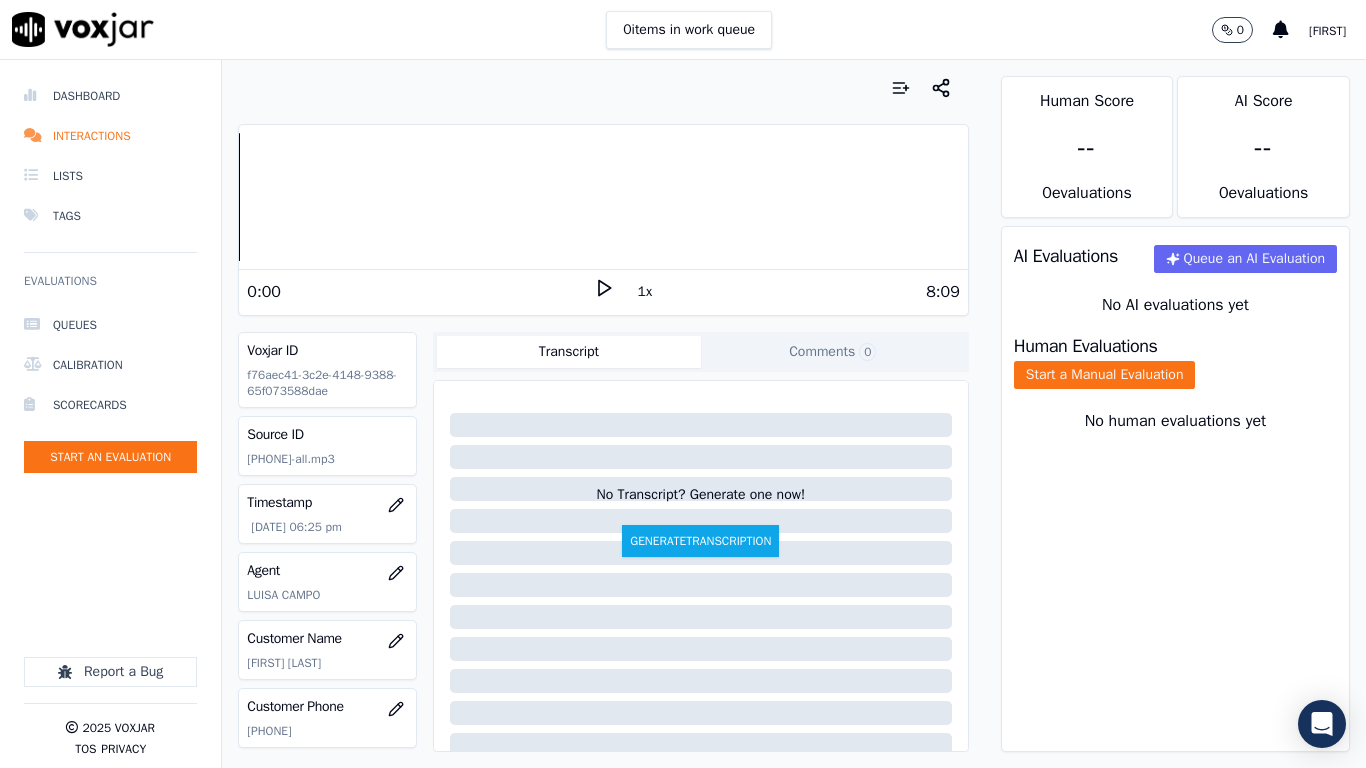 click on "Start a Manual Evaluation" 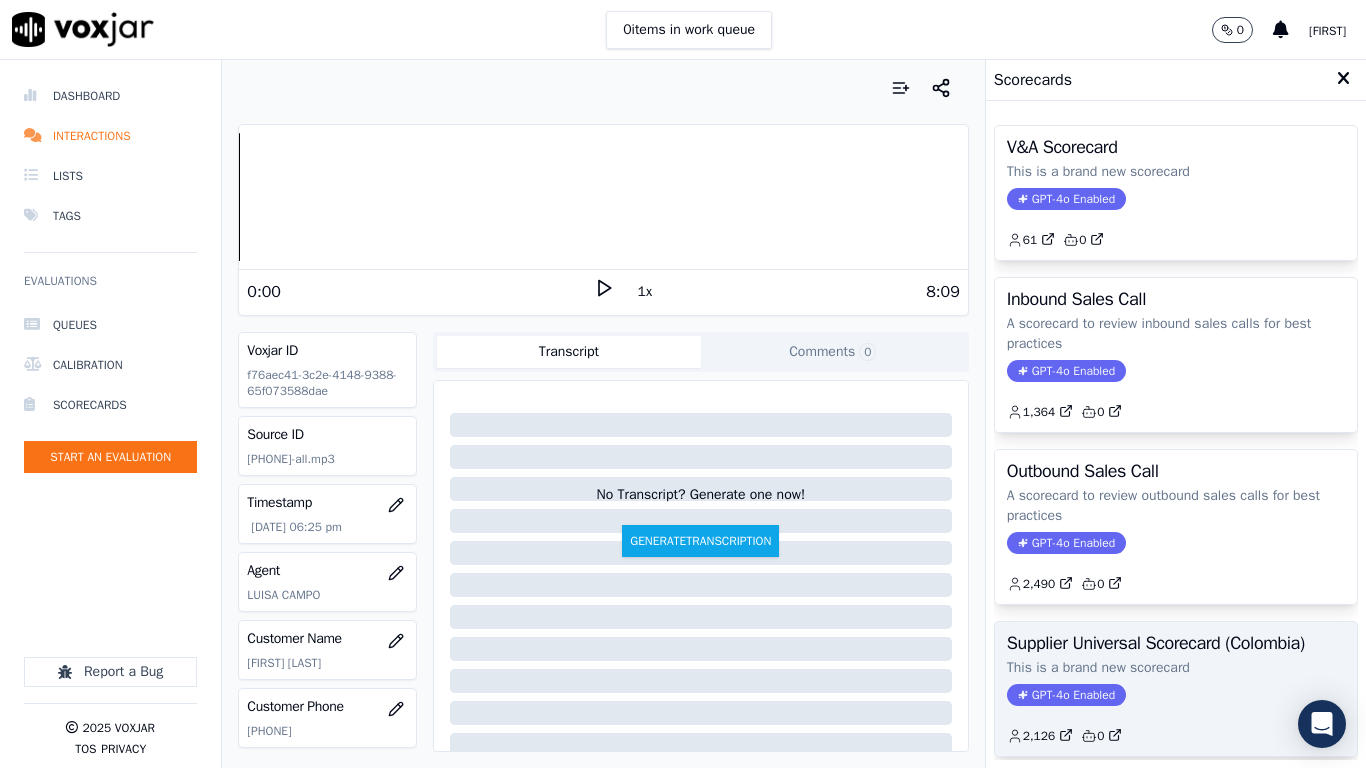 click on "Supplier Universal Scorecard (Colombia)" at bounding box center (1176, 643) 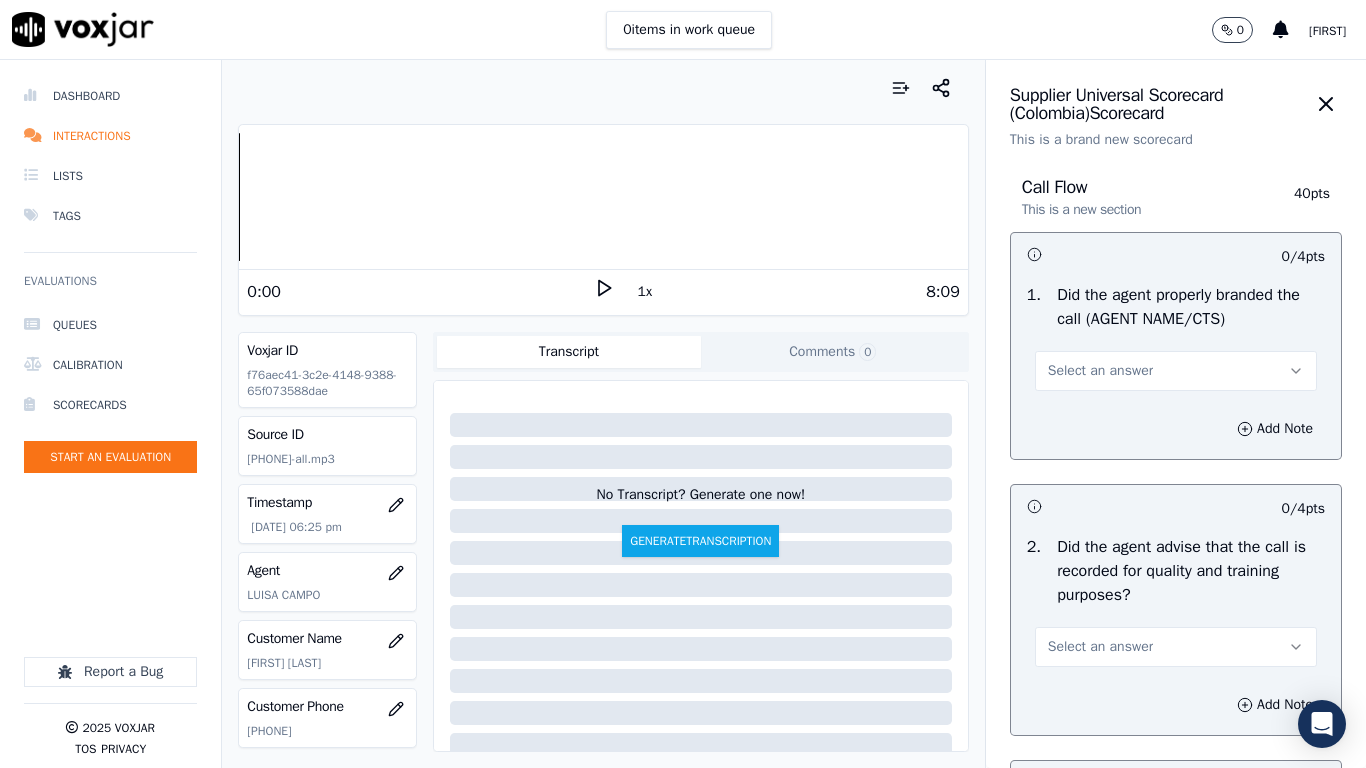 drag, startPoint x: 1166, startPoint y: 366, endPoint x: 1160, endPoint y: 388, distance: 22.803509 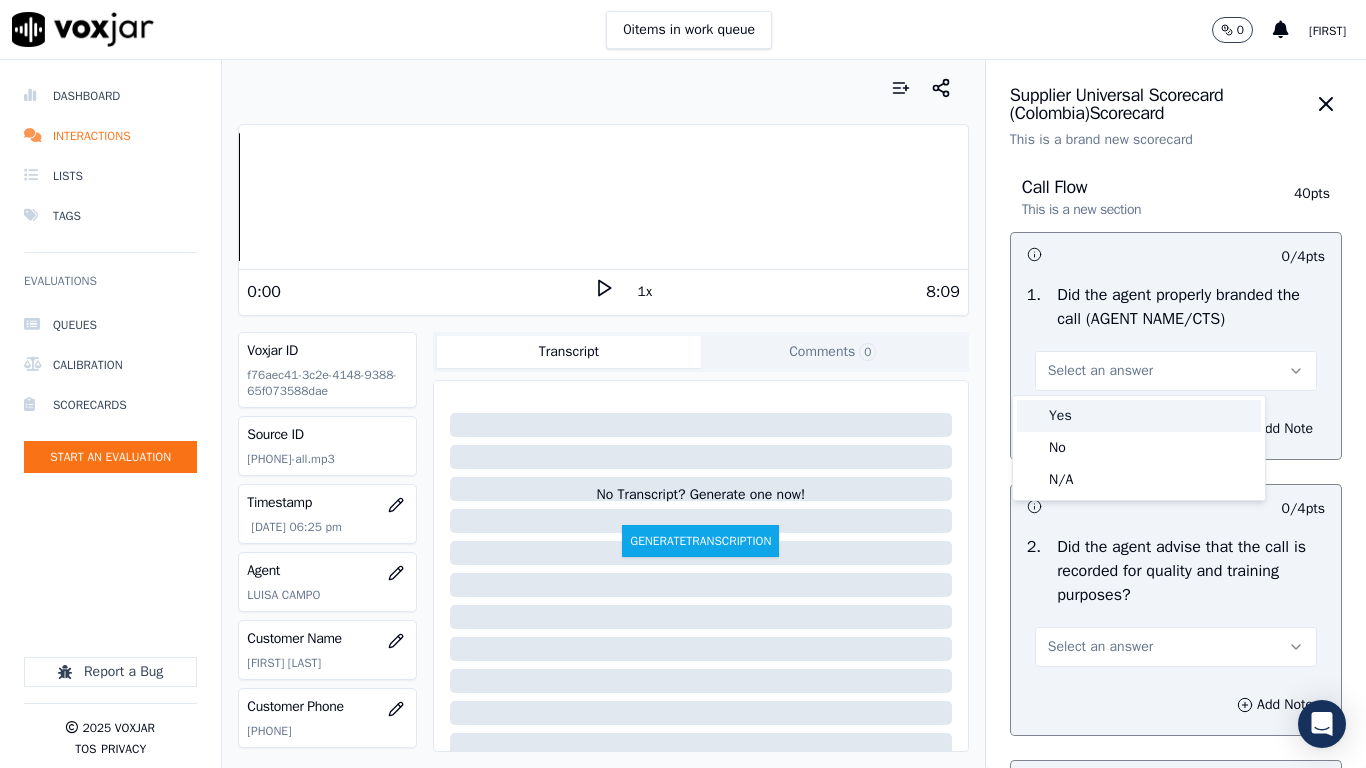 drag, startPoint x: 1143, startPoint y: 423, endPoint x: 1111, endPoint y: 582, distance: 162.18816 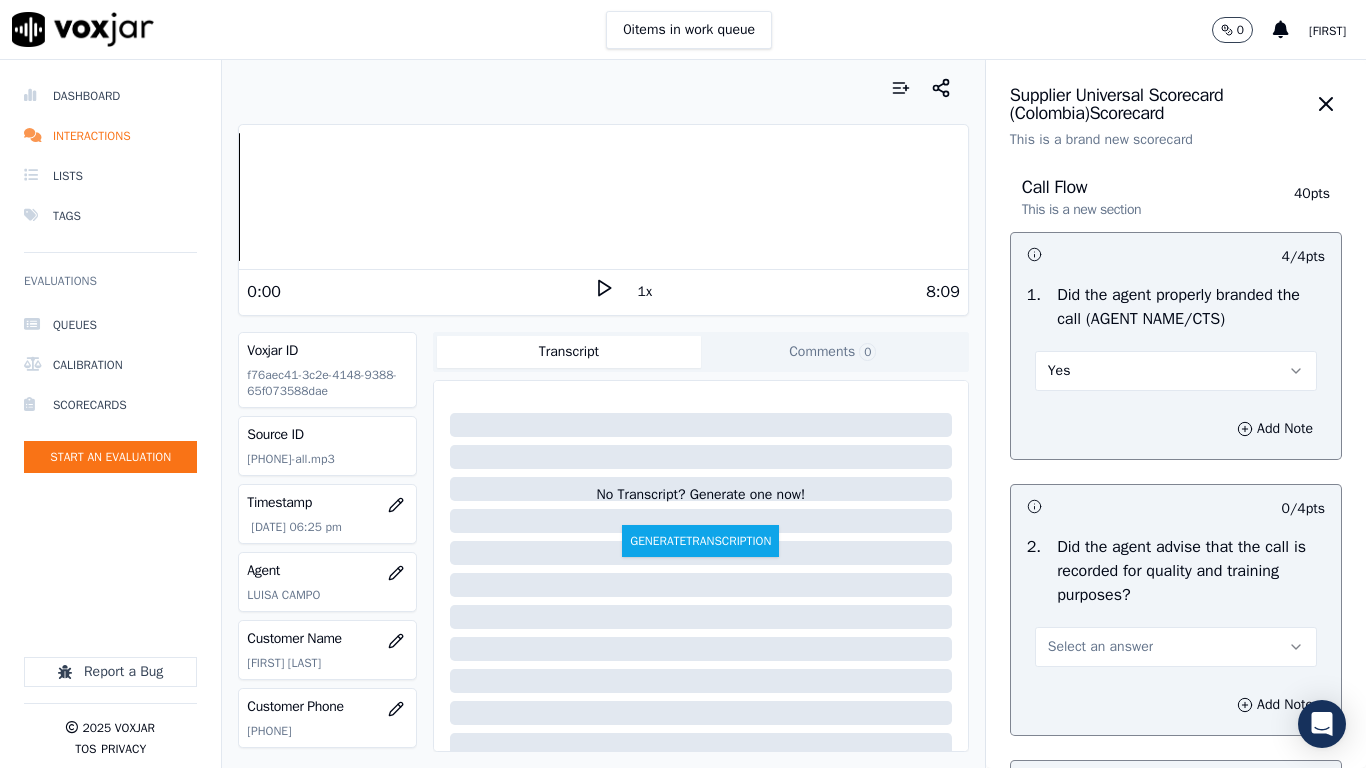 click on "Select an answer" at bounding box center (1100, 647) 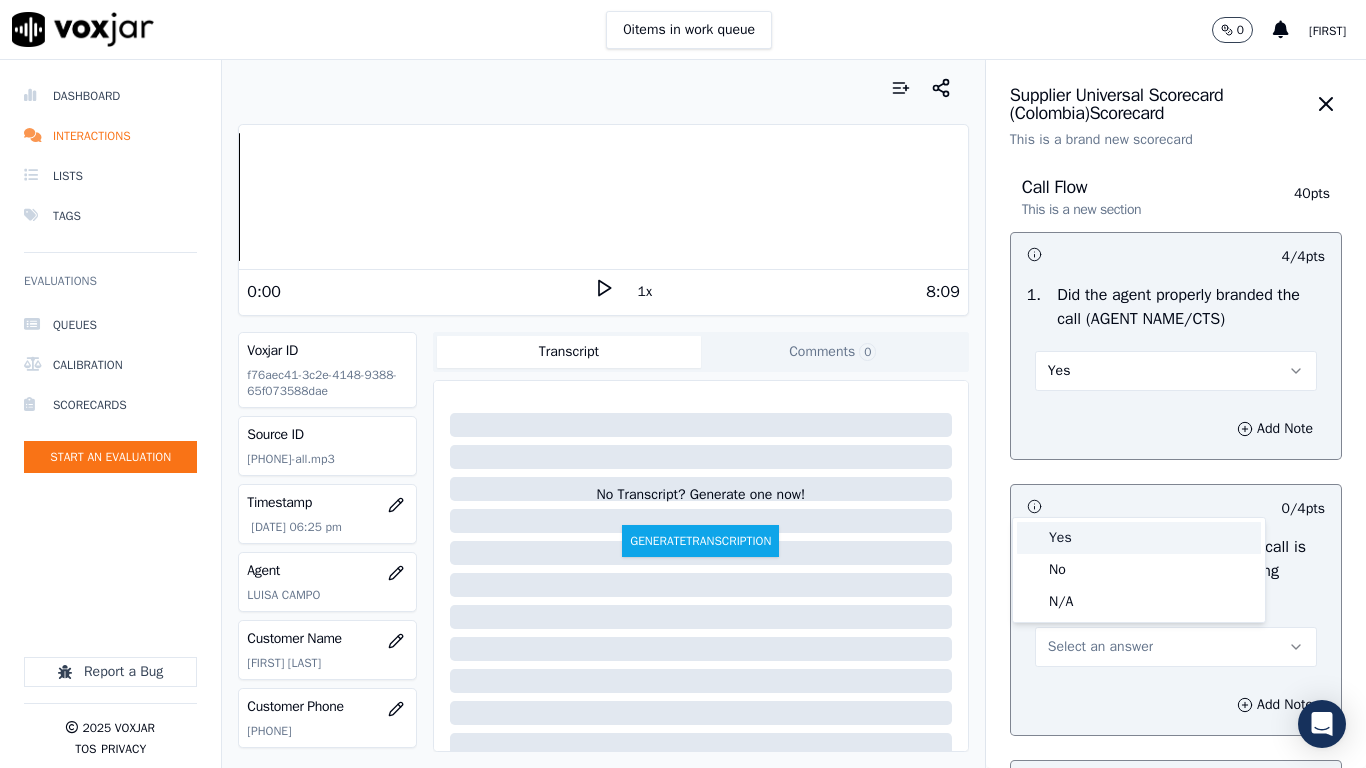 click on "Yes" at bounding box center (1139, 538) 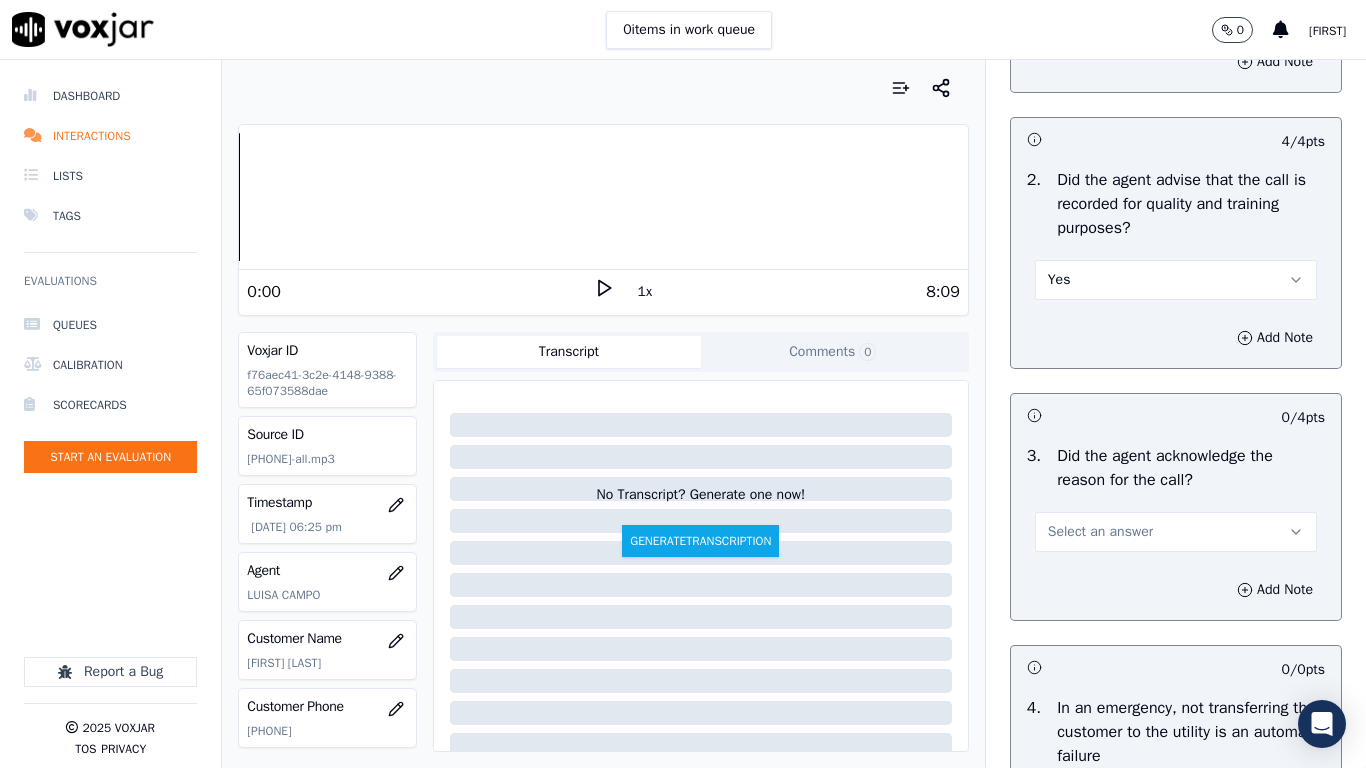 scroll, scrollTop: 800, scrollLeft: 0, axis: vertical 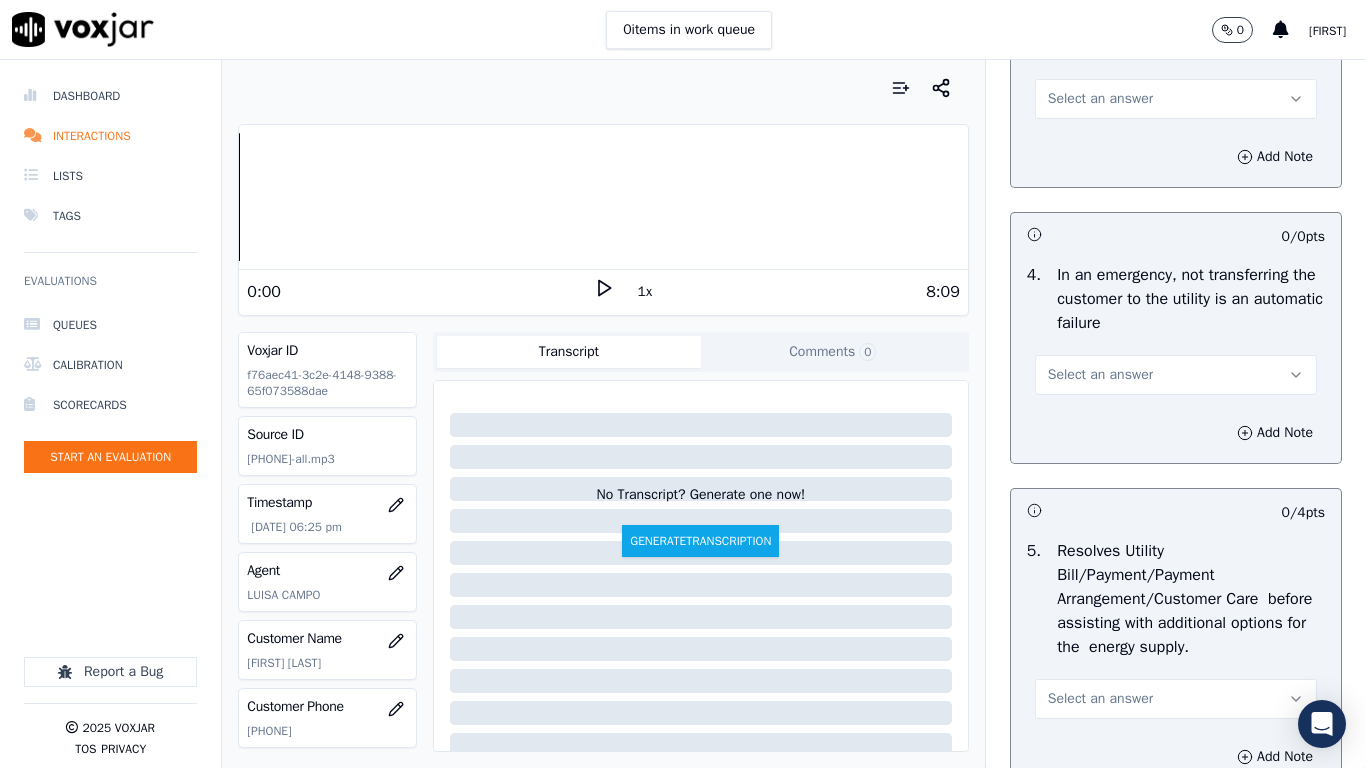 click on "Select an answer" at bounding box center (1100, 99) 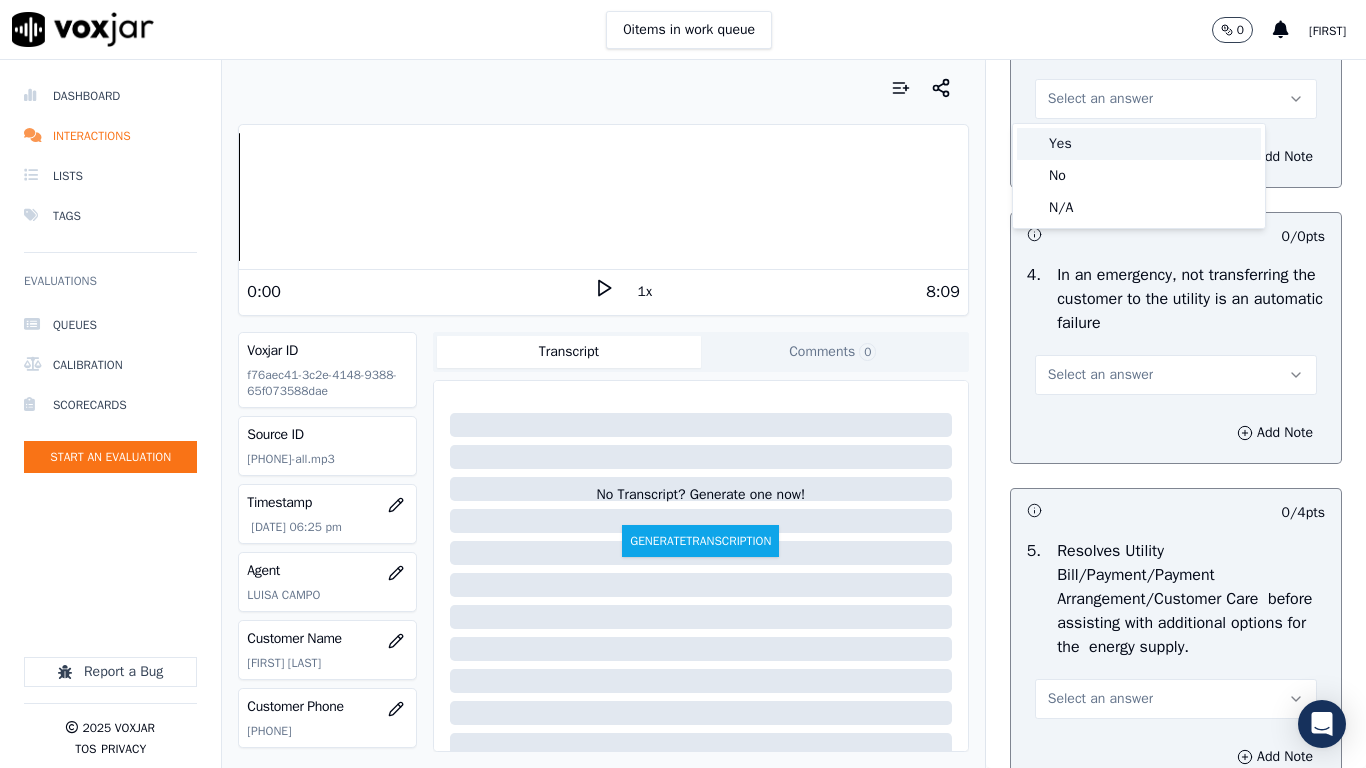 click on "Yes" at bounding box center (1139, 144) 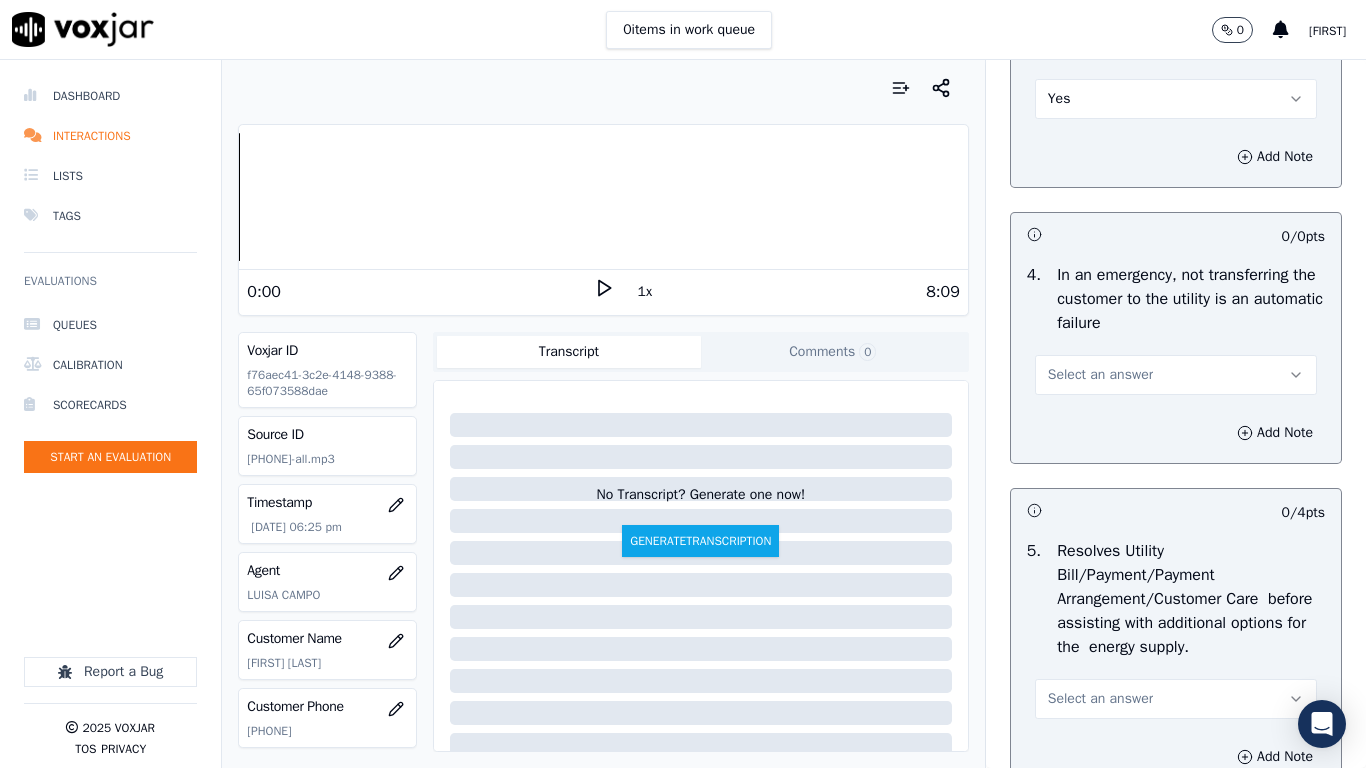 click on "Select an answer" at bounding box center [1100, 375] 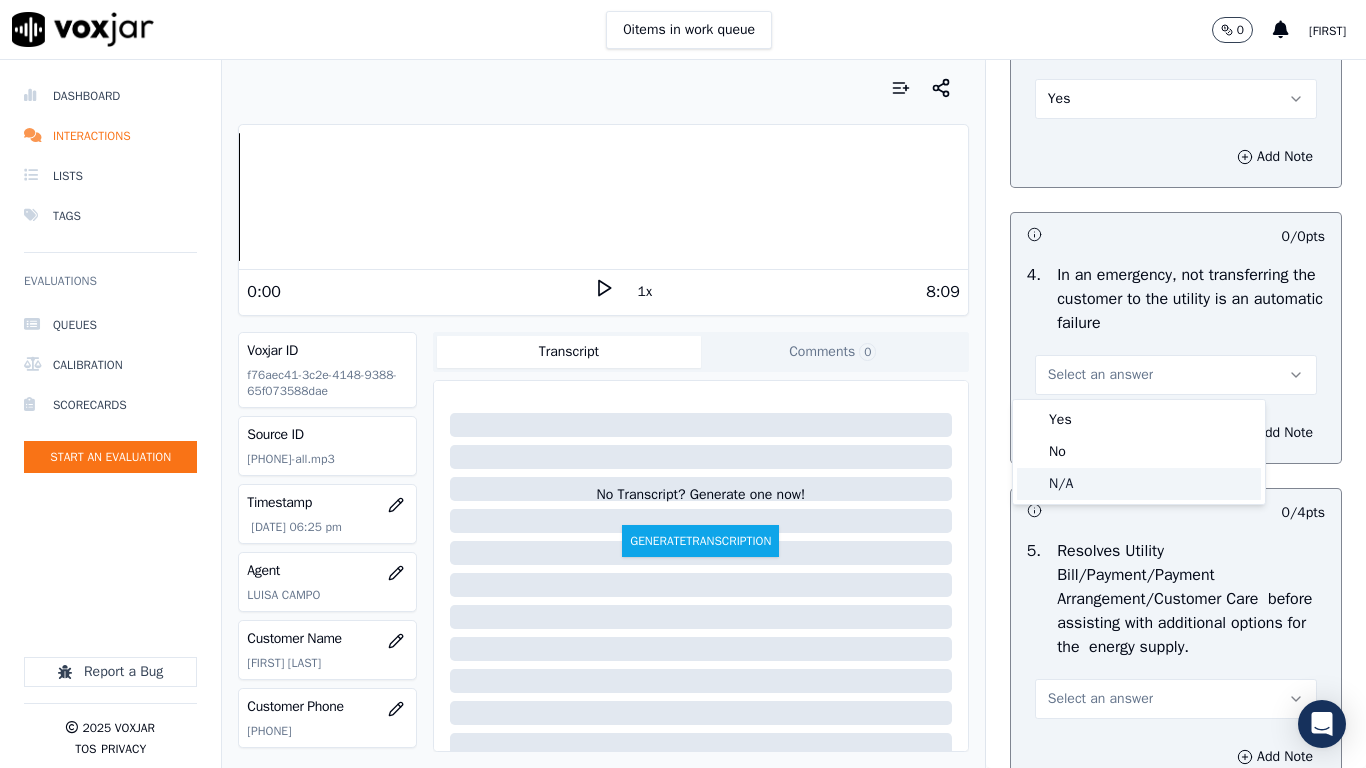 drag, startPoint x: 1096, startPoint y: 485, endPoint x: 1123, endPoint y: 672, distance: 188.93915 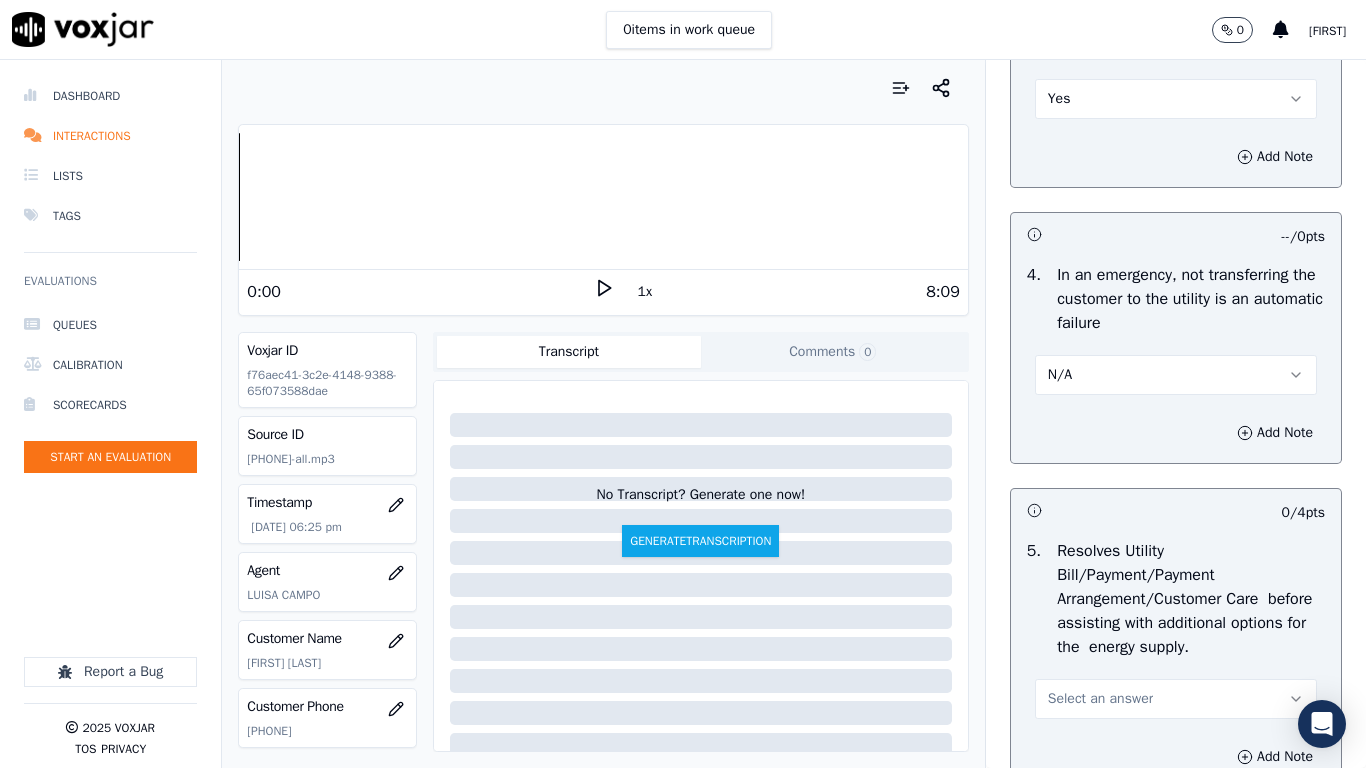 click on "Select an answer" at bounding box center (1100, 699) 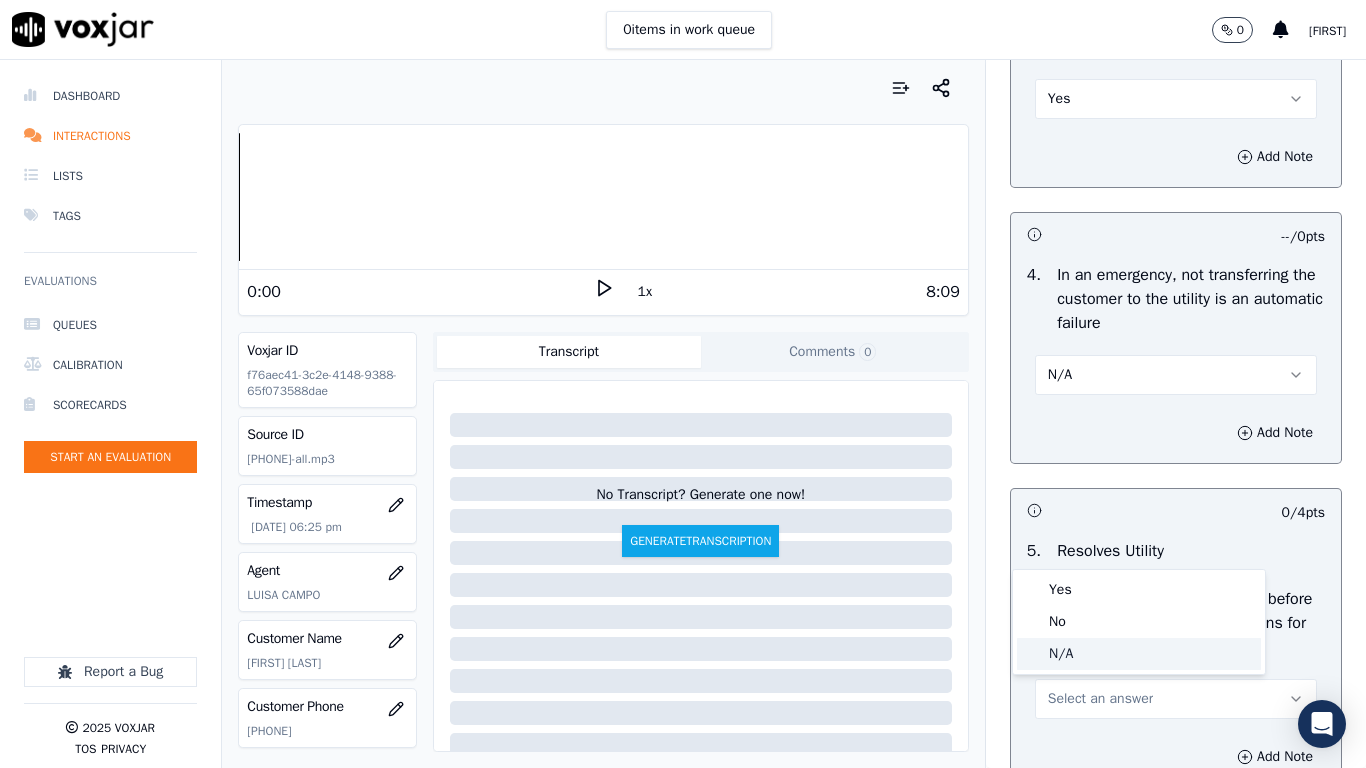 click on "N/A" 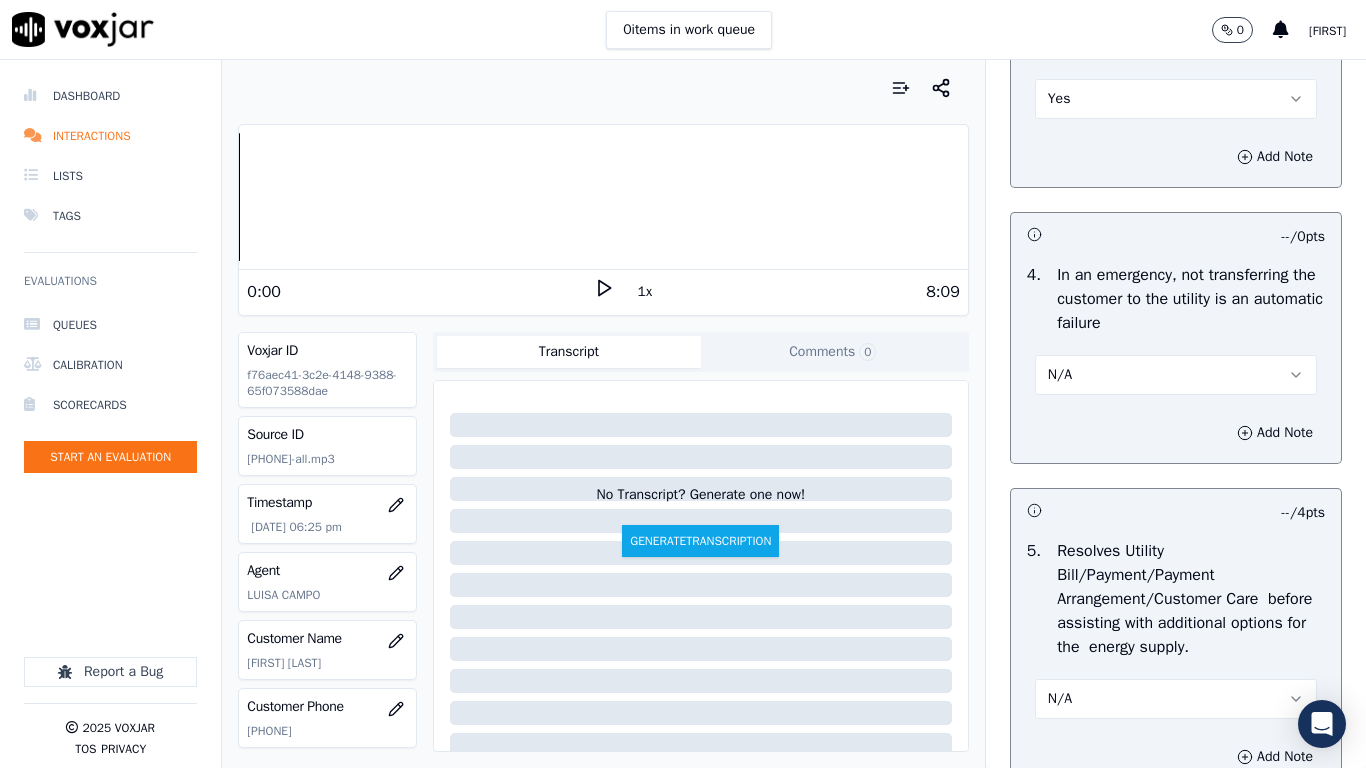 scroll, scrollTop: 1500, scrollLeft: 0, axis: vertical 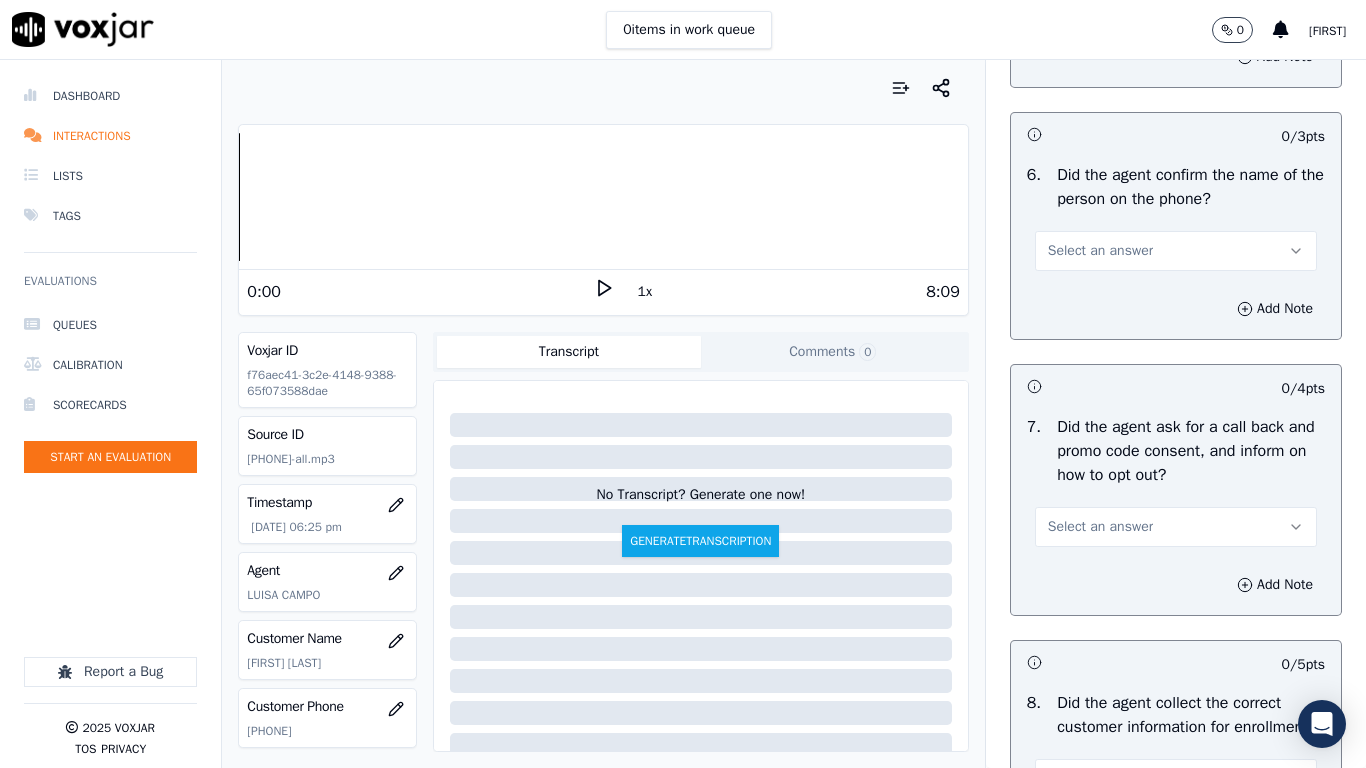 click on "Select an answer" at bounding box center [1176, 251] 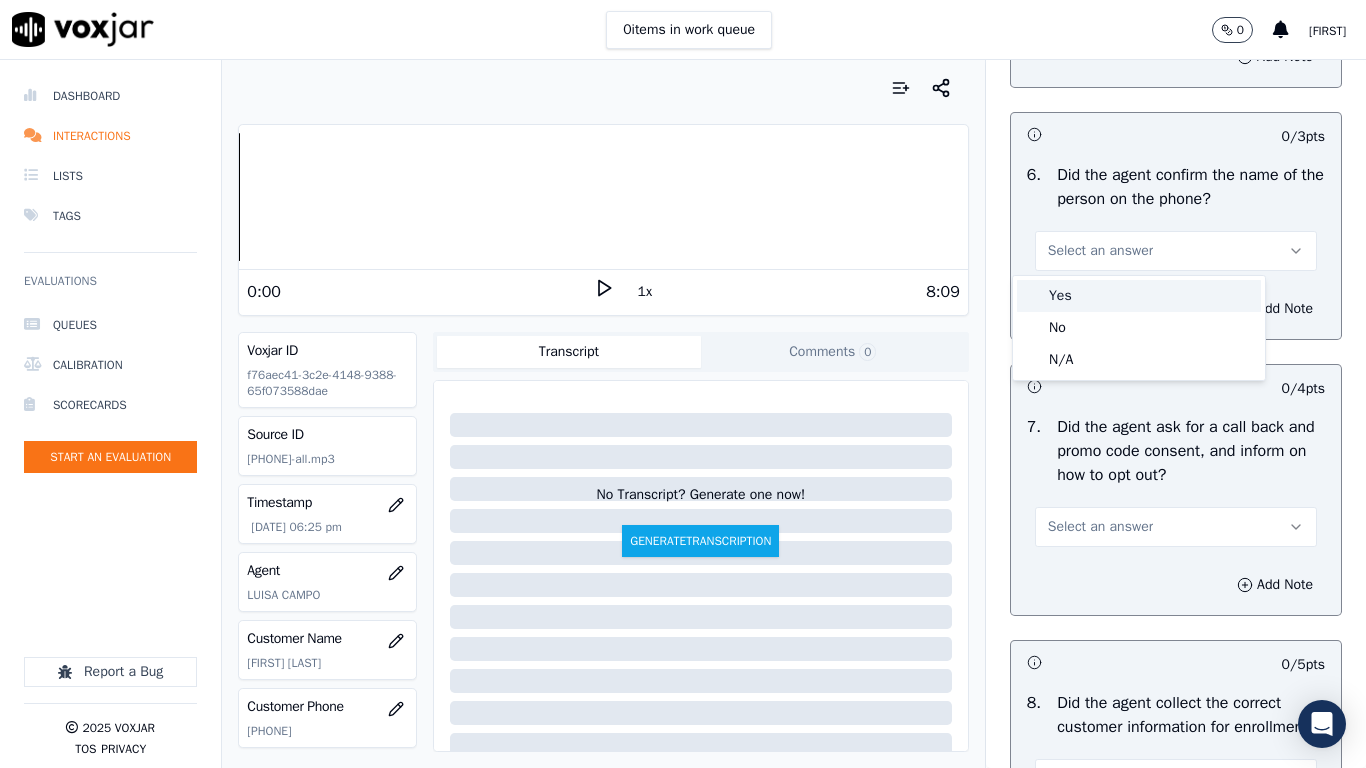 drag, startPoint x: 1081, startPoint y: 301, endPoint x: 1085, endPoint y: 457, distance: 156.05127 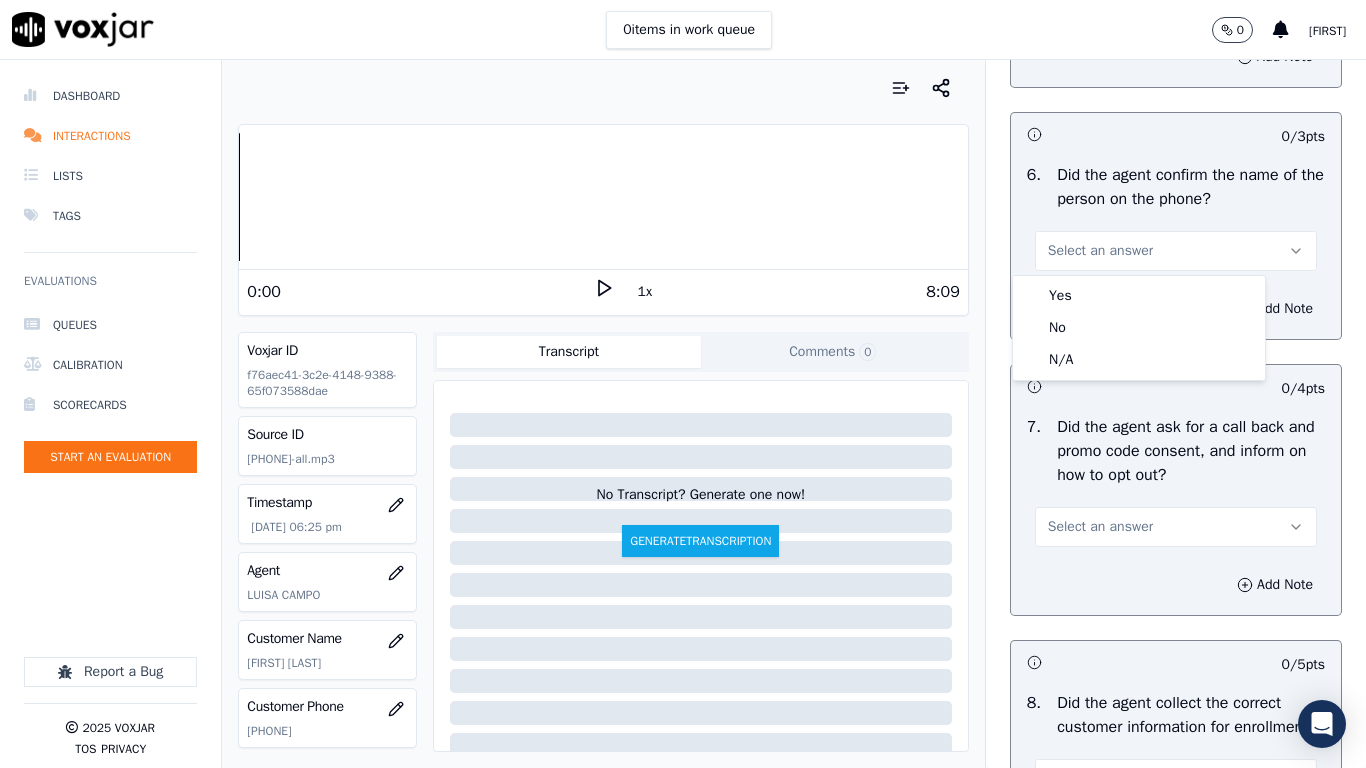click on "Select an answer" at bounding box center (1100, 527) 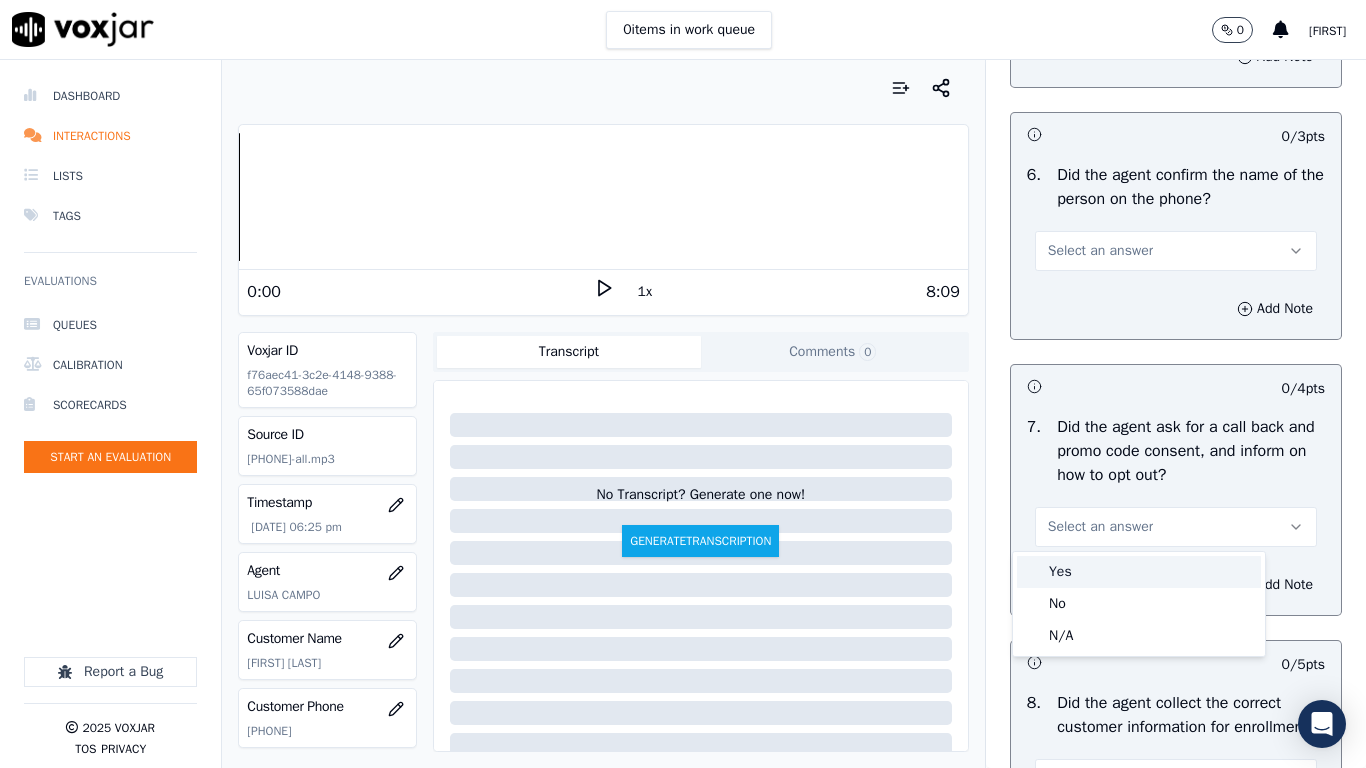 click on "Yes" at bounding box center [1139, 572] 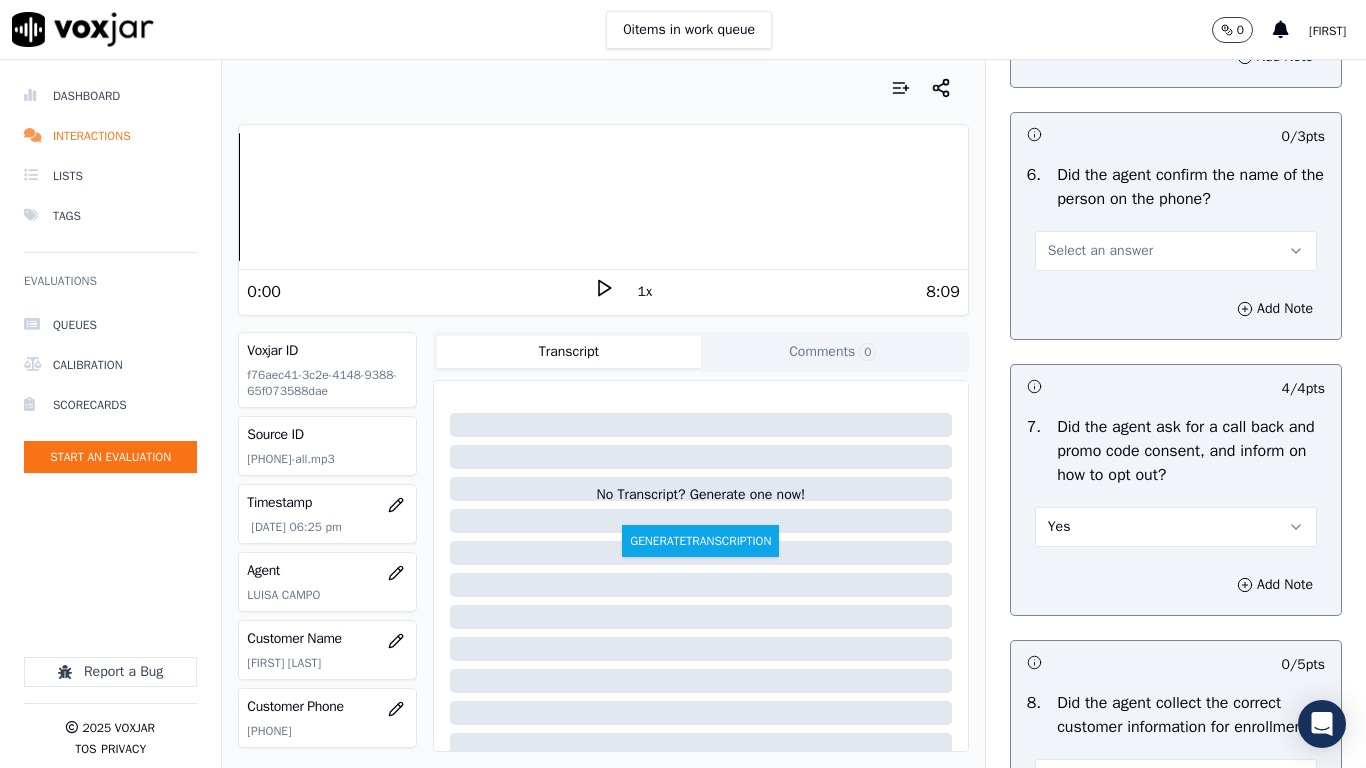 click on "Select an answer" at bounding box center (1176, 251) 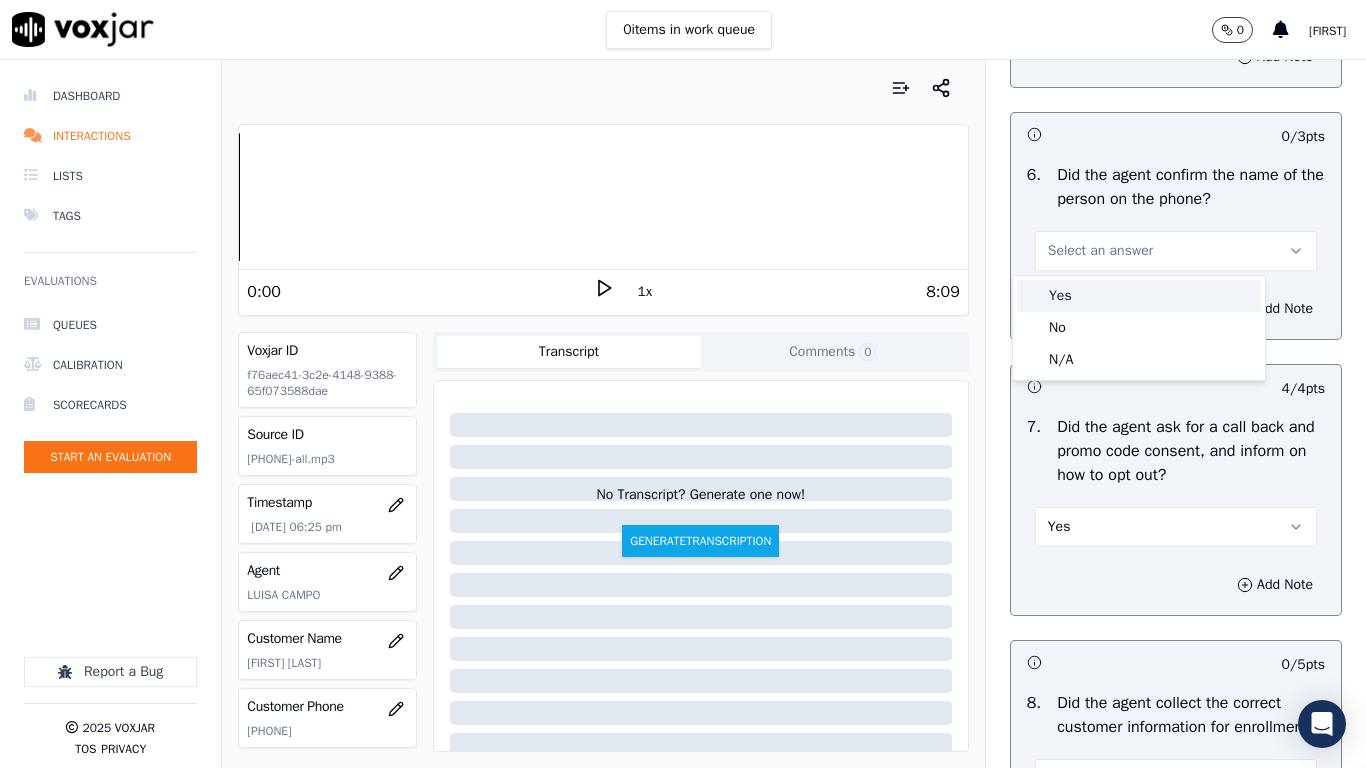 click on "Yes" at bounding box center [1139, 296] 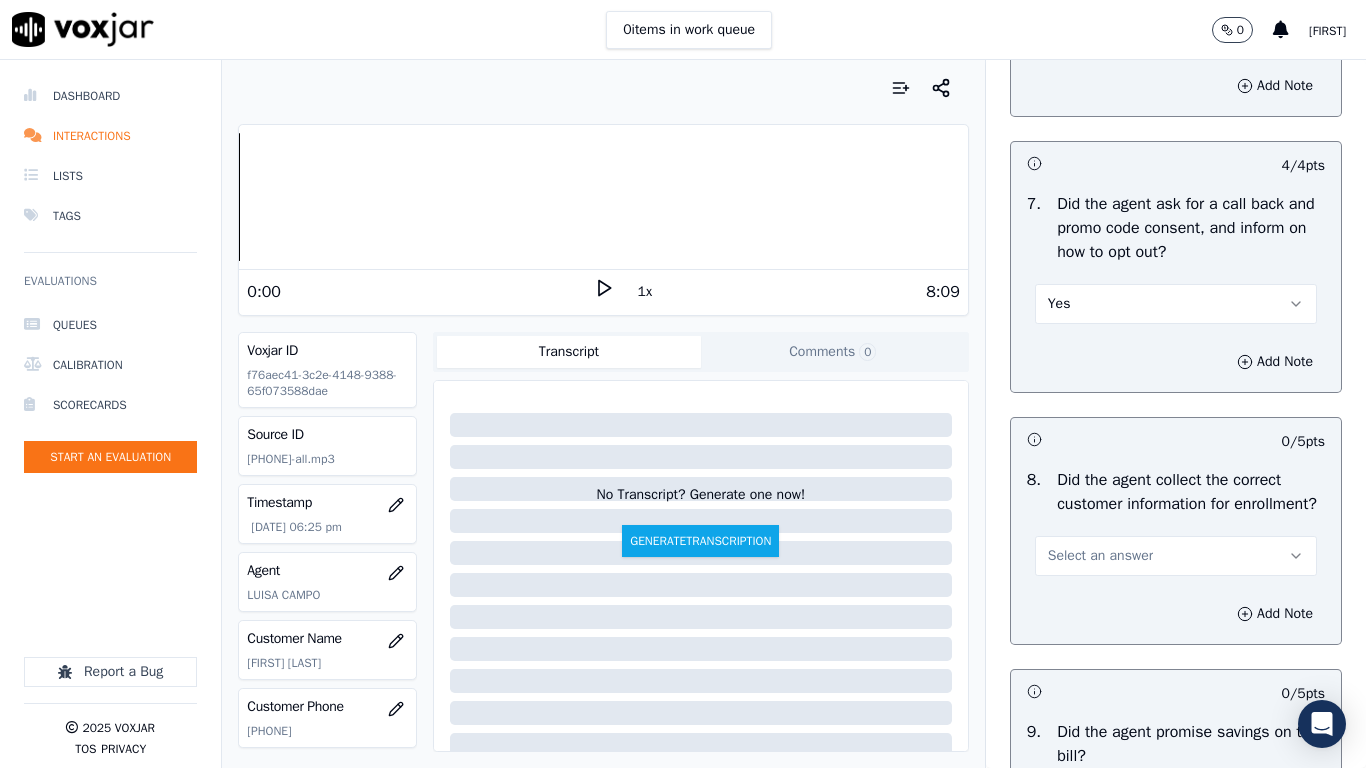 scroll, scrollTop: 2400, scrollLeft: 0, axis: vertical 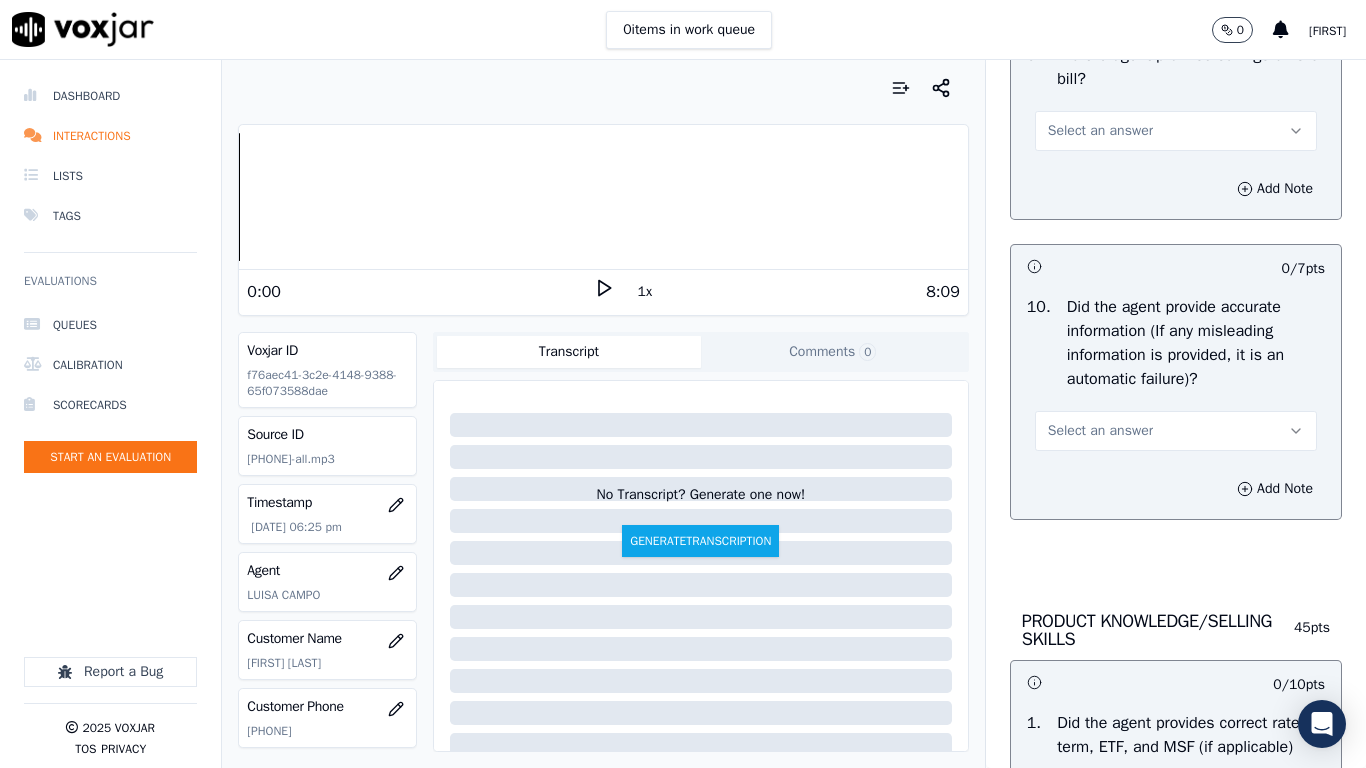click on "Select an answer" at bounding box center (1176, 131) 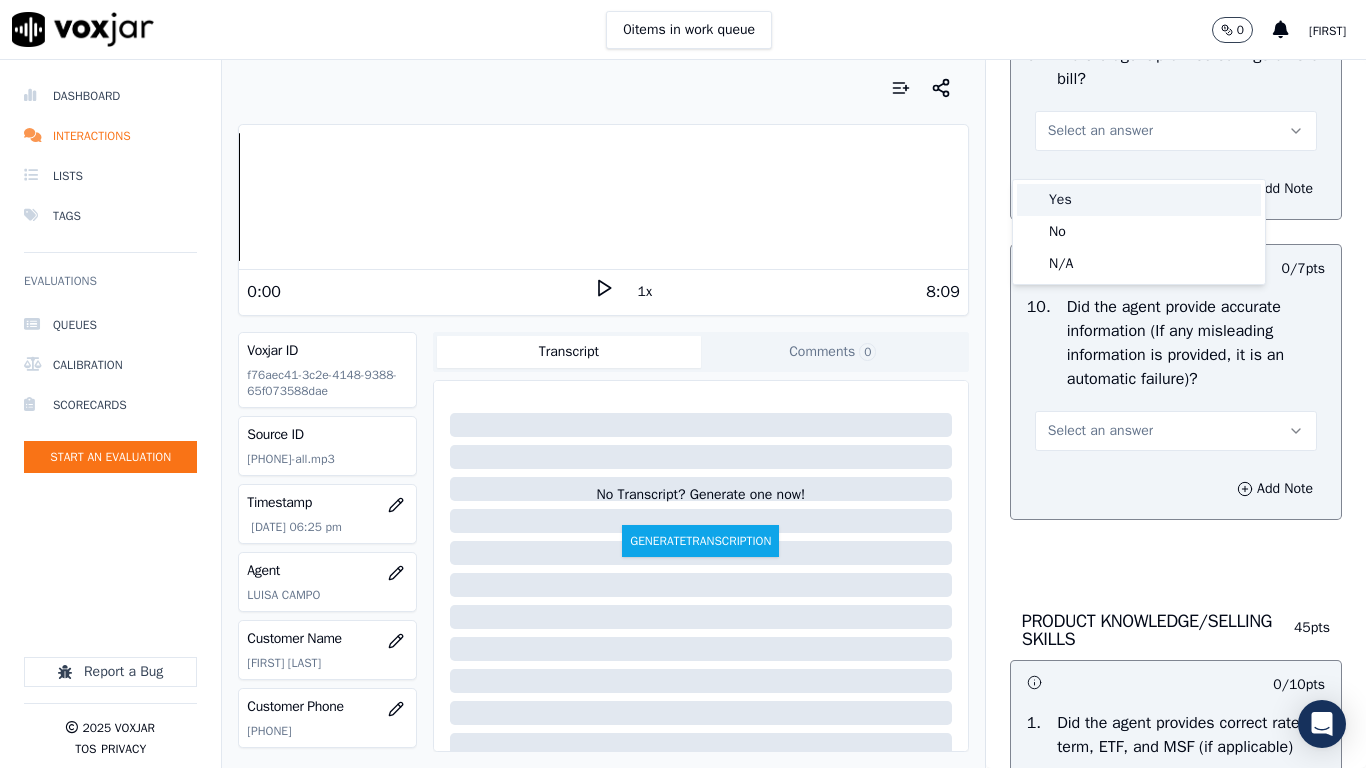 click on "Yes" at bounding box center [1139, 200] 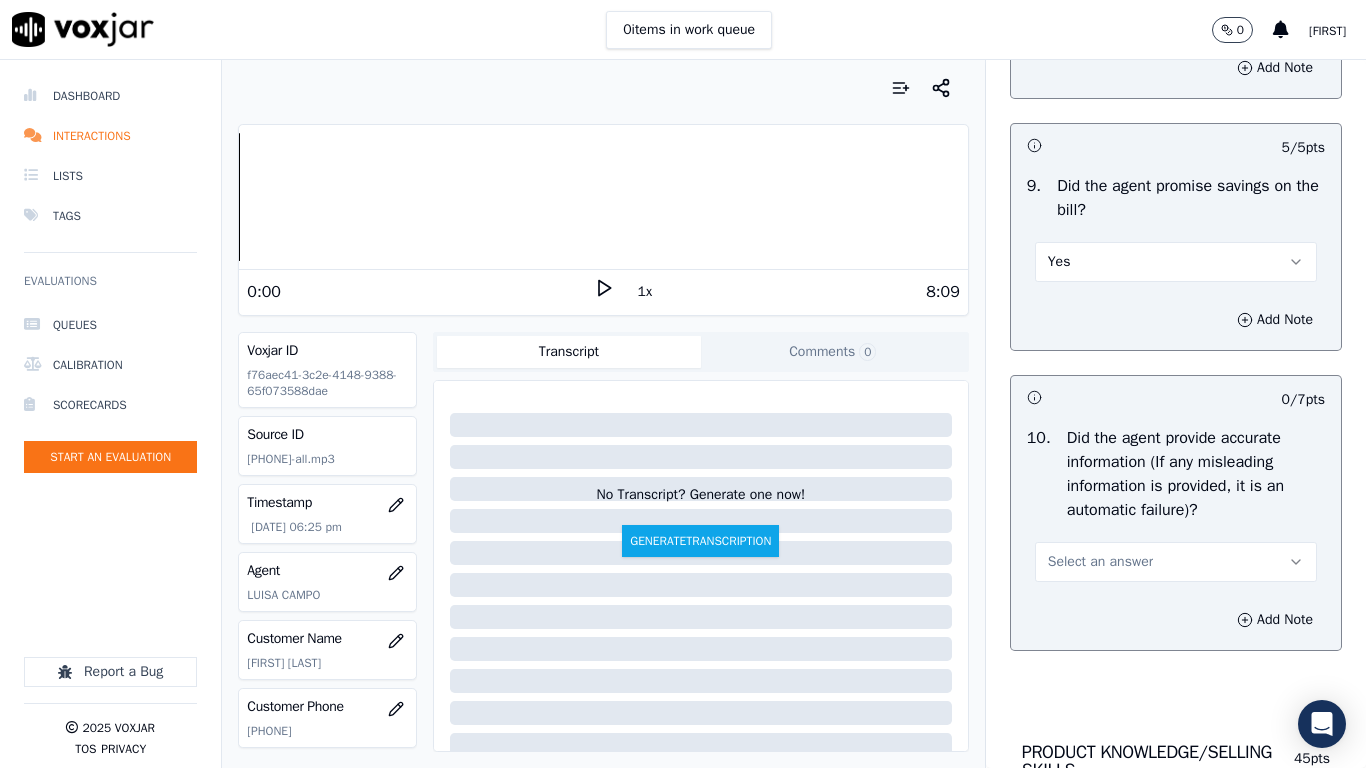 scroll, scrollTop: 2000, scrollLeft: 0, axis: vertical 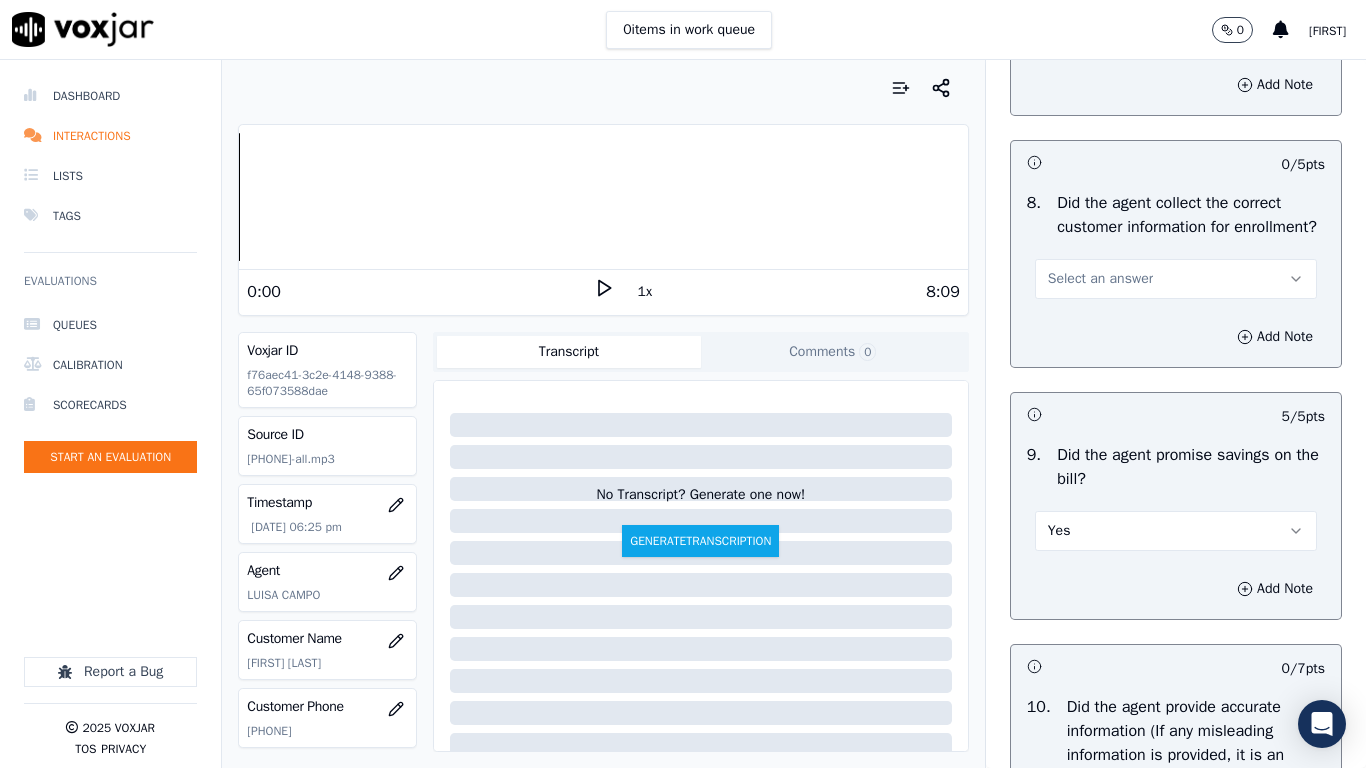 click on "Select an answer" at bounding box center (1100, 279) 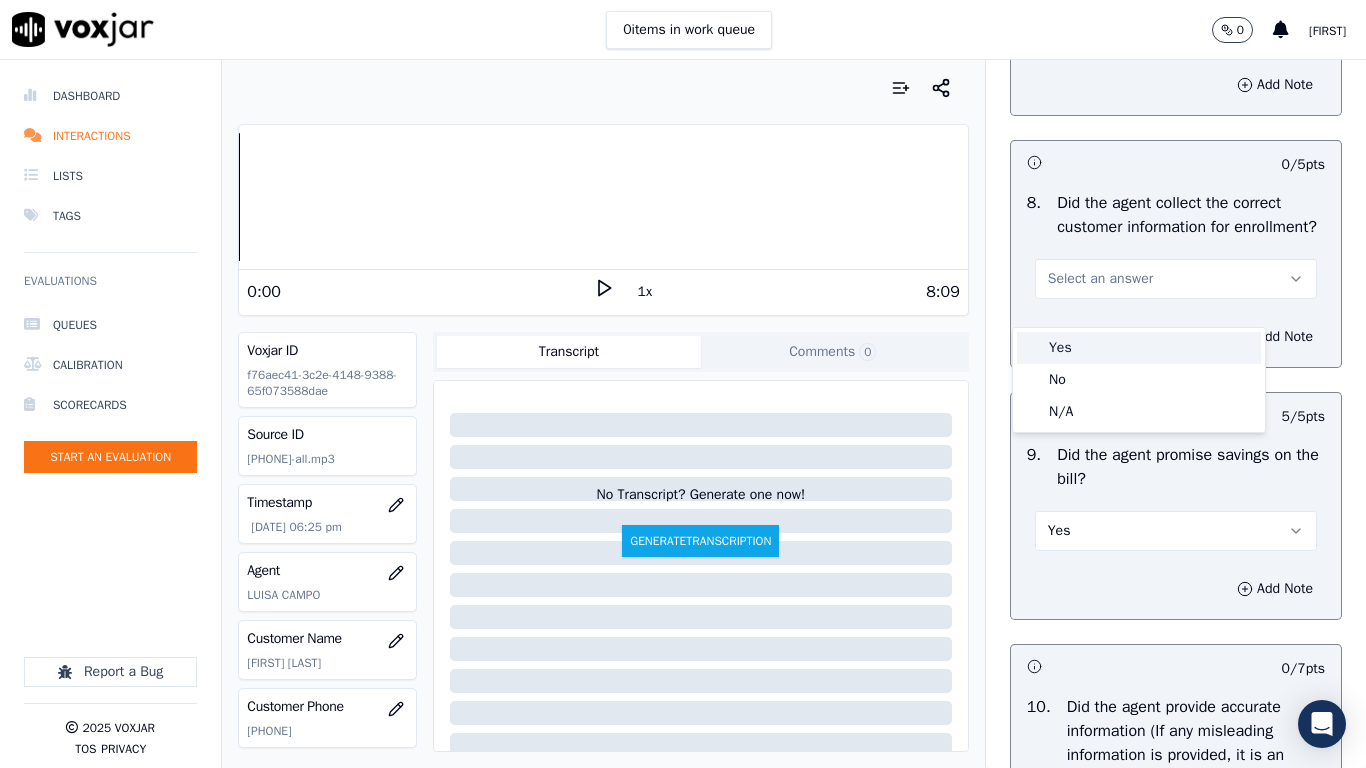 click on "Yes" at bounding box center [1139, 348] 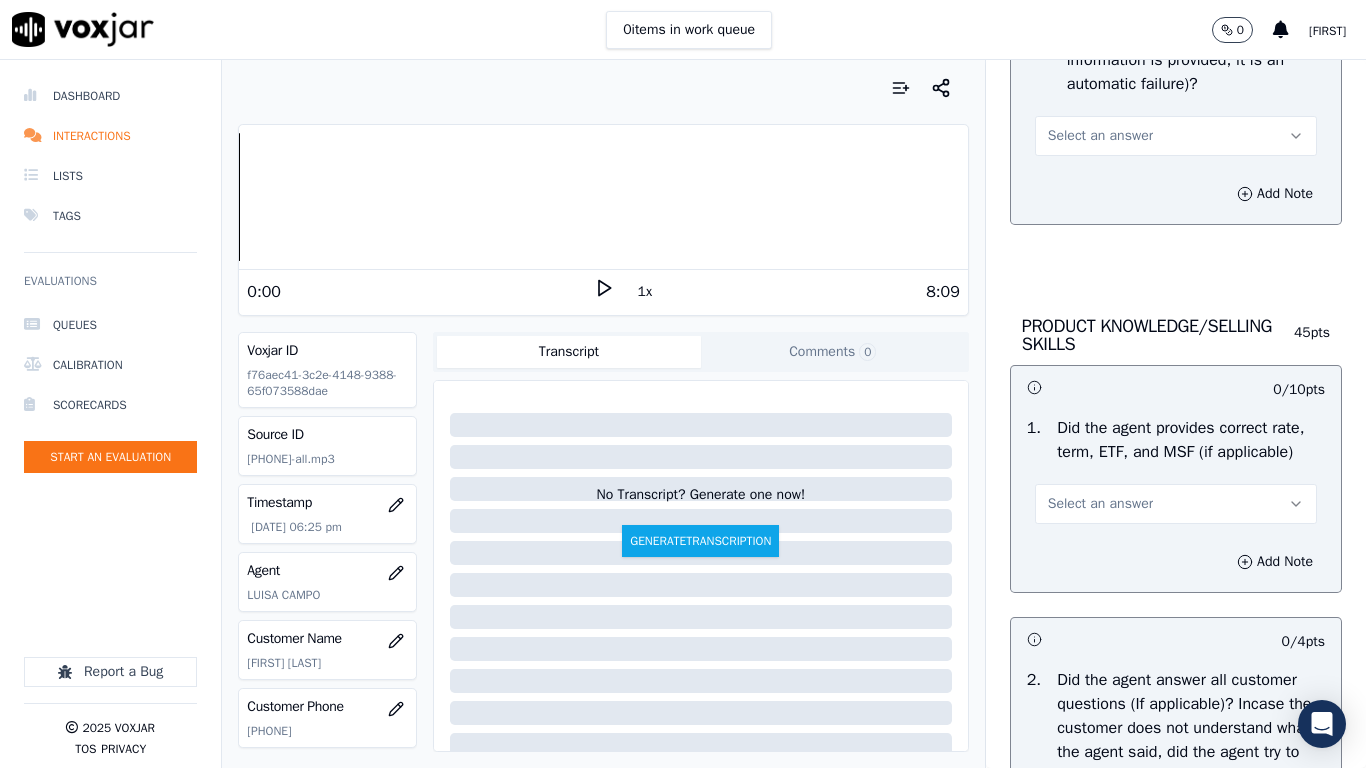 scroll, scrollTop: 2700, scrollLeft: 0, axis: vertical 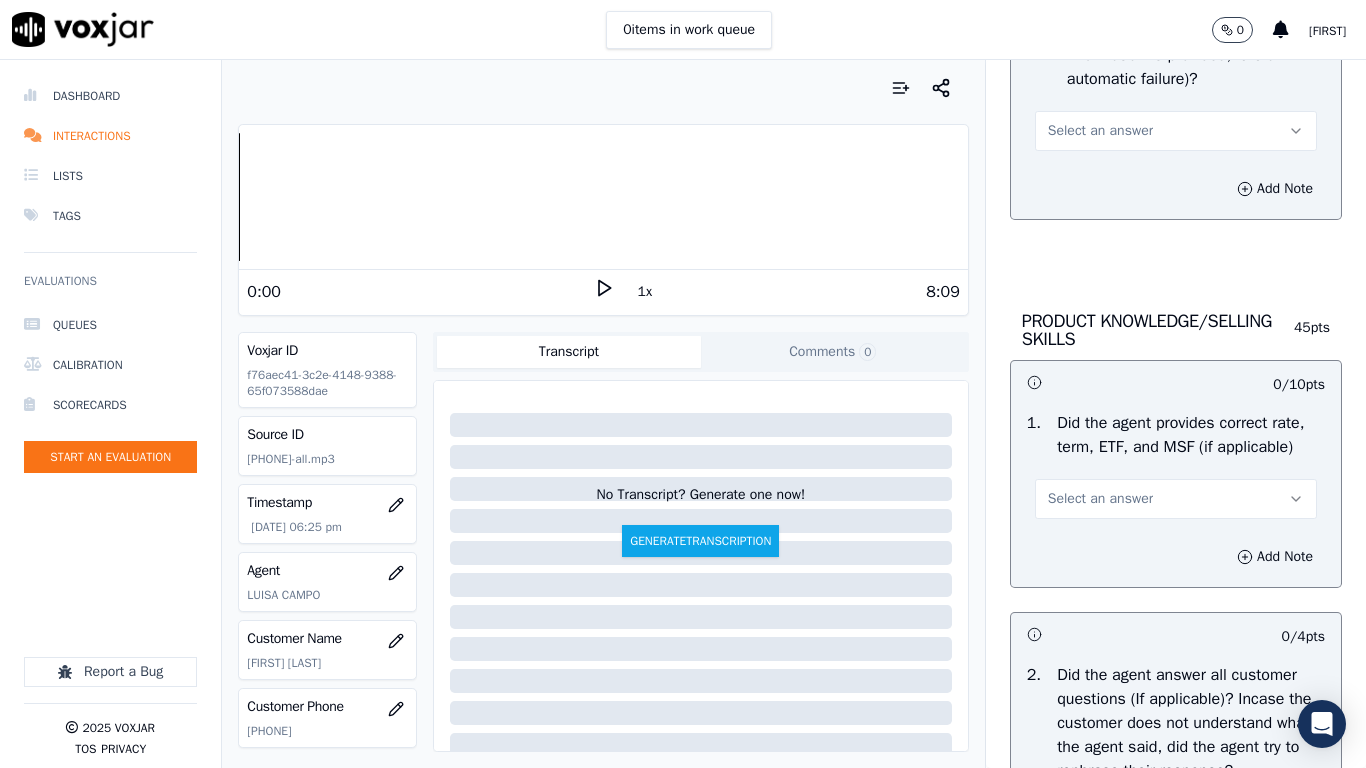 click on "Select an answer" at bounding box center [1100, 131] 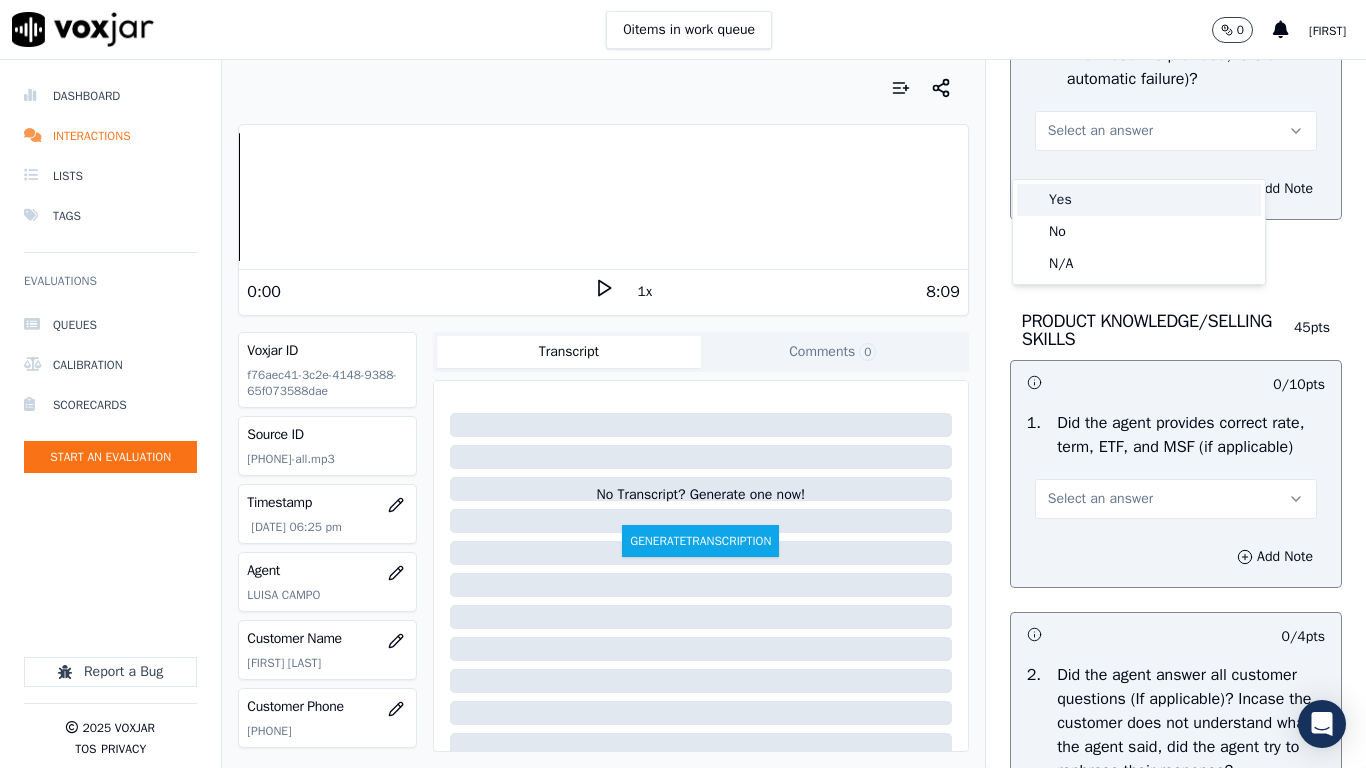 drag, startPoint x: 1086, startPoint y: 211, endPoint x: 1079, endPoint y: 425, distance: 214.11446 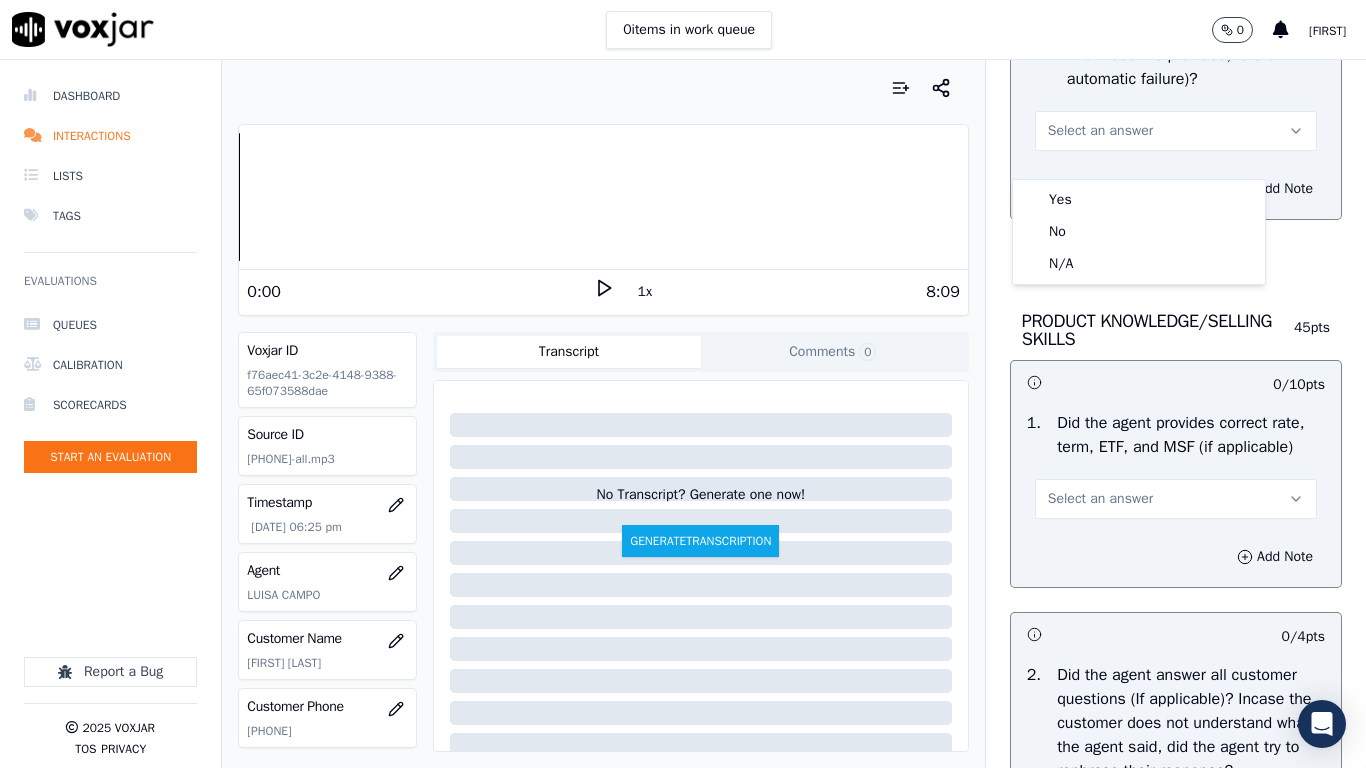 click on "Select an answer" at bounding box center (1100, 499) 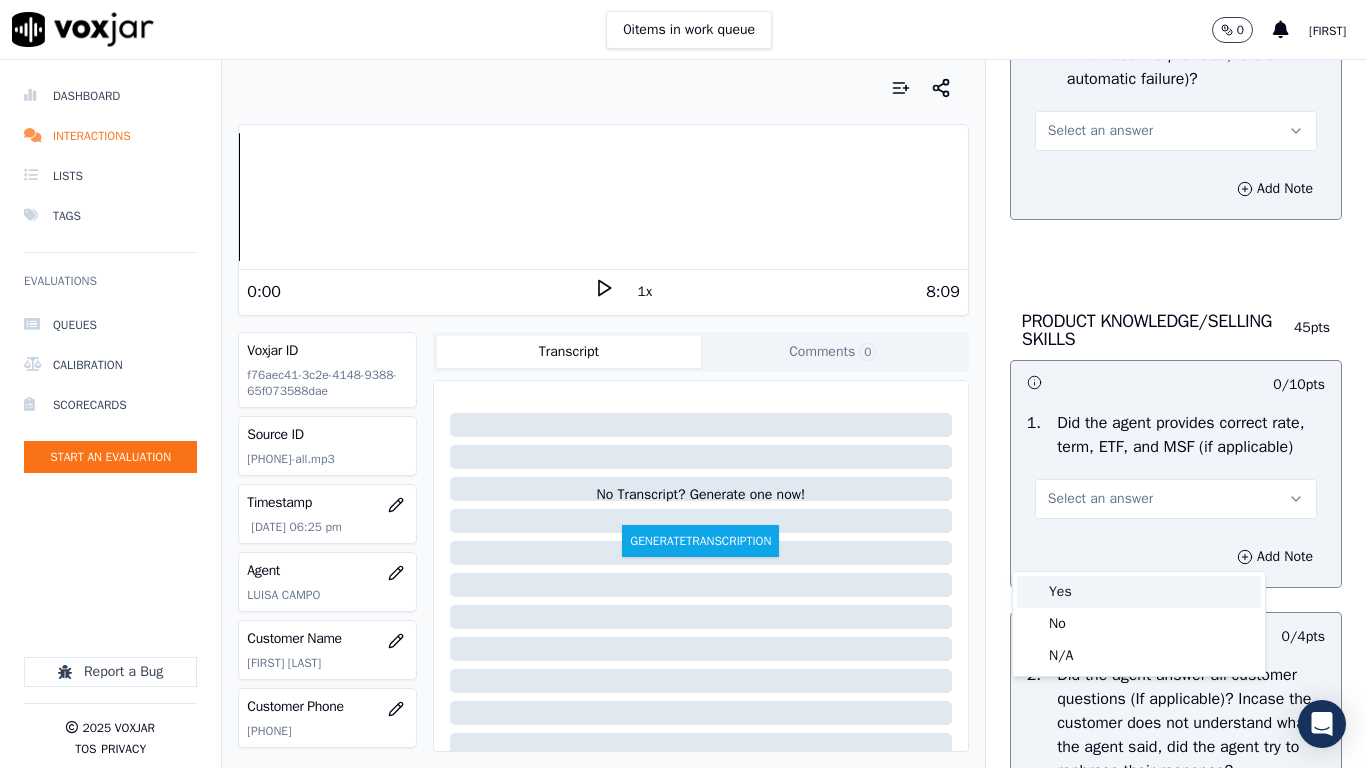 click on "Yes" at bounding box center (1139, 592) 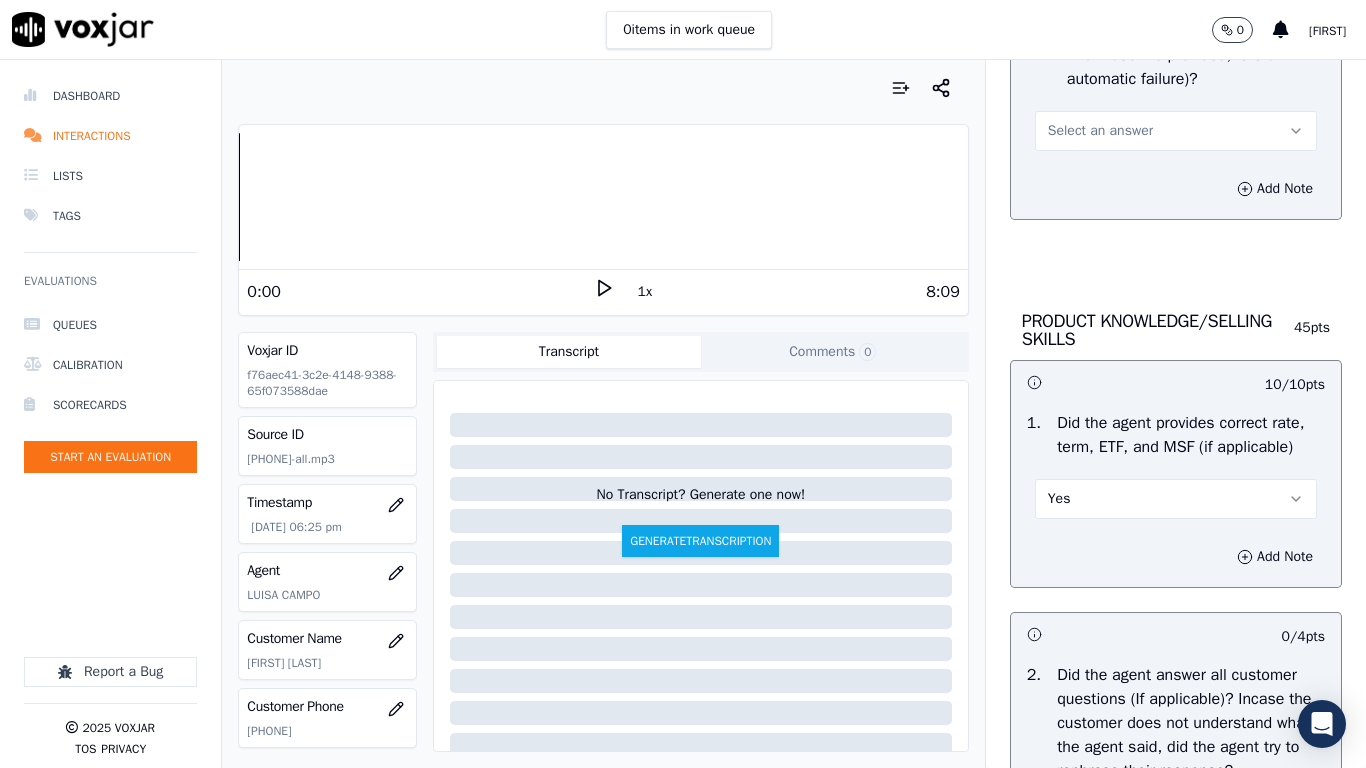 click on "Select an answer" at bounding box center [1100, 131] 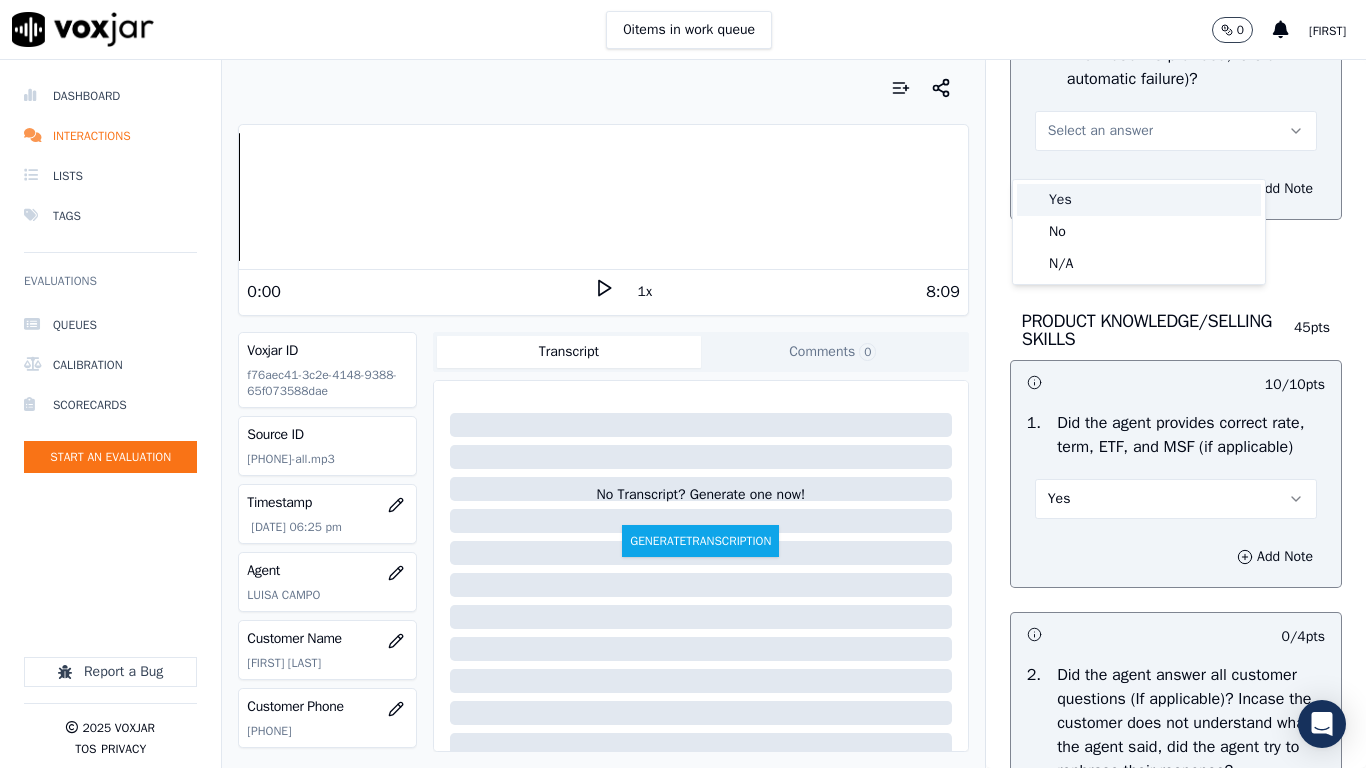 click on "Yes" at bounding box center (1139, 200) 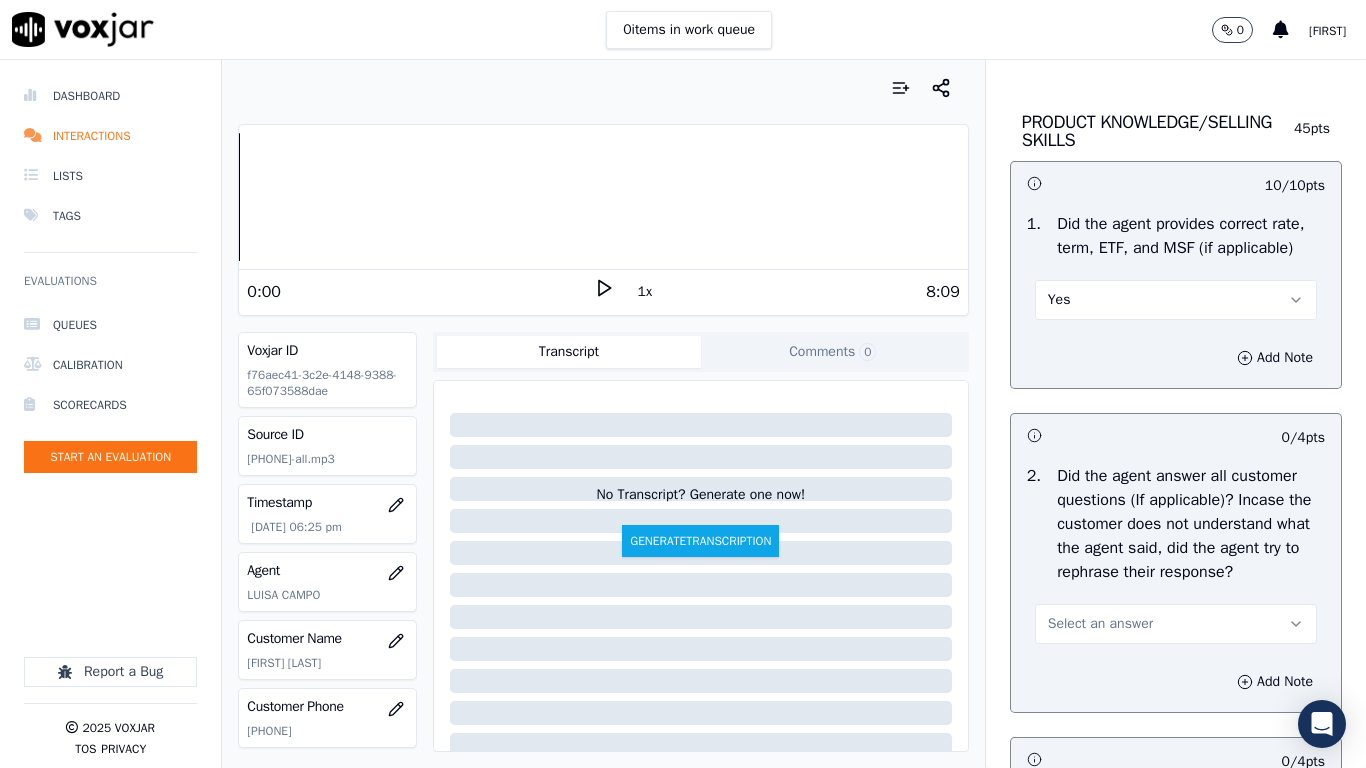 scroll, scrollTop: 3400, scrollLeft: 0, axis: vertical 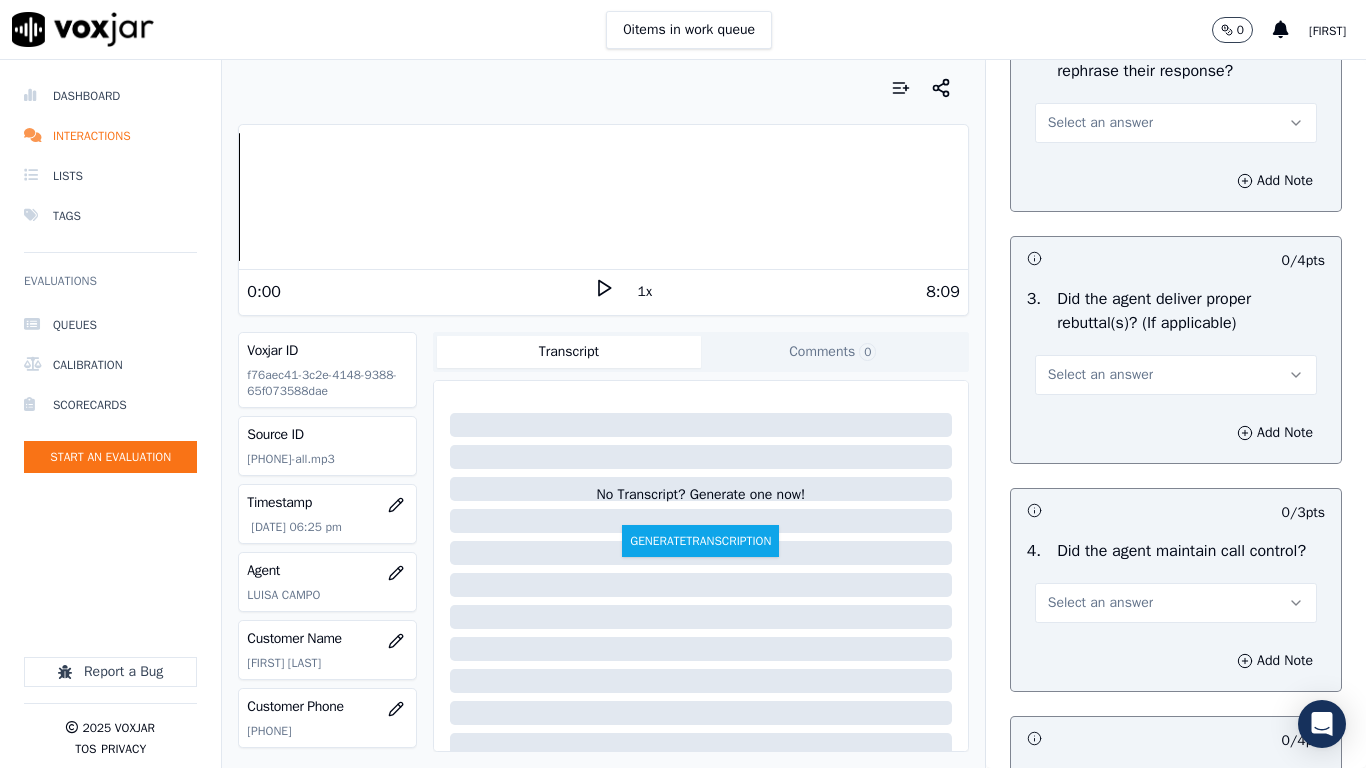 click on "Select an answer" at bounding box center (1100, 123) 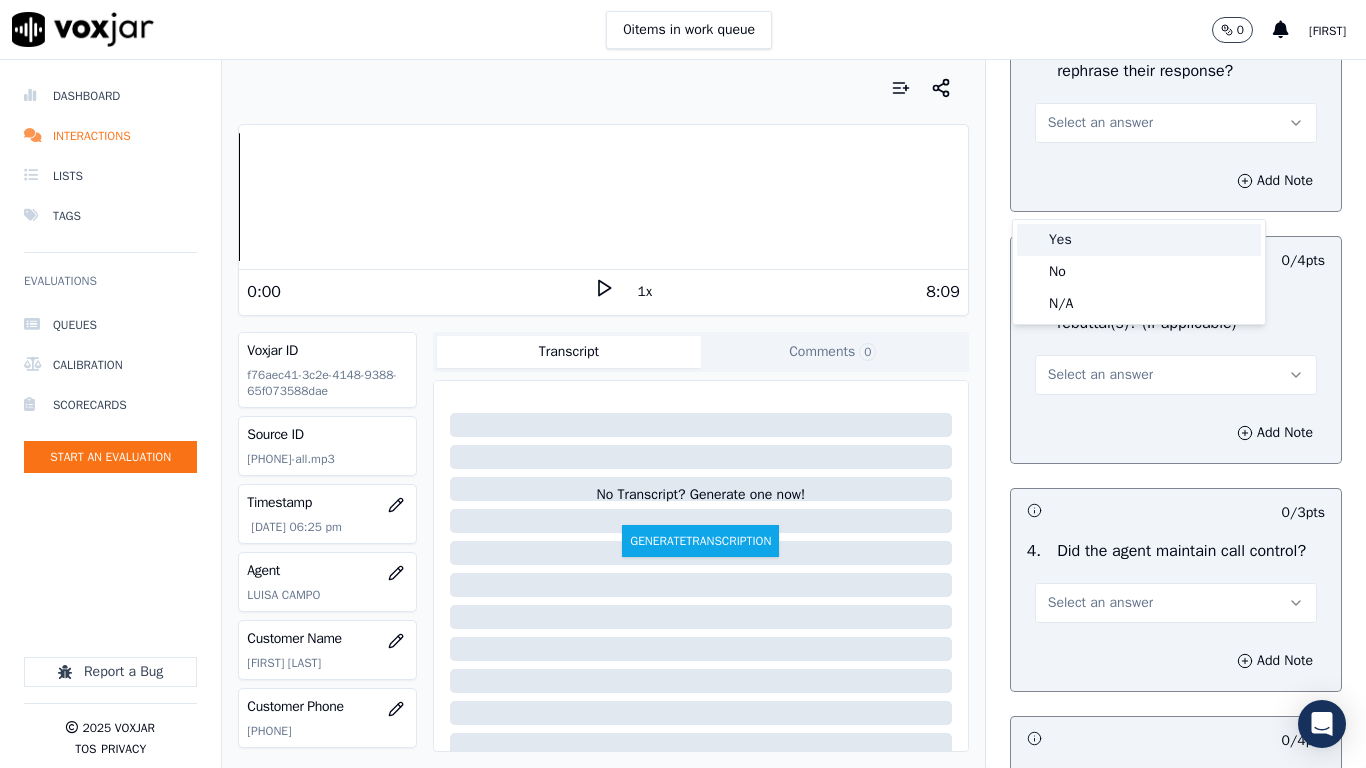 click on "Yes" at bounding box center (1139, 240) 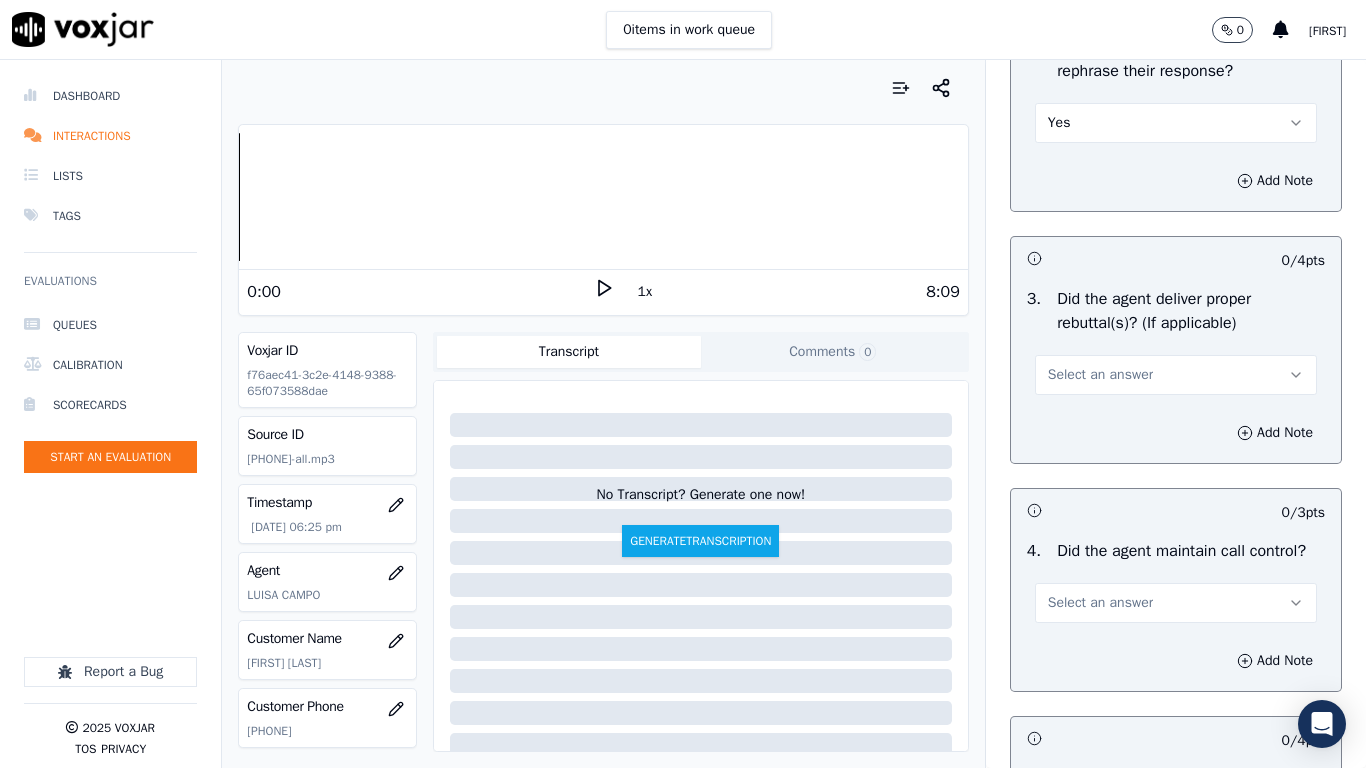 click on "Select an answer" at bounding box center (1100, 375) 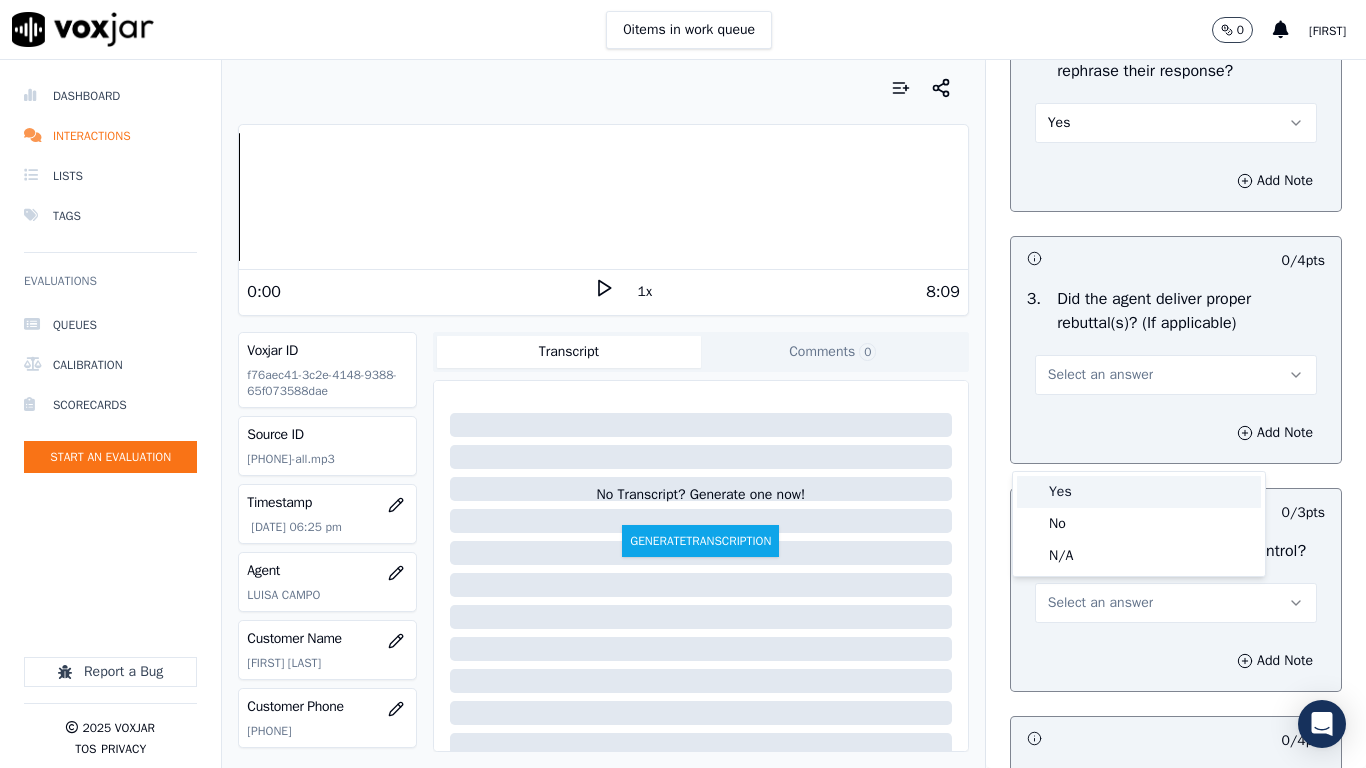 click on "Yes" at bounding box center (1139, 492) 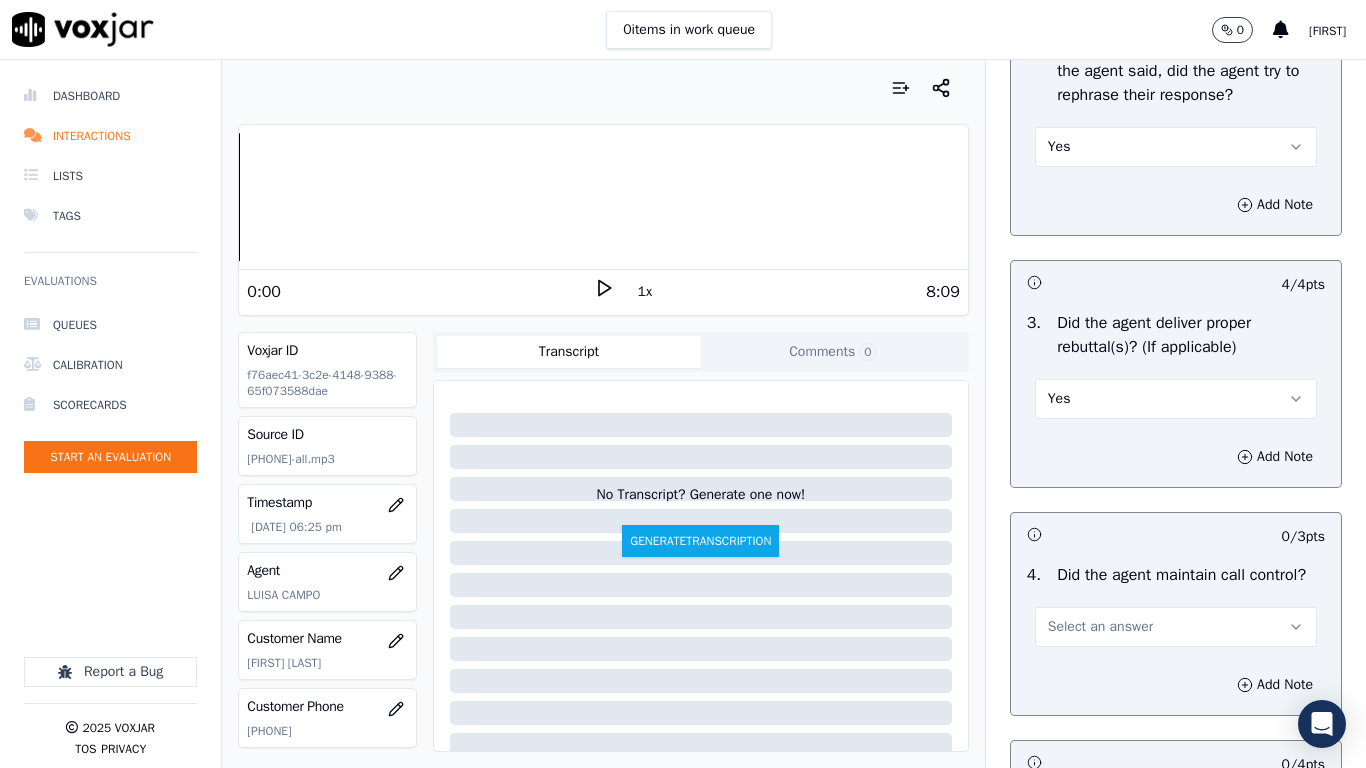 scroll, scrollTop: 3400, scrollLeft: 0, axis: vertical 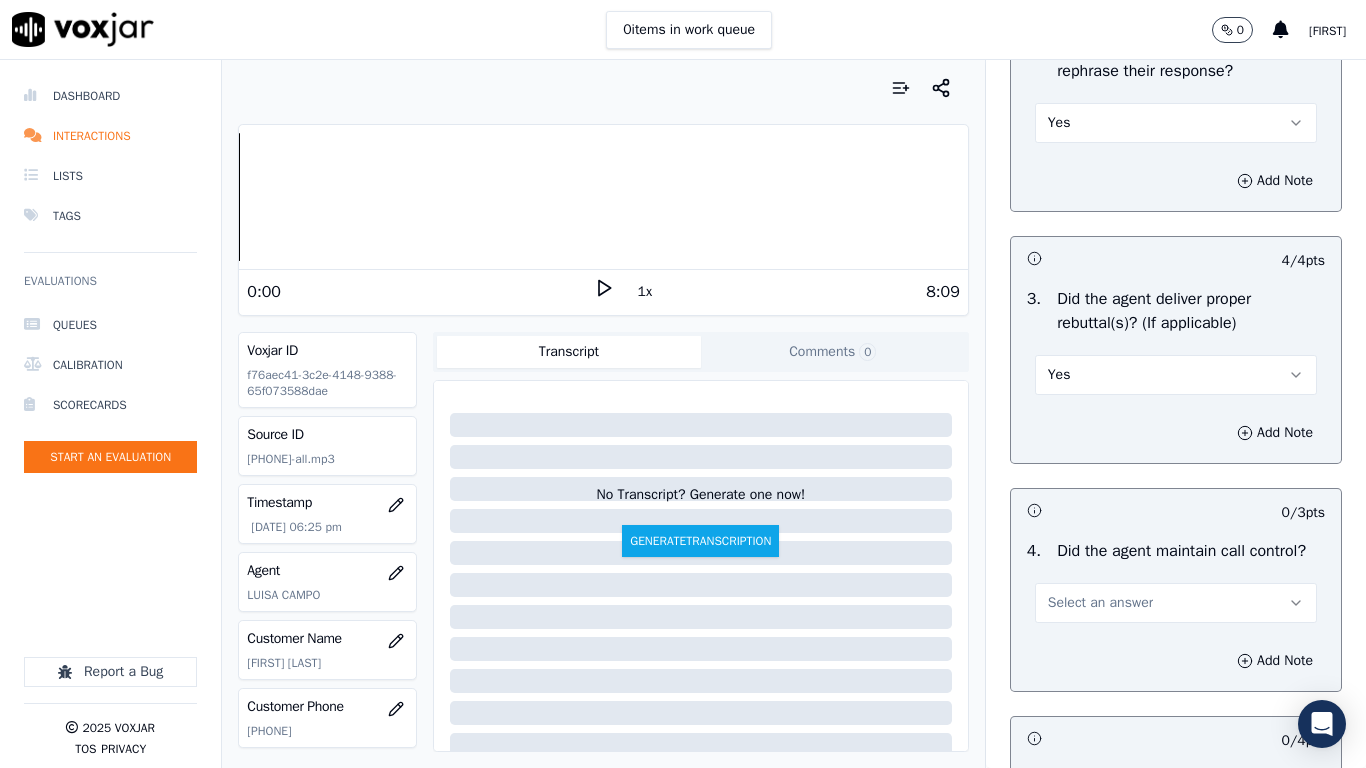 click on "Yes" at bounding box center (1176, 375) 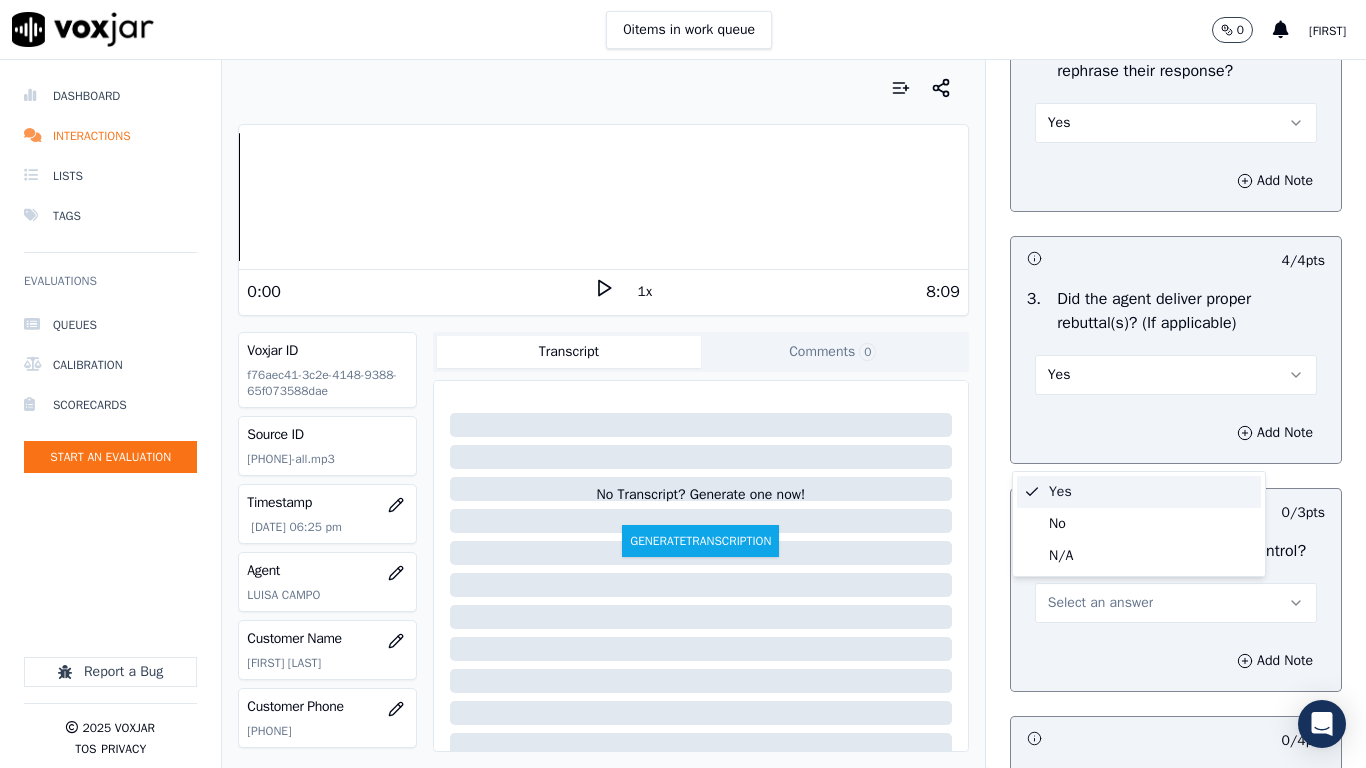 click on "Yes" at bounding box center (1139, 492) 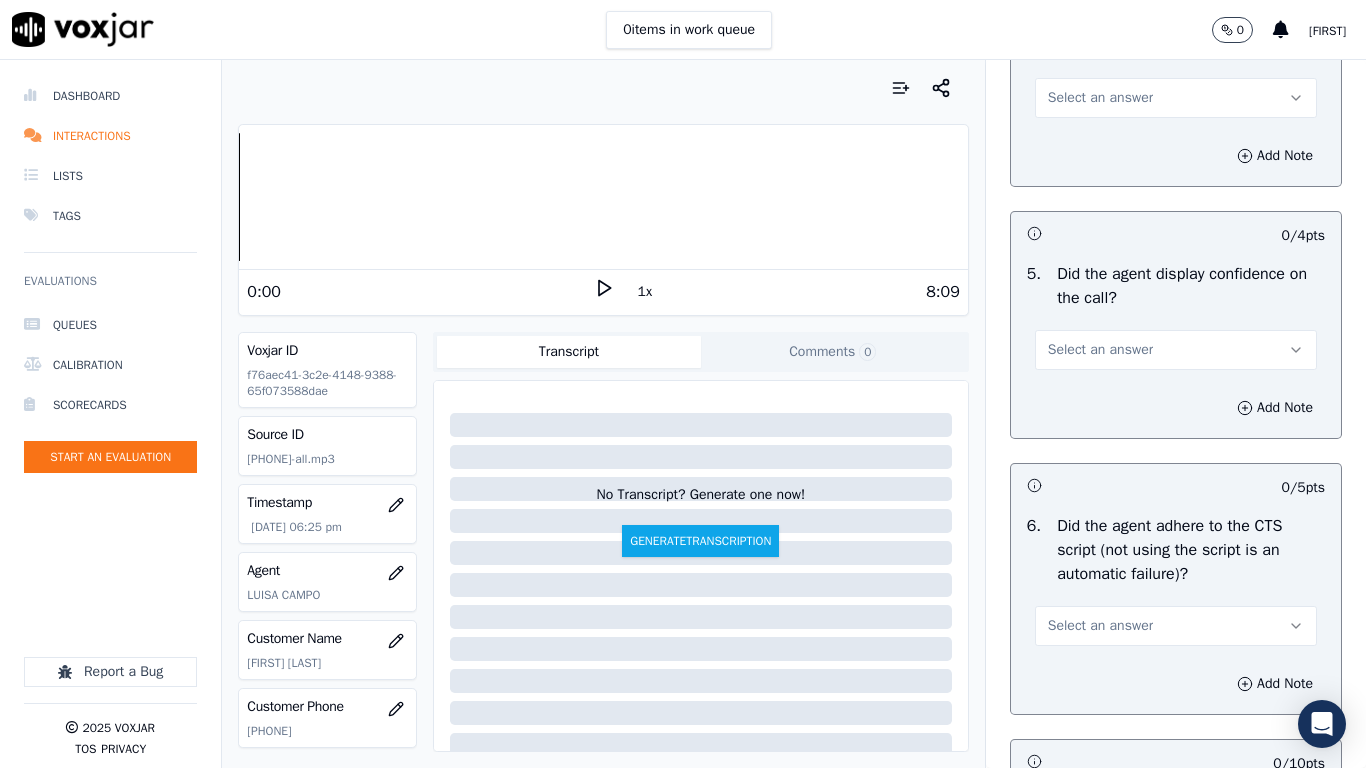 scroll, scrollTop: 3900, scrollLeft: 0, axis: vertical 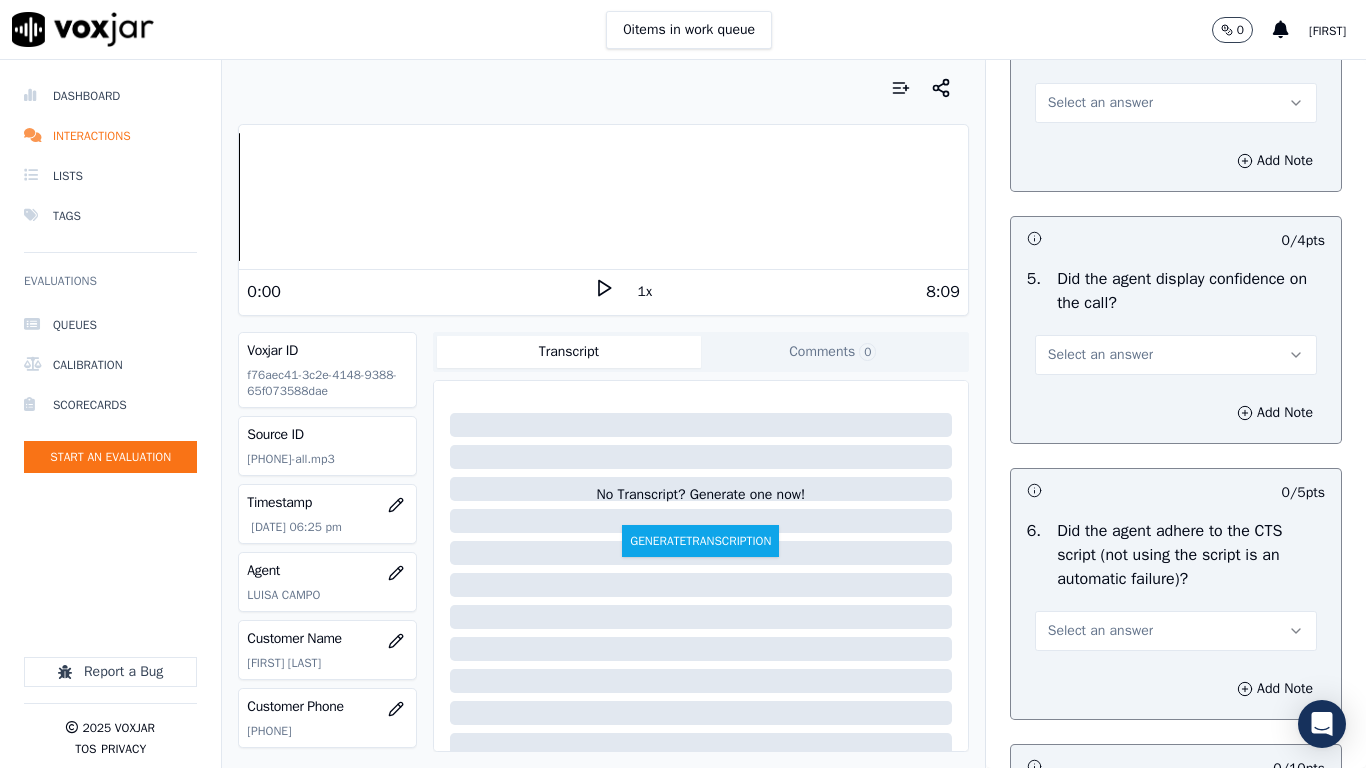 drag, startPoint x: 1084, startPoint y: 199, endPoint x: 1085, endPoint y: 213, distance: 14.035668 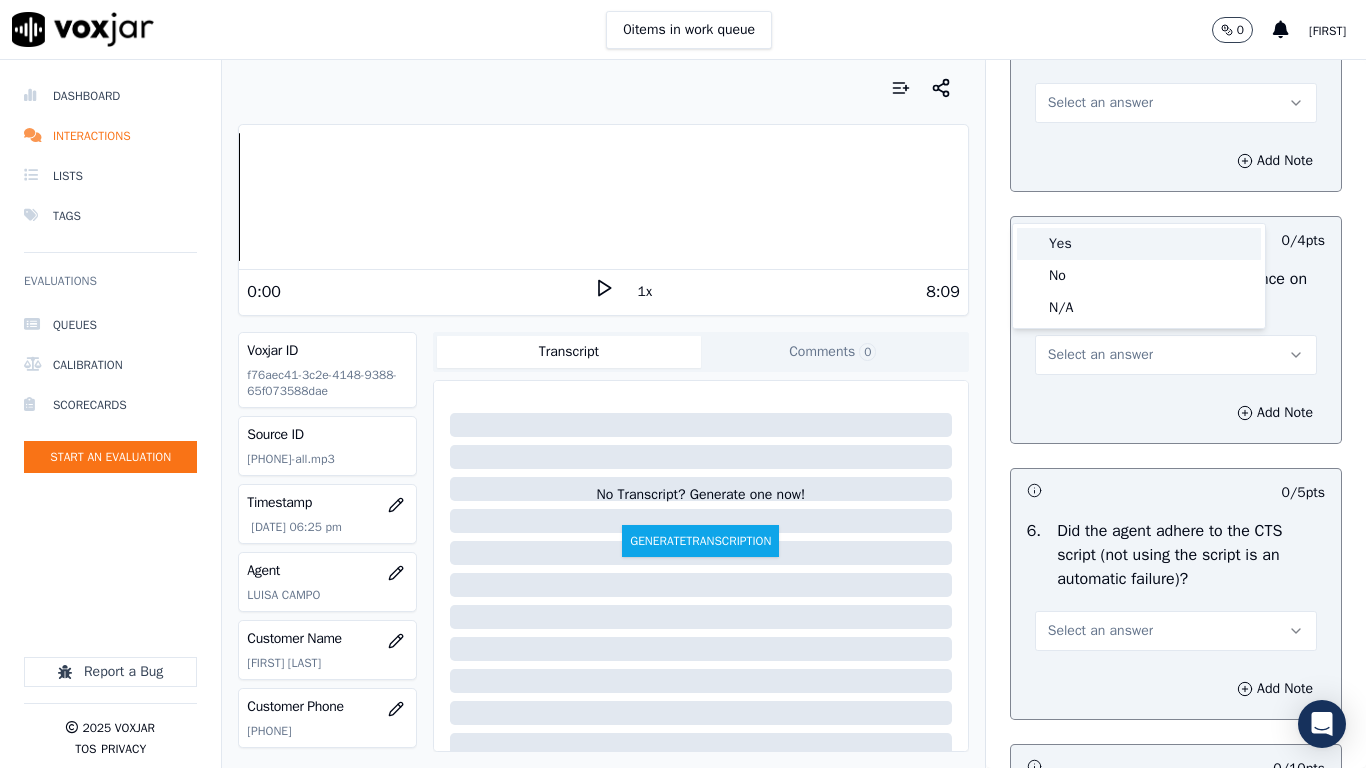 click on "Yes" at bounding box center [1139, 244] 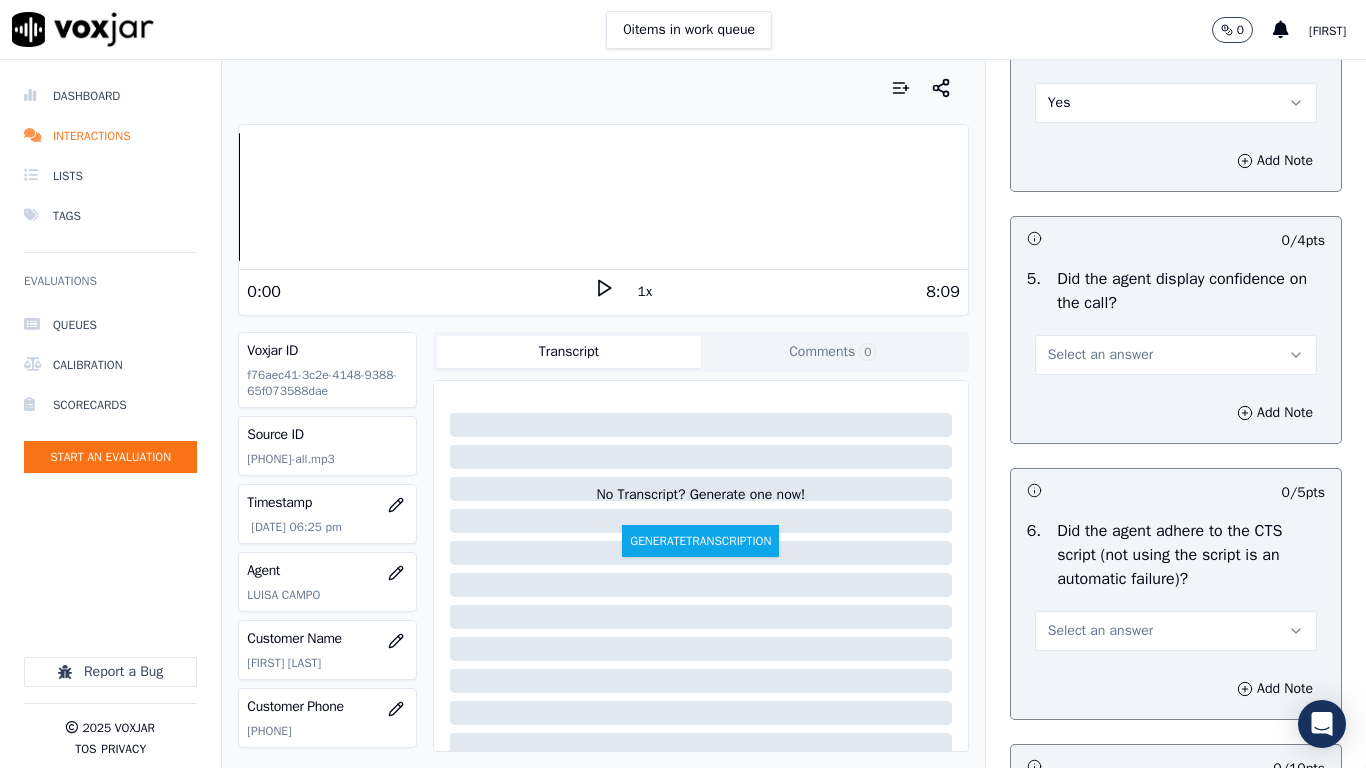 click on "Select an answer" at bounding box center (1176, 355) 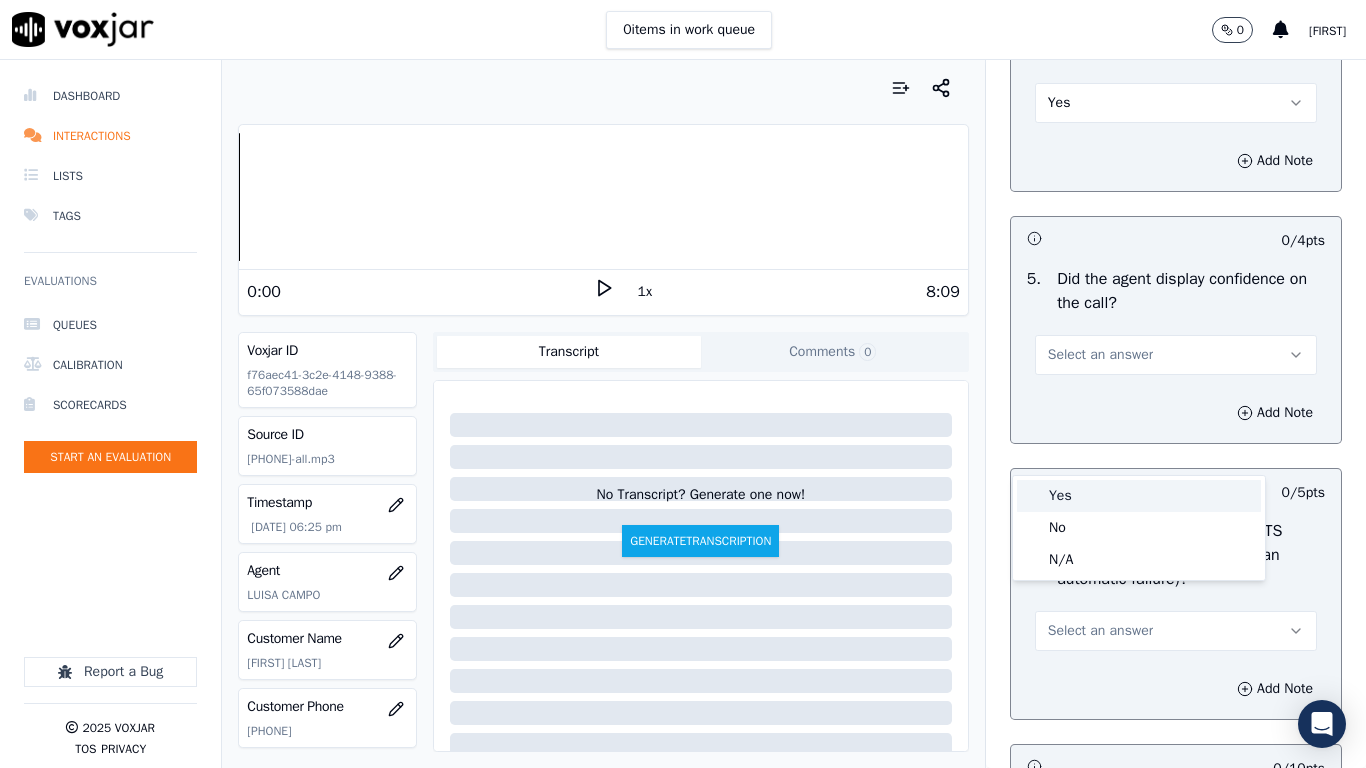 click on "Yes" at bounding box center (1139, 496) 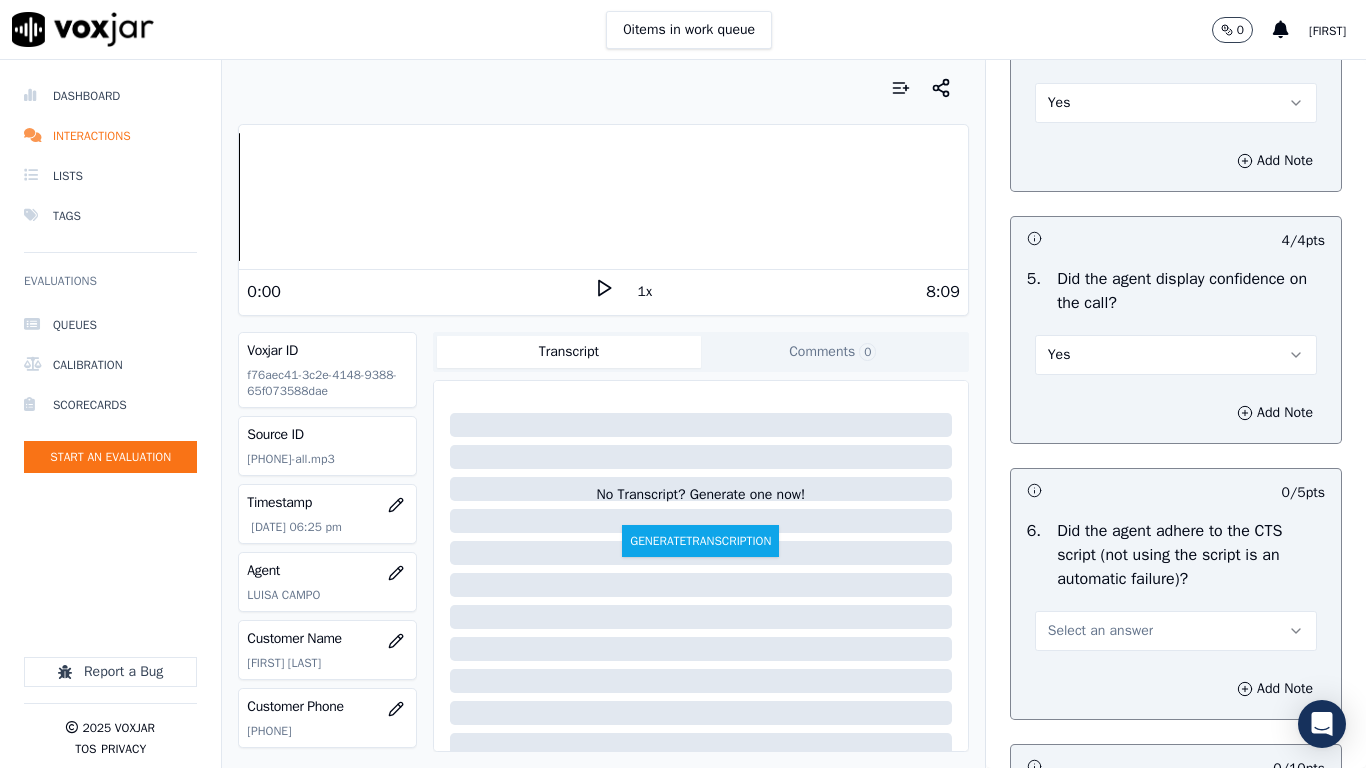 scroll, scrollTop: 4500, scrollLeft: 0, axis: vertical 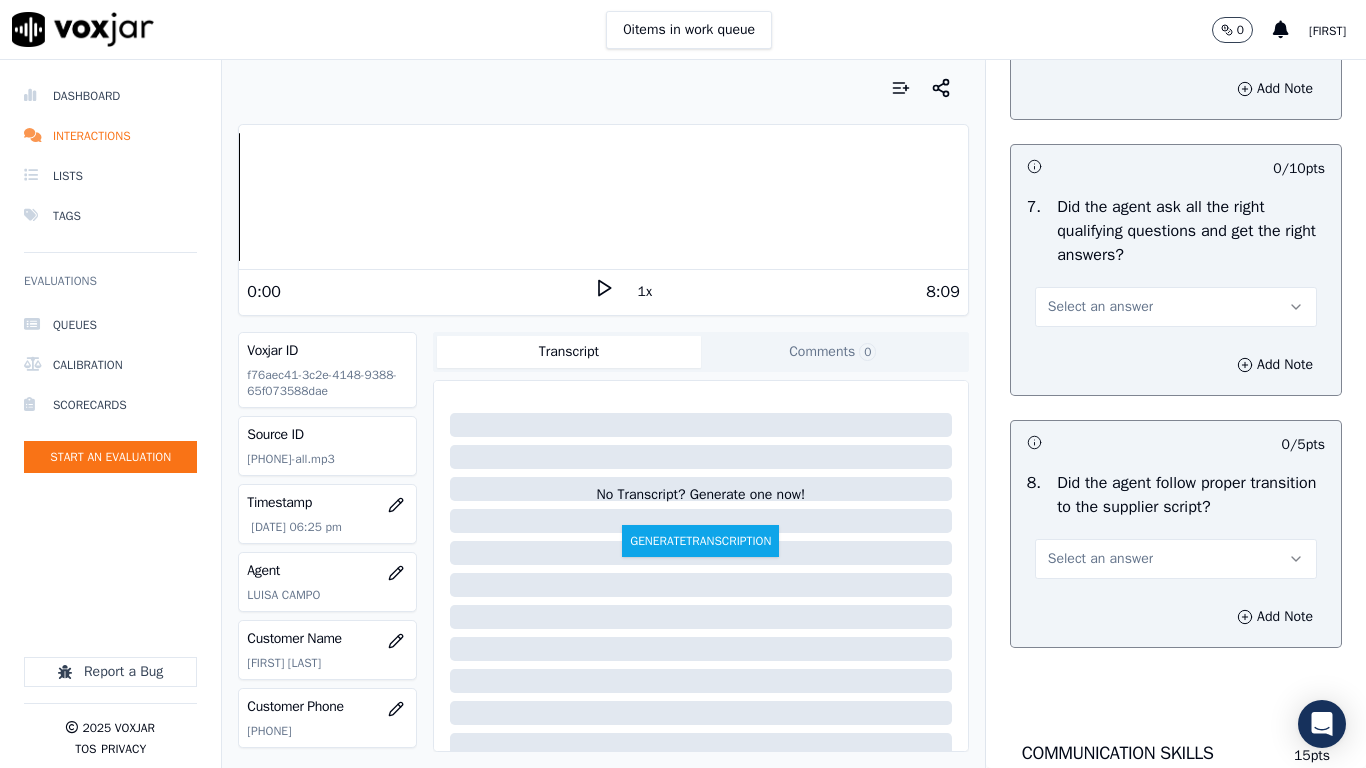 click on "Select an answer" at bounding box center (1176, 31) 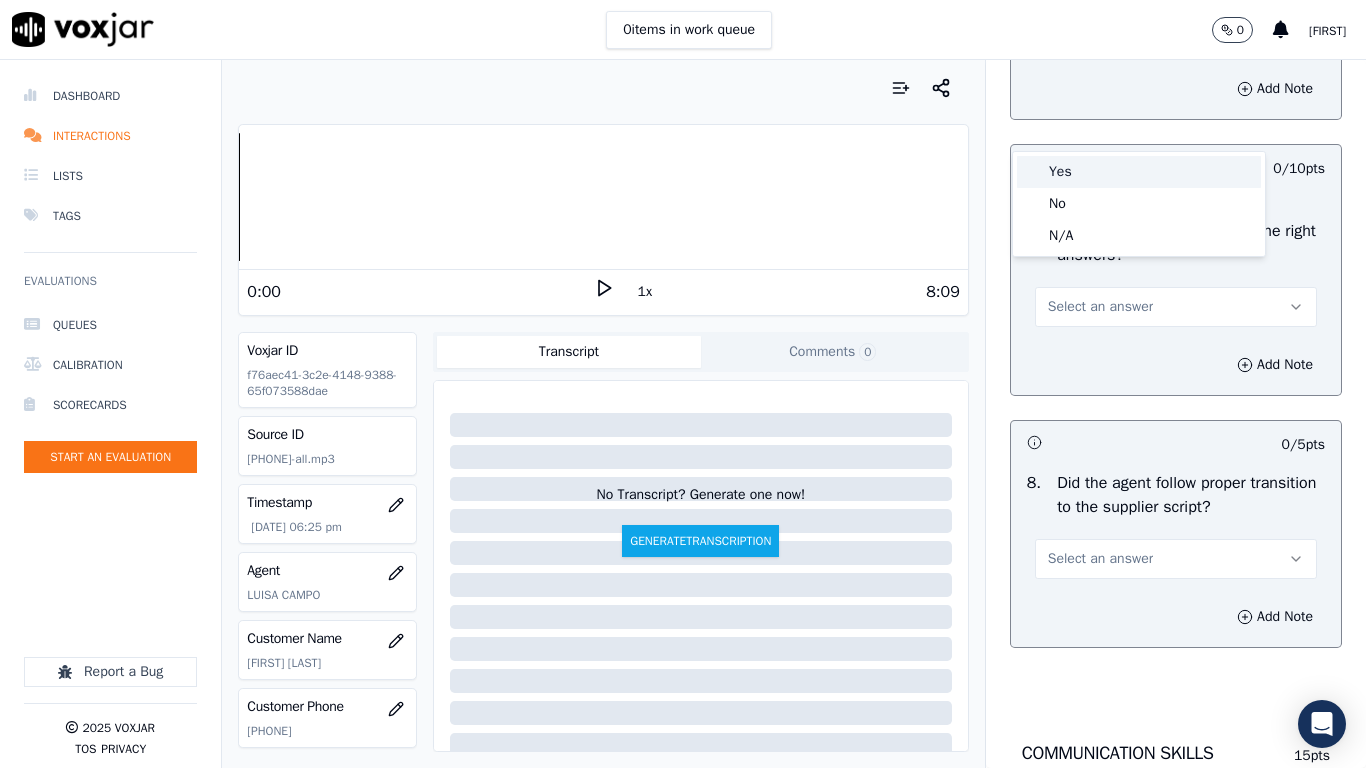 click on "Yes" at bounding box center (1139, 172) 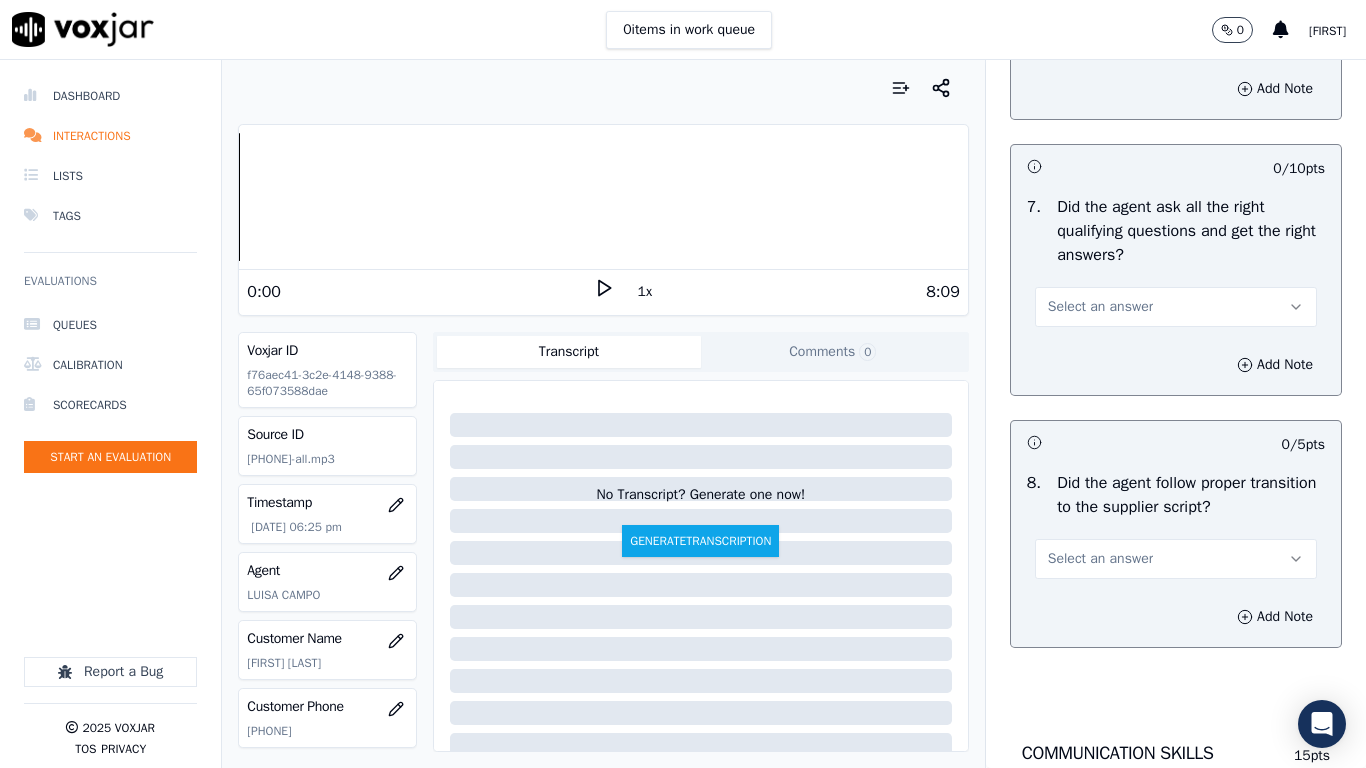 click on "Select an answer" at bounding box center (1100, 307) 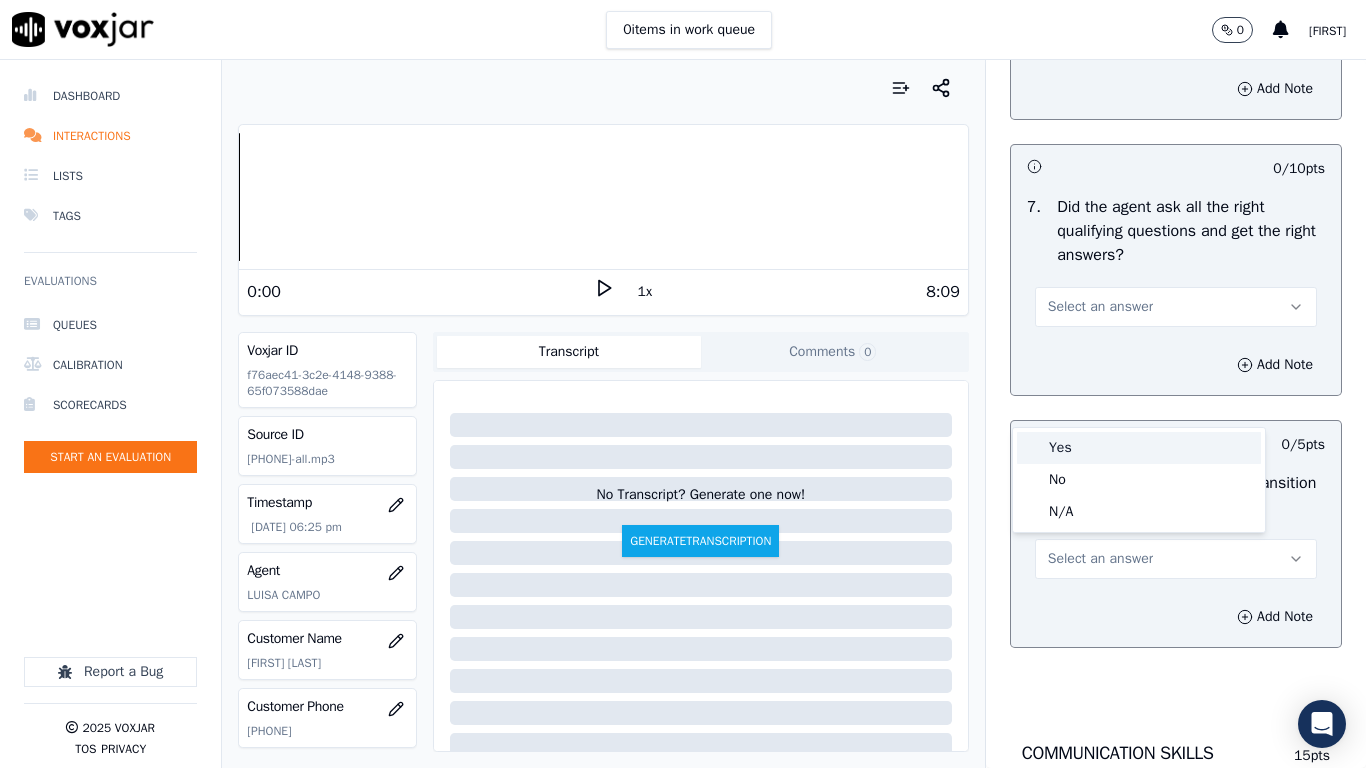drag, startPoint x: 1095, startPoint y: 449, endPoint x: 1108, endPoint y: 510, distance: 62.369865 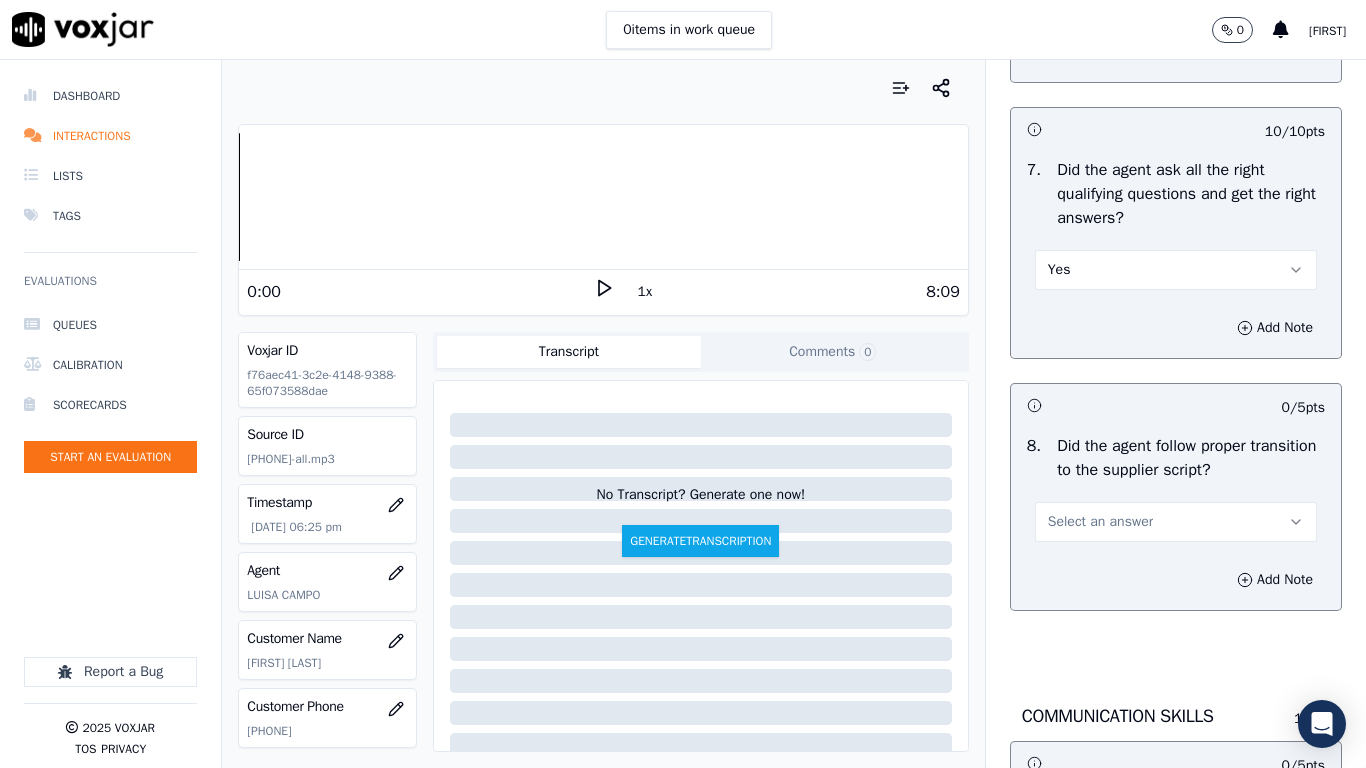 scroll, scrollTop: 4600, scrollLeft: 0, axis: vertical 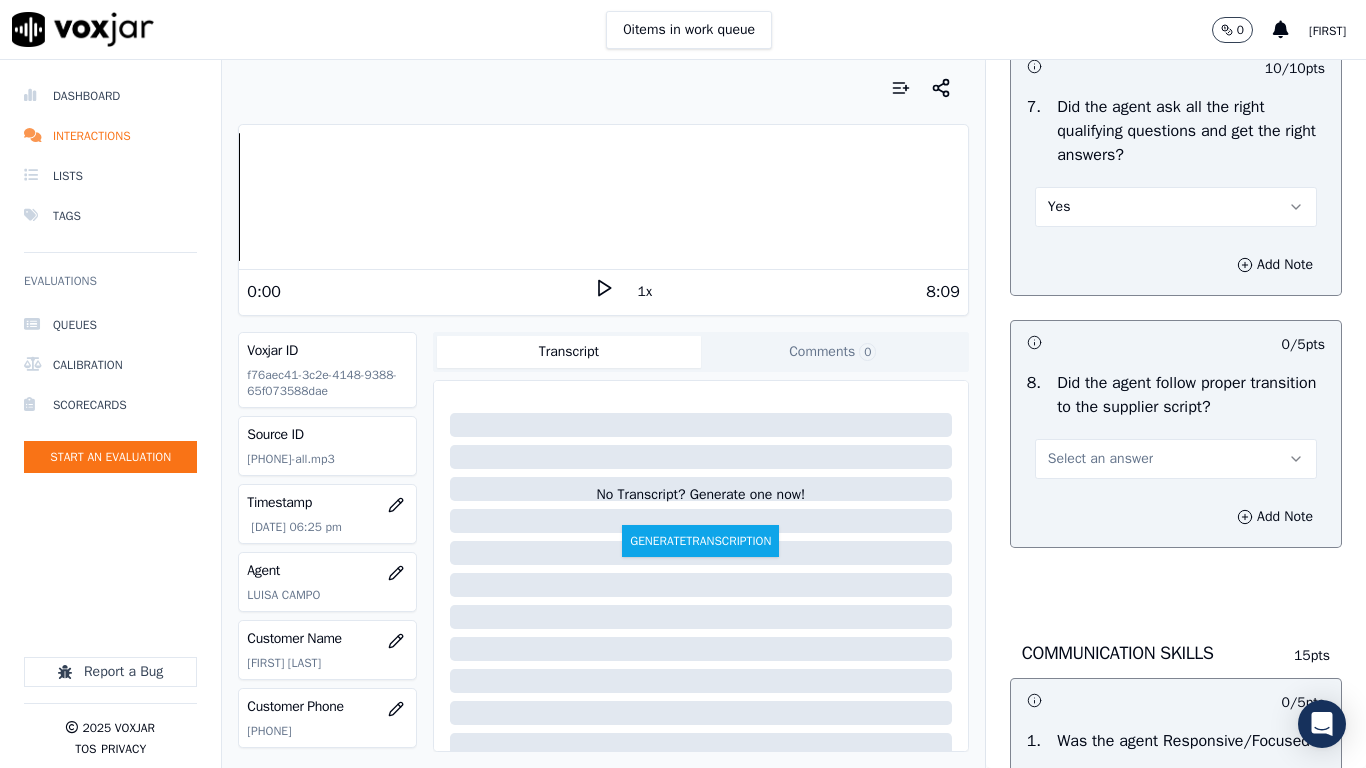 click on "Select an answer" at bounding box center [1100, 459] 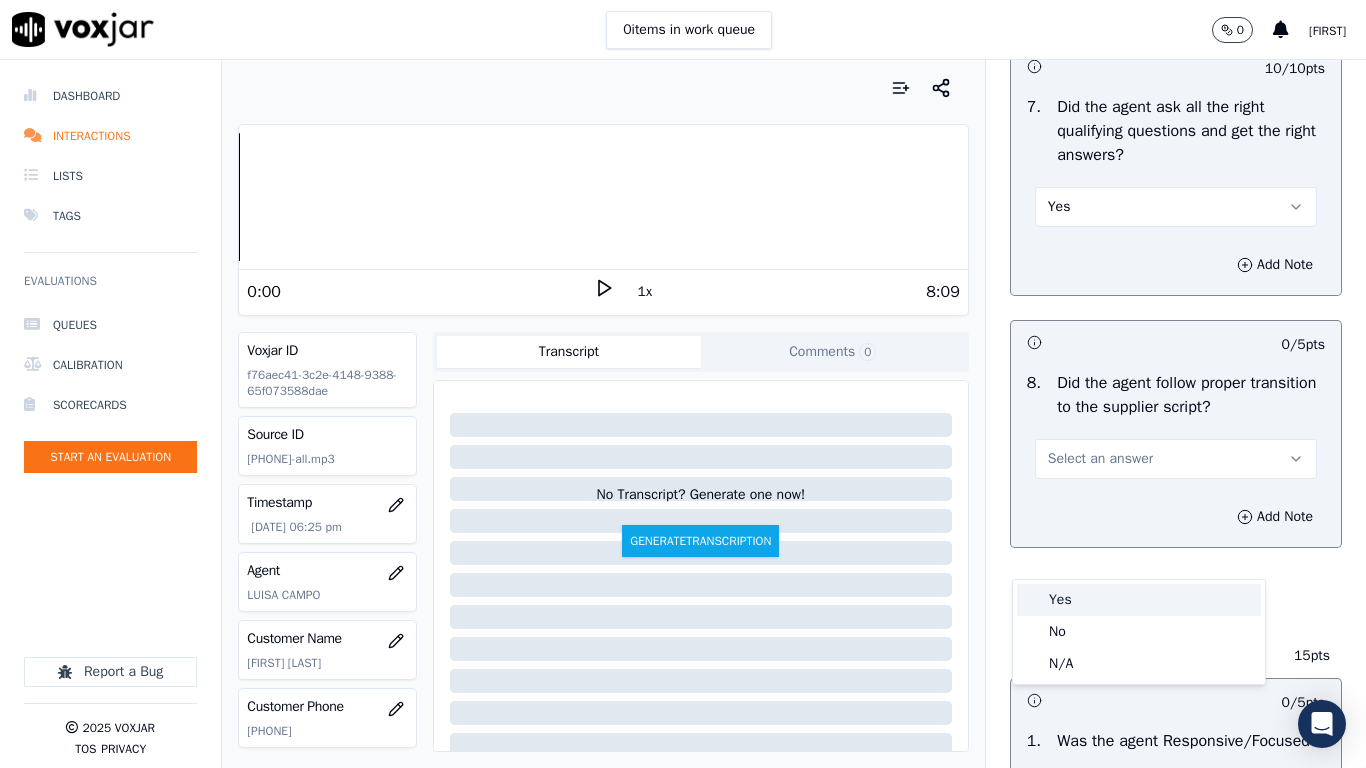 click on "Yes" at bounding box center [1139, 600] 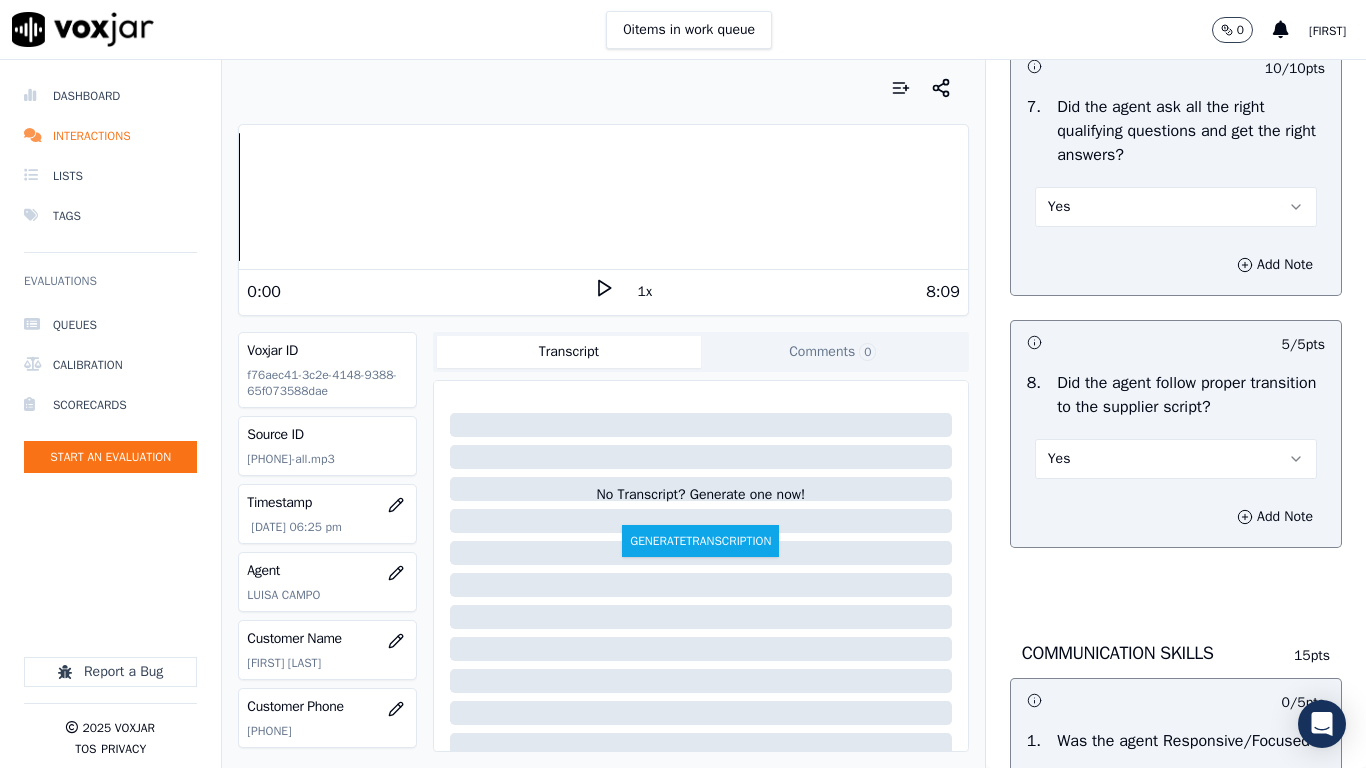 scroll, scrollTop: 5400, scrollLeft: 0, axis: vertical 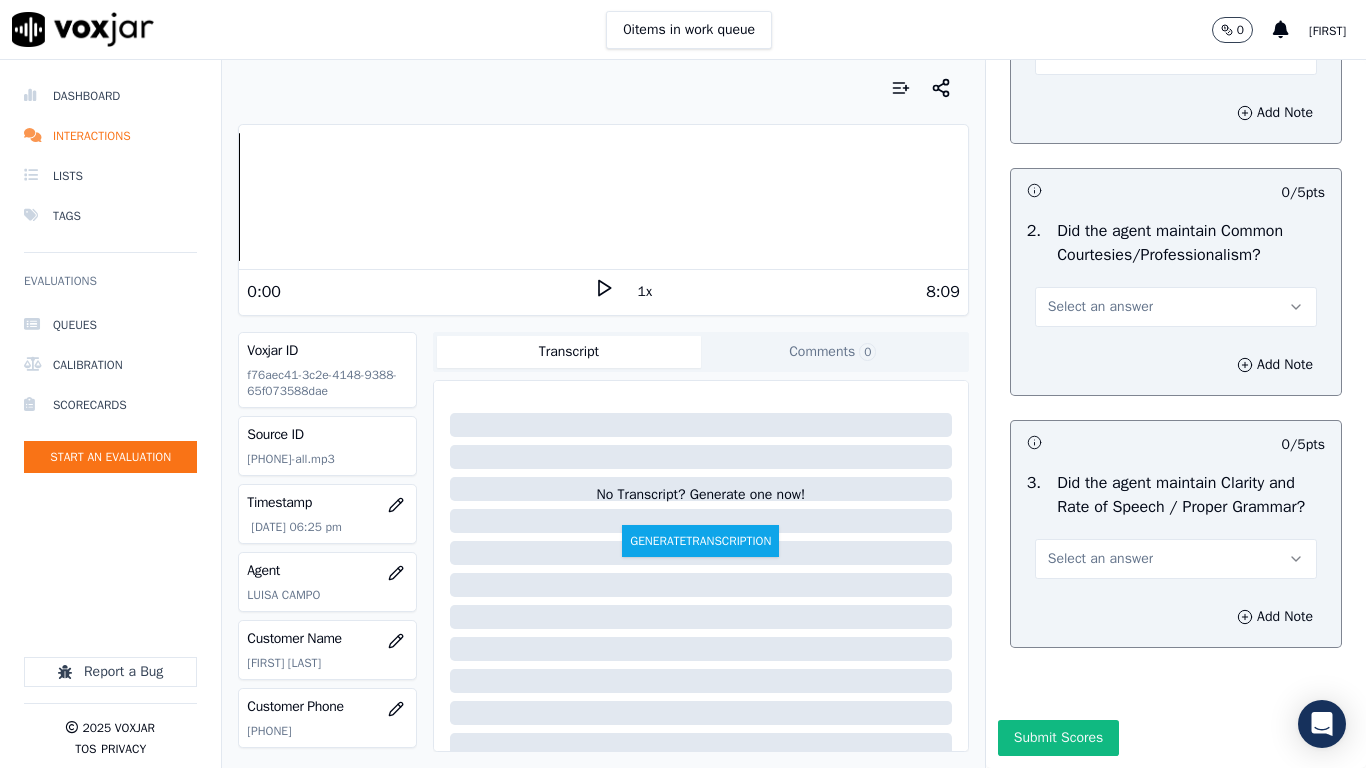 click on "Select an answer" at bounding box center [1100, 55] 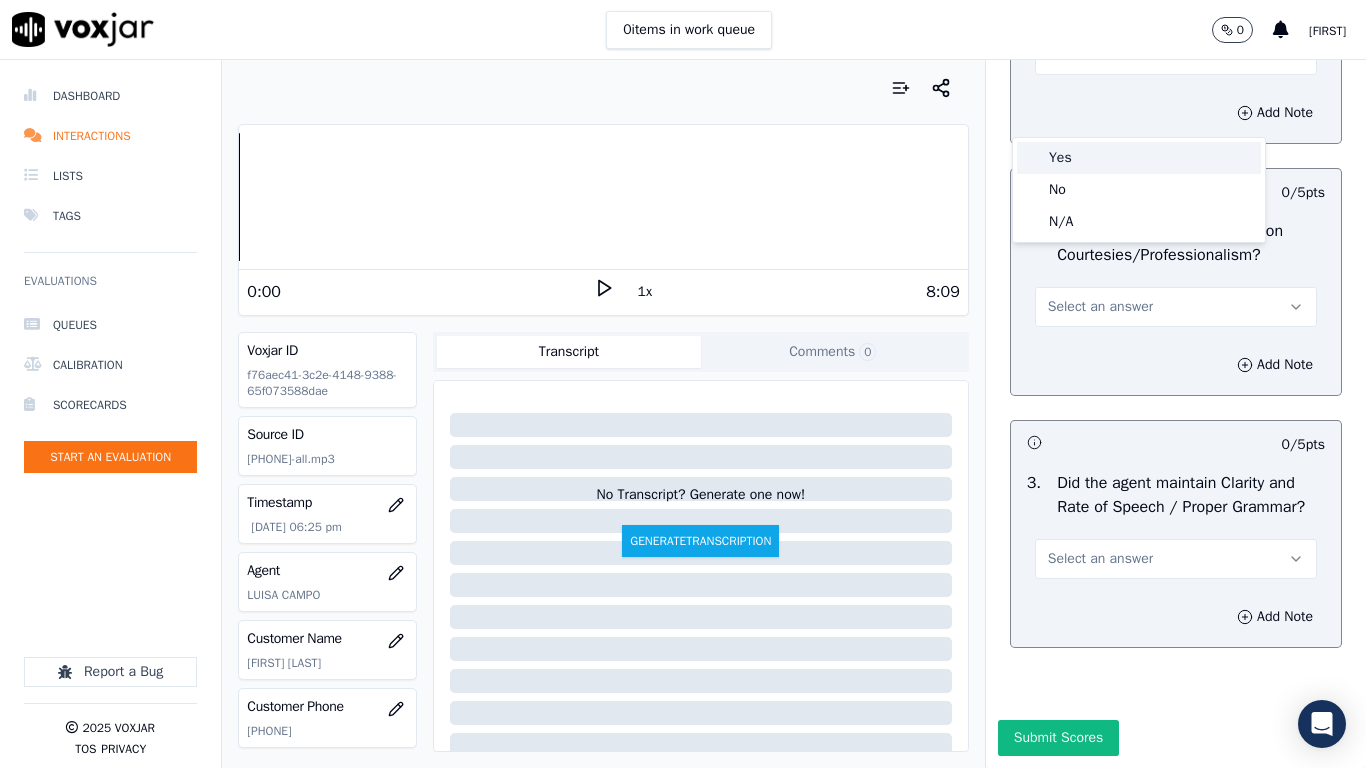 click on "Yes" at bounding box center [1139, 158] 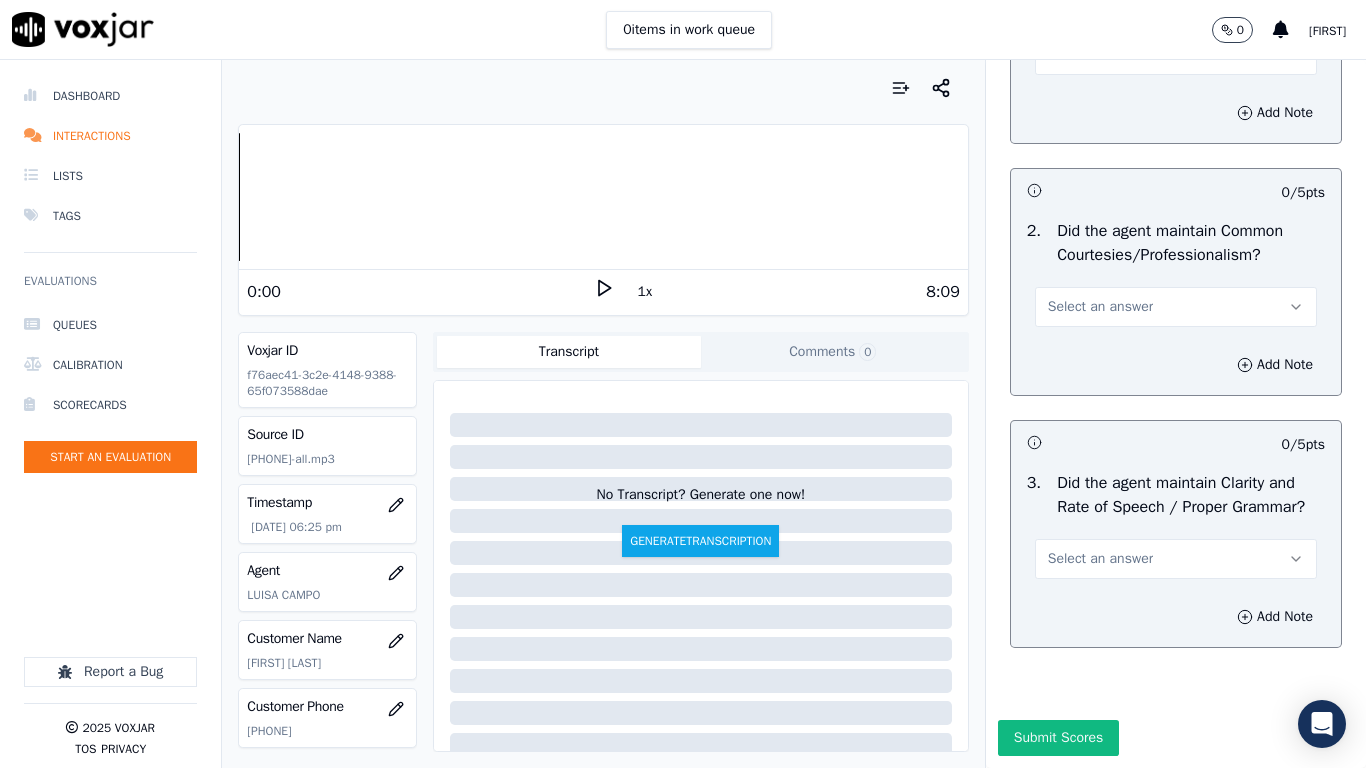 click on "Select an answer" at bounding box center [1176, 307] 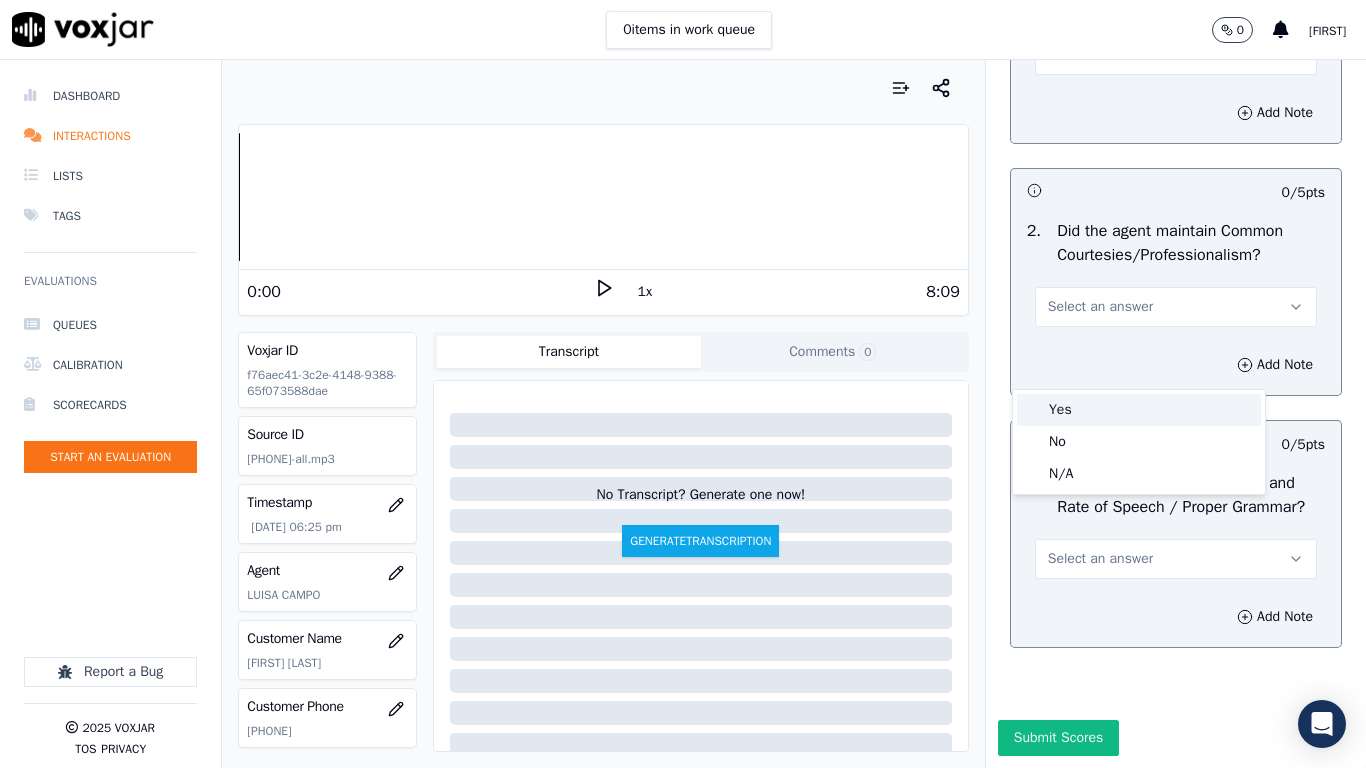 click on "Yes" at bounding box center [1139, 410] 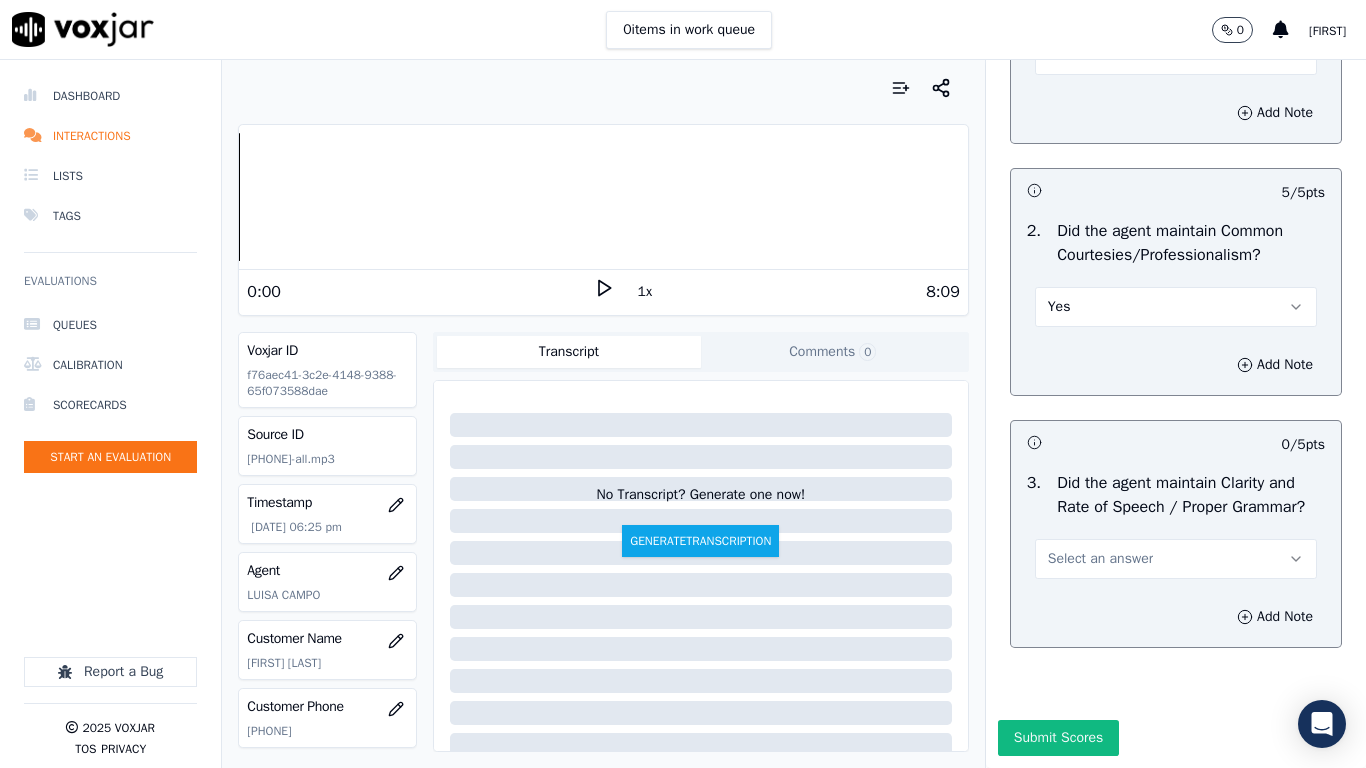 click on "Select an answer" at bounding box center [1100, 559] 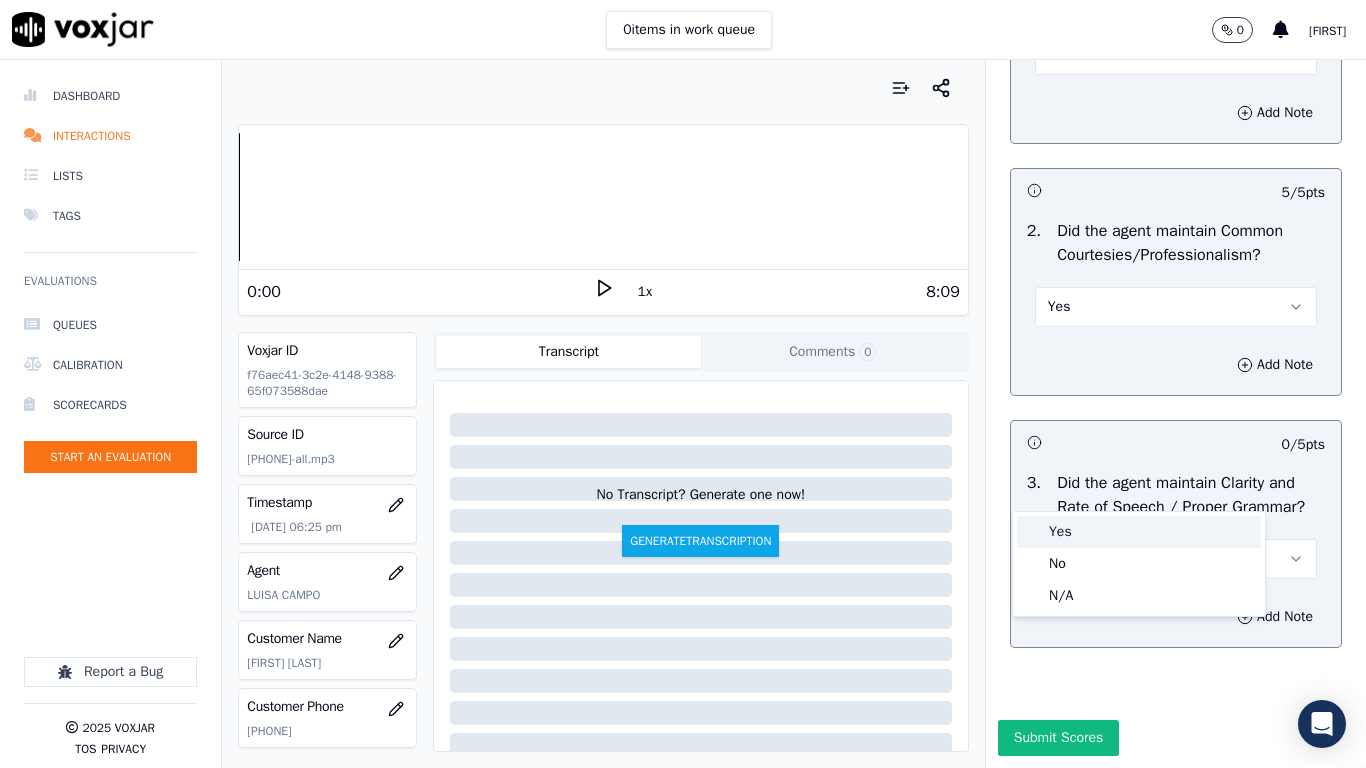 click on "Yes" at bounding box center [1139, 532] 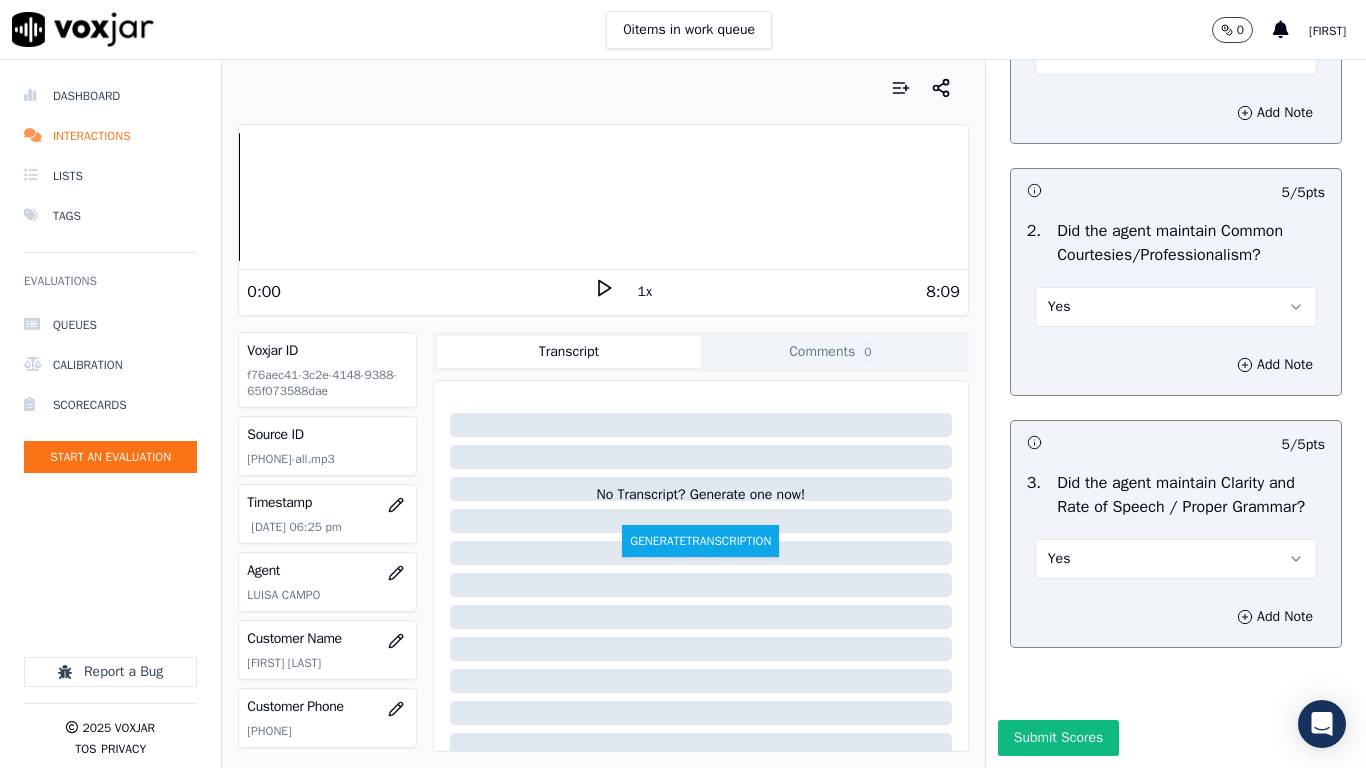 scroll, scrollTop: 5533, scrollLeft: 0, axis: vertical 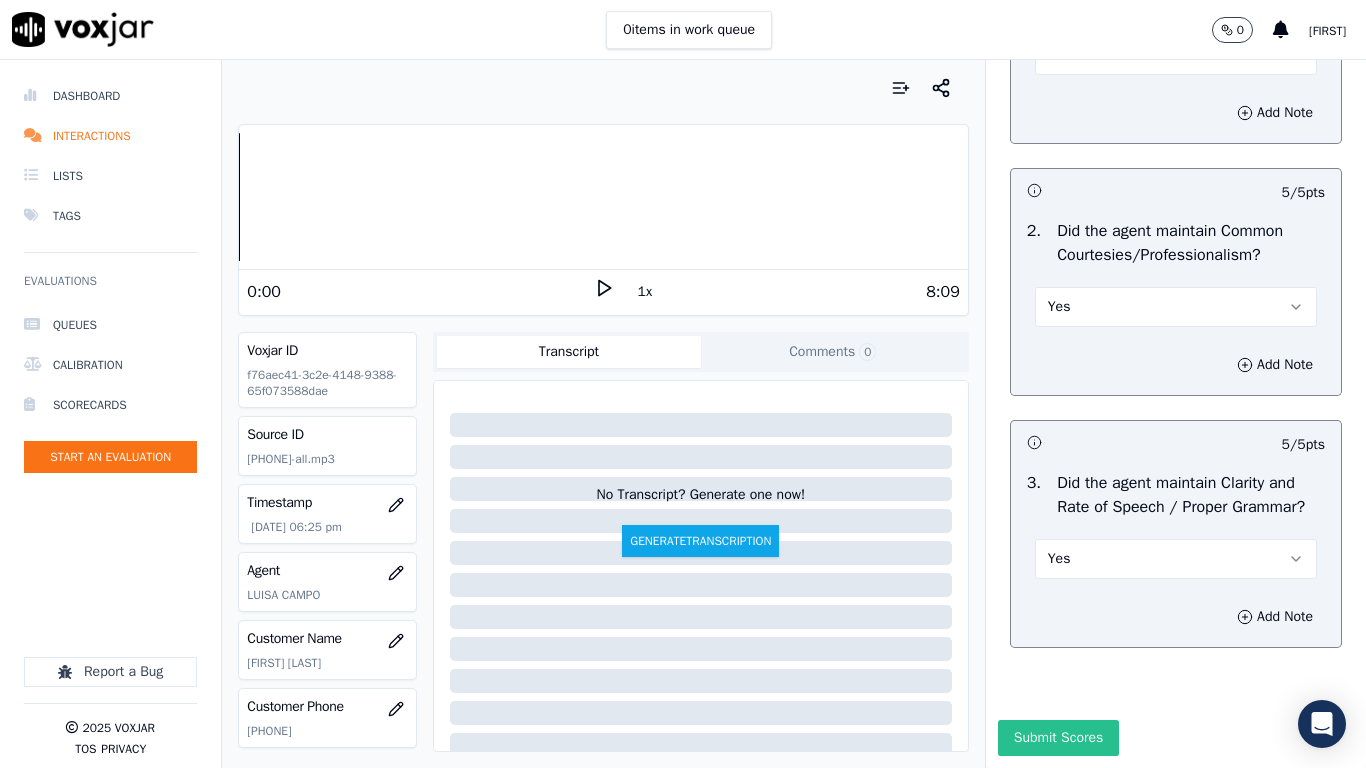 click on "Submit Scores" at bounding box center (1058, 738) 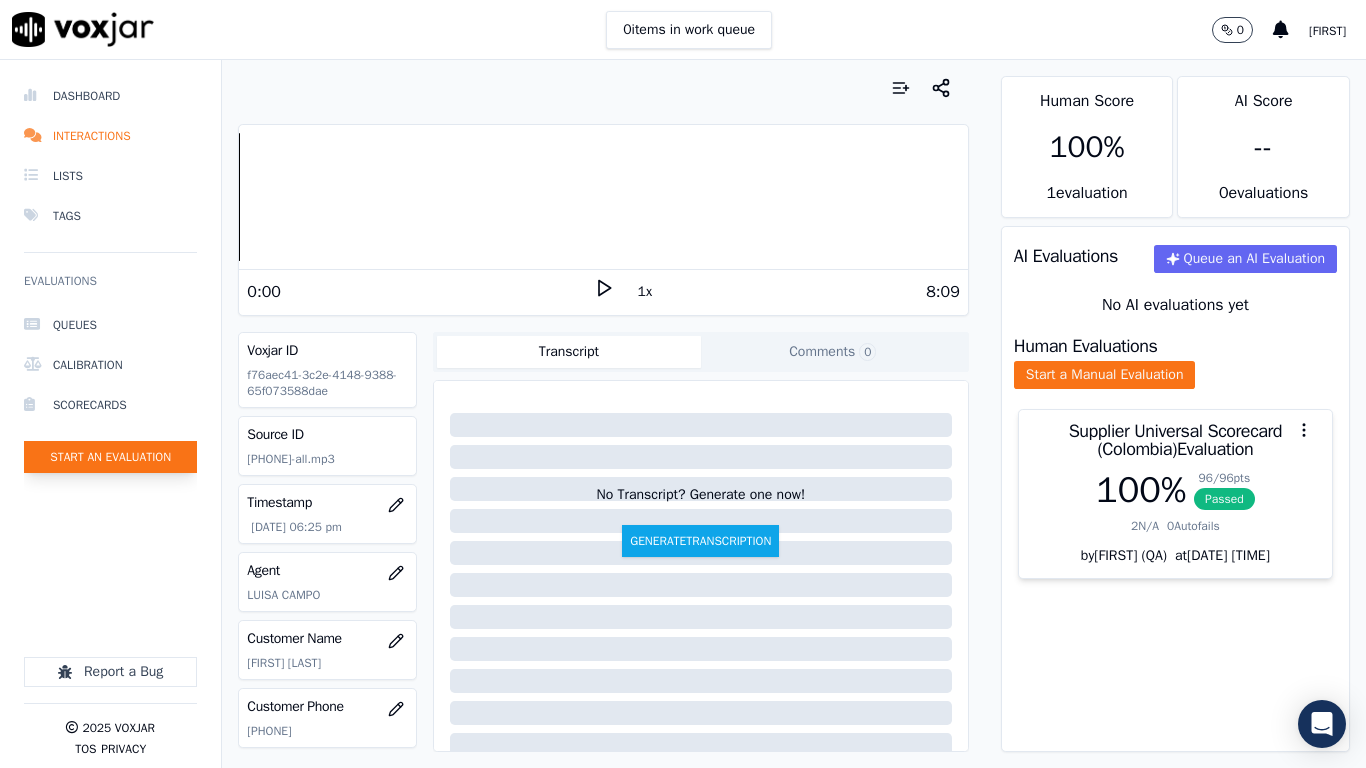 click on "Start an Evaluation" 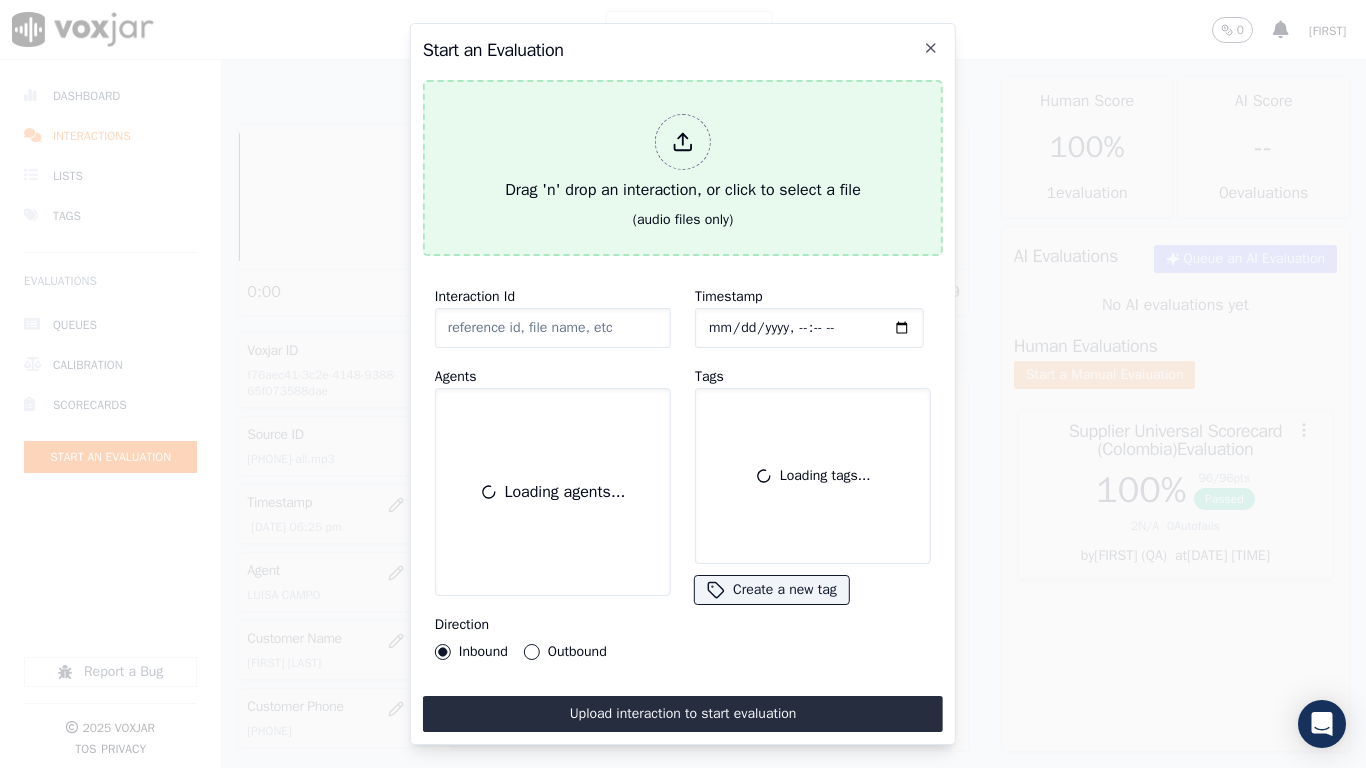 click on "Drag 'n' drop an interaction, or click to select a file" at bounding box center [683, 158] 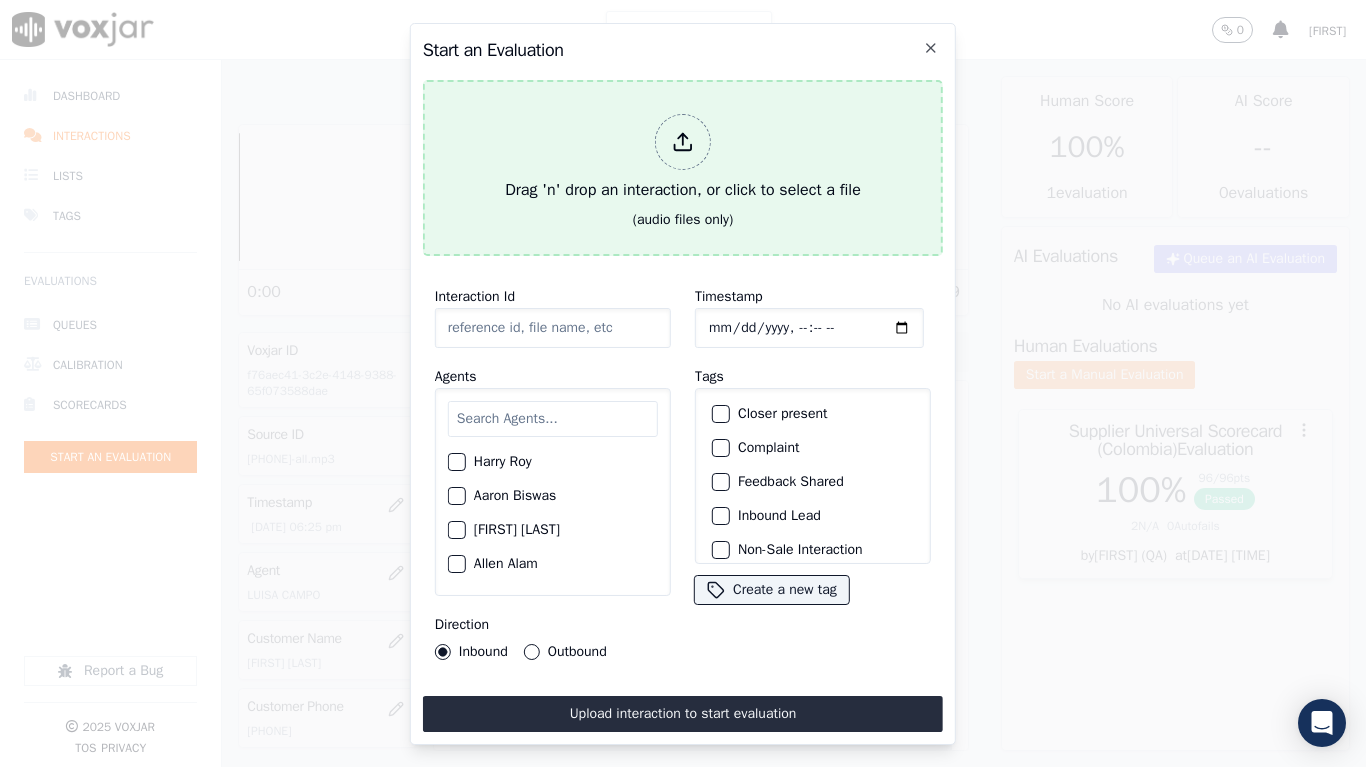 type on "[DATE]-[TIME]_2674610632-all.mp3" 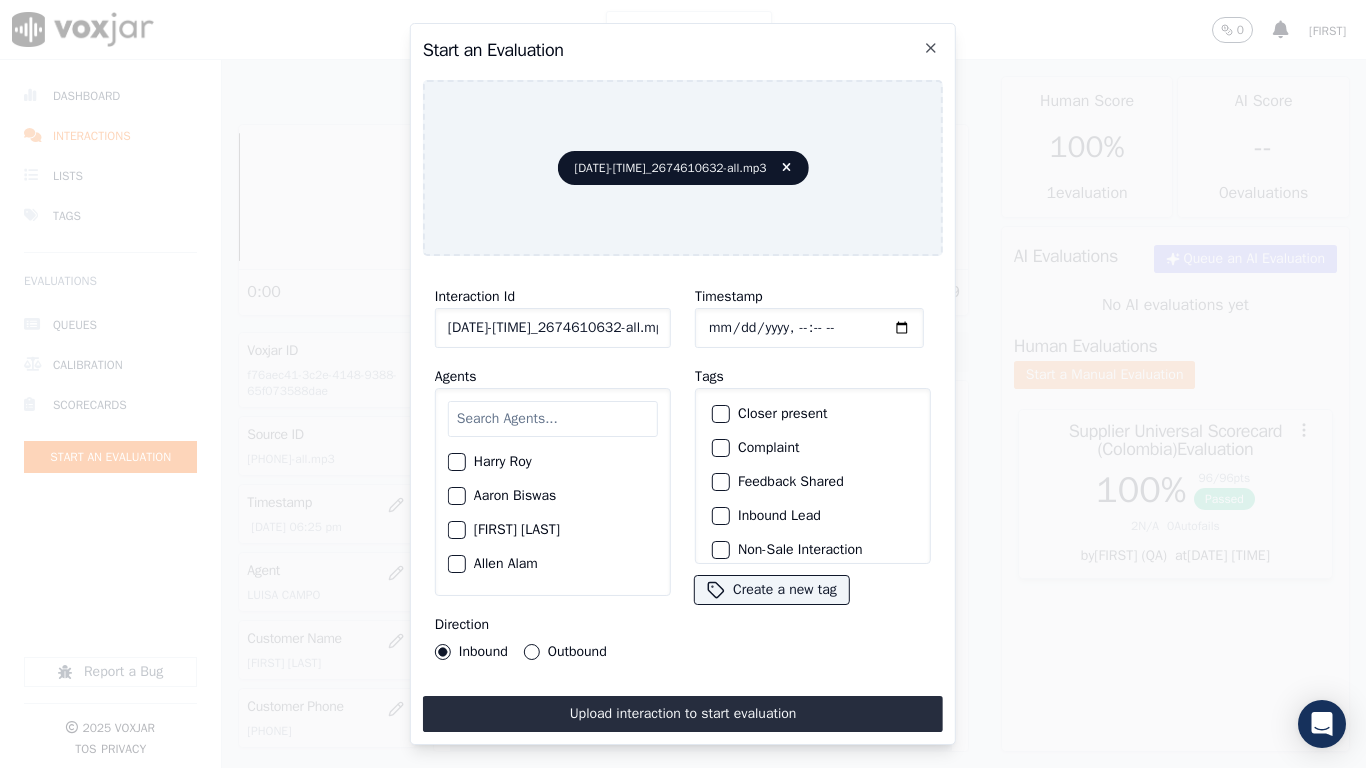 click at bounding box center [553, 419] 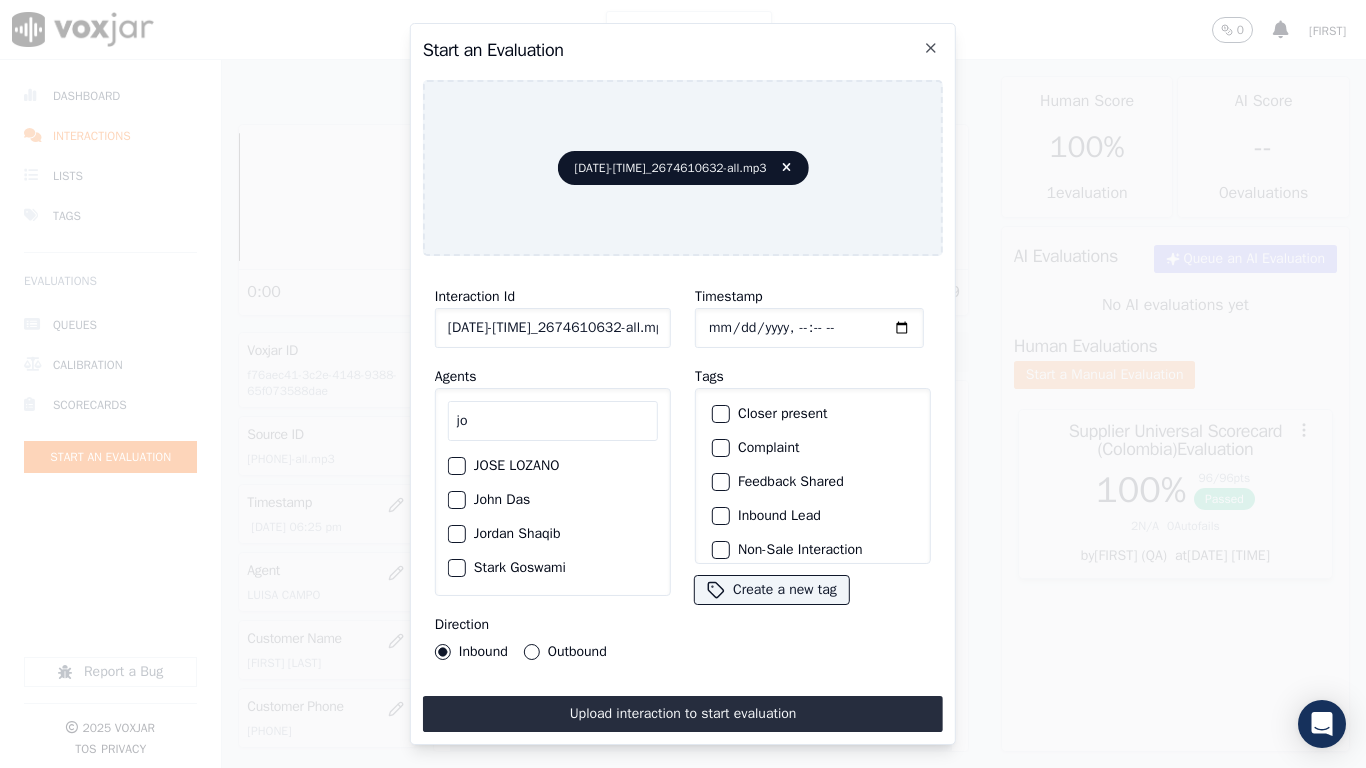 type on "jo" 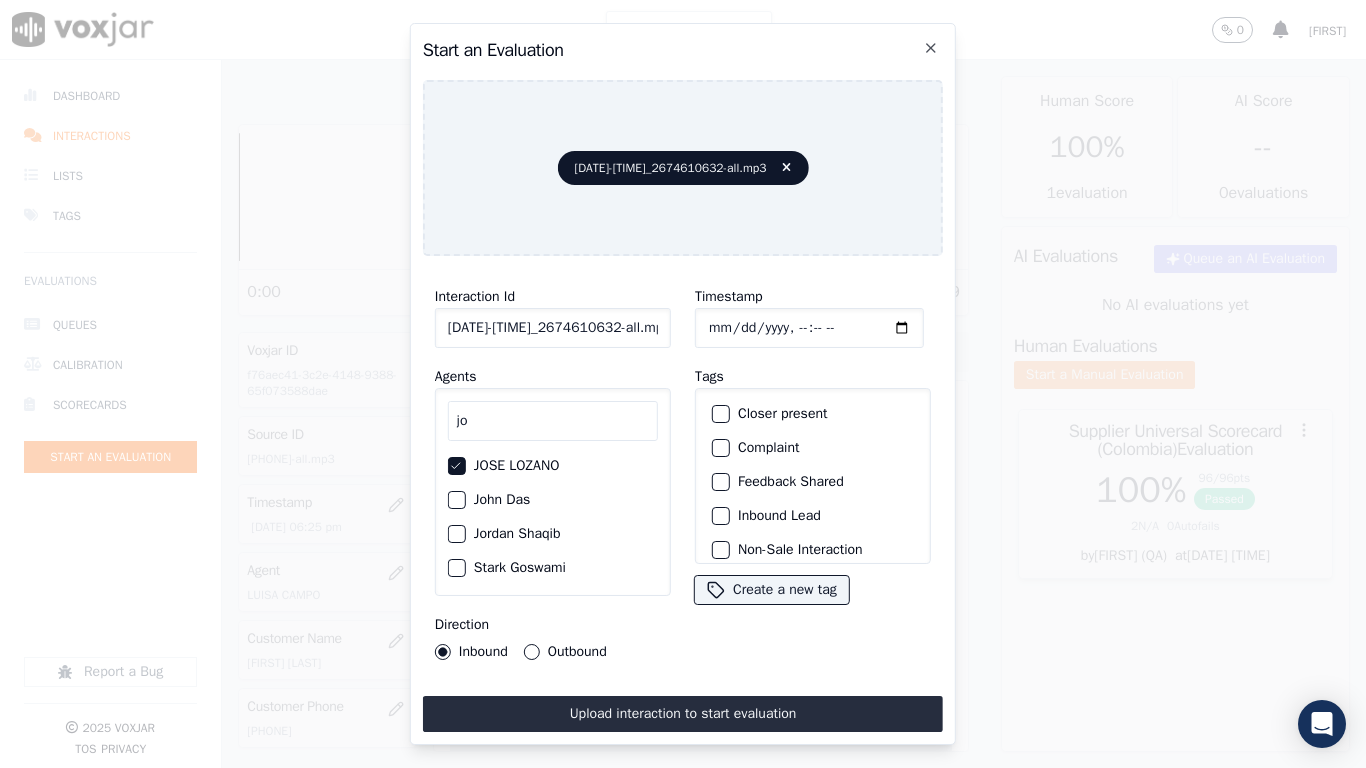 click on "Timestamp" 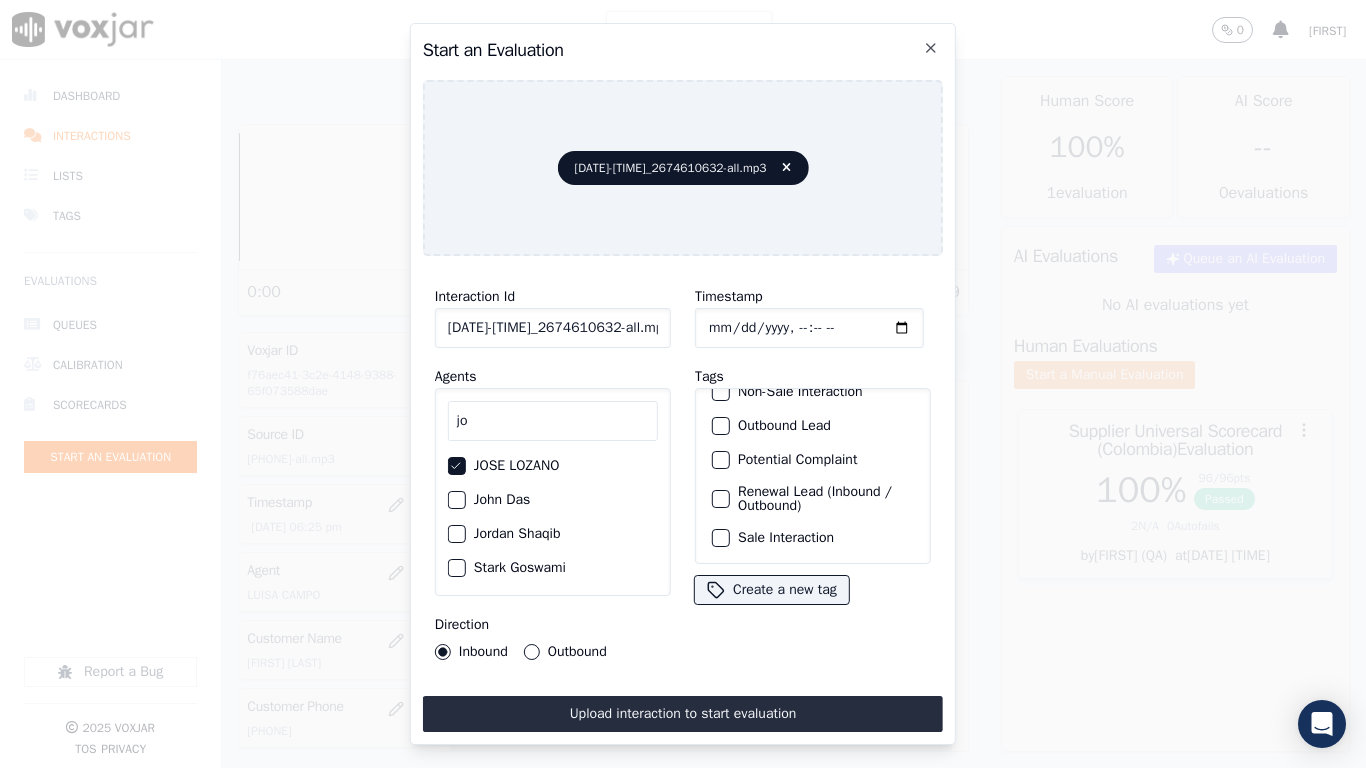 click on "Sale Interaction" 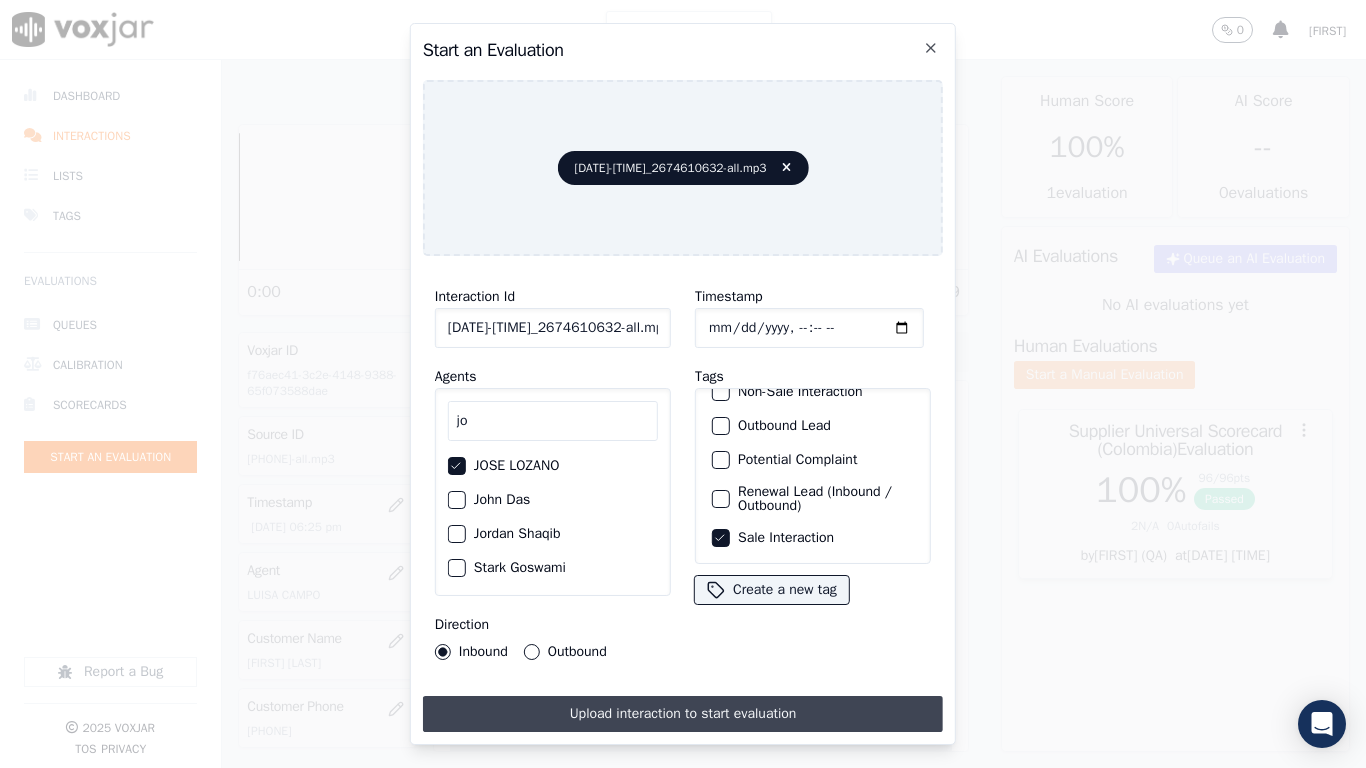 click on "Upload interaction to start evaluation" at bounding box center (683, 714) 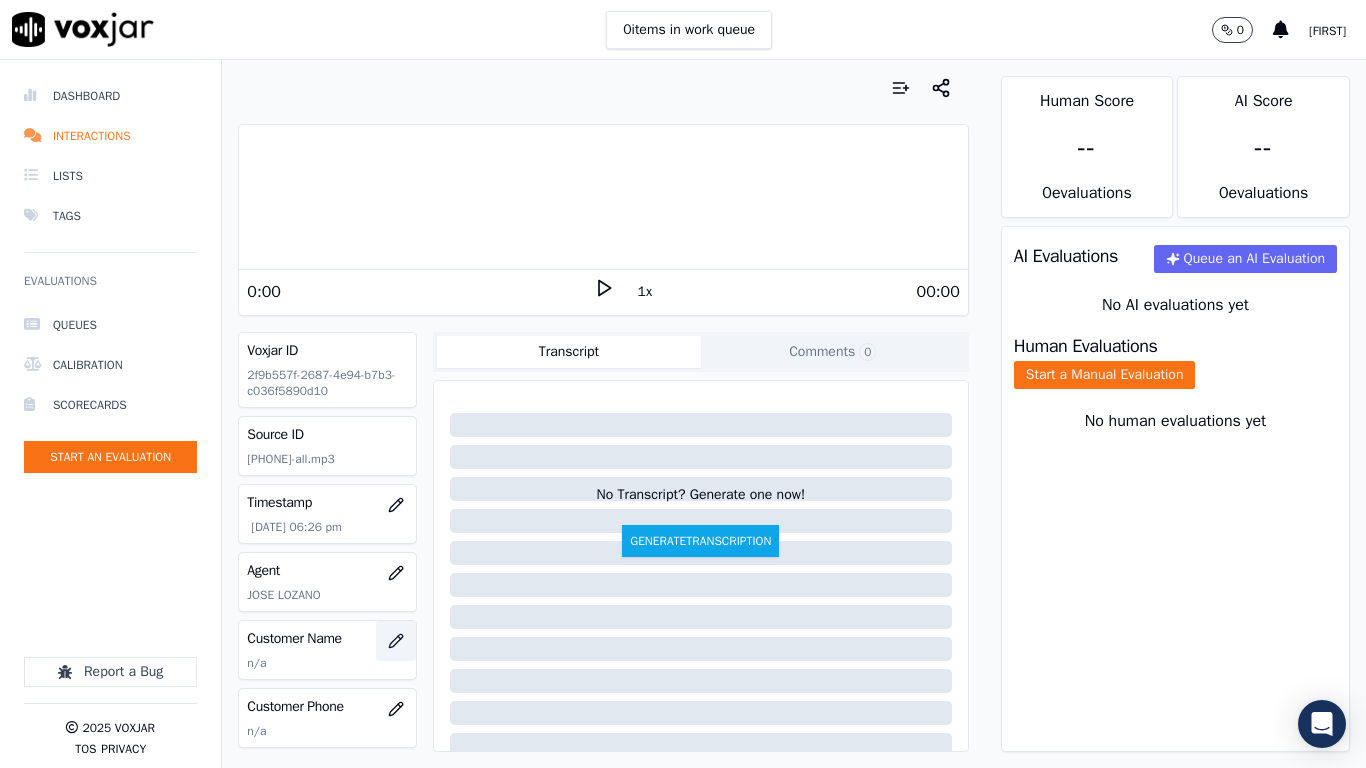 click 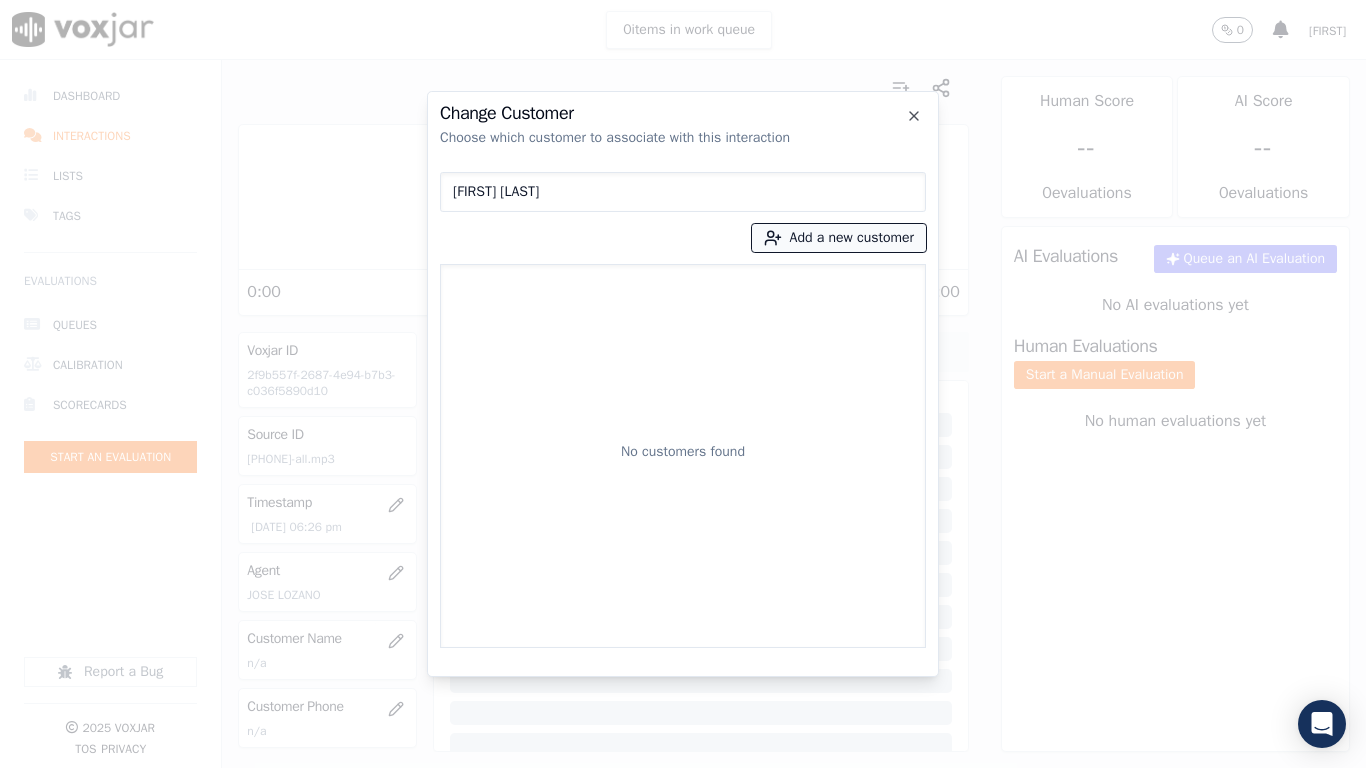 type on "[FIRST] [LAST]" 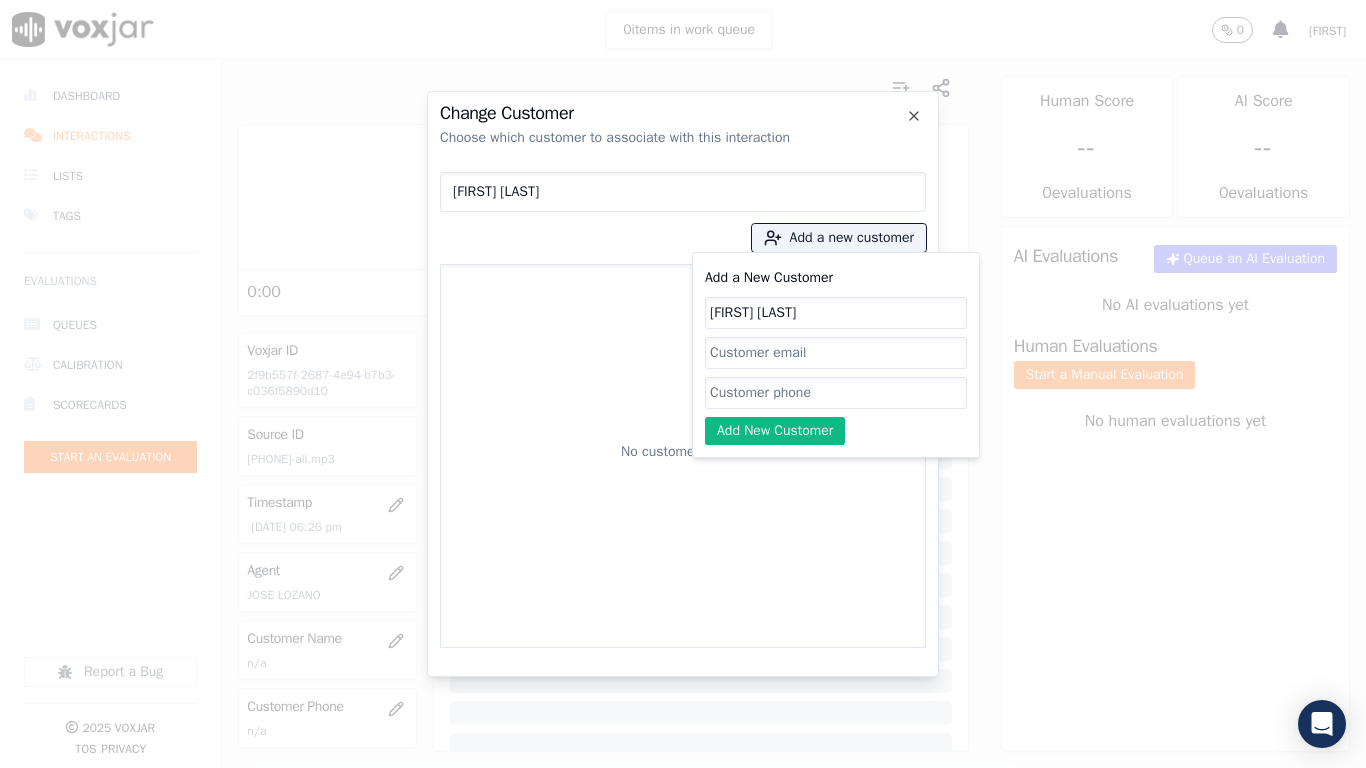 type on "[FIRST] [LAST]" 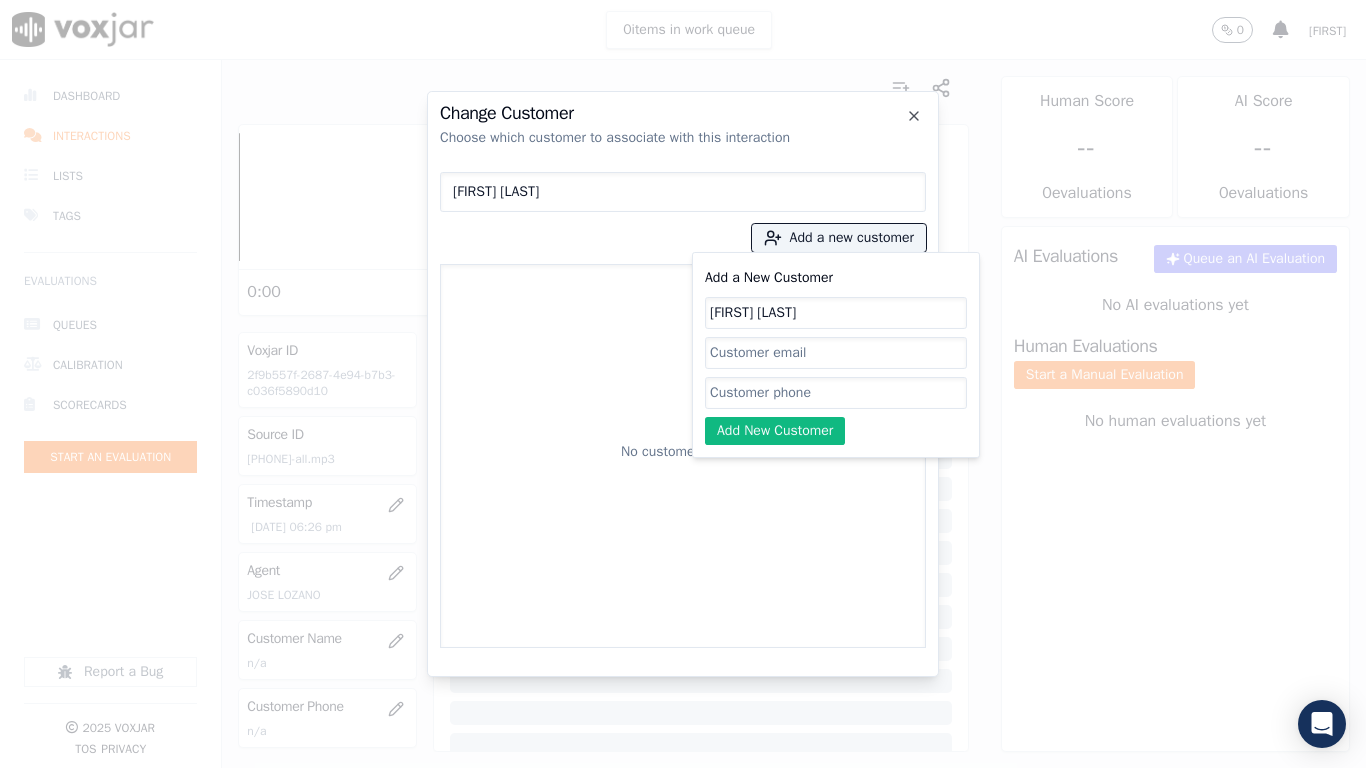 click on "Add a New Customer" 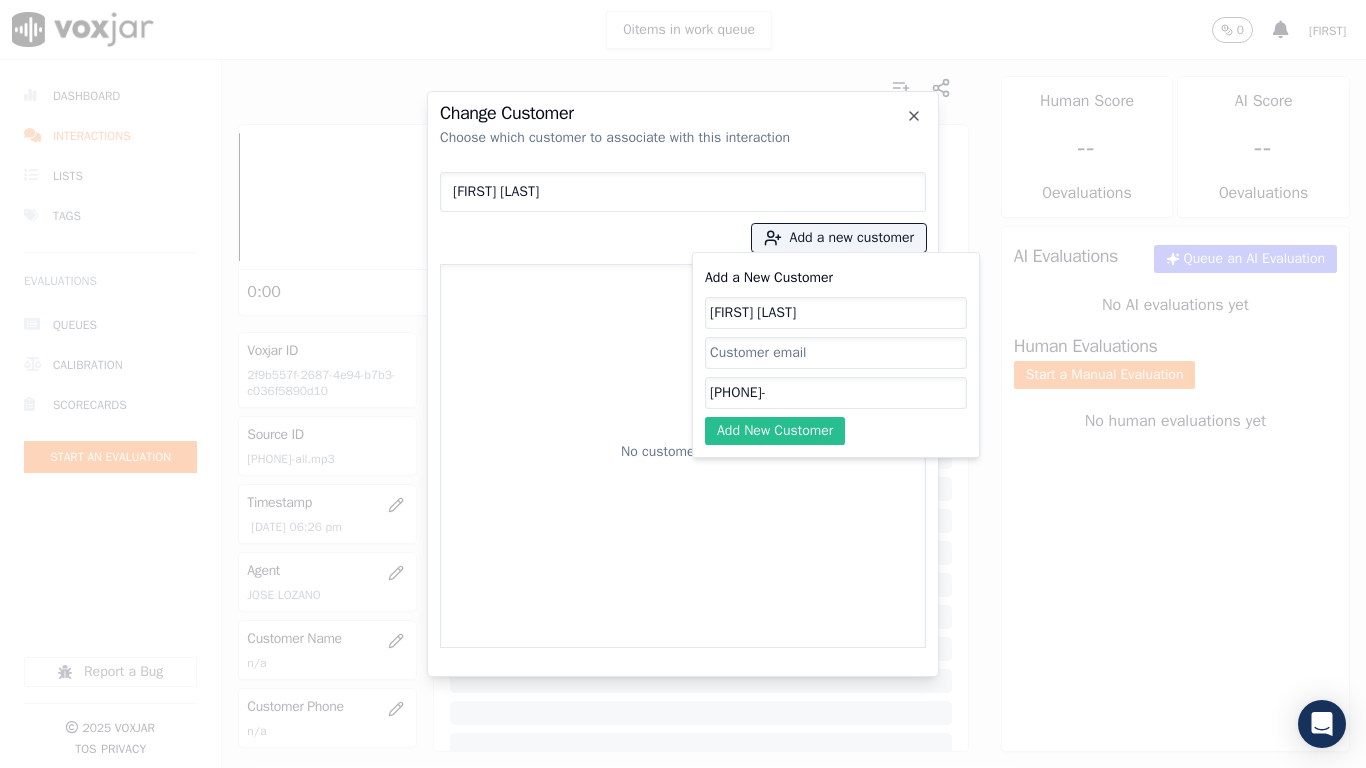 paste on "[PHONE]" 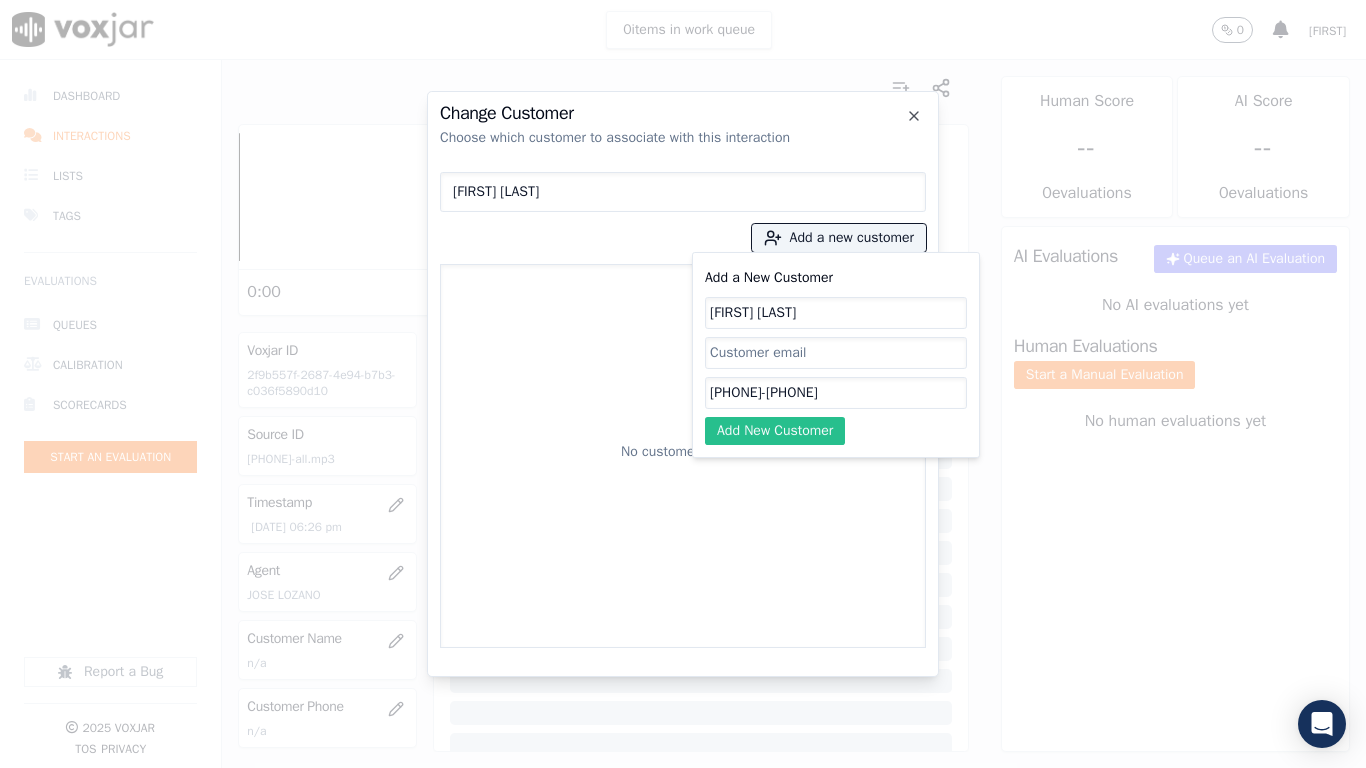 type on "[PHONE]-[PHONE]" 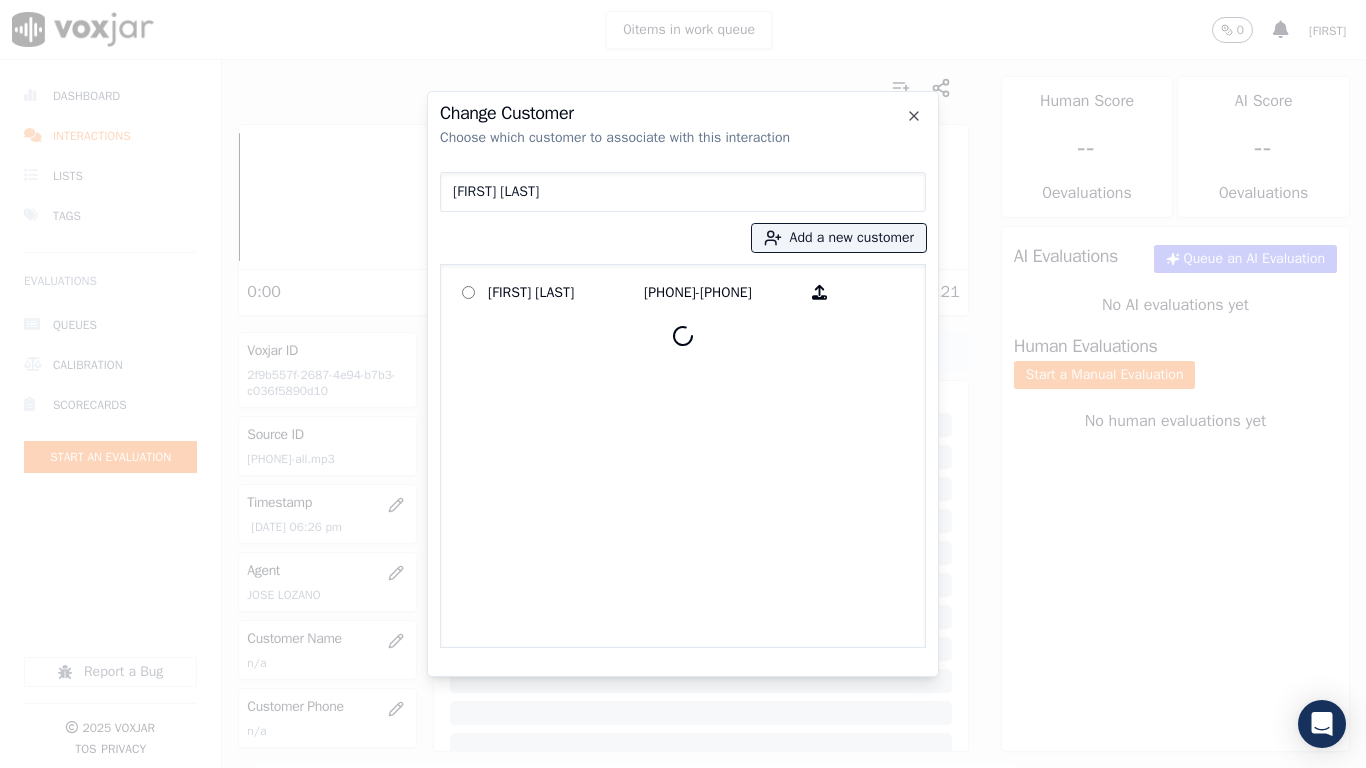 click on "[FIRST] [LAST]" at bounding box center [566, 292] 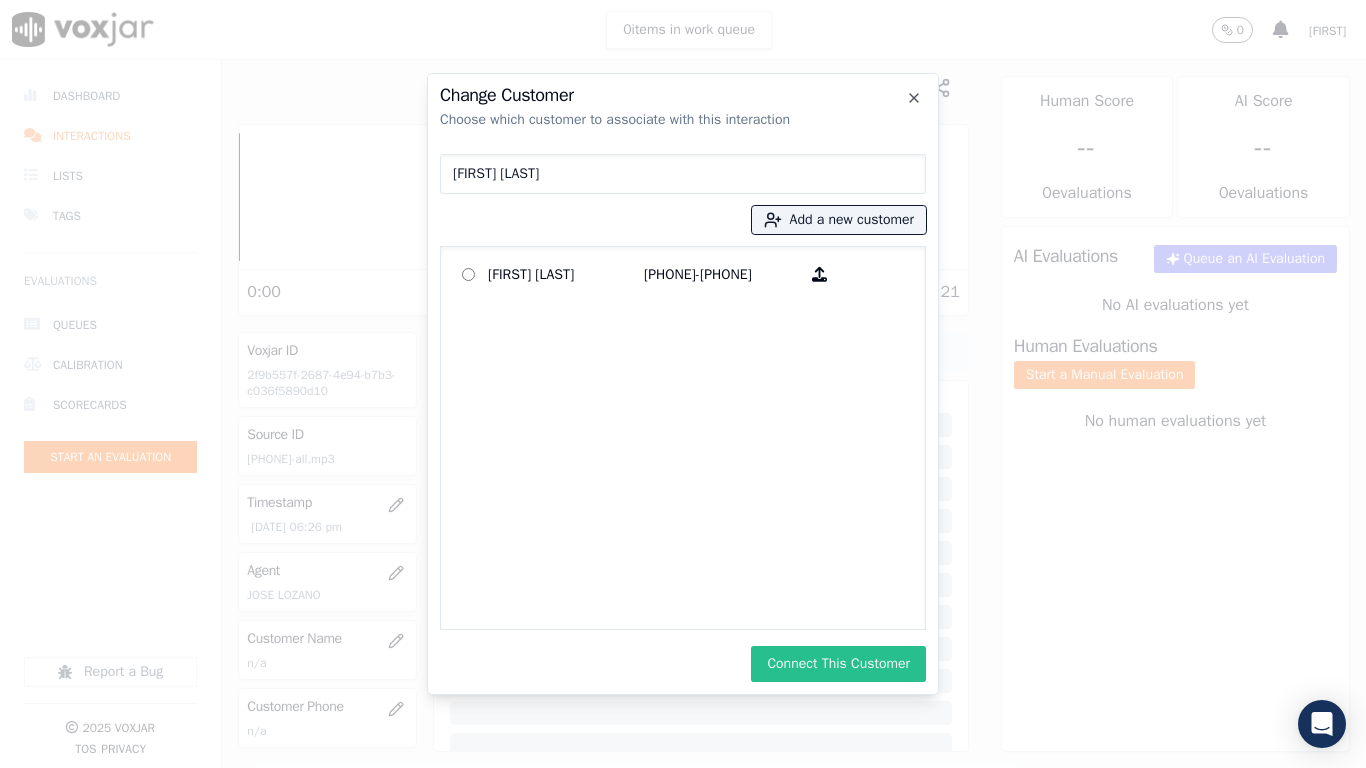 drag, startPoint x: 847, startPoint y: 653, endPoint x: 1212, endPoint y: 505, distance: 393.8642 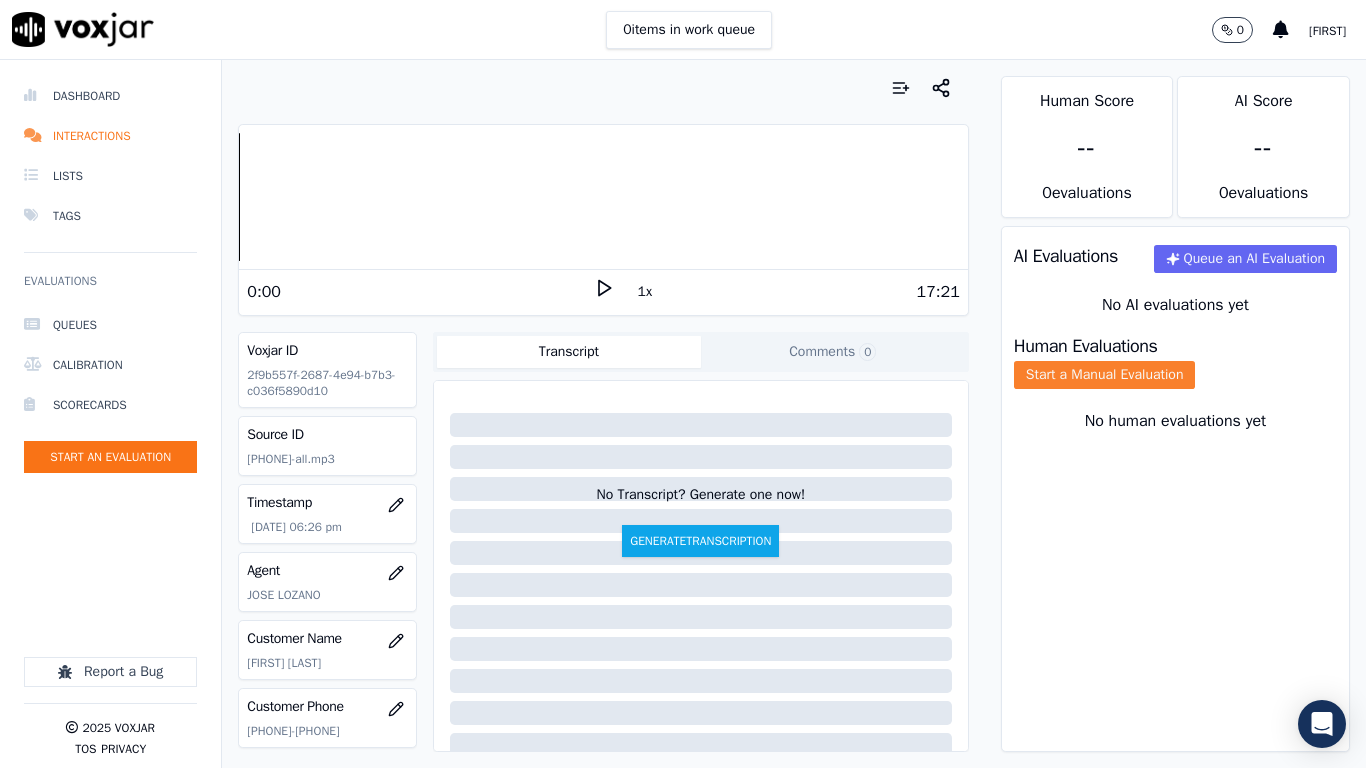 click on "Start a Manual Evaluation" 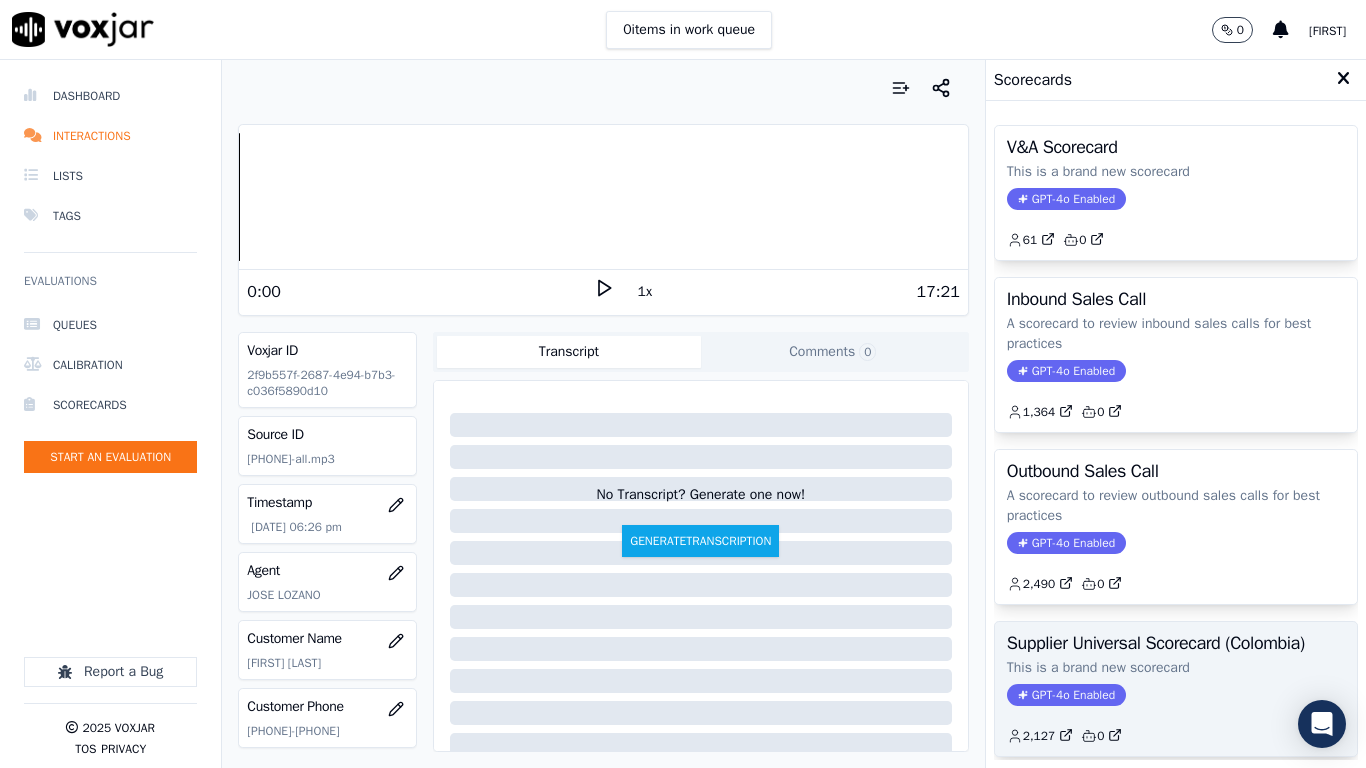 click on "Supplier Universal Scorecard (Colombia)" at bounding box center [1176, 643] 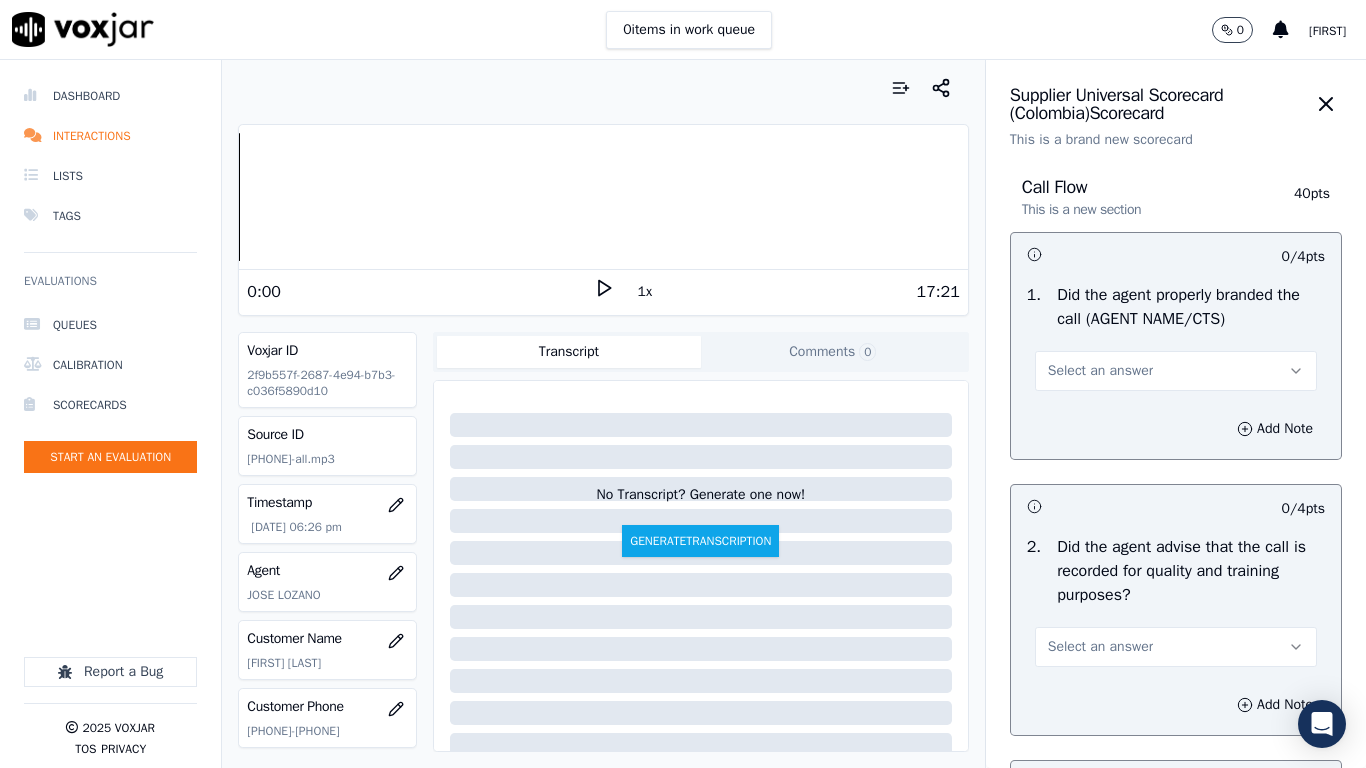 click on "Select an answer" at bounding box center [1176, 361] 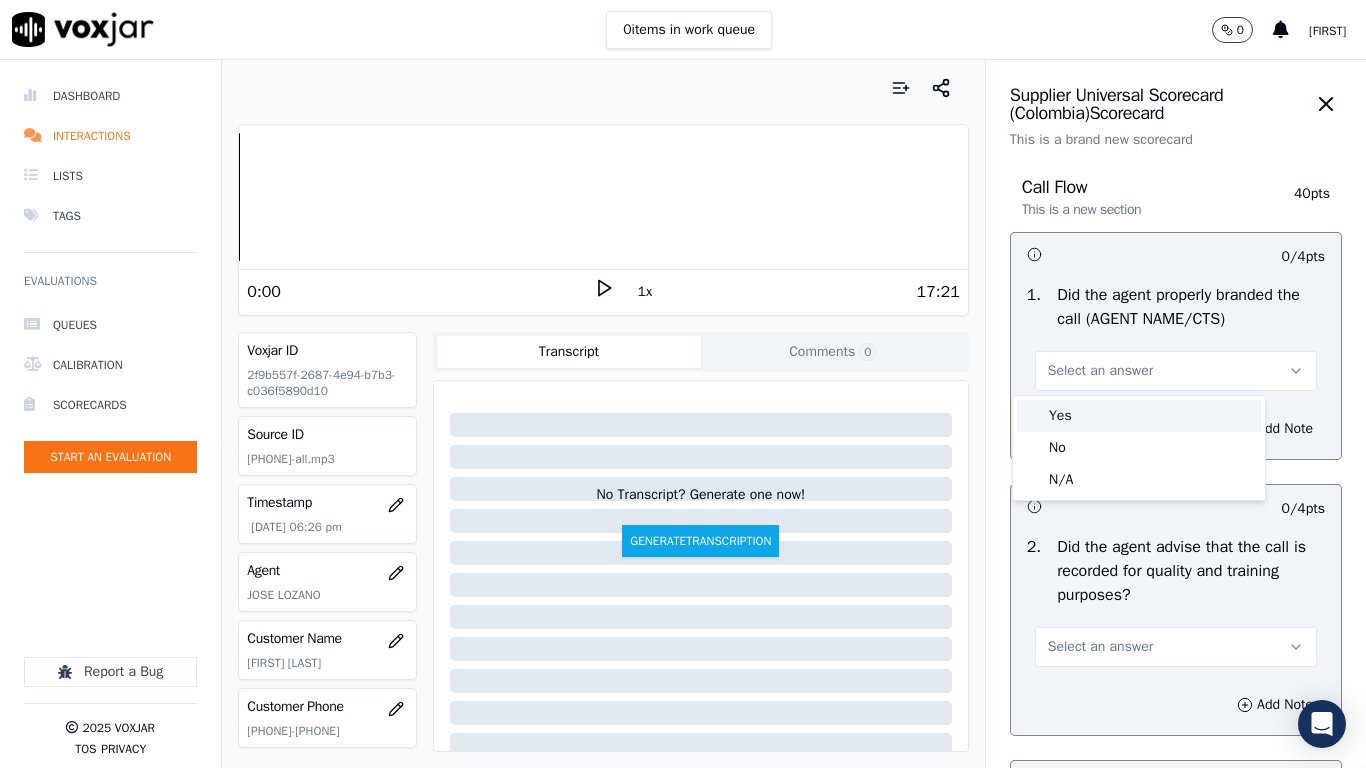 click on "Yes" at bounding box center (1139, 416) 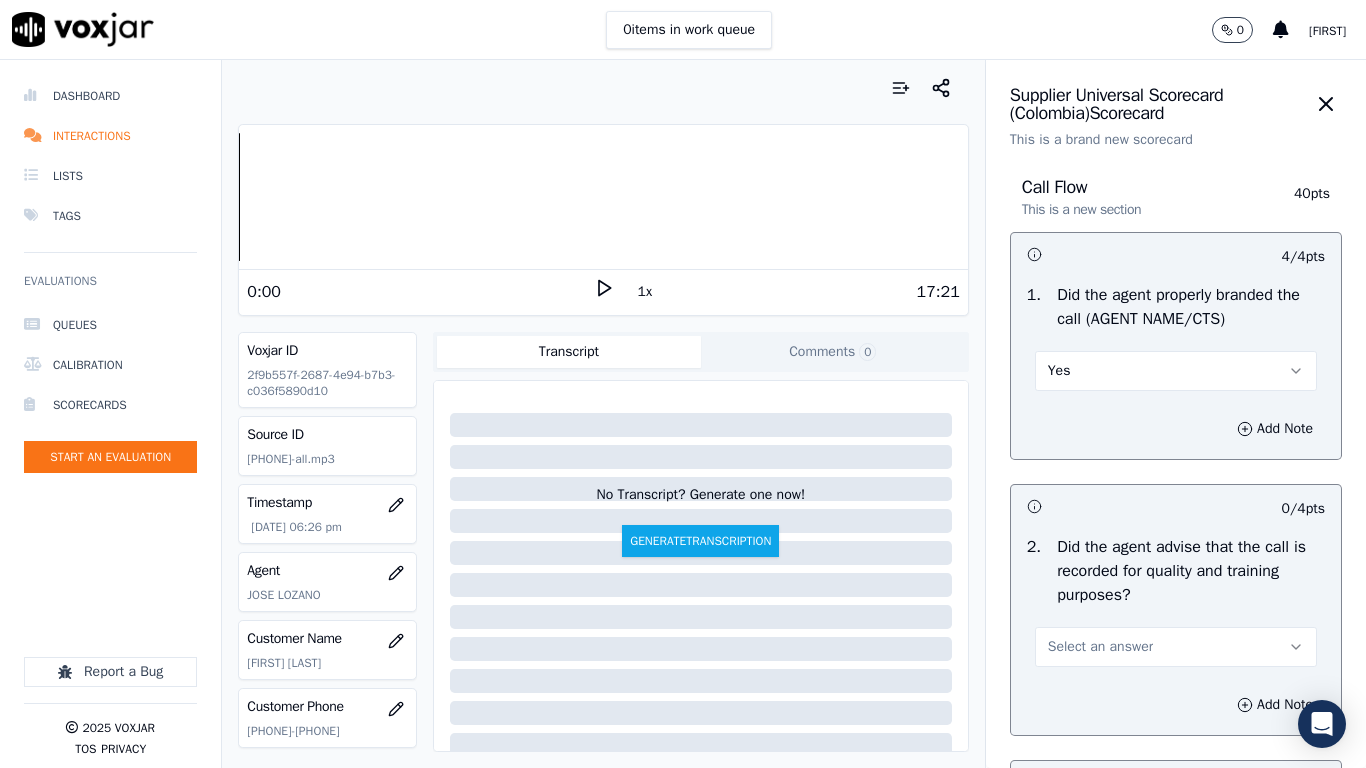 click on "Select an answer" at bounding box center [1100, 647] 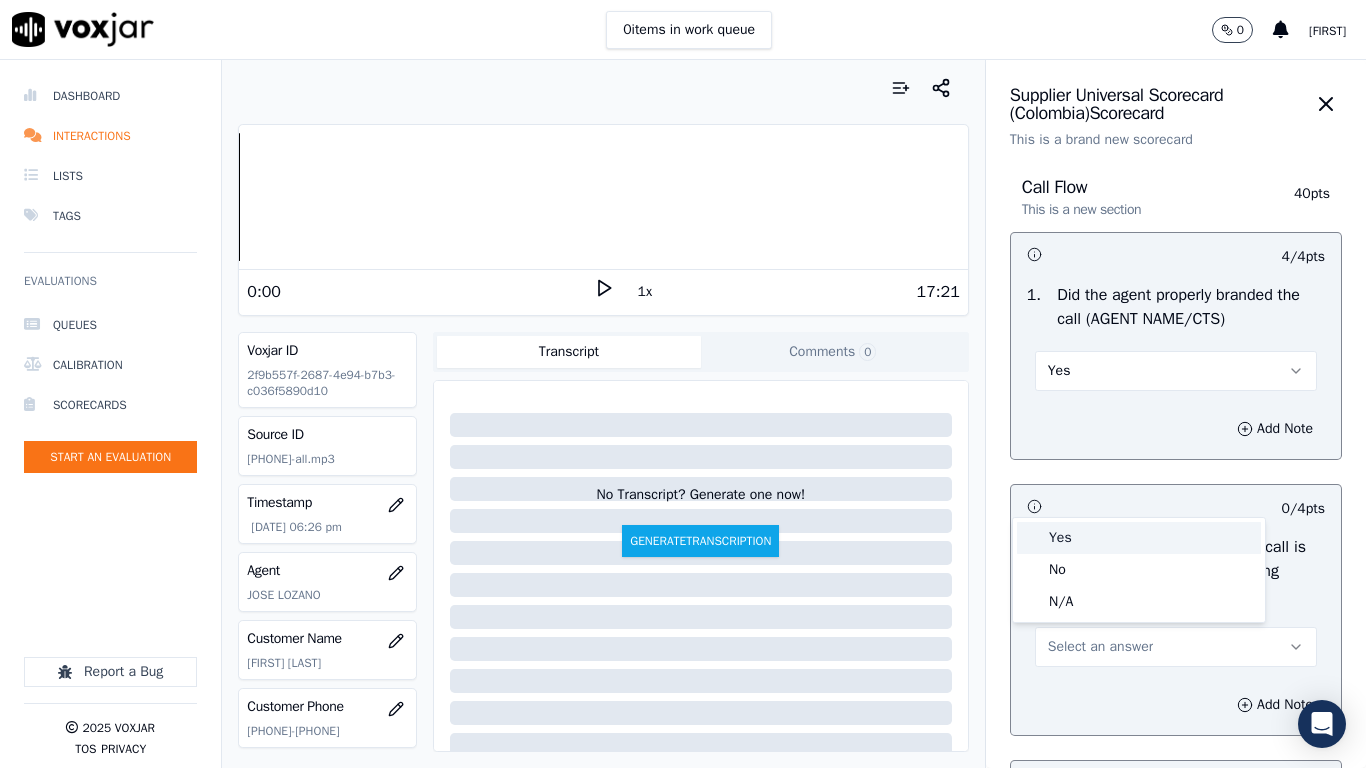 click on "Yes" at bounding box center [1139, 538] 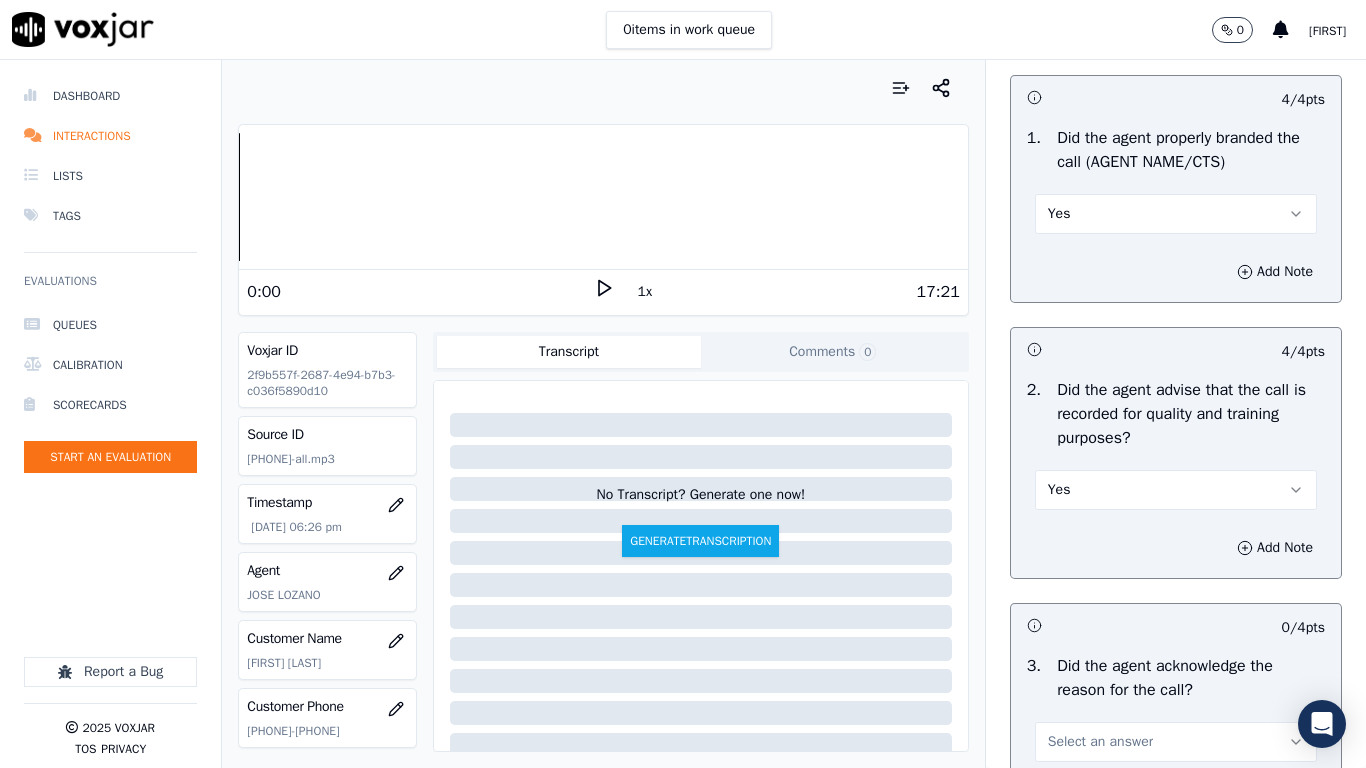 scroll, scrollTop: 700, scrollLeft: 0, axis: vertical 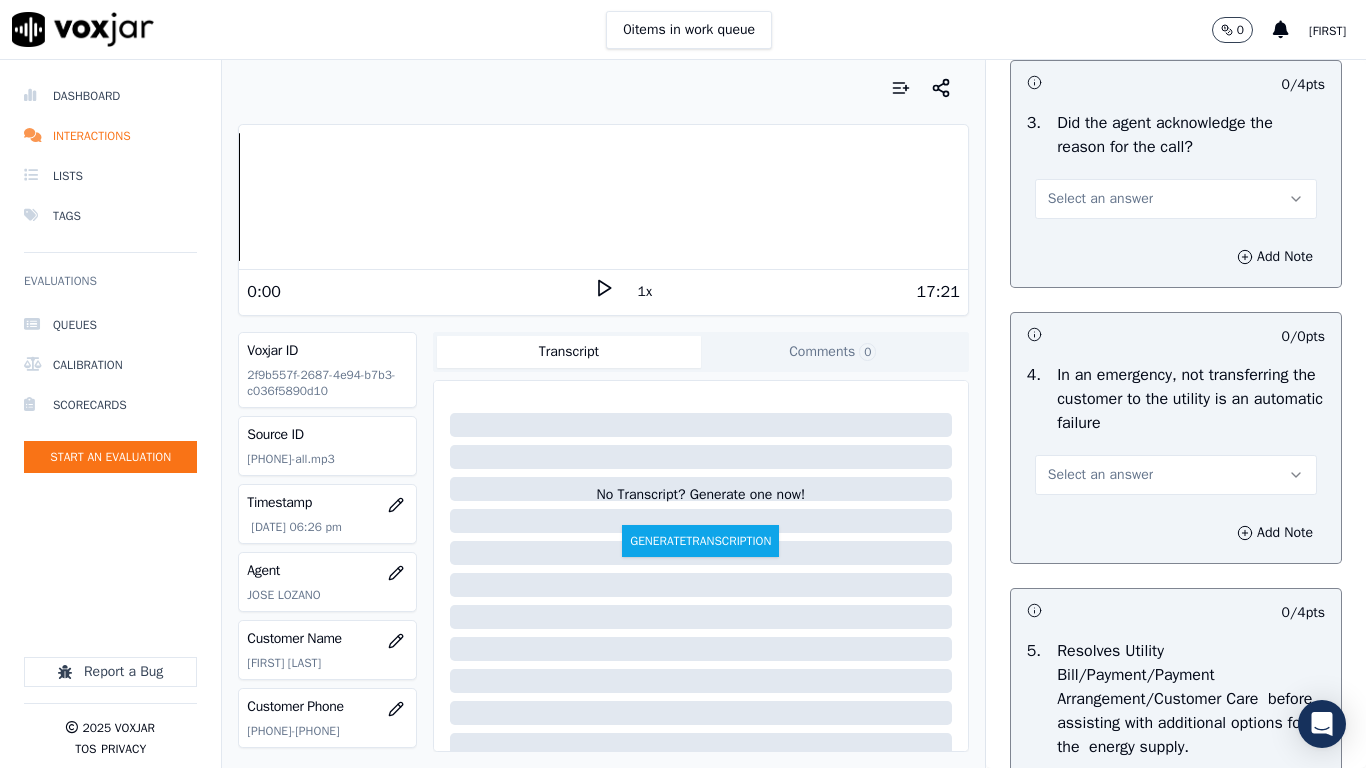click on "Select an answer" at bounding box center [1100, 199] 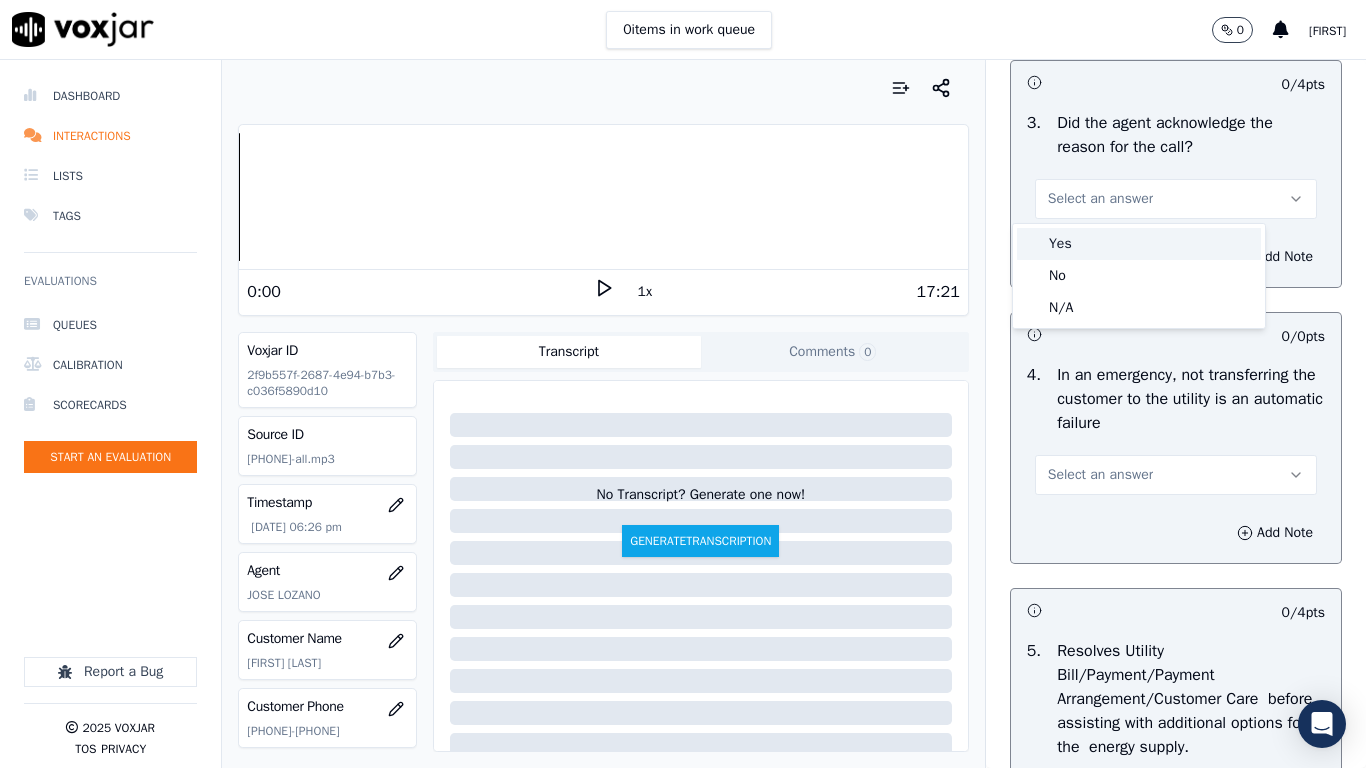 click on "Yes" at bounding box center [1139, 244] 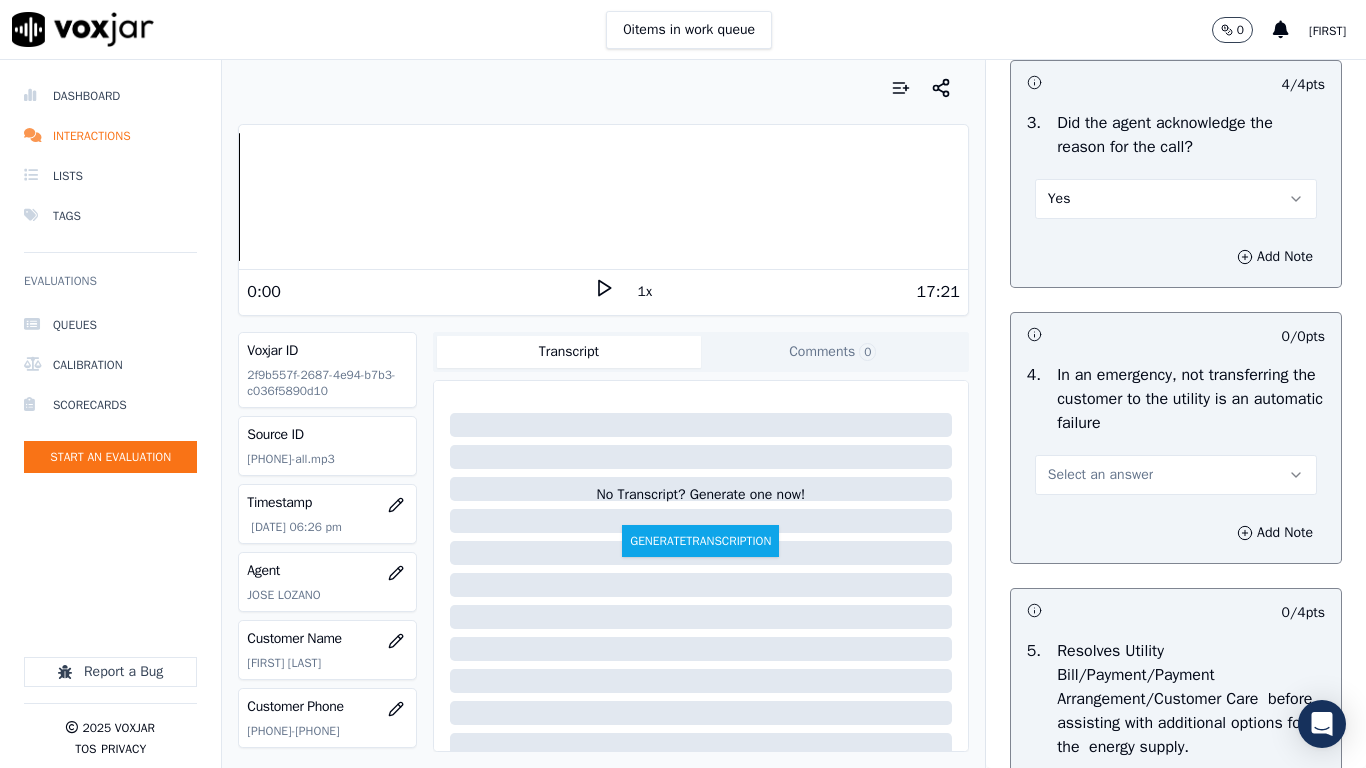 click on "Select an answer" at bounding box center (1100, 475) 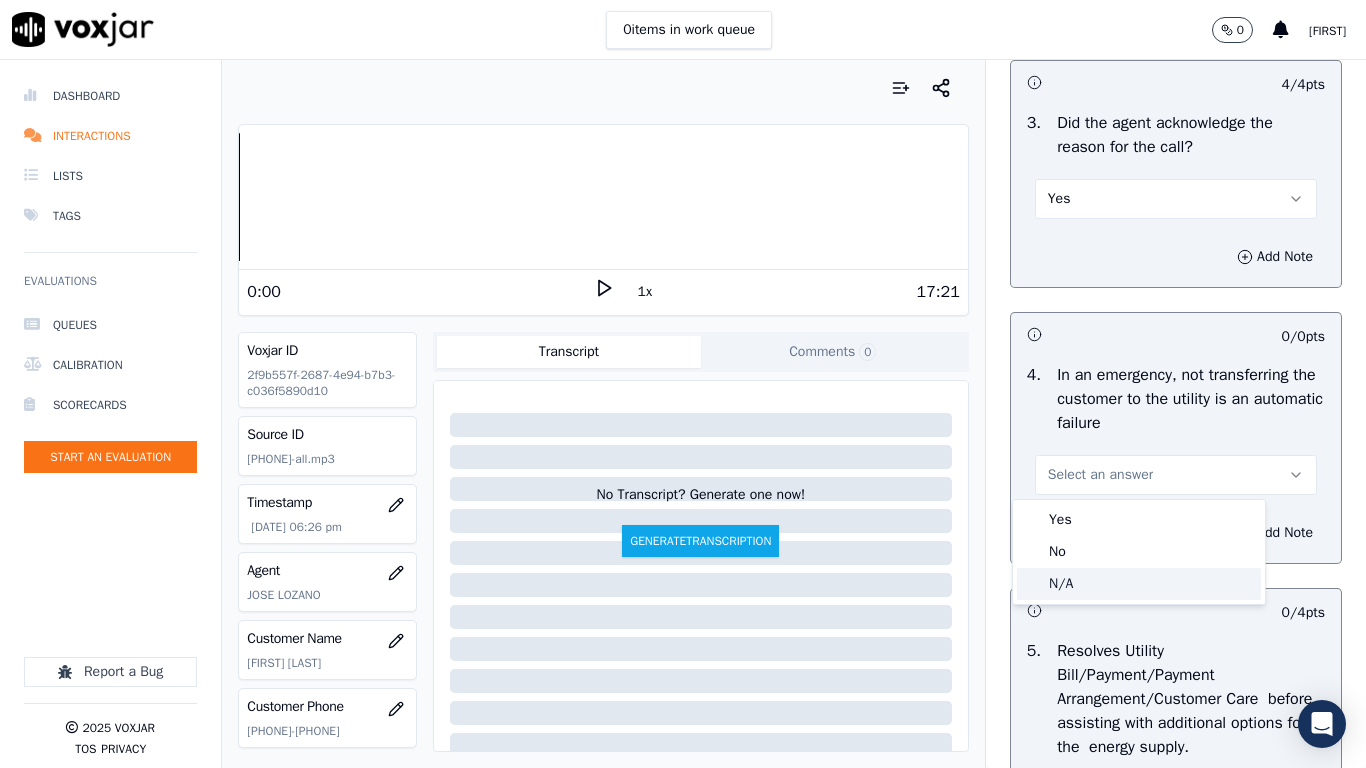 drag, startPoint x: 1100, startPoint y: 584, endPoint x: 1111, endPoint y: 649, distance: 65.9242 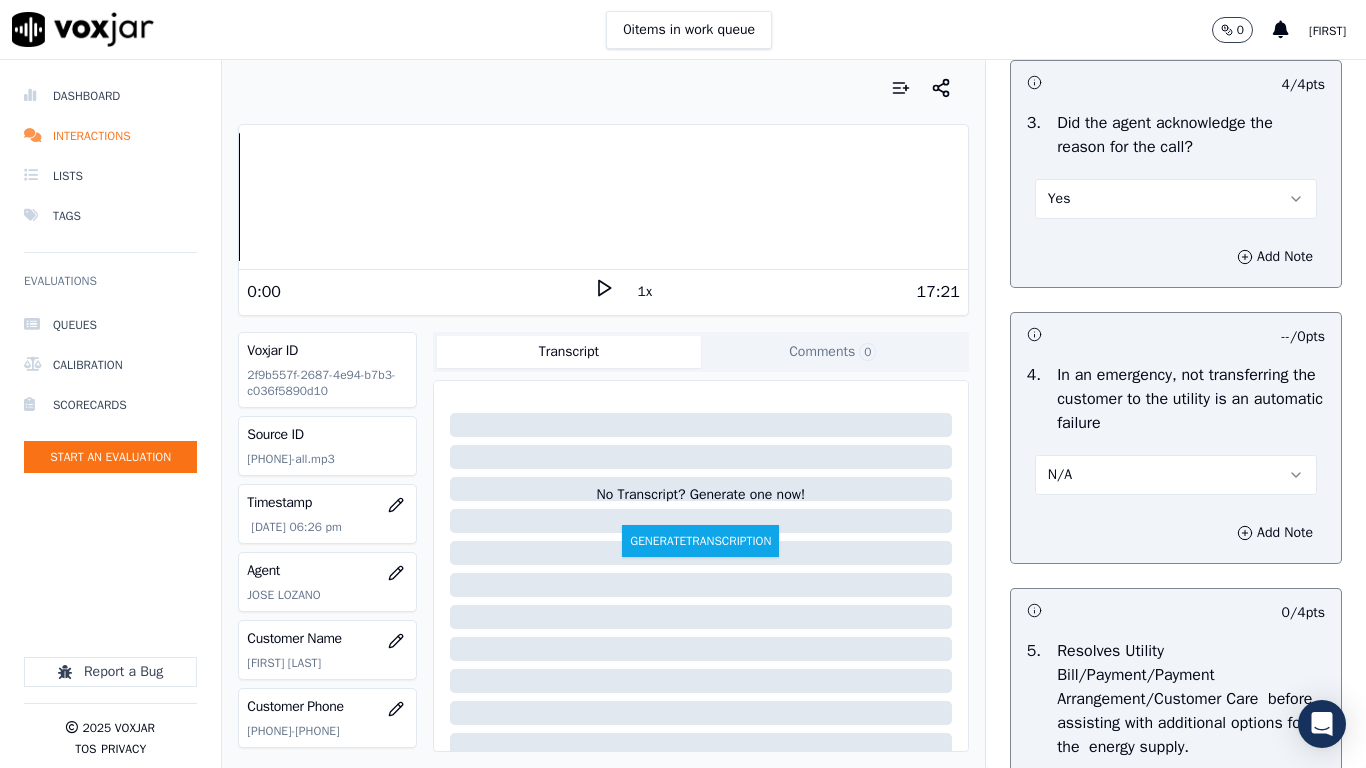 scroll, scrollTop: 1300, scrollLeft: 0, axis: vertical 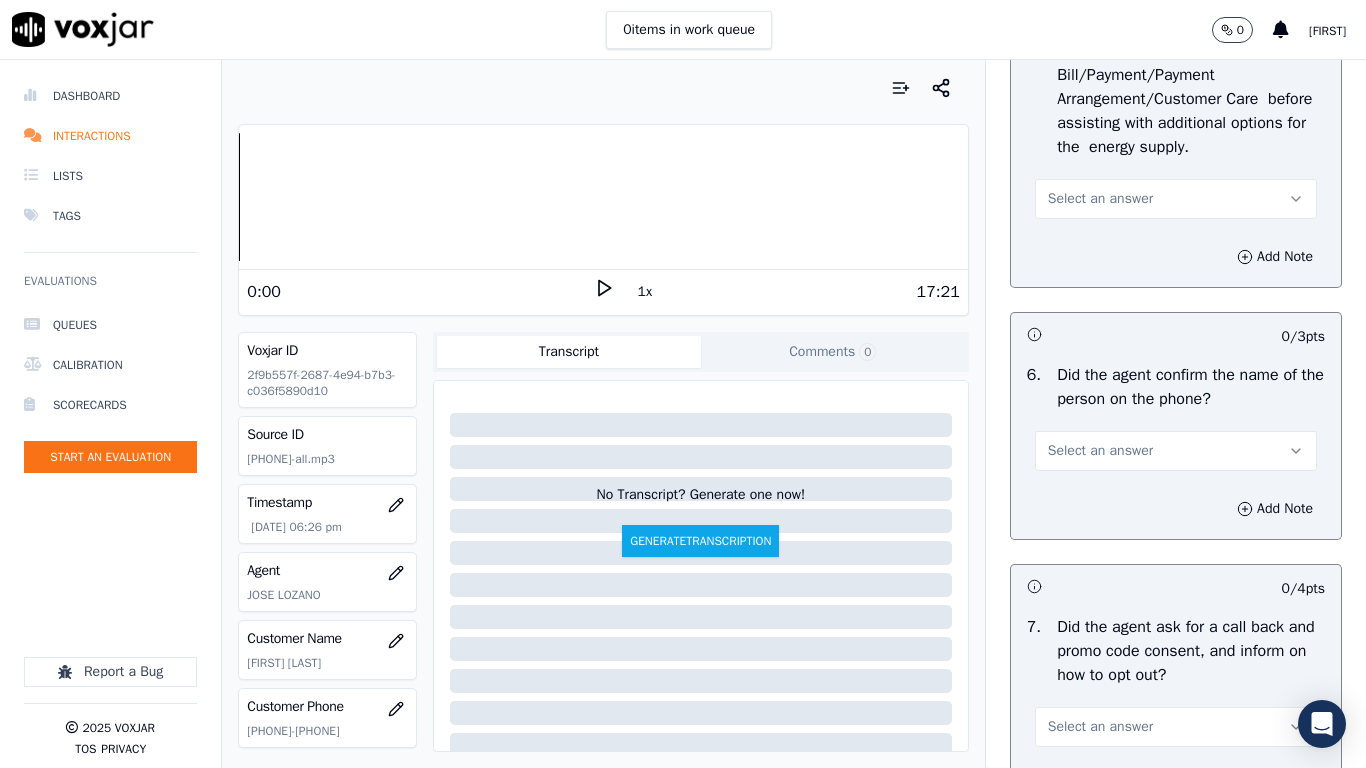 drag, startPoint x: 1081, startPoint y: 190, endPoint x: 1079, endPoint y: 205, distance: 15.132746 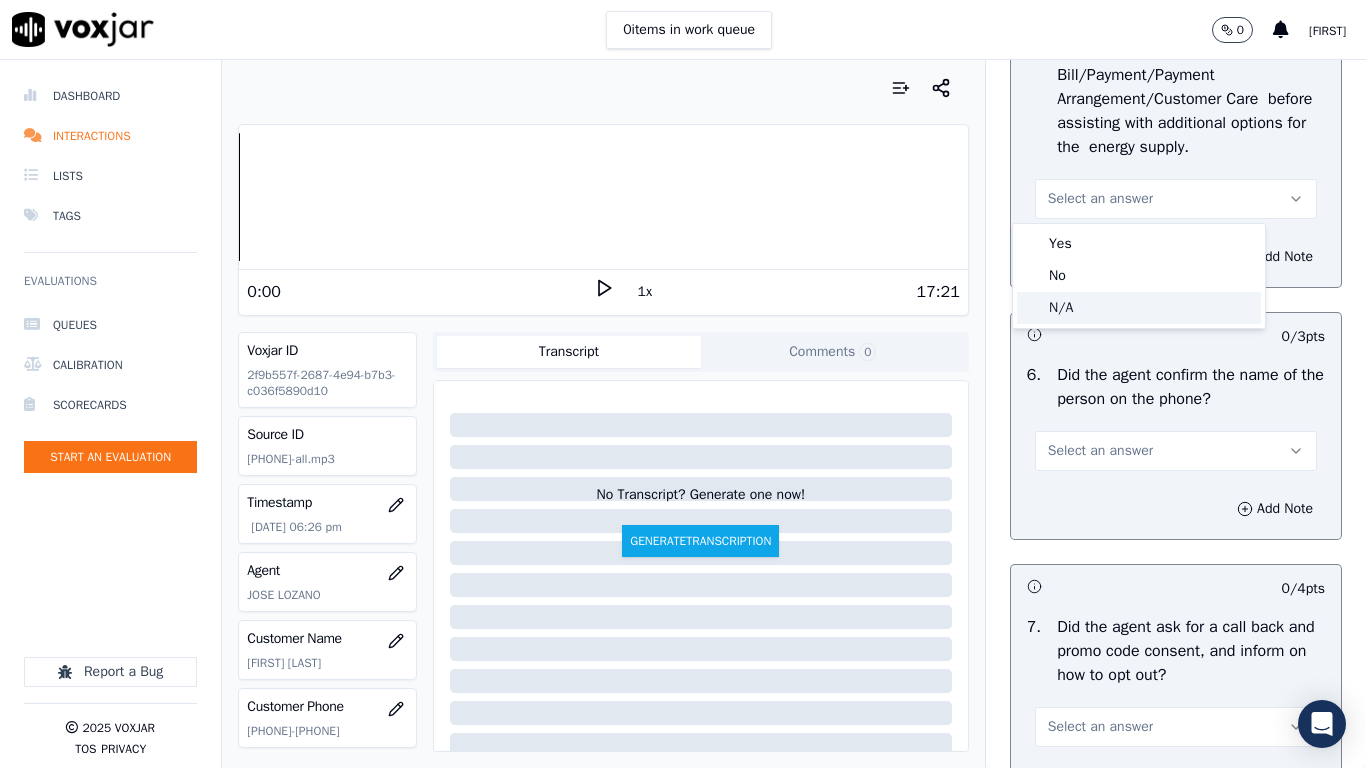 click on "N/A" 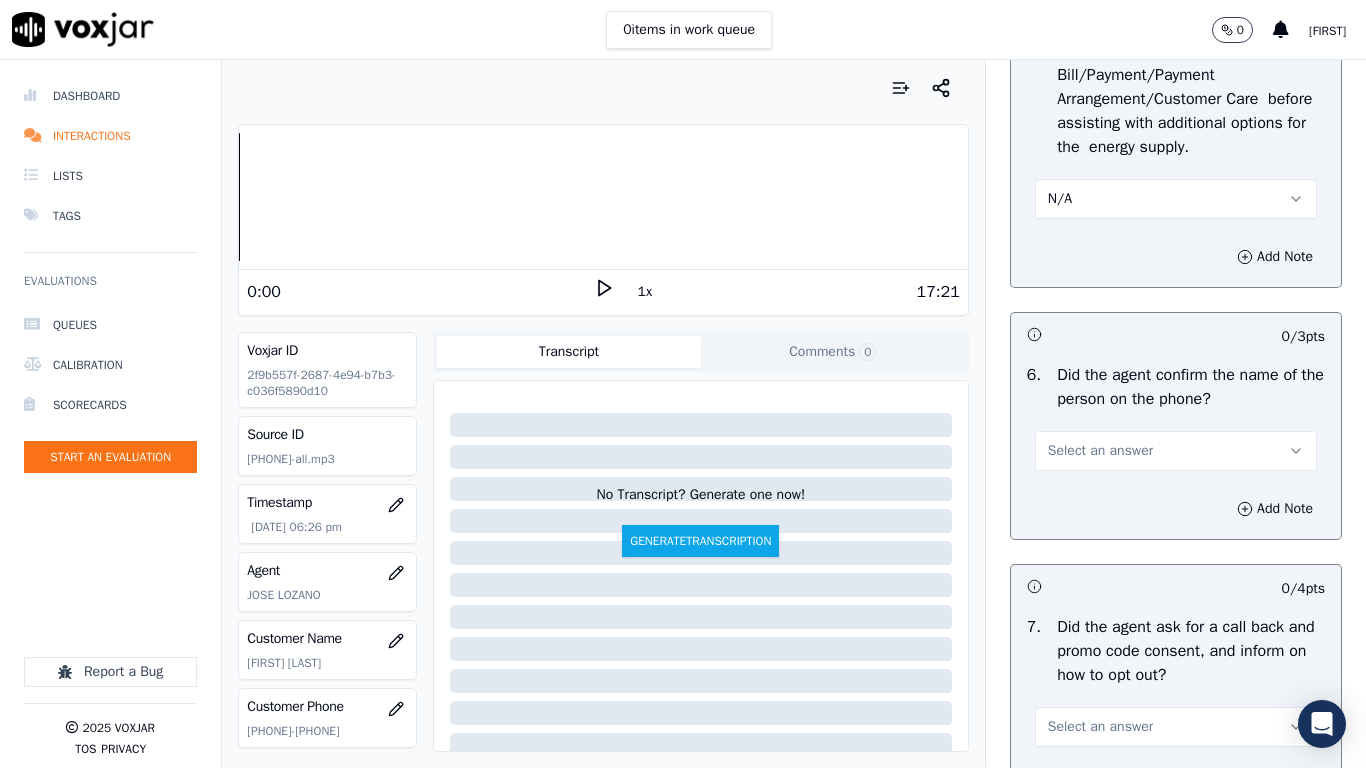 click on "Select an answer" at bounding box center (1176, 451) 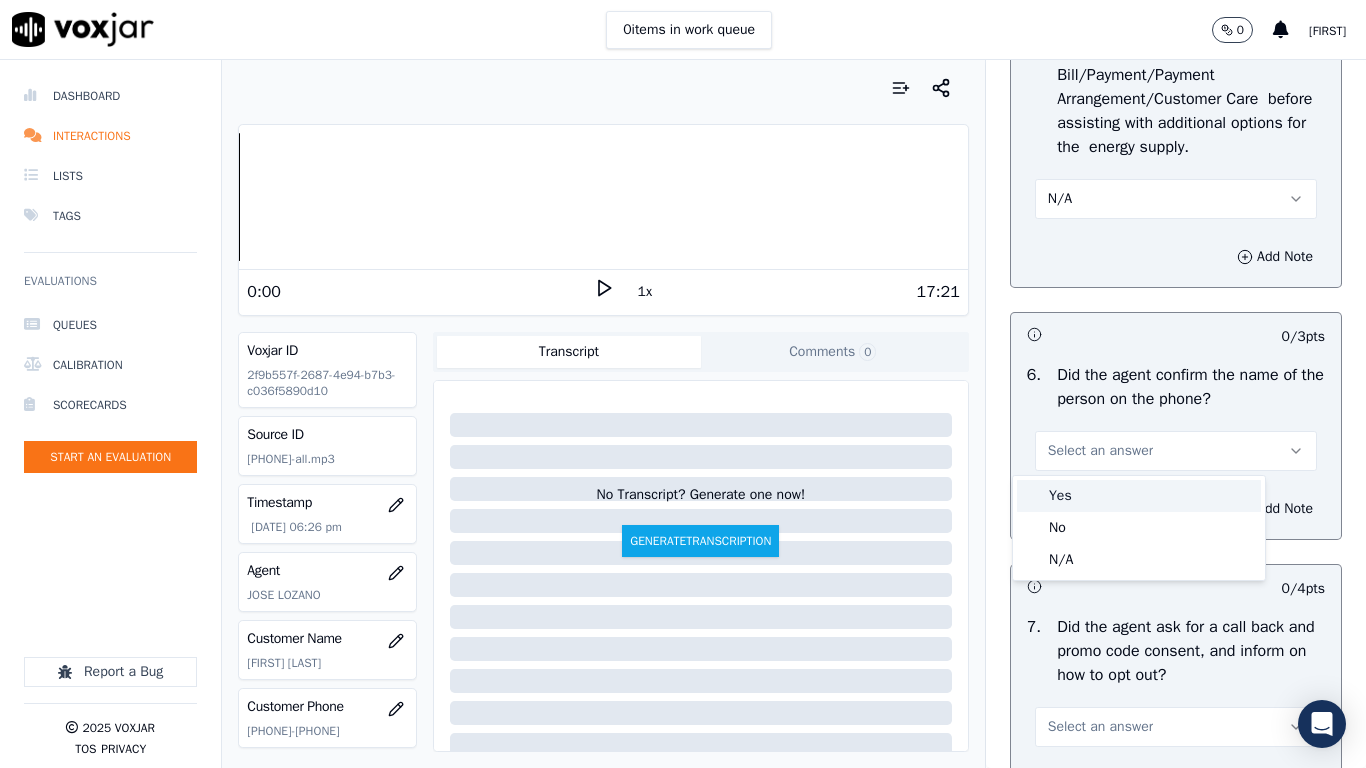 click on "Yes" at bounding box center [1139, 496] 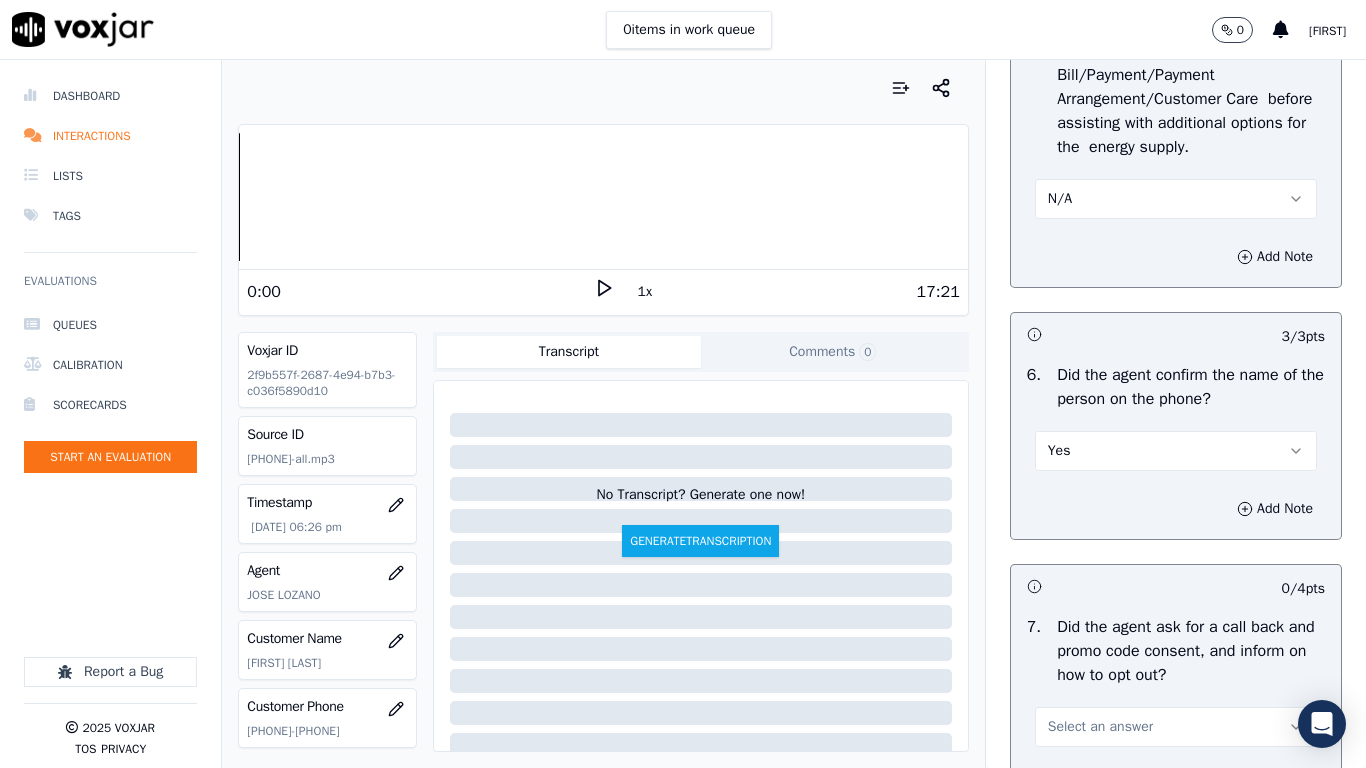 scroll, scrollTop: 1800, scrollLeft: 0, axis: vertical 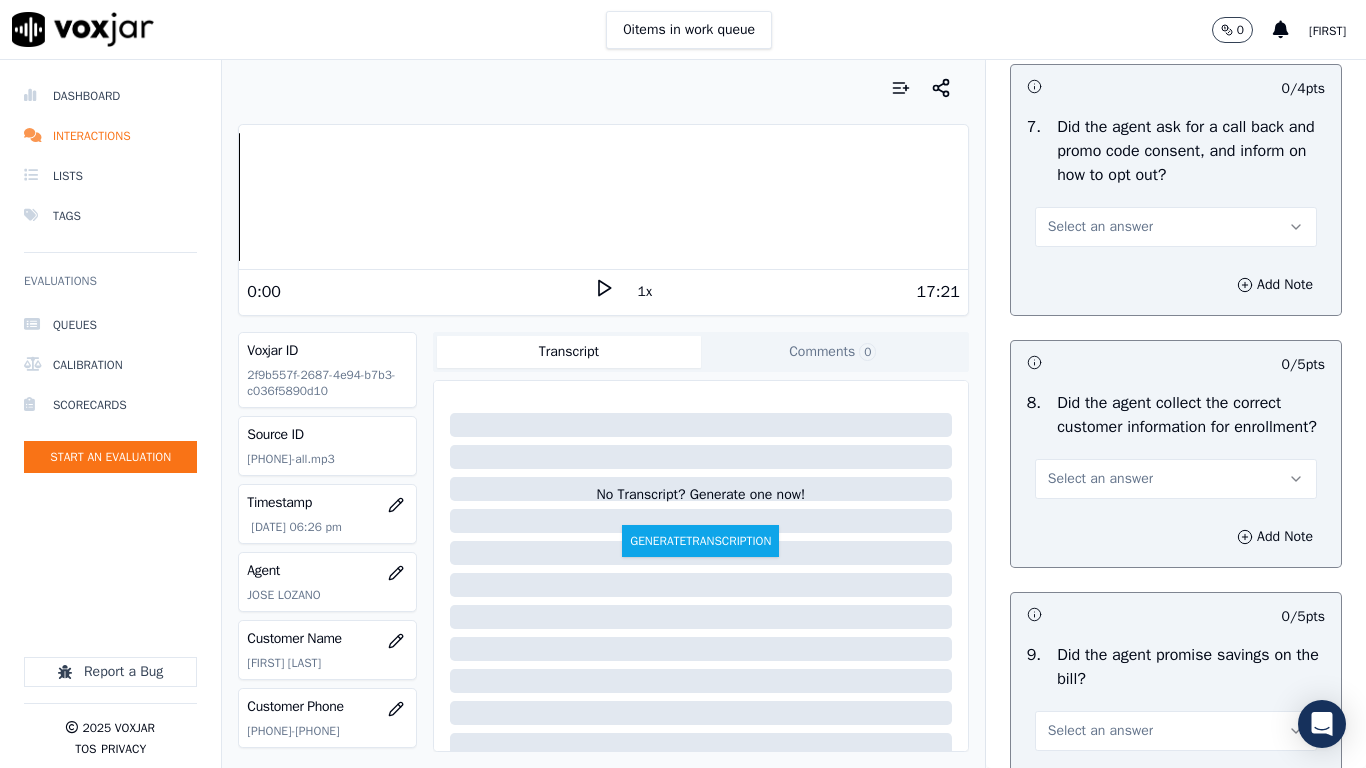 click on "Select an answer" at bounding box center [1100, 227] 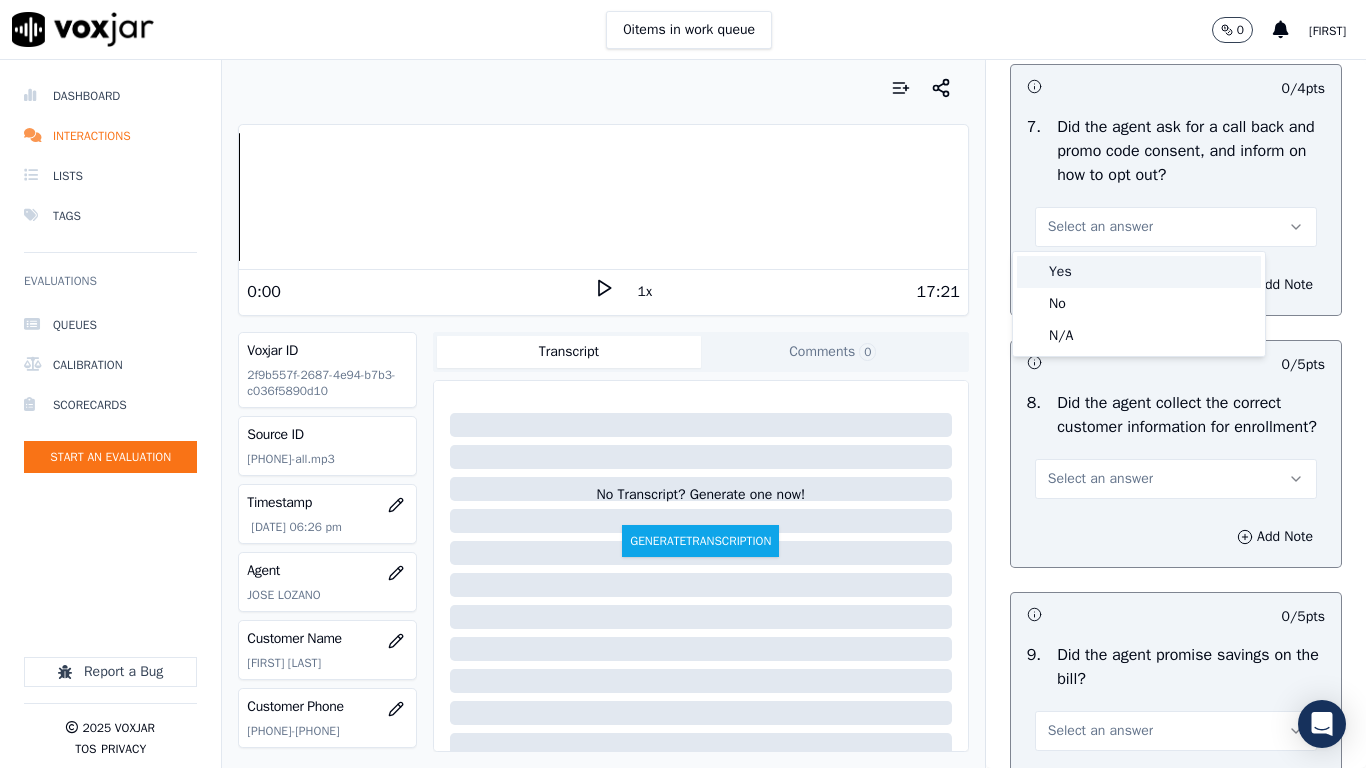 click on "Yes" at bounding box center [1139, 272] 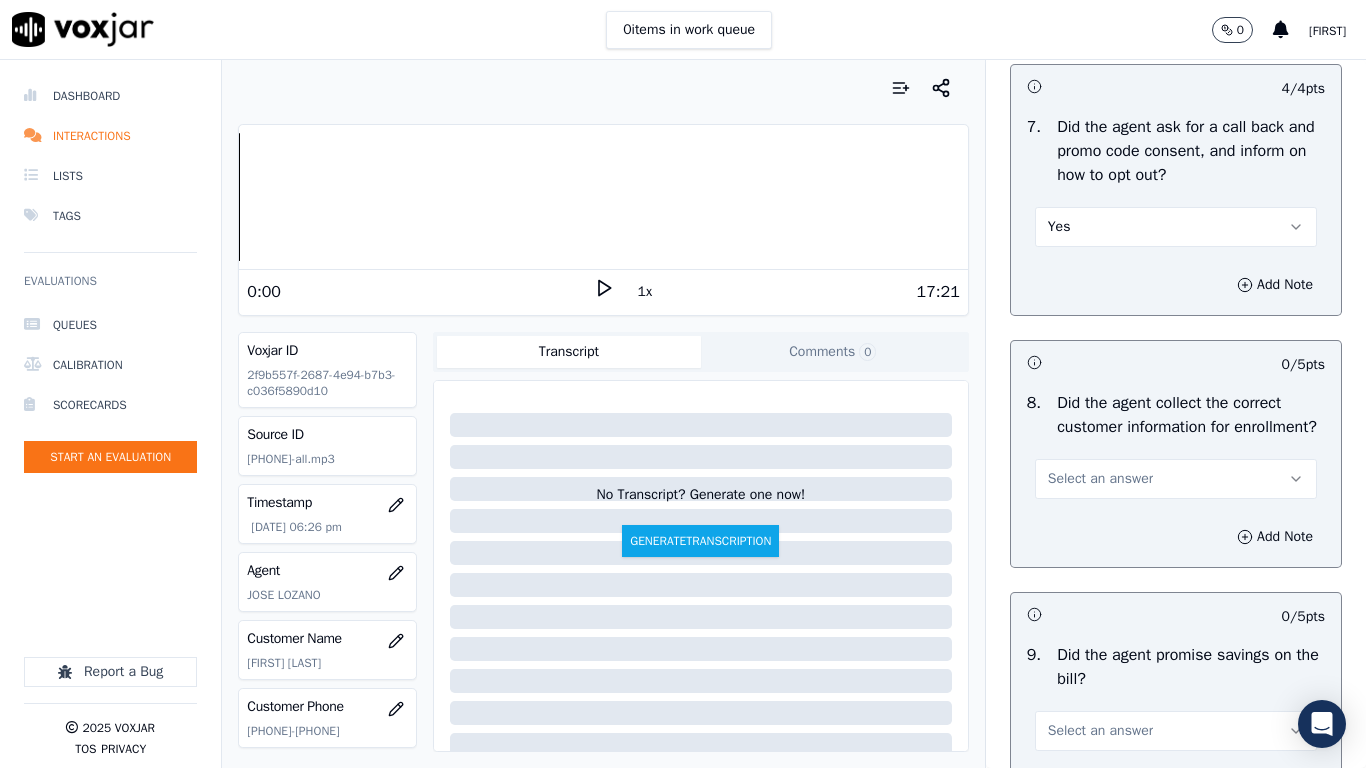 drag, startPoint x: 1114, startPoint y: 506, endPoint x: 1112, endPoint y: 517, distance: 11.18034 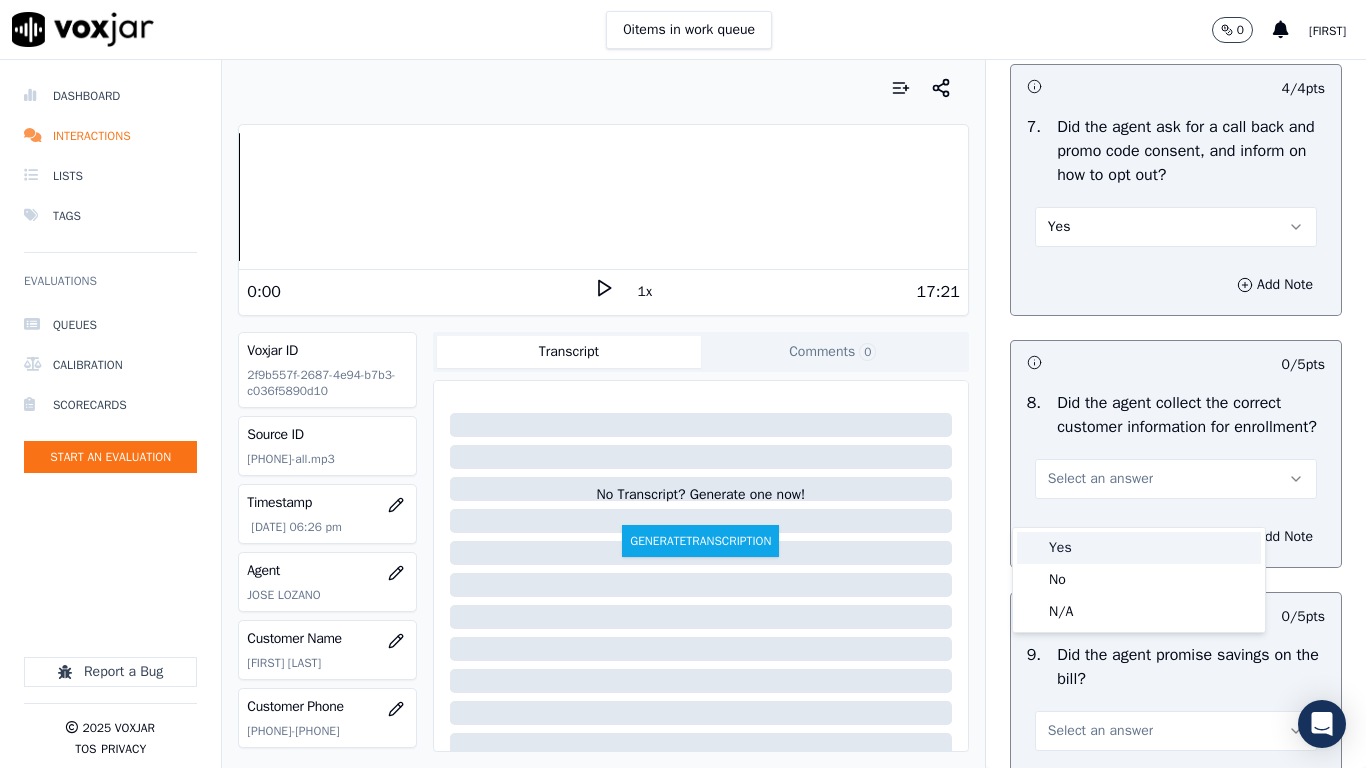 click on "Yes" at bounding box center [1139, 548] 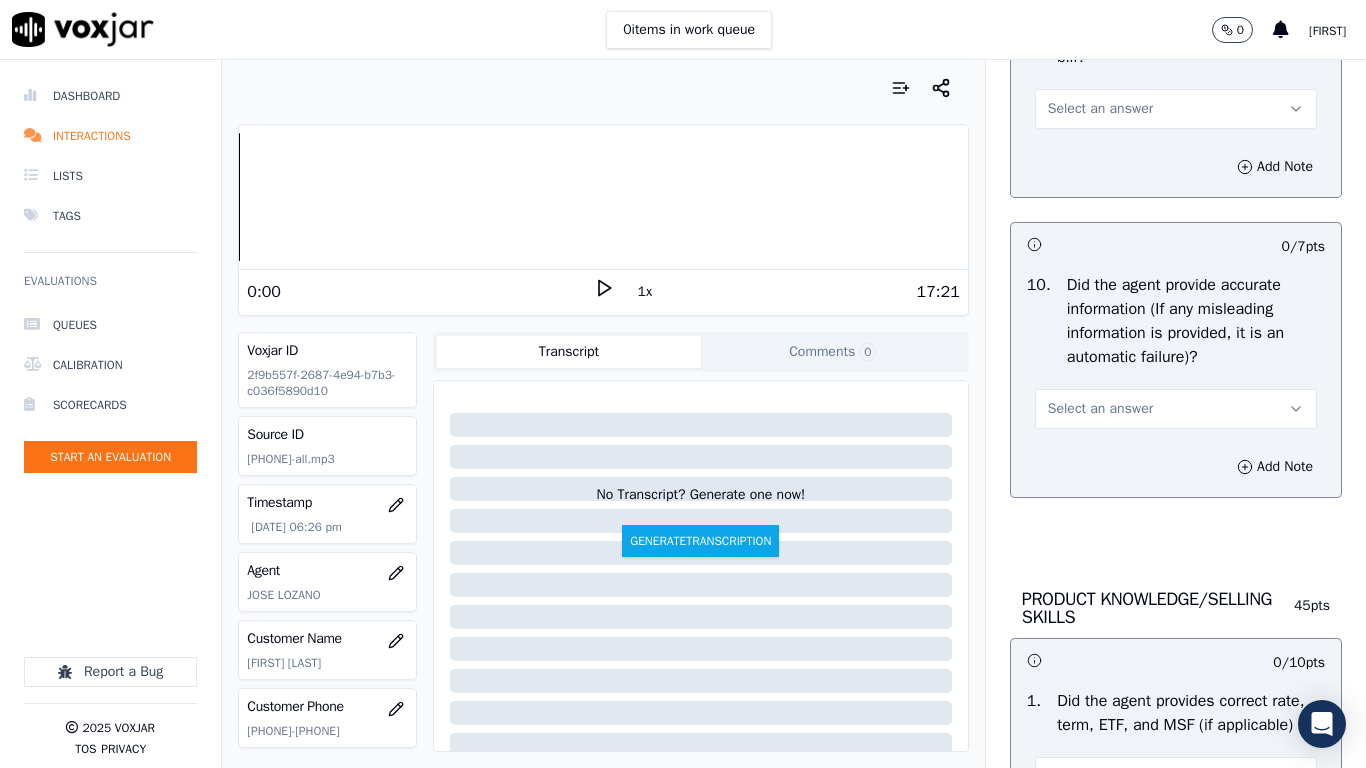 scroll, scrollTop: 2400, scrollLeft: 0, axis: vertical 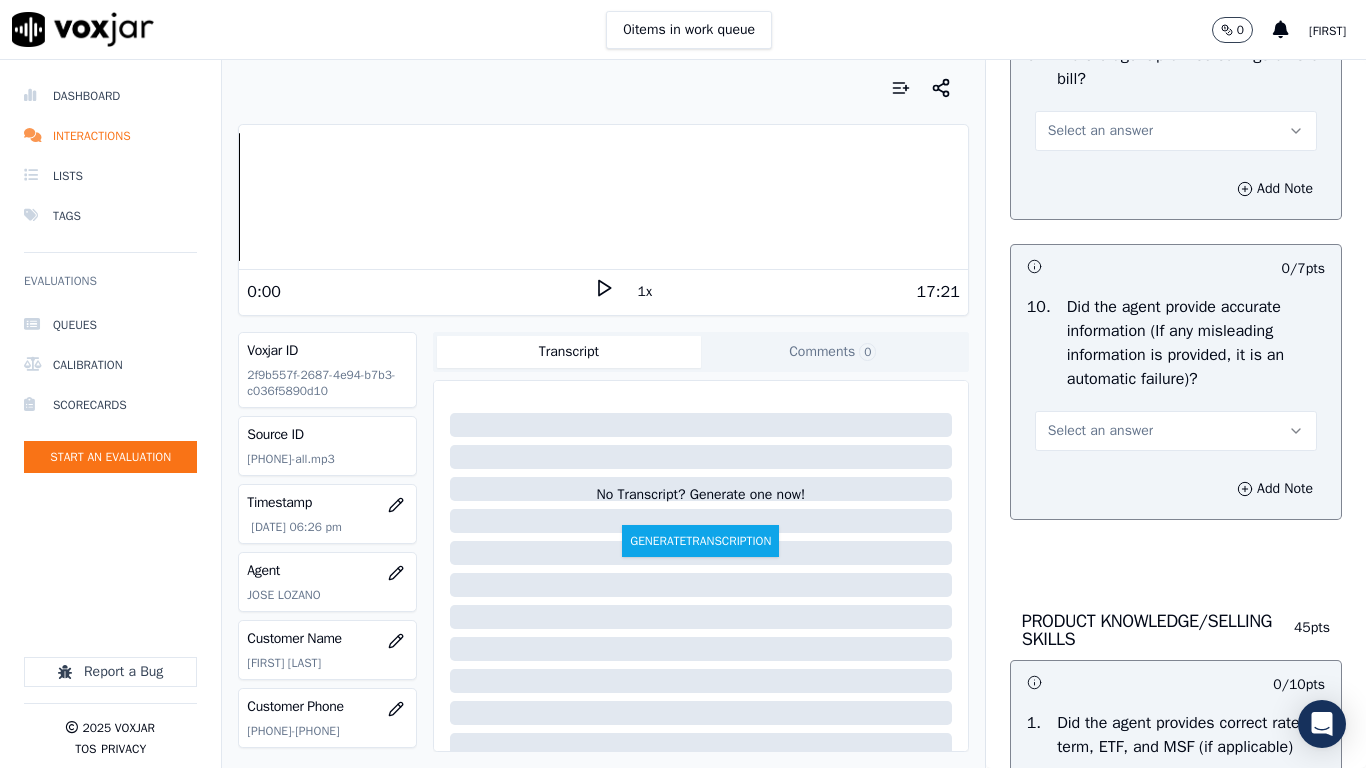 drag, startPoint x: 1065, startPoint y: 147, endPoint x: 1065, endPoint y: 159, distance: 12 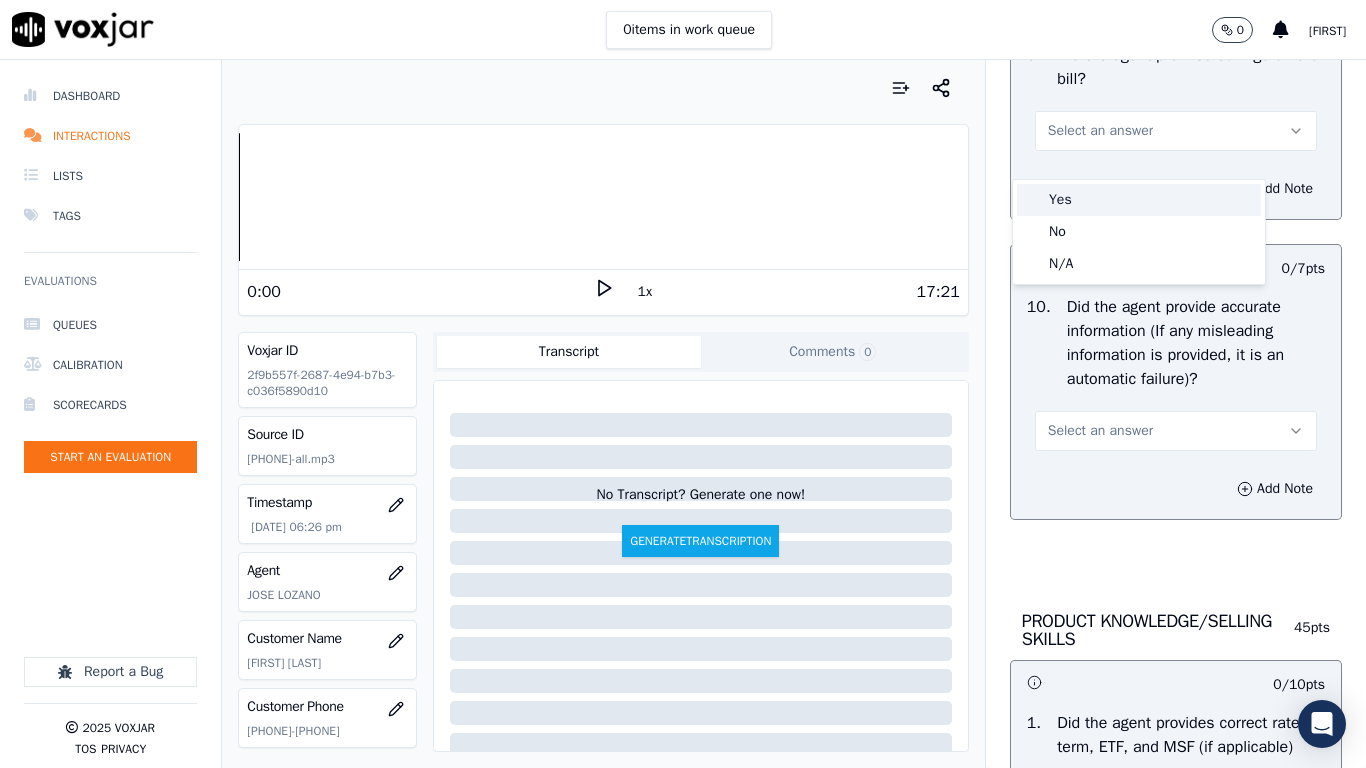 click on "Yes" at bounding box center (1139, 200) 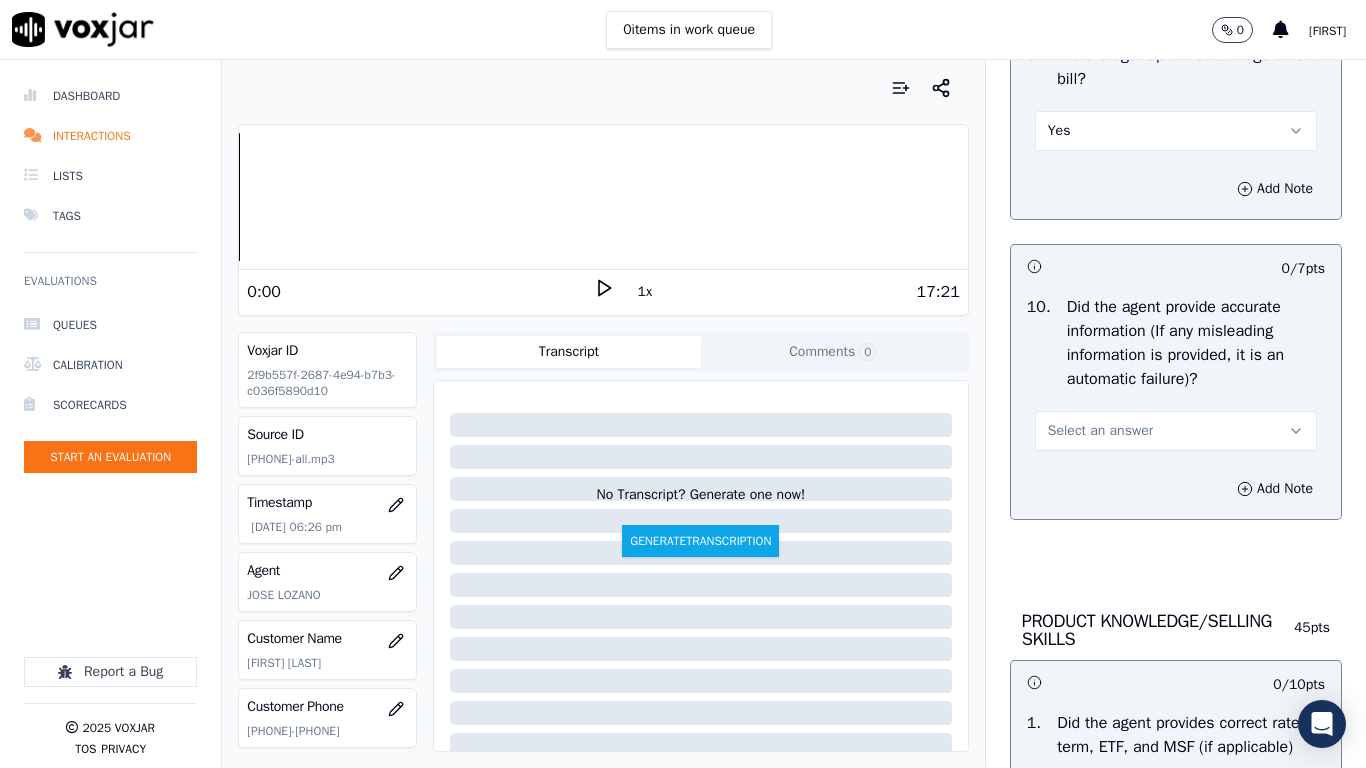 click on "Select an answer" at bounding box center [1176, 431] 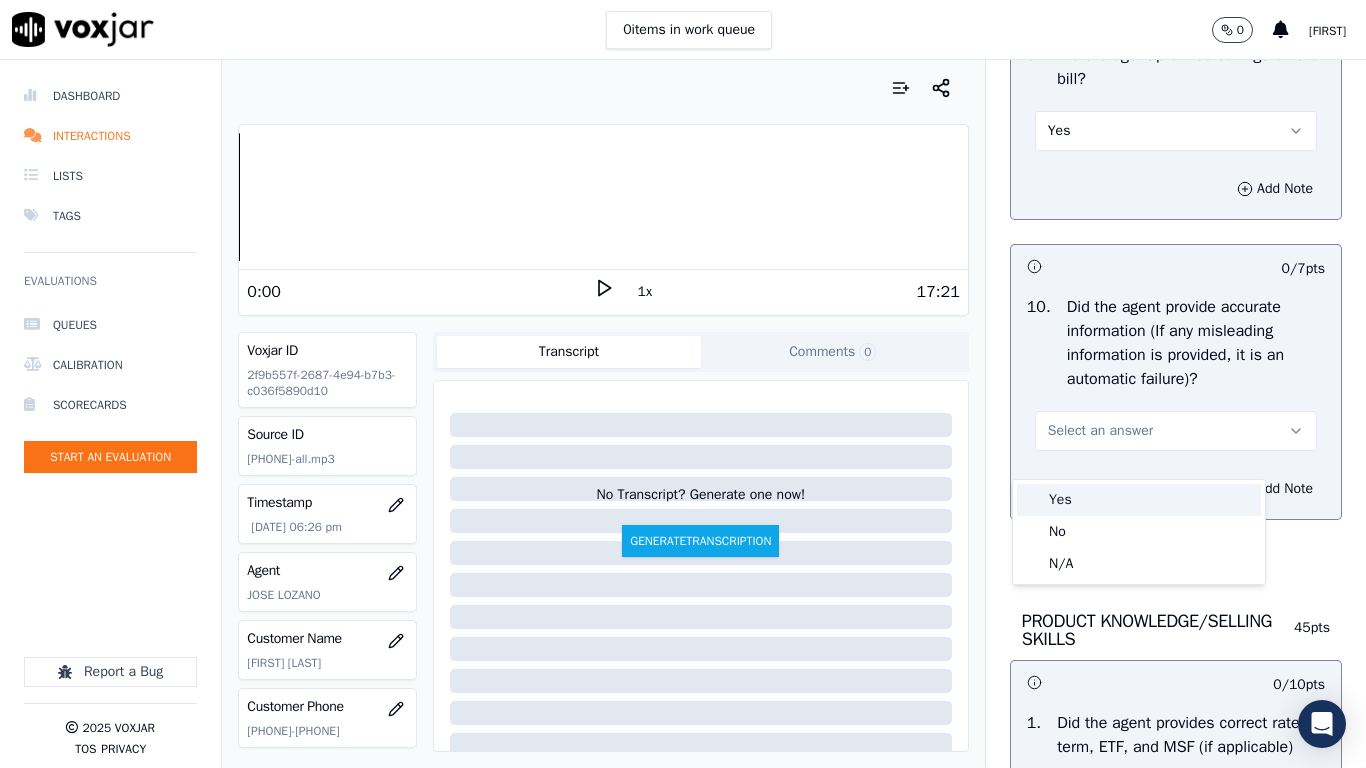 click on "Yes" at bounding box center (1139, 500) 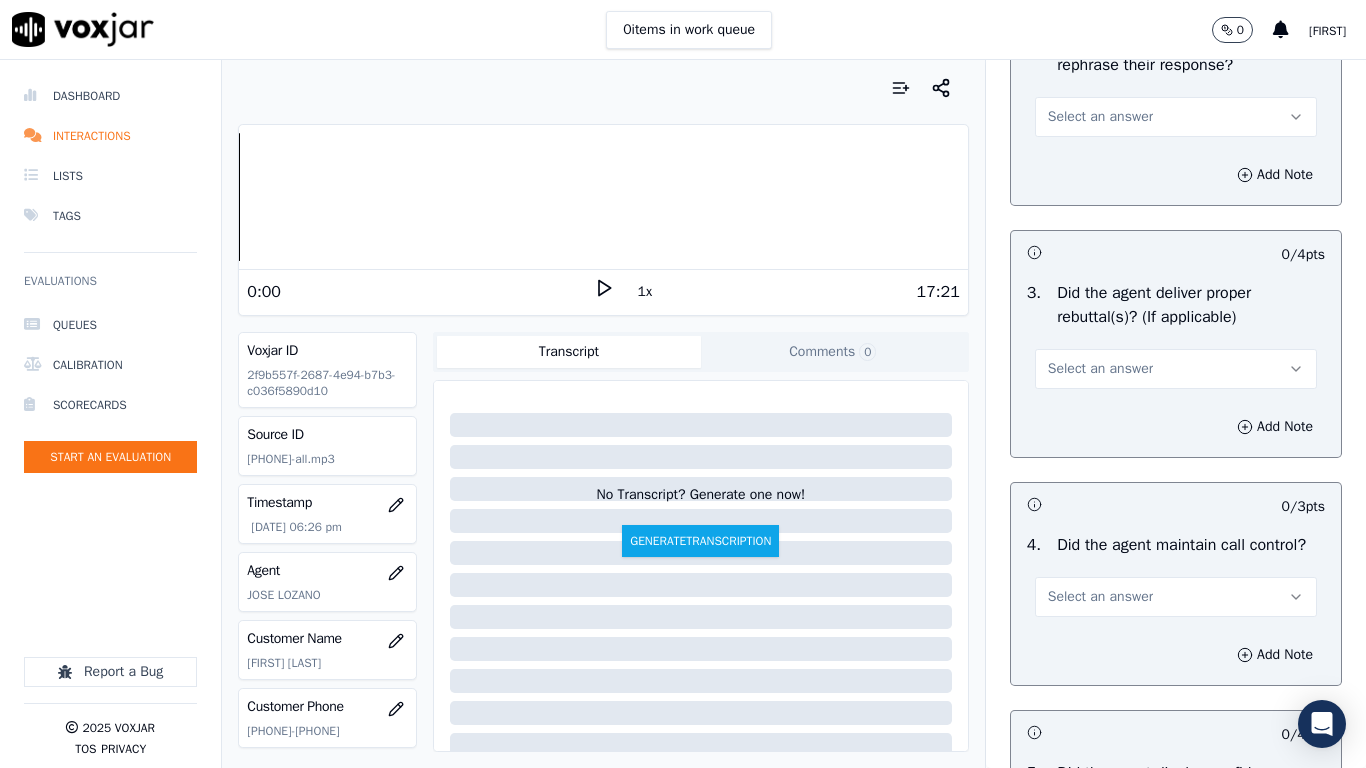 scroll, scrollTop: 3400, scrollLeft: 0, axis: vertical 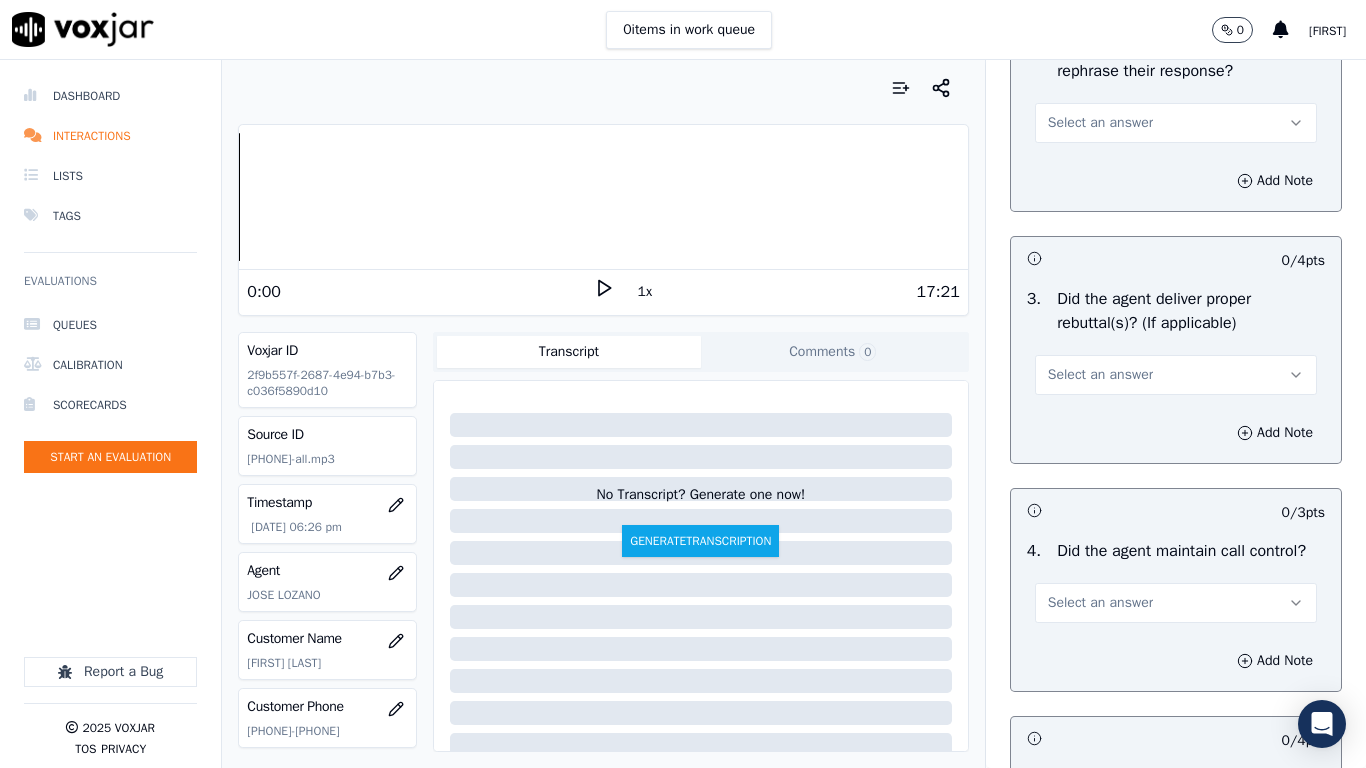 click on "Select an answer" at bounding box center [1100, 123] 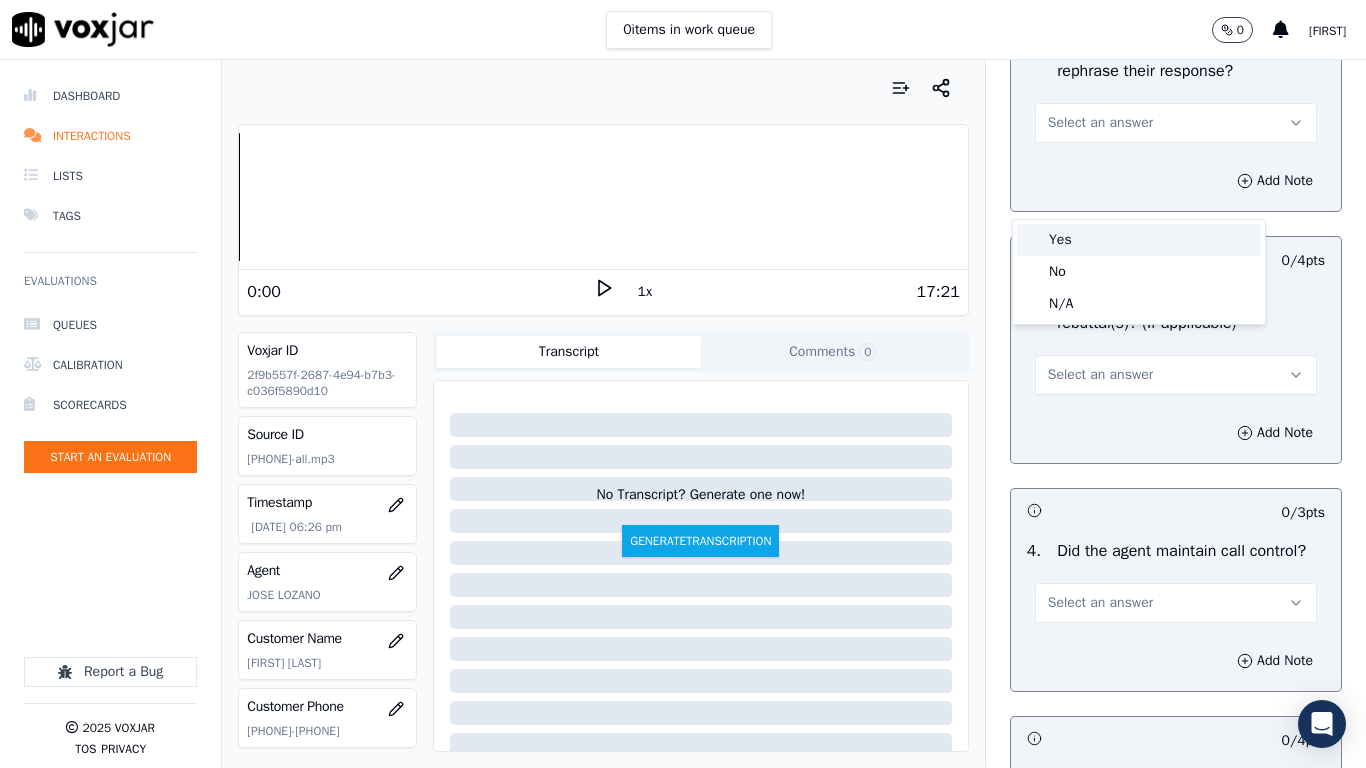 click on "Yes" at bounding box center [1139, 240] 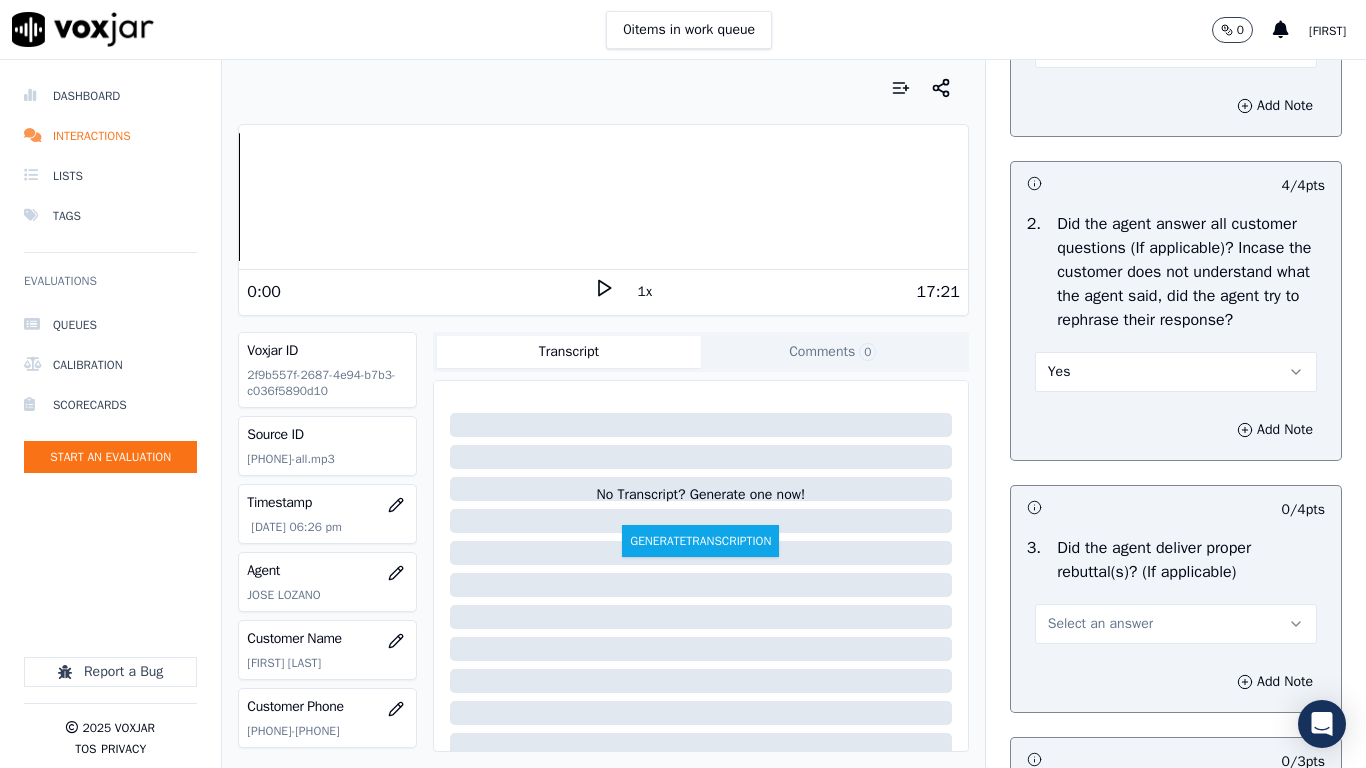 scroll, scrollTop: 3100, scrollLeft: 0, axis: vertical 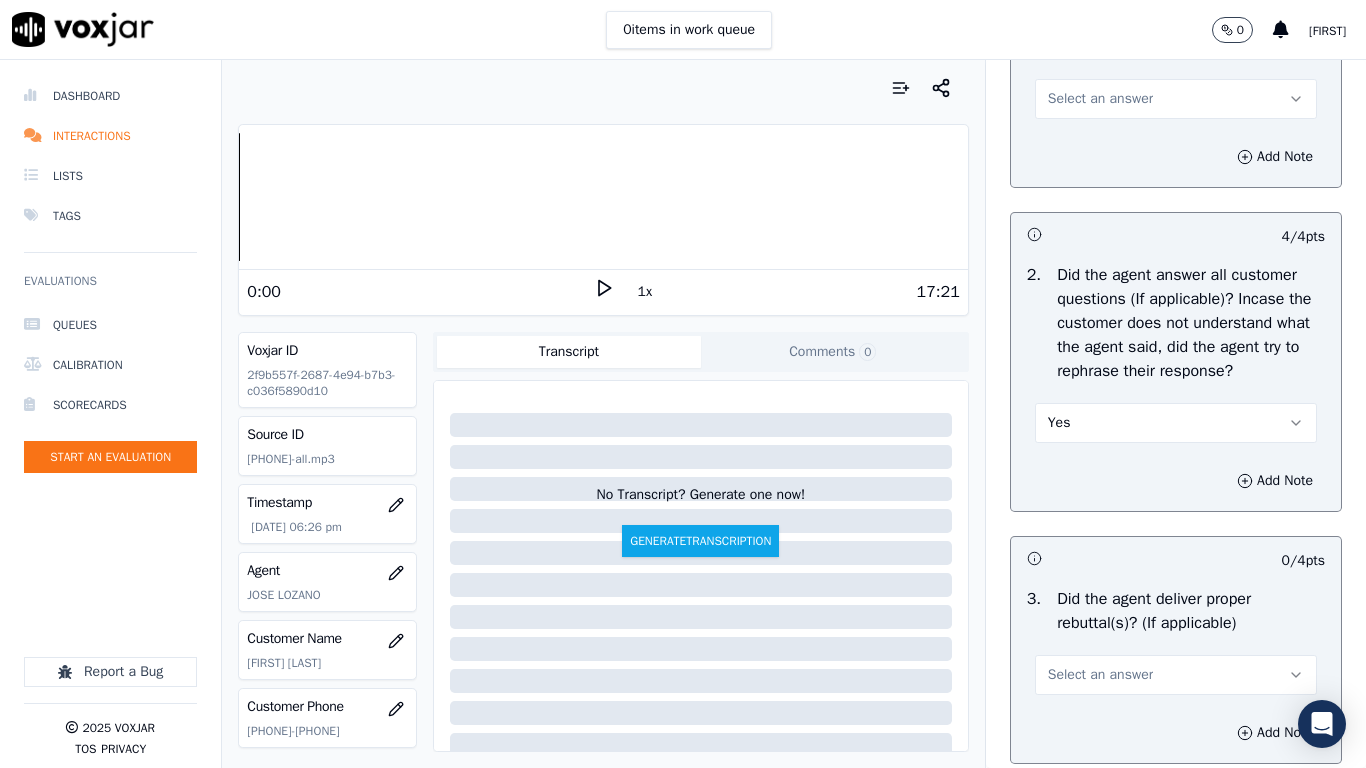click on "Select an answer" at bounding box center [1176, 99] 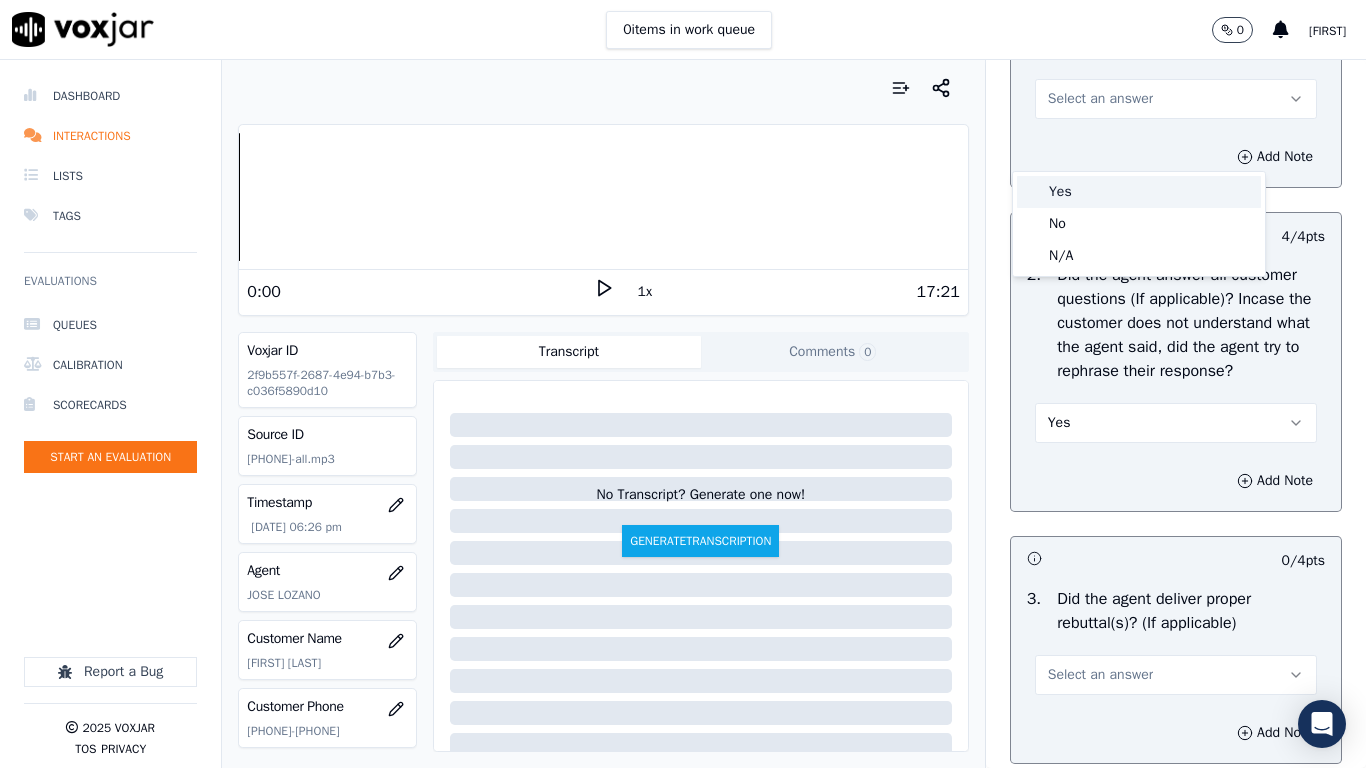 click on "Yes" at bounding box center (1139, 192) 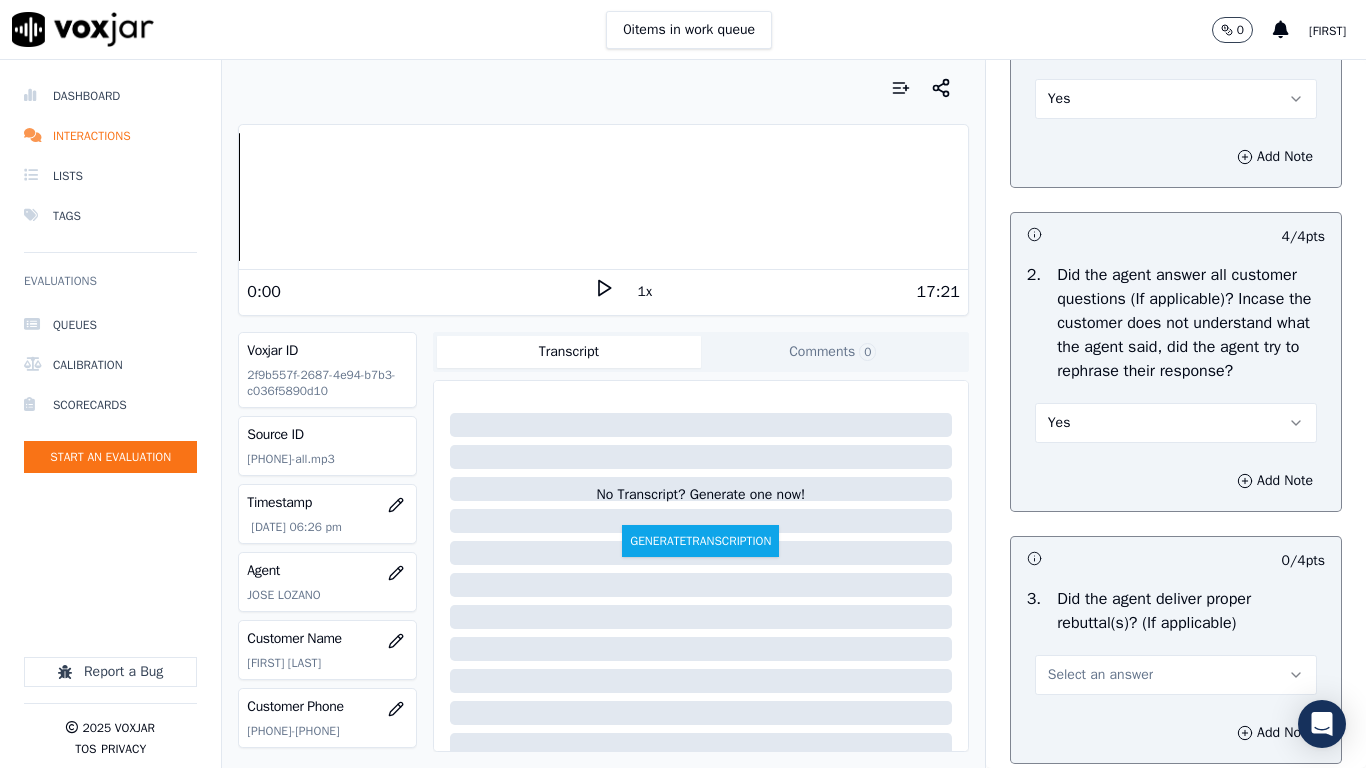 scroll, scrollTop: 3700, scrollLeft: 0, axis: vertical 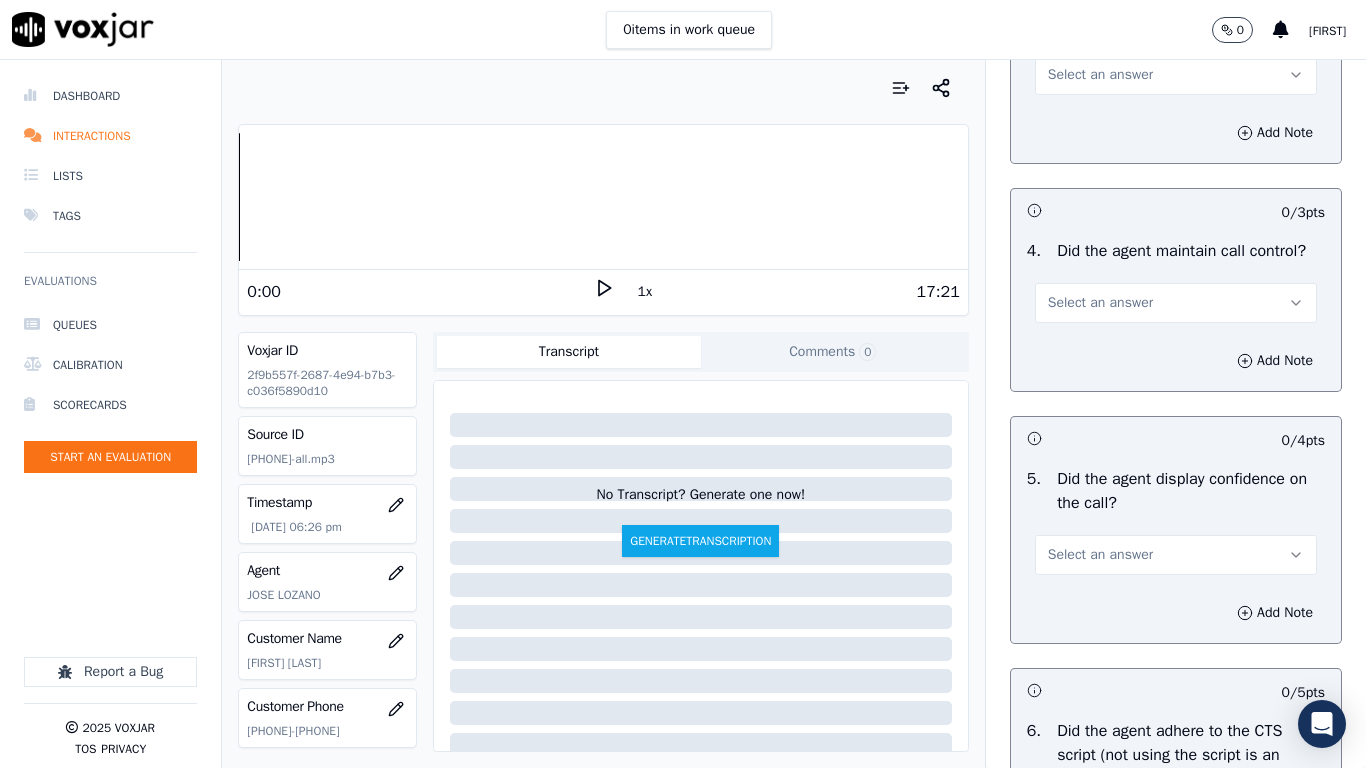 click on "Select an answer" at bounding box center [1100, 75] 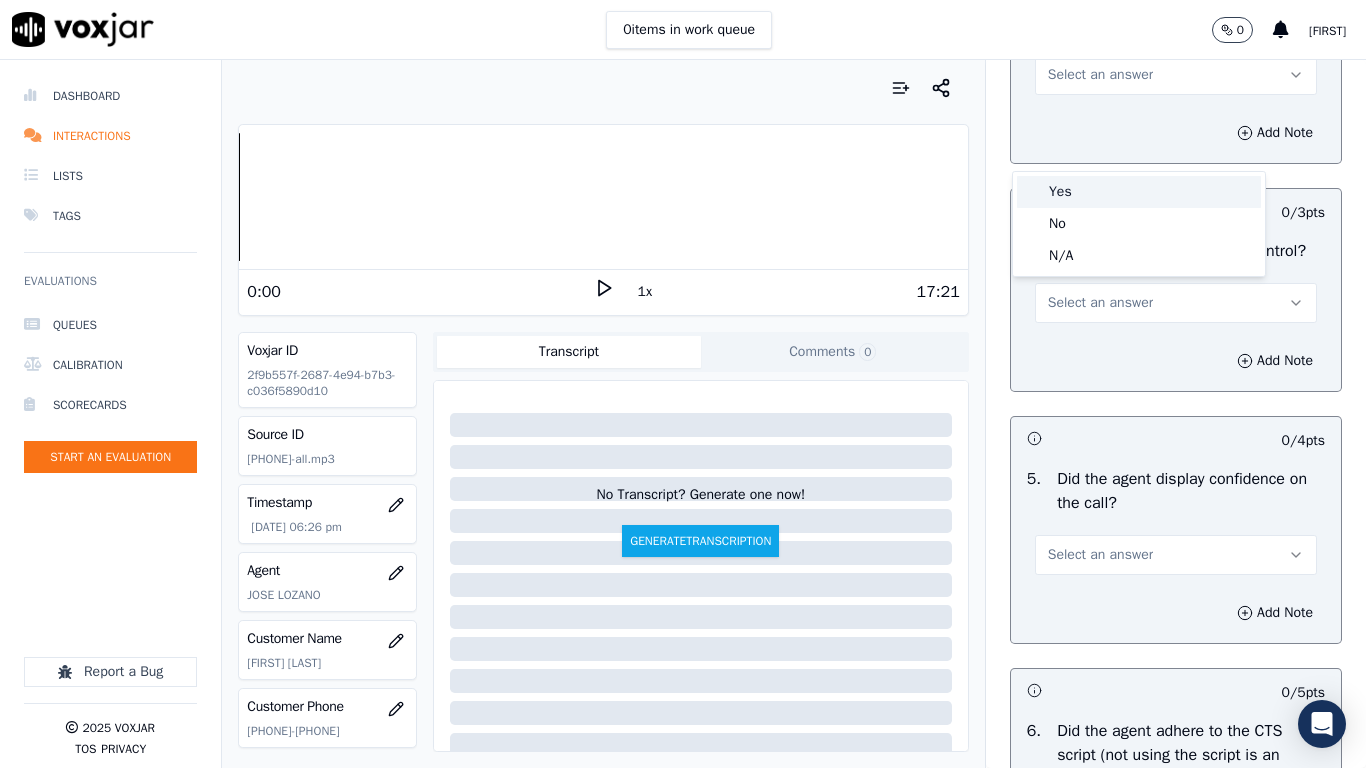click on "Yes" at bounding box center (1139, 192) 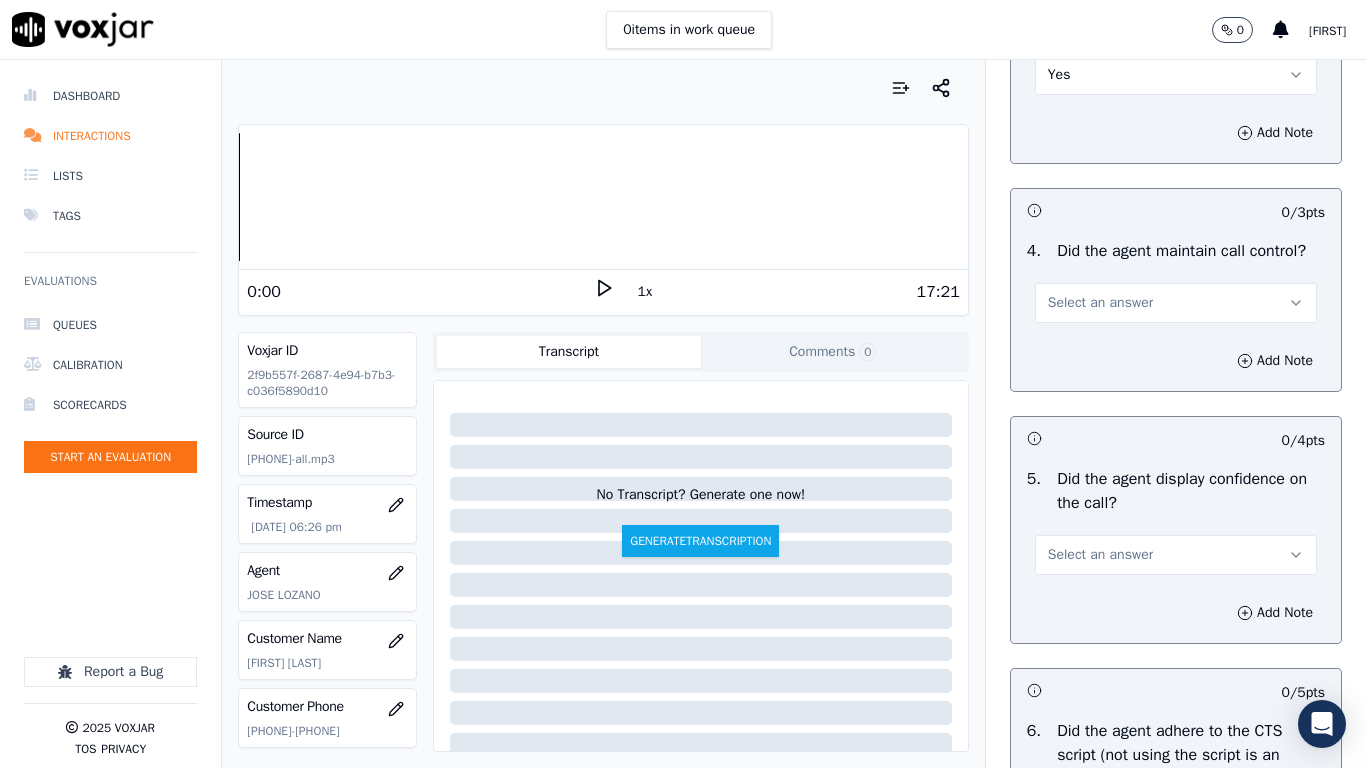 click on "Select an answer" at bounding box center [1100, 303] 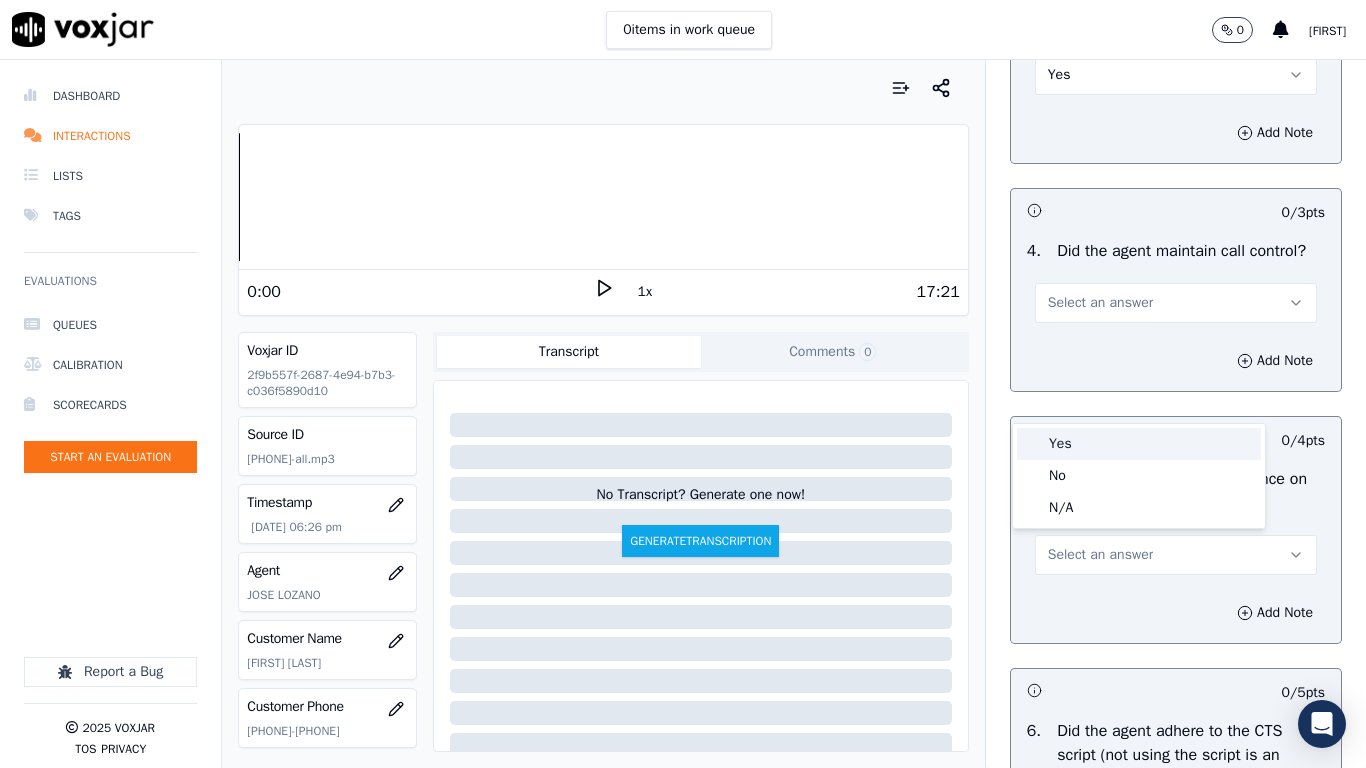 click on "Yes" at bounding box center (1139, 444) 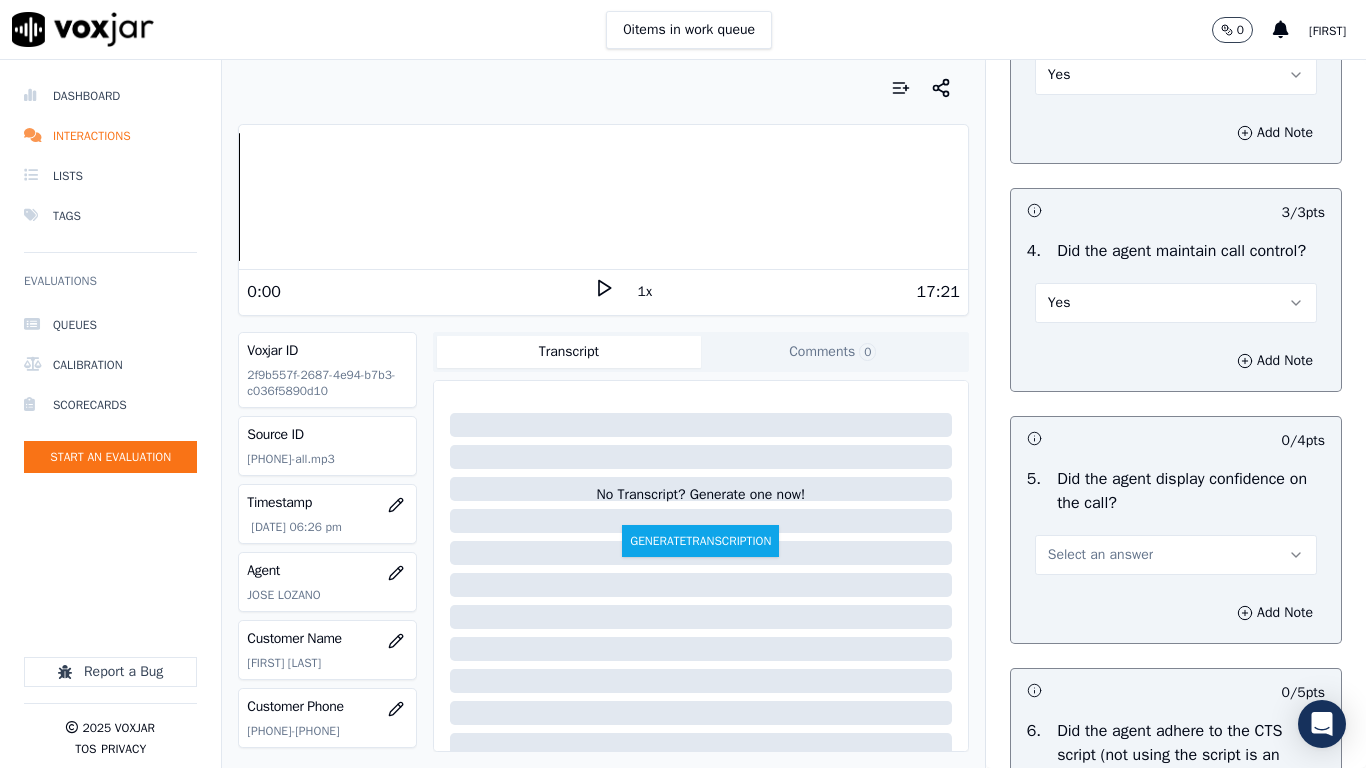 scroll, scrollTop: 4300, scrollLeft: 0, axis: vertical 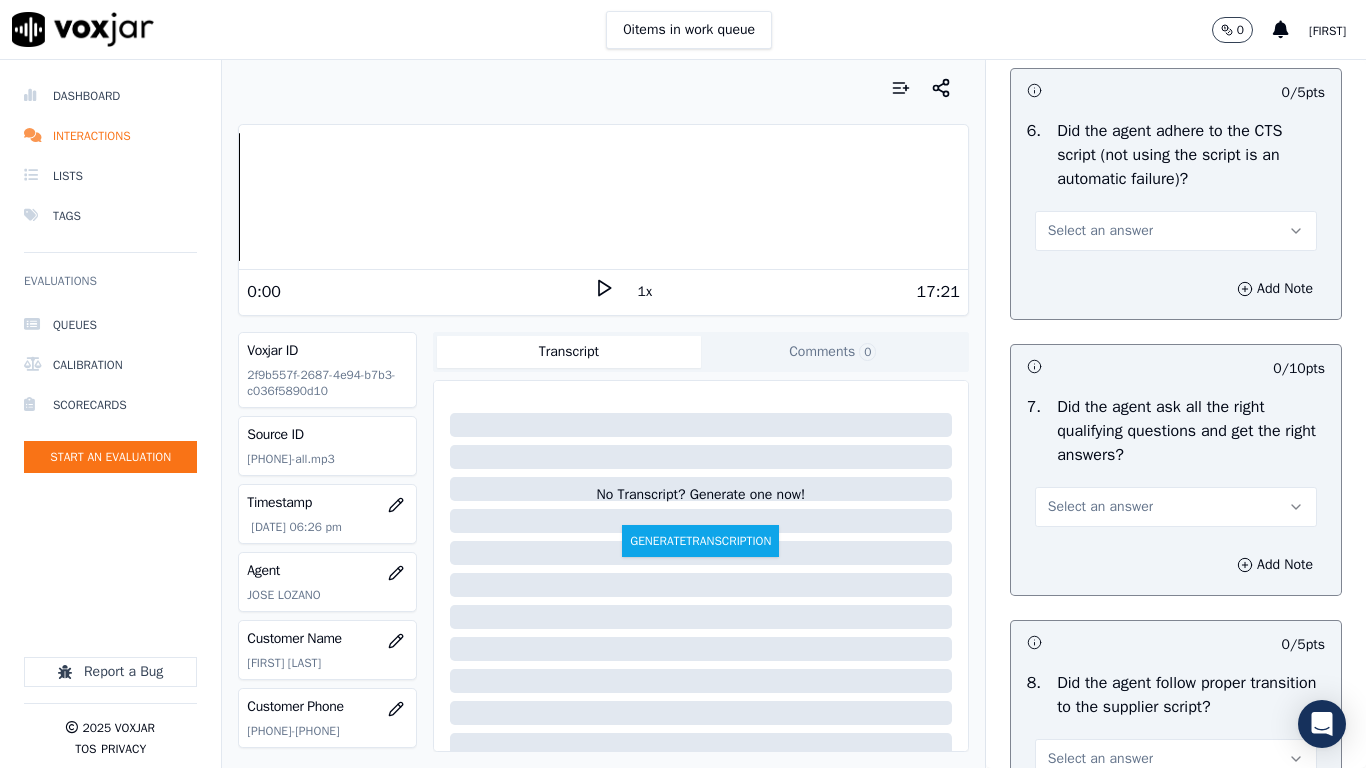 click on "Select an answer" at bounding box center (1176, -45) 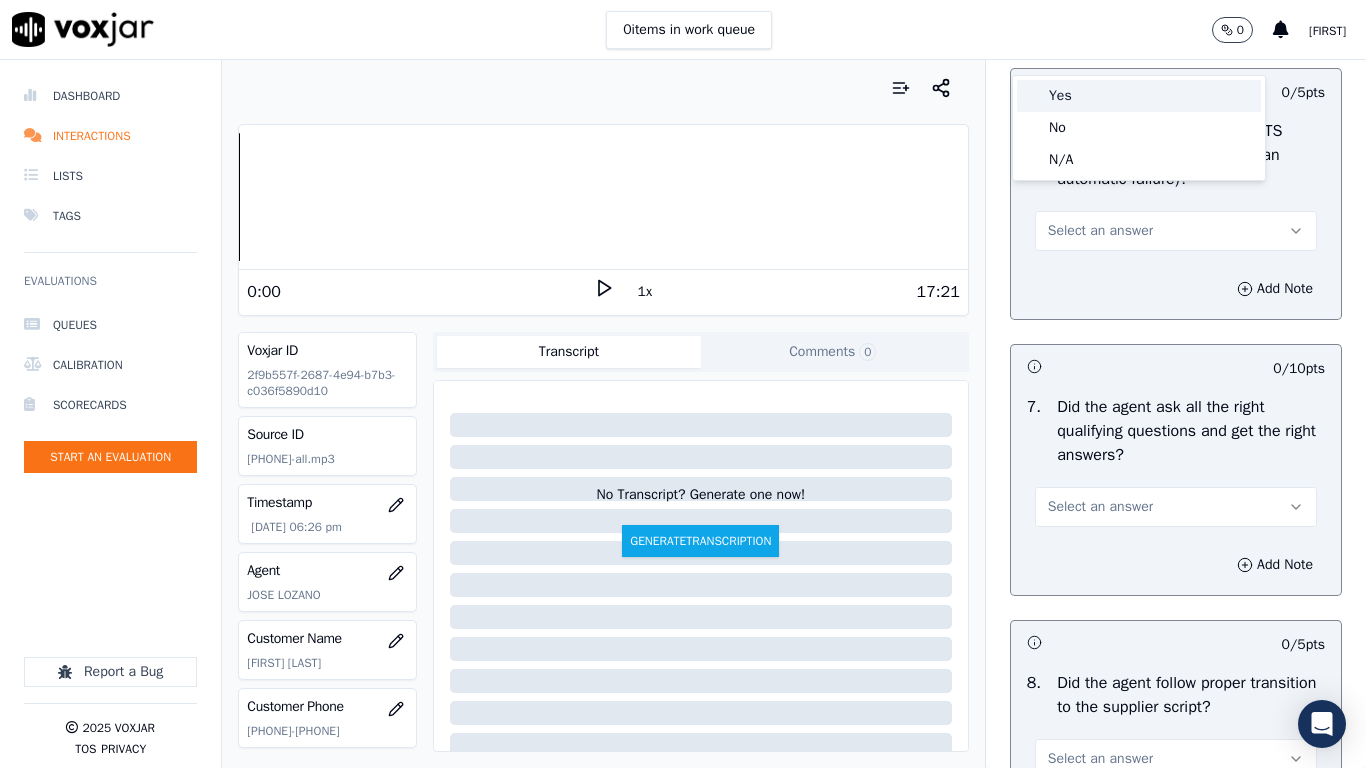 click on "Yes" at bounding box center [1139, 96] 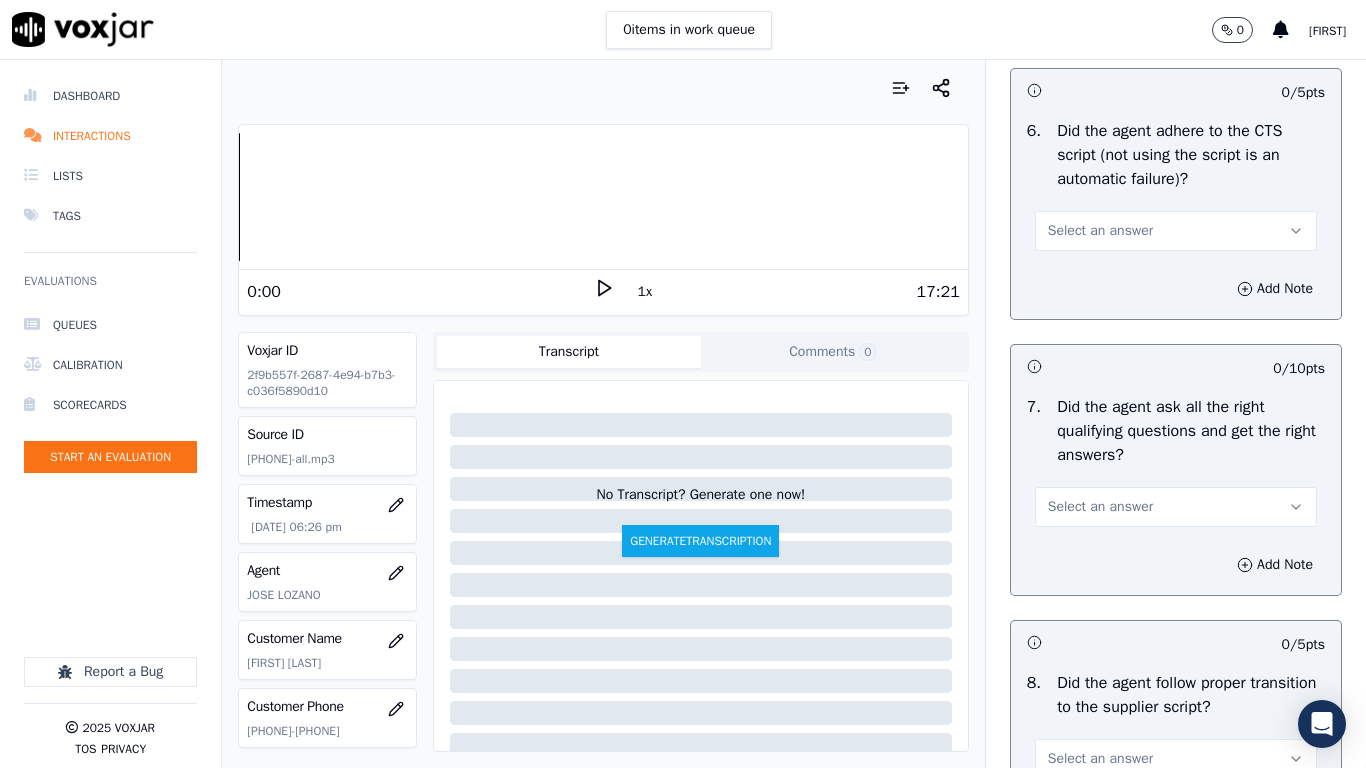 click on "Select an answer" at bounding box center [1100, 231] 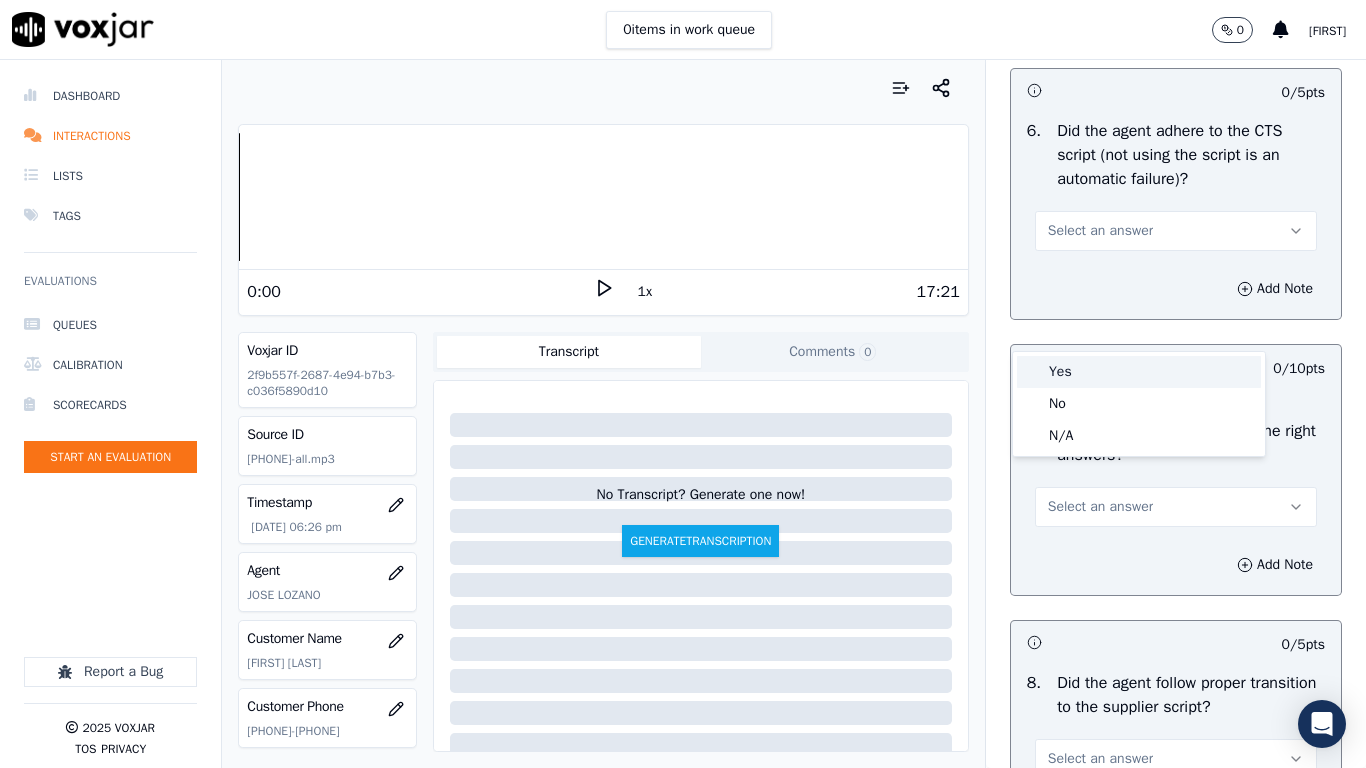click on "Yes" at bounding box center [1139, 372] 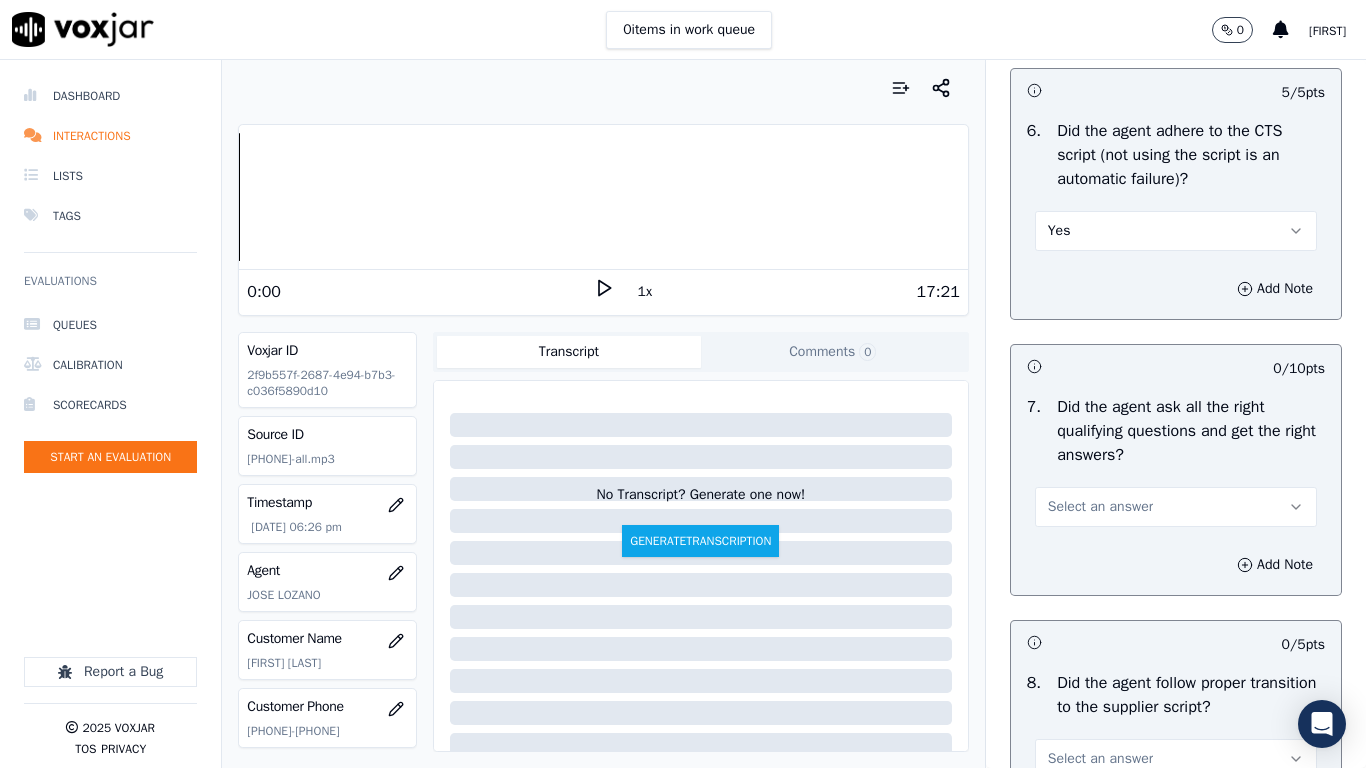 click on "Select an answer" at bounding box center (1100, 507) 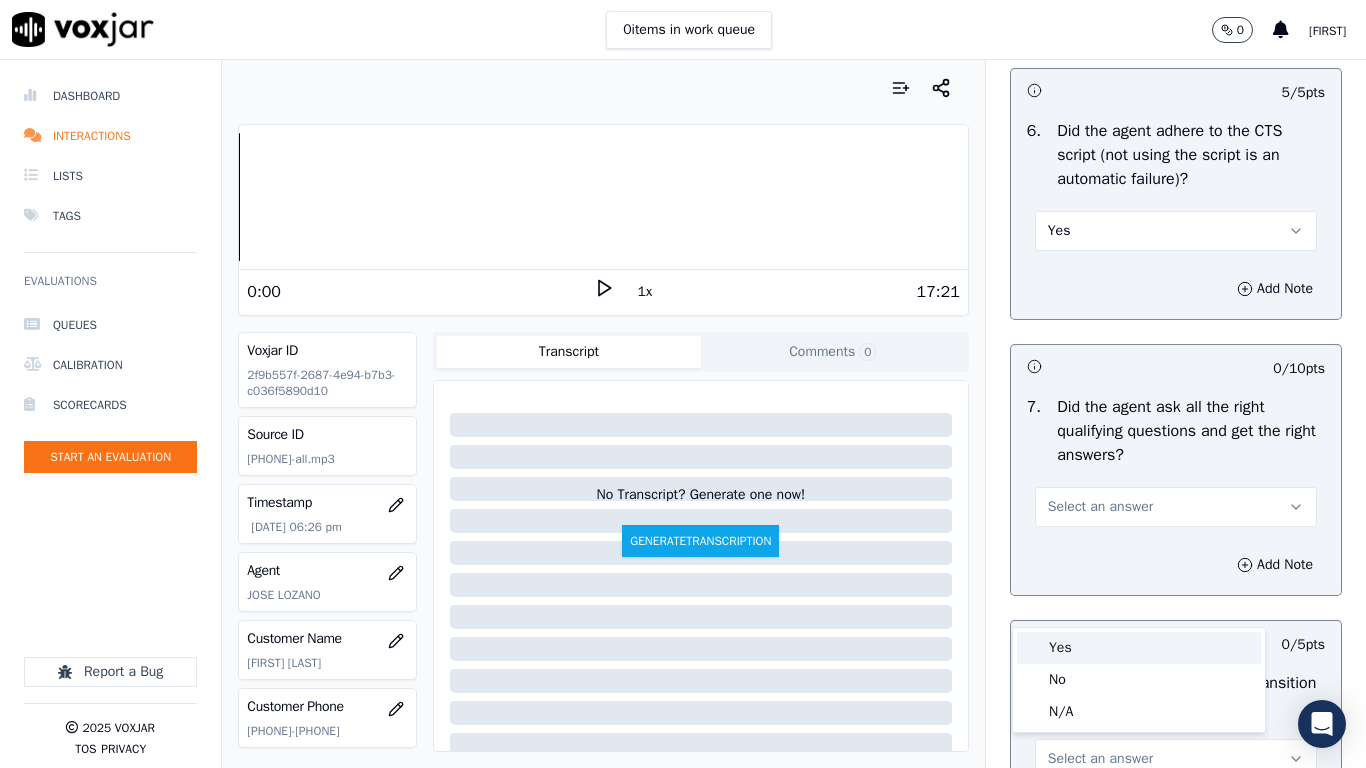 click on "Yes" at bounding box center (1139, 648) 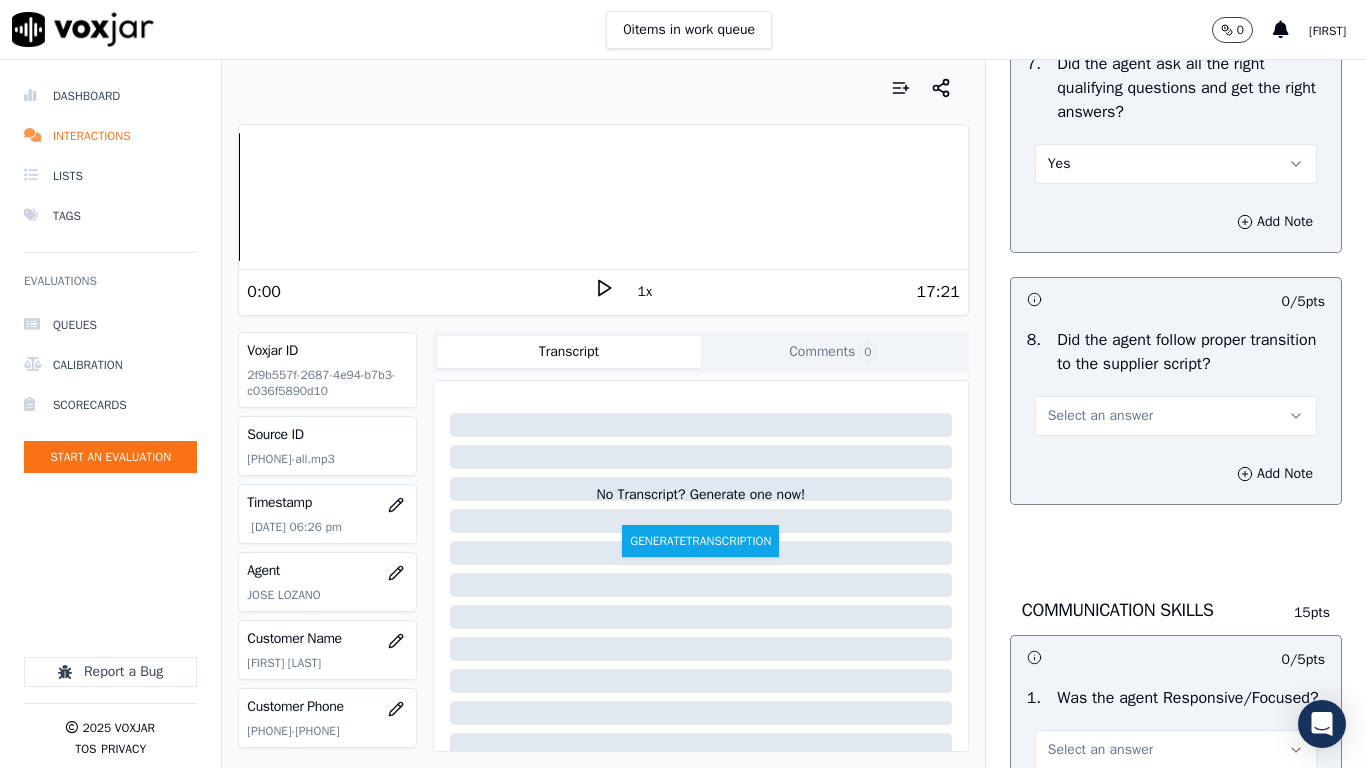 scroll, scrollTop: 5100, scrollLeft: 0, axis: vertical 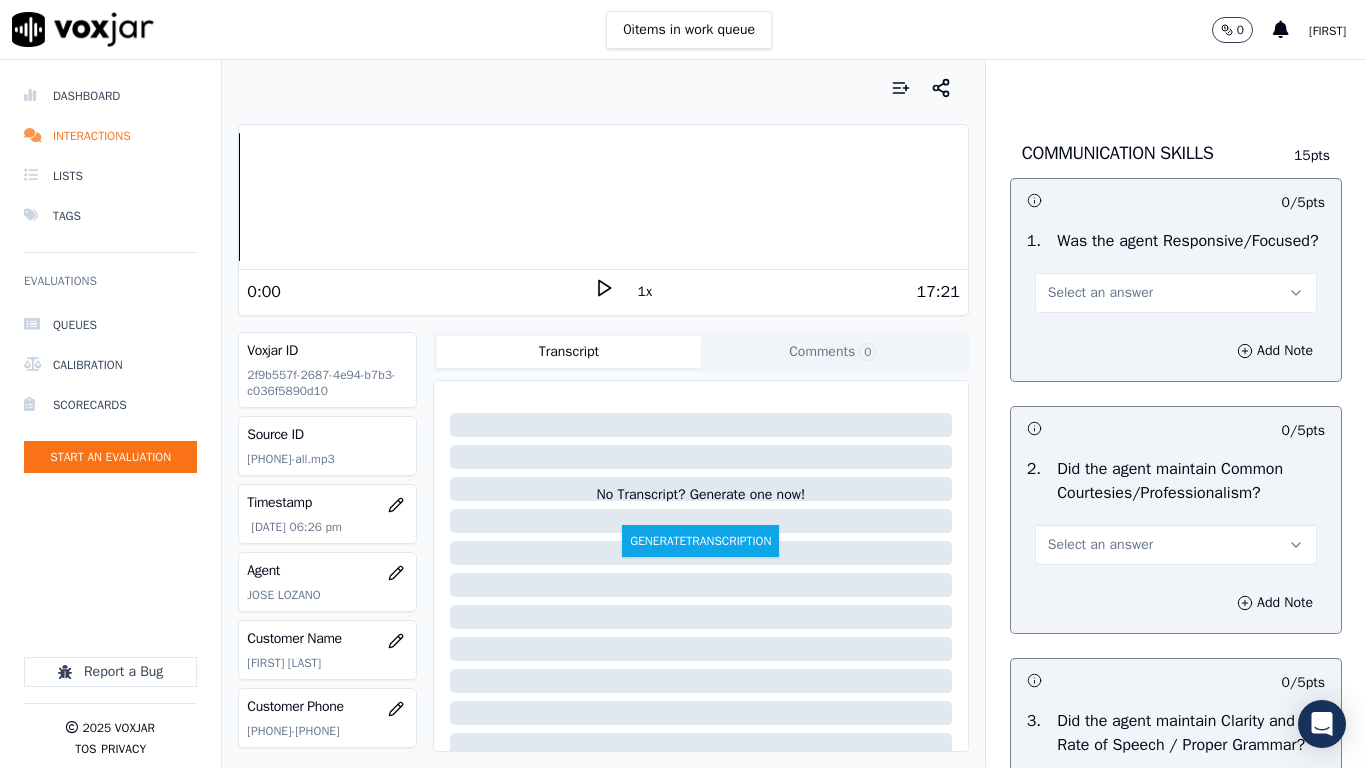 click on "Select an answer" at bounding box center (1100, -41) 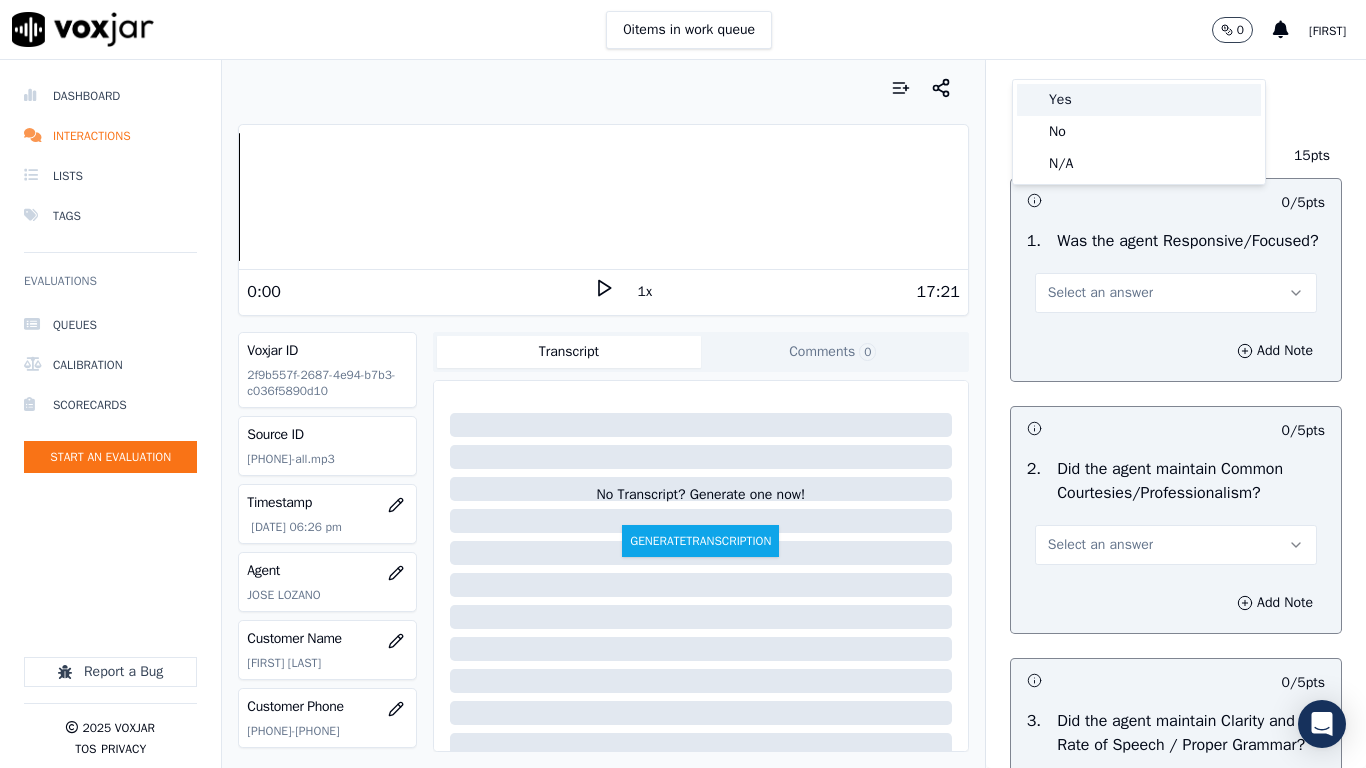 click on "Yes" at bounding box center [1139, 100] 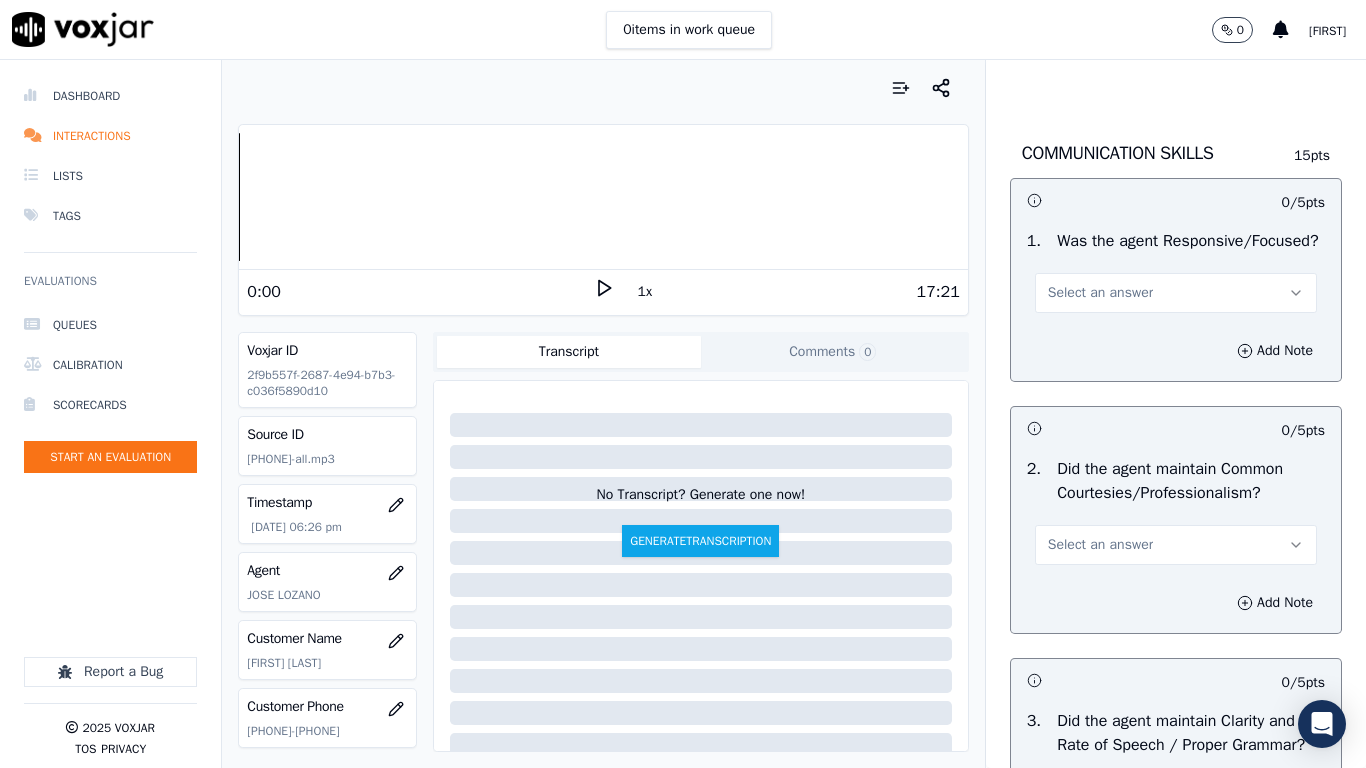 drag, startPoint x: 1061, startPoint y: 401, endPoint x: 1061, endPoint y: 422, distance: 21 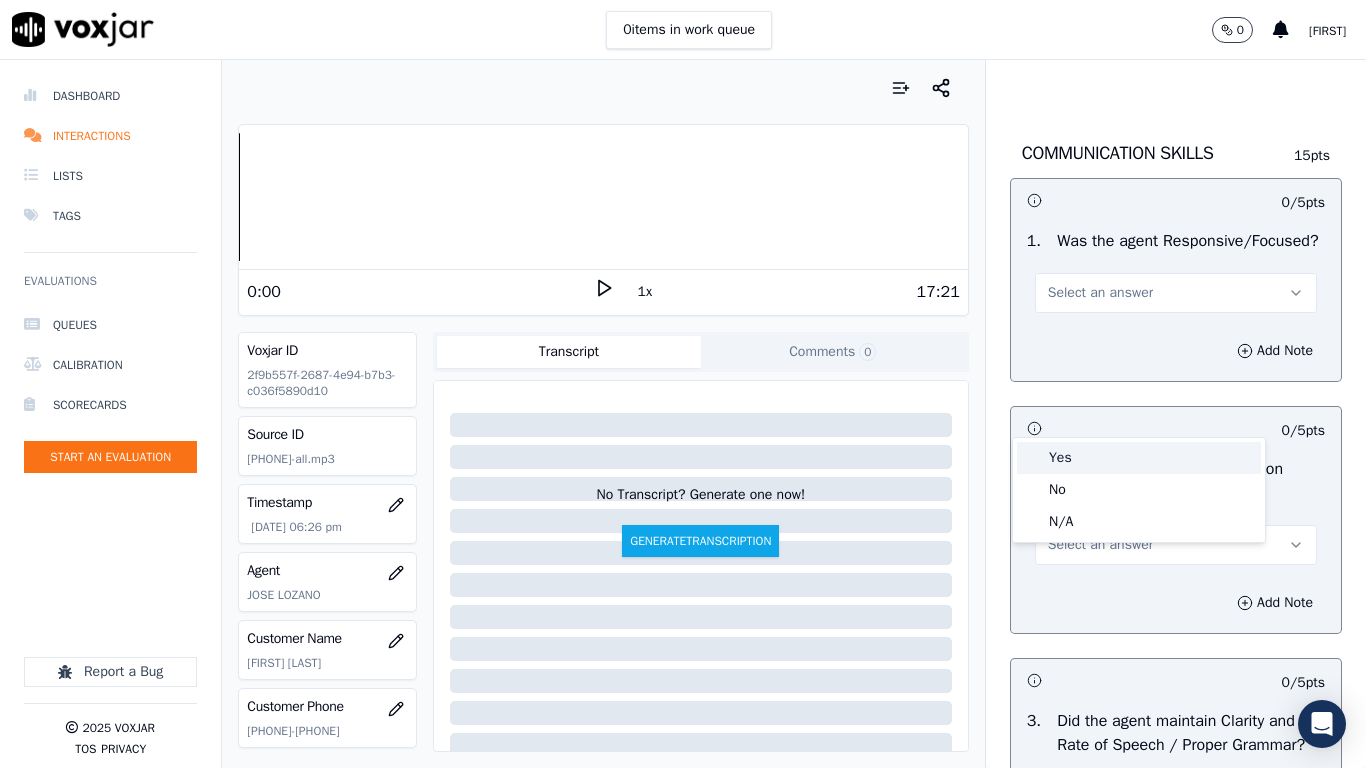 click on "Yes" at bounding box center (1139, 458) 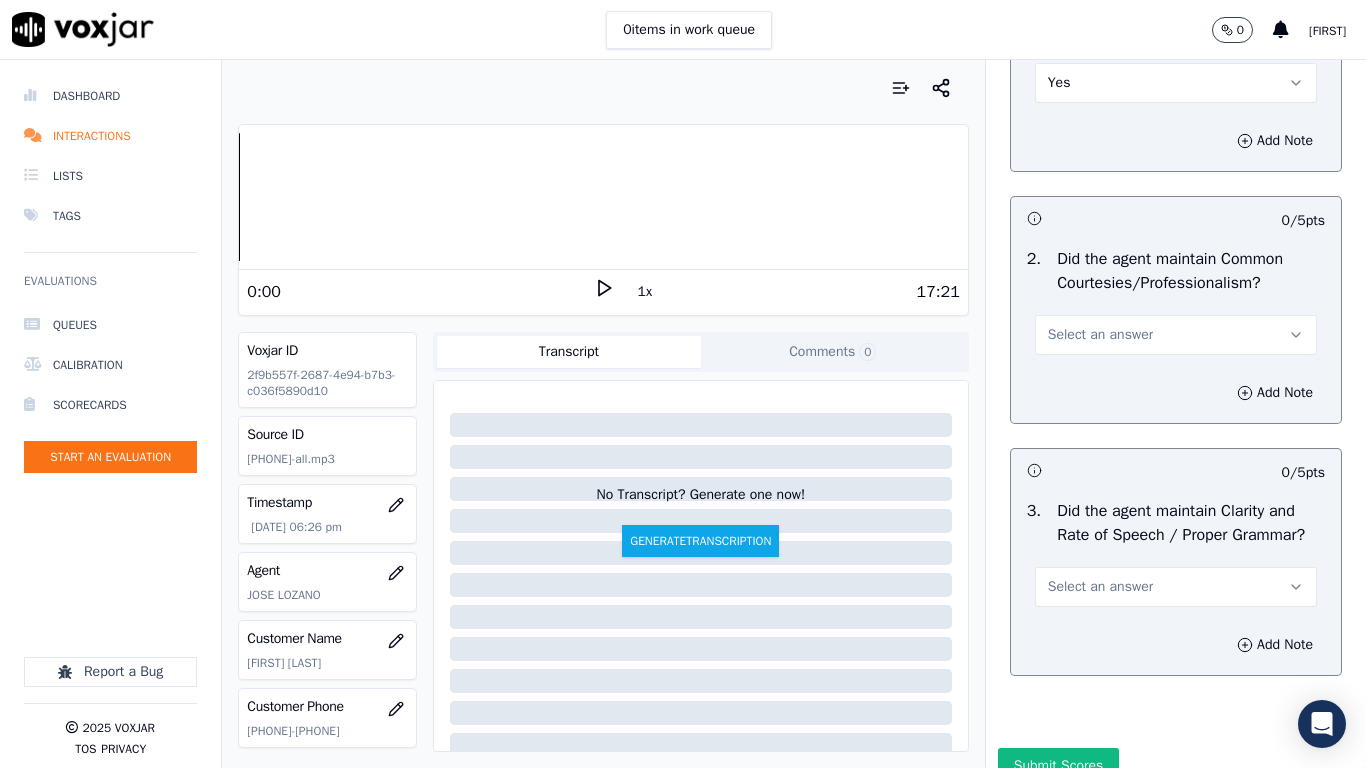 scroll, scrollTop: 5533, scrollLeft: 0, axis: vertical 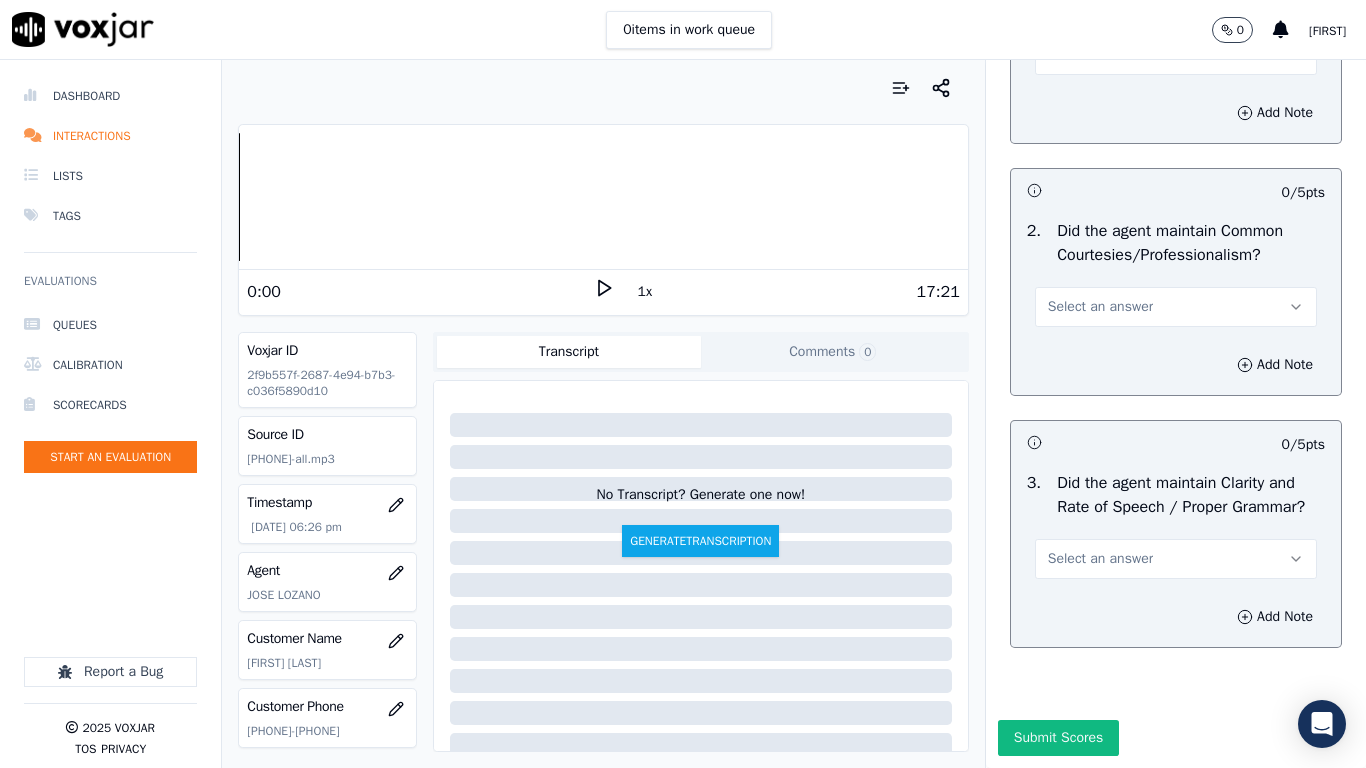 click on "Select an answer" at bounding box center (1100, 307) 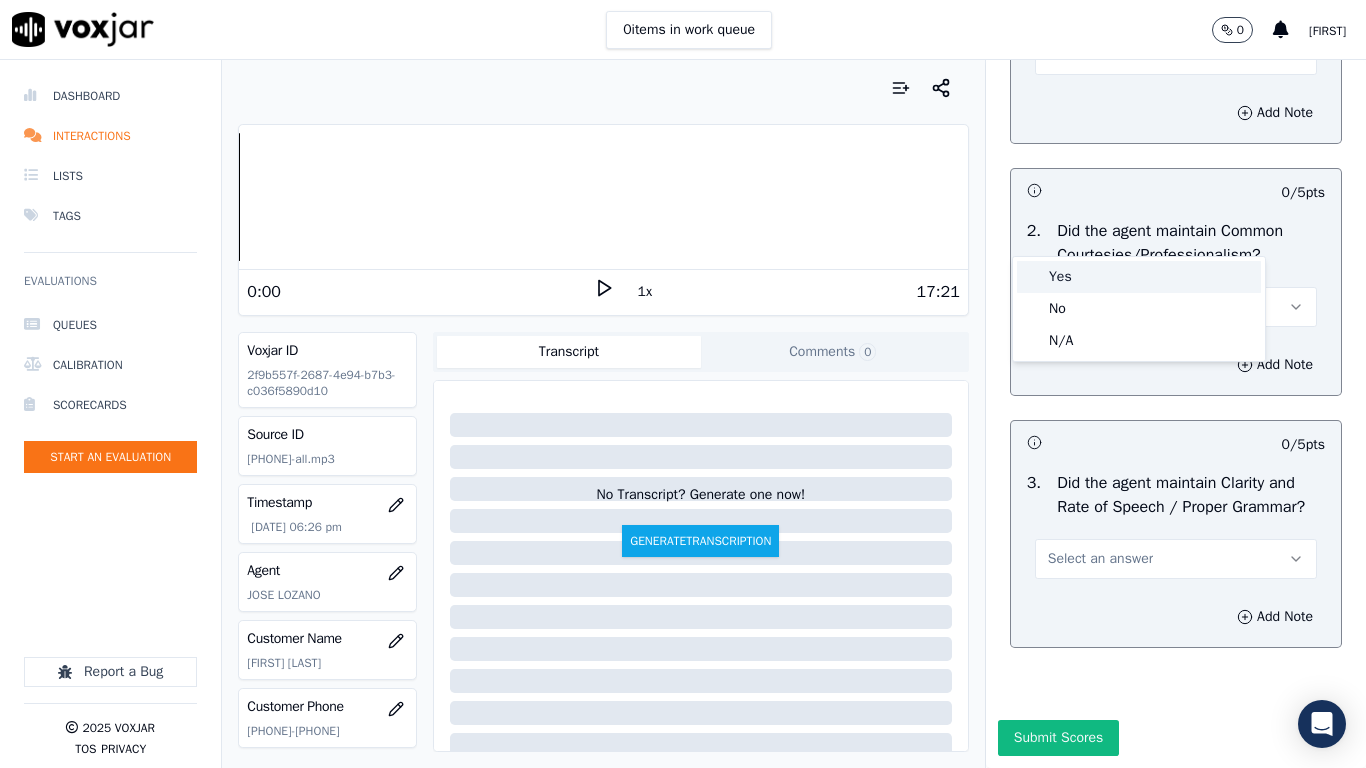 click on "Yes" at bounding box center (1139, 277) 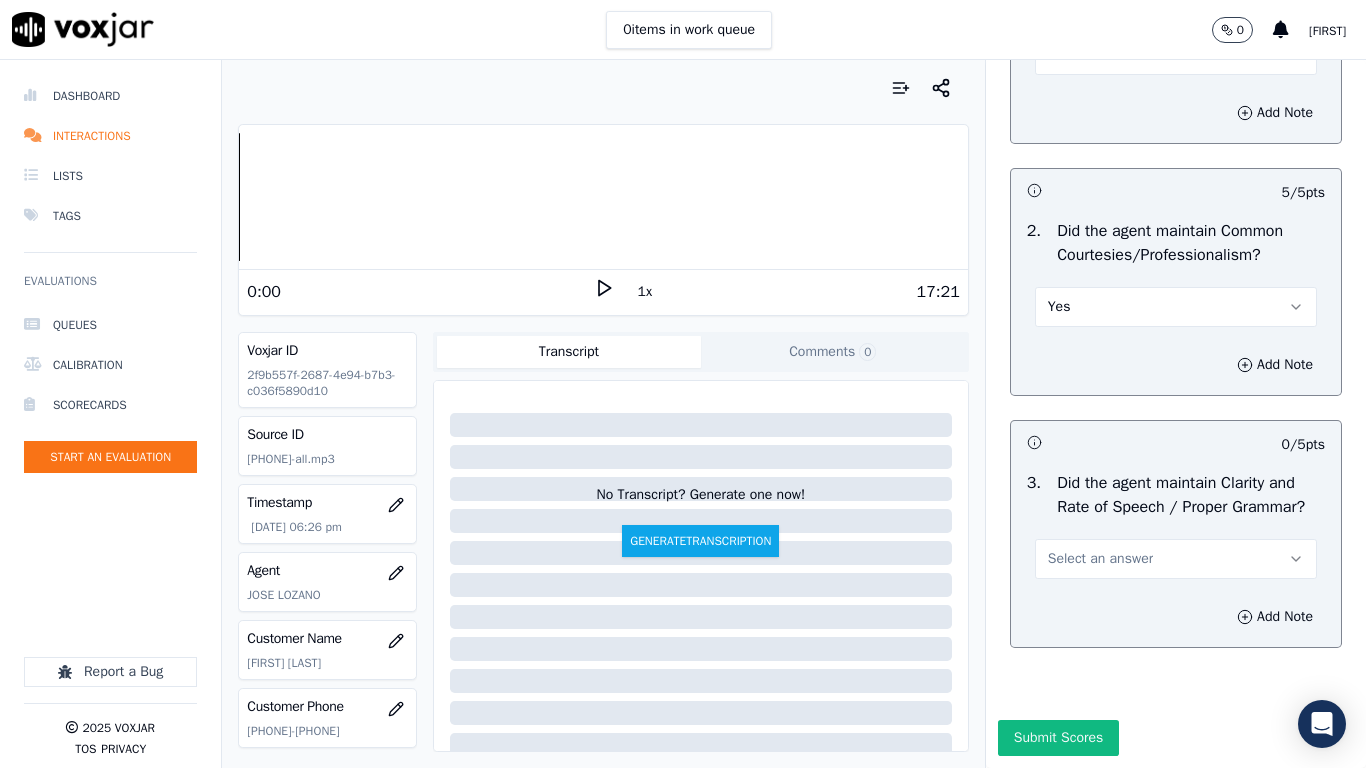 click on "Select an answer" at bounding box center (1176, 559) 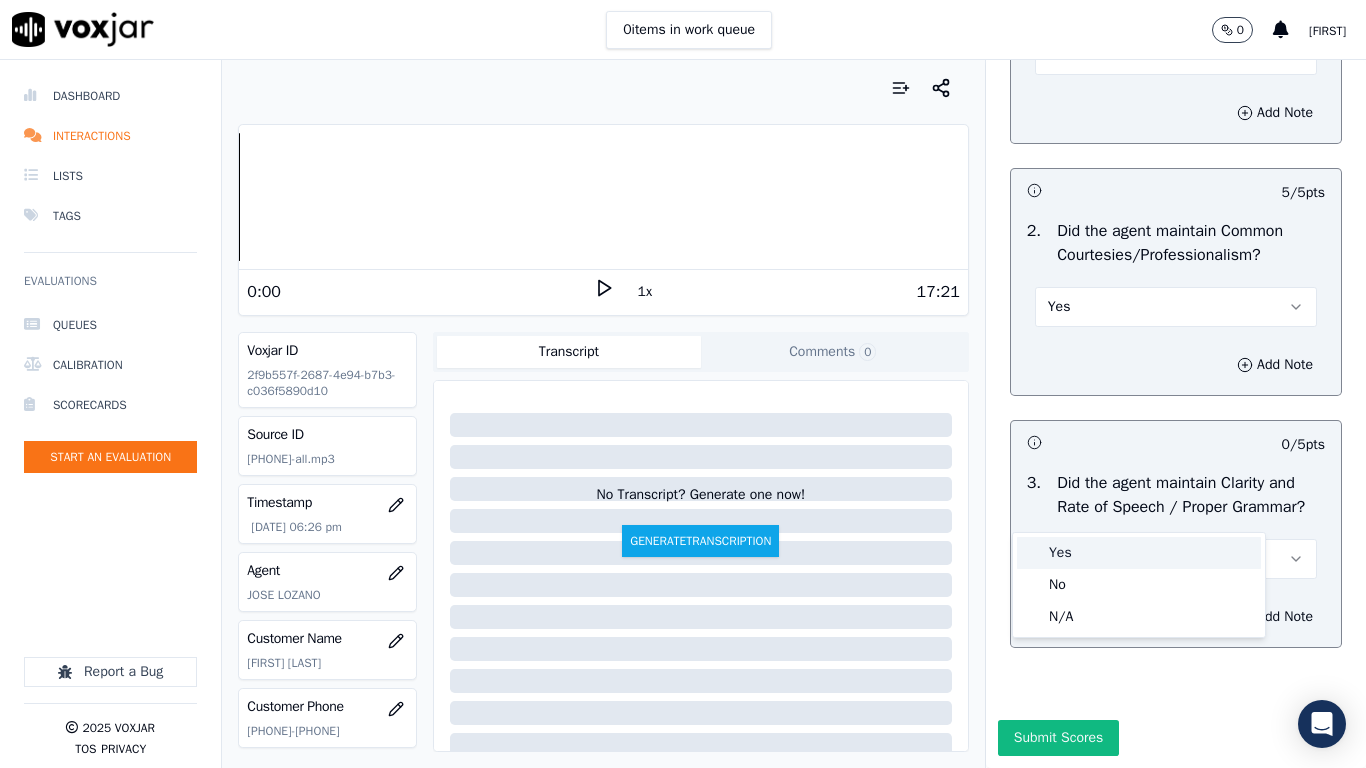 click on "Yes" at bounding box center (1139, 553) 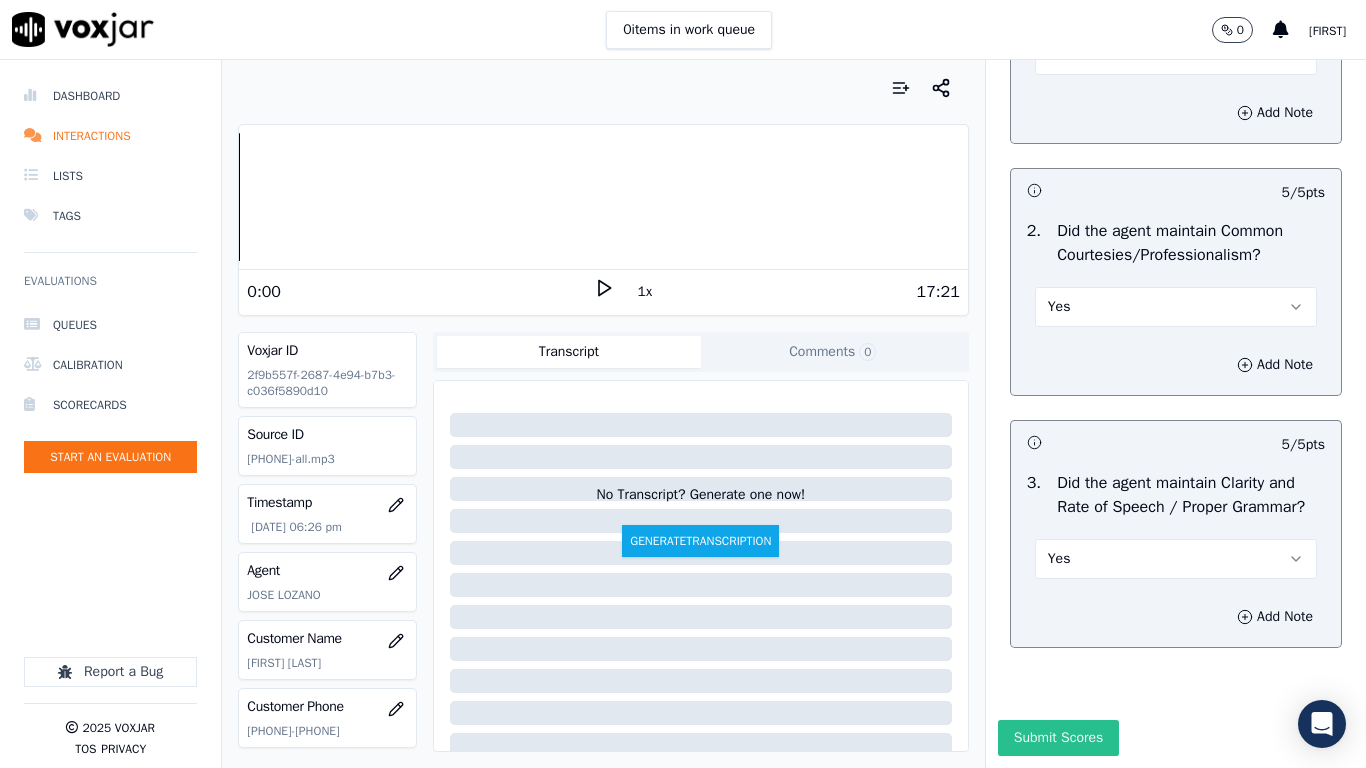 drag, startPoint x: 1004, startPoint y: 691, endPoint x: 1002, endPoint y: 677, distance: 14.142136 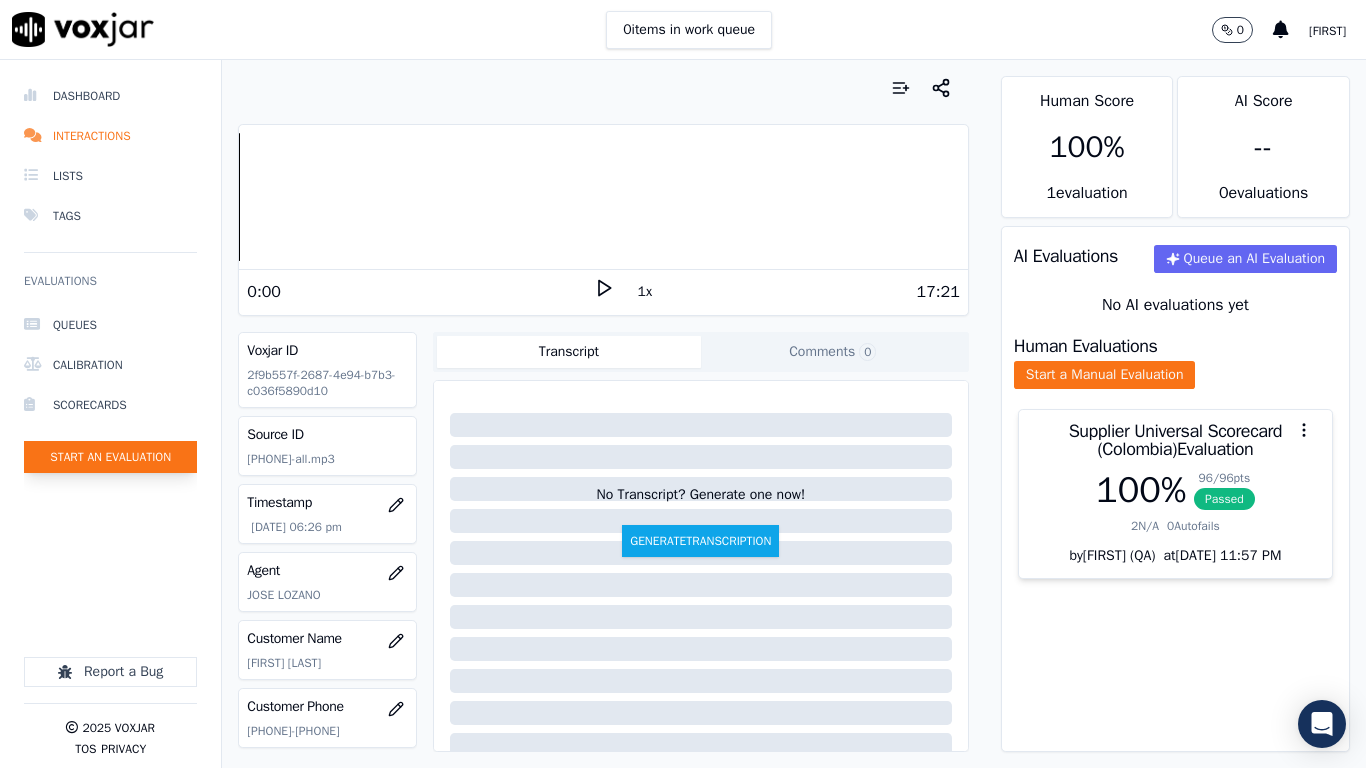 click on "Start an Evaluation" 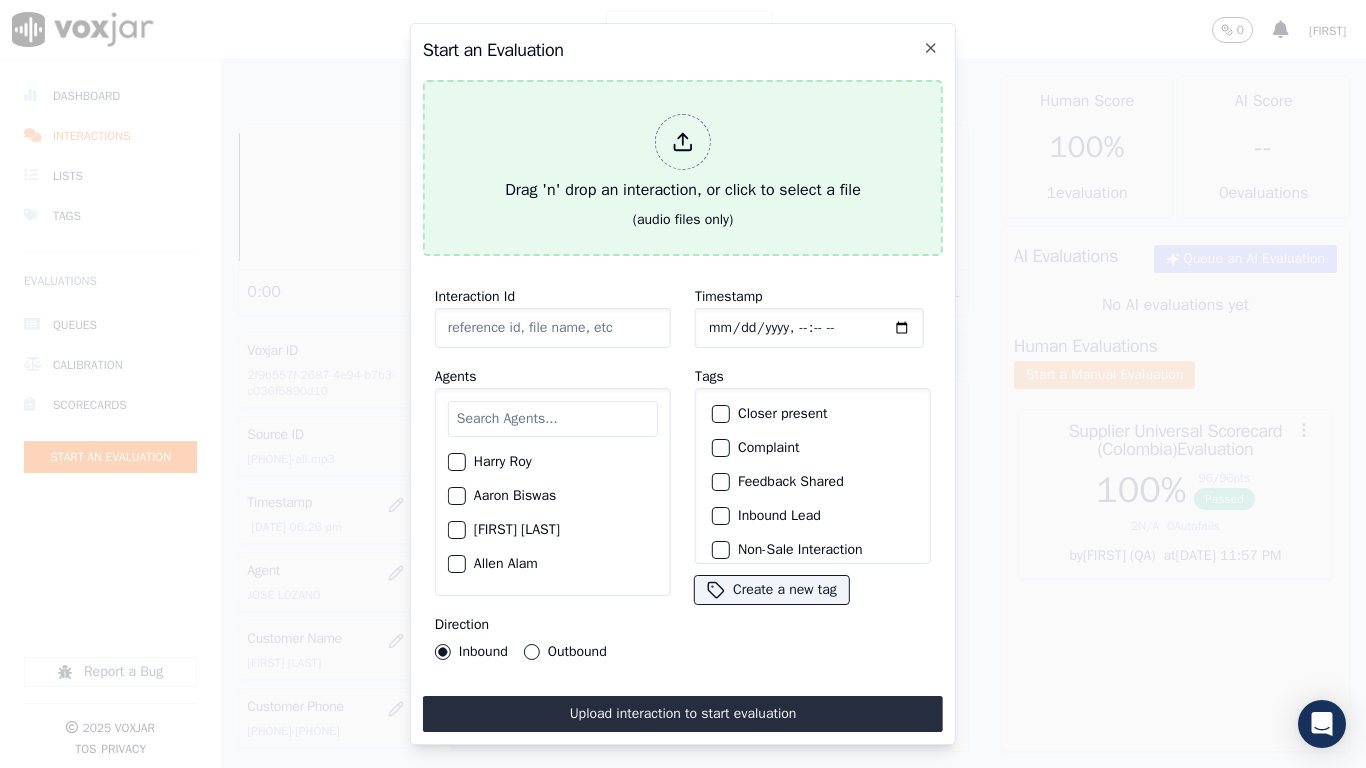 click on "Drag 'n' drop an interaction, or click to select a file" at bounding box center [683, 158] 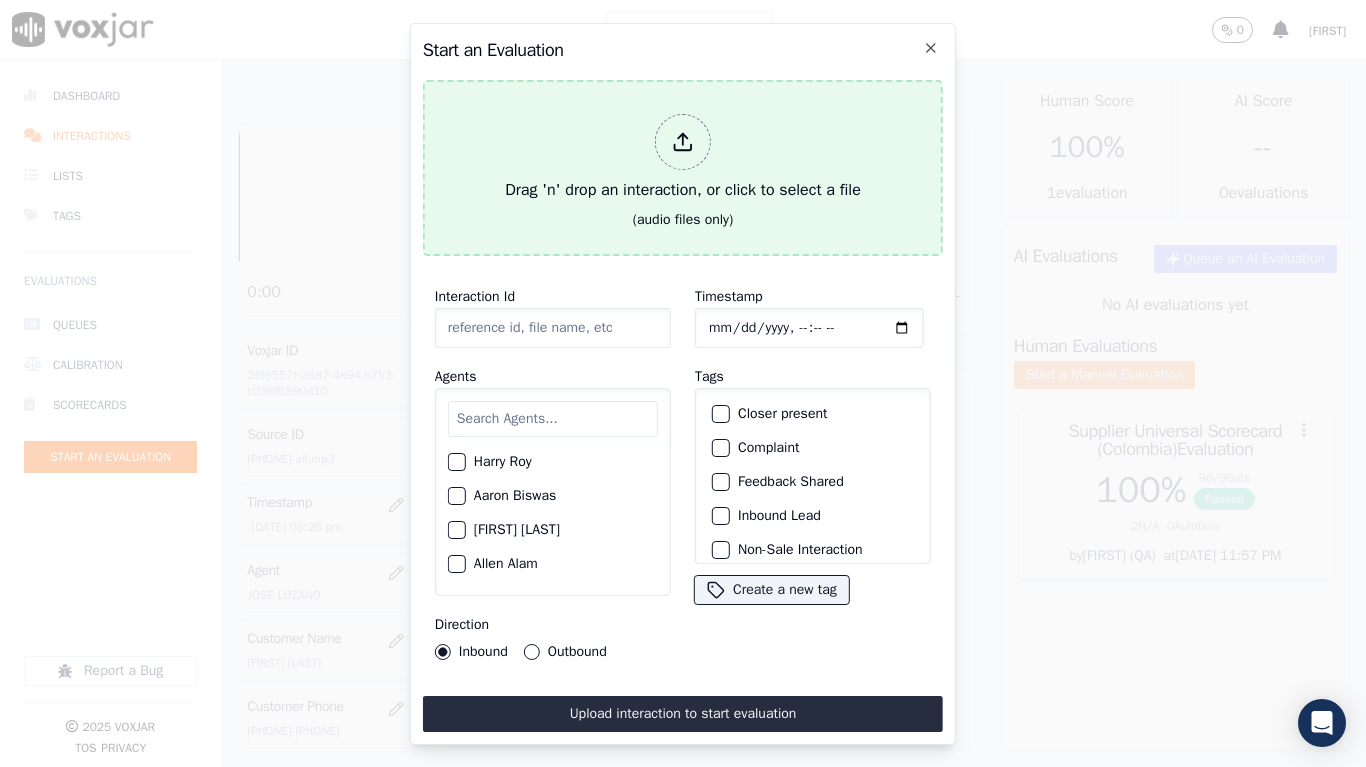 type on "[DATE]-[TIME]_2675779500-all.mp3" 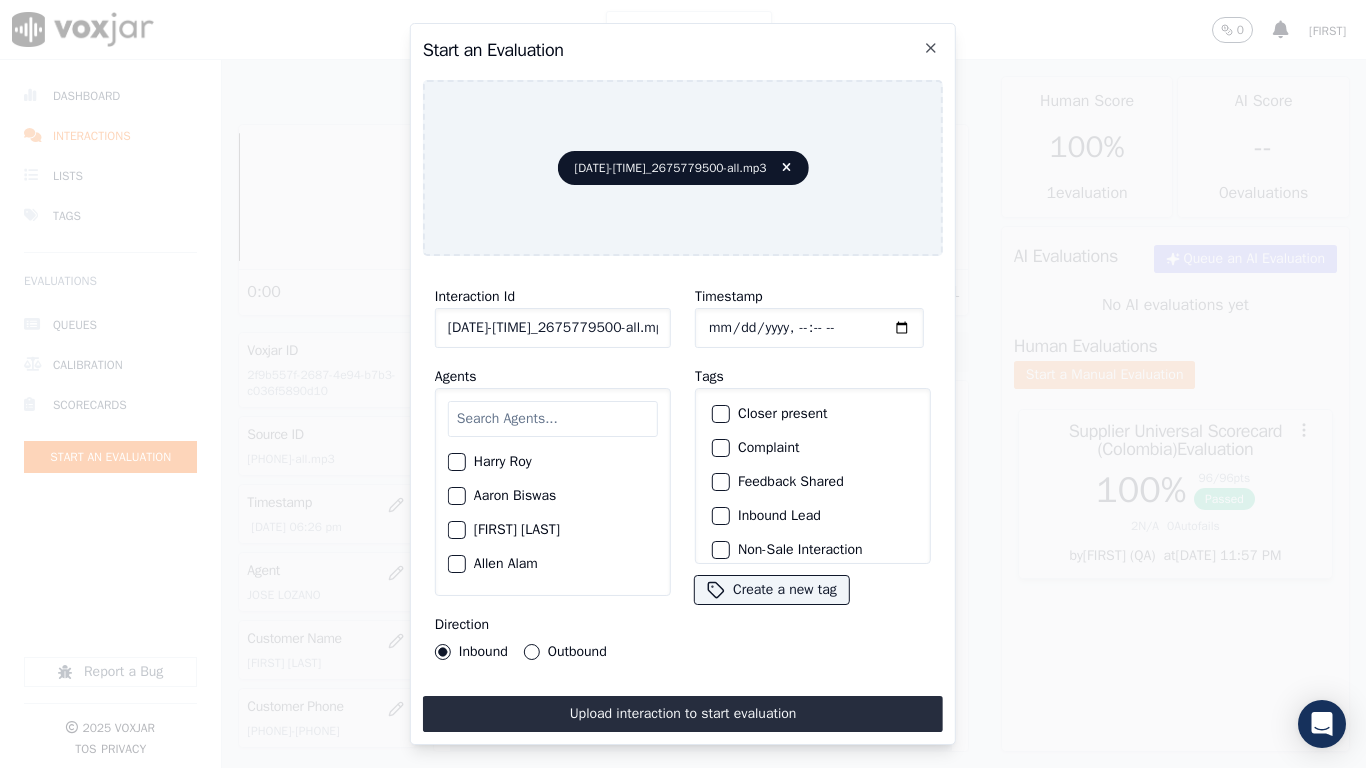 click at bounding box center (553, 419) 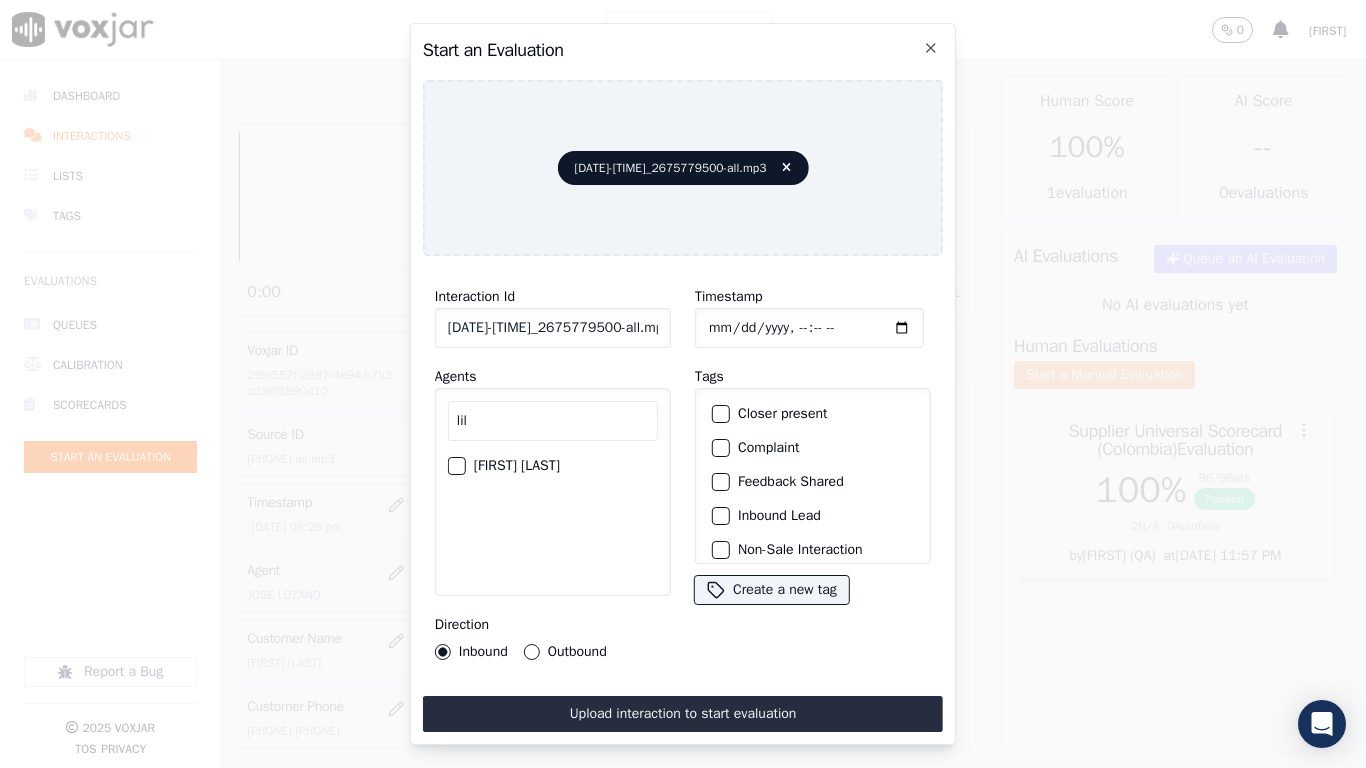 type on "lil" 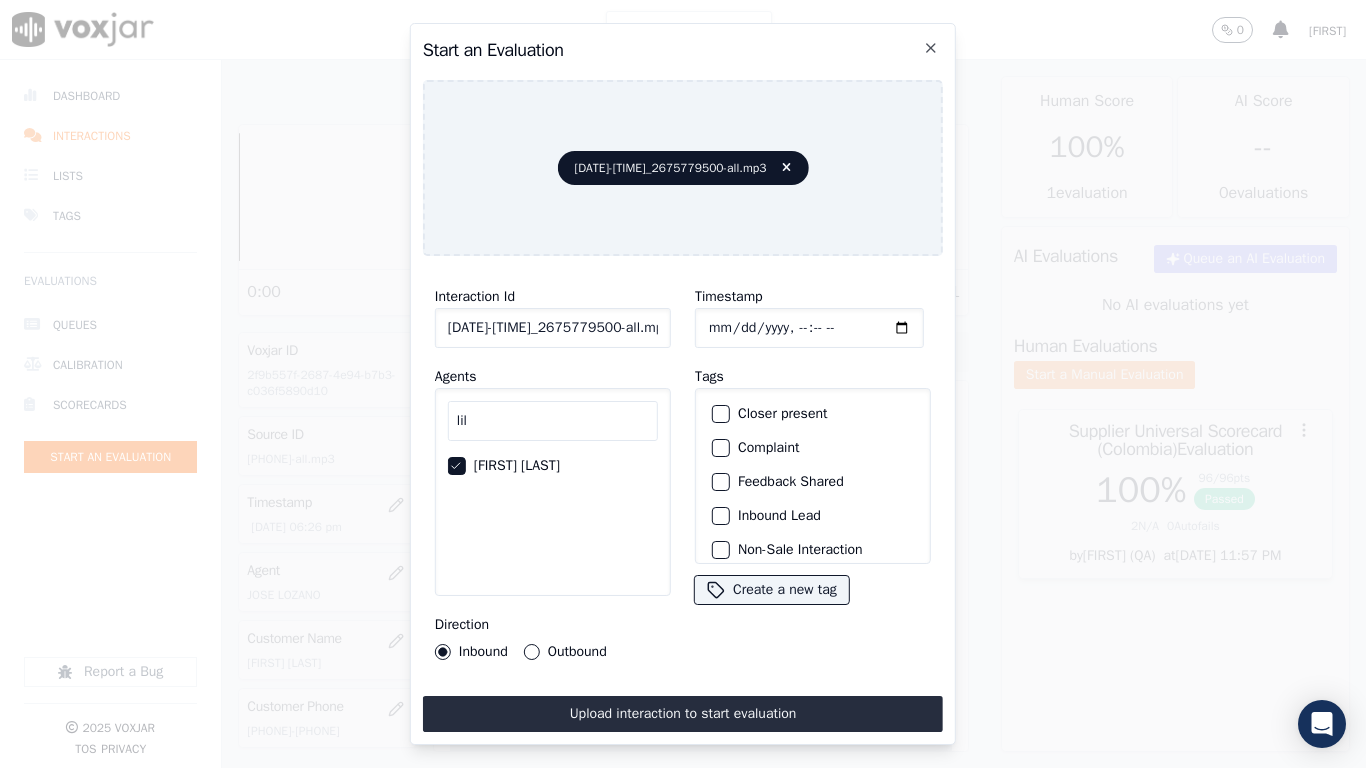 click on "Outbound" 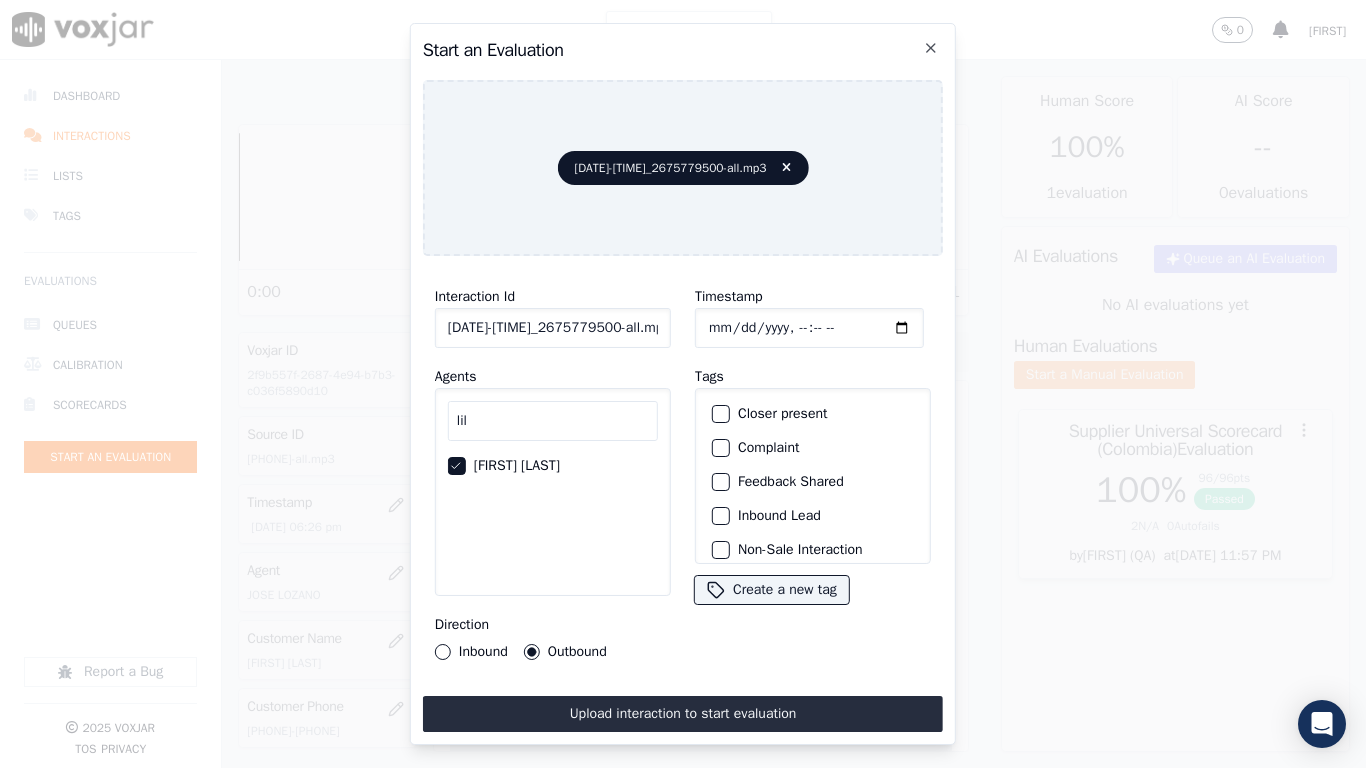 click on "Timestamp" 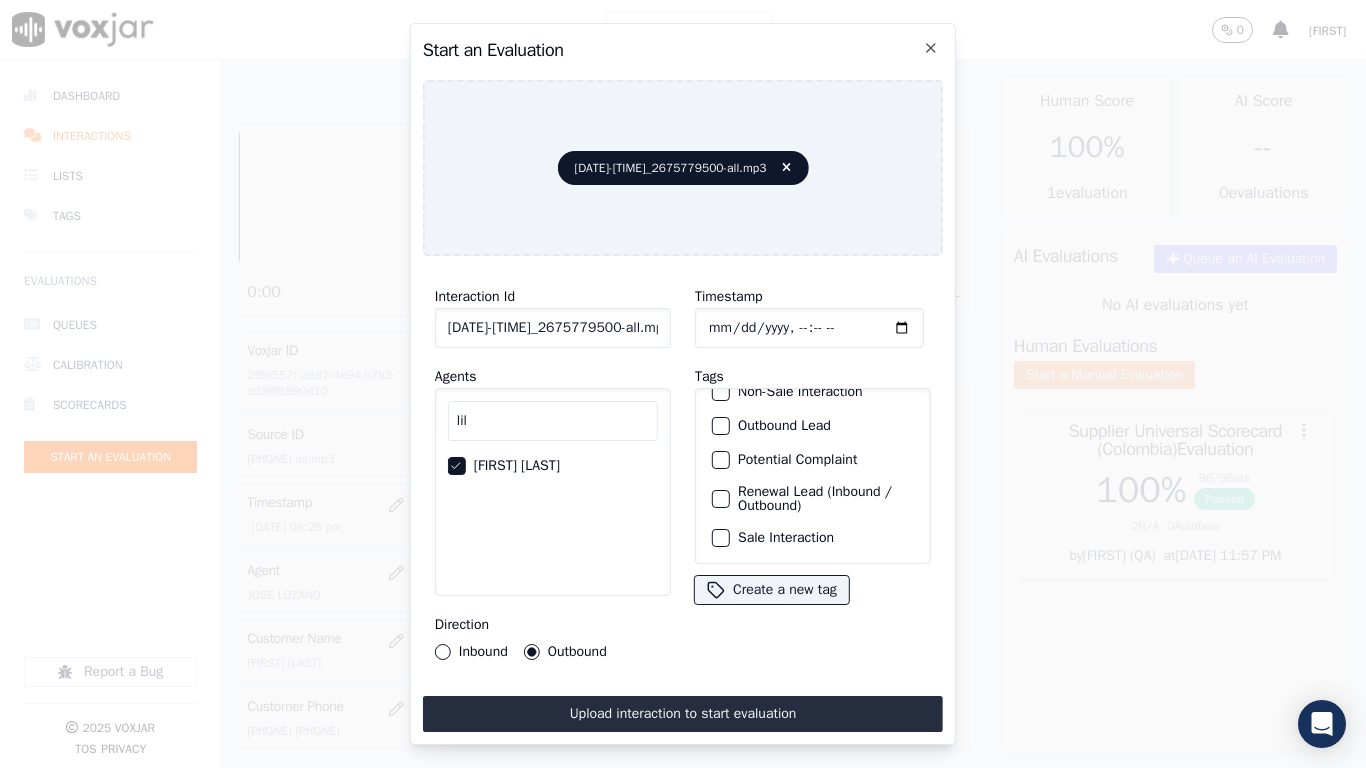 click on "Sale Interaction" 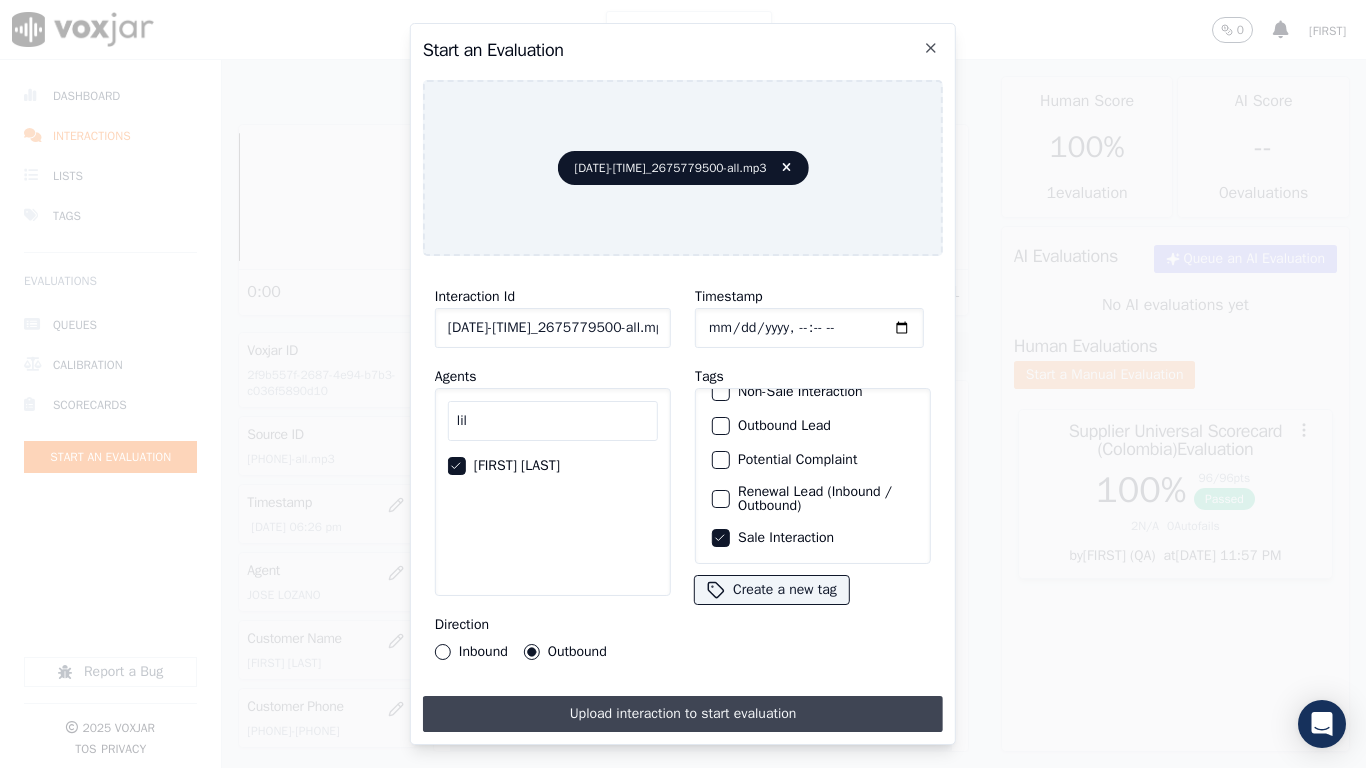 click on "Upload interaction to start evaluation" at bounding box center (683, 714) 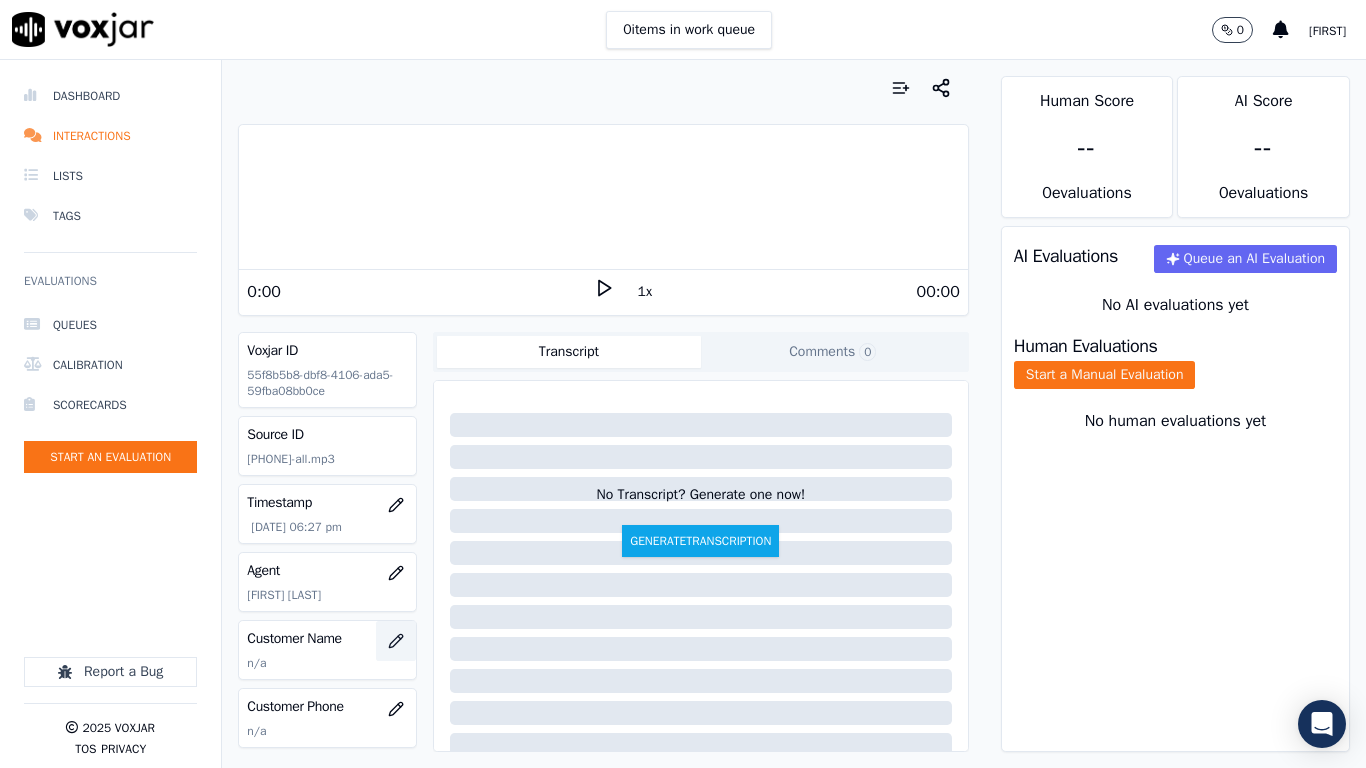 click 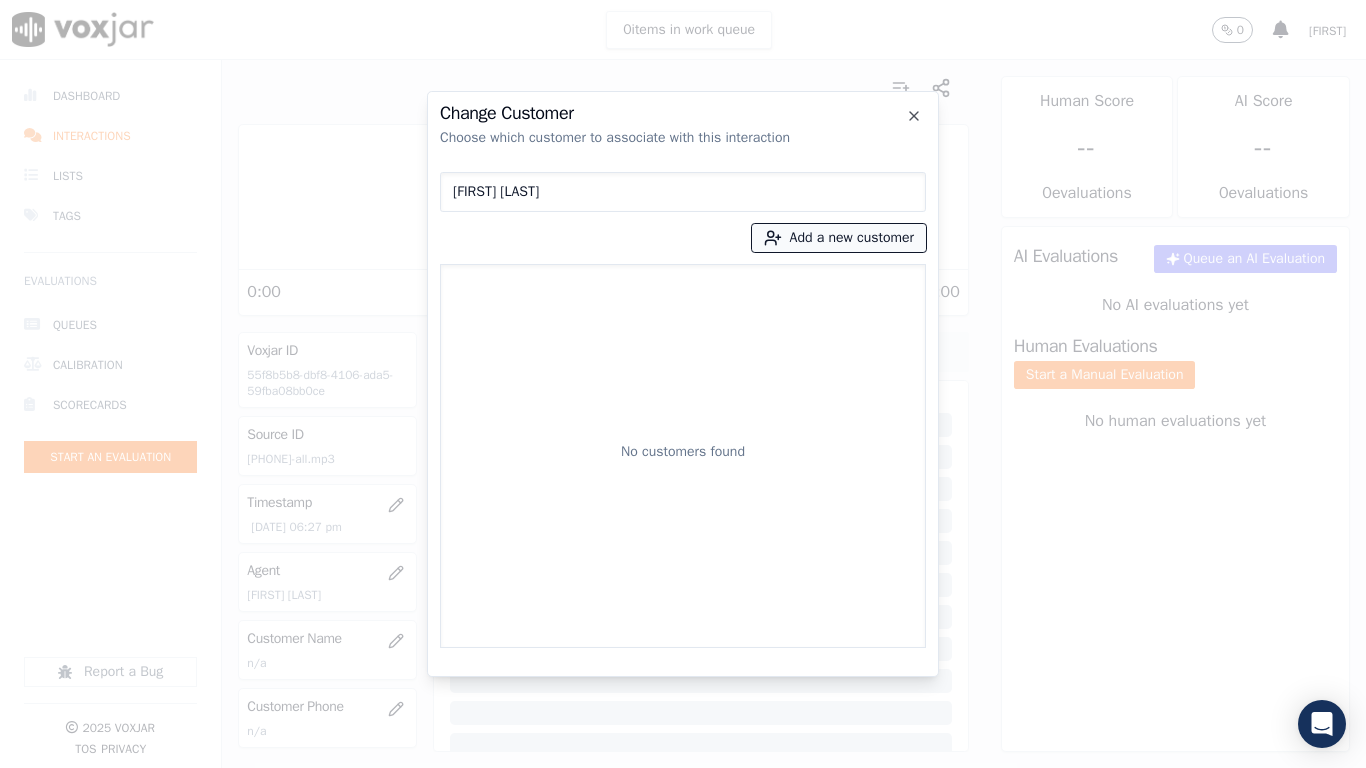 type on "[FIRST] [LAST]" 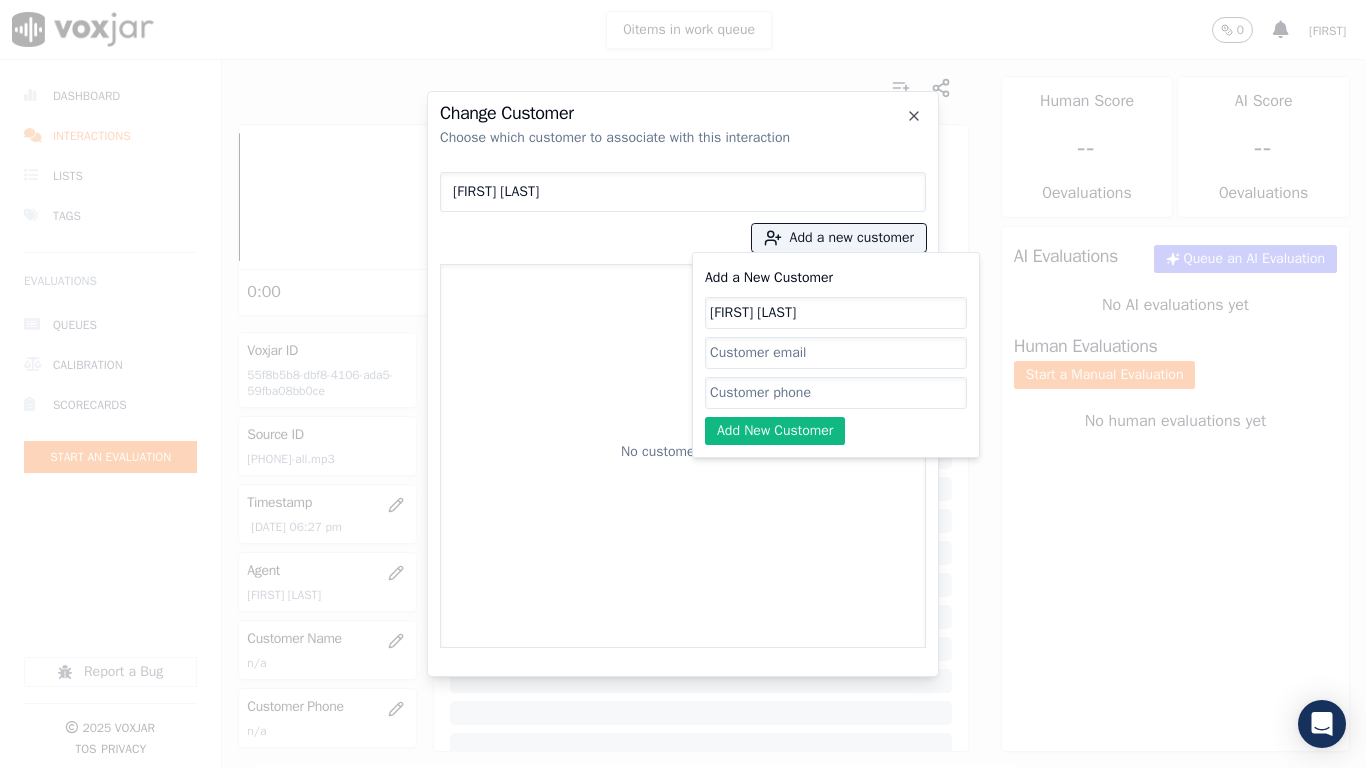 type on "[FIRST] [LAST]" 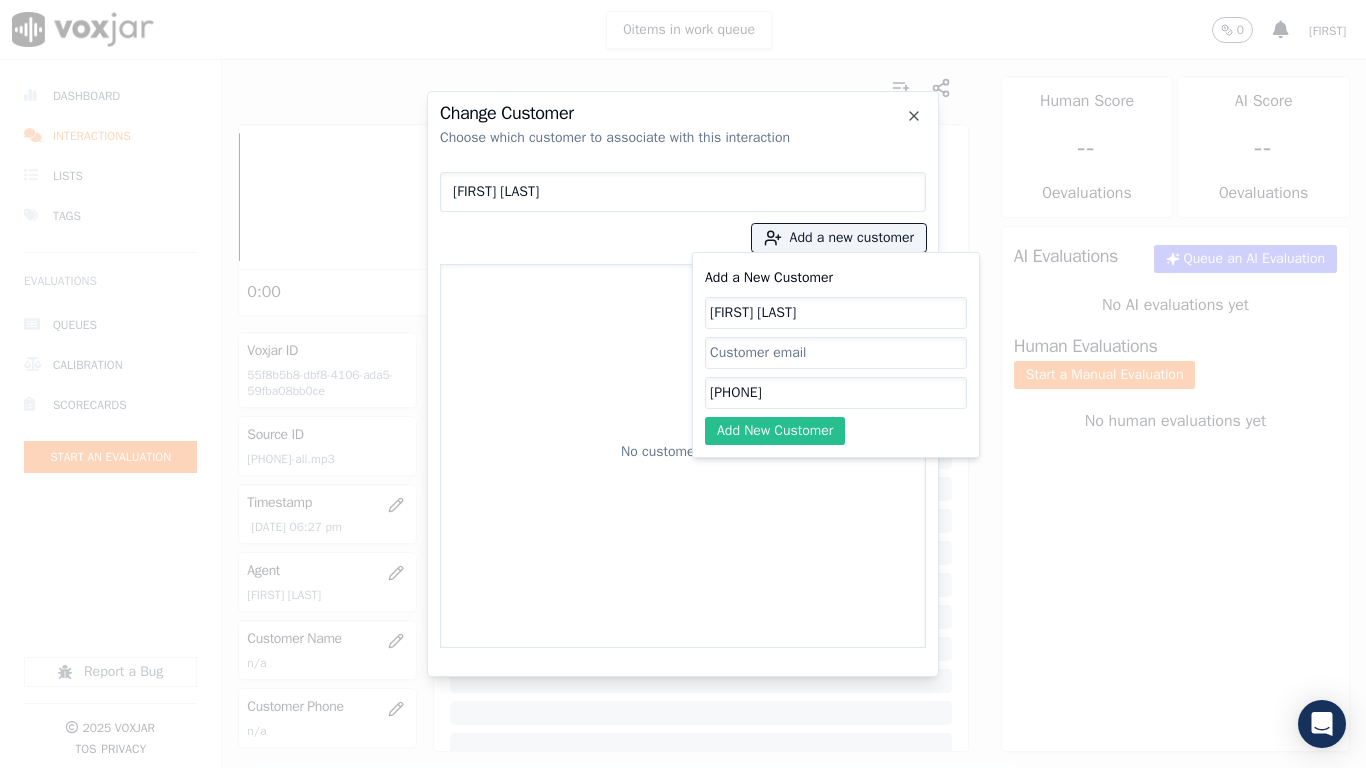 type on "[PHONE]" 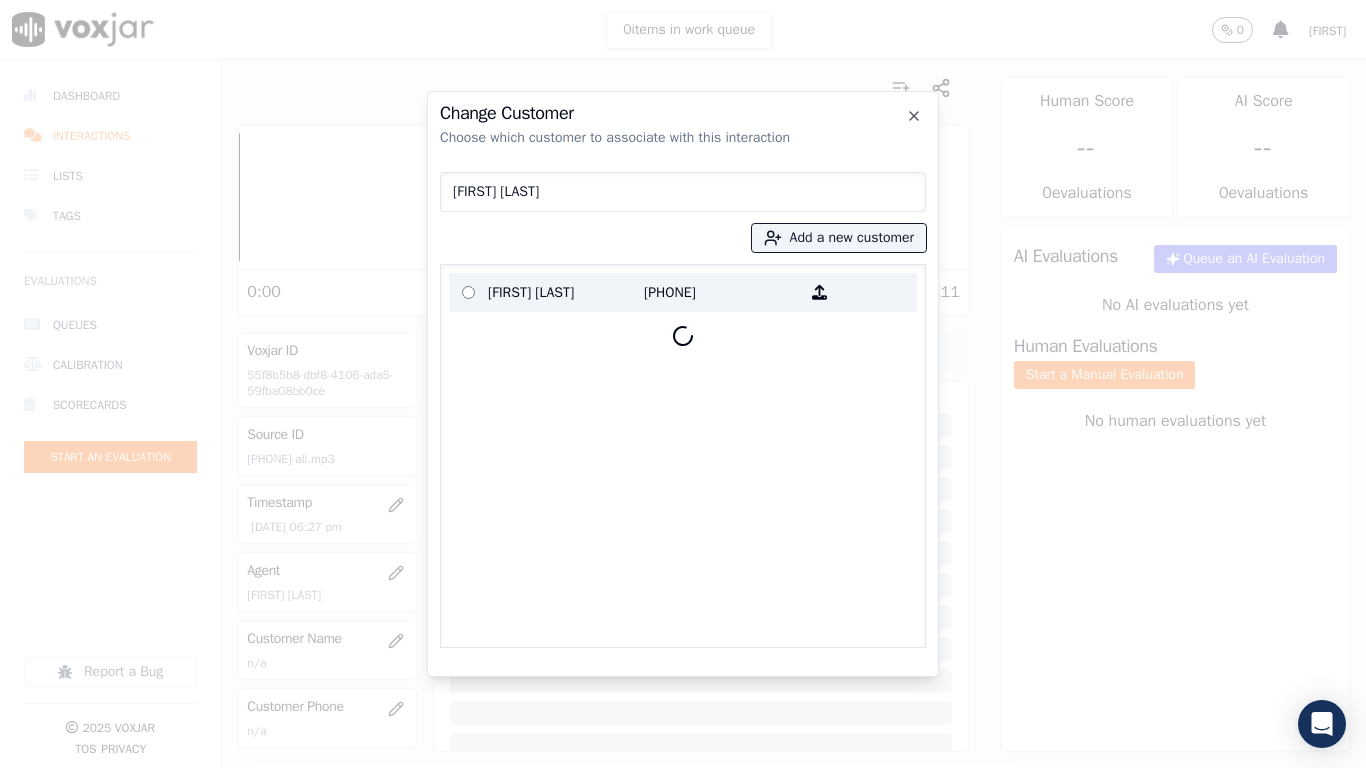 click on "[FIRST] [LAST]" at bounding box center [566, 292] 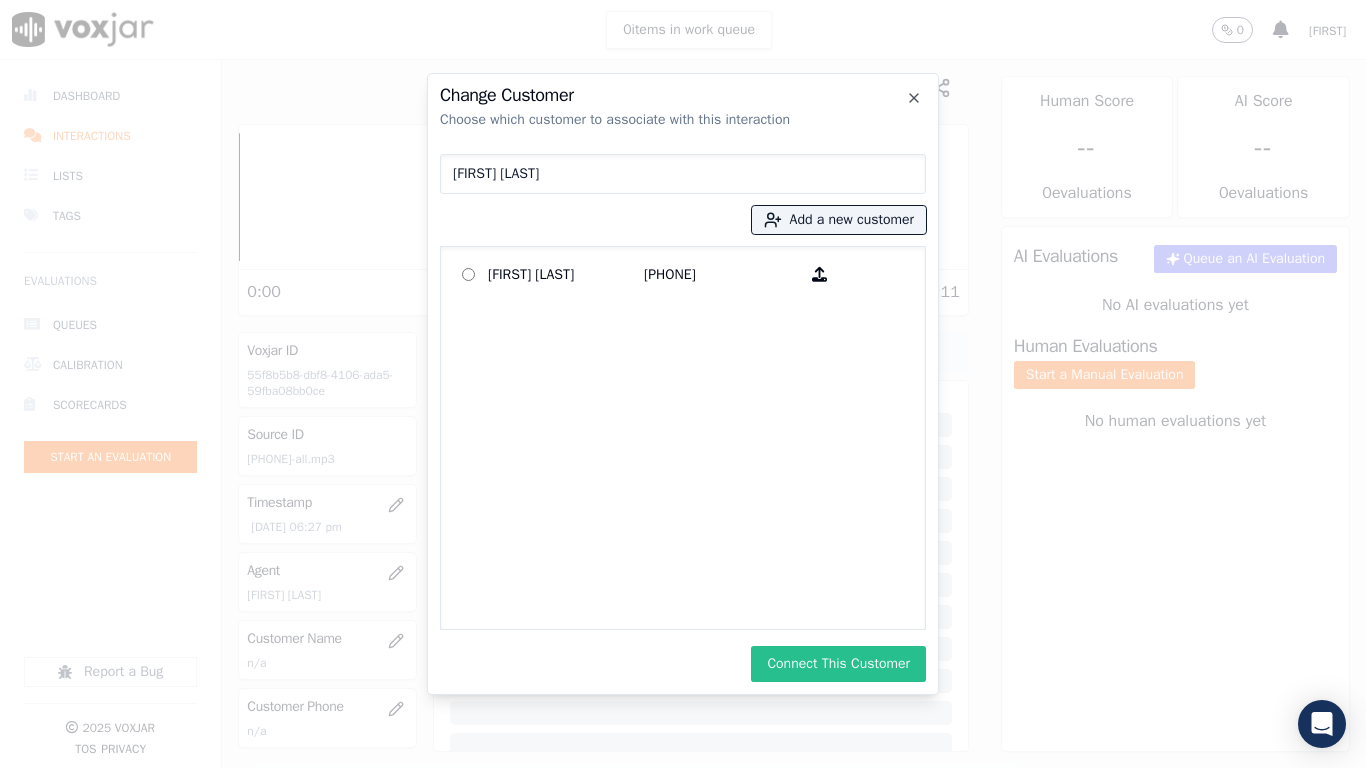click on "Connect This Customer" at bounding box center [838, 664] 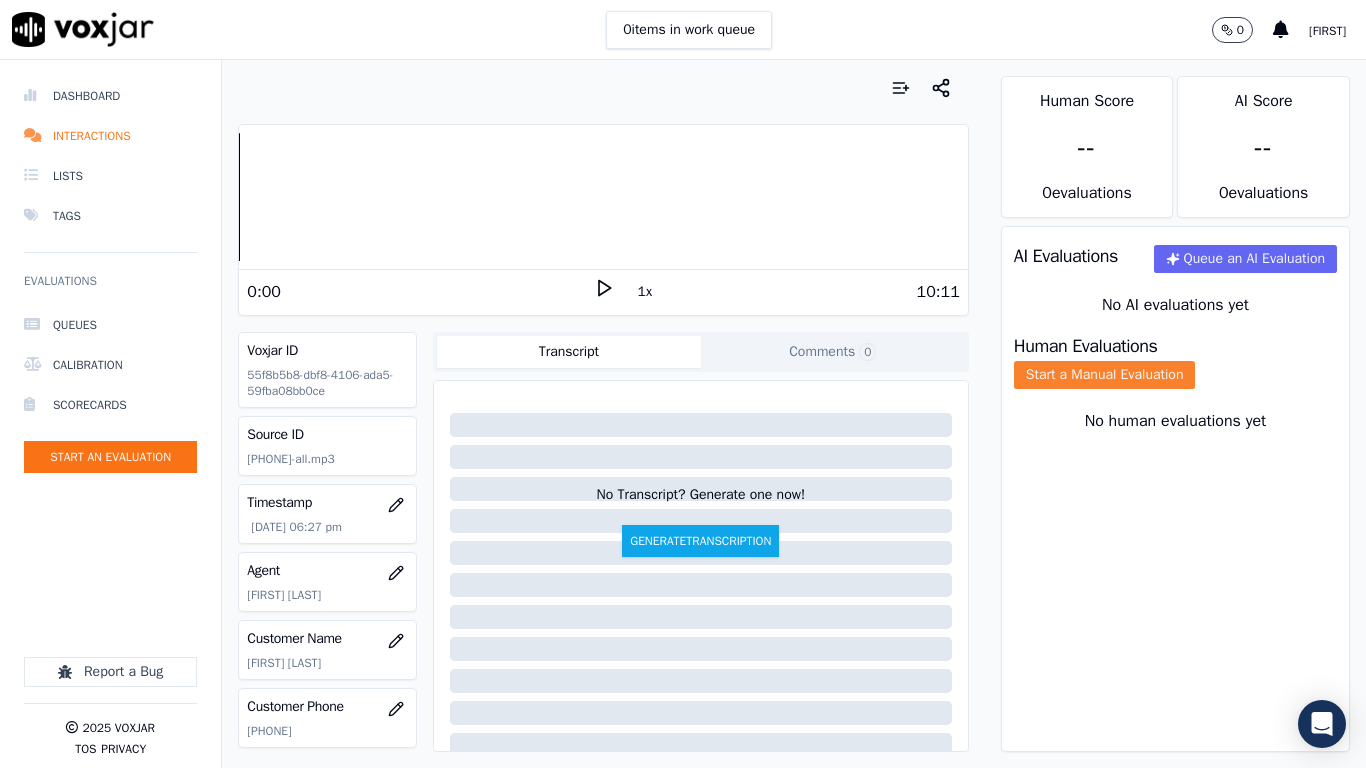 click on "Start a Manual Evaluation" 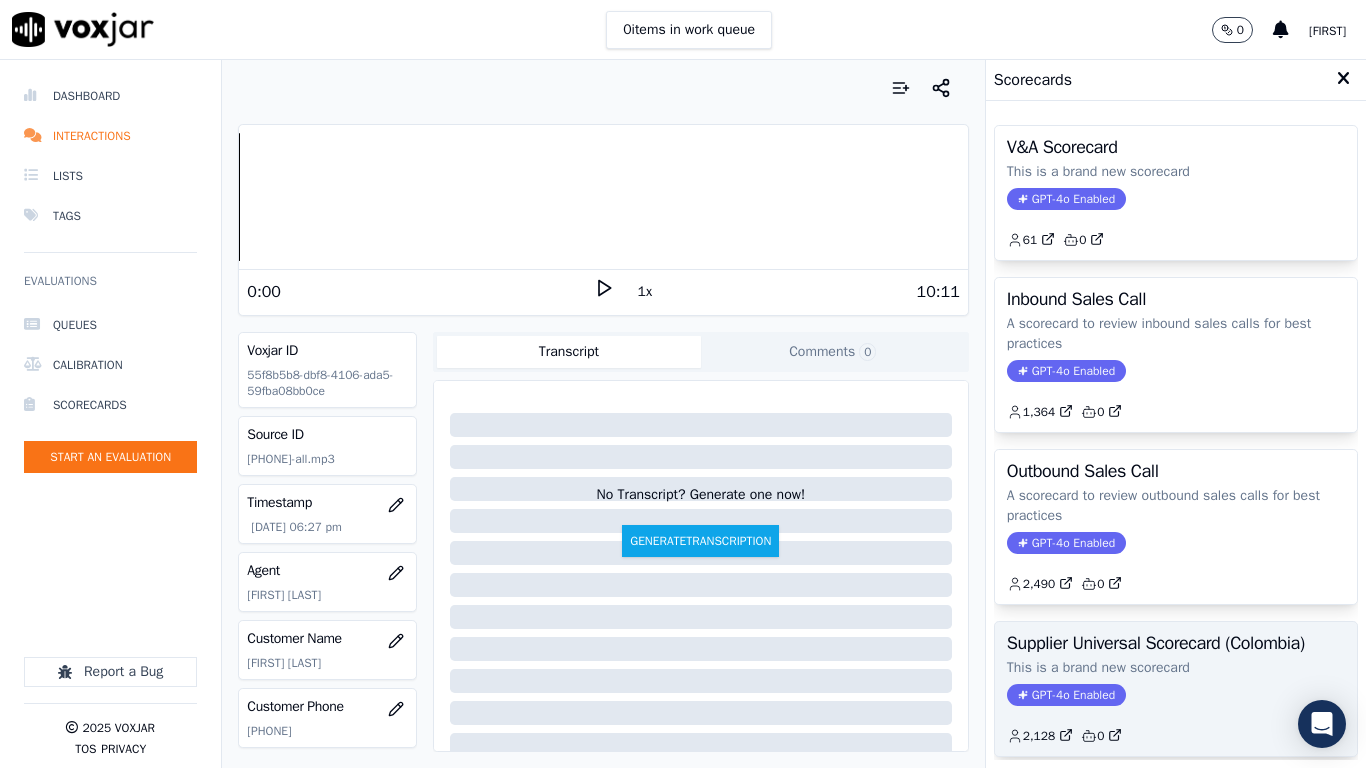 click on "This is a brand new scorecard" 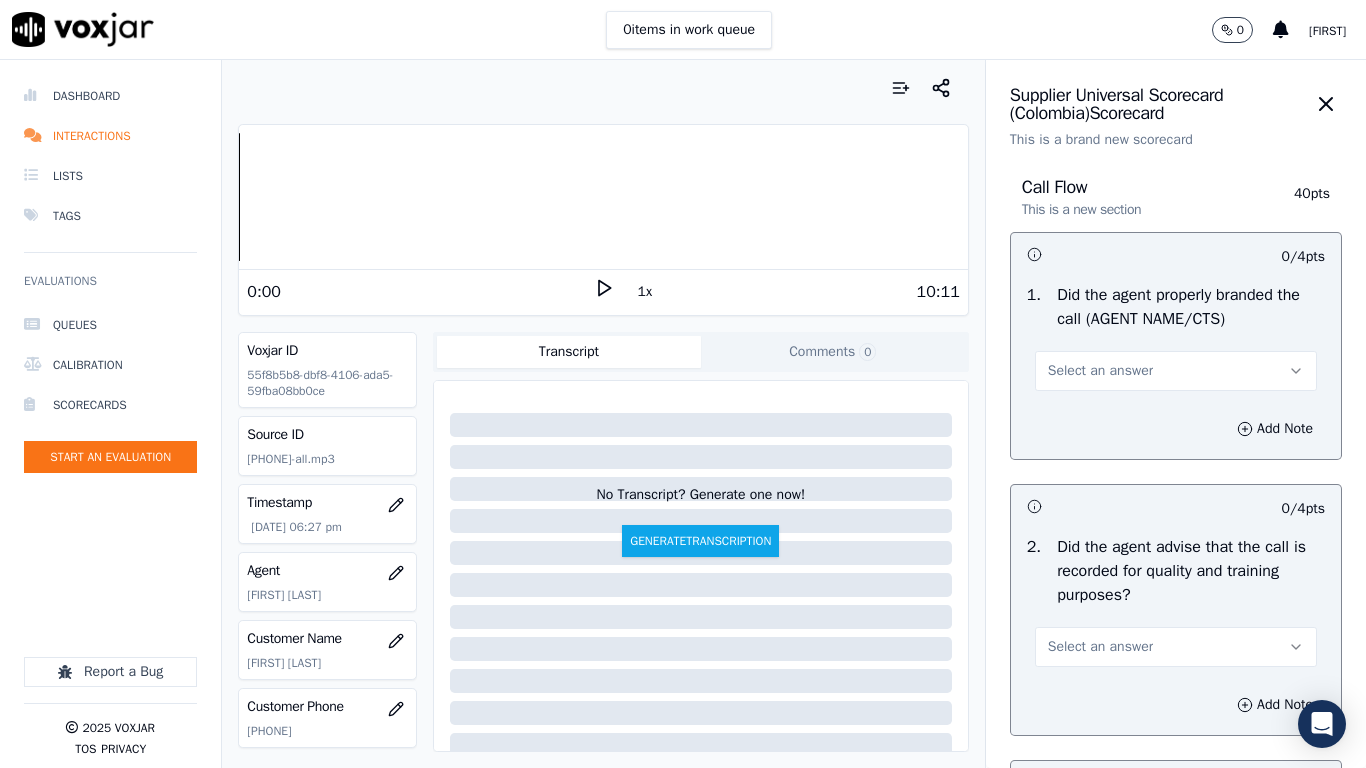 click on "Select an answer" at bounding box center (1176, 371) 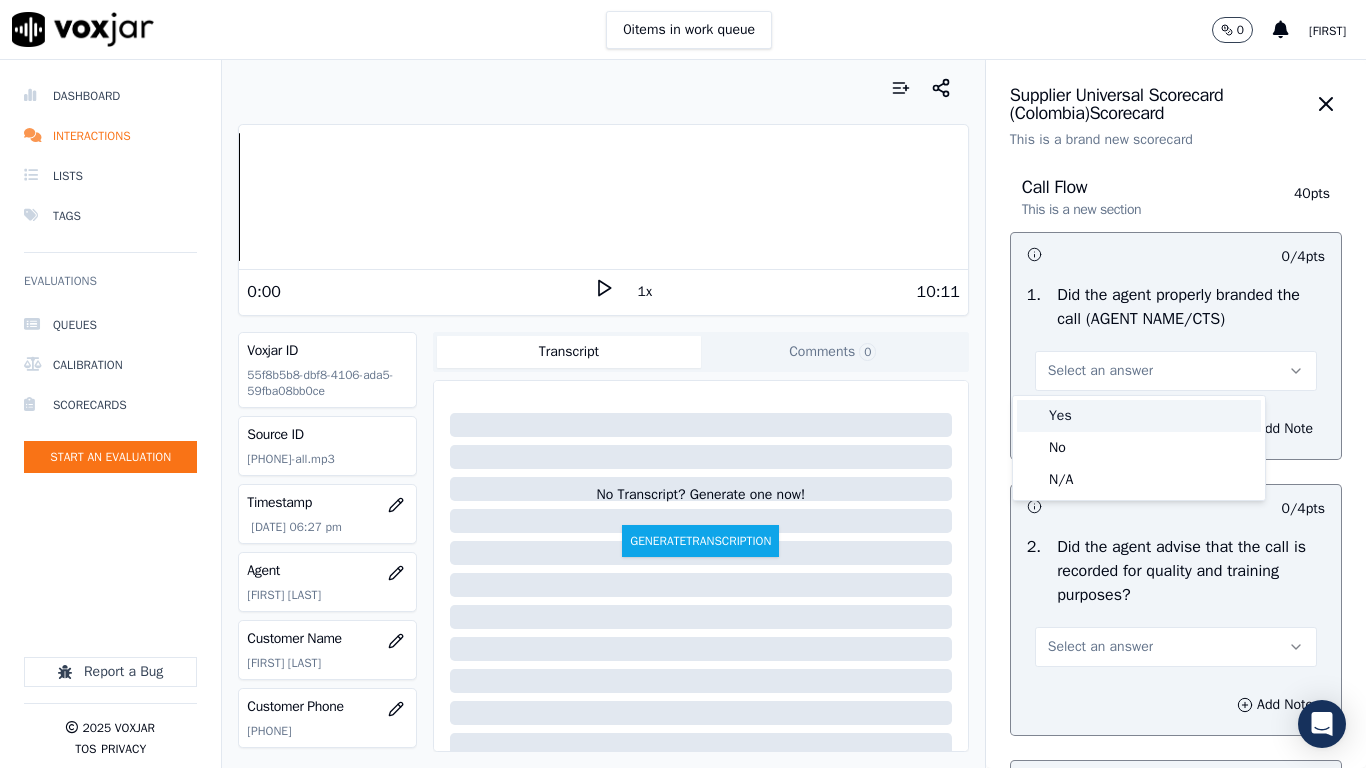 click on "Yes" at bounding box center (1139, 416) 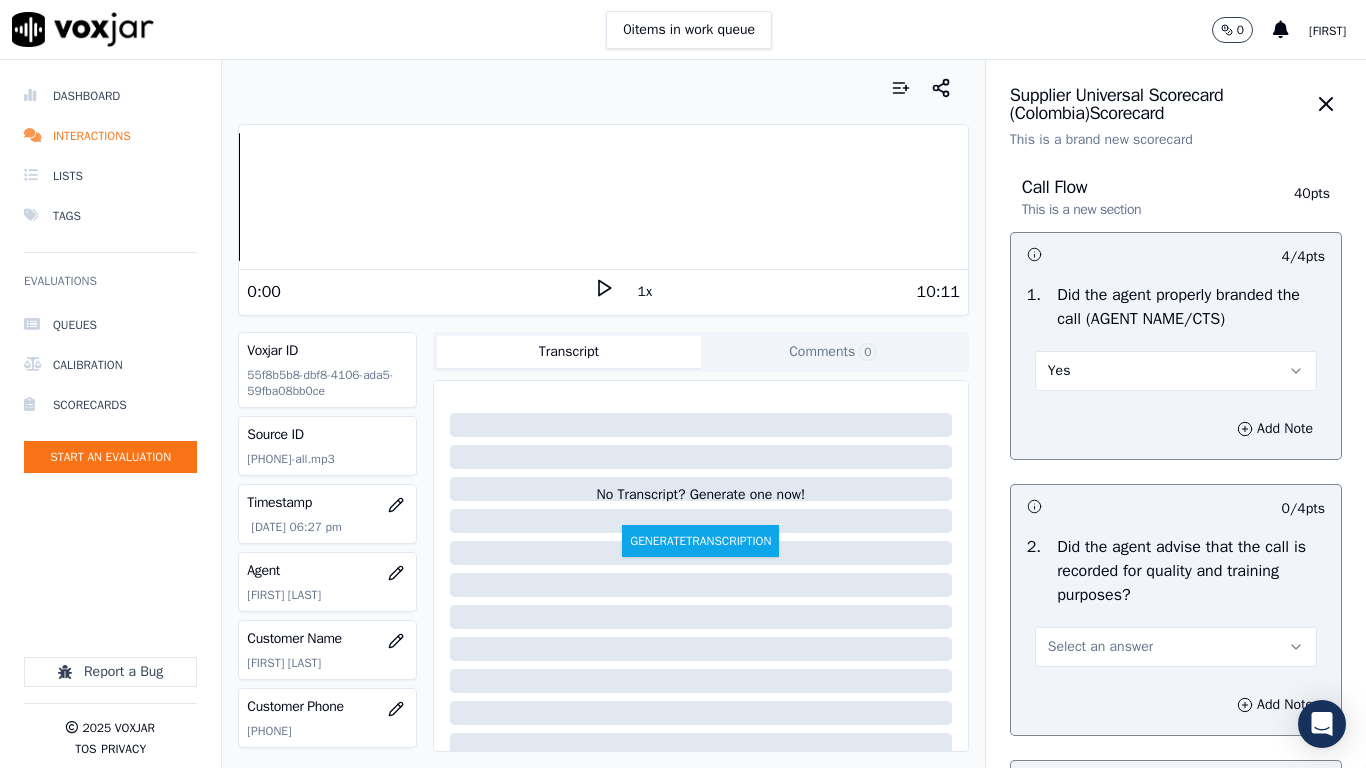 click on "Select an answer" at bounding box center [1176, 647] 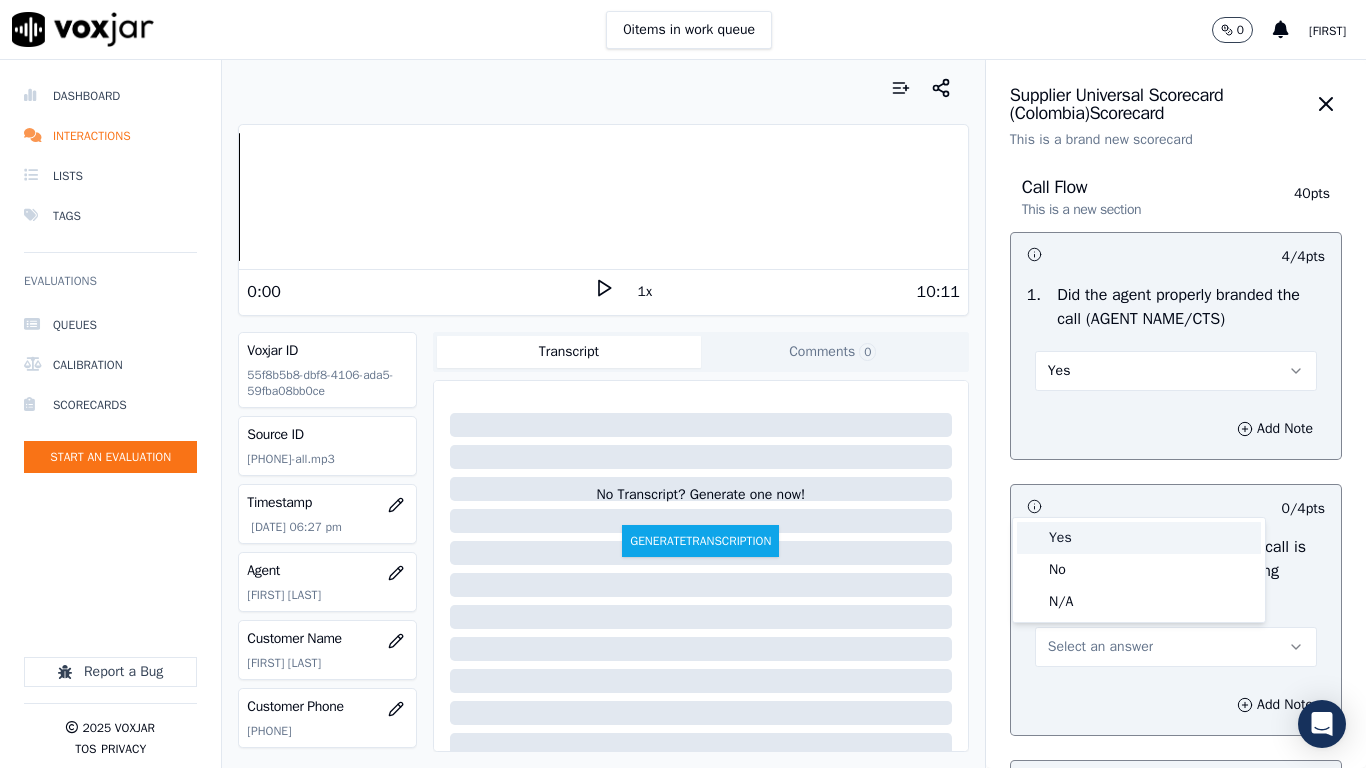click on "Yes" at bounding box center [1139, 538] 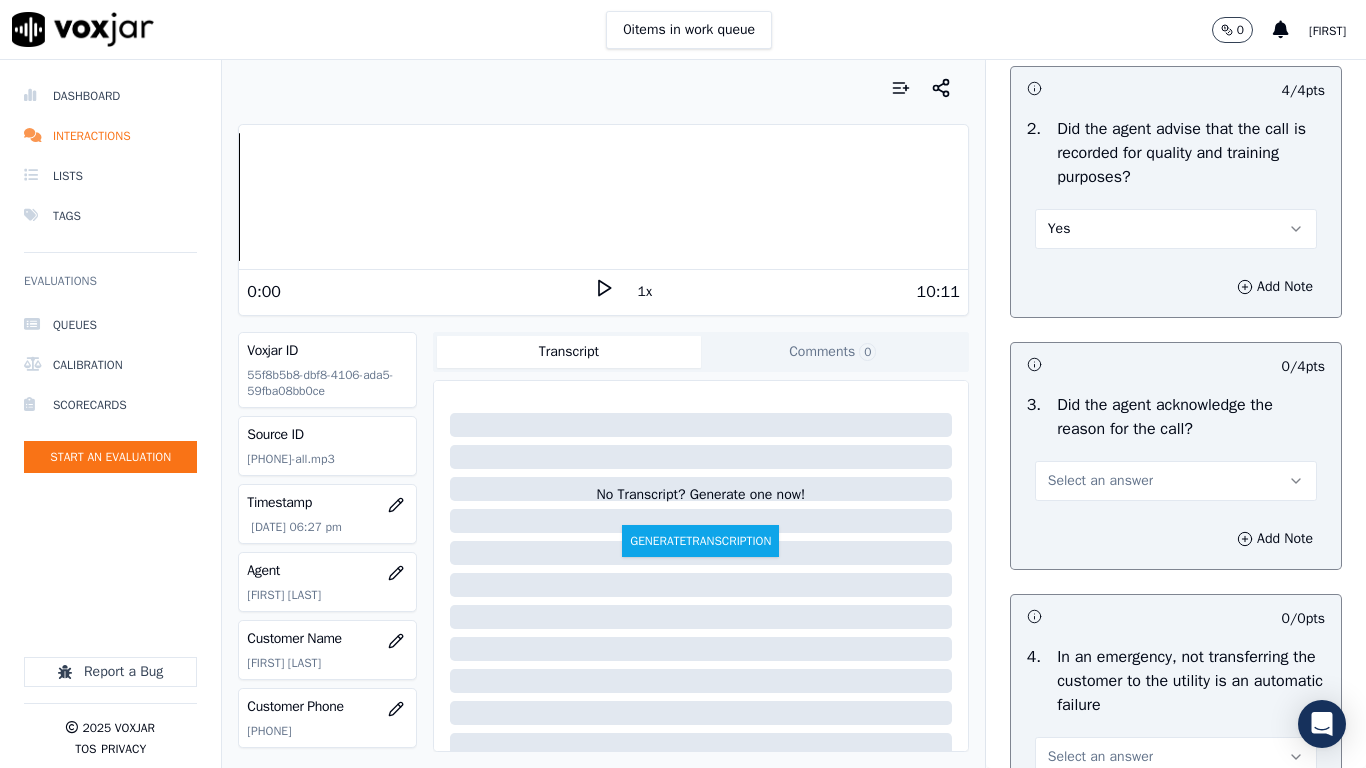 scroll, scrollTop: 800, scrollLeft: 0, axis: vertical 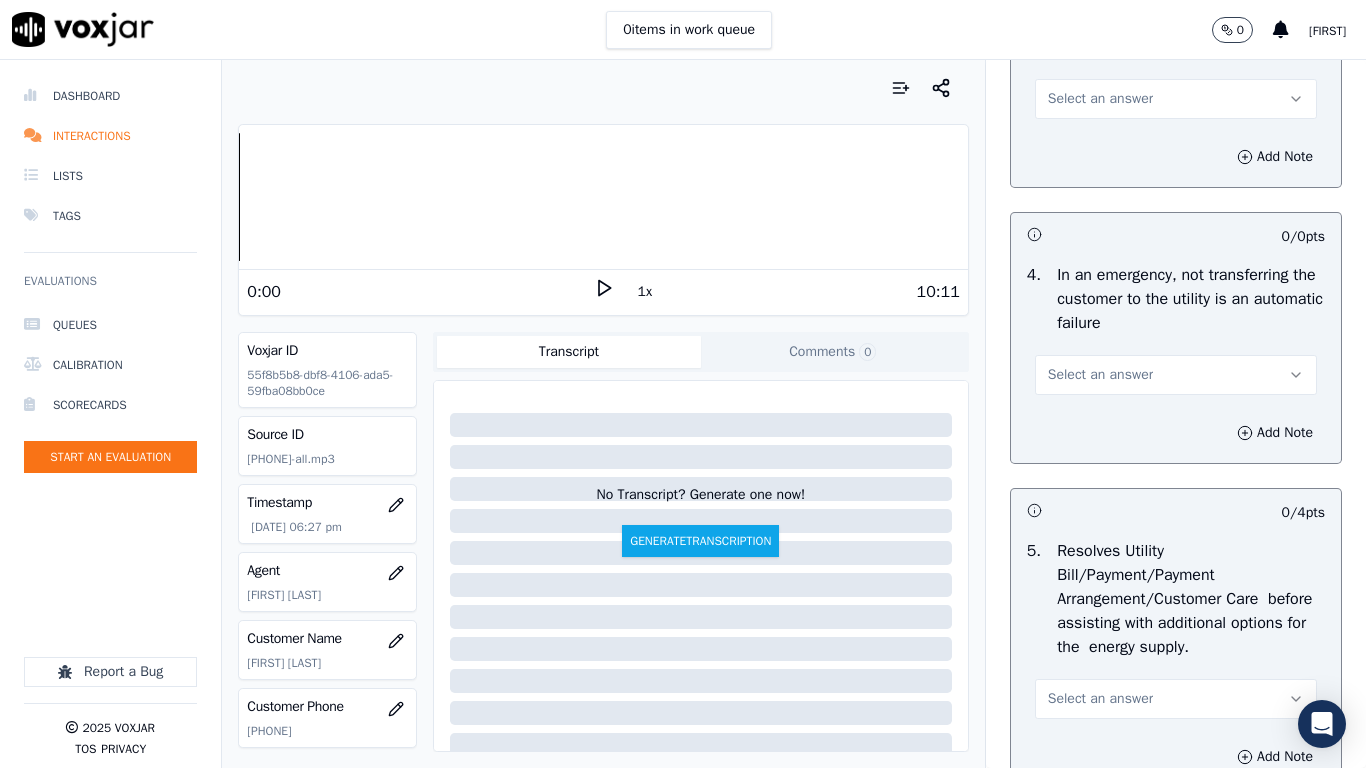 click on "Select an answer" at bounding box center (1176, 99) 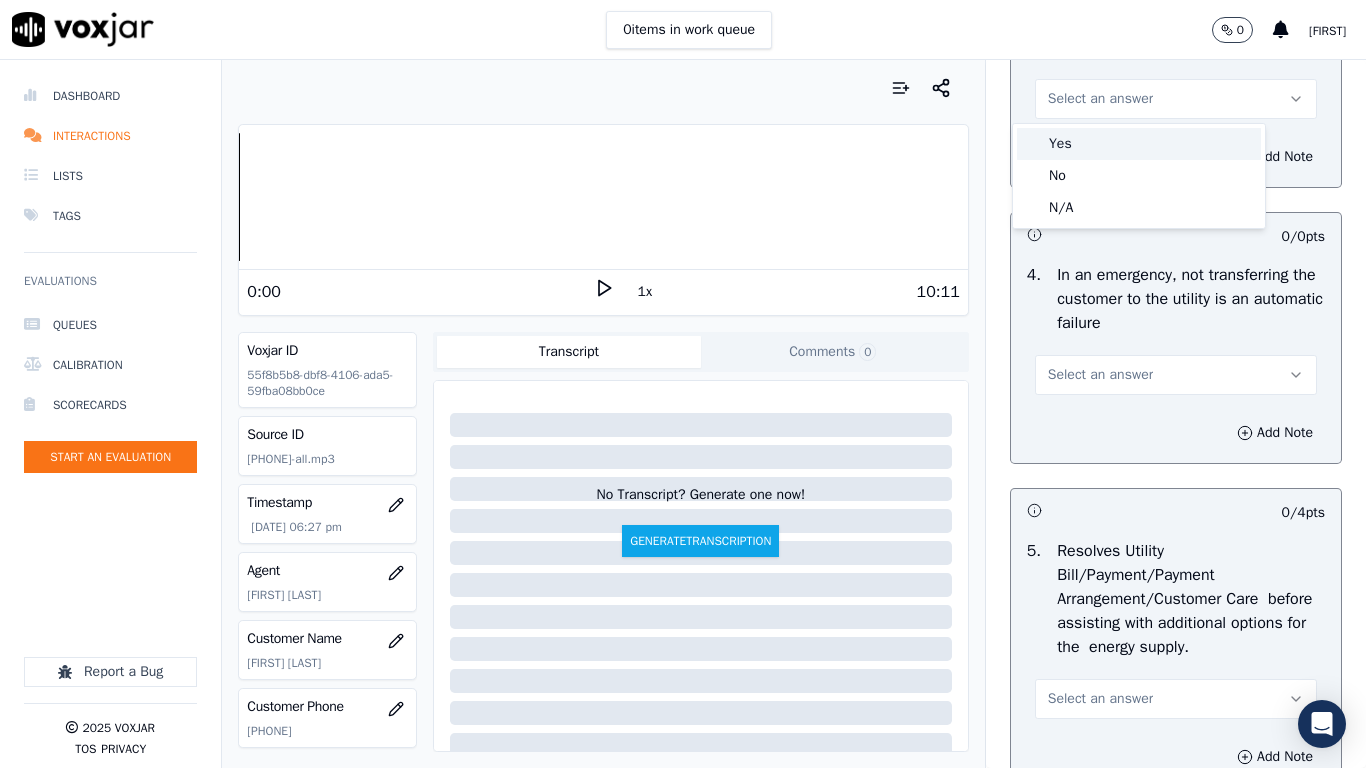 click on "Yes" at bounding box center (1139, 144) 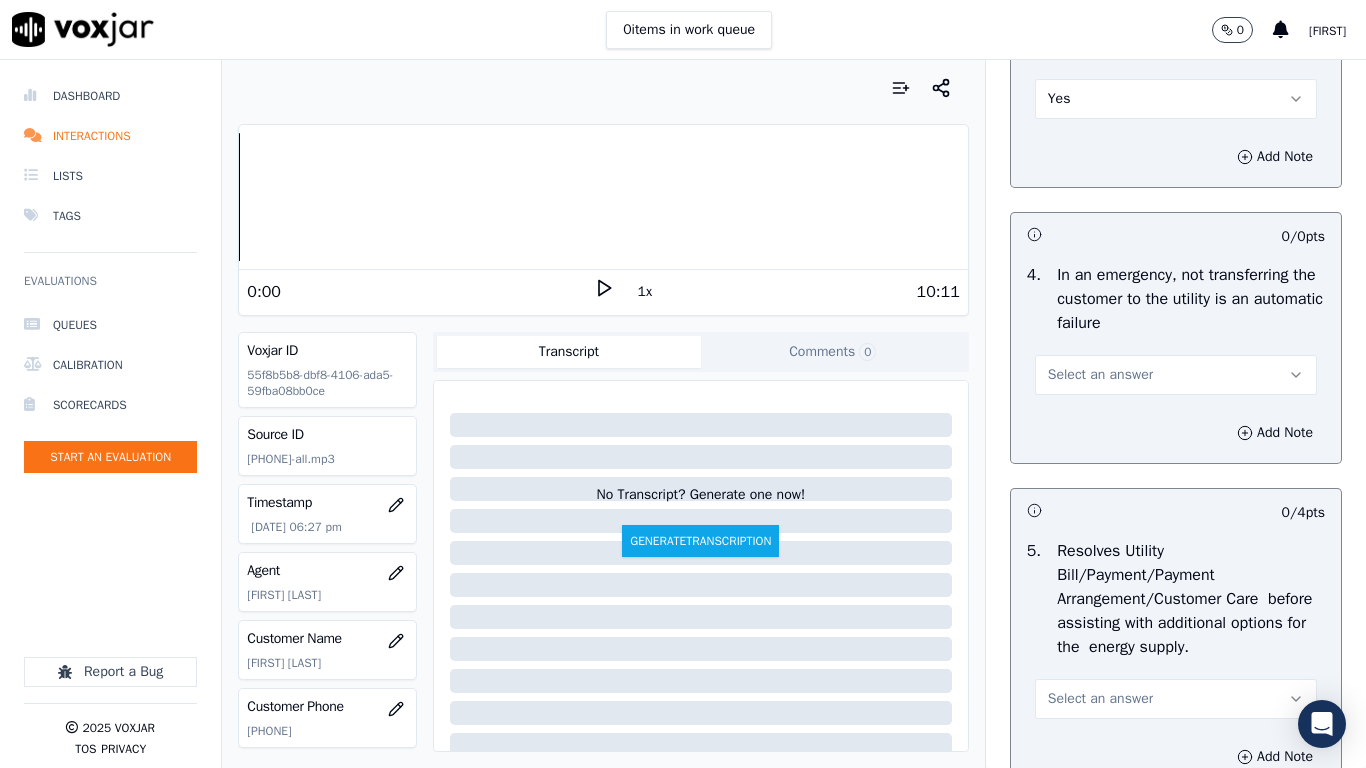 click on "Select an answer" at bounding box center [1100, 375] 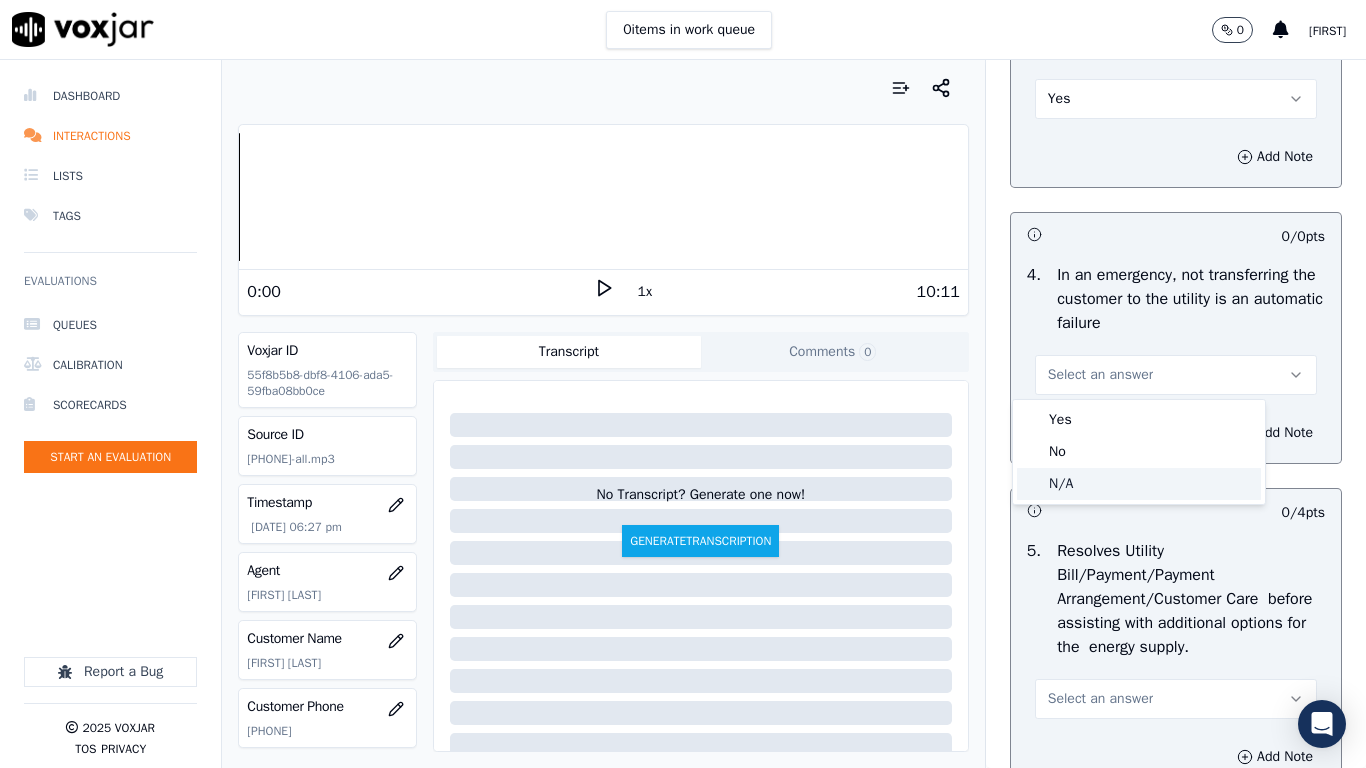 click on "N/A" 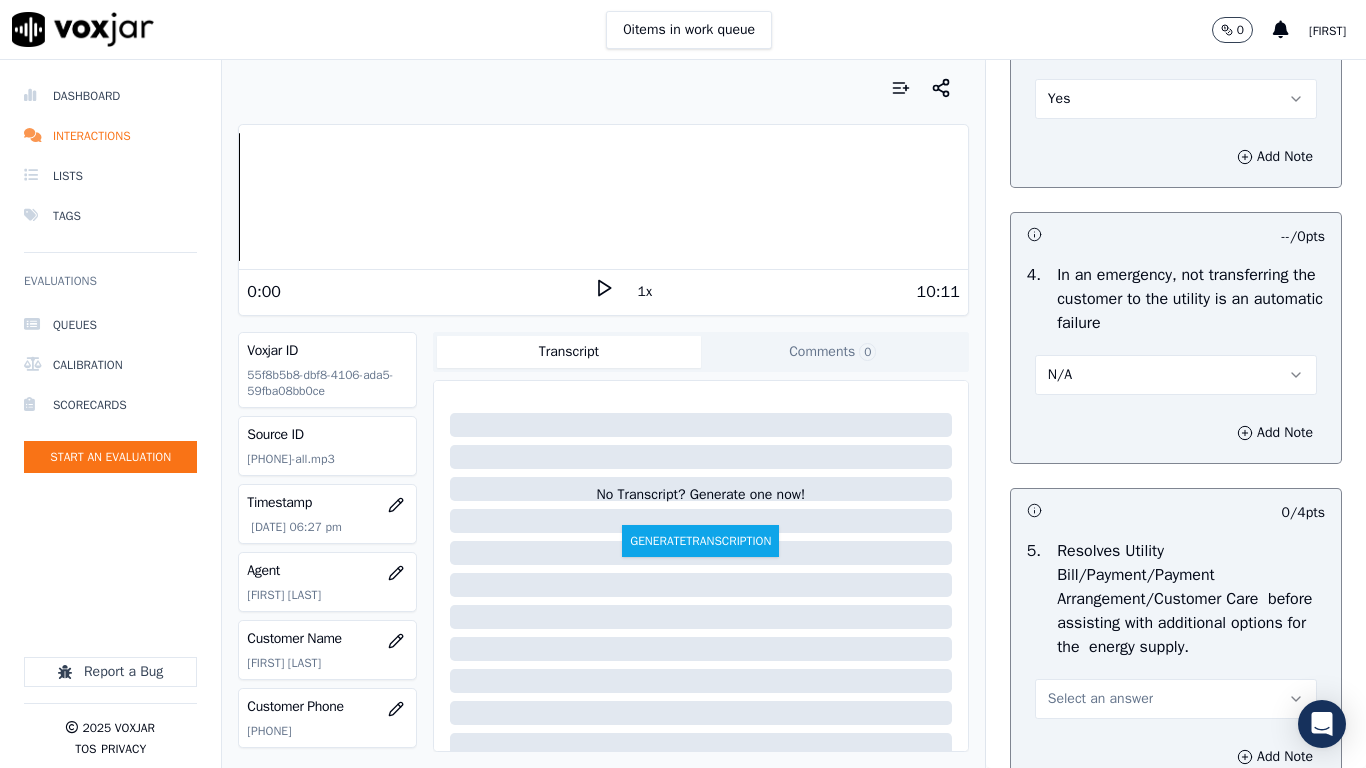 click on "Select an answer" at bounding box center (1176, 699) 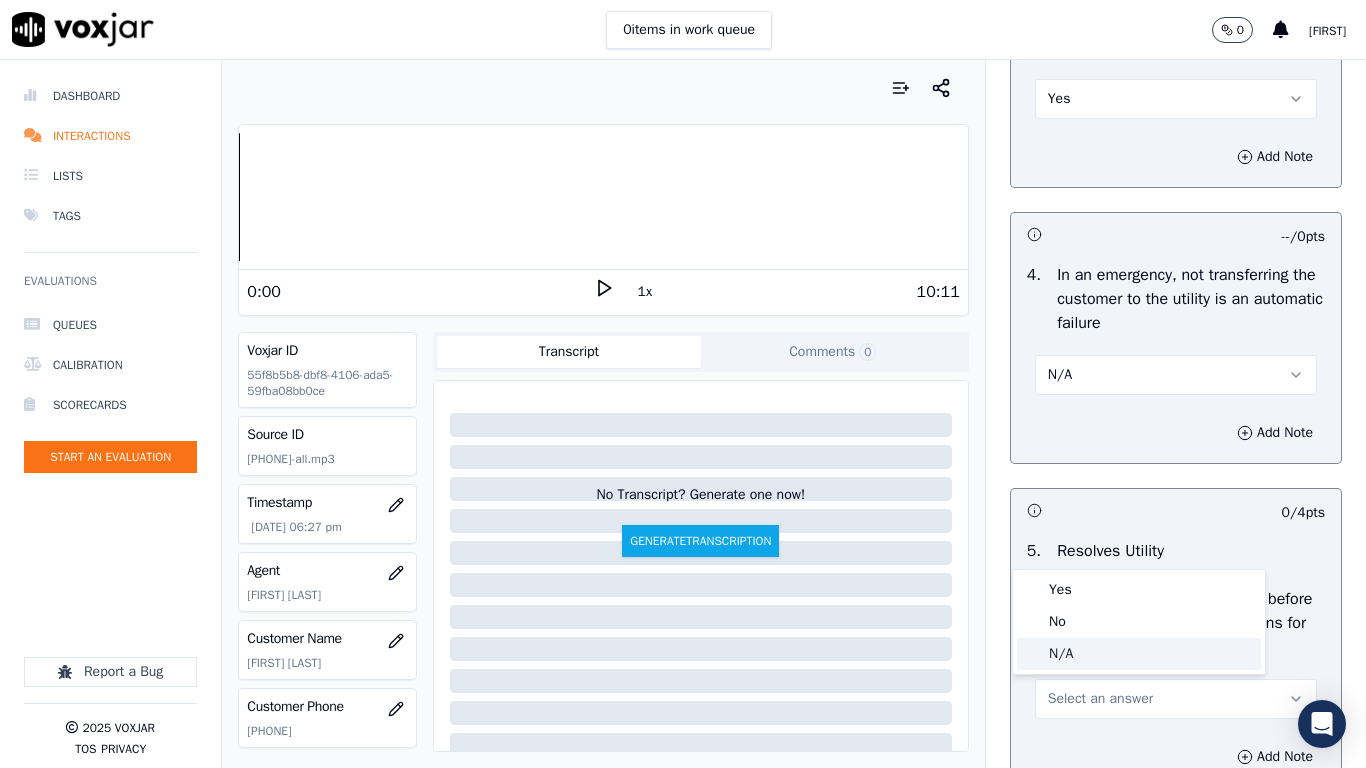 click on "N/A" 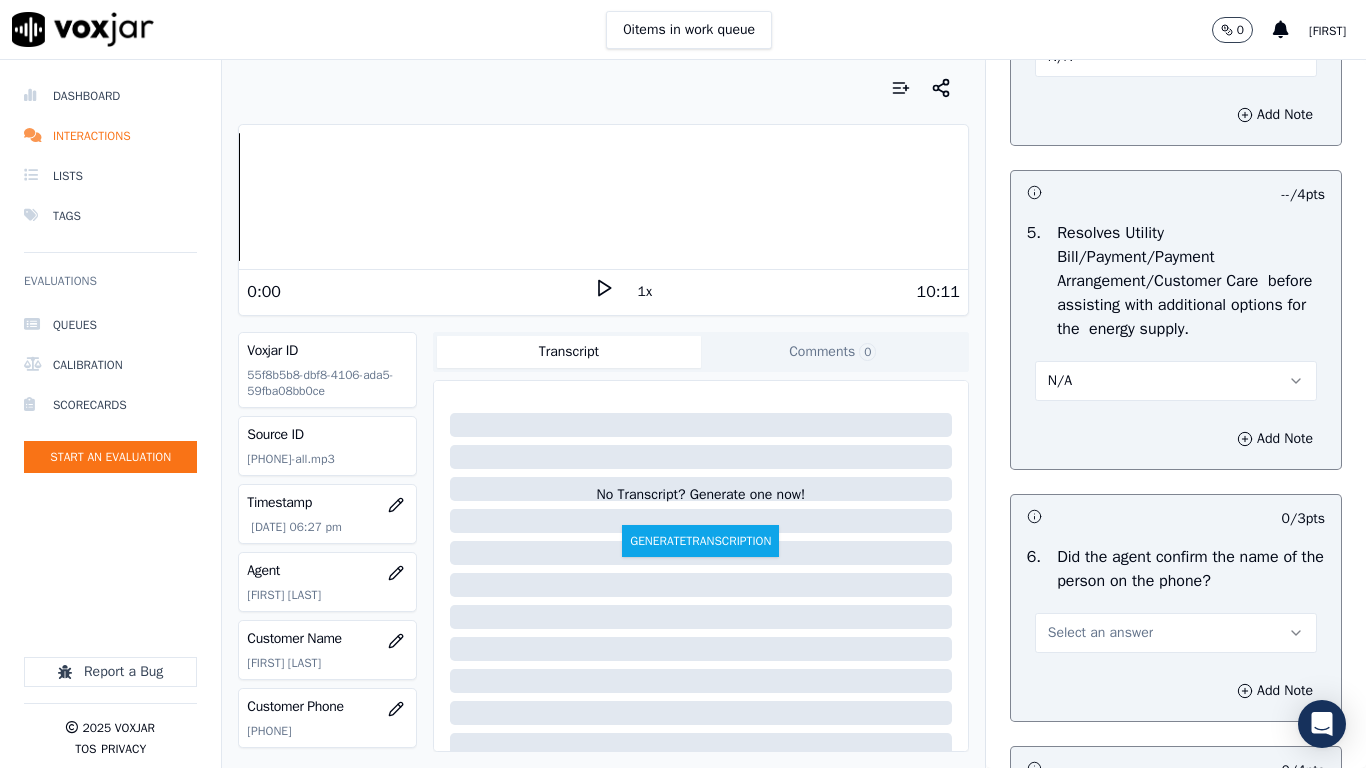 scroll, scrollTop: 1400, scrollLeft: 0, axis: vertical 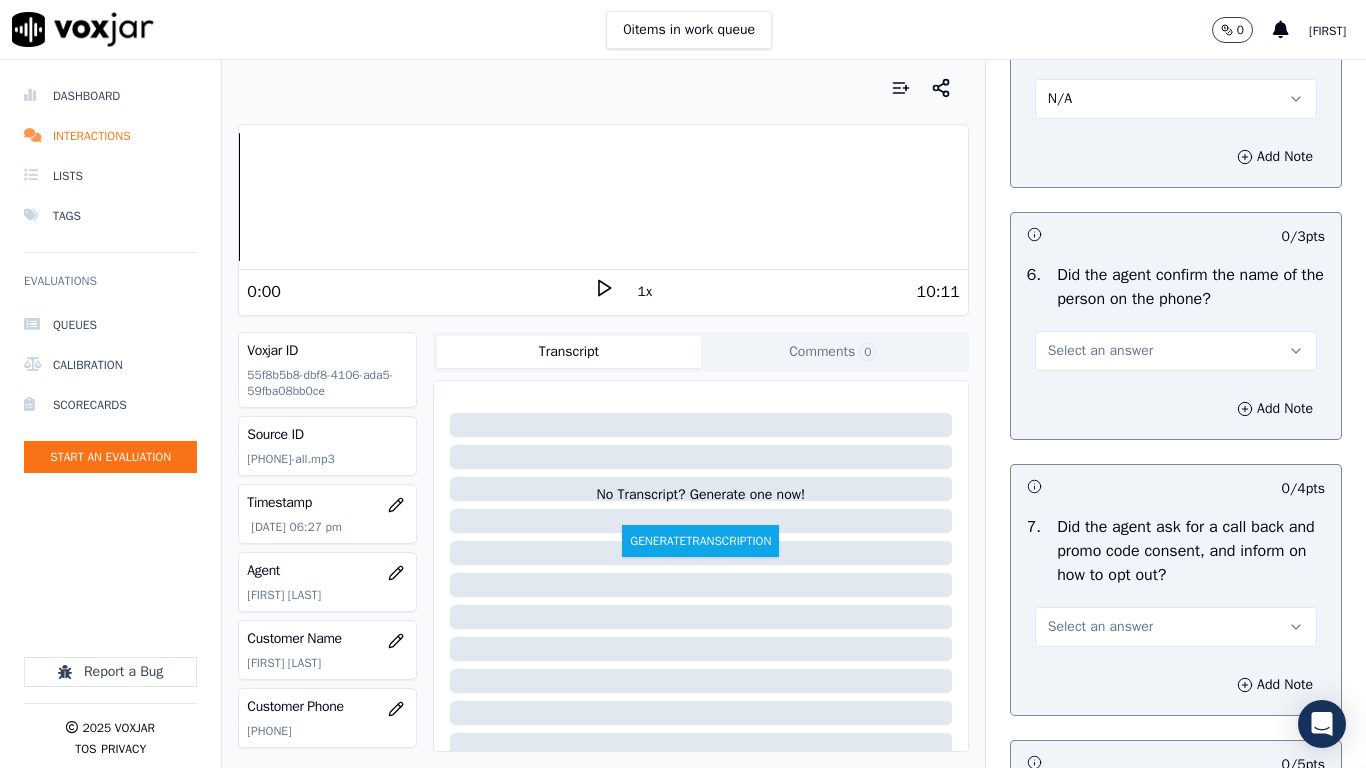 click on "Select an answer" at bounding box center (1100, 351) 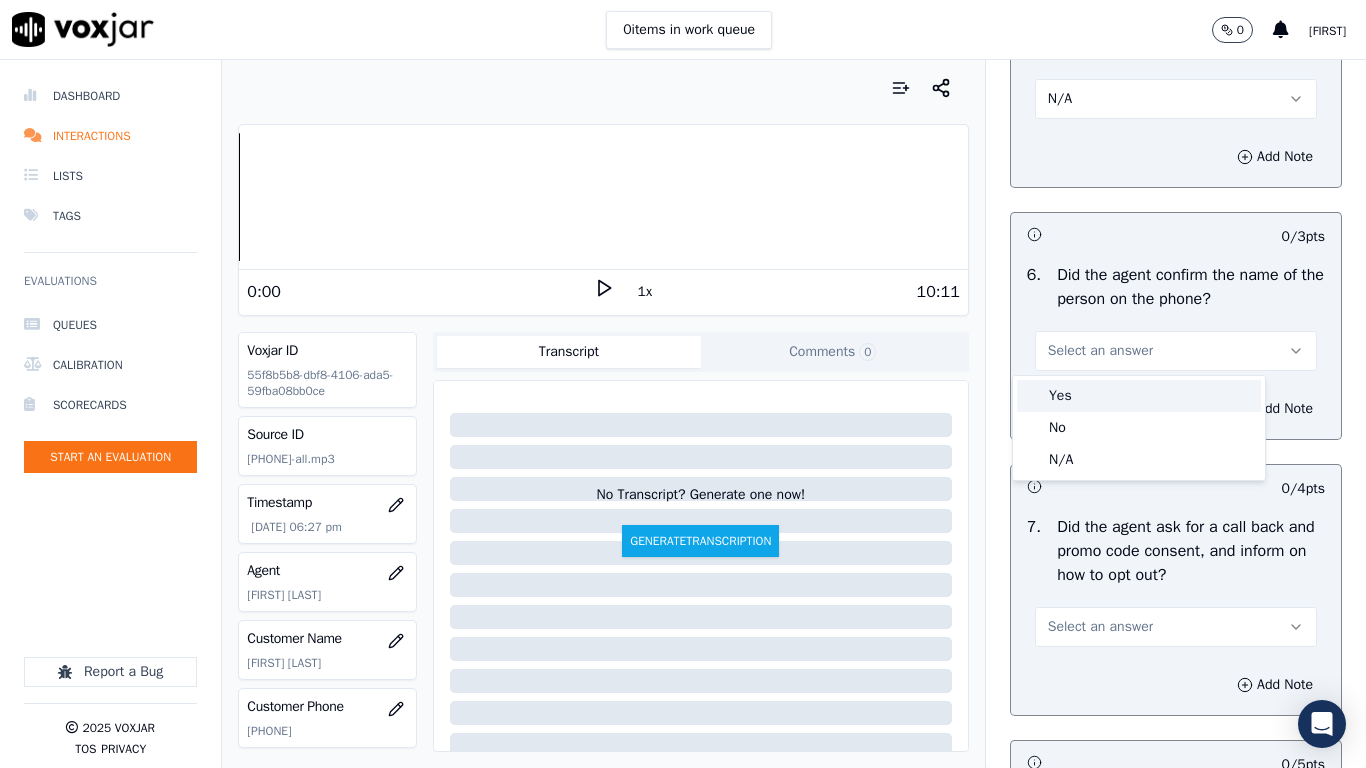 click on "Yes" at bounding box center [1139, 396] 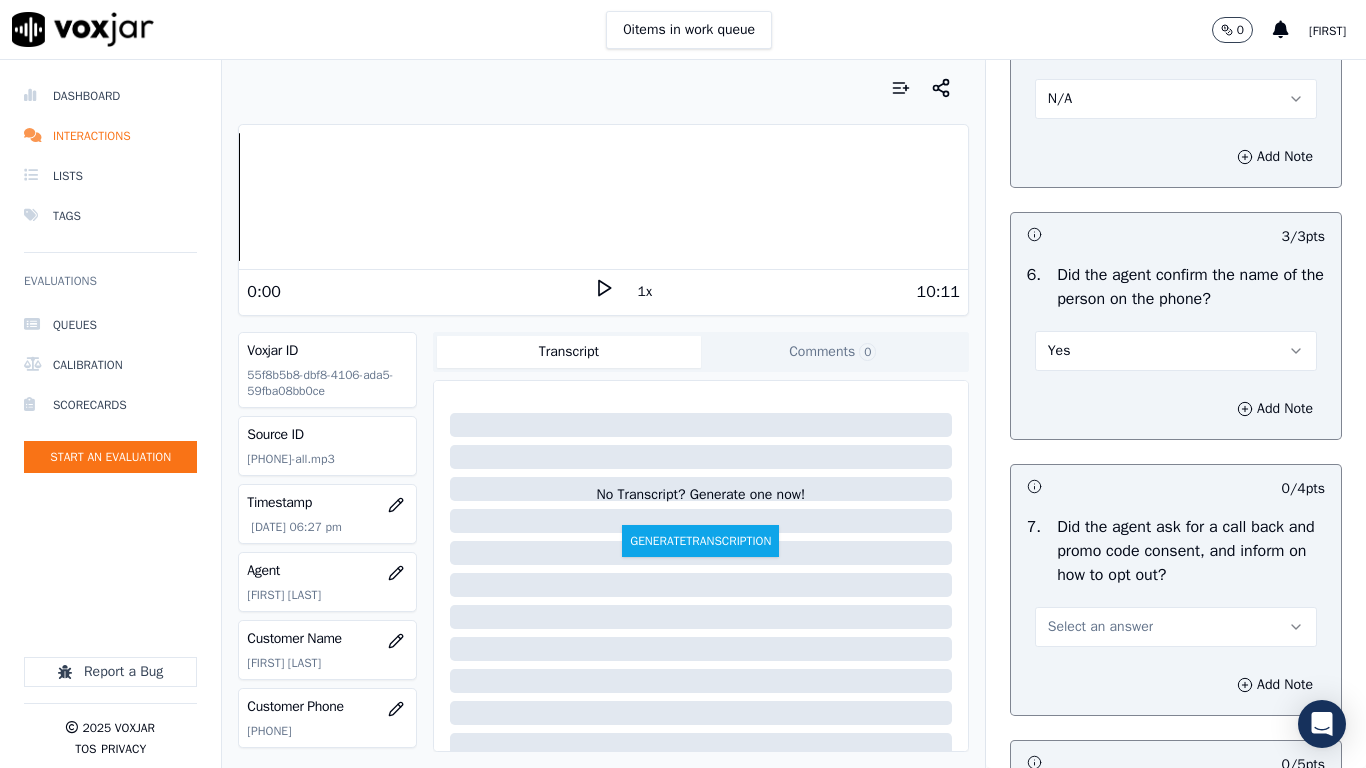 click on "Select an answer" at bounding box center [1100, 627] 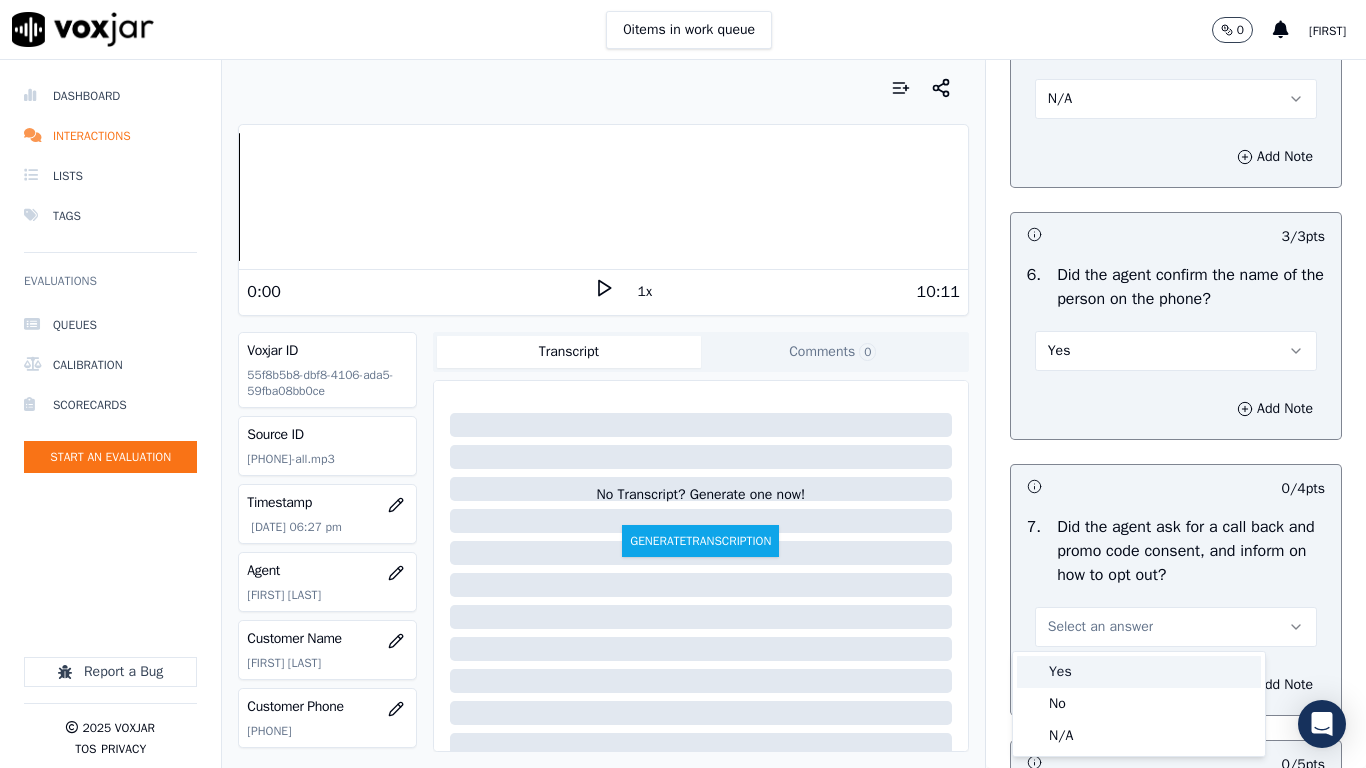 click on "Yes" at bounding box center [1139, 672] 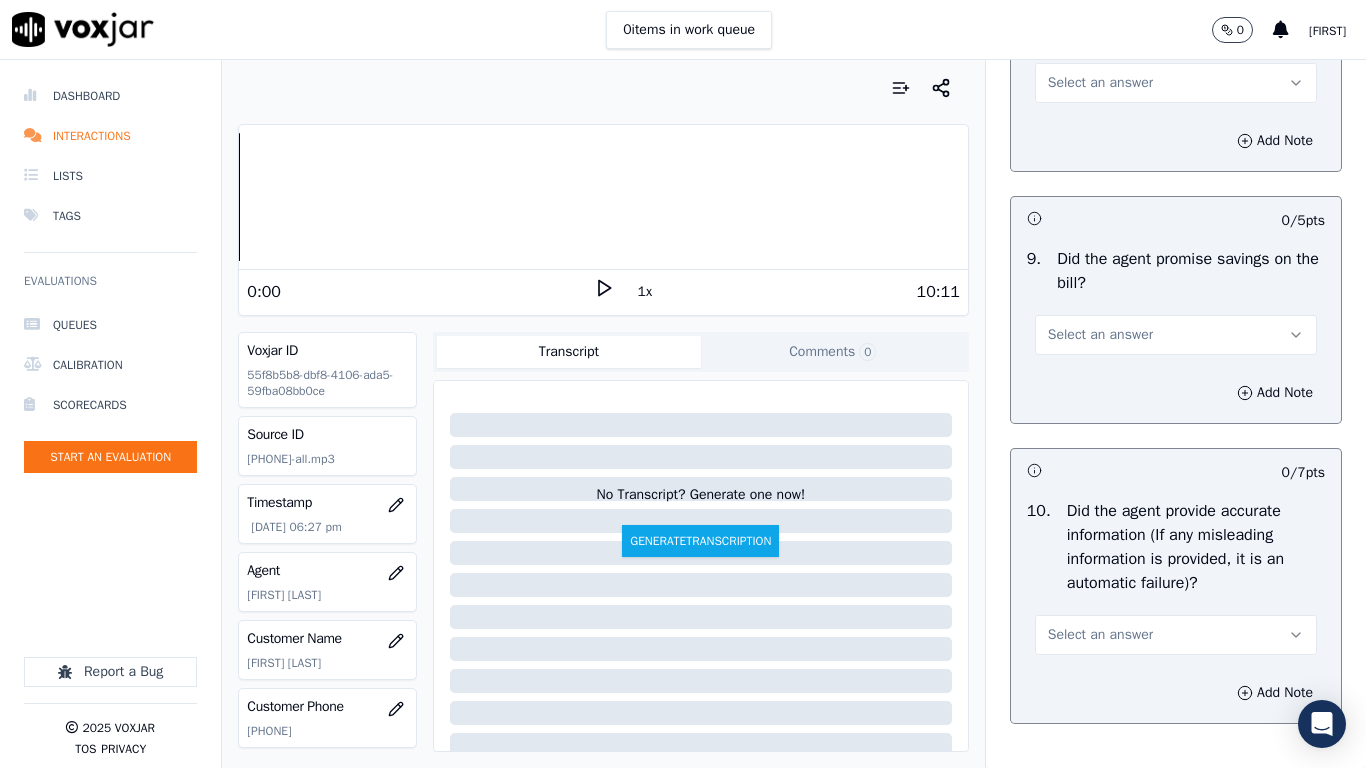 scroll, scrollTop: 2200, scrollLeft: 0, axis: vertical 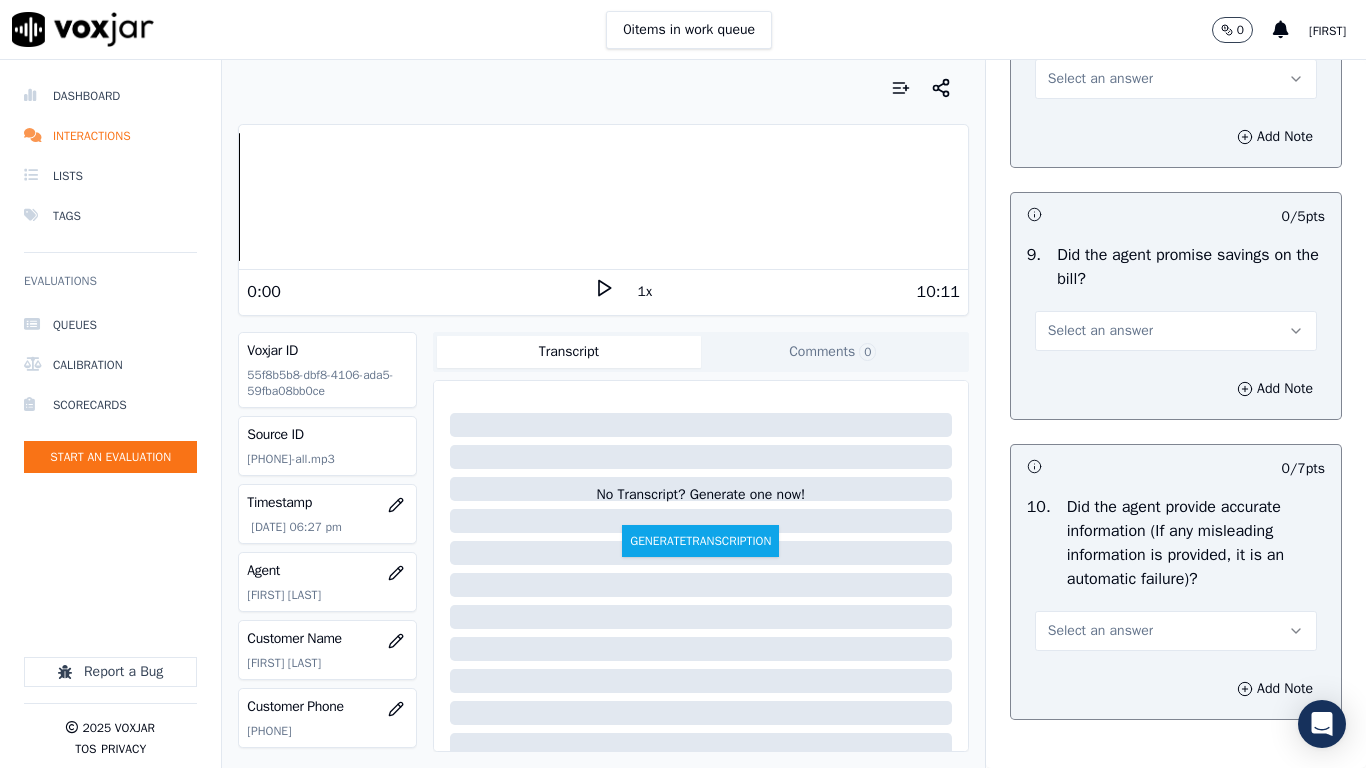 click on "Select an answer" at bounding box center [1100, 79] 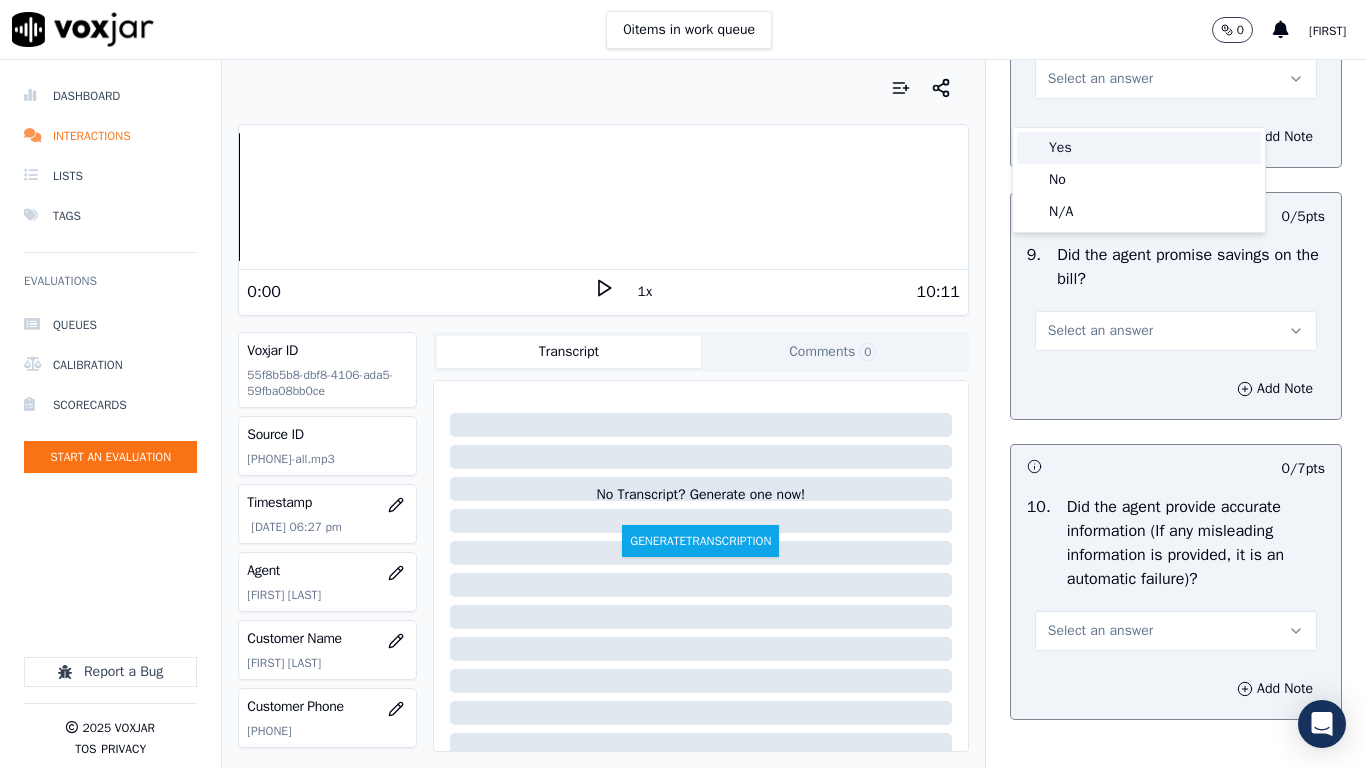 click on "Yes" at bounding box center (1139, 148) 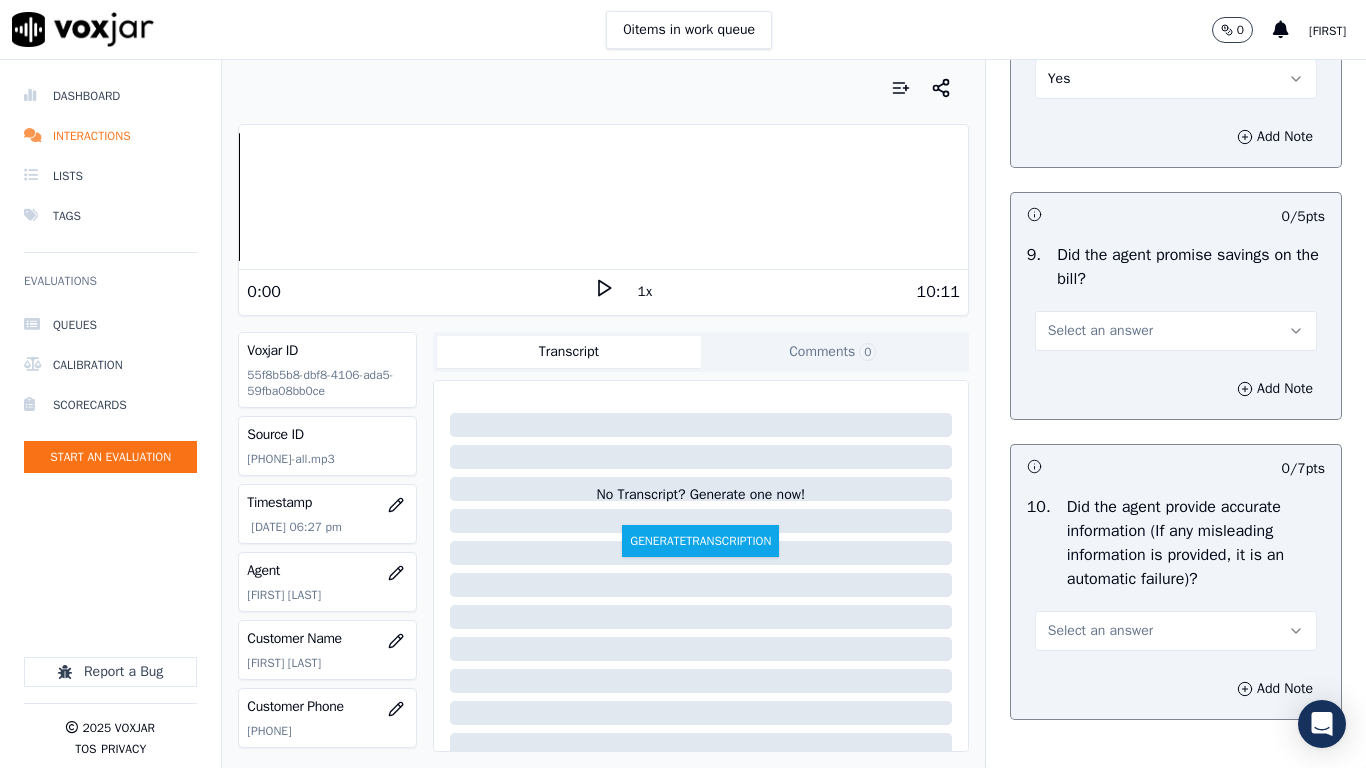 click on "Select an answer" at bounding box center [1100, 331] 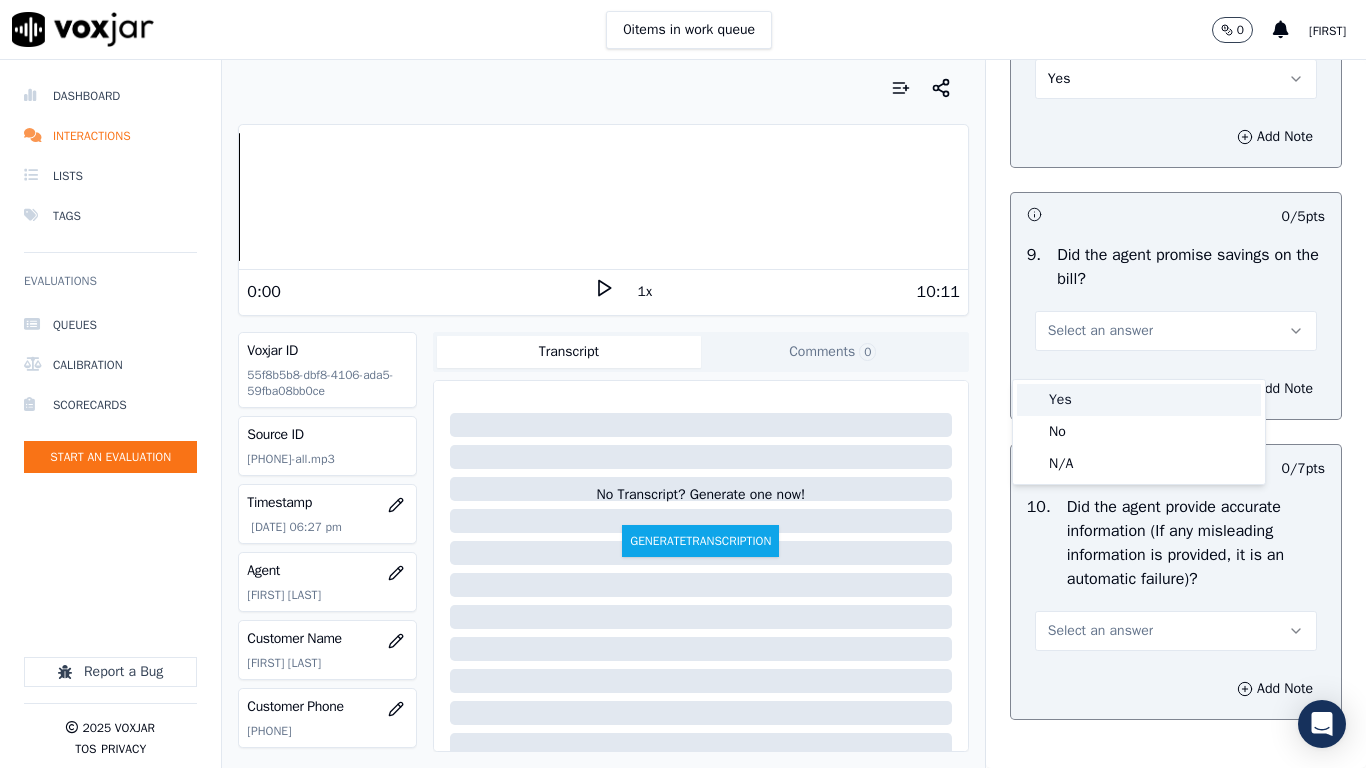 click on "Yes" at bounding box center (1139, 400) 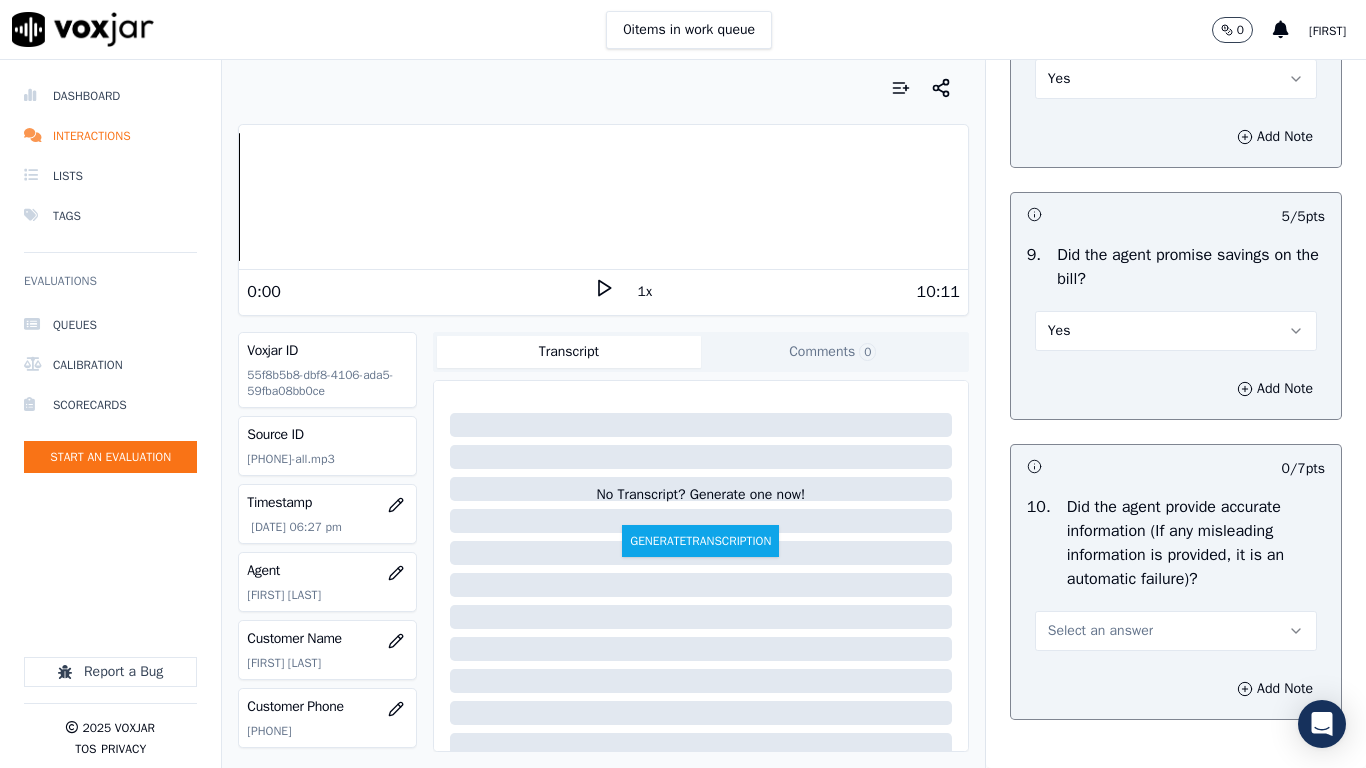 drag, startPoint x: 1100, startPoint y: 645, endPoint x: 1099, endPoint y: 662, distance: 17.029387 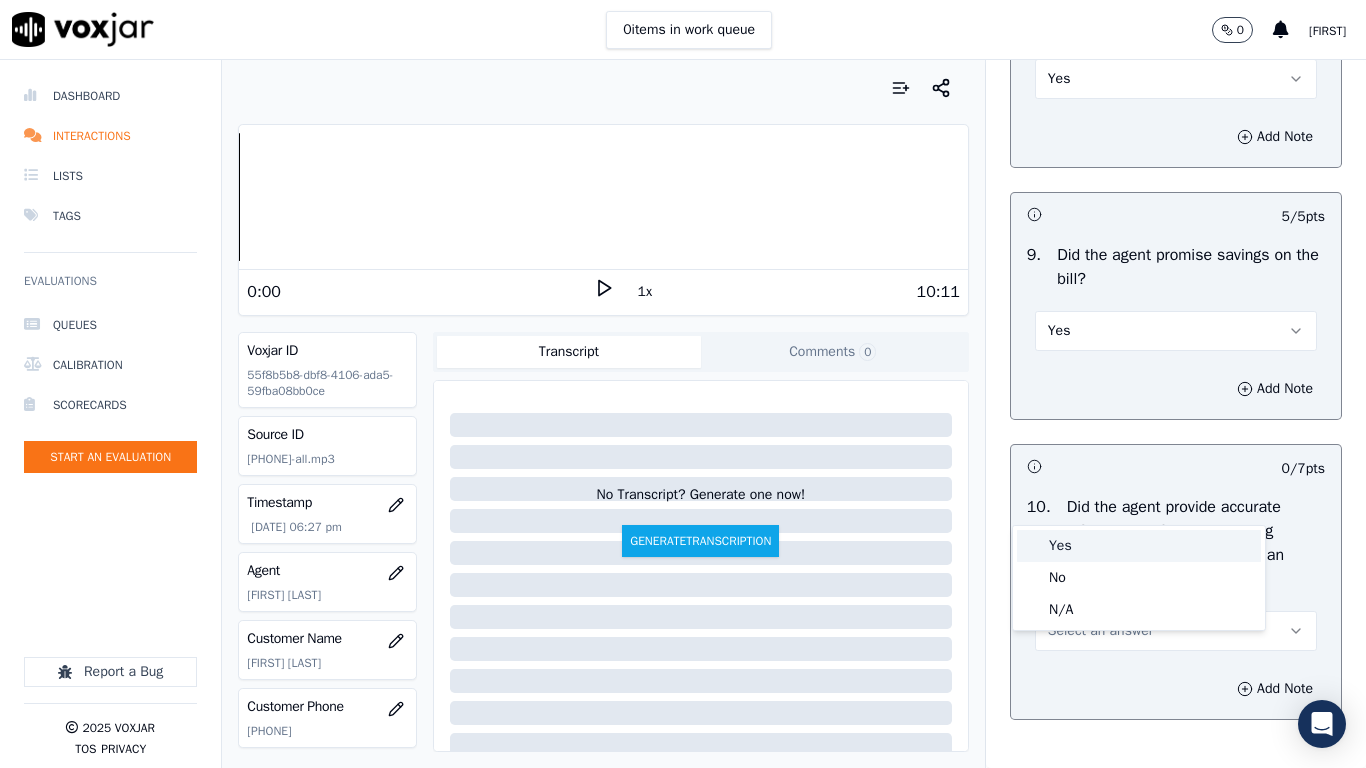 click on "Yes" at bounding box center [1139, 546] 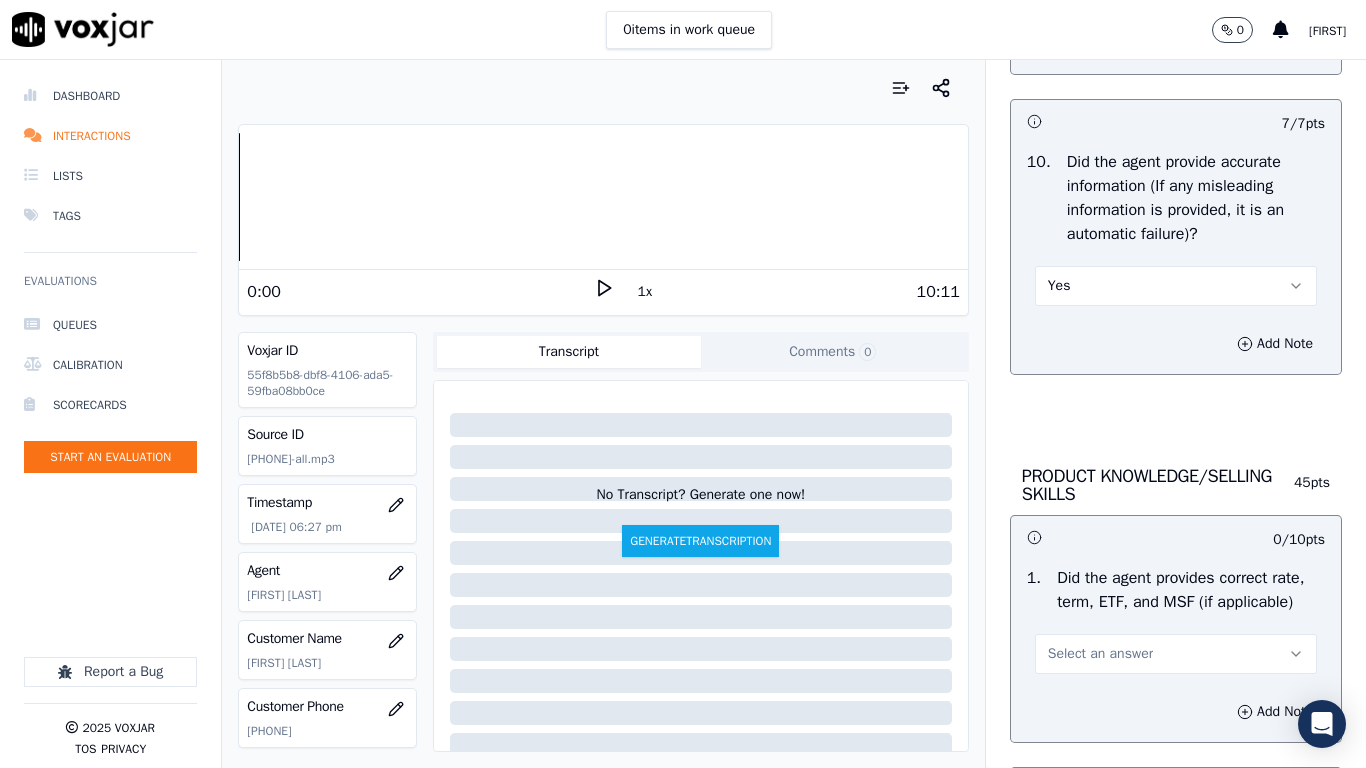 scroll, scrollTop: 2900, scrollLeft: 0, axis: vertical 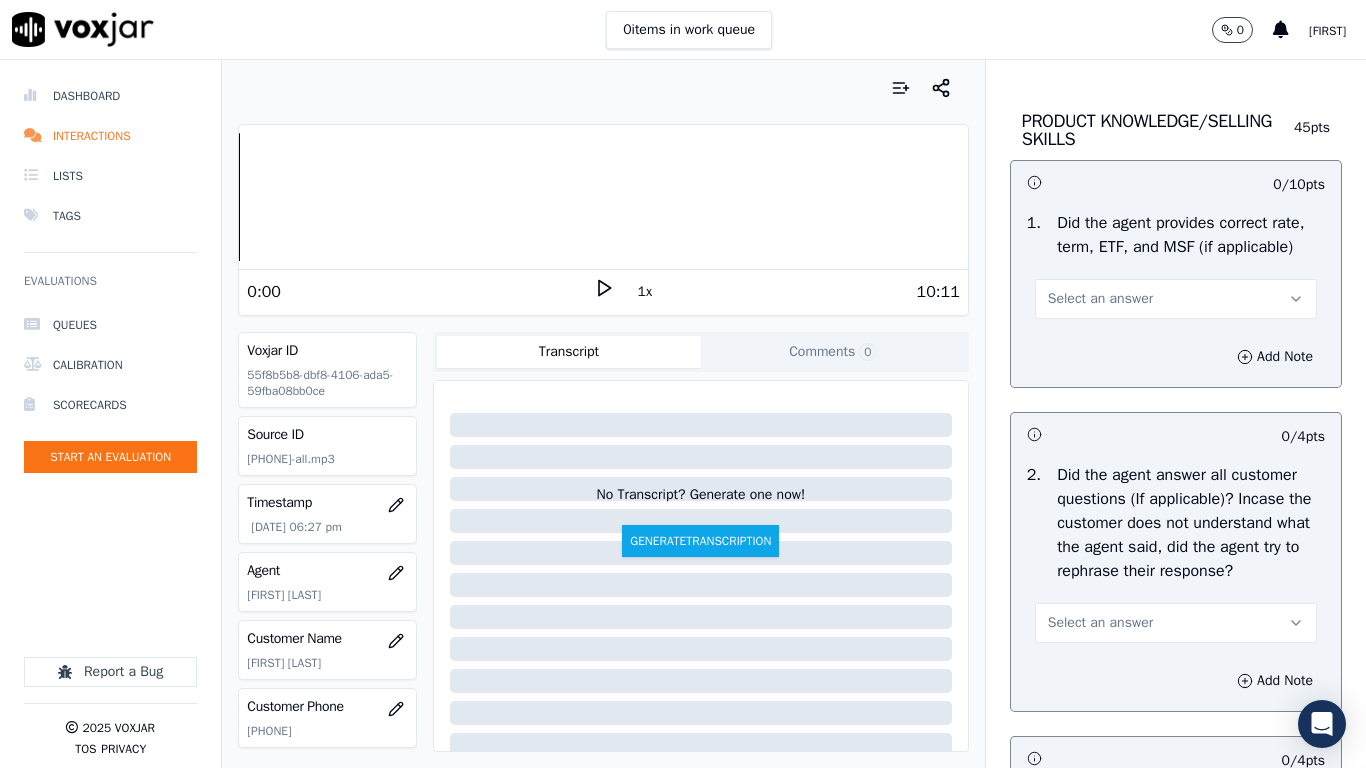 click on "Select an answer" at bounding box center [1100, 299] 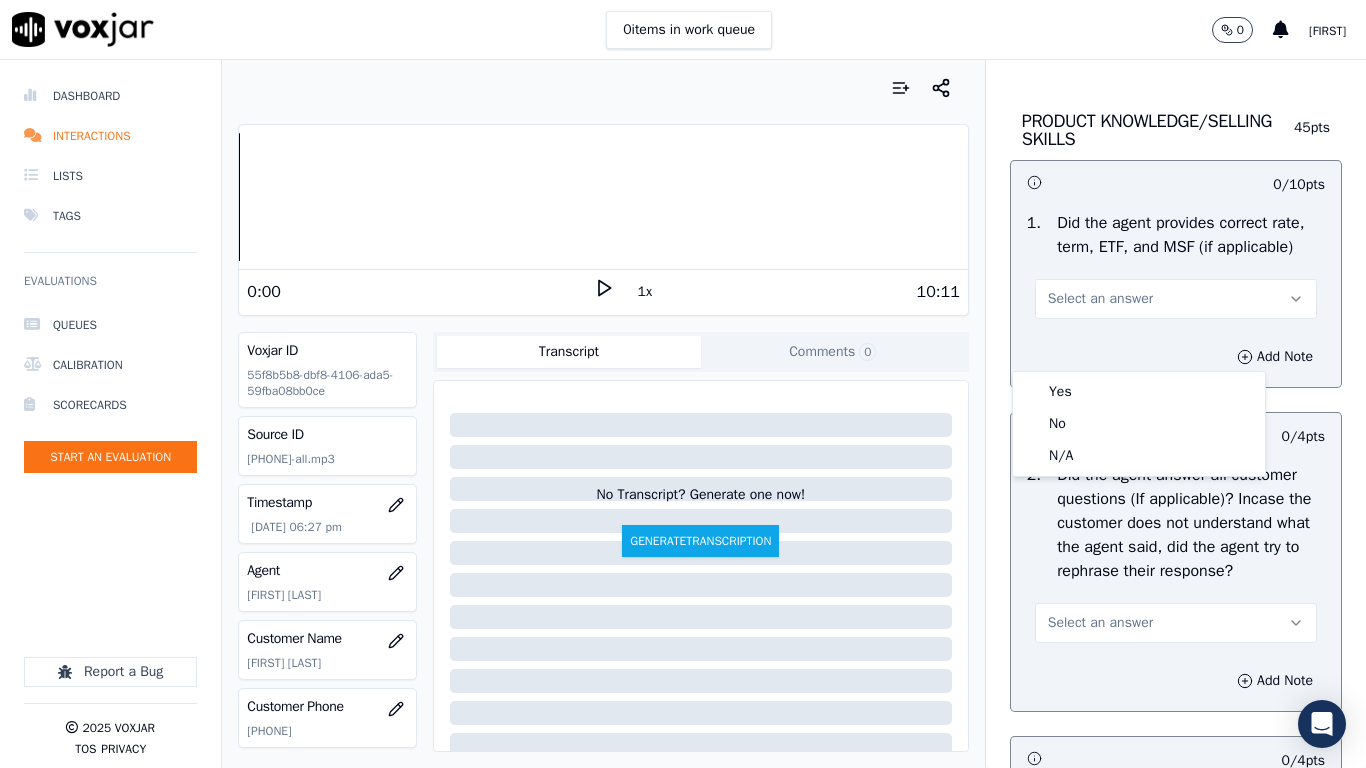 click on "Yes   No     N/A" at bounding box center (1139, 424) 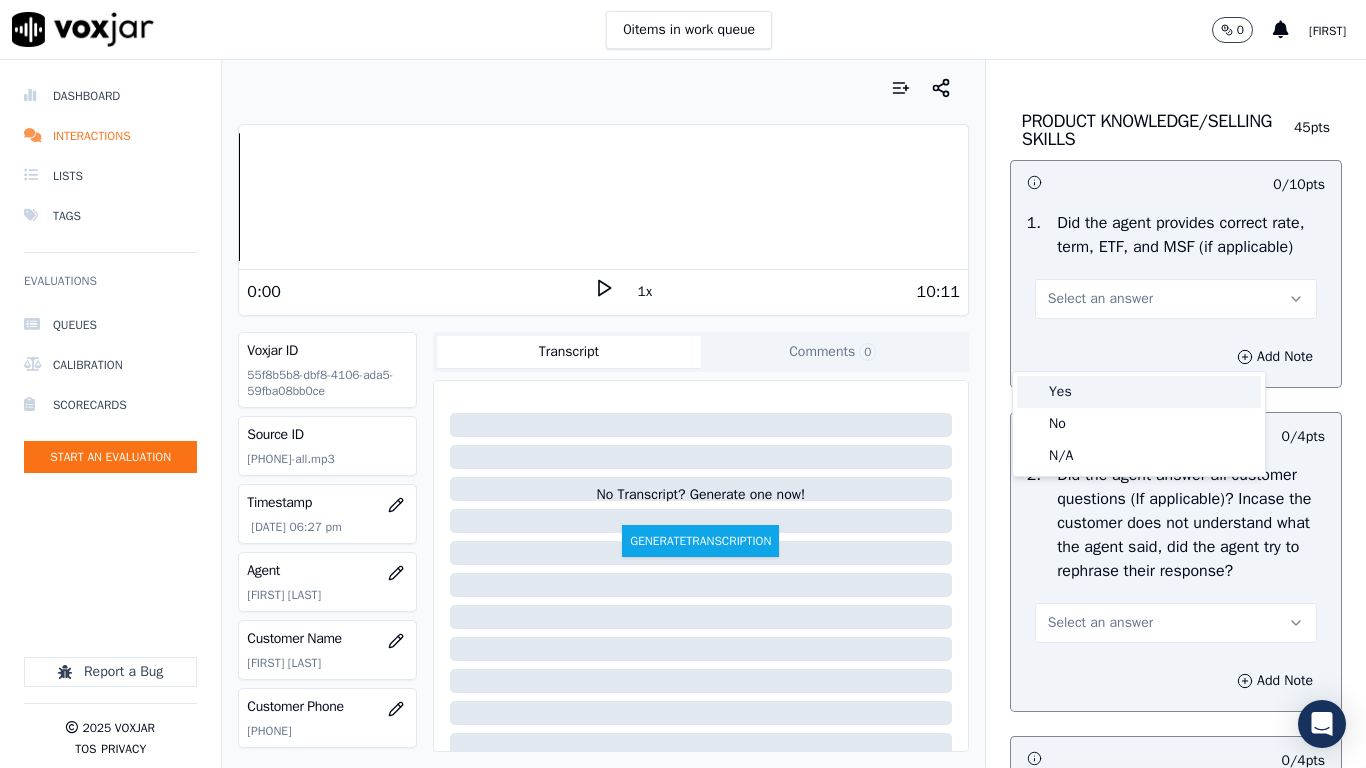 click on "Yes" at bounding box center [1139, 392] 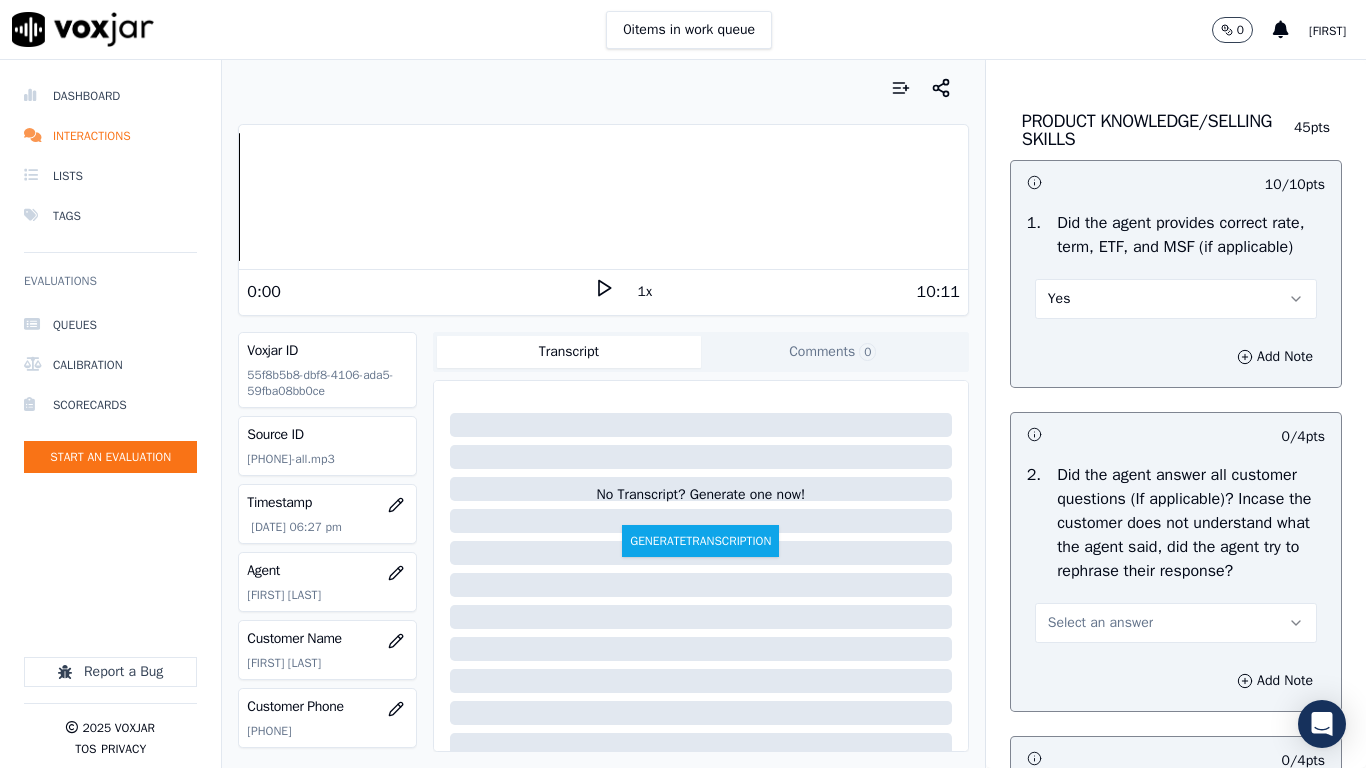 click on "Select an answer" at bounding box center [1100, 623] 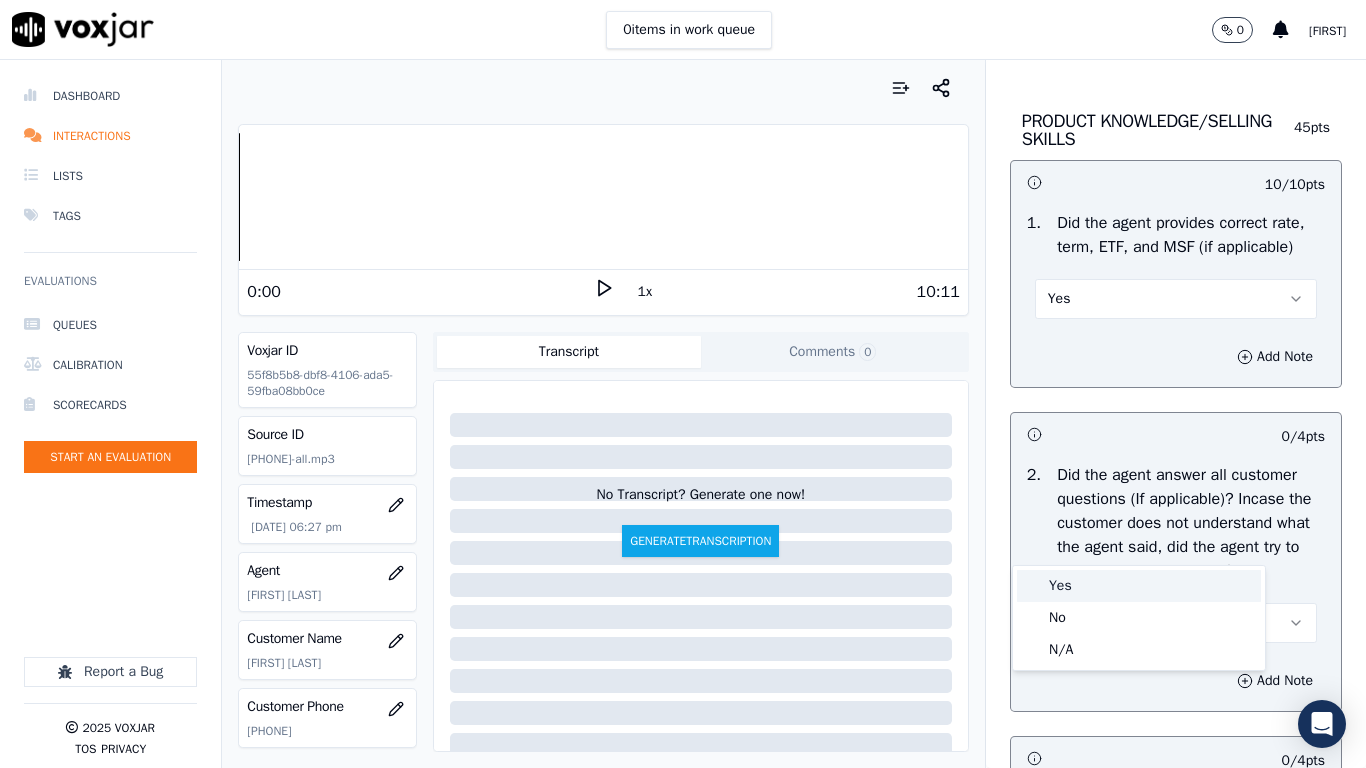click on "Yes" at bounding box center [1139, 586] 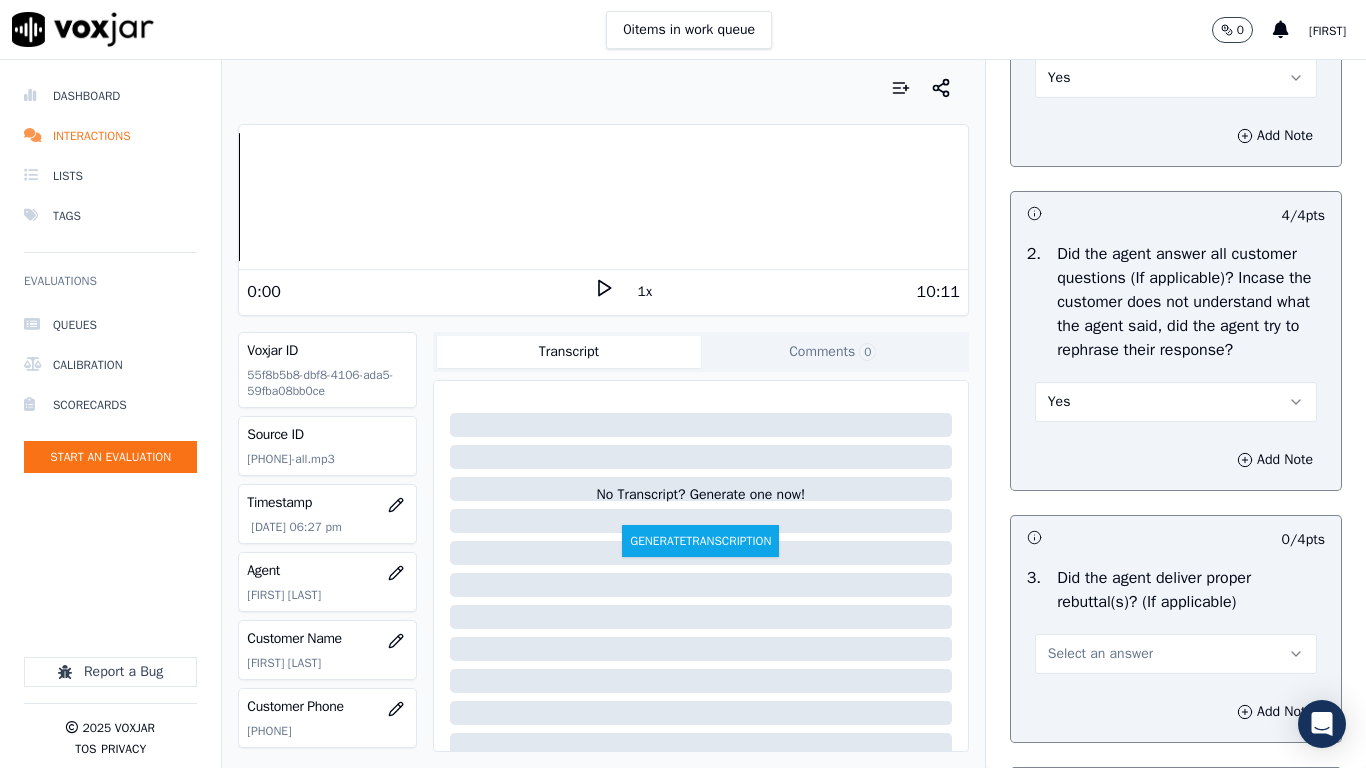 scroll, scrollTop: 3700, scrollLeft: 0, axis: vertical 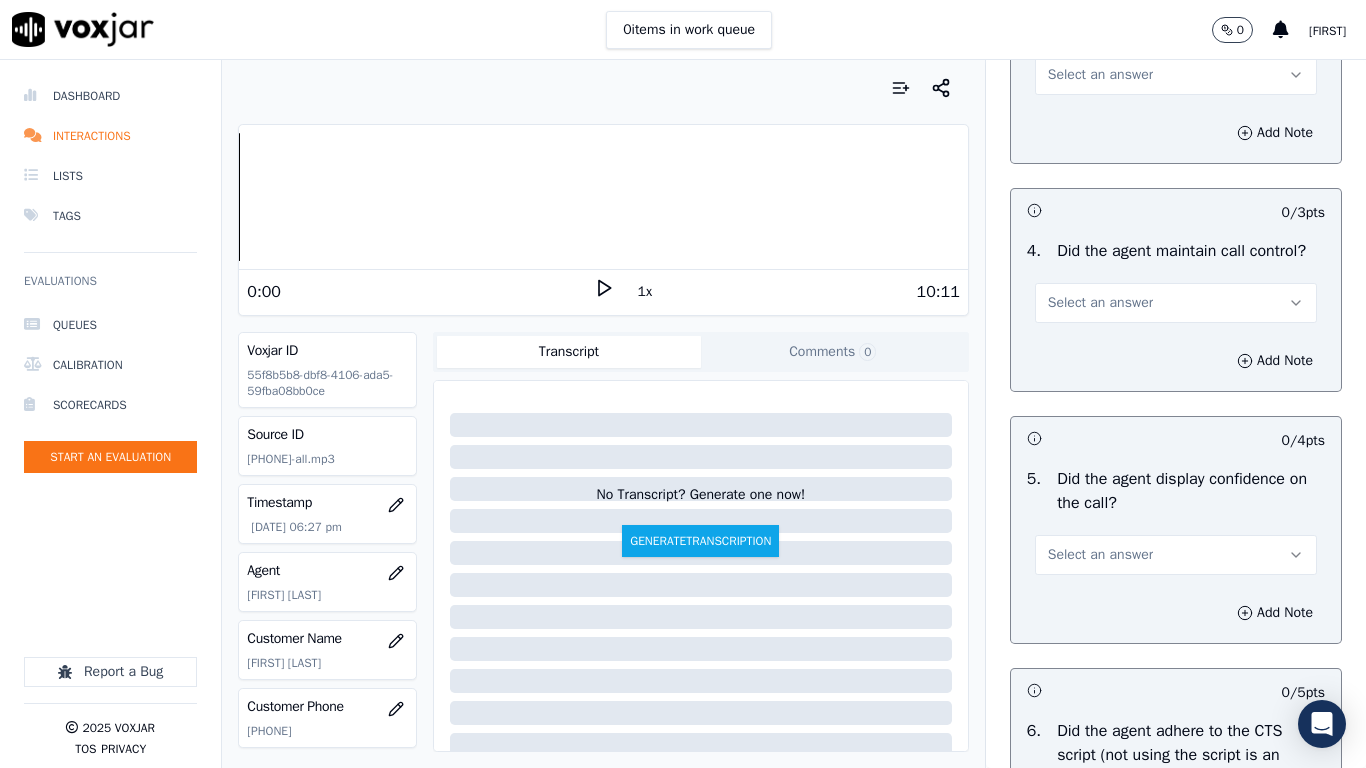 click on "Select an answer" at bounding box center (1100, 75) 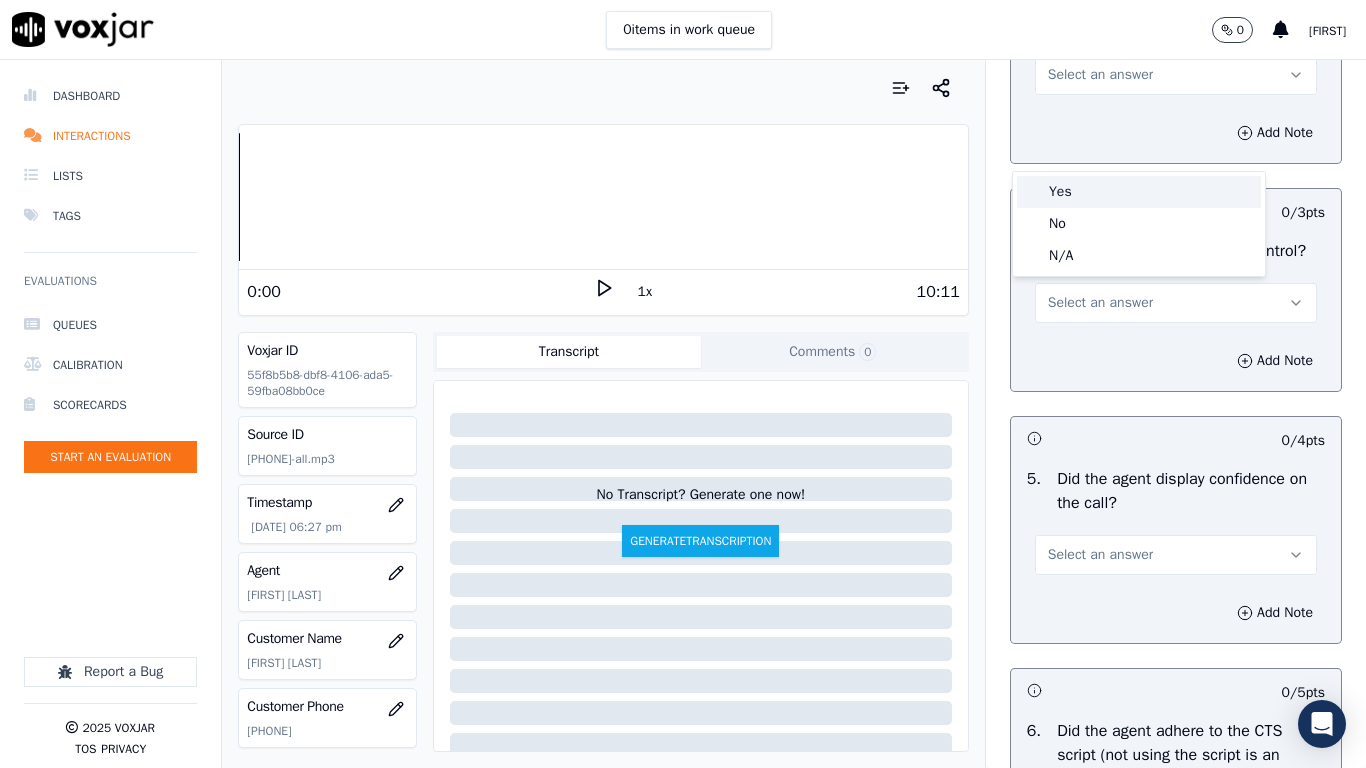 click on "Yes" at bounding box center [1139, 192] 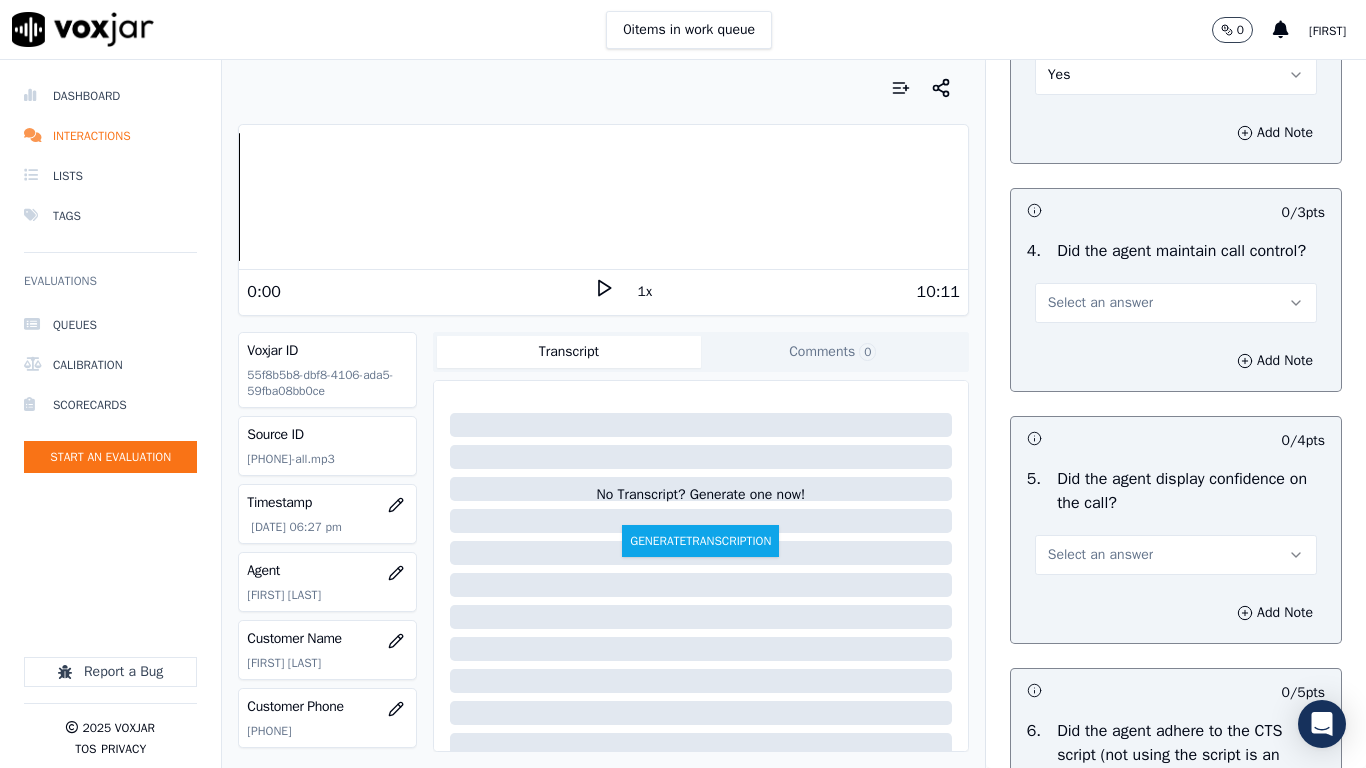click on "Select an answer" at bounding box center (1176, 301) 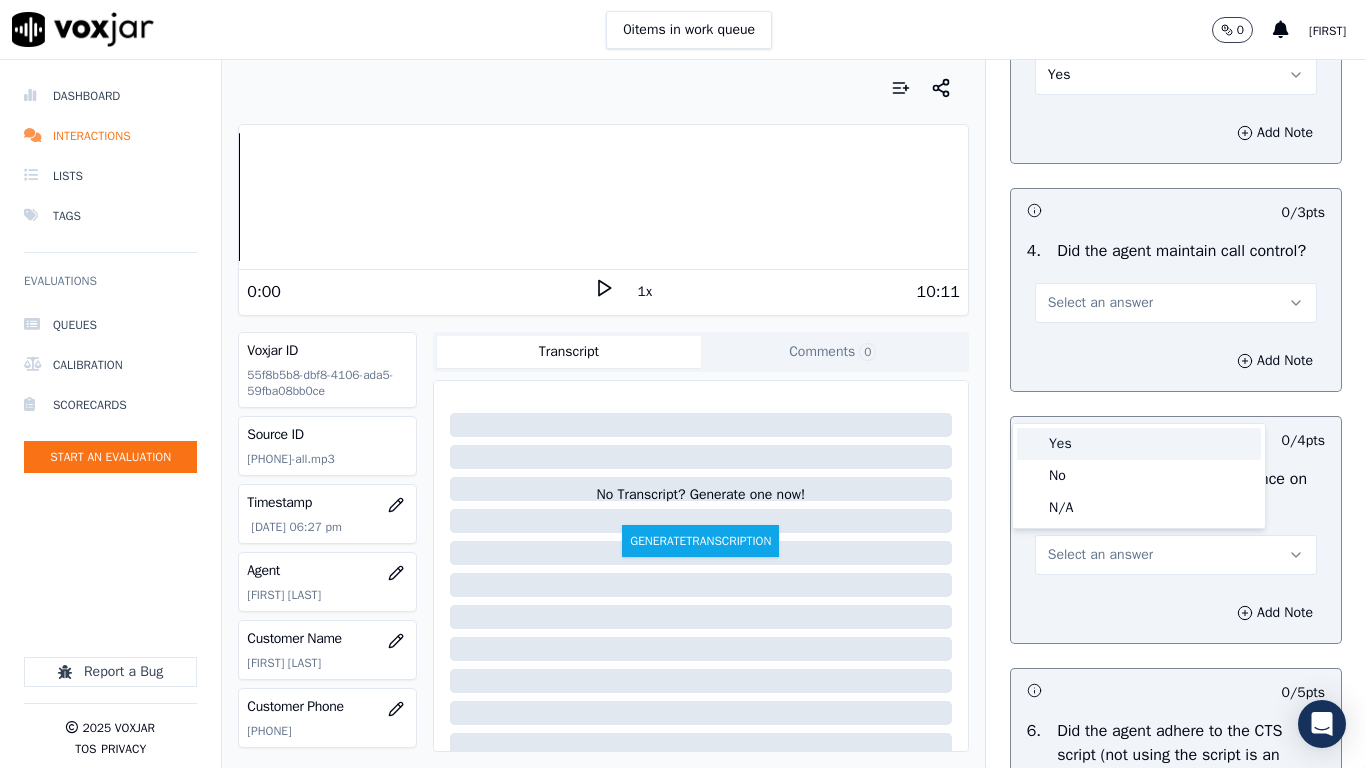 click on "Yes" at bounding box center (1139, 444) 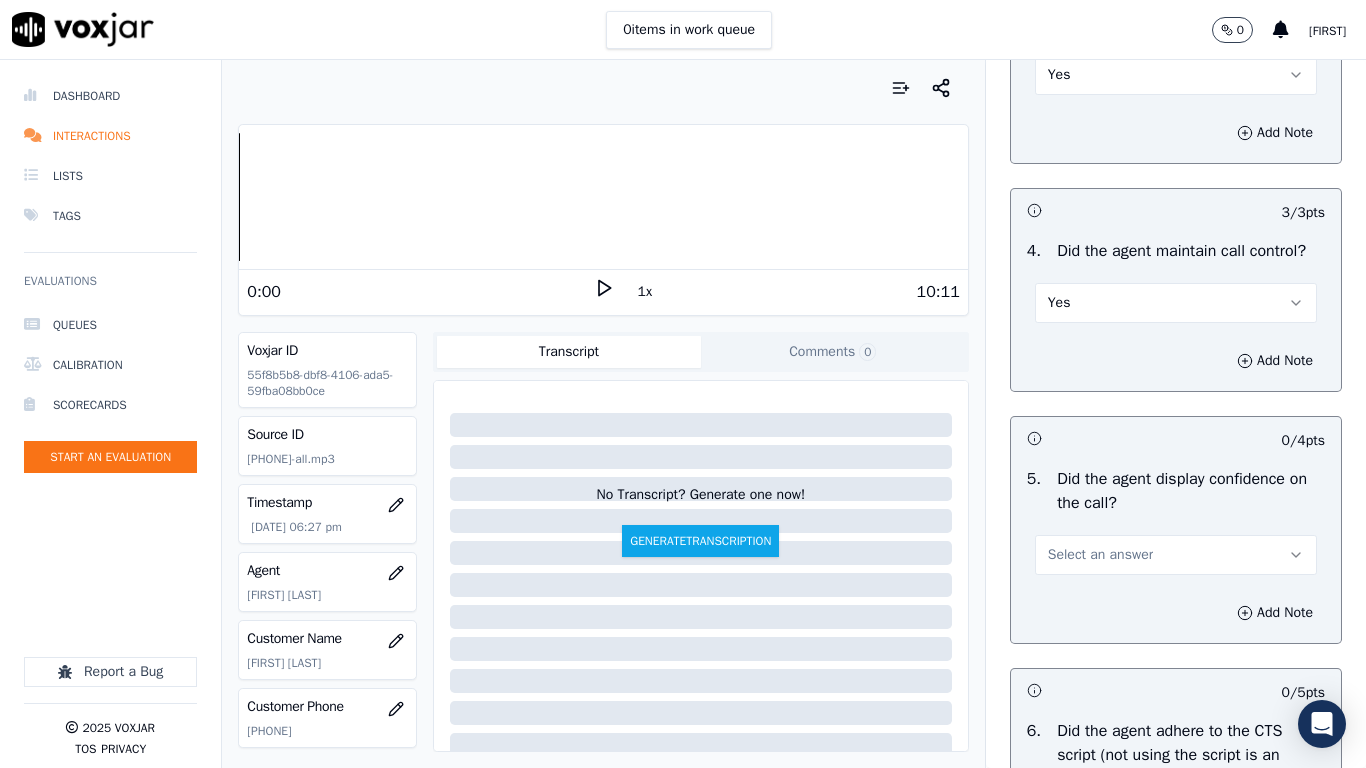 drag, startPoint x: 1106, startPoint y: 637, endPoint x: 1107, endPoint y: 690, distance: 53.009434 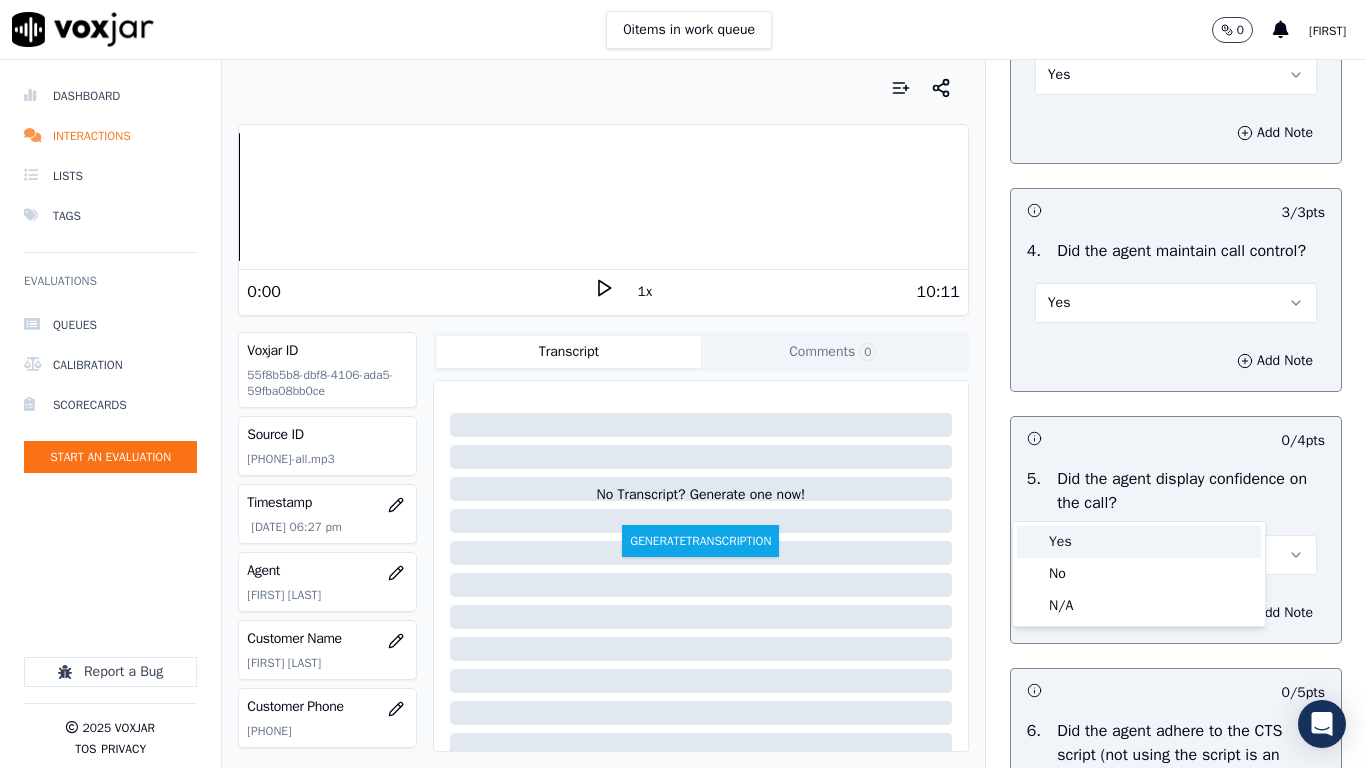 click on "Yes" at bounding box center (1139, 542) 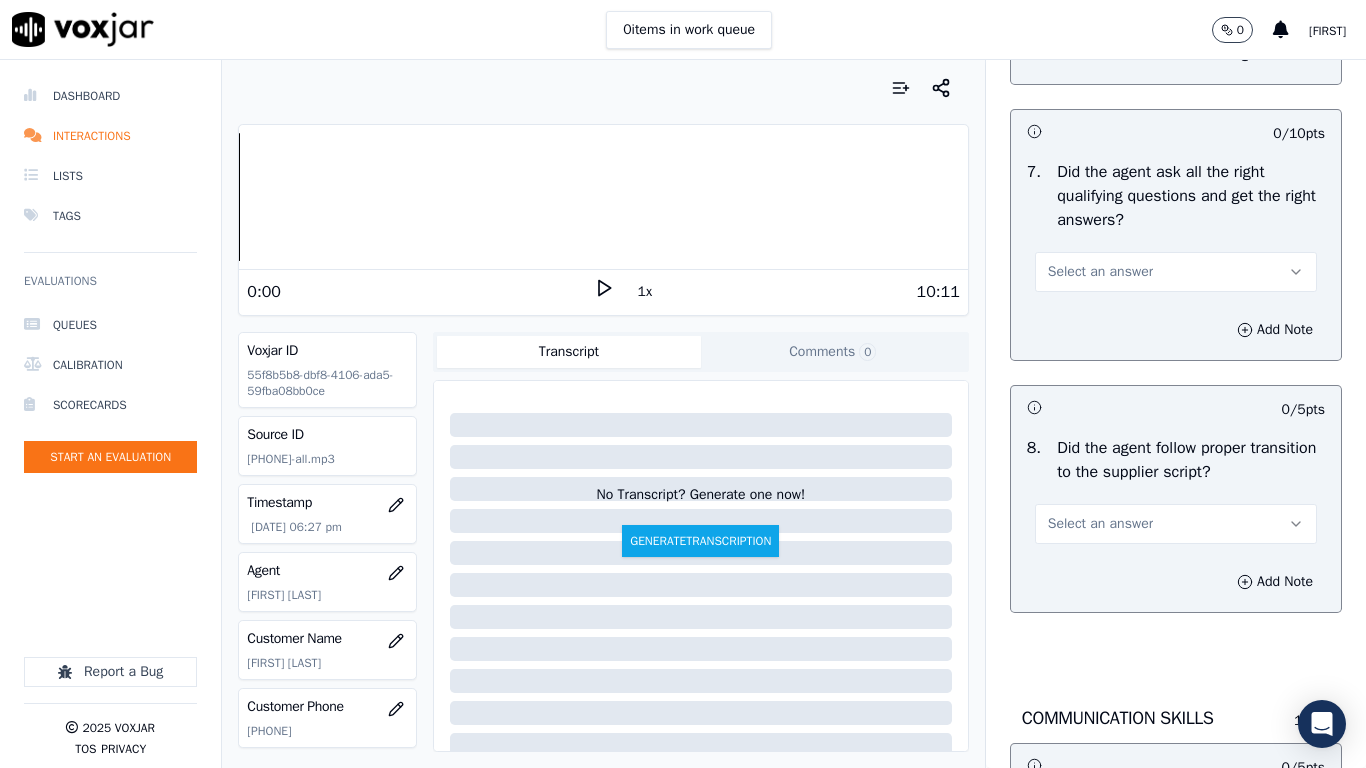 scroll, scrollTop: 4500, scrollLeft: 0, axis: vertical 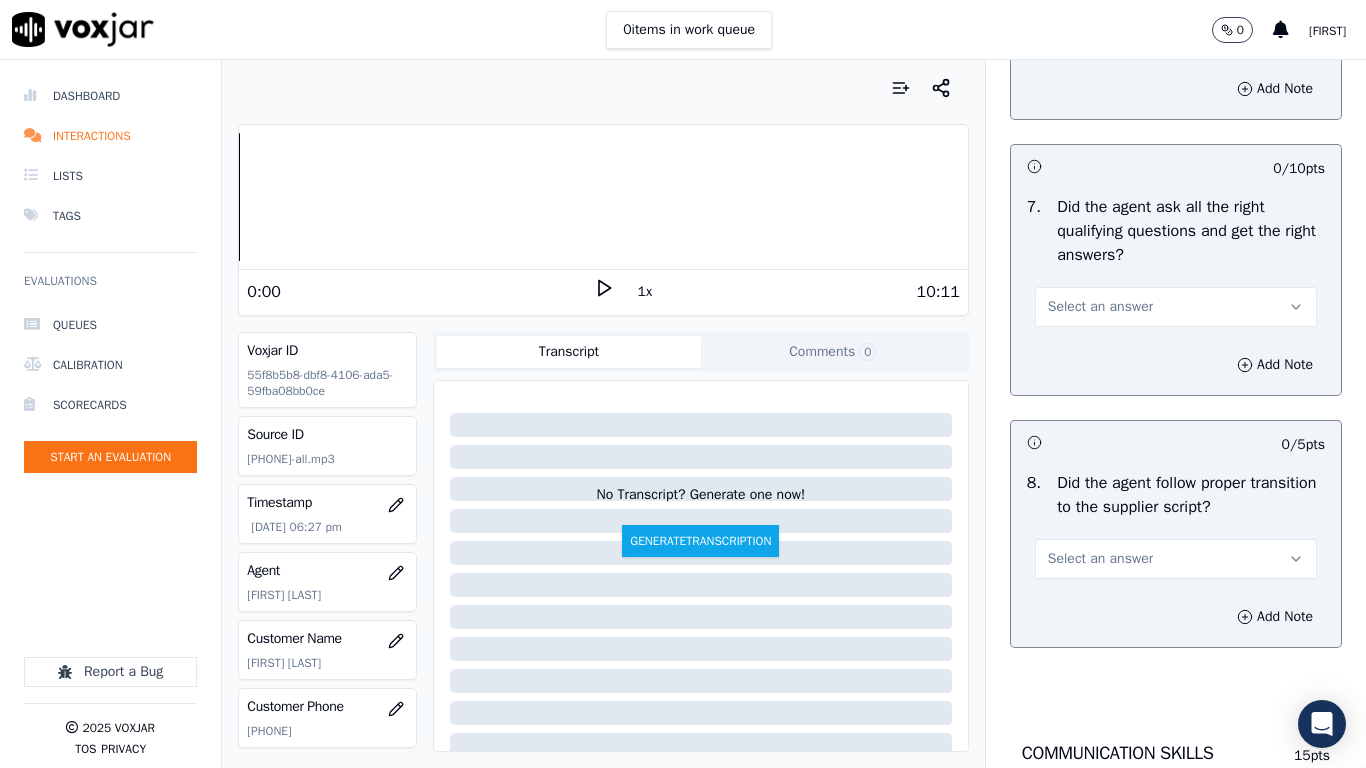 click on "Select an answer" at bounding box center [1100, 31] 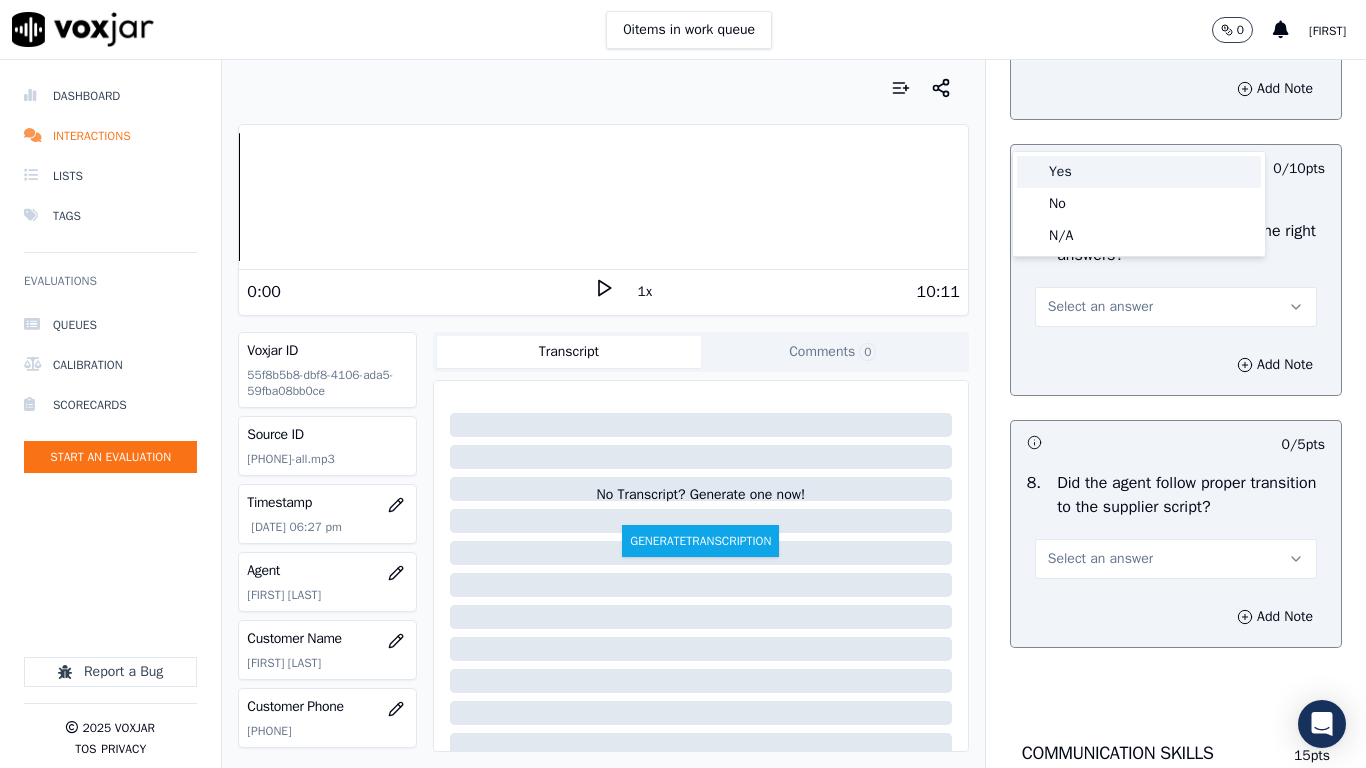 click on "Yes" at bounding box center [1139, 172] 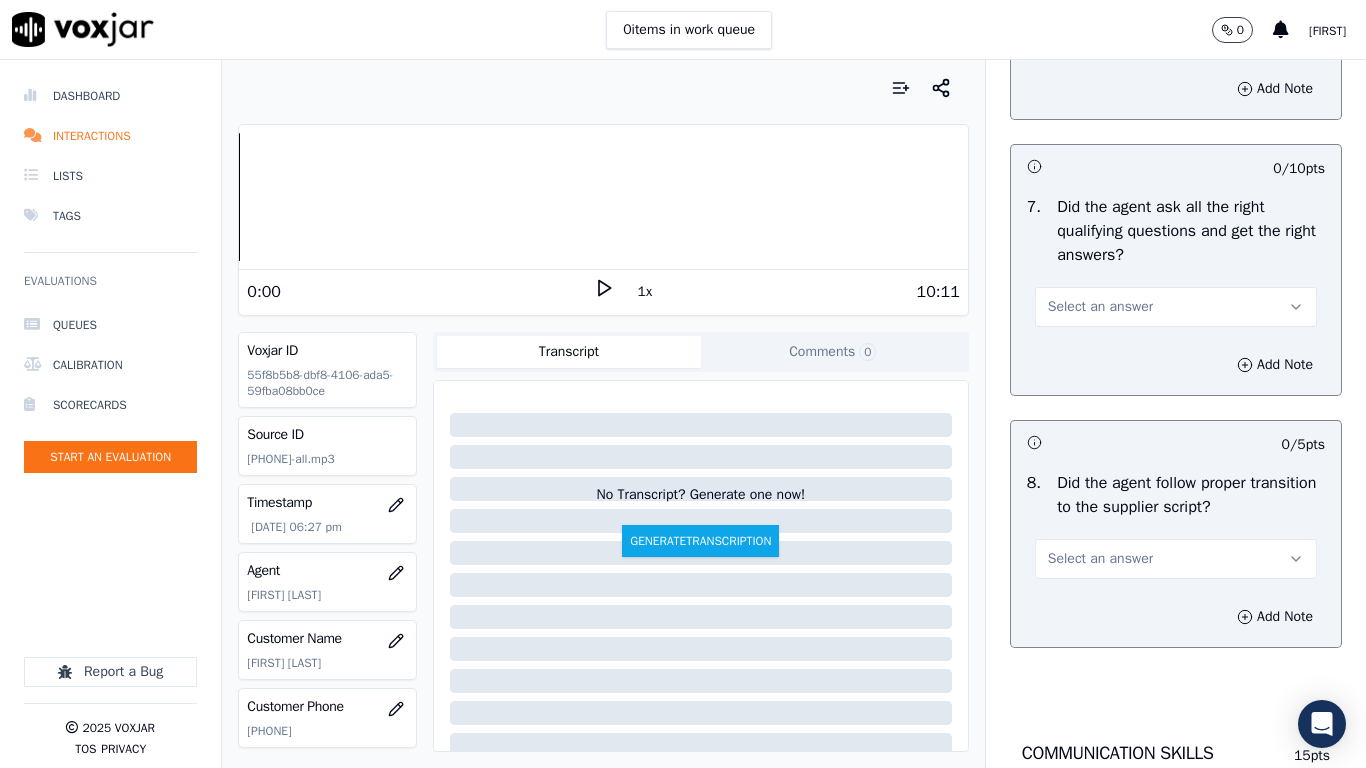 click on "Select an answer" at bounding box center [1176, 307] 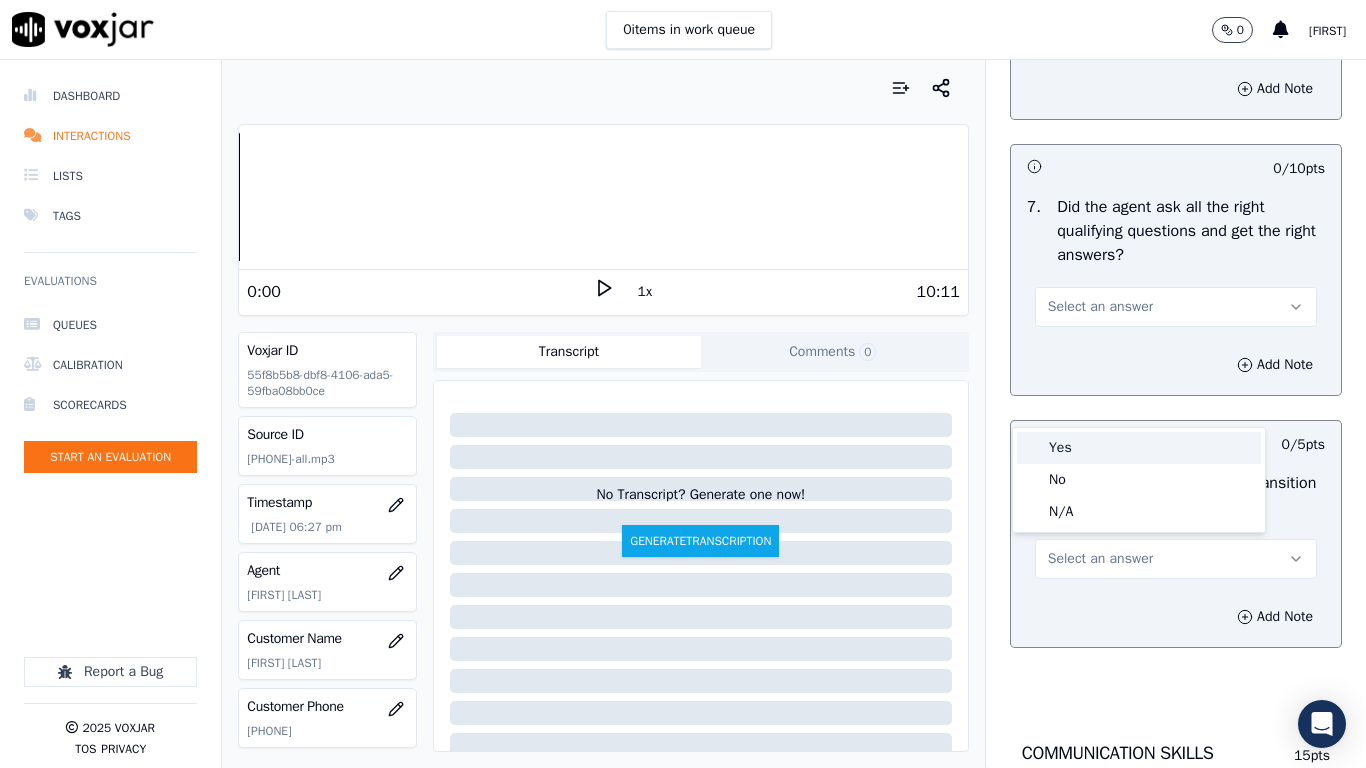drag, startPoint x: 1108, startPoint y: 448, endPoint x: 1111, endPoint y: 489, distance: 41.109608 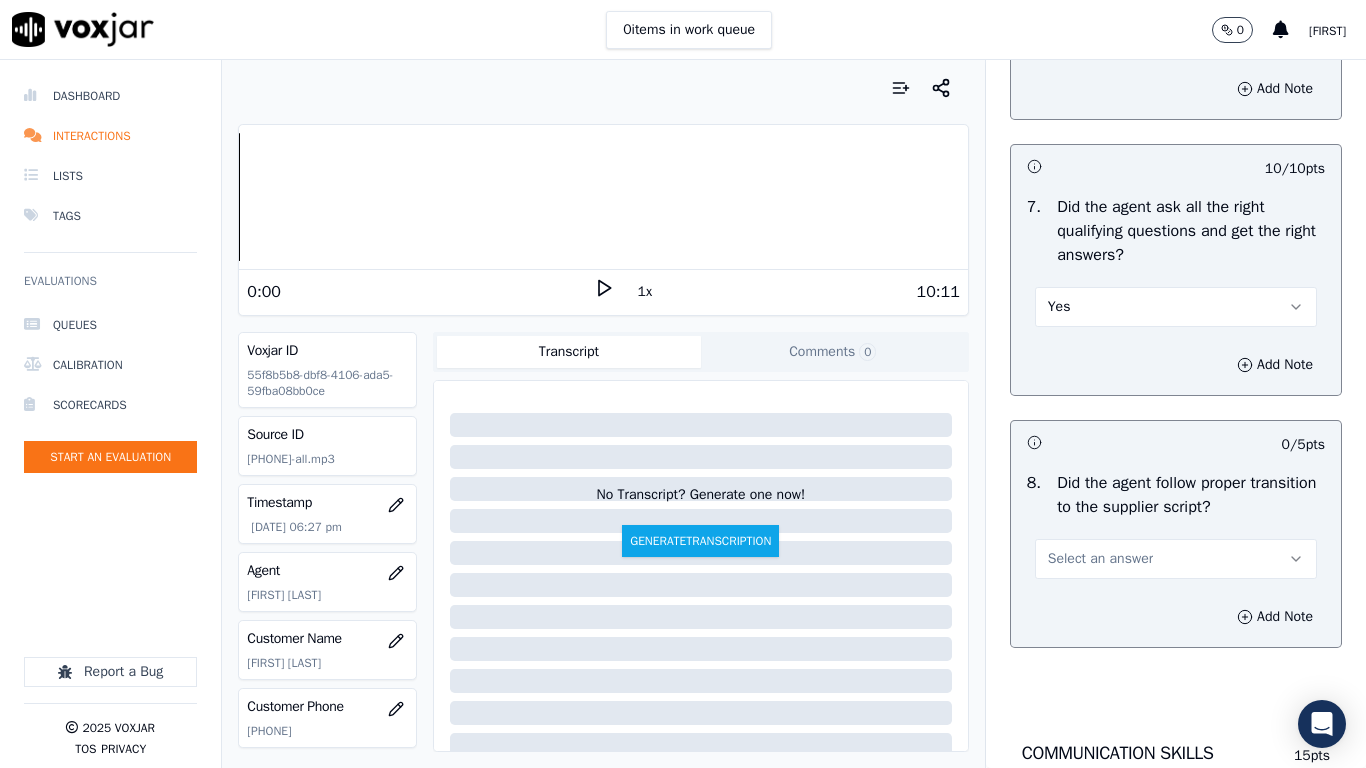 click on "Select an answer" at bounding box center [1100, 559] 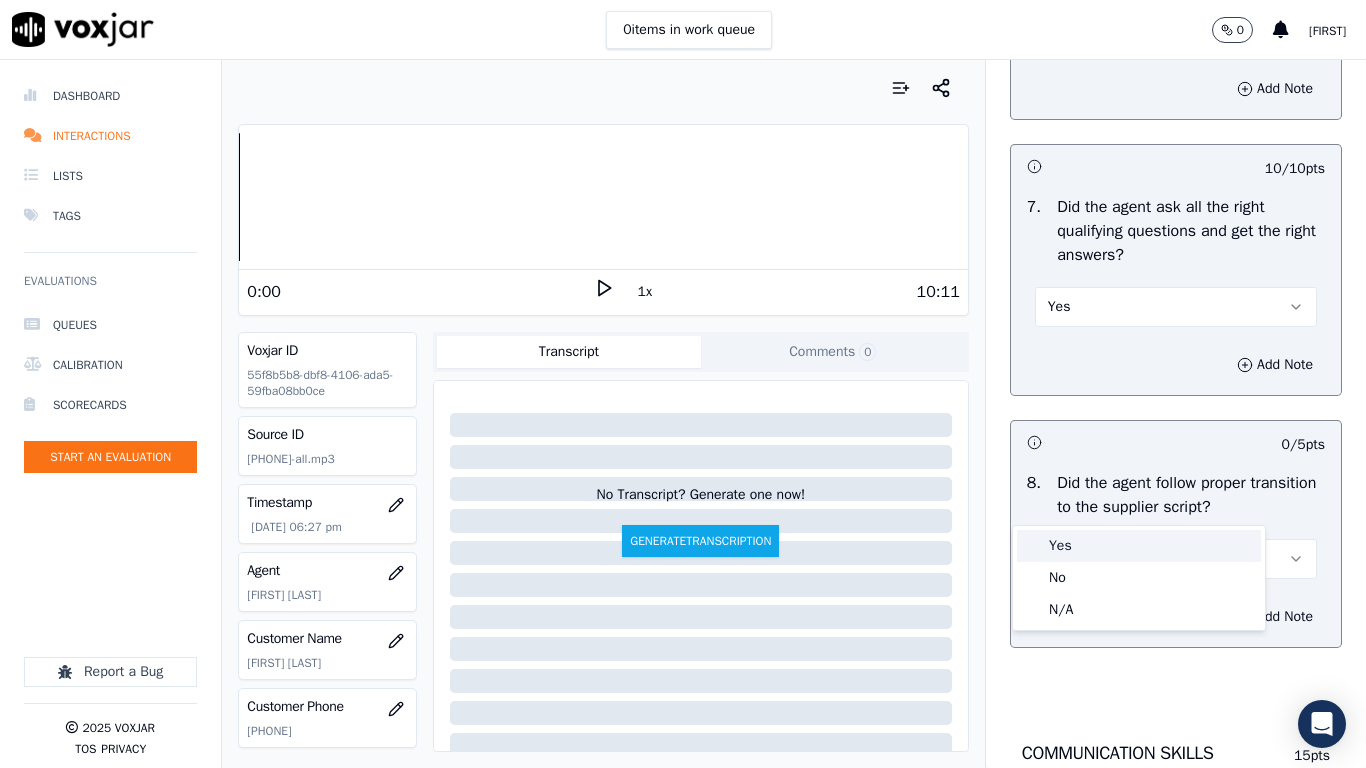 click on "Yes" at bounding box center [1139, 546] 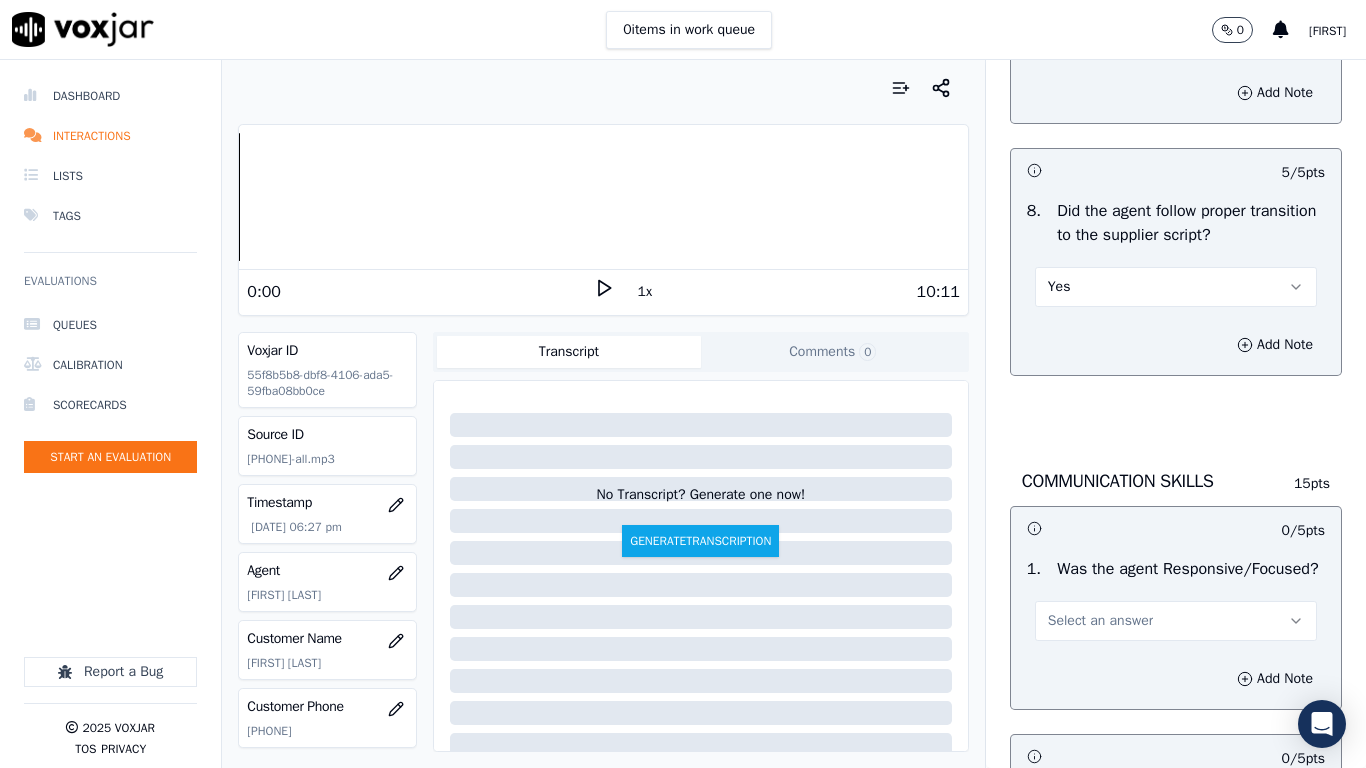 scroll, scrollTop: 5300, scrollLeft: 0, axis: vertical 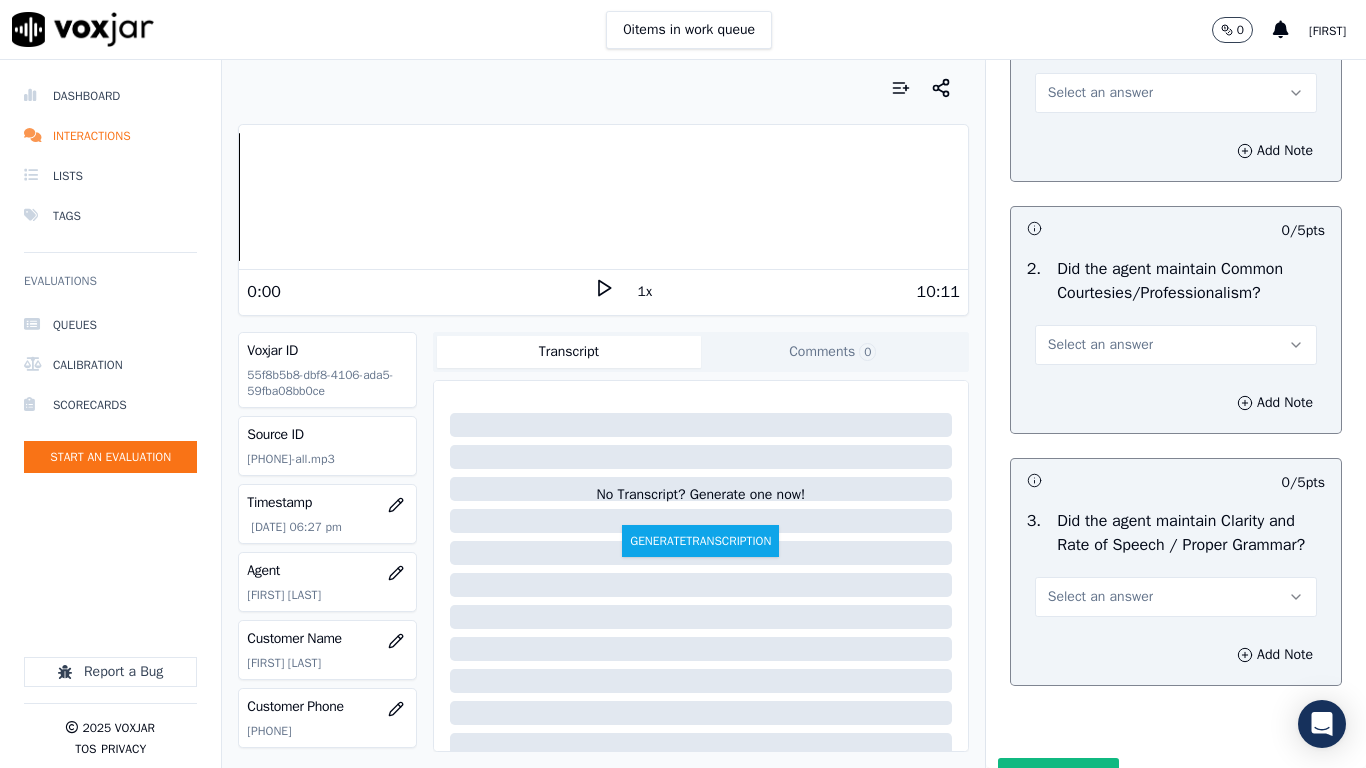 click on "Select an answer" at bounding box center [1100, 93] 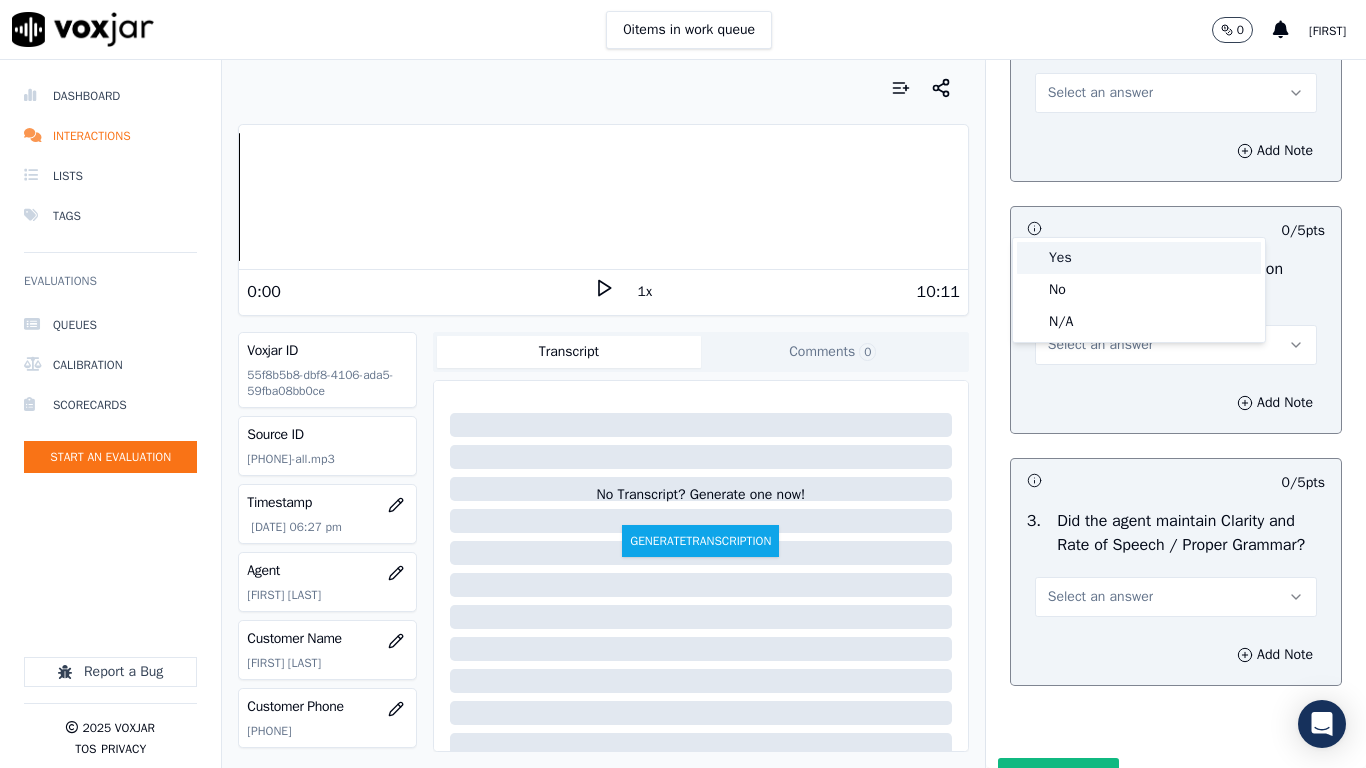 click on "Yes" at bounding box center [1139, 258] 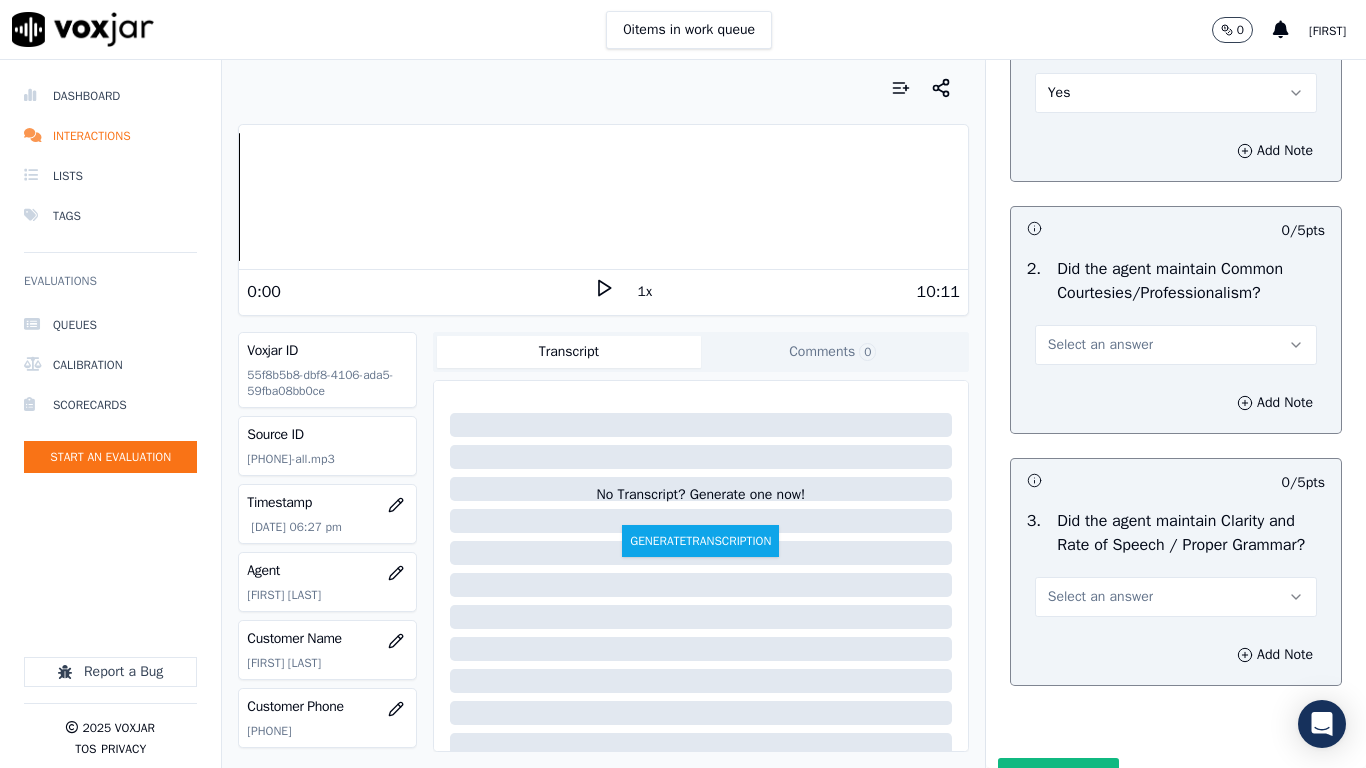 click on "Select an answer" at bounding box center (1100, 345) 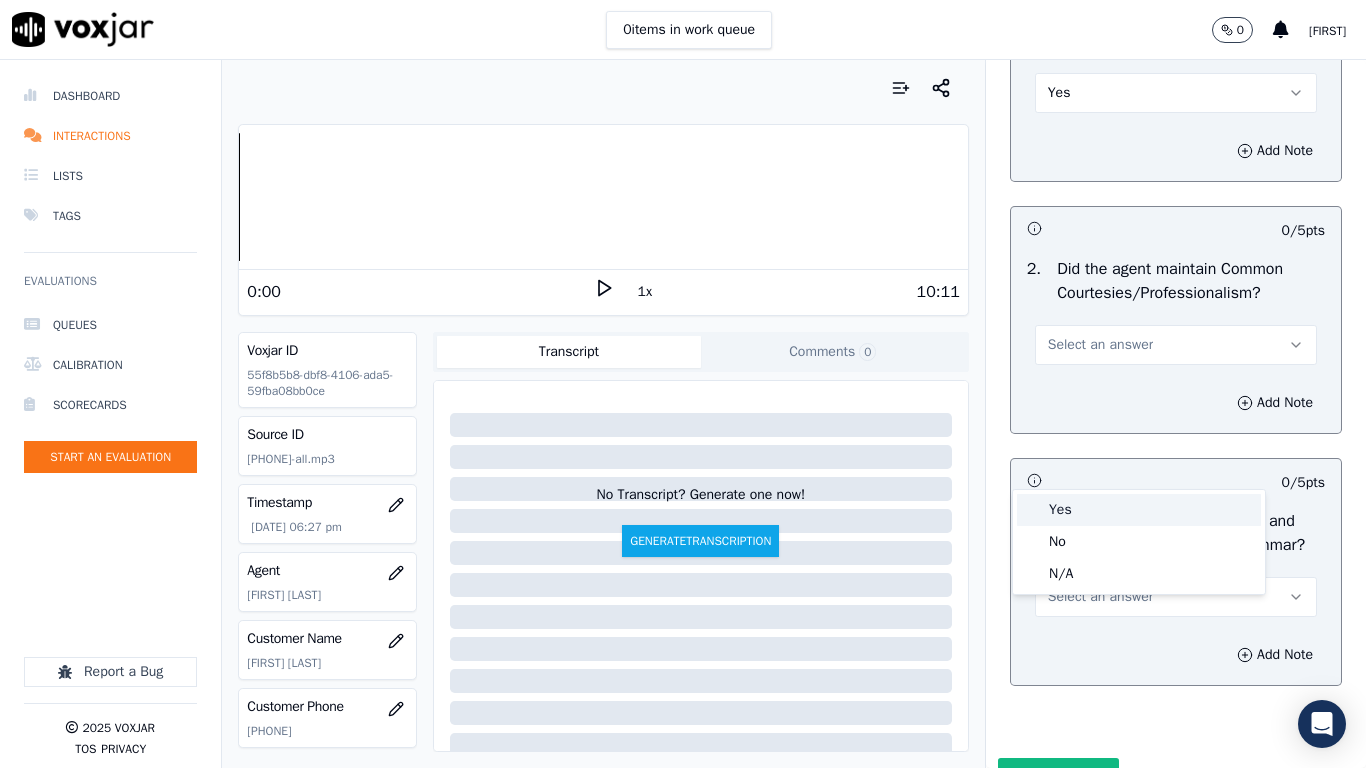 click on "Yes" at bounding box center (1139, 510) 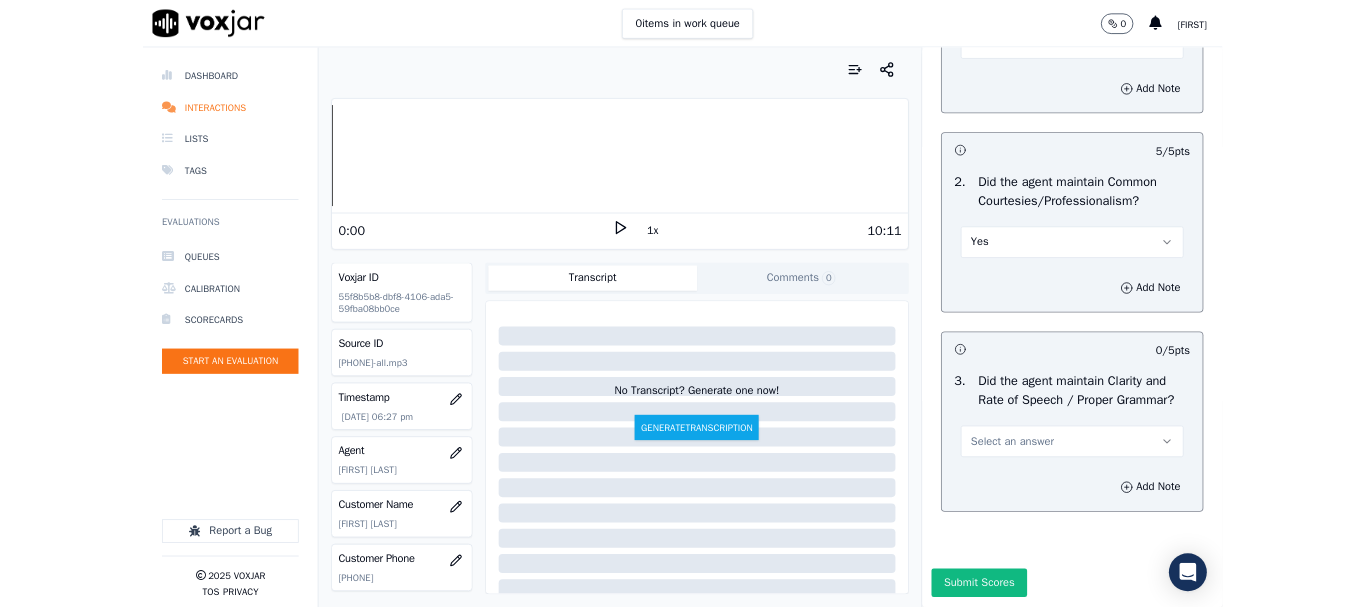 scroll, scrollTop: 5533, scrollLeft: 0, axis: vertical 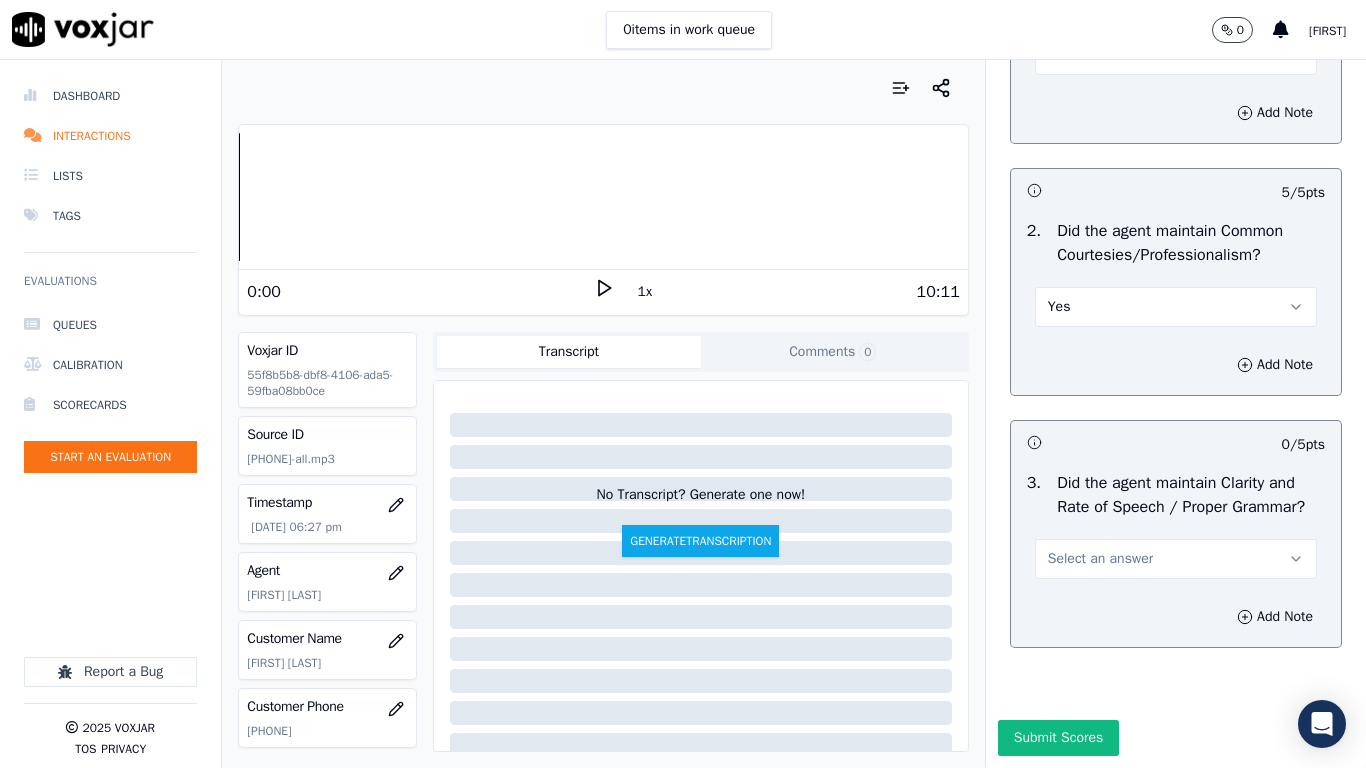 click on "Select an answer" at bounding box center [1100, 559] 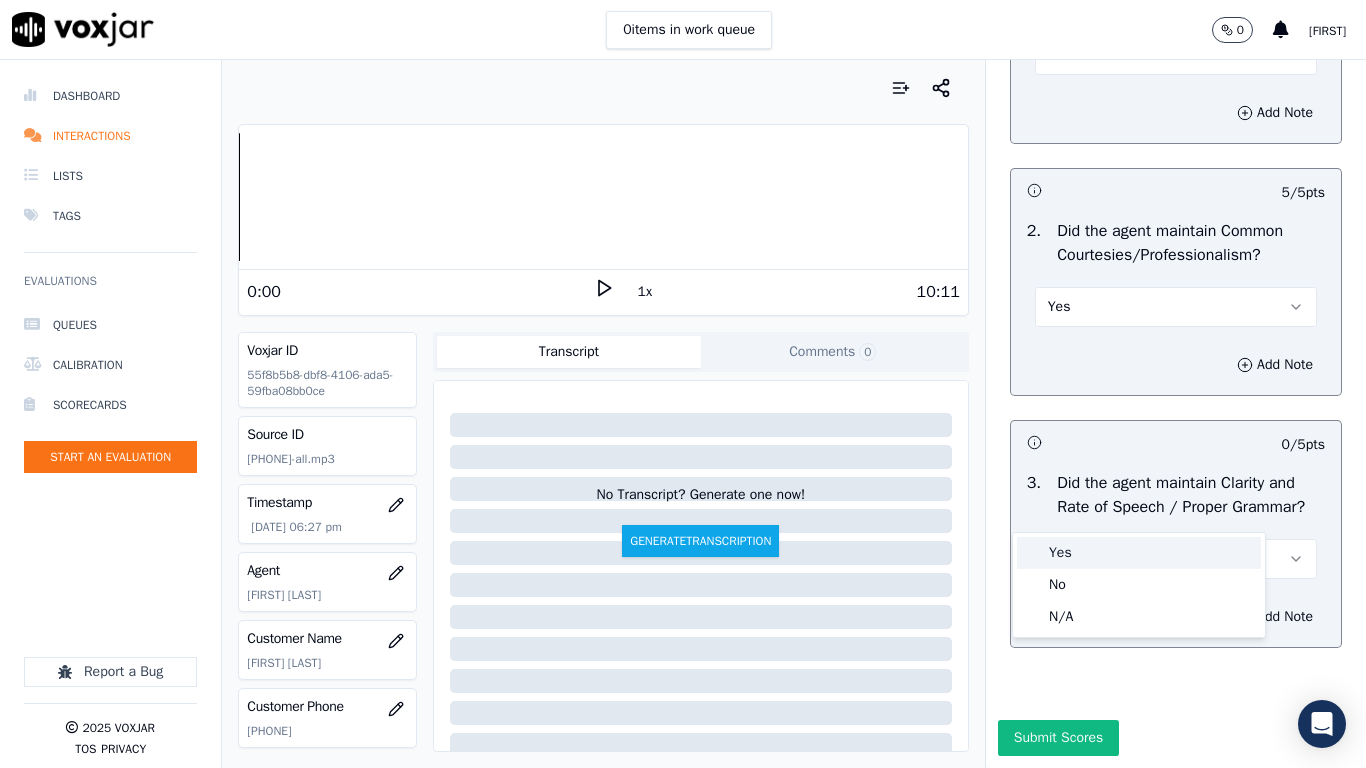 click on "Yes" at bounding box center [1139, 553] 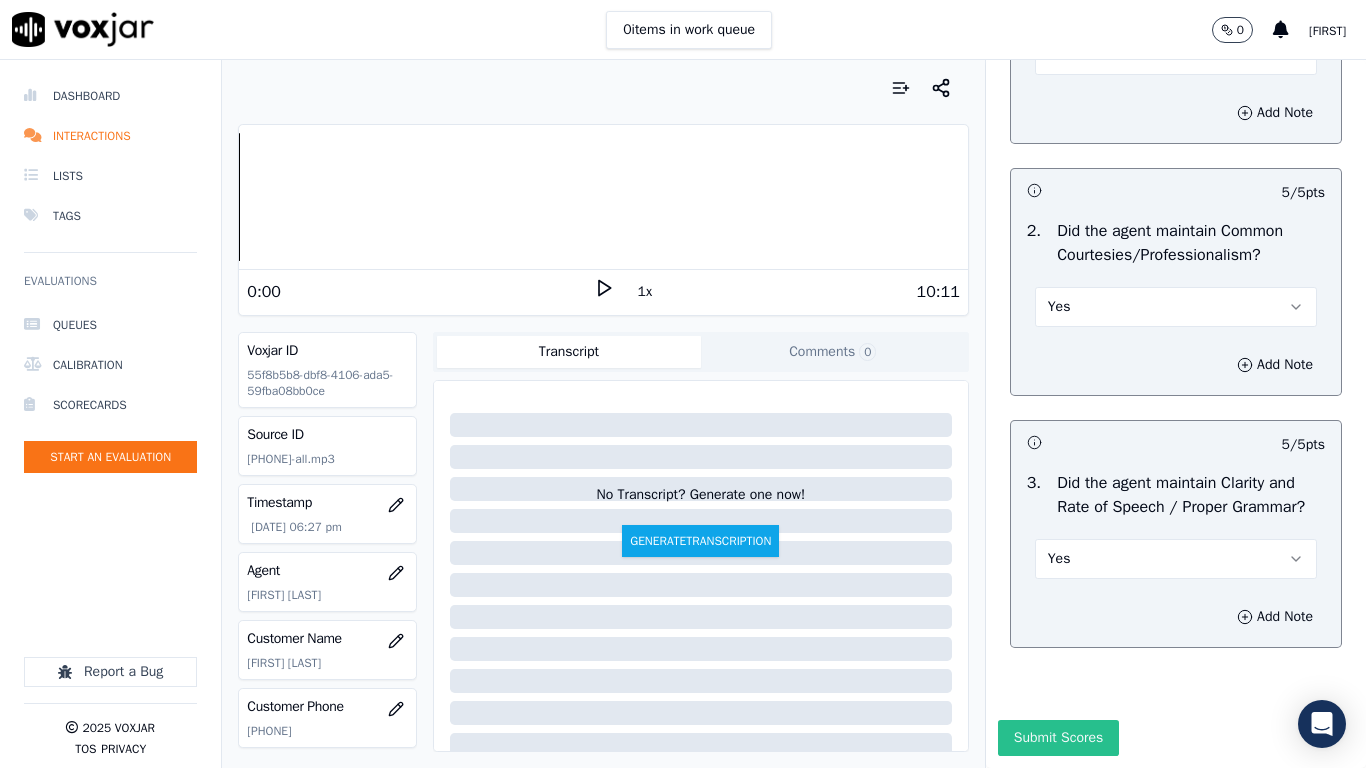 click on "Submit Scores" at bounding box center (1058, 738) 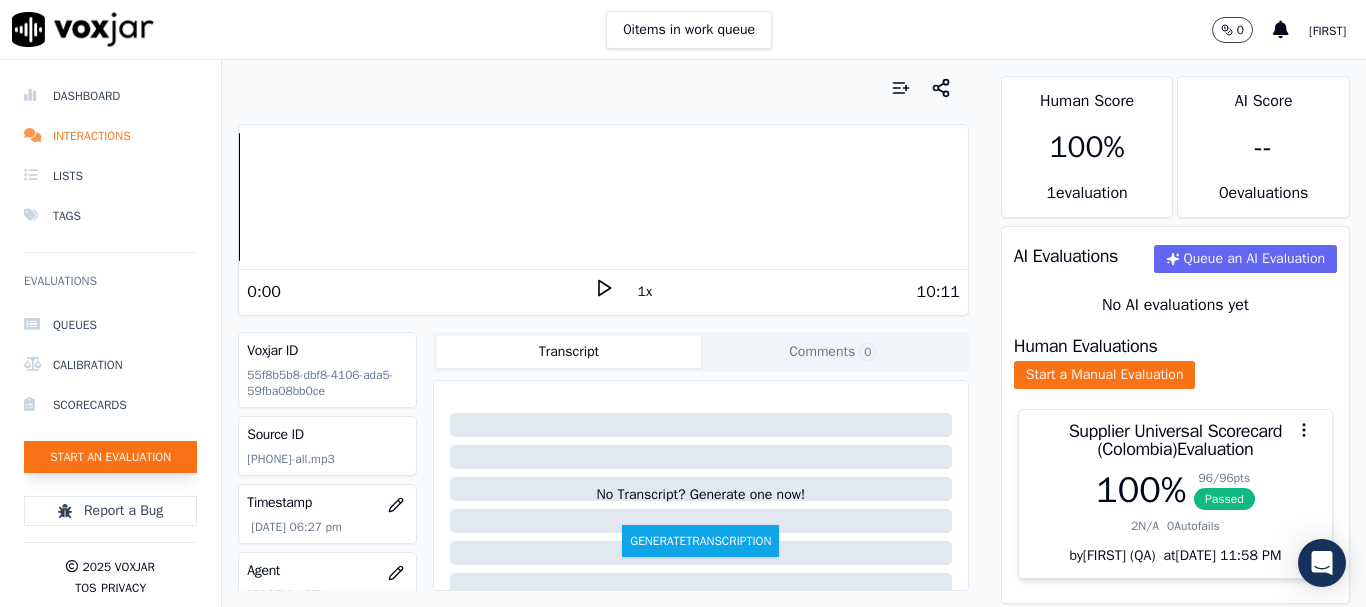 click on "Start an Evaluation" 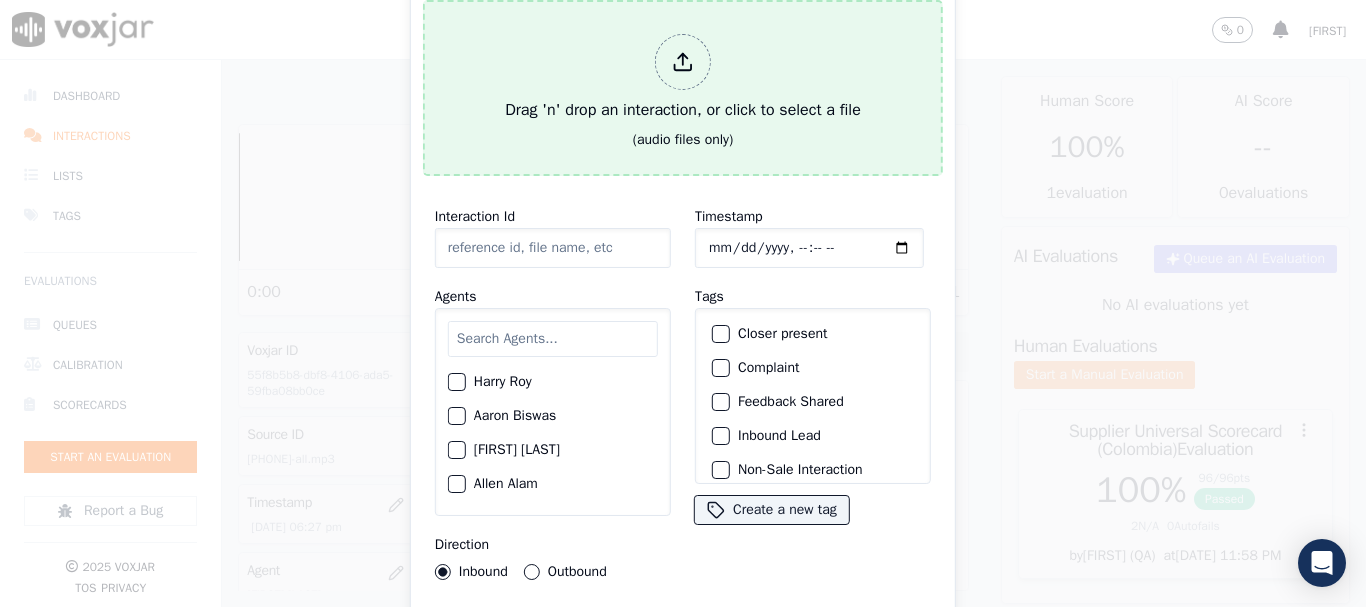click on "Drag 'n' drop an interaction, or click to select a file" at bounding box center (683, 78) 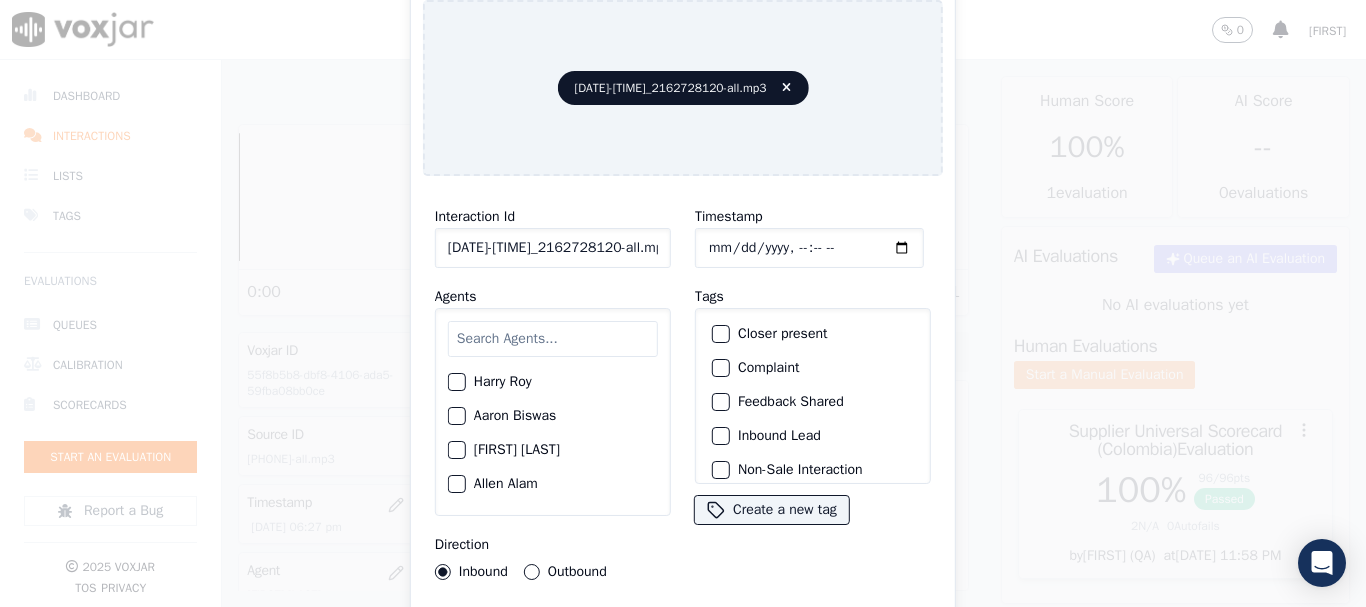 click at bounding box center [553, 339] 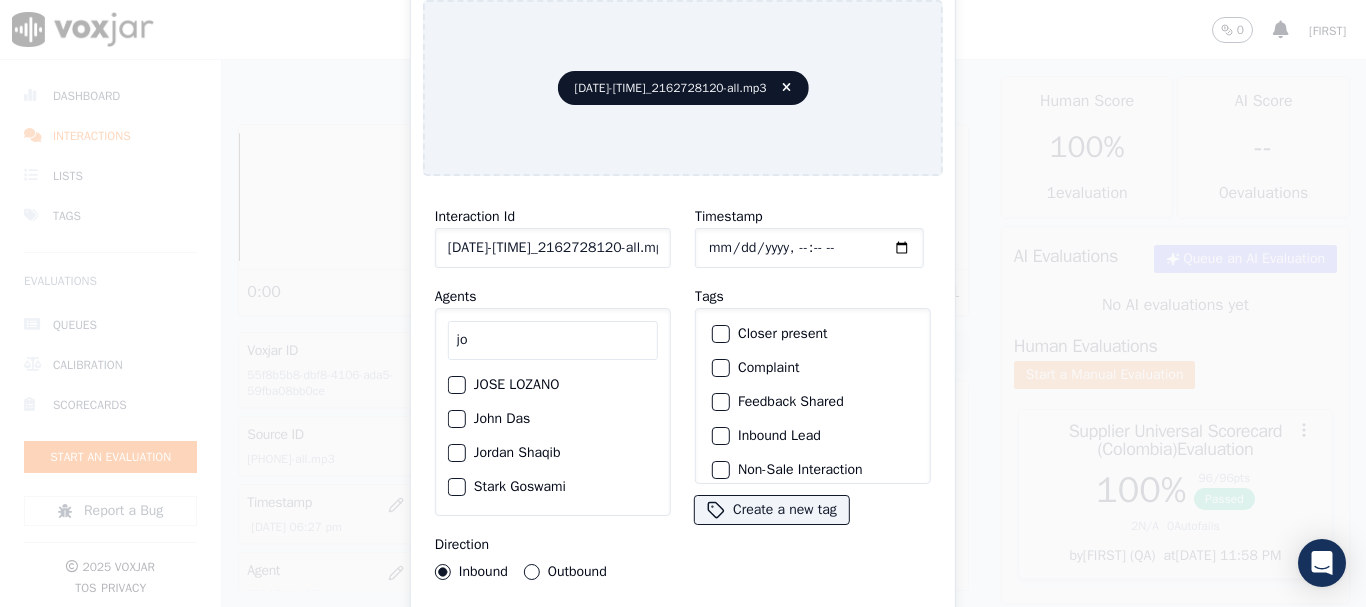 type on "jo" 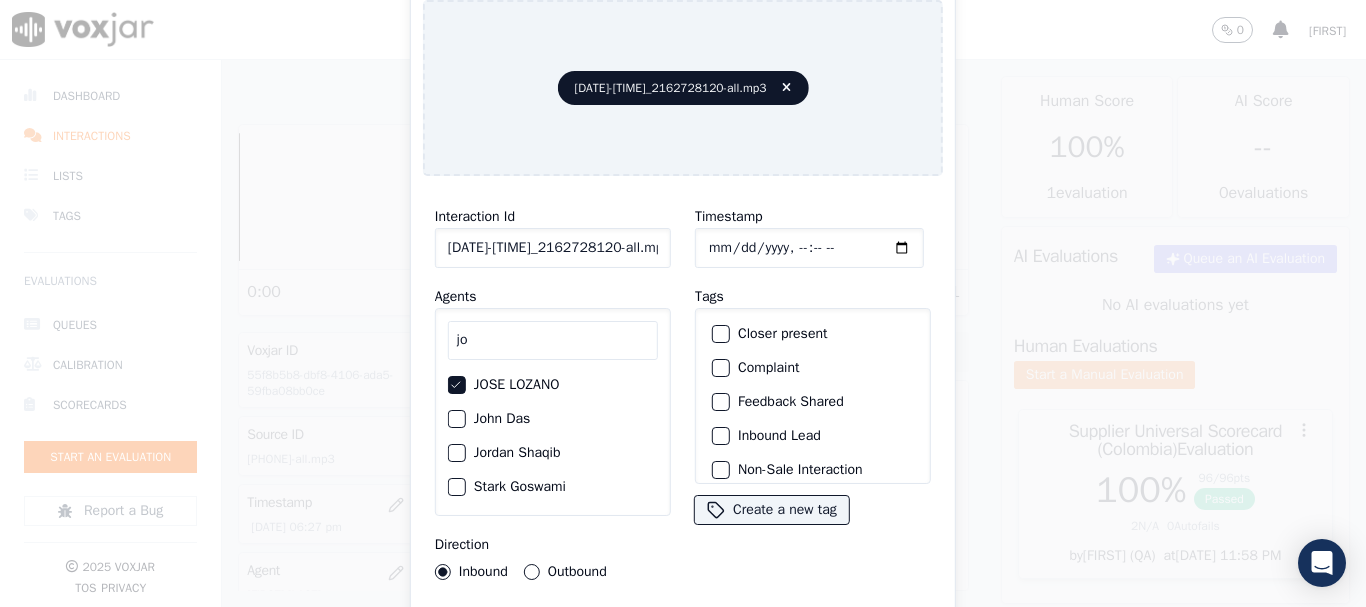 click on "Timestamp" 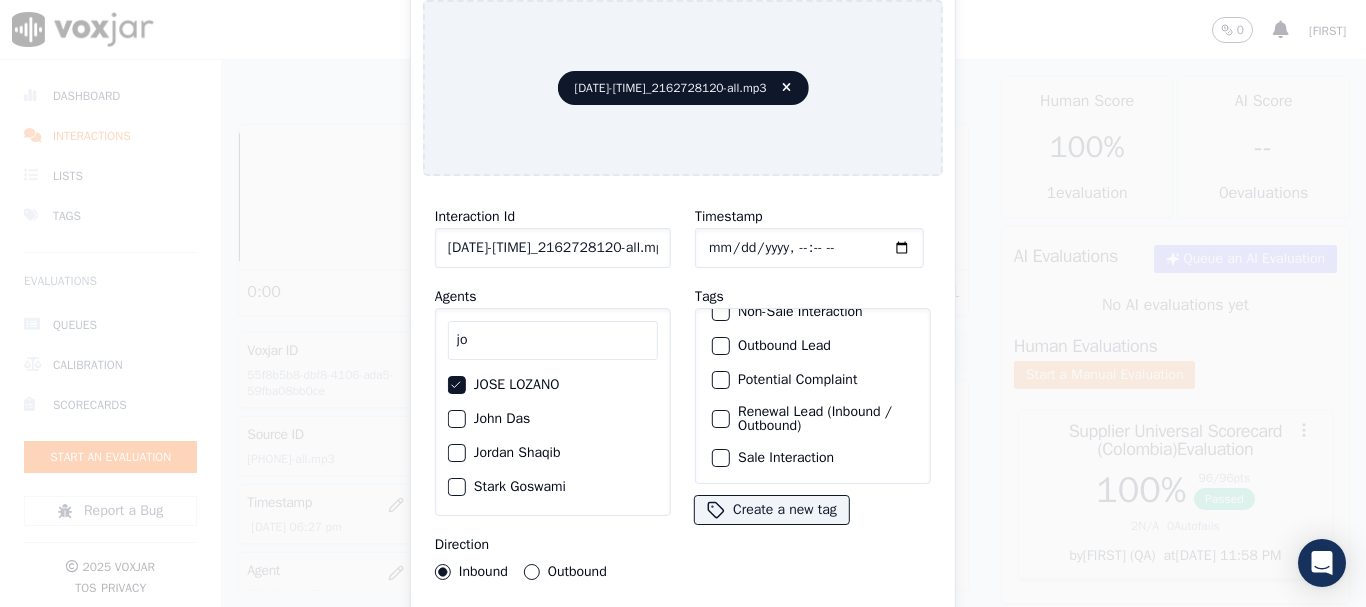 click on "Sale Interaction" 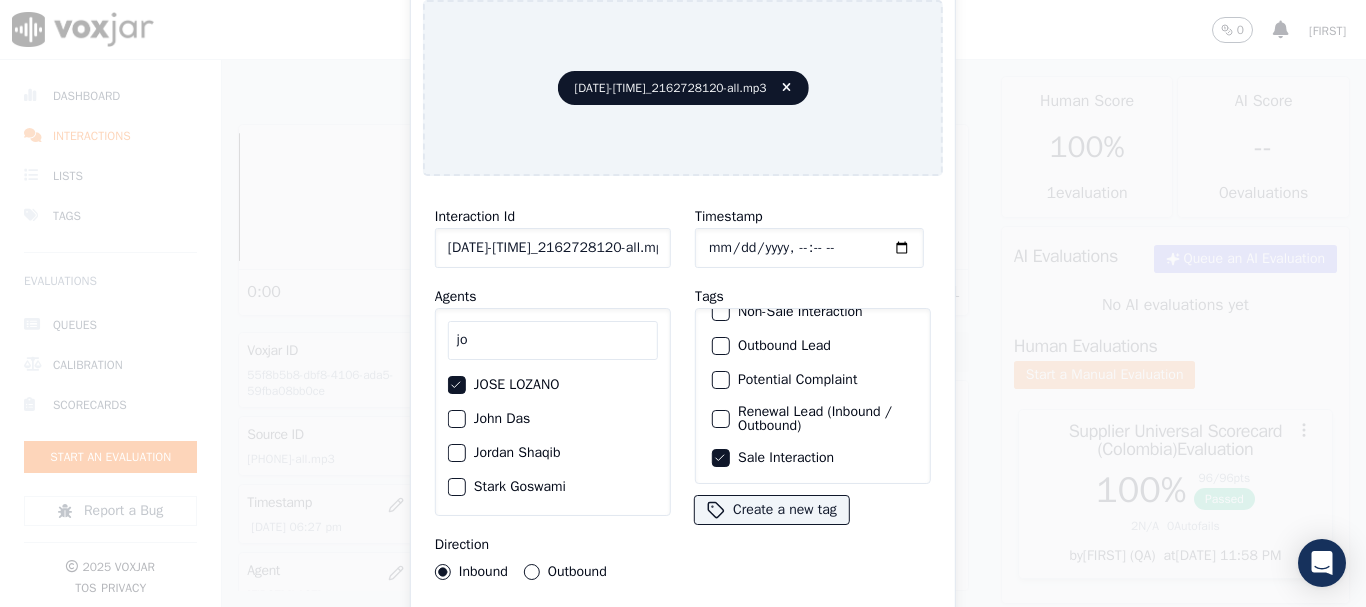 type 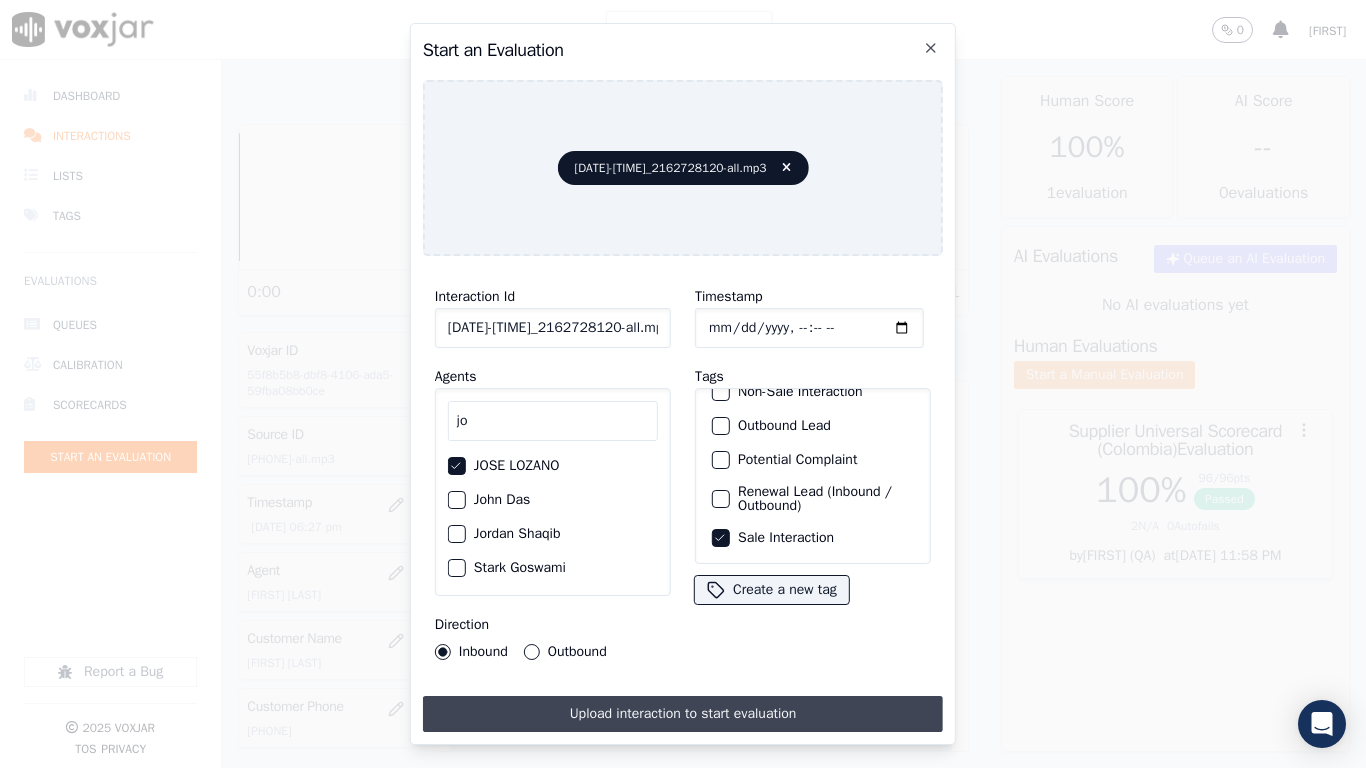 click on "Upload interaction to start evaluation" at bounding box center (683, 714) 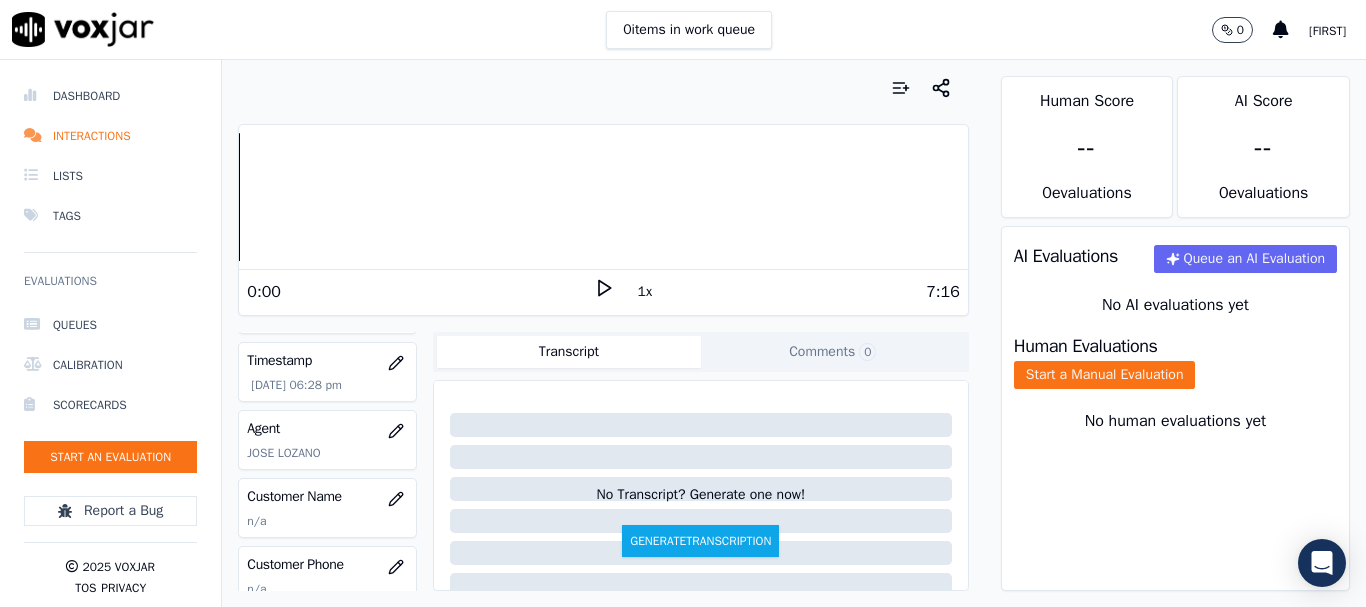 scroll, scrollTop: 300, scrollLeft: 0, axis: vertical 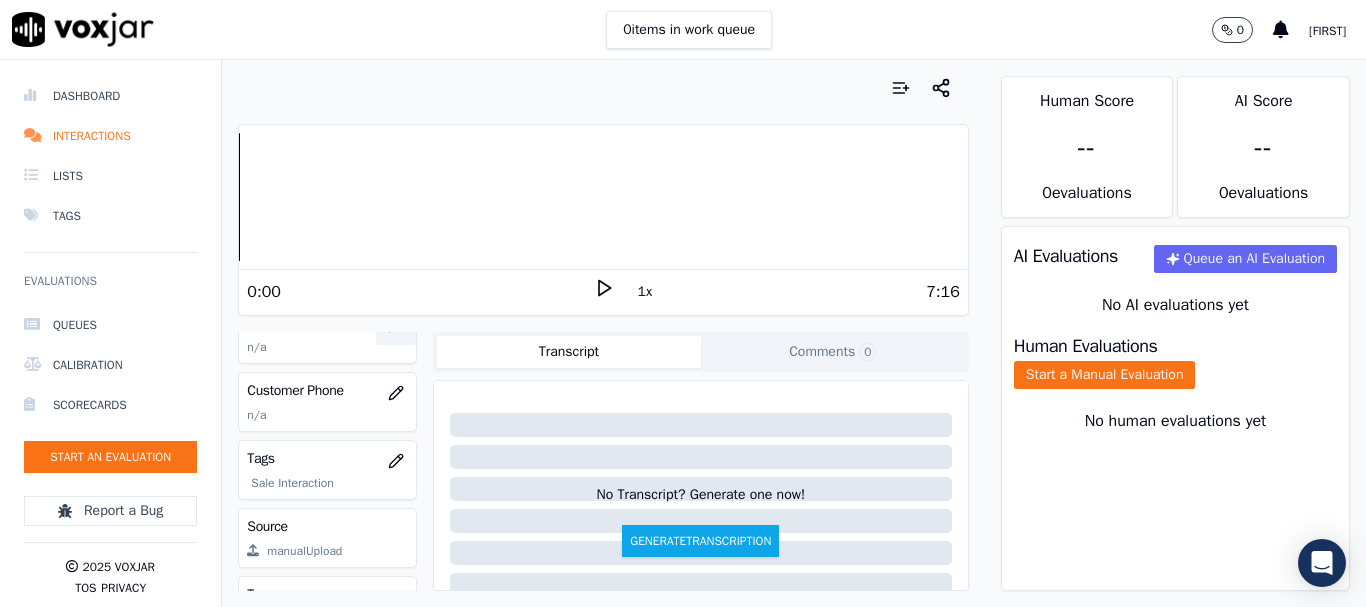 click 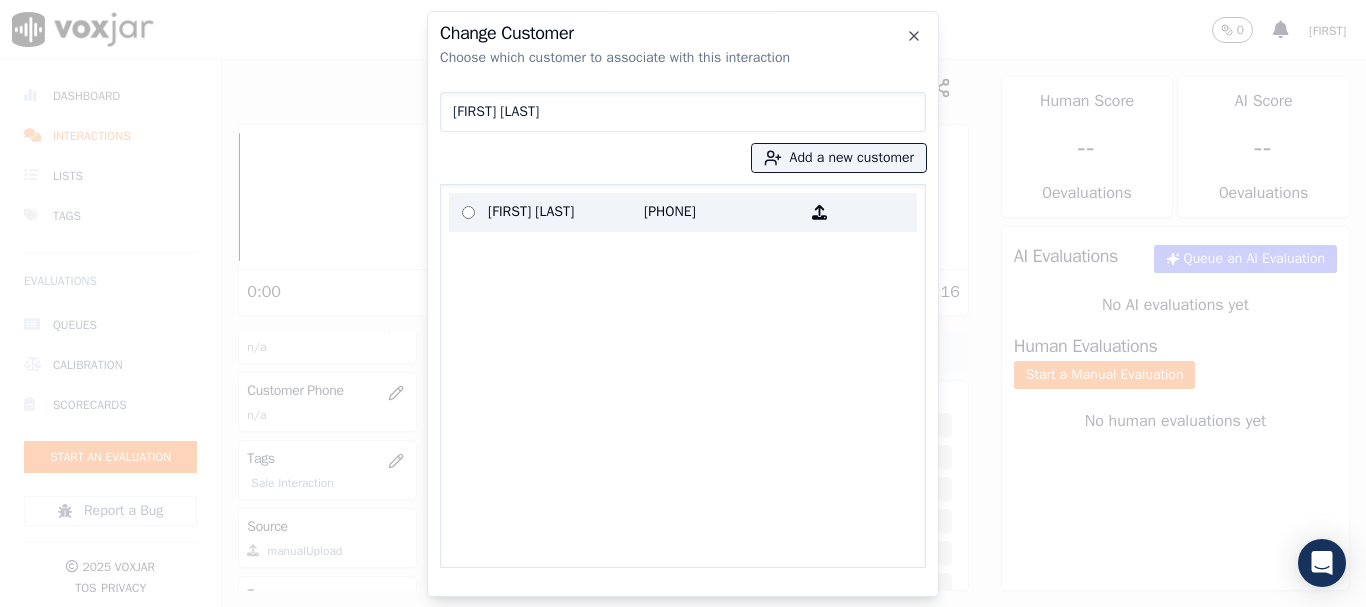 type on "[FIRST] [LAST]" 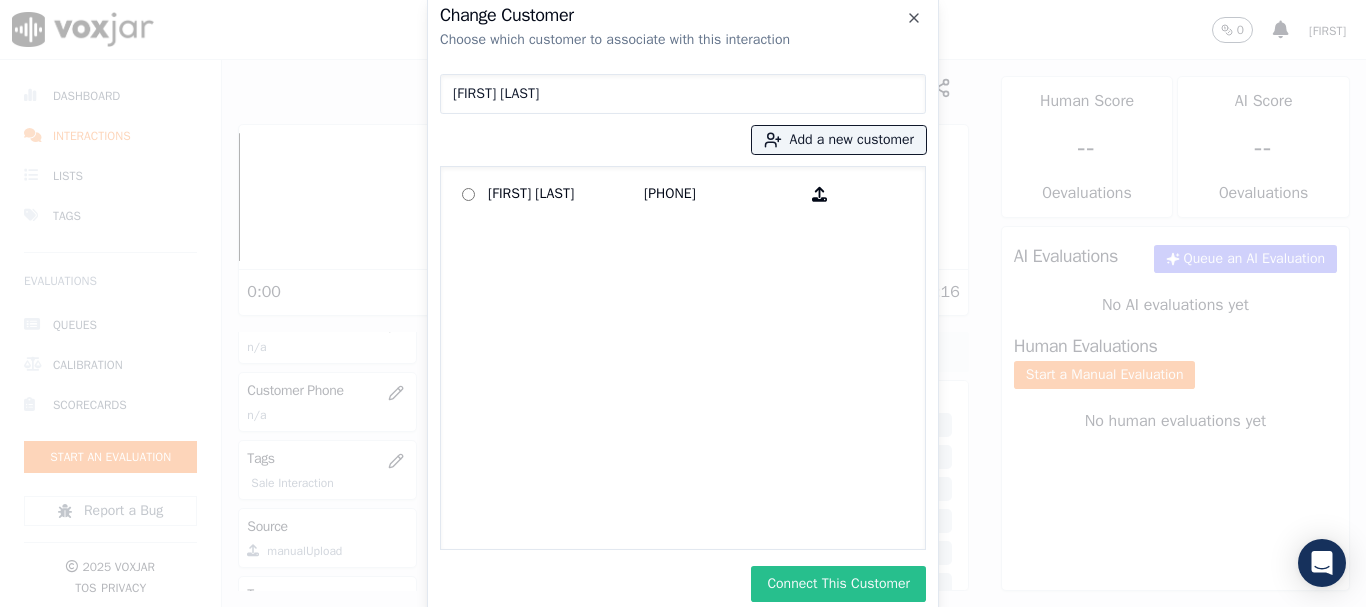 click on "Connect This Customer" at bounding box center [838, 584] 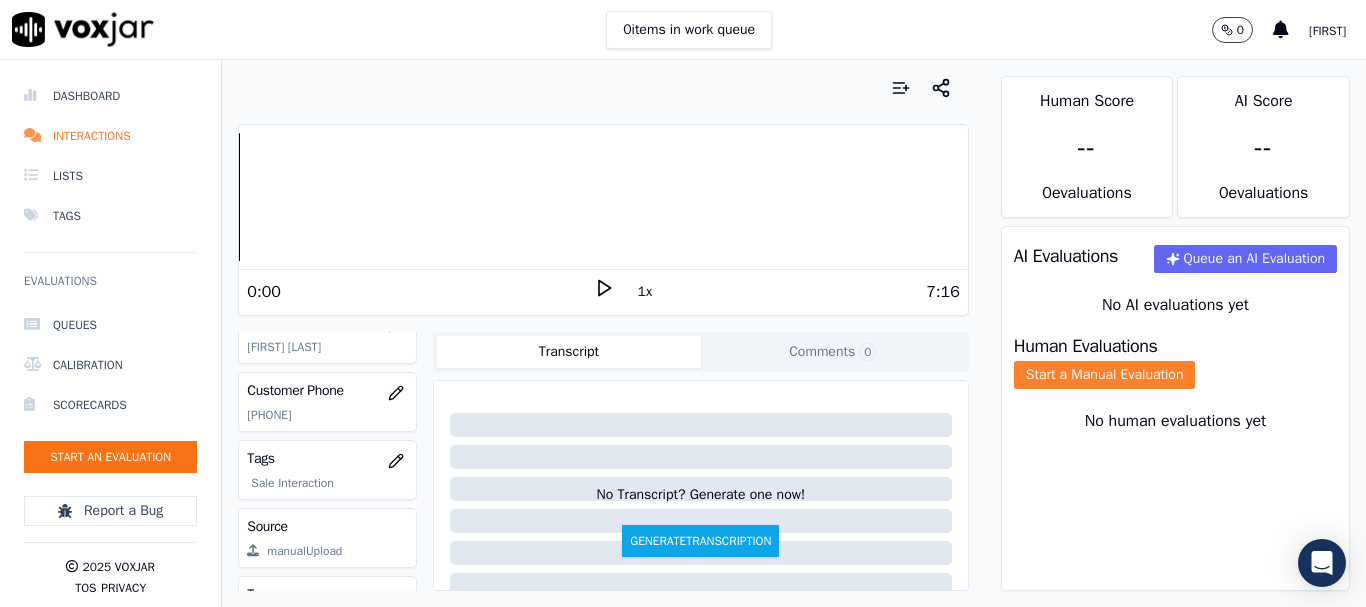 click on "Start a Manual Evaluation" 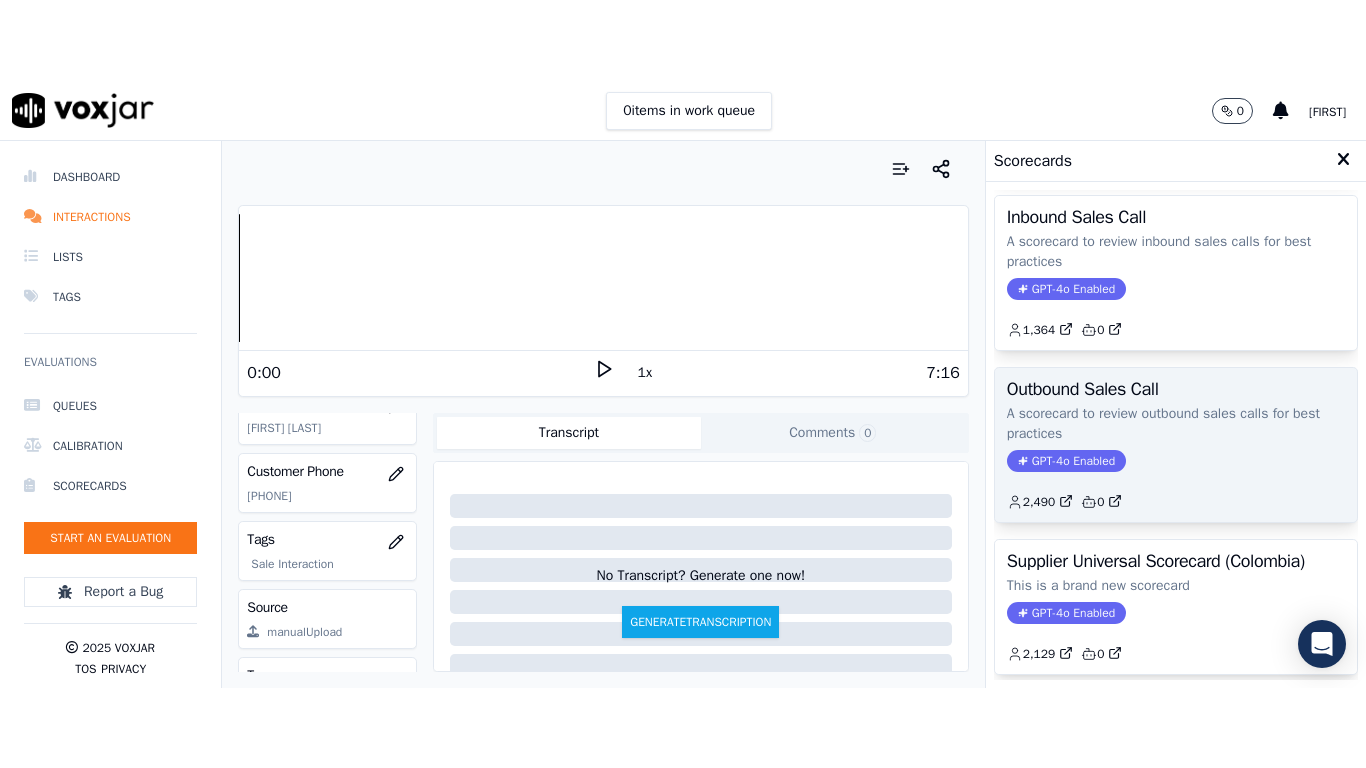 scroll, scrollTop: 443, scrollLeft: 0, axis: vertical 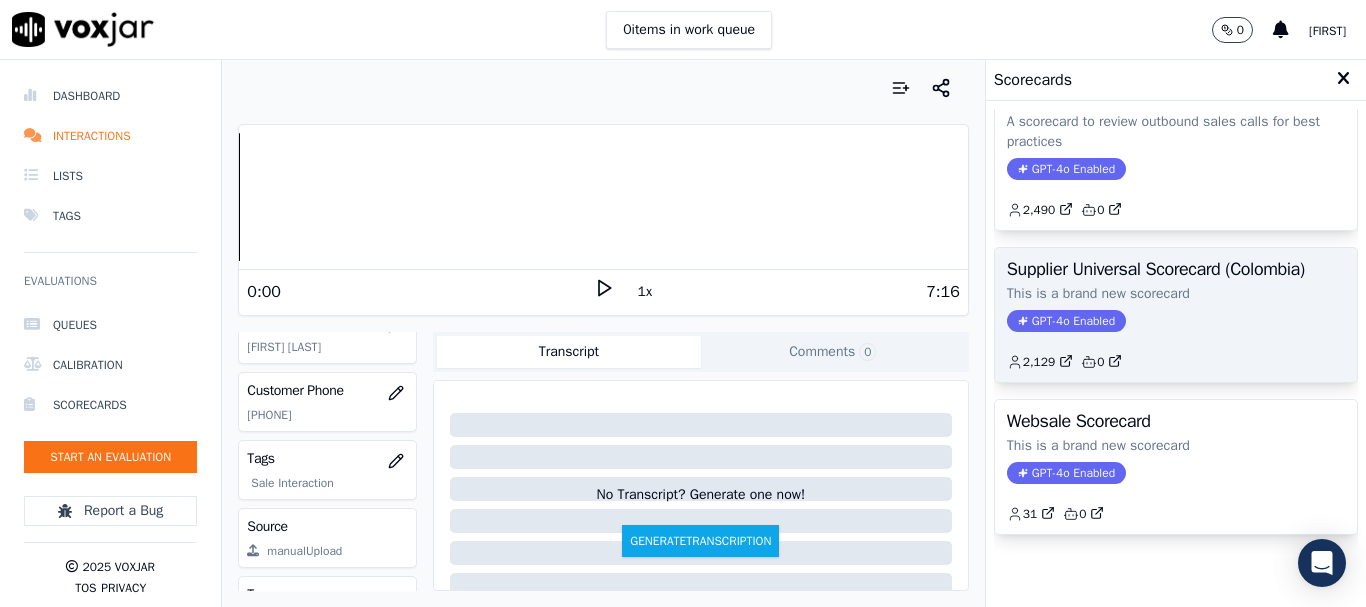 click on "GPT-4o Enabled" 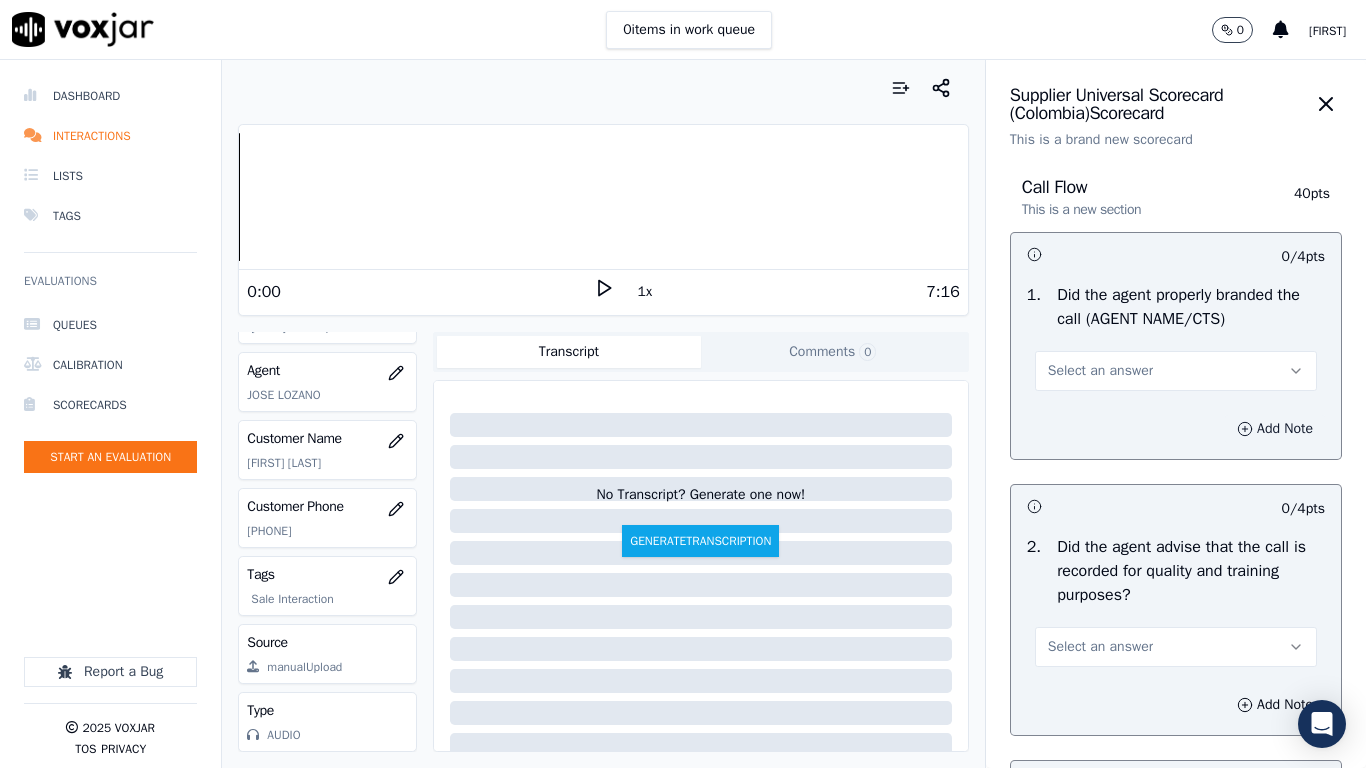 scroll, scrollTop: 251, scrollLeft: 0, axis: vertical 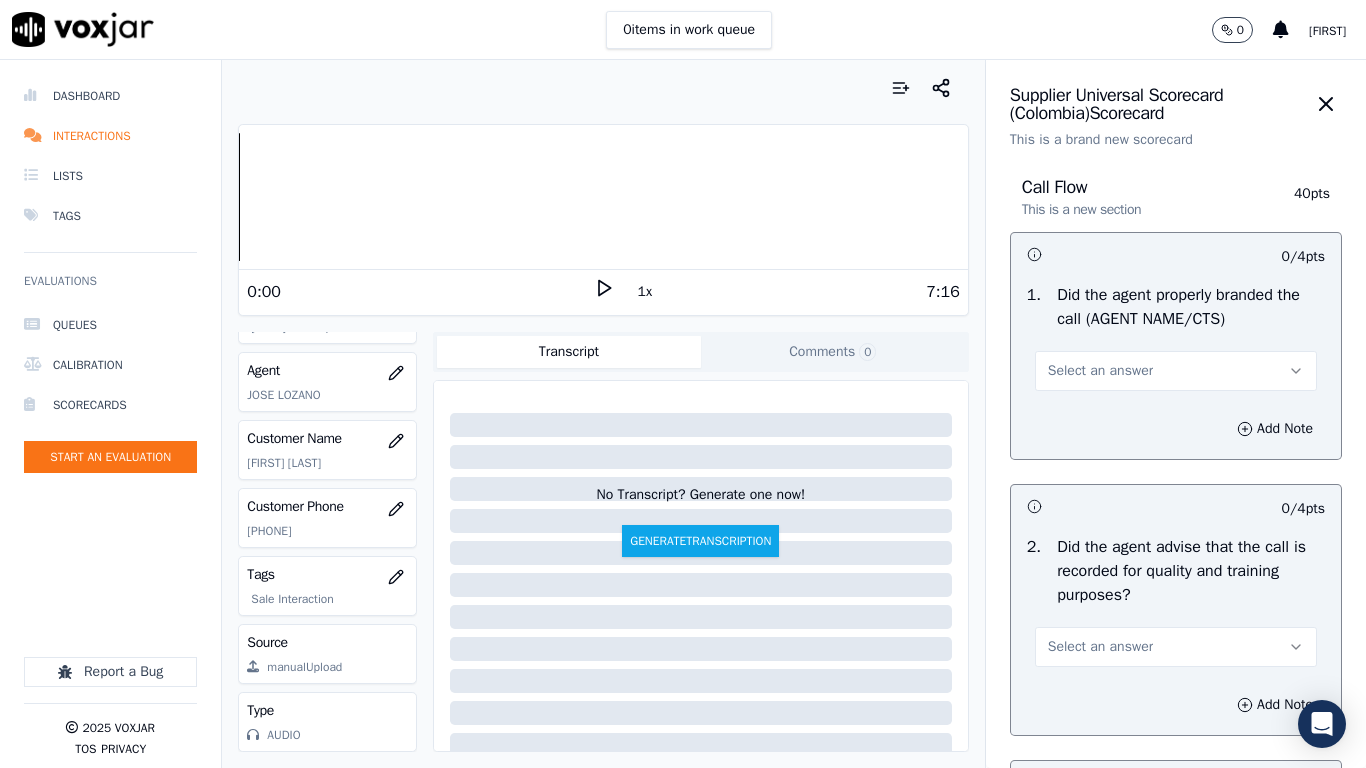click on "Select an answer" at bounding box center [1176, 371] 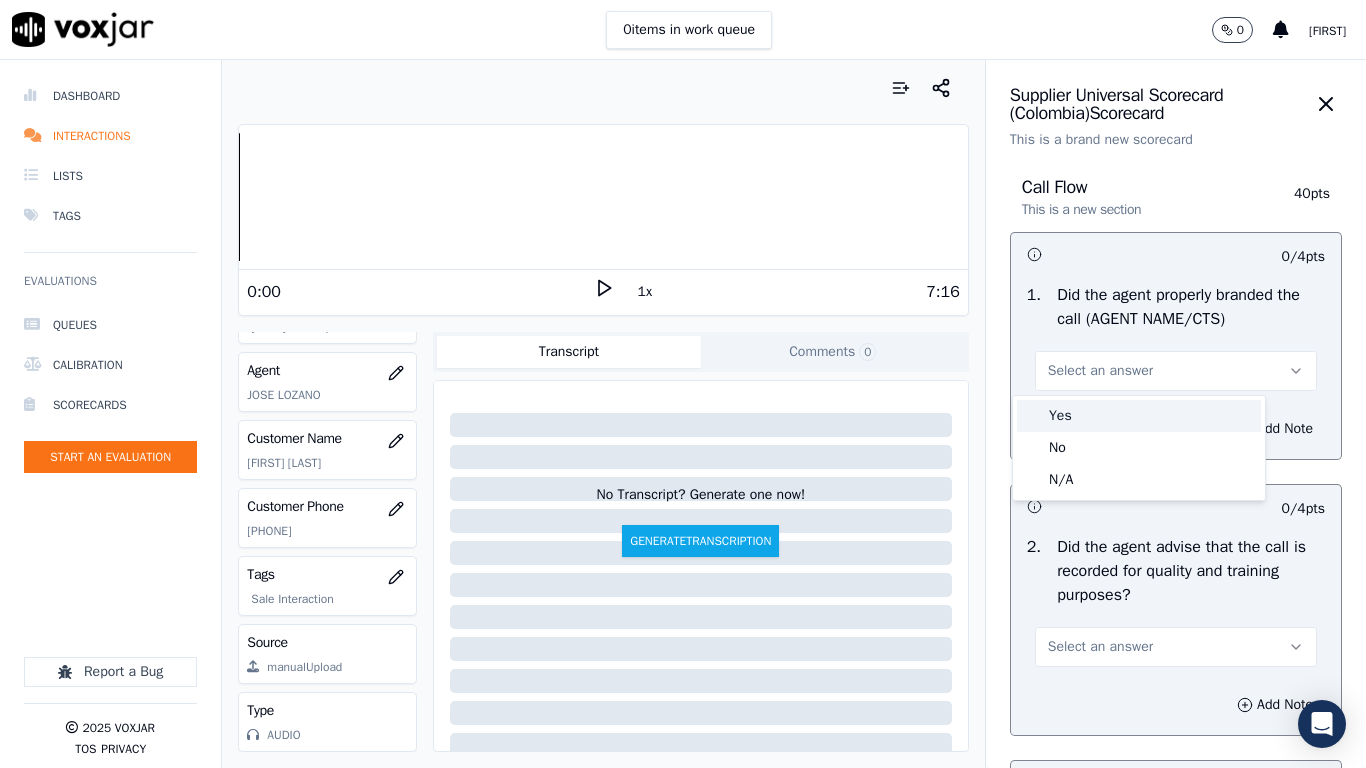 click on "Yes" at bounding box center [1139, 416] 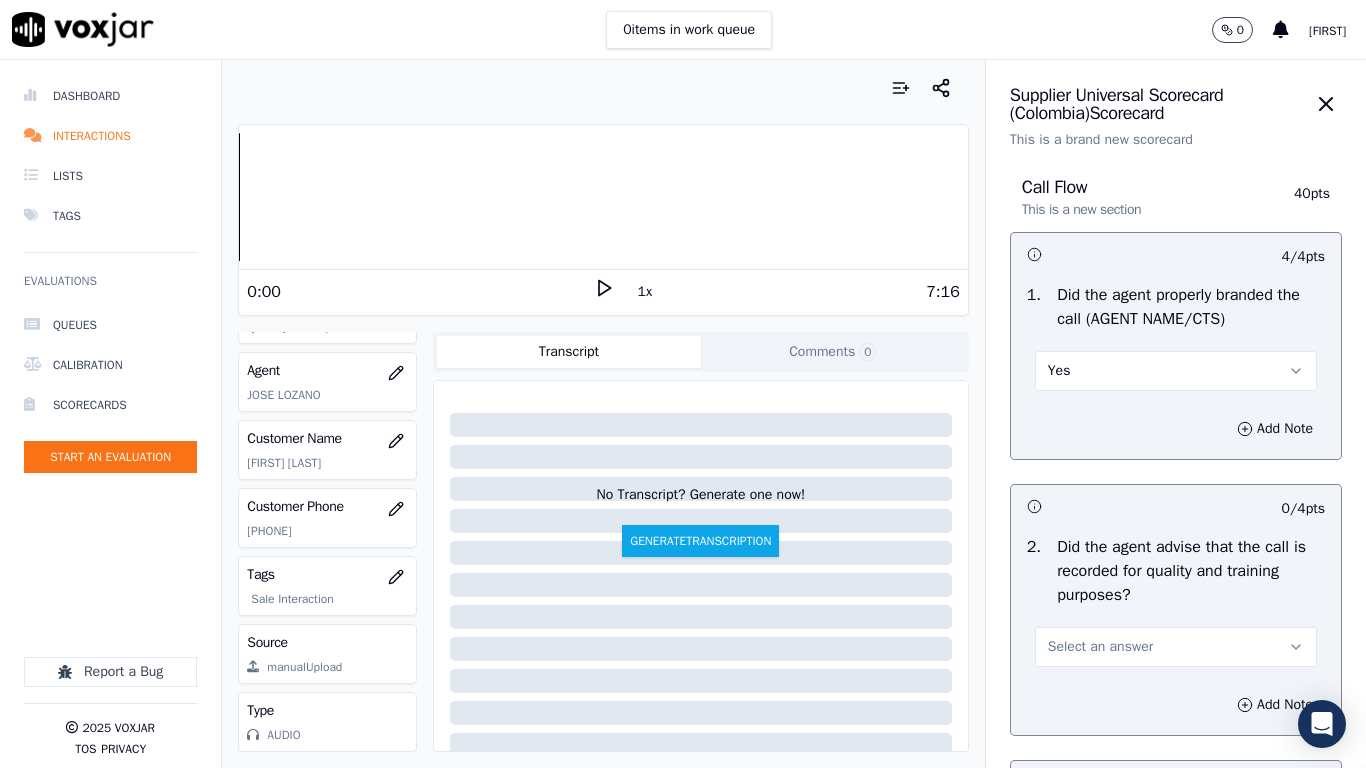 click on "Select an answer" at bounding box center [1176, 647] 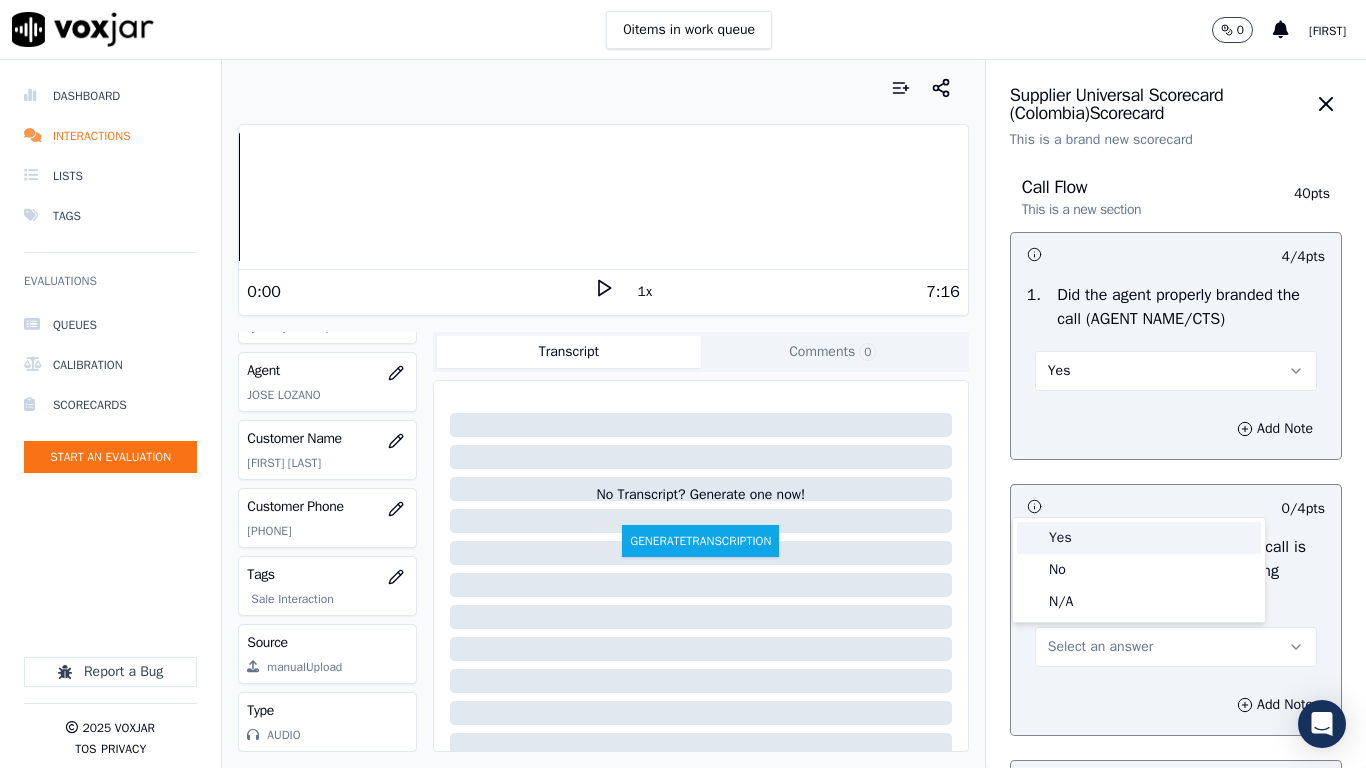 click on "Yes" at bounding box center [1139, 538] 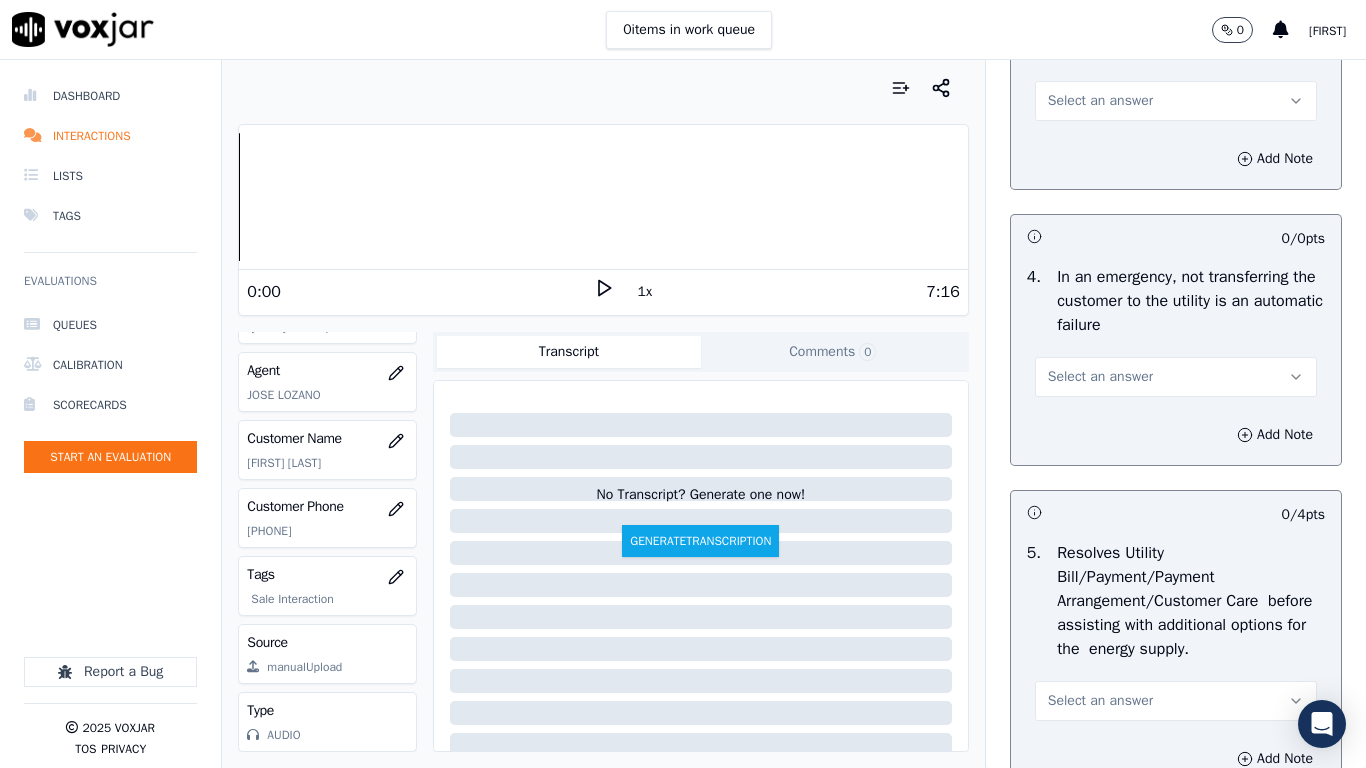 scroll, scrollTop: 800, scrollLeft: 0, axis: vertical 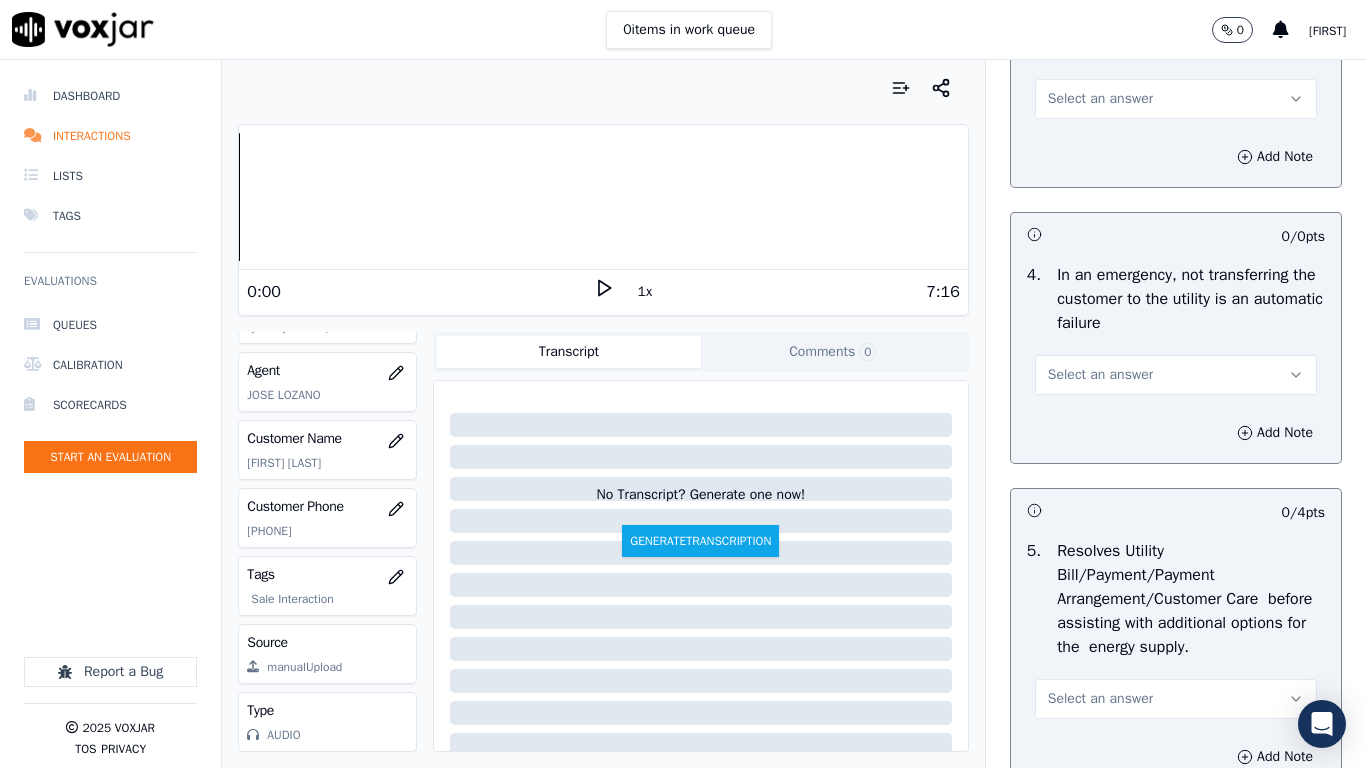 click on "Select an answer" at bounding box center [1100, 99] 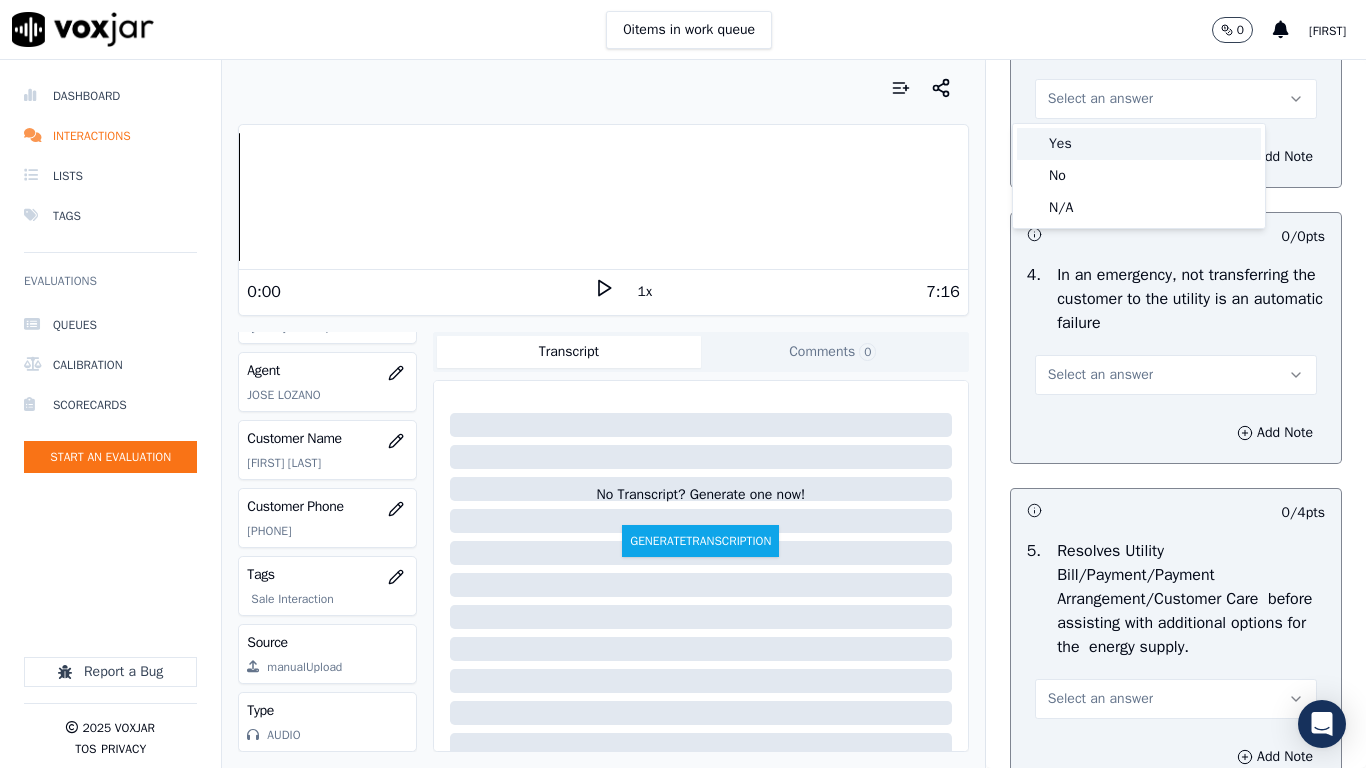 drag, startPoint x: 1113, startPoint y: 143, endPoint x: 1130, endPoint y: 190, distance: 49.979996 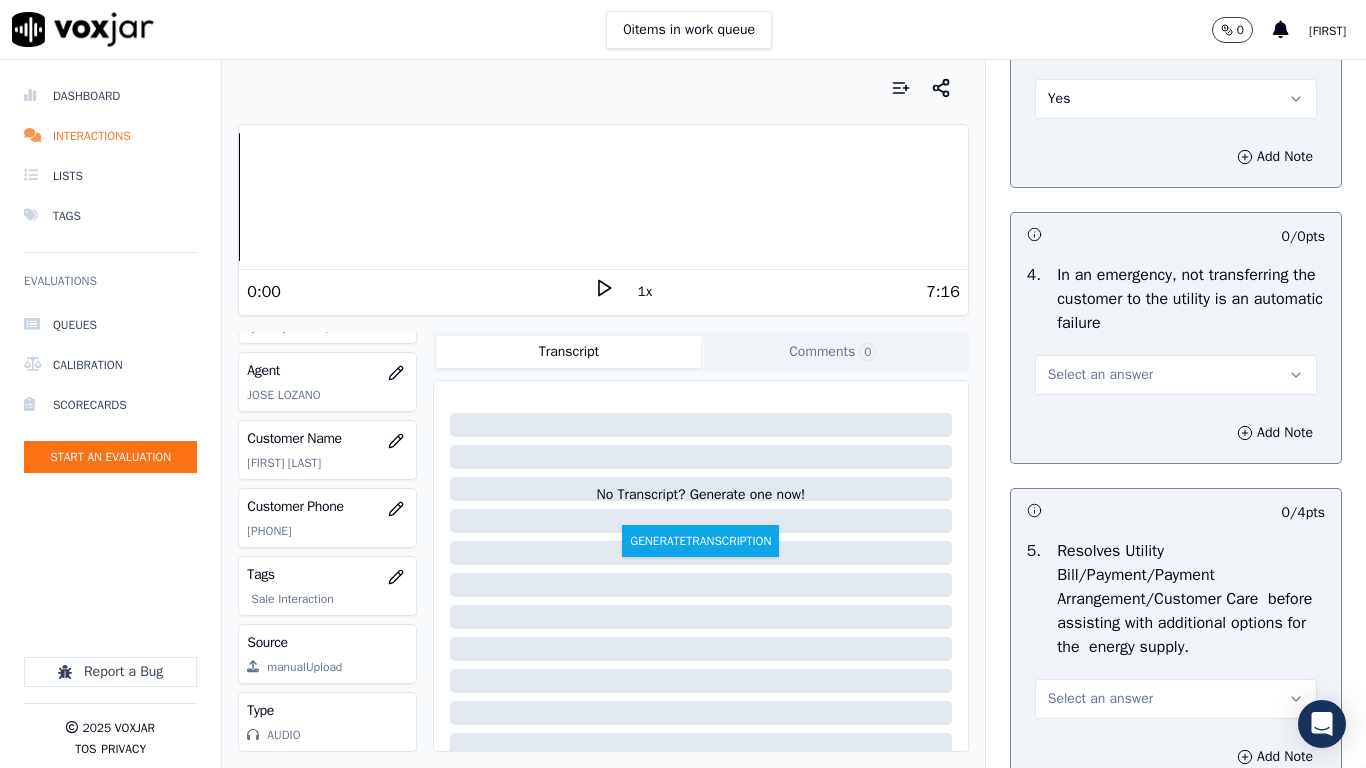 click on "Select an answer" at bounding box center [1176, 375] 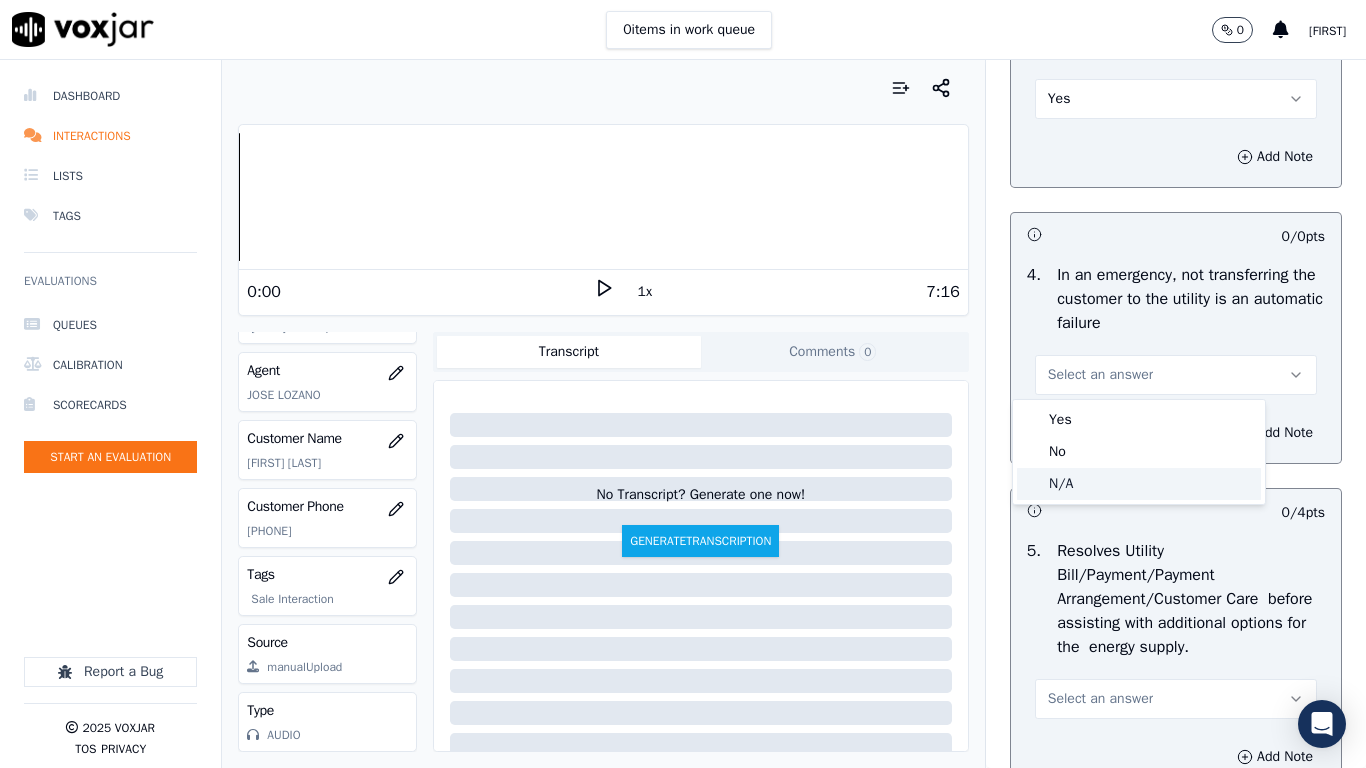 click on "N/A" 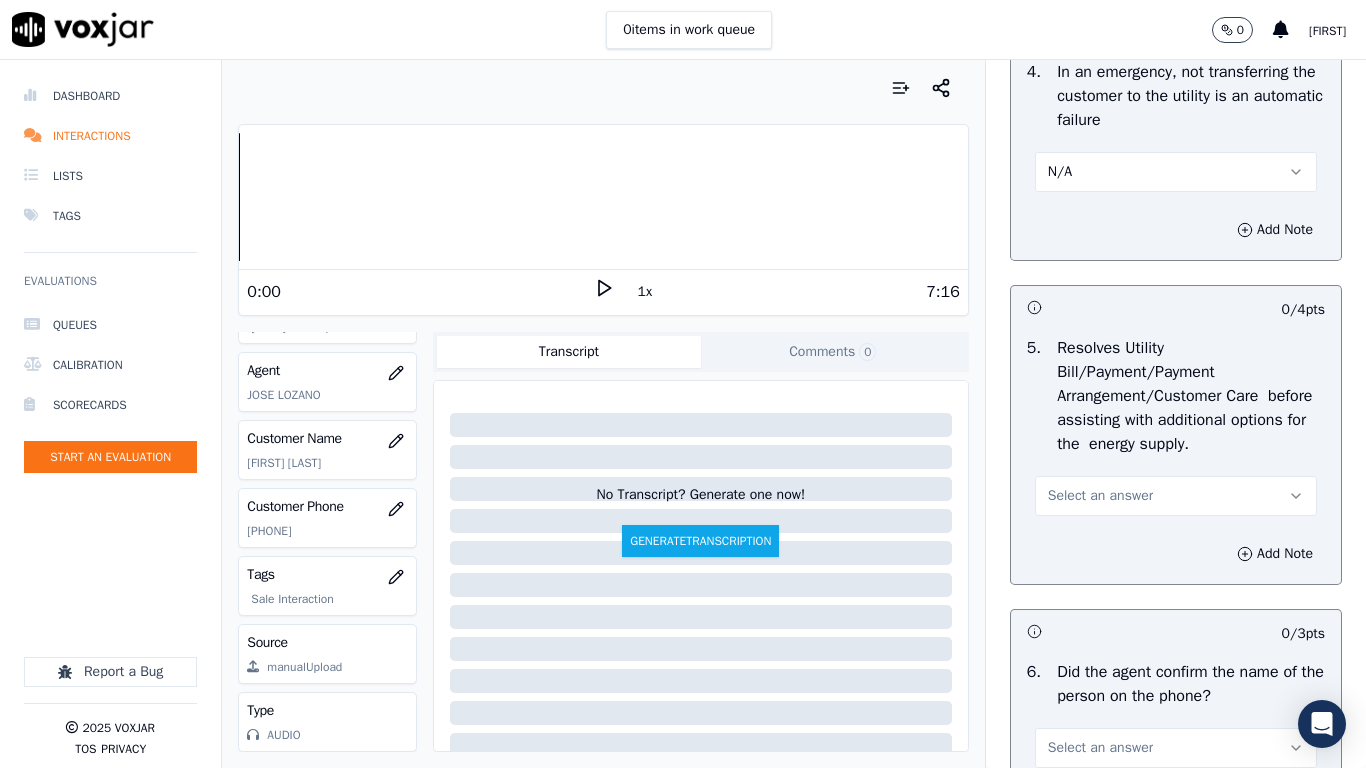 scroll, scrollTop: 1300, scrollLeft: 0, axis: vertical 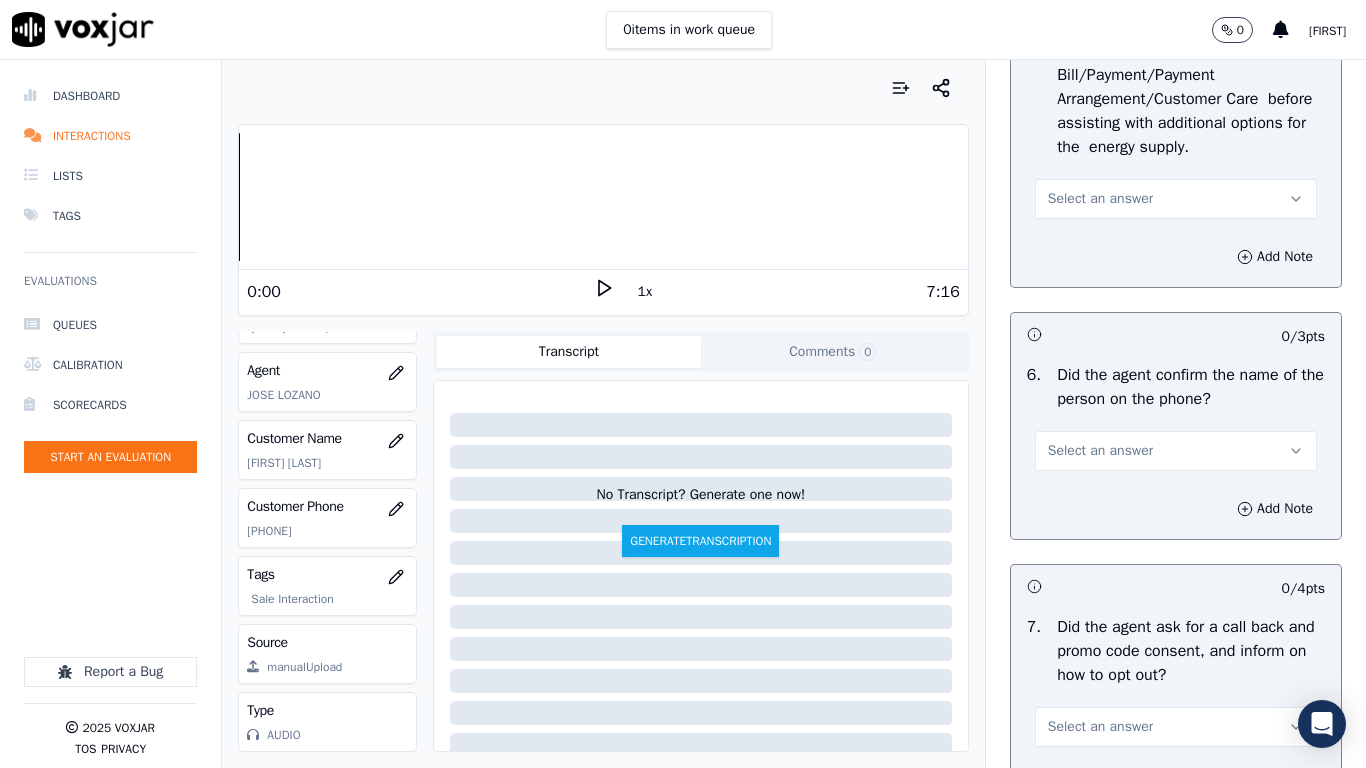 drag, startPoint x: 1087, startPoint y: 200, endPoint x: 1116, endPoint y: 337, distance: 140.0357 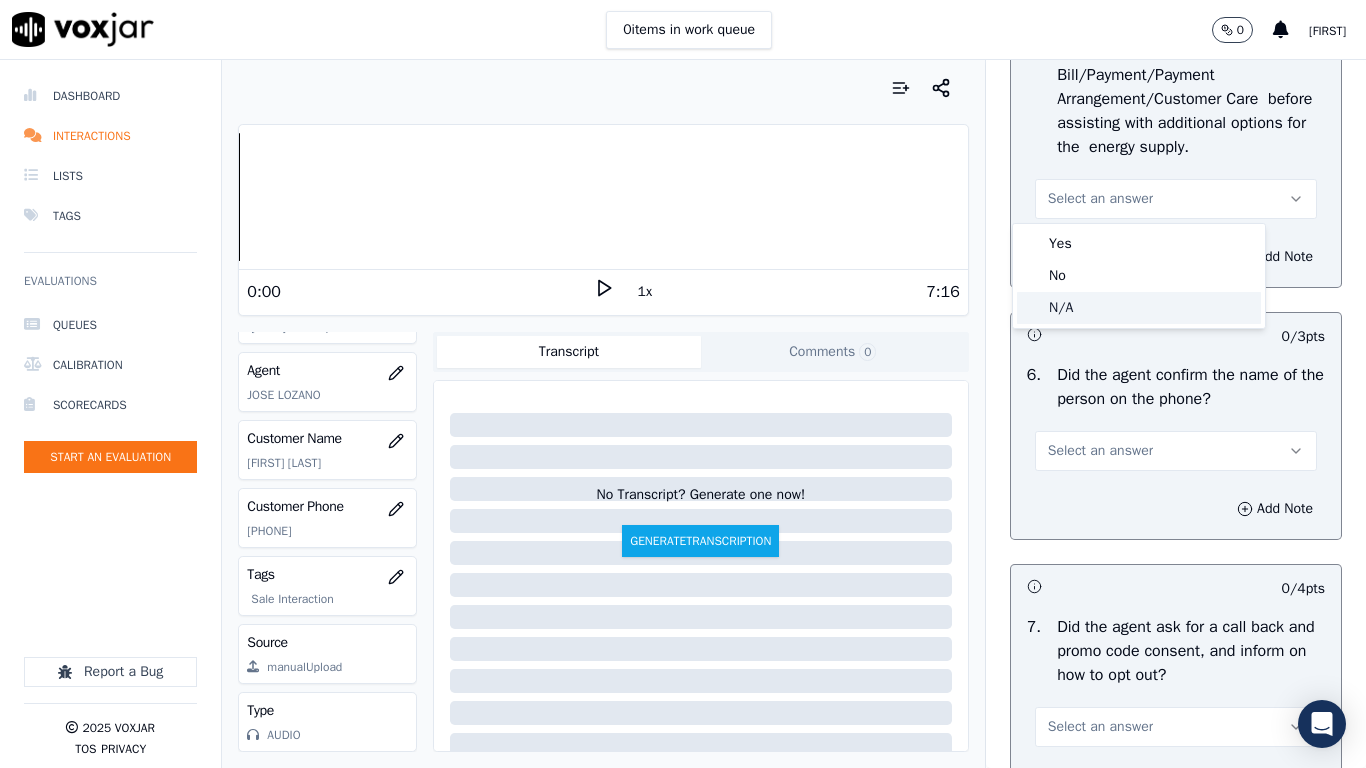 click on "N/A" 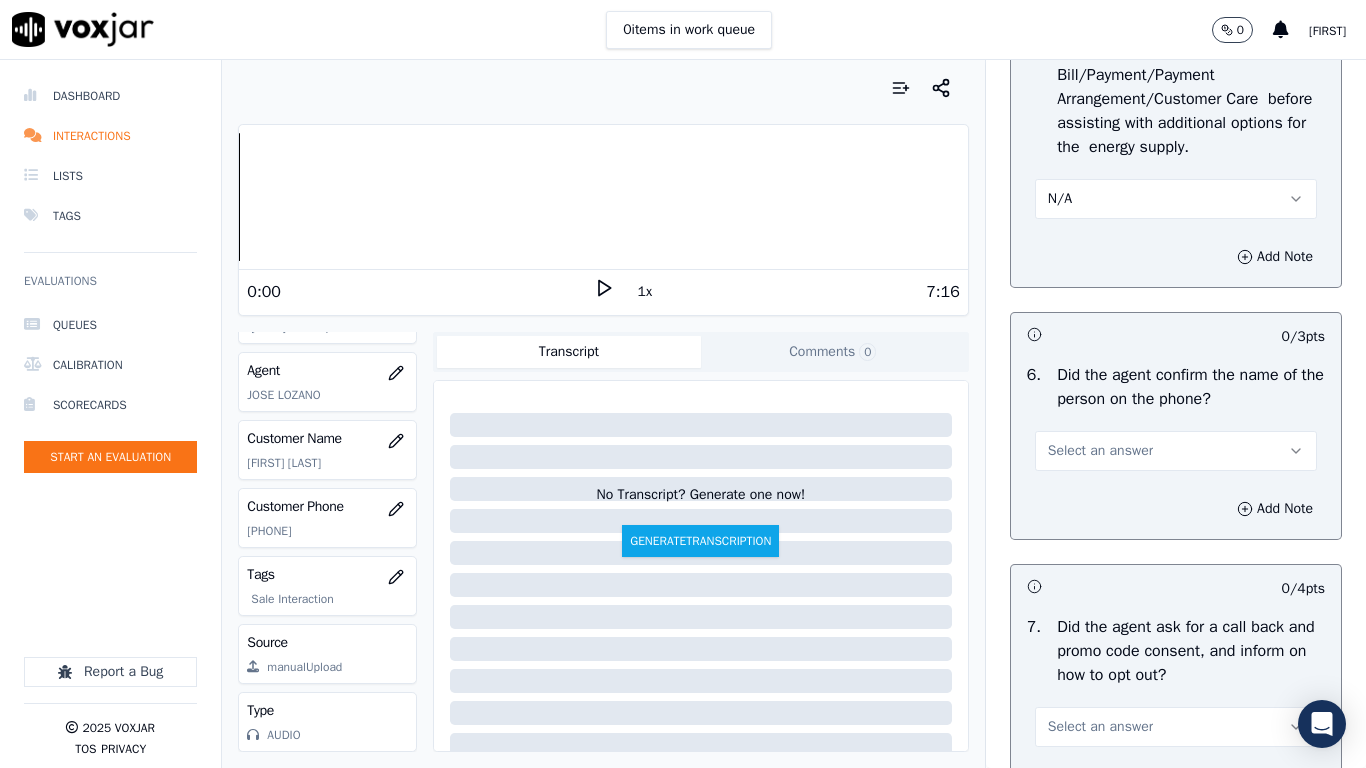 click on "Select an answer" at bounding box center [1100, 451] 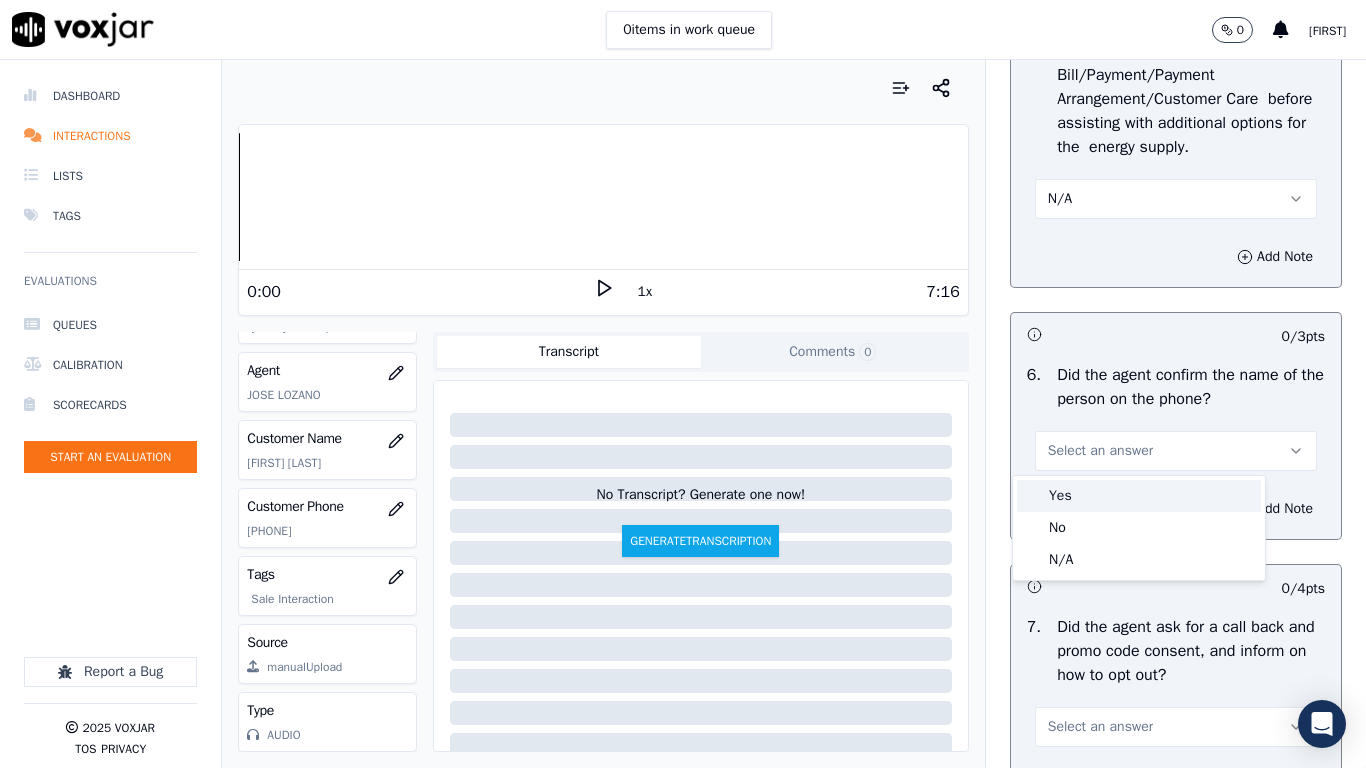 drag, startPoint x: 1111, startPoint y: 498, endPoint x: 1117, endPoint y: 539, distance: 41.4367 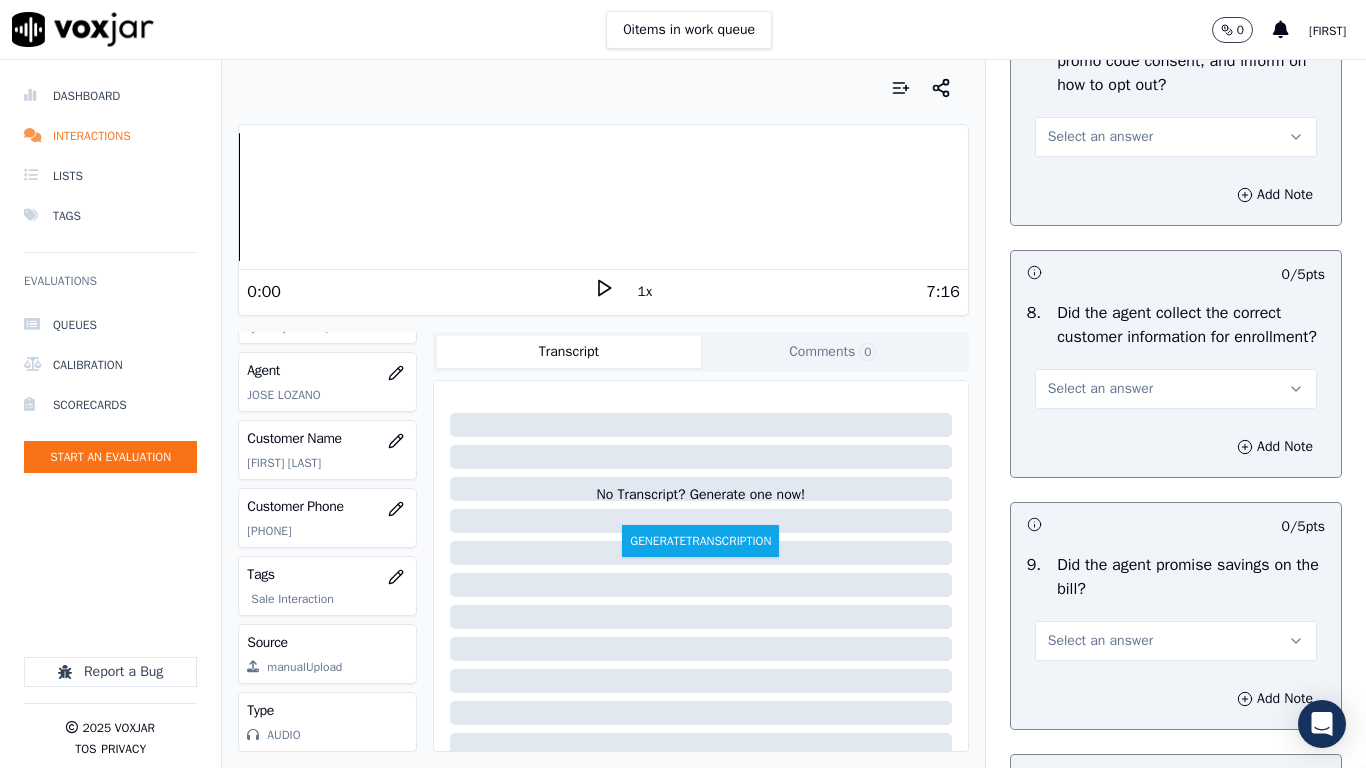 scroll, scrollTop: 1900, scrollLeft: 0, axis: vertical 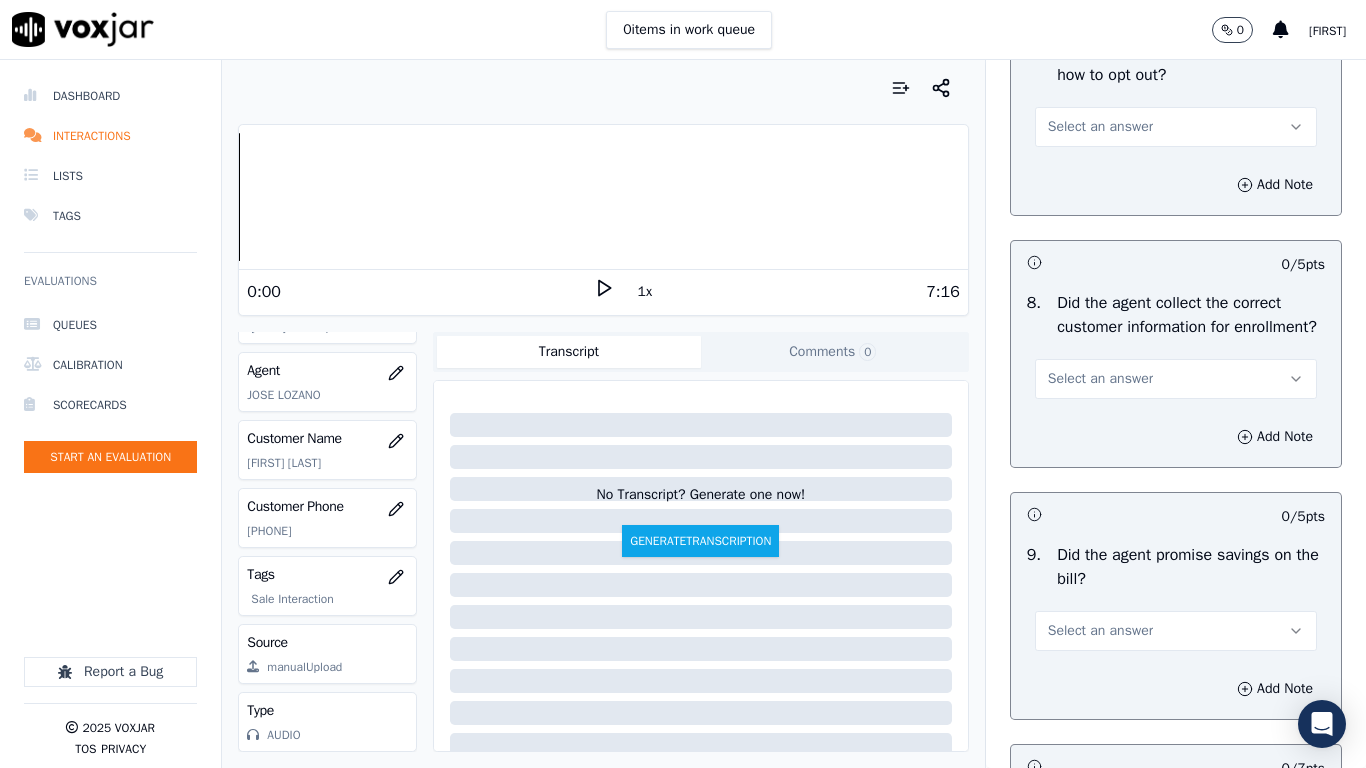 click on "Select an answer" at bounding box center (1100, 127) 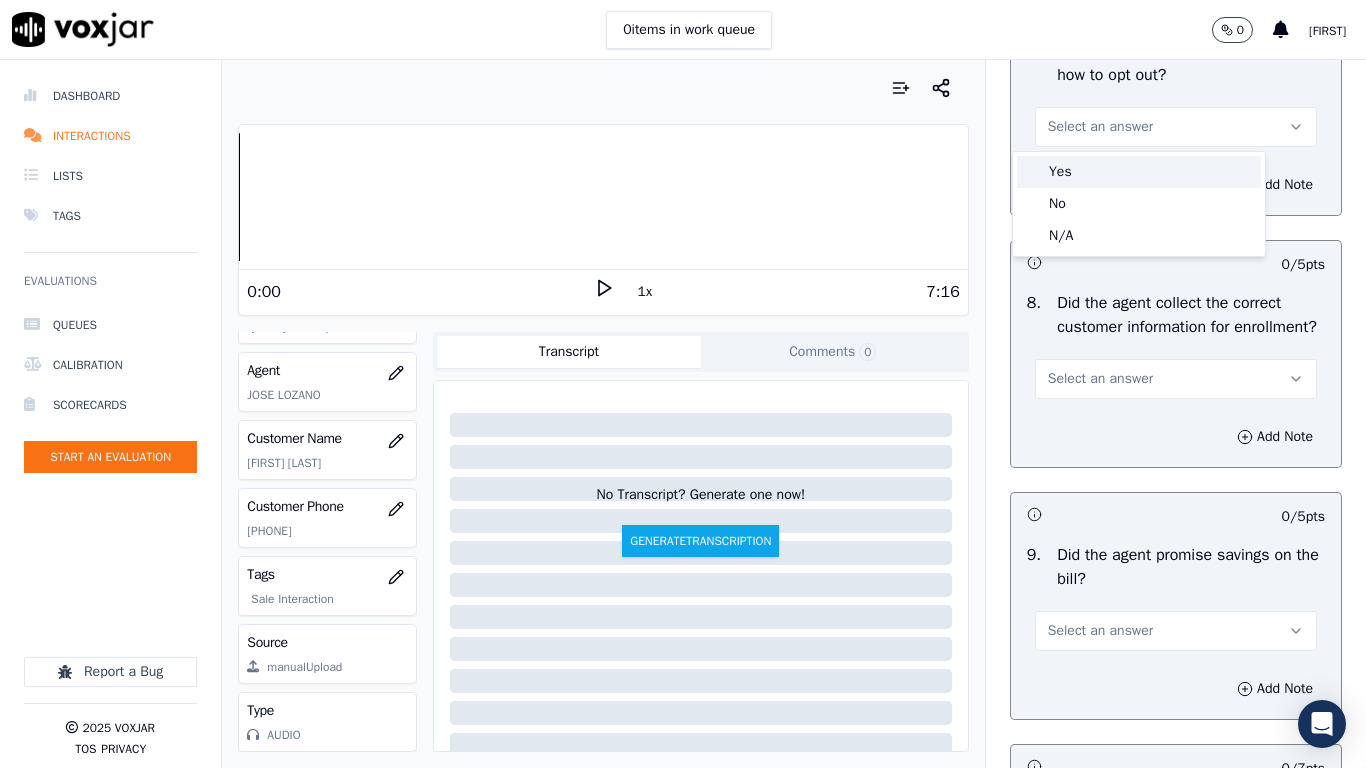 drag, startPoint x: 1093, startPoint y: 142, endPoint x: 1136, endPoint y: 353, distance: 215.33694 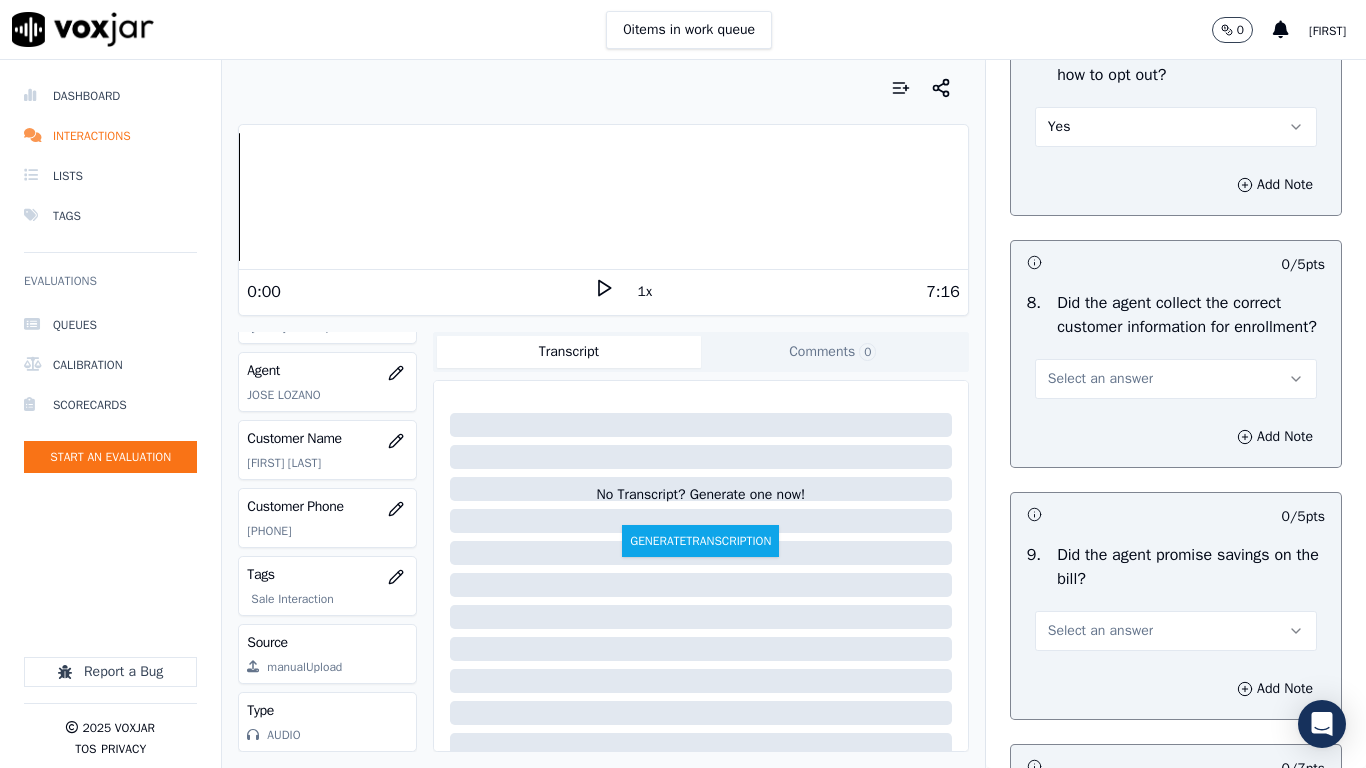 click on "Select an answer" at bounding box center [1100, 379] 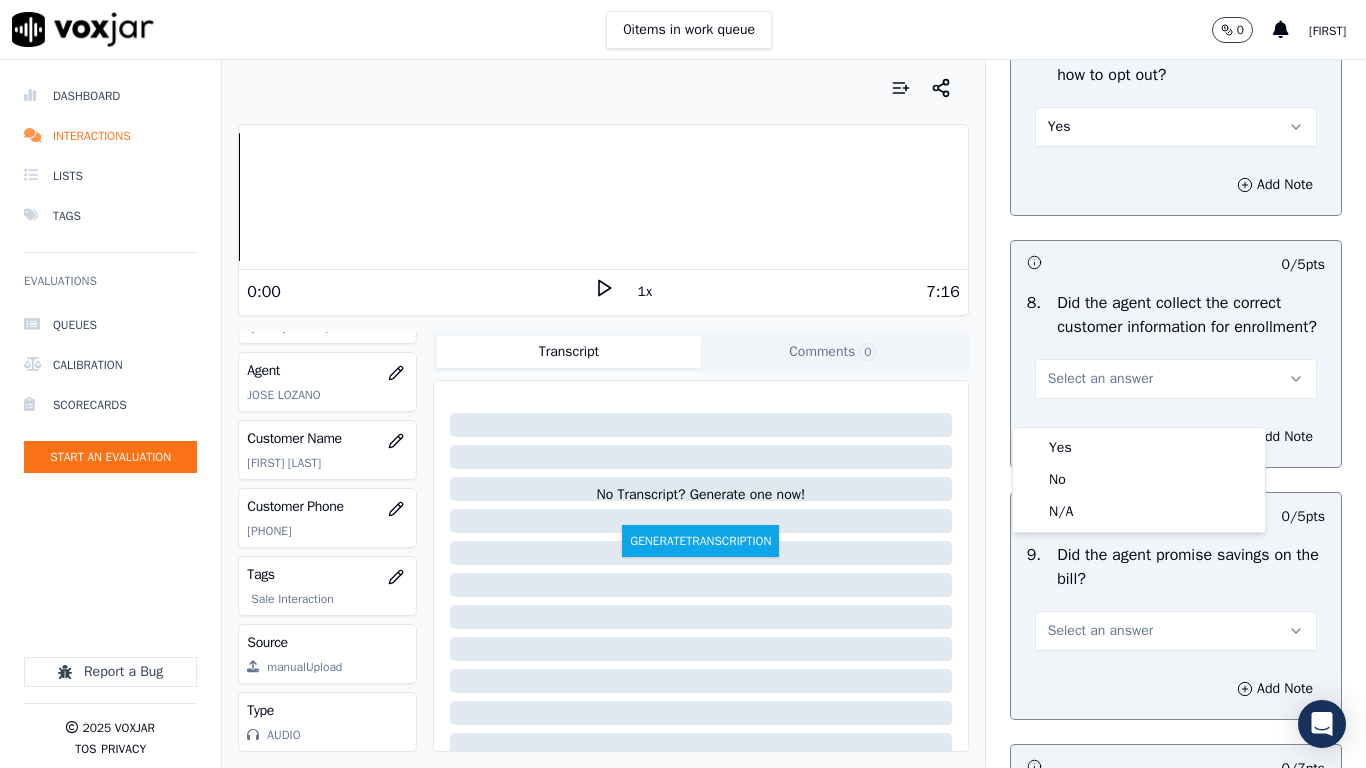 click on "8 .   Did the agent collect the correct customer information for enrollment?
Select an answer" at bounding box center (1176, 345) 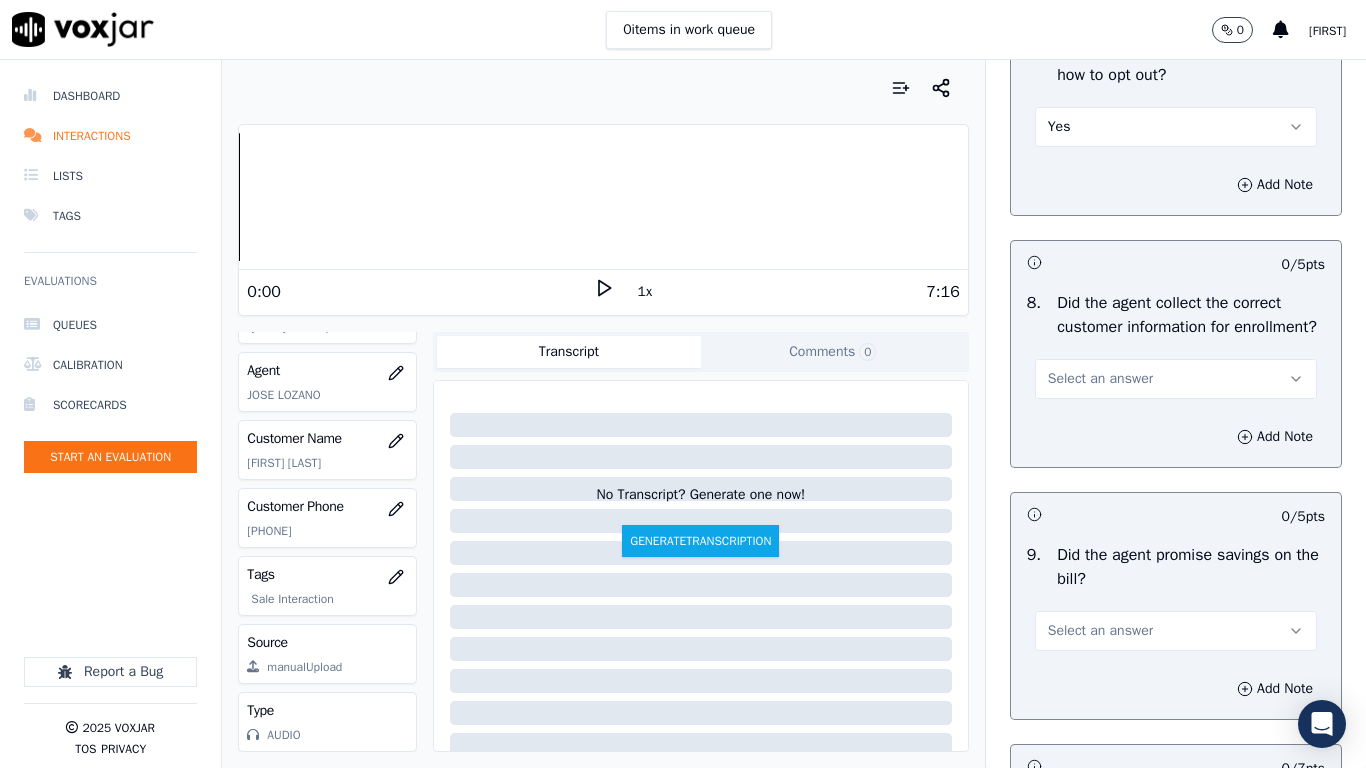 click on "Select an answer" at bounding box center [1100, 379] 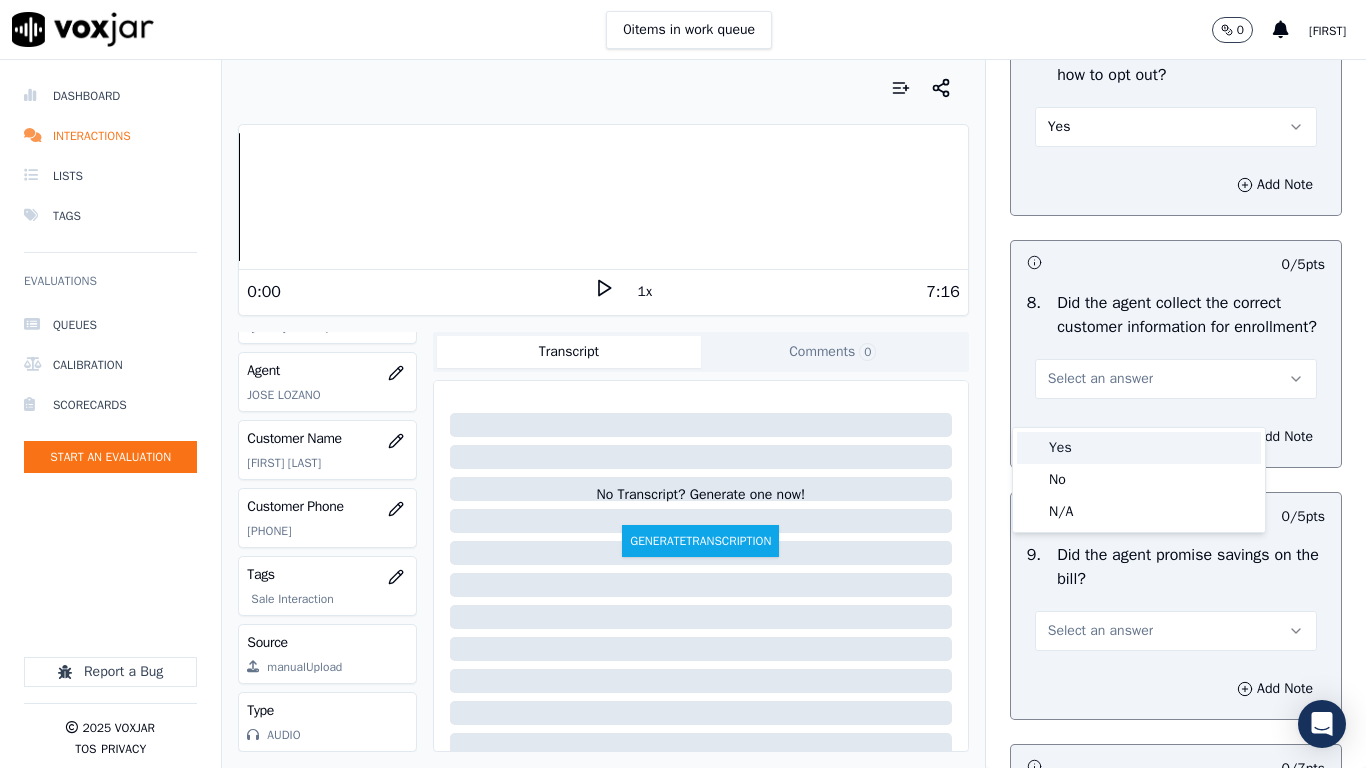 click on "Yes" at bounding box center (1139, 448) 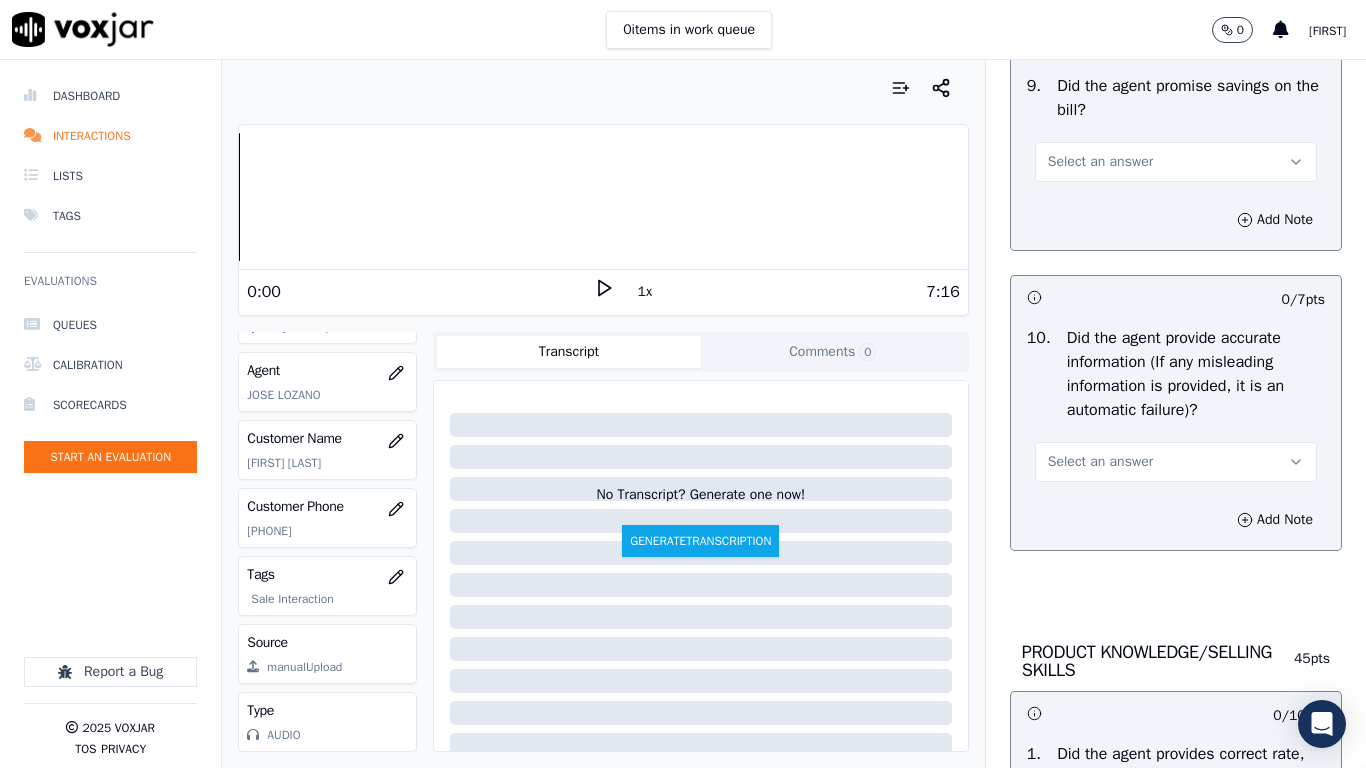 scroll, scrollTop: 2500, scrollLeft: 0, axis: vertical 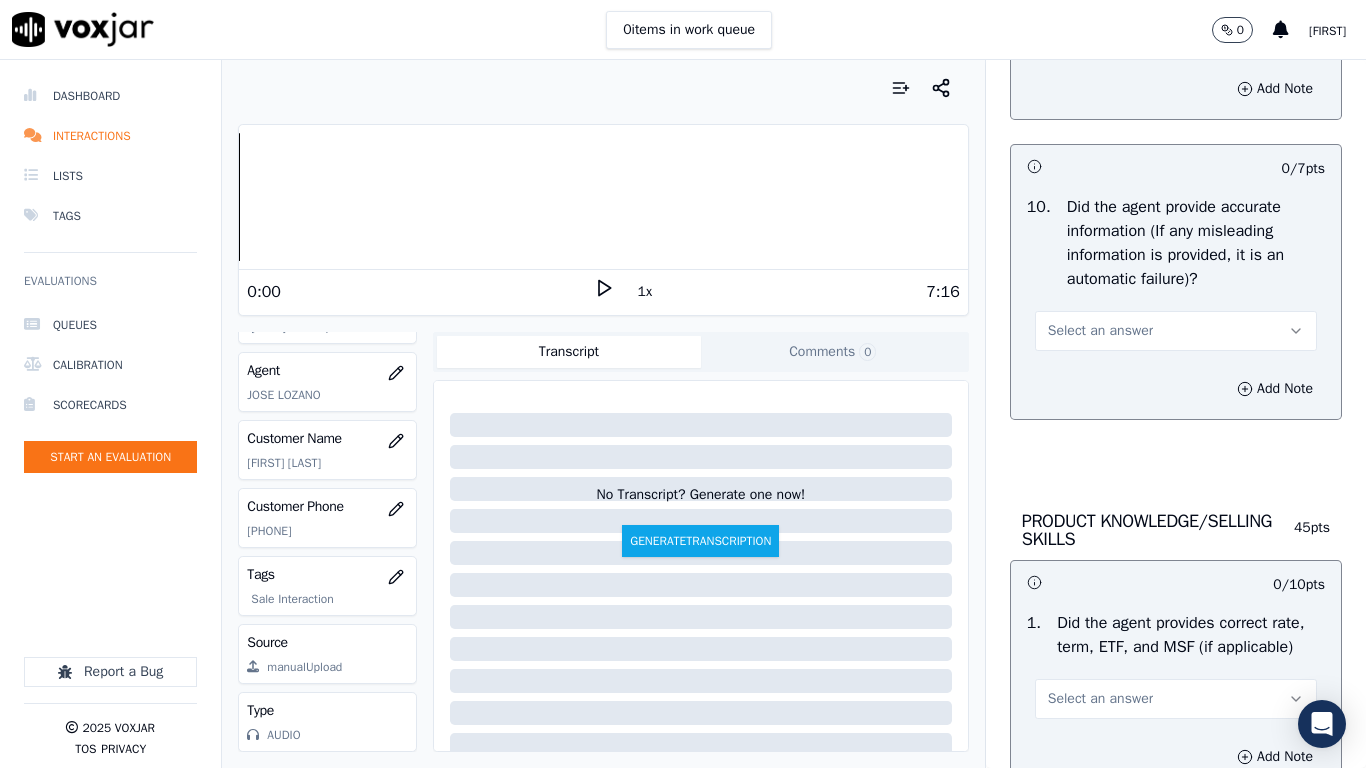 click on "Select an answer" at bounding box center [1176, 31] 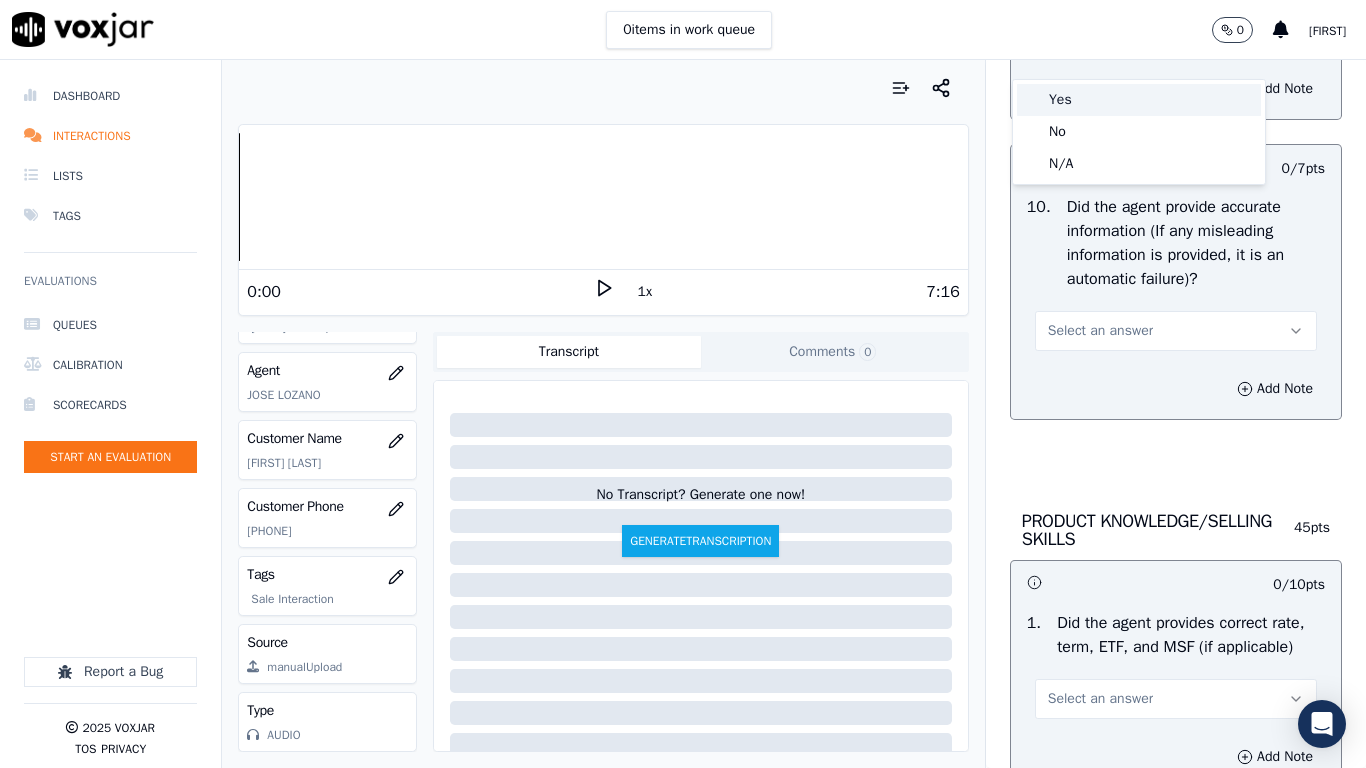 click on "Yes" at bounding box center (1139, 100) 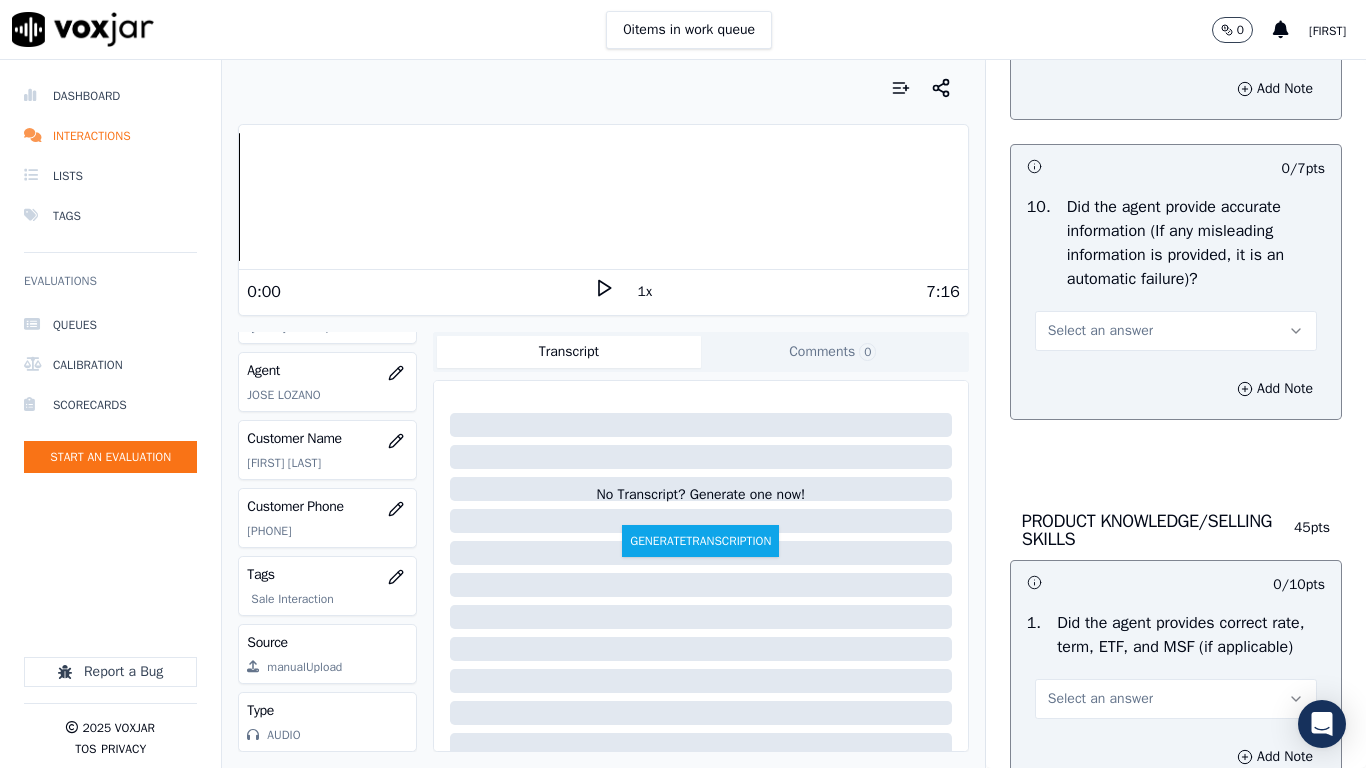 click on "Select an answer" at bounding box center (1176, 331) 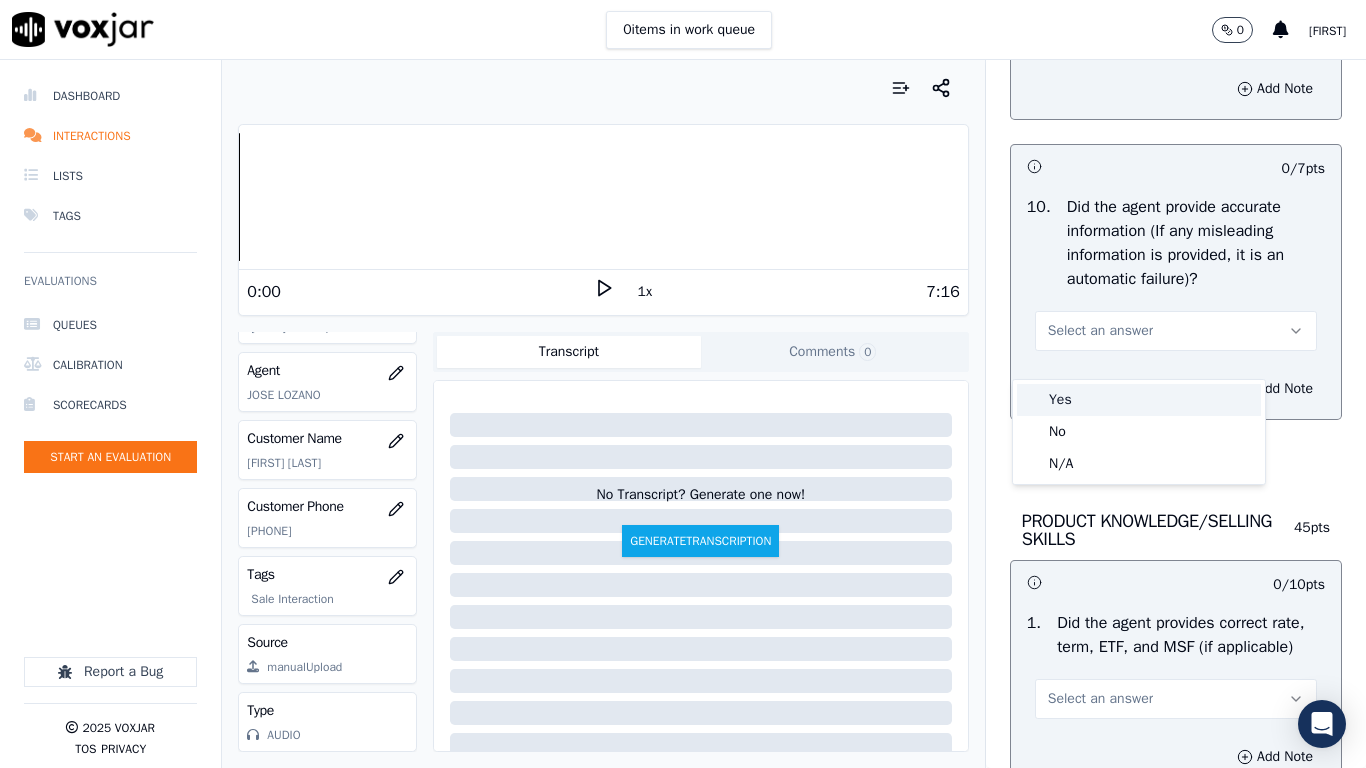 click on "Yes" at bounding box center [1139, 400] 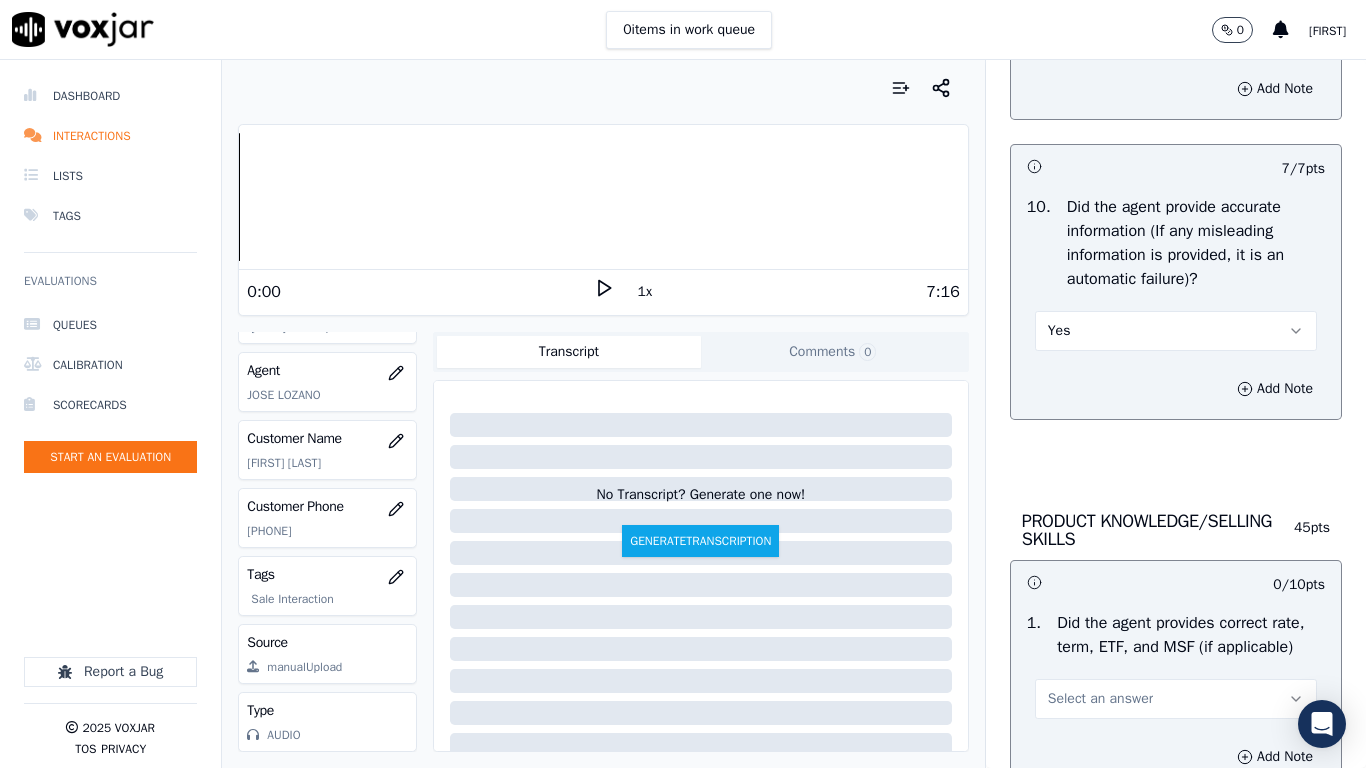 scroll, scrollTop: 3100, scrollLeft: 0, axis: vertical 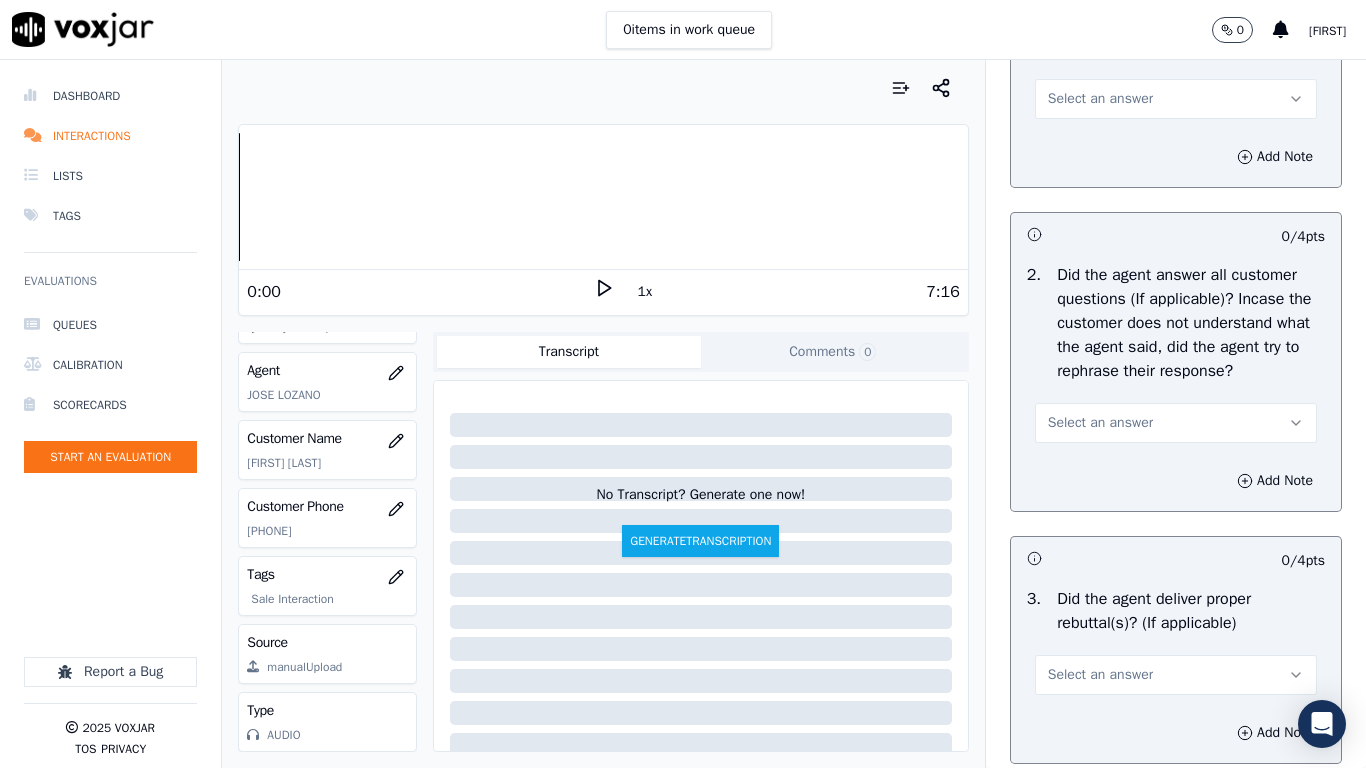 click on "Select an answer" at bounding box center [1100, 99] 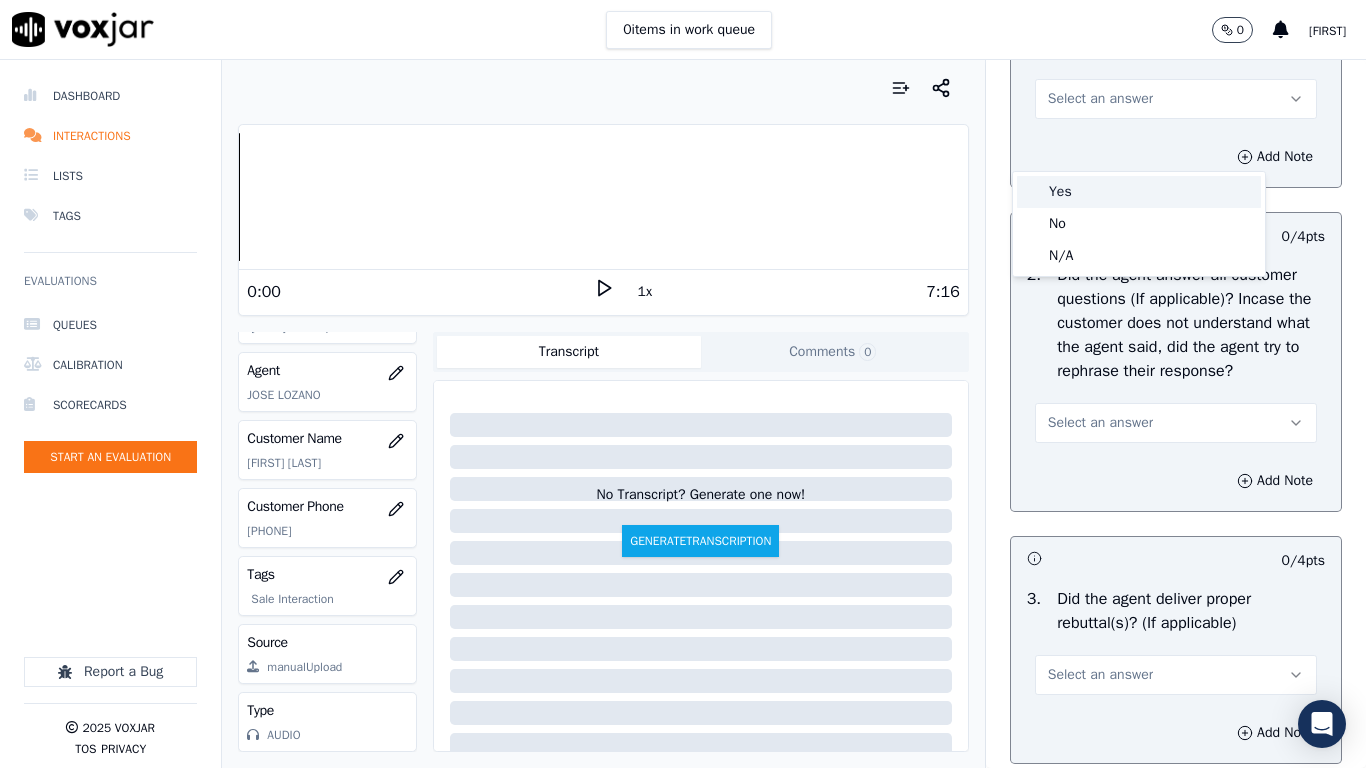 click on "Yes" at bounding box center (1139, 192) 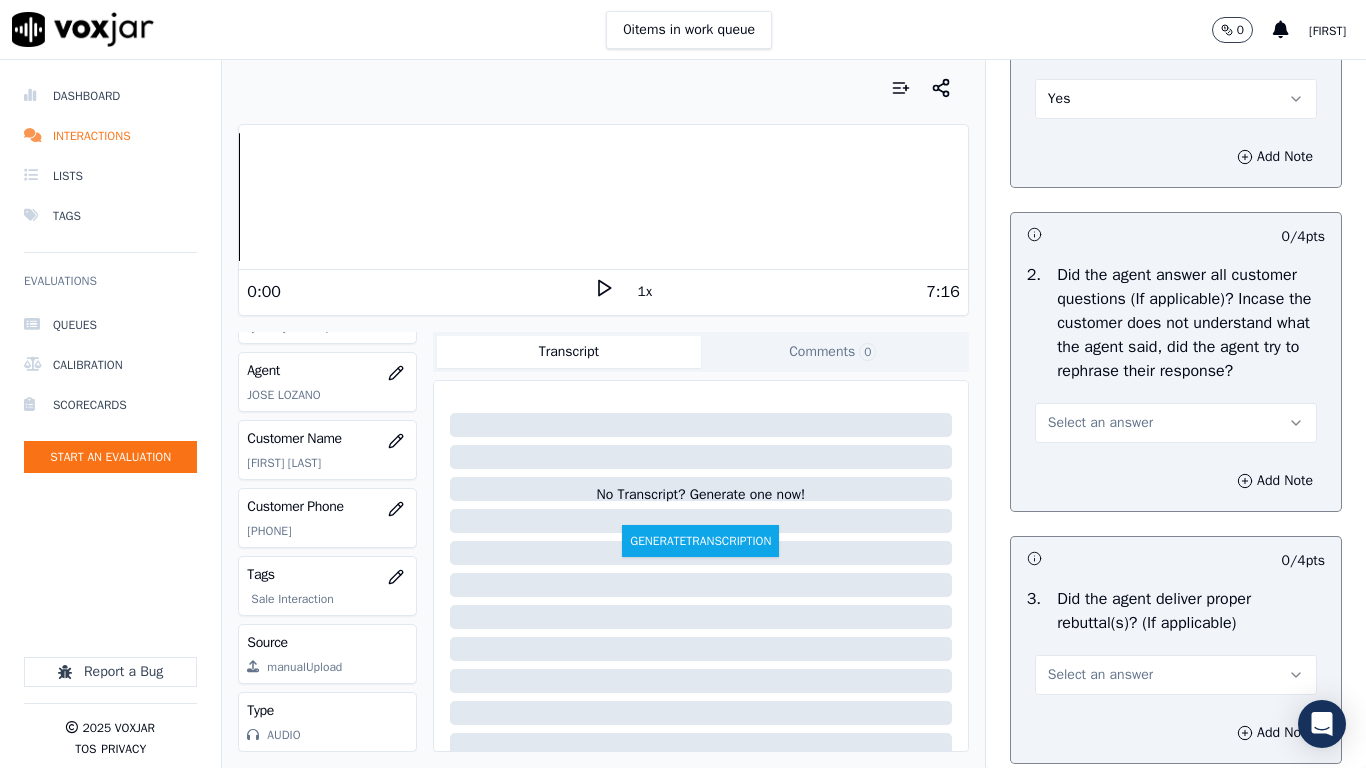 click on "Select an answer" at bounding box center (1176, 423) 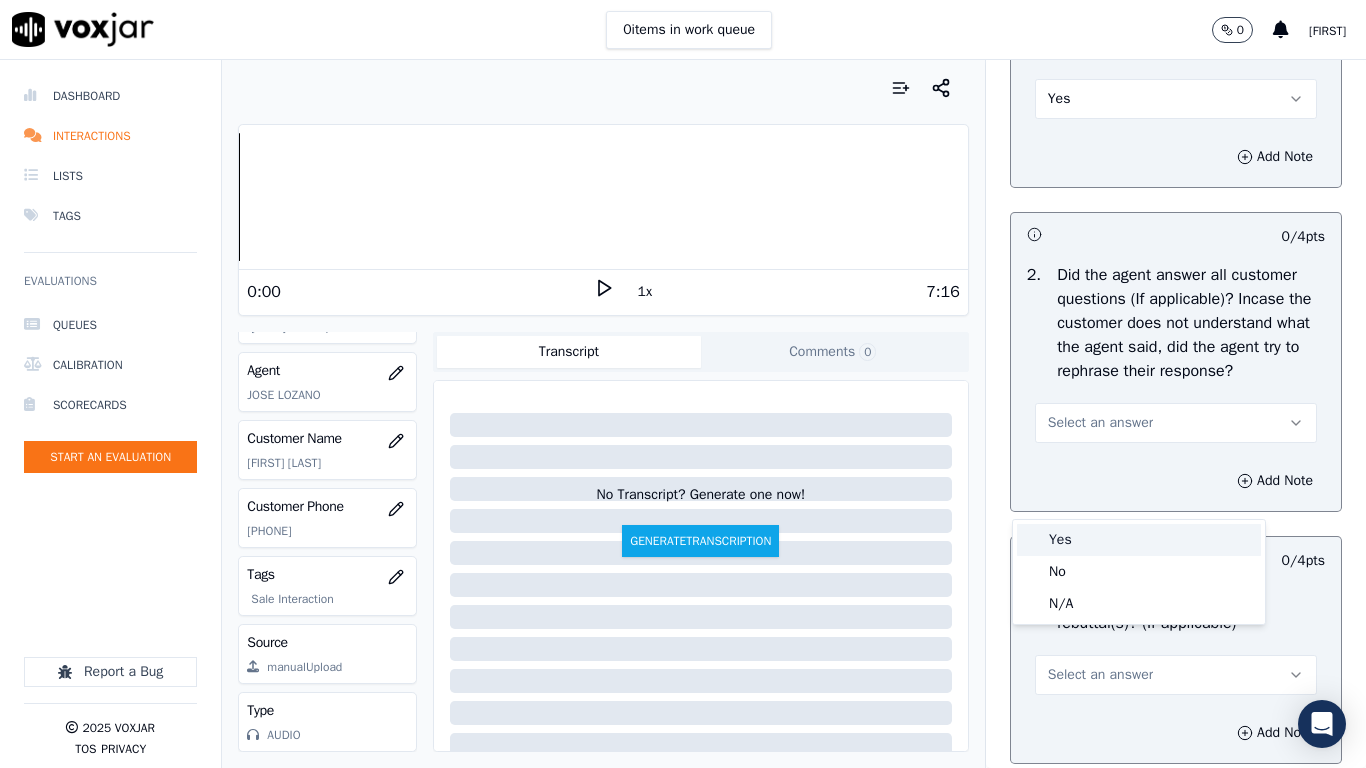 click on "Yes" at bounding box center (1139, 540) 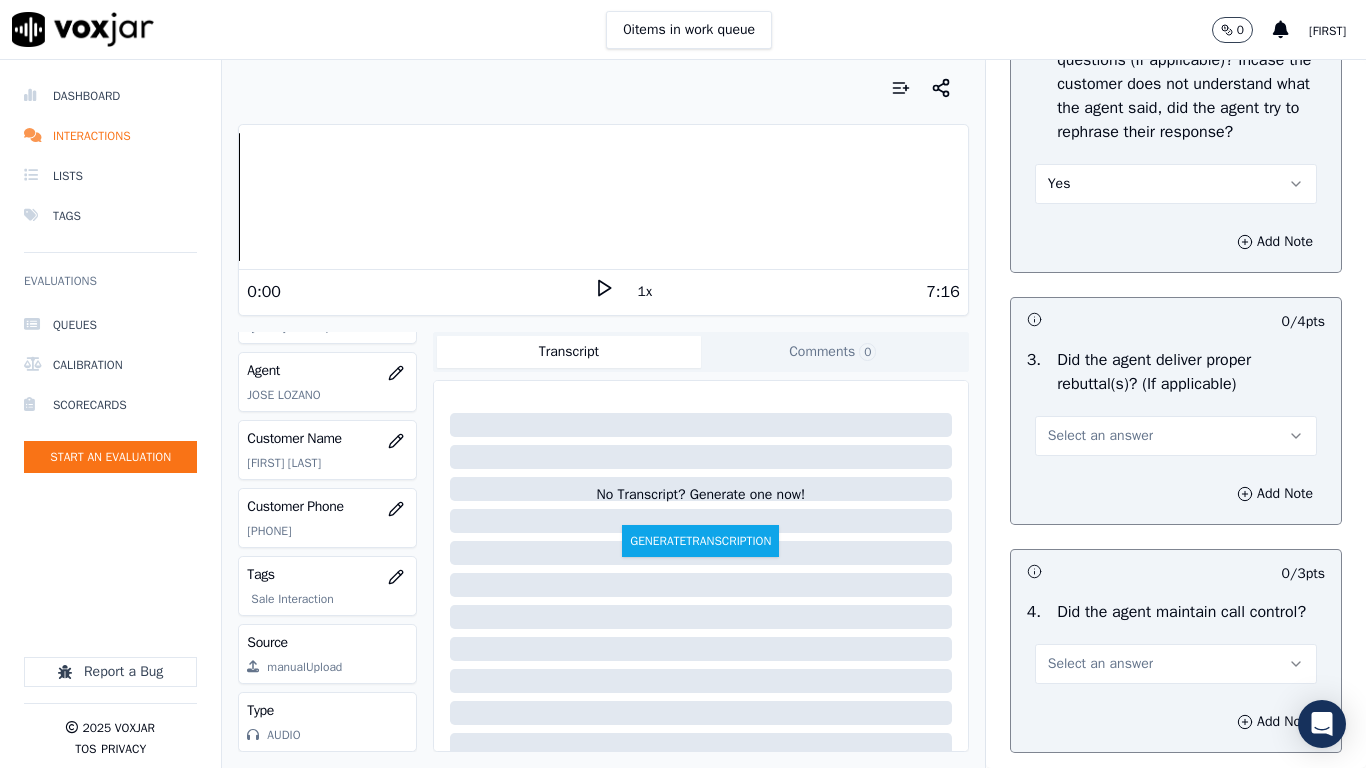 scroll, scrollTop: 3700, scrollLeft: 0, axis: vertical 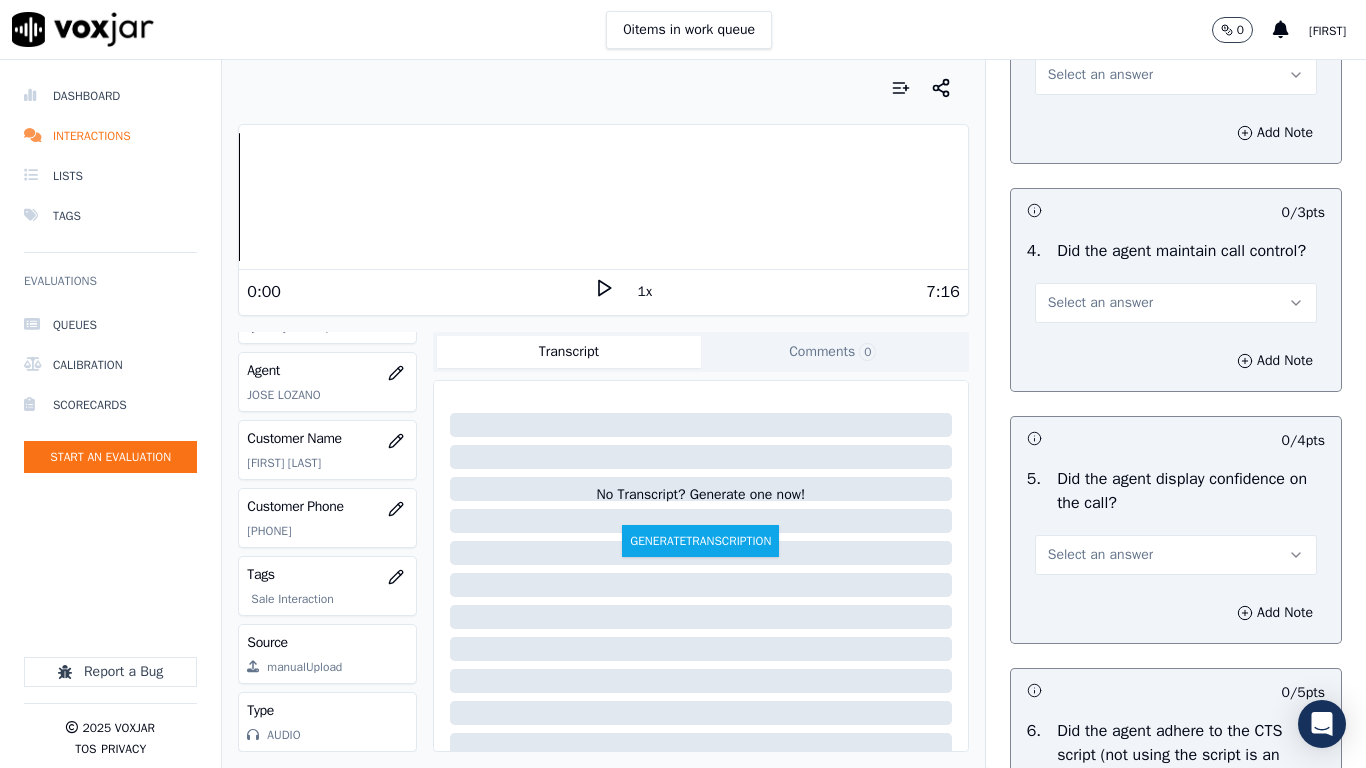 click on "Select an answer" at bounding box center (1100, 75) 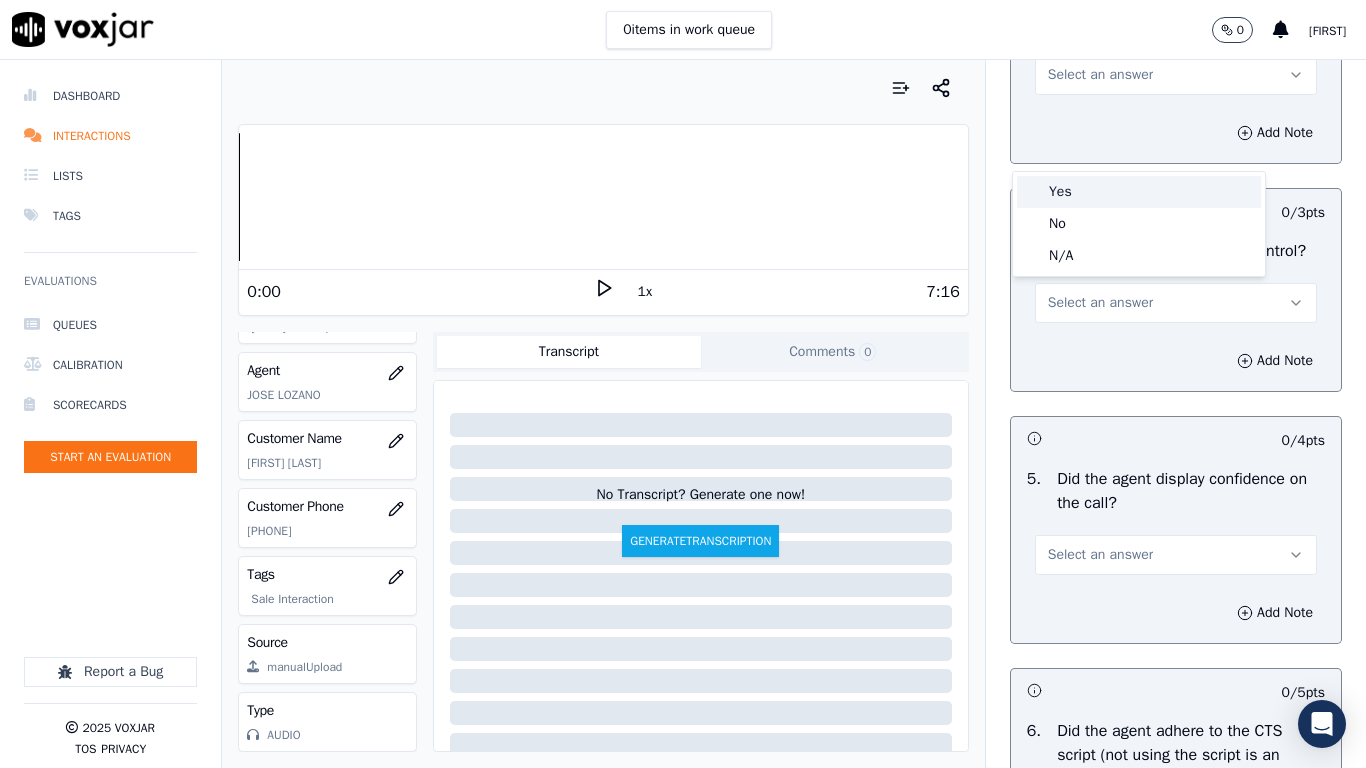 click on "Yes" at bounding box center (1139, 192) 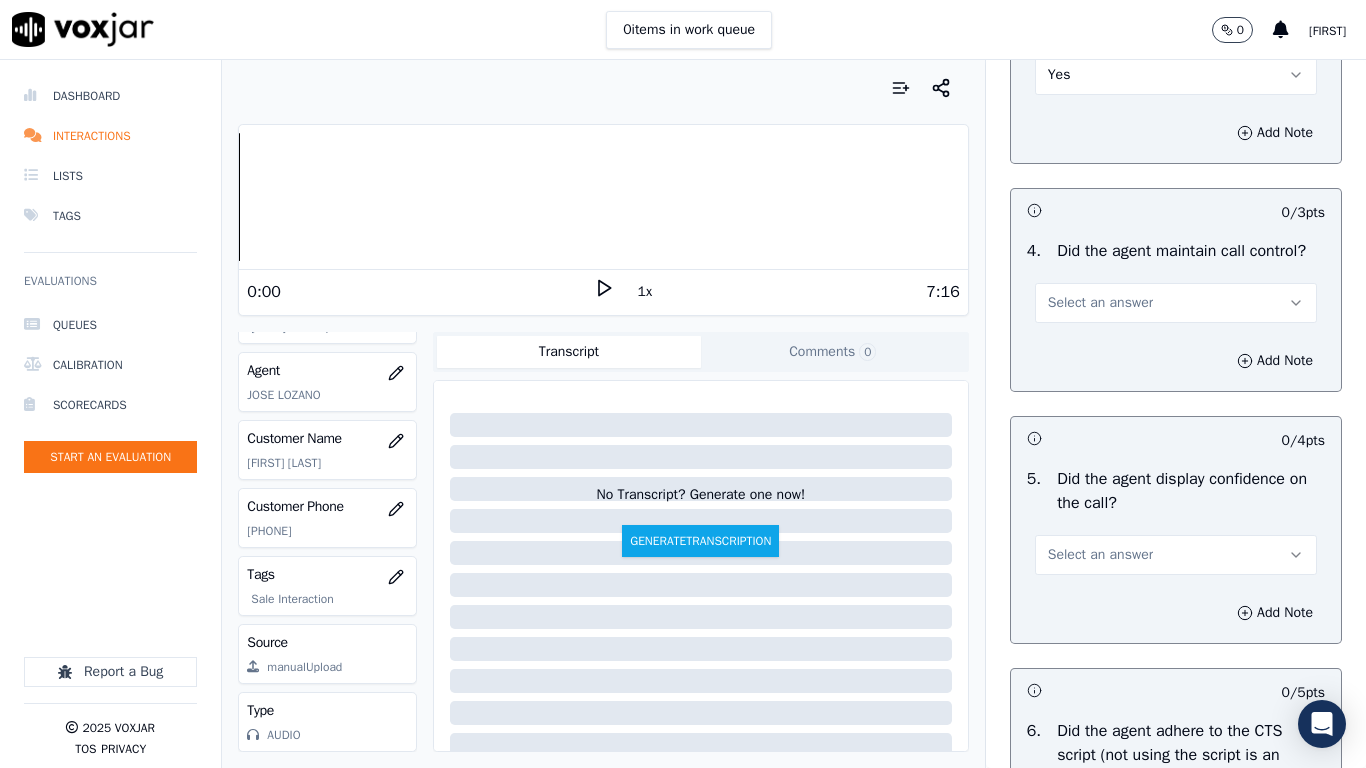 click on "Select an answer" at bounding box center (1100, 303) 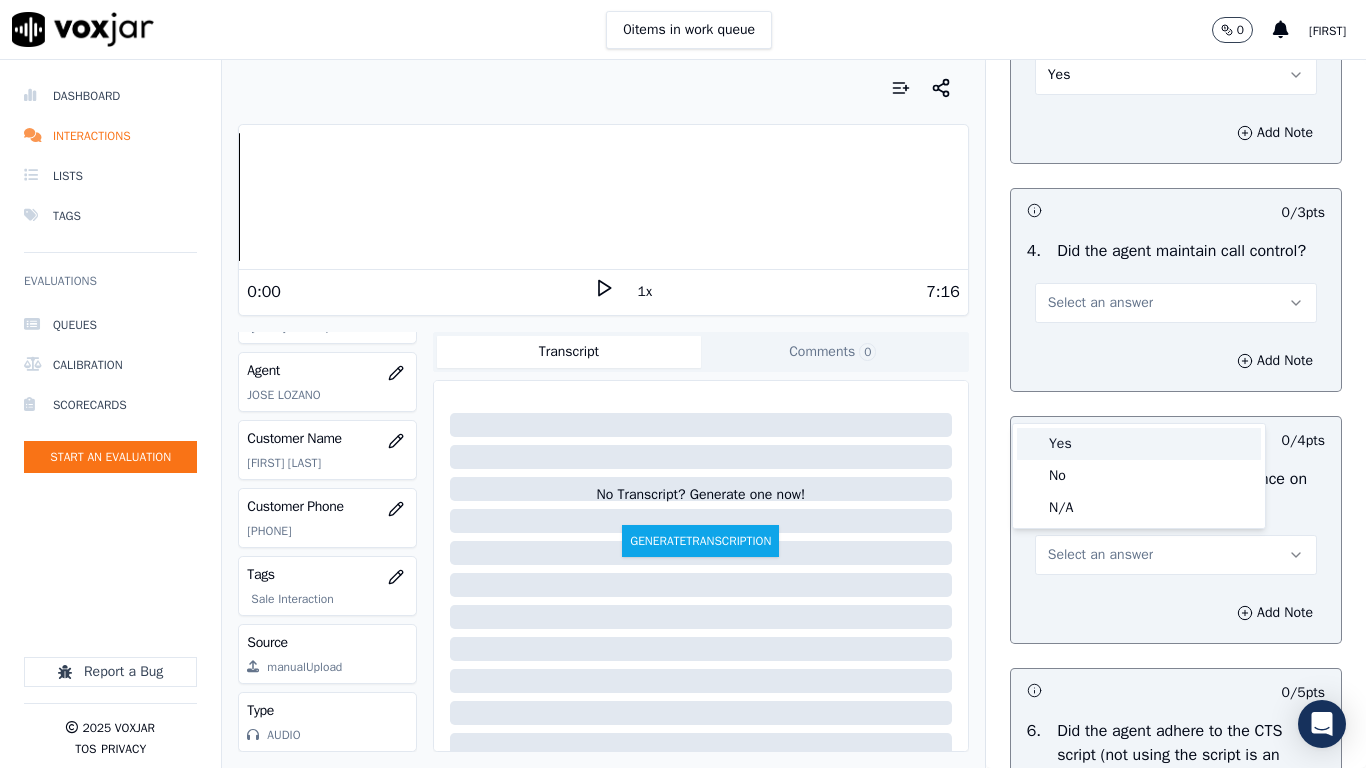 click on "Yes" at bounding box center [1139, 444] 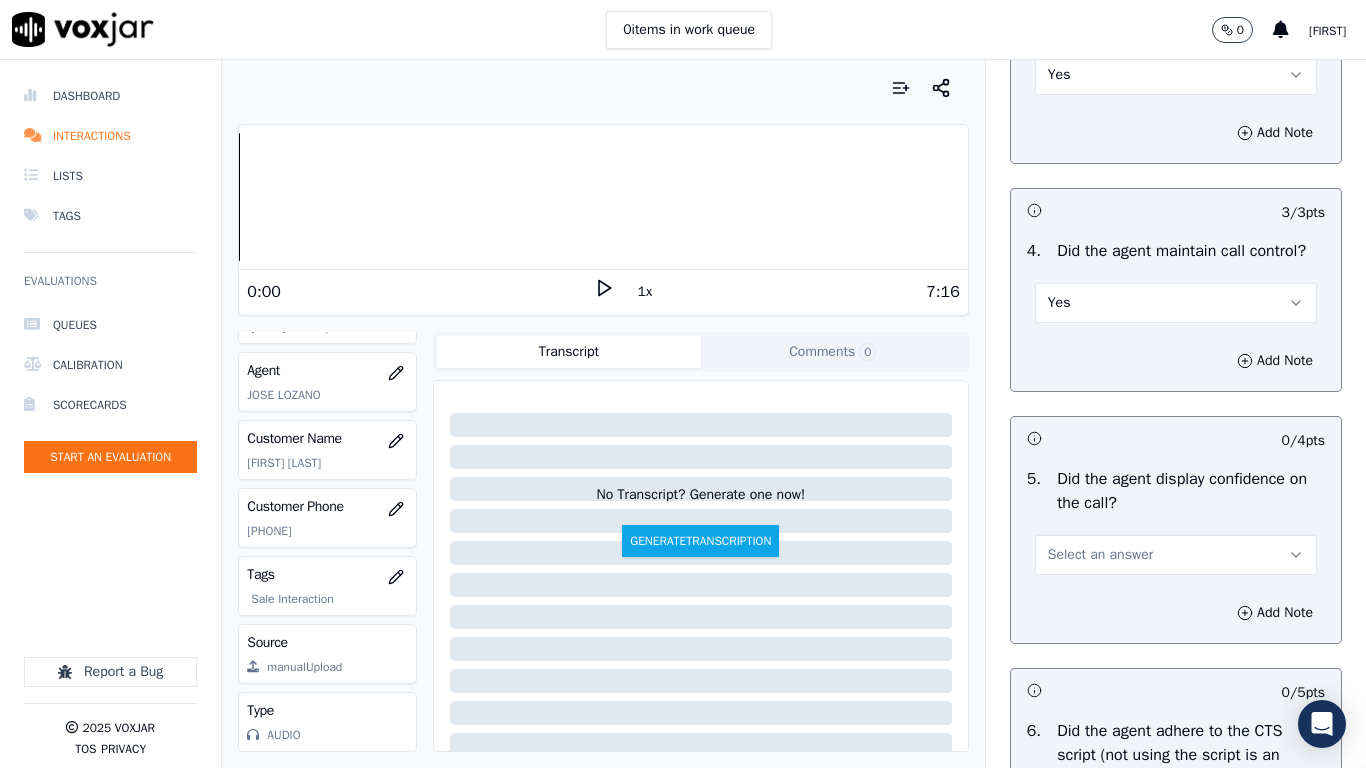 click on "Select an answer" at bounding box center (1100, 555) 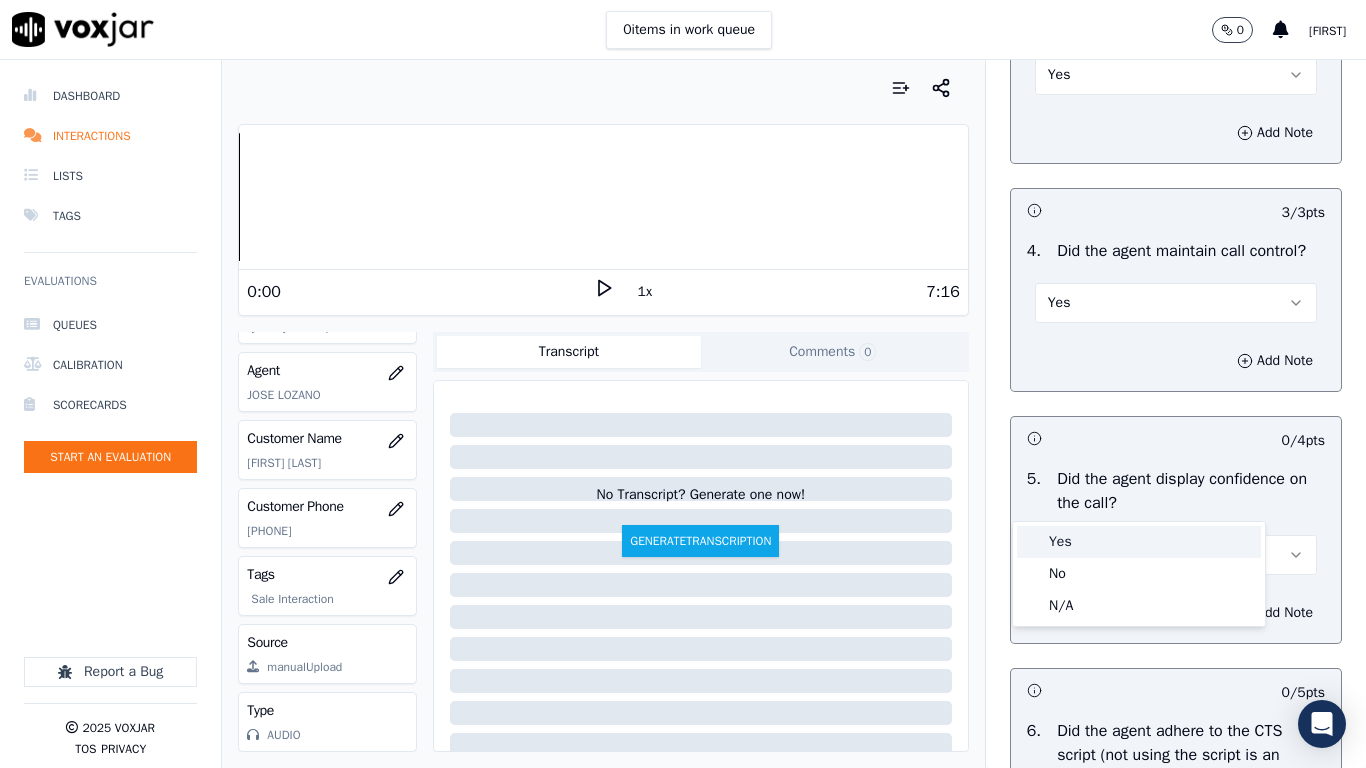 click on "Yes" at bounding box center [1139, 542] 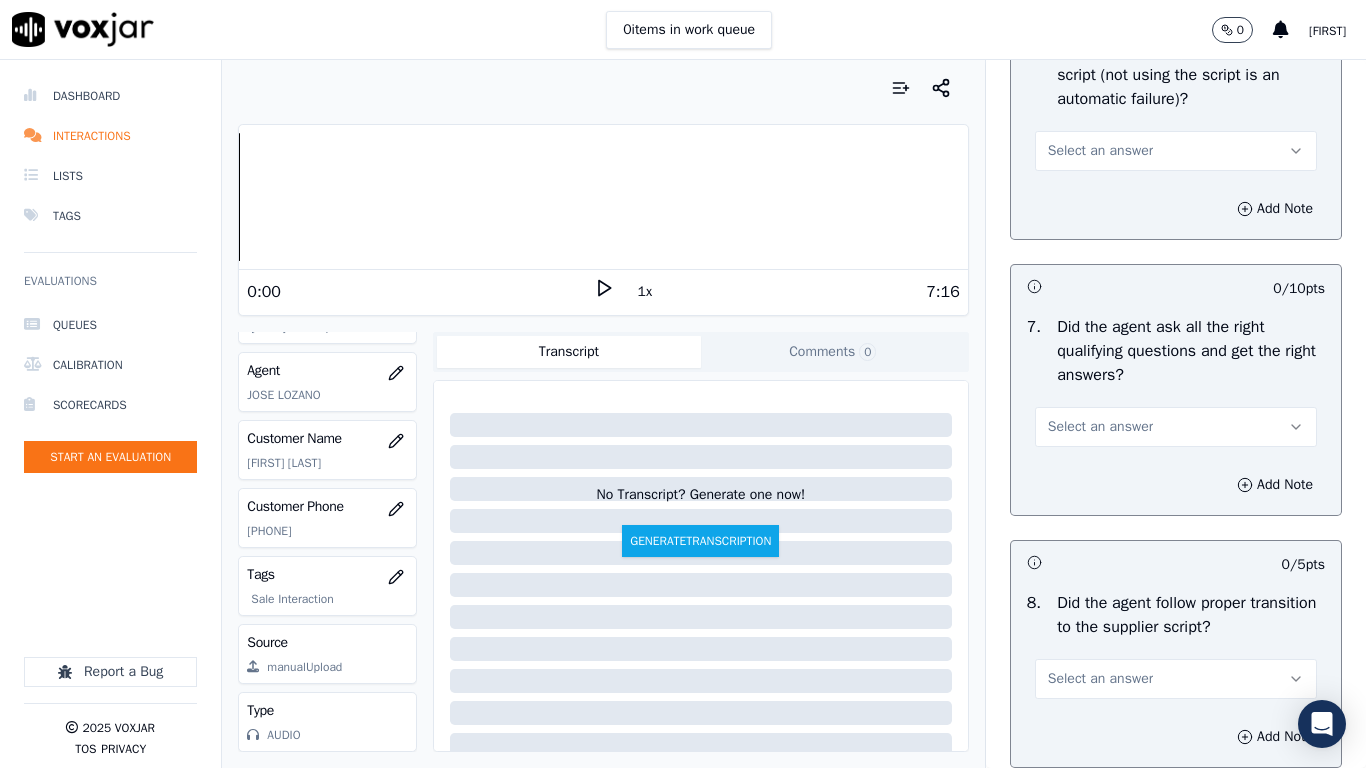 scroll, scrollTop: 4400, scrollLeft: 0, axis: vertical 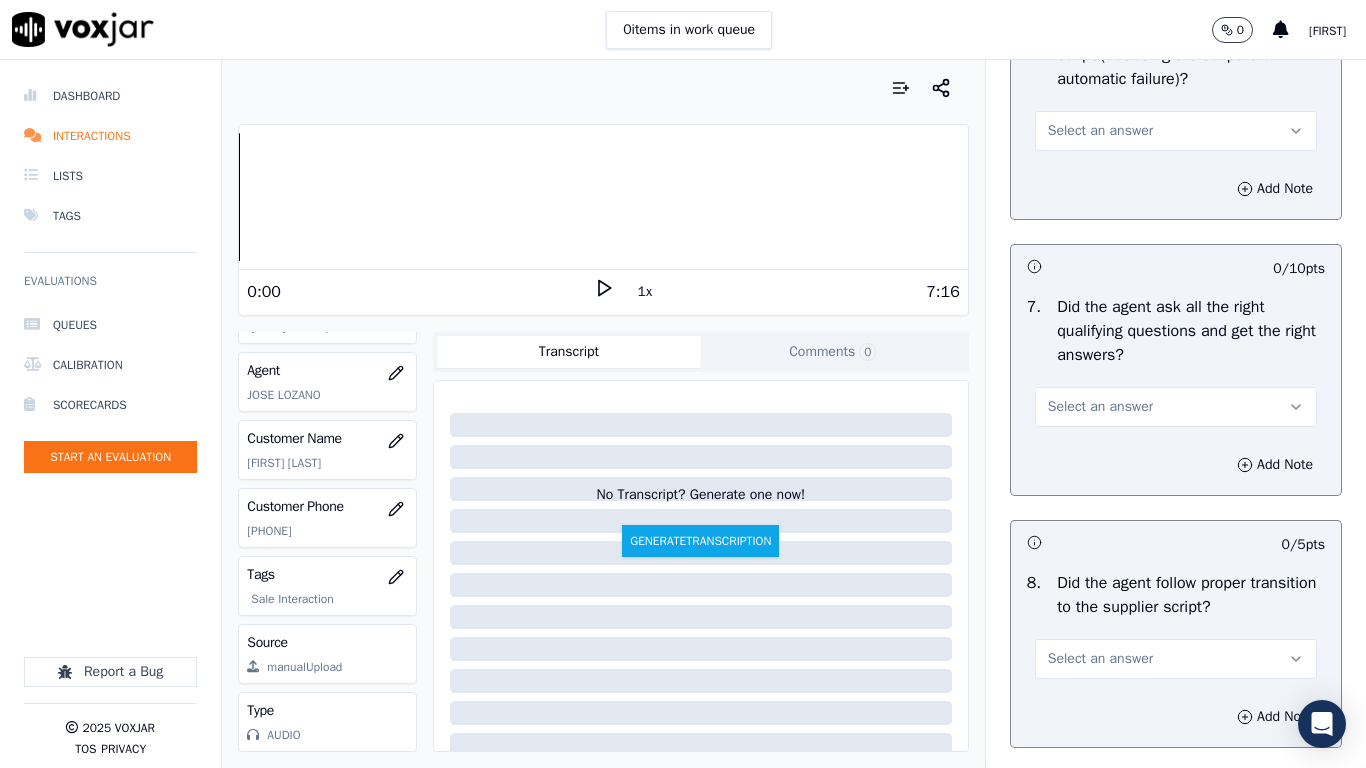 click on "Select an answer" at bounding box center [1176, 129] 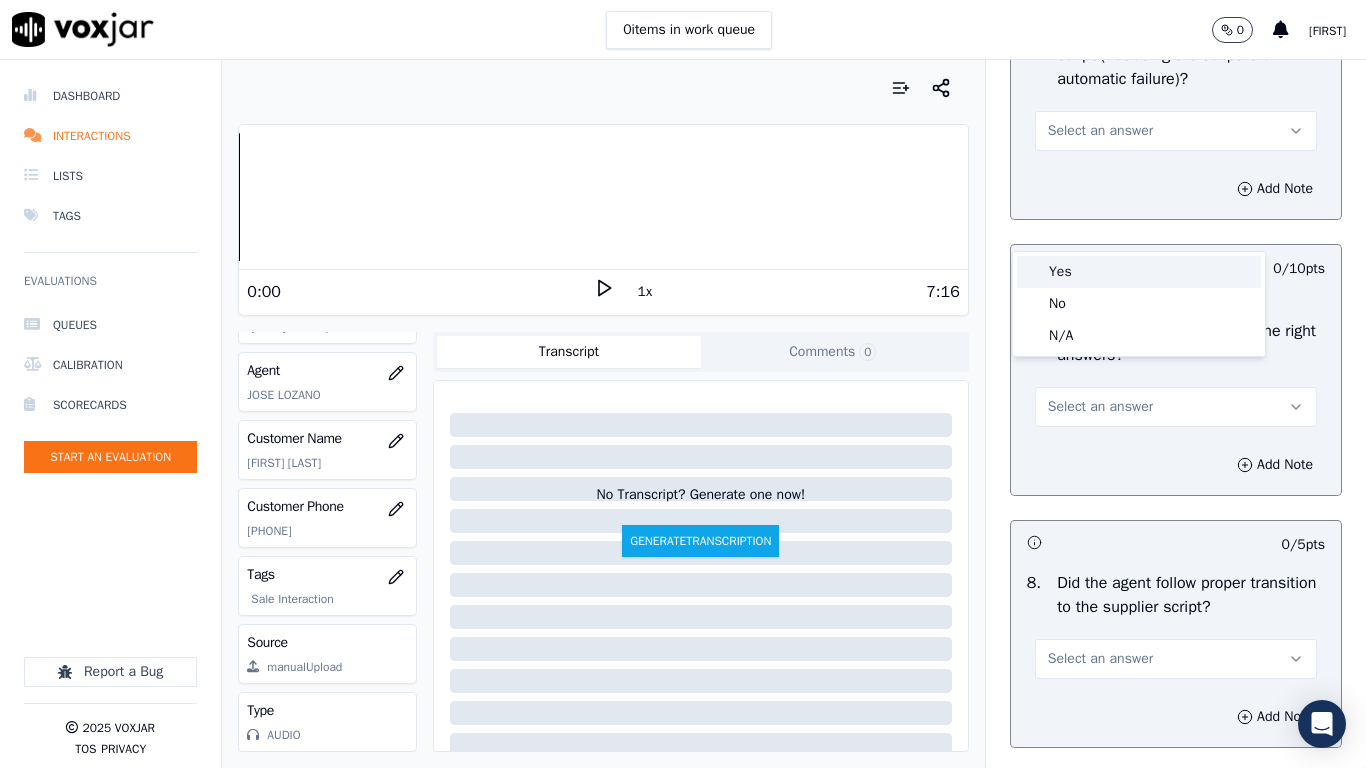 drag, startPoint x: 1069, startPoint y: 275, endPoint x: 1081, endPoint y: 470, distance: 195.36888 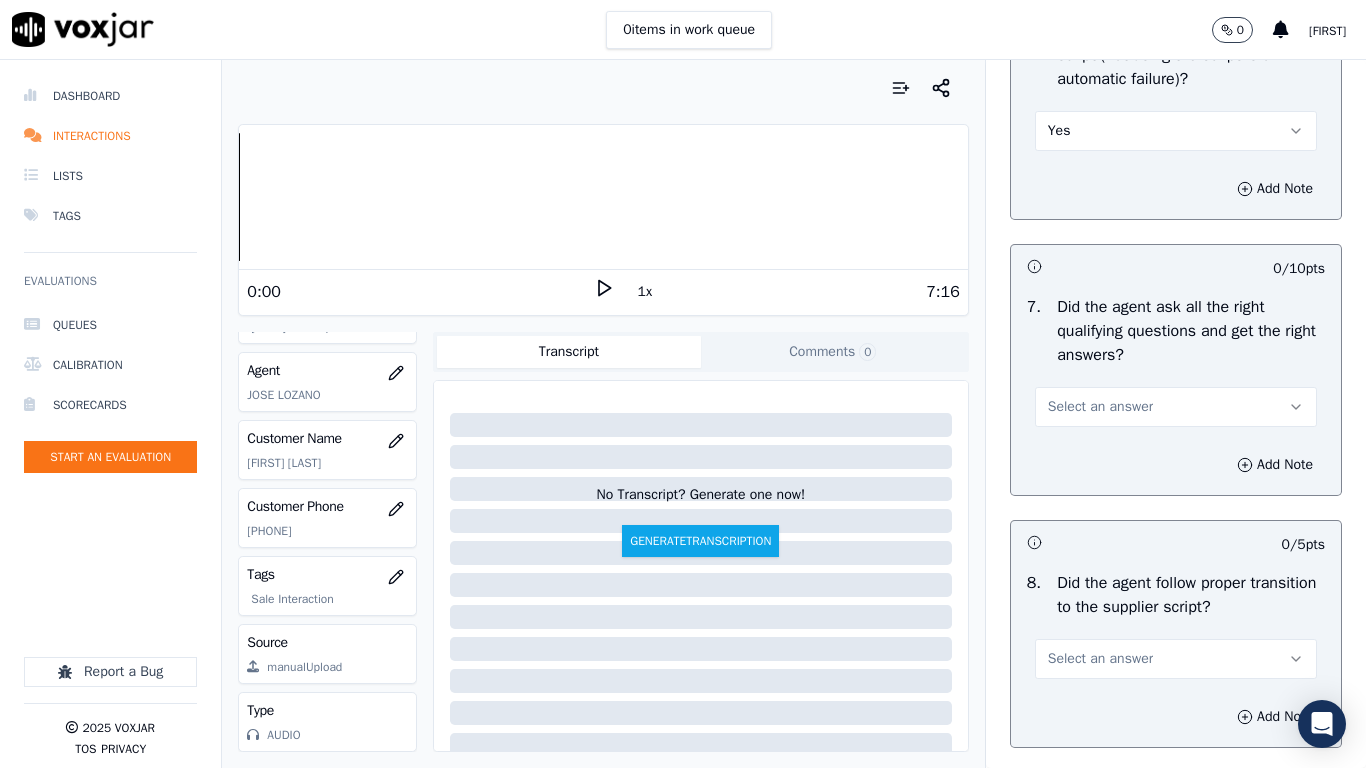 click on "Select an answer" at bounding box center (1100, 407) 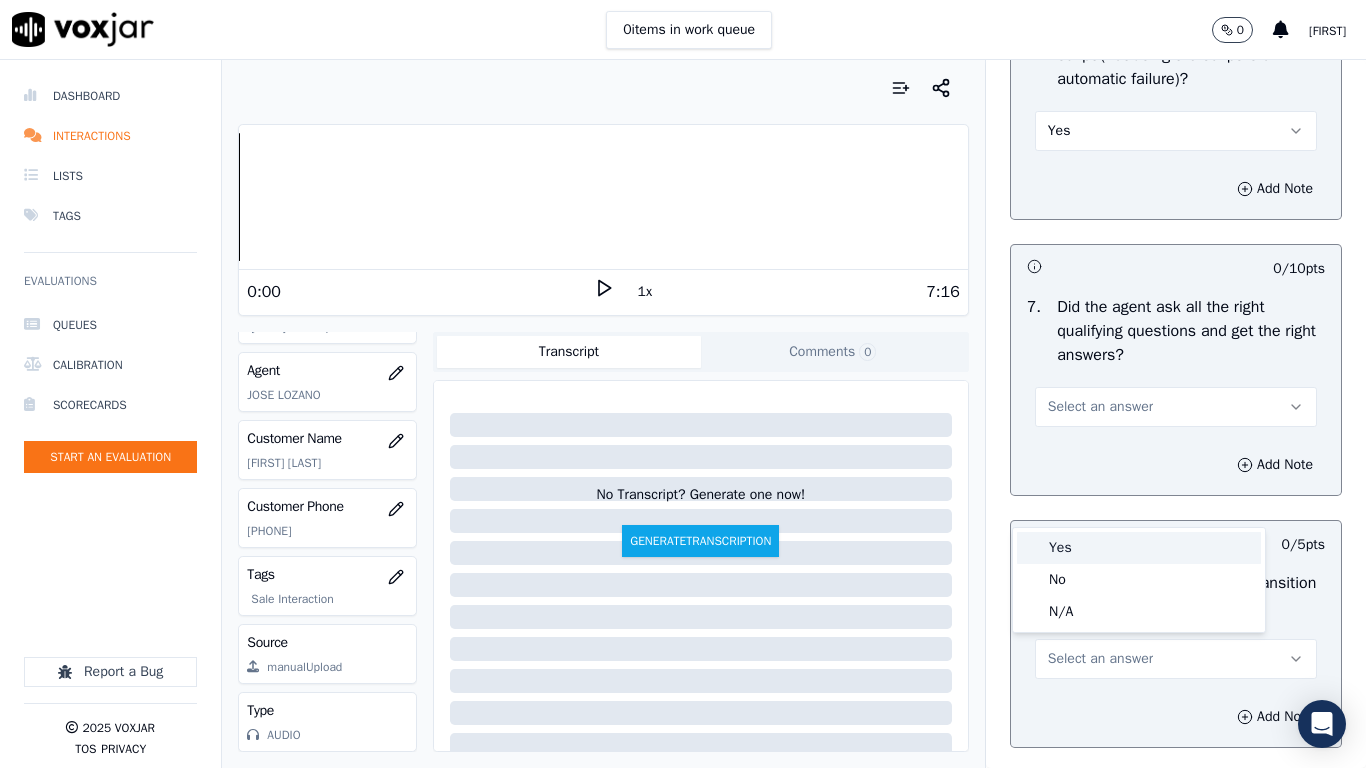 click on "Yes" at bounding box center [1139, 548] 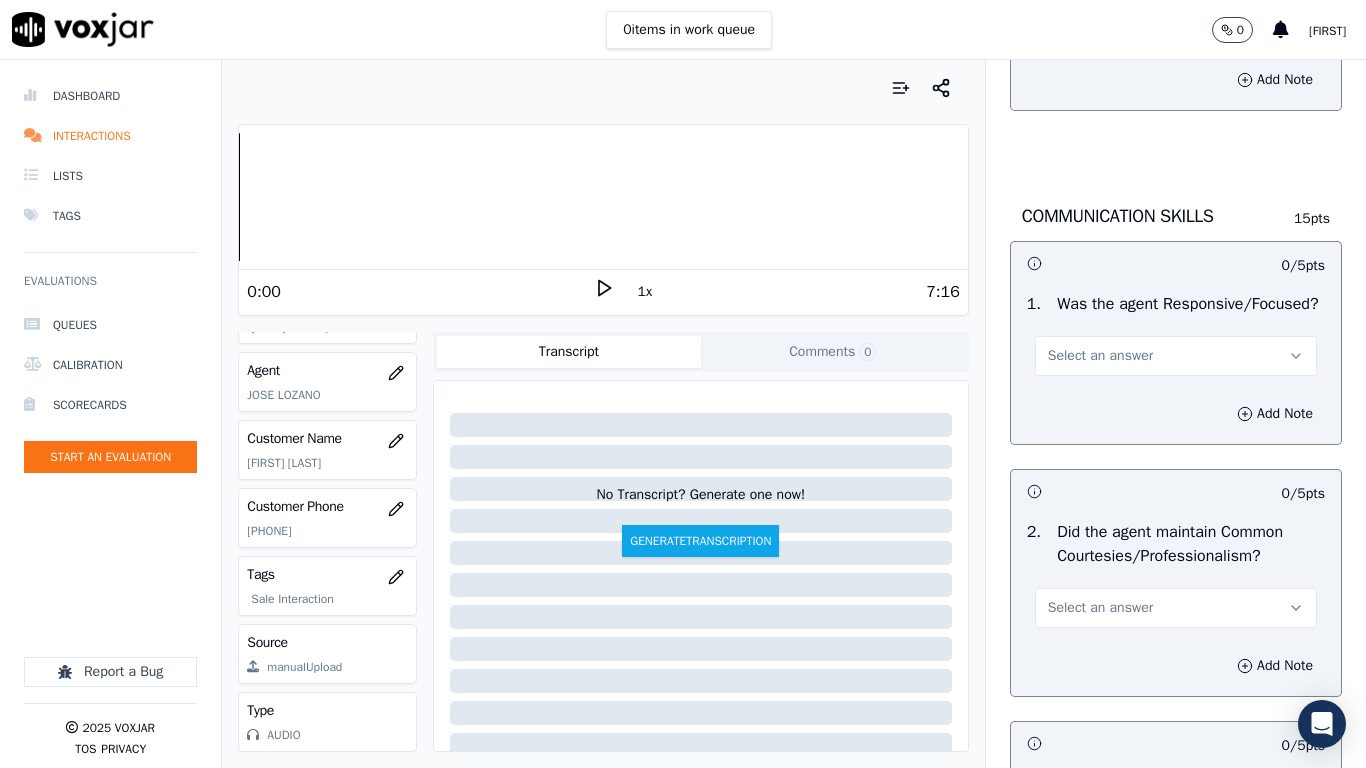 scroll, scrollTop: 5100, scrollLeft: 0, axis: vertical 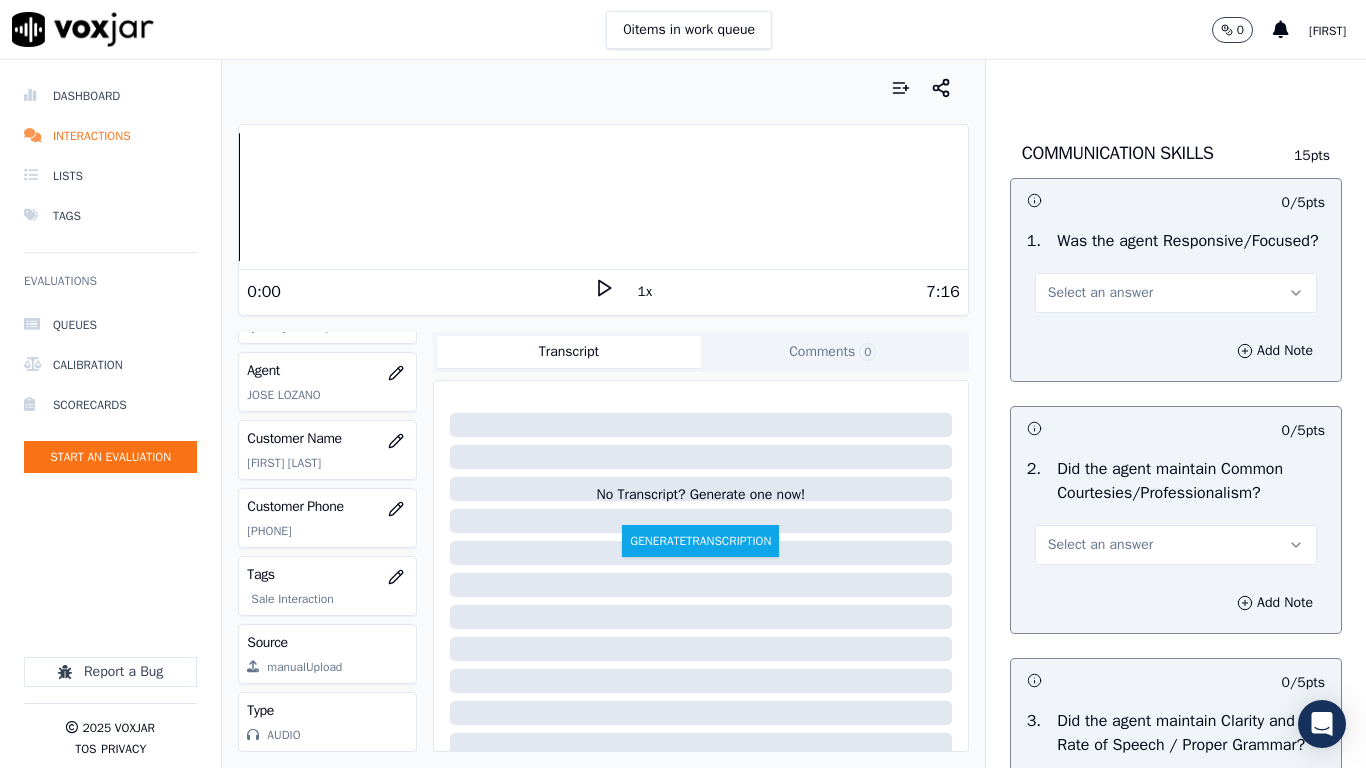 click on "Select an answer" at bounding box center [1100, -41] 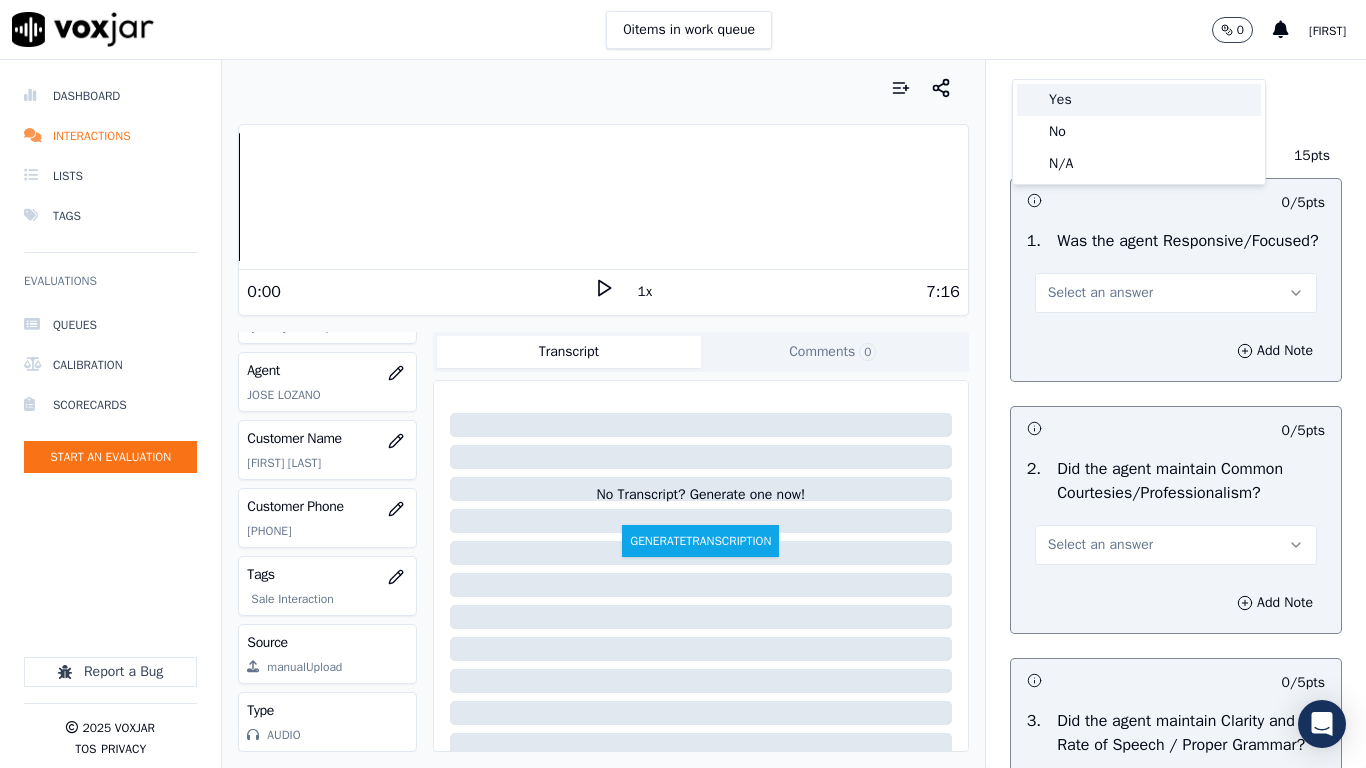 click on "Yes" at bounding box center [1139, 100] 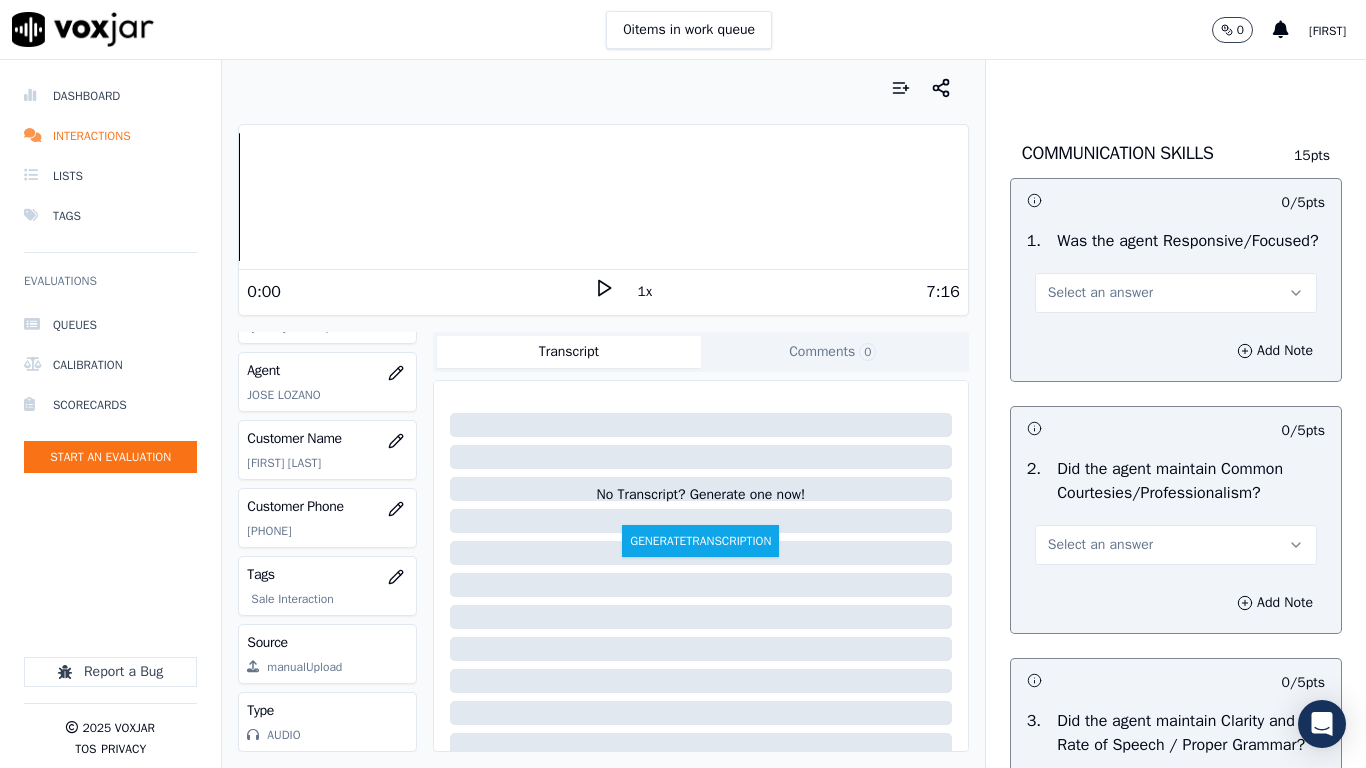 click on "Select an answer" at bounding box center [1100, 293] 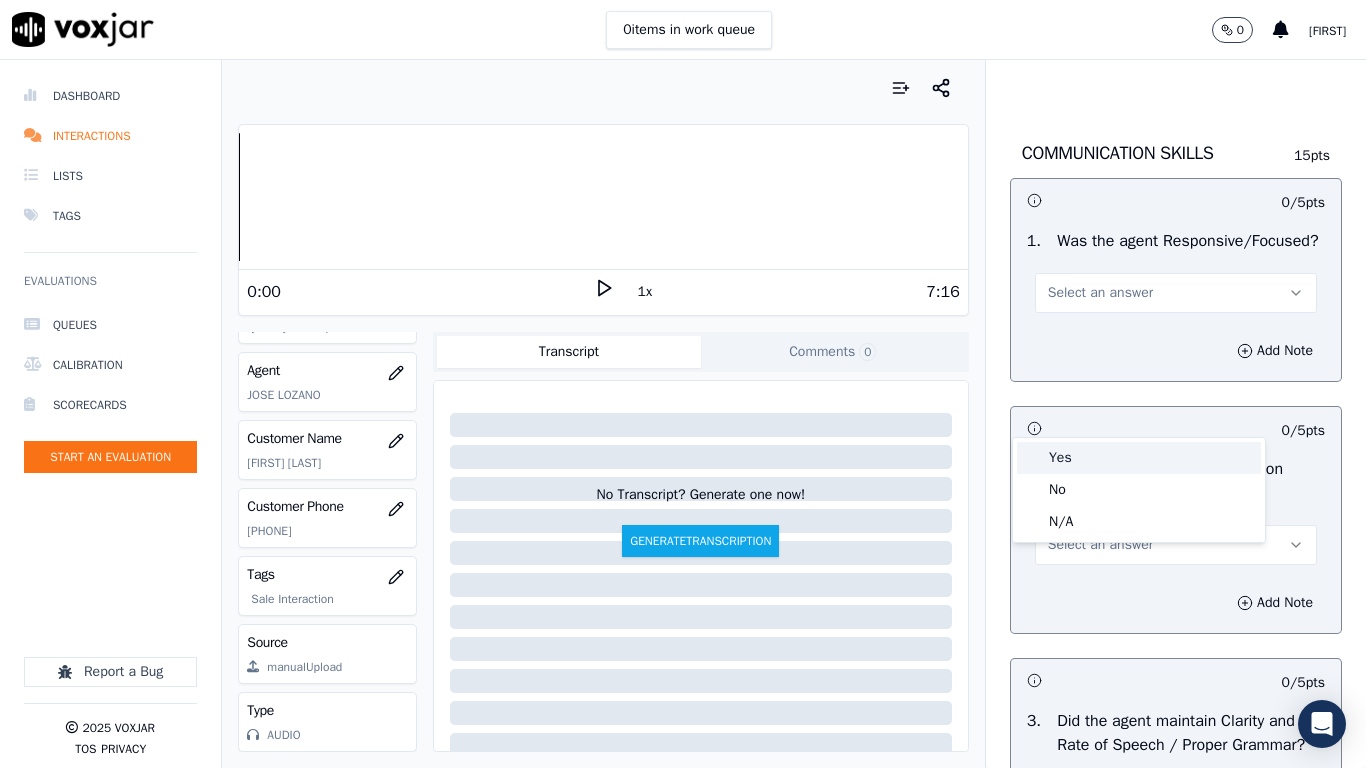click on "Yes" at bounding box center [1139, 458] 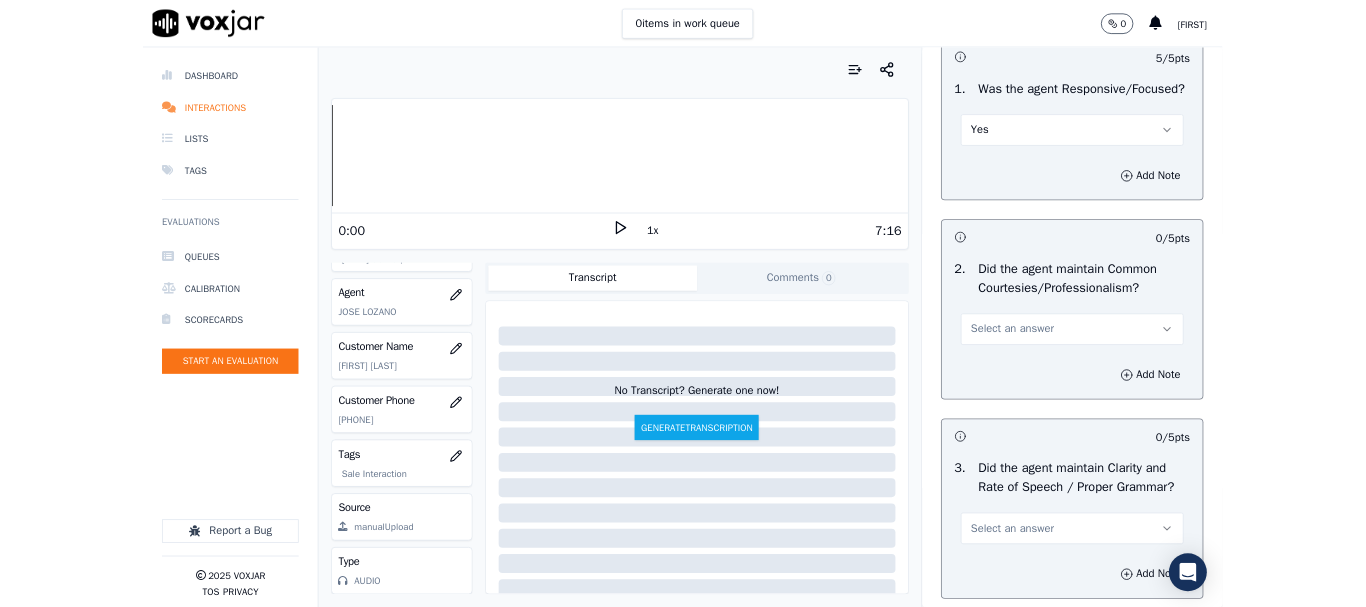 scroll, scrollTop: 5533, scrollLeft: 0, axis: vertical 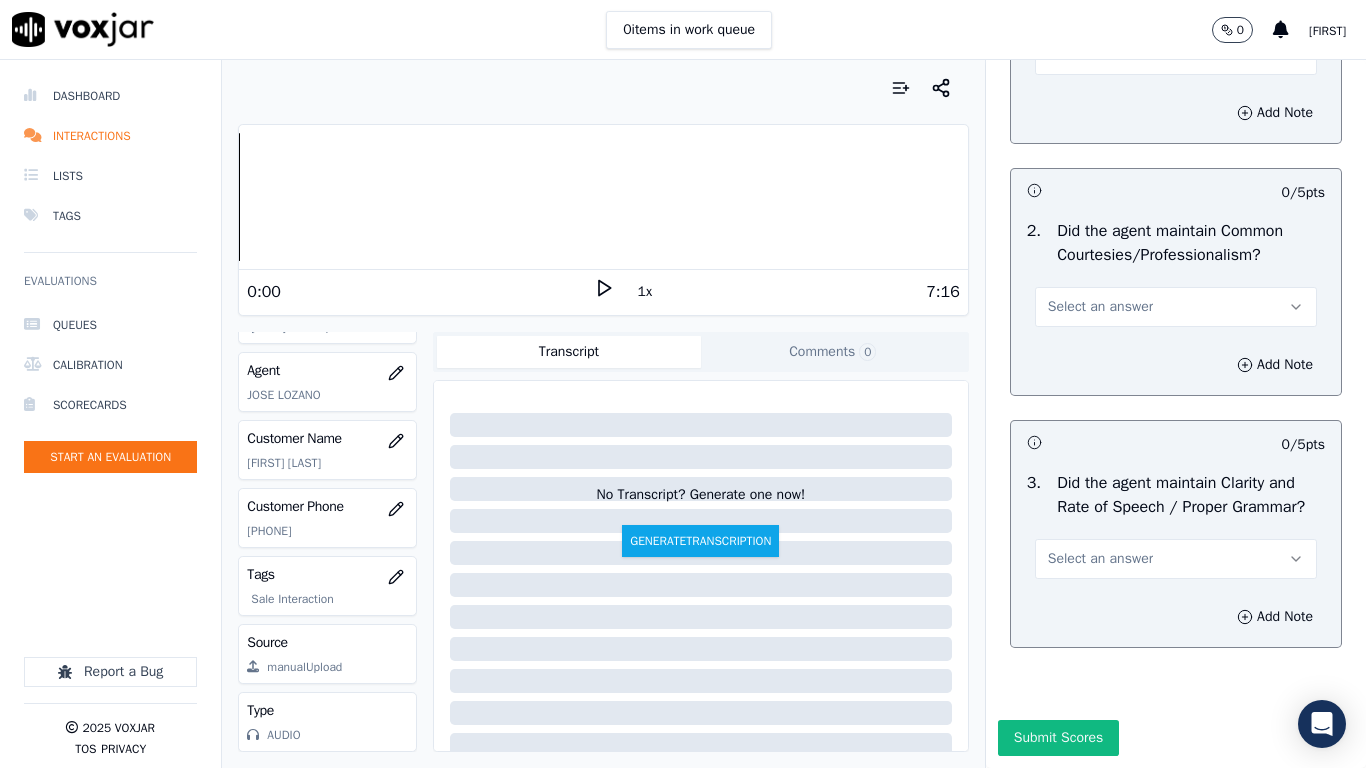 click on "Select an answer" at bounding box center [1100, 307] 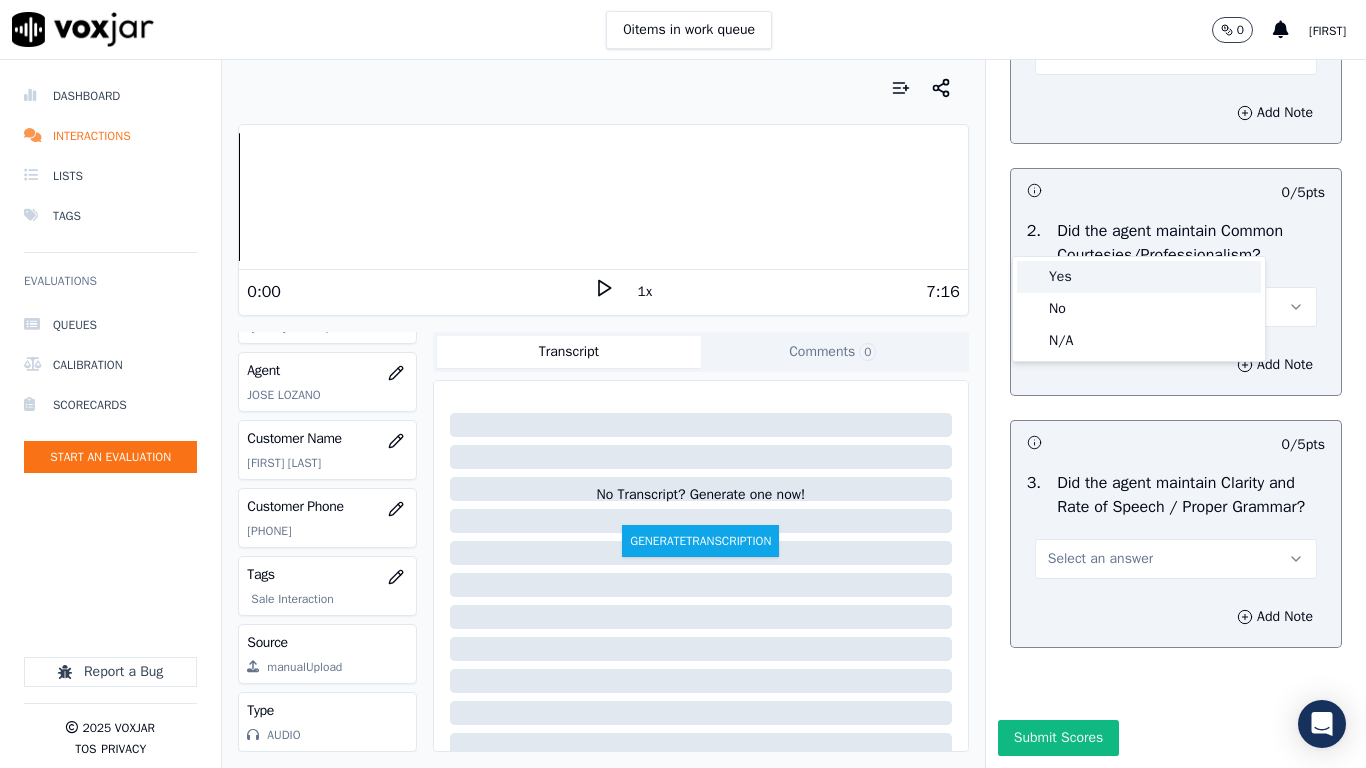click on "Yes" at bounding box center [1139, 277] 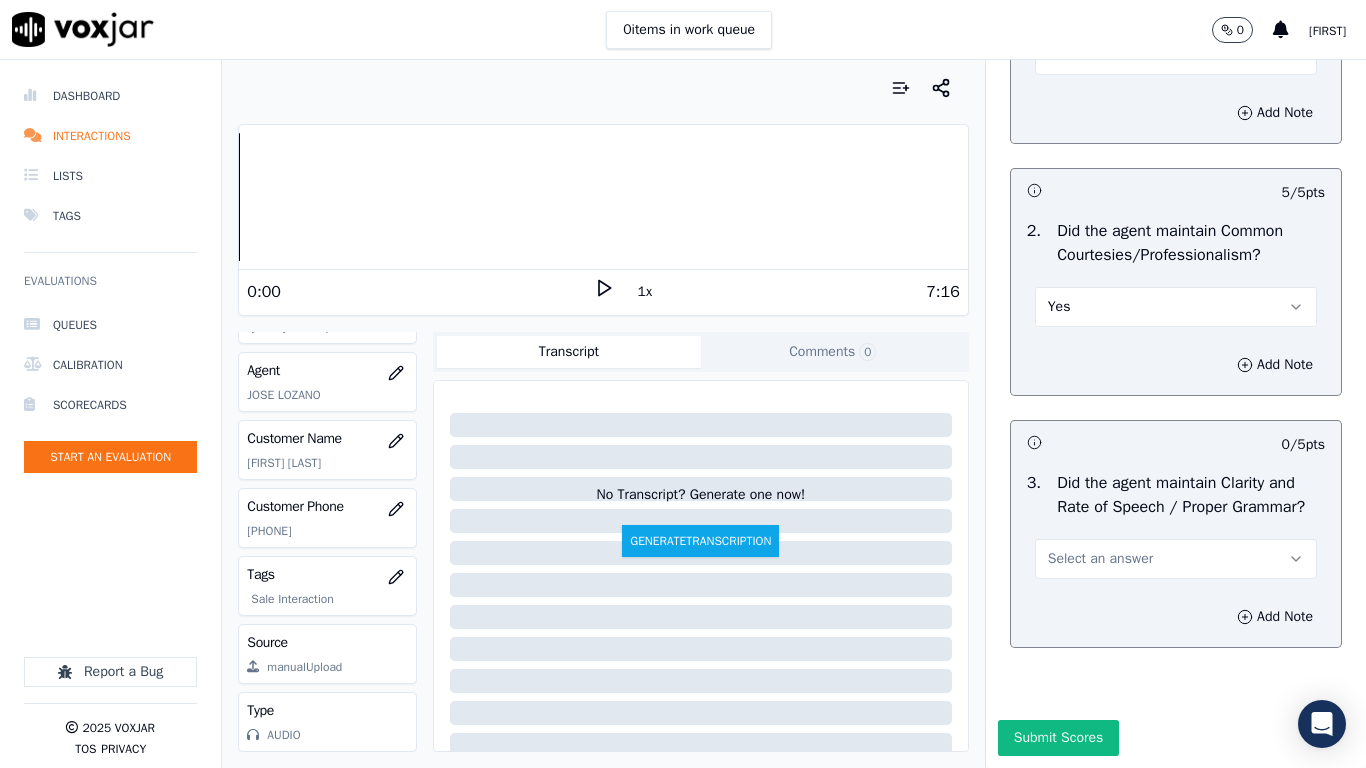 click on "Select an answer" at bounding box center (1100, 559) 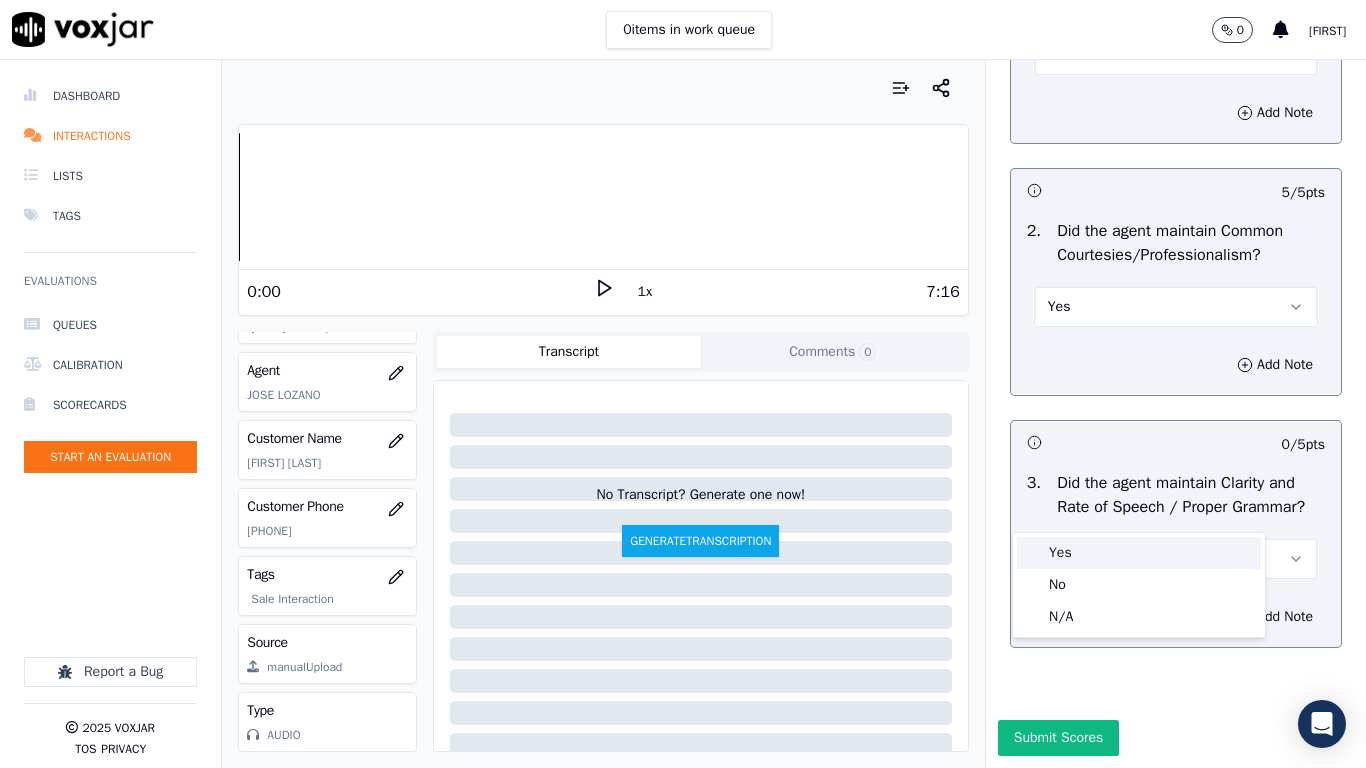 click on "Yes" at bounding box center [1139, 553] 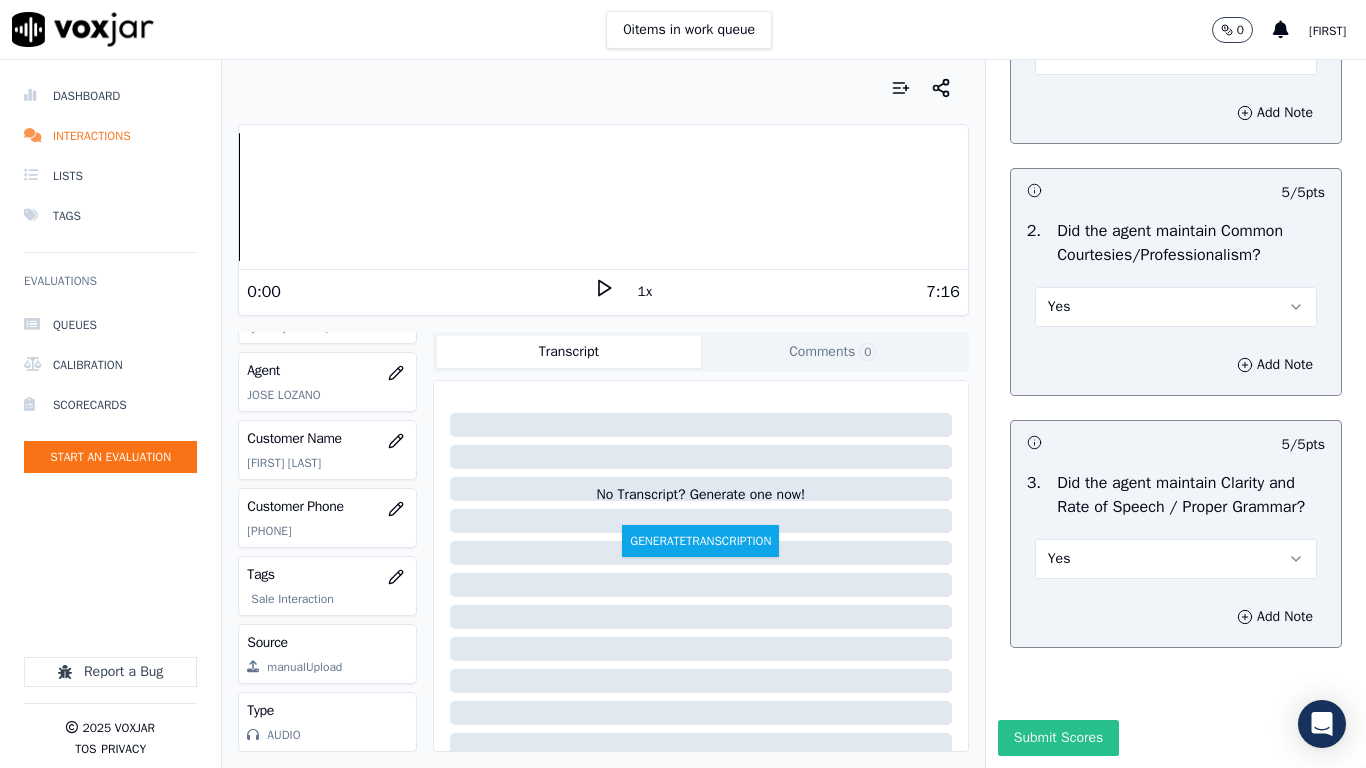 click on "Submit Scores" at bounding box center [1058, 738] 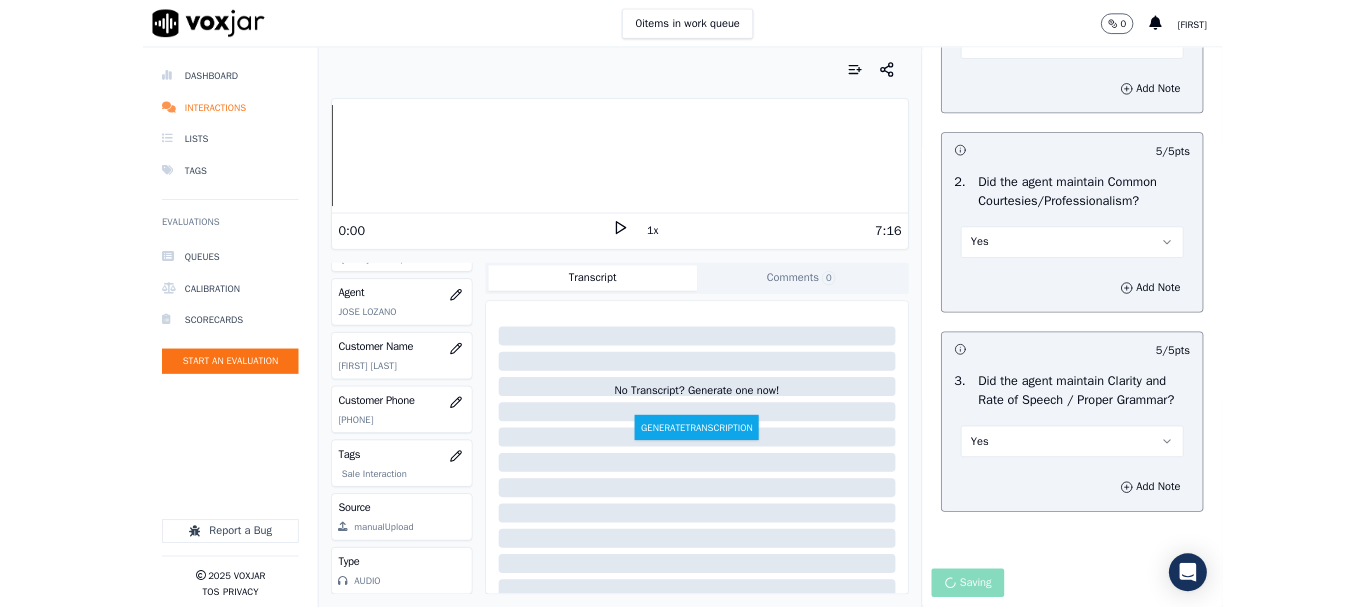 scroll, scrollTop: 300, scrollLeft: 0, axis: vertical 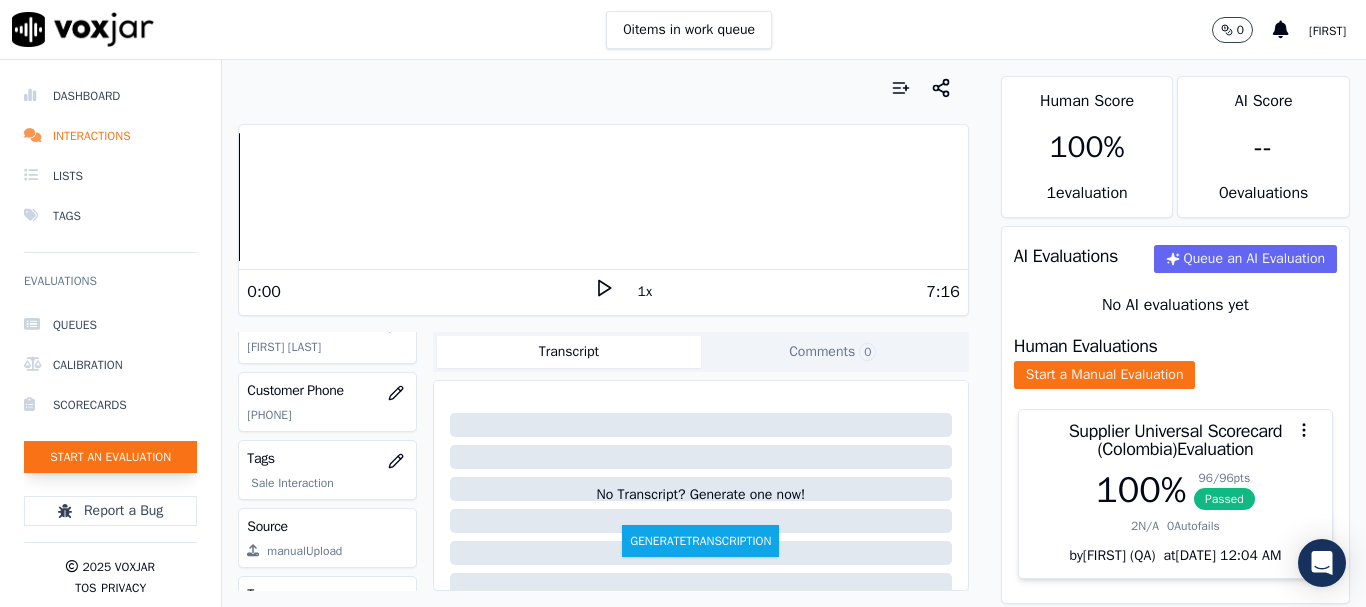 click on "Start an Evaluation" 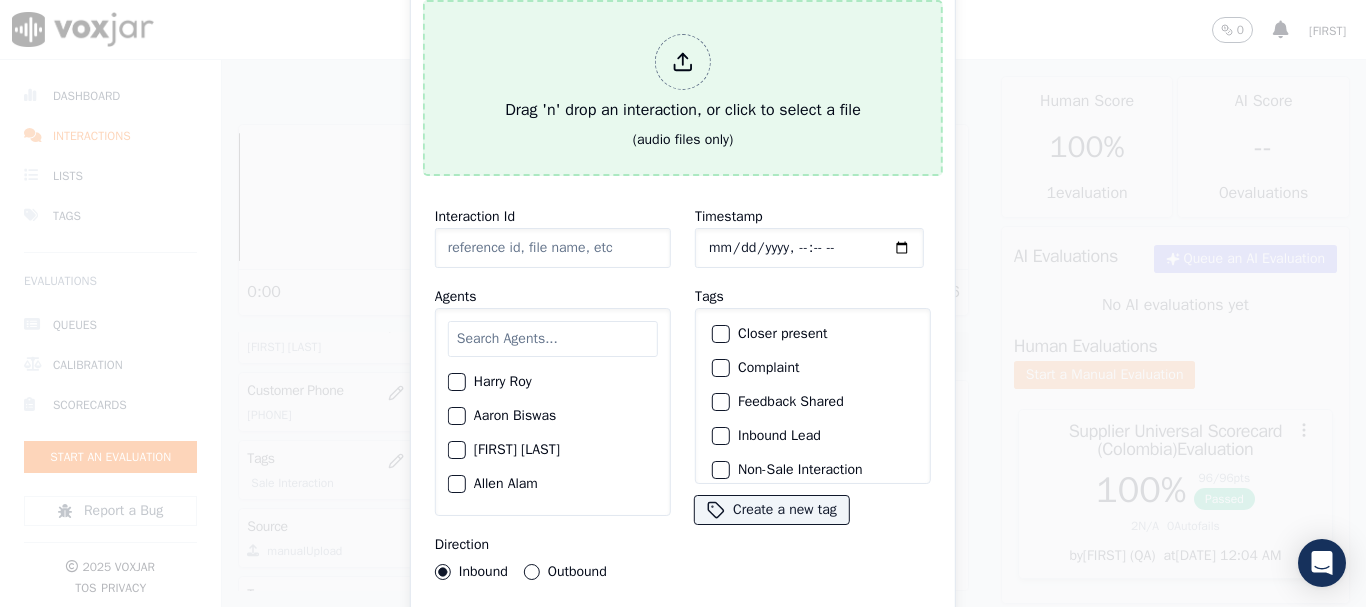 click on "Drag 'n' drop an interaction, or click to select a file" at bounding box center (683, 78) 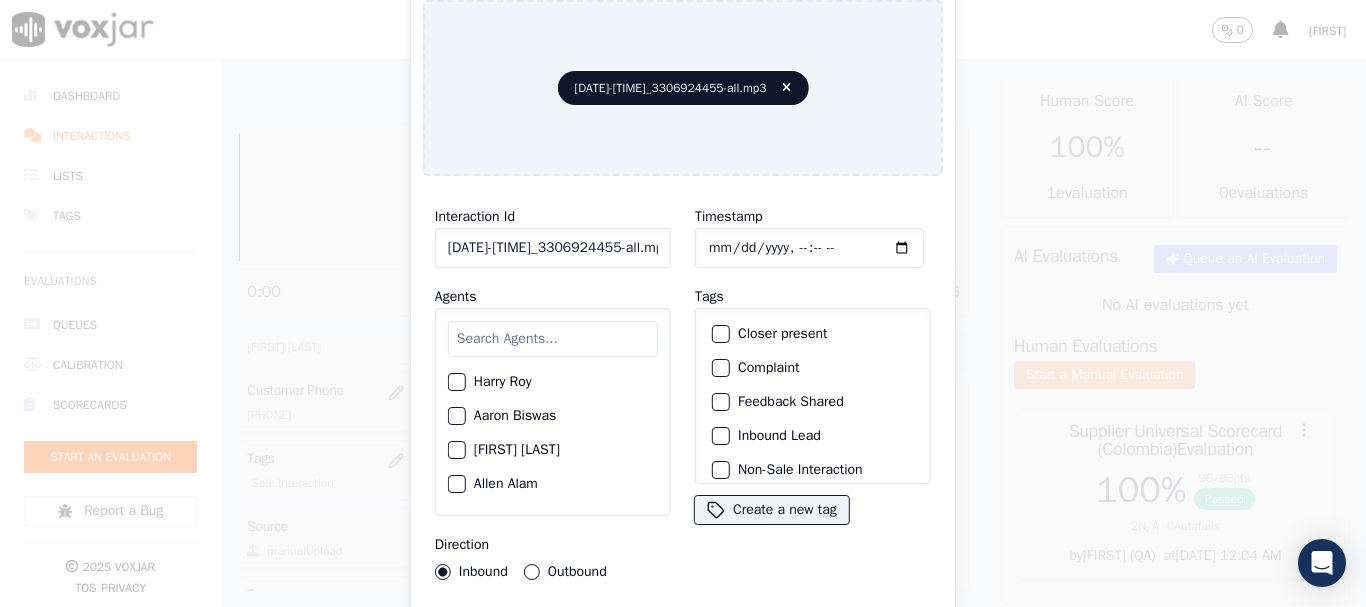 click at bounding box center (553, 339) 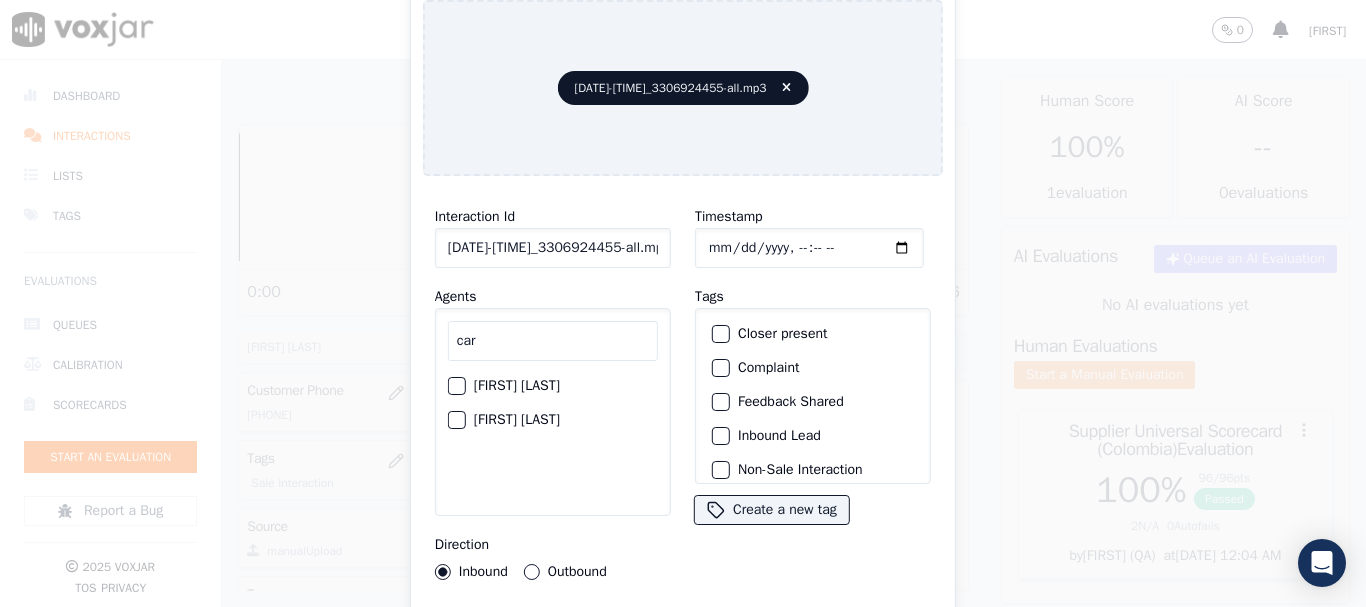 type on "car" 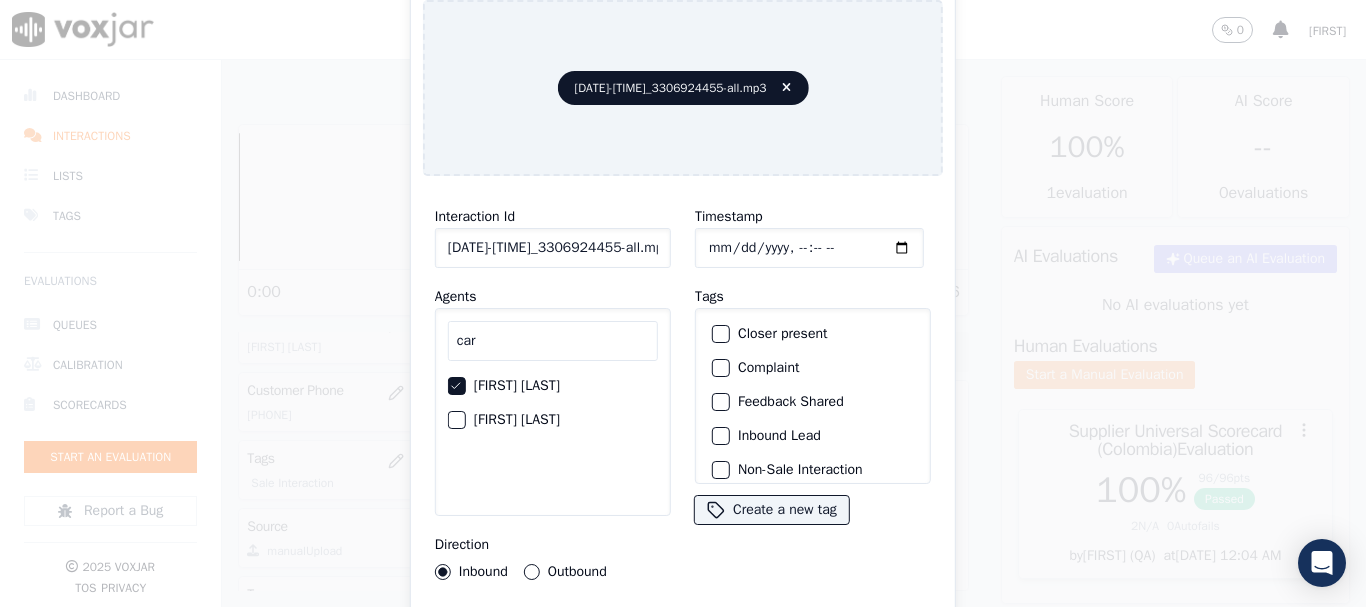 click on "Timestamp" 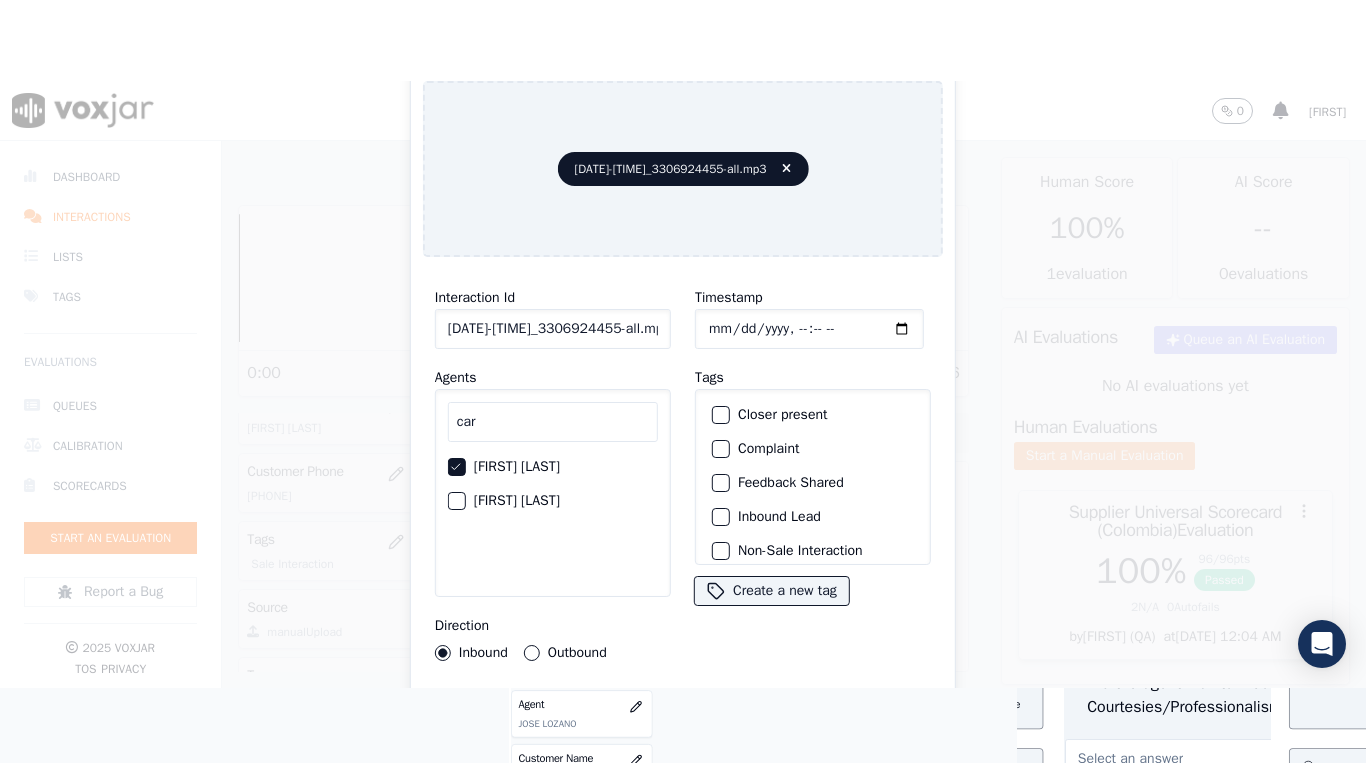 scroll, scrollTop: 175, scrollLeft: 0, axis: vertical 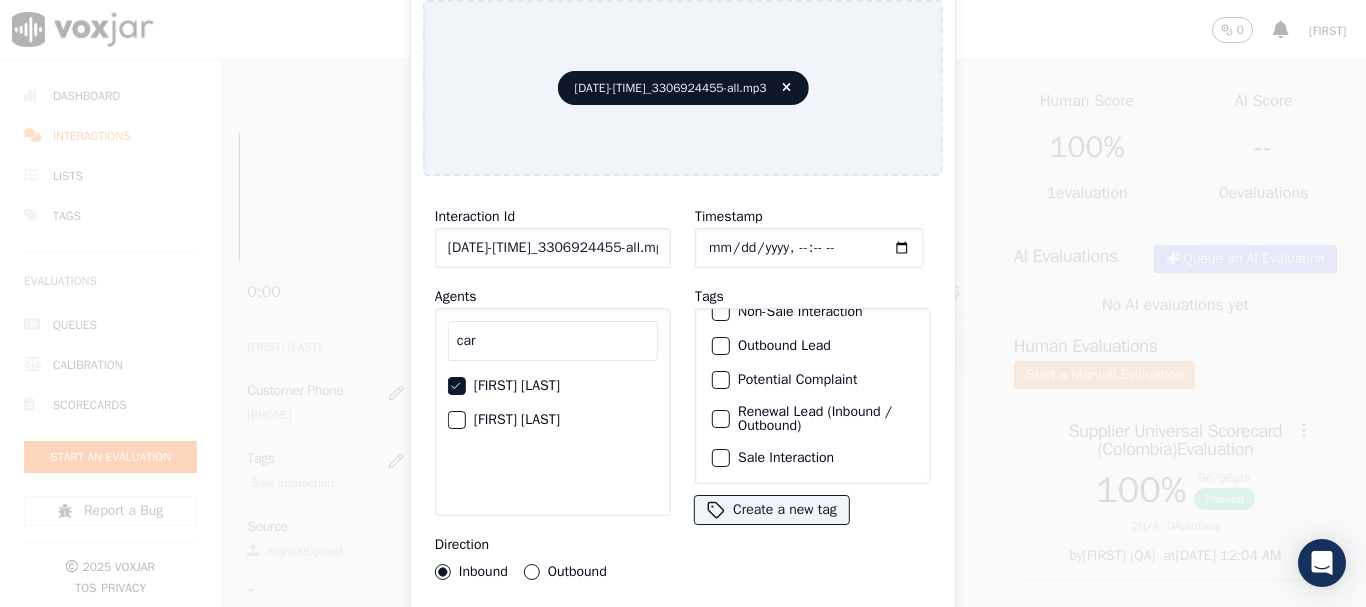 click on "Sale Interaction" 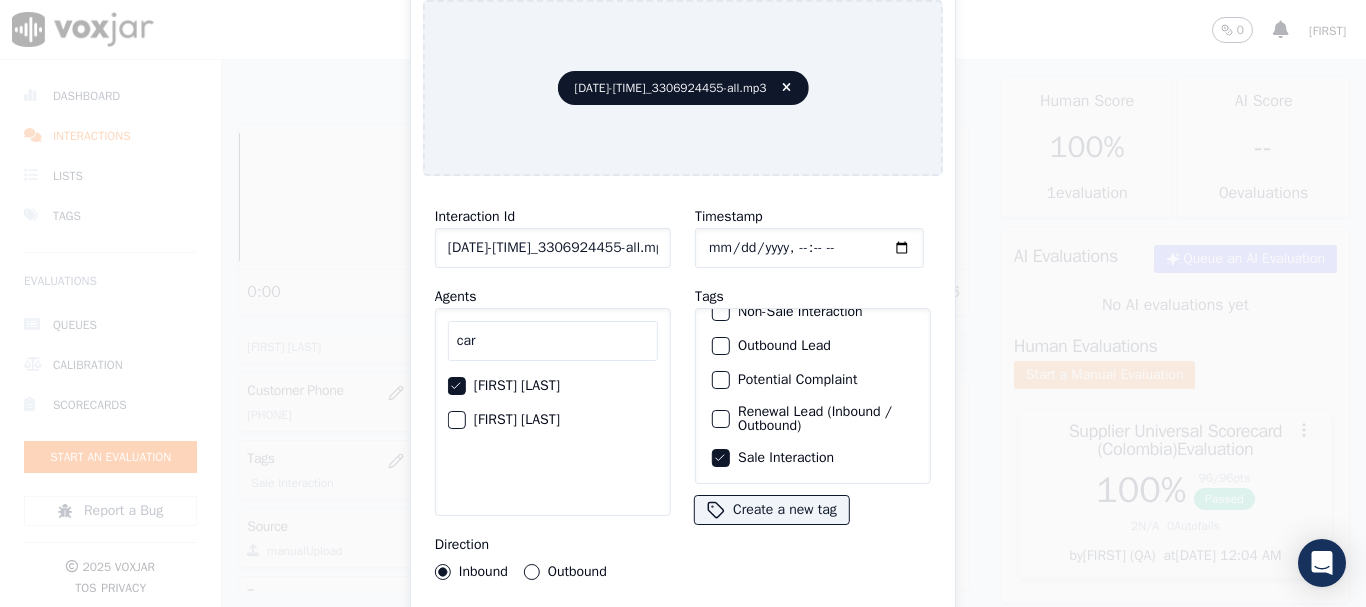 type 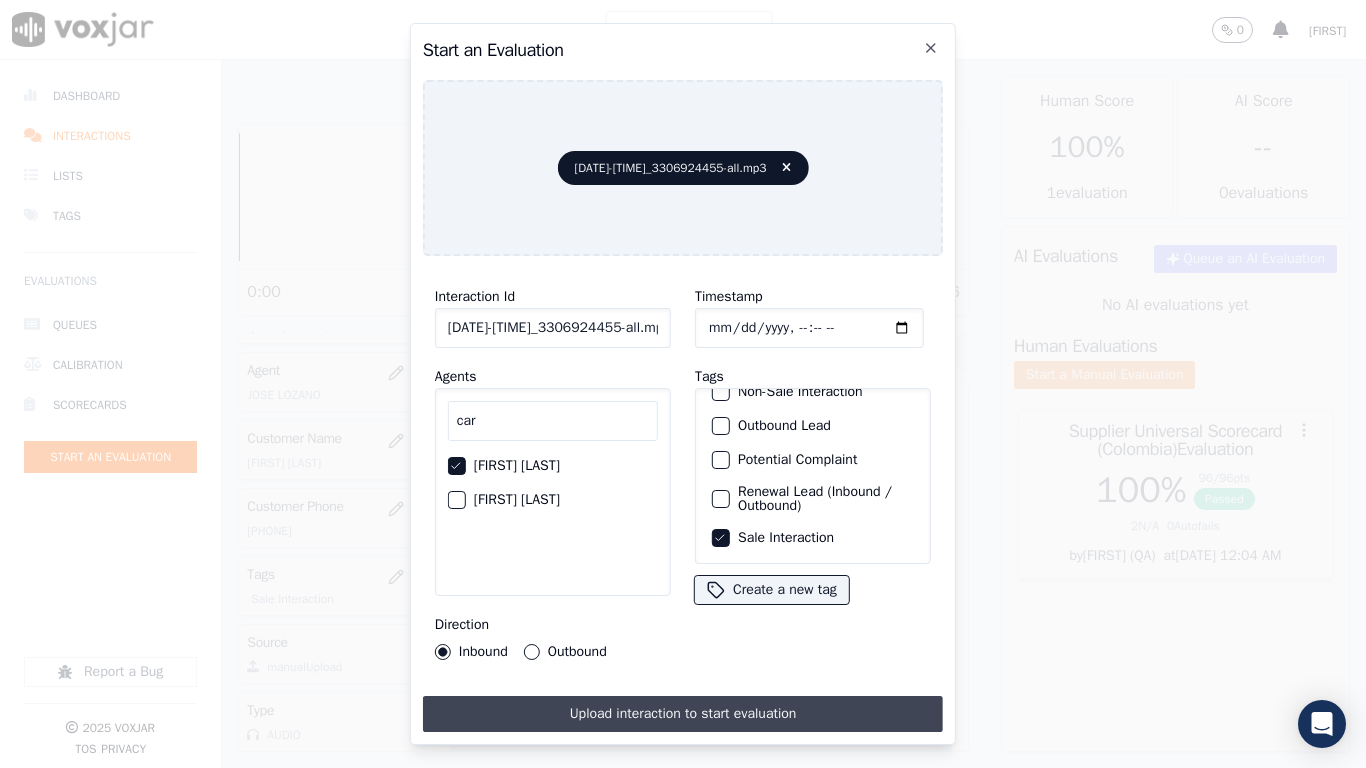 click on "Upload interaction to start evaluation" at bounding box center (683, 714) 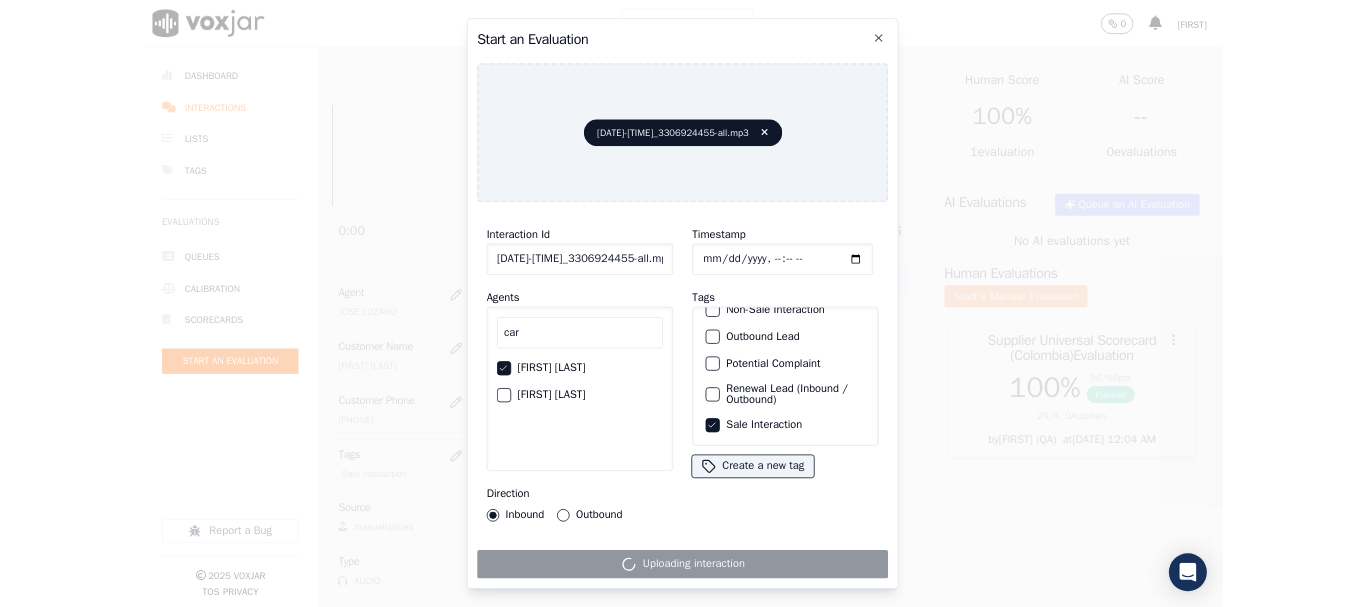 scroll, scrollTop: 300, scrollLeft: 0, axis: vertical 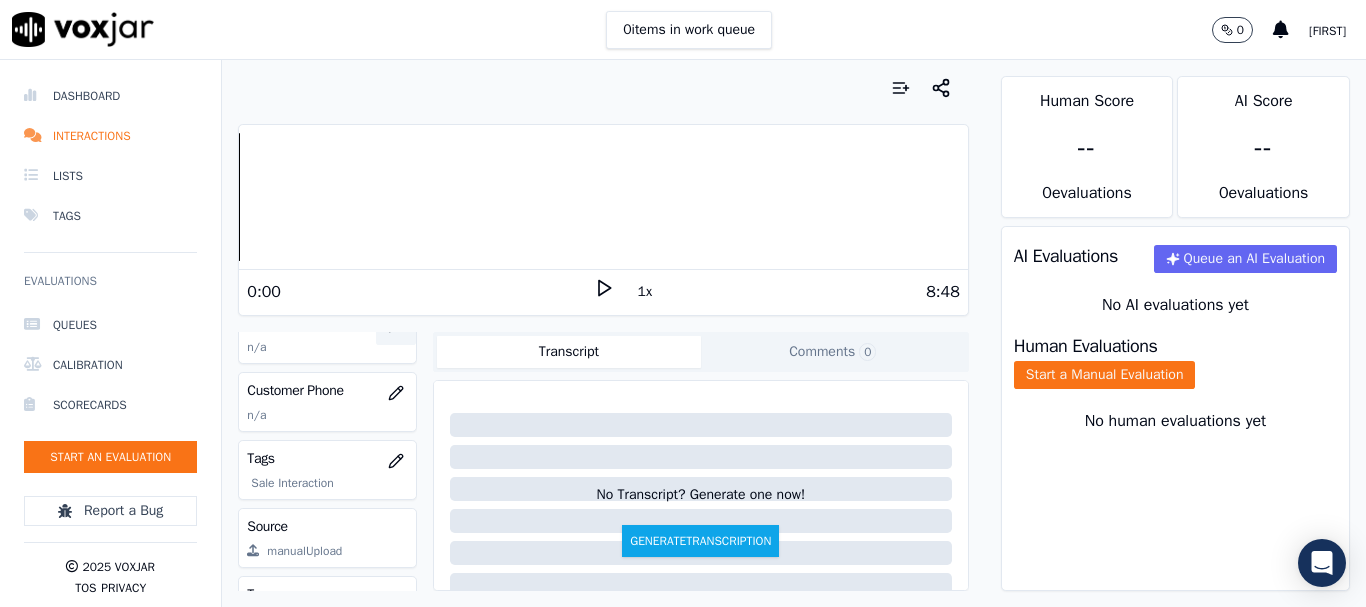 click 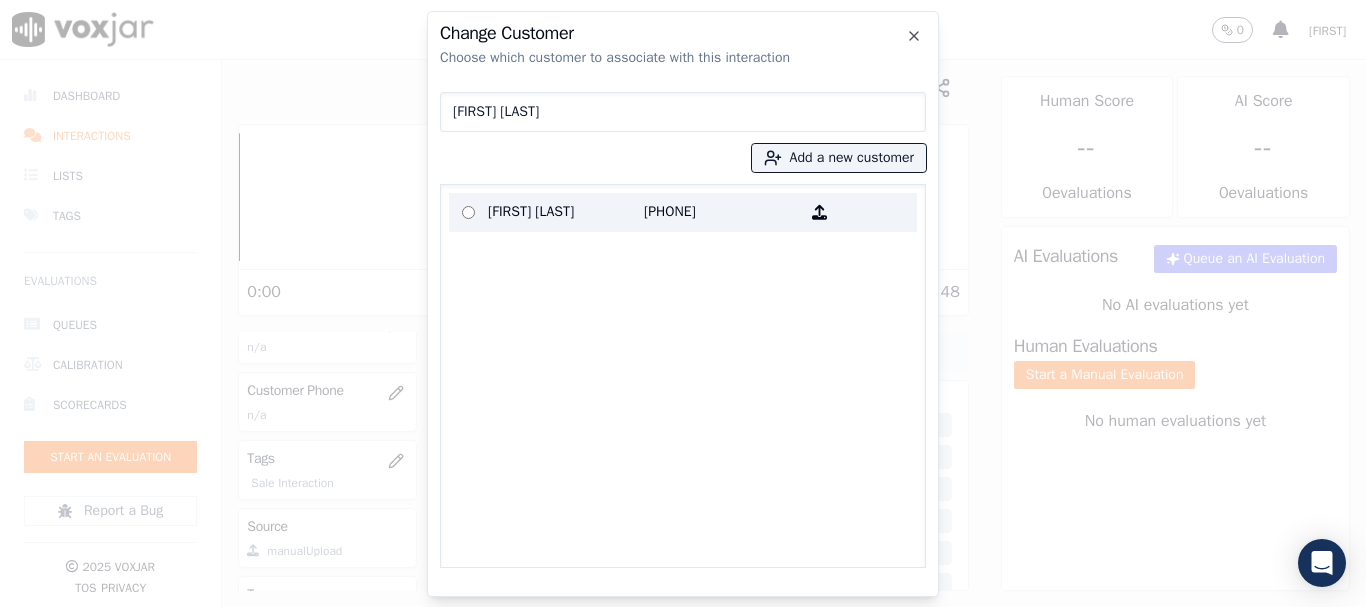 type on "[FIRST] [LAST]" 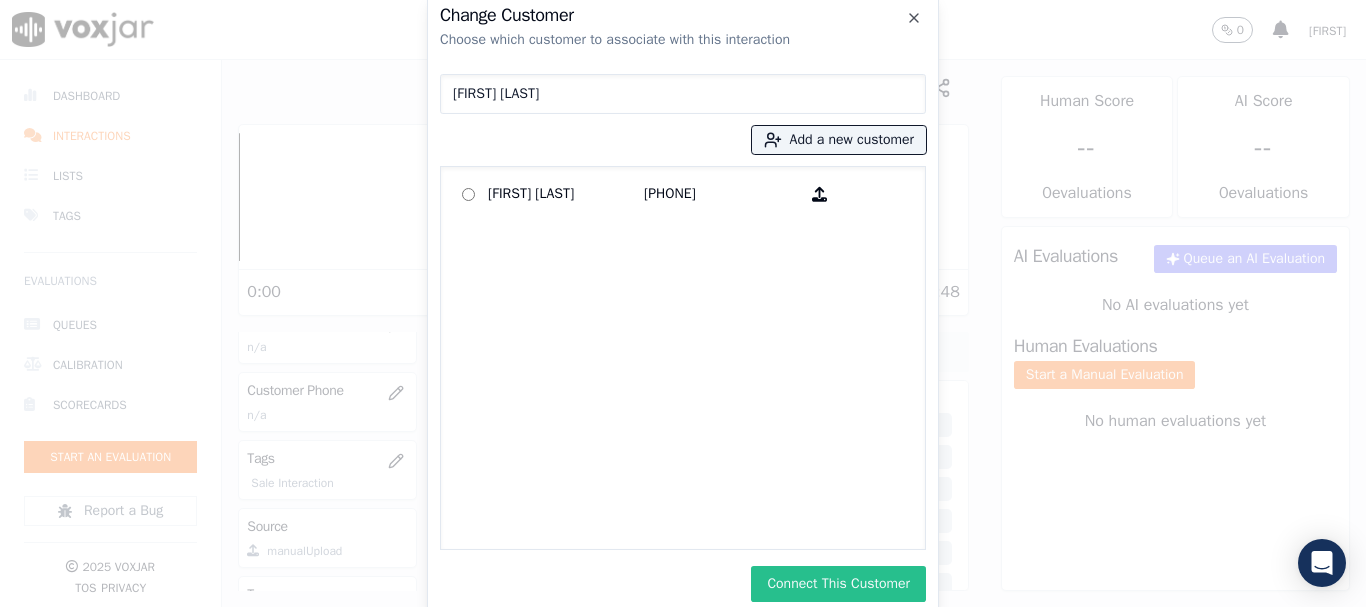 click on "Connect This Customer" at bounding box center (838, 584) 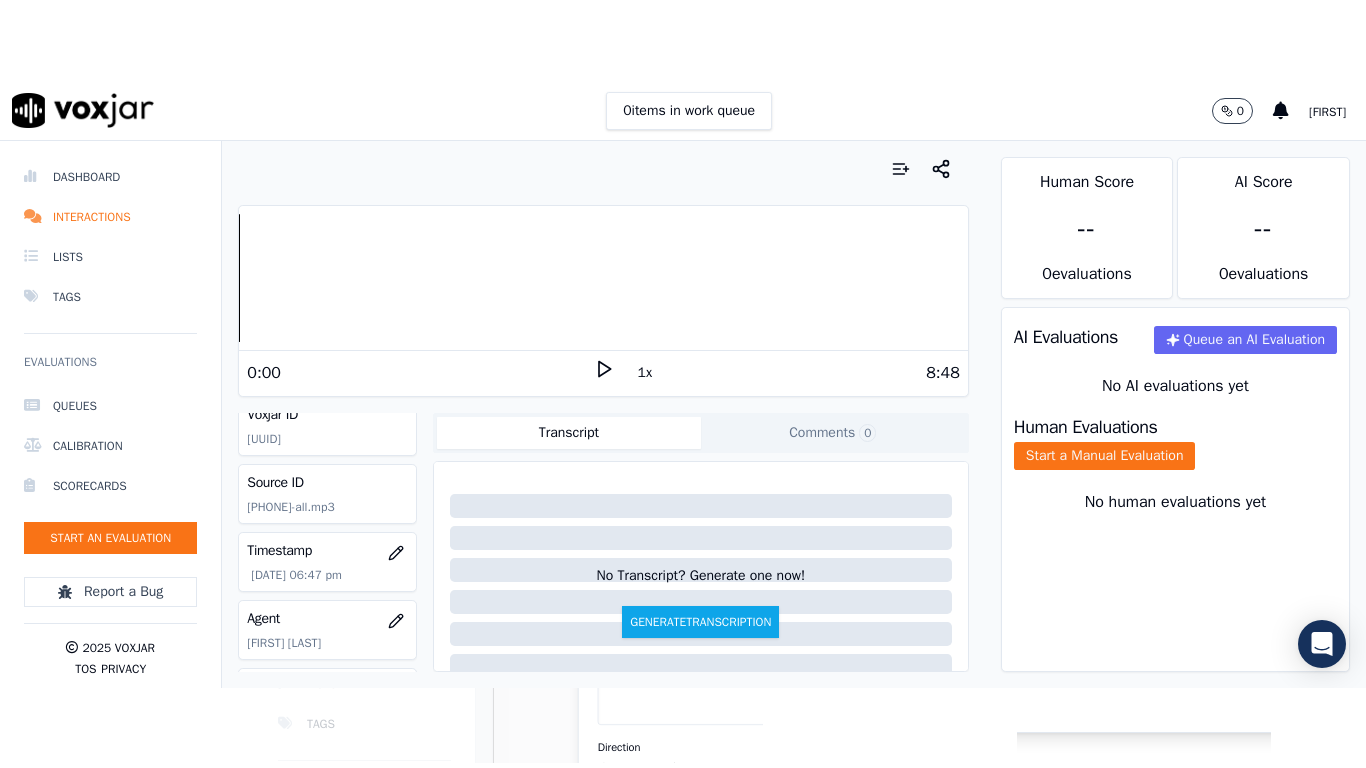 scroll, scrollTop: 0, scrollLeft: 0, axis: both 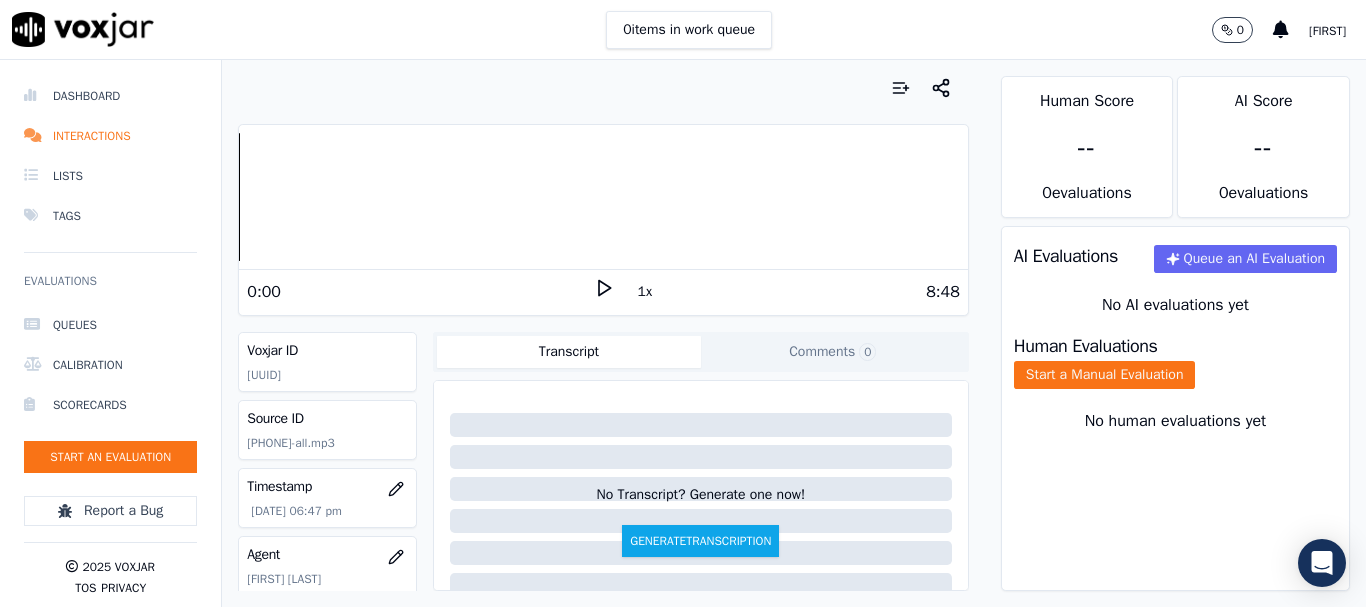 drag, startPoint x: 1147, startPoint y: 385, endPoint x: 1110, endPoint y: 414, distance: 47.010635 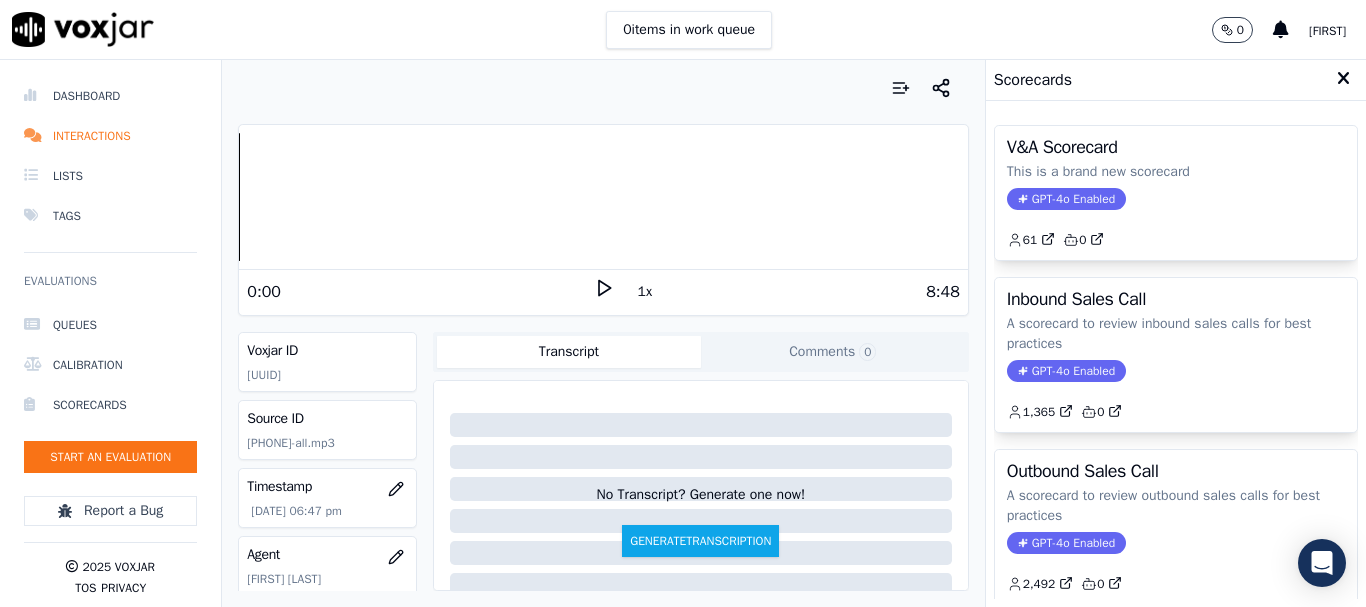 type 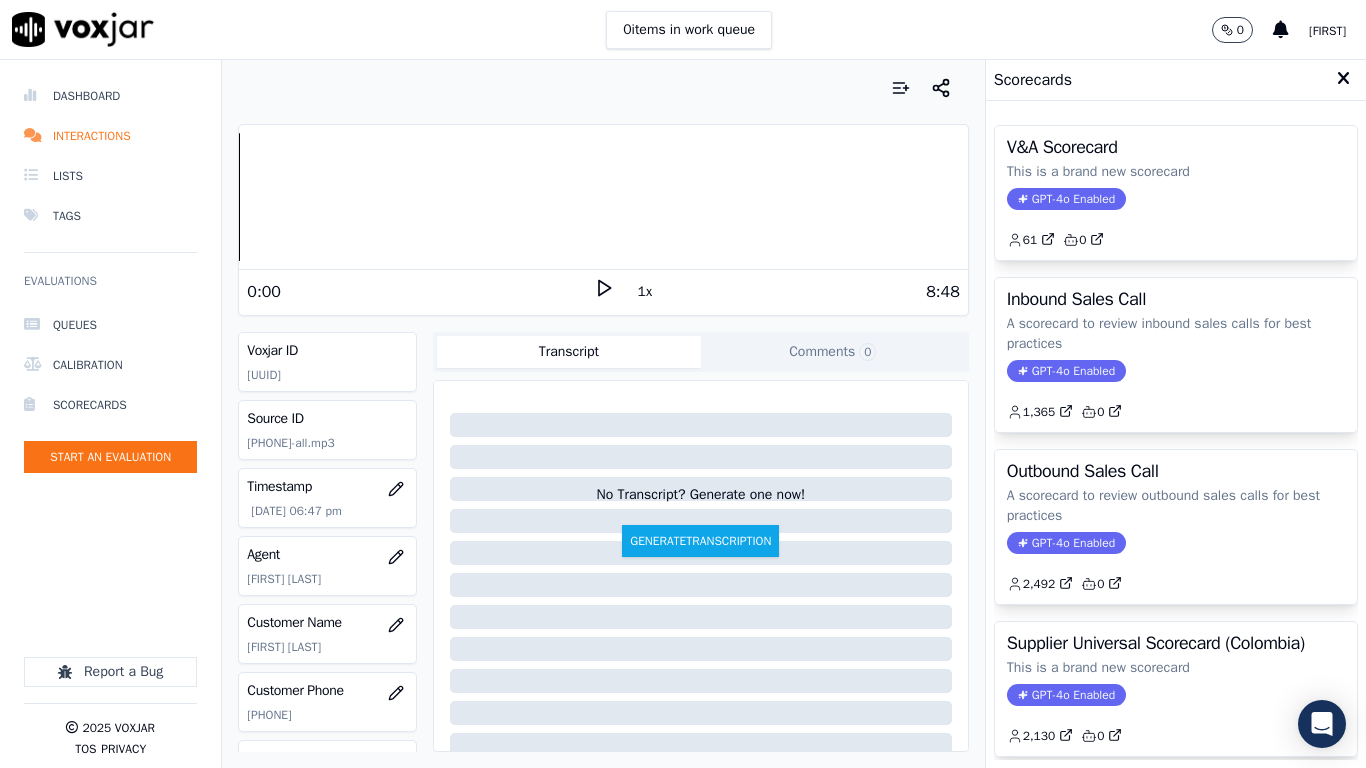 drag, startPoint x: 1127, startPoint y: 657, endPoint x: 1162, endPoint y: 461, distance: 199.10048 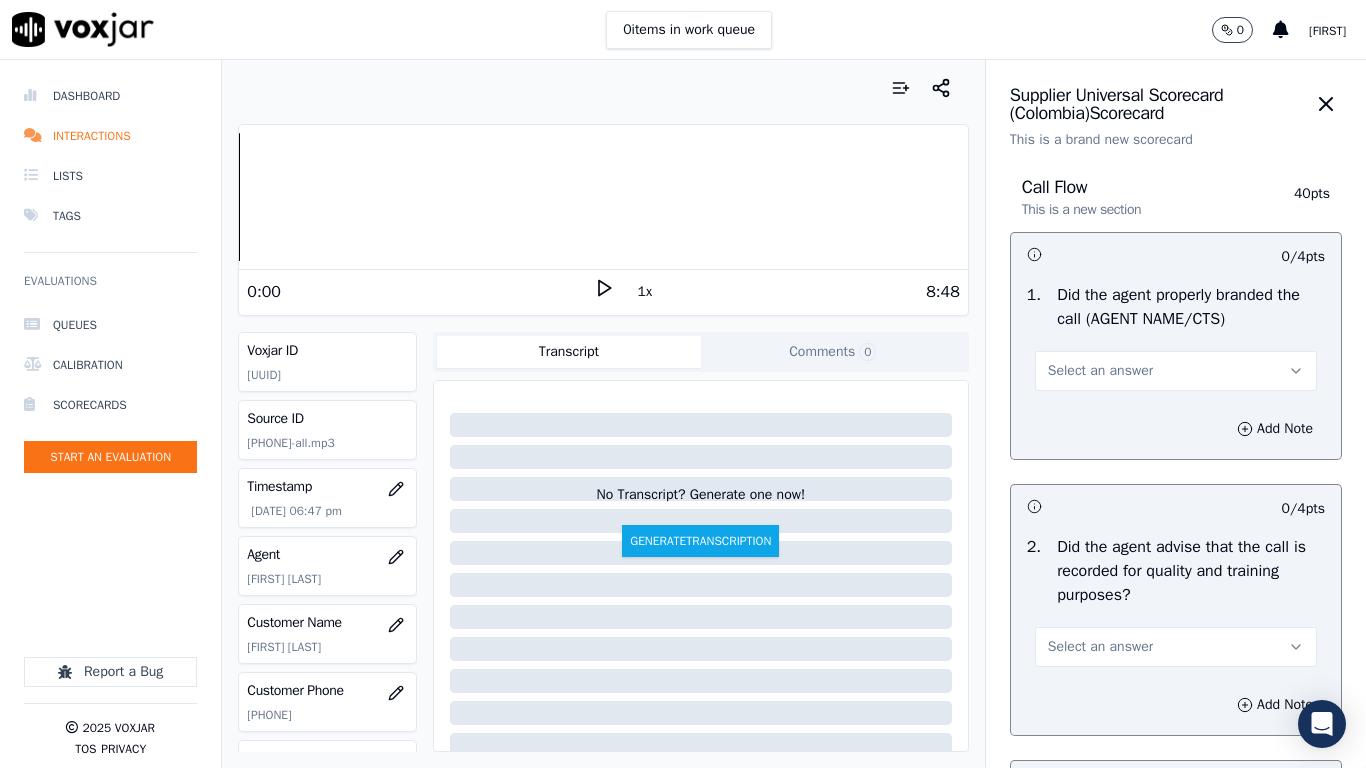 click on "Select an answer" at bounding box center (1176, 371) 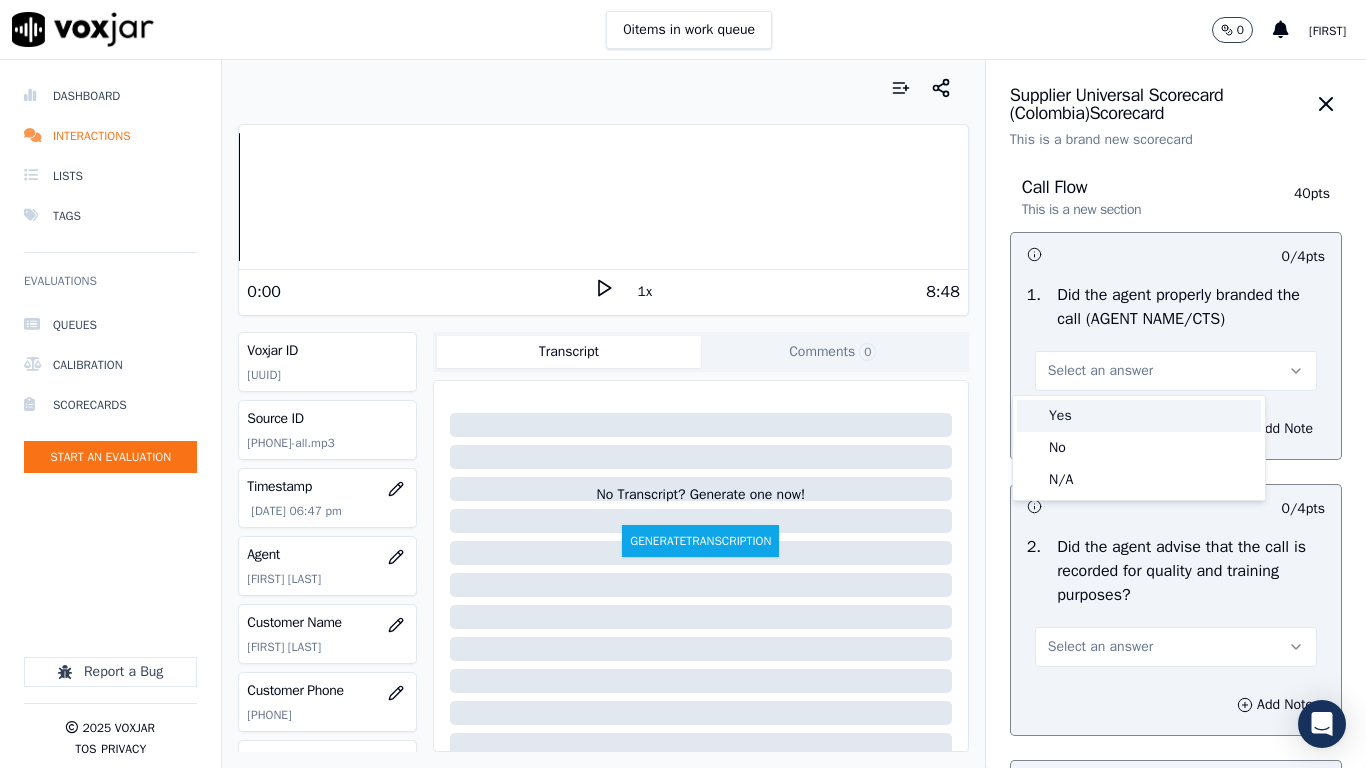 click on "Yes" at bounding box center [1139, 416] 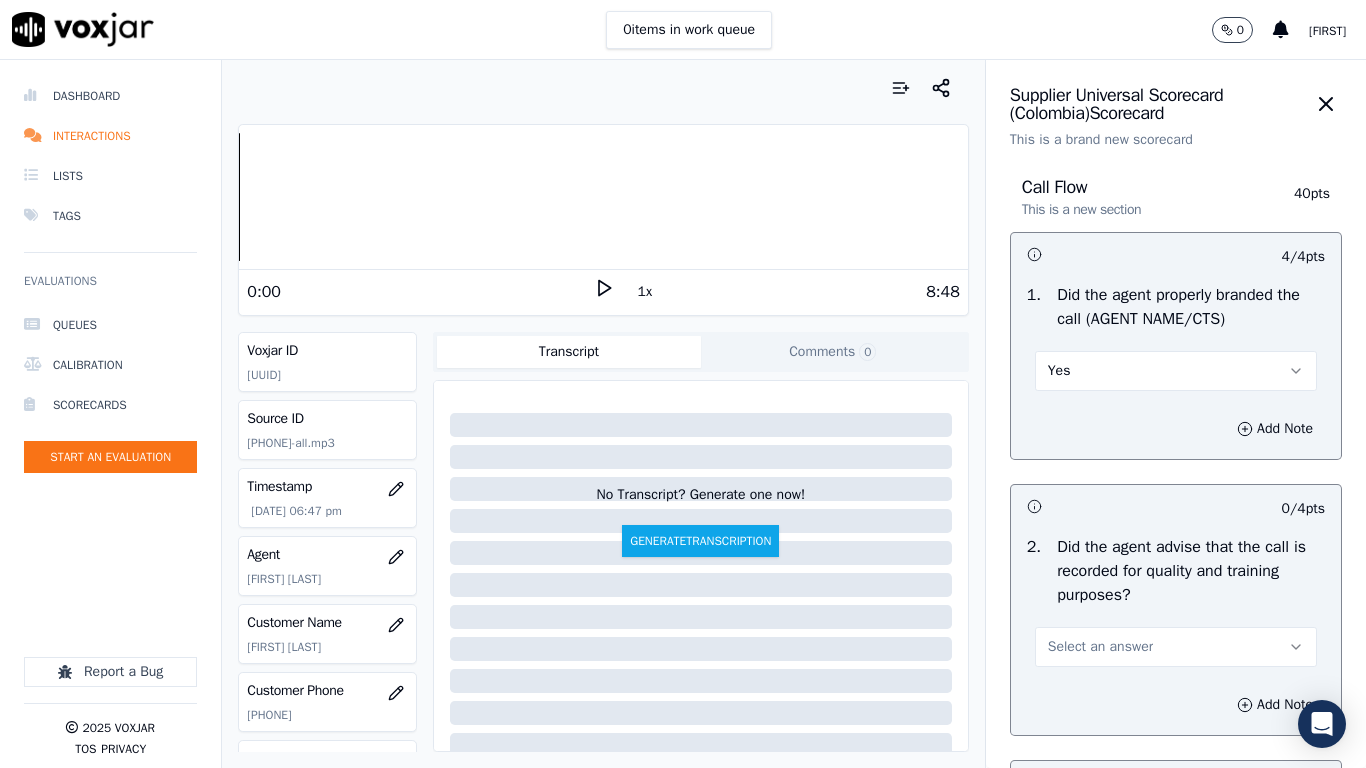 drag, startPoint x: 1147, startPoint y: 629, endPoint x: 1142, endPoint y: 665, distance: 36.345562 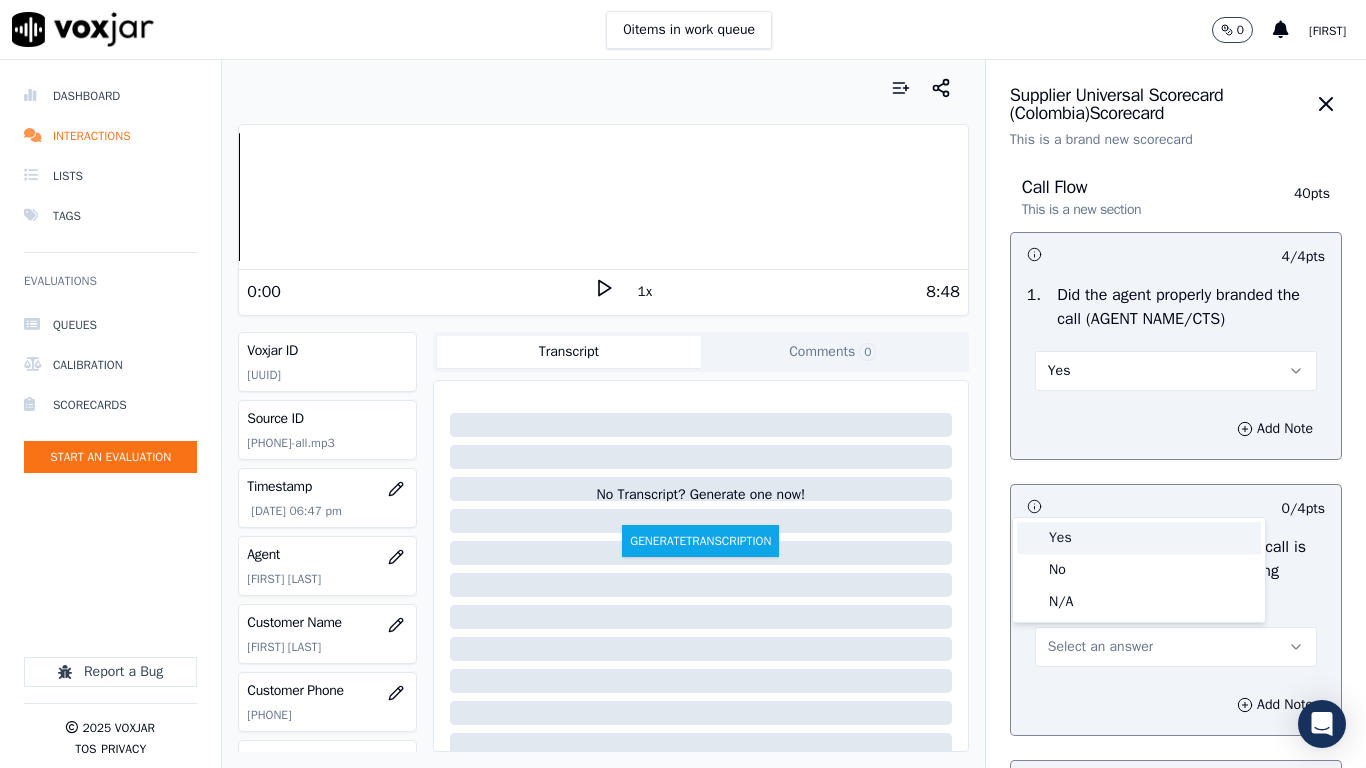 click on "Yes" at bounding box center [1139, 538] 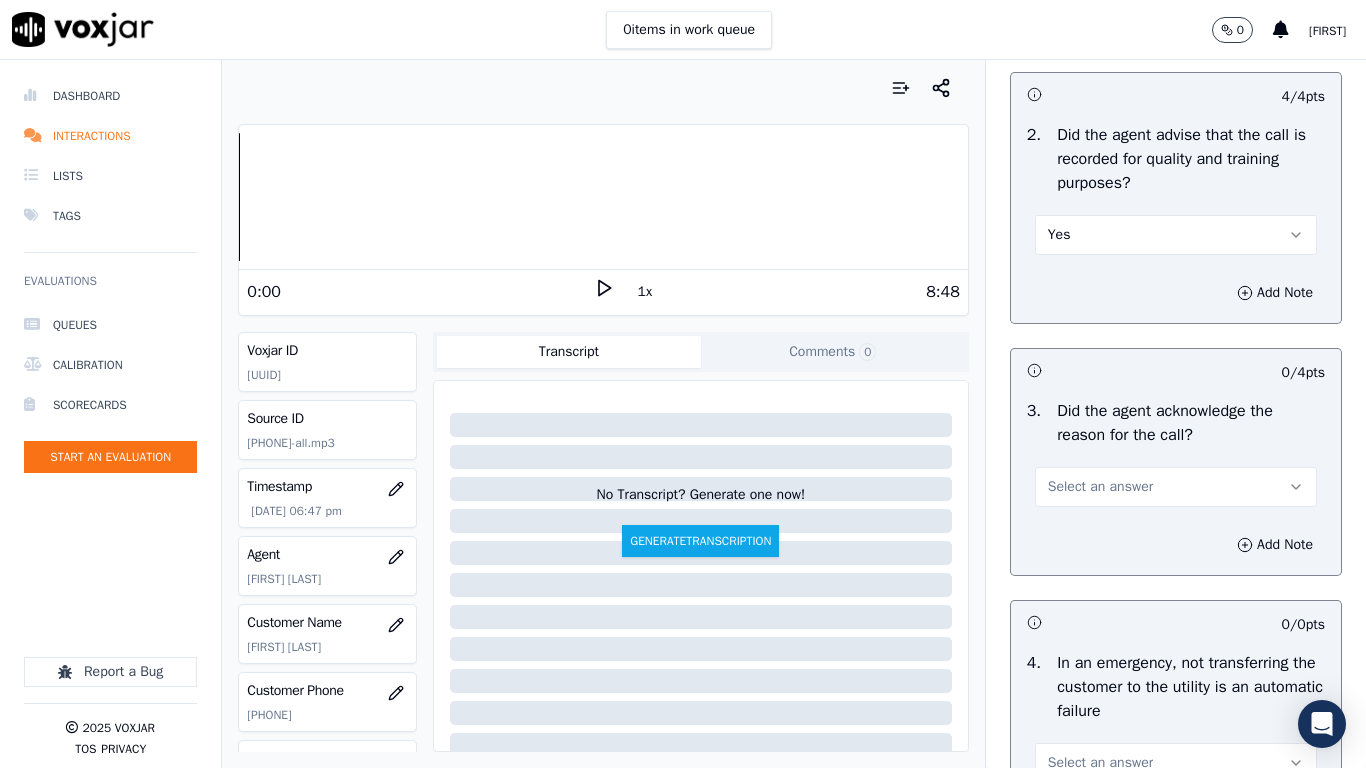 scroll, scrollTop: 700, scrollLeft: 0, axis: vertical 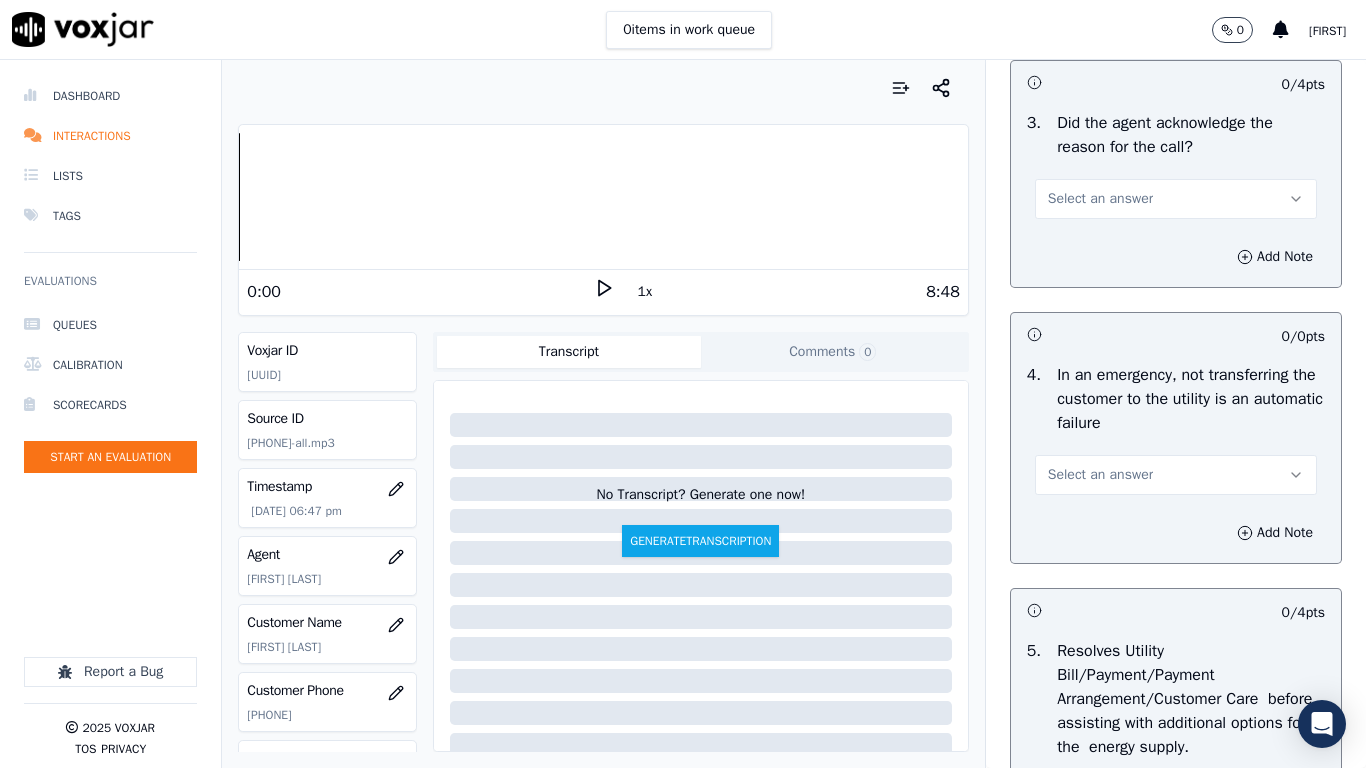 click on "Select an answer" at bounding box center (1100, 199) 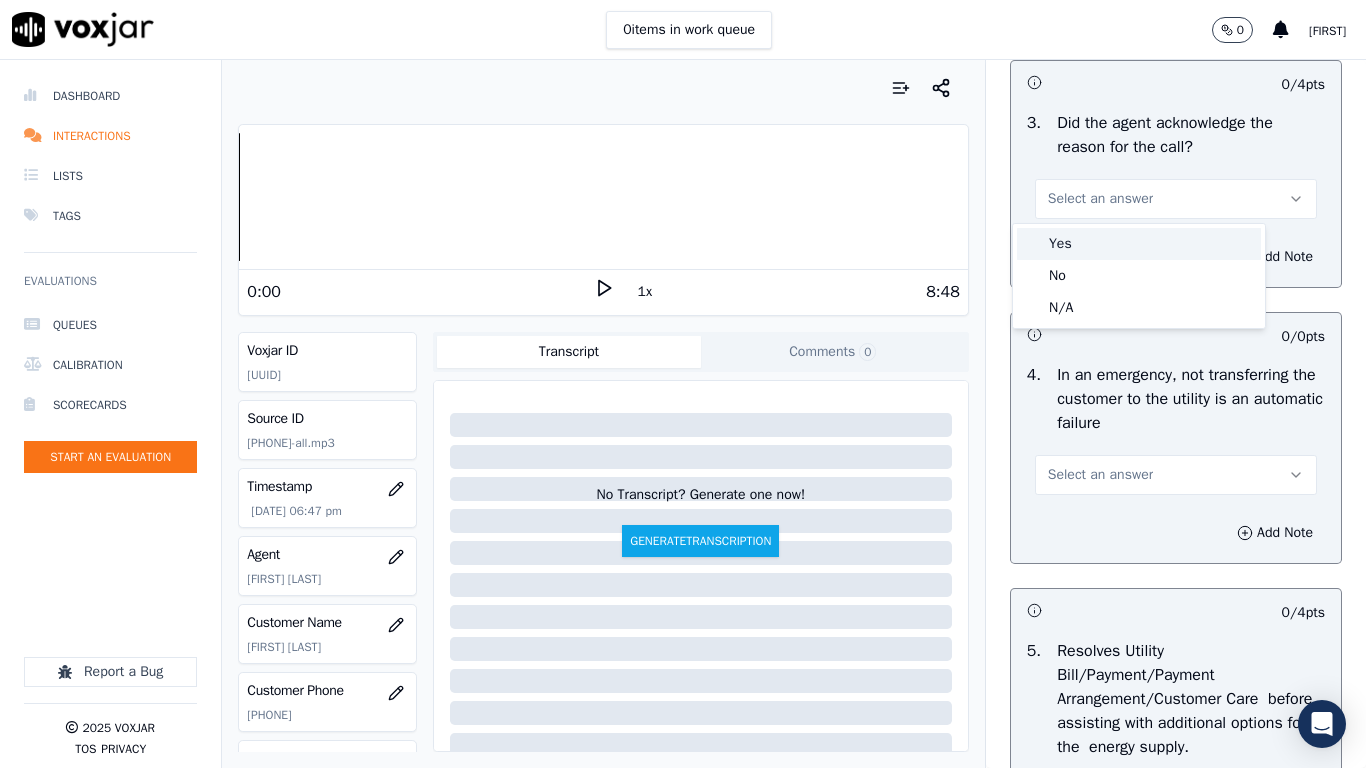 click on "Yes" at bounding box center (1139, 244) 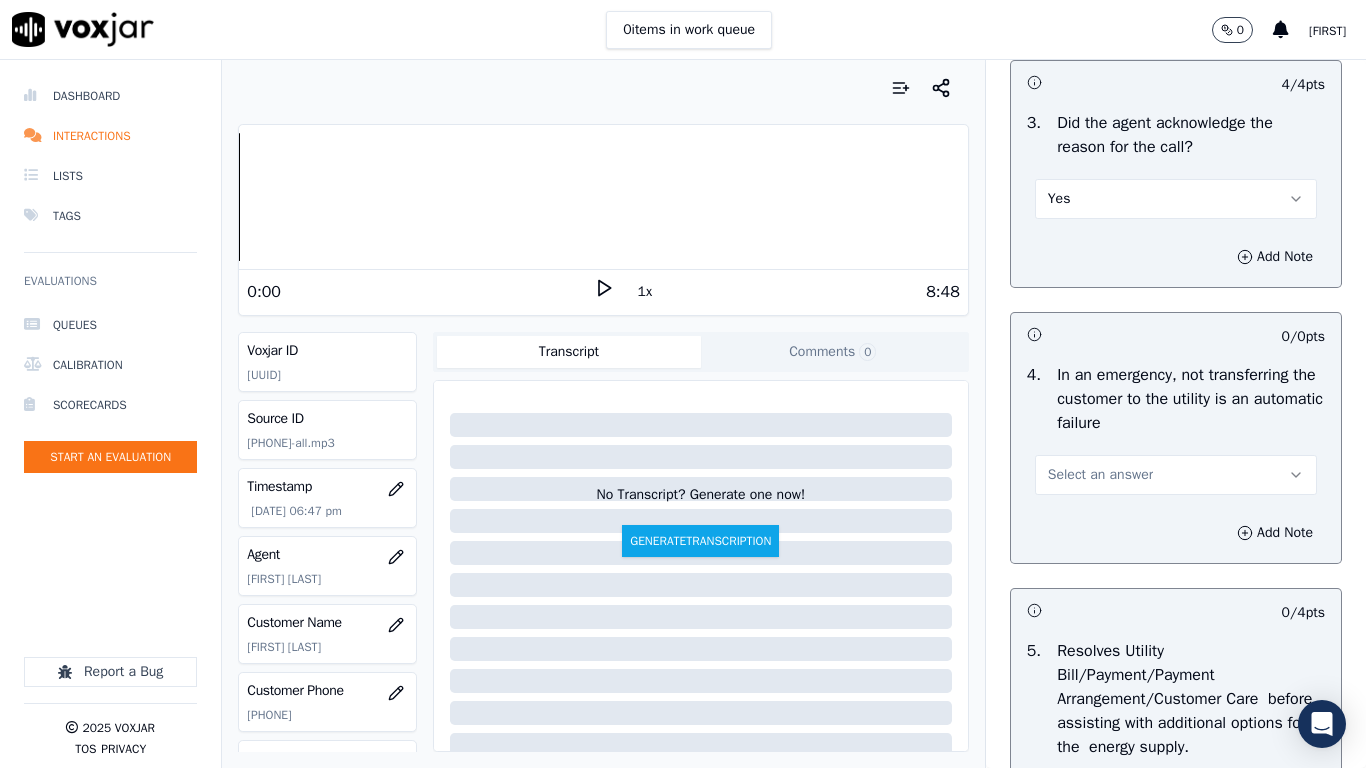 drag, startPoint x: 1117, startPoint y: 464, endPoint x: 1116, endPoint y: 490, distance: 26.019224 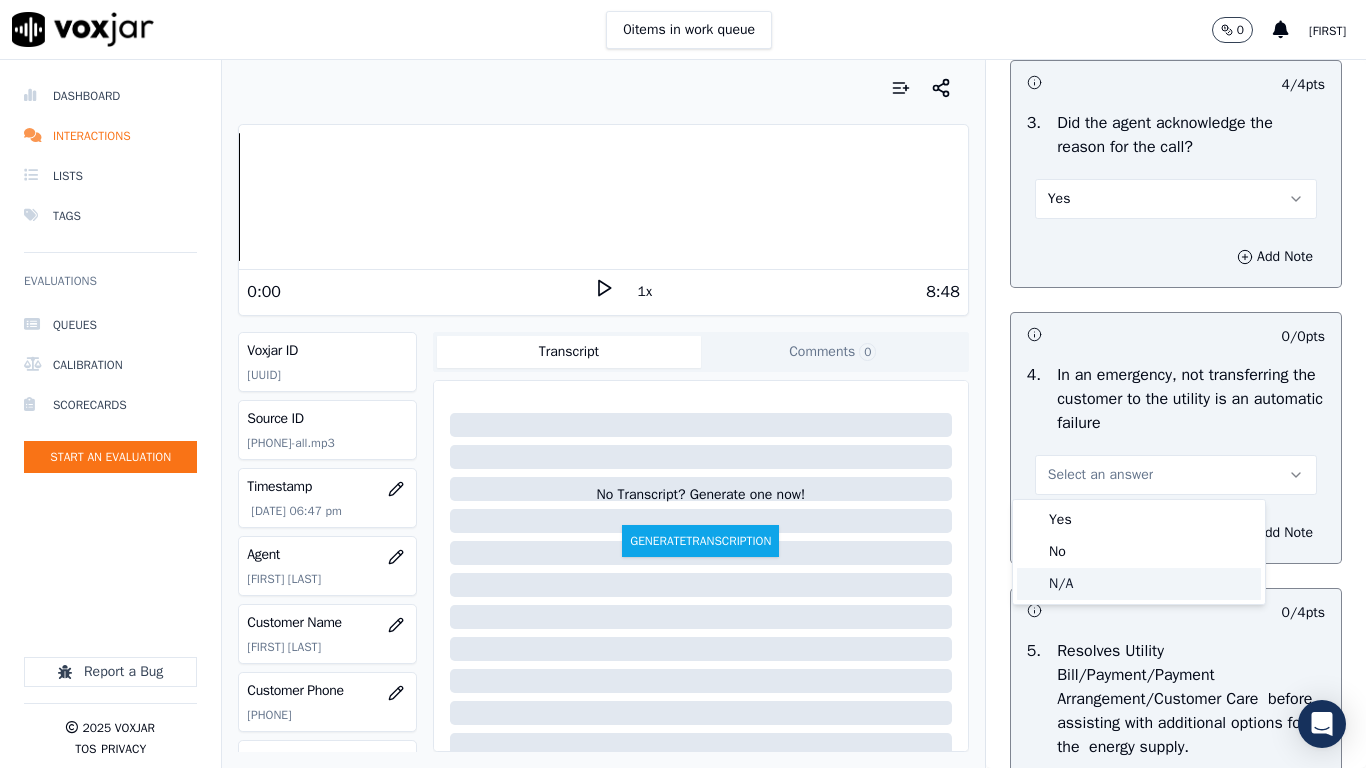 click on "N/A" 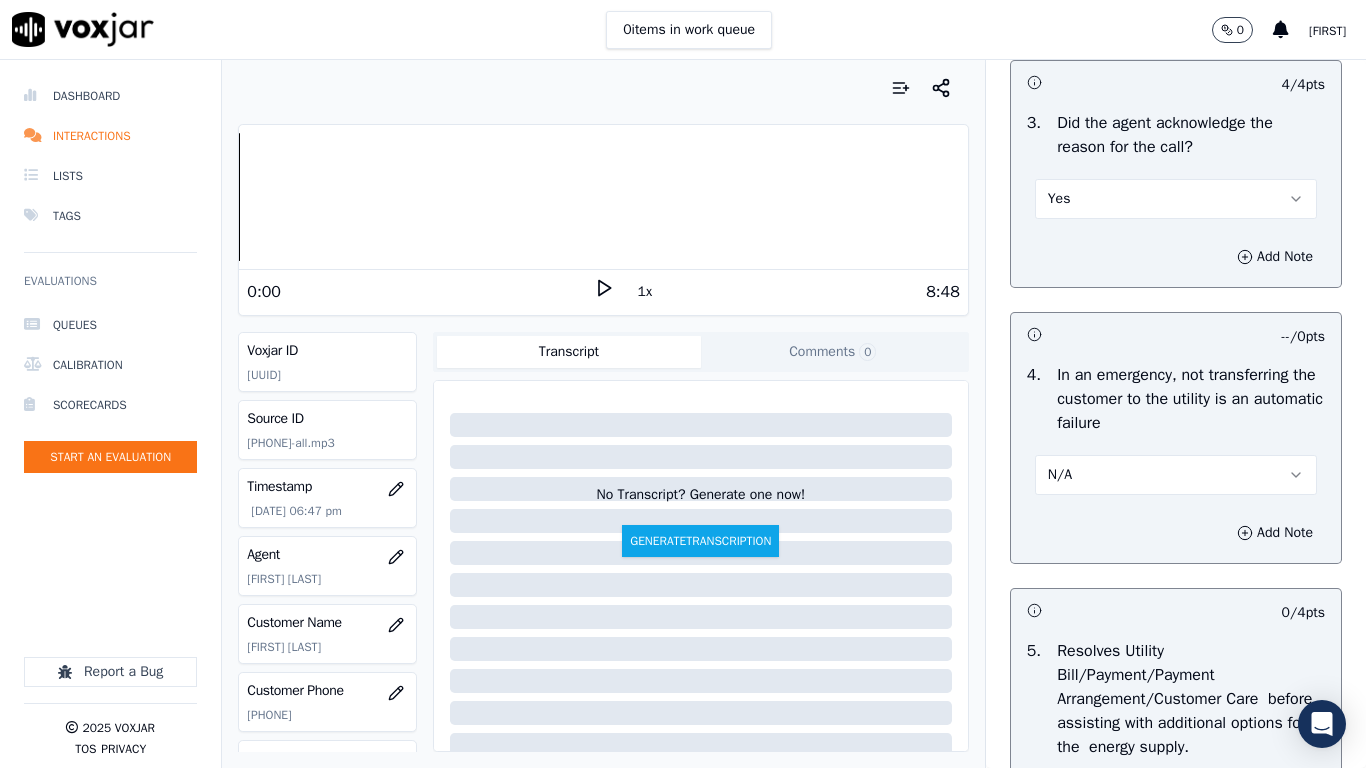 scroll, scrollTop: 1400, scrollLeft: 0, axis: vertical 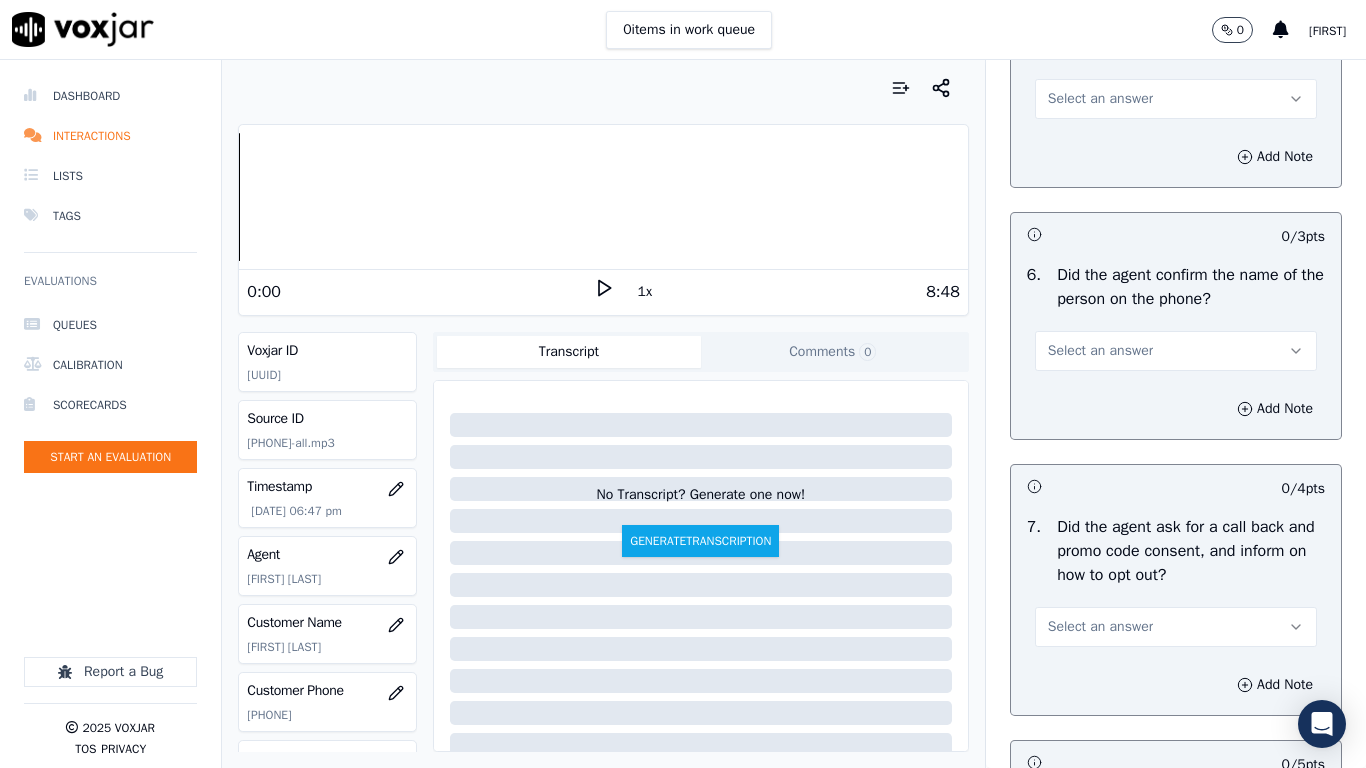 click on "Select an answer" at bounding box center [1176, 99] 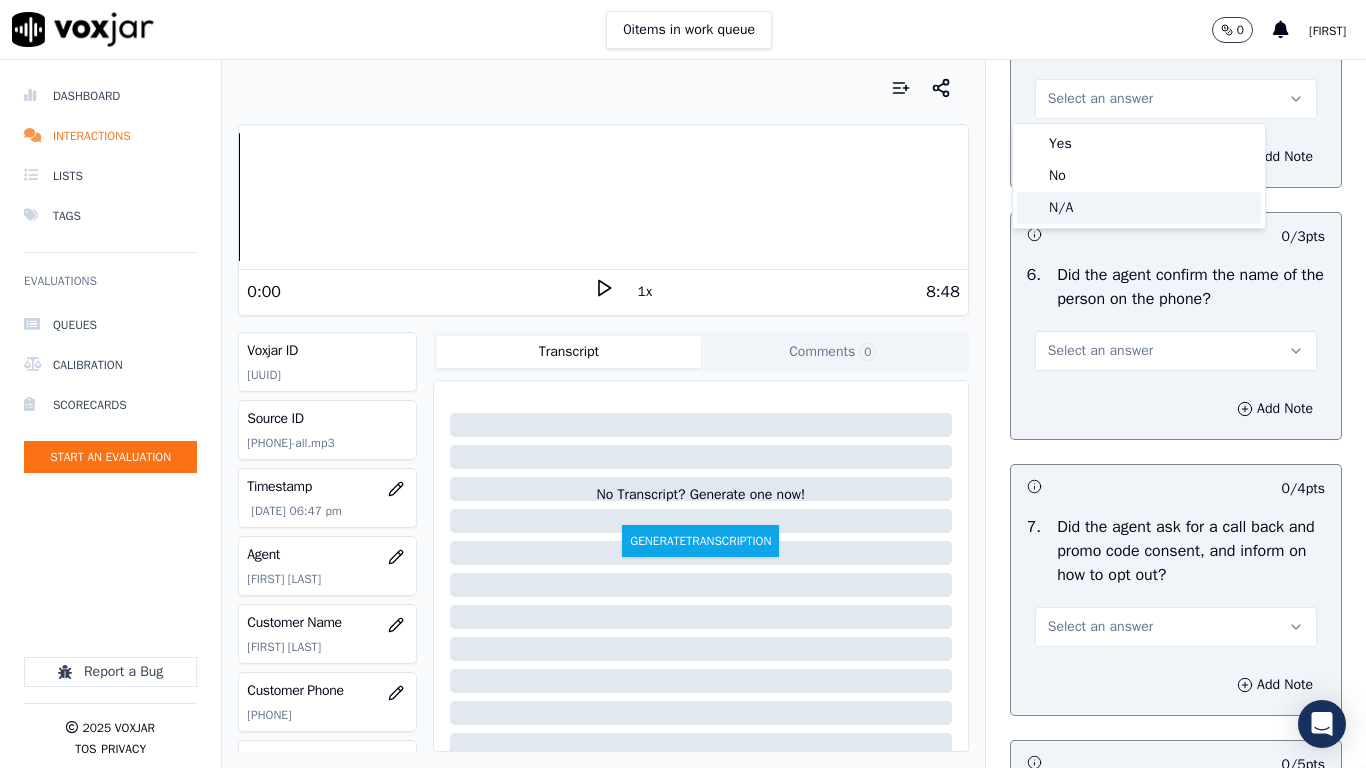 click on "N/A" 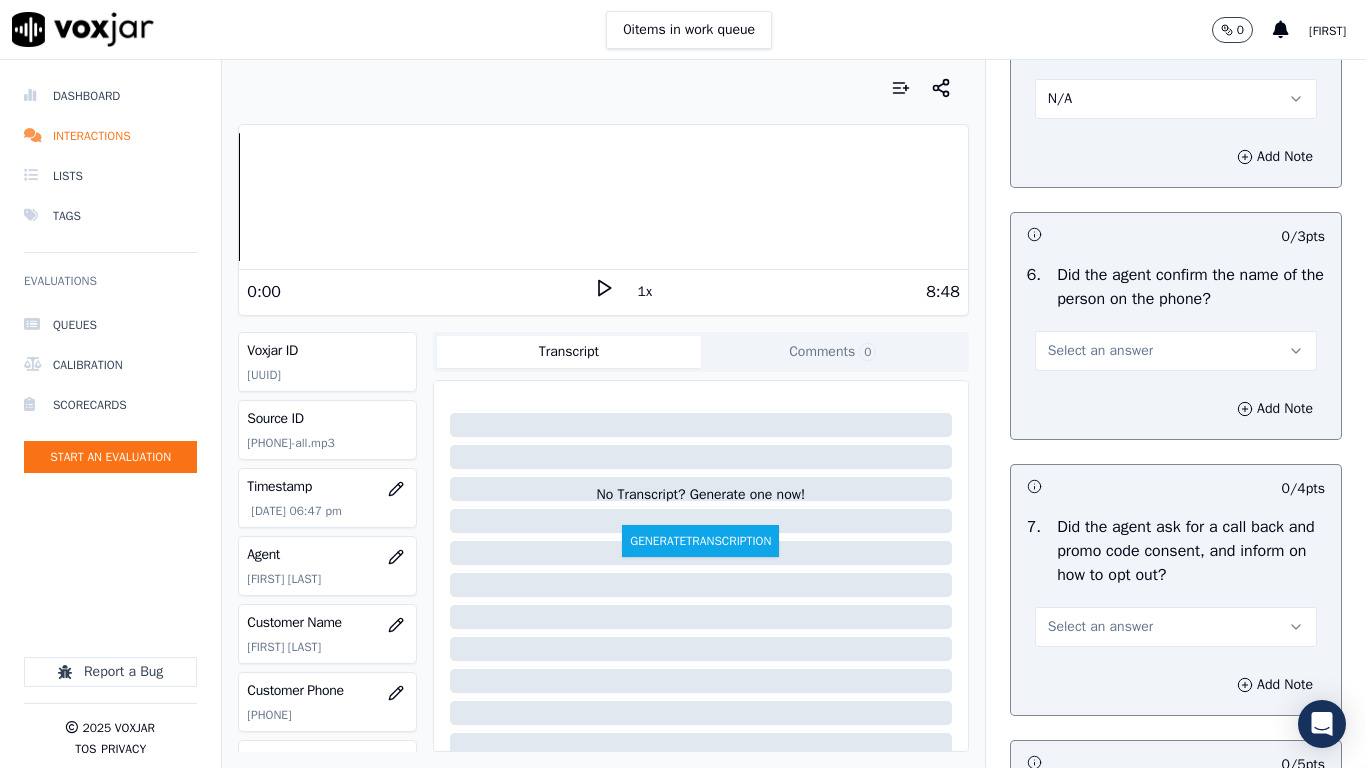 click on "Select an answer" at bounding box center (1100, 351) 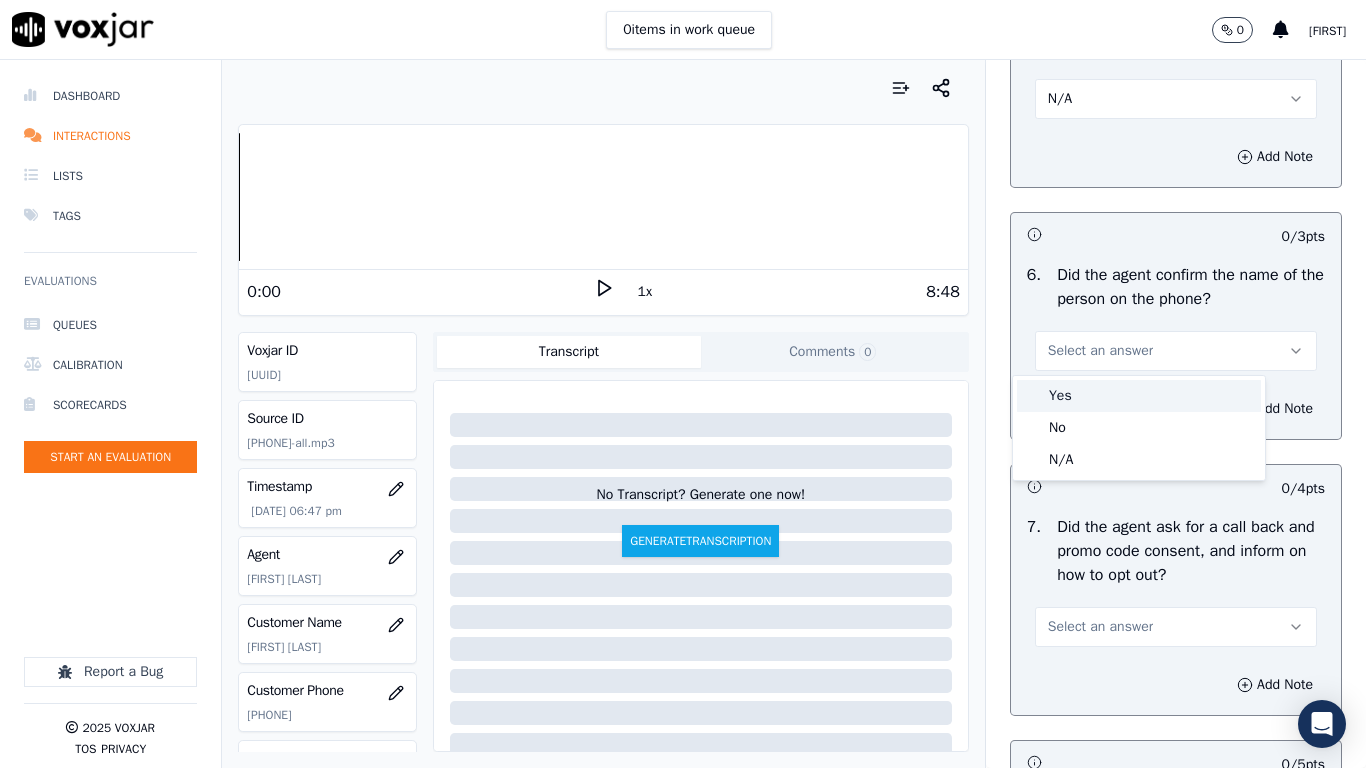 click on "Yes" at bounding box center (1139, 396) 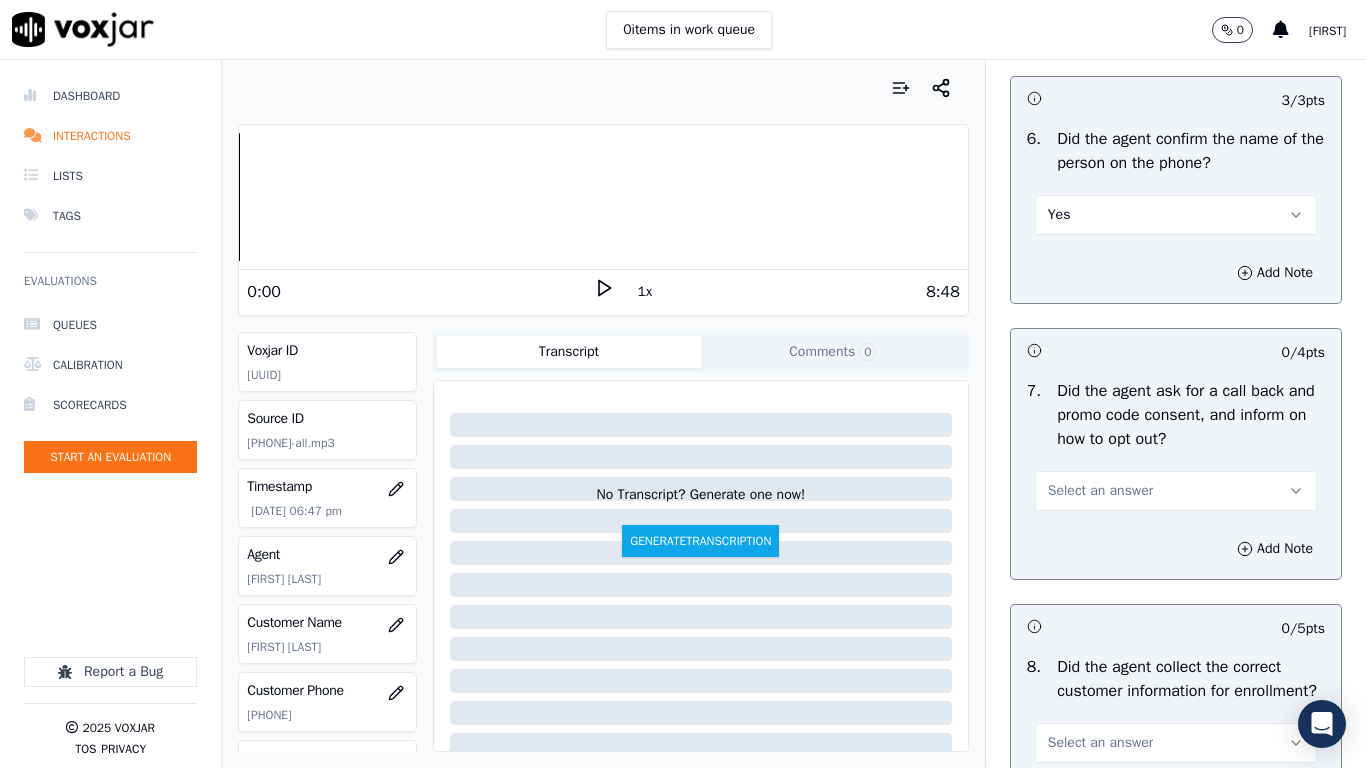 scroll, scrollTop: 1900, scrollLeft: 0, axis: vertical 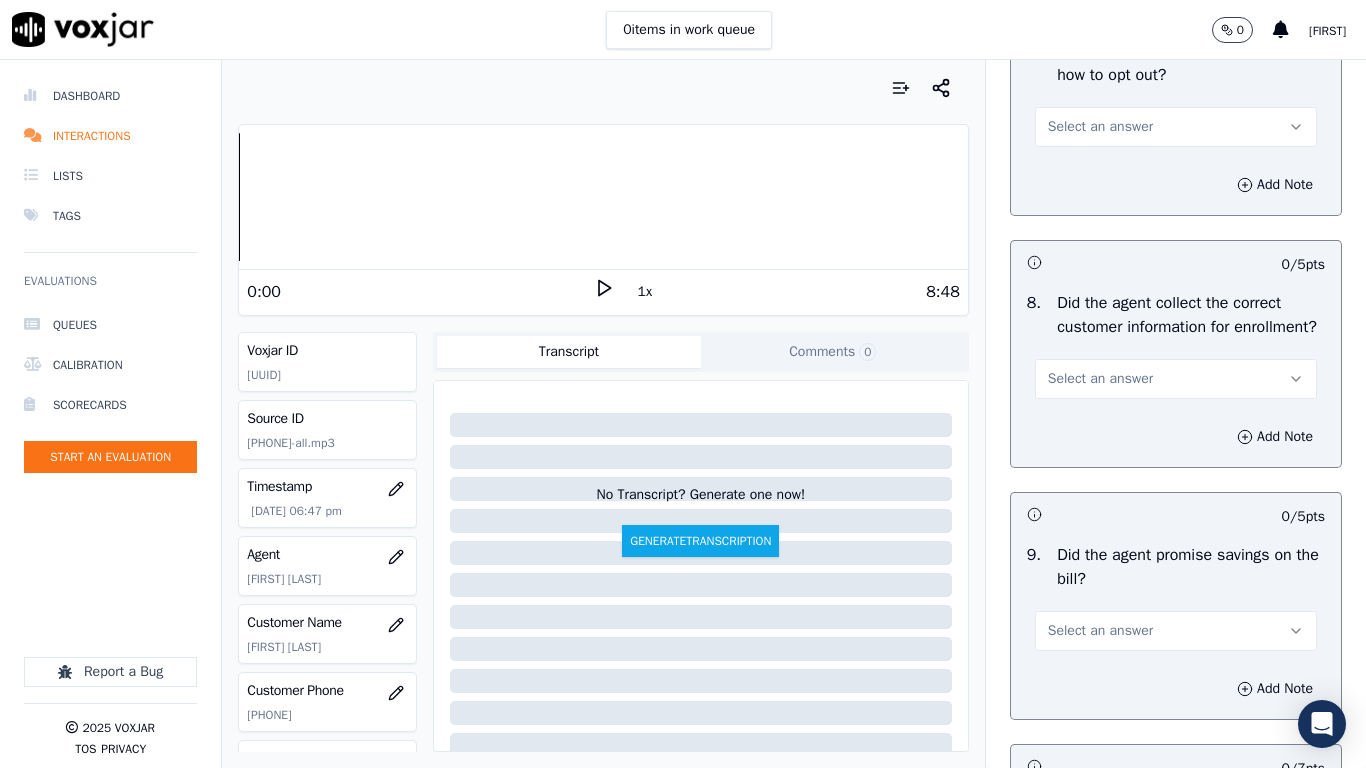 click on "Select an answer" at bounding box center [1100, 127] 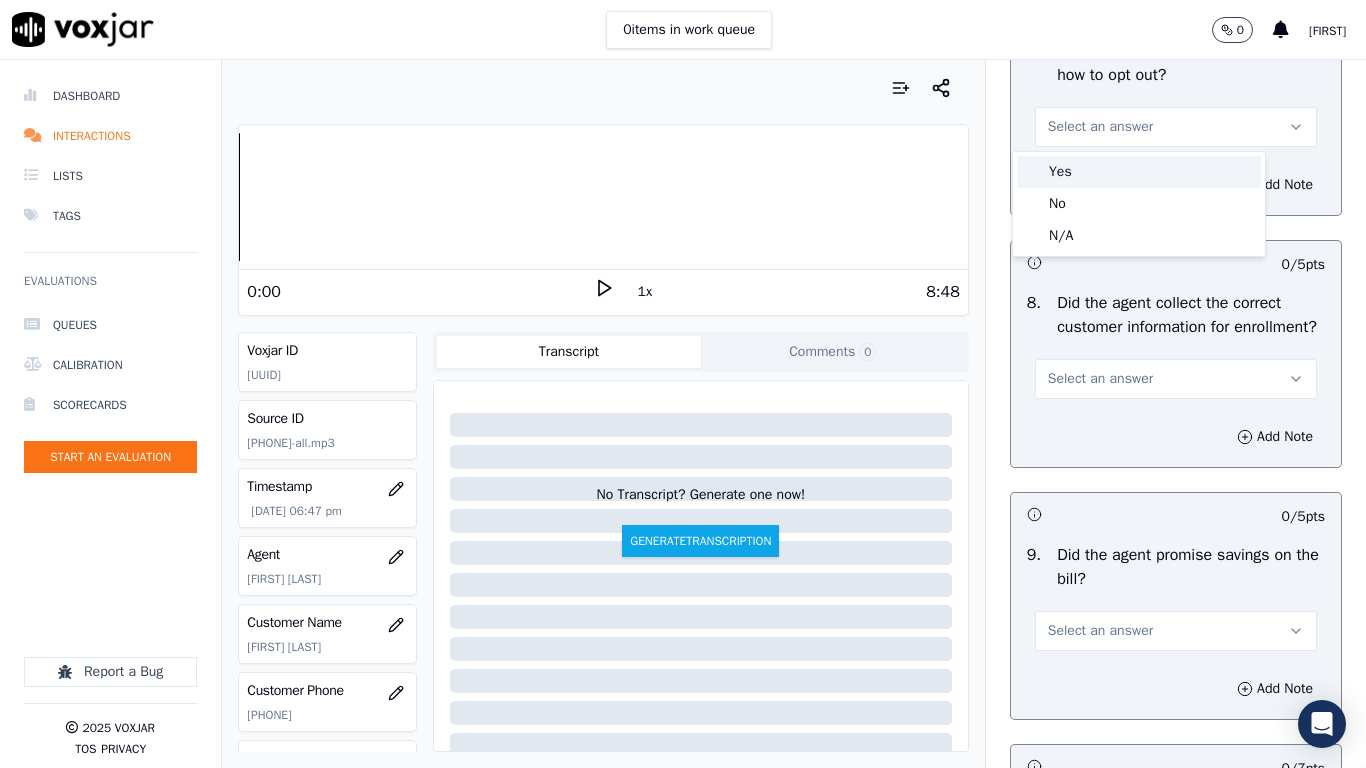 click on "Yes" at bounding box center (1139, 172) 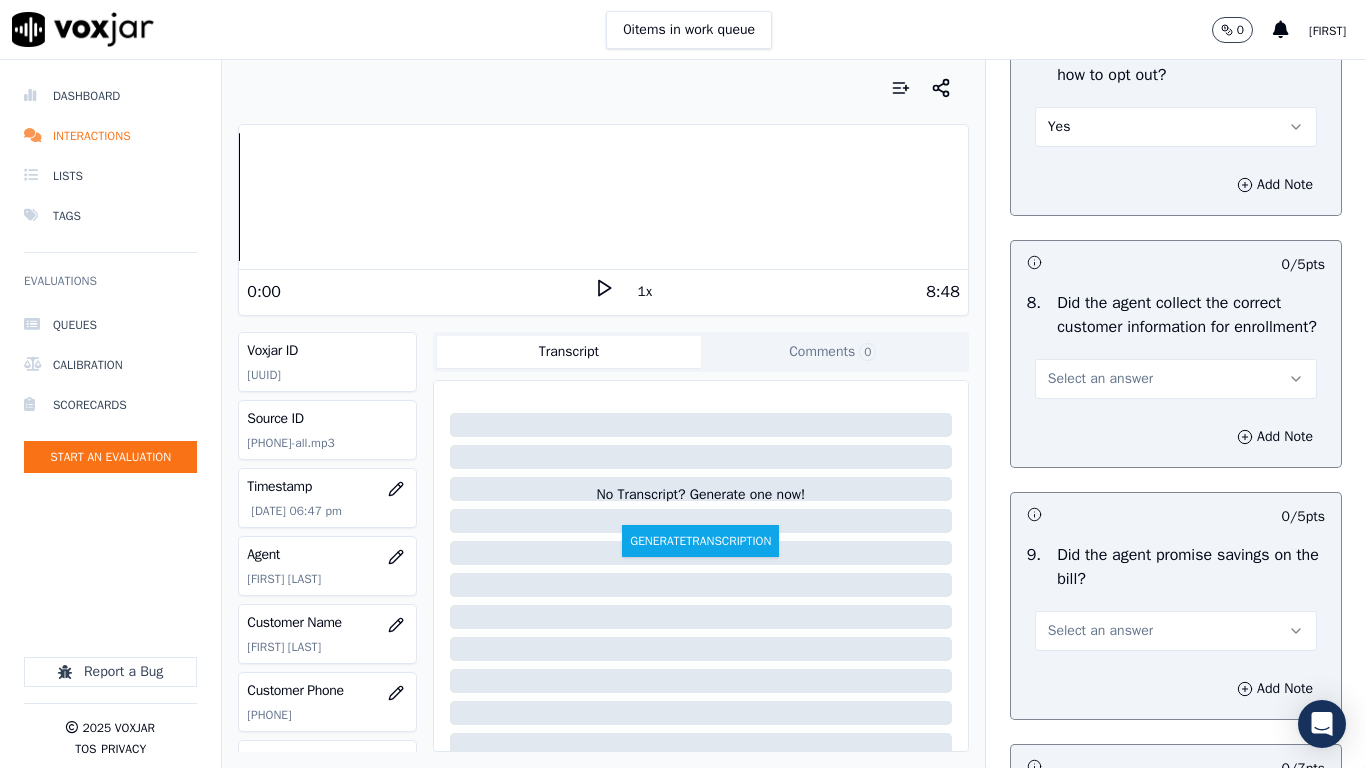 click on "Select an answer" at bounding box center [1100, 379] 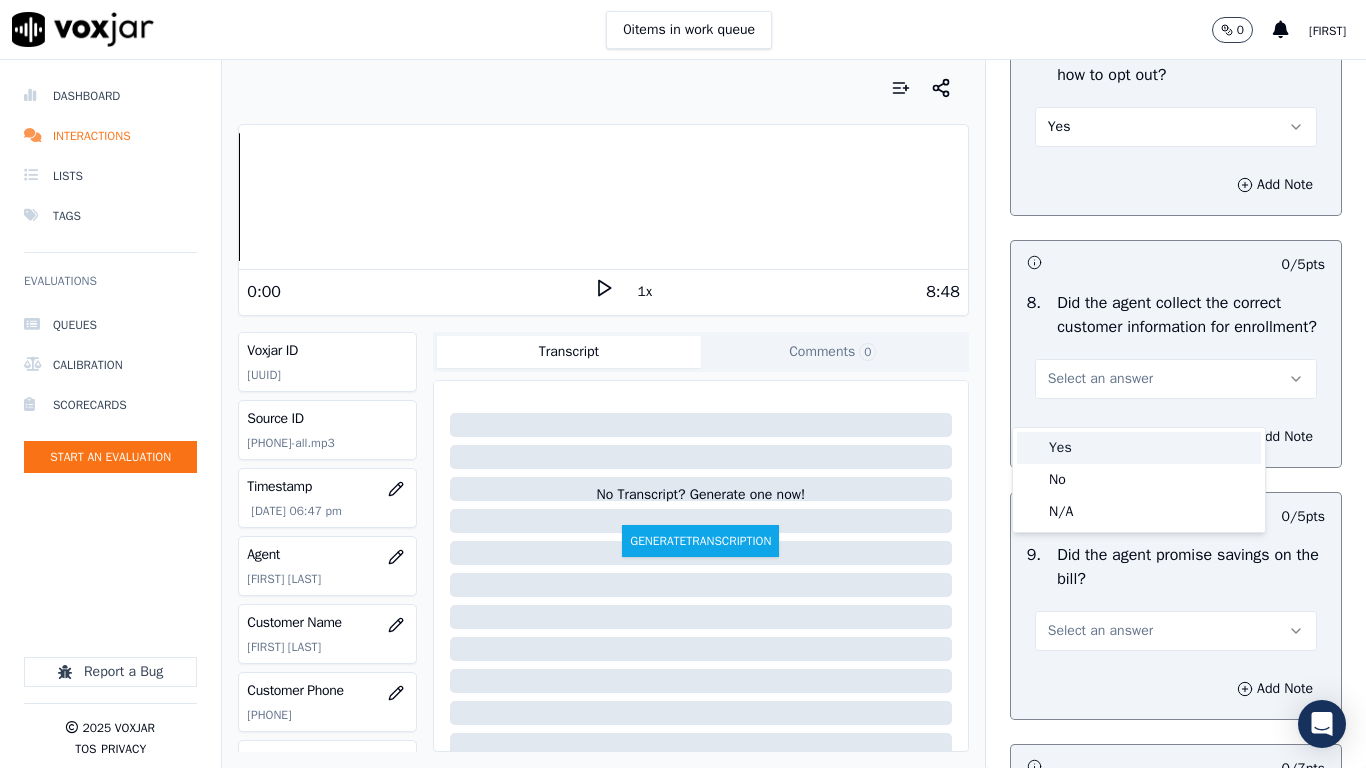 drag, startPoint x: 1111, startPoint y: 442, endPoint x: 1113, endPoint y: 531, distance: 89.02247 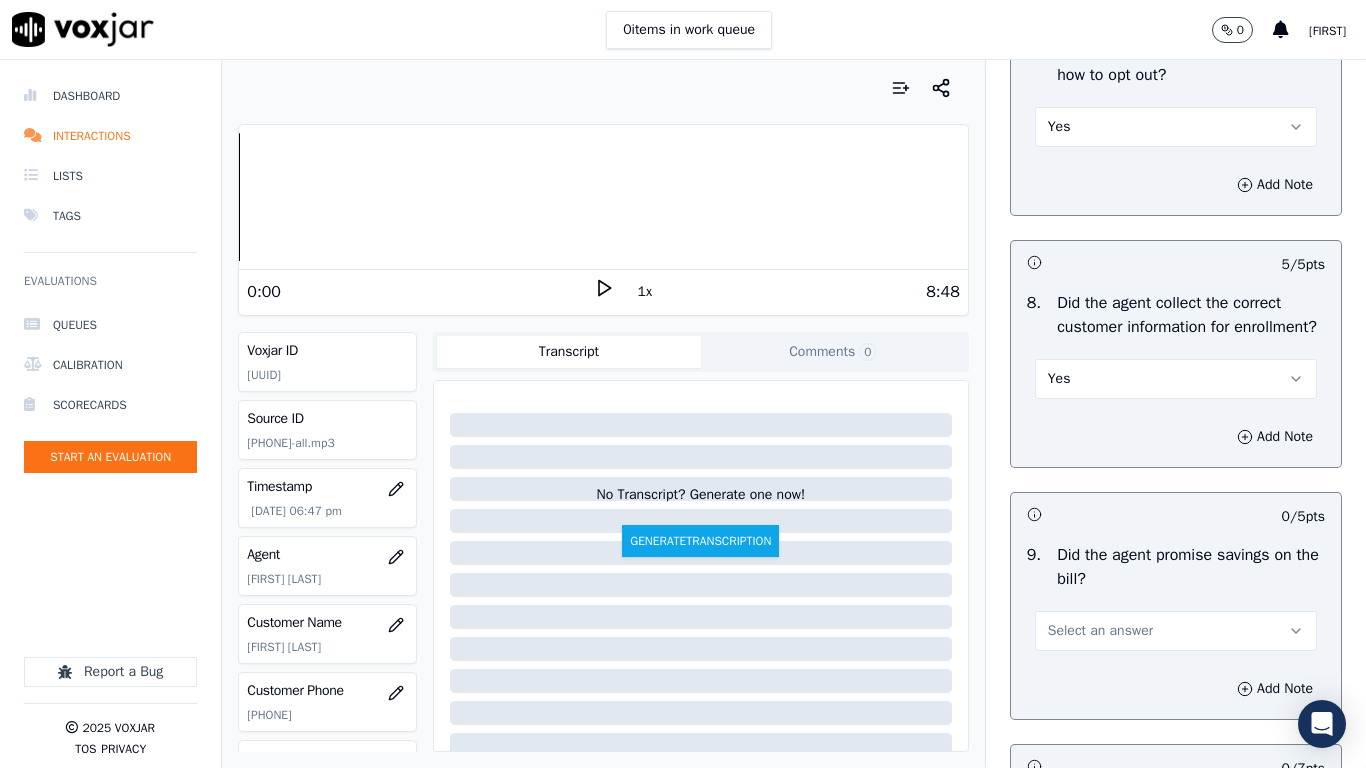 drag, startPoint x: 1120, startPoint y: 655, endPoint x: 1077, endPoint y: 687, distance: 53.600372 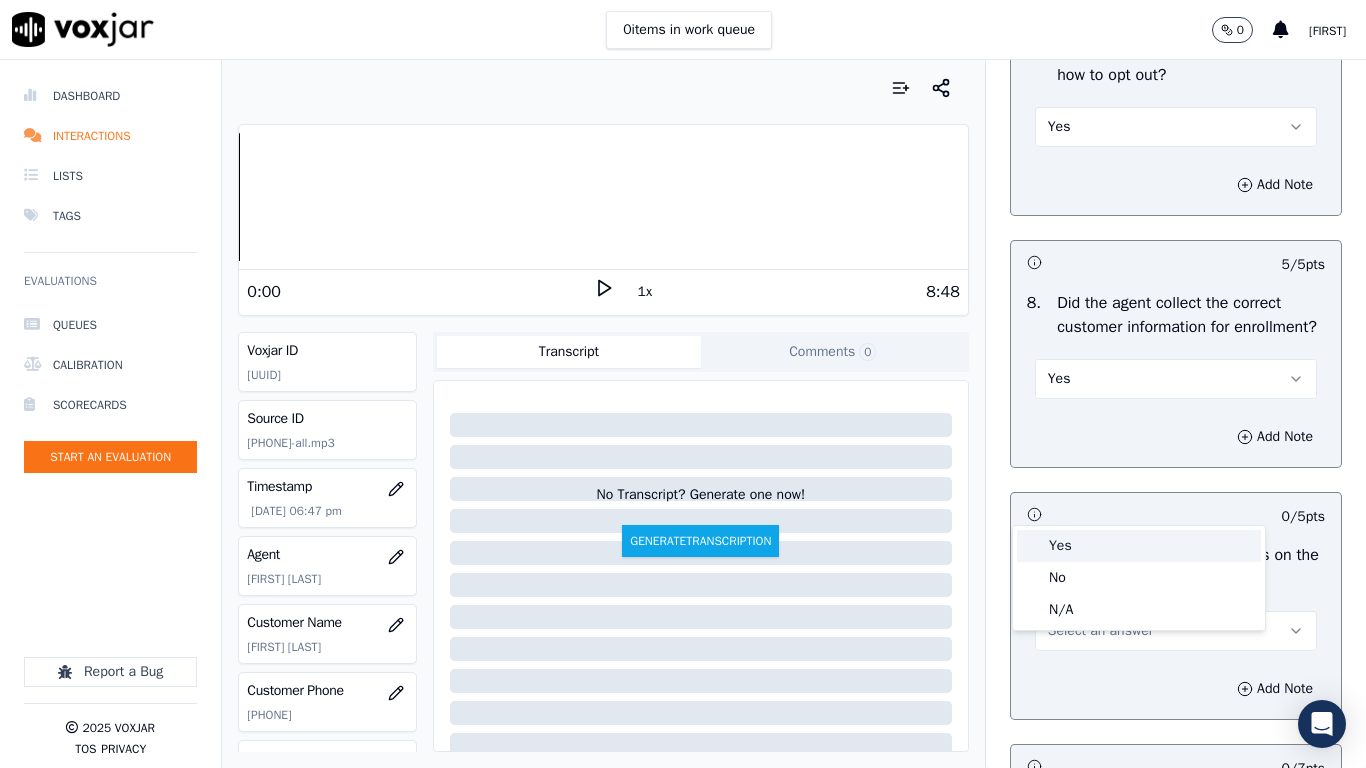 click on "Yes" at bounding box center (1139, 546) 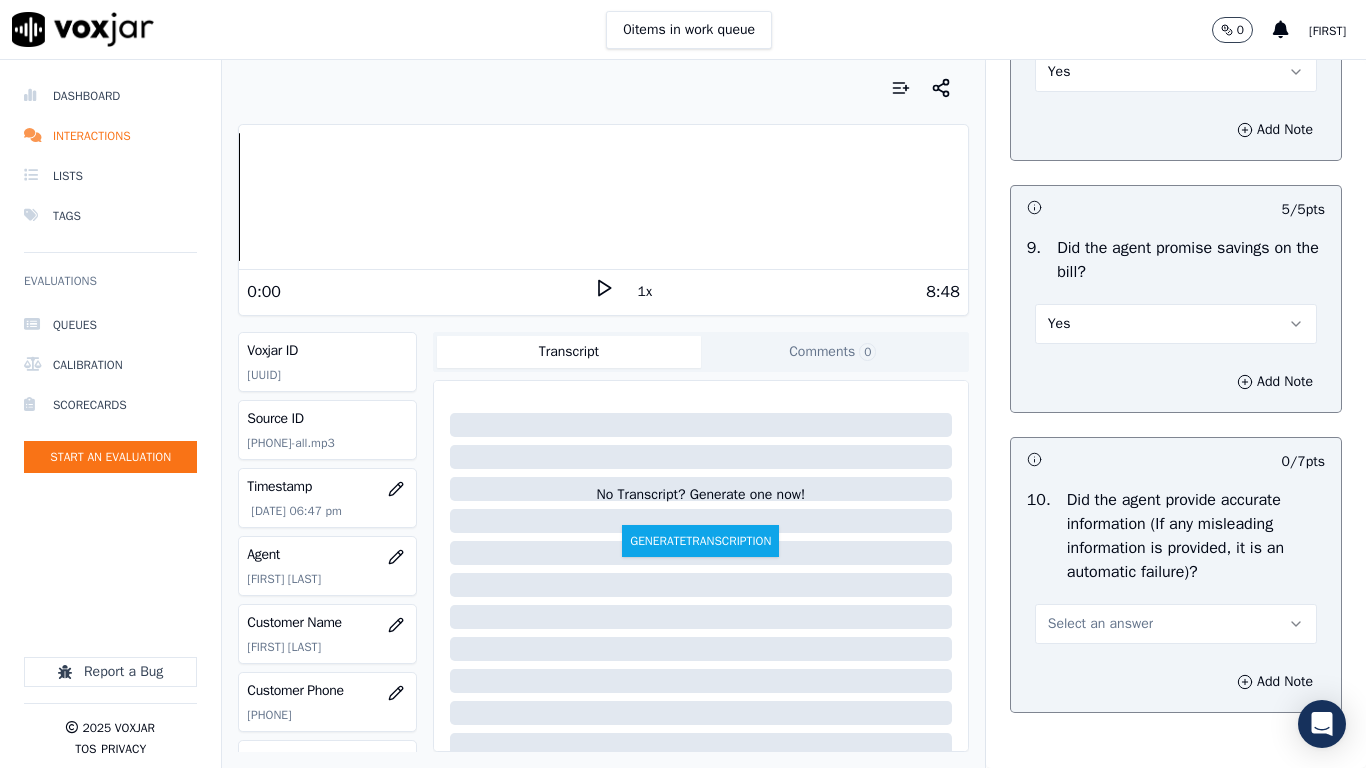scroll, scrollTop: 2600, scrollLeft: 0, axis: vertical 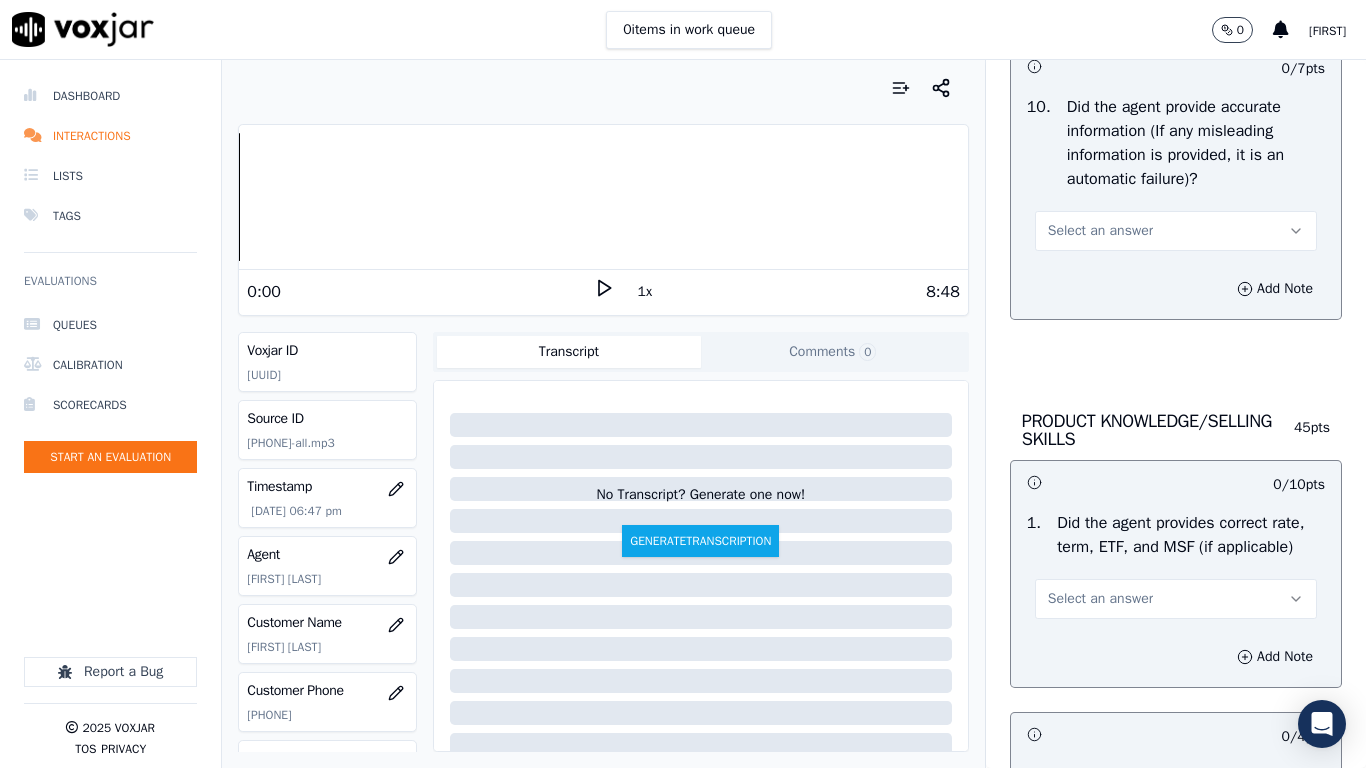 click on "Select an answer" at bounding box center (1176, 231) 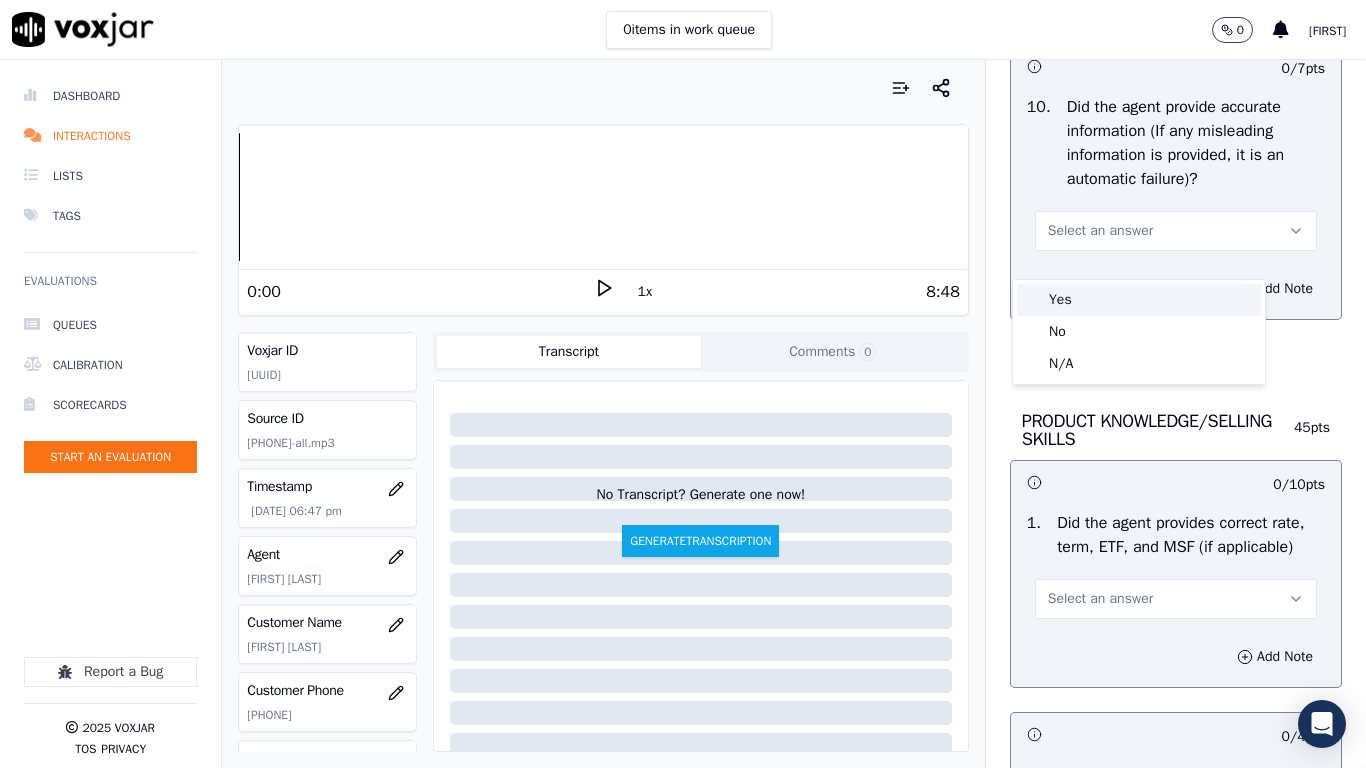 drag, startPoint x: 1091, startPoint y: 296, endPoint x: 1140, endPoint y: 509, distance: 218.56349 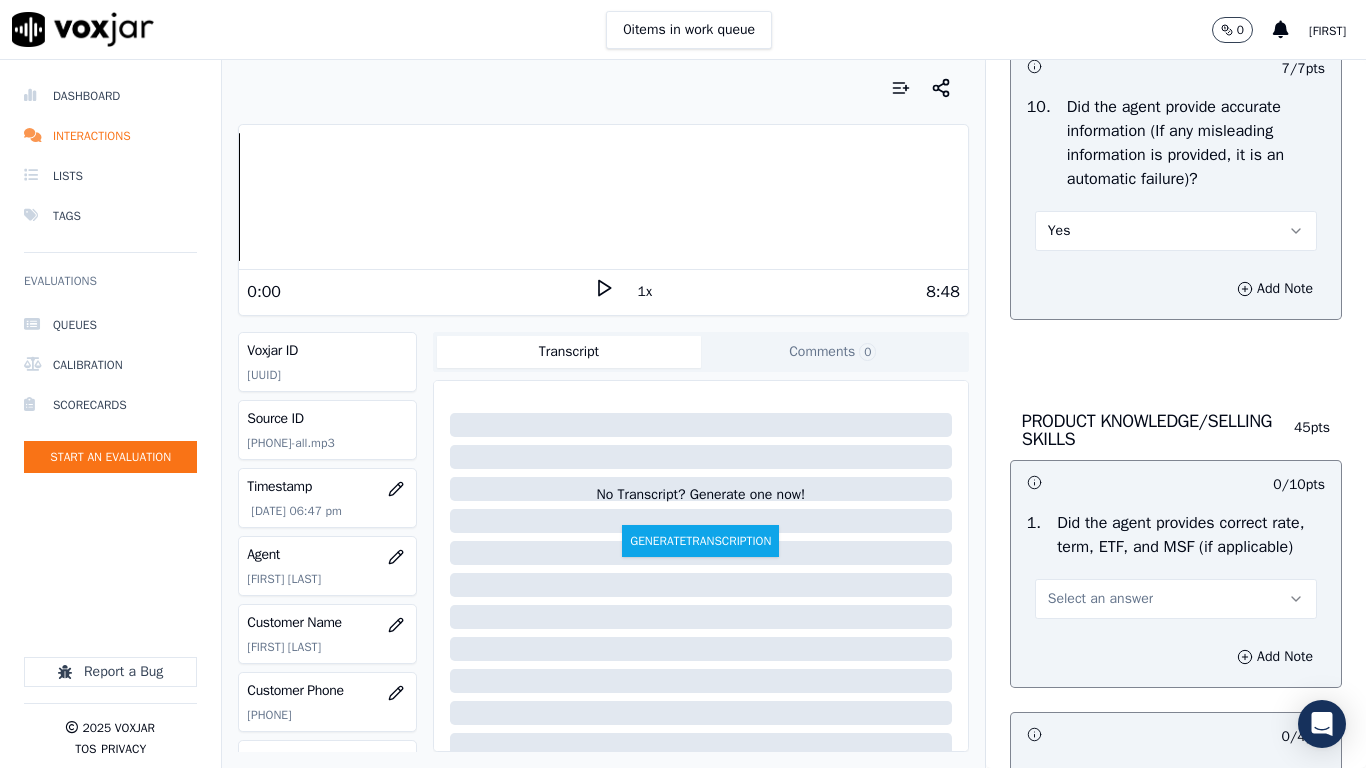 click on "Select an answer" at bounding box center [1176, 599] 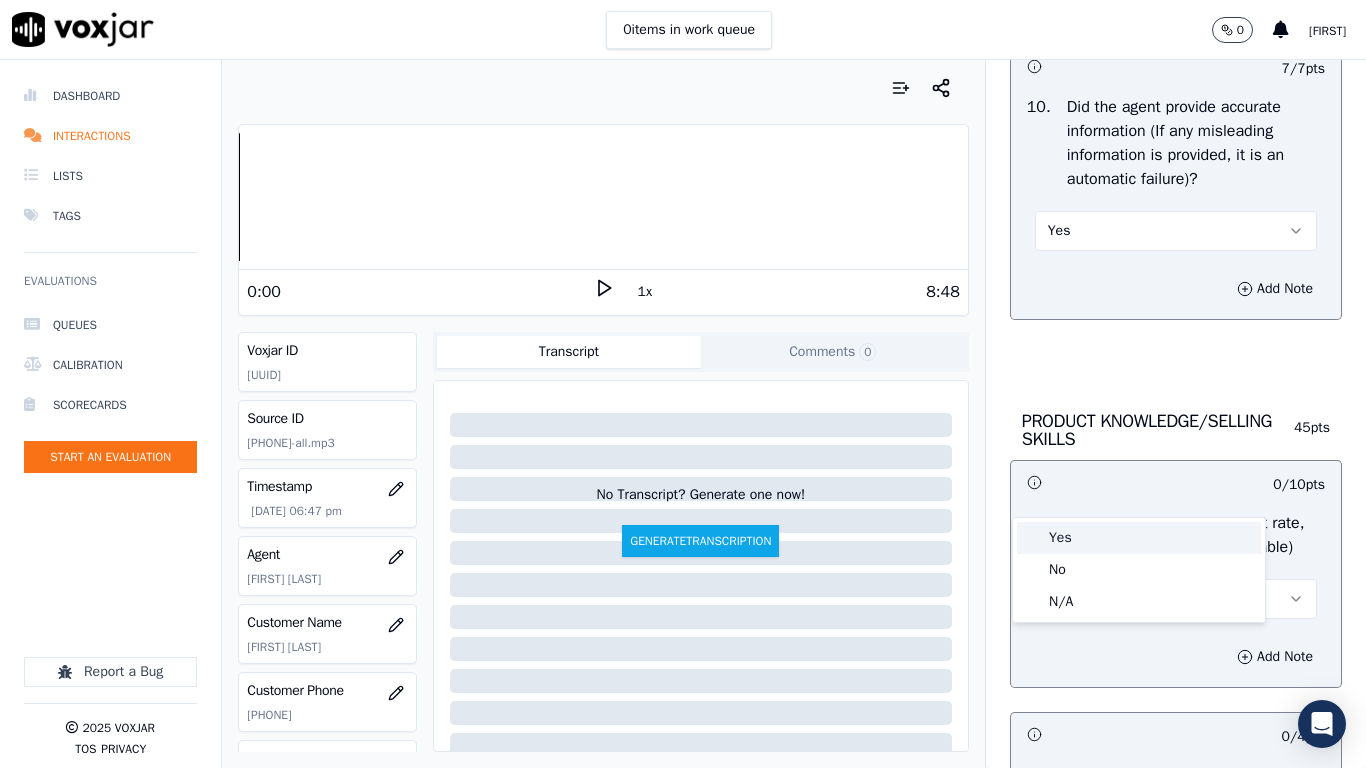 click on "Yes" at bounding box center (1139, 538) 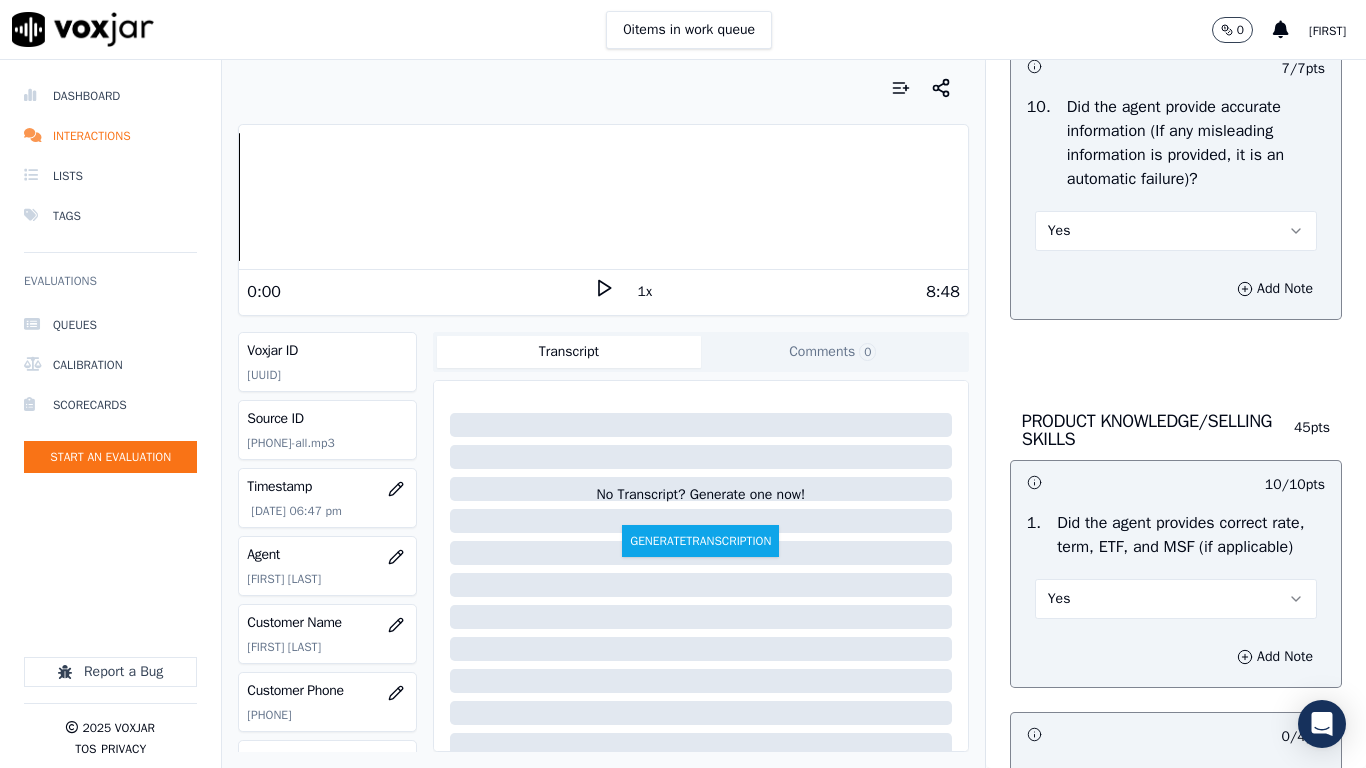 scroll, scrollTop: 3300, scrollLeft: 0, axis: vertical 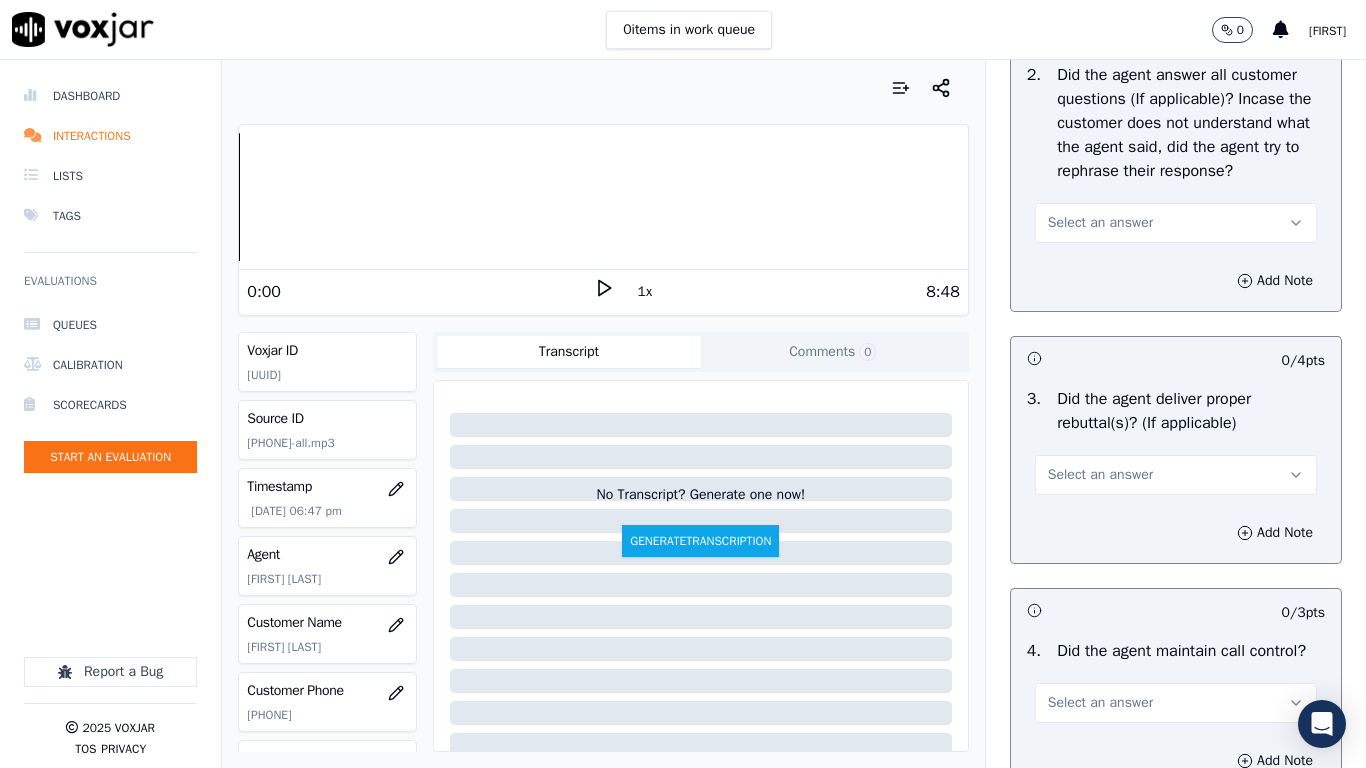 click on "Select an answer" at bounding box center [1100, 223] 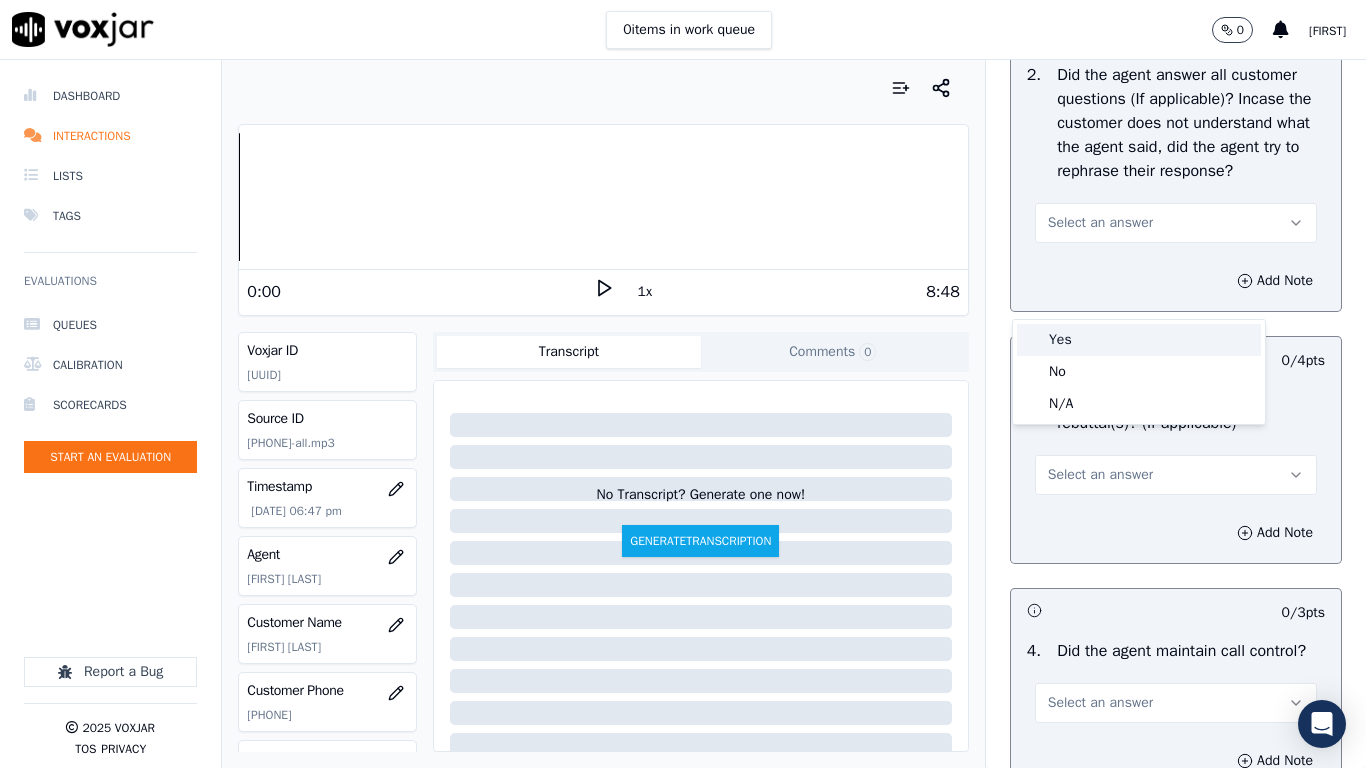 click on "Yes" at bounding box center [1139, 340] 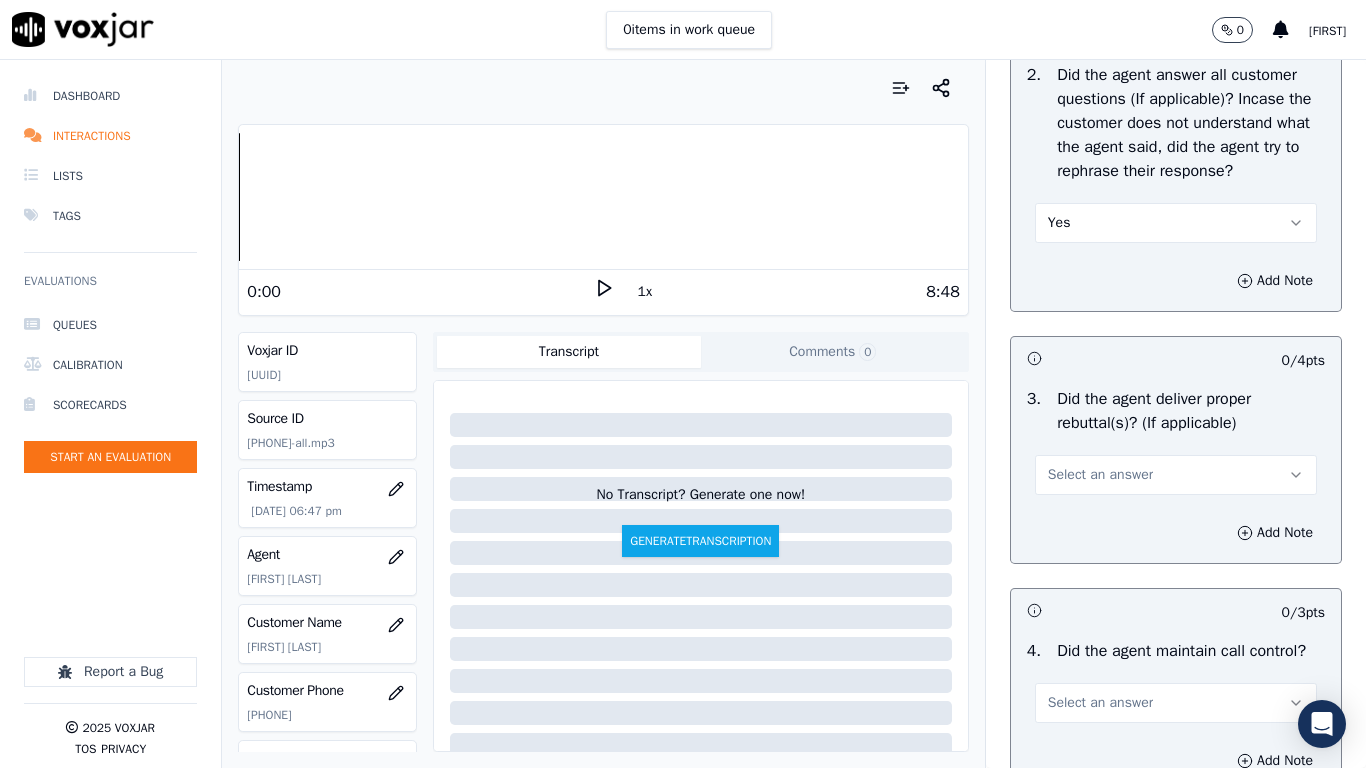 click on "Select an answer" at bounding box center (1100, 475) 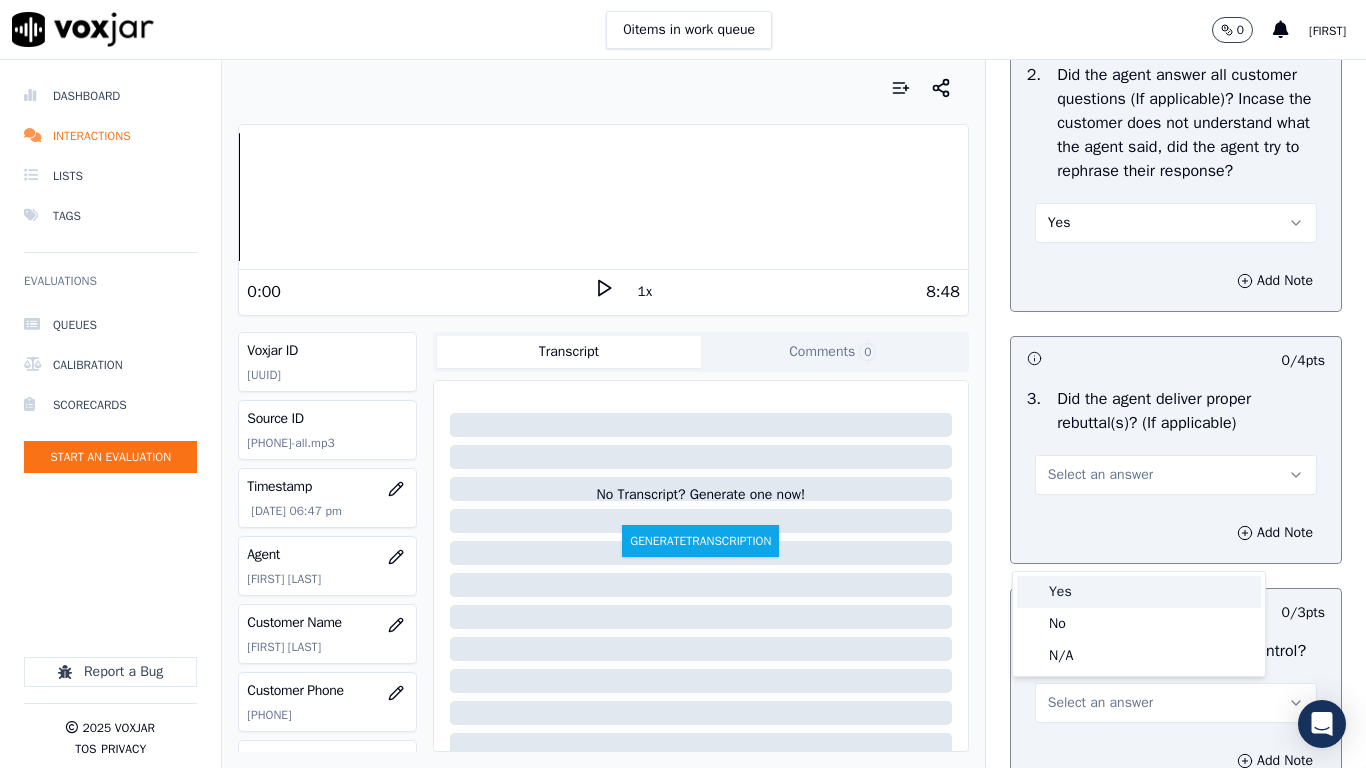 click on "Yes" at bounding box center [1139, 592] 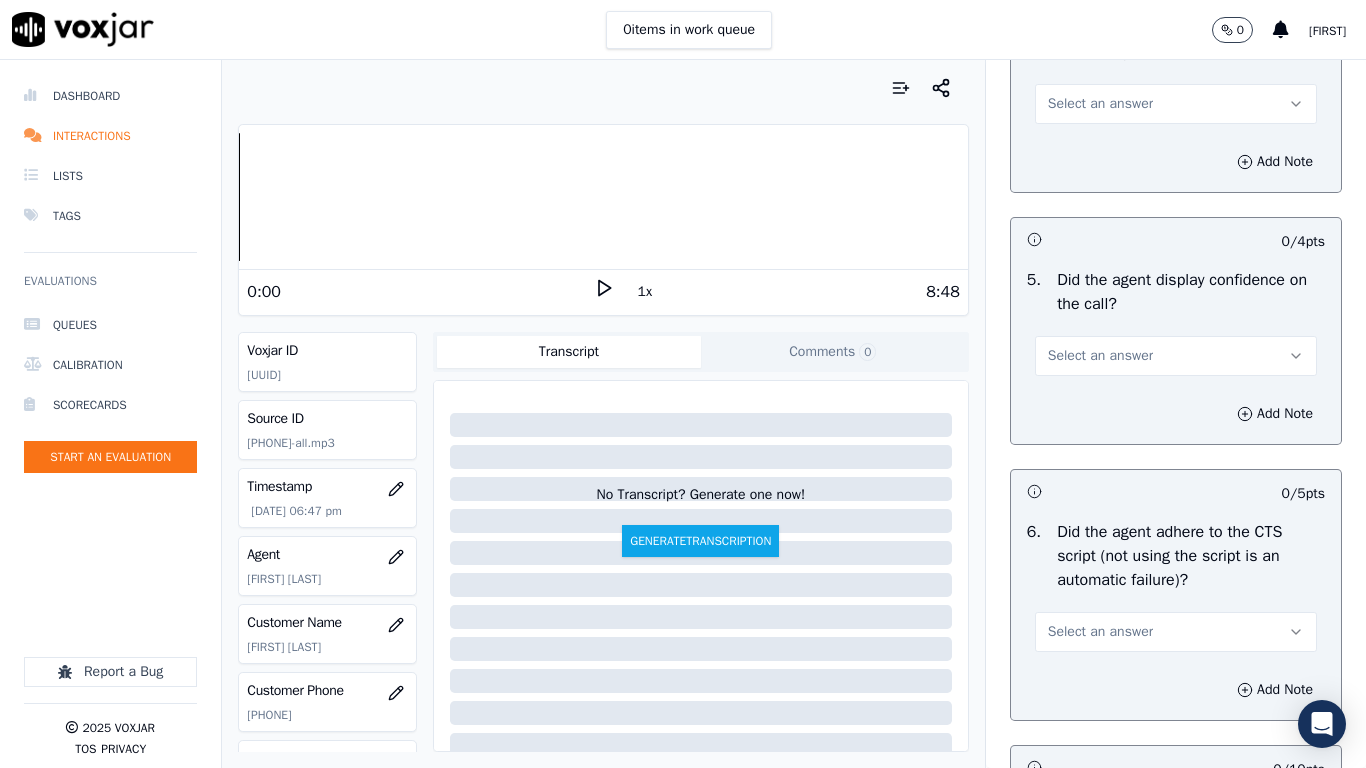 scroll, scrollTop: 3900, scrollLeft: 0, axis: vertical 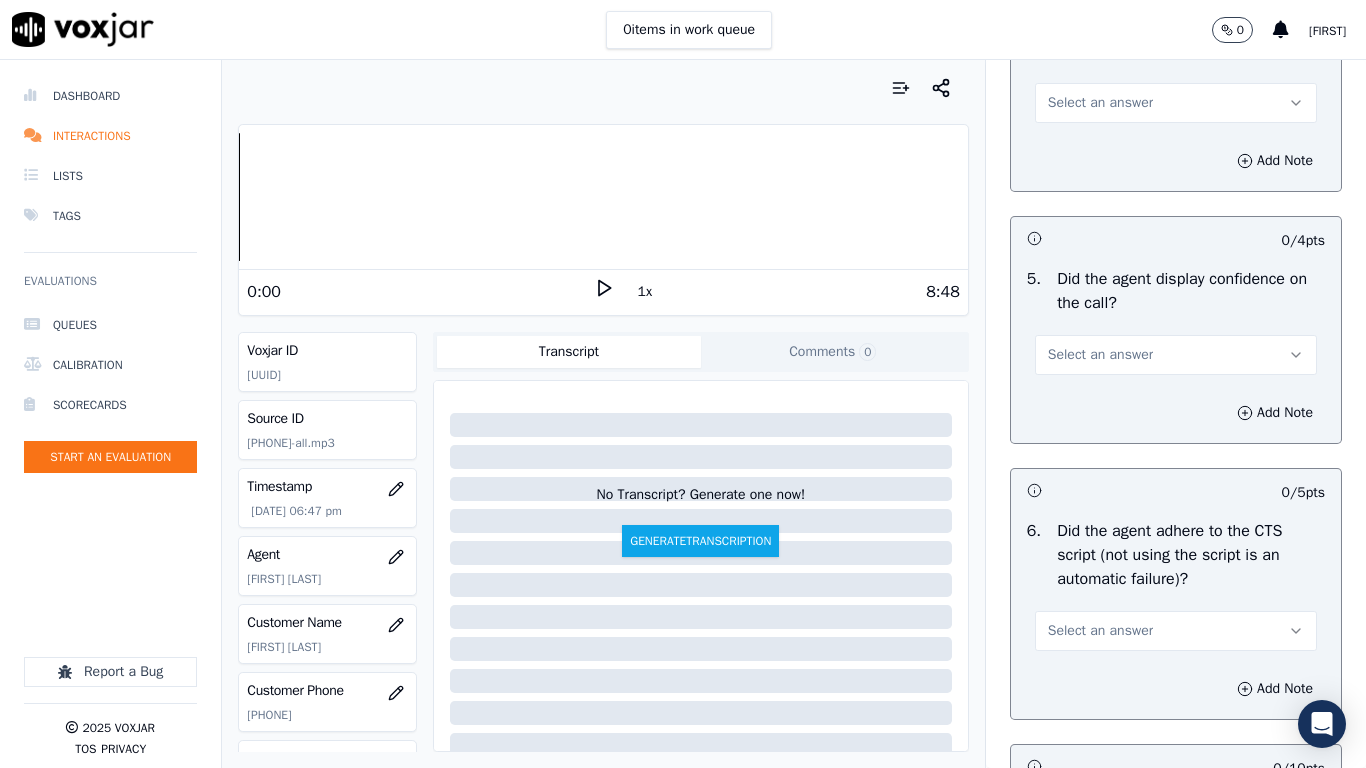 click on "Select an answer" at bounding box center (1100, 103) 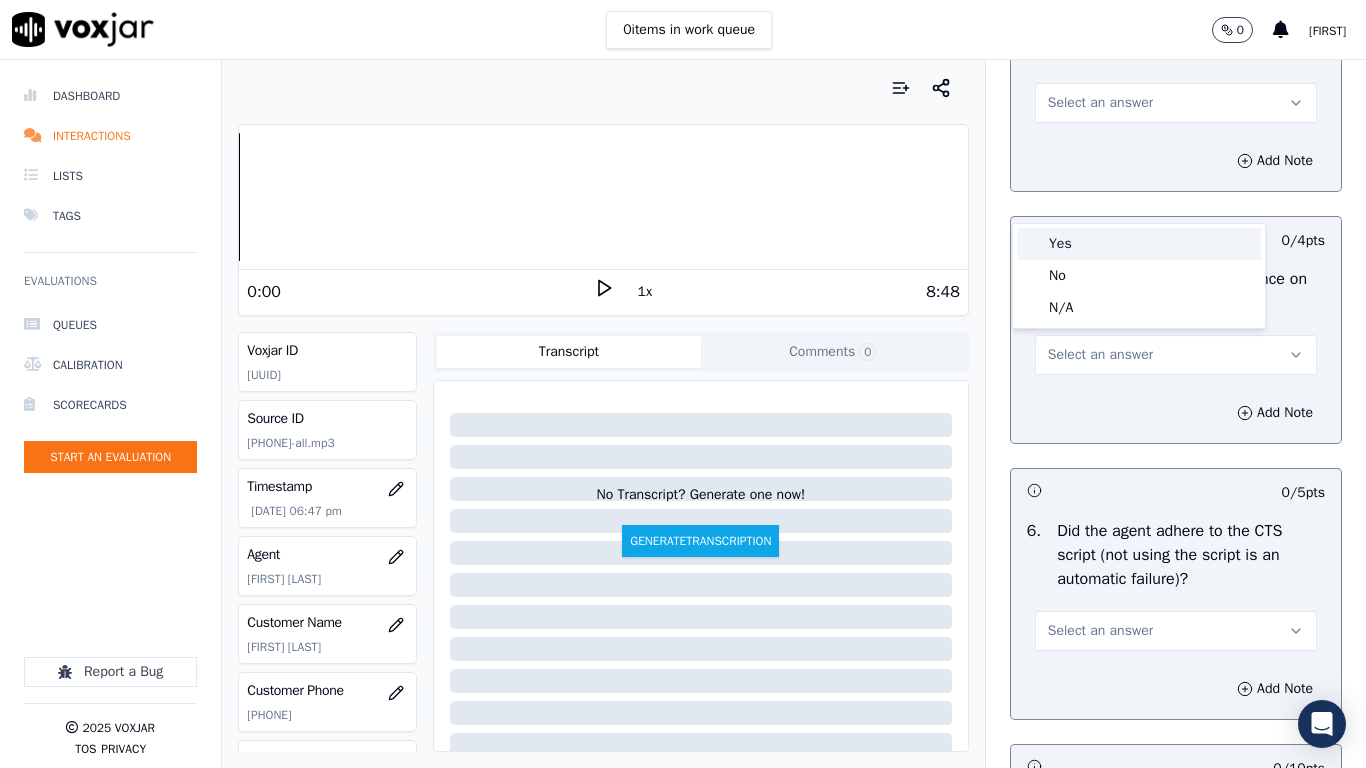 click on "Yes" at bounding box center [1139, 244] 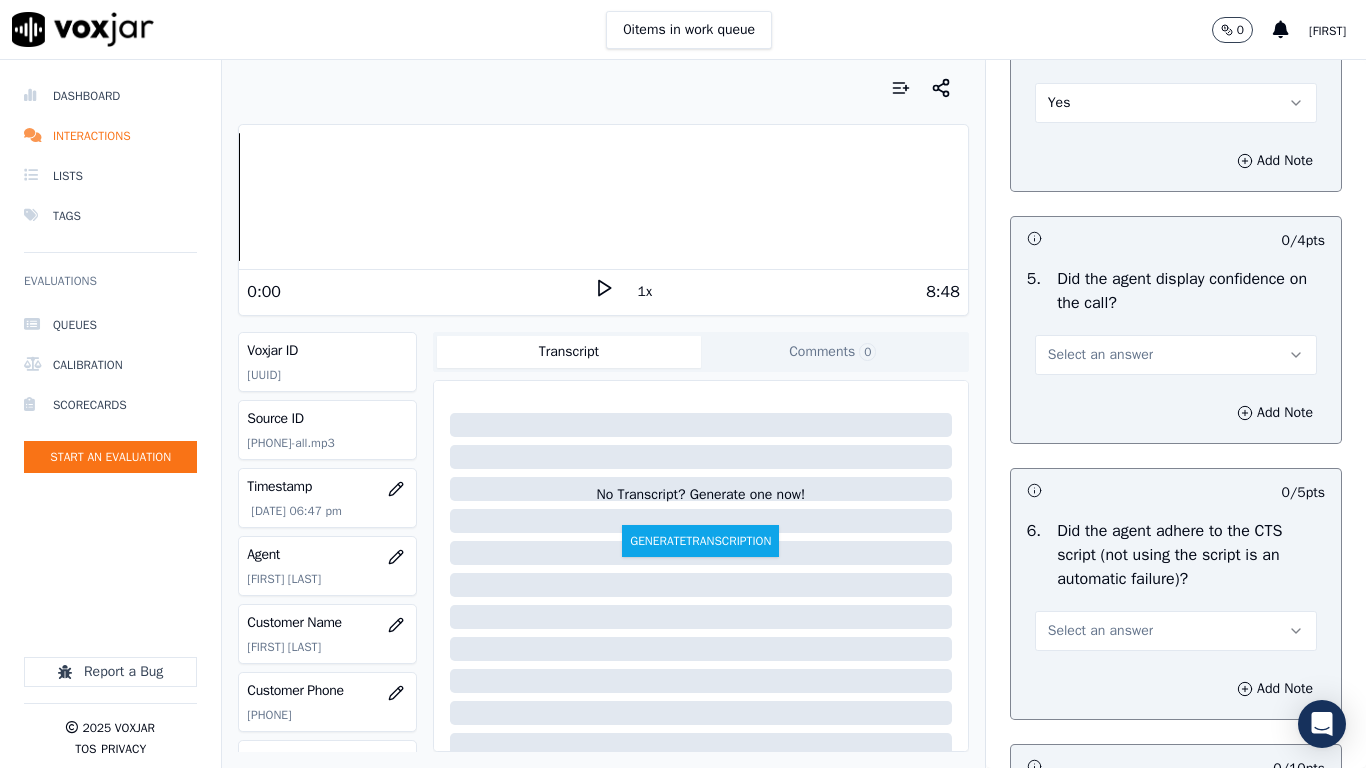 click on "Select an answer" at bounding box center [1100, 355] 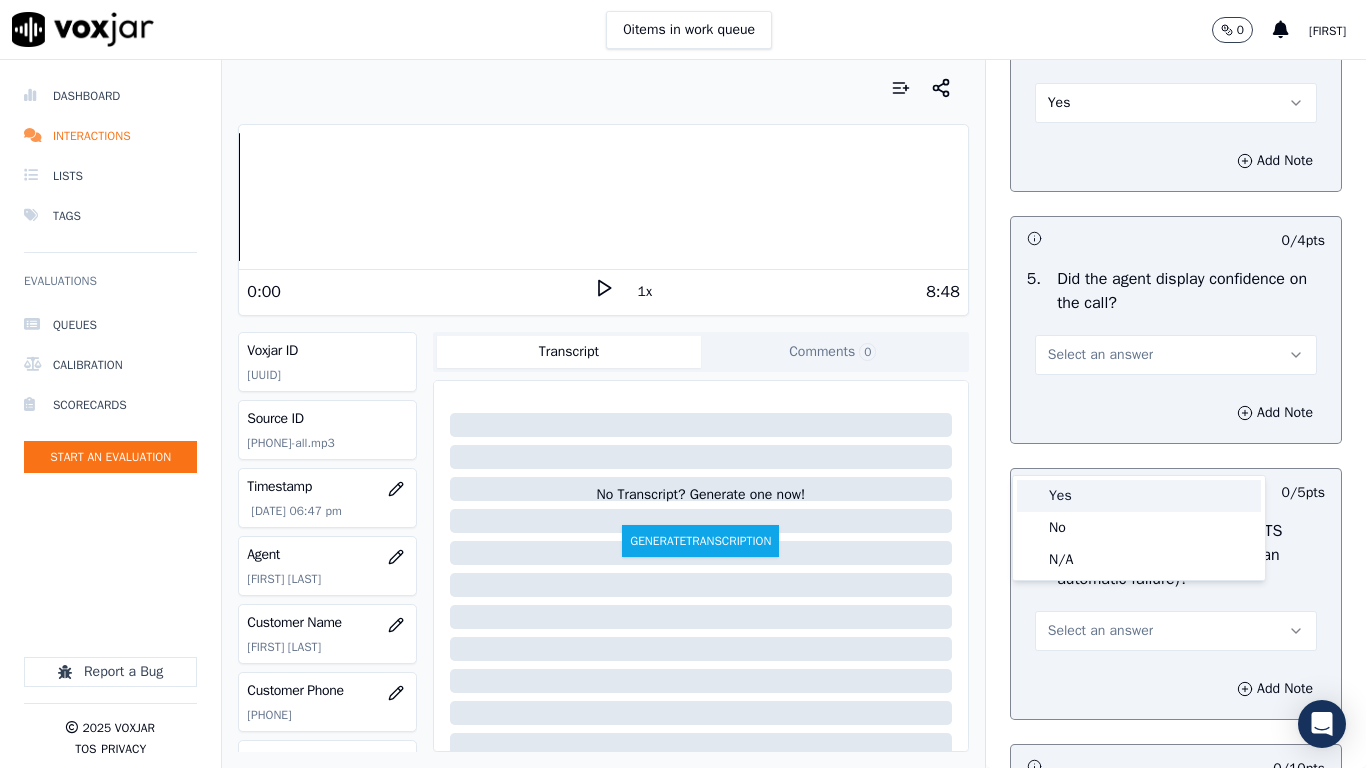 drag, startPoint x: 1078, startPoint y: 506, endPoint x: 1088, endPoint y: 580, distance: 74.672615 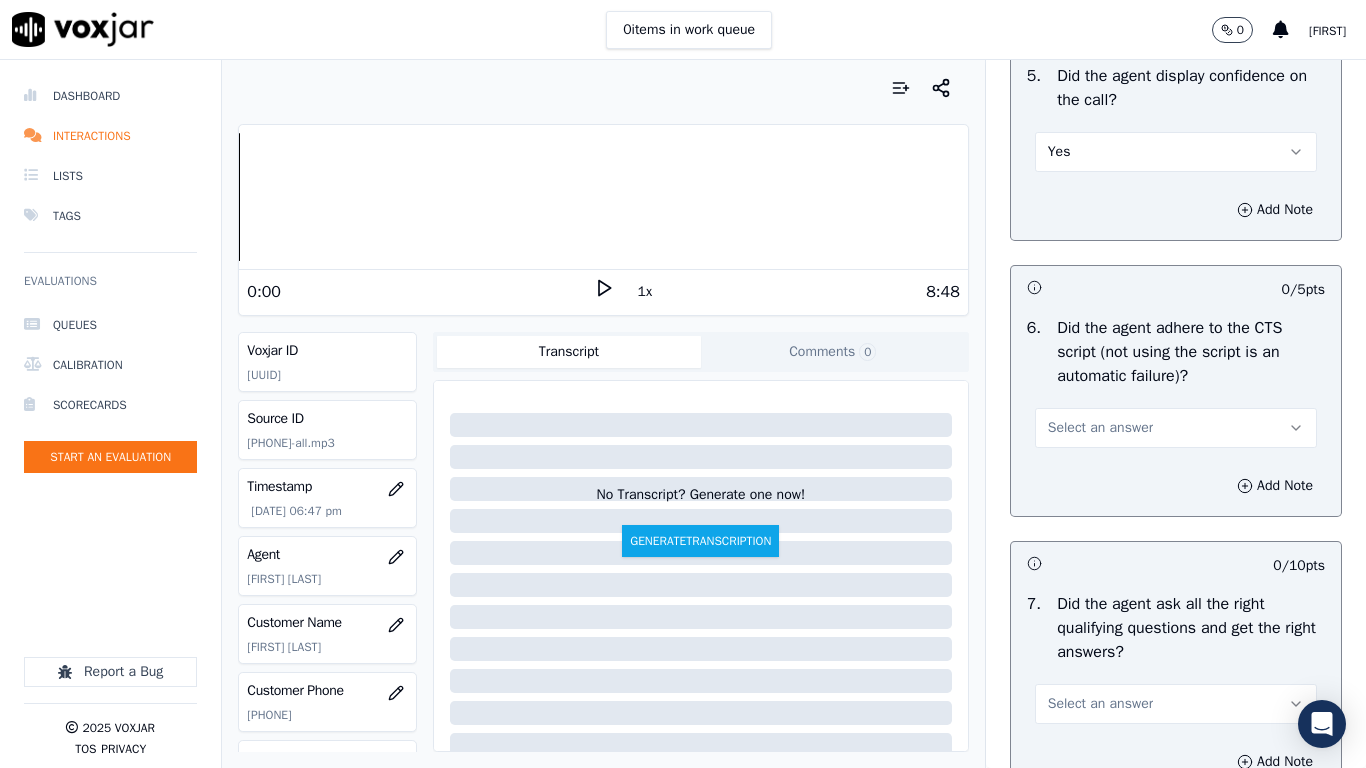 scroll, scrollTop: 4400, scrollLeft: 0, axis: vertical 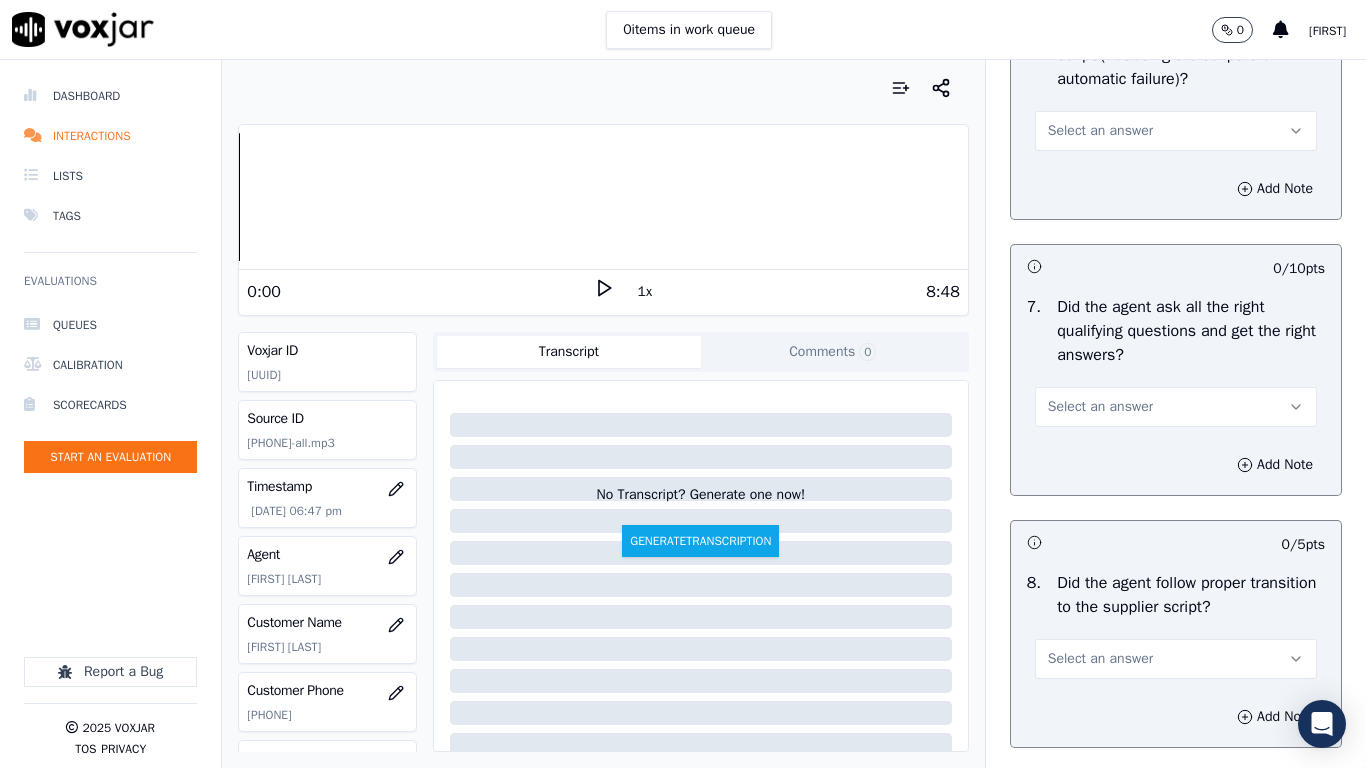 drag, startPoint x: 1074, startPoint y: 225, endPoint x: 1074, endPoint y: 245, distance: 20 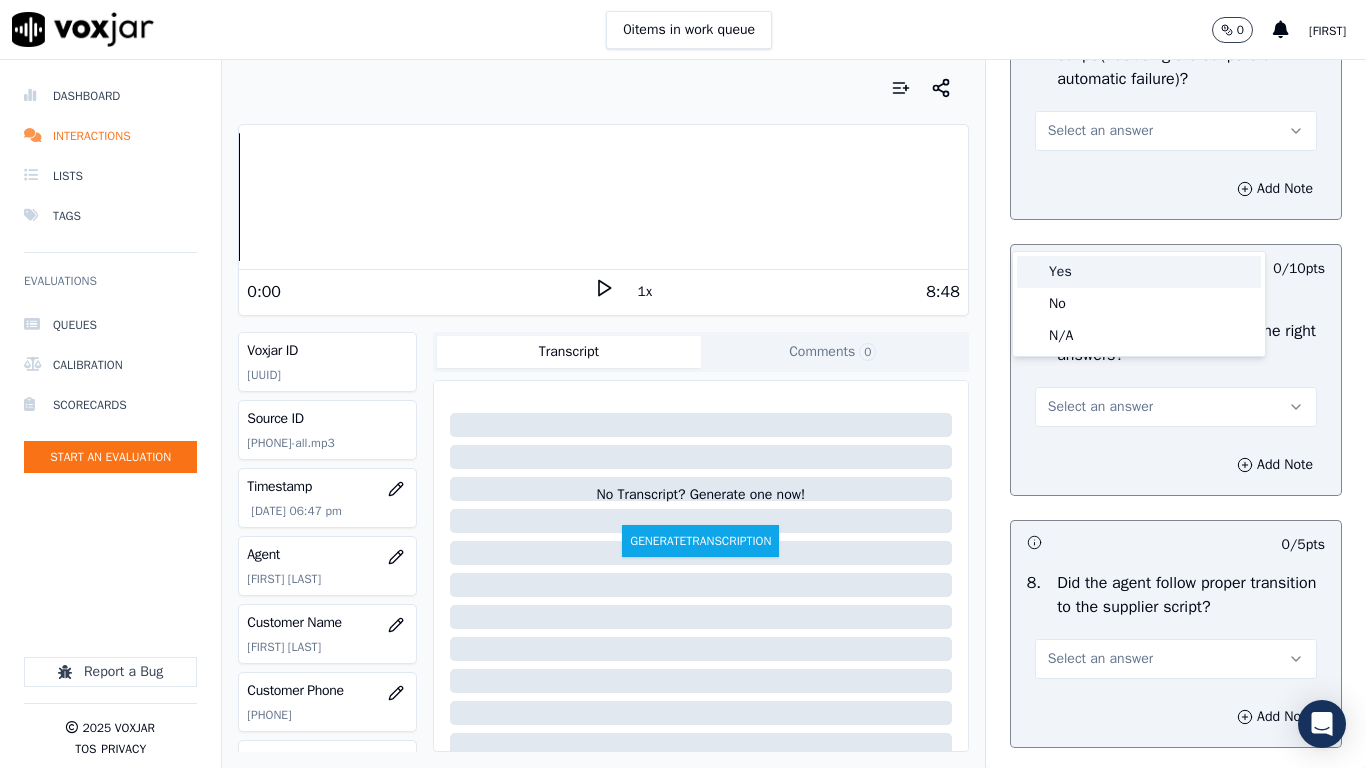 click on "Yes" at bounding box center (1139, 272) 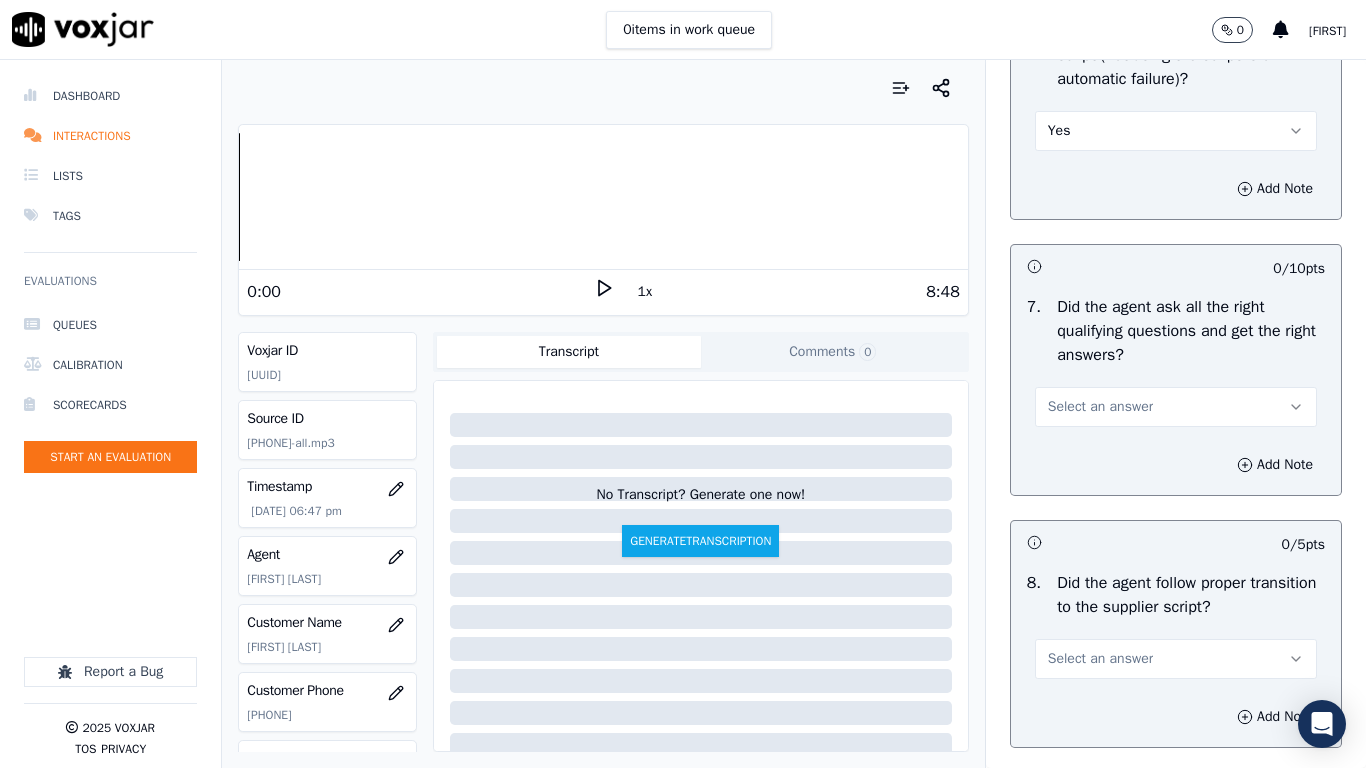 drag, startPoint x: 1069, startPoint y: 493, endPoint x: 1066, endPoint y: 520, distance: 27.166155 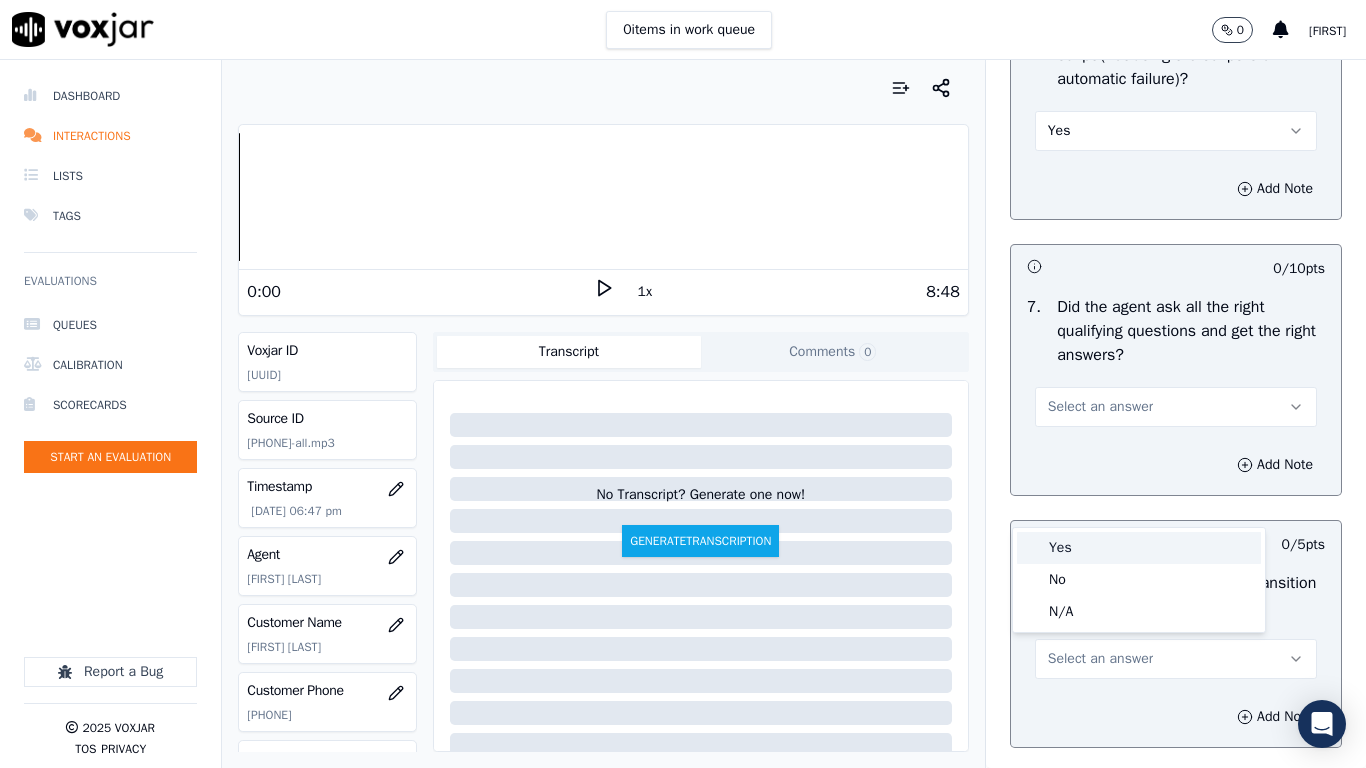 click on "Yes" at bounding box center [1139, 548] 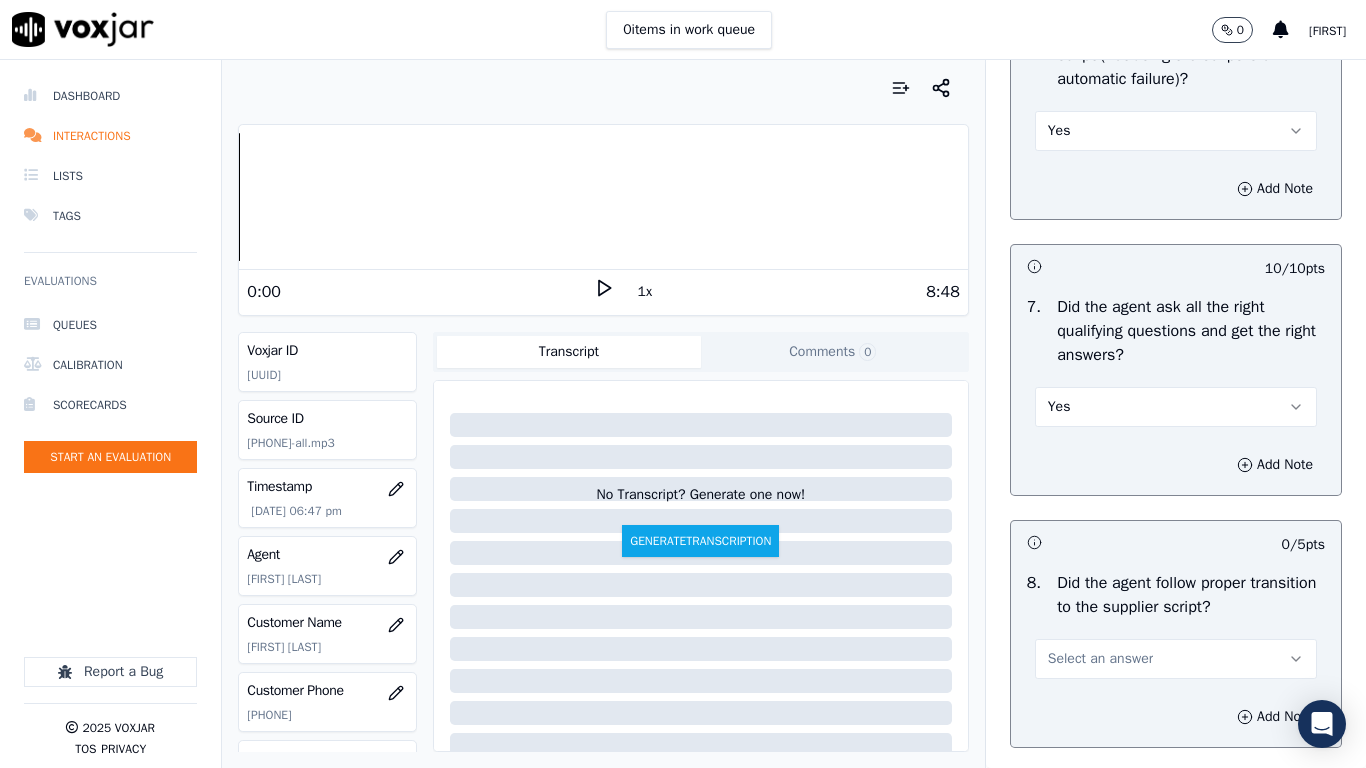 scroll, scrollTop: 4900, scrollLeft: 0, axis: vertical 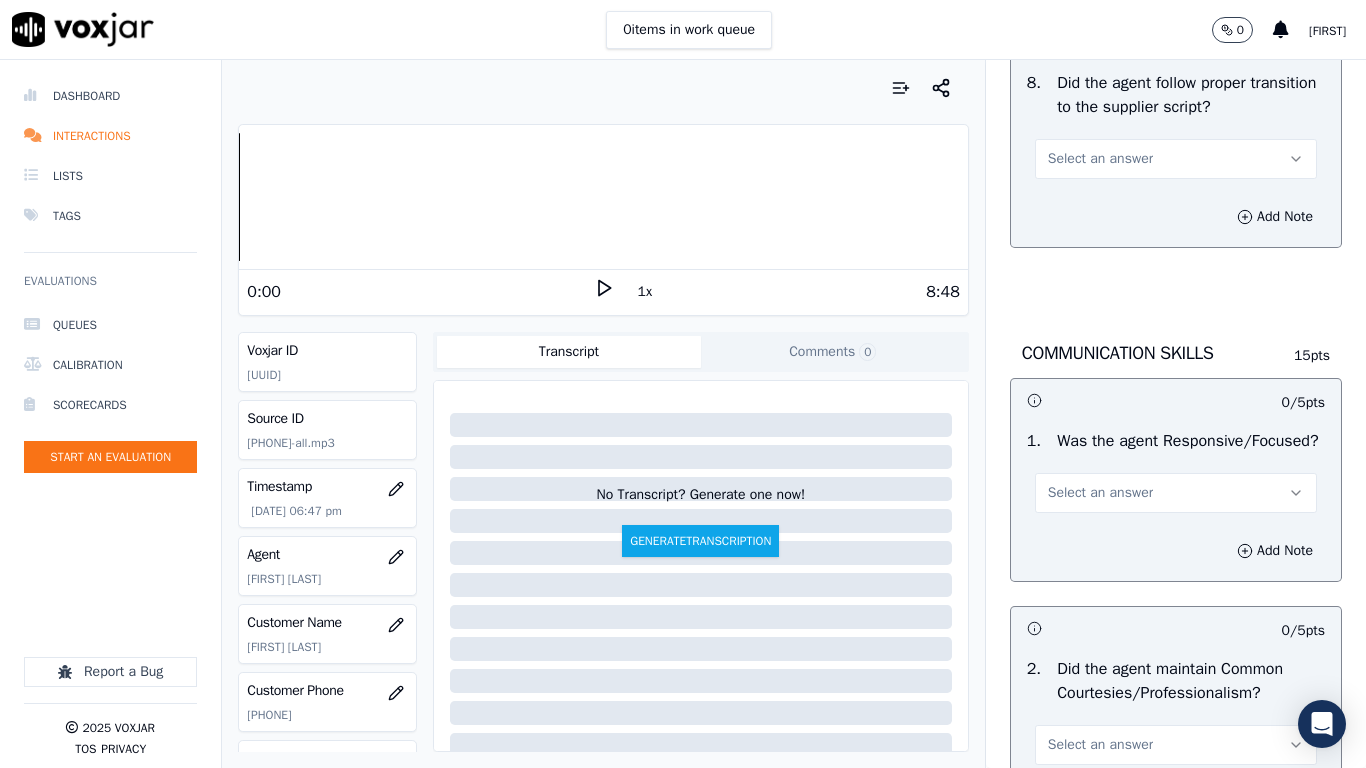 click on "Select an answer" at bounding box center [1100, 159] 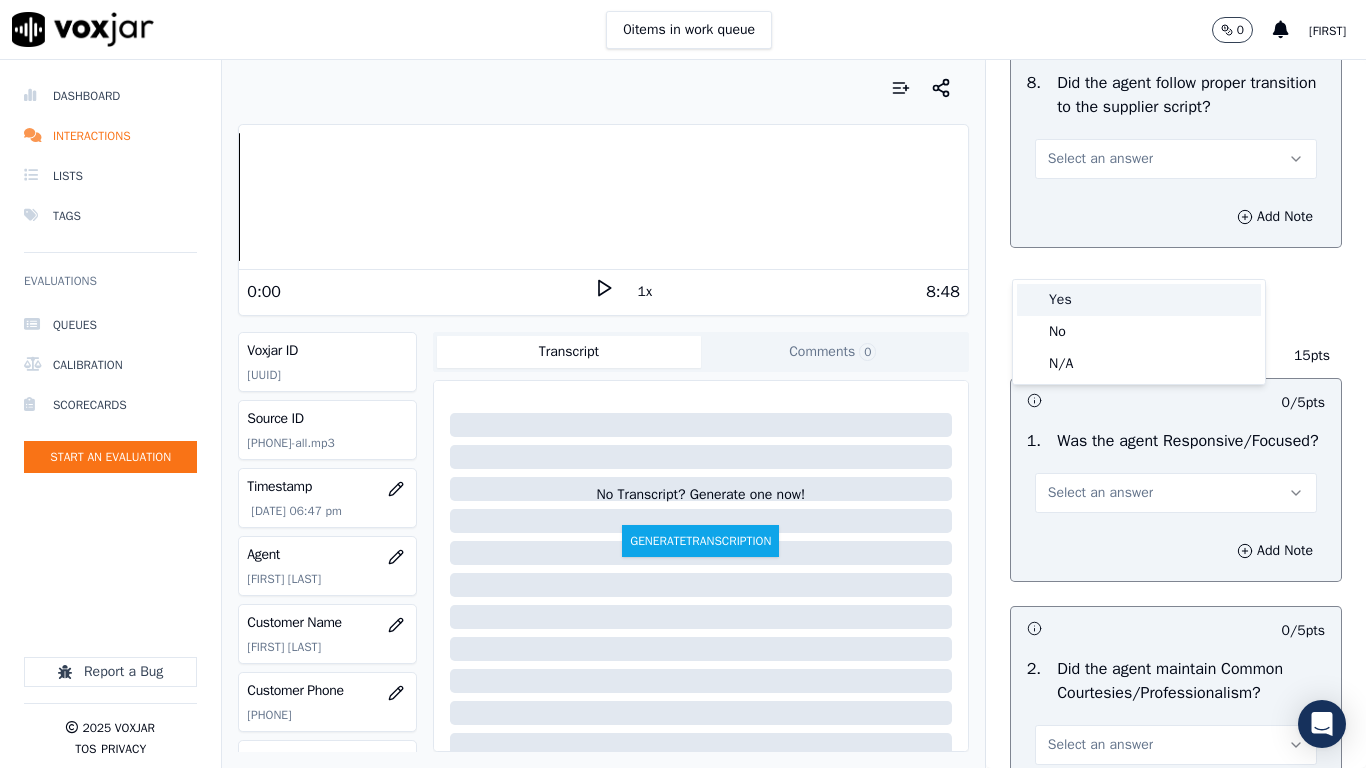drag, startPoint x: 1087, startPoint y: 308, endPoint x: 1057, endPoint y: 429, distance: 124.66354 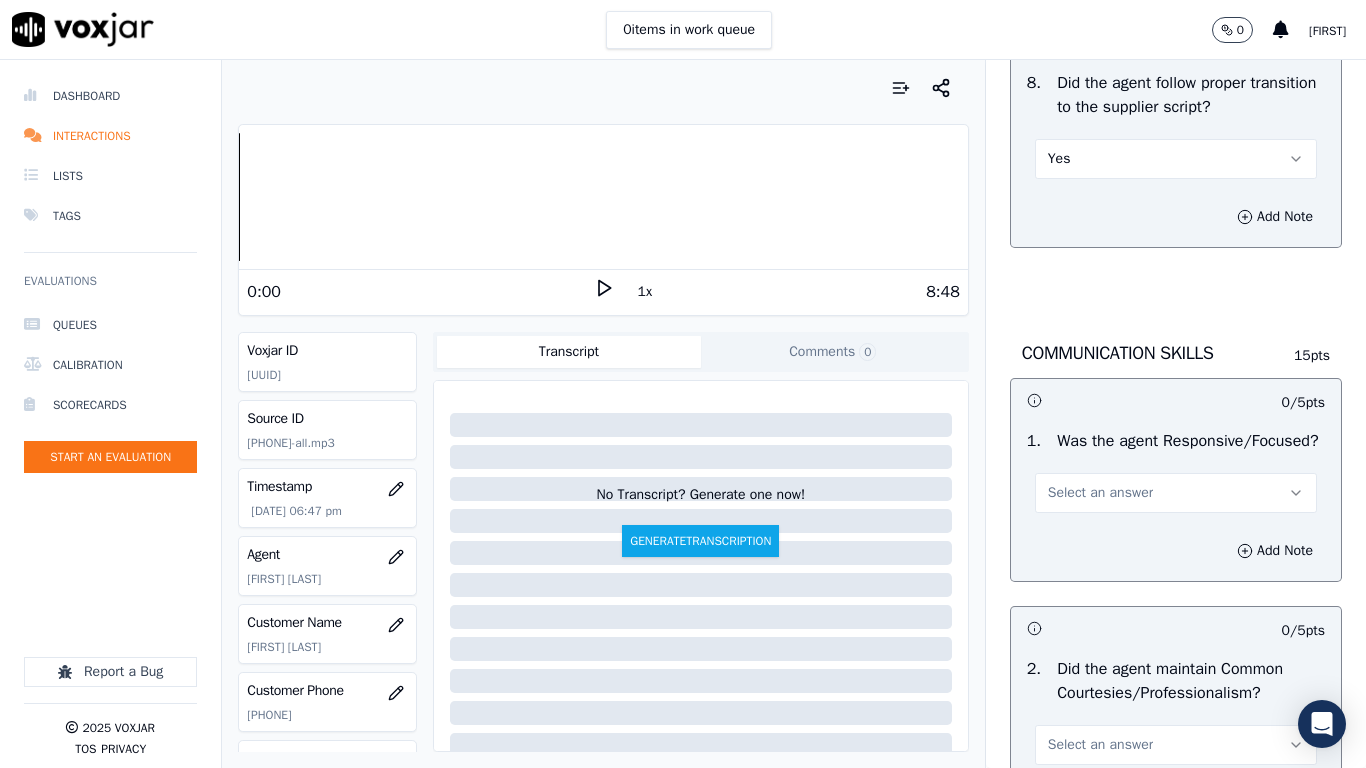 click on "Select an answer" at bounding box center (1100, 493) 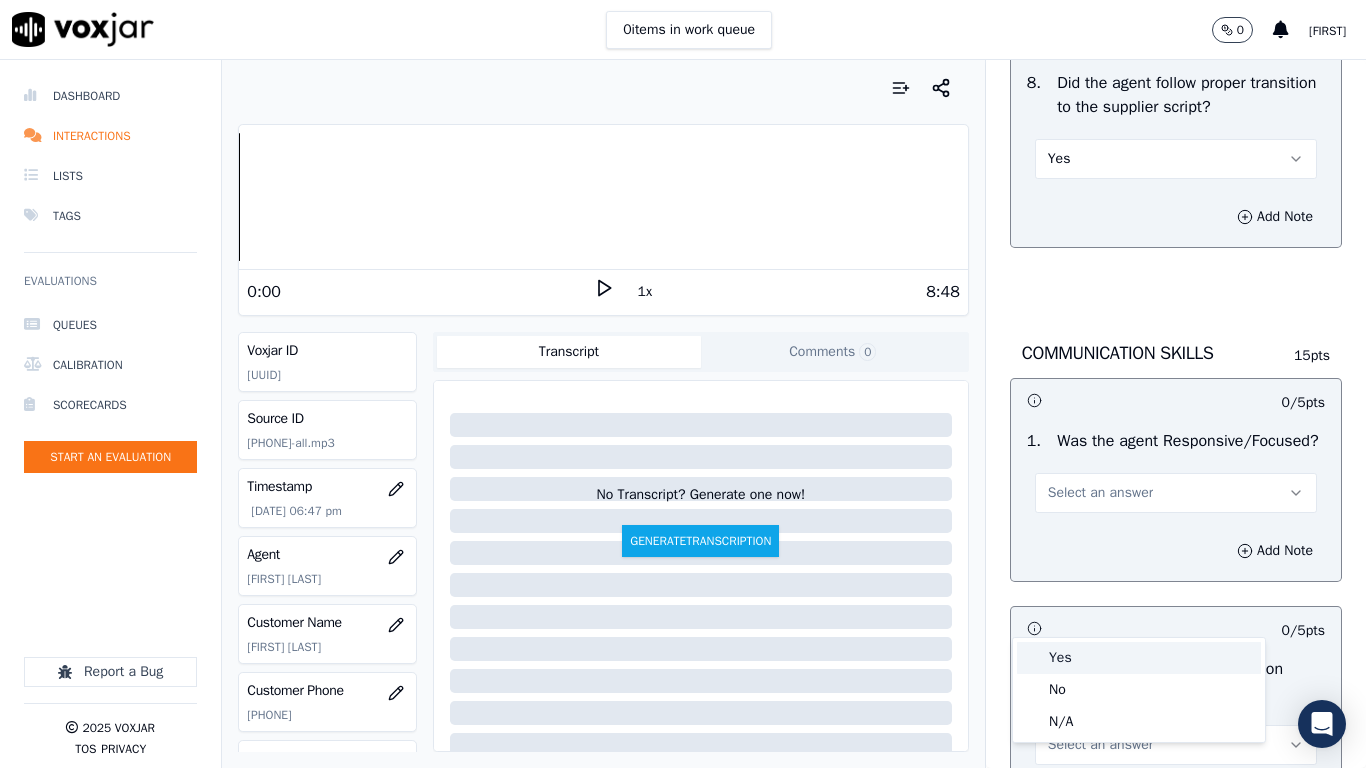 click on "Yes" at bounding box center [1139, 658] 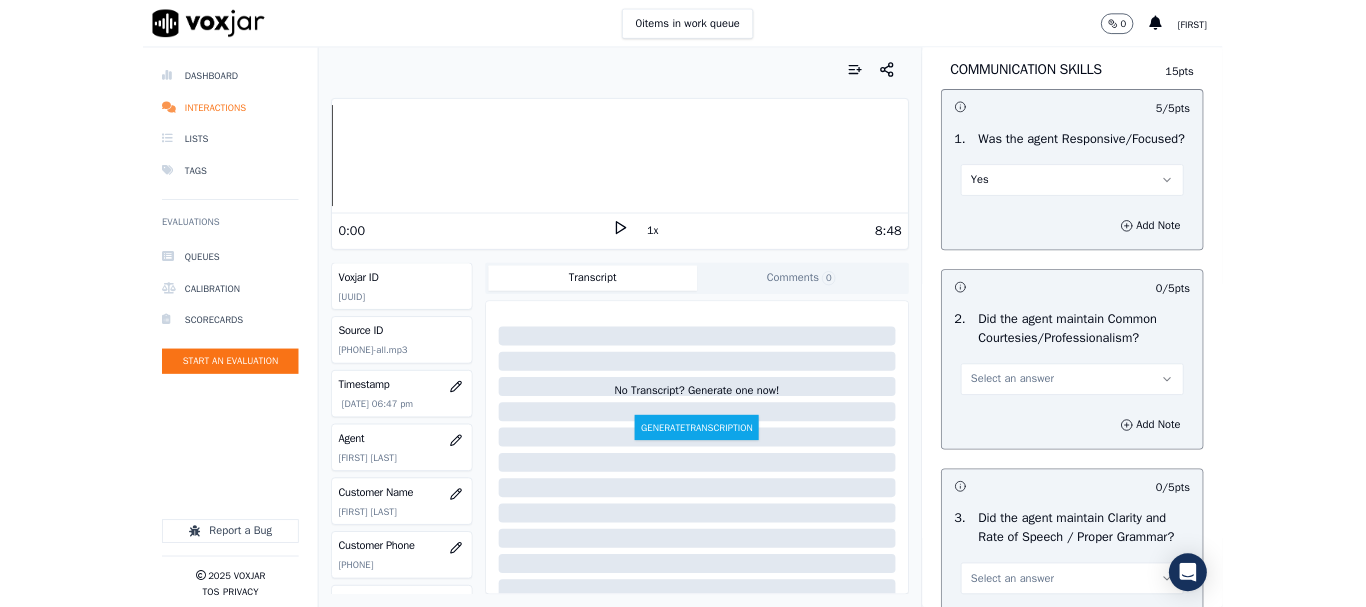 scroll, scrollTop: 5533, scrollLeft: 0, axis: vertical 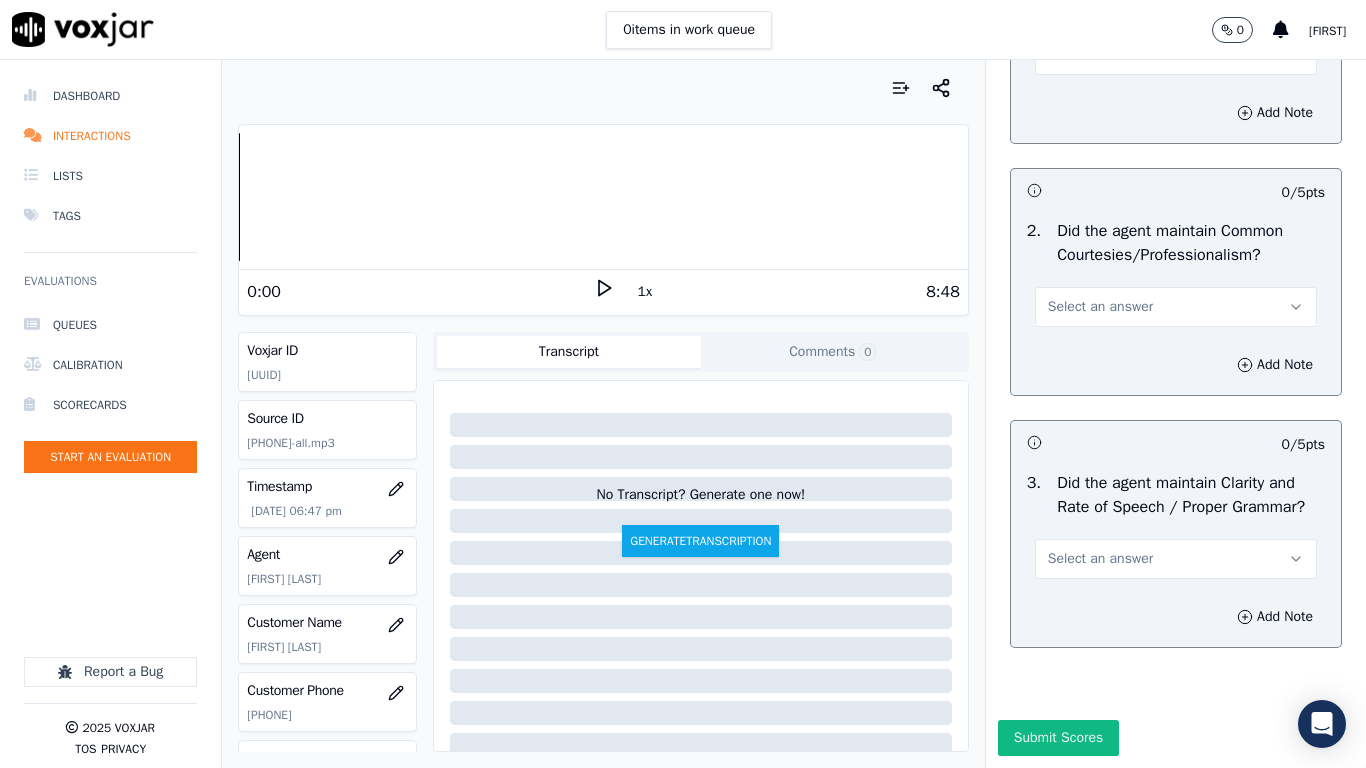 click on "Select an answer" at bounding box center [1100, 307] 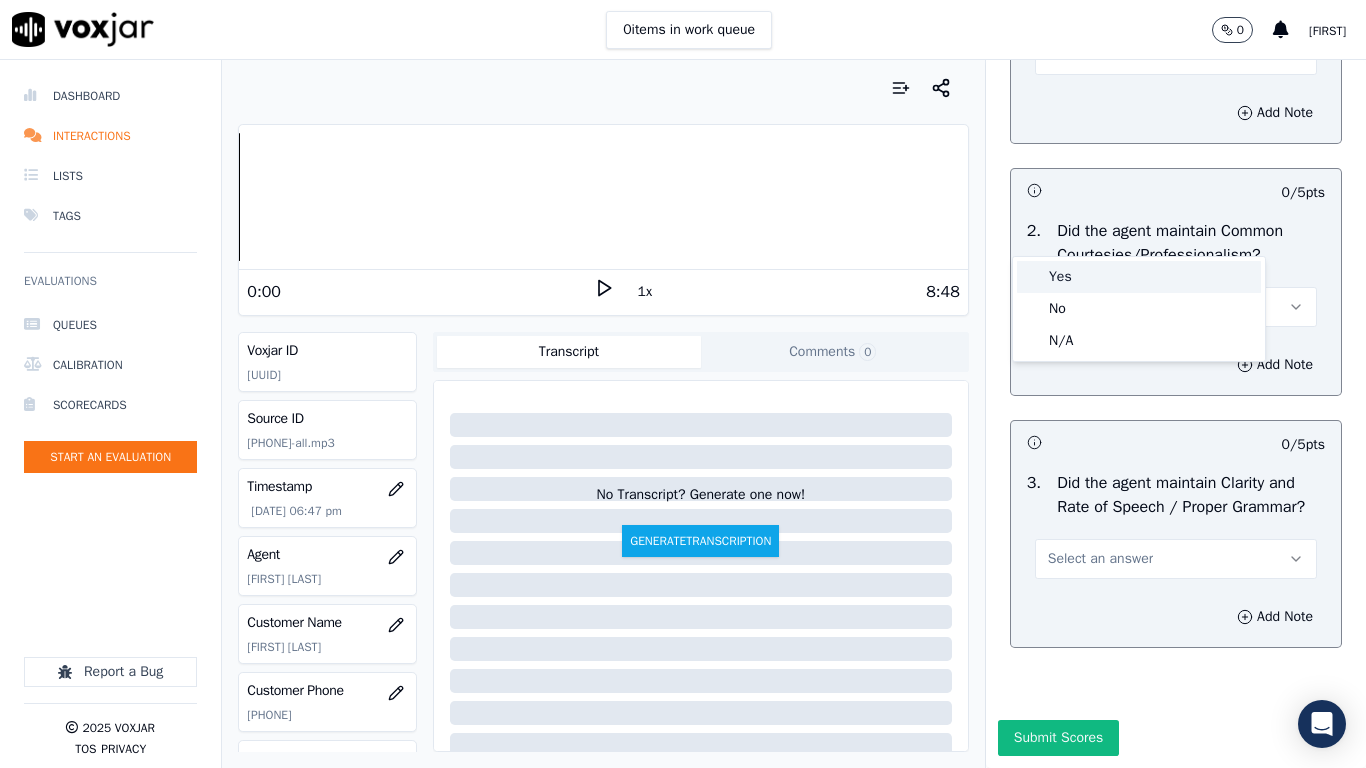 click on "Yes" at bounding box center [1139, 277] 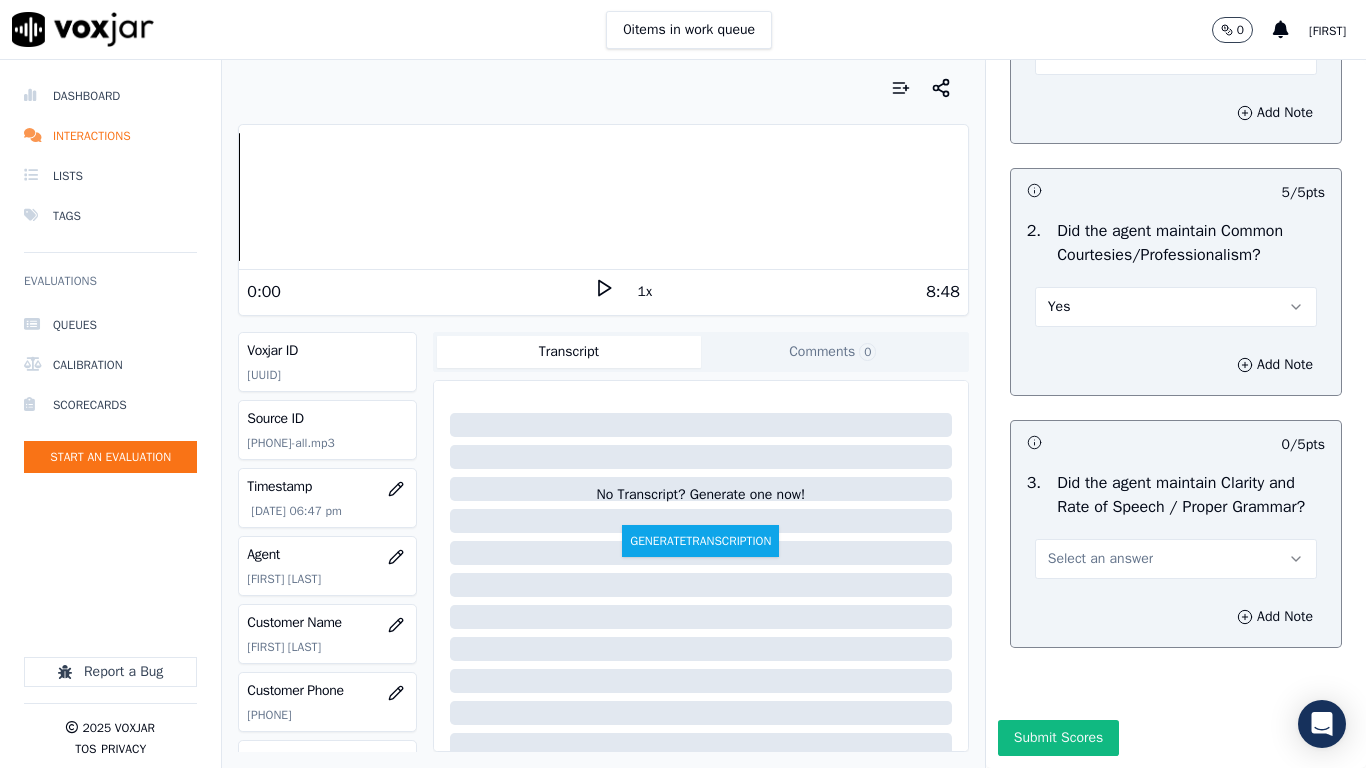 click on "Select an answer" at bounding box center (1100, 559) 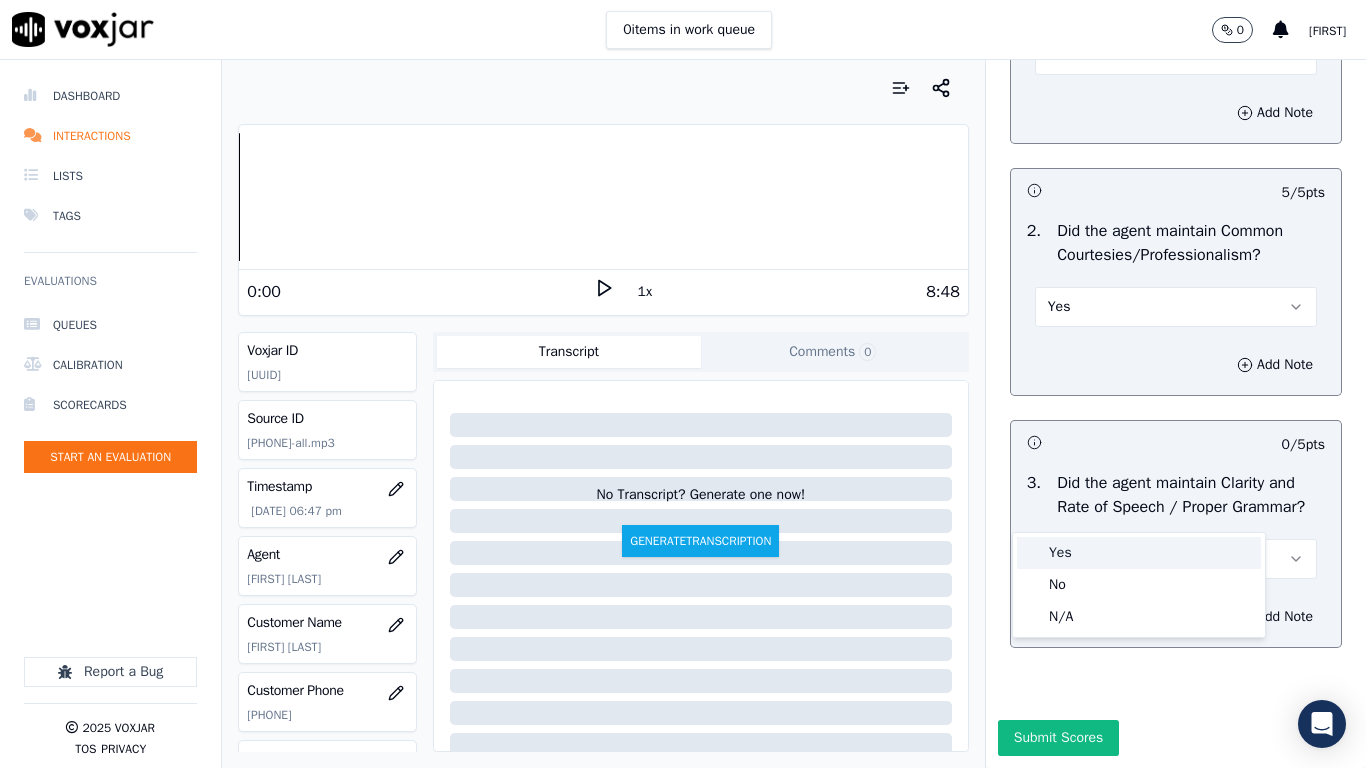 drag, startPoint x: 1083, startPoint y: 545, endPoint x: 1102, endPoint y: 619, distance: 76.40026 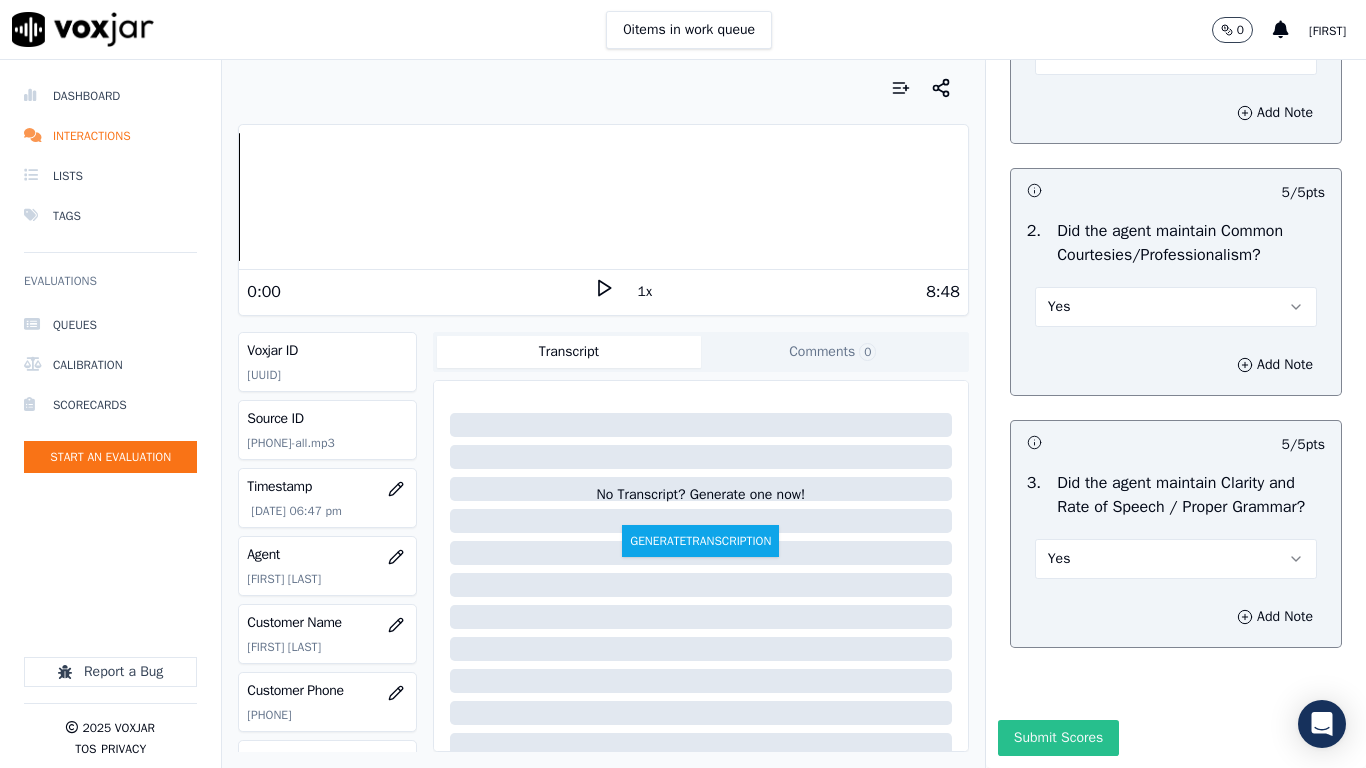 drag, startPoint x: 1038, startPoint y: 687, endPoint x: 1028, endPoint y: 681, distance: 11.661903 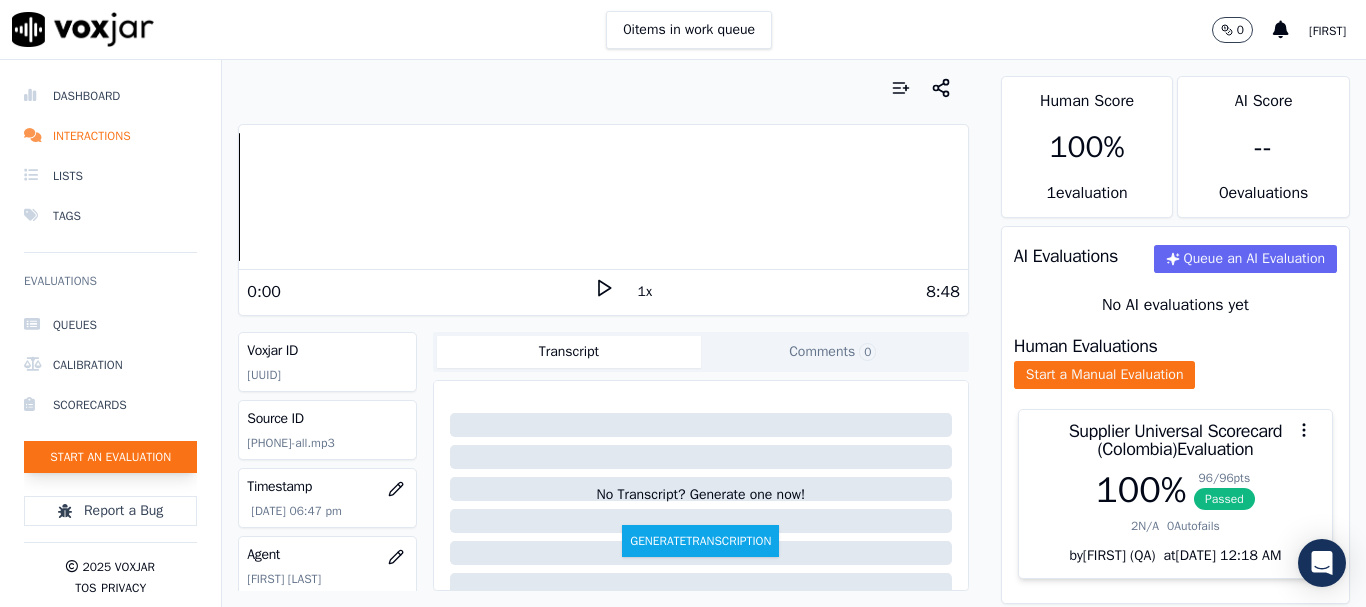 click on "Start an Evaluation" 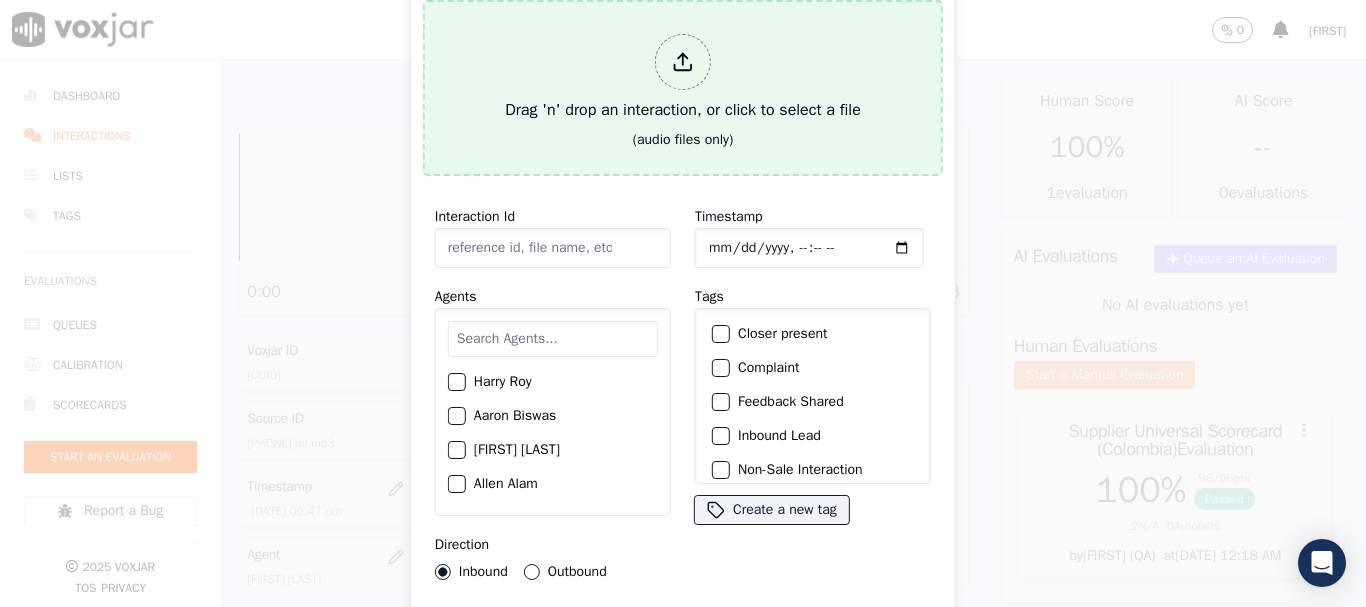 click on "Drag 'n' drop an interaction, or click to select a file" at bounding box center (683, 78) 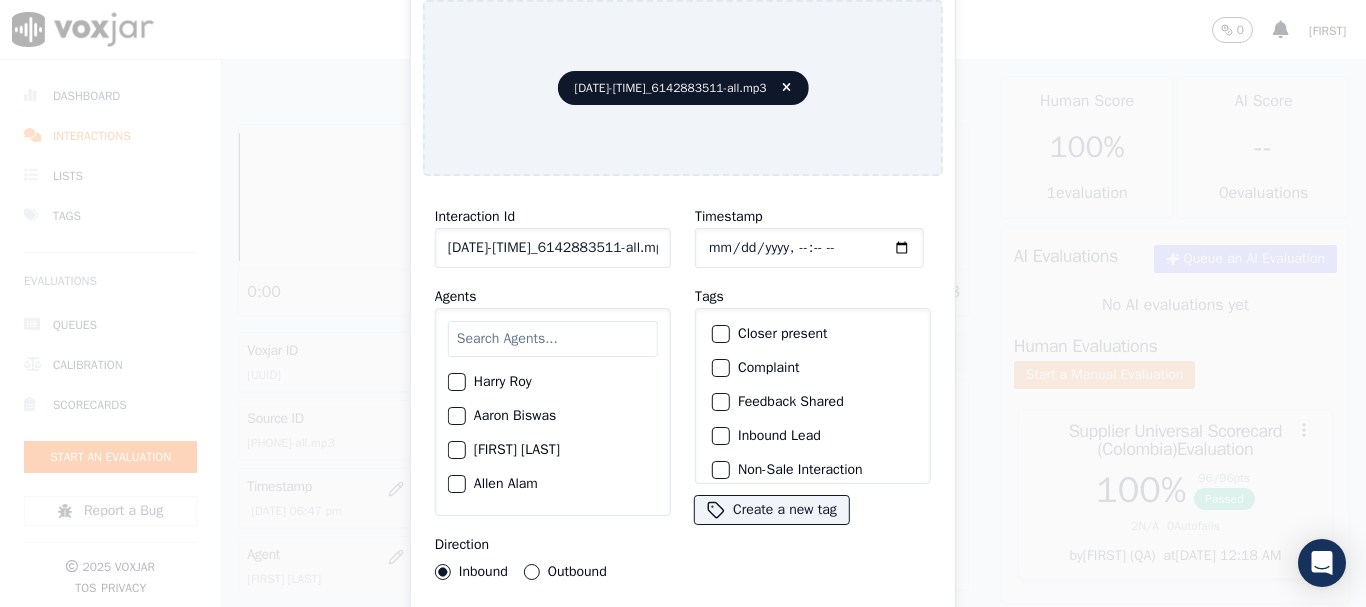 click at bounding box center (553, 339) 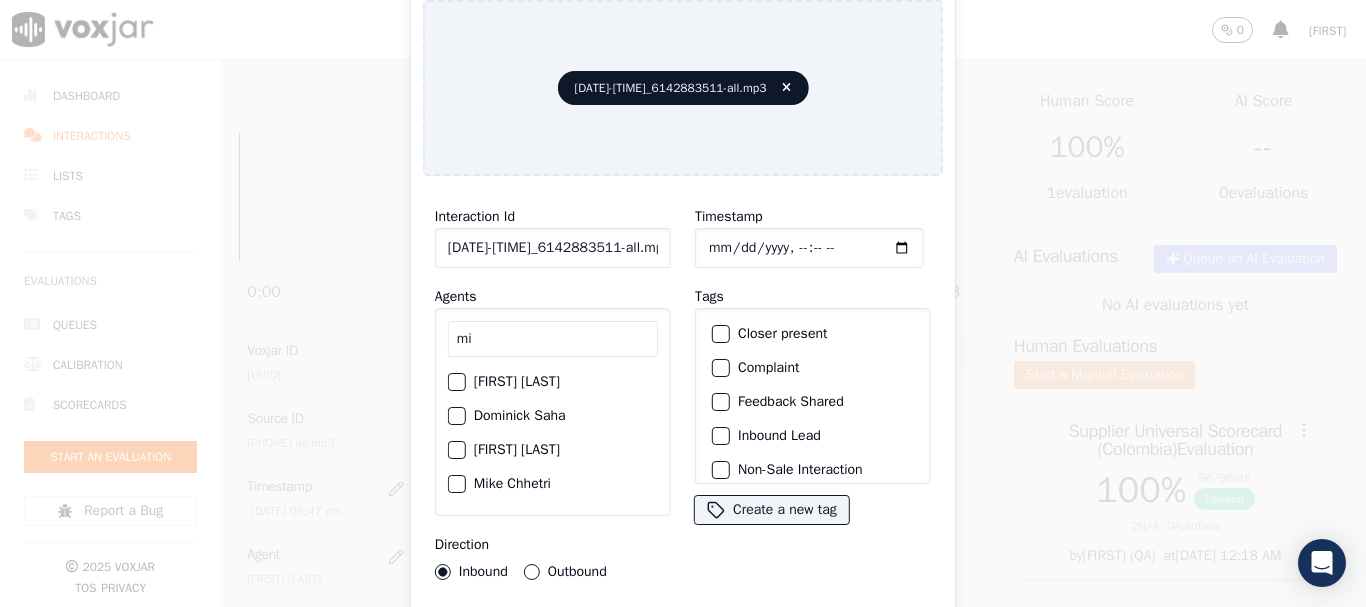 type on "mi" 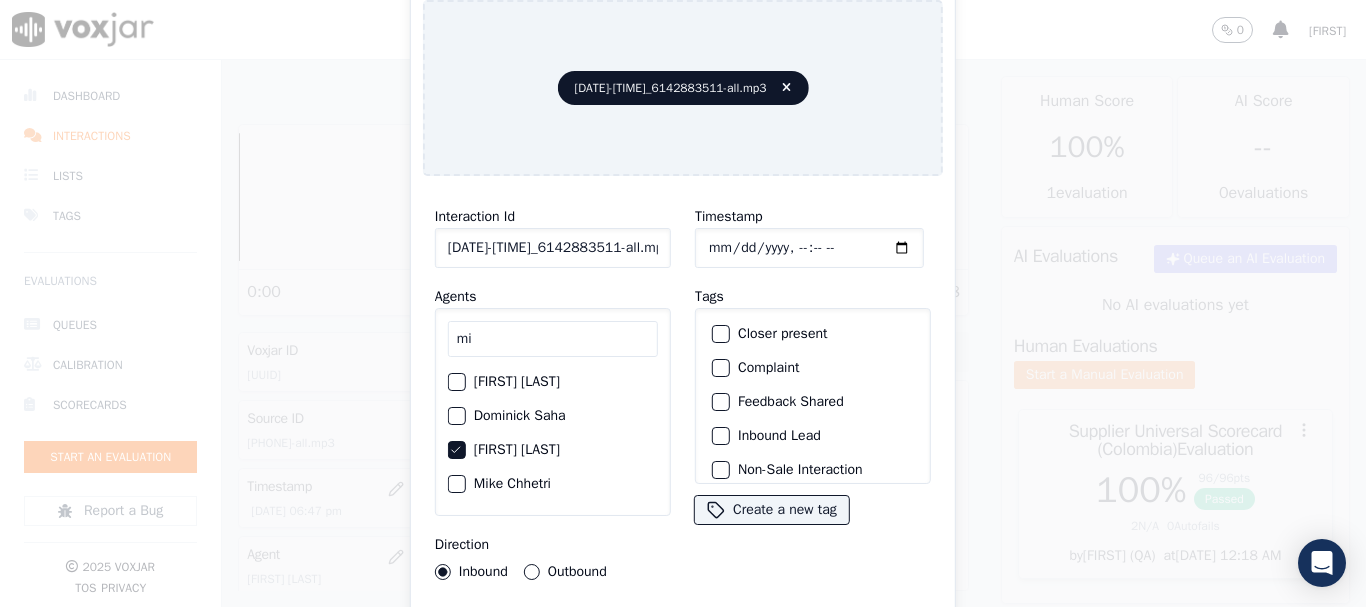 click on "Outbound" 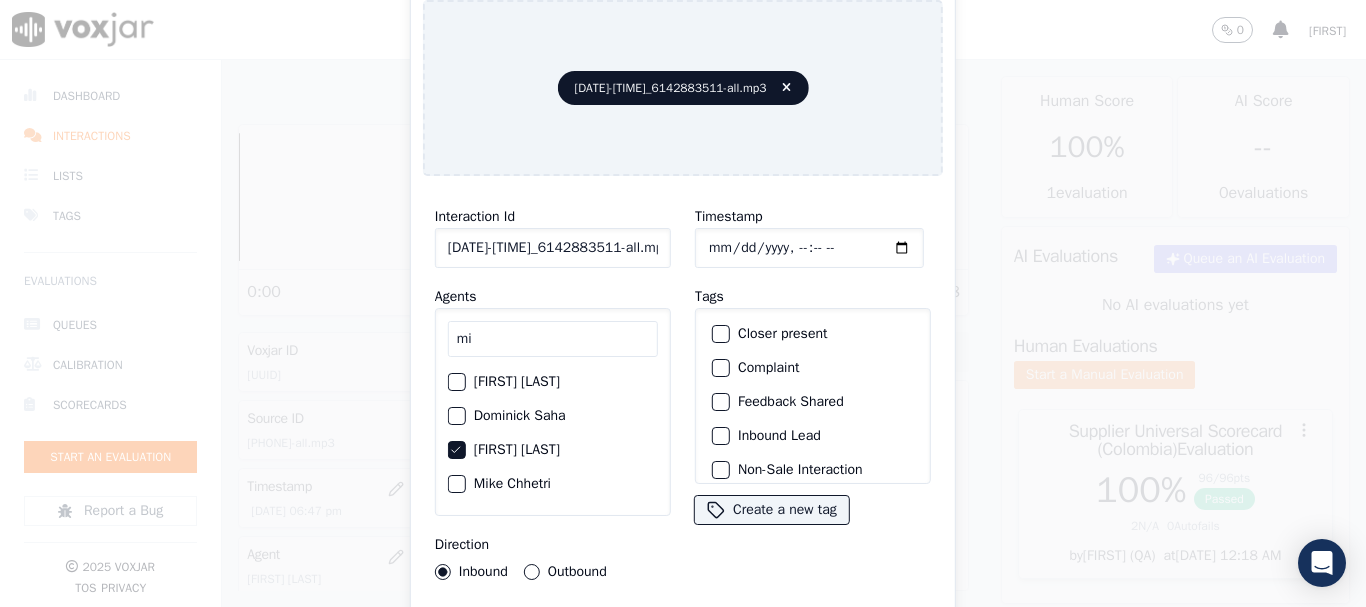 click on "Outbound" at bounding box center (532, 572) 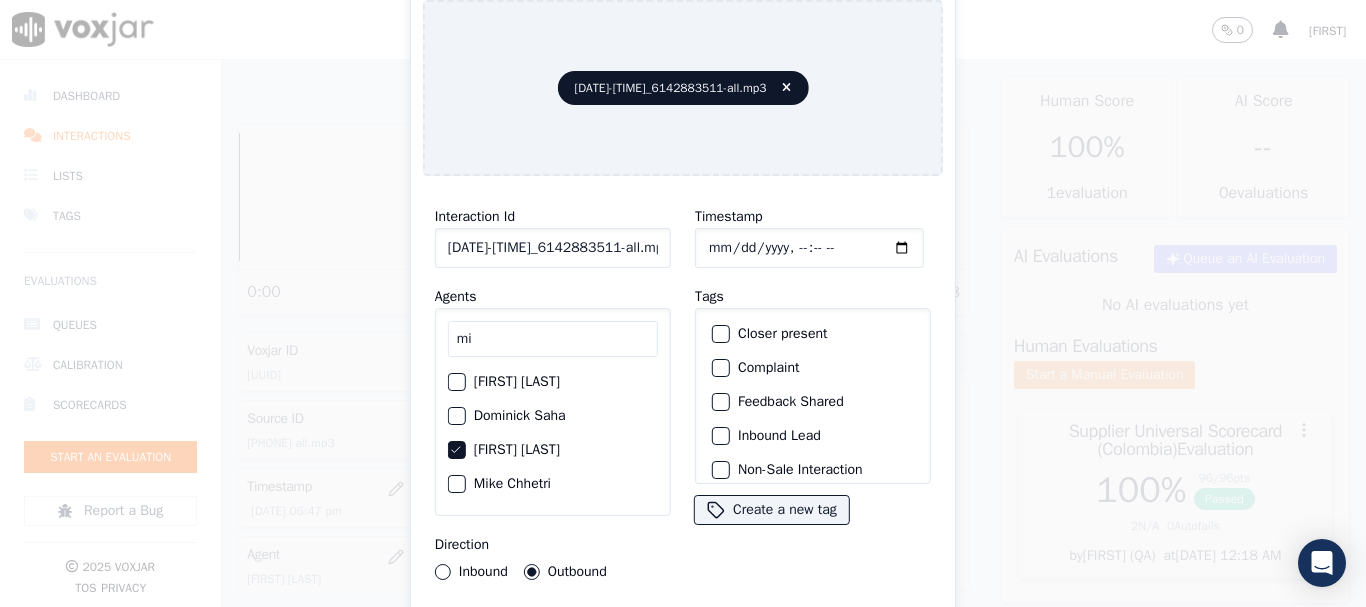 drag, startPoint x: 592, startPoint y: 565, endPoint x: 561, endPoint y: 309, distance: 257.87012 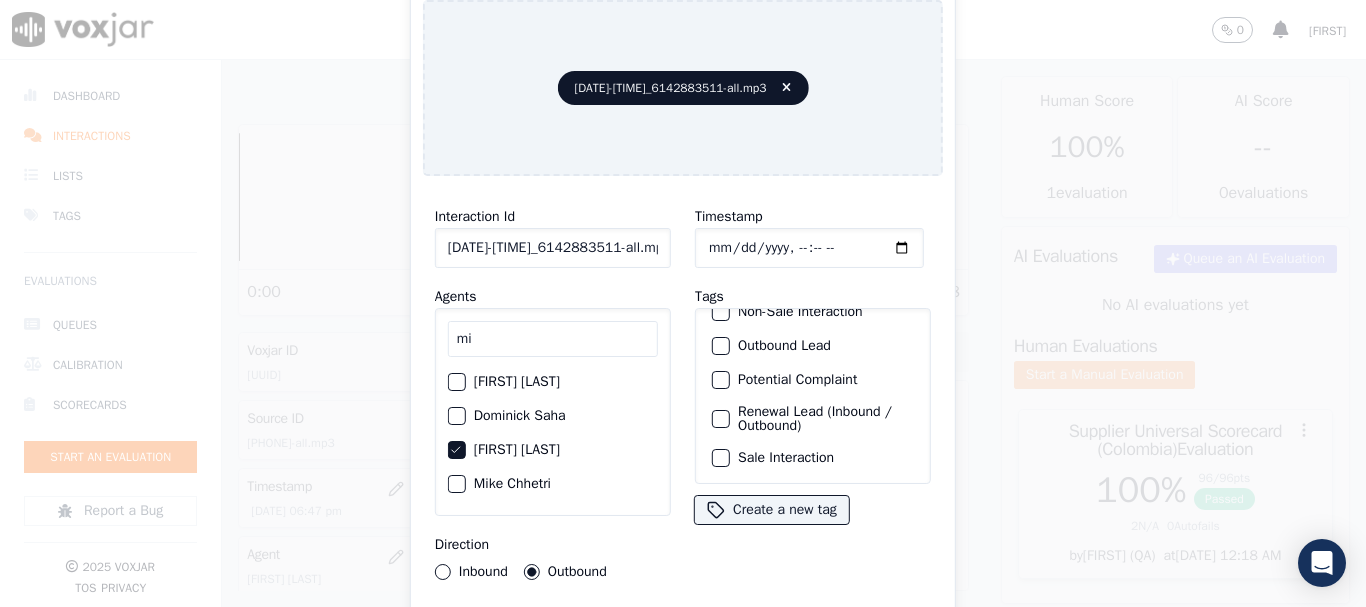 click on "Sale Interaction" 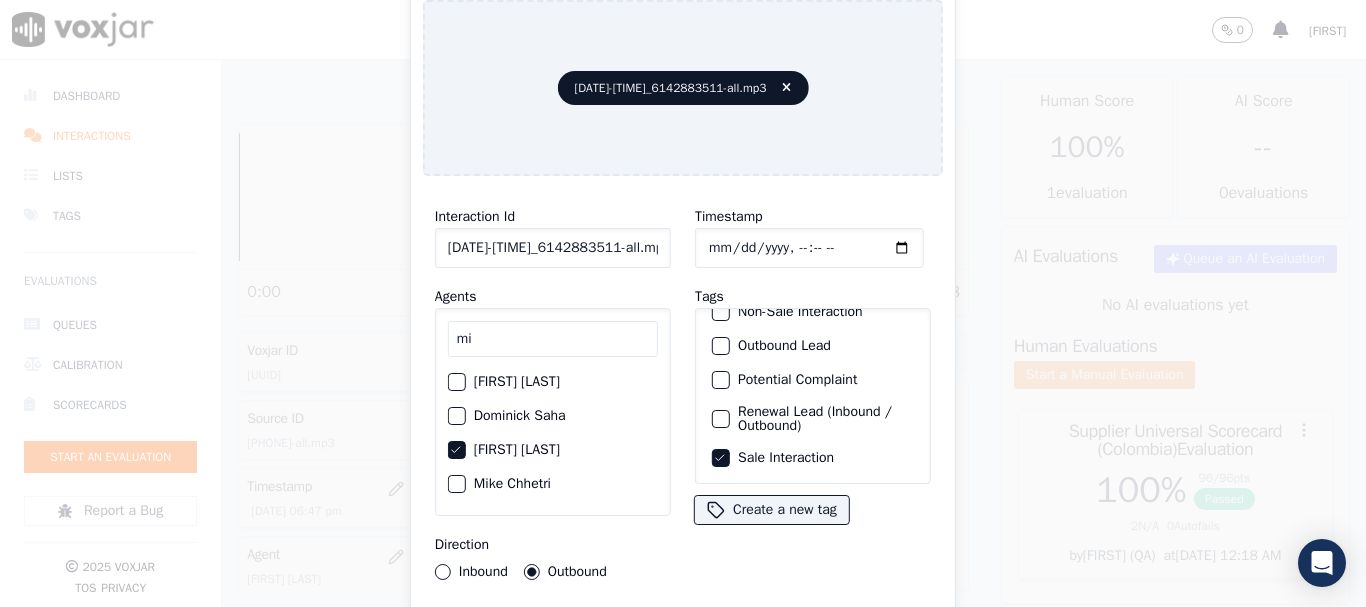 type 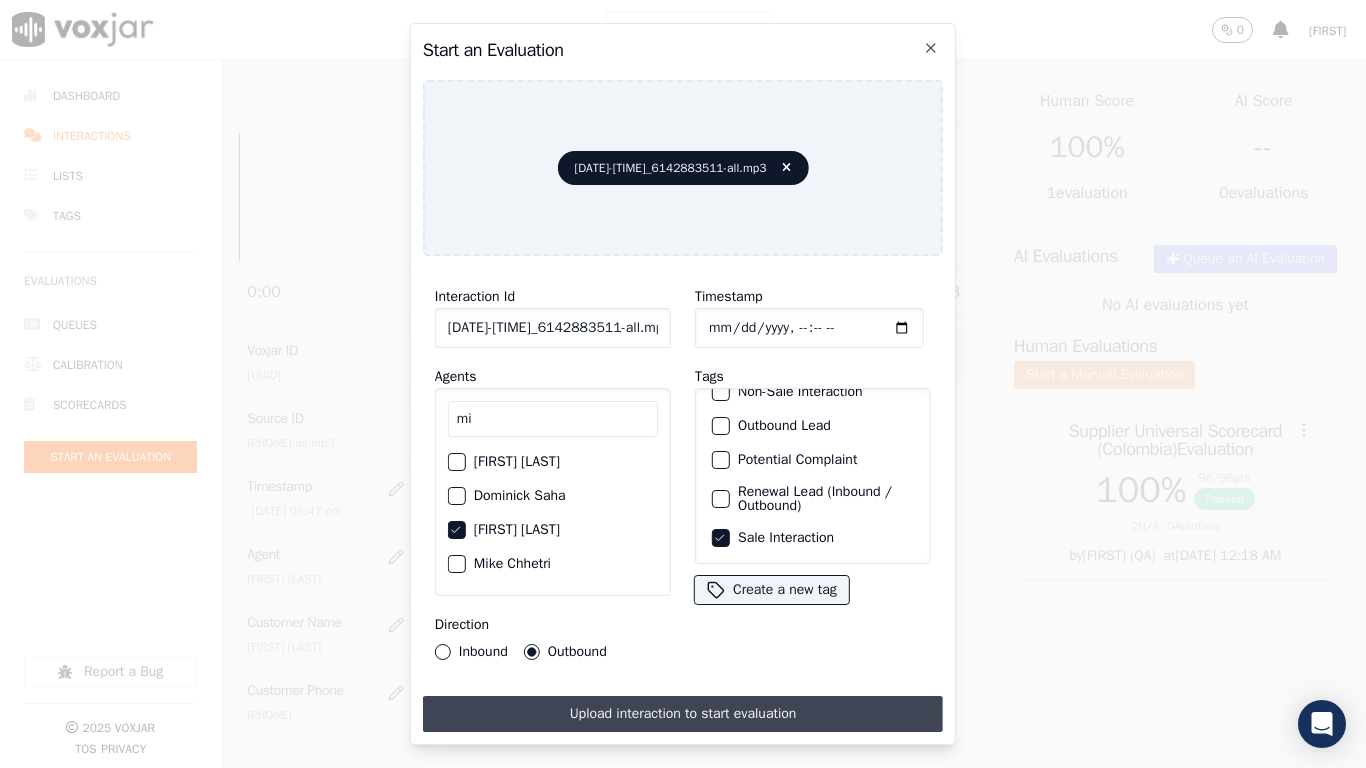 click on "Upload interaction to start evaluation" at bounding box center (683, 714) 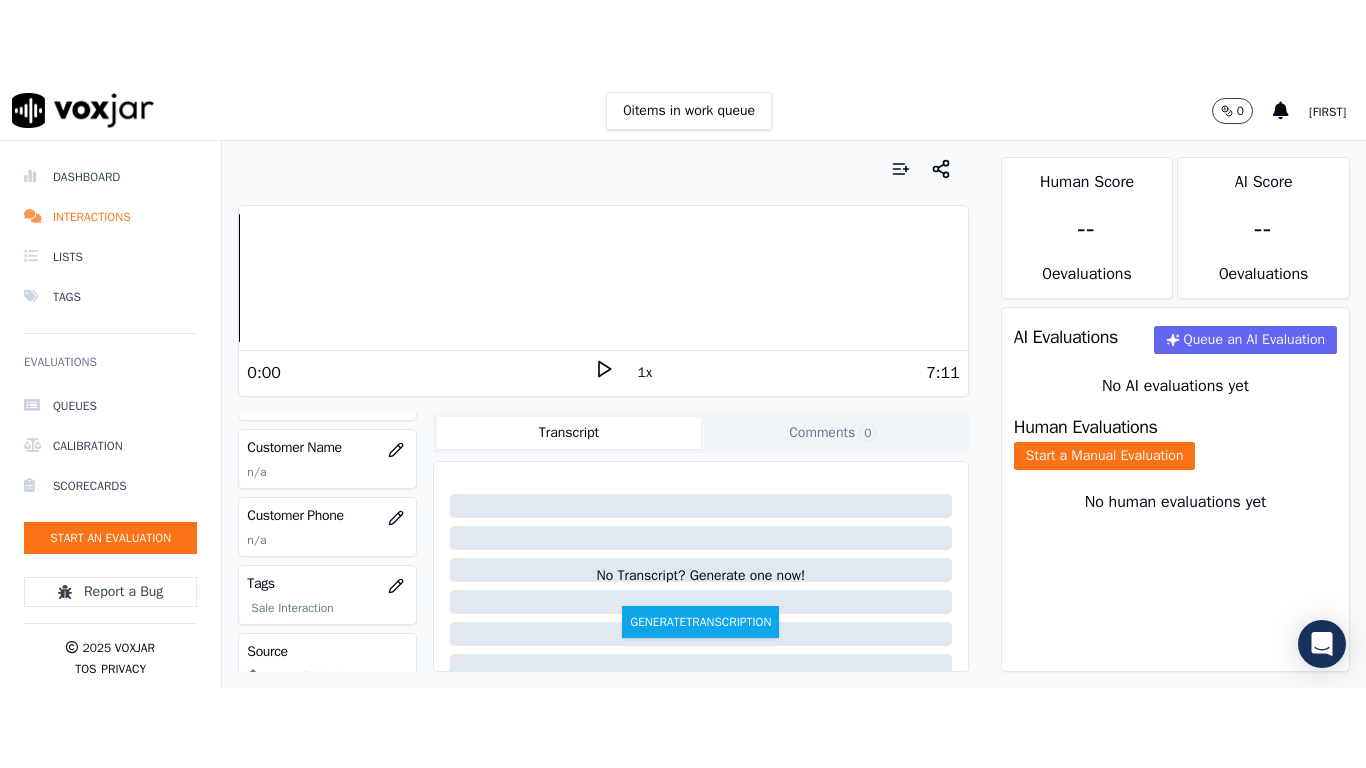 scroll, scrollTop: 300, scrollLeft: 0, axis: vertical 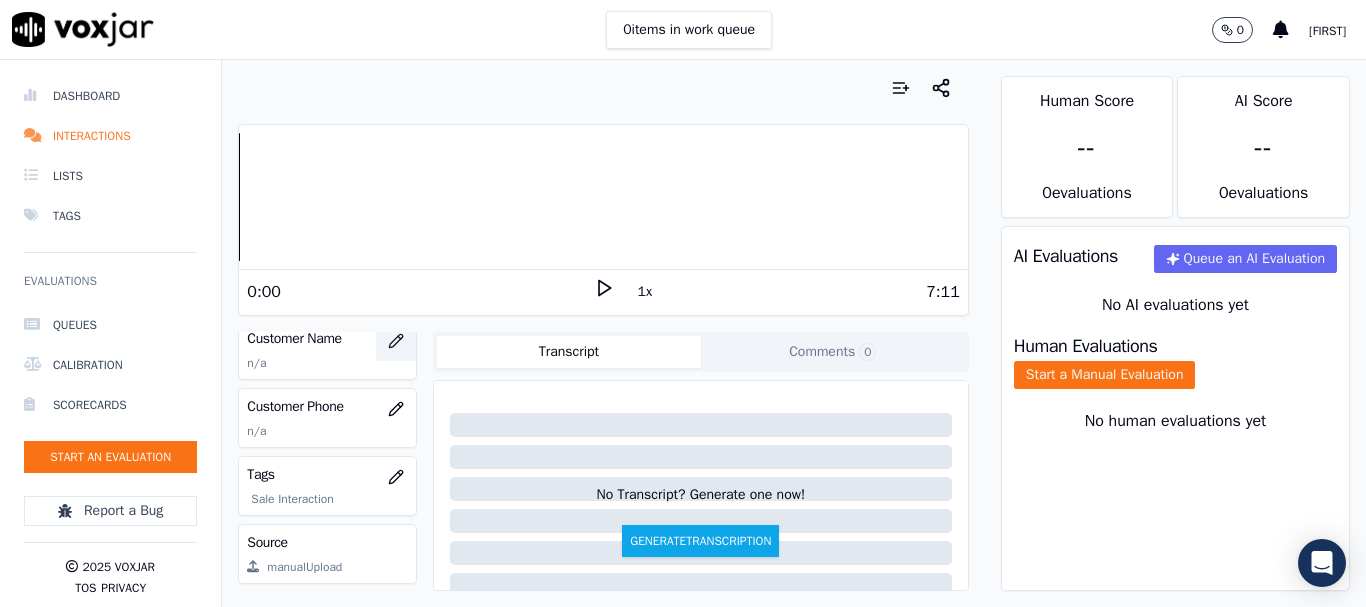 click 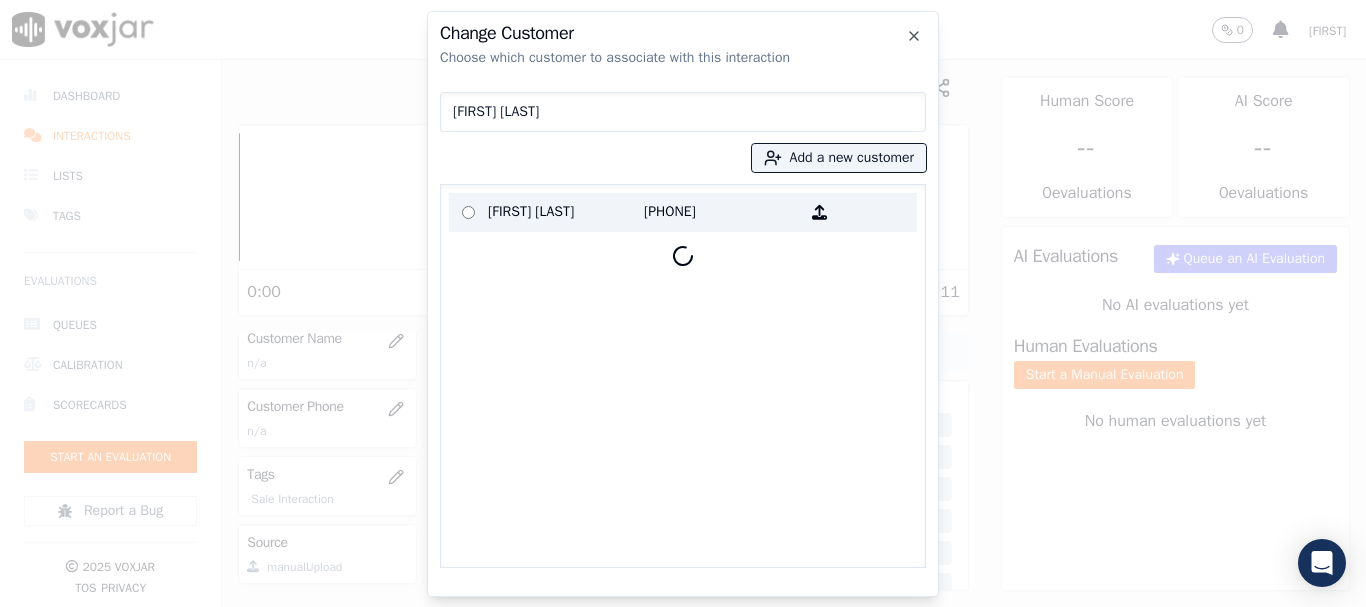 type on "[FIRST] [LAST]" 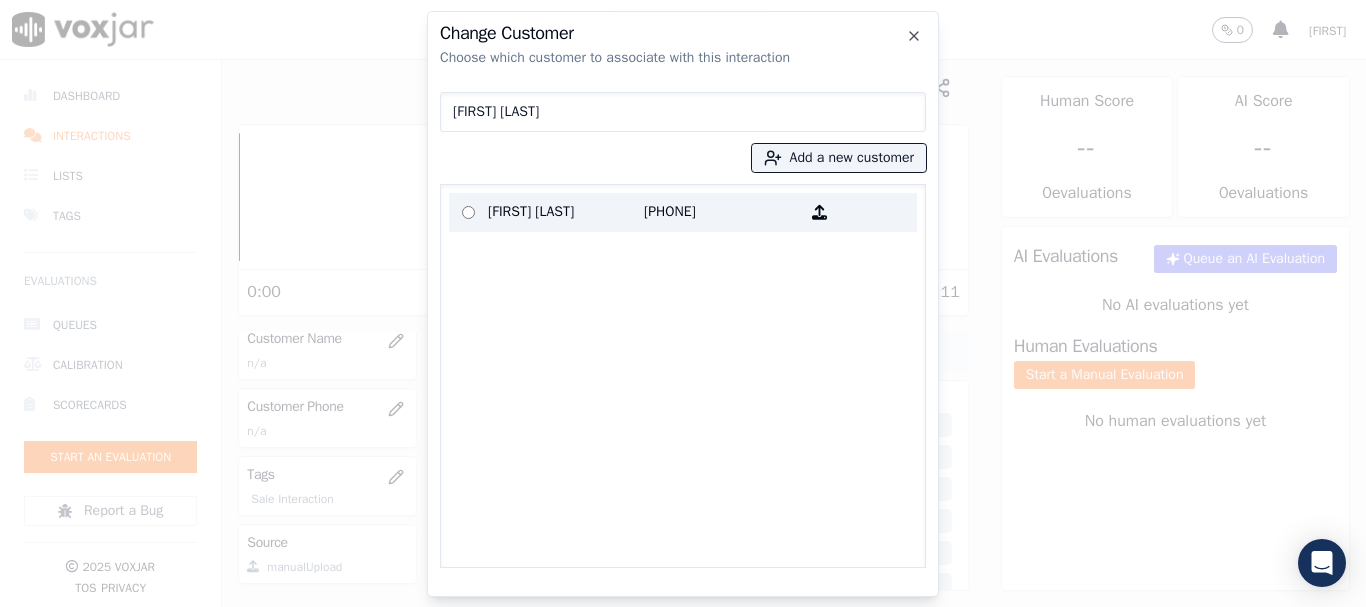 click on "[FIRST] [LAST]" at bounding box center [566, 212] 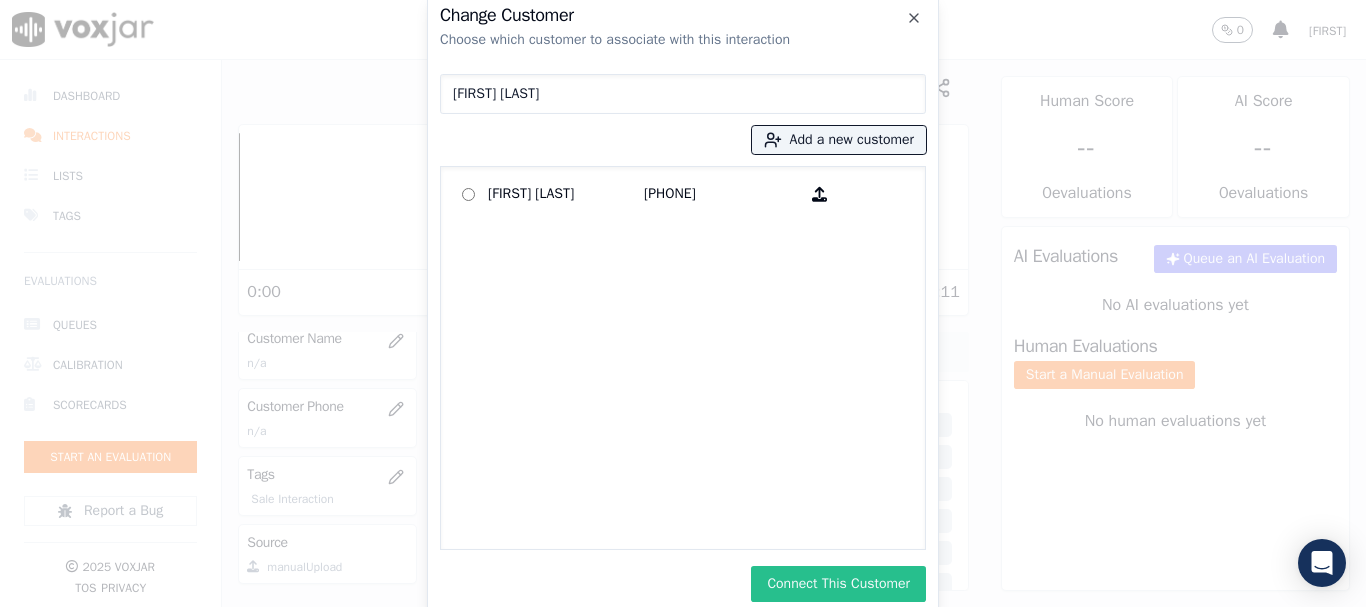 click on "Connect This Customer" at bounding box center [838, 584] 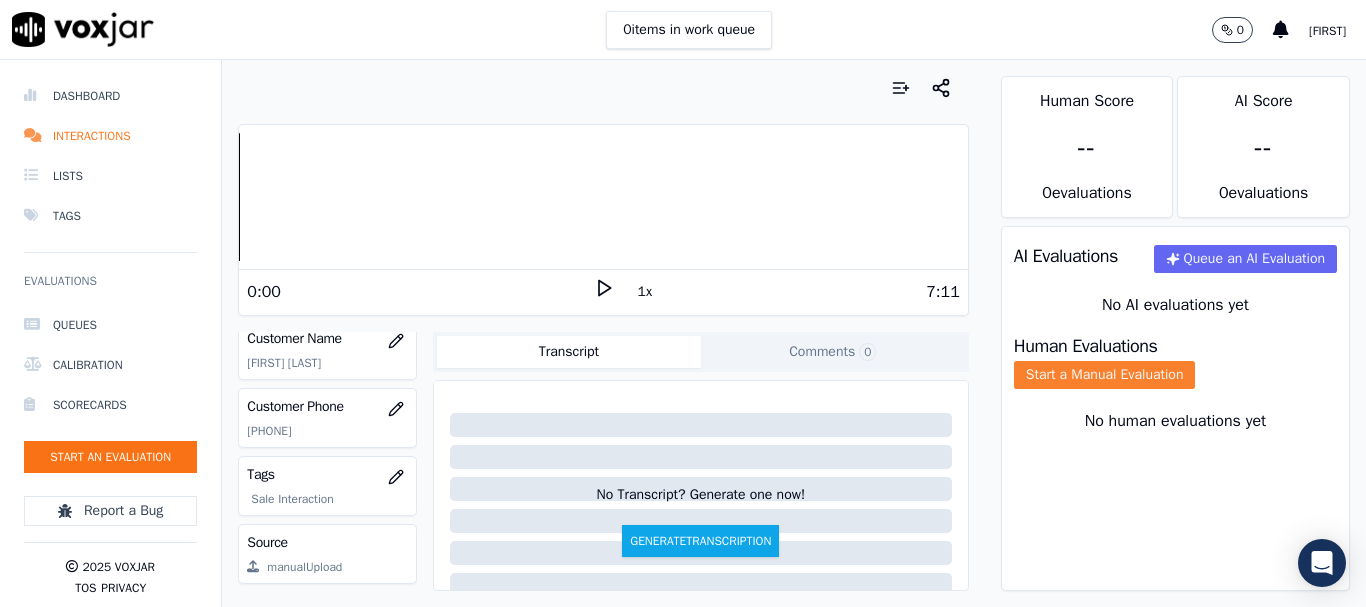 drag, startPoint x: 1091, startPoint y: 400, endPoint x: 1061, endPoint y: 402, distance: 30.066593 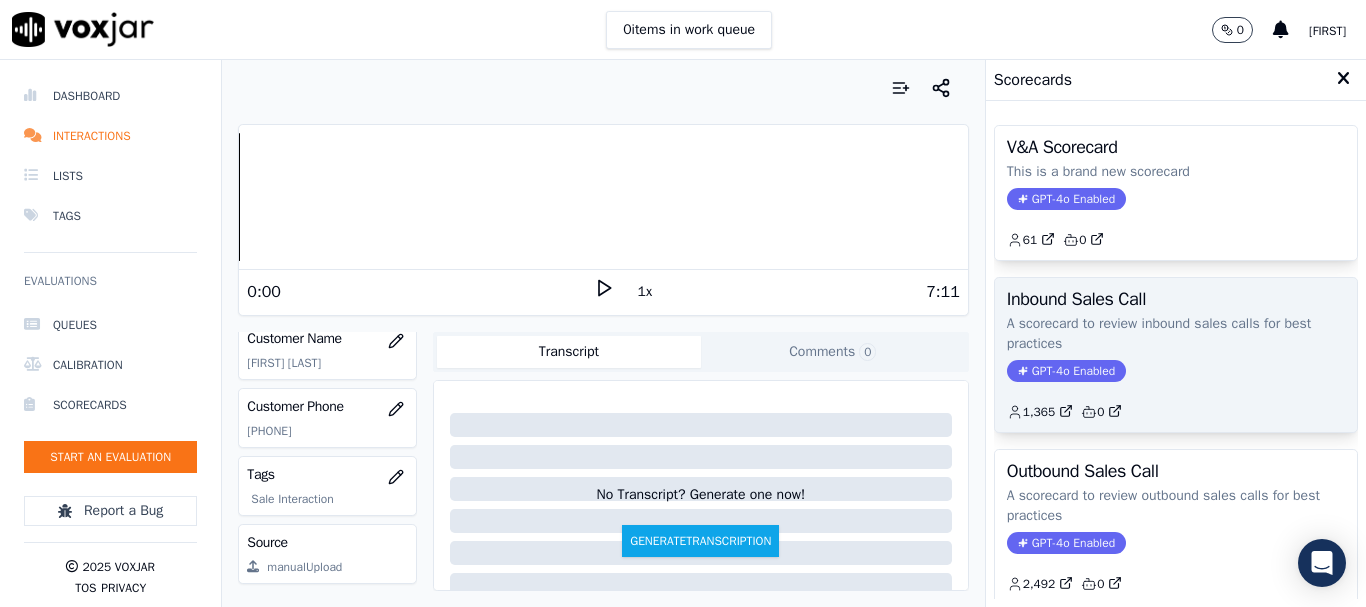 type 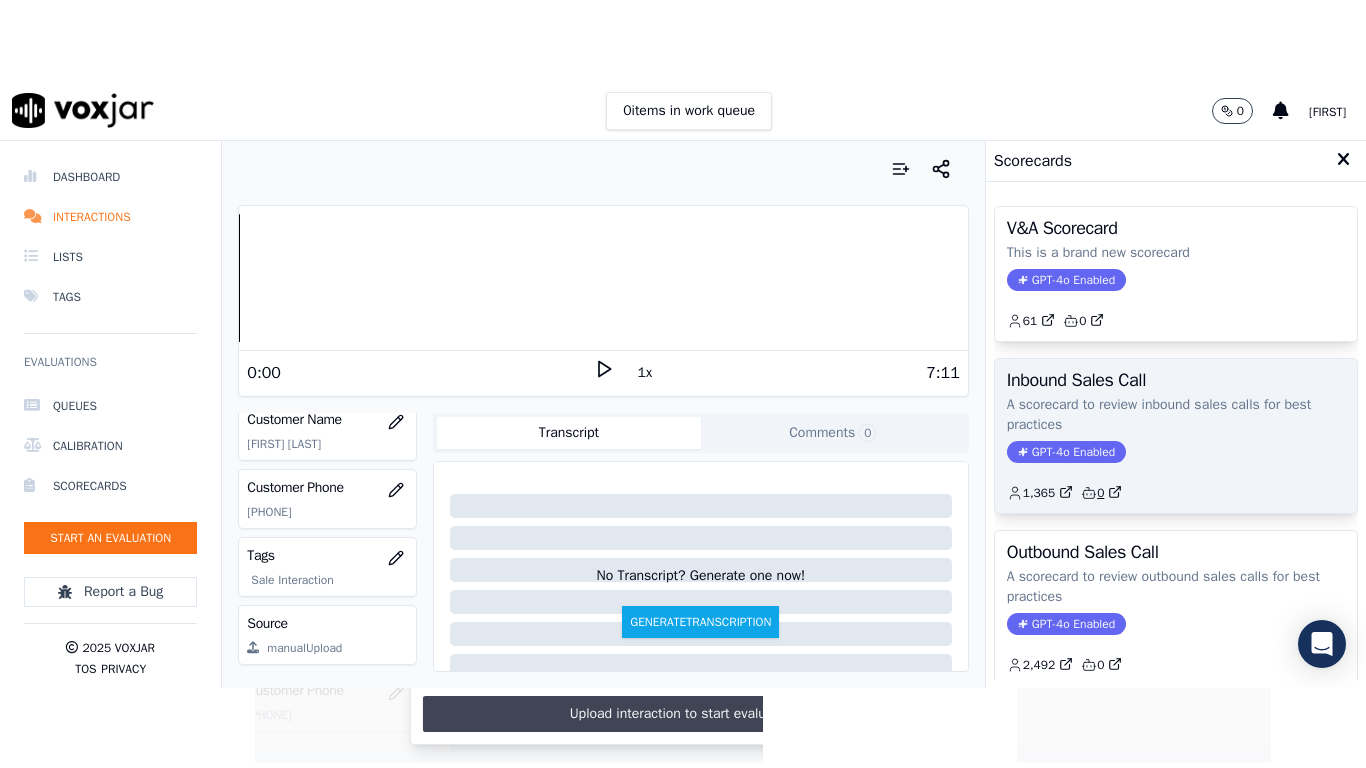 scroll, scrollTop: 251, scrollLeft: 0, axis: vertical 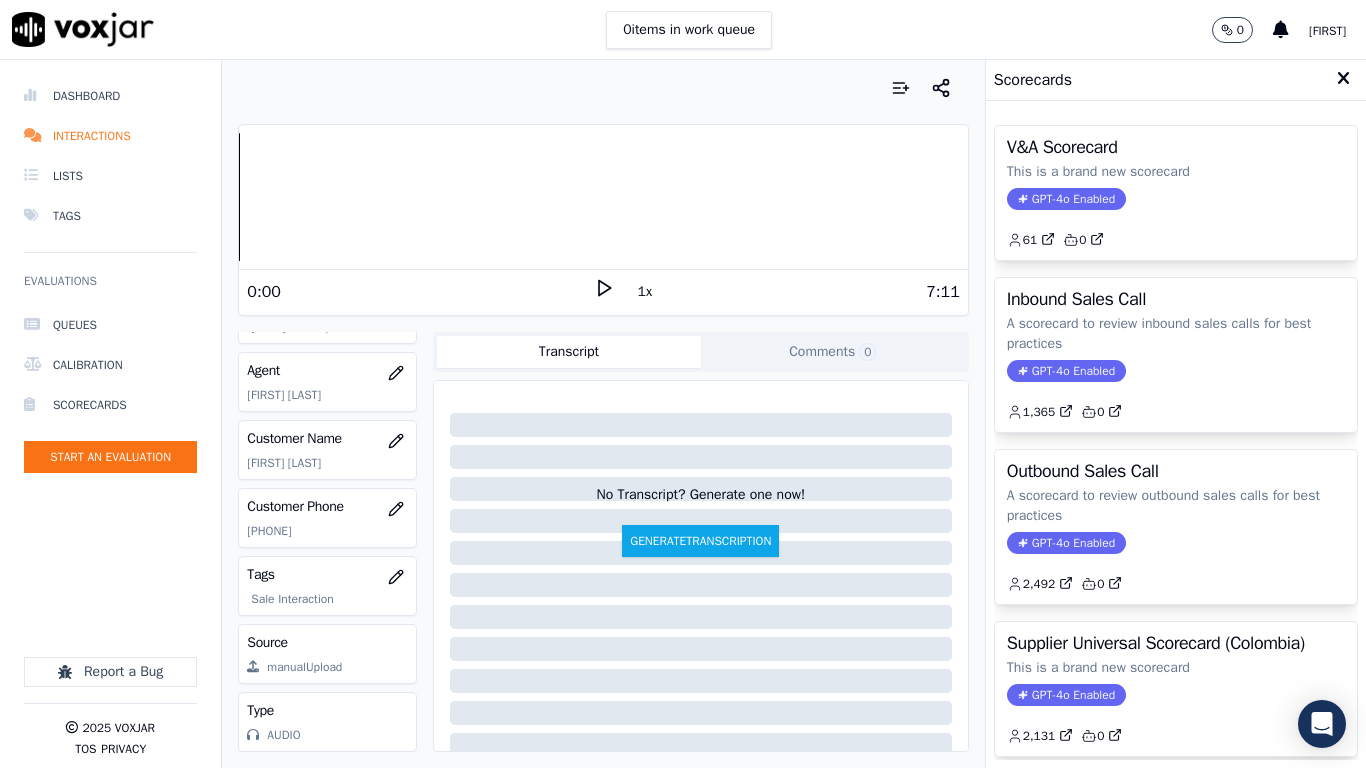 drag, startPoint x: 1145, startPoint y: 708, endPoint x: 1148, endPoint y: 684, distance: 24.186773 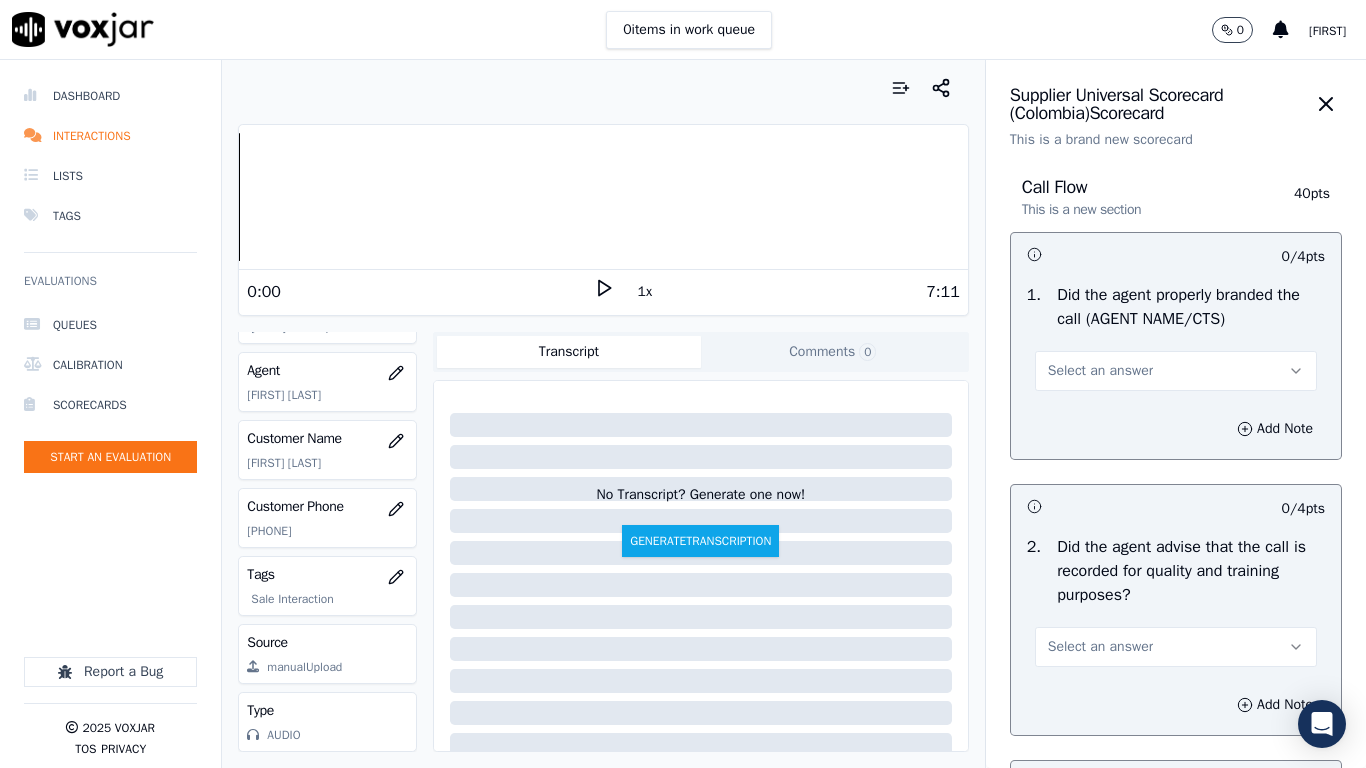 click on "Select an answer" at bounding box center (1176, 371) 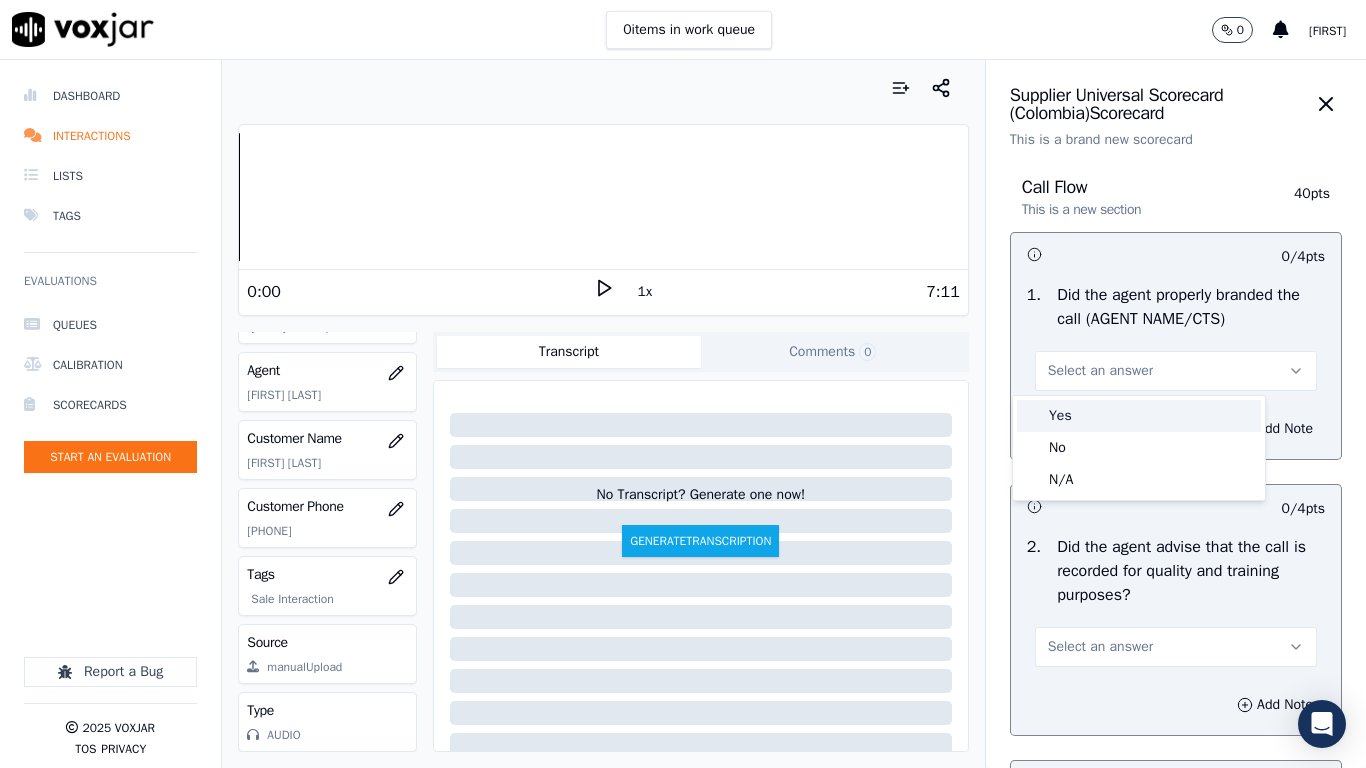drag, startPoint x: 1141, startPoint y: 416, endPoint x: 1178, endPoint y: 634, distance: 221.11761 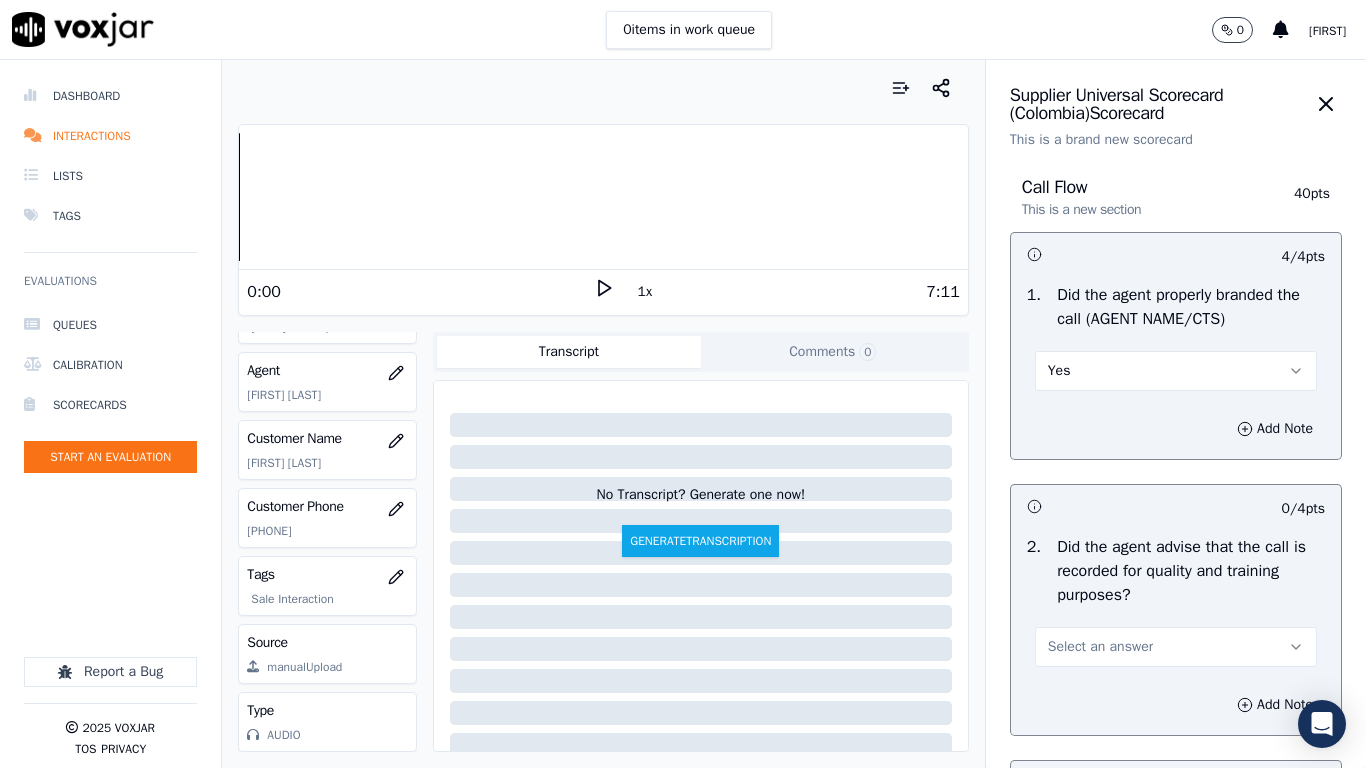 click on "Select an answer" at bounding box center [1100, 647] 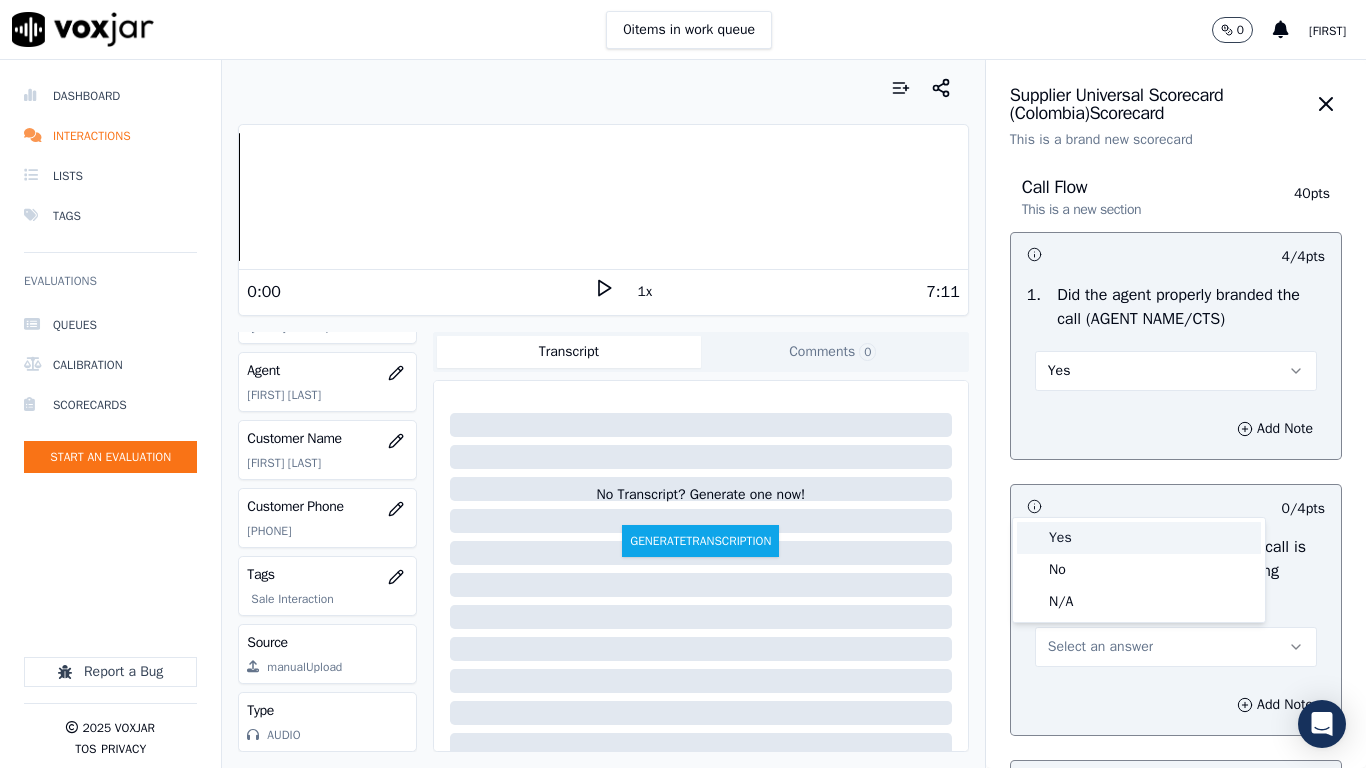 click on "Yes" at bounding box center [1139, 538] 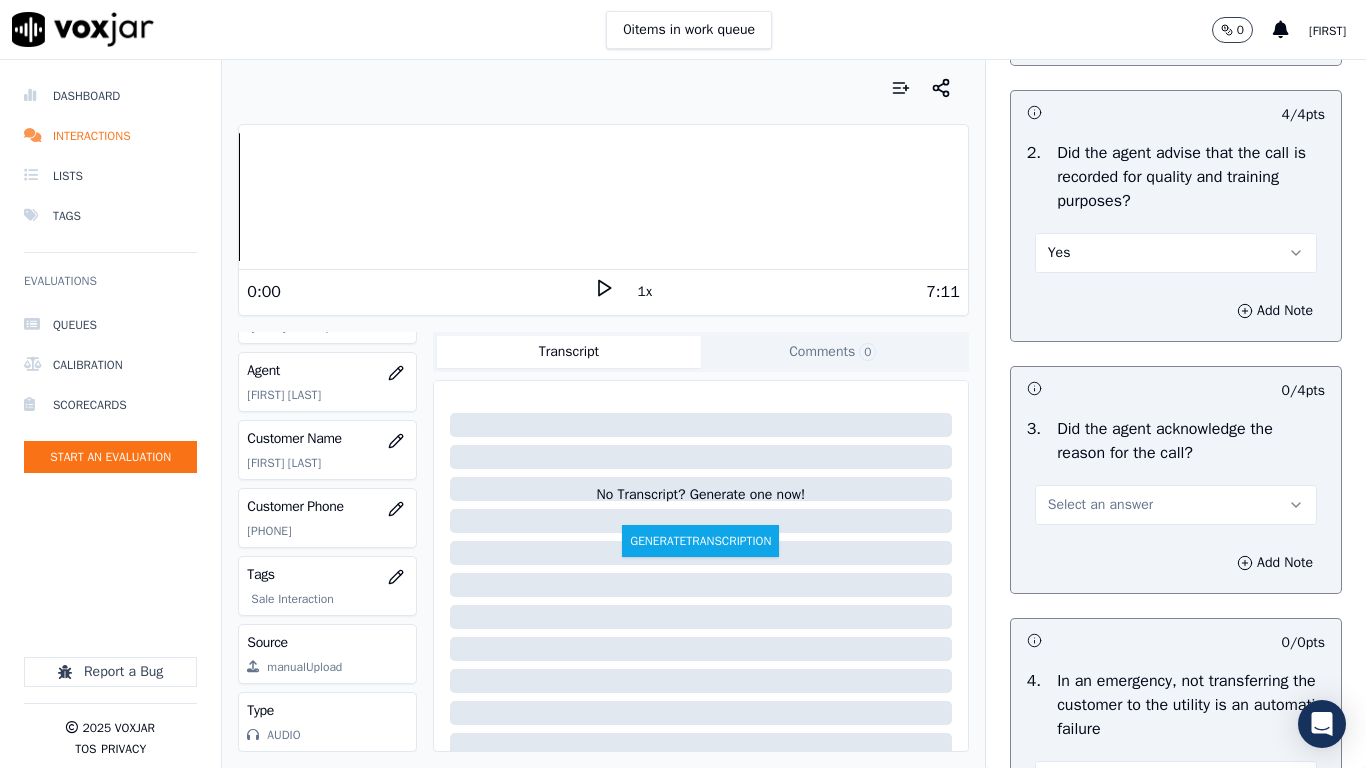 scroll, scrollTop: 700, scrollLeft: 0, axis: vertical 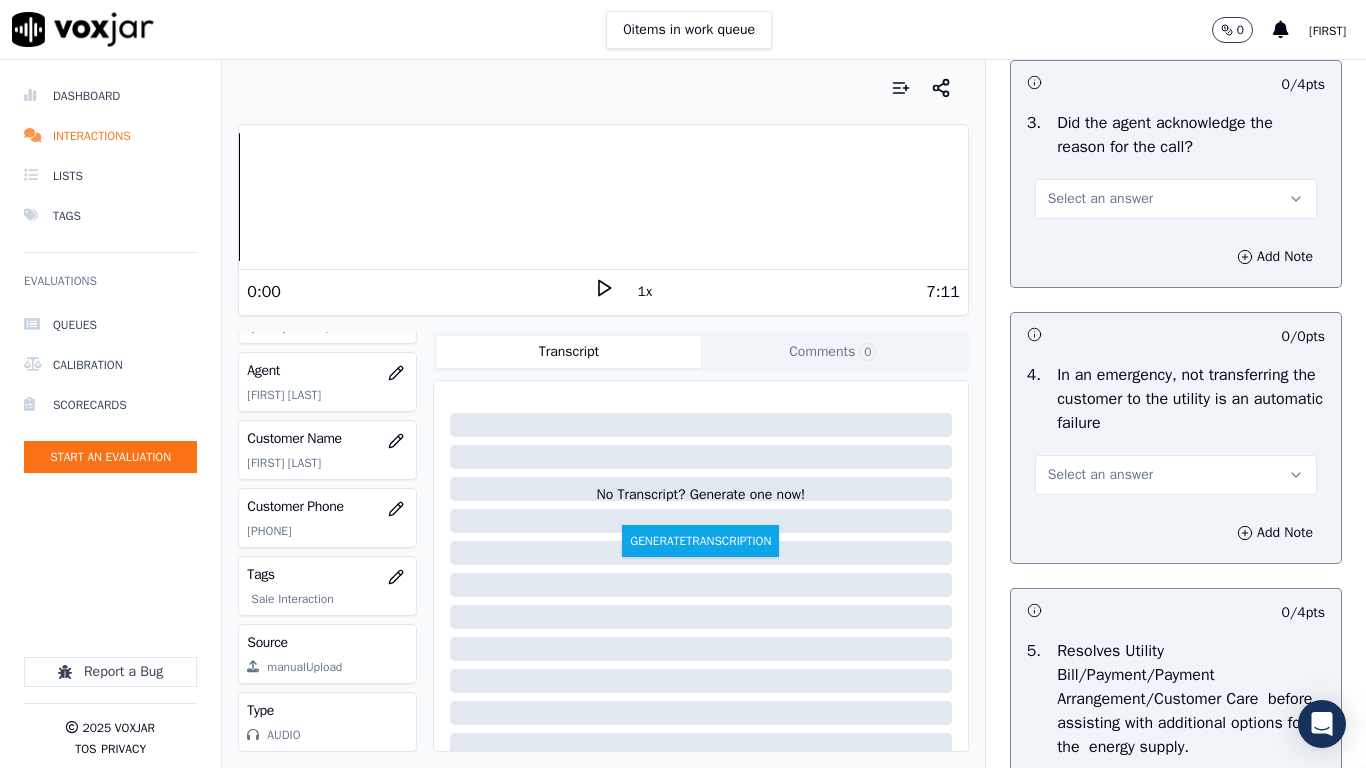 click on "Select an answer" at bounding box center (1100, 199) 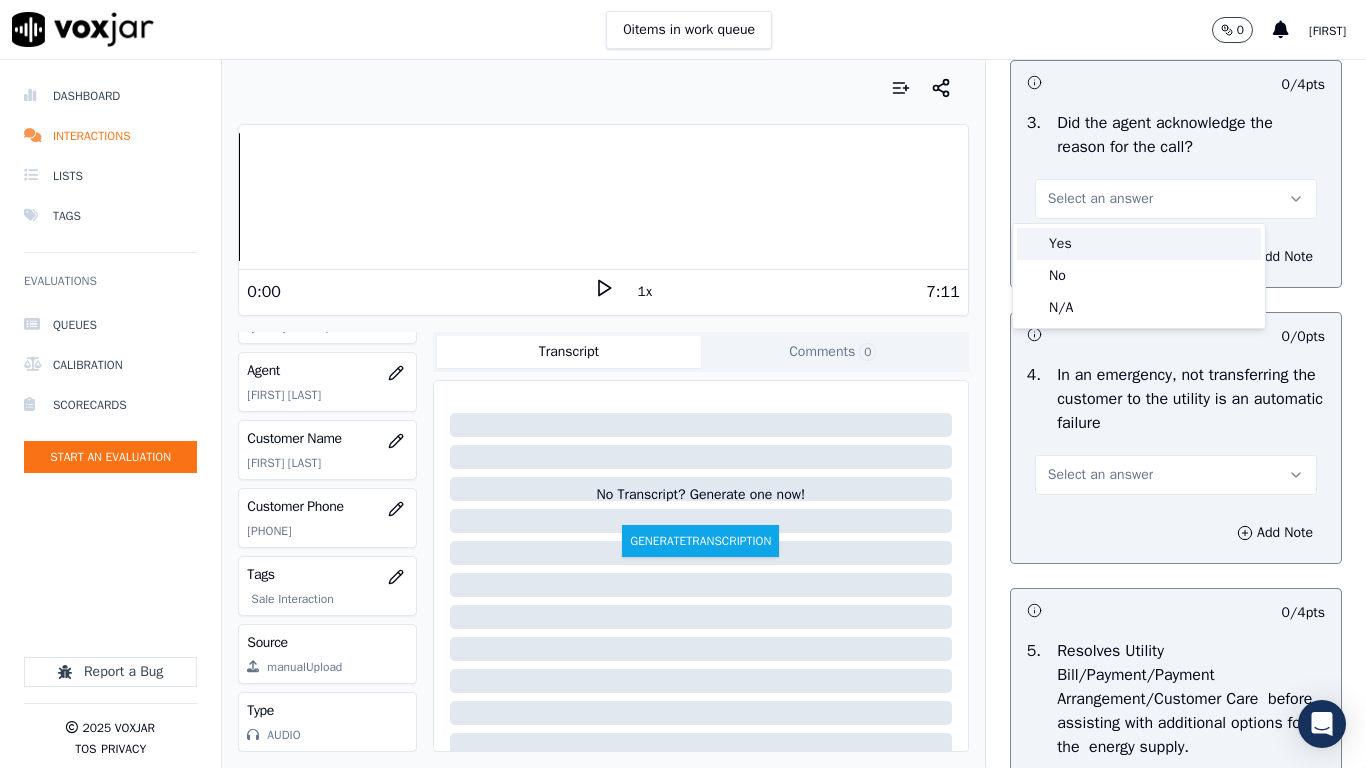 click on "Yes" at bounding box center (1139, 244) 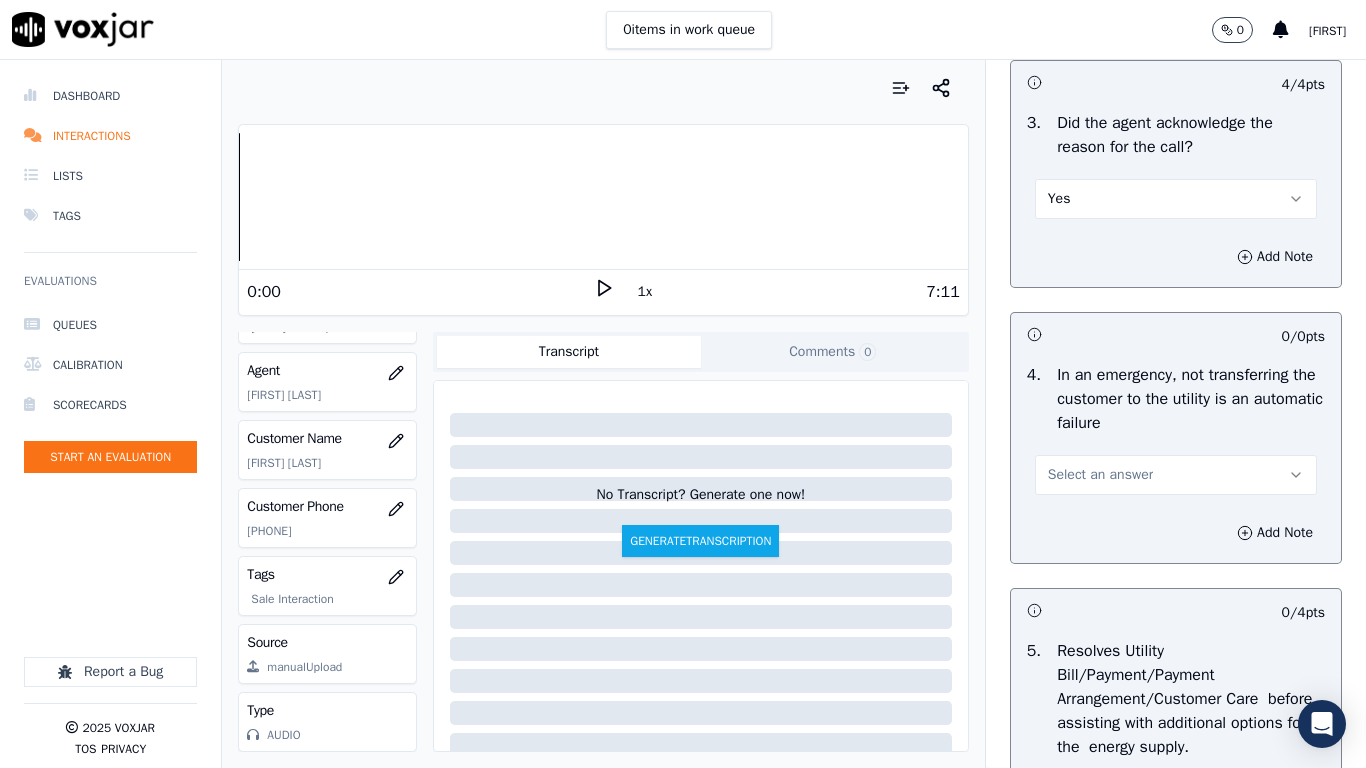 click on "Select an answer" at bounding box center [1100, 475] 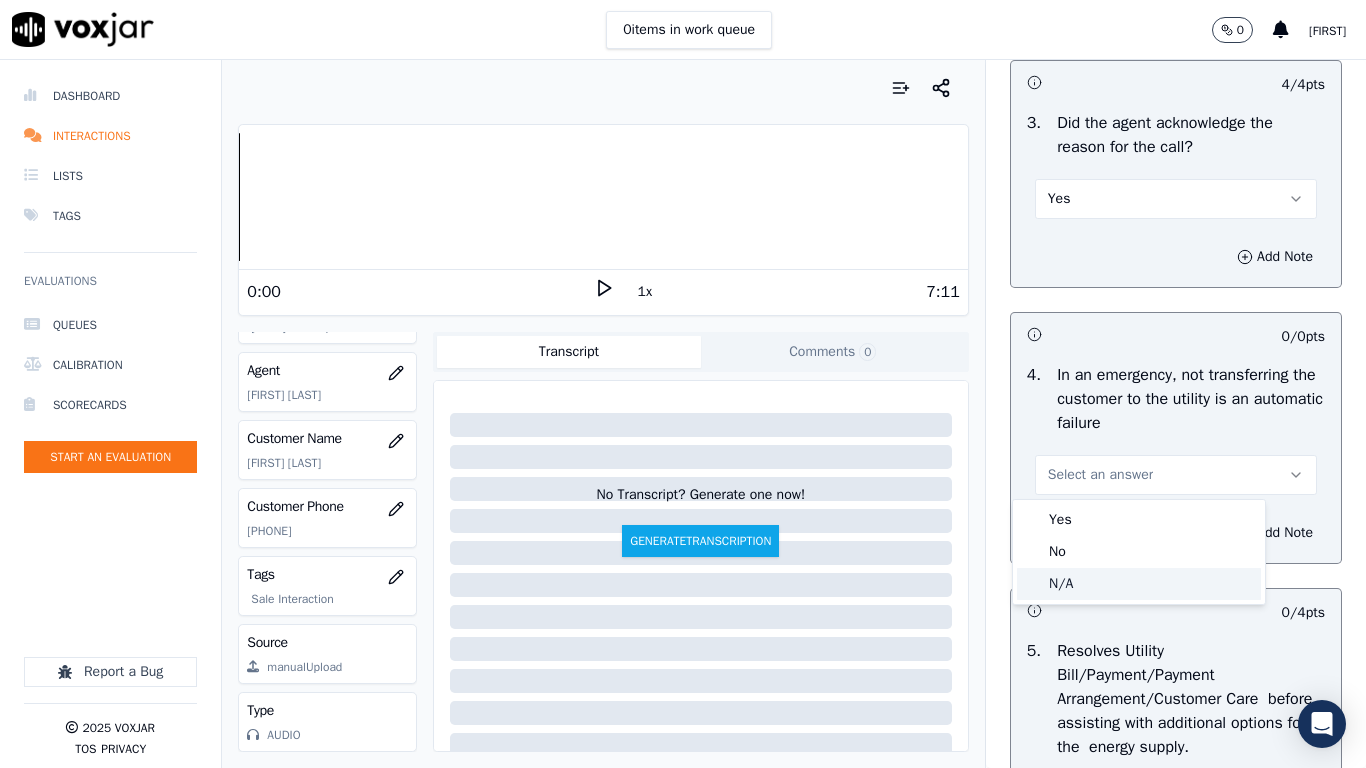 click on "N/A" 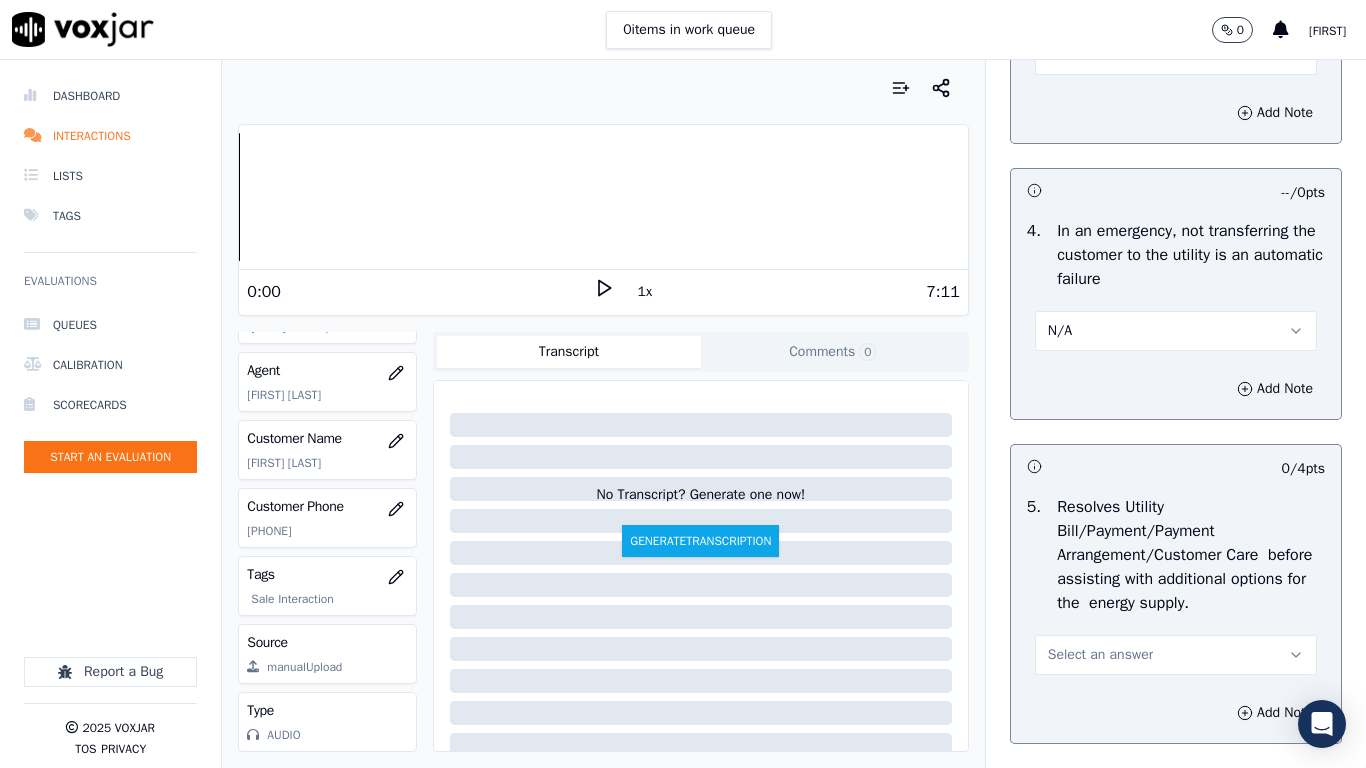 scroll, scrollTop: 1300, scrollLeft: 0, axis: vertical 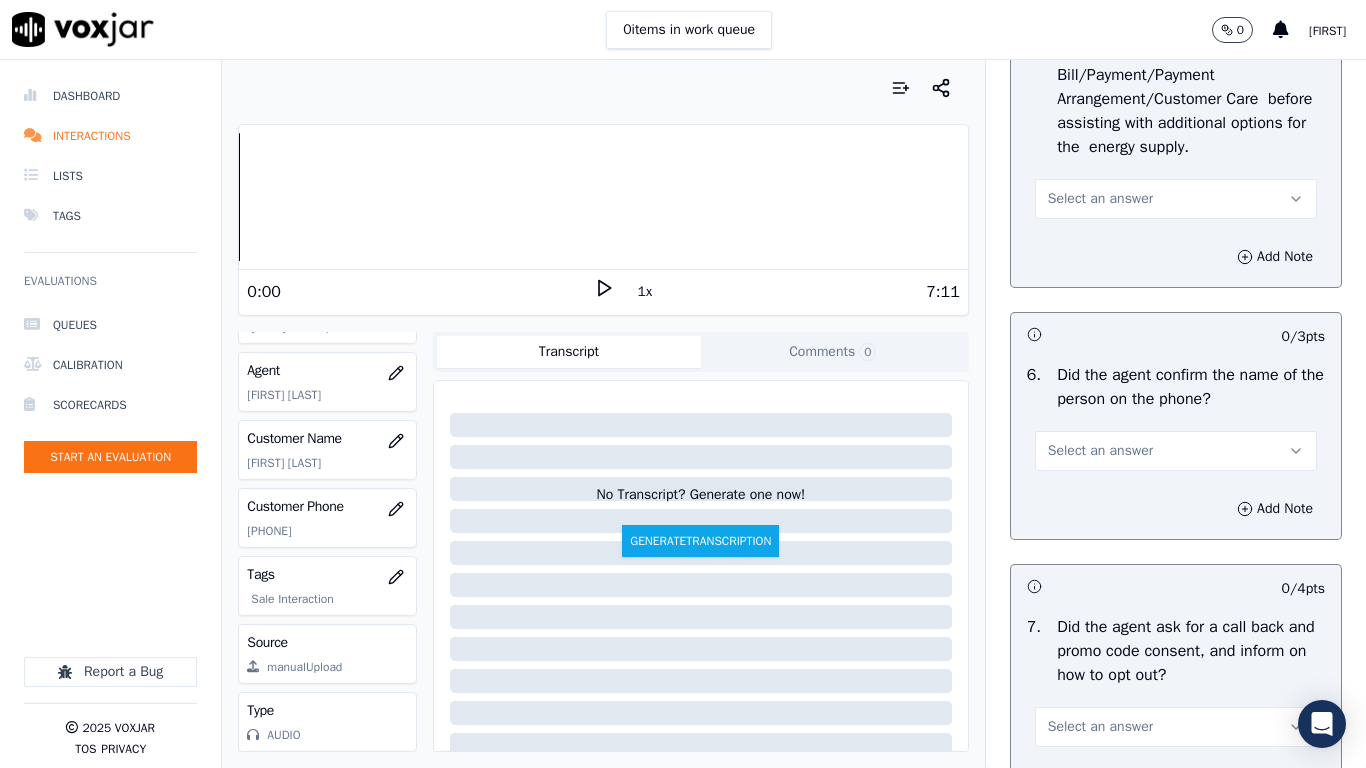click on "Select an answer" at bounding box center [1100, 199] 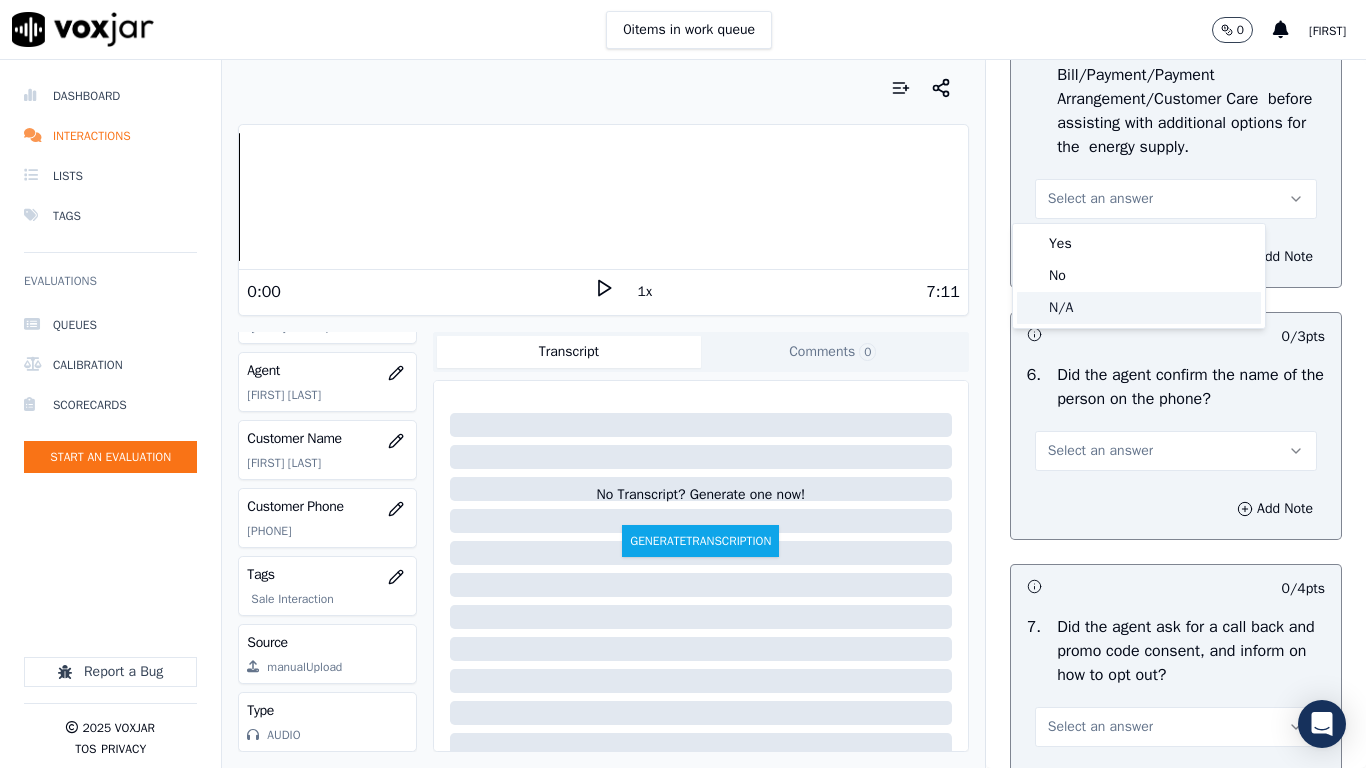drag, startPoint x: 1098, startPoint y: 301, endPoint x: 1148, endPoint y: 445, distance: 152.4336 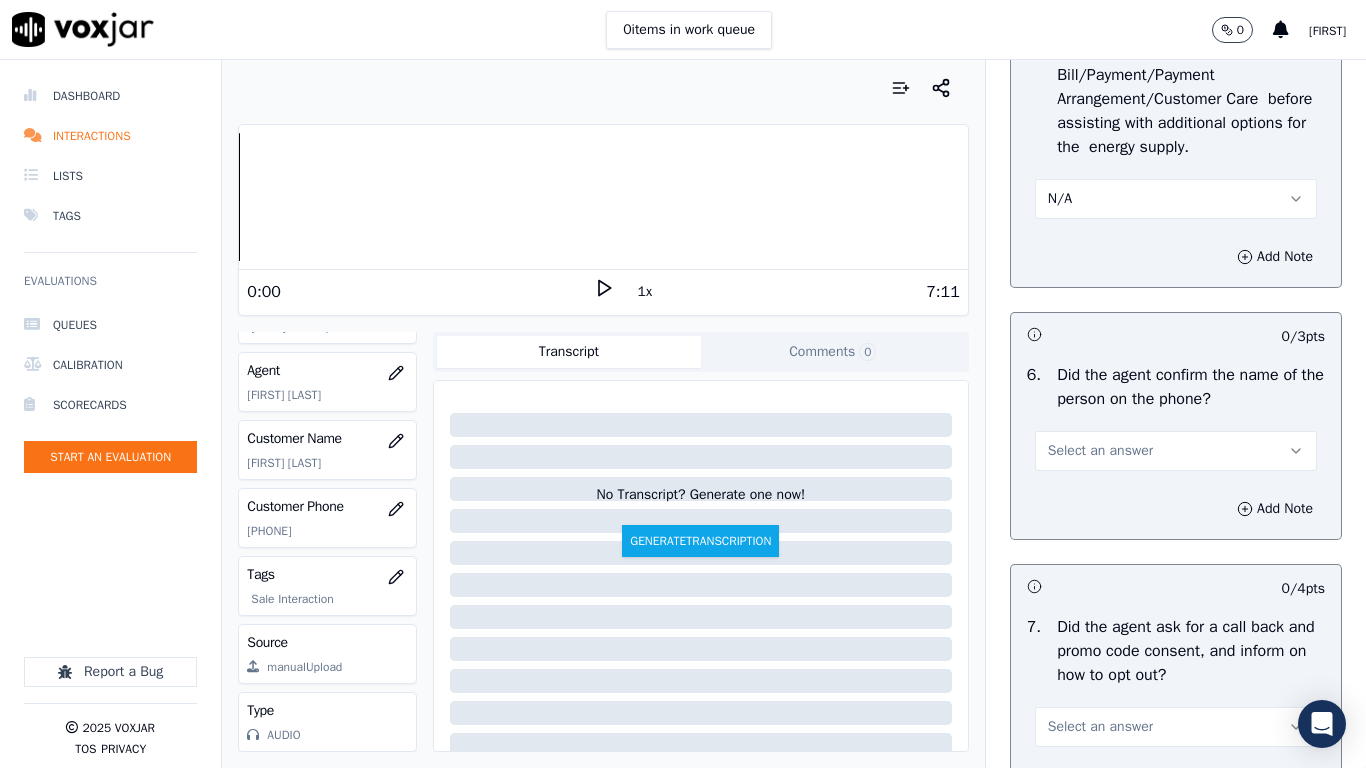 click on "Select an answer" at bounding box center [1100, 451] 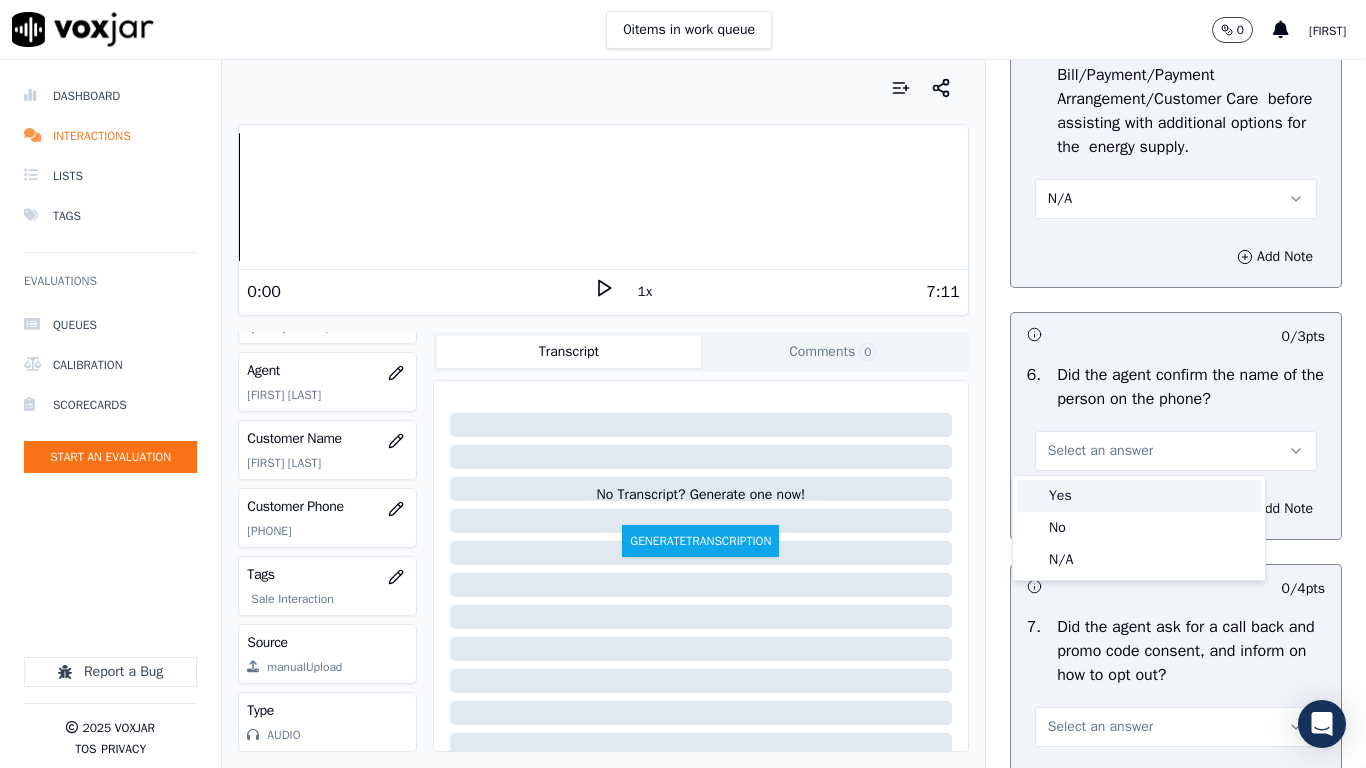 click on "Yes" at bounding box center [1139, 496] 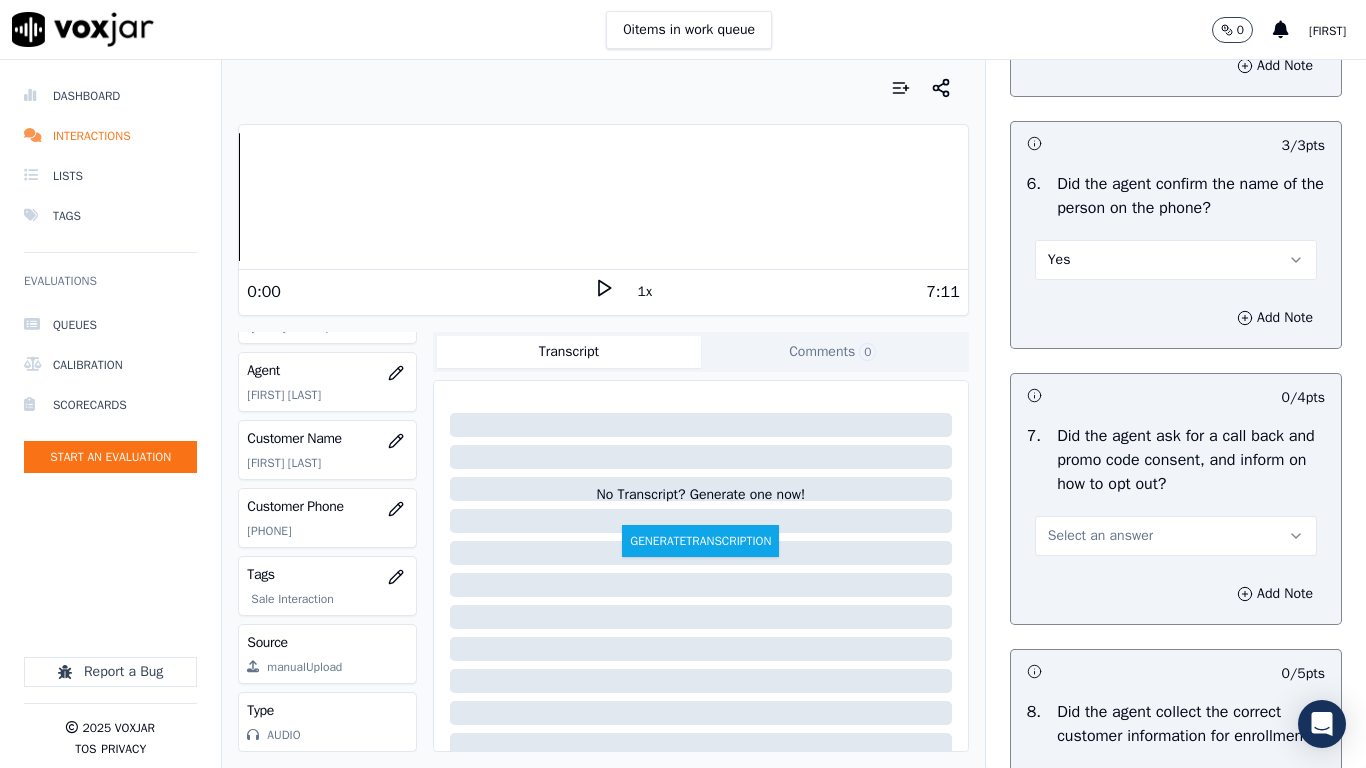 scroll, scrollTop: 1800, scrollLeft: 0, axis: vertical 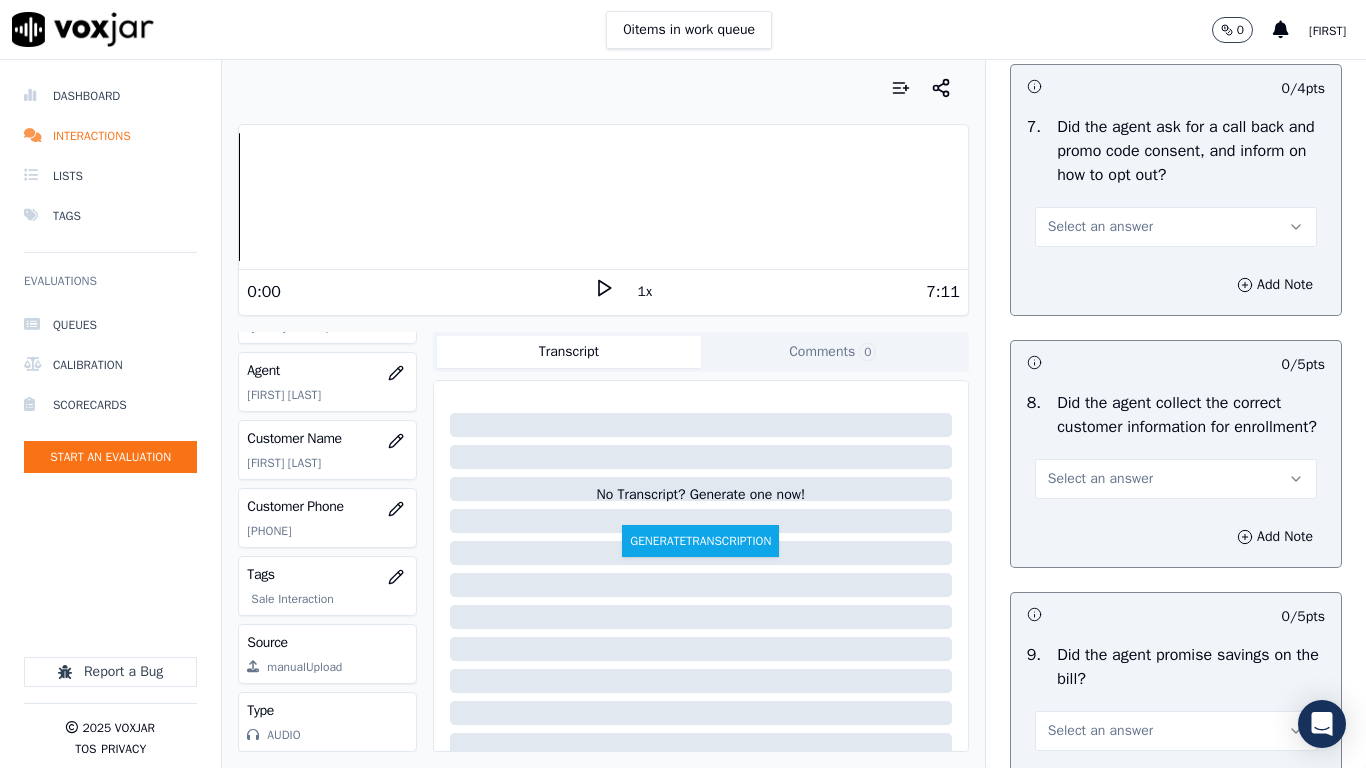 click on "Select an answer" at bounding box center (1100, 227) 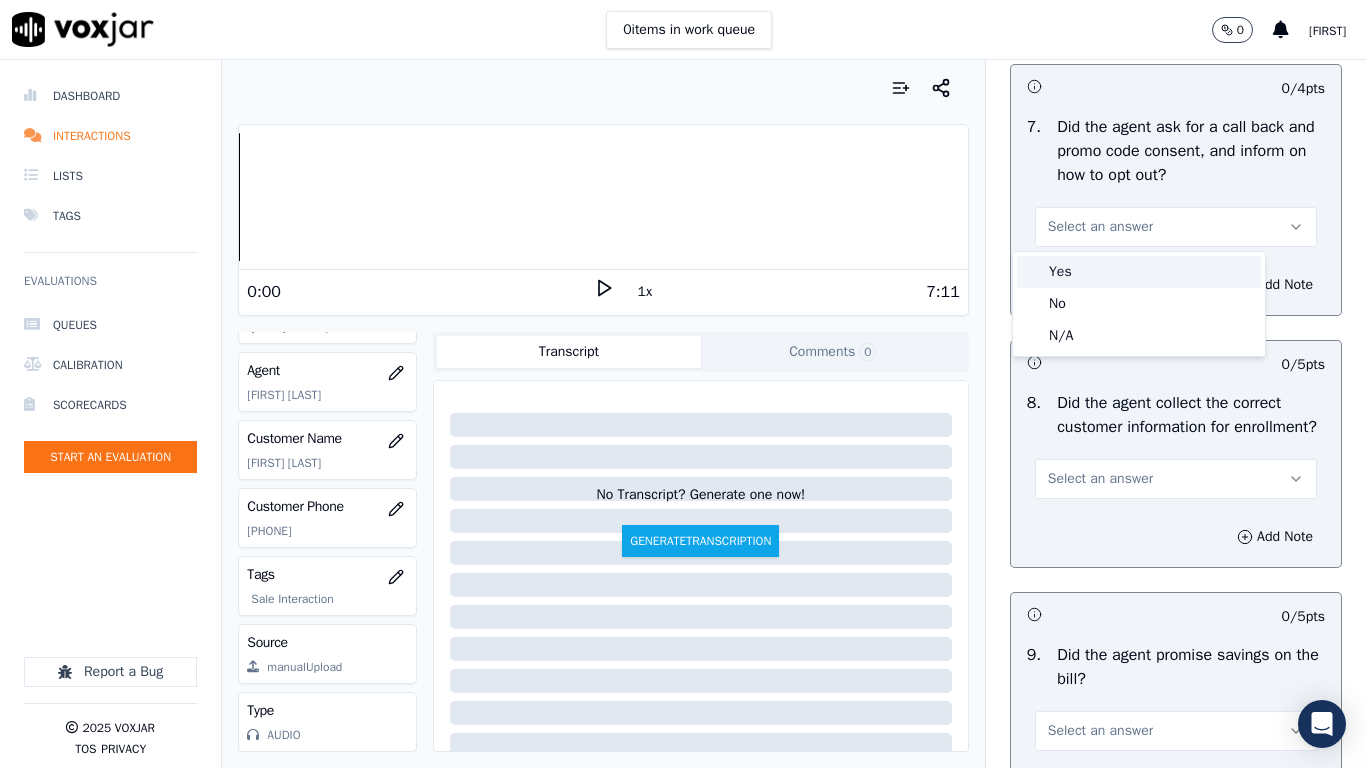 click on "Yes" at bounding box center [1139, 272] 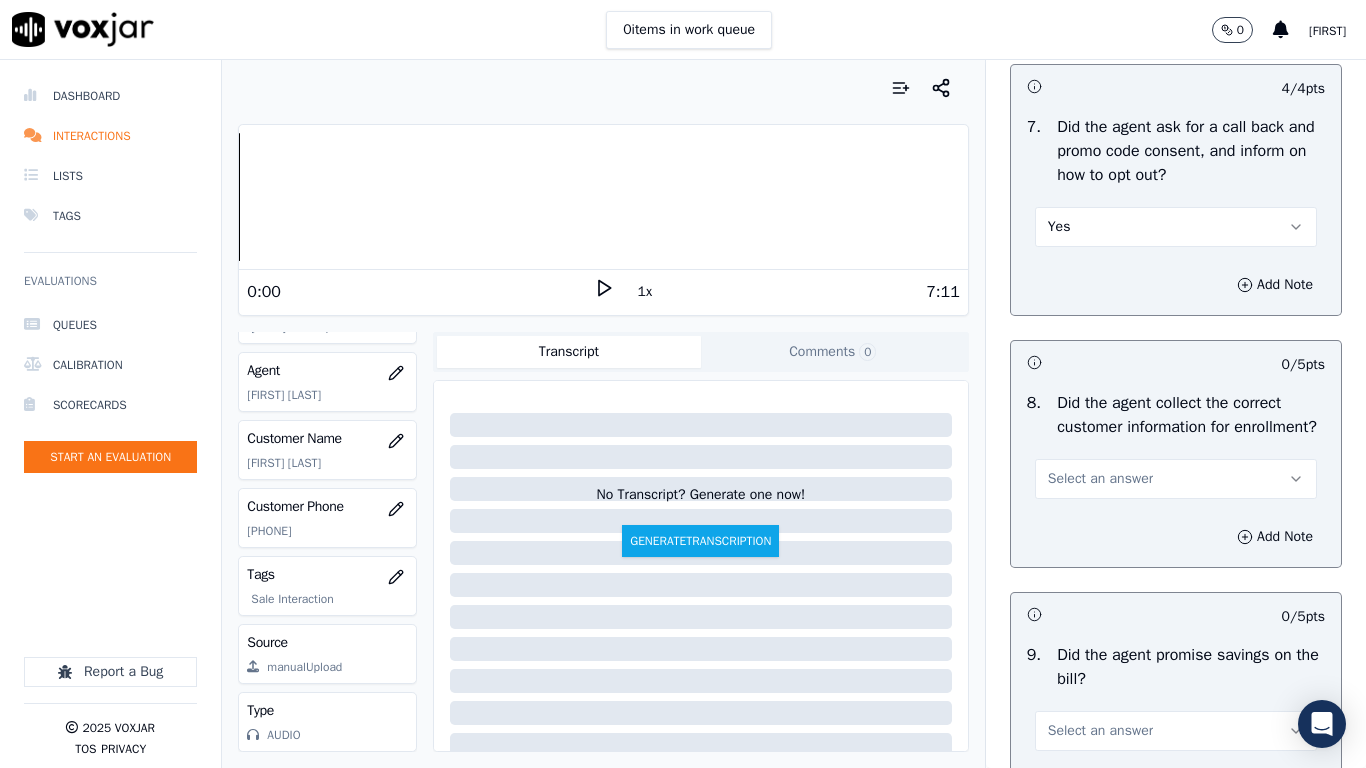 click on "Select an answer" at bounding box center (1100, 479) 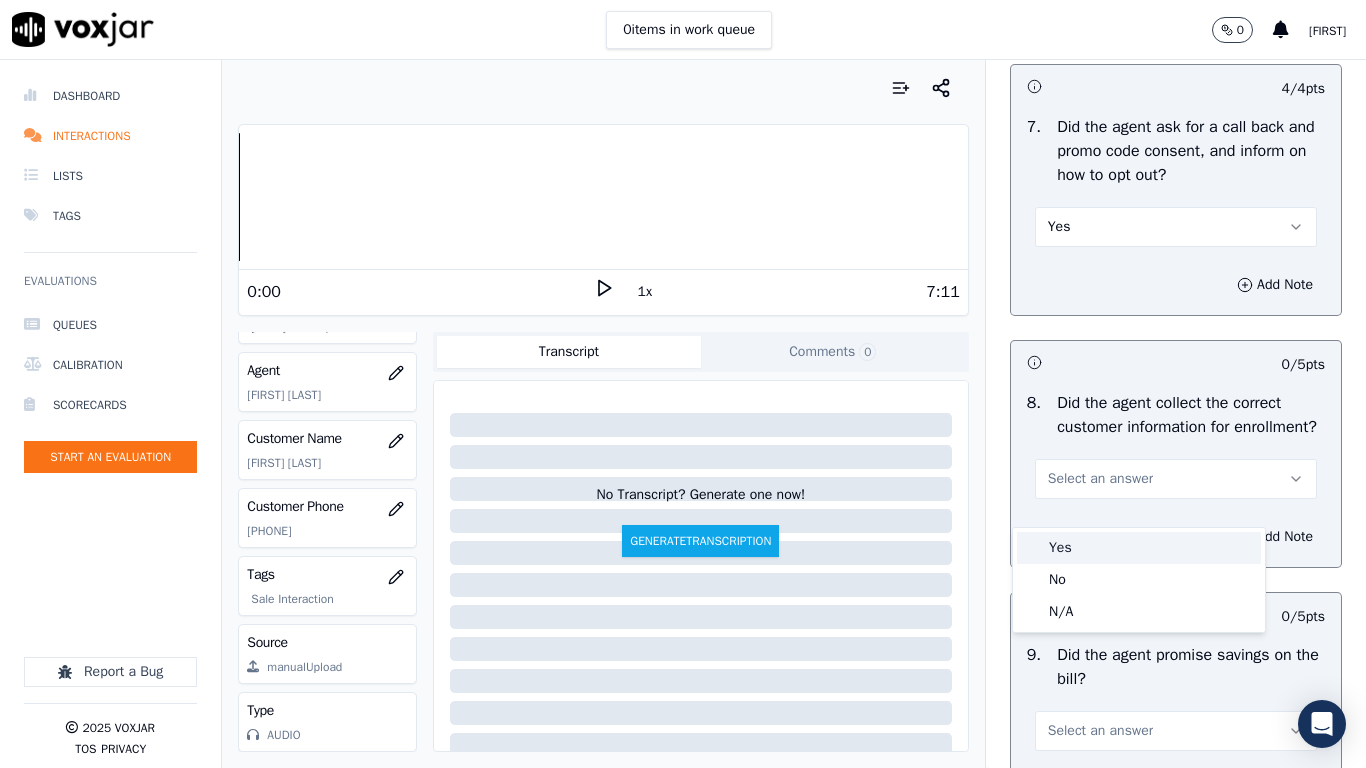 click on "Yes" at bounding box center (1139, 548) 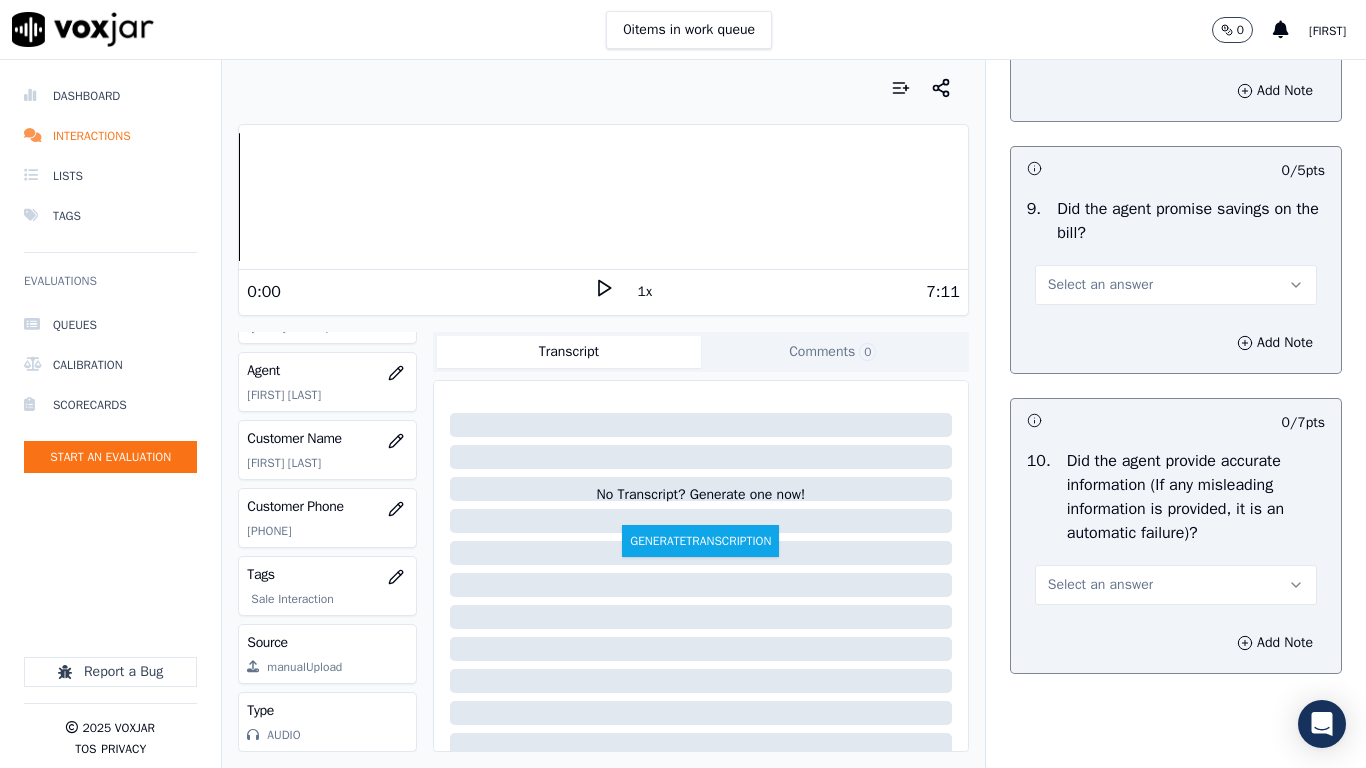 scroll, scrollTop: 2300, scrollLeft: 0, axis: vertical 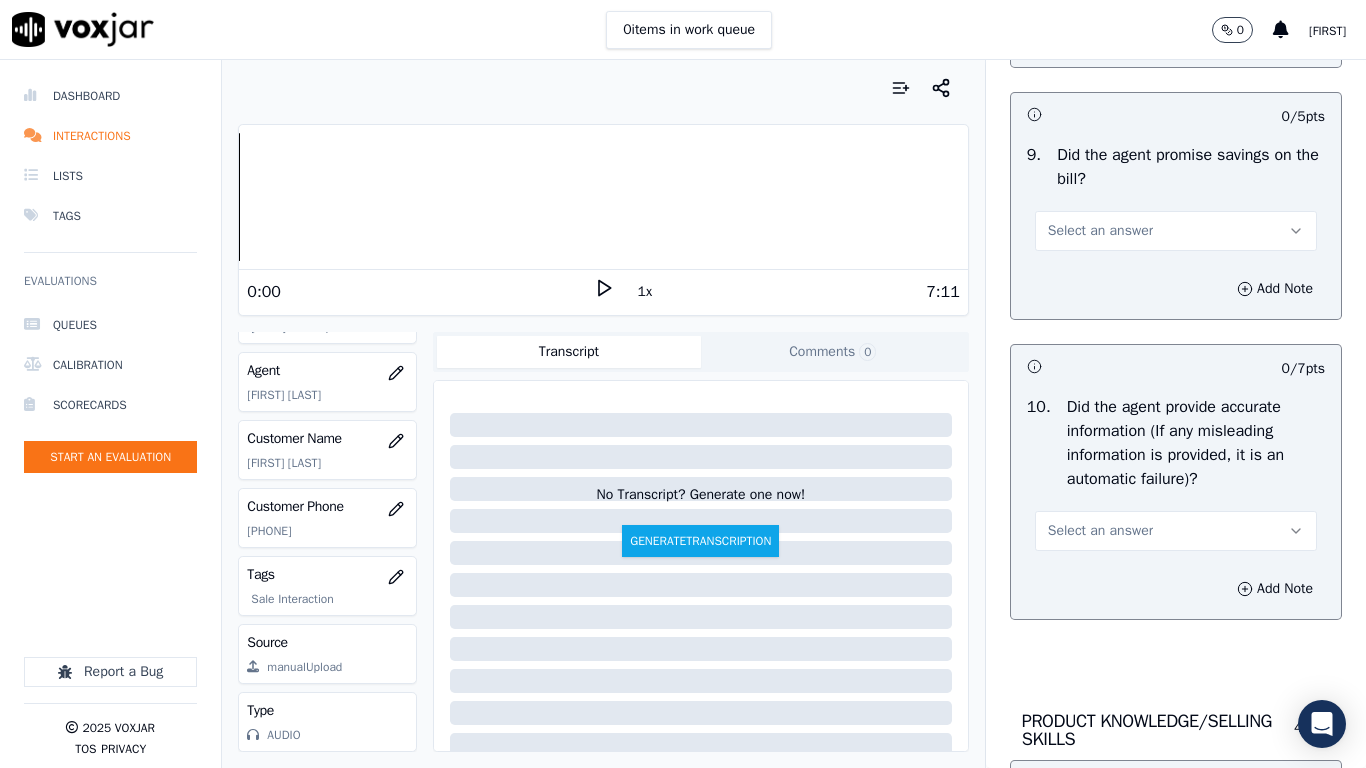 click on "Select an answer" at bounding box center (1100, 231) 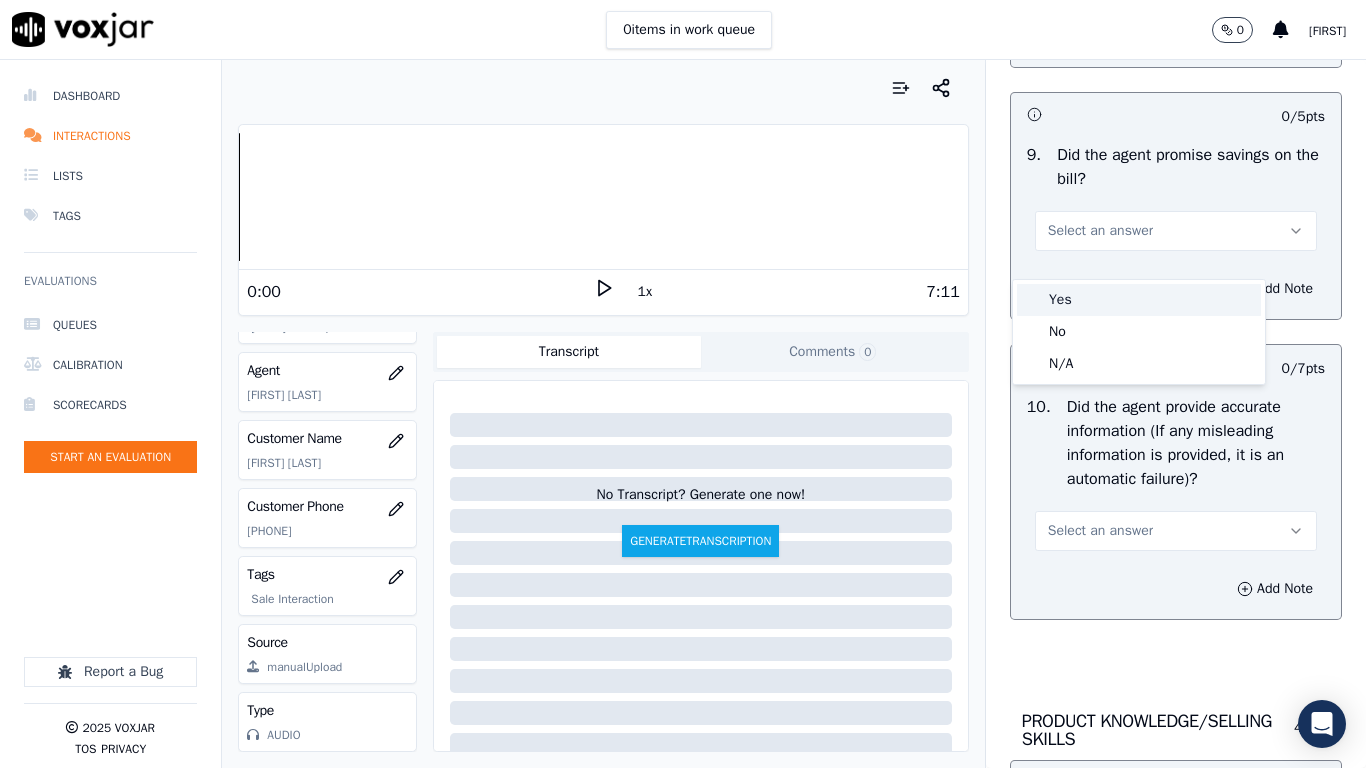drag, startPoint x: 1098, startPoint y: 304, endPoint x: 1112, endPoint y: 461, distance: 157.62297 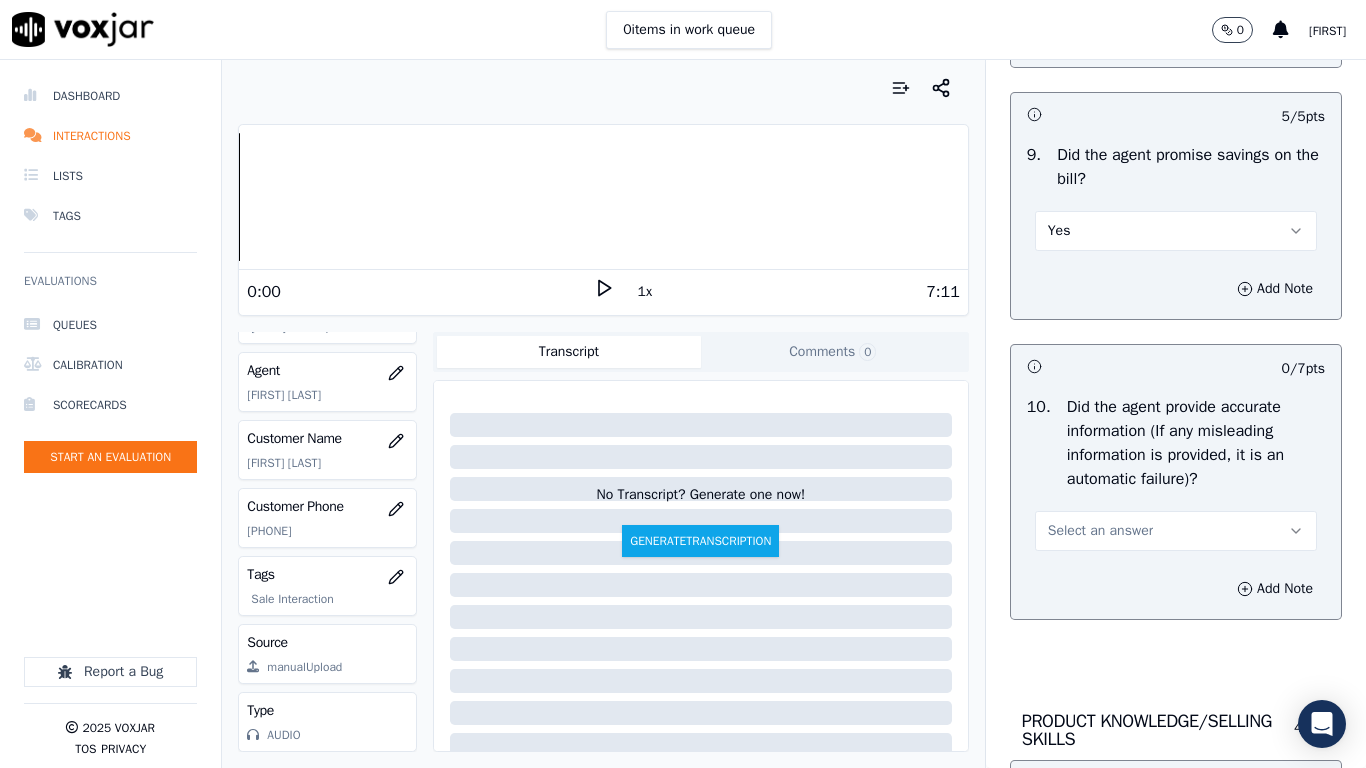 click on "Select an answer" at bounding box center (1100, 531) 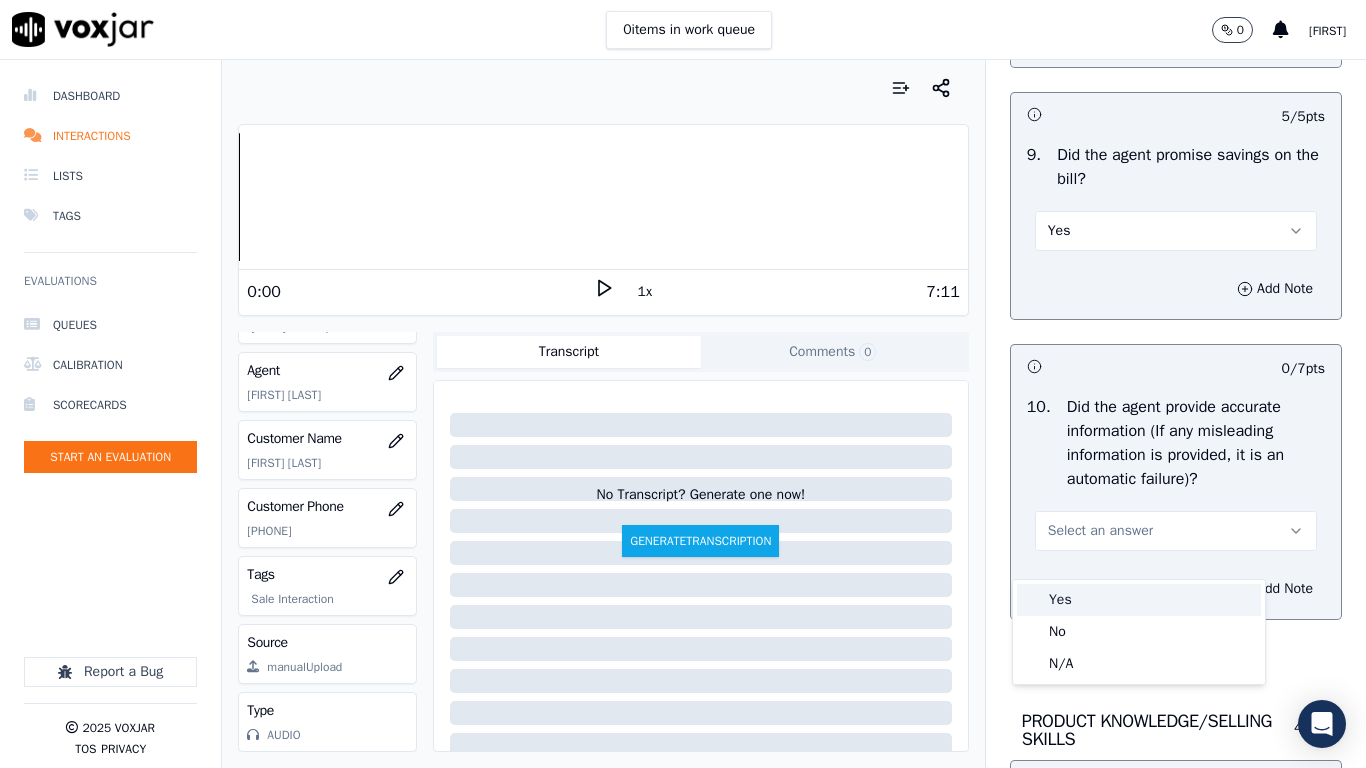 click on "Yes" at bounding box center [1139, 600] 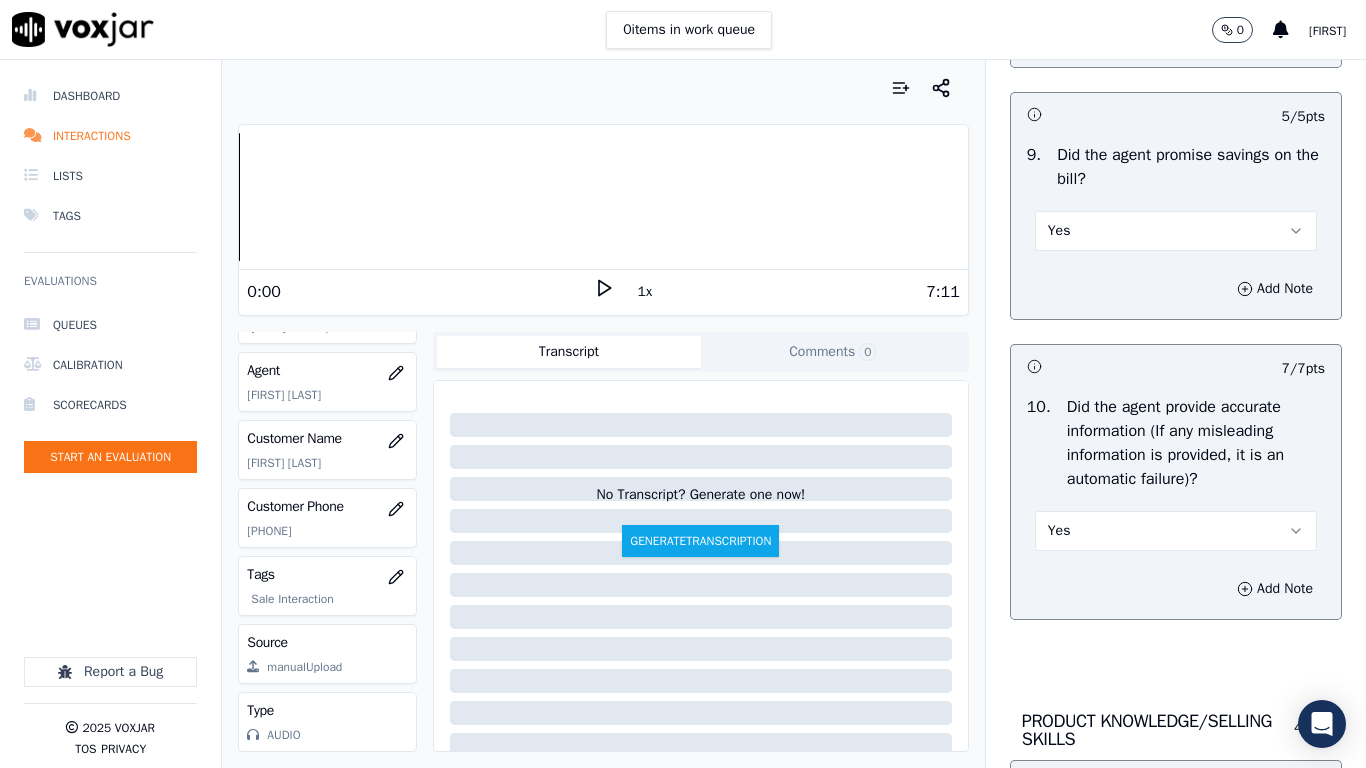 scroll, scrollTop: 2900, scrollLeft: 0, axis: vertical 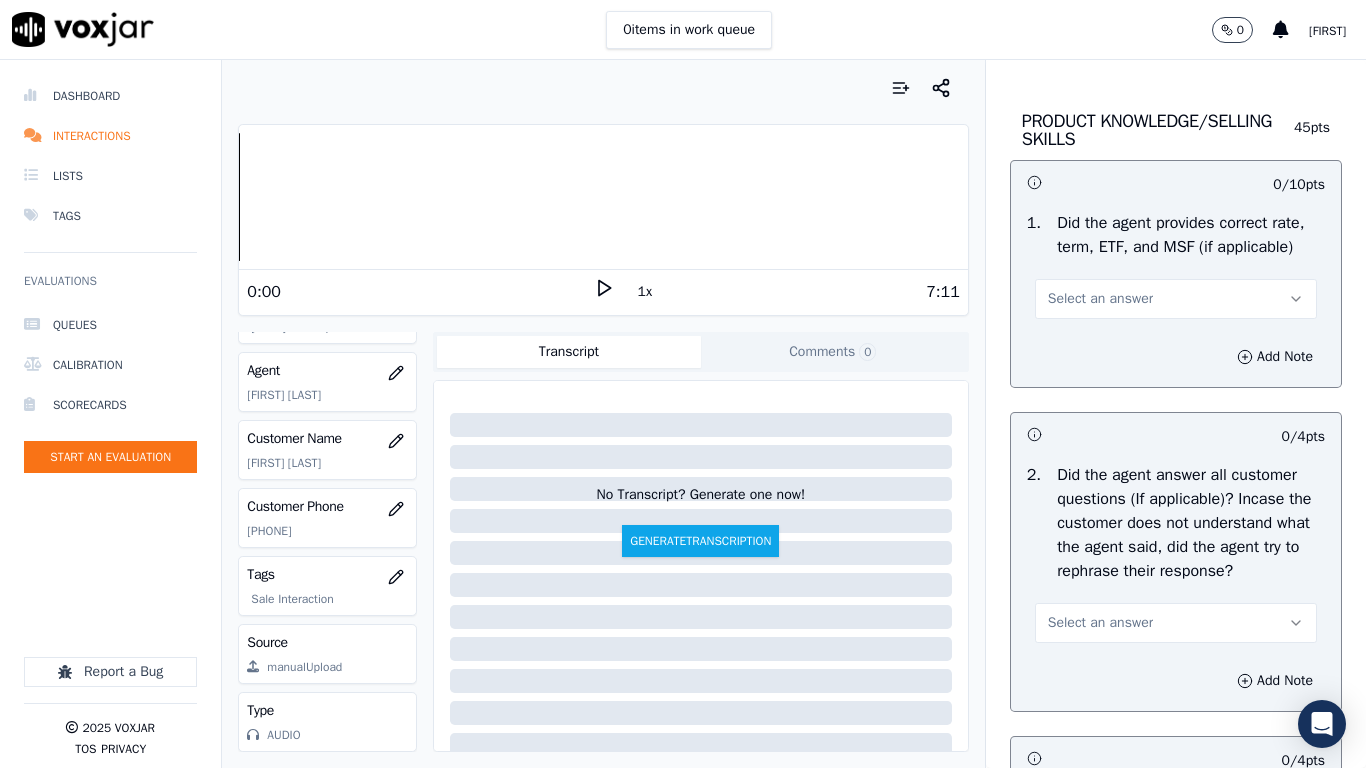 click on "Select an answer" at bounding box center [1100, 299] 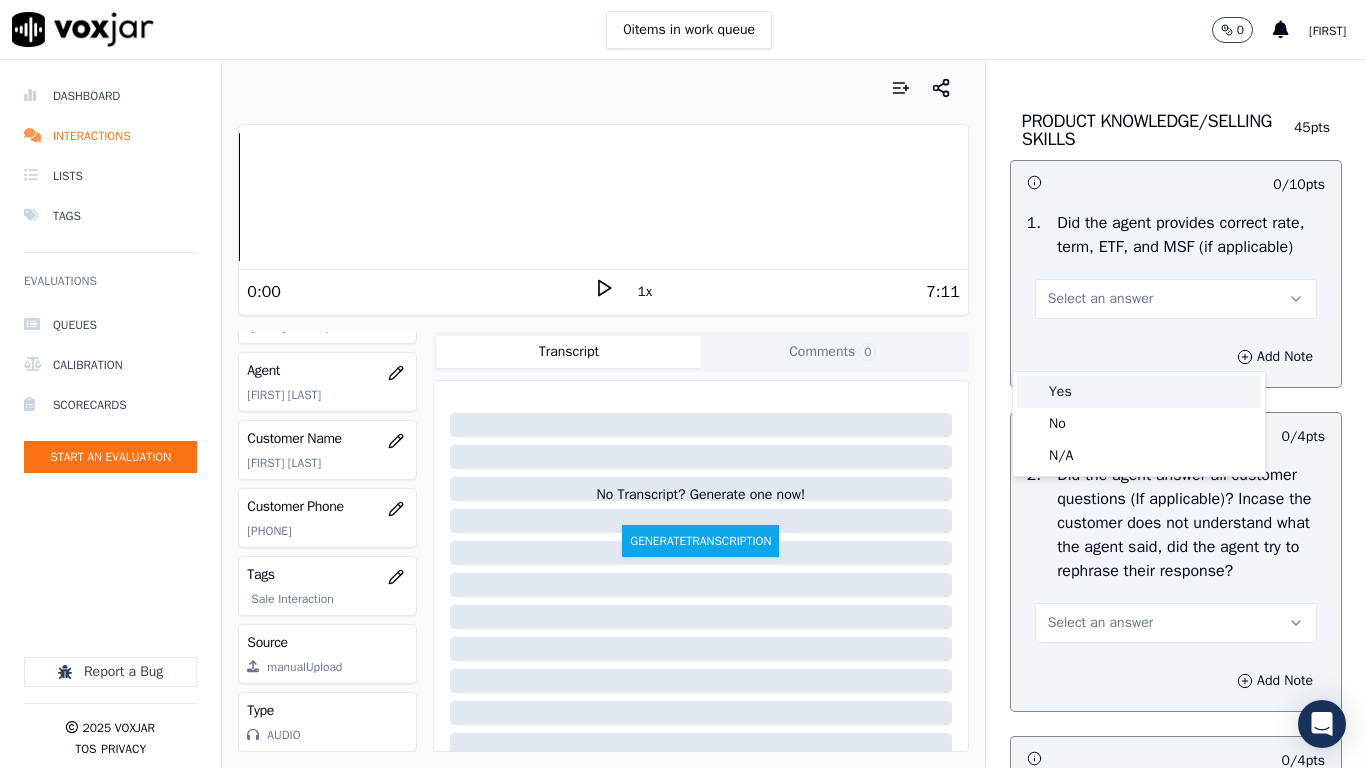 click on "Yes" at bounding box center [1139, 392] 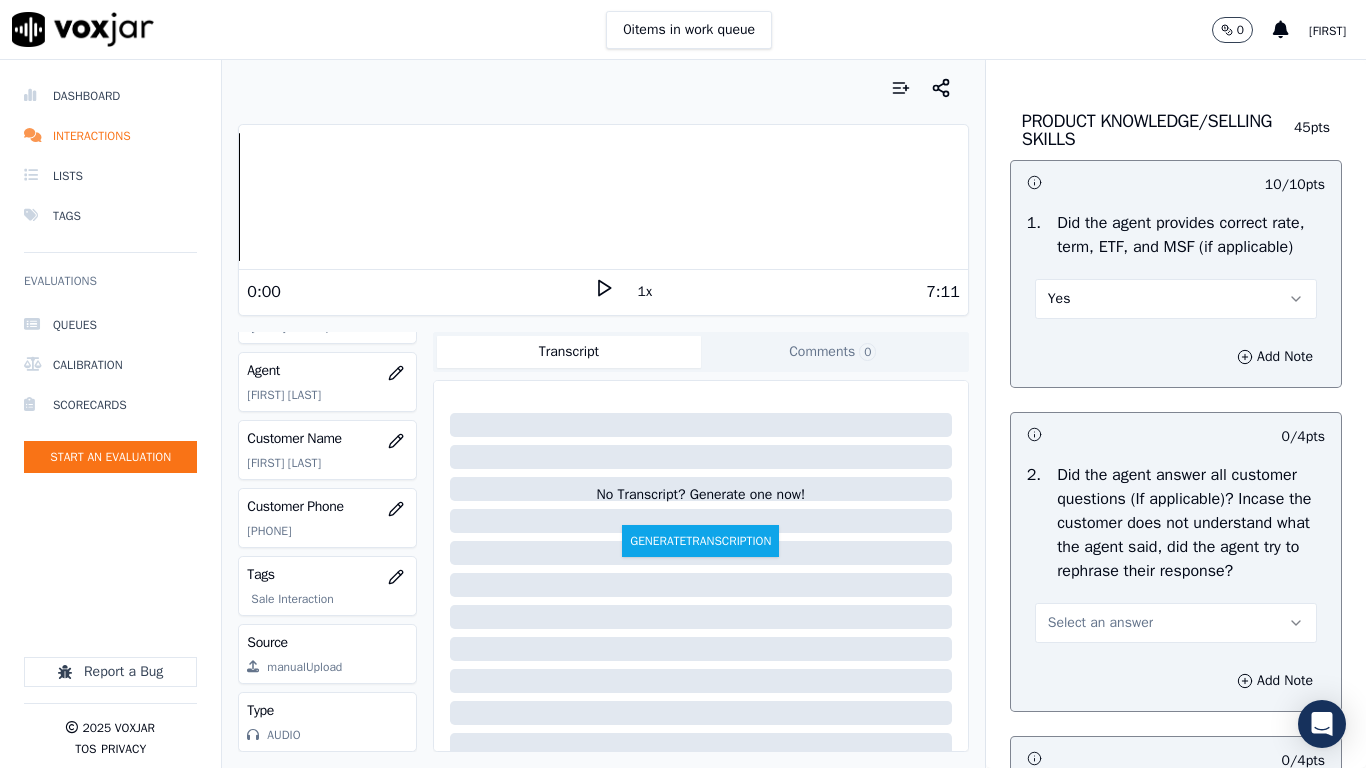 drag, startPoint x: 1100, startPoint y: 682, endPoint x: 1124, endPoint y: 712, distance: 38.418747 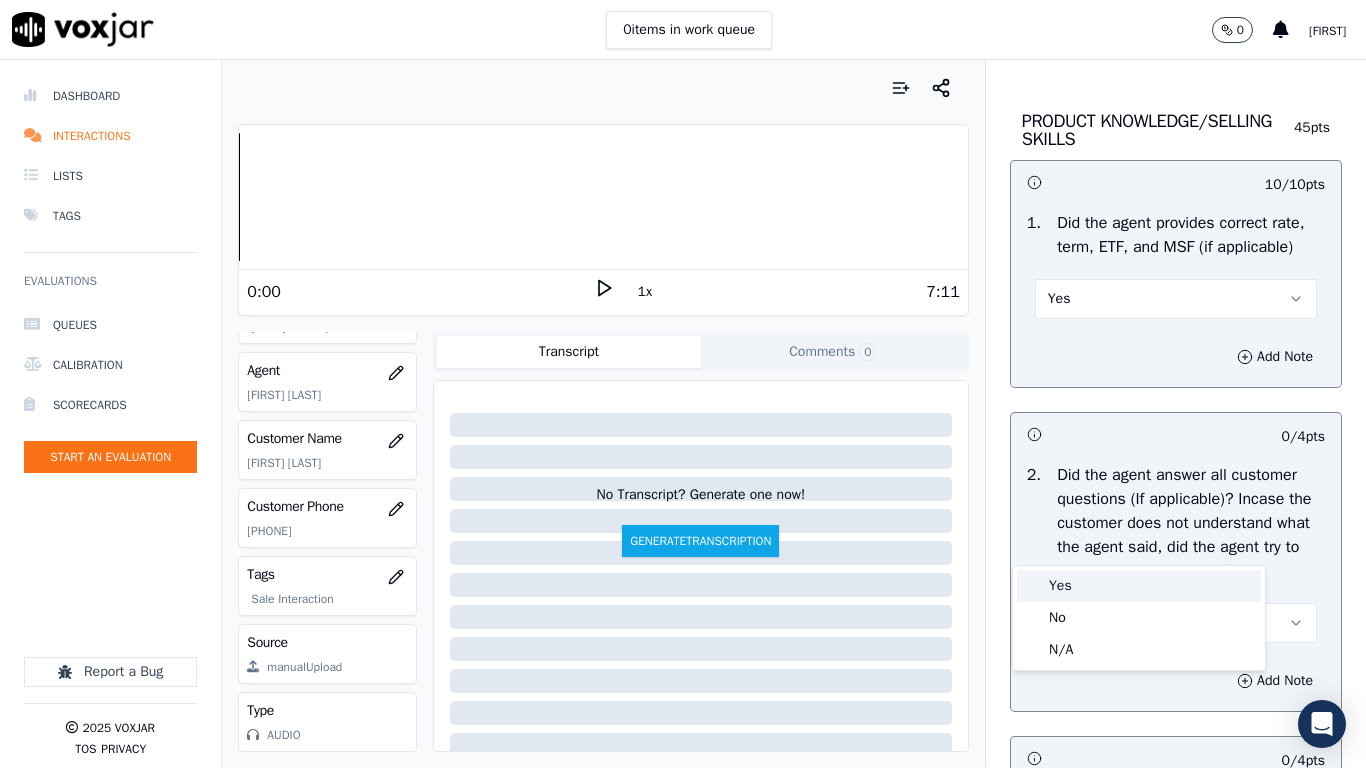 click on "Yes" at bounding box center [1139, 586] 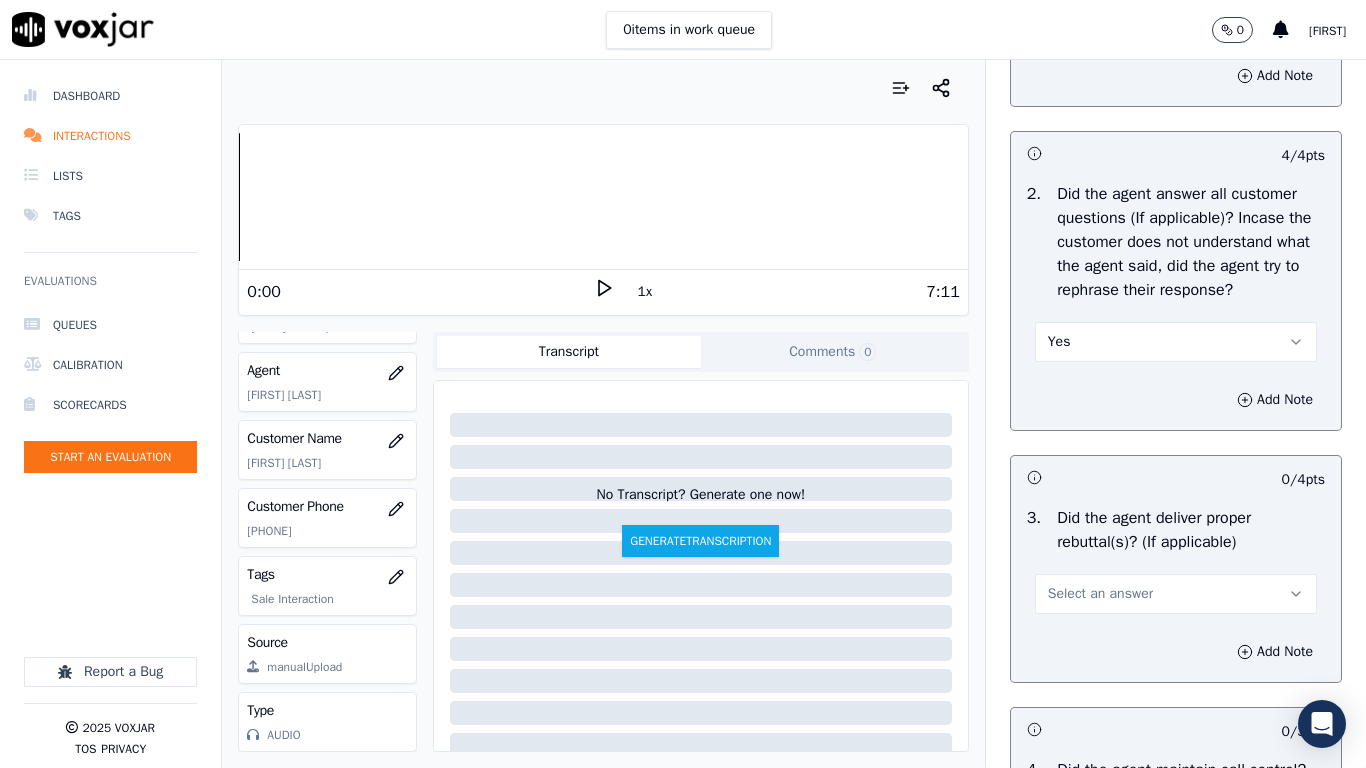 scroll, scrollTop: 3600, scrollLeft: 0, axis: vertical 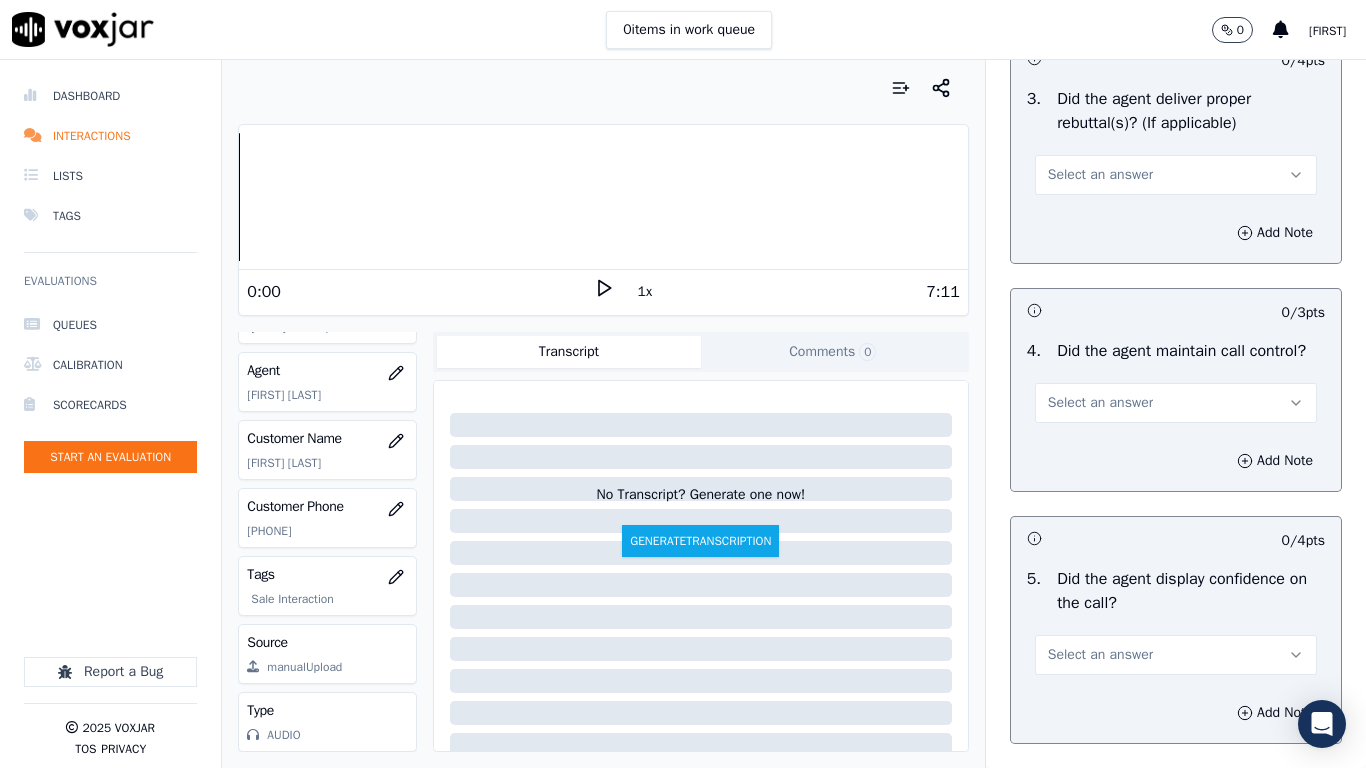 click on "Select an answer" at bounding box center [1100, 175] 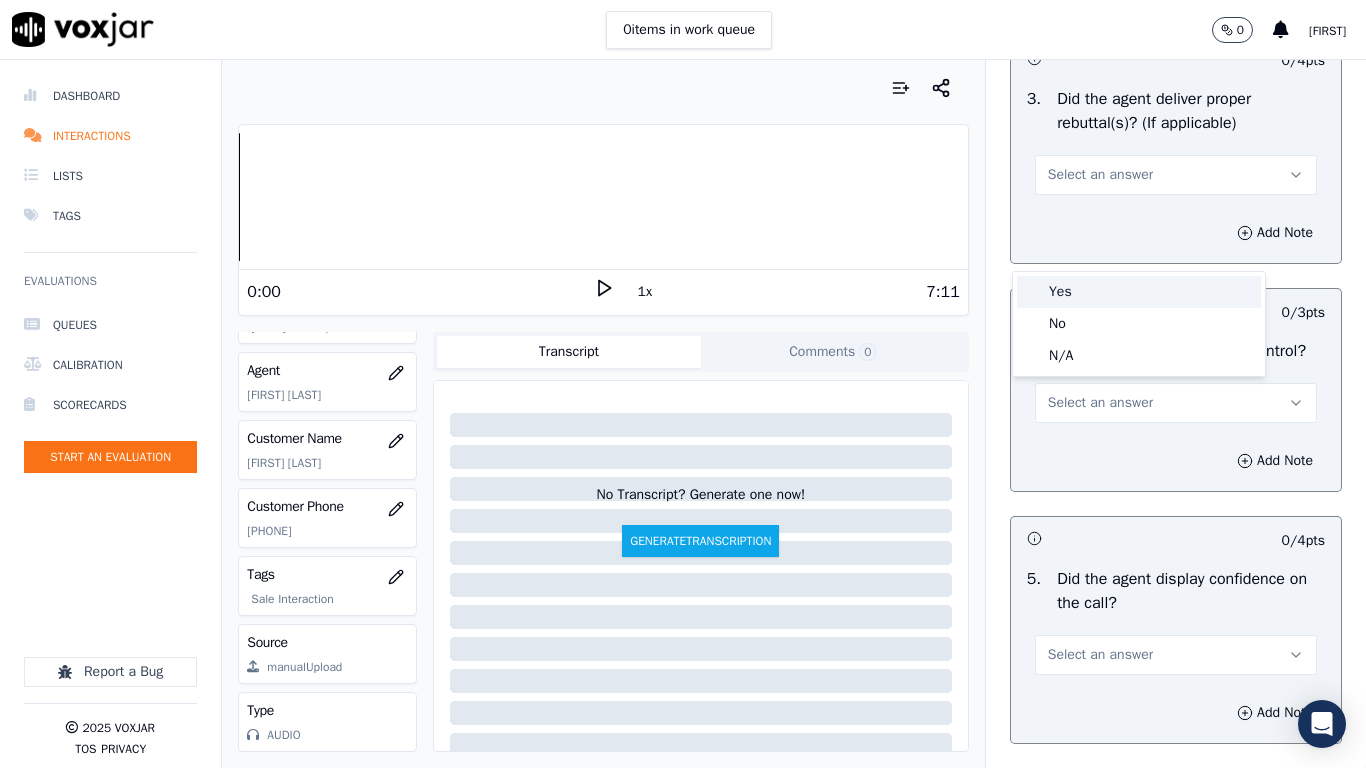 click on "Yes" at bounding box center (1139, 292) 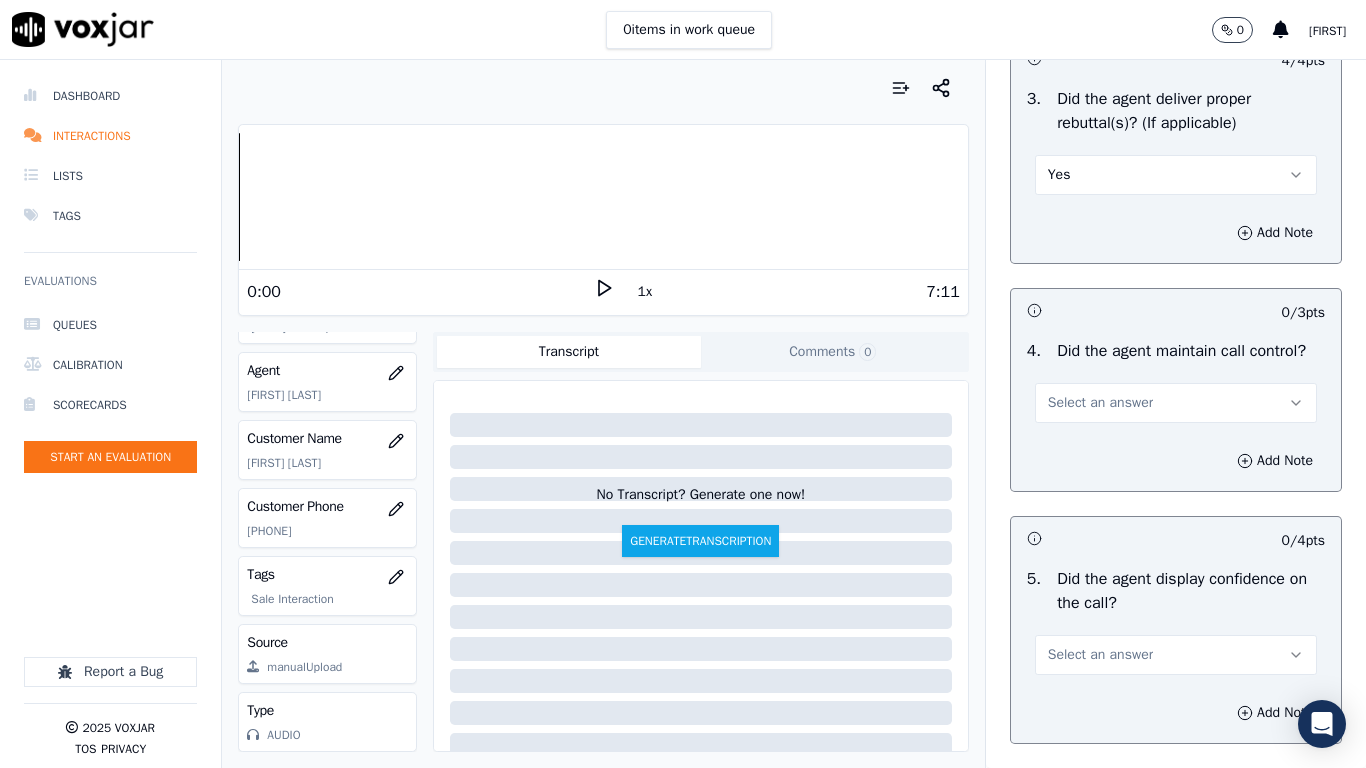 click on "Select an answer" at bounding box center [1100, 403] 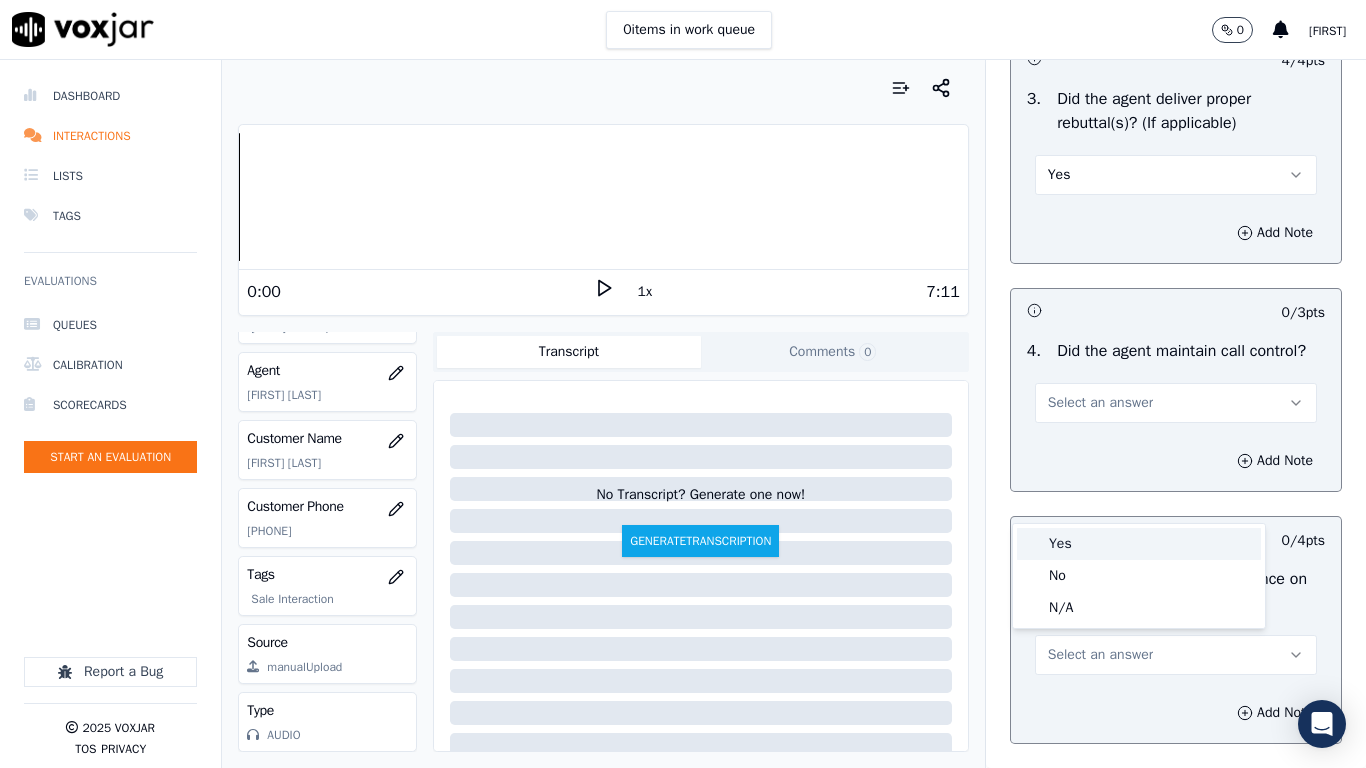 click on "Yes" at bounding box center (1139, 544) 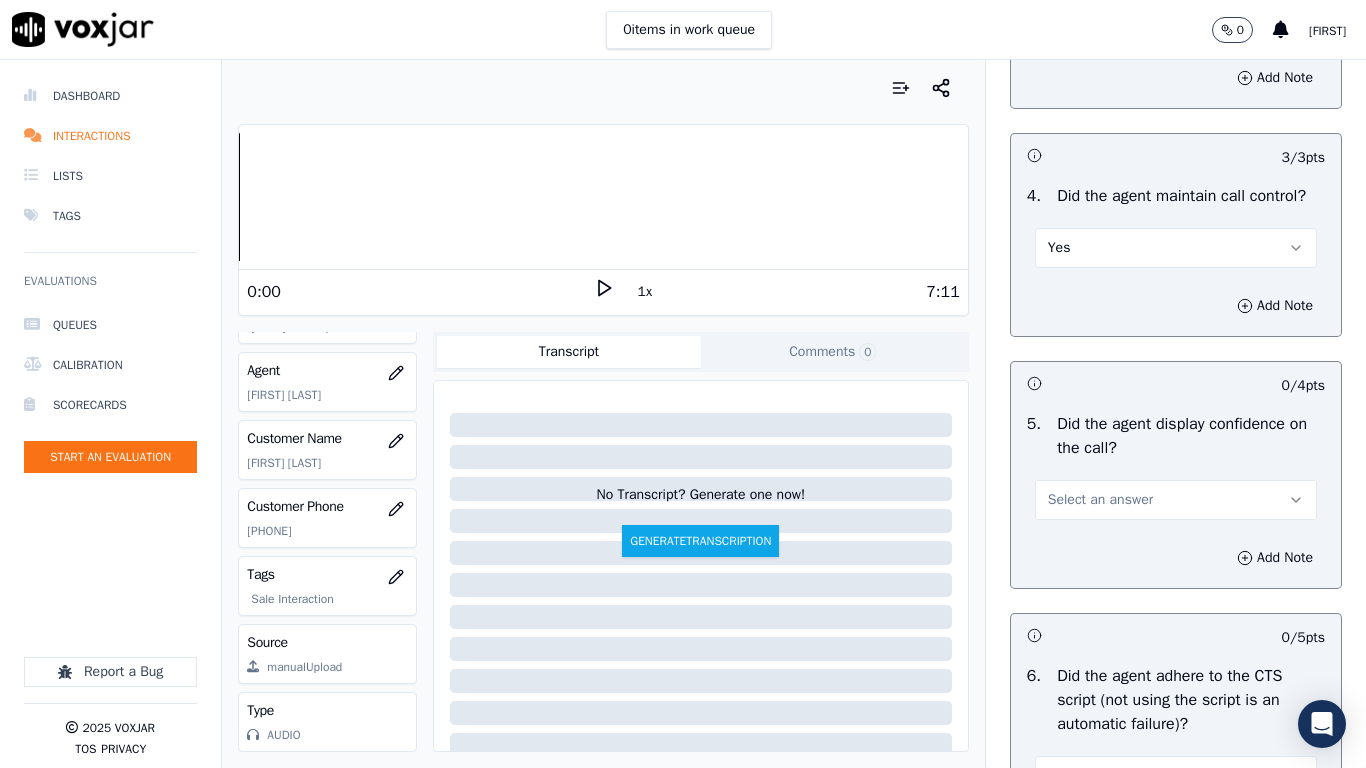 scroll, scrollTop: 4100, scrollLeft: 0, axis: vertical 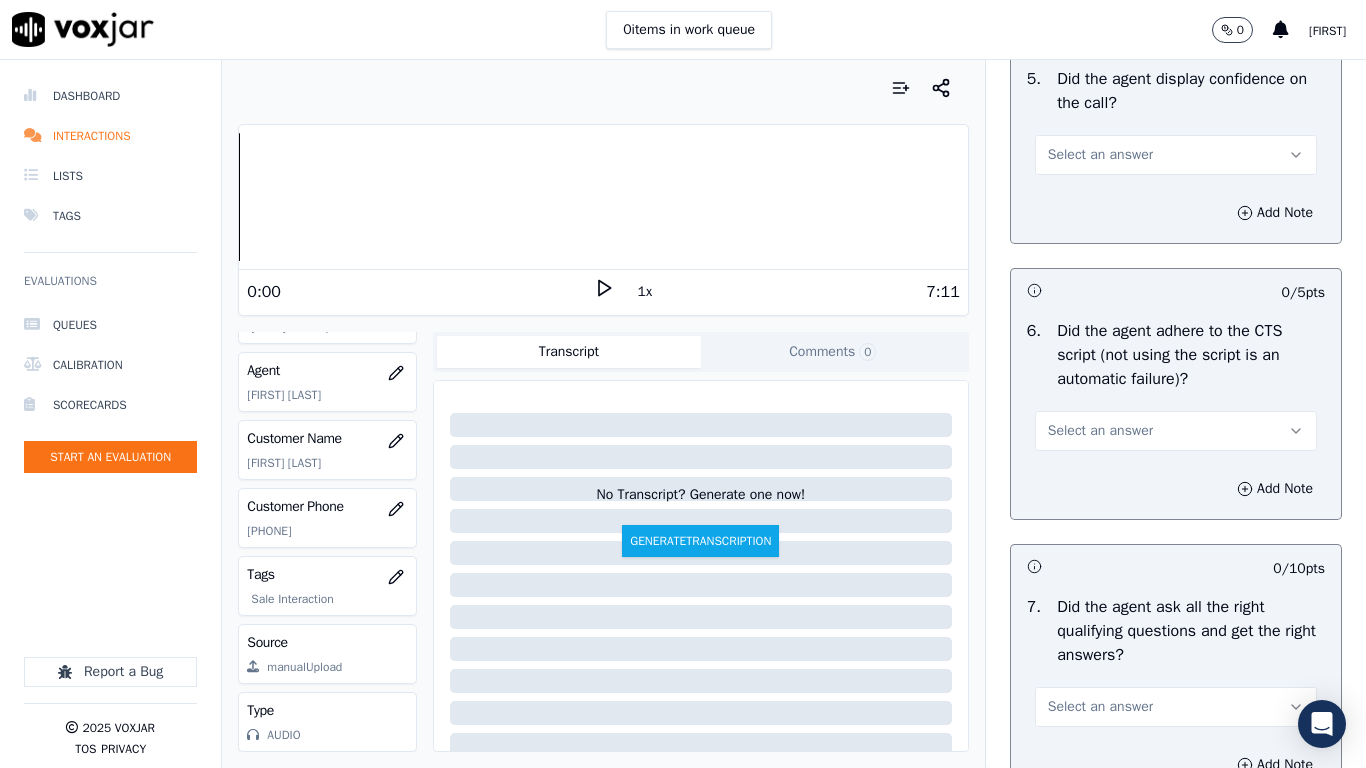 click on "Select an answer" at bounding box center (1100, 155) 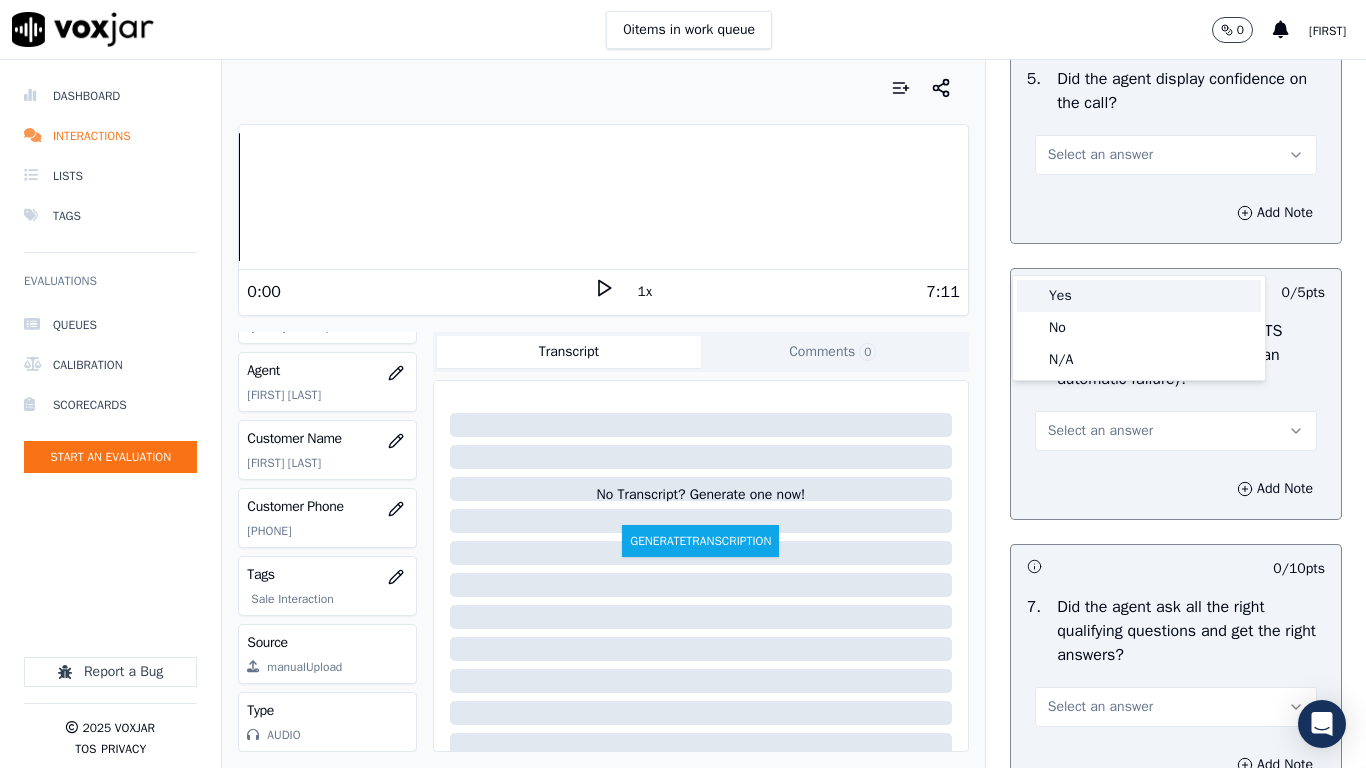 drag, startPoint x: 1078, startPoint y: 297, endPoint x: 1121, endPoint y: 393, distance: 105.1903 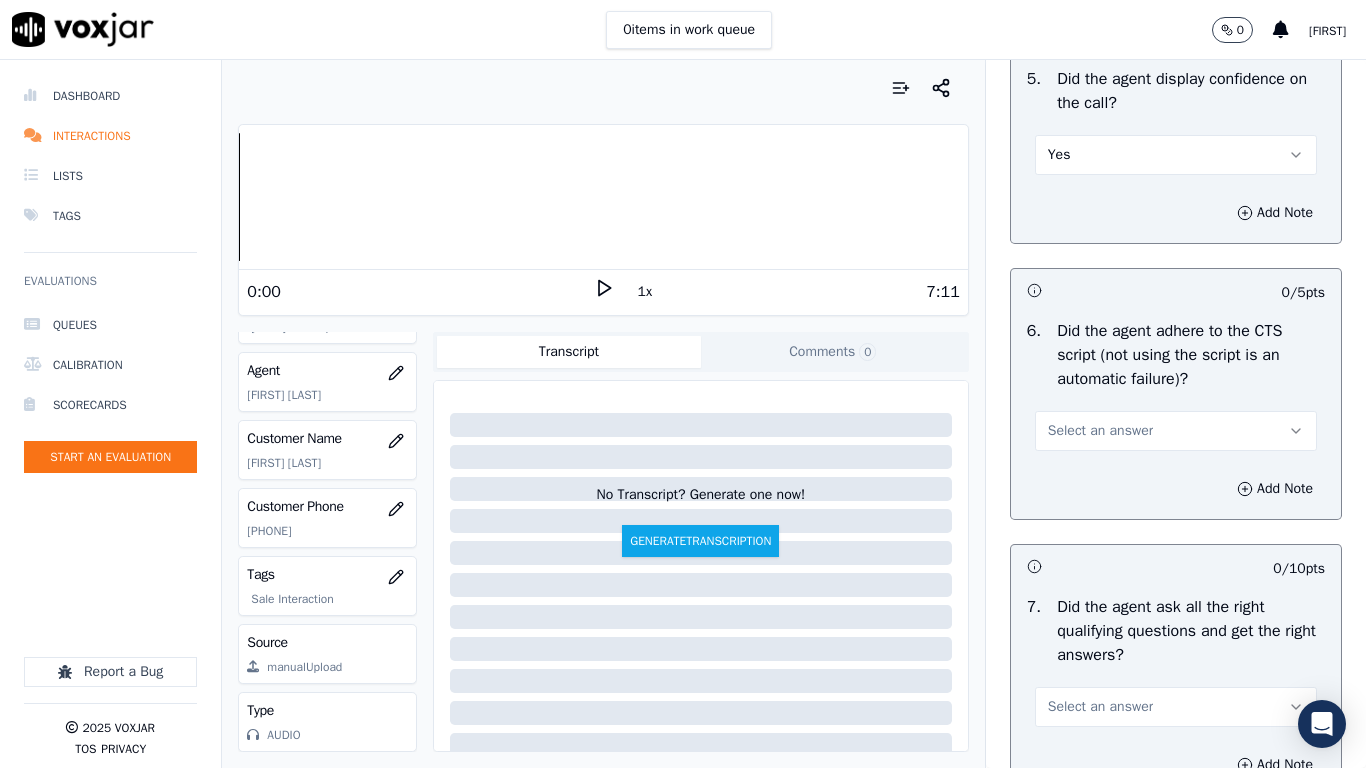 click on "Select an answer" at bounding box center (1176, 431) 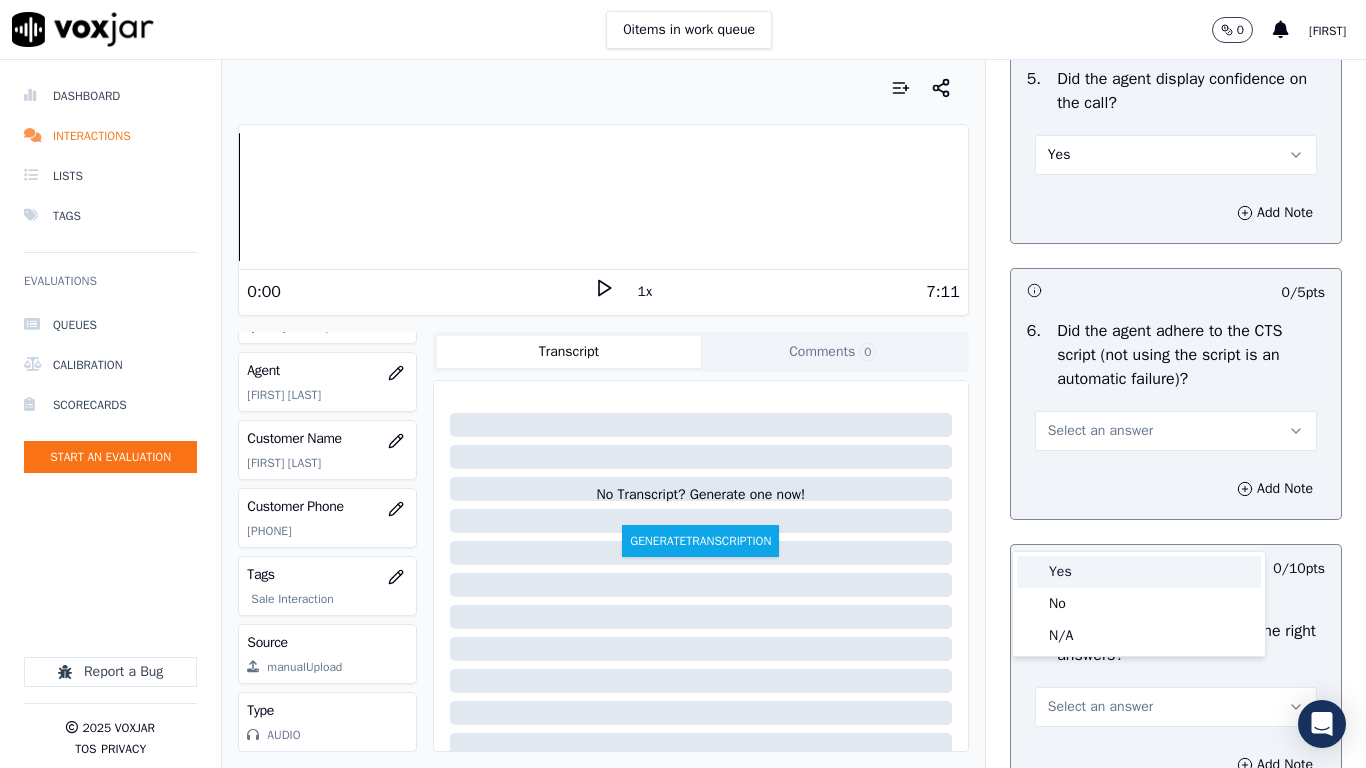 click on "Yes" at bounding box center (1139, 572) 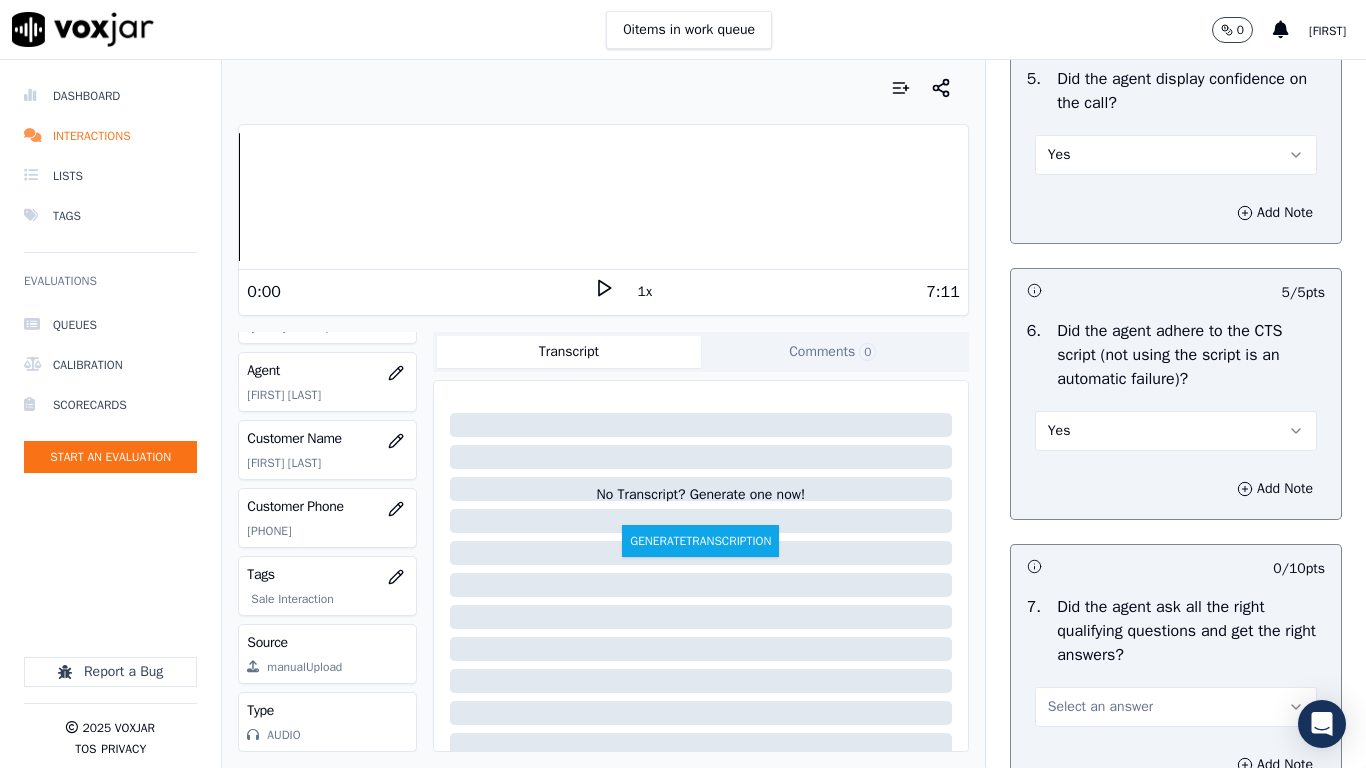 scroll, scrollTop: 4700, scrollLeft: 0, axis: vertical 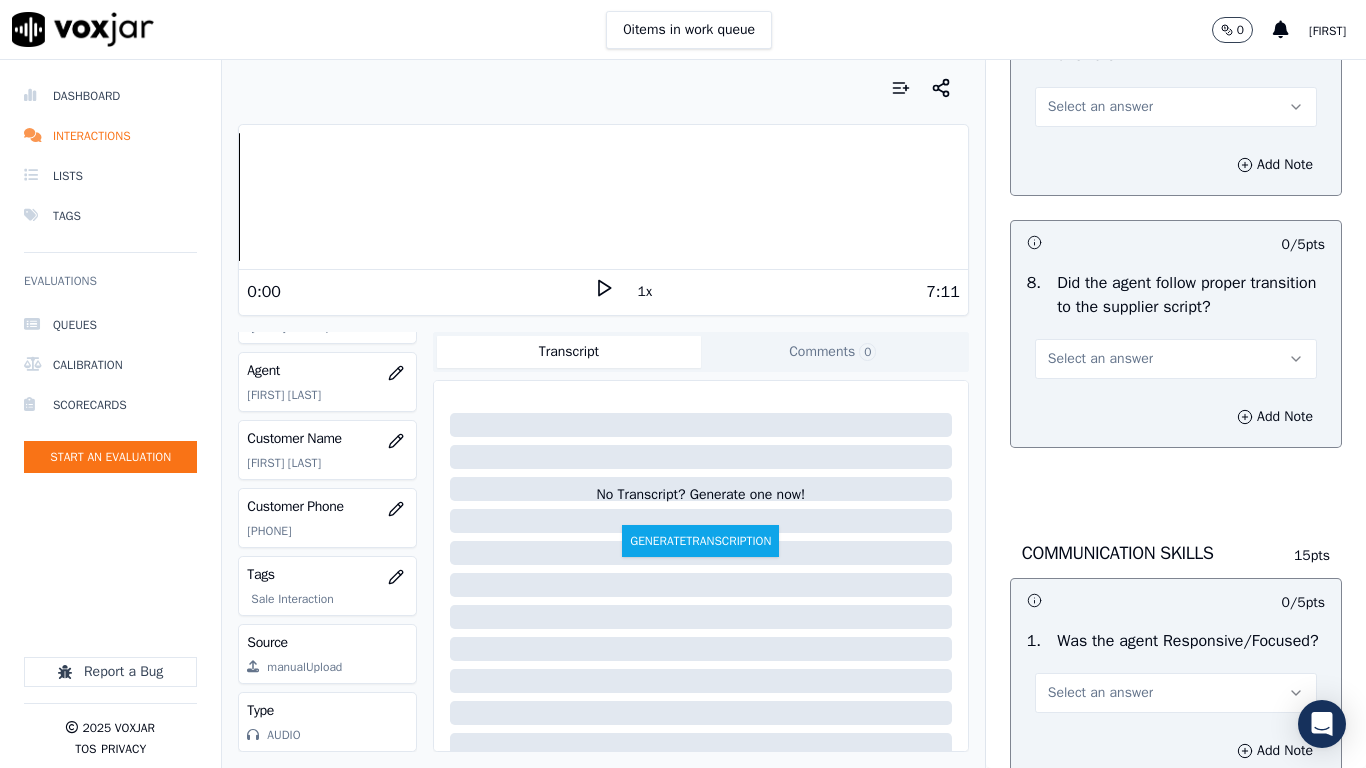 click on "Select an answer" at bounding box center [1100, 107] 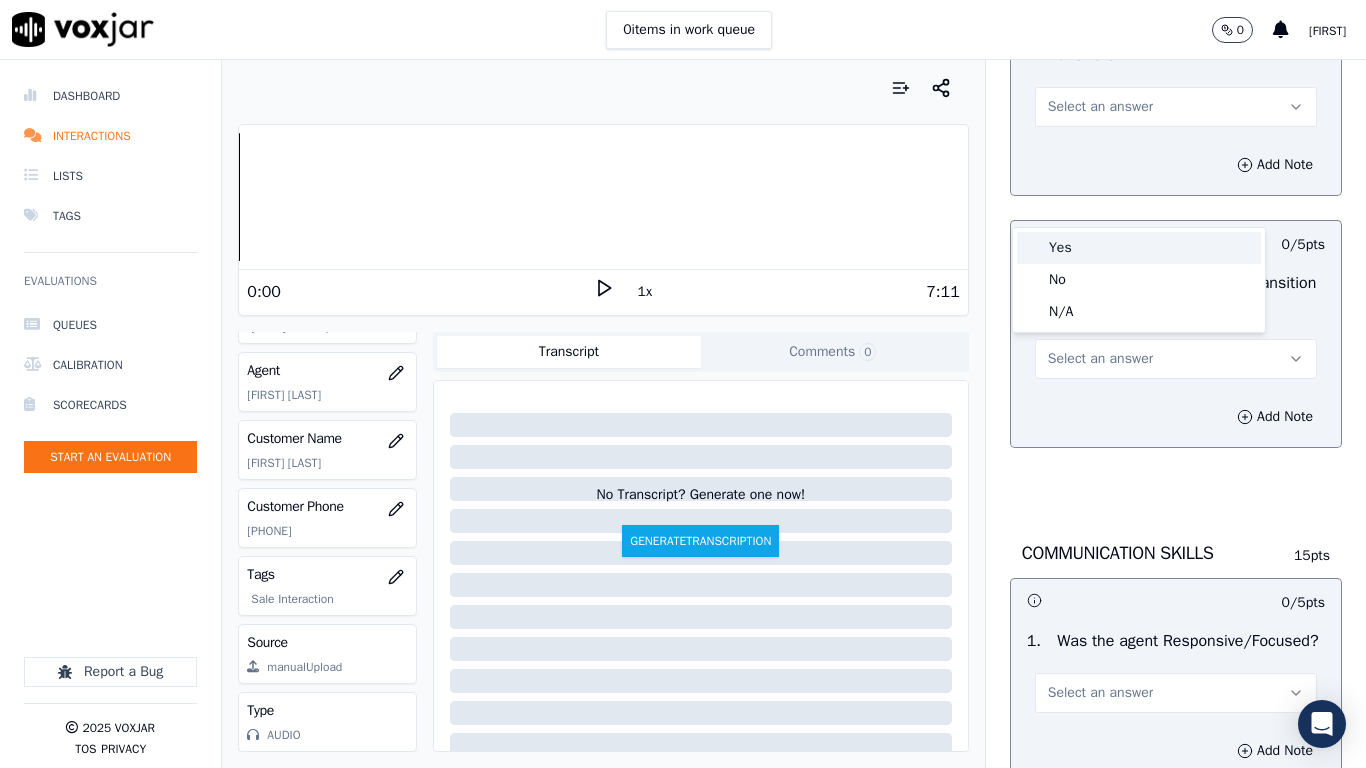 click on "Yes" at bounding box center [1139, 248] 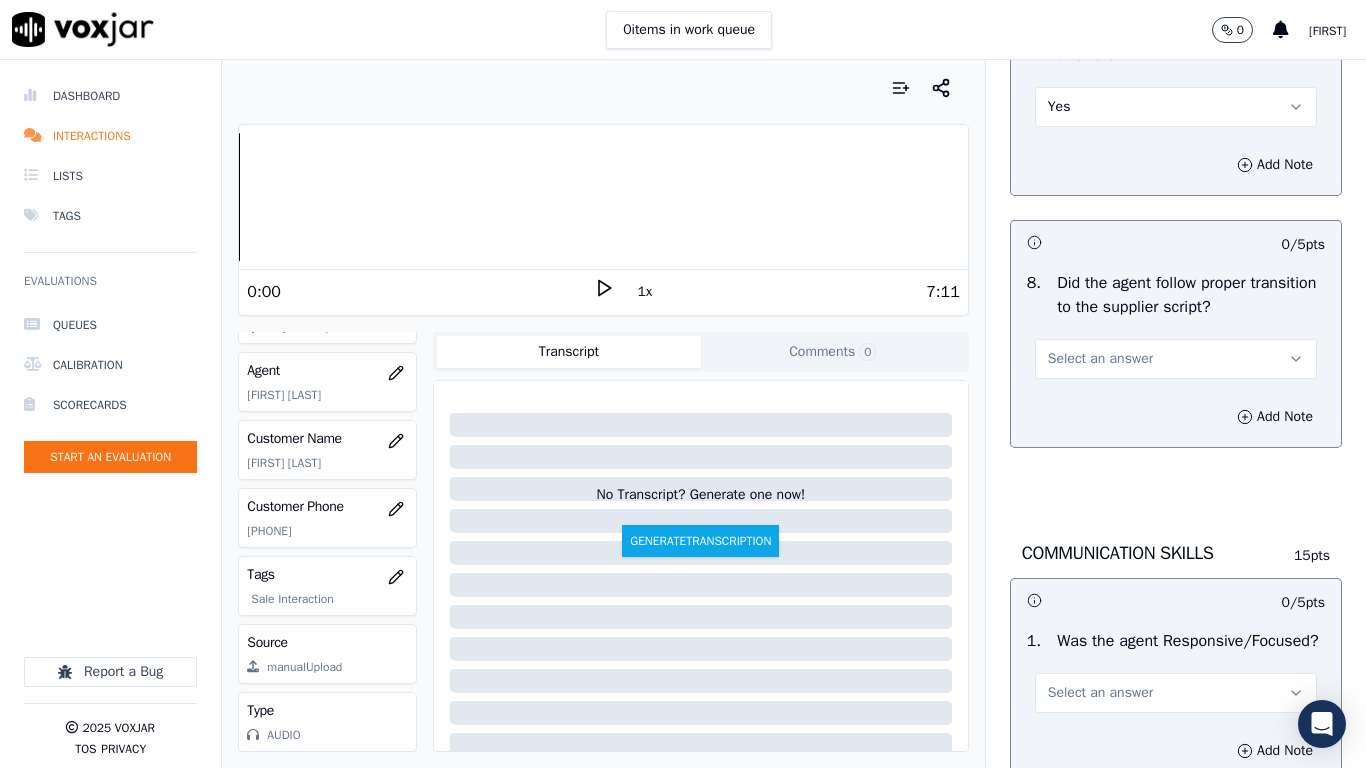 click on "Select an answer" at bounding box center [1100, 359] 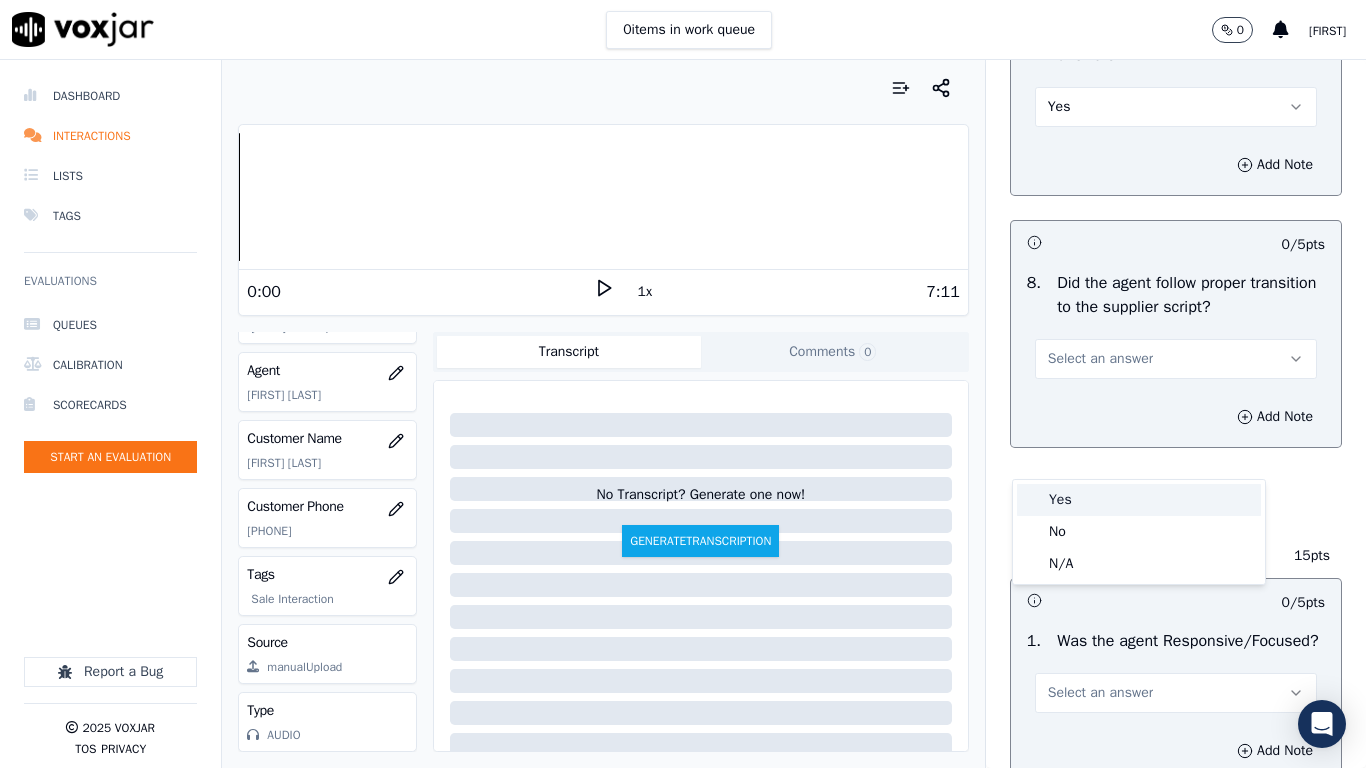 click on "Yes" at bounding box center [1139, 500] 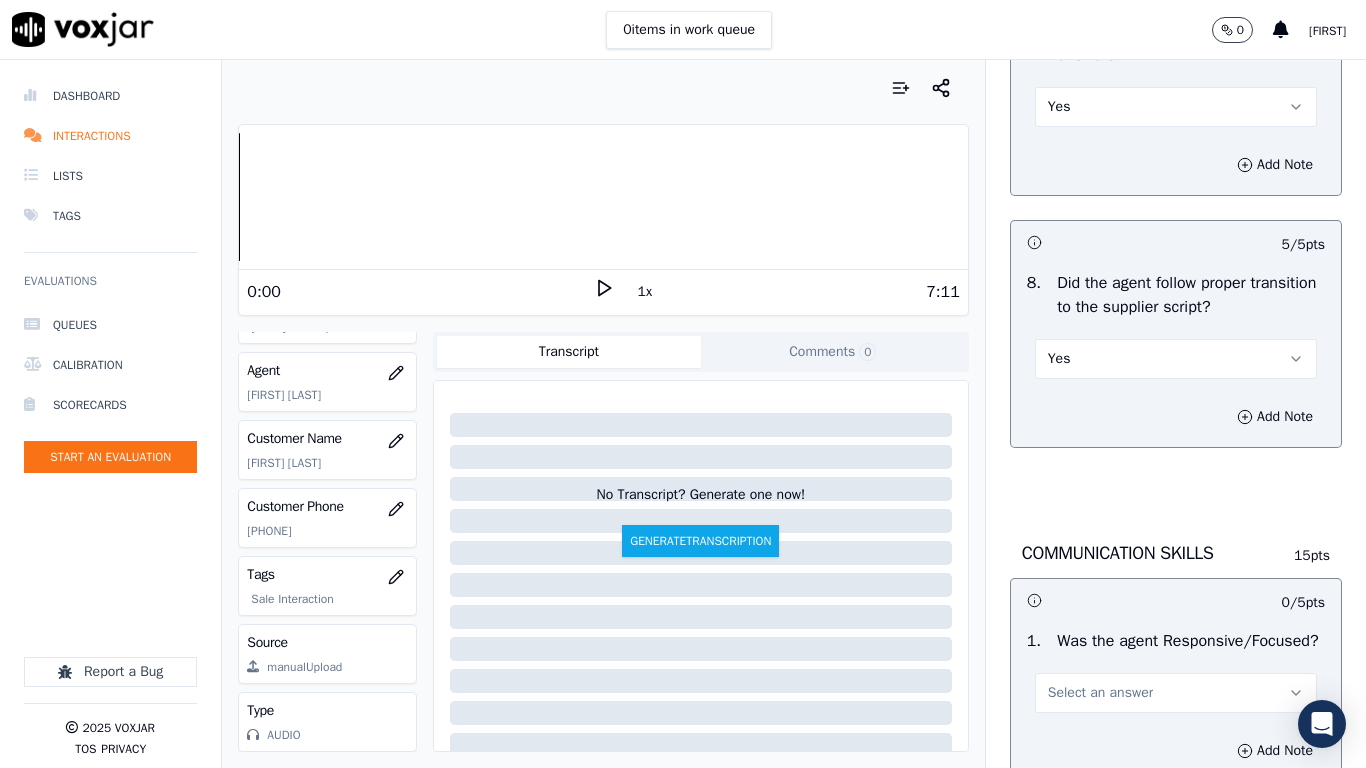 scroll, scrollTop: 5400, scrollLeft: 0, axis: vertical 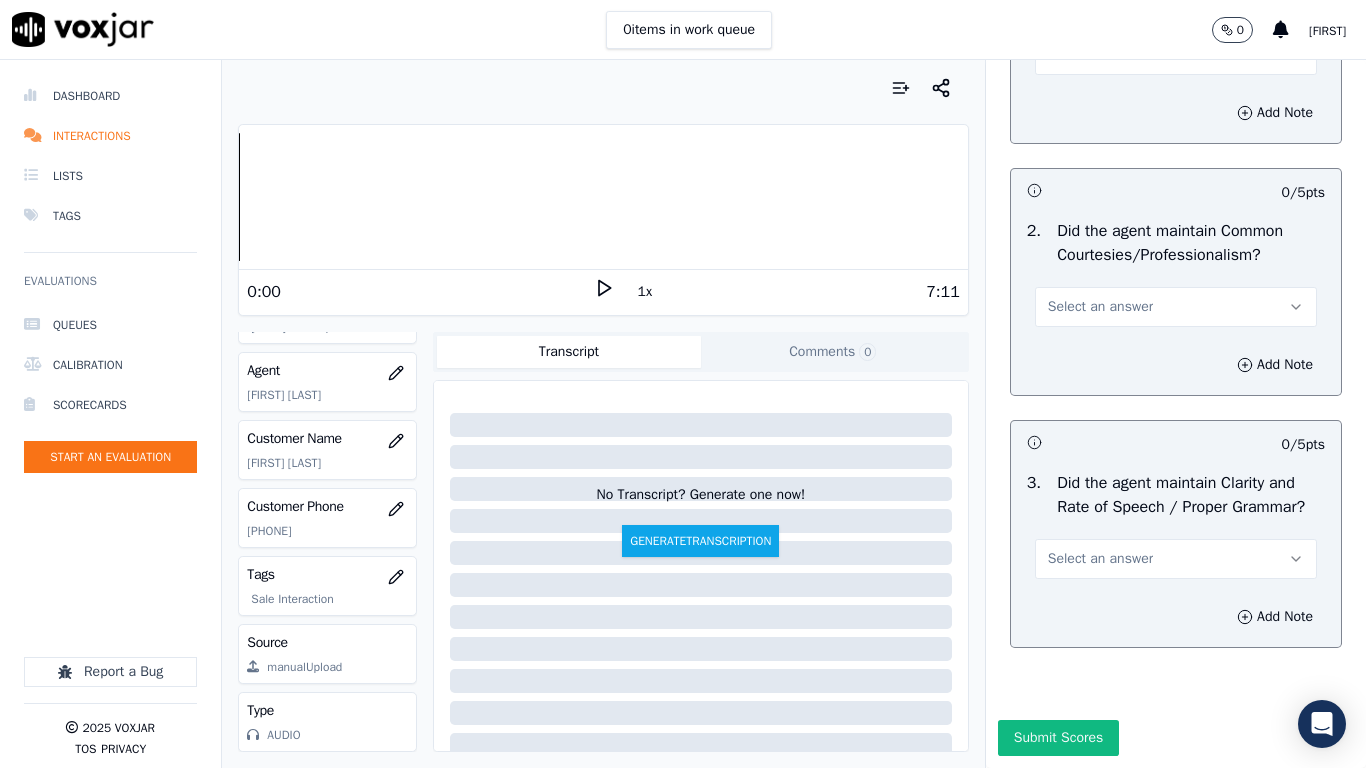 click on "Select an answer" at bounding box center [1100, 55] 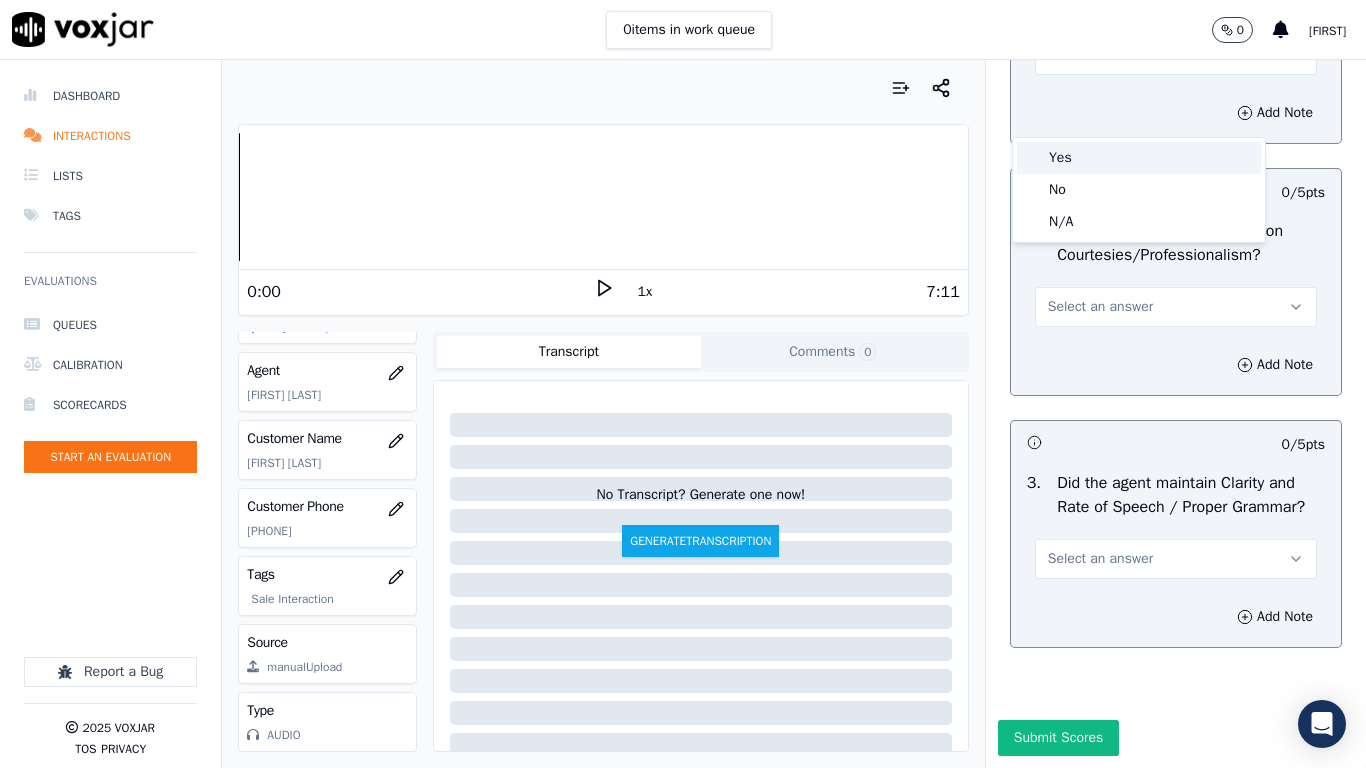 click on "Yes" at bounding box center [1139, 158] 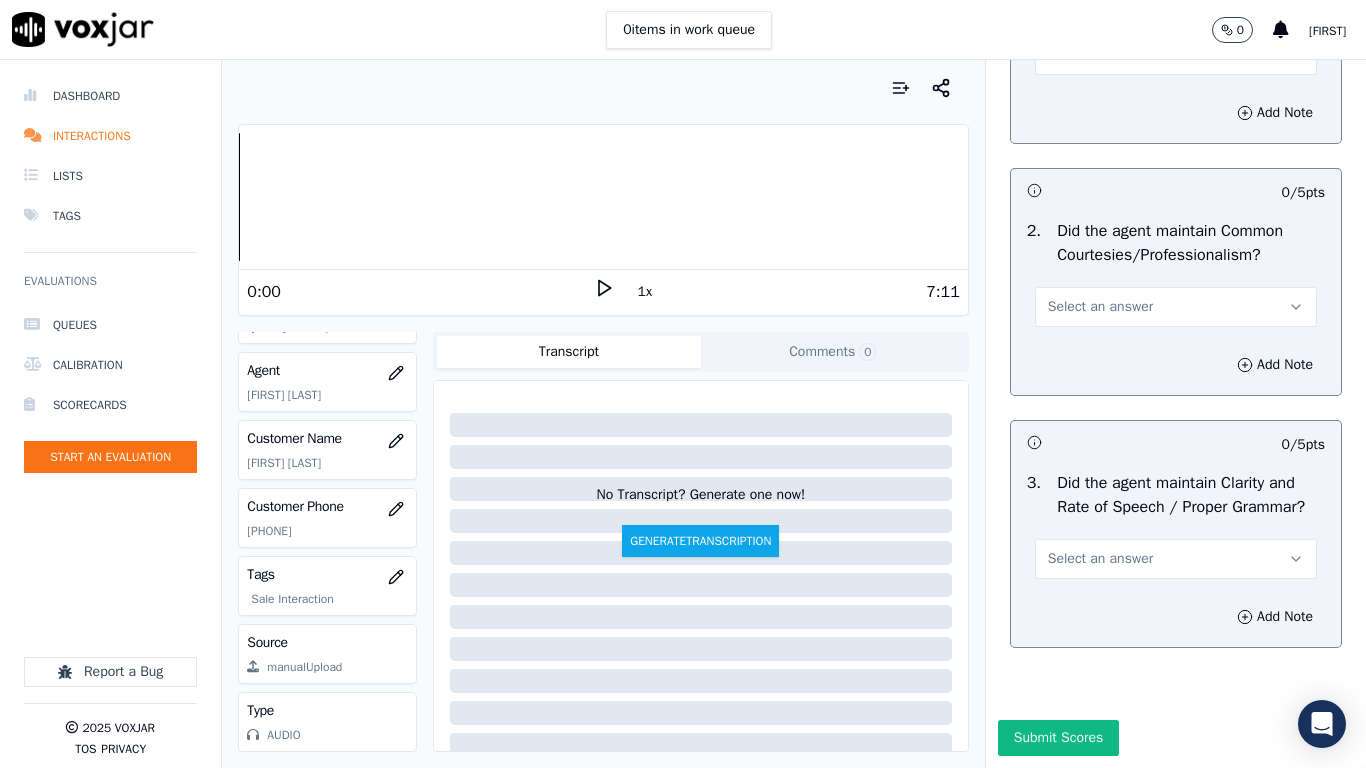 click on "Select an answer" at bounding box center (1100, 307) 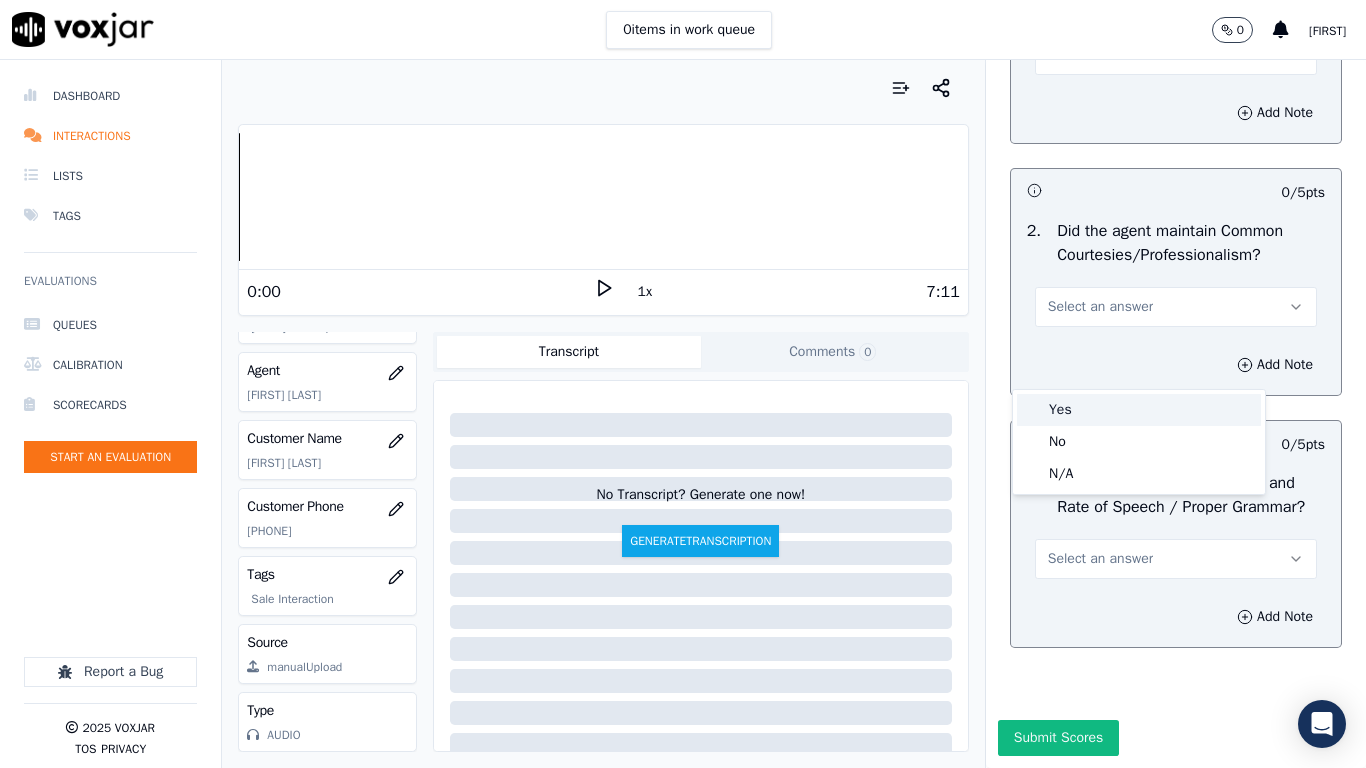 drag, startPoint x: 1100, startPoint y: 419, endPoint x: 1105, endPoint y: 442, distance: 23.537205 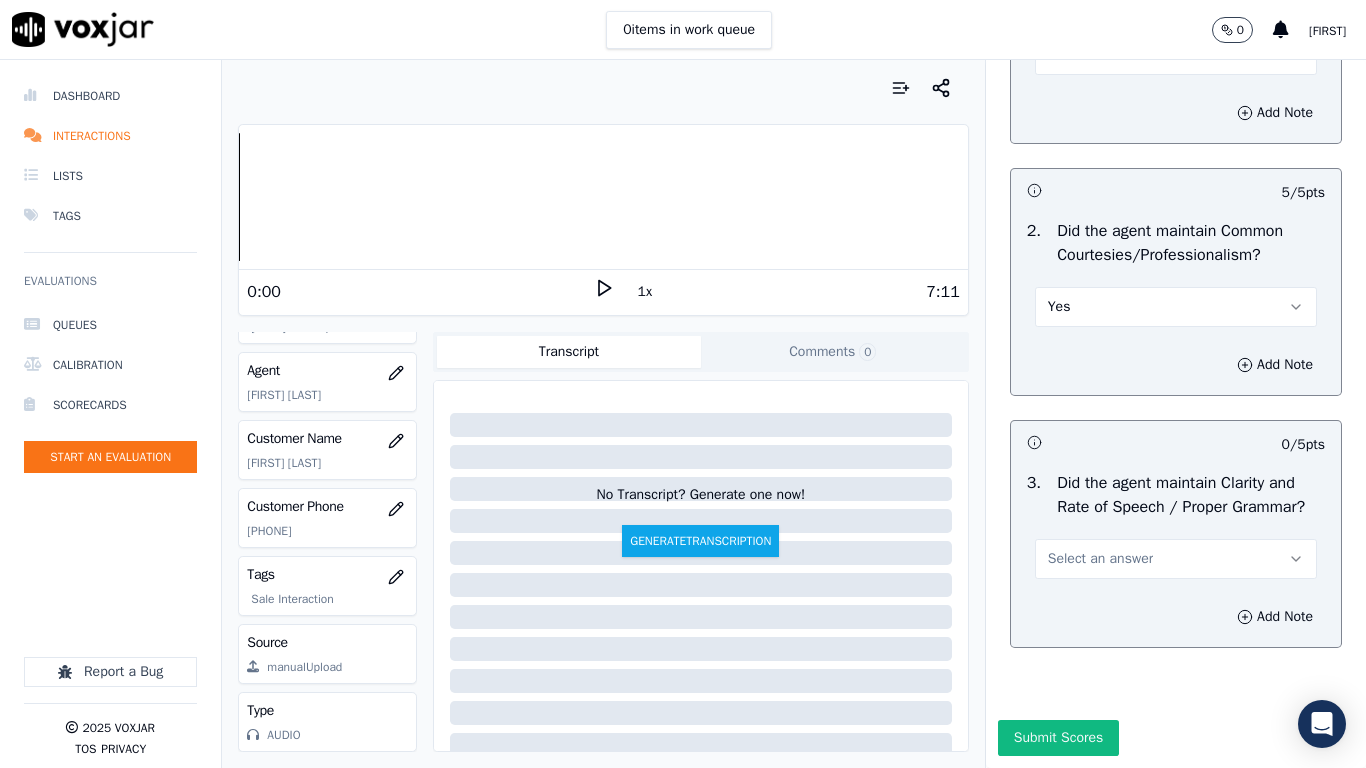click on "Select an answer" at bounding box center (1100, 559) 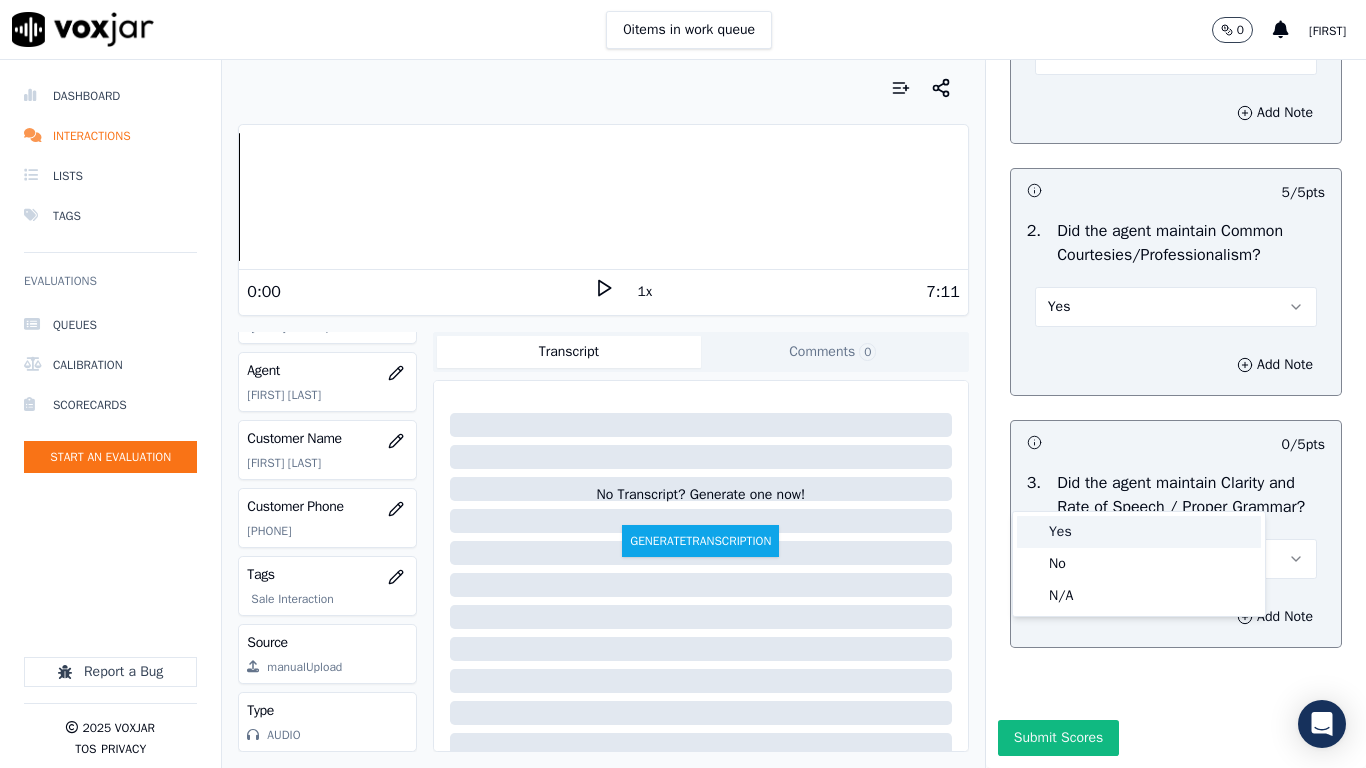 click on "Yes" at bounding box center (1139, 532) 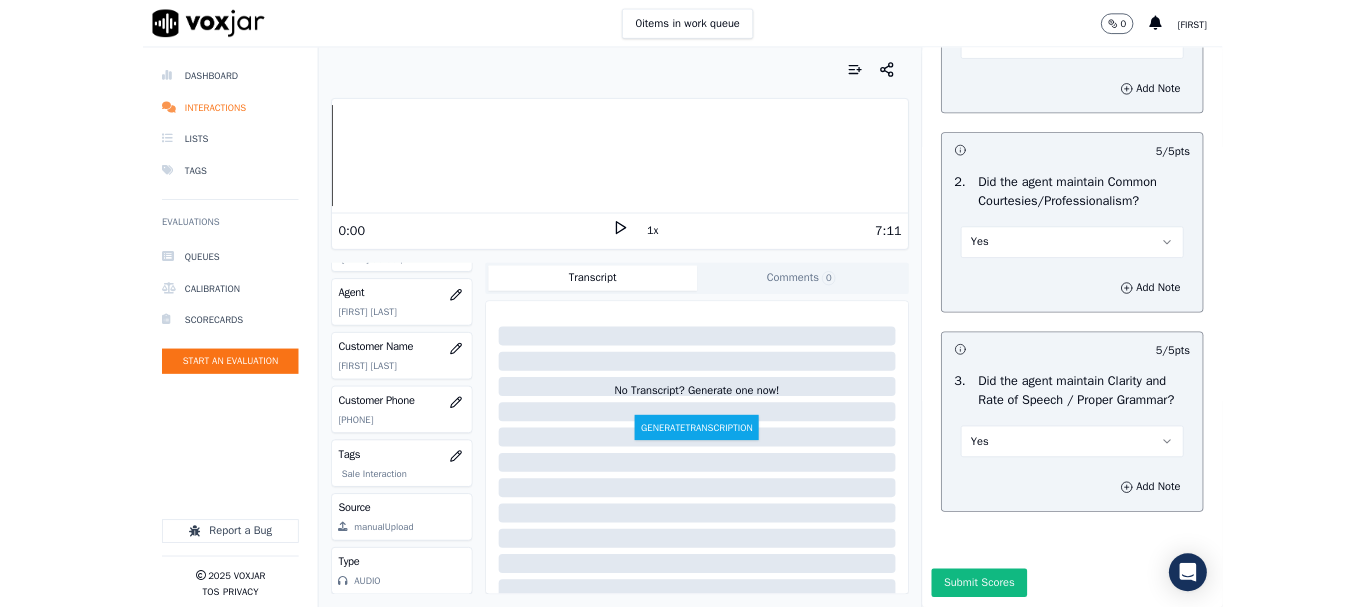 scroll, scrollTop: 5533, scrollLeft: 0, axis: vertical 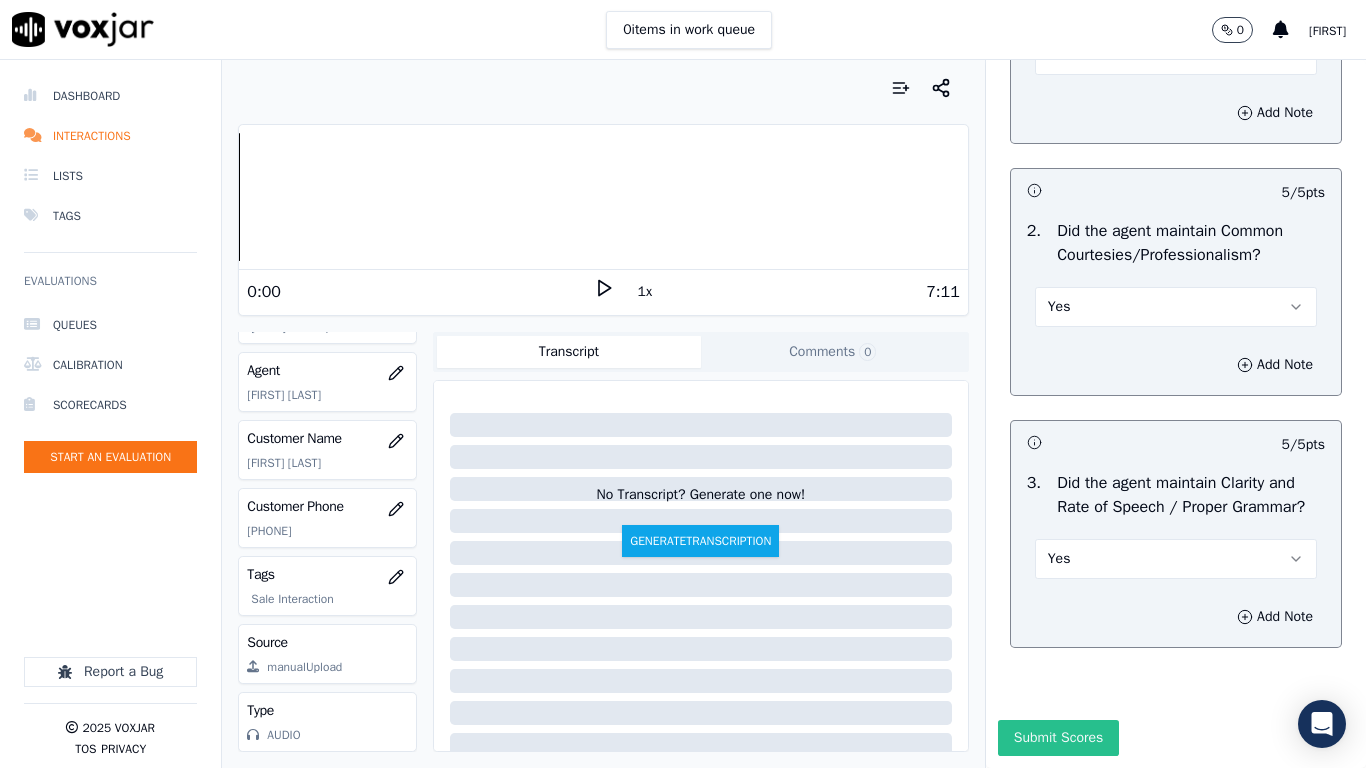 click on "Submit Scores" at bounding box center (1058, 738) 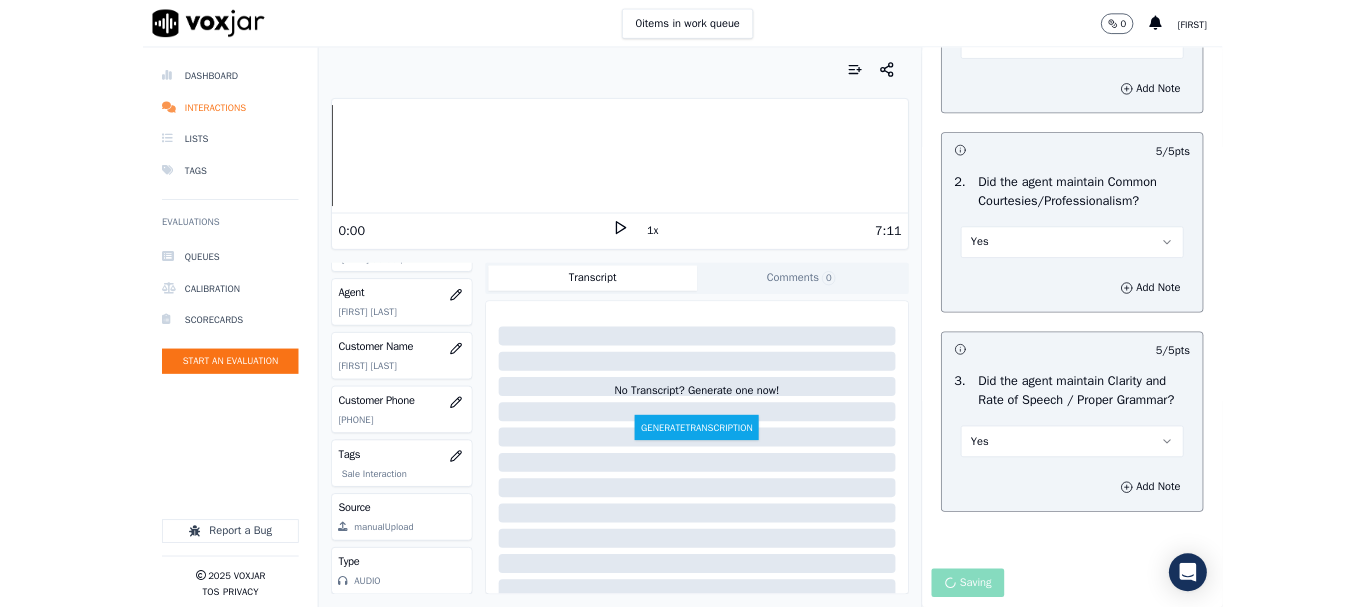 scroll, scrollTop: 300, scrollLeft: 0, axis: vertical 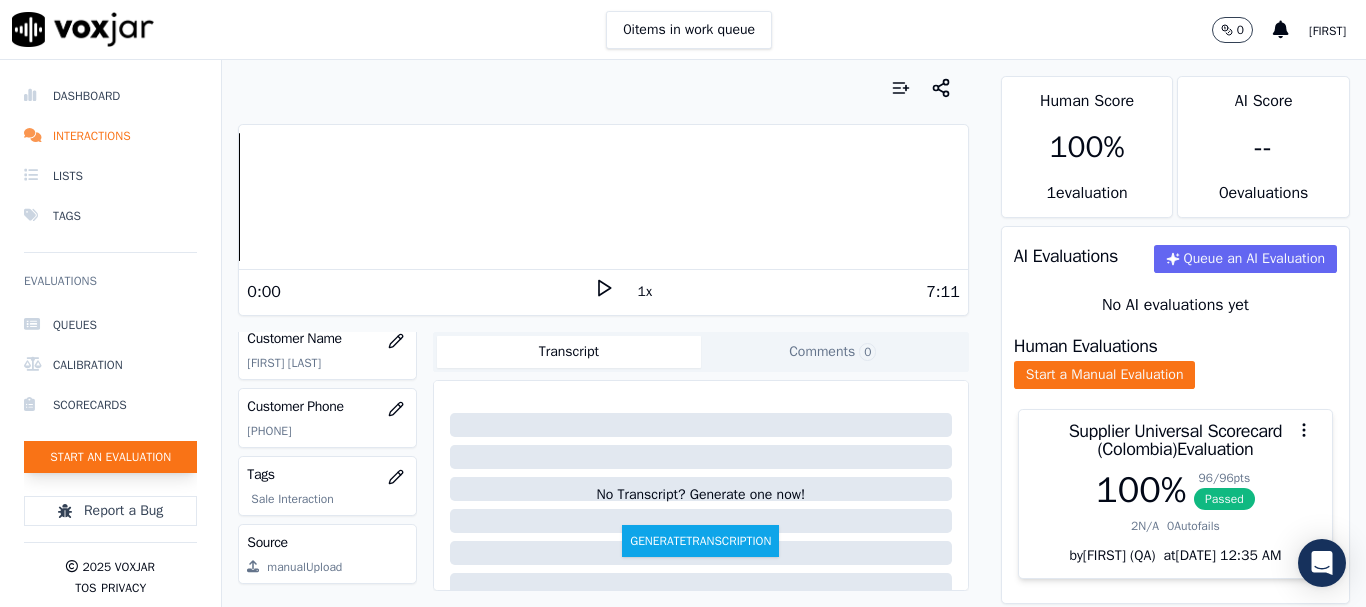 click on "Start an Evaluation" 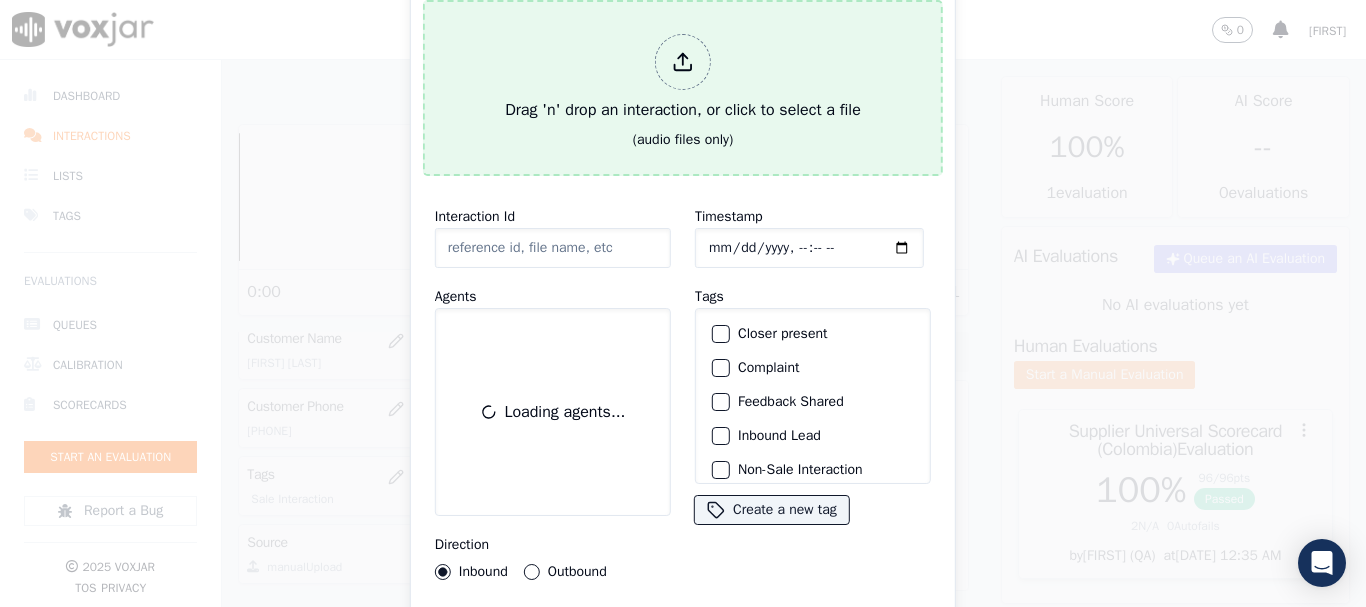 drag, startPoint x: 686, startPoint y: 60, endPoint x: 641, endPoint y: 70, distance: 46.09772 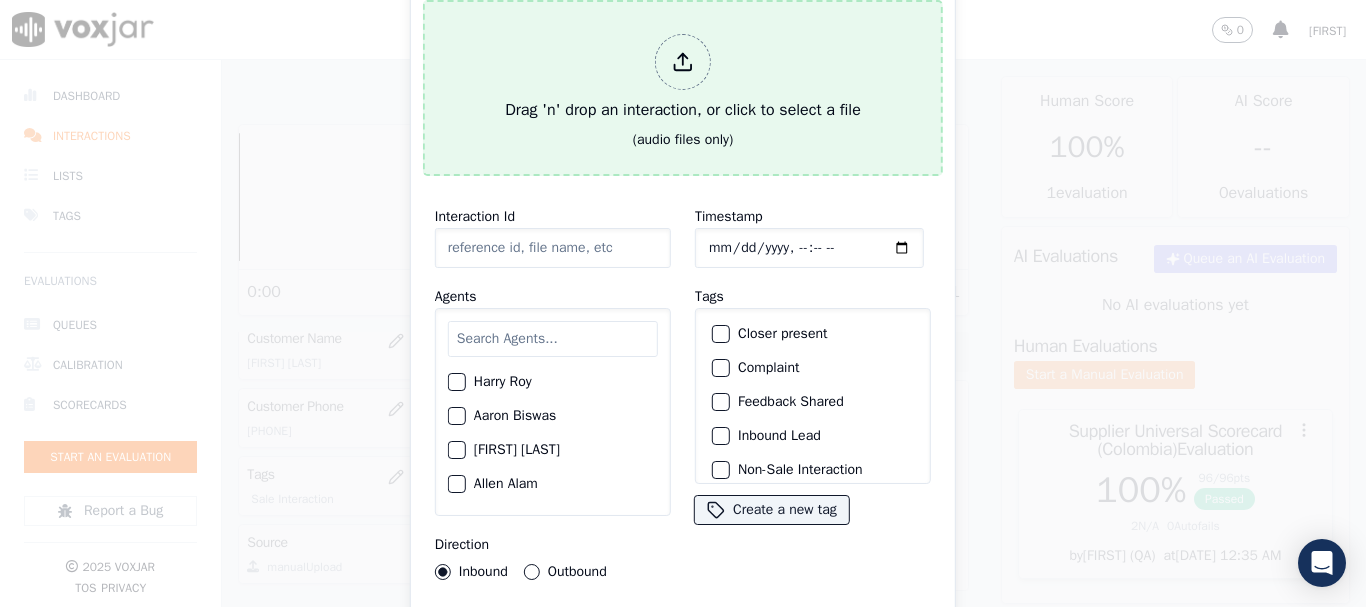 type on "[DATE]-[TIME]_7246401265-all.mp3" 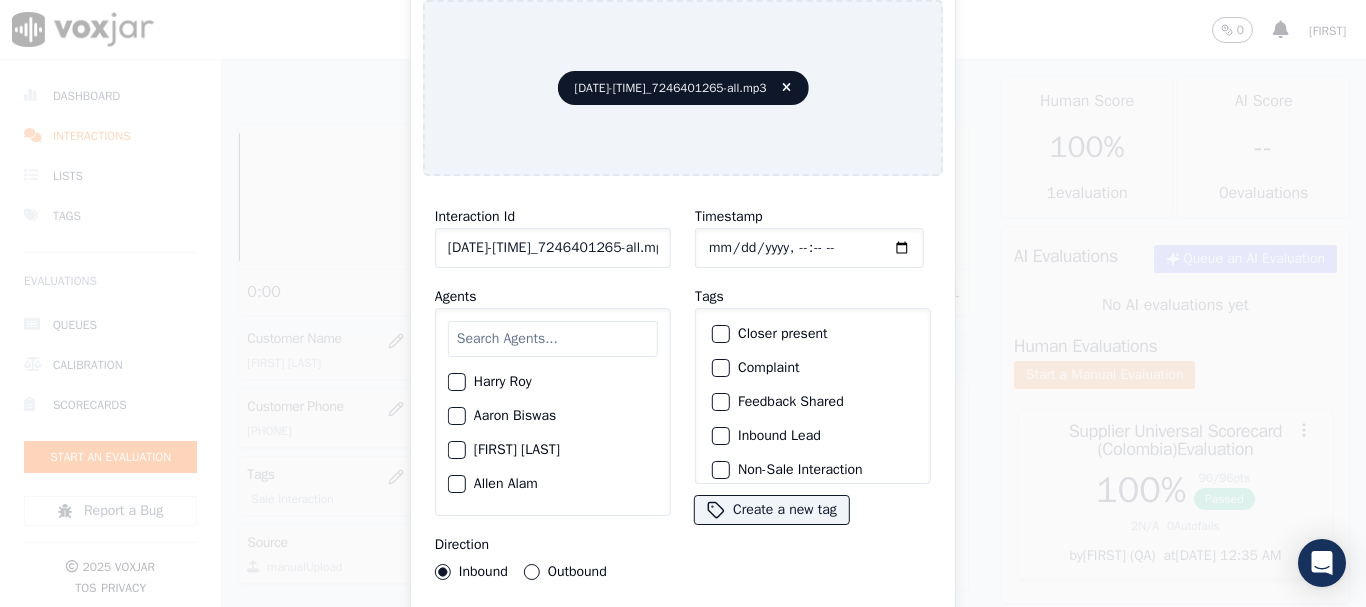 click at bounding box center (553, 339) 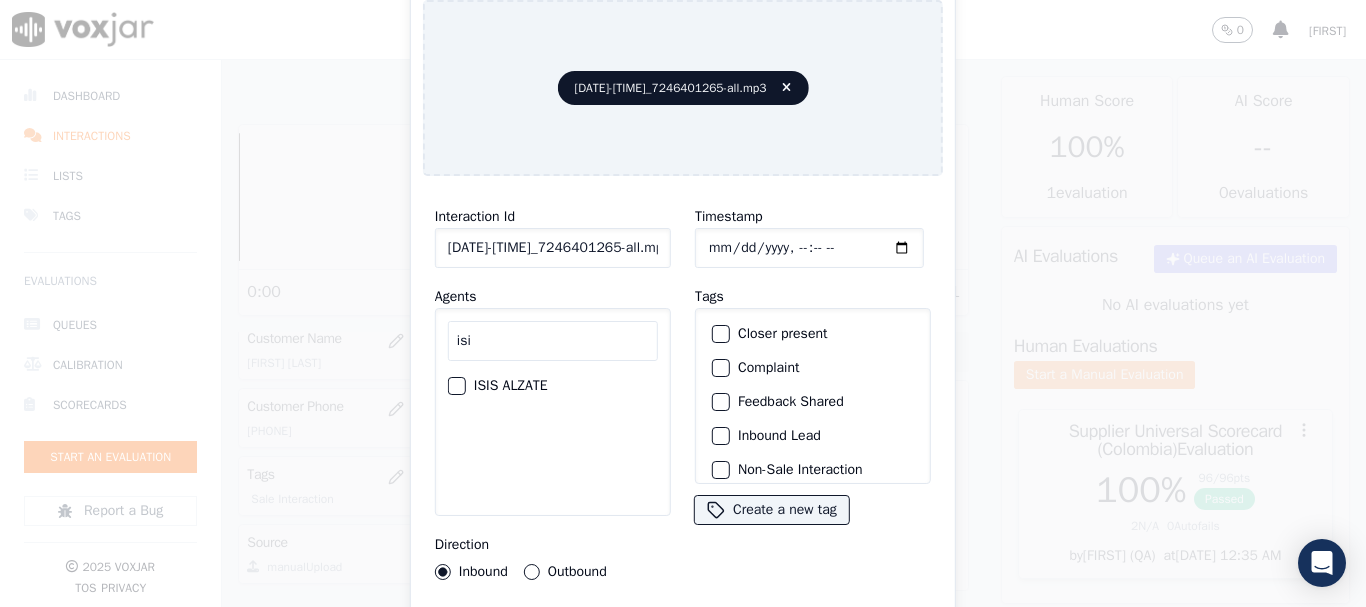 type on "isi" 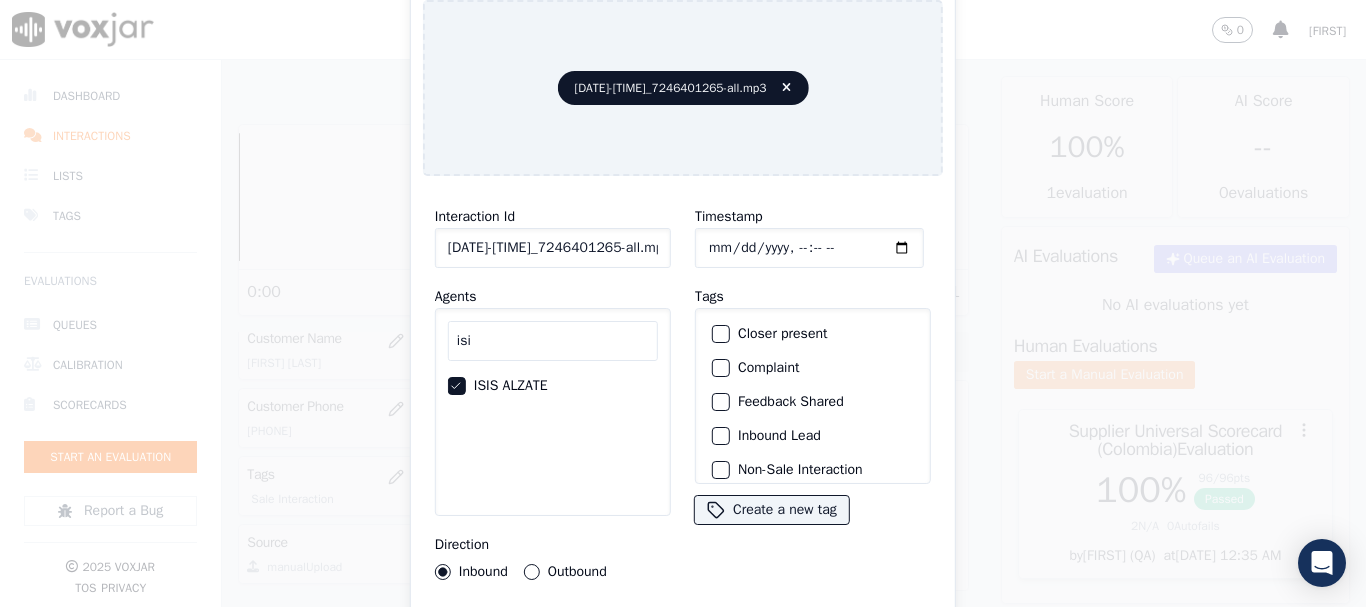 click on "Timestamp" 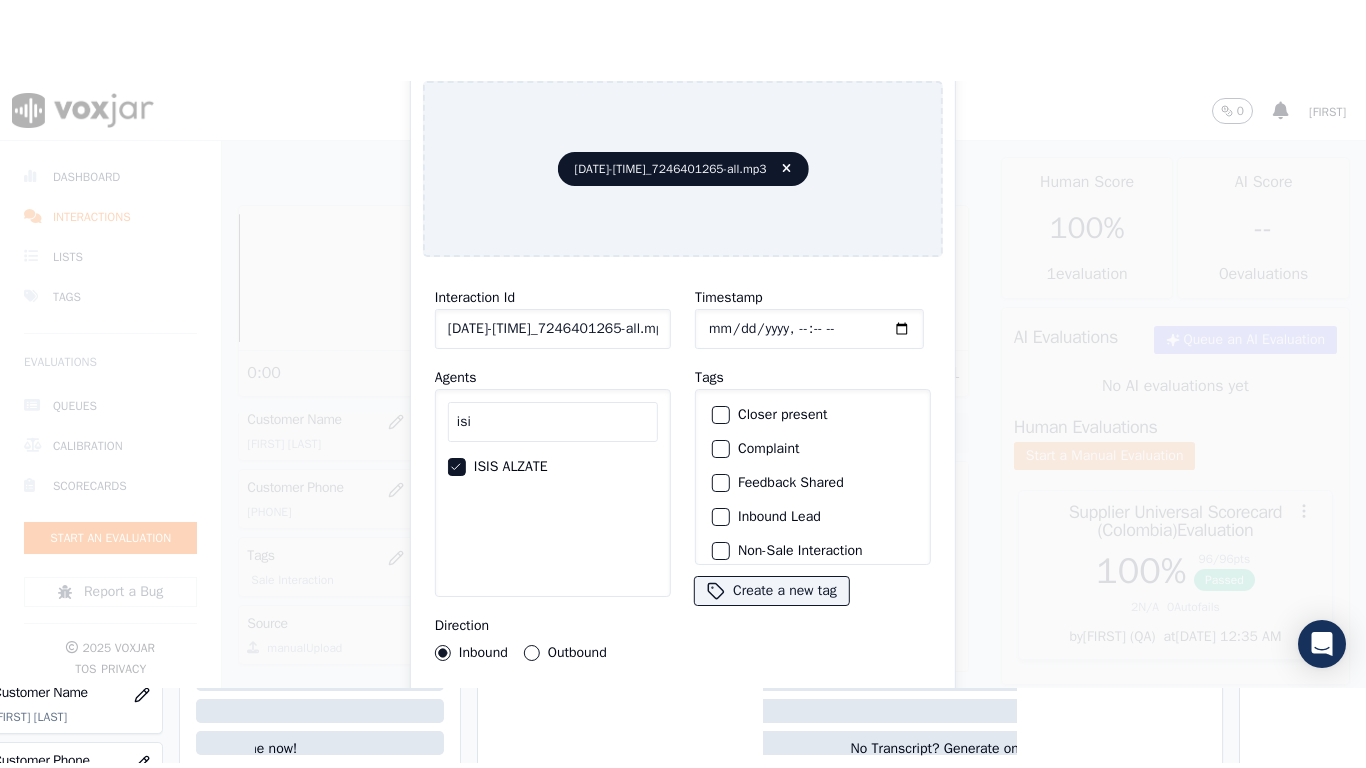 scroll, scrollTop: 175, scrollLeft: 0, axis: vertical 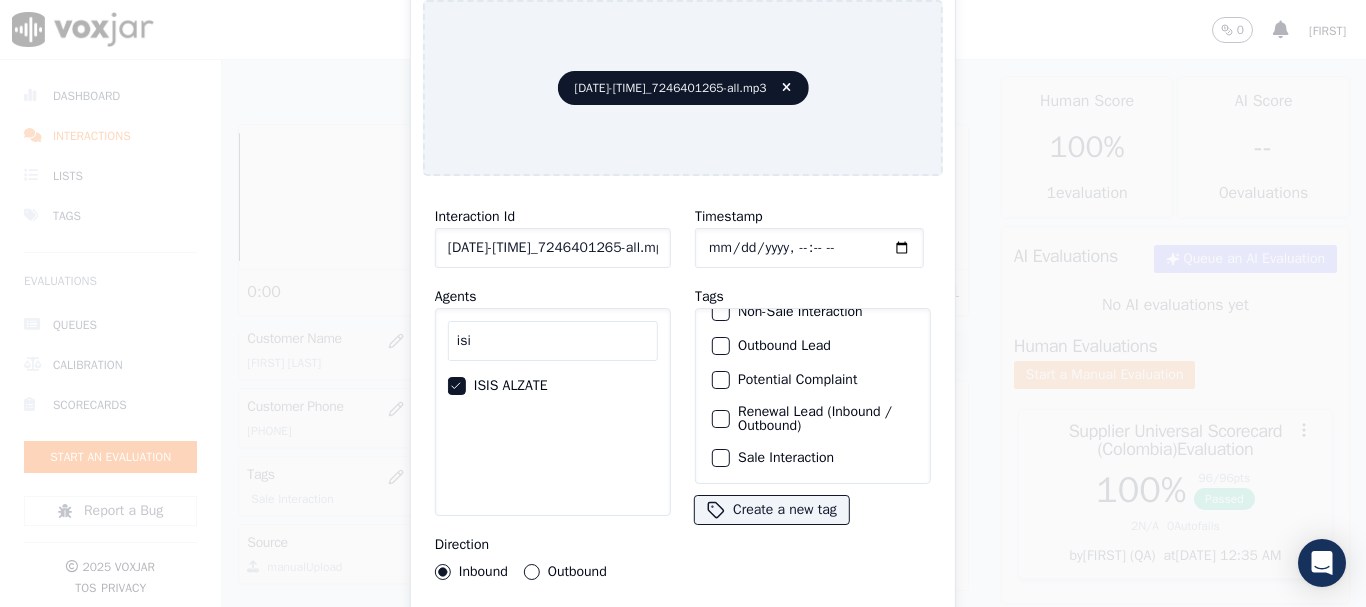 click on "Sale Interaction" 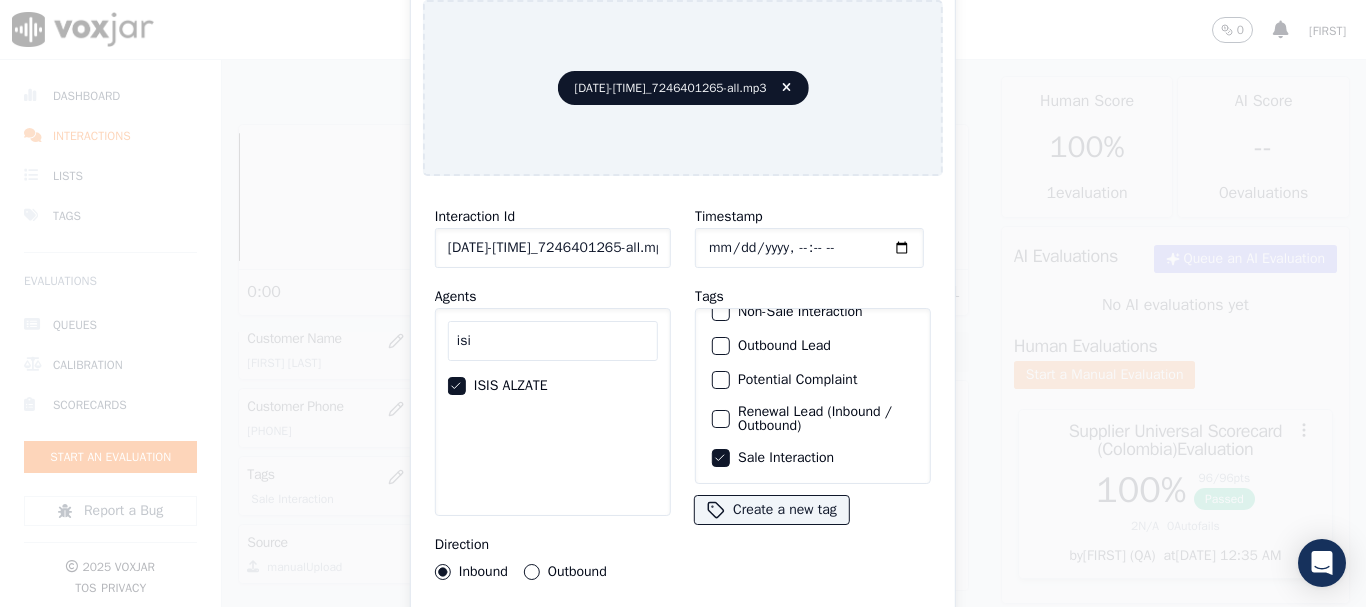 type 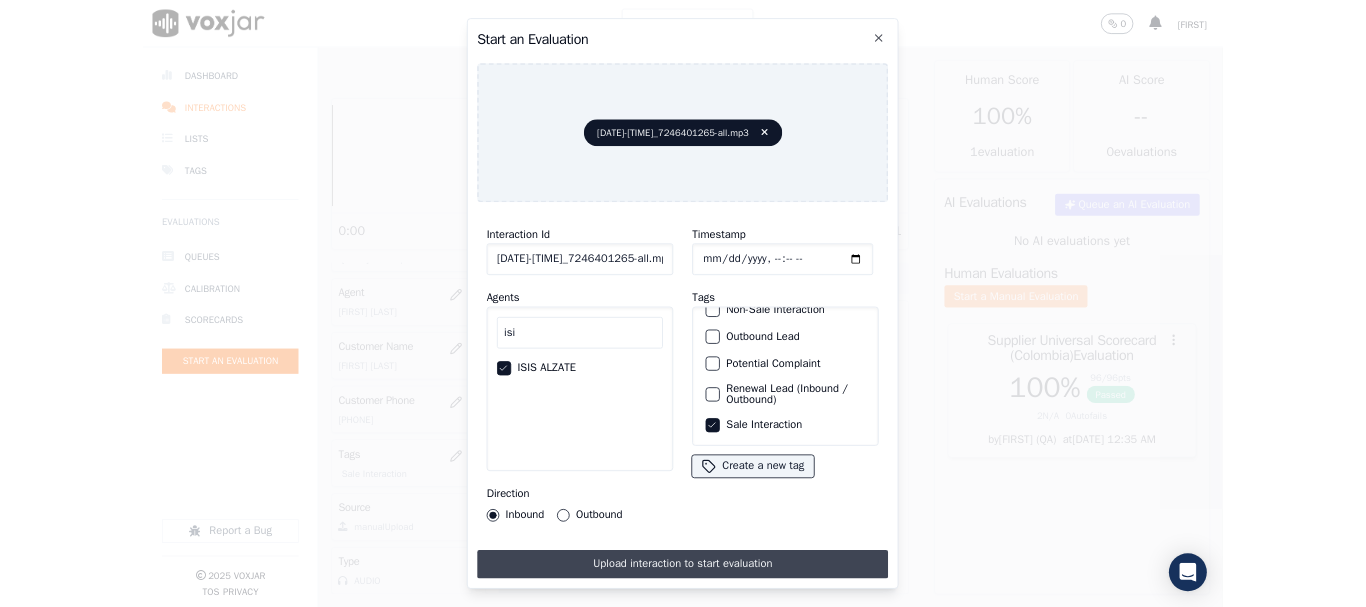 scroll, scrollTop: 251, scrollLeft: 0, axis: vertical 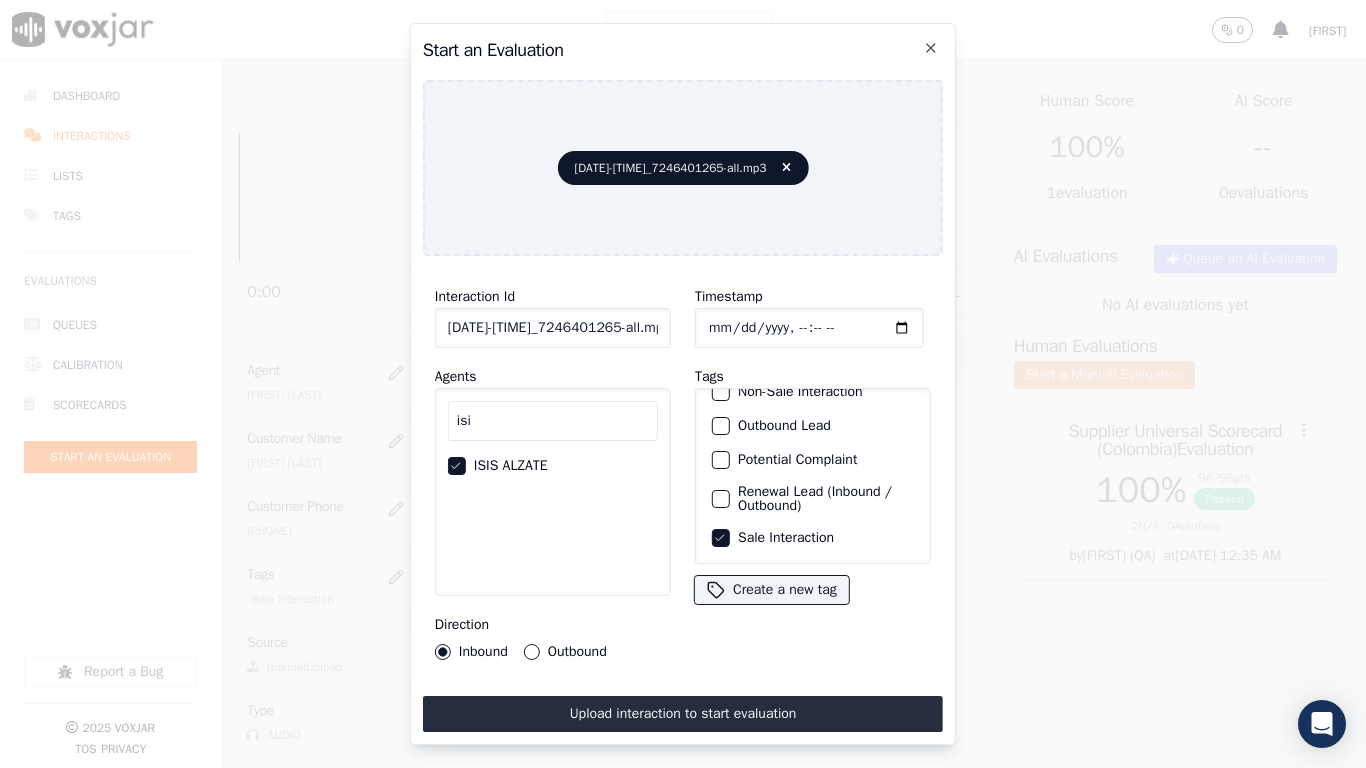 drag, startPoint x: 758, startPoint y: 712, endPoint x: 695, endPoint y: 723, distance: 63.953106 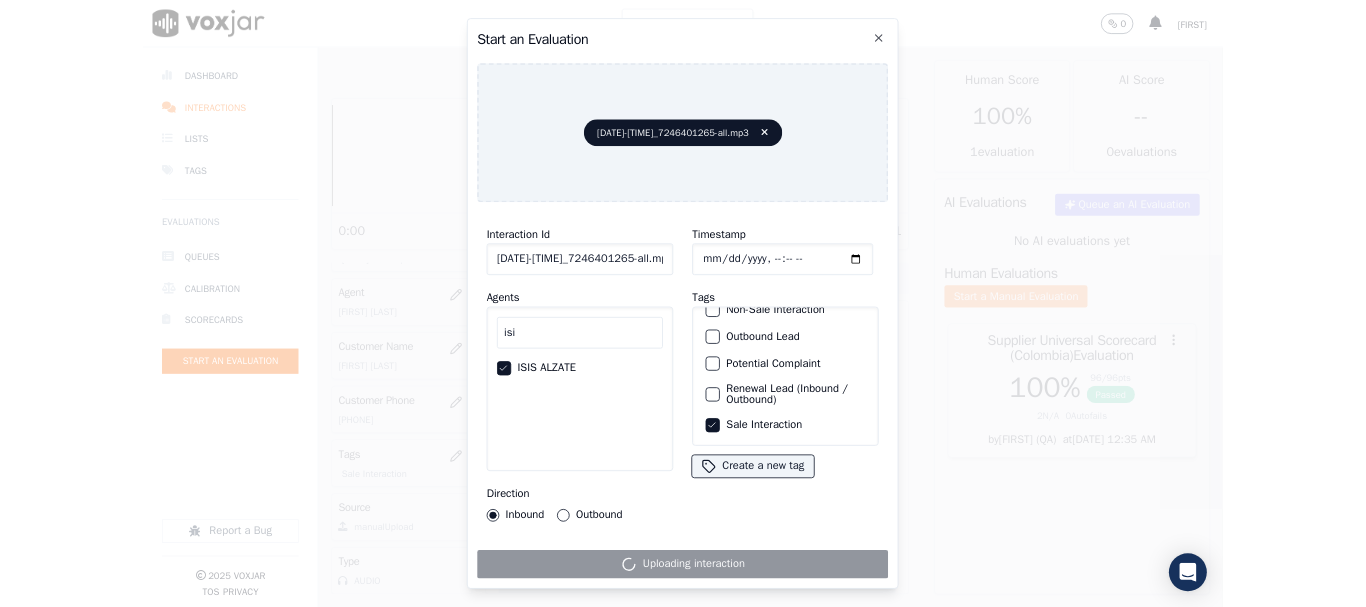 scroll, scrollTop: 300, scrollLeft: 0, axis: vertical 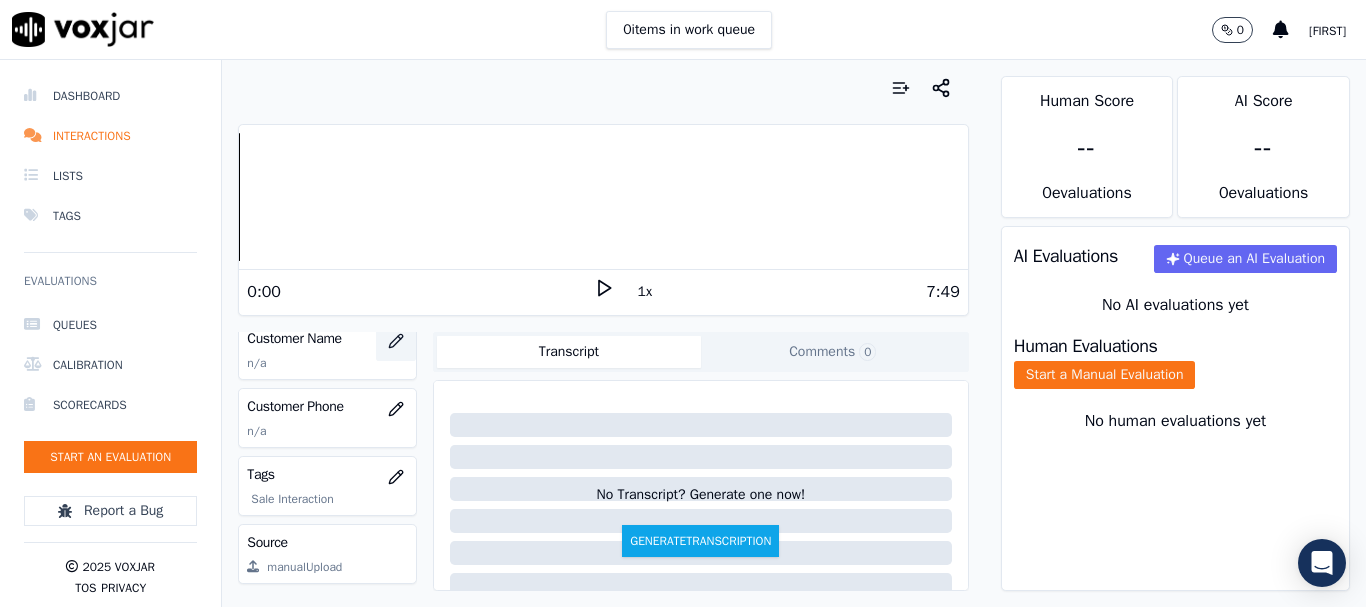 click 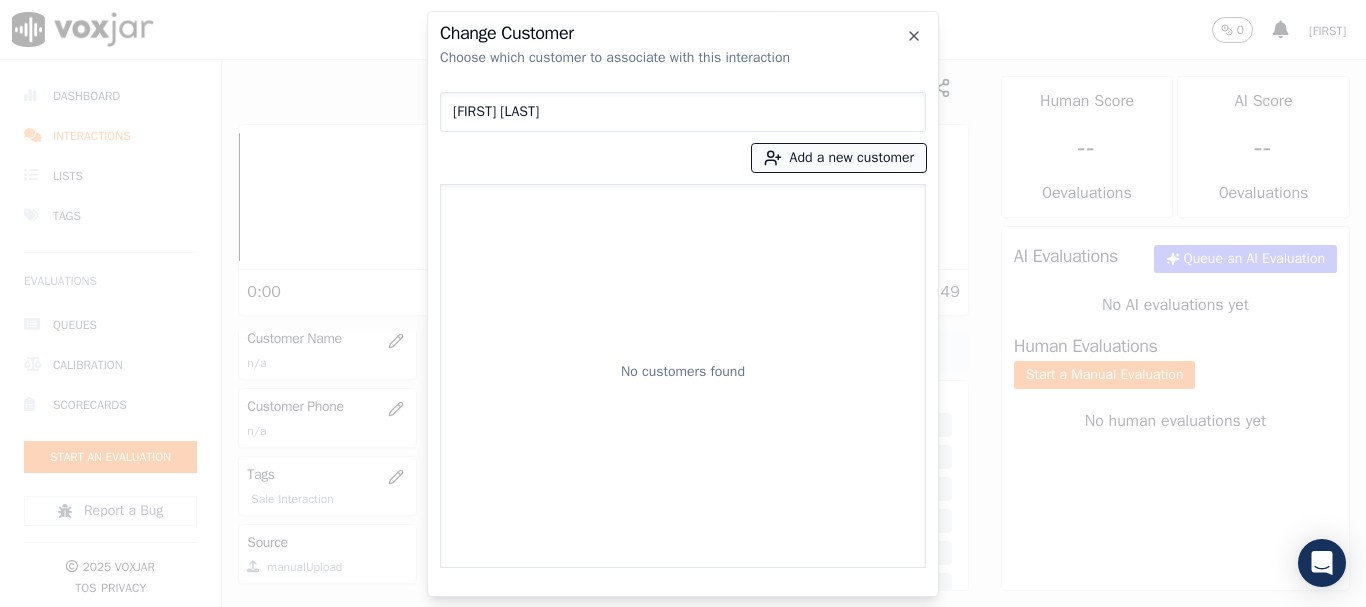 type on "[FIRST] [LAST]" 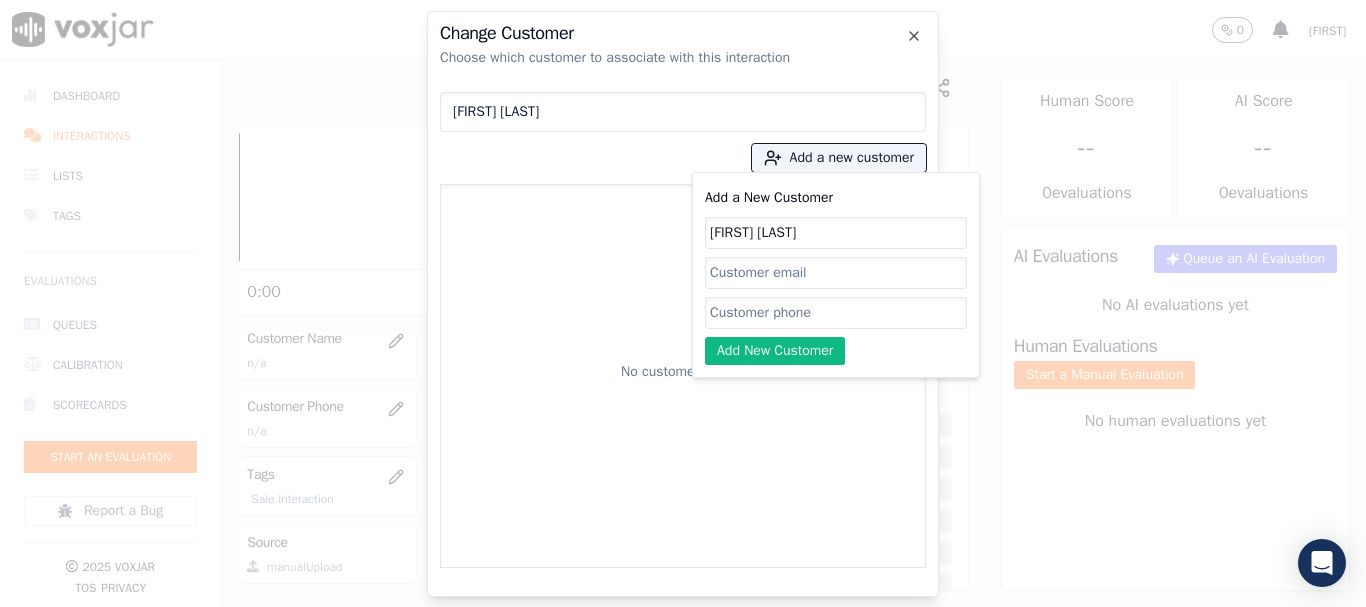 type on "[FIRST] [LAST]" 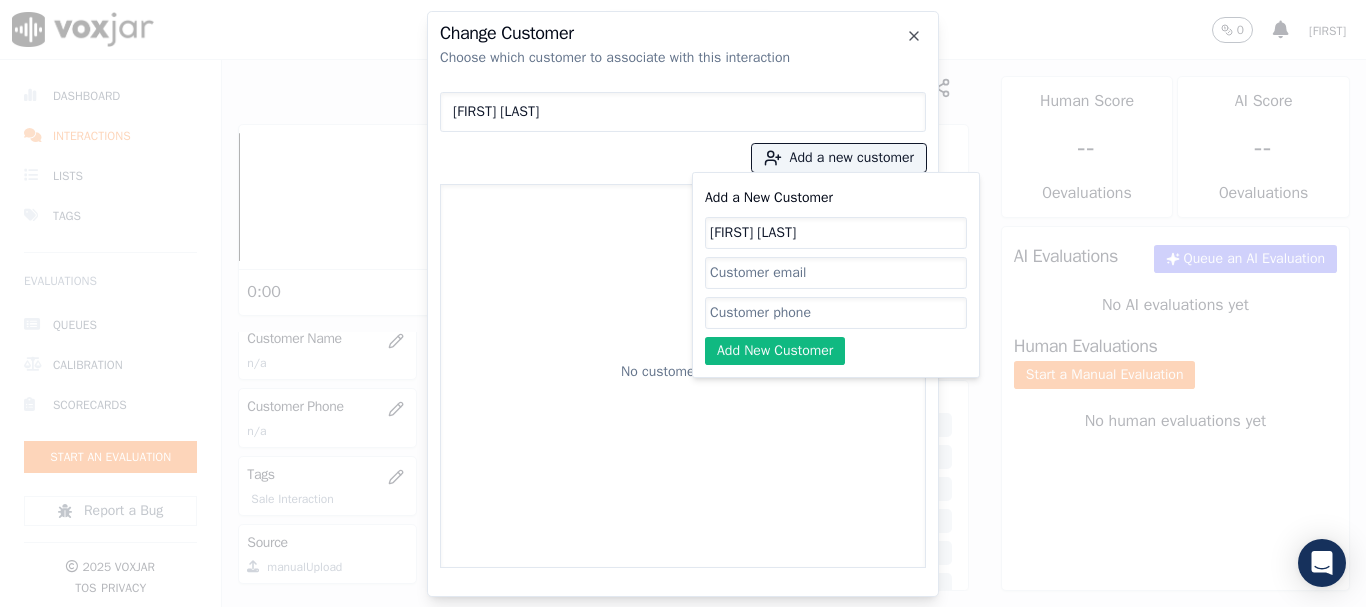 paste on "[NUMBER]" 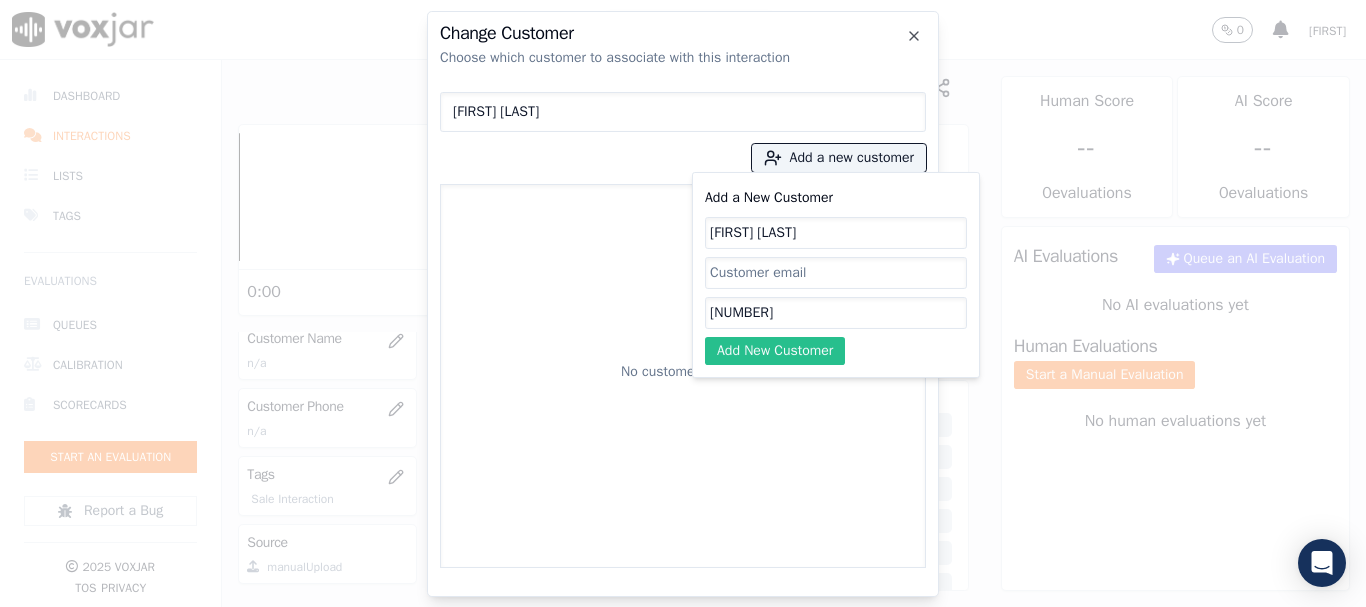type on "[NUMBER]" 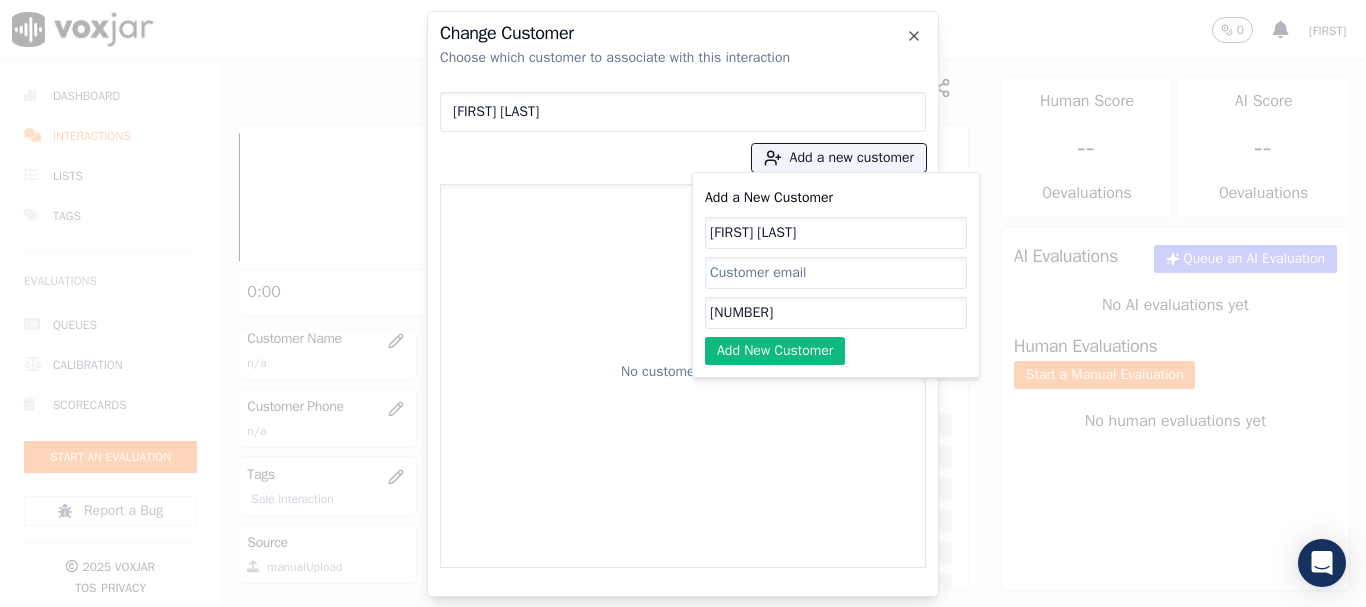 drag, startPoint x: 778, startPoint y: 349, endPoint x: 531, endPoint y: 221, distance: 278.19598 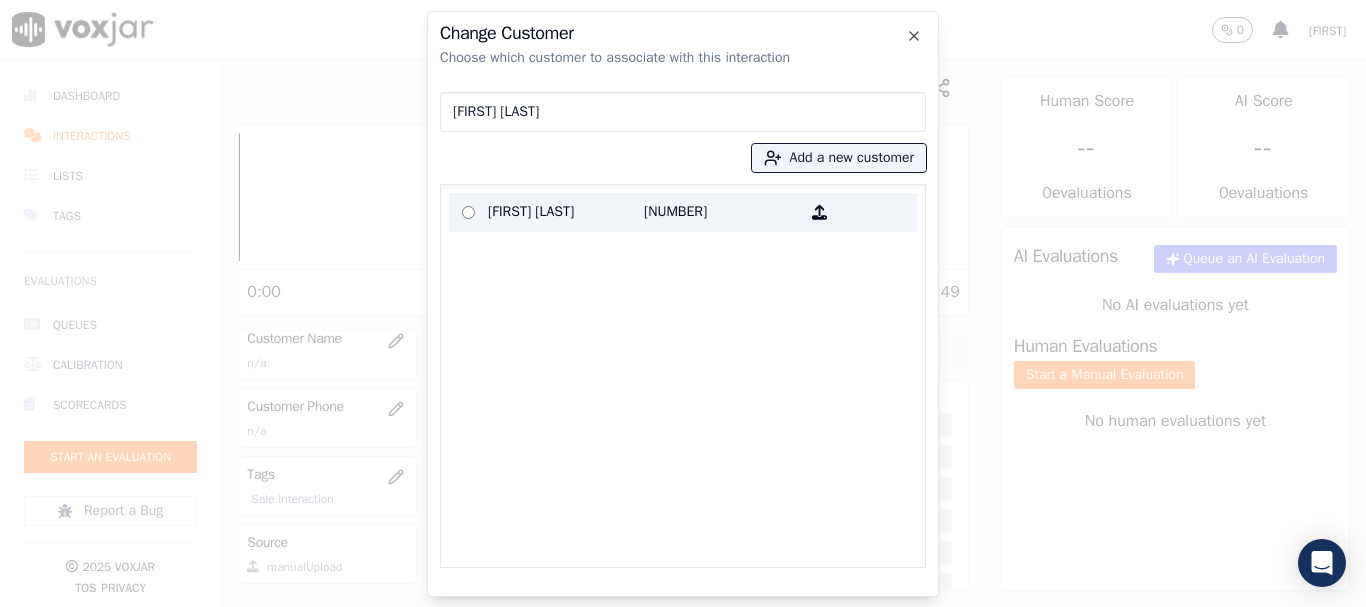 click on "[FIRST] [LAST]" at bounding box center [566, 212] 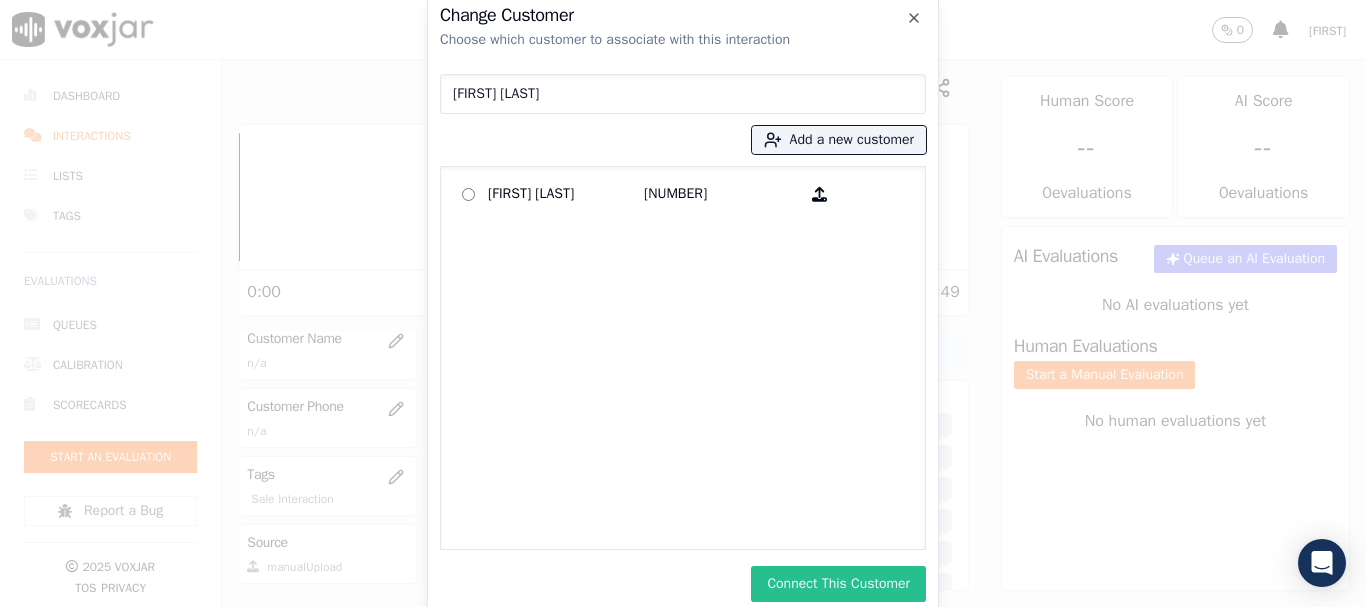 click on "Connect This Customer" at bounding box center (838, 584) 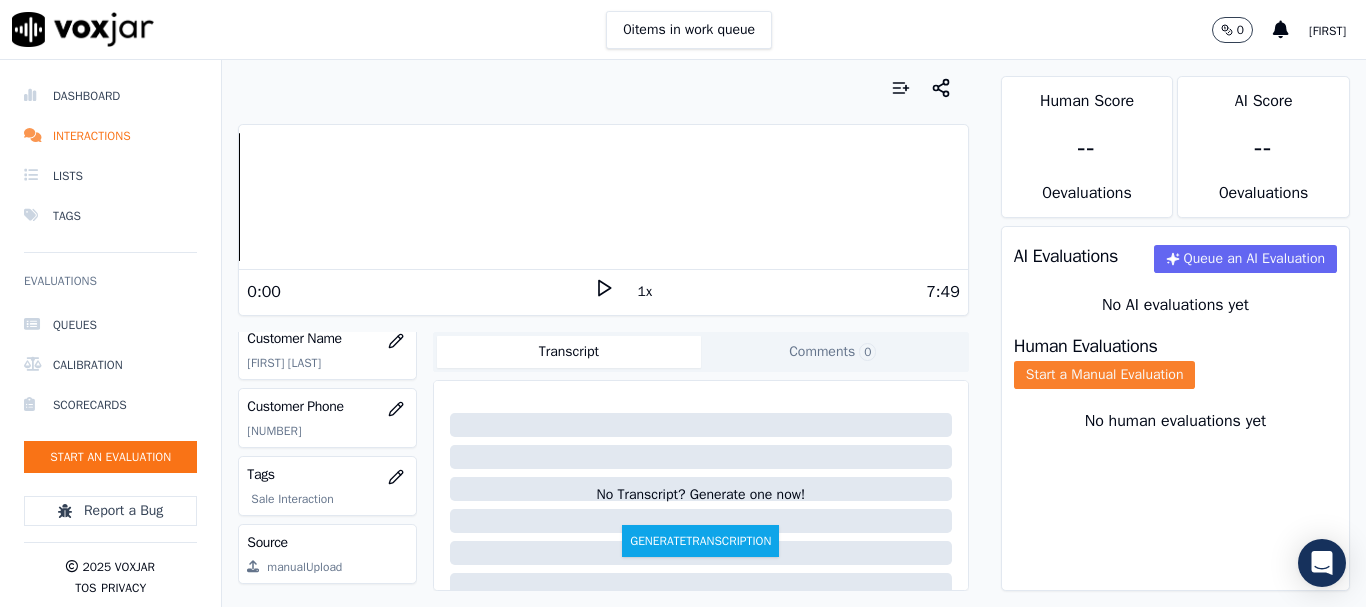 click on "Start a Manual Evaluation" 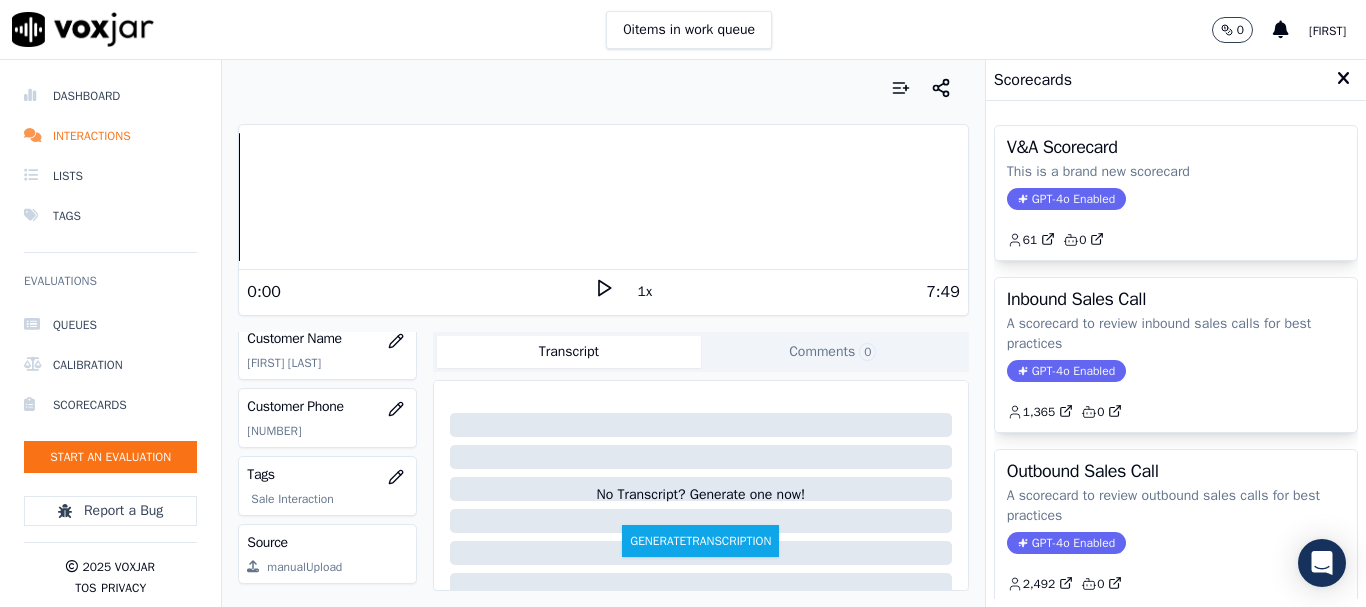 scroll, scrollTop: 443, scrollLeft: 0, axis: vertical 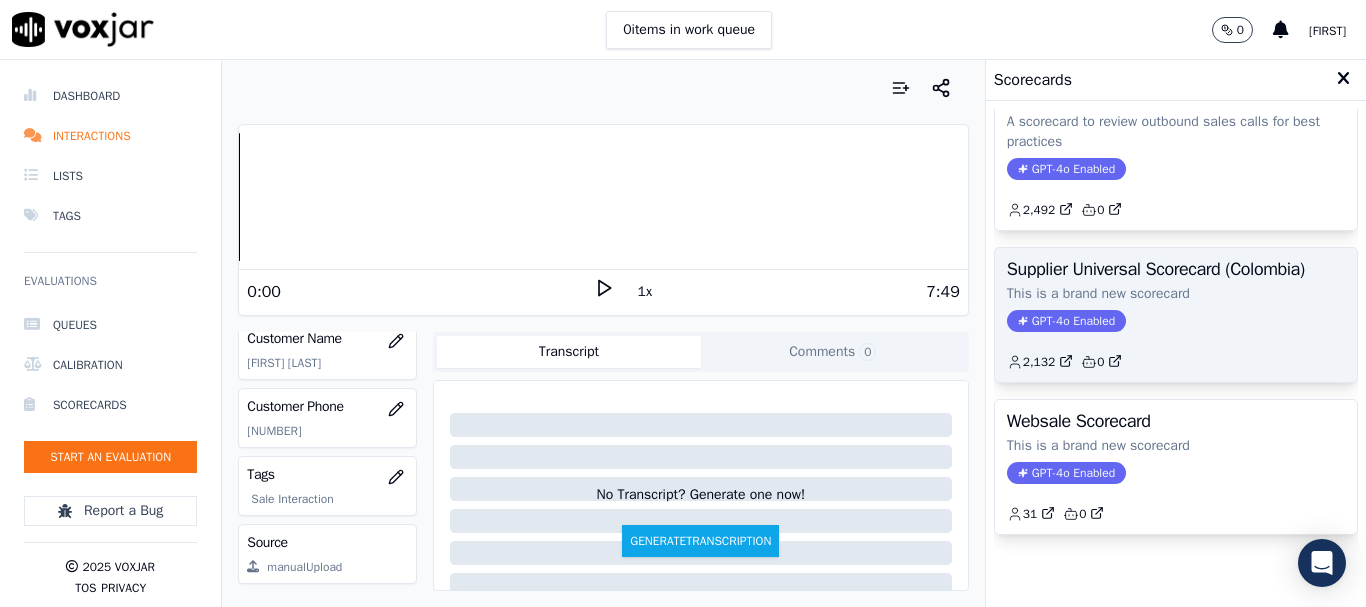 click on "This is a brand new scorecard" 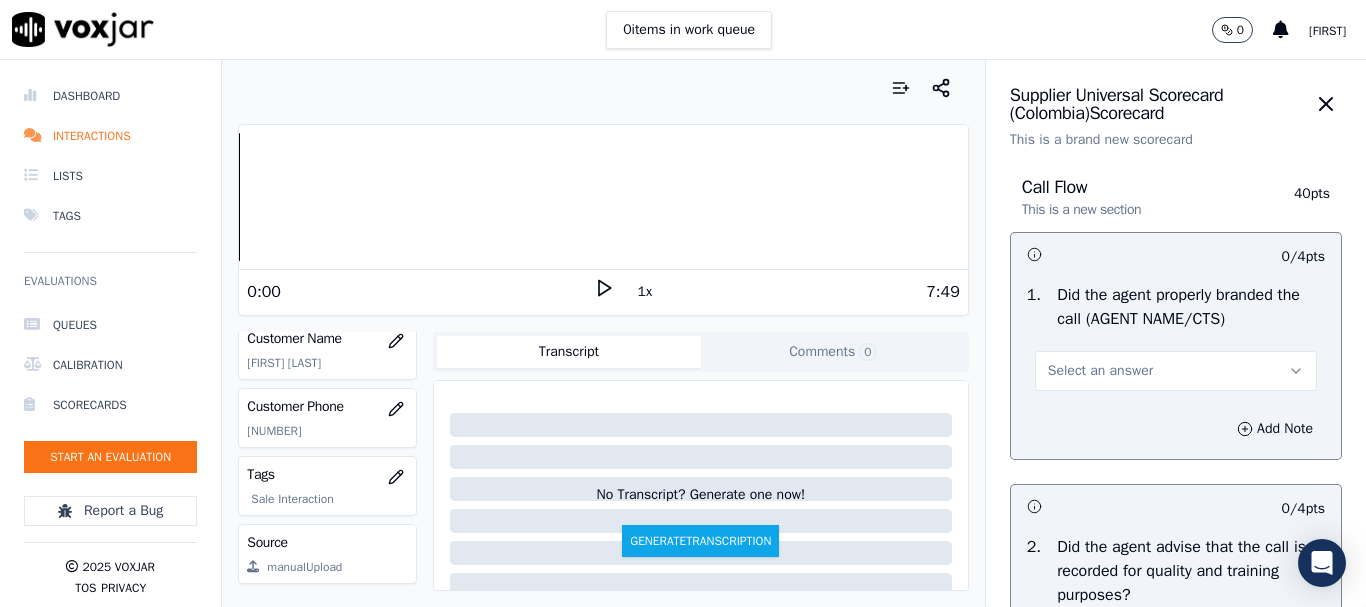 click on "Select an answer" at bounding box center [1176, 371] 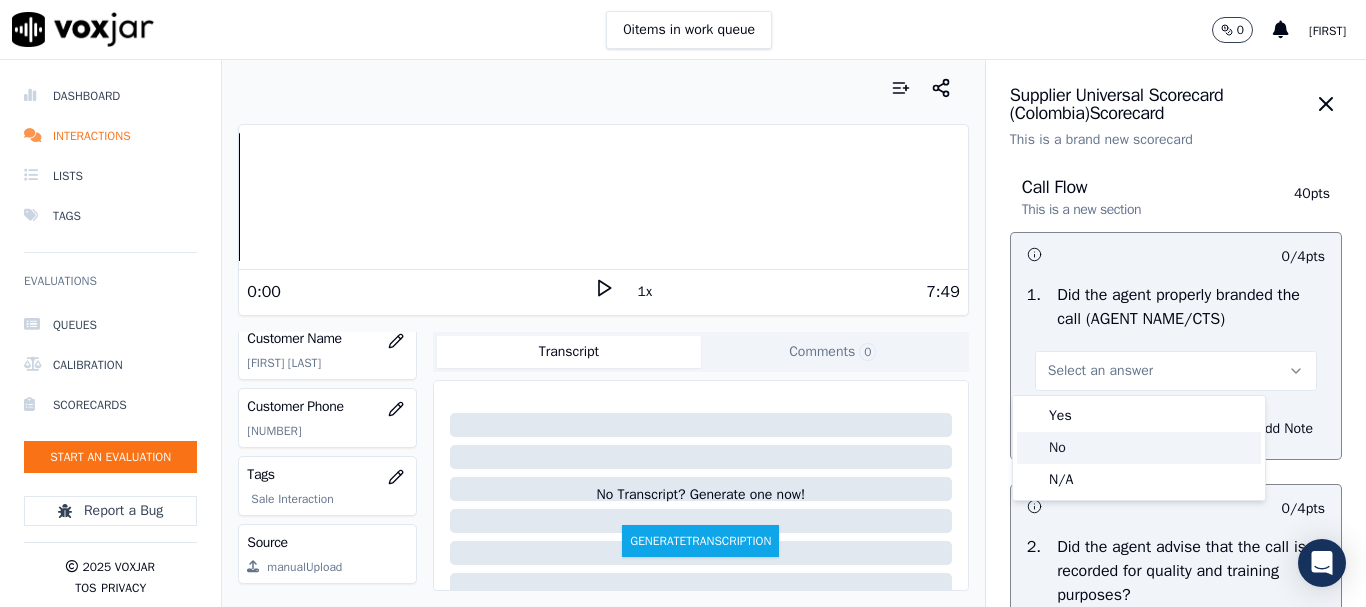 click on "Yes" at bounding box center (1139, 416) 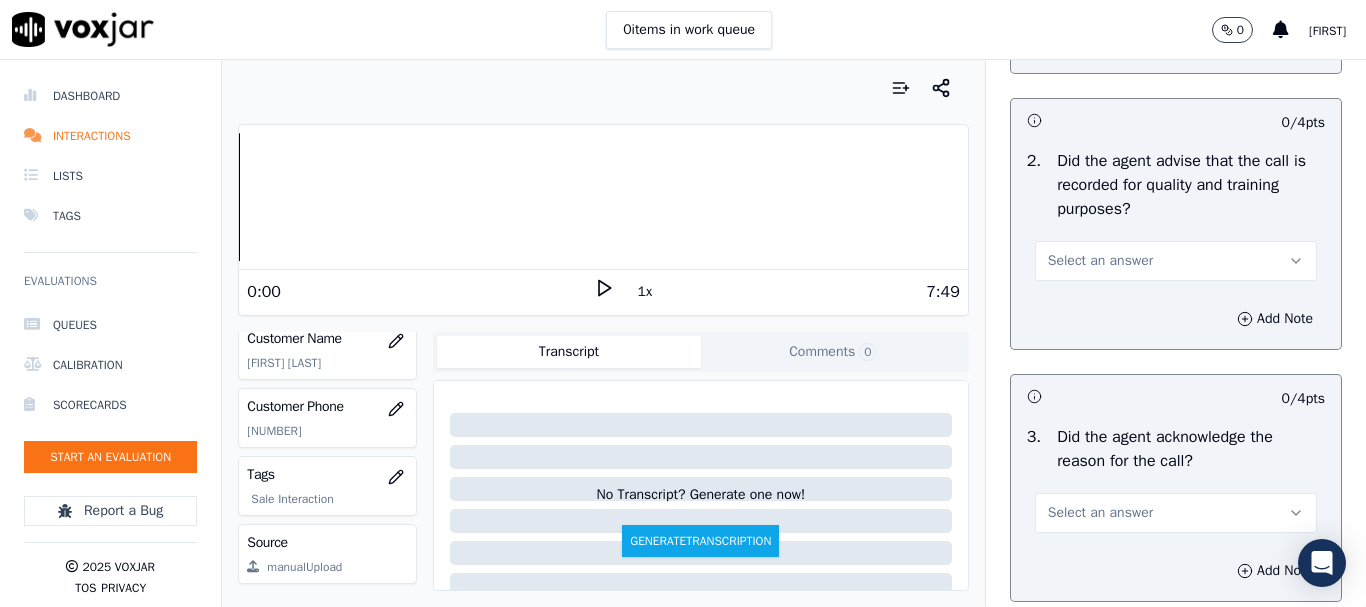 scroll, scrollTop: 700, scrollLeft: 0, axis: vertical 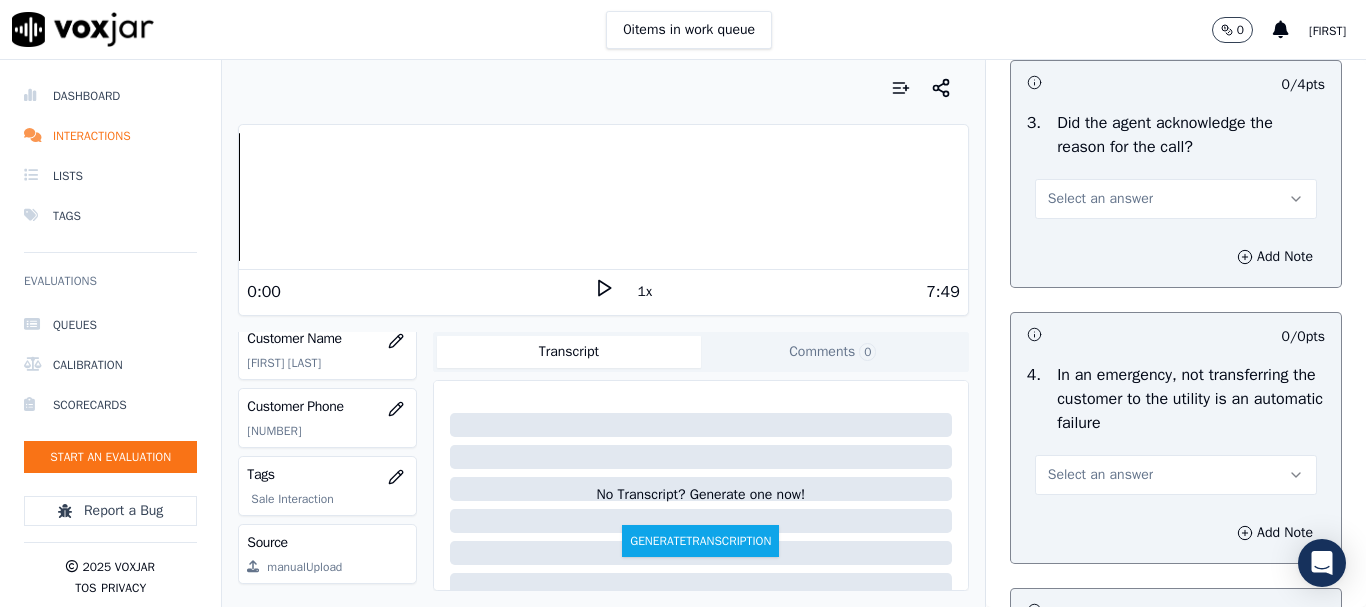 click on "Select an answer" at bounding box center (1100, 199) 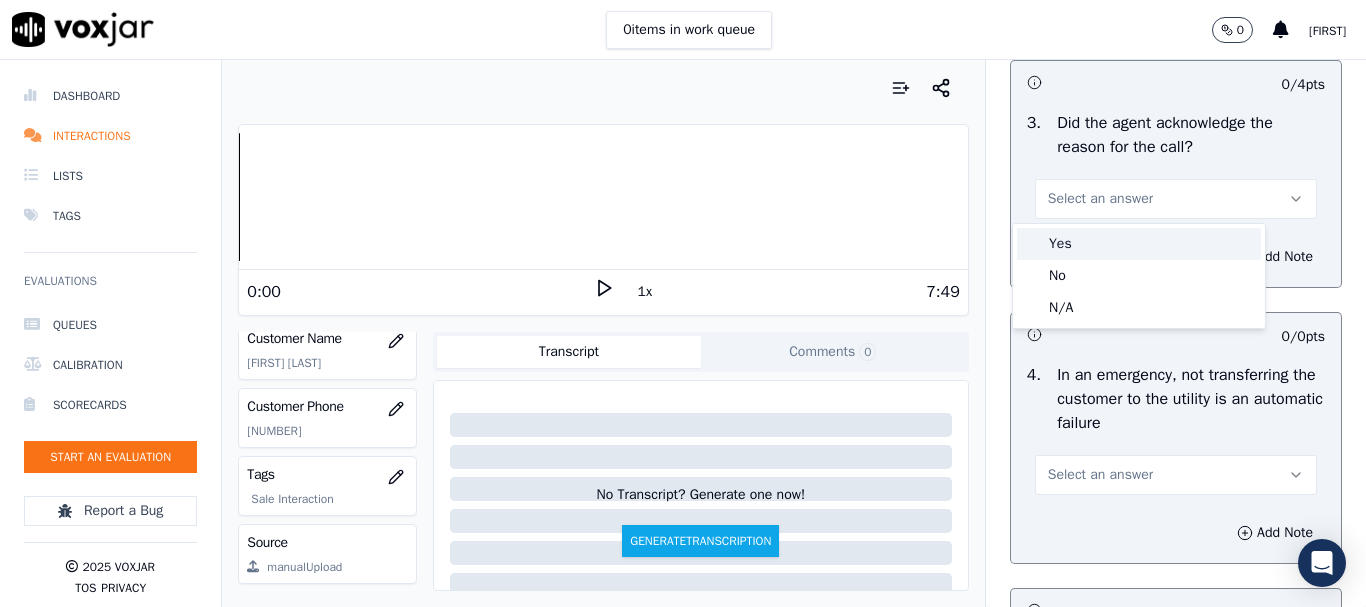 click on "Yes" at bounding box center (1139, 244) 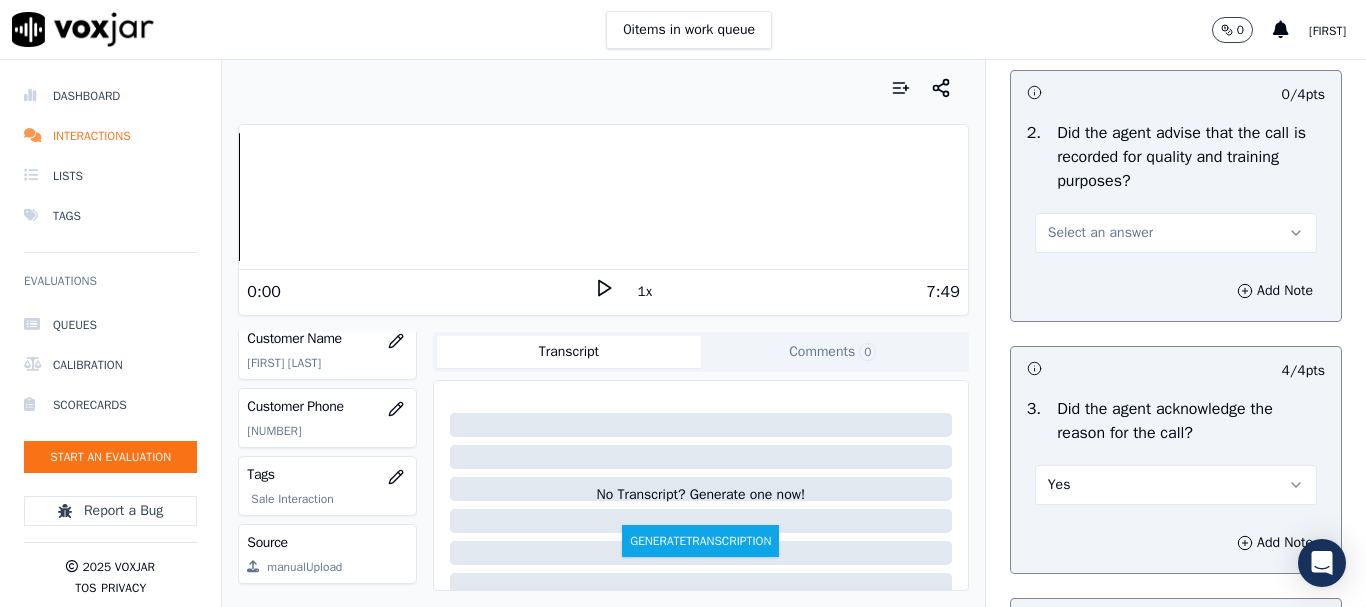 scroll, scrollTop: 400, scrollLeft: 0, axis: vertical 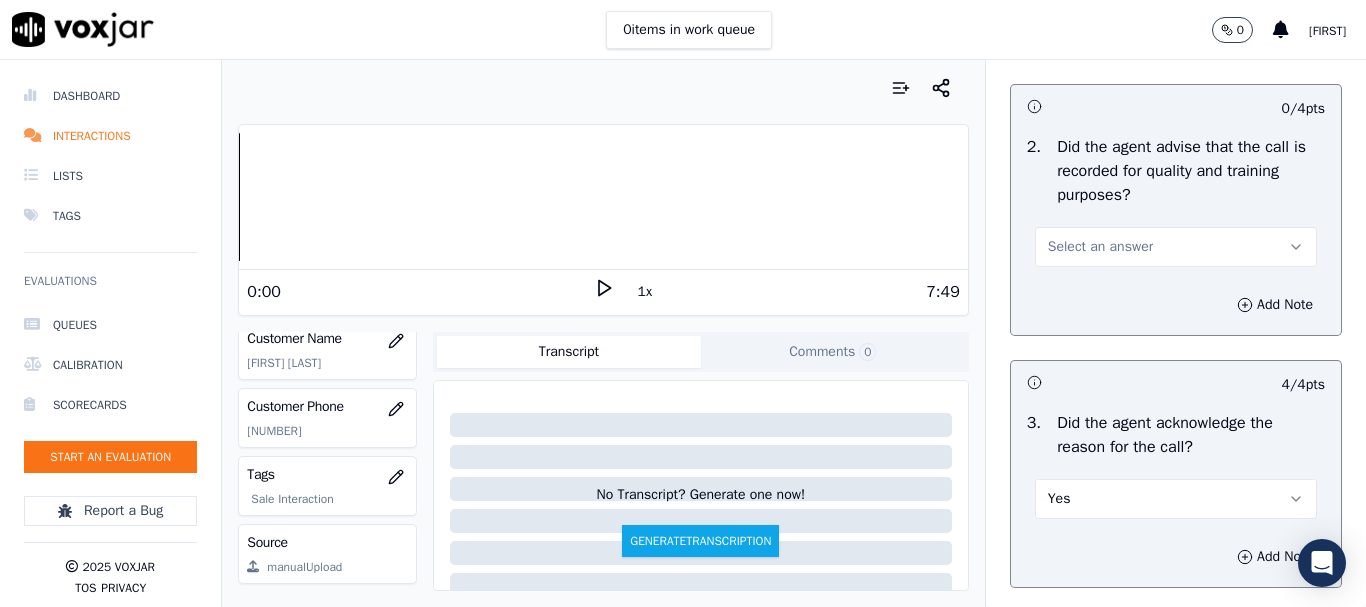 click on "Select an answer" at bounding box center [1100, 247] 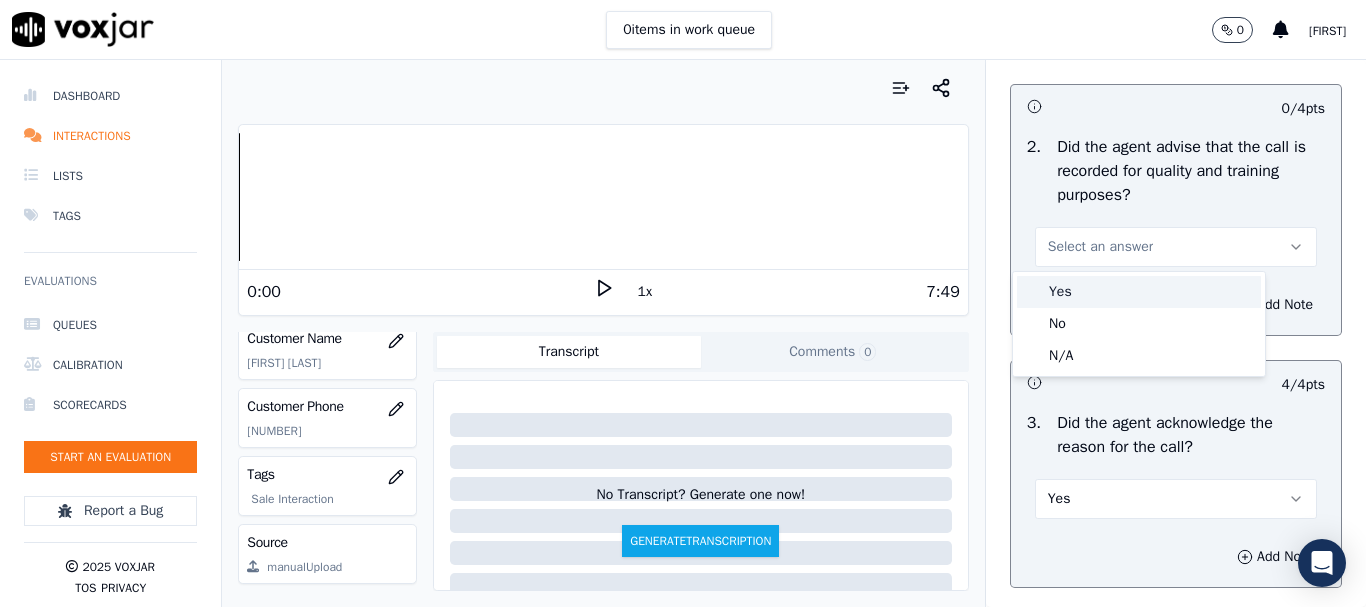 click on "Yes" at bounding box center (1139, 292) 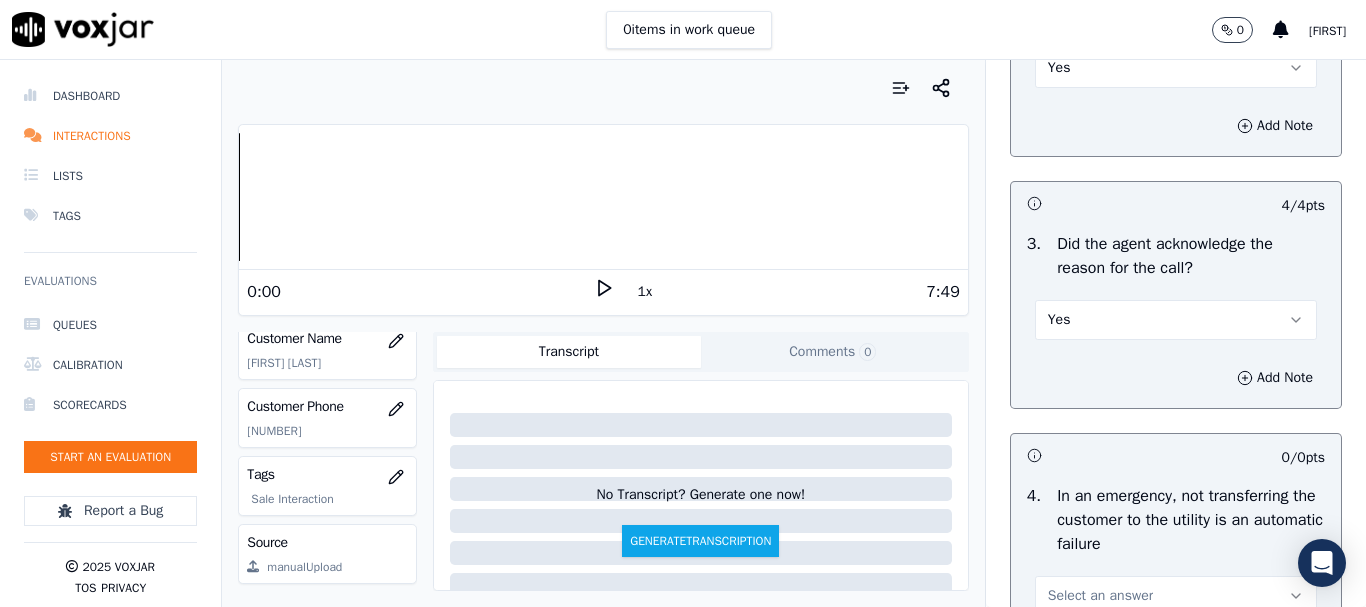 scroll, scrollTop: 1000, scrollLeft: 0, axis: vertical 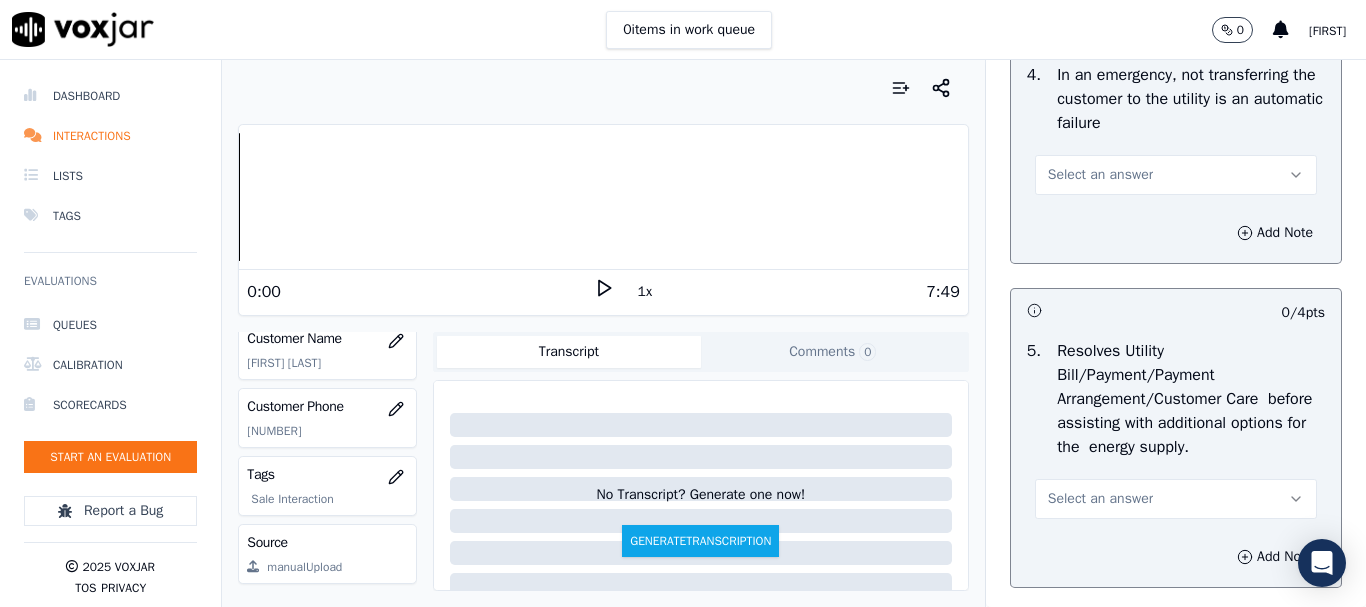 click on "4 .   In an emergency, not transferring the customer to the utility is an automatic failure   Select an answer" at bounding box center [1176, 129] 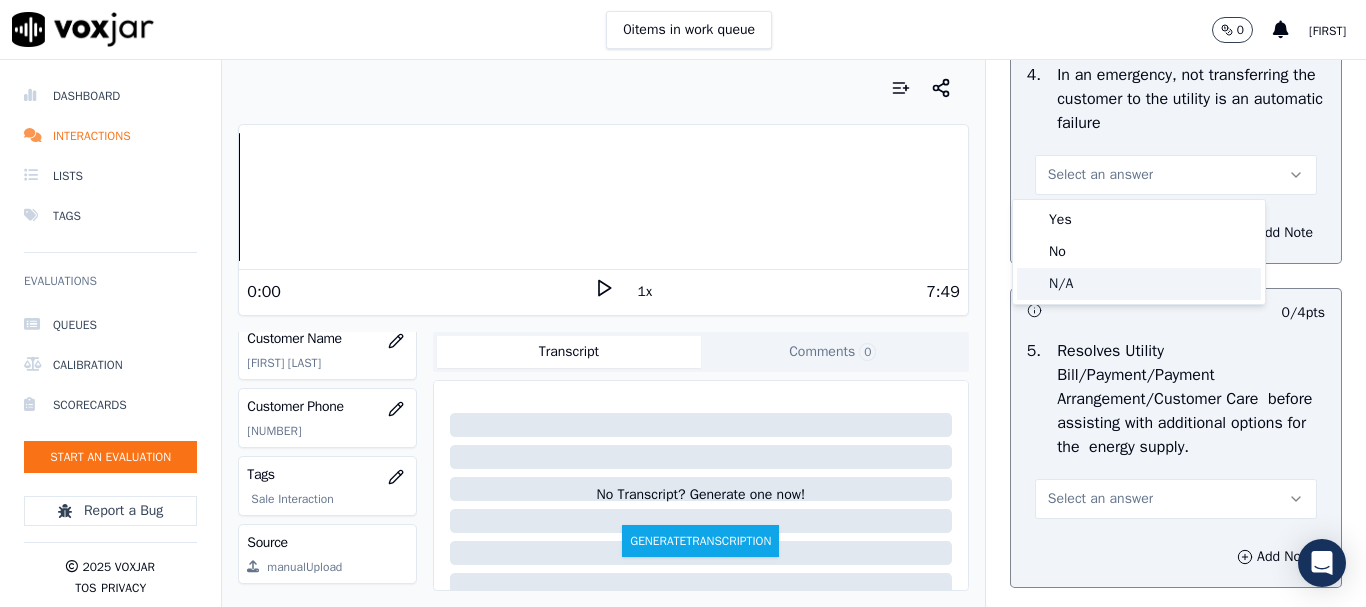 click on "N/A" 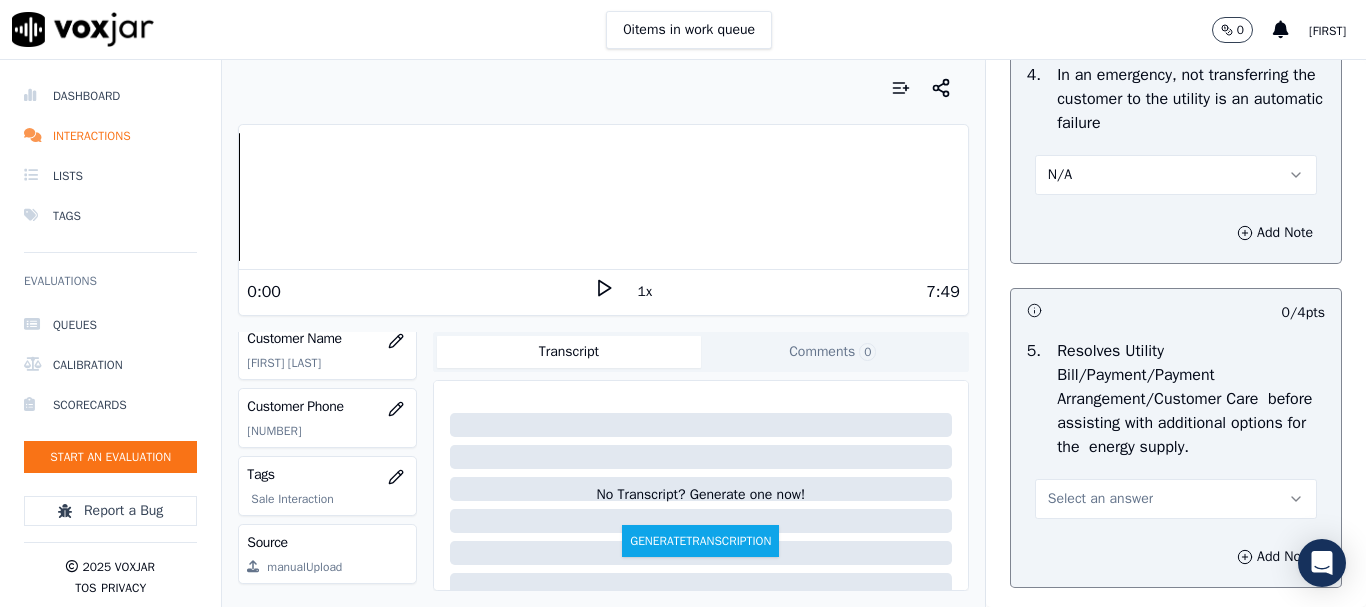 click on "Select an answer" at bounding box center [1100, 499] 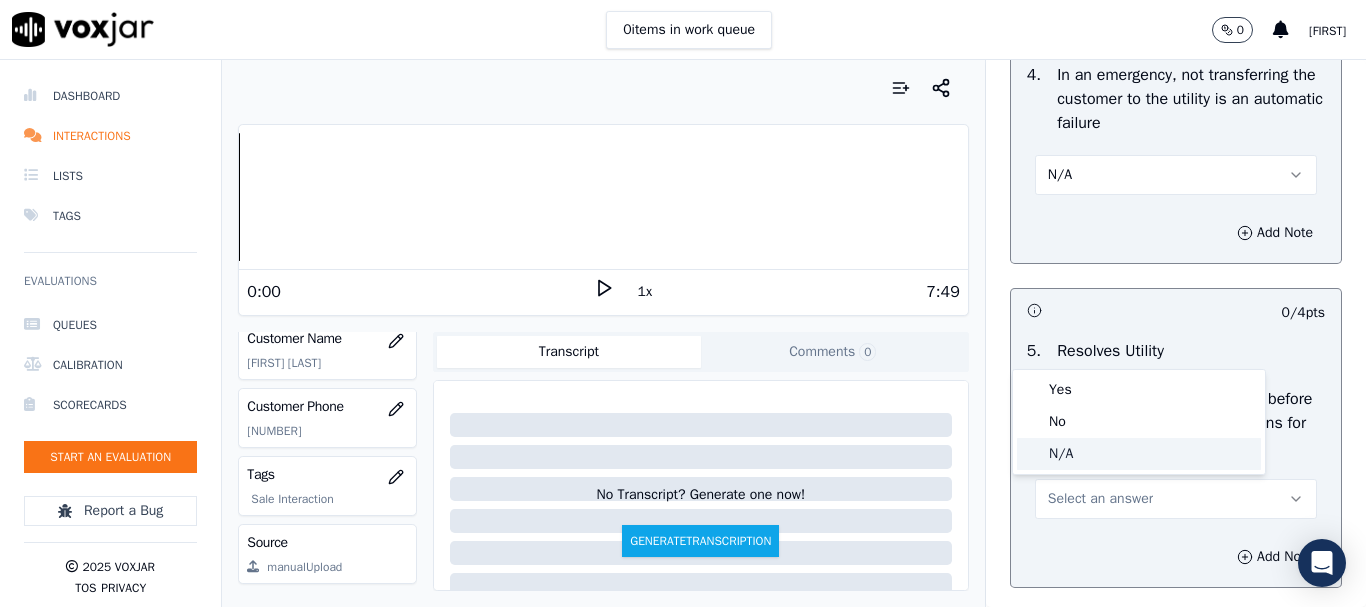 click on "N/A" 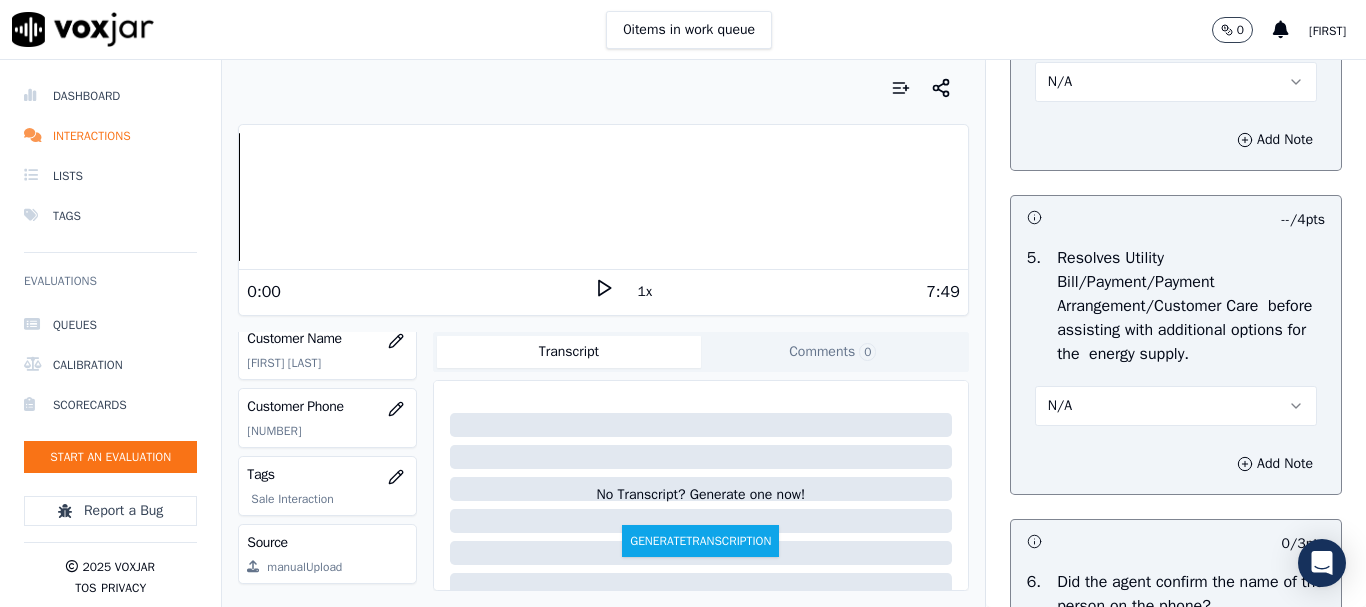 scroll, scrollTop: 1700, scrollLeft: 0, axis: vertical 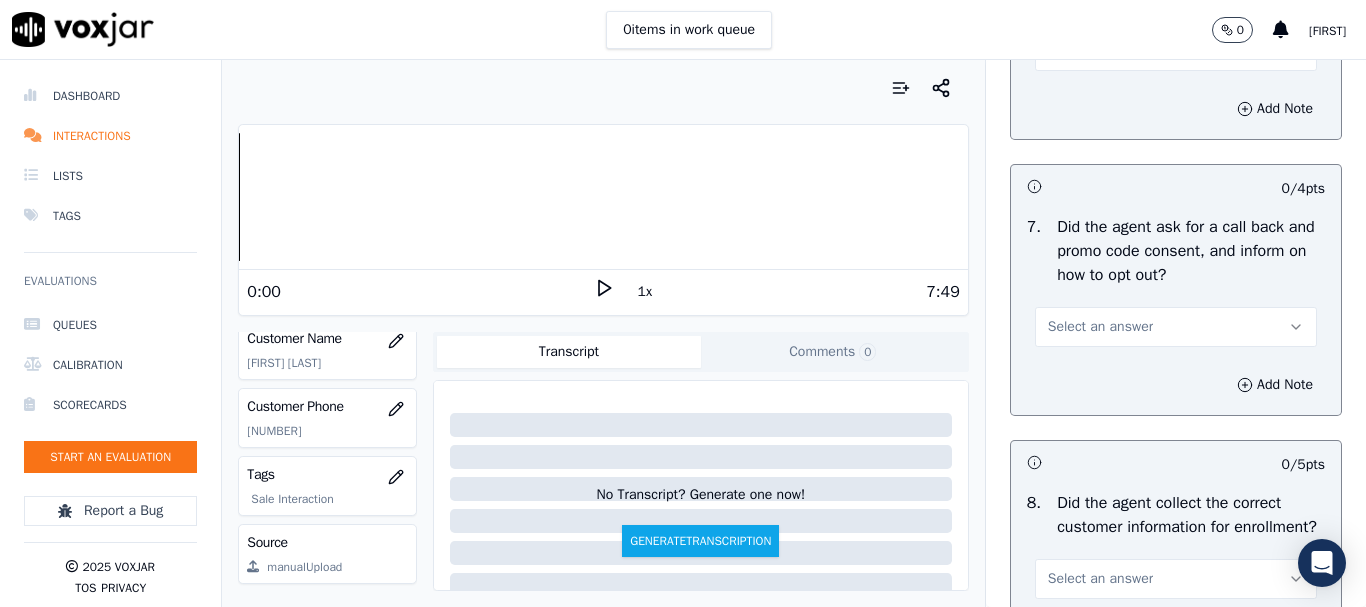 click on "Select an answer" at bounding box center [1176, 51] 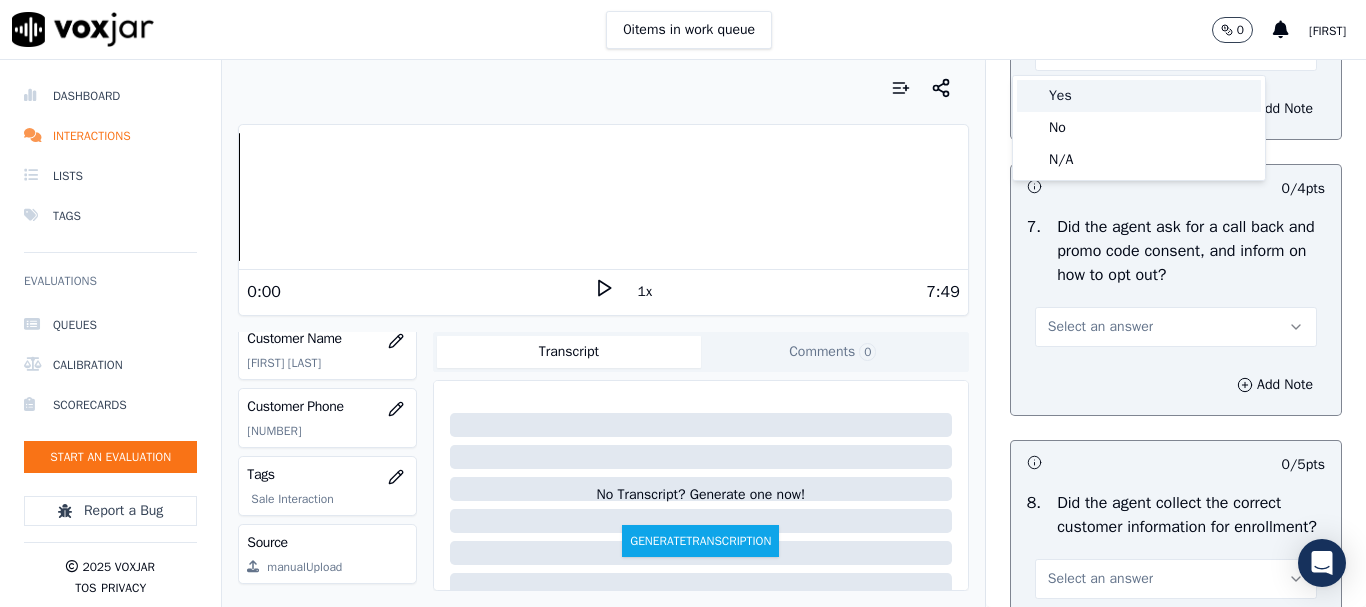 click on "Yes" at bounding box center [1139, 96] 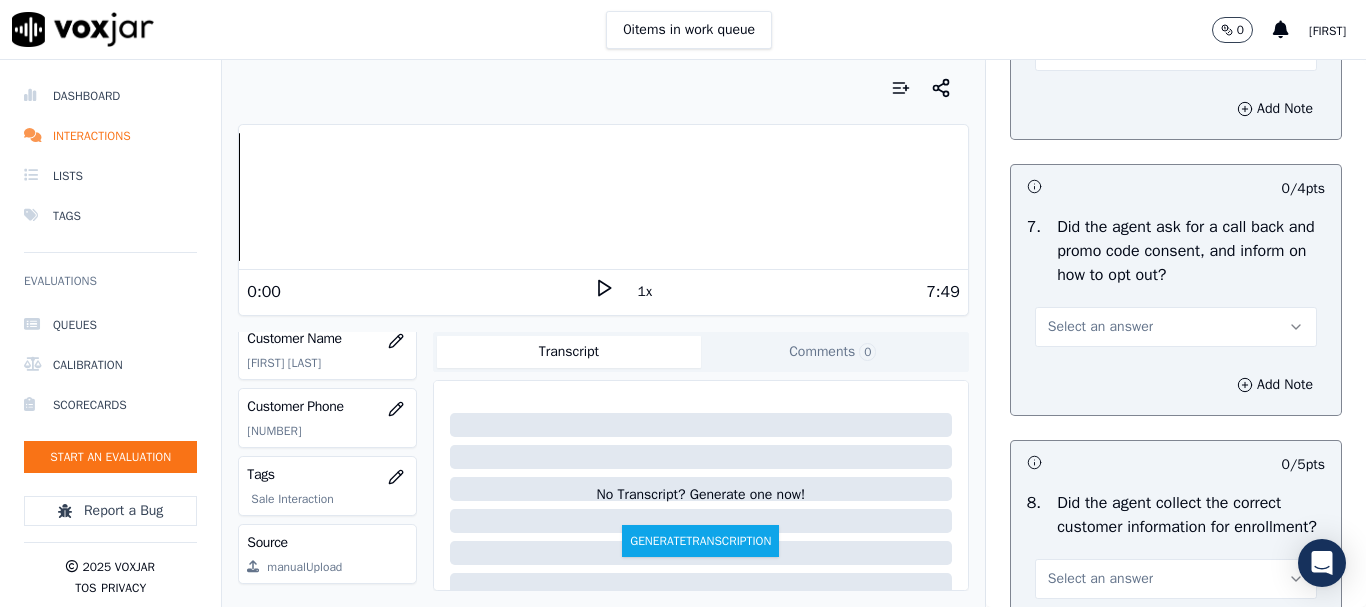 click on "Select an answer" at bounding box center [1100, 327] 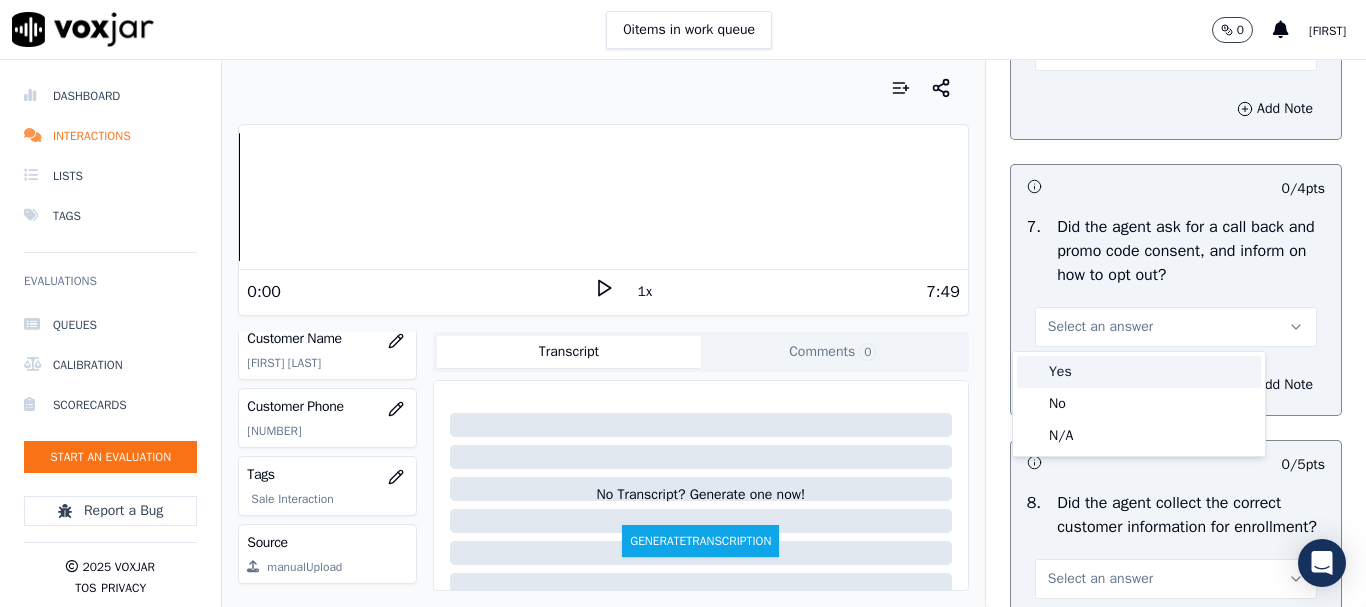 click on "Yes" at bounding box center (1139, 372) 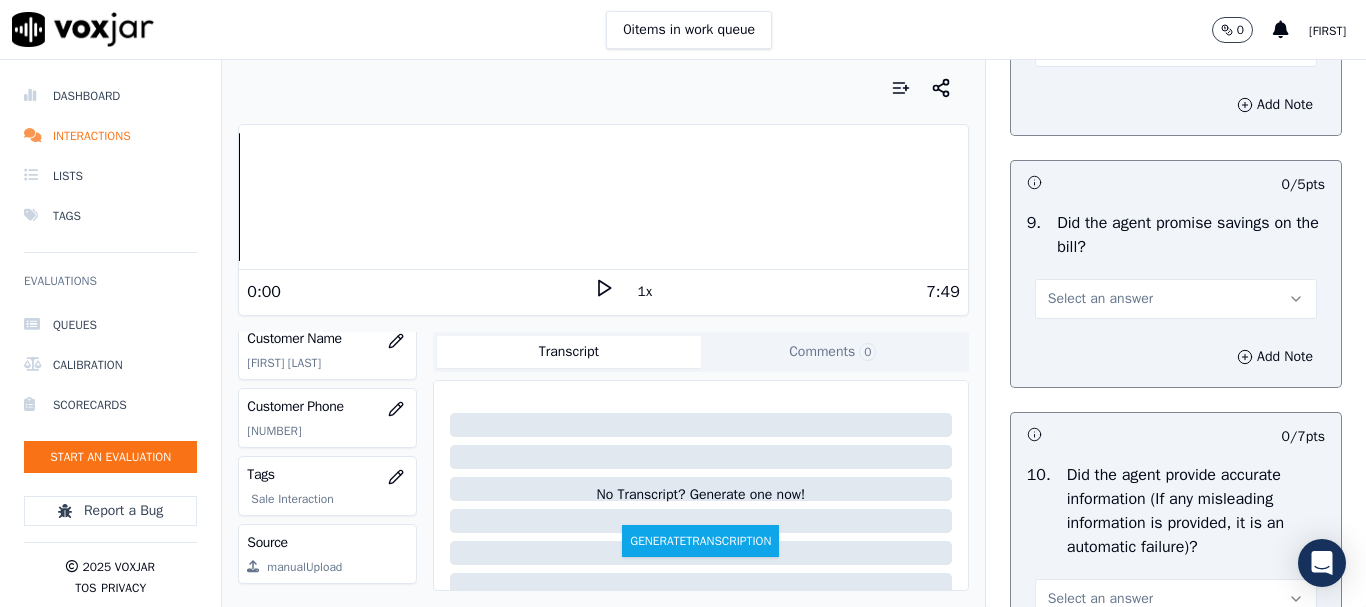 scroll, scrollTop: 2100, scrollLeft: 0, axis: vertical 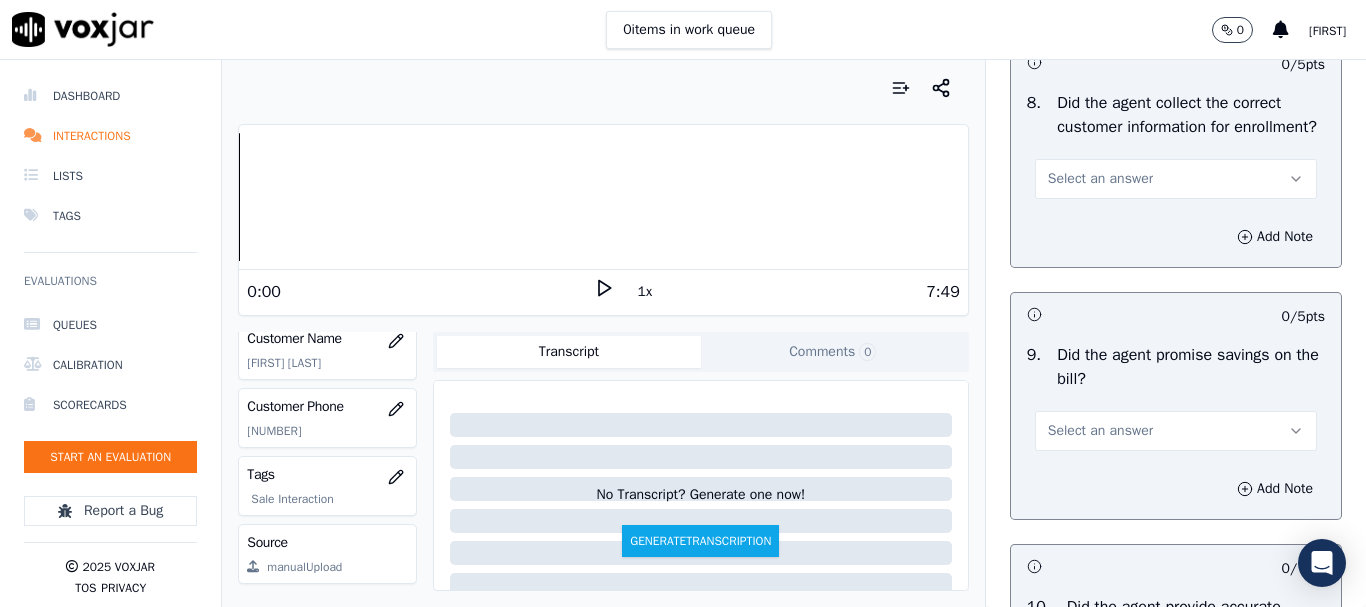 click on "Select an answer" at bounding box center (1176, 179) 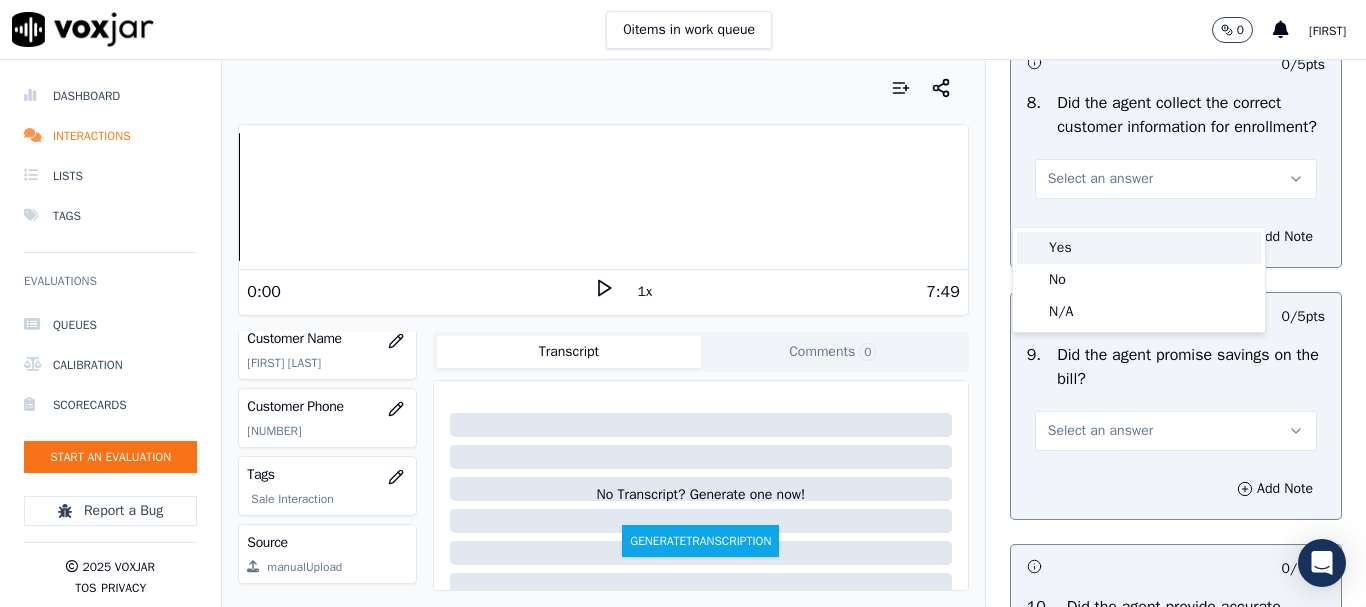 click on "Yes" at bounding box center [1139, 248] 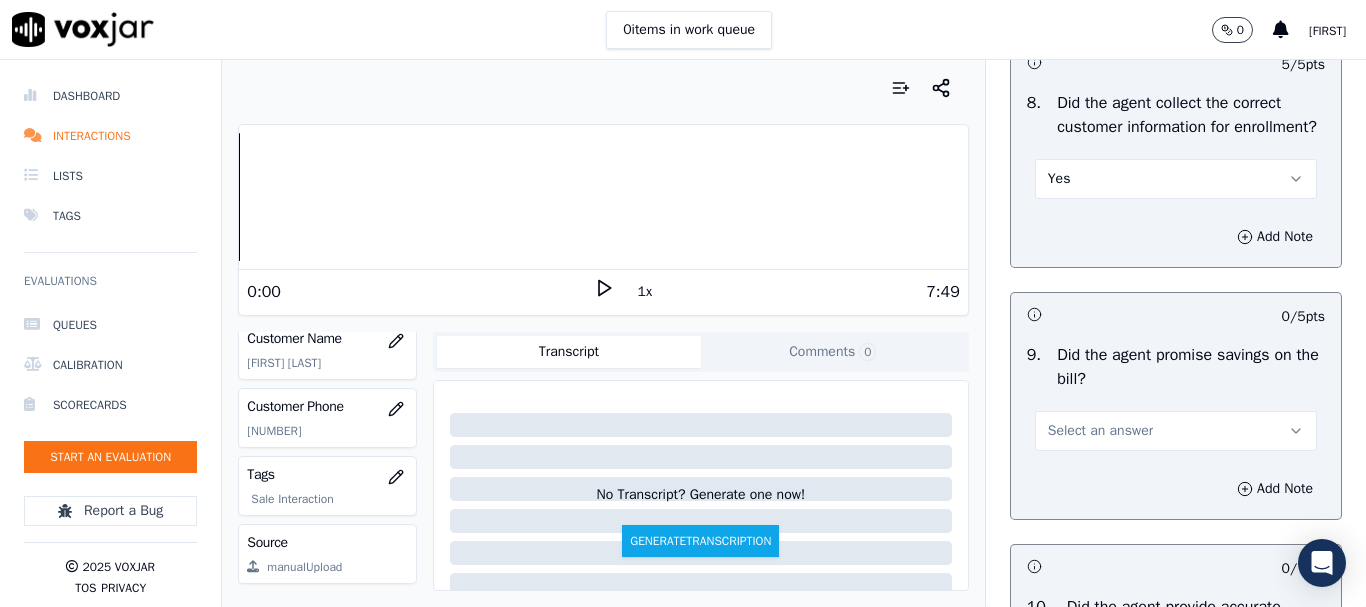 click on "Select an answer" at bounding box center (1176, 431) 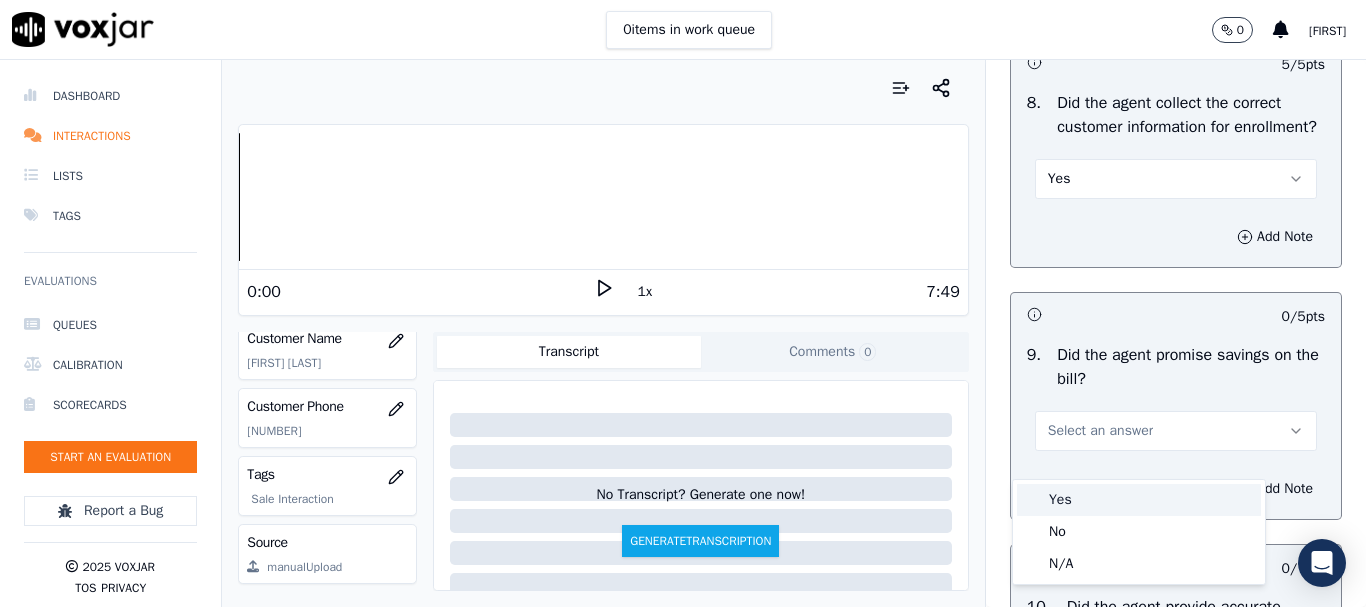 click on "Yes" at bounding box center [1139, 500] 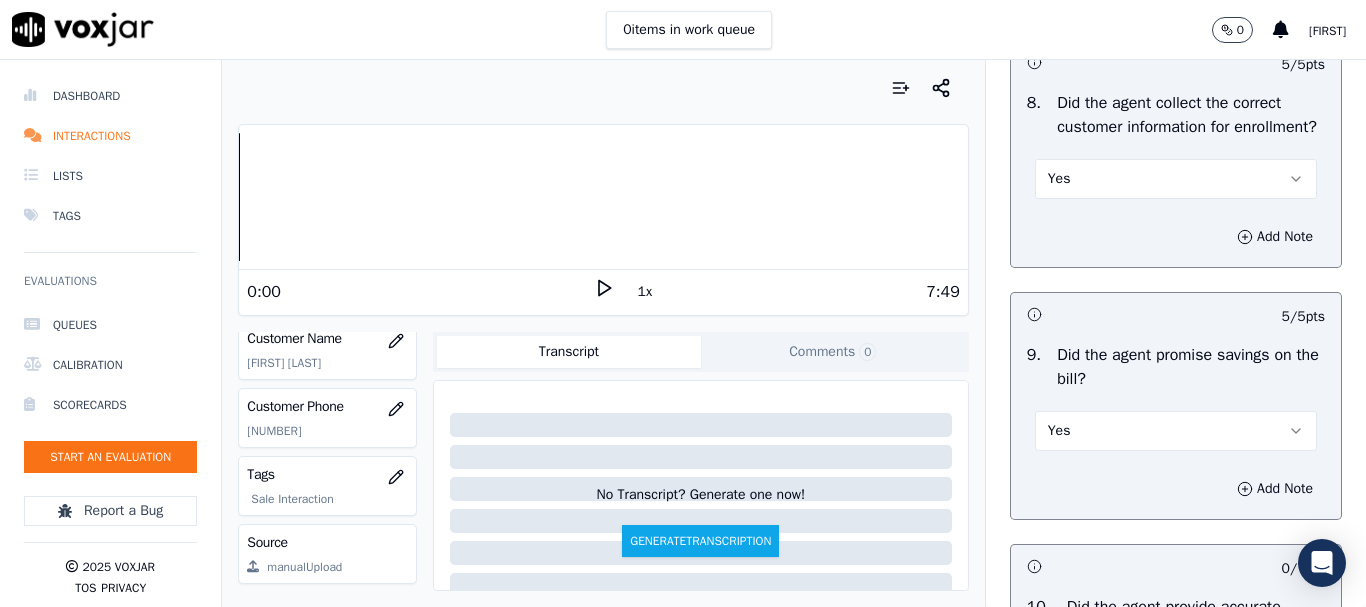 scroll, scrollTop: 2800, scrollLeft: 0, axis: vertical 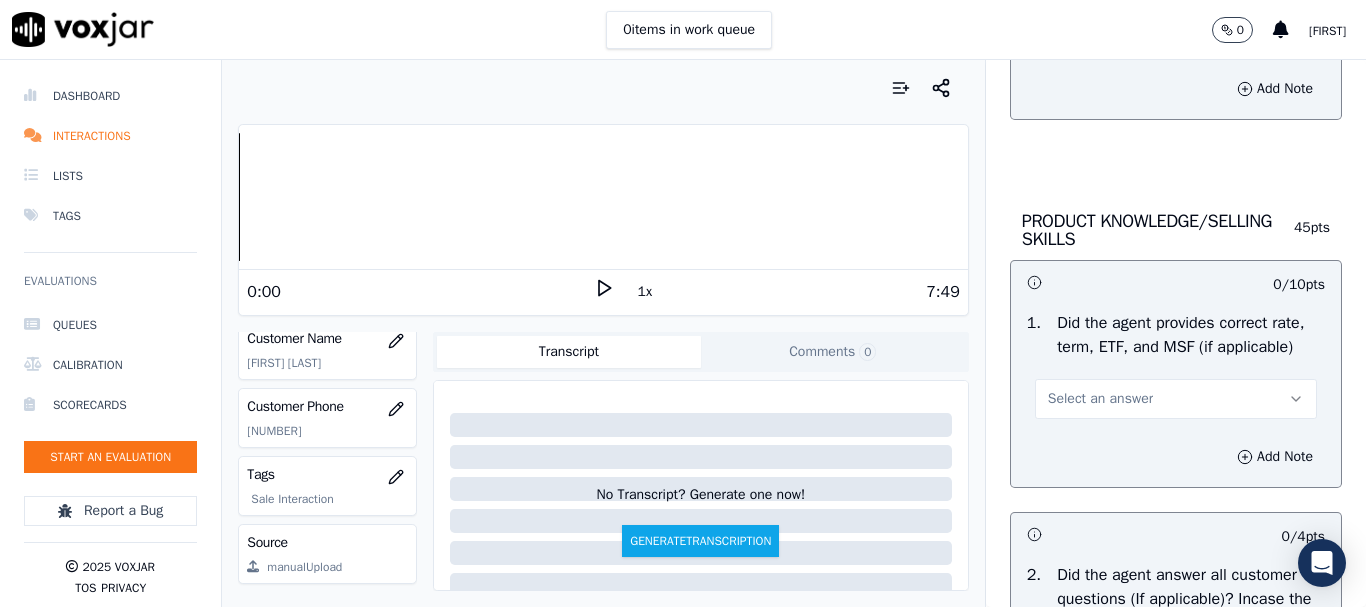 click on "Select an answer" at bounding box center [1176, 31] 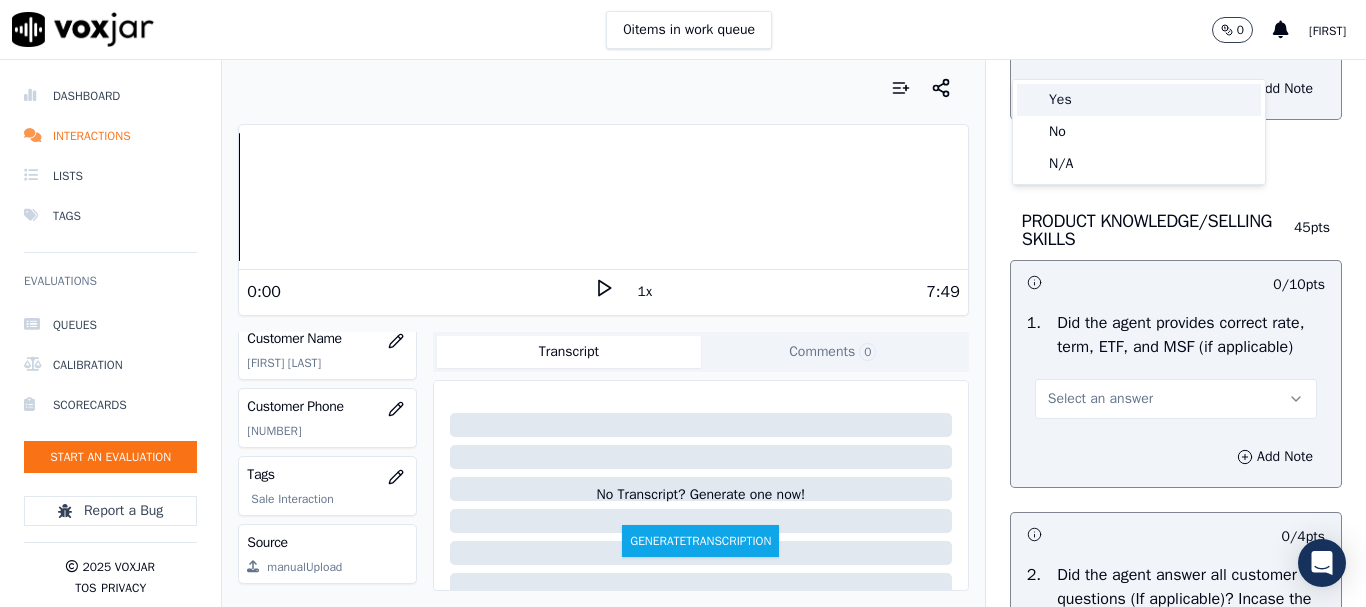click on "Yes" at bounding box center [1139, 100] 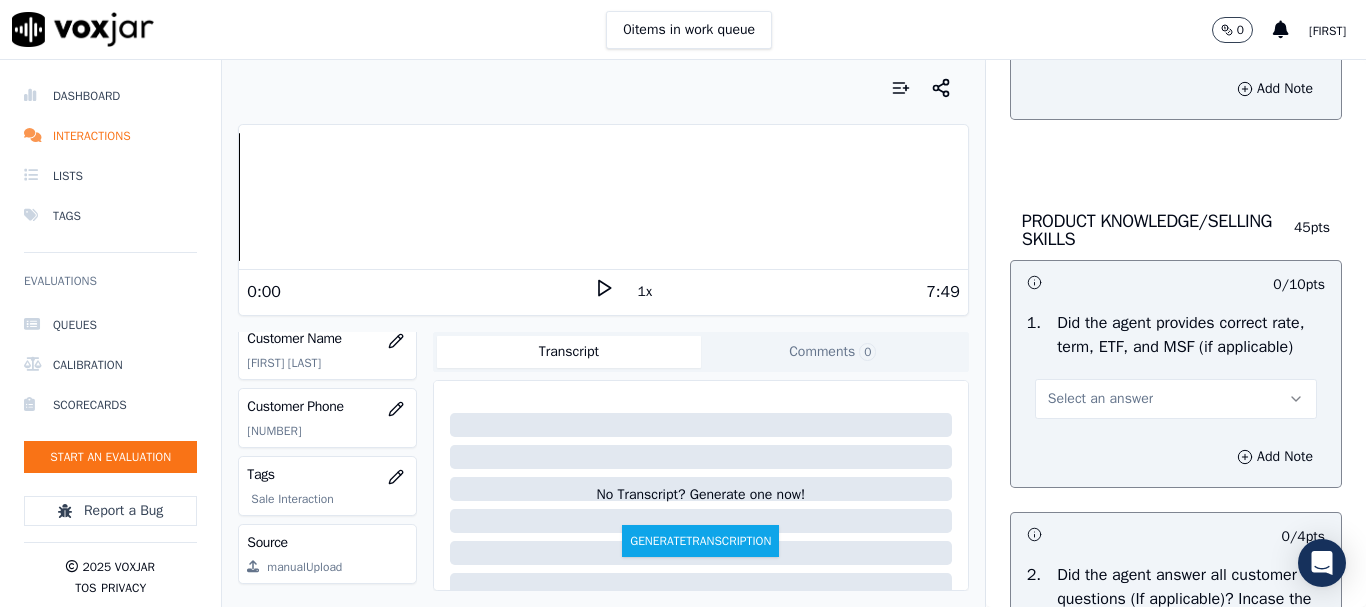 click on "Select an answer" at bounding box center (1100, 399) 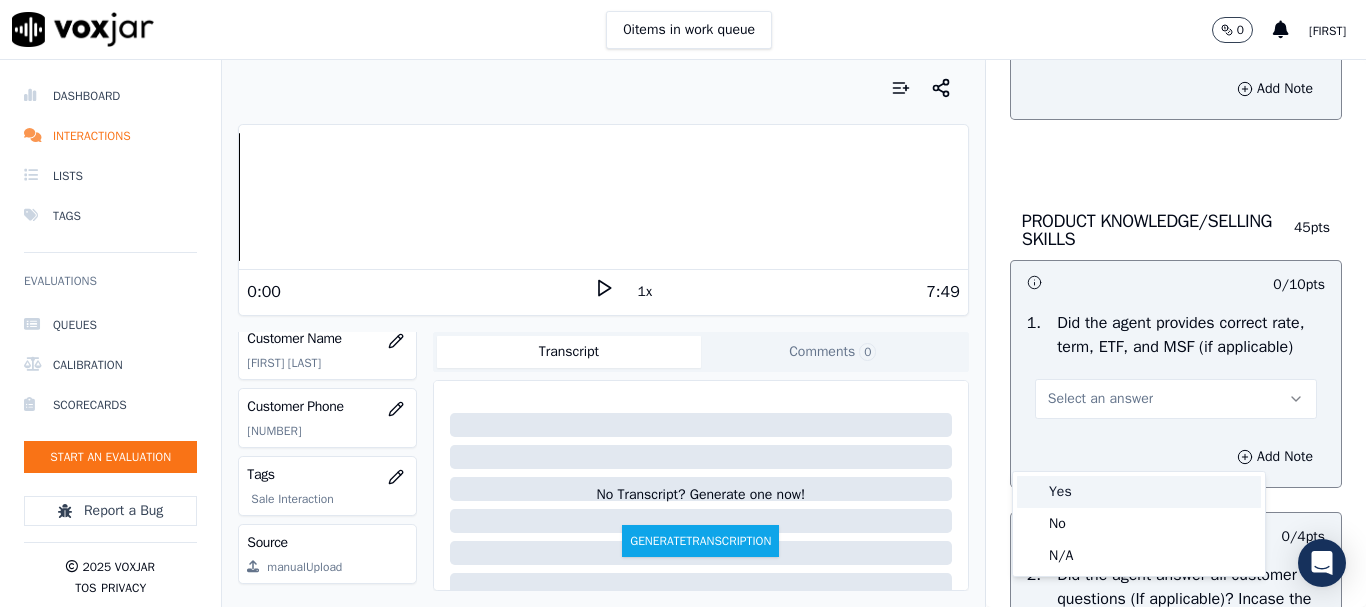 click on "Yes" at bounding box center [1139, 492] 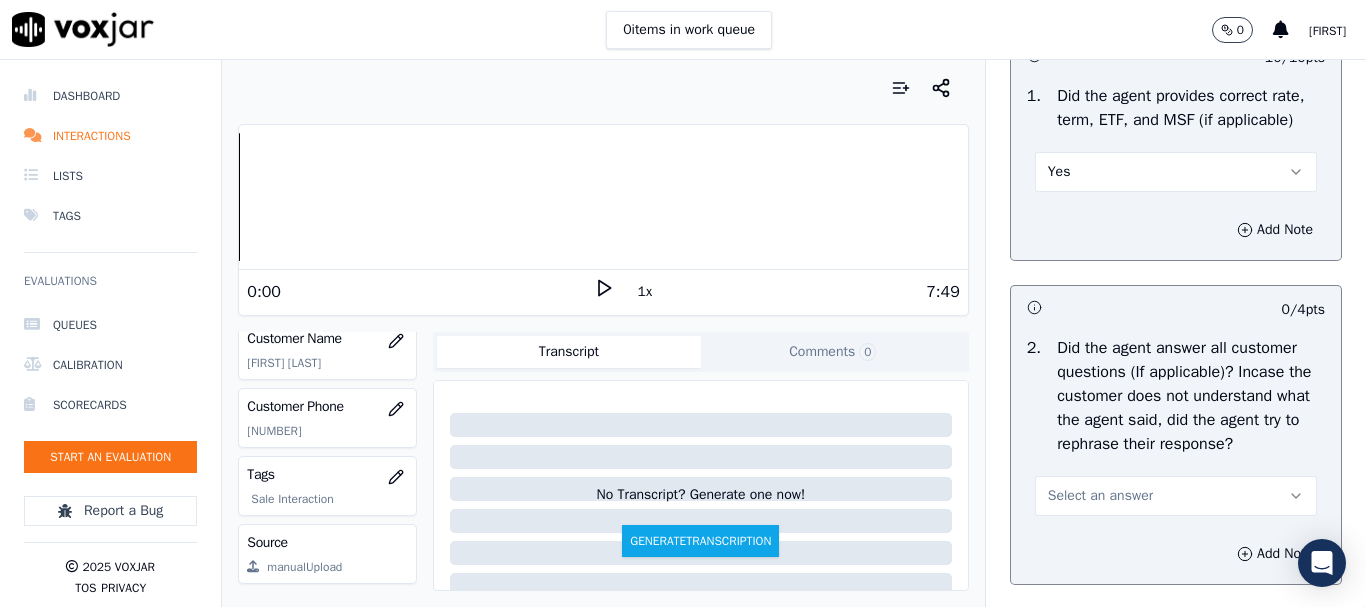 scroll, scrollTop: 3400, scrollLeft: 0, axis: vertical 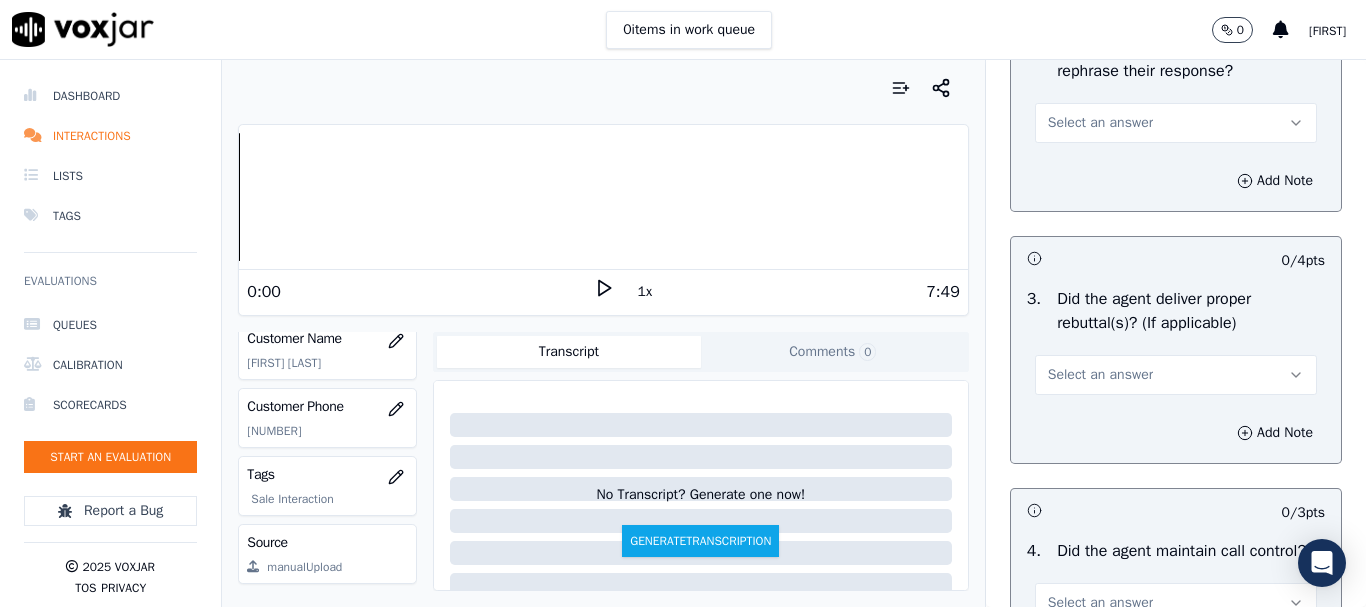 click on "Select an answer" at bounding box center [1100, 123] 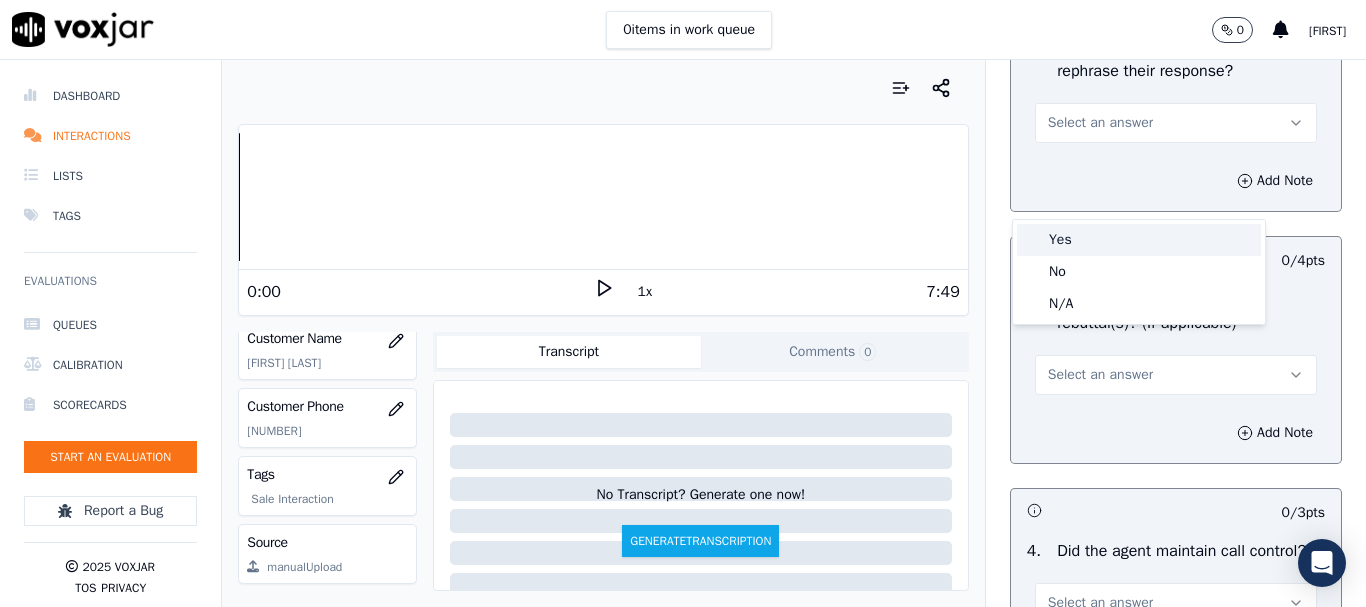 click on "Yes" at bounding box center (1139, 240) 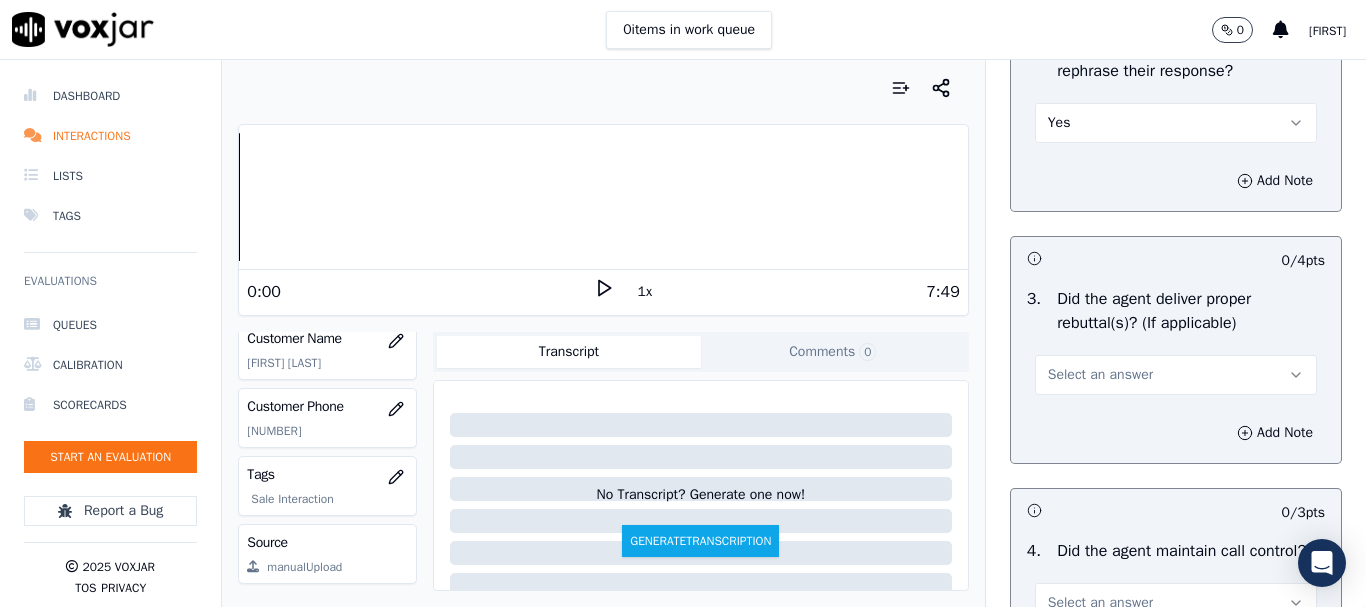 click on "Select an answer" at bounding box center (1100, 375) 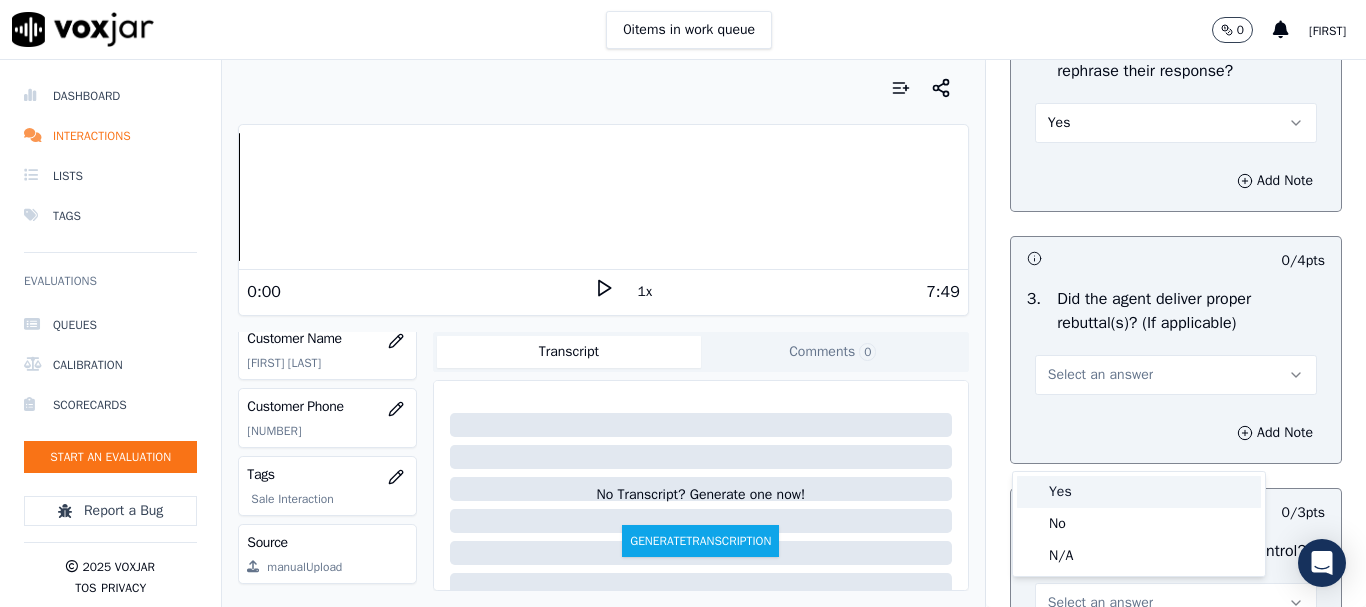 click on "Yes" at bounding box center (1139, 492) 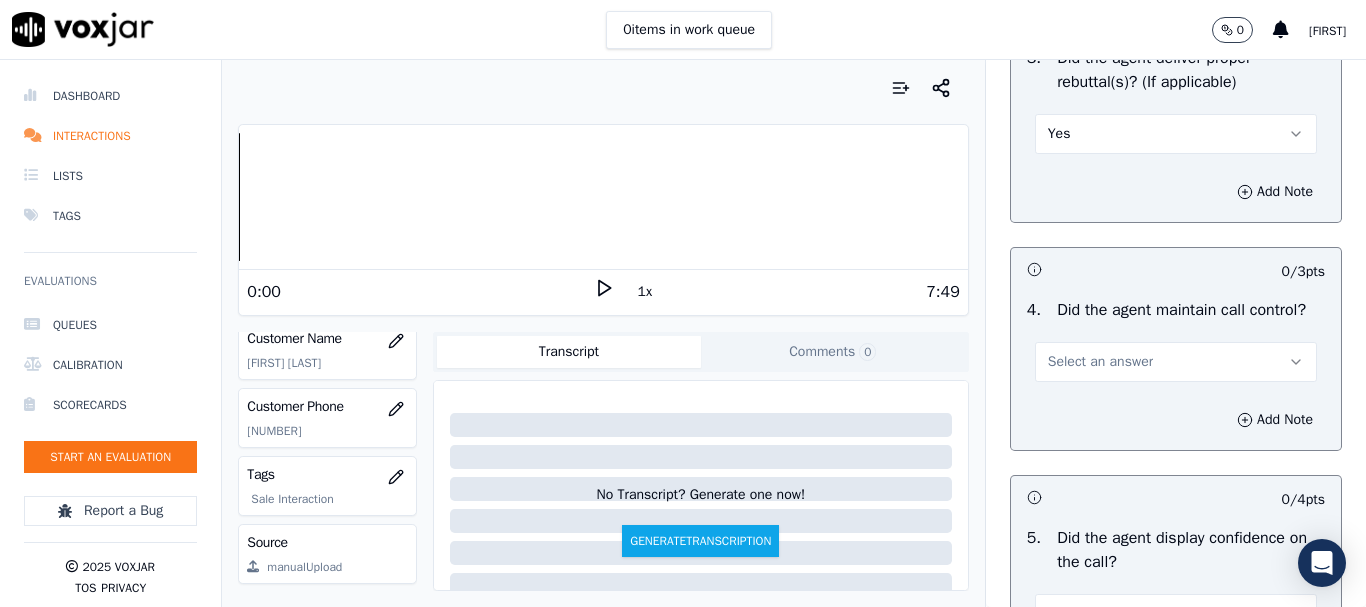 scroll, scrollTop: 4000, scrollLeft: 0, axis: vertical 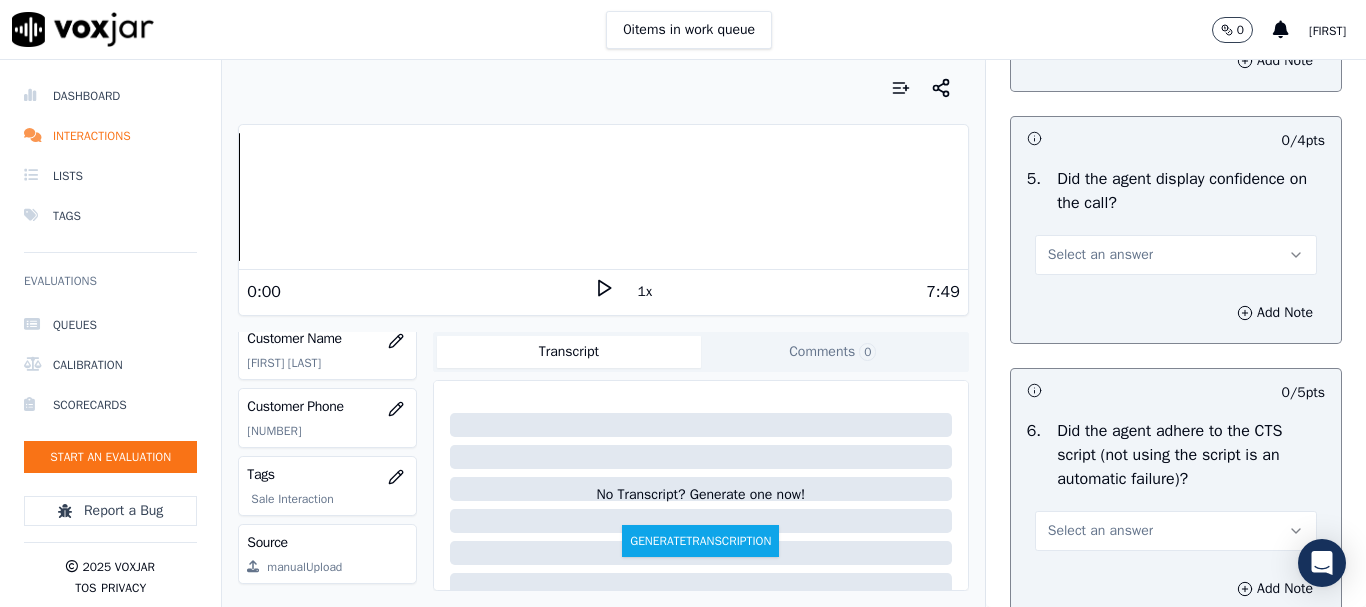 click on "Select an answer" at bounding box center (1100, 3) 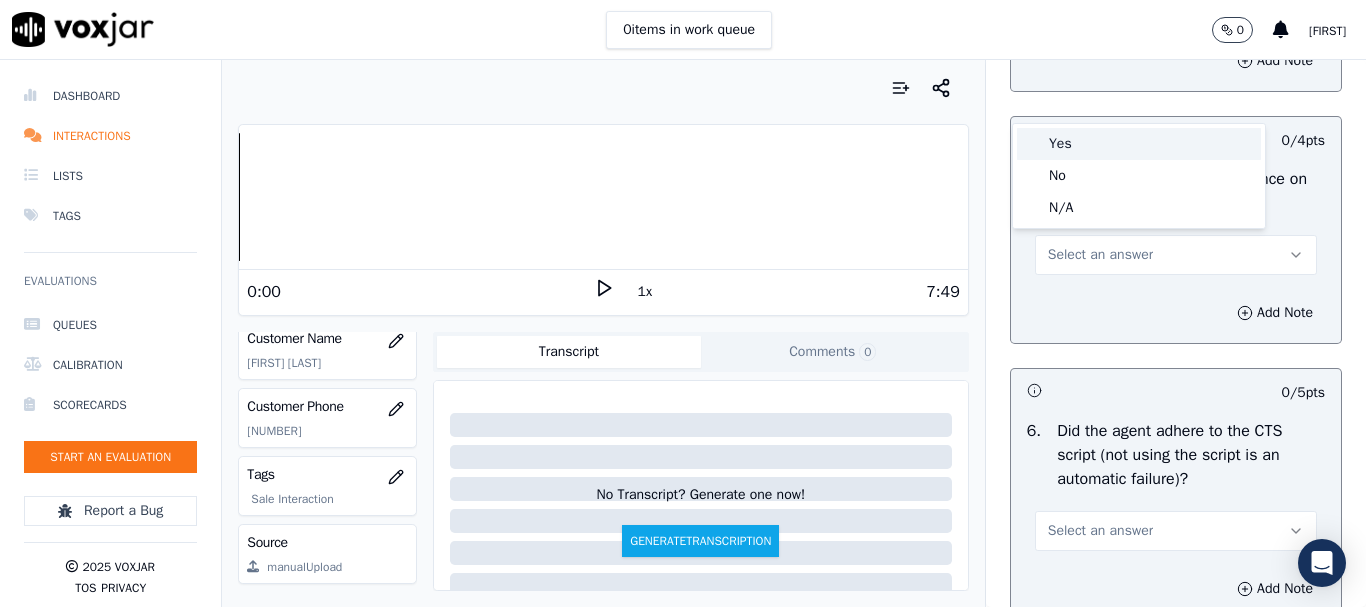 drag, startPoint x: 1087, startPoint y: 140, endPoint x: 1094, endPoint y: 165, distance: 25.96151 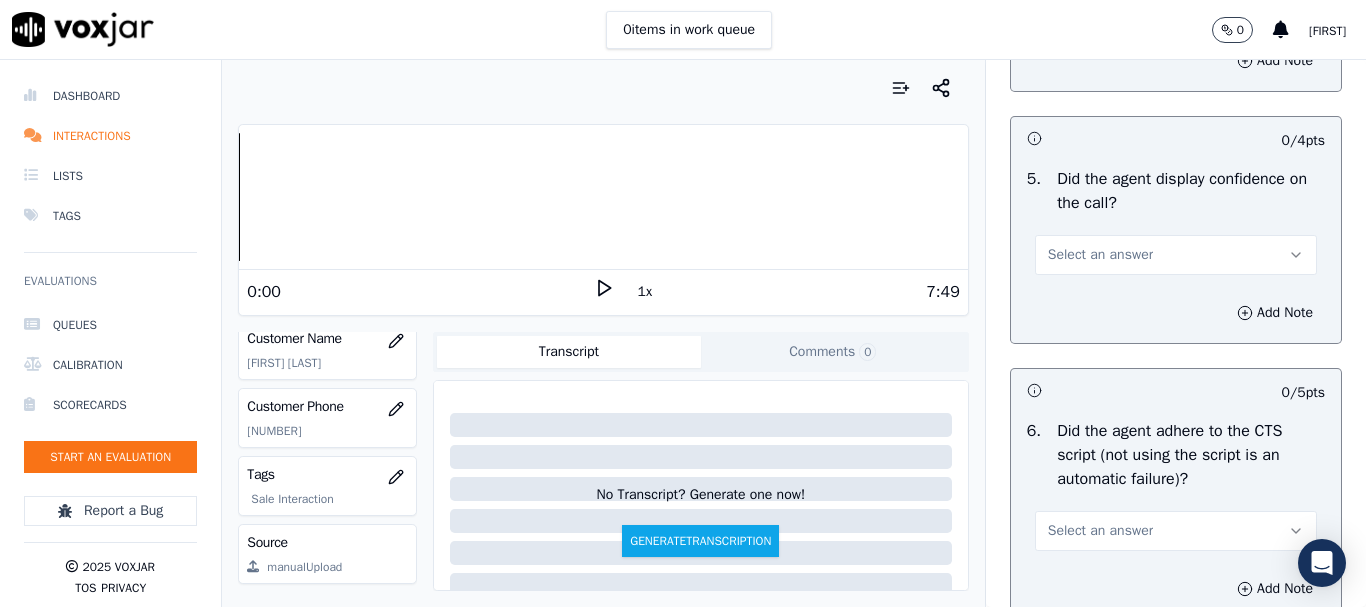 click on "Select an answer" at bounding box center (1100, 255) 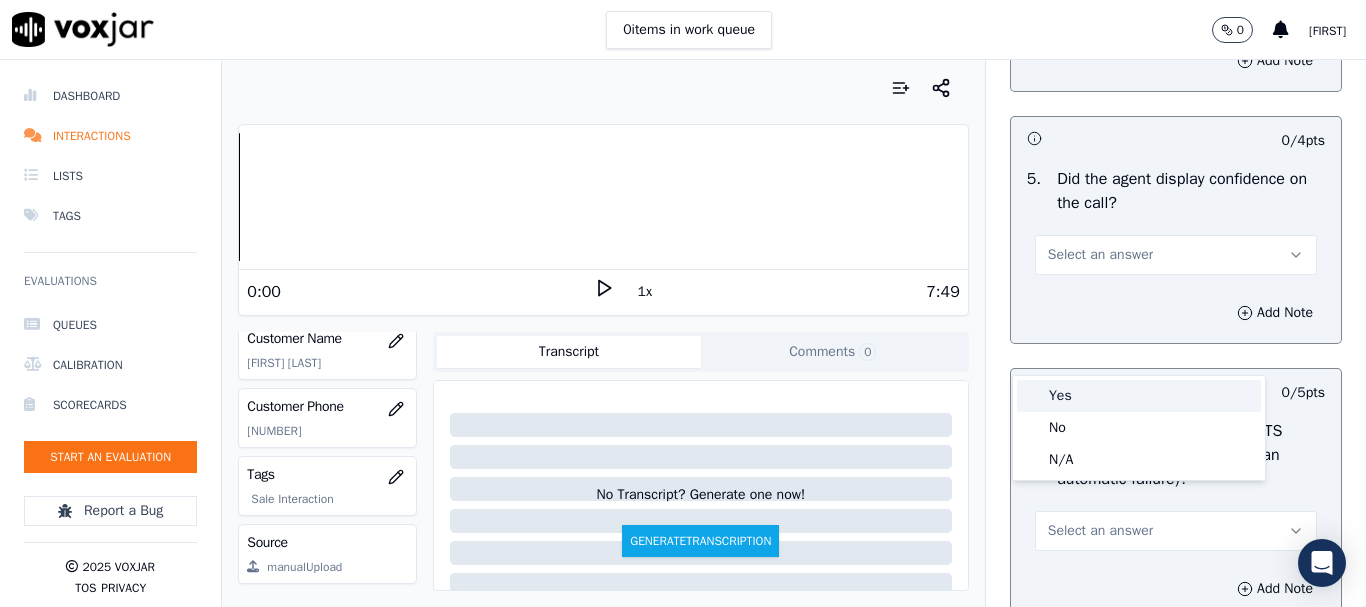 click on "Yes" at bounding box center (1139, 396) 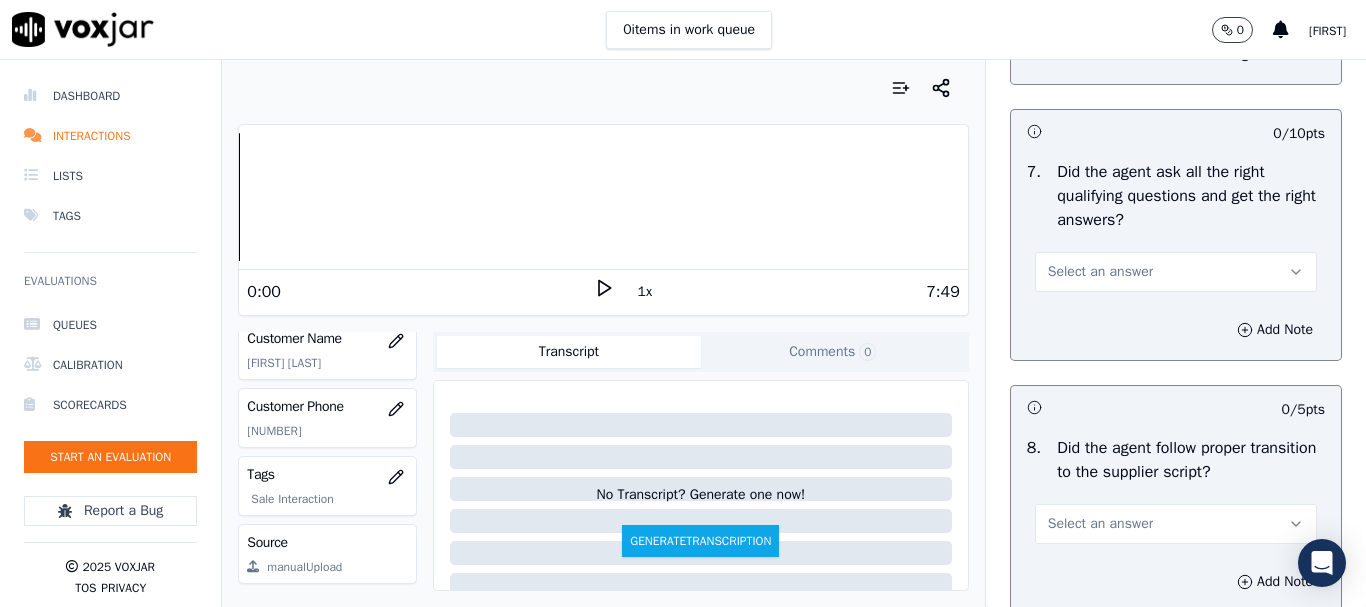 scroll, scrollTop: 4500, scrollLeft: 0, axis: vertical 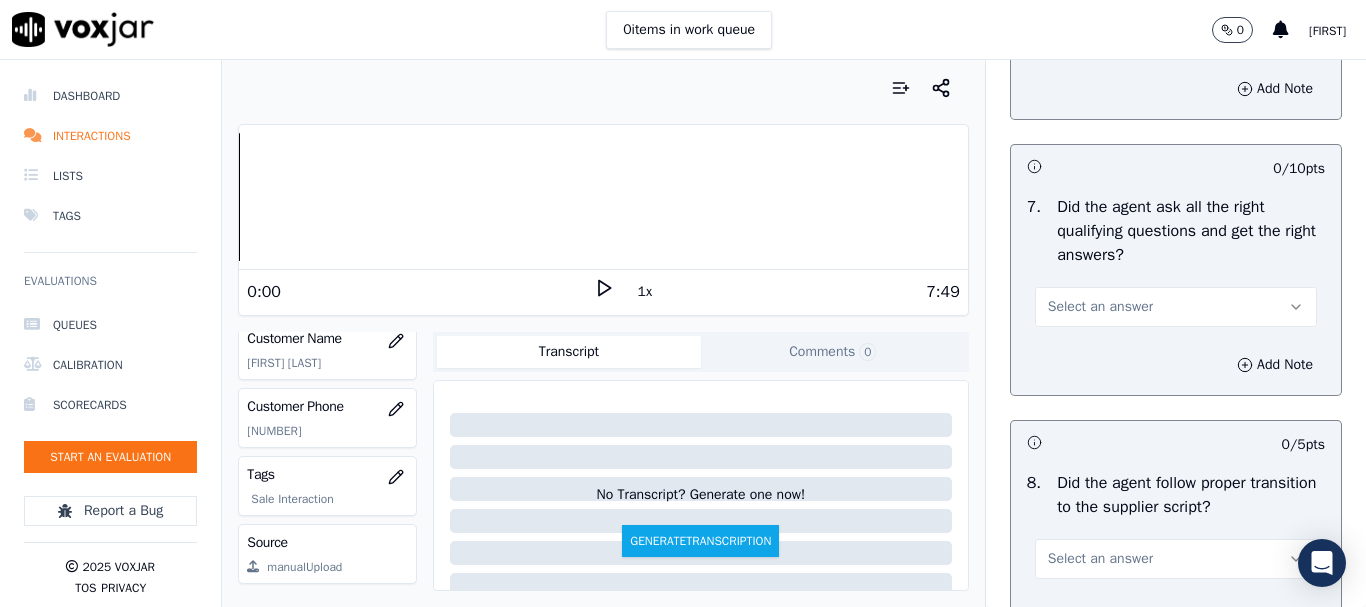 click on "Select an answer" at bounding box center (1100, 31) 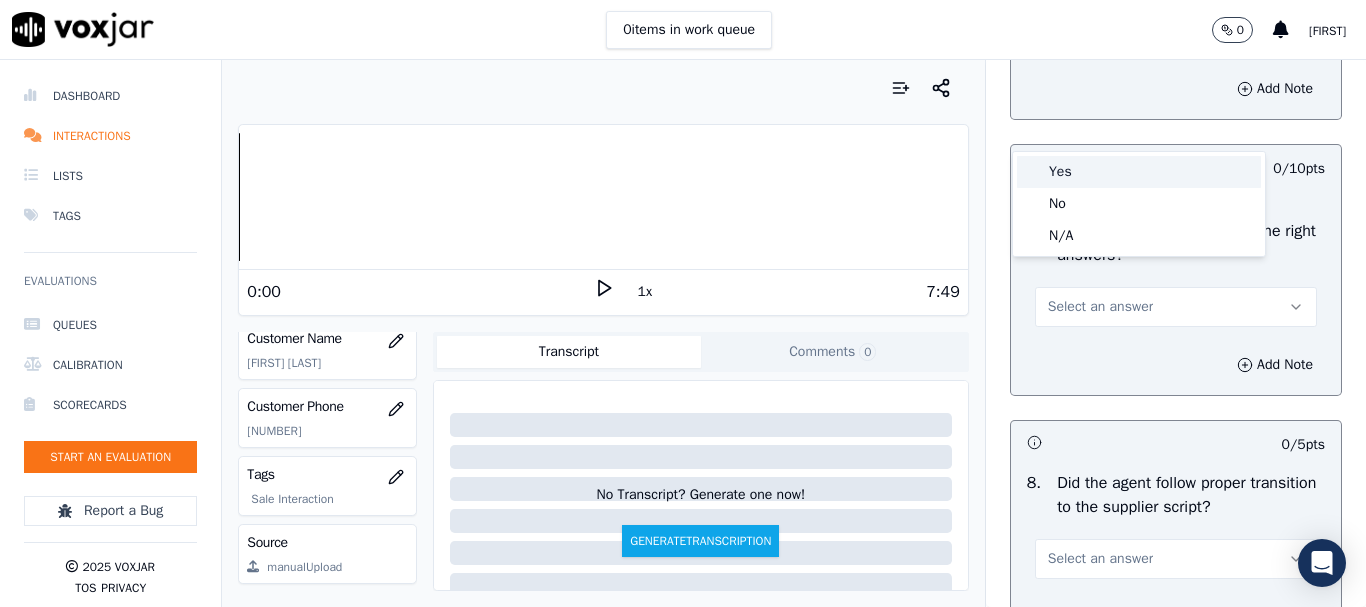 click on "Yes" at bounding box center (1139, 172) 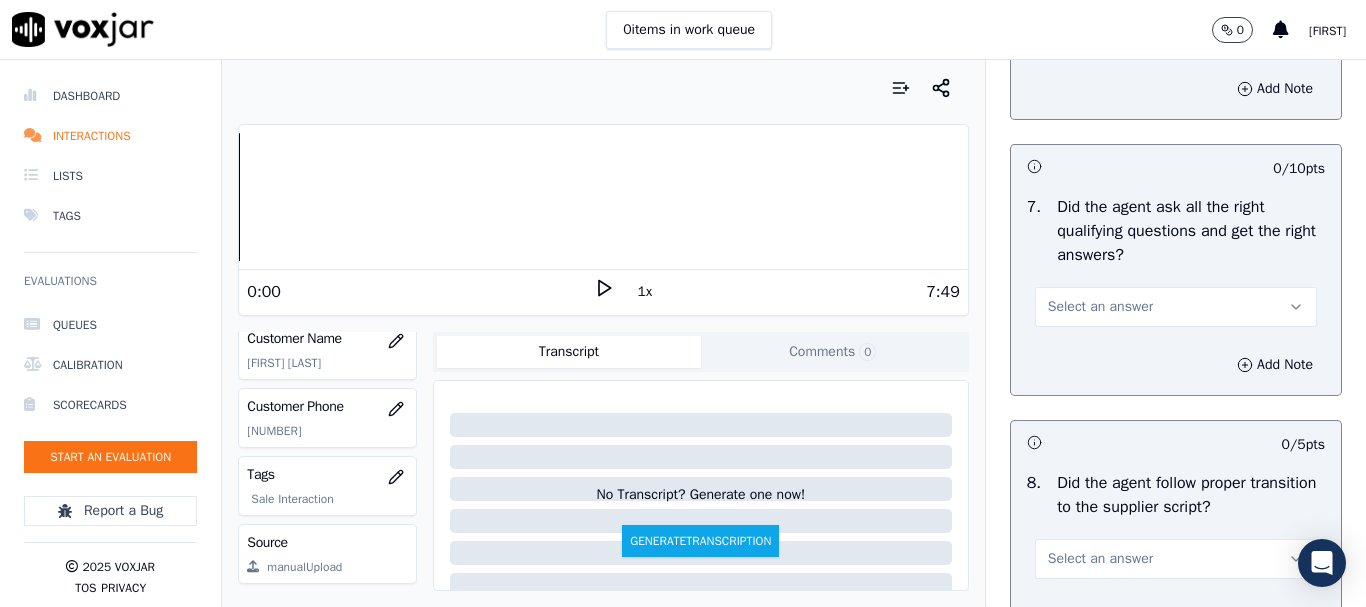 click on "Select an answer" at bounding box center [1100, 307] 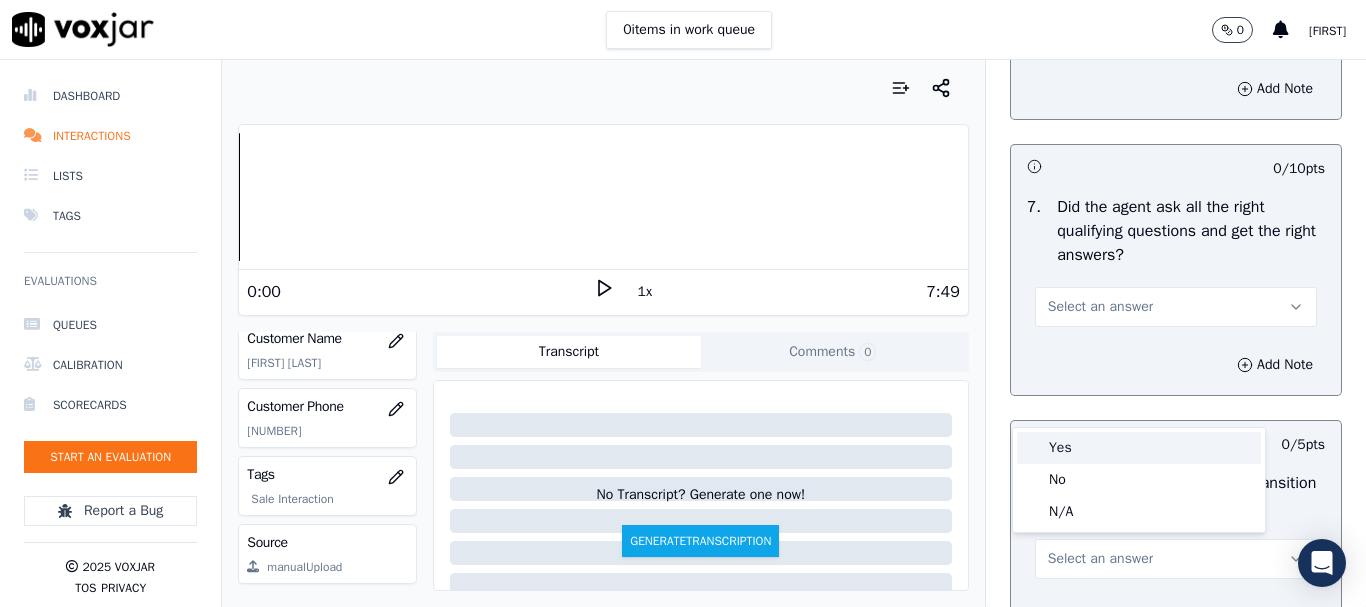 click on "Yes" at bounding box center [1139, 448] 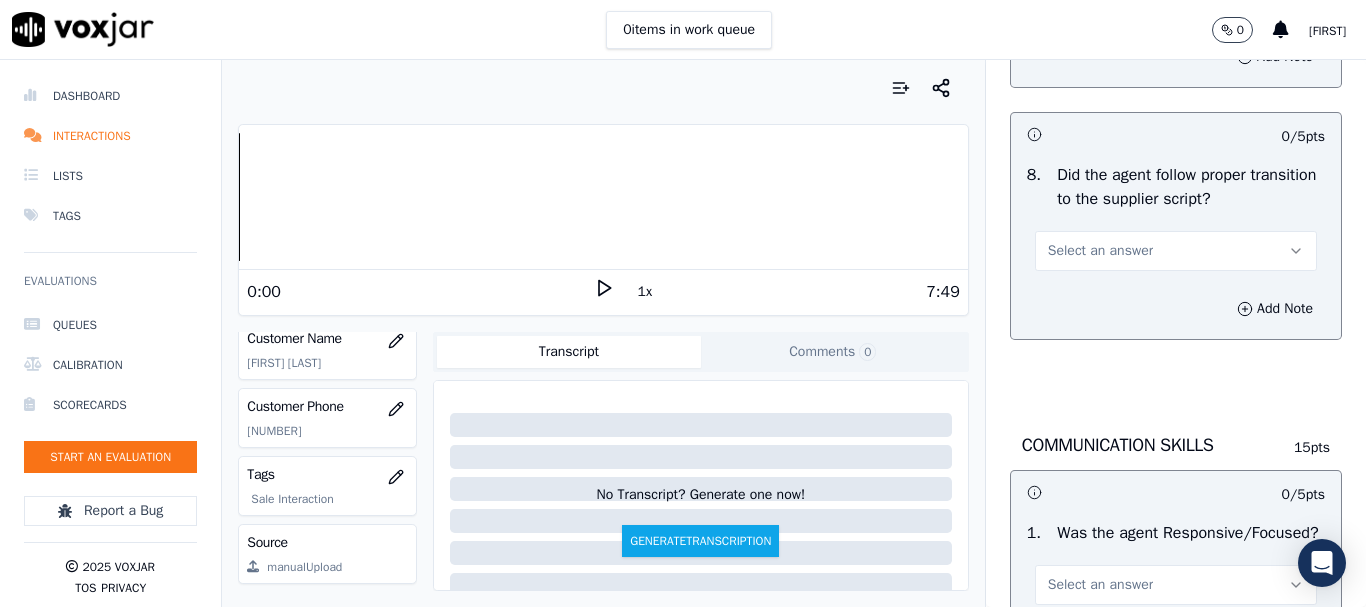 scroll, scrollTop: 5100, scrollLeft: 0, axis: vertical 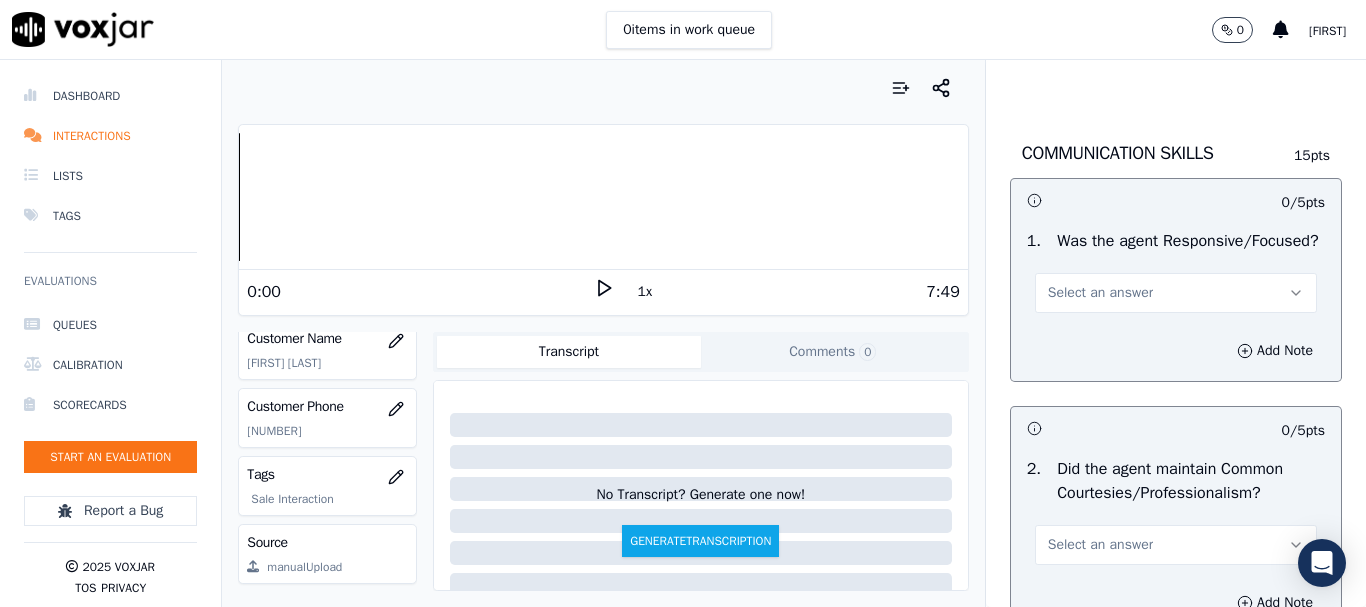 click on "Select an answer" at bounding box center [1176, -41] 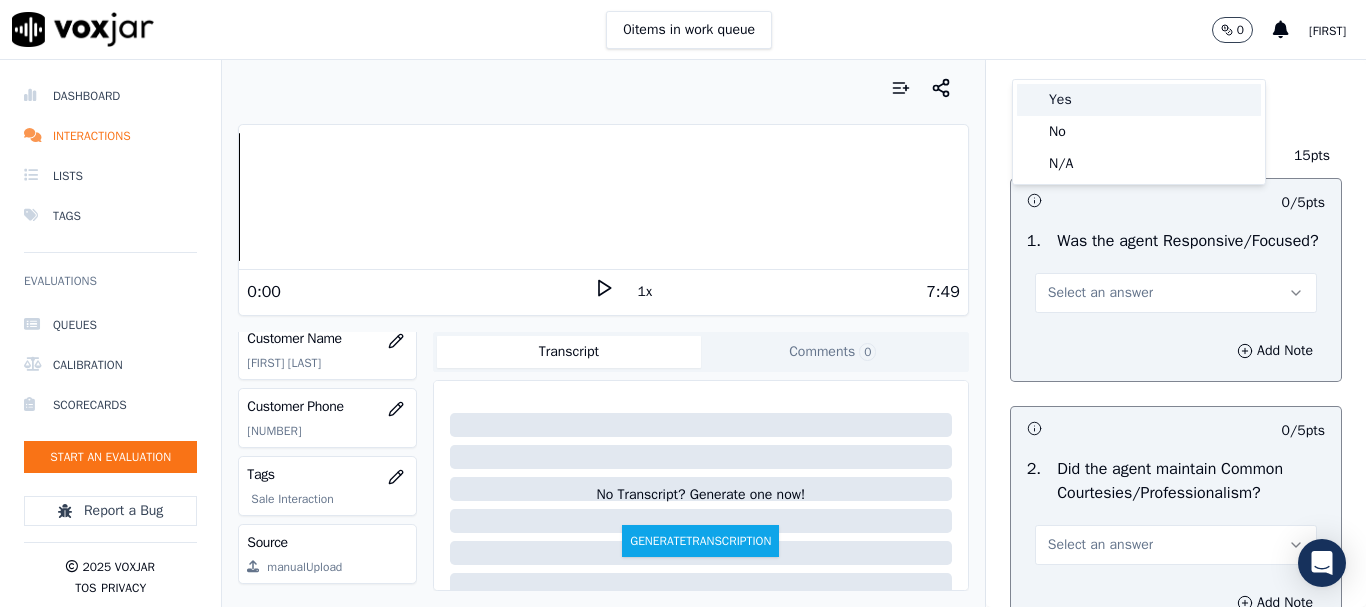 drag, startPoint x: 1052, startPoint y: 66, endPoint x: 1079, endPoint y: 130, distance: 69.46222 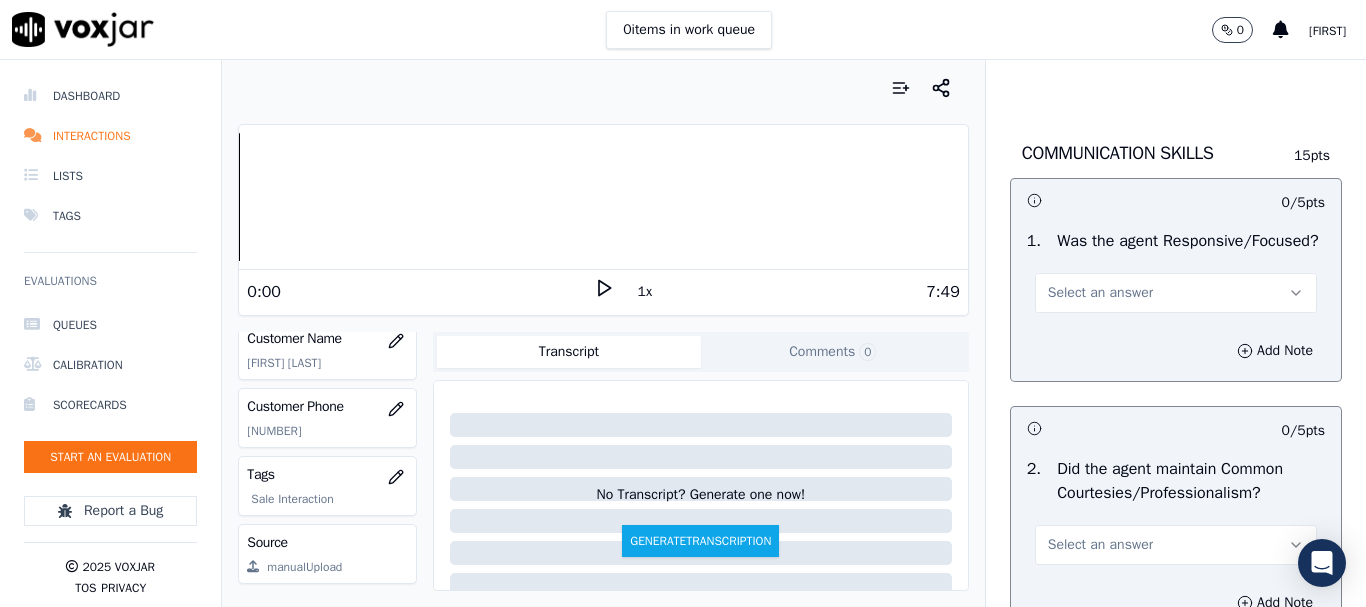 click on "Select an answer" at bounding box center (1100, 293) 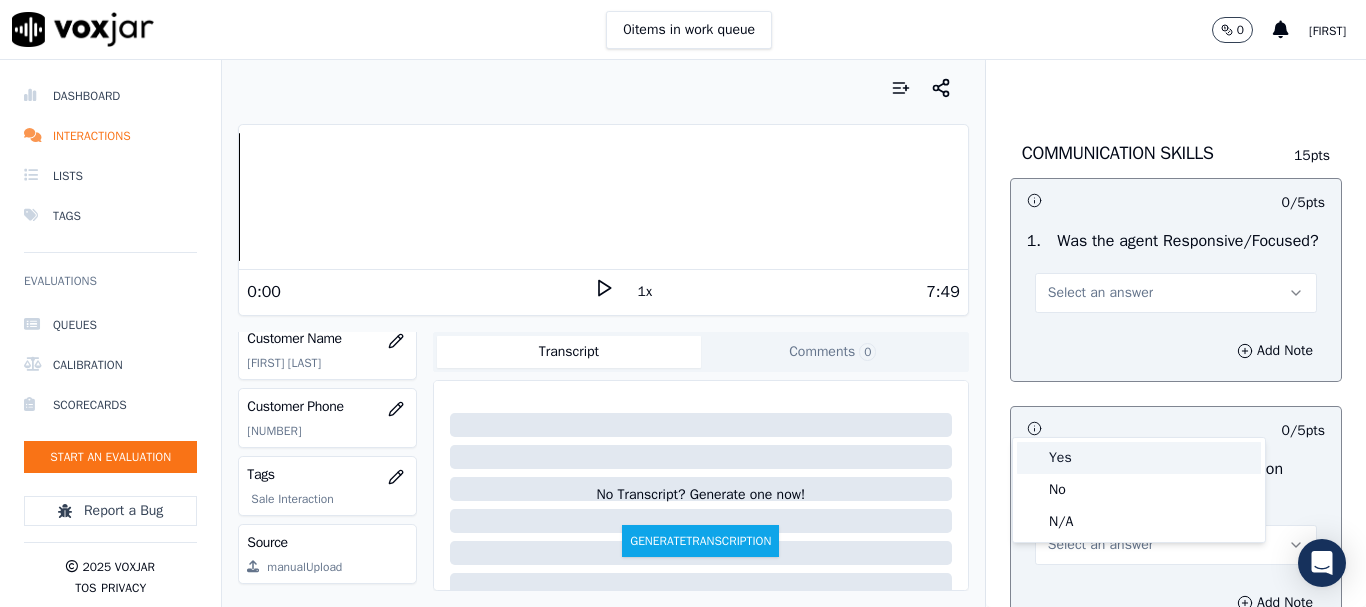 click on "Yes" at bounding box center (1139, 458) 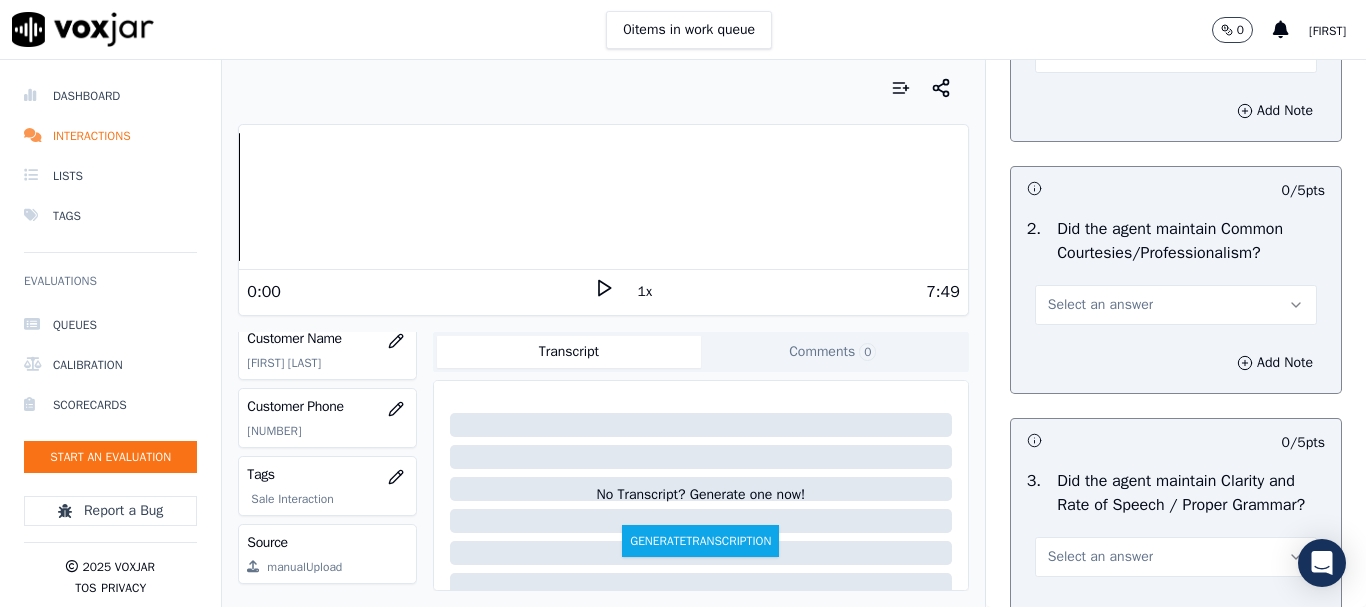 scroll, scrollTop: 5694, scrollLeft: 0, axis: vertical 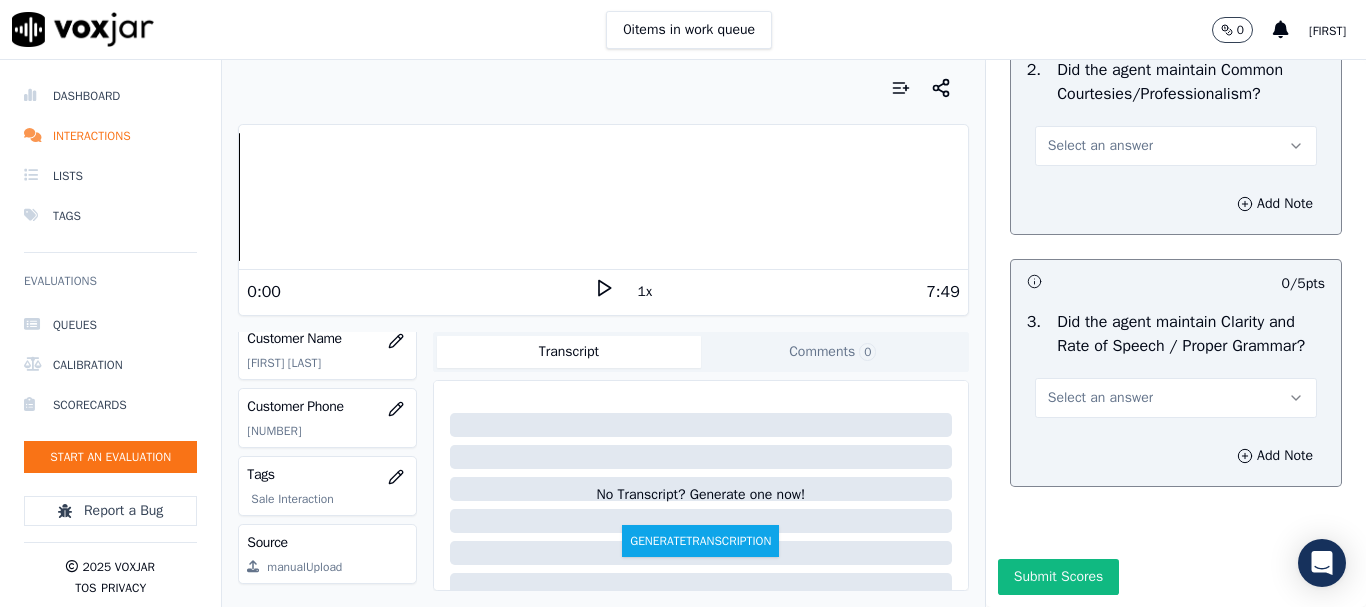 click on "Select an answer" at bounding box center [1176, 146] 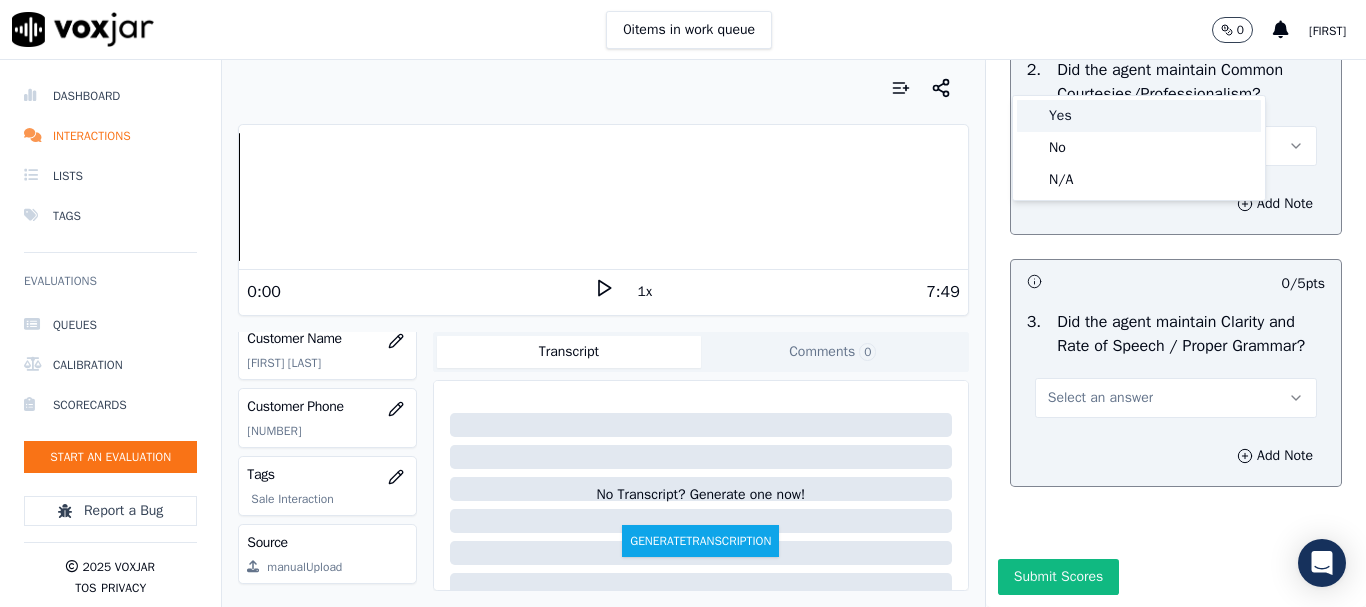 click on "Yes" at bounding box center [1139, 116] 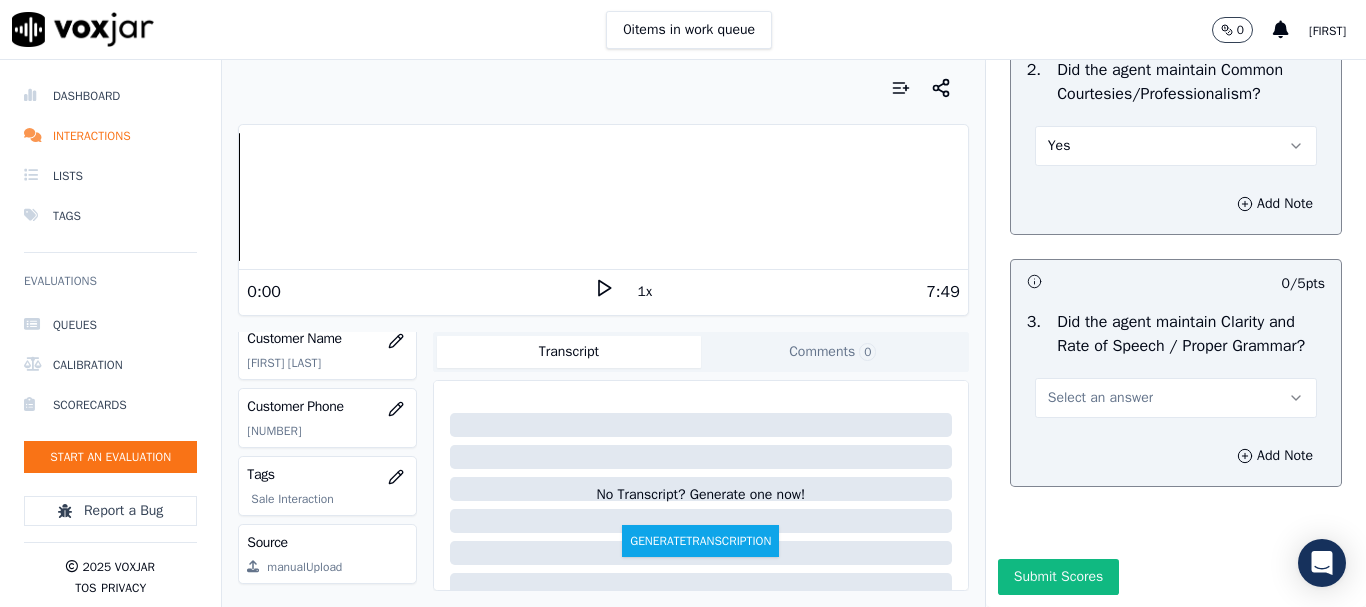 drag, startPoint x: 1075, startPoint y: 348, endPoint x: 1073, endPoint y: 360, distance: 12.165525 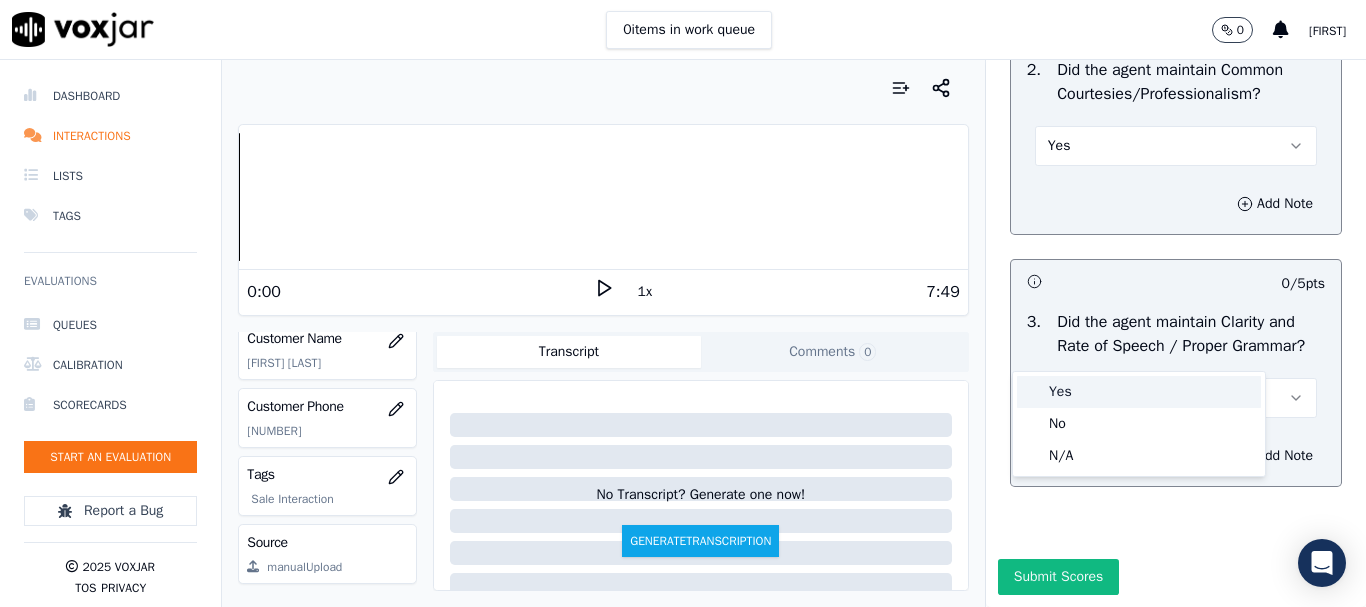 click on "Yes" at bounding box center (1139, 392) 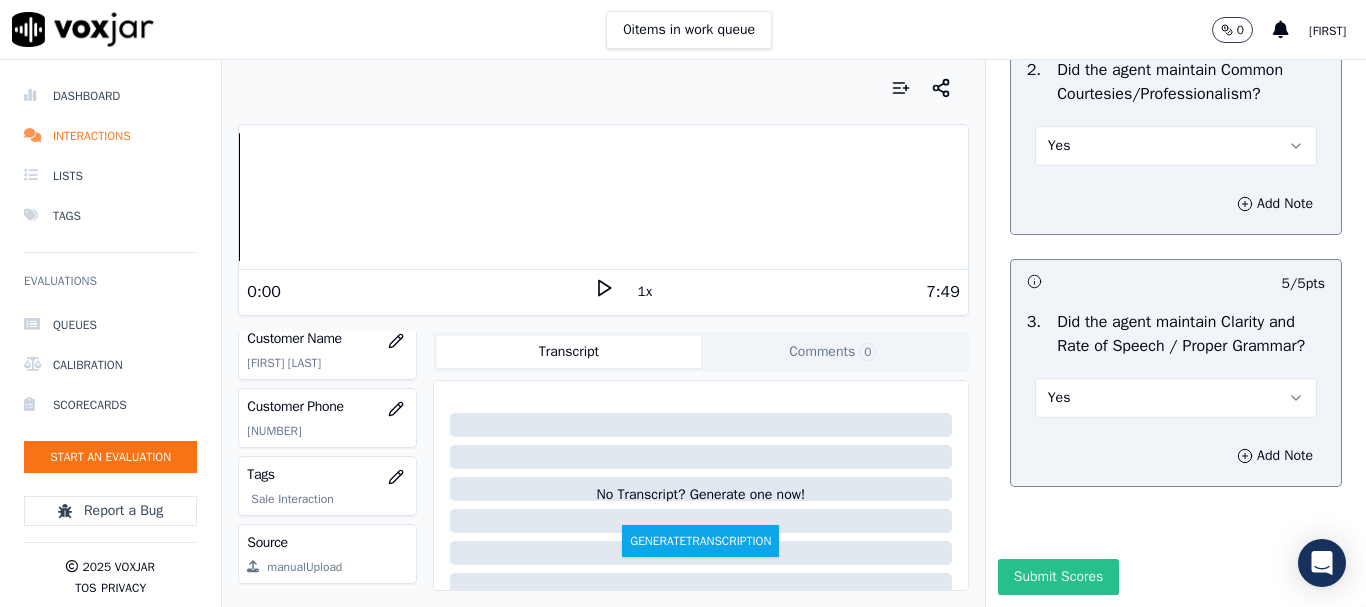 click on "Submit Scores" at bounding box center [1058, 577] 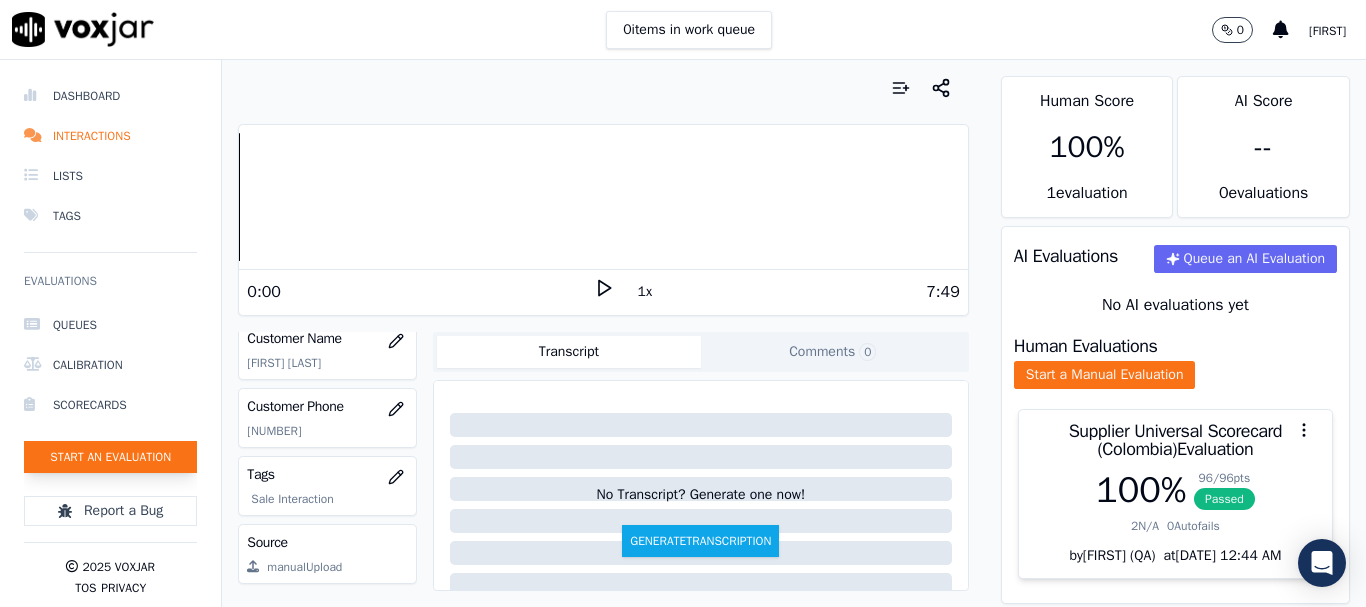 click on "Start an Evaluation" 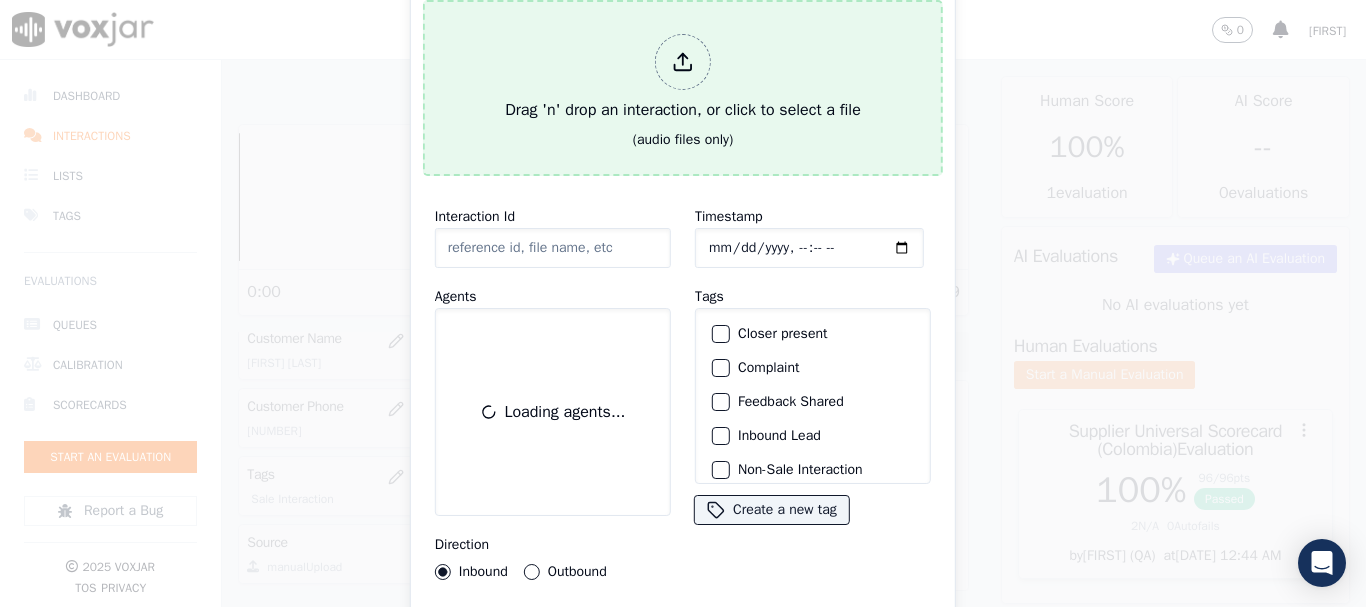 click on "Drag 'n' drop an interaction, or click to select a file" at bounding box center [683, 78] 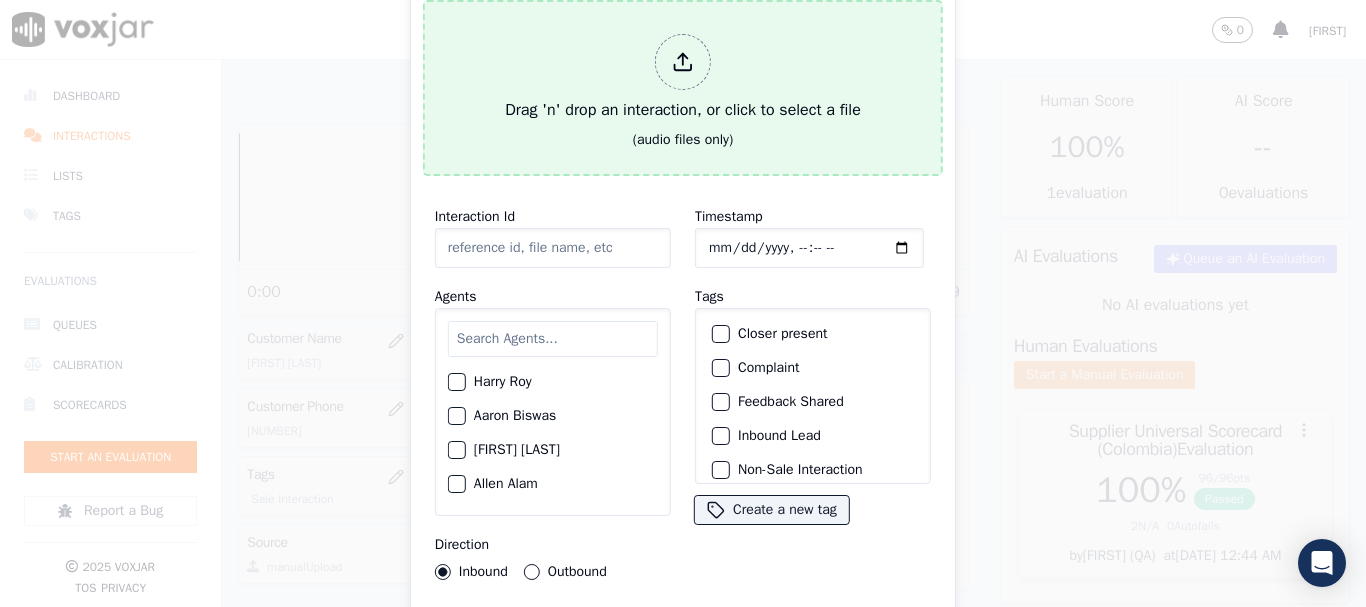 type on "[DATE]-[TIME]_6143523645-all.mp3" 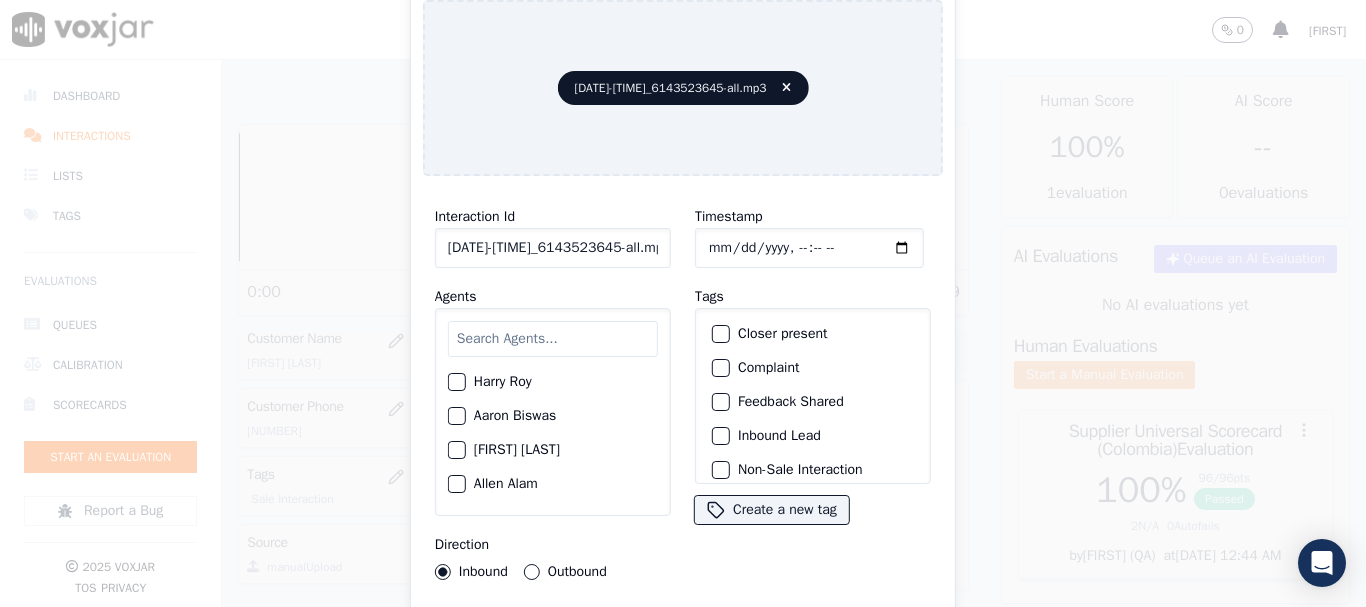 click at bounding box center [553, 339] 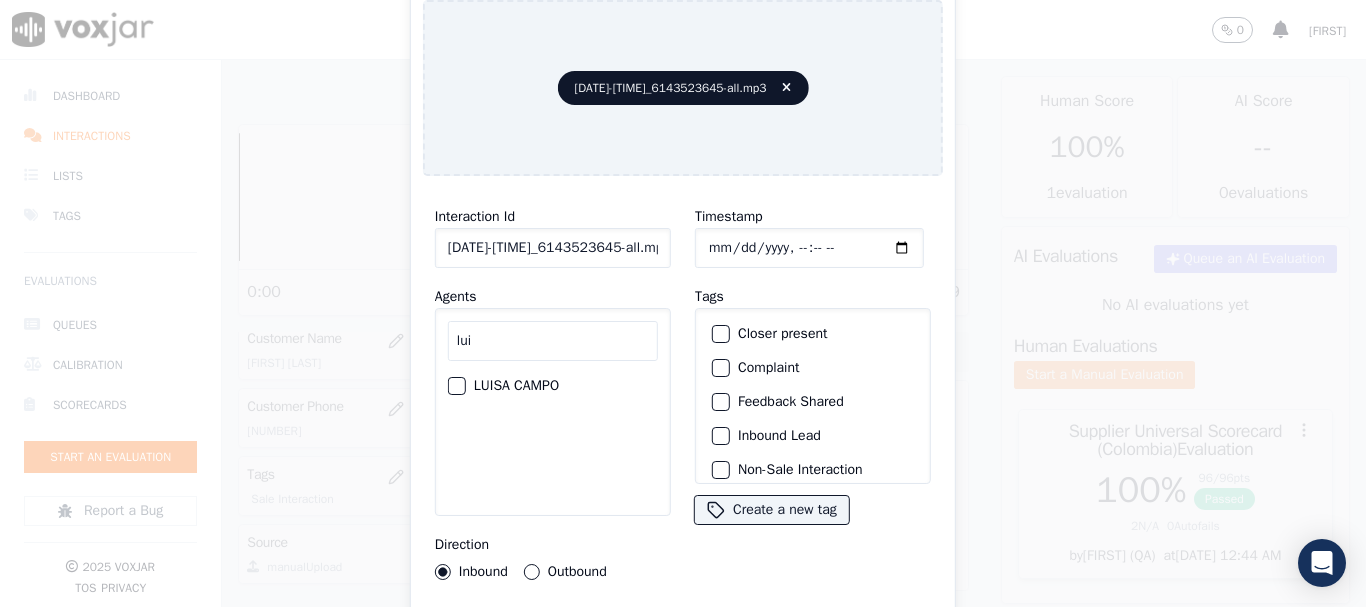 type on "lui" 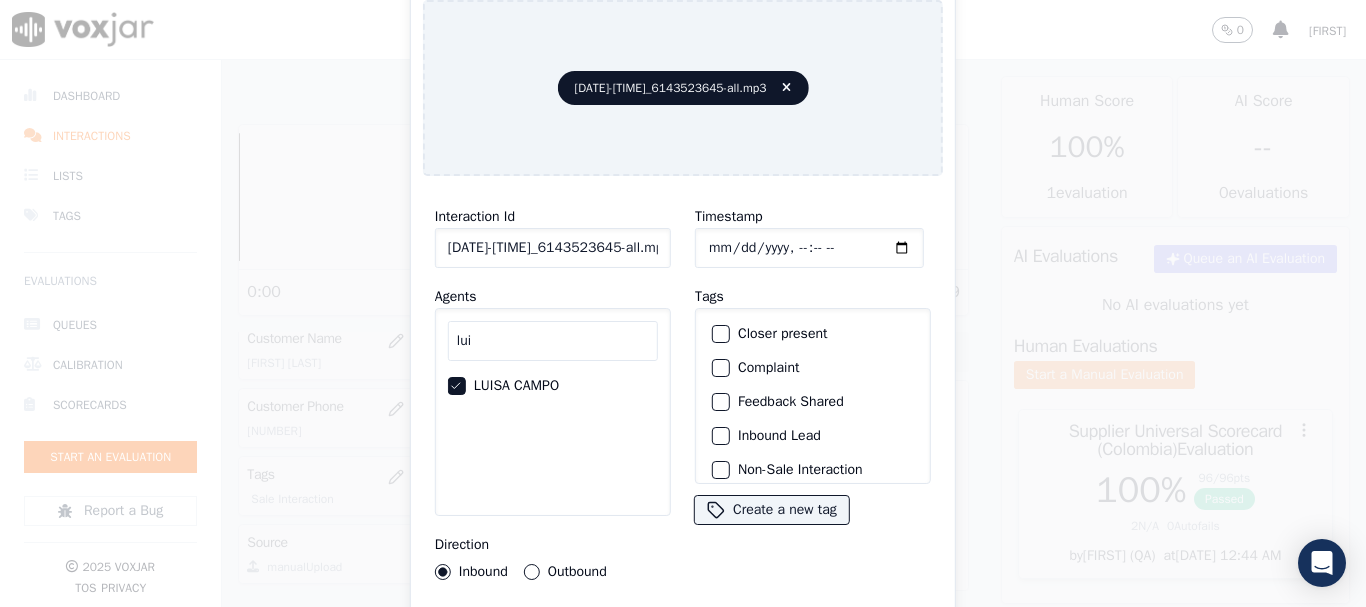 click on "Timestamp" 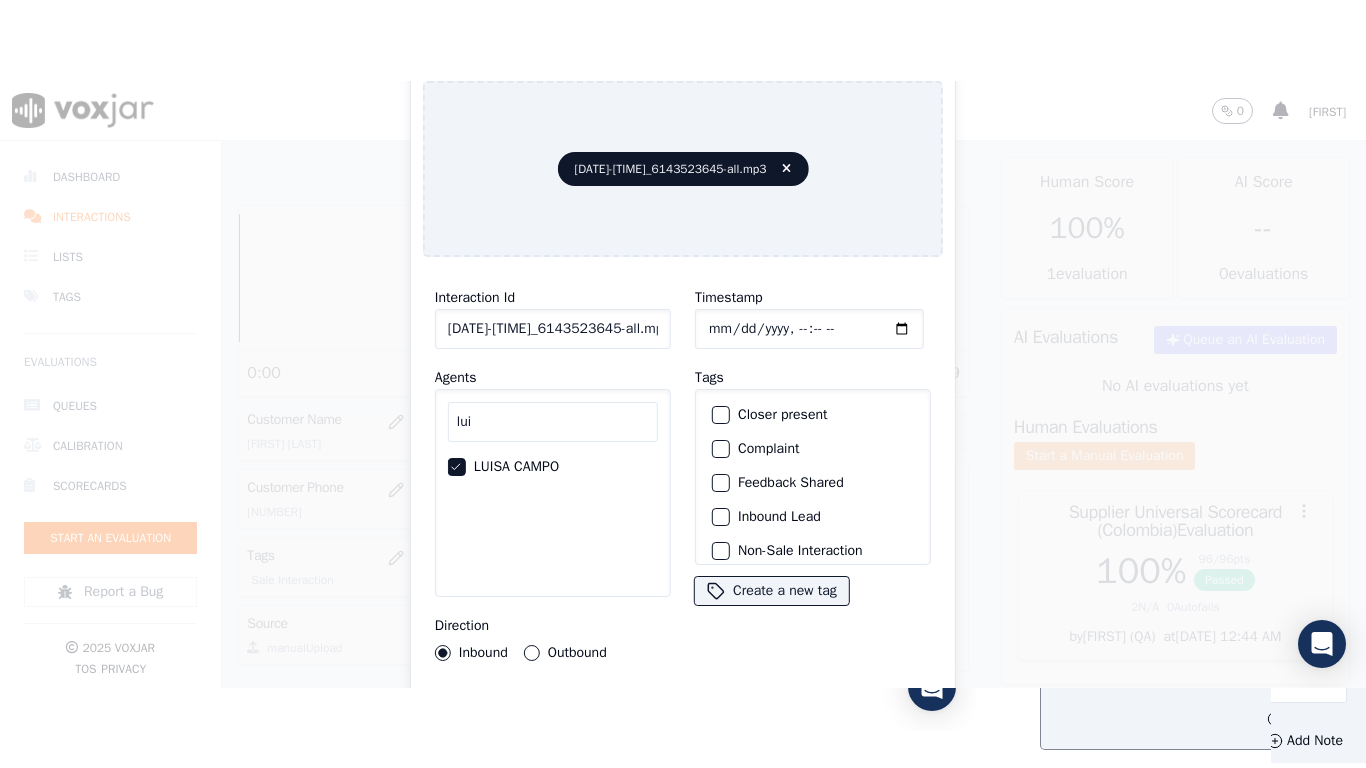 scroll, scrollTop: 175, scrollLeft: 0, axis: vertical 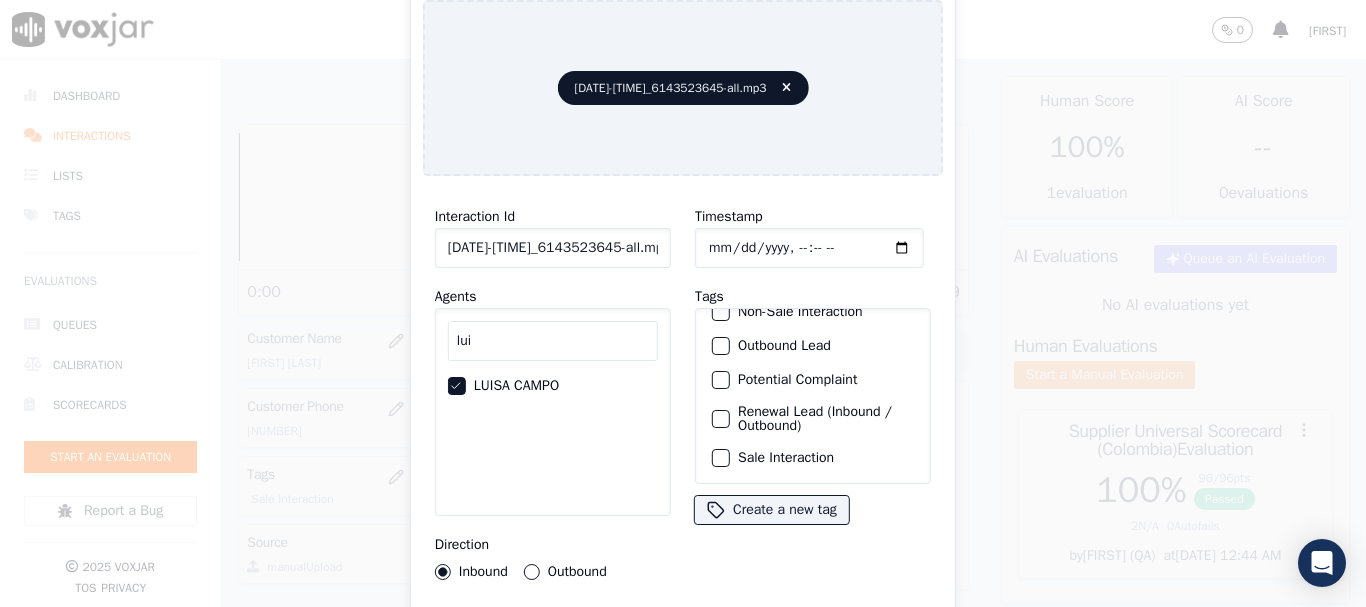 click on "Sale Interaction" 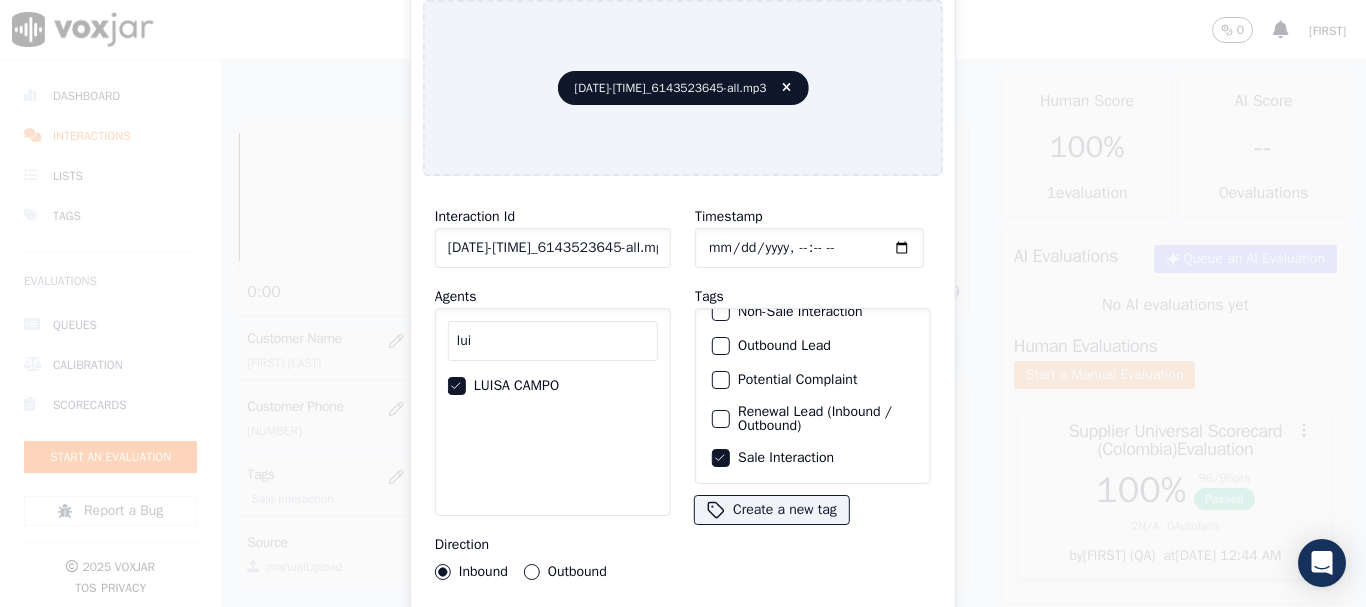 type 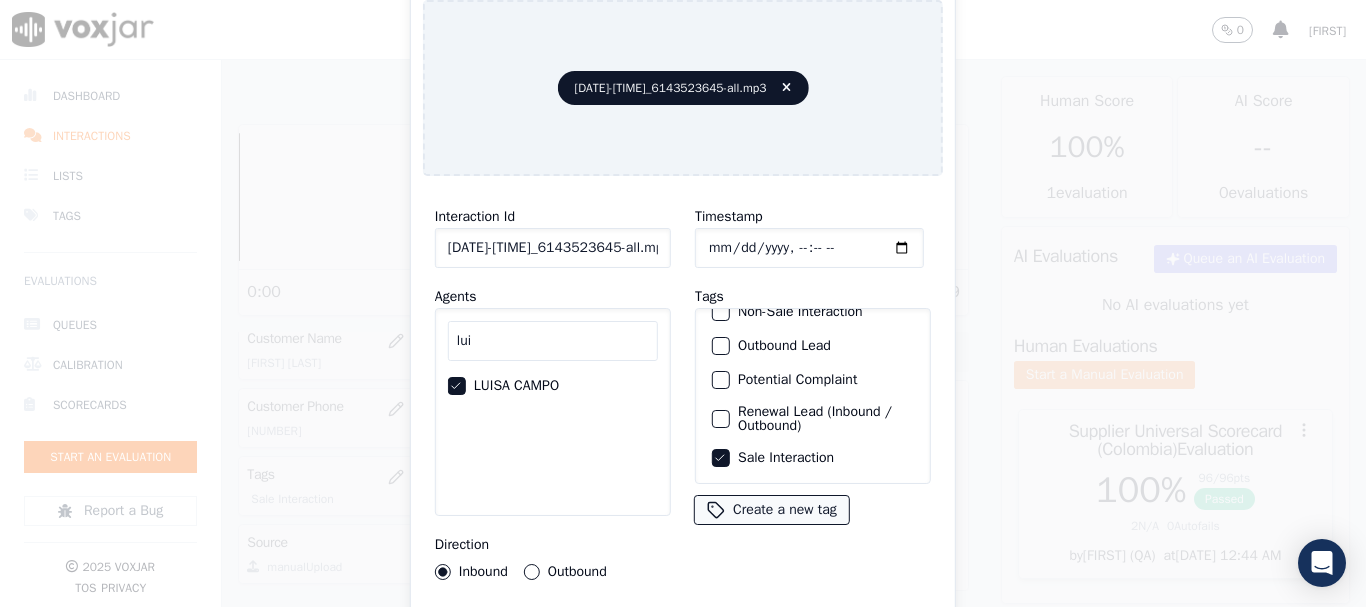 scroll, scrollTop: 251, scrollLeft: 0, axis: vertical 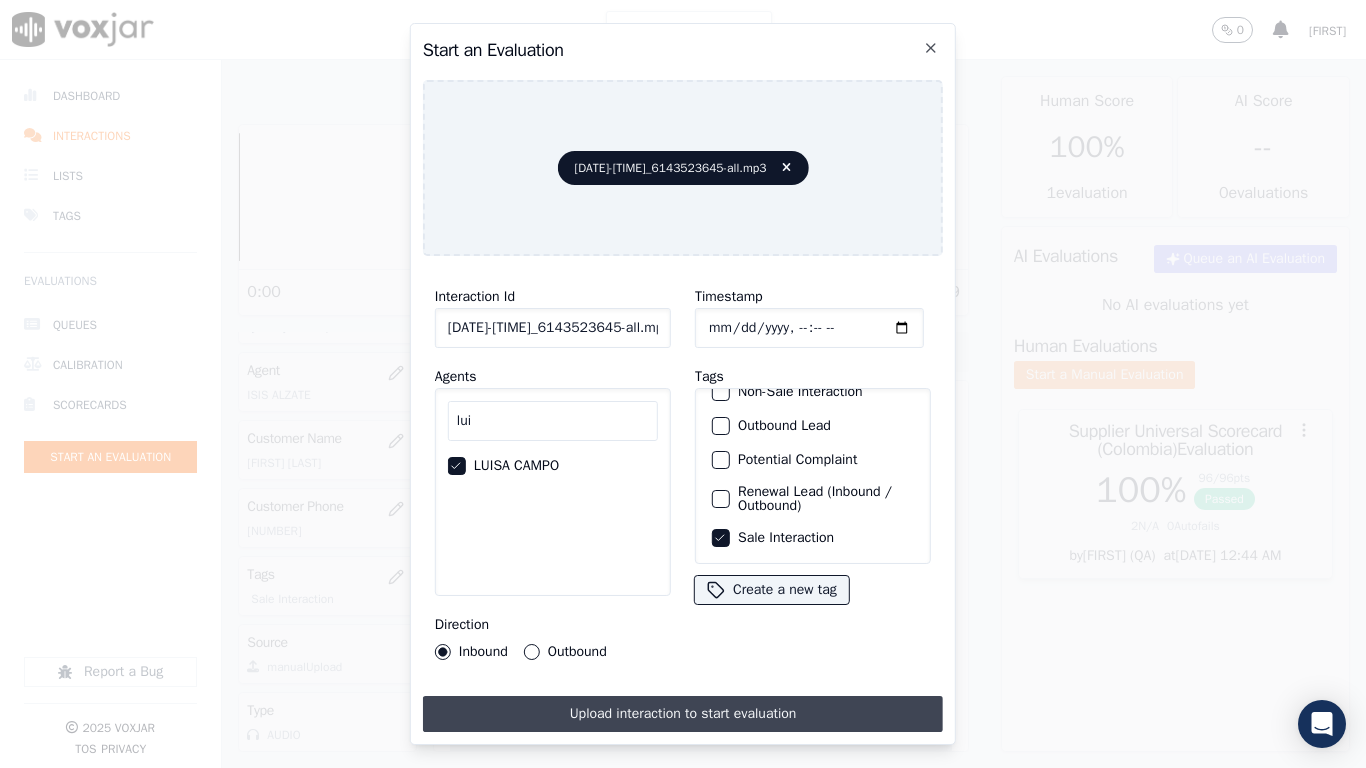 click on "Upload interaction to start evaluation" at bounding box center (683, 714) 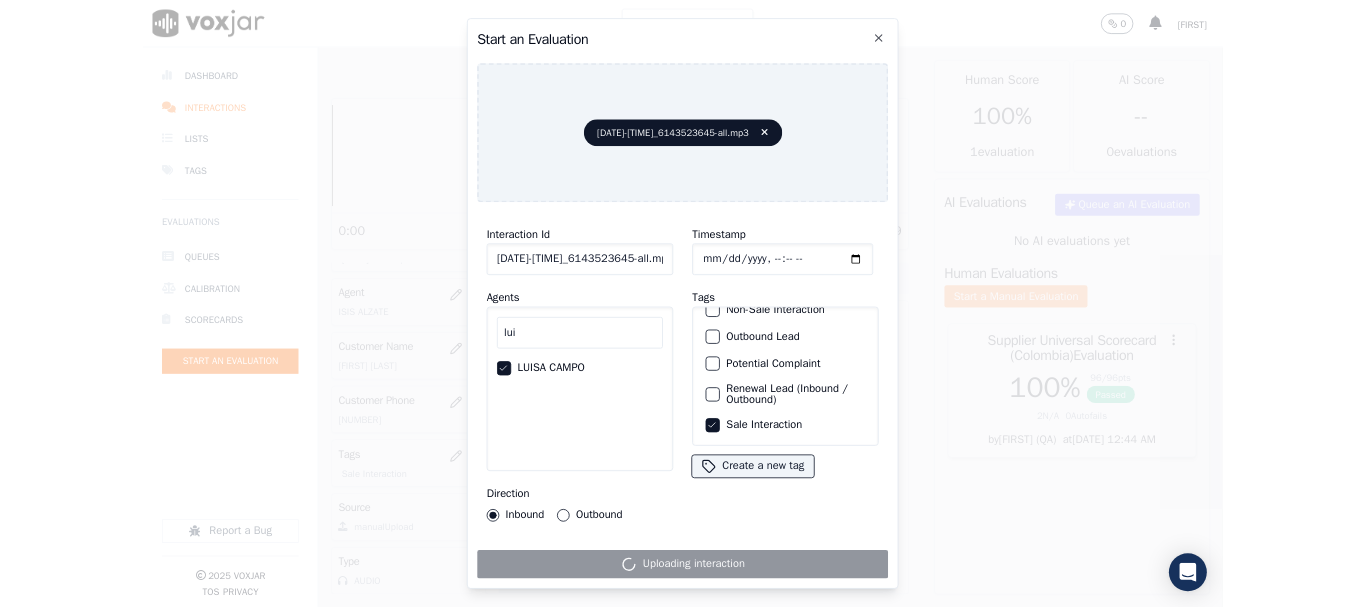 scroll, scrollTop: 300, scrollLeft: 0, axis: vertical 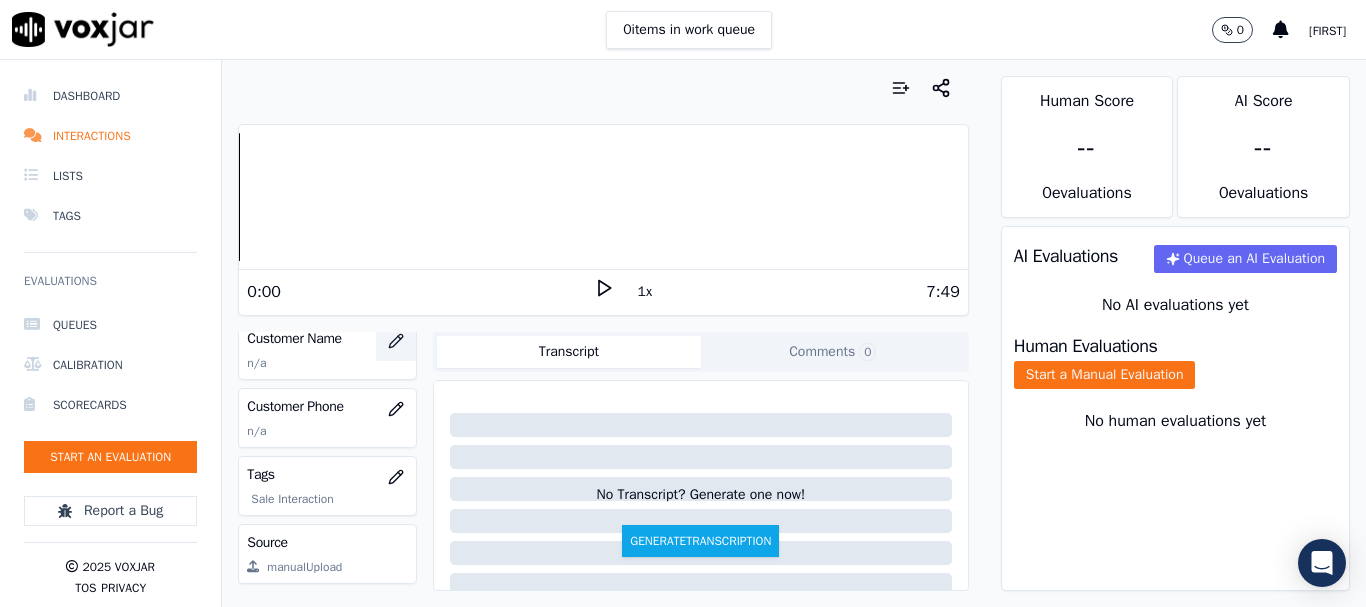 click 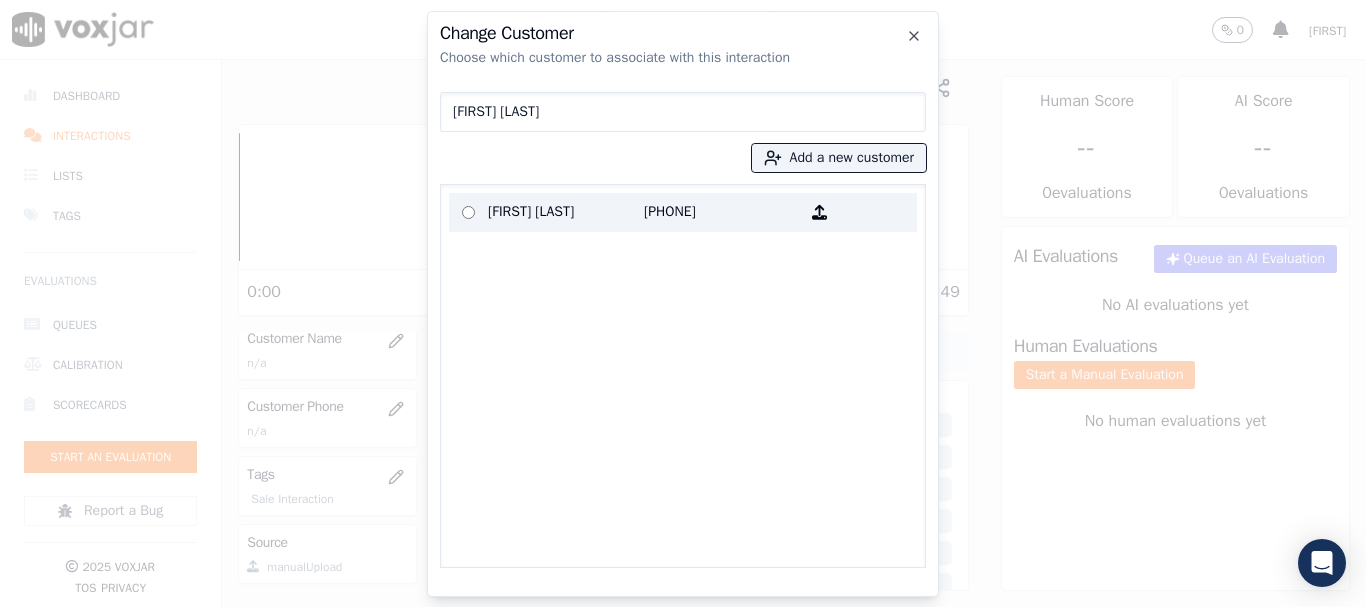 type on "[FIRST] [LAST]" 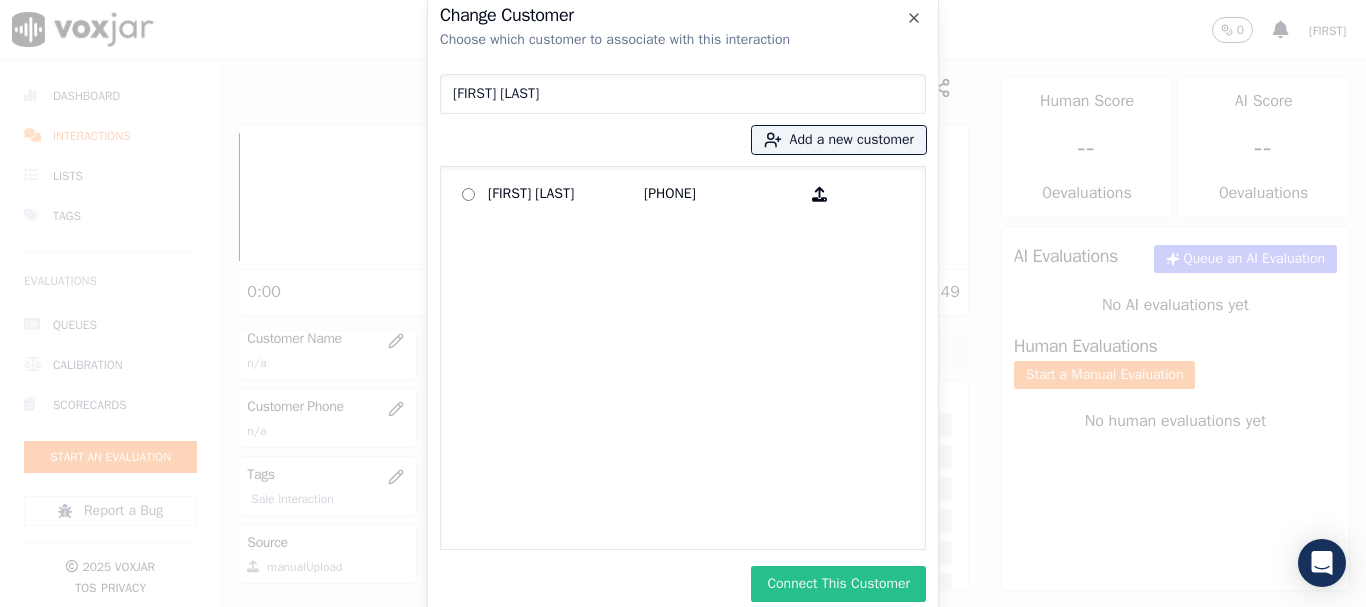 click on "Connect This Customer" at bounding box center (838, 584) 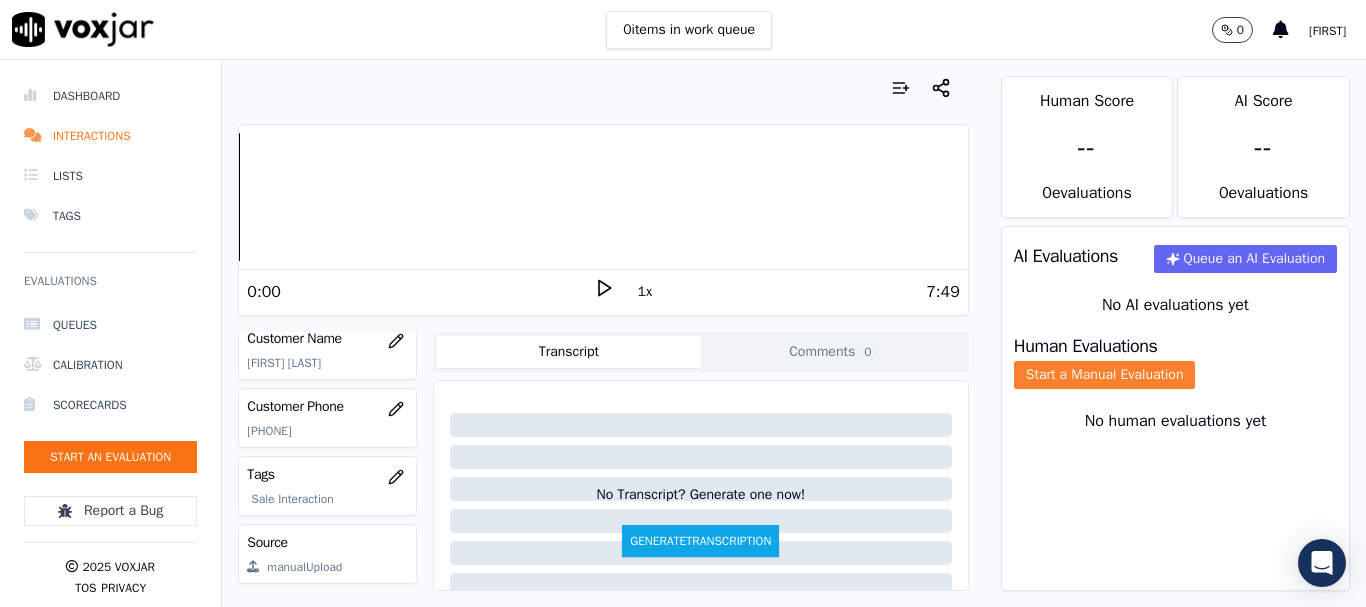 click on "Start a Manual Evaluation" 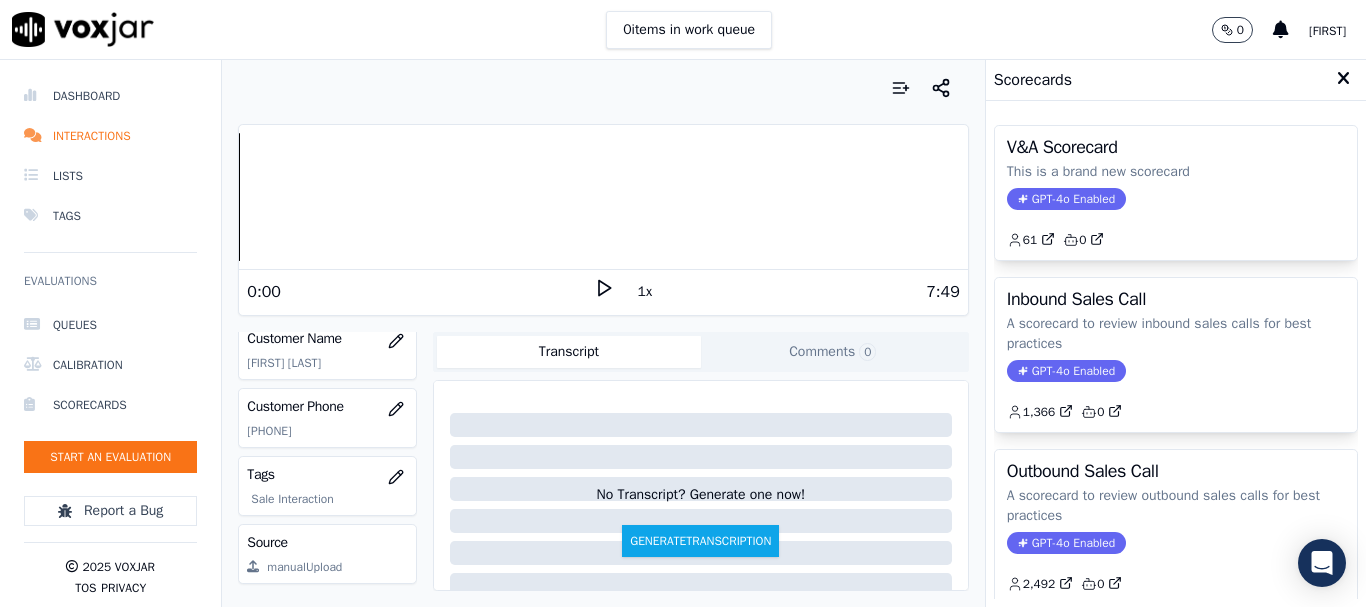 type 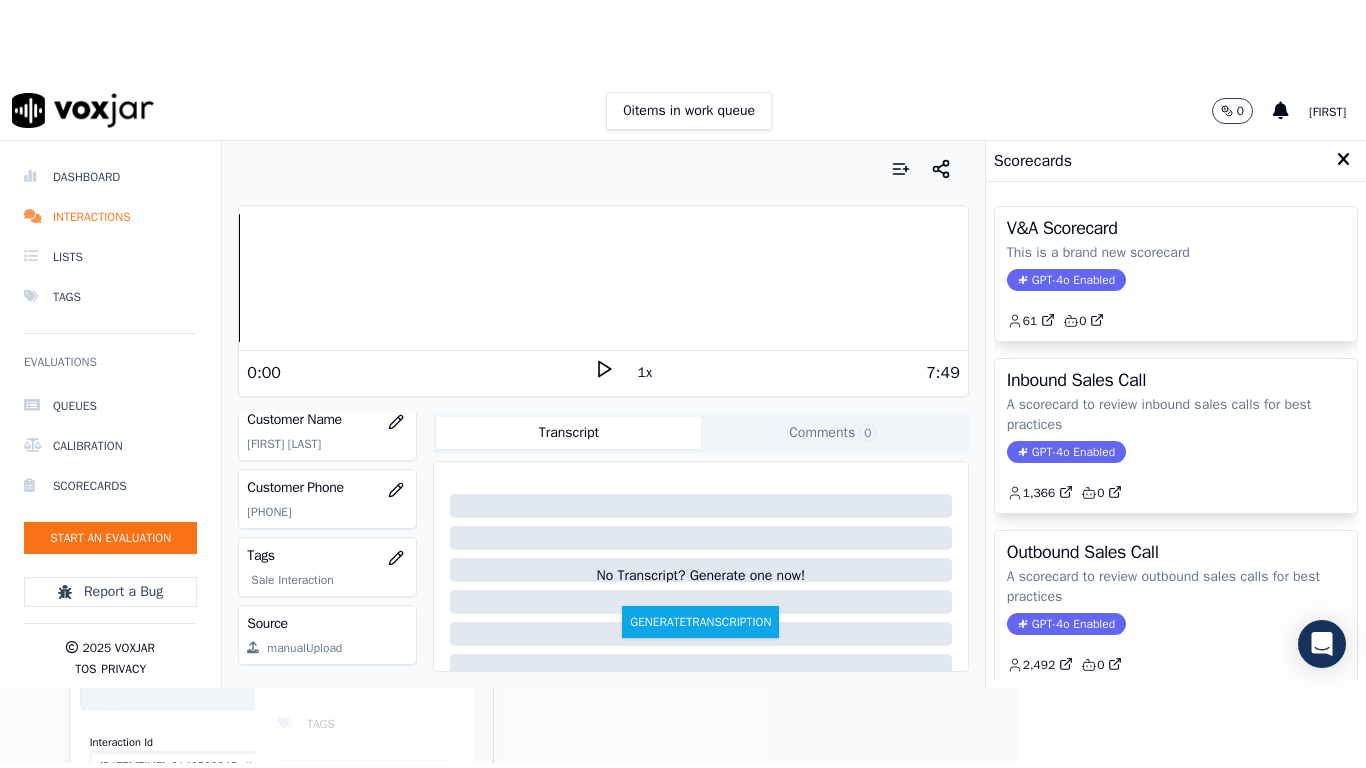 scroll, scrollTop: 251, scrollLeft: 0, axis: vertical 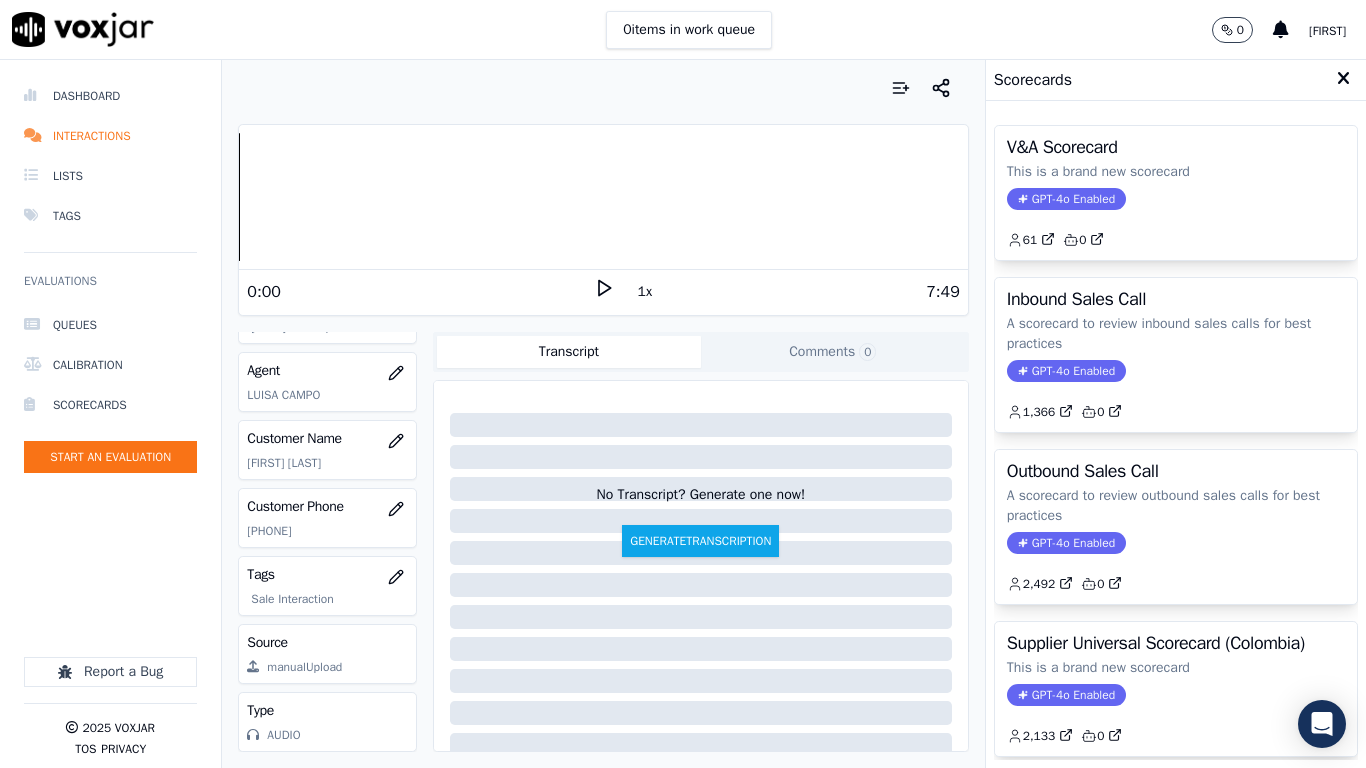 drag, startPoint x: 1171, startPoint y: 656, endPoint x: 1171, endPoint y: 521, distance: 135 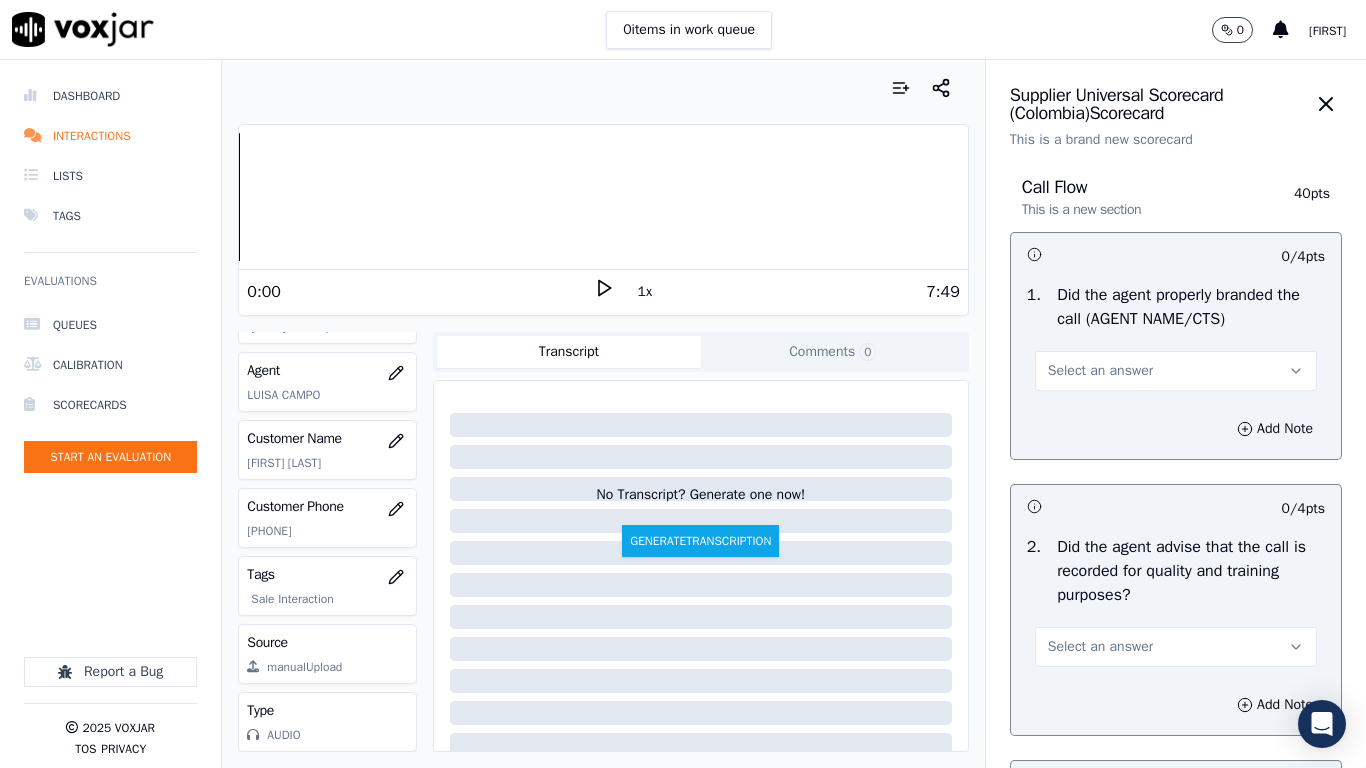 click on "Select an answer" at bounding box center (1176, 371) 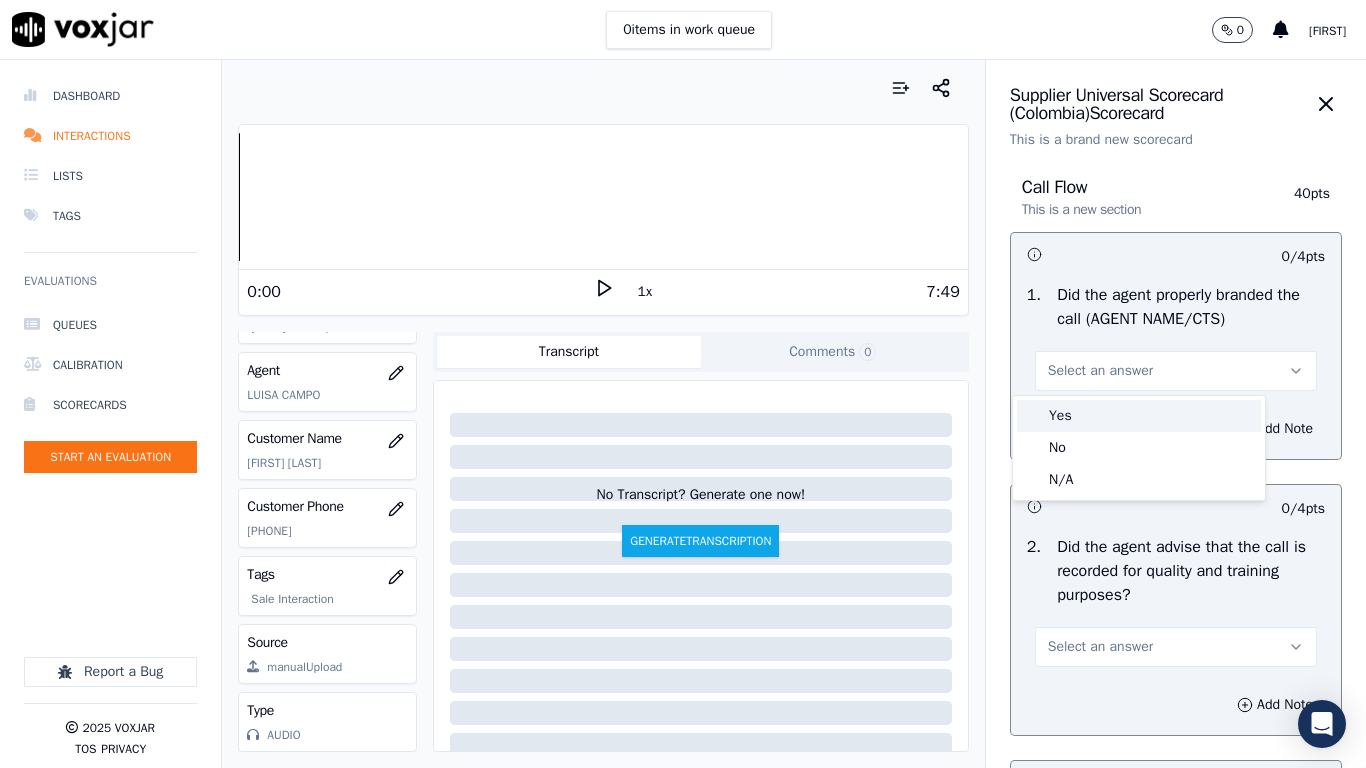 drag, startPoint x: 1142, startPoint y: 409, endPoint x: 1146, endPoint y: 437, distance: 28.284271 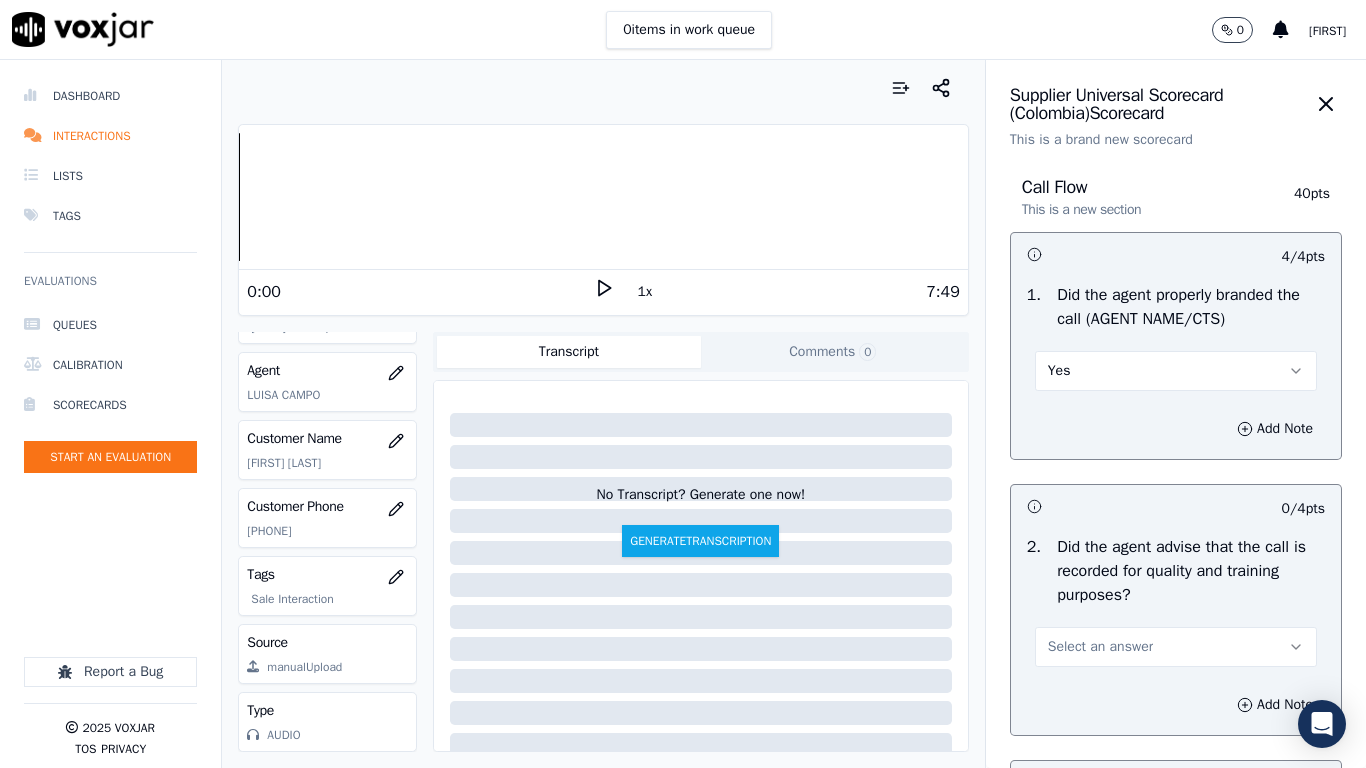 drag, startPoint x: 1119, startPoint y: 634, endPoint x: 1110, endPoint y: 677, distance: 43.931767 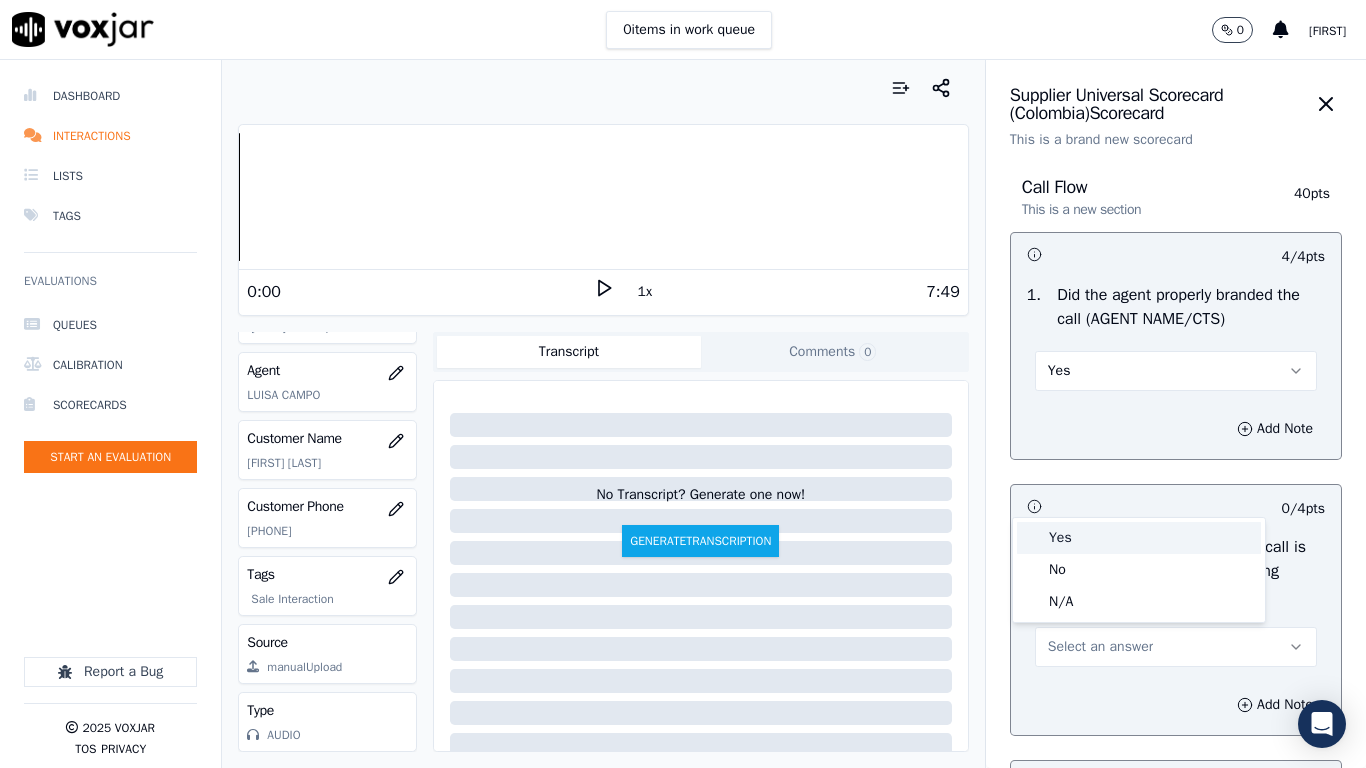 click on "Yes" at bounding box center [1139, 538] 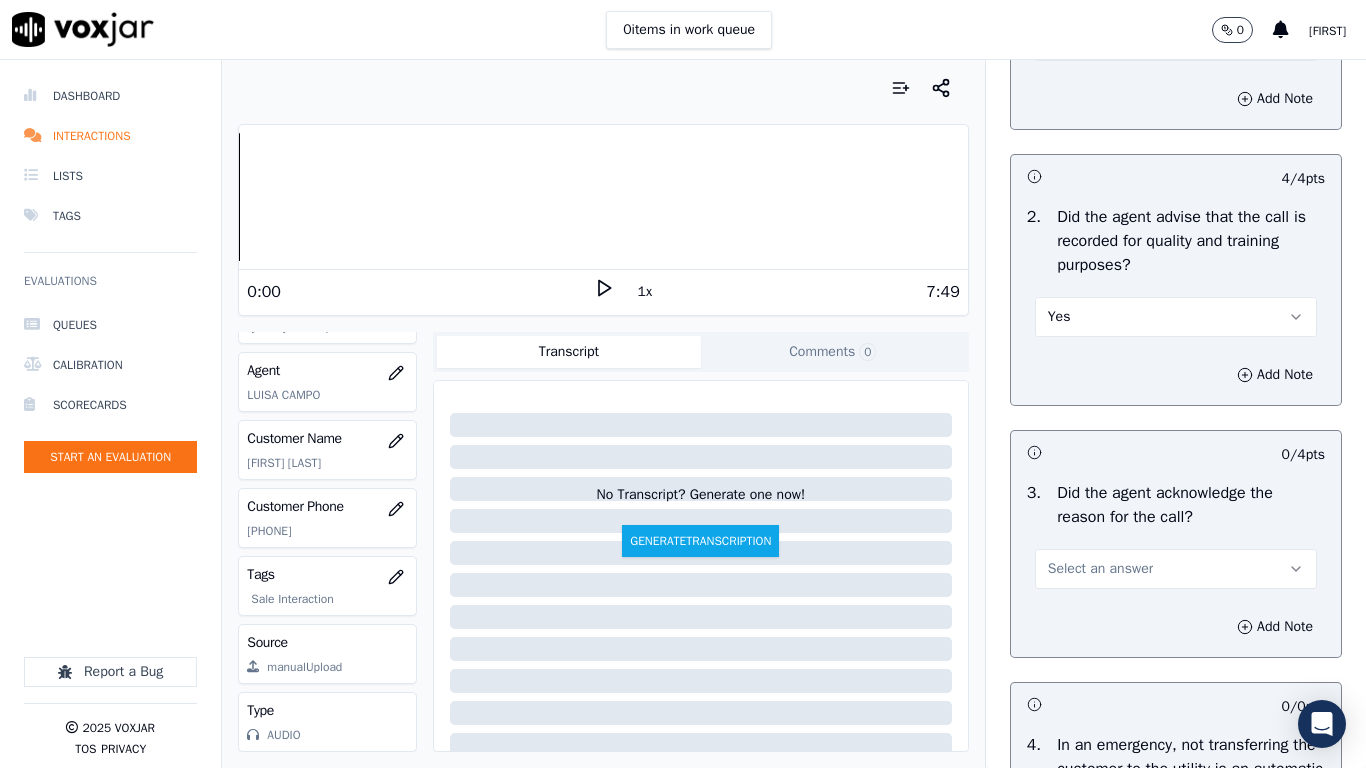 scroll, scrollTop: 700, scrollLeft: 0, axis: vertical 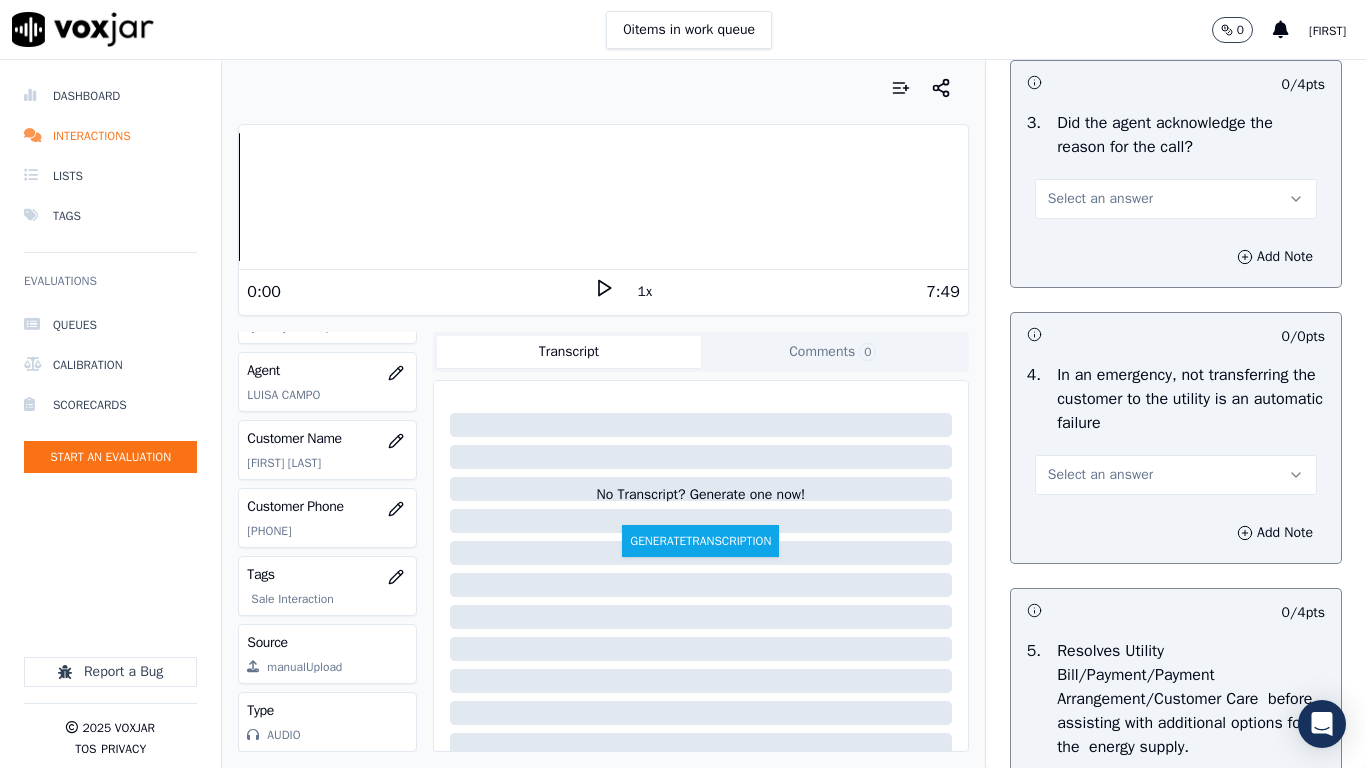 click on "Select an answer" at bounding box center [1176, 199] 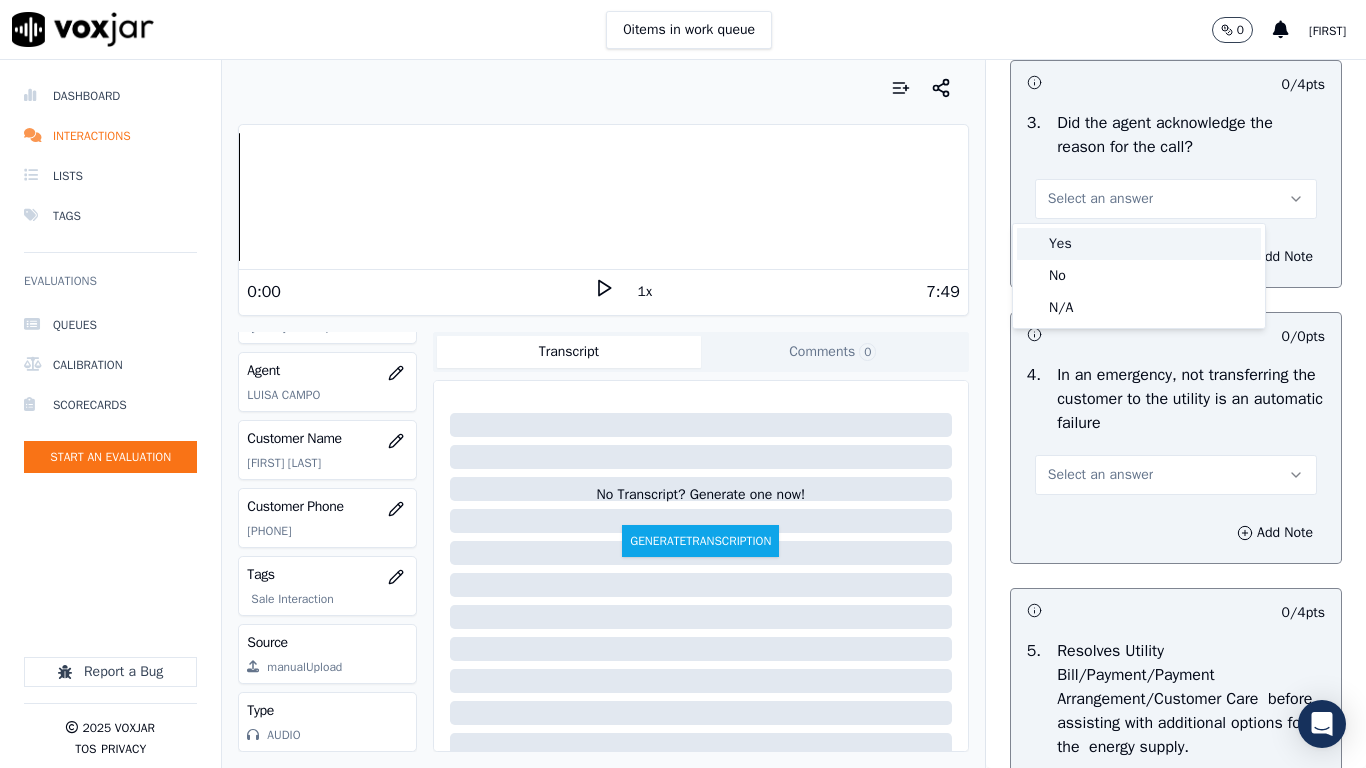 click on "Yes" at bounding box center (1139, 244) 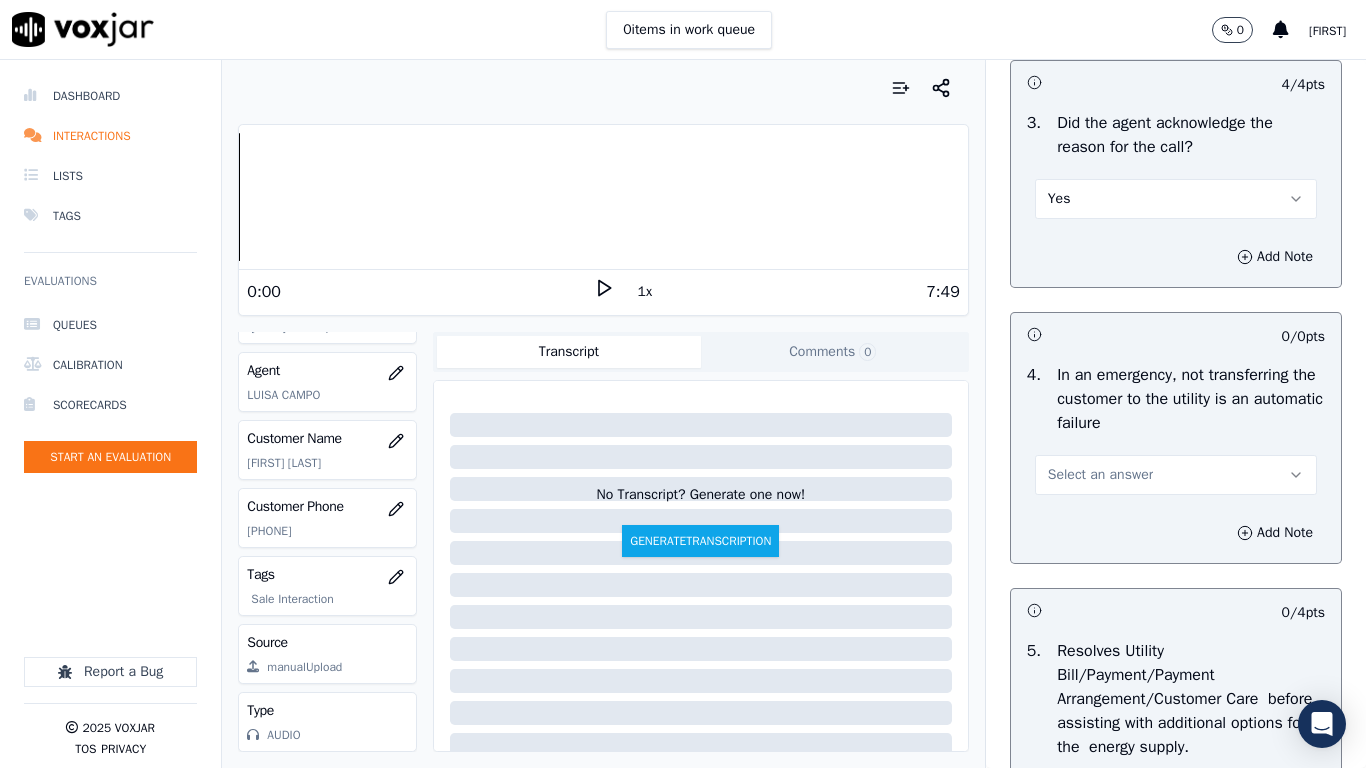 drag, startPoint x: 1140, startPoint y: 475, endPoint x: 1139, endPoint y: 492, distance: 17.029387 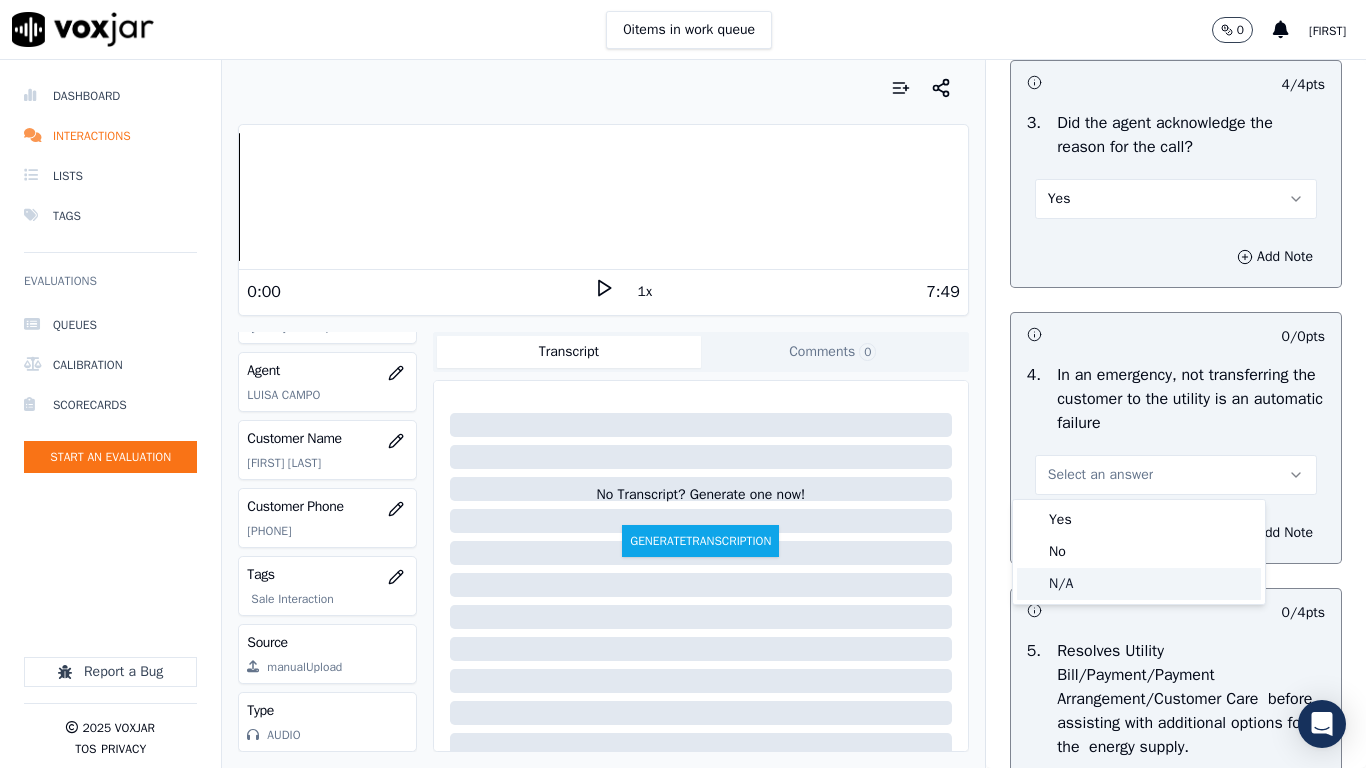 click on "N/A" 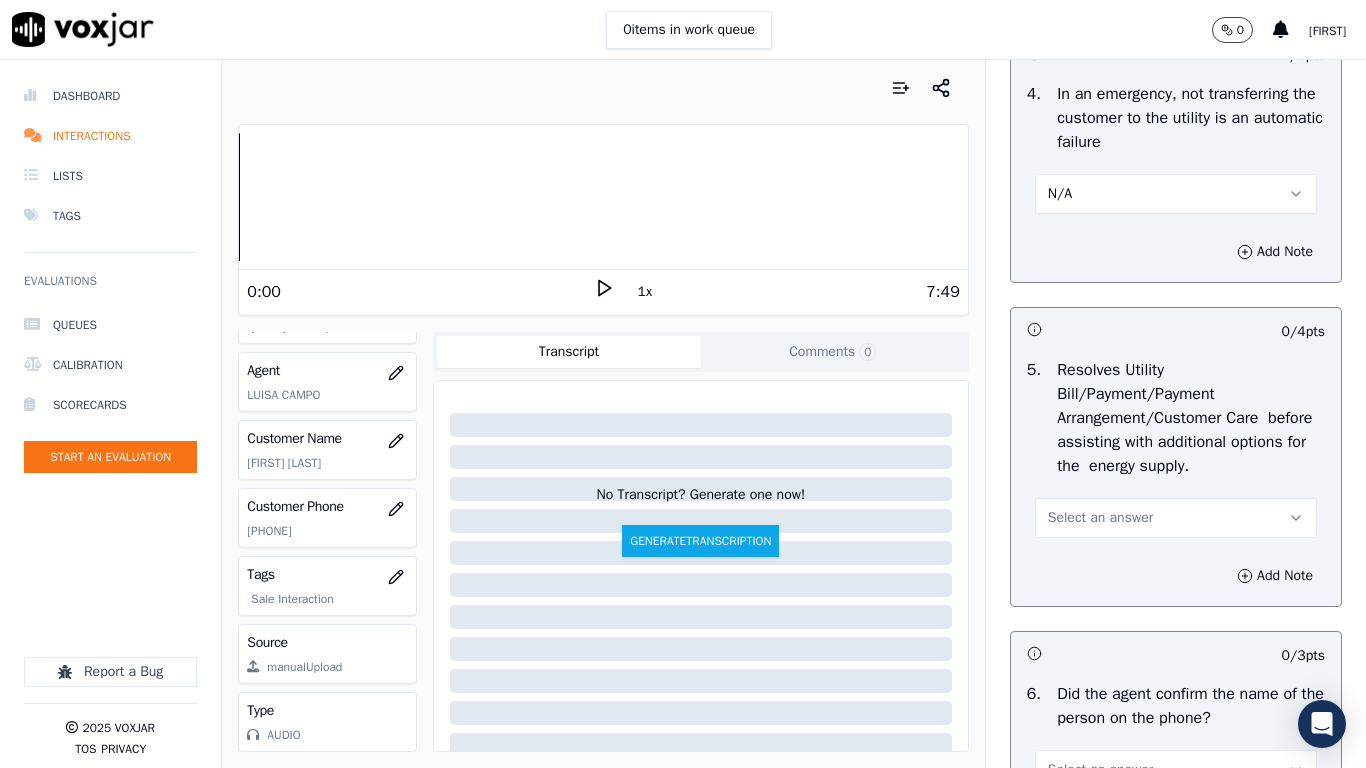 scroll, scrollTop: 1300, scrollLeft: 0, axis: vertical 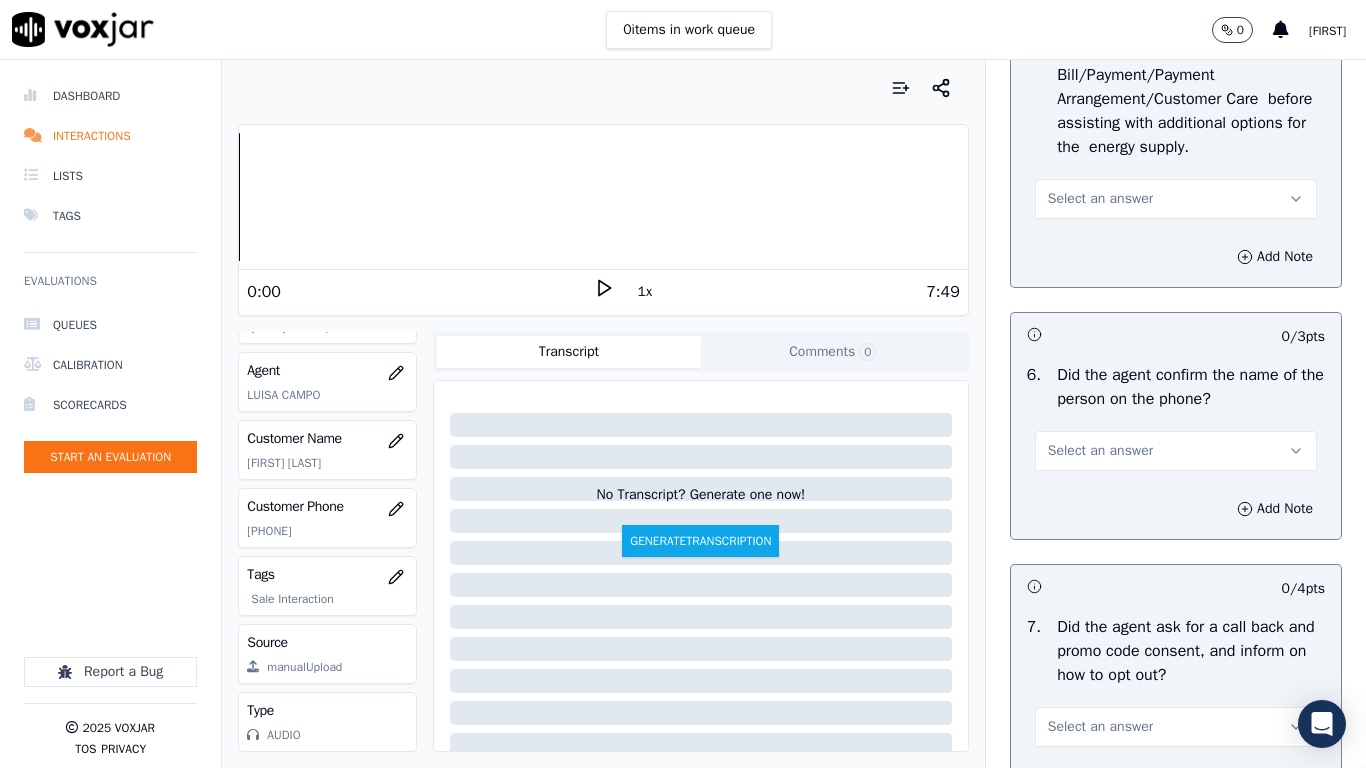 click on "Select an answer" at bounding box center (1100, 199) 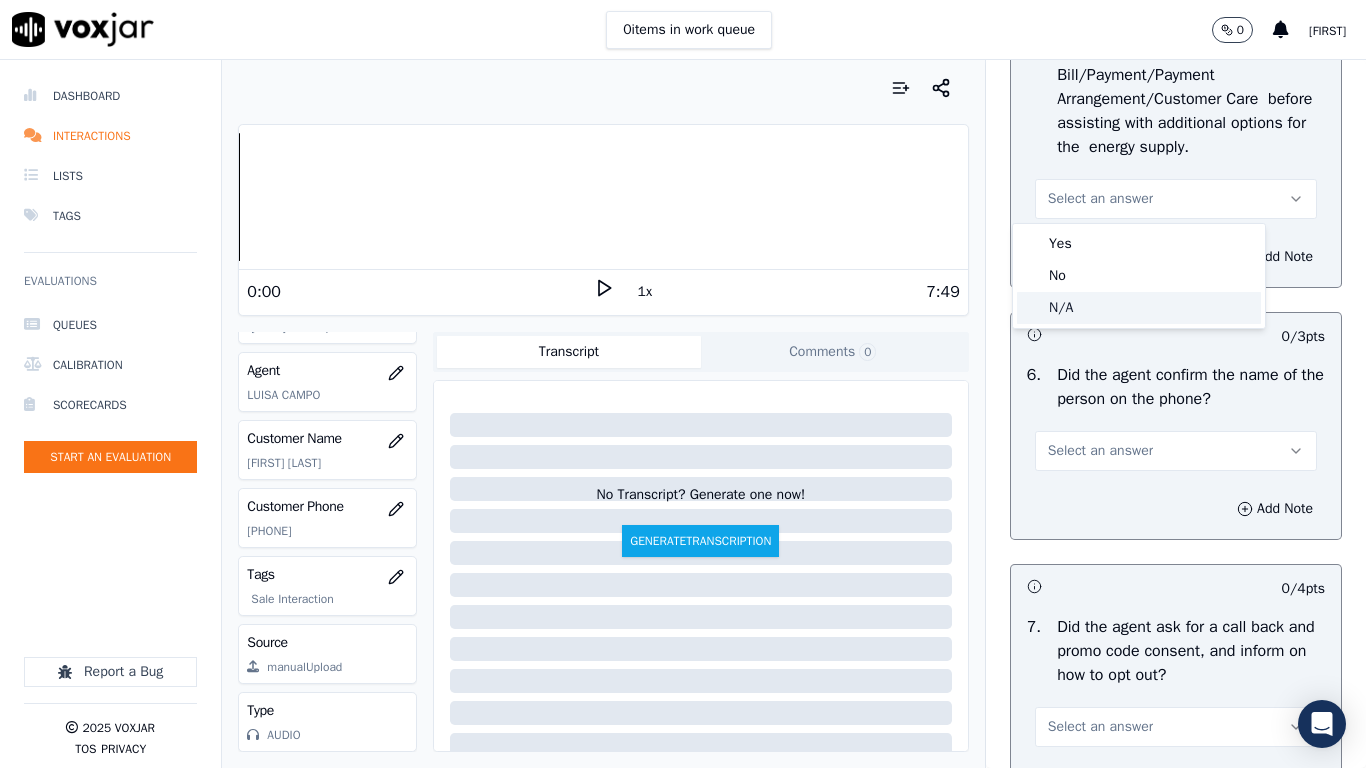 drag, startPoint x: 1117, startPoint y: 311, endPoint x: 1116, endPoint y: 348, distance: 37.01351 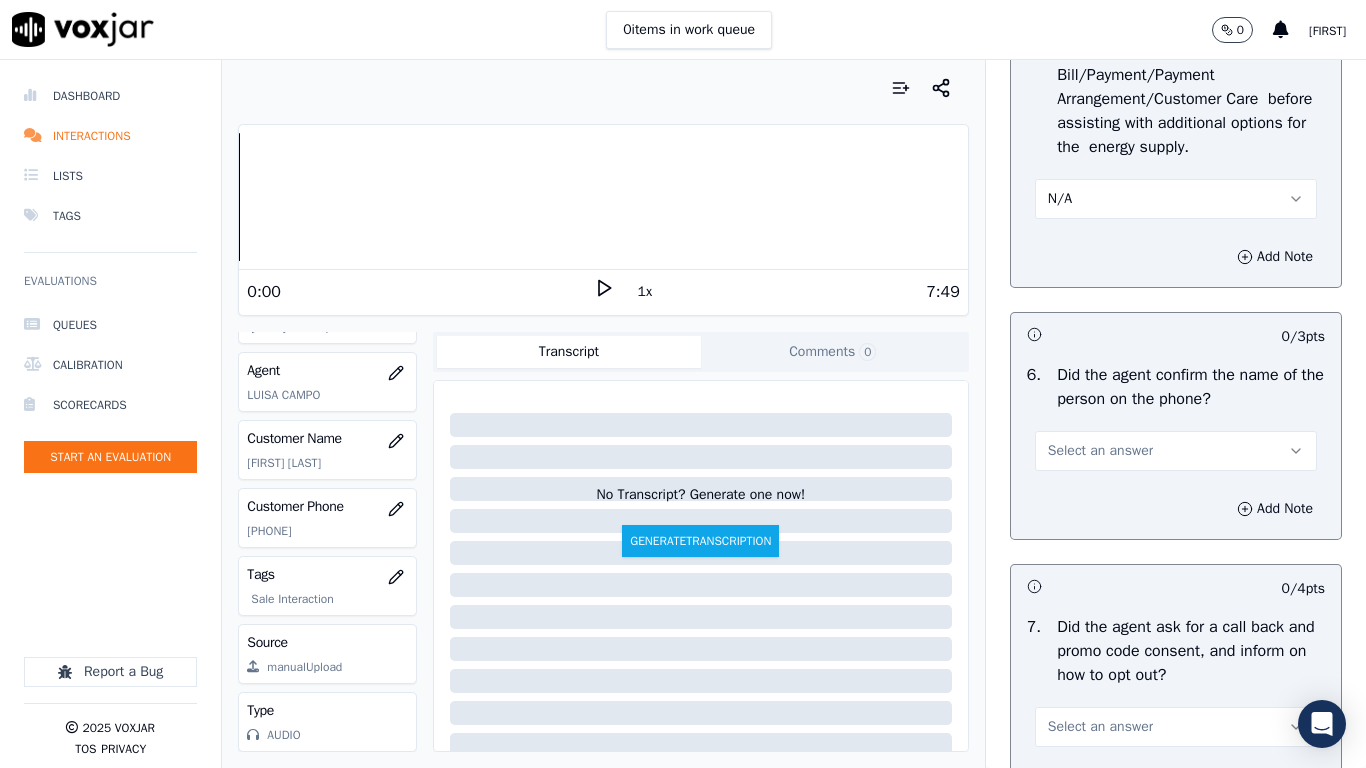 click on "Select an answer" at bounding box center [1100, 451] 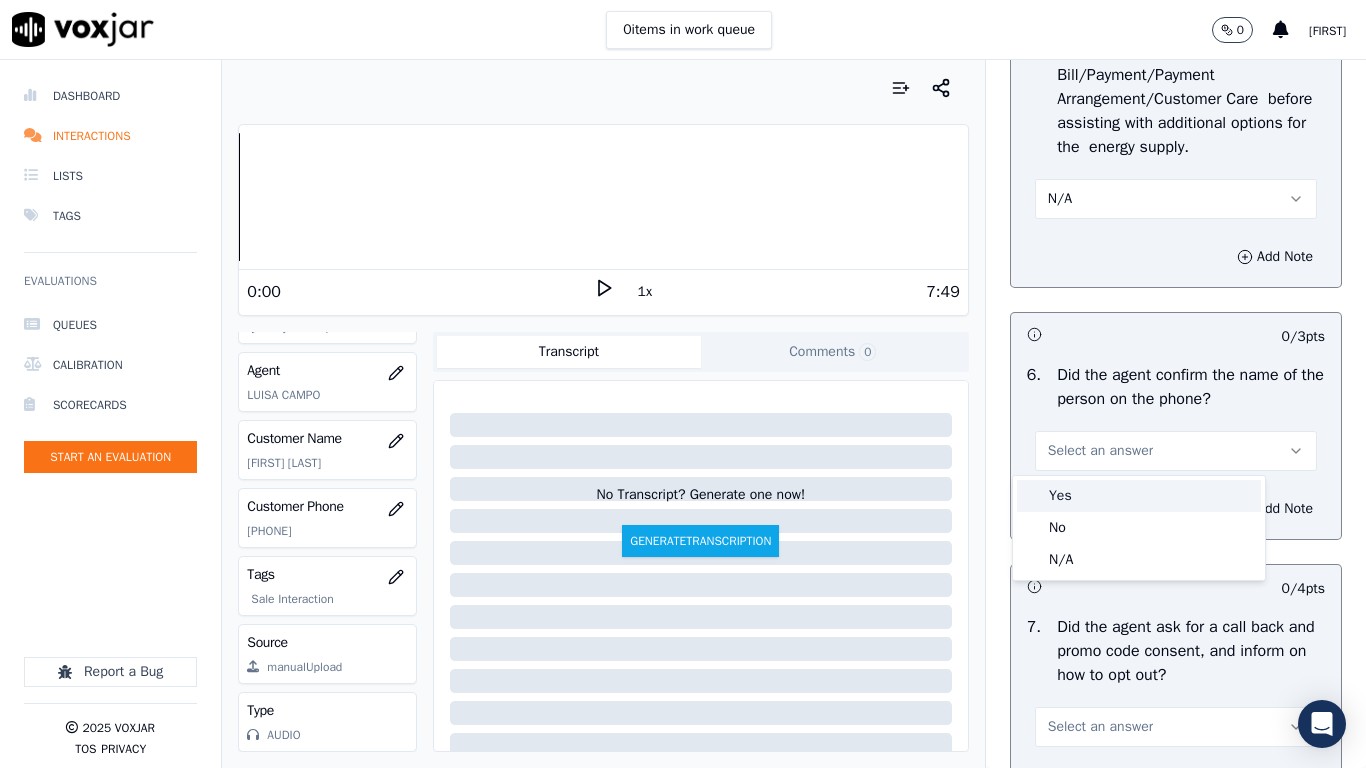 click on "Yes" at bounding box center [1139, 496] 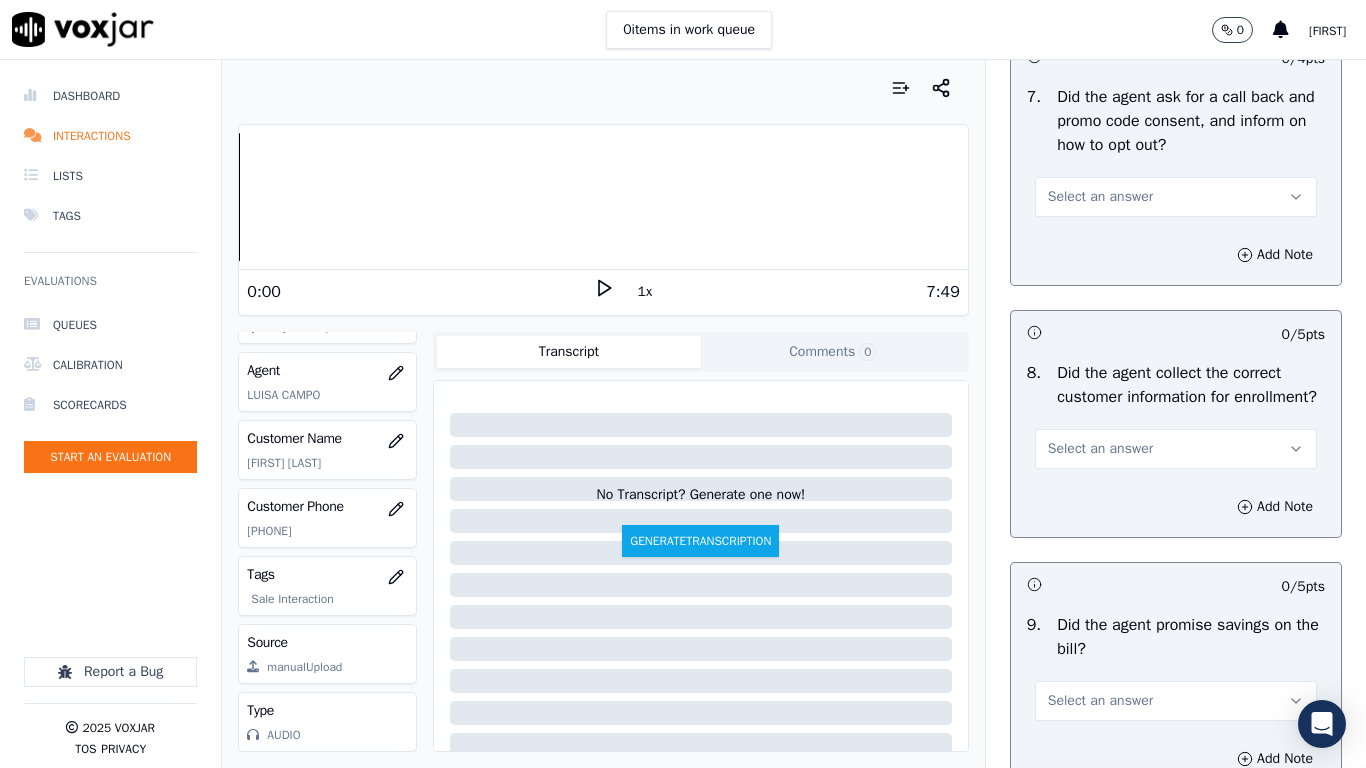 scroll, scrollTop: 1800, scrollLeft: 0, axis: vertical 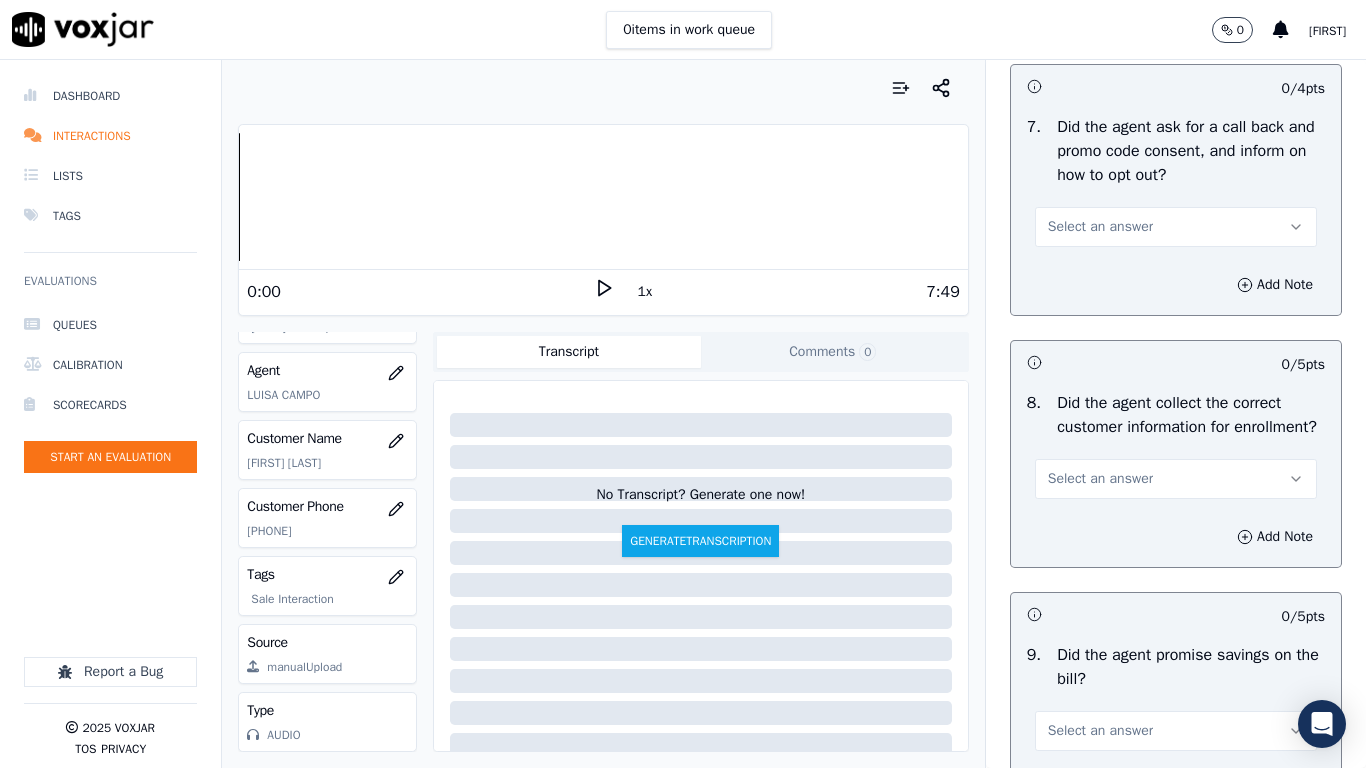 click on "Select an answer" at bounding box center [1100, 227] 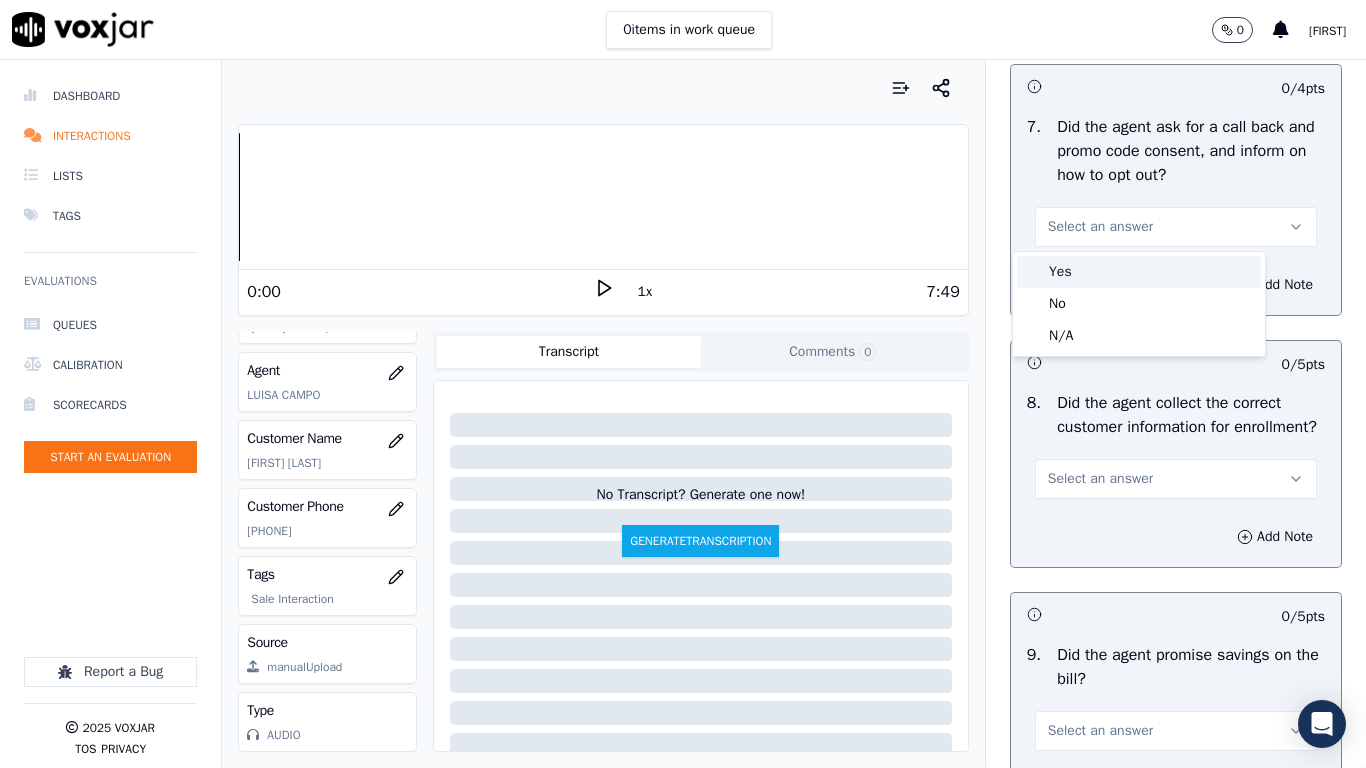 drag, startPoint x: 1094, startPoint y: 275, endPoint x: 1096, endPoint y: 304, distance: 29.068884 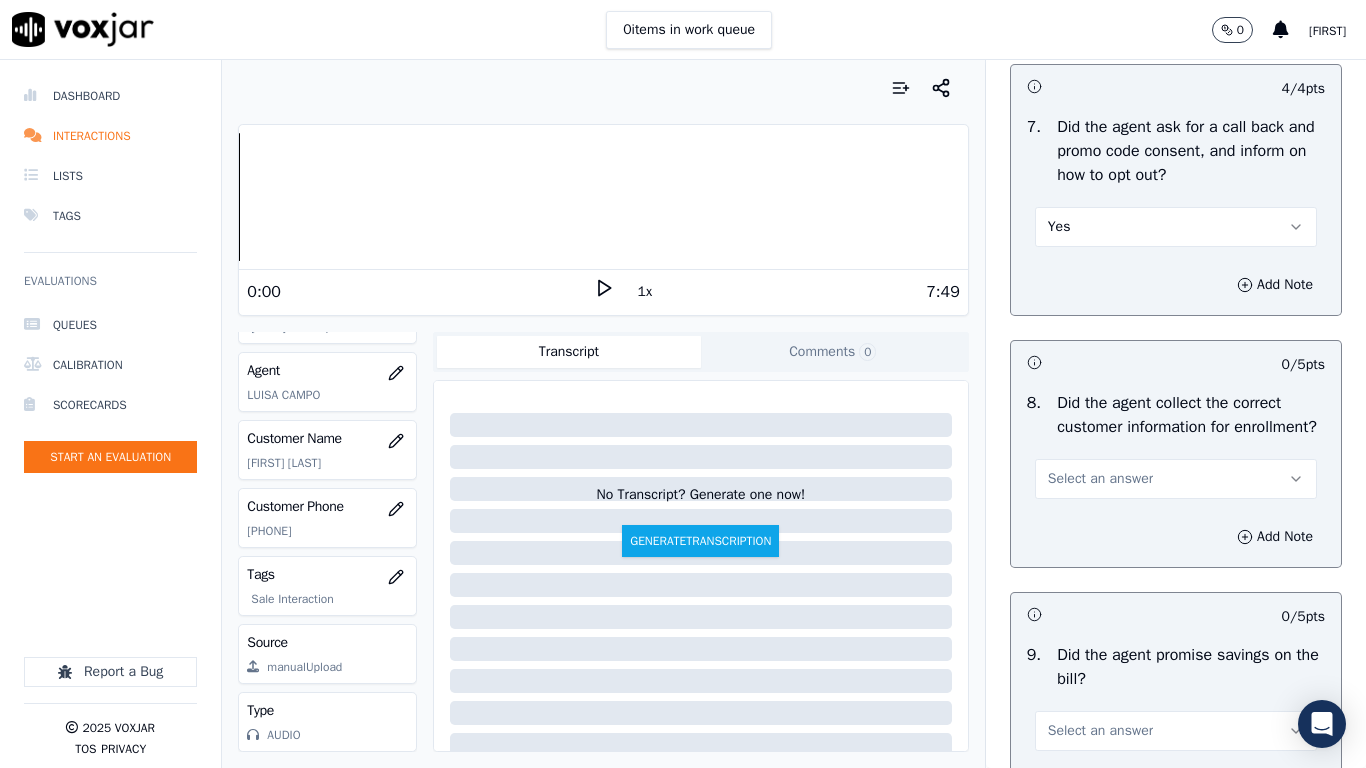 click on "Select an answer" at bounding box center [1100, 479] 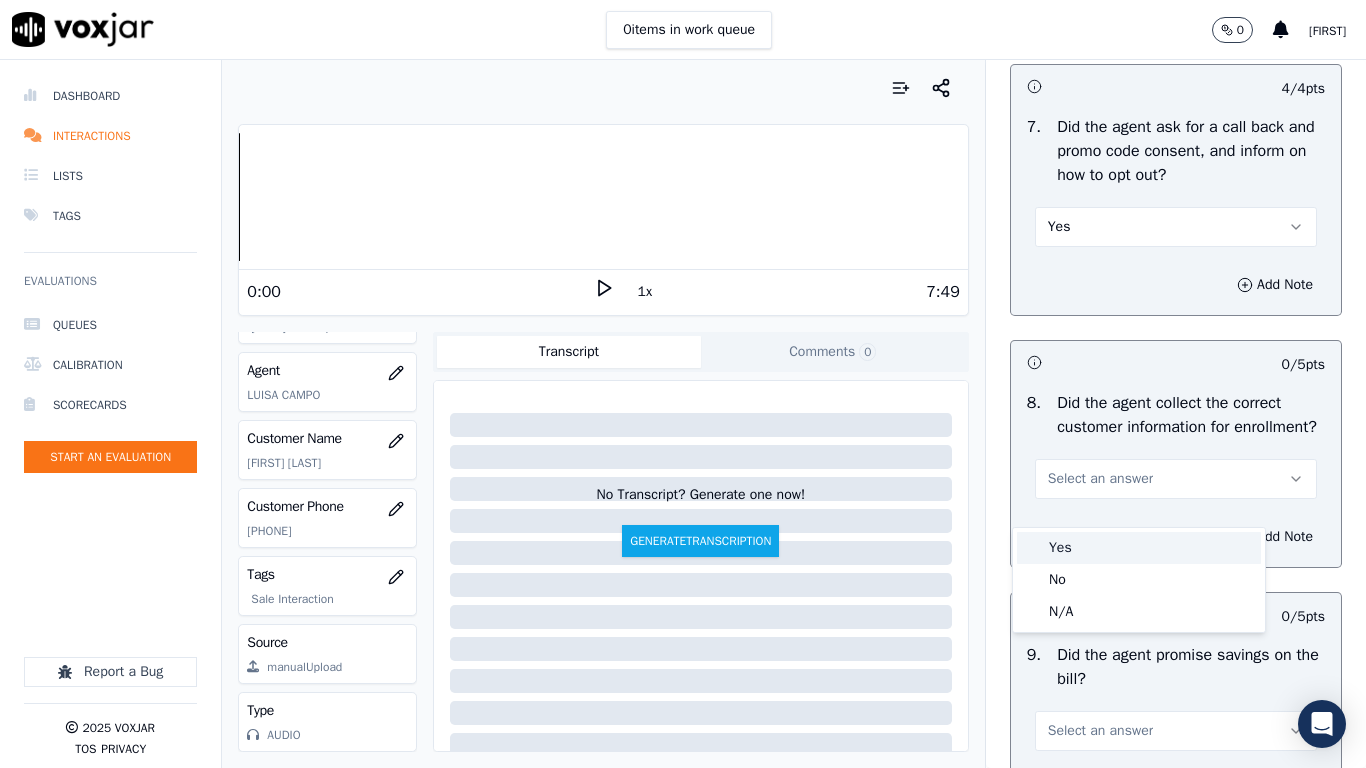 drag, startPoint x: 1094, startPoint y: 547, endPoint x: 1092, endPoint y: 558, distance: 11.18034 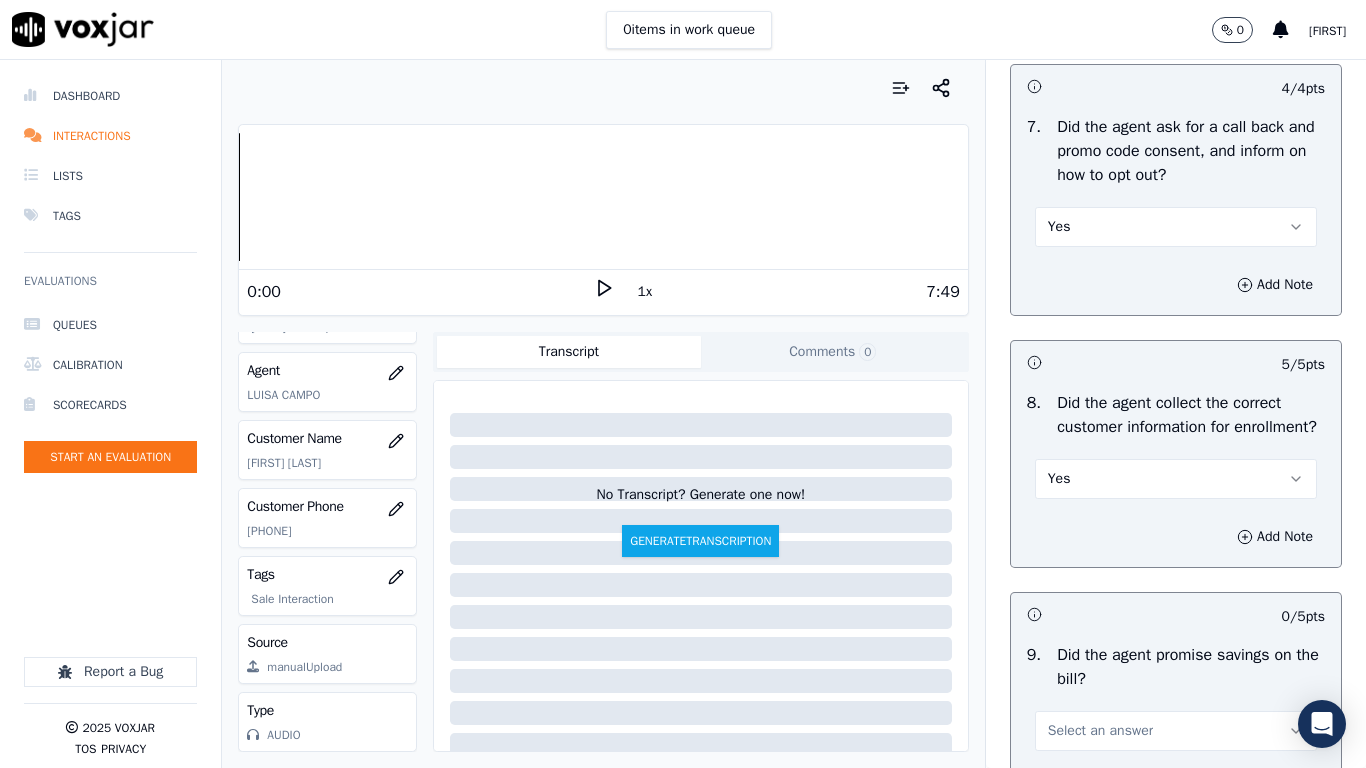 scroll, scrollTop: 2400, scrollLeft: 0, axis: vertical 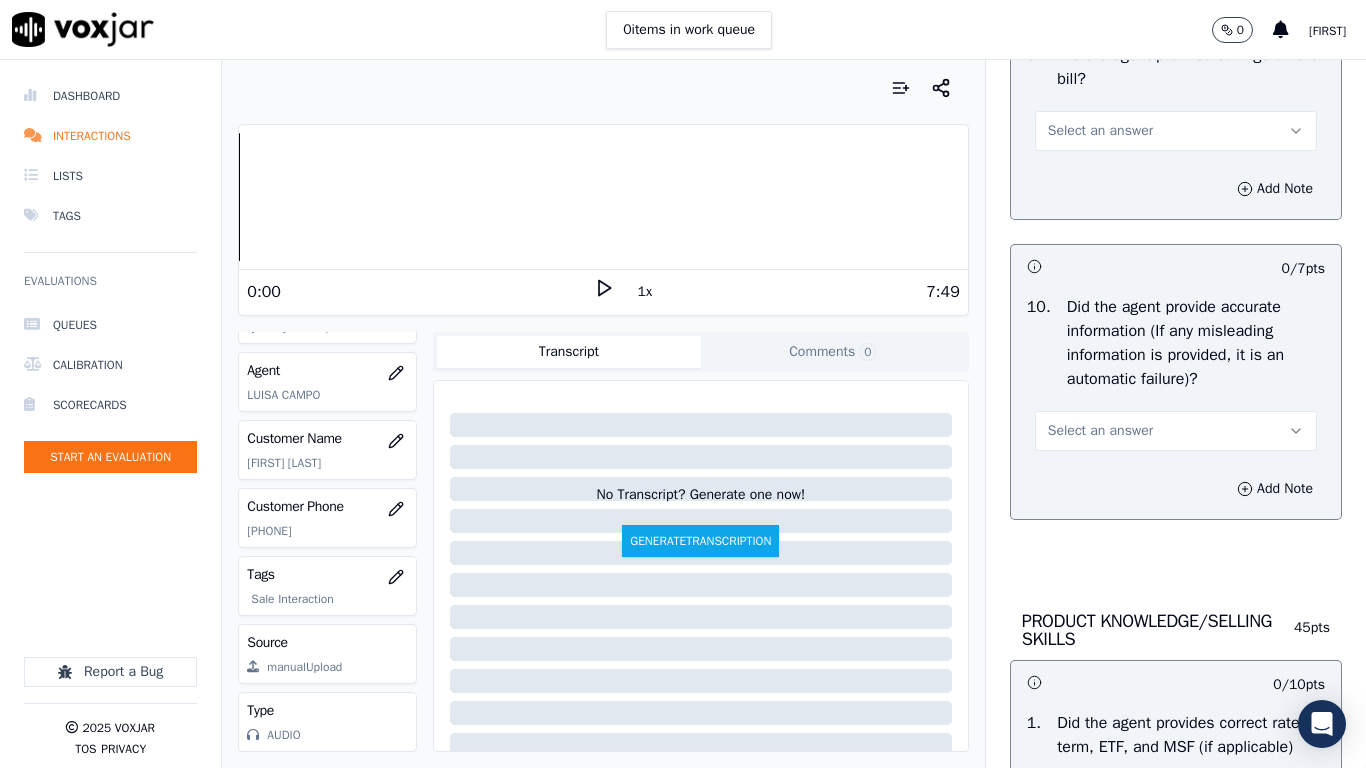 click on "Select an answer" at bounding box center (1100, 131) 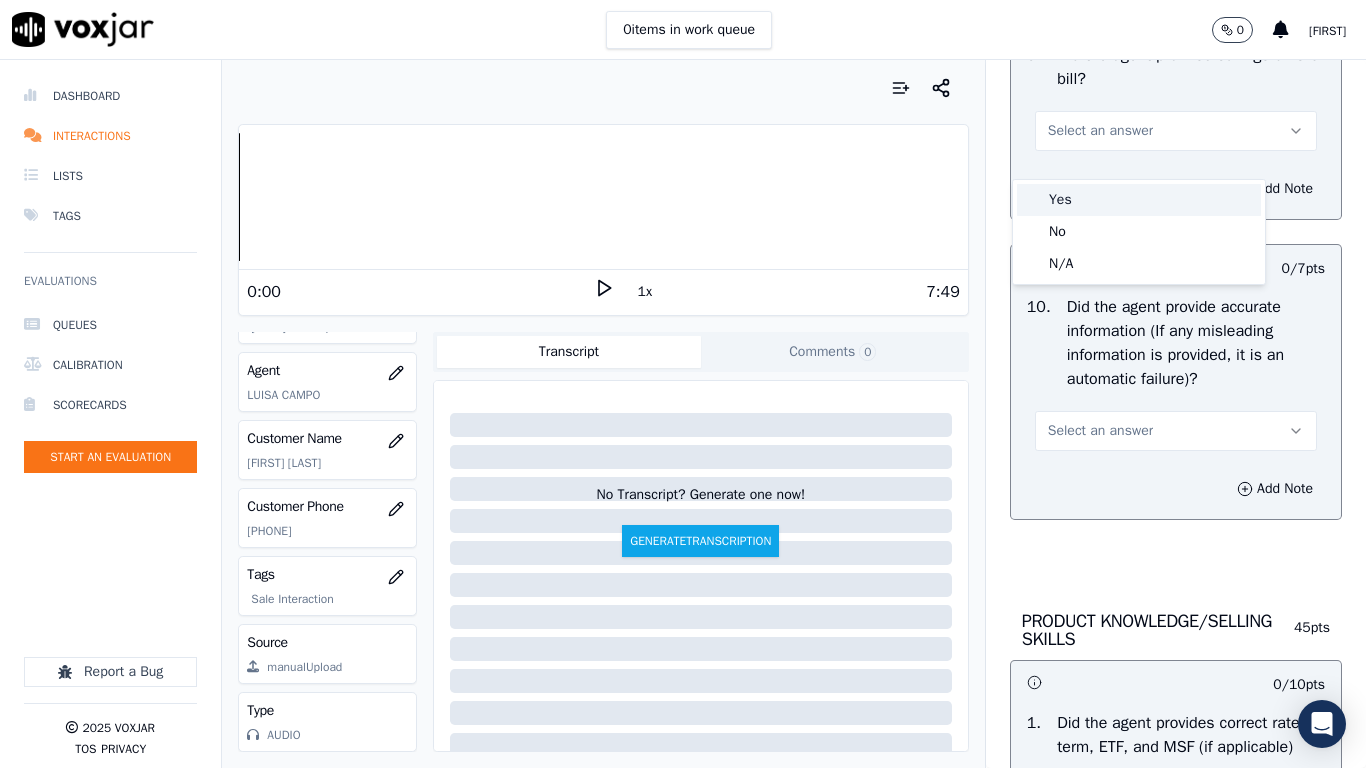 click on "Yes" at bounding box center [1139, 200] 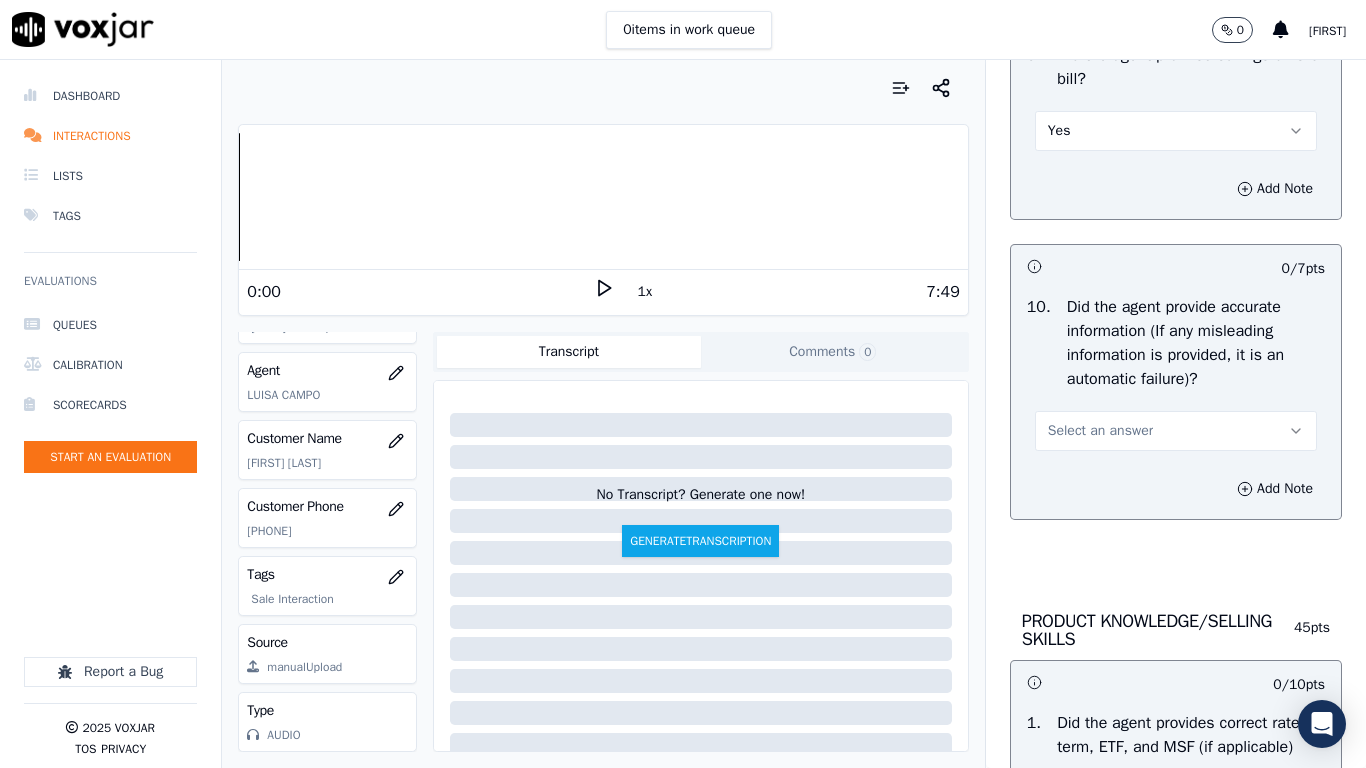 click on "Select an answer" at bounding box center (1100, 431) 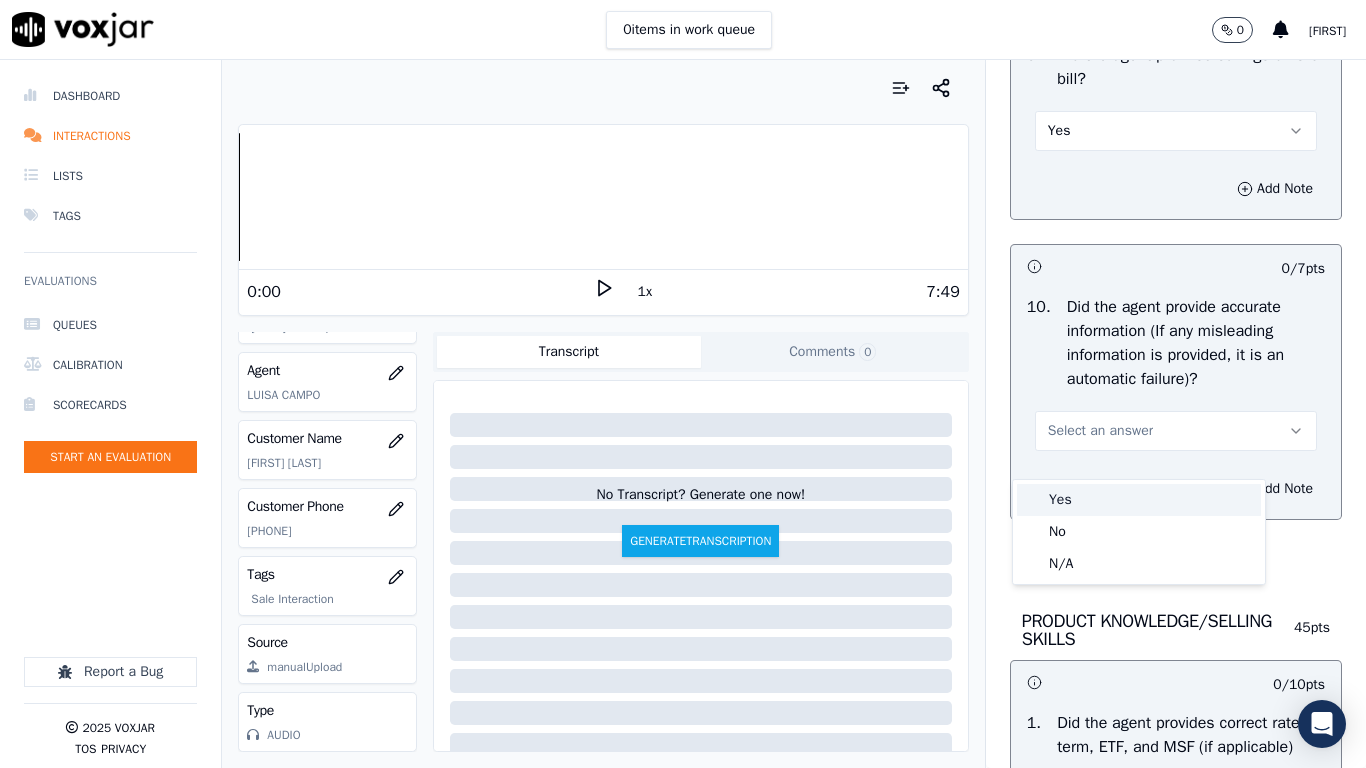 click on "Yes" at bounding box center [1139, 500] 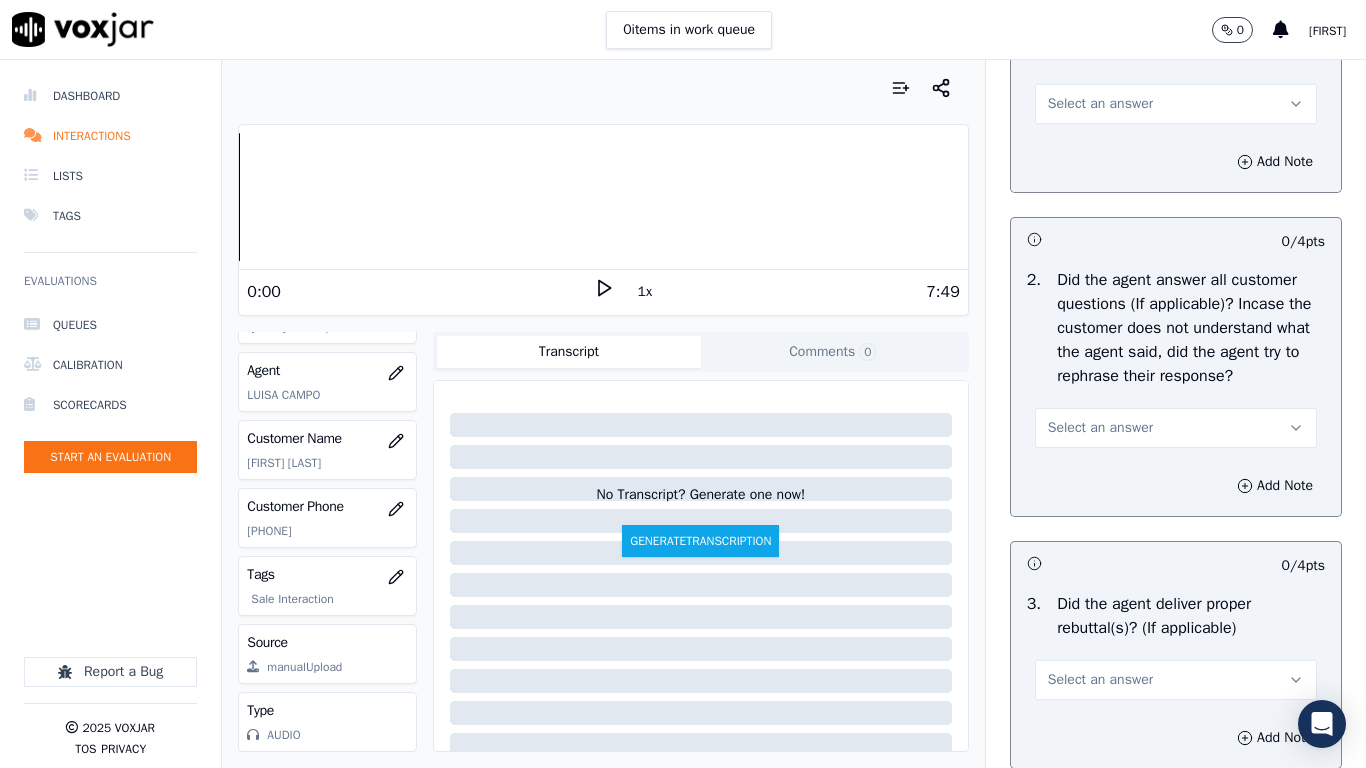 scroll, scrollTop: 3100, scrollLeft: 0, axis: vertical 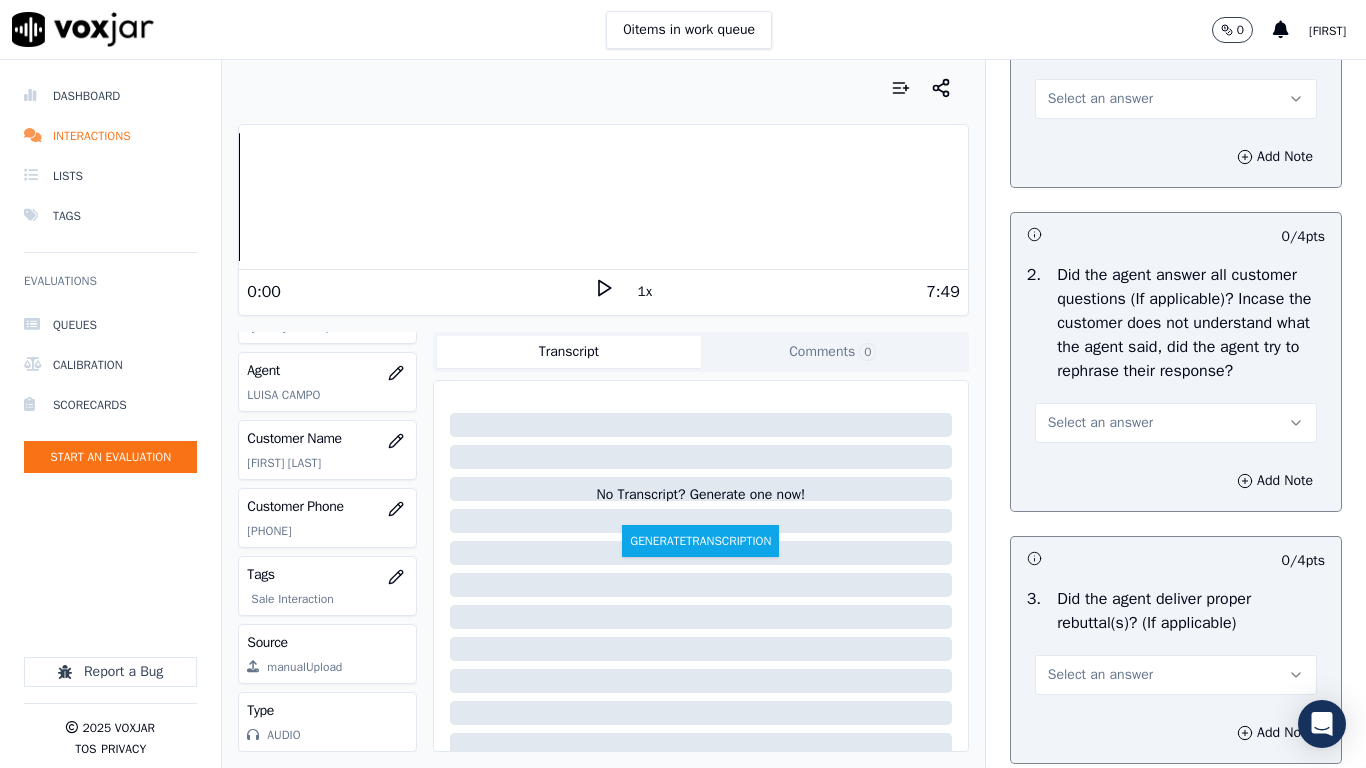 click on "Select an answer" at bounding box center [1100, 99] 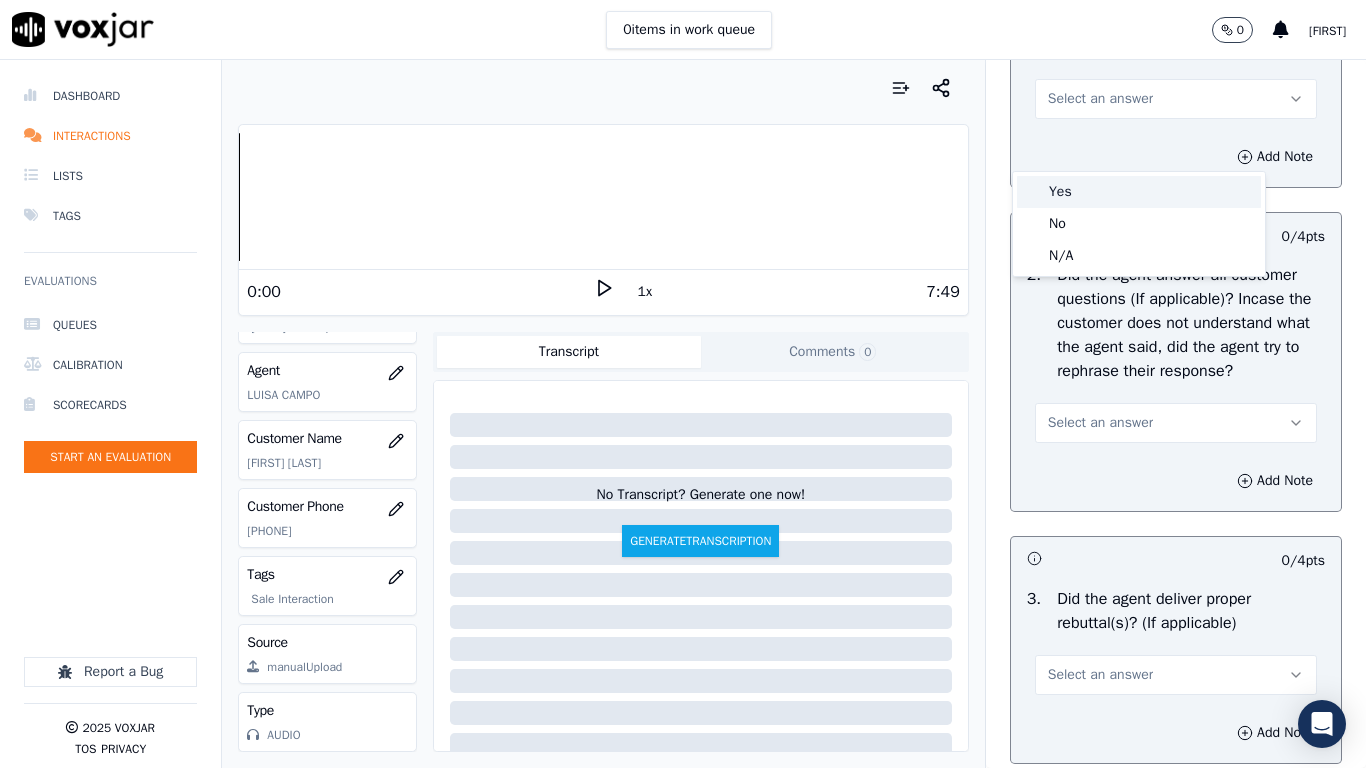 drag, startPoint x: 1088, startPoint y: 156, endPoint x: 1120, endPoint y: 300, distance: 147.51271 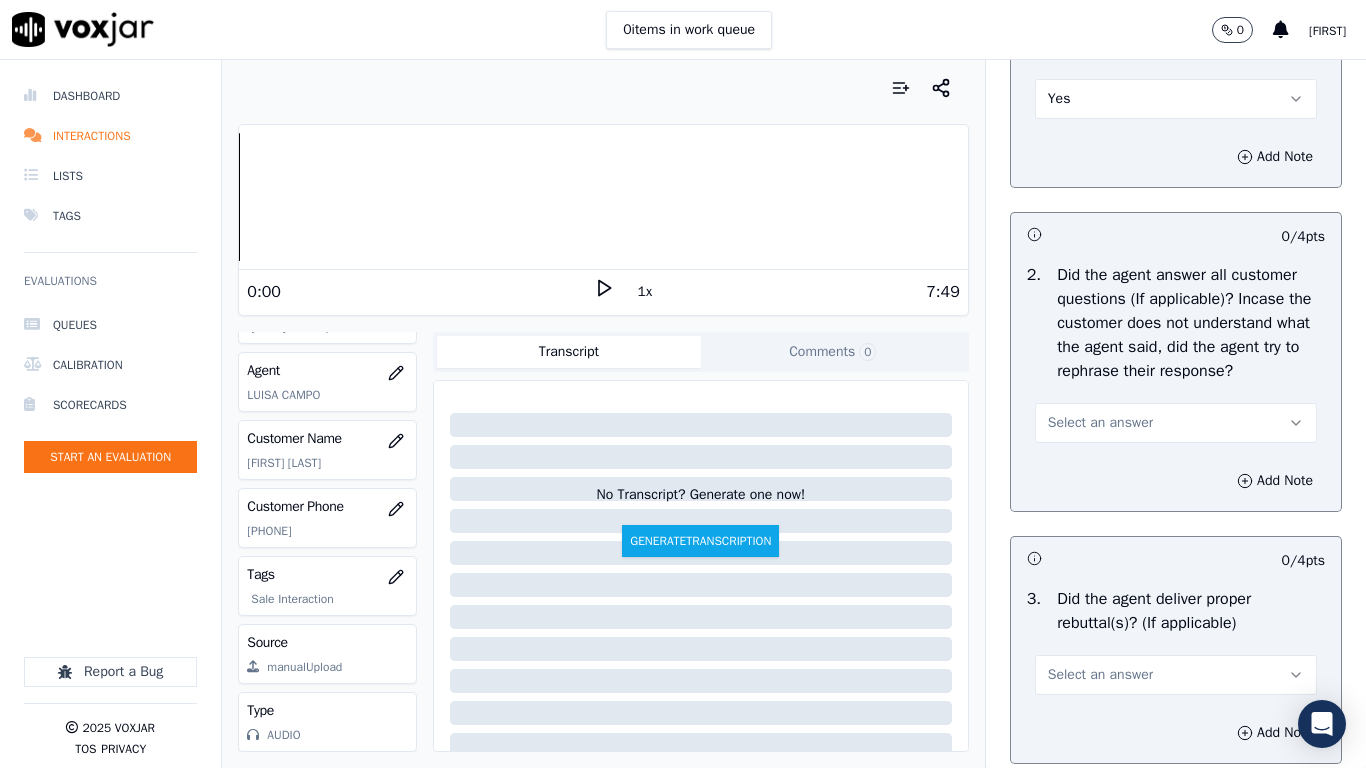 click on "Select an answer" at bounding box center (1100, 423) 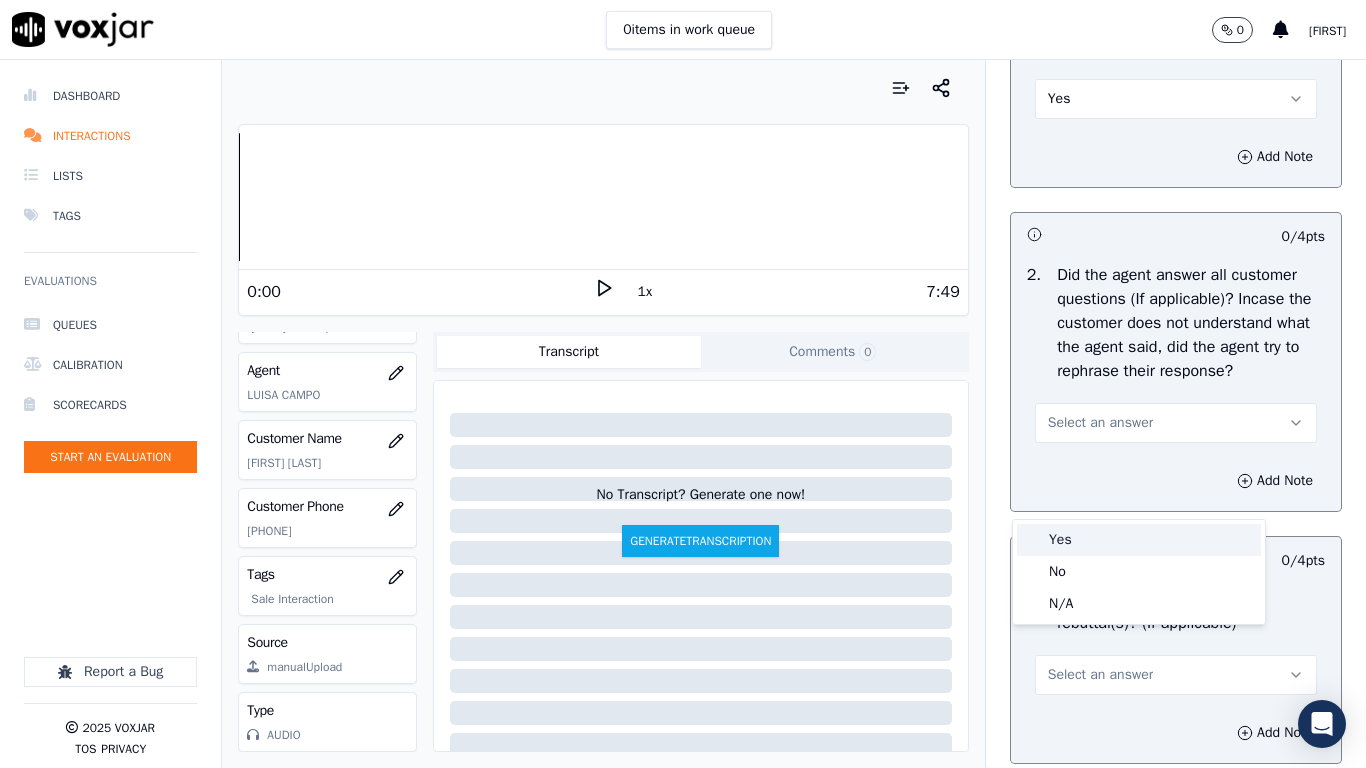 click on "Yes" at bounding box center (1139, 540) 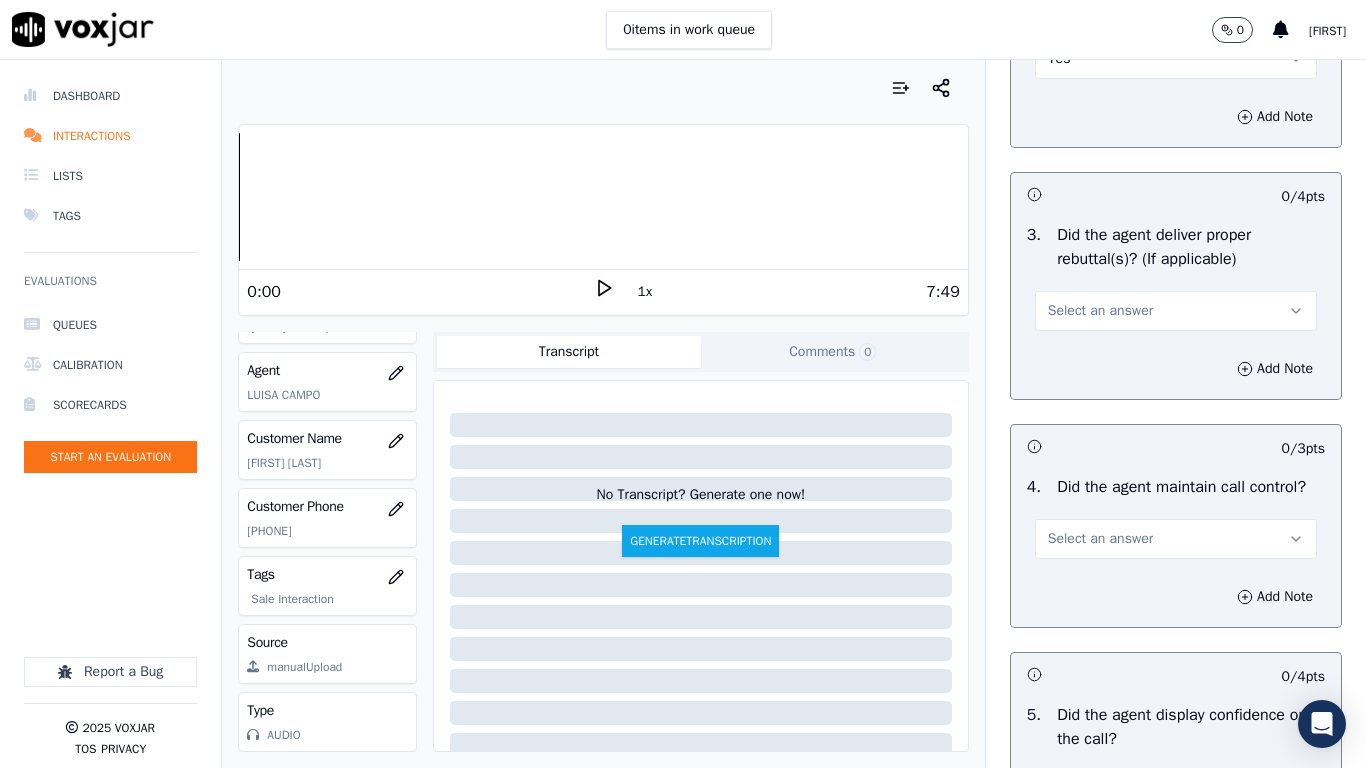 scroll, scrollTop: 3700, scrollLeft: 0, axis: vertical 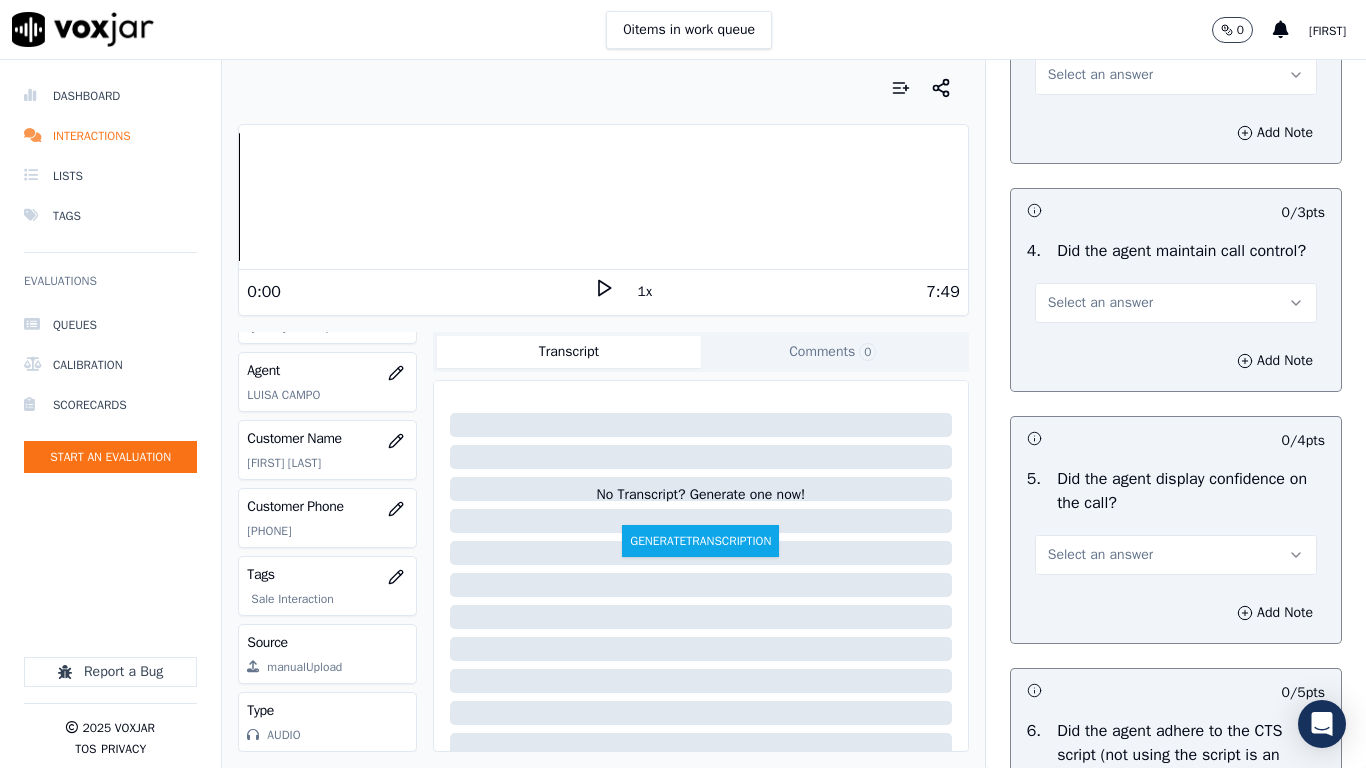 click on "Select an answer" at bounding box center (1100, 75) 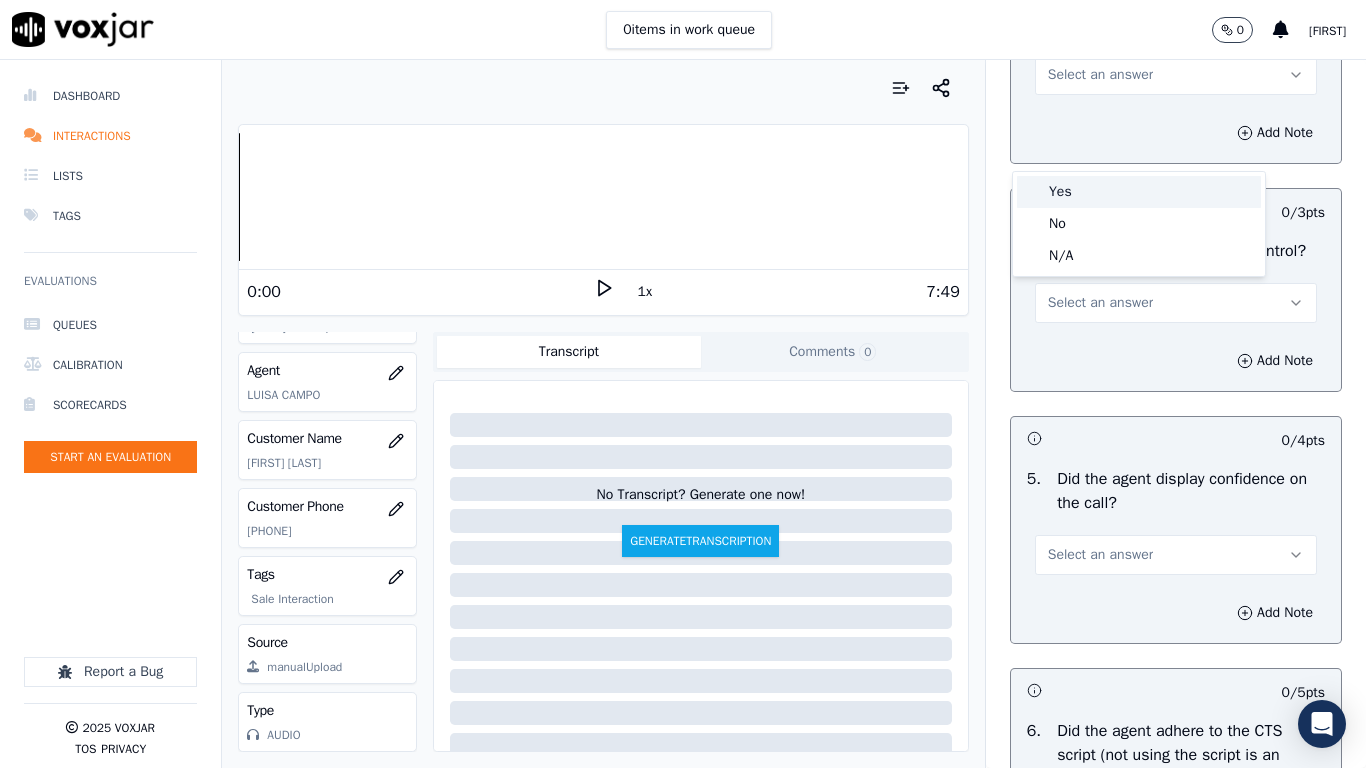 click on "Yes" at bounding box center [1139, 192] 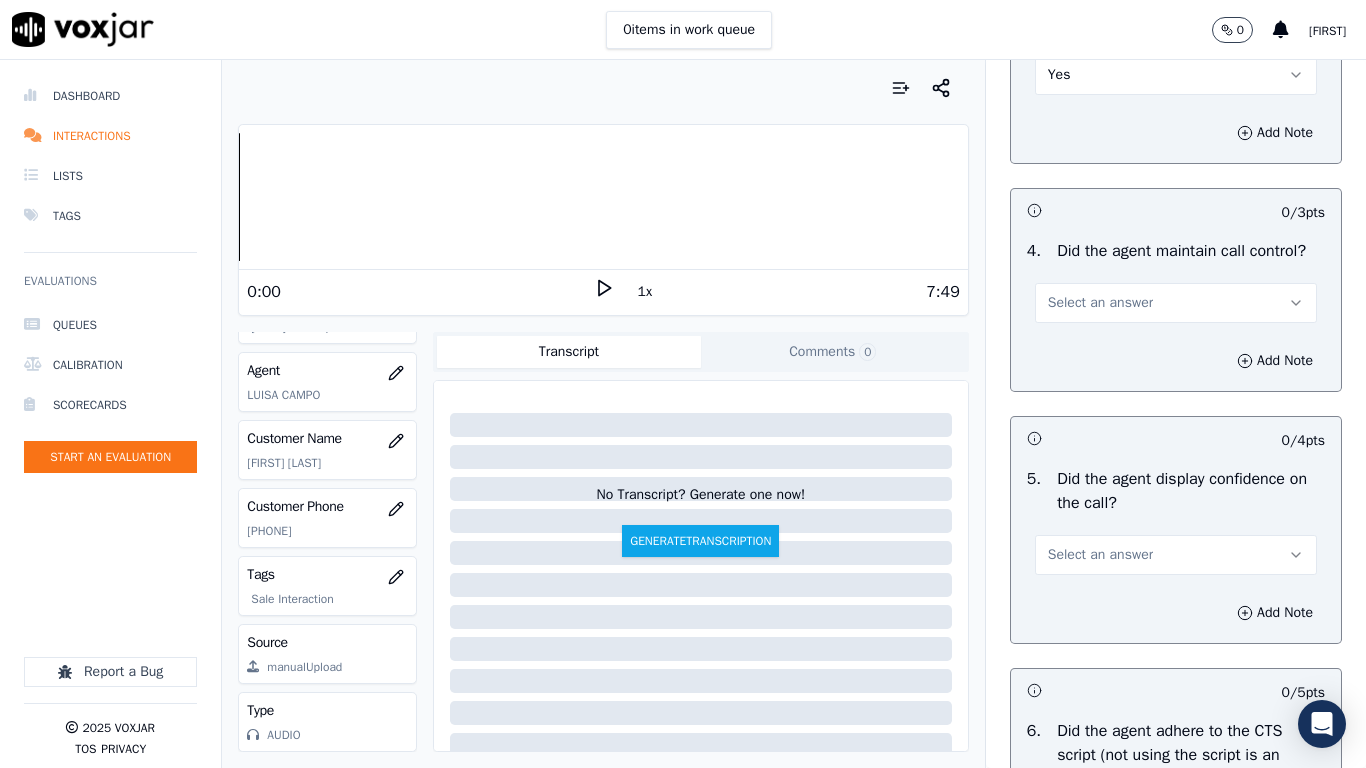 click on "Select an answer" at bounding box center [1100, 303] 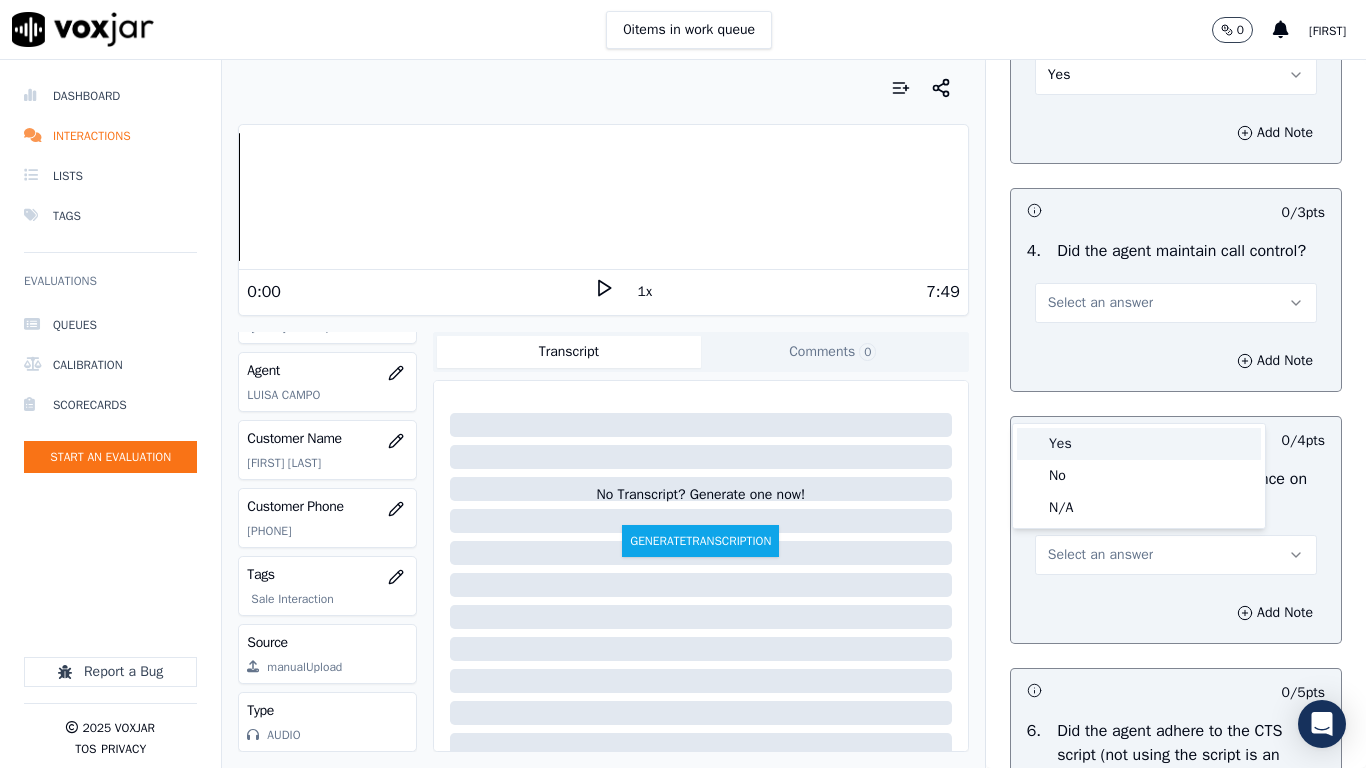 drag, startPoint x: 1086, startPoint y: 451, endPoint x: 1102, endPoint y: 498, distance: 49.648766 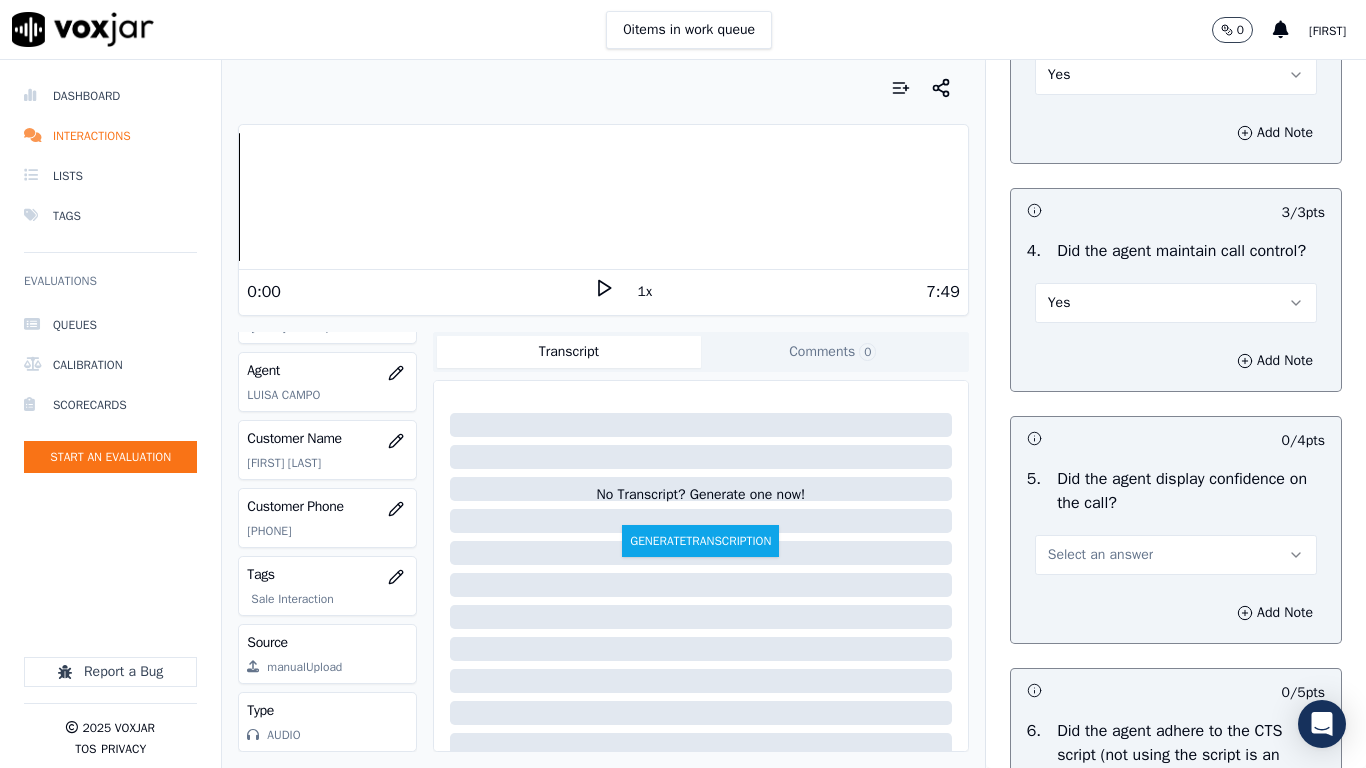 scroll, scrollTop: 4200, scrollLeft: 0, axis: vertical 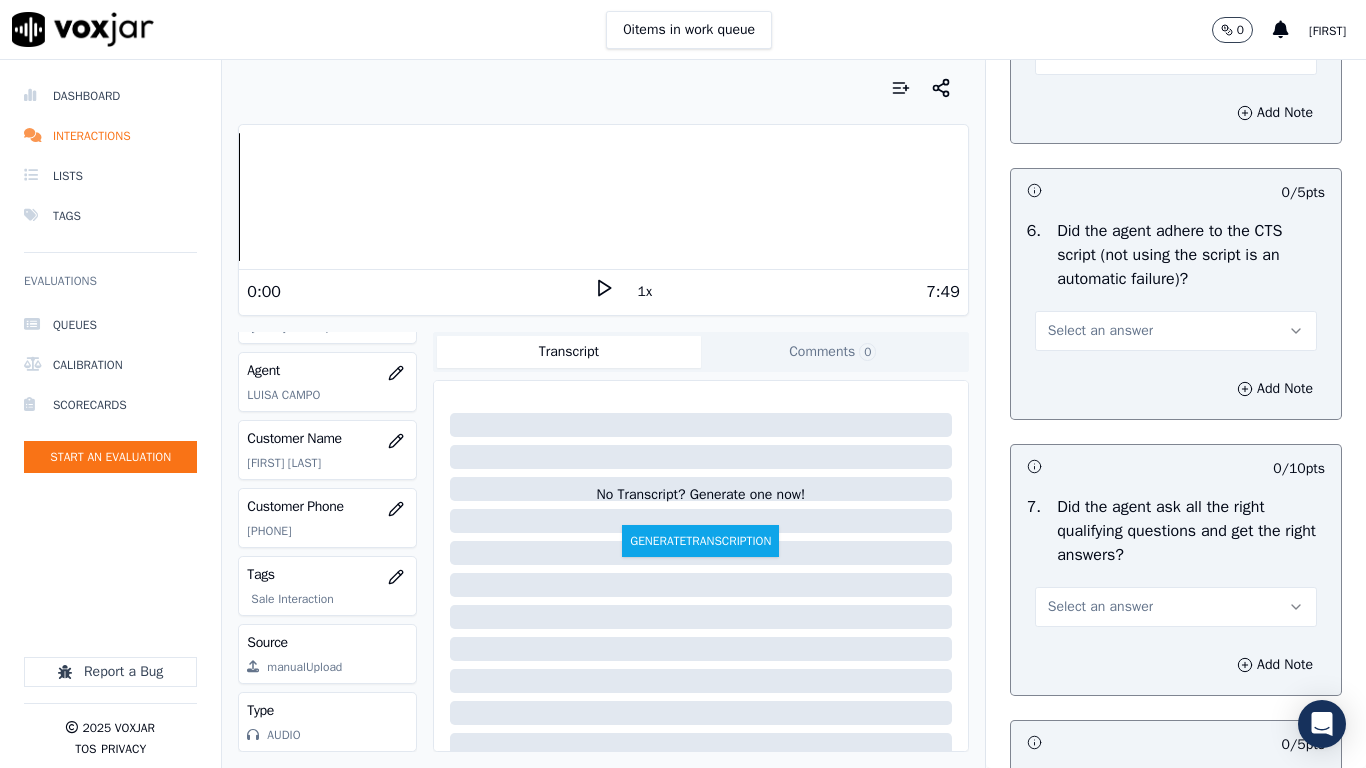 click on "Select an answer" at bounding box center [1100, 55] 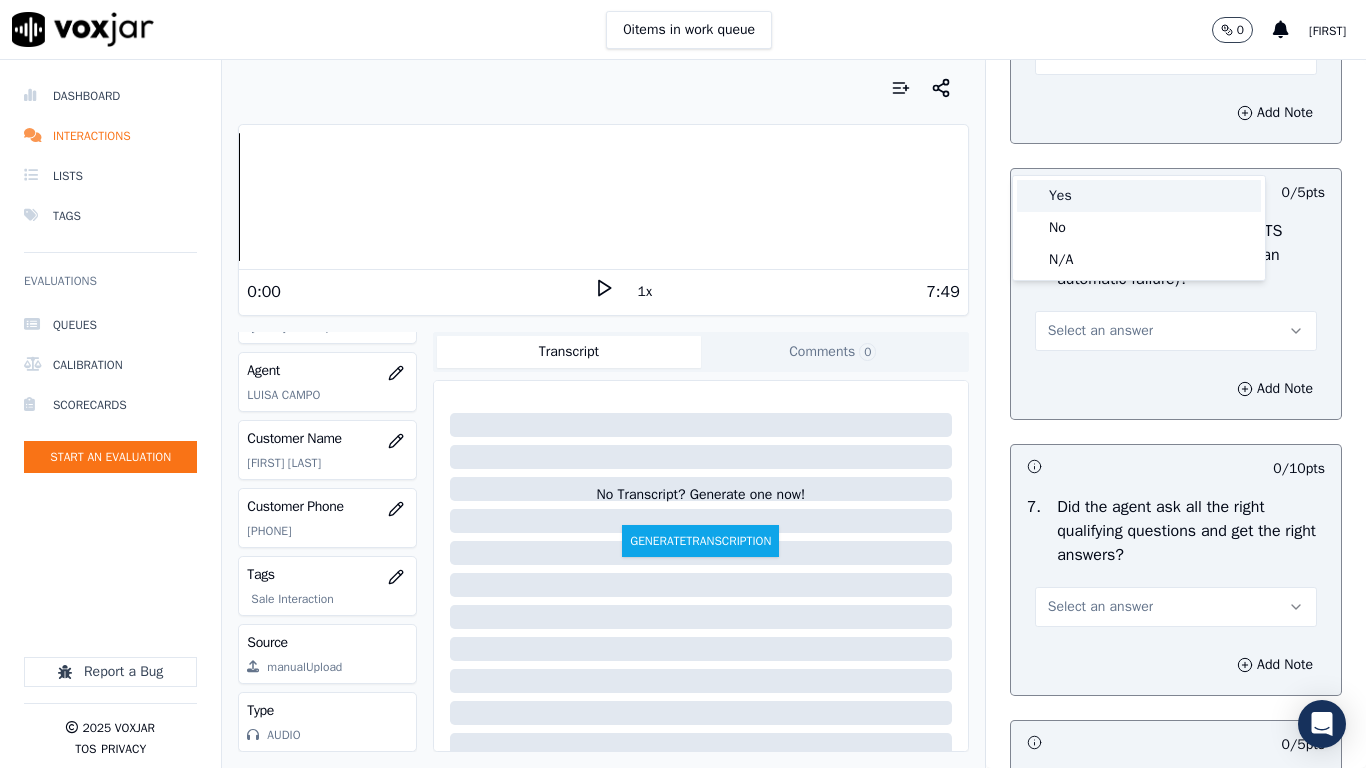 click on "Yes" at bounding box center (1139, 196) 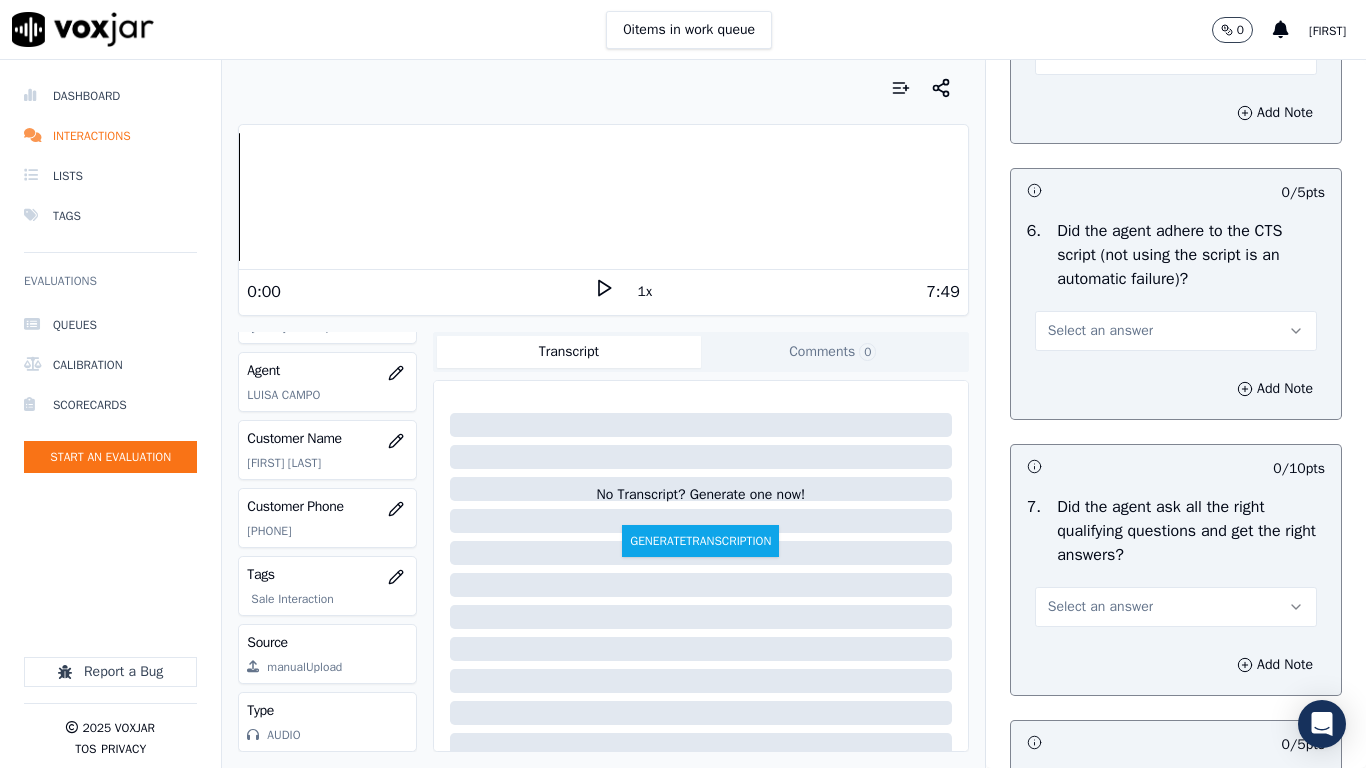 drag, startPoint x: 1112, startPoint y: 425, endPoint x: 1100, endPoint y: 442, distance: 20.808653 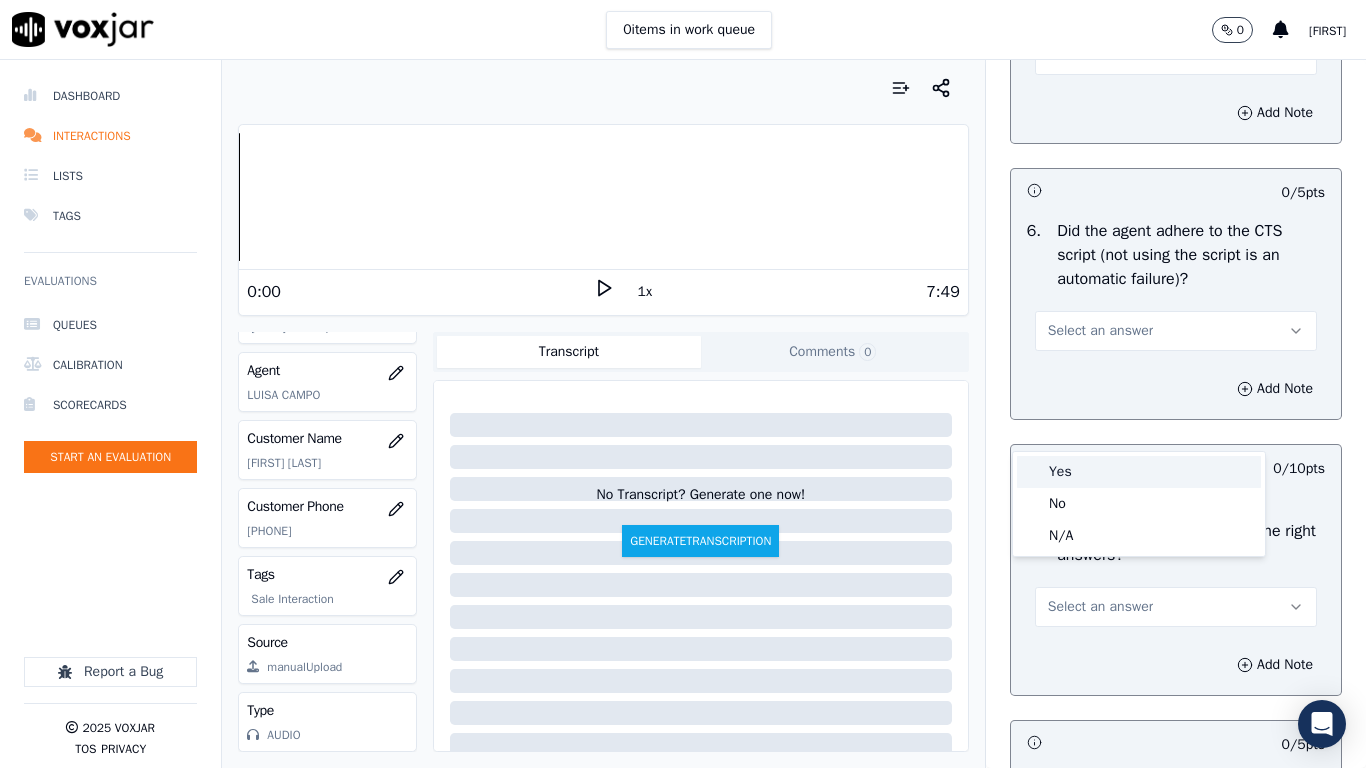 drag, startPoint x: 1100, startPoint y: 442, endPoint x: 1112, endPoint y: 508, distance: 67.08204 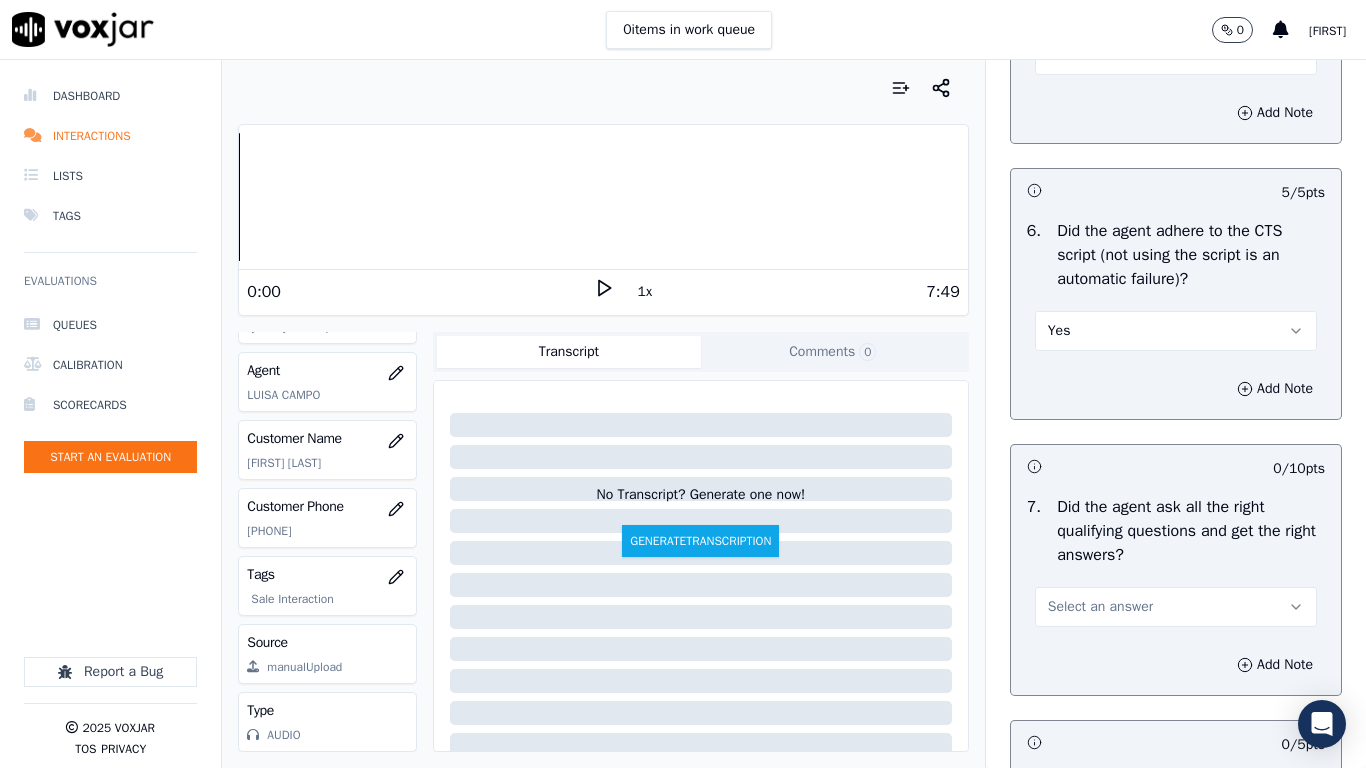 scroll, scrollTop: 4700, scrollLeft: 0, axis: vertical 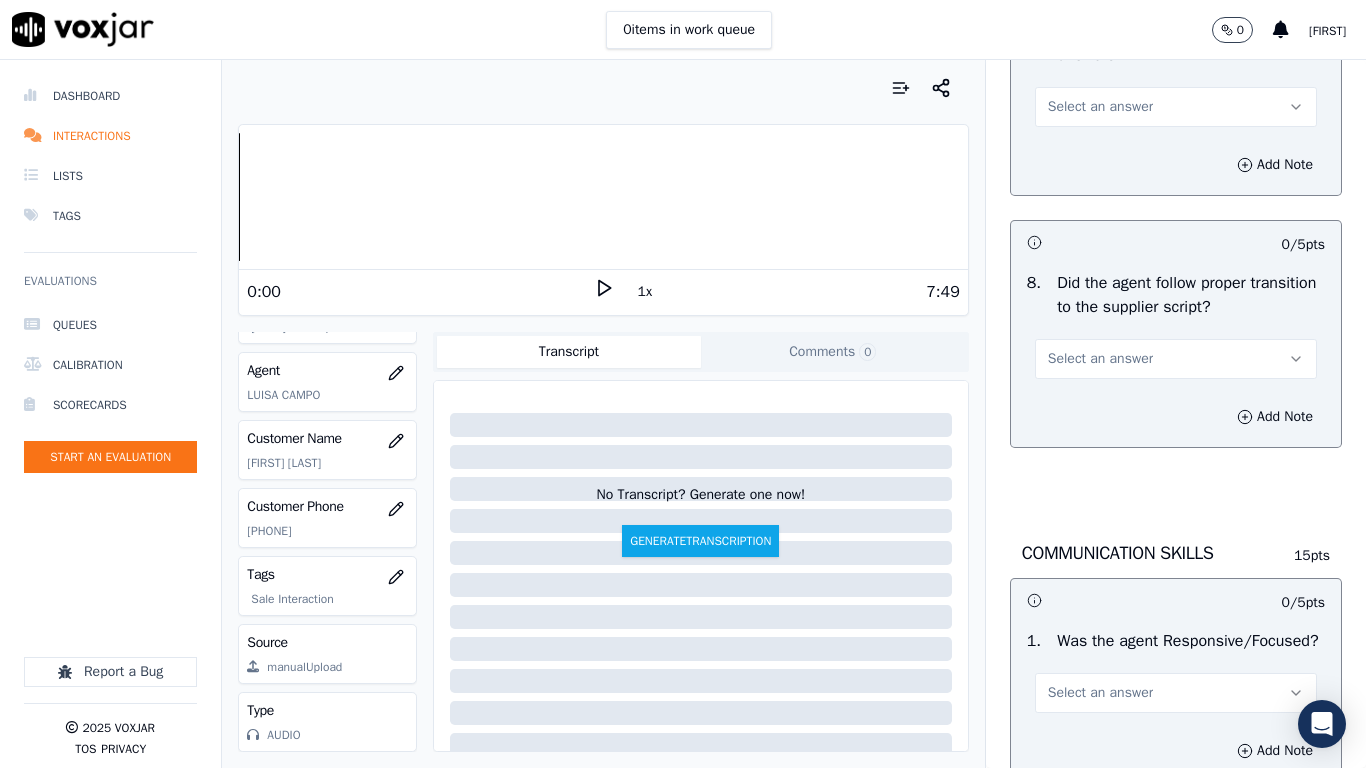 drag, startPoint x: 1108, startPoint y: 211, endPoint x: 1107, endPoint y: 222, distance: 11.045361 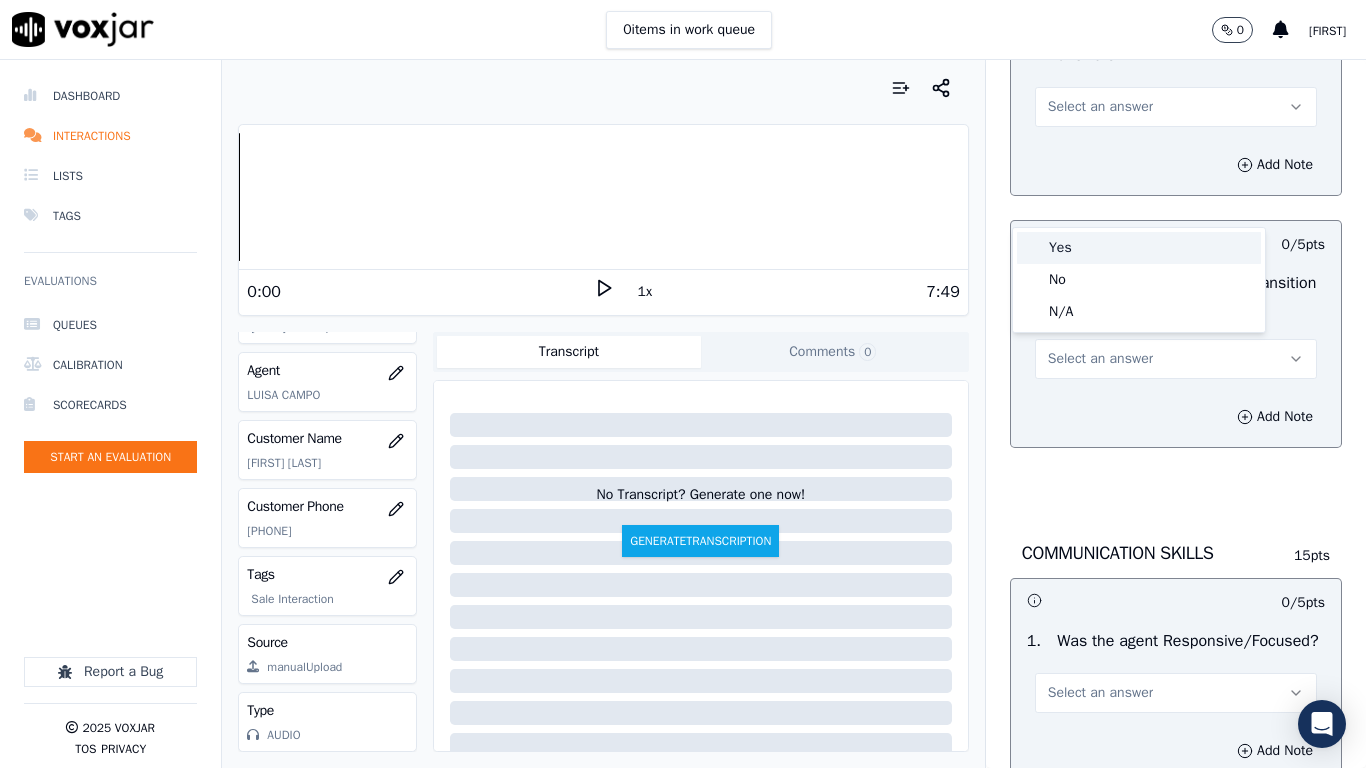 click on "Yes" at bounding box center [1139, 248] 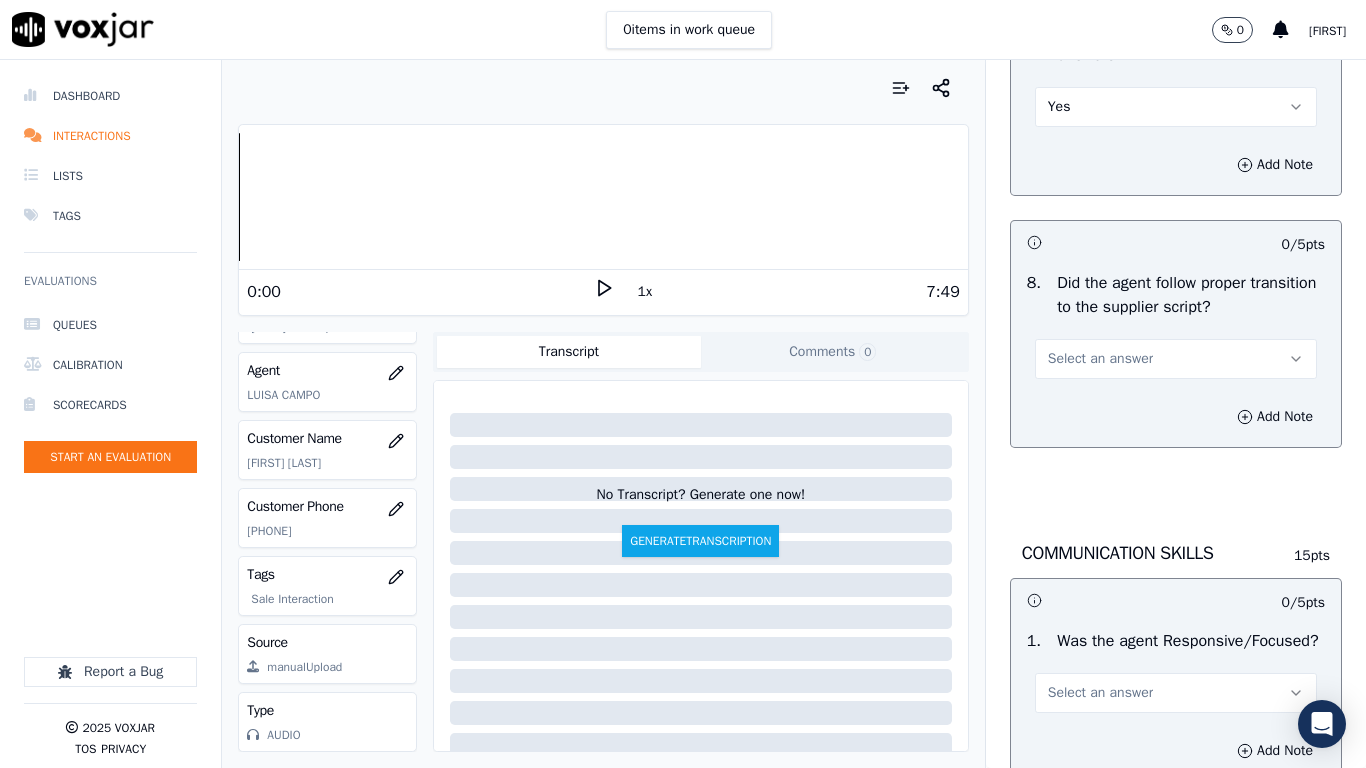 click on "Select an answer" at bounding box center [1100, 359] 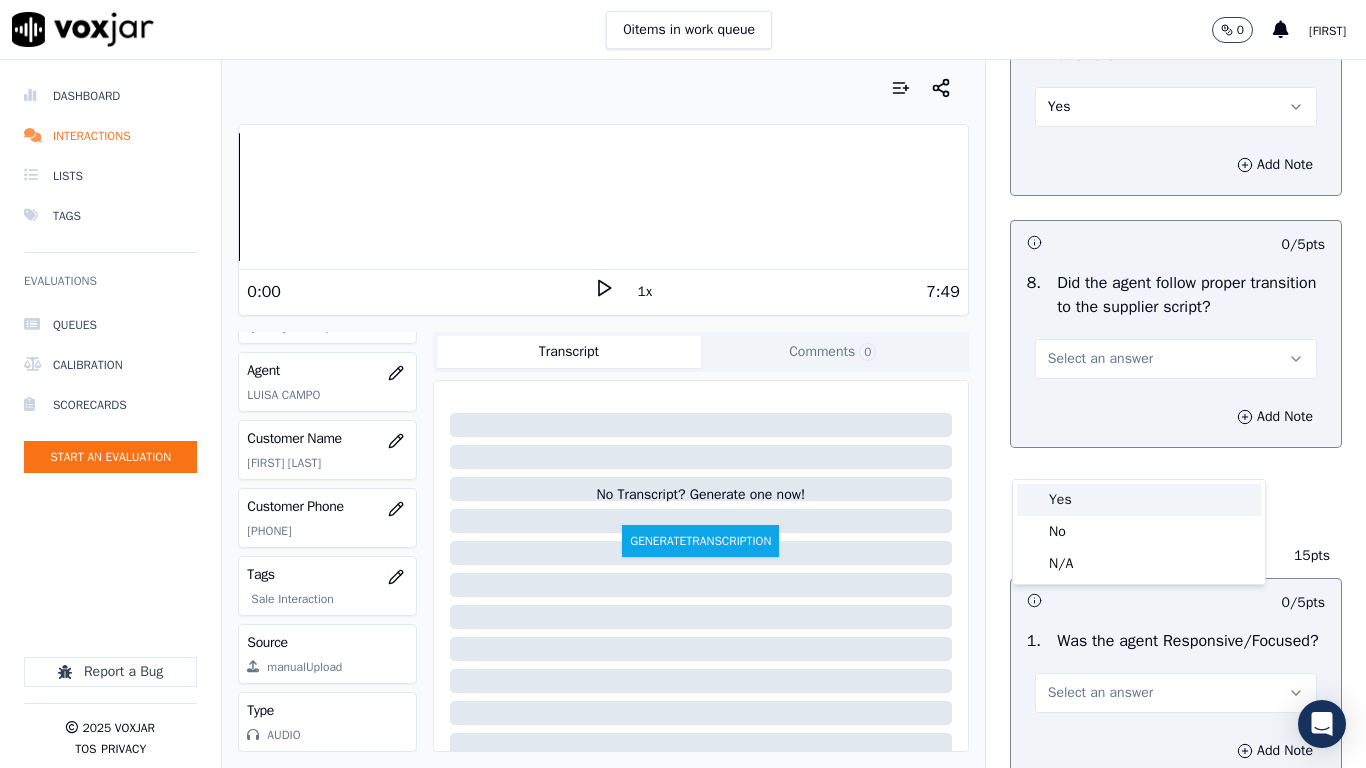 click on "Yes" at bounding box center (1139, 500) 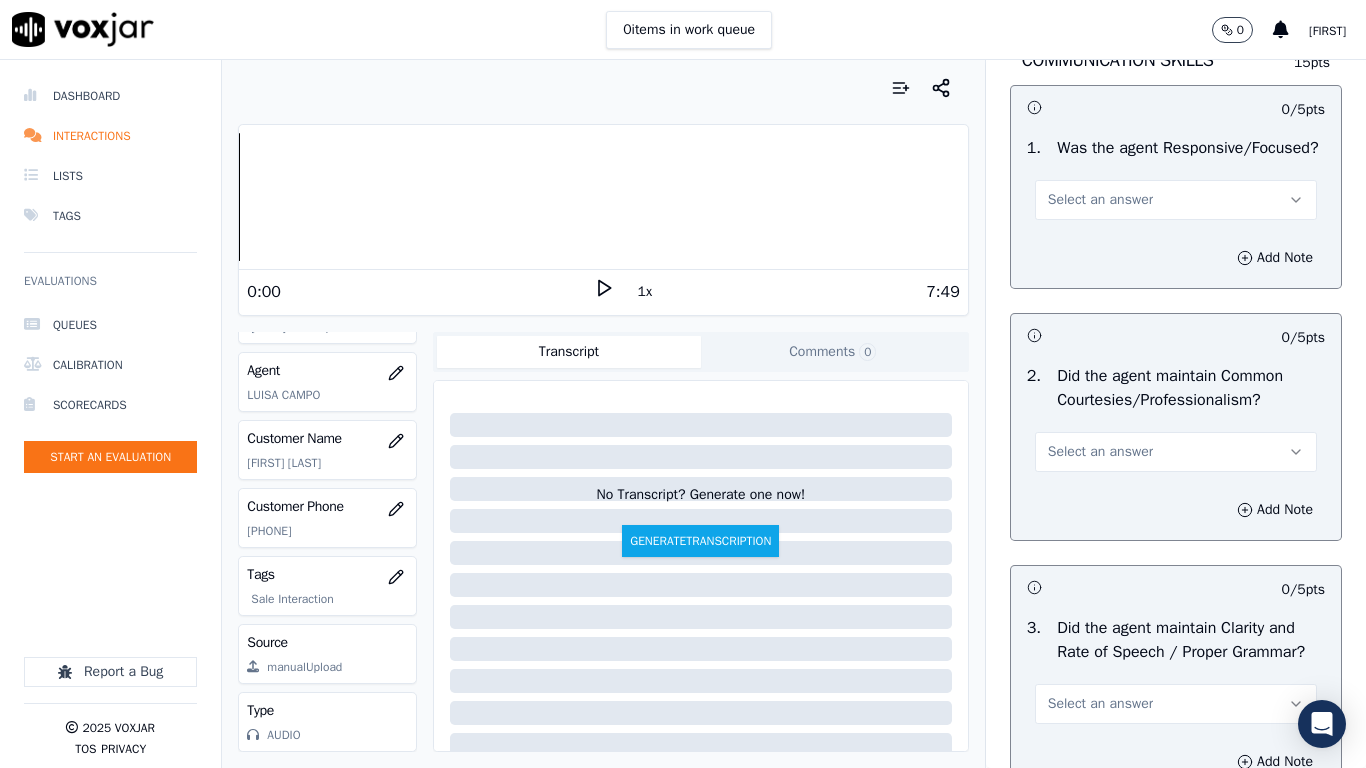 scroll, scrollTop: 5200, scrollLeft: 0, axis: vertical 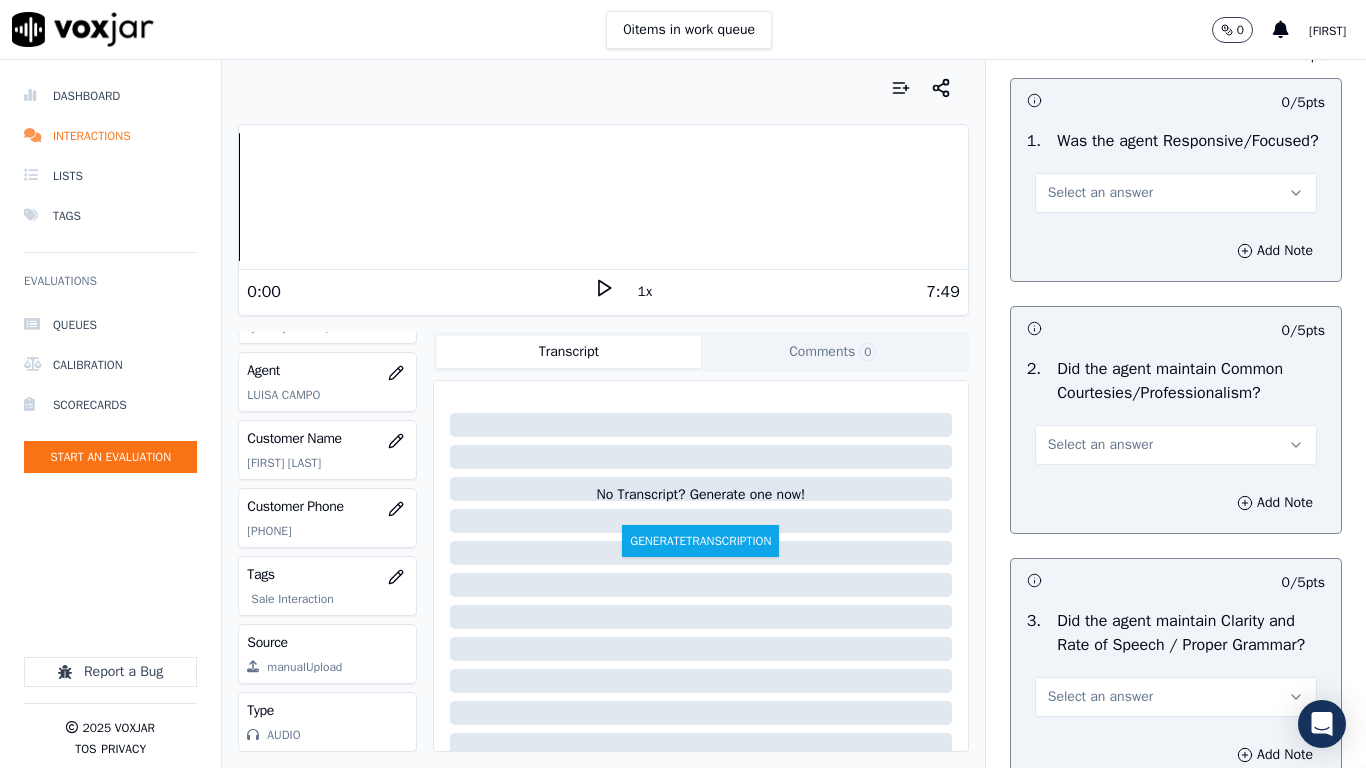 click on "Select an answer" at bounding box center [1100, 193] 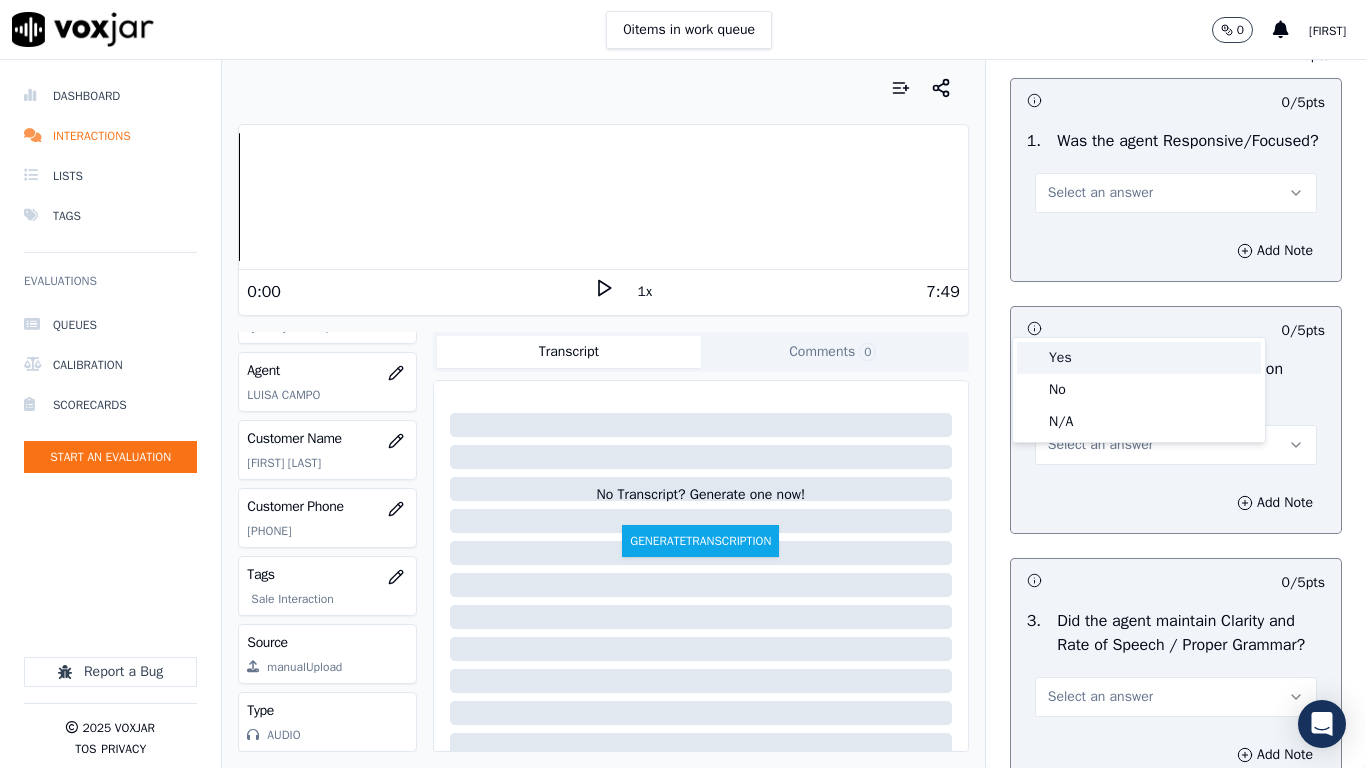 click on "Yes" at bounding box center (1139, 358) 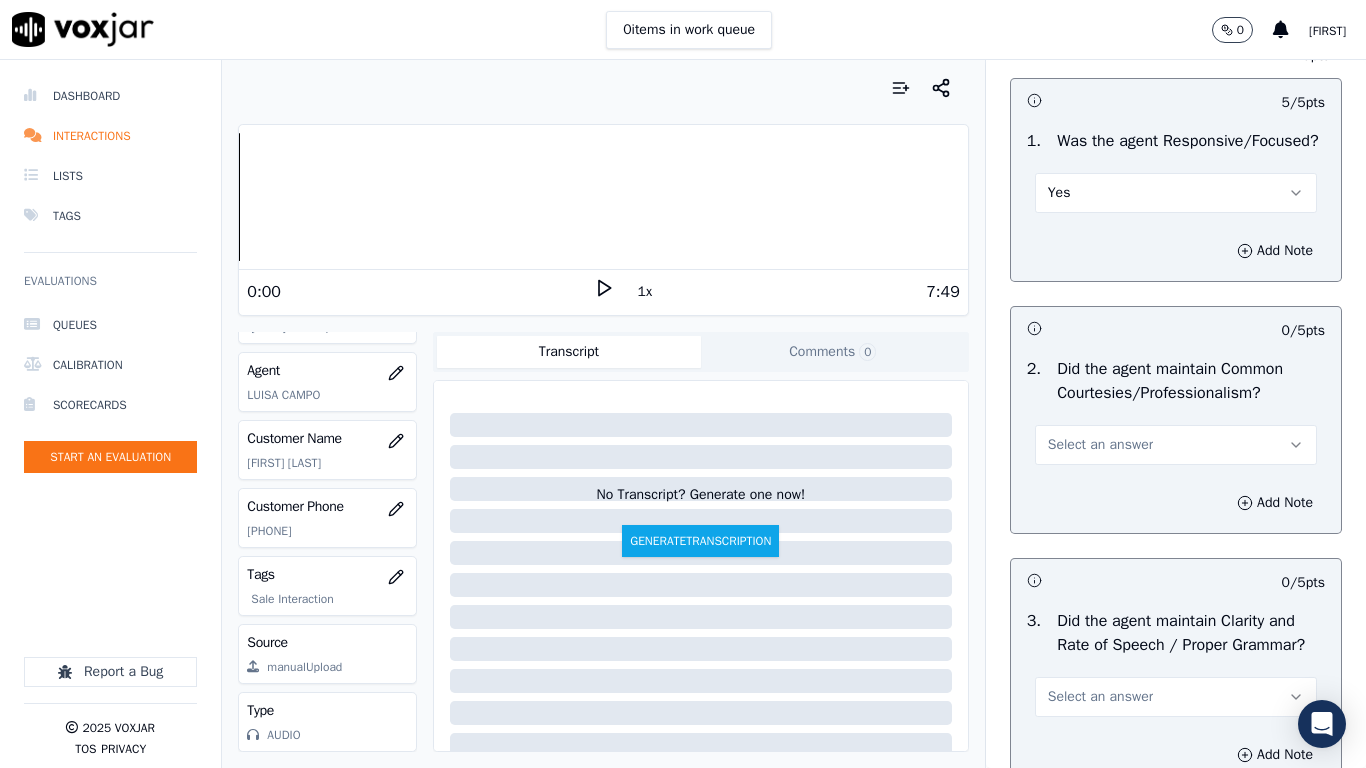 click on "Select an answer" at bounding box center (1100, 445) 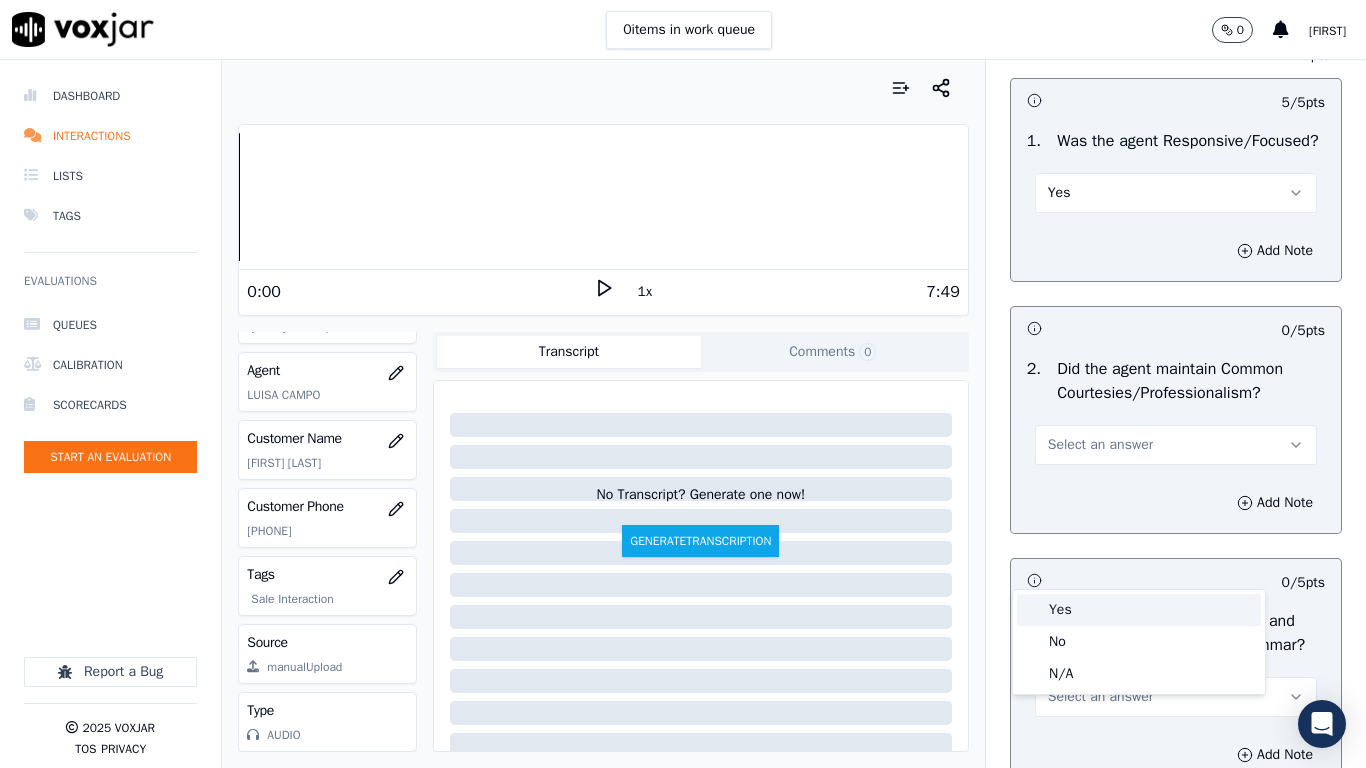 drag, startPoint x: 1073, startPoint y: 610, endPoint x: 1092, endPoint y: 571, distance: 43.382023 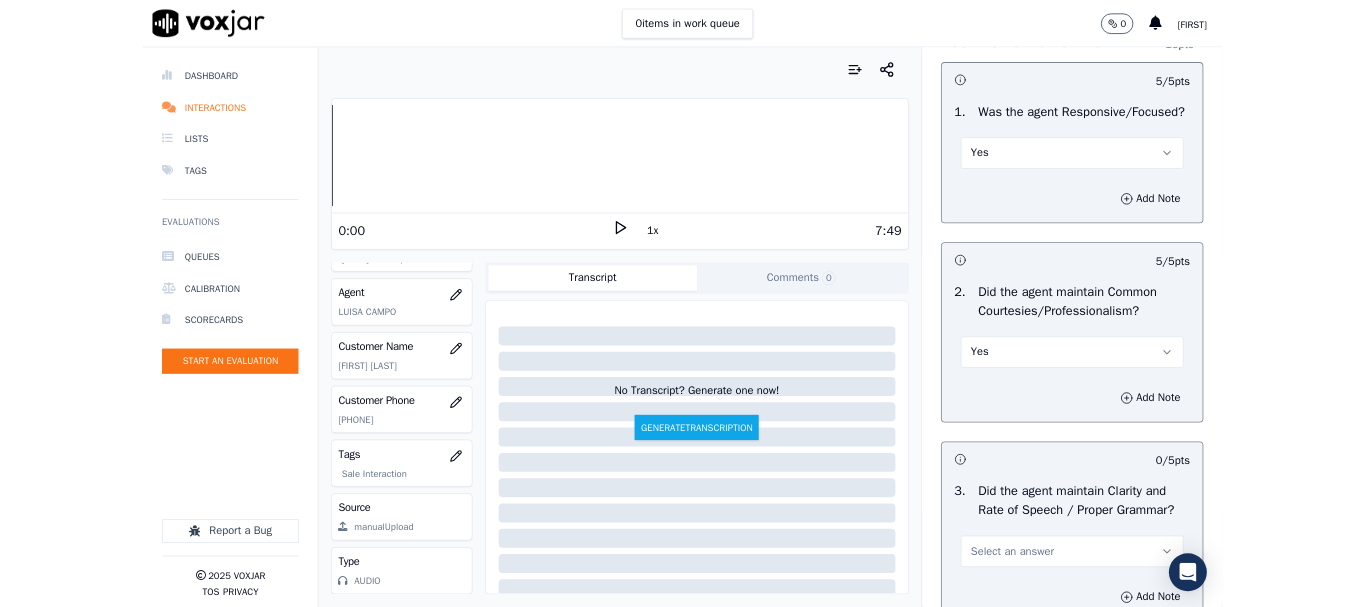 scroll, scrollTop: 5533, scrollLeft: 0, axis: vertical 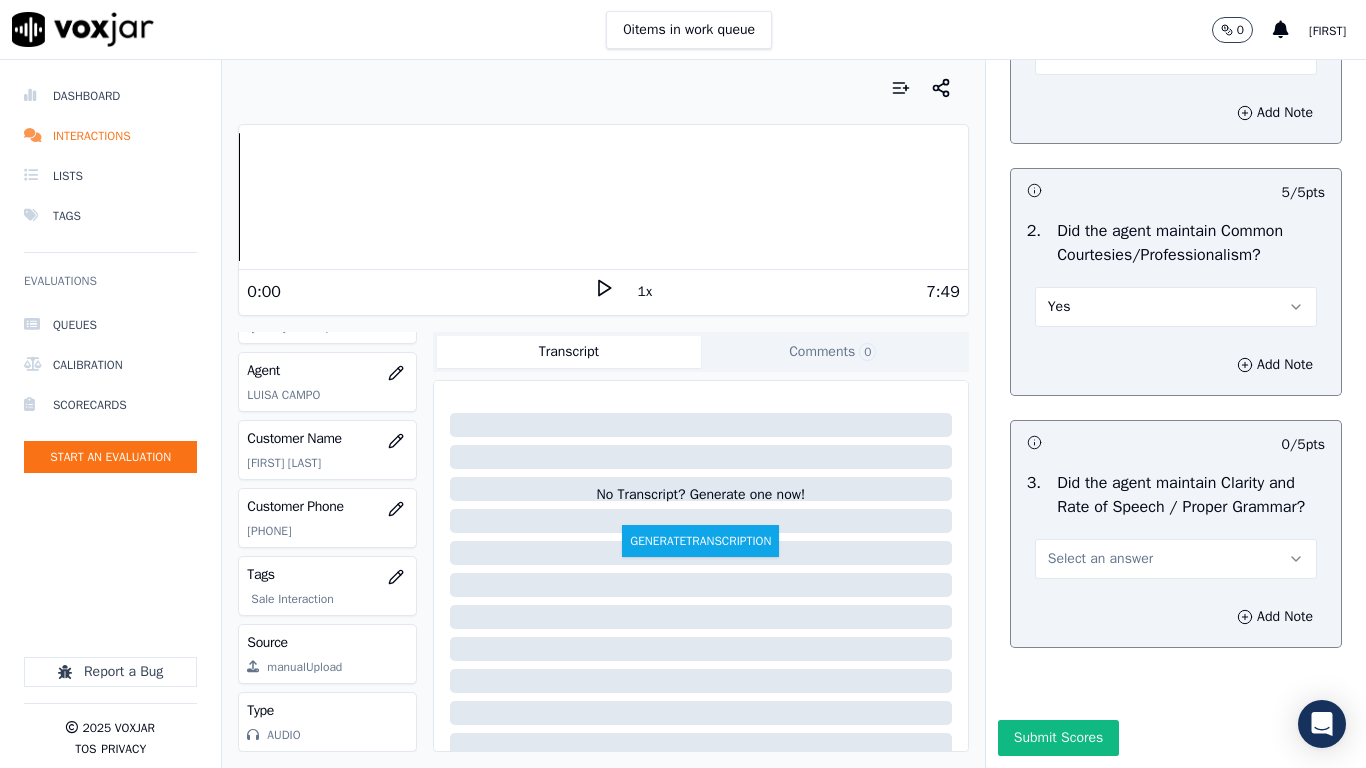 click on "Yes" at bounding box center [1176, 307] 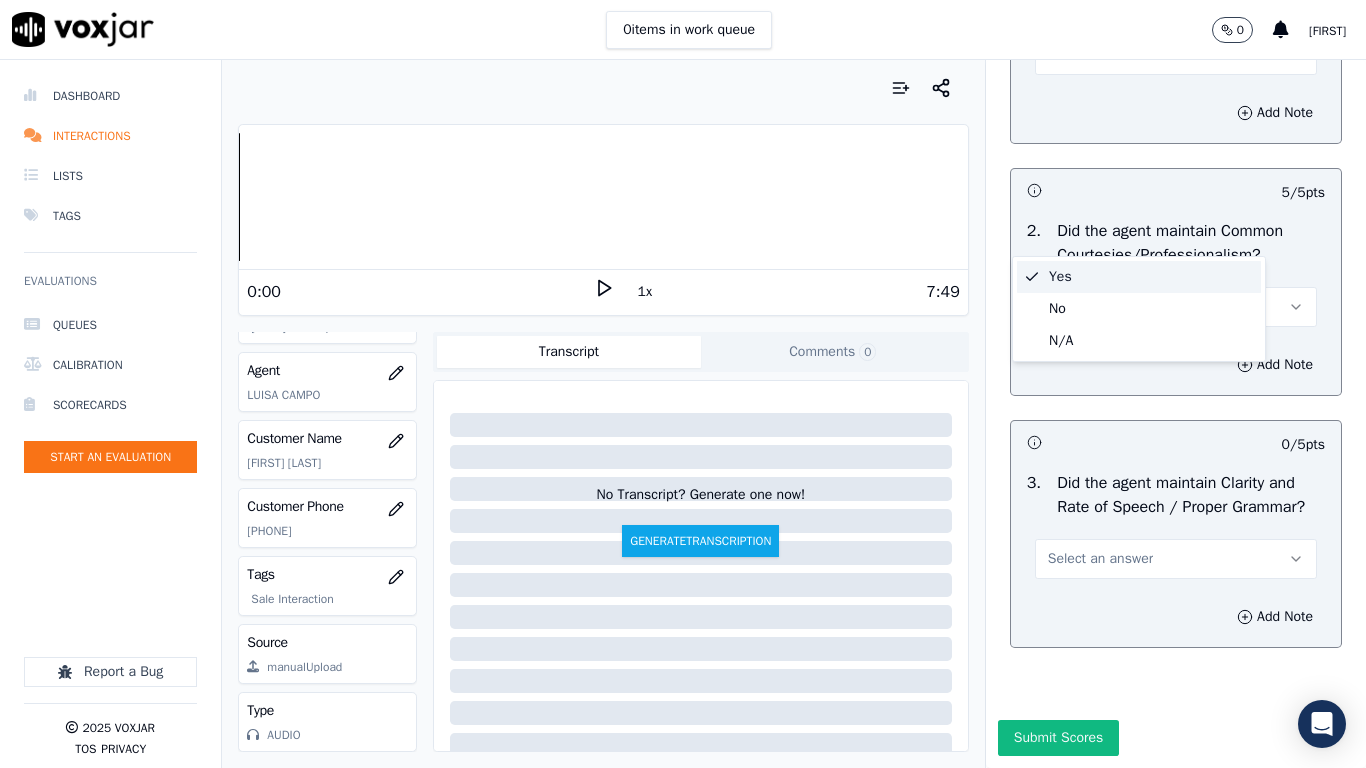 click on "Yes" at bounding box center (1139, 277) 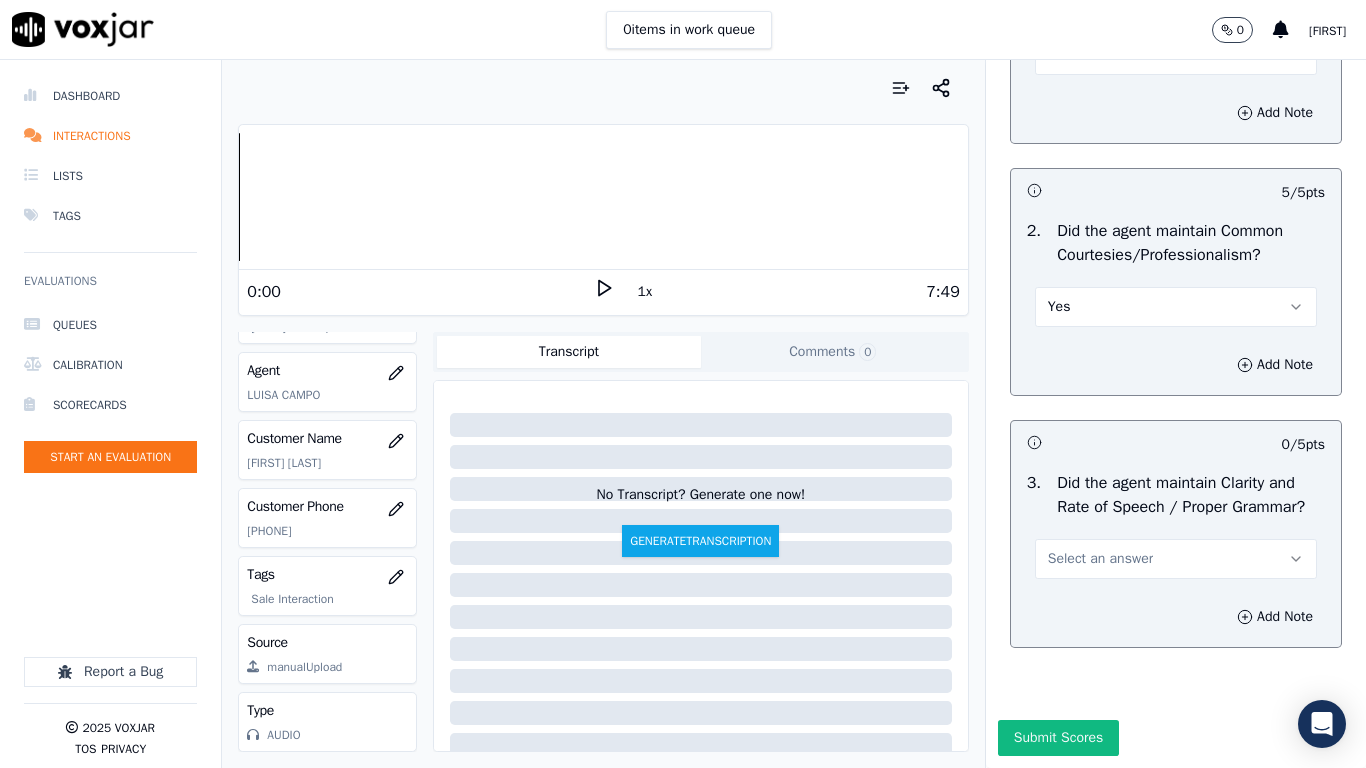 click on "Select an answer" at bounding box center [1100, 559] 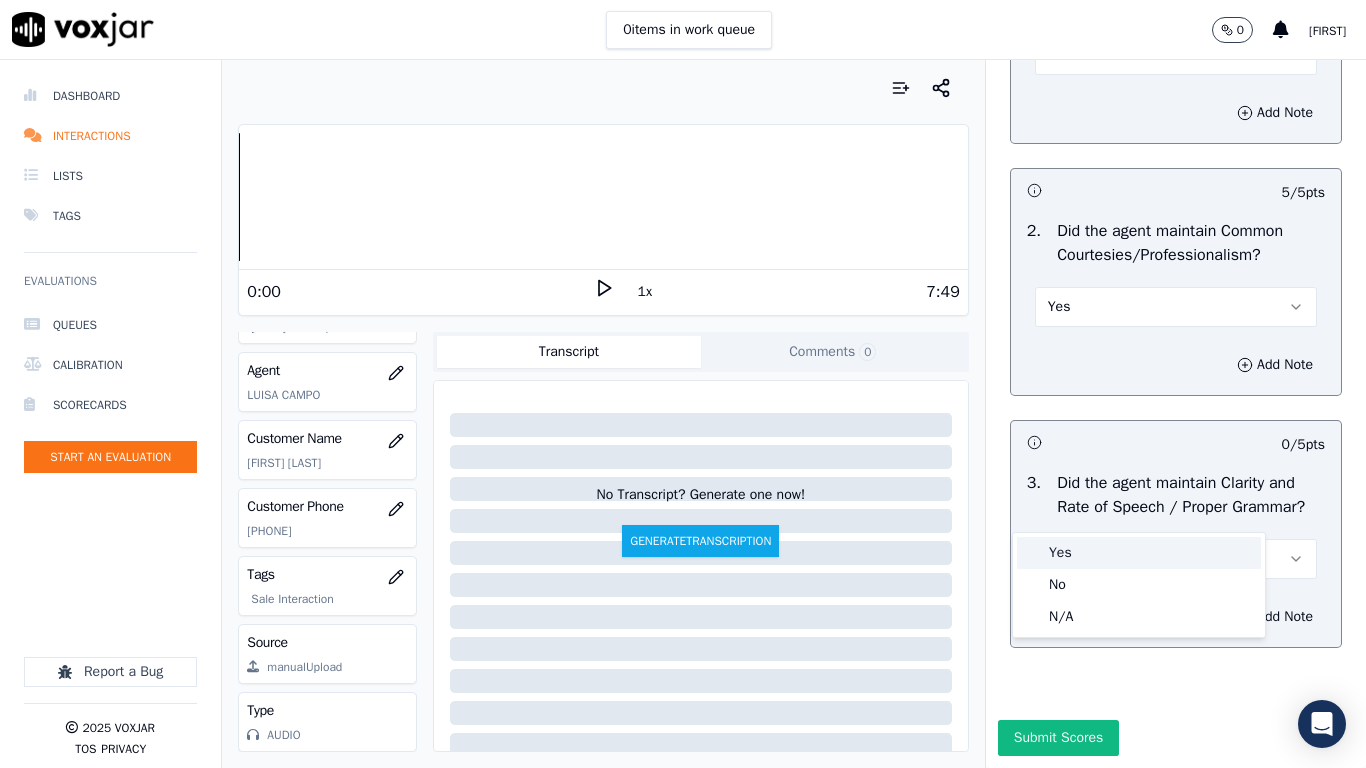 click on "Yes" at bounding box center (1139, 553) 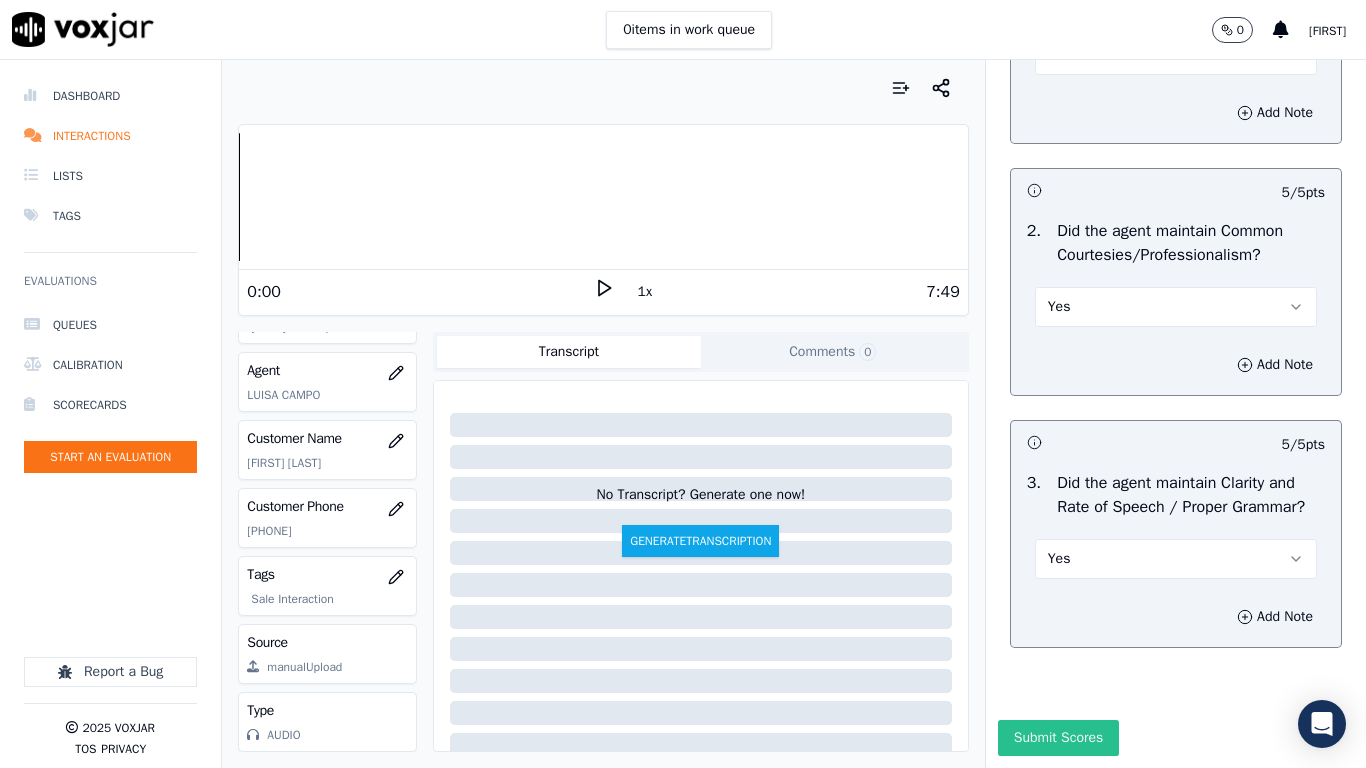 click on "Submit Scores" at bounding box center (1058, 738) 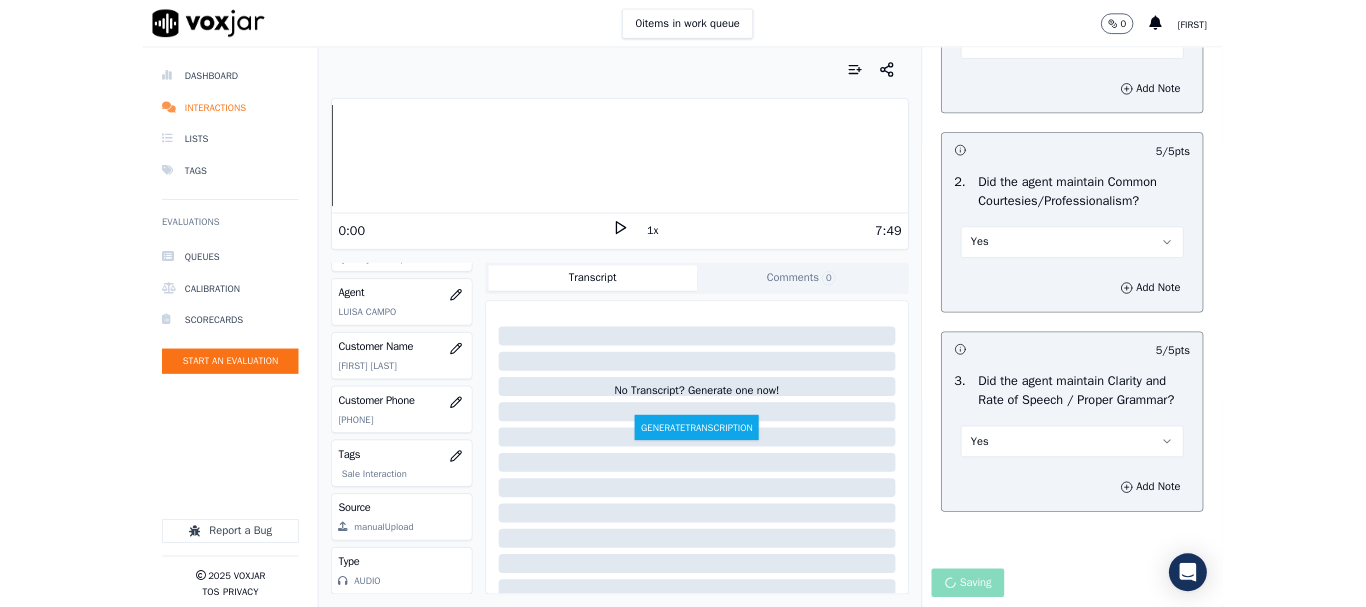 scroll, scrollTop: 300, scrollLeft: 0, axis: vertical 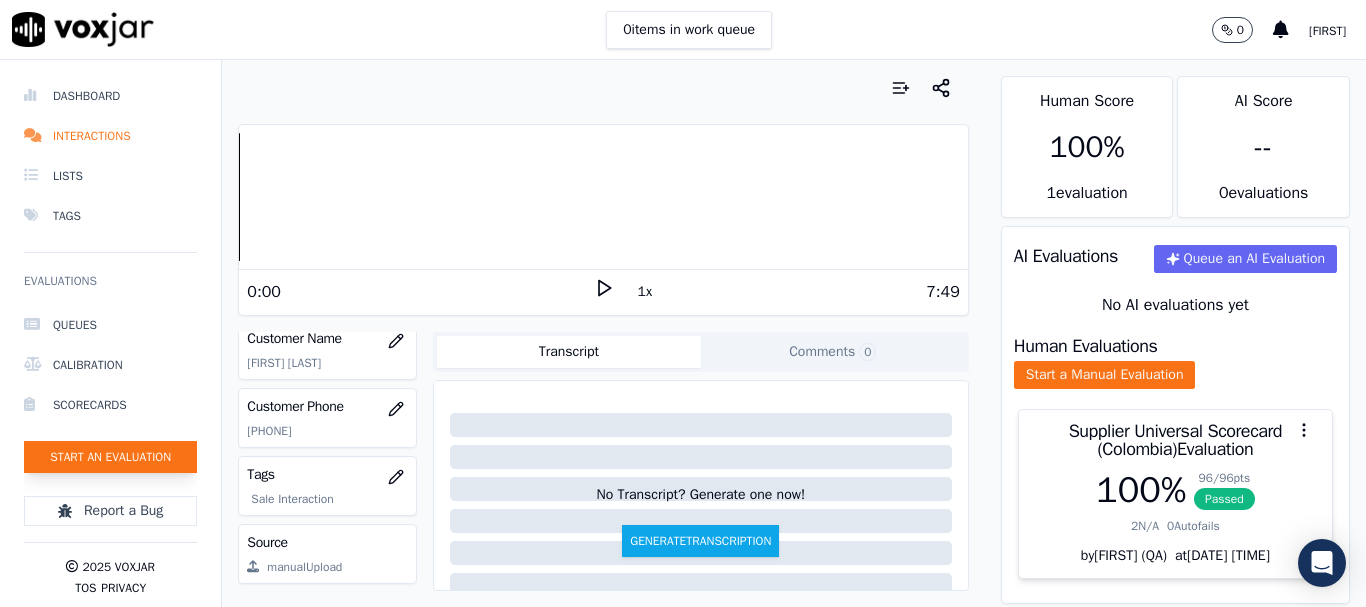 click on "Start an Evaluation" 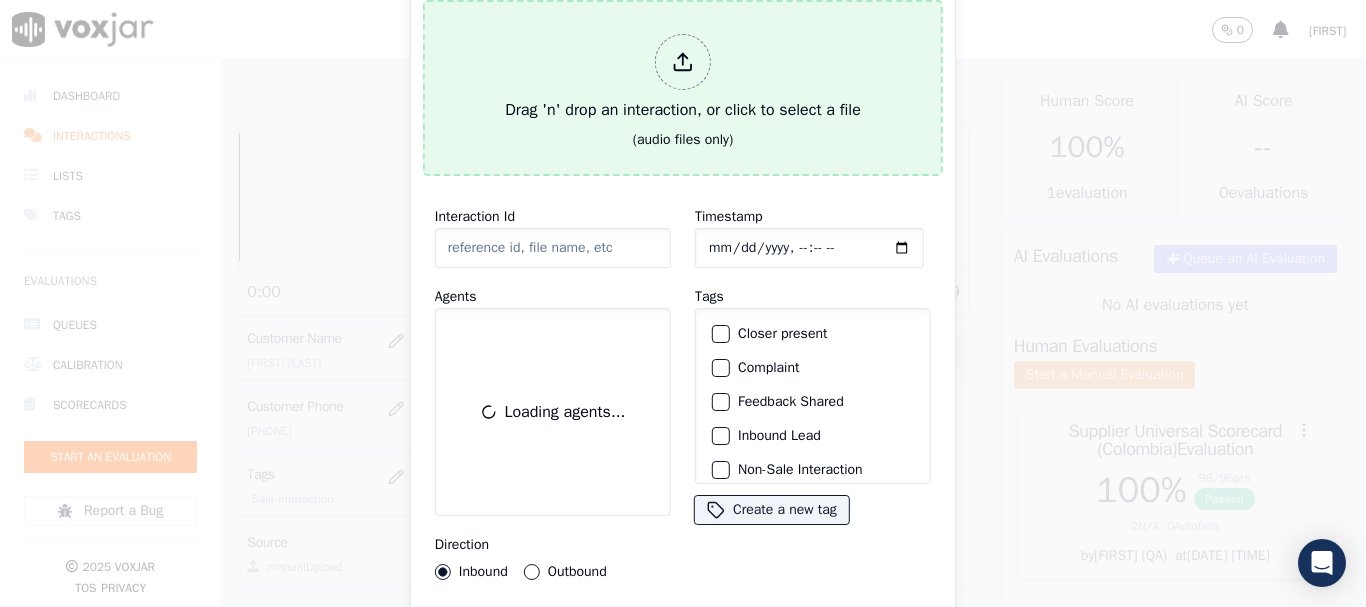 click on "Drag 'n' drop an interaction, or click to select a file" at bounding box center (683, 78) 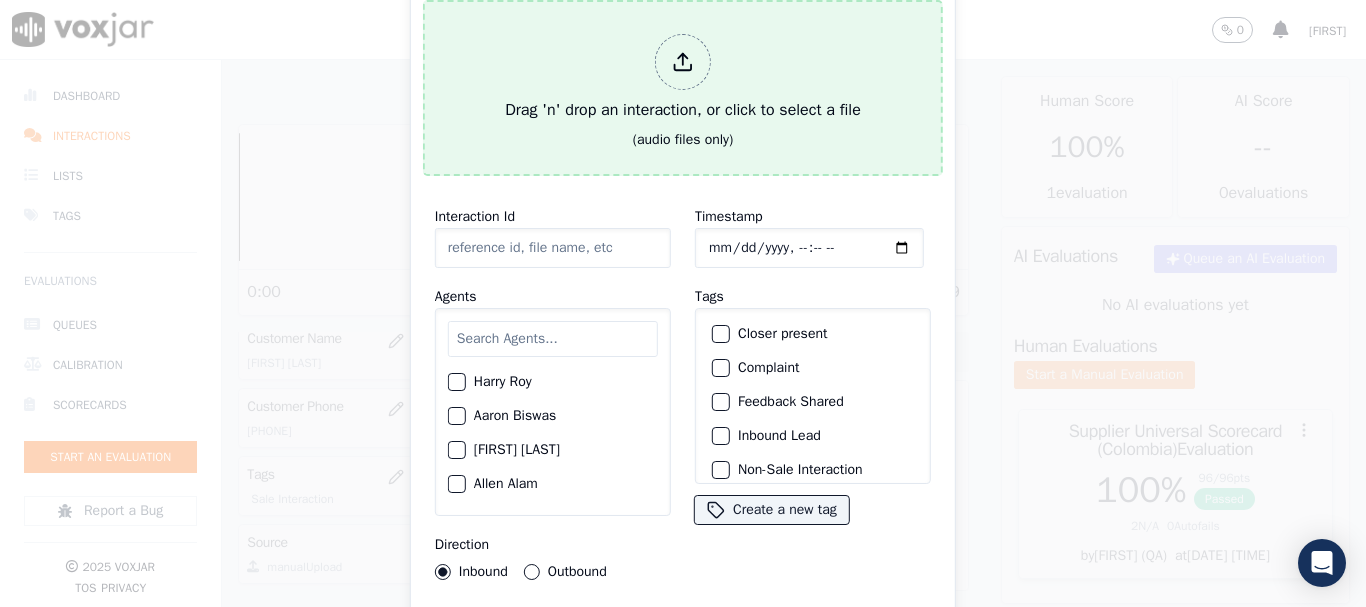 click on "Drag 'n' drop an interaction, or click to select a file" at bounding box center (683, 78) 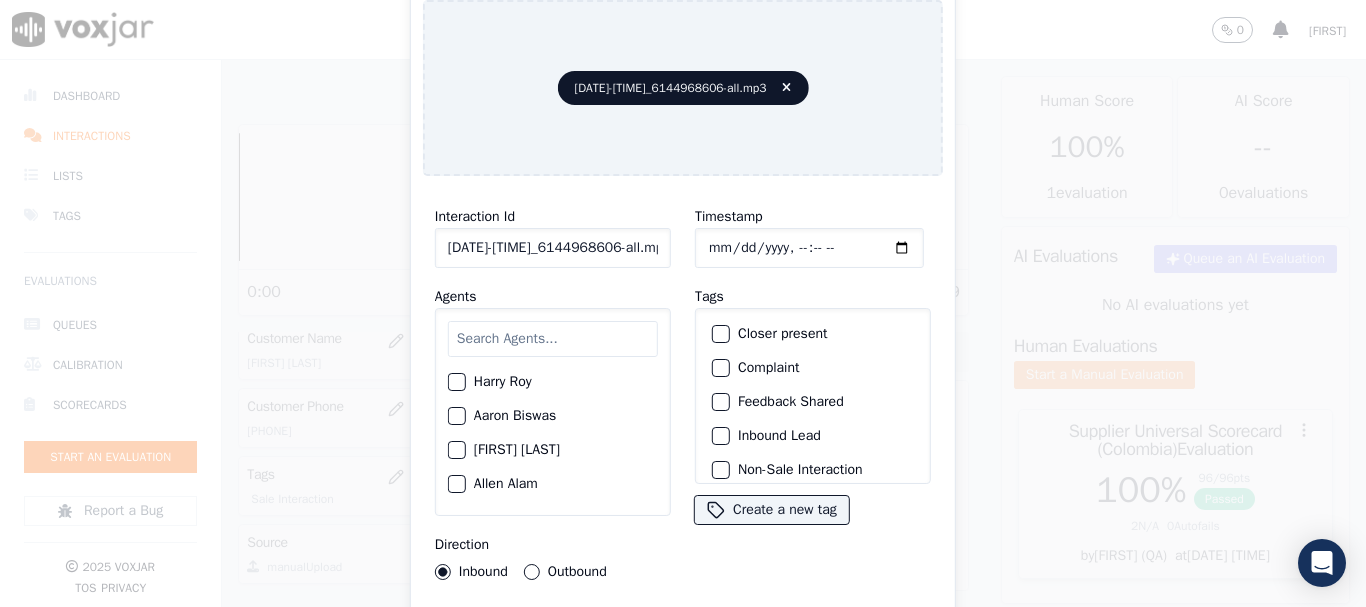click at bounding box center [553, 339] 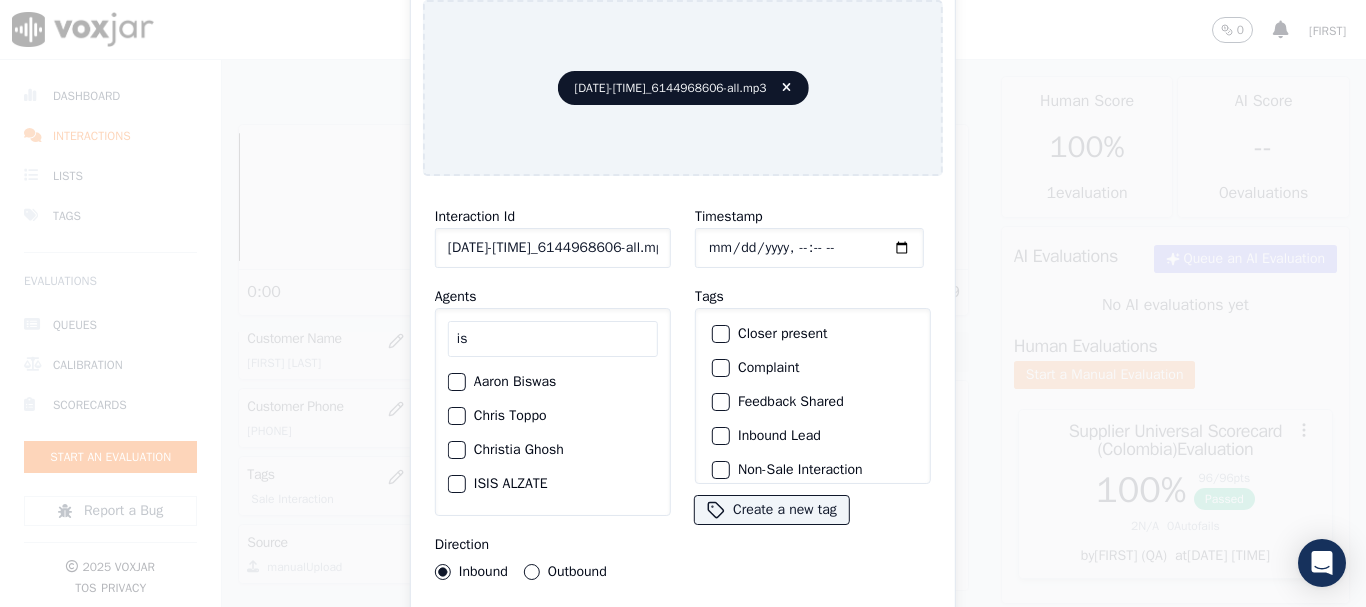 type on "is" 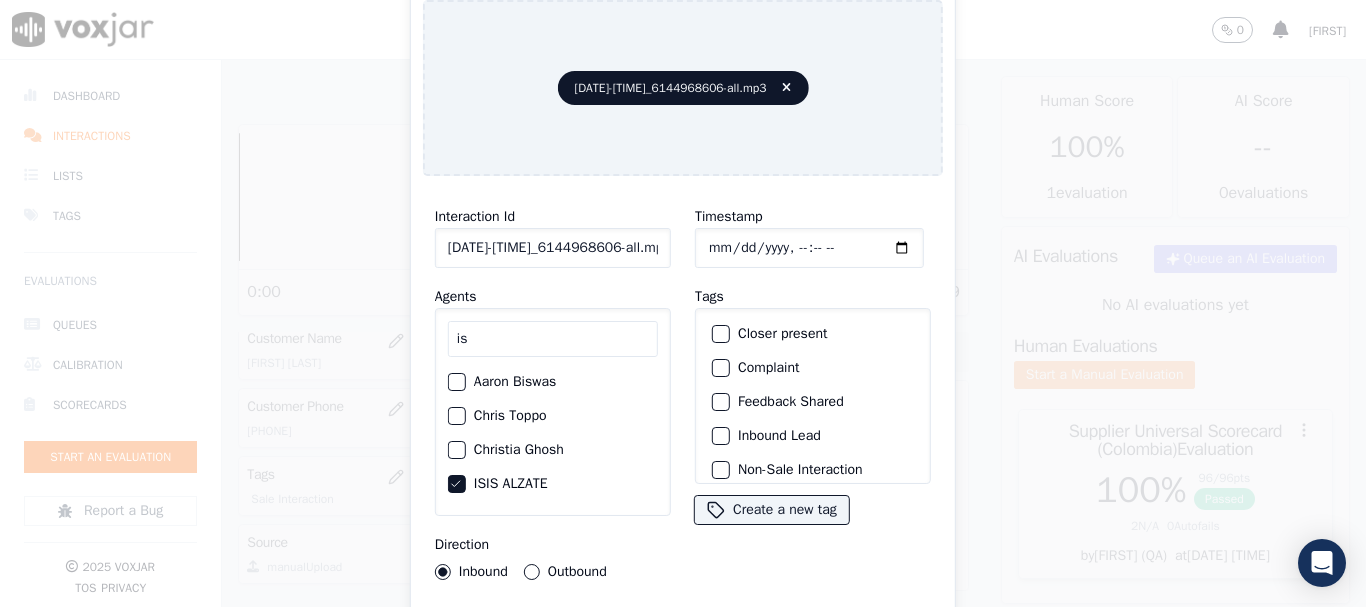 drag, startPoint x: 702, startPoint y: 238, endPoint x: 943, endPoint y: 314, distance: 252.69943 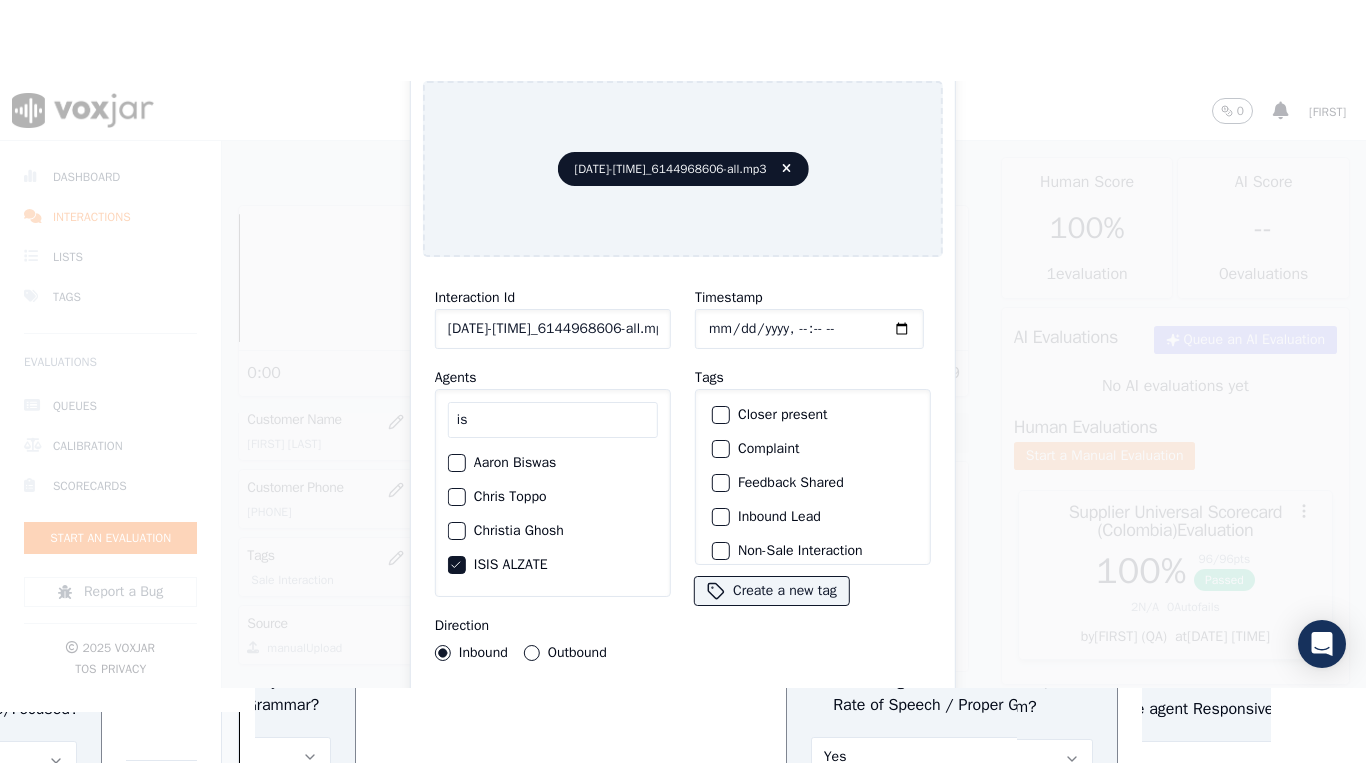 scroll, scrollTop: 175, scrollLeft: 0, axis: vertical 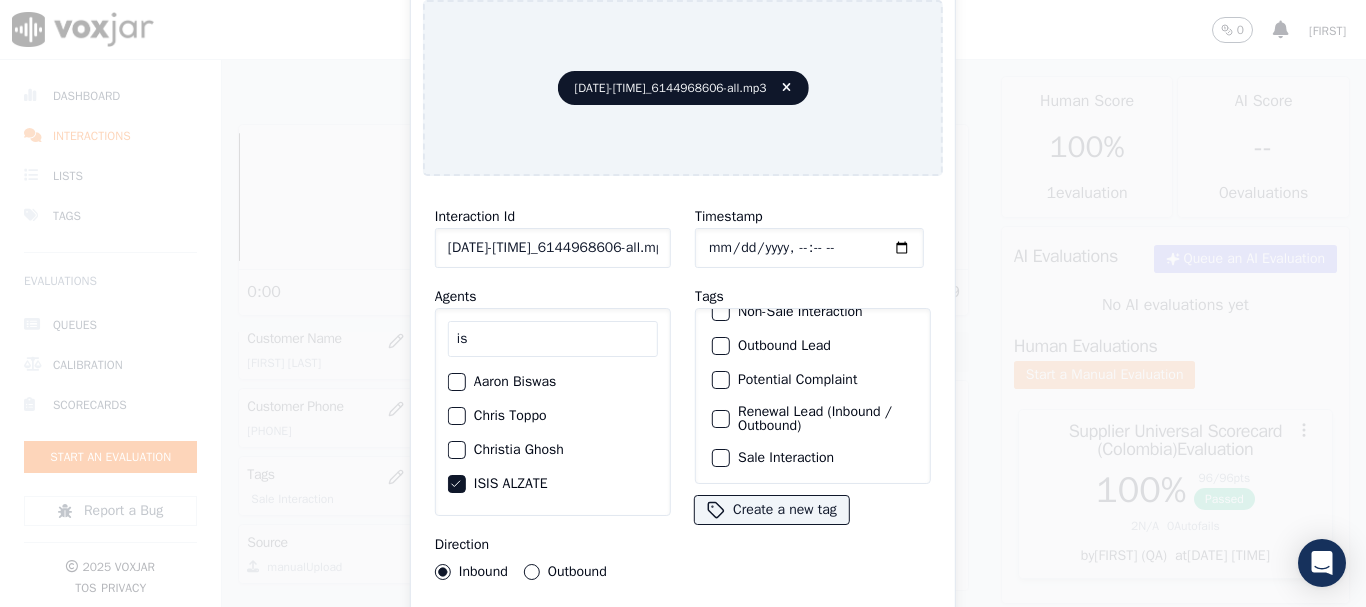 click on "Sale Interaction" 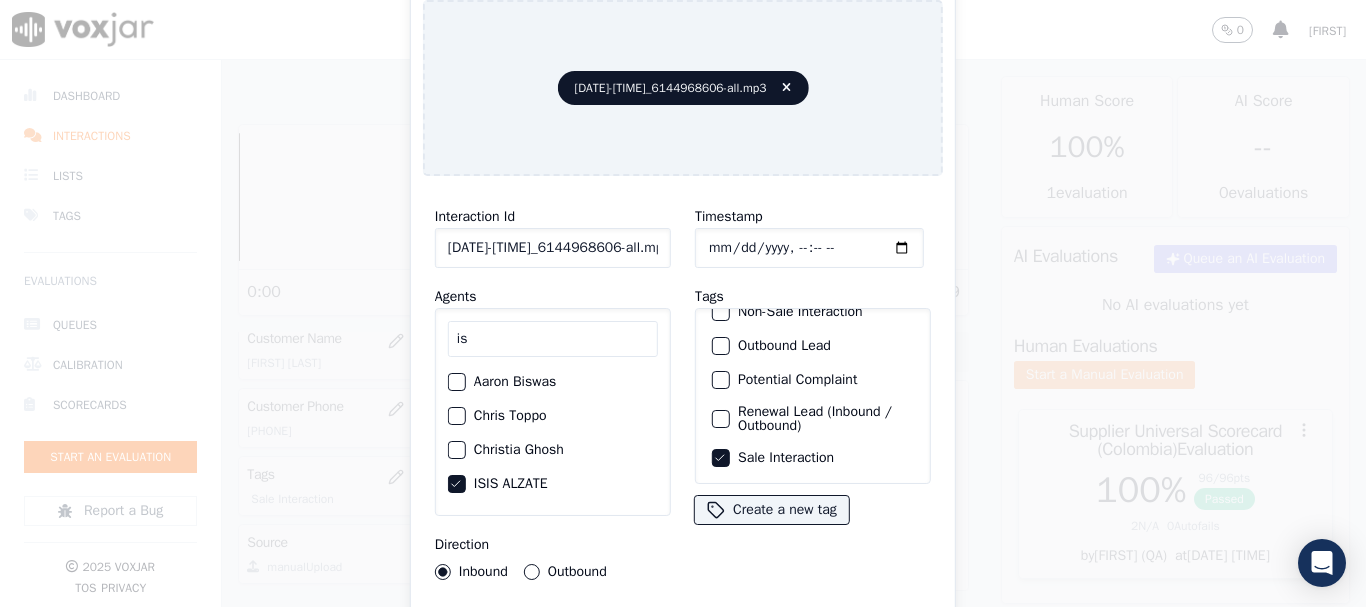type 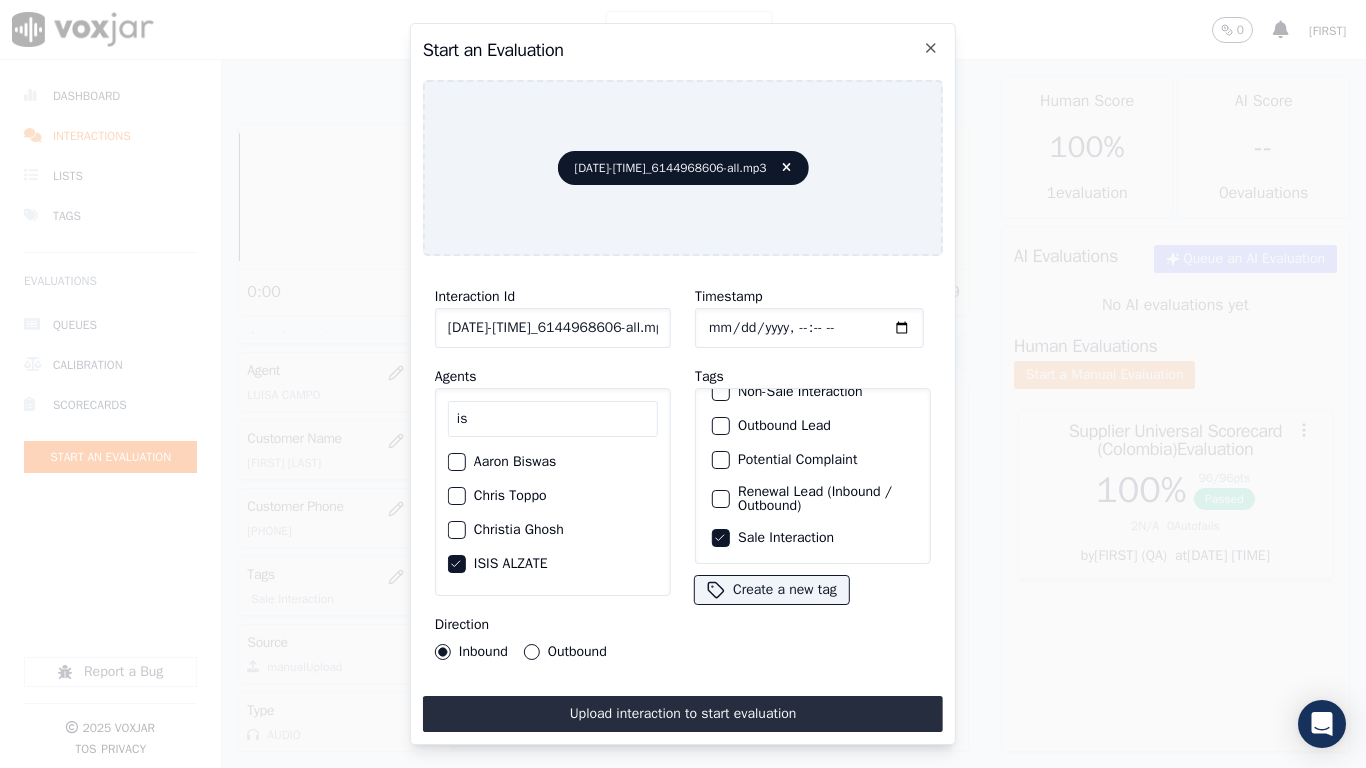 click on "Upload interaction to start evaluation" at bounding box center [683, 714] 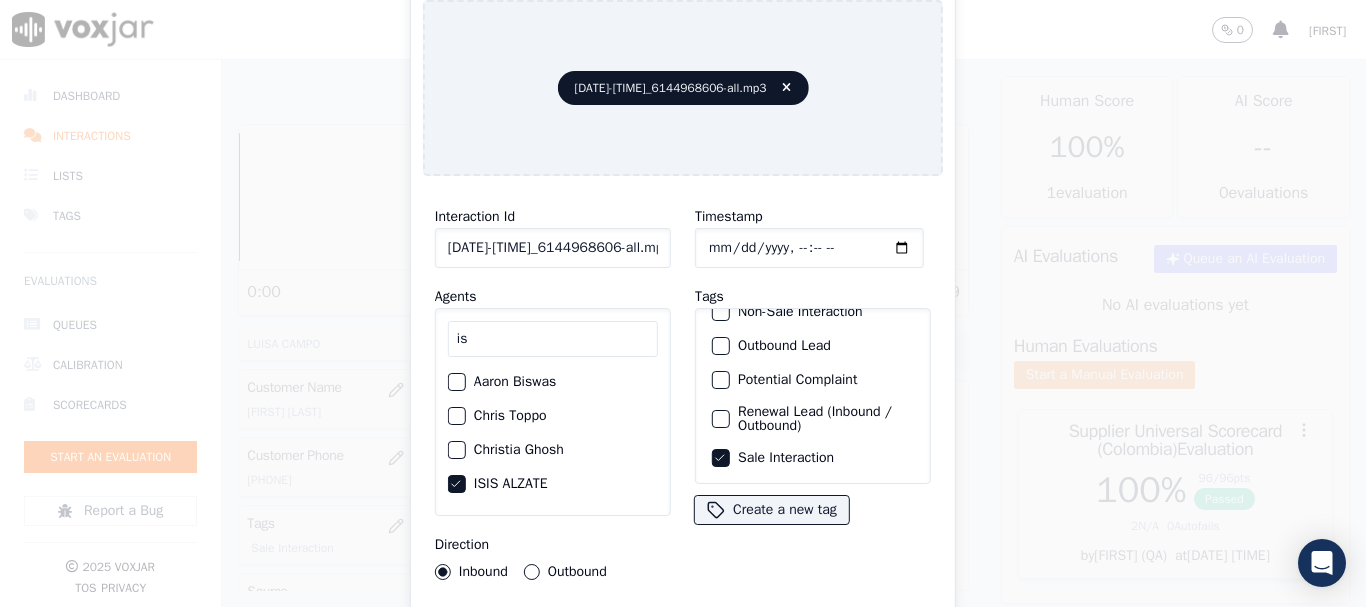 scroll, scrollTop: 300, scrollLeft: 0, axis: vertical 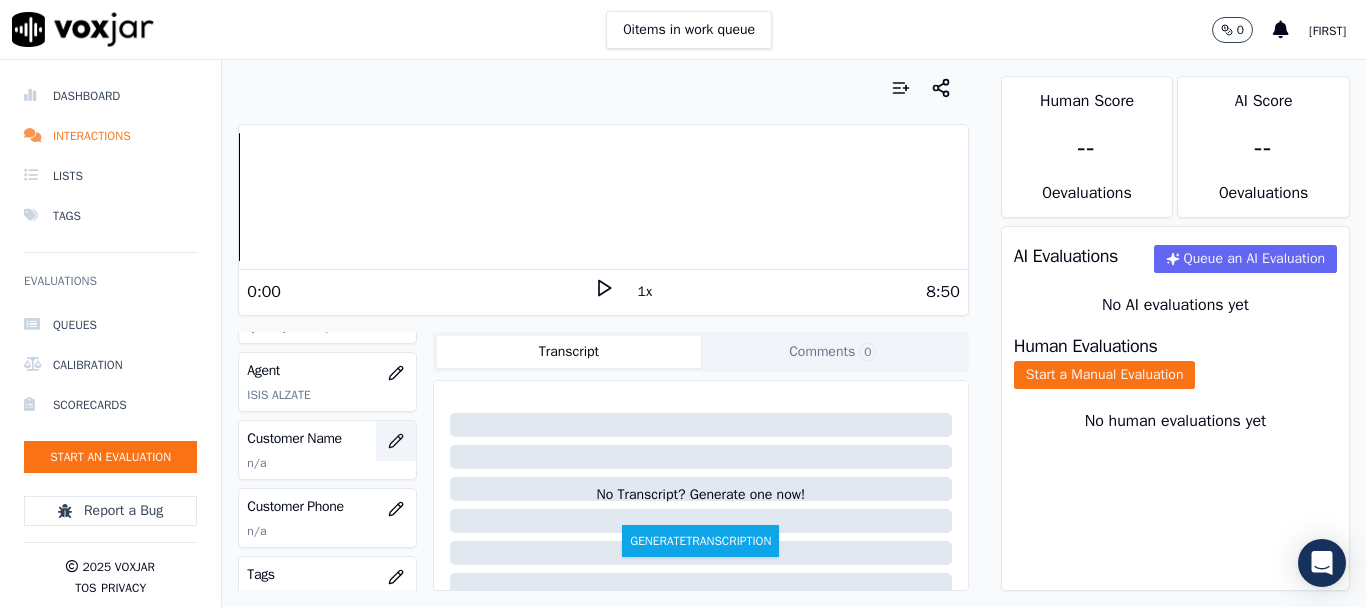 click 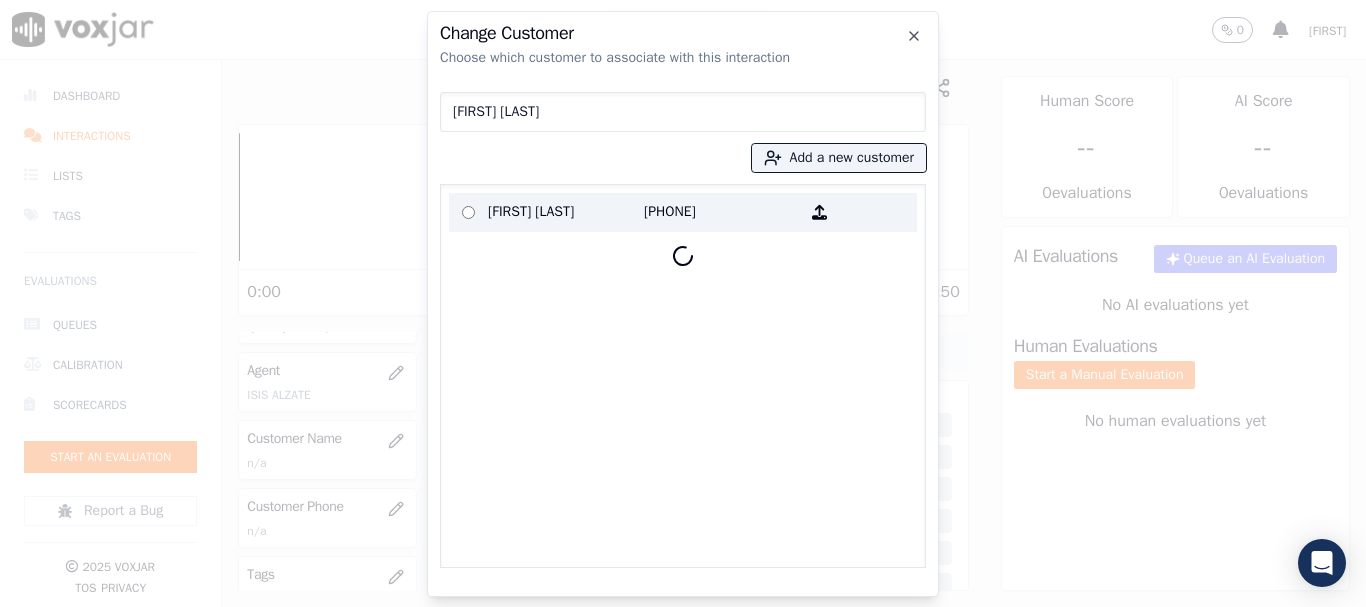 type on "[FIRST] [LAST]" 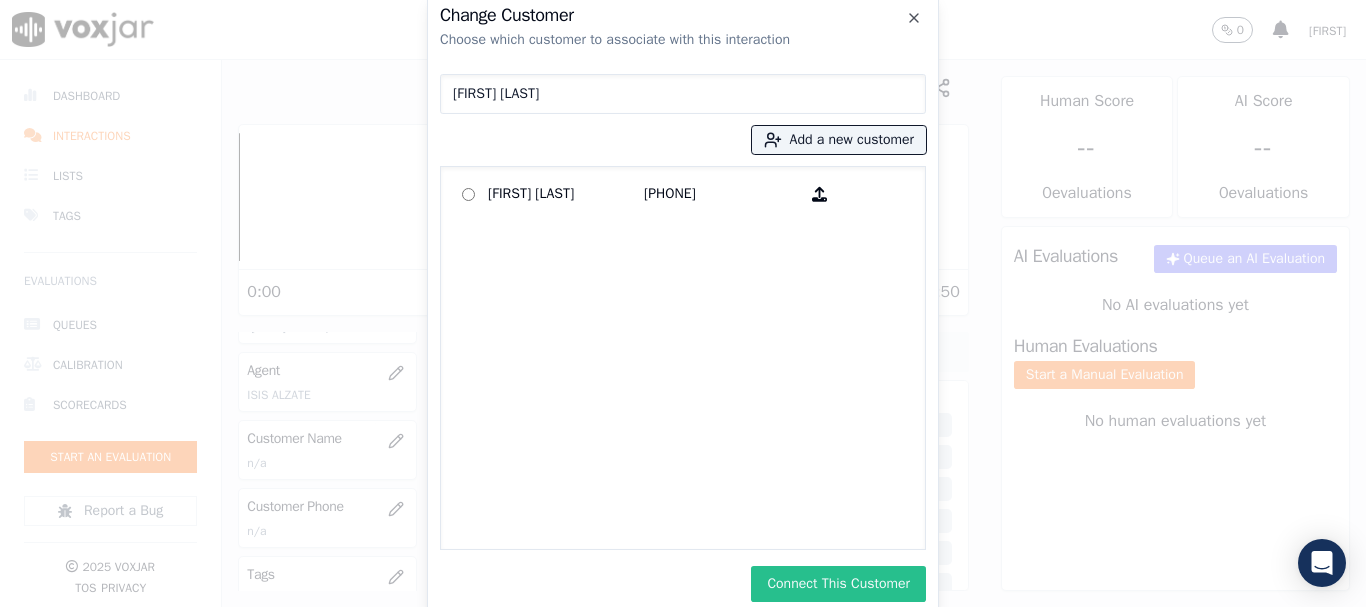 click on "Connect This Customer" at bounding box center [838, 584] 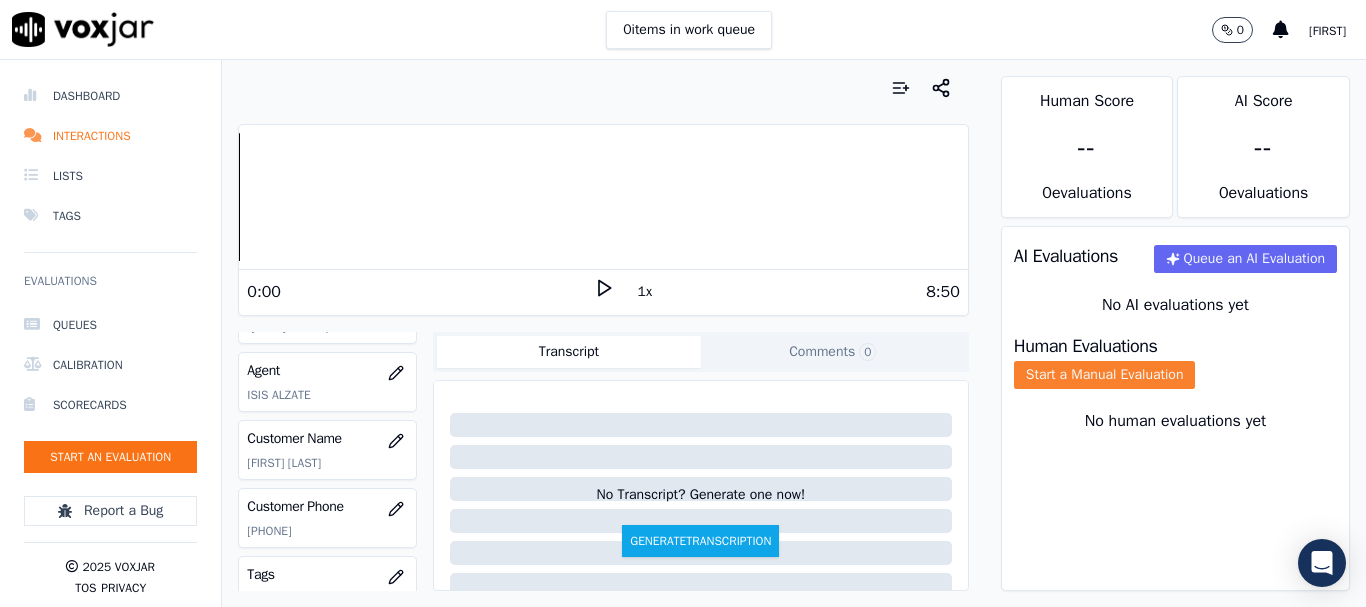 click on "Start a Manual Evaluation" 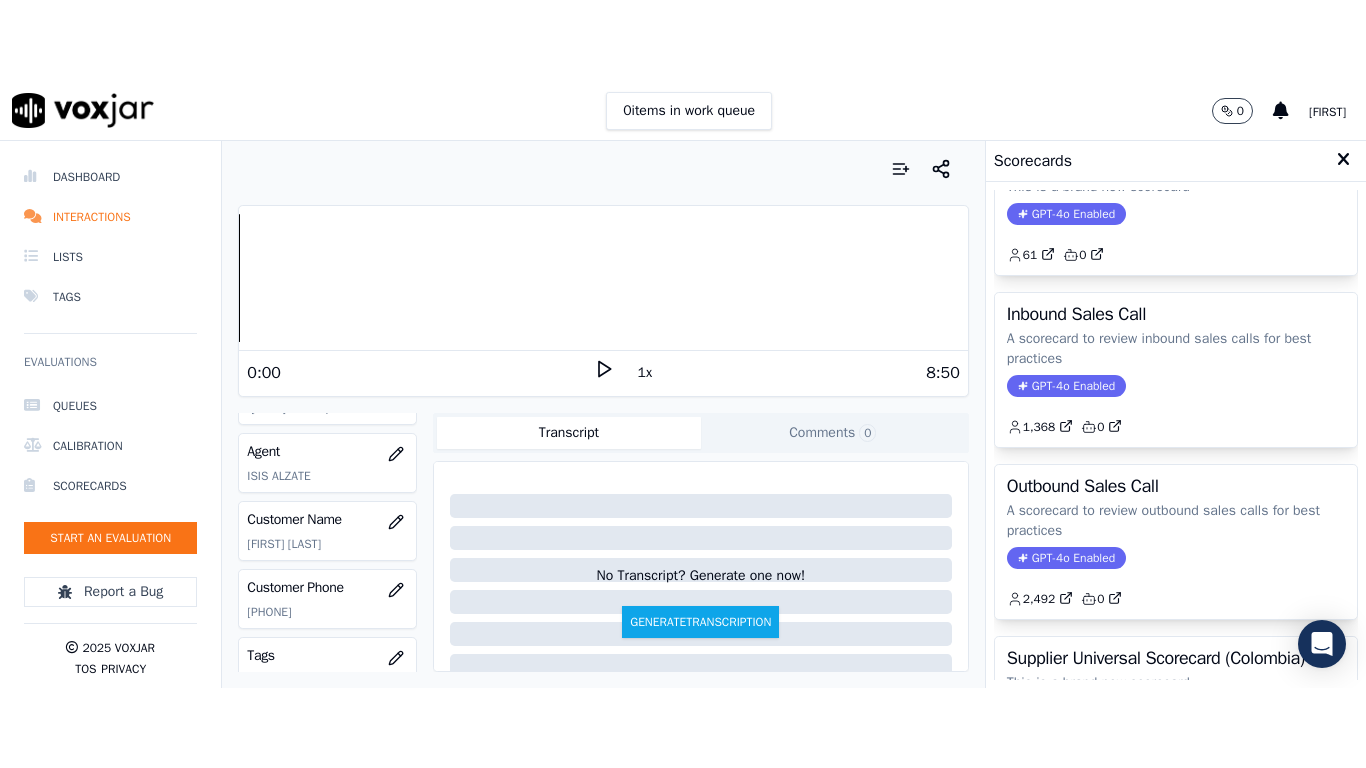 scroll, scrollTop: 400, scrollLeft: 0, axis: vertical 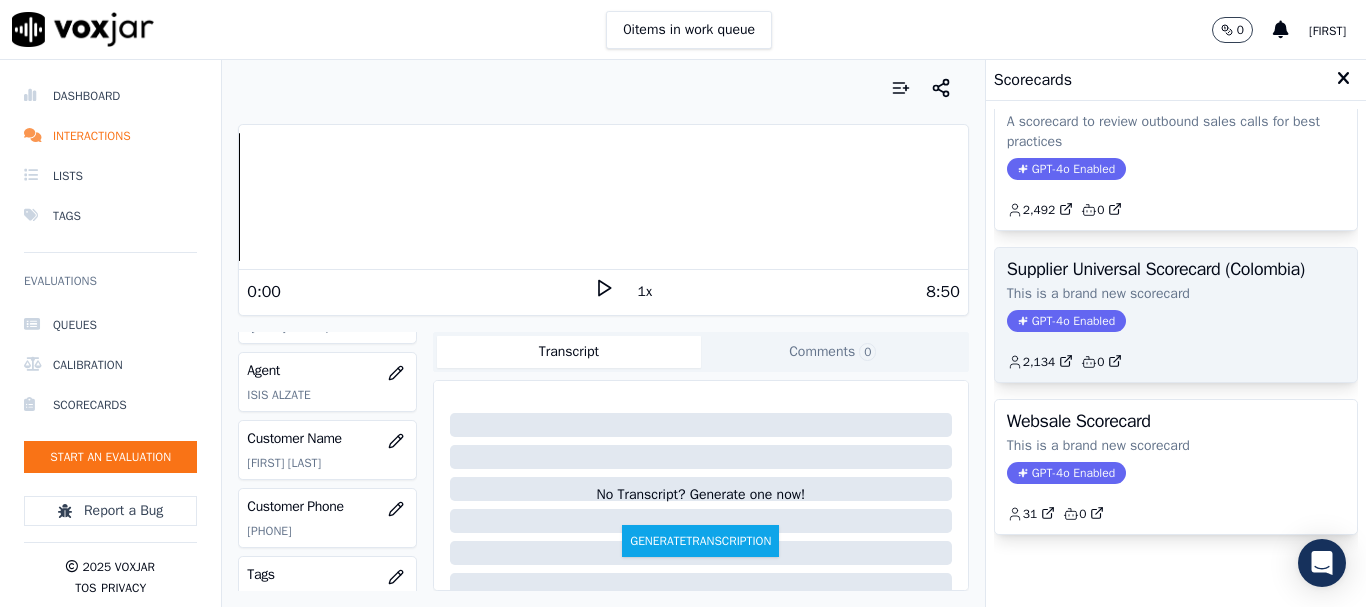 click on "This is a brand new scorecard" 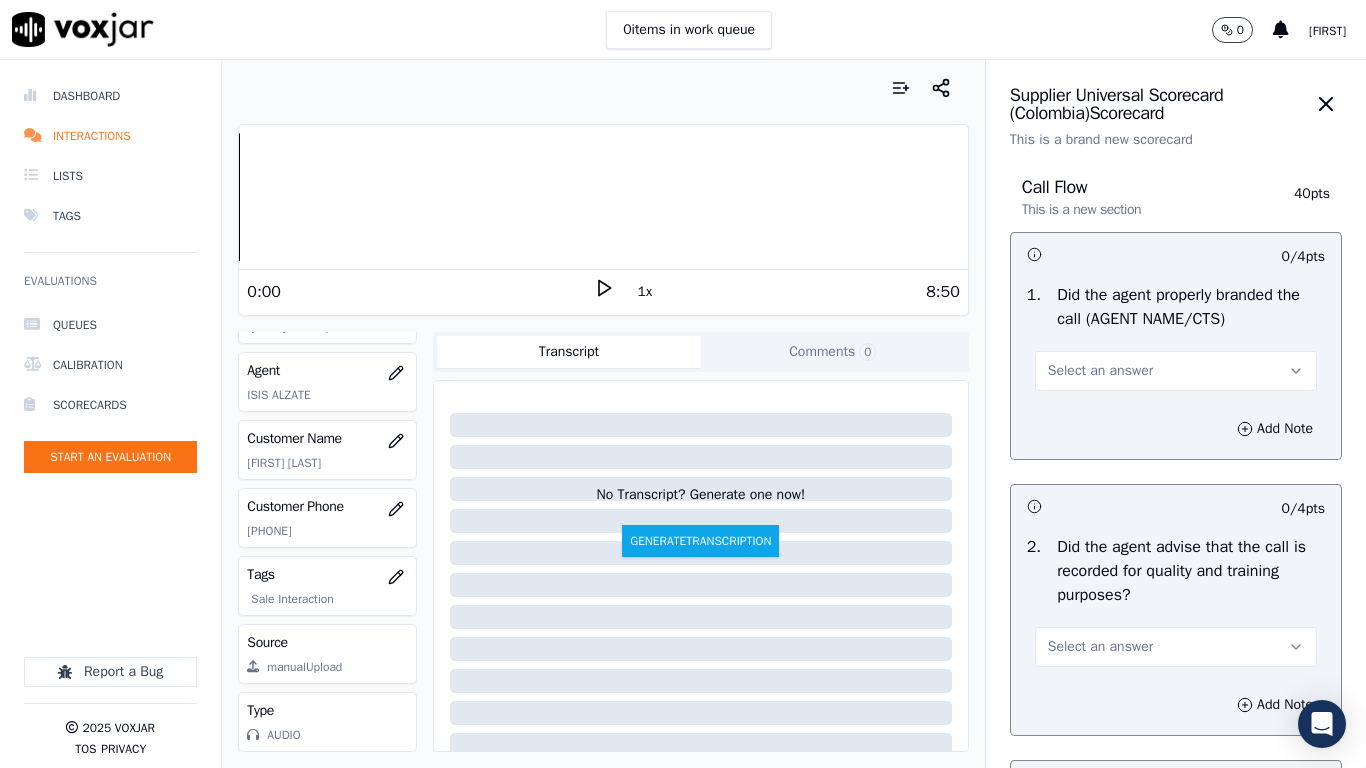 click on "Select an answer" at bounding box center (1176, 371) 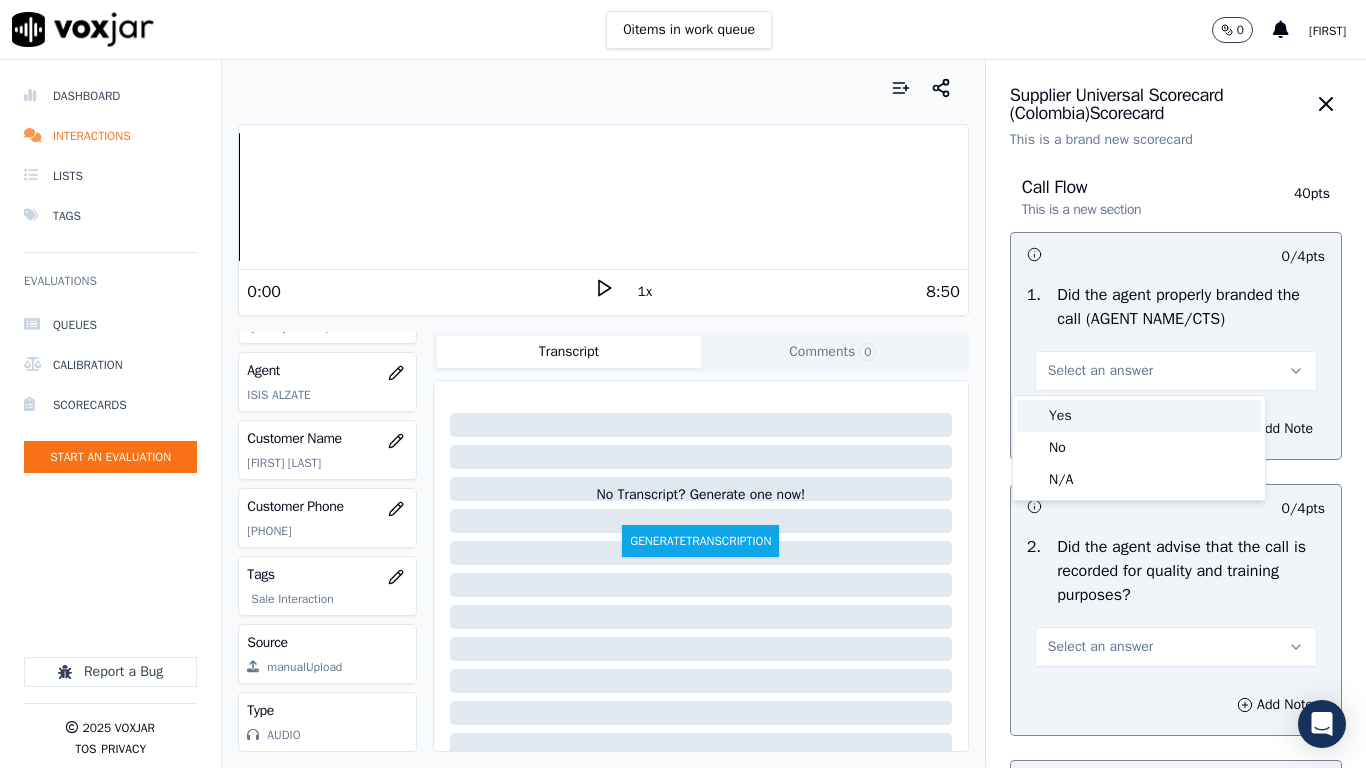 drag, startPoint x: 1127, startPoint y: 419, endPoint x: 1136, endPoint y: 462, distance: 43.931767 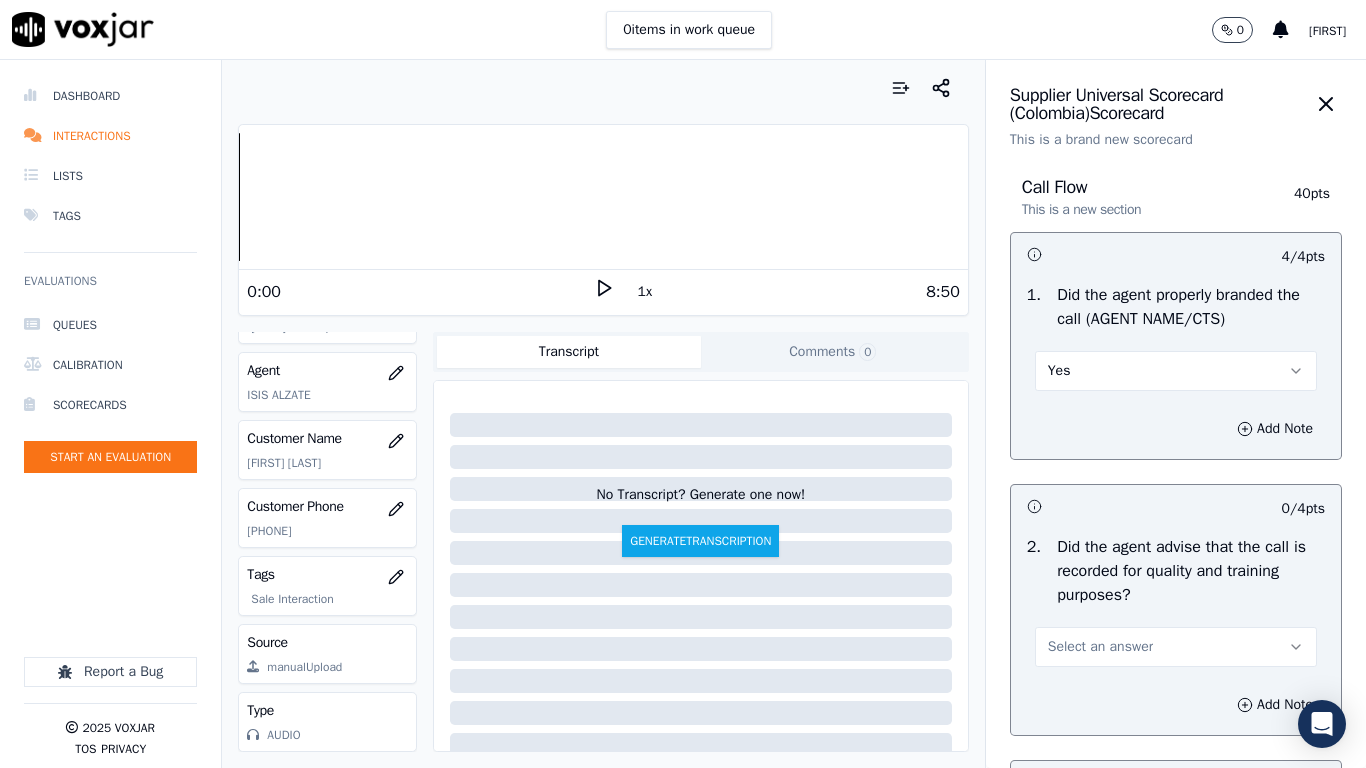 click on "Select an answer" at bounding box center (1176, 647) 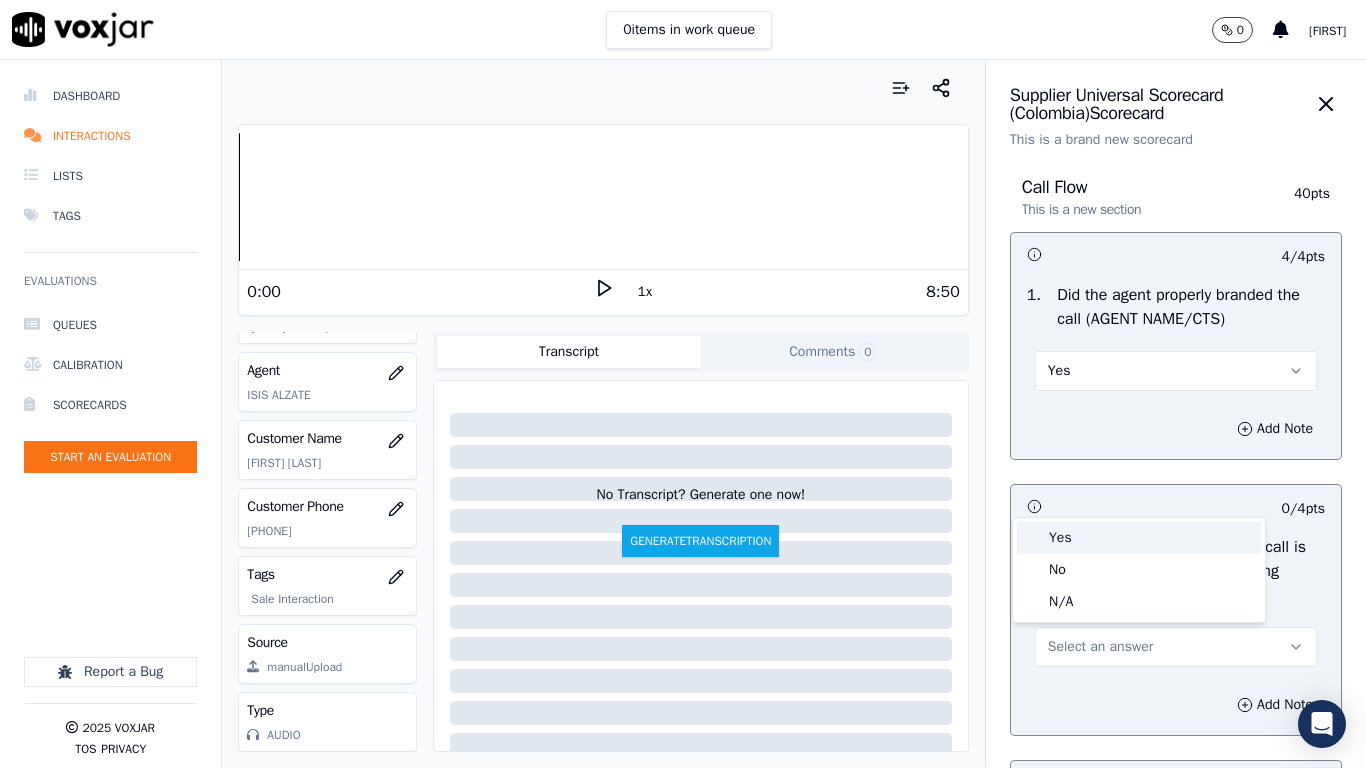 click on "Yes" at bounding box center [1139, 538] 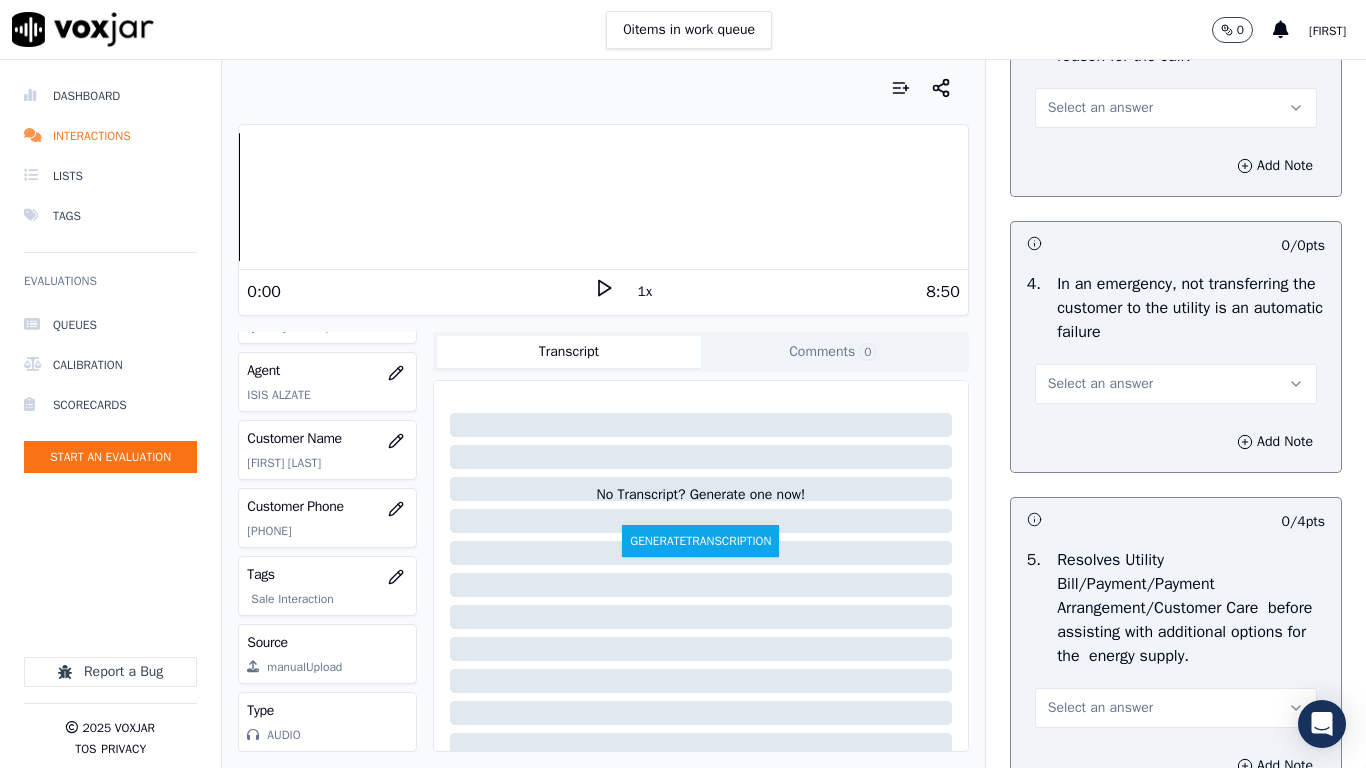 scroll, scrollTop: 800, scrollLeft: 0, axis: vertical 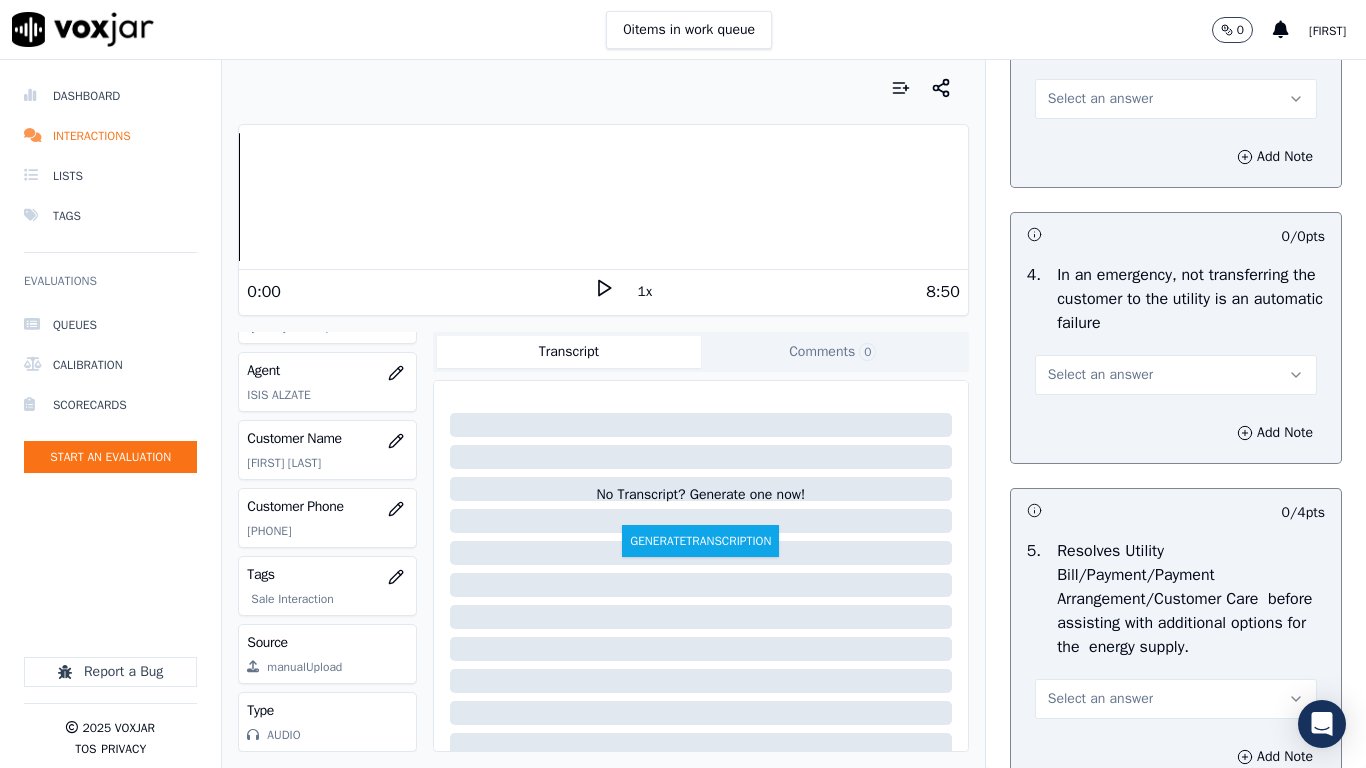 click on "Select an answer" at bounding box center (1176, 97) 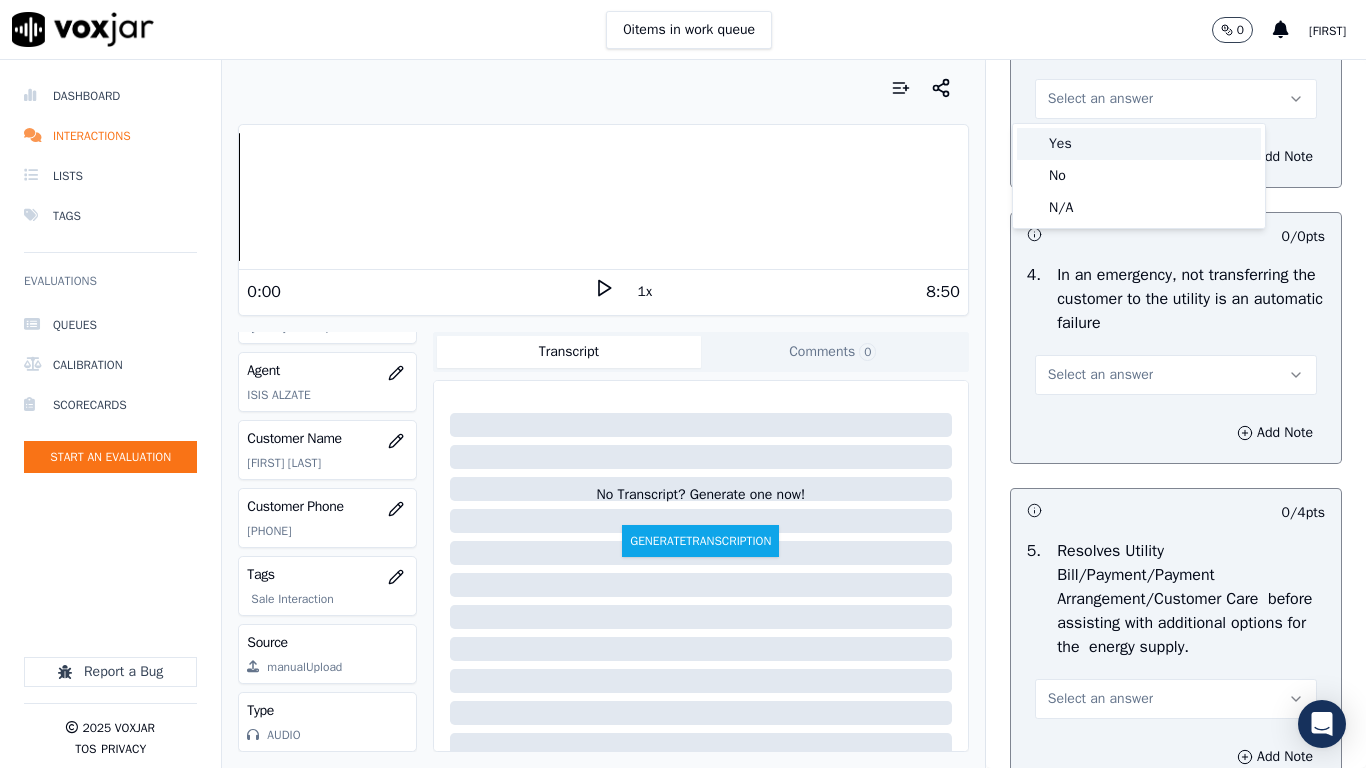 click on "Yes" at bounding box center (1139, 144) 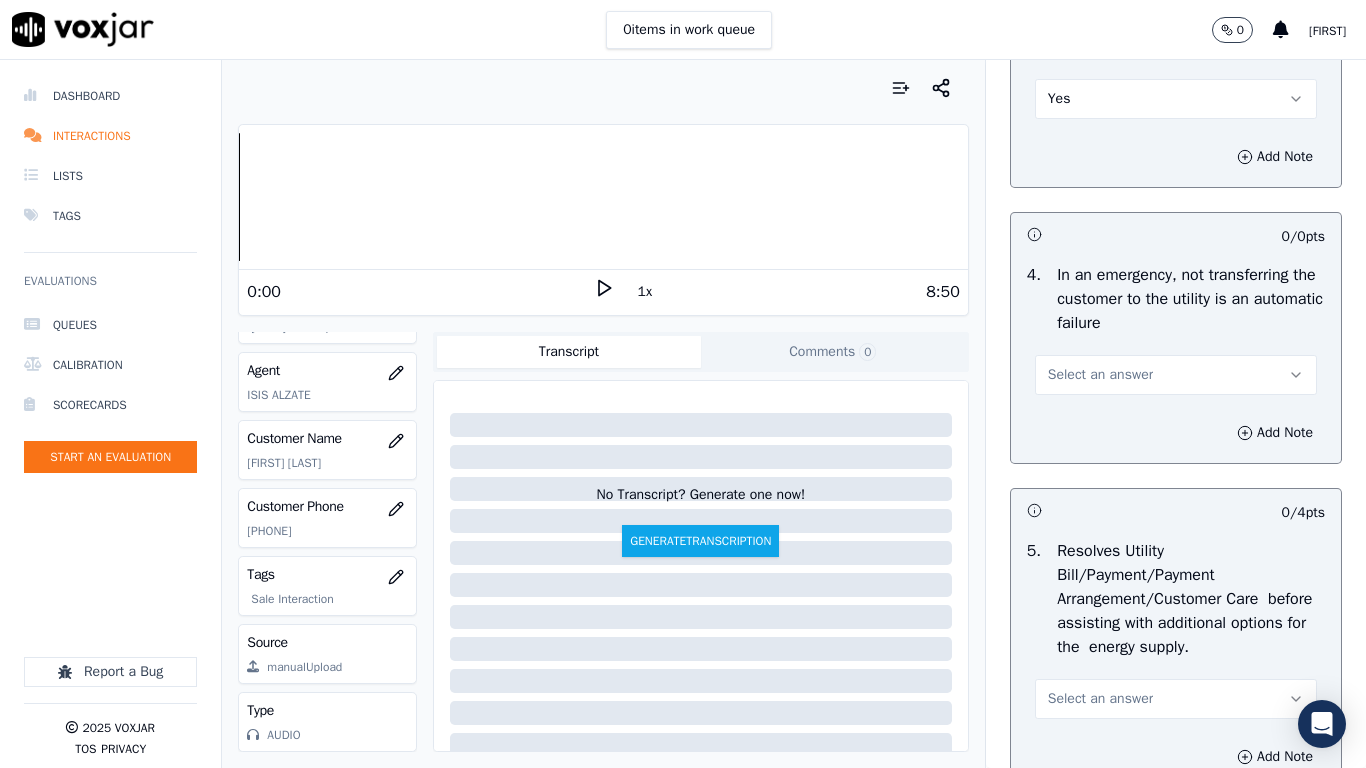 click on "Select an answer" at bounding box center [1100, 375] 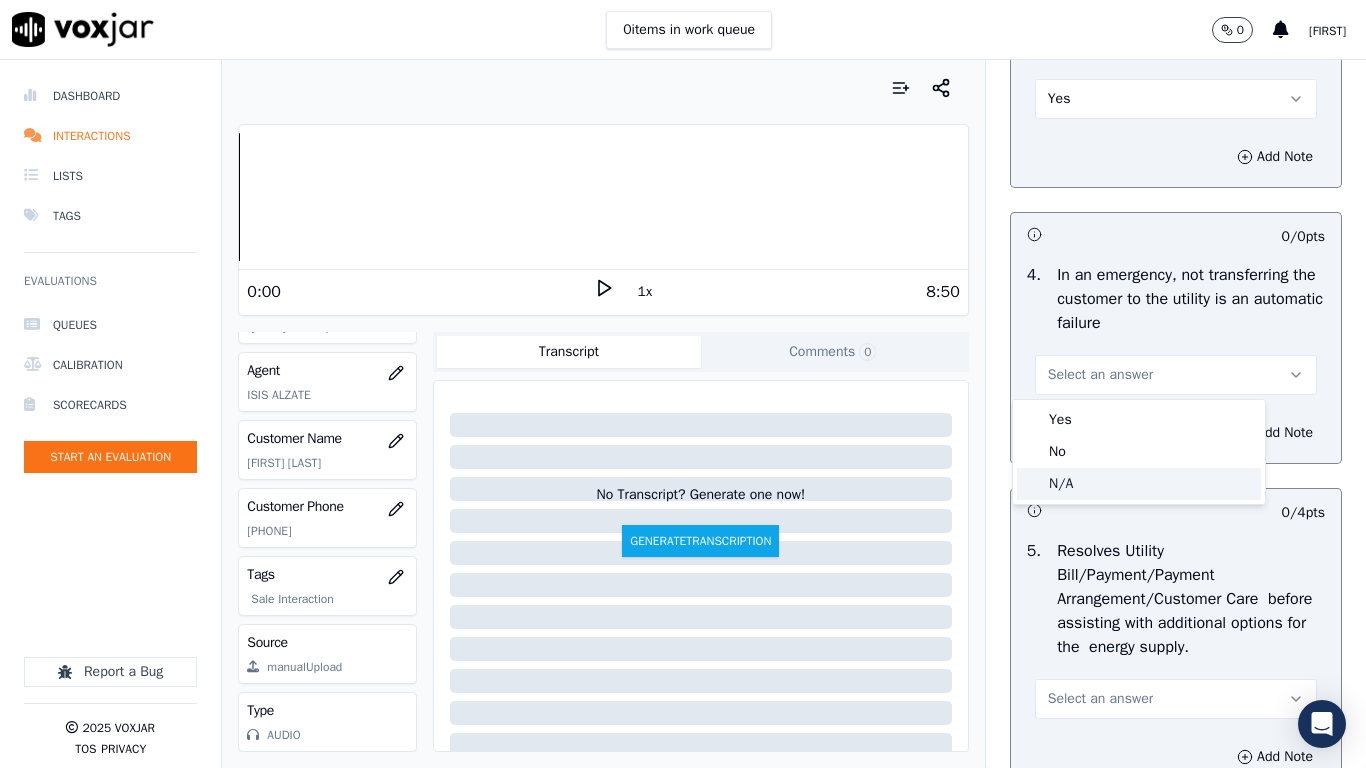 click on "N/A" 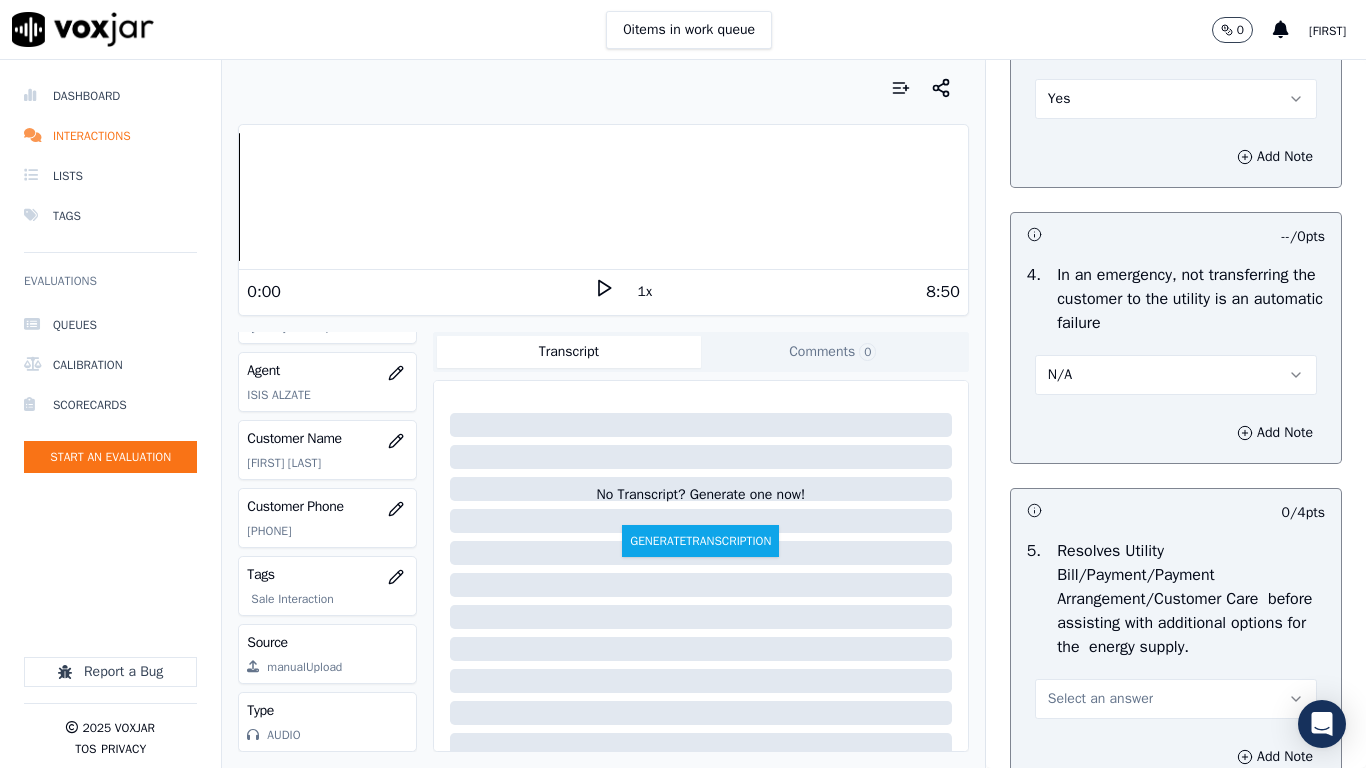 click on "Select an answer" at bounding box center [1100, 699] 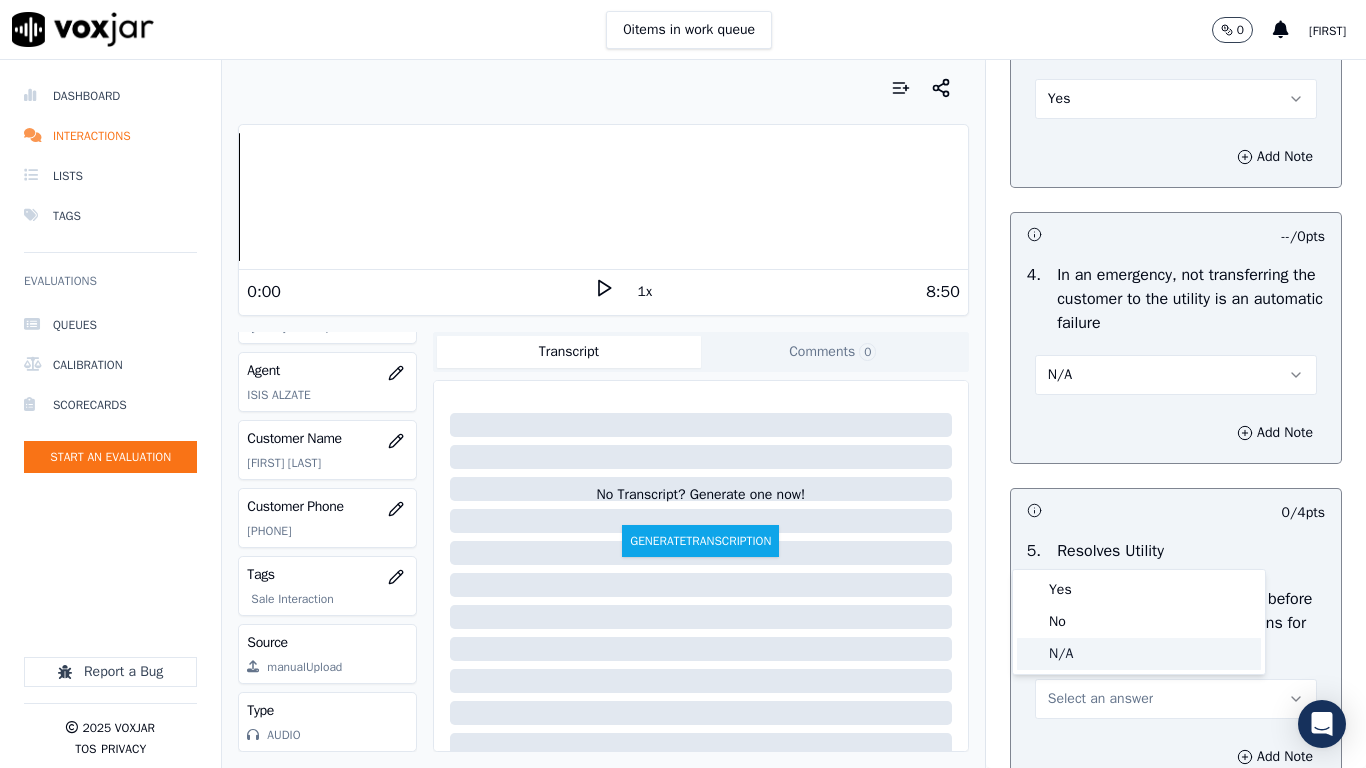 click on "N/A" 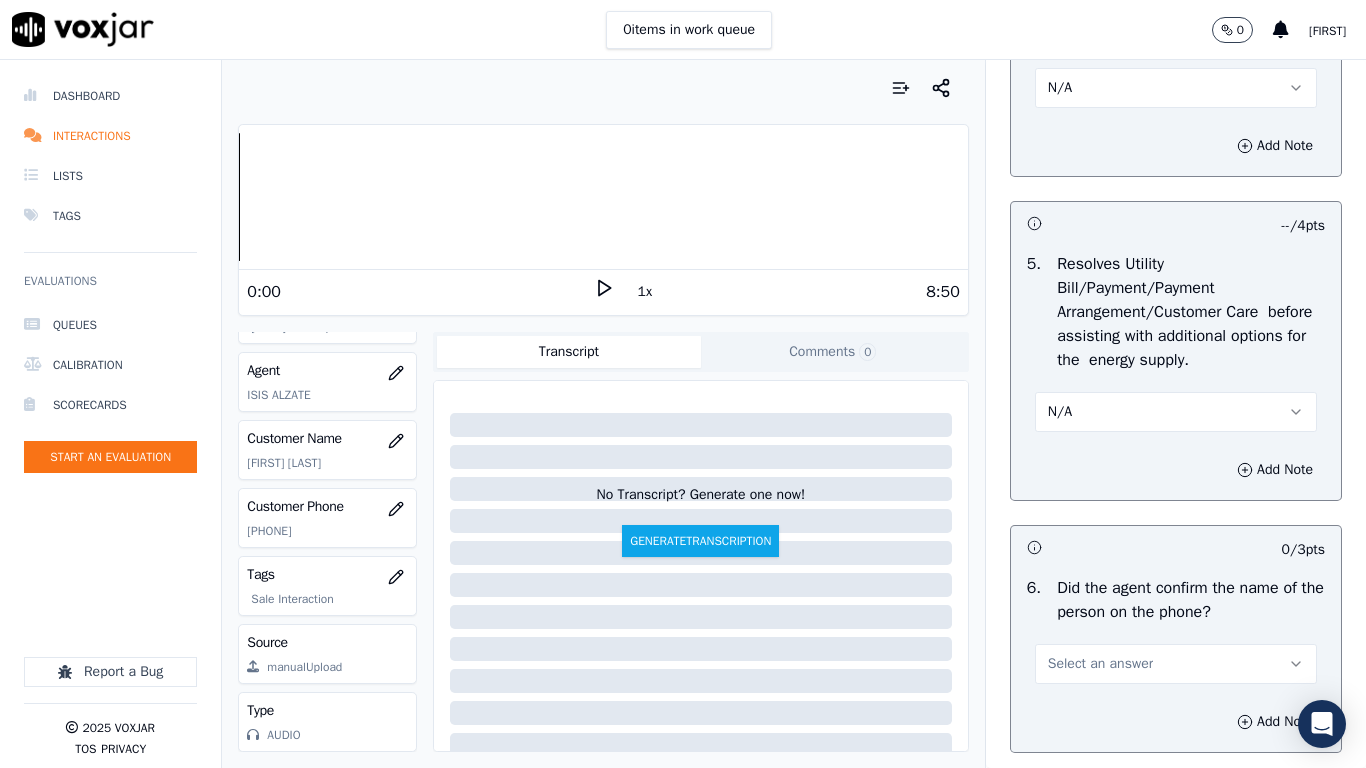 scroll, scrollTop: 1500, scrollLeft: 0, axis: vertical 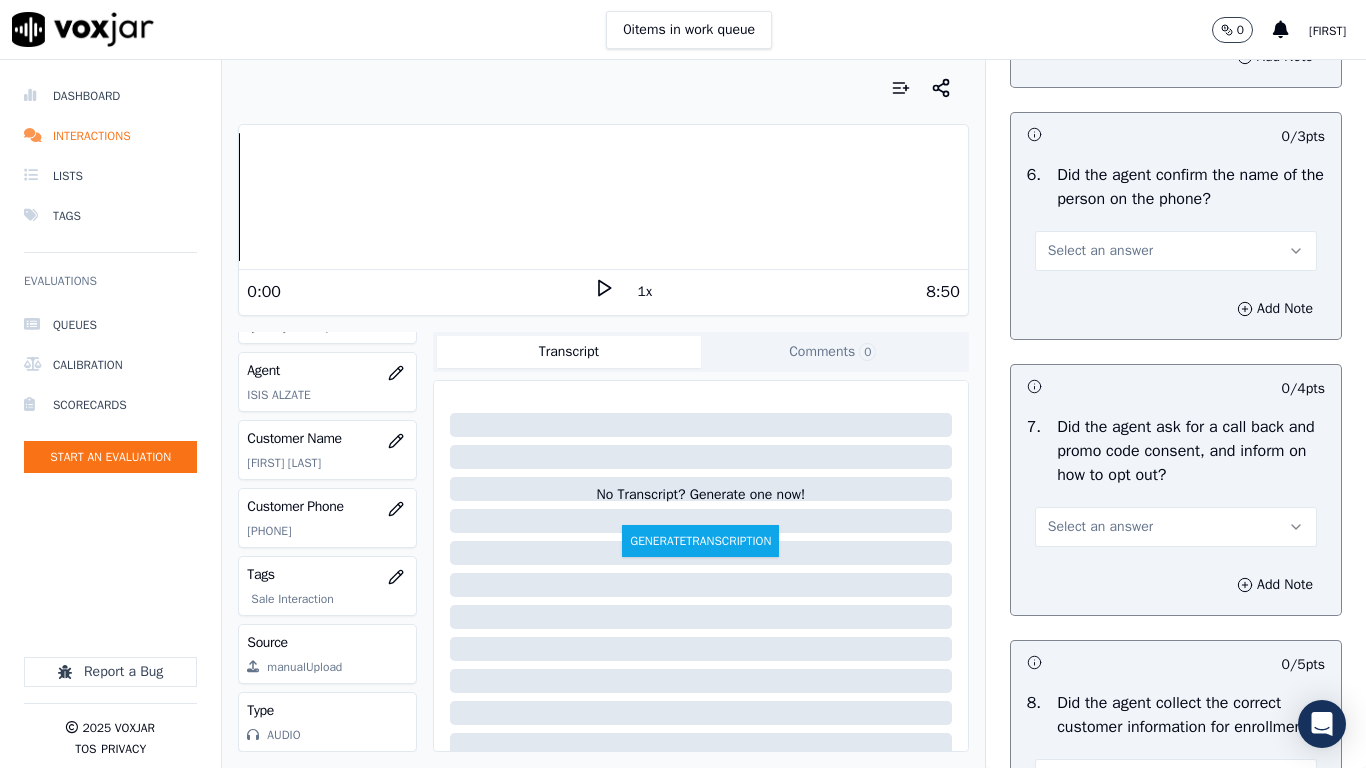 click on "Select an answer" at bounding box center [1100, 251] 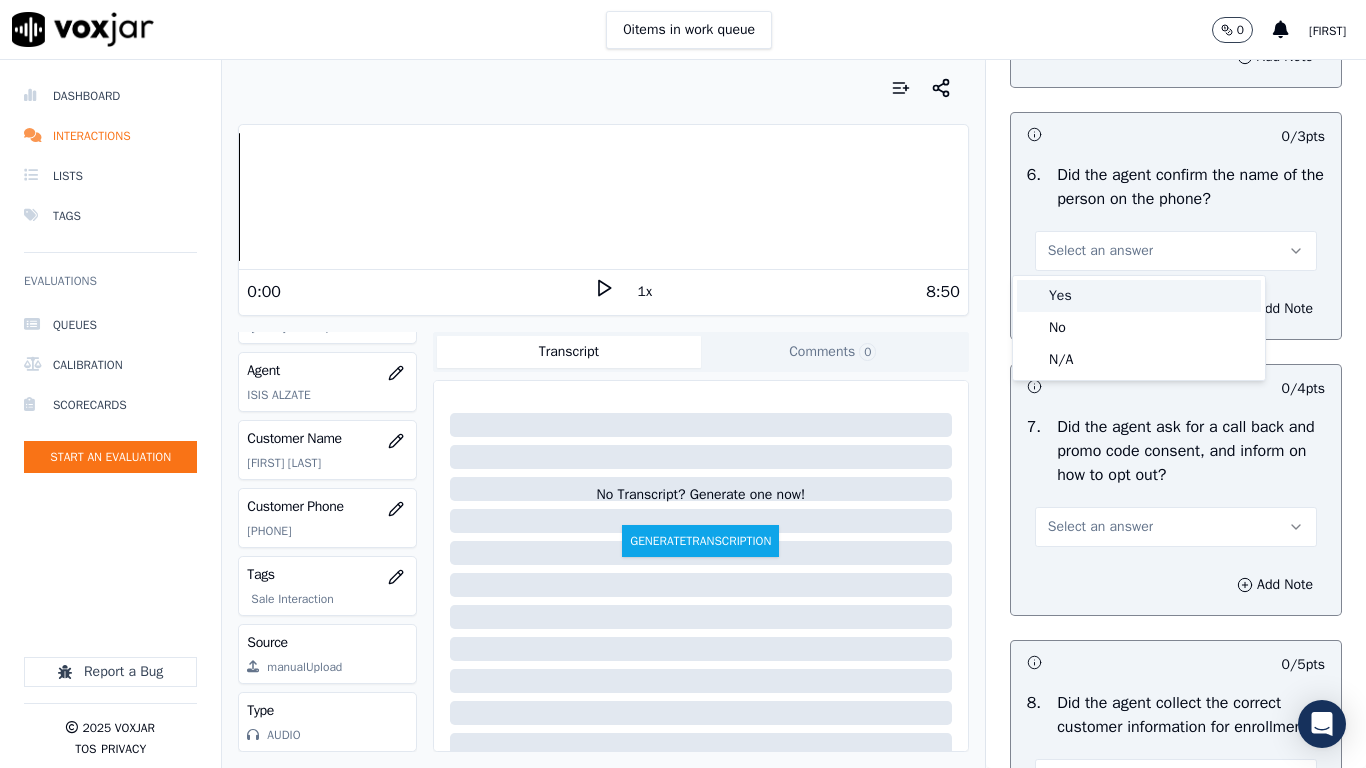 drag, startPoint x: 1098, startPoint y: 300, endPoint x: 1149, endPoint y: 485, distance: 191.90102 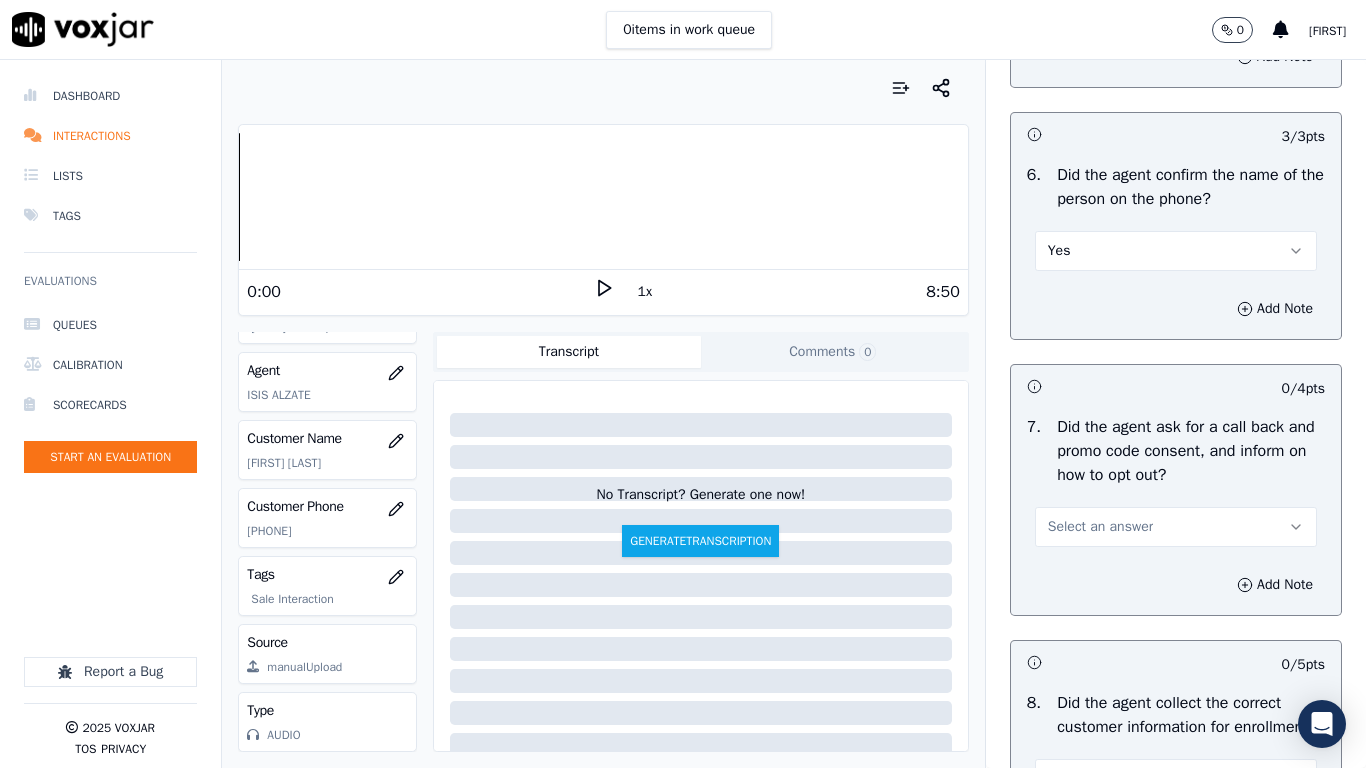 click on "Select an answer" at bounding box center (1176, 527) 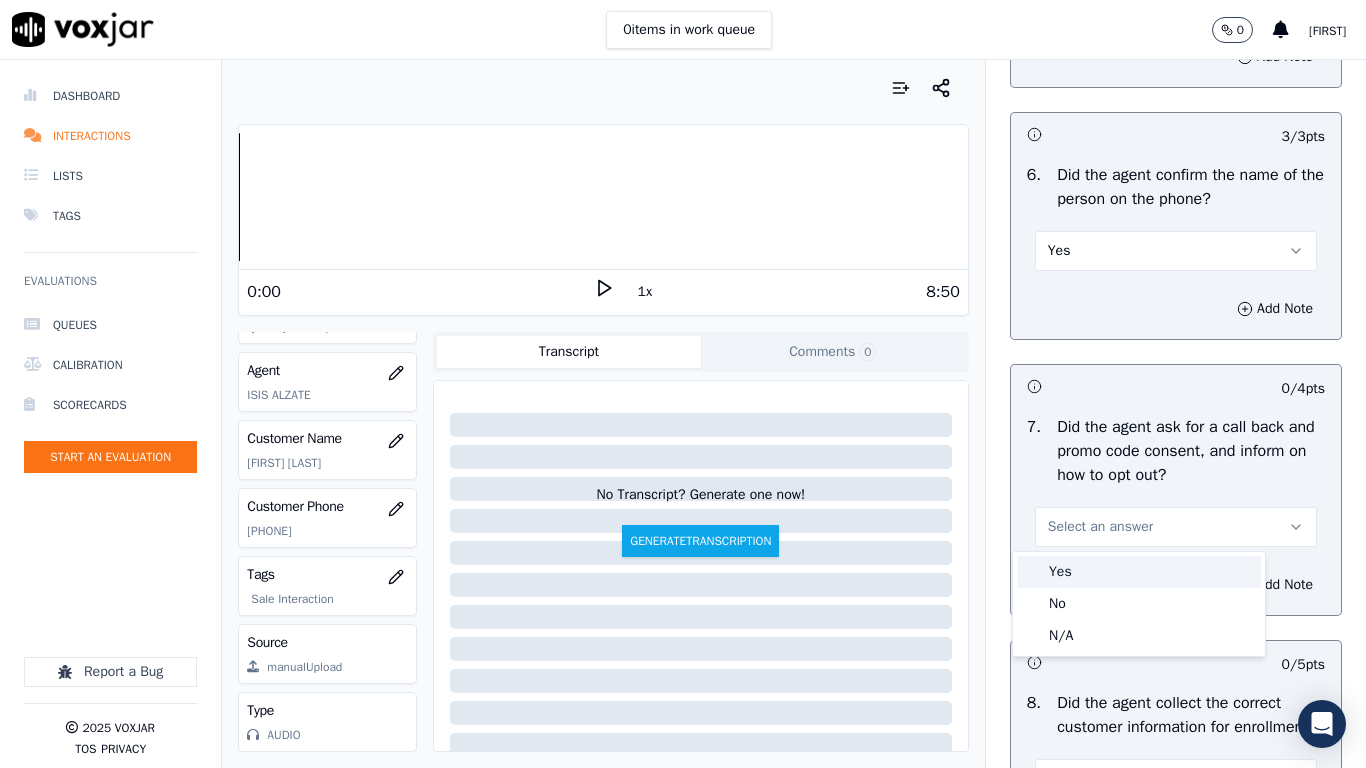 click on "Yes" at bounding box center (1139, 572) 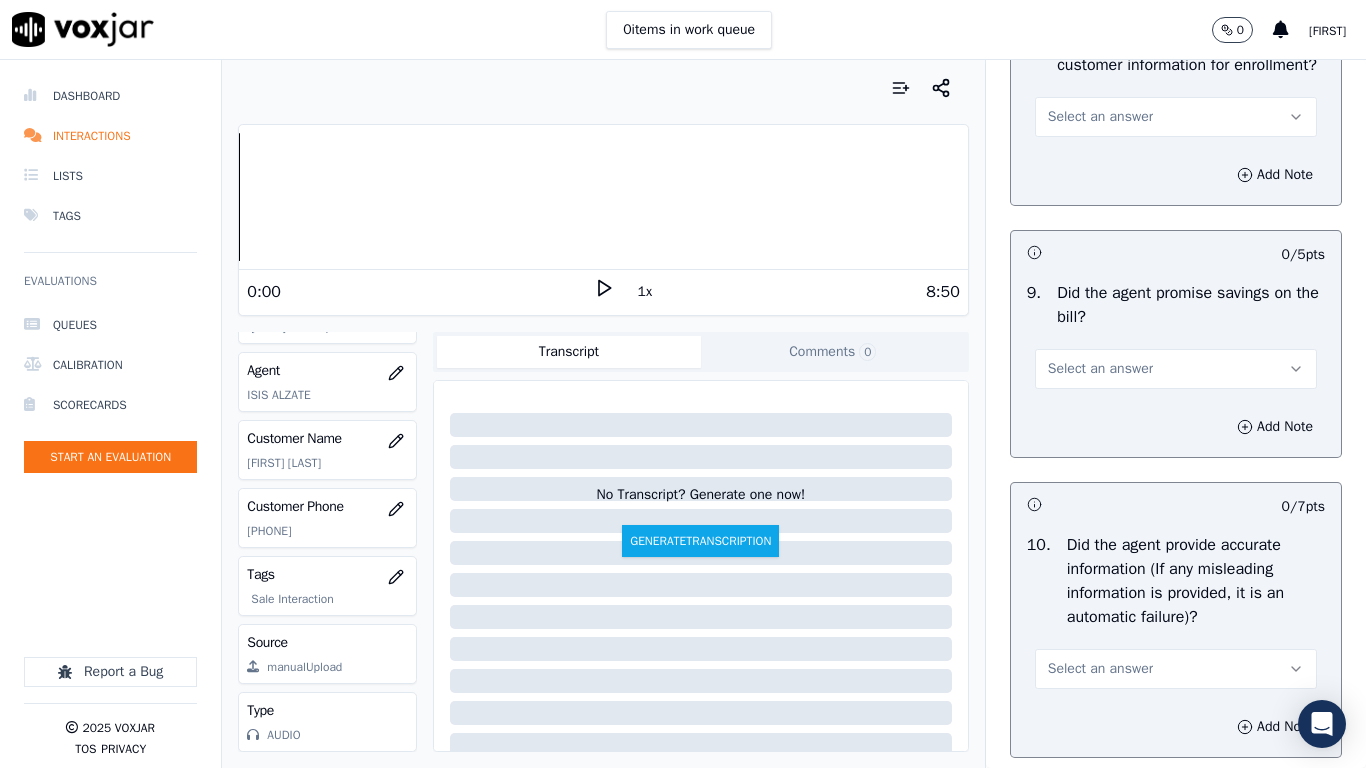 scroll, scrollTop: 2200, scrollLeft: 0, axis: vertical 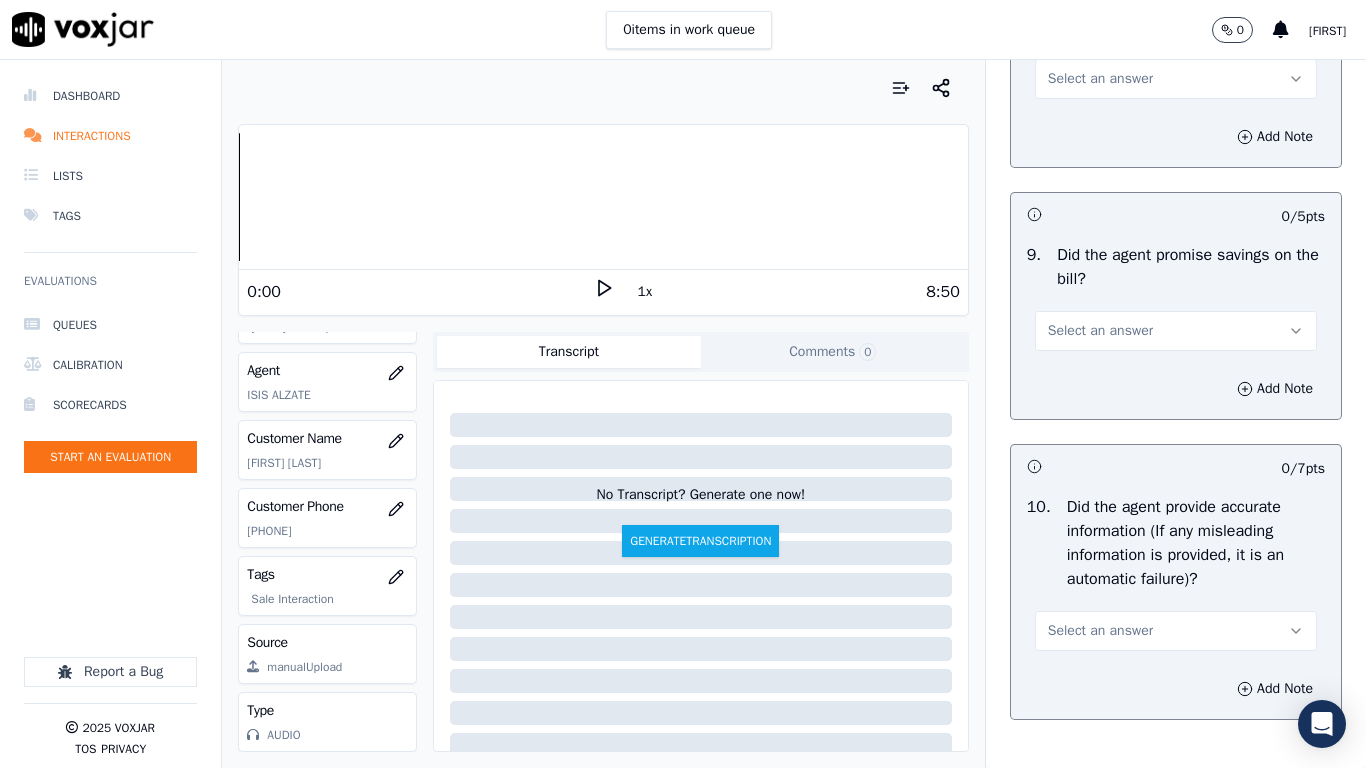 click on "Select an answer" at bounding box center (1100, 79) 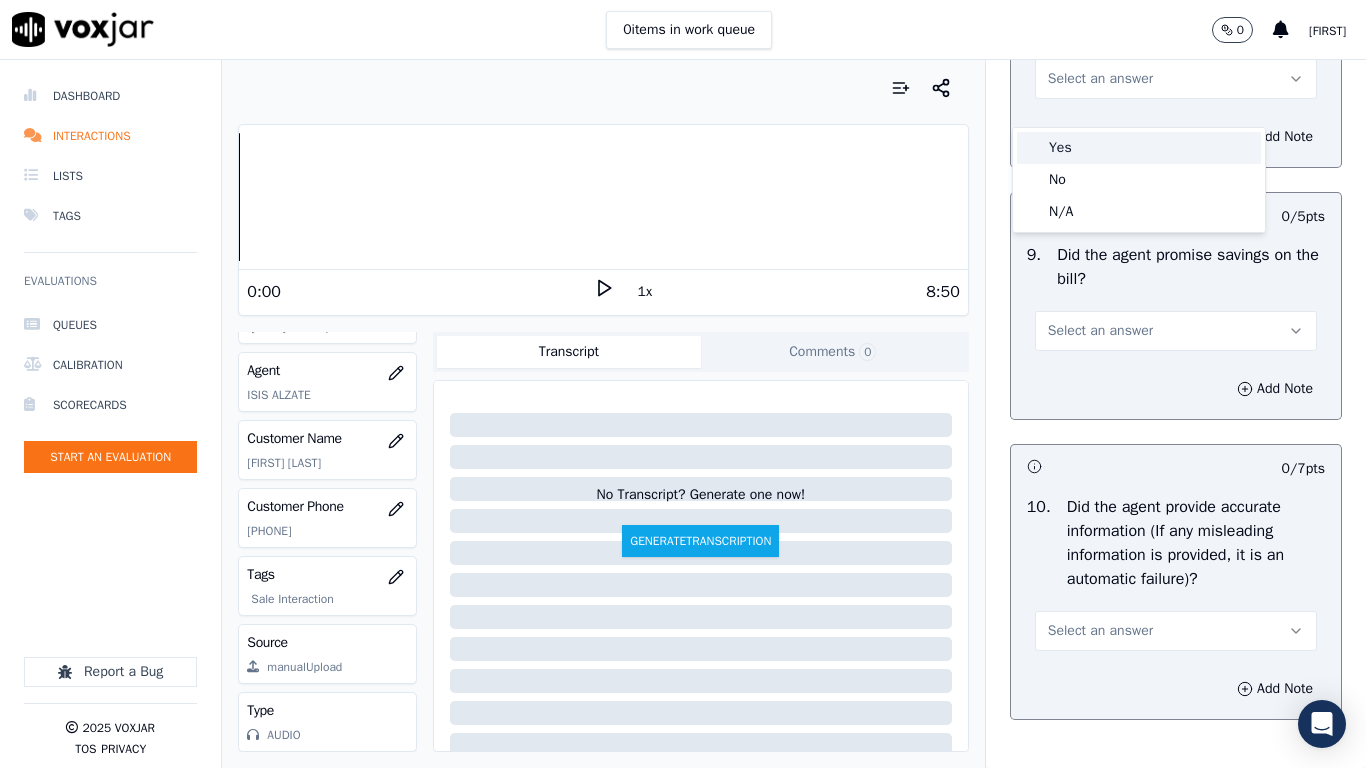 drag, startPoint x: 1106, startPoint y: 152, endPoint x: 1127, endPoint y: 202, distance: 54.230988 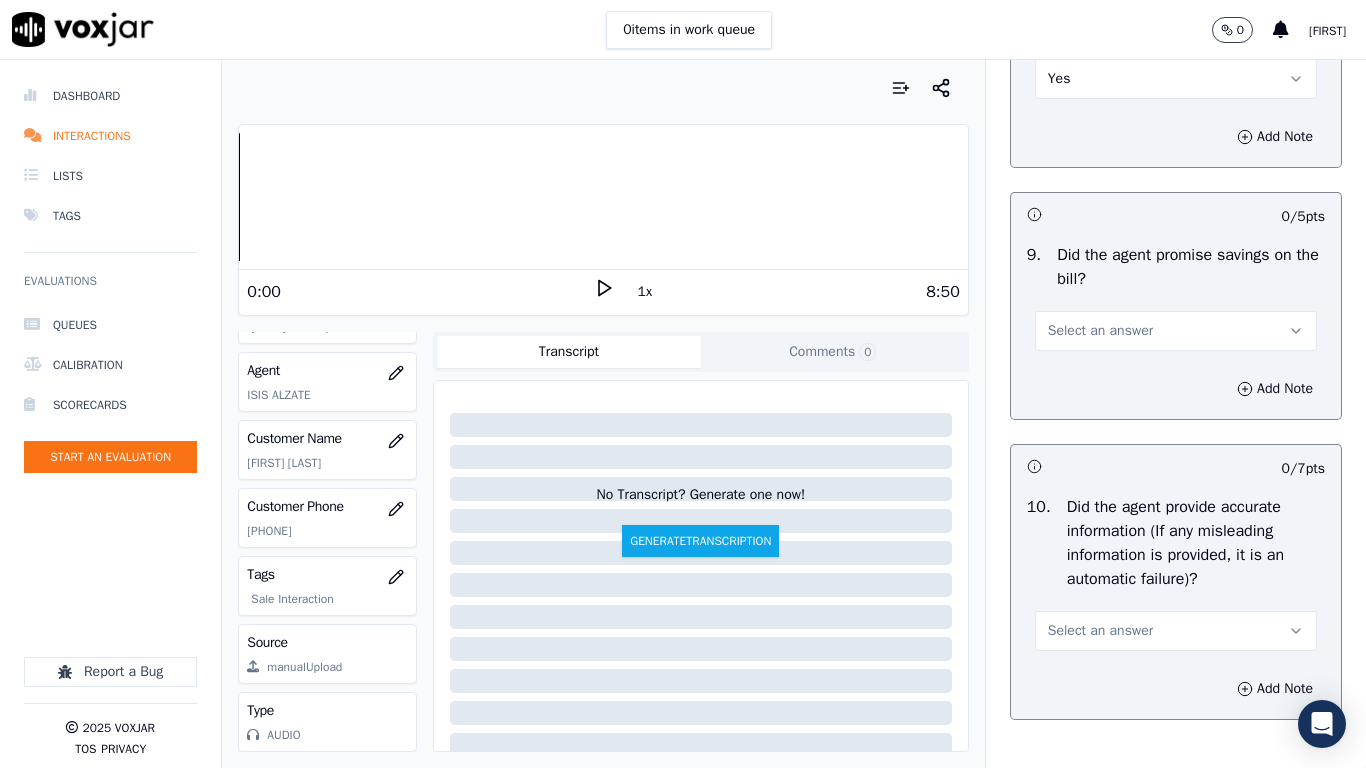 click on "Select an answer" at bounding box center [1100, 331] 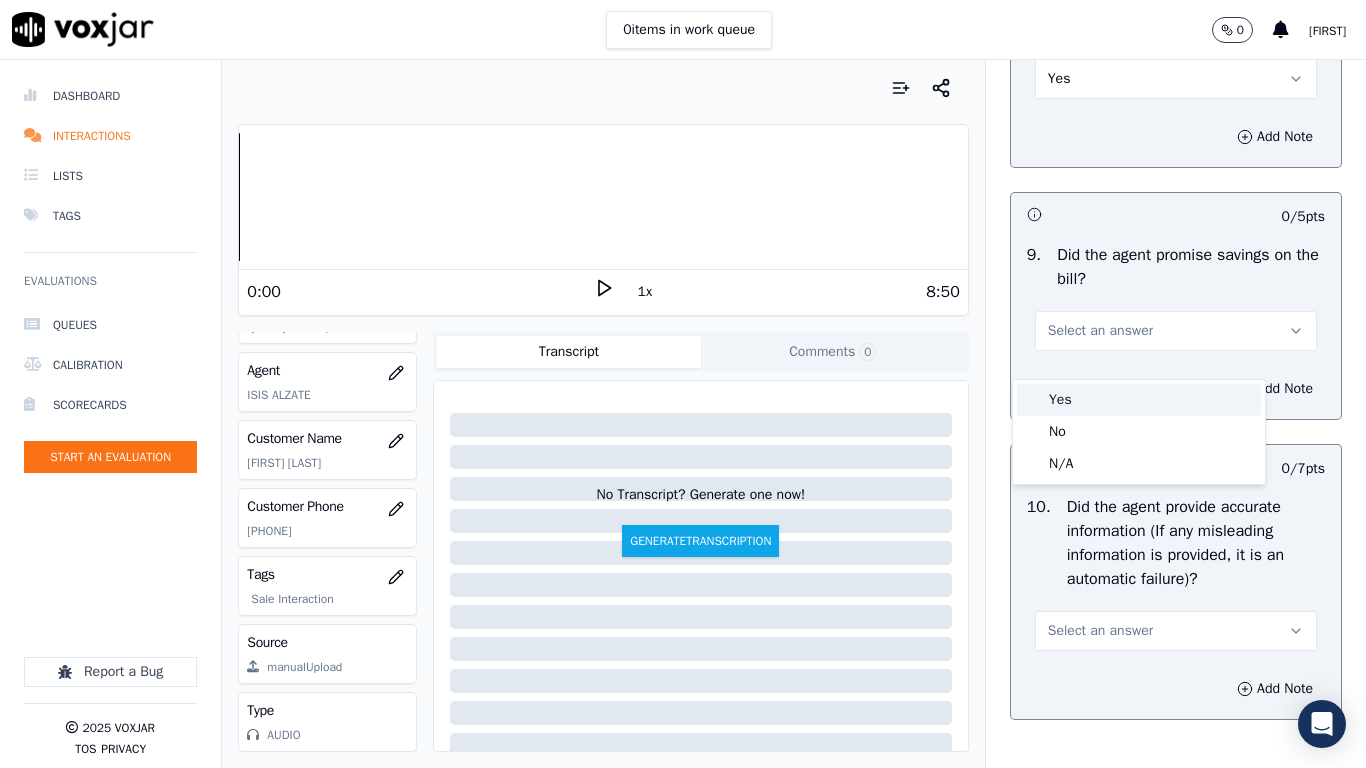 drag, startPoint x: 1111, startPoint y: 398, endPoint x: 1130, endPoint y: 467, distance: 71.568146 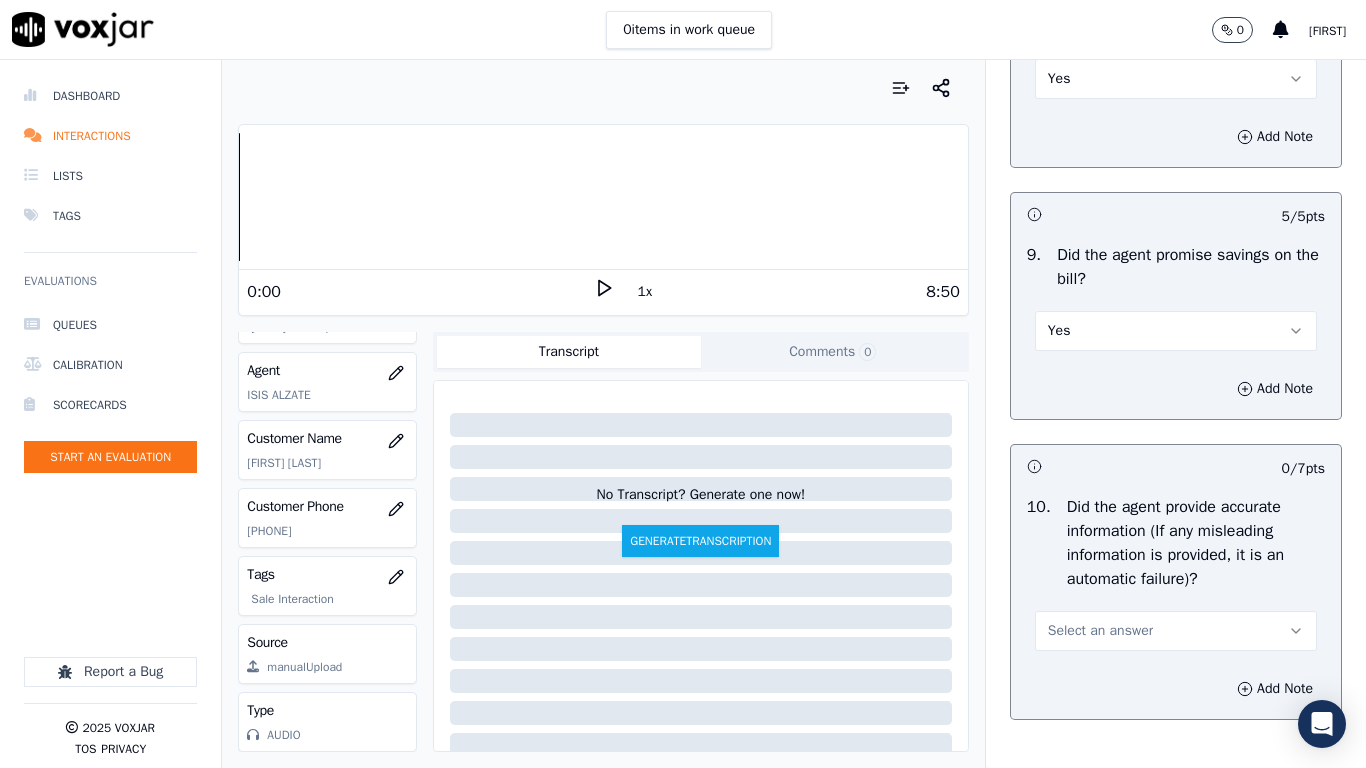 click on "Select an answer" at bounding box center (1100, 631) 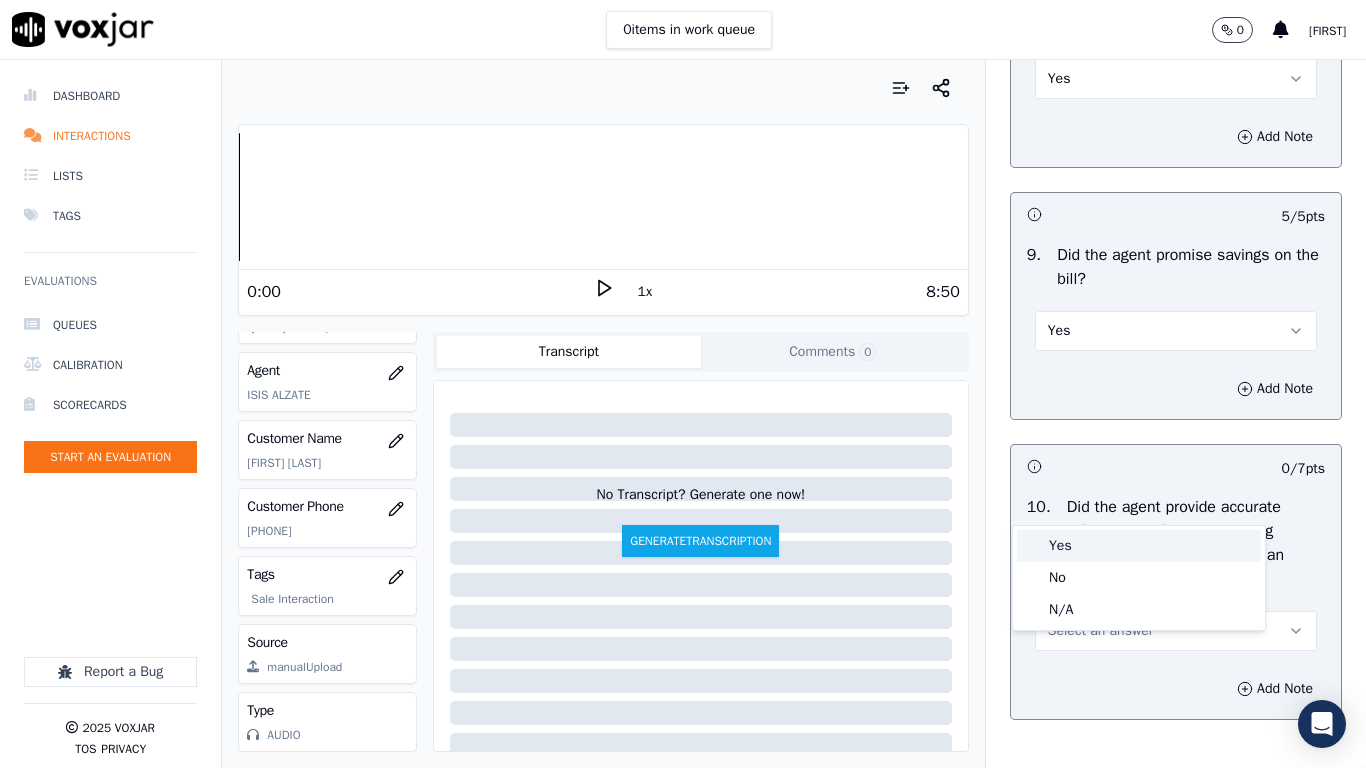 click on "Yes" at bounding box center (1139, 546) 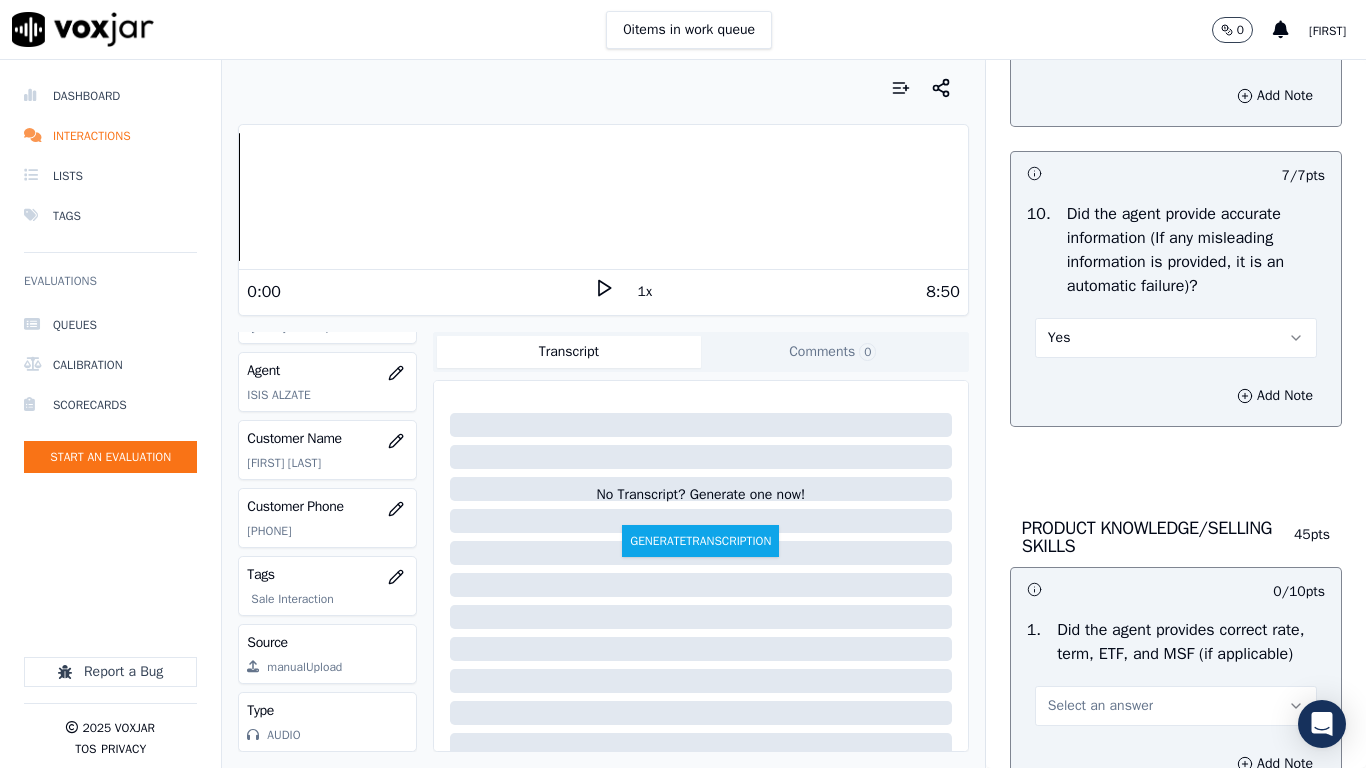 scroll, scrollTop: 2900, scrollLeft: 0, axis: vertical 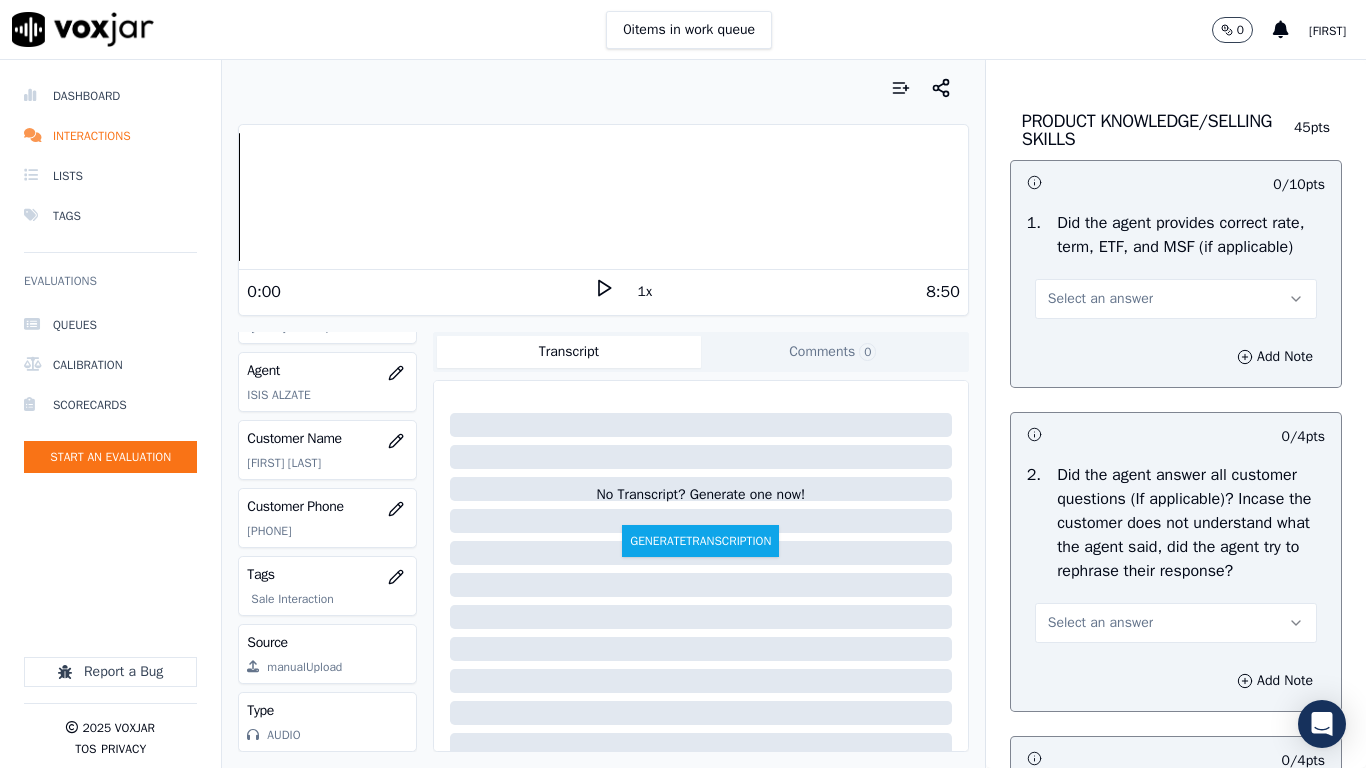 click on "Select an answer" at bounding box center [1100, 299] 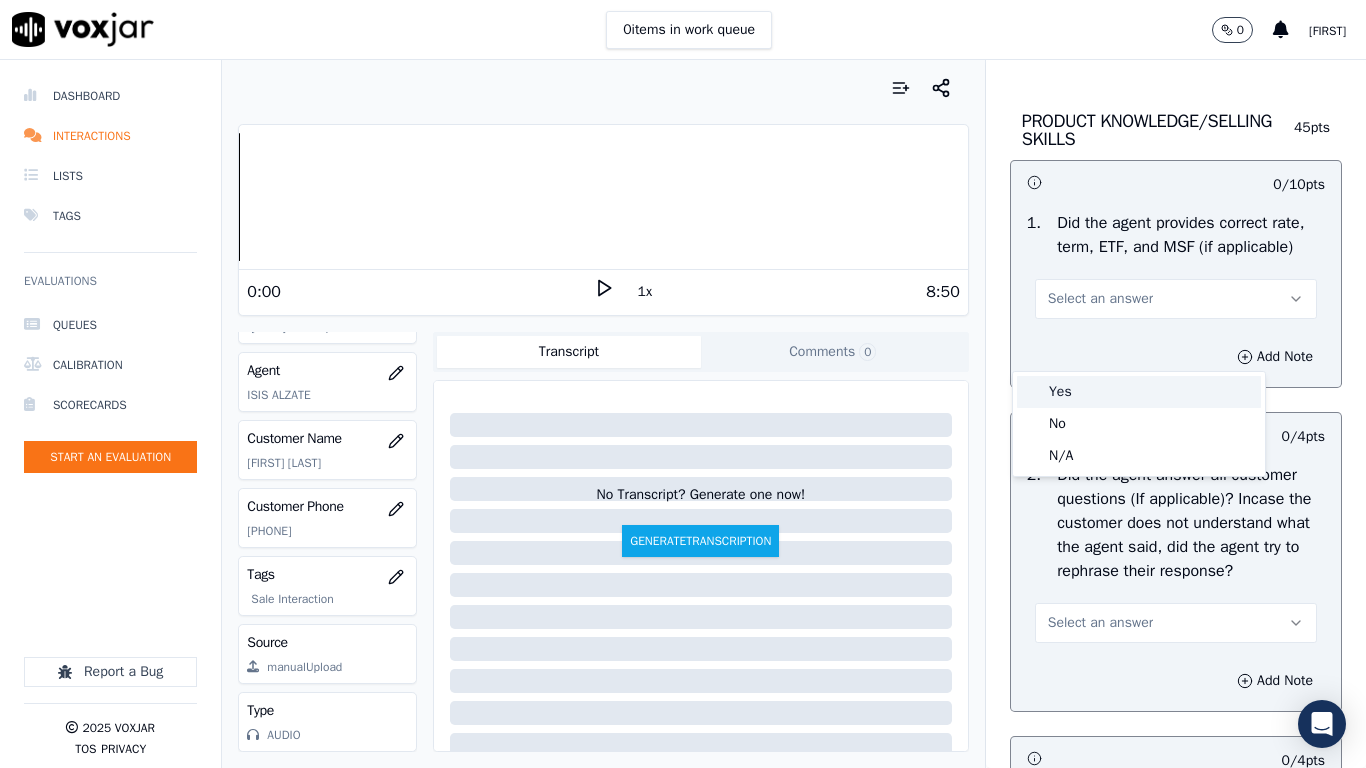 drag, startPoint x: 1104, startPoint y: 391, endPoint x: 1128, endPoint y: 449, distance: 62.76942 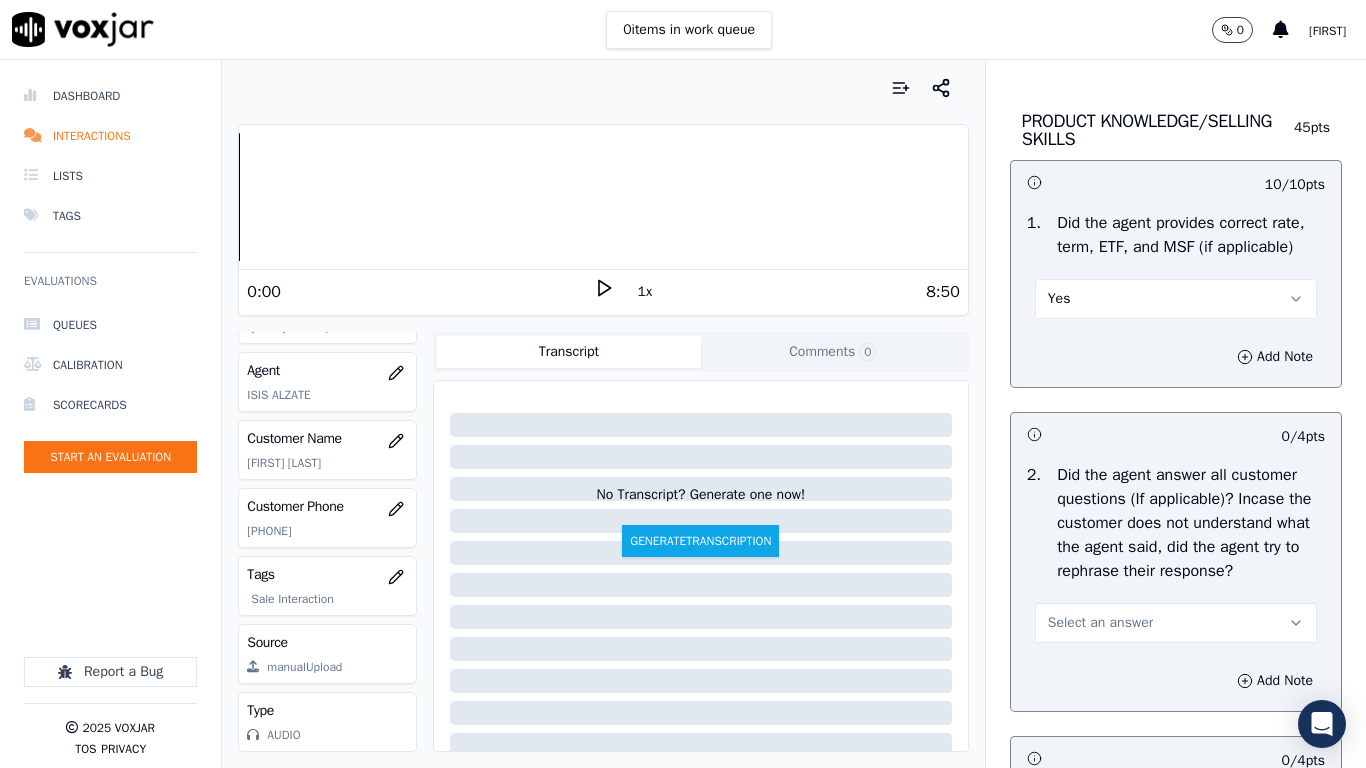 click on "Select an answer" at bounding box center [1100, 623] 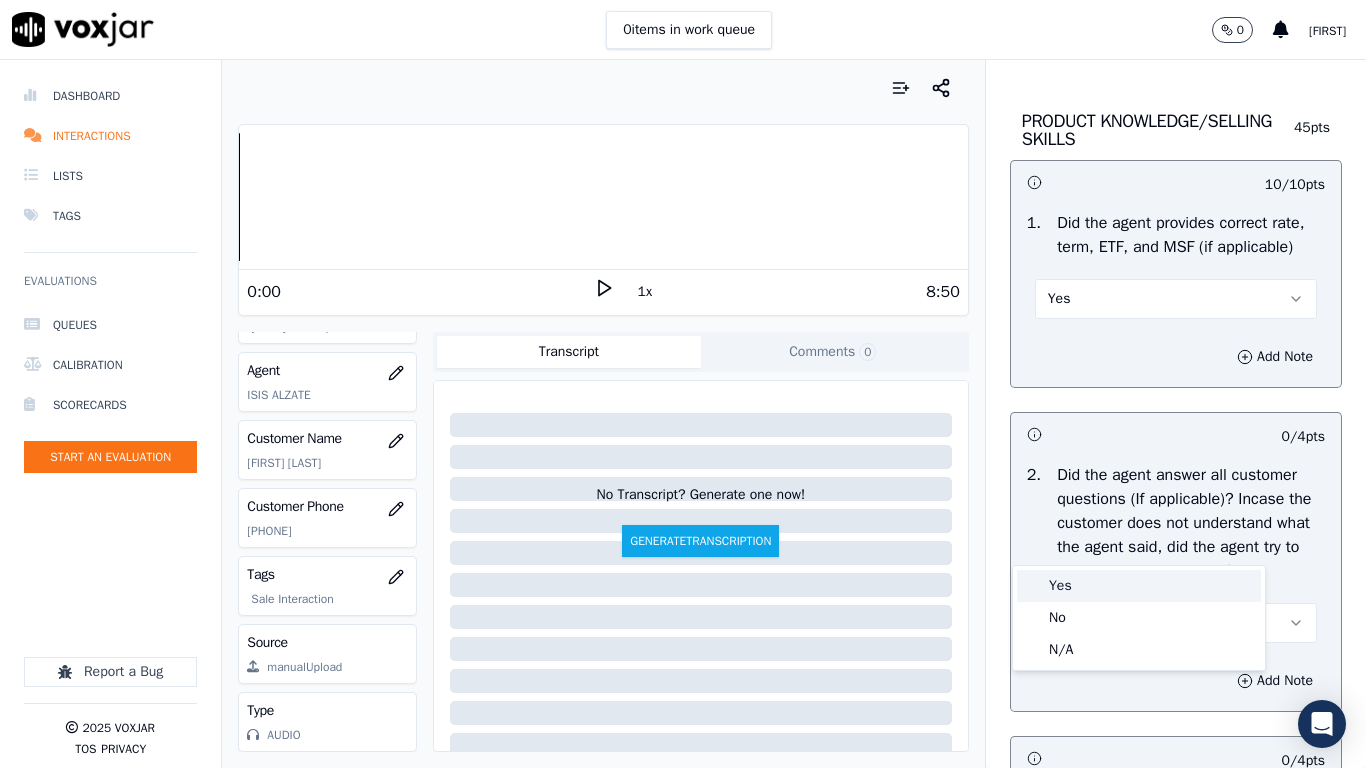 click on "Yes" at bounding box center (1139, 586) 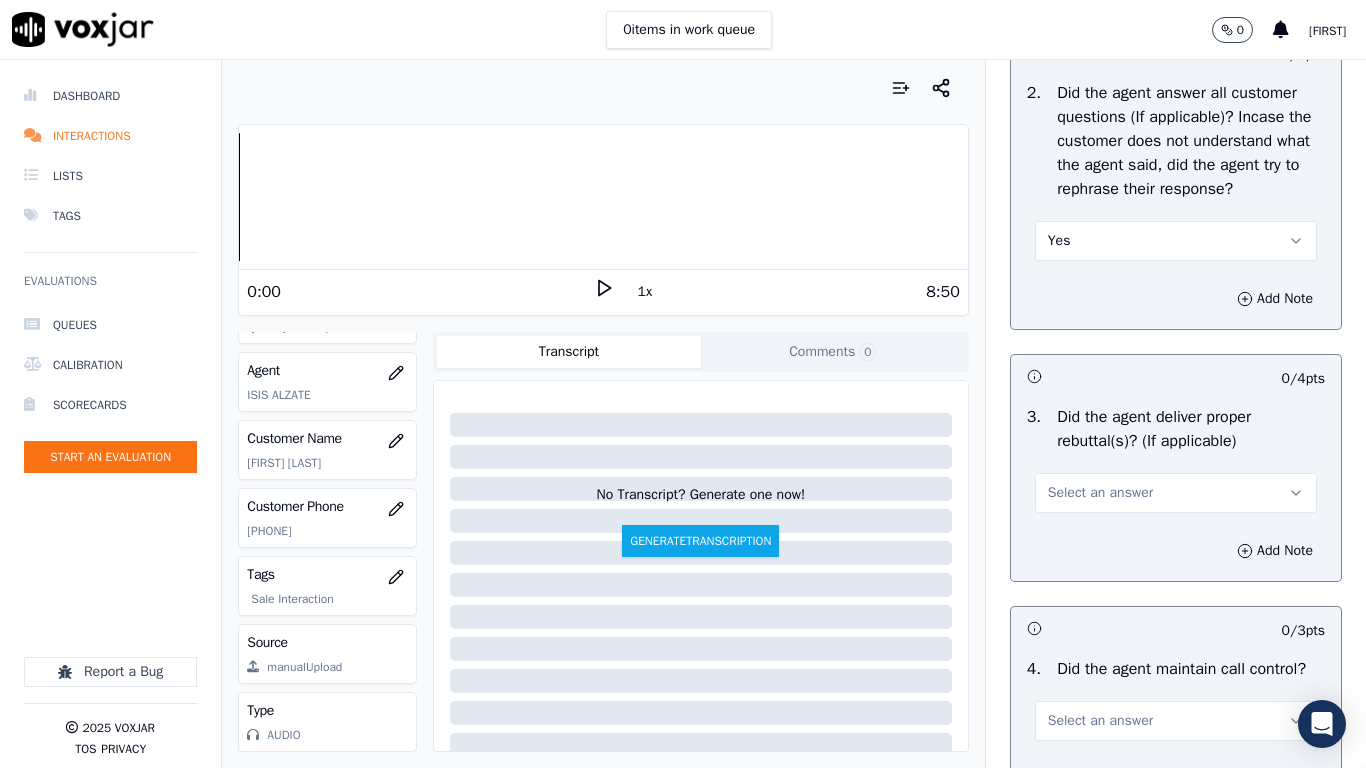 scroll, scrollTop: 3600, scrollLeft: 0, axis: vertical 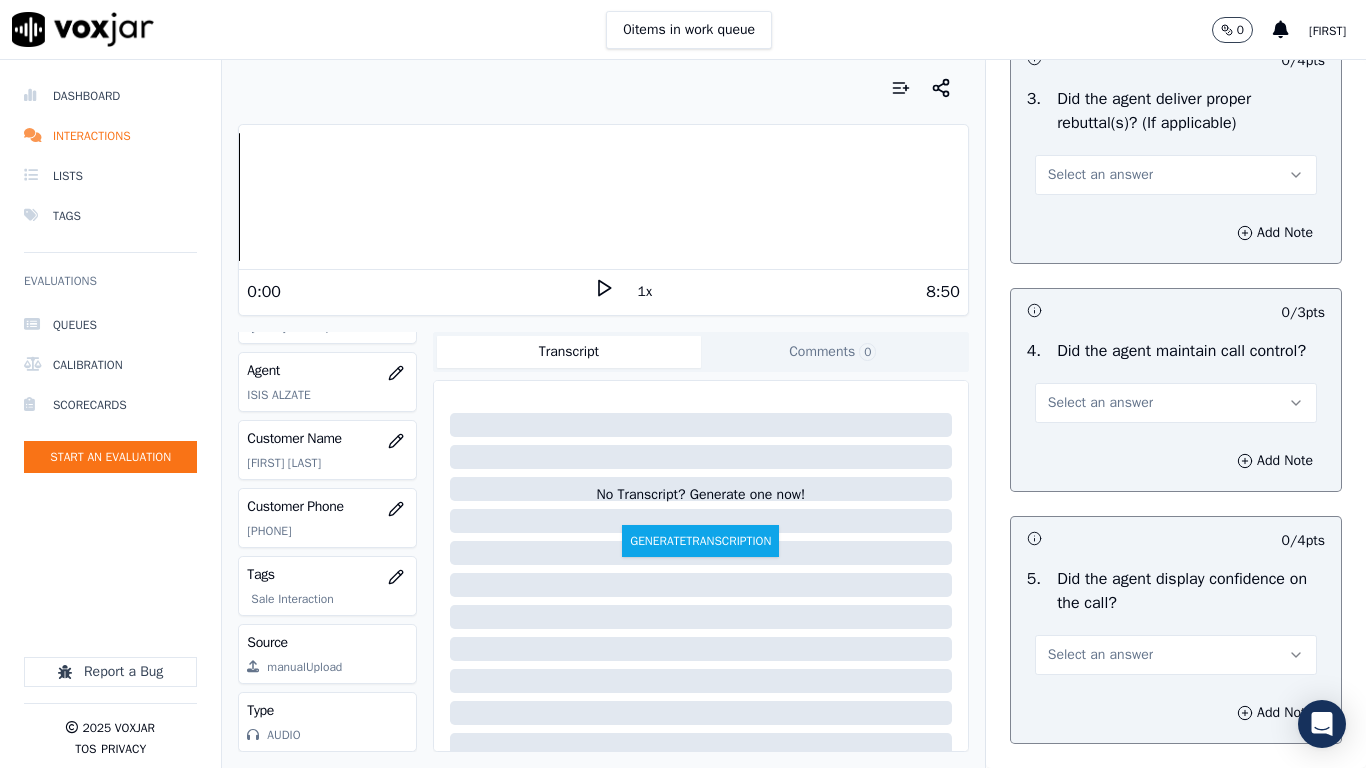 click on "Select an answer" at bounding box center [1100, 175] 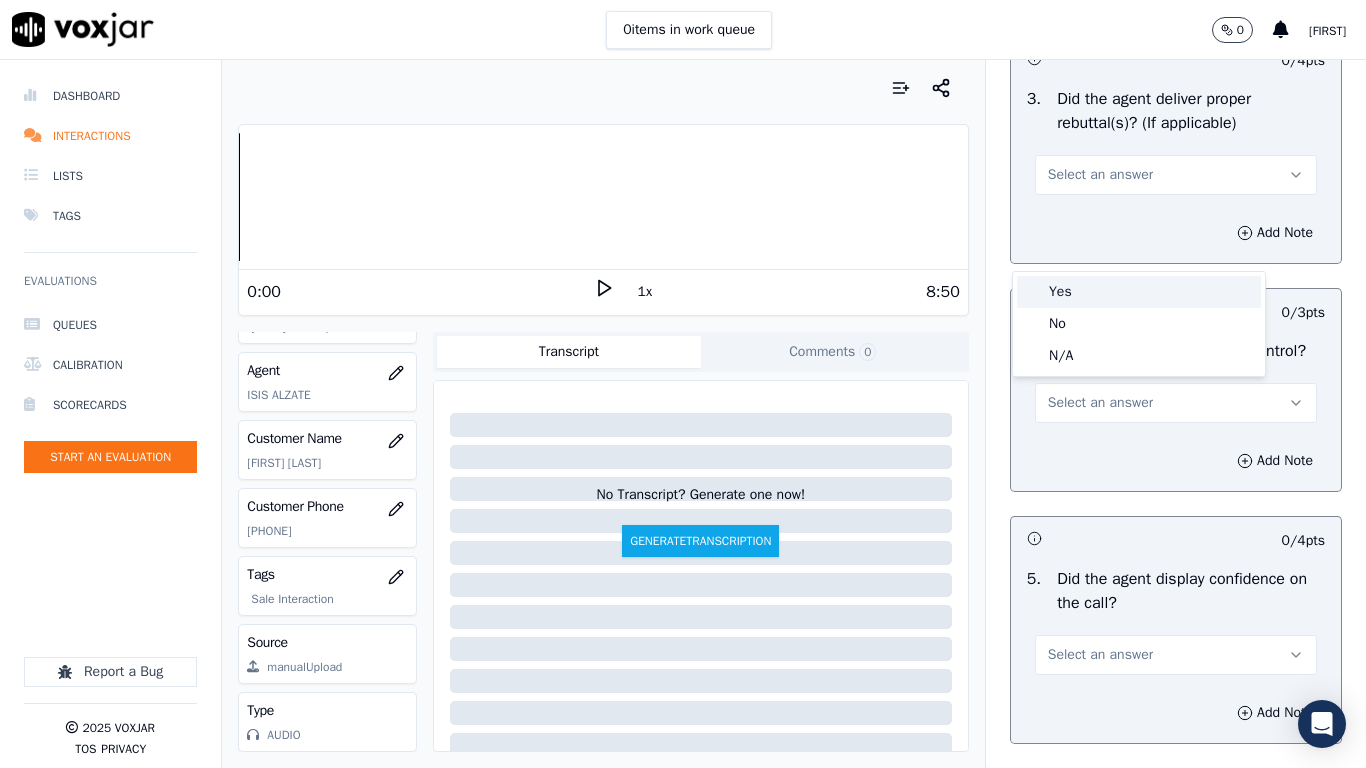 drag, startPoint x: 1110, startPoint y: 289, endPoint x: 1137, endPoint y: 473, distance: 185.97043 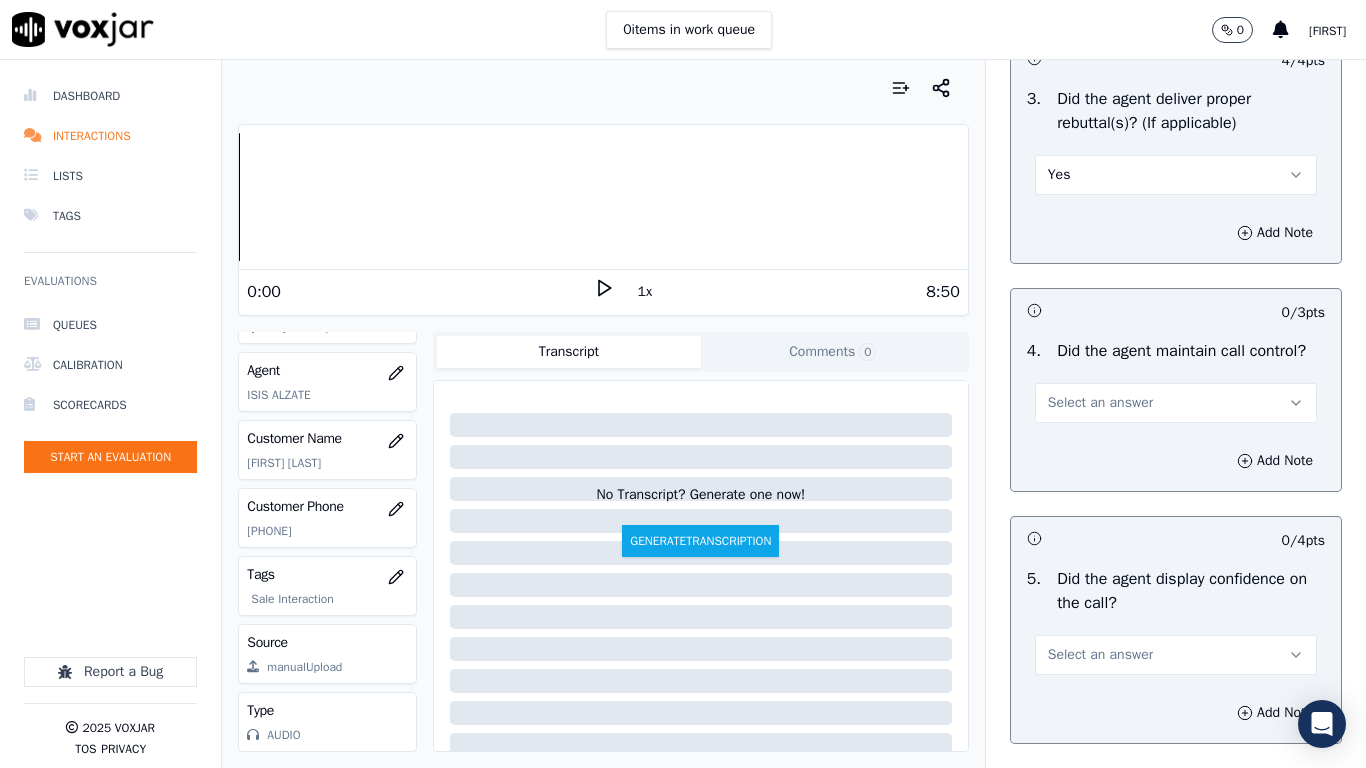 click on "Select an answer" at bounding box center (1176, 403) 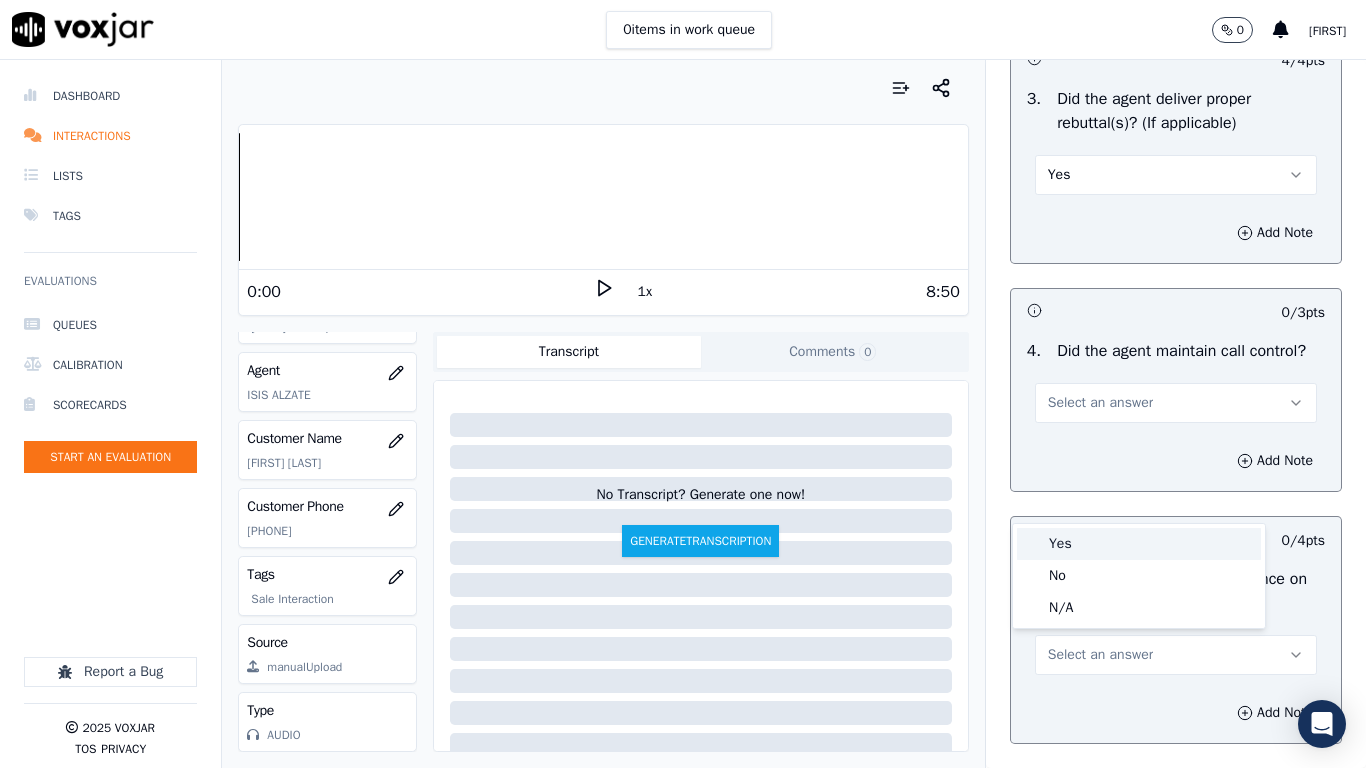 click on "Yes" at bounding box center (1139, 544) 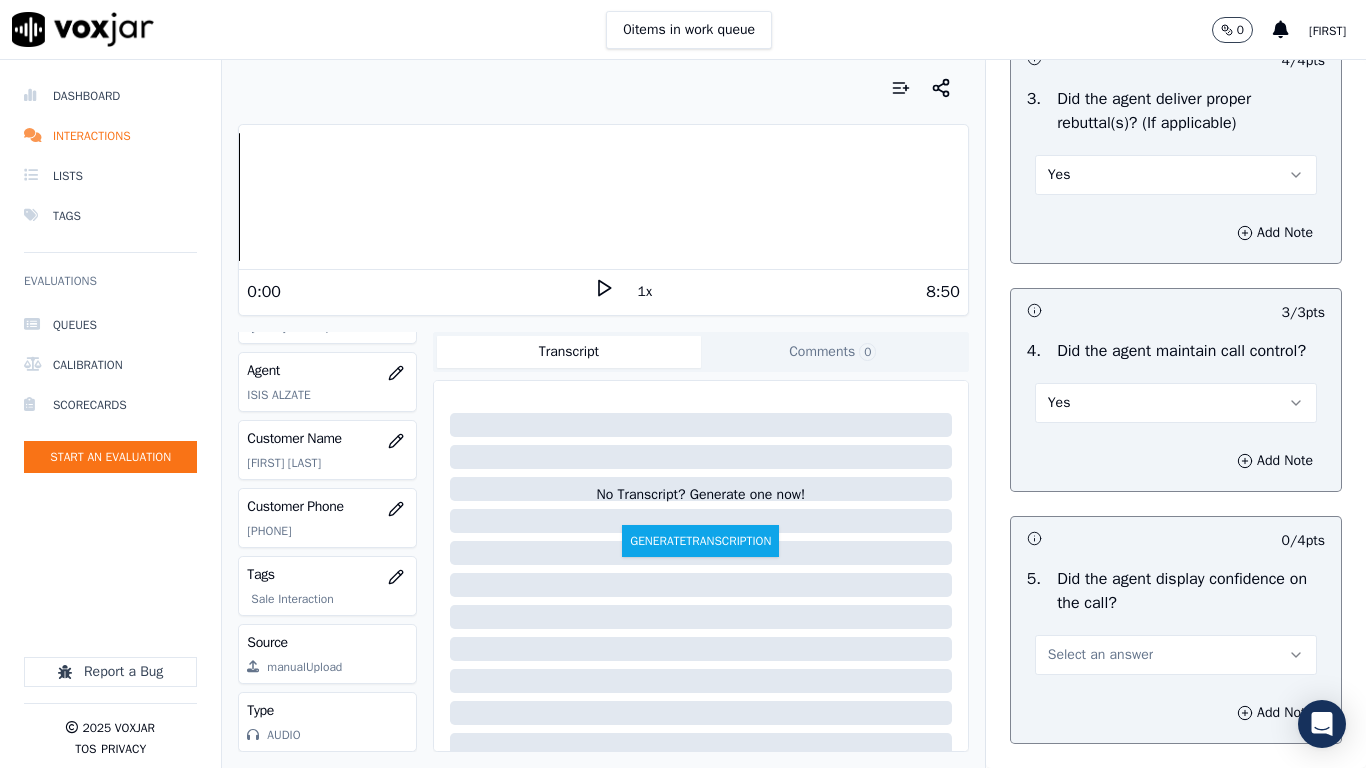 scroll, scrollTop: 4200, scrollLeft: 0, axis: vertical 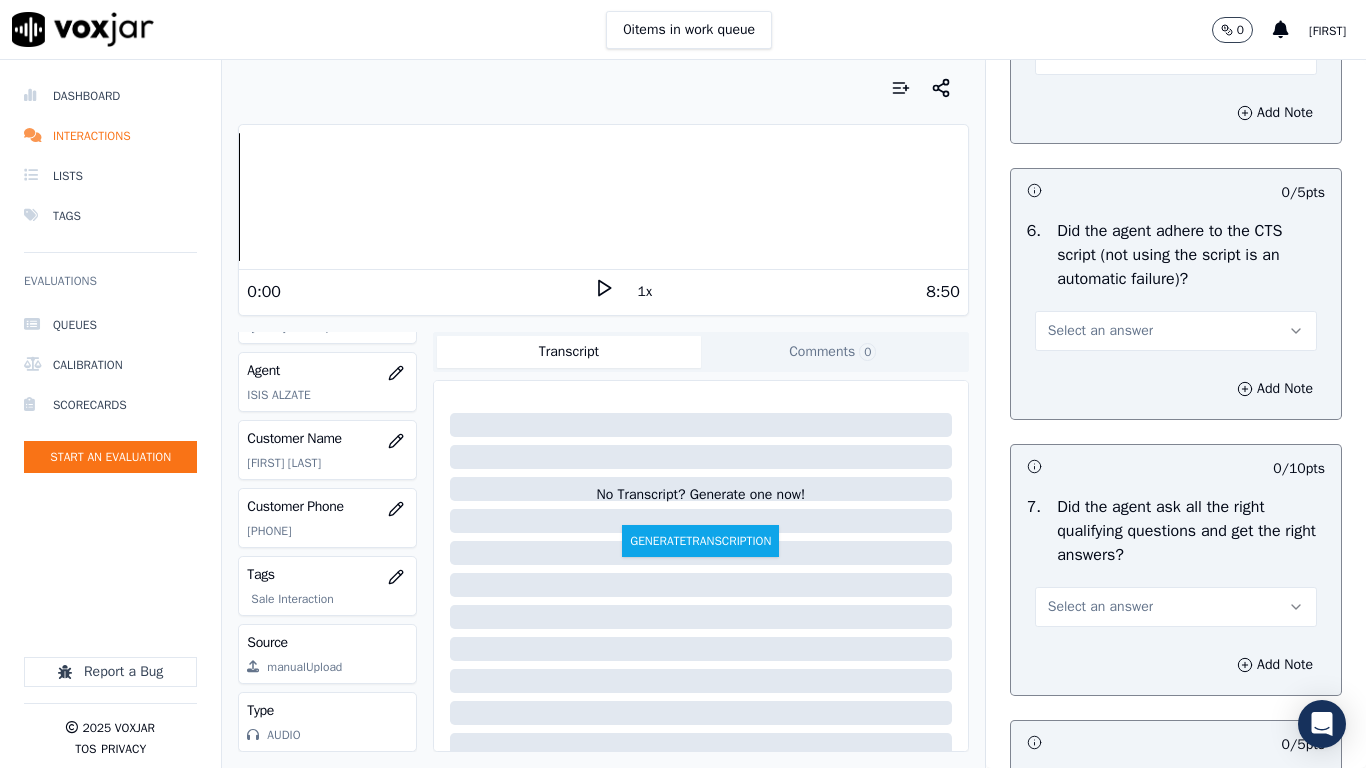 click on "Select an answer" at bounding box center [1100, 55] 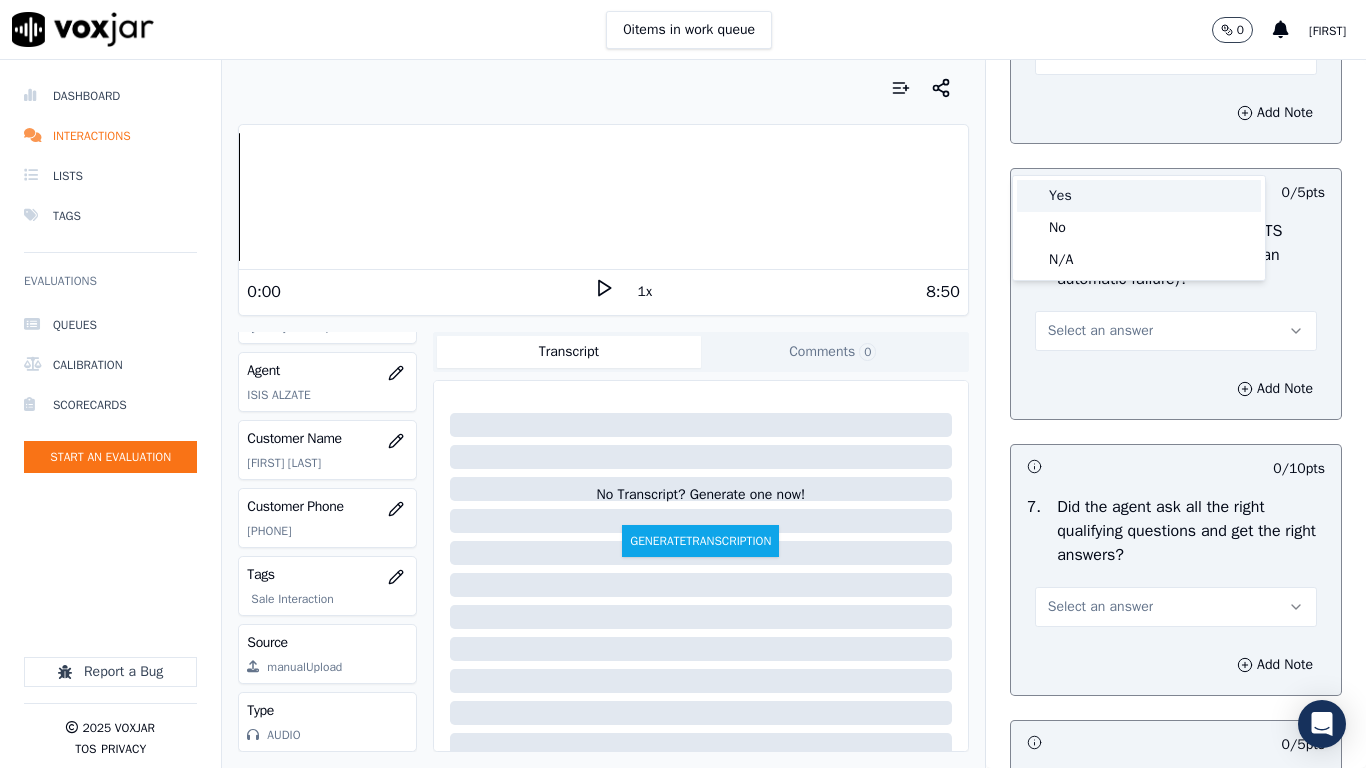 click on "Yes" at bounding box center (1139, 196) 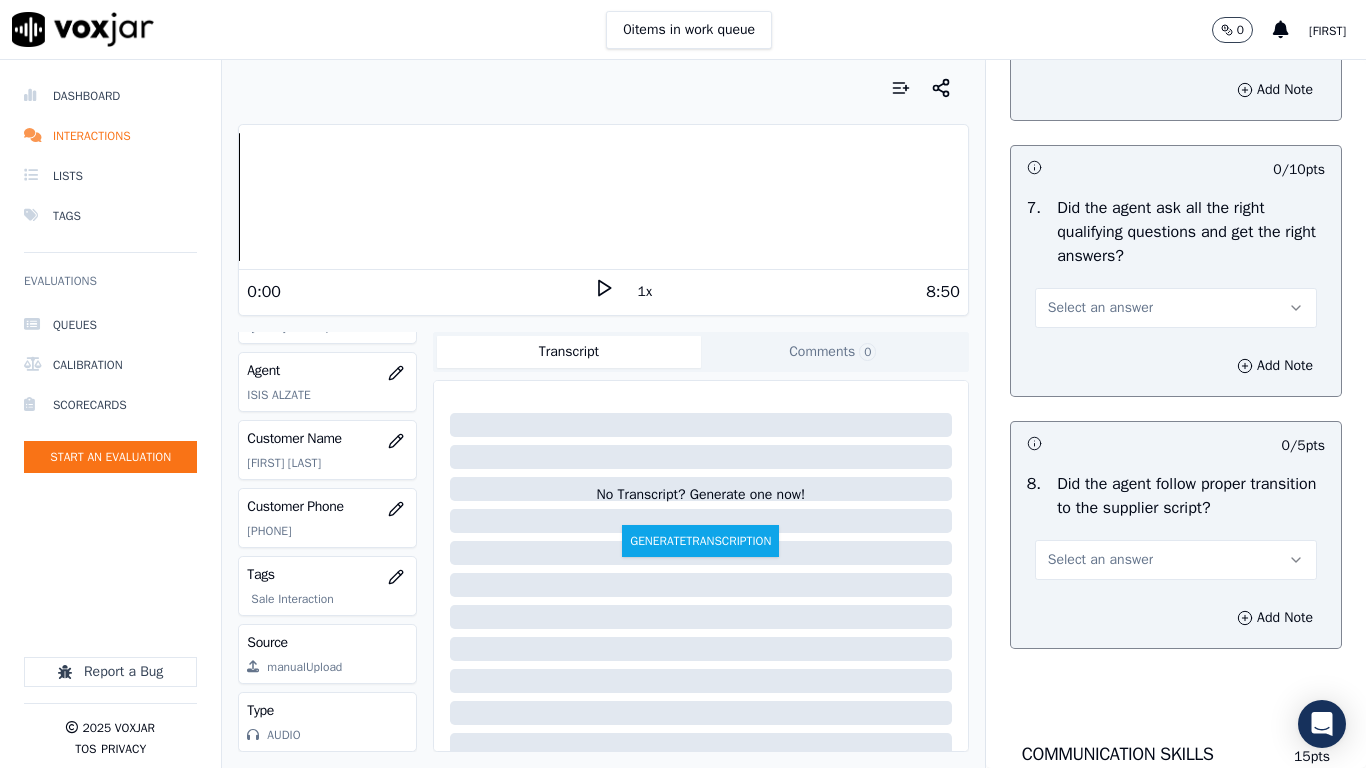 scroll, scrollTop: 4500, scrollLeft: 0, axis: vertical 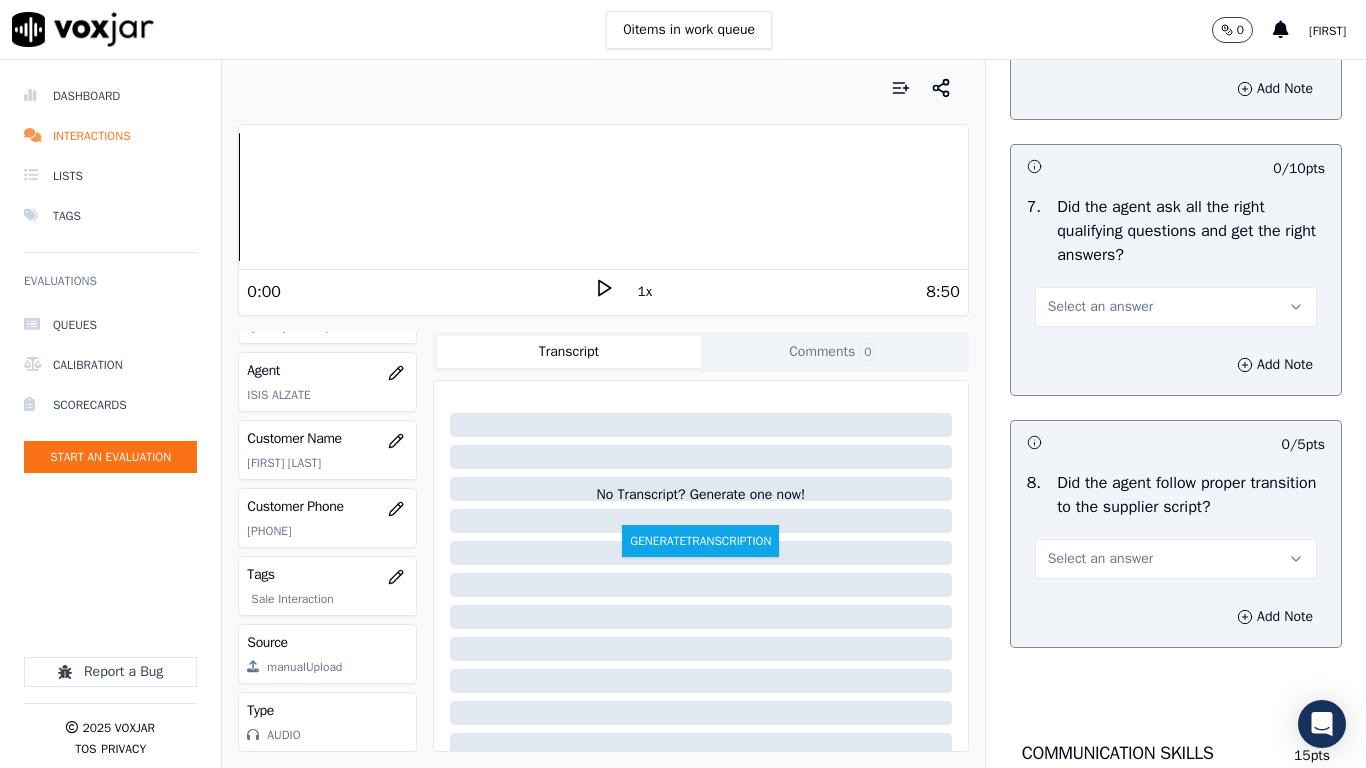drag, startPoint x: 1081, startPoint y: 119, endPoint x: 1090, endPoint y: 143, distance: 25.632011 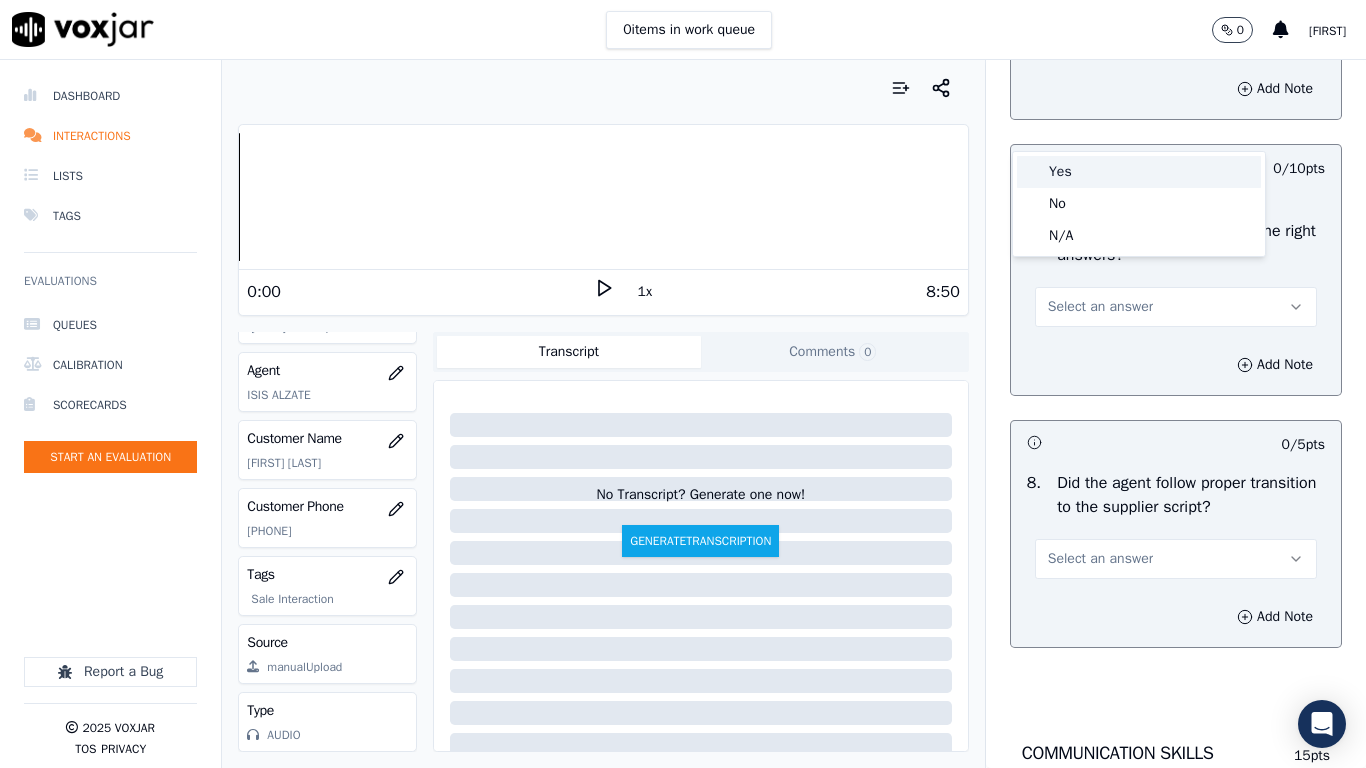 drag, startPoint x: 1096, startPoint y: 172, endPoint x: 1160, endPoint y: 376, distance: 213.80365 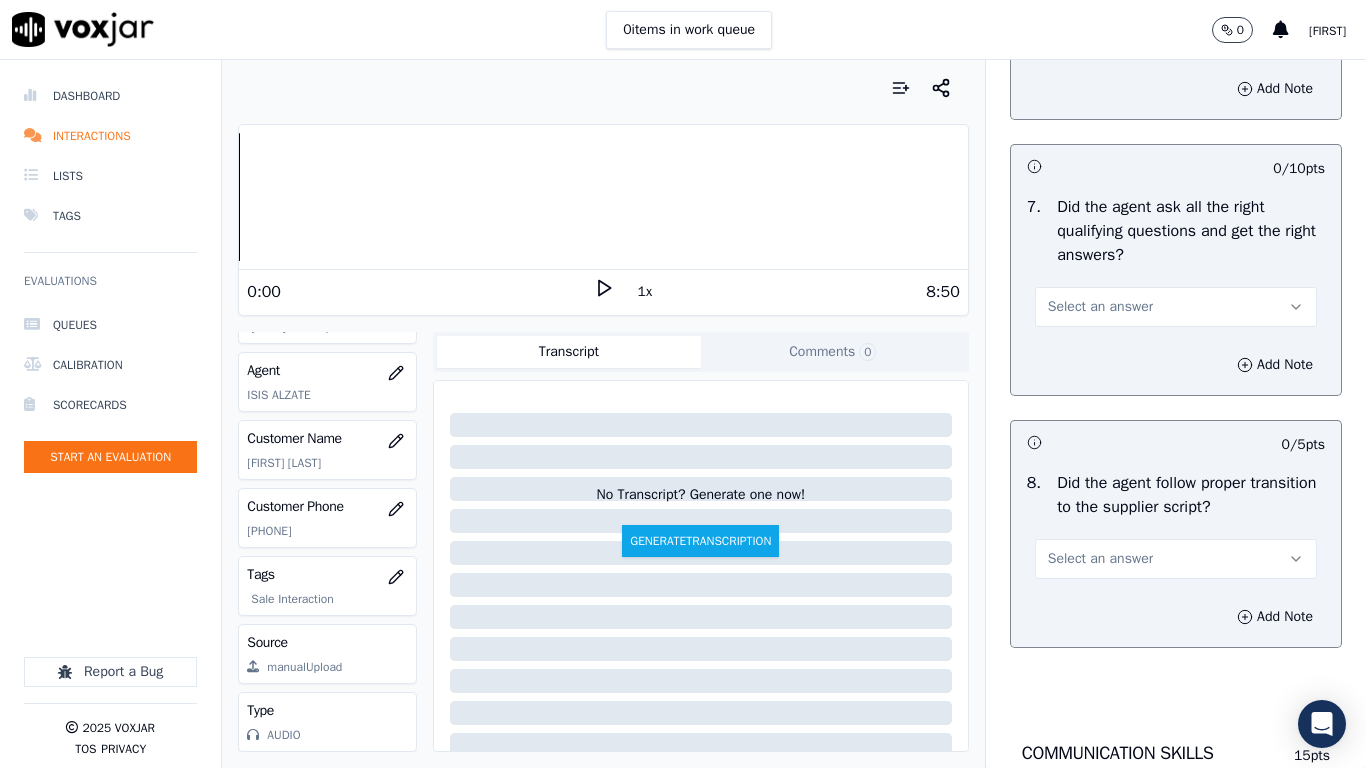 click on "Select an answer" at bounding box center (1176, 307) 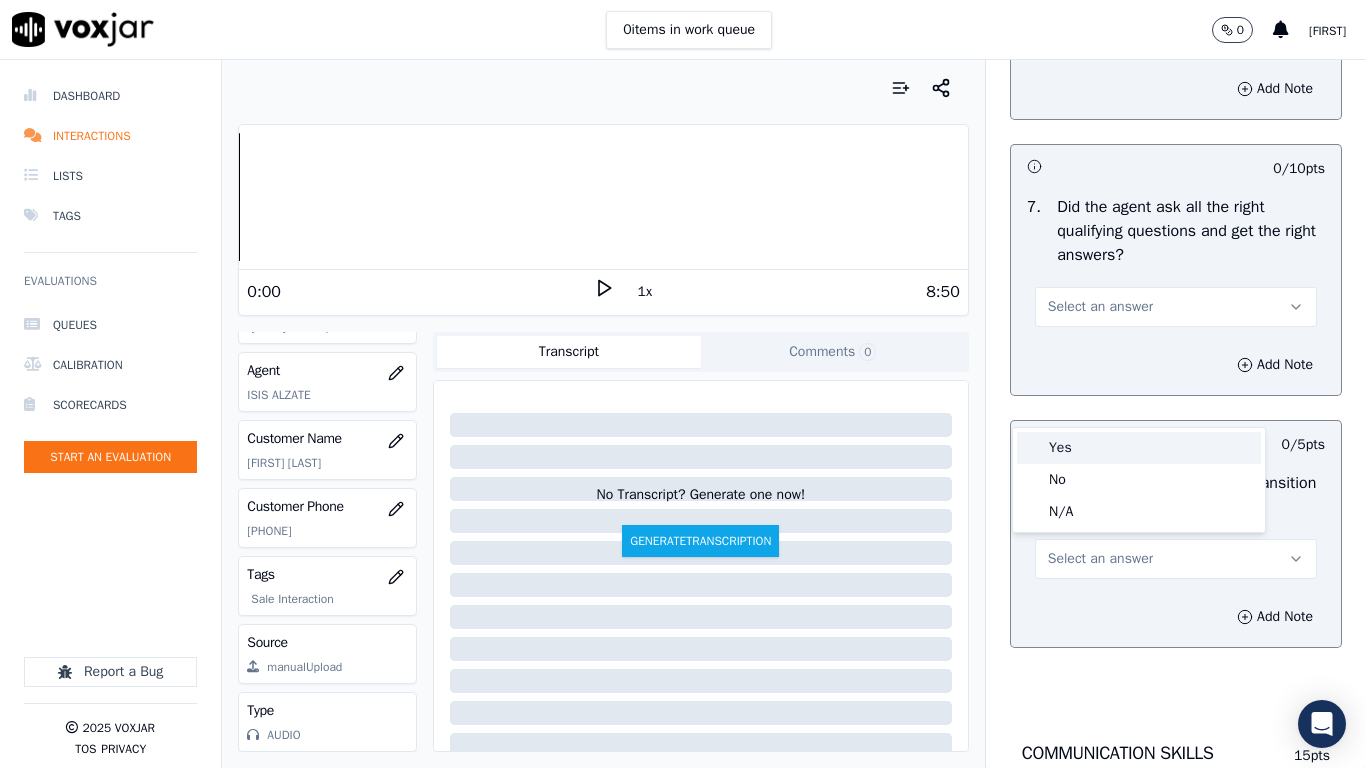 click on "Yes" at bounding box center (1139, 448) 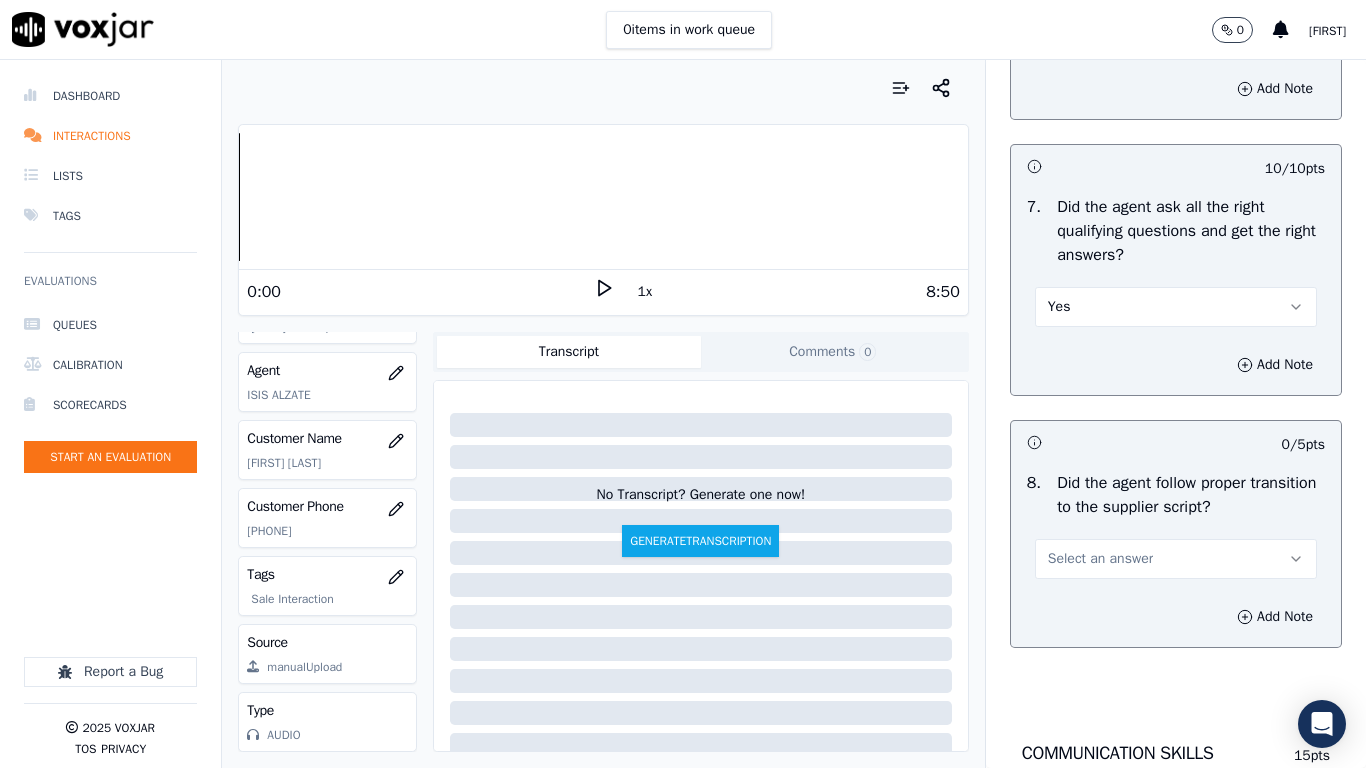 click on "Select an answer" at bounding box center (1100, 559) 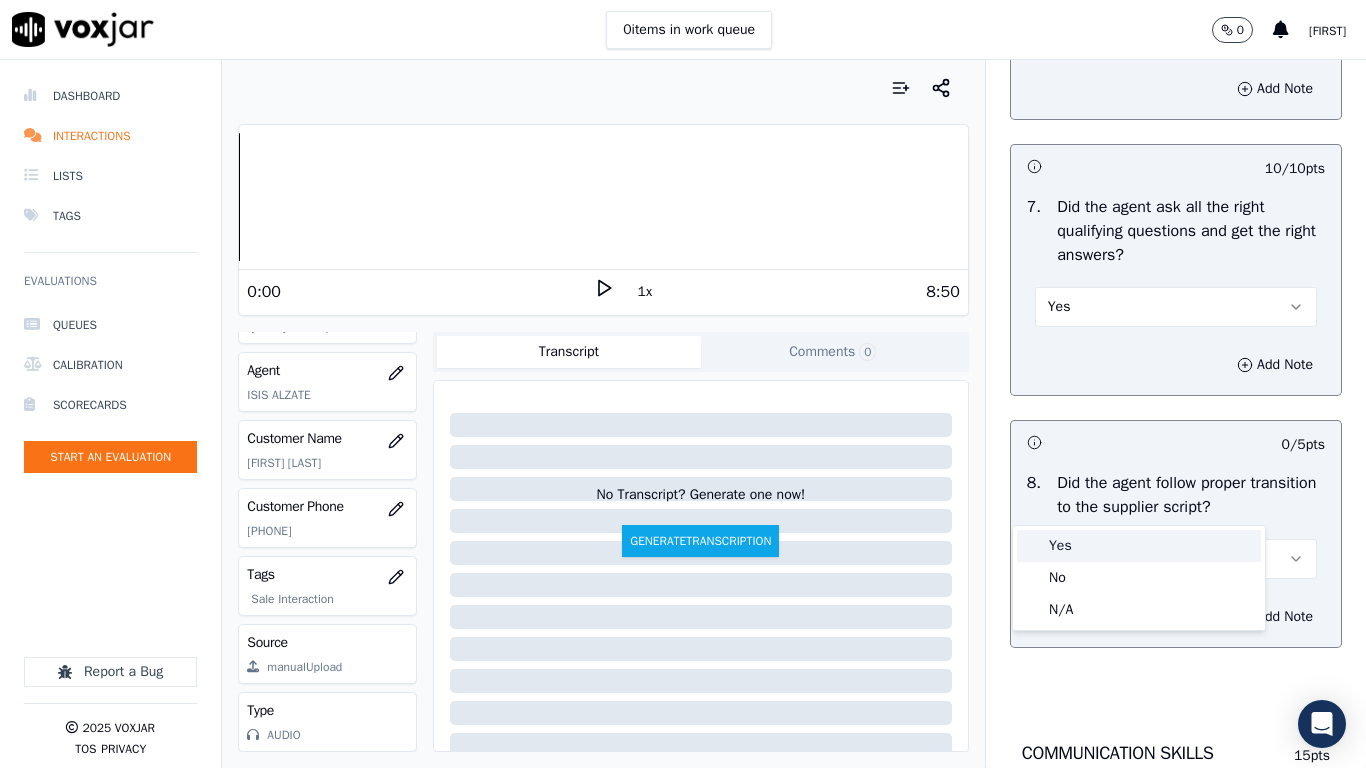 click on "Yes" at bounding box center [1139, 546] 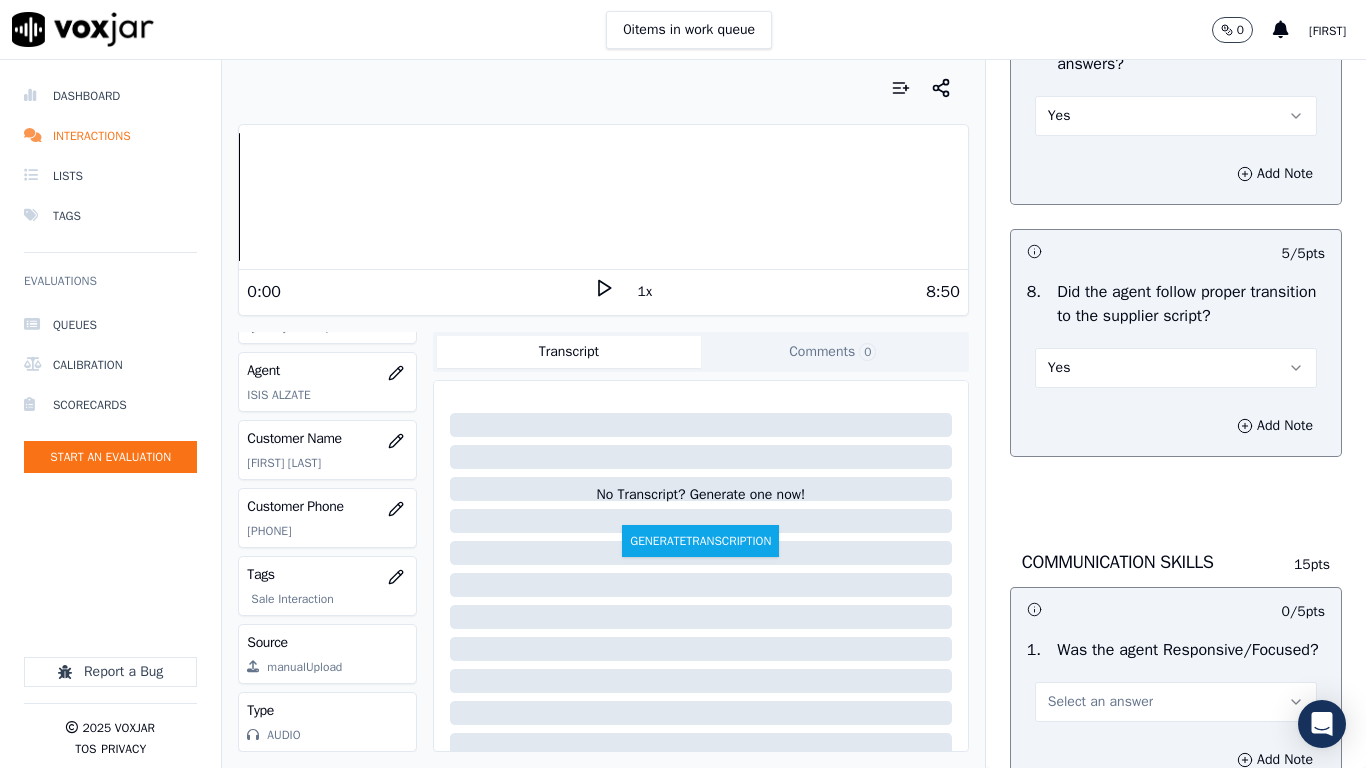 scroll, scrollTop: 5200, scrollLeft: 0, axis: vertical 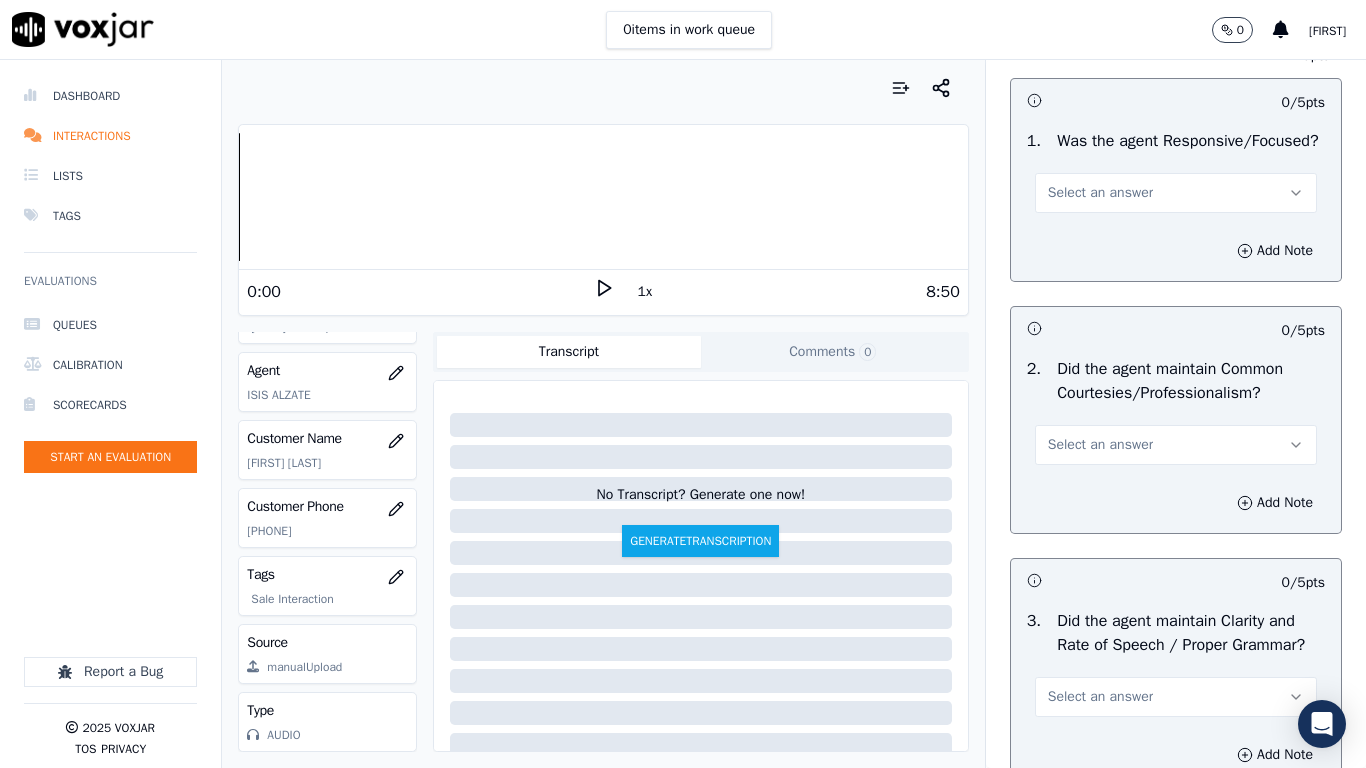 click on "Select an answer" at bounding box center [1100, 193] 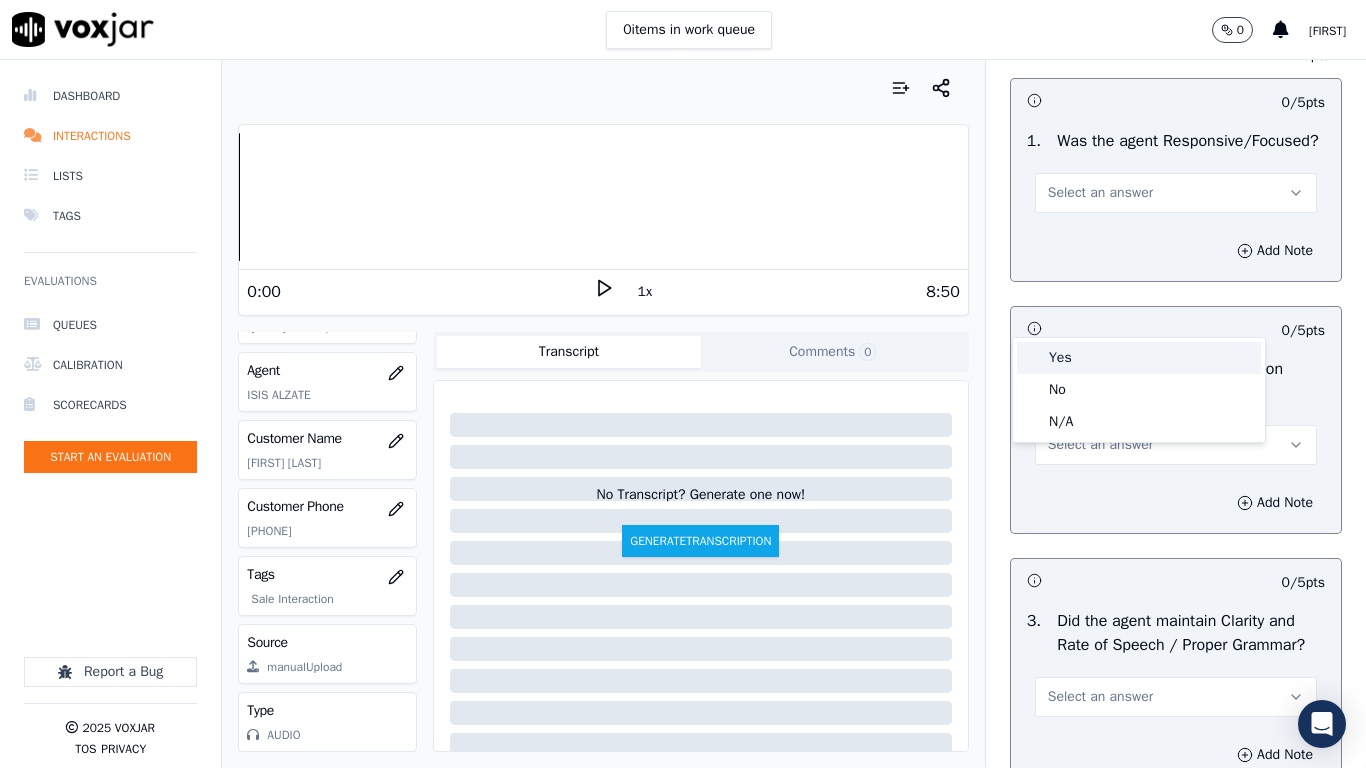 click on "Yes   No     N/A" at bounding box center [1139, 390] 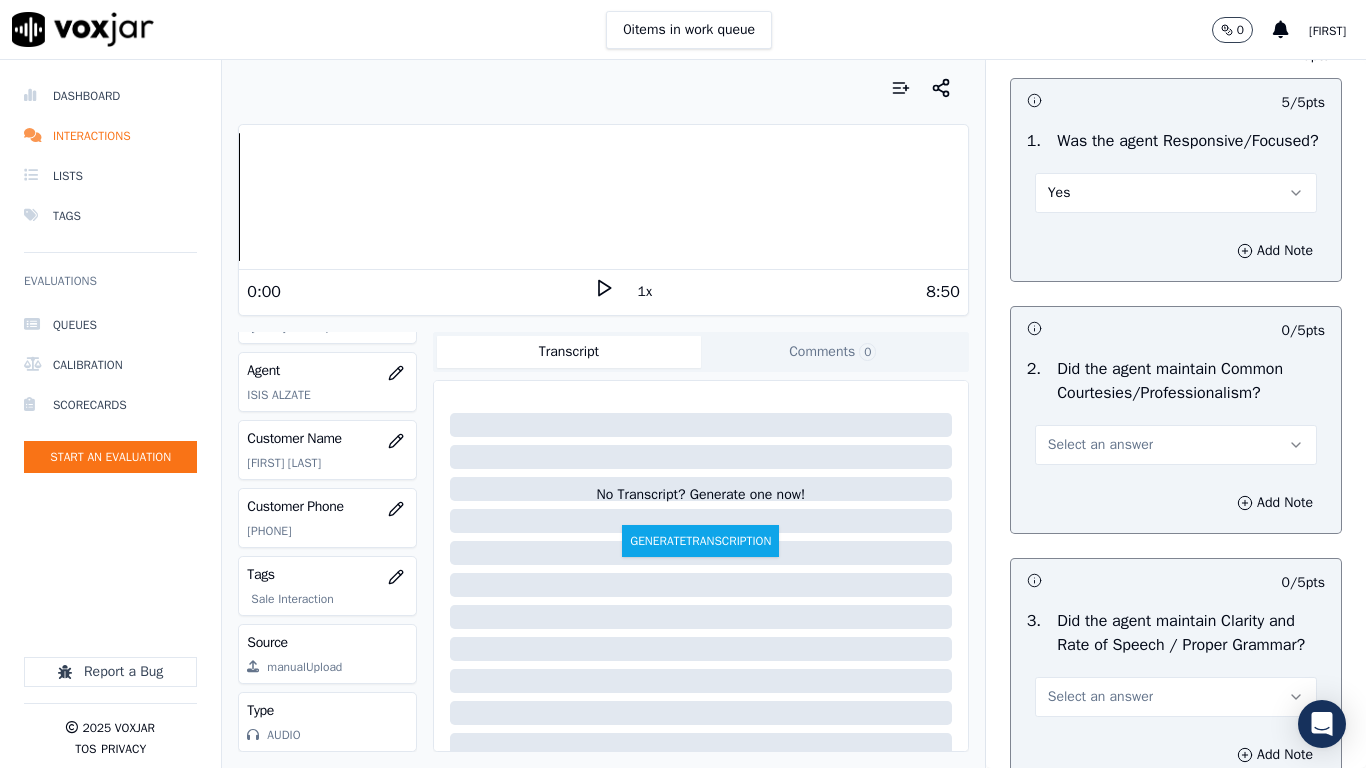 click on "Select an answer" at bounding box center (1100, 445) 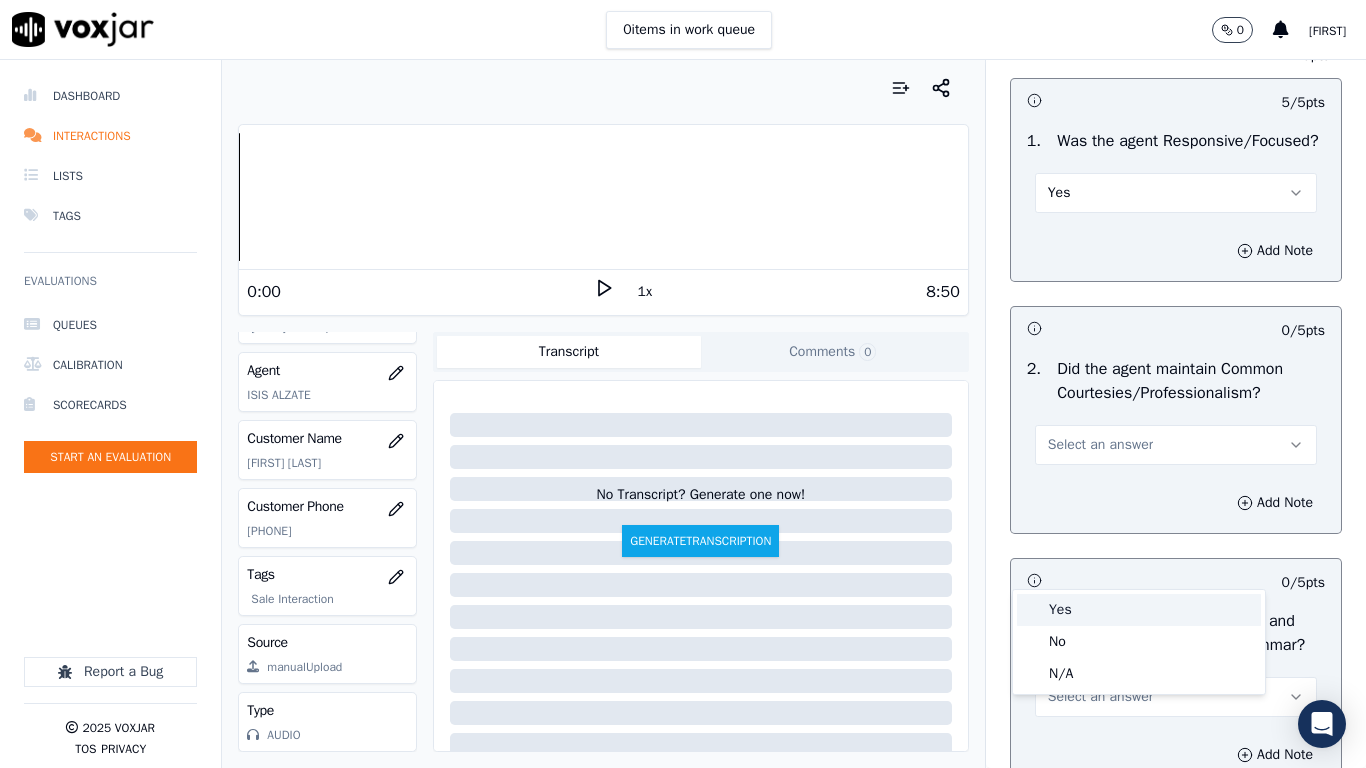 drag, startPoint x: 1075, startPoint y: 607, endPoint x: 1064, endPoint y: 598, distance: 14.21267 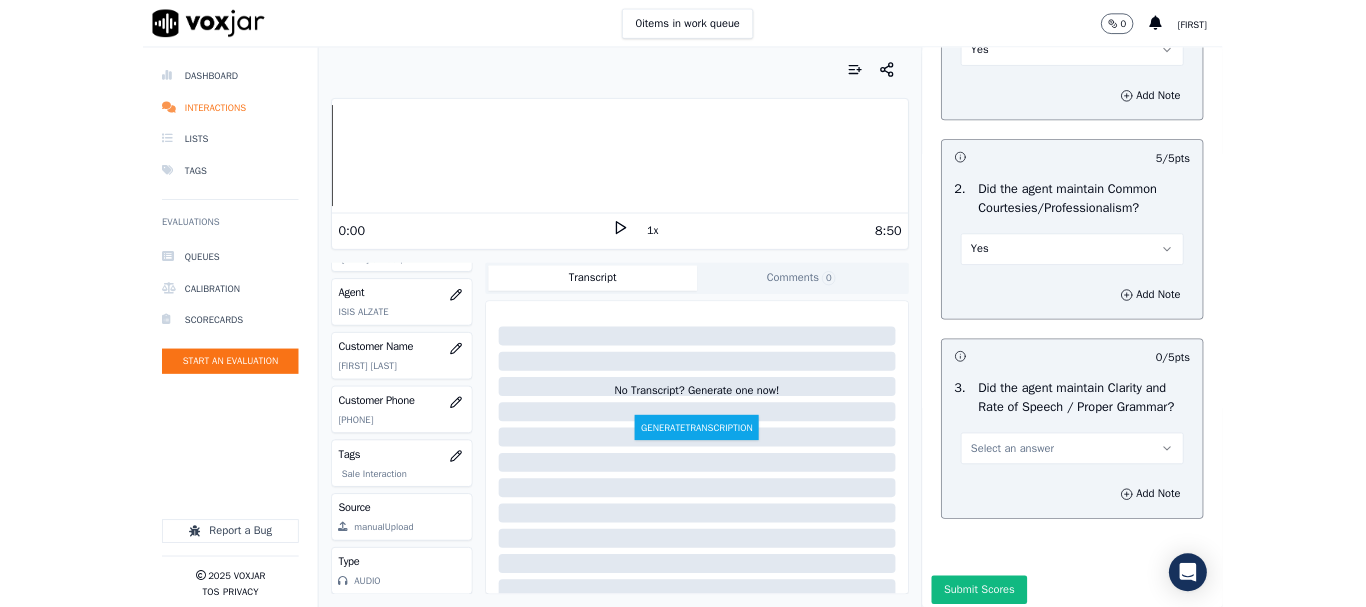 scroll, scrollTop: 5533, scrollLeft: 0, axis: vertical 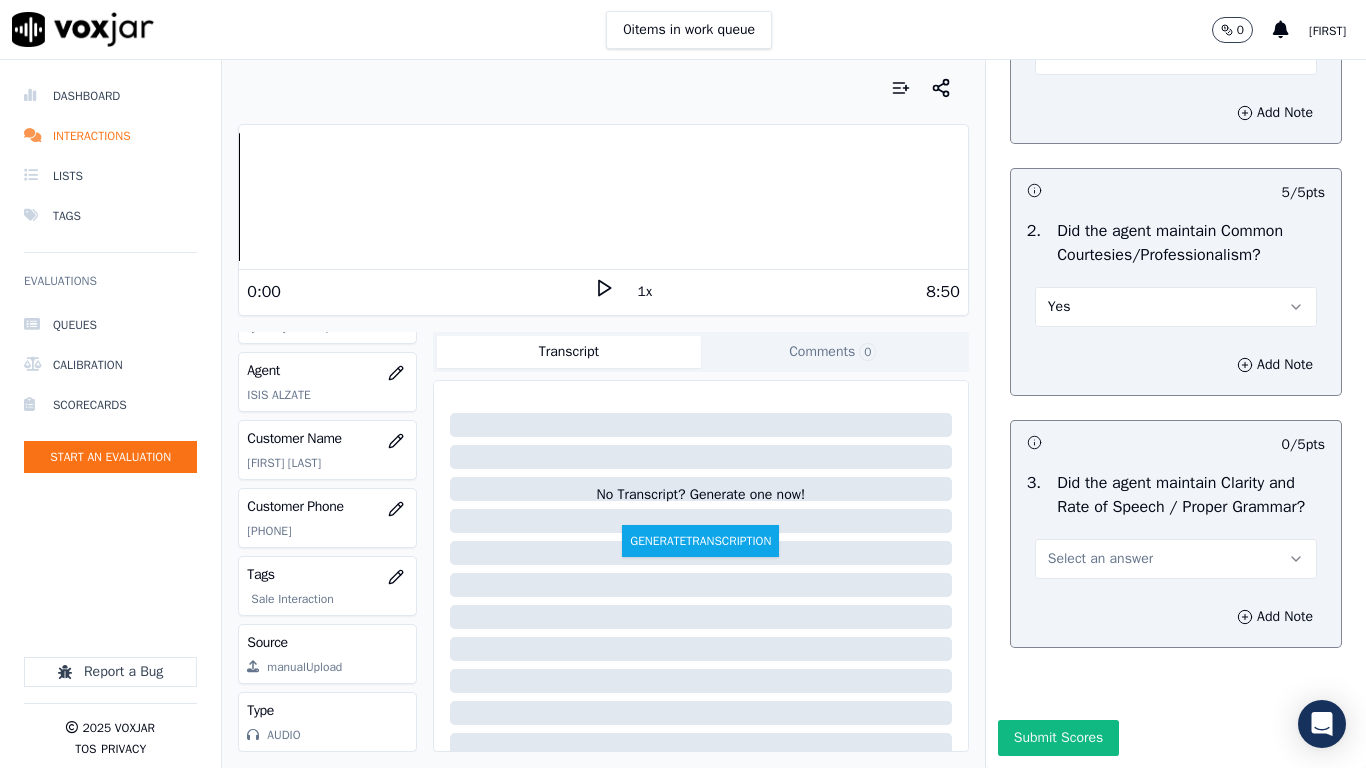 click on "Select an answer" at bounding box center [1100, 559] 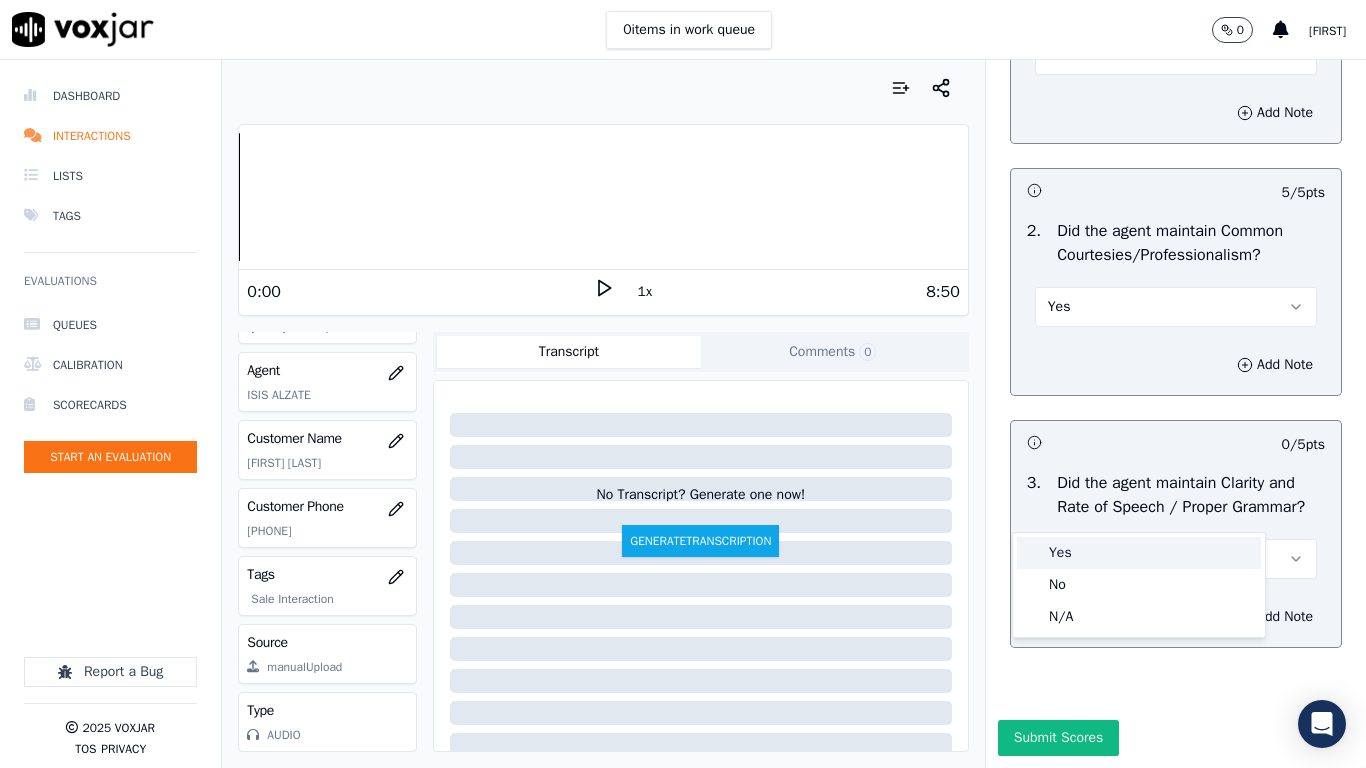 click on "Yes" at bounding box center [1139, 553] 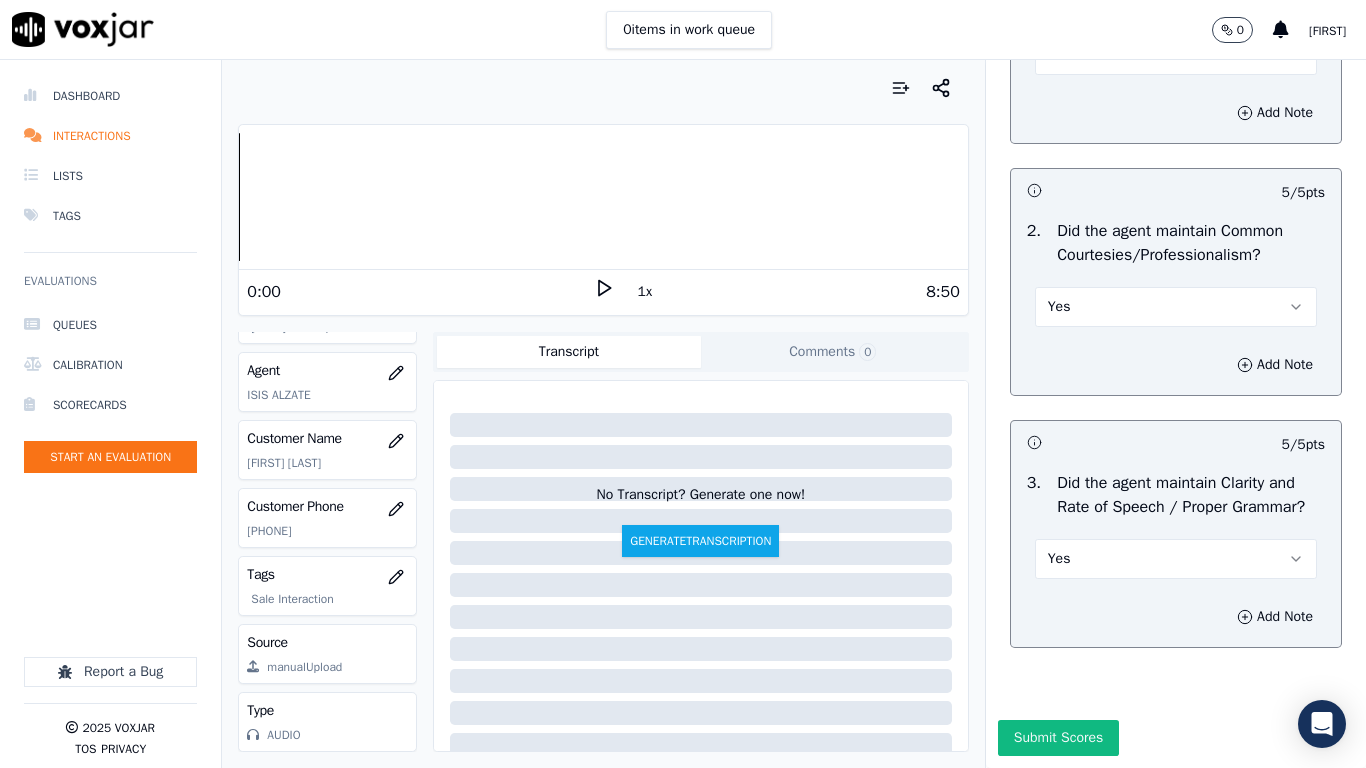 drag, startPoint x: 1023, startPoint y: 683, endPoint x: 702, endPoint y: 621, distance: 326.9327 